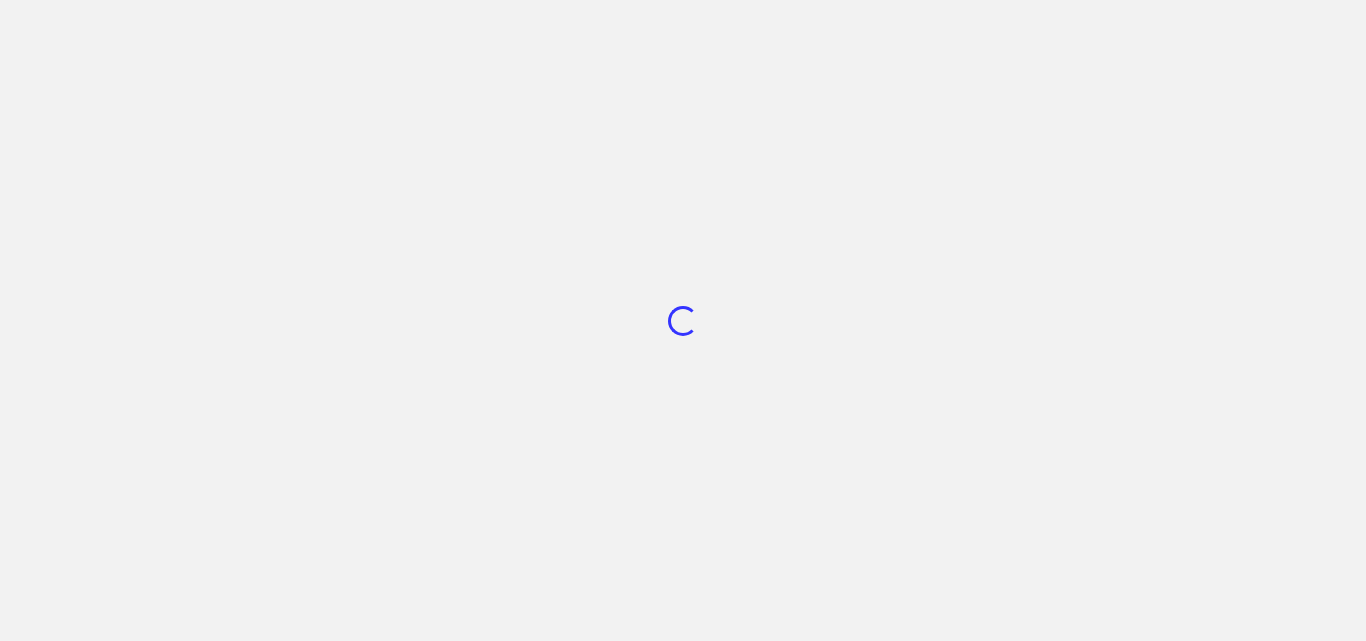 scroll, scrollTop: 0, scrollLeft: 0, axis: both 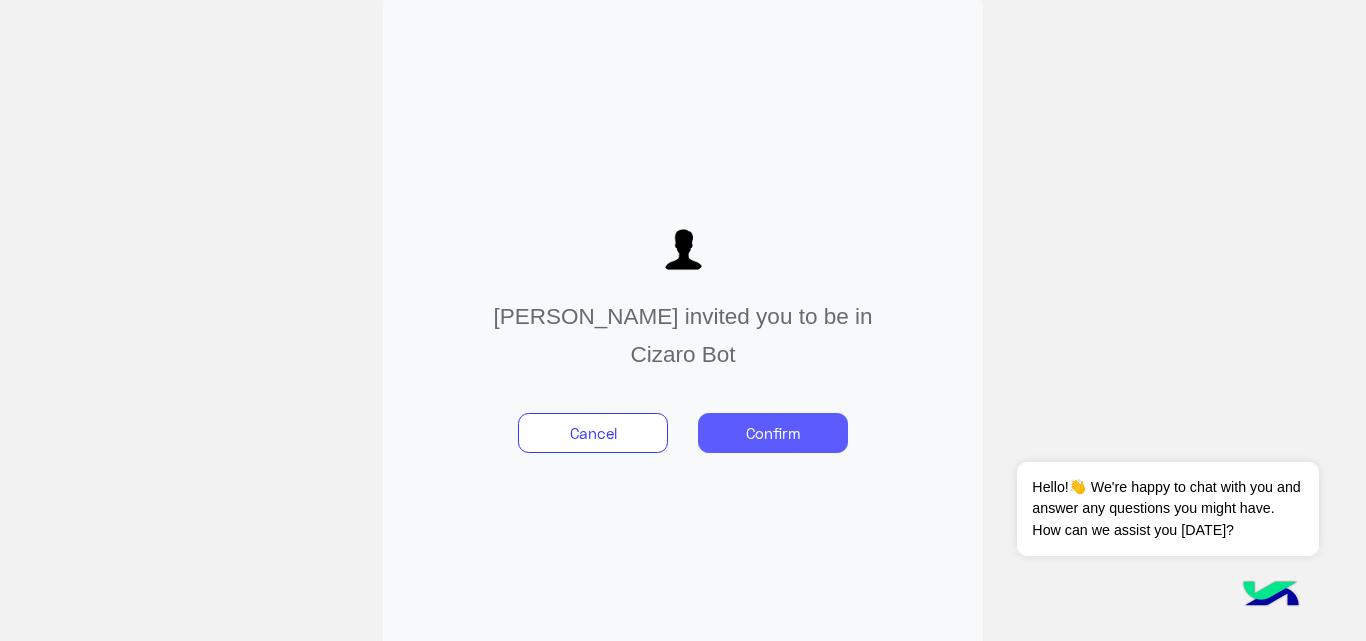 click on "Confirm" 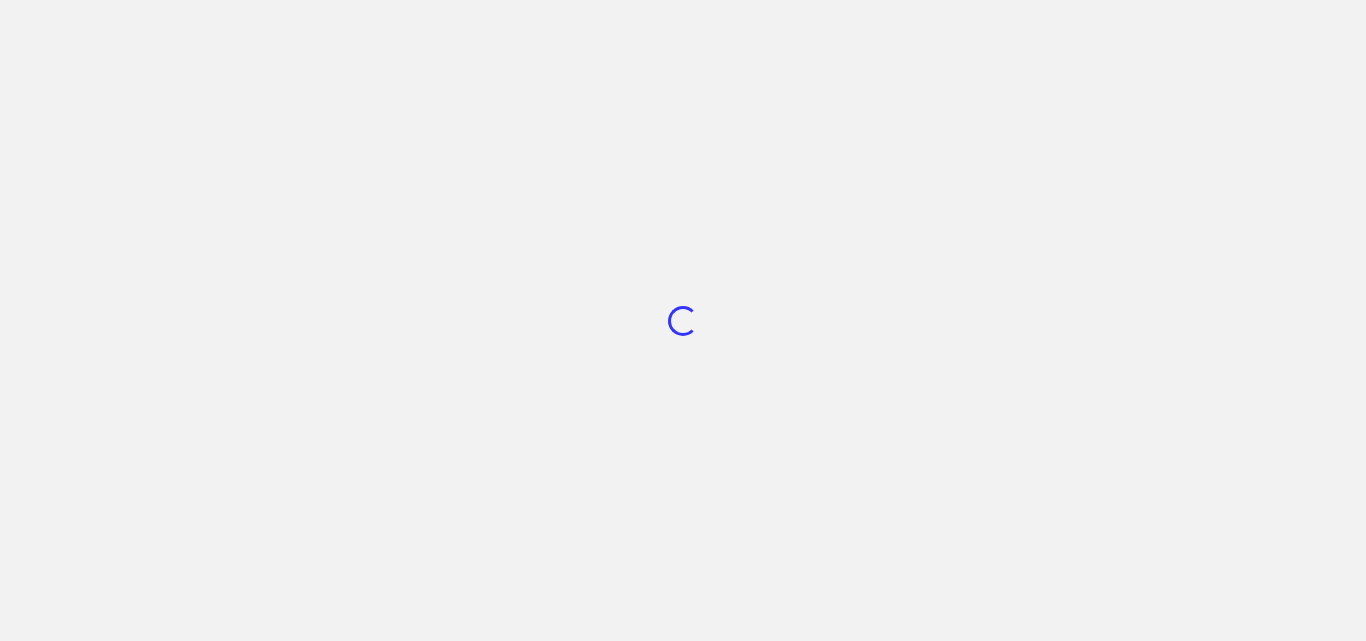 scroll, scrollTop: 0, scrollLeft: 0, axis: both 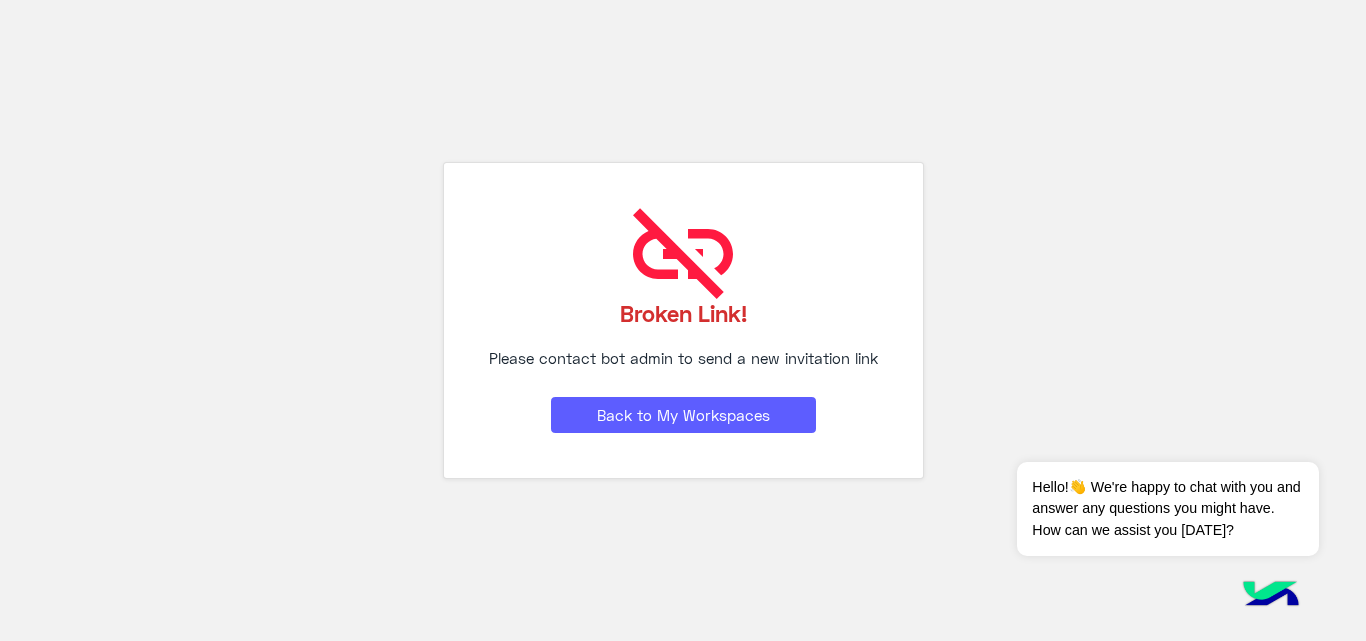 click on "Back to My Workspaces" 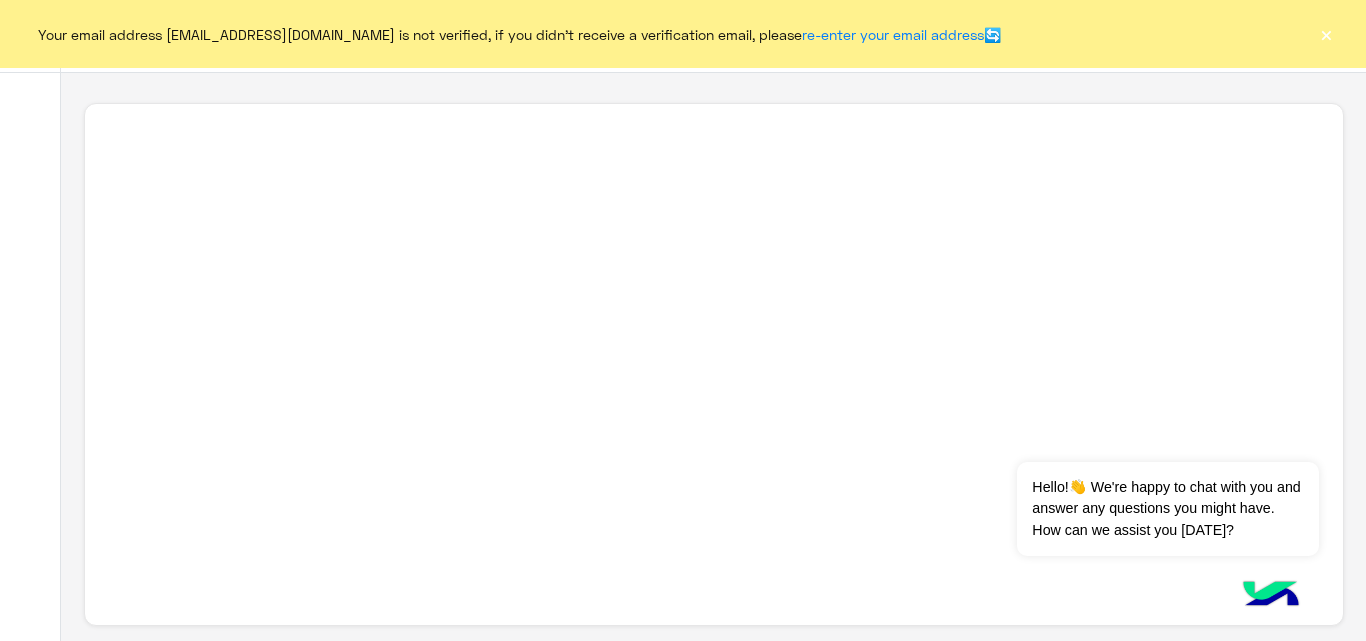 click on "×" 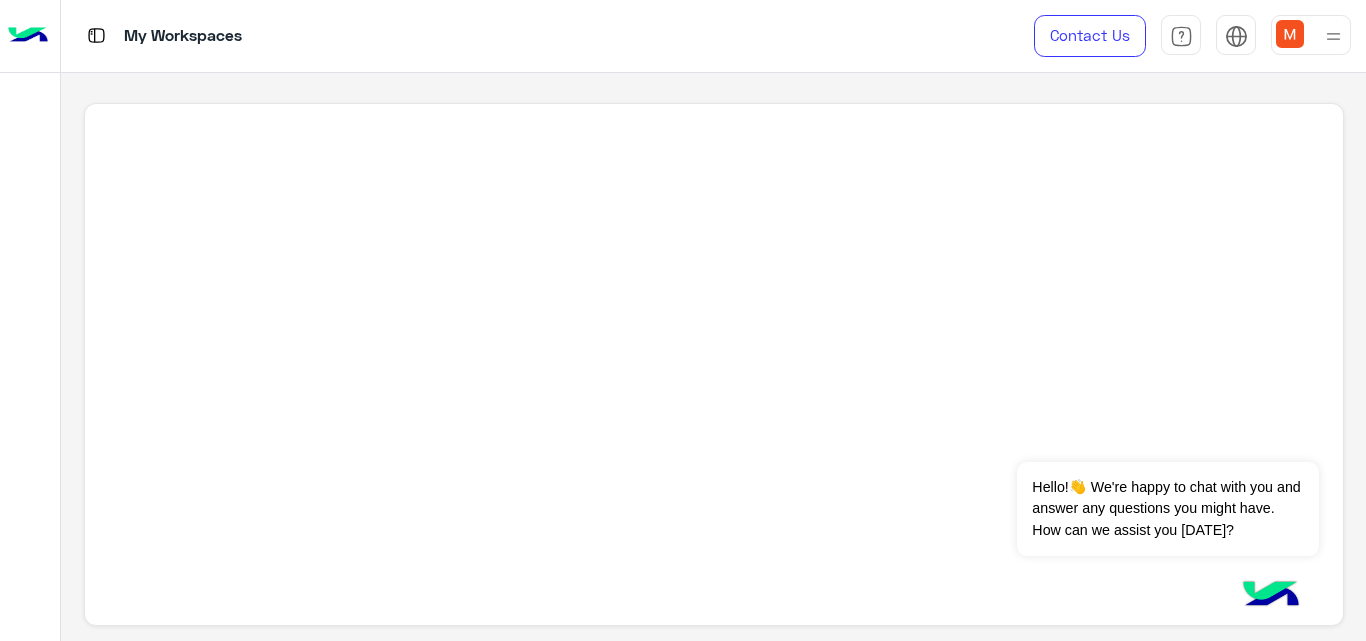 click at bounding box center [1290, 34] 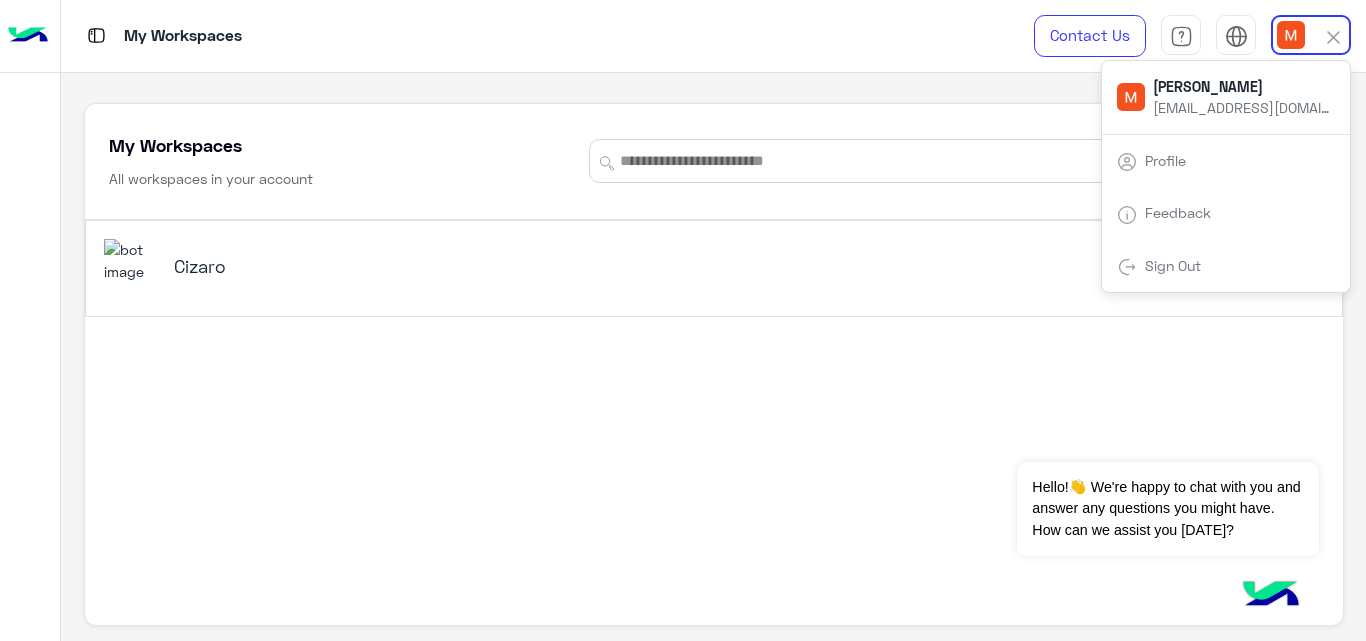 click on "My Workspaces All workspaces in your account  Add Workspace   Cizaro   Pro" 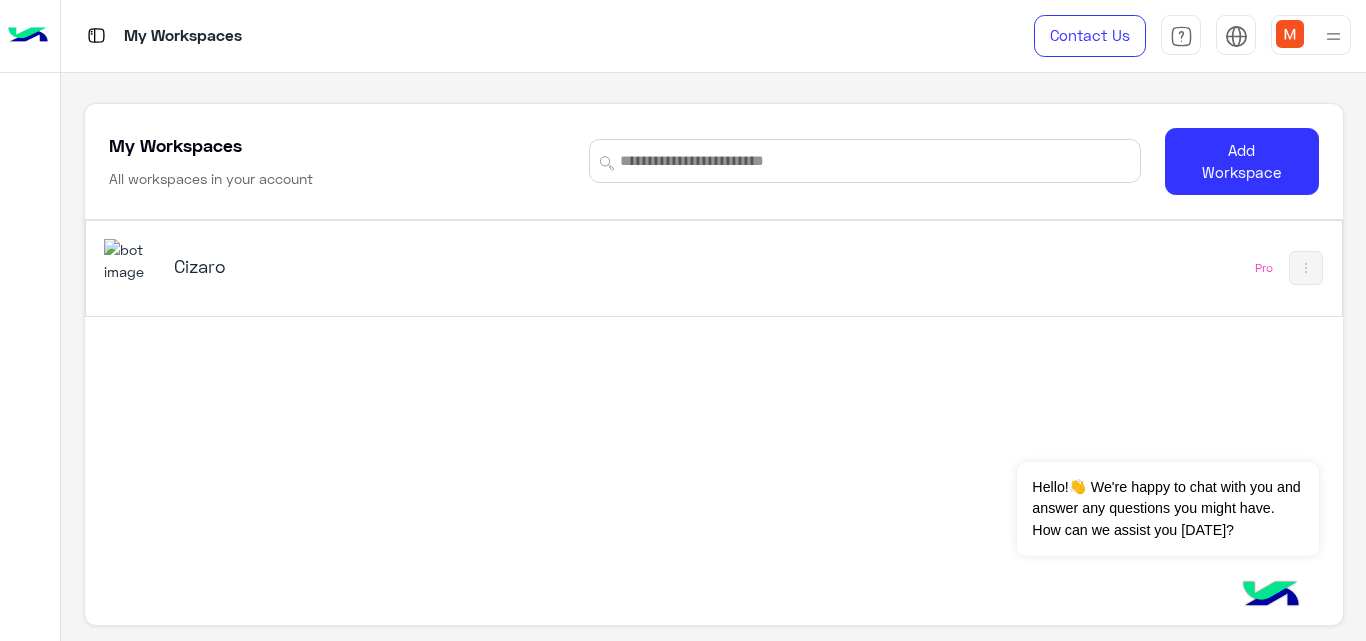 click on "Cizaro" at bounding box center [393, 266] 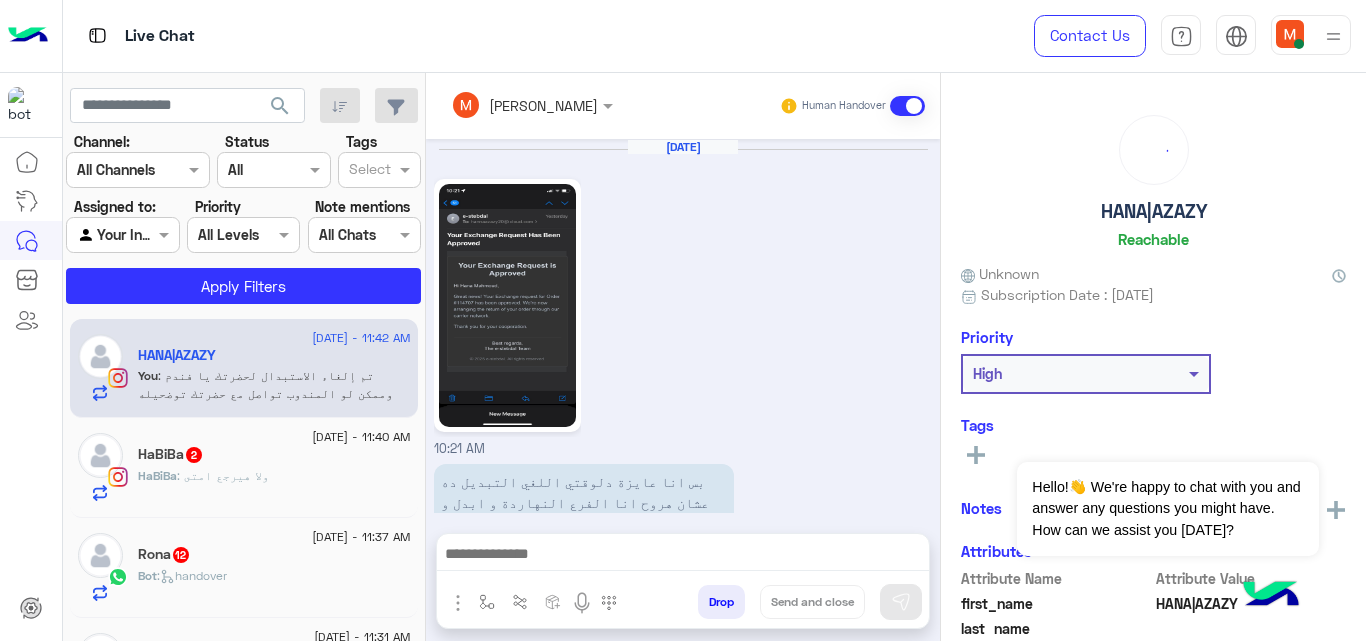 scroll, scrollTop: 633, scrollLeft: 0, axis: vertical 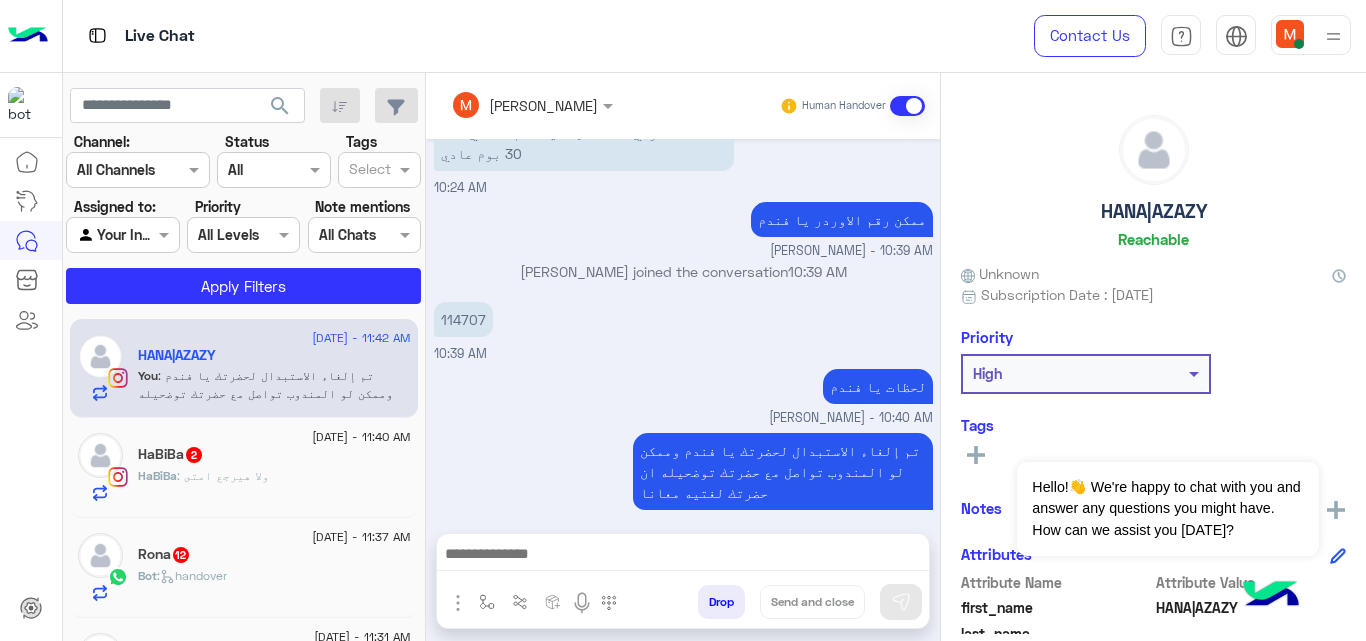 click on "HaBiBa : ولا هيرجع امتى" 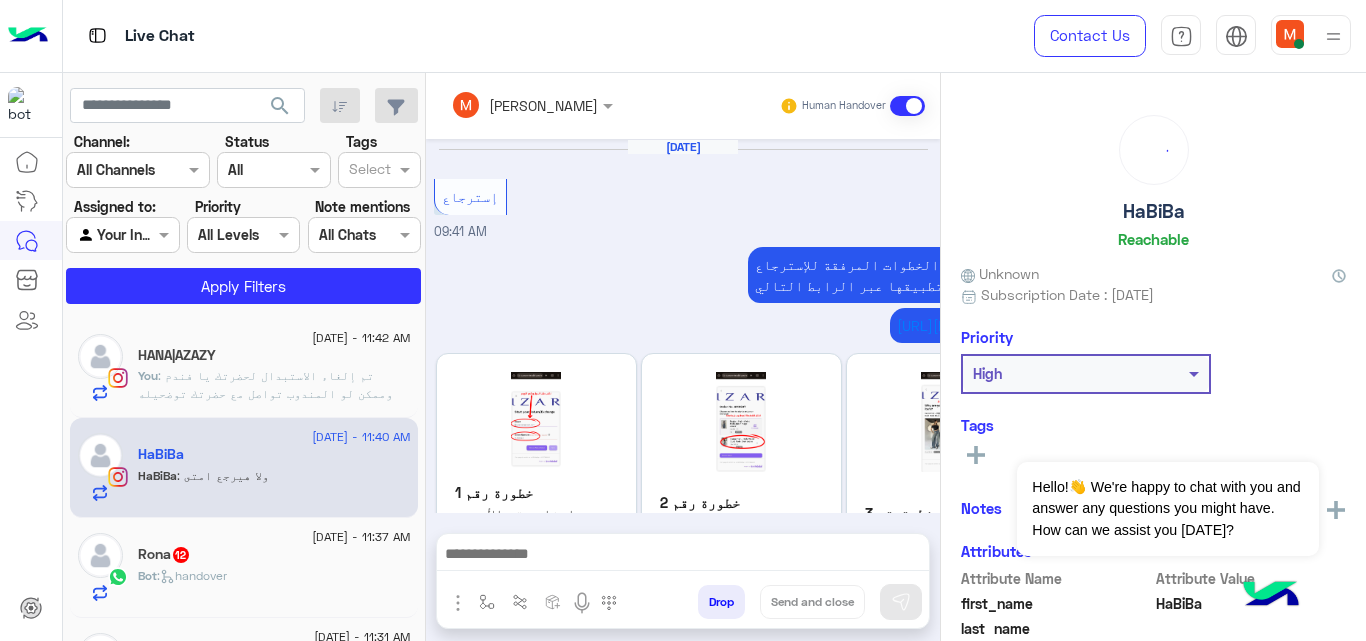 scroll, scrollTop: 781, scrollLeft: 0, axis: vertical 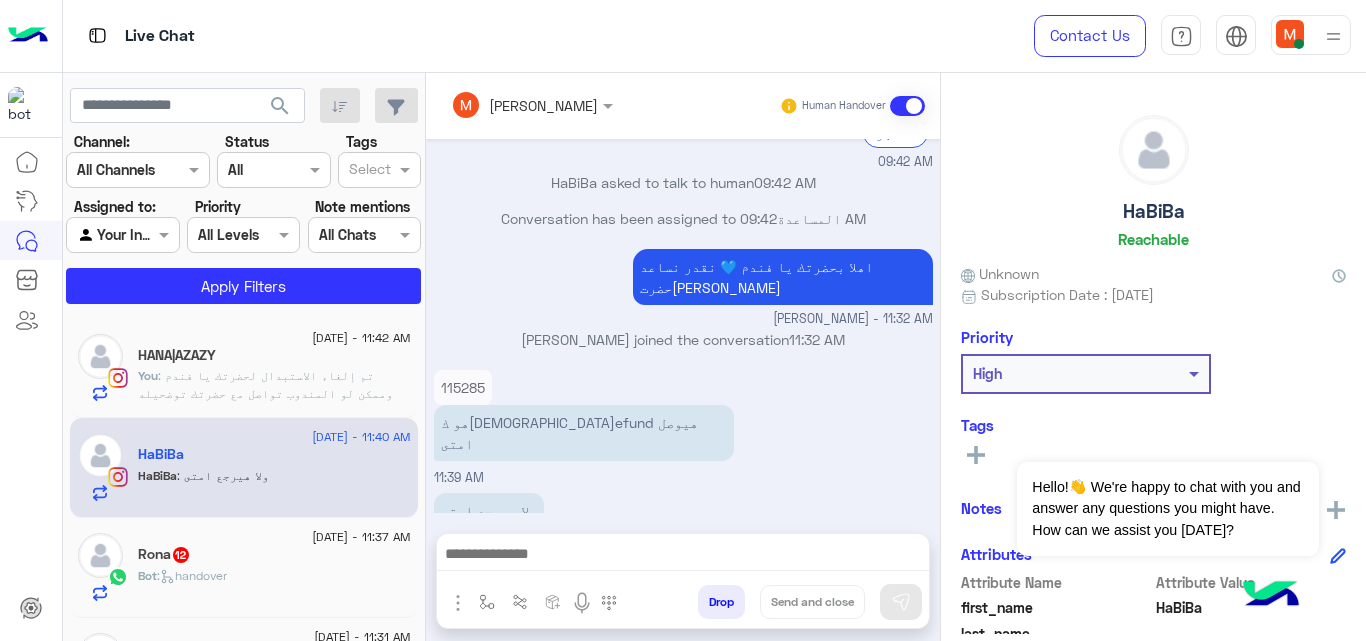 click on "اهلا بحضرتك يا فندم 💙 نقدر نساعد حضرتك ازاي  Mariam Saber -  11:32 AM" at bounding box center (683, 286) 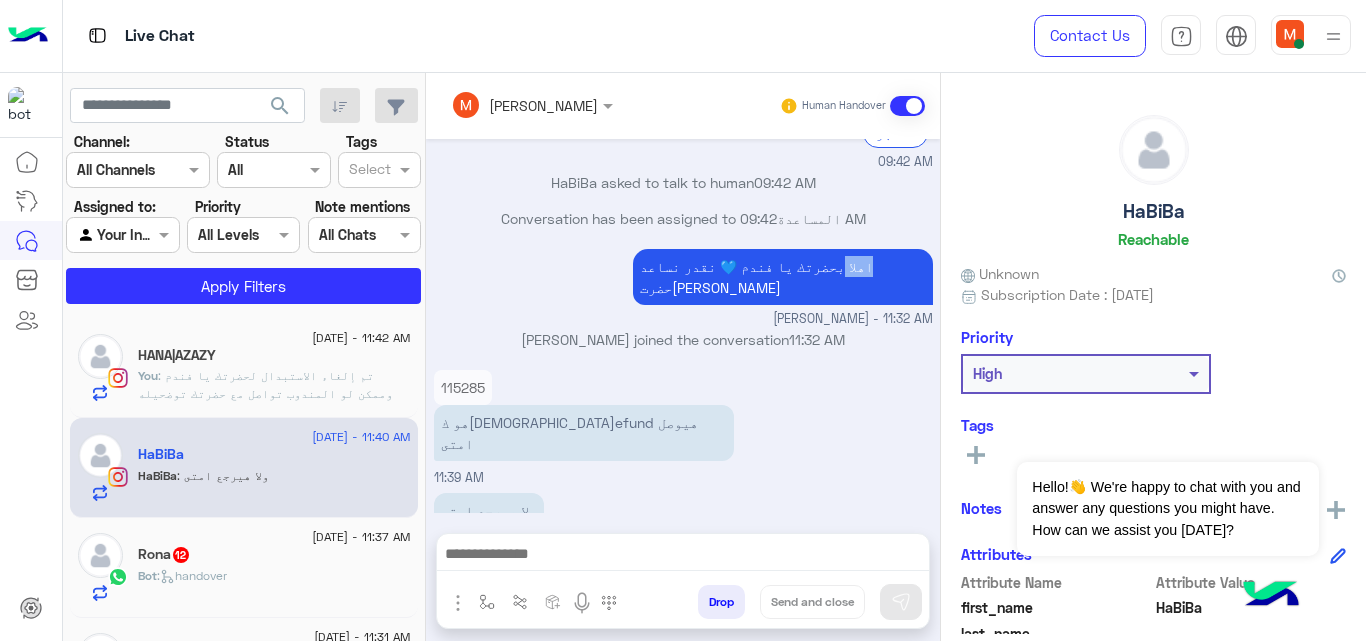 click on "اهلا بحضرتك يا فندم 💙 نقدر نساعد حضرتك ازاي  Mariam Saber -  11:32 AM" at bounding box center [683, 286] 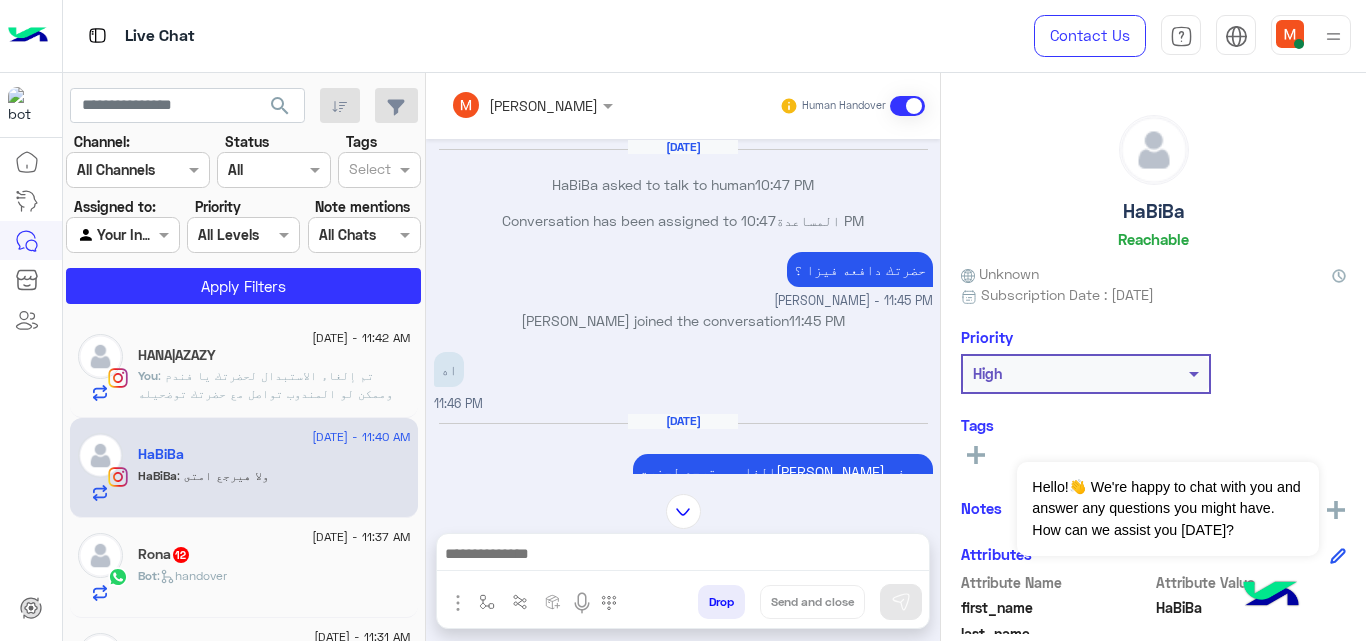 scroll, scrollTop: 0, scrollLeft: 0, axis: both 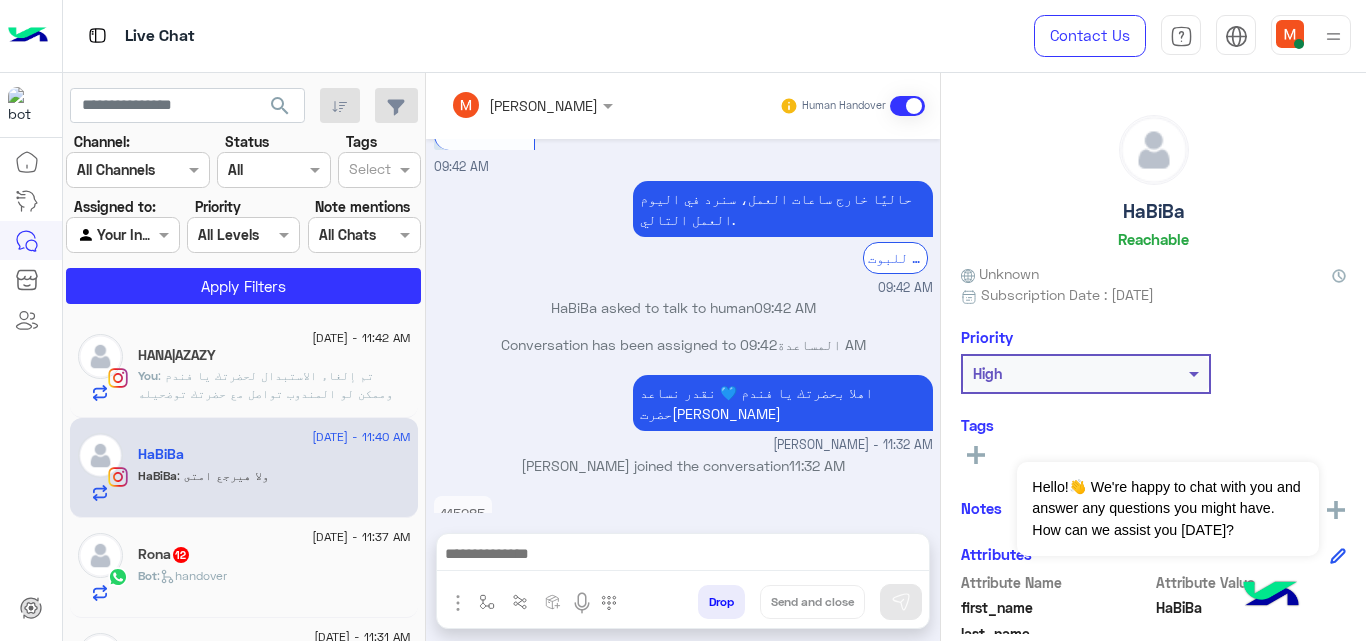 click on "115285" at bounding box center [463, 513] 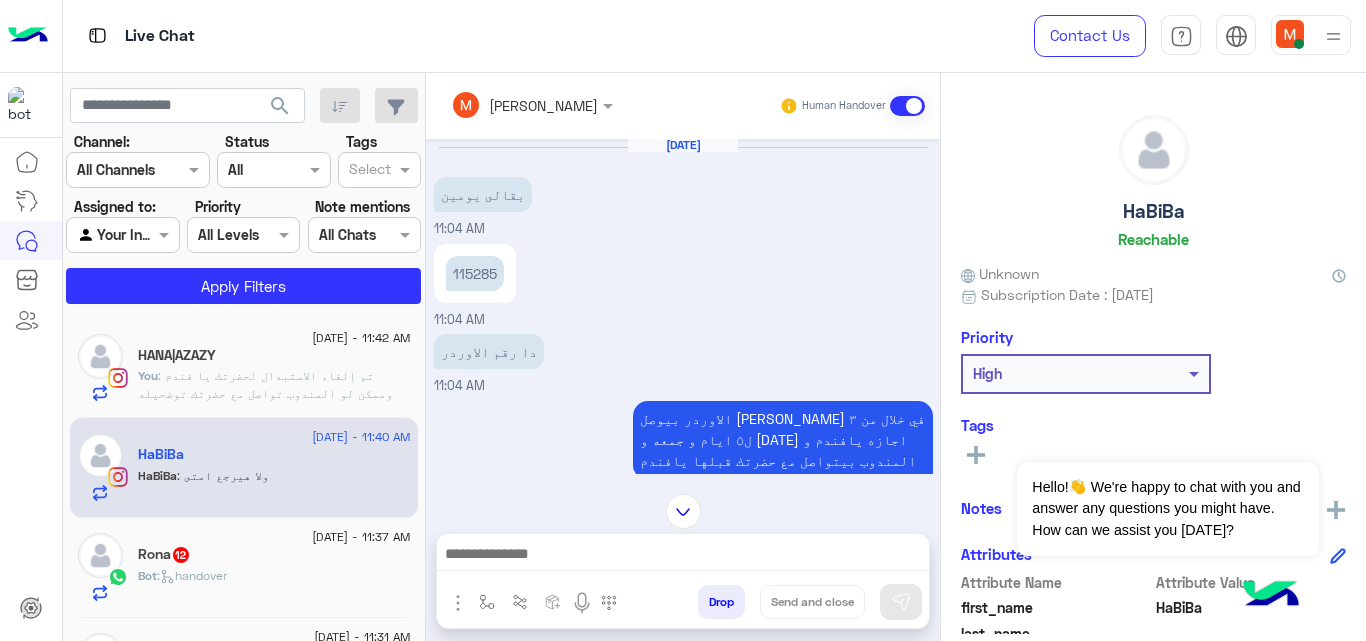 scroll, scrollTop: 0, scrollLeft: 0, axis: both 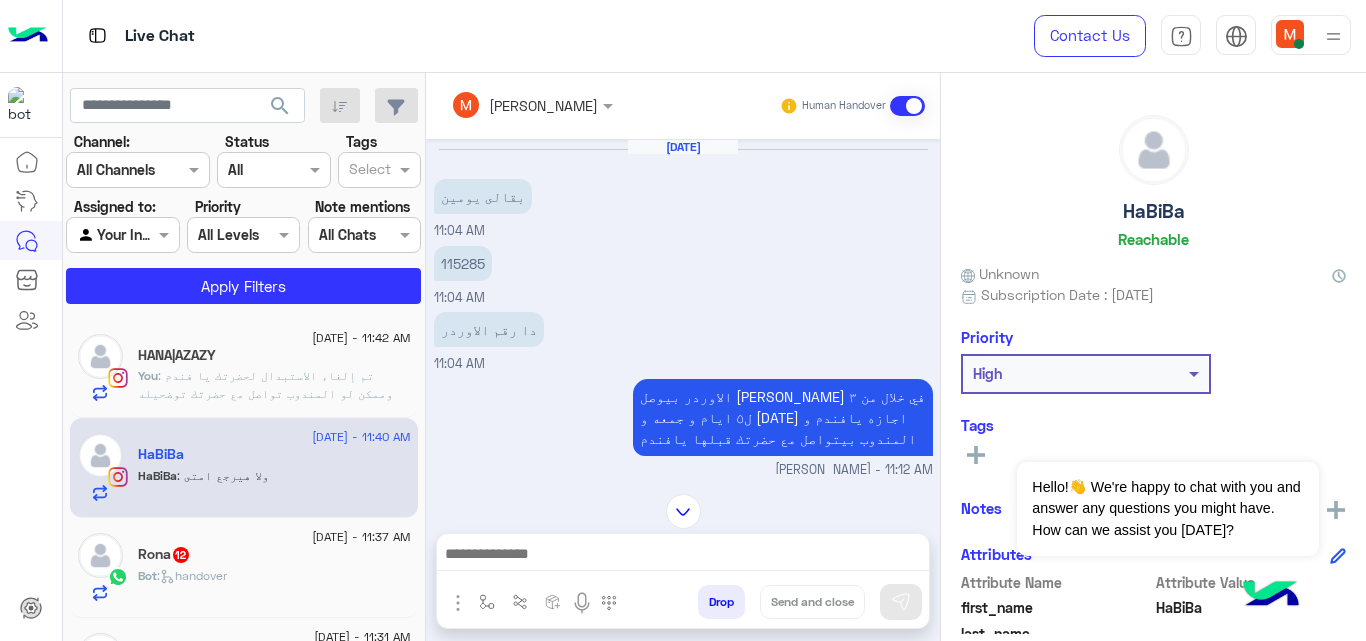 click on "الاوردر بيوصل يافندم في خلال من ٣ ل٥ ايام و جمعه و سبت اجازه يافندم و المندوب بيتواصل مع حضرتك قبلها يافندم" at bounding box center [783, 417] 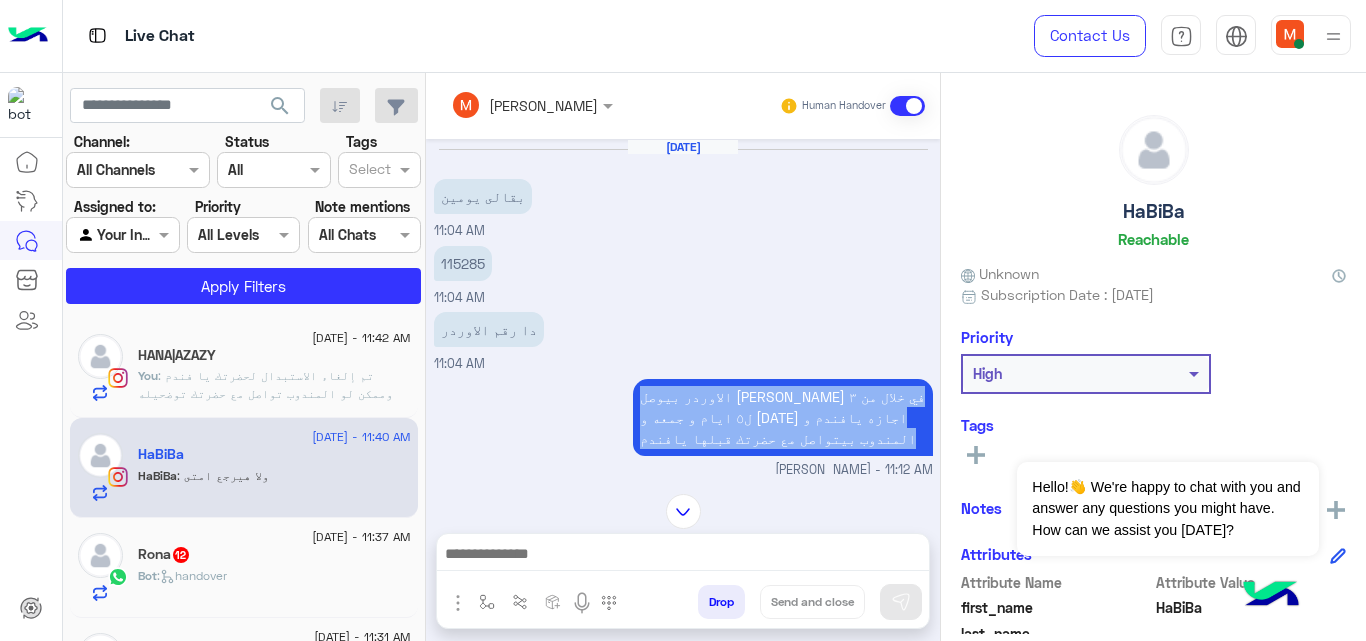 click on "الاوردر بيوصل يافندم في خلال من ٣ ل٥ ايام و جمعه و سبت اجازه يافندم و المندوب بيتواصل مع حضرتك قبلها يافندم" at bounding box center [783, 417] 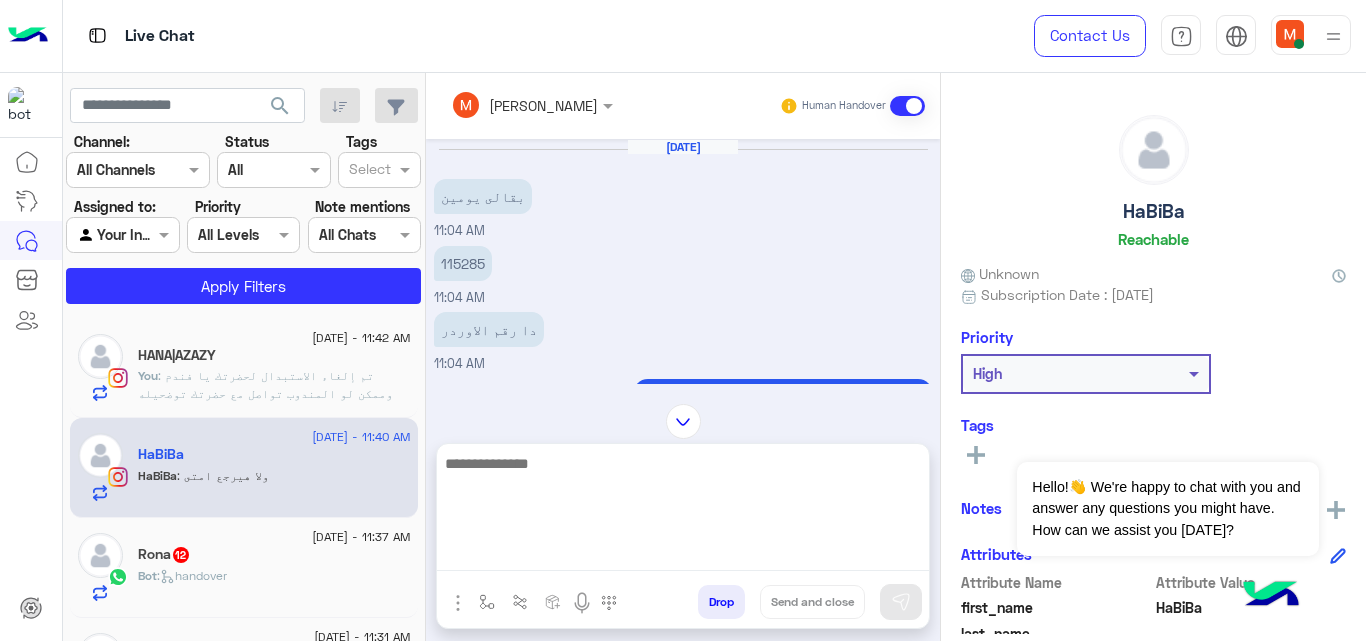 click at bounding box center (683, 511) 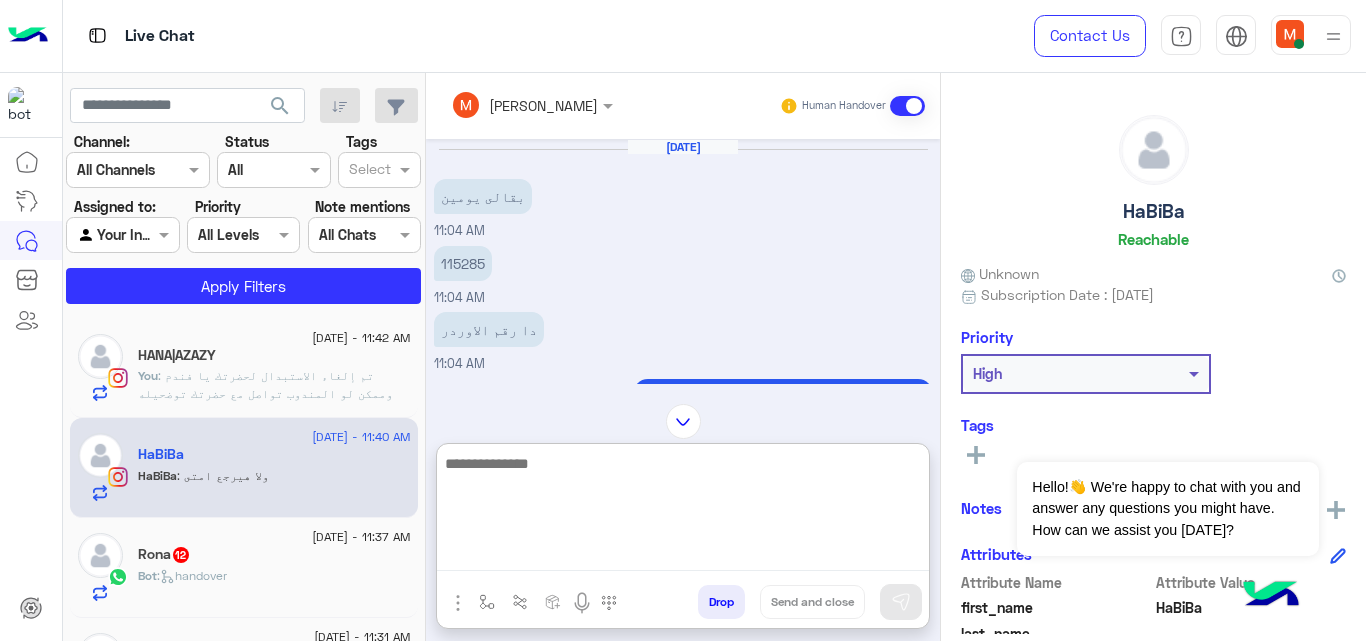 paste on "**********" 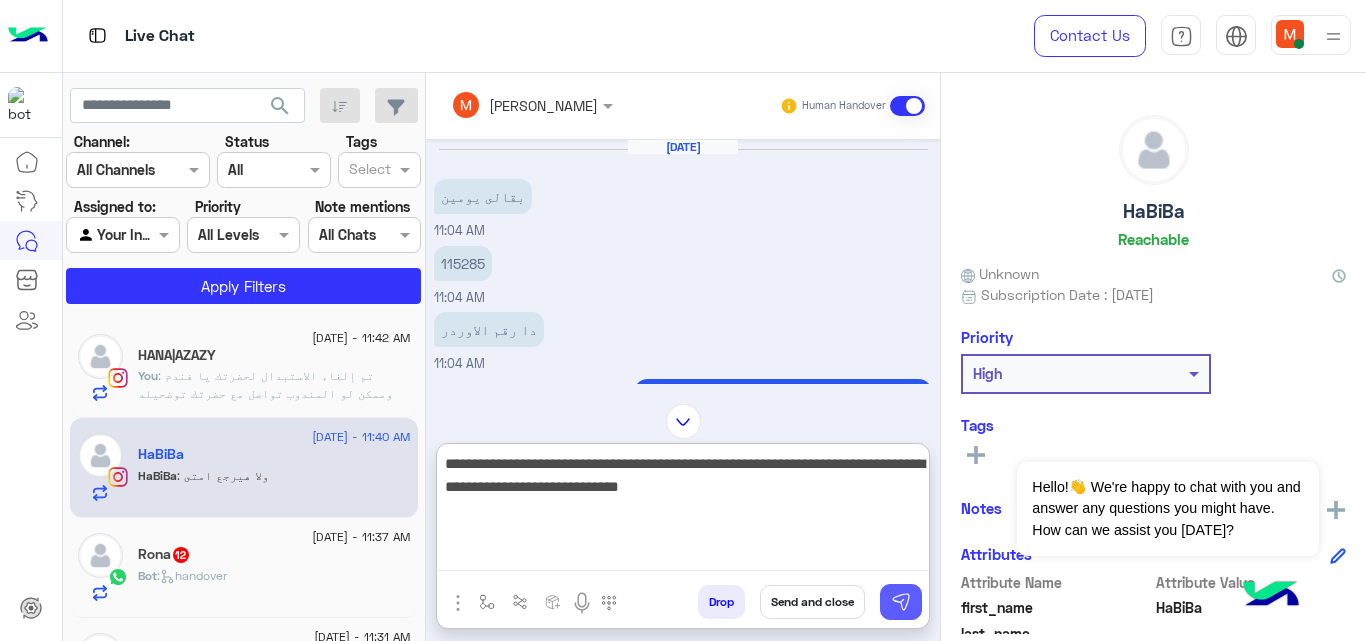 type on "**********" 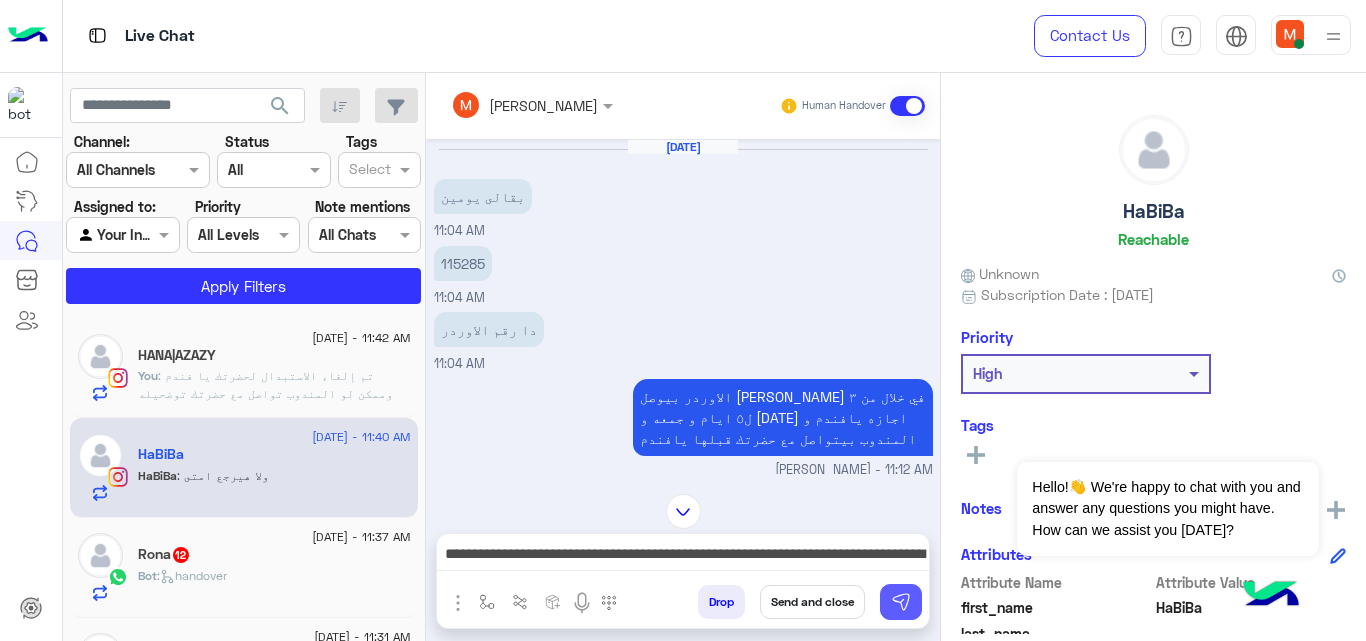 click at bounding box center (901, 602) 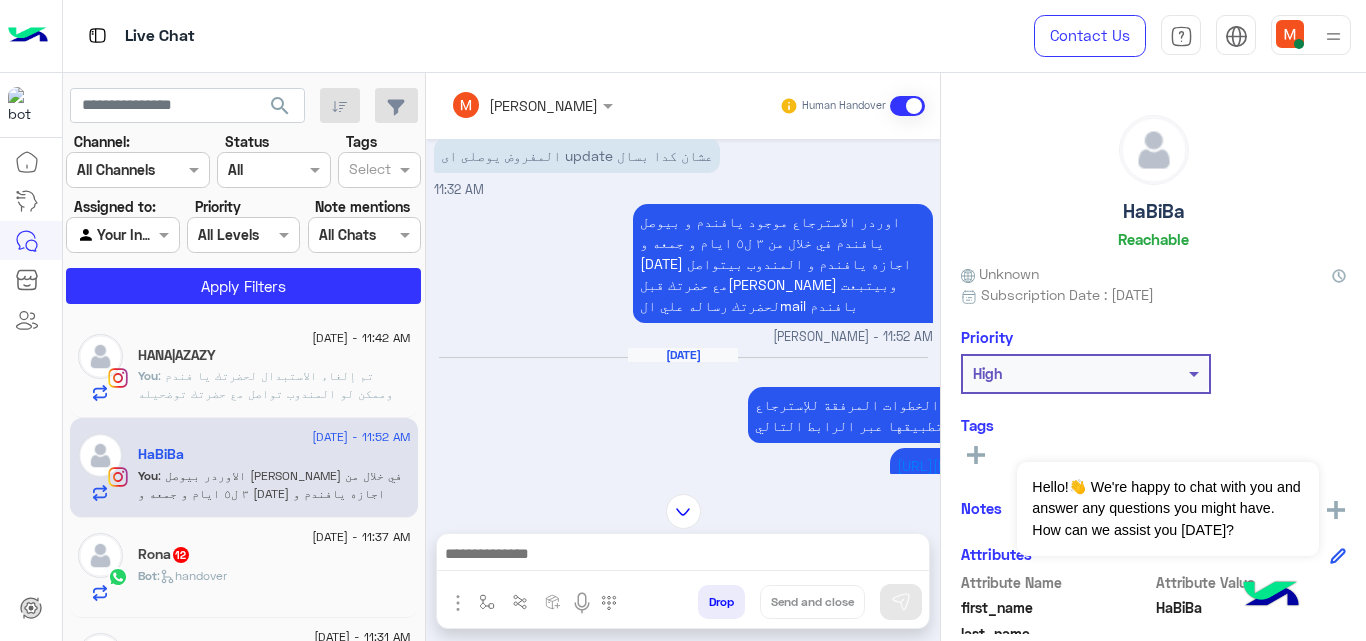 scroll, scrollTop: 1965, scrollLeft: 0, axis: vertical 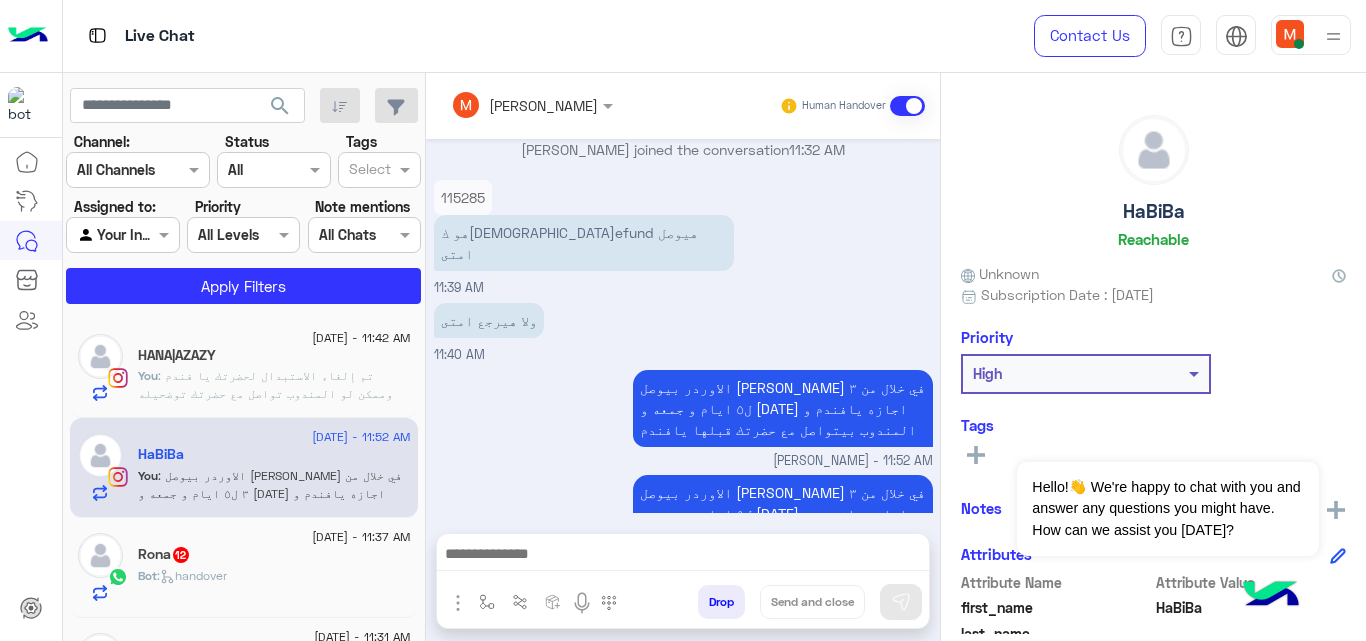 click on ":   handover" 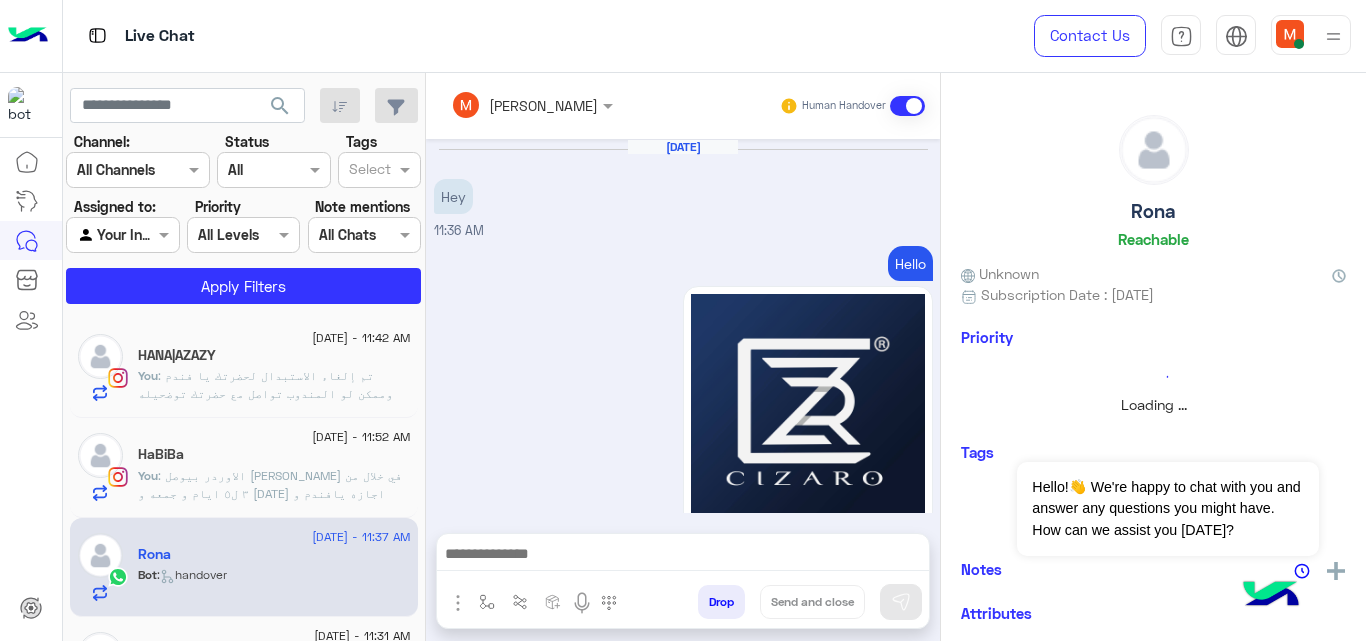scroll, scrollTop: 1242, scrollLeft: 0, axis: vertical 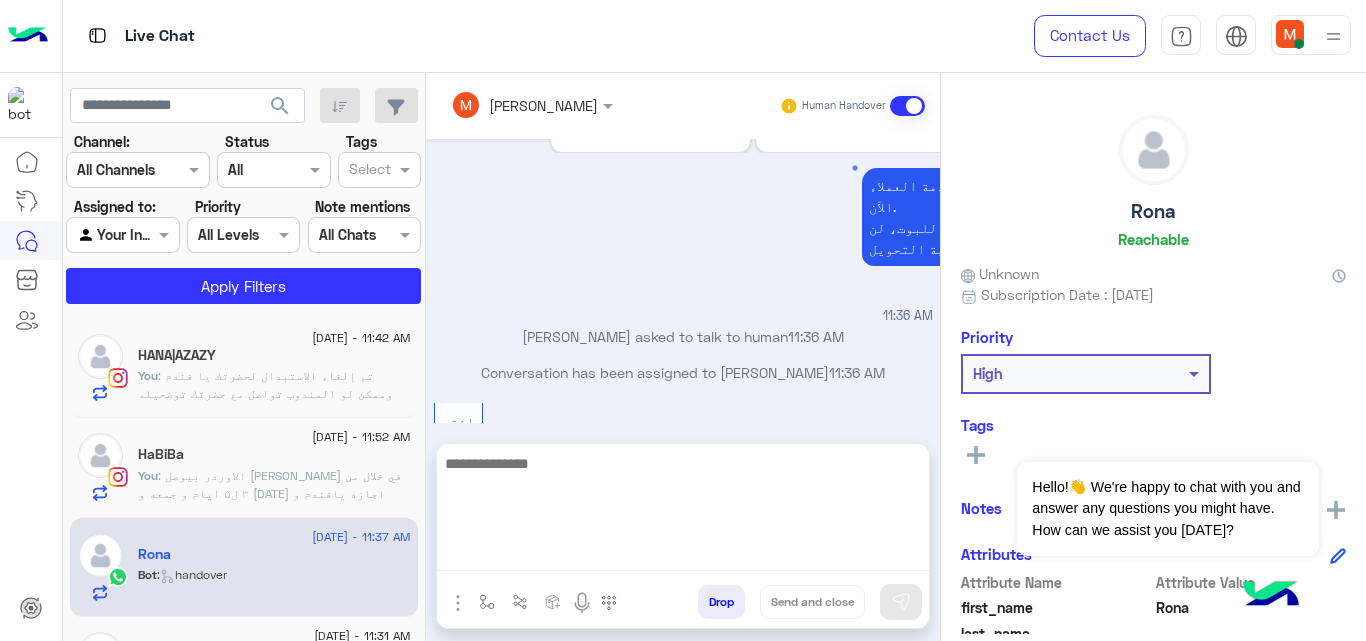 click at bounding box center [683, 511] 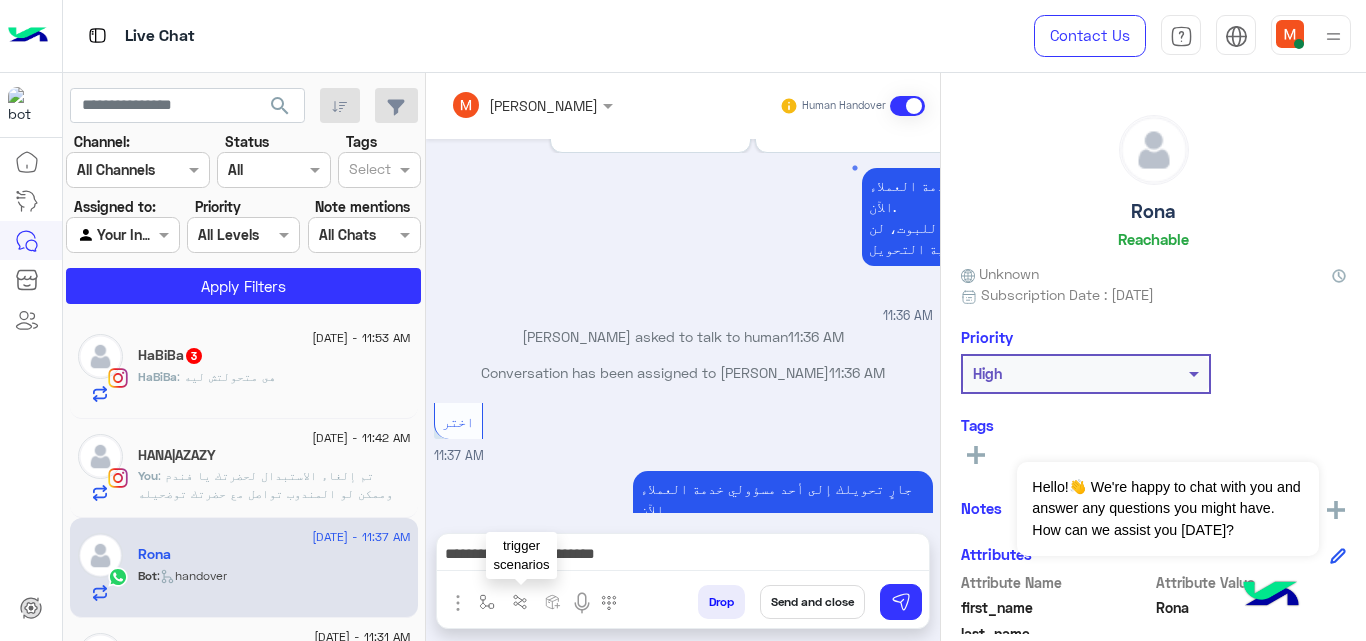 click at bounding box center (520, 601) 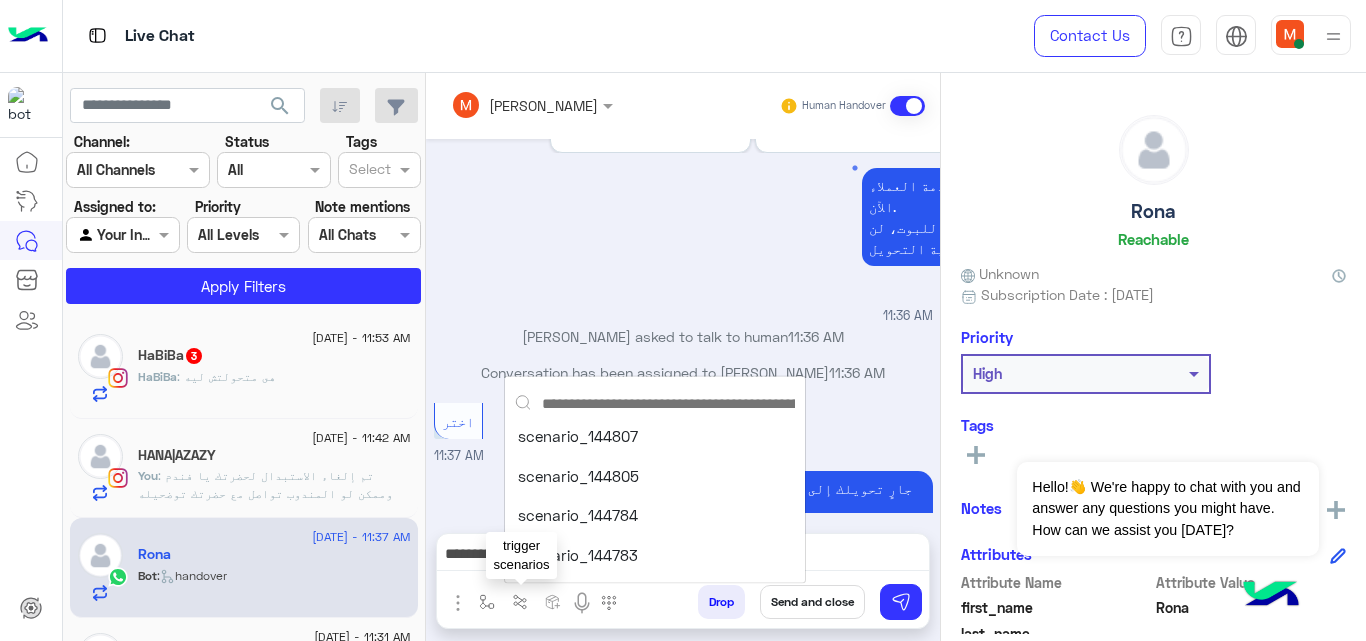 click at bounding box center (520, 601) 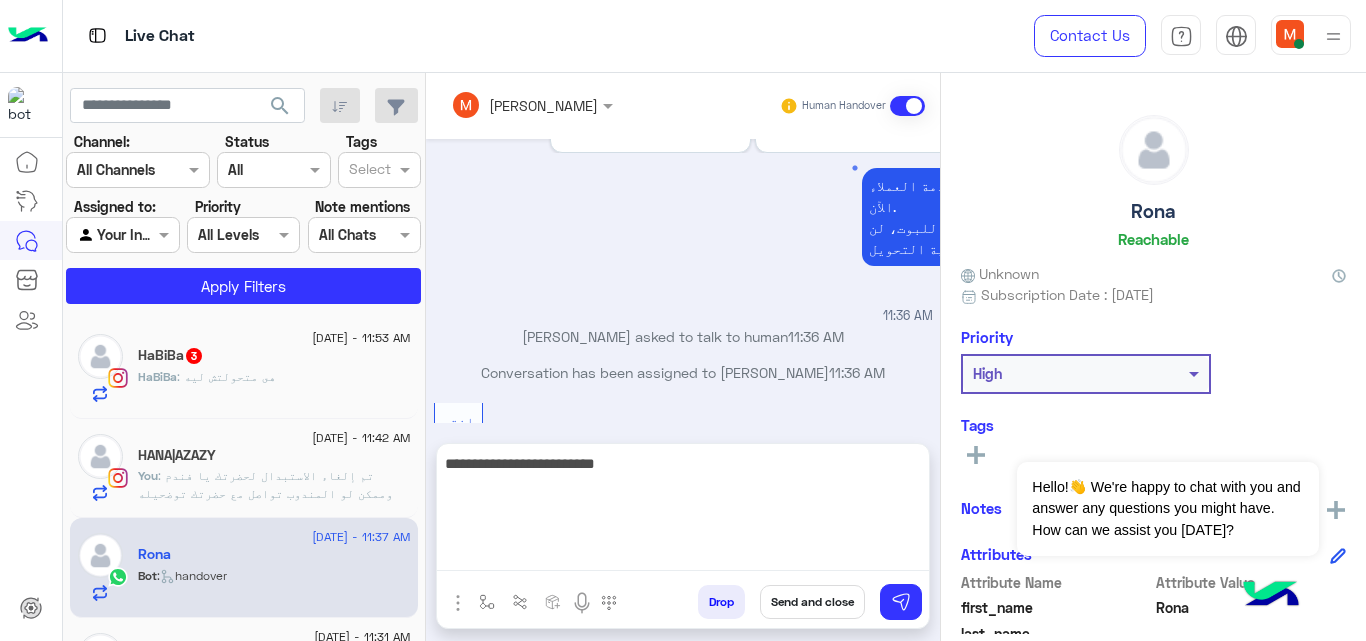 click on "**********" at bounding box center [683, 511] 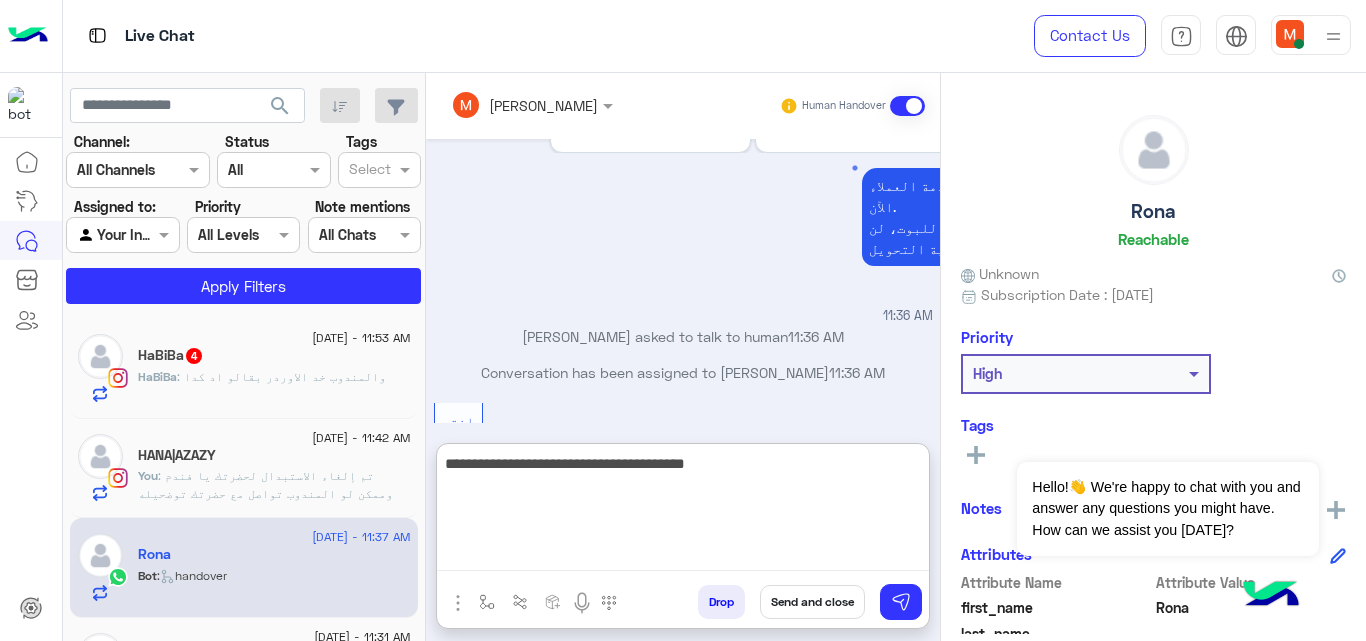 type on "**********" 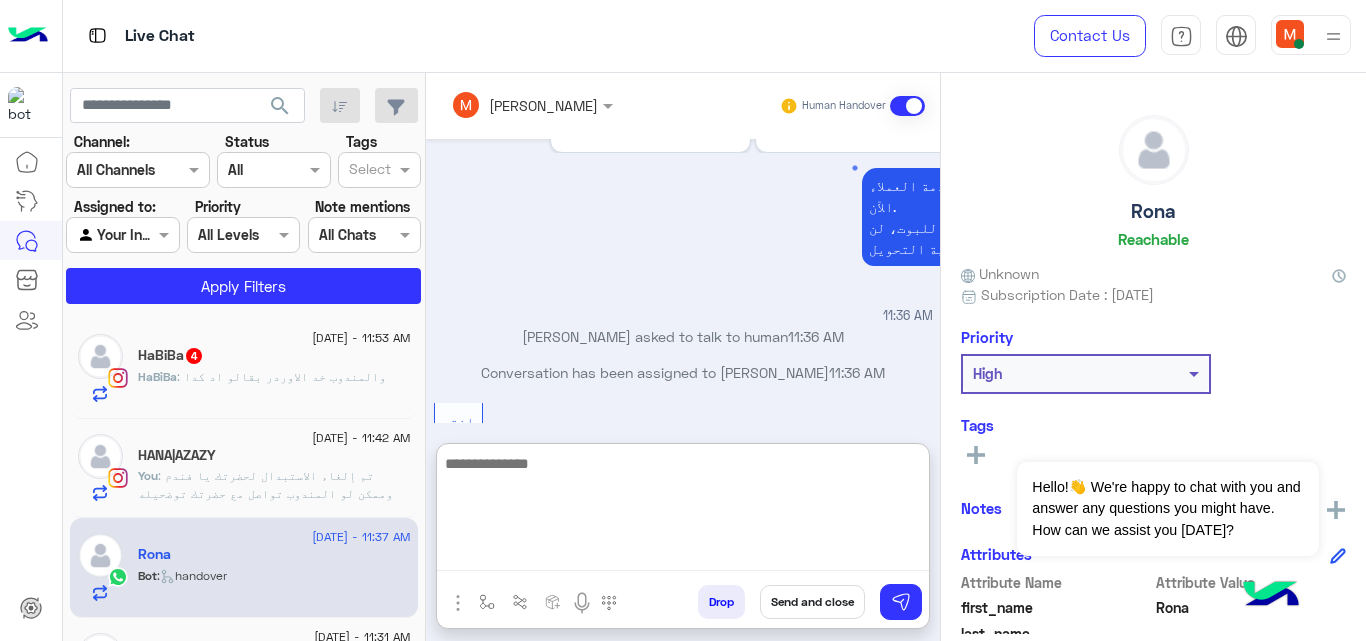 scroll, scrollTop: 1396, scrollLeft: 0, axis: vertical 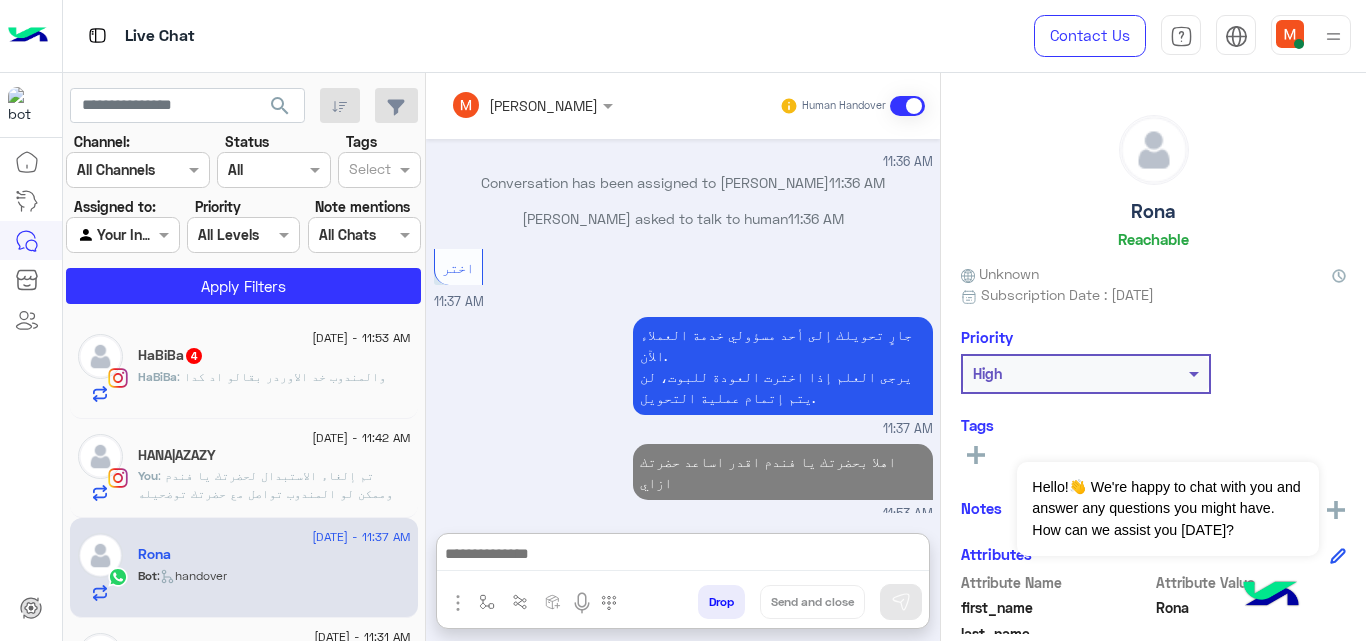 click on ": والمندوب خد الاوردر بقالو اد كدا" 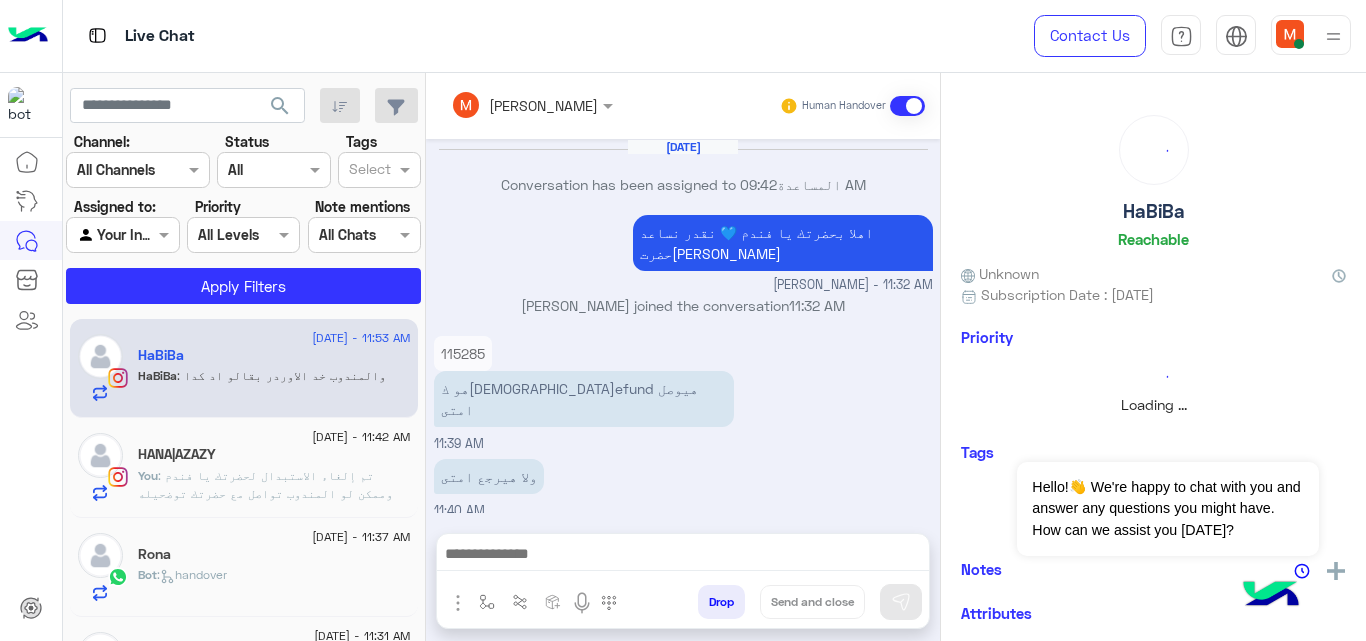 scroll, scrollTop: 339, scrollLeft: 0, axis: vertical 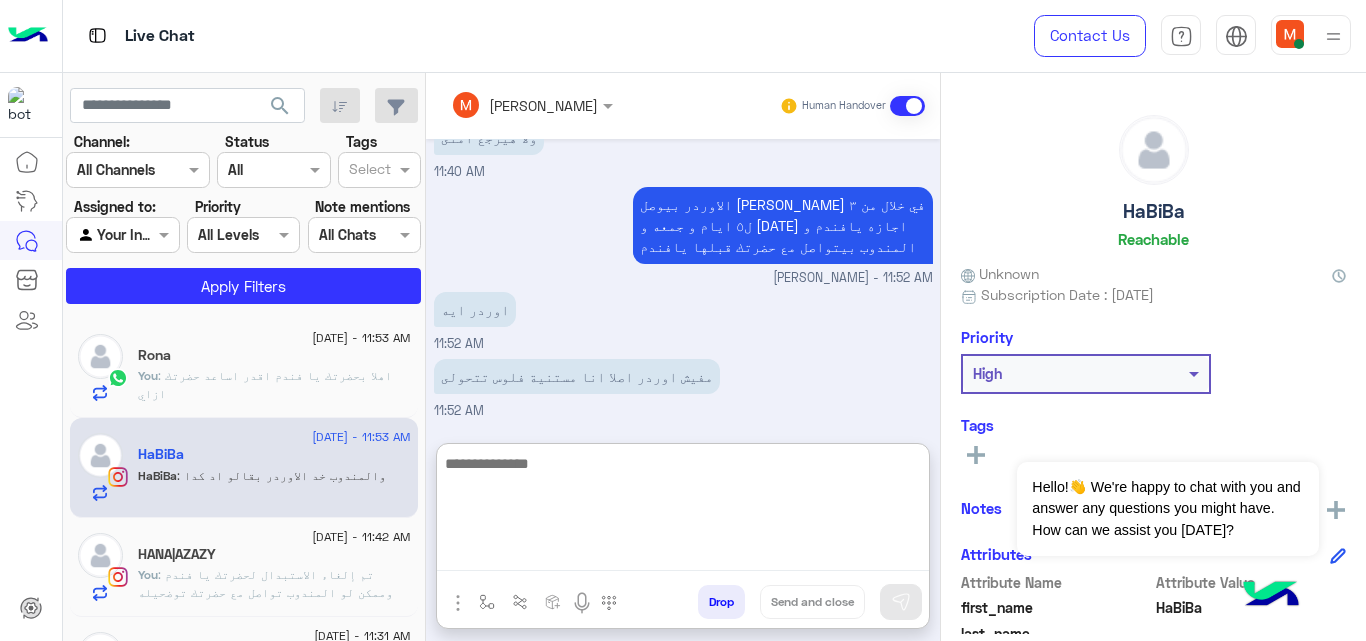 click at bounding box center [683, 511] 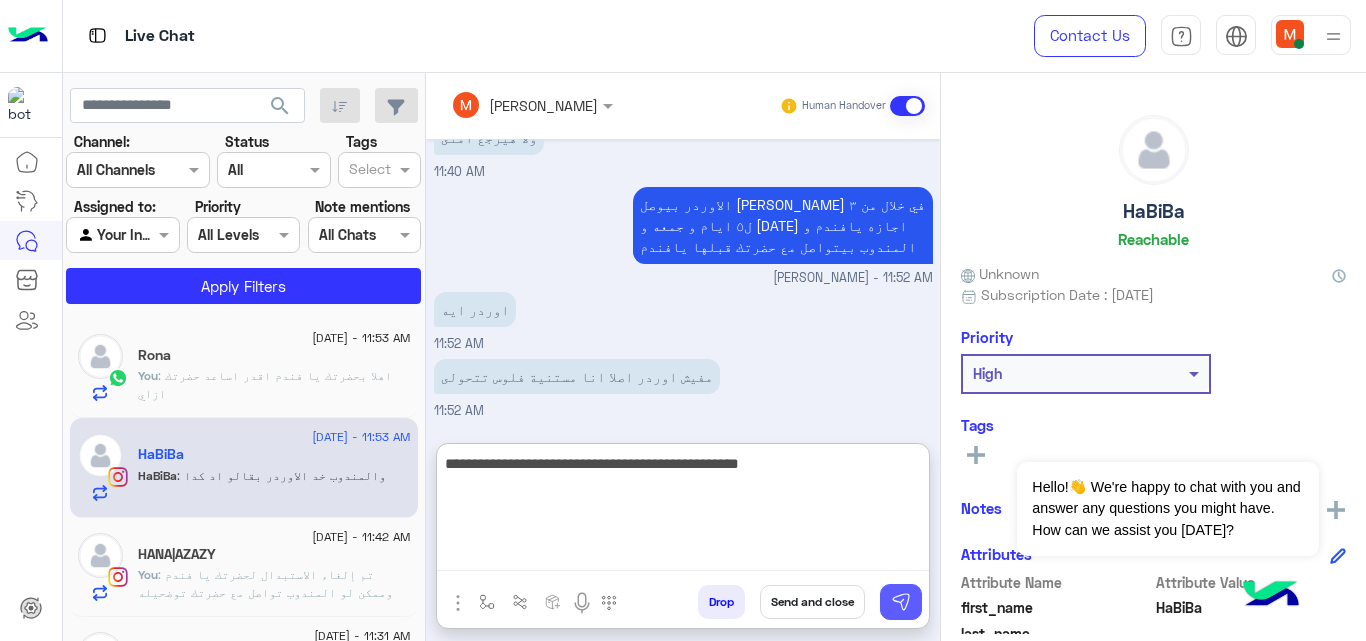 type on "**********" 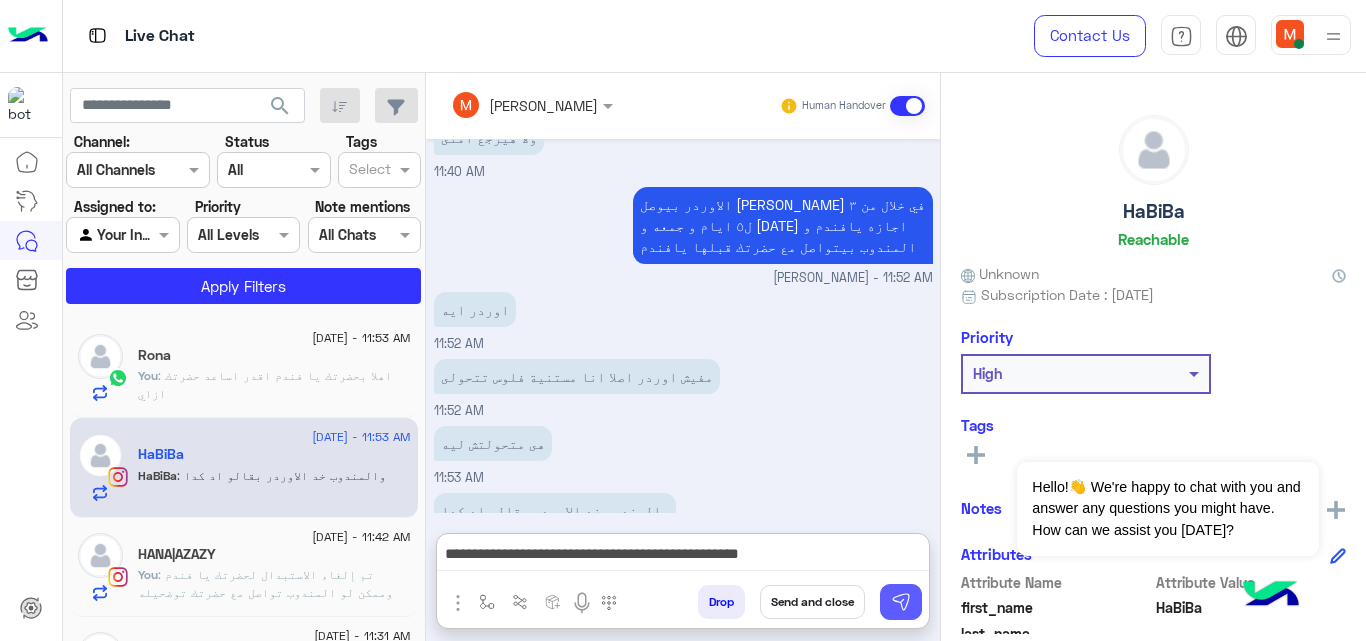 click at bounding box center [901, 602] 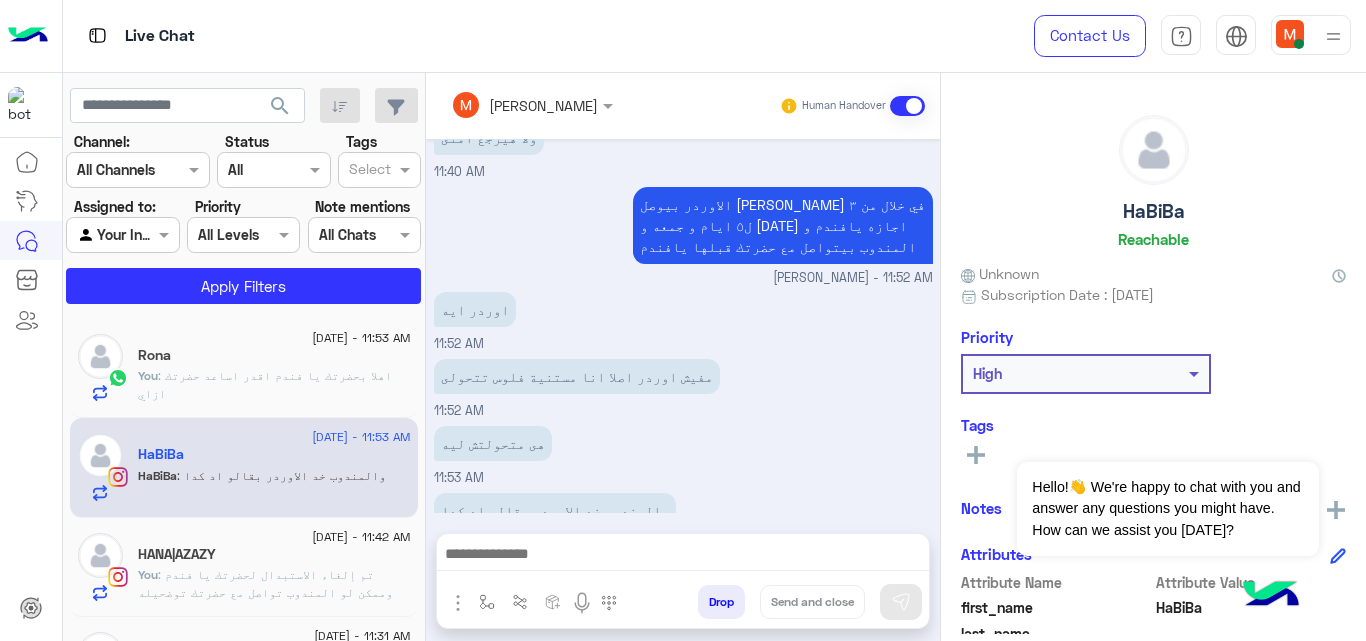 scroll, scrollTop: 423, scrollLeft: 0, axis: vertical 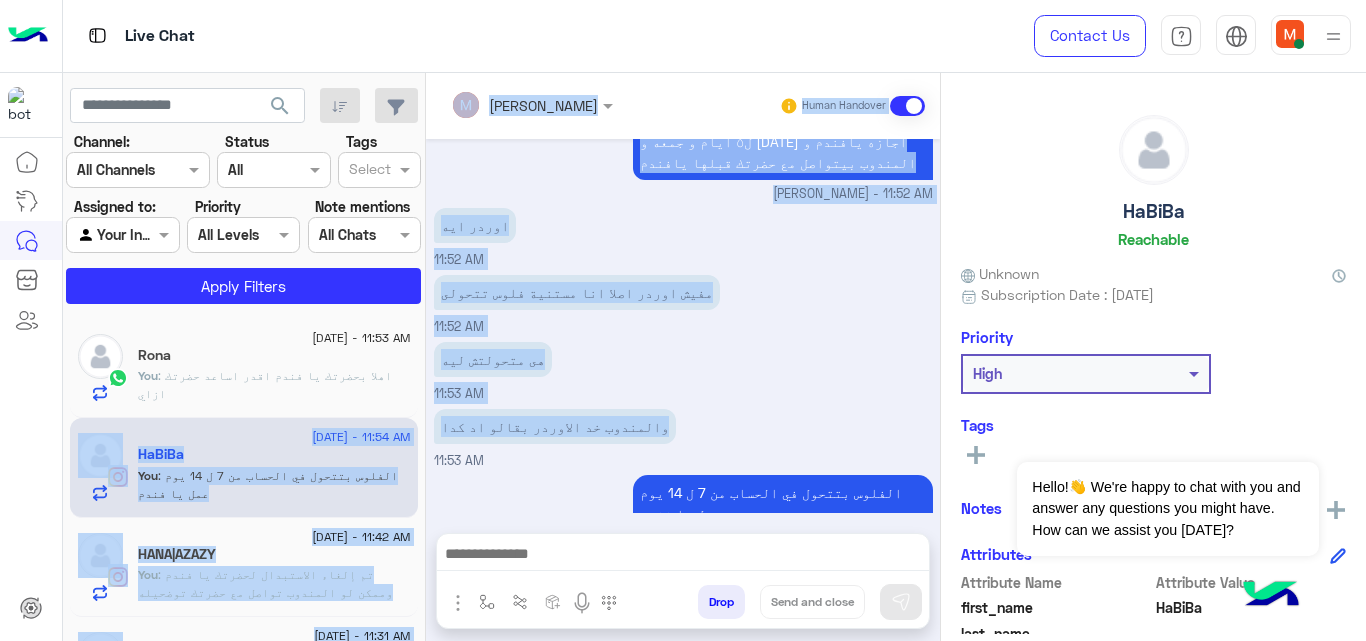 drag, startPoint x: 424, startPoint y: 370, endPoint x: 432, endPoint y: 424, distance: 54.589375 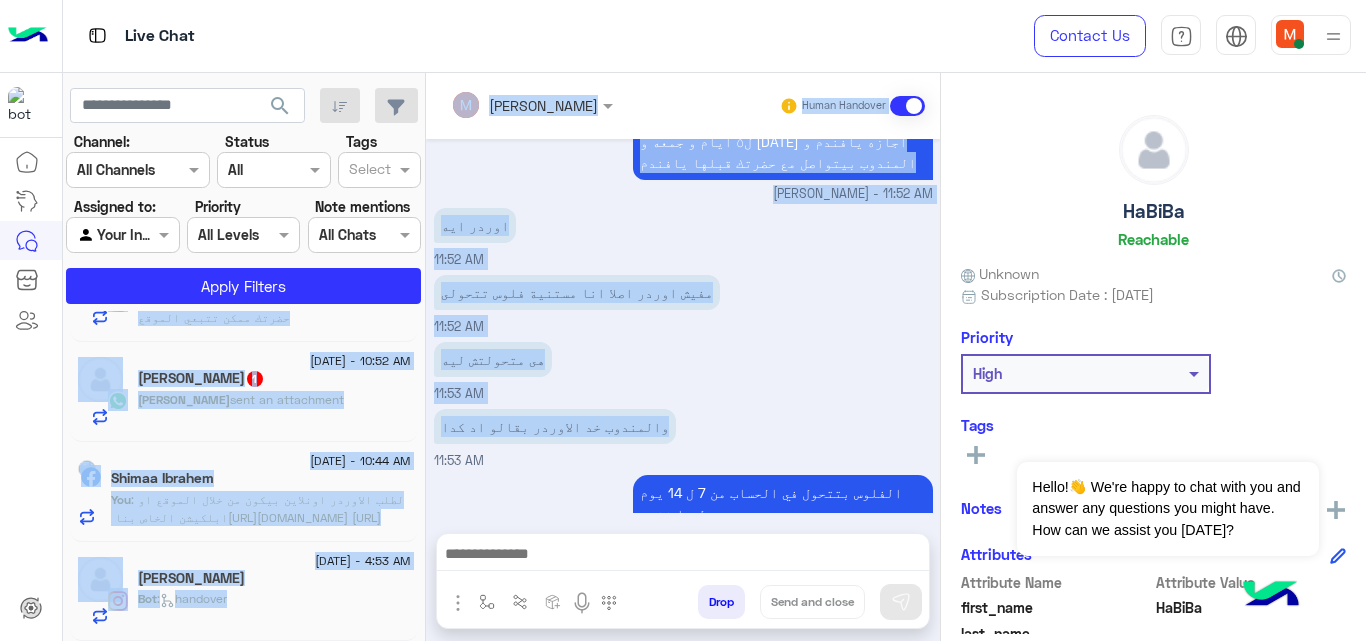 scroll, scrollTop: 10, scrollLeft: 0, axis: vertical 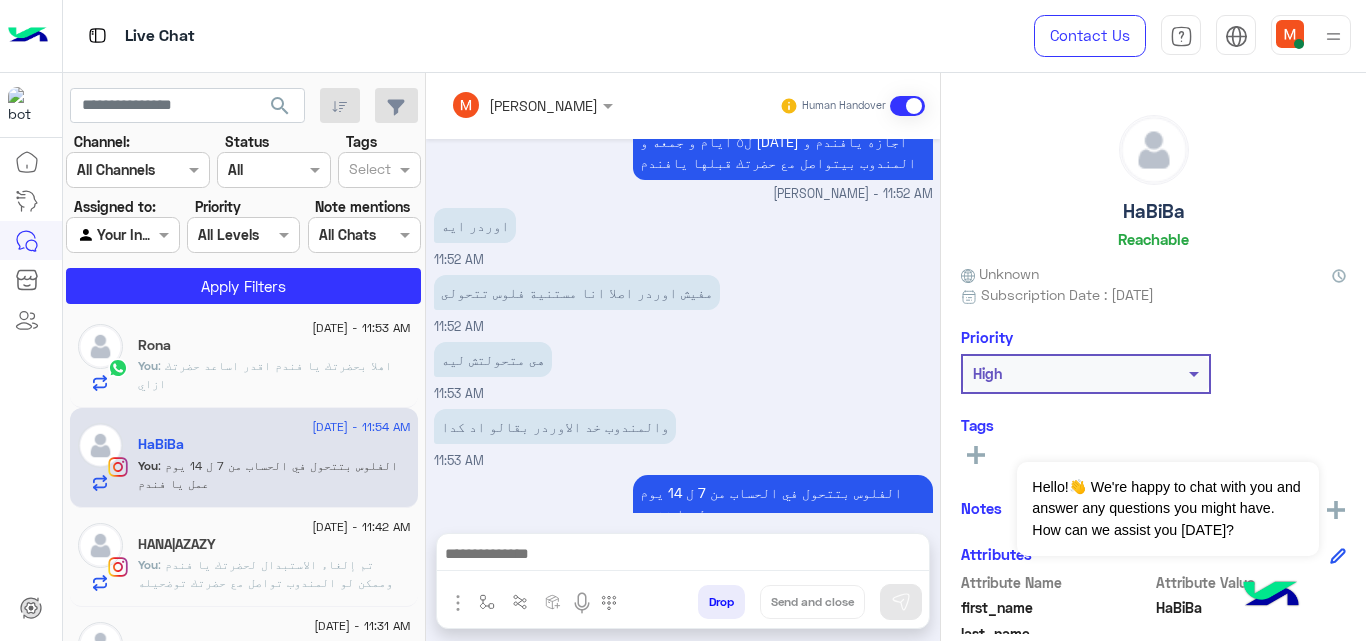 click on "الفلوس بتتحول في الحساب من 7 ل 14 يوم عمل يا فندم  Mariam Saber -  11:54 AM" at bounding box center (683, 512) 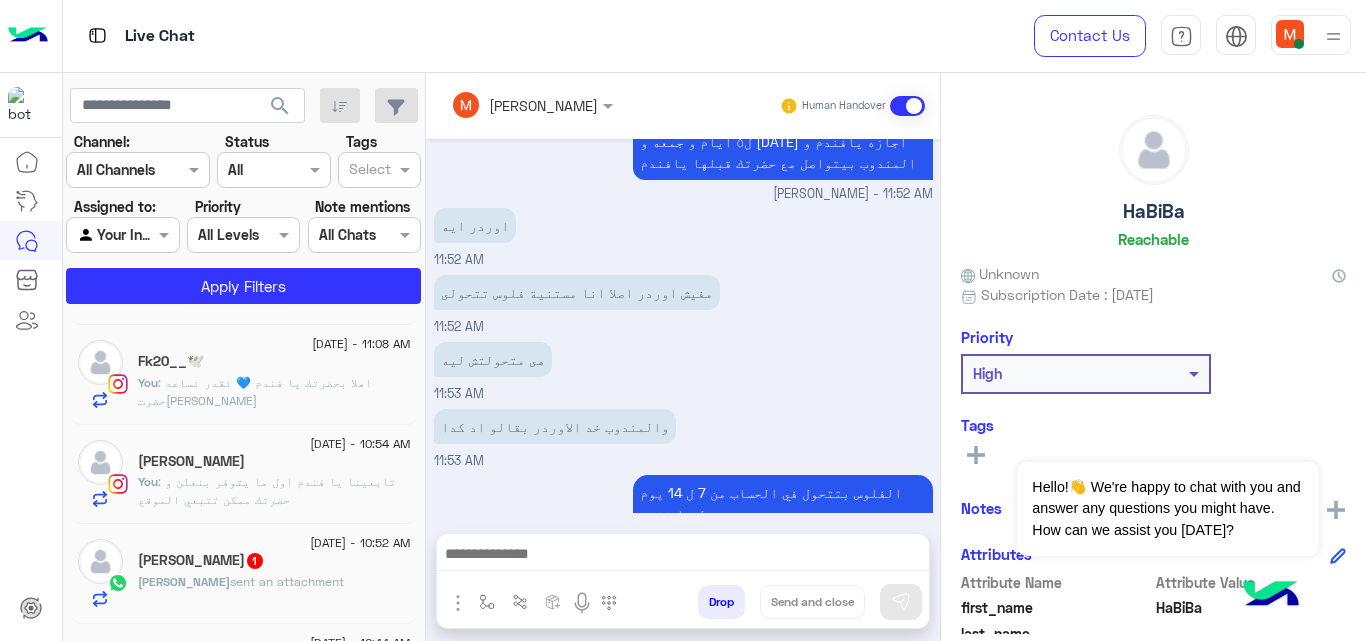 scroll, scrollTop: 945, scrollLeft: 0, axis: vertical 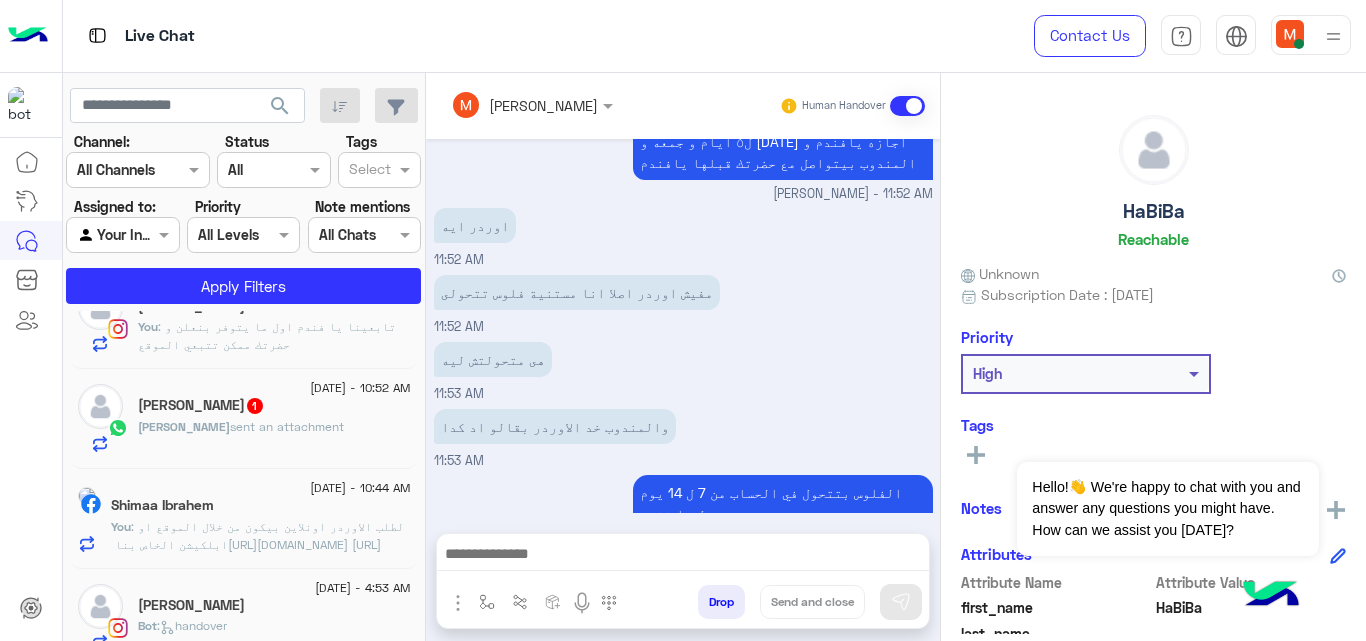 click on ": لطلب الاوردر اونلاين بيكون من خلال الموقع او ابلكيشن الخاص بنا
‏https://cizaro.net
‏https://czr.app/download" 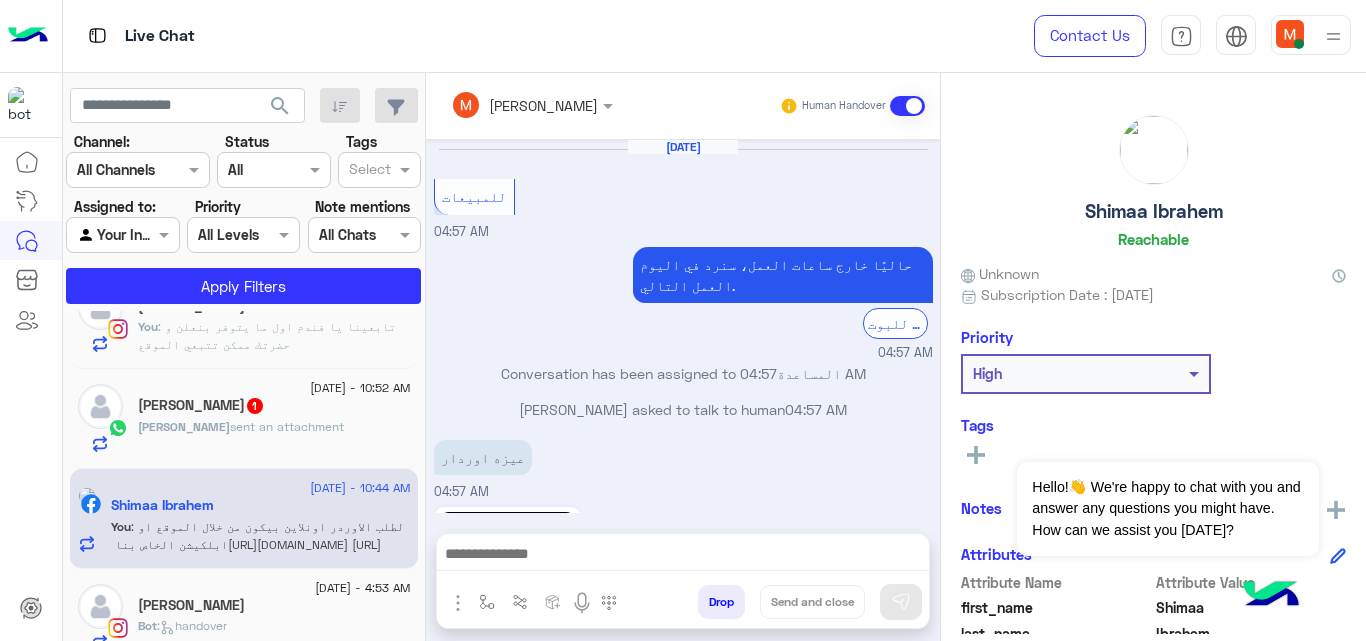 scroll, scrollTop: 547, scrollLeft: 0, axis: vertical 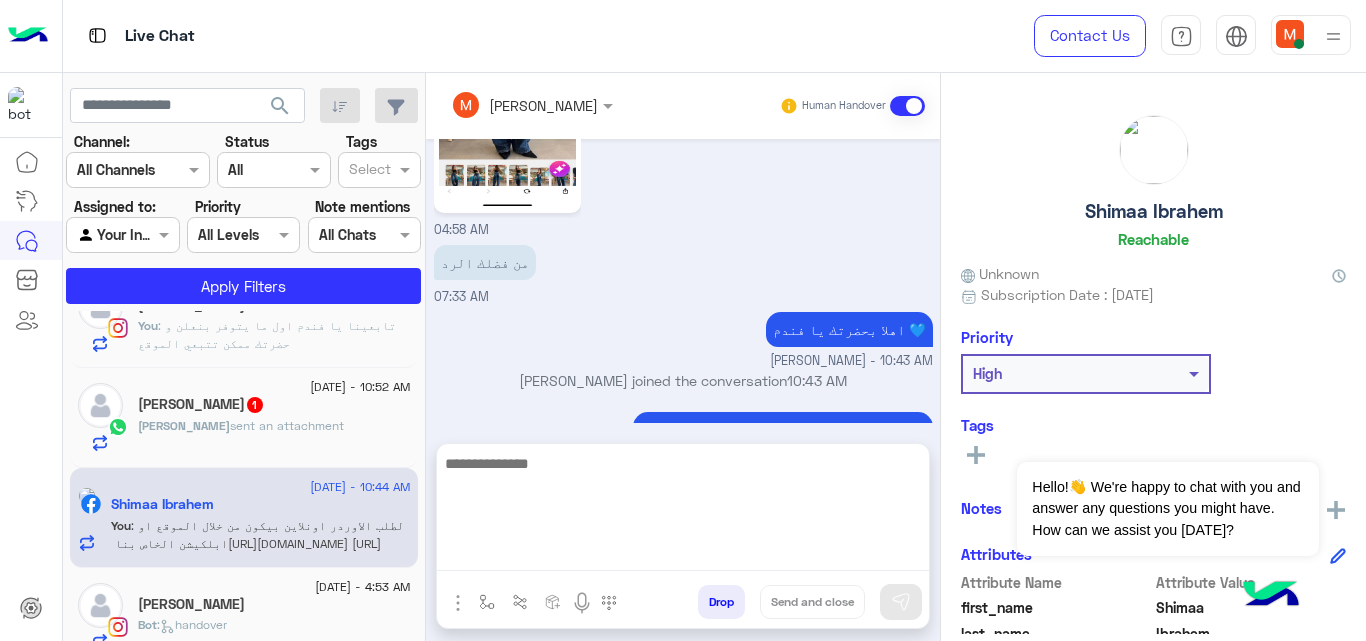 click at bounding box center [683, 511] 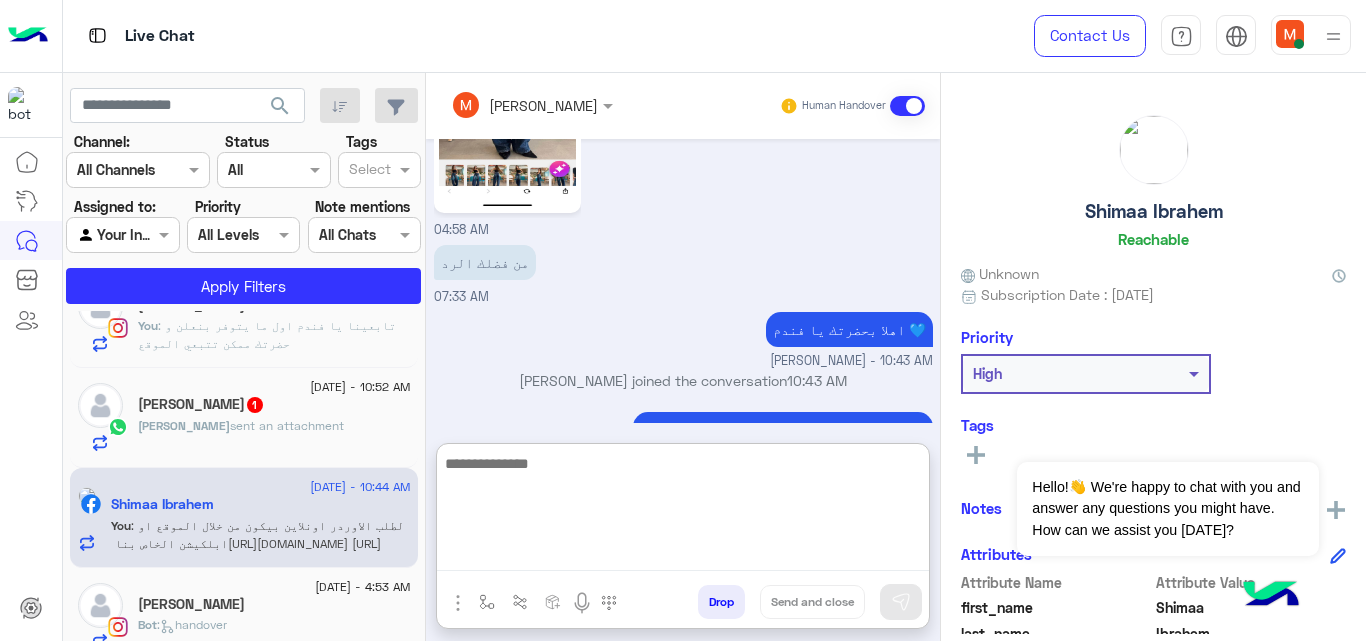 paste on "**********" 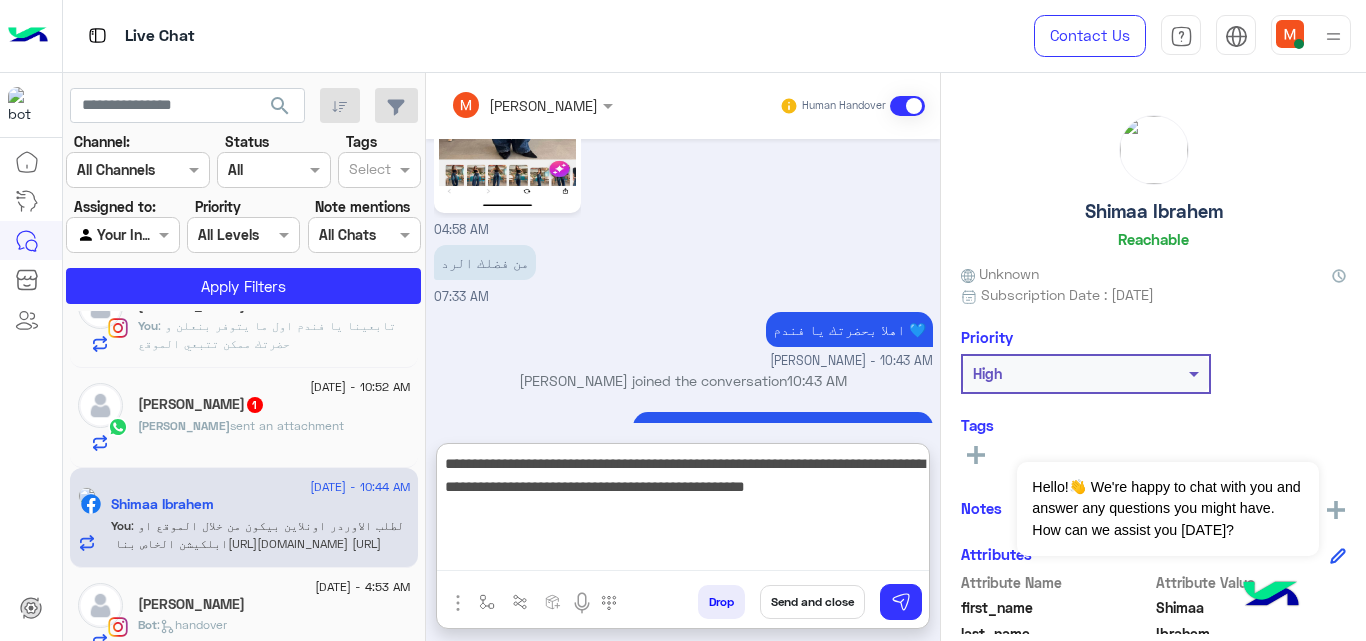 type on "**********" 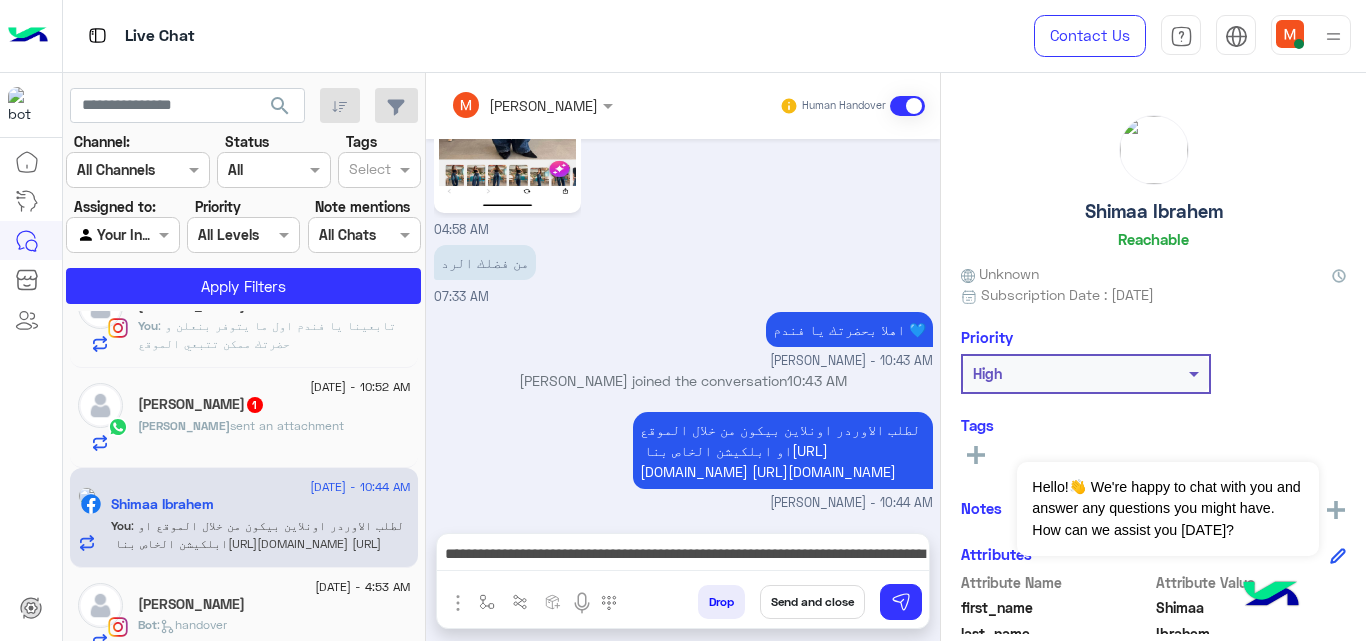 scroll, scrollTop: 547, scrollLeft: 0, axis: vertical 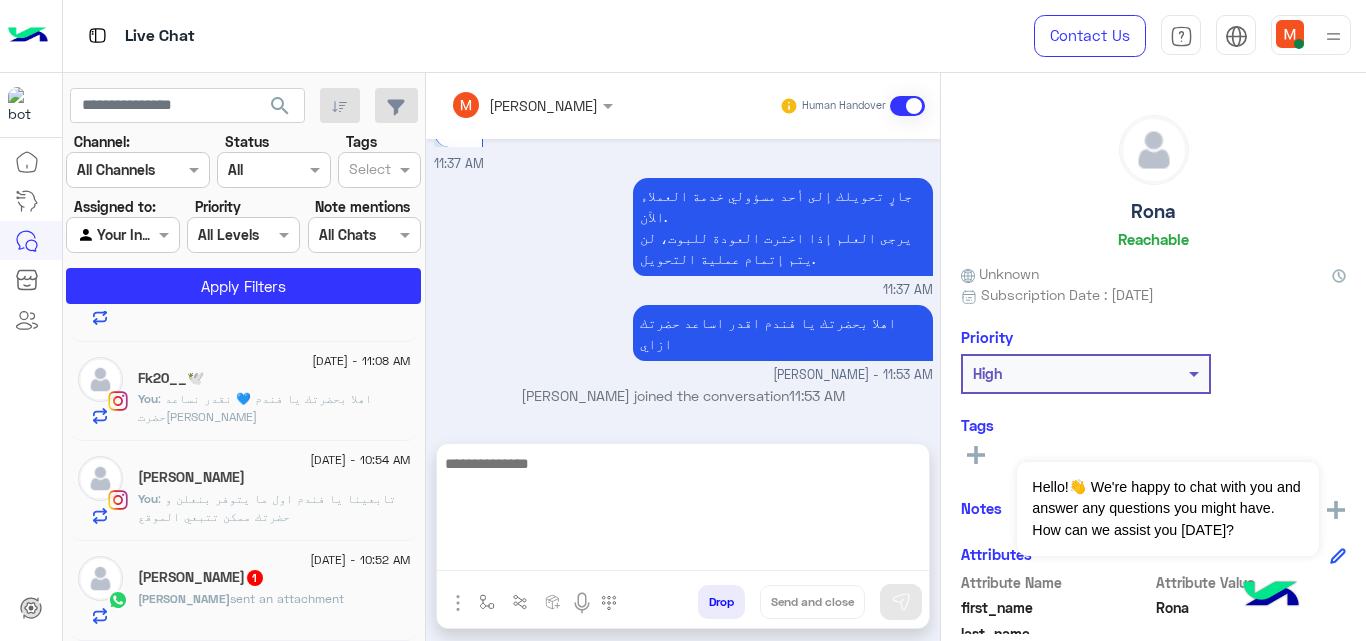 click at bounding box center (683, 511) 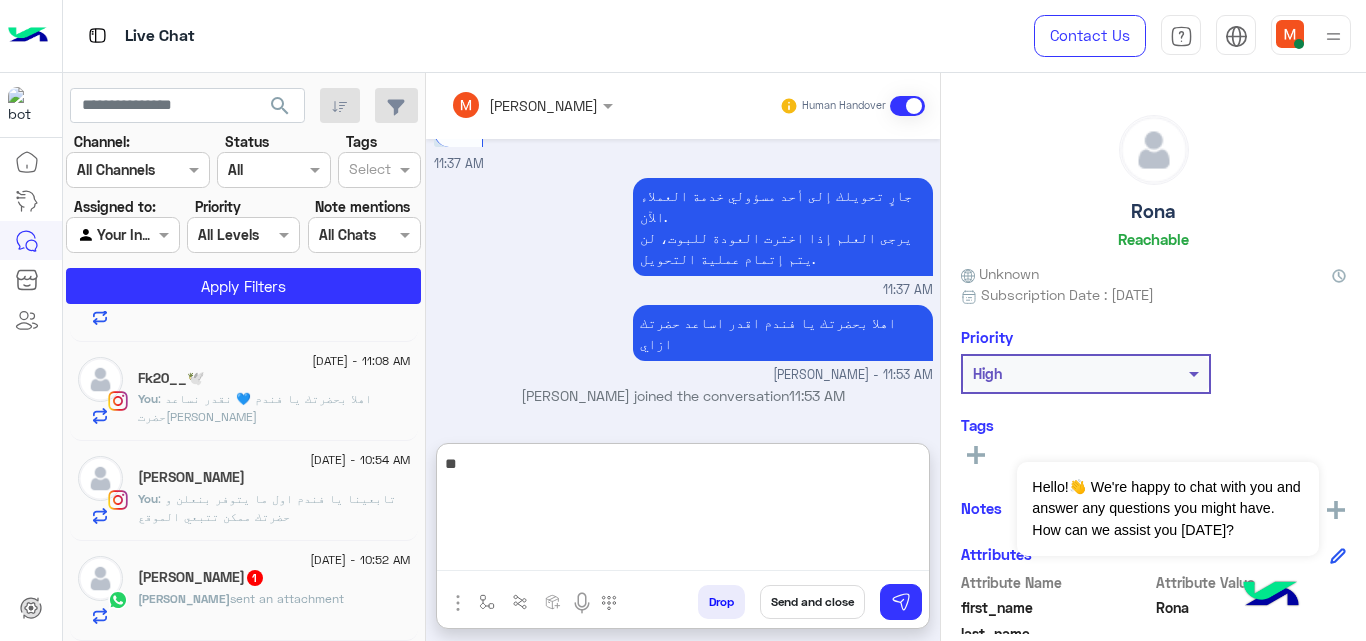 type on "*" 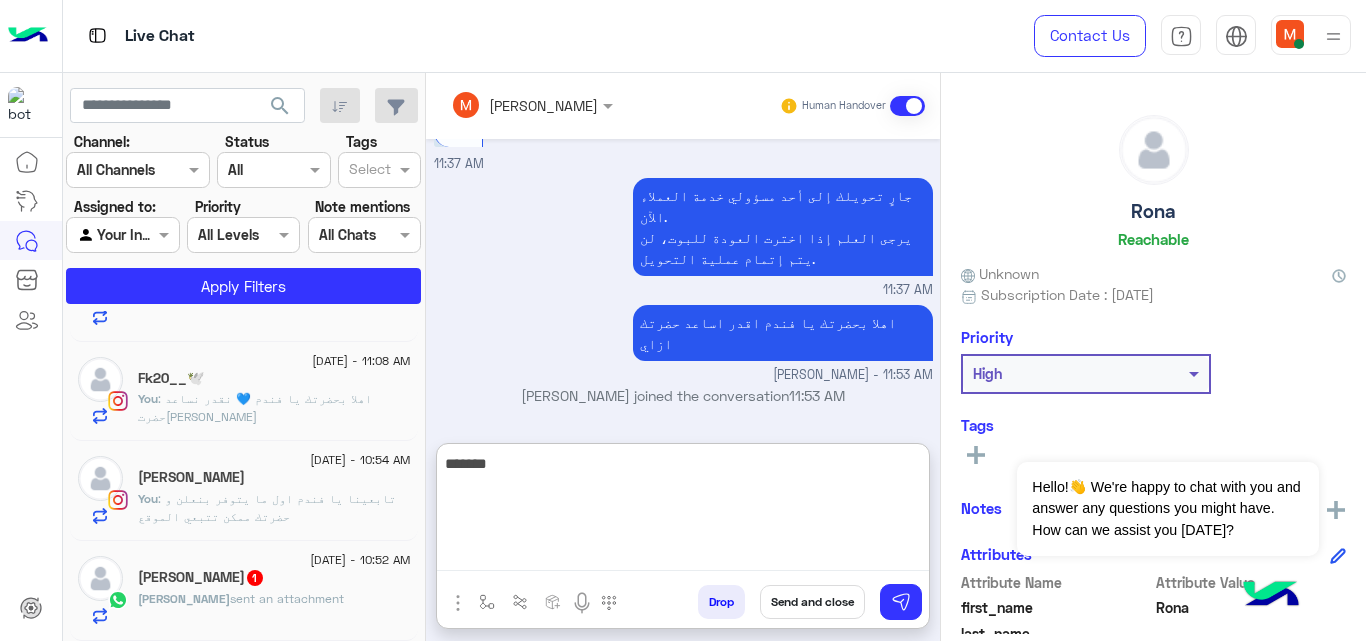 scroll, scrollTop: 773, scrollLeft: 0, axis: vertical 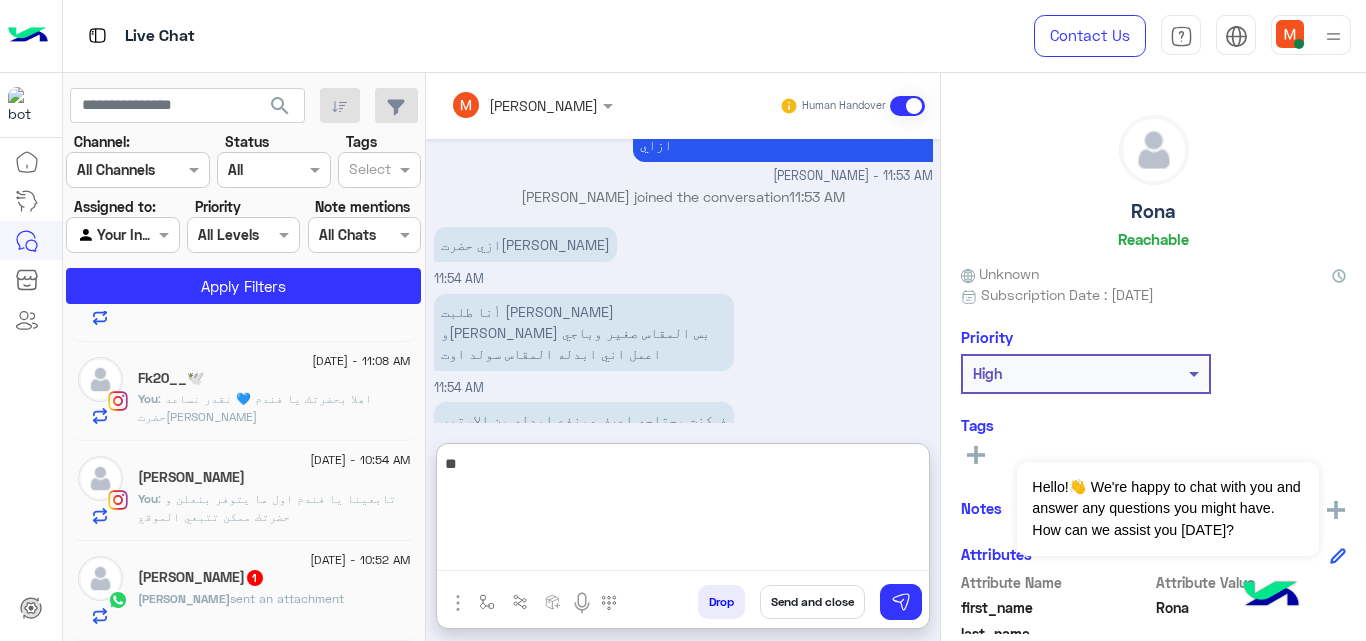 type on "*" 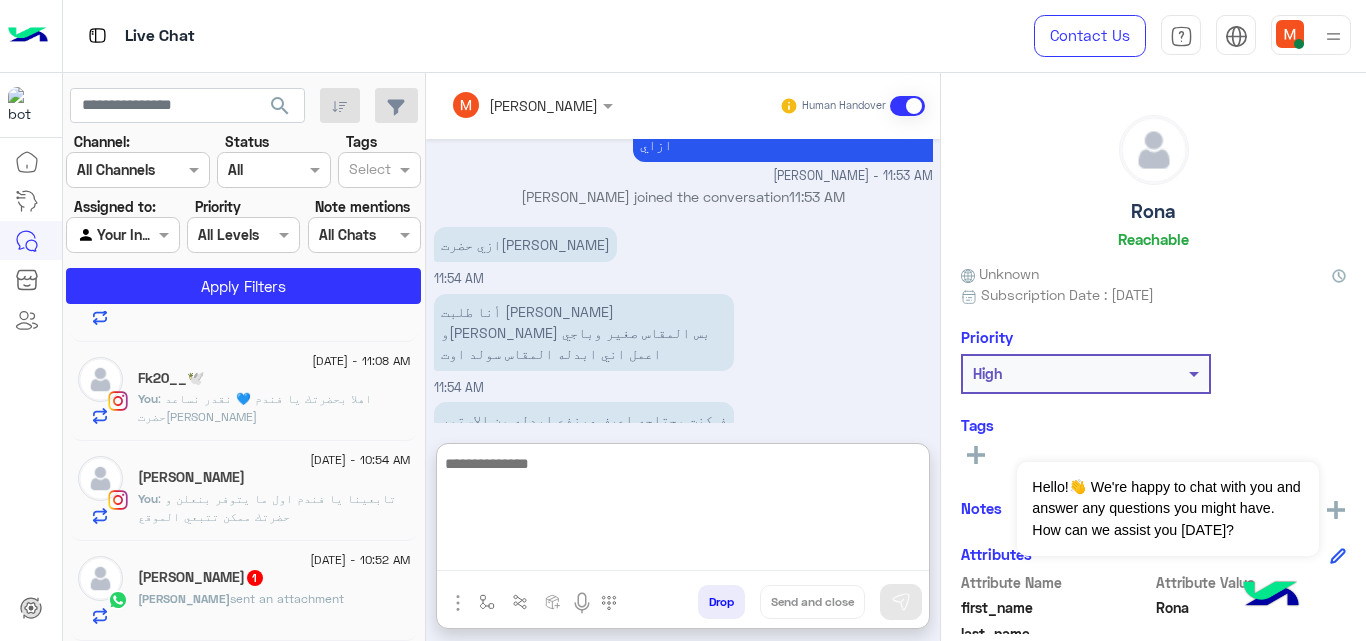 click at bounding box center [683, 511] 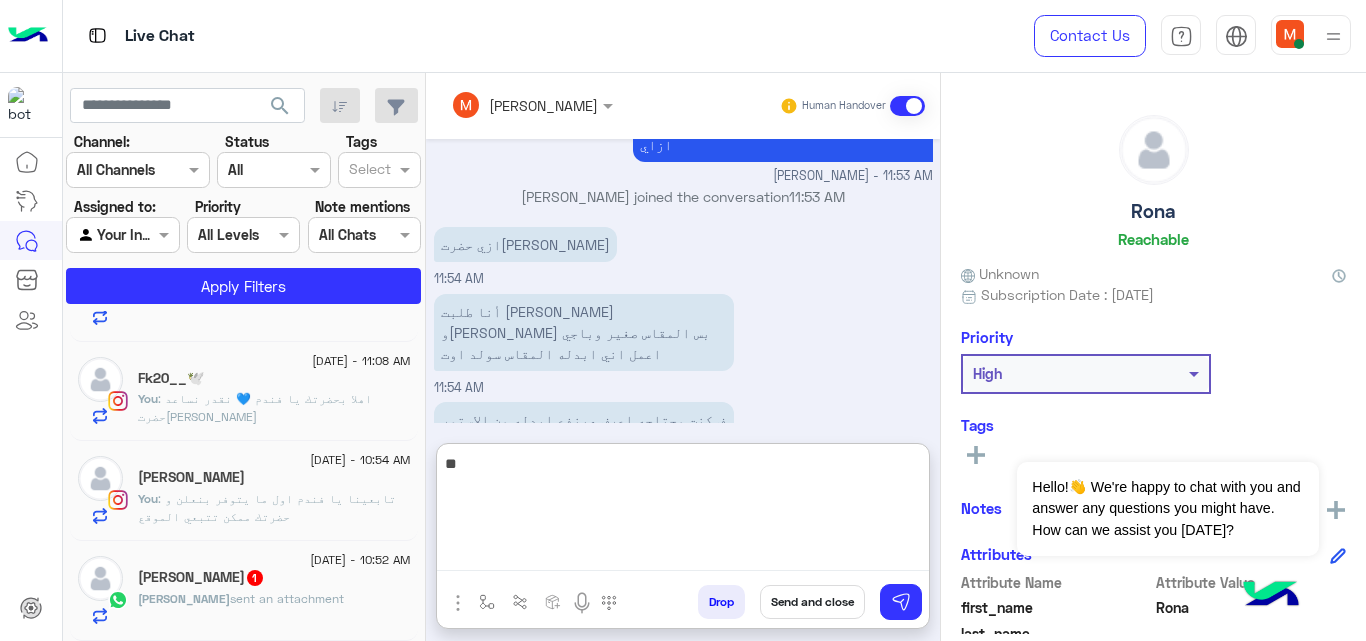 type on "*" 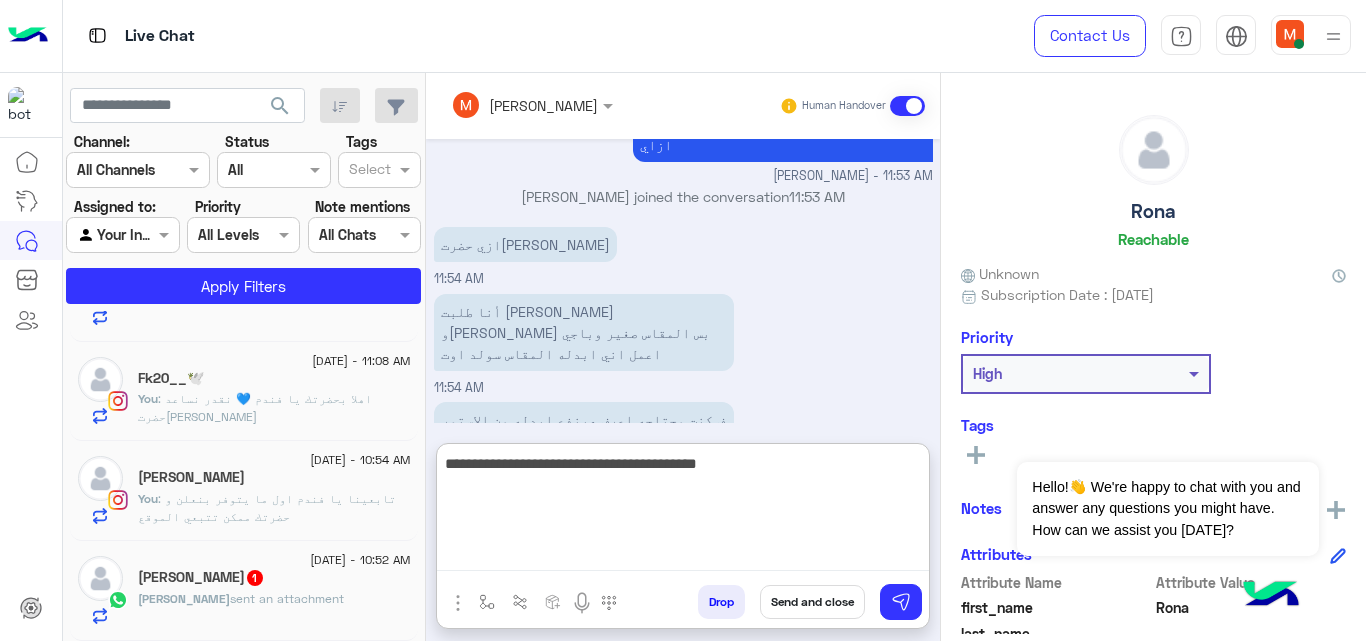 paste on "**********" 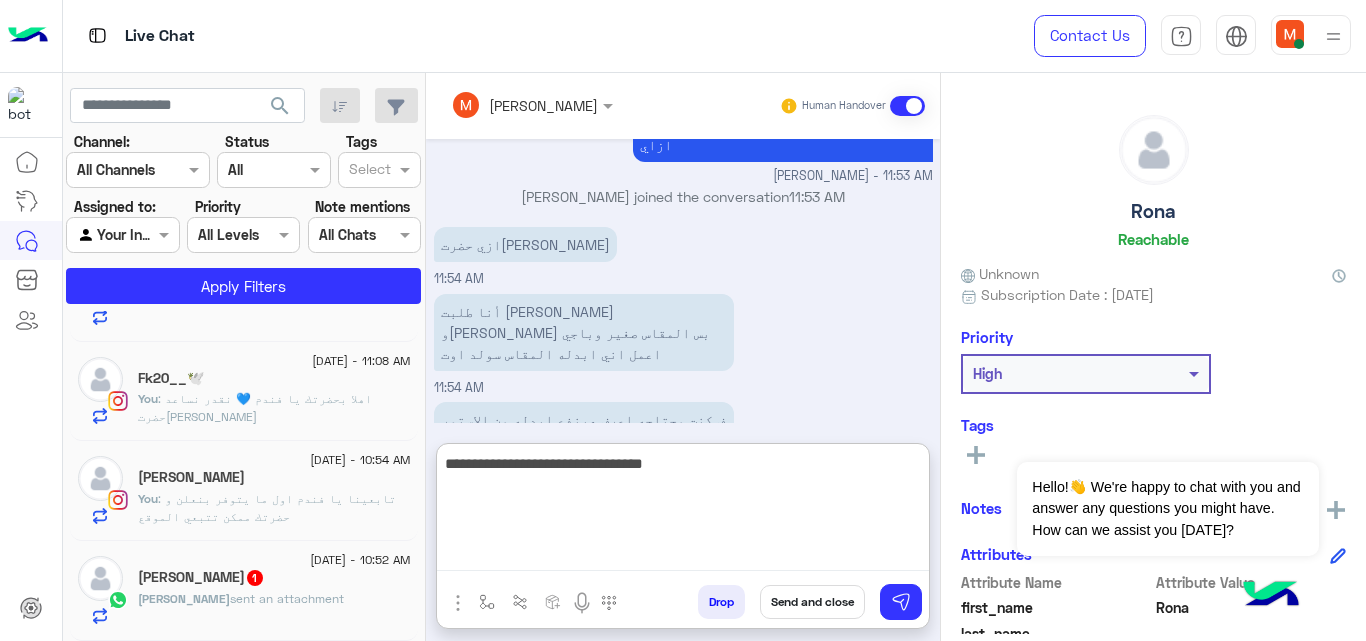 paste on "**********" 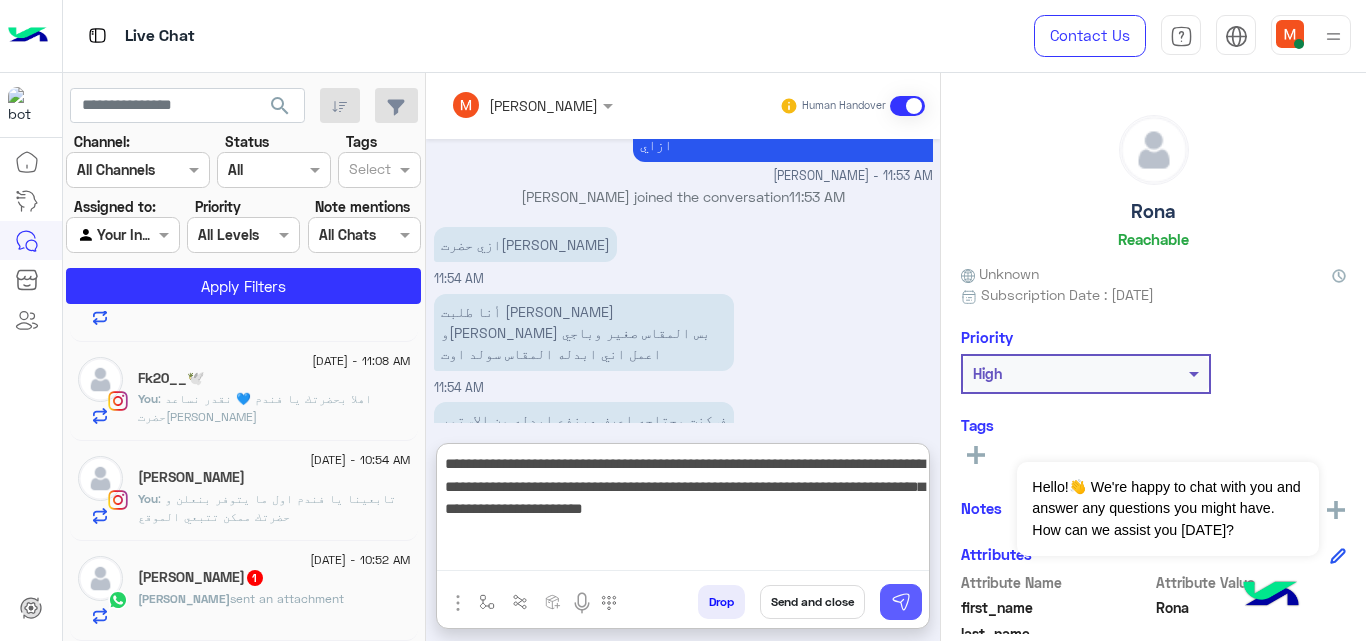 type on "**********" 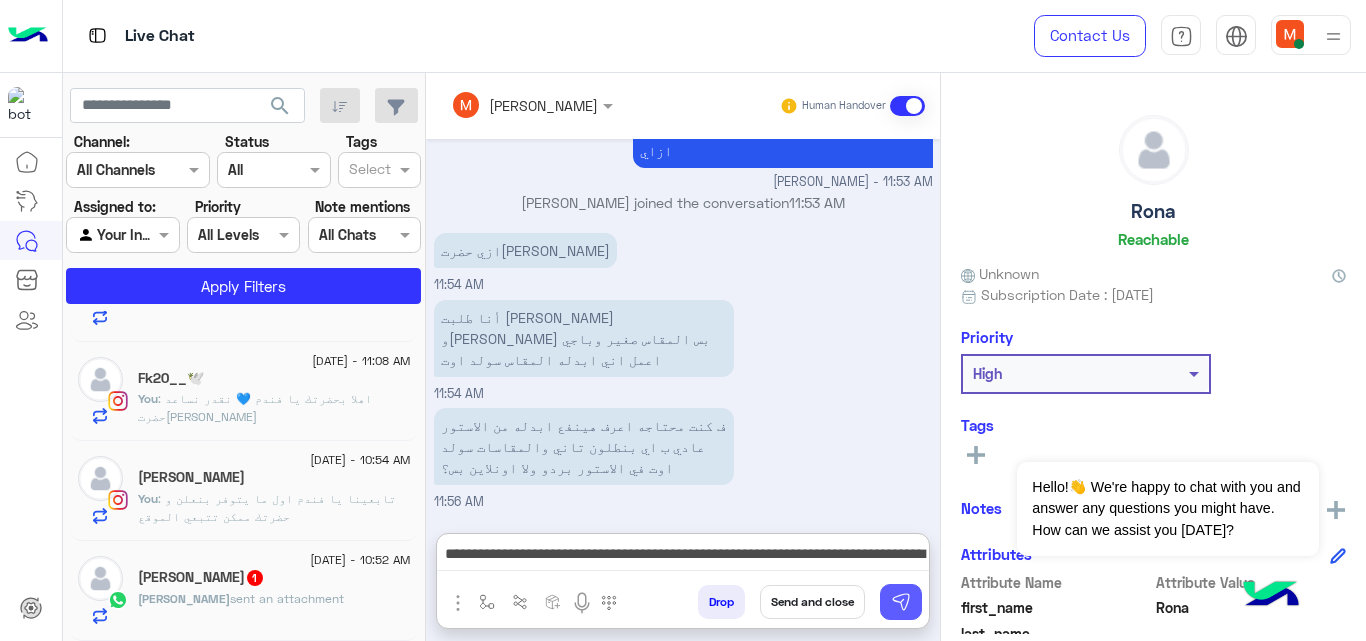 click at bounding box center [901, 602] 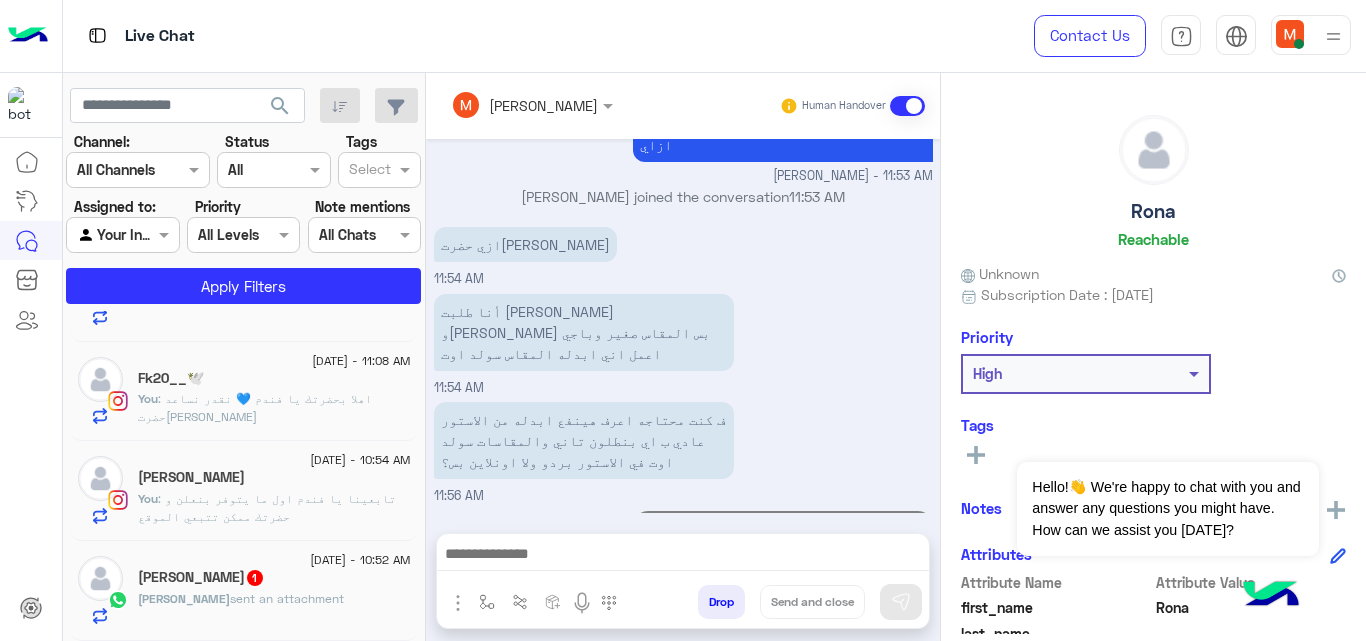 scroll, scrollTop: 830, scrollLeft: 0, axis: vertical 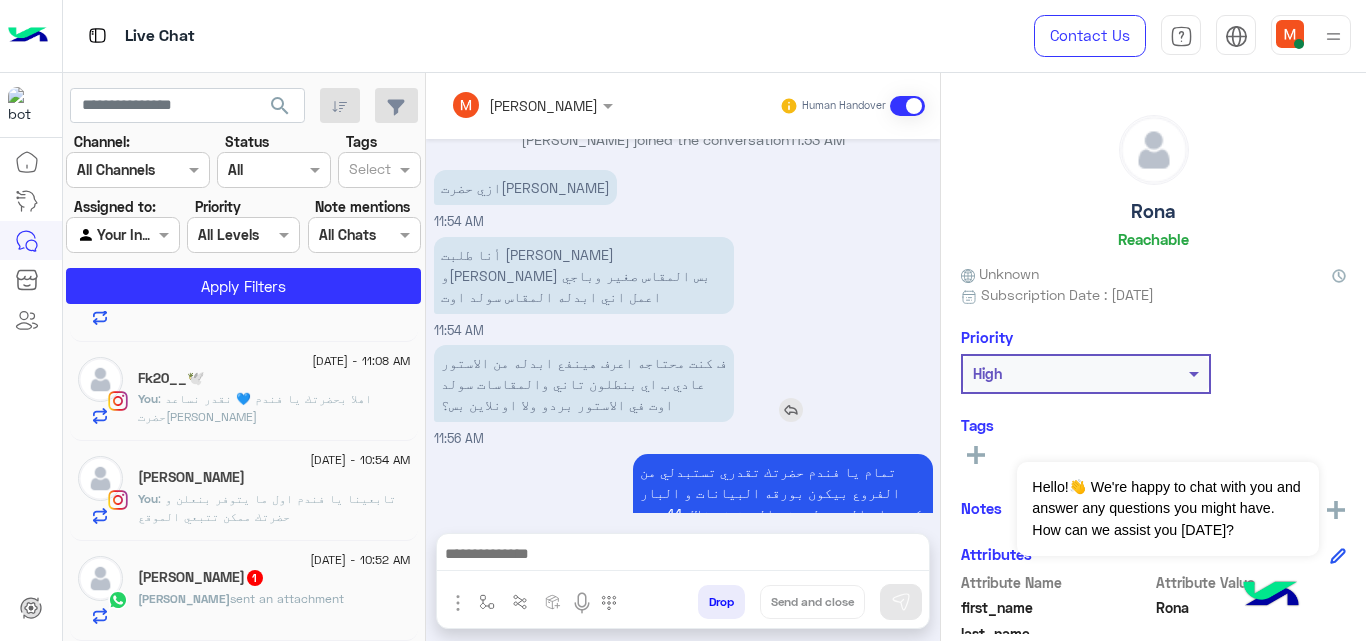 click at bounding box center [791, 410] 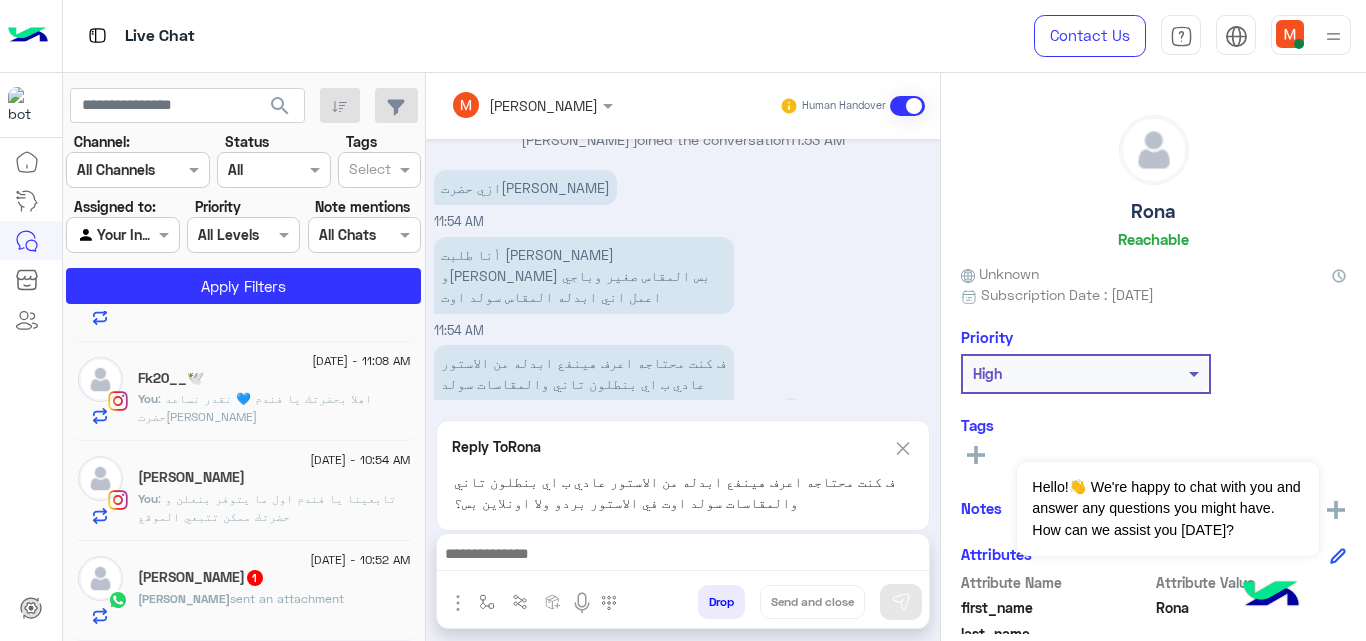 scroll, scrollTop: 903, scrollLeft: 0, axis: vertical 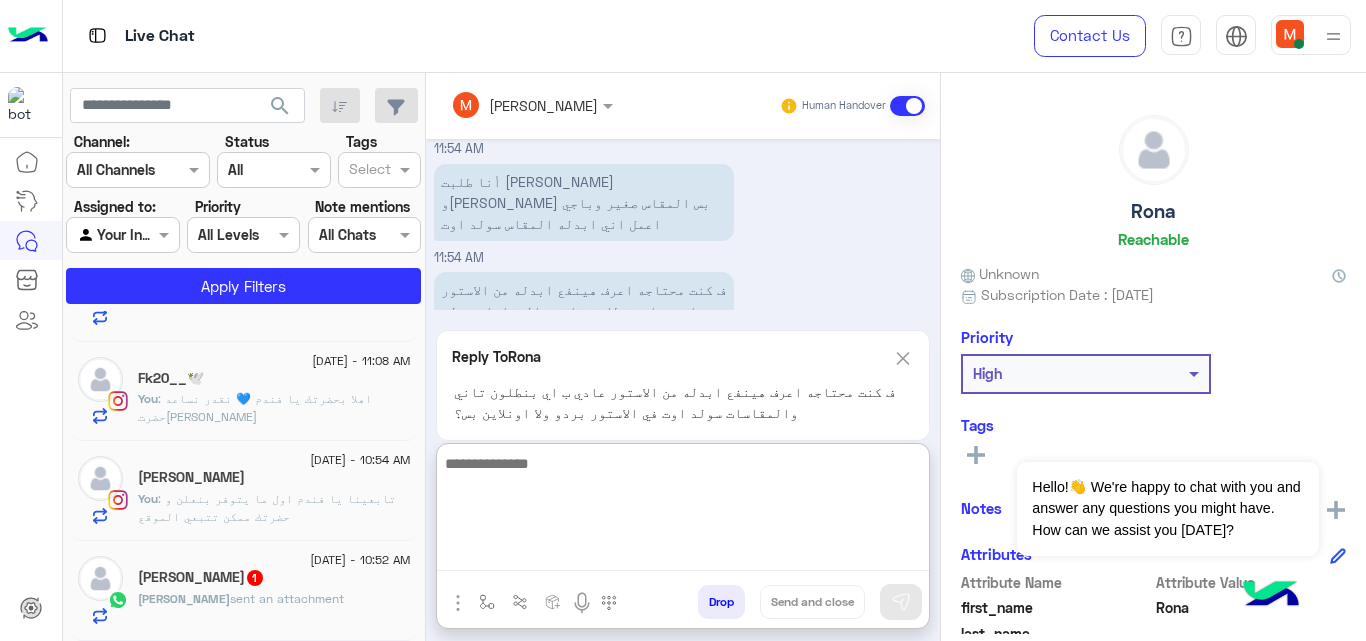 click at bounding box center (683, 511) 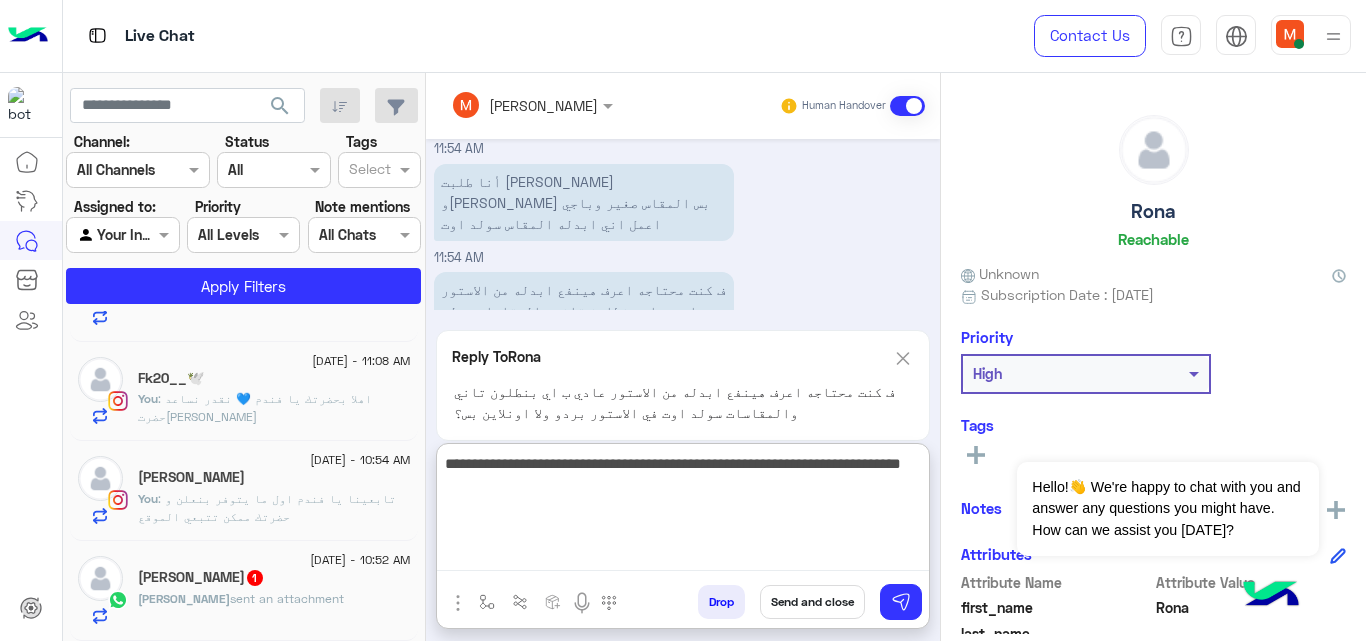 scroll, scrollTop: 1100, scrollLeft: 0, axis: vertical 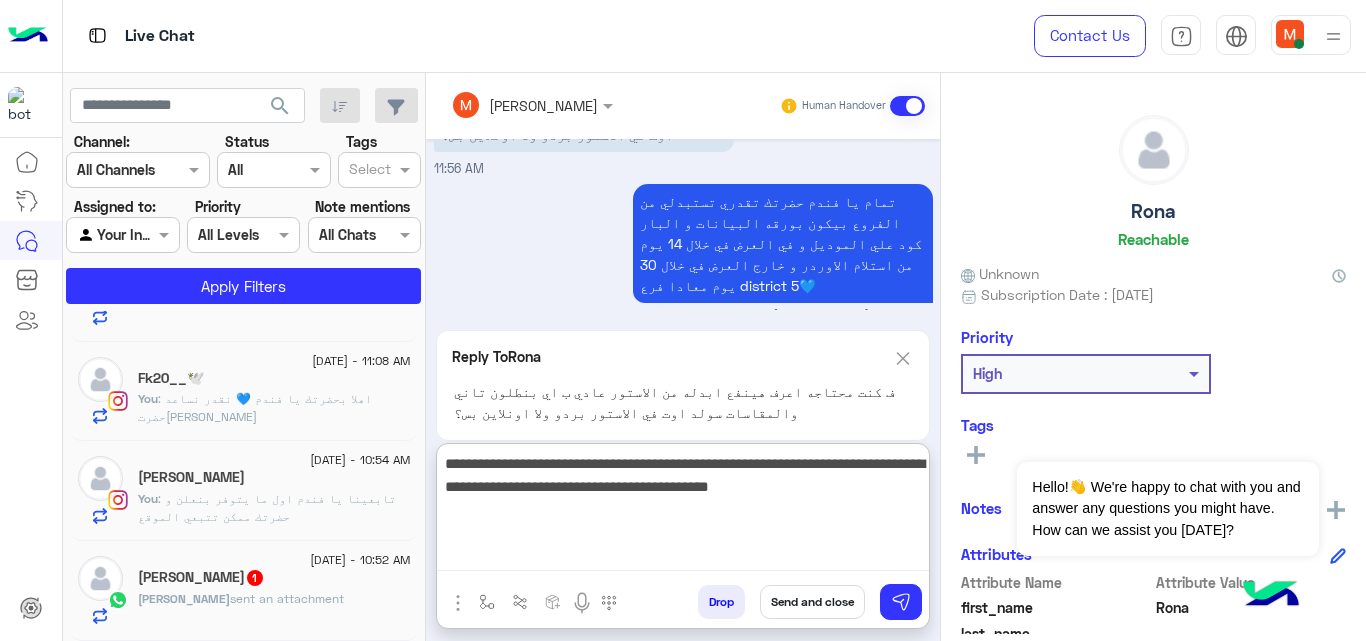 type on "**********" 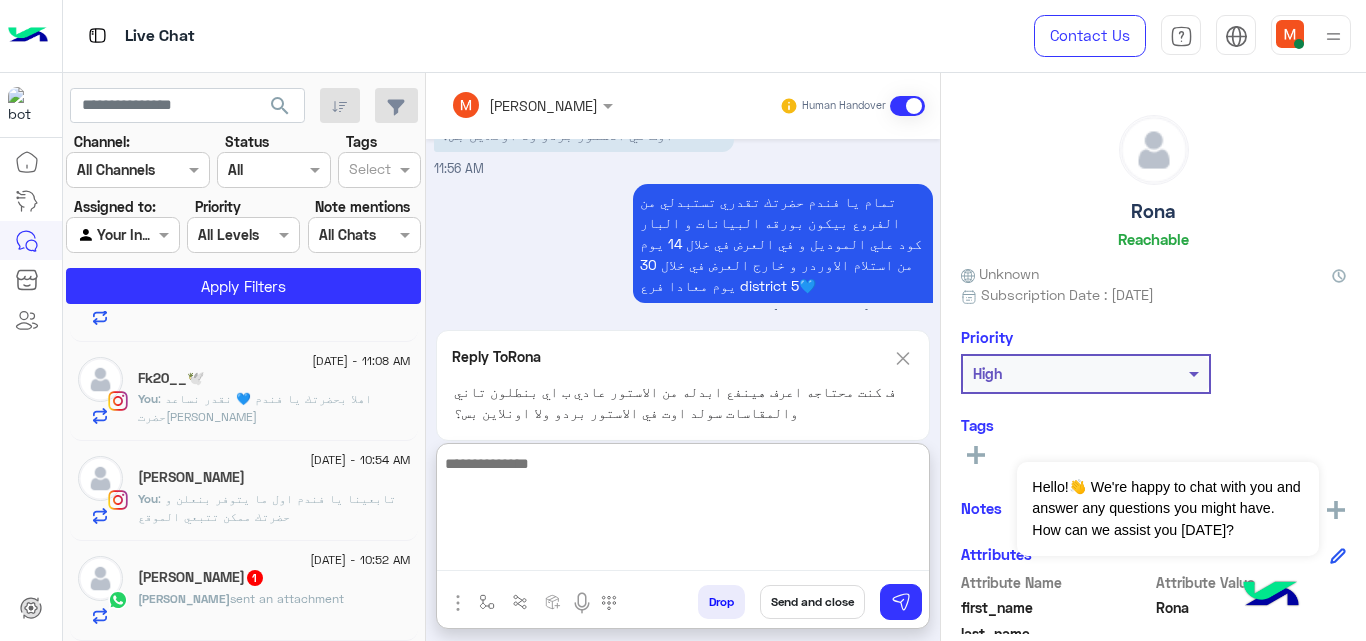 scroll, scrollTop: 1189, scrollLeft: 0, axis: vertical 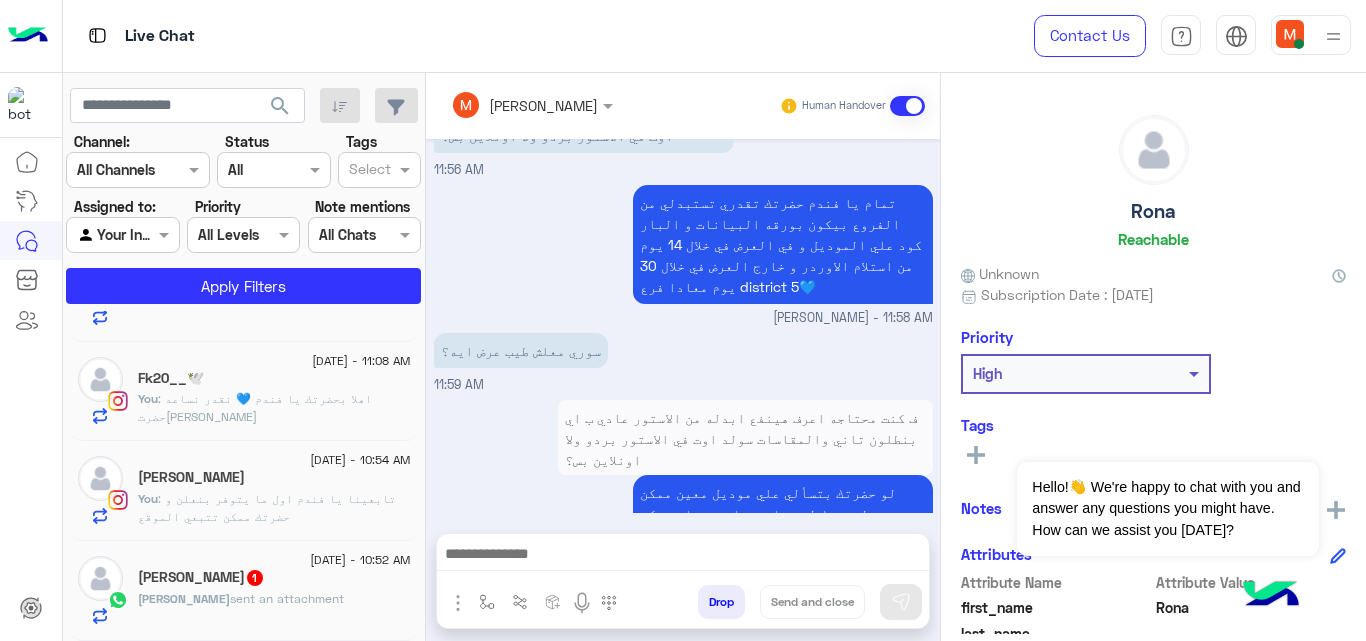 drag, startPoint x: 710, startPoint y: 375, endPoint x: 654, endPoint y: 534, distance: 168.57343 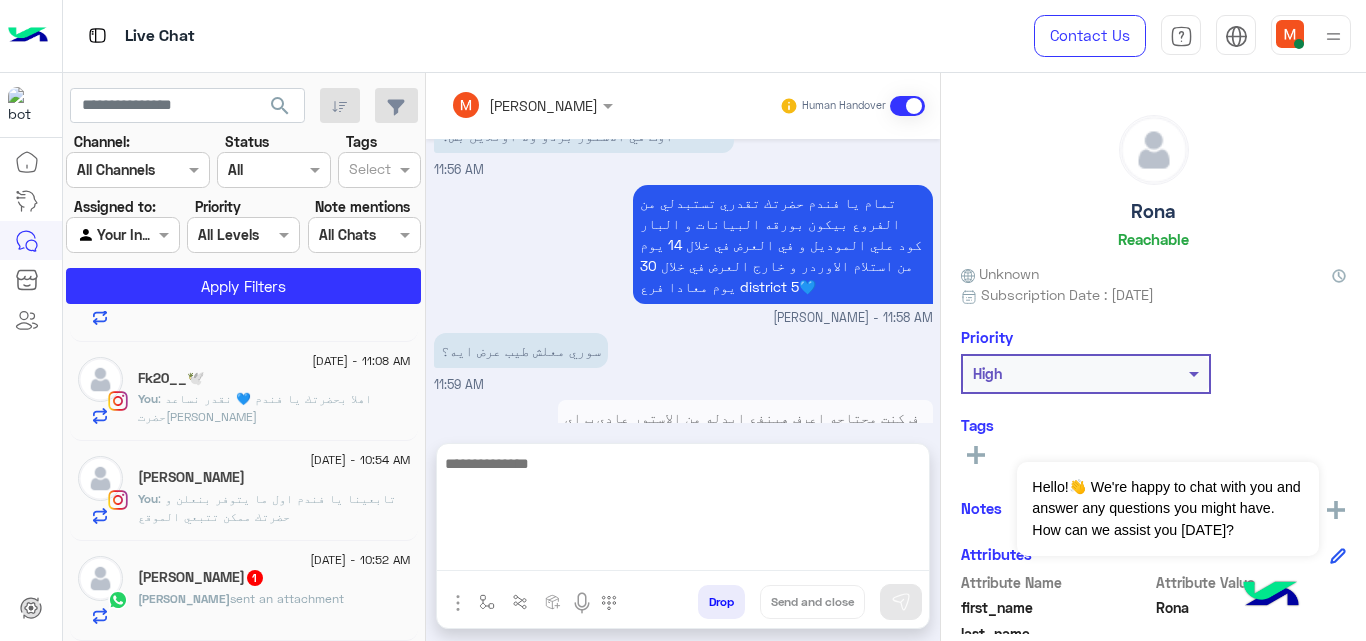 click at bounding box center [683, 511] 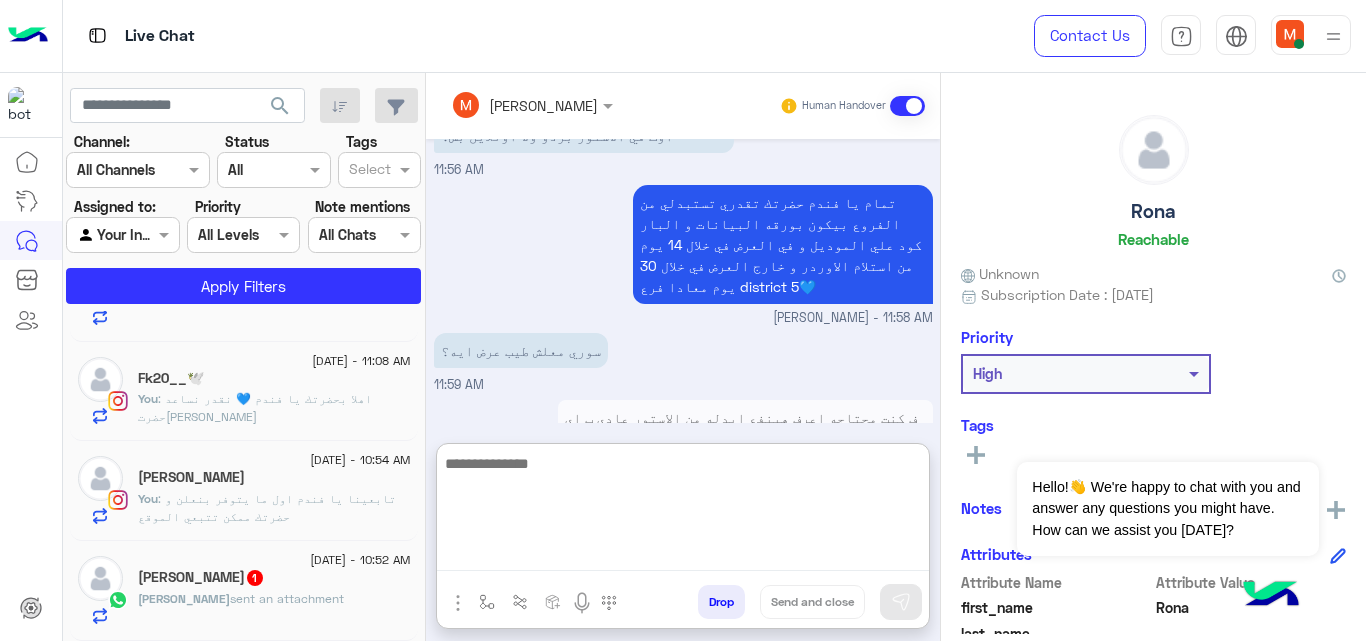 scroll, scrollTop: 1189, scrollLeft: 0, axis: vertical 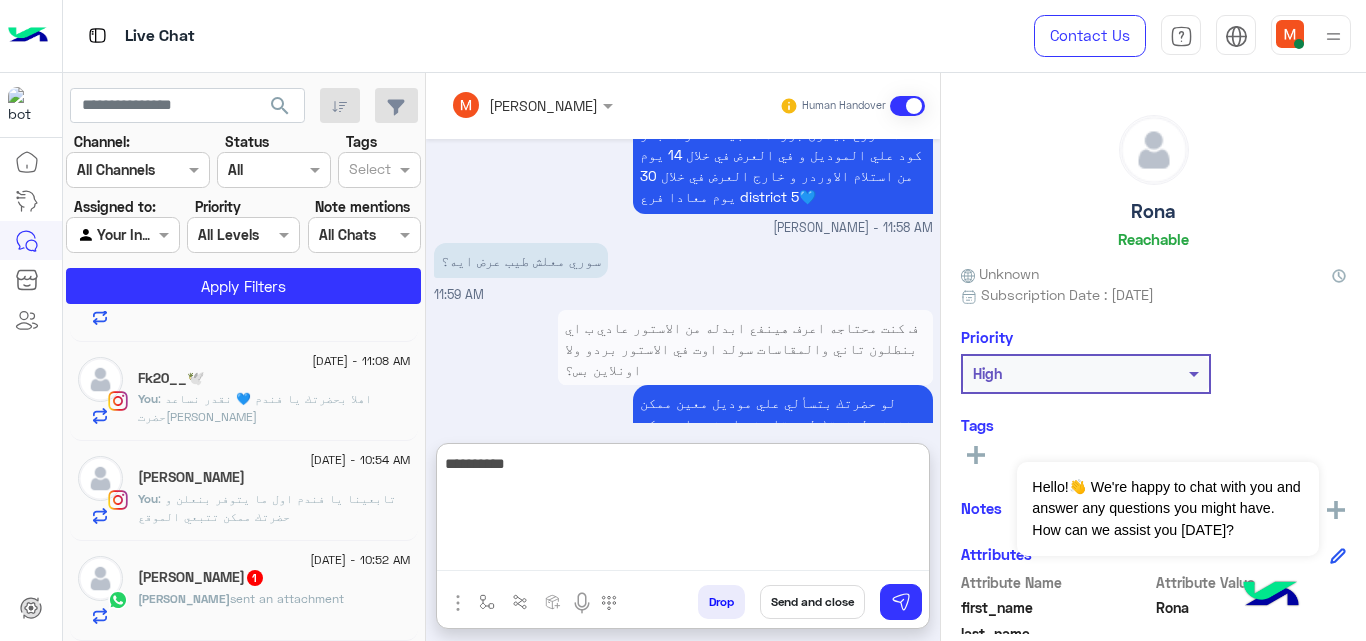 type on "**********" 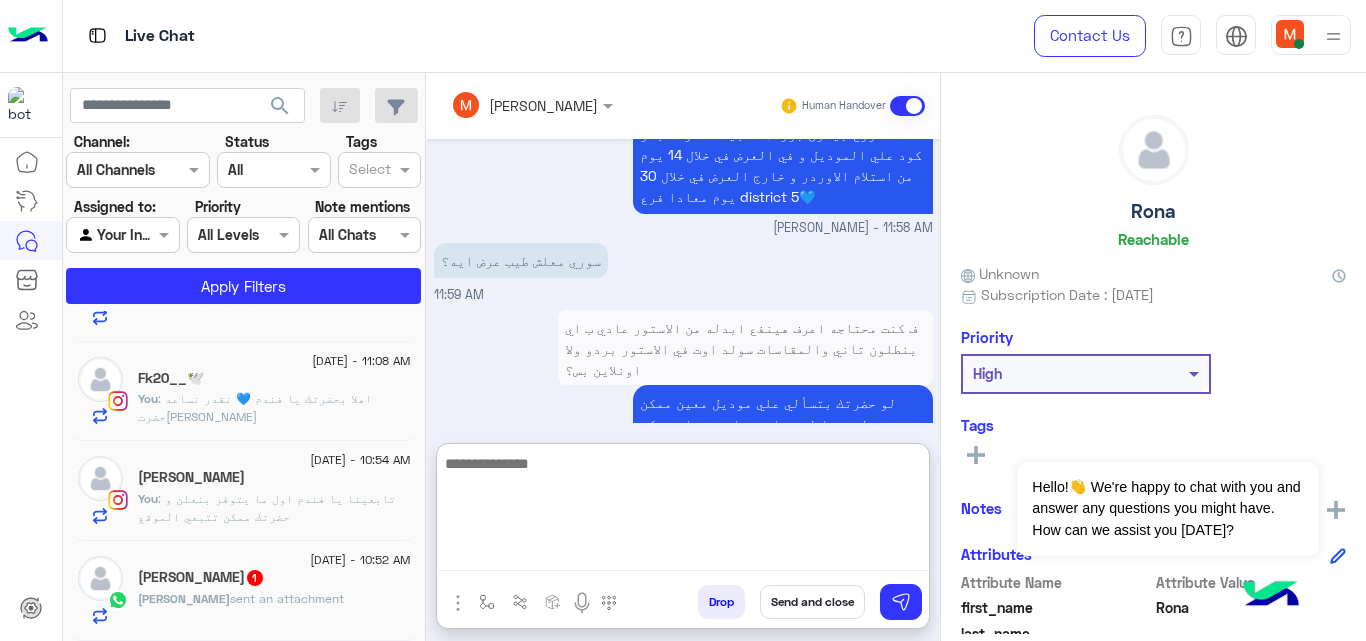 scroll, scrollTop: 1253, scrollLeft: 0, axis: vertical 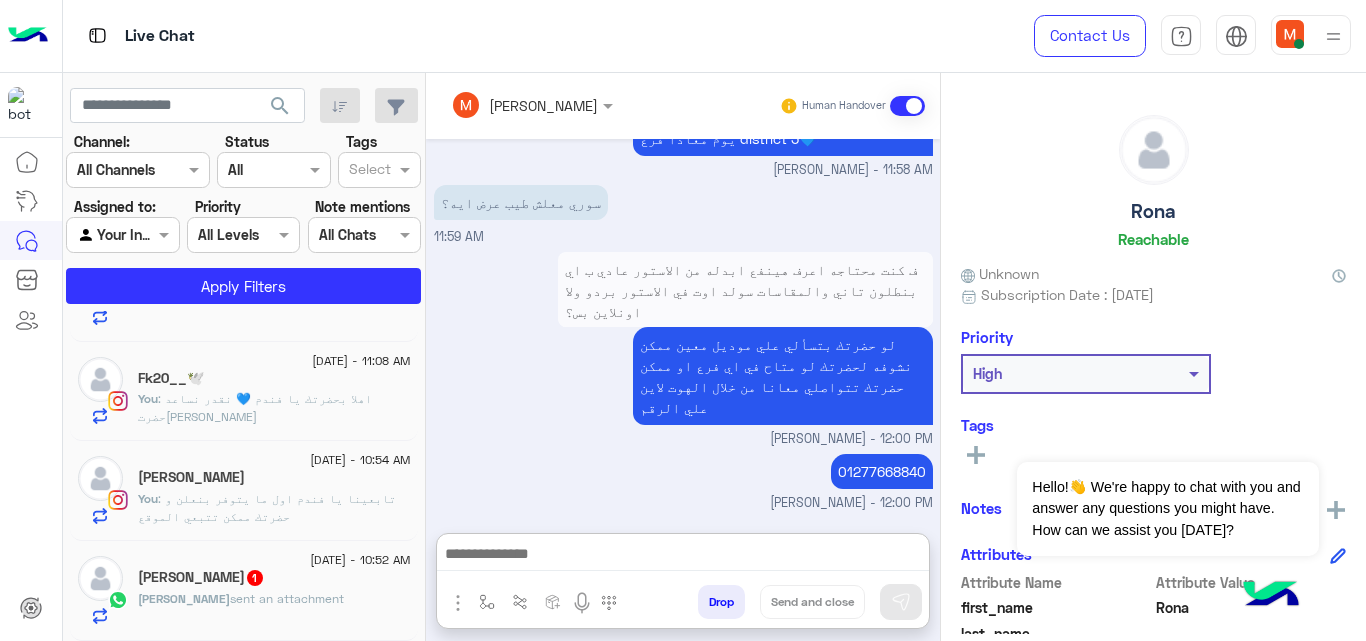 click on ": تابعينا يا فندم اول ما يتوفر بنعلن و حضرتك ممكن تتبعي الموقع" 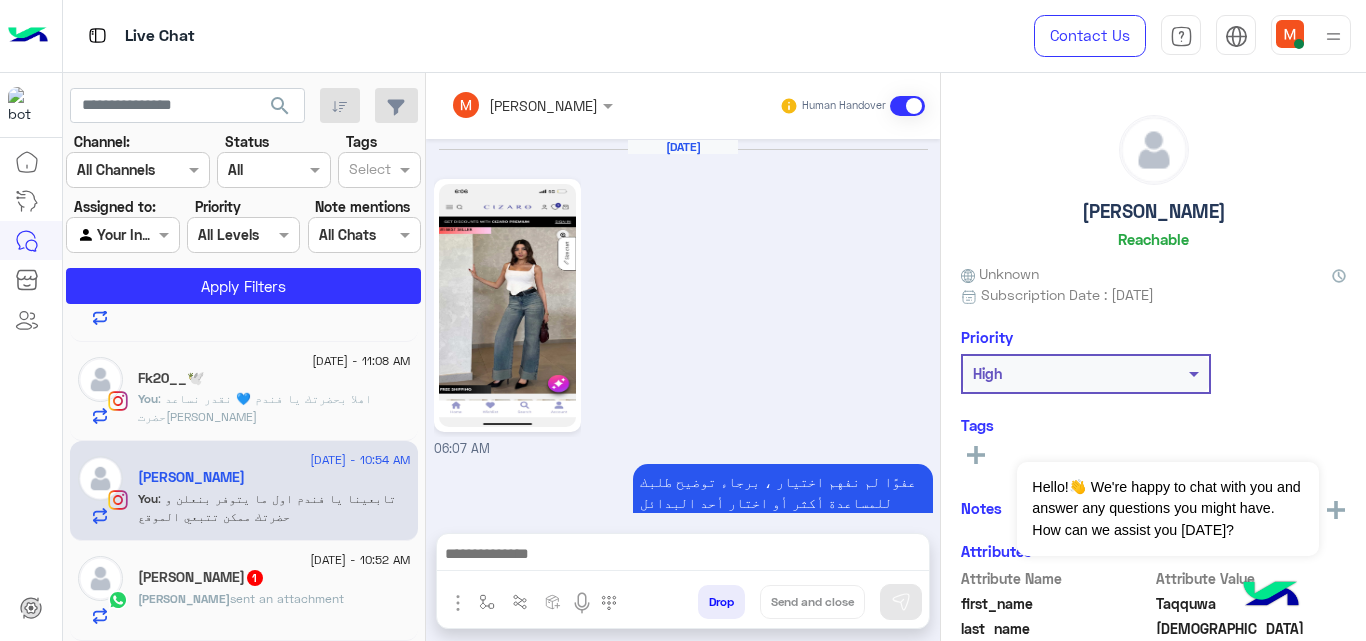 scroll, scrollTop: 673, scrollLeft: 0, axis: vertical 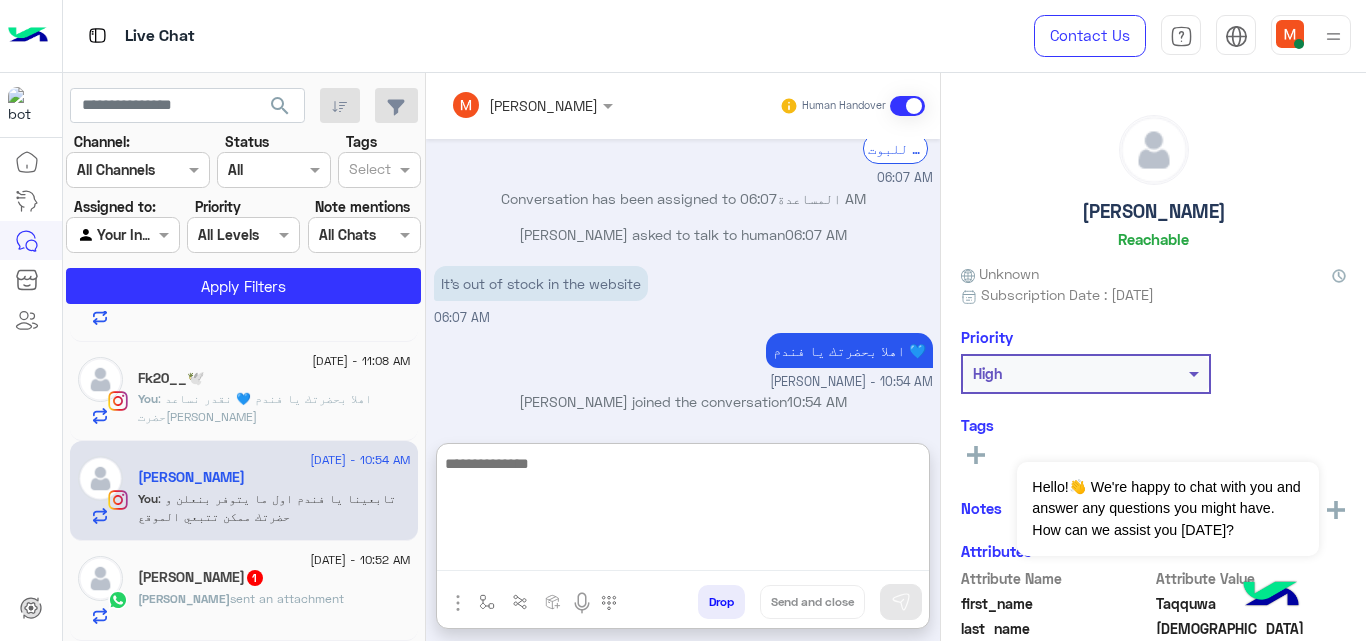 click at bounding box center (683, 511) 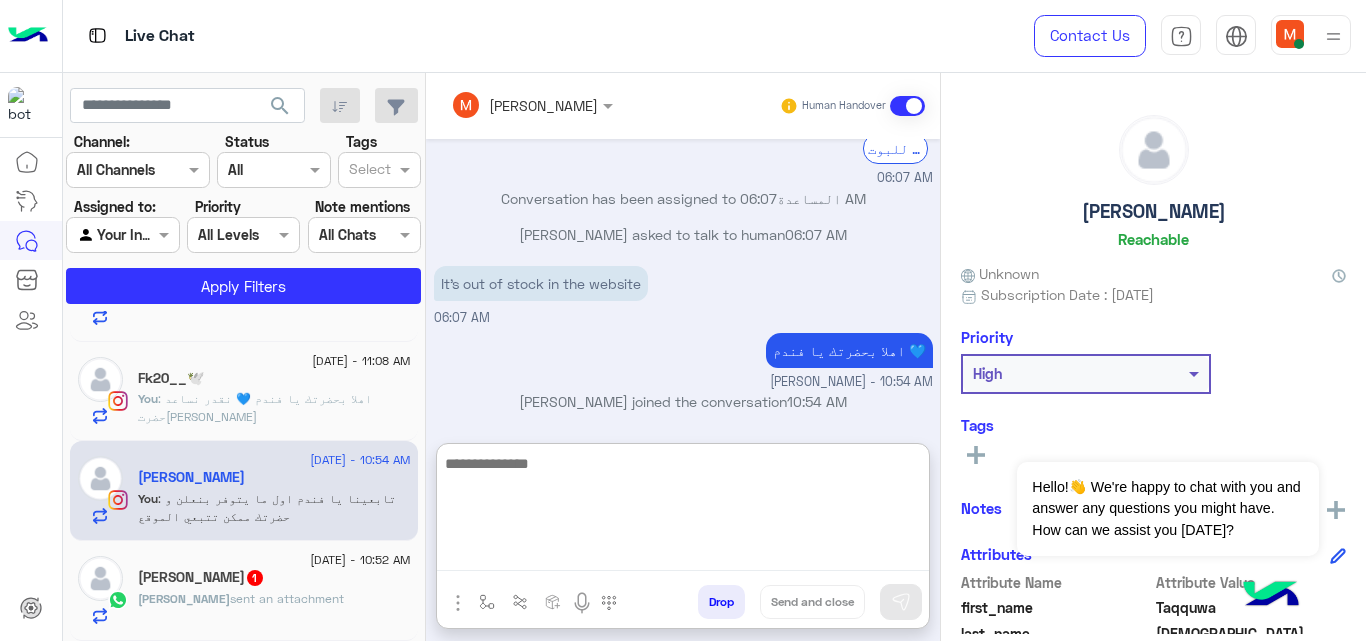 paste on "**********" 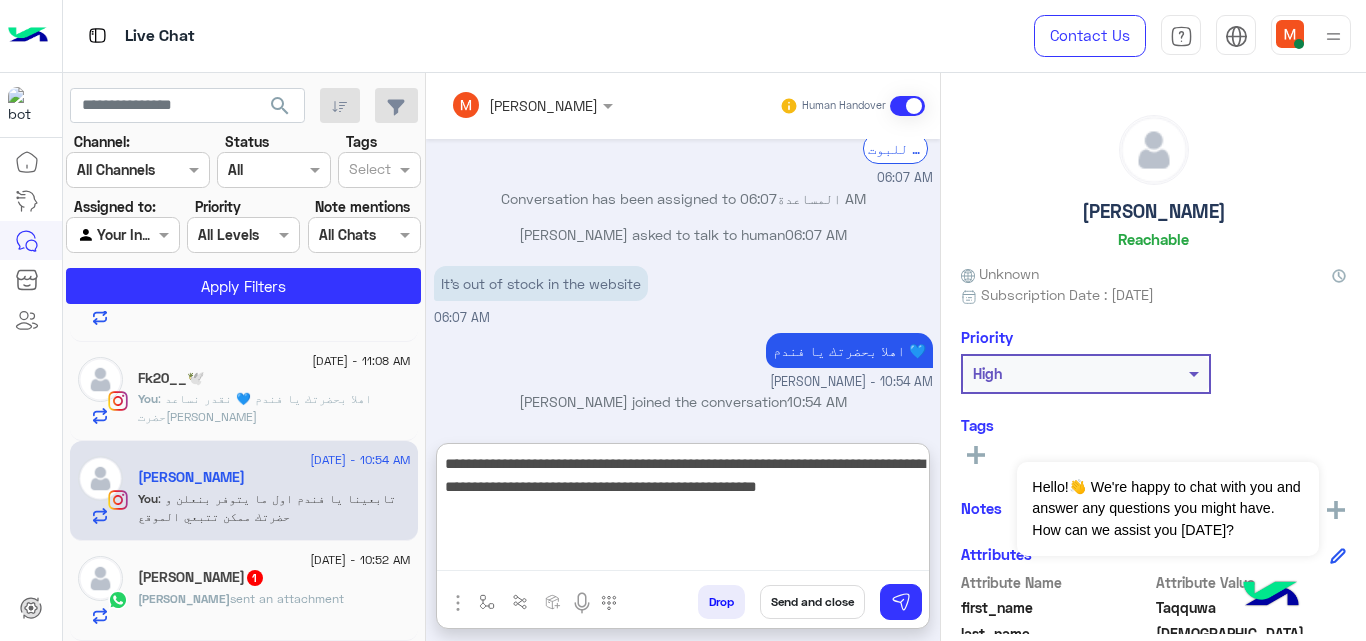 type on "**********" 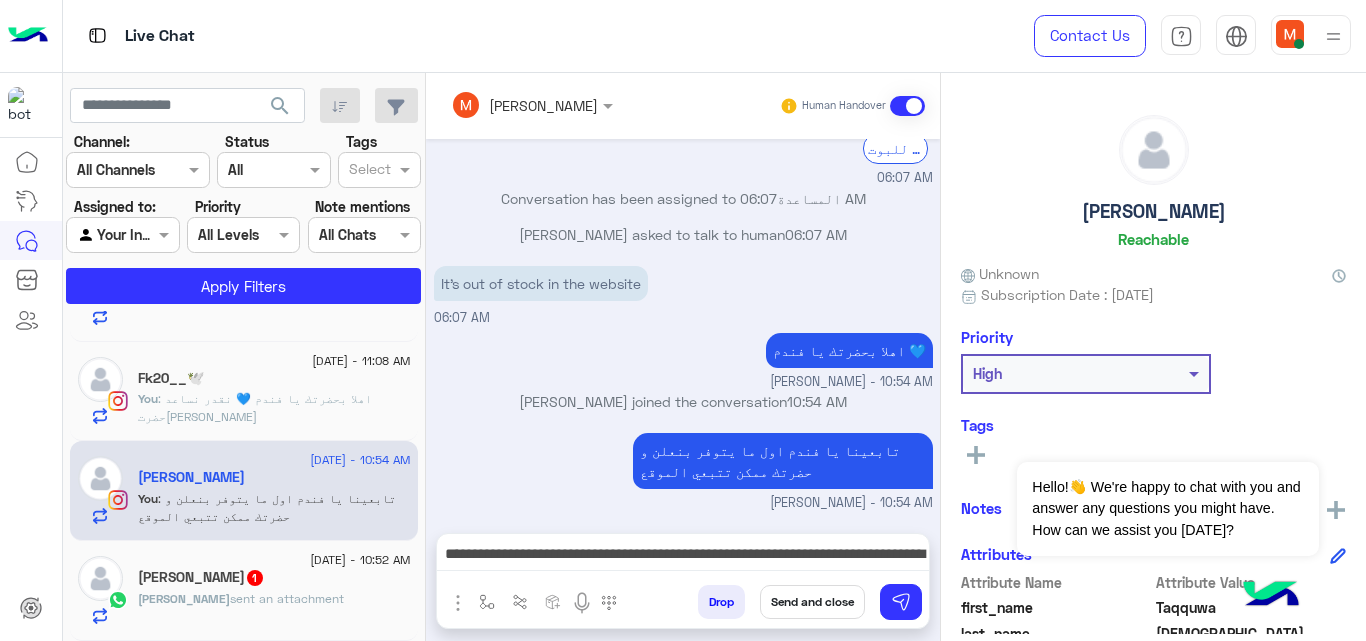 click on "Send and close" at bounding box center [812, 602] 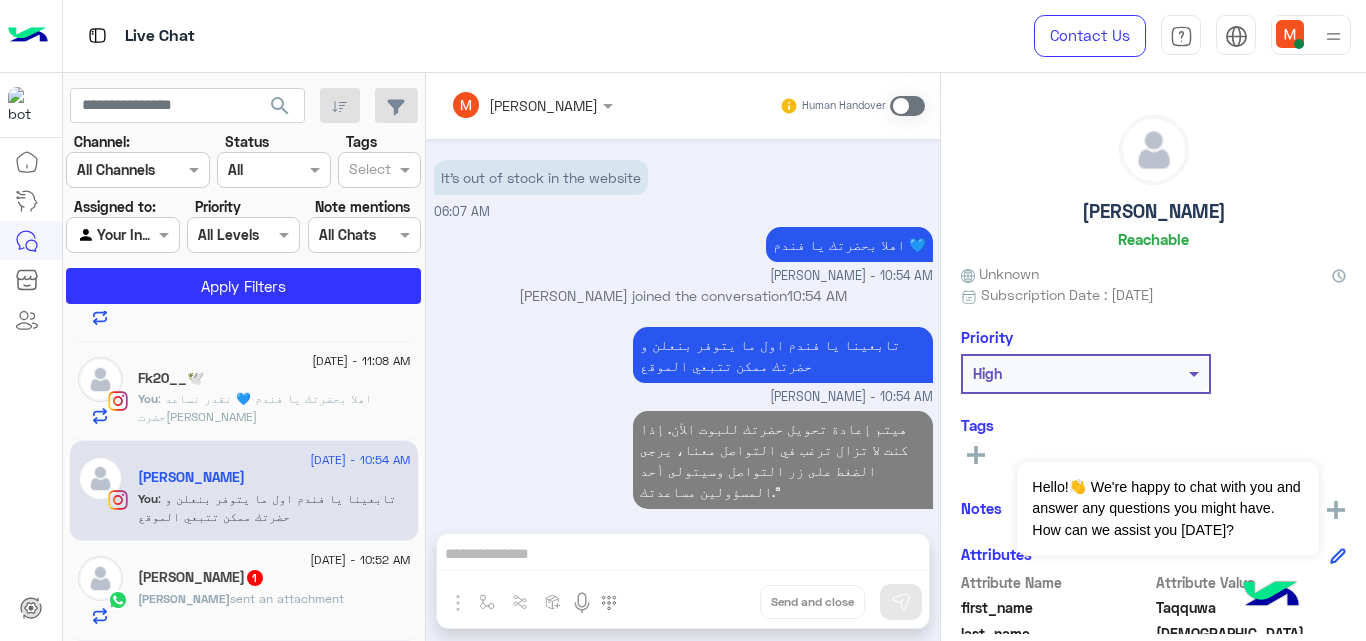 scroll, scrollTop: 815, scrollLeft: 0, axis: vertical 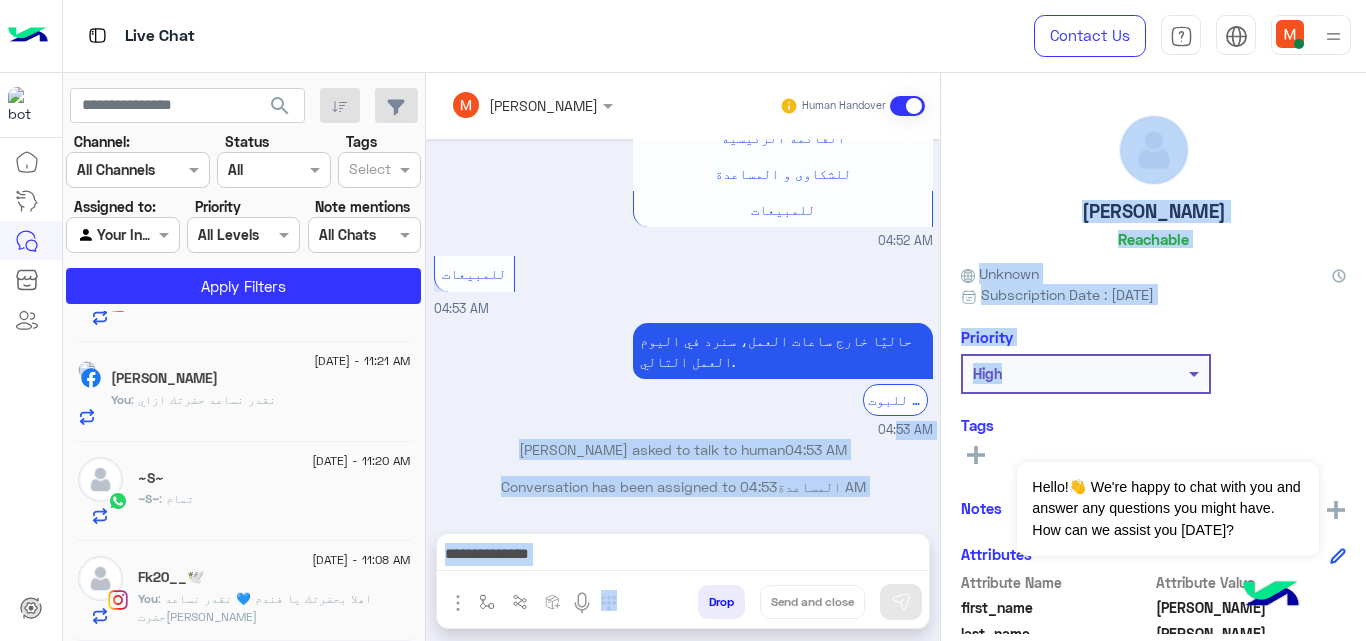 drag, startPoint x: 940, startPoint y: 425, endPoint x: 934, endPoint y: 395, distance: 30.594116 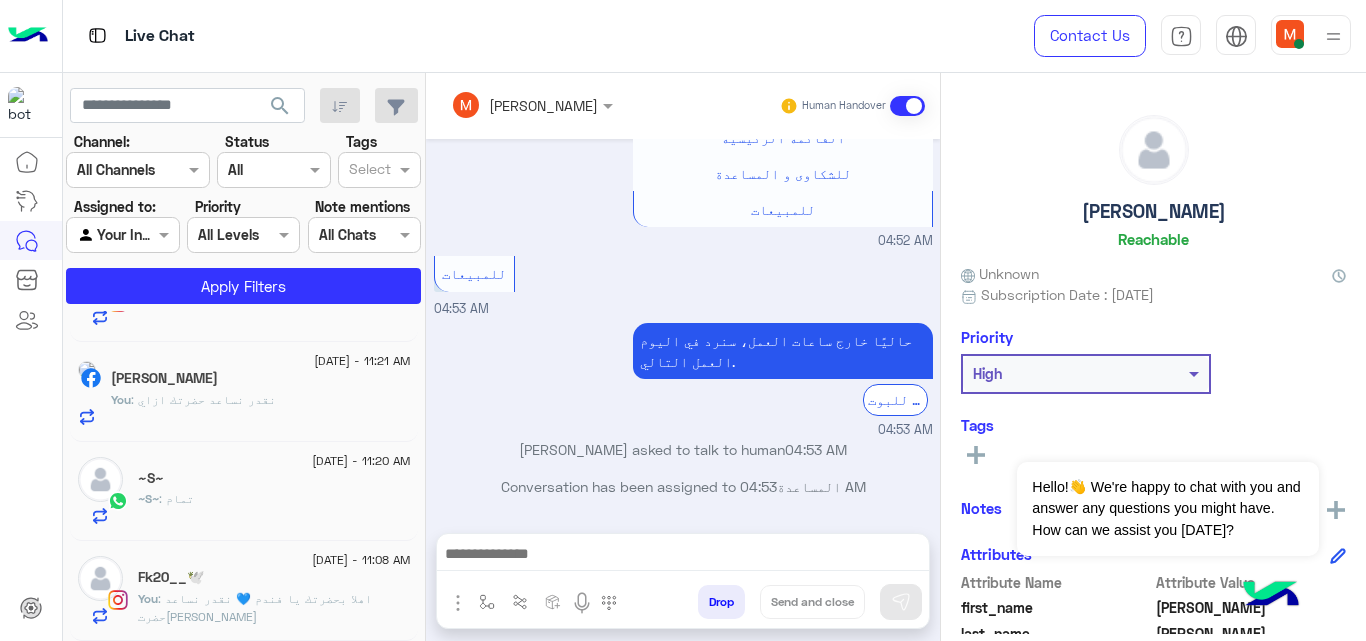 click on "للمبيعات    04:53 AM" at bounding box center [683, 285] 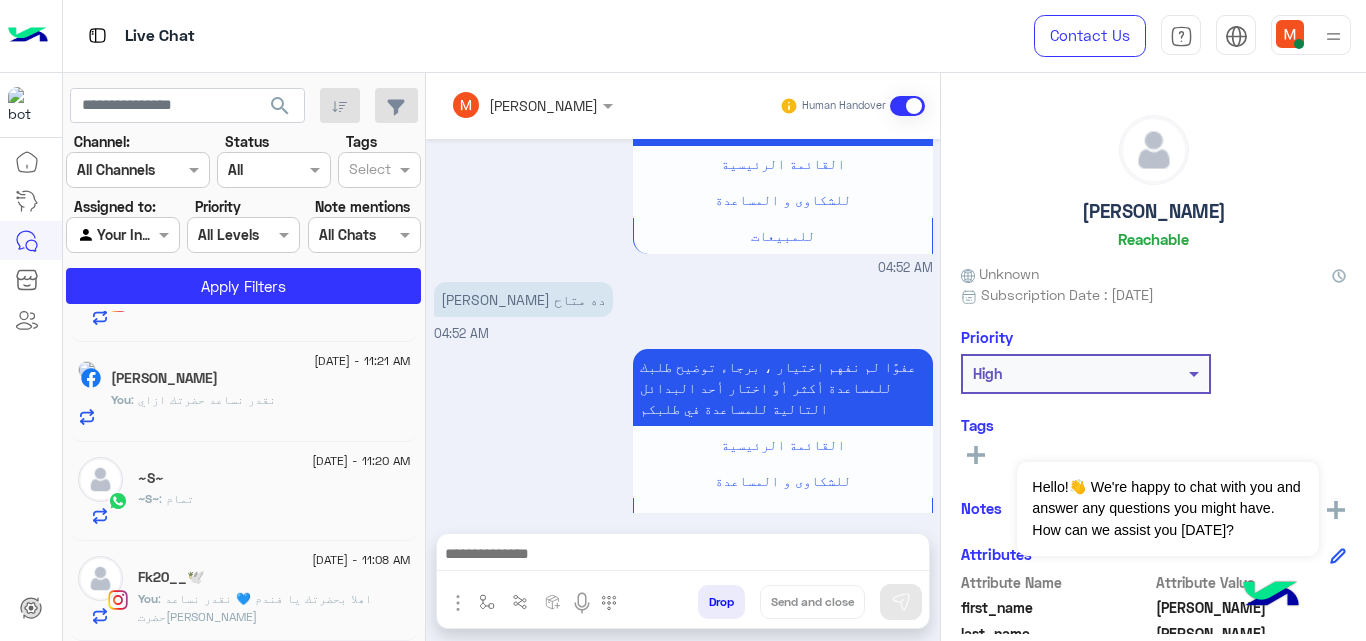 scroll, scrollTop: 702, scrollLeft: 0, axis: vertical 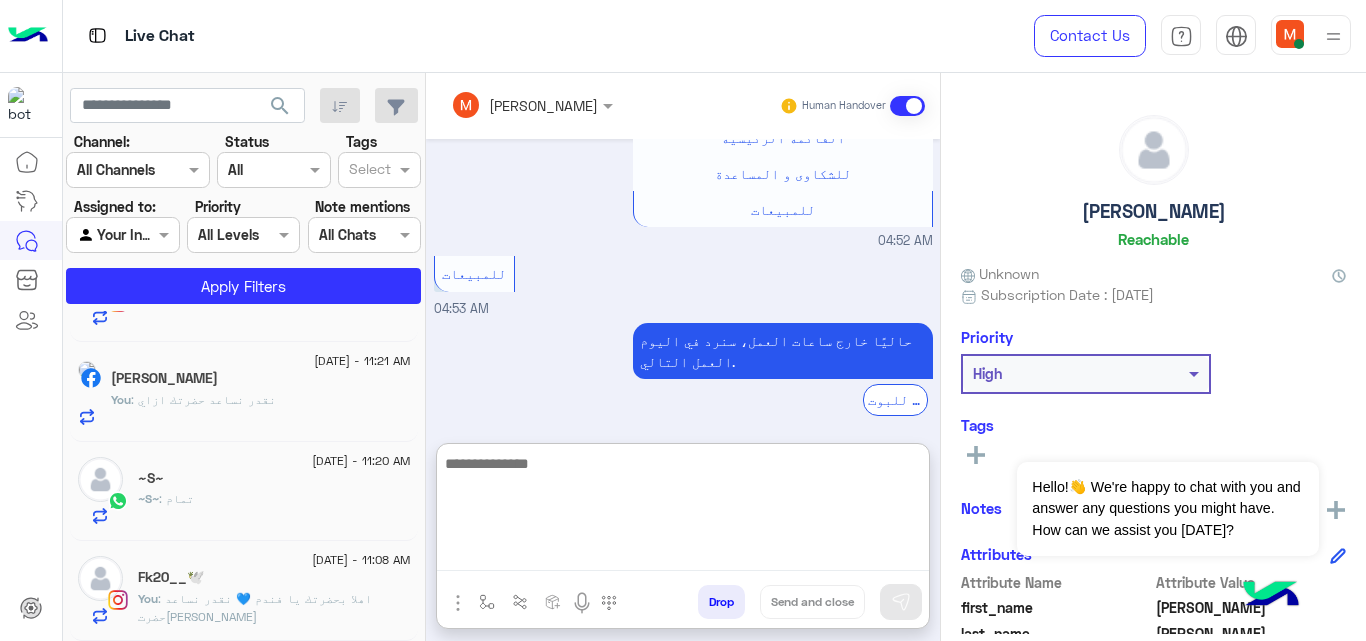 click at bounding box center [683, 511] 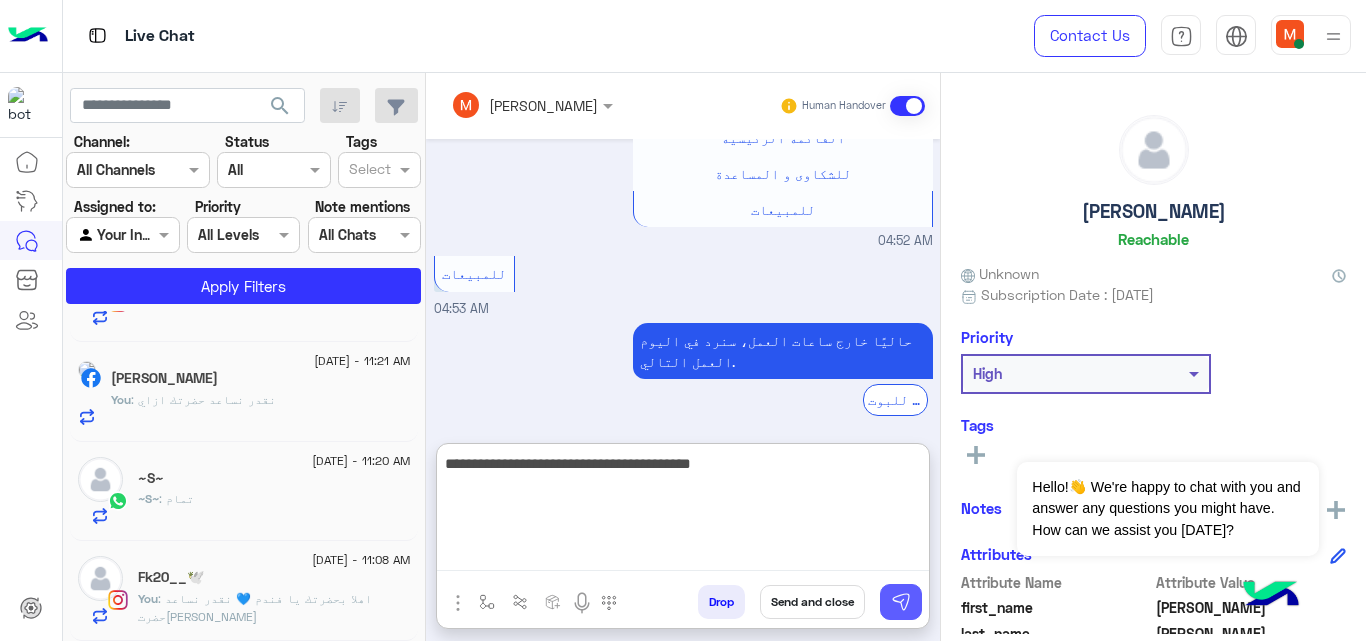 type on "**********" 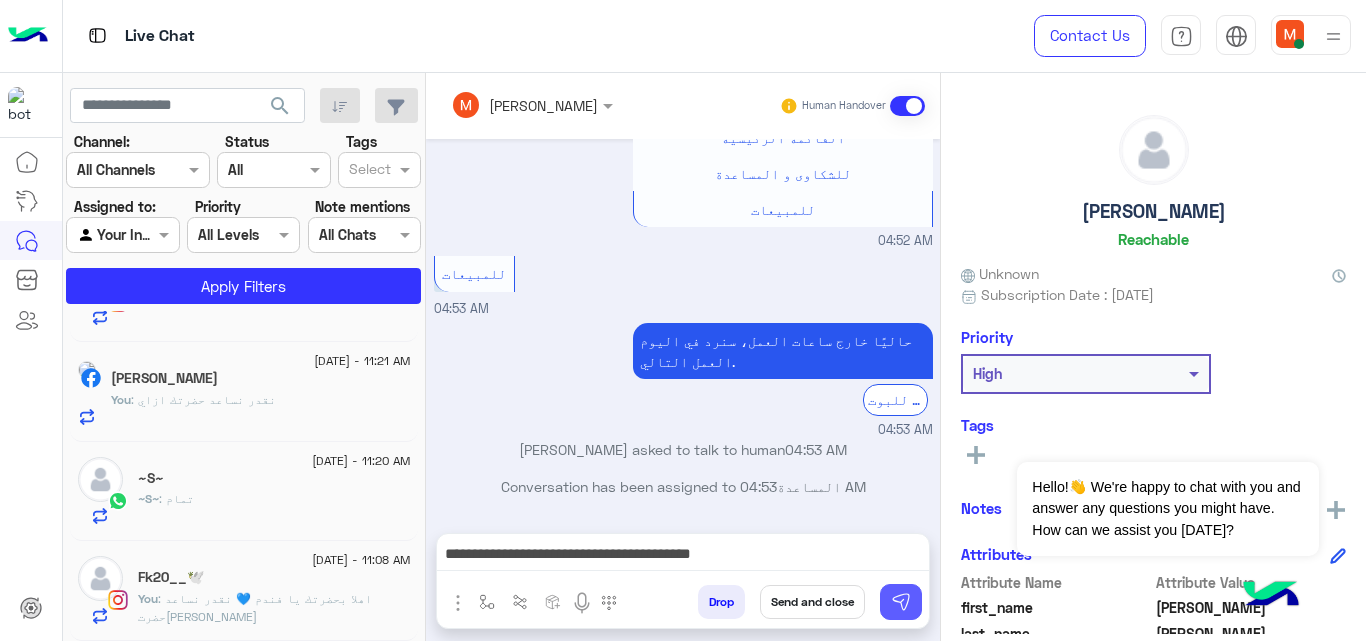 click at bounding box center (901, 602) 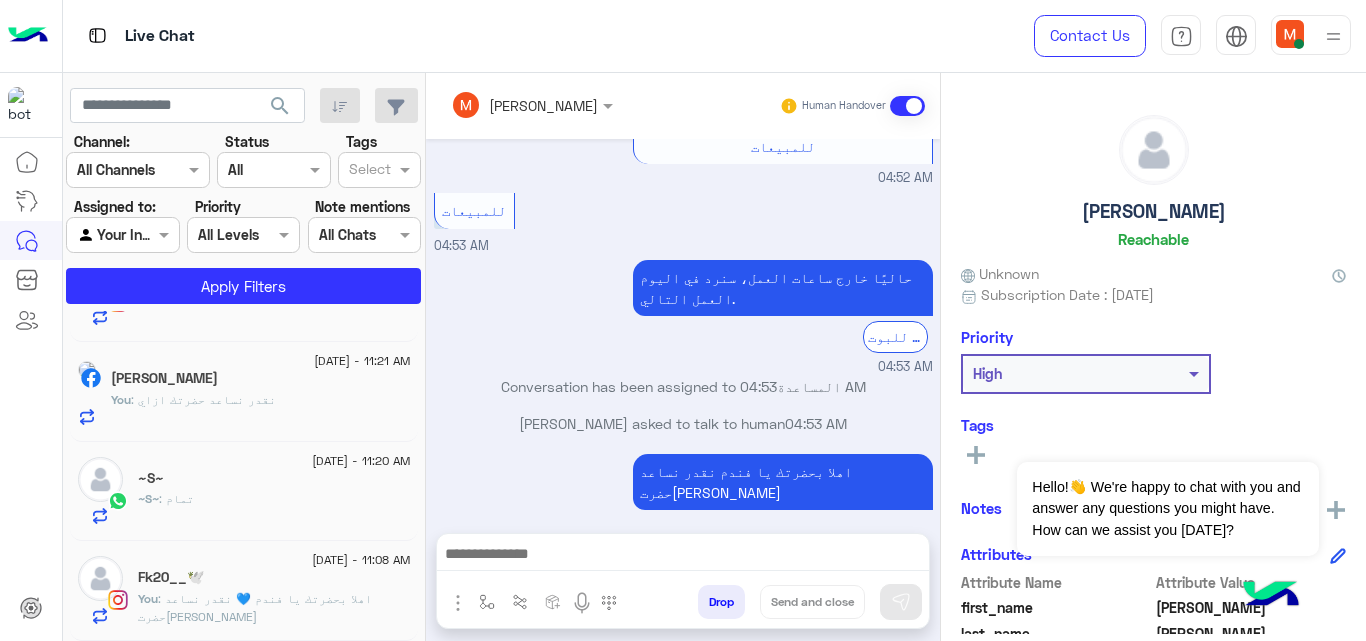 scroll, scrollTop: 802, scrollLeft: 0, axis: vertical 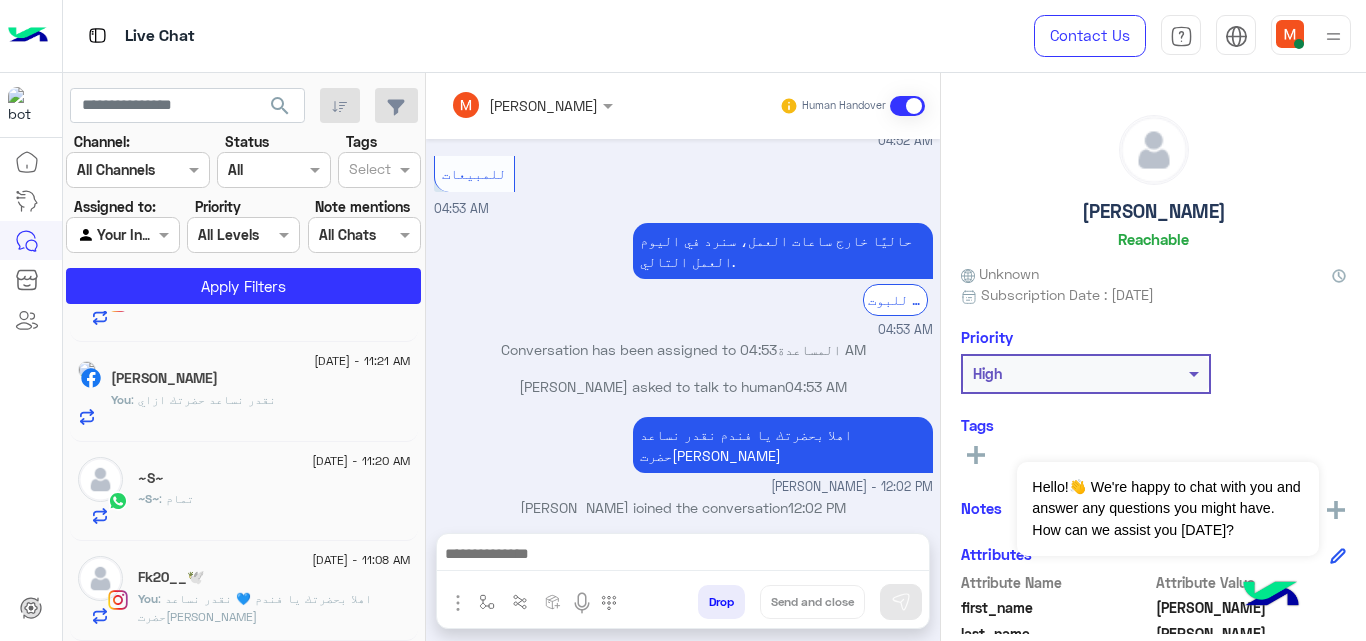 click on "Fk20__🕊️" 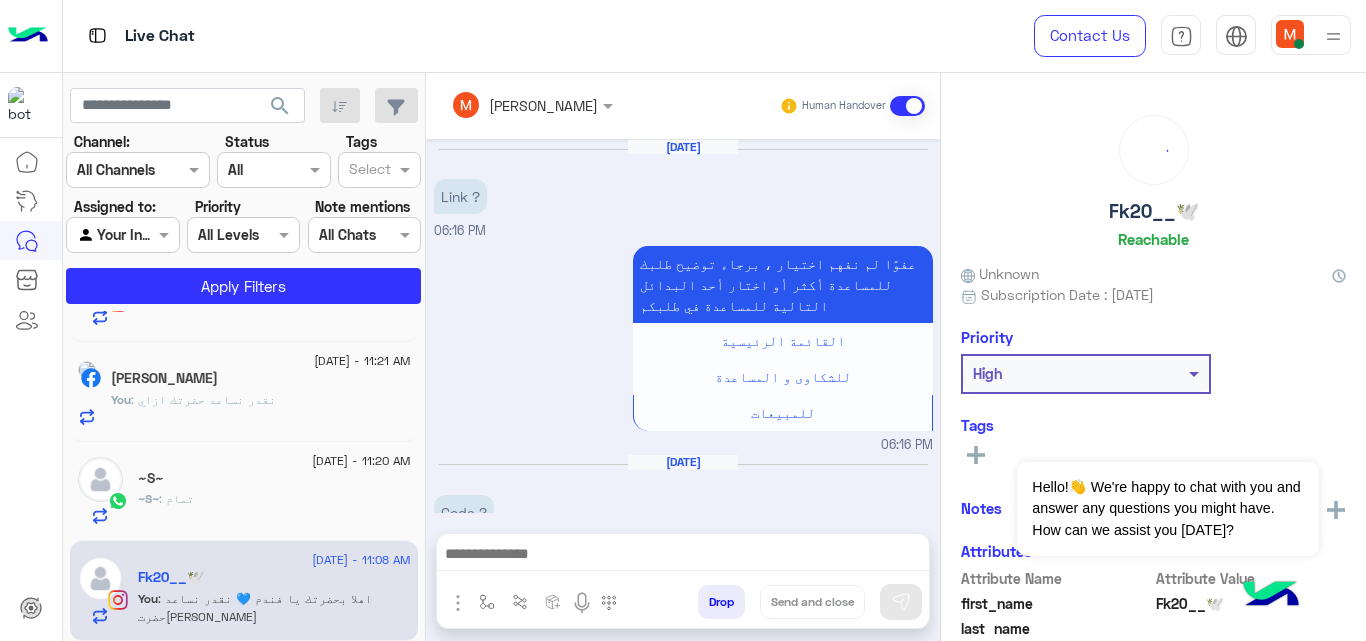 scroll, scrollTop: 619, scrollLeft: 0, axis: vertical 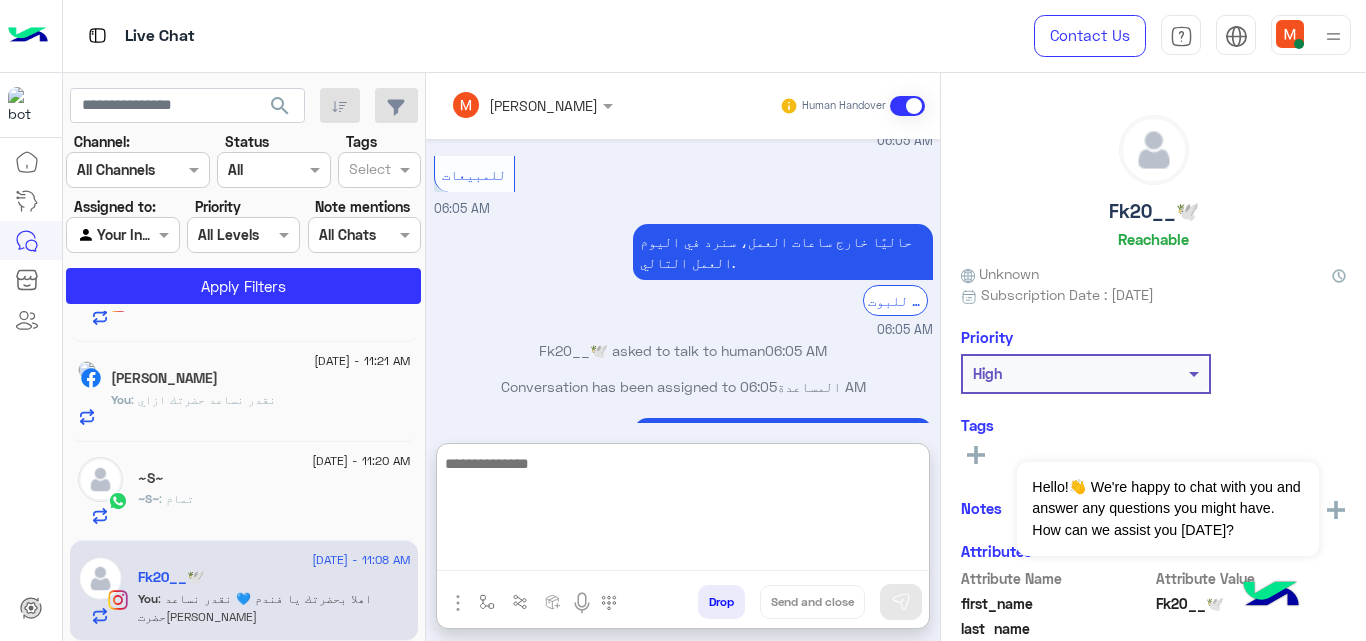 click at bounding box center (683, 511) 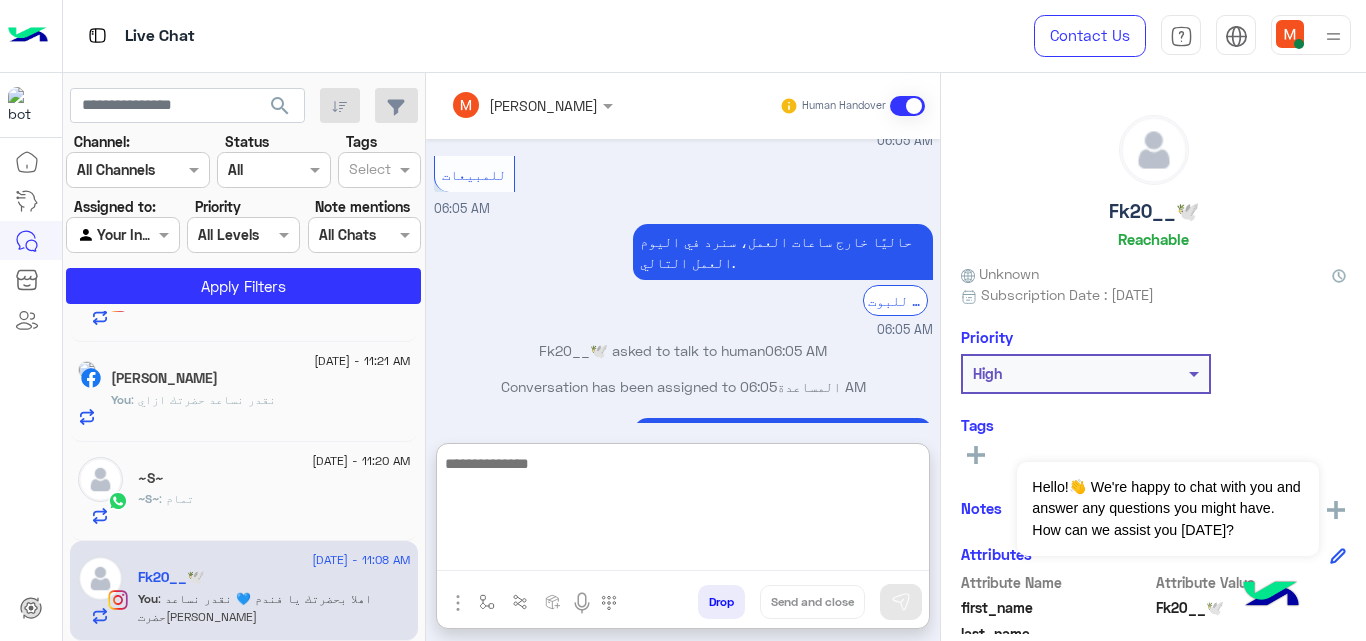 paste on "**********" 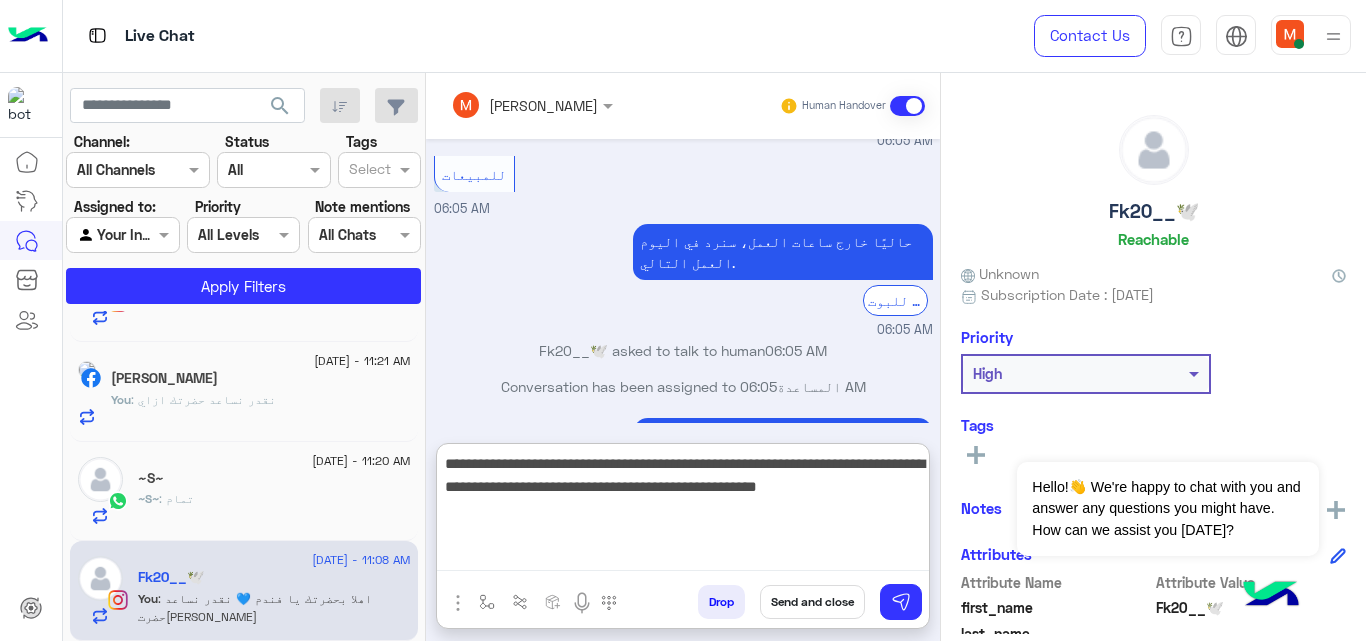type on "**********" 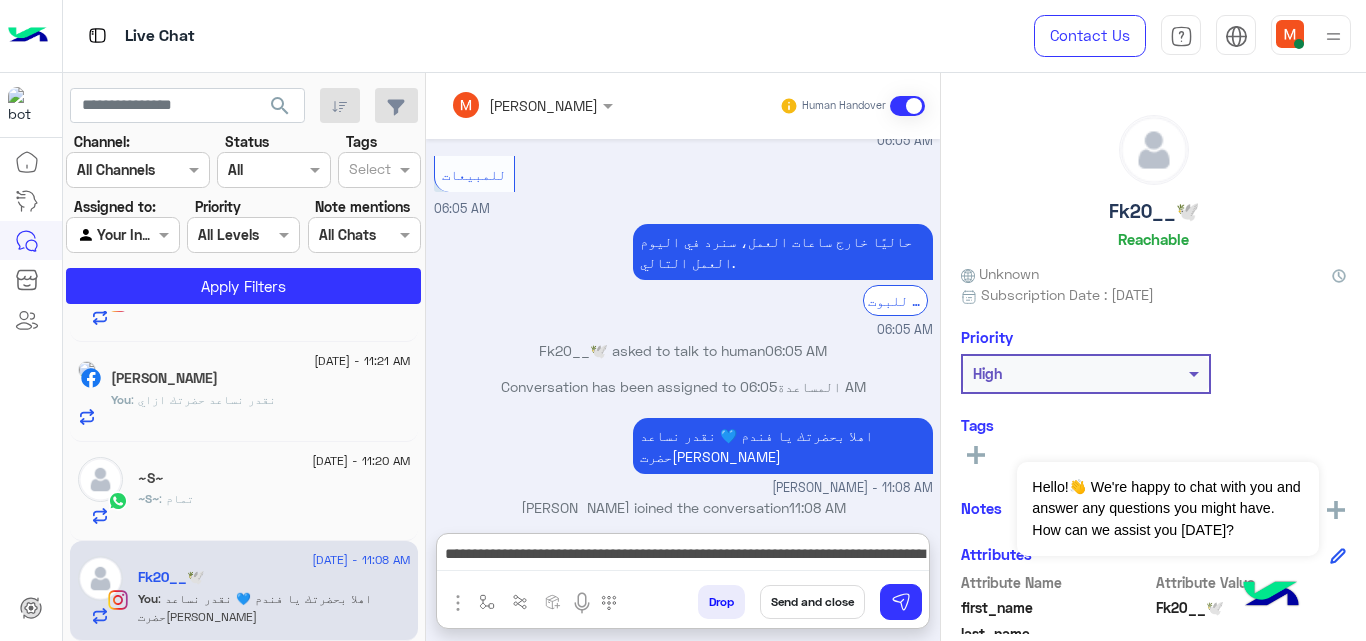 click on "Send and close" at bounding box center [812, 602] 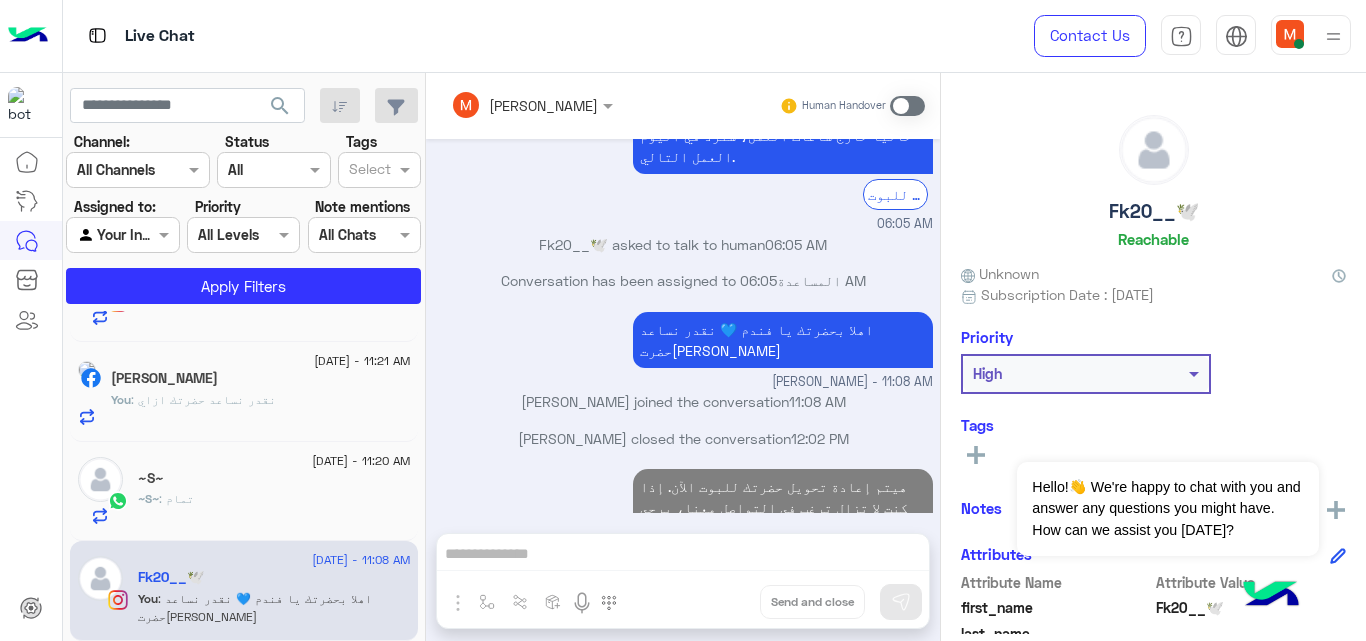 scroll, scrollTop: 761, scrollLeft: 0, axis: vertical 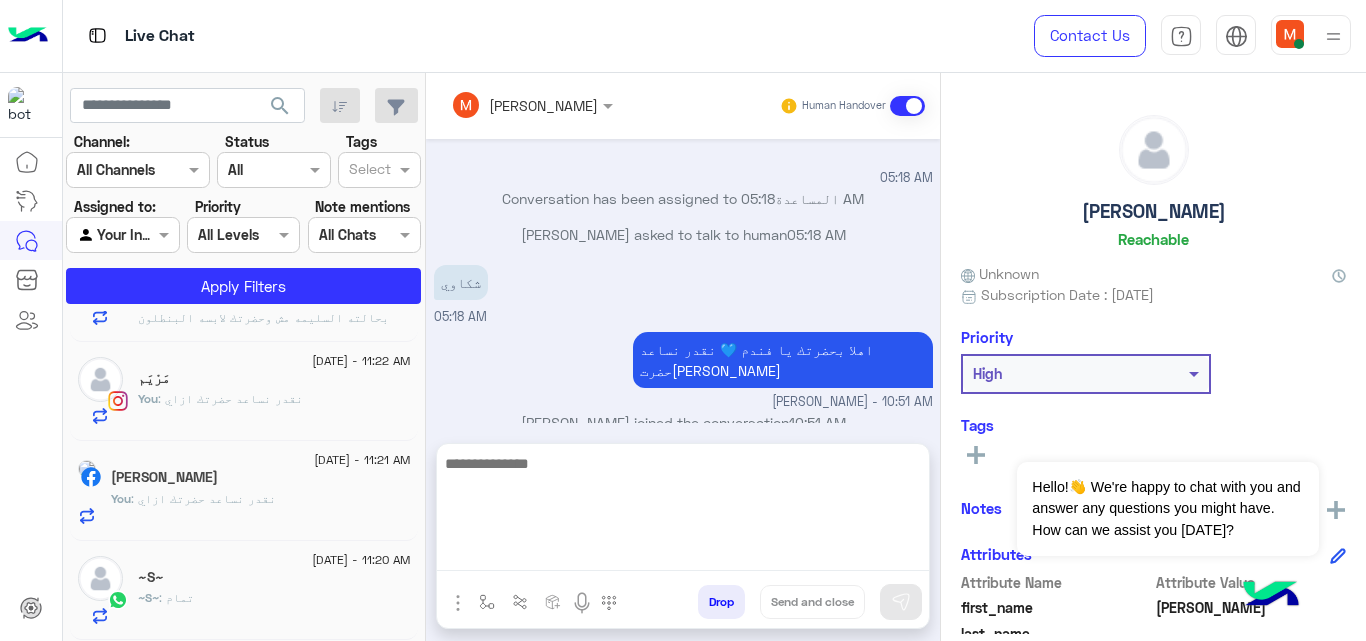 click at bounding box center (683, 511) 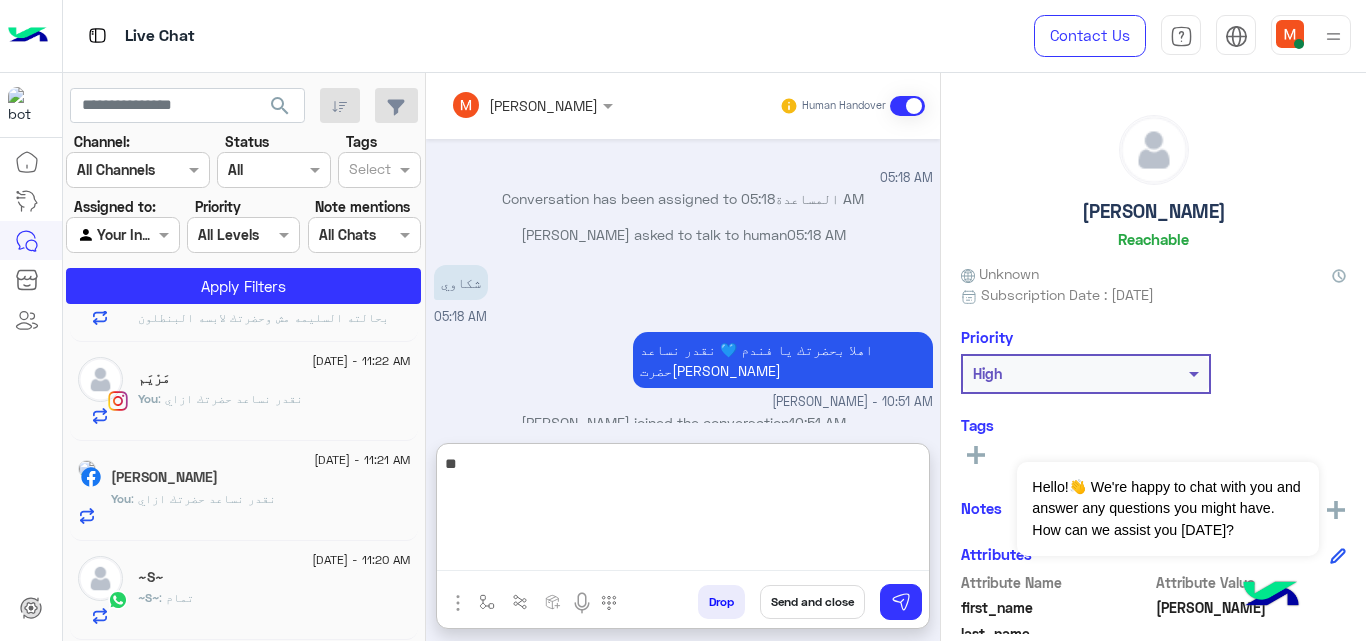 type on "*" 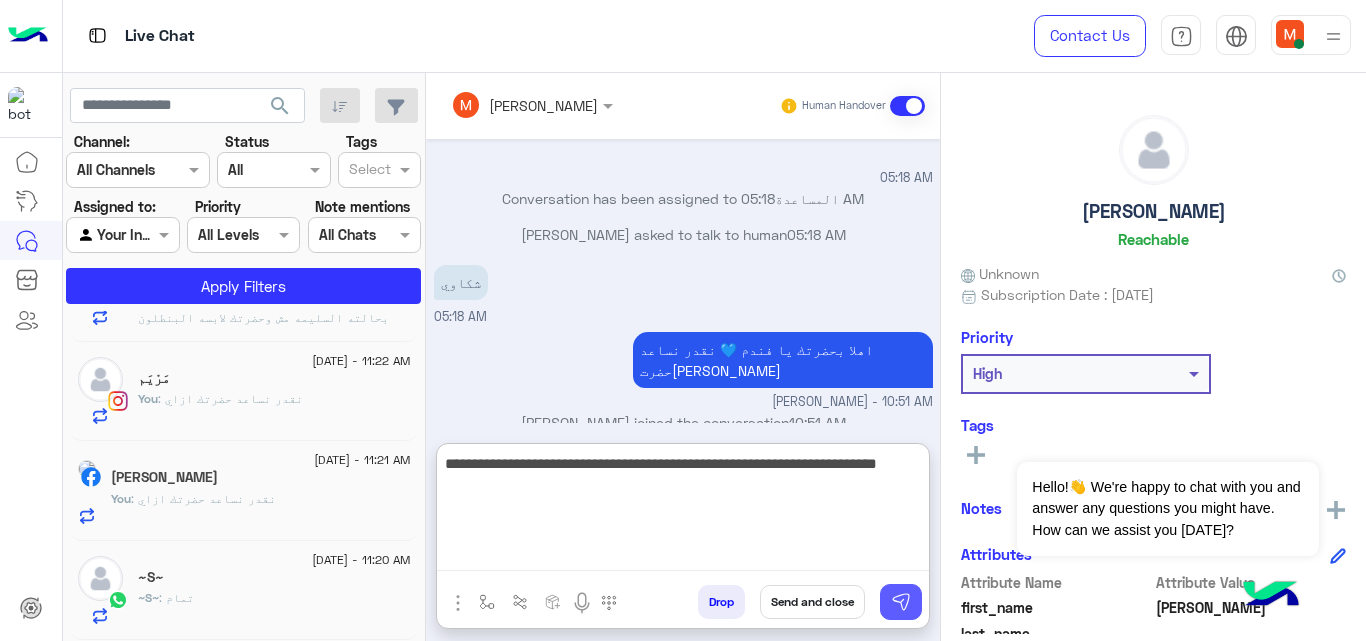 type on "**********" 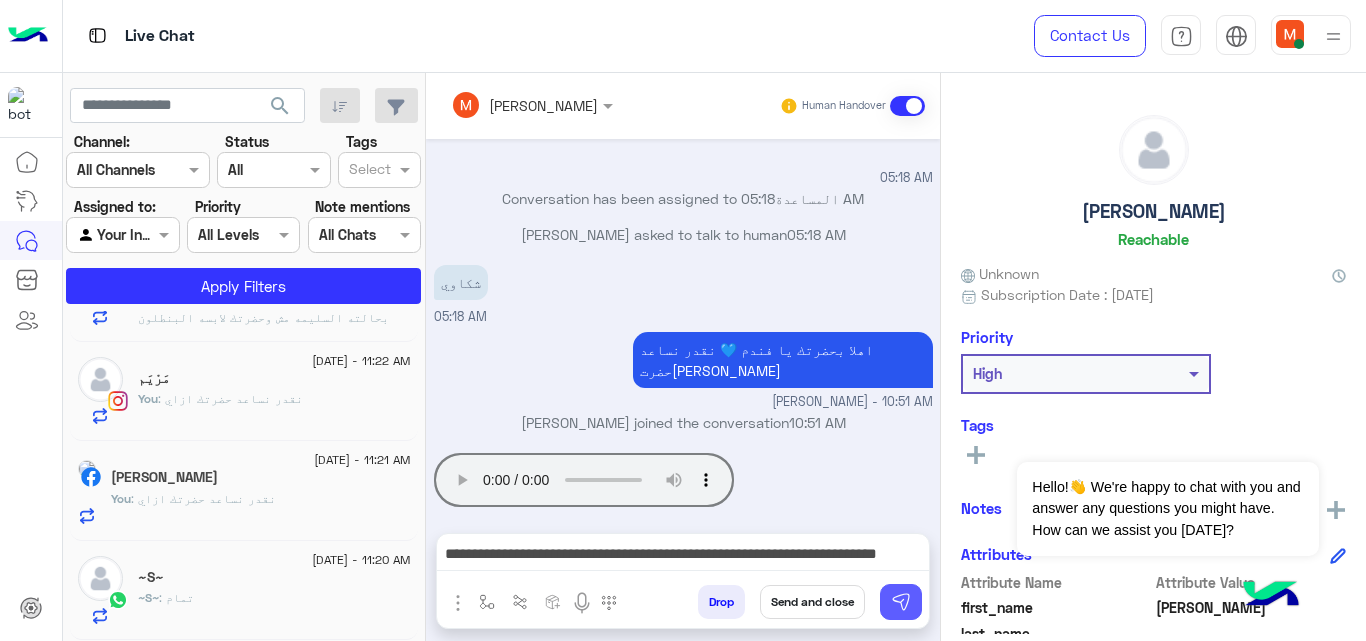 click at bounding box center (901, 602) 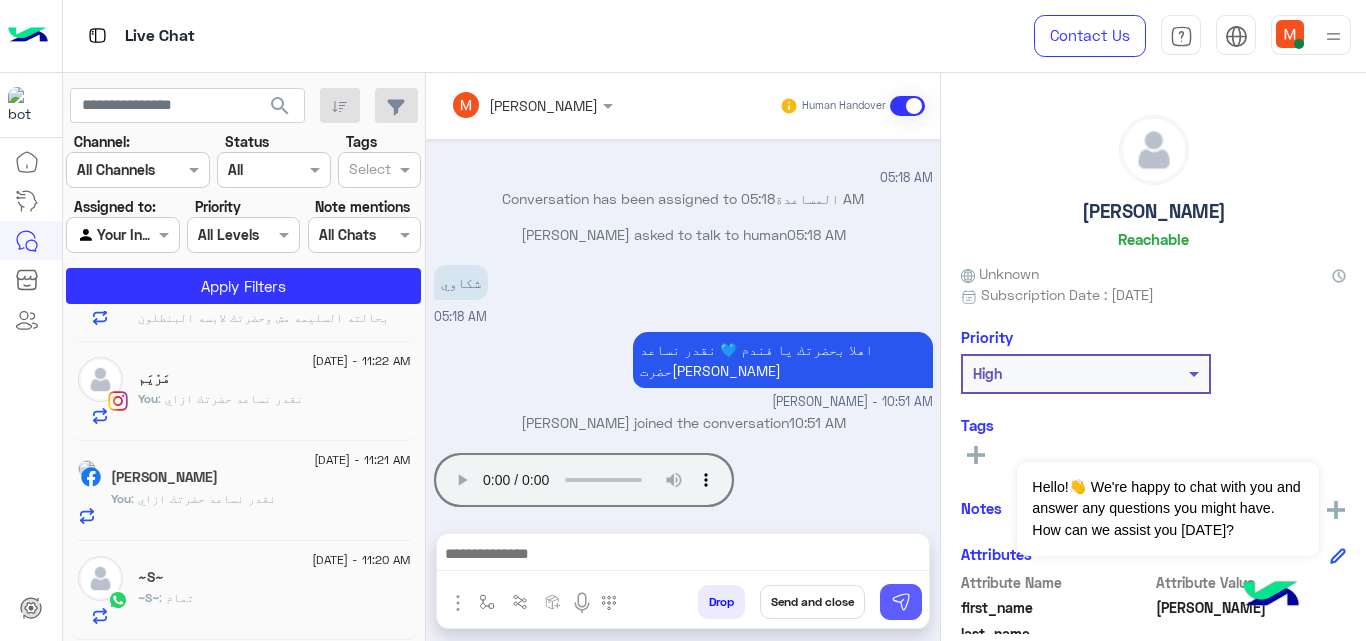 scroll, scrollTop: 605, scrollLeft: 0, axis: vertical 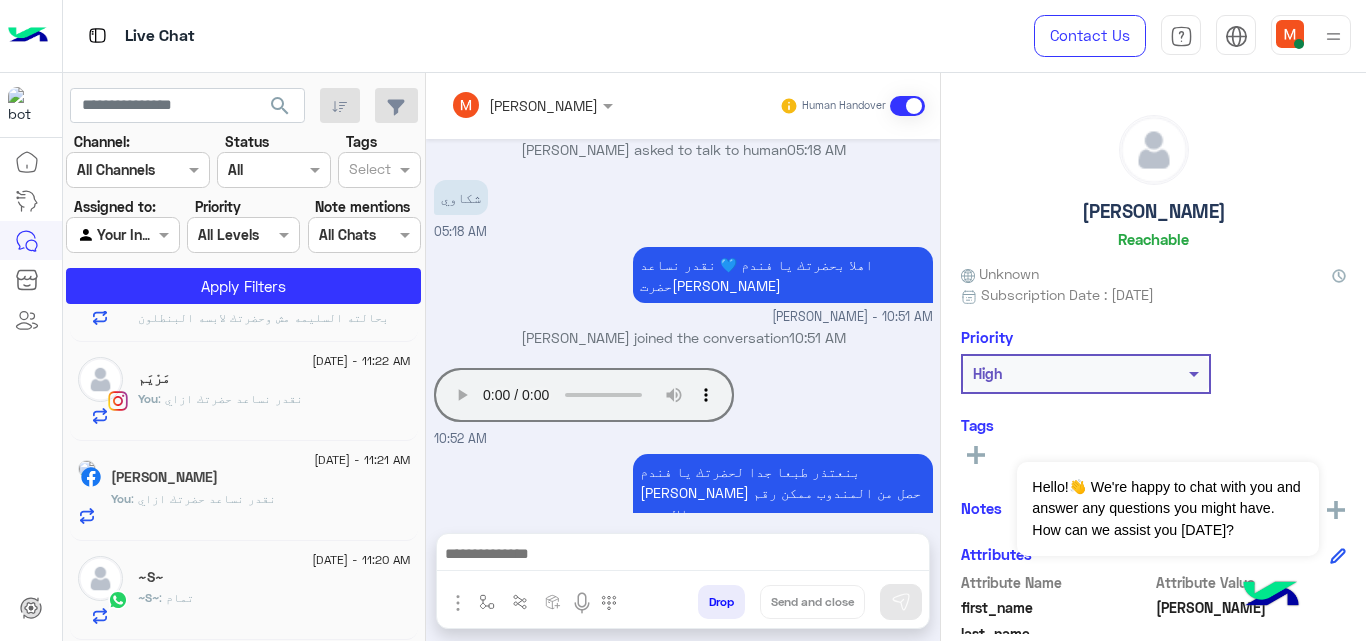 click on "~S~" 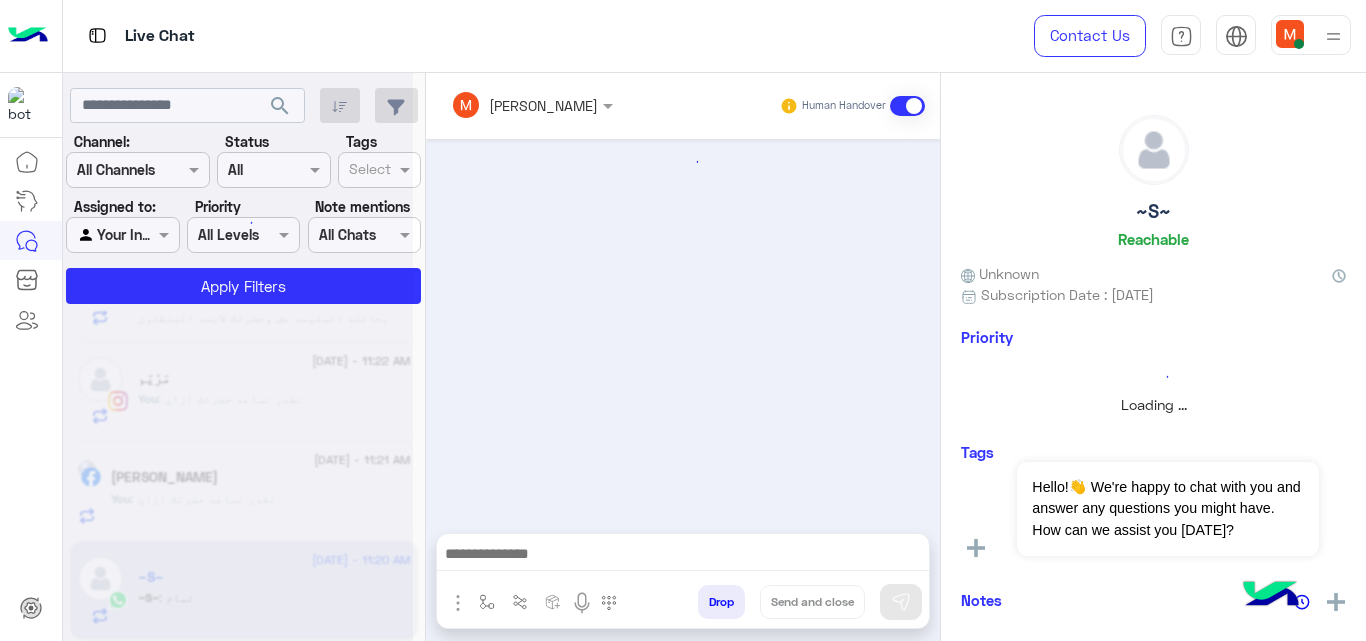 scroll, scrollTop: 782, scrollLeft: 0, axis: vertical 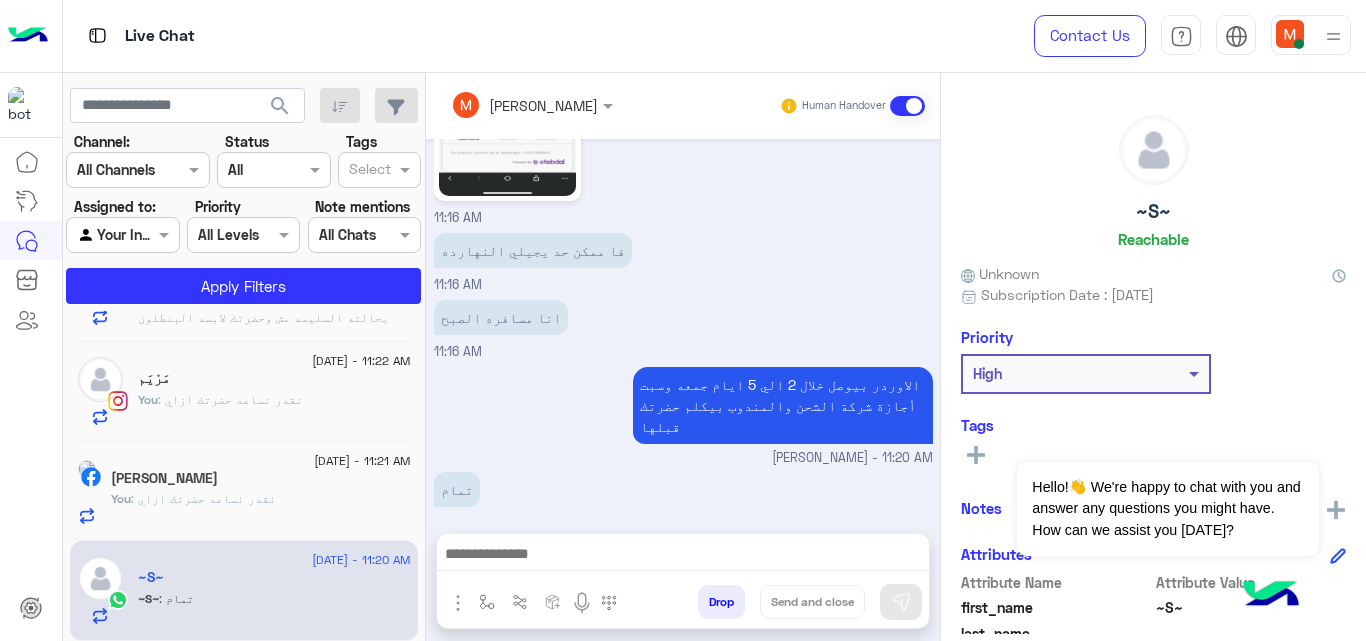 click at bounding box center (458, 603) 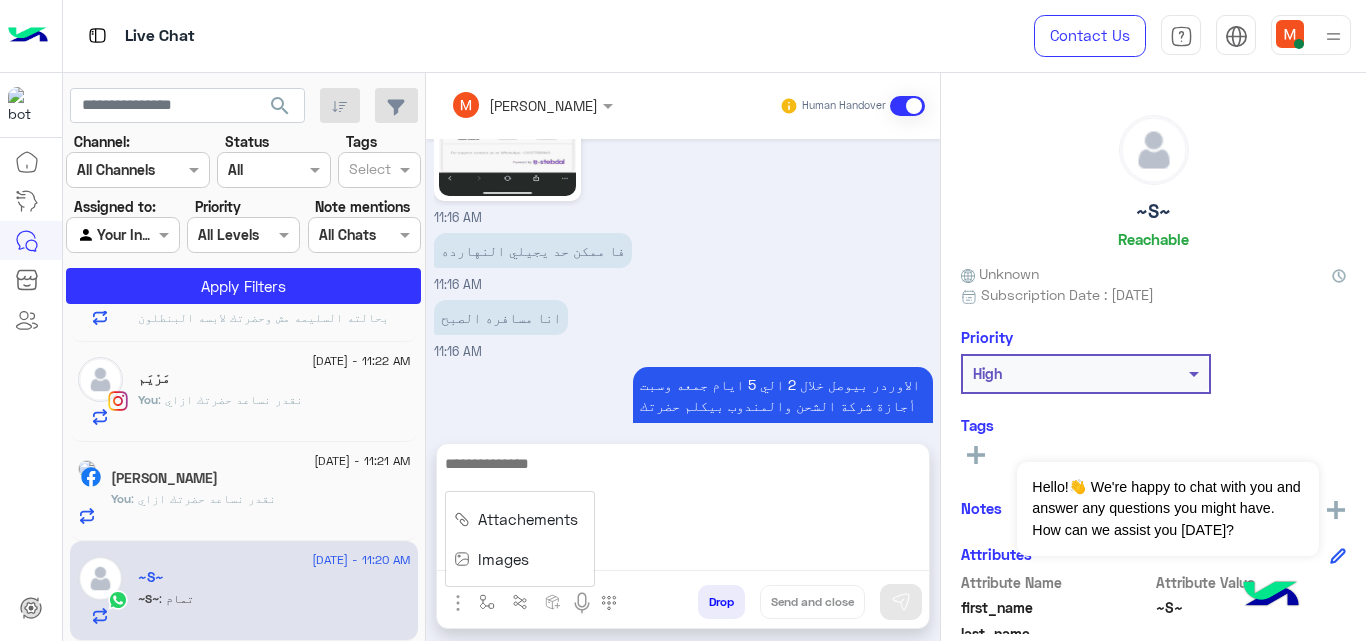 click at bounding box center (683, 511) 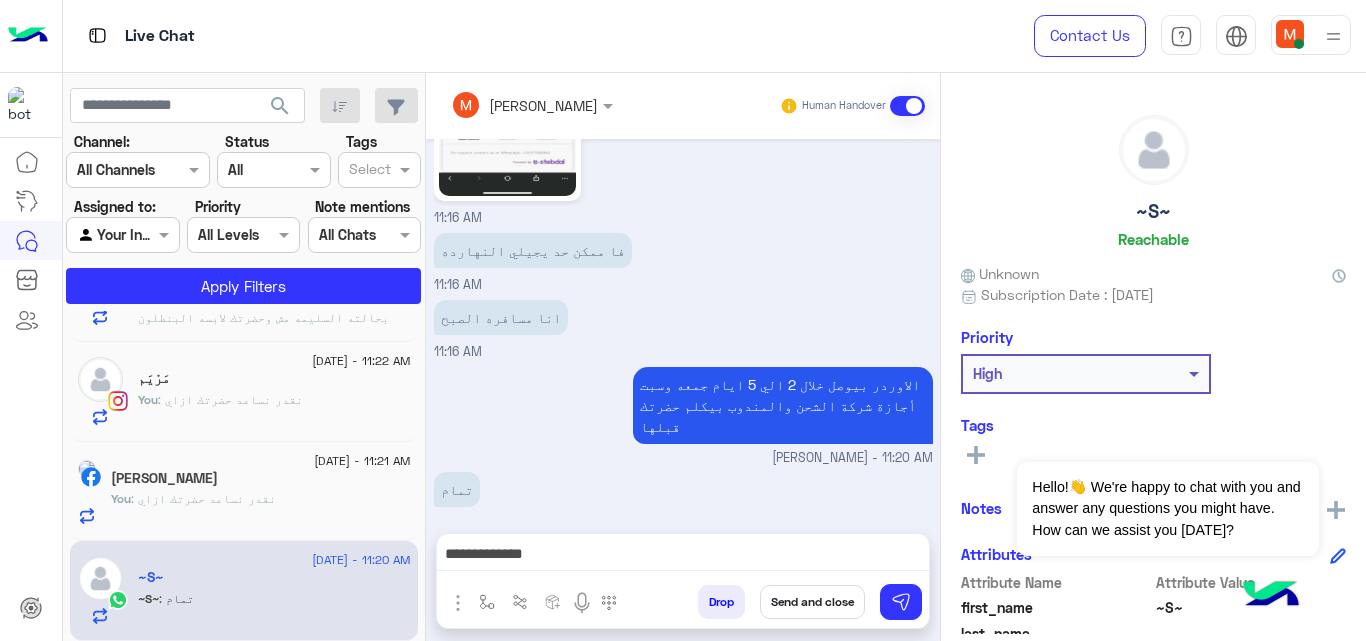 click at bounding box center [458, 603] 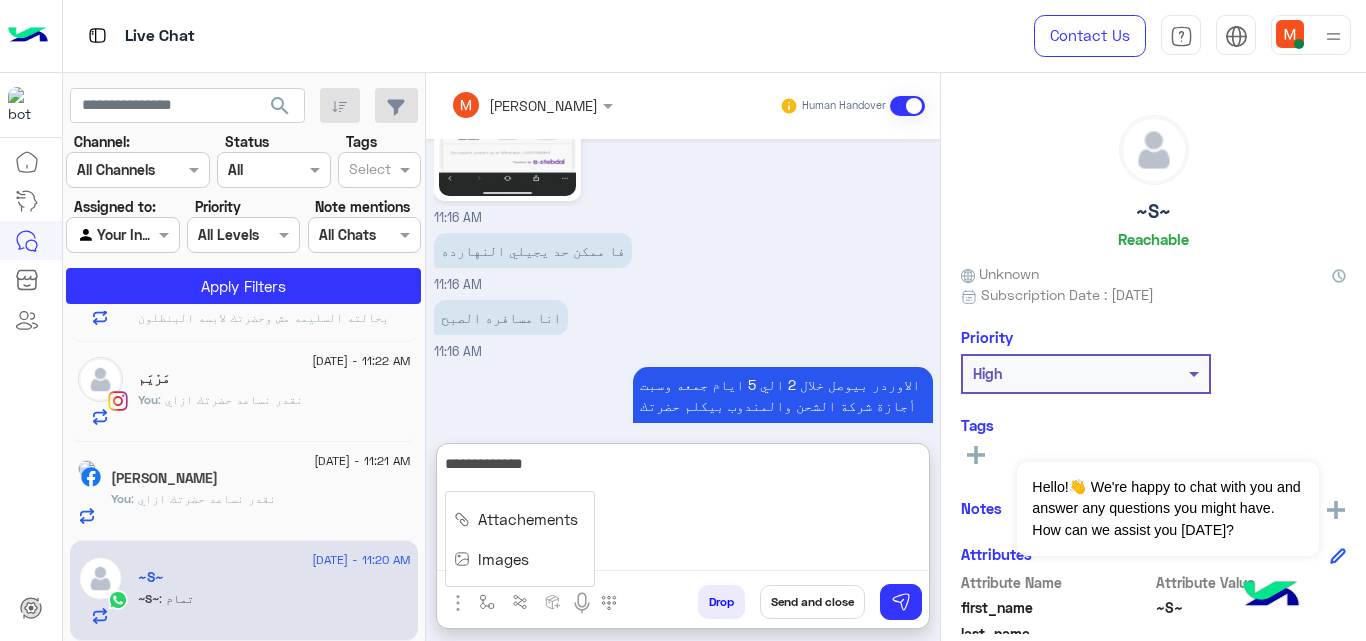 click on "**********" at bounding box center (683, 511) 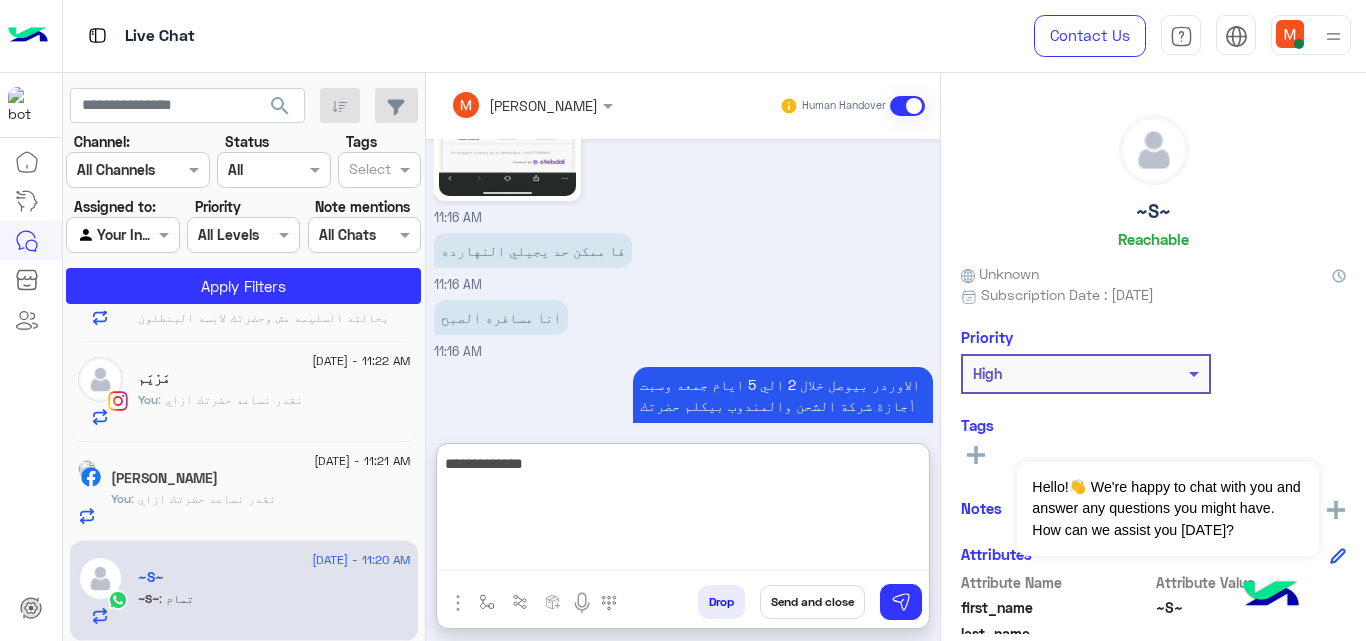 paste on "***" 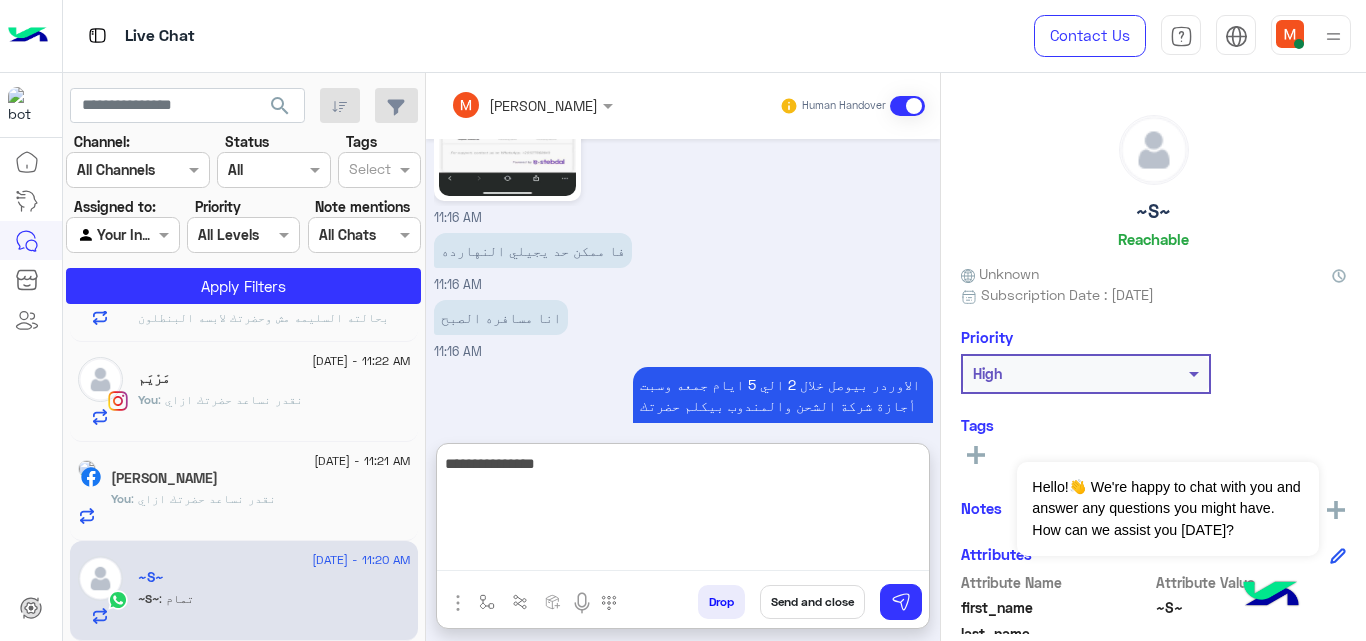 type on "**********" 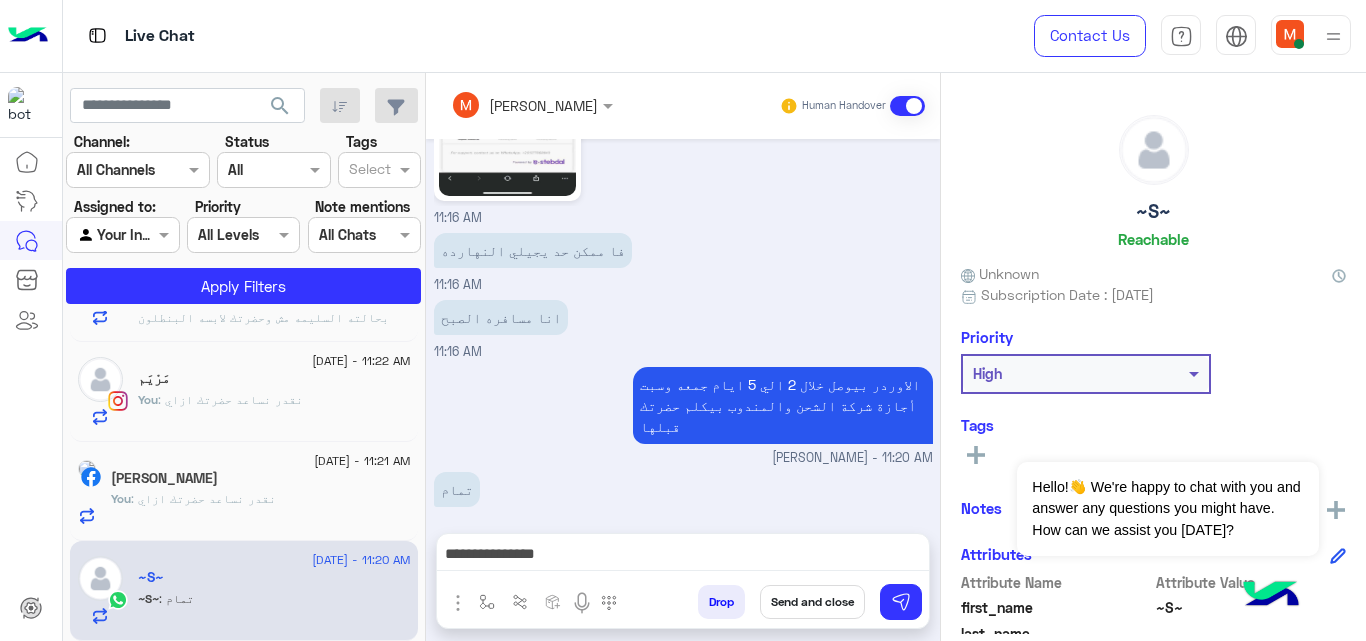 click on "Send and close" at bounding box center (812, 602) 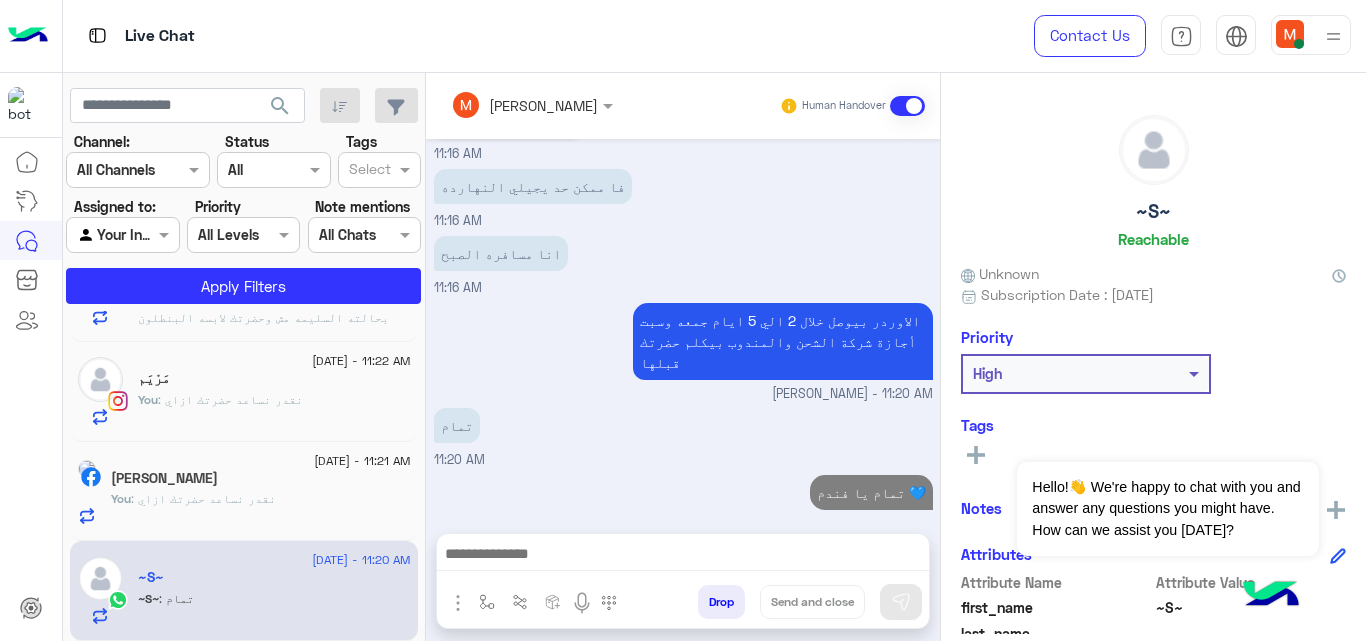 scroll, scrollTop: 883, scrollLeft: 0, axis: vertical 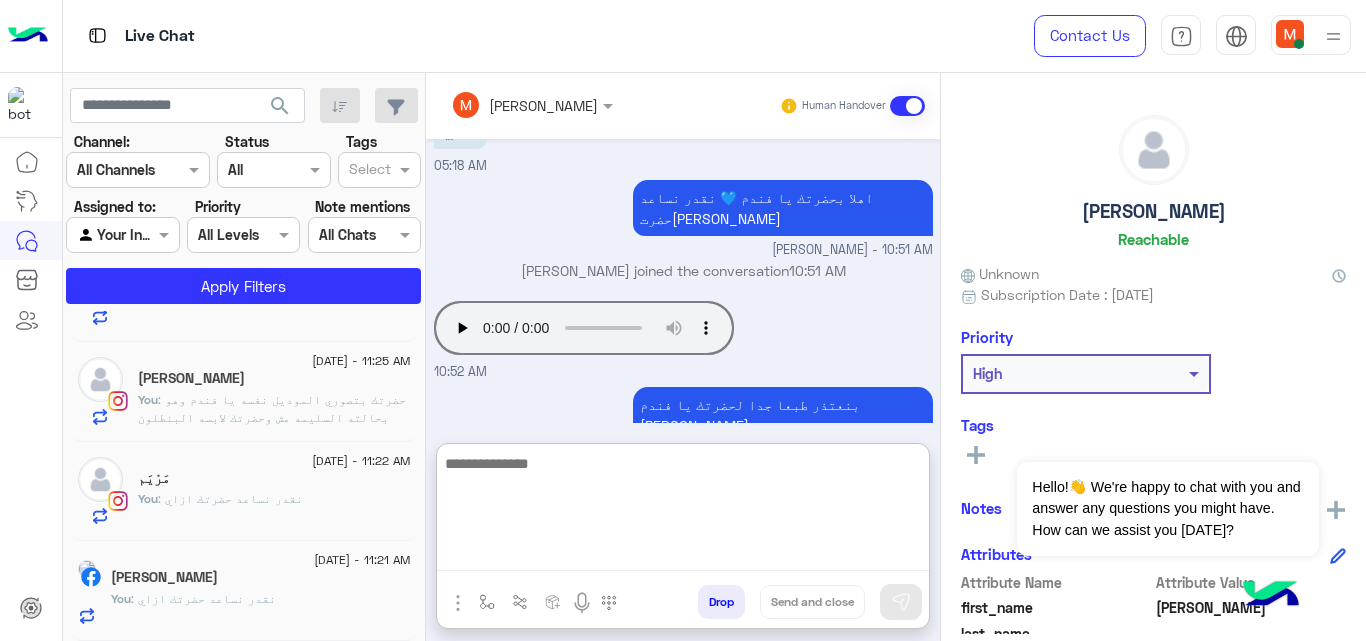 click at bounding box center (683, 511) 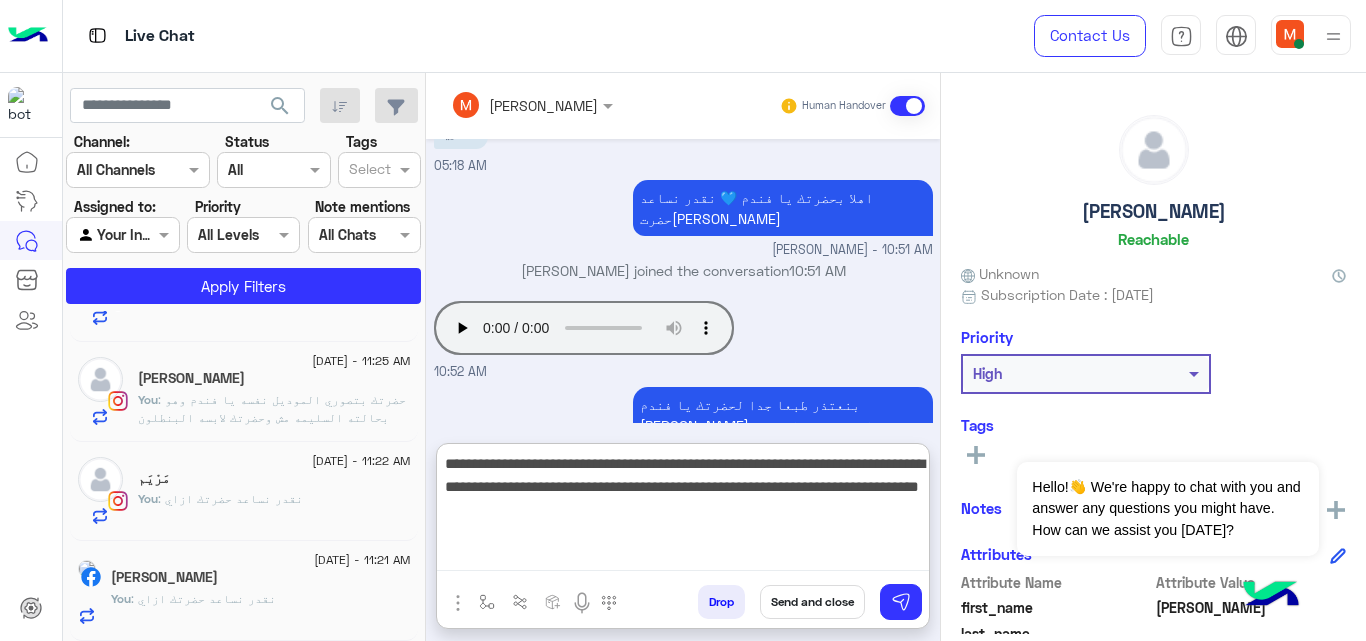 type on "**********" 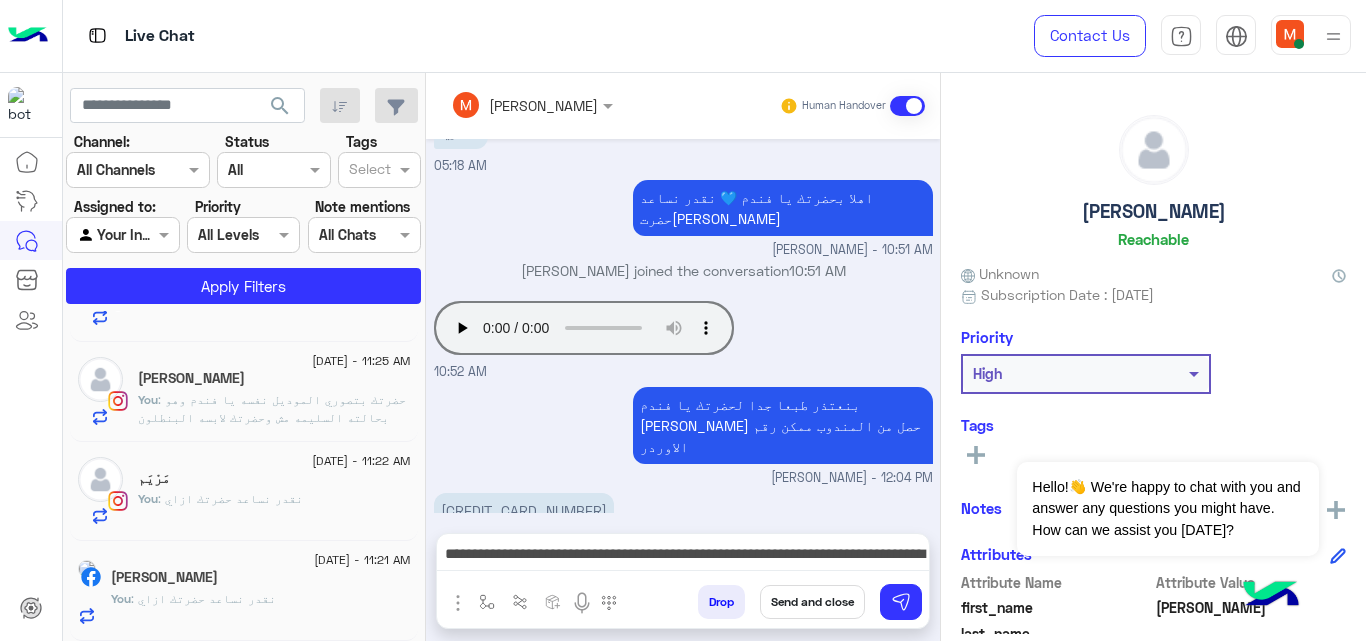 scroll, scrollTop: 529, scrollLeft: 0, axis: vertical 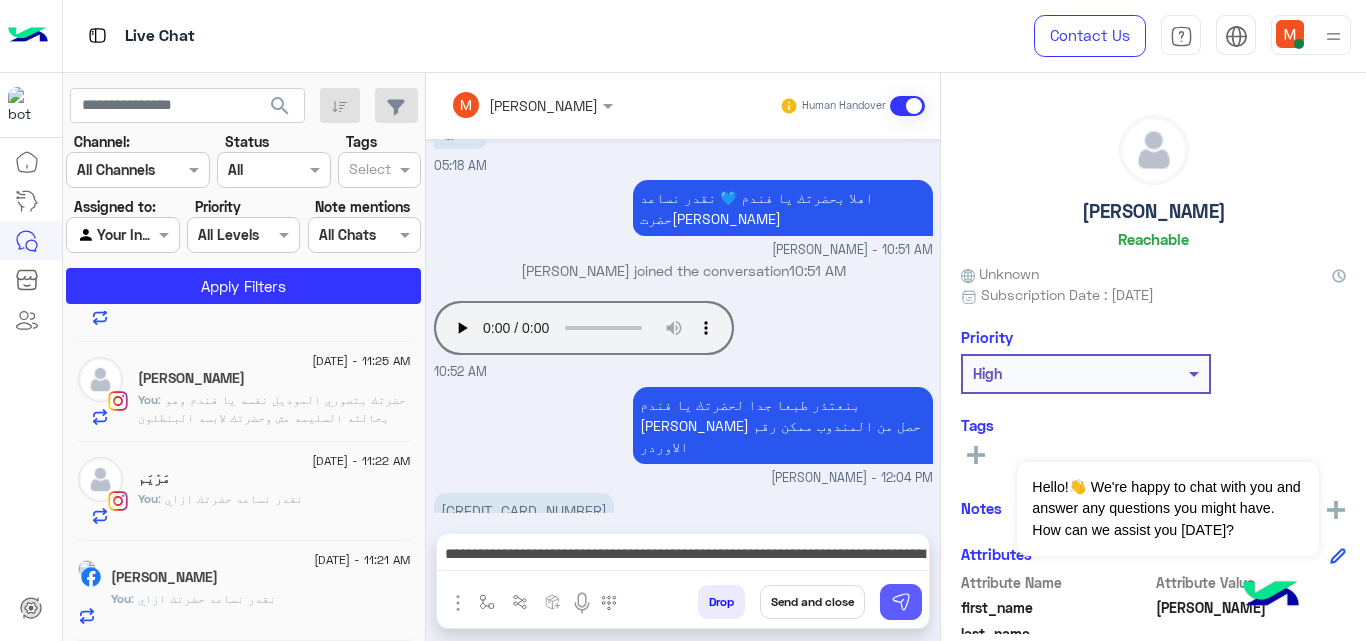 click at bounding box center (901, 602) 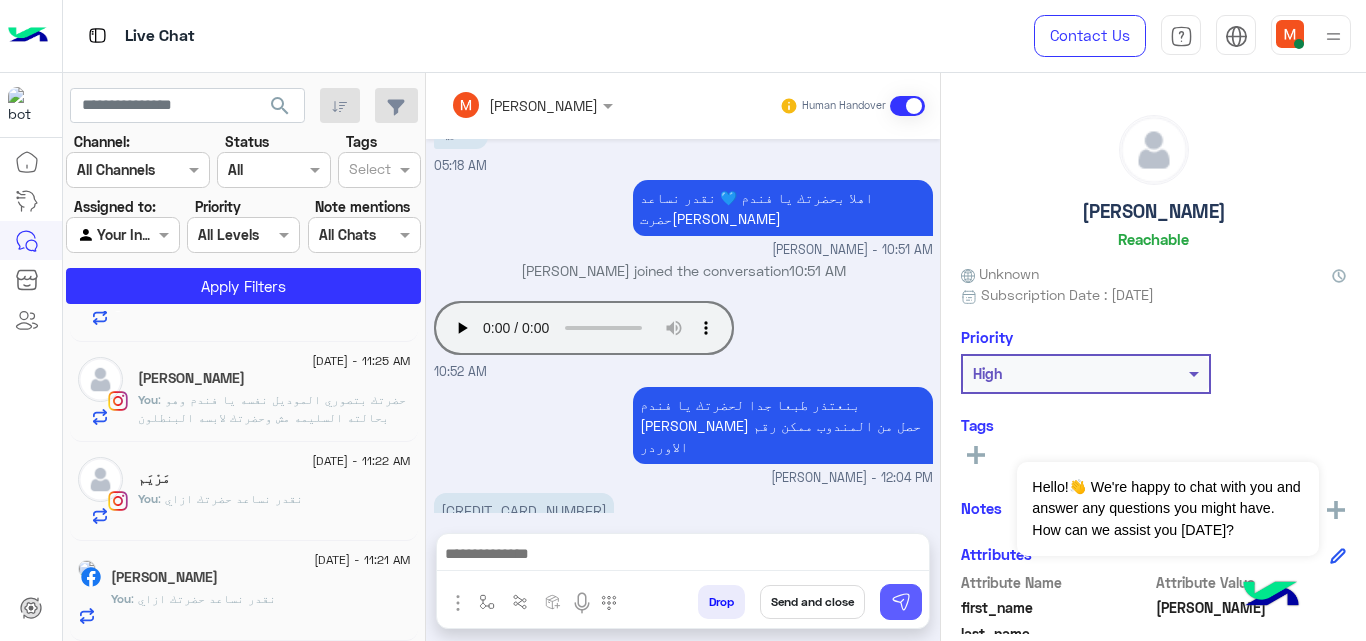 scroll, scrollTop: 656, scrollLeft: 0, axis: vertical 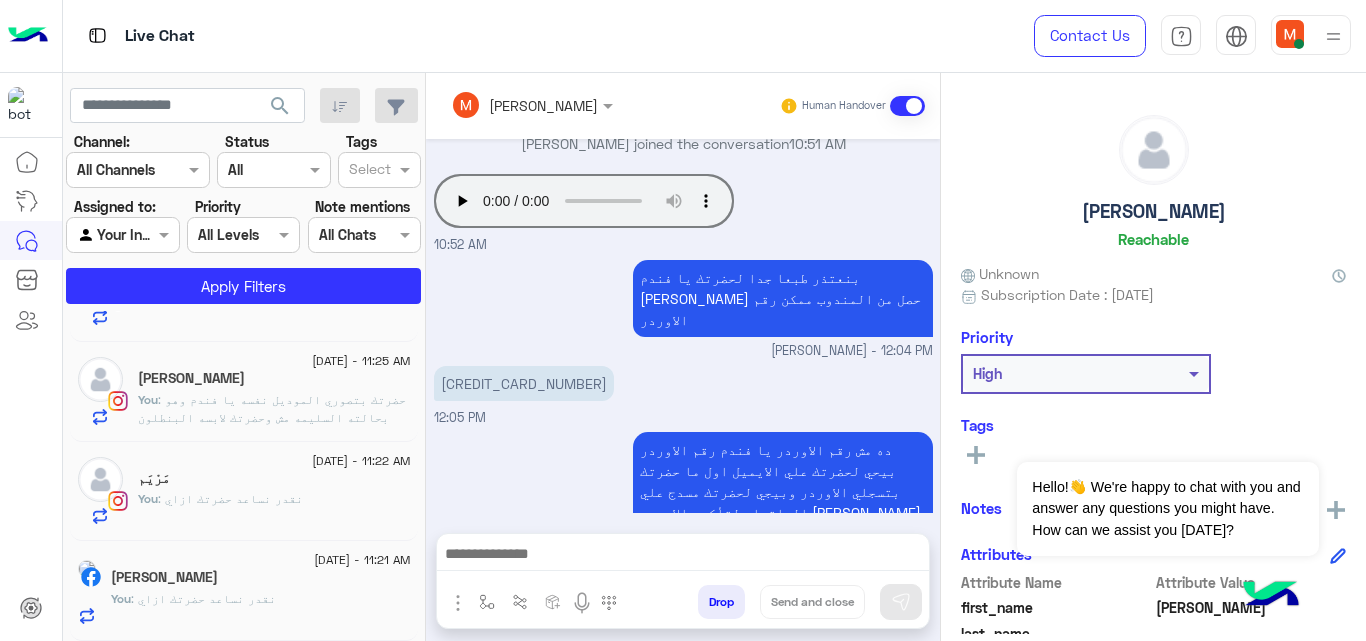 click on "Salma Mohamed" 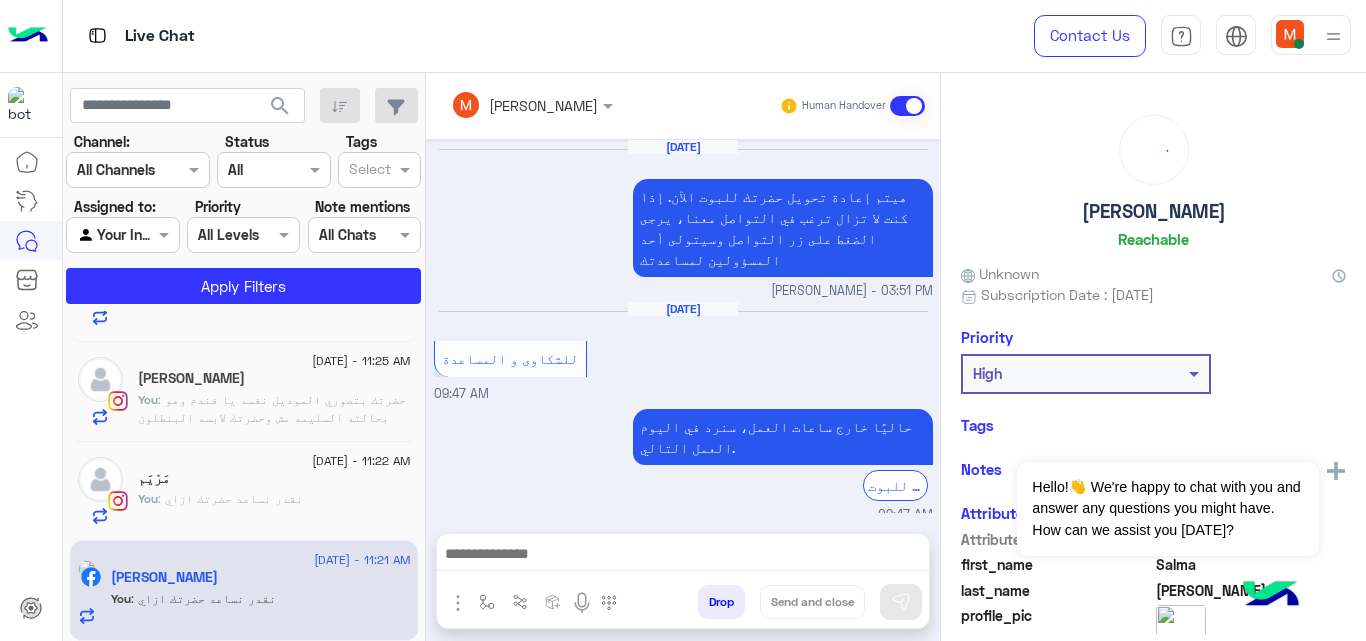 scroll, scrollTop: 380, scrollLeft: 0, axis: vertical 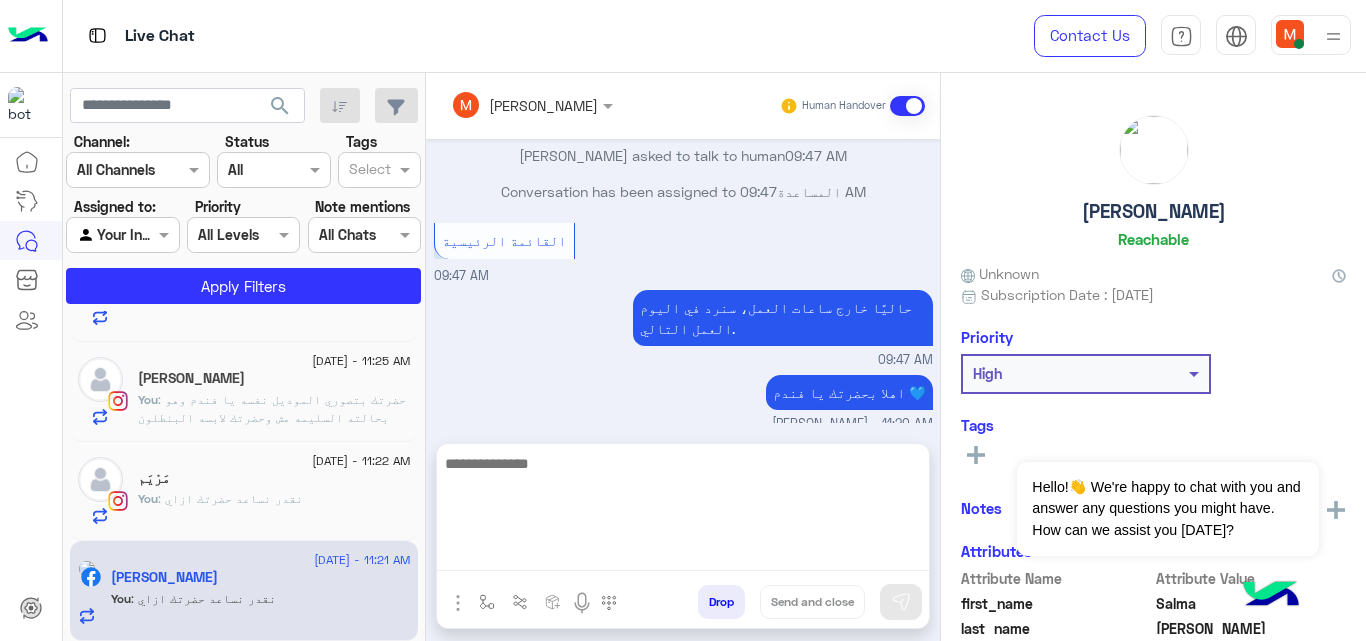 click at bounding box center (683, 511) 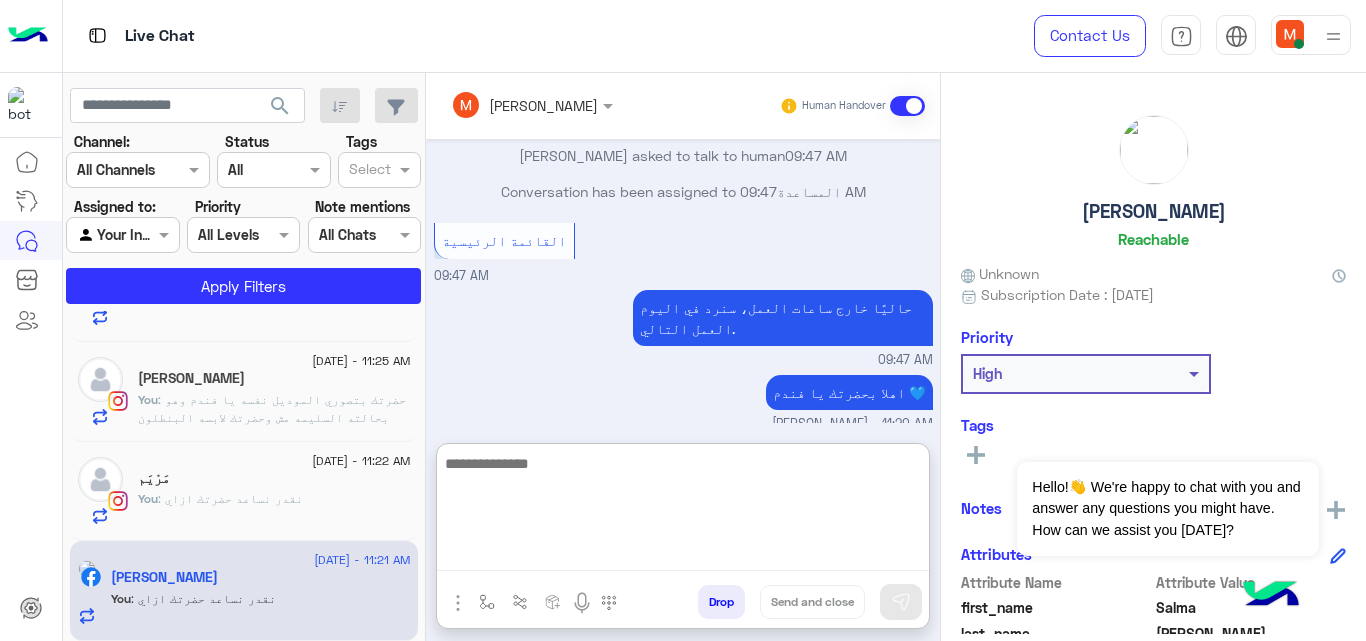 click at bounding box center (683, 511) 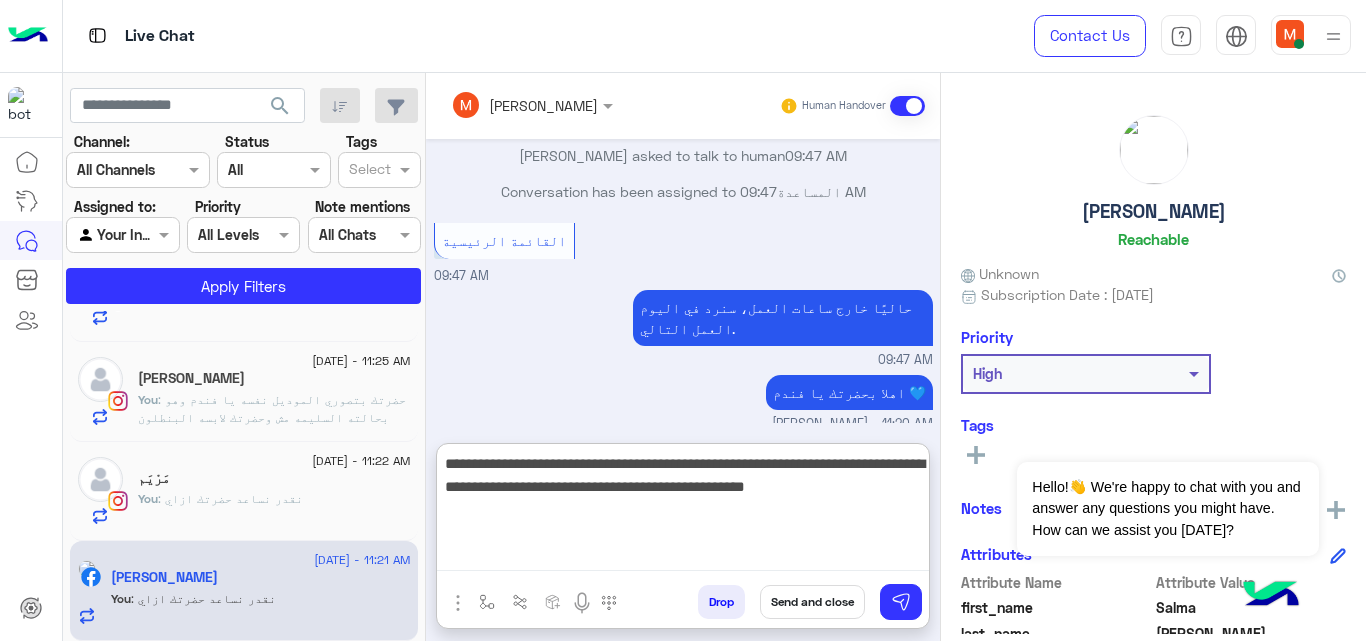 type on "**********" 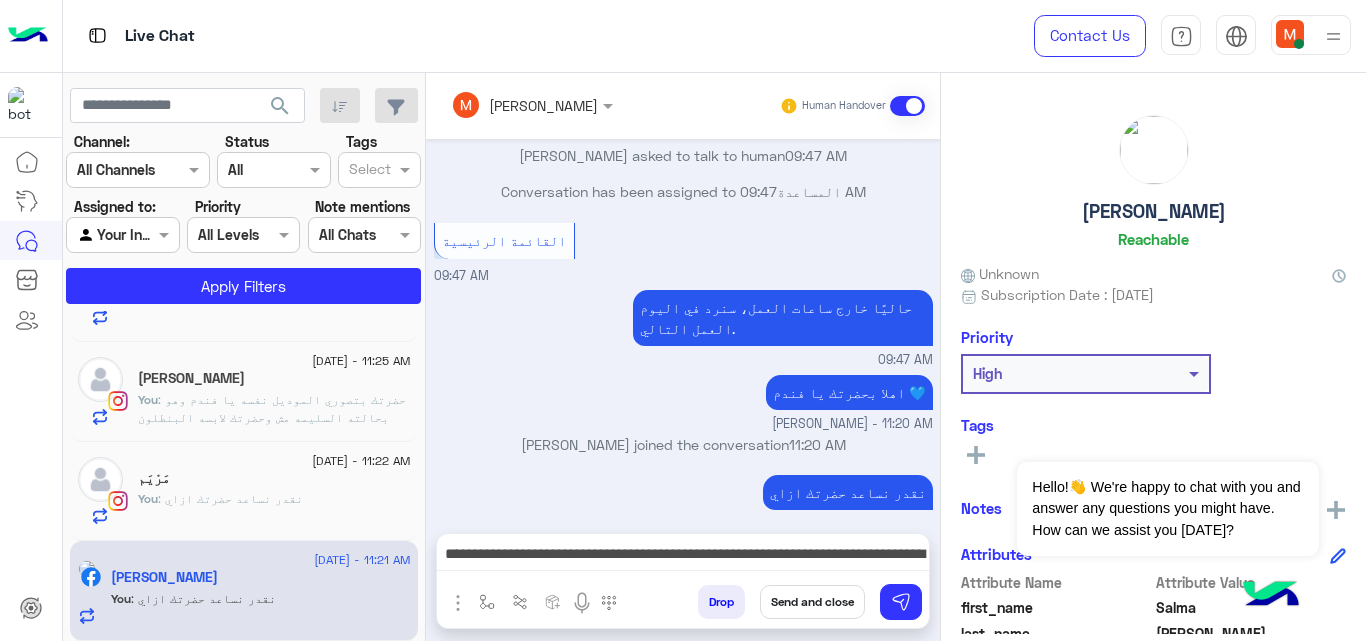 click on "Send and close" at bounding box center (812, 602) 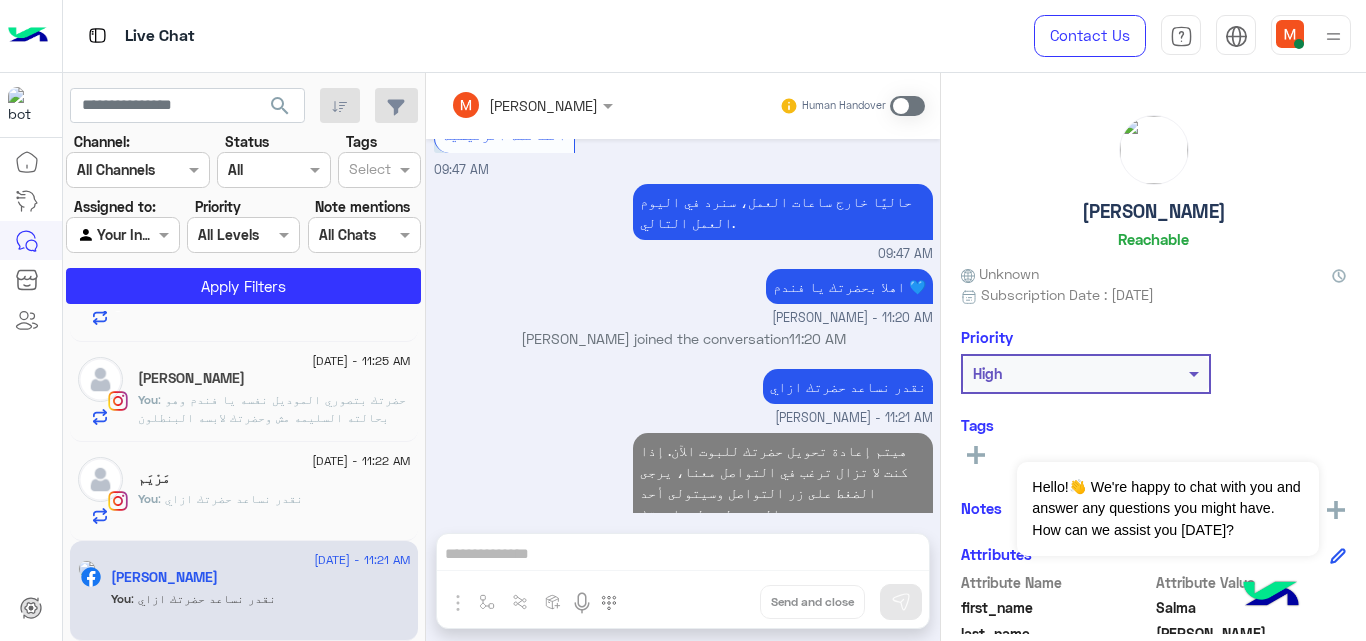 scroll, scrollTop: 522, scrollLeft: 0, axis: vertical 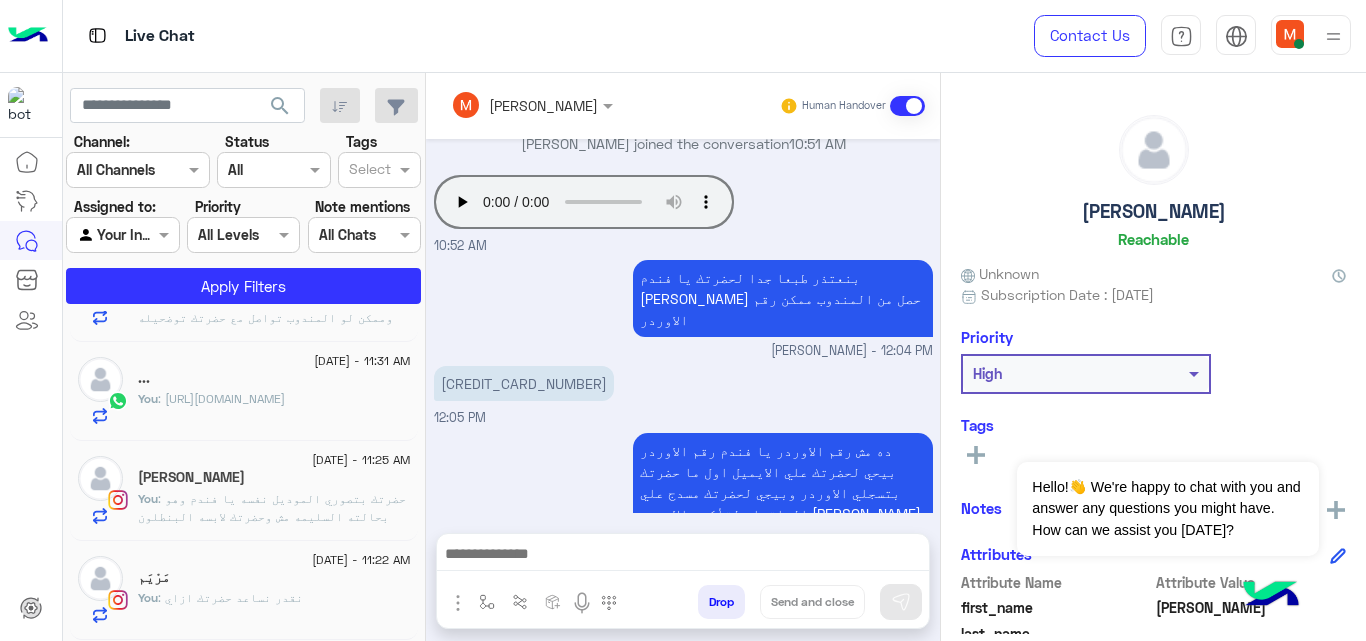 click on "You  : نقدر نساعد حضرتك ازاي" 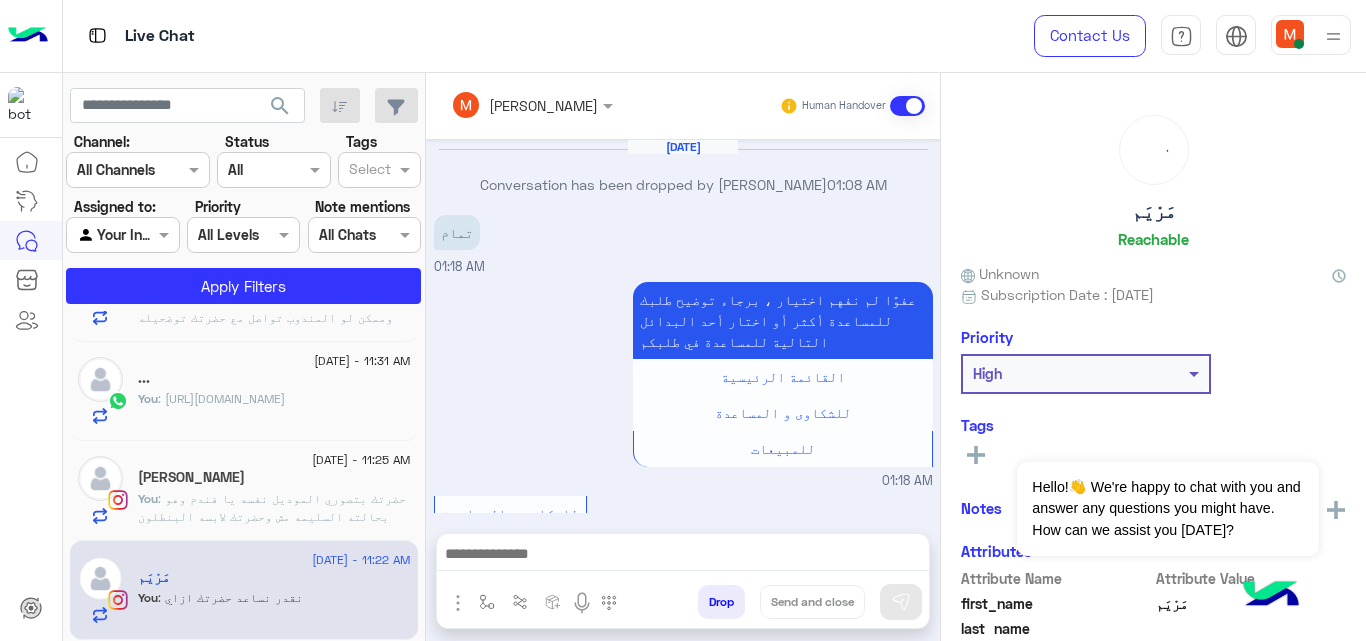 scroll, scrollTop: 403, scrollLeft: 0, axis: vertical 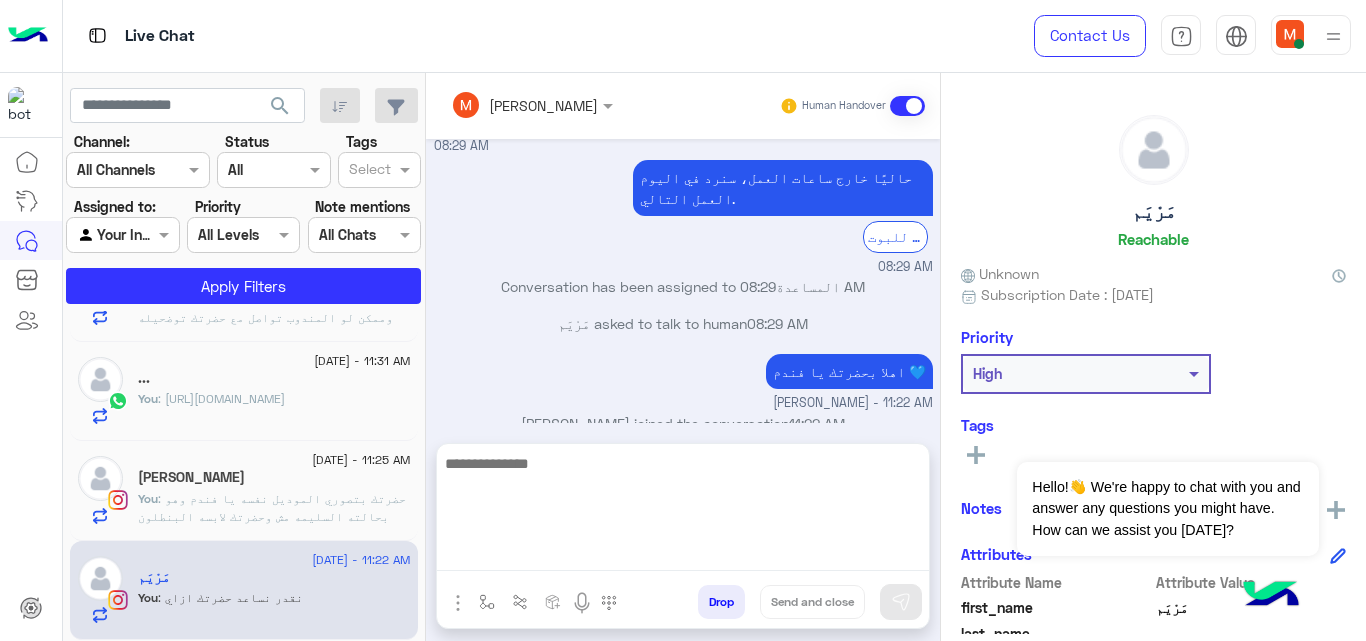 click at bounding box center [683, 511] 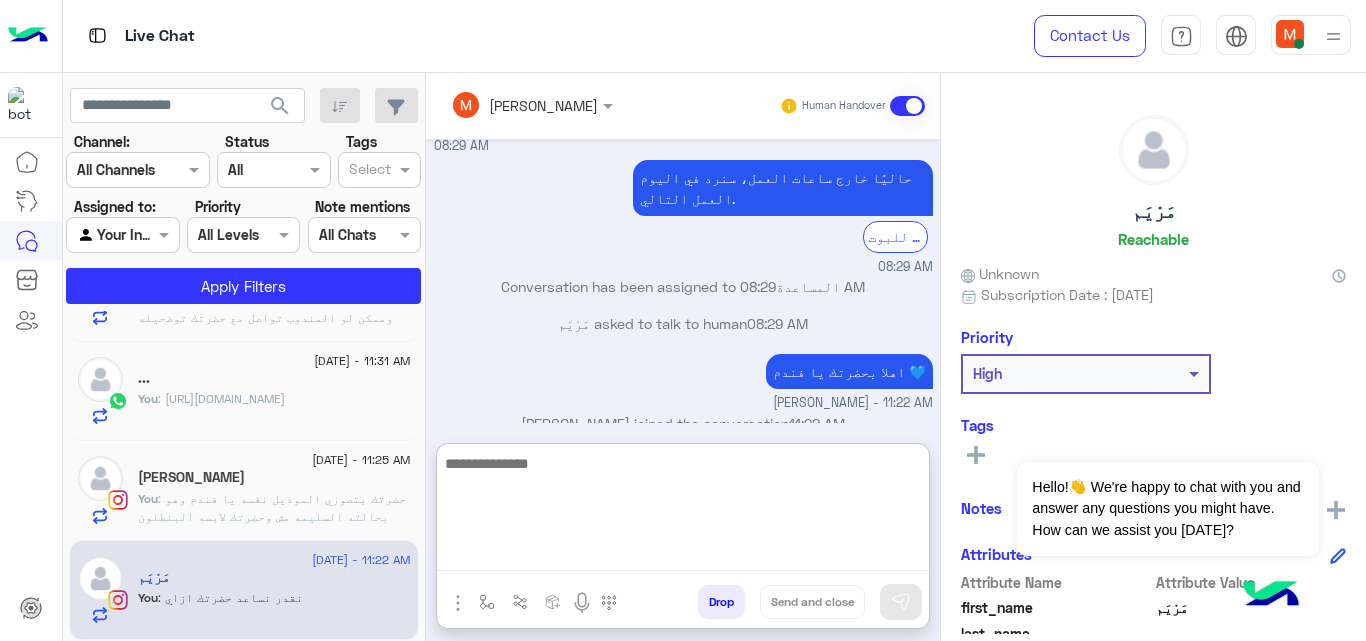 click at bounding box center [683, 511] 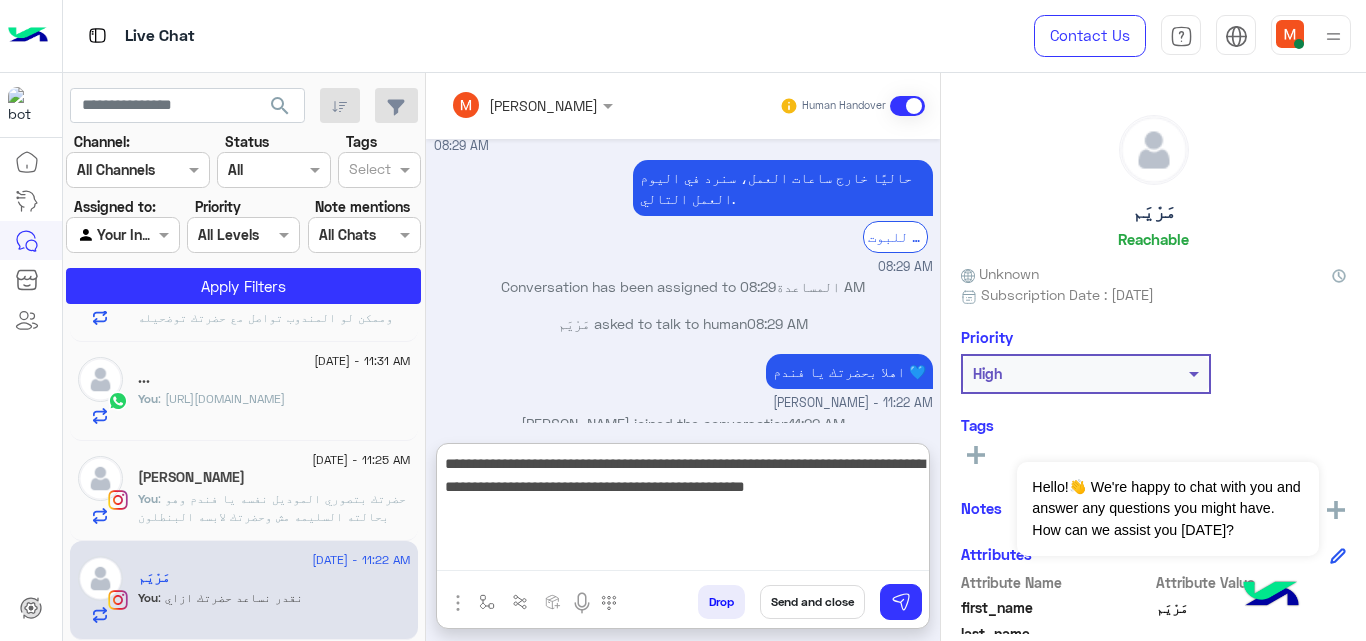type on "**********" 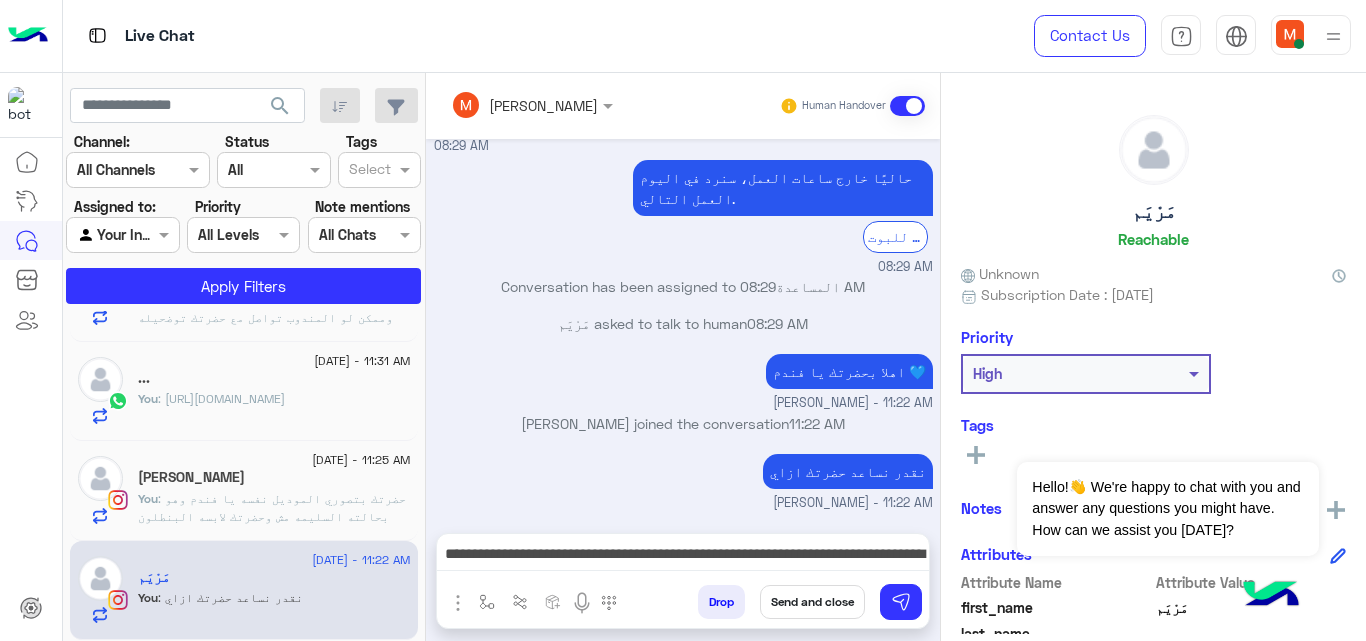 click on "Send and close" at bounding box center [812, 602] 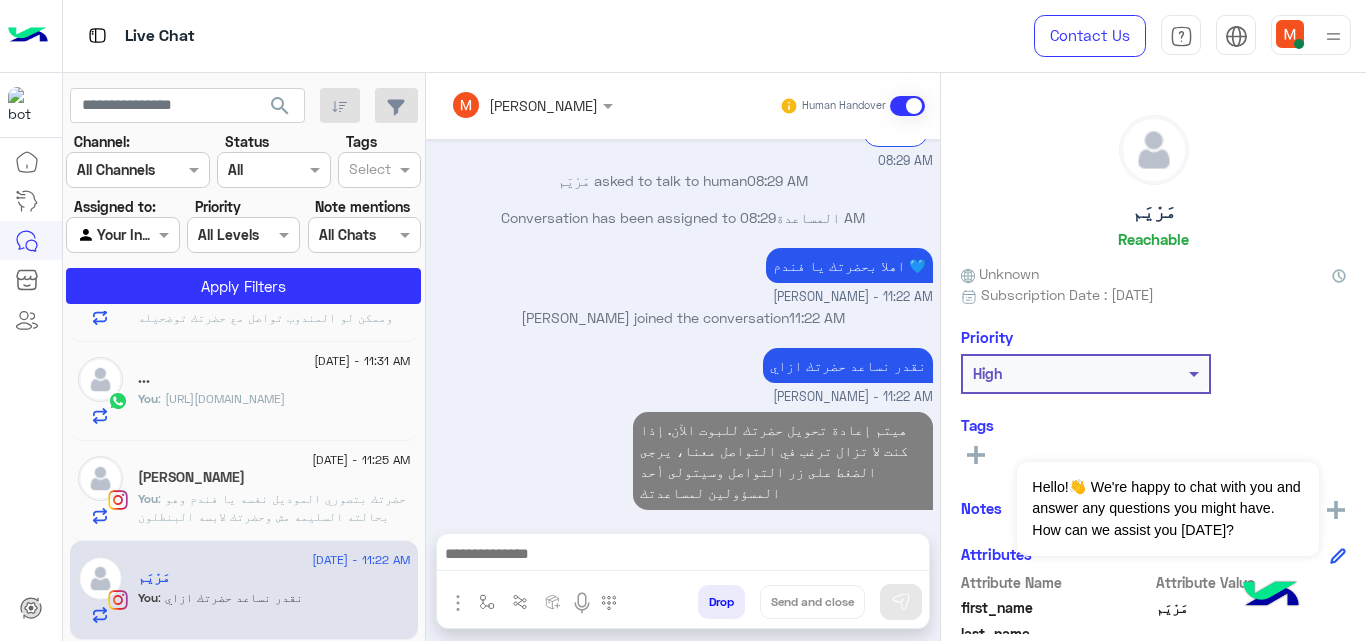 scroll, scrollTop: 546, scrollLeft: 0, axis: vertical 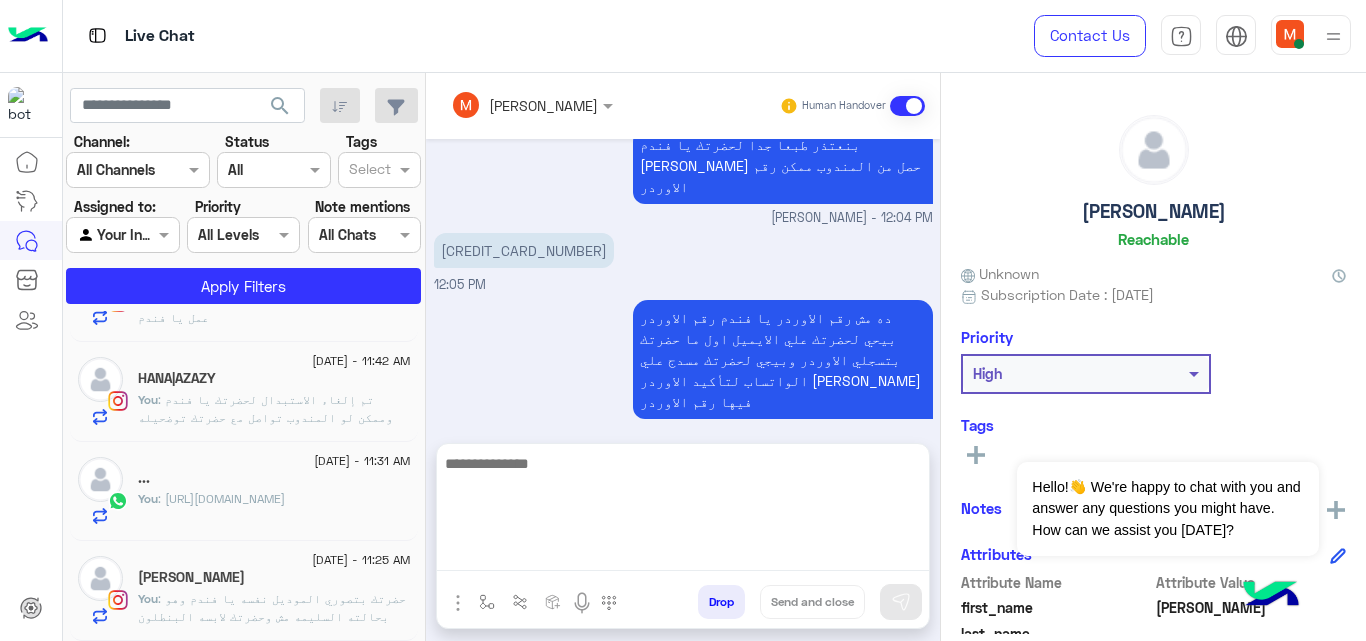 click at bounding box center [683, 511] 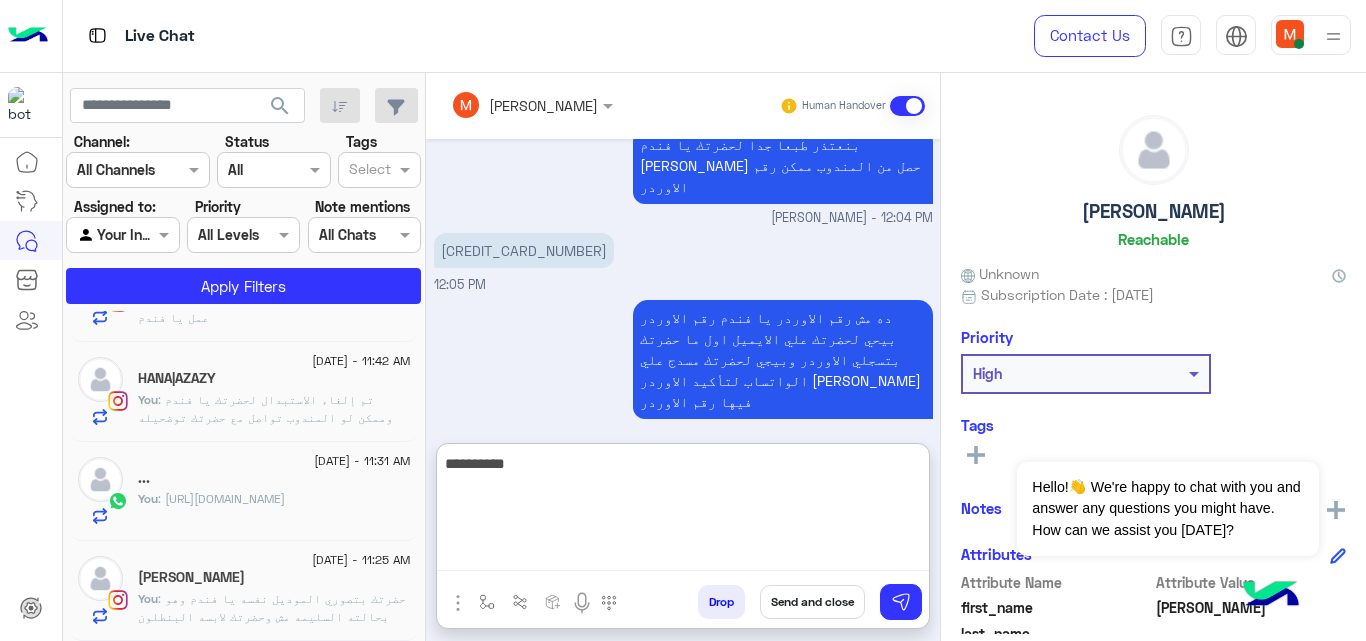 type on "**********" 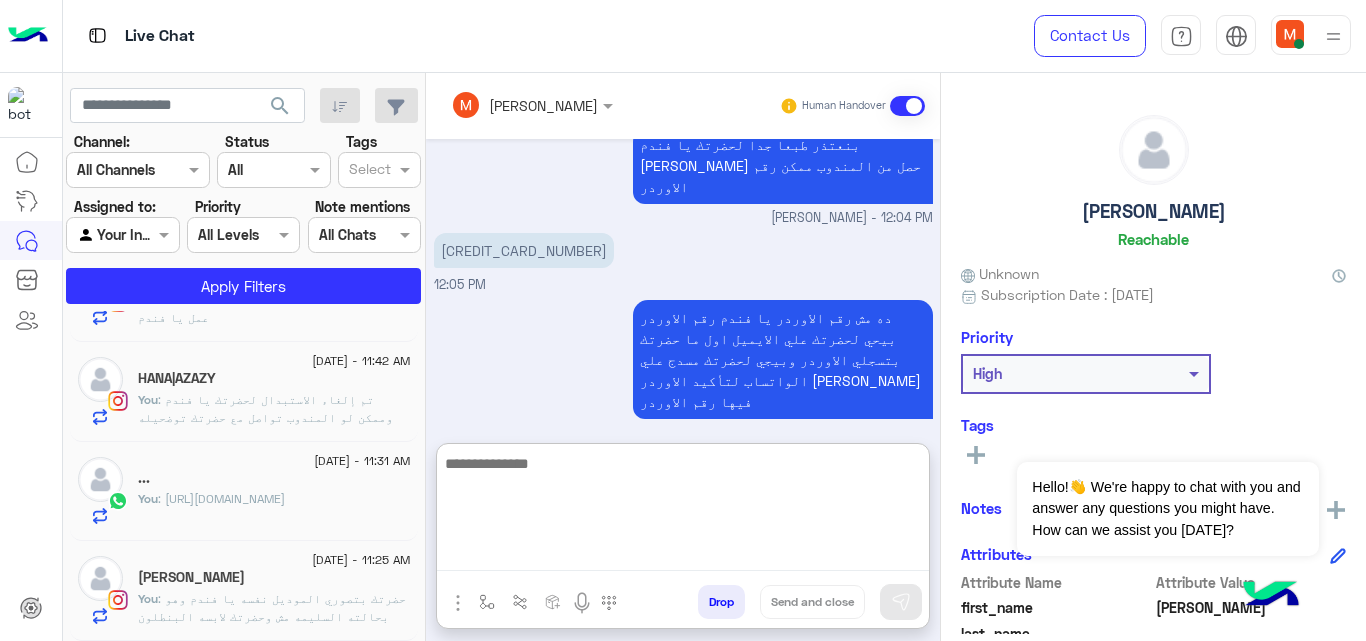 scroll, scrollTop: 875, scrollLeft: 0, axis: vertical 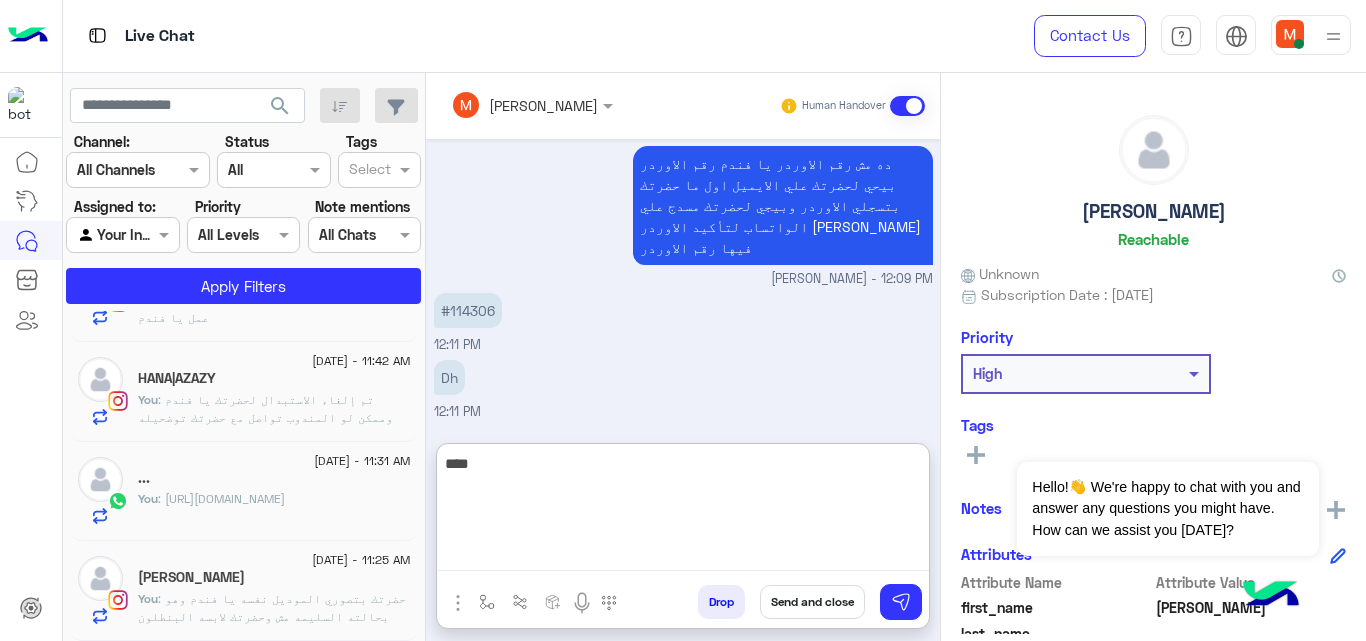 type on "*****" 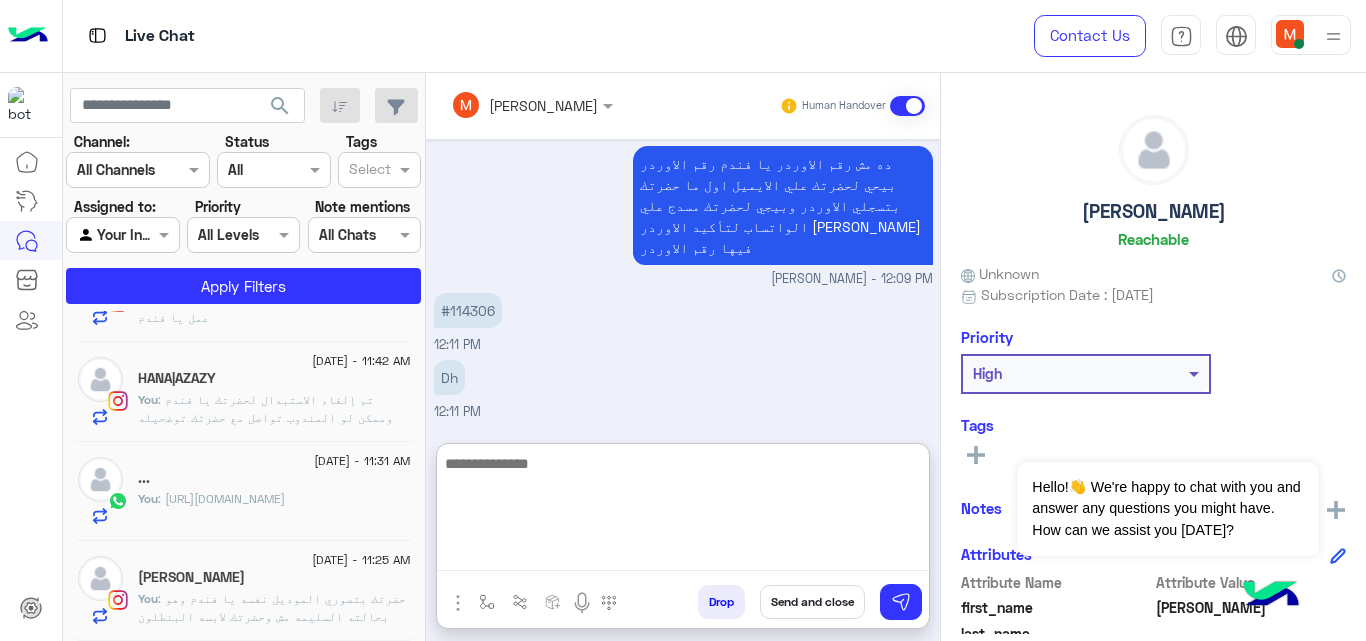 scroll, scrollTop: 939, scrollLeft: 0, axis: vertical 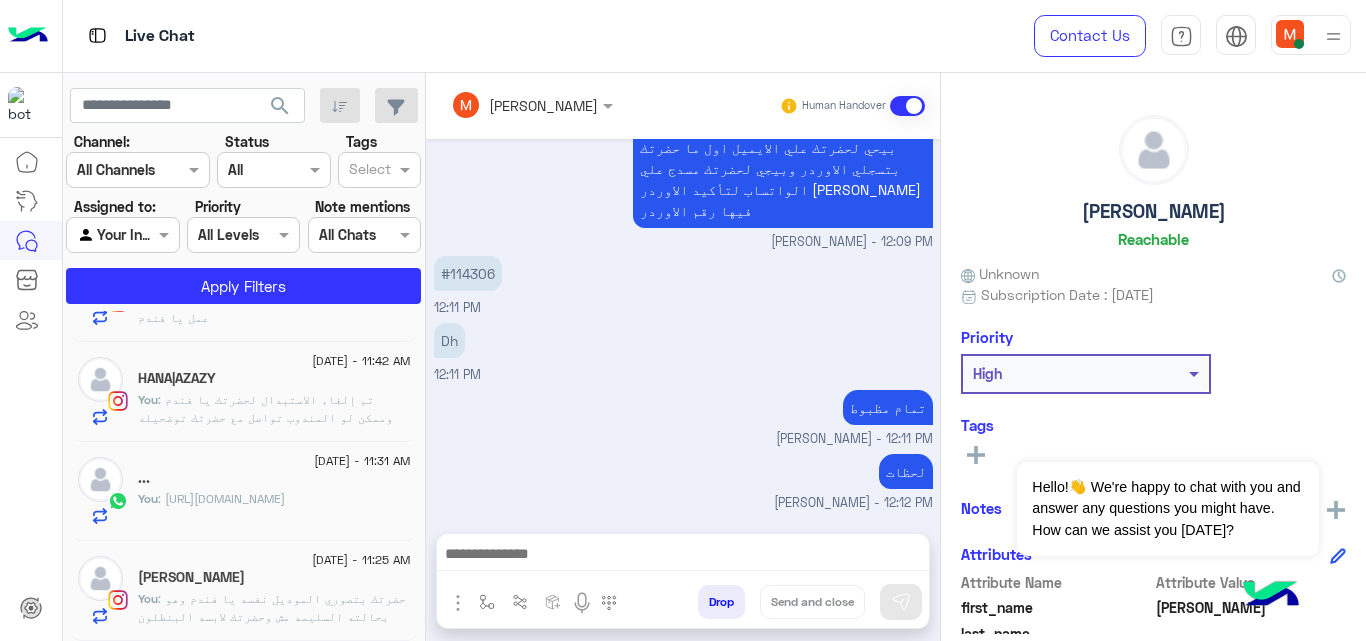 click on "Amal Almoualem" 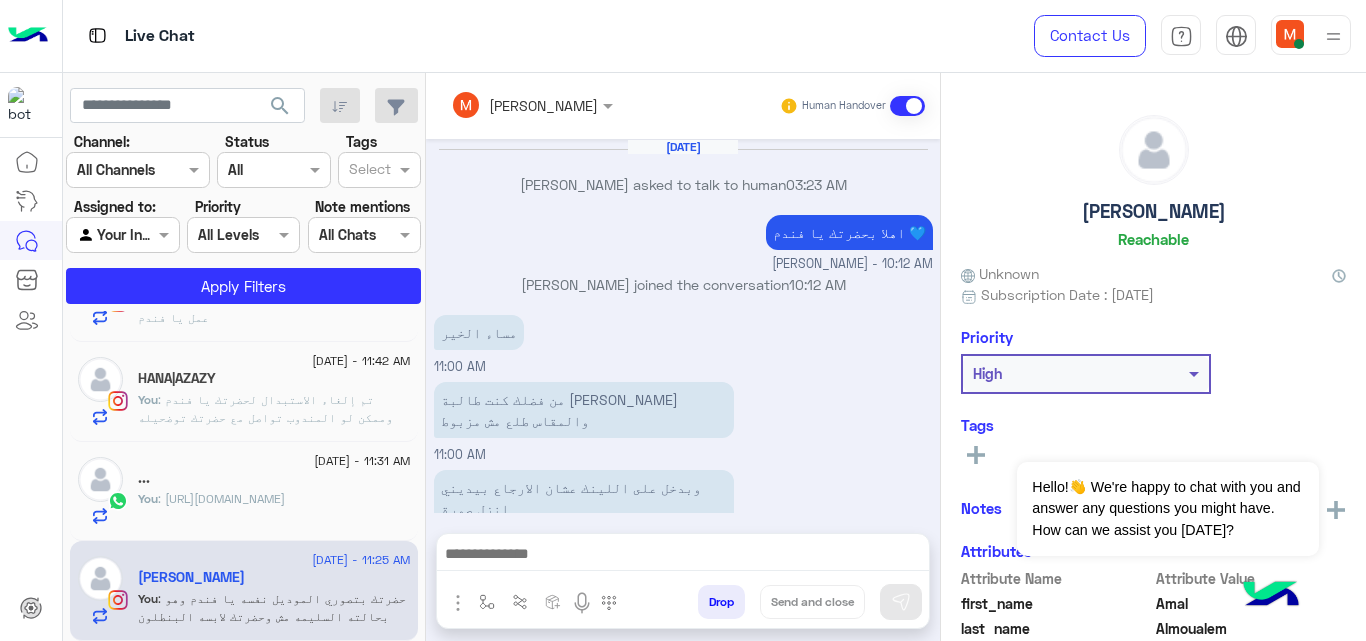 scroll, scrollTop: 304, scrollLeft: 0, axis: vertical 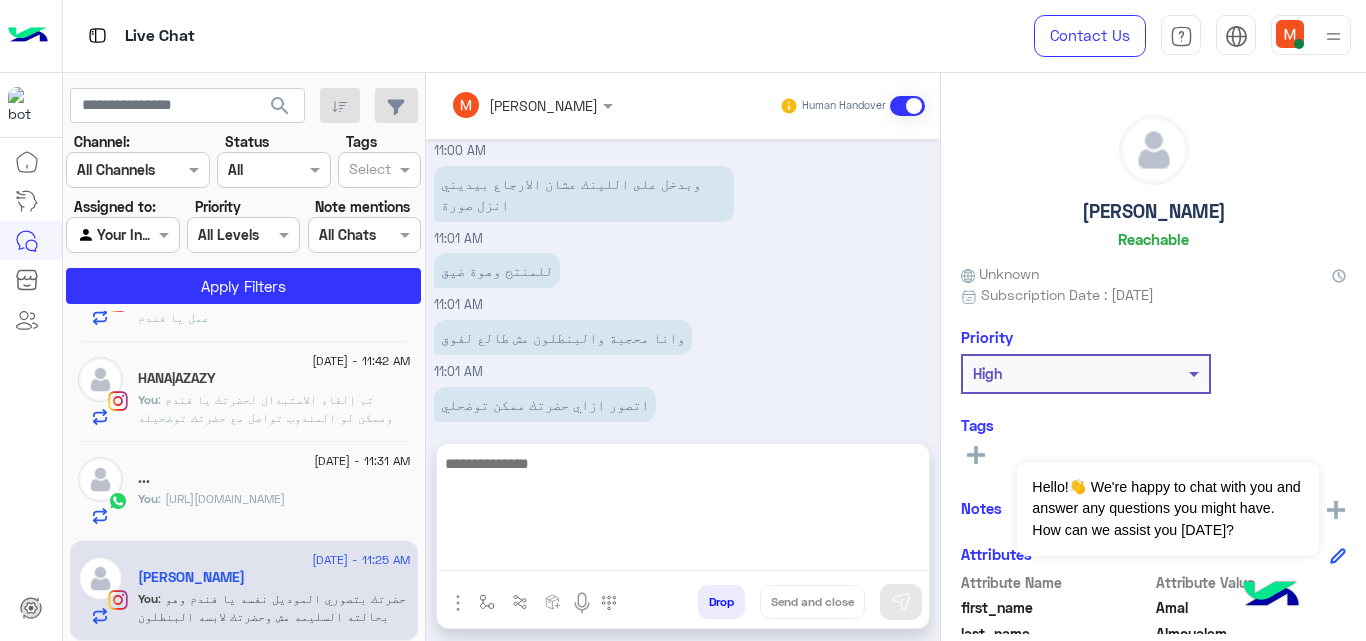 click at bounding box center (683, 511) 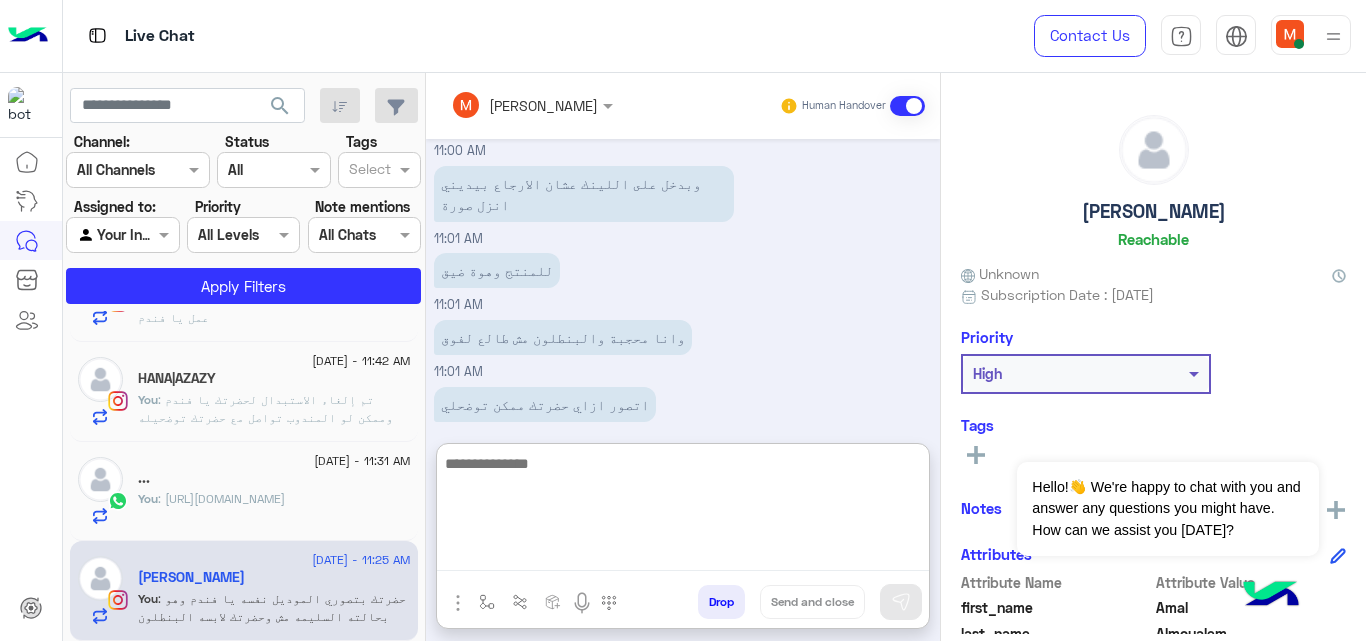 paste on "**********" 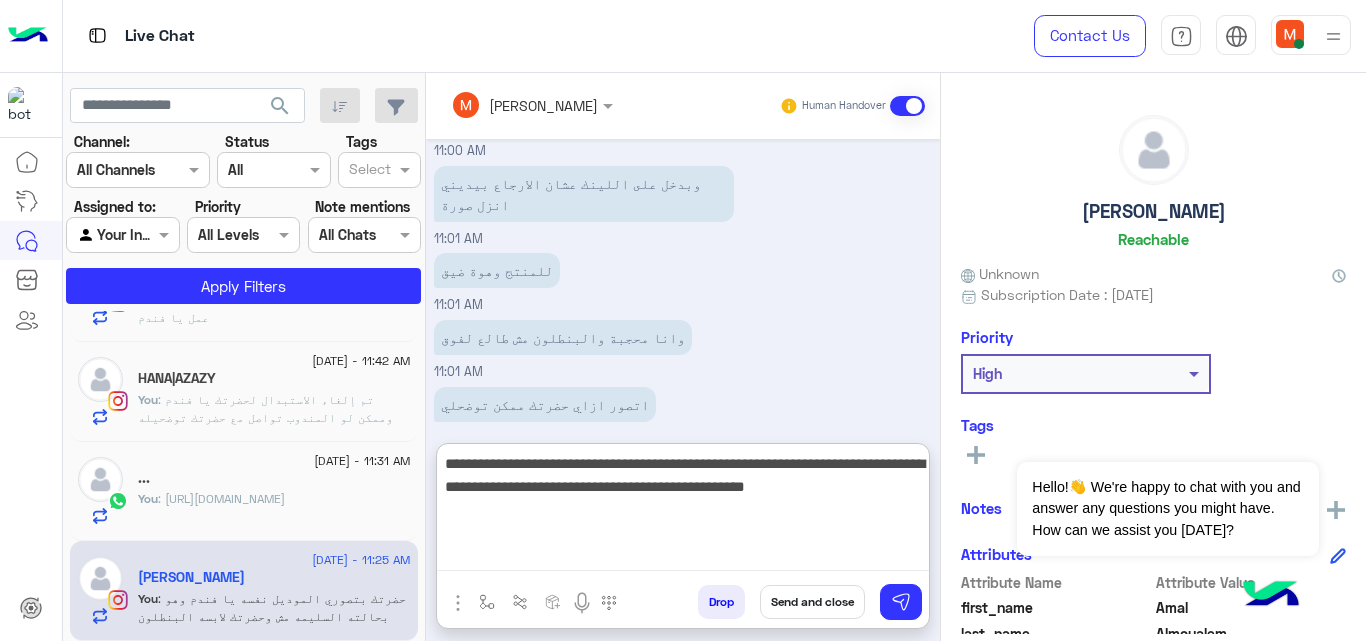 type on "**********" 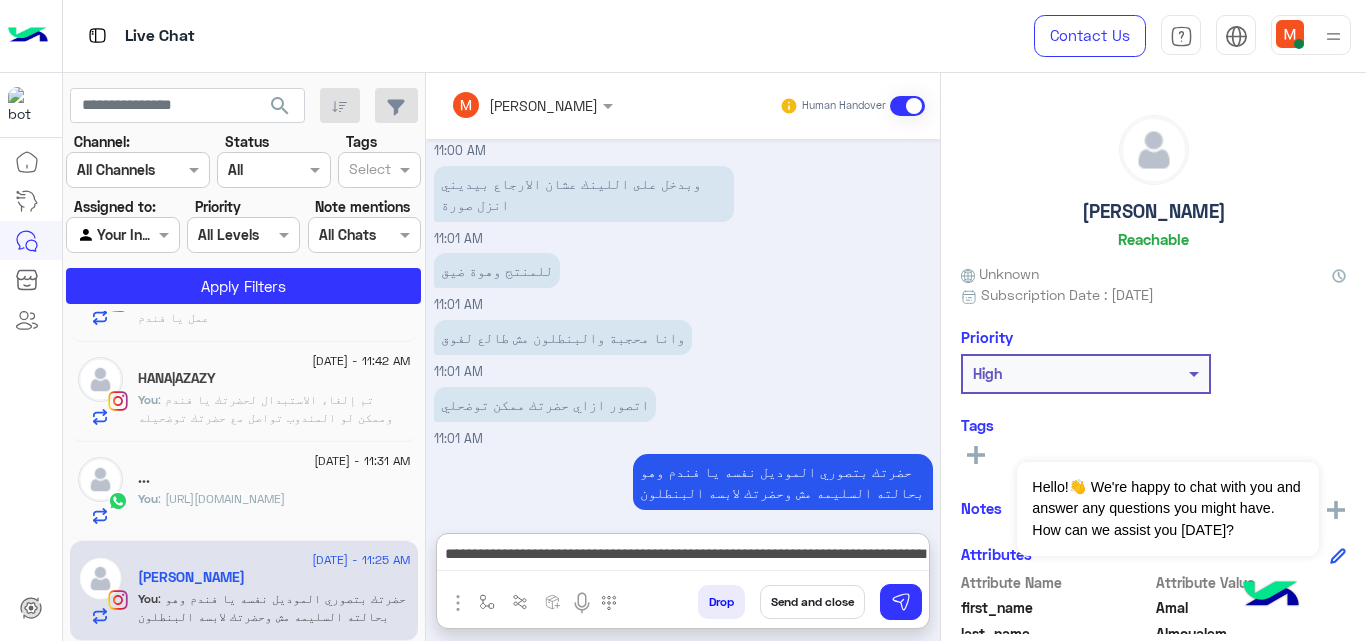 click on "Send and close" at bounding box center [812, 602] 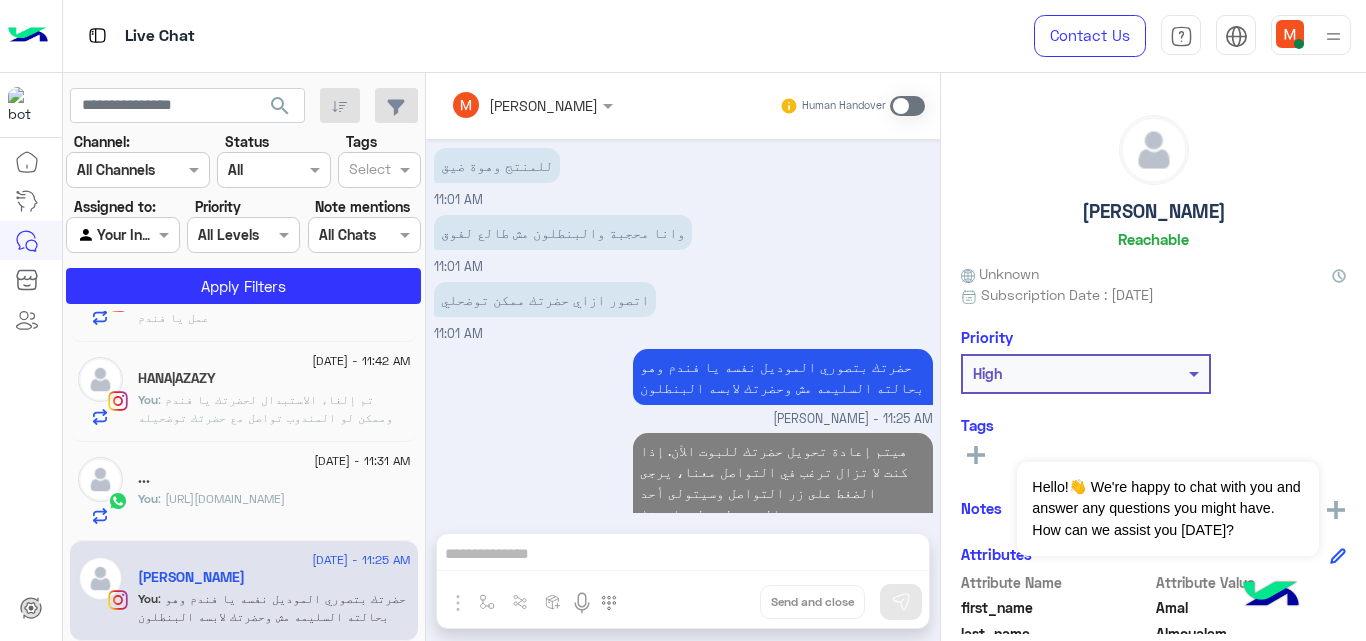 scroll, scrollTop: 446, scrollLeft: 0, axis: vertical 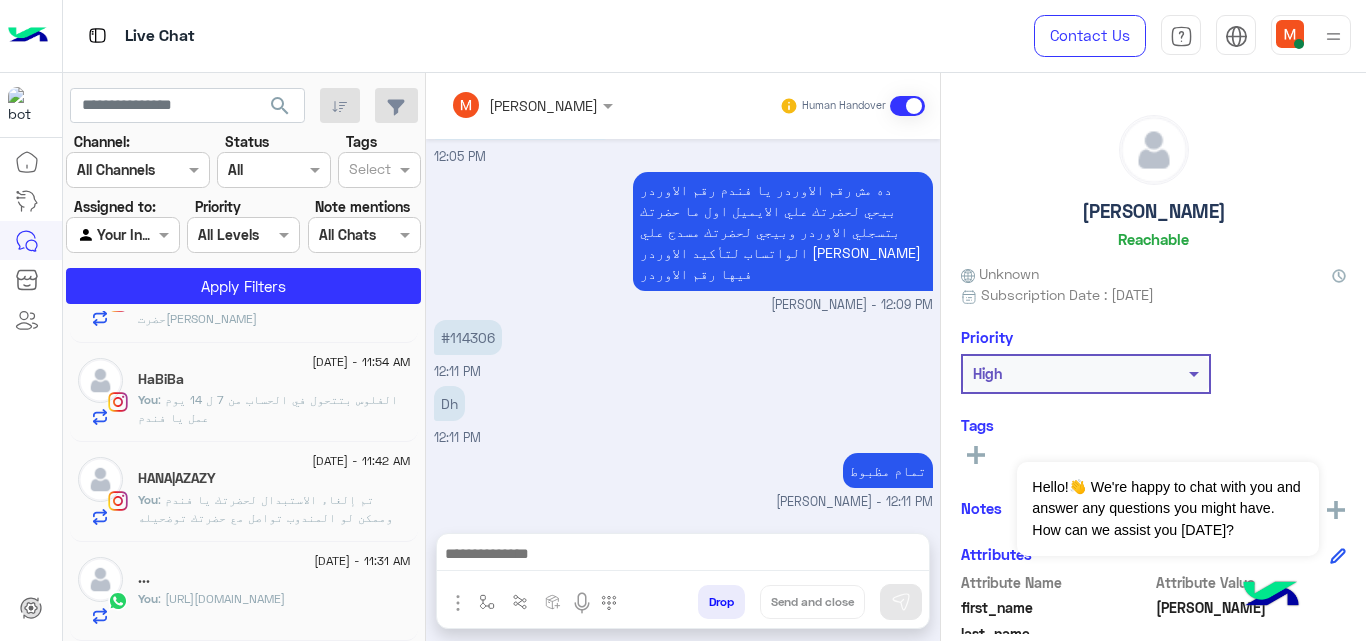 click on "..." 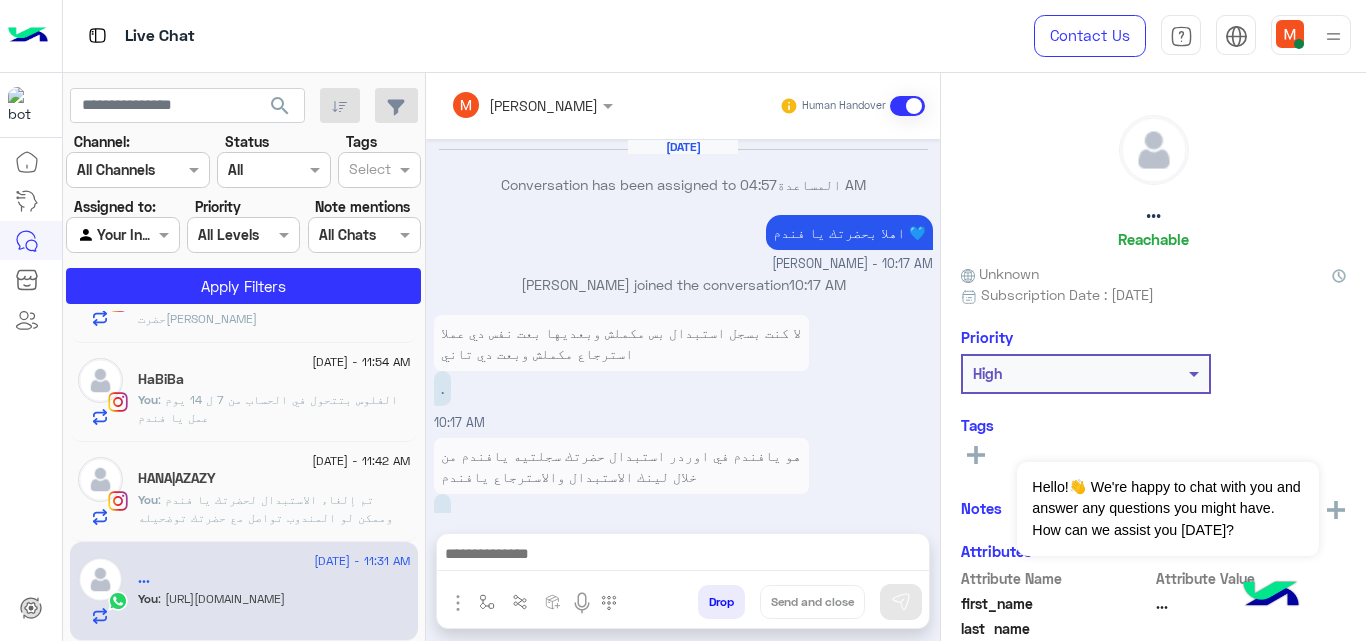 scroll, scrollTop: 386, scrollLeft: 0, axis: vertical 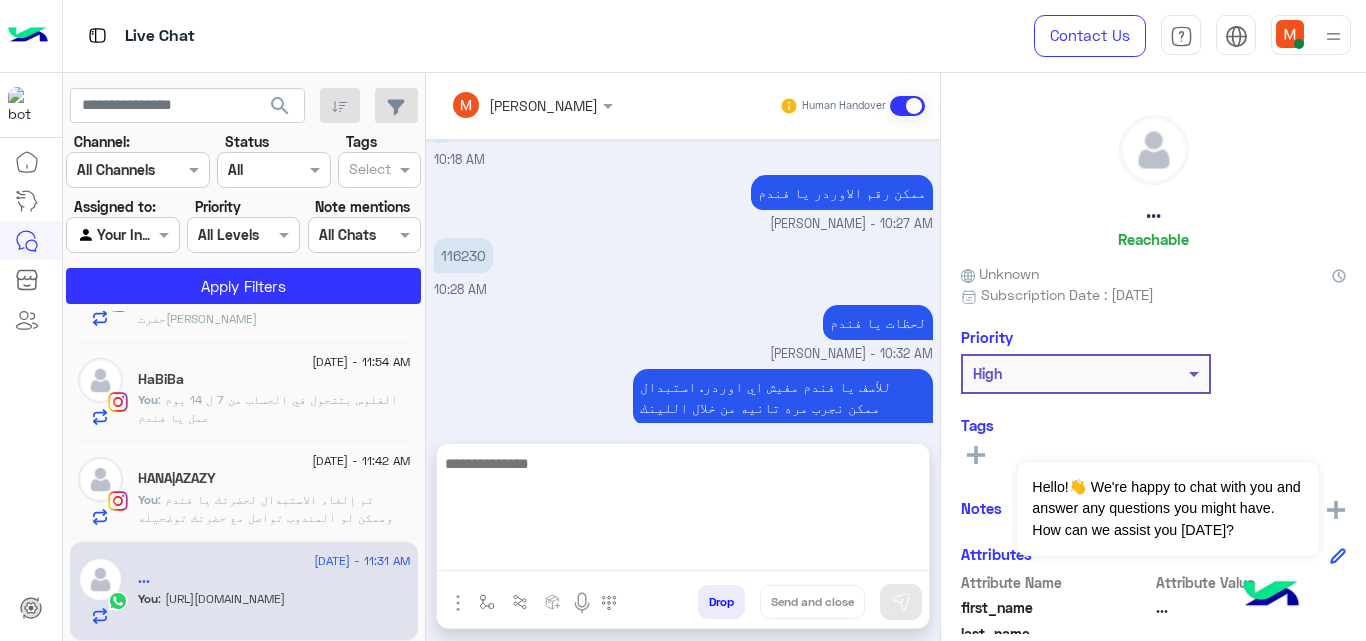 click at bounding box center [683, 511] 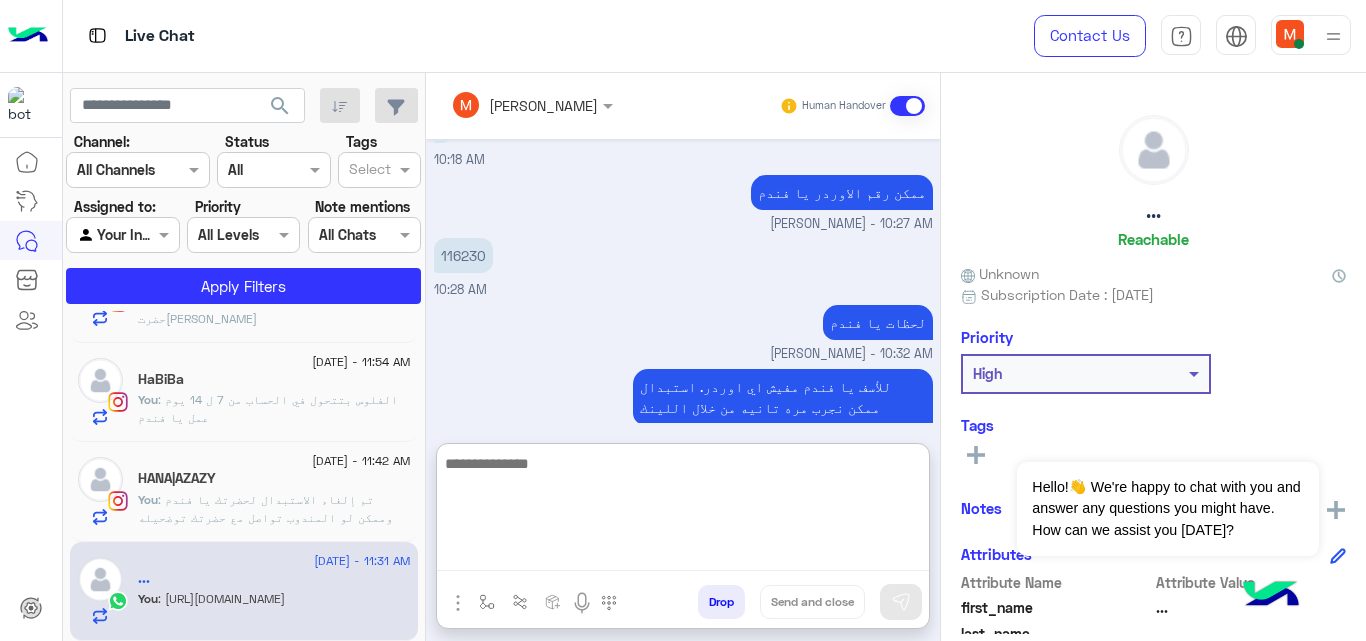 paste on "**********" 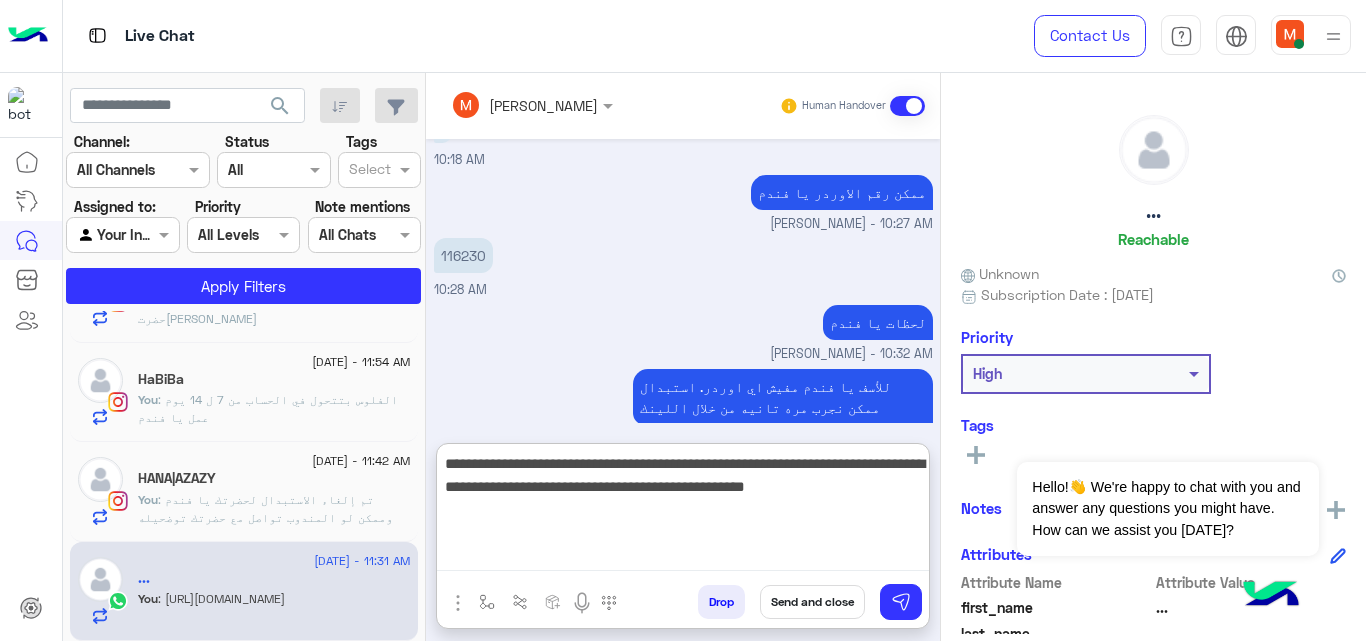 type on "**********" 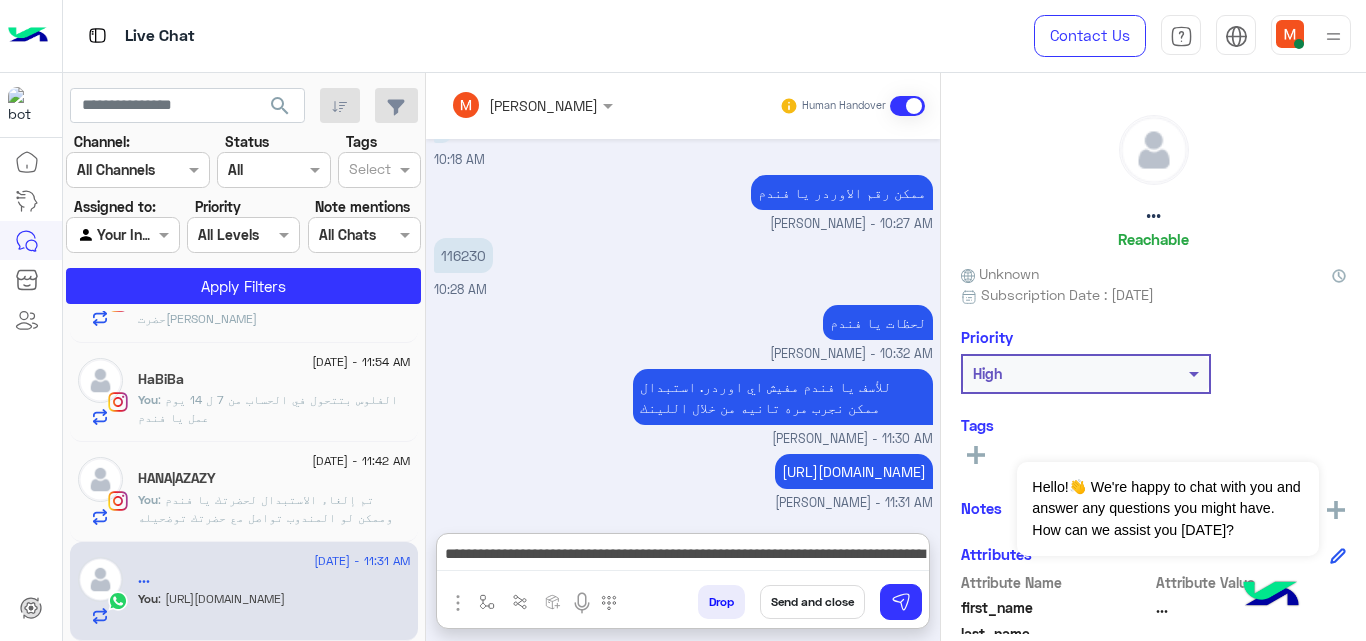 click on "Send and close" at bounding box center [812, 602] 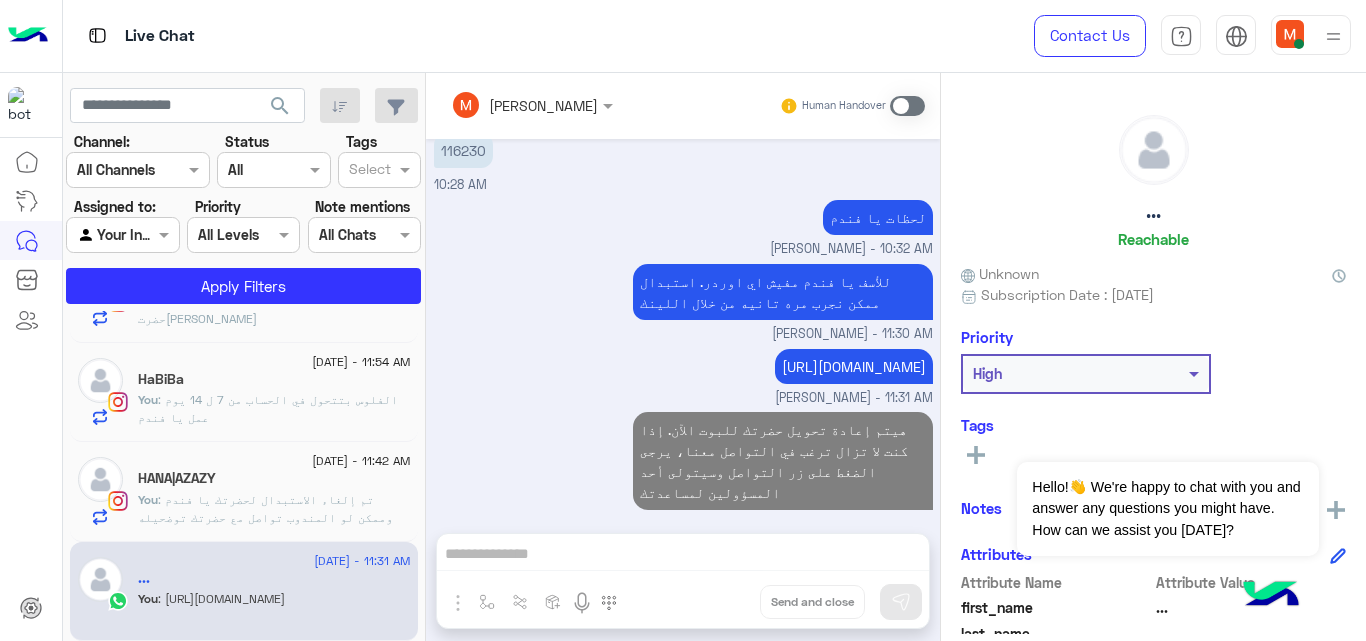 scroll, scrollTop: 528, scrollLeft: 0, axis: vertical 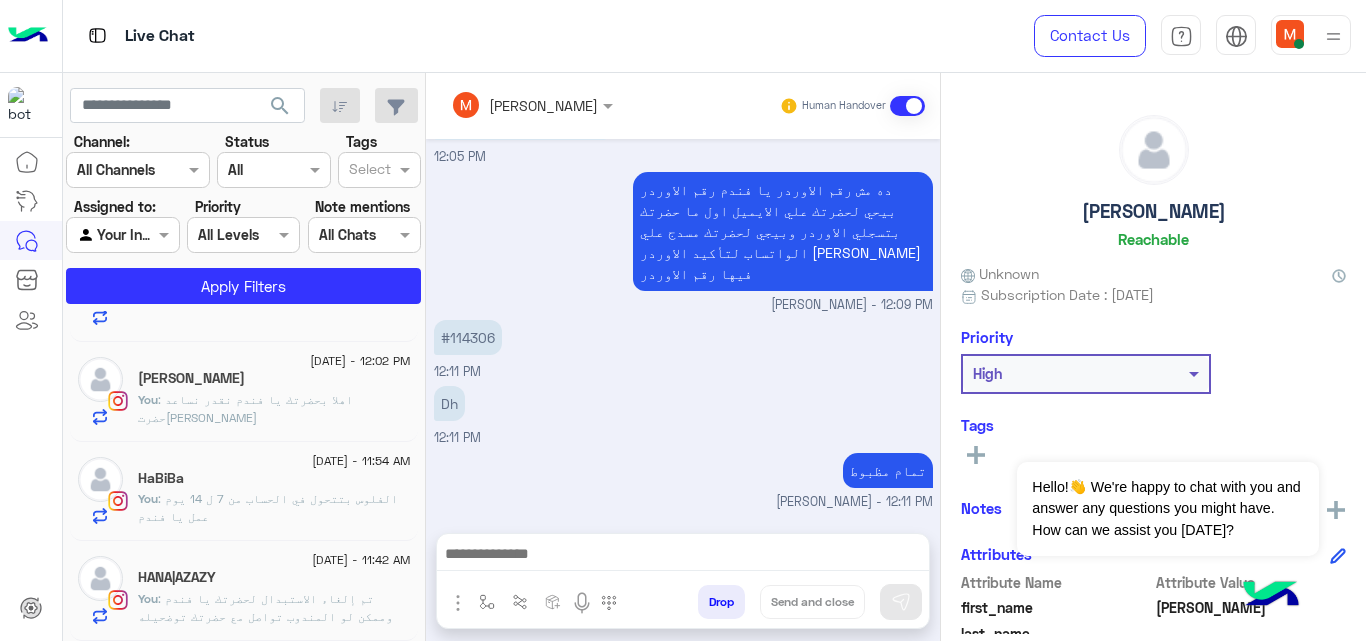 click on "9 July - 12:02 PM" 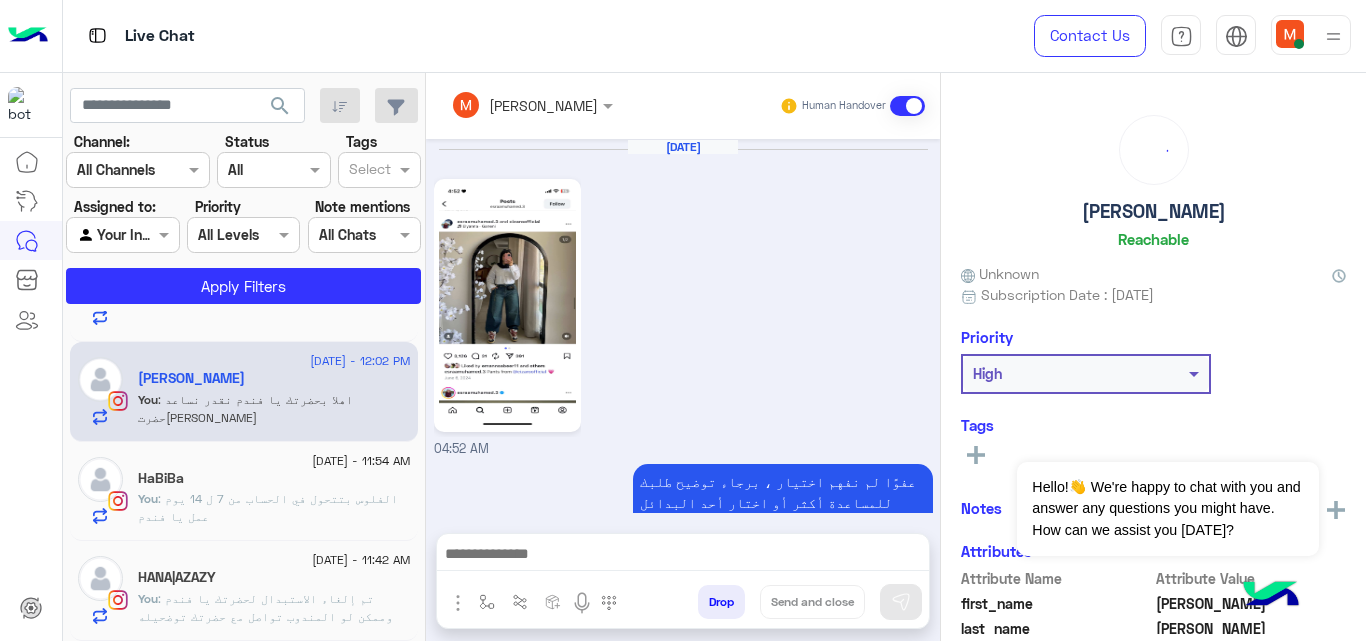 scroll, scrollTop: 802, scrollLeft: 0, axis: vertical 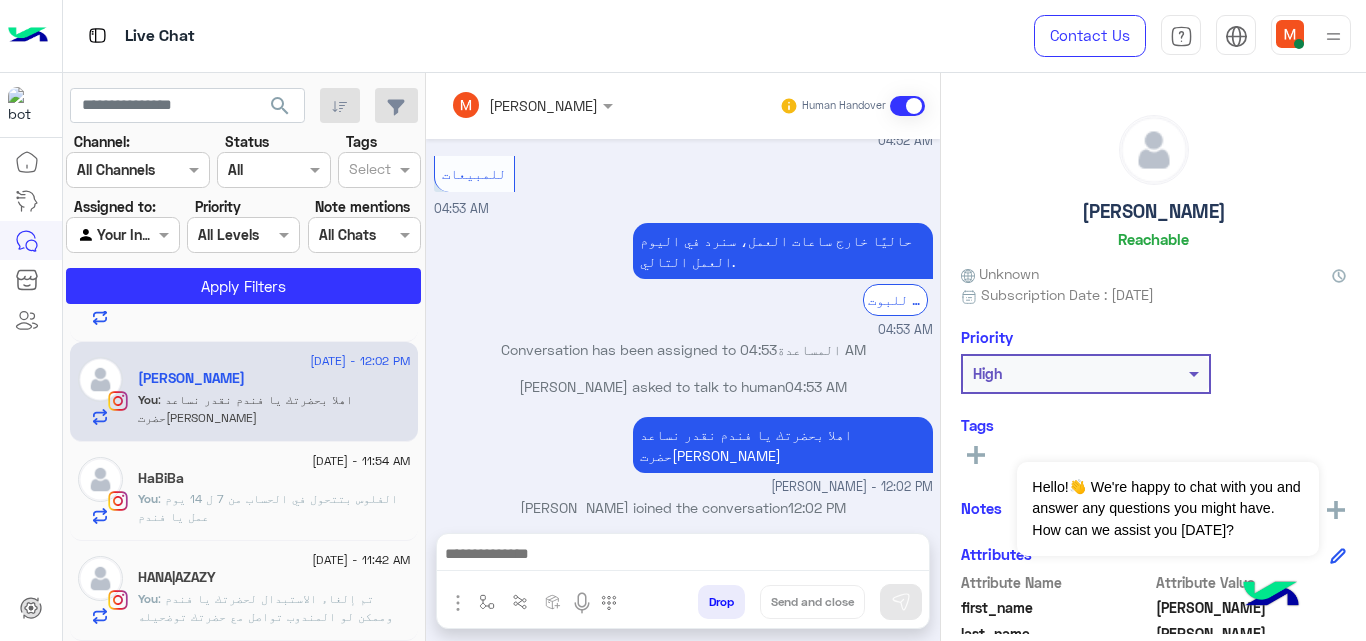 click on ": الفلوس بتتحول في الحساب من 7 ل 14 يوم عمل يا فندم" 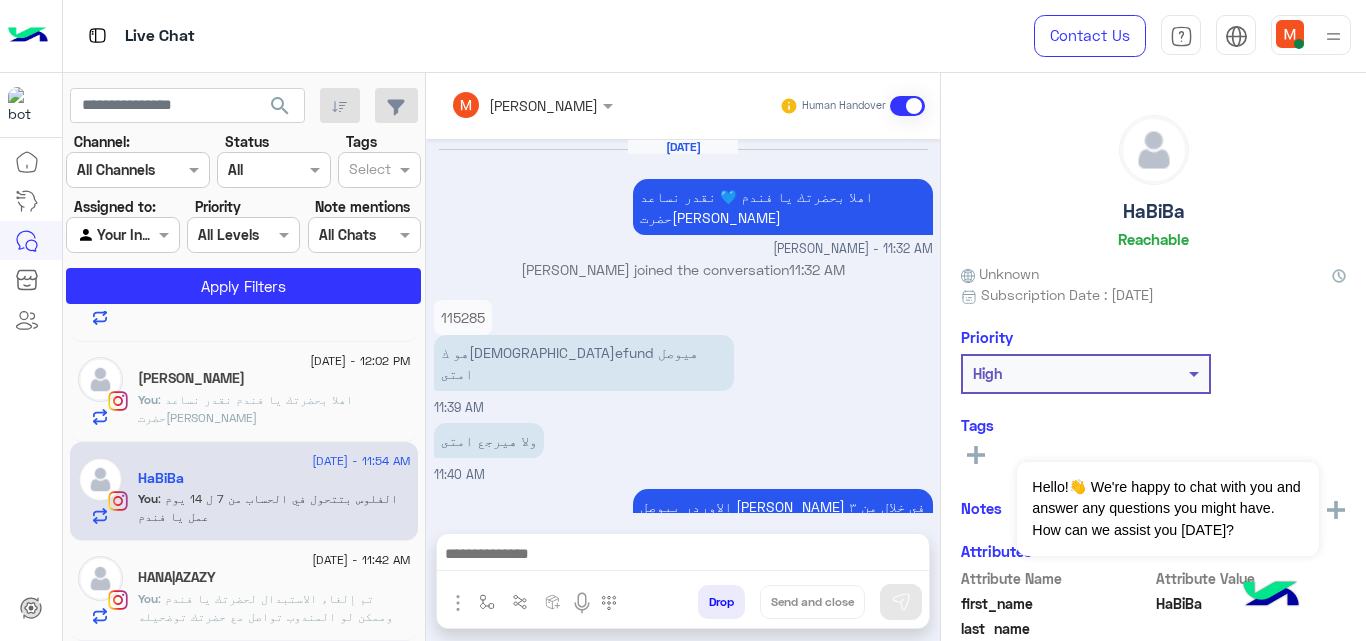 scroll, scrollTop: 387, scrollLeft: 0, axis: vertical 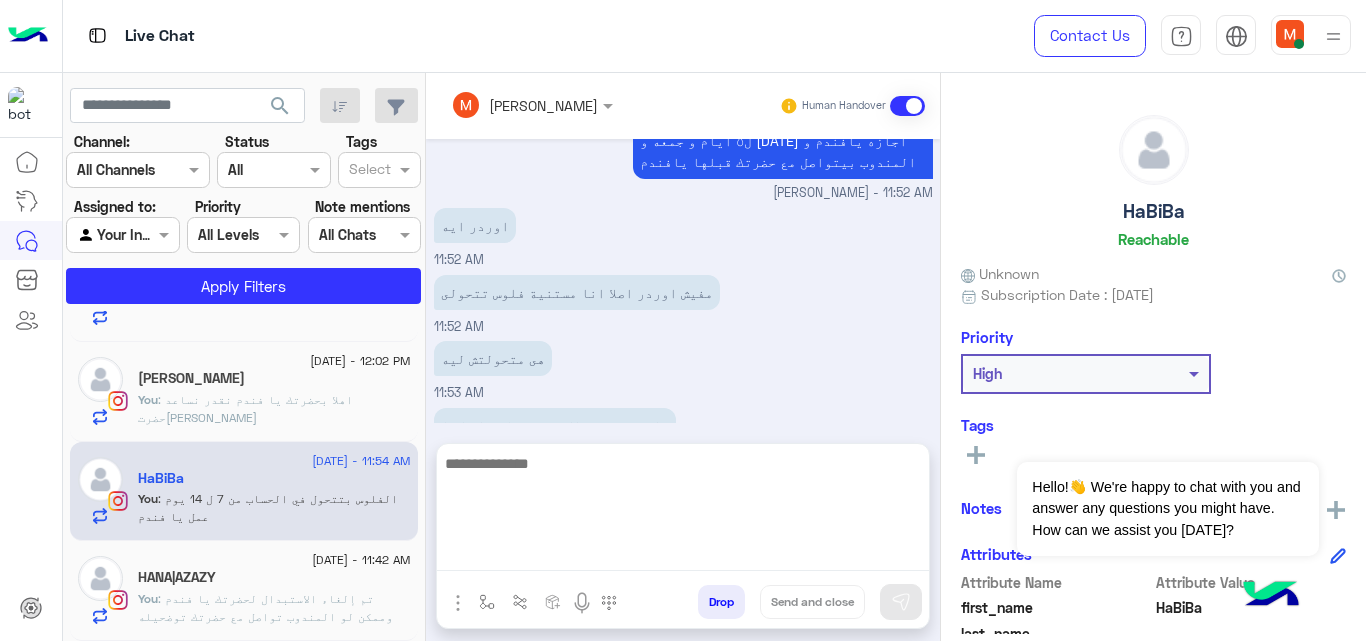 click at bounding box center (683, 511) 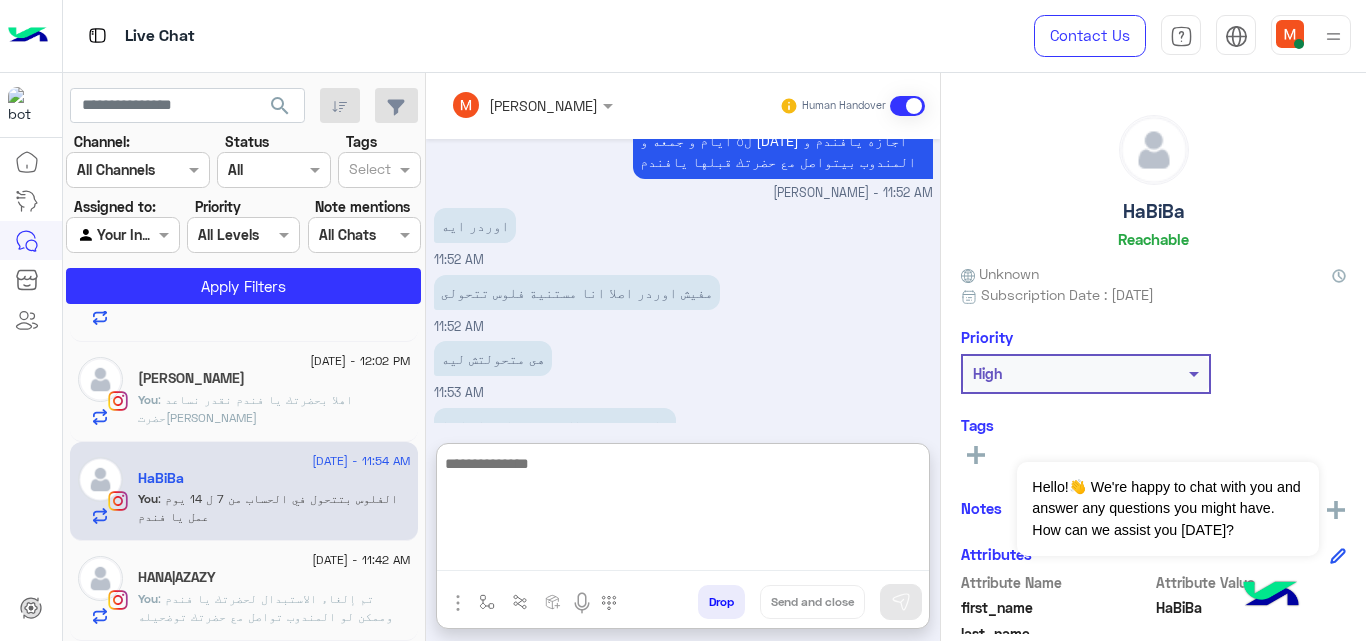 paste on "**********" 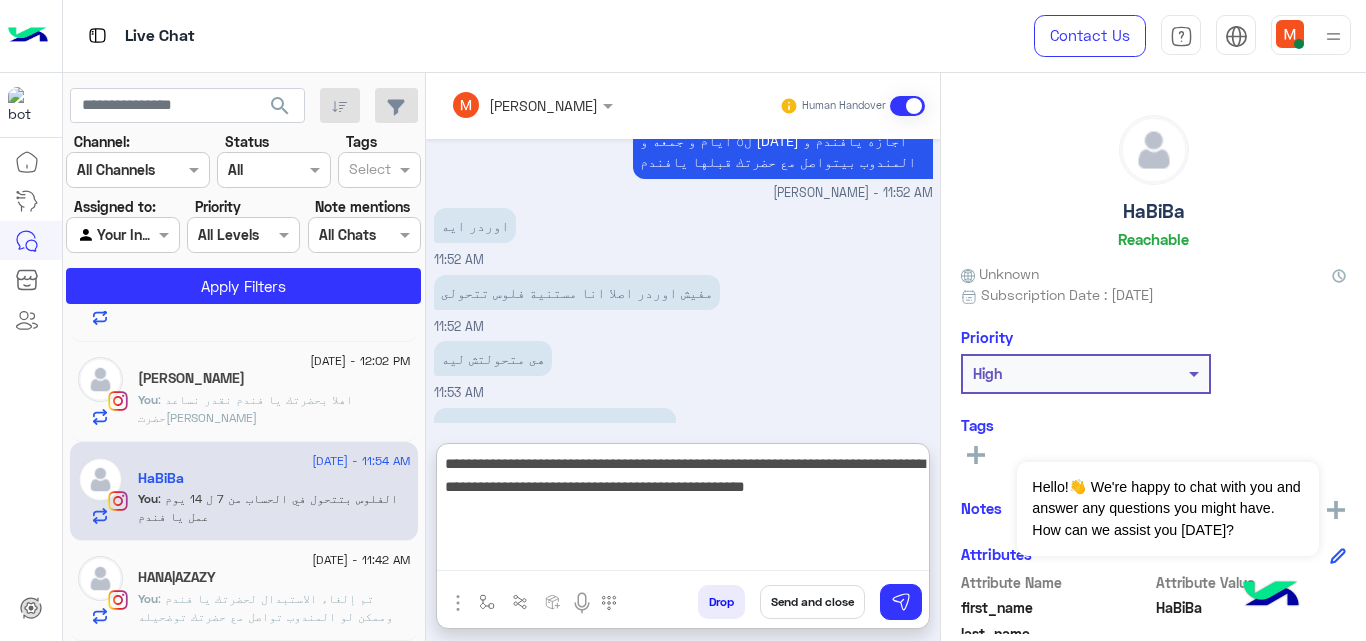type on "**********" 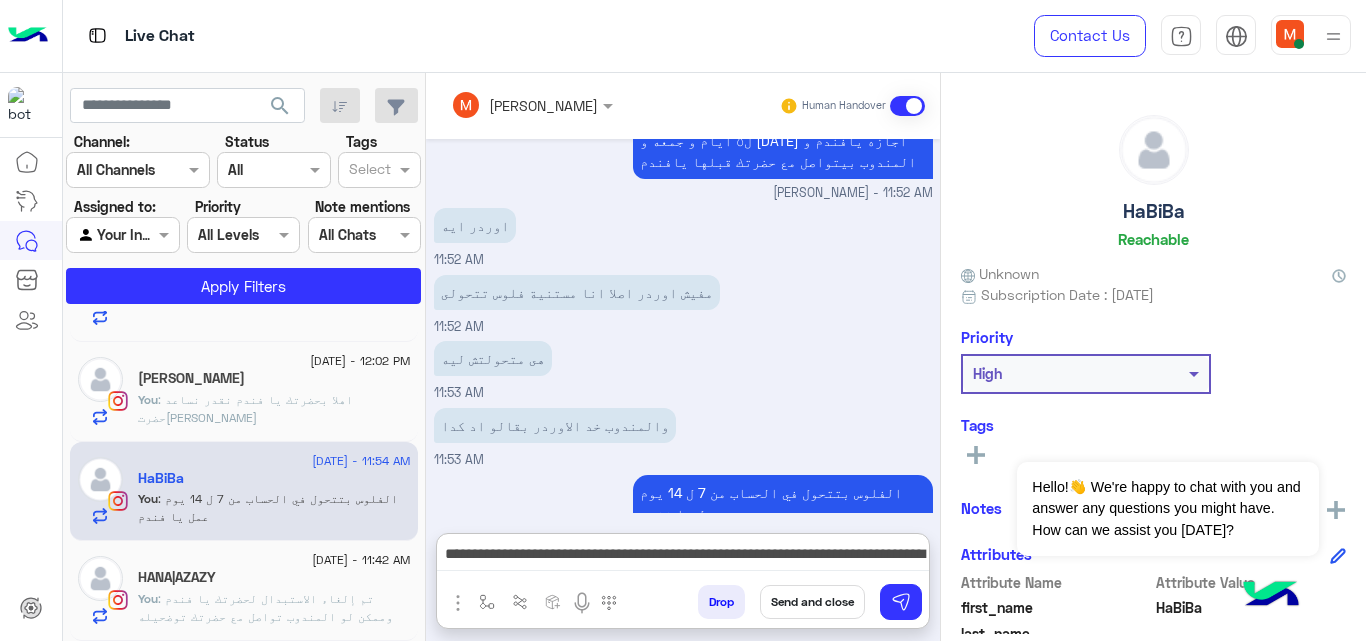 click on "Send and close" at bounding box center [812, 602] 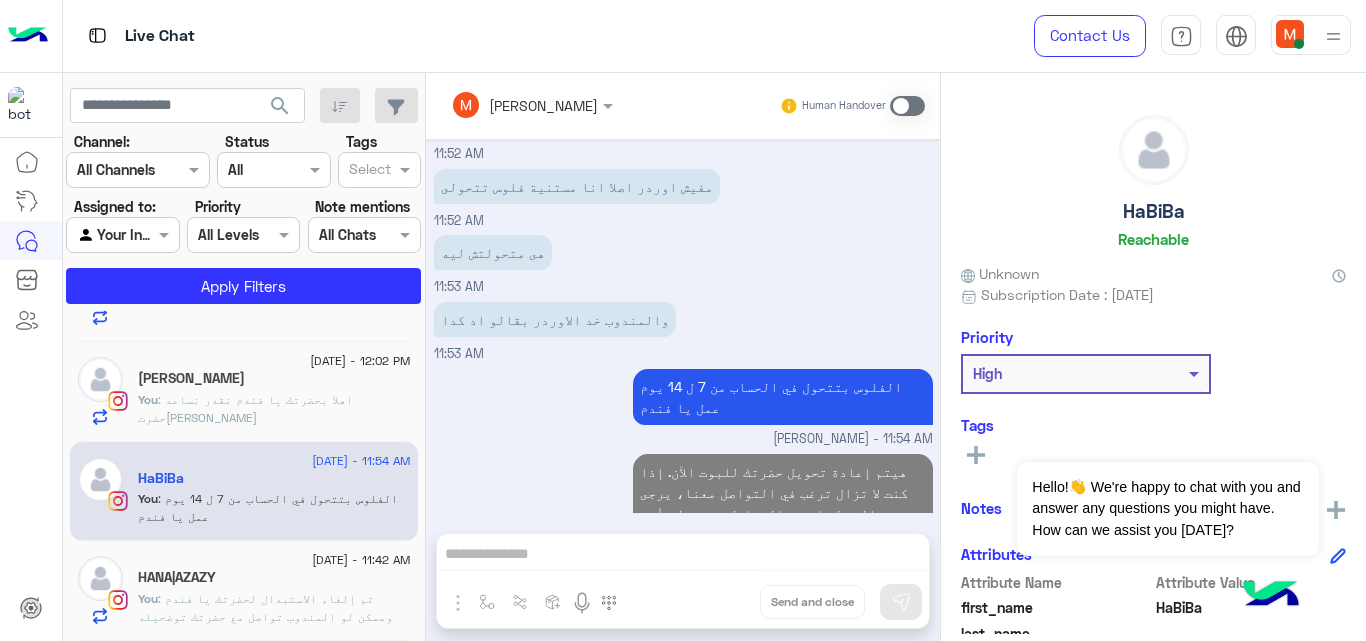 scroll, scrollTop: 529, scrollLeft: 0, axis: vertical 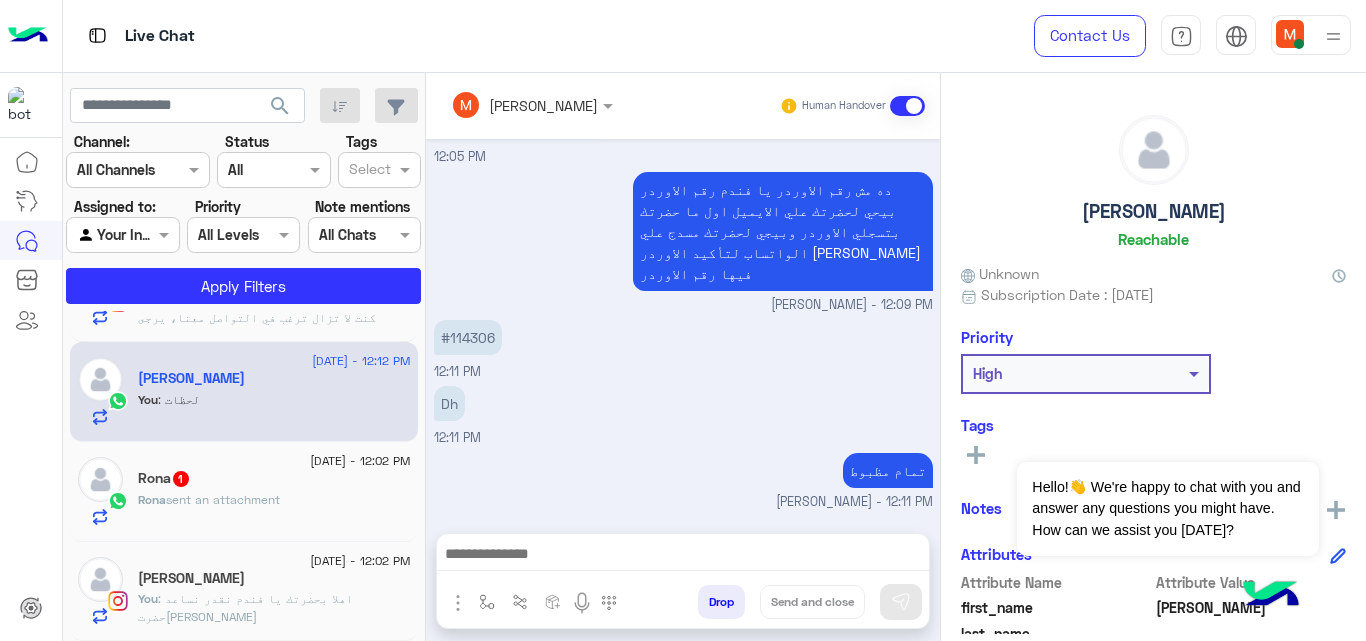 click on "Rona  sent an attachment" 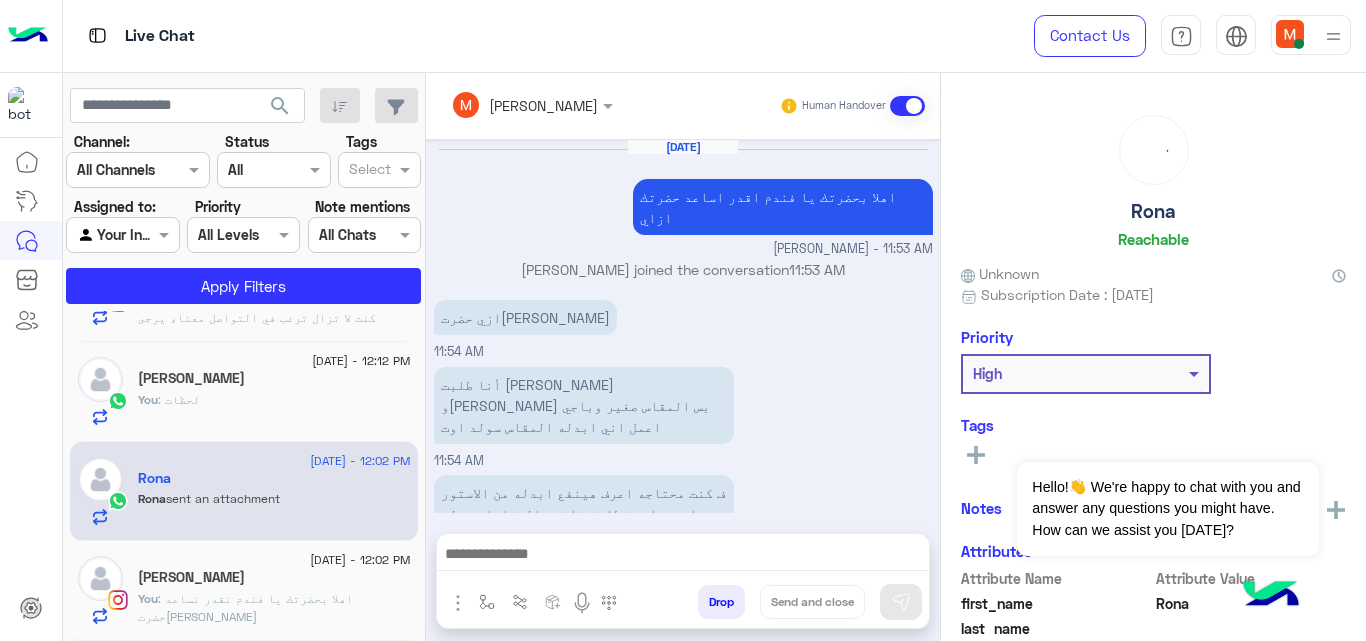scroll, scrollTop: 862, scrollLeft: 0, axis: vertical 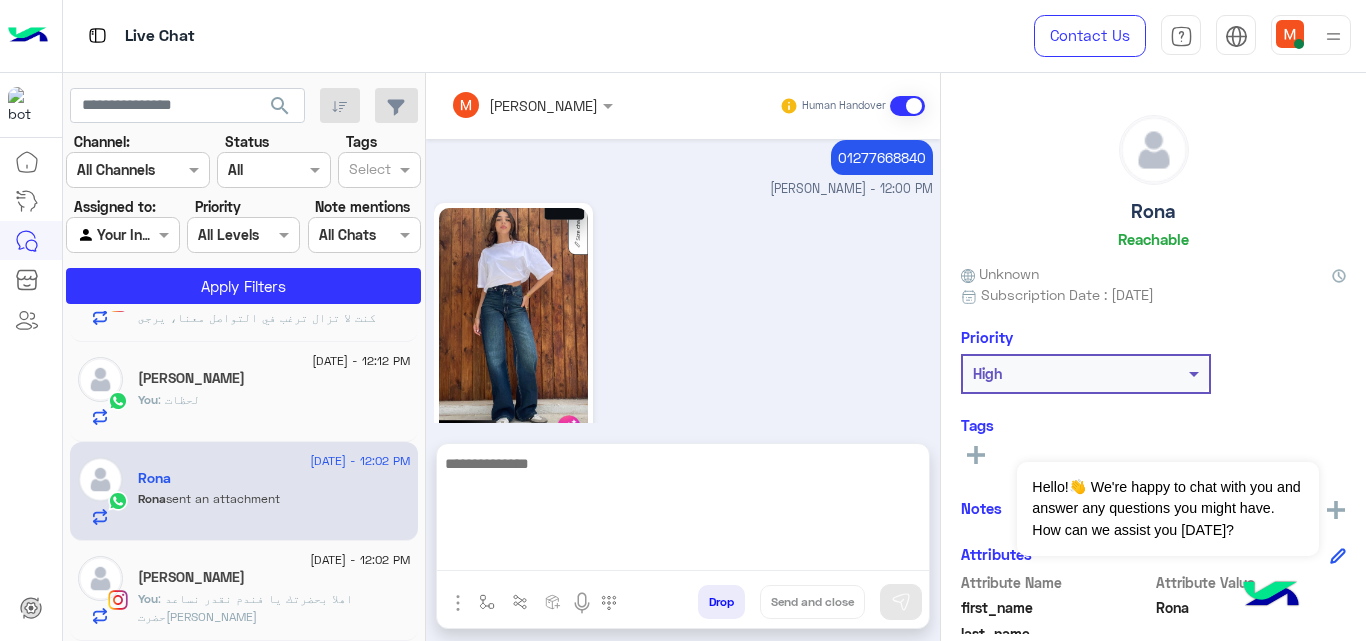 click at bounding box center (683, 511) 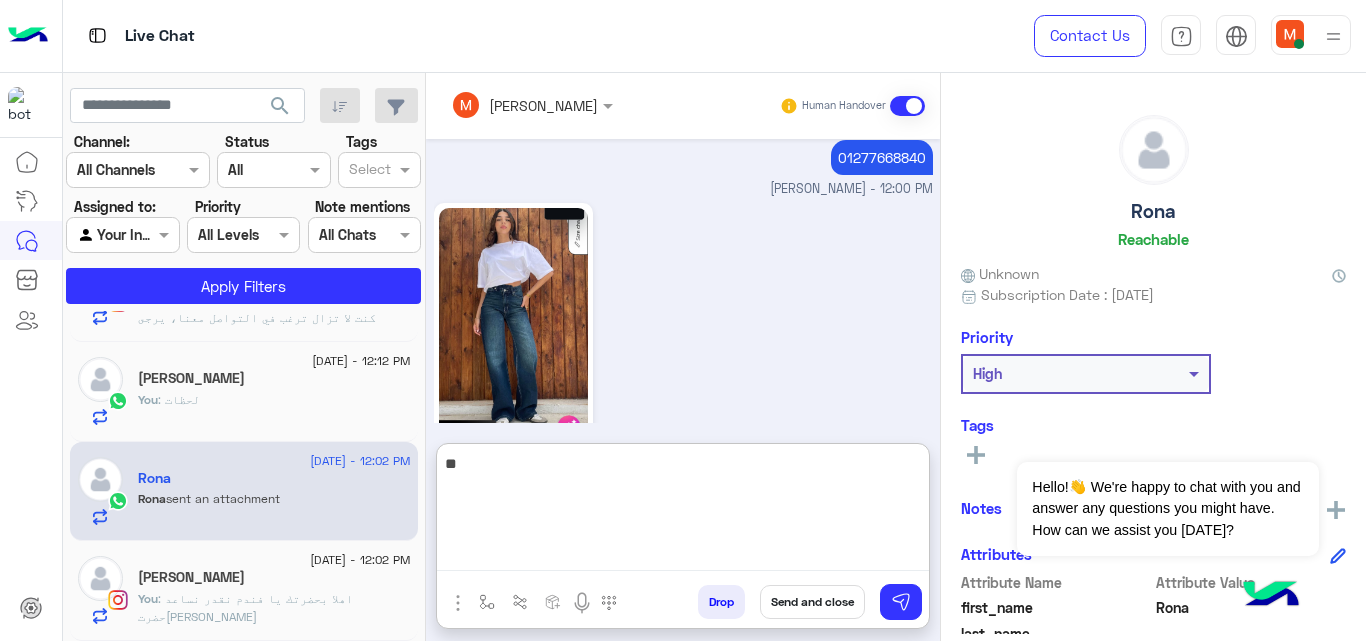 type on "*" 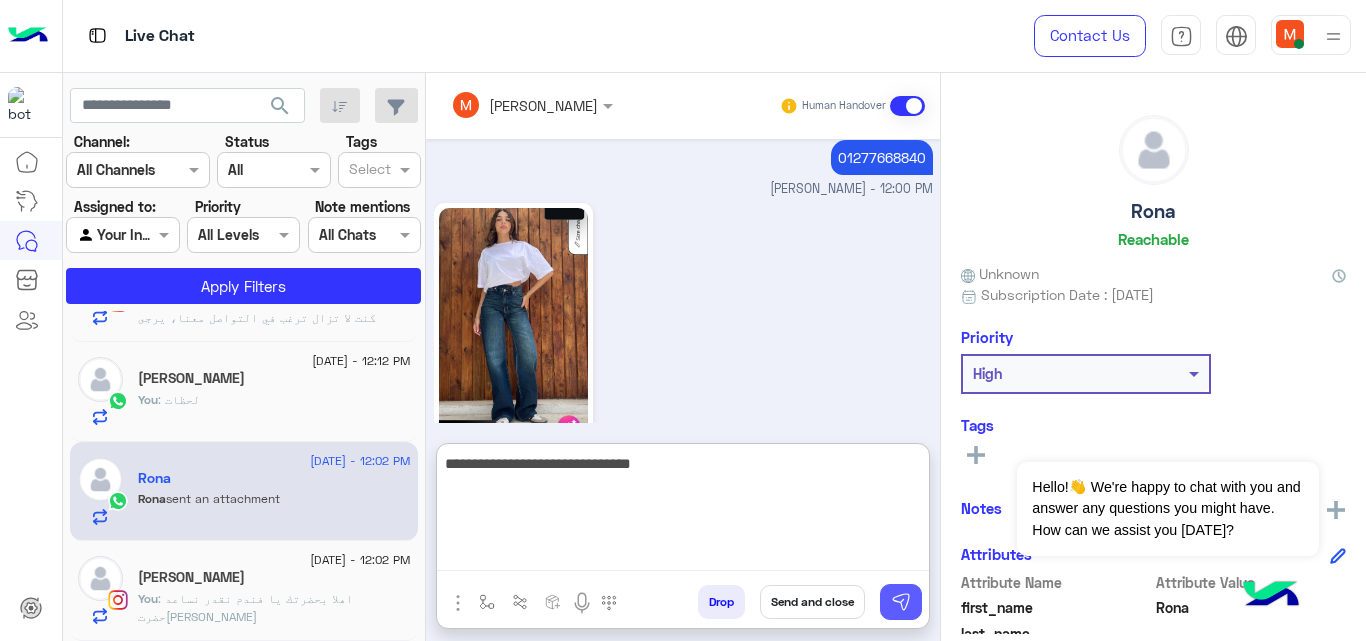 type on "**********" 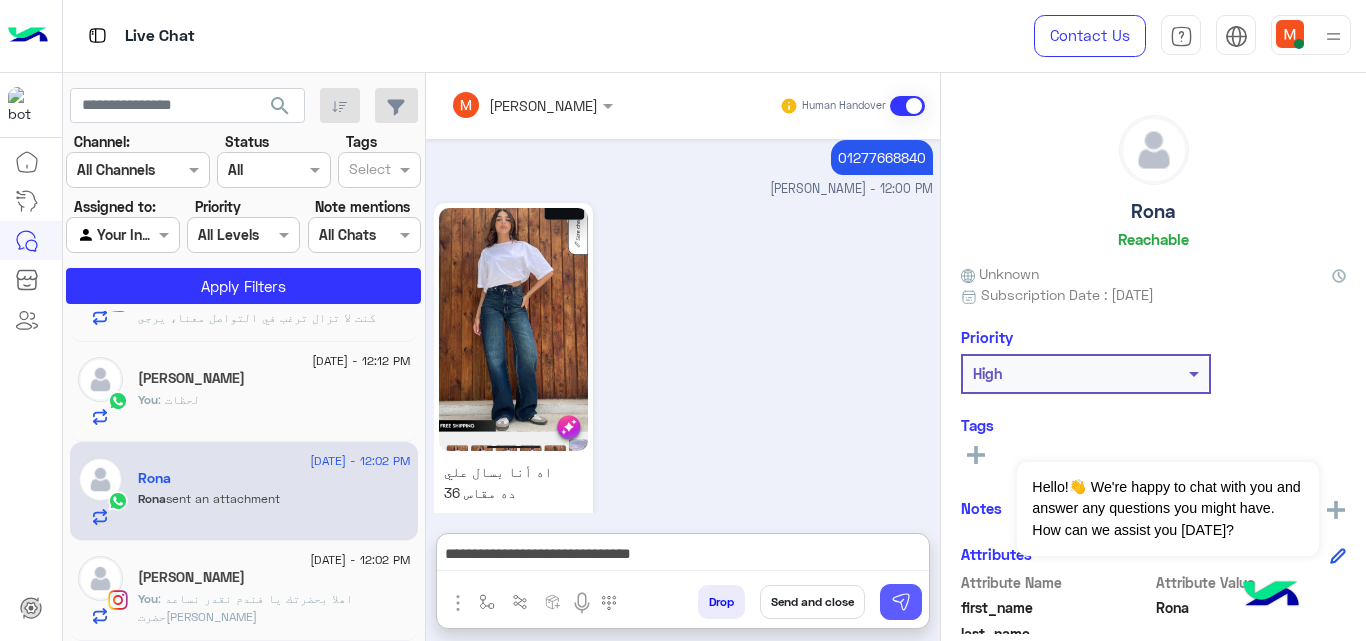 click at bounding box center (901, 602) 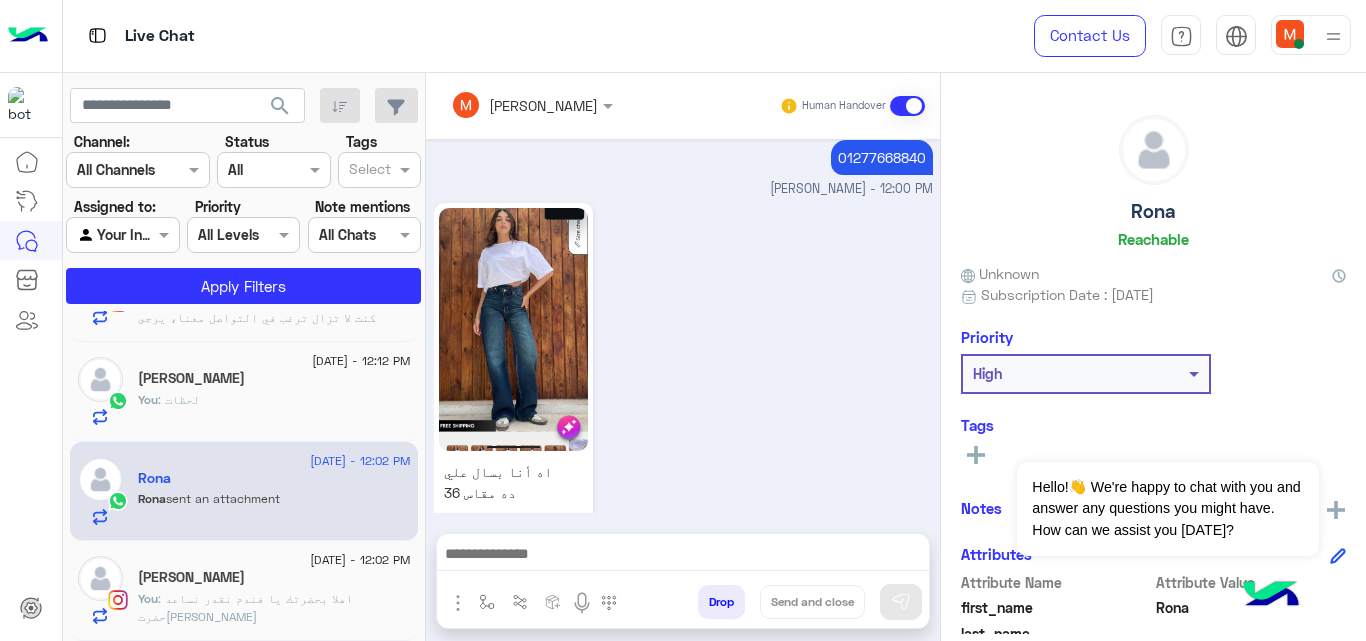 scroll, scrollTop: 925, scrollLeft: 0, axis: vertical 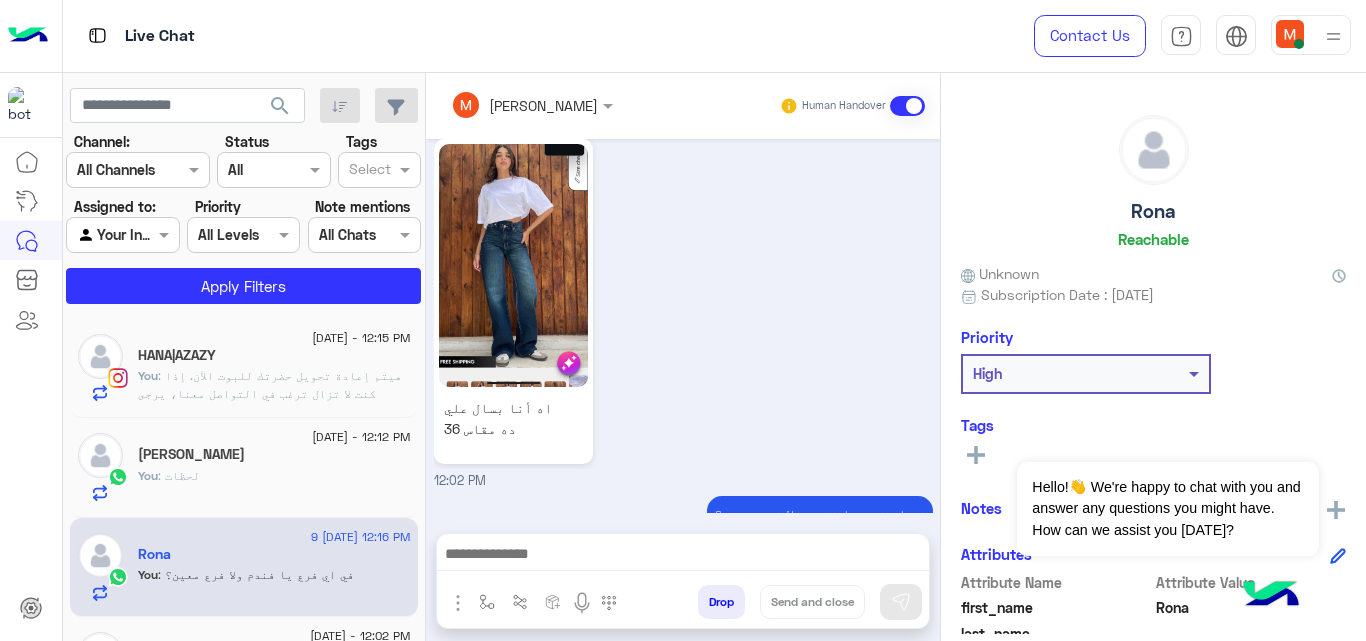 click on ": هيتم إعادة تحويل حضرتك  للبوت الآن. إذا كنت لا تزال ترغب في التواصل معنا، يرجى الضغط على زر التواصل وسيتولى أحد المسؤولين لمساعدتك" 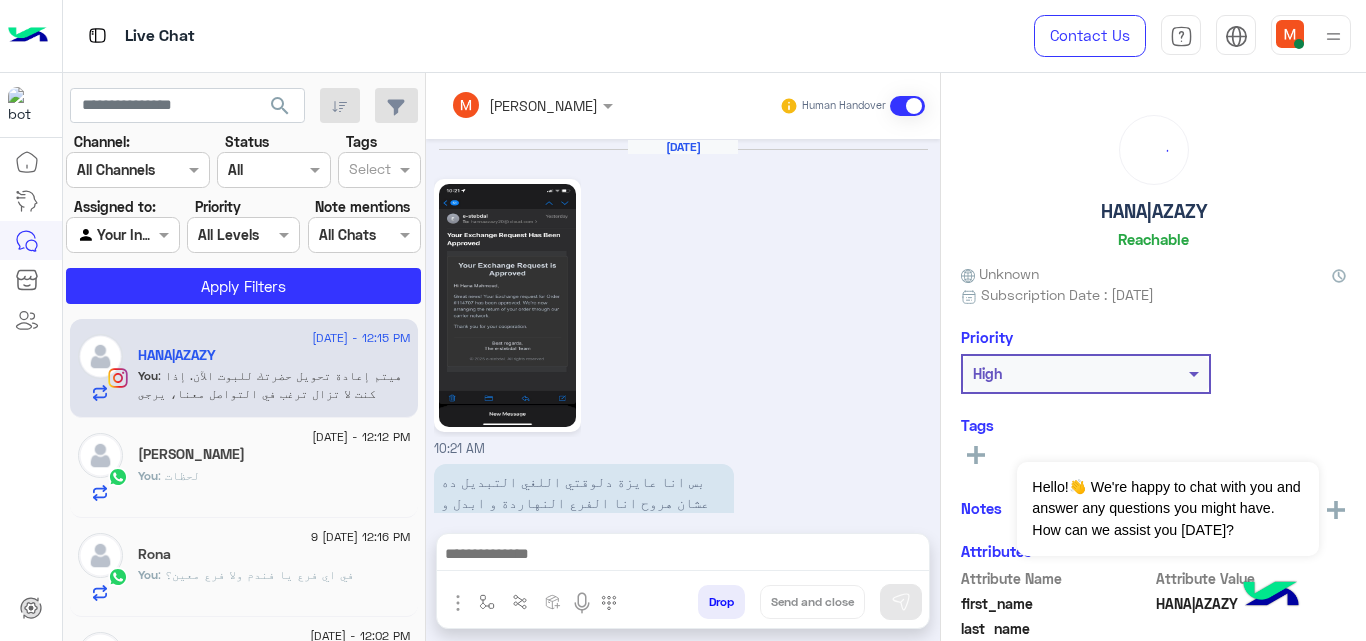 scroll, scrollTop: 633, scrollLeft: 0, axis: vertical 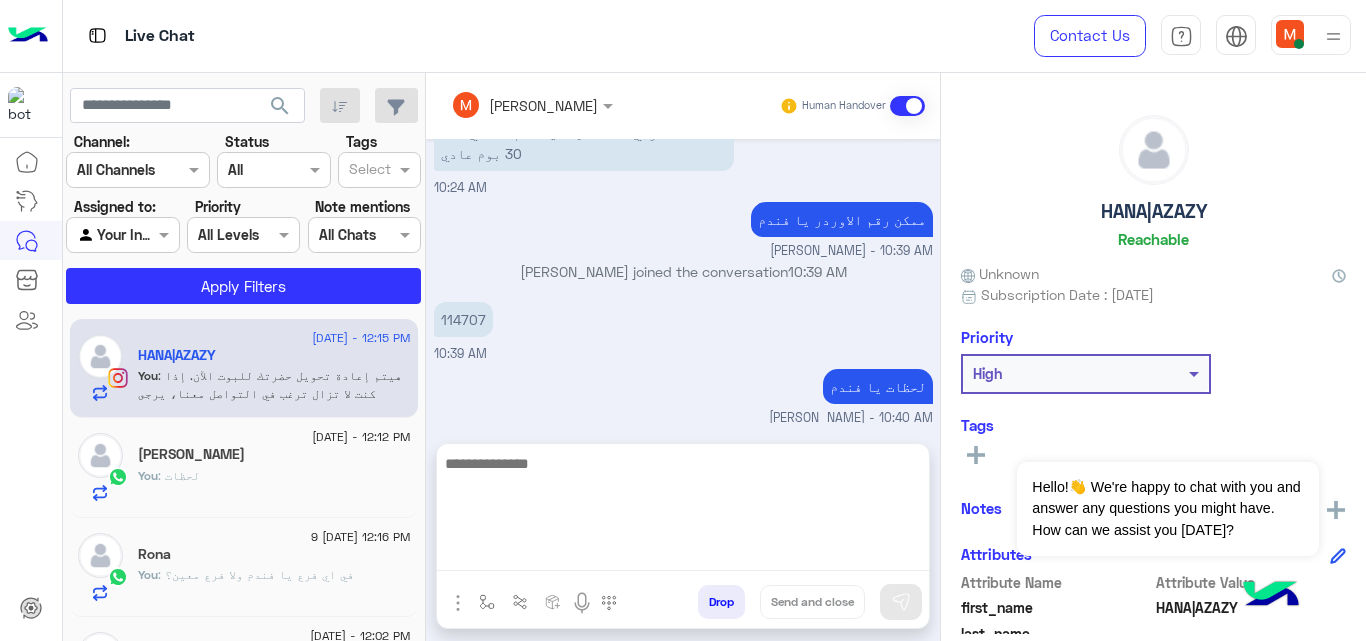 click at bounding box center [683, 511] 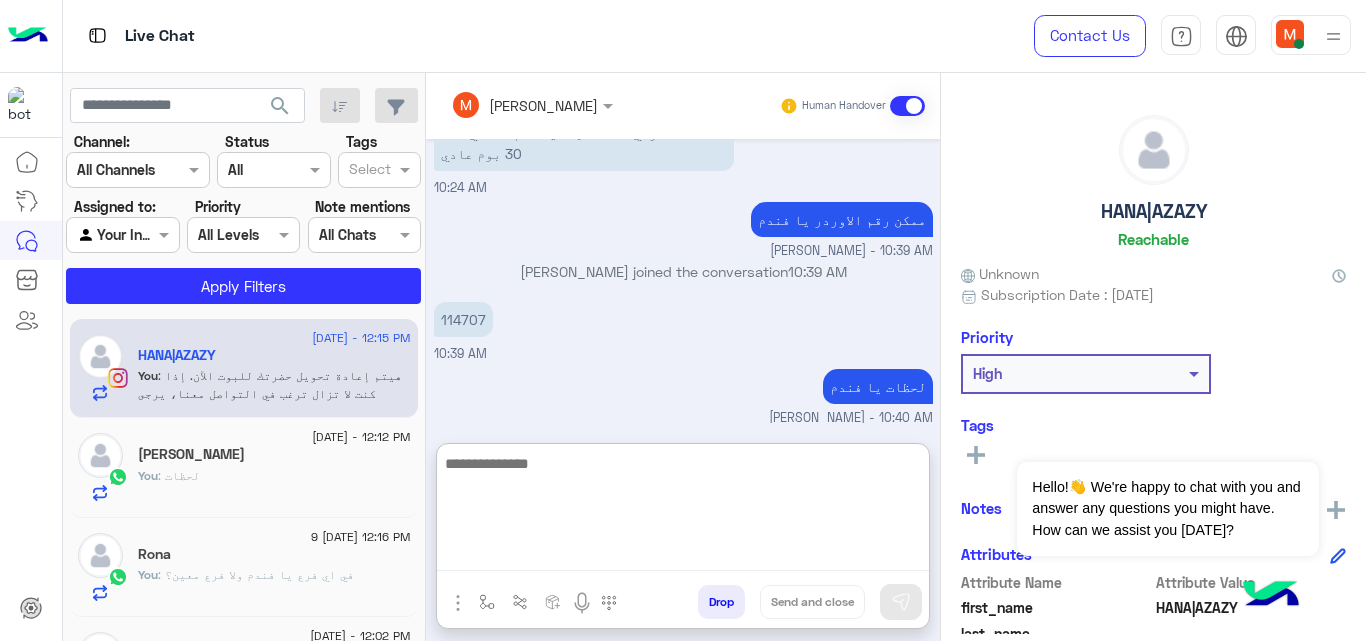 type on "*" 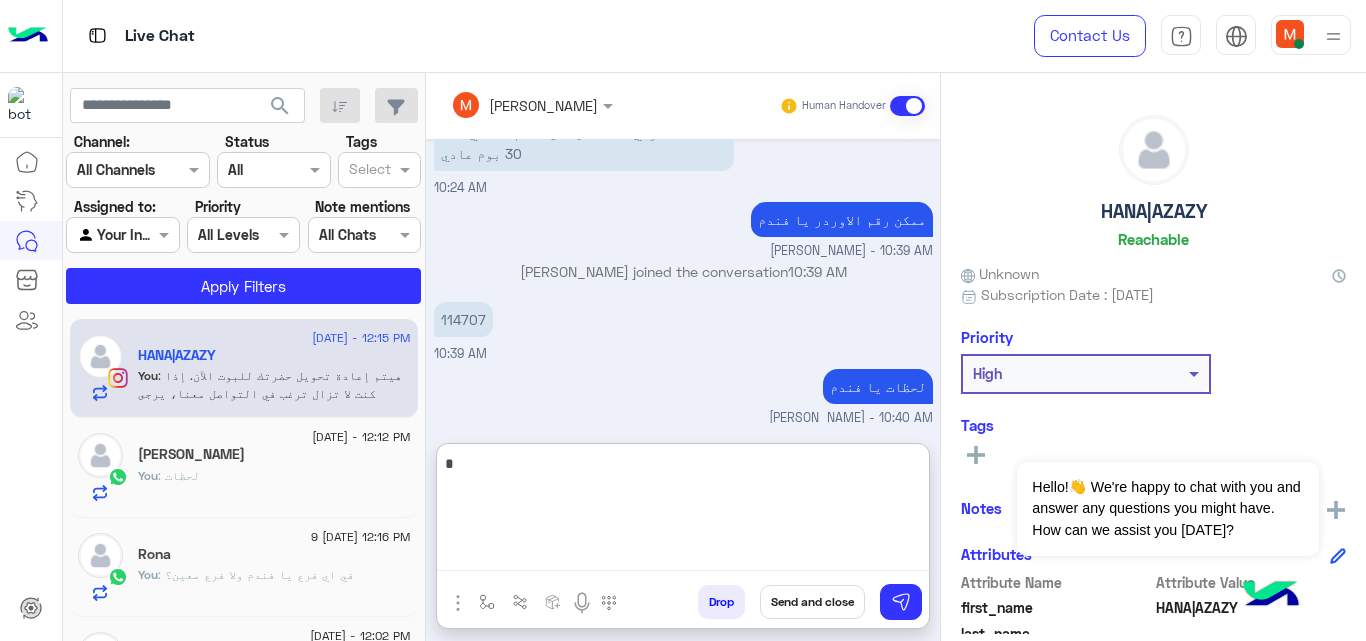 type on "*" 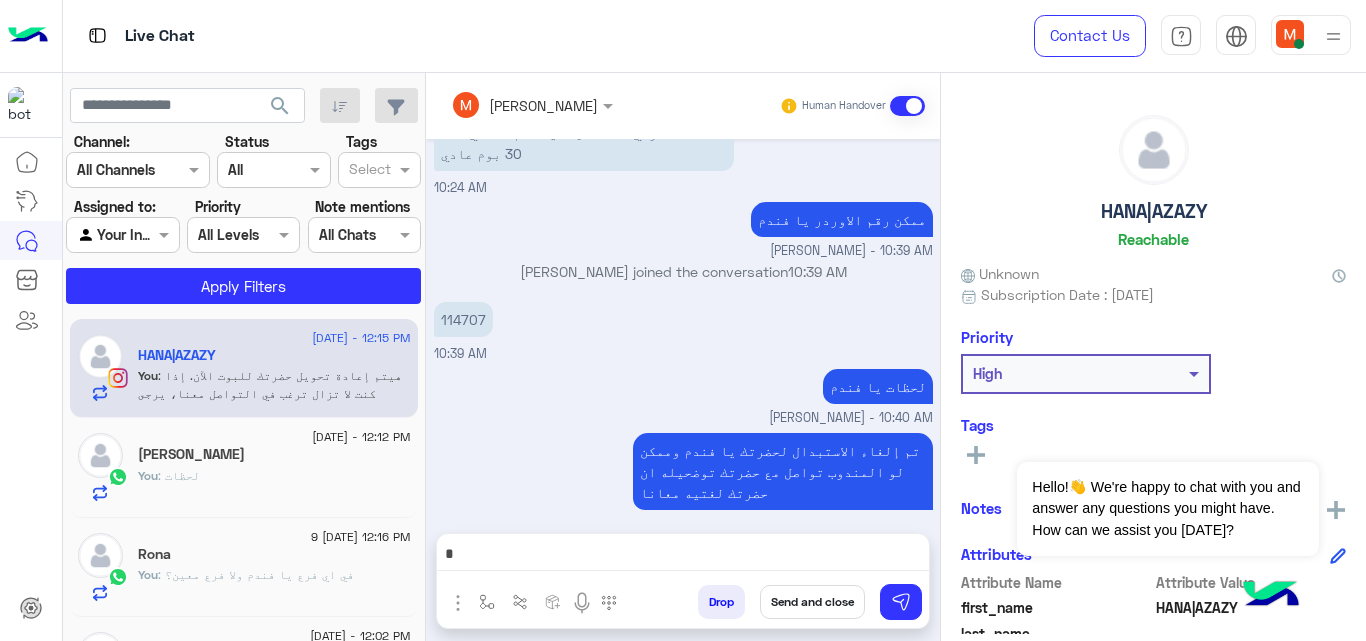 click on "Send and close" at bounding box center [812, 602] 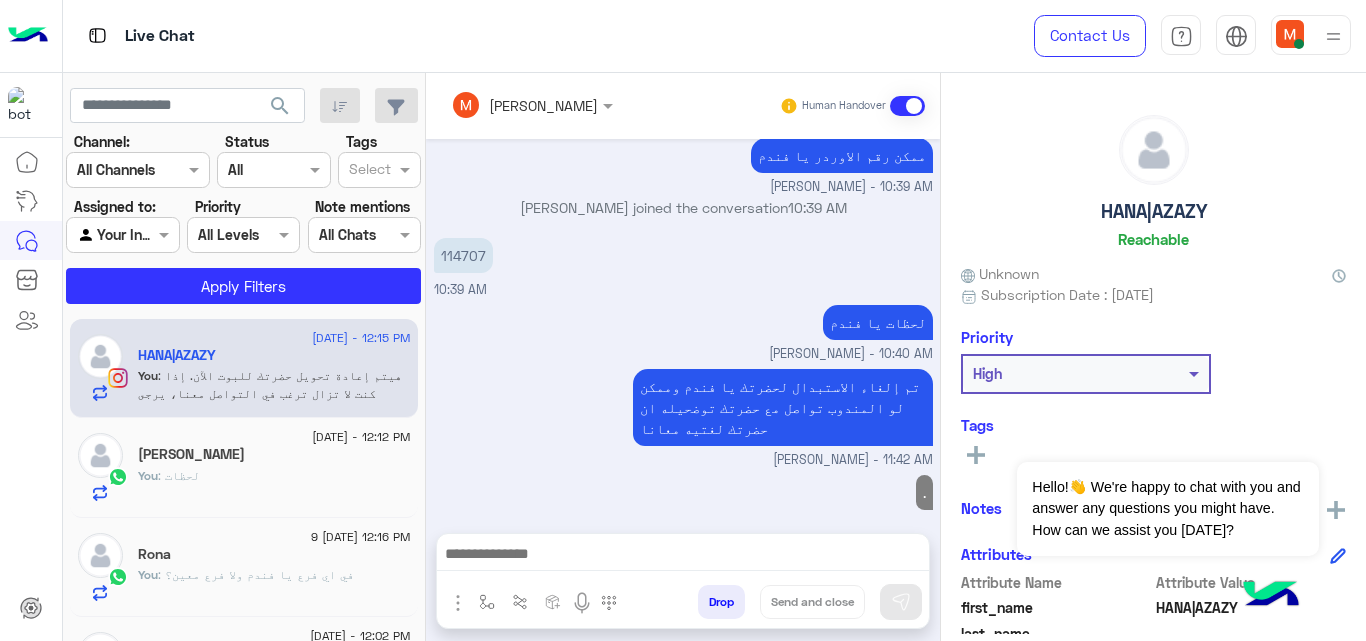 scroll, scrollTop: 733, scrollLeft: 0, axis: vertical 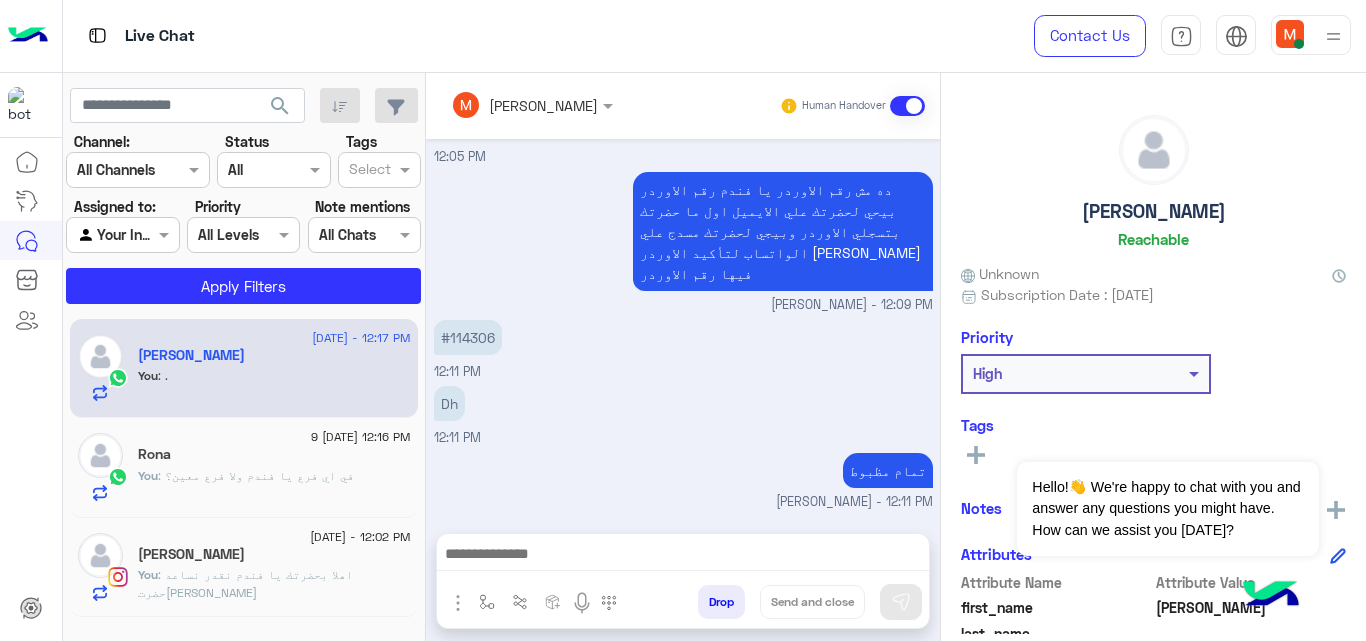 click 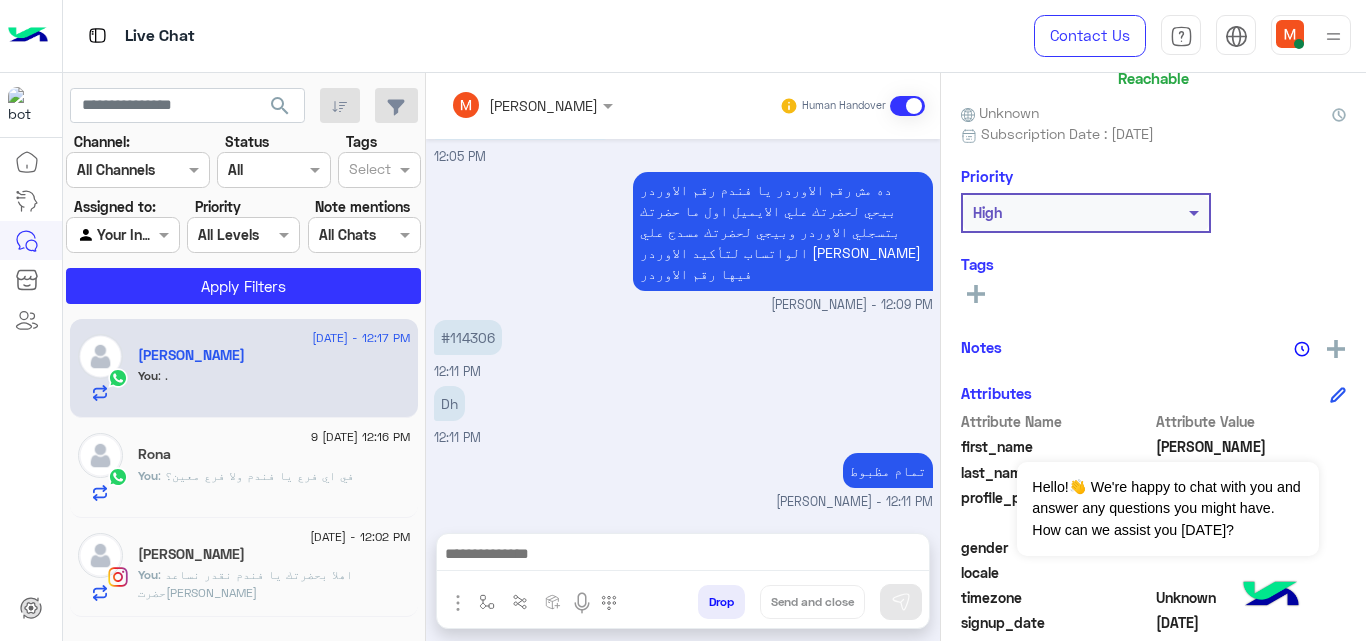 scroll, scrollTop: 281, scrollLeft: 0, axis: vertical 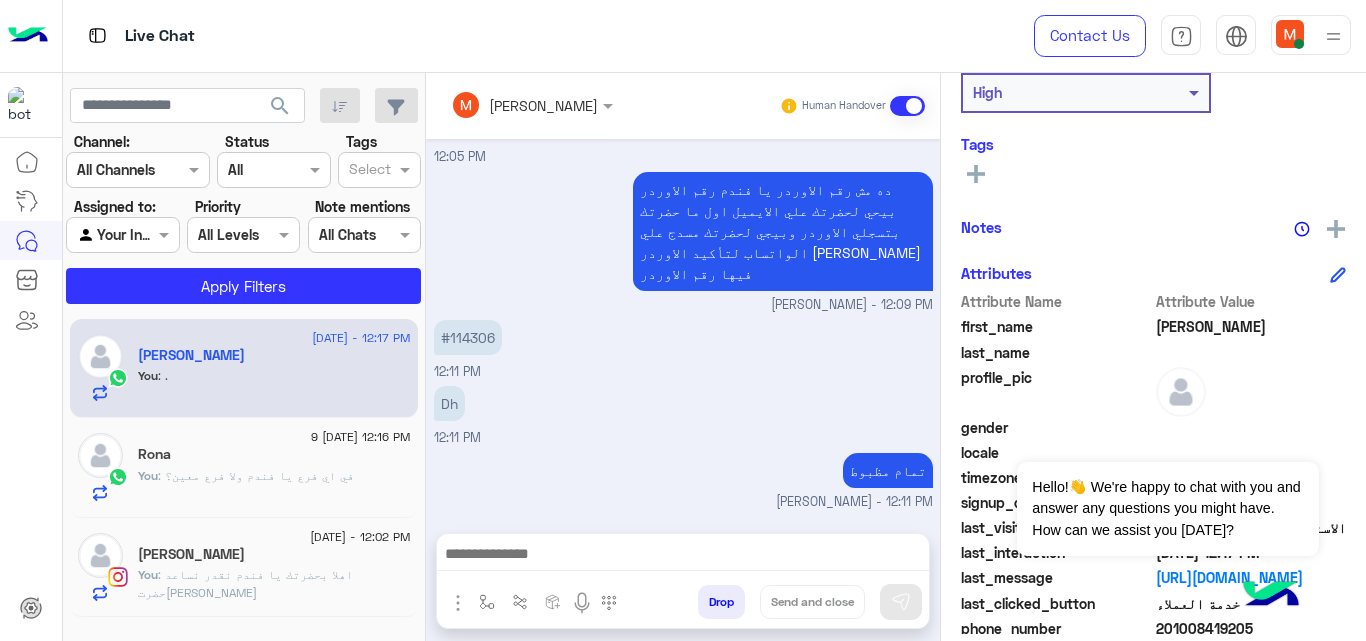 click on "Rona" 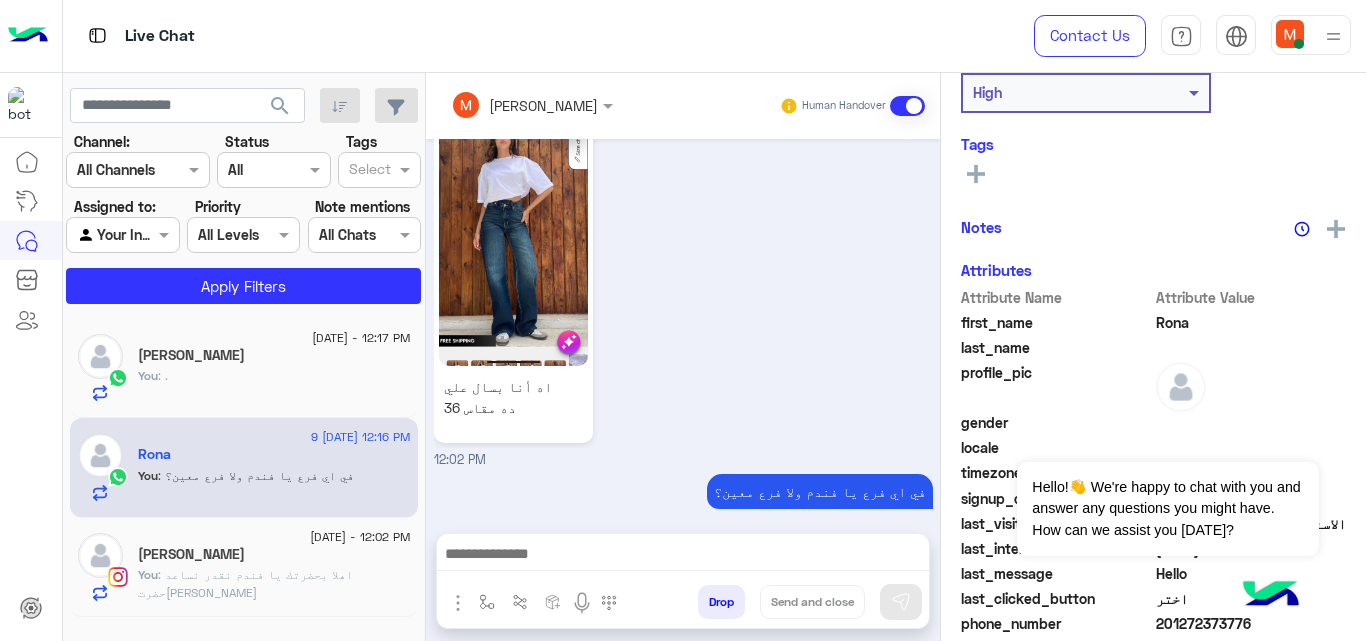 scroll, scrollTop: 963, scrollLeft: 0, axis: vertical 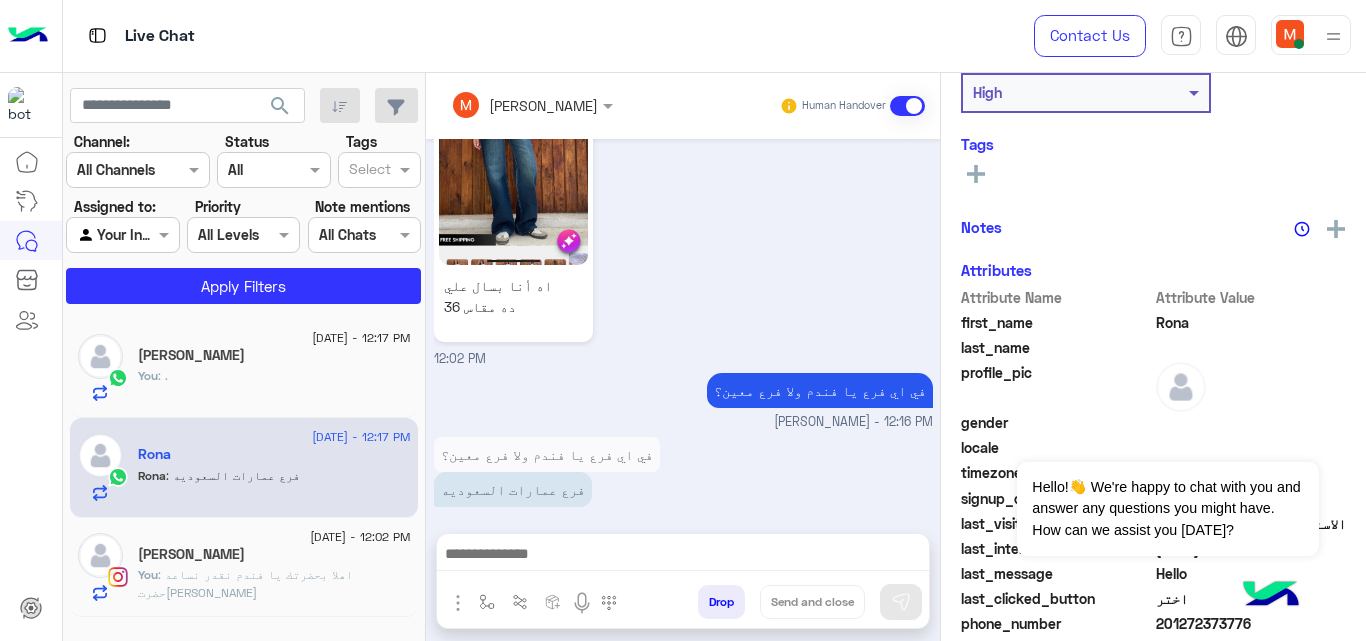 click on "Jana Mahmoud" 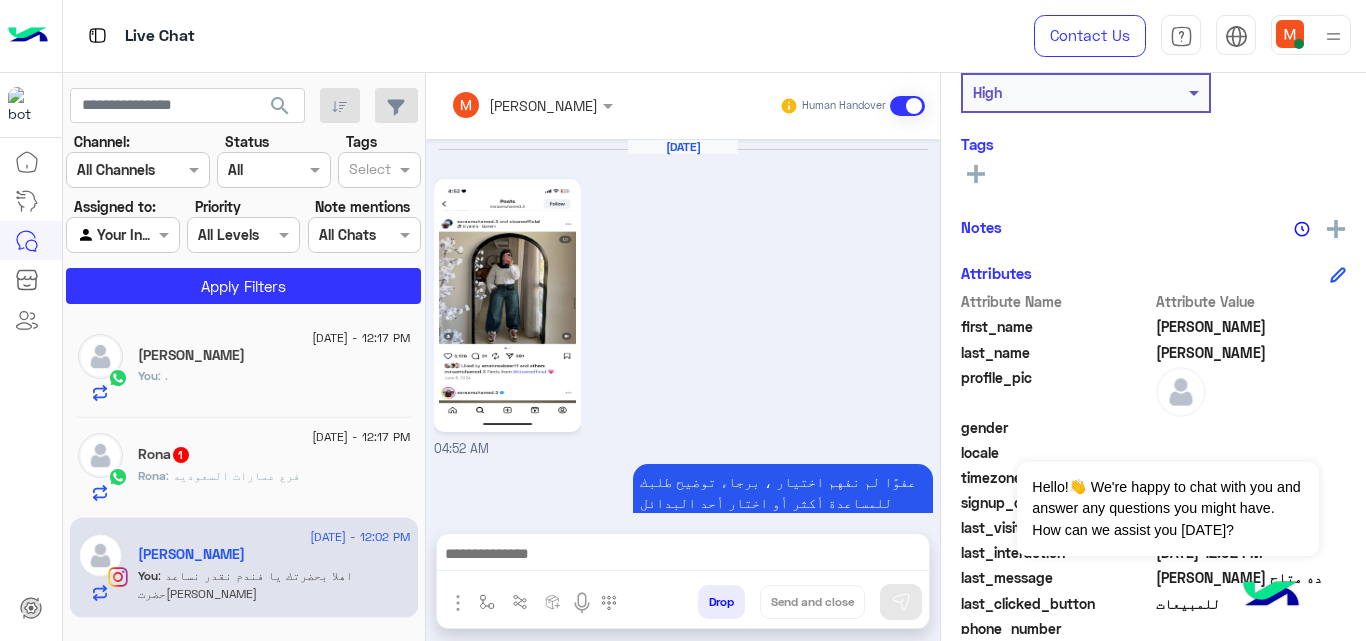 scroll, scrollTop: 802, scrollLeft: 0, axis: vertical 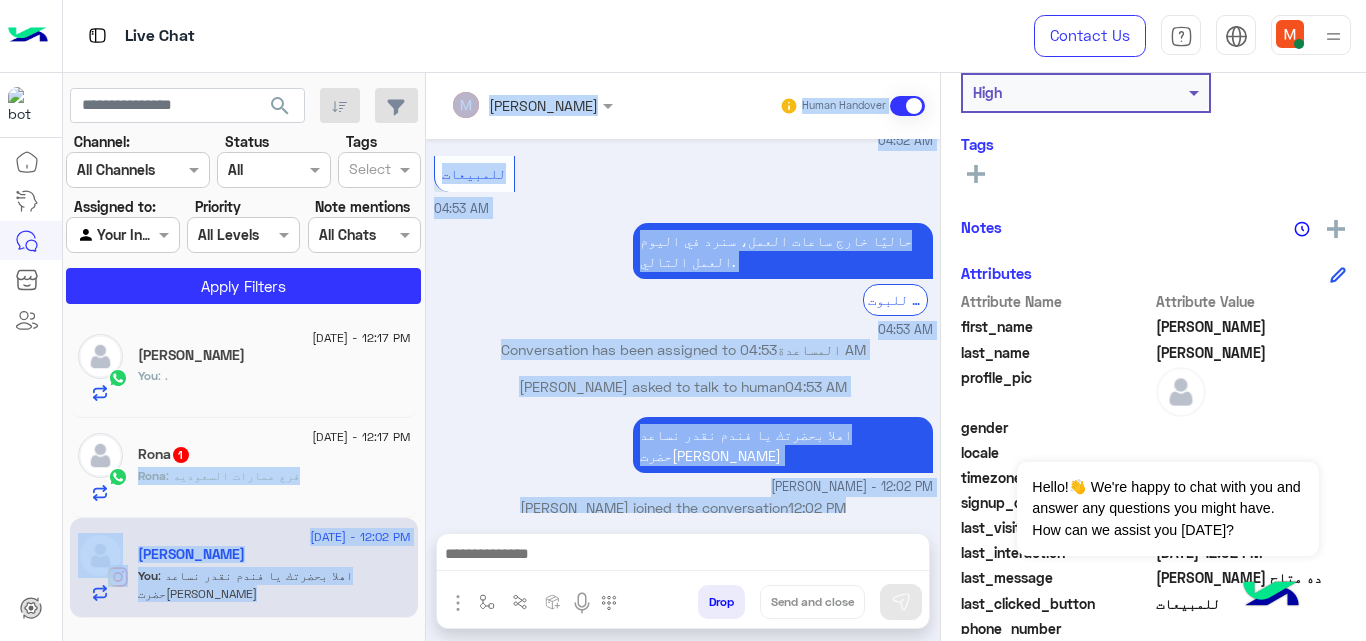 drag, startPoint x: 420, startPoint y: 457, endPoint x: 427, endPoint y: 503, distance: 46.52956 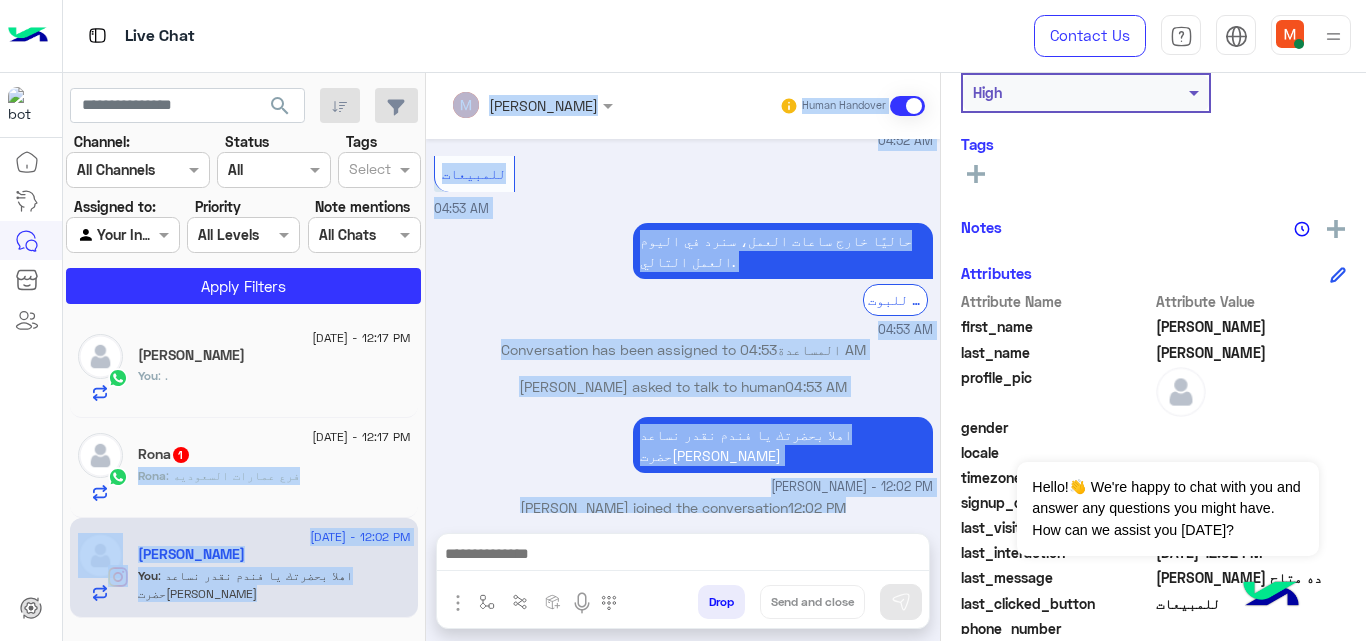 click on "Jana Mahmoud asked to talk to human   04:53 AM" at bounding box center (683, 386) 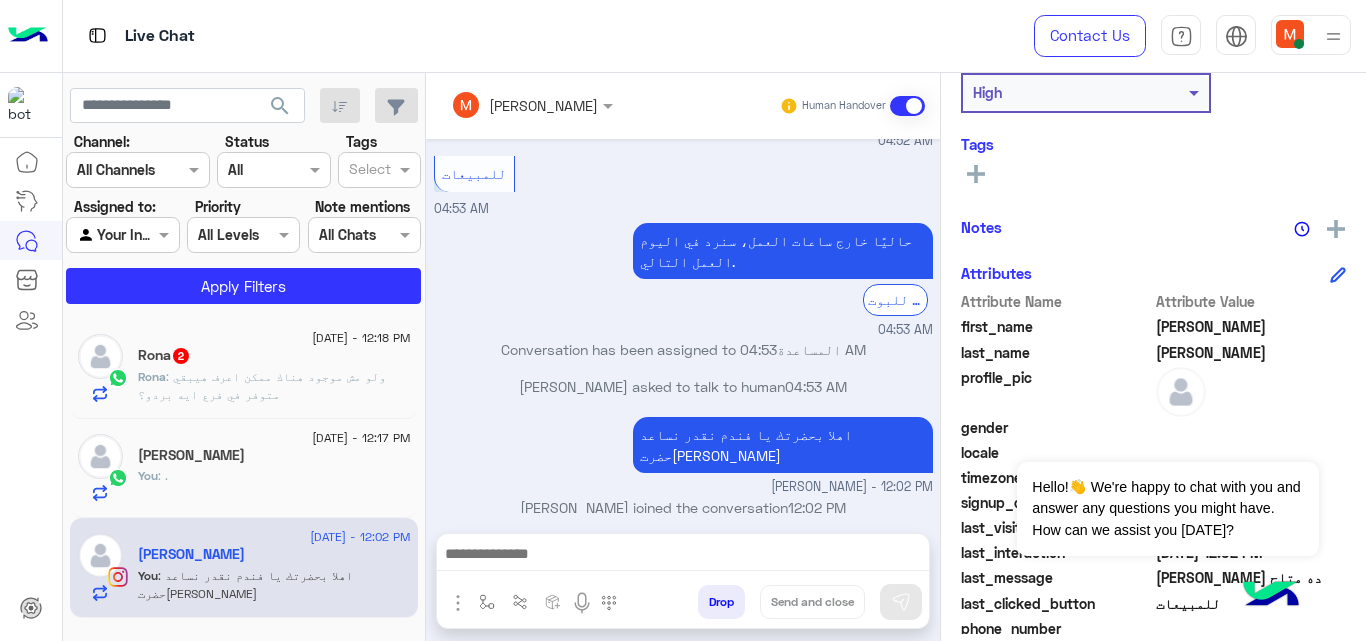 click on "9 July - 12:17 PM  Sarah    You  : ." 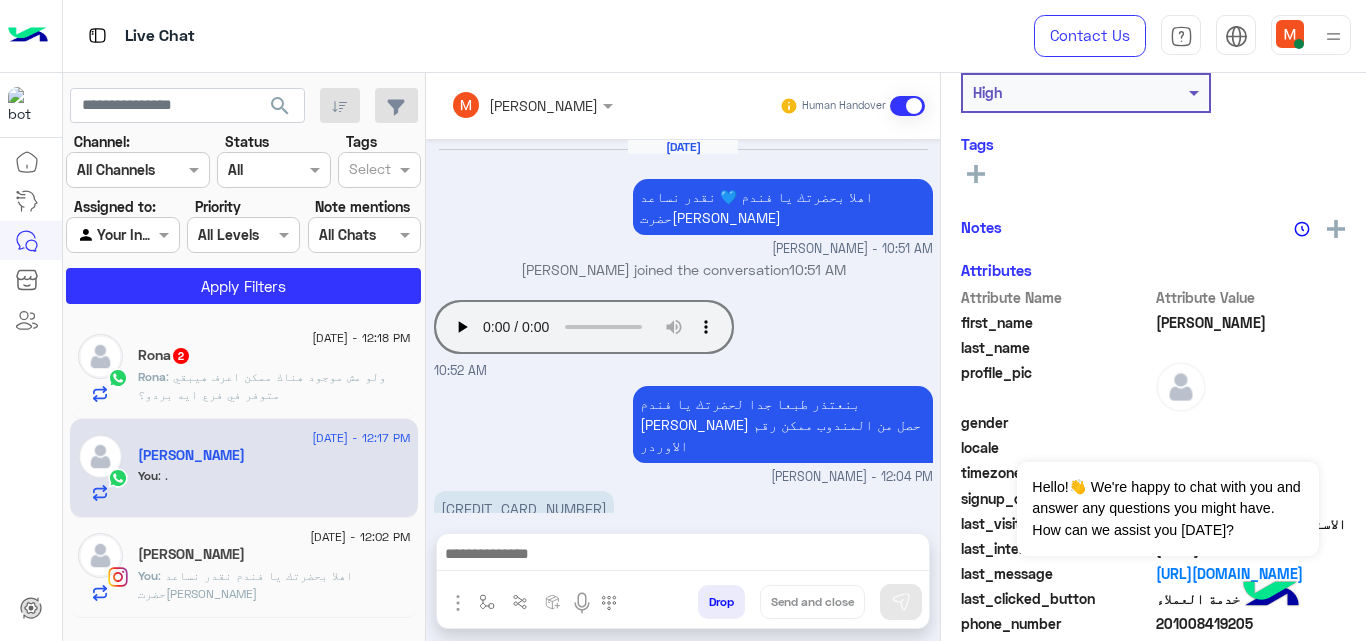 scroll, scrollTop: 386, scrollLeft: 0, axis: vertical 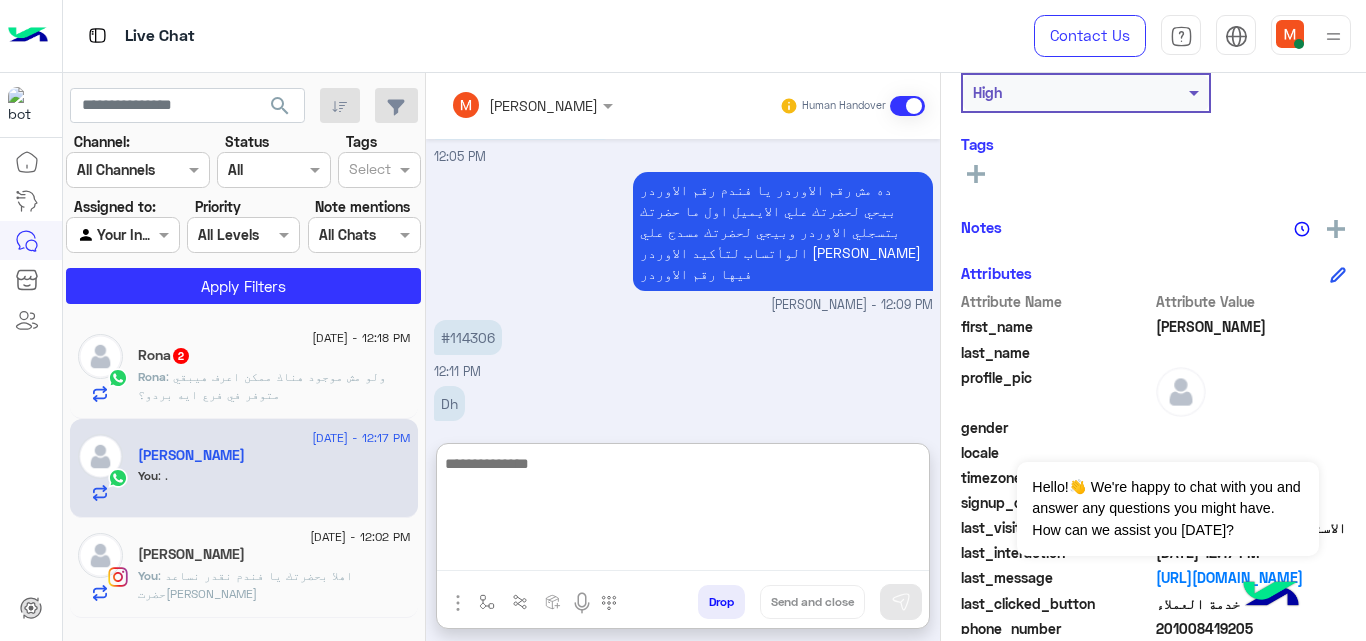 click at bounding box center (683, 511) 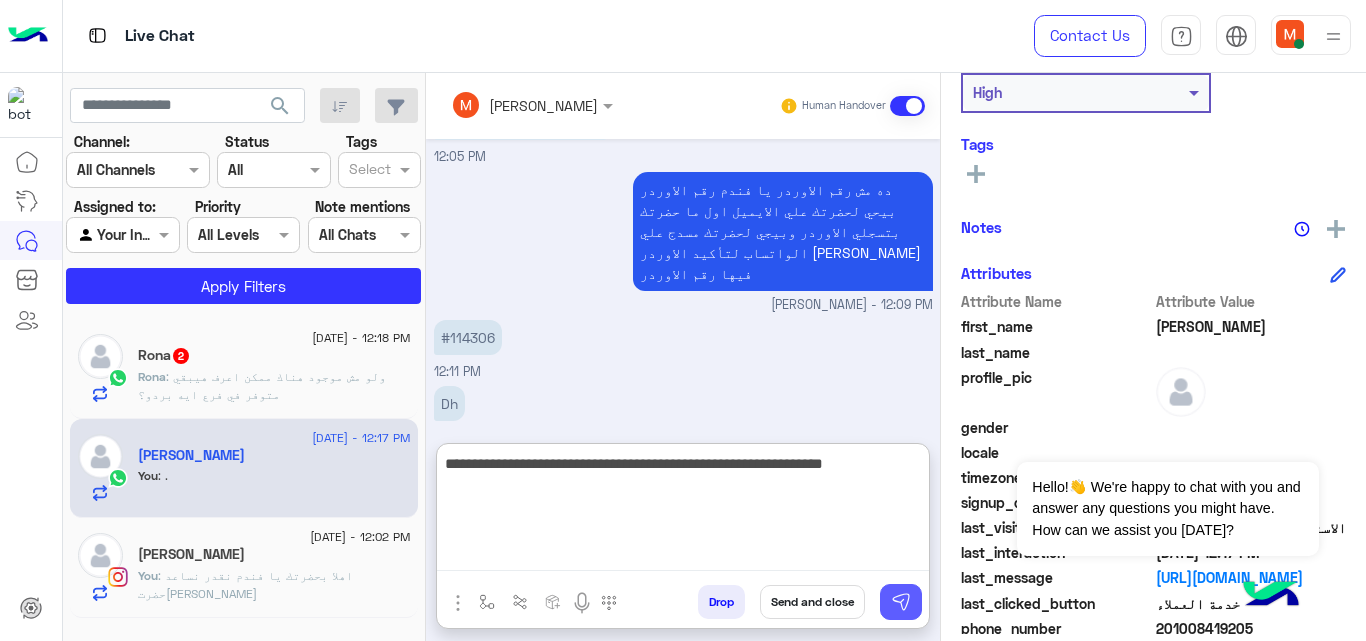 type on "**********" 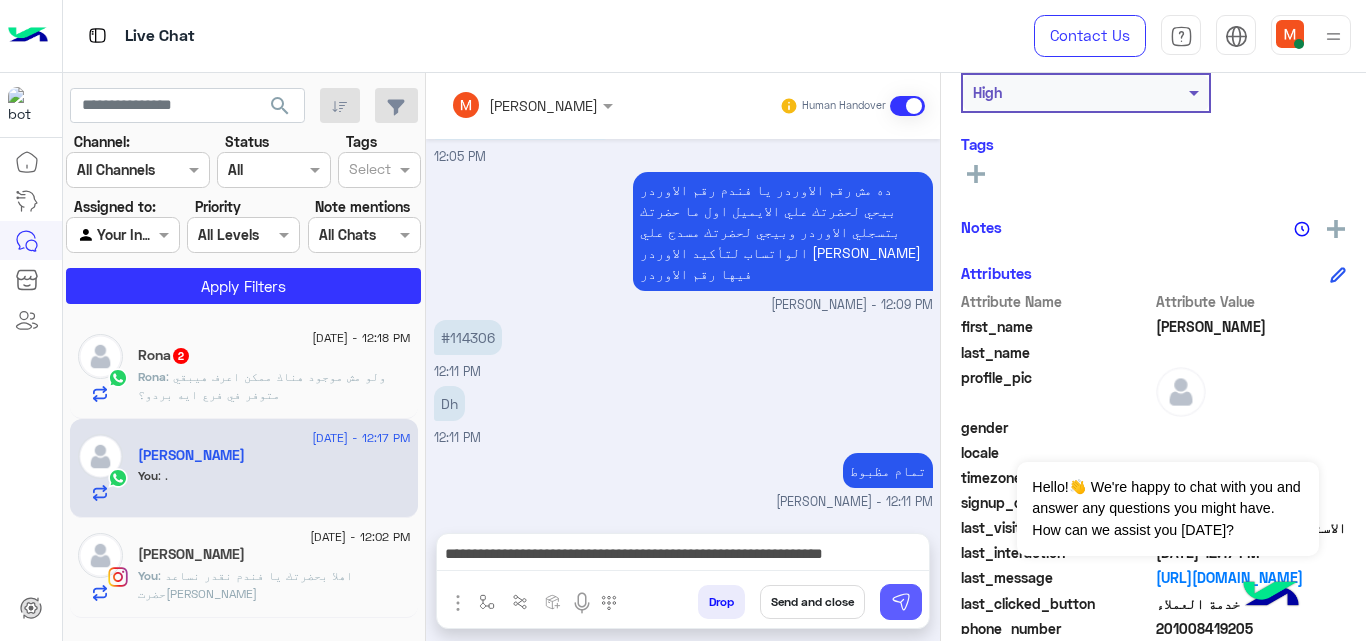 click at bounding box center [901, 602] 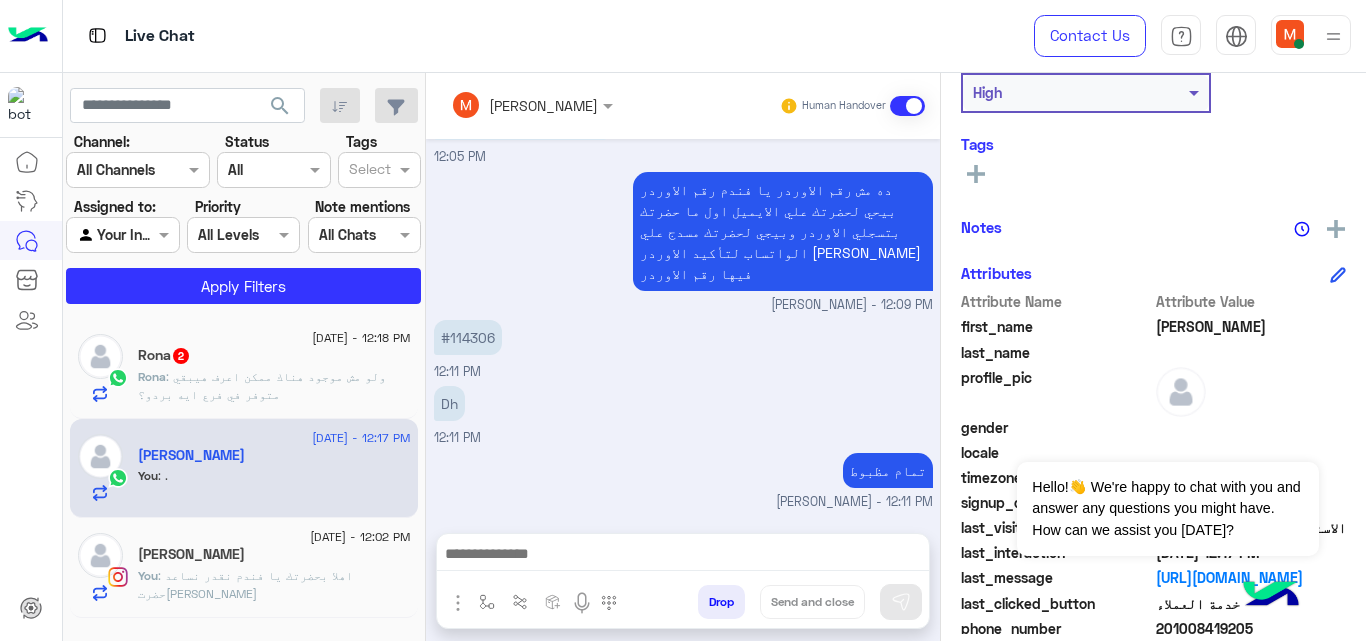 scroll, scrollTop: 471, scrollLeft: 0, axis: vertical 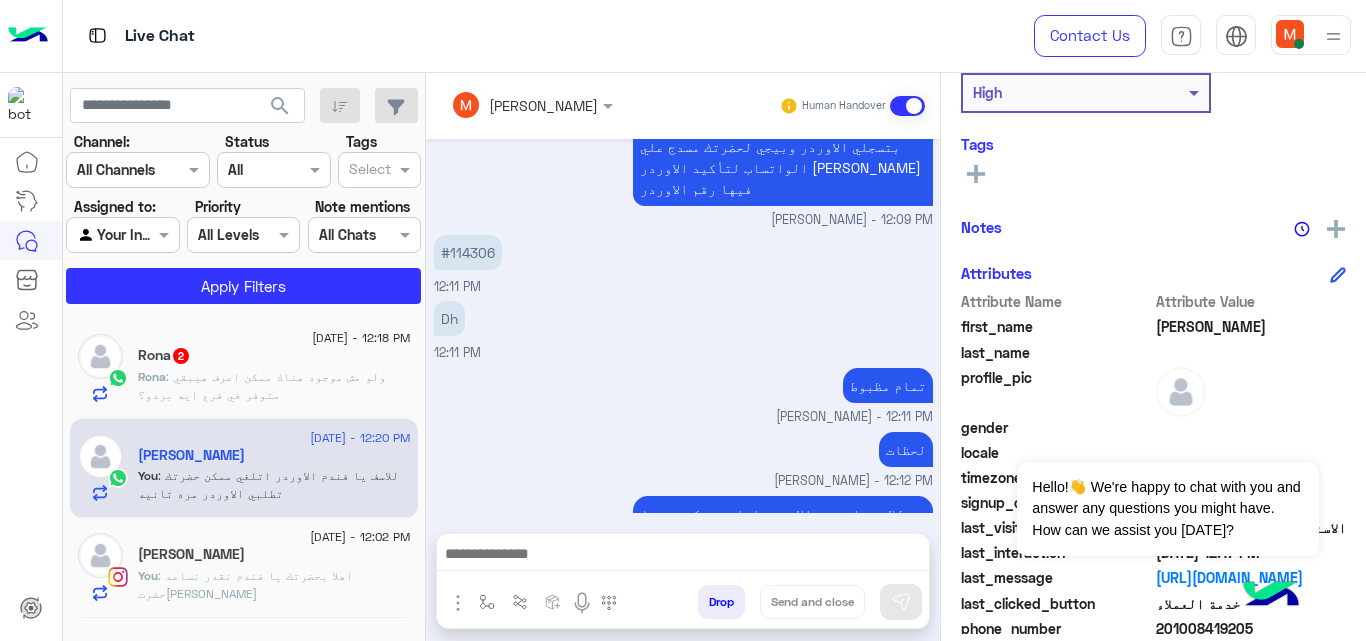 click on ": ولو مش موجود هناك ممكن اعرف هيبقي متوفر في فرع ايه بردو؟" 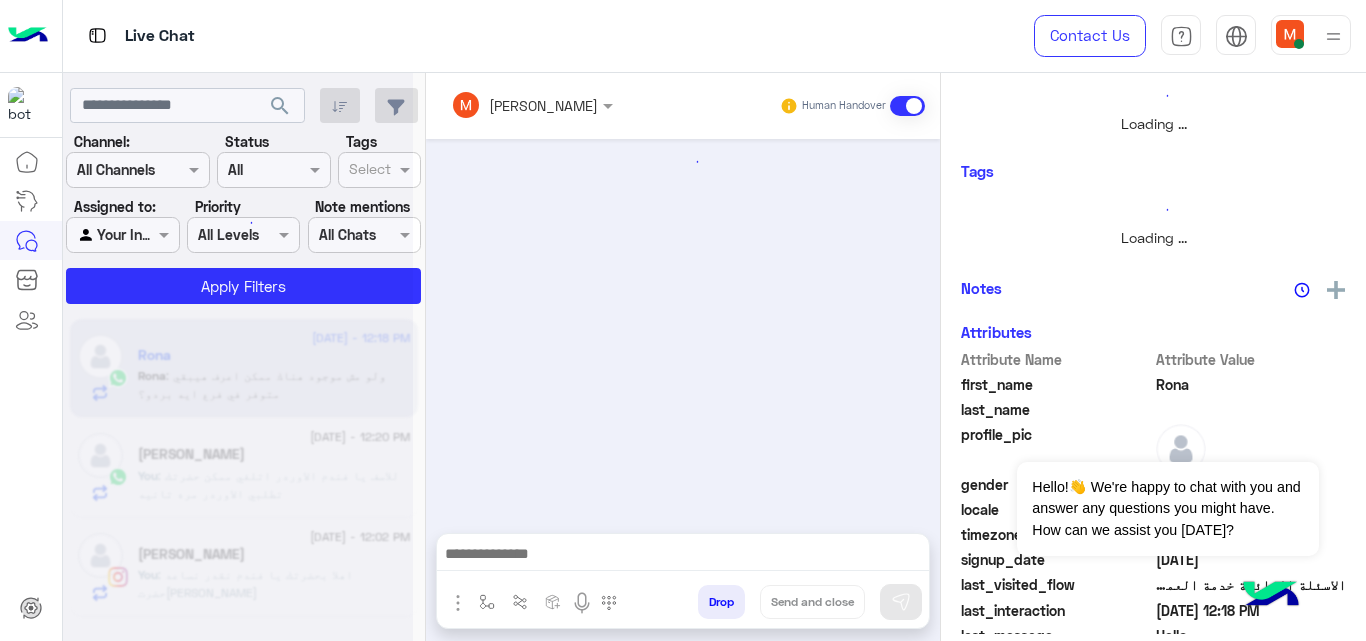 scroll, scrollTop: 983, scrollLeft: 0, axis: vertical 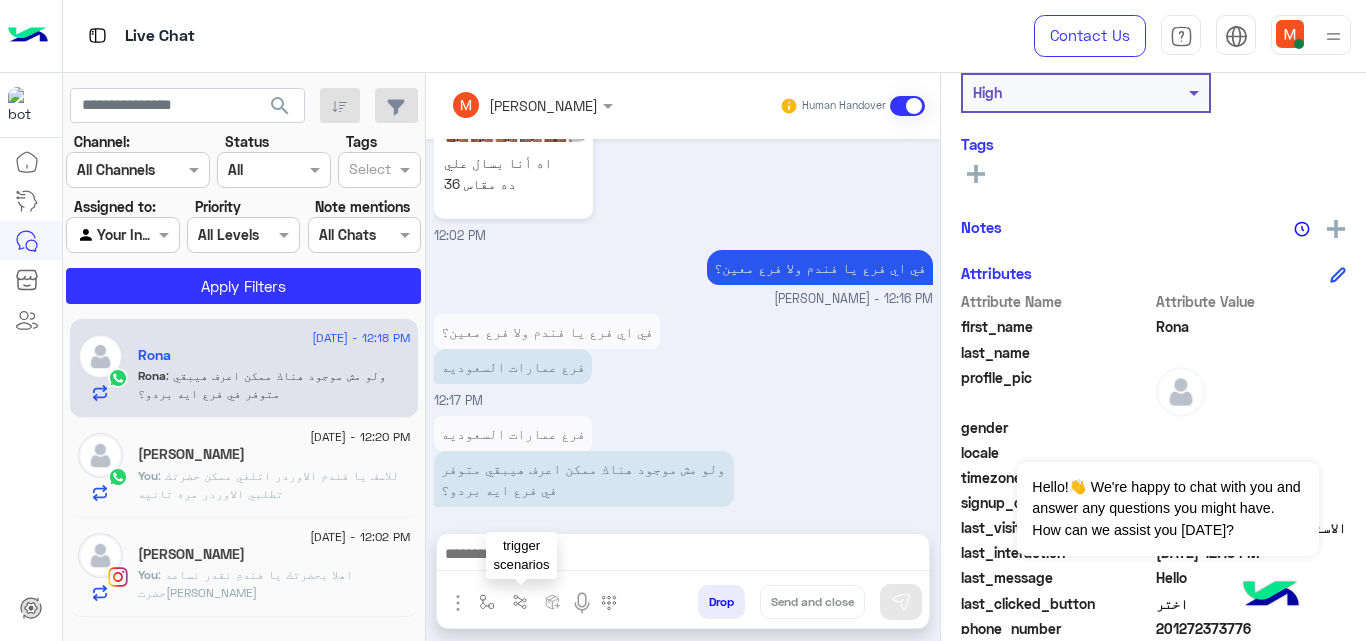 click at bounding box center [520, 602] 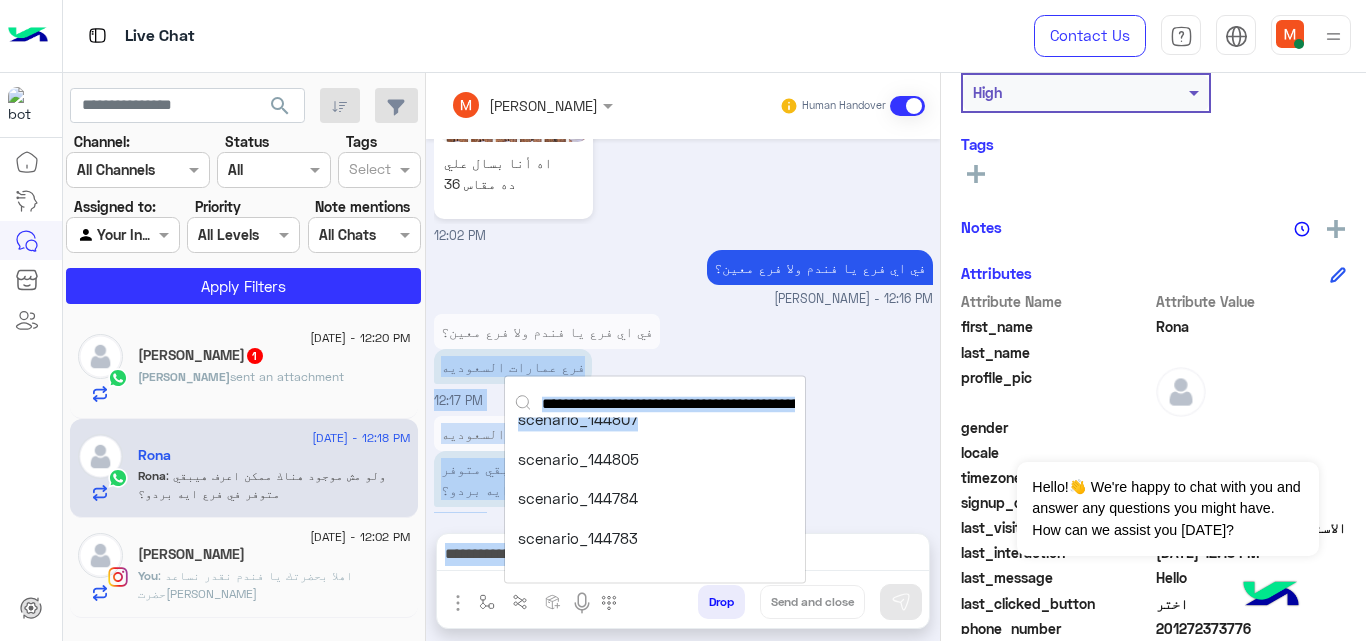 scroll, scrollTop: 0, scrollLeft: 0, axis: both 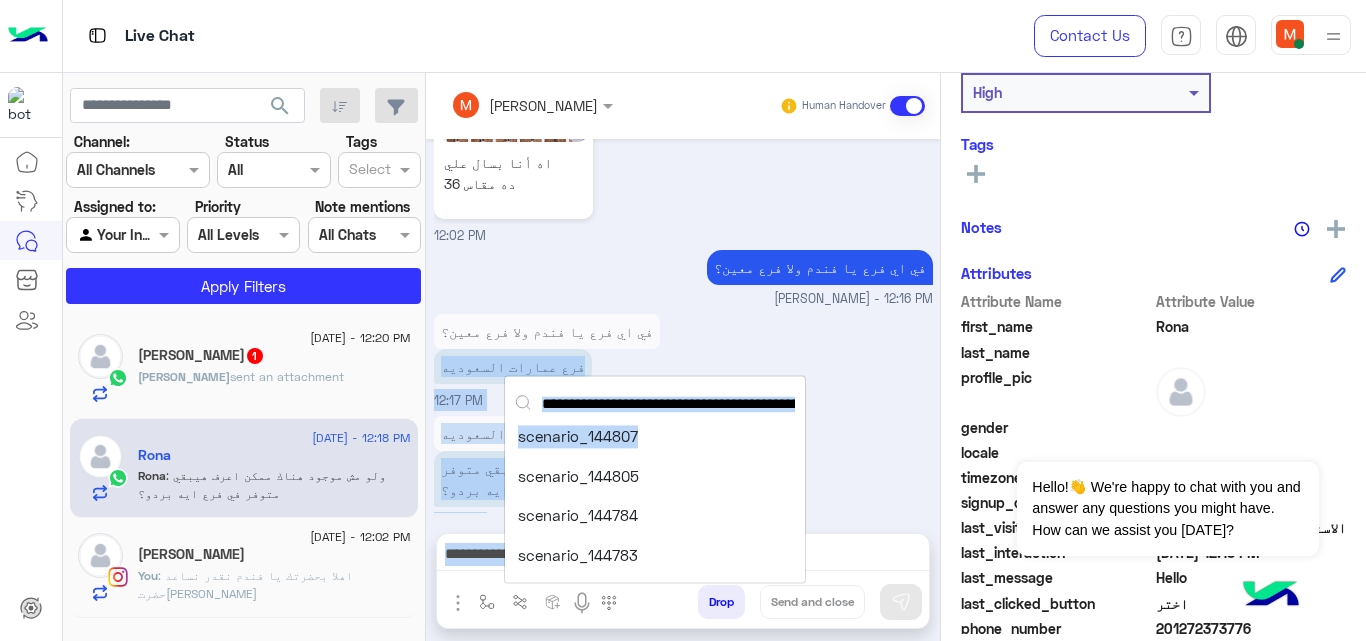 drag, startPoint x: 789, startPoint y: 443, endPoint x: 766, endPoint y: 303, distance: 141.87671 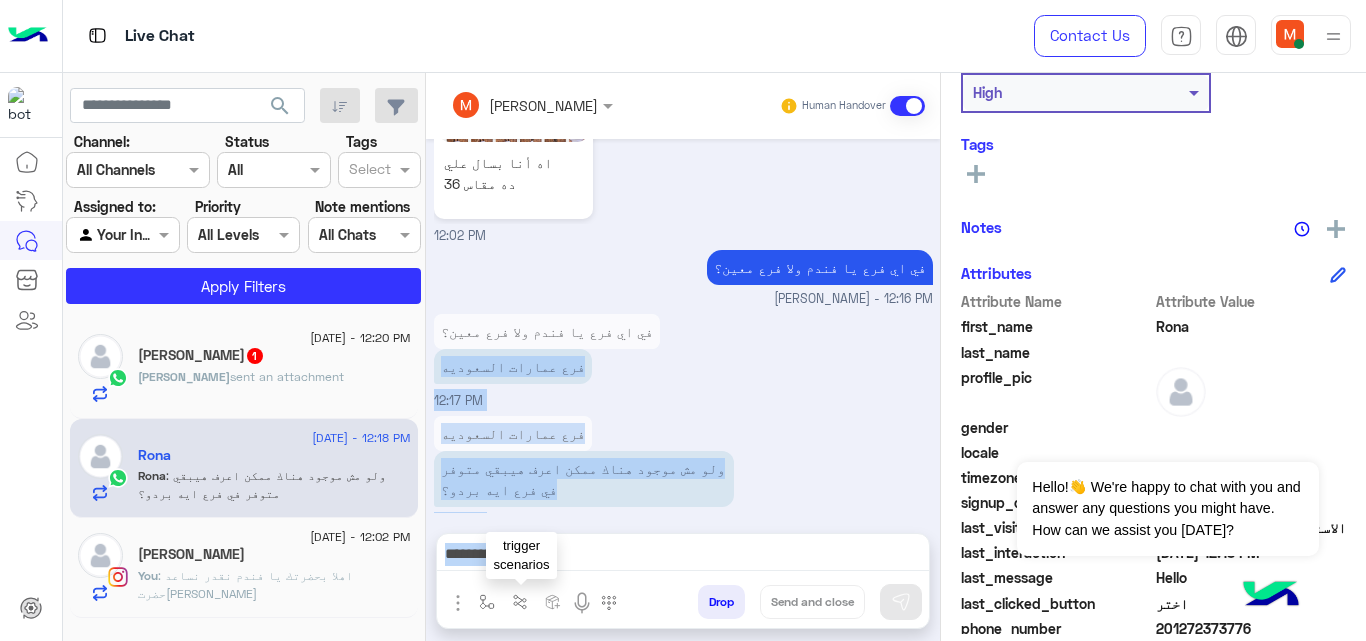 click at bounding box center [520, 602] 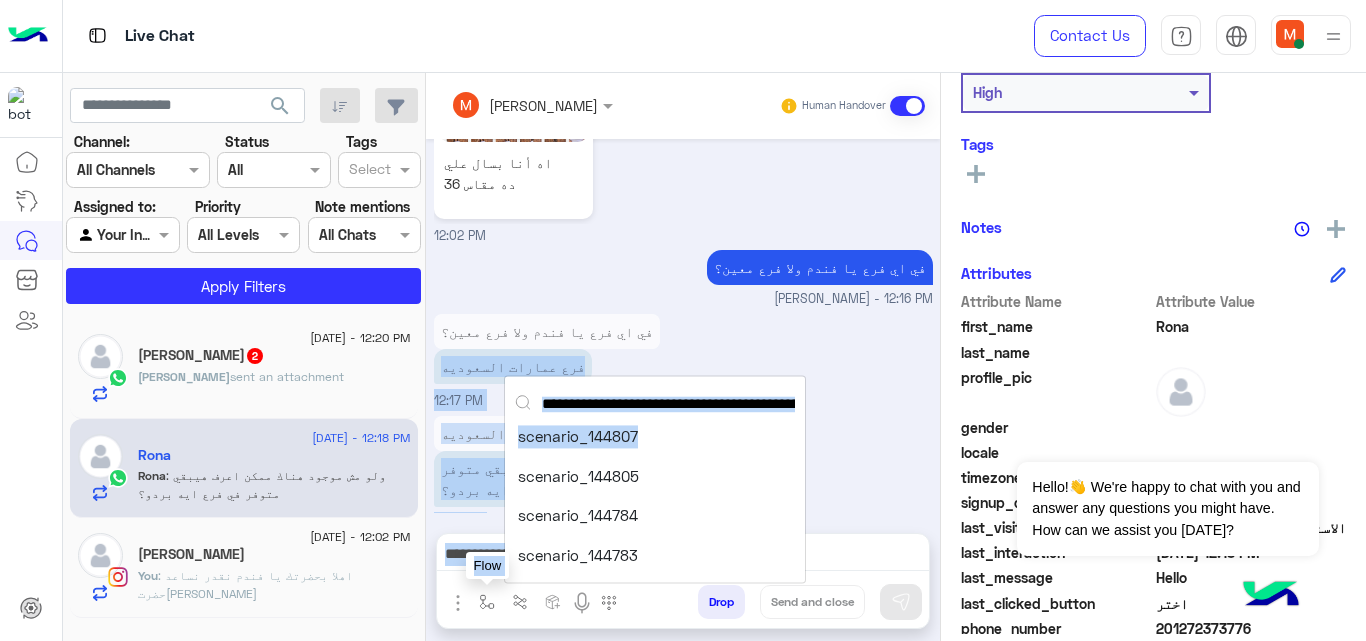 click at bounding box center (487, 602) 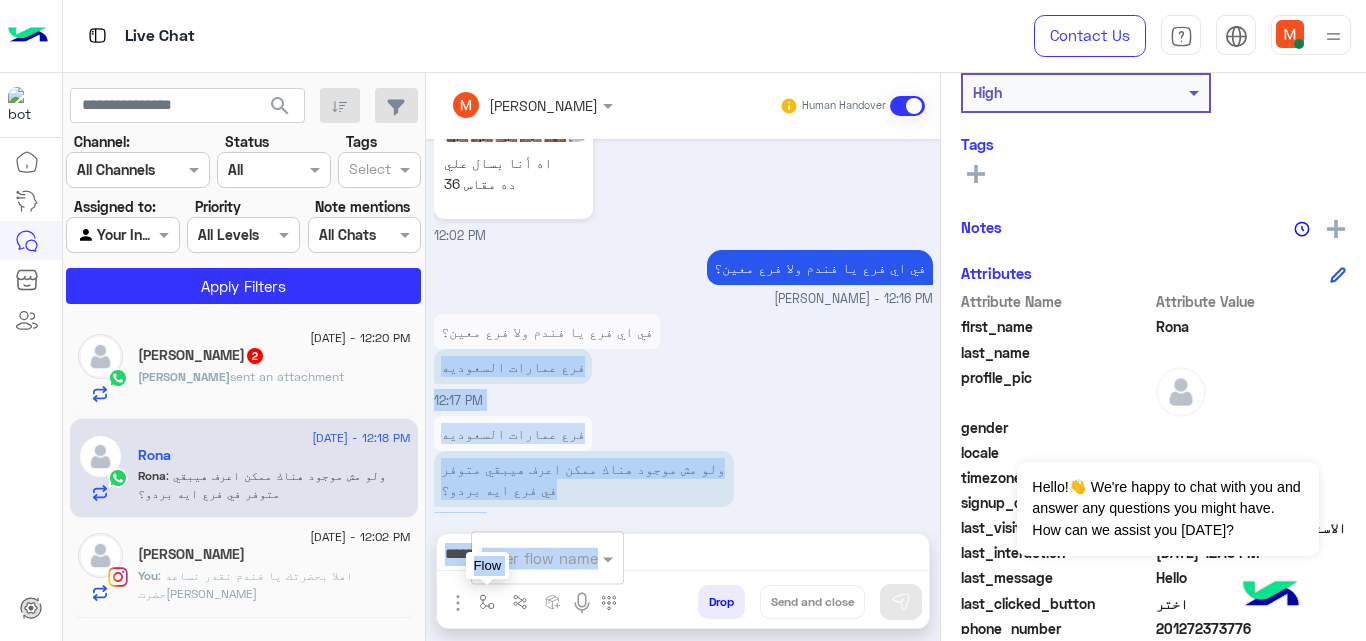 click at bounding box center (487, 601) 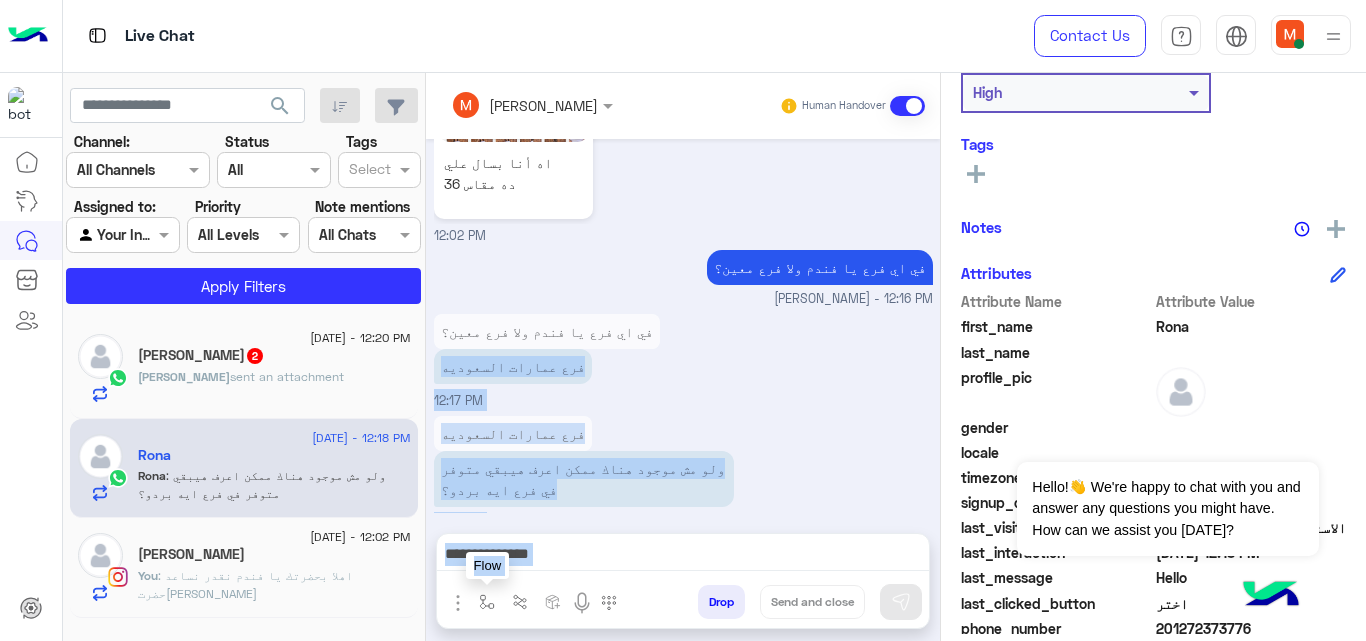 click at bounding box center (487, 601) 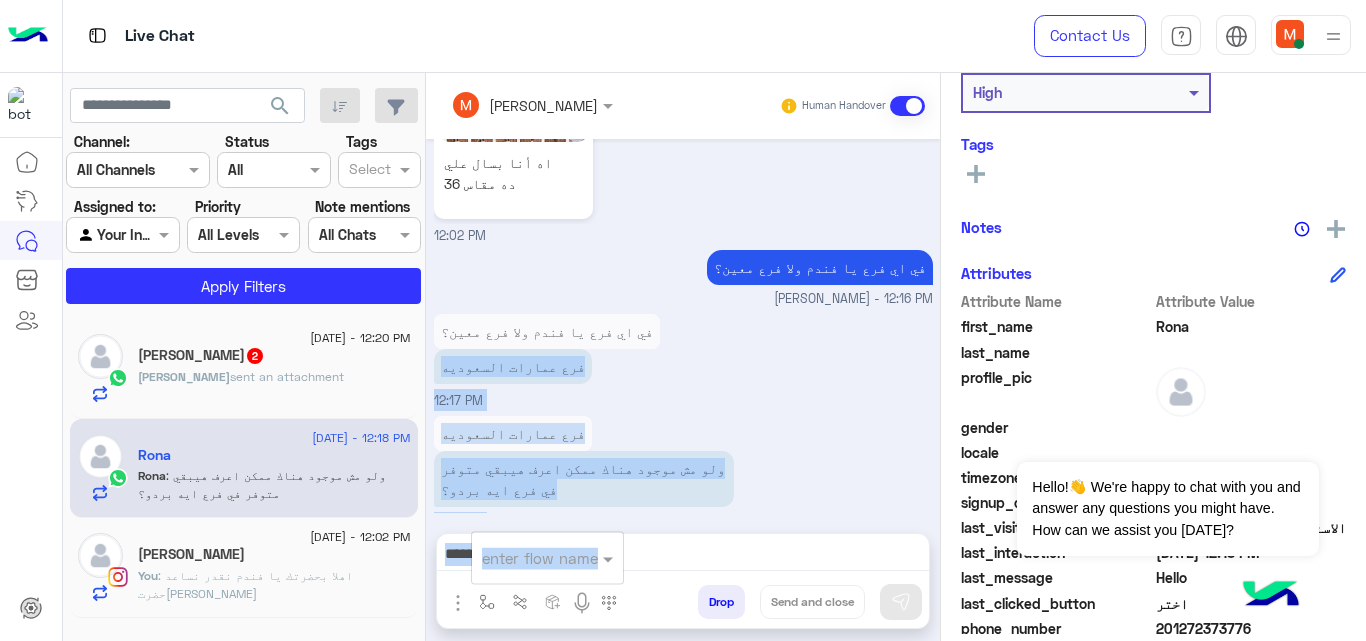 click at bounding box center [683, 556] 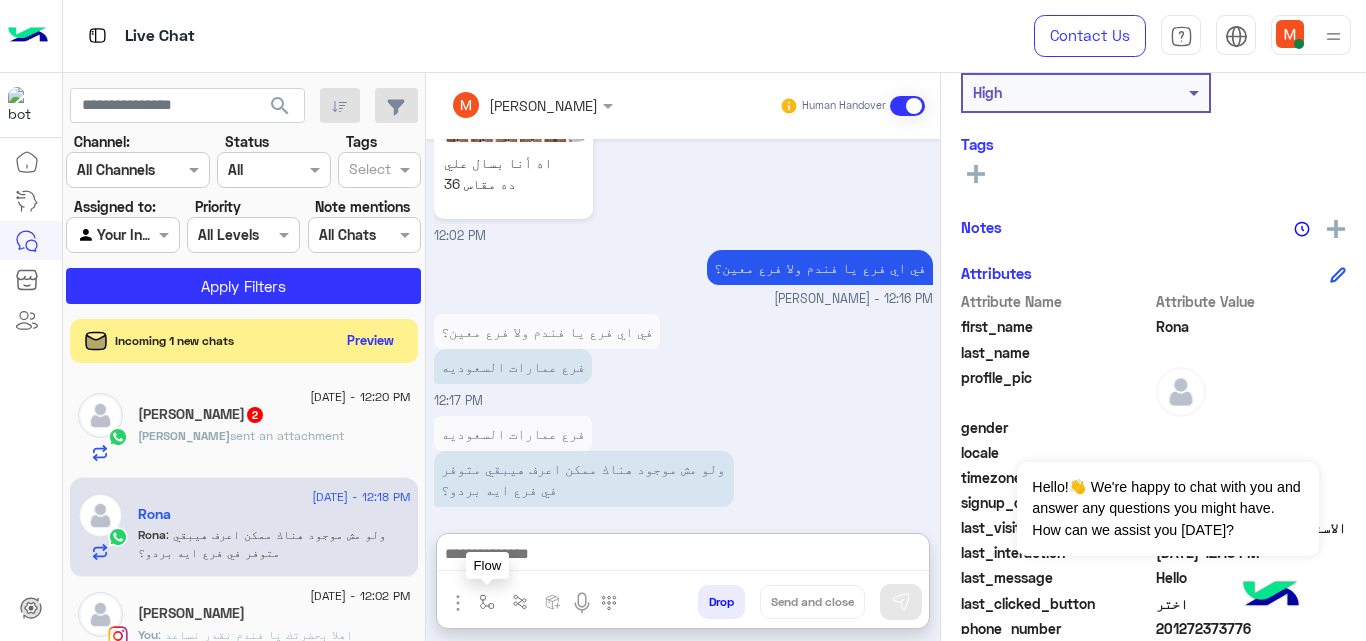 click at bounding box center [487, 601] 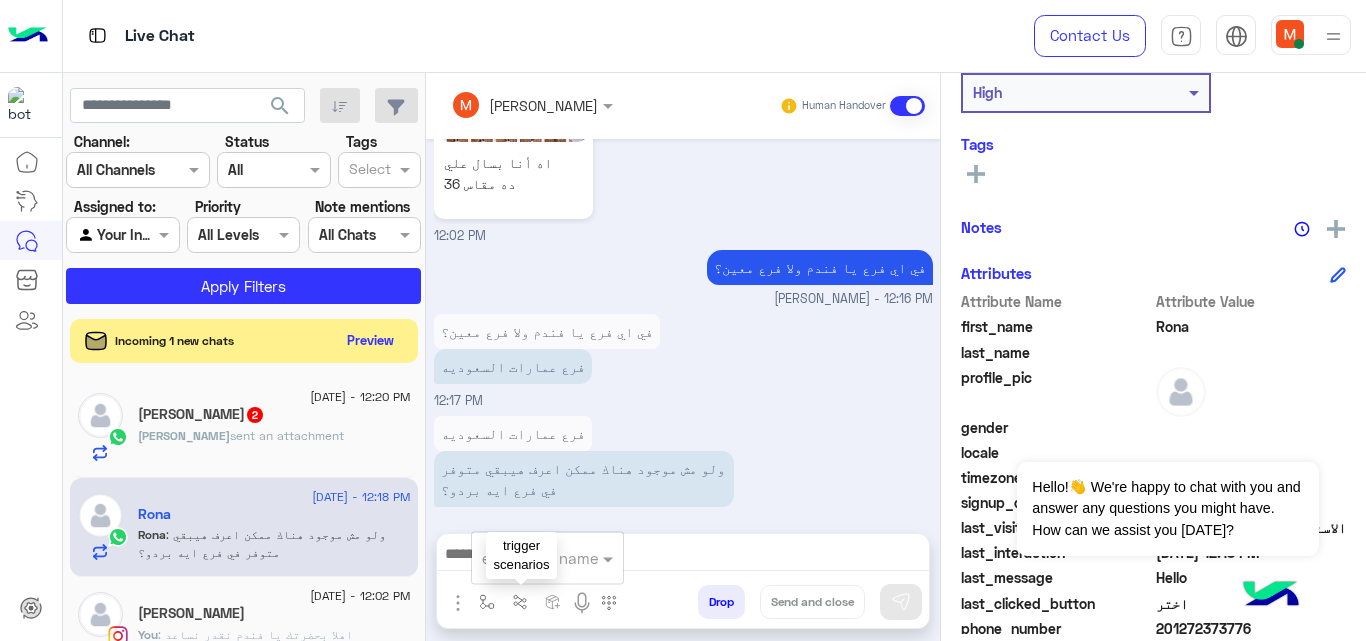 click at bounding box center (520, 602) 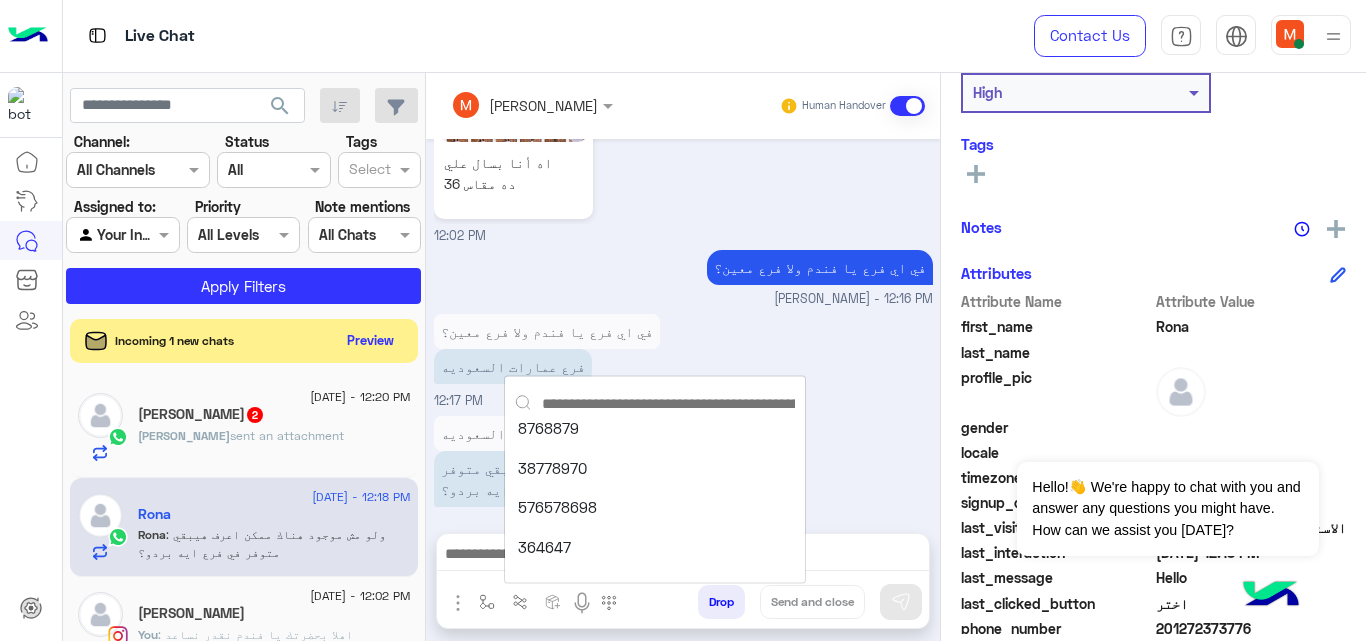 scroll, scrollTop: 0, scrollLeft: 0, axis: both 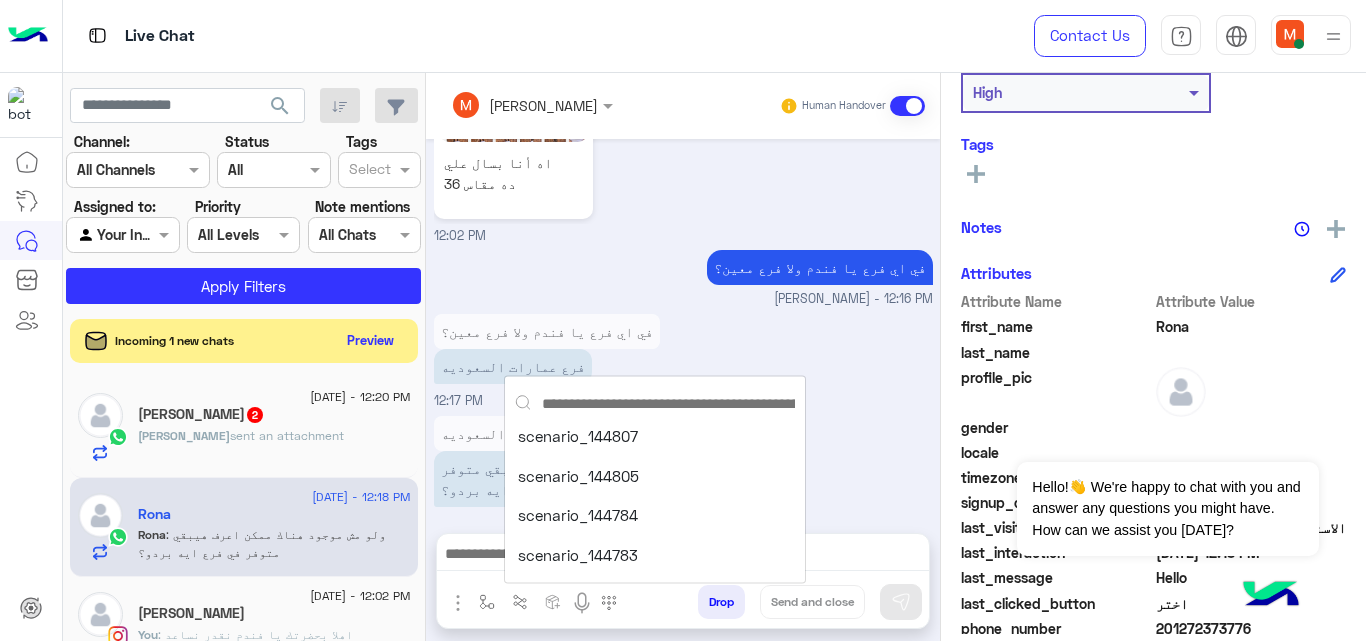 click at bounding box center (654, 405) 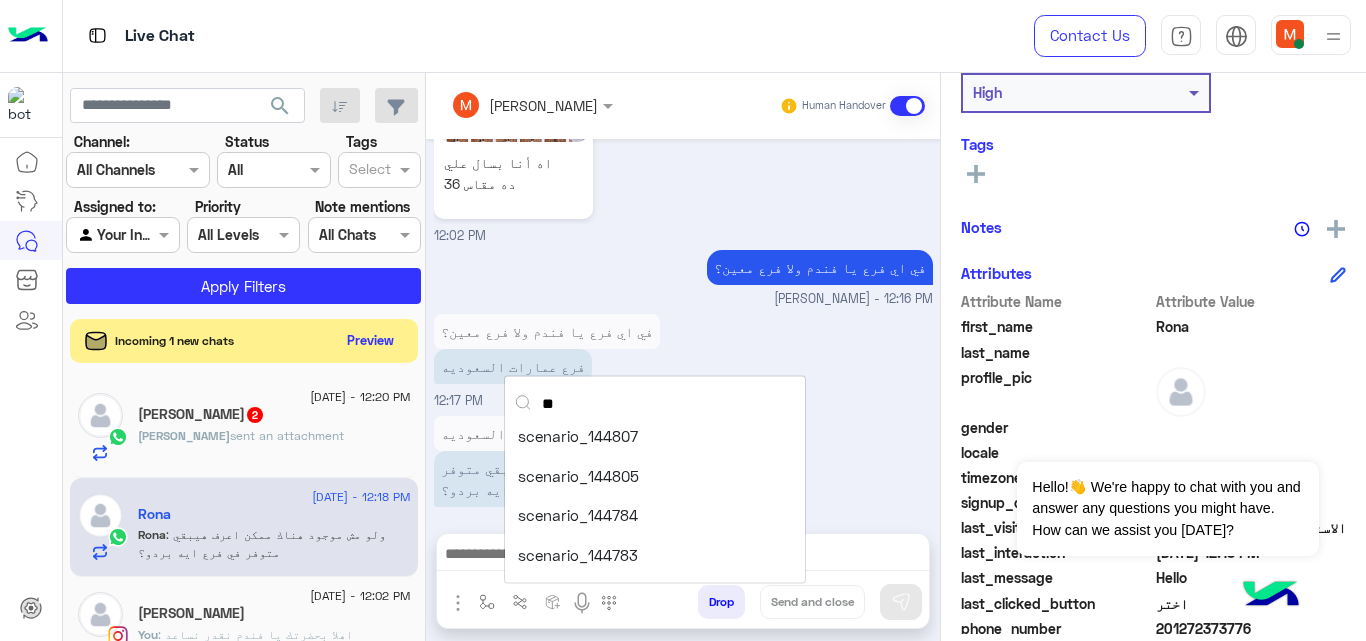 type on "*" 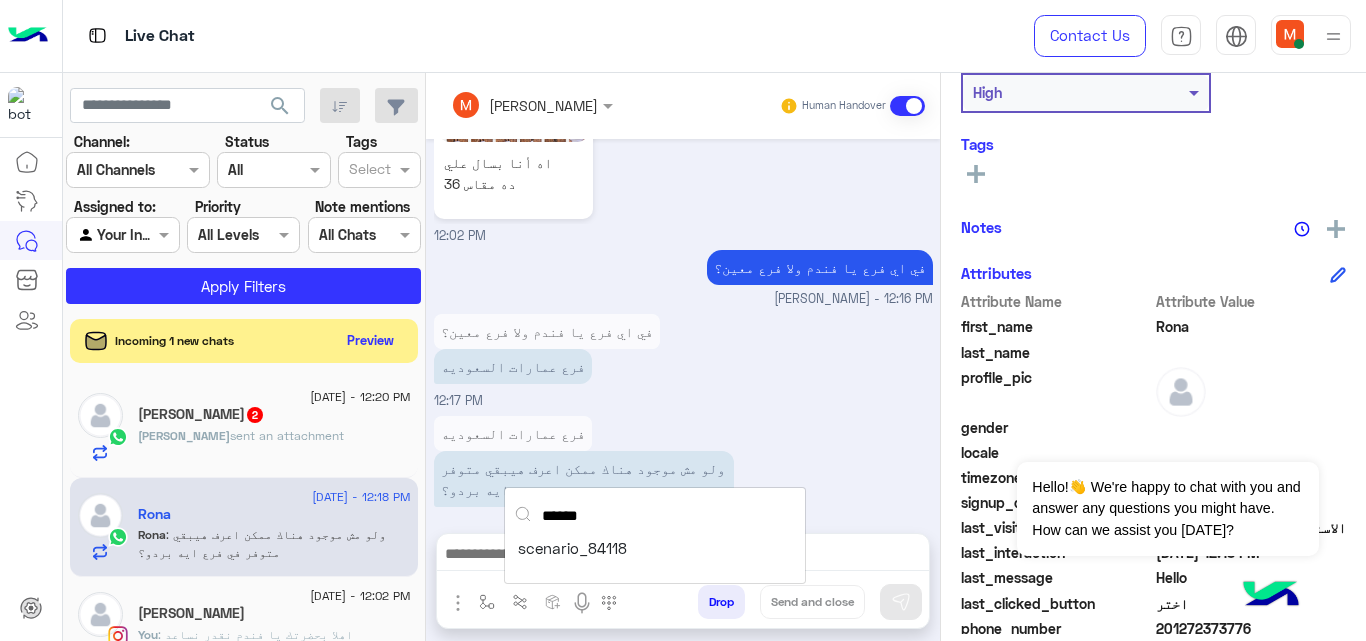 type on "******" 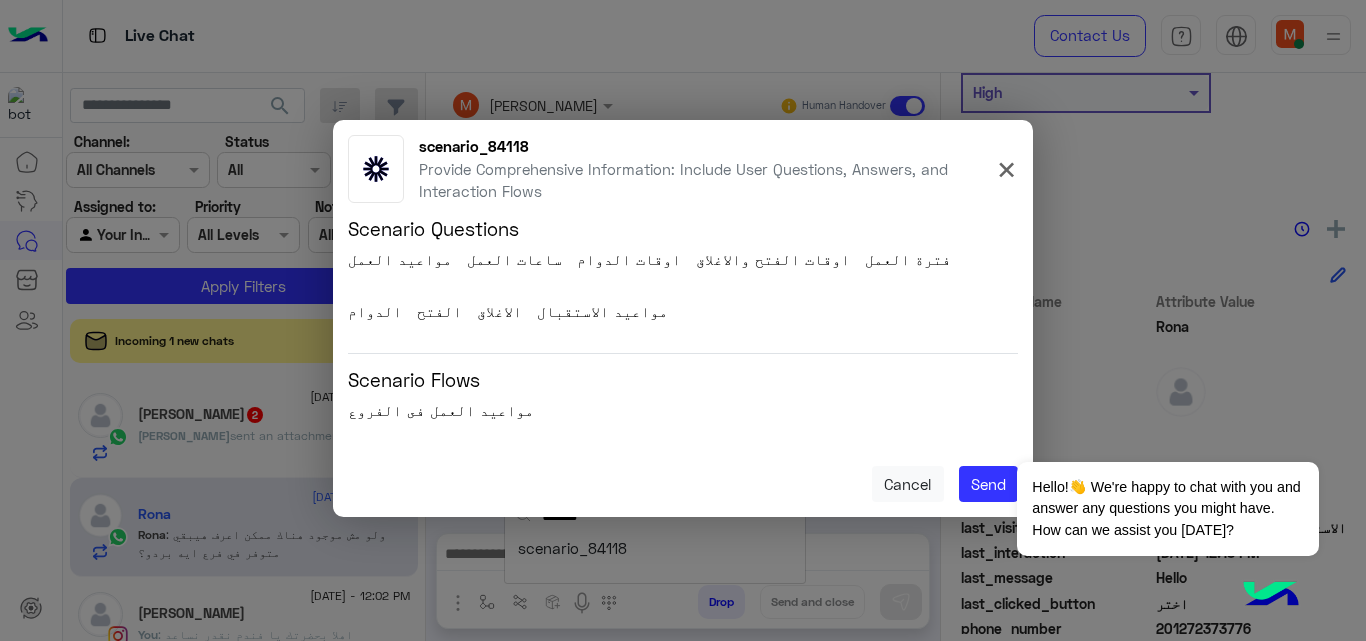 click on "مواعيد العمل" 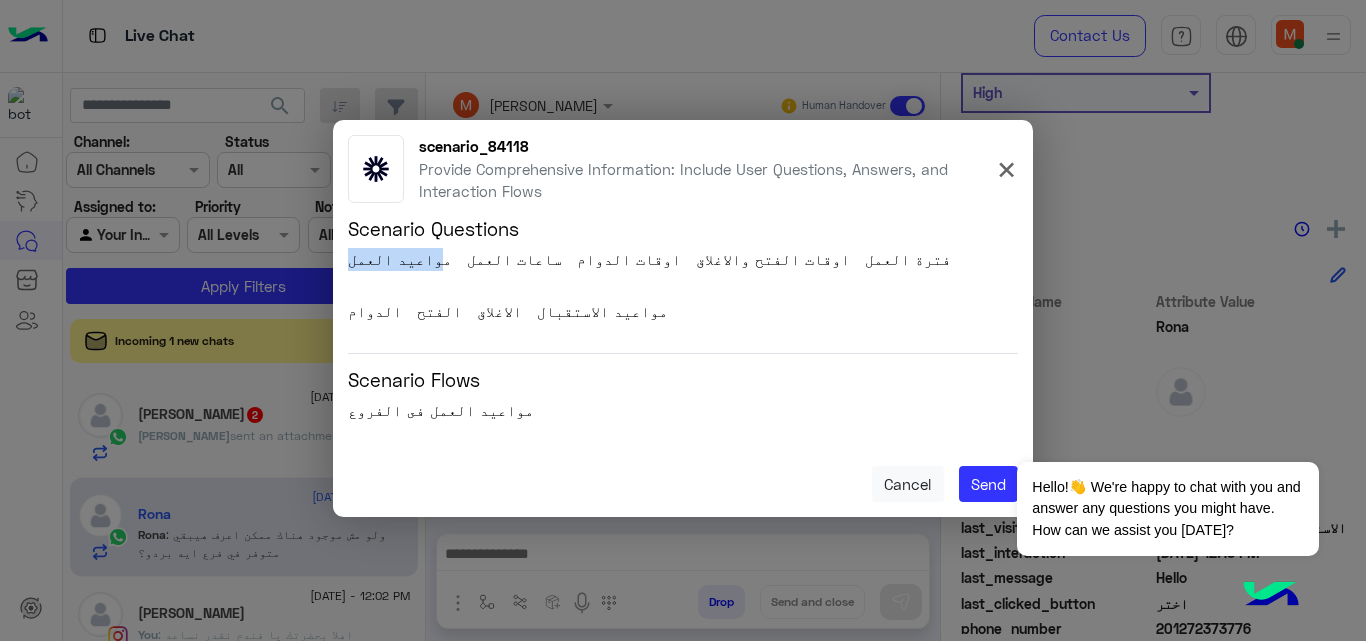 click on "مواعيد العمل" 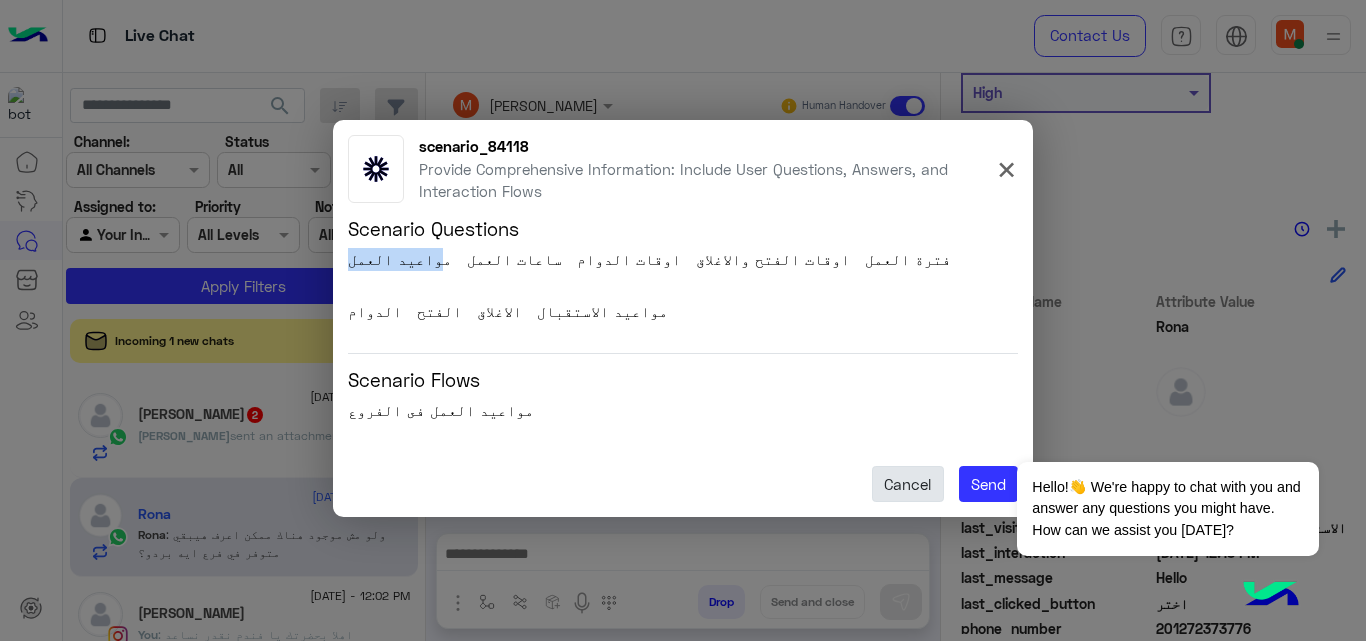 click on "Cancel" 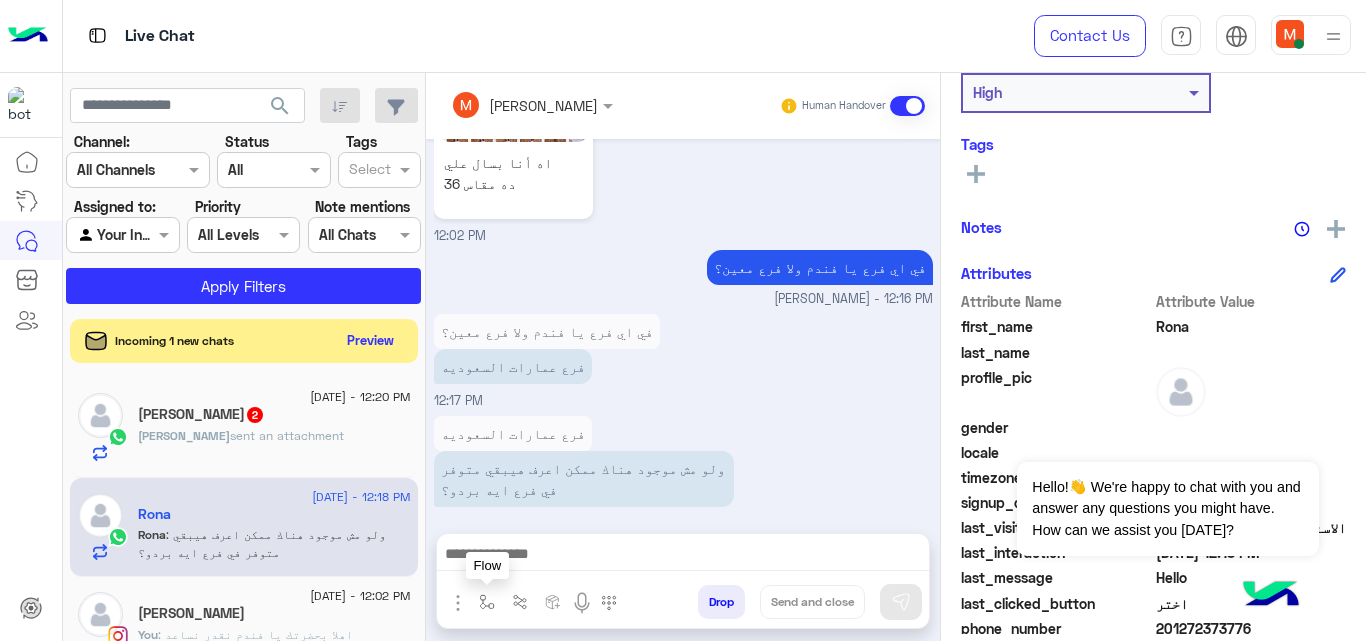 click at bounding box center (487, 602) 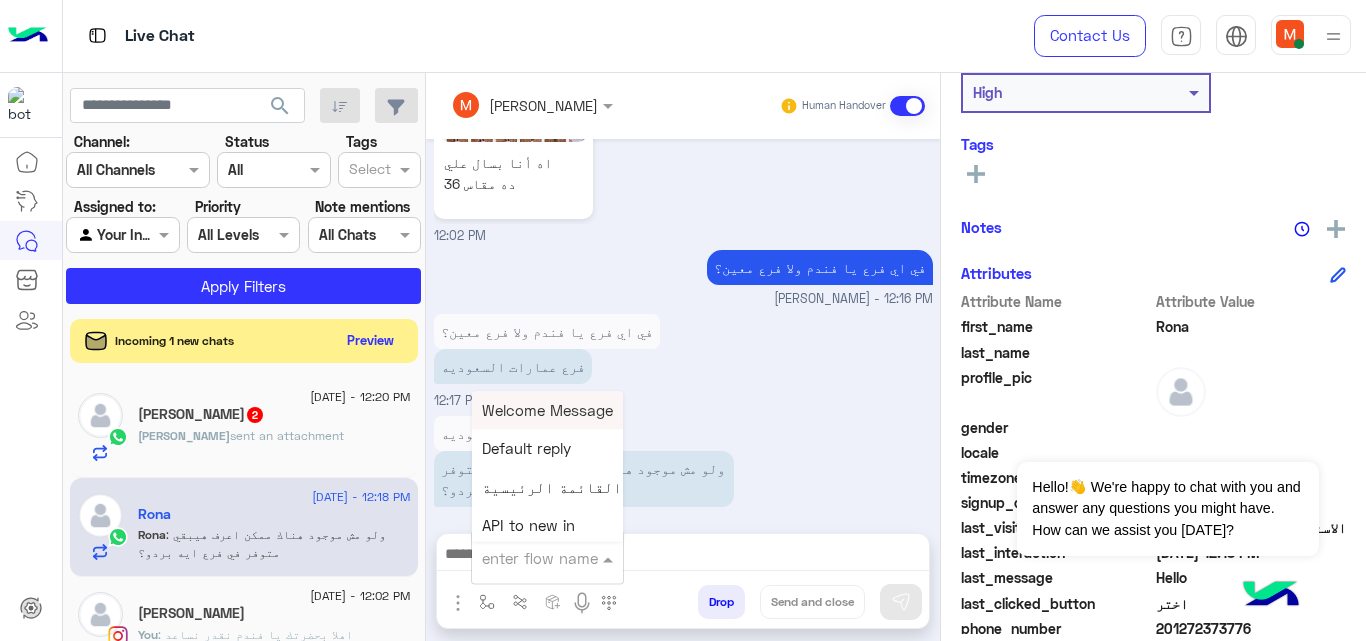 click at bounding box center [523, 558] 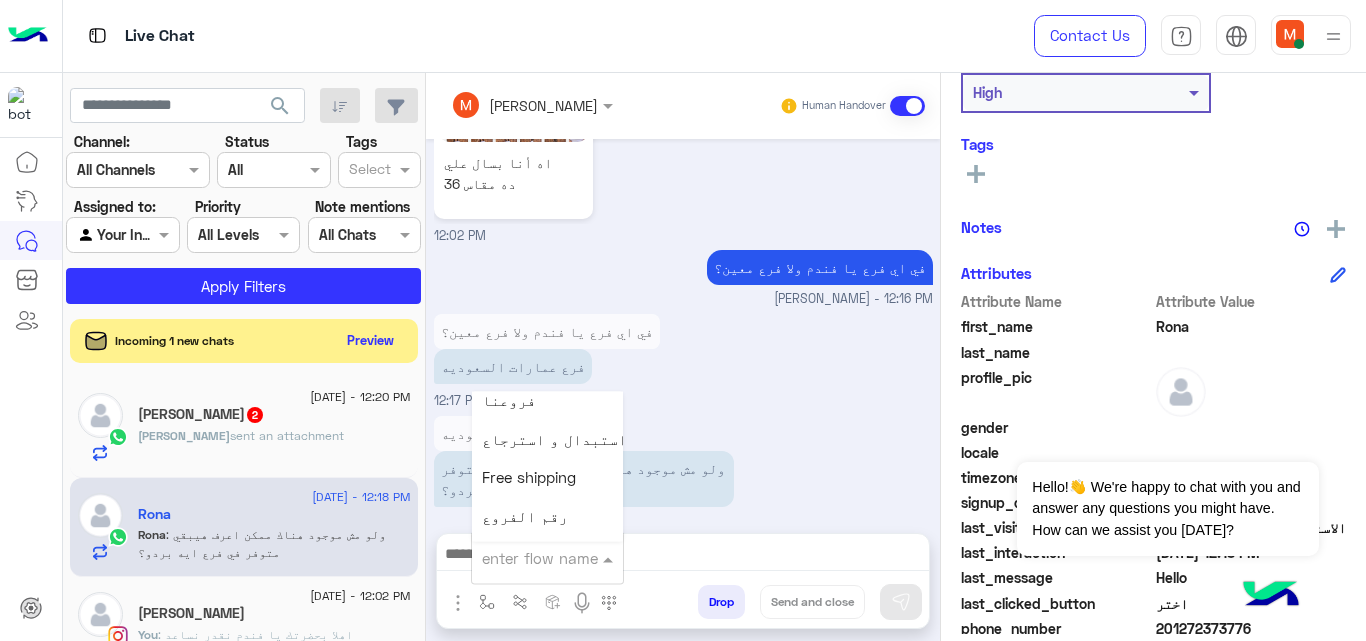 scroll, scrollTop: 2092, scrollLeft: 0, axis: vertical 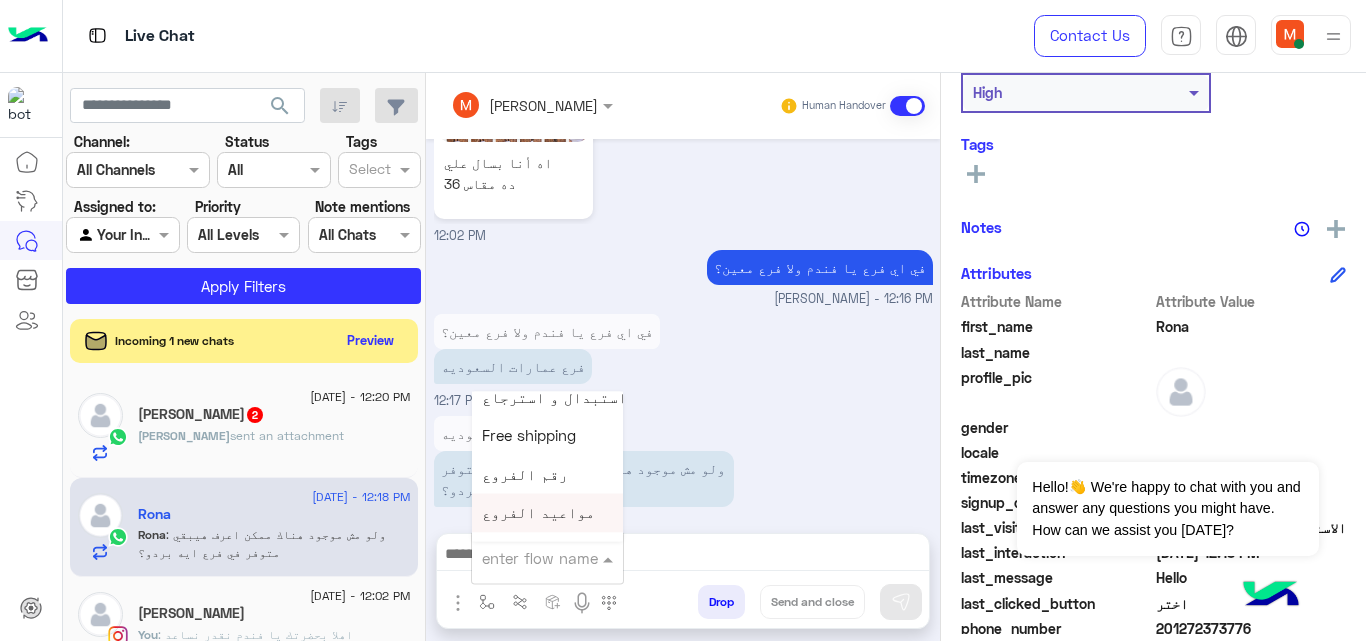 click on "مواعيد الفروع" at bounding box center (538, 513) 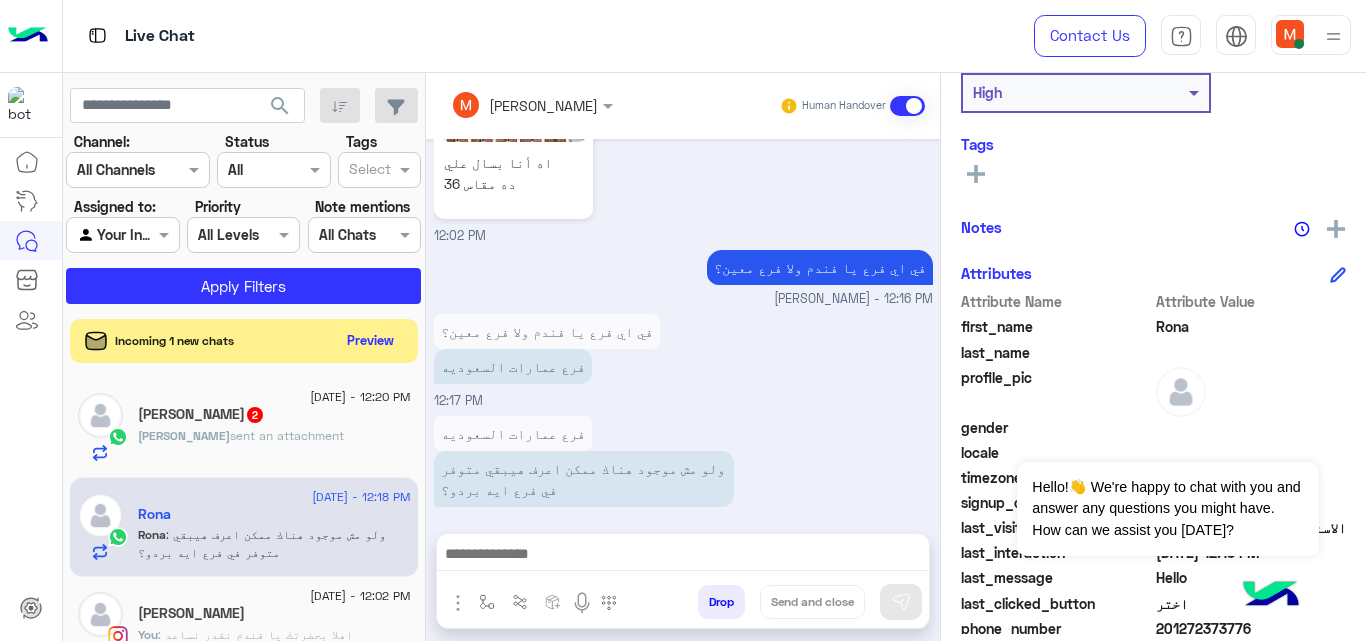 type on "**********" 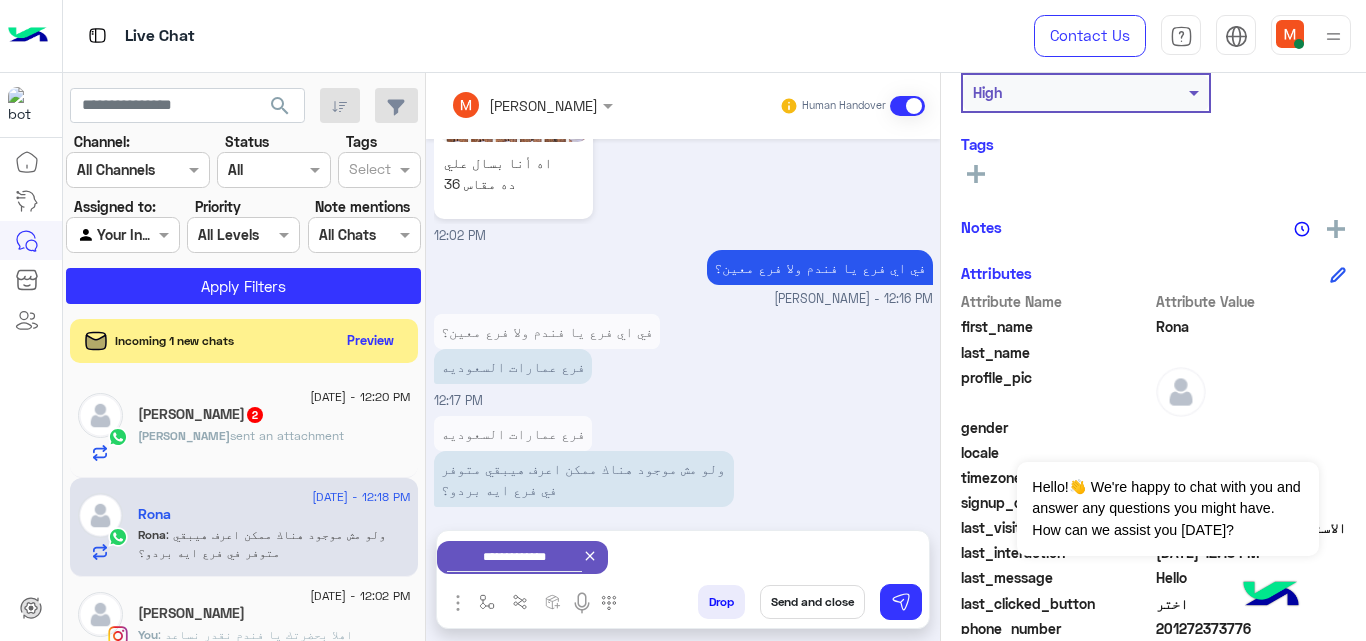 scroll, scrollTop: 986, scrollLeft: 0, axis: vertical 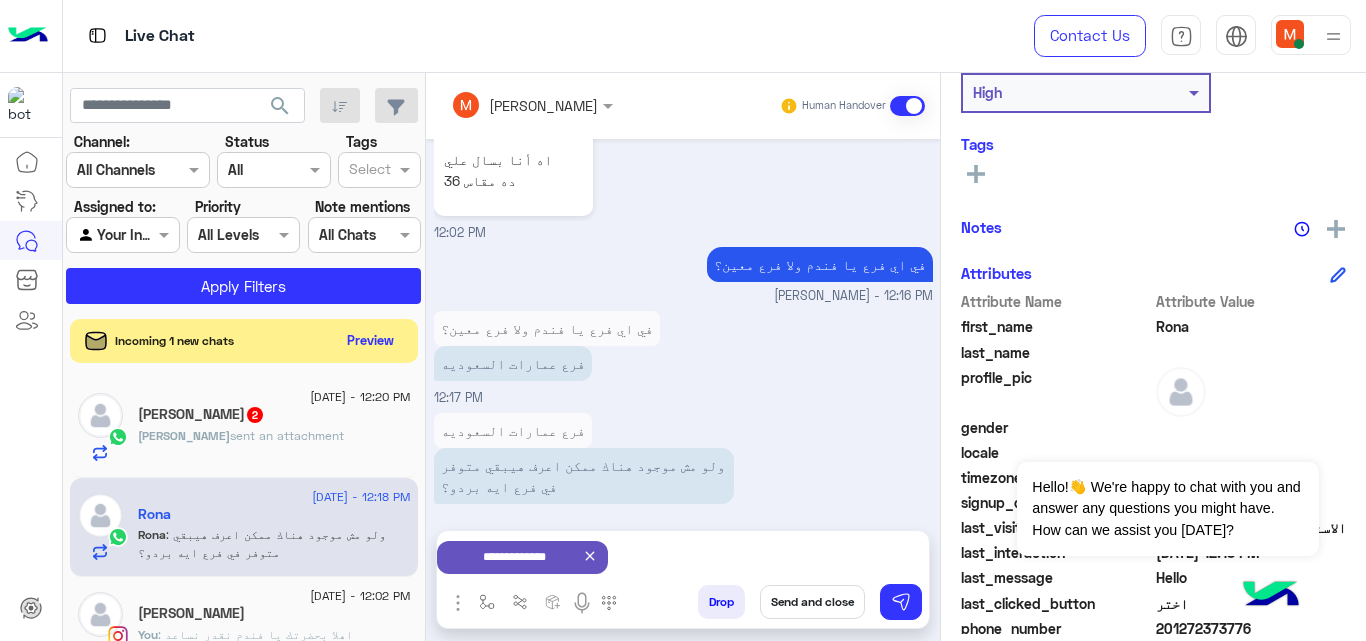 click on "**********" at bounding box center [514, 596] 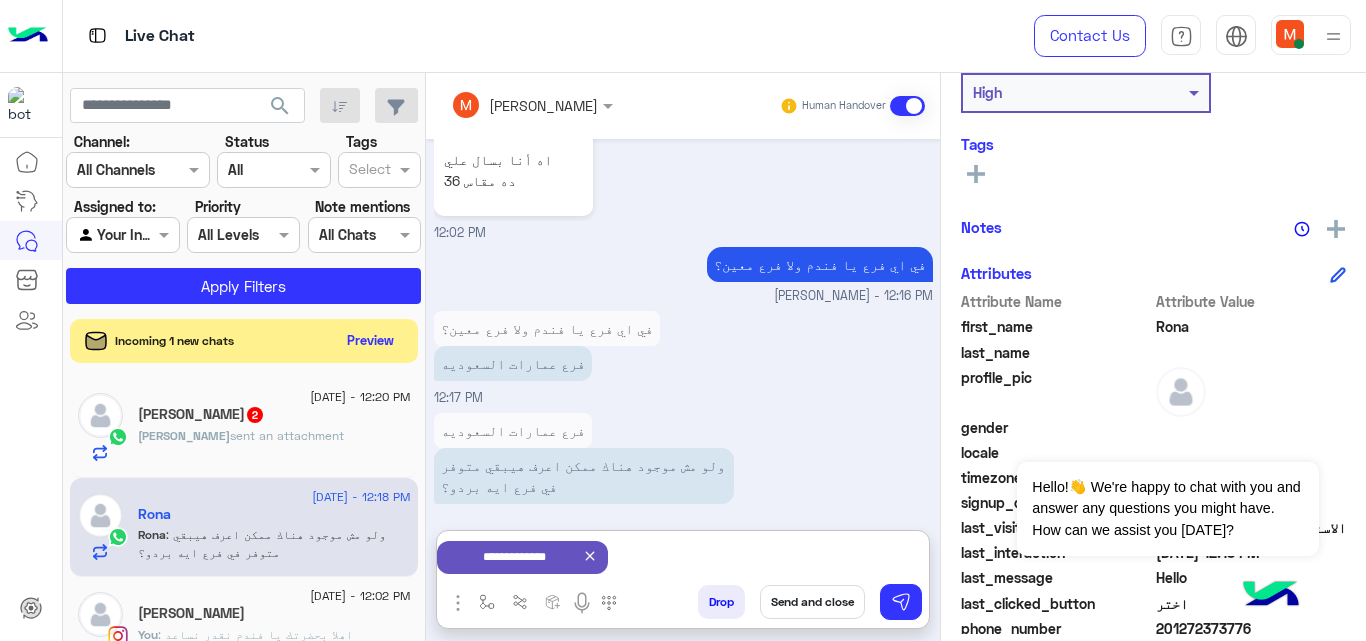 click on "**********" at bounding box center (514, 596) 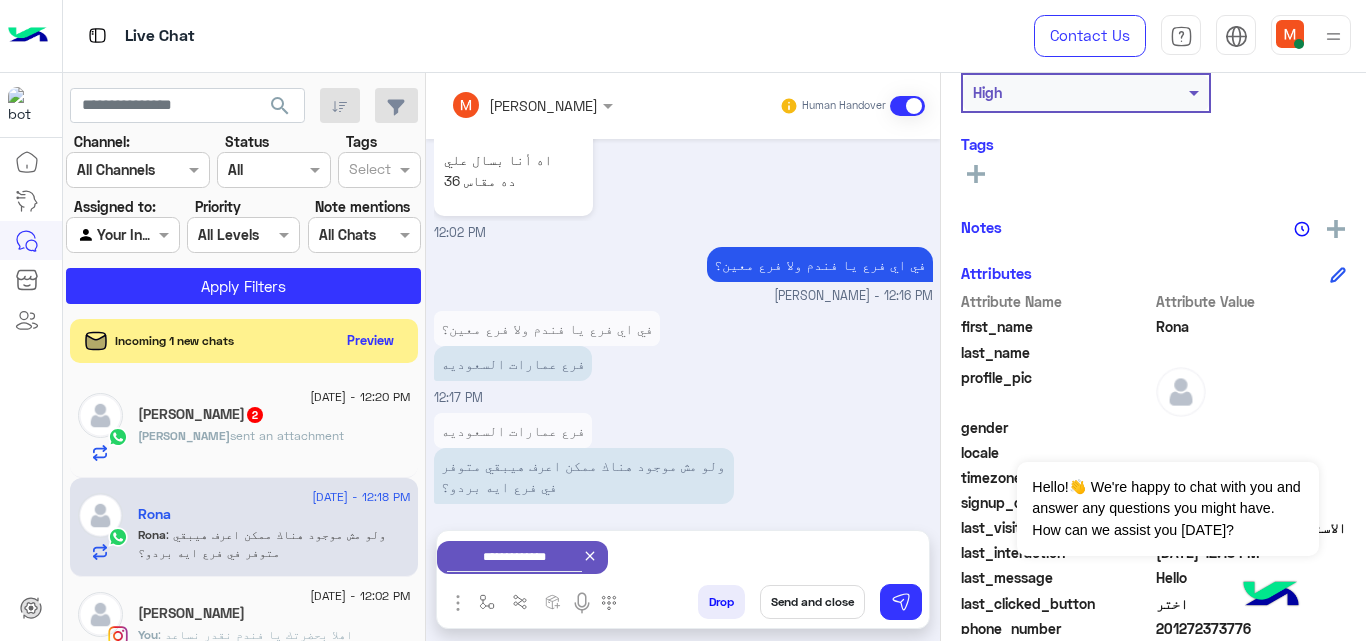 click 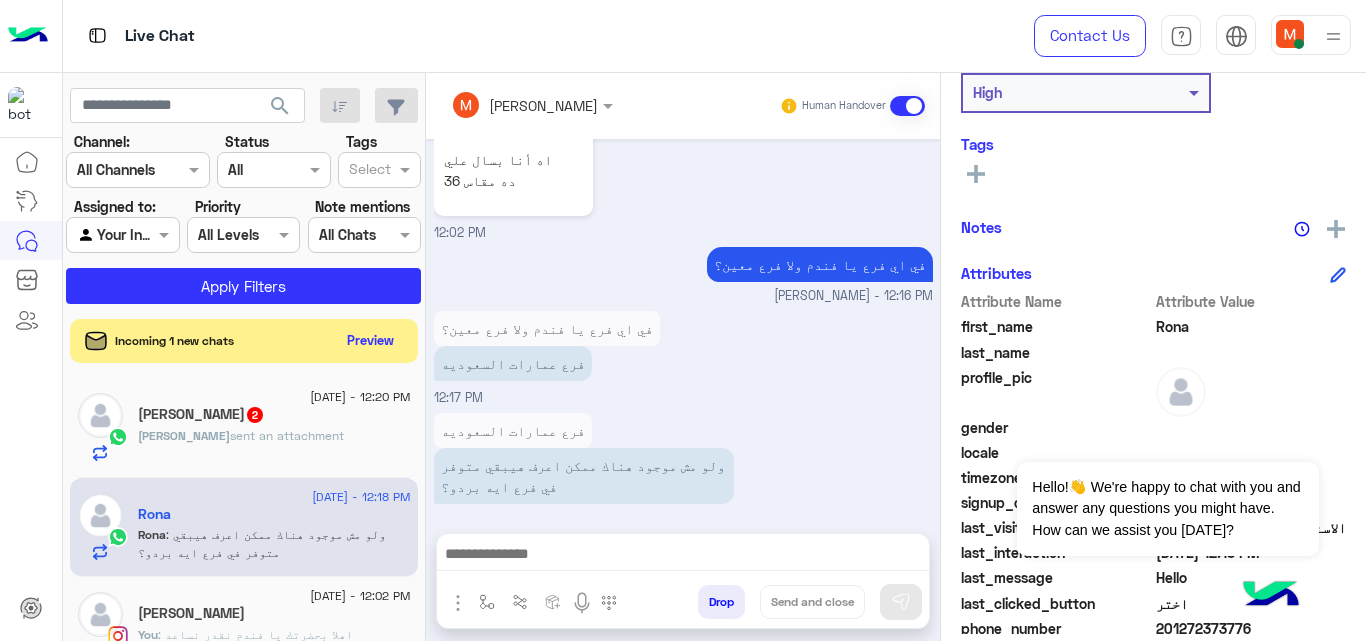 scroll, scrollTop: 983, scrollLeft: 0, axis: vertical 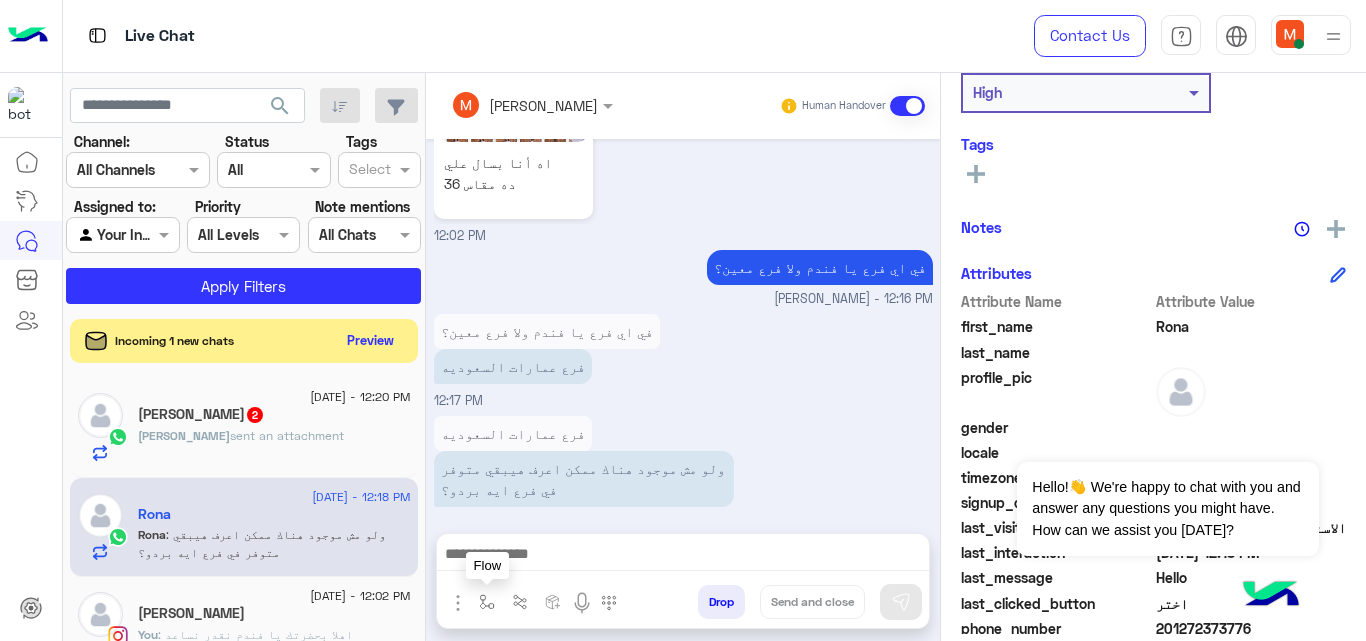 click at bounding box center [487, 602] 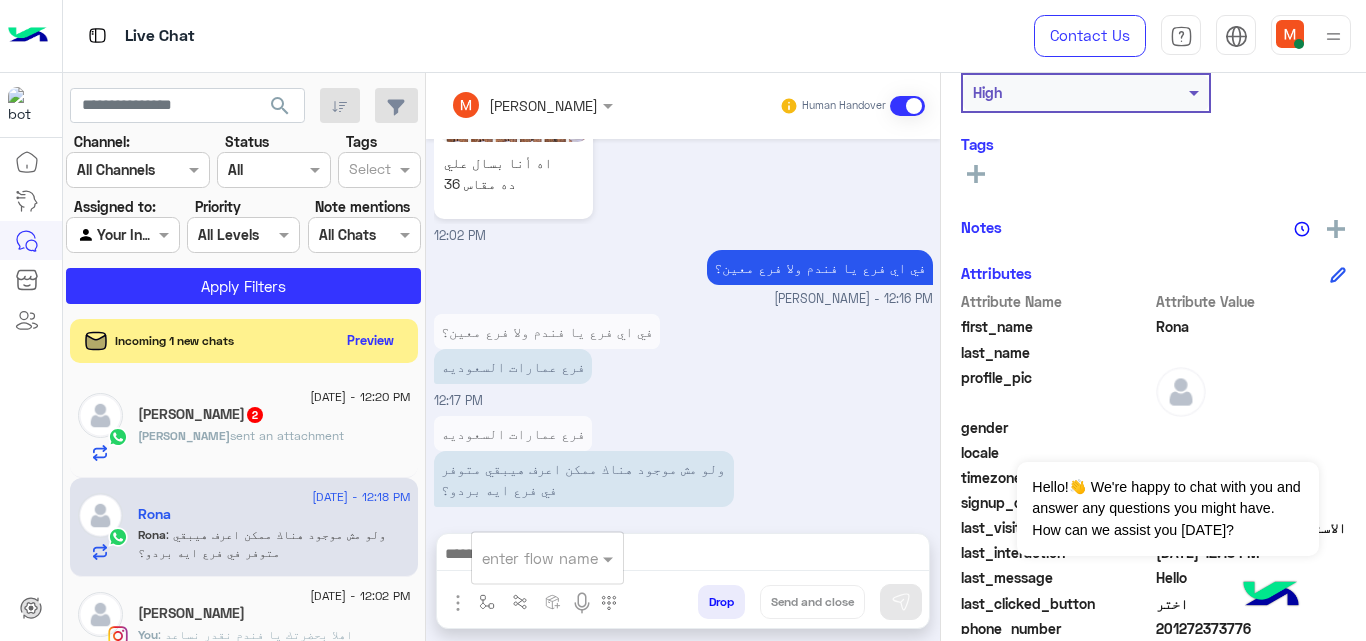 click at bounding box center [523, 558] 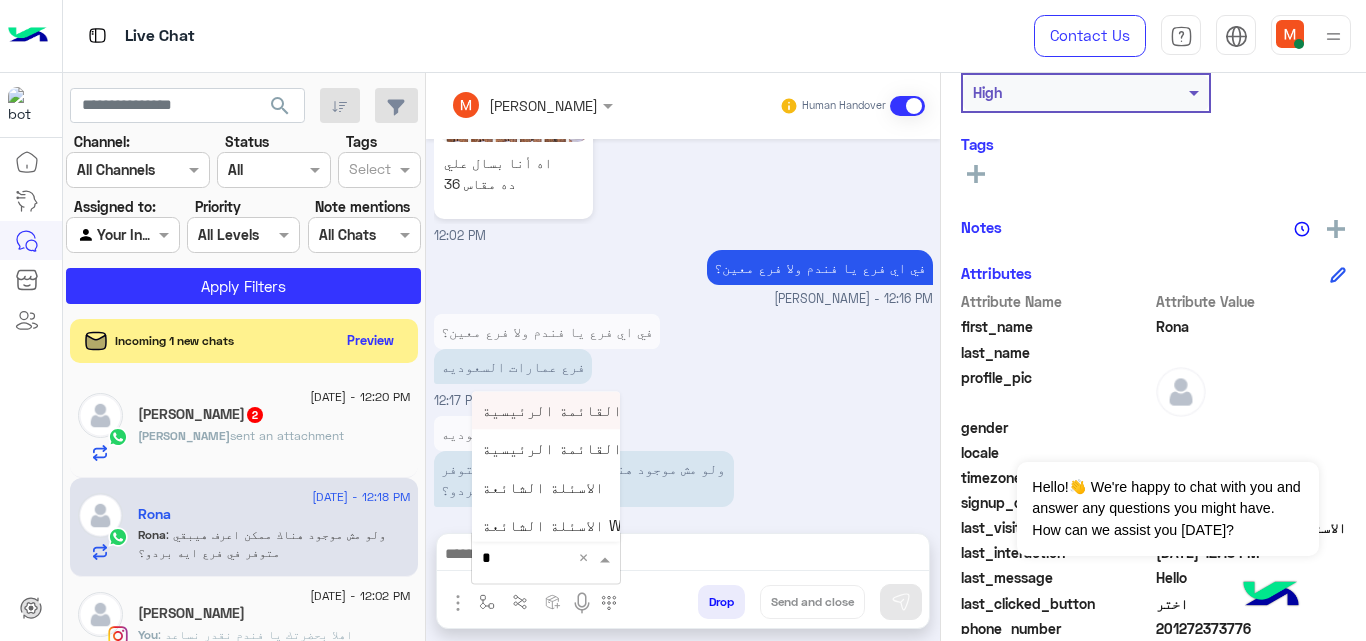 type on "**" 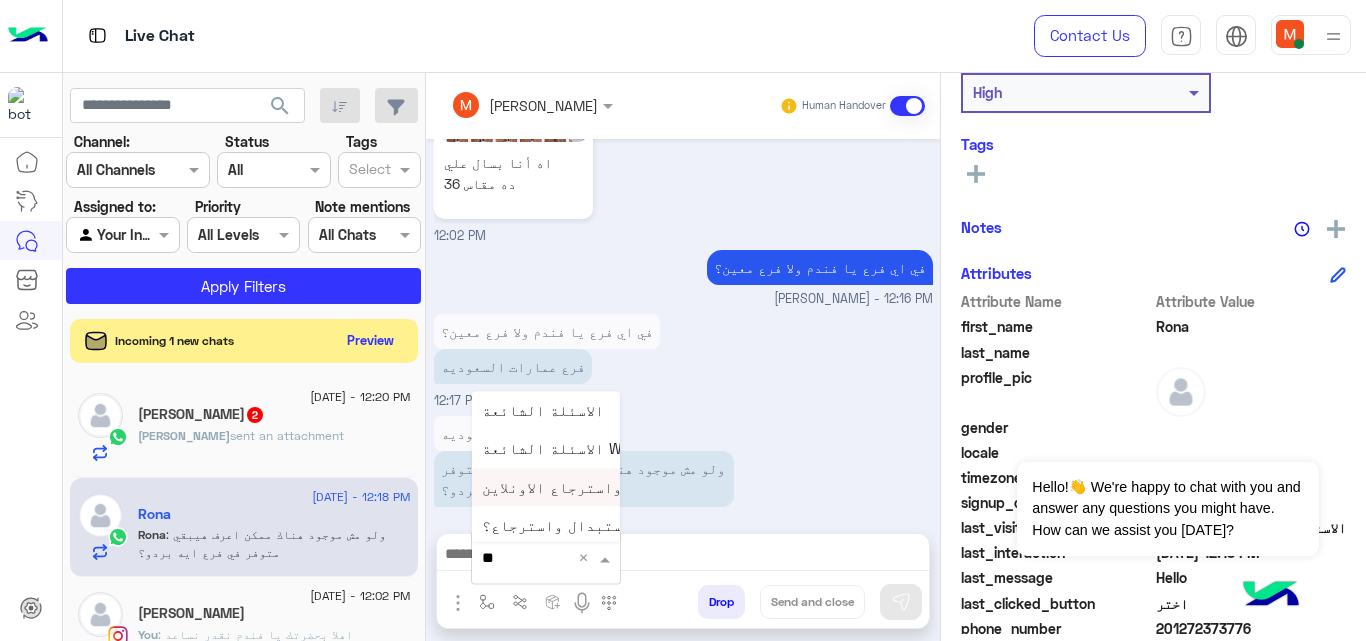 click on "طريقة عمل استيدال واسترجاع الاونلاين" at bounding box center (627, 487) 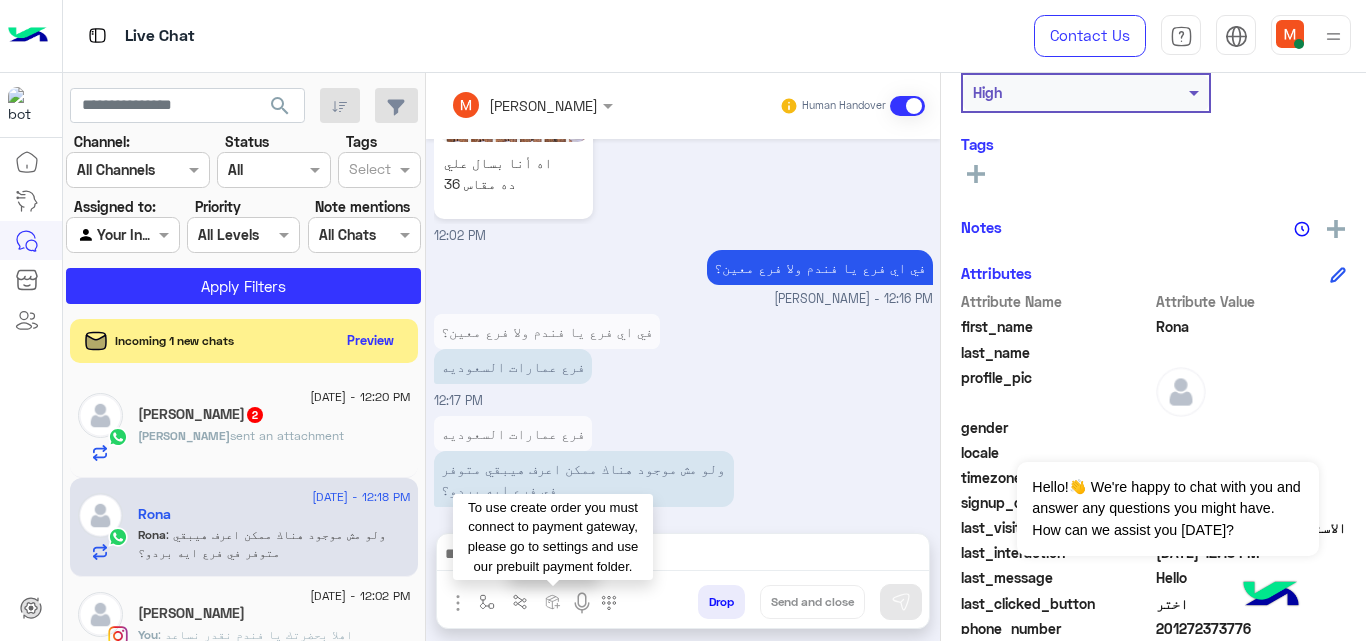 type on "**********" 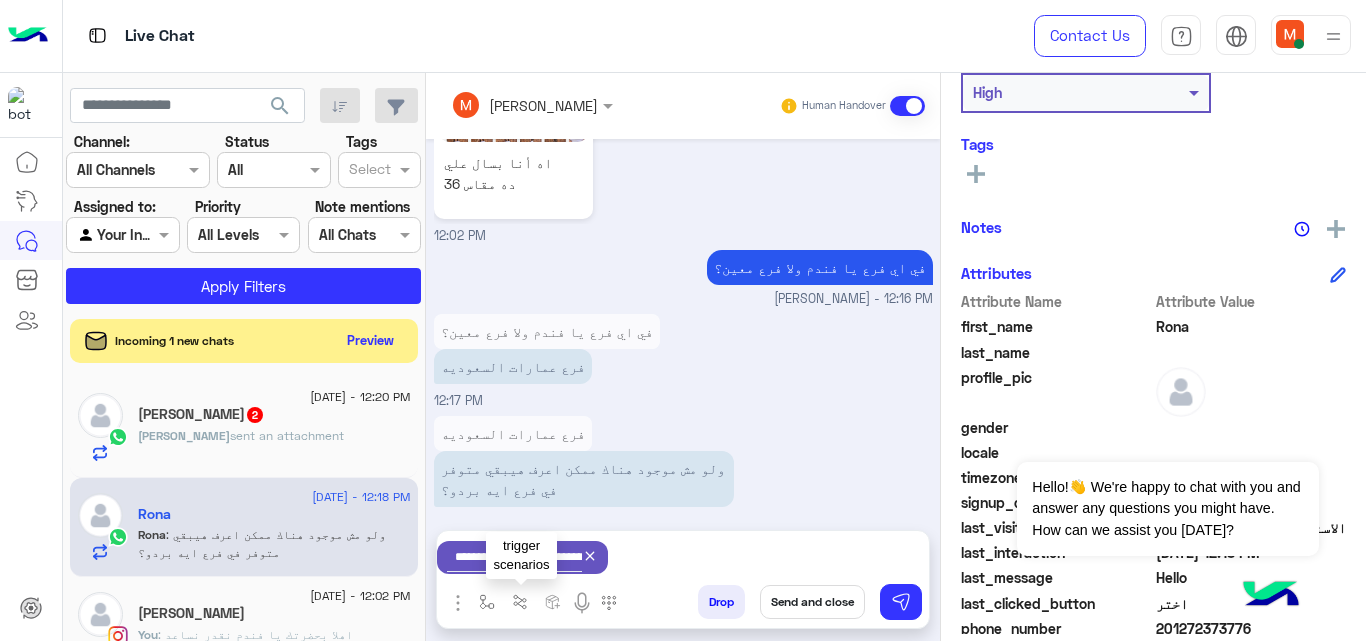 scroll, scrollTop: 986, scrollLeft: 0, axis: vertical 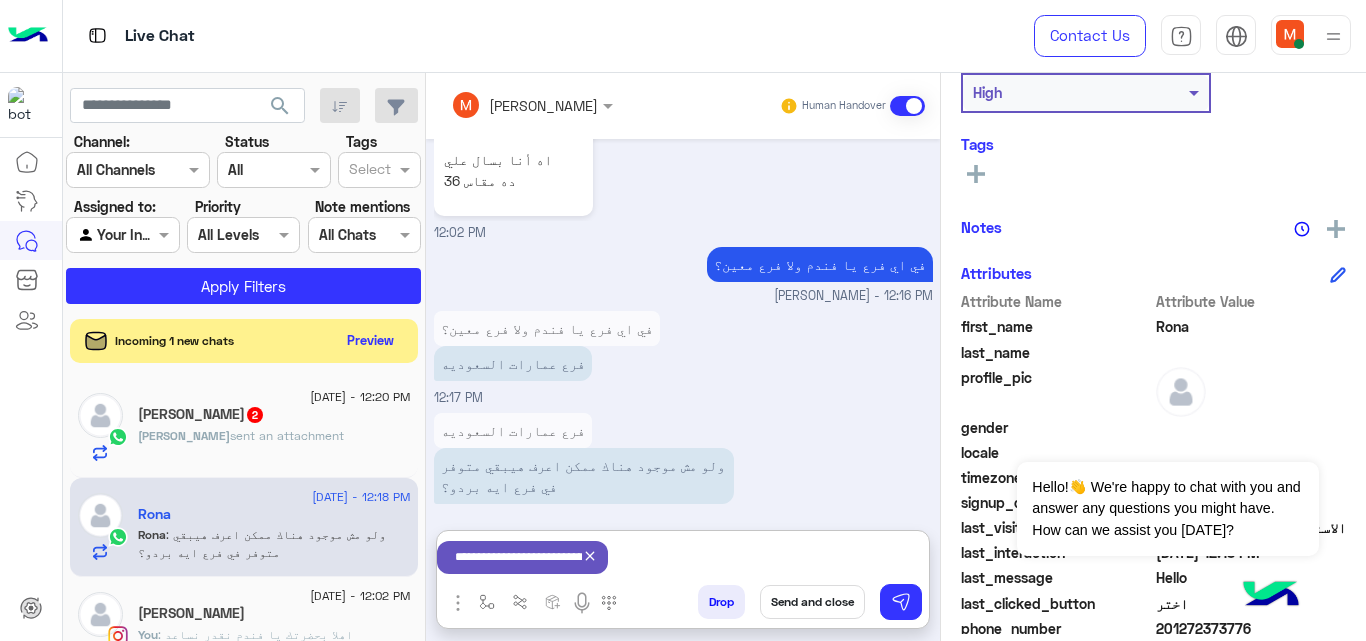 click on "**********" at bounding box center (514, 596) 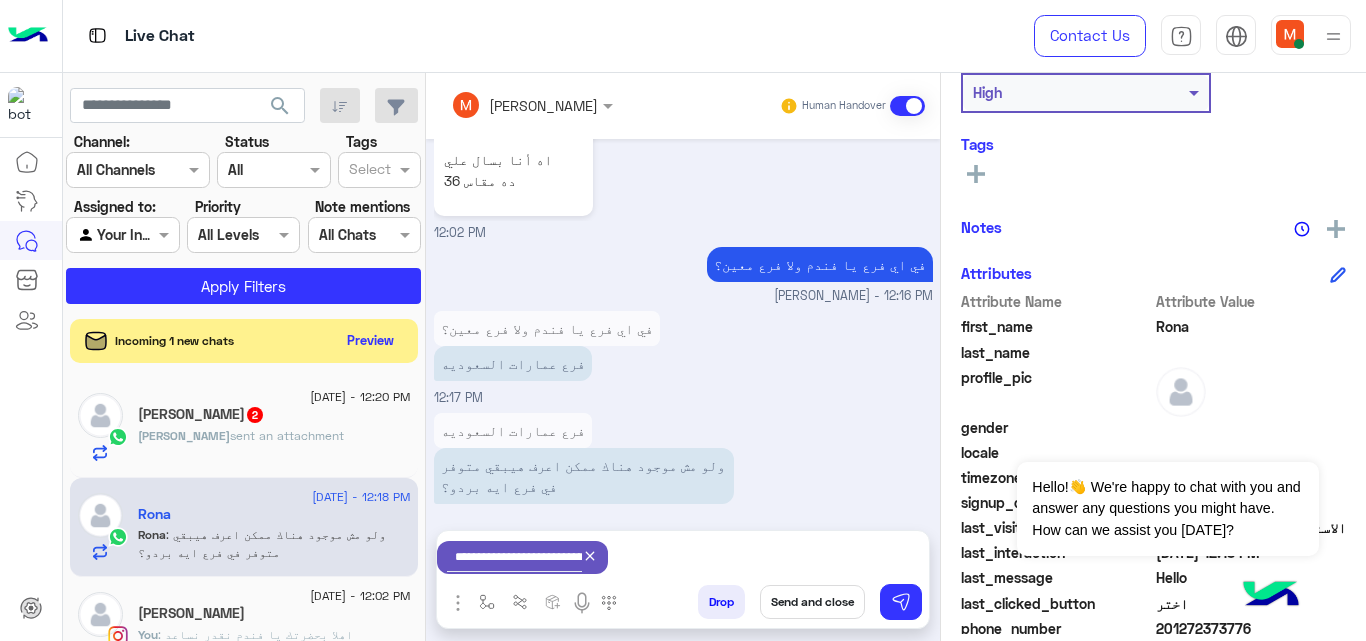 click 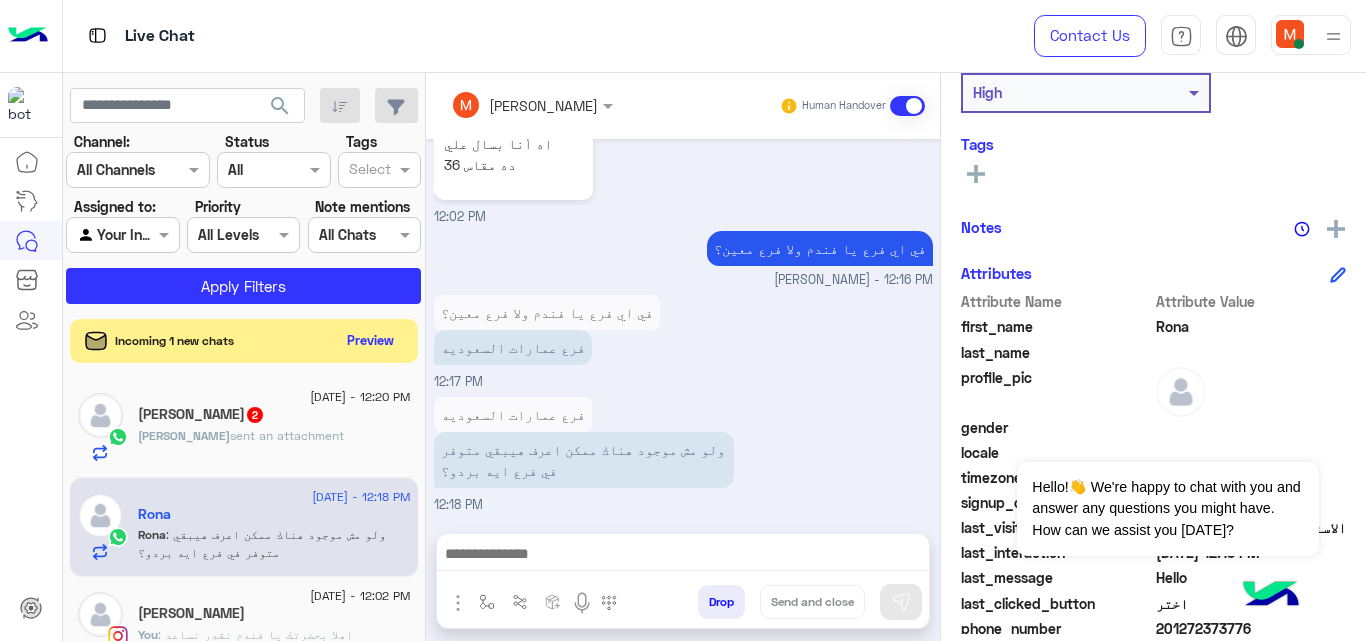 scroll, scrollTop: 983, scrollLeft: 0, axis: vertical 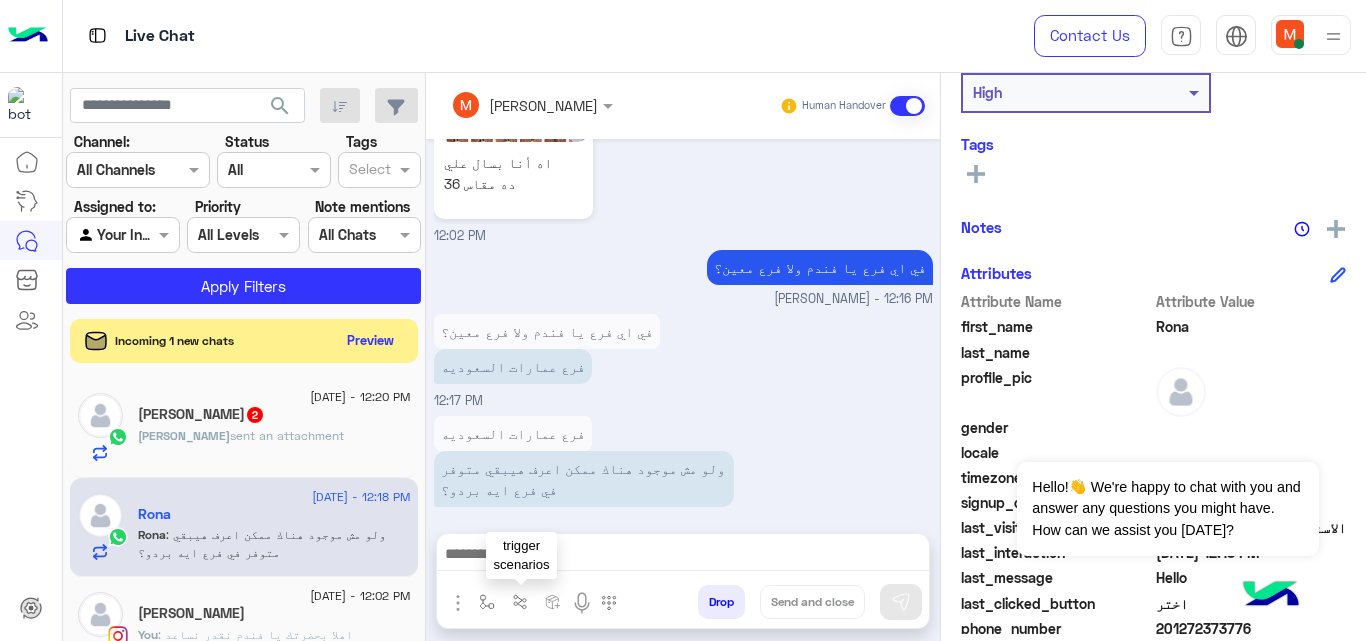 click at bounding box center (520, 601) 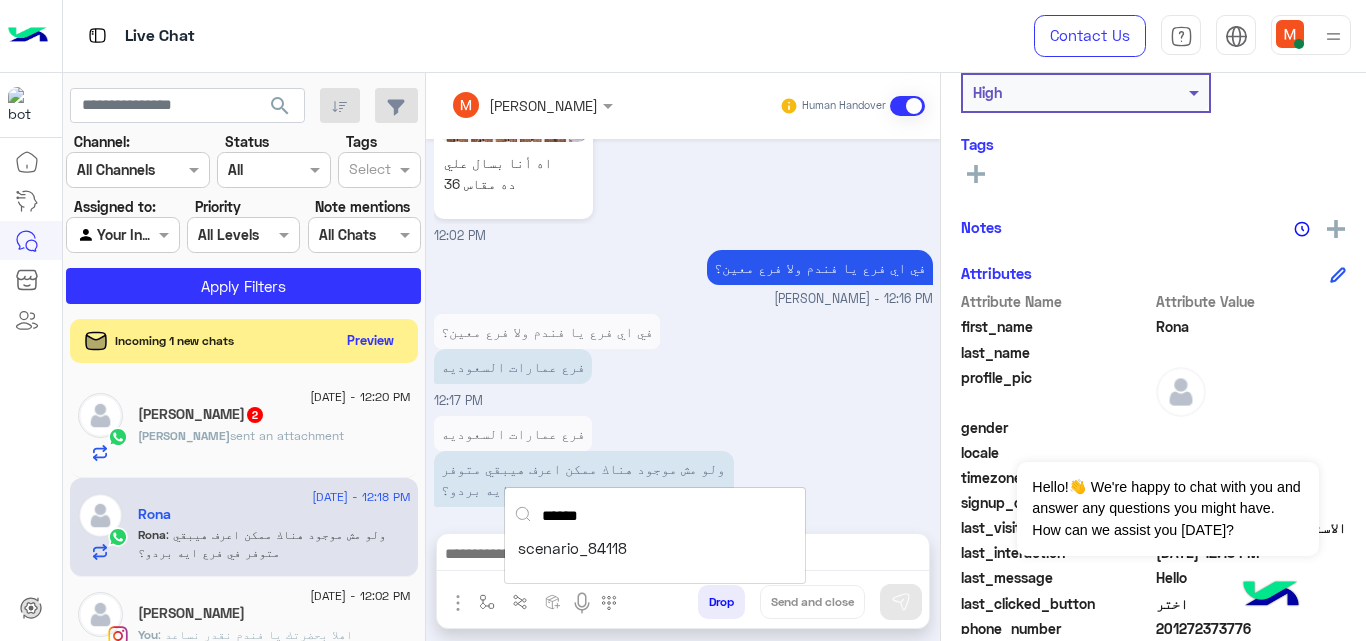 click on "******" at bounding box center [654, 517] 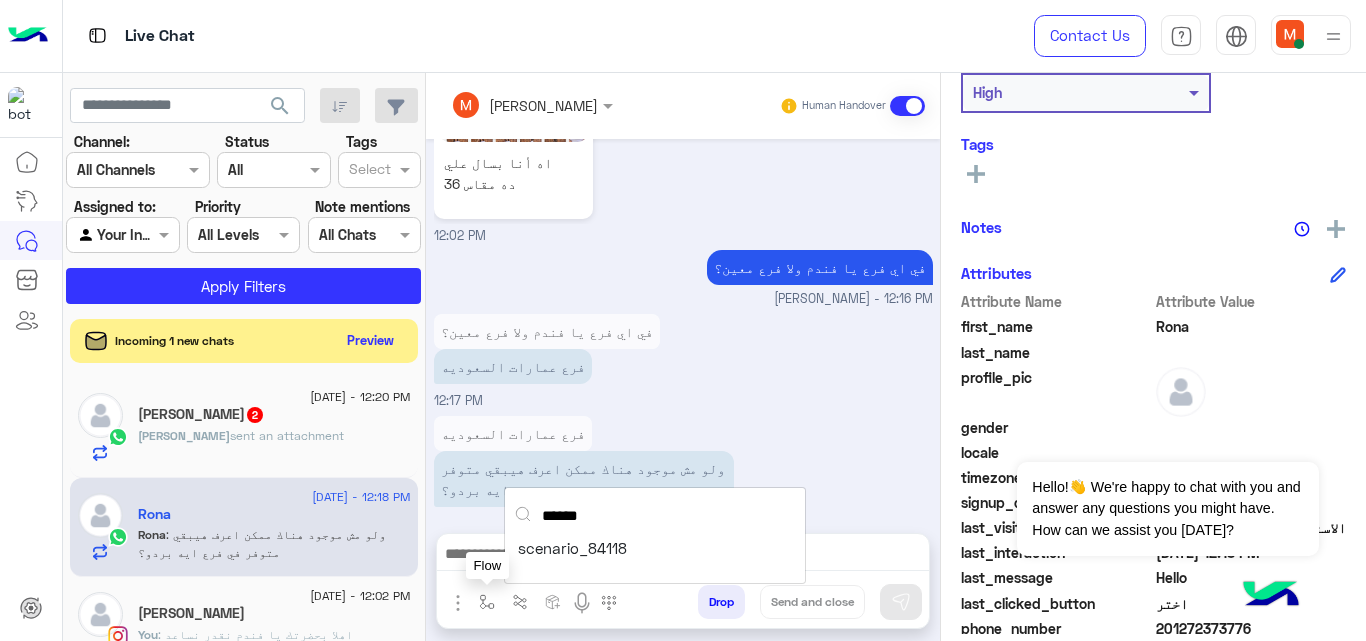 click at bounding box center (487, 602) 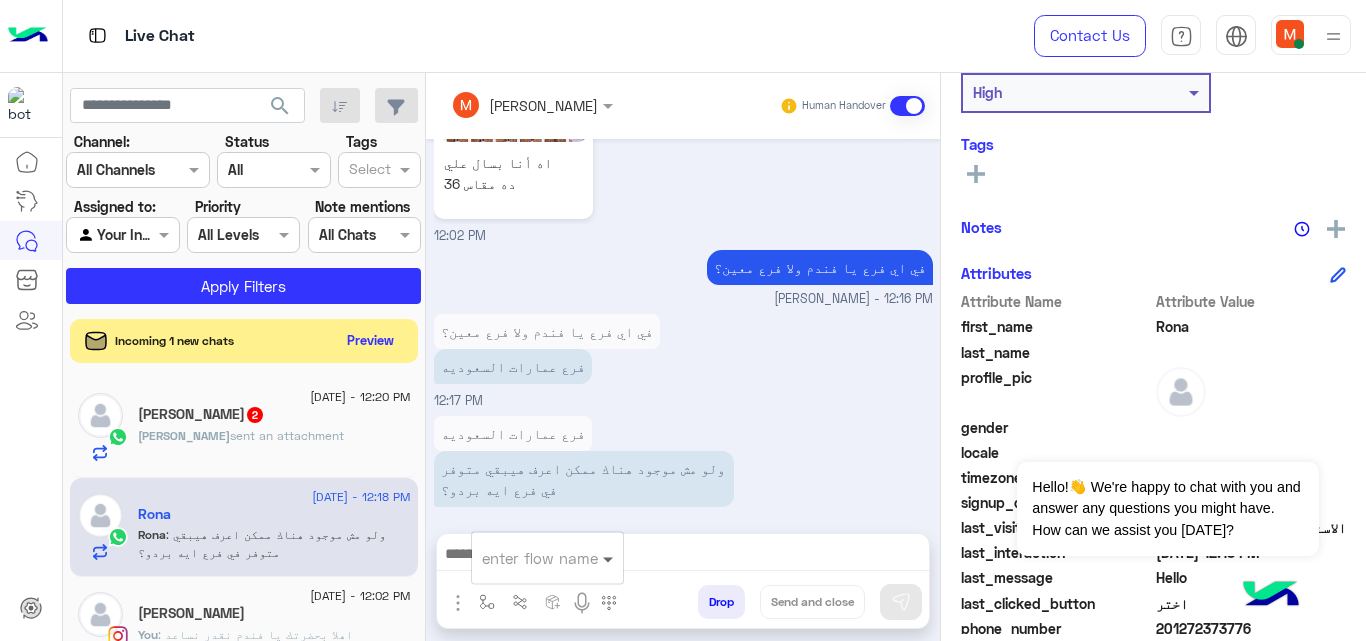 click at bounding box center [610, 558] 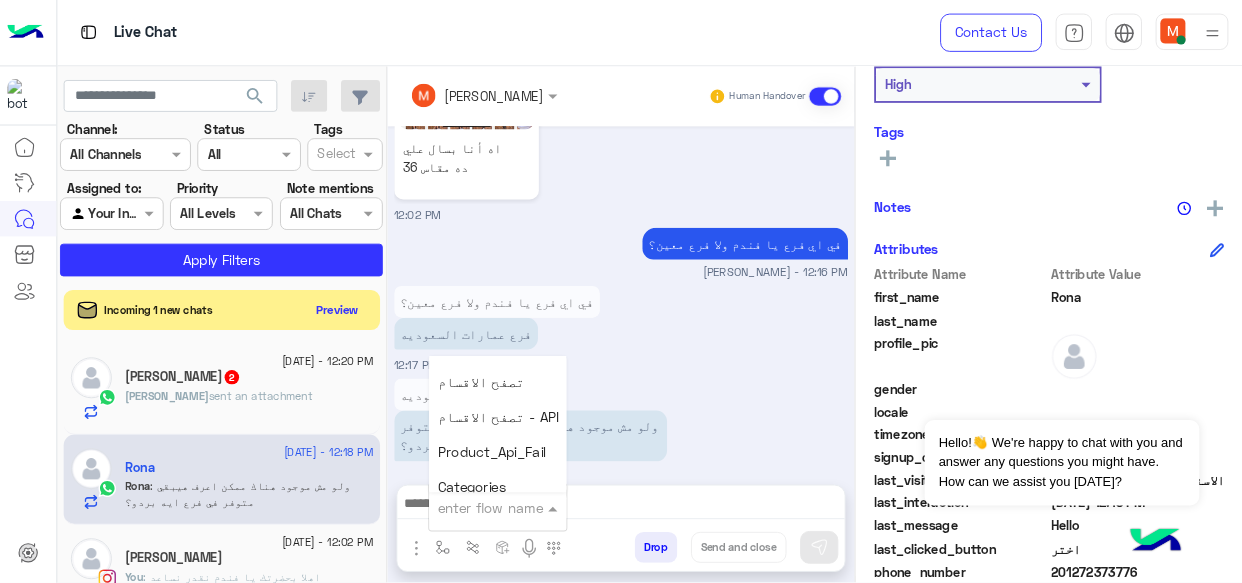 scroll, scrollTop: 2240, scrollLeft: 0, axis: vertical 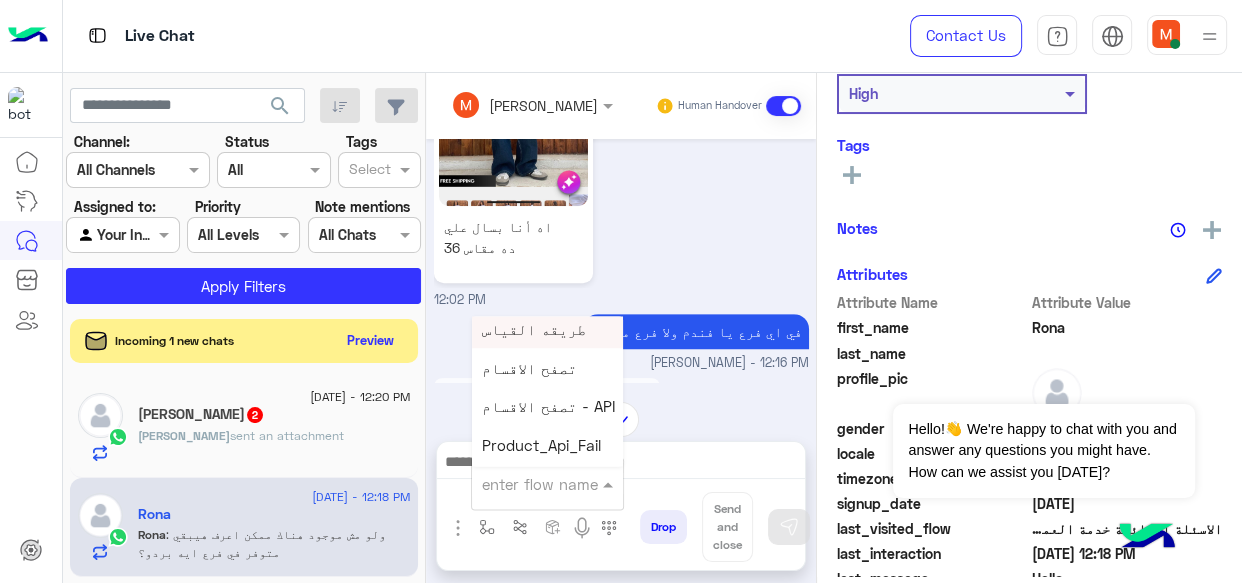 click on "طريقه القياس" at bounding box center [534, 328] 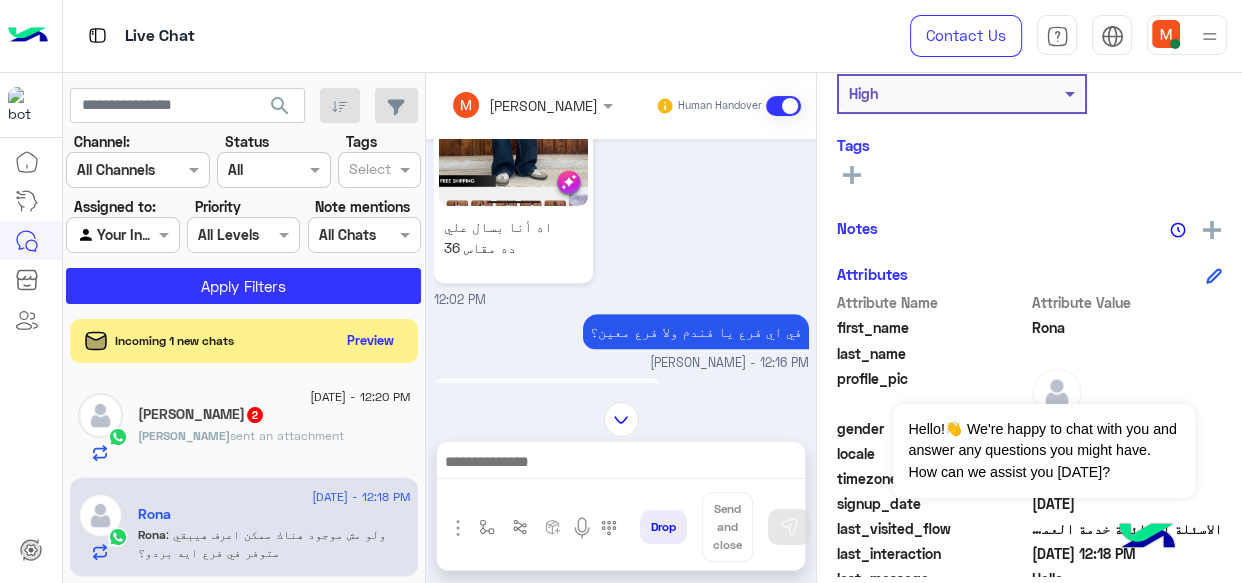 type on "**********" 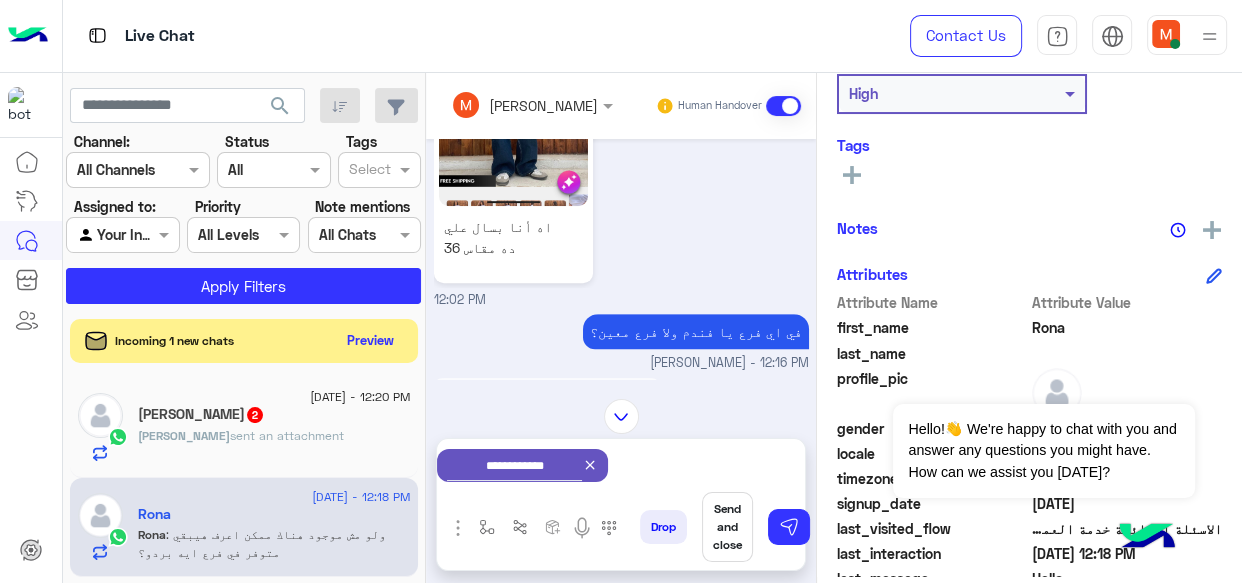click 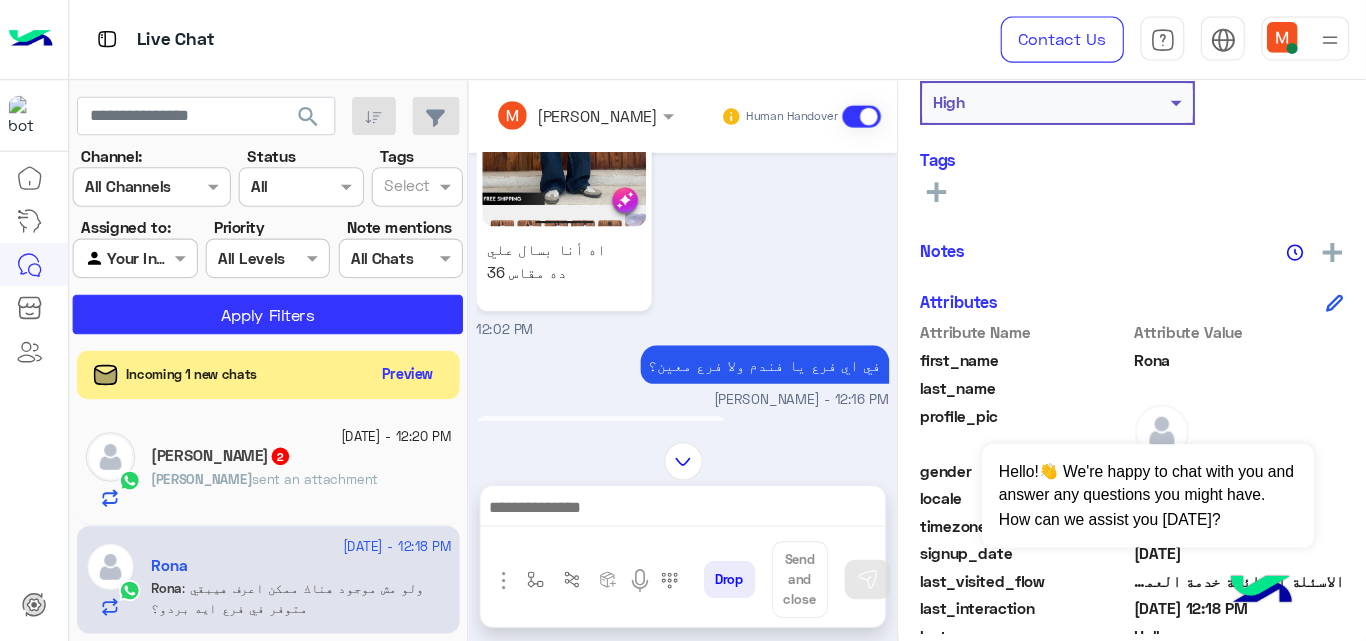 scroll, scrollTop: 1093, scrollLeft: 0, axis: vertical 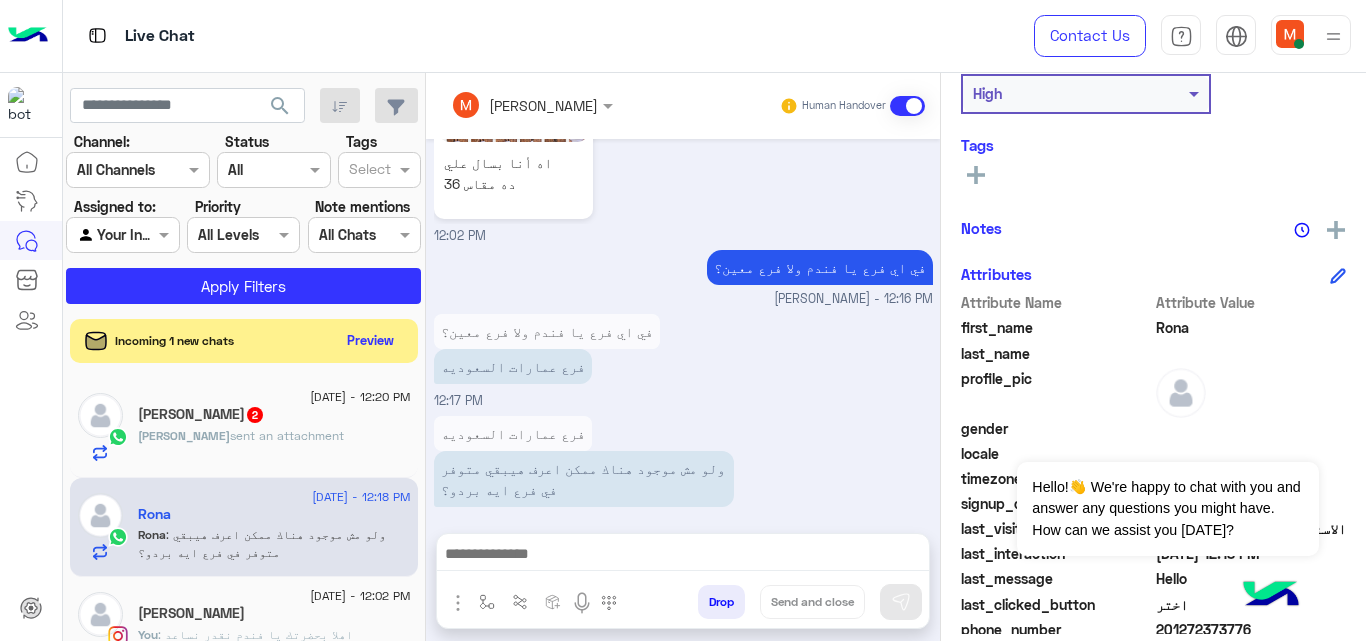 click on "Sarah   2" 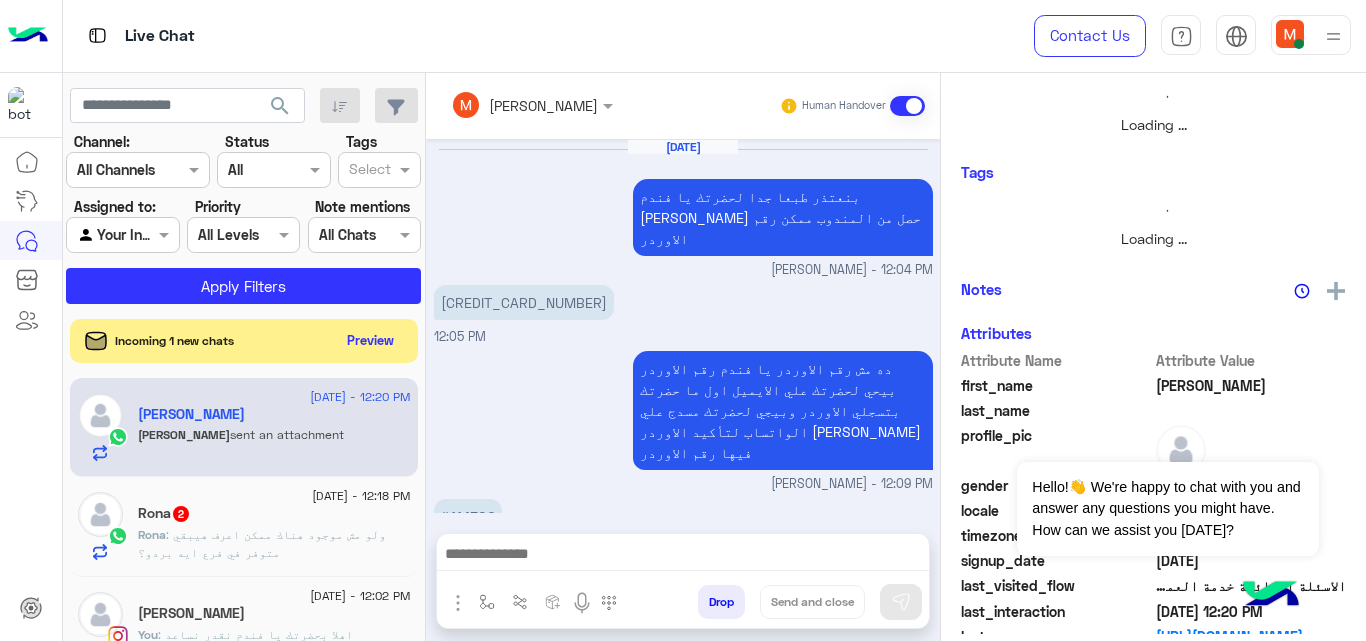 scroll, scrollTop: 456, scrollLeft: 0, axis: vertical 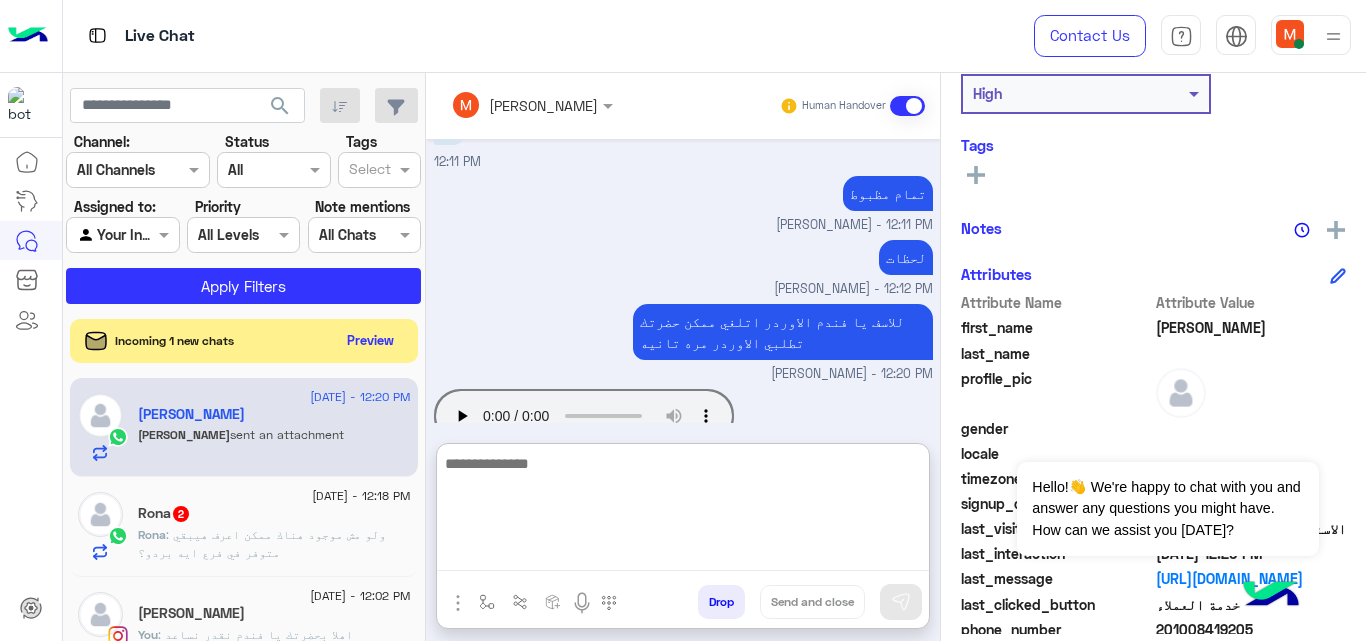 click at bounding box center (683, 511) 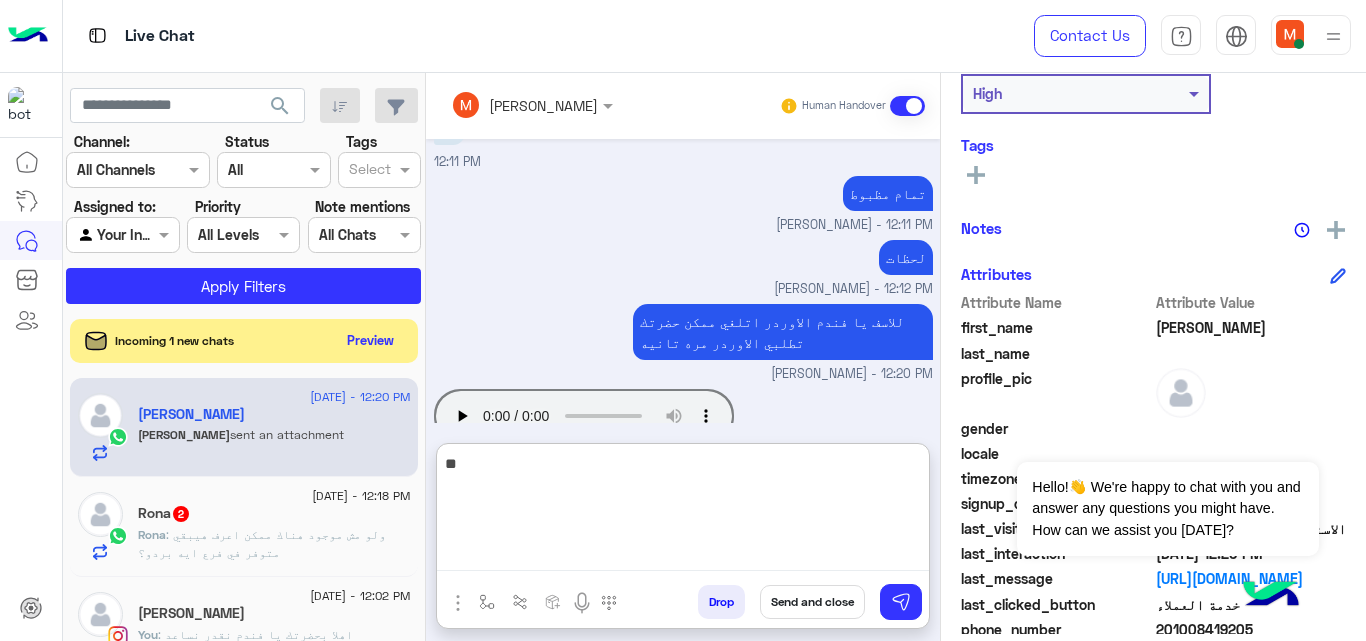 type on "*" 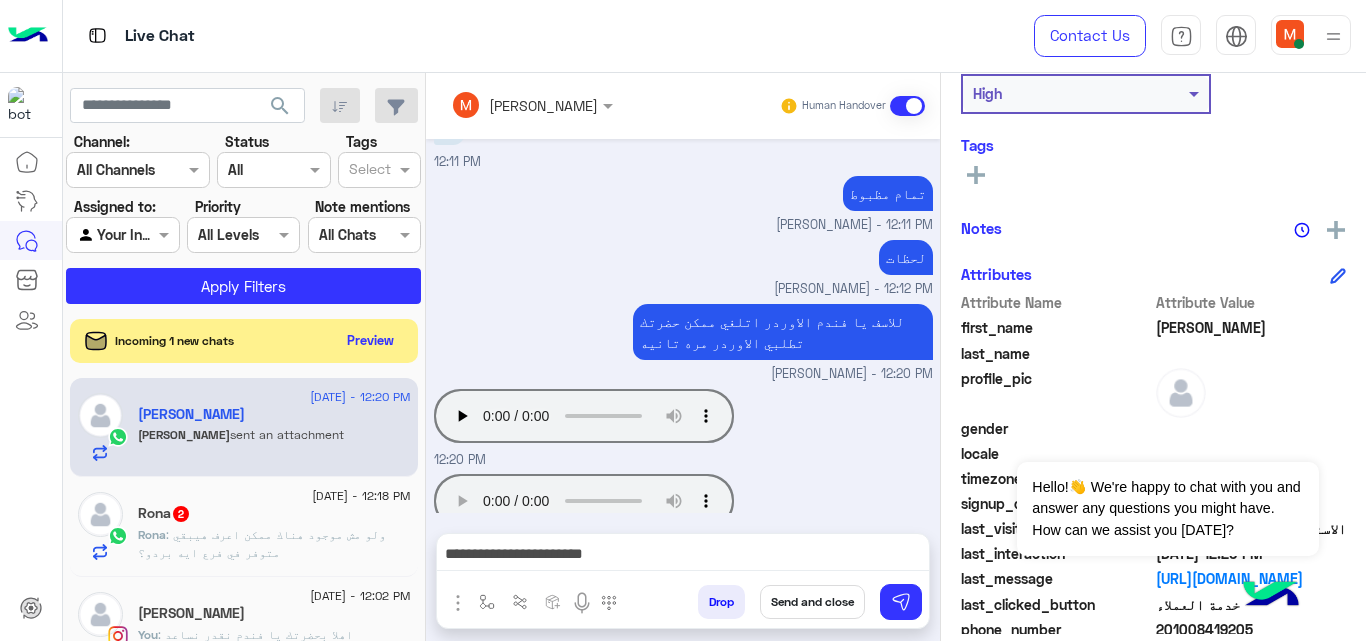 scroll, scrollTop: 456, scrollLeft: 0, axis: vertical 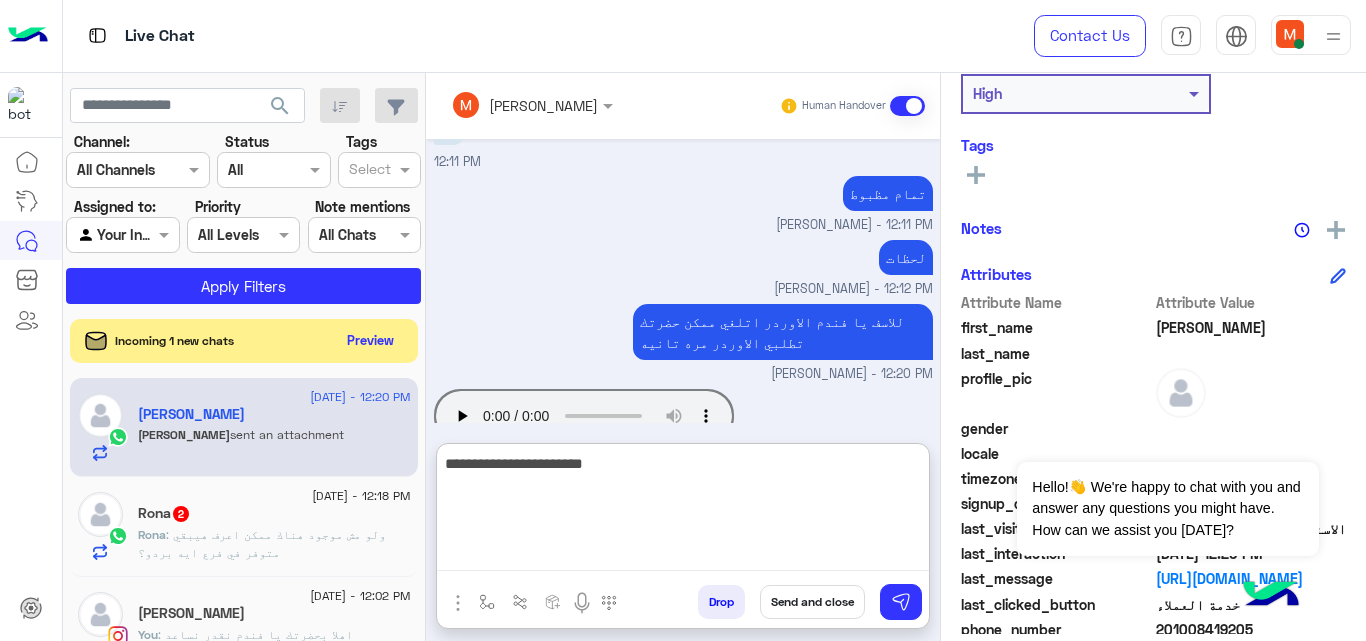 click on "**********" at bounding box center (683, 511) 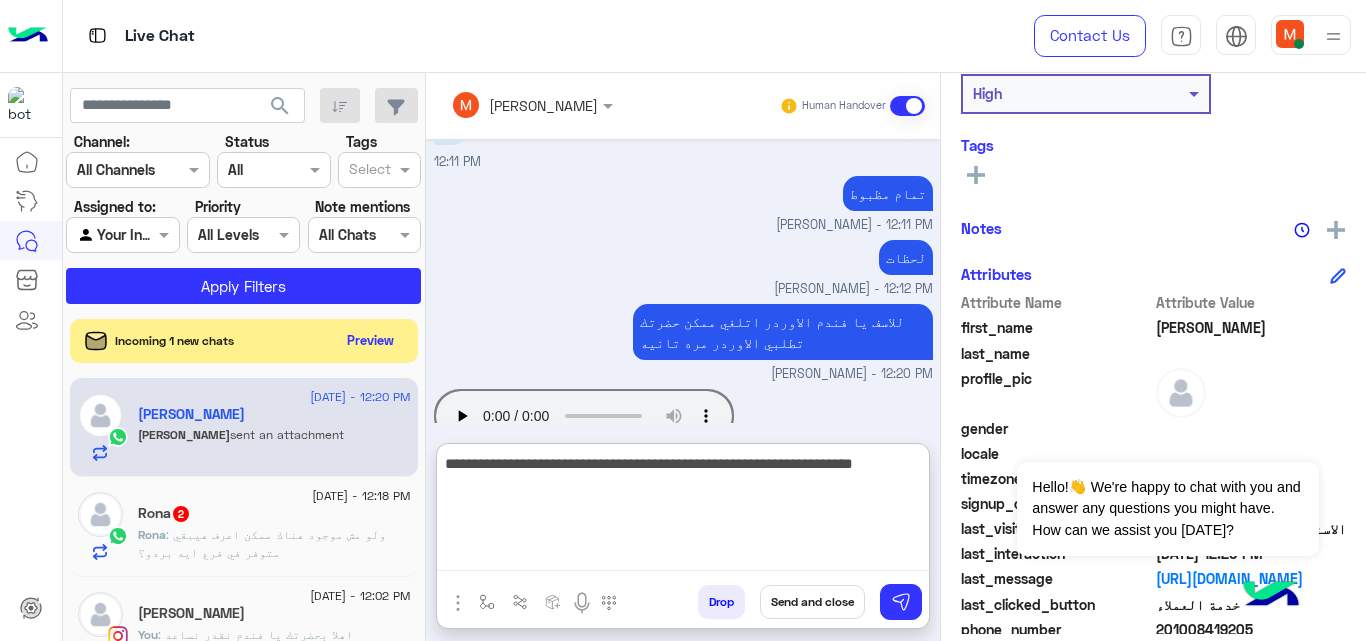 type on "**********" 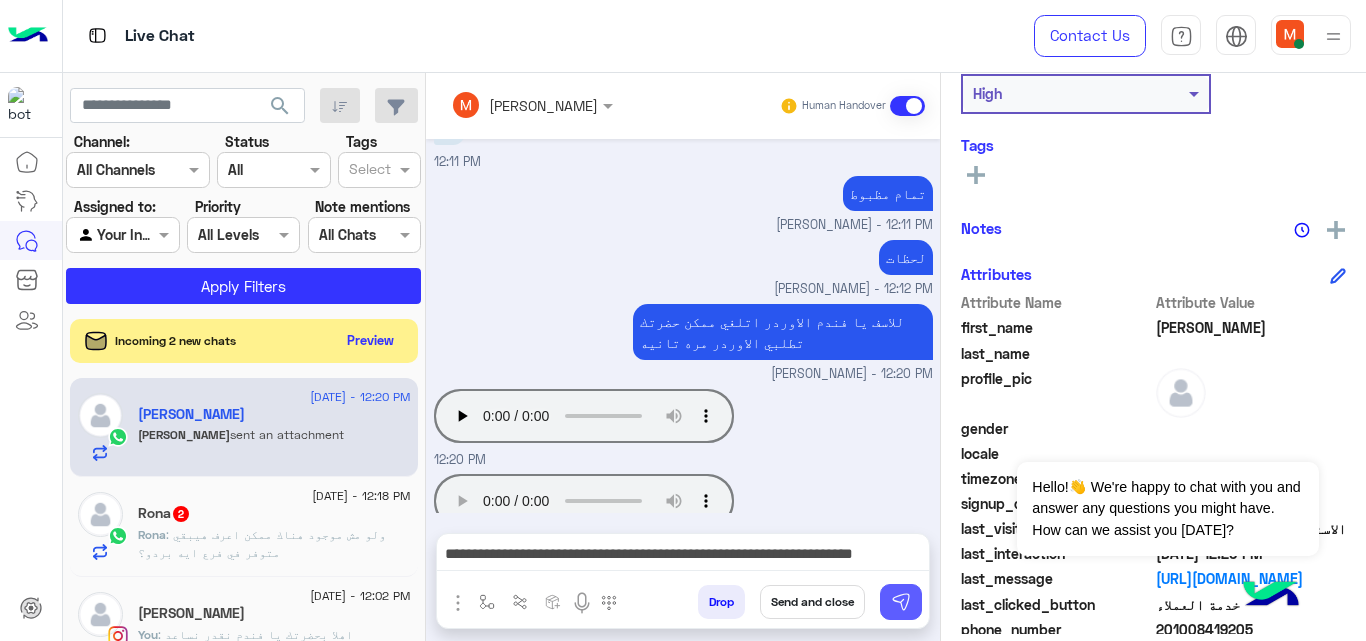 click at bounding box center (901, 602) 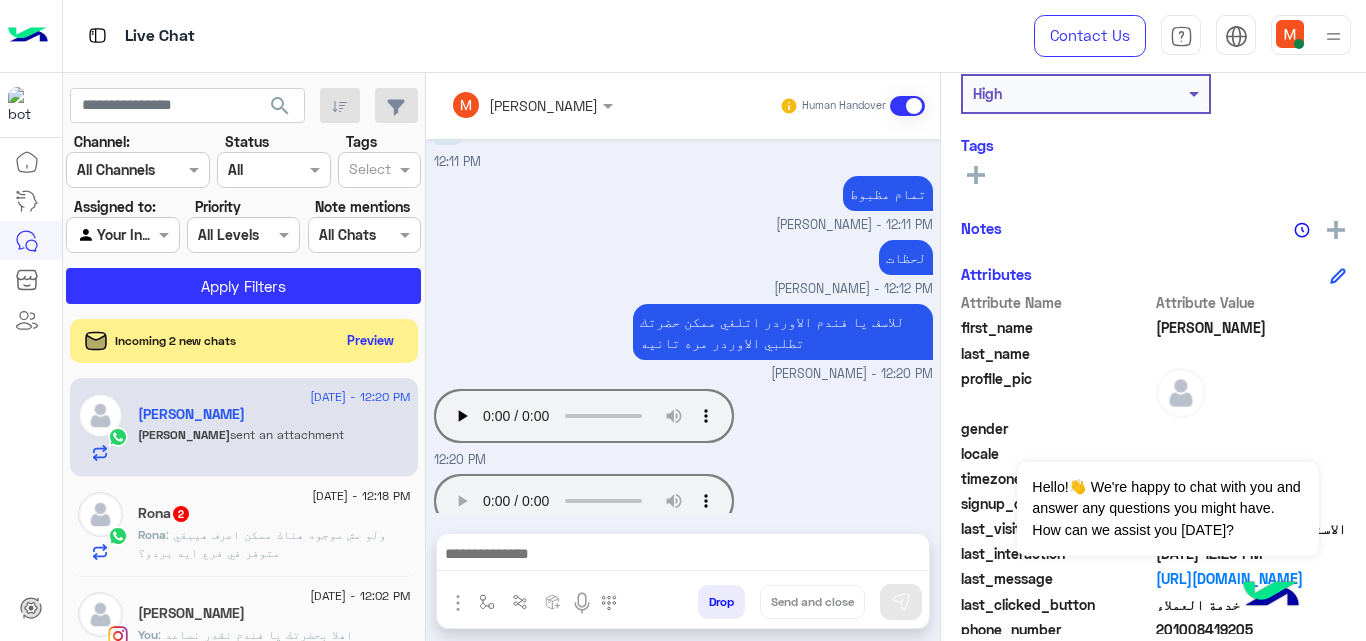 scroll, scrollTop: 541, scrollLeft: 0, axis: vertical 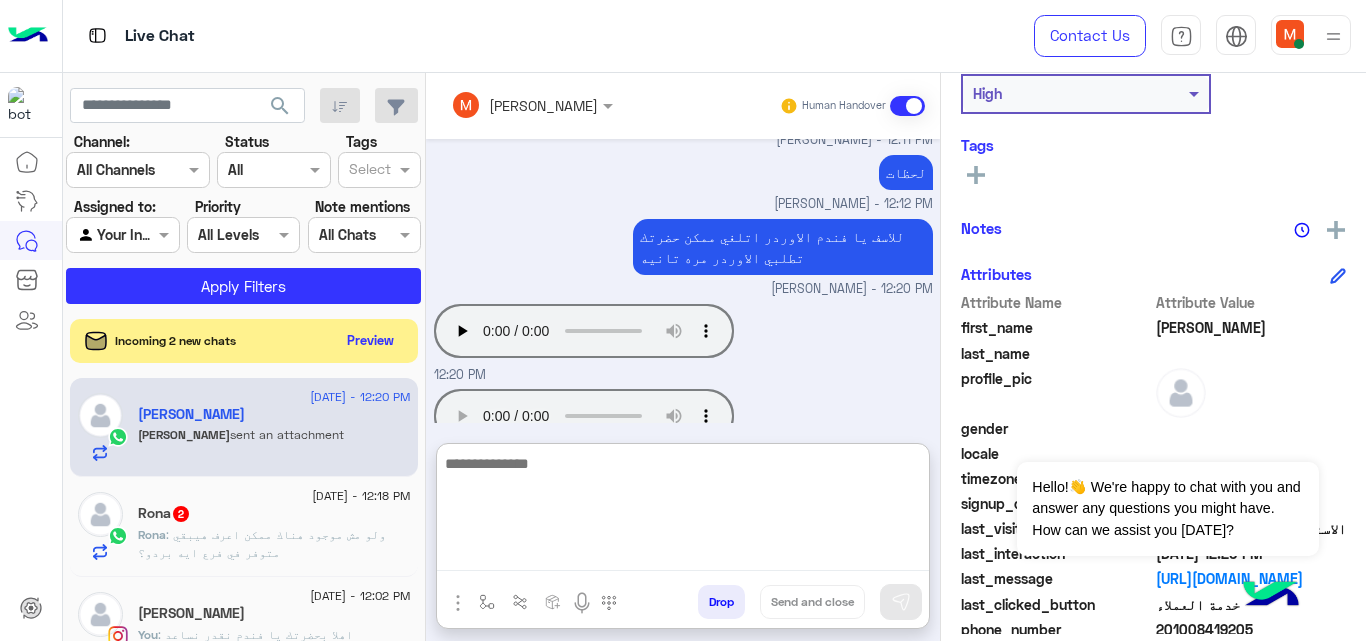 click at bounding box center [683, 511] 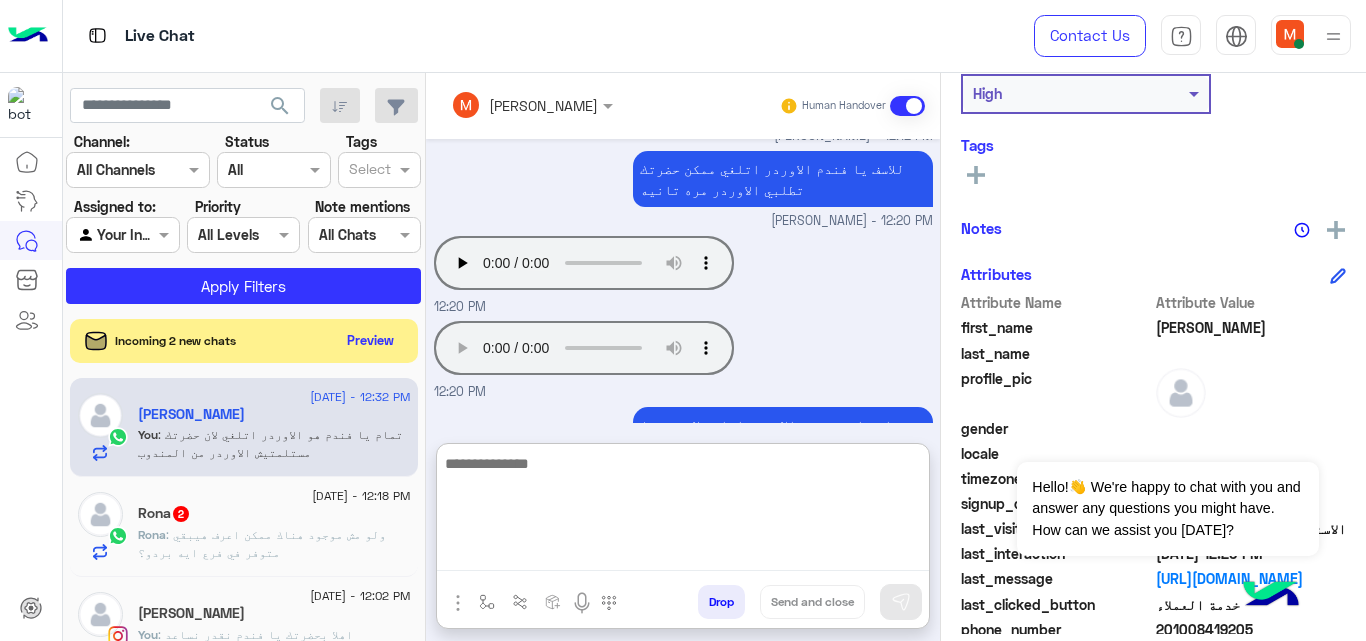 scroll, scrollTop: 631, scrollLeft: 0, axis: vertical 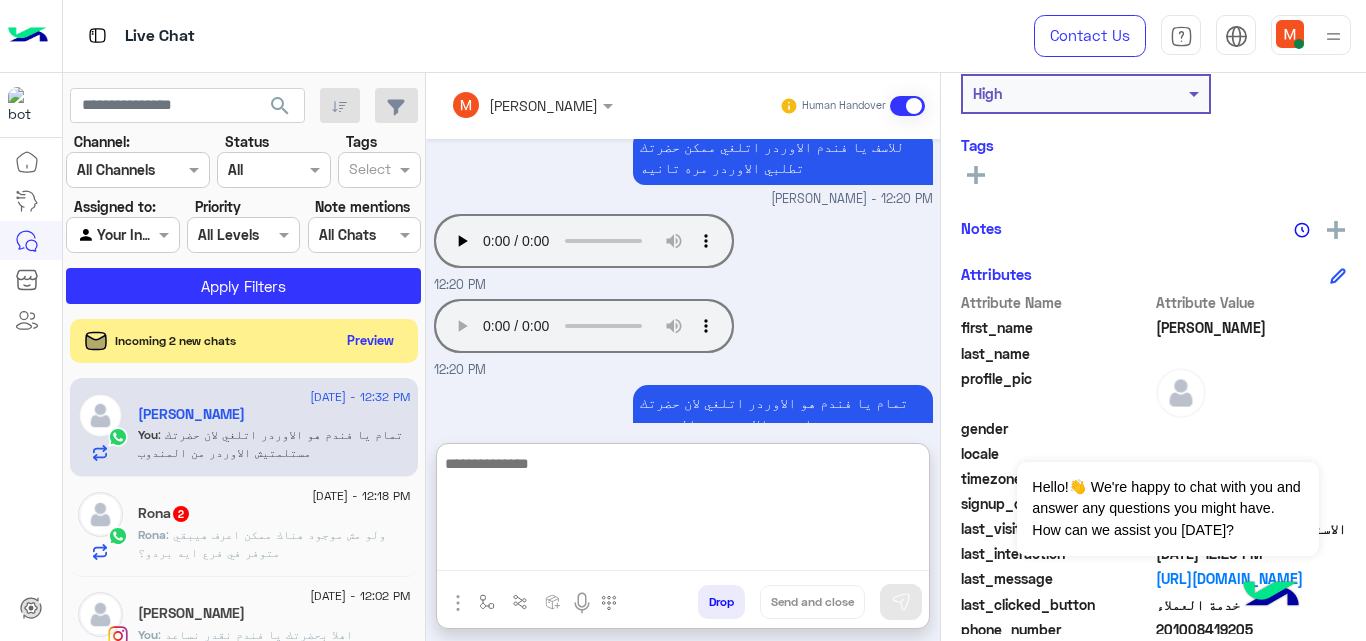 paste on "**********" 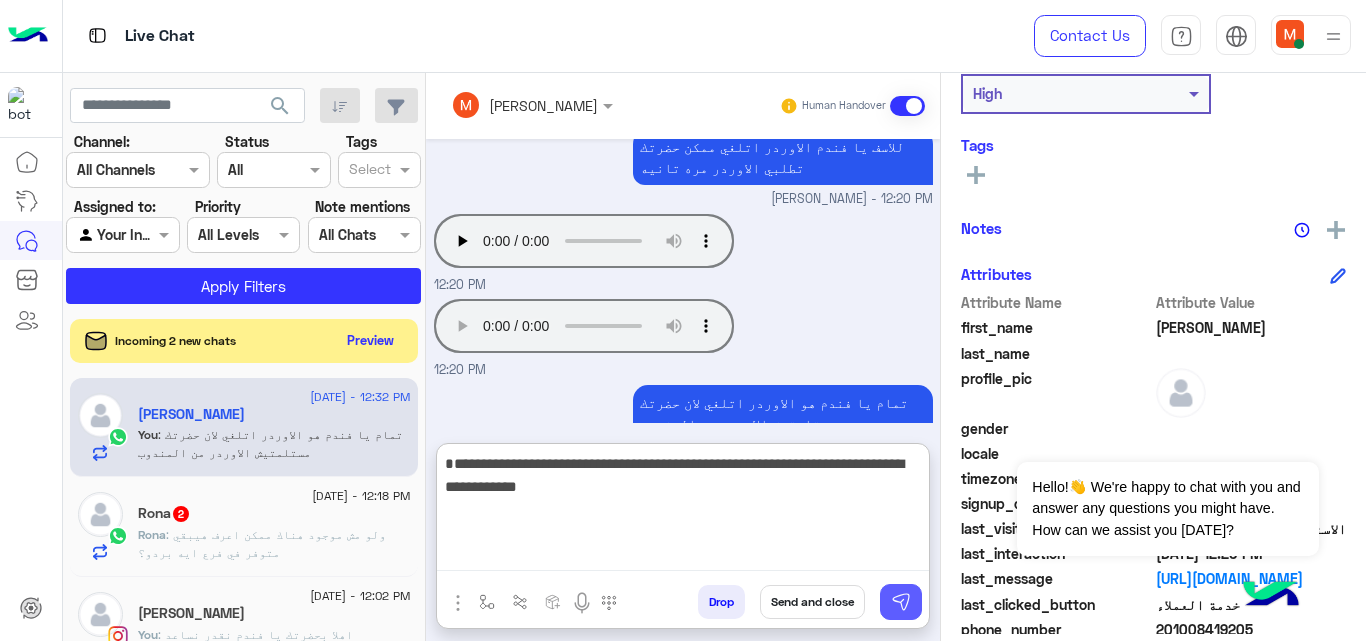type on "**********" 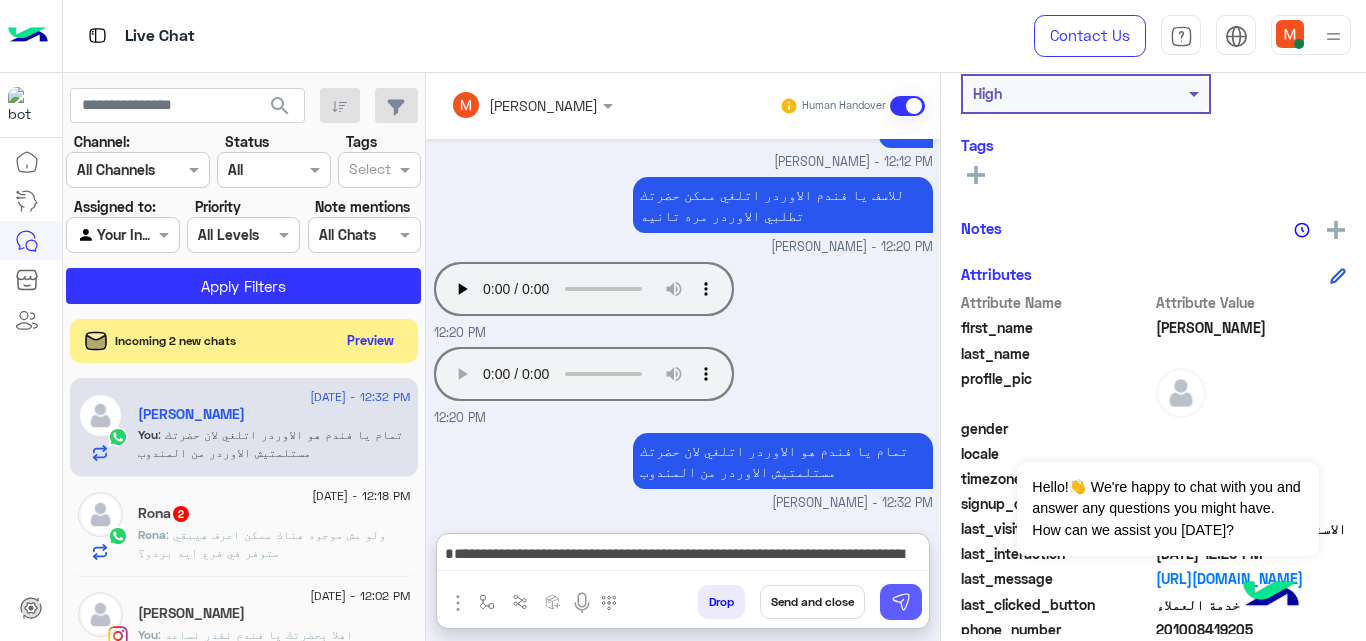 click at bounding box center (901, 602) 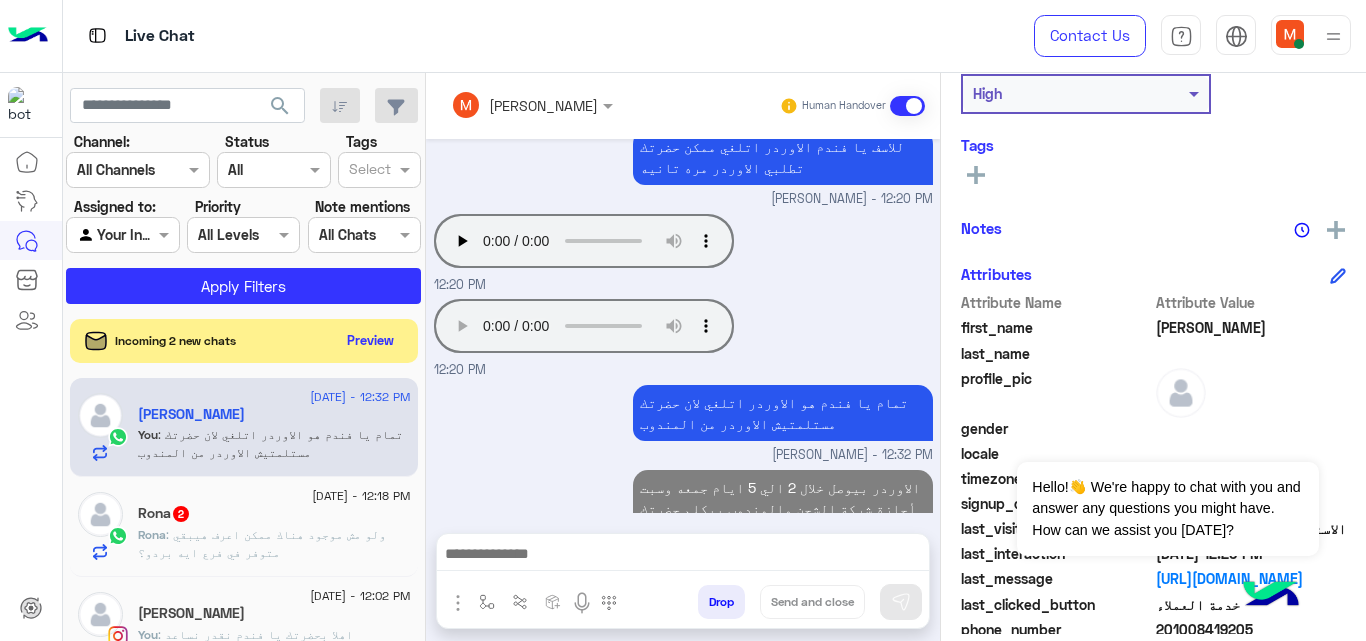 scroll, scrollTop: 626, scrollLeft: 0, axis: vertical 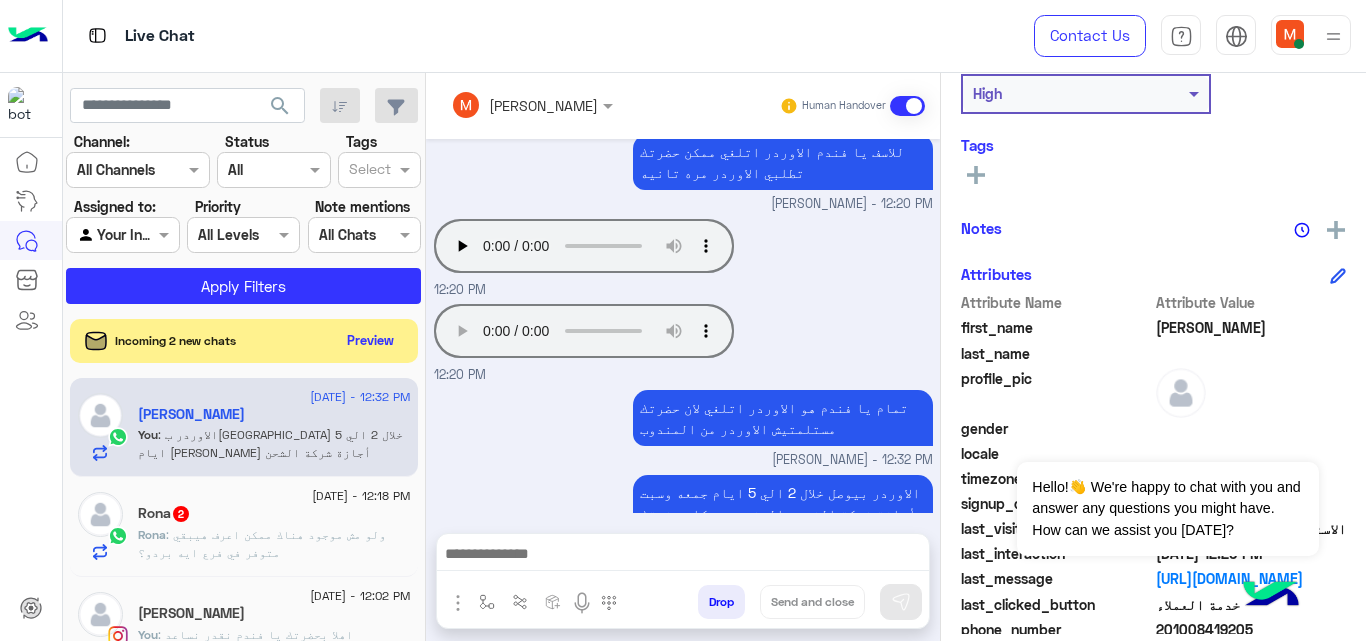 click on ": ولو مش موجود هناك ممكن اعرف هيبقي متوفر في فرع ايه بردو؟" 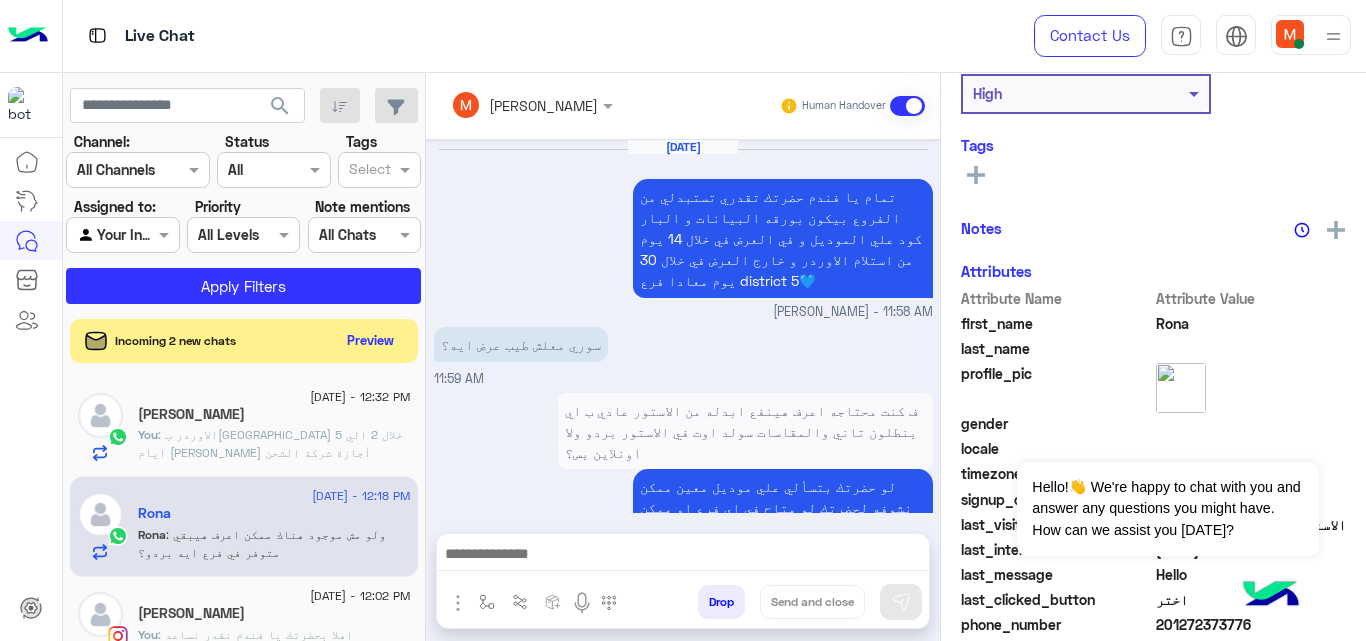 scroll, scrollTop: 917, scrollLeft: 0, axis: vertical 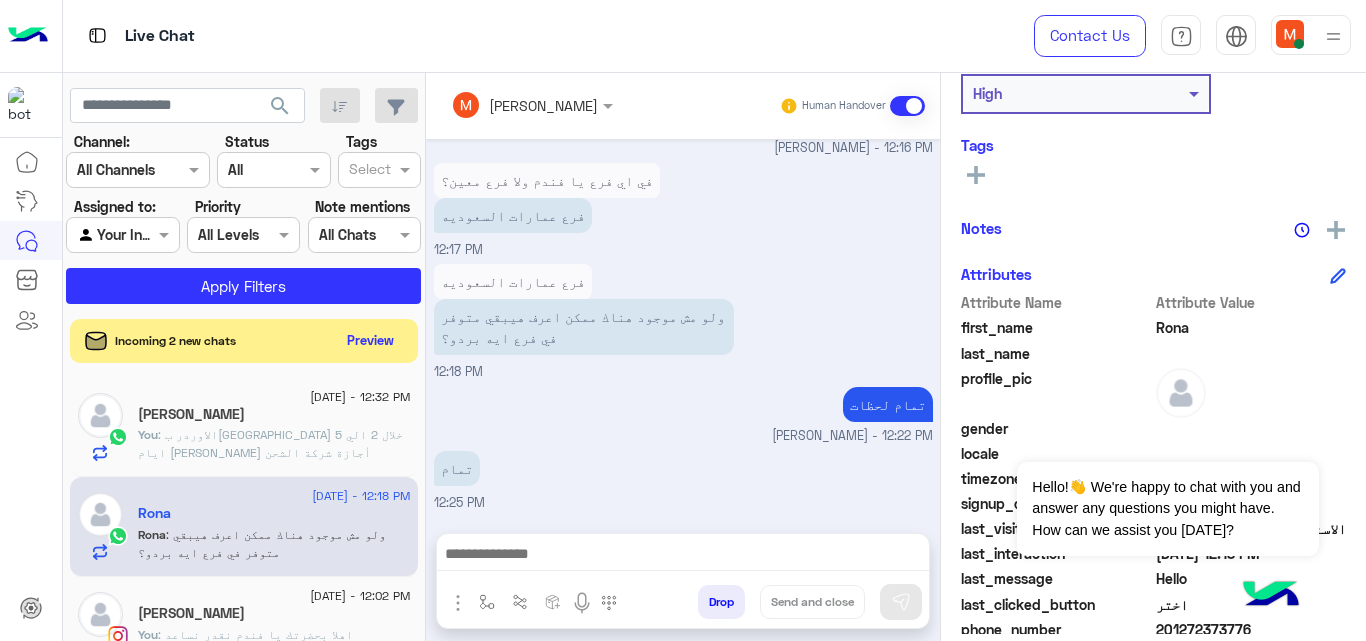 click on "Jana Mahmoud" 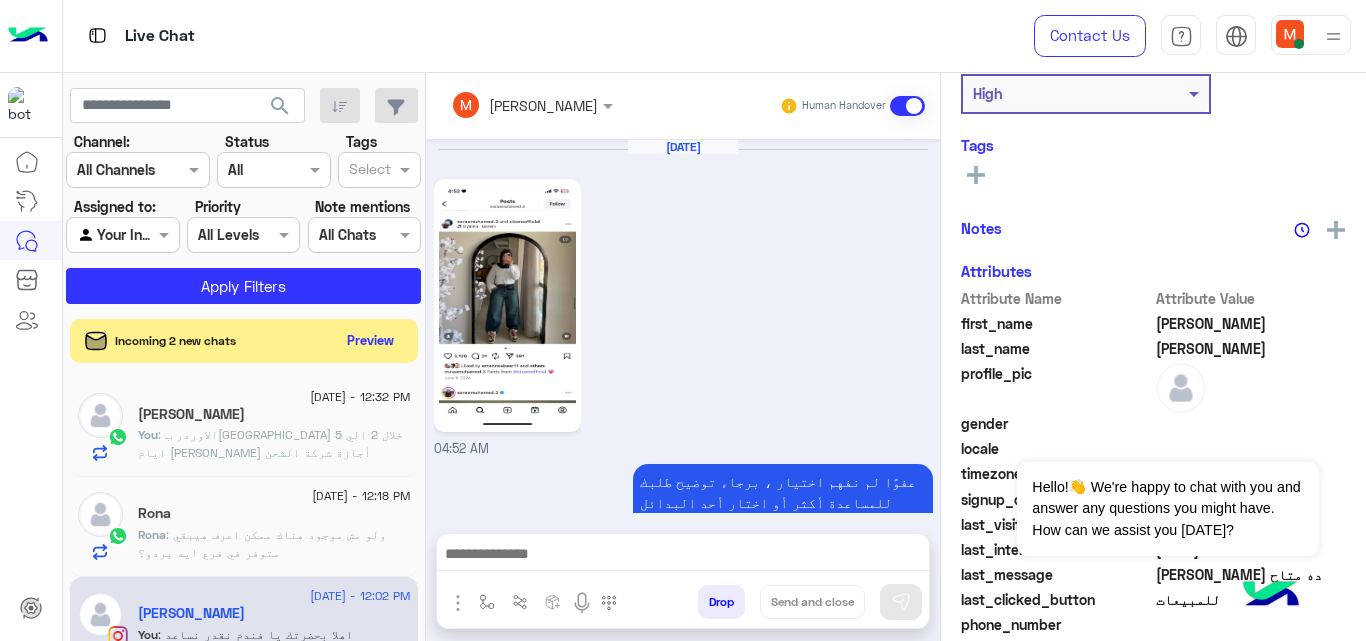 scroll, scrollTop: 802, scrollLeft: 0, axis: vertical 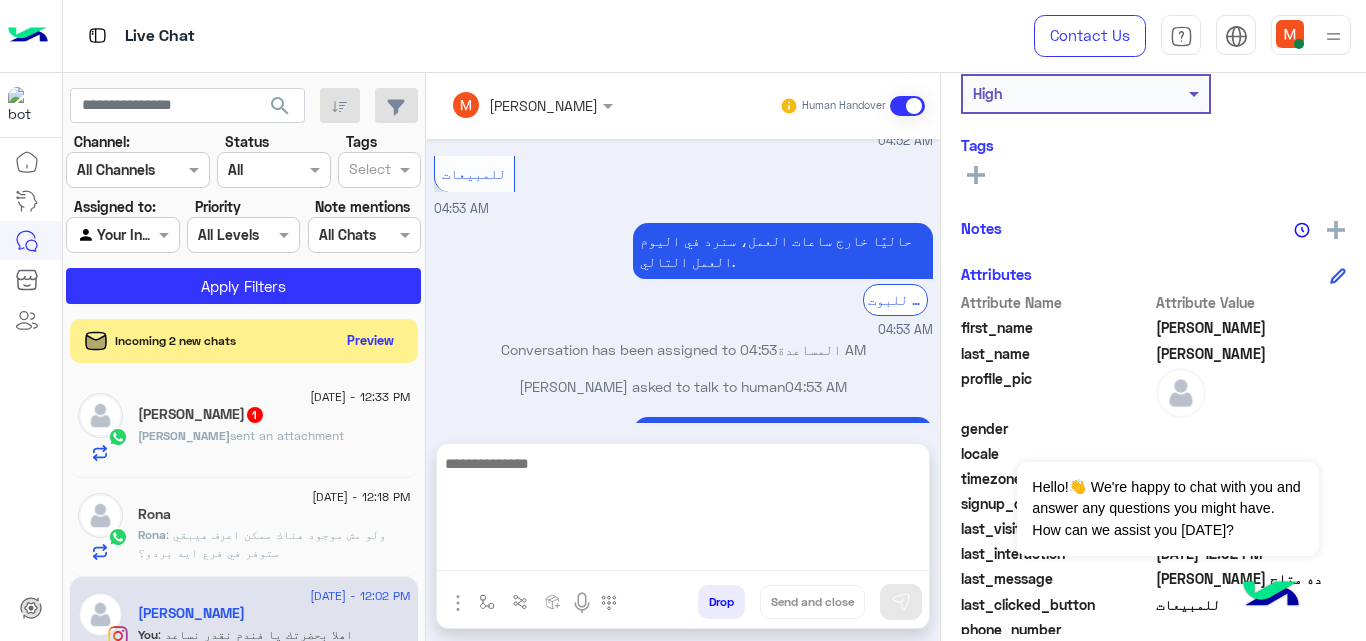 click at bounding box center (683, 511) 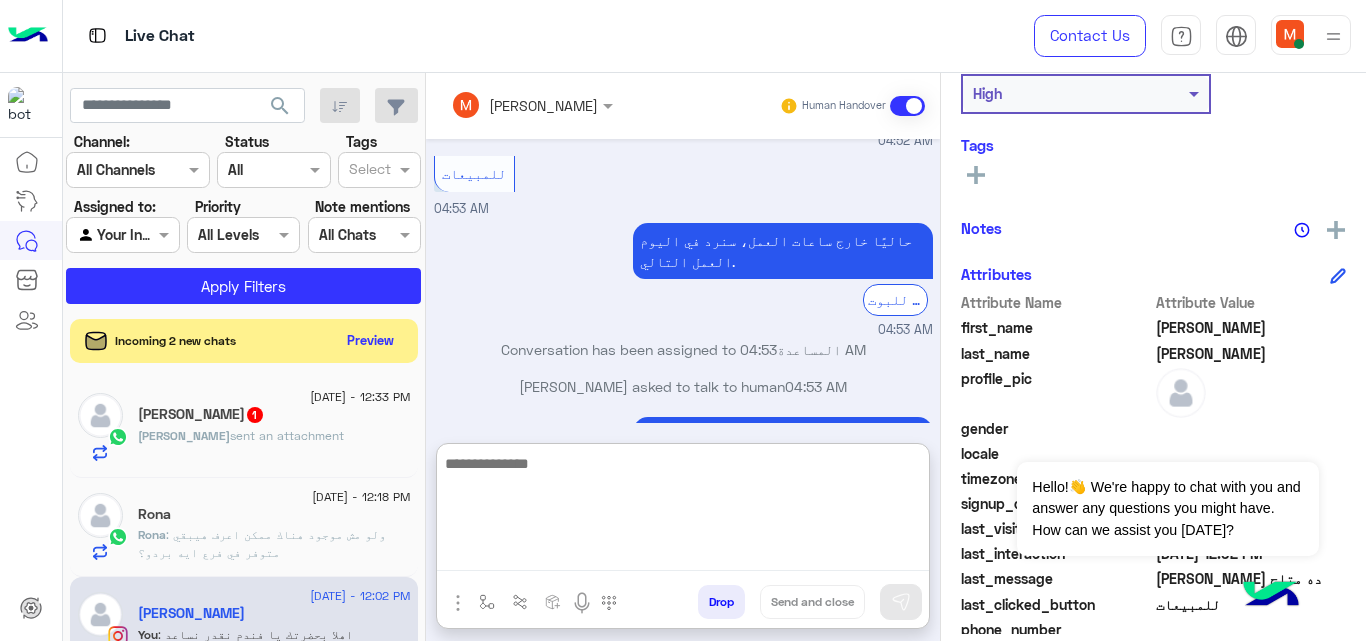 paste on "**********" 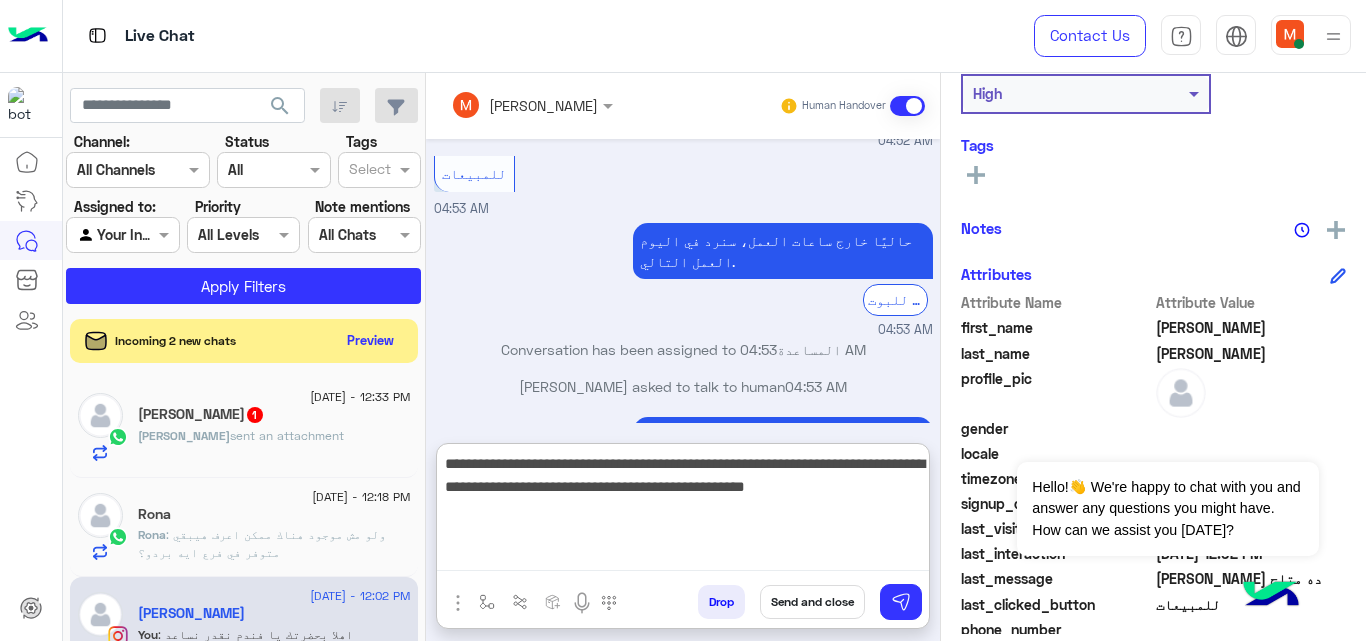 type on "**********" 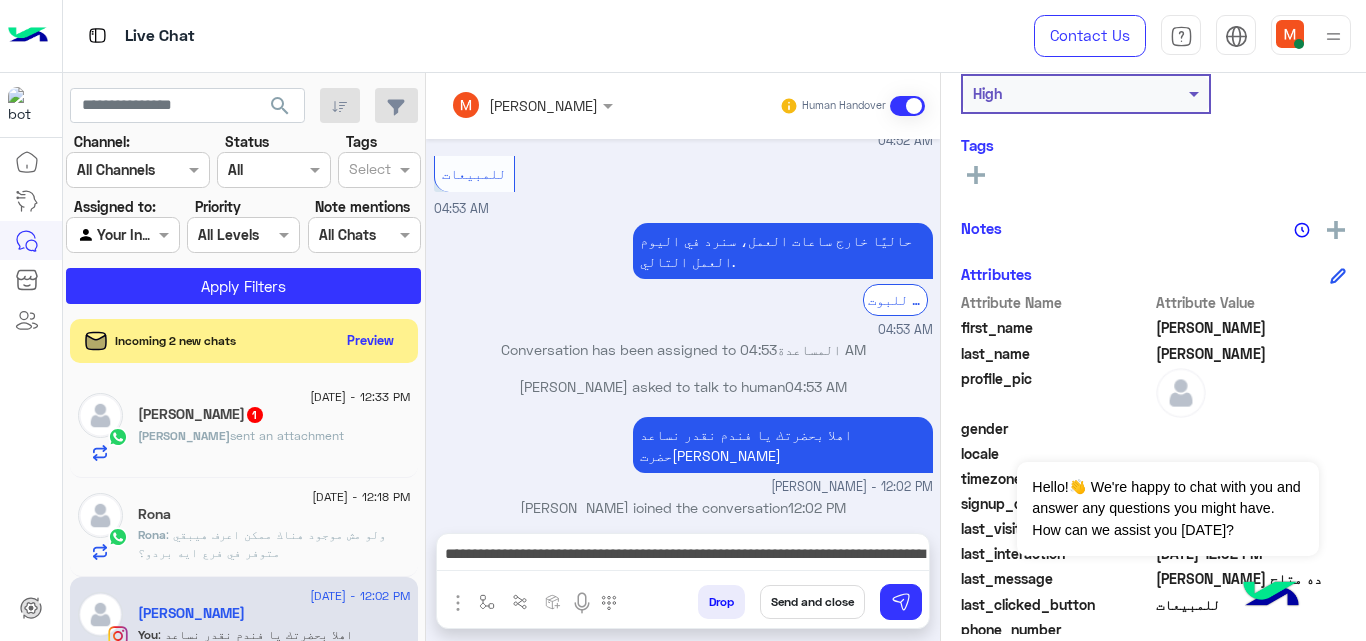 click on "Send and close" at bounding box center (812, 602) 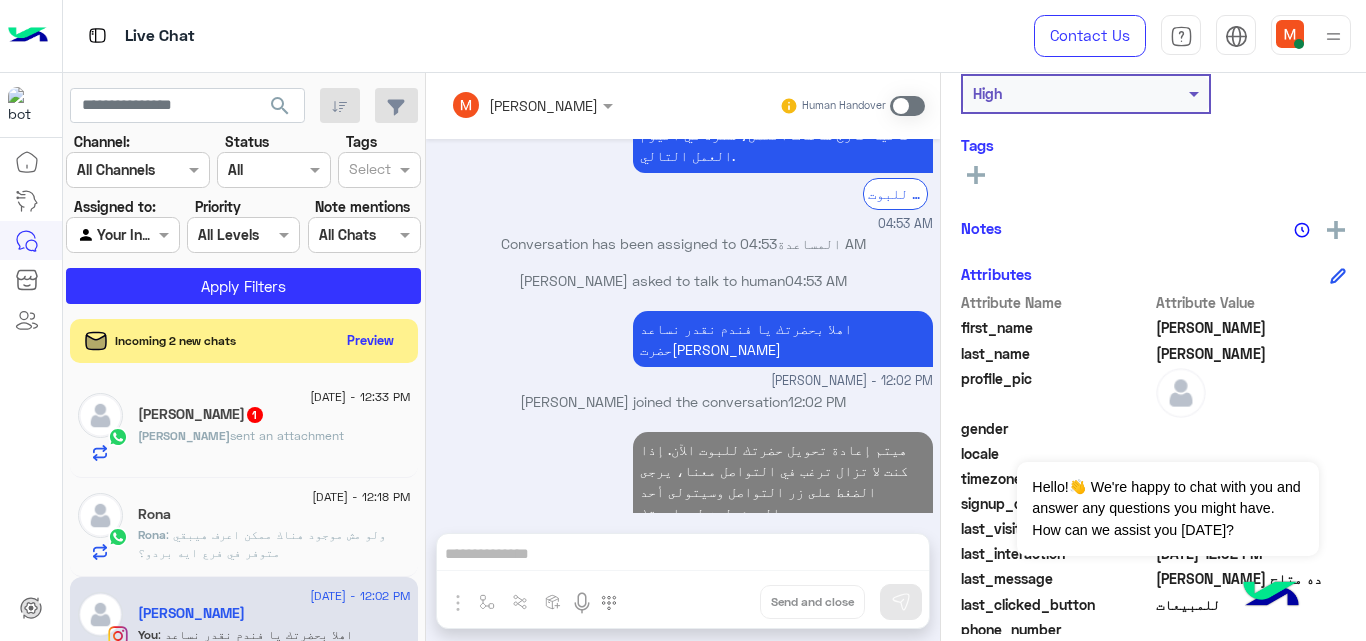 scroll, scrollTop: 944, scrollLeft: 0, axis: vertical 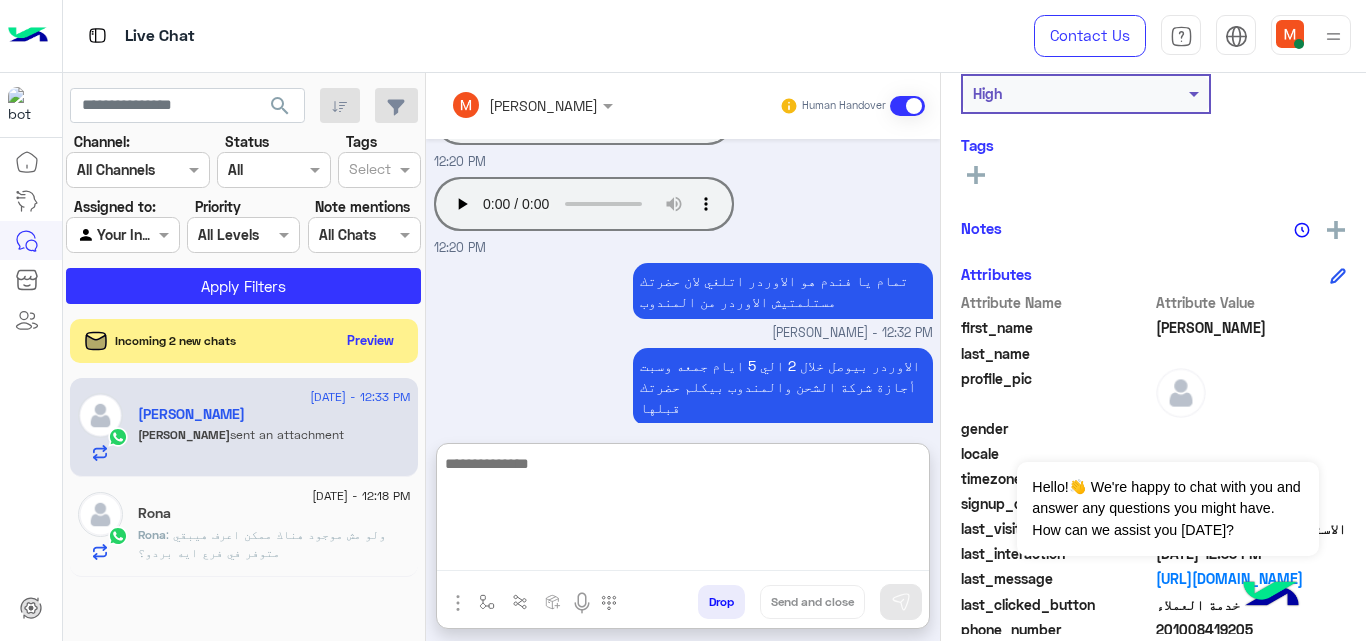 click at bounding box center [683, 511] 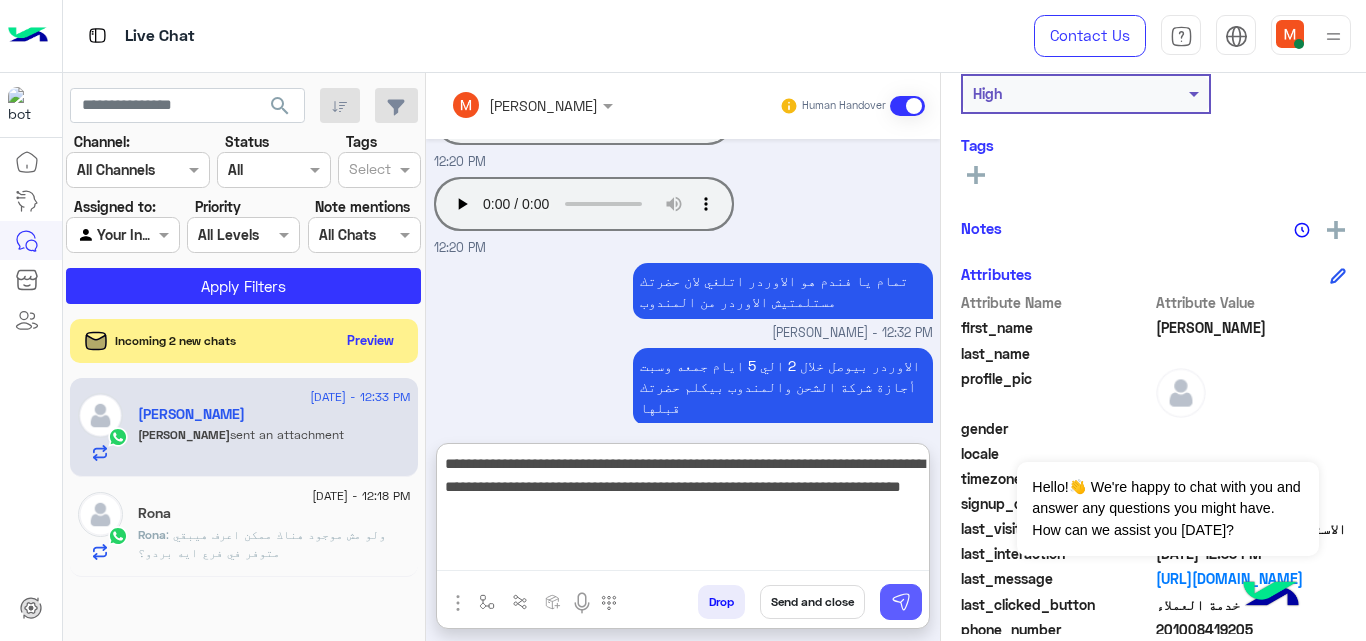 type on "**********" 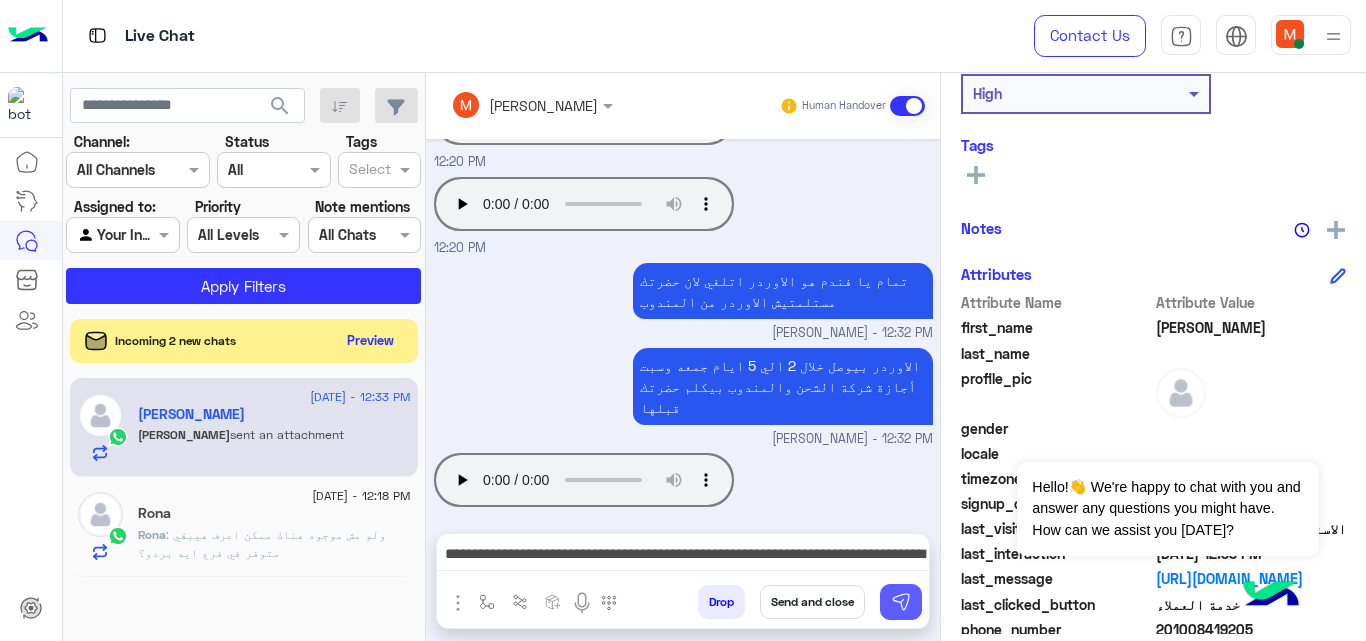 click at bounding box center [901, 602] 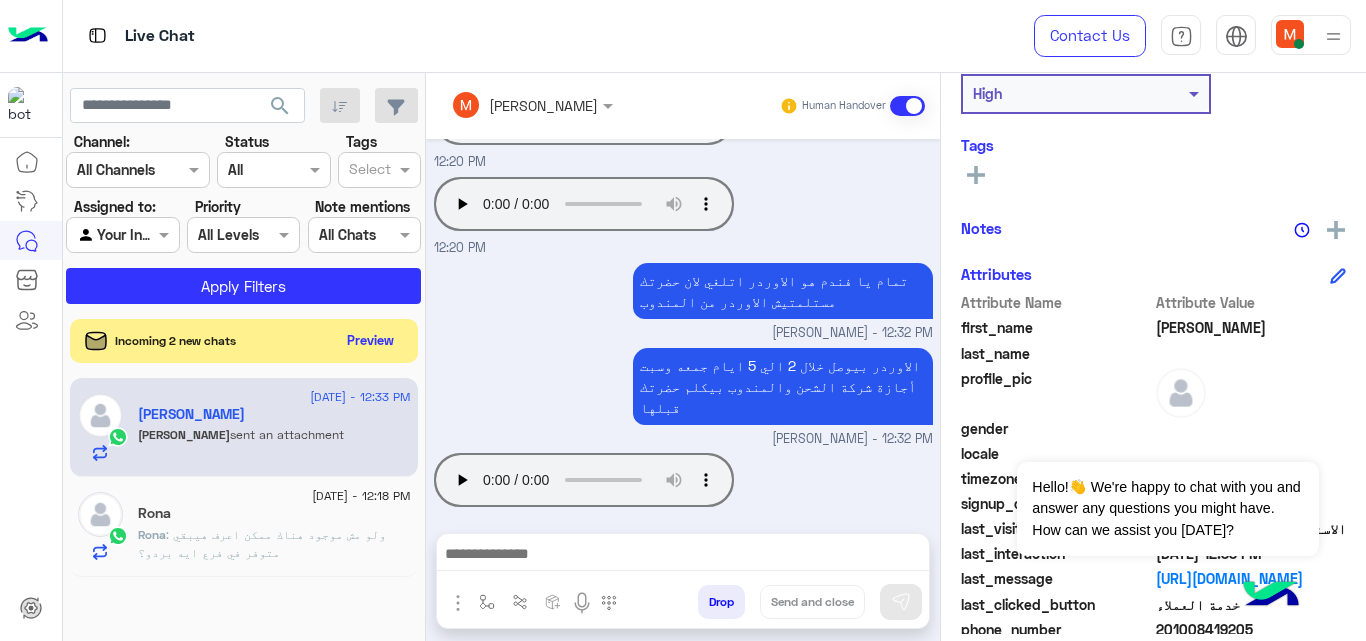 scroll, scrollTop: 560, scrollLeft: 0, axis: vertical 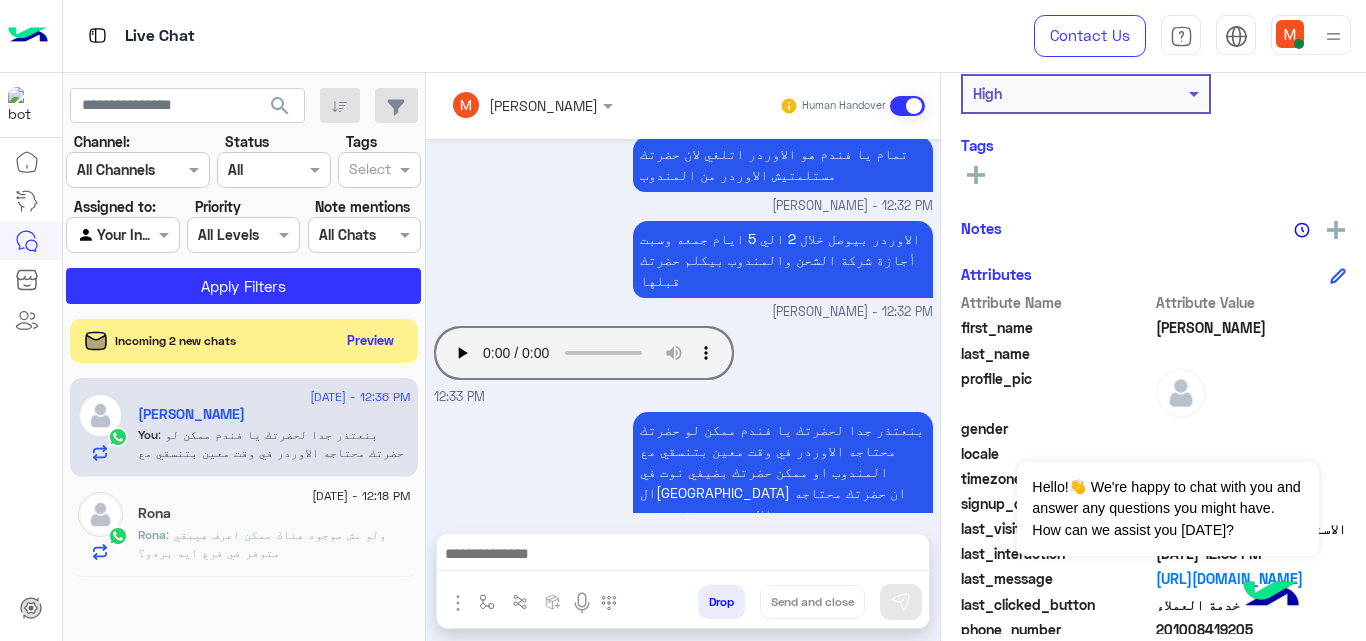 click on ": ولو مش موجود هناك ممكن اعرف هيبقي متوفر في فرع ايه بردو؟" 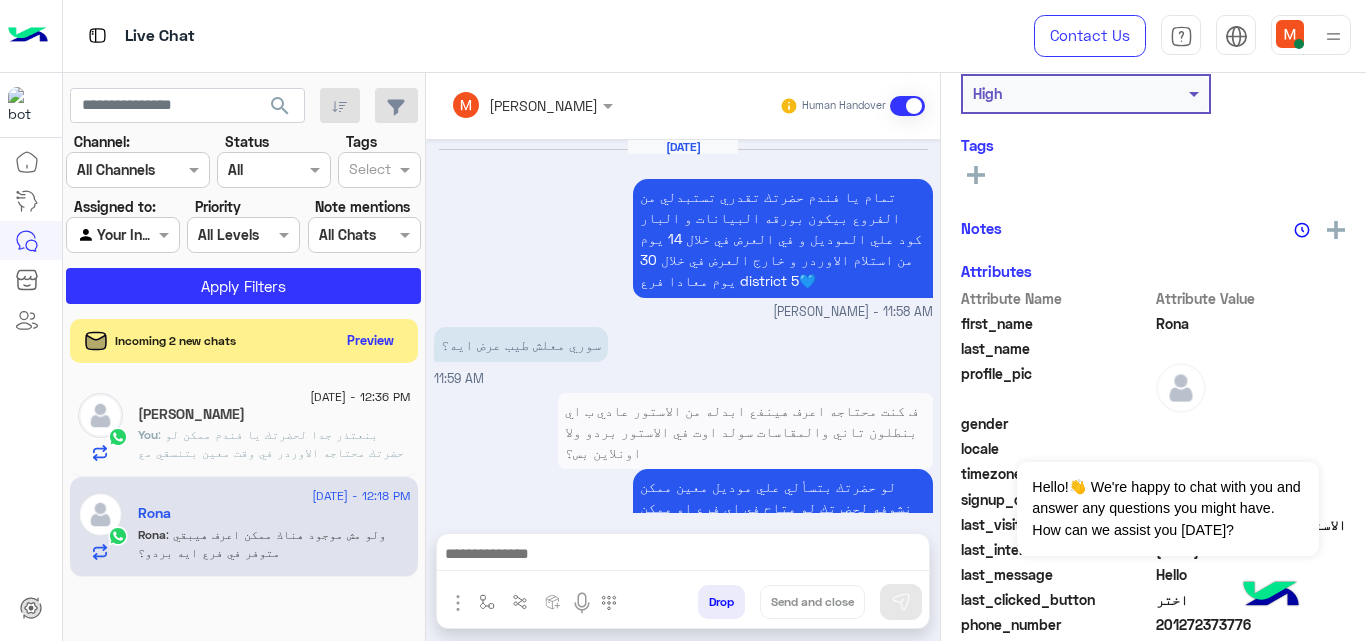 scroll, scrollTop: 917, scrollLeft: 0, axis: vertical 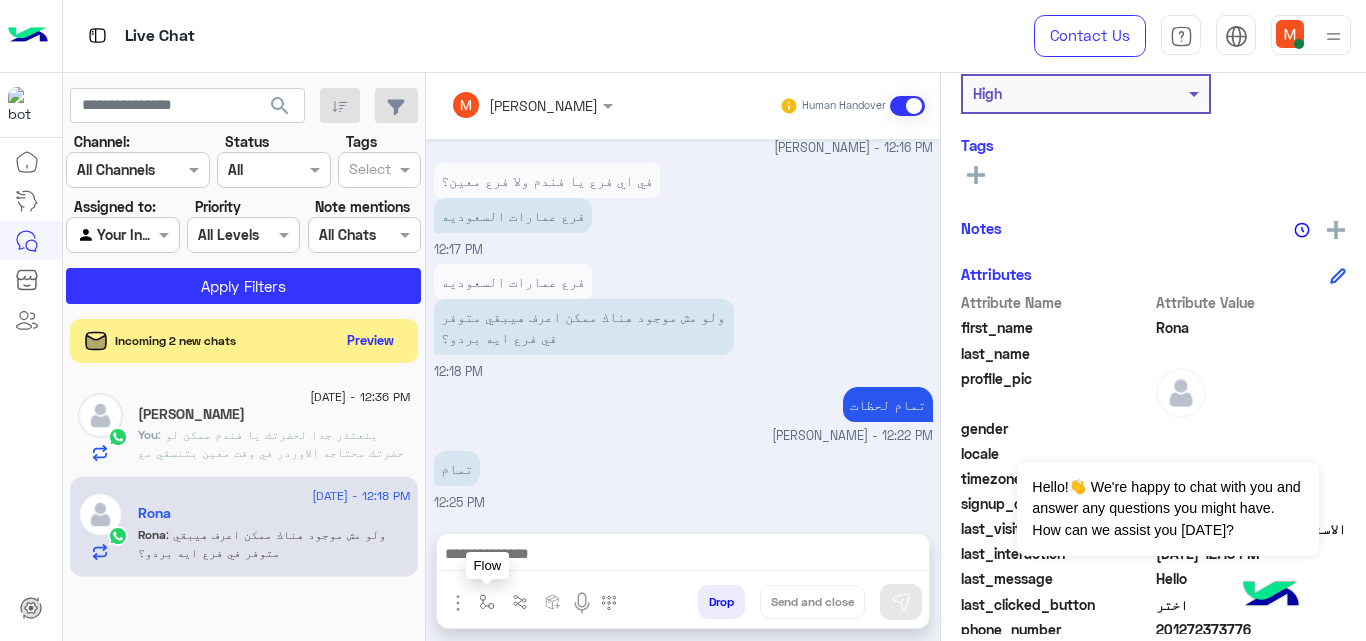 click at bounding box center (487, 601) 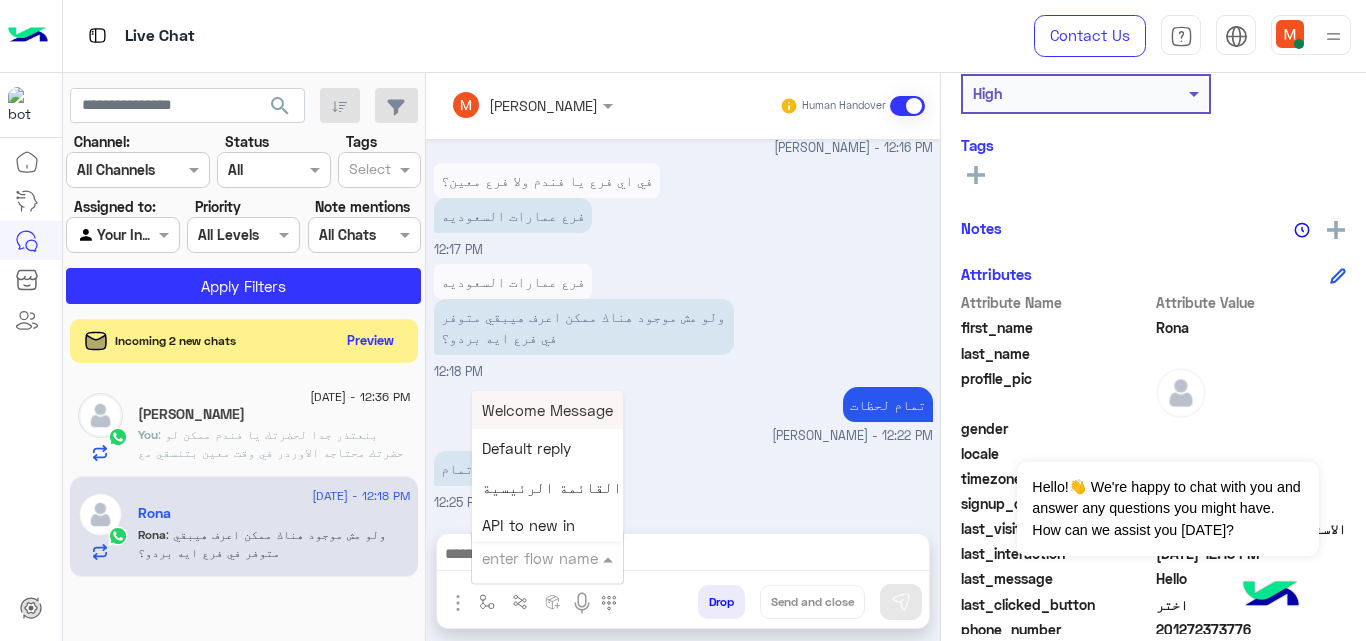 click at bounding box center [523, 558] 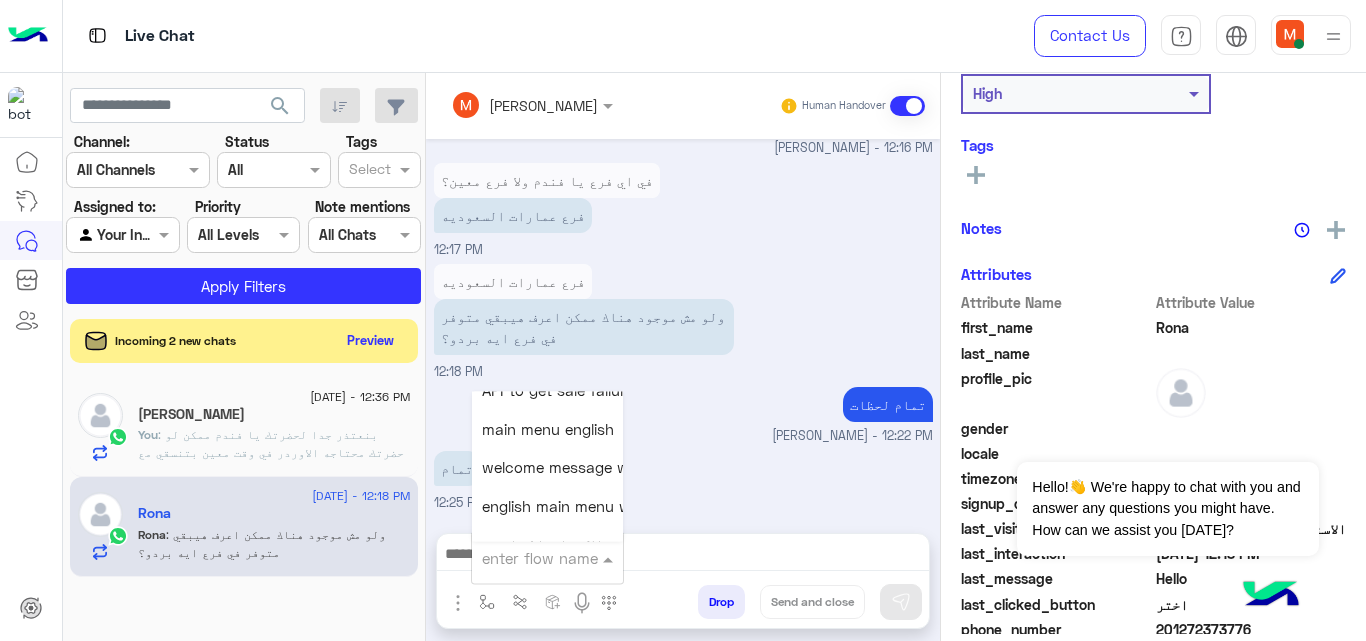 scroll, scrollTop: 394, scrollLeft: 0, axis: vertical 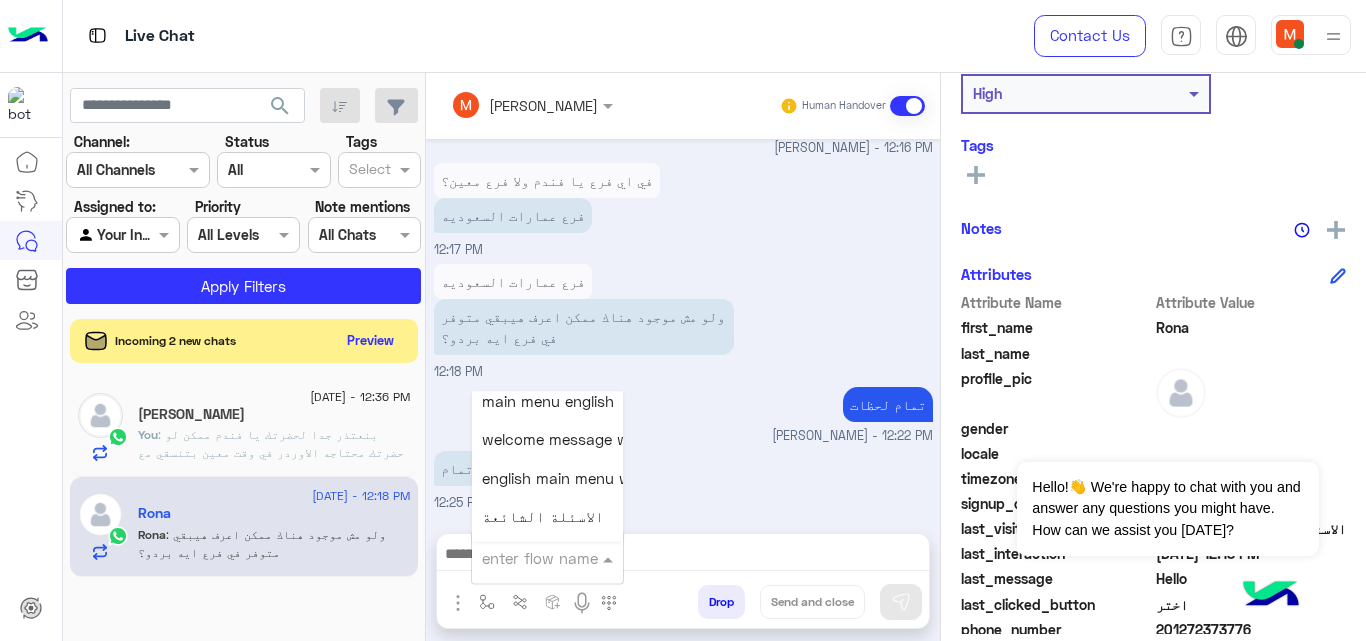 click on "Welcome Message Default reply القائمة الرئيسية API to new in API To get sale  القائمة الرئيسيةWA API TO NEW IN WA API TO GET SALE WA API to new in failure API to get sale failure main menu english welcome message wa english main menu wa الاسئلة الشائعة الاسئلة الشائعة WA عناوين قاهرة والجيزة  عناوين المحافظات مواعيد العمل فى الفروع طريقة عمل استيدال واسترجاع الاونلاين شروط تسجيل طلب استبدال واسترجاع؟ الاسئلة الشائعة خدمة العملاء الاسئلة الشائعة خدمة العملاء wa FAQs en How to exchange or return Conditions for registering an exchange and return order Can I exchange or return my online order at the nearest branch? How do I choose my size? How many days will the order take to arrive? Addresses of branches in Cairo and Giza Addresses of branches in the governorates working hours FAQs en cx New Flow" at bounding box center (547, 466) 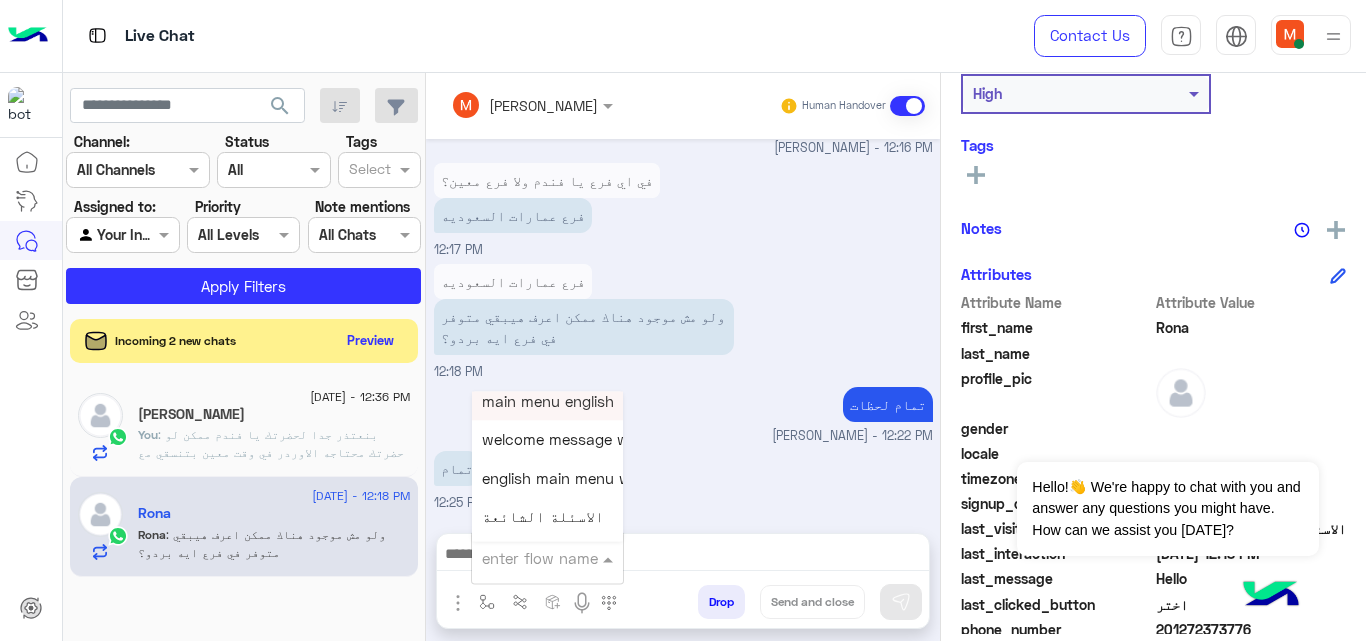 scroll, scrollTop: 0, scrollLeft: 0, axis: both 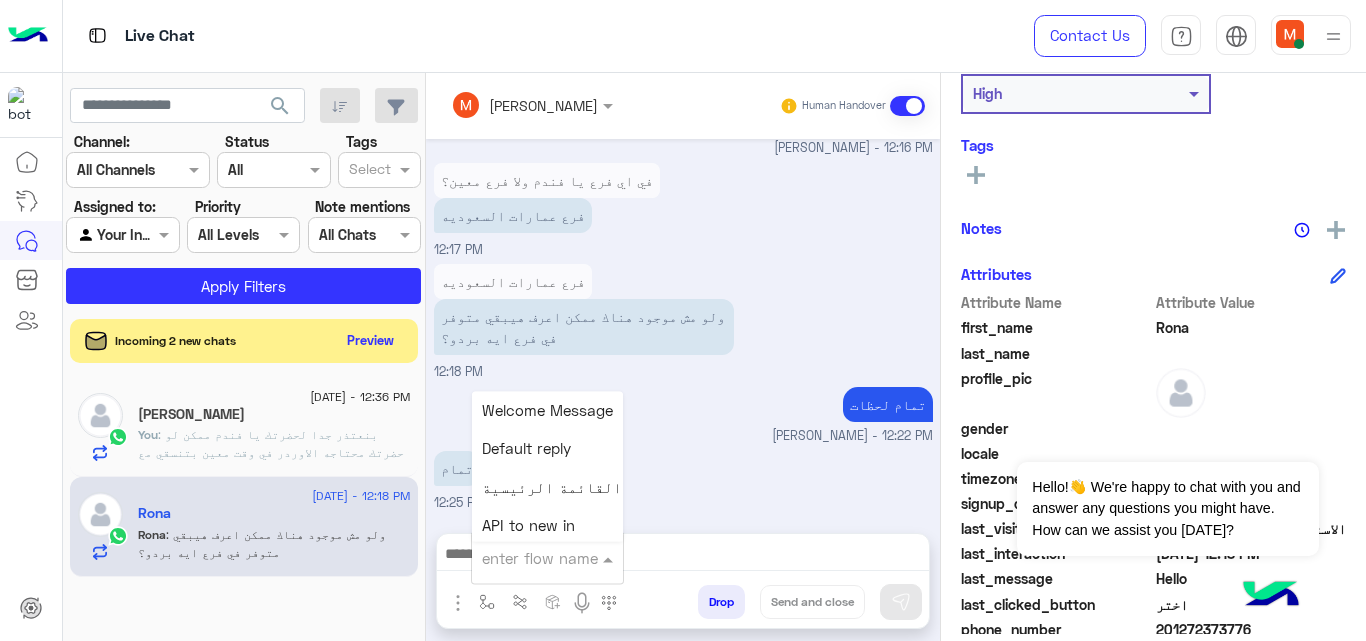 click on "تمام لحظات  Mariam Saber -  12:22 PM" at bounding box center [683, 414] 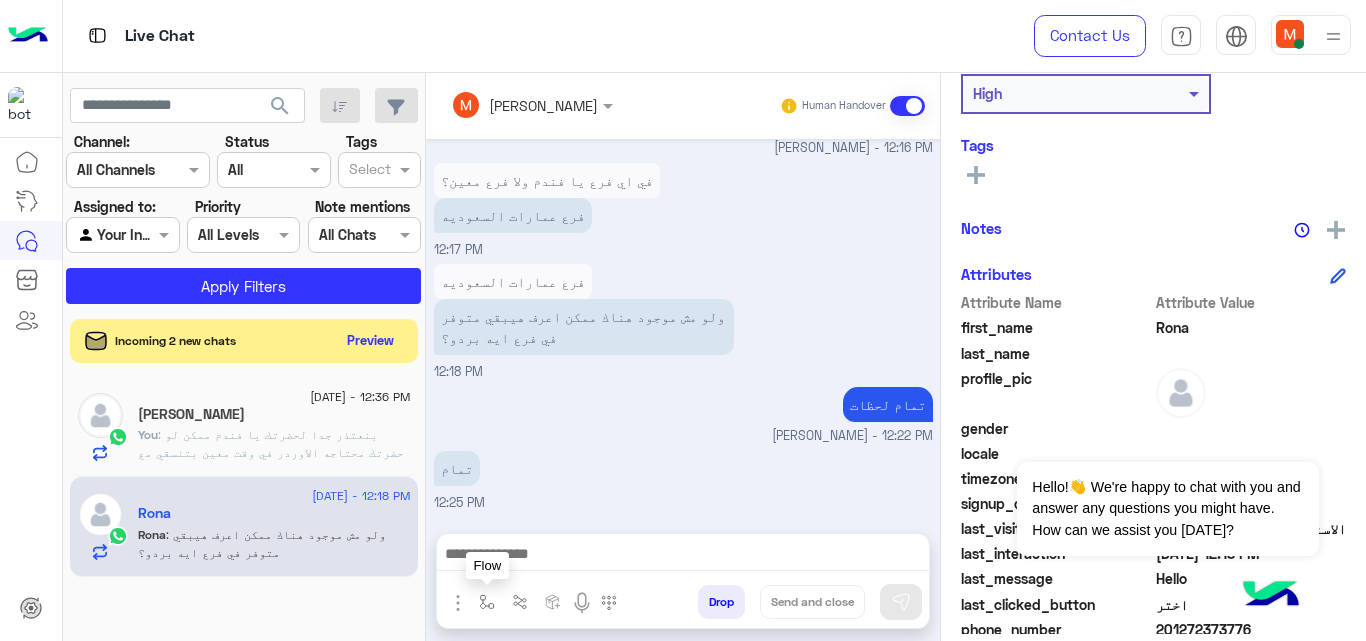 click at bounding box center [487, 602] 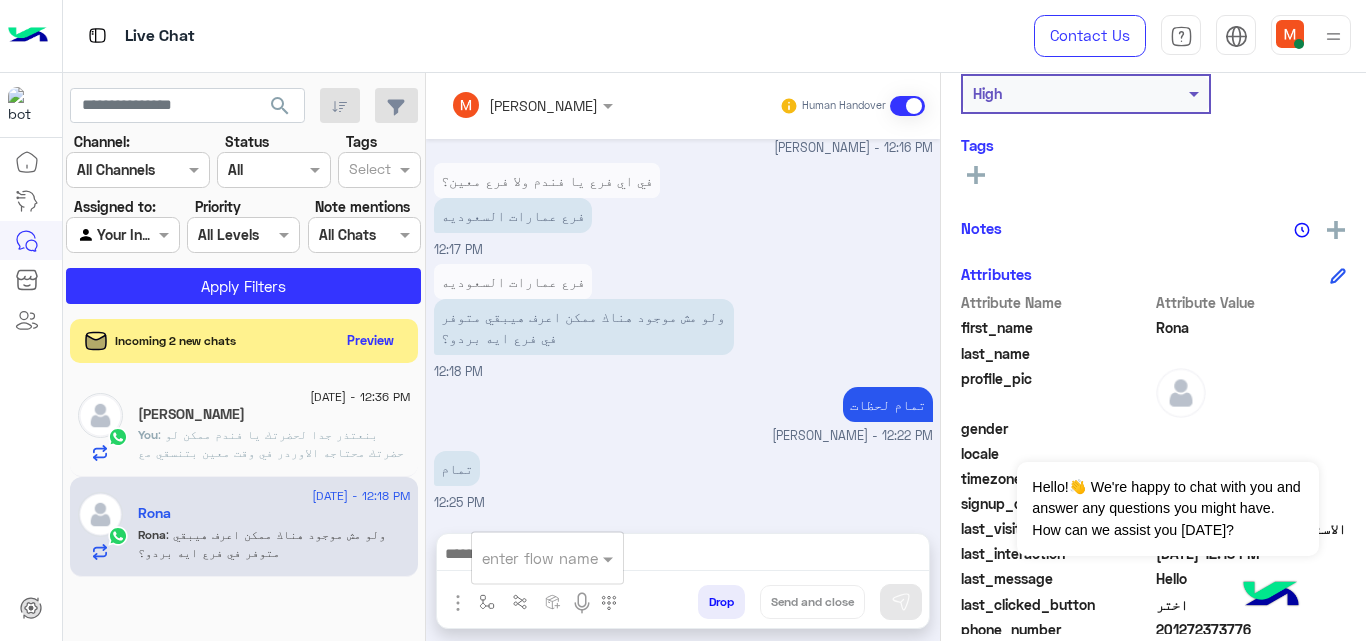 click at bounding box center [547, 557] 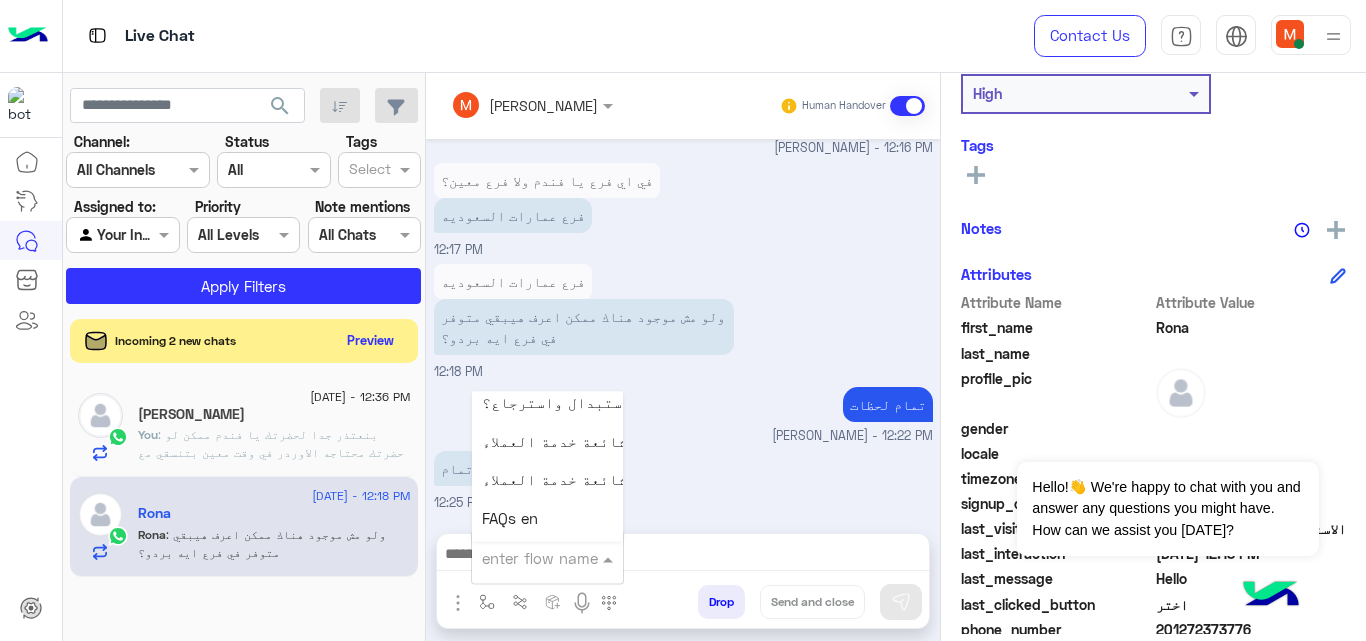 scroll, scrollTop: 761, scrollLeft: 0, axis: vertical 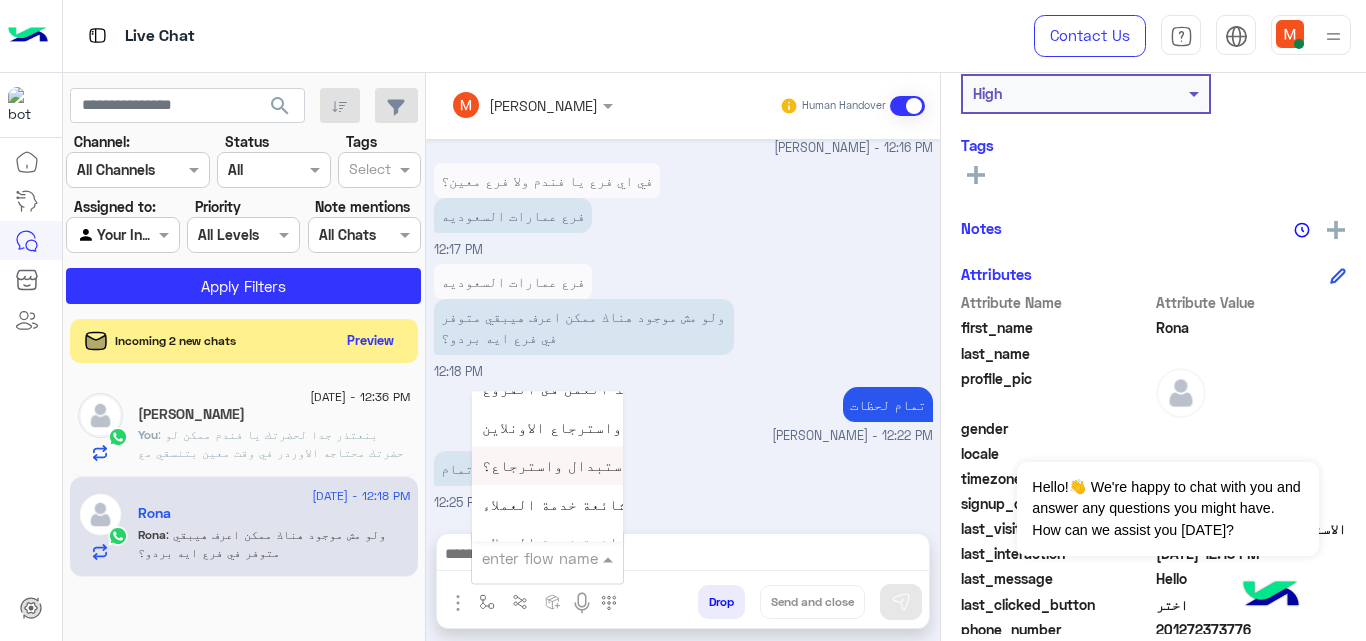 click on "شروط تسجيل طلب استبدال واسترجاع؟" at bounding box center [618, 466] 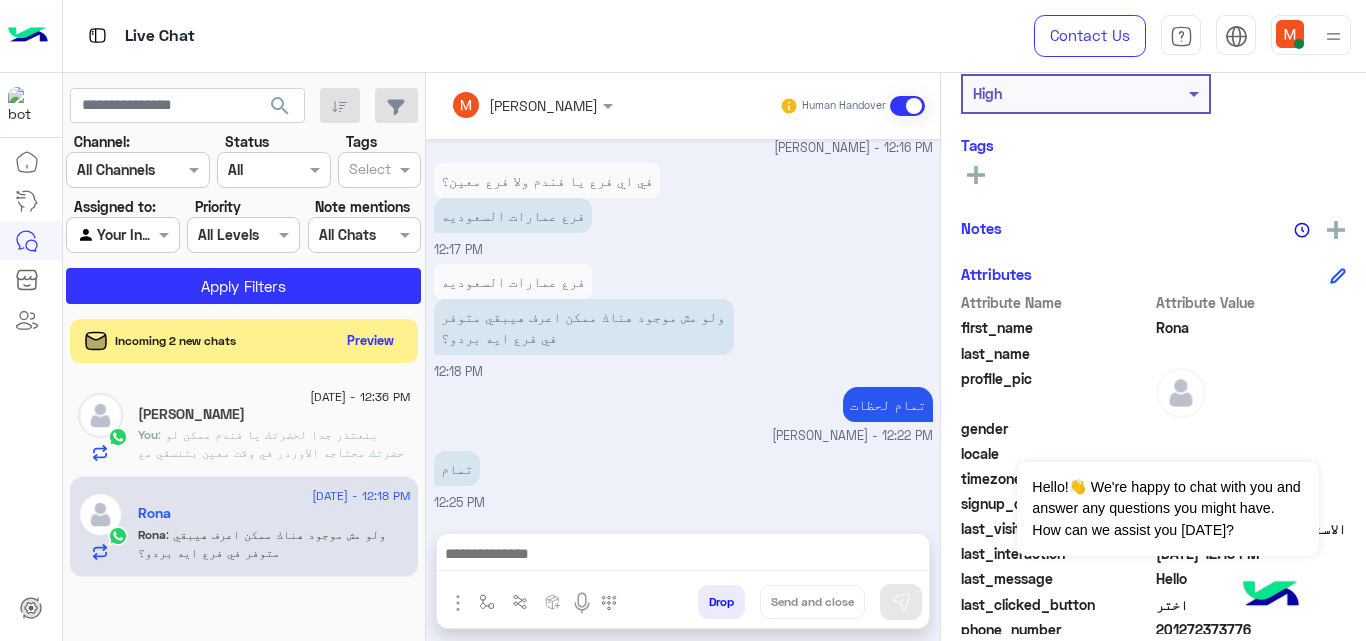 type on "**********" 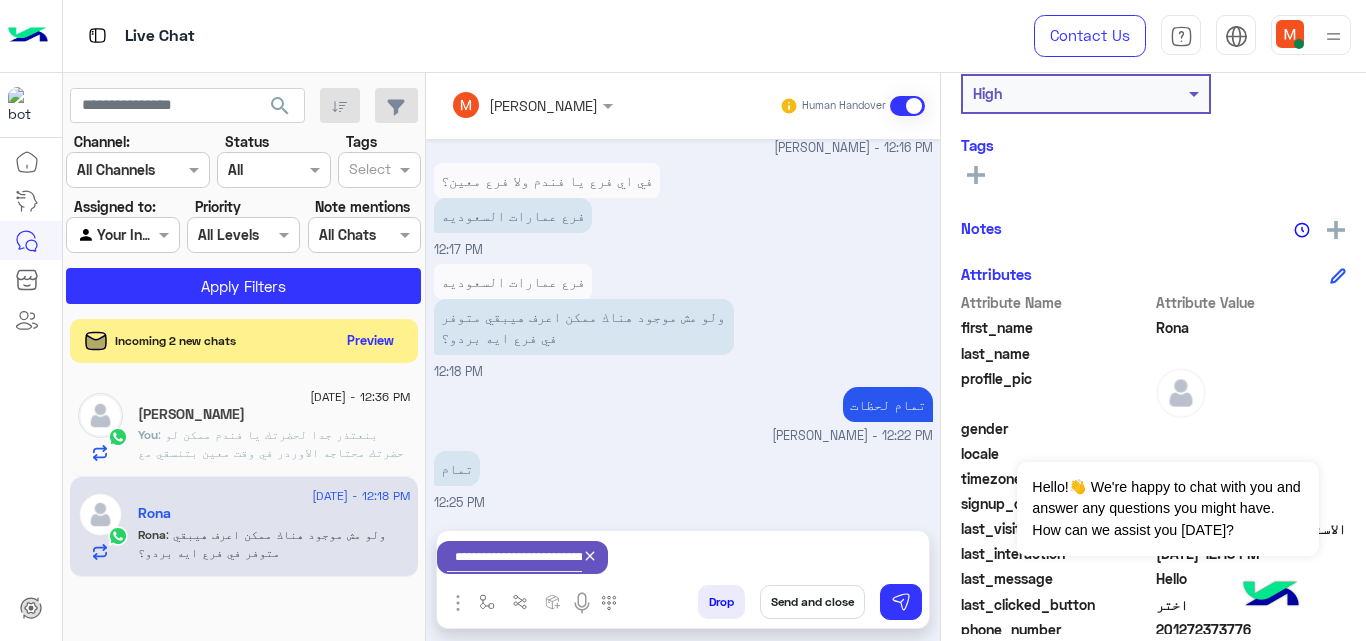 click 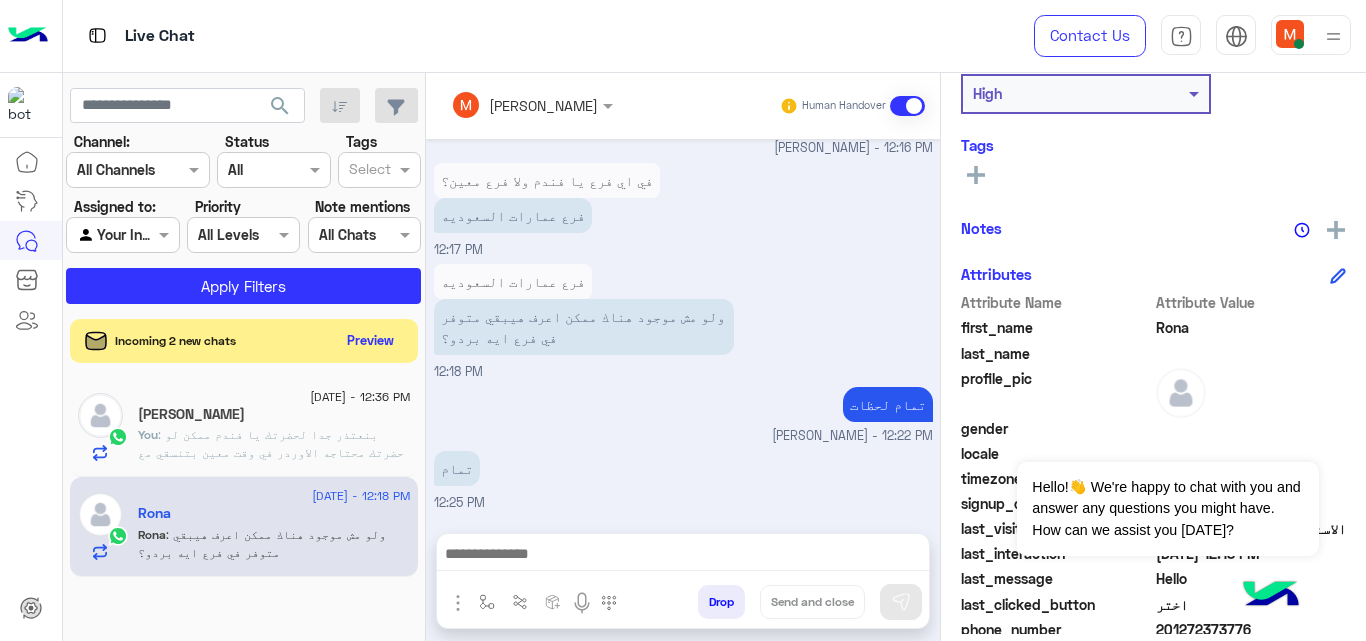 scroll, scrollTop: 917, scrollLeft: 0, axis: vertical 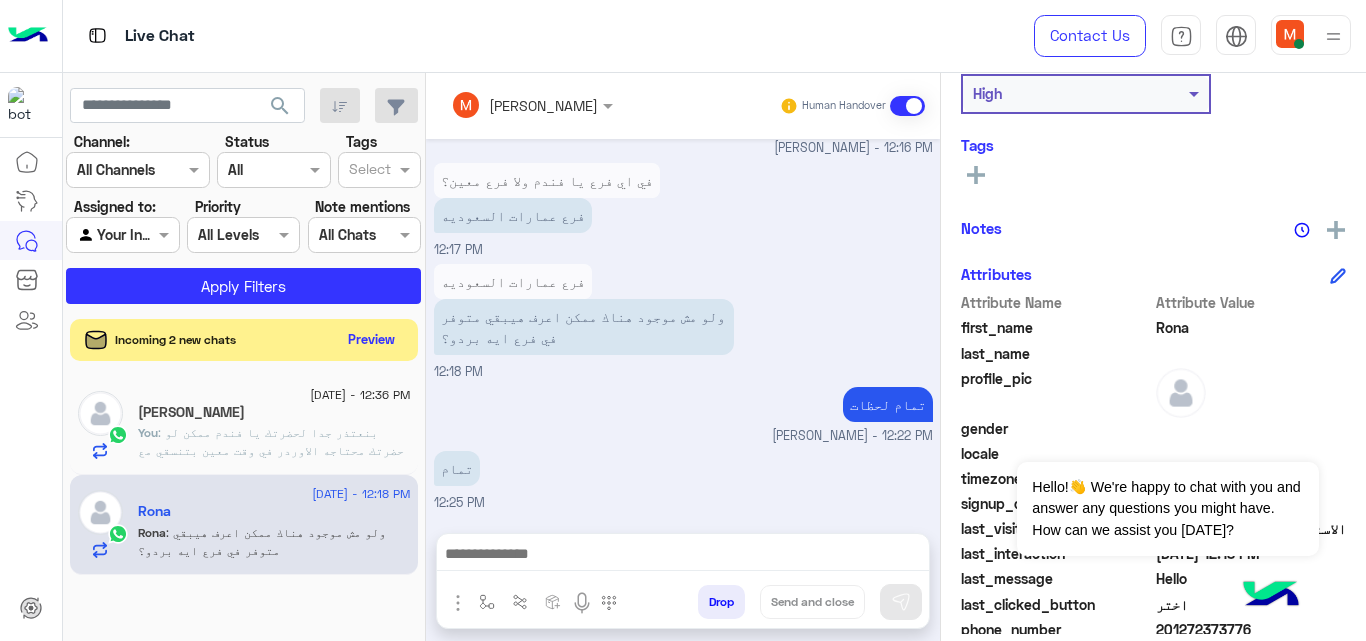 click on "Preview" 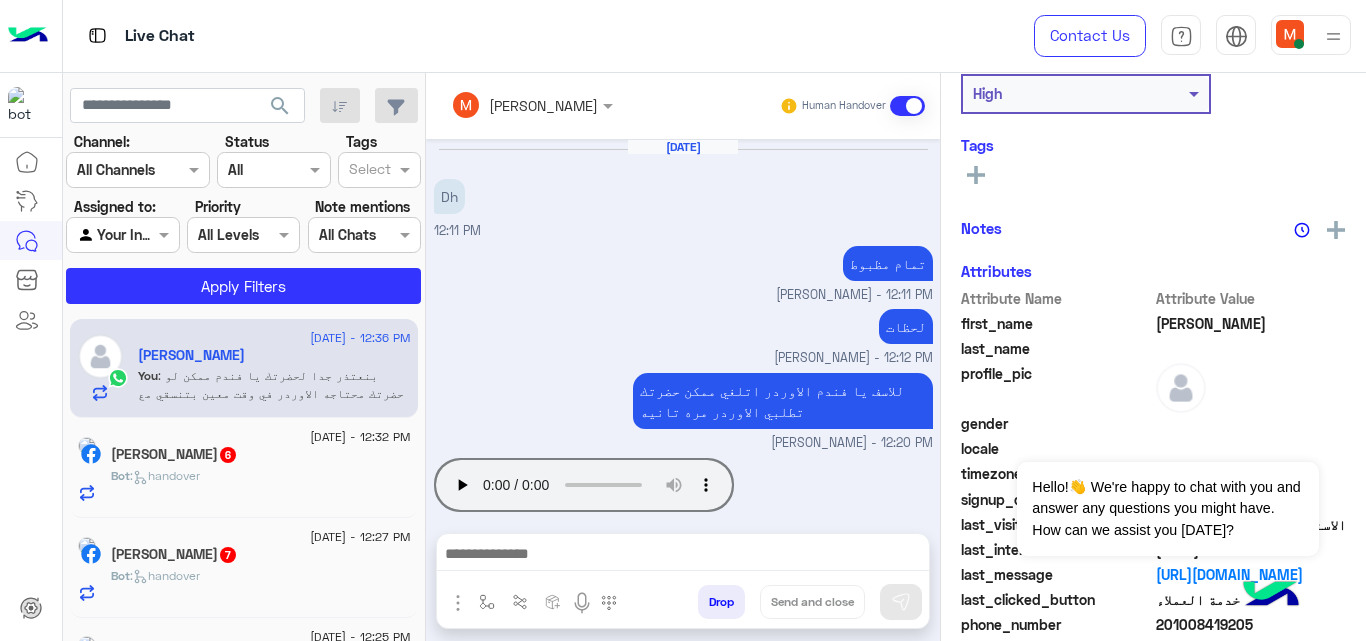 scroll, scrollTop: 493, scrollLeft: 0, axis: vertical 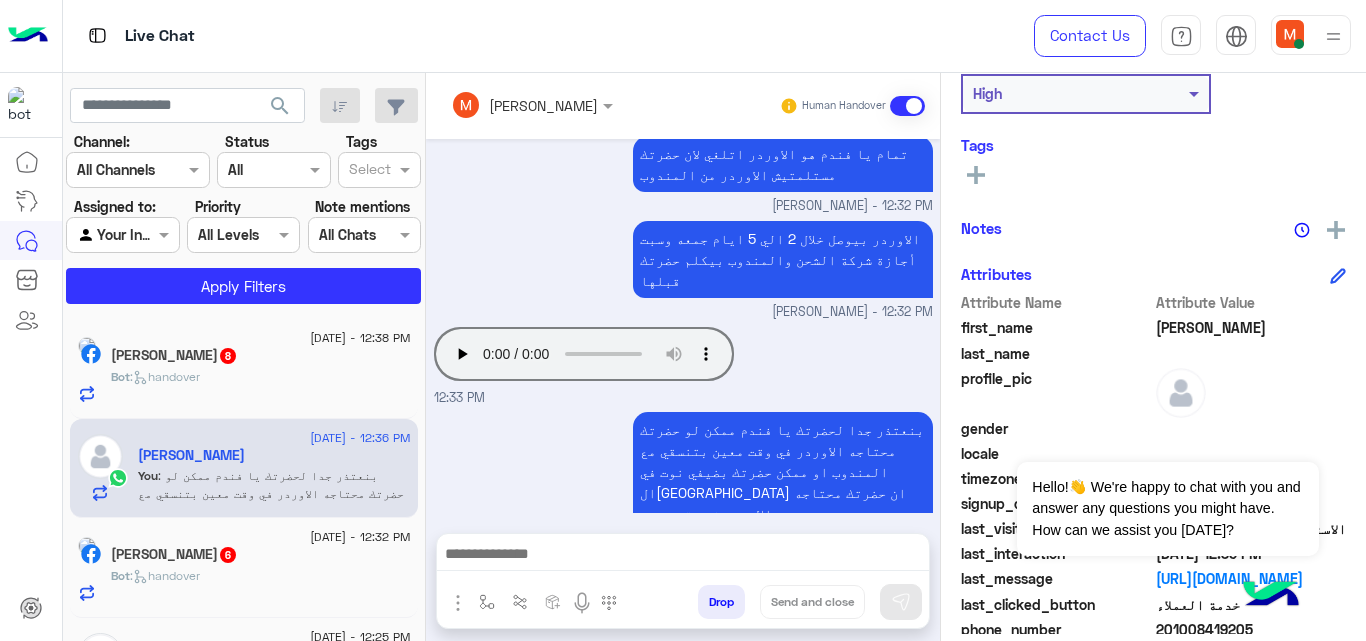 click on ":   handover" 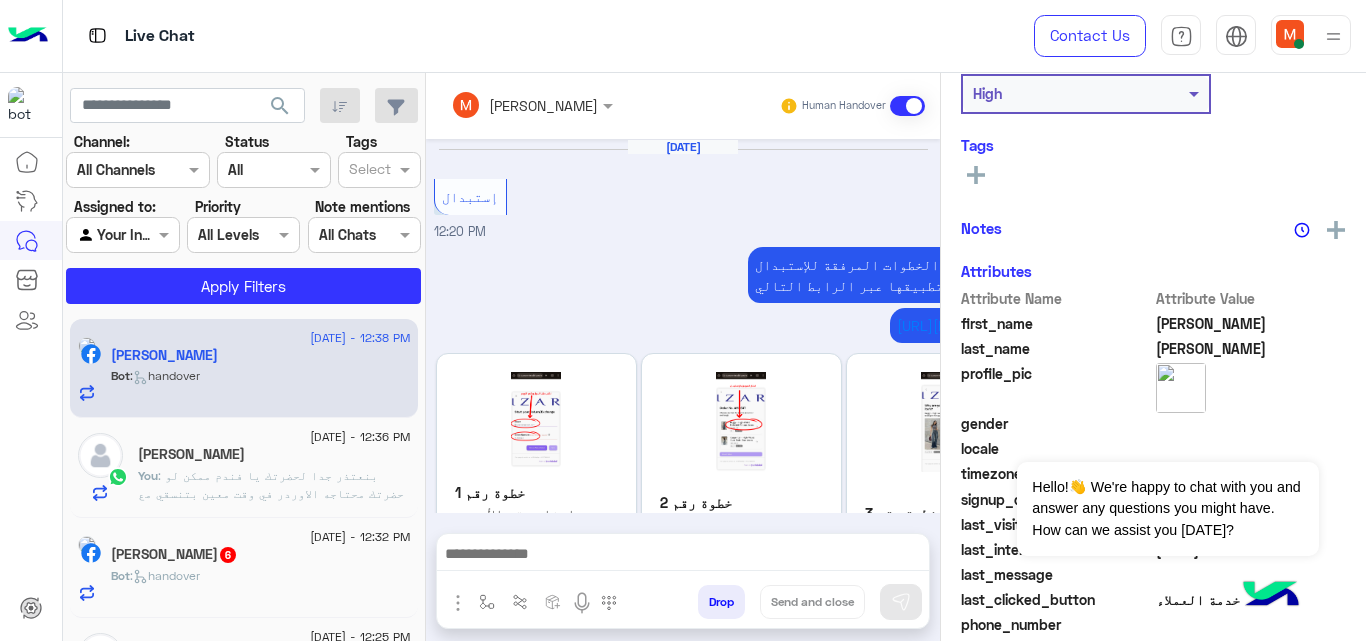 scroll, scrollTop: 881, scrollLeft: 0, axis: vertical 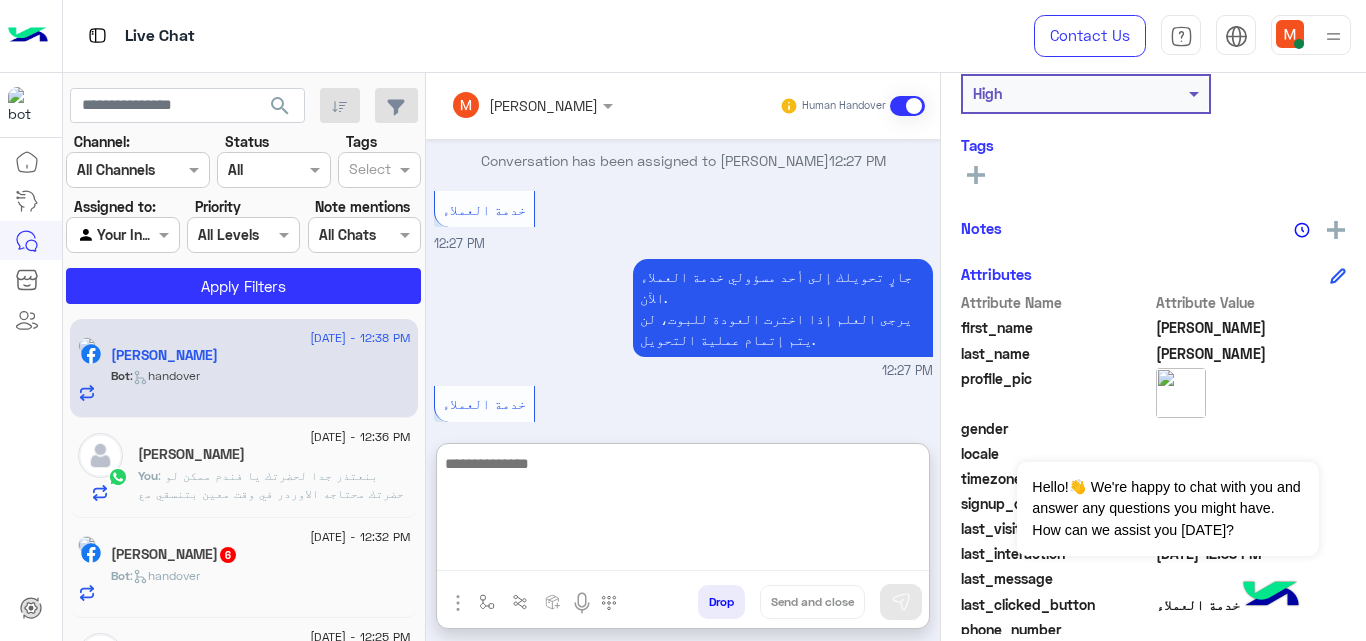 click at bounding box center [683, 511] 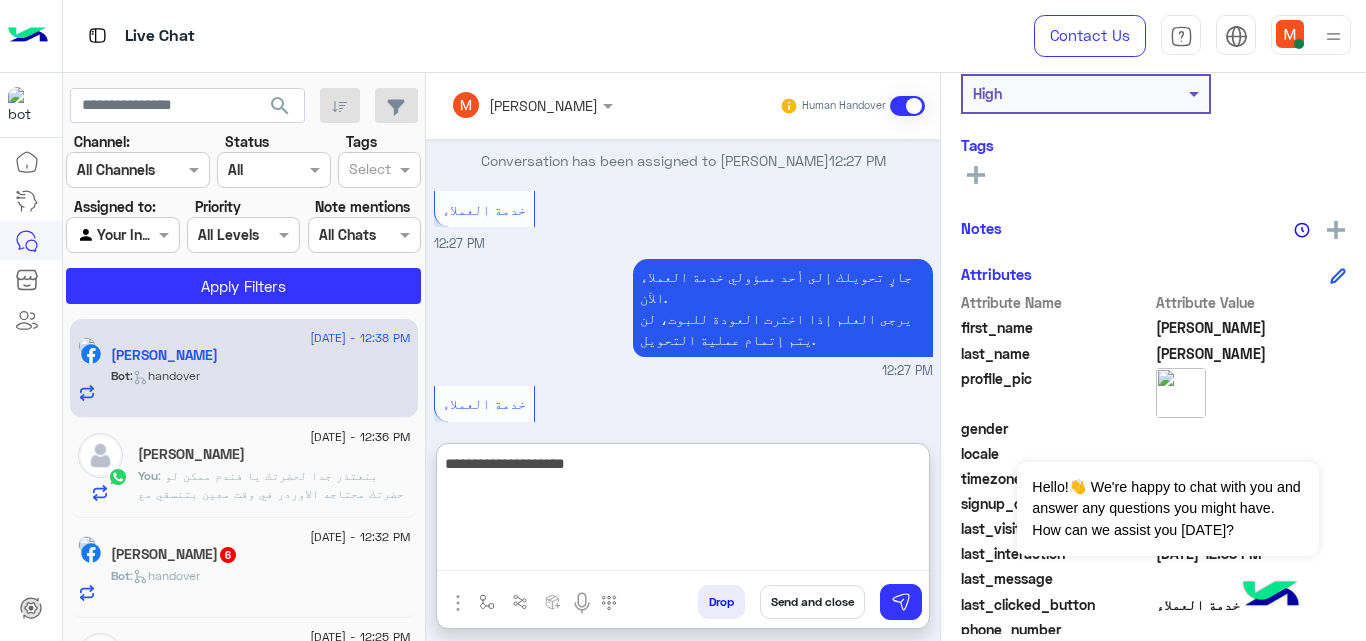 paste on "***" 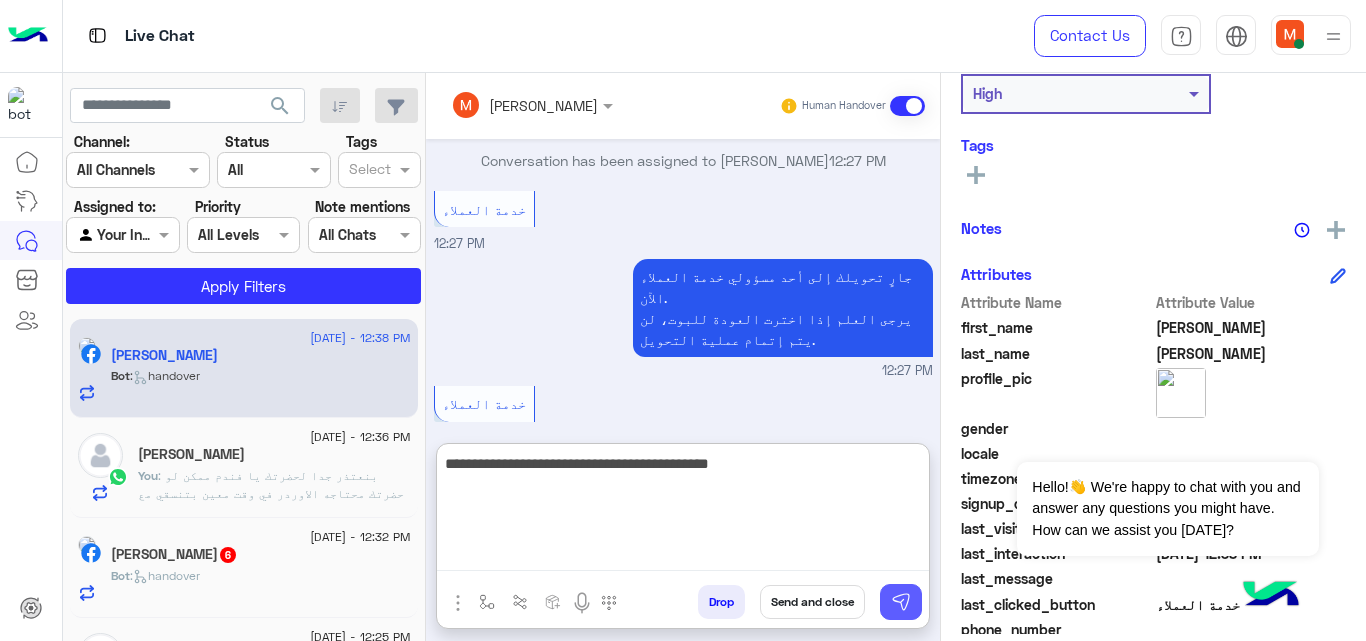 type on "**********" 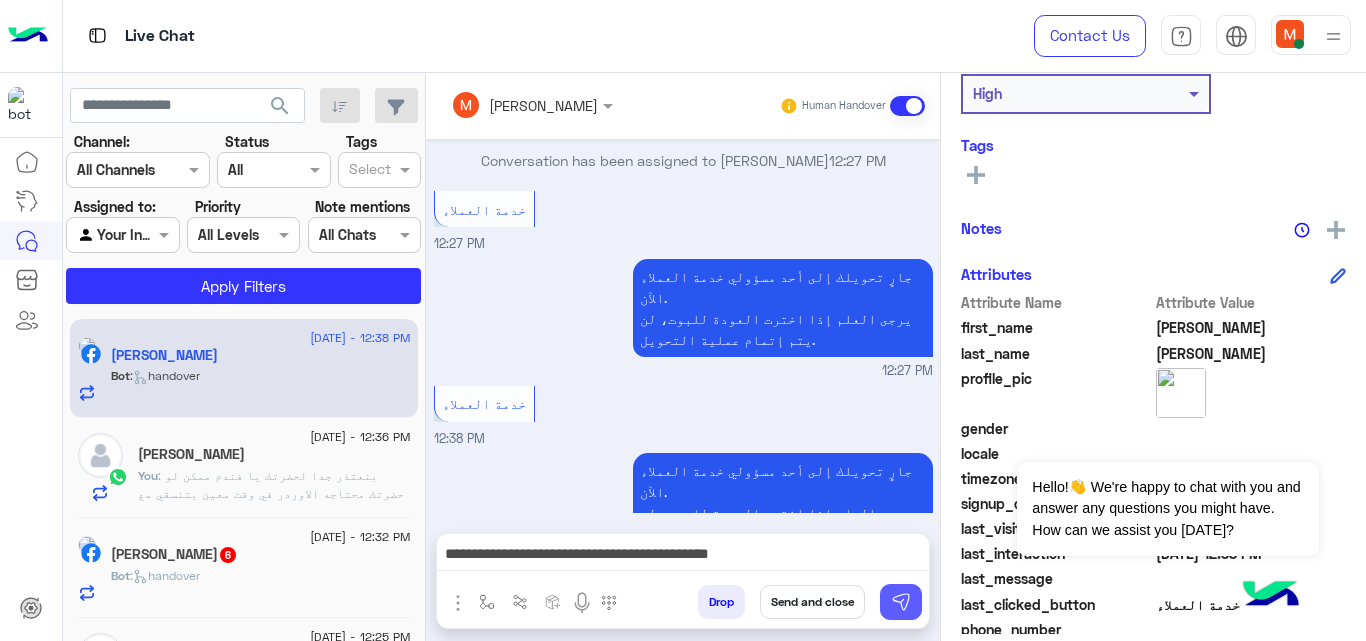 click at bounding box center (901, 602) 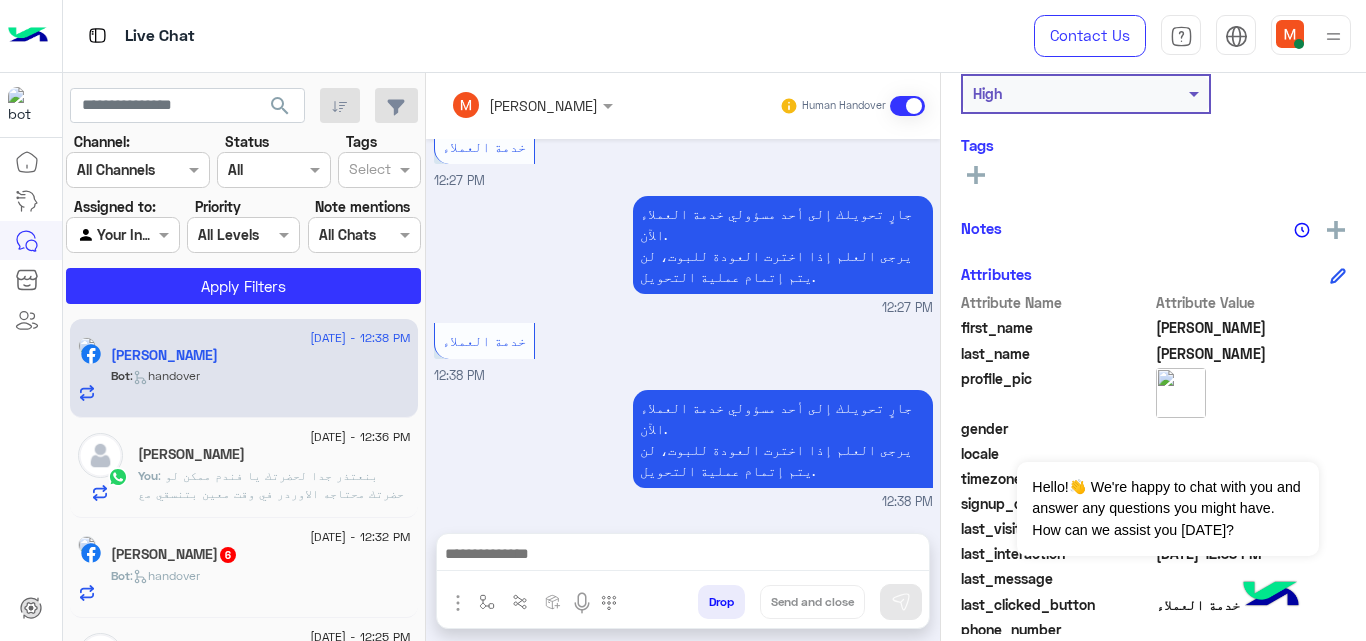 scroll, scrollTop: 981, scrollLeft: 0, axis: vertical 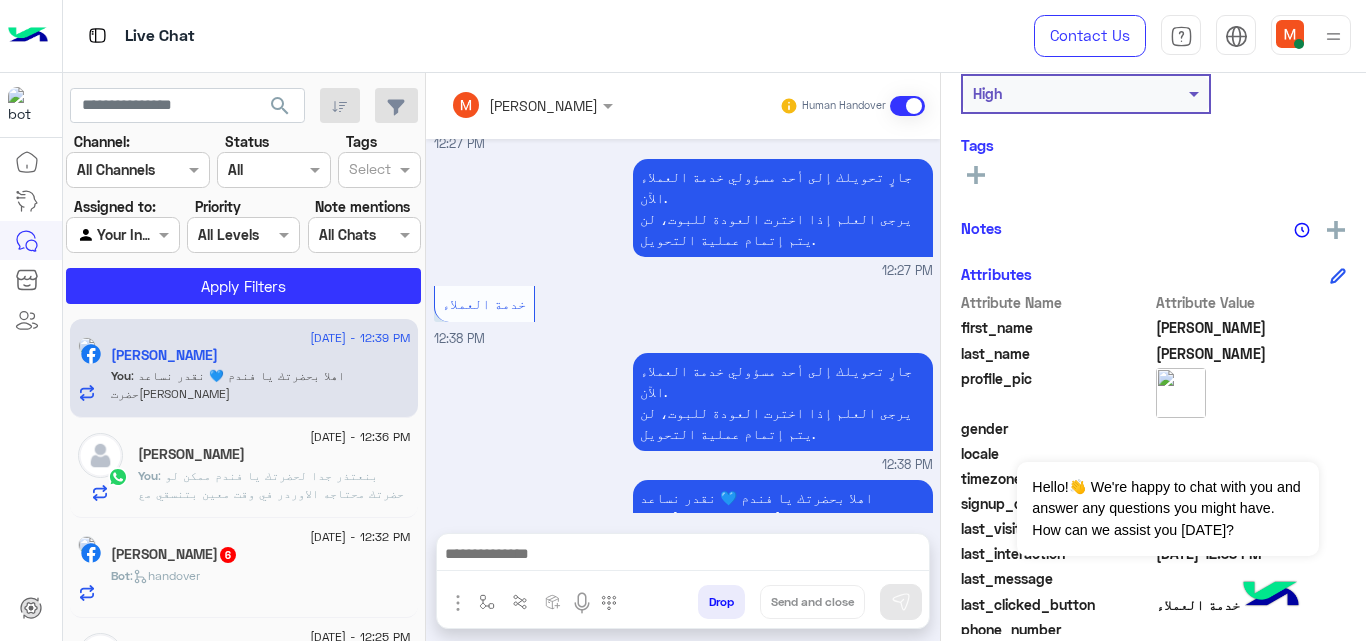 drag, startPoint x: 670, startPoint y: 425, endPoint x: 664, endPoint y: 437, distance: 13.416408 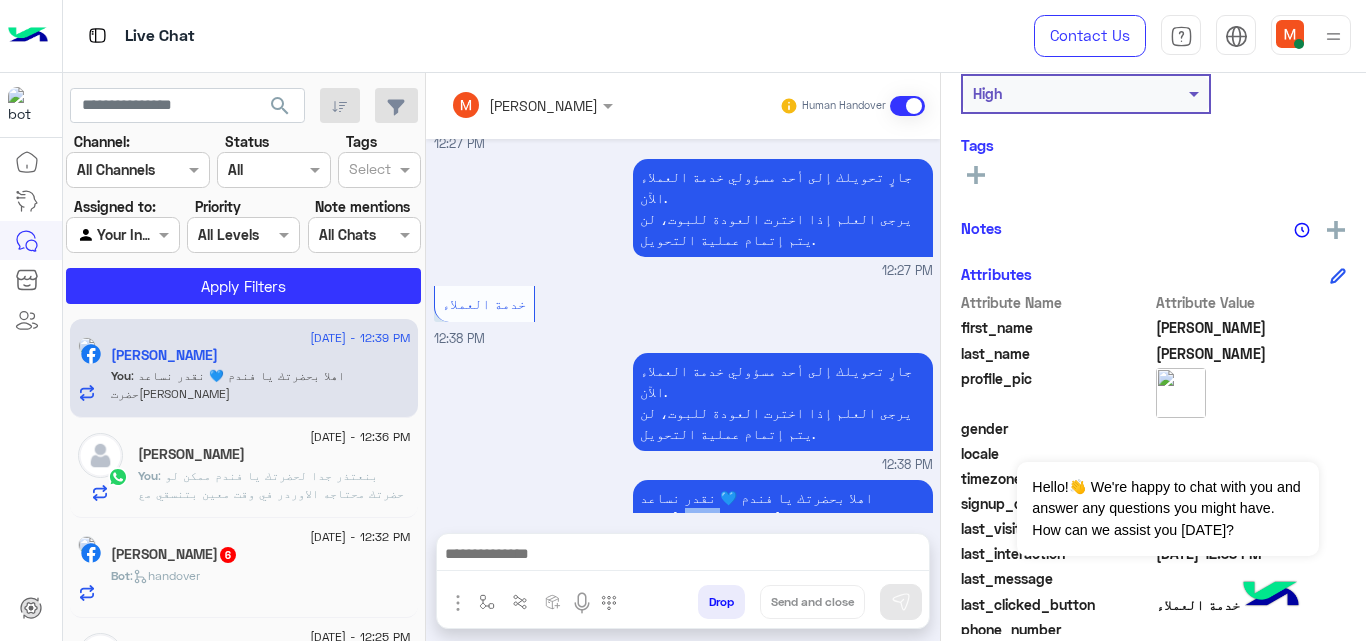 click on "اهلا بحضرتك يا فندم 💙 نقدر نساعد حضرتك [PERSON_NAME]" at bounding box center [783, 508] 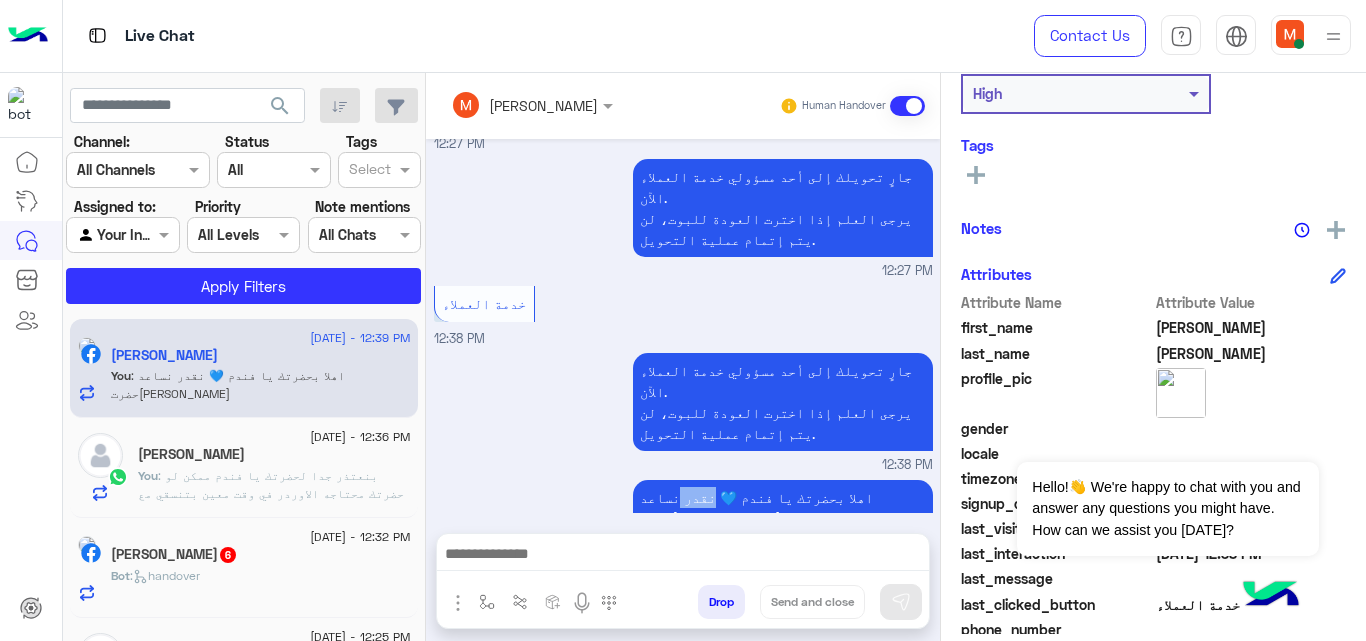 click on "اهلا بحضرتك يا فندم 💙 نقدر نساعد حضرتك [PERSON_NAME]" at bounding box center [783, 508] 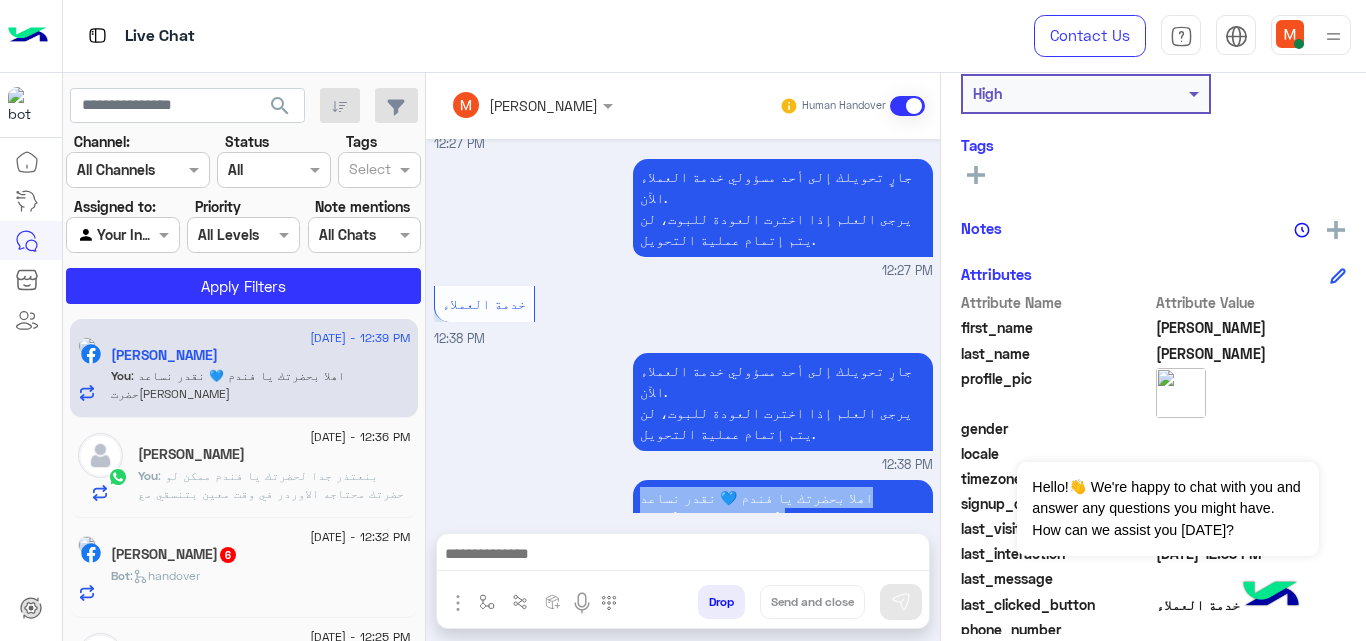 click on "اهلا بحضرتك يا فندم 💙 نقدر نساعد حضرتك [PERSON_NAME]" at bounding box center (783, 508) 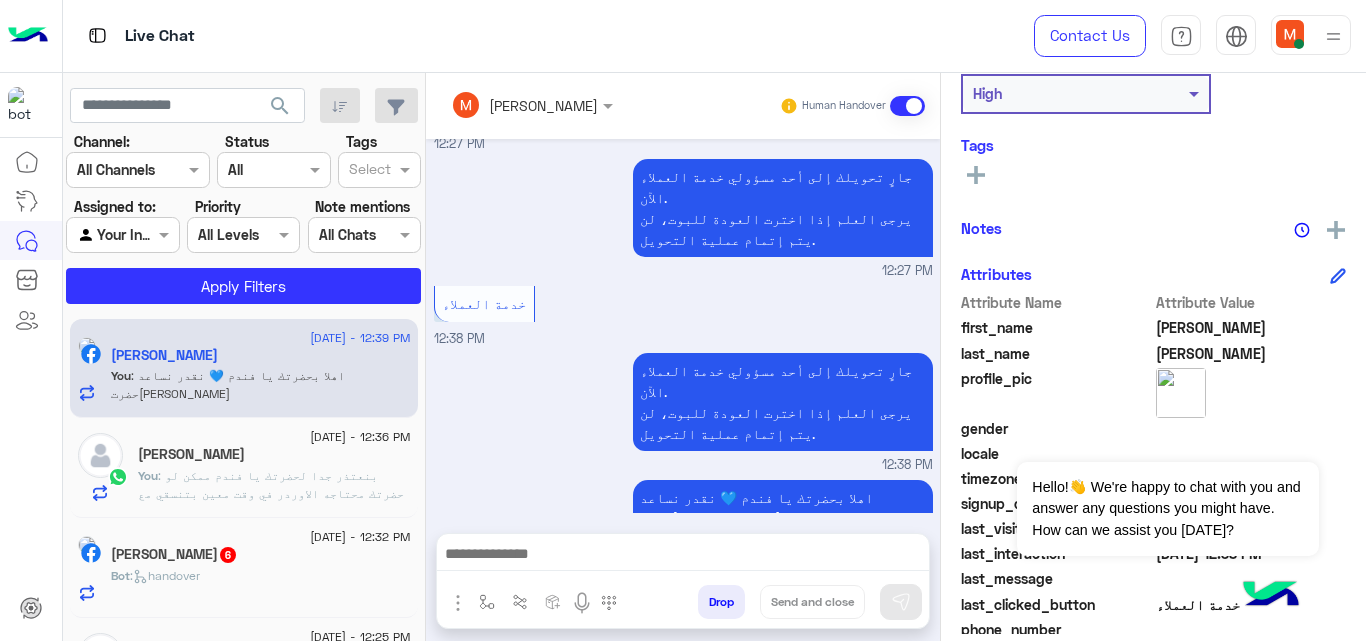 click on "Nour Elrahman  6" 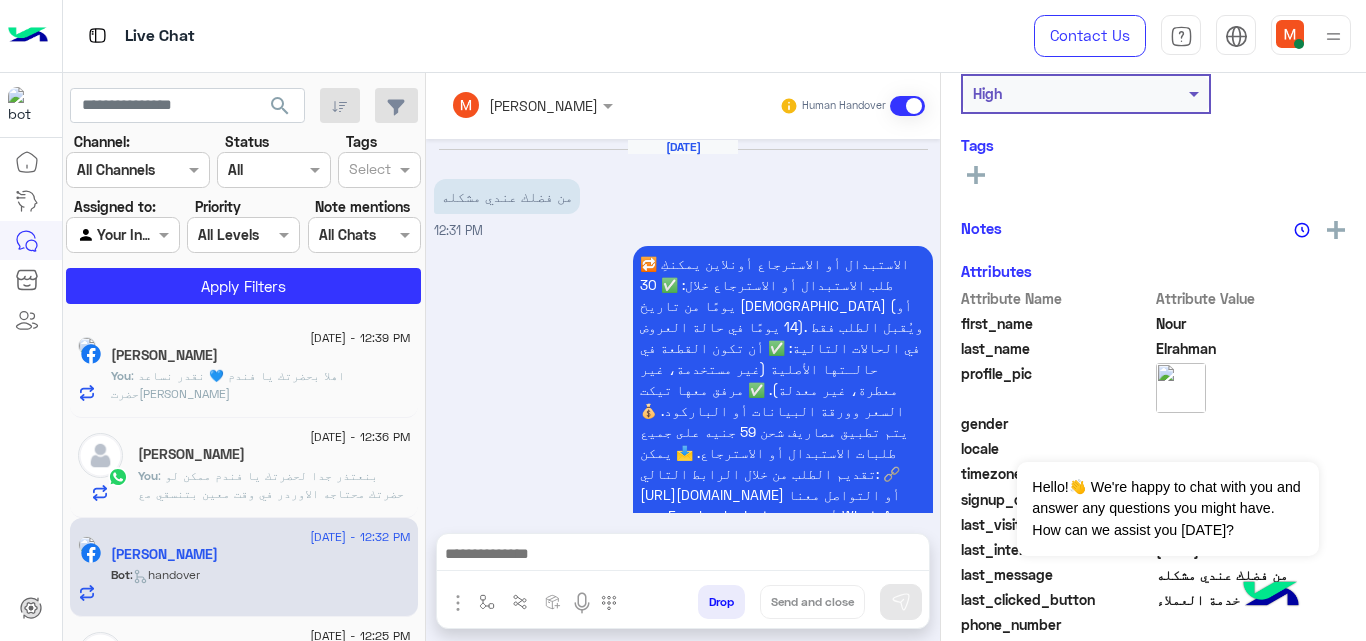 scroll, scrollTop: 1213, scrollLeft: 0, axis: vertical 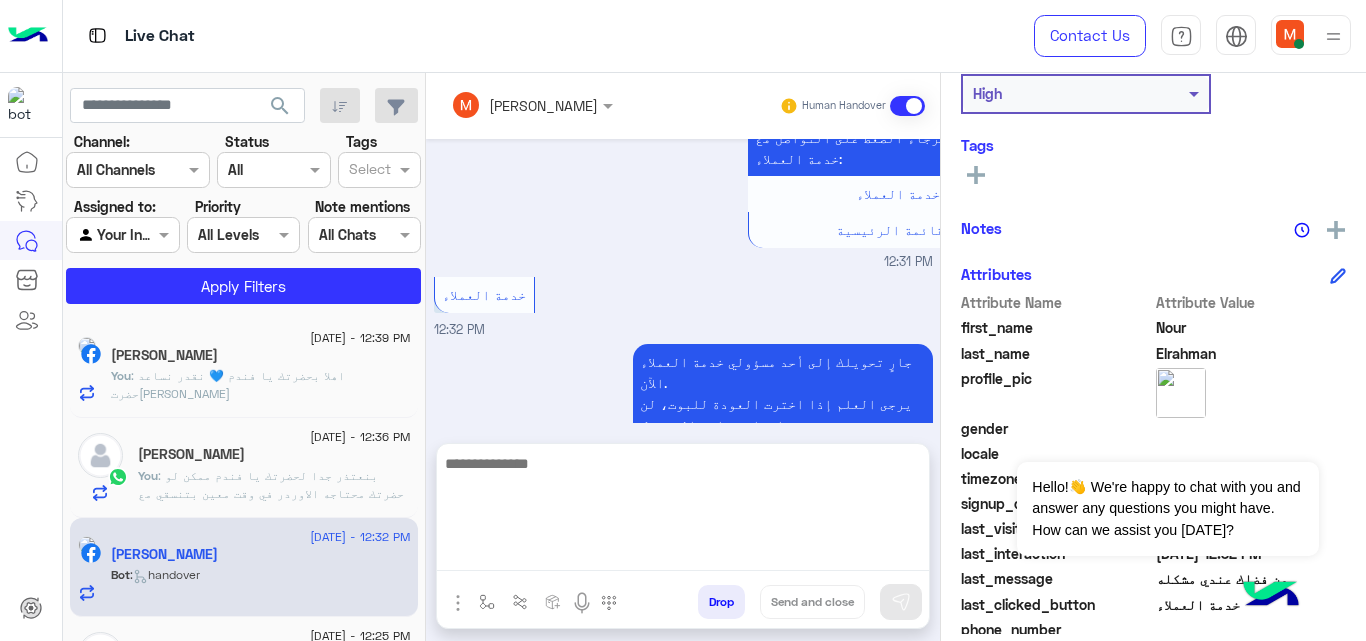click at bounding box center (683, 511) 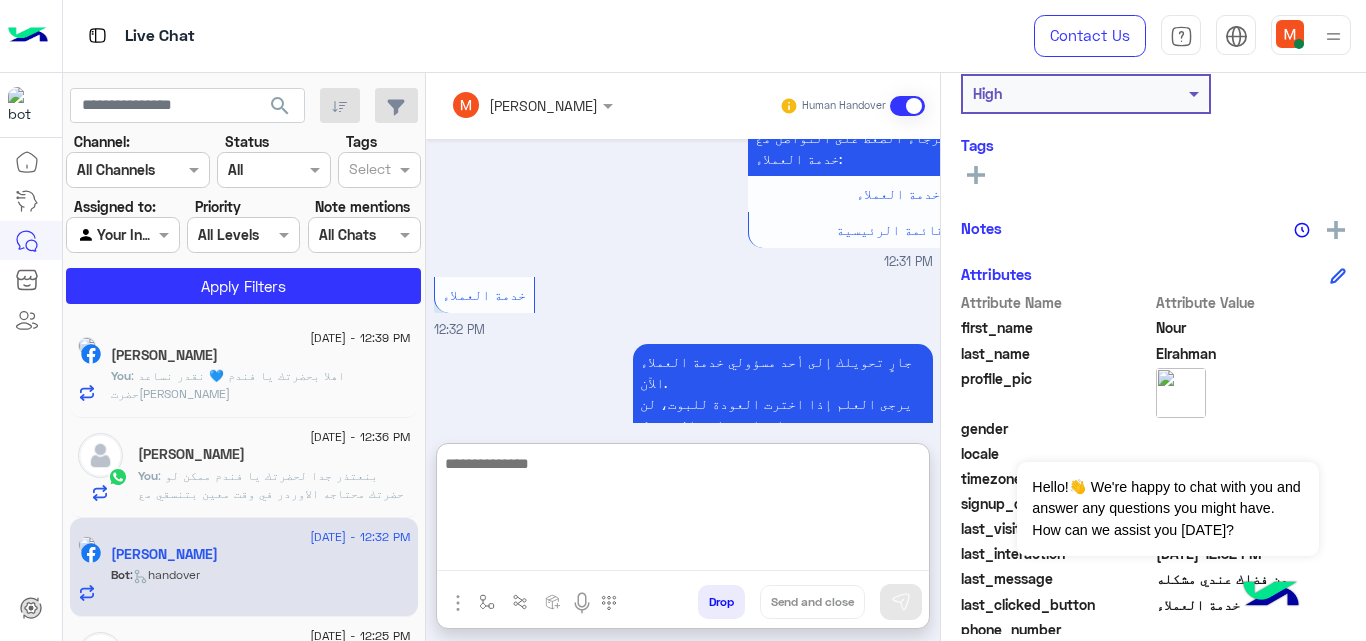 paste on "**********" 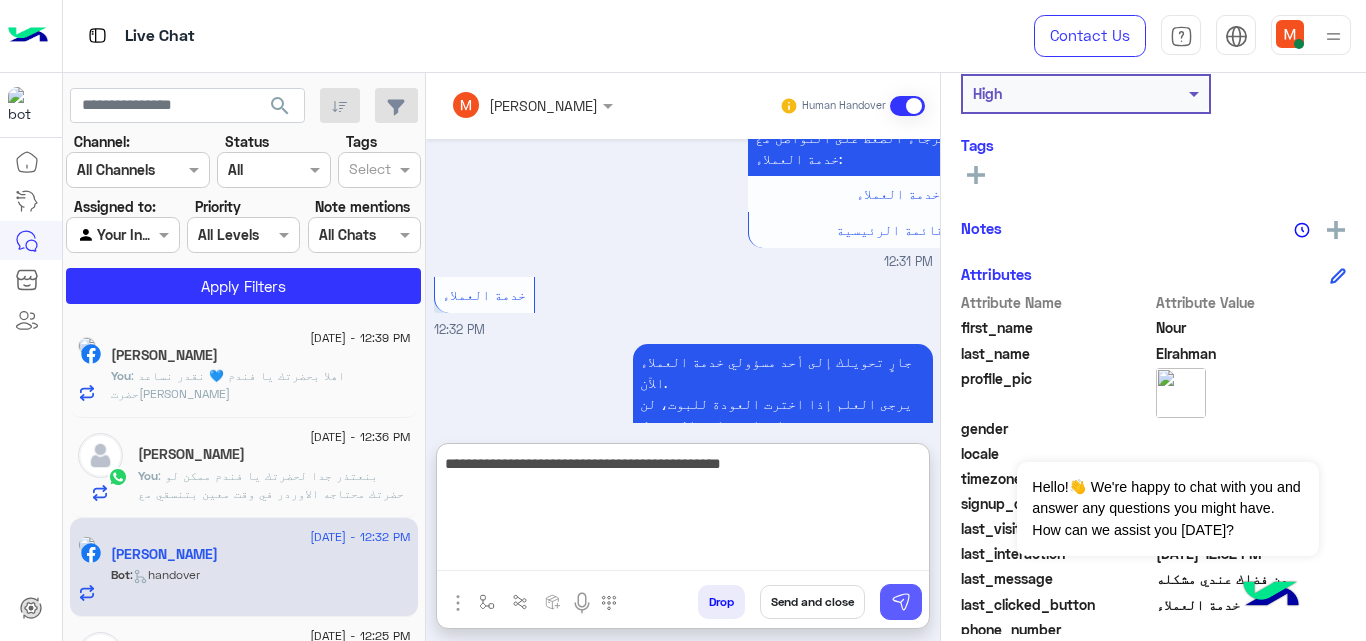type on "**********" 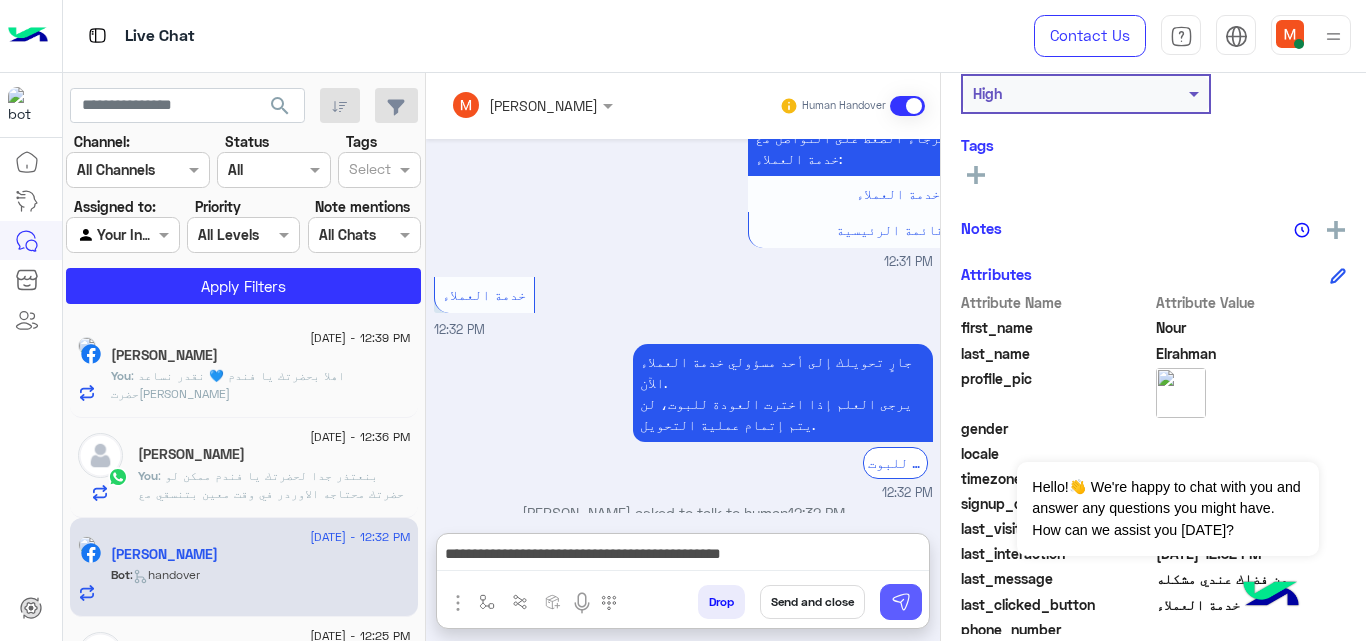 click at bounding box center (901, 602) 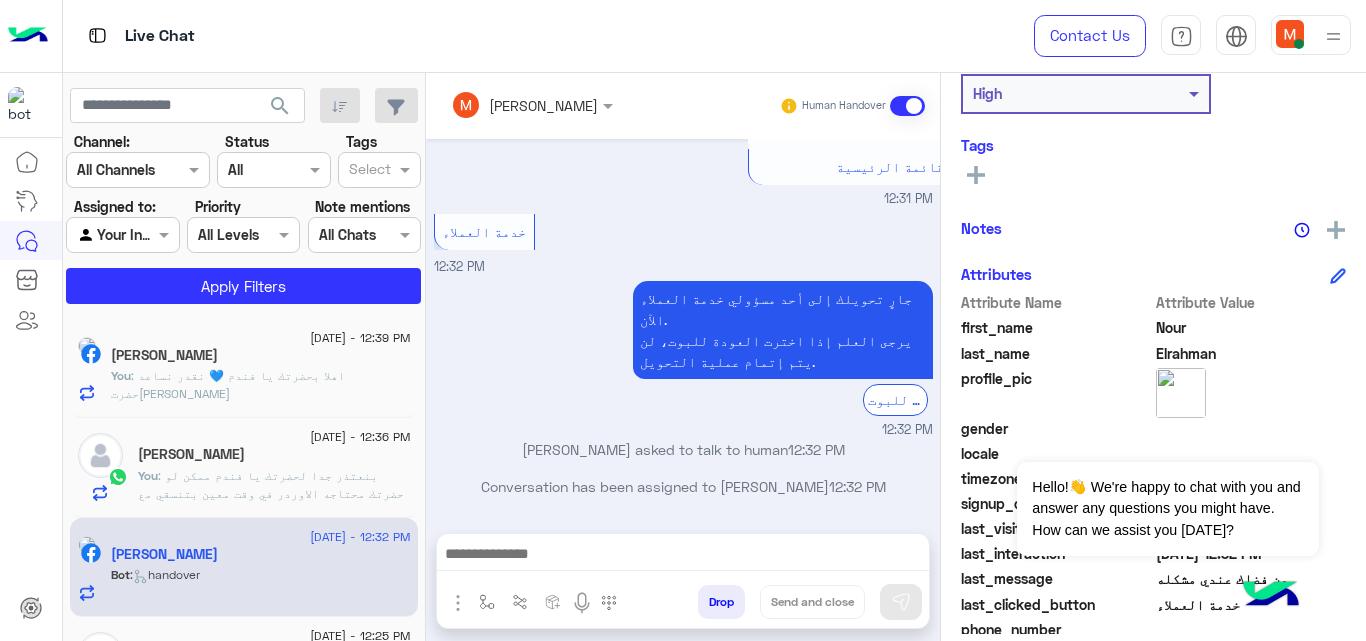 scroll, scrollTop: 1313, scrollLeft: 0, axis: vertical 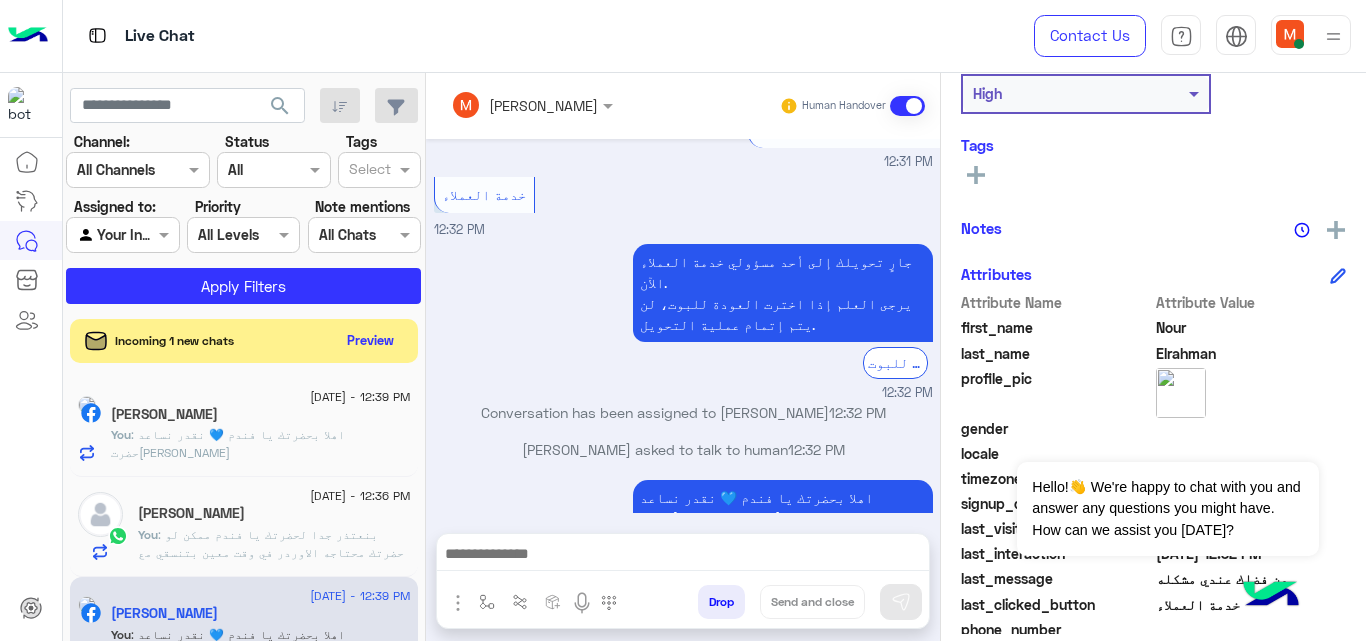 click on "Incoming 1 new chats    Preview" 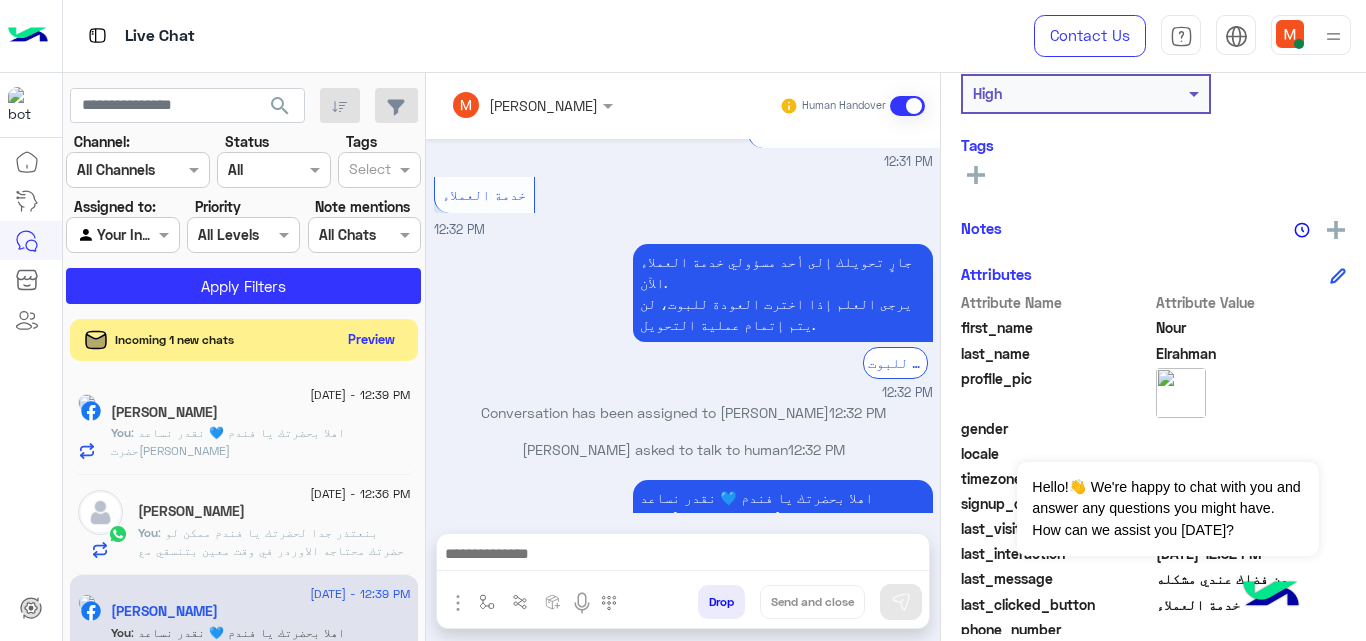 click on "Preview" 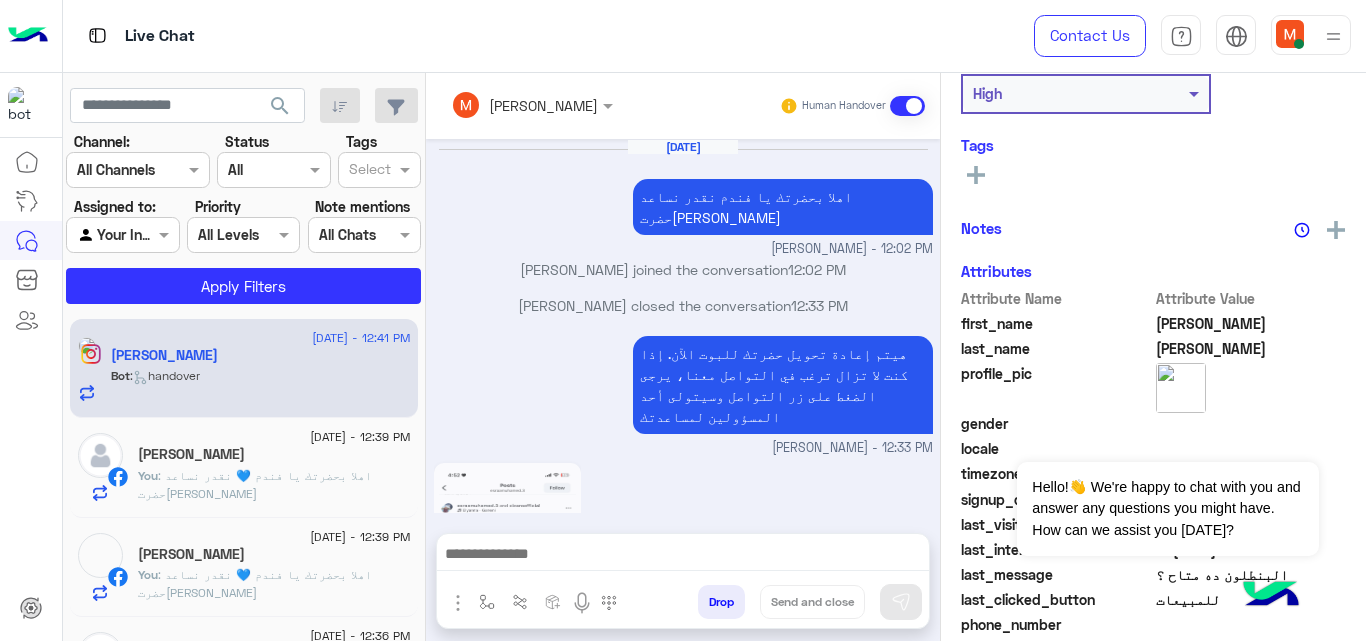 scroll, scrollTop: 719, scrollLeft: 0, axis: vertical 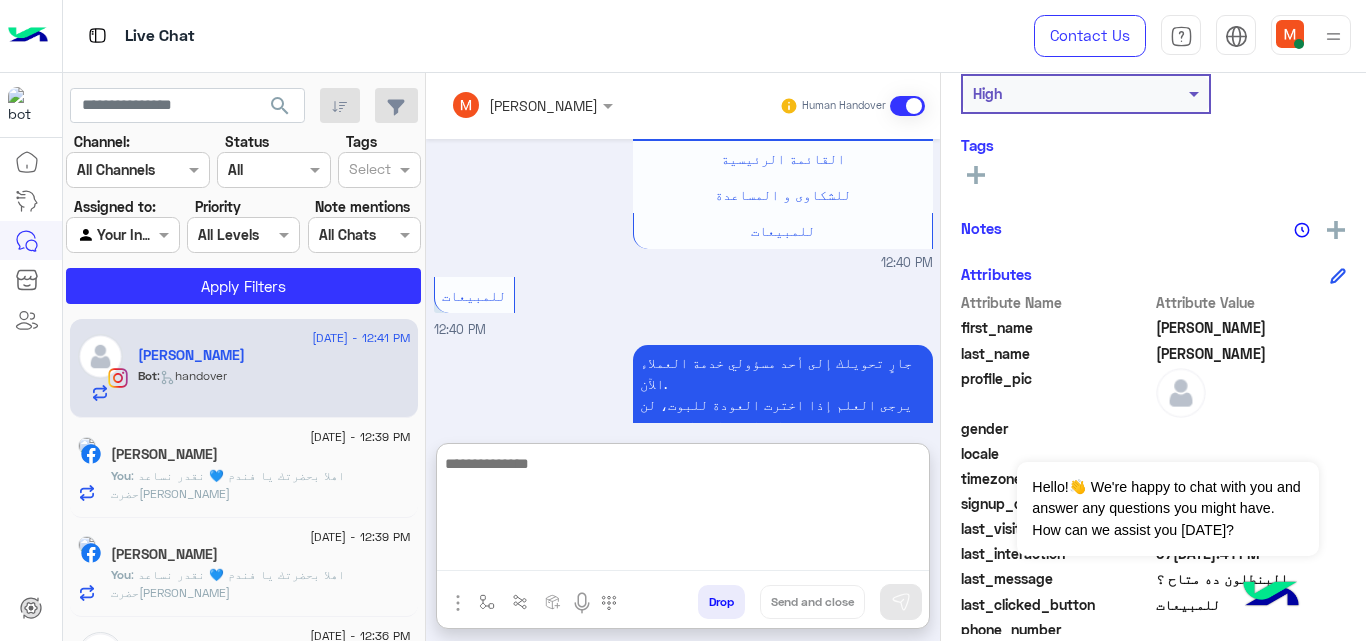 click at bounding box center [683, 511] 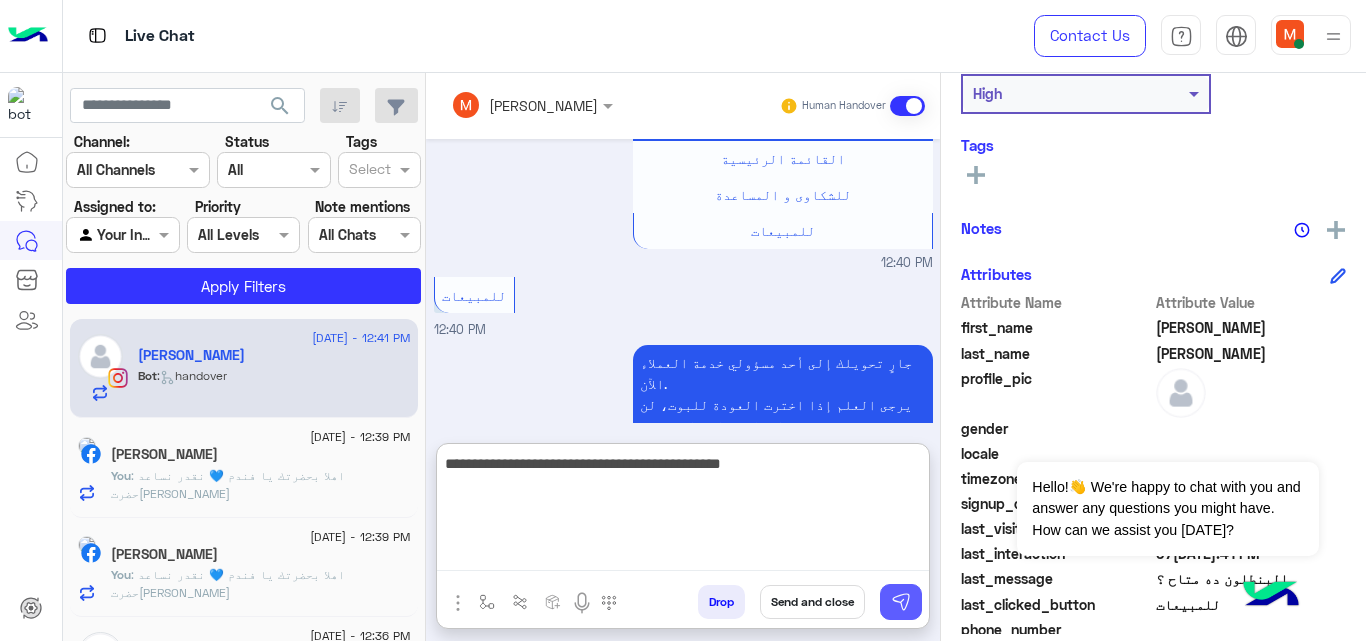 type on "**********" 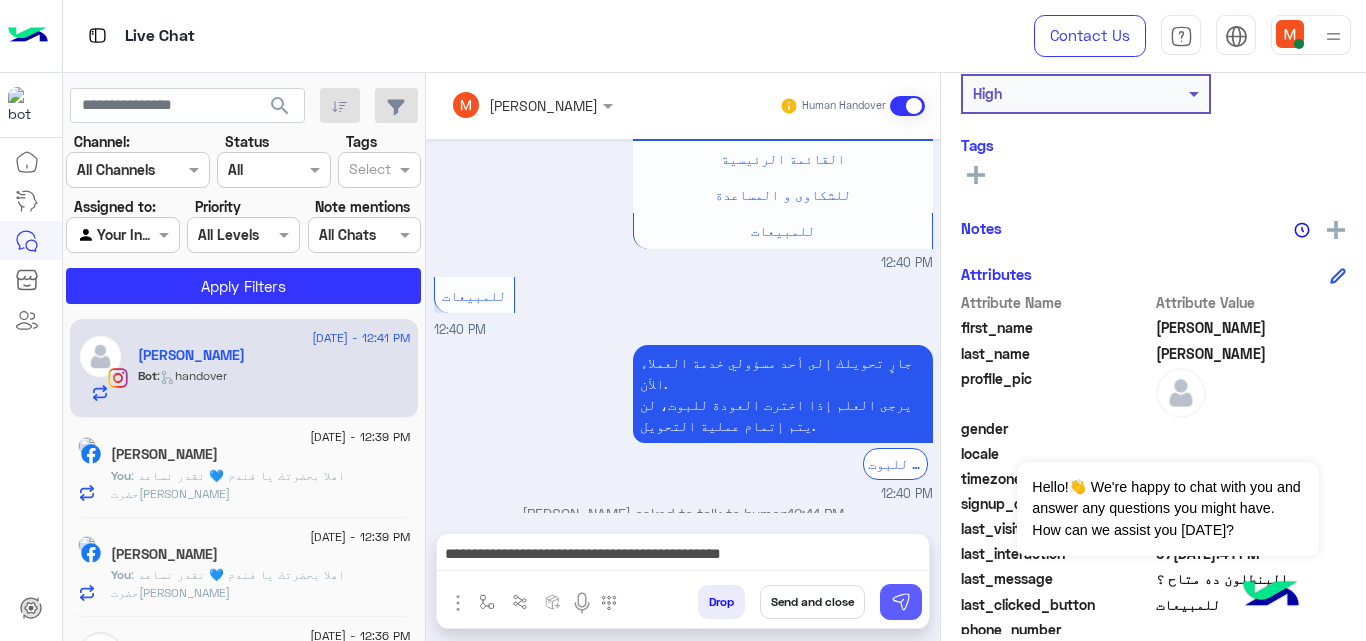 click at bounding box center (901, 602) 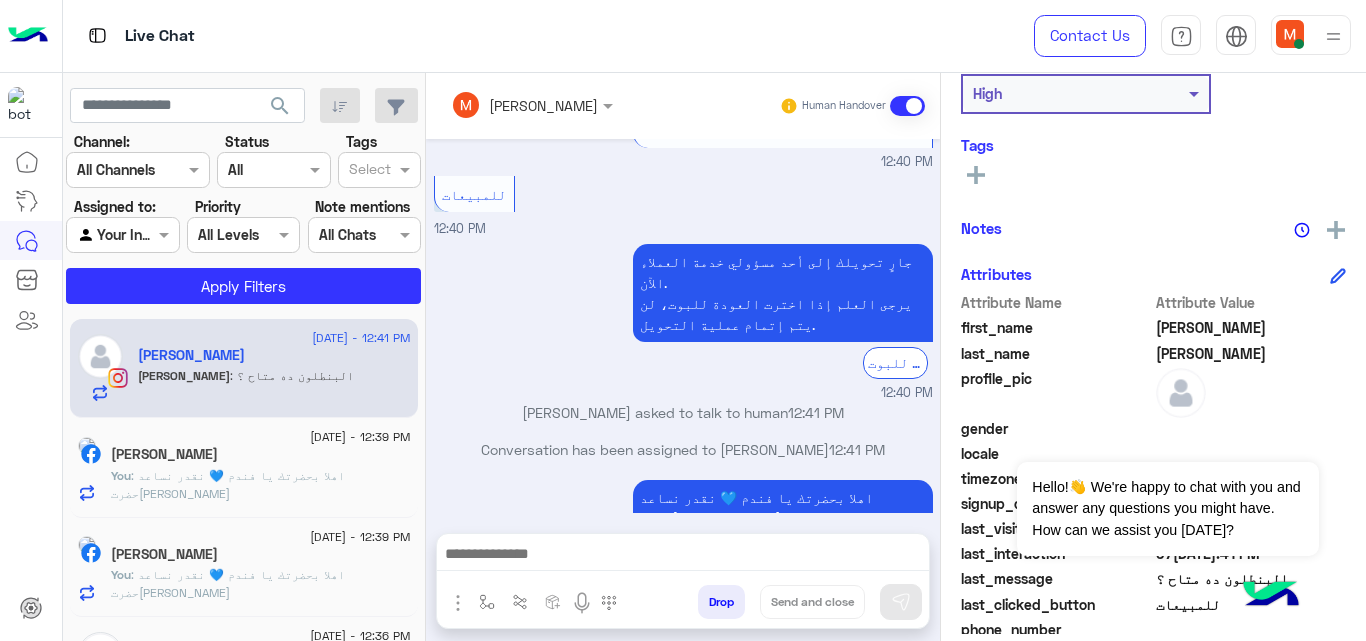 scroll, scrollTop: 1139, scrollLeft: 0, axis: vertical 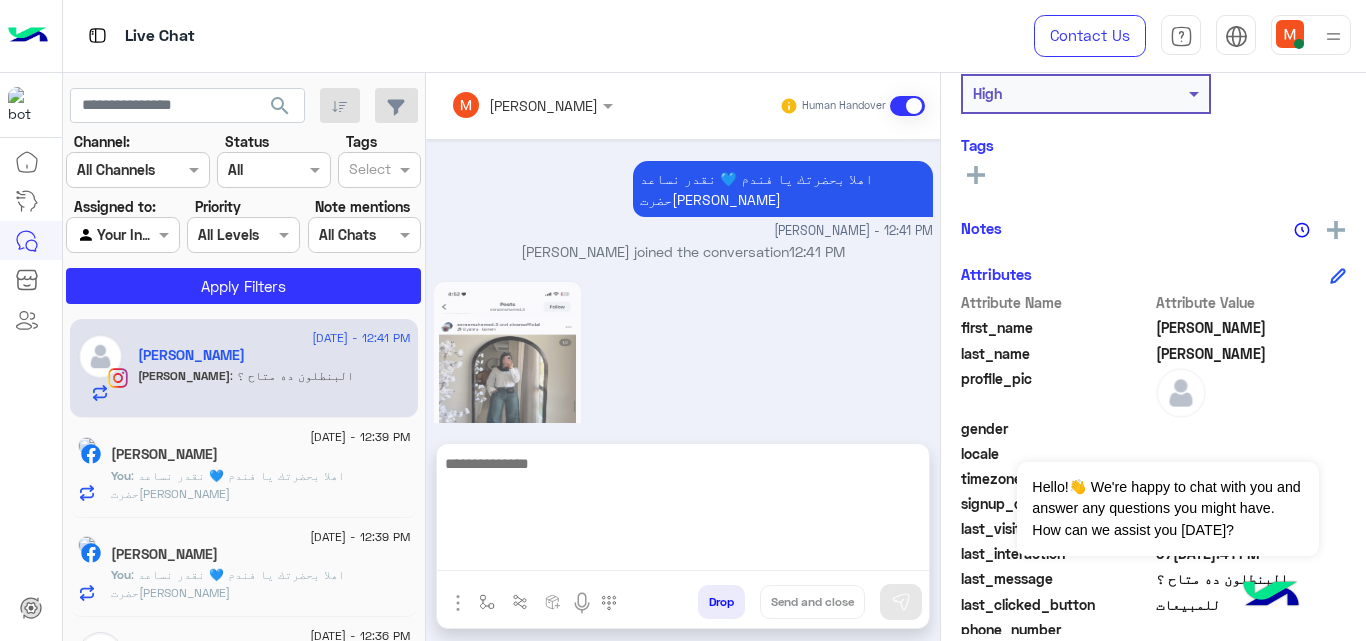 click at bounding box center (683, 511) 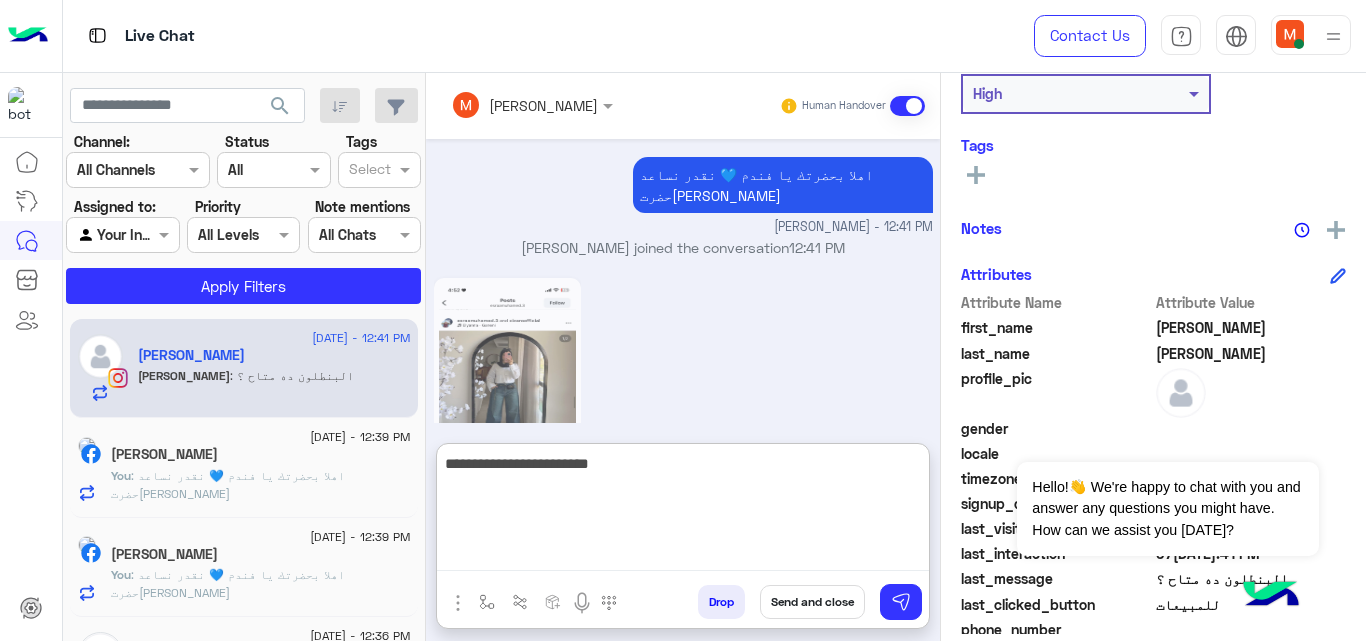 type on "**********" 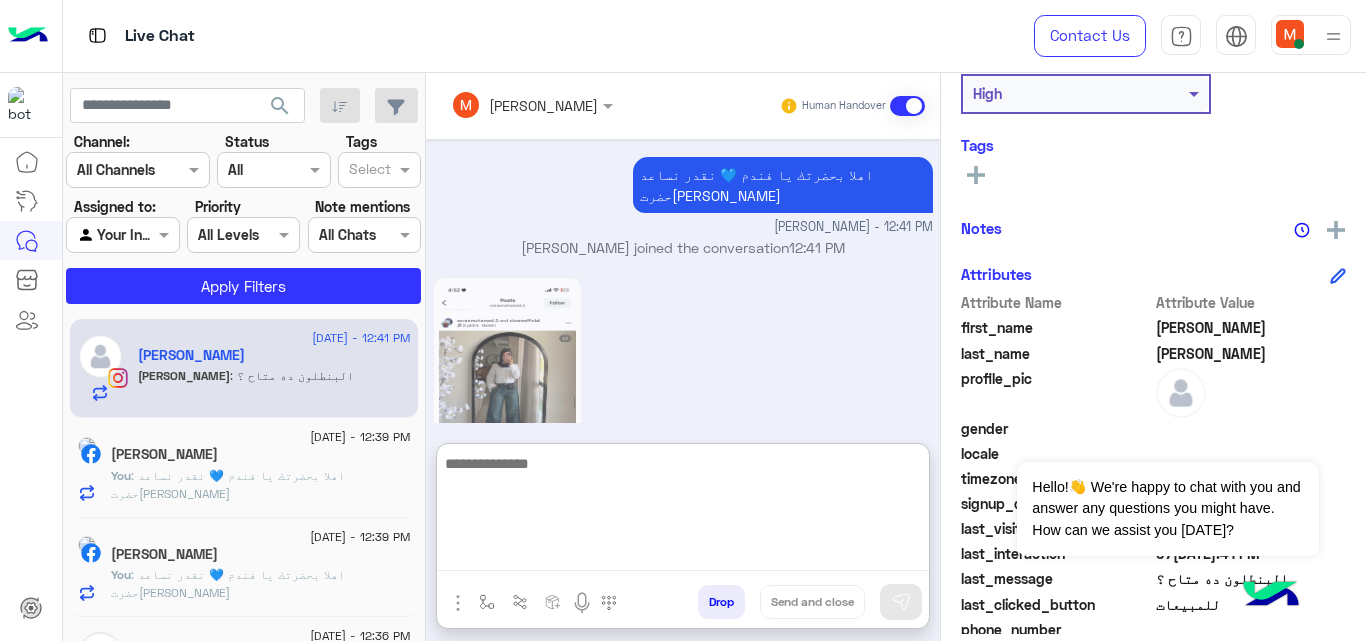 scroll, scrollTop: 1293, scrollLeft: 0, axis: vertical 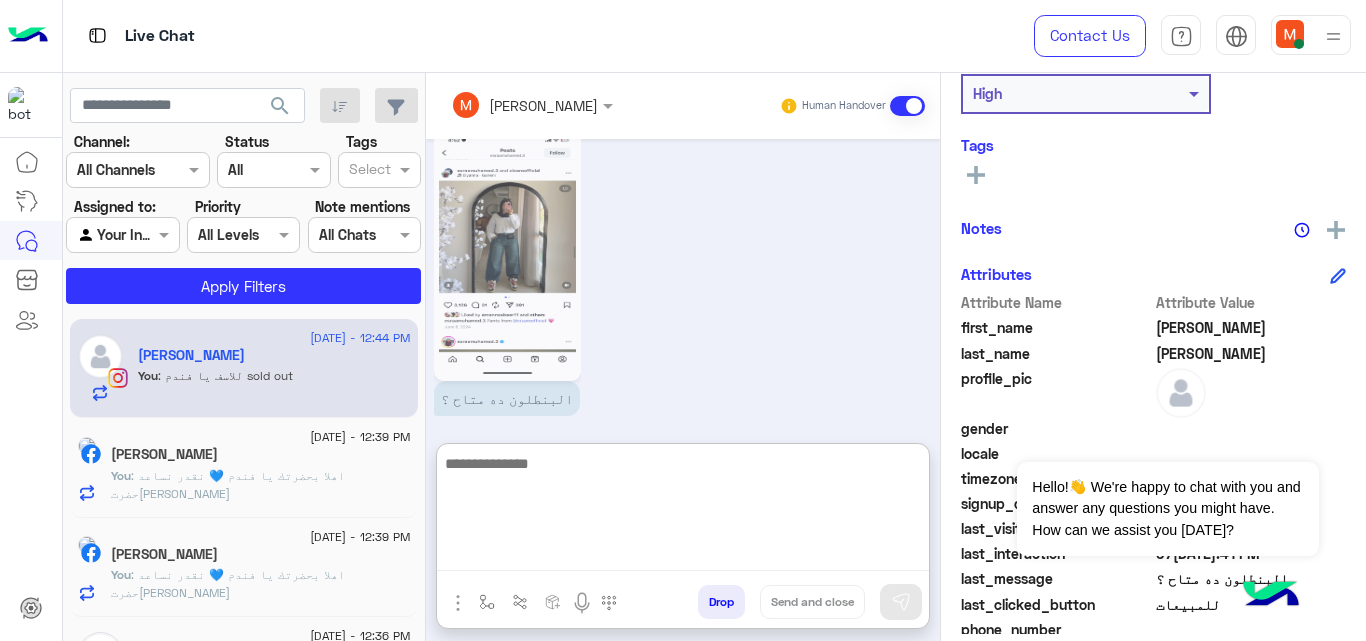 paste on "**********" 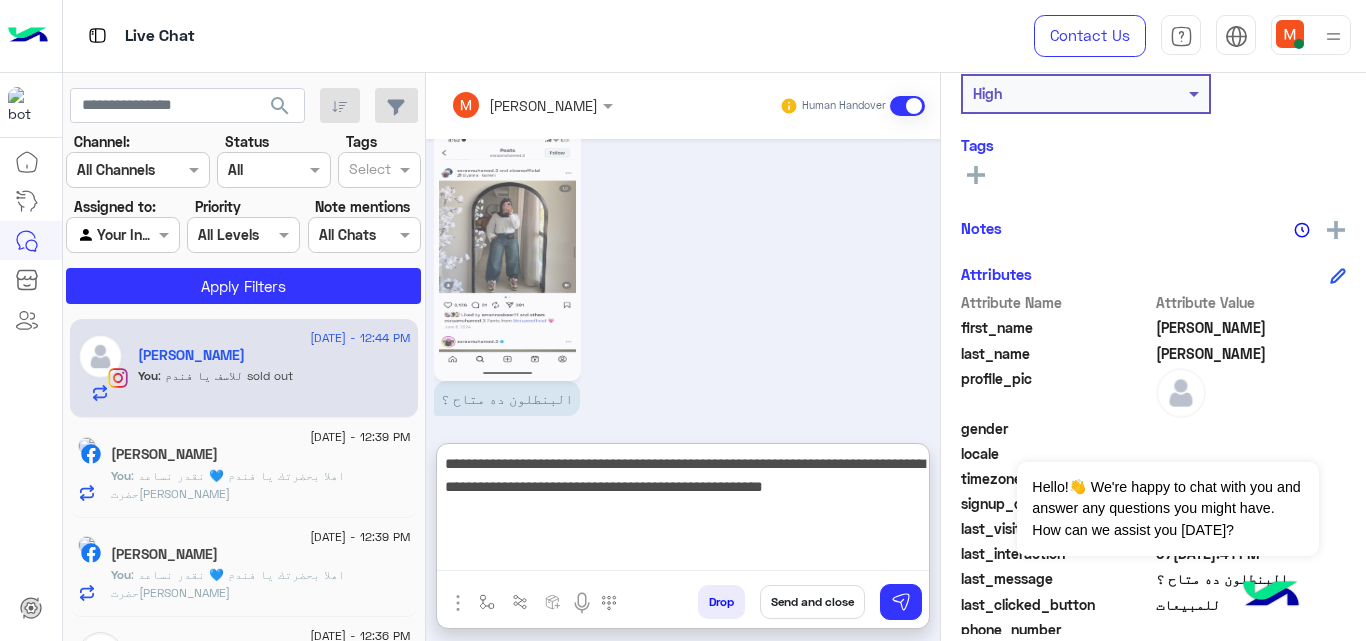 type on "**********" 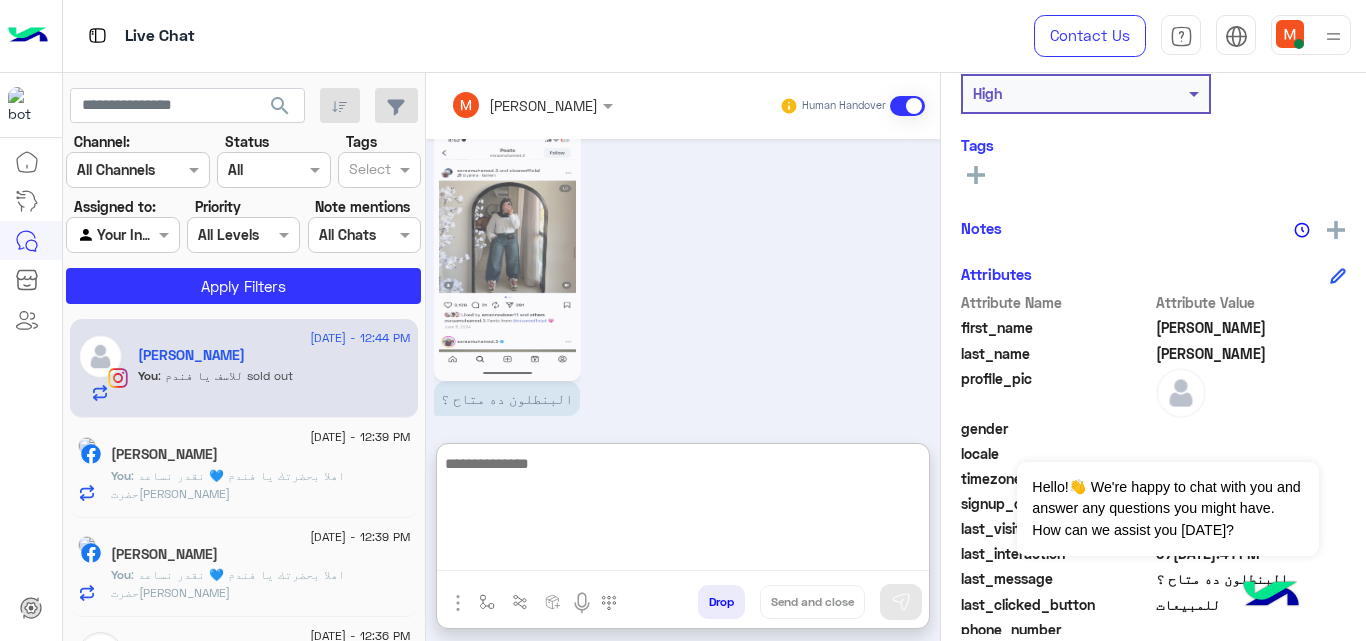 scroll, scrollTop: 1420, scrollLeft: 0, axis: vertical 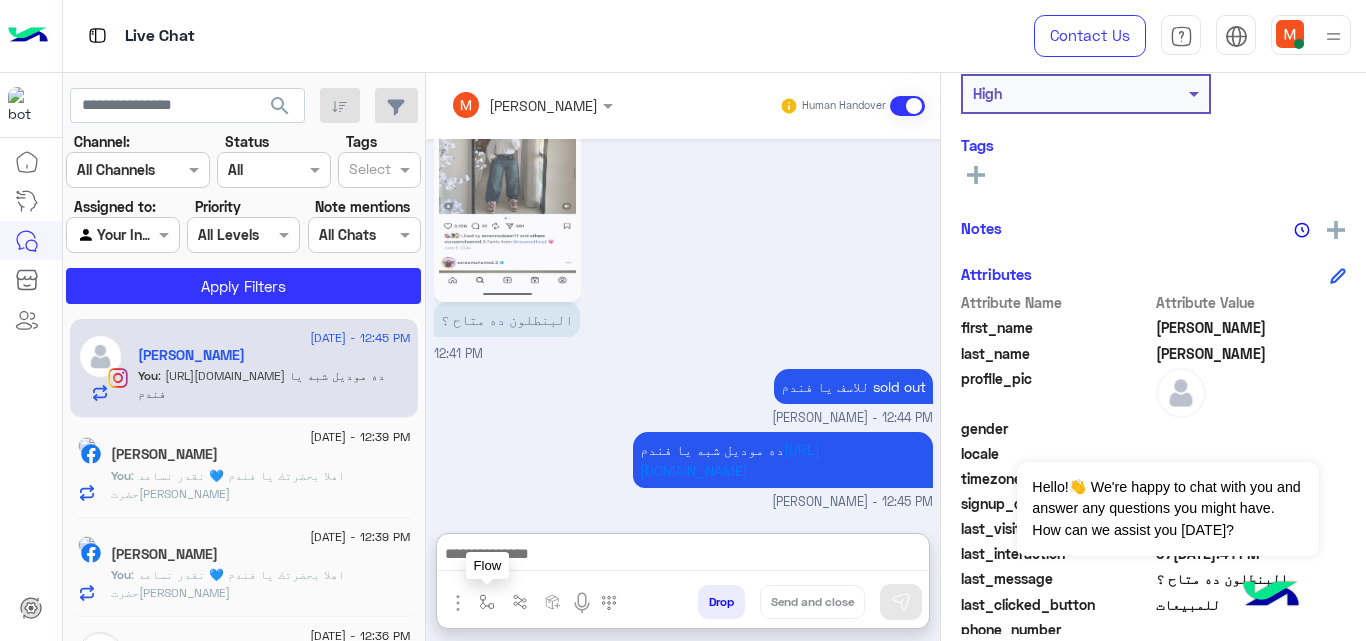 click at bounding box center (487, 602) 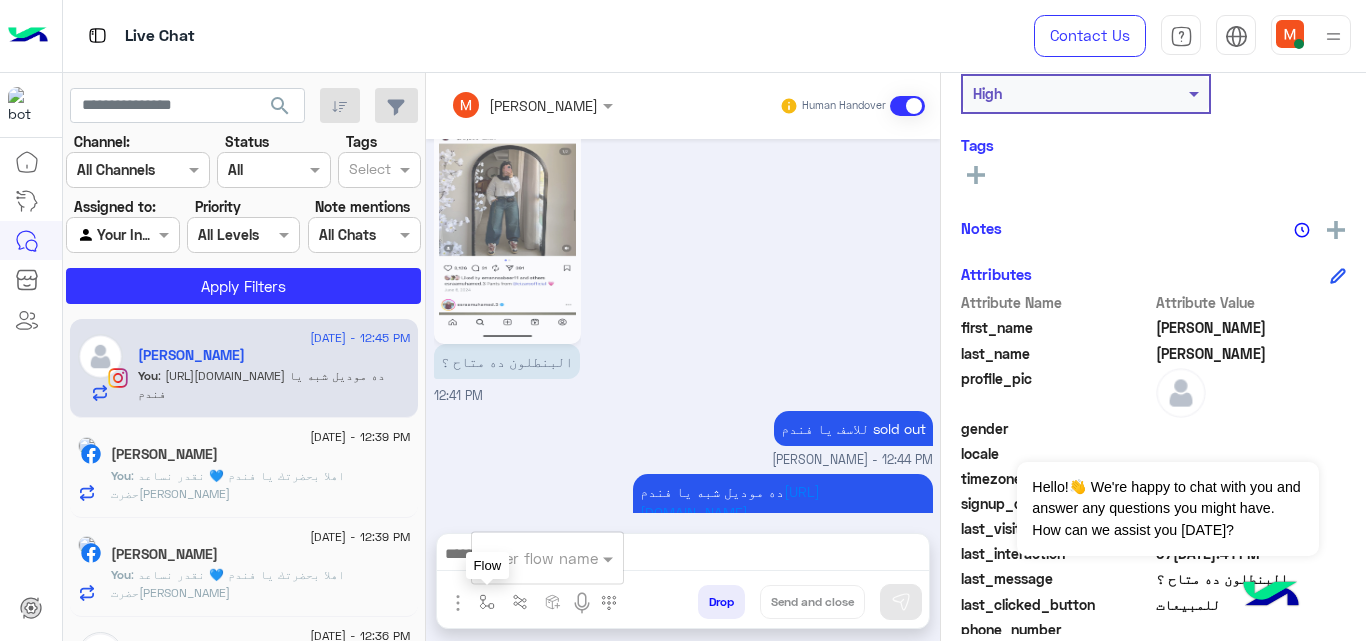 scroll, scrollTop: 1330, scrollLeft: 0, axis: vertical 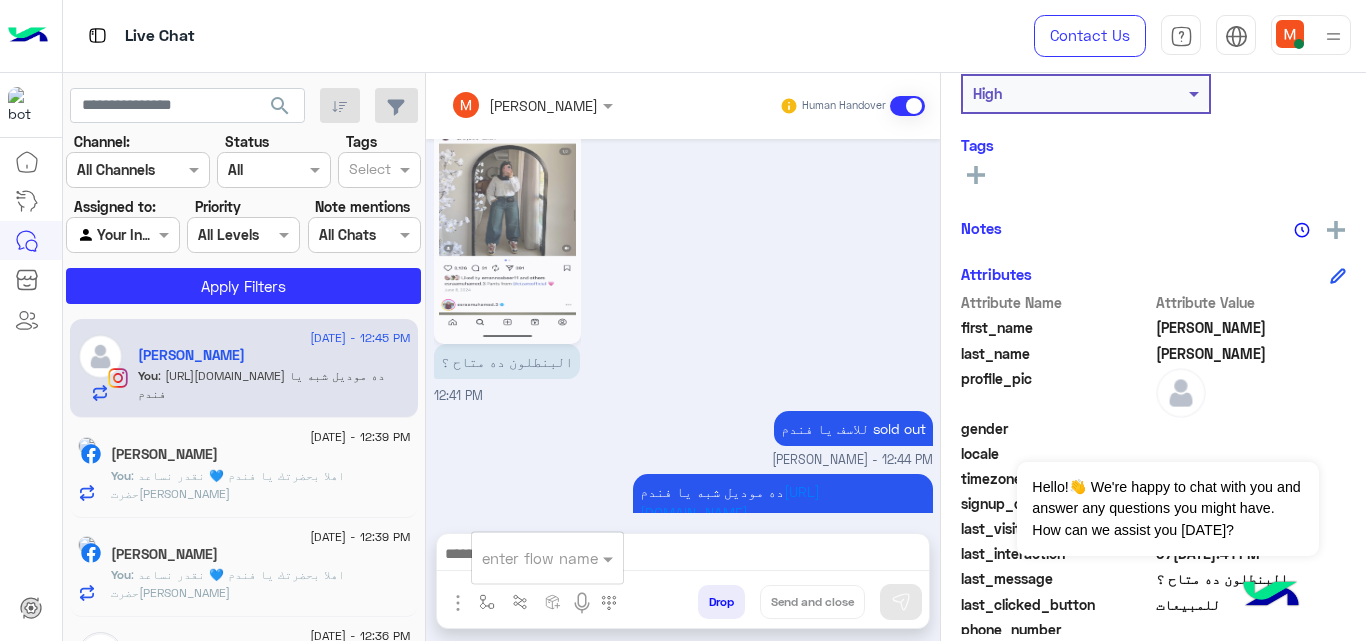 click at bounding box center [523, 558] 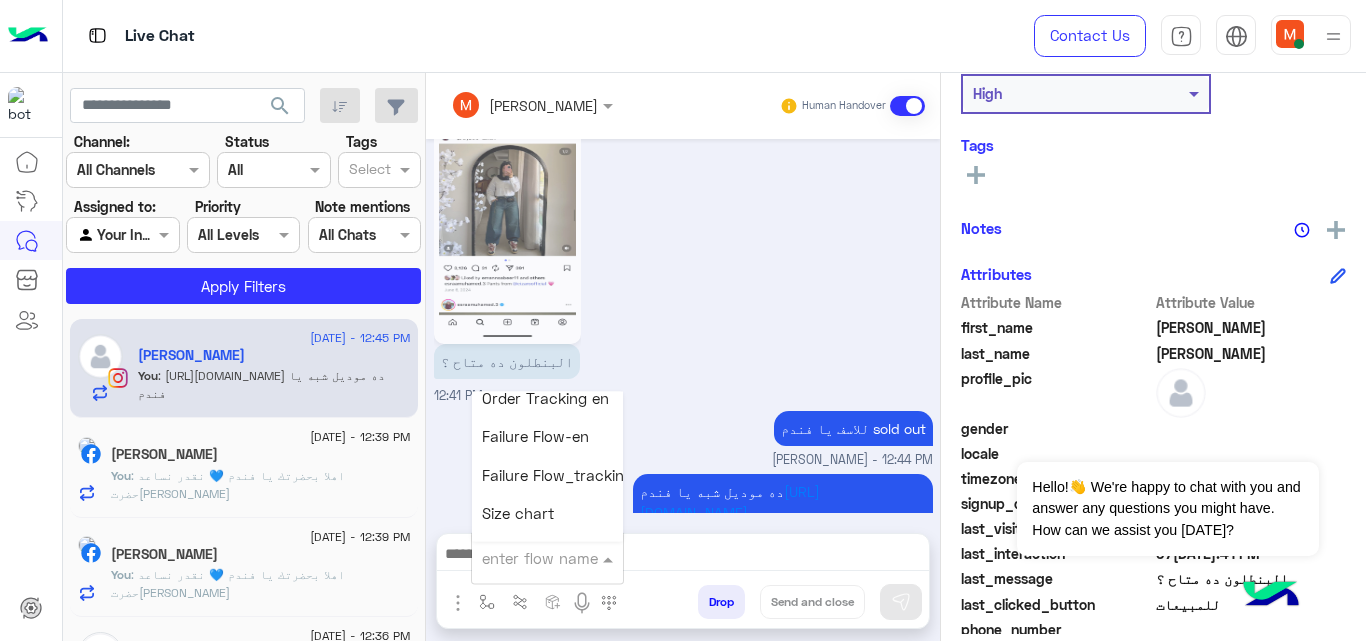 scroll, scrollTop: 2029, scrollLeft: 0, axis: vertical 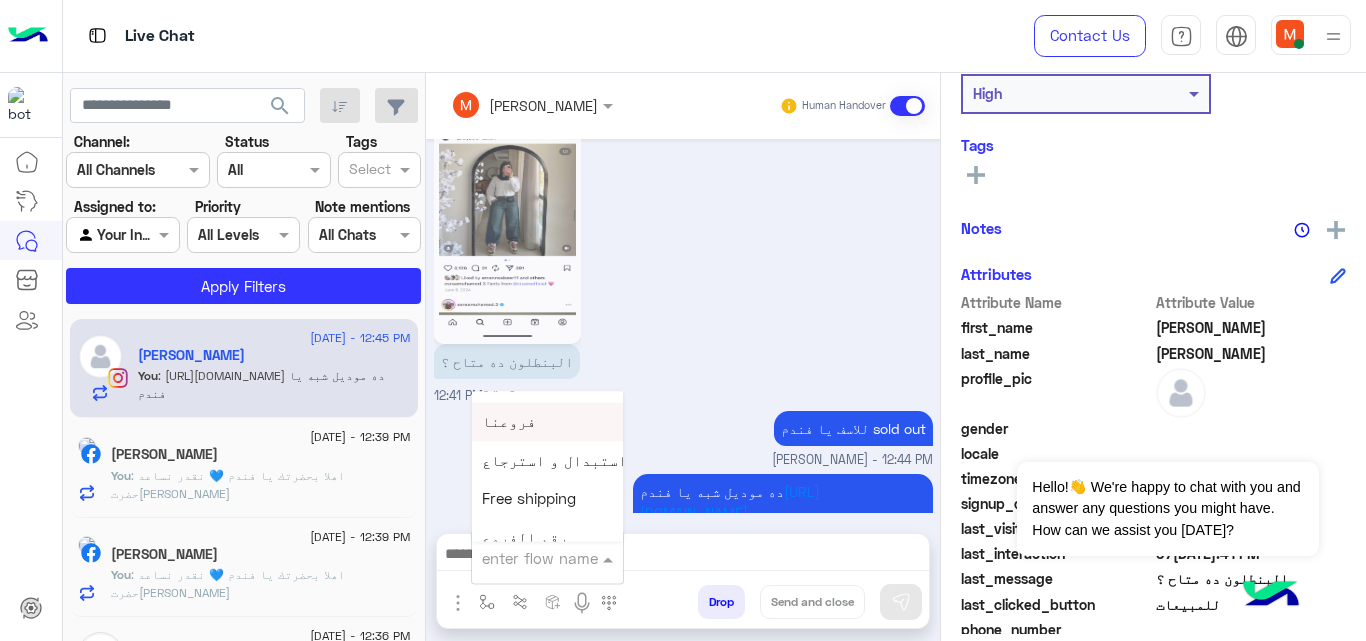 click on "فروعنا" at bounding box center (547, 422) 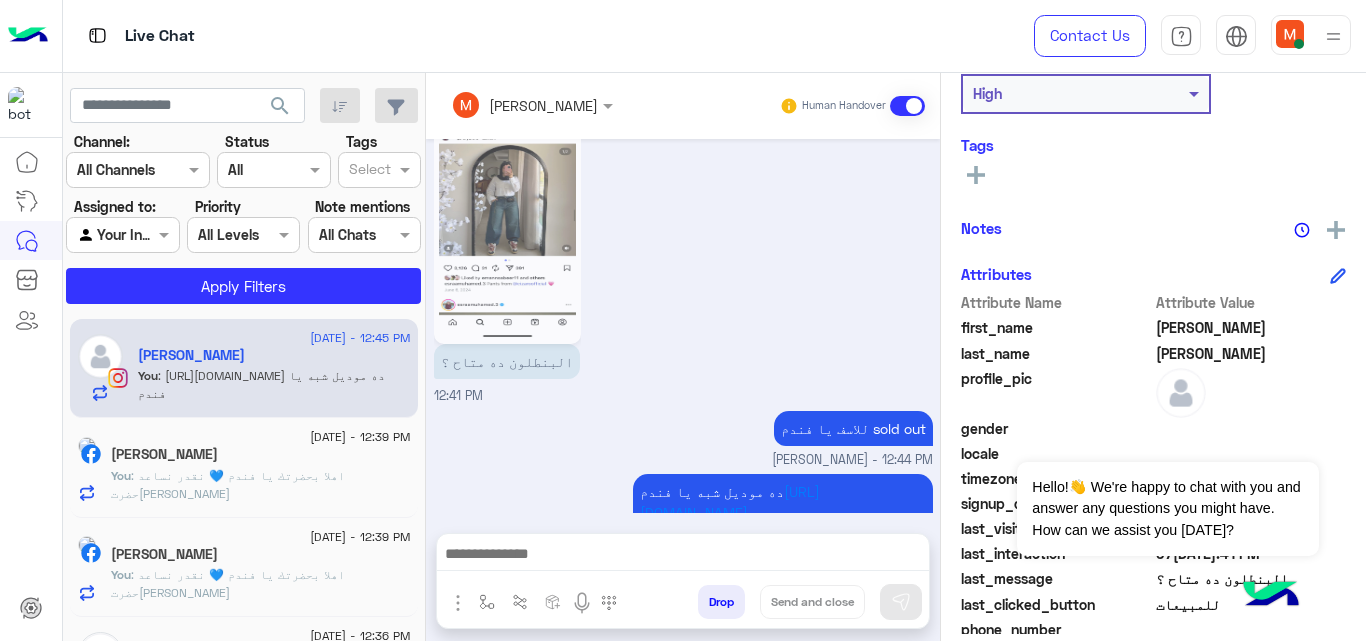 type on "******" 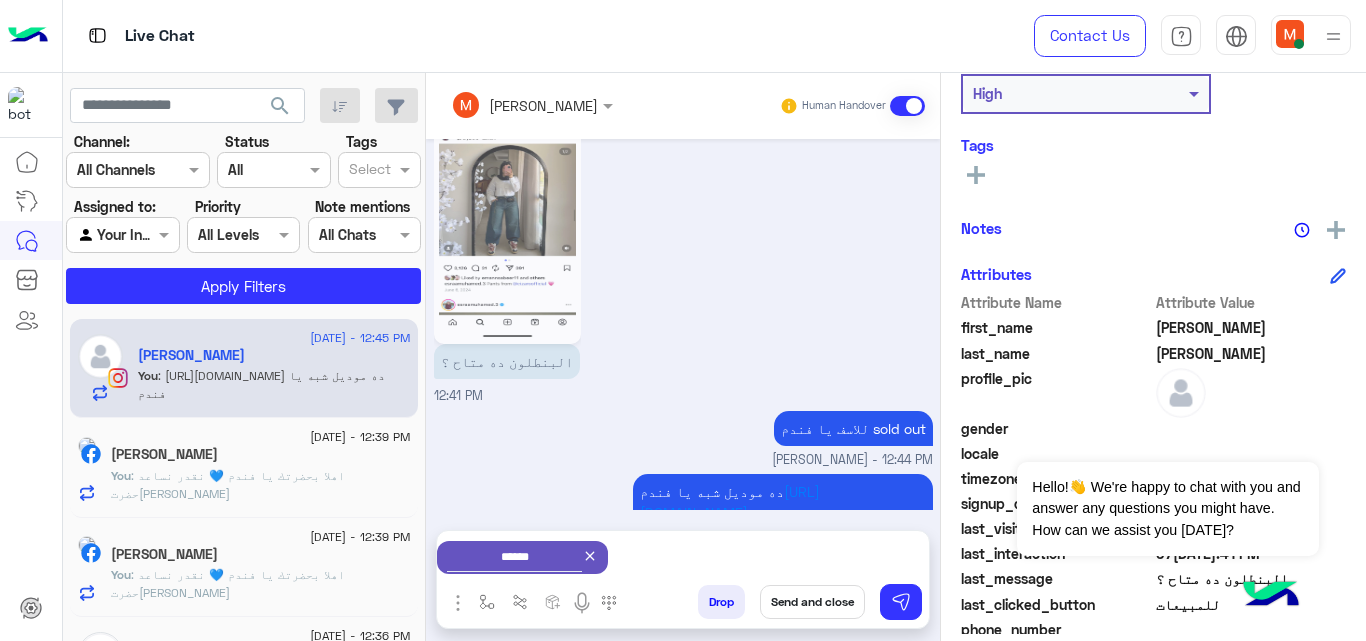 scroll, scrollTop: 1333, scrollLeft: 0, axis: vertical 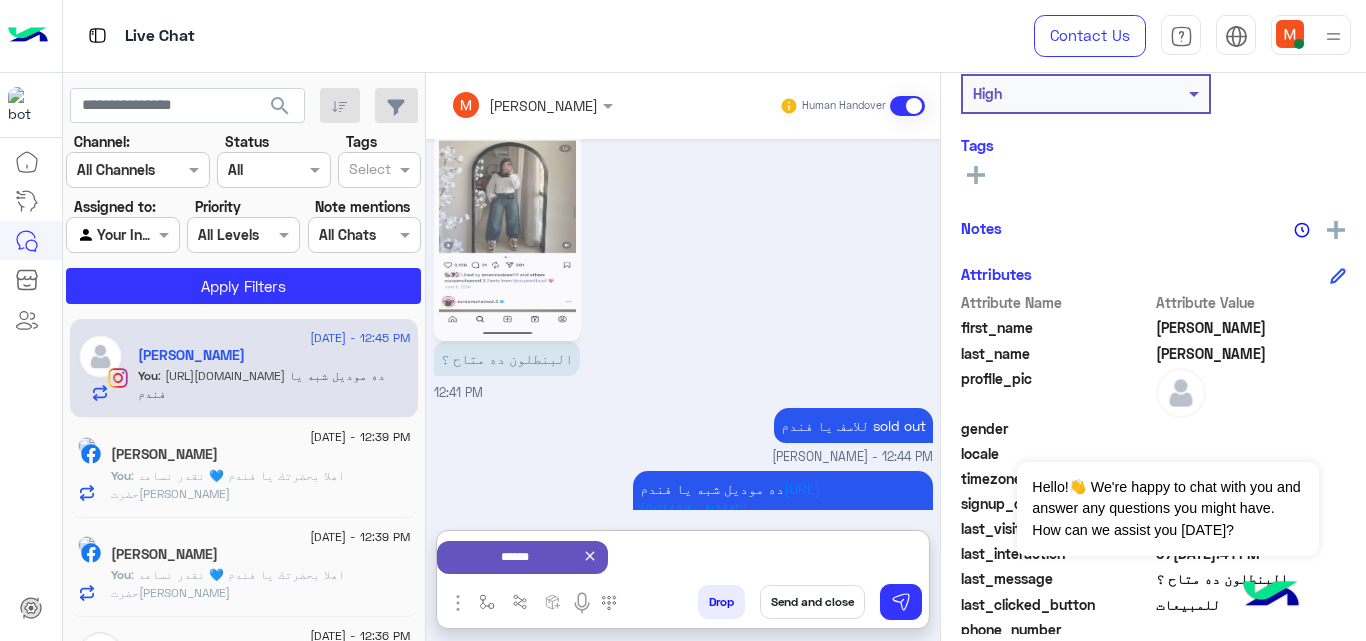 click on "******" at bounding box center [514, 596] 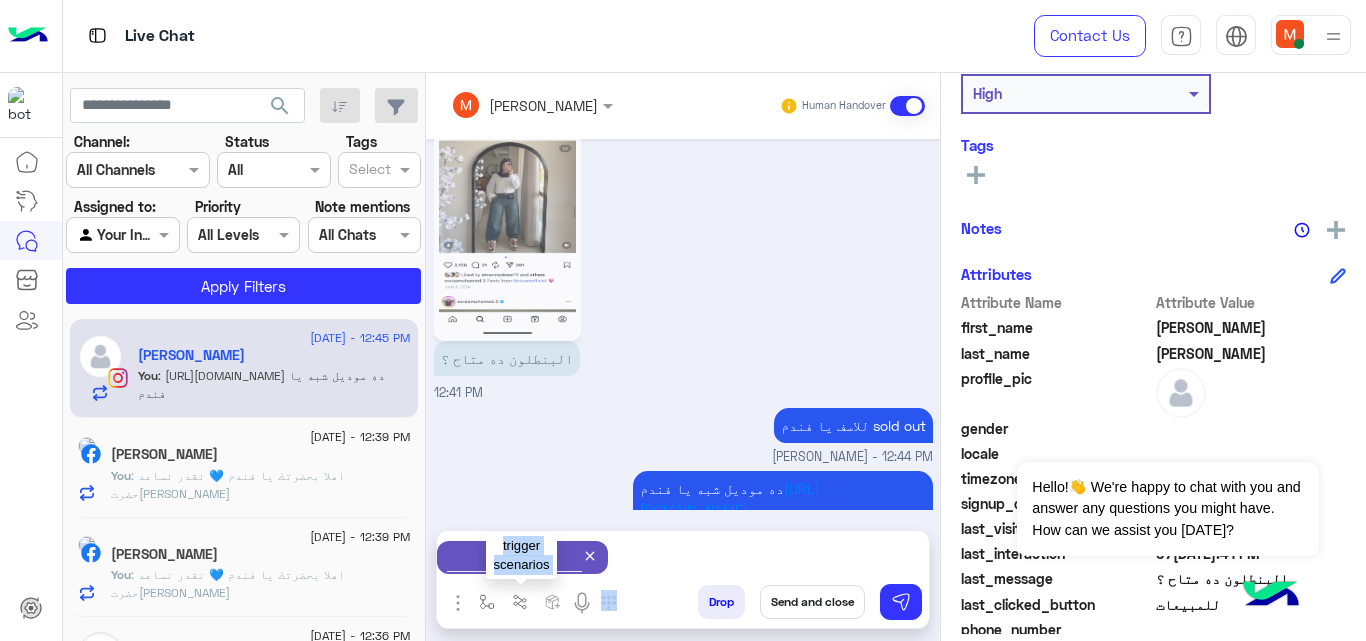 drag, startPoint x: 606, startPoint y: 549, endPoint x: 518, endPoint y: 606, distance: 104.84751 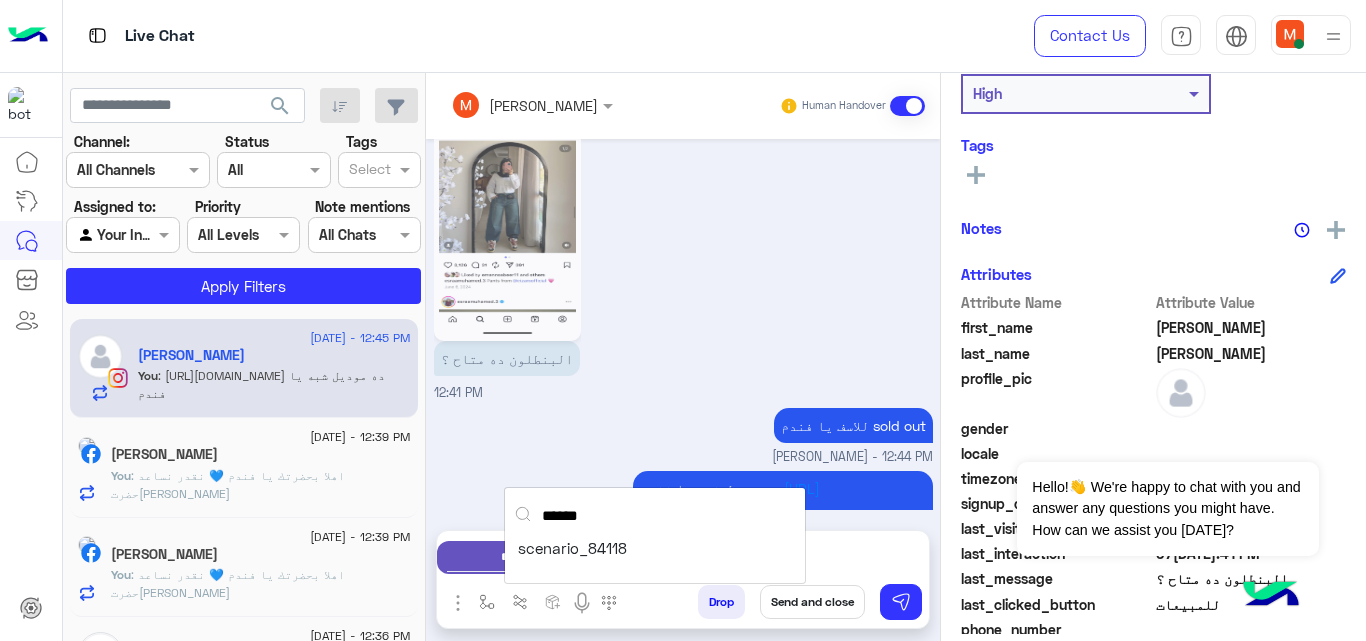 click on "******" at bounding box center (654, 517) 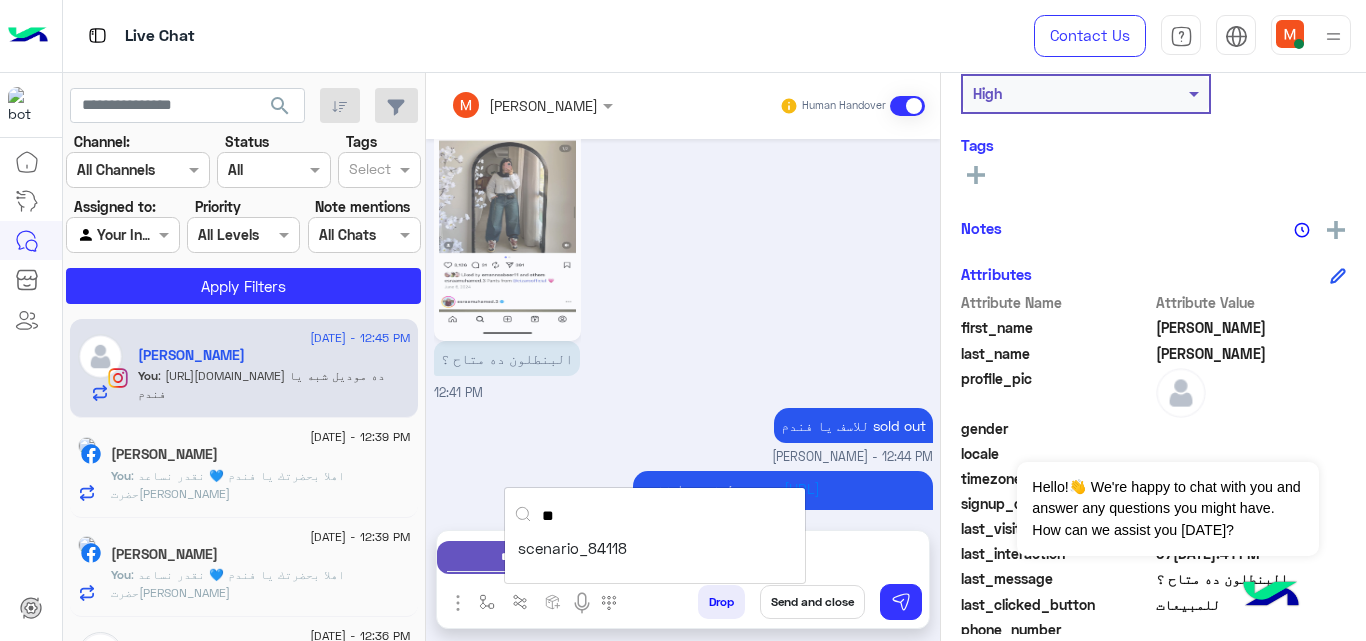type on "*" 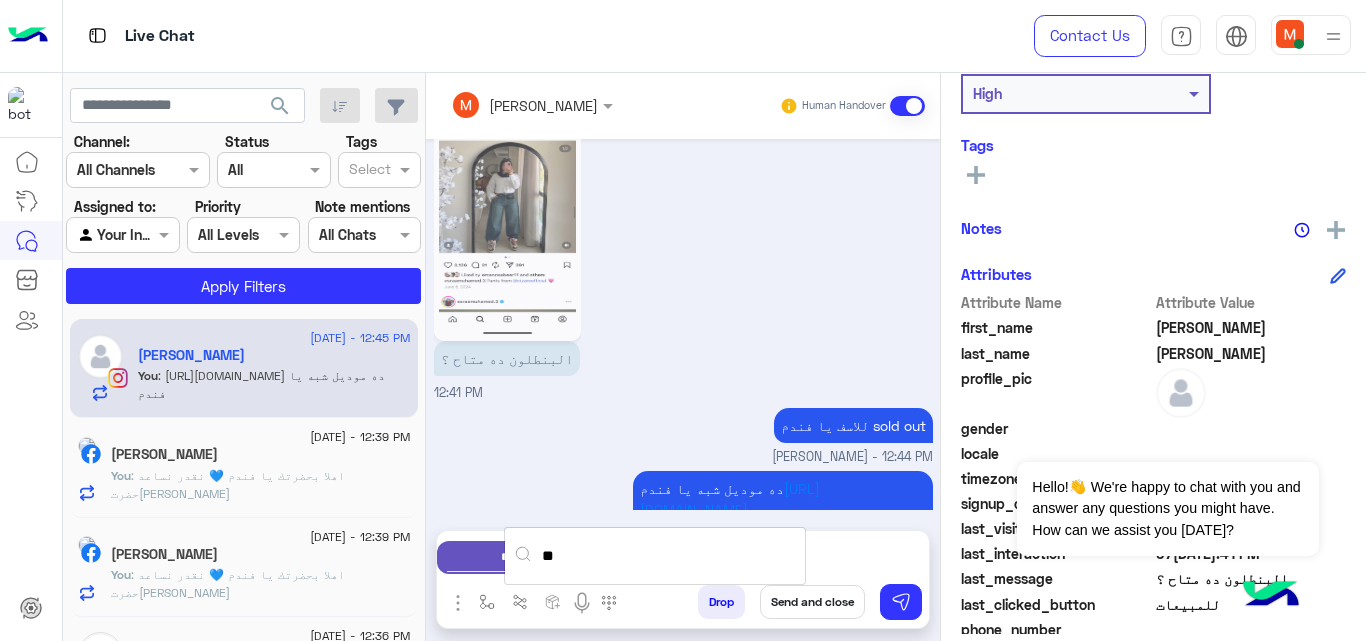 type on "*" 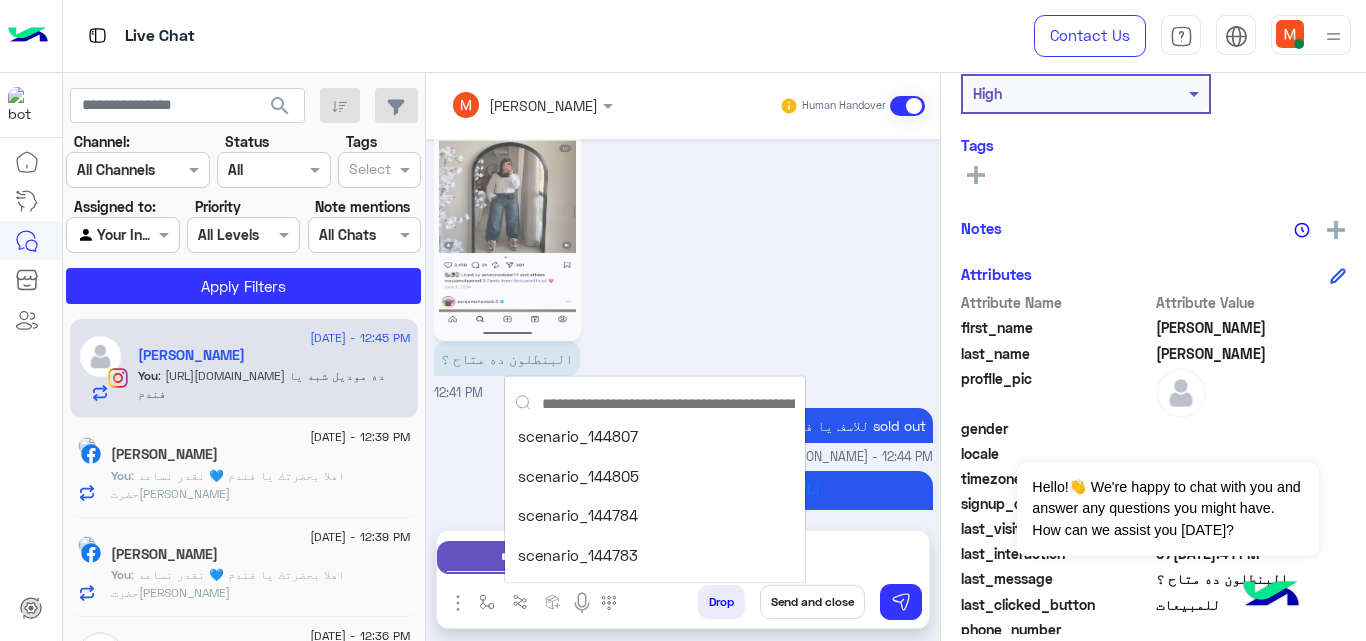 type 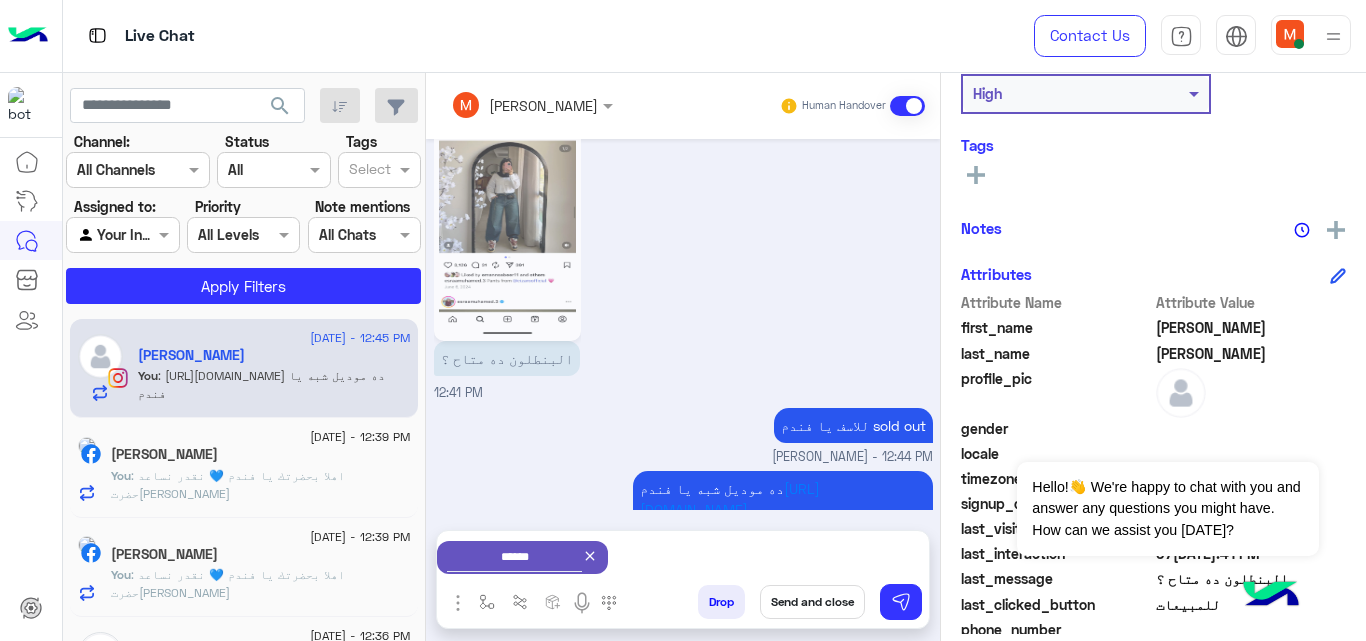 click 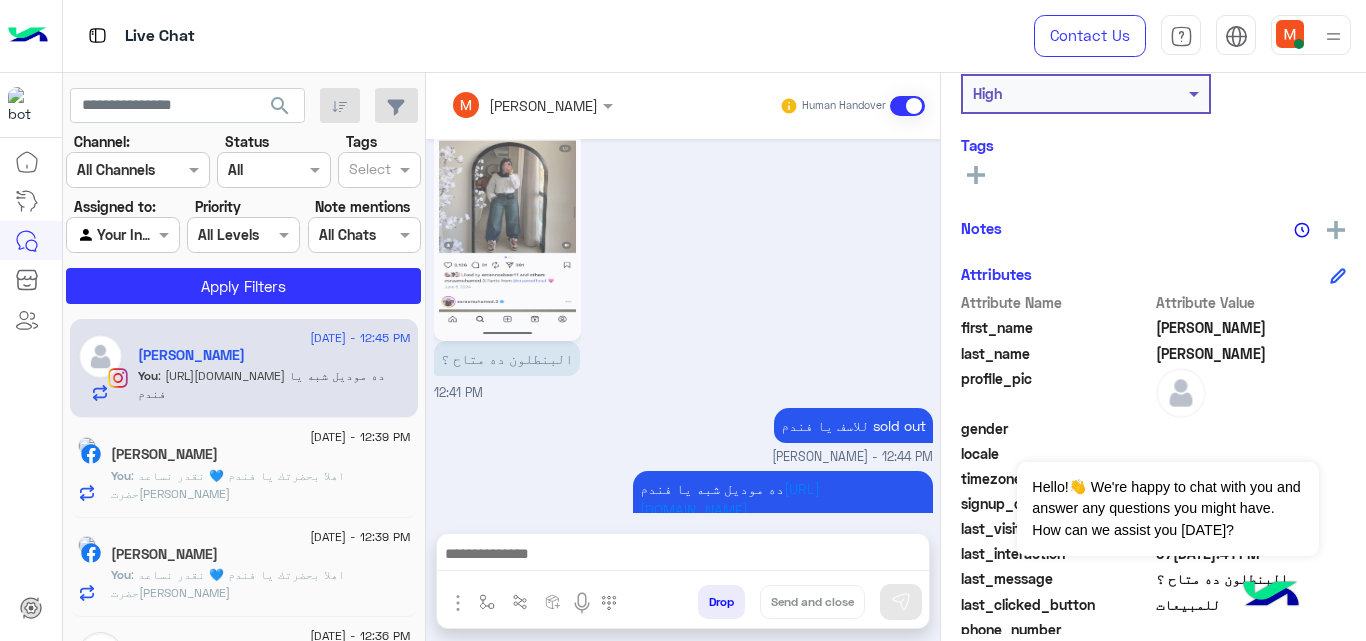 scroll, scrollTop: 1330, scrollLeft: 0, axis: vertical 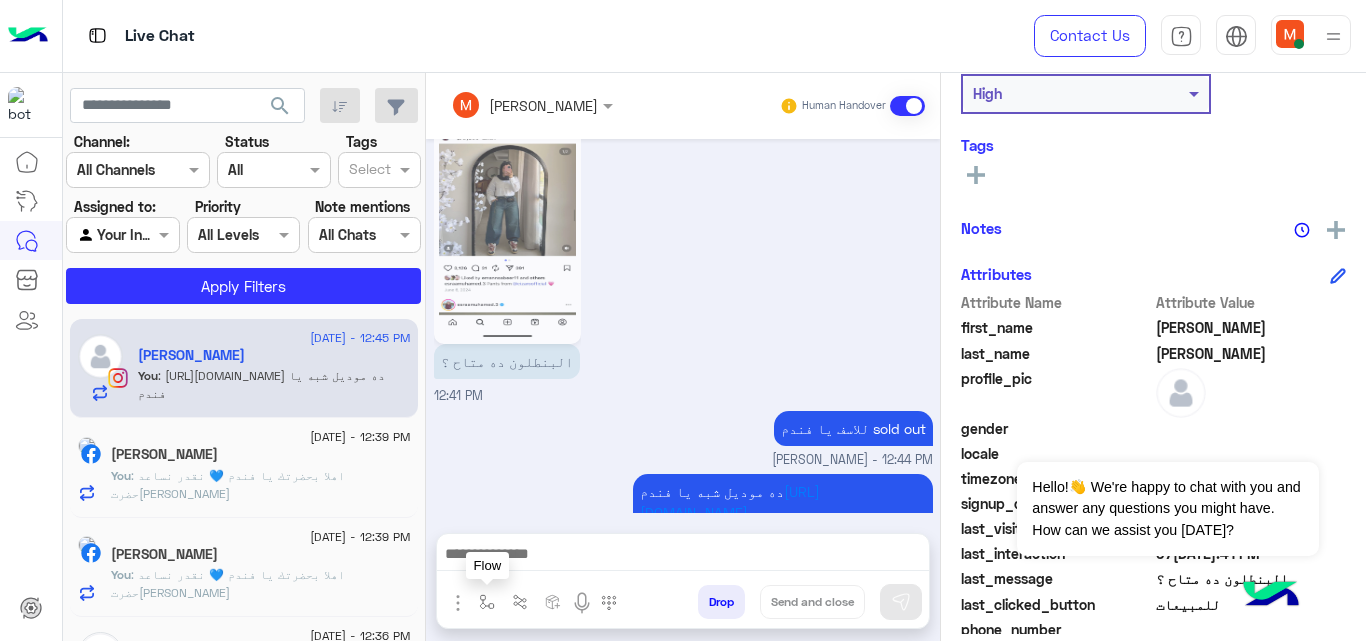 click at bounding box center [487, 602] 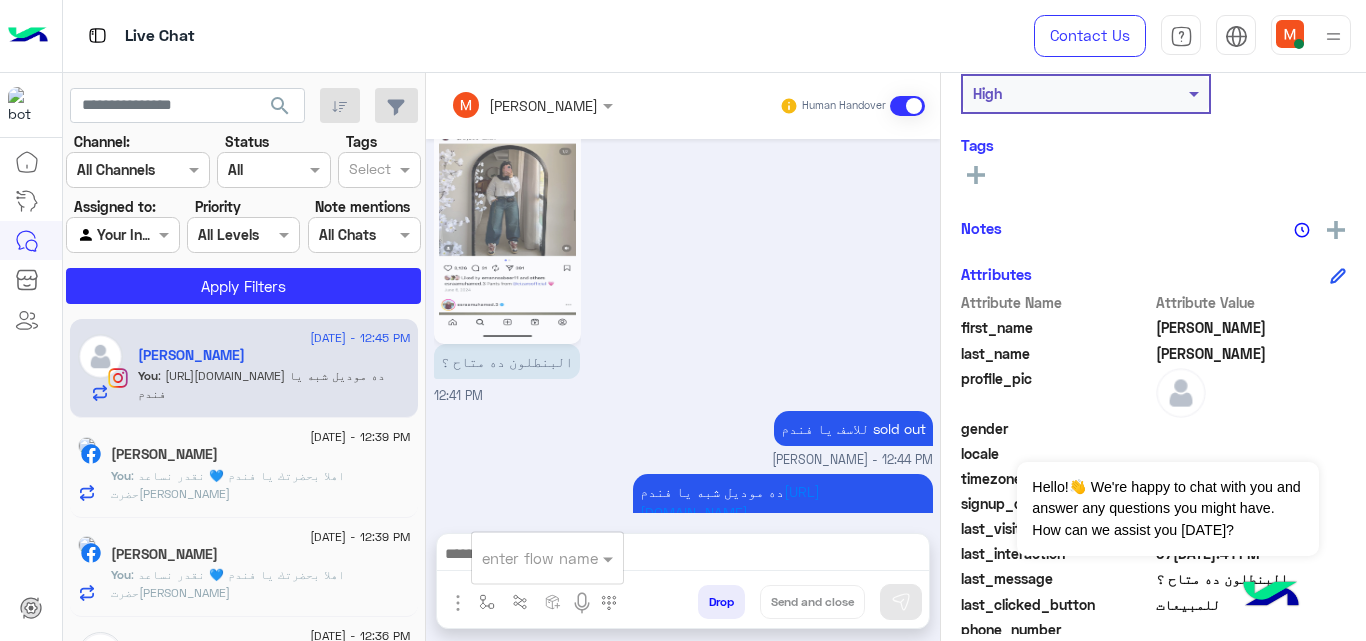 click at bounding box center [523, 558] 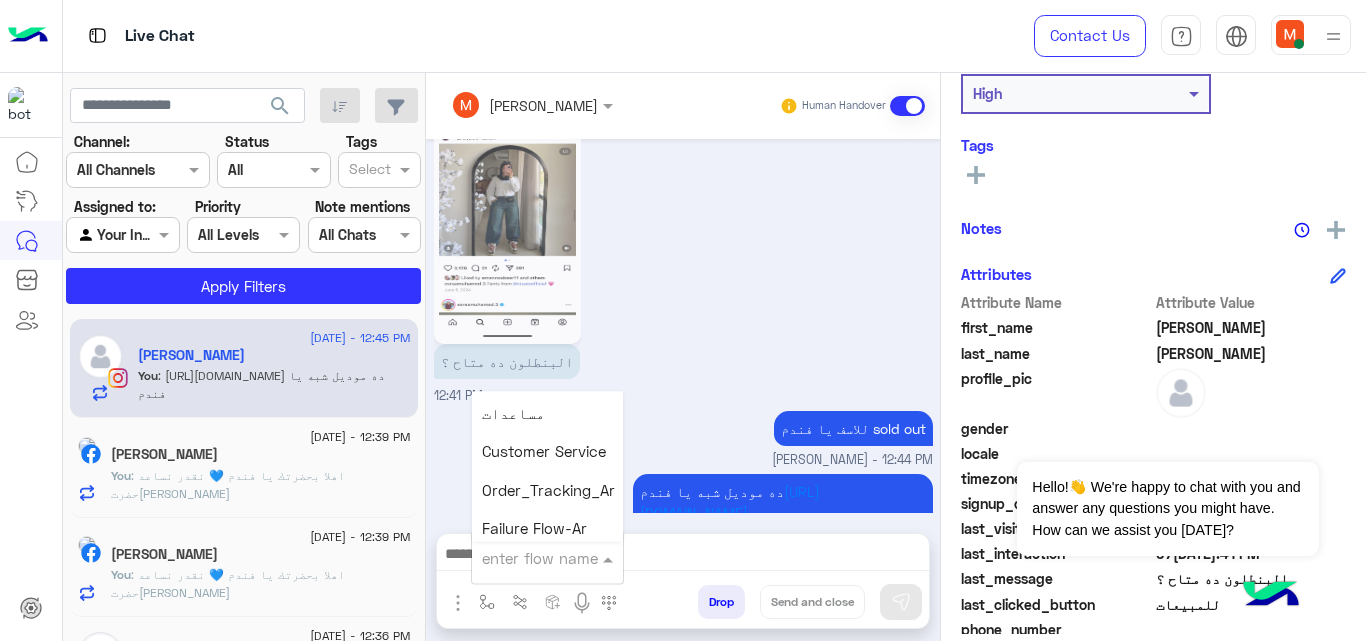 scroll, scrollTop: 1669, scrollLeft: 0, axis: vertical 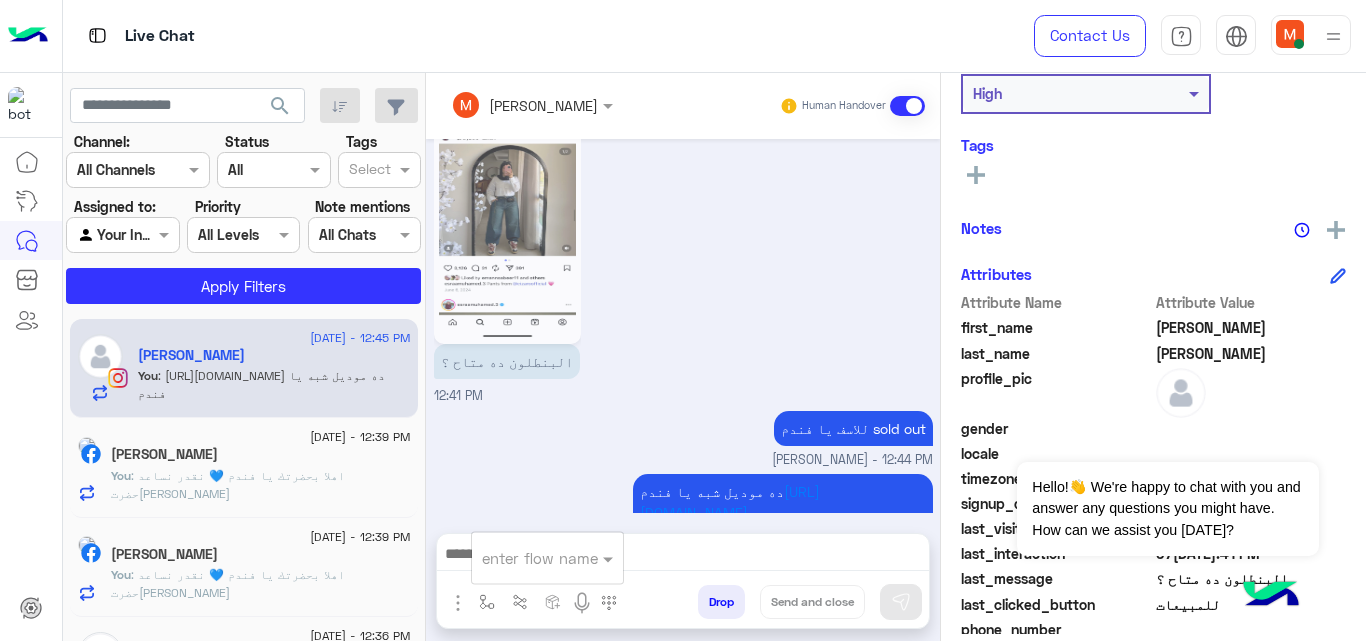 click on "ده موديل شبه يا فندم   https://cizaro.net/products/balloon-high-waist-midnight-washed-vintage-blue-jeans?_pos=1&_psq=ballon&_ss=e&_v=1.0  Mariam Saber -  12:45 PM" at bounding box center [683, 511] 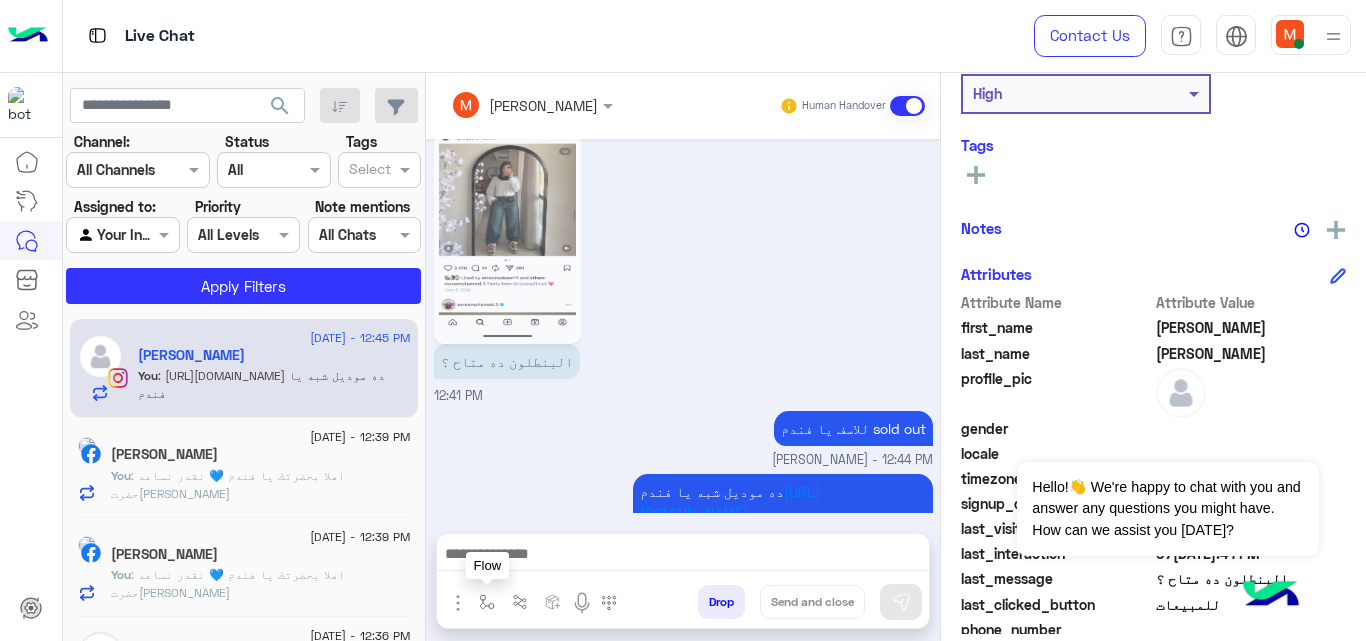 click at bounding box center [487, 602] 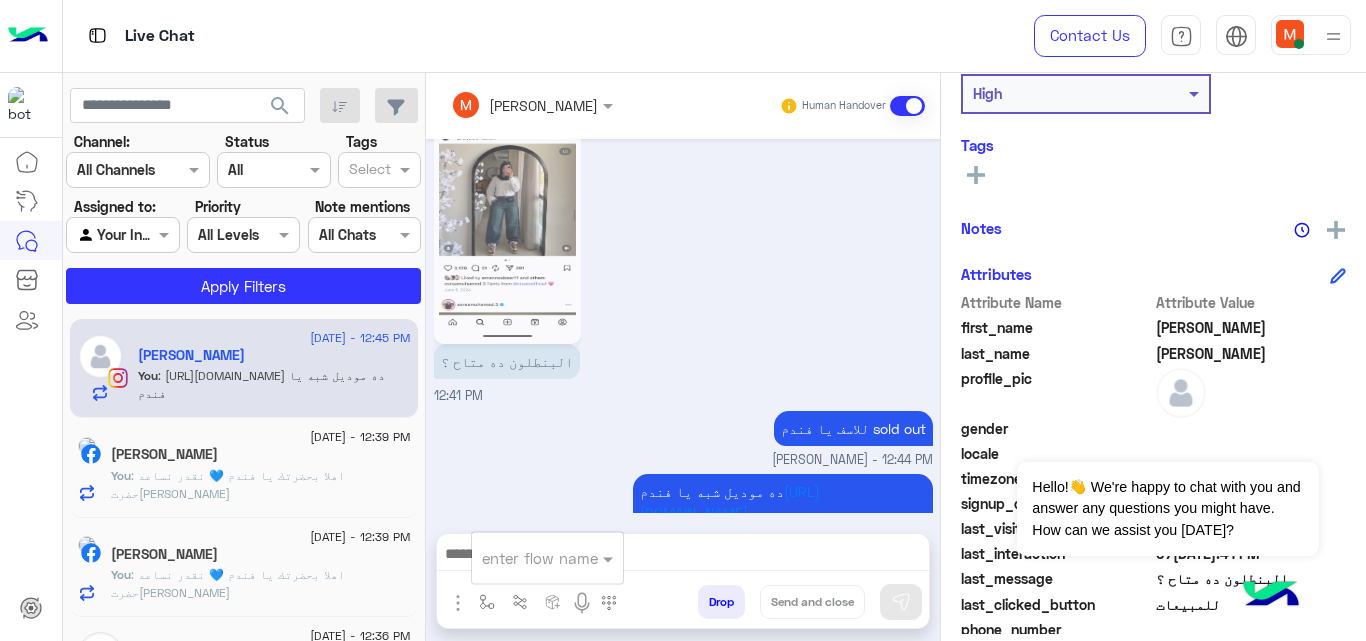 click at bounding box center (523, 558) 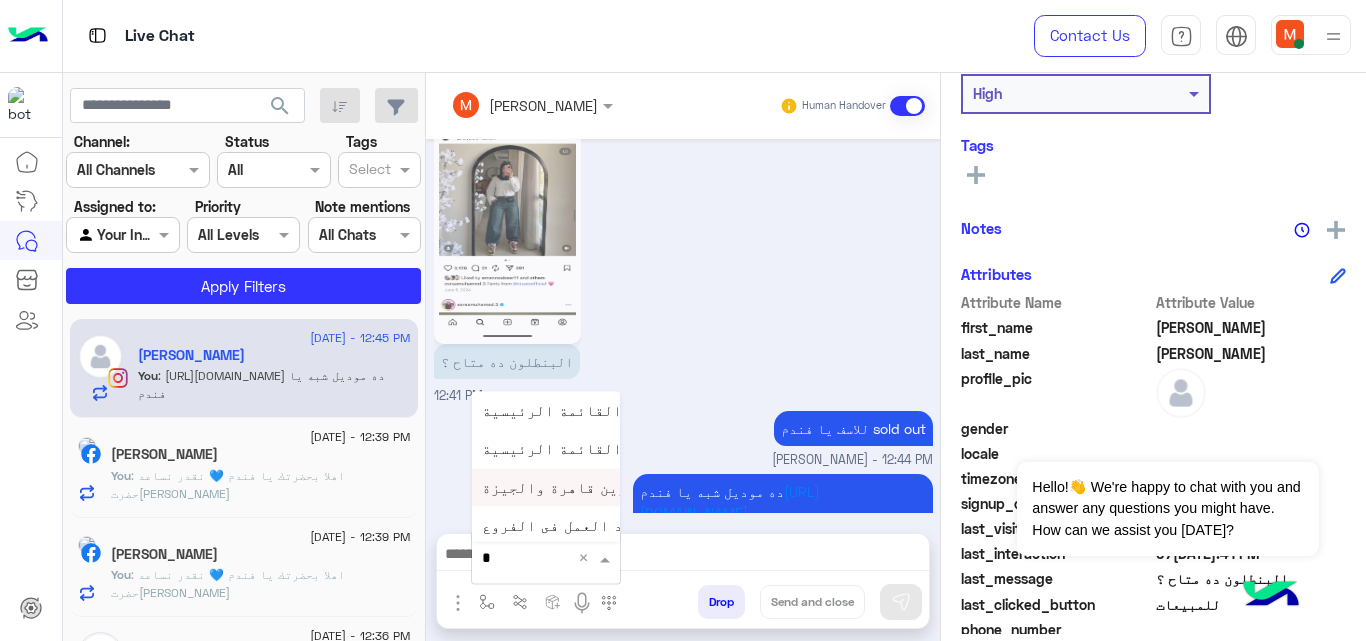 type on "**" 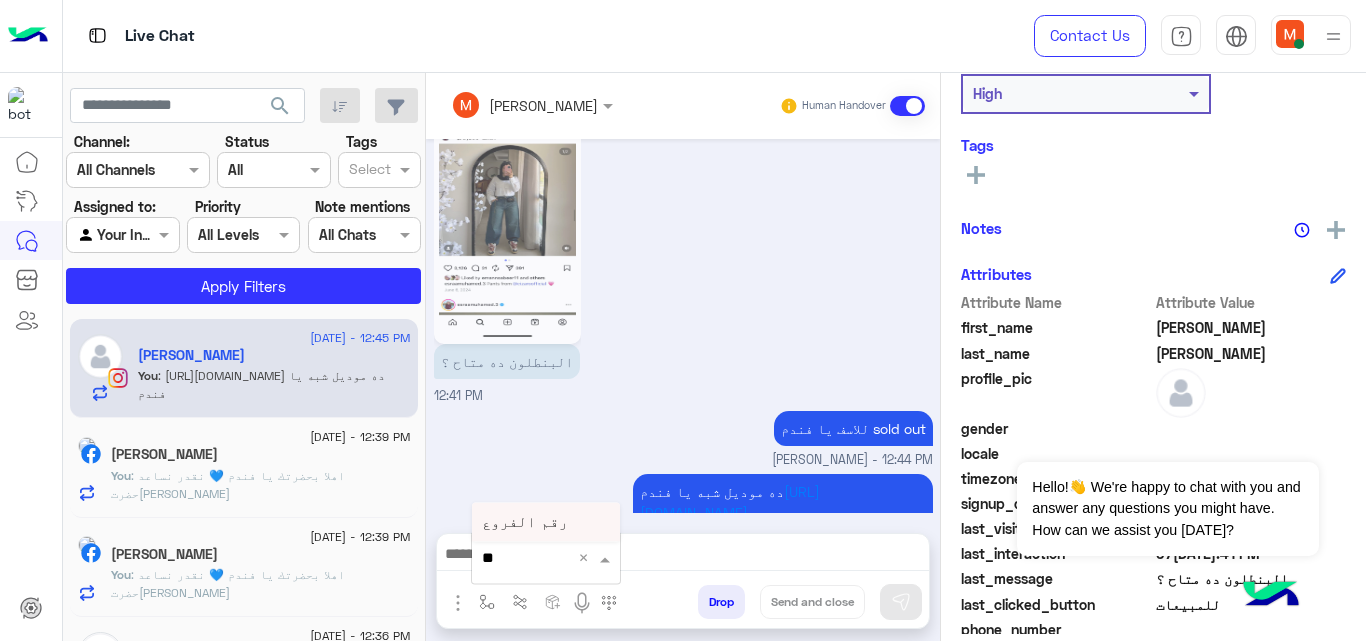 click on "رقم الفروع" at bounding box center (546, 522) 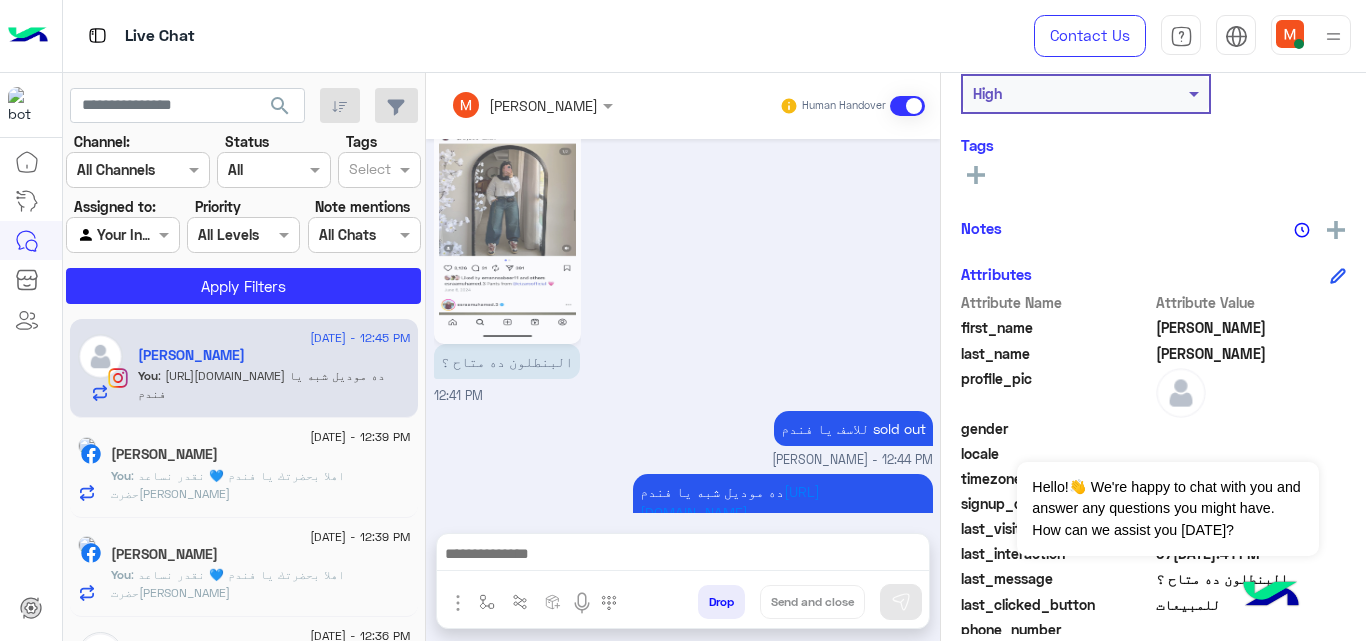 type on "**********" 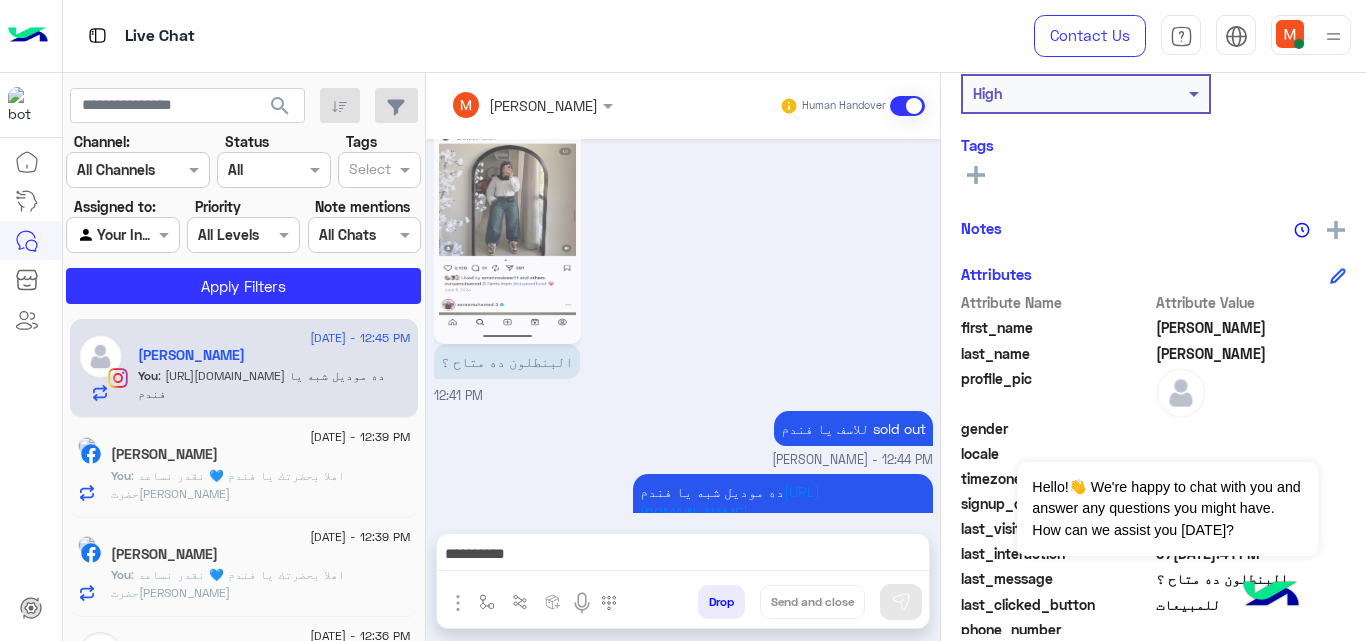 scroll, scrollTop: 1333, scrollLeft: 0, axis: vertical 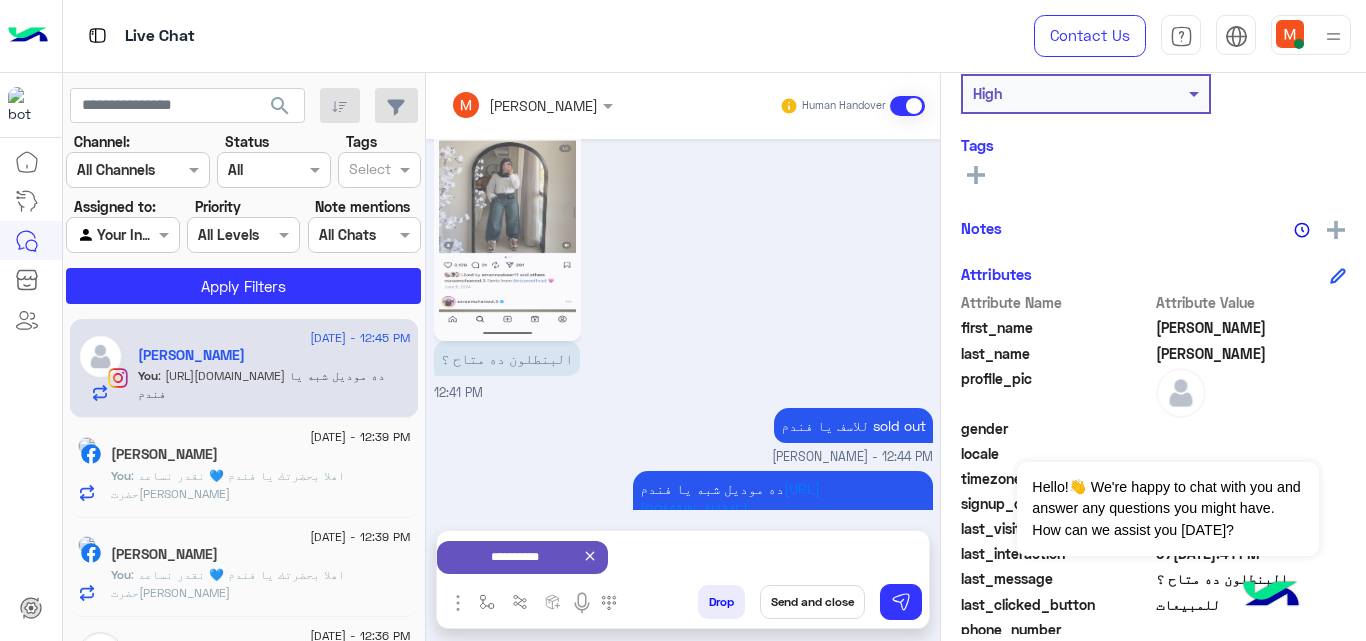 click on "**********" at bounding box center [514, 596] 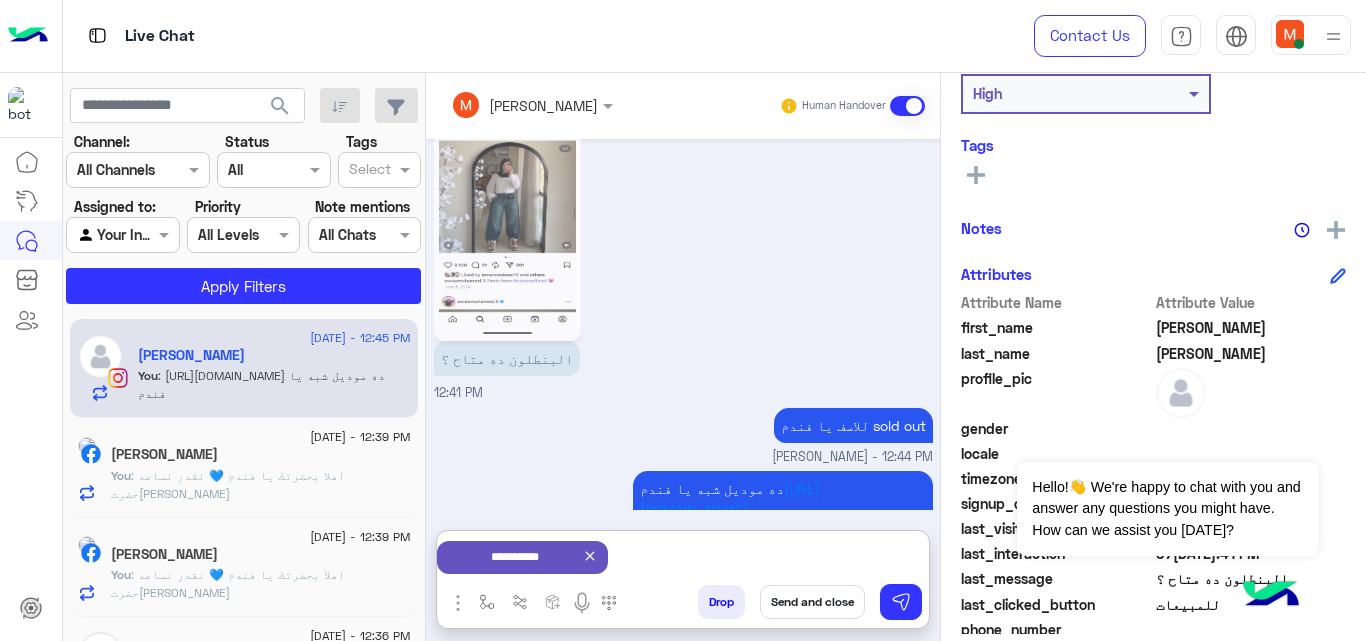 click on "**********" at bounding box center (514, 596) 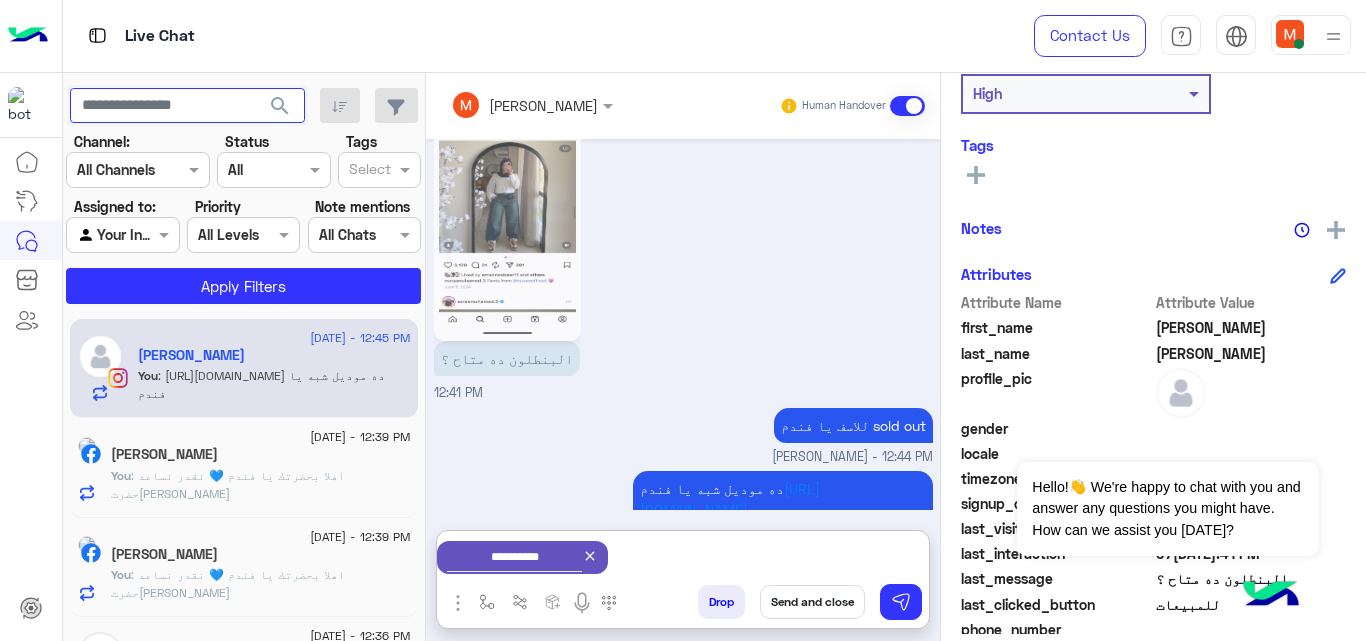 click at bounding box center (187, 106) 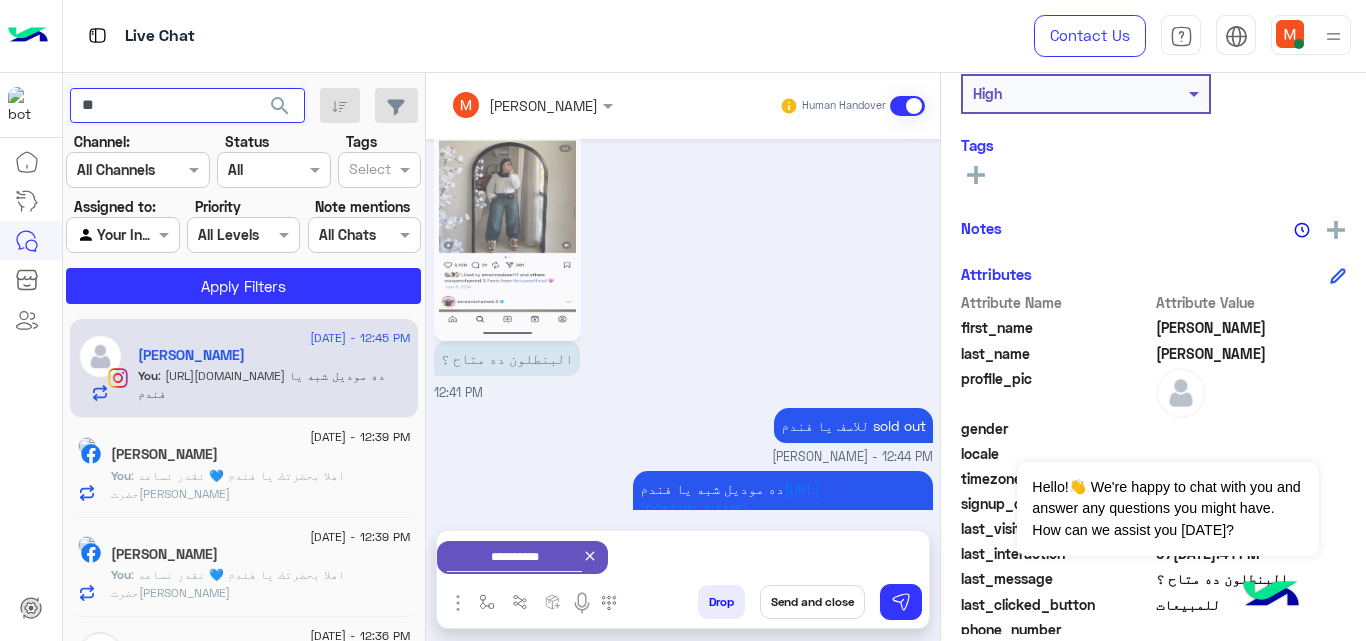 type on "*" 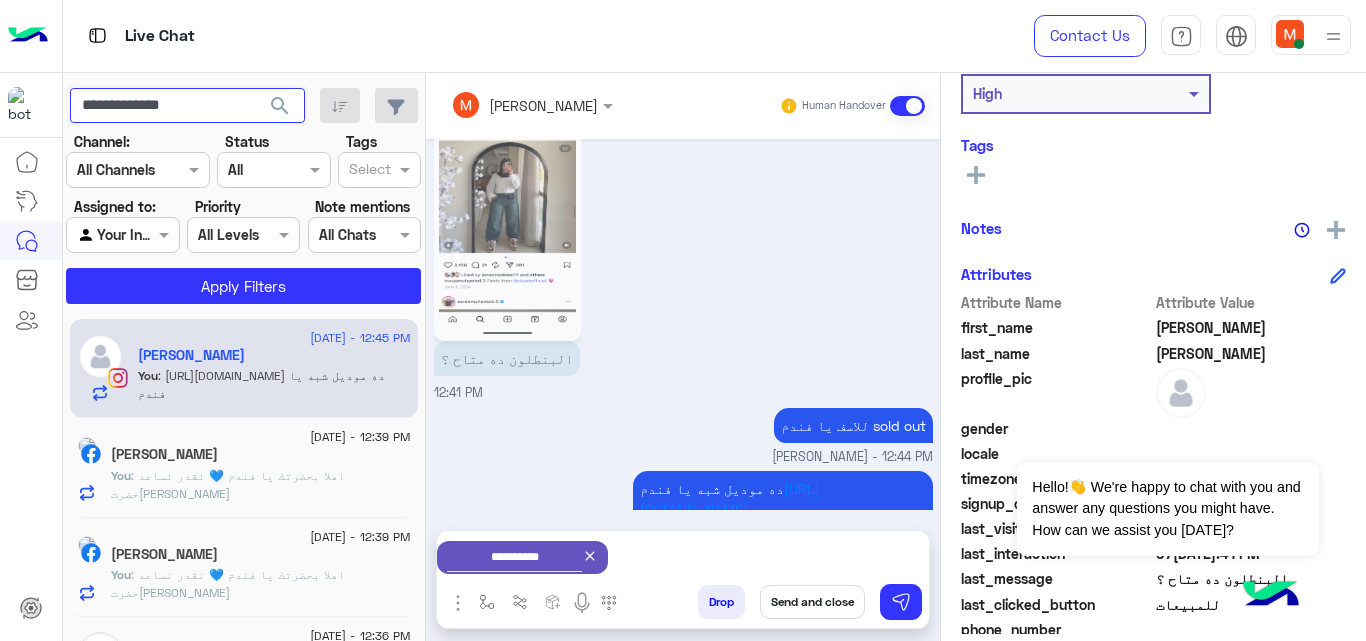 click on "search" 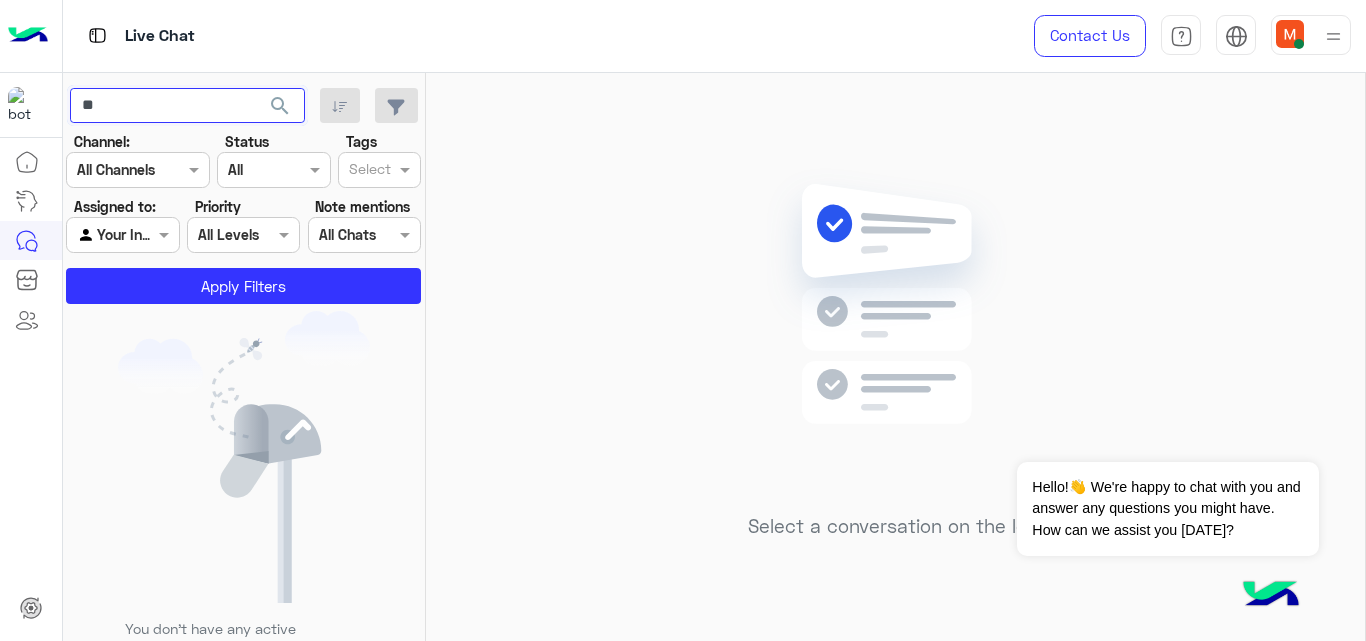 type on "*" 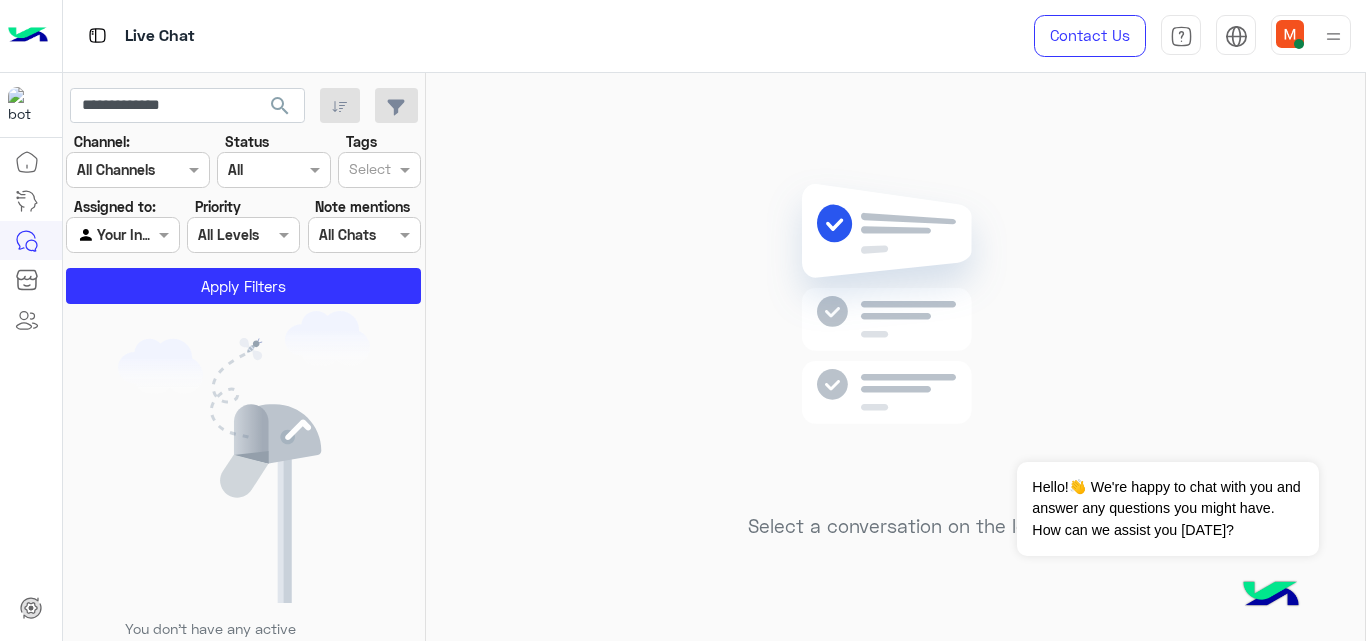 click on "search" 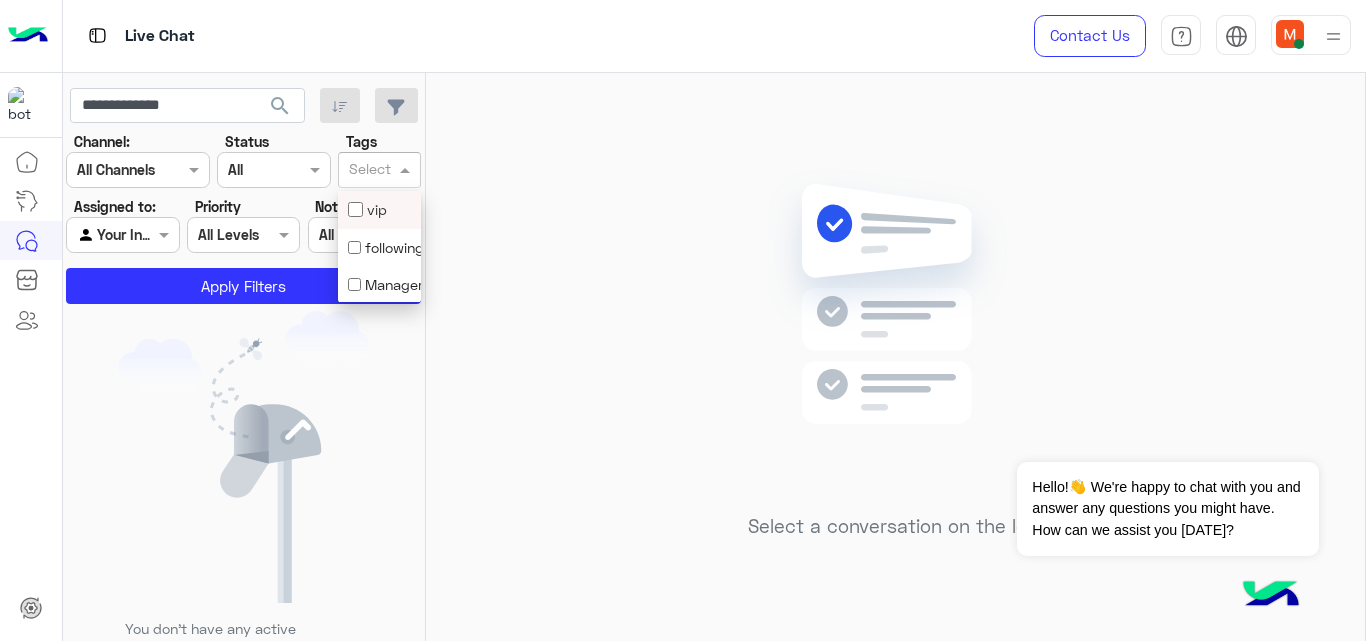 click 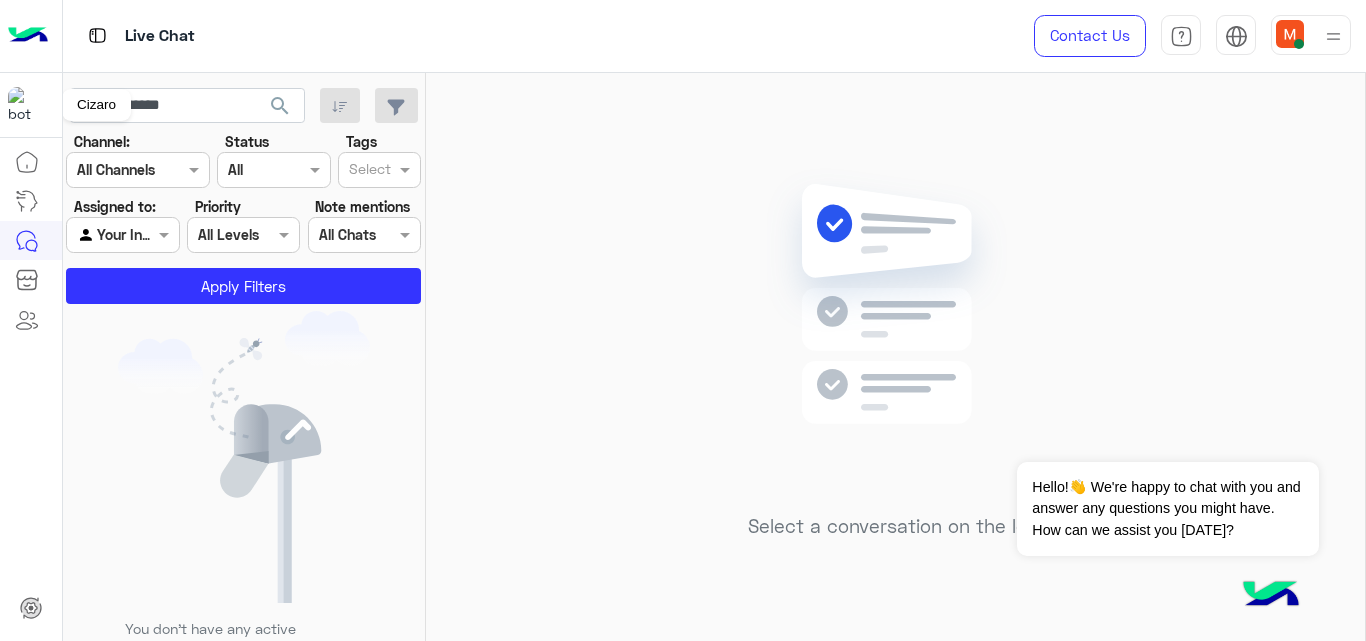 click 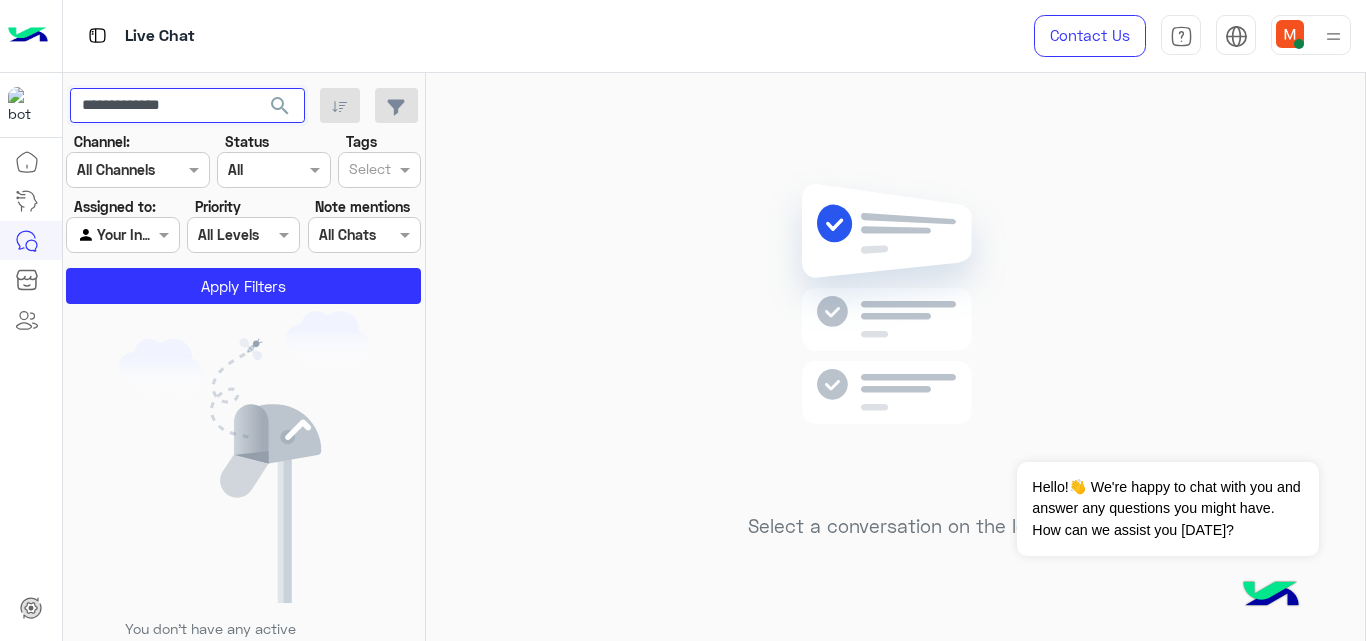click on "**********" at bounding box center (187, 106) 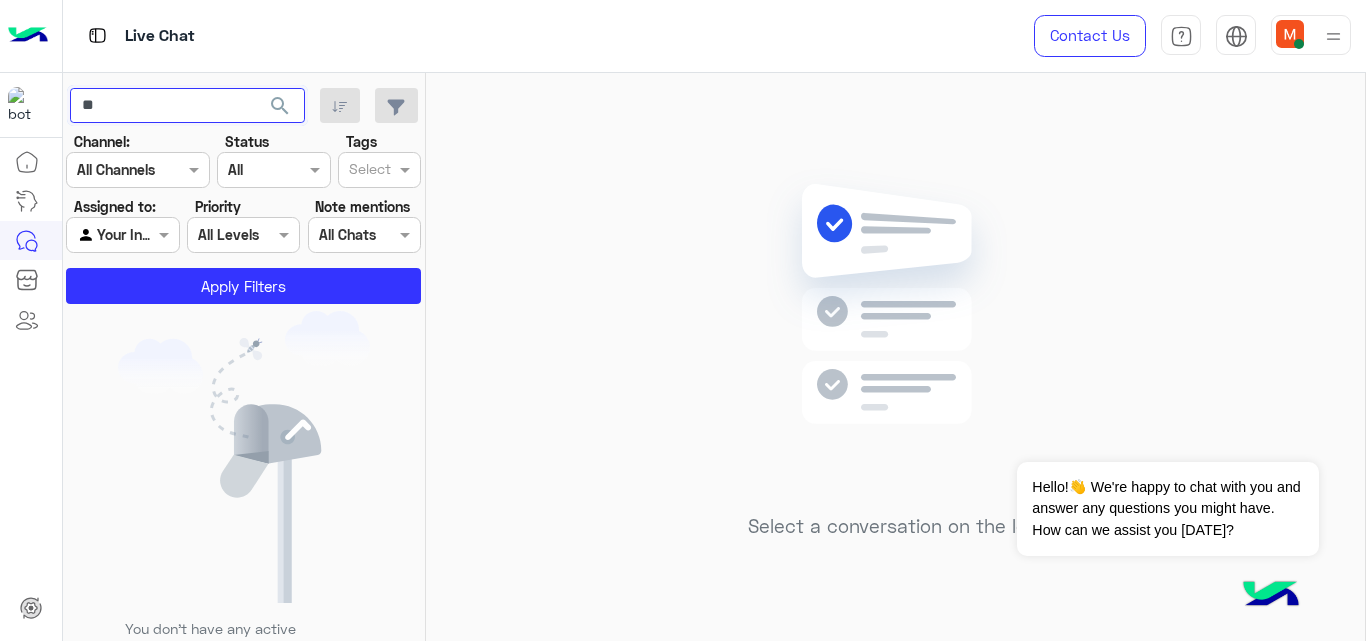 type on "*" 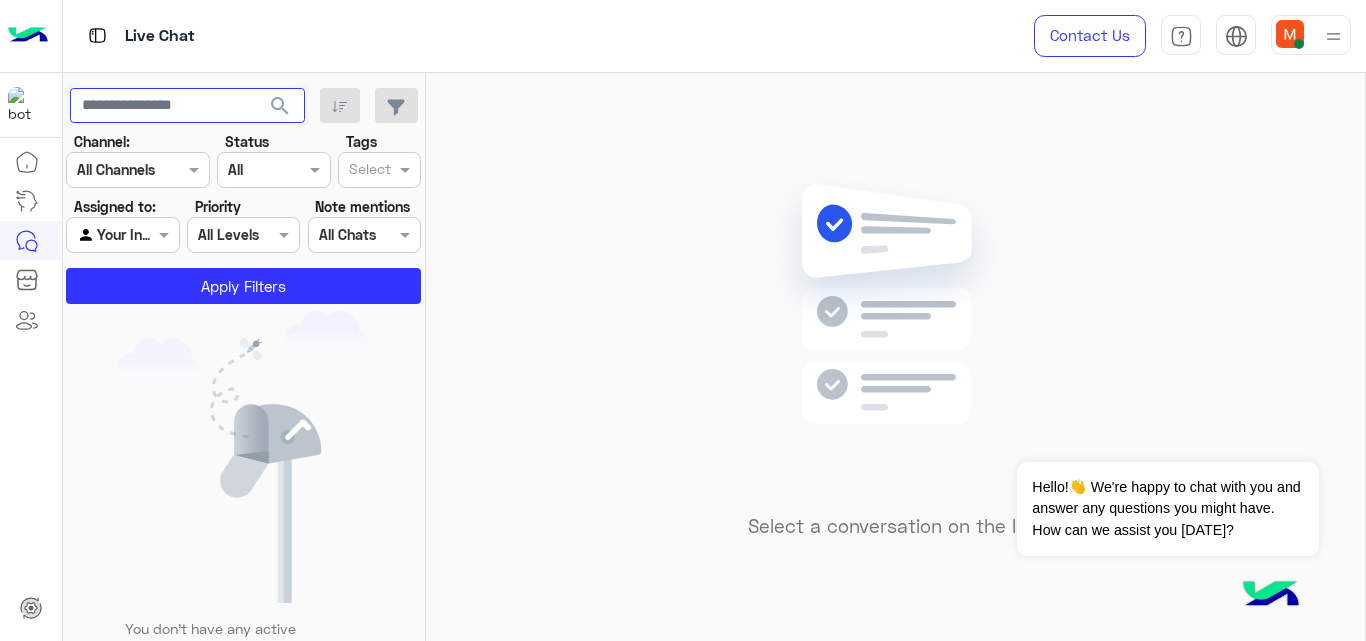 type 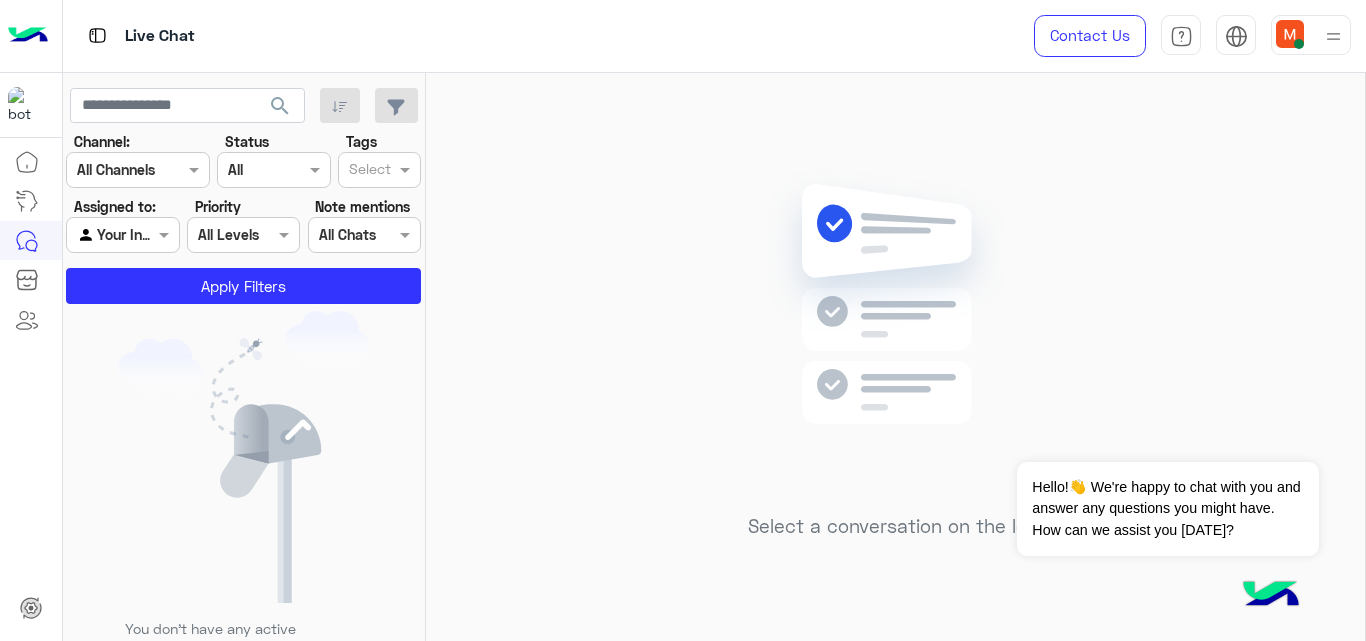 click at bounding box center [1290, 34] 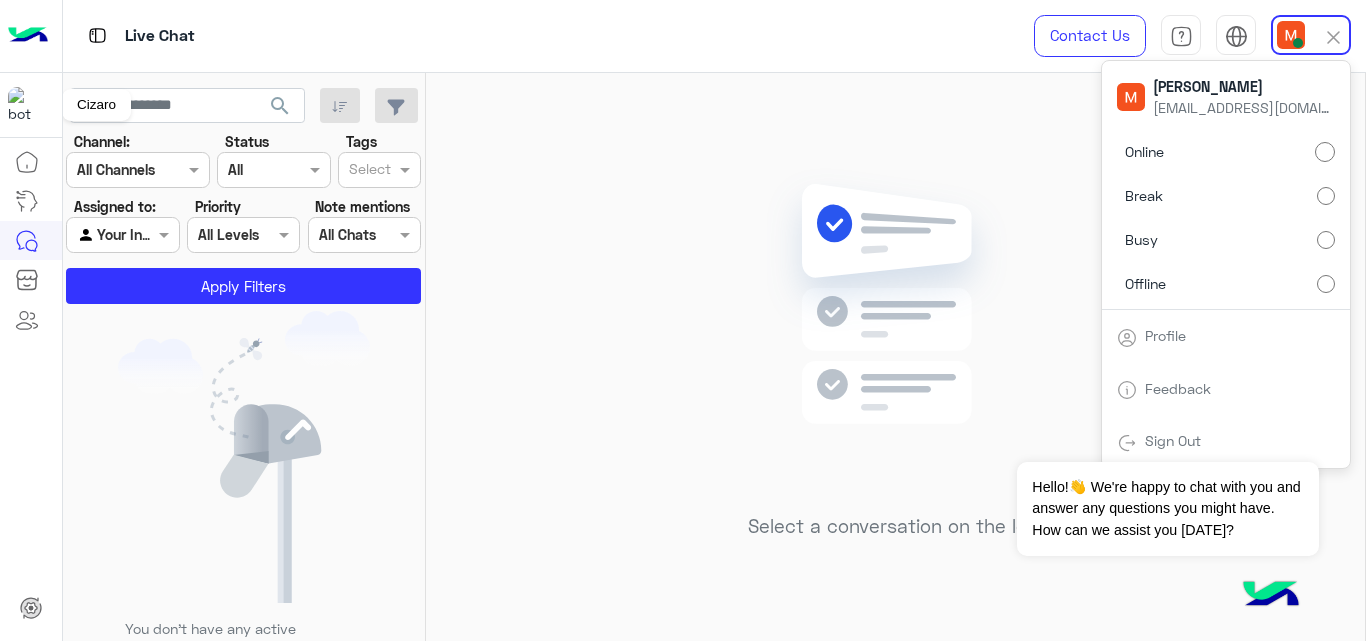 click 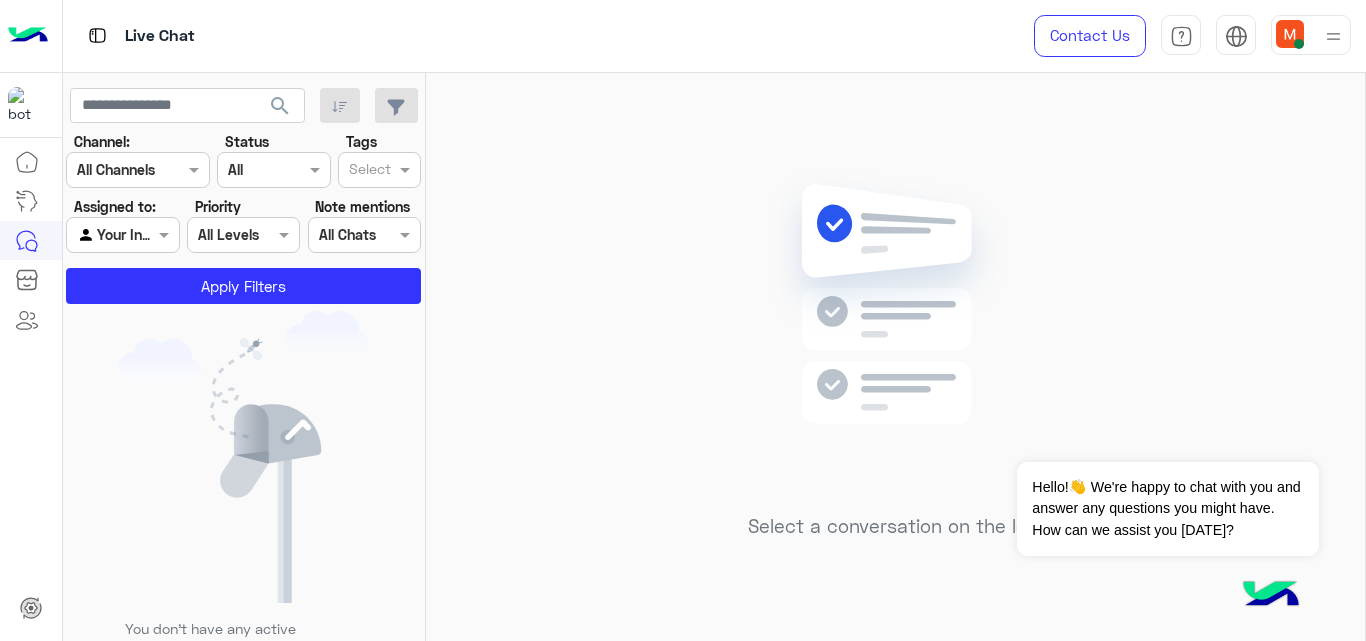 click 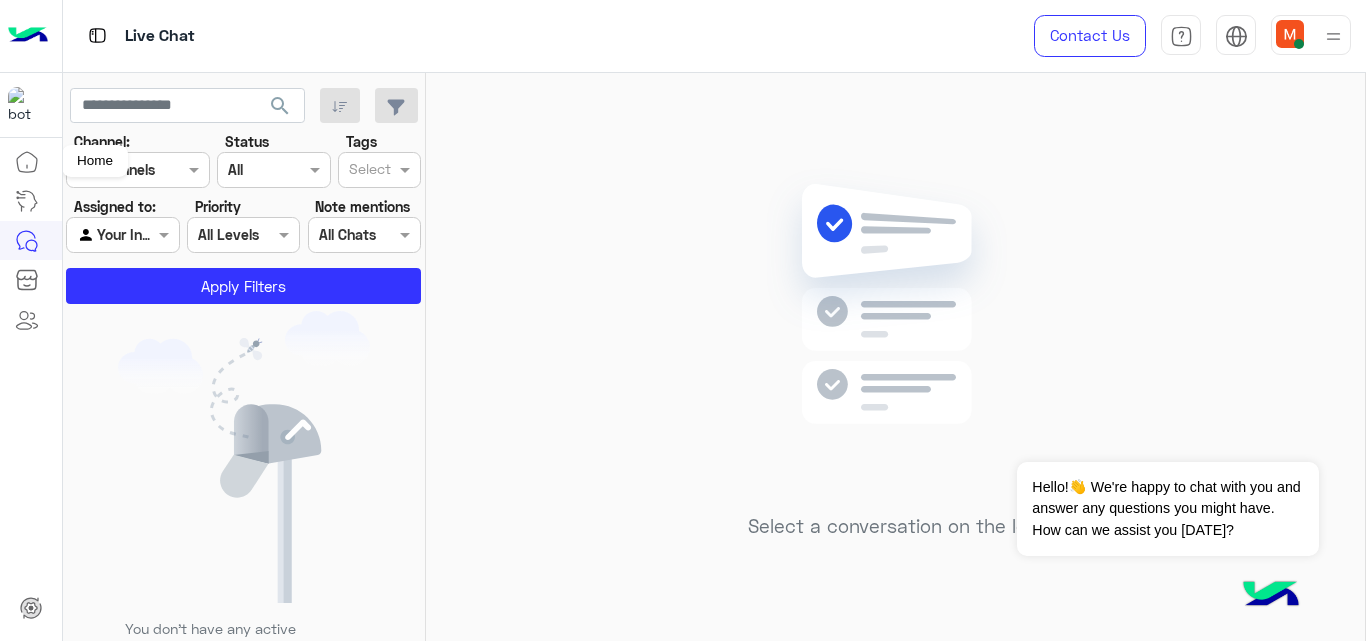 click 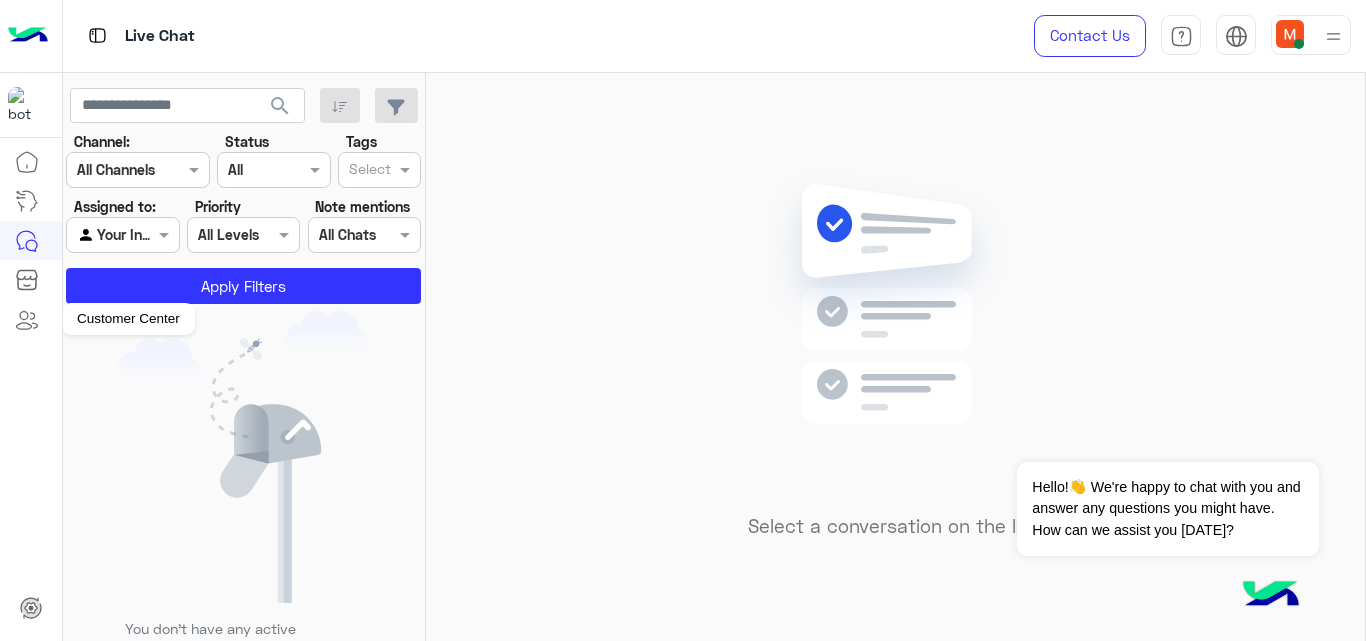 click 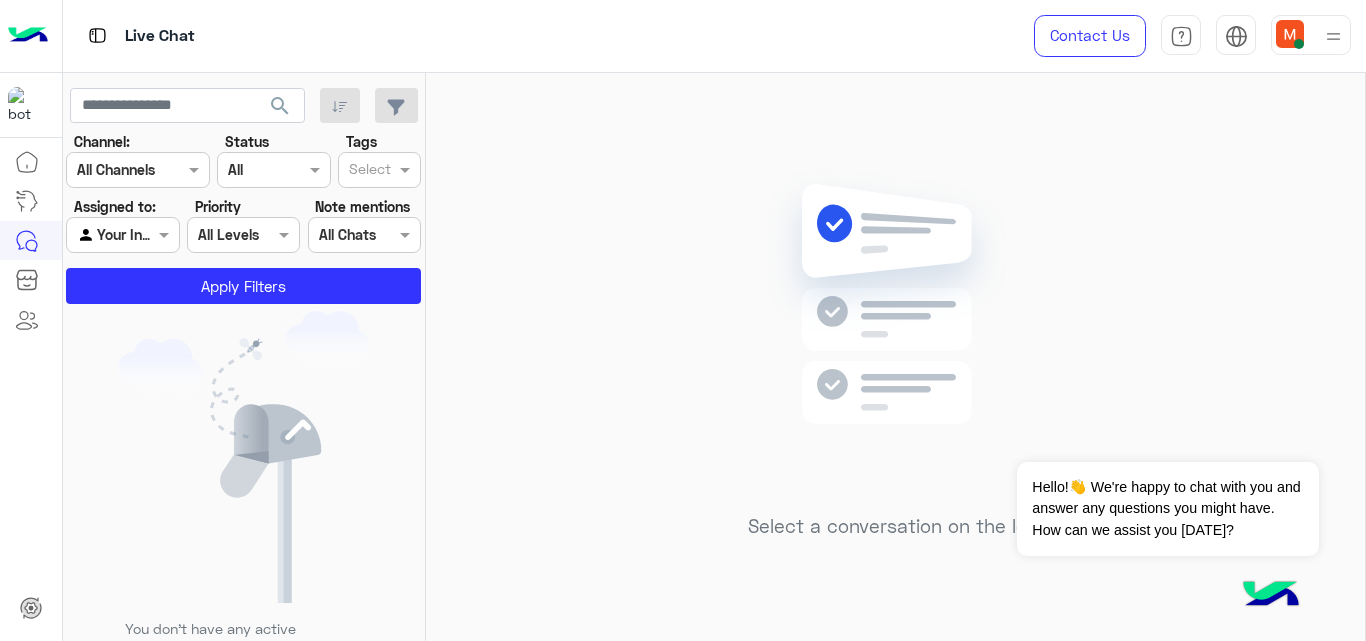 click 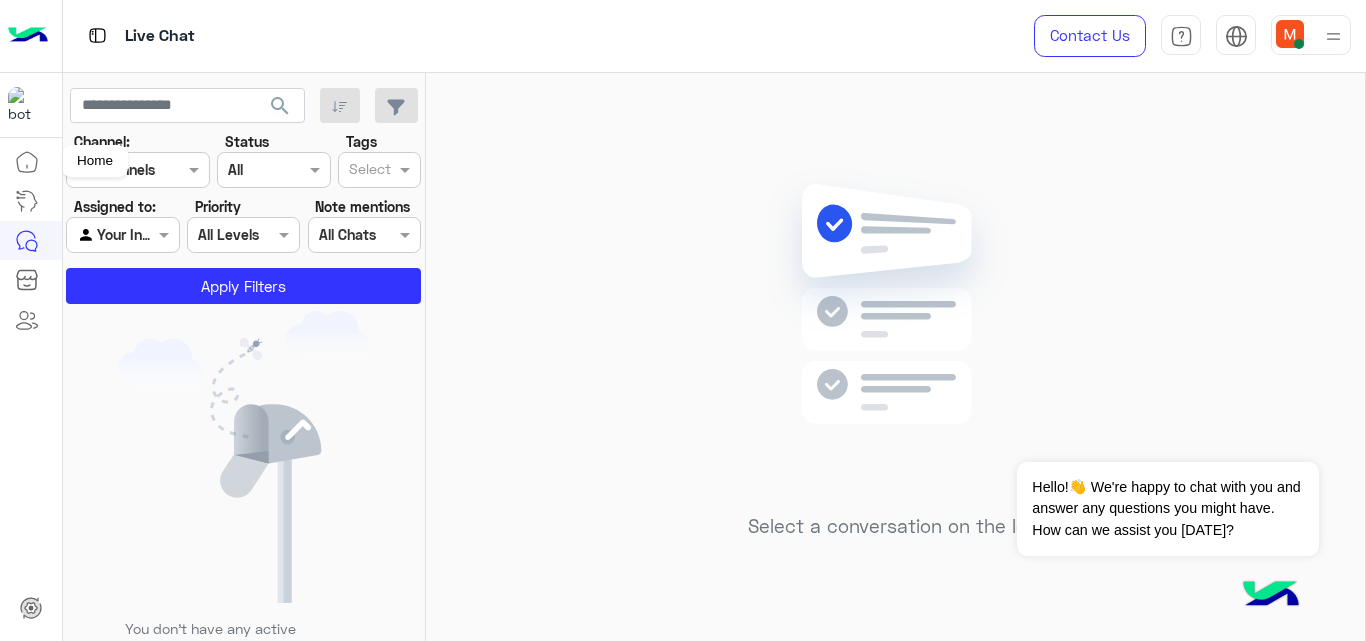 click 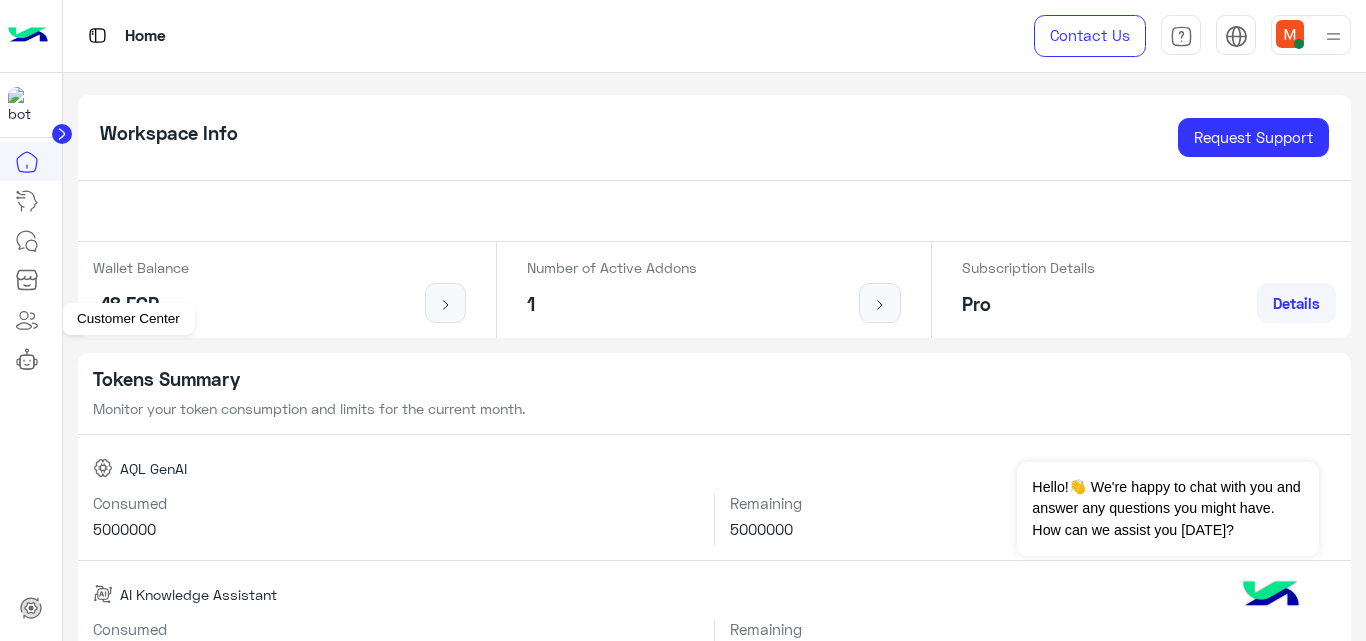 click 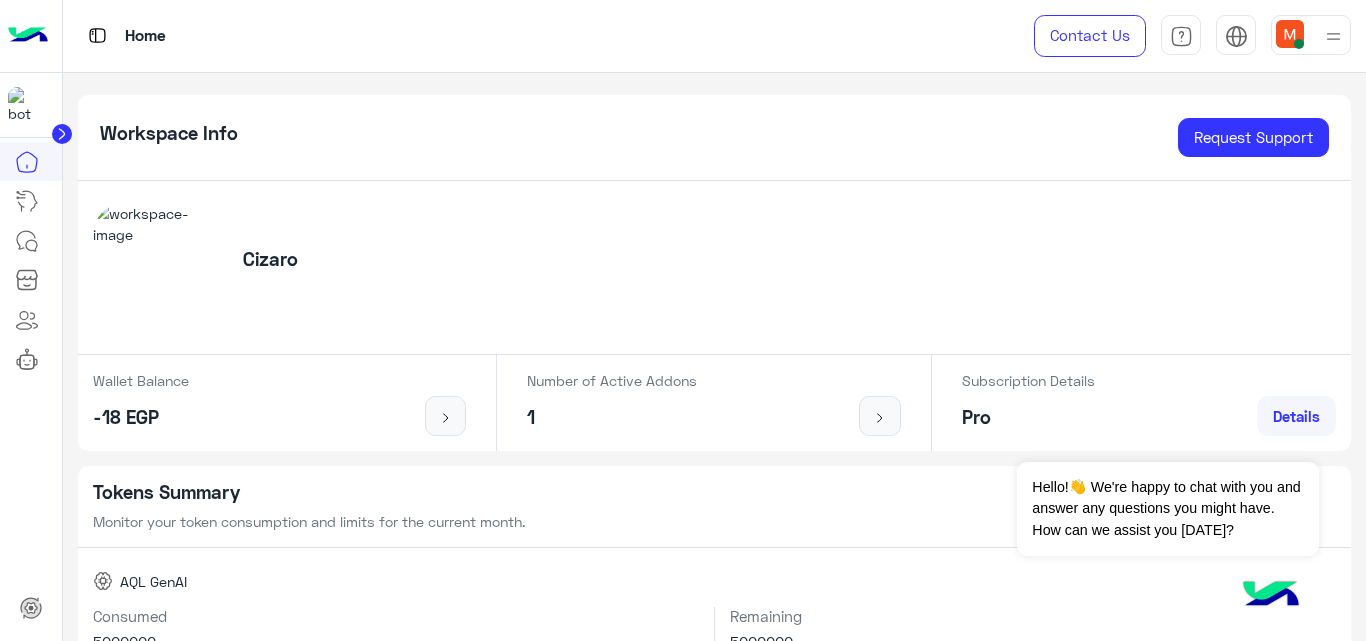 click 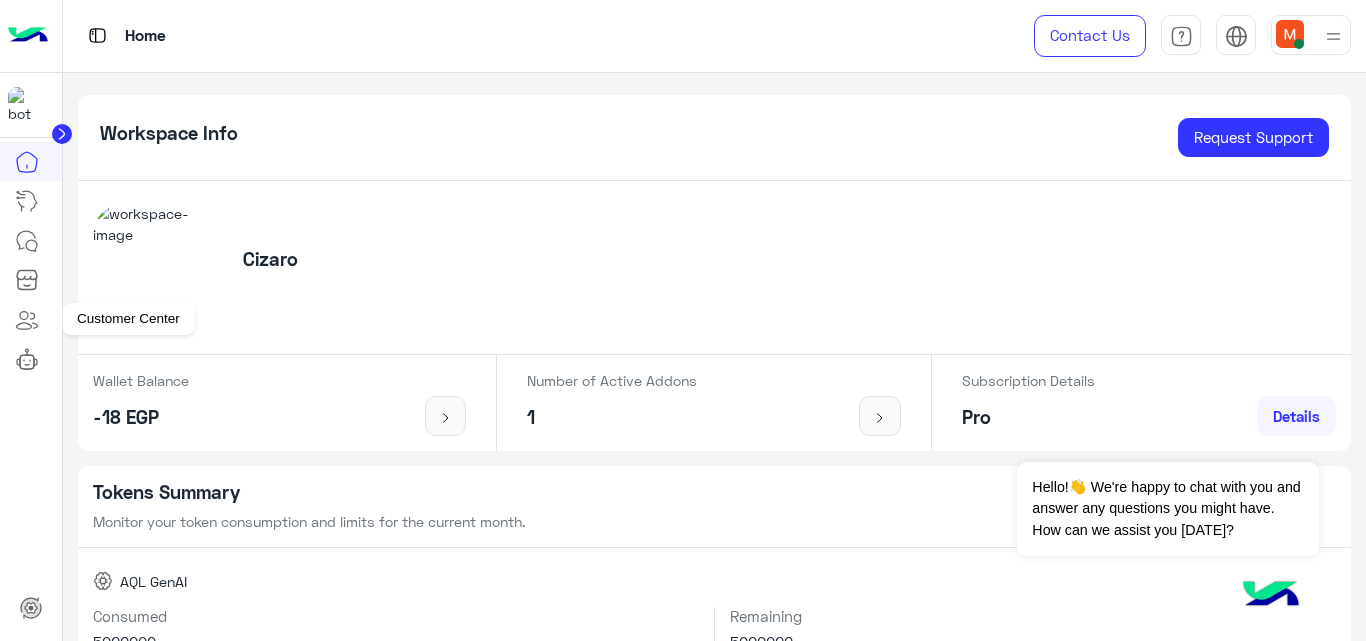 click 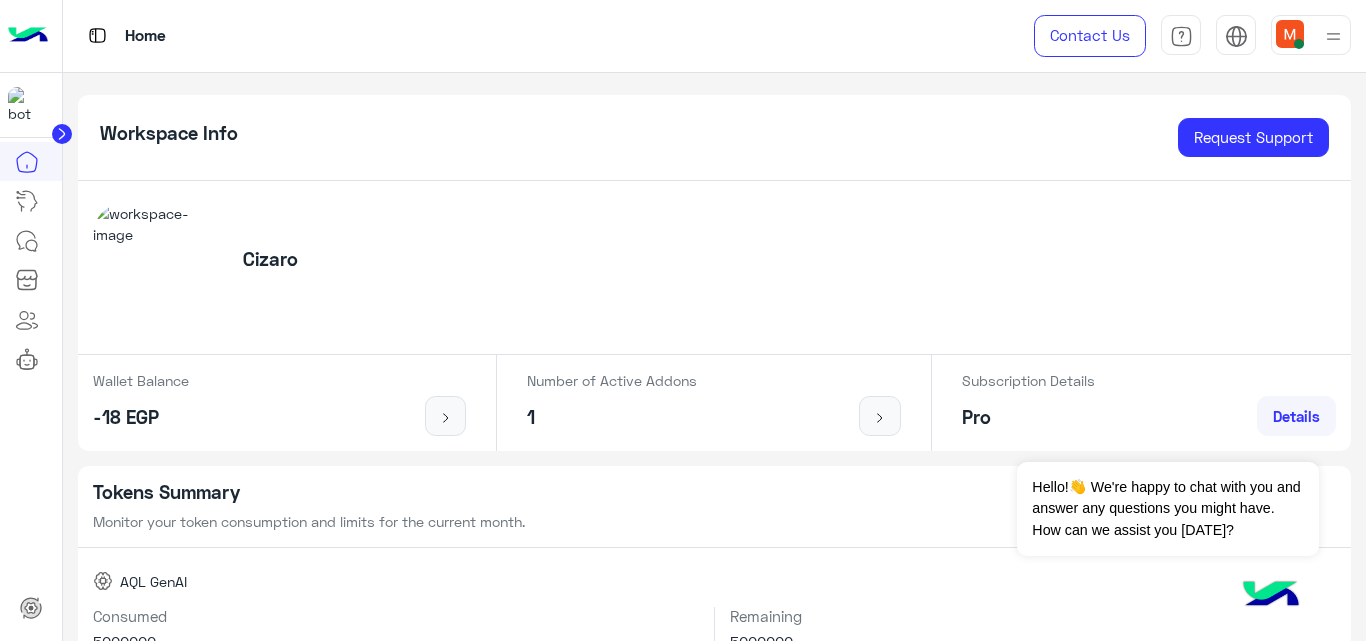 click 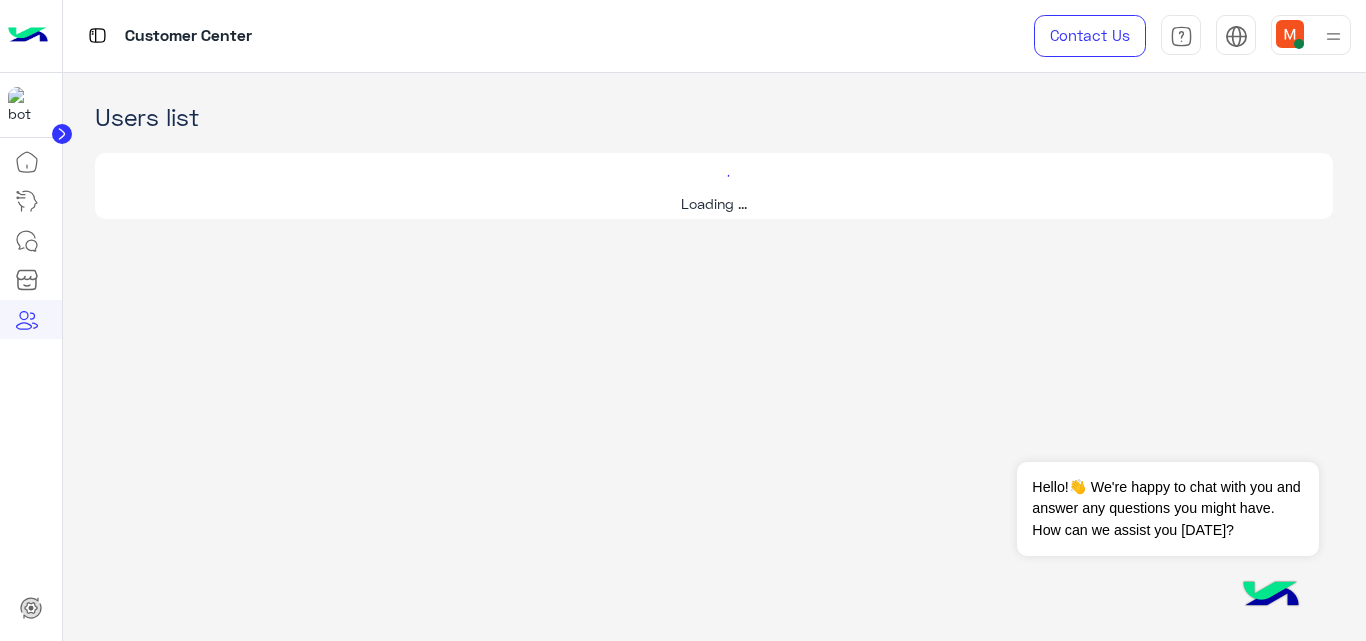 click 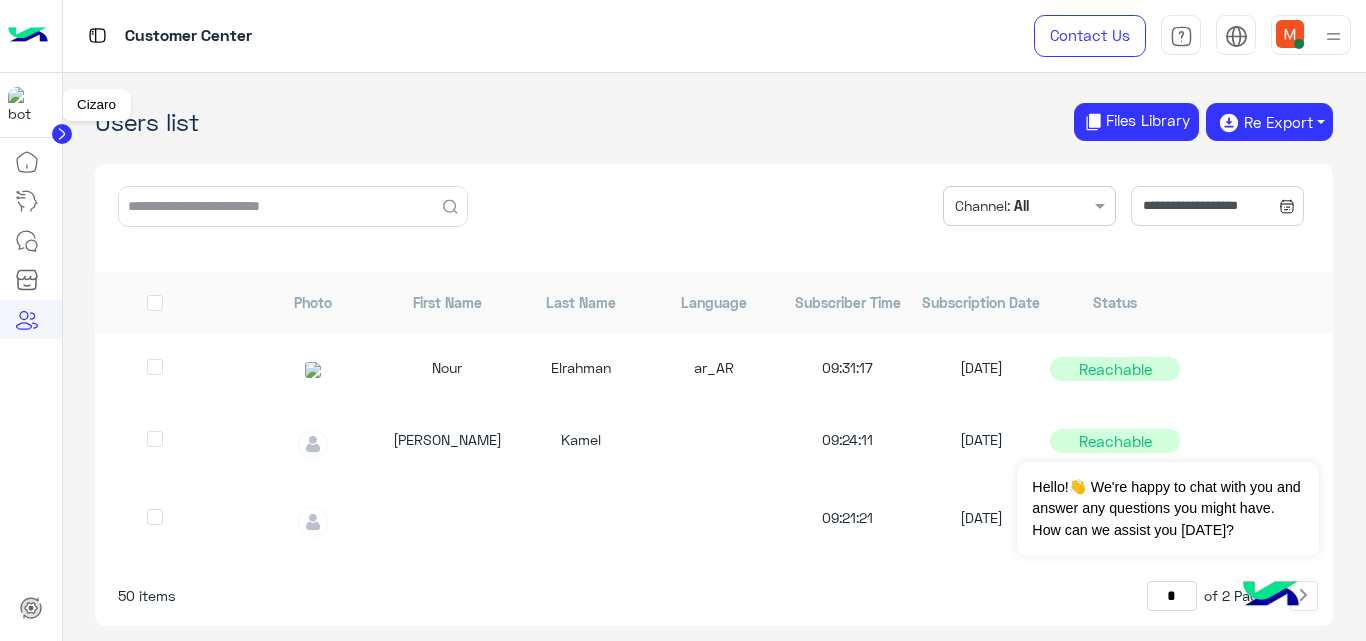 click 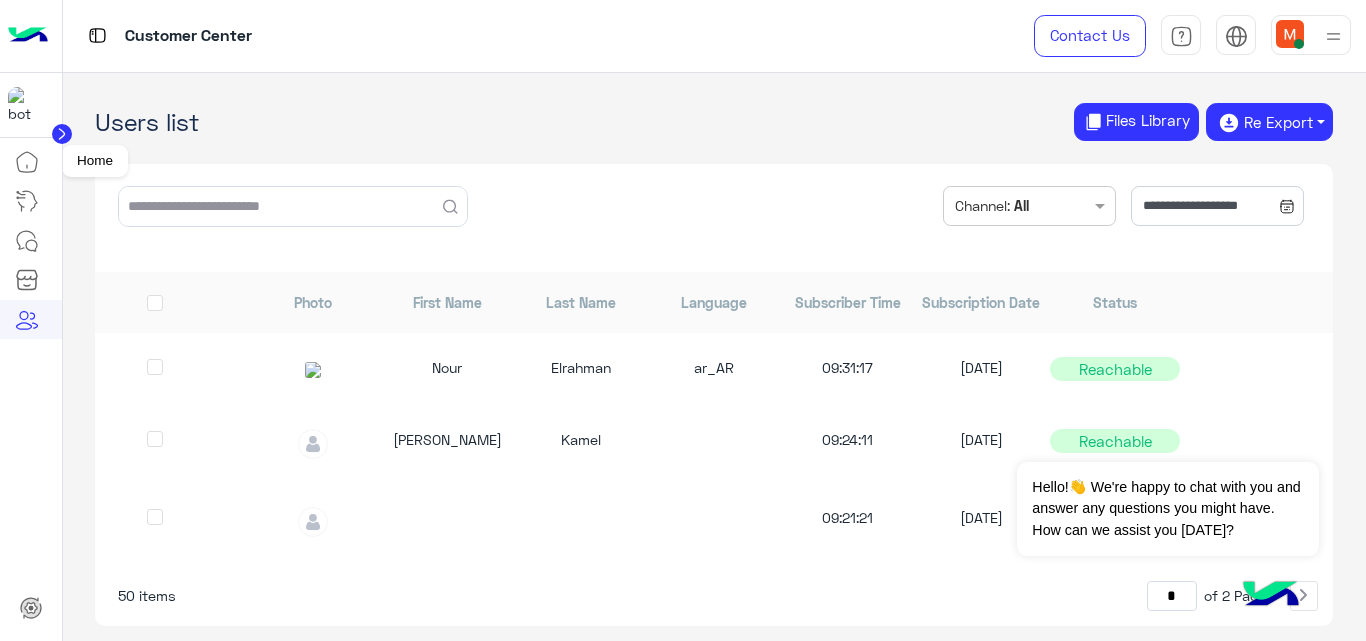 click 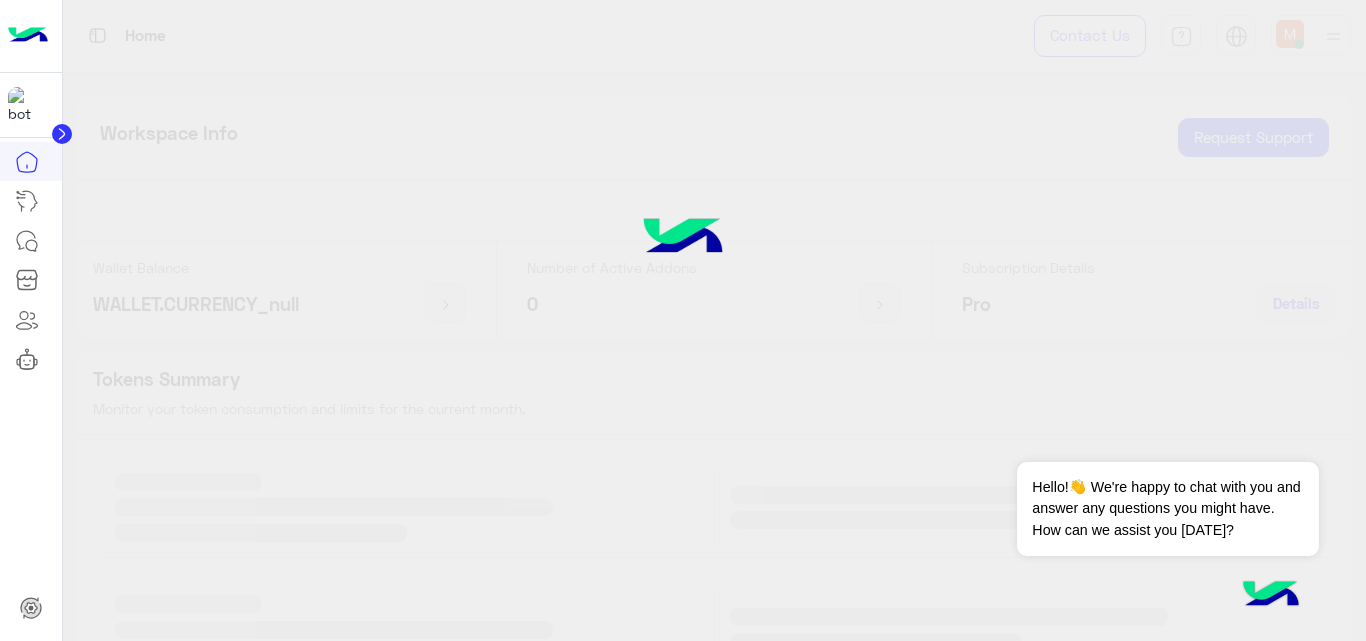 click 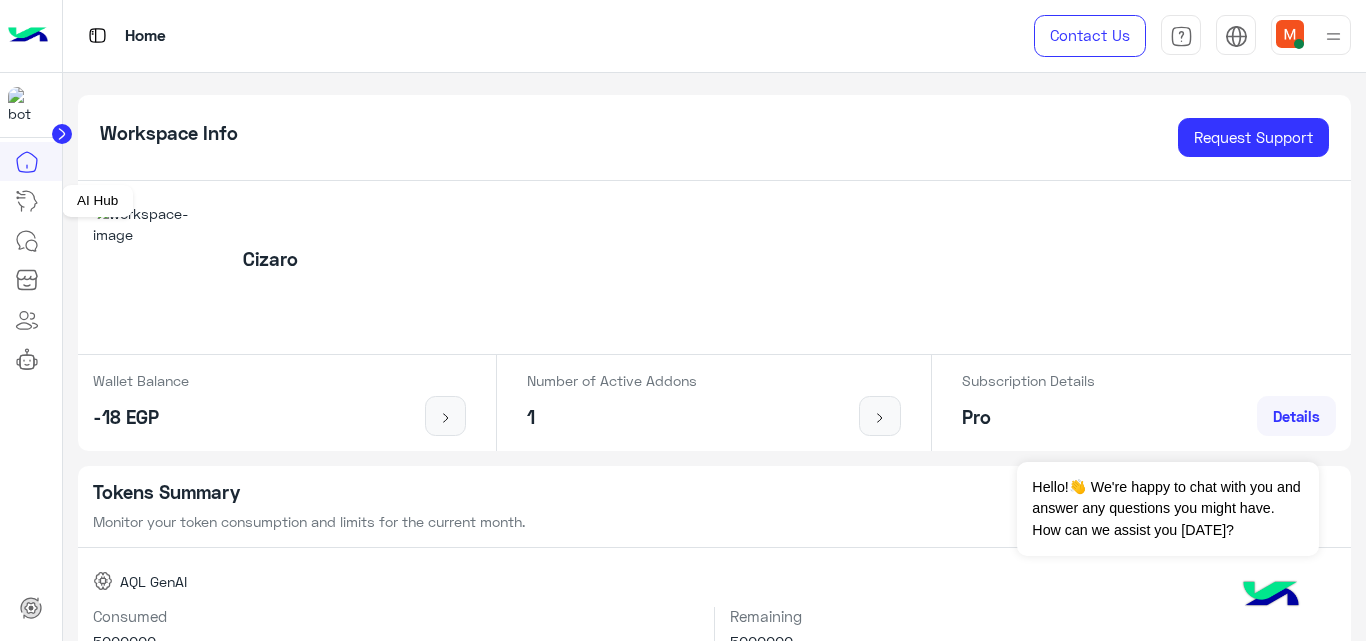 click 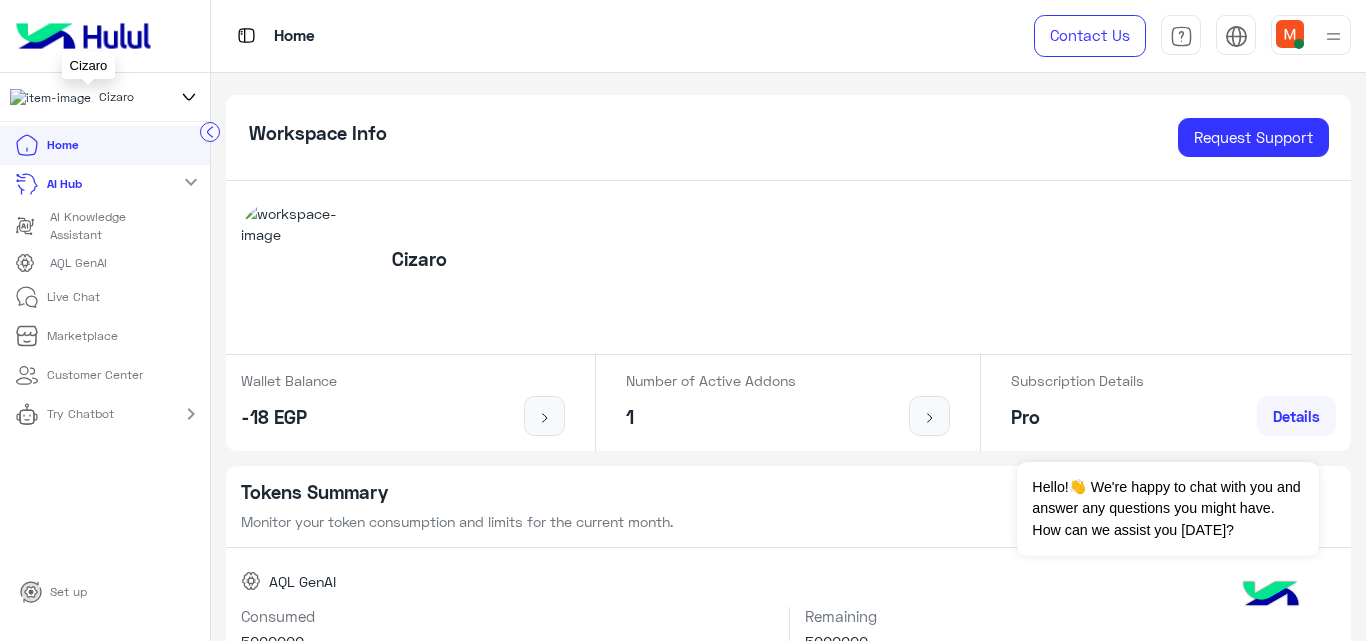 click on "Cizaro" 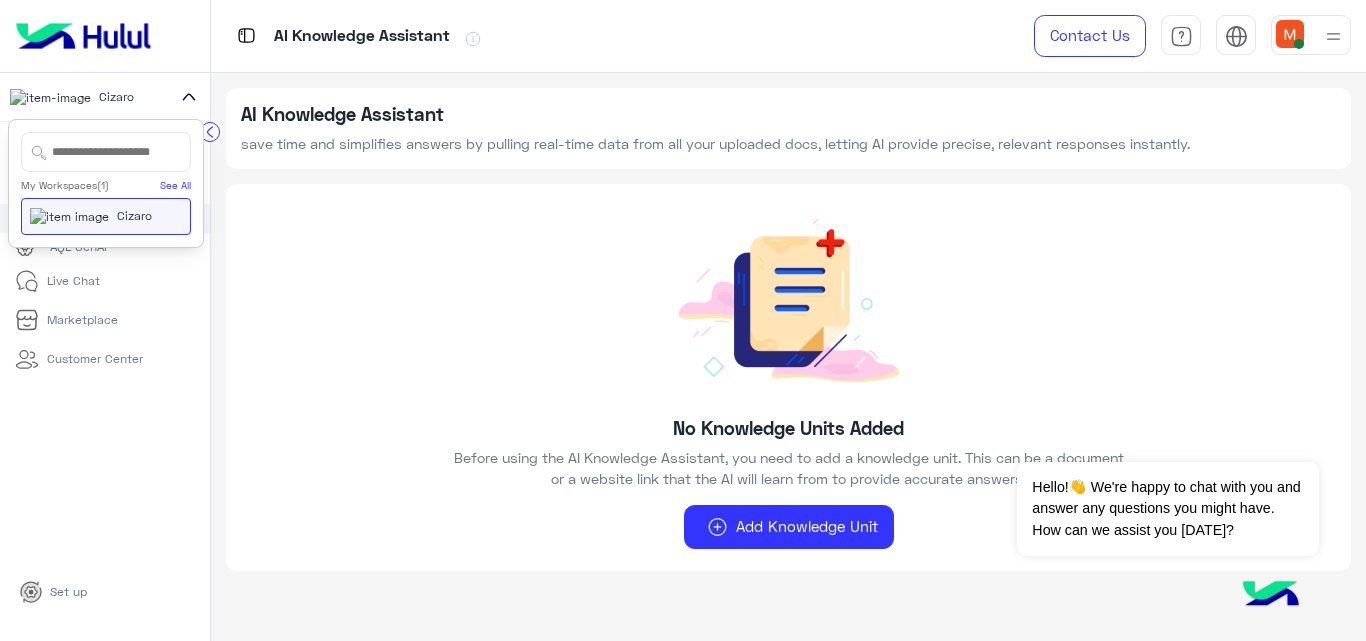 click 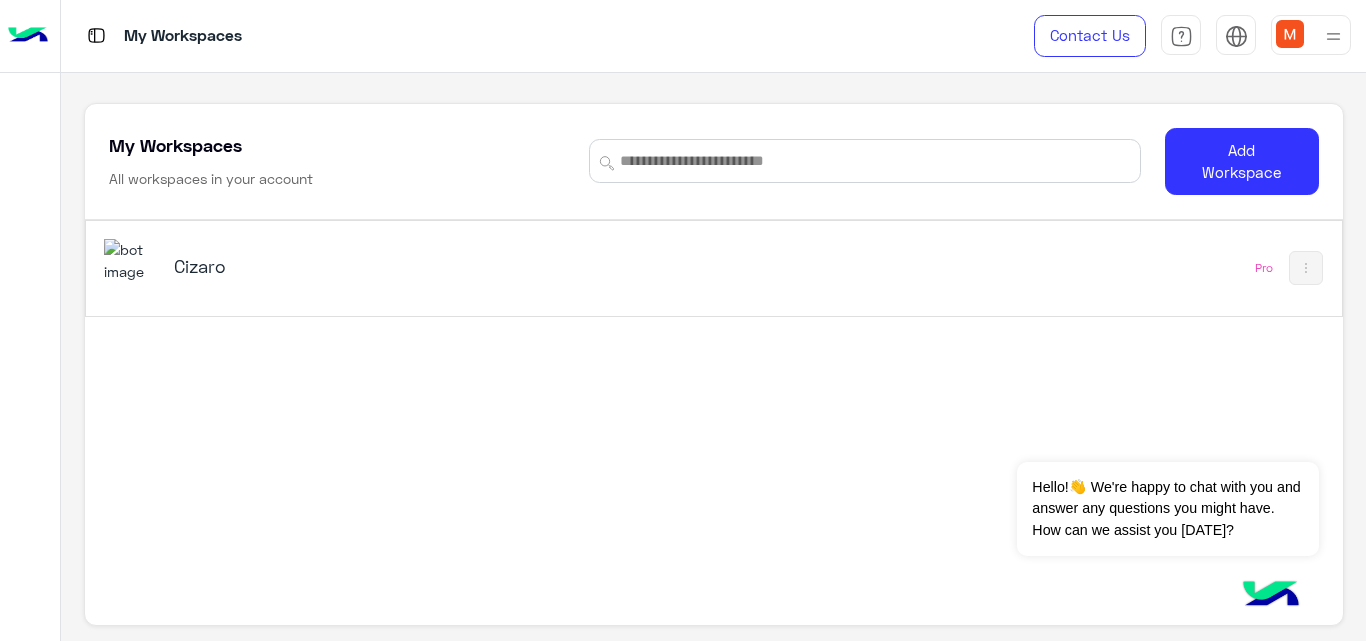 click on "Cizaro" at bounding box center (393, 266) 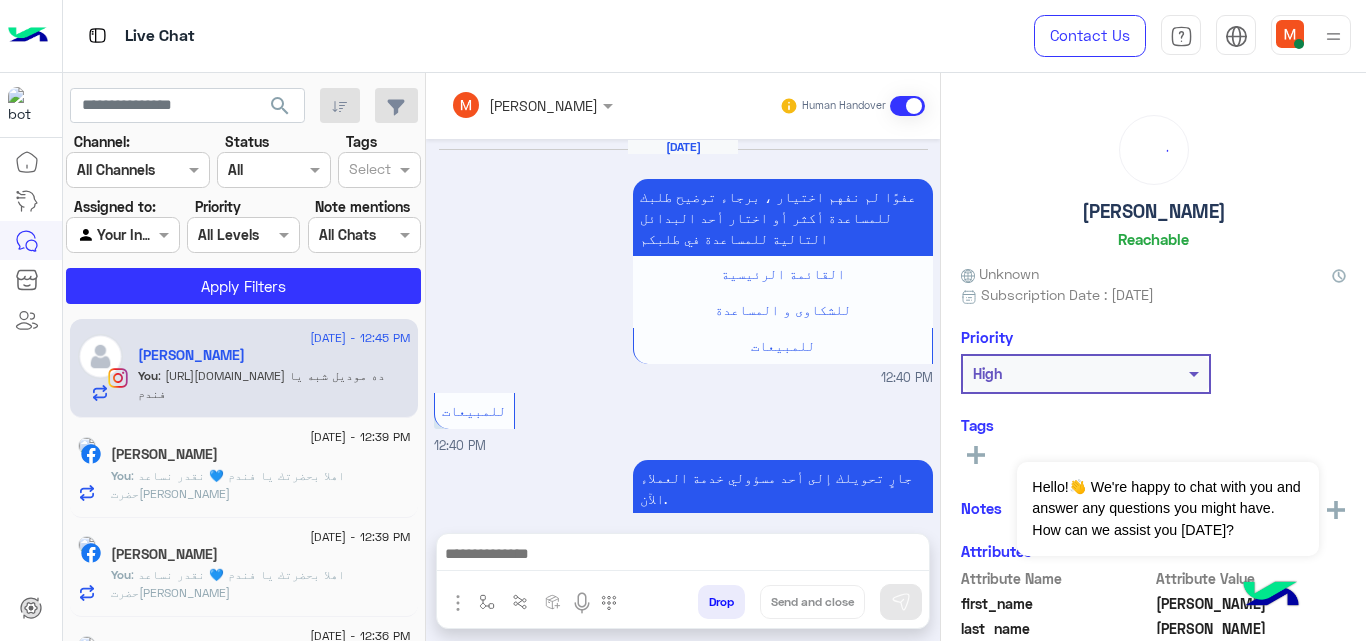 scroll, scrollTop: 768, scrollLeft: 0, axis: vertical 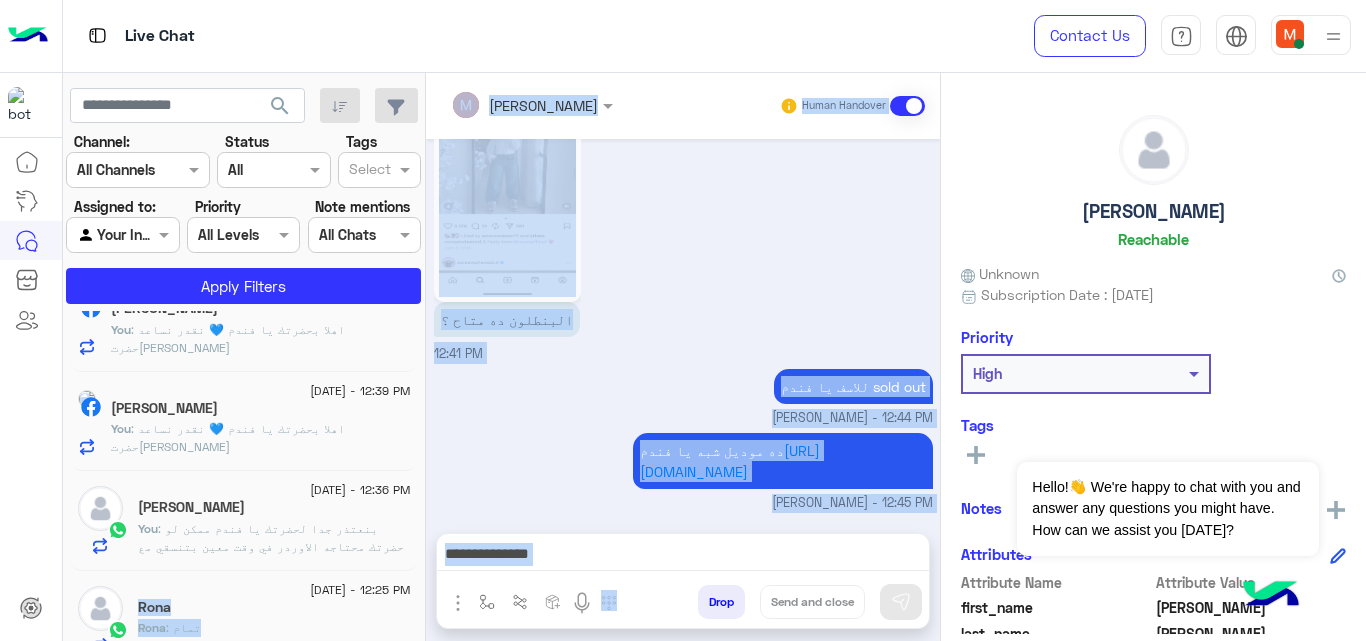drag, startPoint x: 424, startPoint y: 583, endPoint x: 425, endPoint y: 594, distance: 11.045361 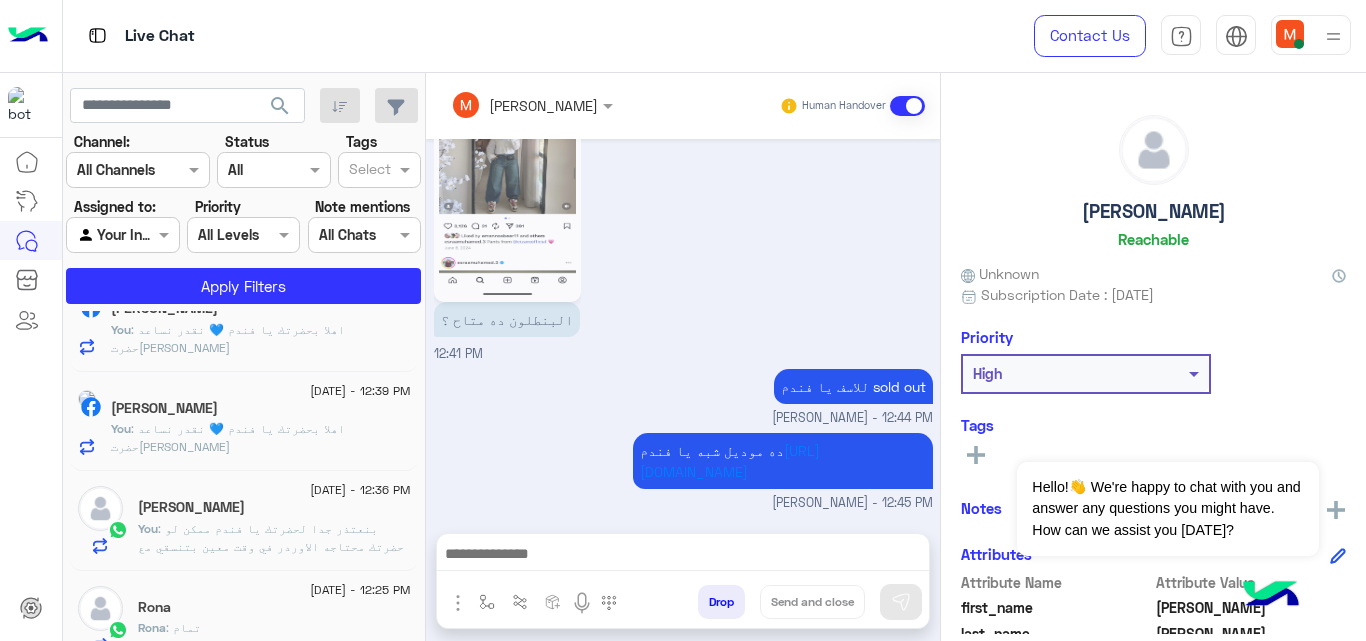 click on "[DATE] - 12:25 PM" 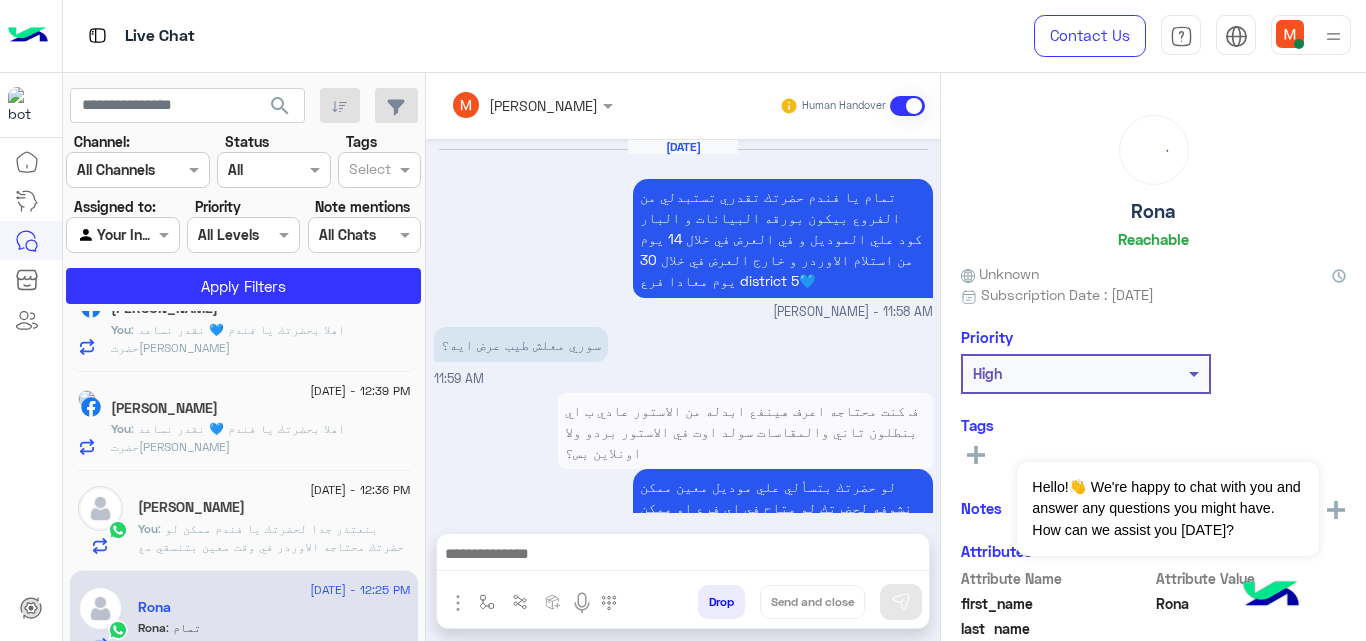 scroll, scrollTop: 917, scrollLeft: 0, axis: vertical 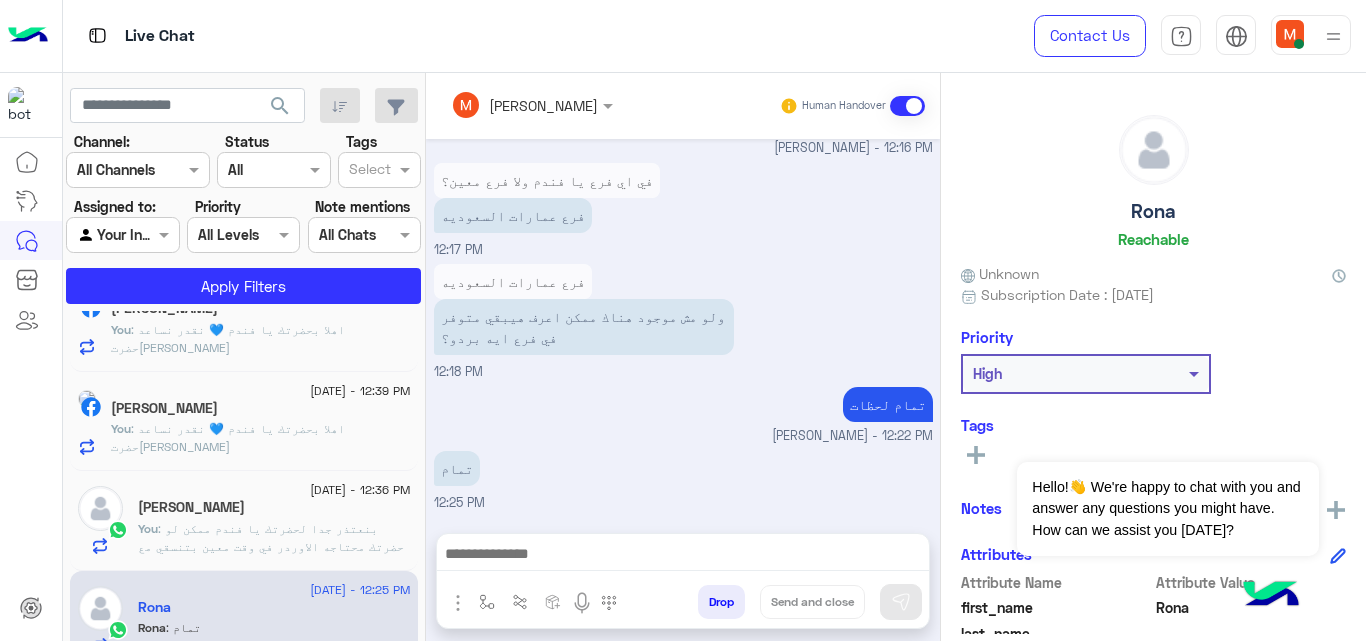 click on ": بنعتذر جدا لحضرتك يا فندم ممكن لو حضرتك محتاجه الاوردر في وقت معين بتنسقي مع المندوب او ممكن حضرتك بضيفي نوت في الاوردر ان حضرتك محتاجه الاوردر في وقت معين" 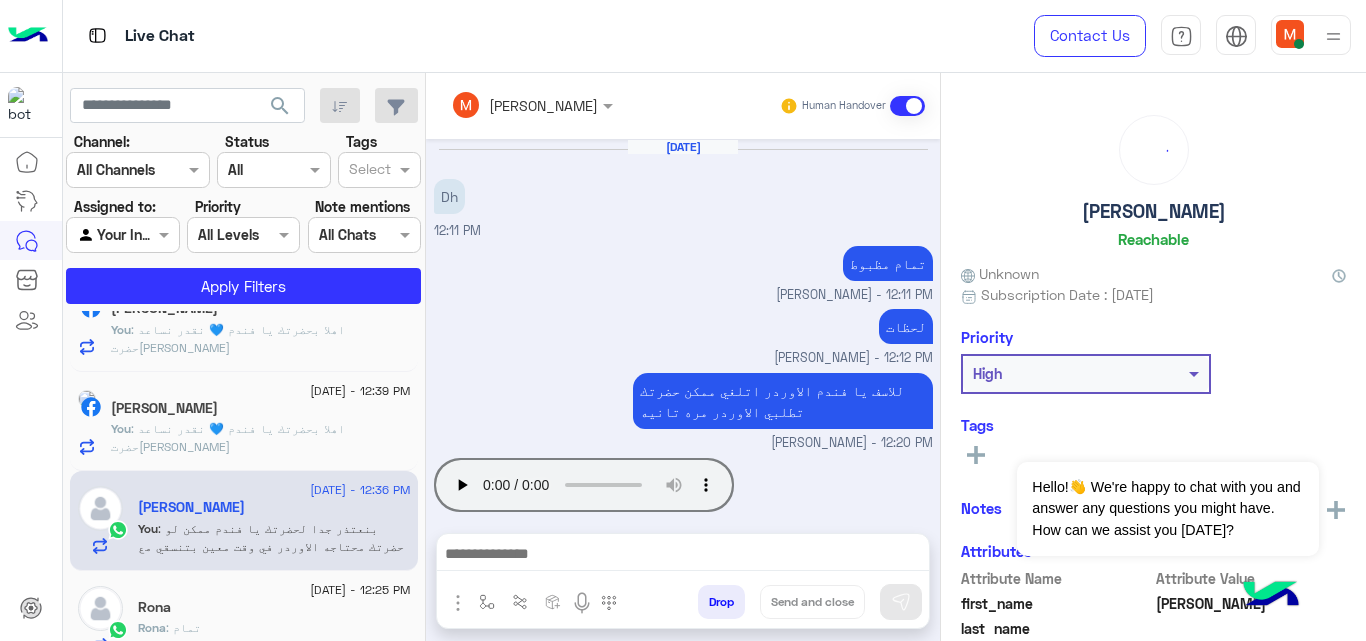 scroll, scrollTop: 493, scrollLeft: 0, axis: vertical 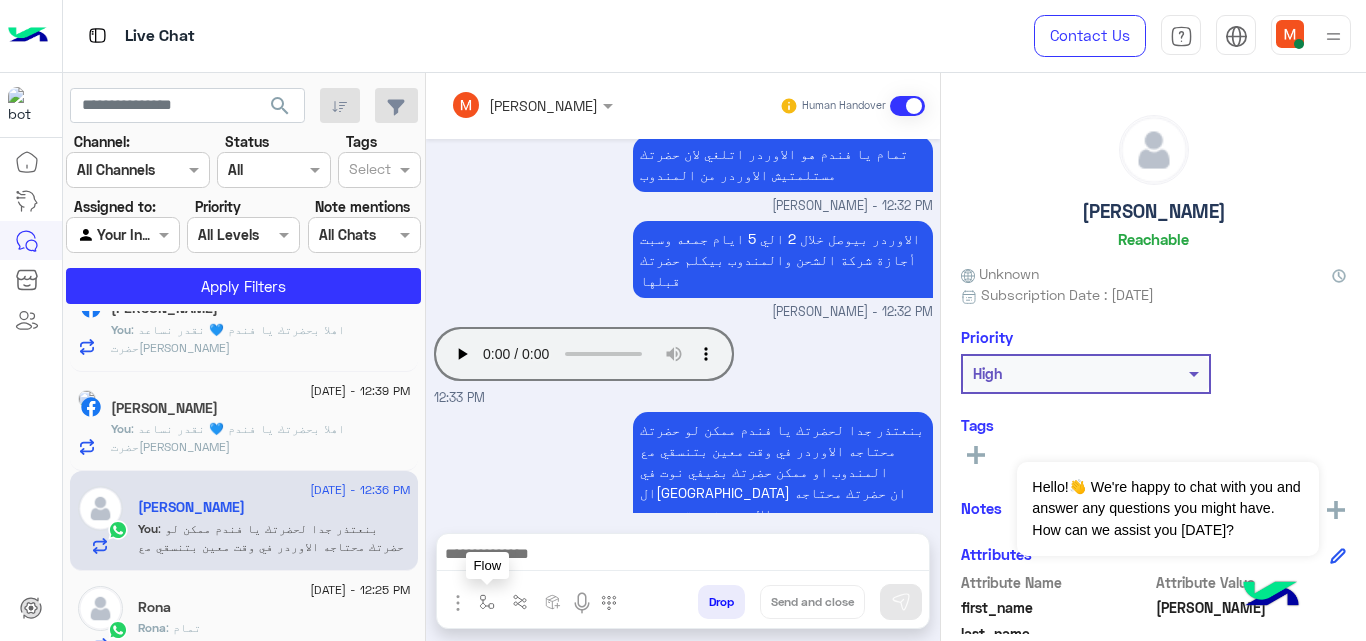 click at bounding box center (487, 602) 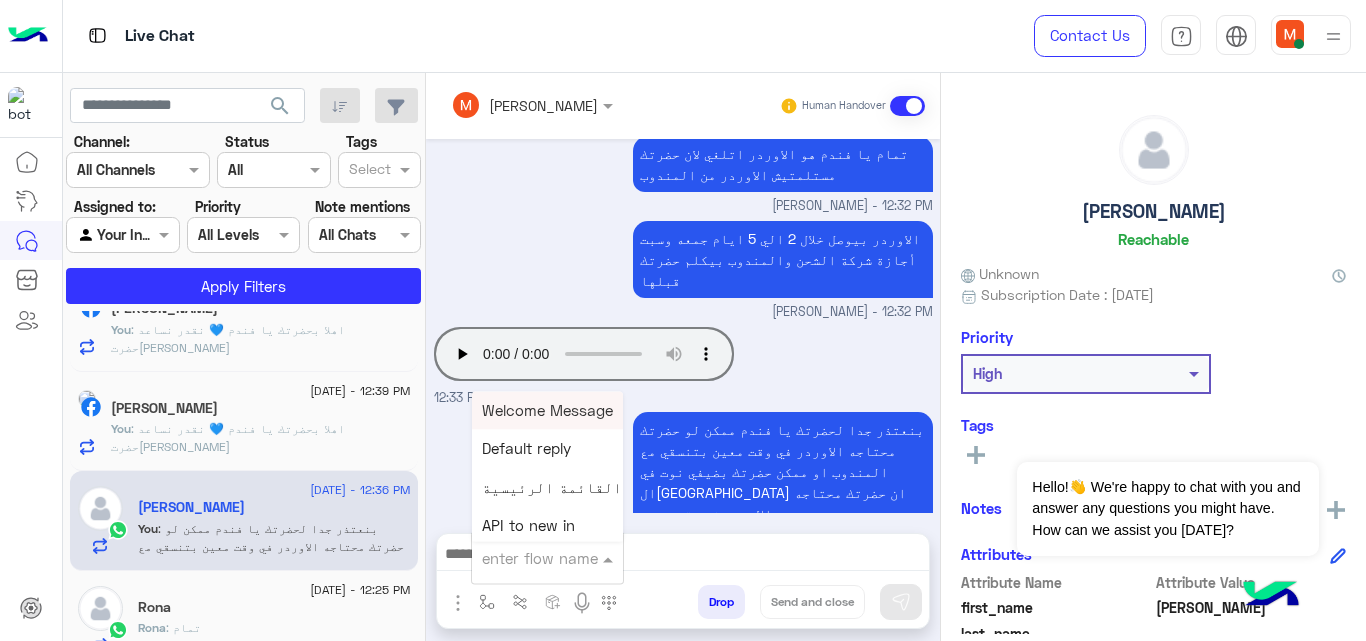 click at bounding box center (523, 558) 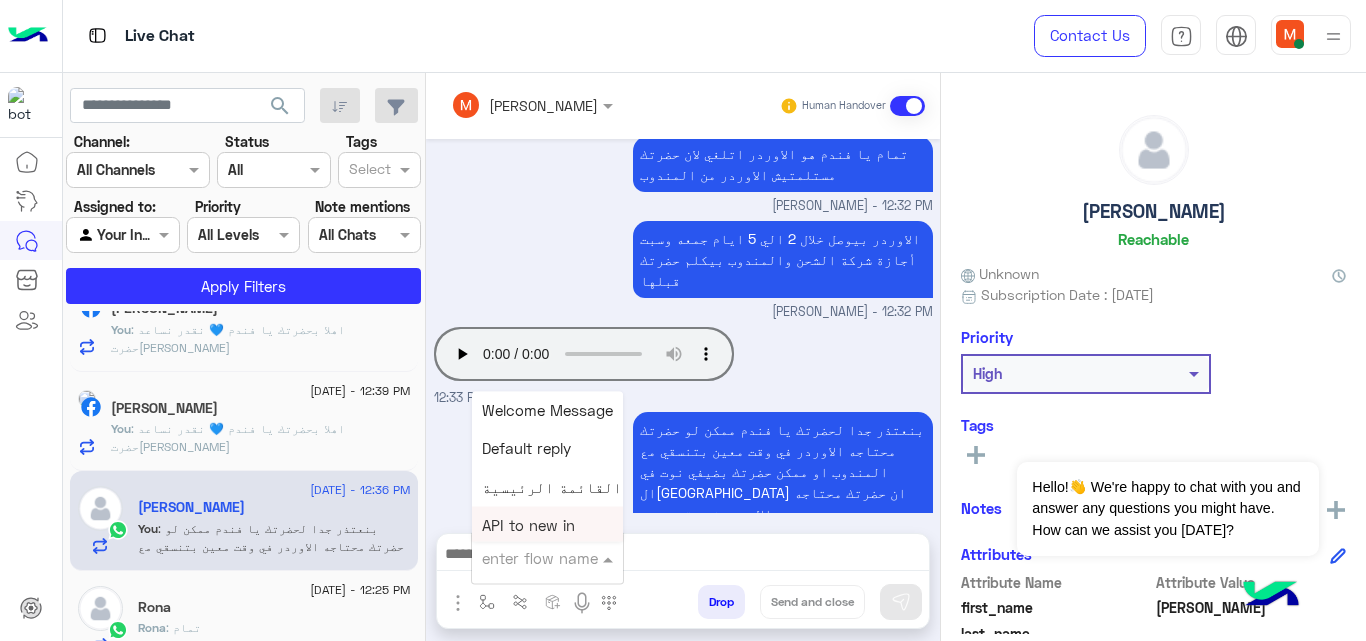 type on "*" 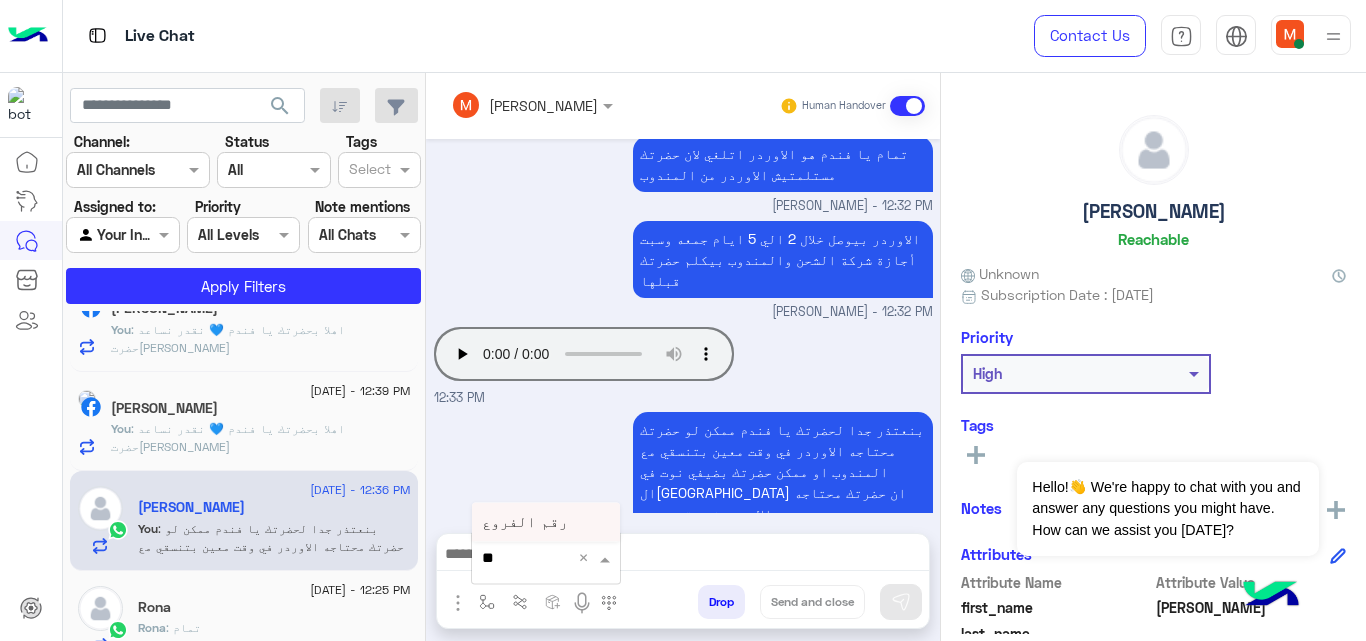 type on "***" 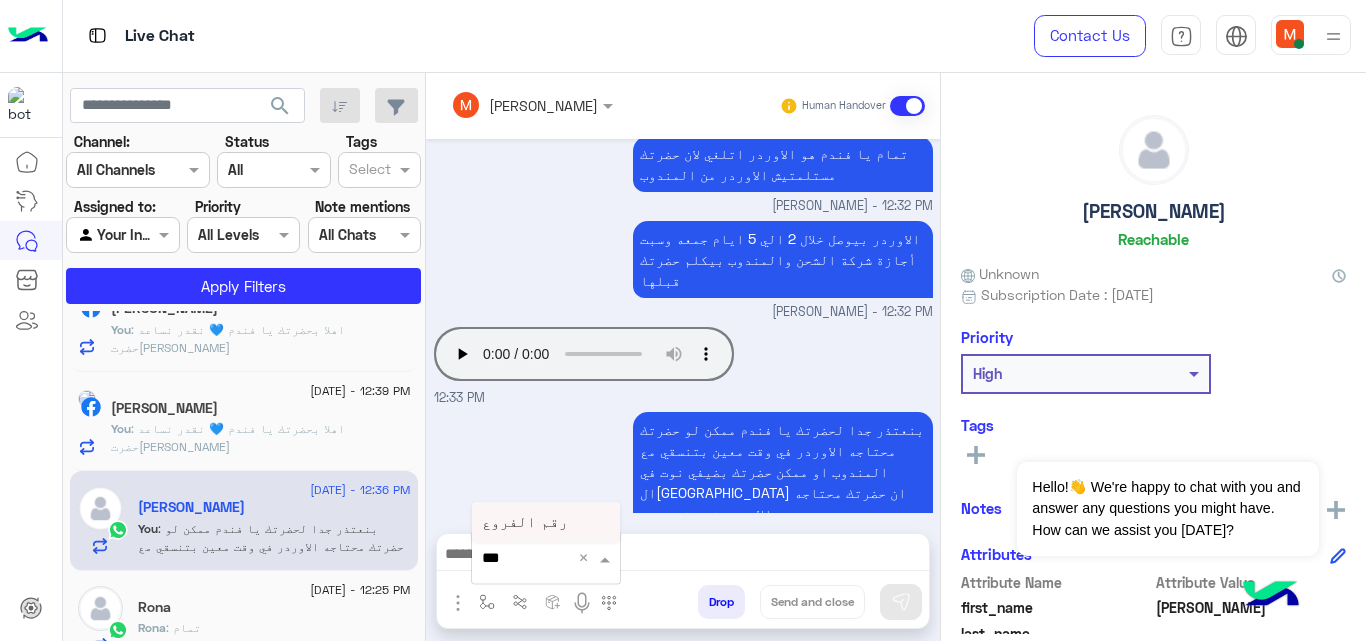 click on "رقم الفروع" at bounding box center [546, 522] 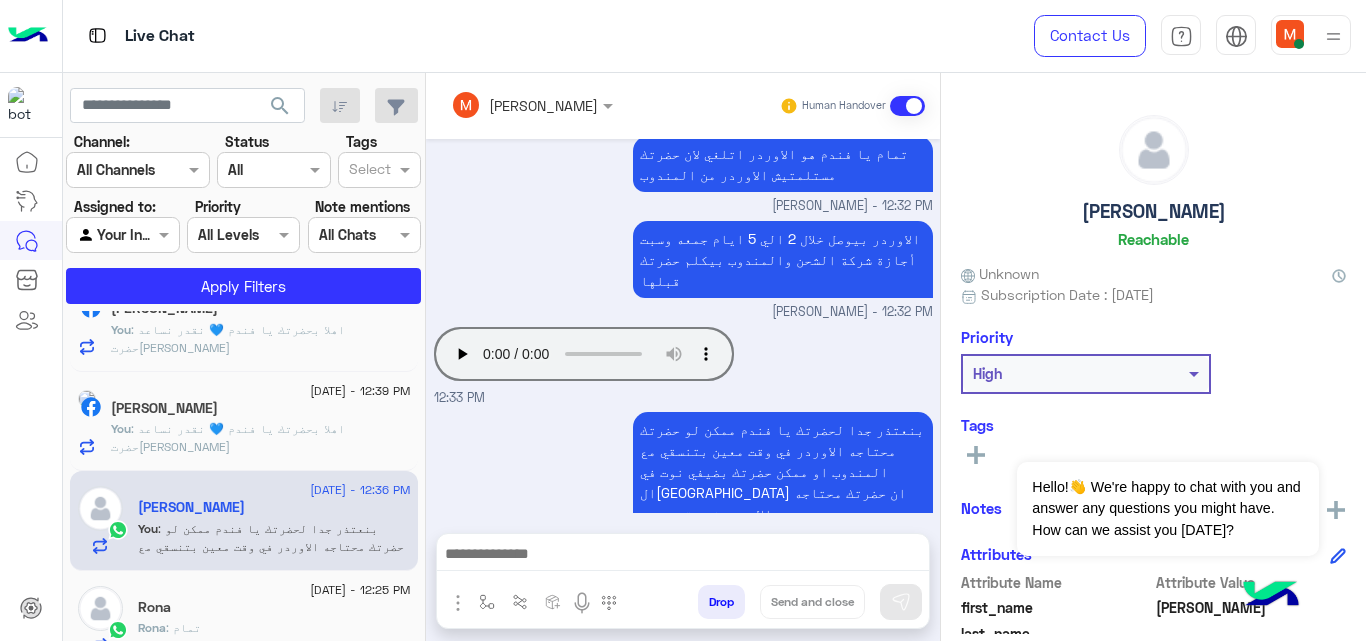 type on "**********" 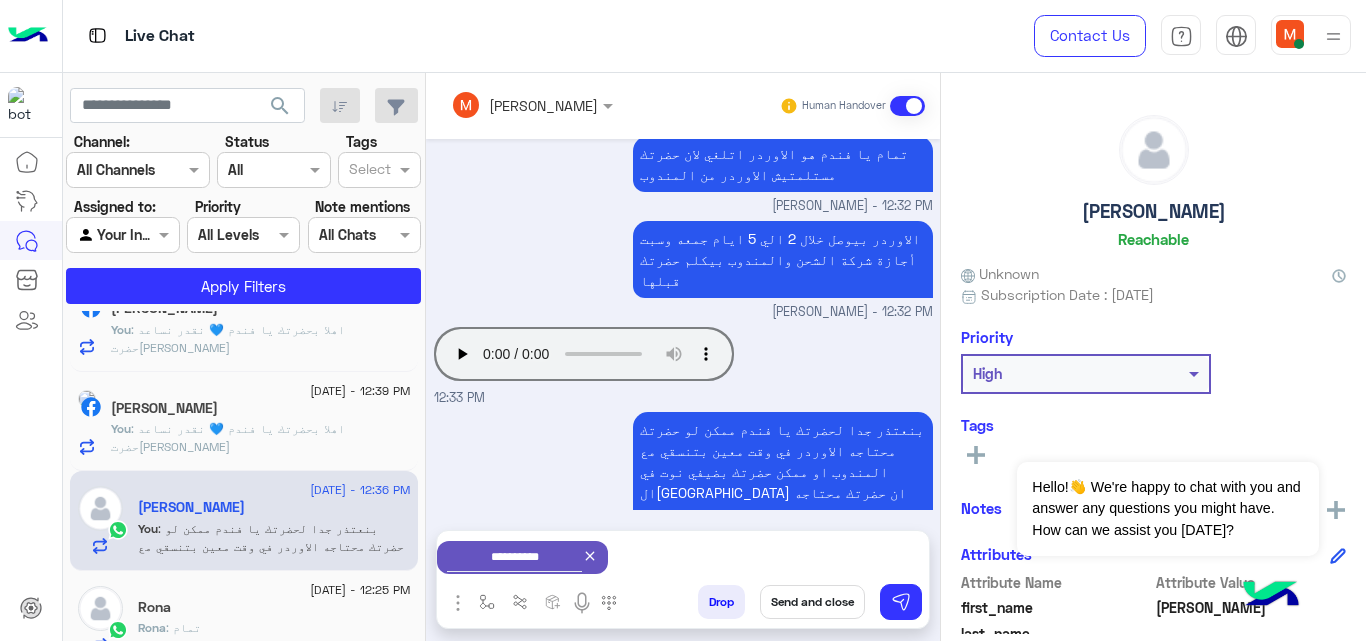 click on "**********" at bounding box center (683, 557) 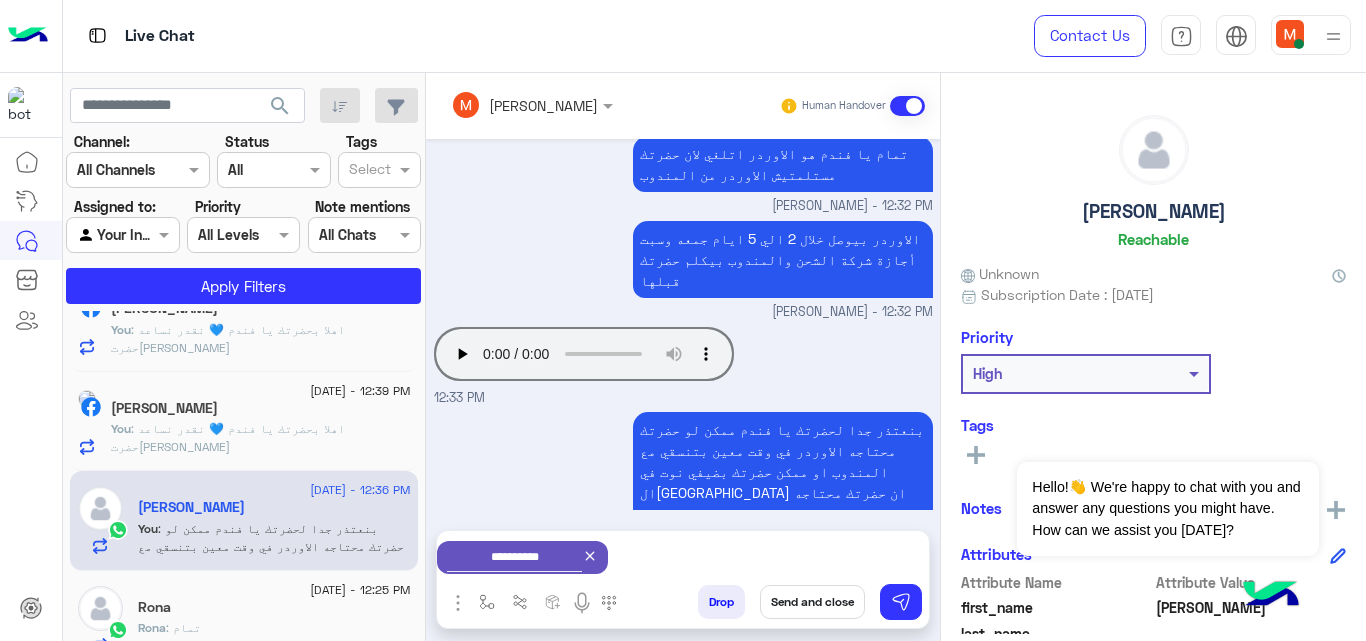 drag, startPoint x: 567, startPoint y: 547, endPoint x: 566, endPoint y: 558, distance: 11.045361 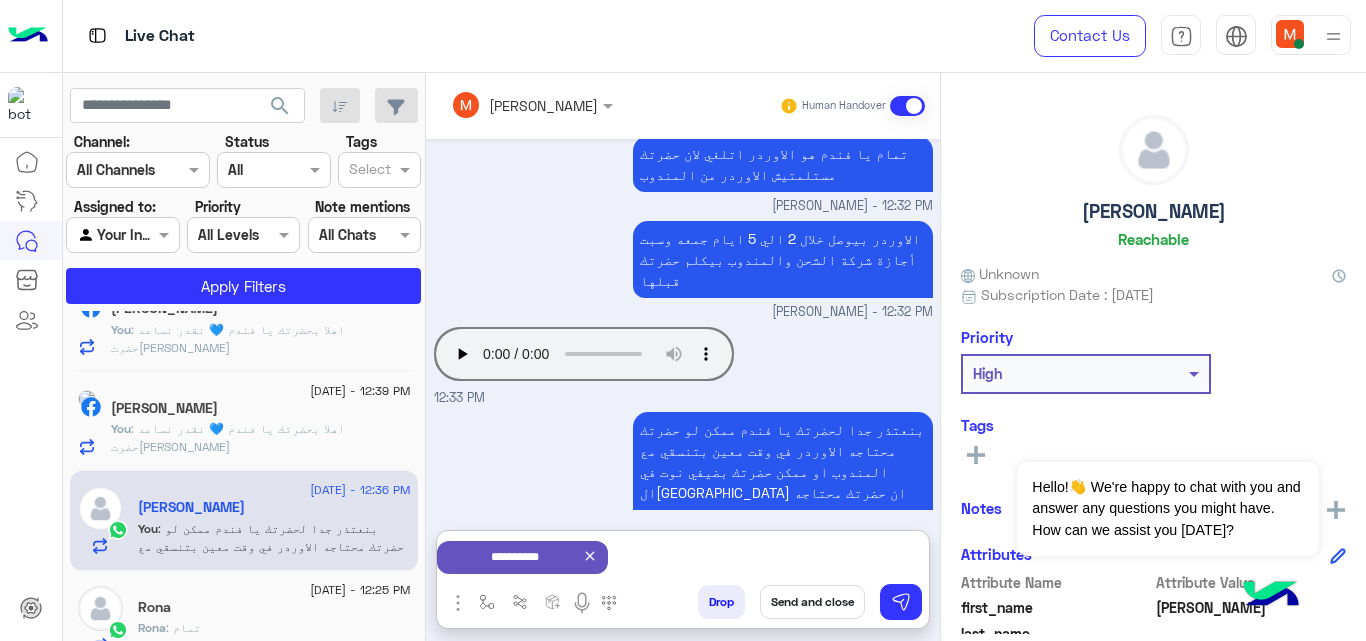 click on "**********" at bounding box center (514, 596) 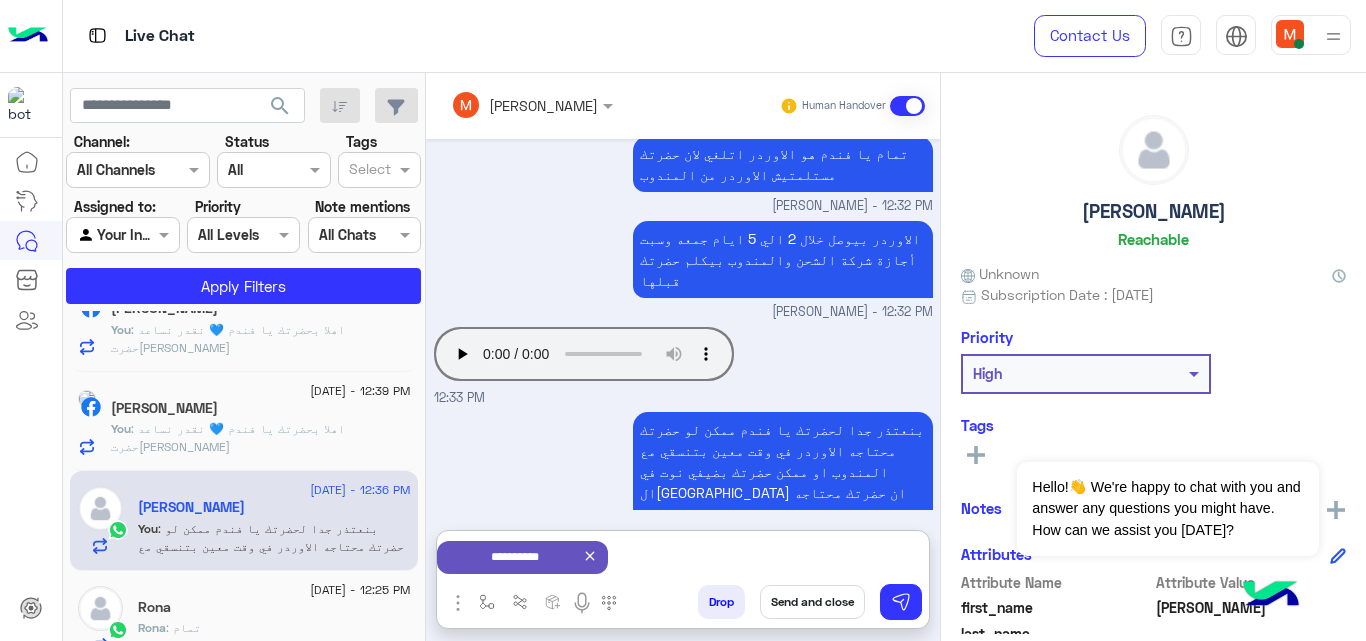 click on "**********" at bounding box center [514, 596] 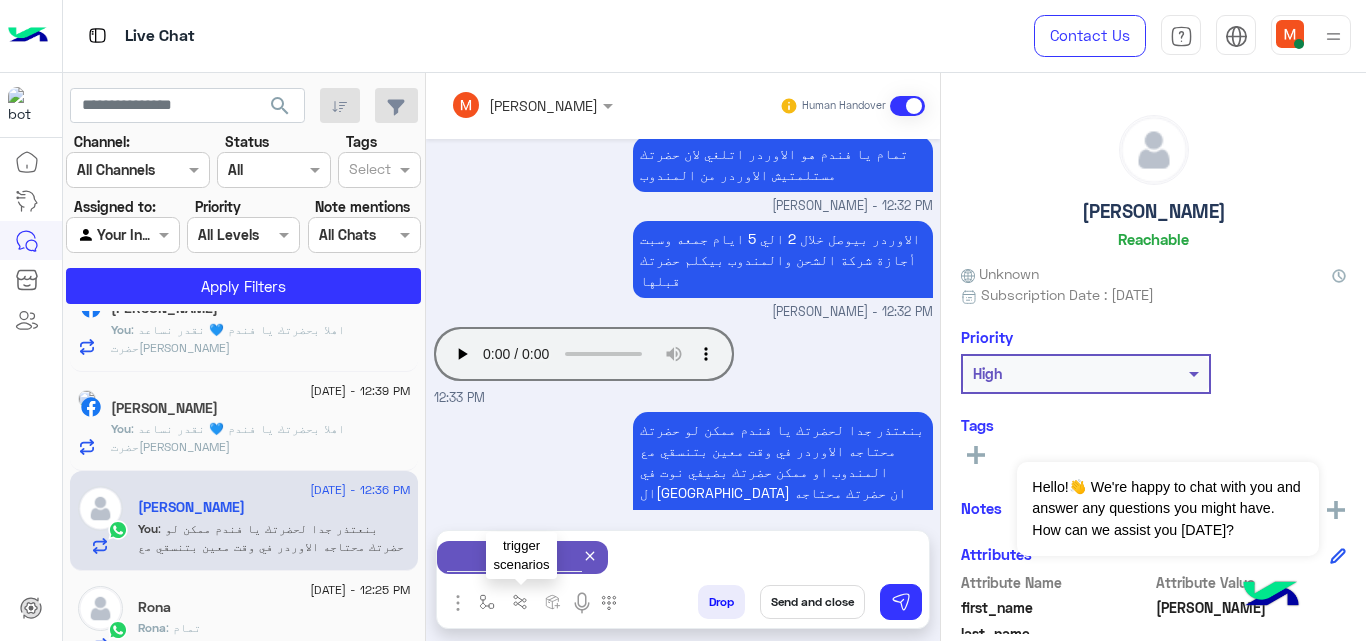 click at bounding box center [520, 602] 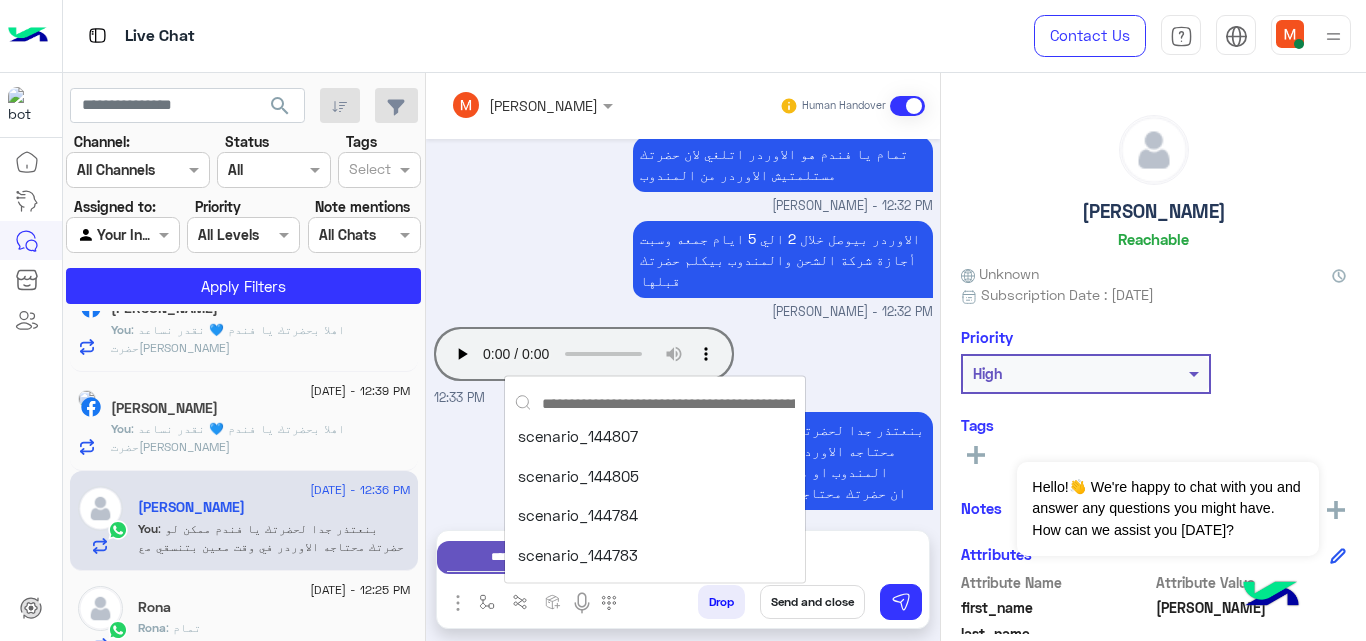 click on "scenario_144783" at bounding box center [640, 555] 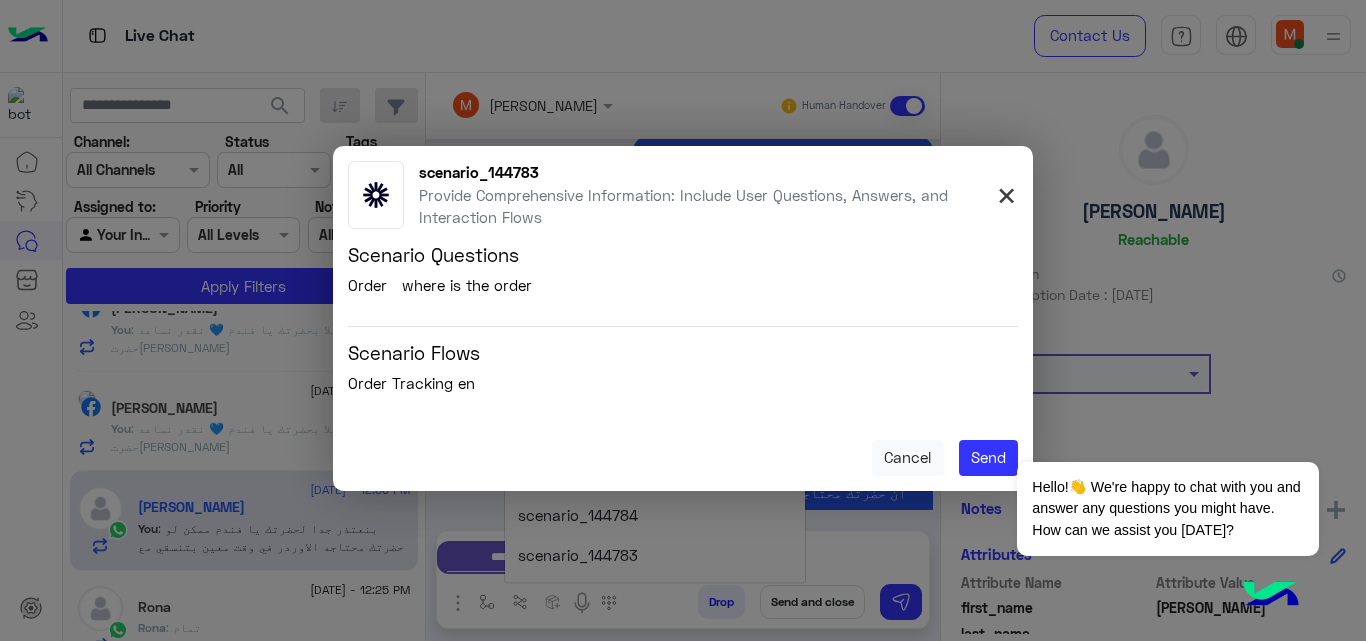click on "×" 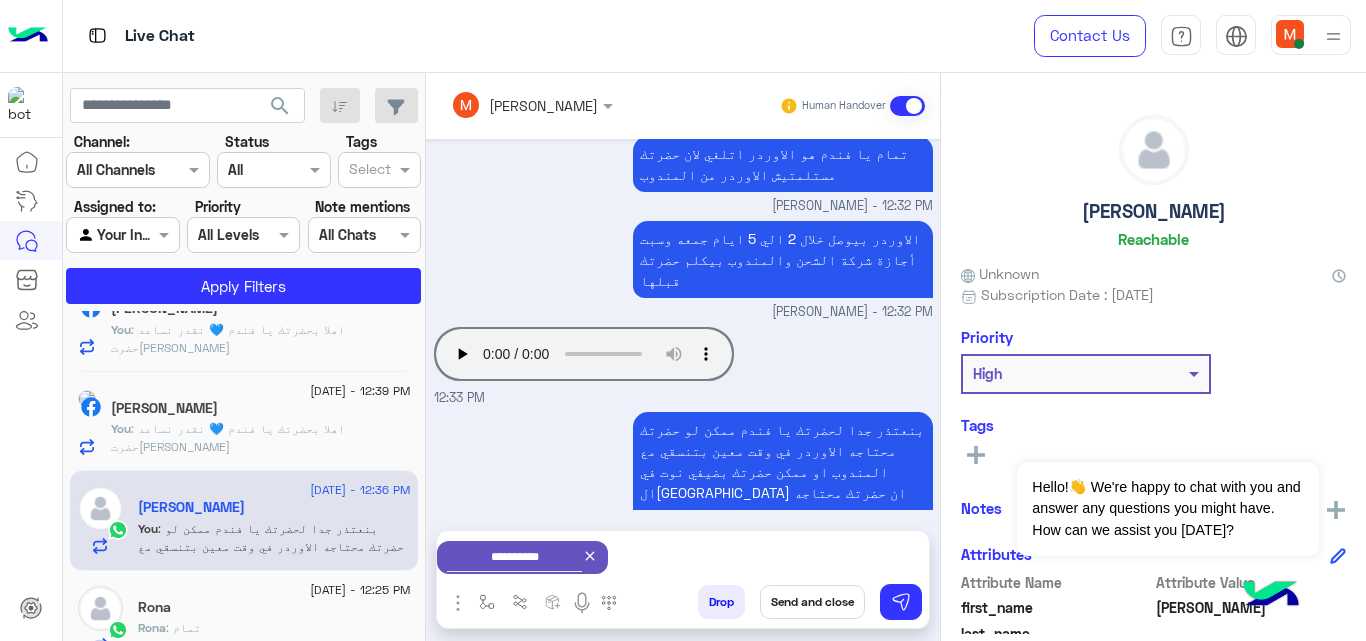 click on "**********" at bounding box center (683, 557) 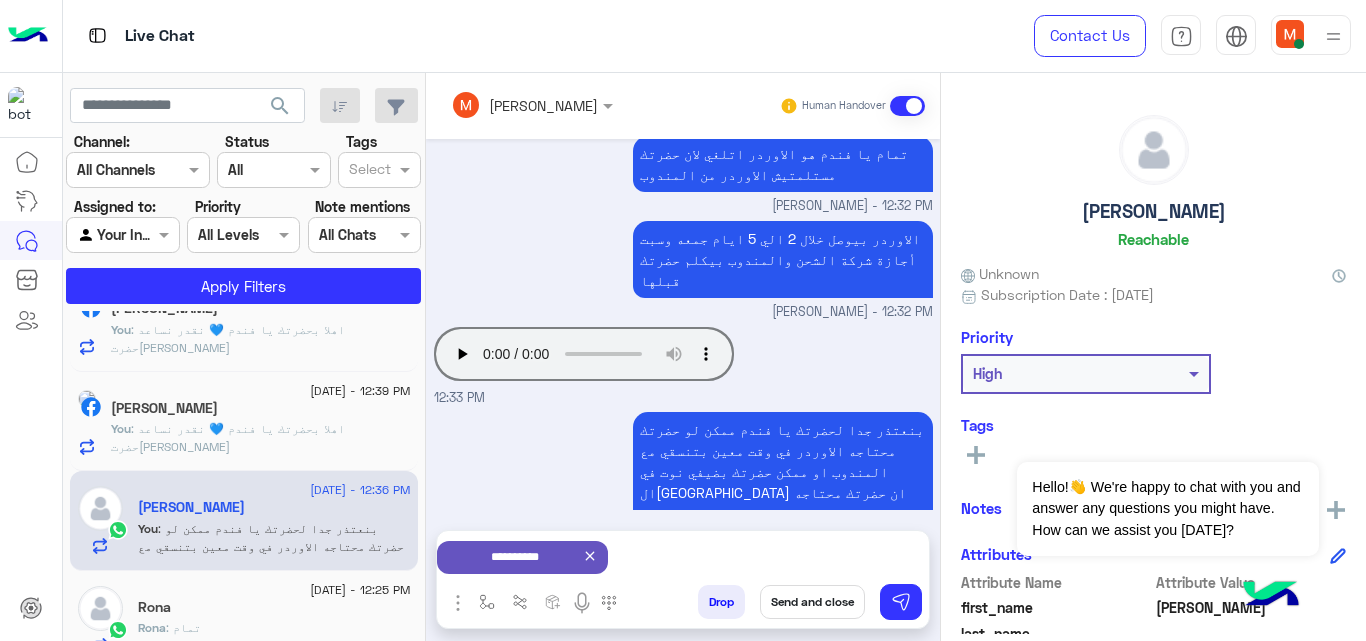 click on "**********" at bounding box center [514, 596] 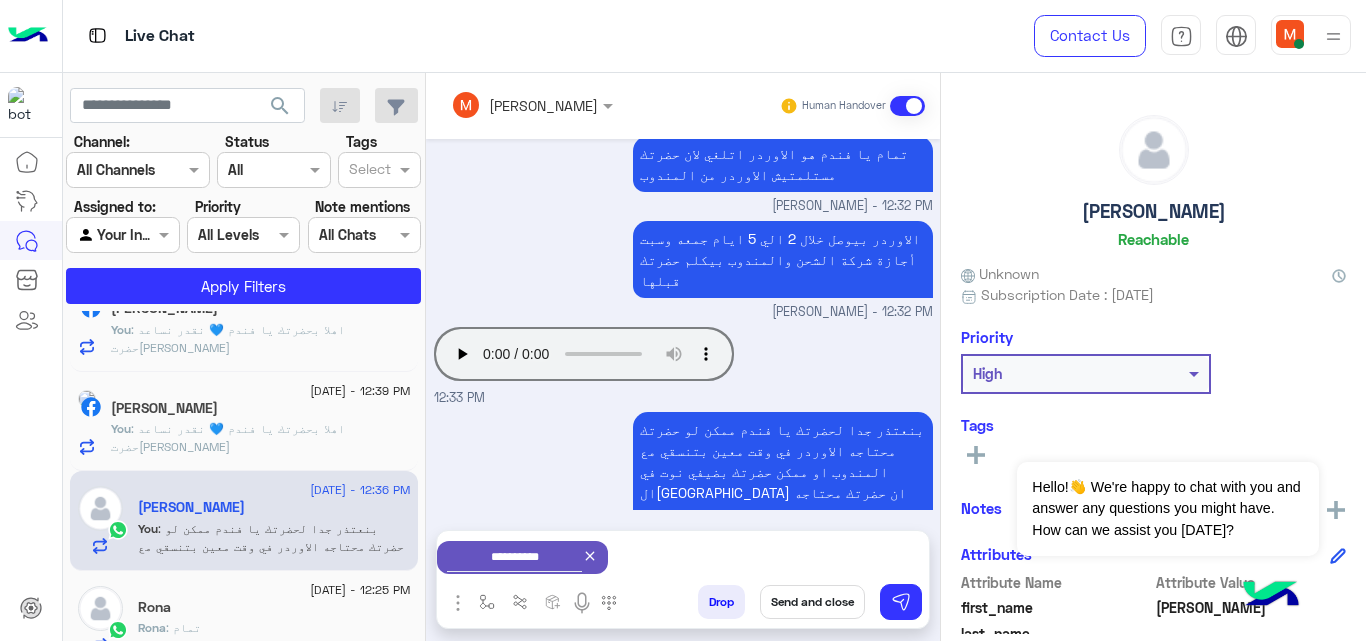 click 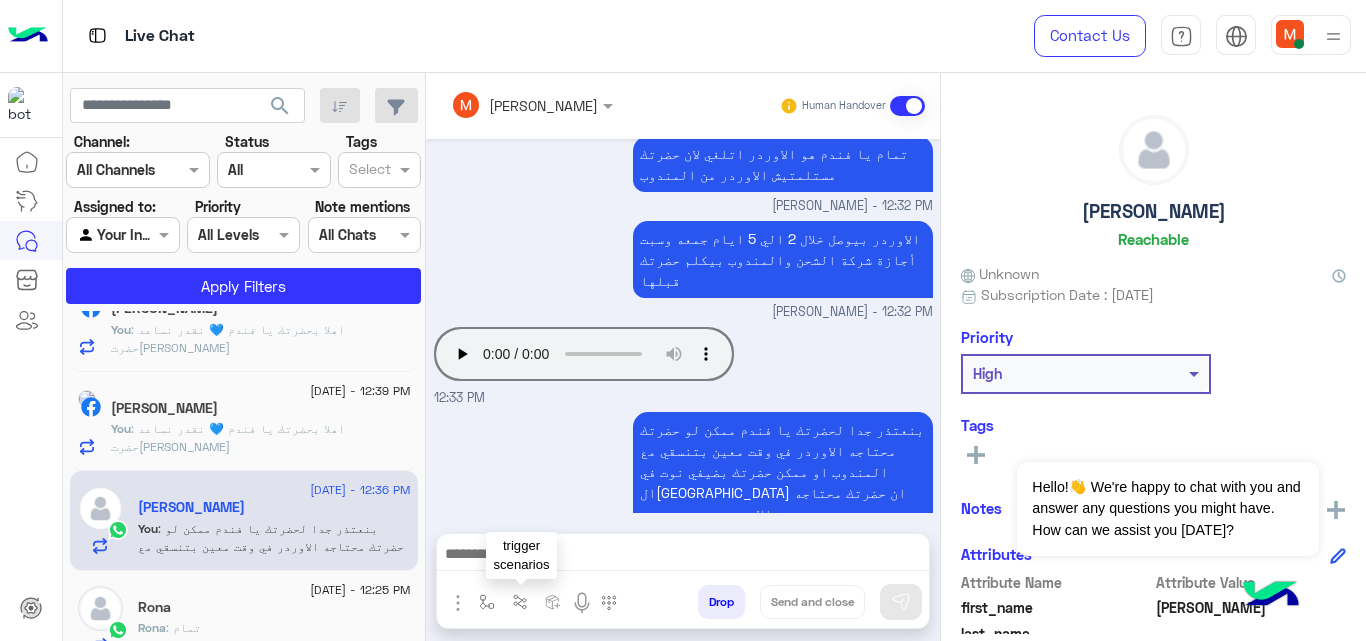 click at bounding box center [520, 602] 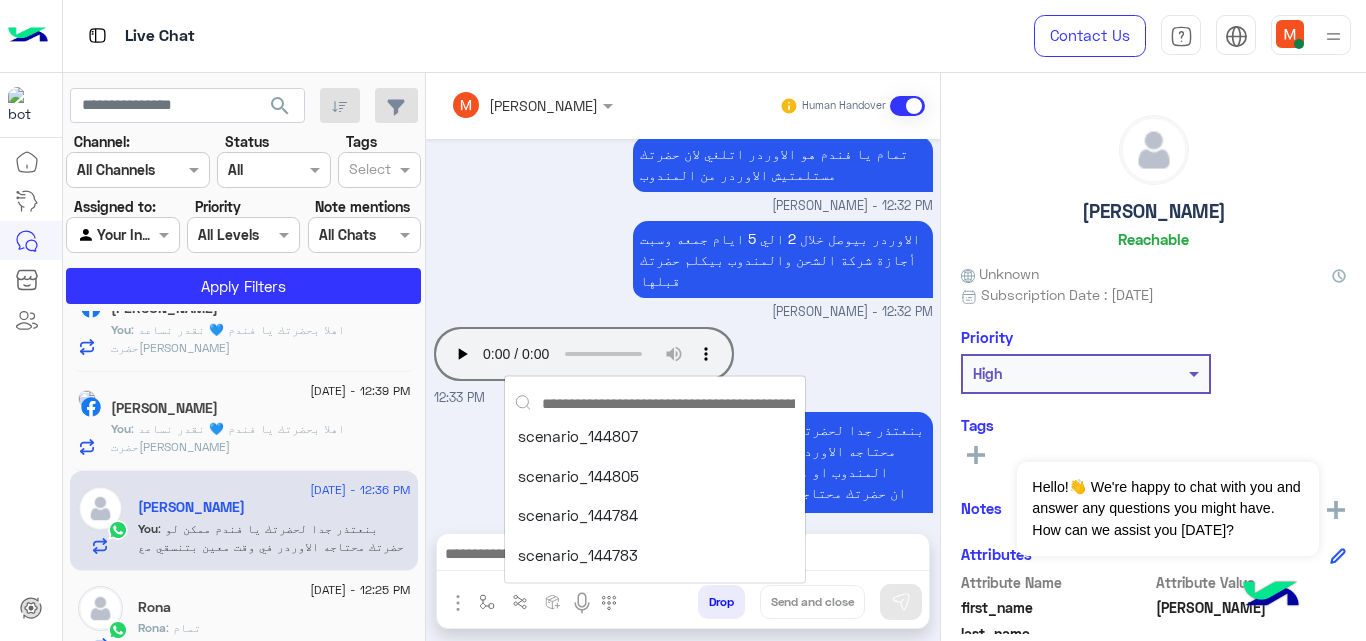 type 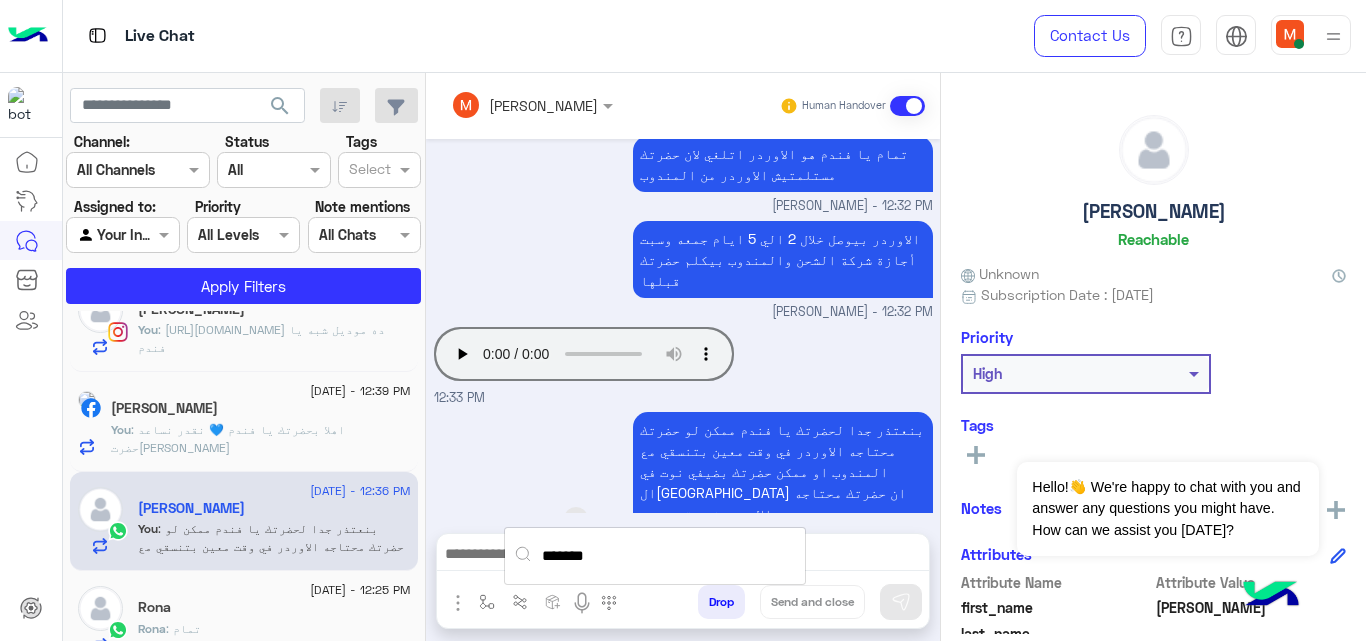 scroll, scrollTop: 146, scrollLeft: 0, axis: vertical 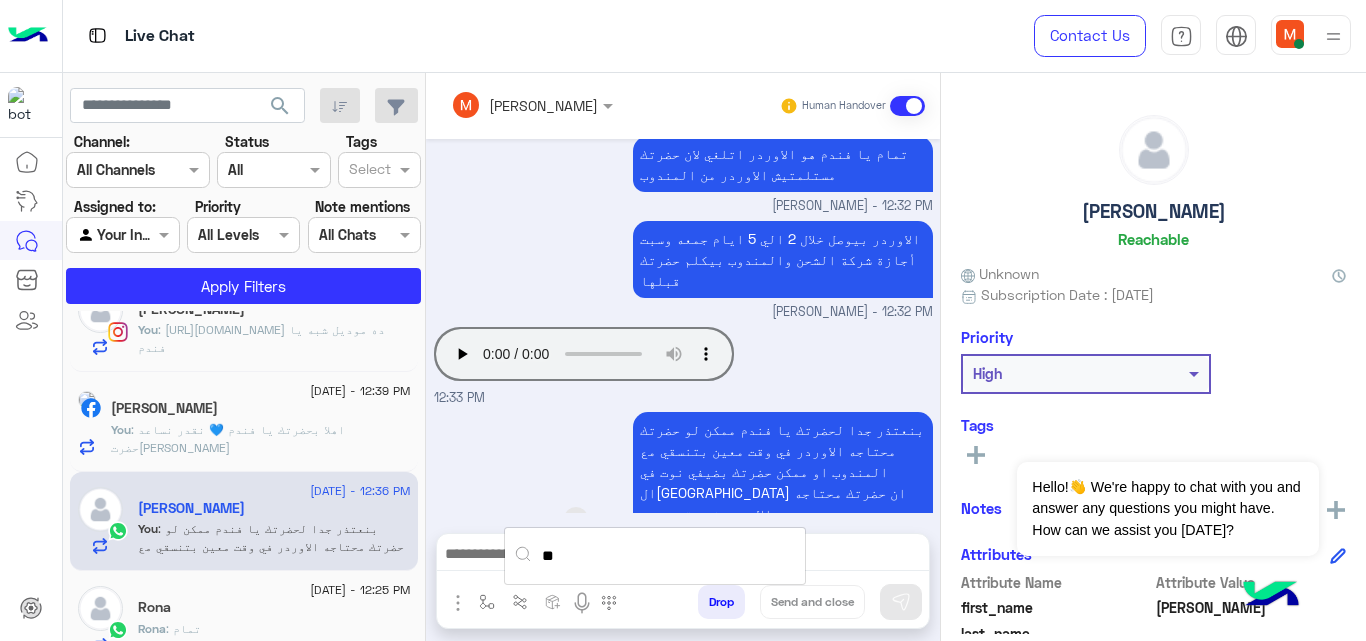 type on "*" 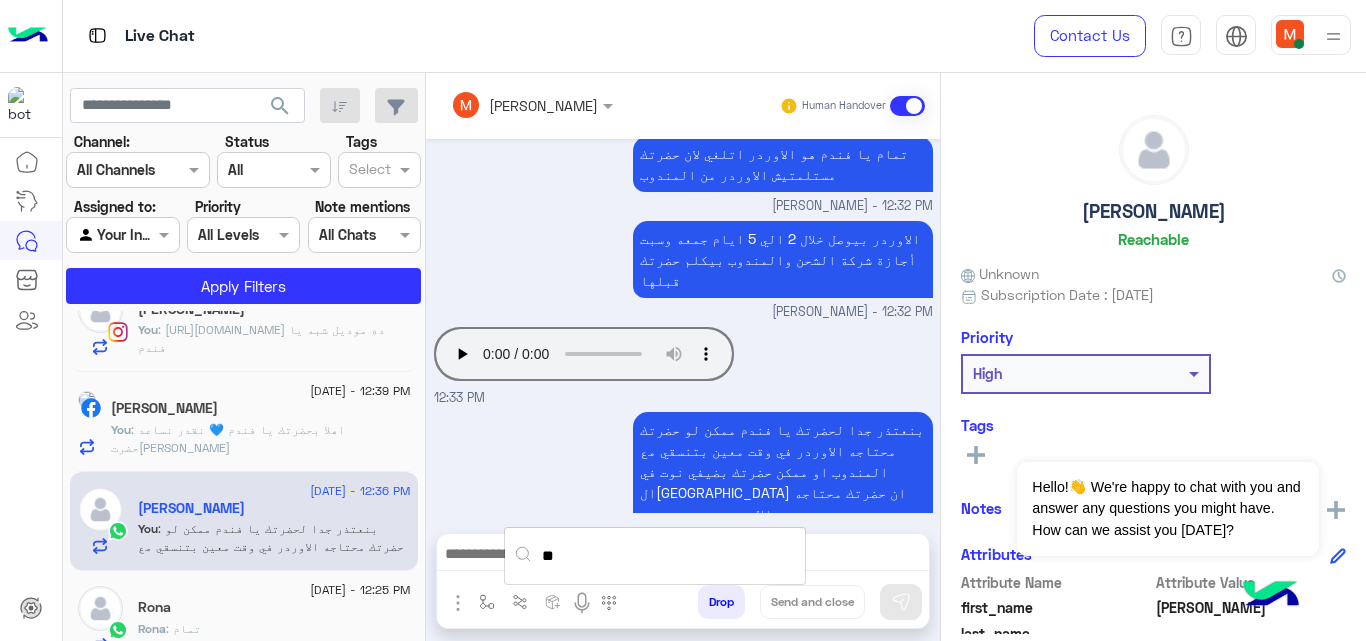 type on "*" 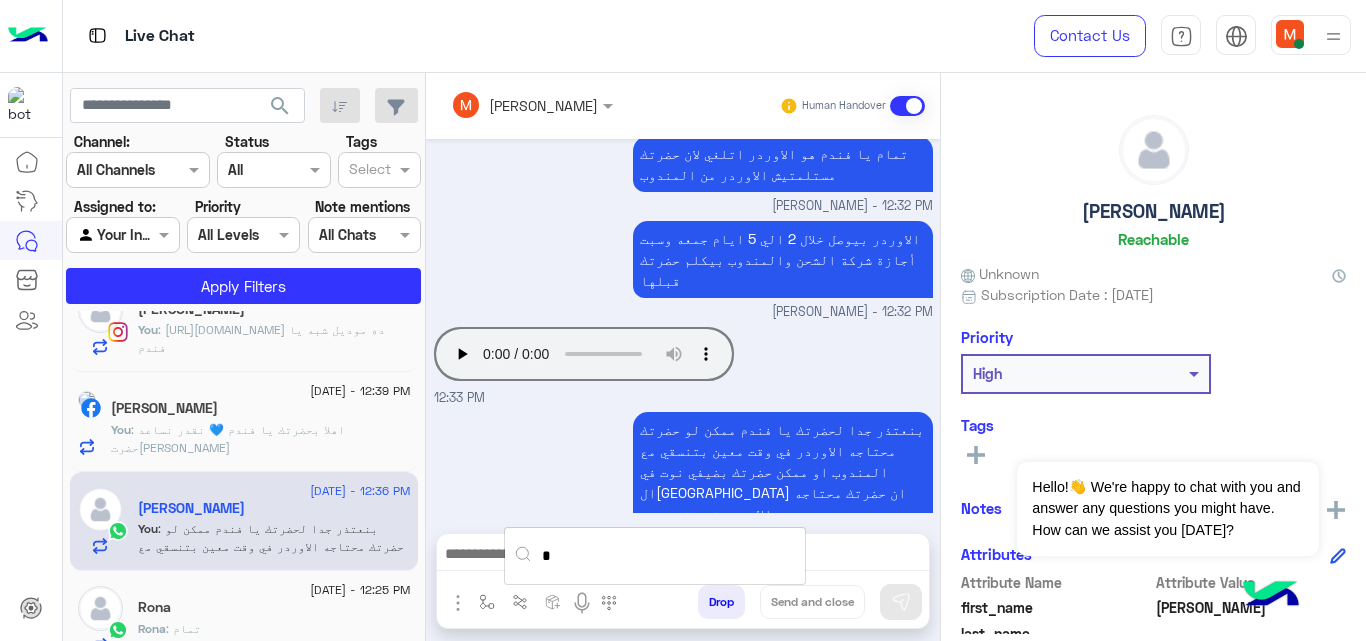 type 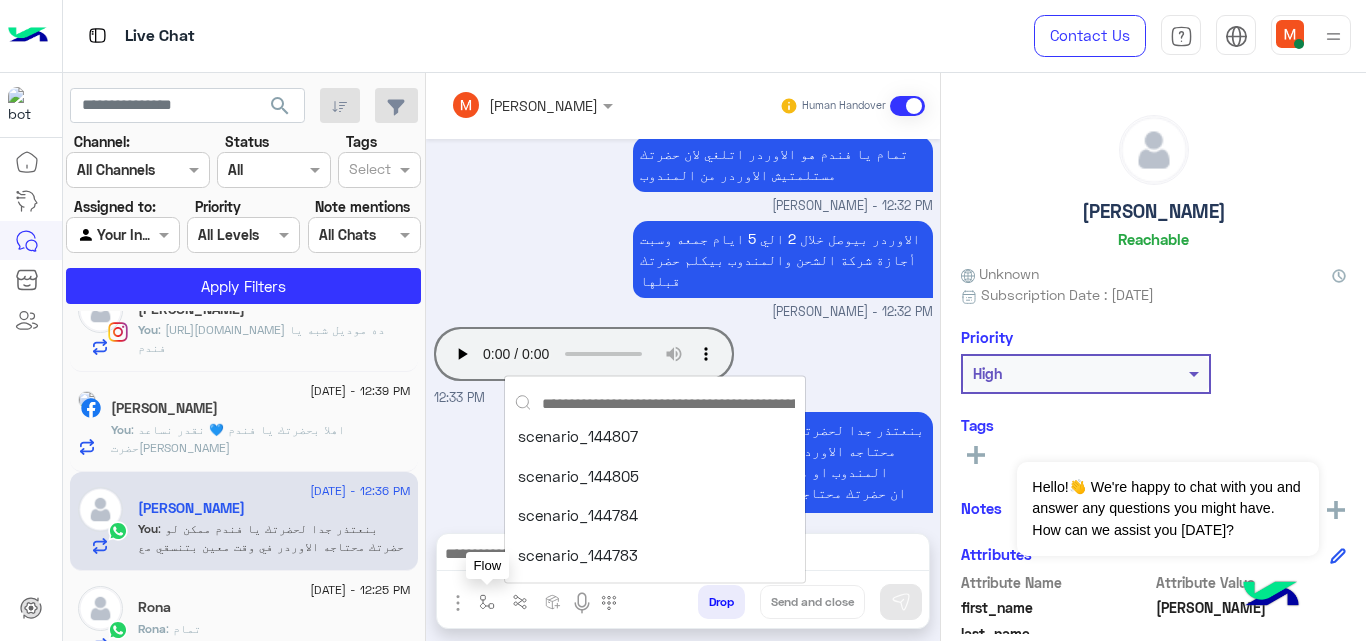 click at bounding box center [487, 602] 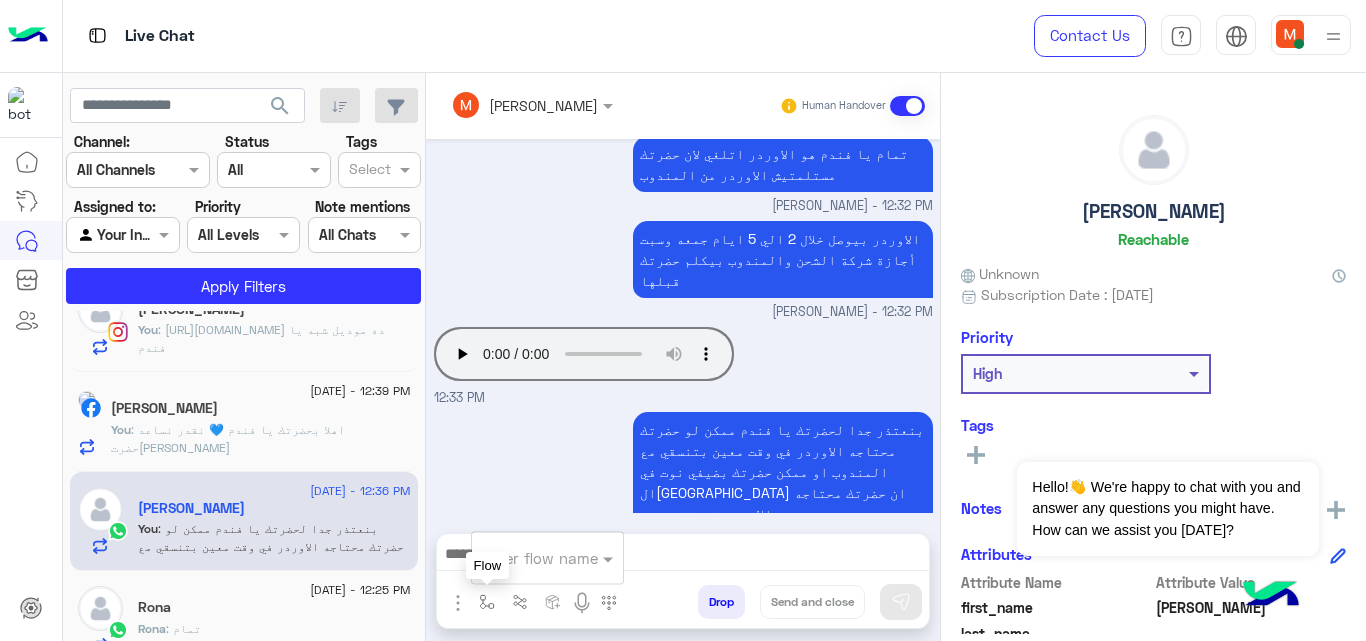 type 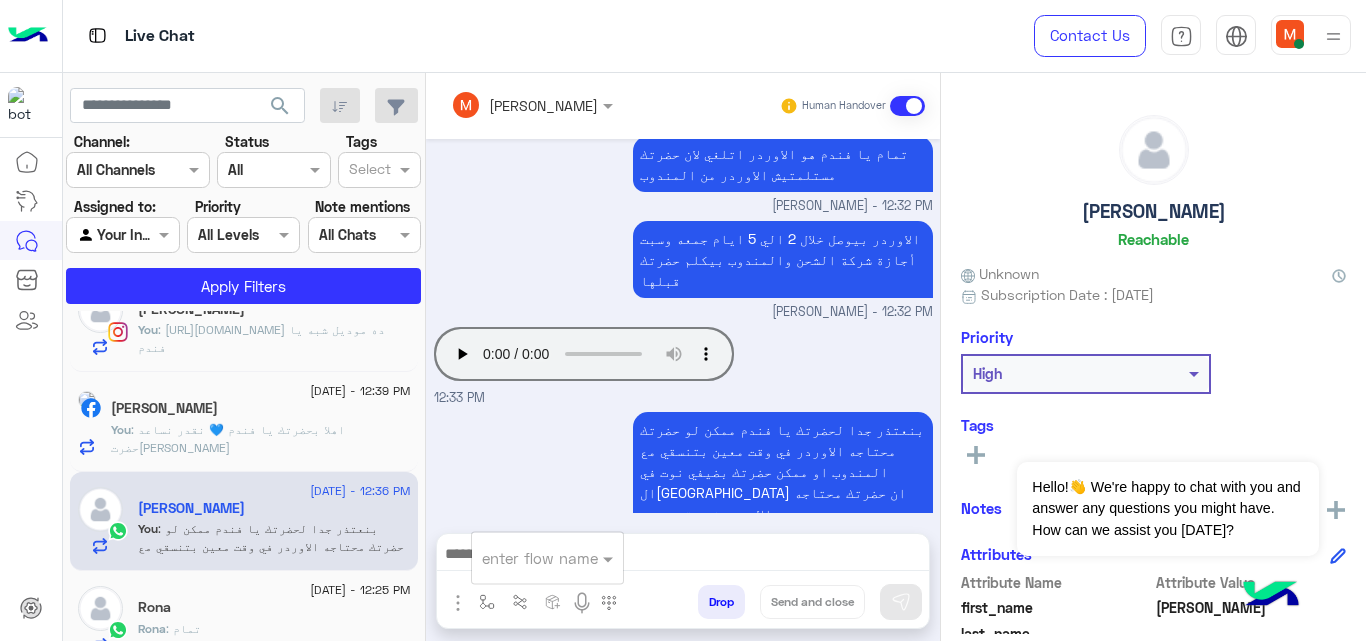 click at bounding box center (547, 557) 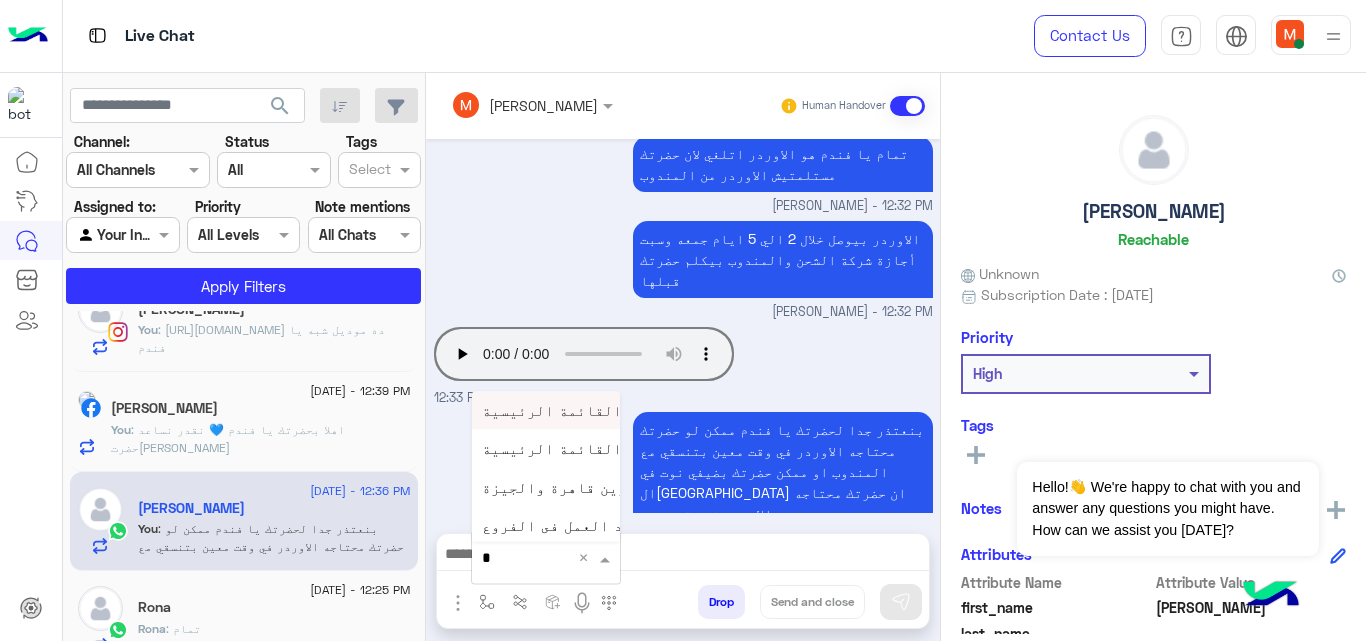 type on "**" 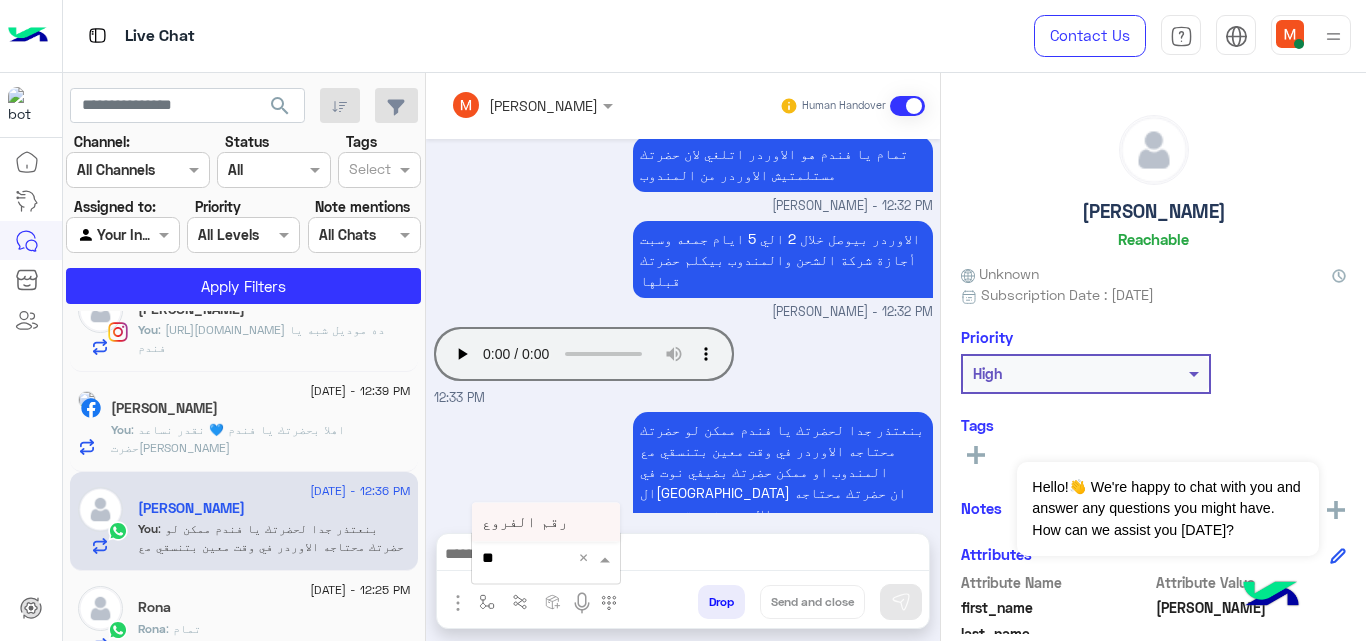 click on "رقم الفروع" at bounding box center [546, 522] 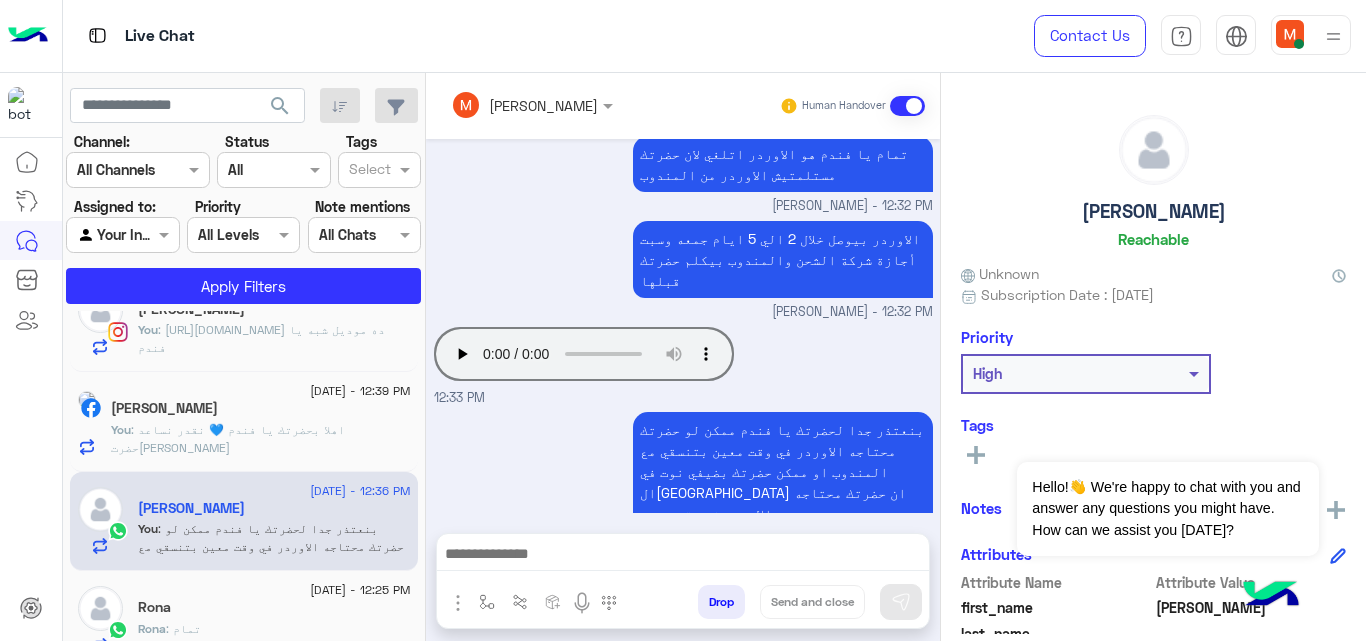 type on "**********" 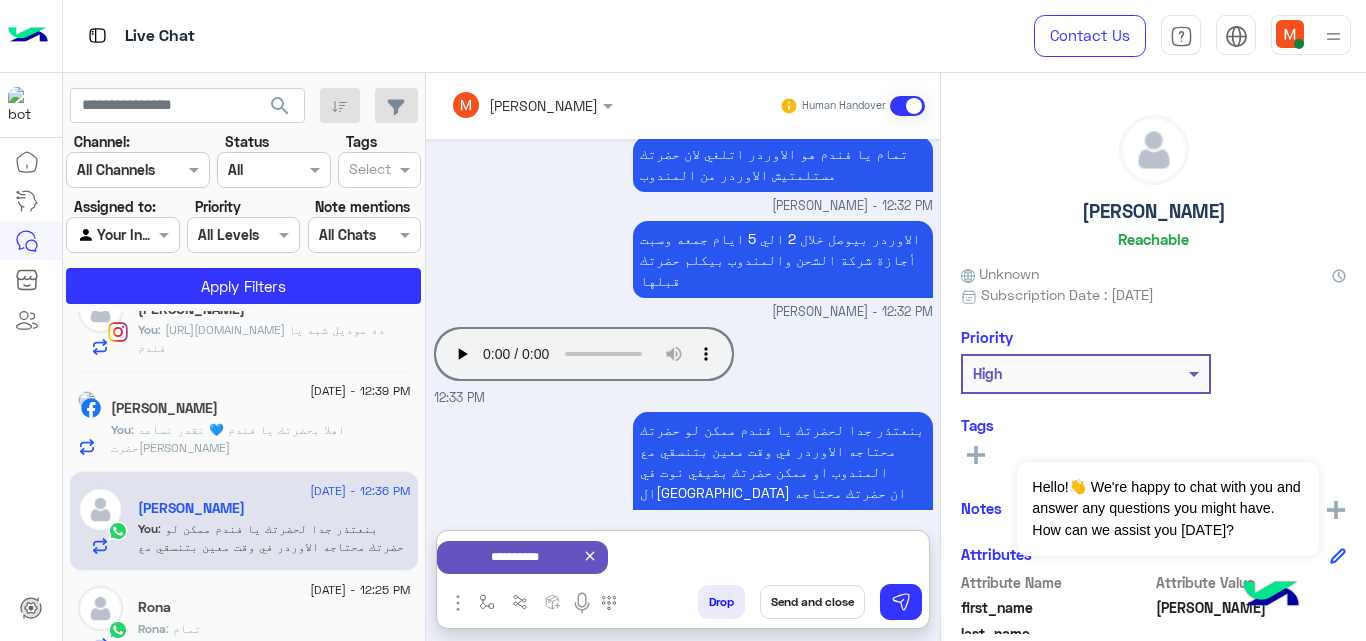 click on "**********" at bounding box center [514, 596] 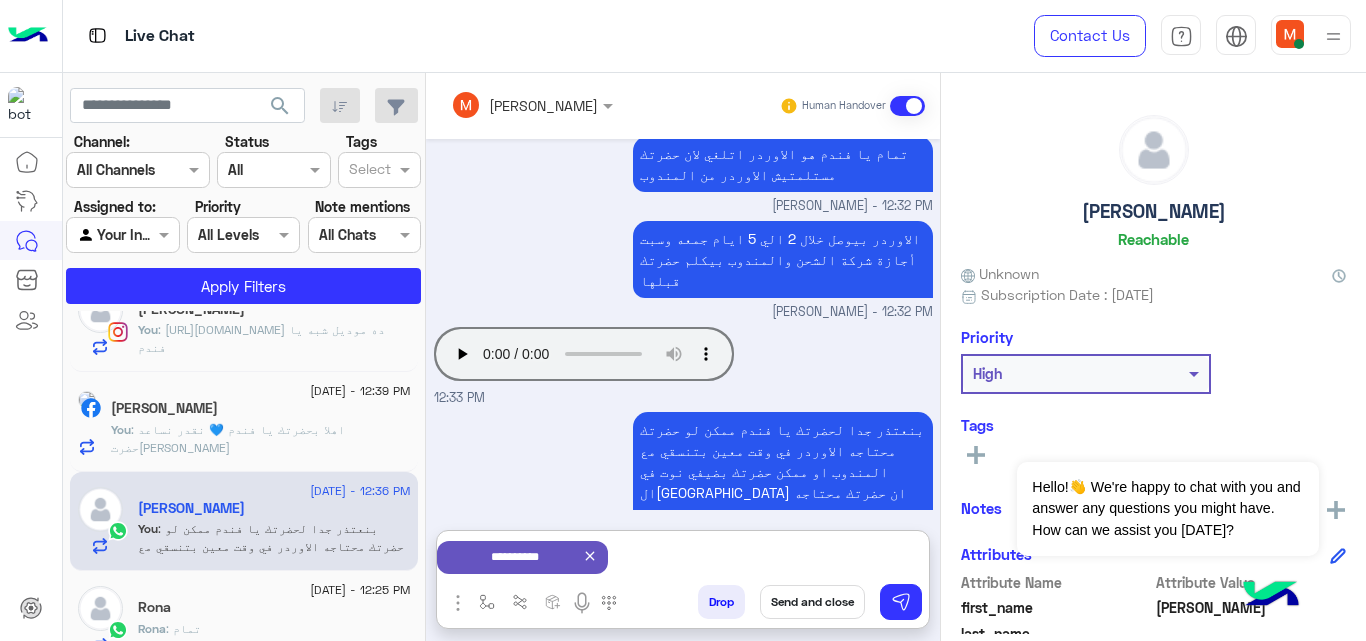 click on "**********" at bounding box center (514, 596) 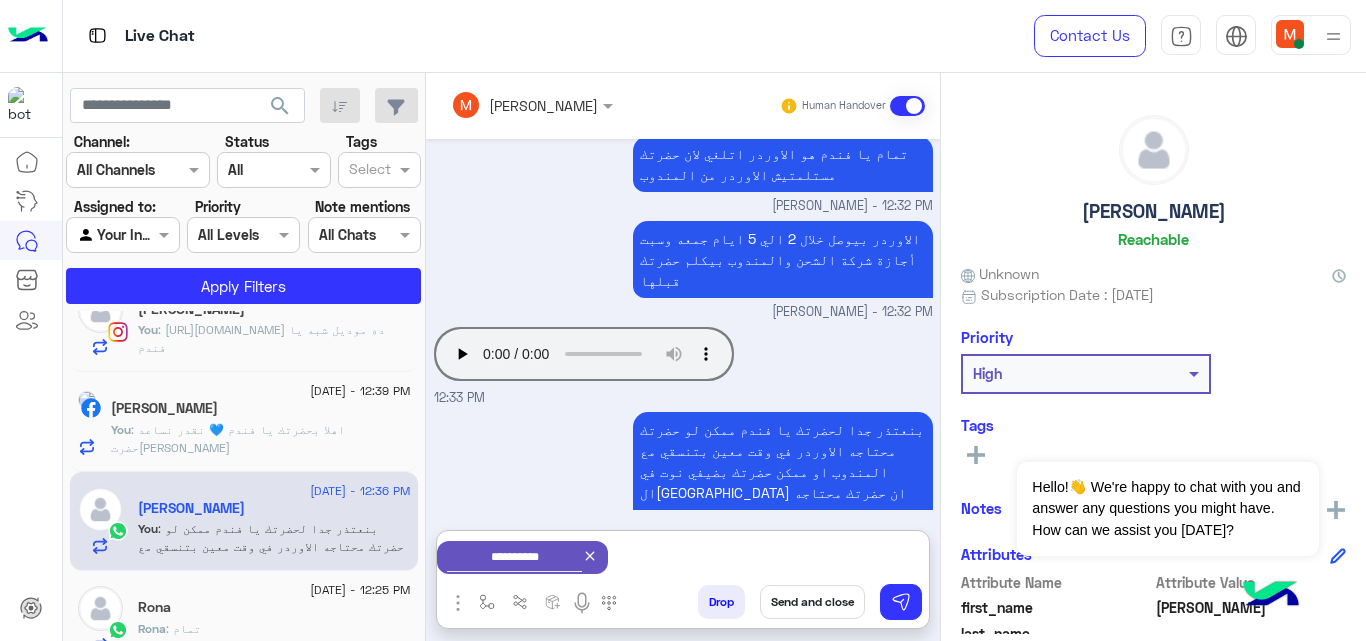 click 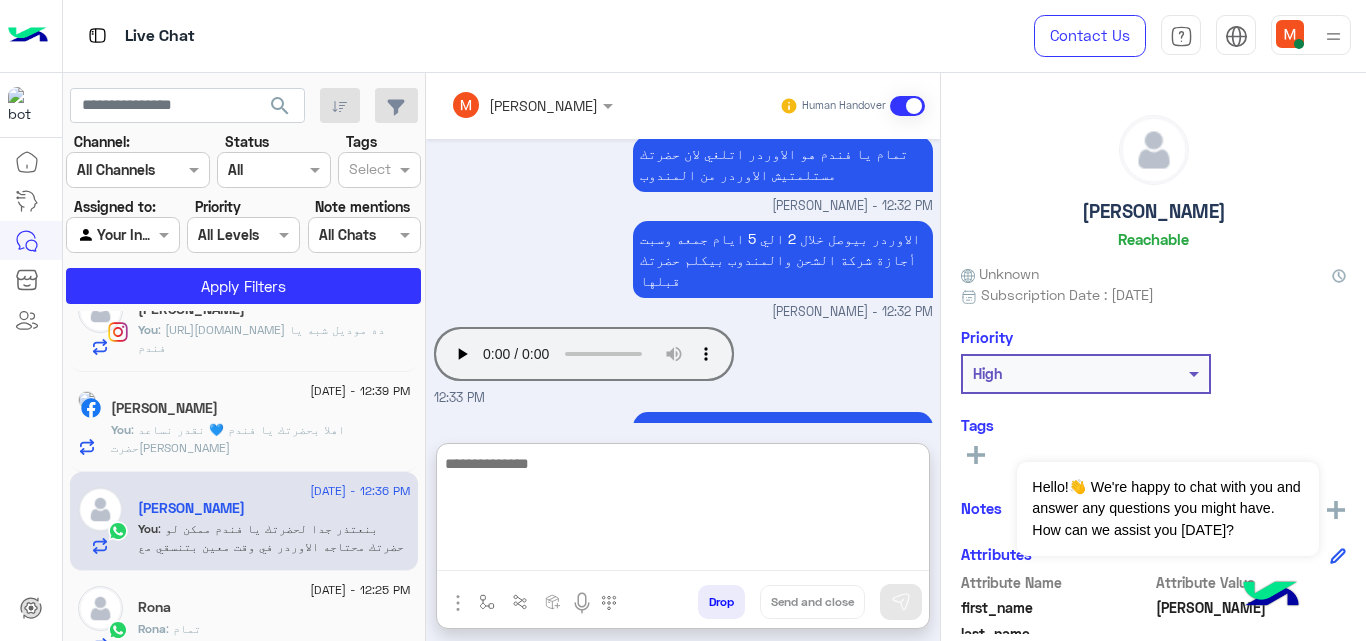 paste on "**********" 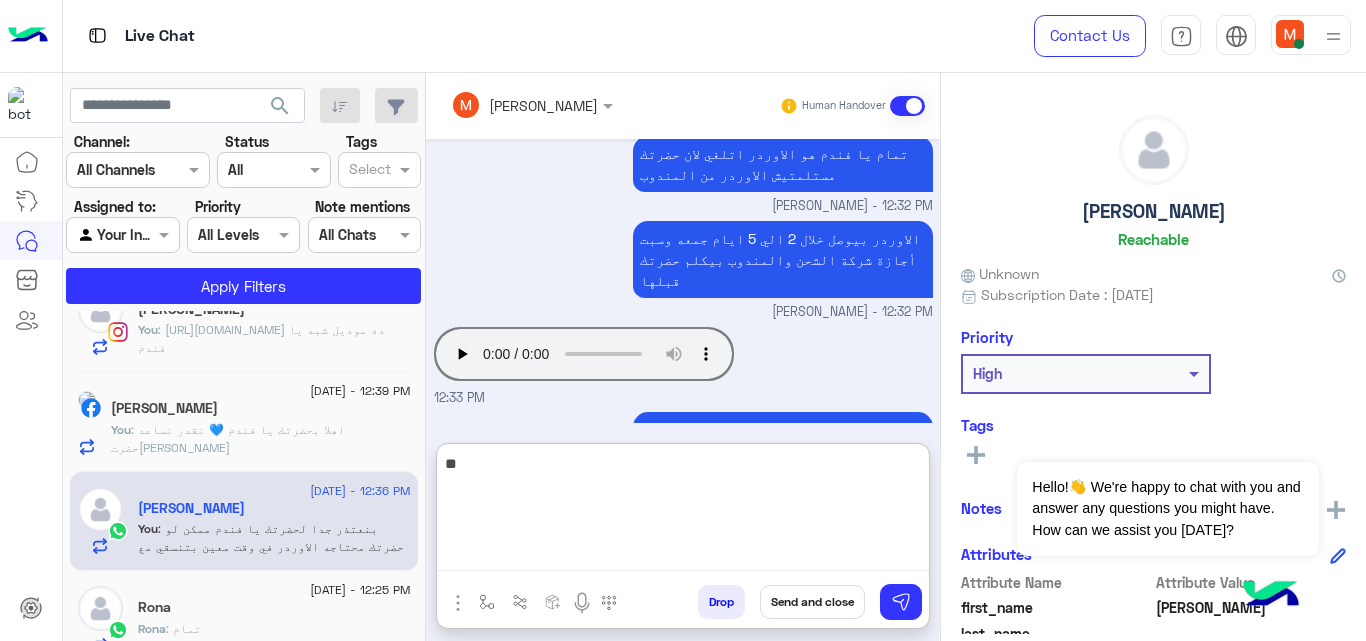type on "*" 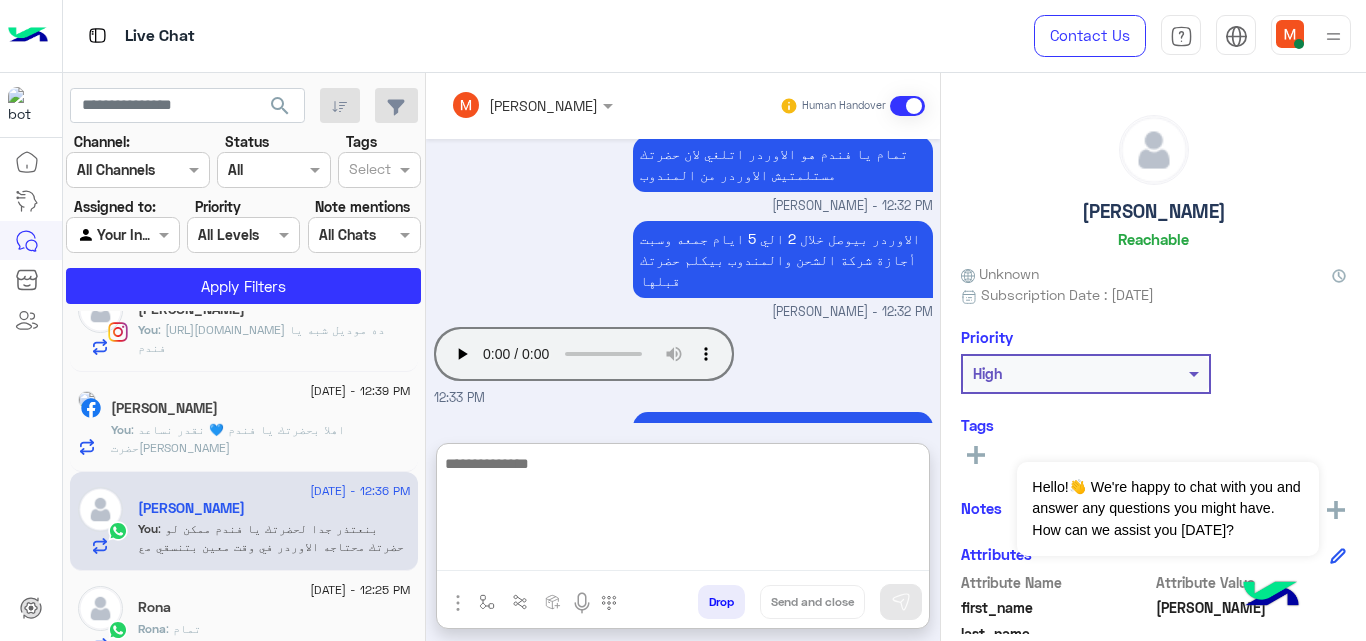 paste on "**********" 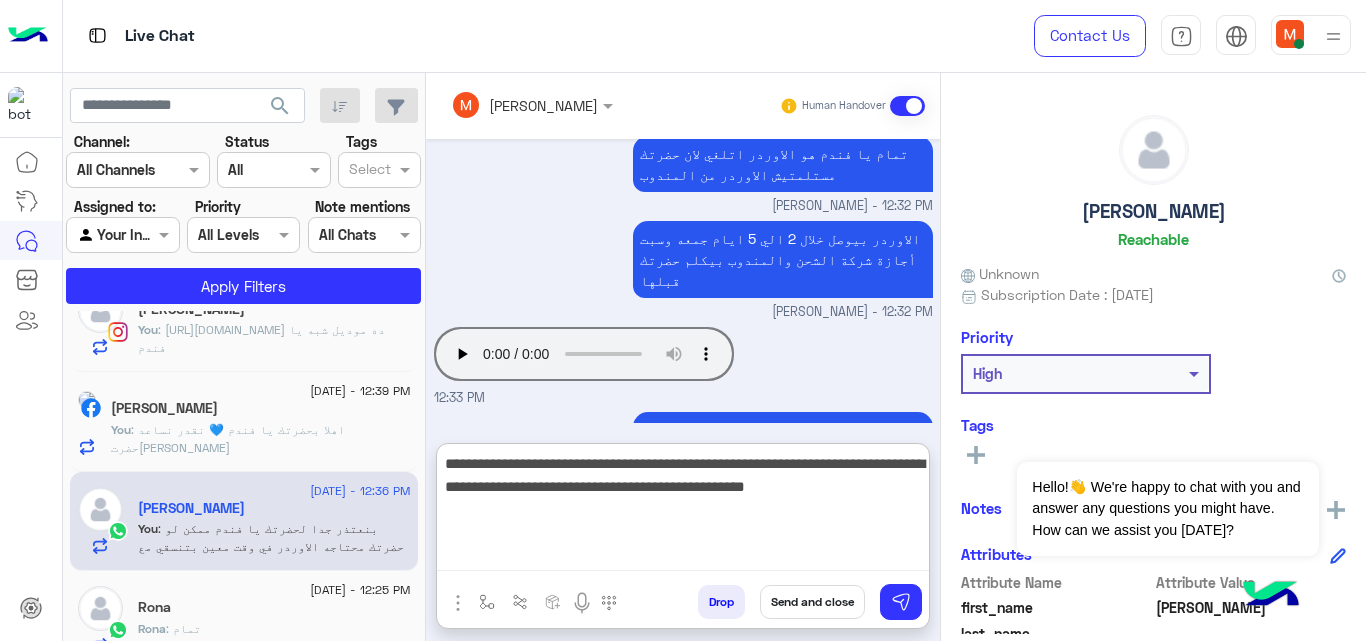 type on "**********" 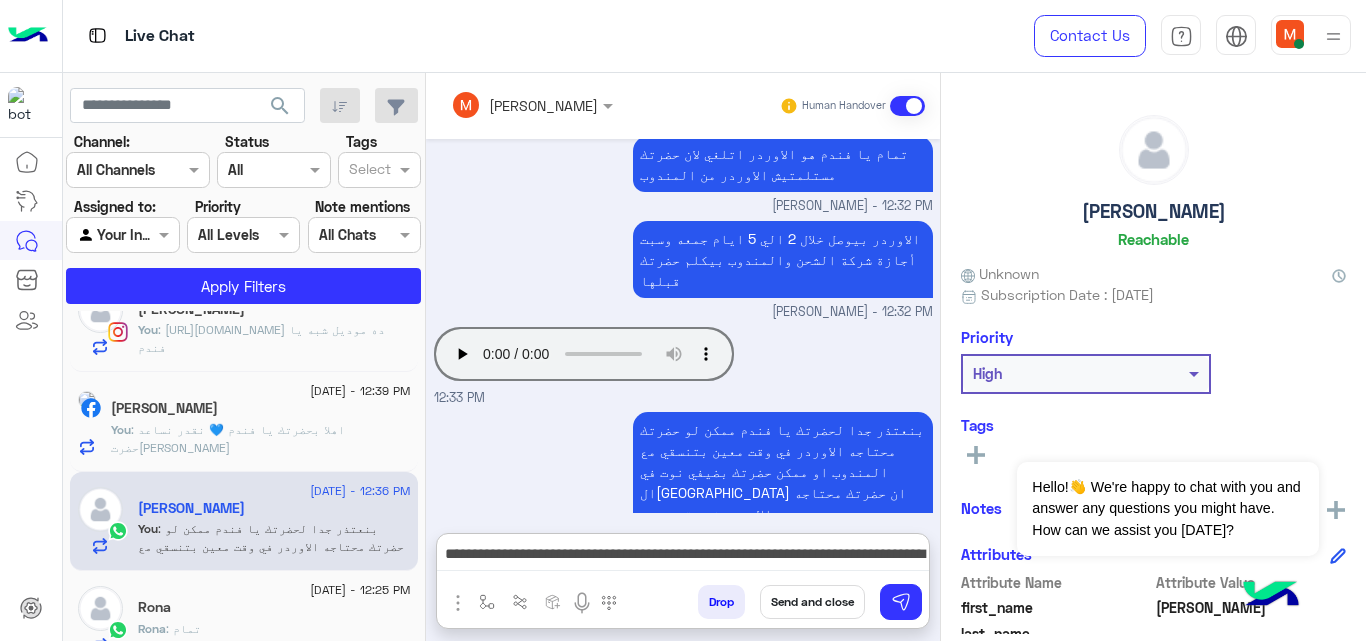 click on "Send and close" at bounding box center [812, 602] 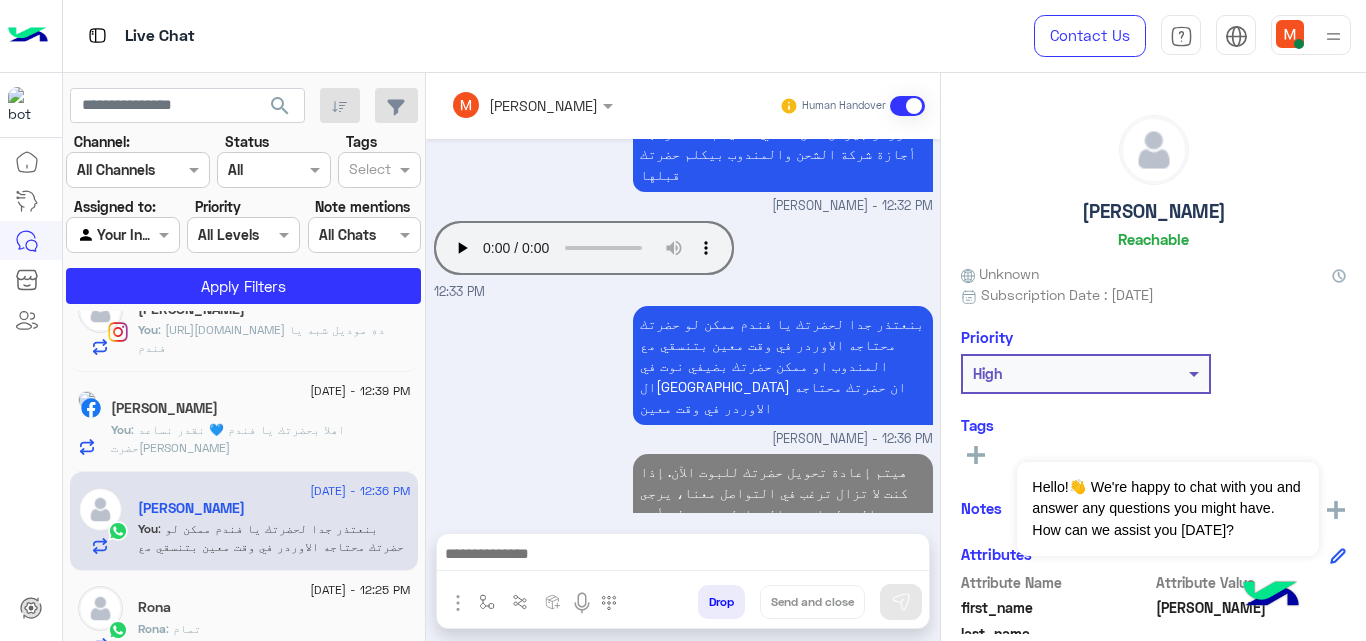scroll, scrollTop: 636, scrollLeft: 0, axis: vertical 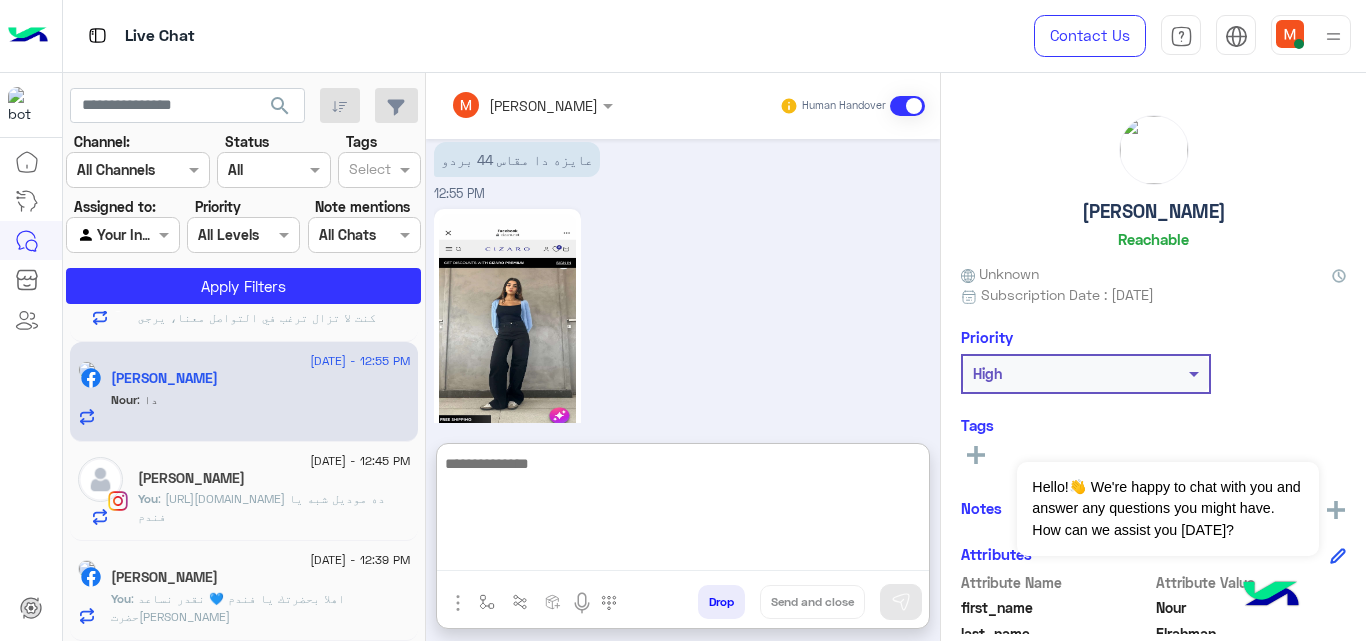 click at bounding box center (683, 511) 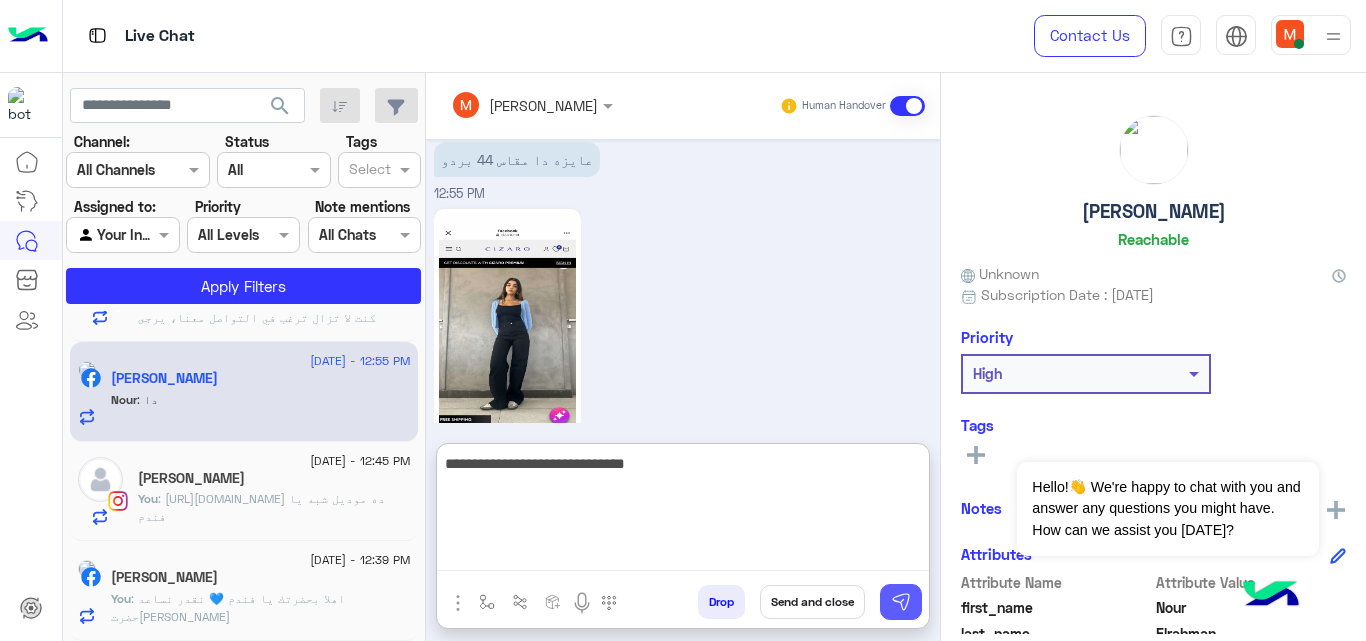 type on "**********" 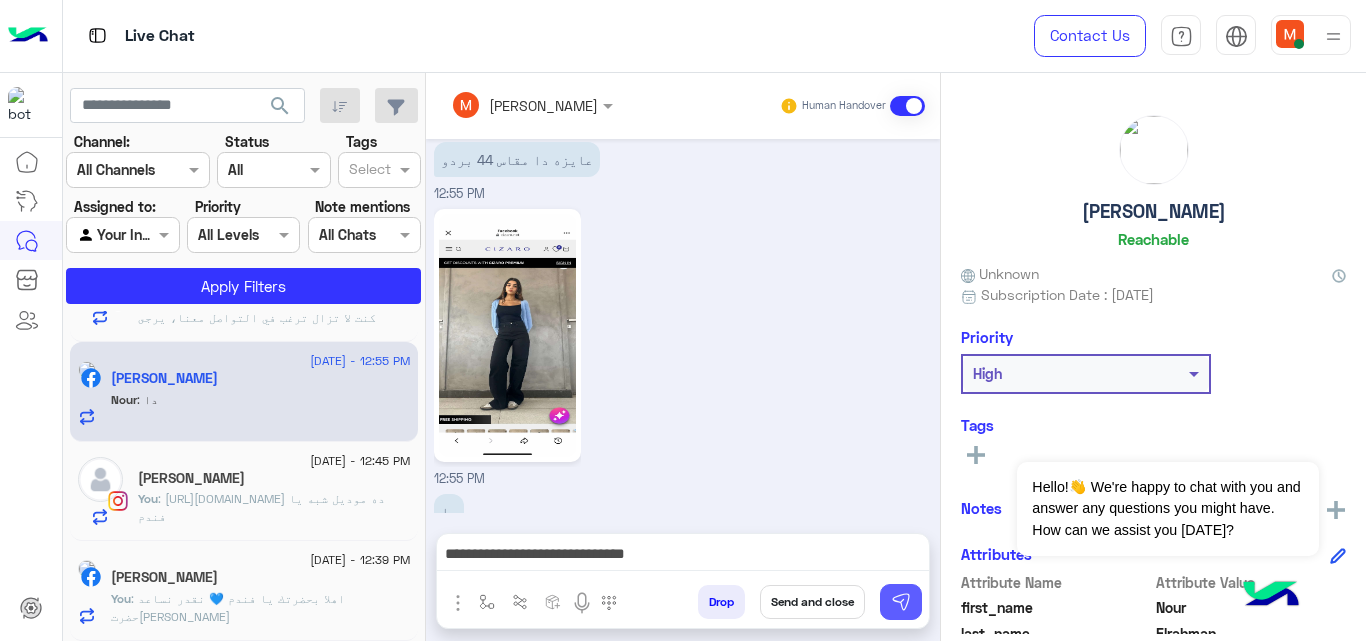 click at bounding box center (901, 602) 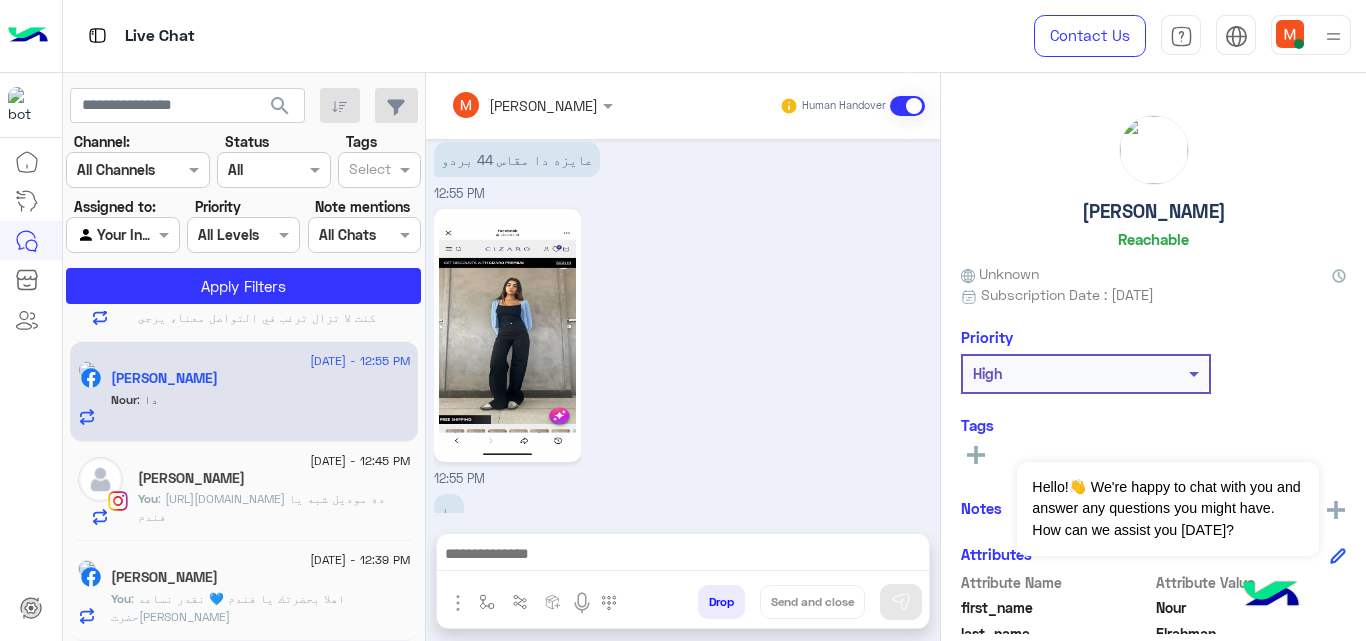 scroll, scrollTop: 810, scrollLeft: 0, axis: vertical 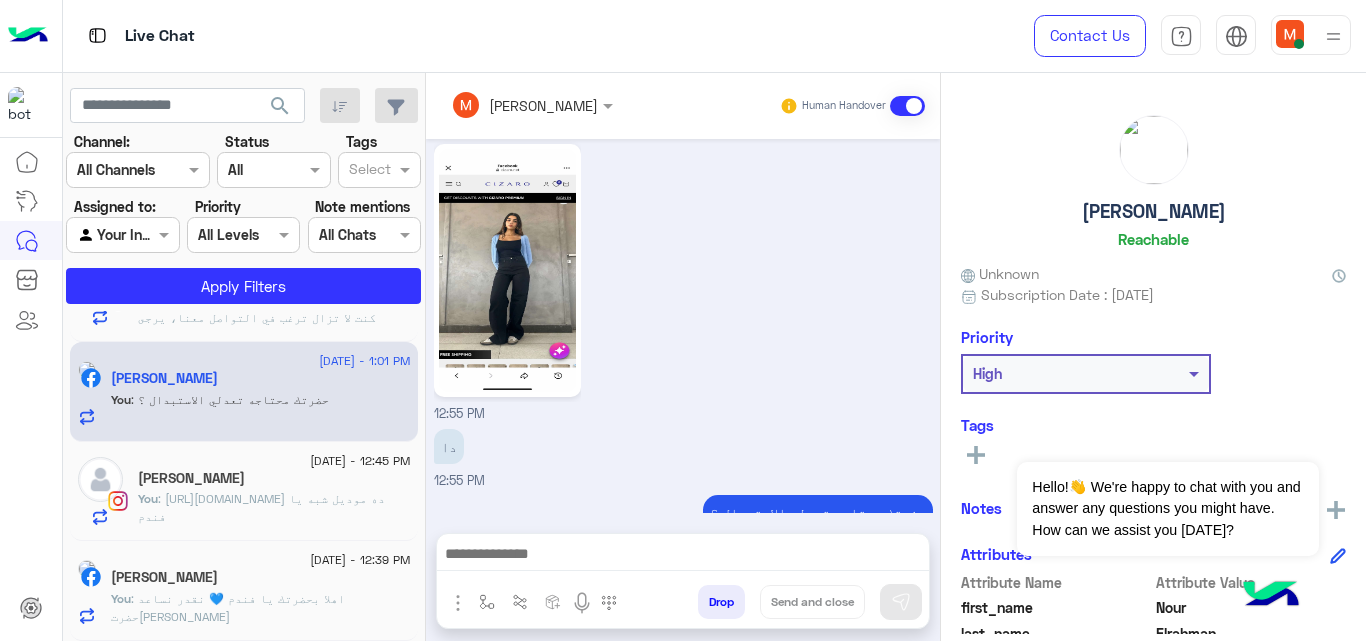 click on "9 July - 12:39 PM" 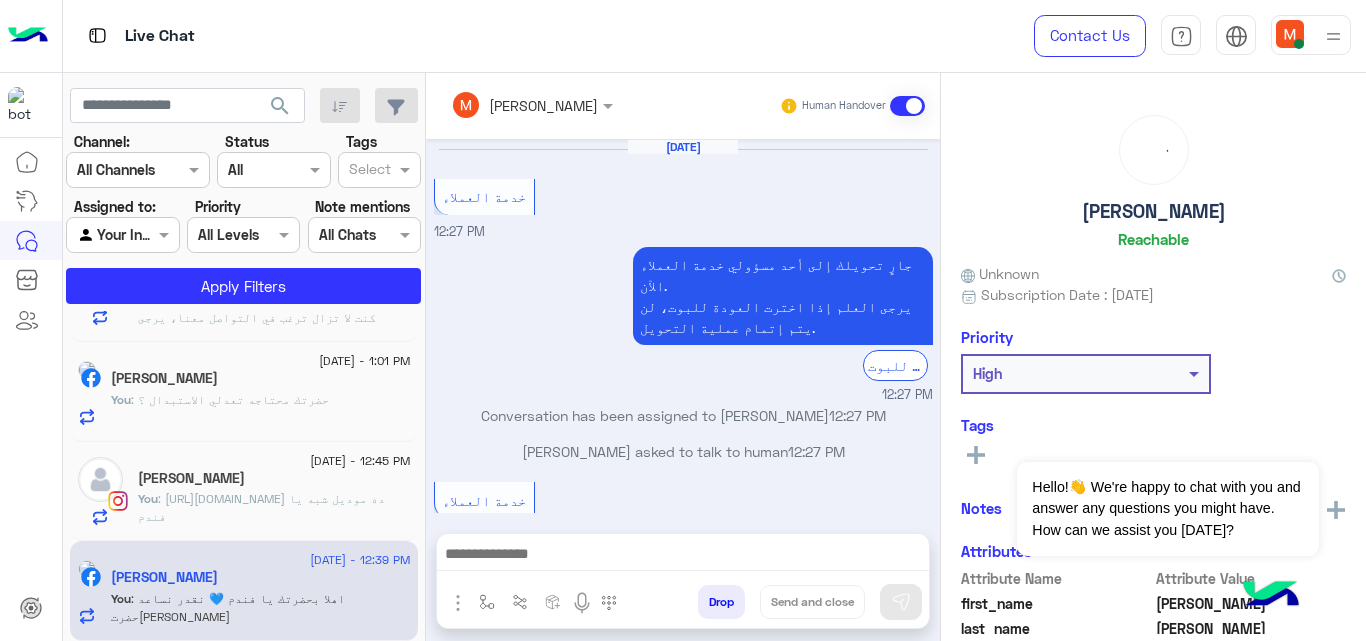 scroll, scrollTop: 391, scrollLeft: 0, axis: vertical 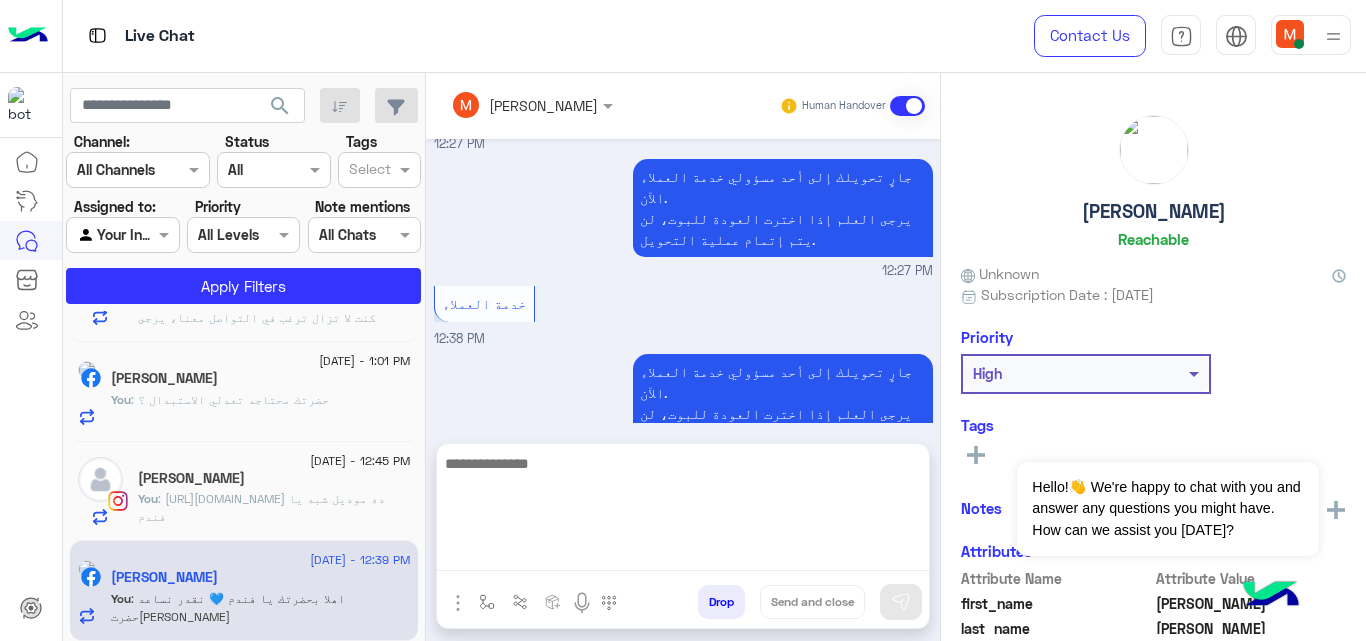 click at bounding box center [683, 511] 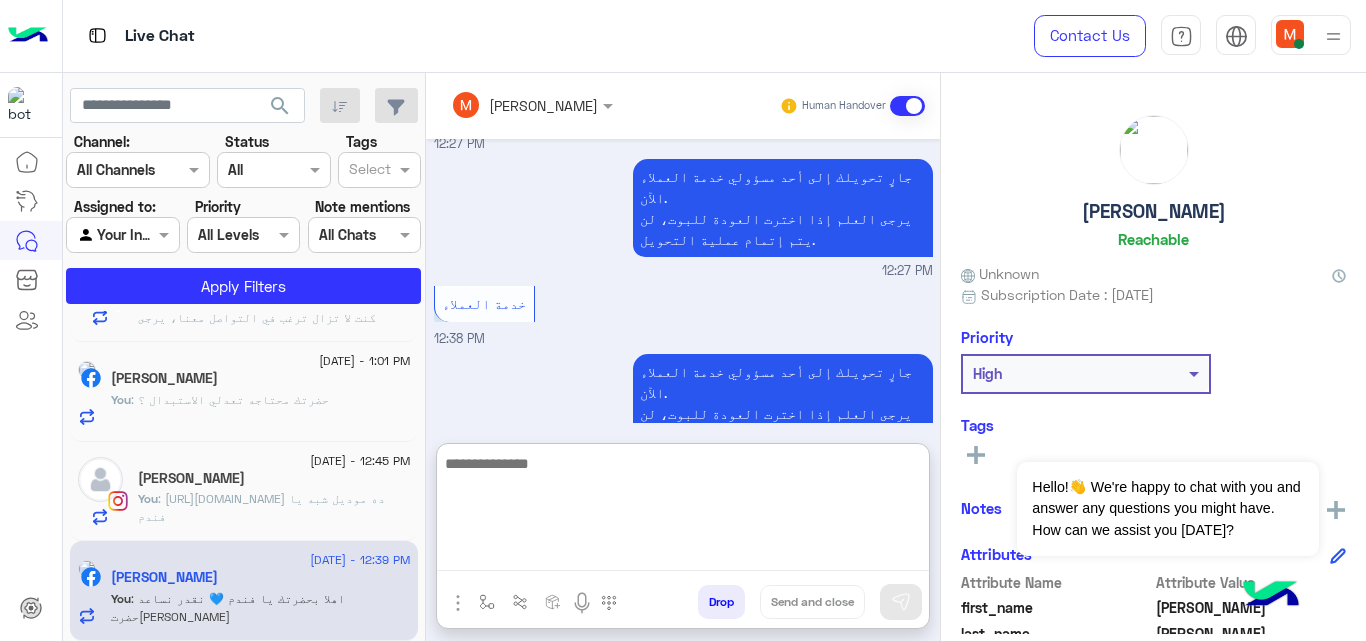 paste on "**********" 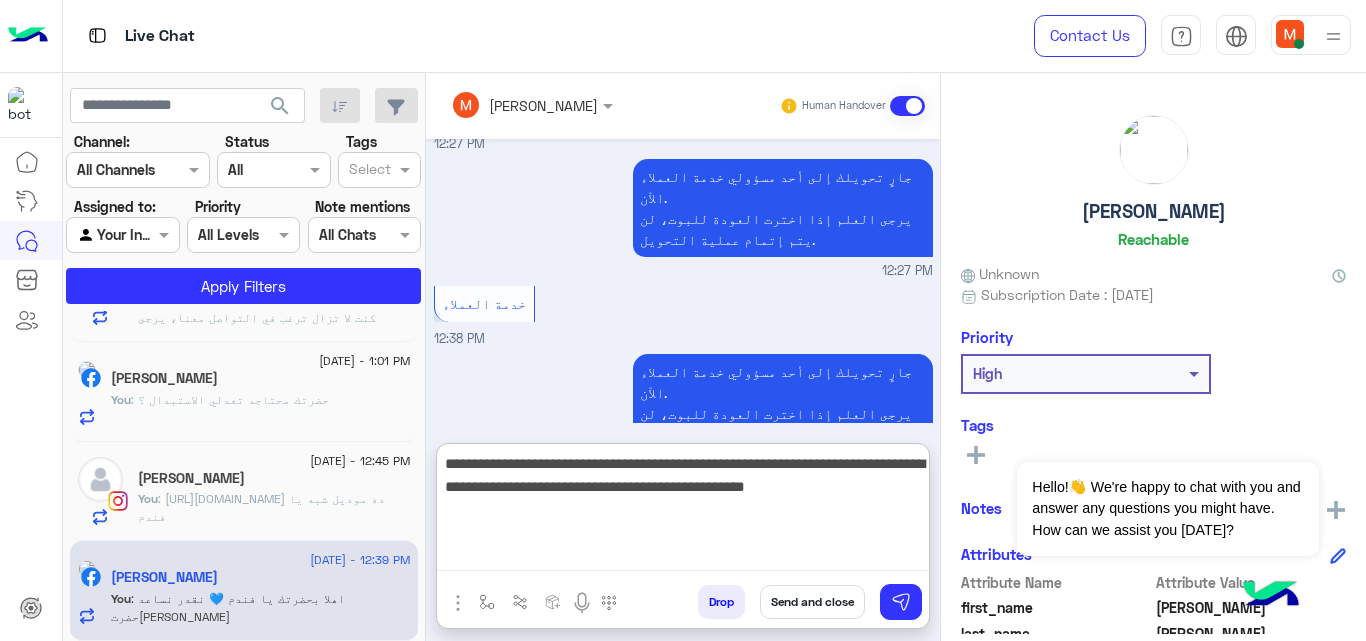 type on "**********" 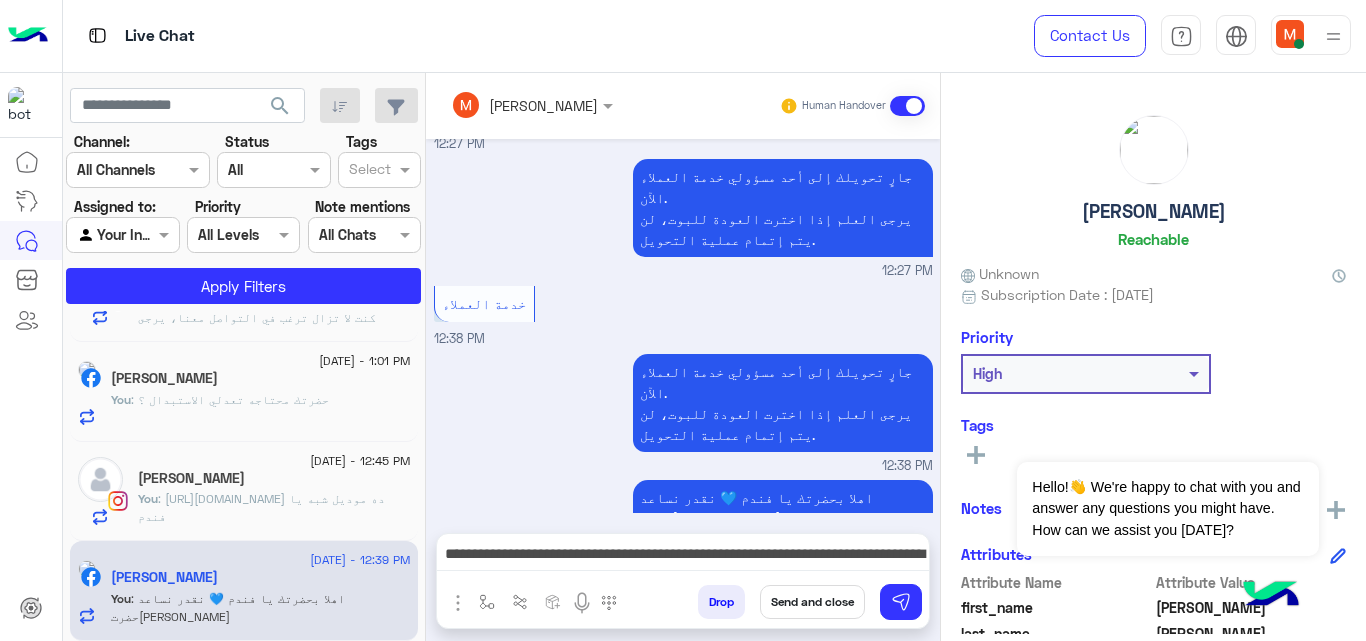 click on "Send and close" at bounding box center (812, 602) 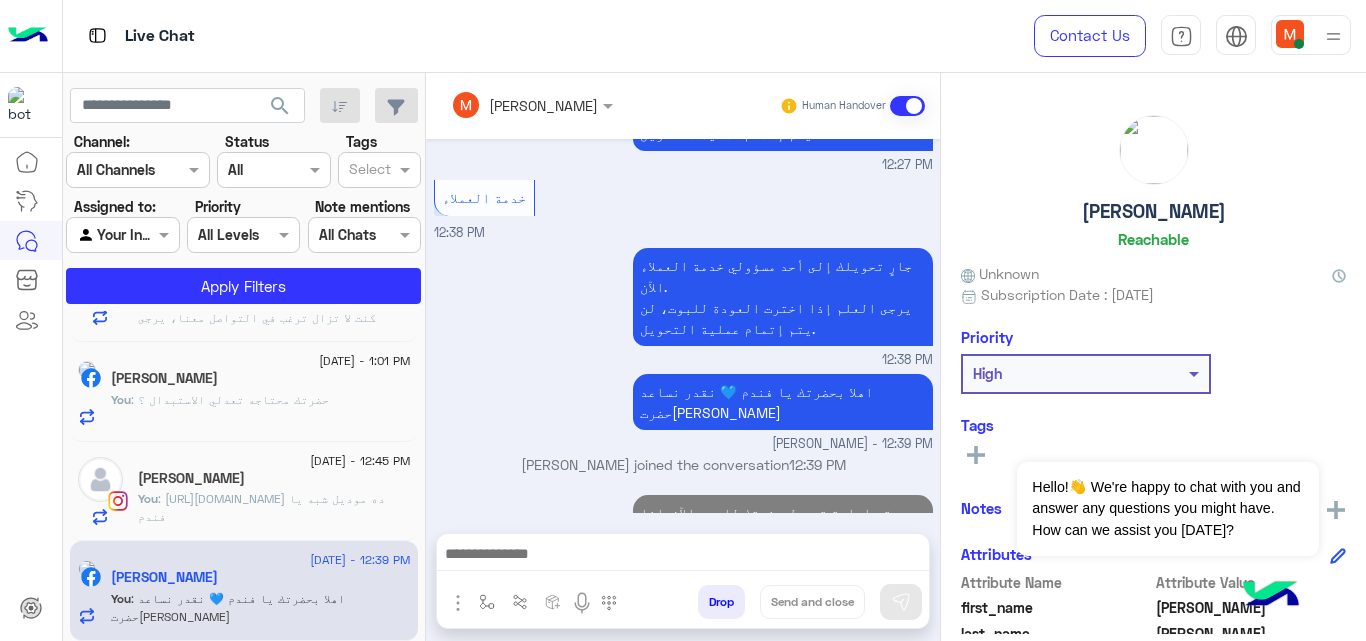 scroll, scrollTop: 533, scrollLeft: 0, axis: vertical 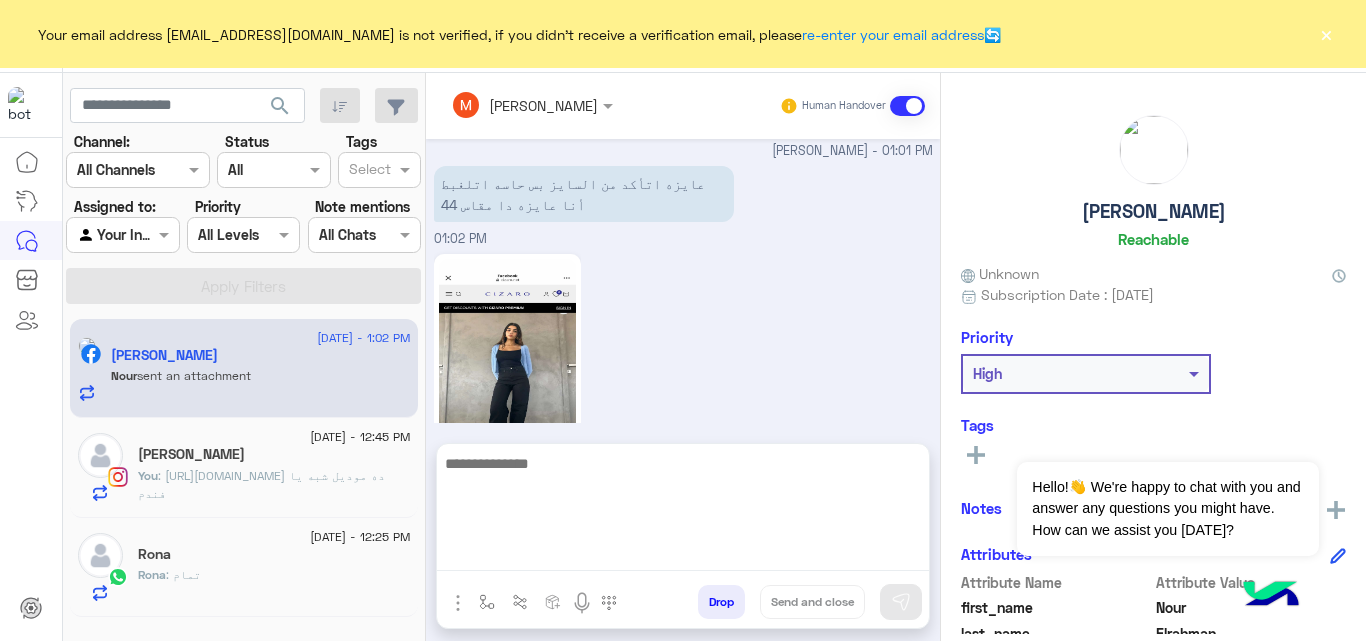 click at bounding box center [683, 511] 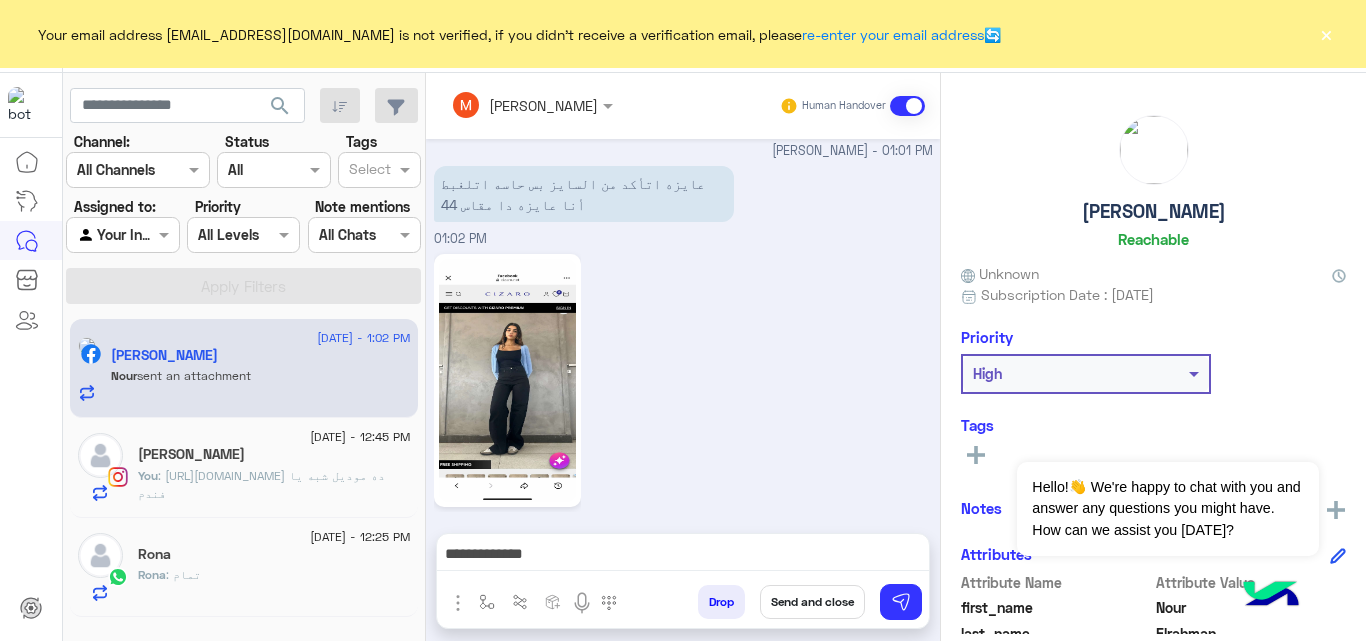 drag, startPoint x: 570, startPoint y: 365, endPoint x: 516, endPoint y: 376, distance: 55.108982 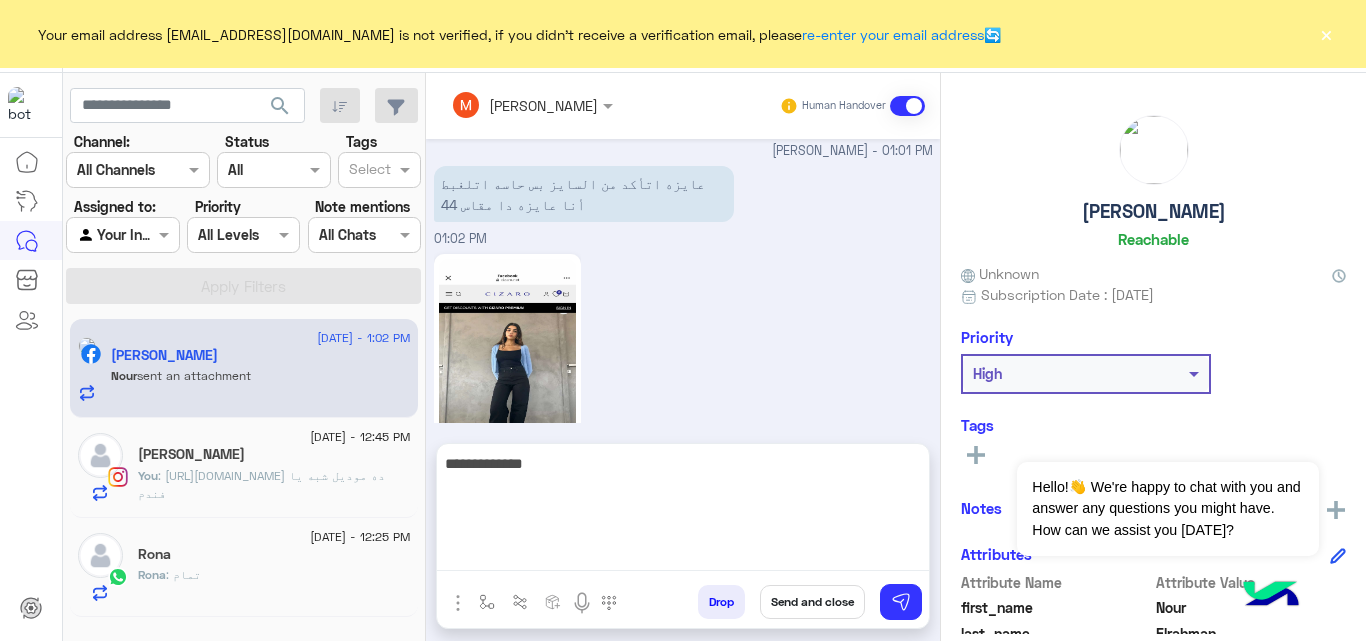 click on "**********" at bounding box center (683, 511) 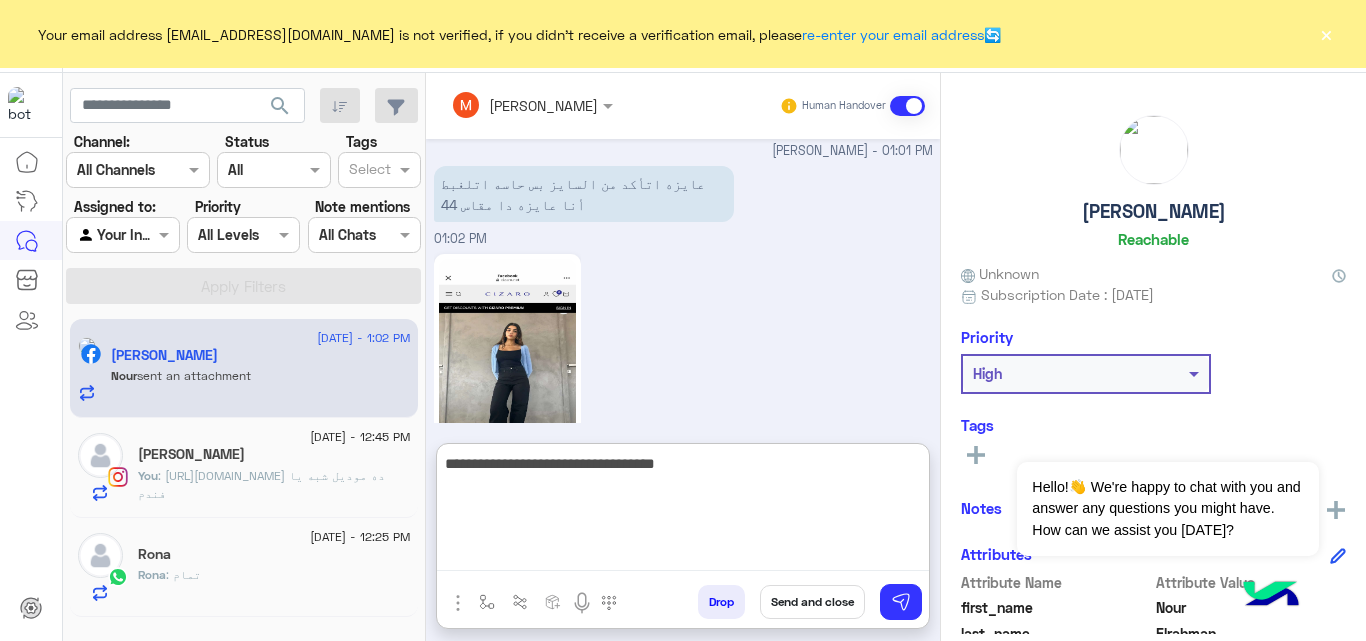 drag, startPoint x: 576, startPoint y: 439, endPoint x: 602, endPoint y: 551, distance: 114.97826 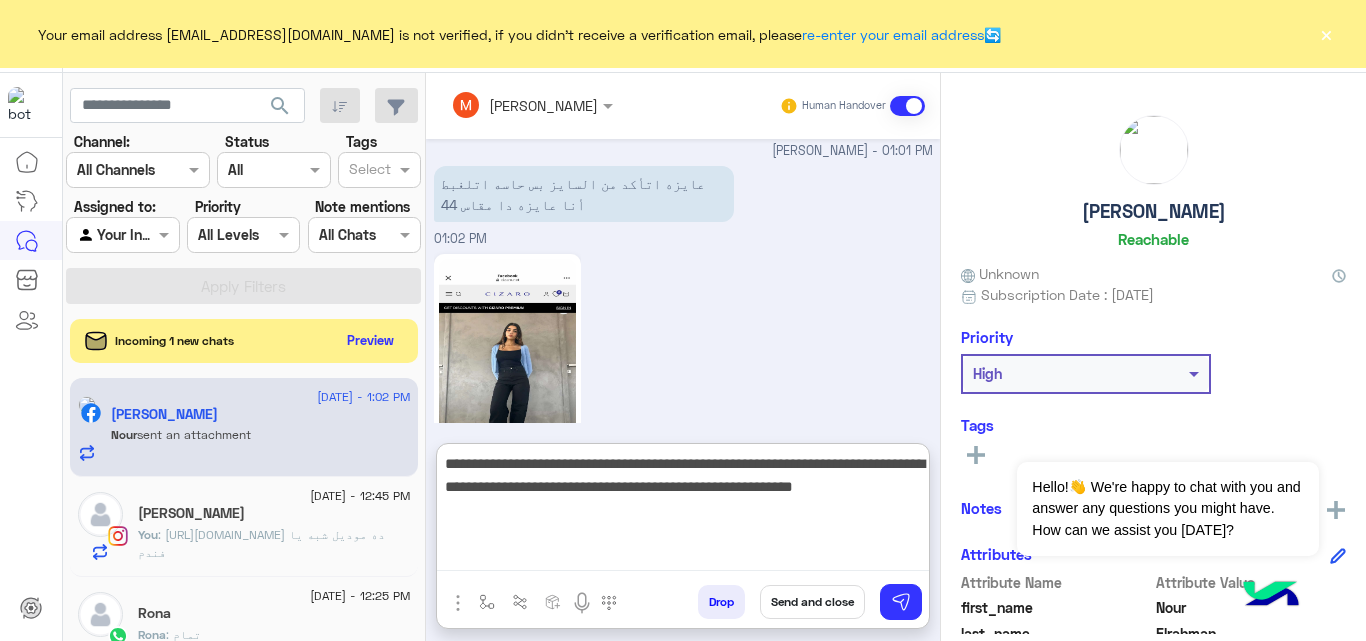 click on "**********" at bounding box center [683, 511] 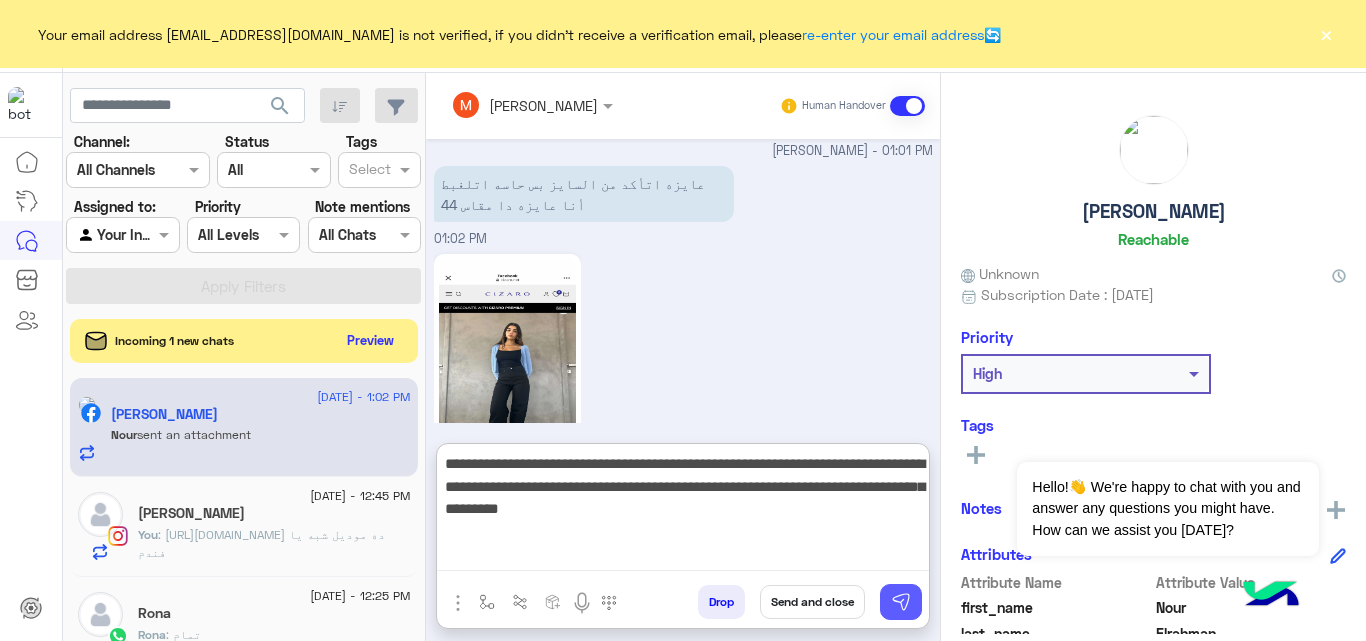 type on "**********" 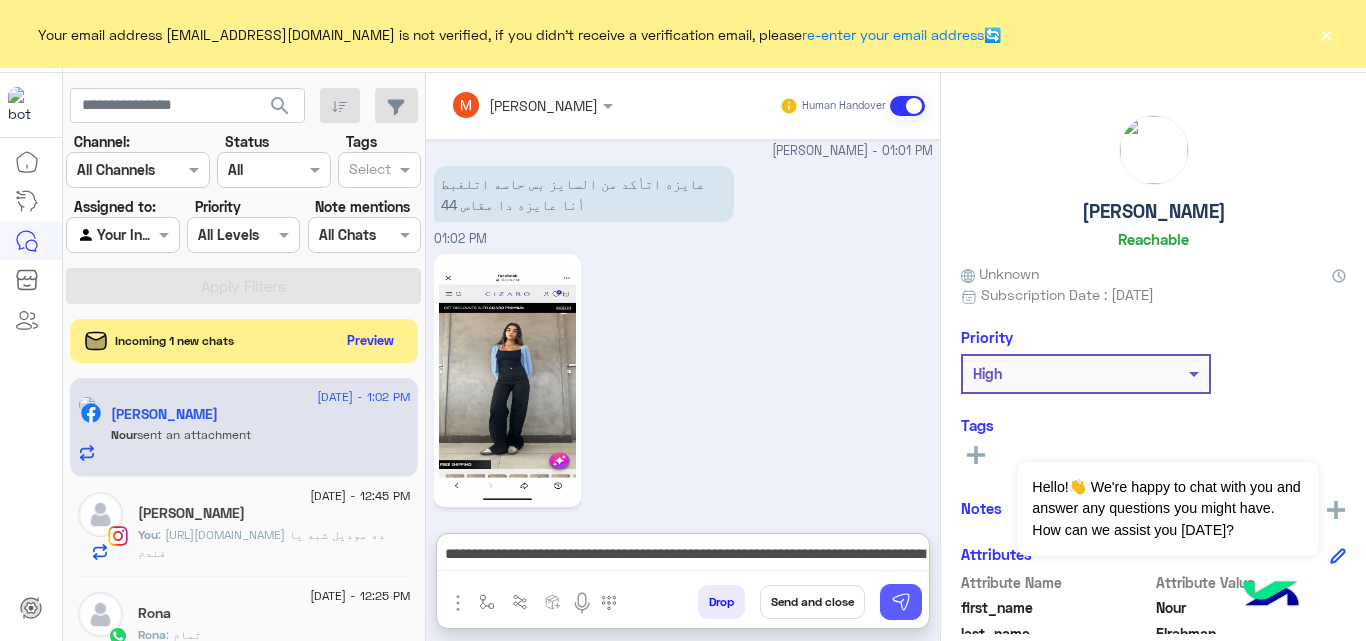 click at bounding box center (901, 602) 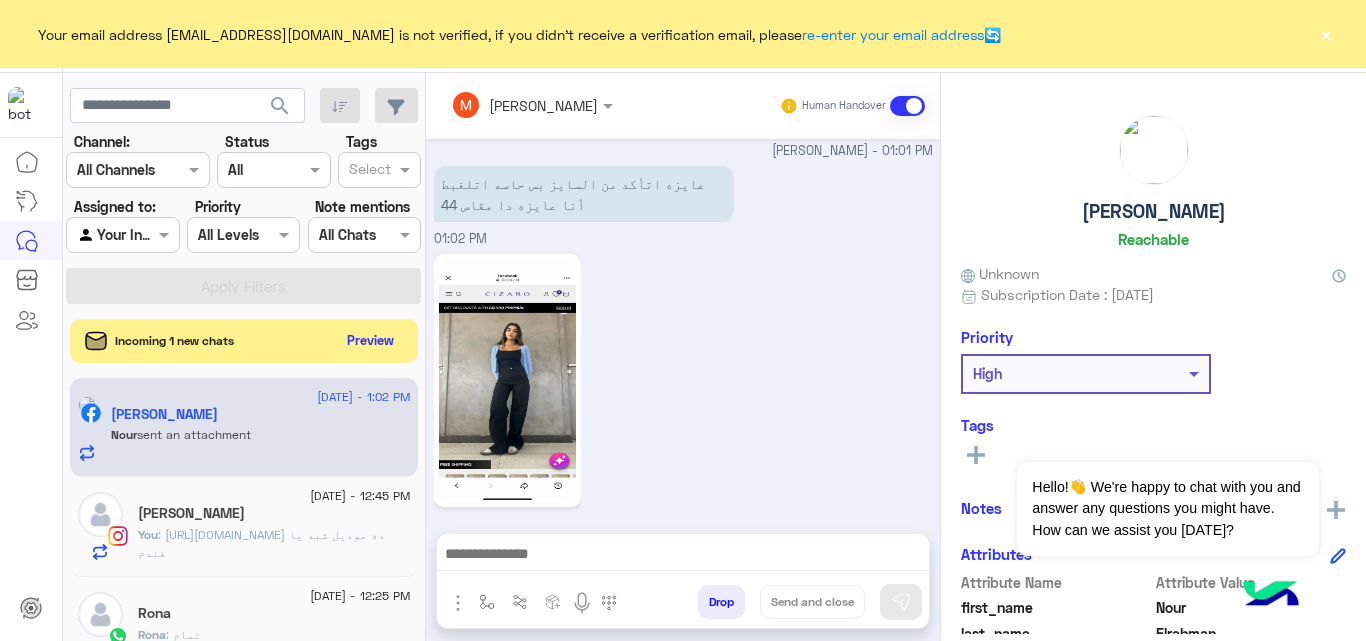 scroll, scrollTop: 1115, scrollLeft: 0, axis: vertical 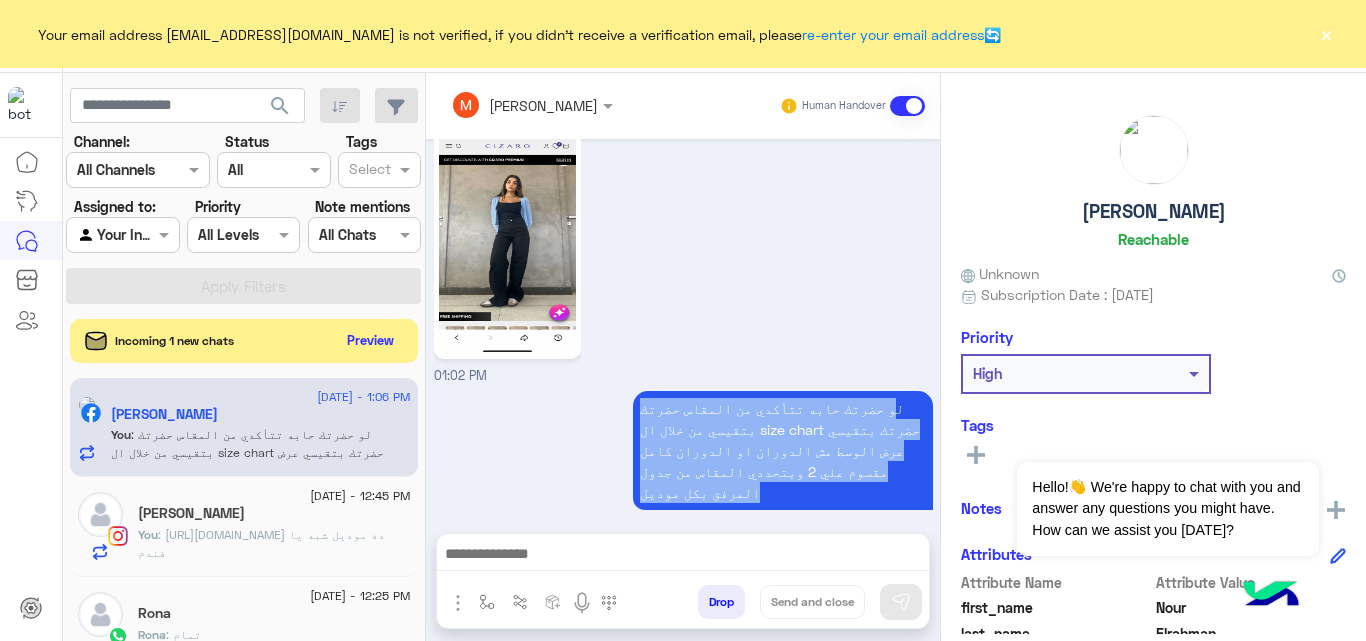drag, startPoint x: 758, startPoint y: 471, endPoint x: 876, endPoint y: 375, distance: 152.11838 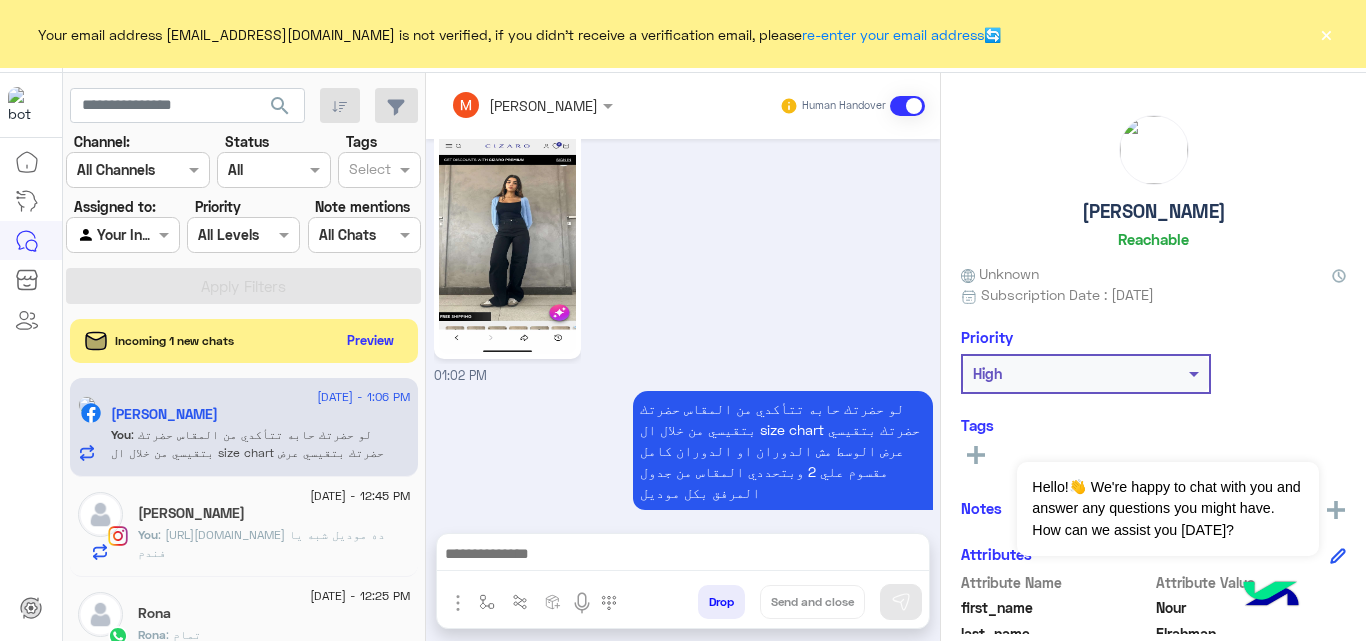 drag, startPoint x: 876, startPoint y: 375, endPoint x: 772, endPoint y: 302, distance: 127.06297 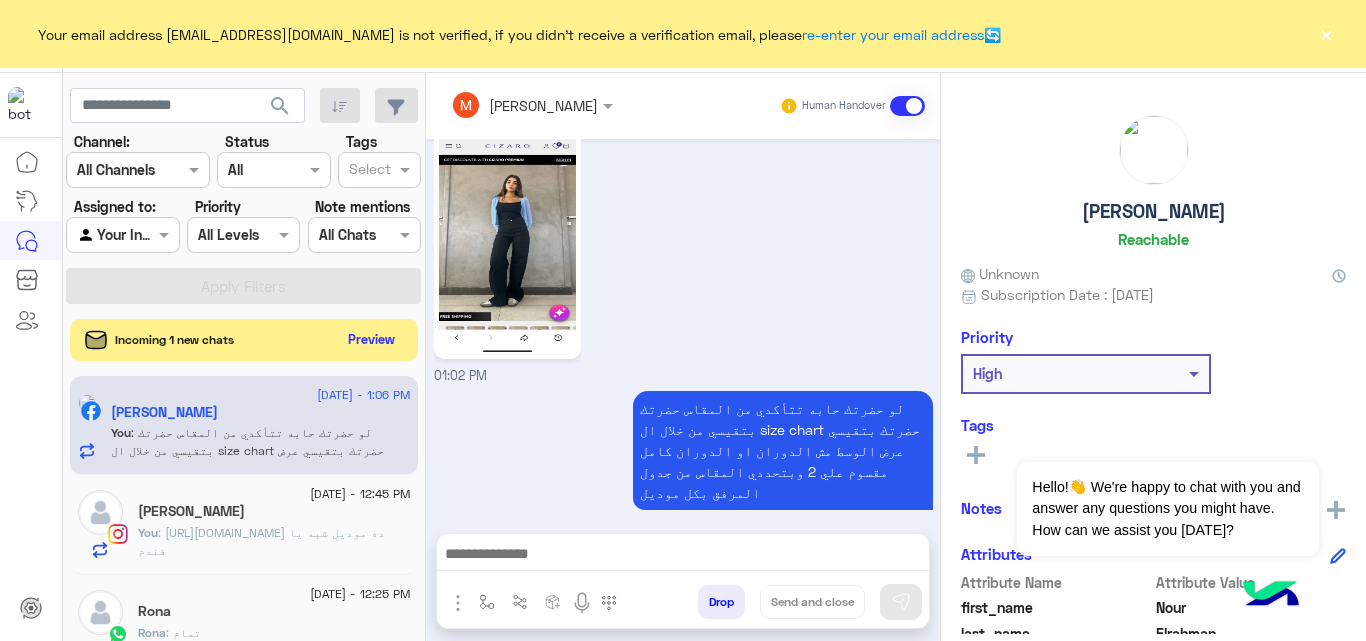 click on "Preview" 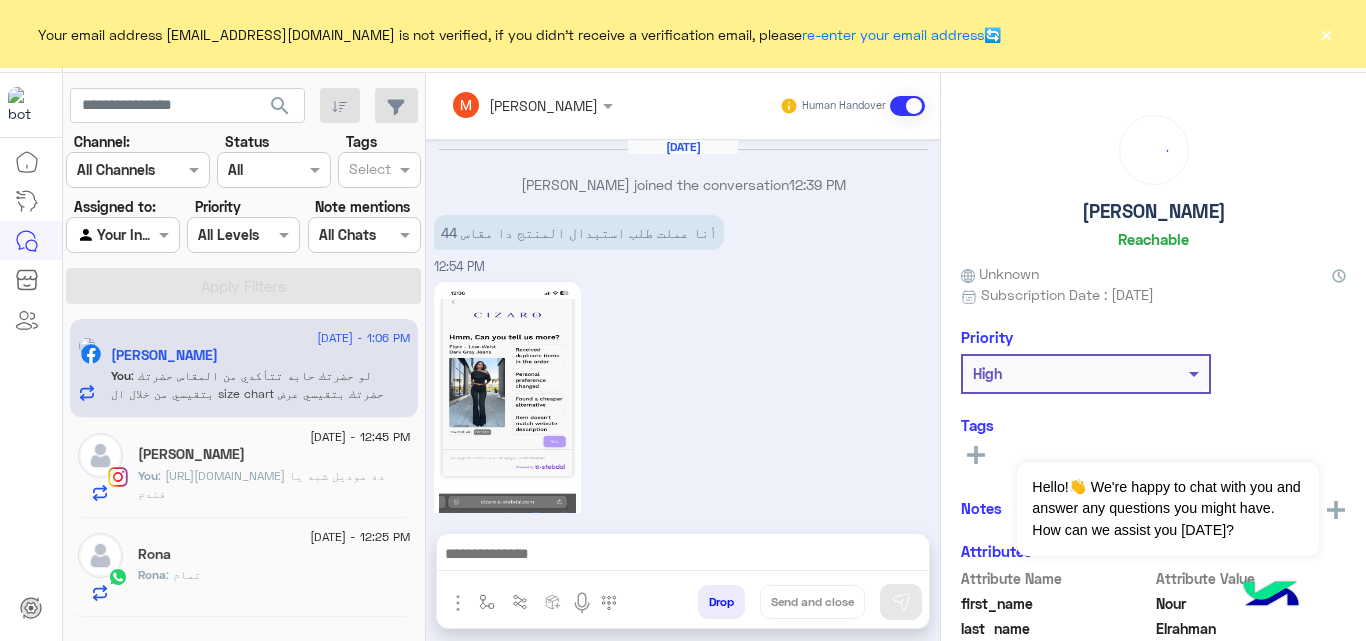 scroll, scrollTop: 1051, scrollLeft: 0, axis: vertical 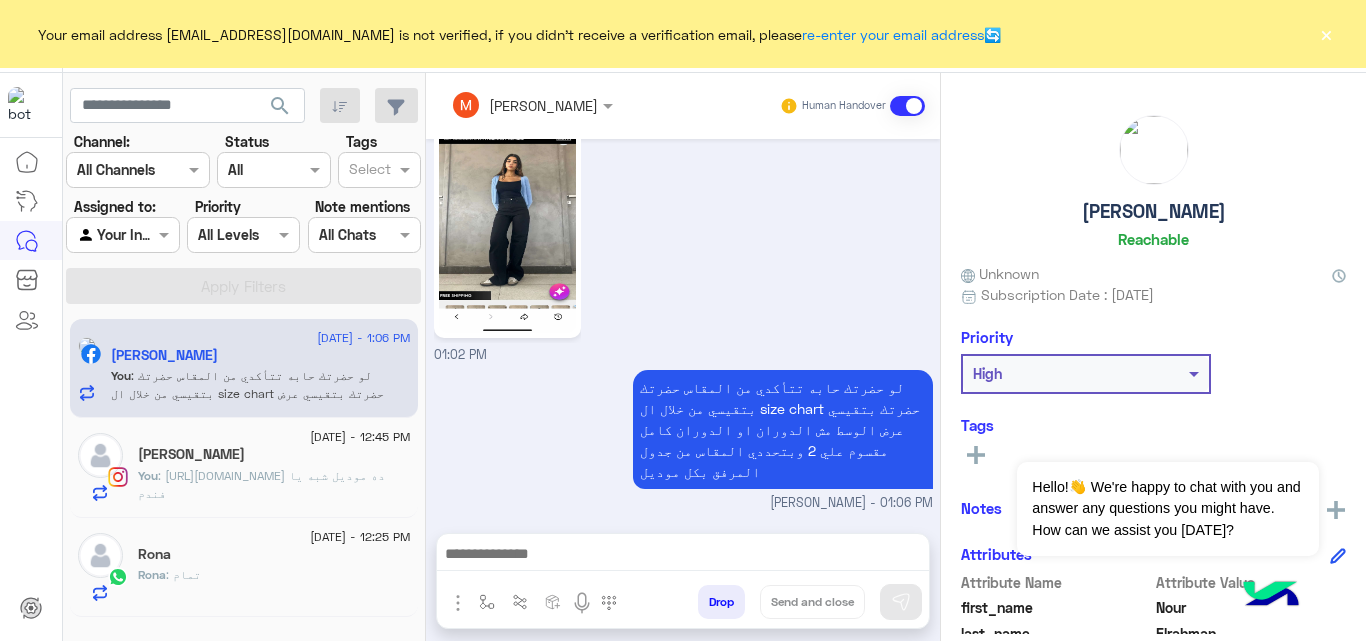 click on ": https://cizaro.net/products/balloon-high-waist-midnight-washed-vintage-blue-jeans?_pos=1&_psq=ballon&_ss=e&_v=1.0 ده موديل شبه يا فندم" 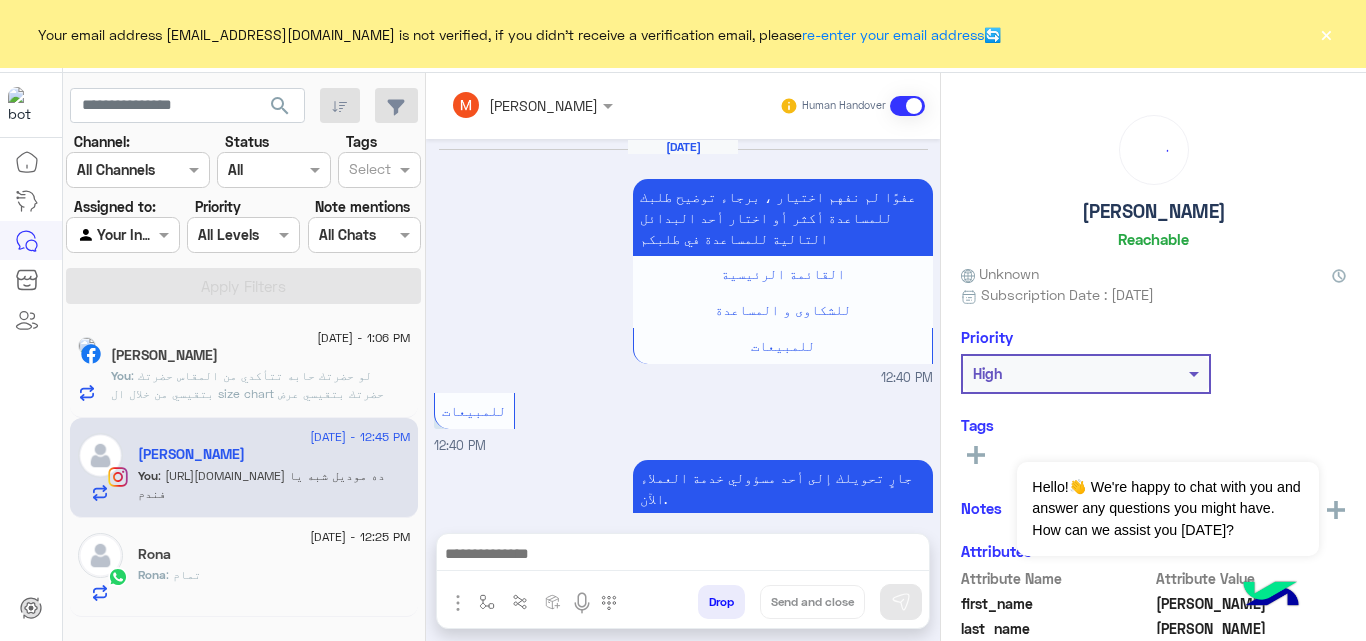 scroll, scrollTop: 768, scrollLeft: 0, axis: vertical 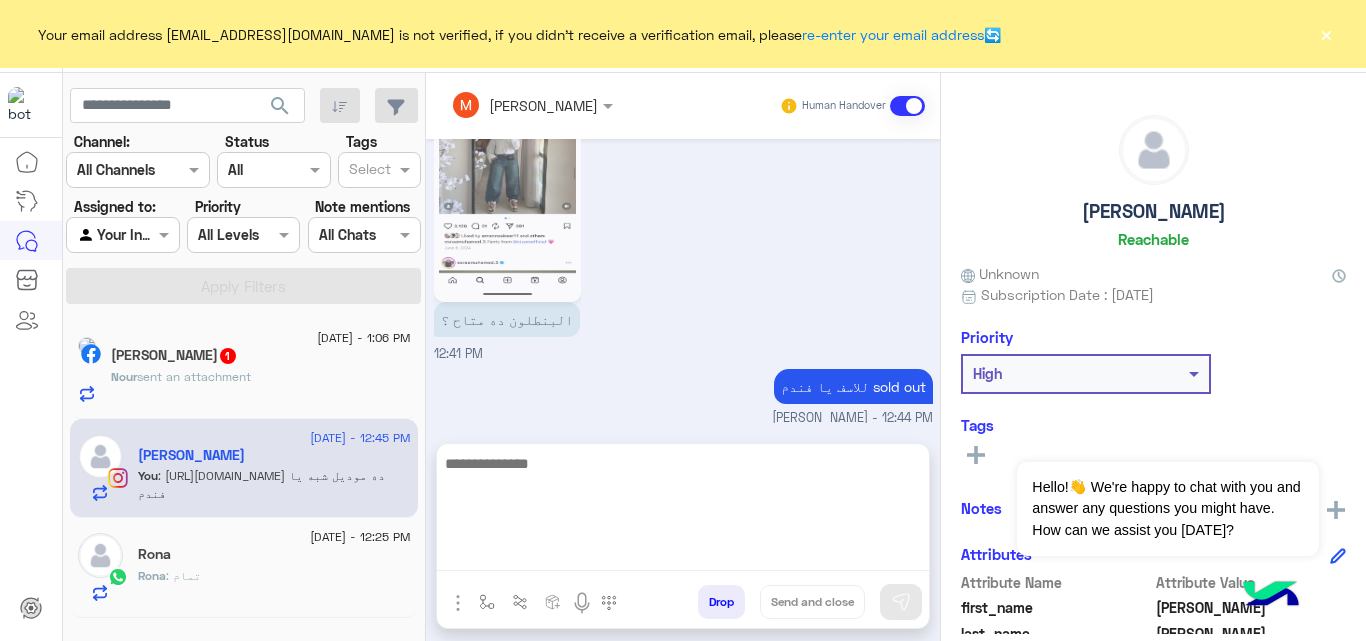 click at bounding box center (683, 511) 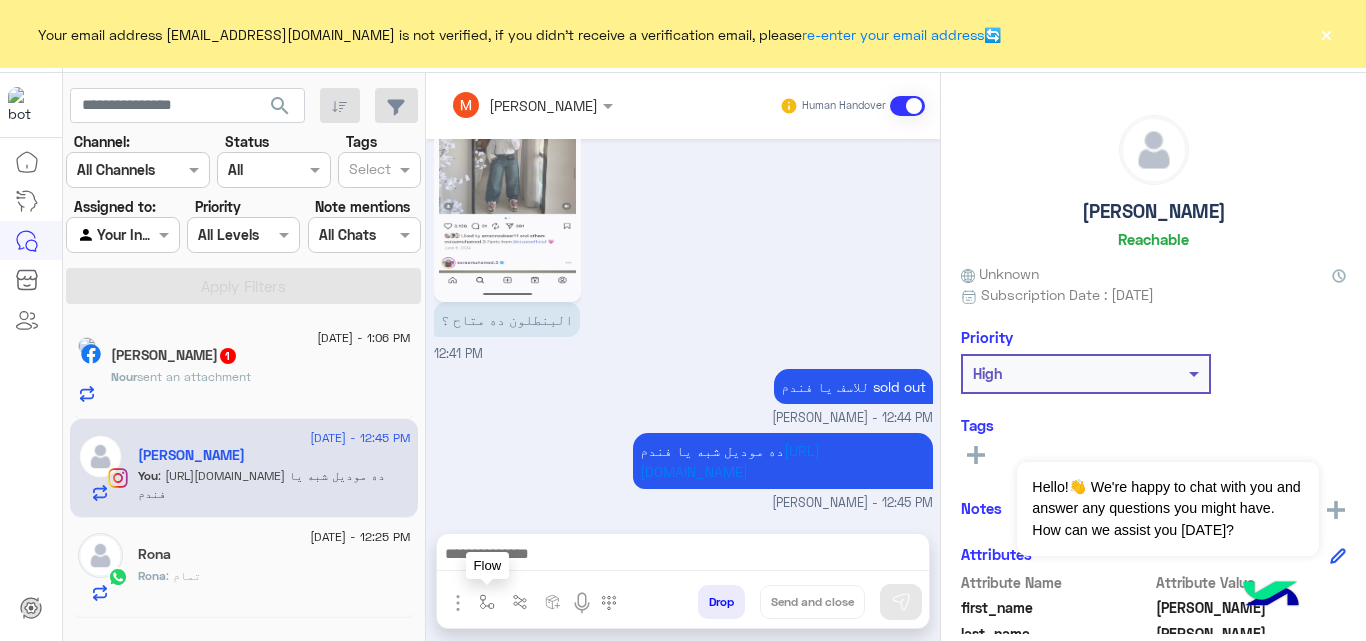 click at bounding box center [487, 601] 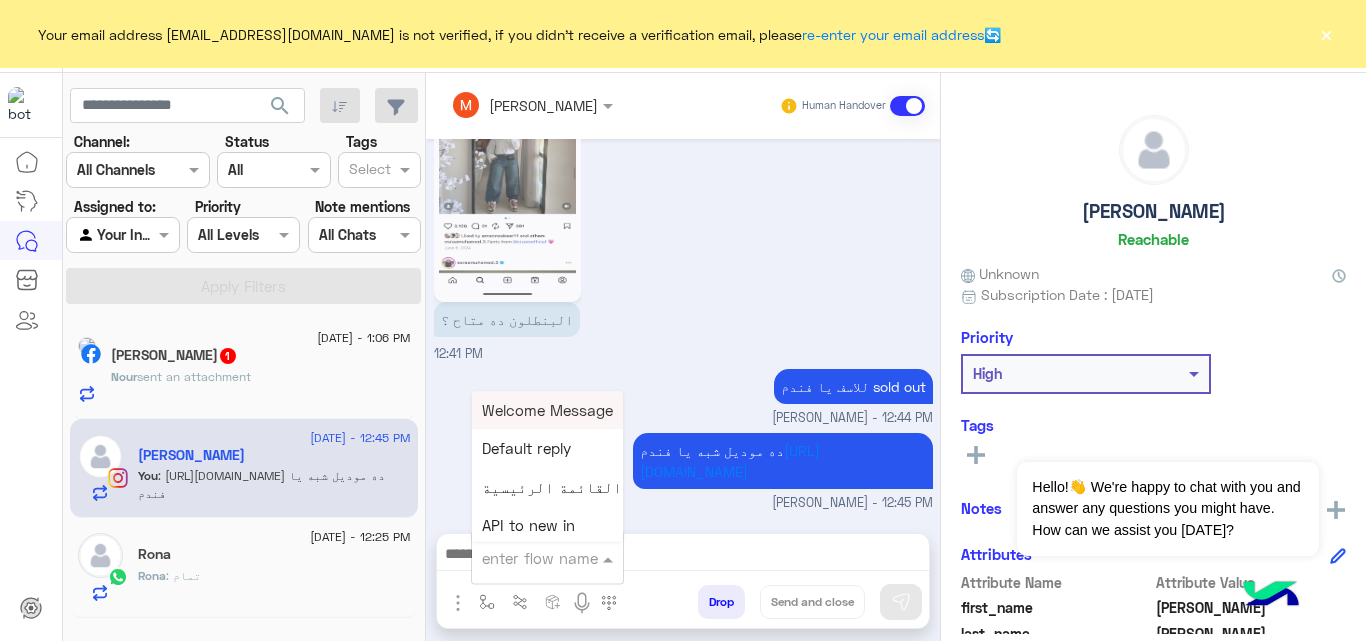 click at bounding box center [523, 558] 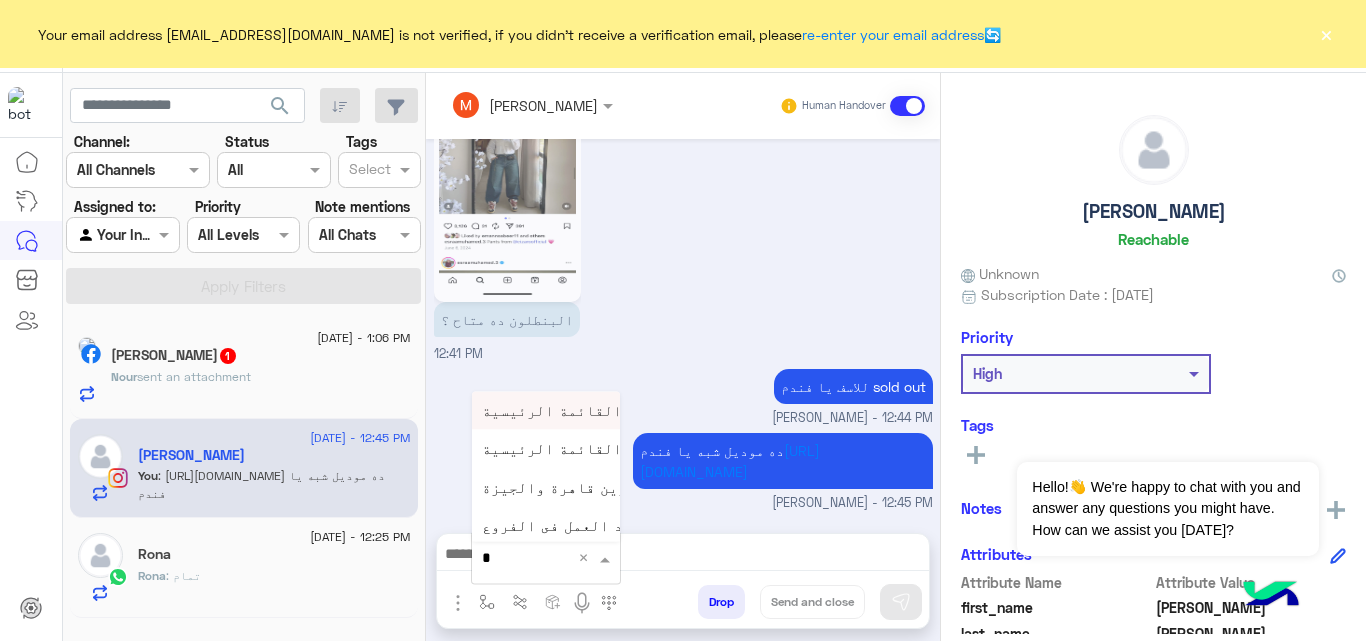 type on "**" 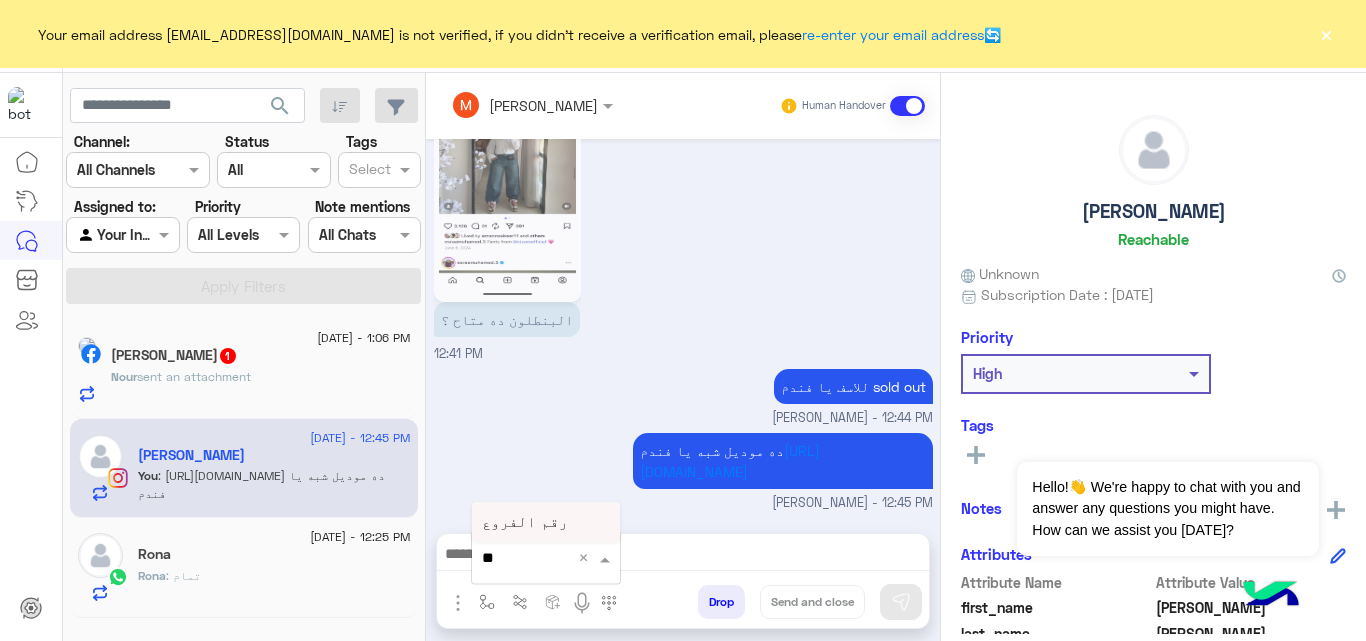 click on "رقم الفروع" at bounding box center (525, 522) 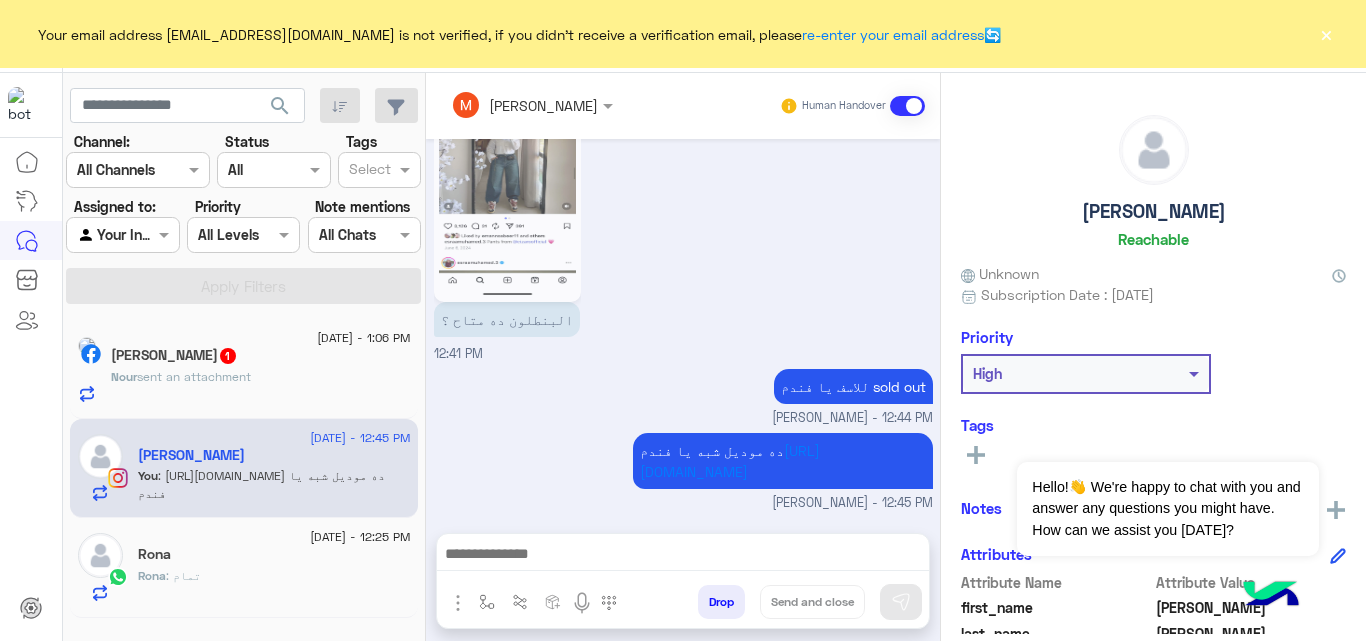 type on "**********" 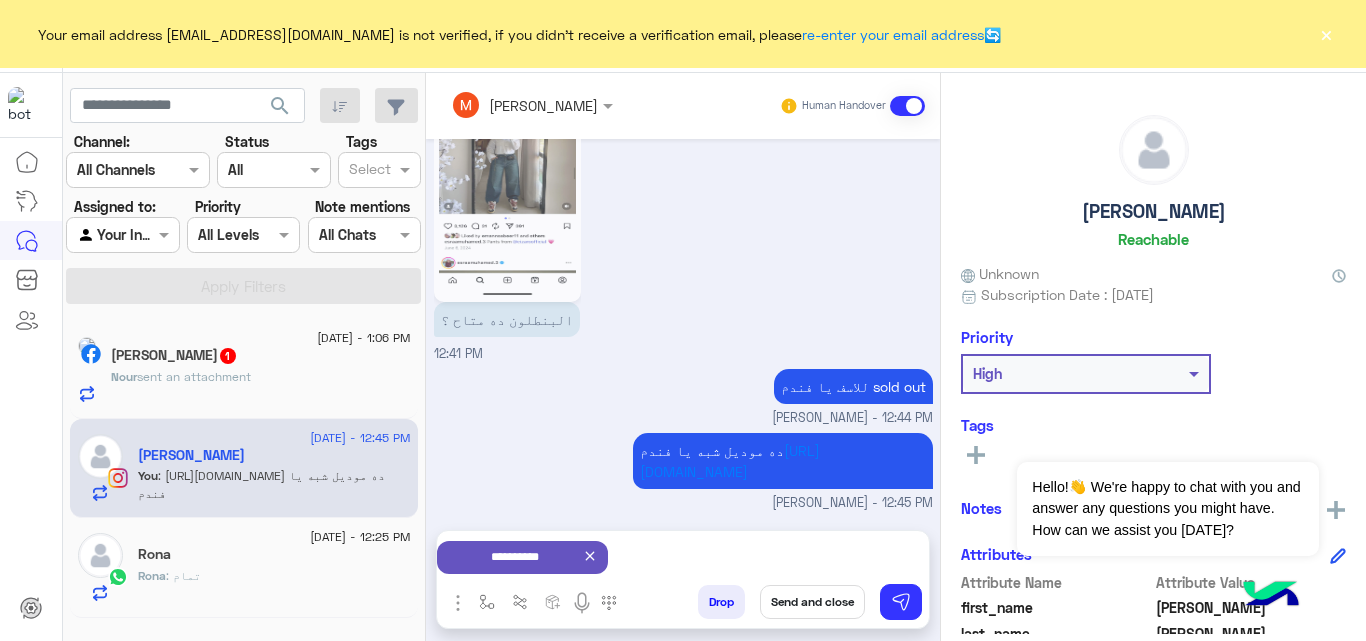 click on "**********" at bounding box center [514, 596] 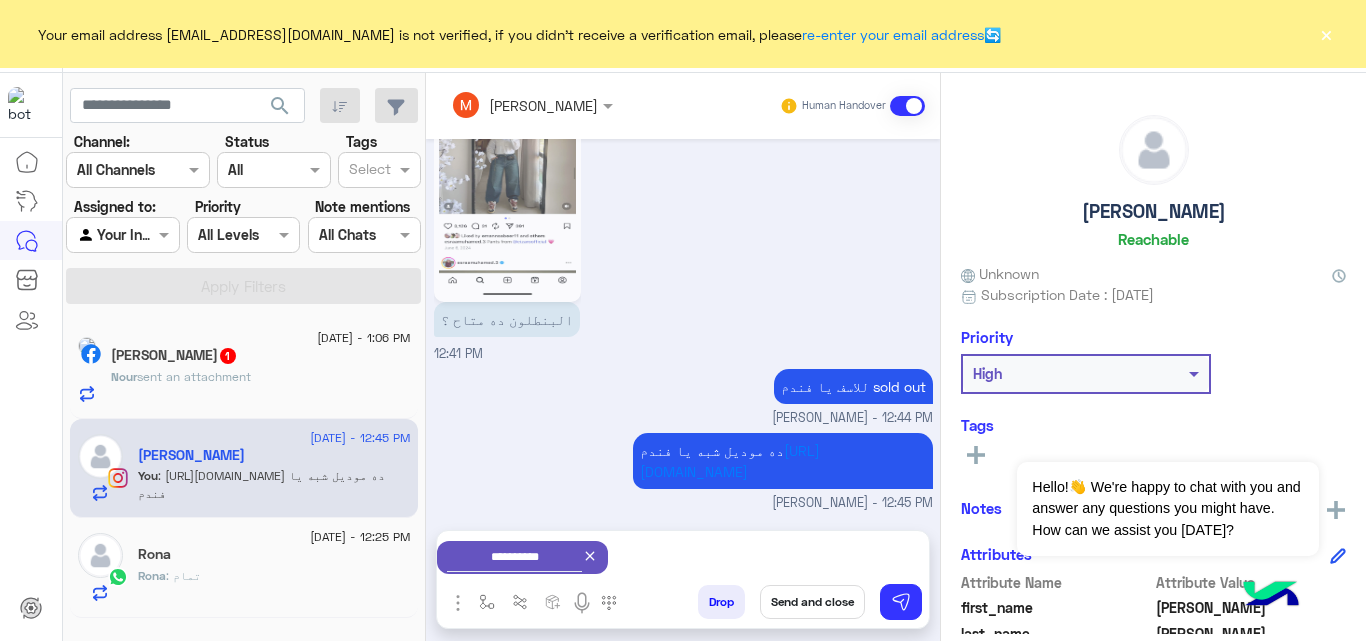 click 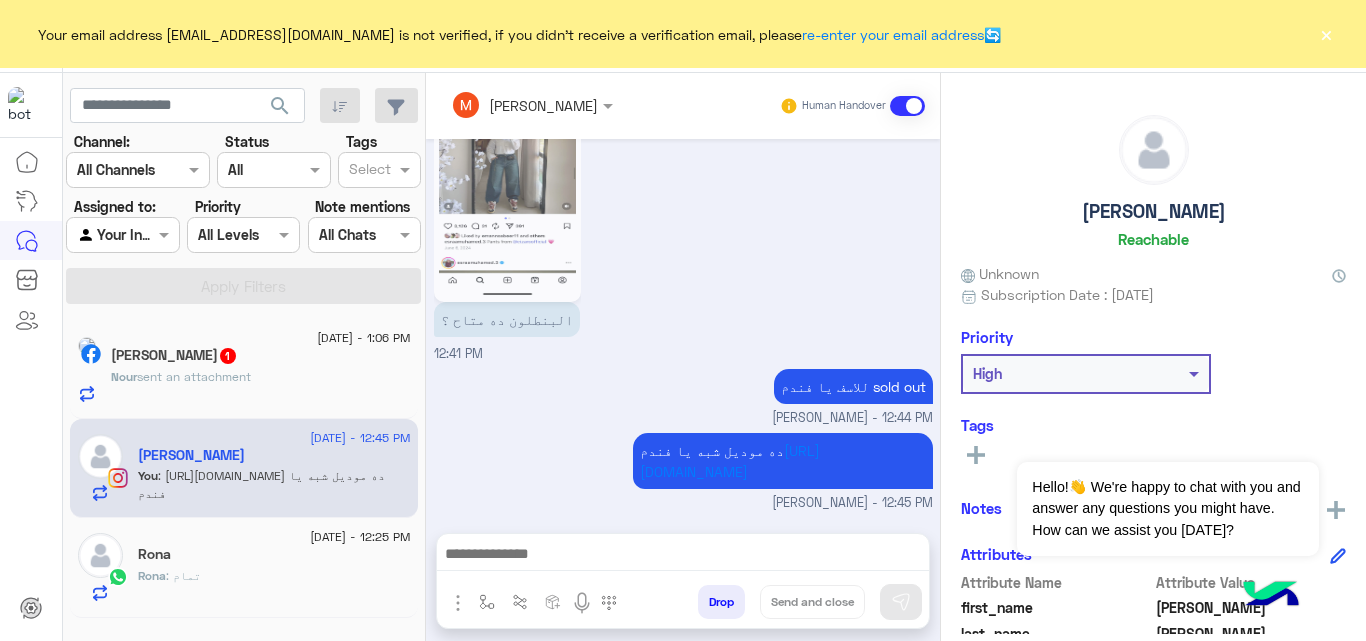 click on "Nour Elrahman  1" 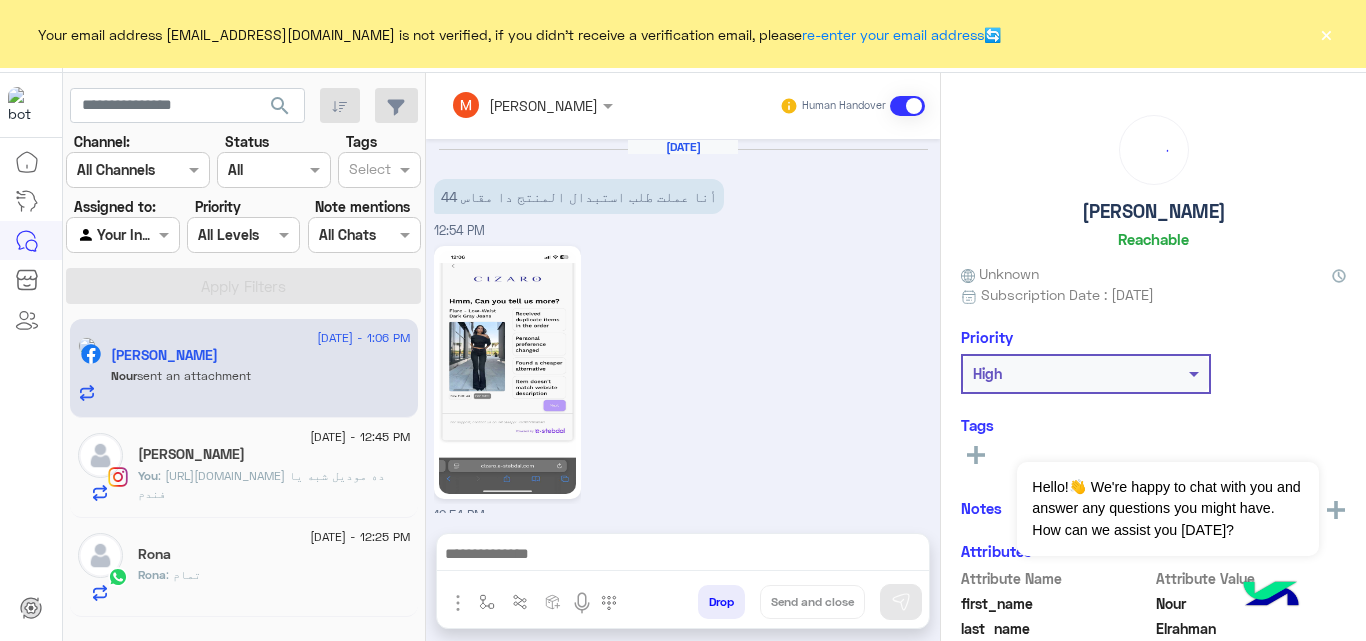 scroll, scrollTop: 1100, scrollLeft: 0, axis: vertical 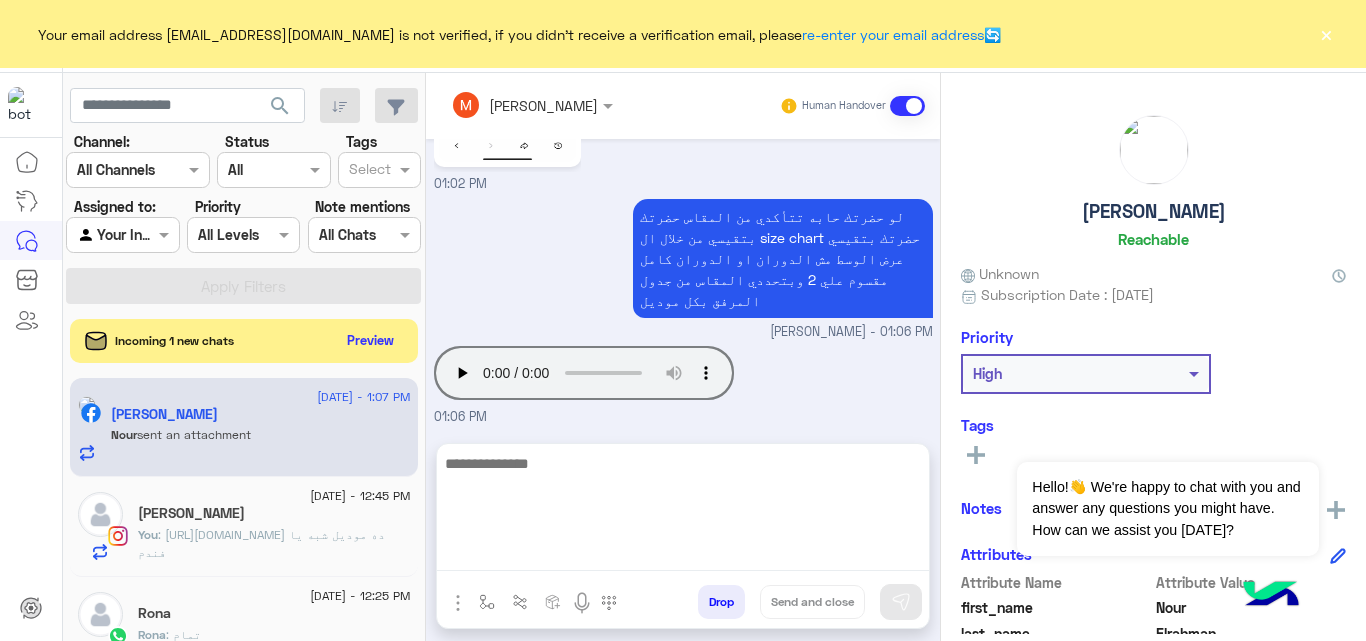 click at bounding box center [683, 511] 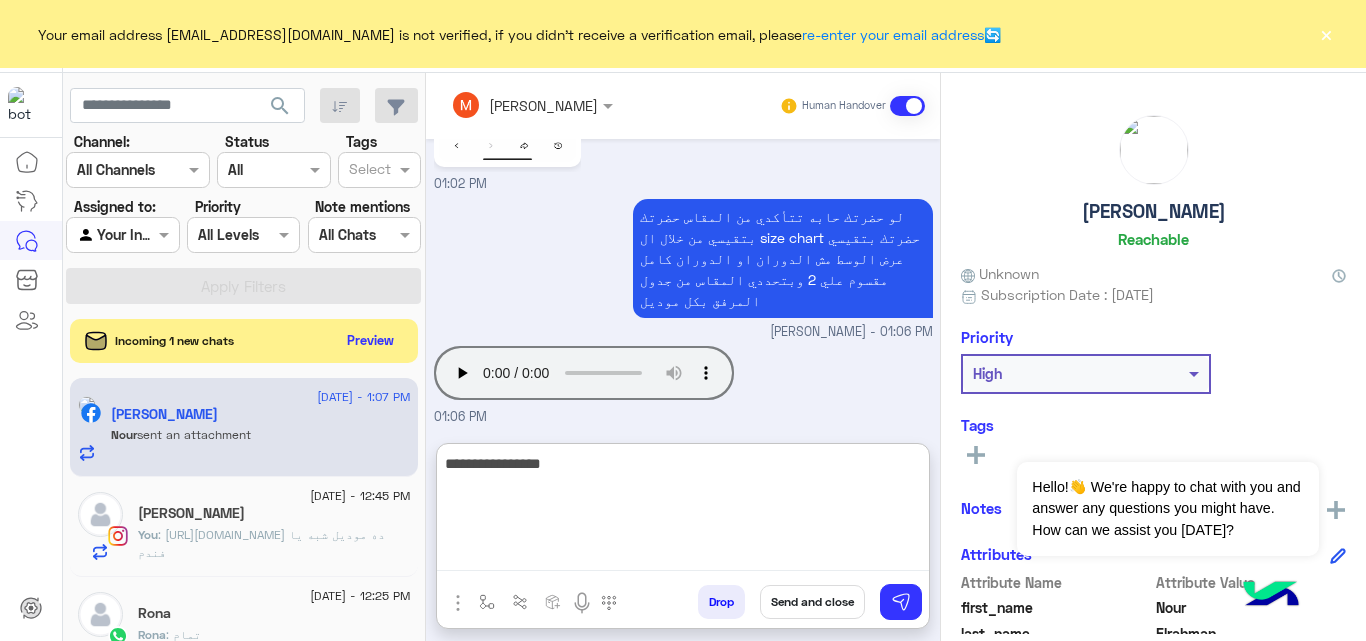 scroll, scrollTop: 1362, scrollLeft: 0, axis: vertical 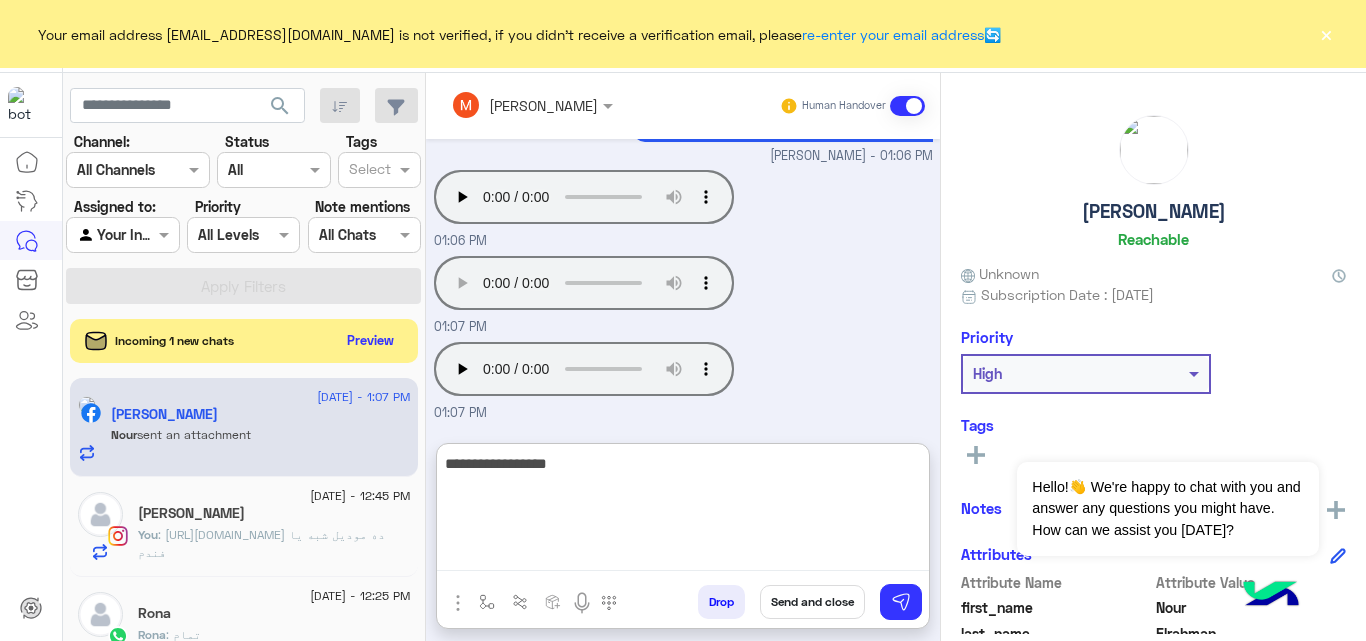 type on "**********" 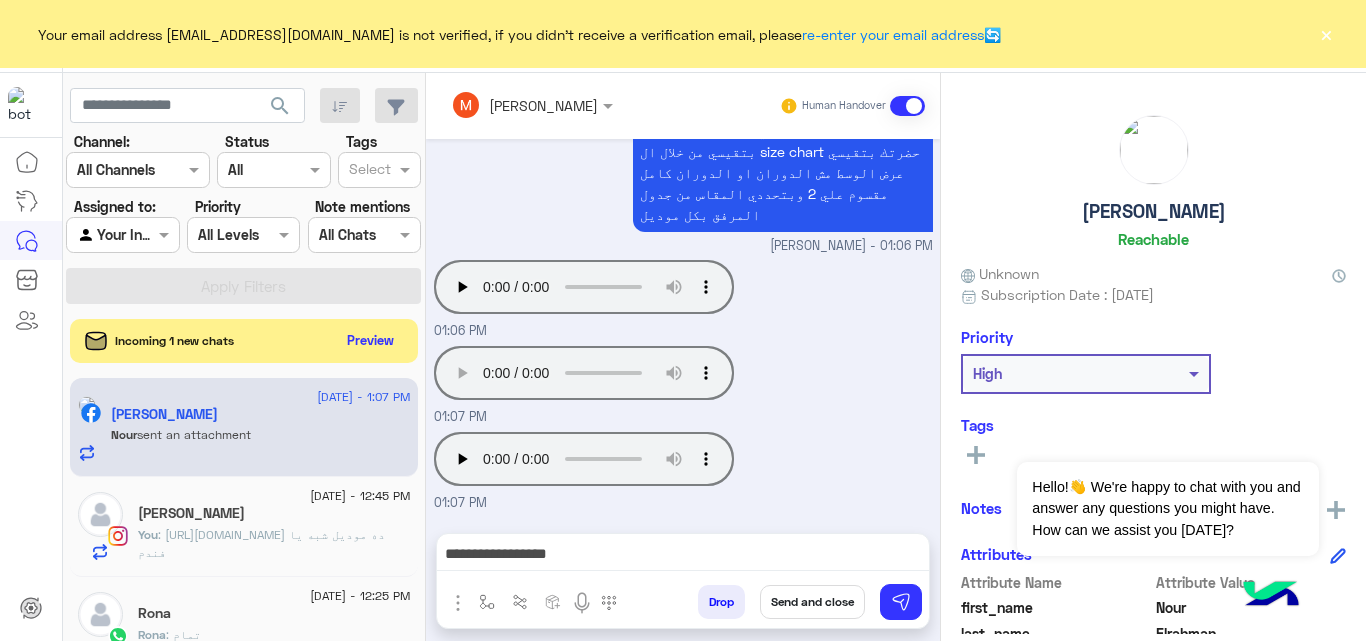 scroll, scrollTop: 1272, scrollLeft: 0, axis: vertical 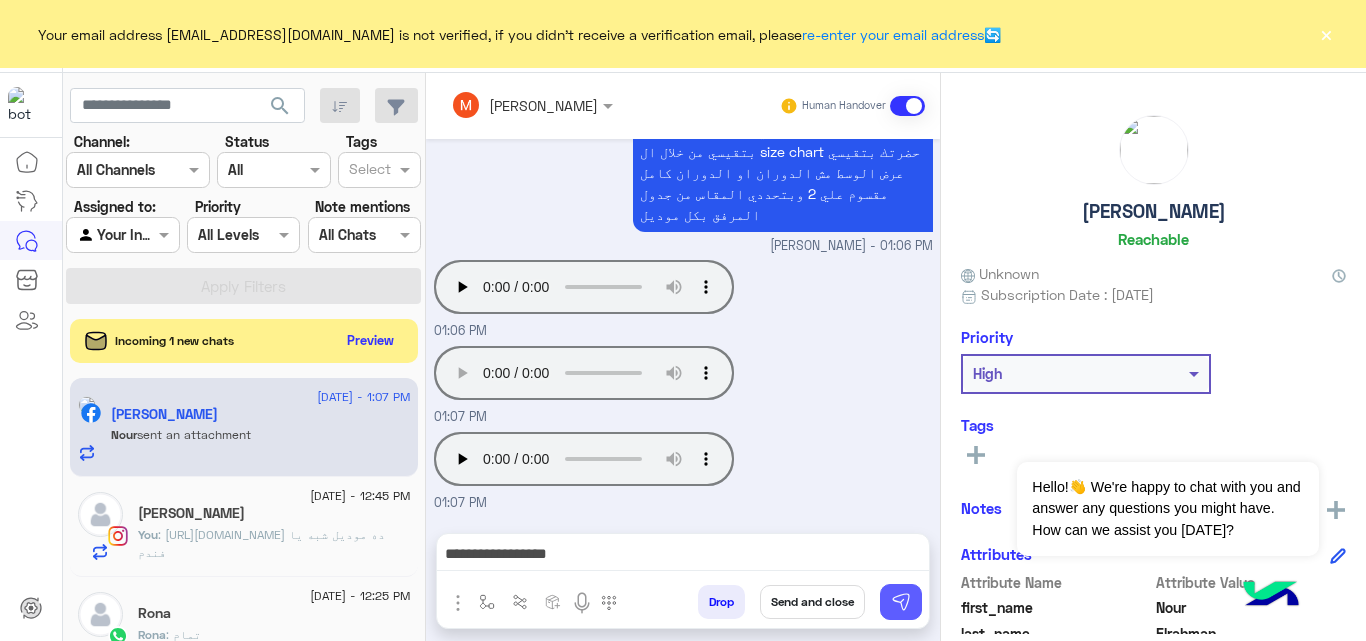 click at bounding box center [901, 602] 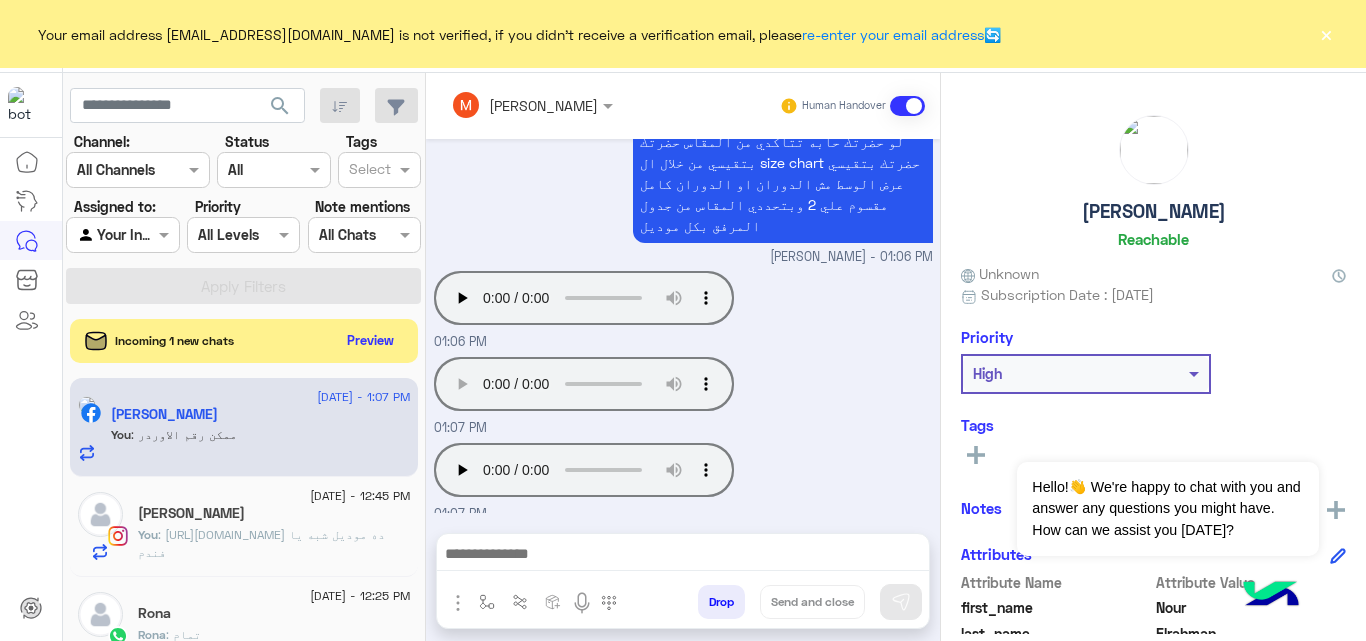 scroll, scrollTop: 1261, scrollLeft: 0, axis: vertical 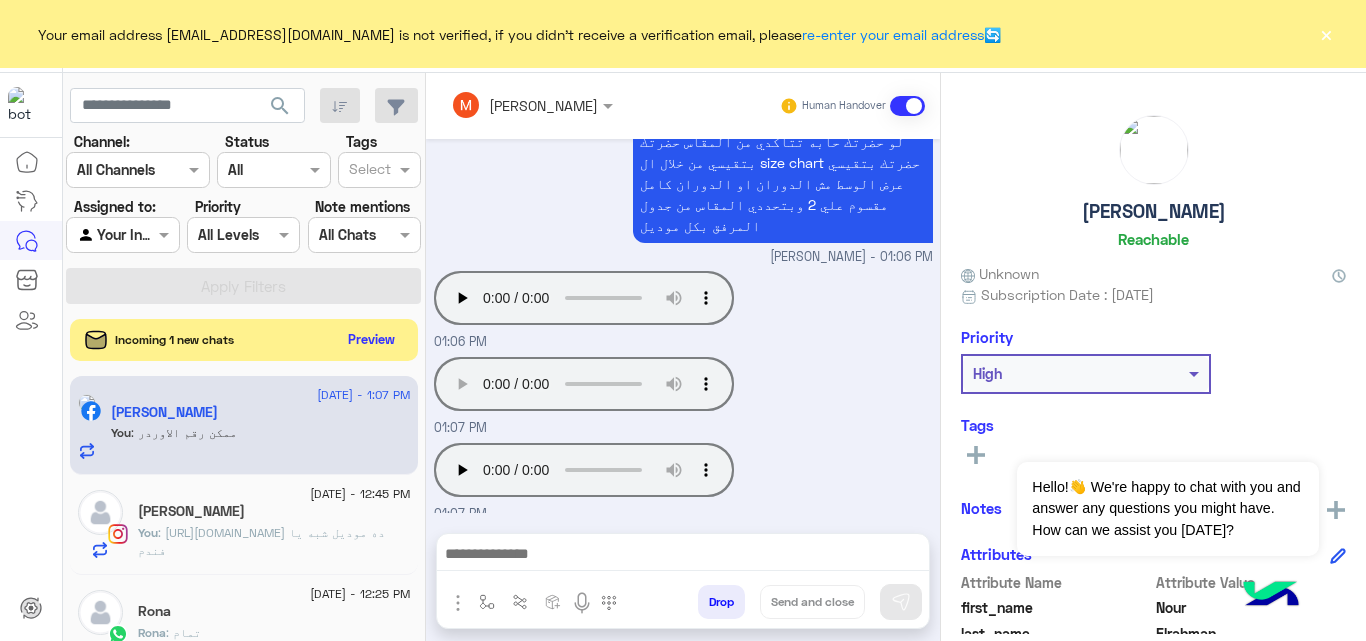 click on "Preview" 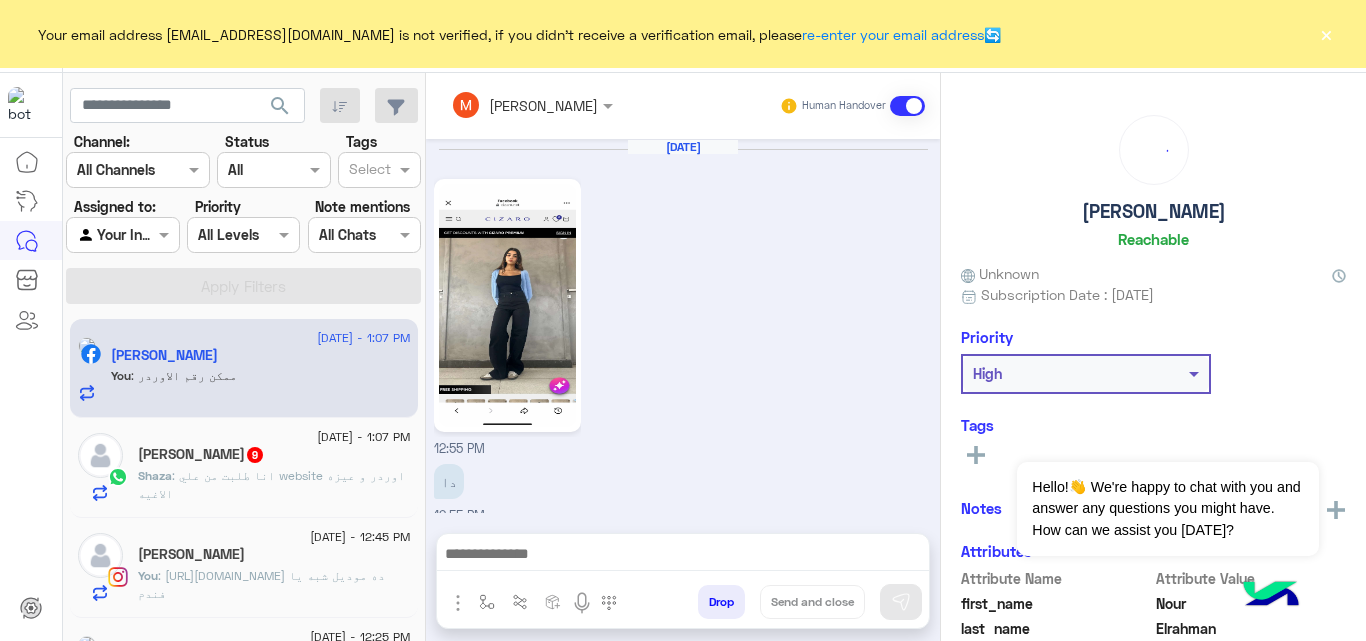 scroll, scrollTop: 917, scrollLeft: 0, axis: vertical 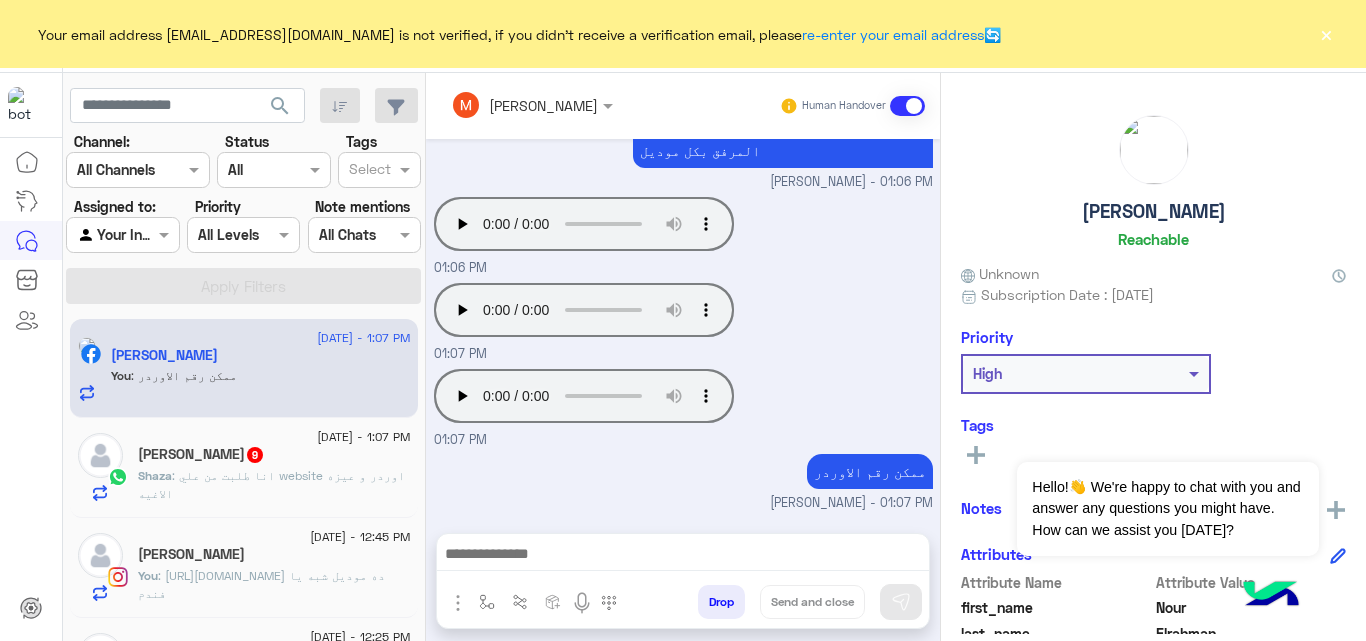 click on "Shaza : انا طلبت من علي website اوردر و عيزه الاغيه" 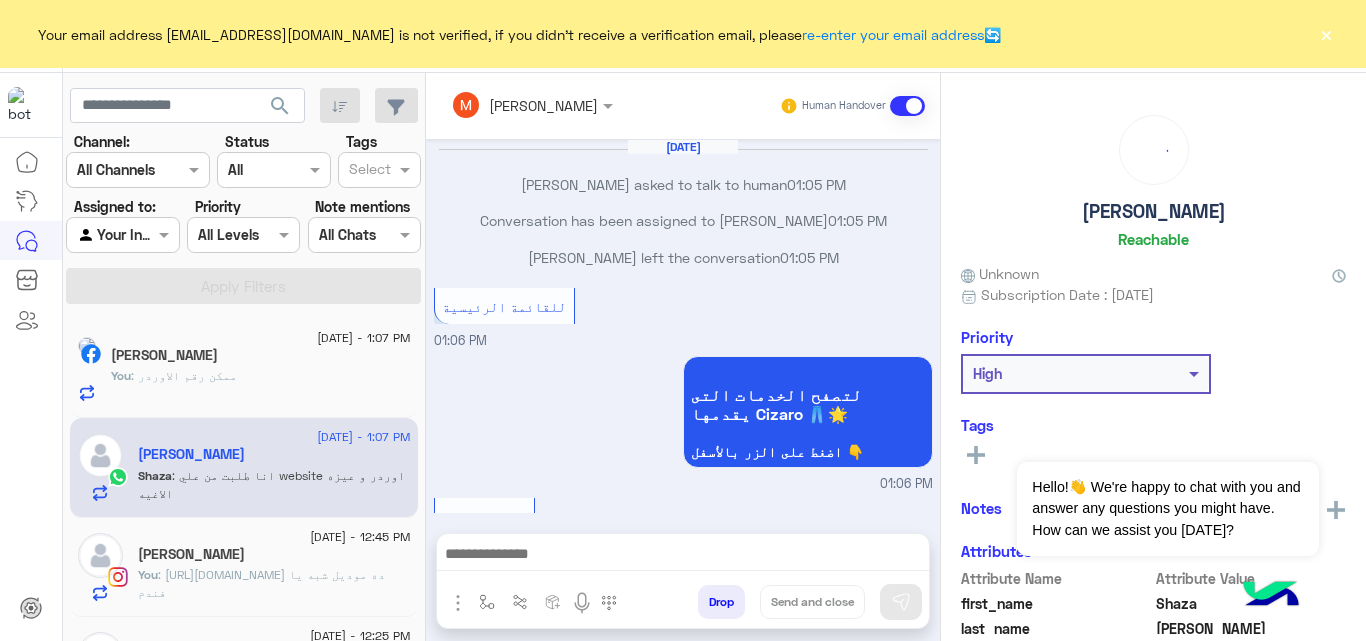 scroll, scrollTop: 532, scrollLeft: 0, axis: vertical 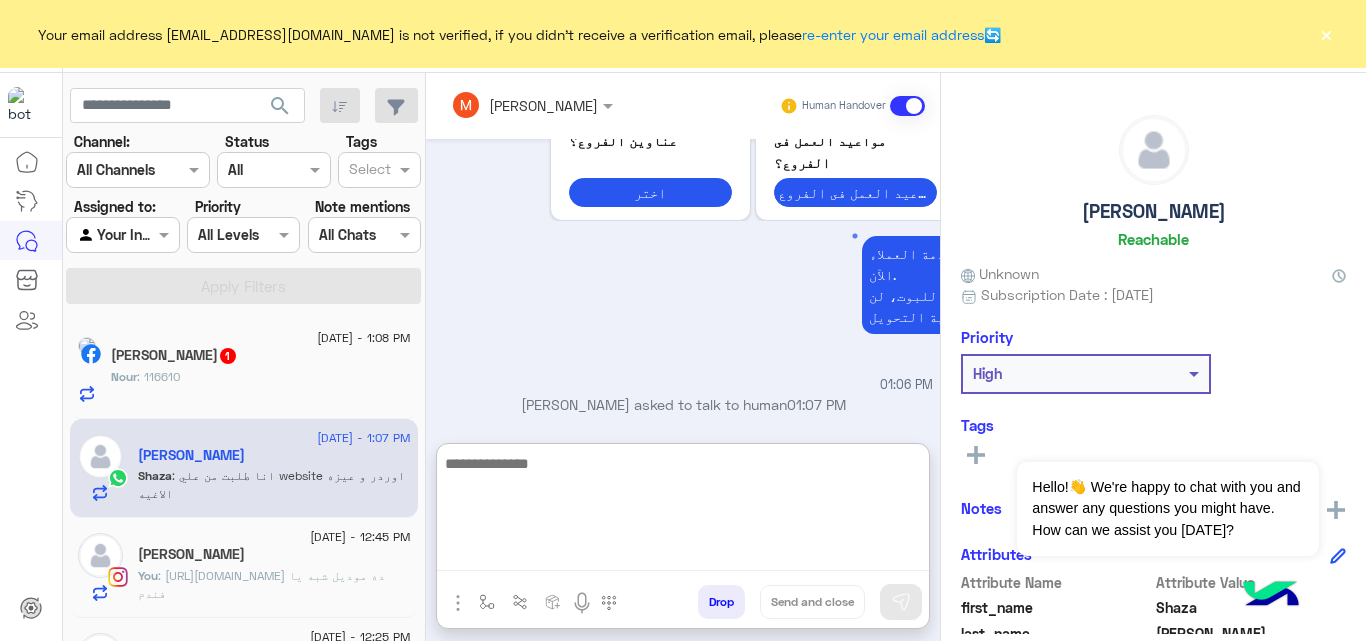 click at bounding box center (683, 511) 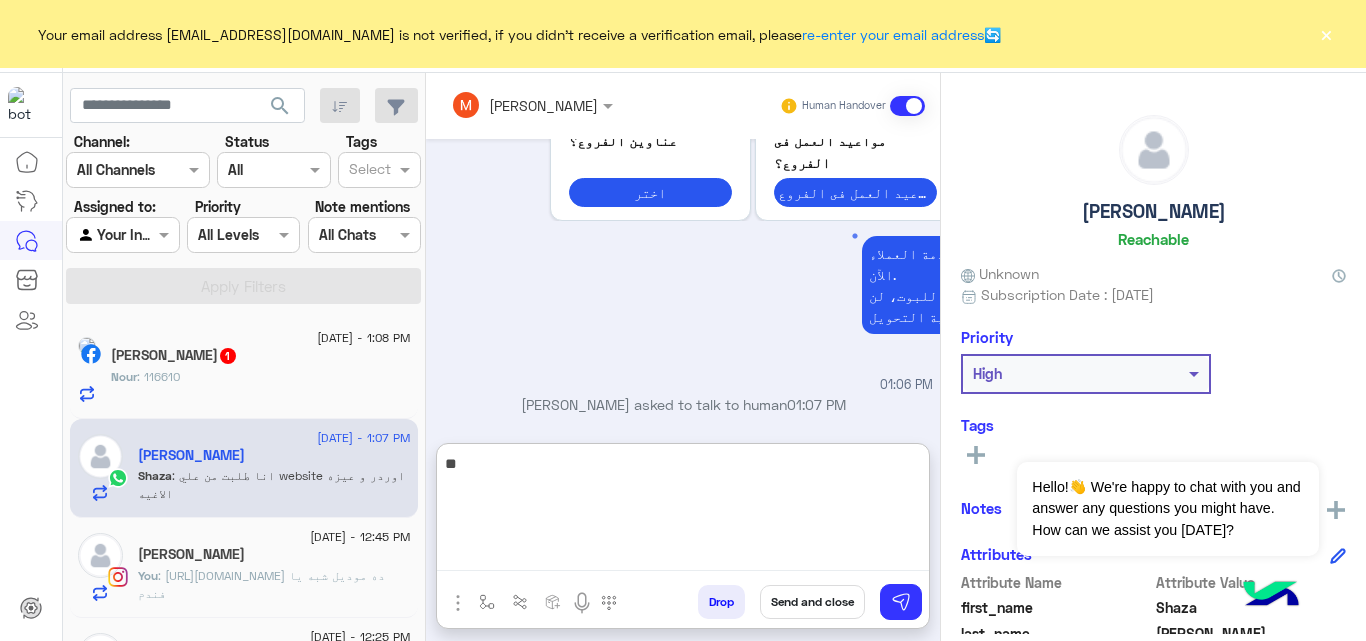 type on "*" 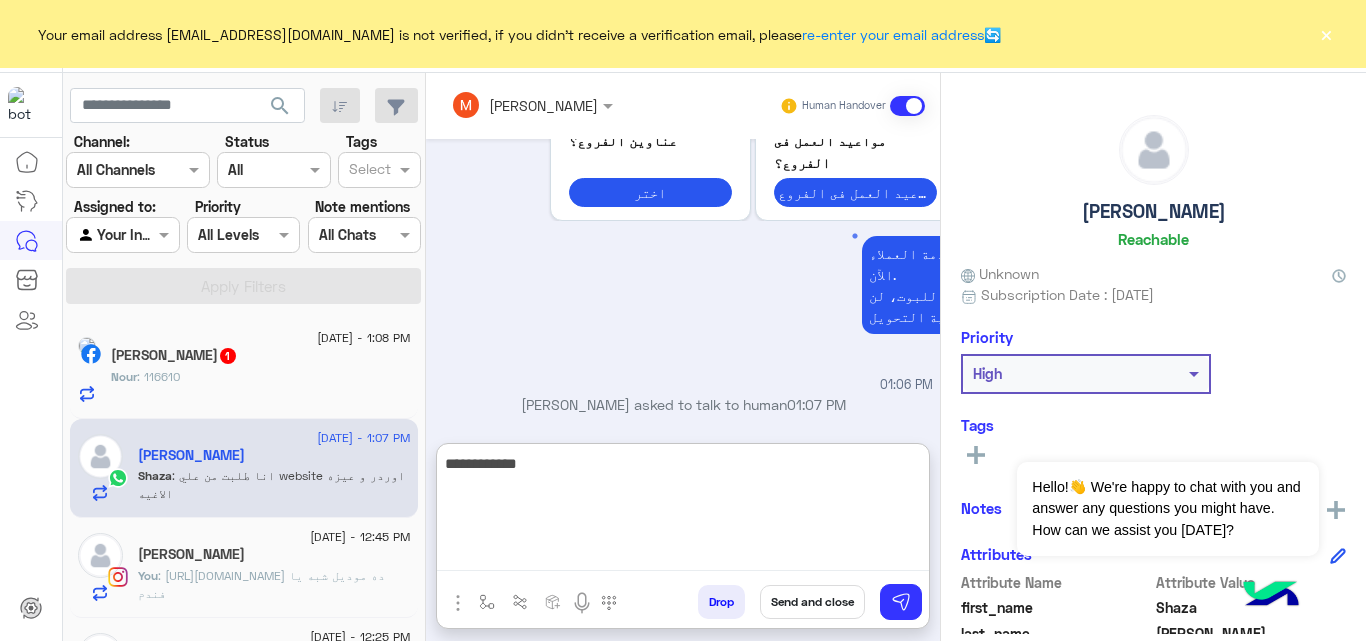 paste on "***" 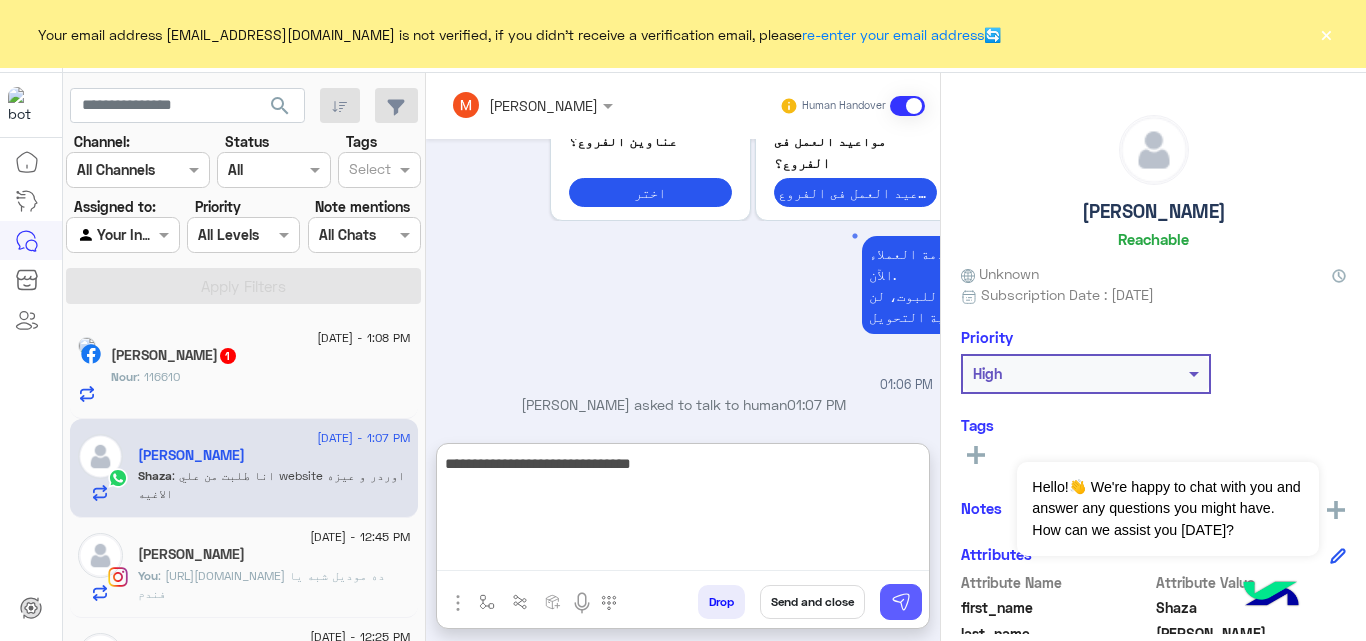 type on "**********" 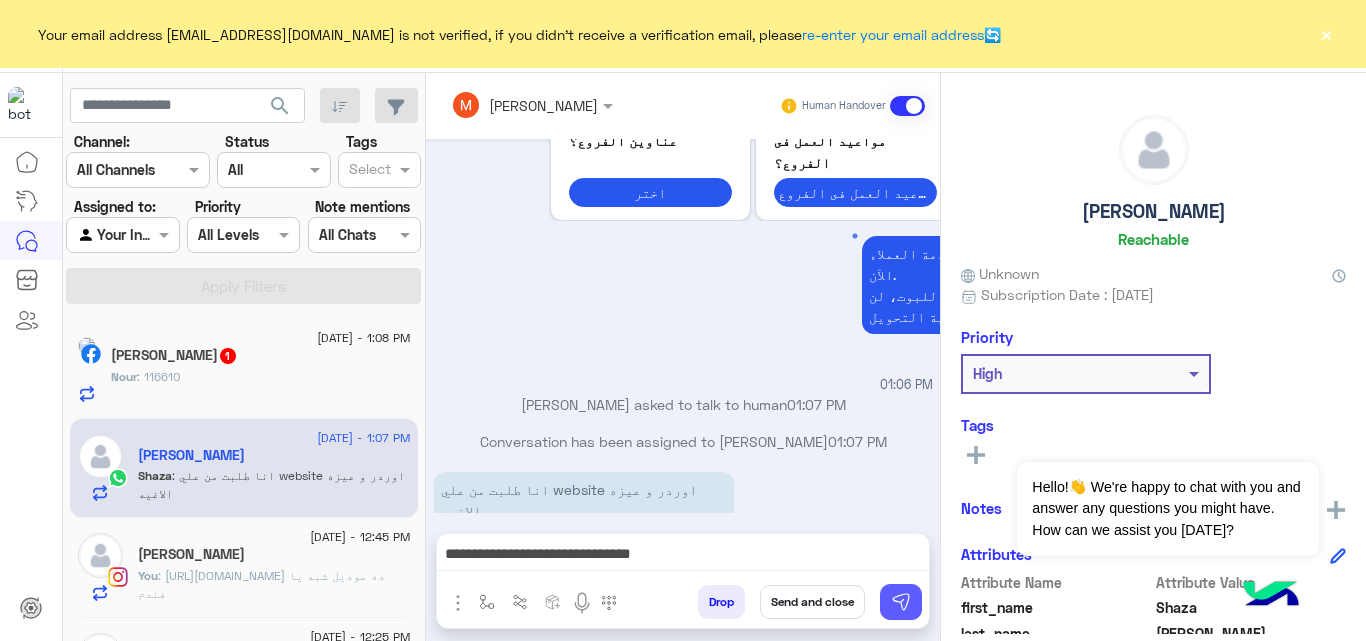 click at bounding box center [901, 602] 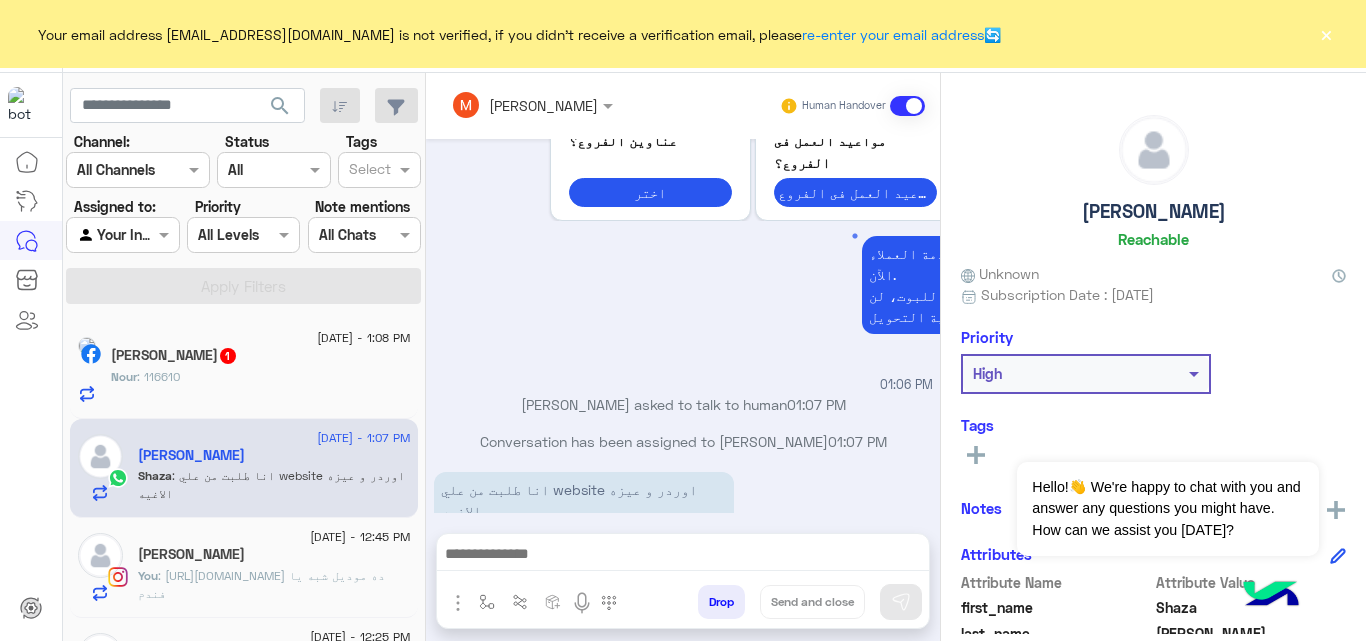 scroll, scrollTop: 596, scrollLeft: 0, axis: vertical 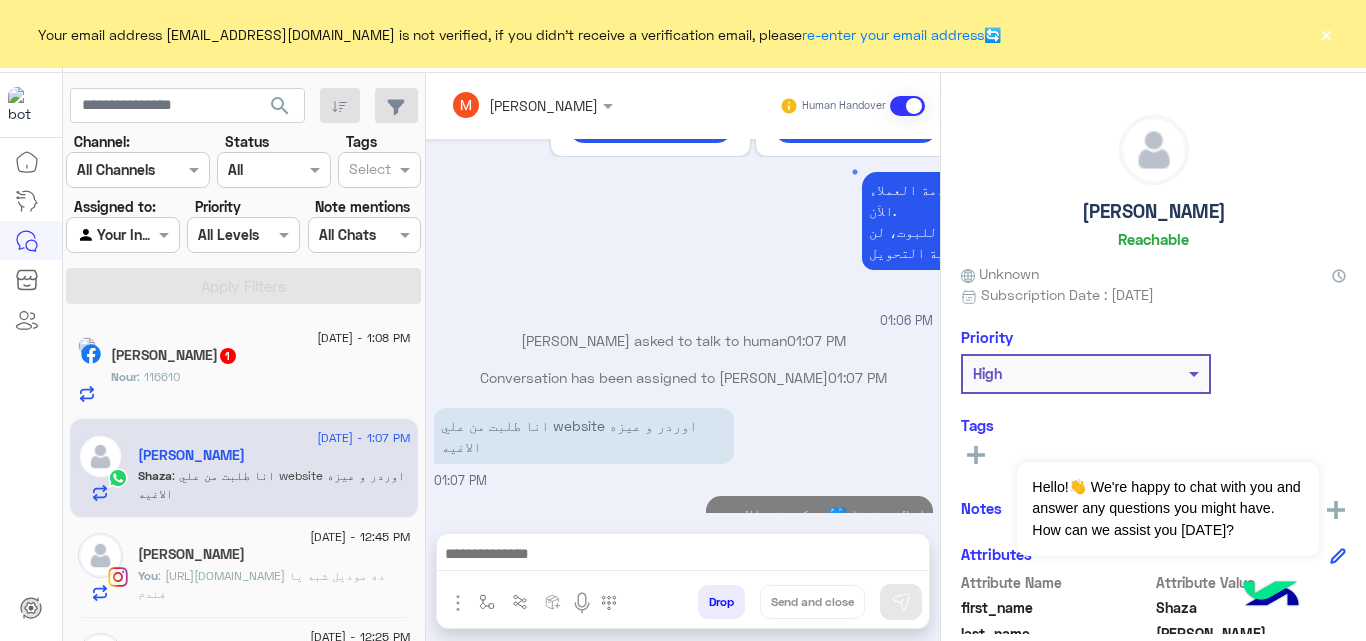 click on "Nour : 116610" 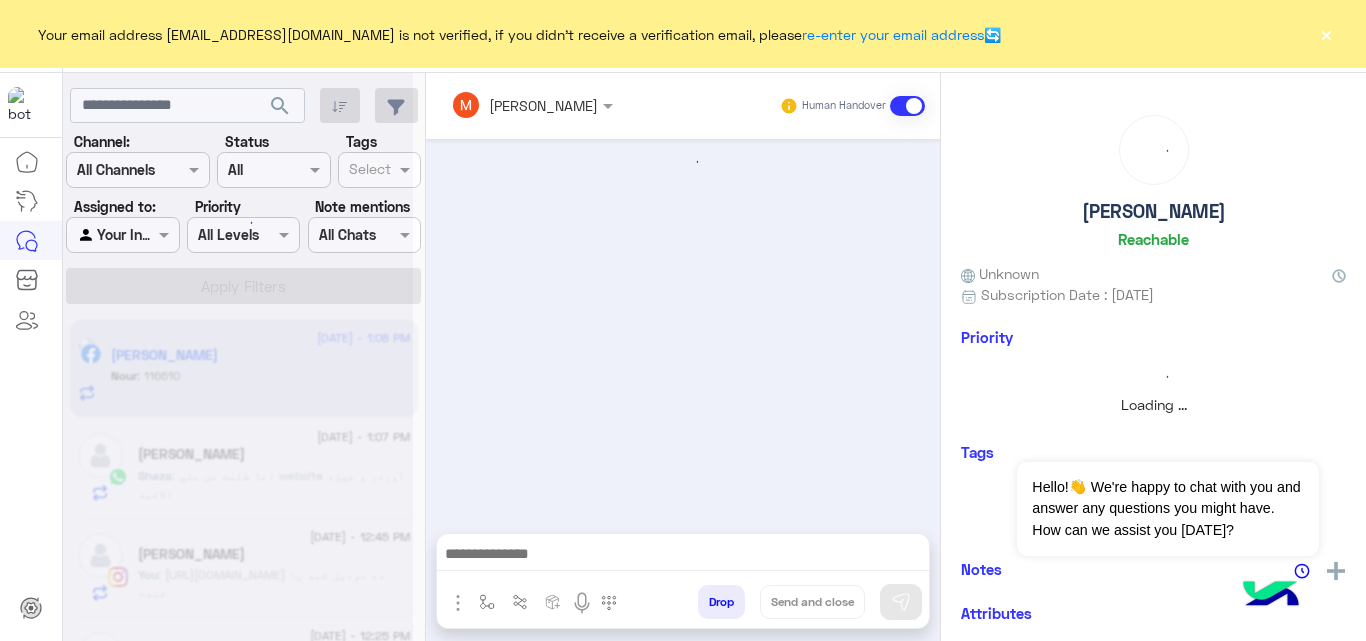 scroll, scrollTop: 0, scrollLeft: 0, axis: both 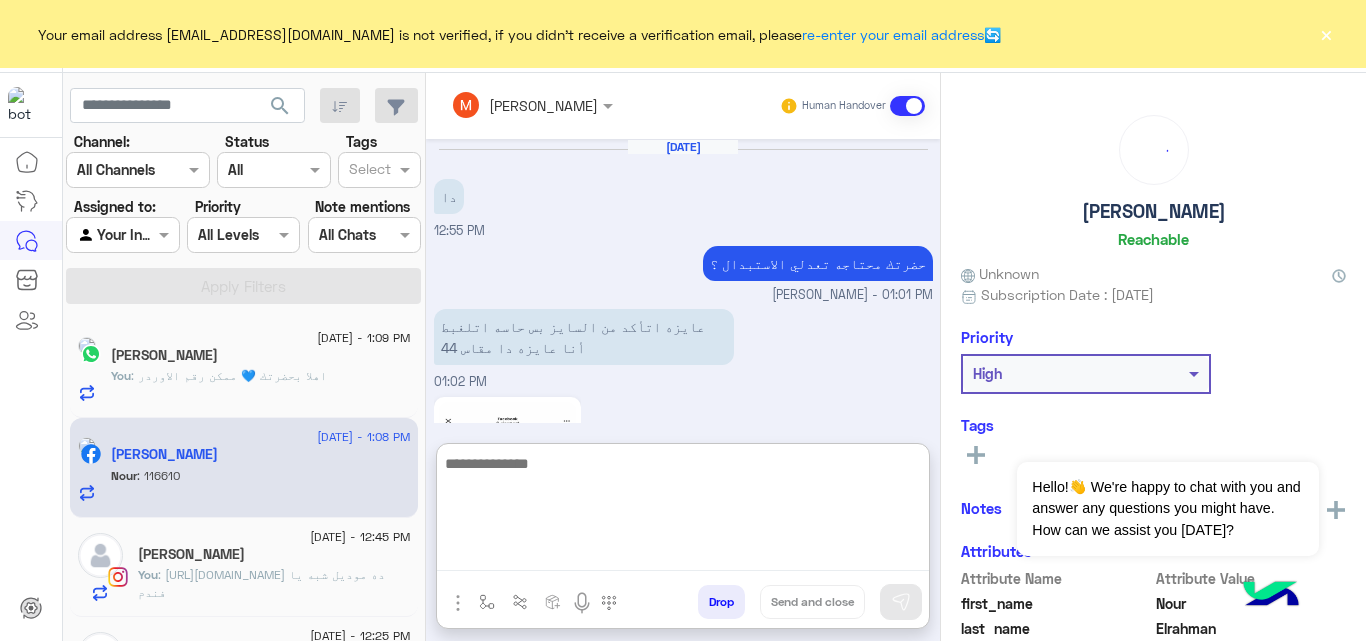click at bounding box center (683, 511) 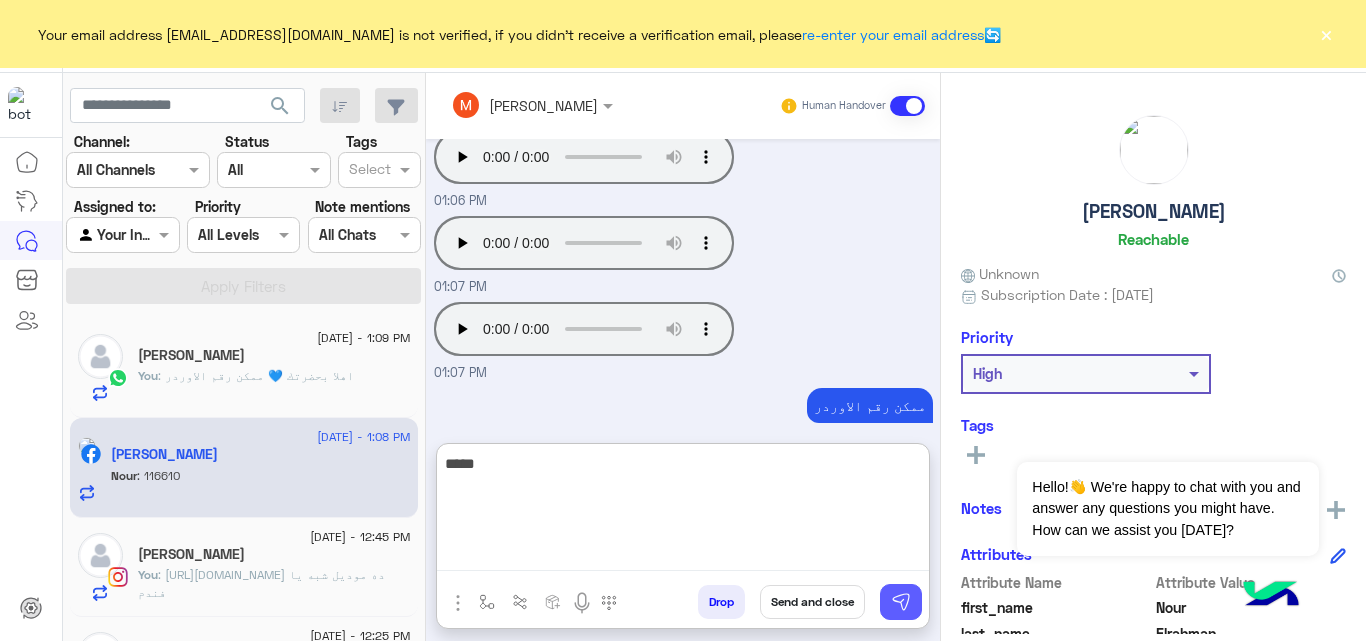 type on "*****" 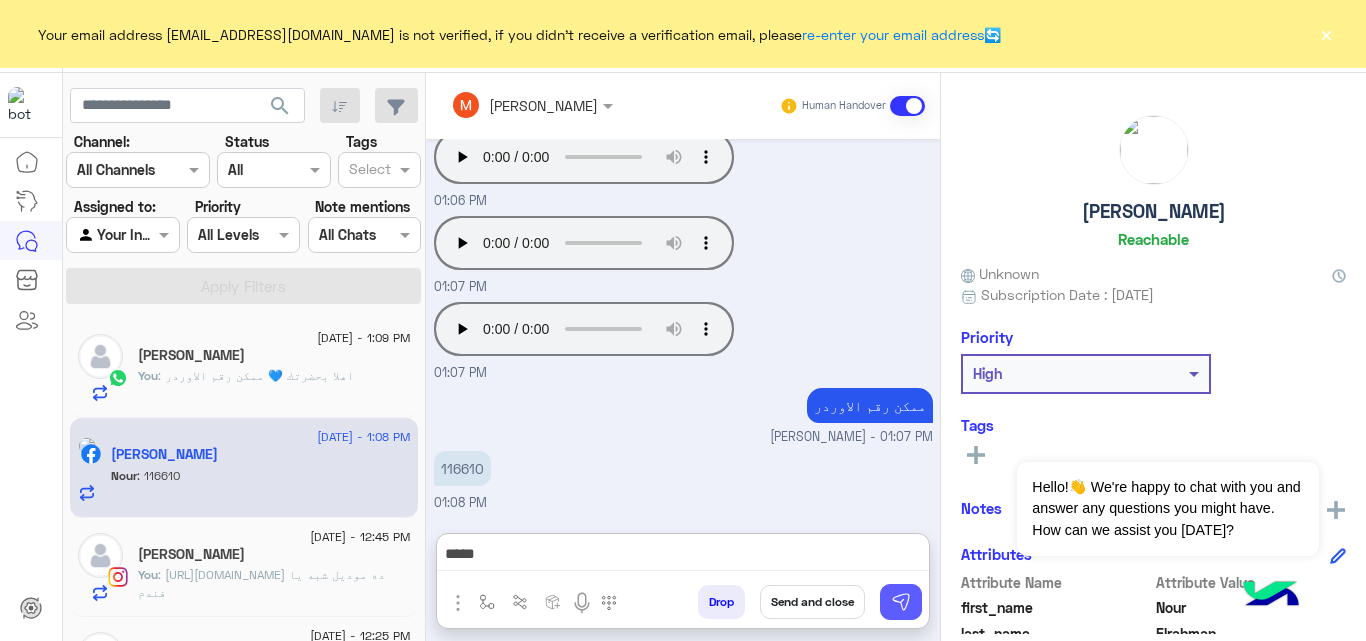 click at bounding box center (901, 602) 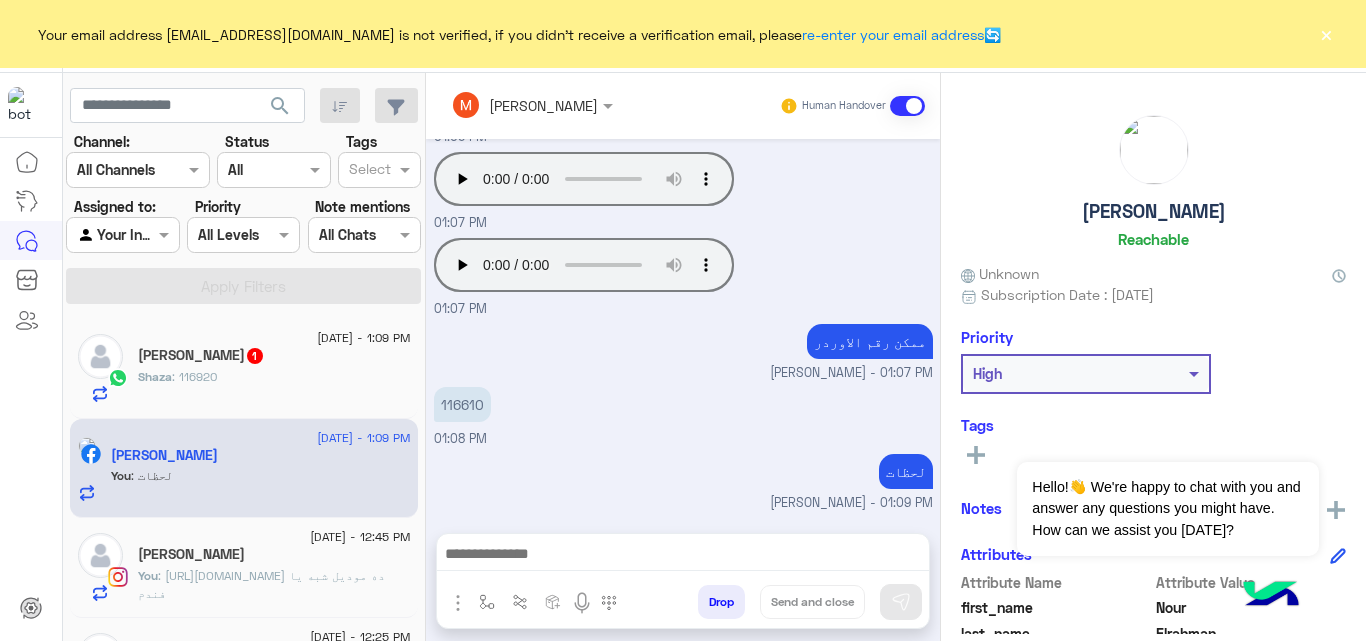 scroll, scrollTop: 830, scrollLeft: 0, axis: vertical 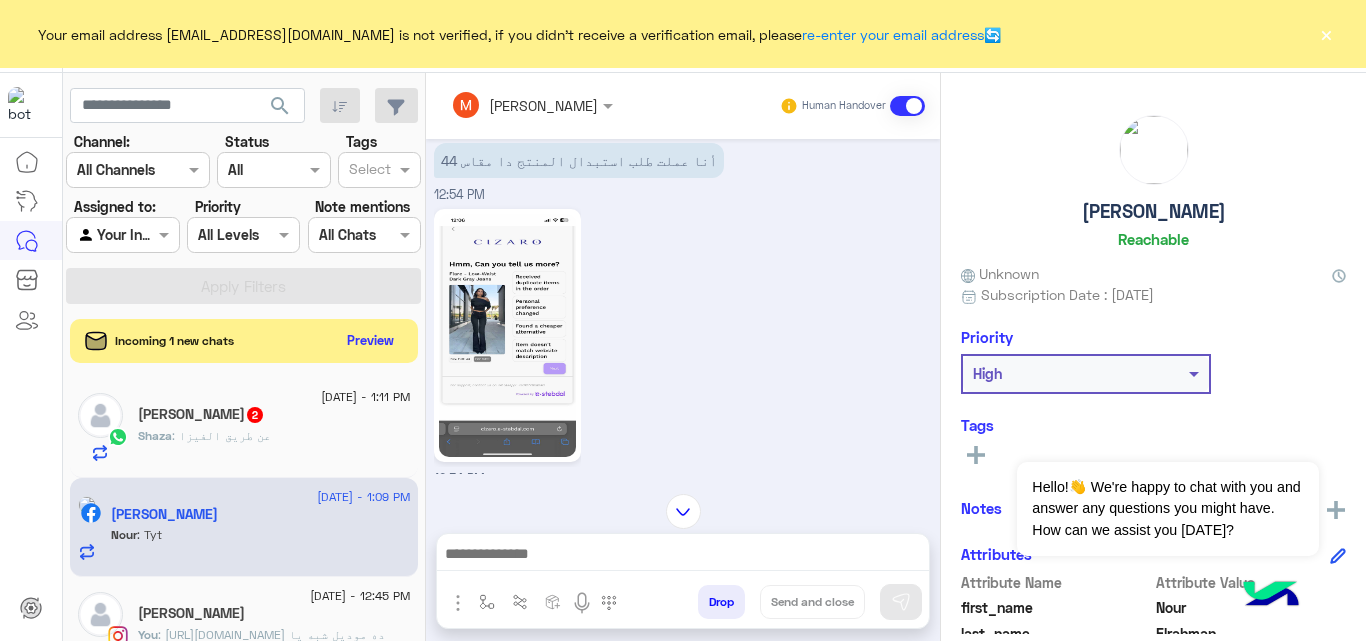 drag, startPoint x: 518, startPoint y: 321, endPoint x: 918, endPoint y: 274, distance: 402.75177 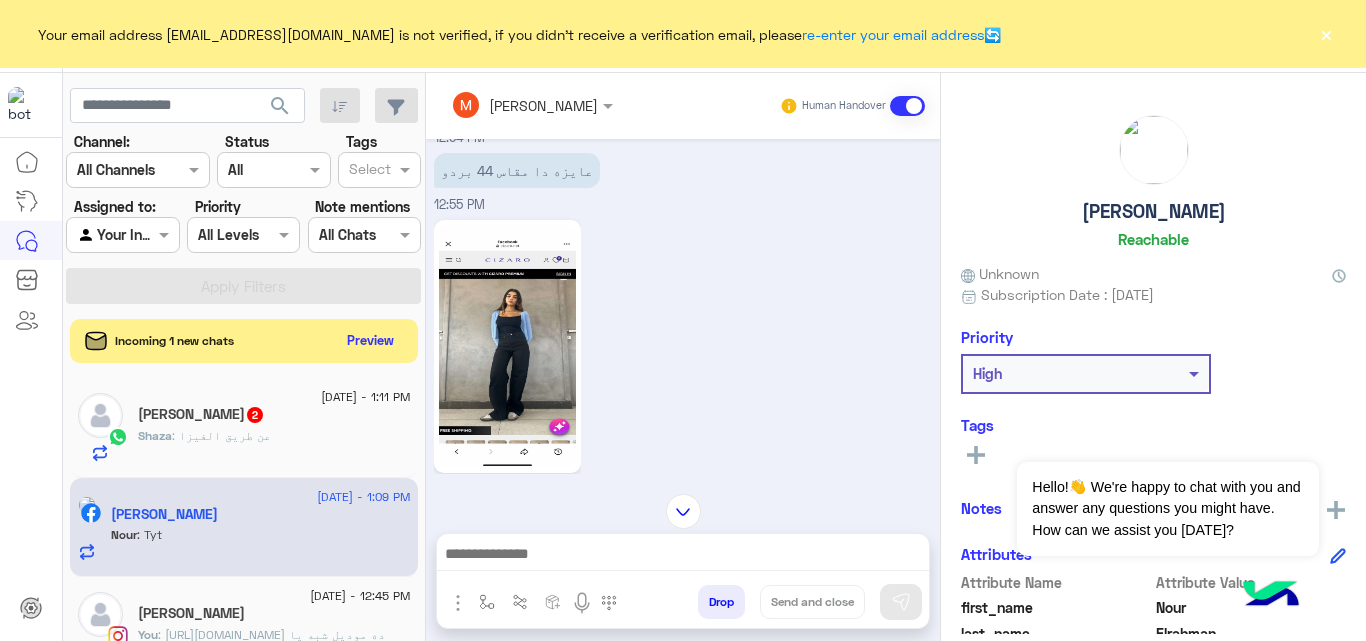 scroll, scrollTop: 565, scrollLeft: 0, axis: vertical 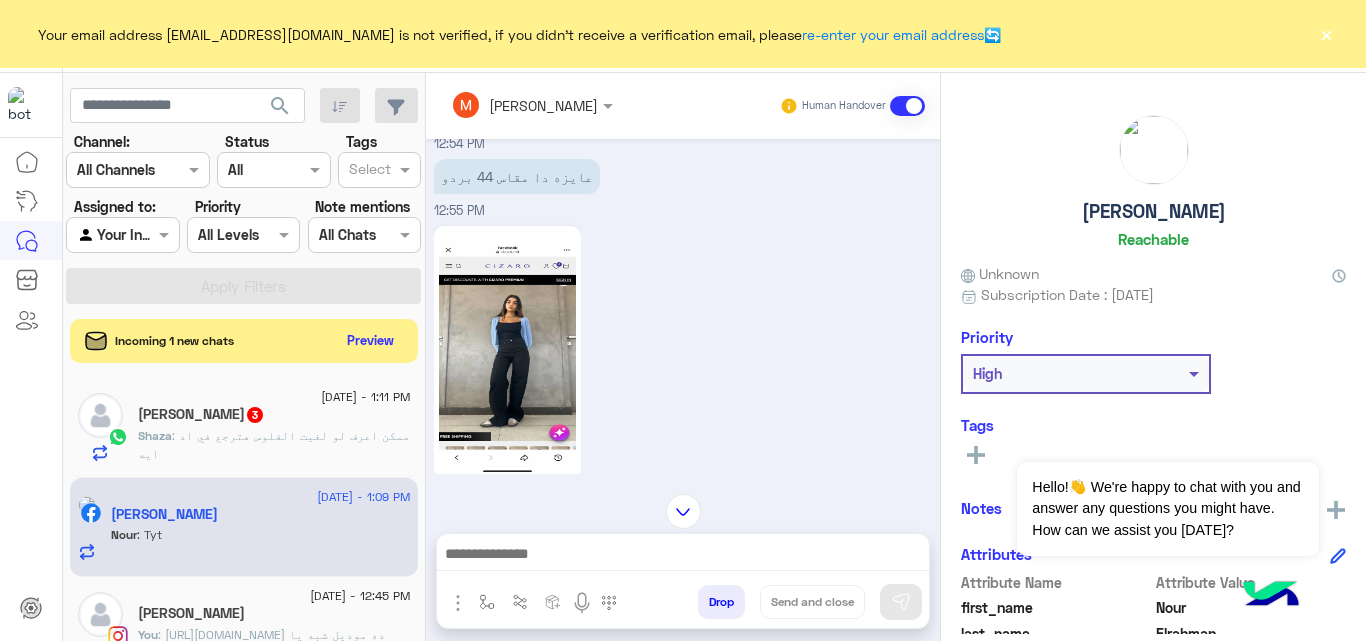 click 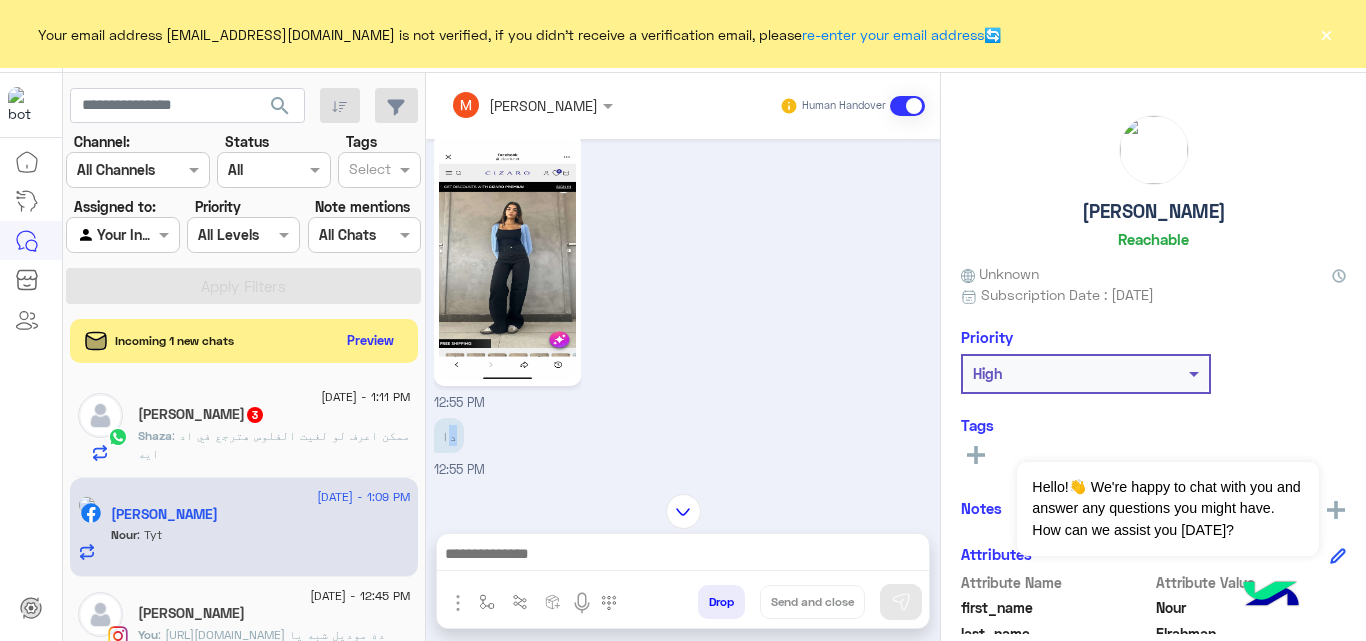 drag, startPoint x: 447, startPoint y: 411, endPoint x: 487, endPoint y: 413, distance: 40.04997 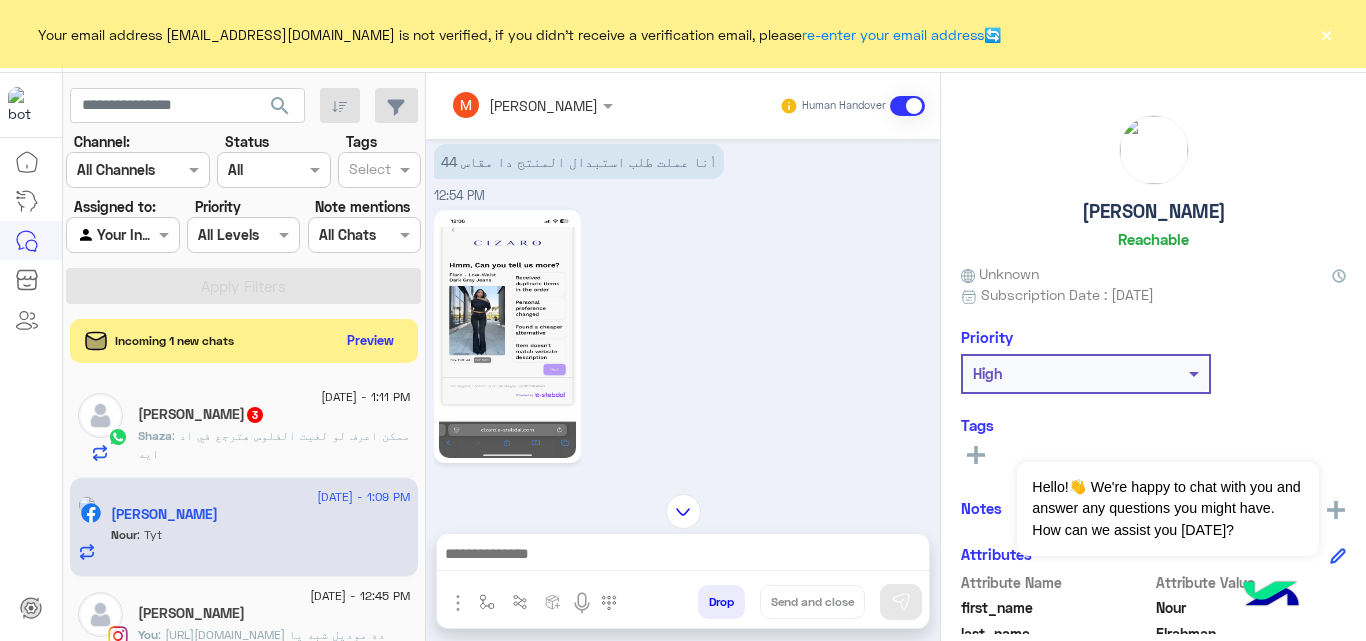 scroll, scrollTop: 124, scrollLeft: 0, axis: vertical 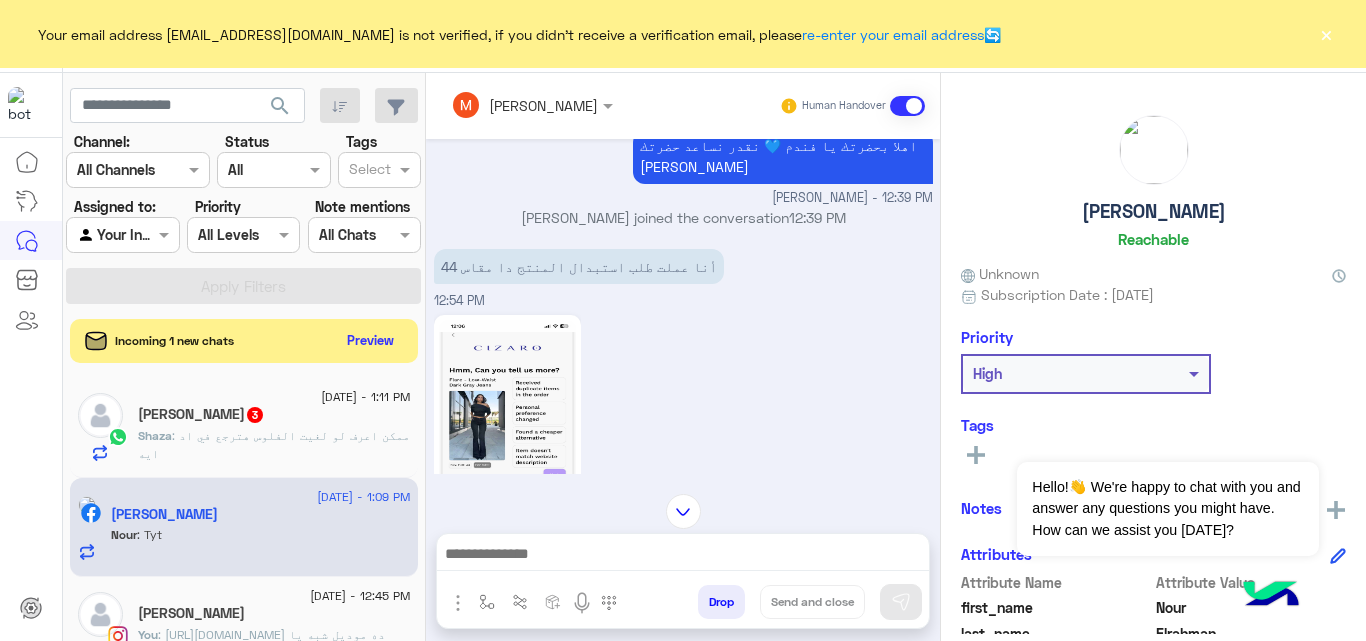 drag, startPoint x: 686, startPoint y: 248, endPoint x: 733, endPoint y: 248, distance: 47 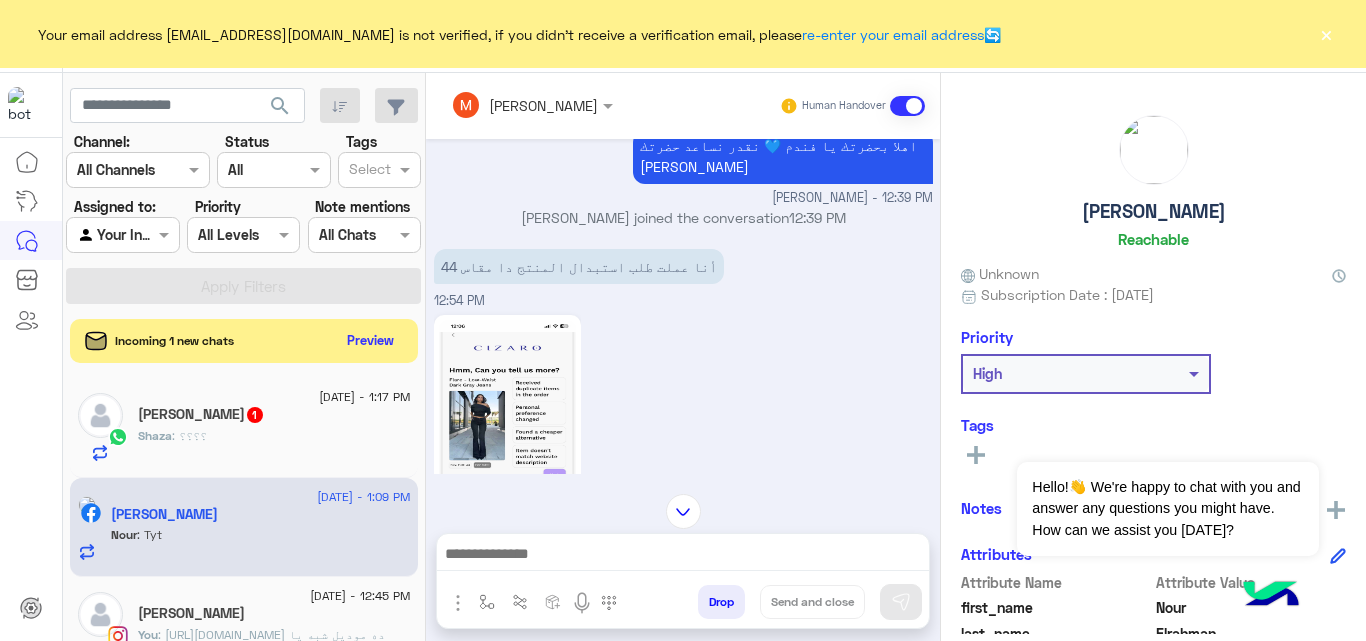 click on "Shaza Ibrahim  1" 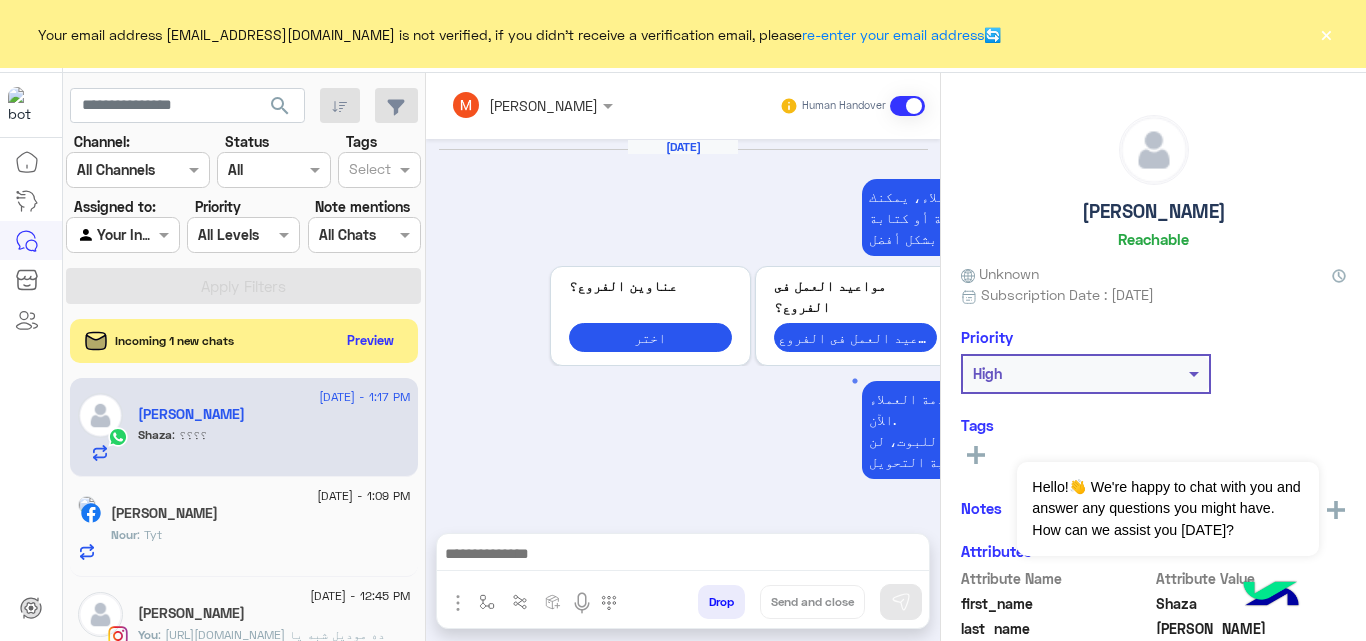 scroll, scrollTop: 512, scrollLeft: 0, axis: vertical 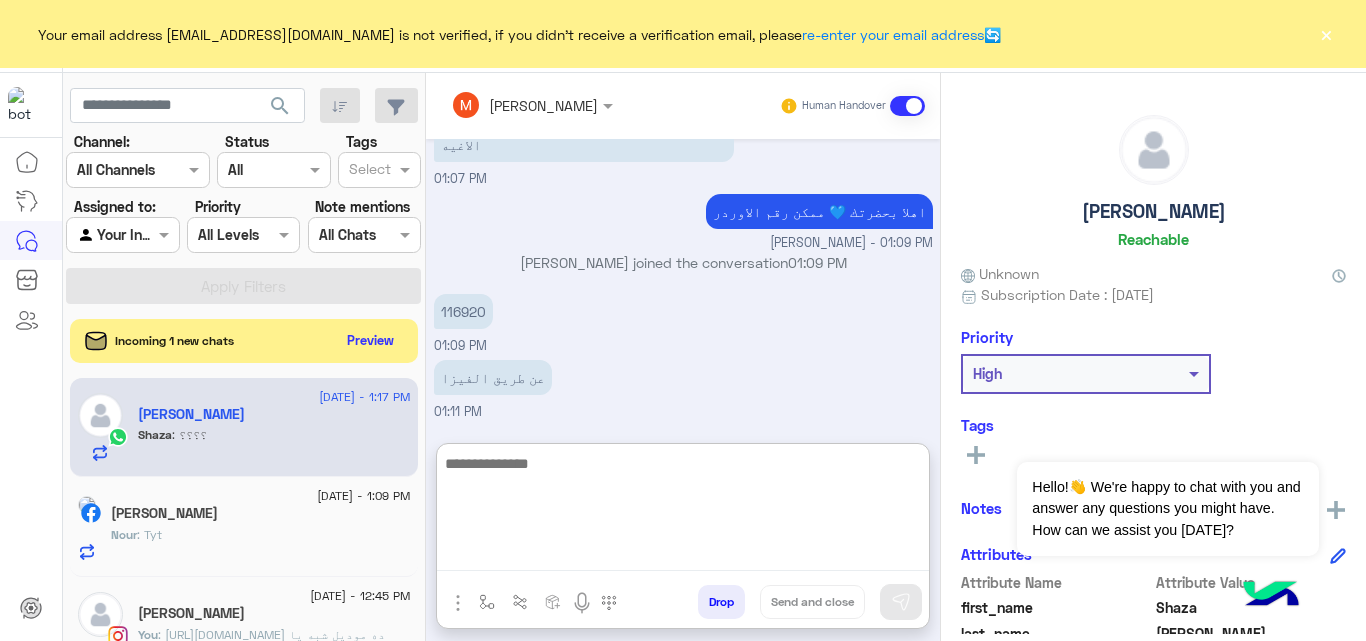 click at bounding box center [683, 511] 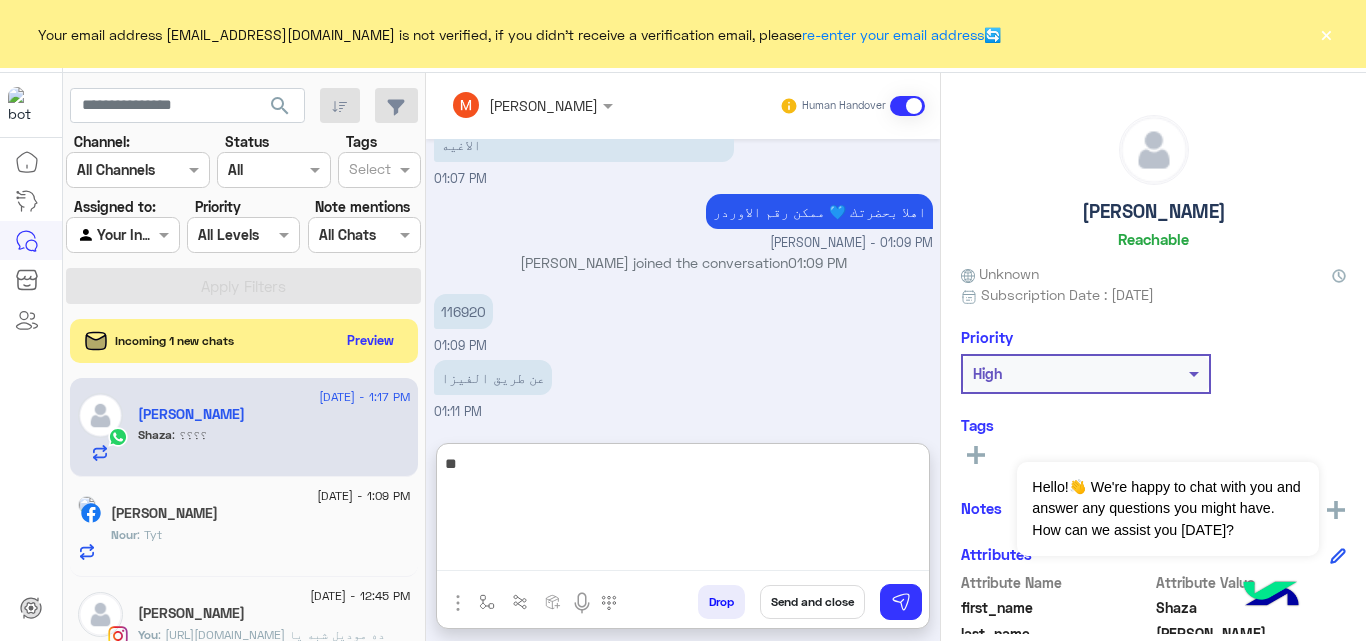 type on "*" 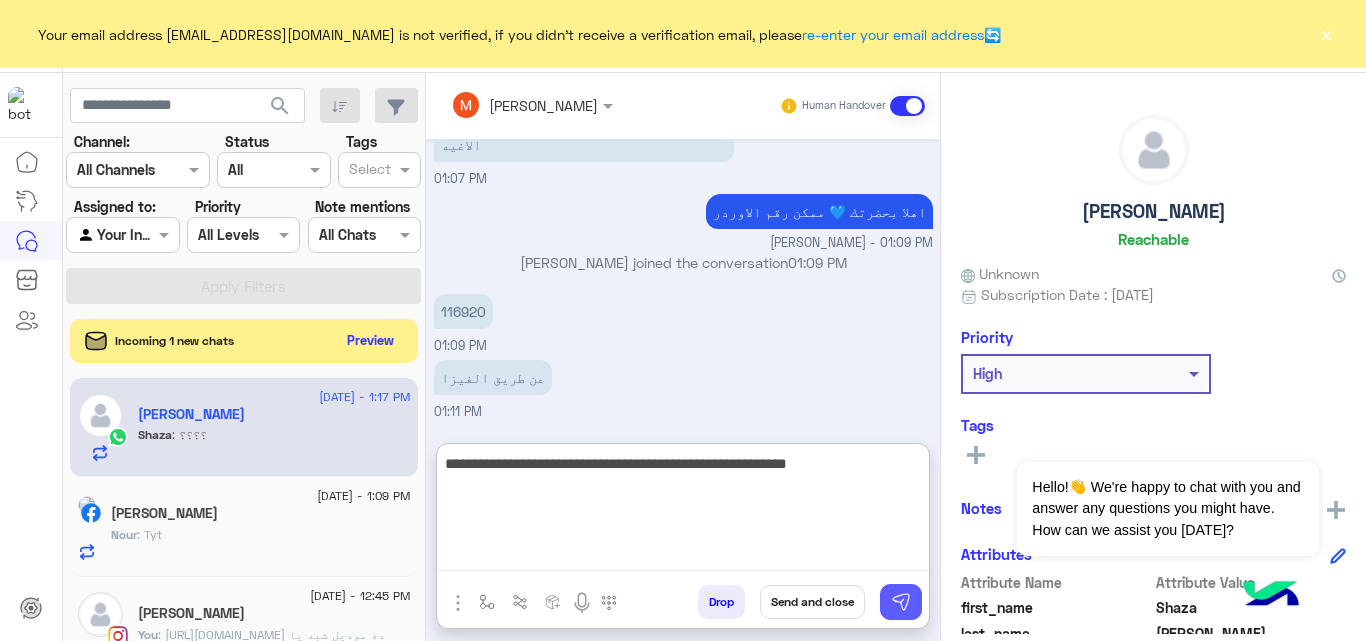 type on "**********" 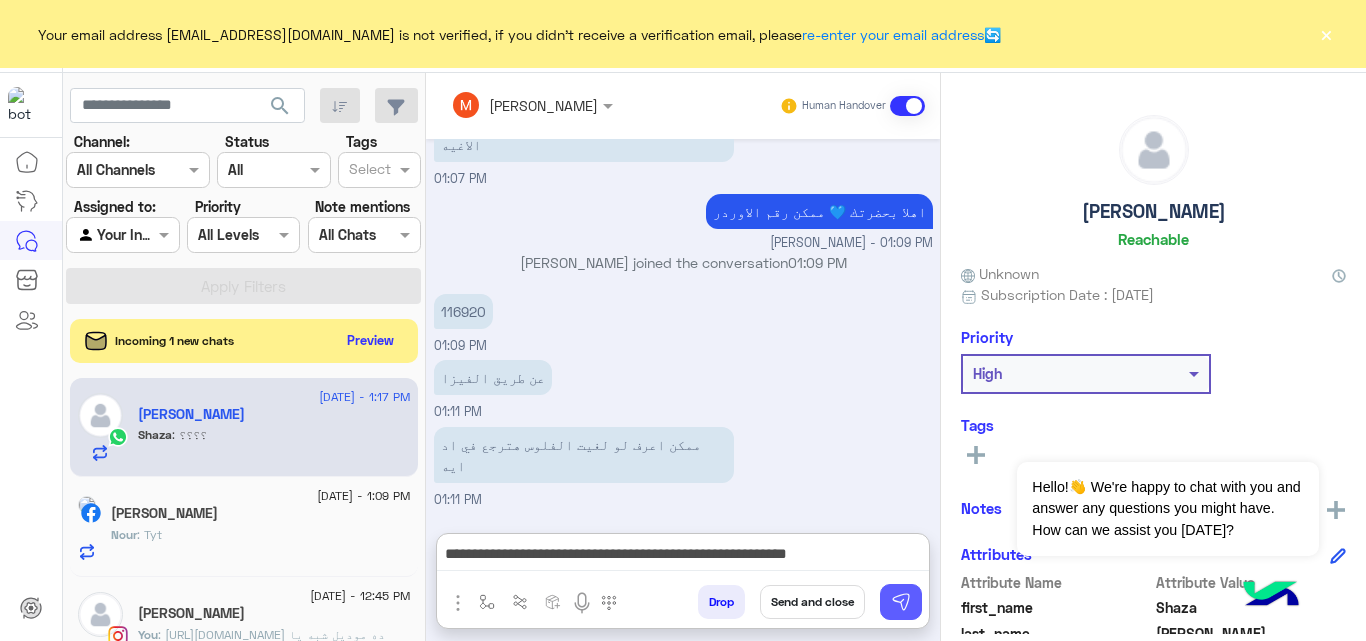 click at bounding box center [901, 602] 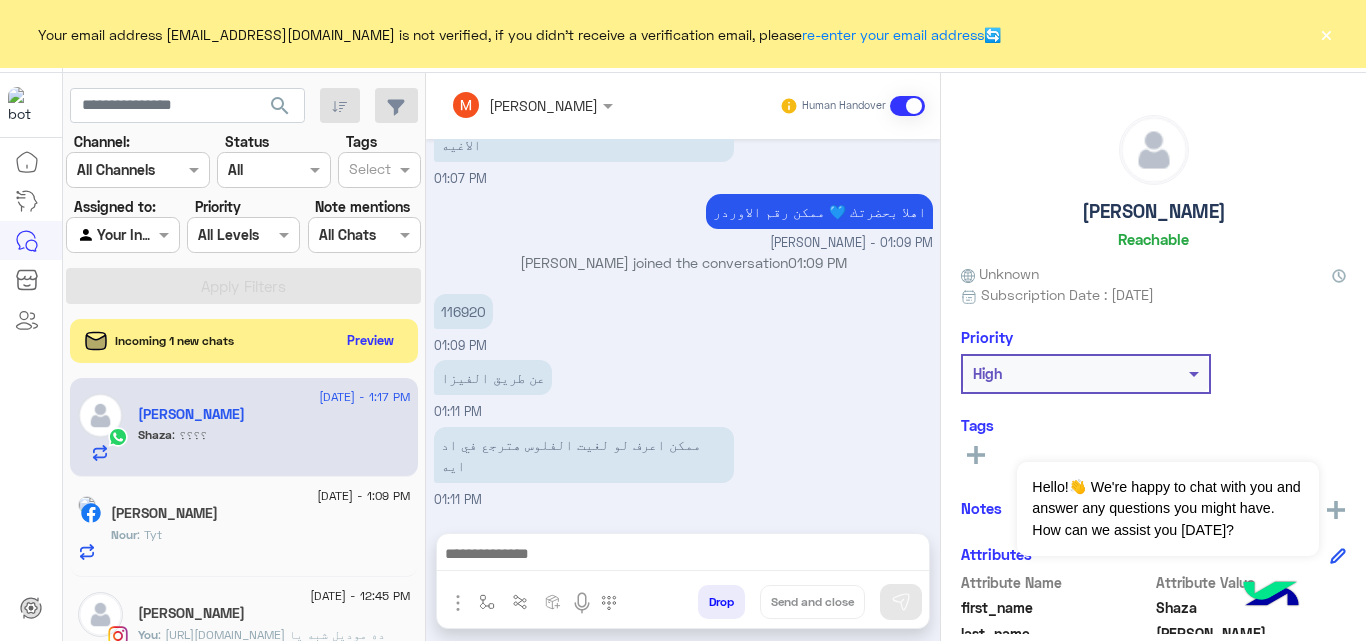 scroll, scrollTop: 597, scrollLeft: 0, axis: vertical 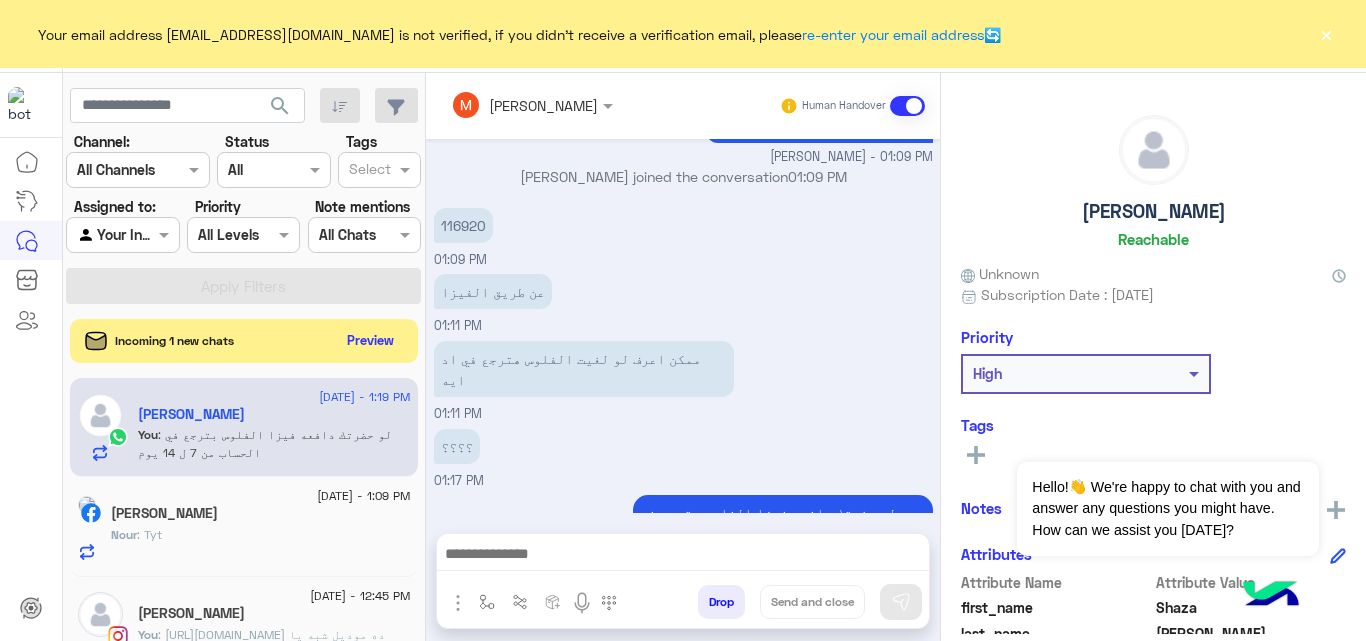 click on "[PERSON_NAME]" 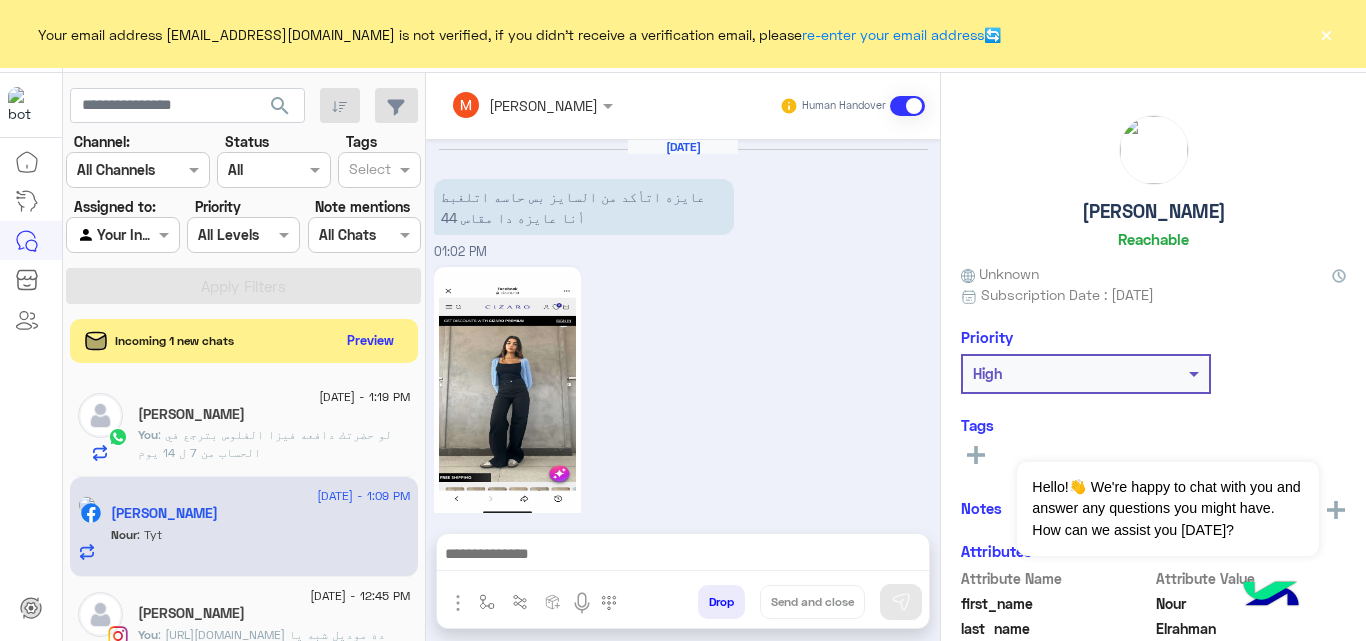 scroll, scrollTop: 699, scrollLeft: 0, axis: vertical 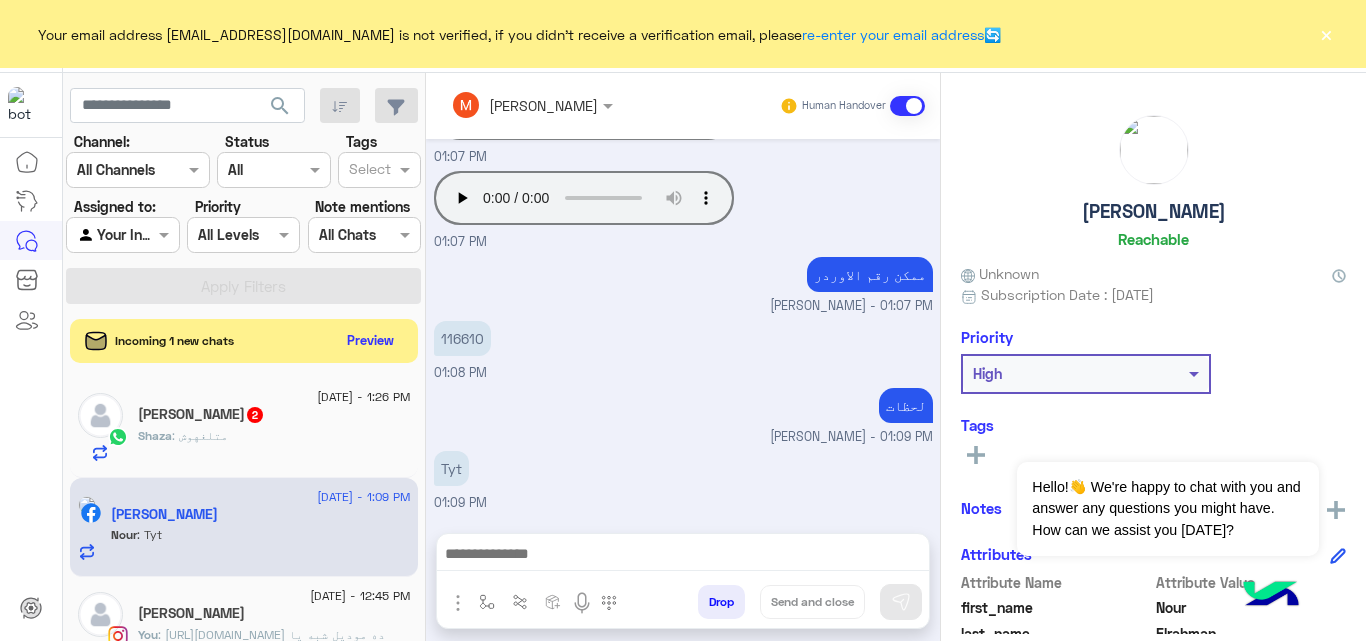 click on "116610   01:08 PM" at bounding box center [683, 349] 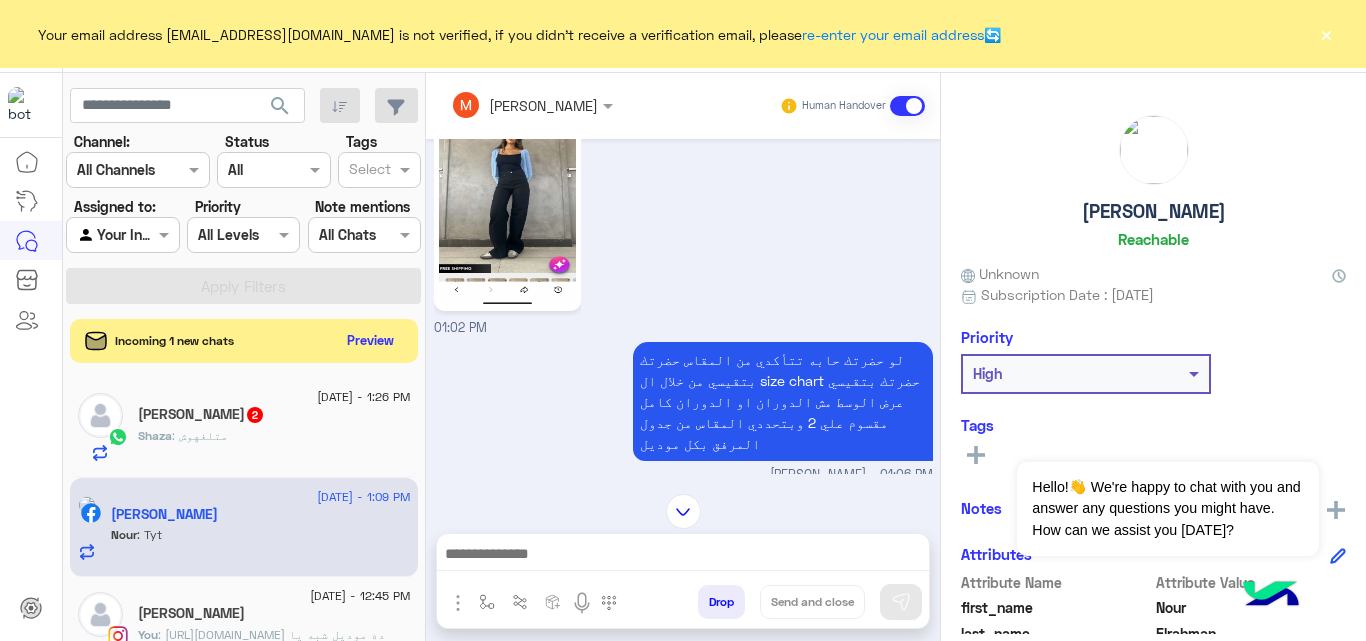scroll, scrollTop: 187, scrollLeft: 0, axis: vertical 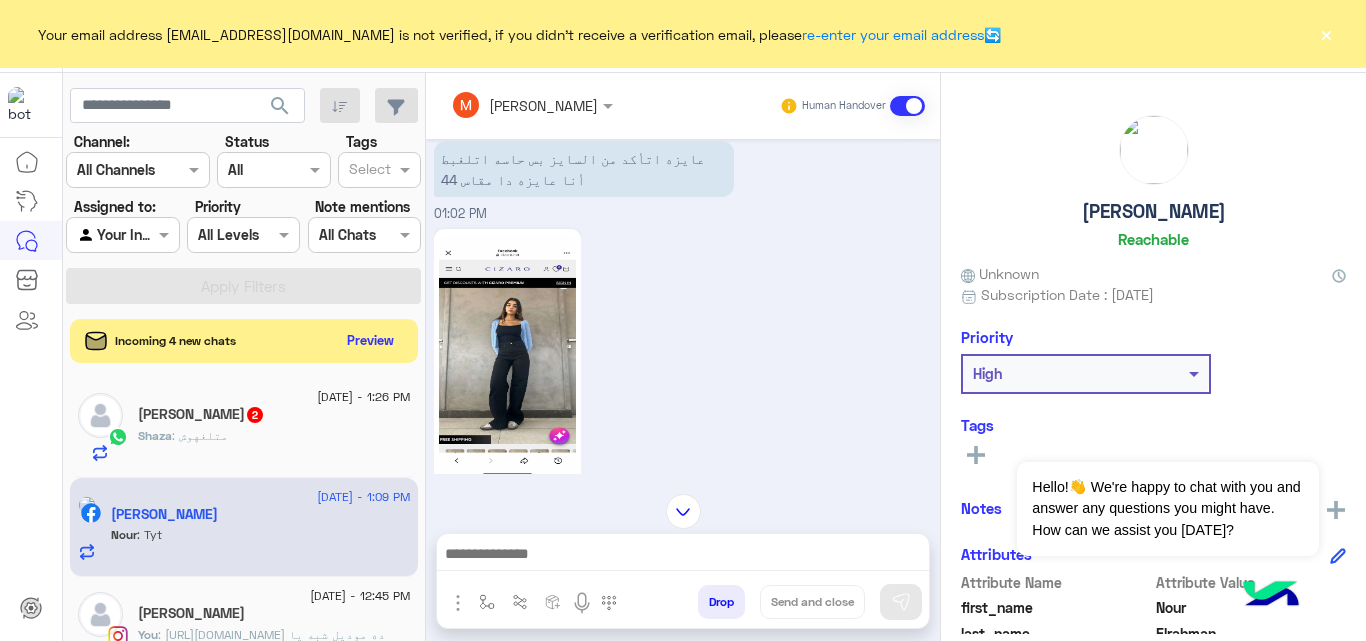 click on "Shaza Ibrahim  2" 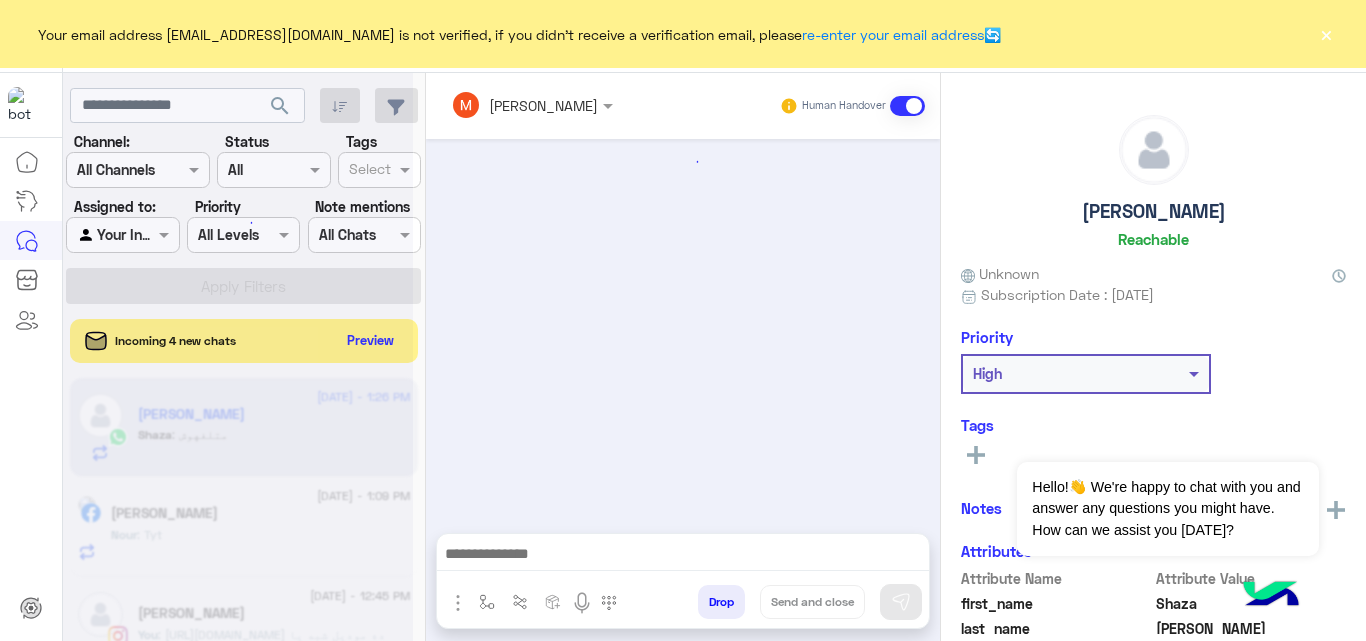 scroll, scrollTop: 313, scrollLeft: 0, axis: vertical 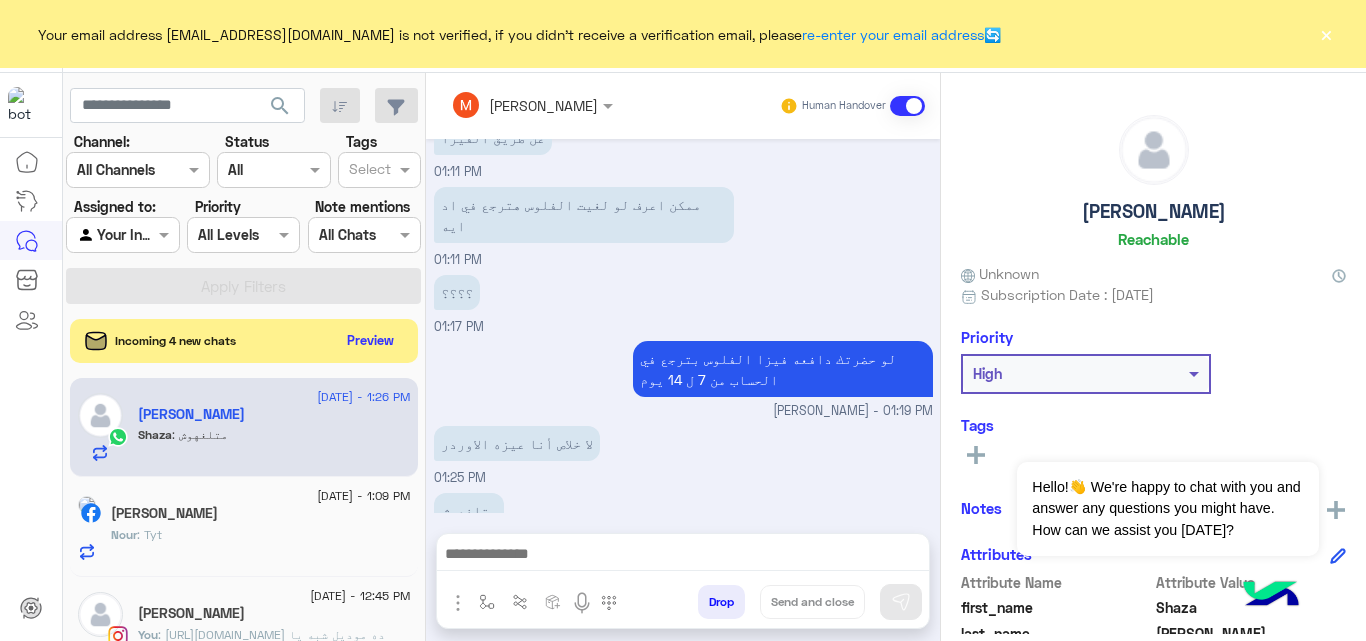 click on "9 July - 12:45 PM" 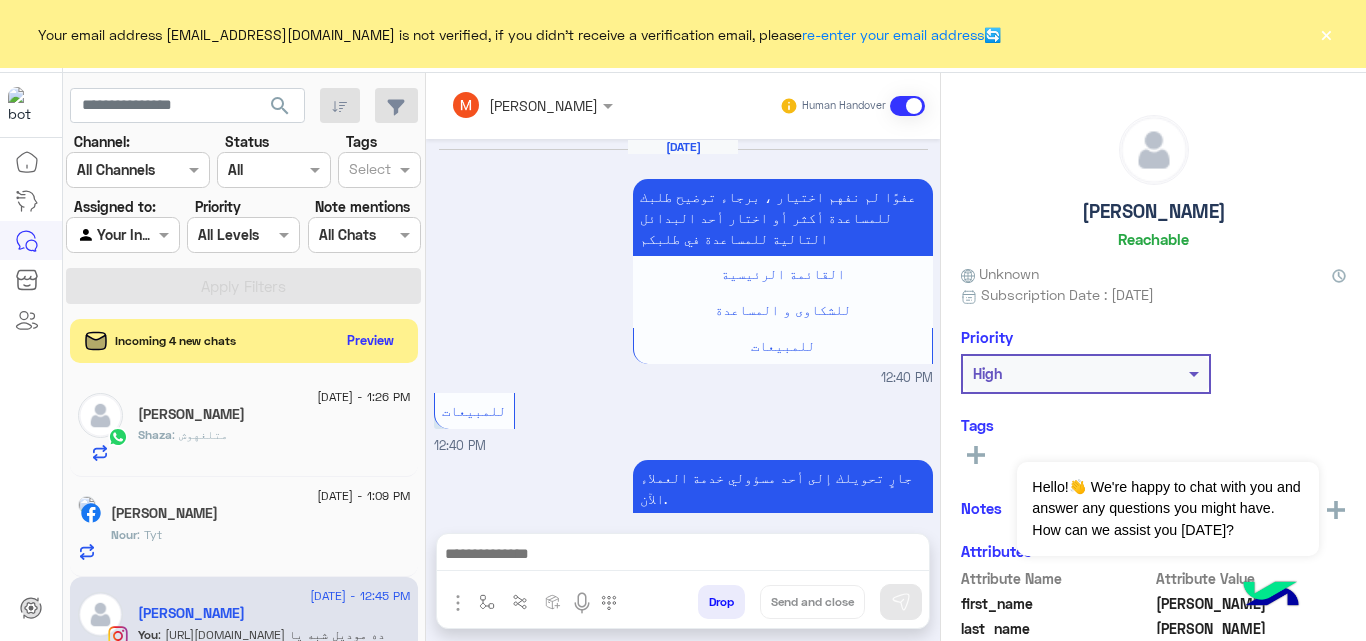 scroll, scrollTop: 768, scrollLeft: 0, axis: vertical 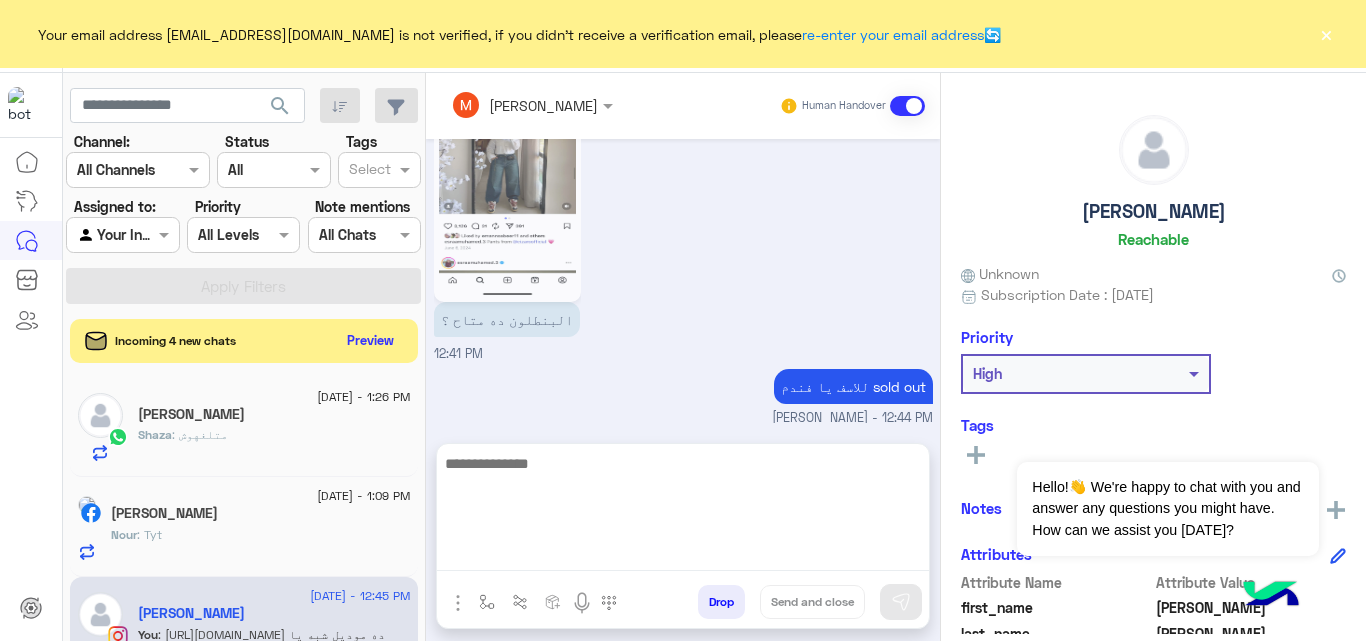 click at bounding box center (683, 511) 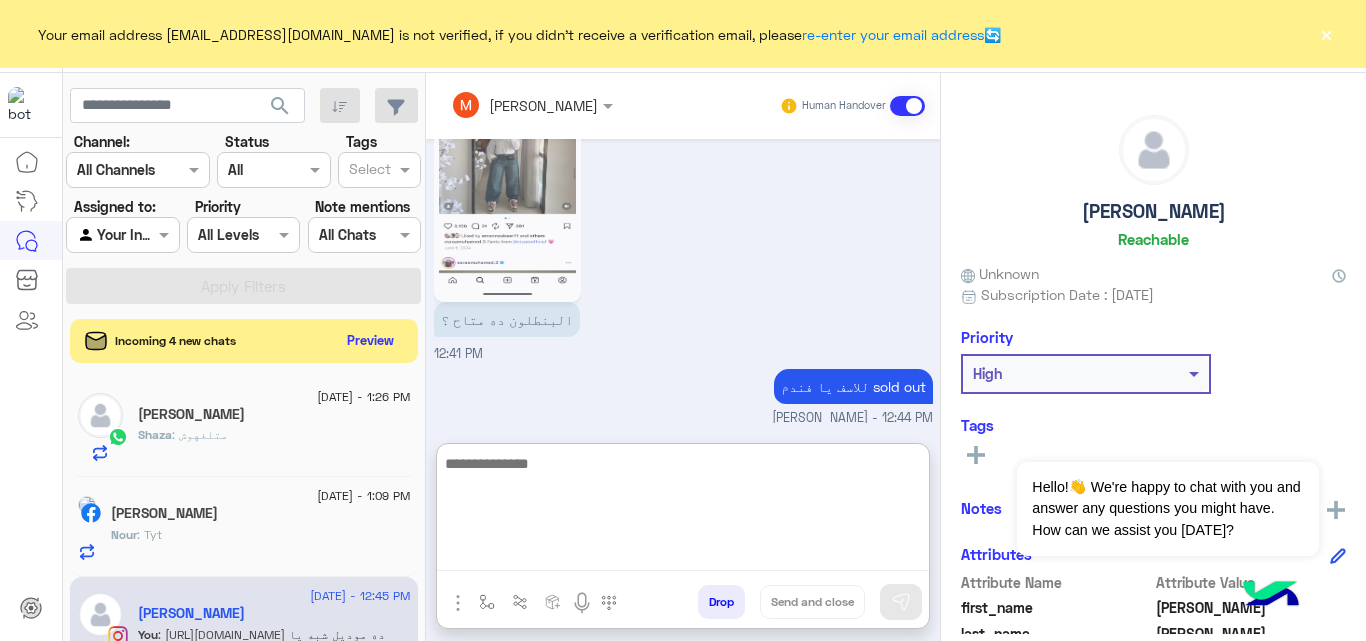 paste on "**" 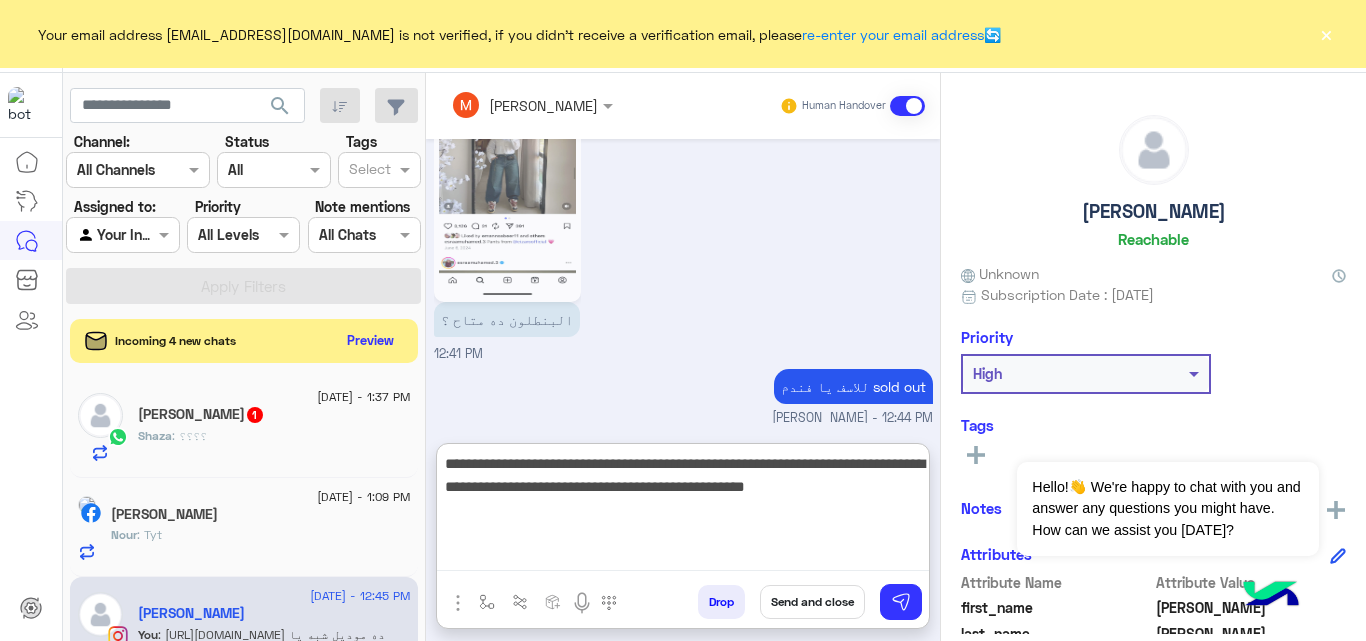 type on "**********" 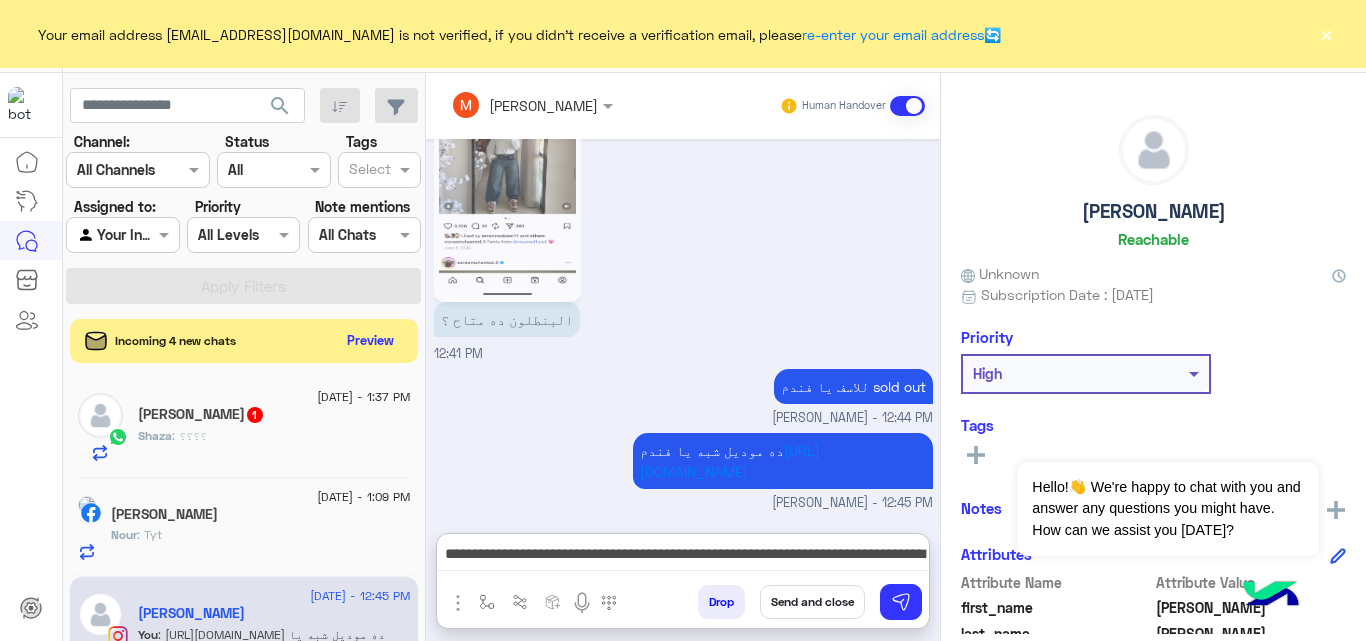 click on "Send and close" at bounding box center [812, 602] 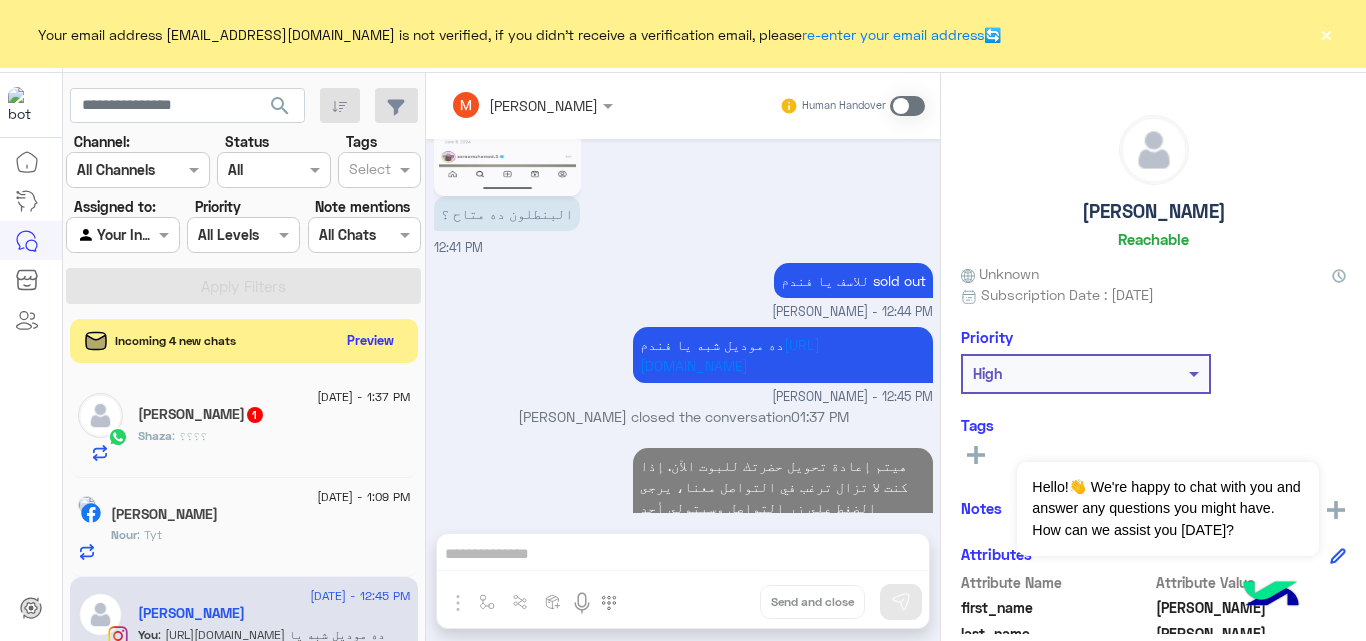 scroll, scrollTop: 910, scrollLeft: 0, axis: vertical 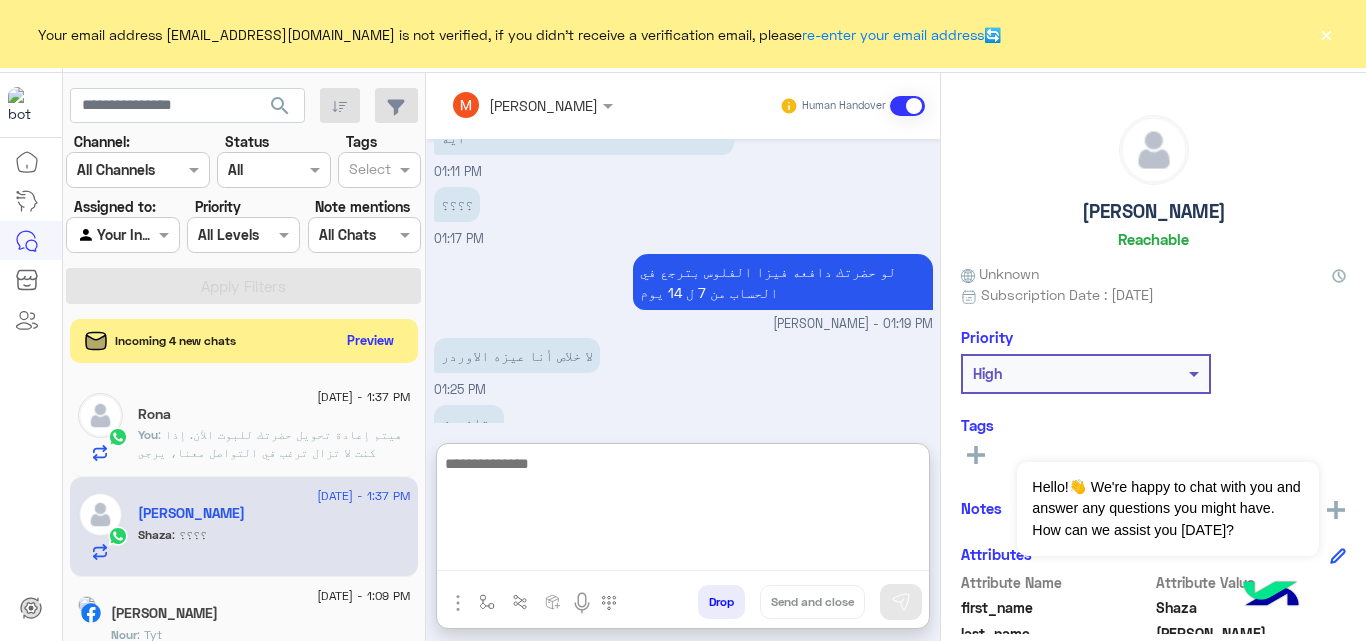 click at bounding box center (683, 511) 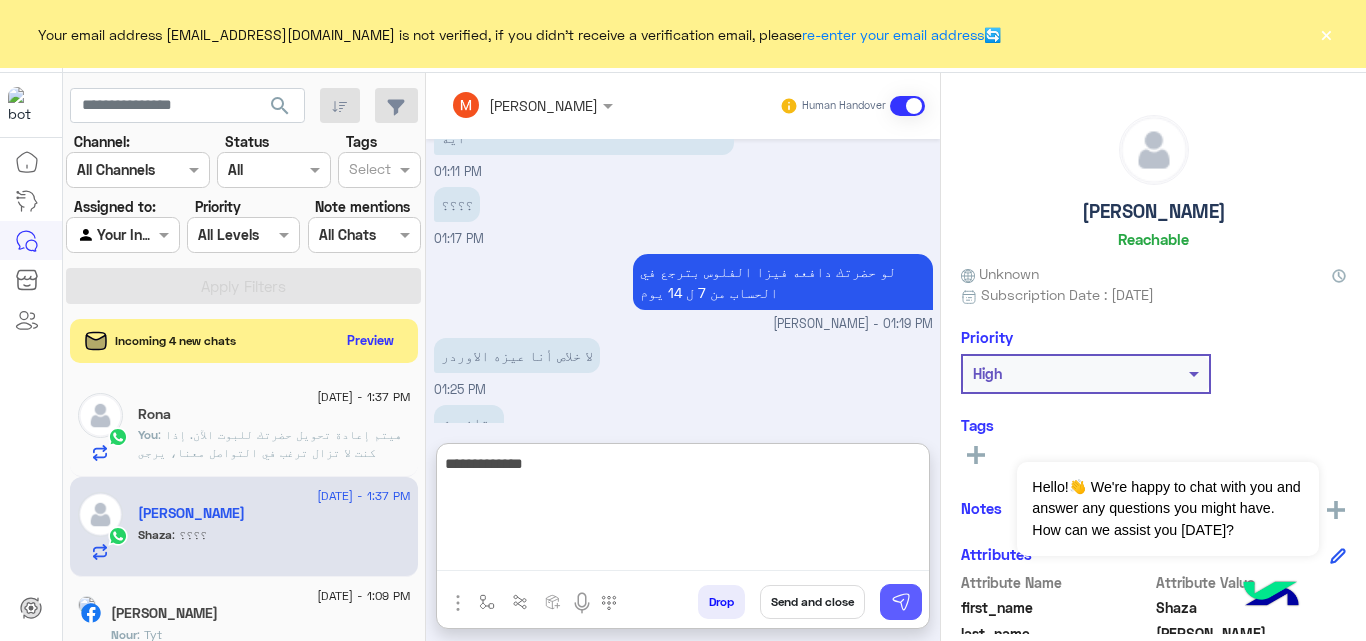 type on "**********" 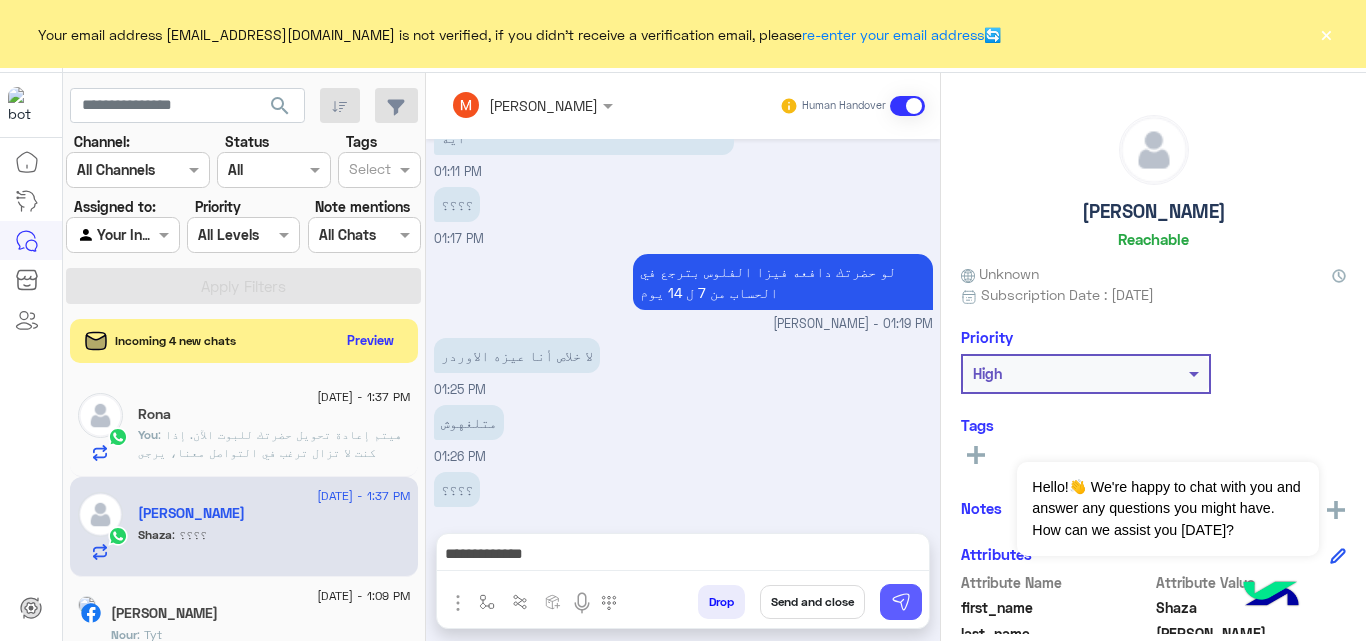 click at bounding box center [901, 602] 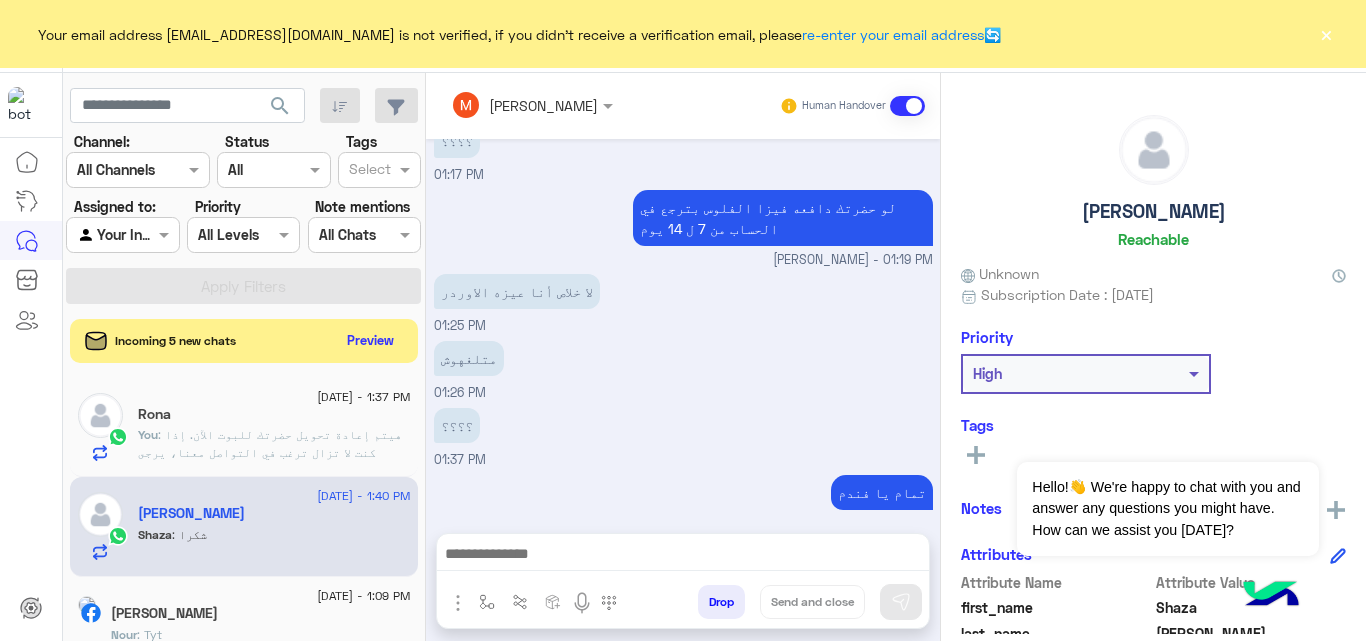 scroll, scrollTop: 444, scrollLeft: 0, axis: vertical 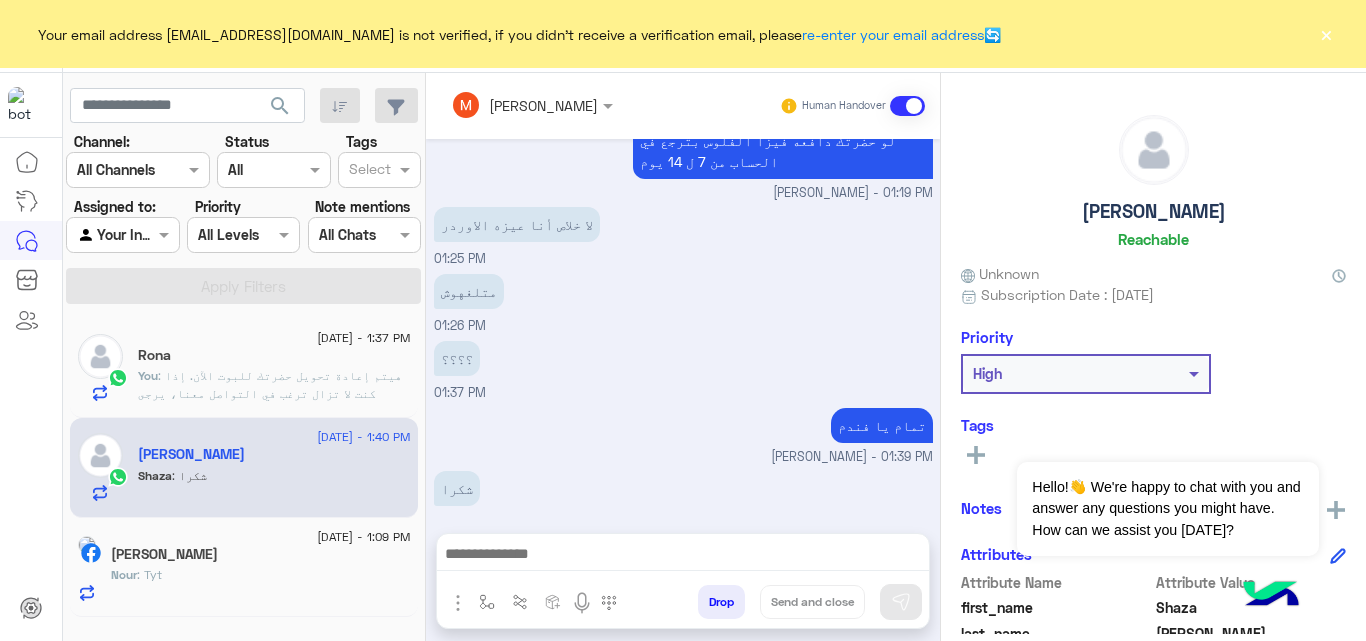 drag, startPoint x: 420, startPoint y: 451, endPoint x: 419, endPoint y: 507, distance: 56.008926 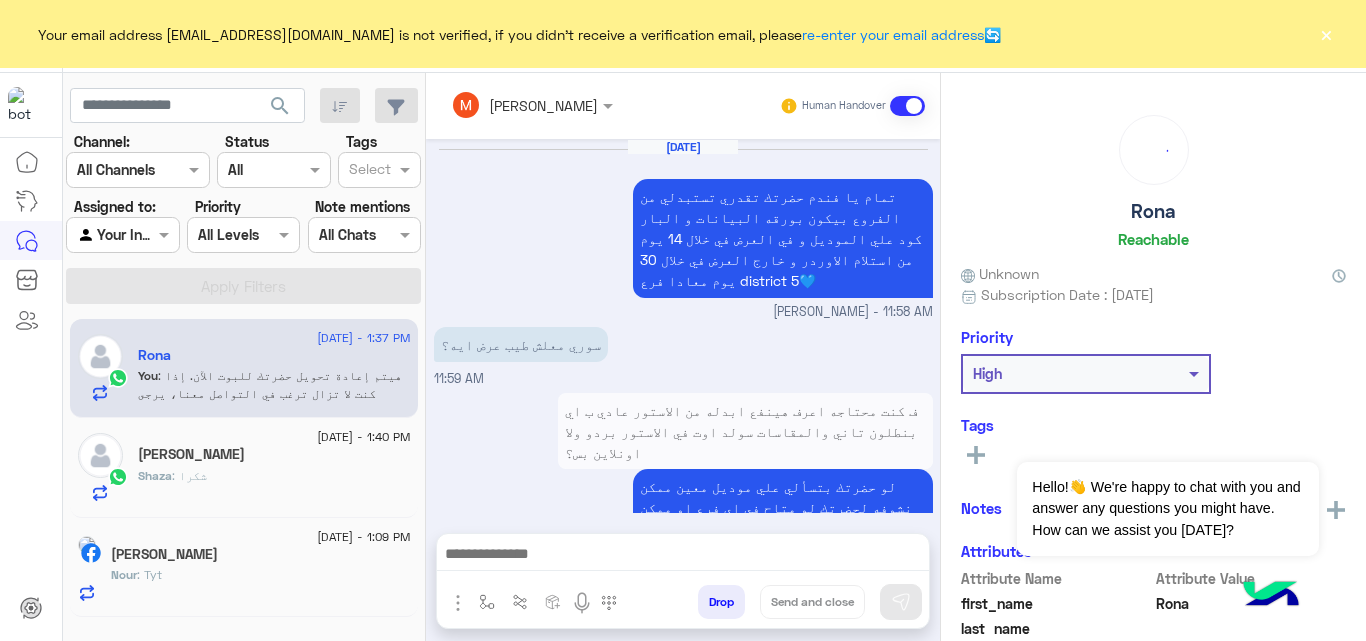 scroll, scrollTop: 917, scrollLeft: 0, axis: vertical 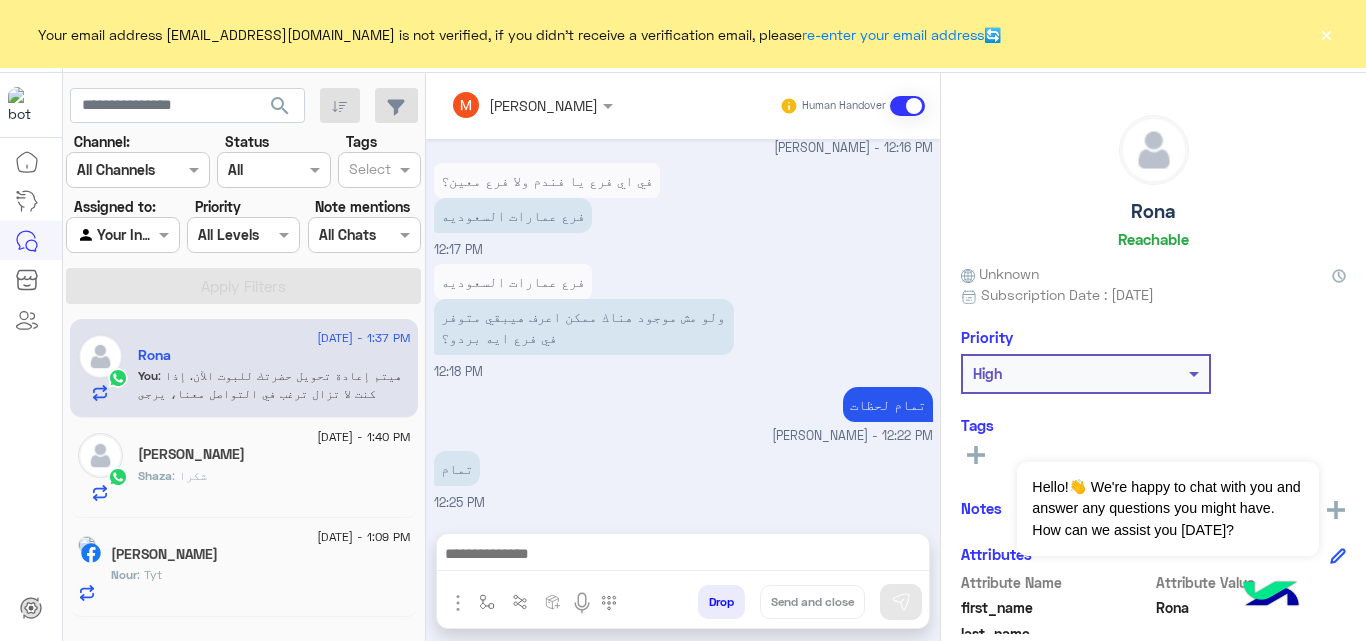 click on "Shaza : شكرا" 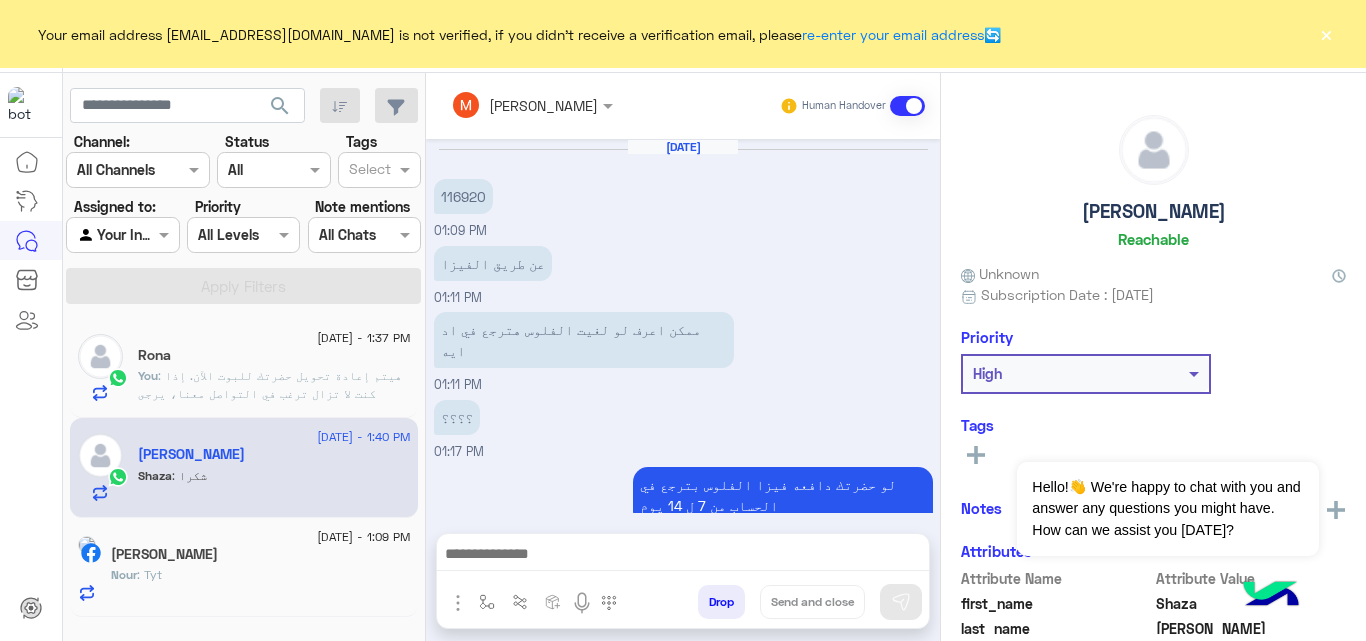 scroll, scrollTop: 343, scrollLeft: 0, axis: vertical 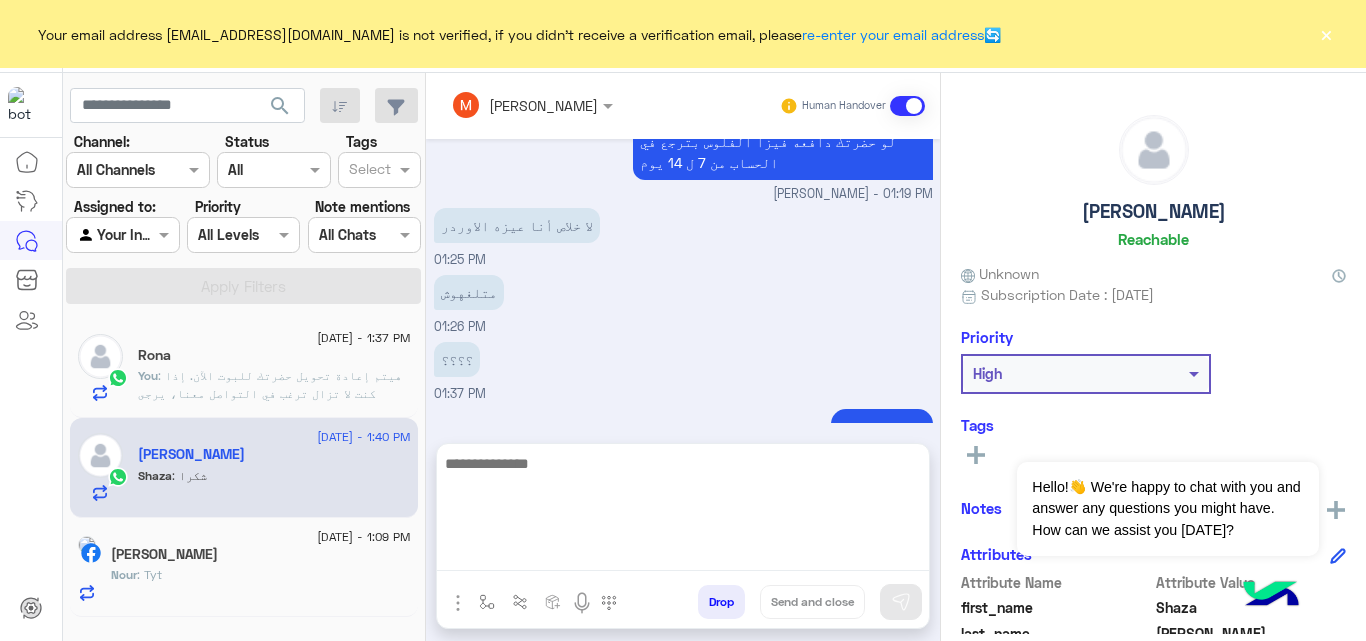 click at bounding box center [683, 511] 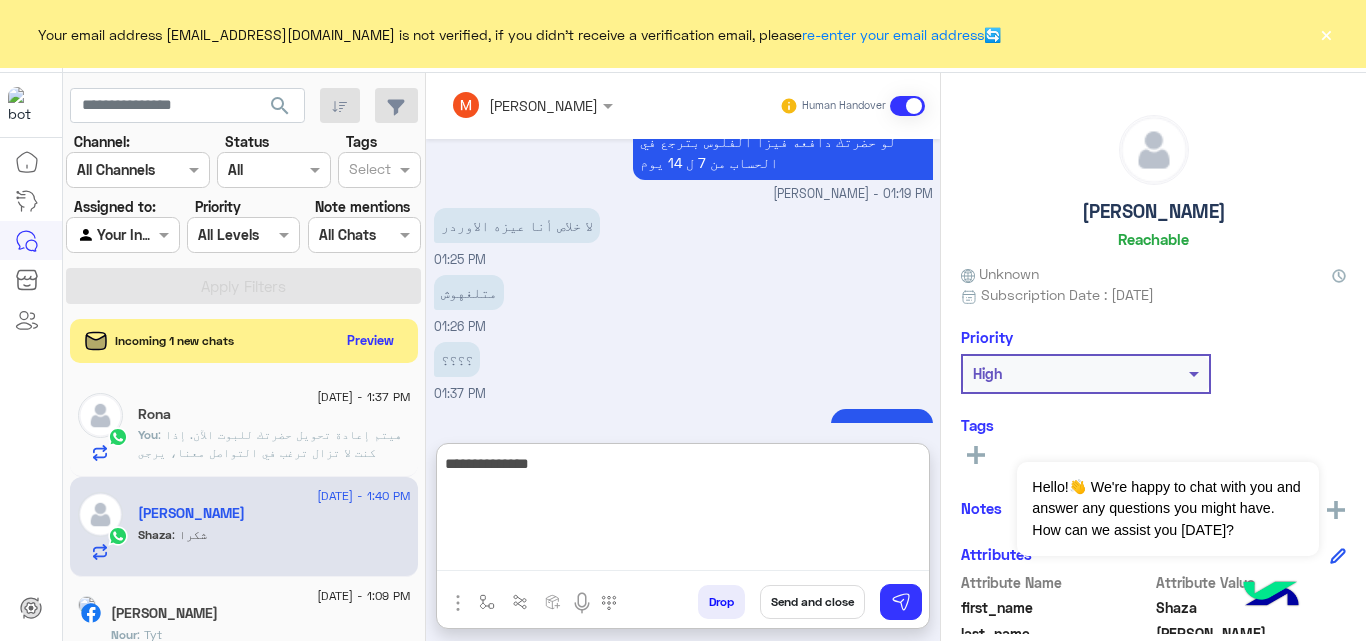 paste on "***" 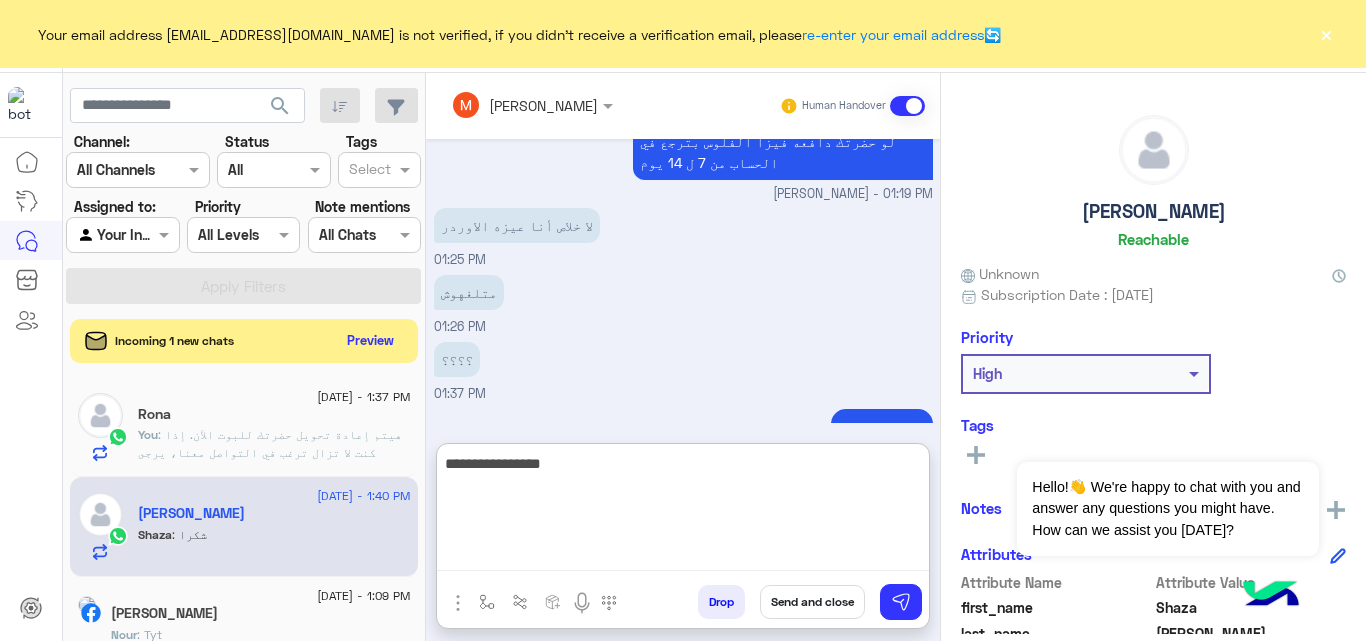 type on "**********" 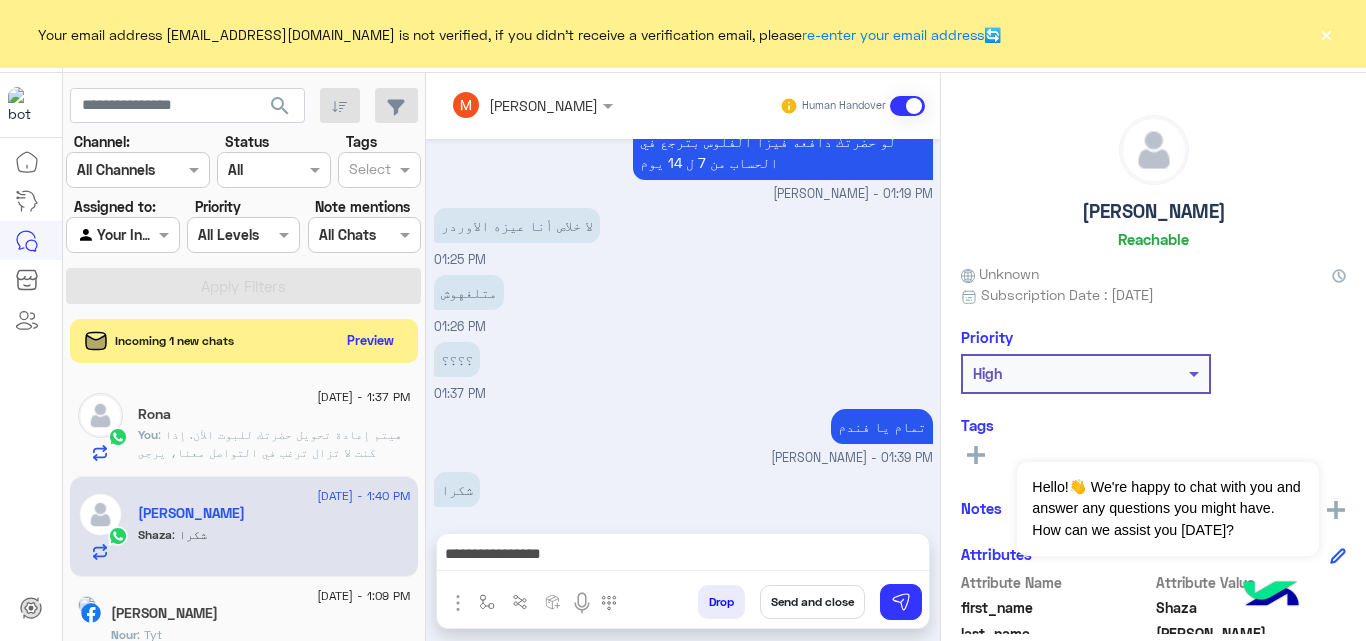 click on "Send and close" at bounding box center (812, 602) 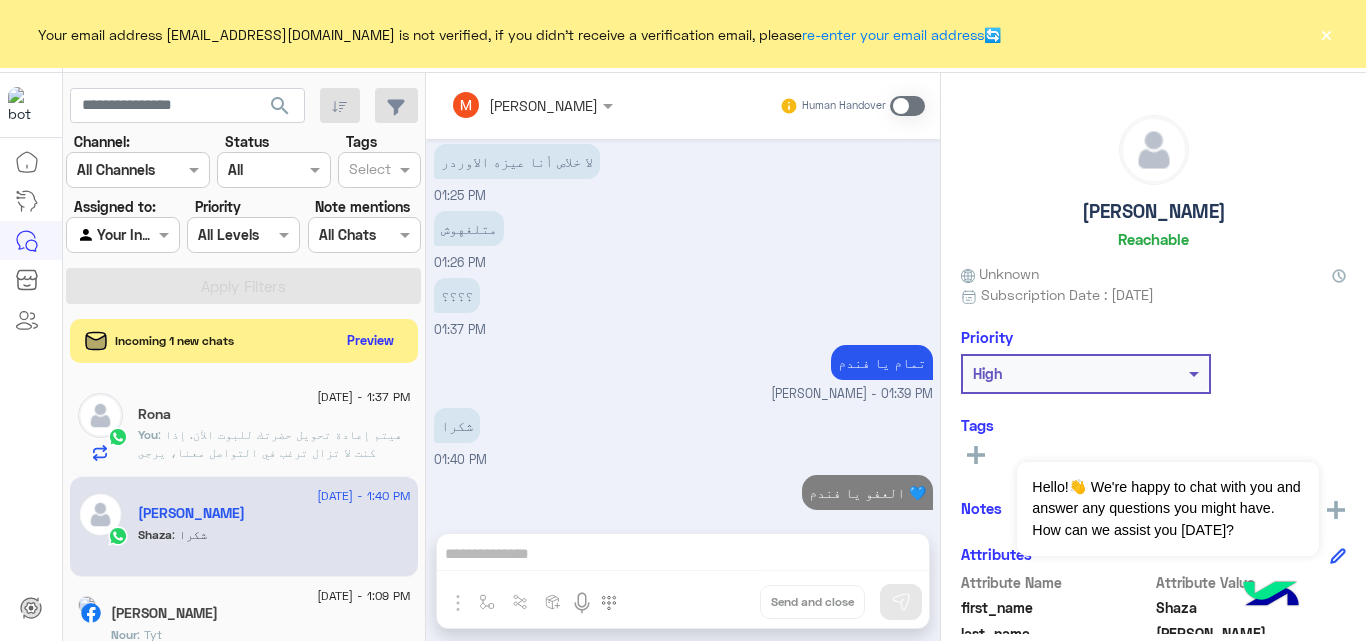 scroll, scrollTop: 444, scrollLeft: 0, axis: vertical 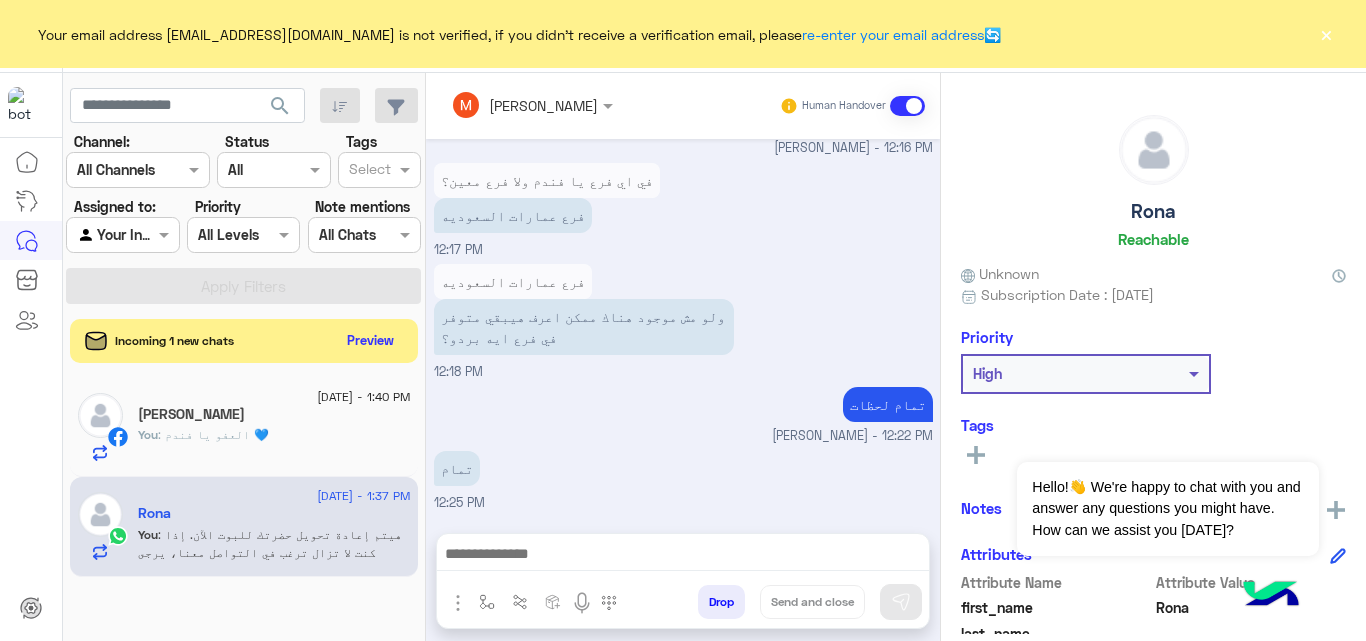 click on "Incoming 1 new chats    Preview" 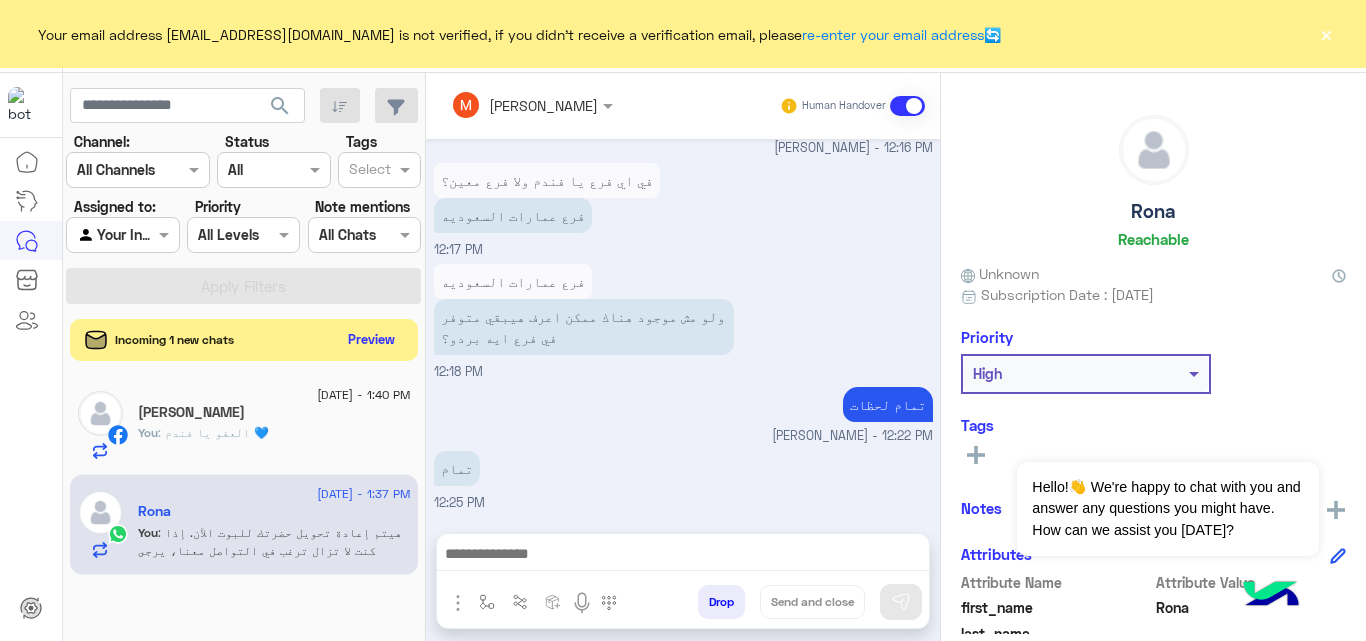 click on "Preview" 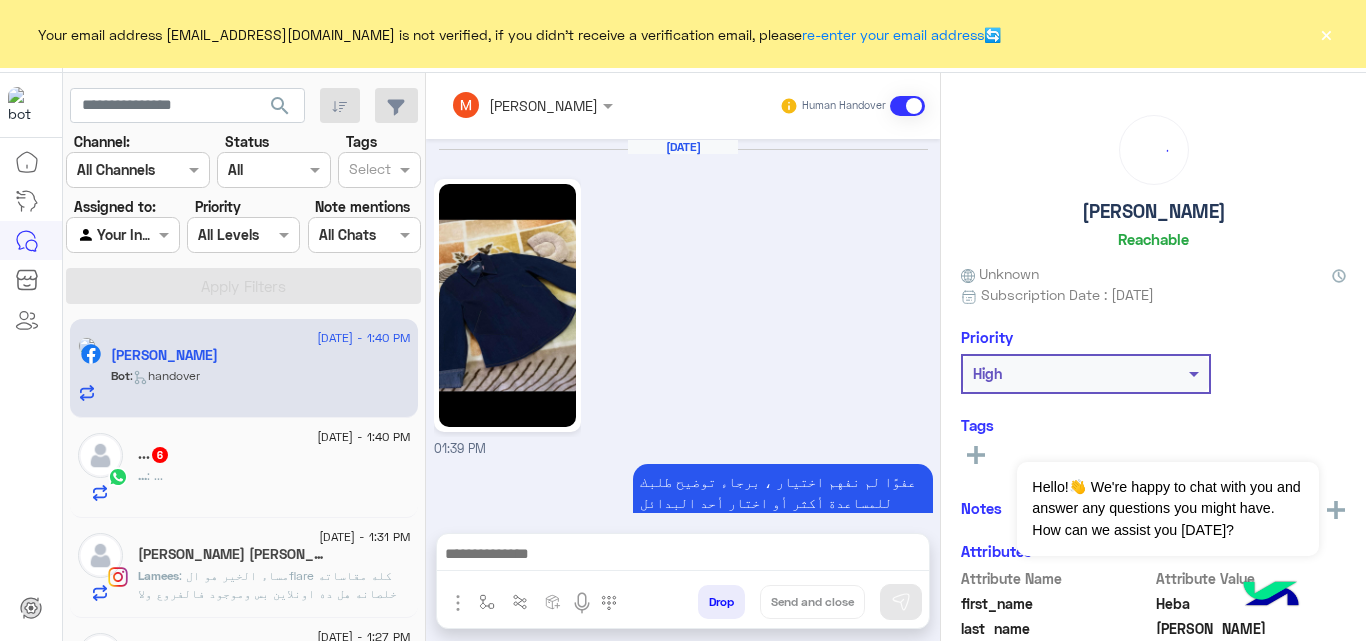 scroll, scrollTop: 1122, scrollLeft: 0, axis: vertical 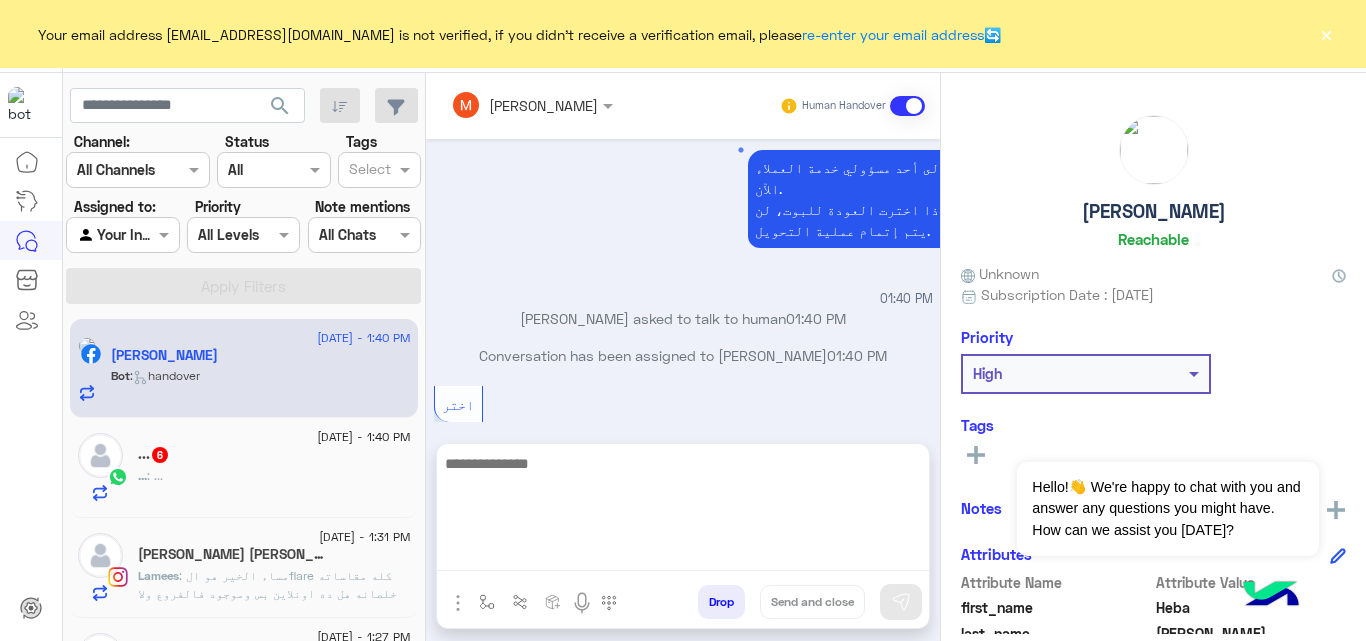click at bounding box center [683, 511] 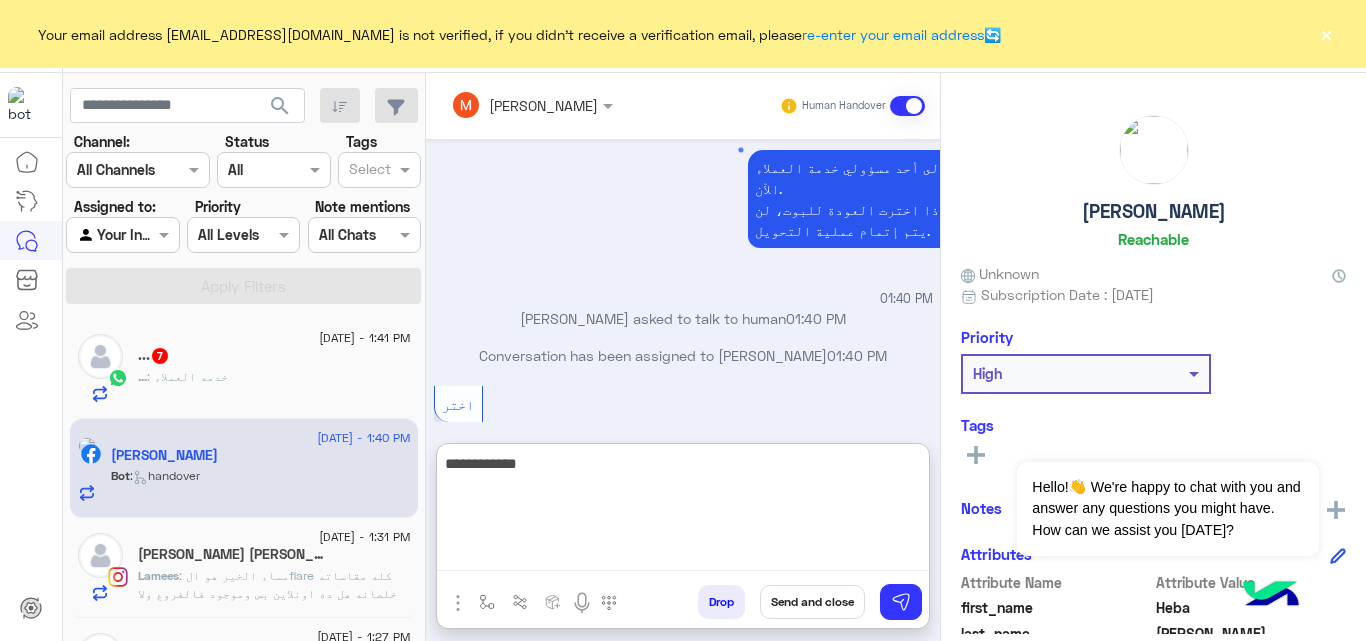 paste on "***" 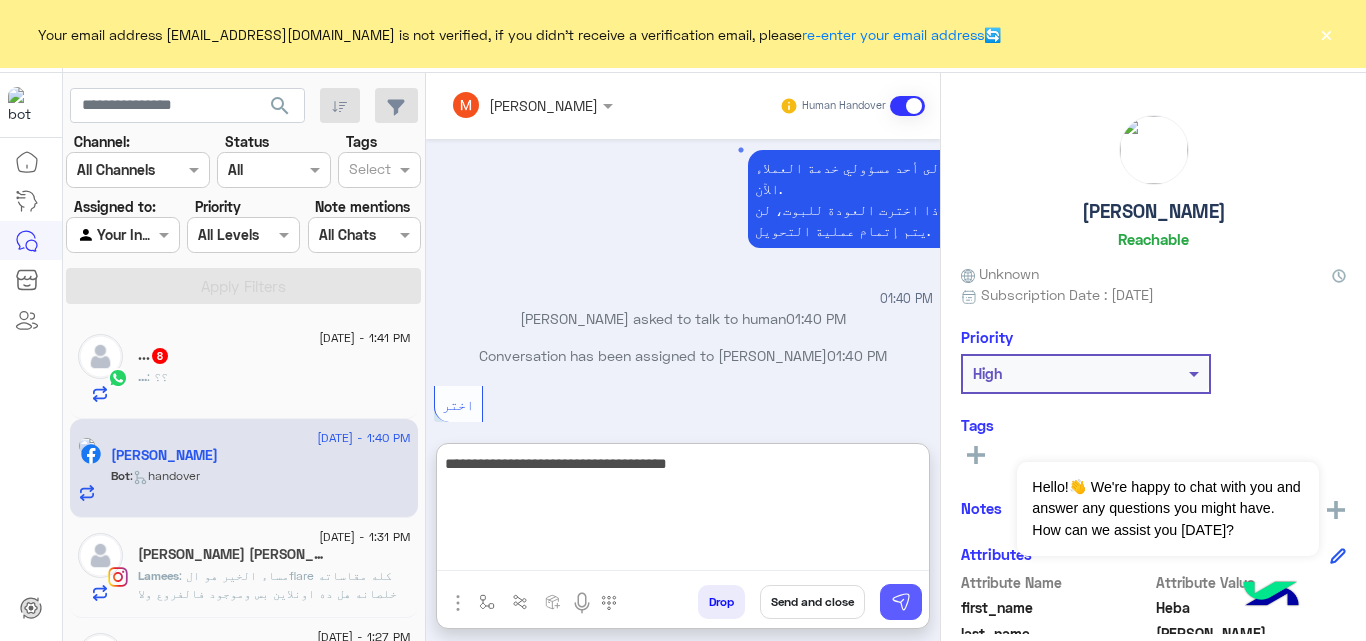 type on "**********" 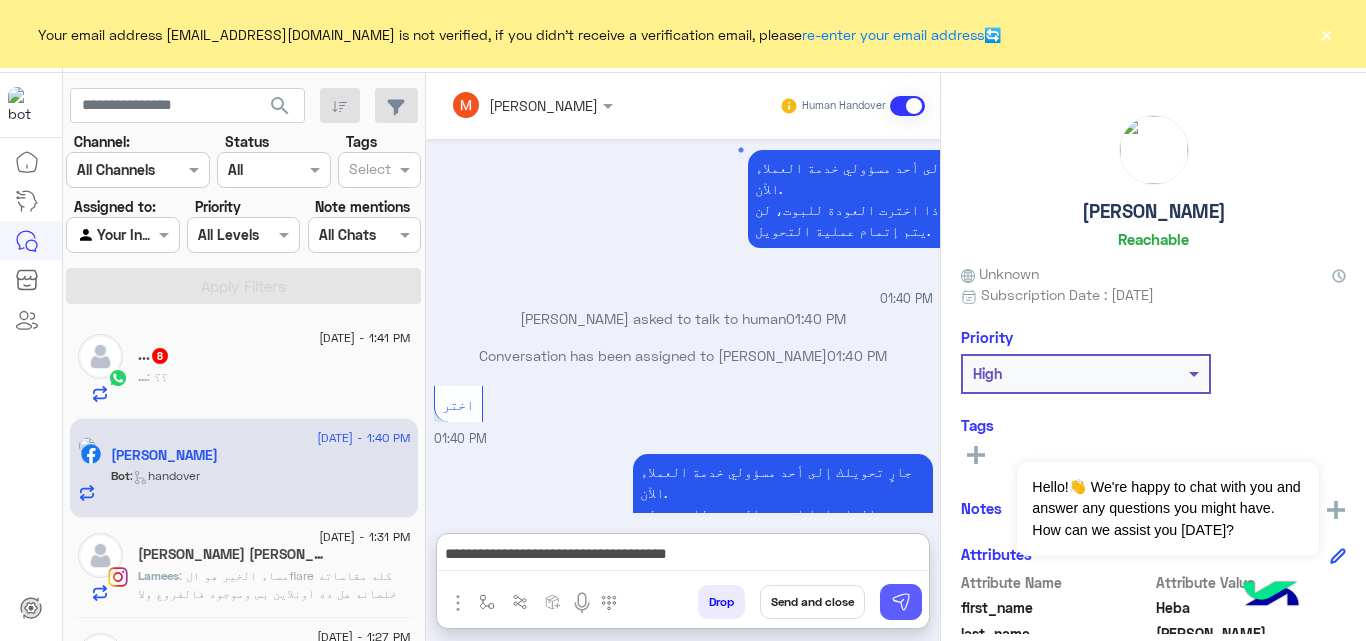 click at bounding box center [901, 602] 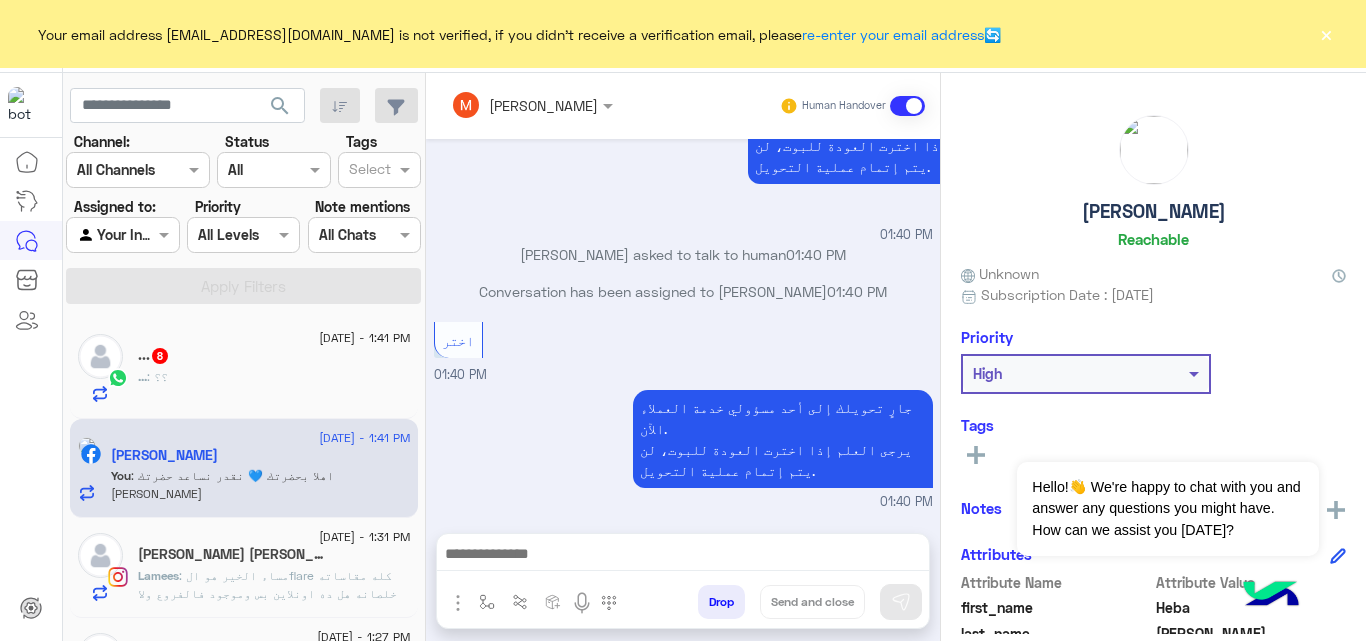 scroll, scrollTop: 1222, scrollLeft: 0, axis: vertical 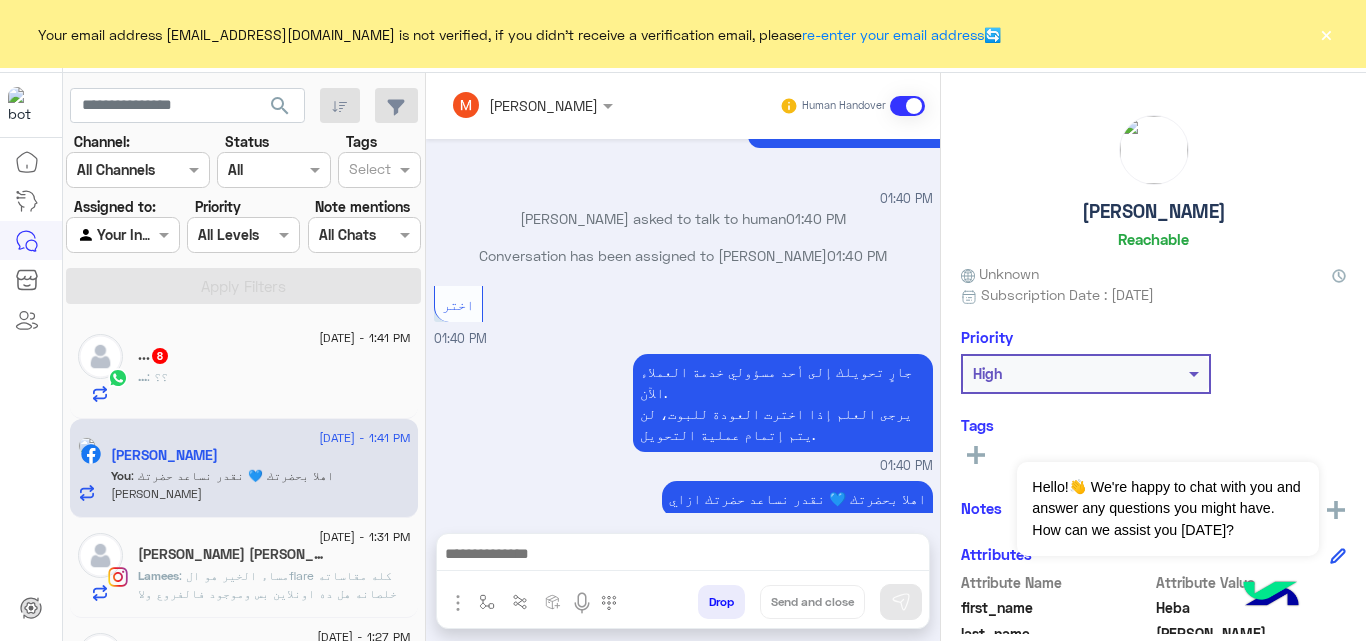 click on "... : ؟؟" 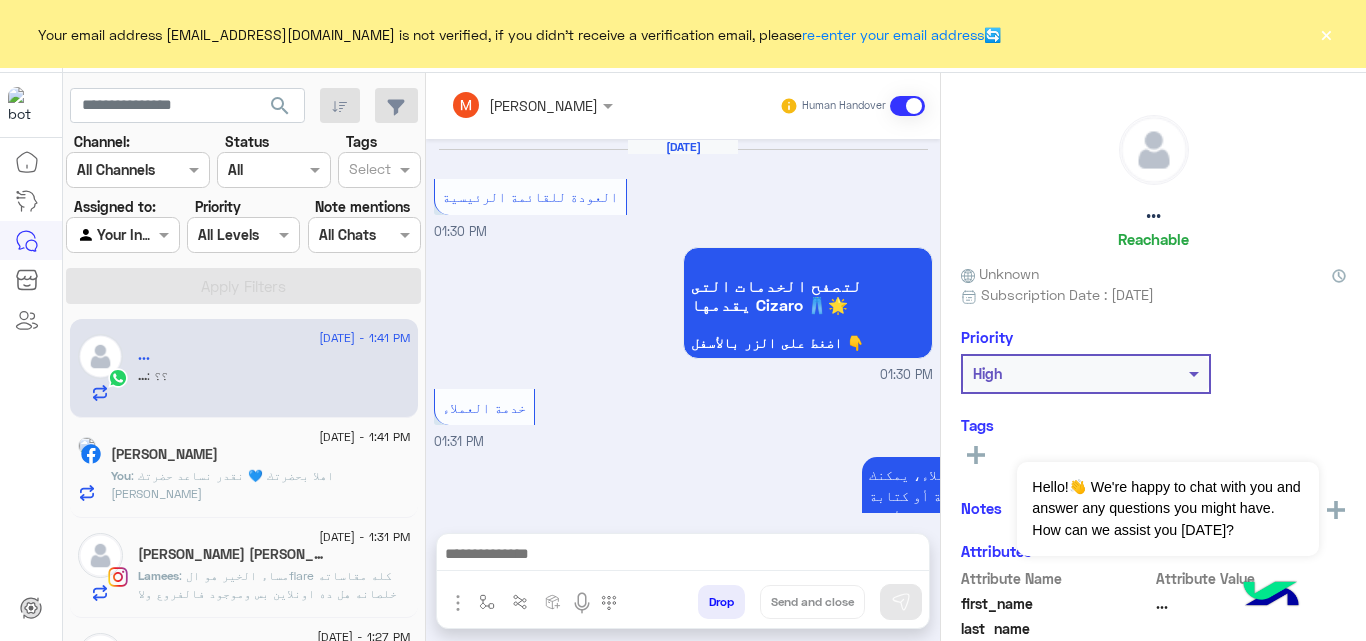 scroll, scrollTop: 623, scrollLeft: 0, axis: vertical 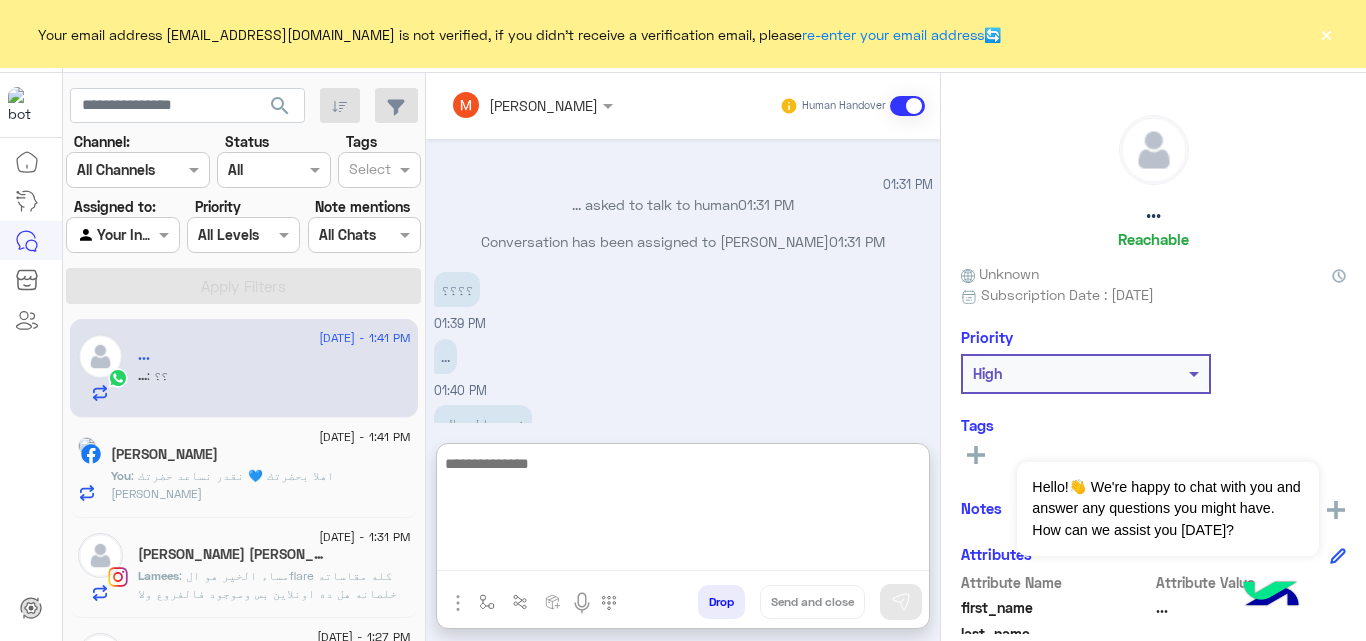click at bounding box center [683, 511] 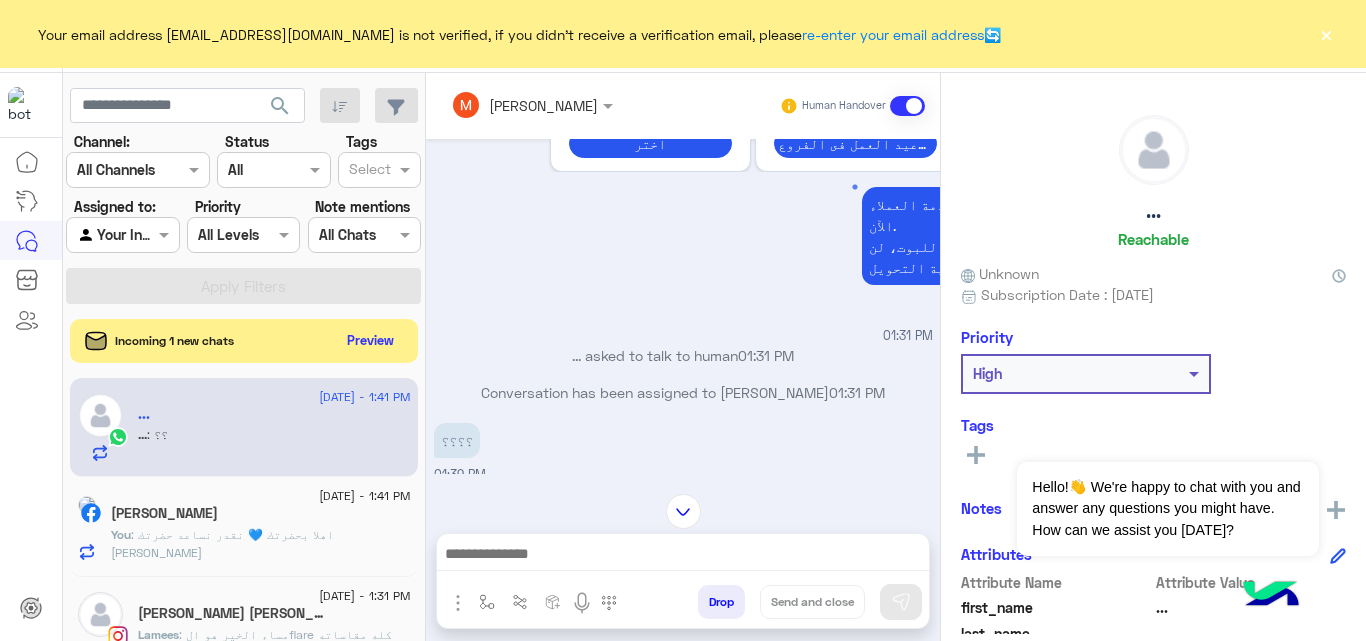scroll, scrollTop: 623, scrollLeft: 0, axis: vertical 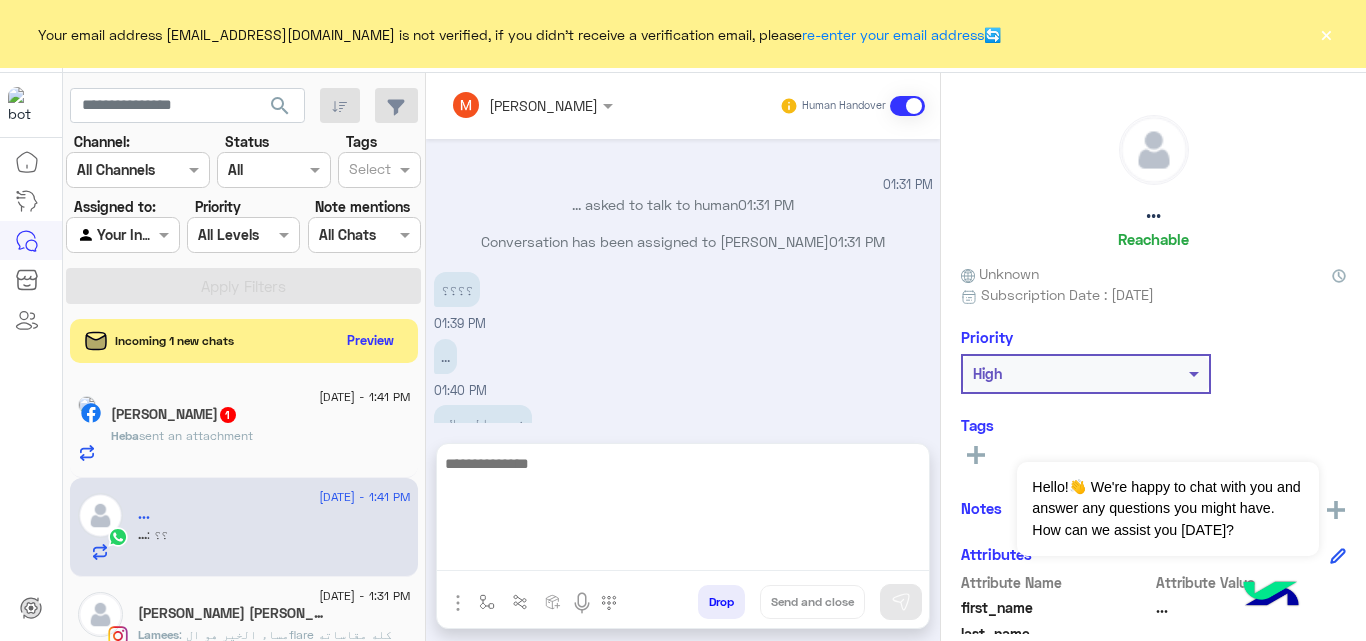 click at bounding box center [683, 511] 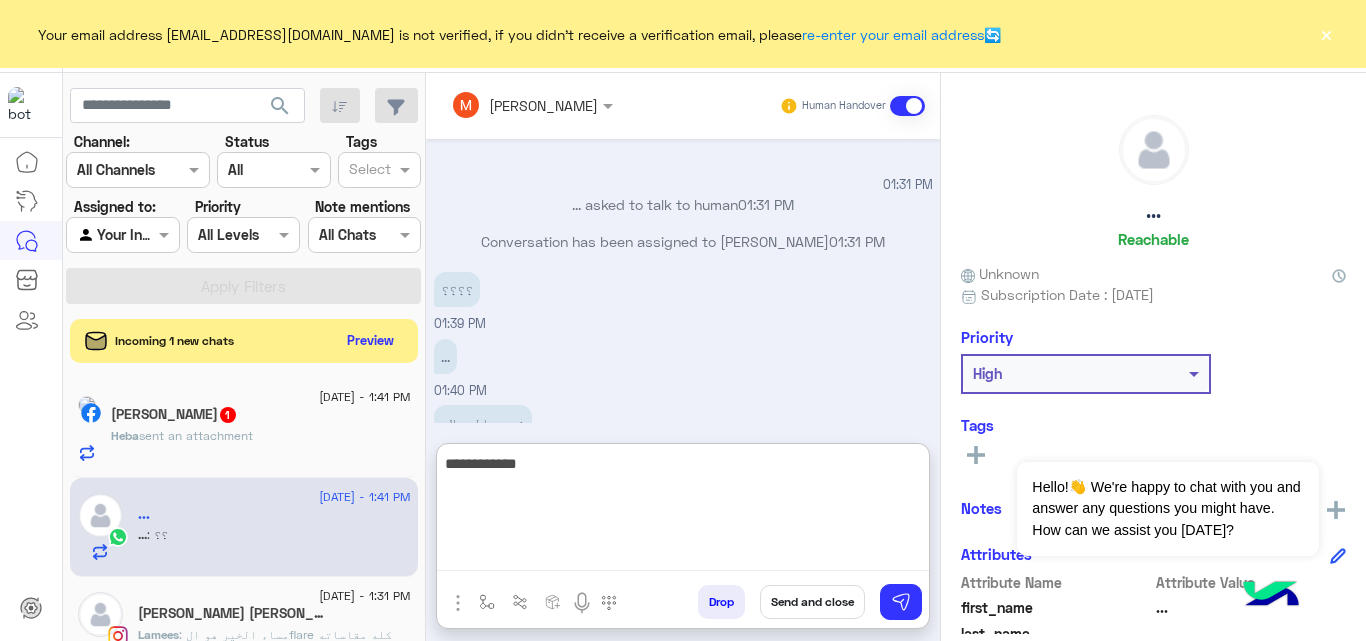 paste on "***" 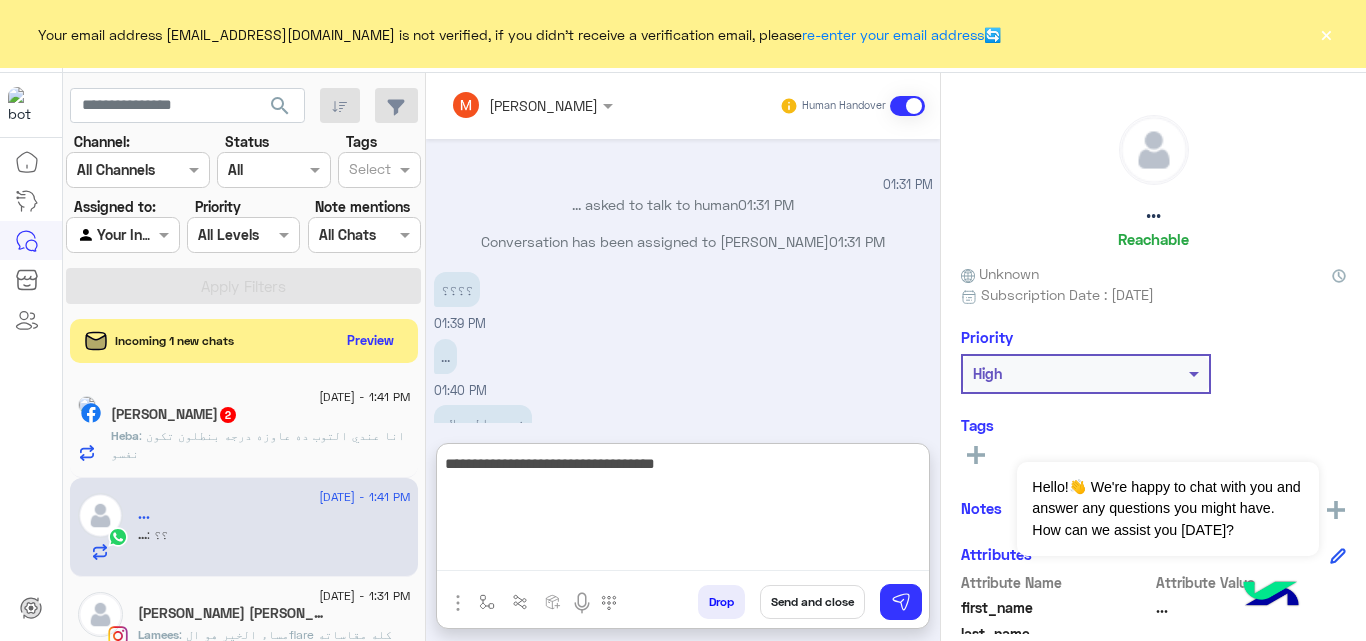 type on "**********" 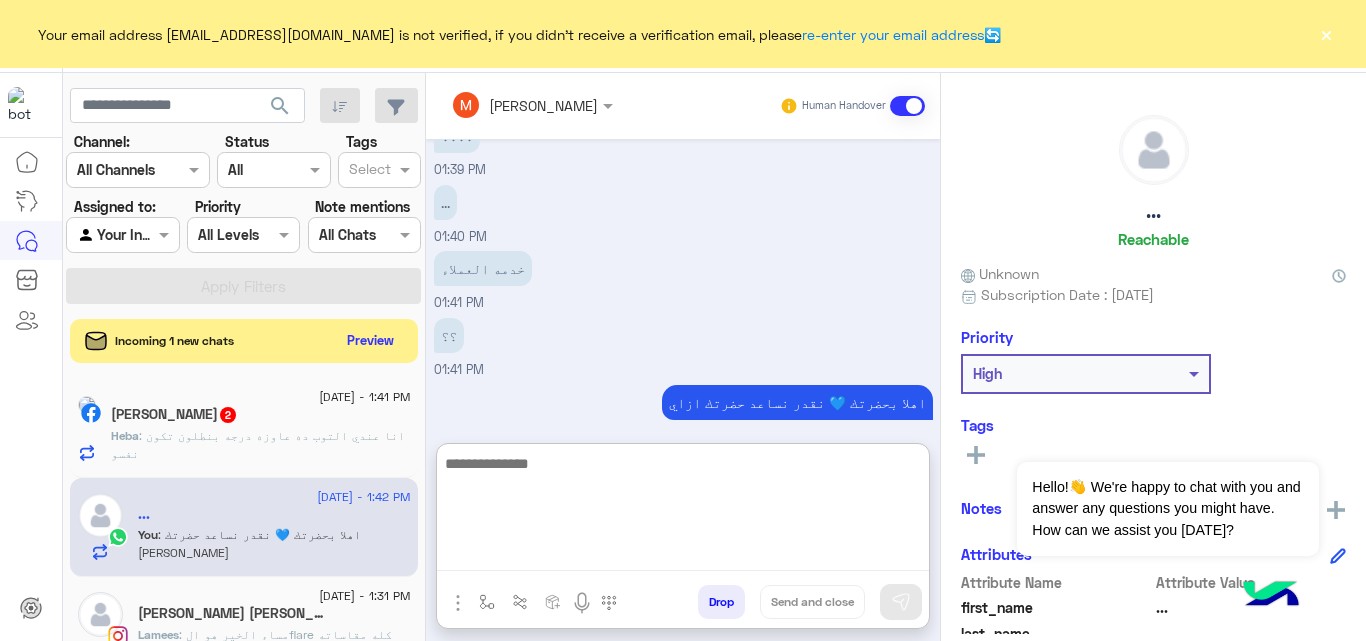 scroll, scrollTop: 813, scrollLeft: 0, axis: vertical 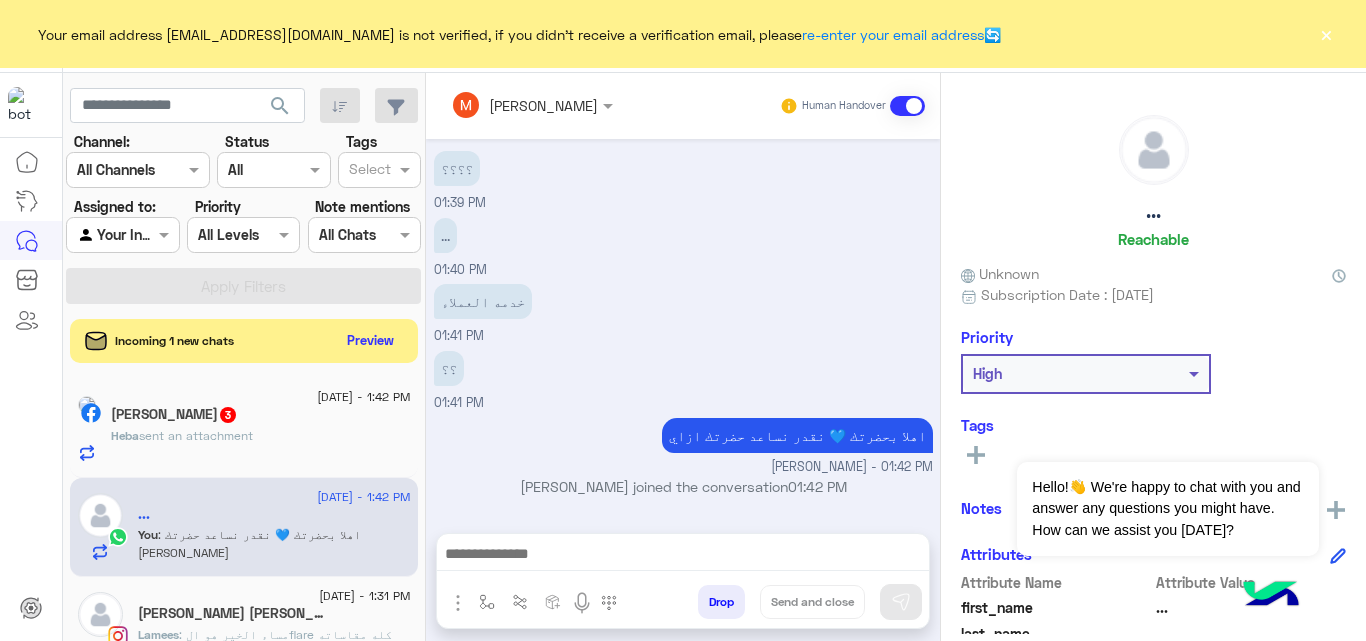 click on "Heba  sent an attachment" 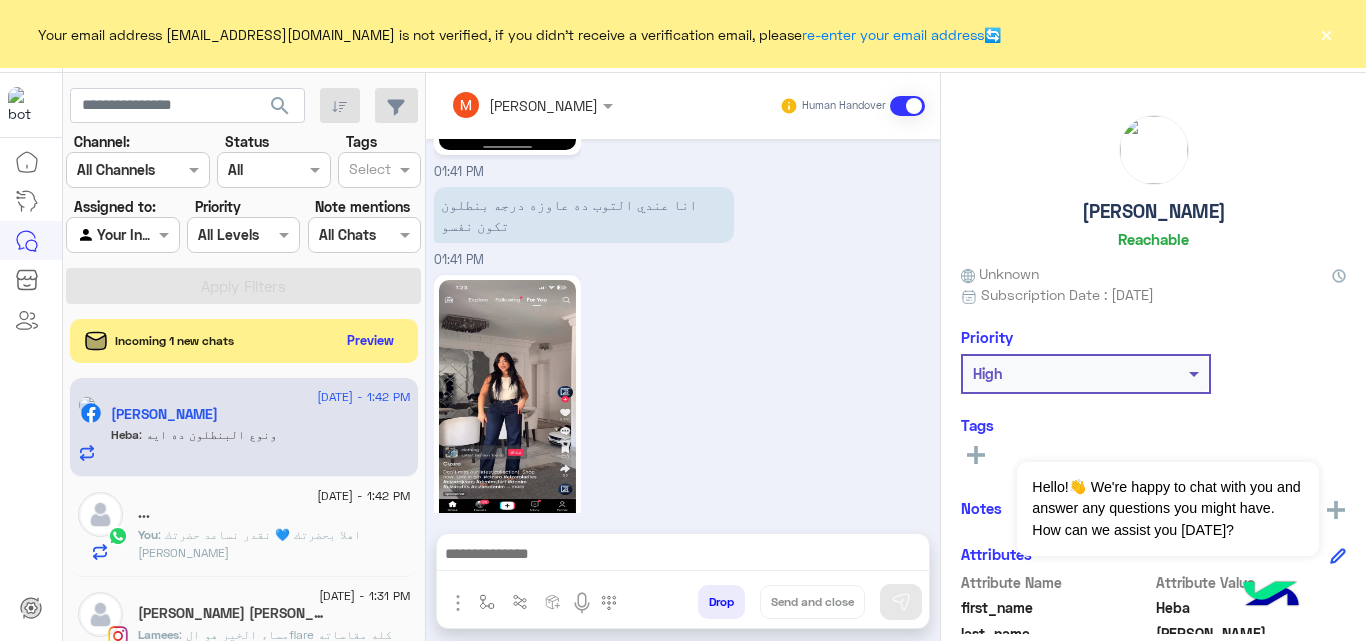 scroll, scrollTop: 1076, scrollLeft: 0, axis: vertical 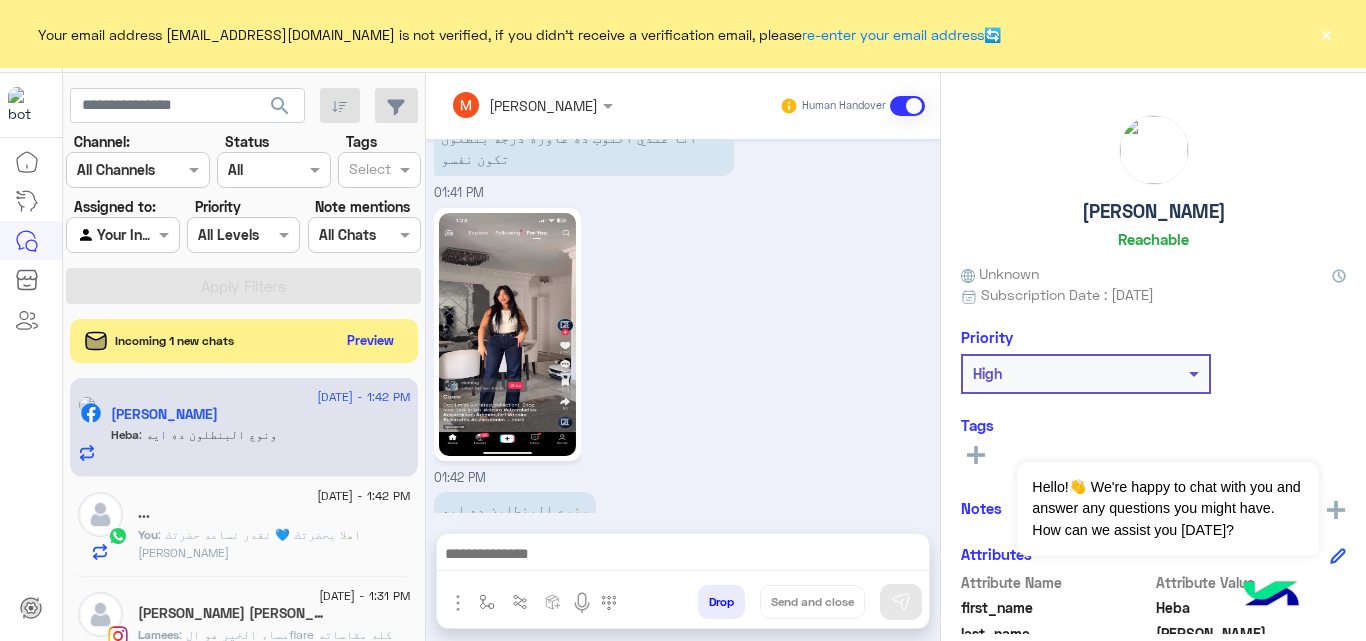 click 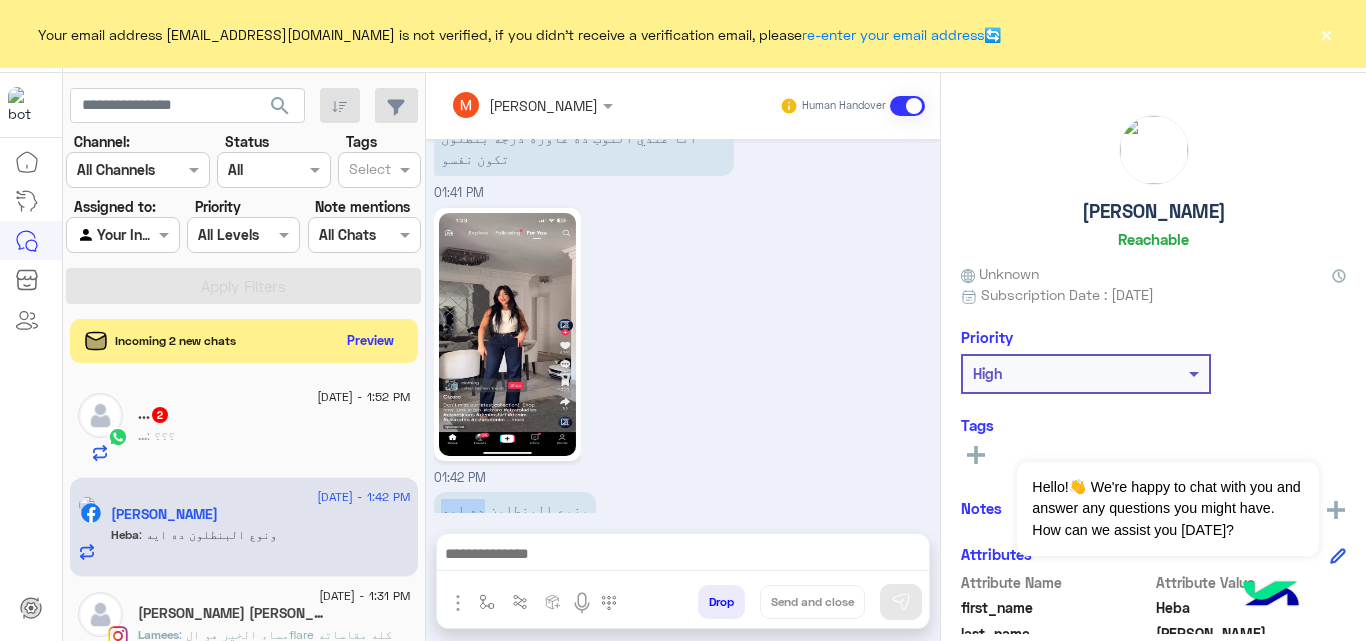 drag, startPoint x: 474, startPoint y: 446, endPoint x: 584, endPoint y: 553, distance: 153.45683 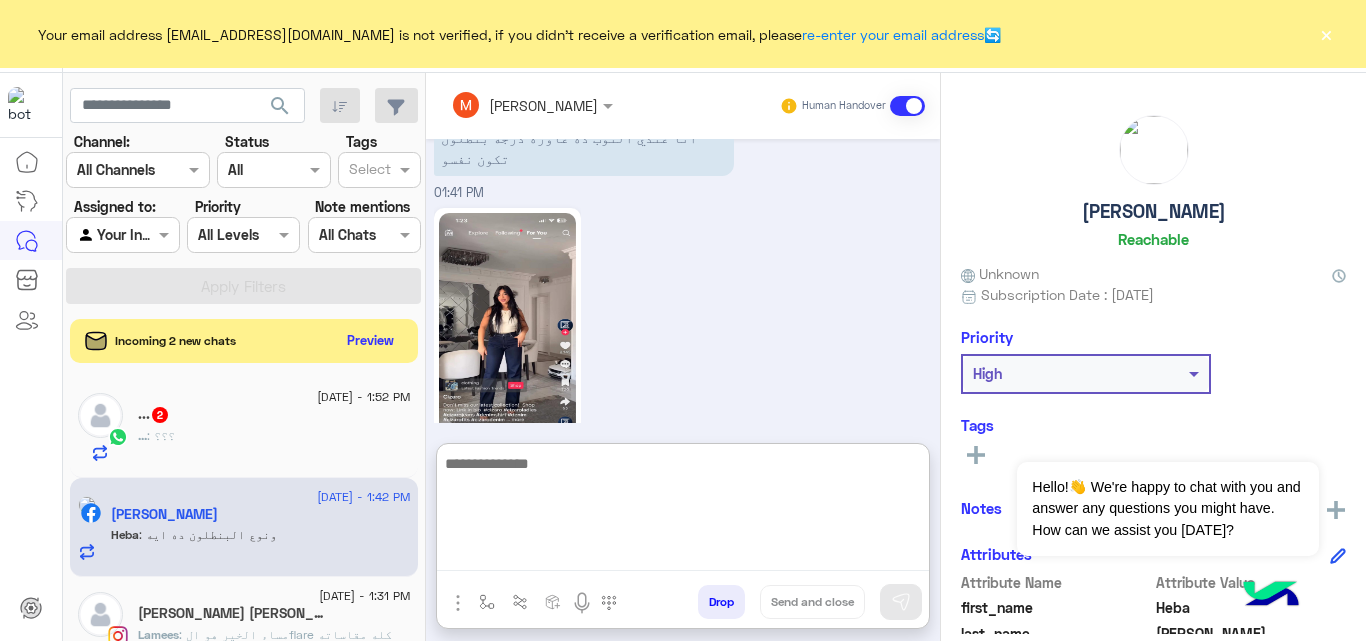 click at bounding box center [683, 511] 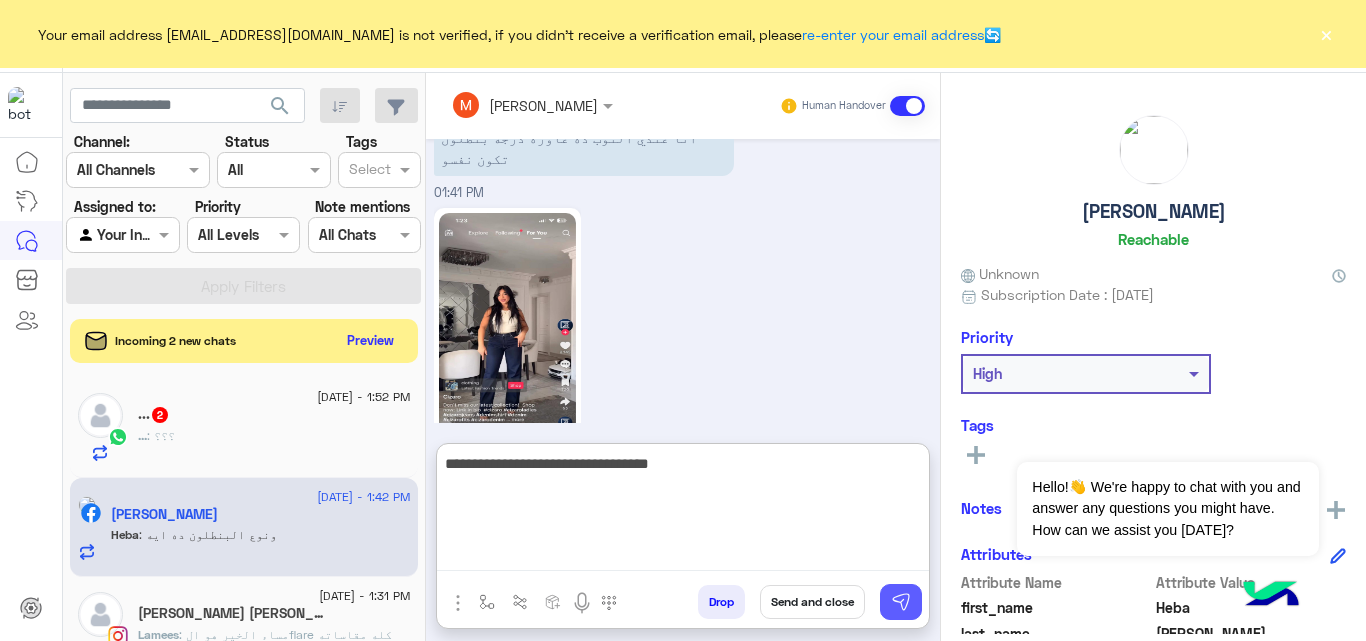 type on "**********" 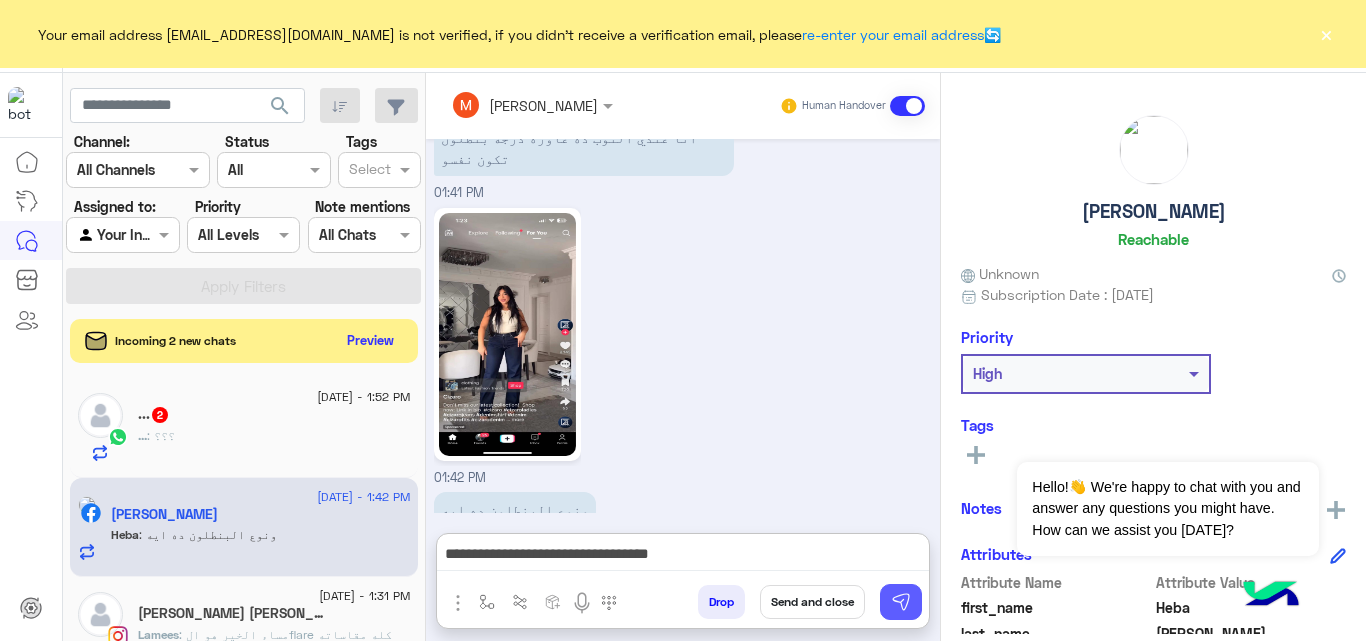 click at bounding box center [901, 602] 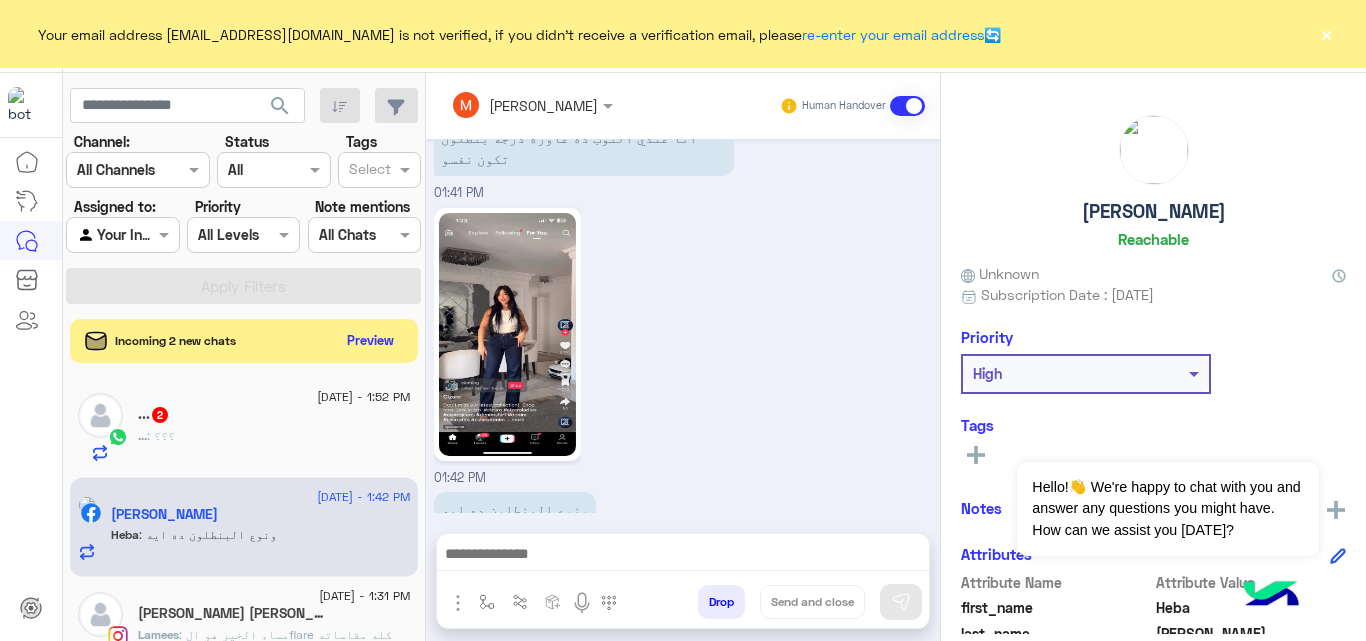 scroll, scrollTop: 1139, scrollLeft: 0, axis: vertical 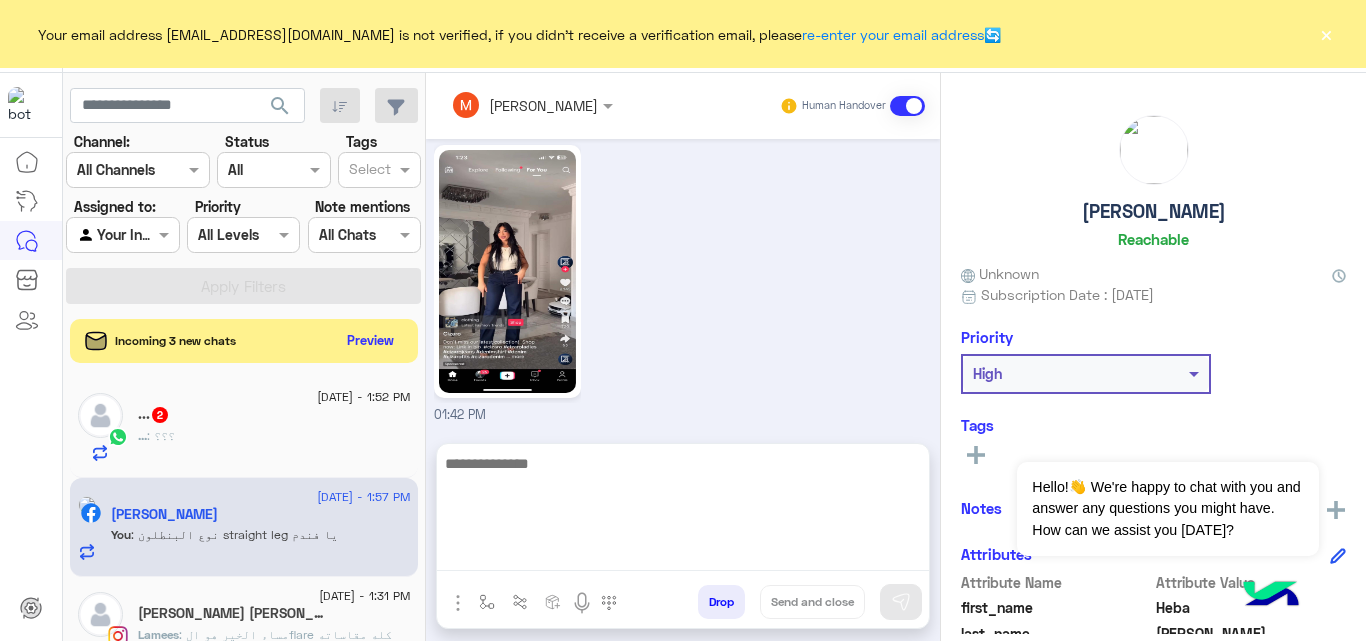 click at bounding box center [683, 511] 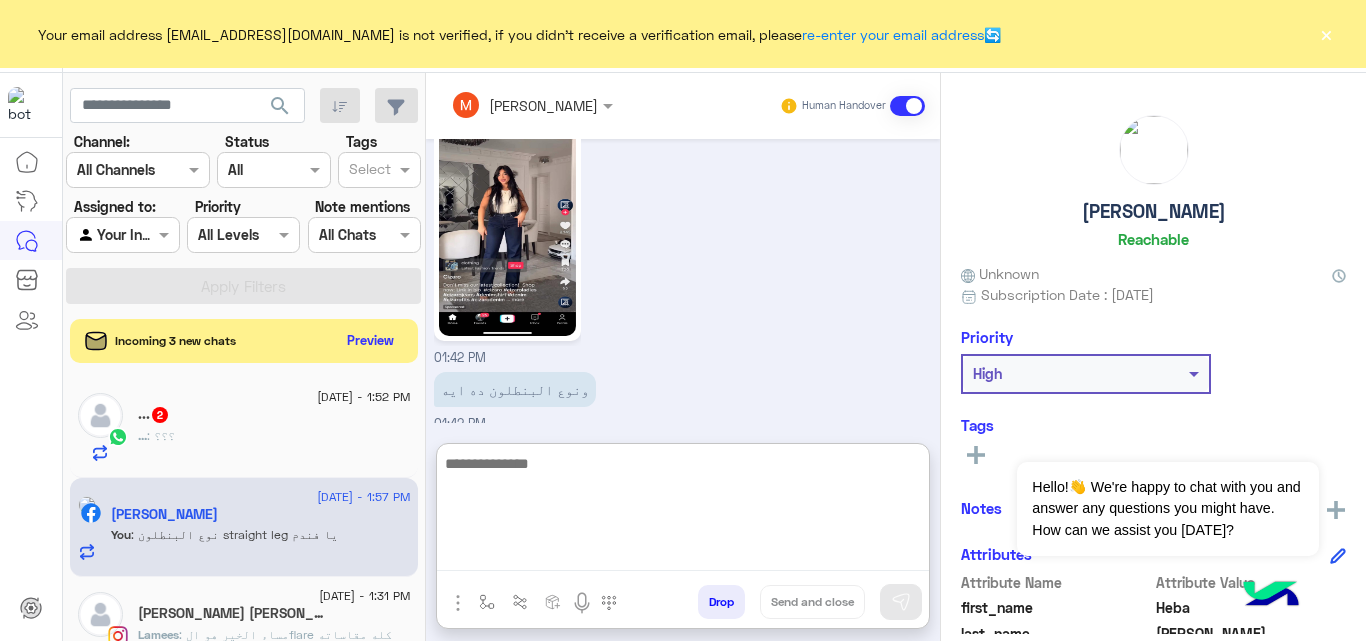 scroll, scrollTop: 1200, scrollLeft: 0, axis: vertical 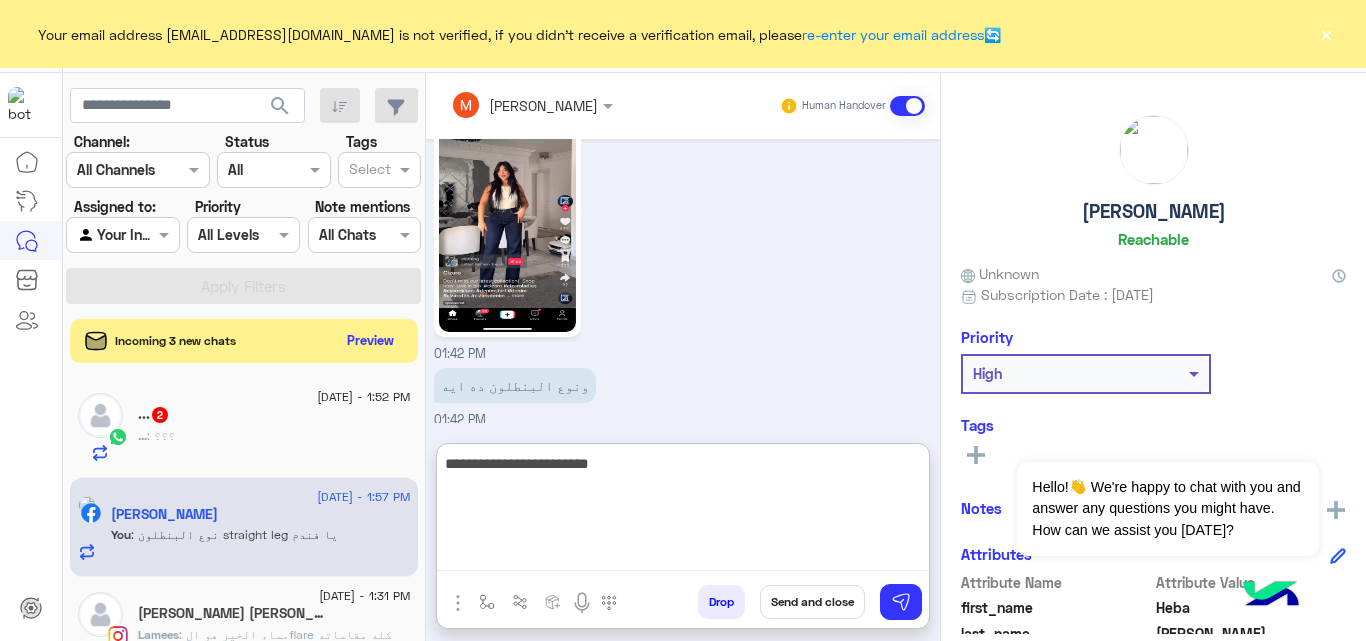 paste on "**********" 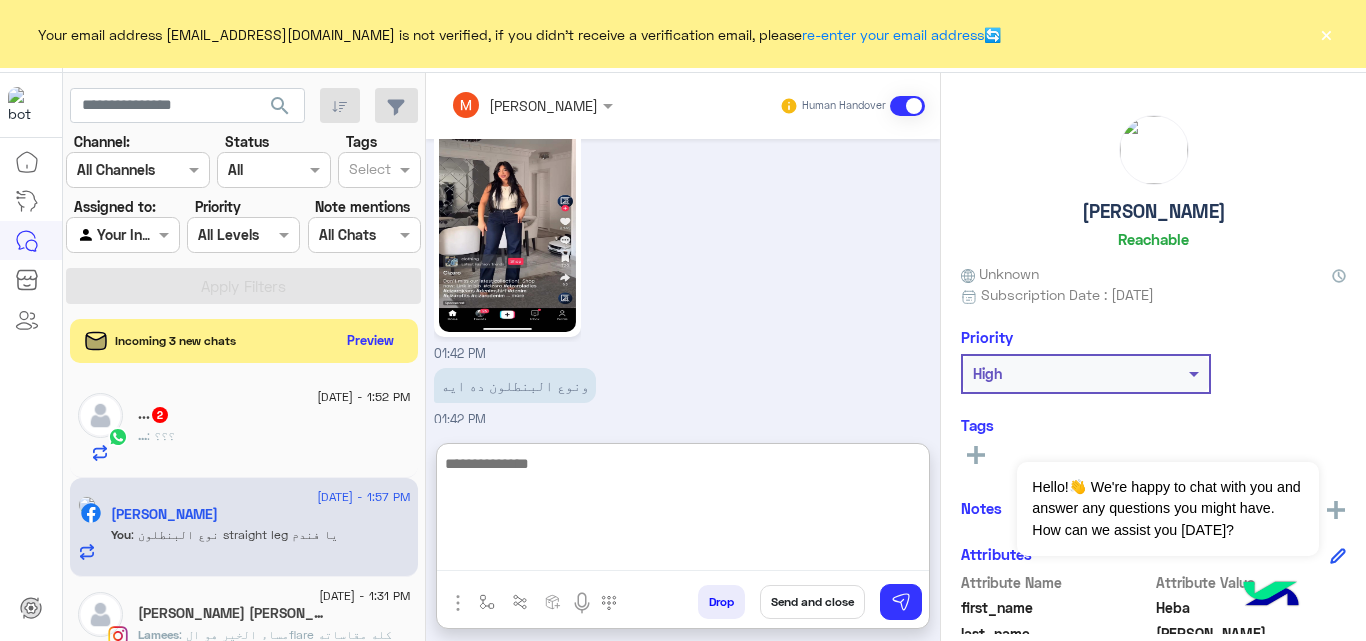 scroll, scrollTop: 1335, scrollLeft: 0, axis: vertical 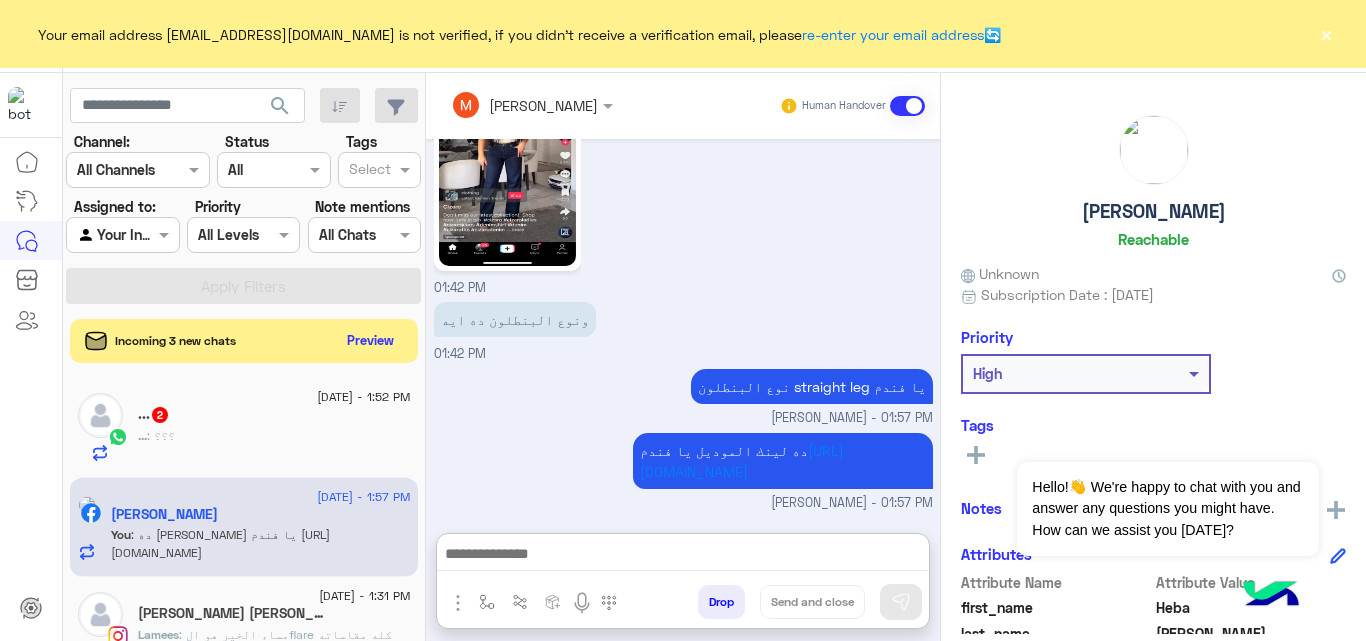 click on "... : ؟؟؟" 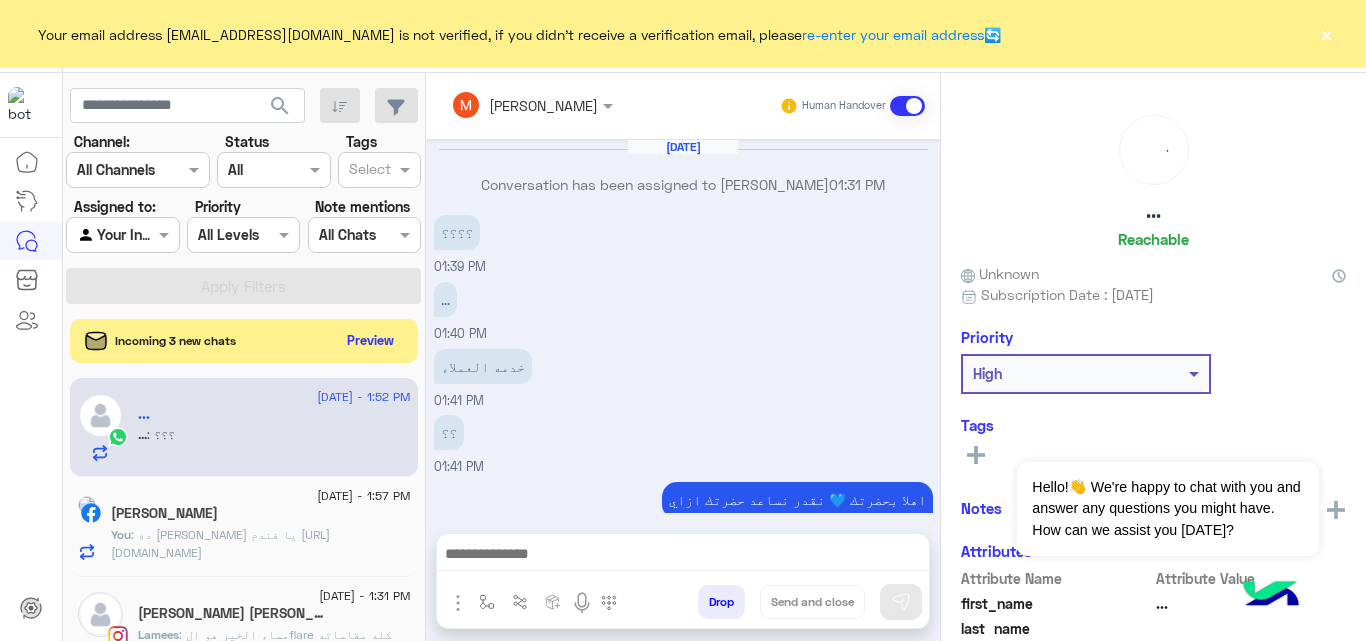 scroll, scrollTop: 328, scrollLeft: 0, axis: vertical 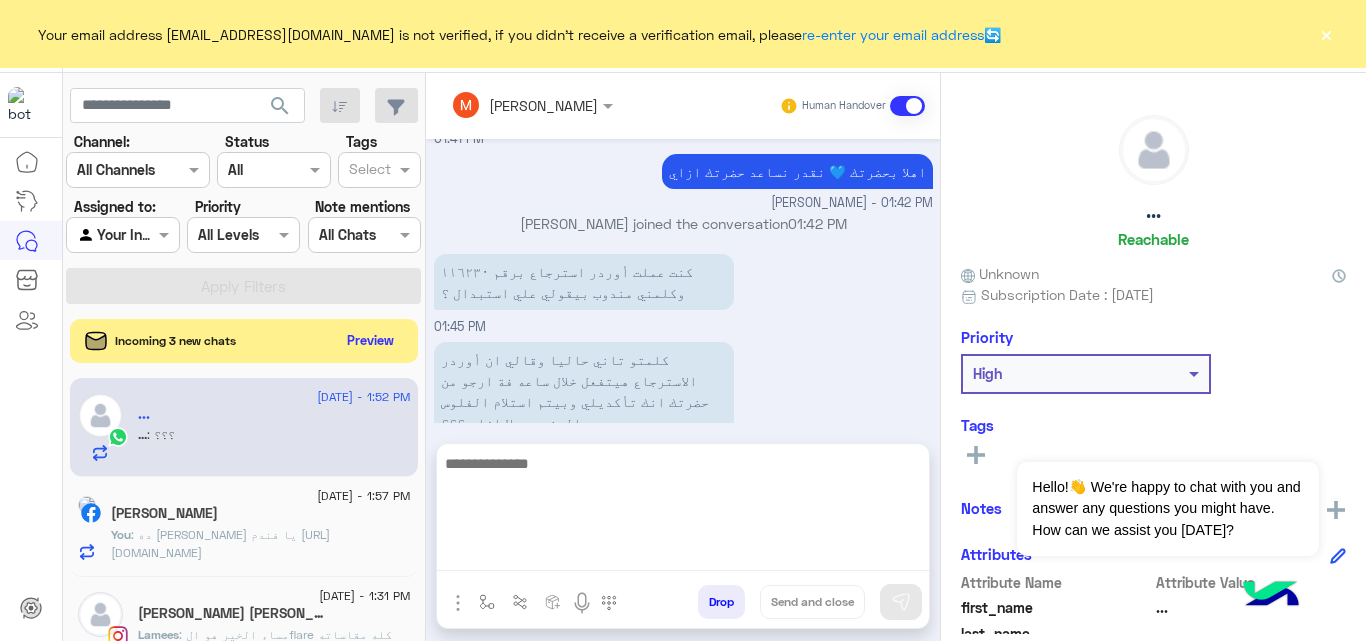 click at bounding box center [683, 511] 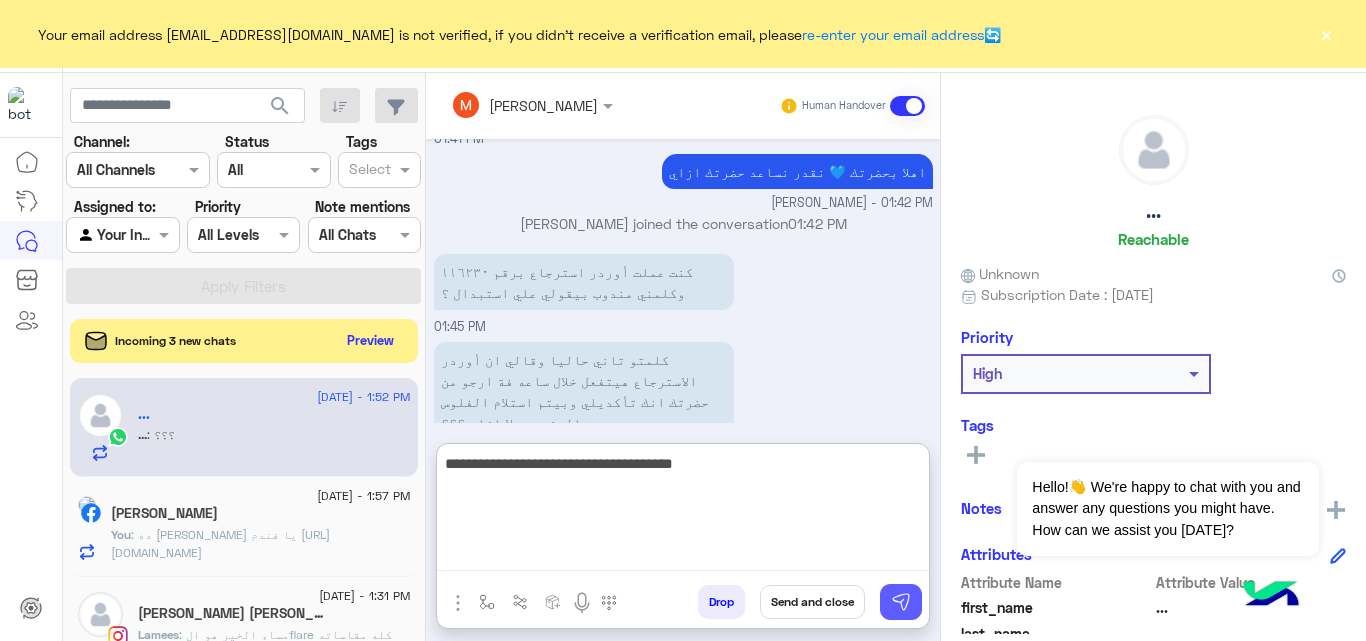 type on "**********" 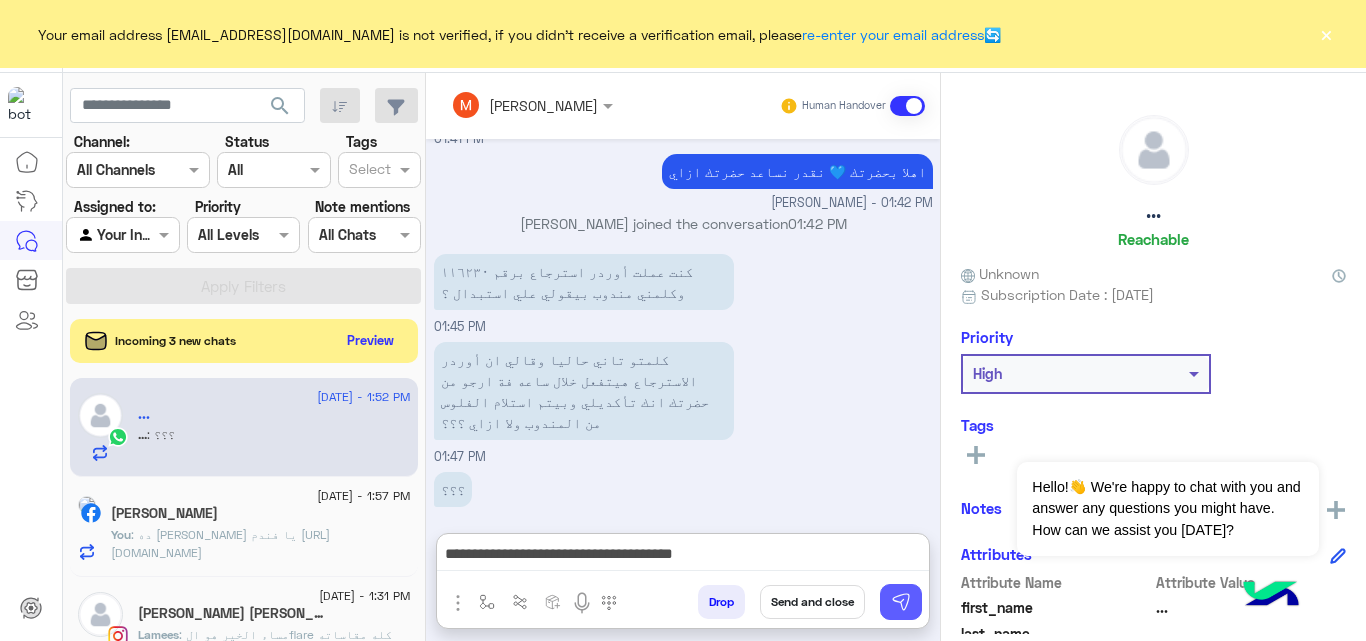 click at bounding box center [901, 602] 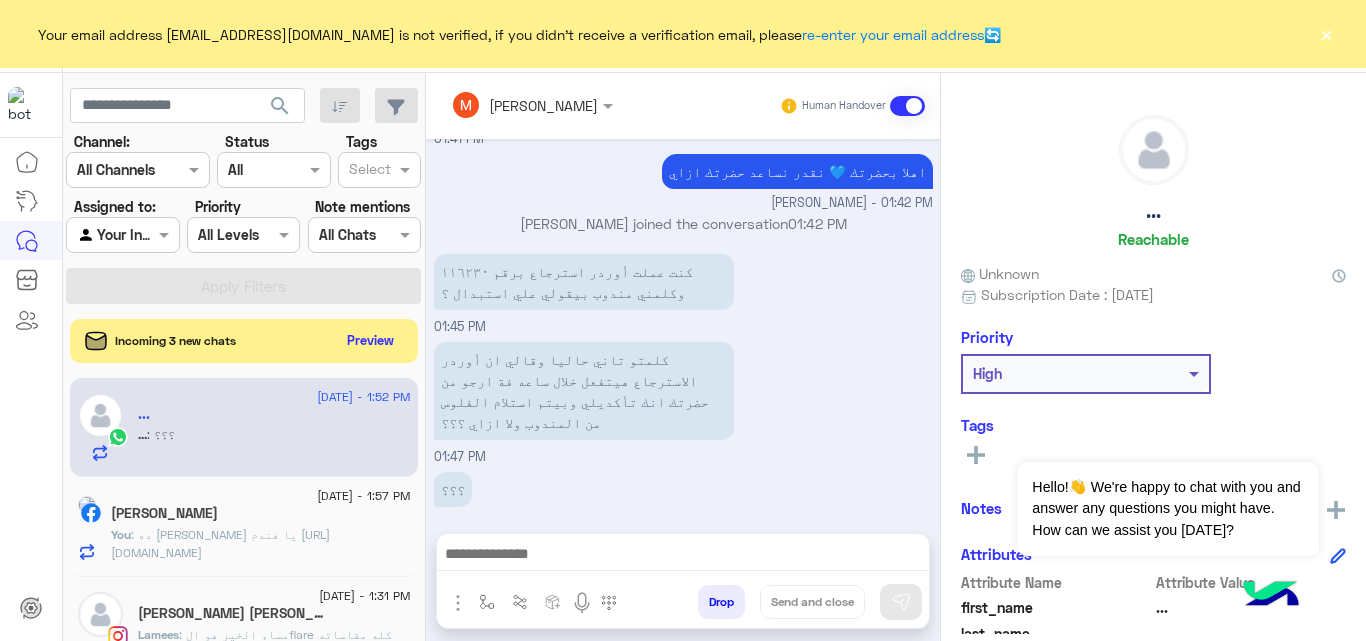 scroll, scrollTop: 391, scrollLeft: 0, axis: vertical 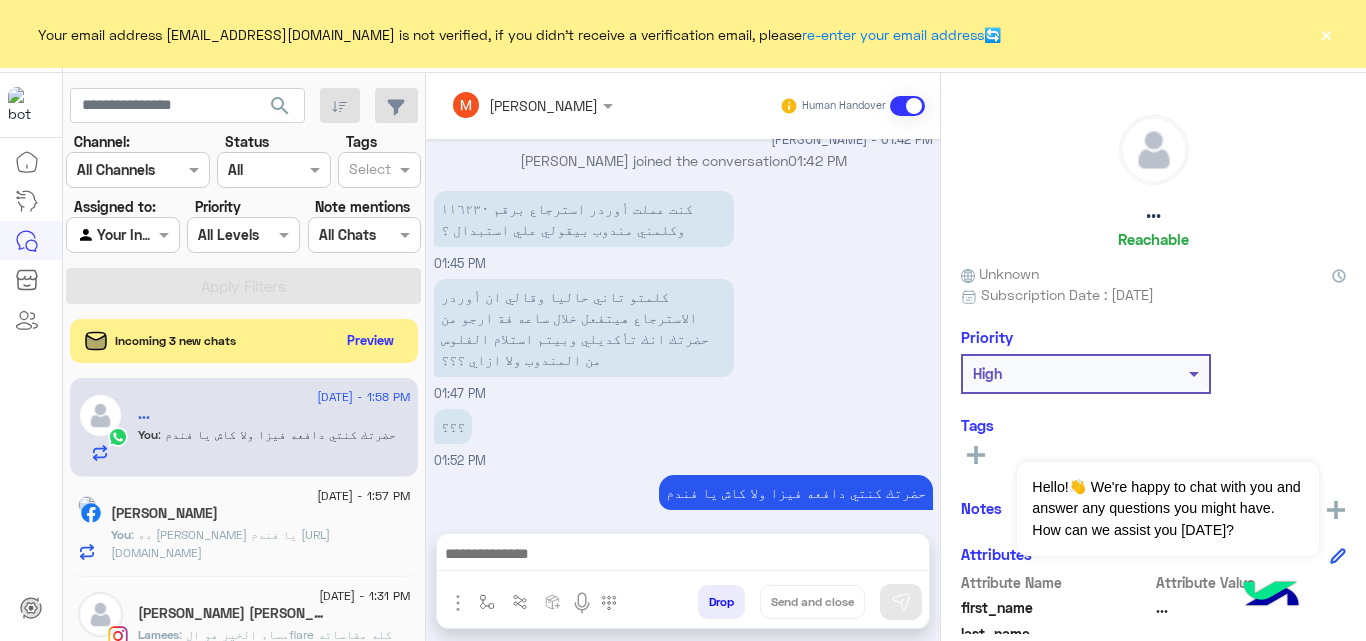 click on "Lamees Osama  4" 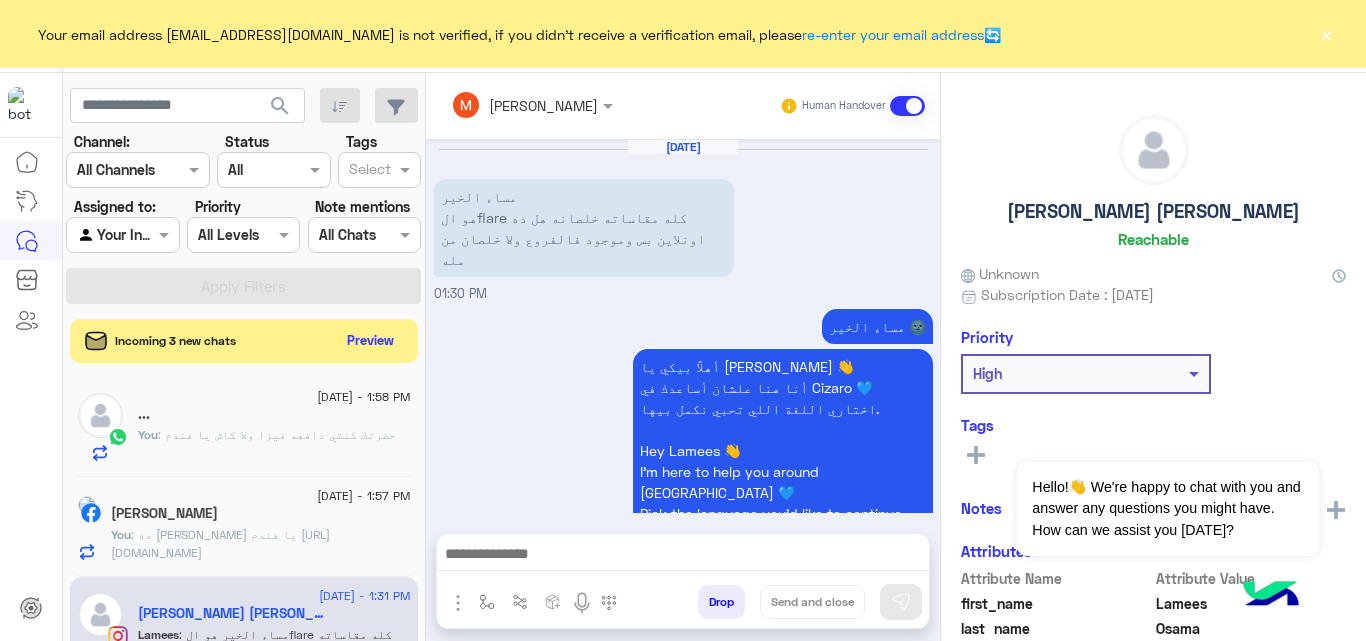 scroll, scrollTop: 990, scrollLeft: 0, axis: vertical 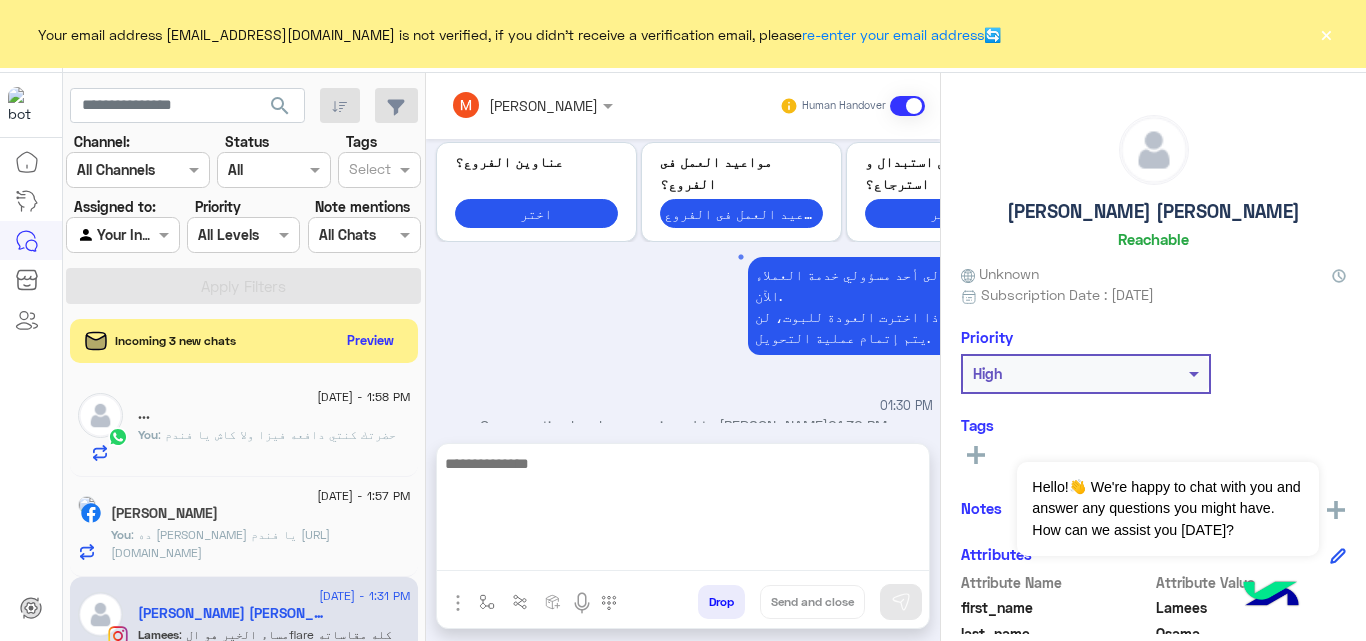 click at bounding box center (683, 511) 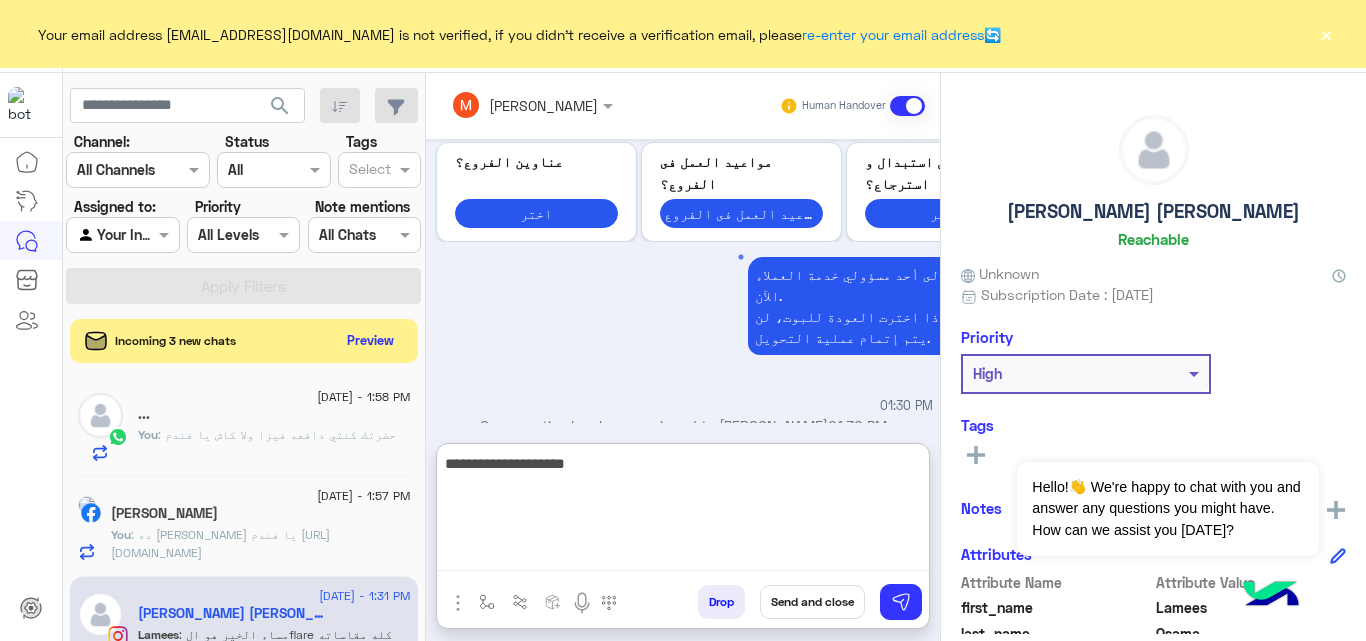paste on "***" 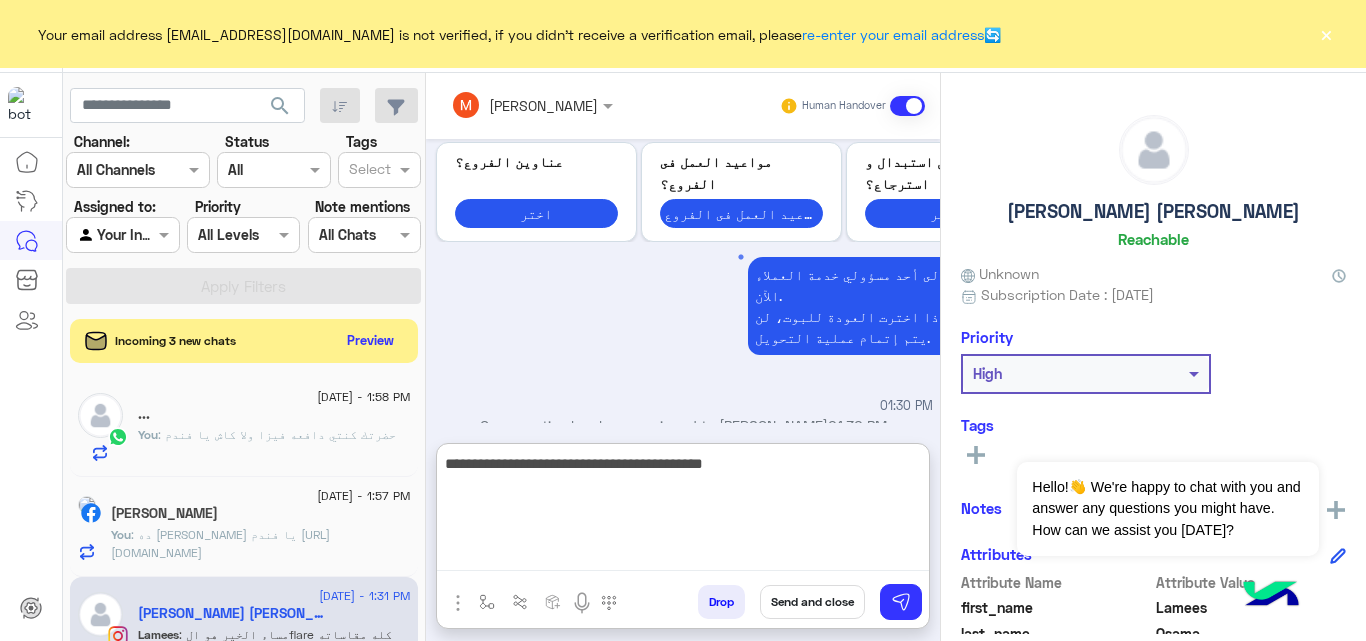 type on "**********" 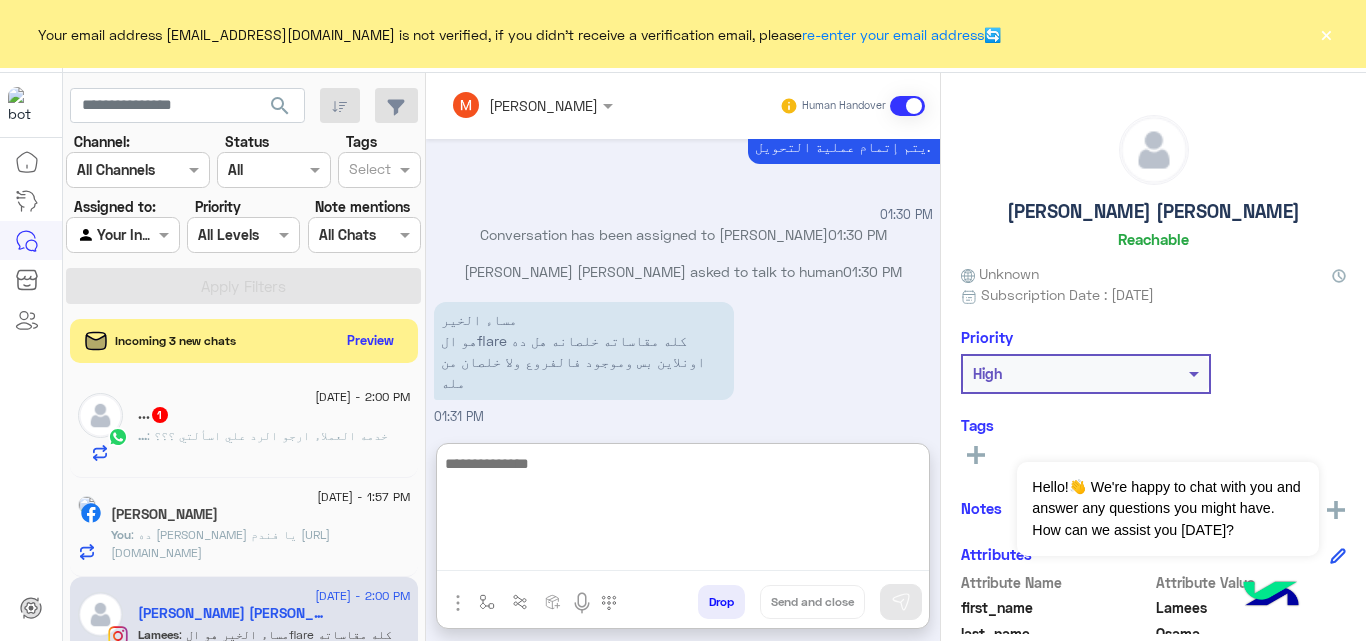scroll, scrollTop: 1289, scrollLeft: 0, axis: vertical 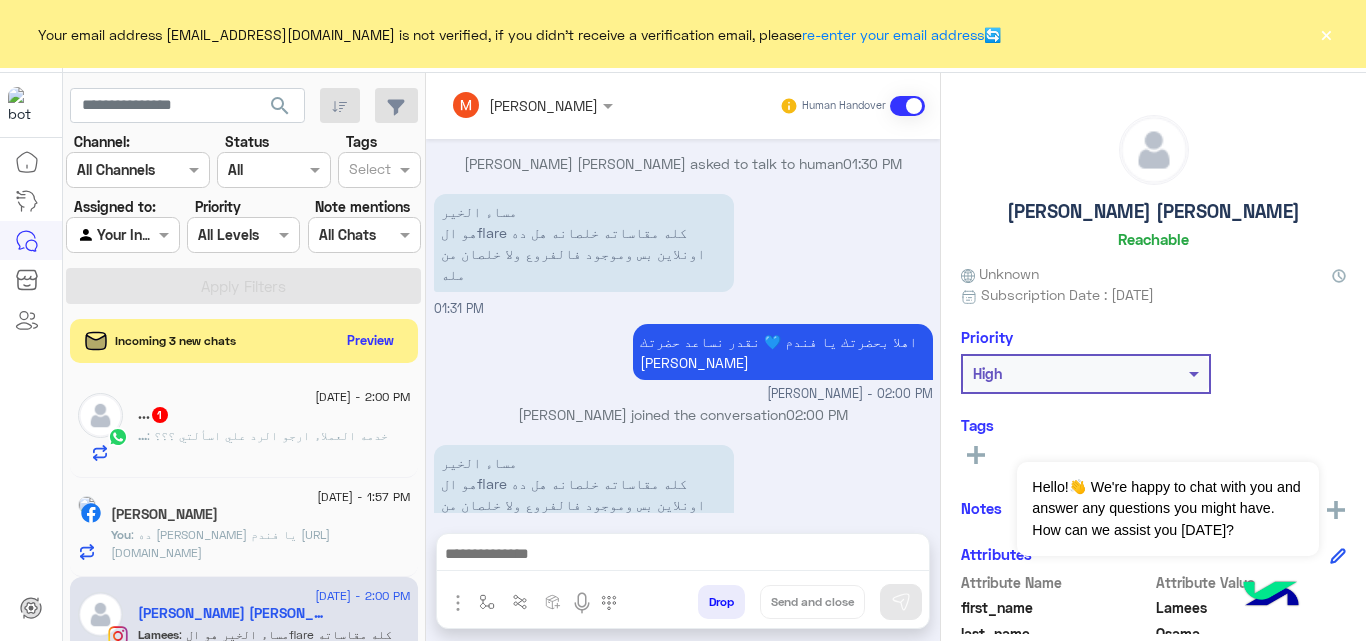 click on ": خدمه العملاء ارجو الرد علي اسألتي ؟؟؟" 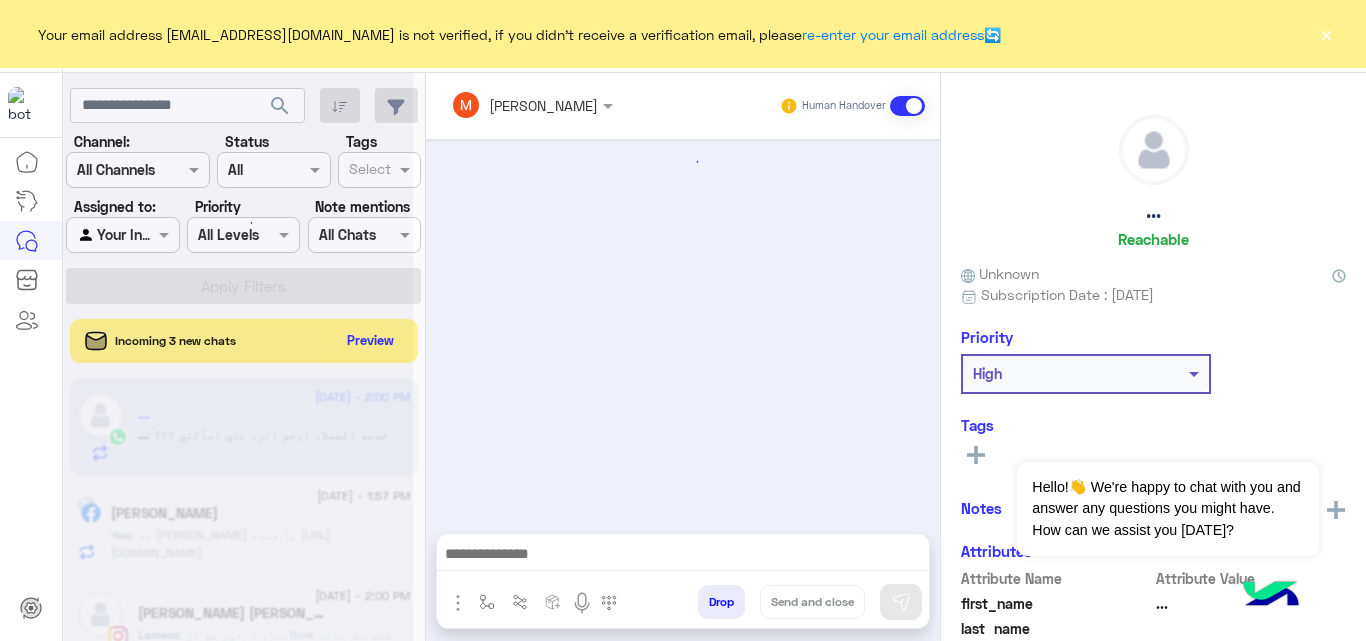 scroll, scrollTop: 355, scrollLeft: 0, axis: vertical 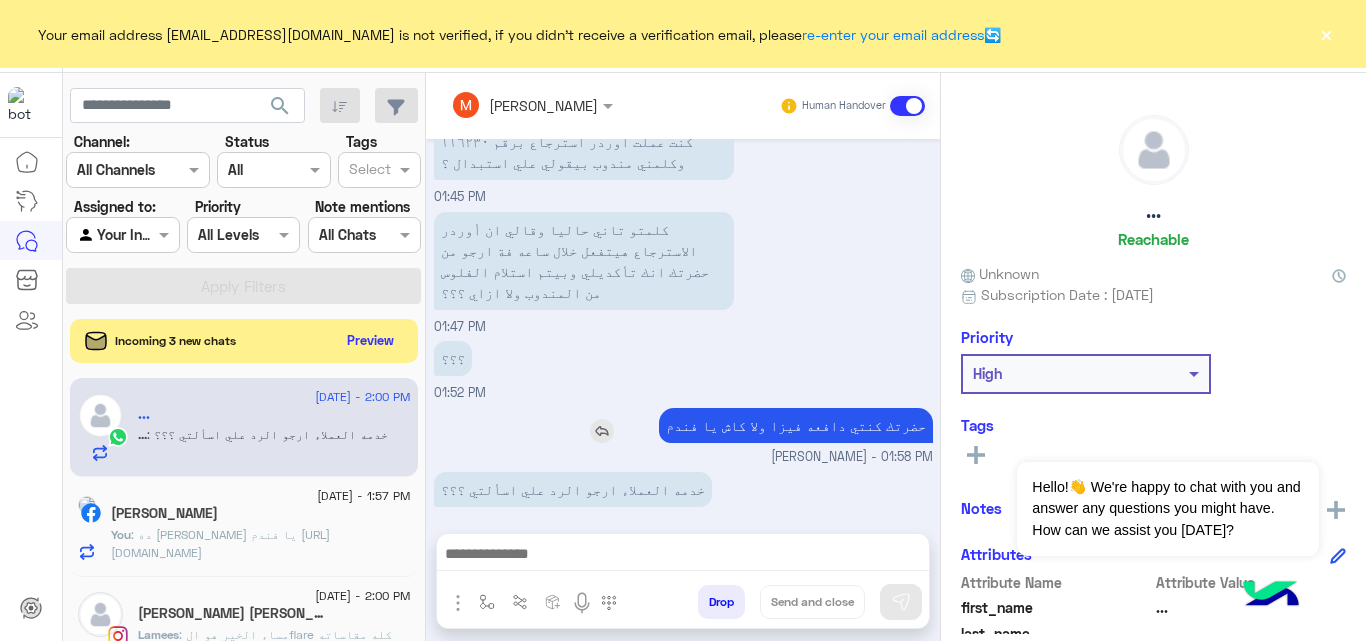 click at bounding box center (602, 431) 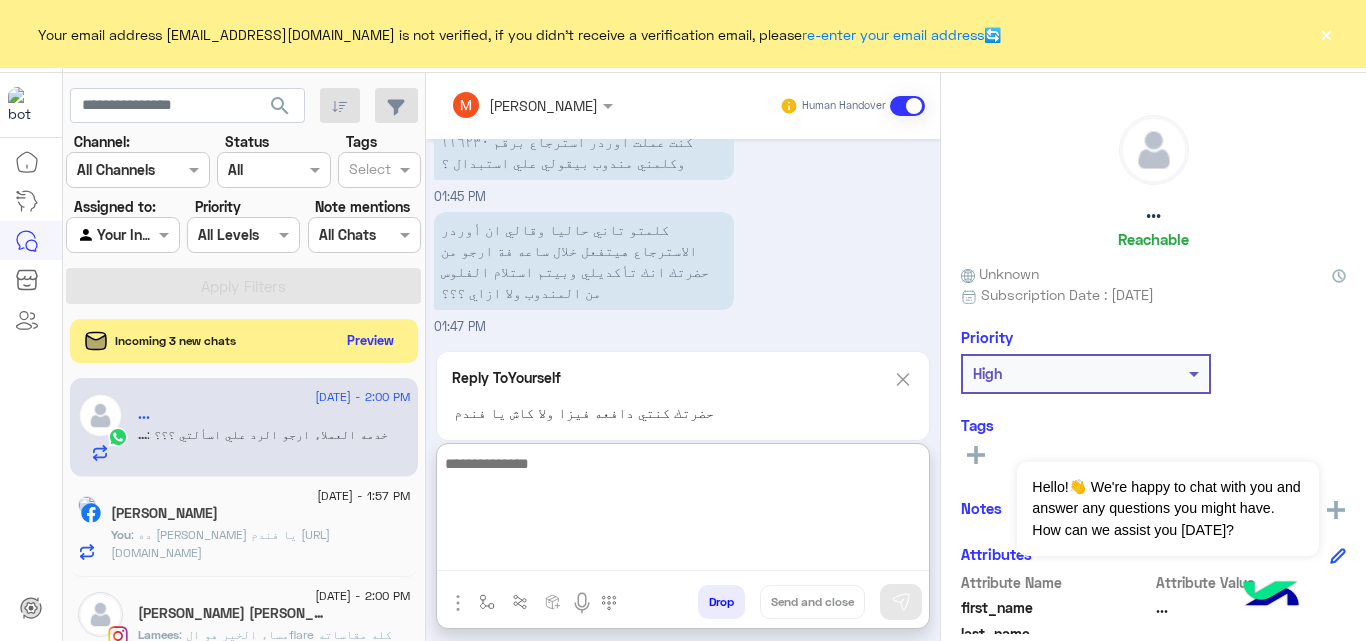 click at bounding box center [683, 511] 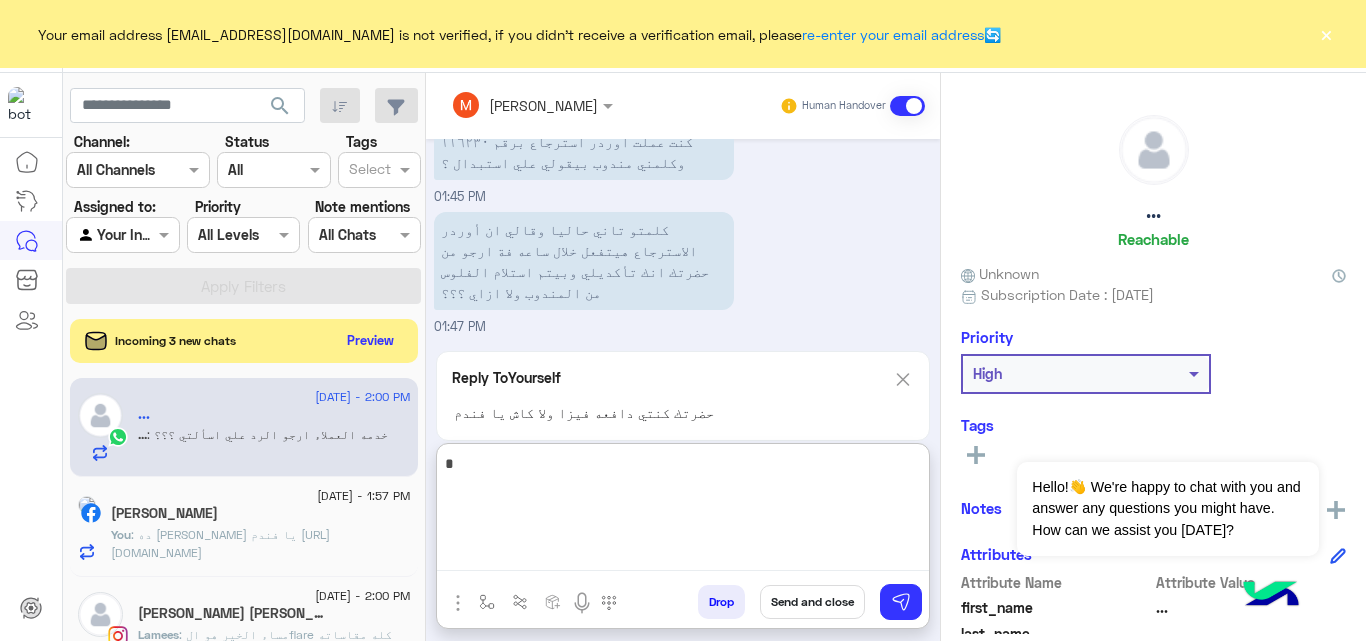 type on "*" 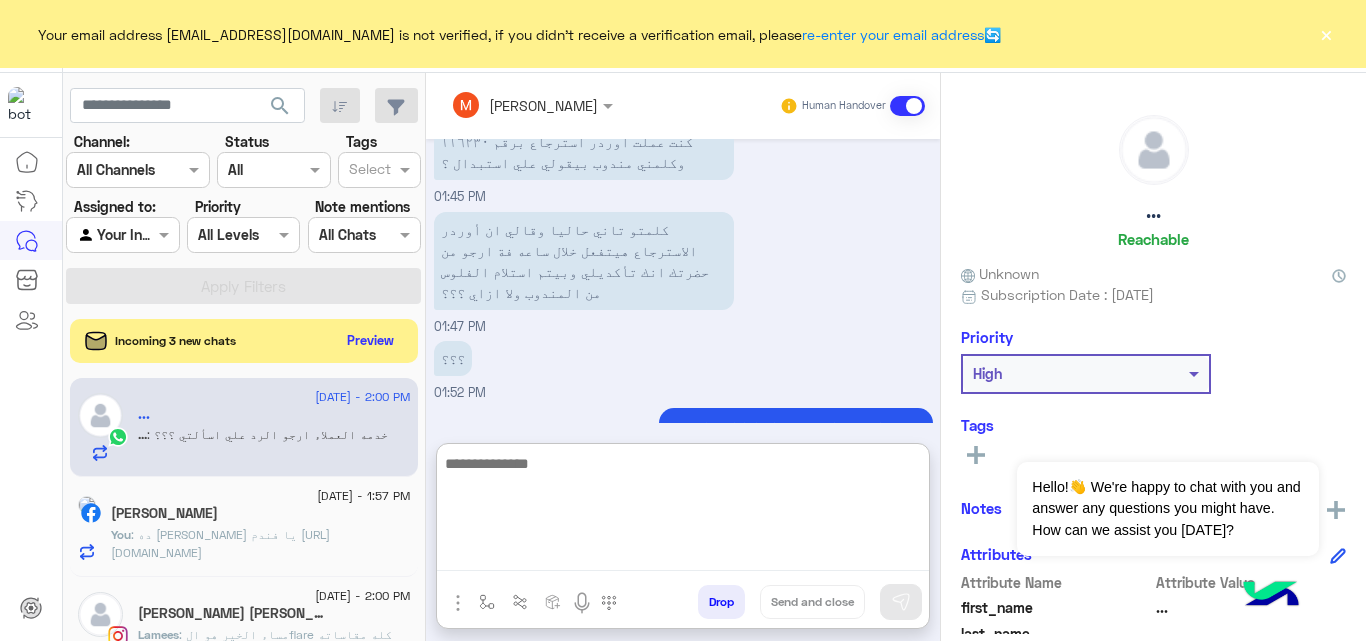 scroll, scrollTop: 544, scrollLeft: 0, axis: vertical 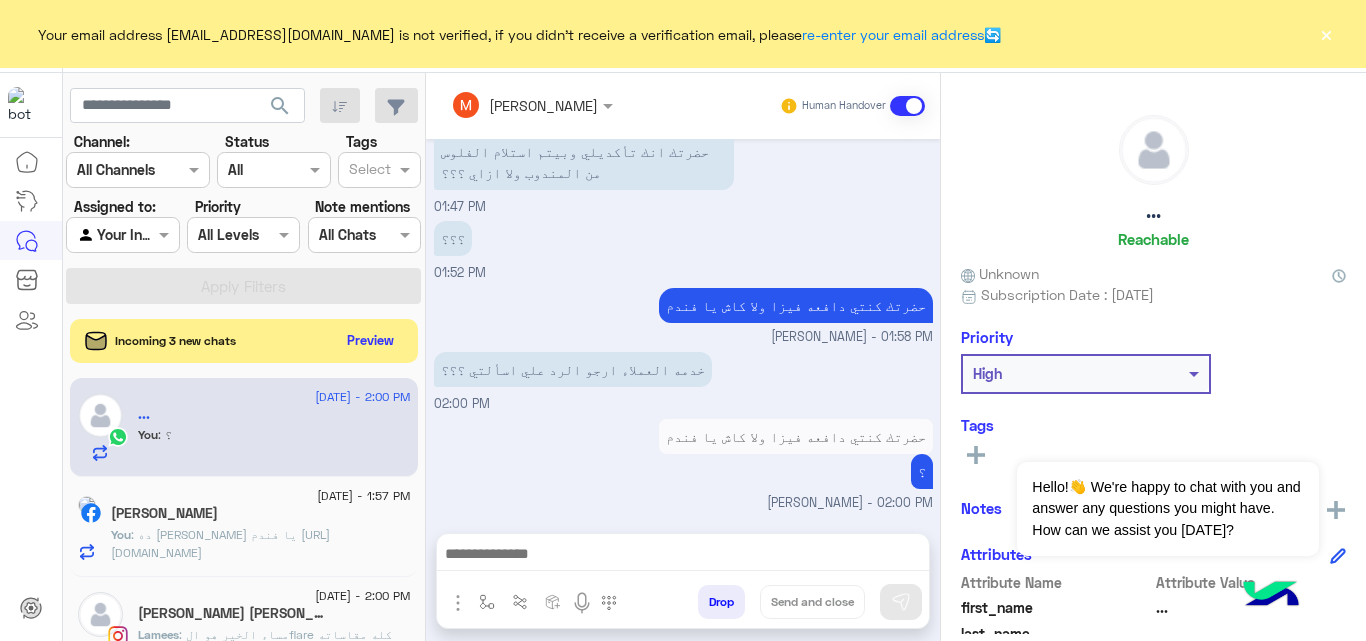 click on "Lamees Osama  1" 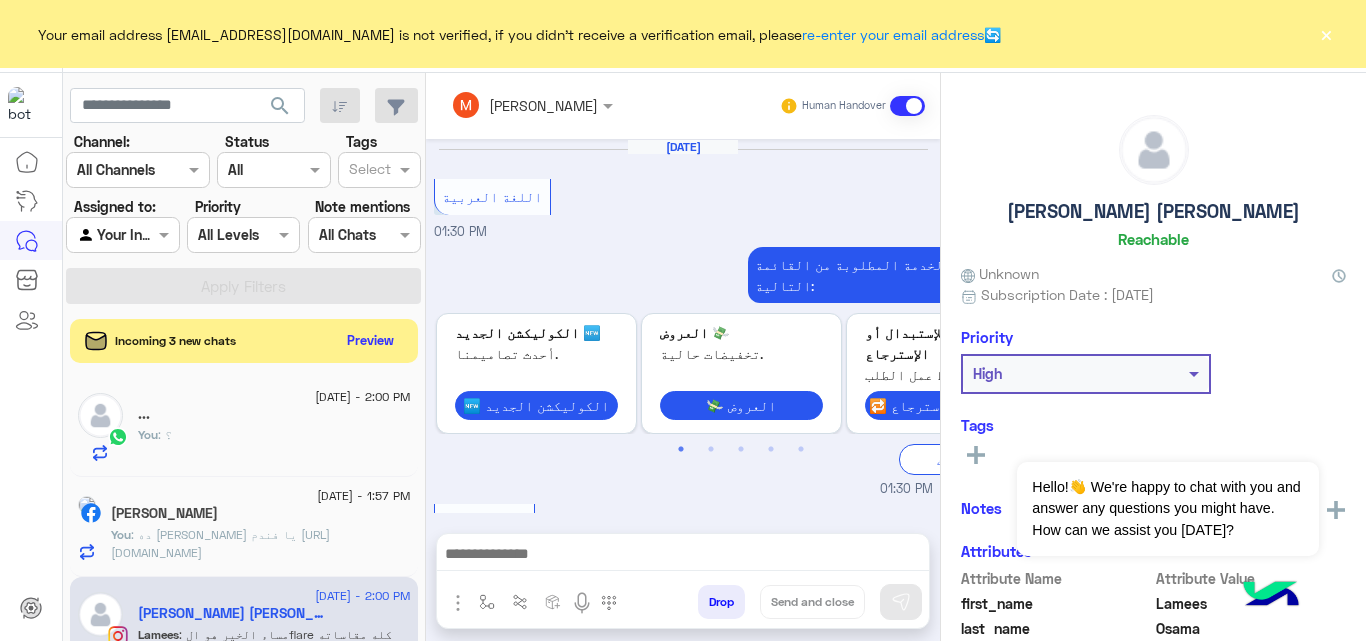 scroll, scrollTop: 768, scrollLeft: 0, axis: vertical 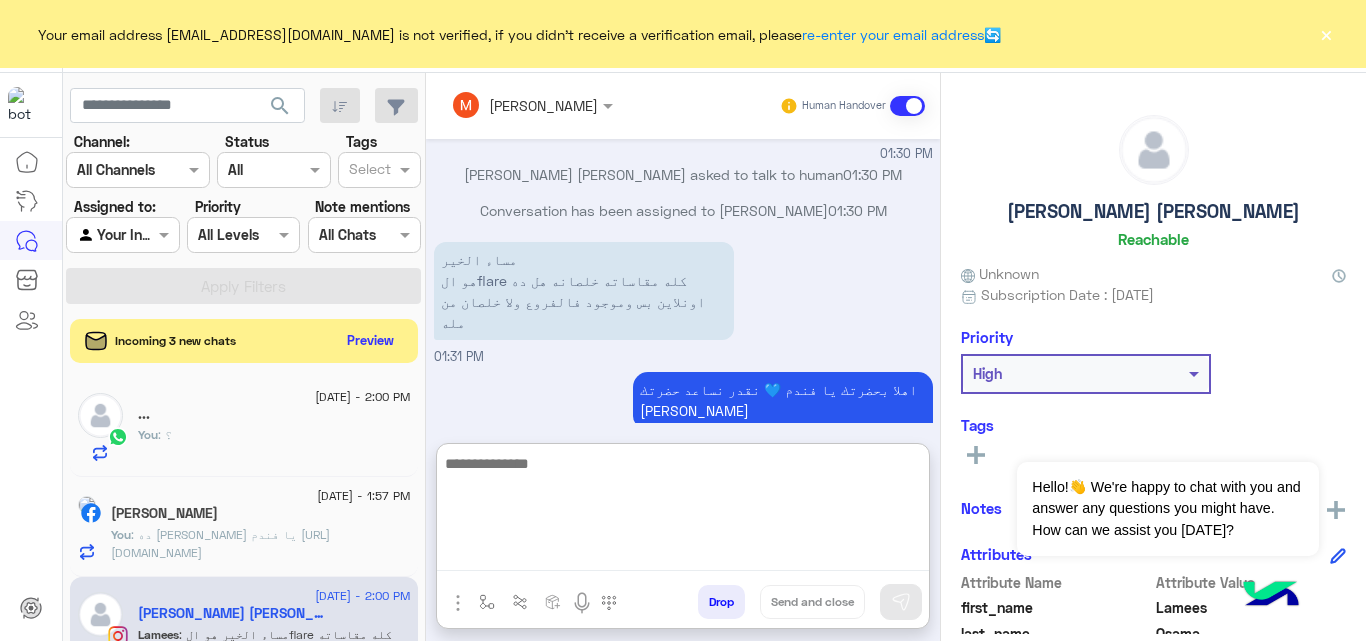 click at bounding box center (683, 511) 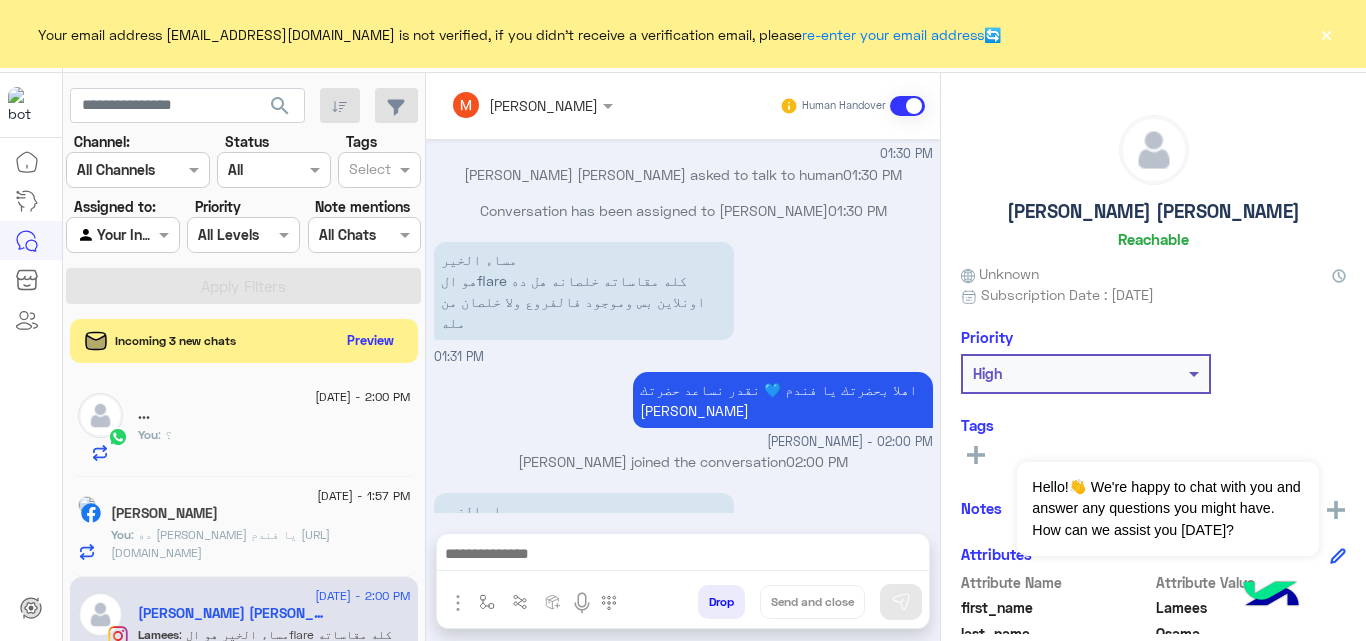 scroll, scrollTop: 768, scrollLeft: 0, axis: vertical 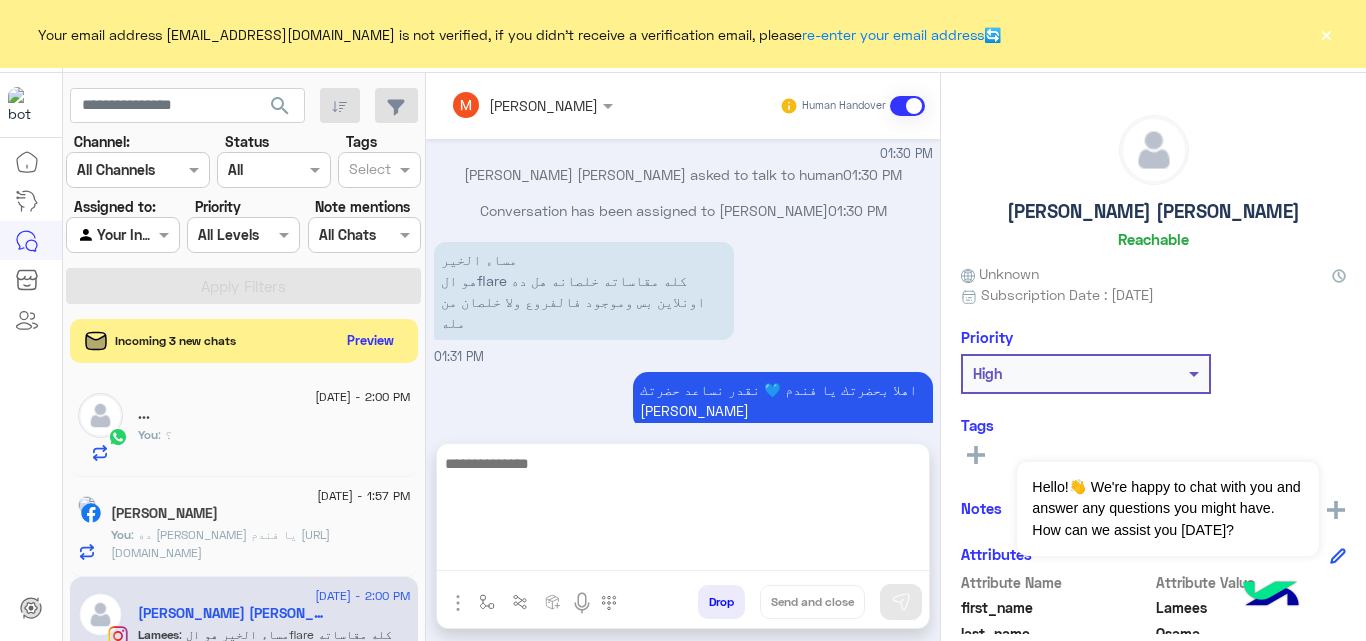 click at bounding box center (683, 511) 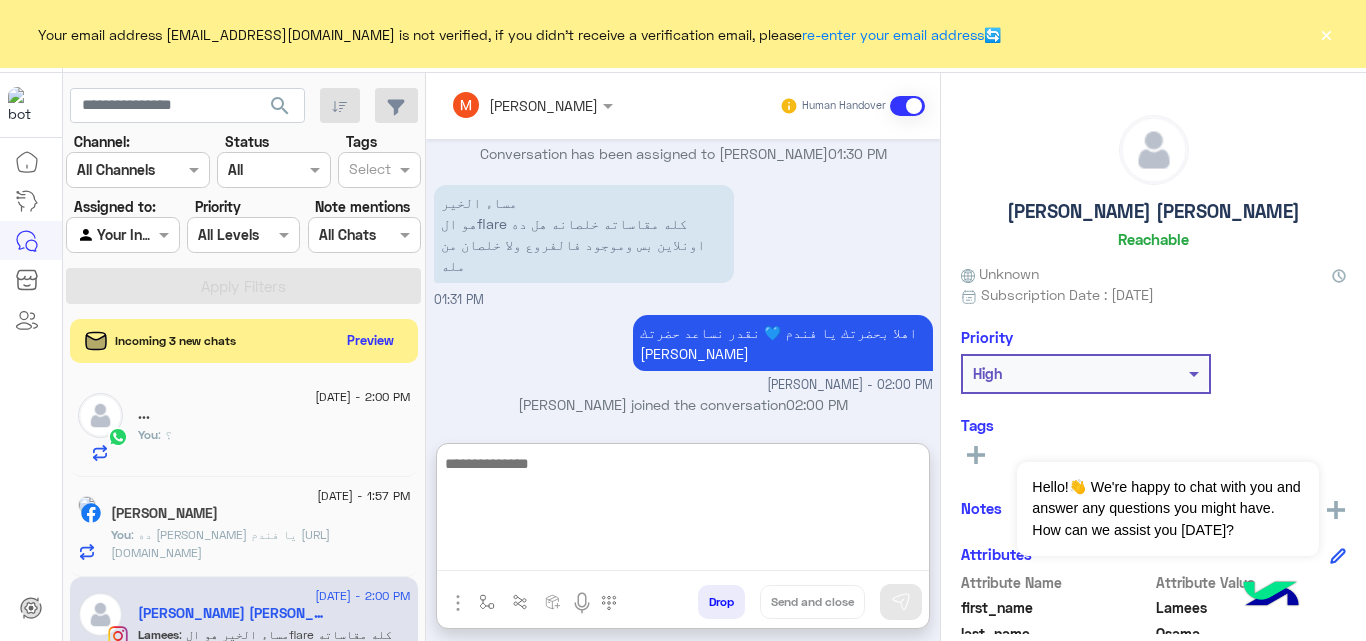 scroll, scrollTop: 829, scrollLeft: 0, axis: vertical 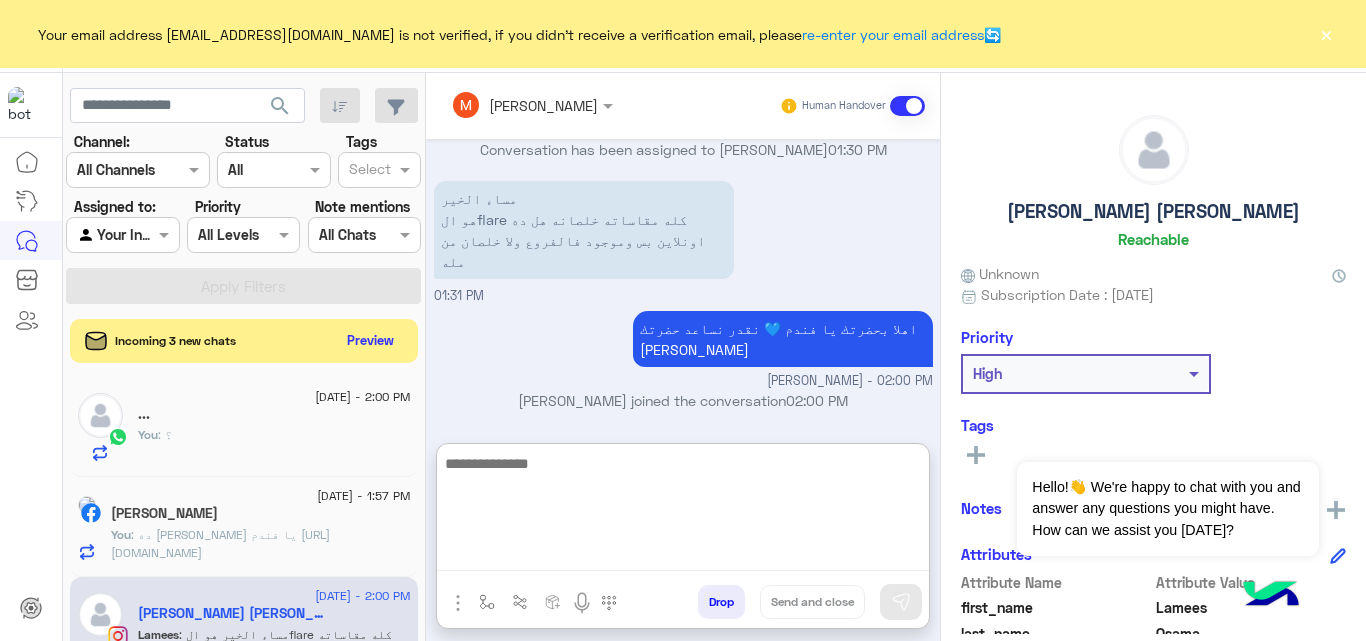 paste on "**********" 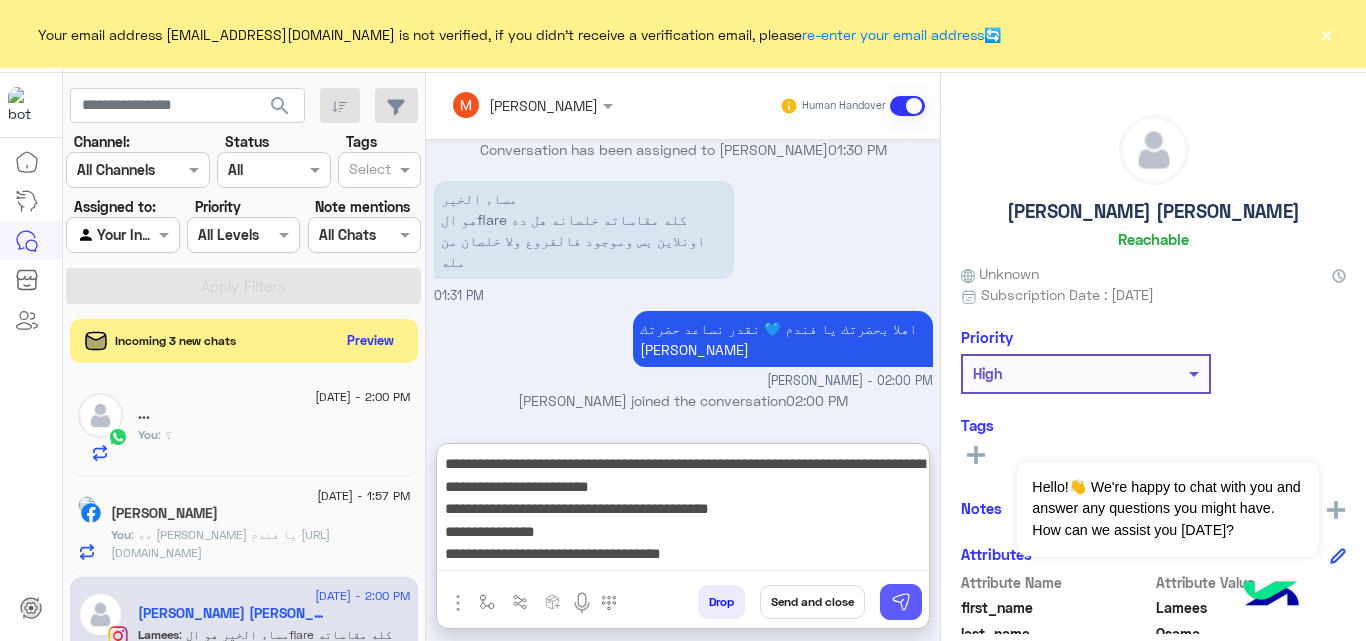 type on "**********" 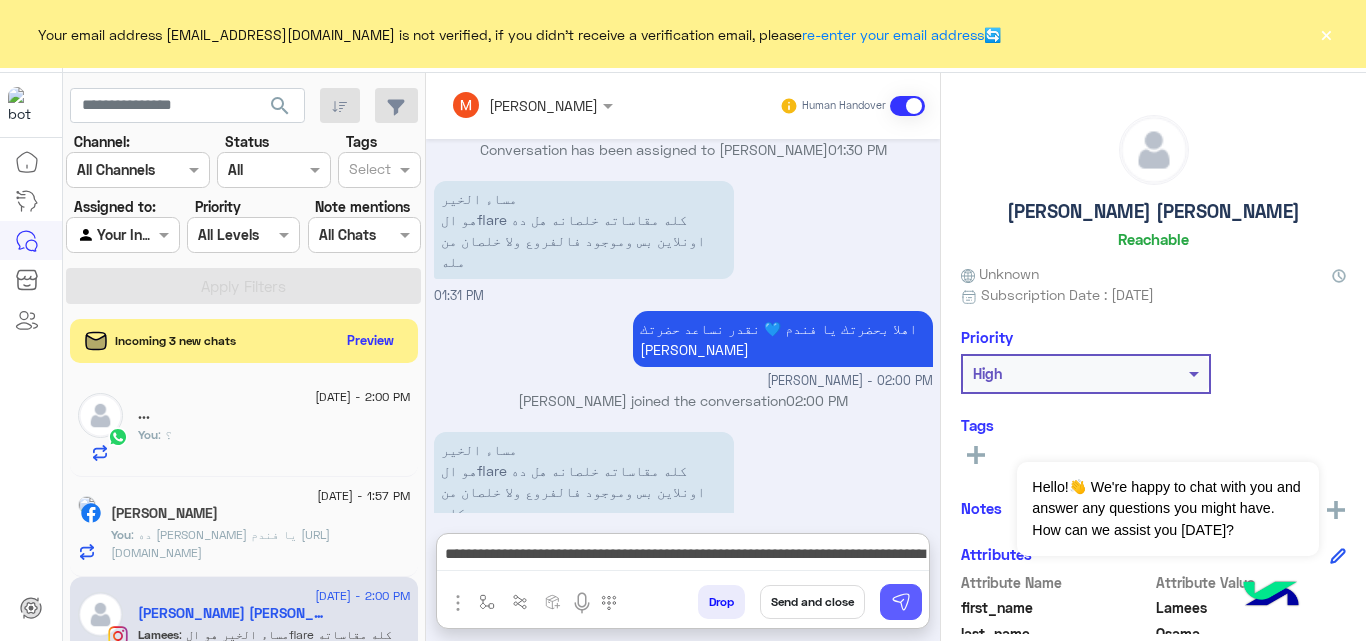 click at bounding box center [901, 602] 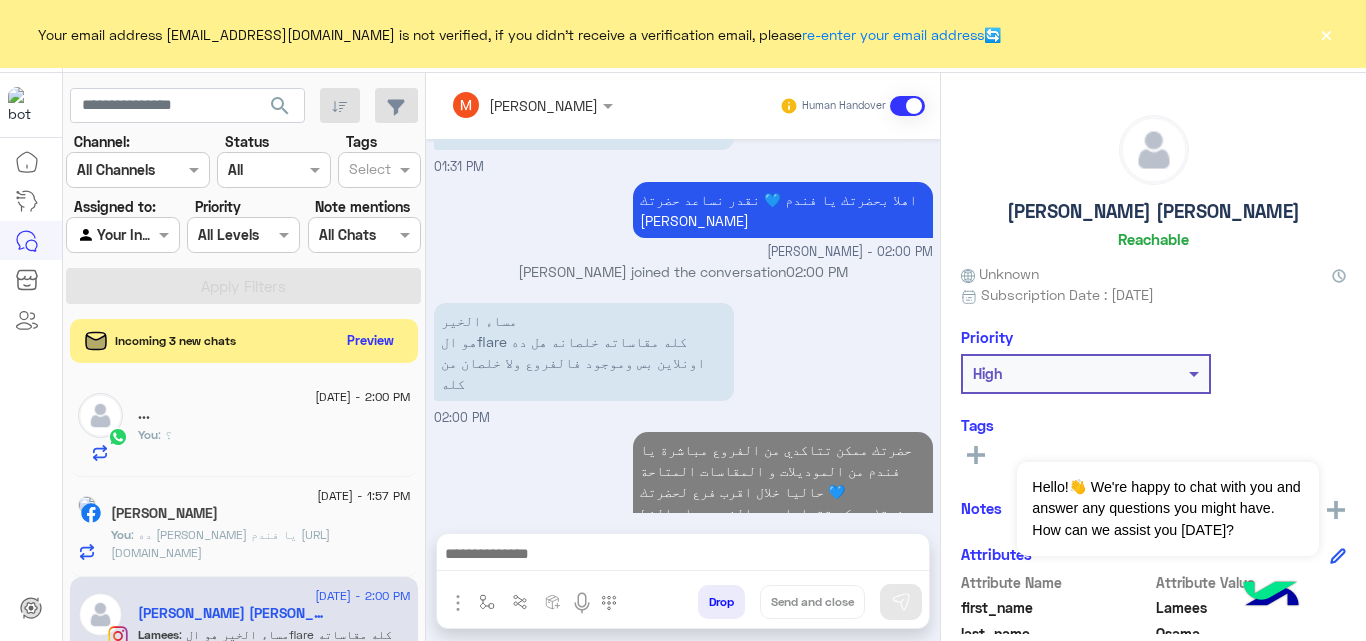 scroll, scrollTop: 958, scrollLeft: 0, axis: vertical 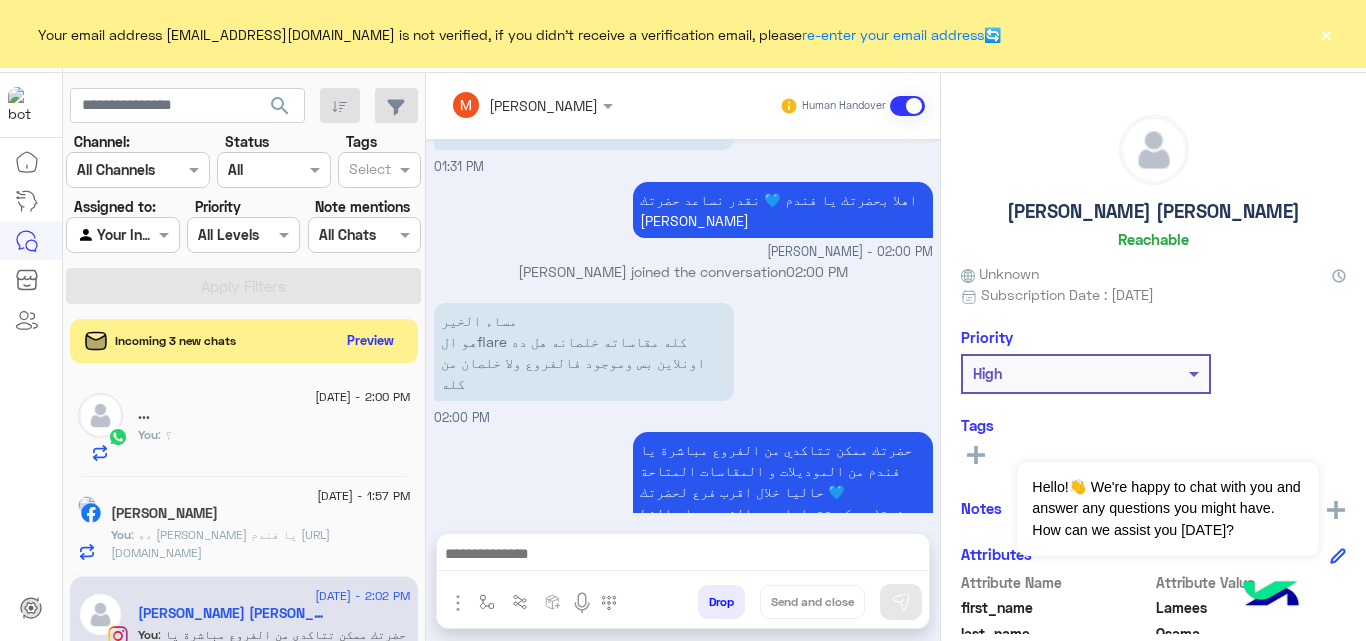 click on "..." 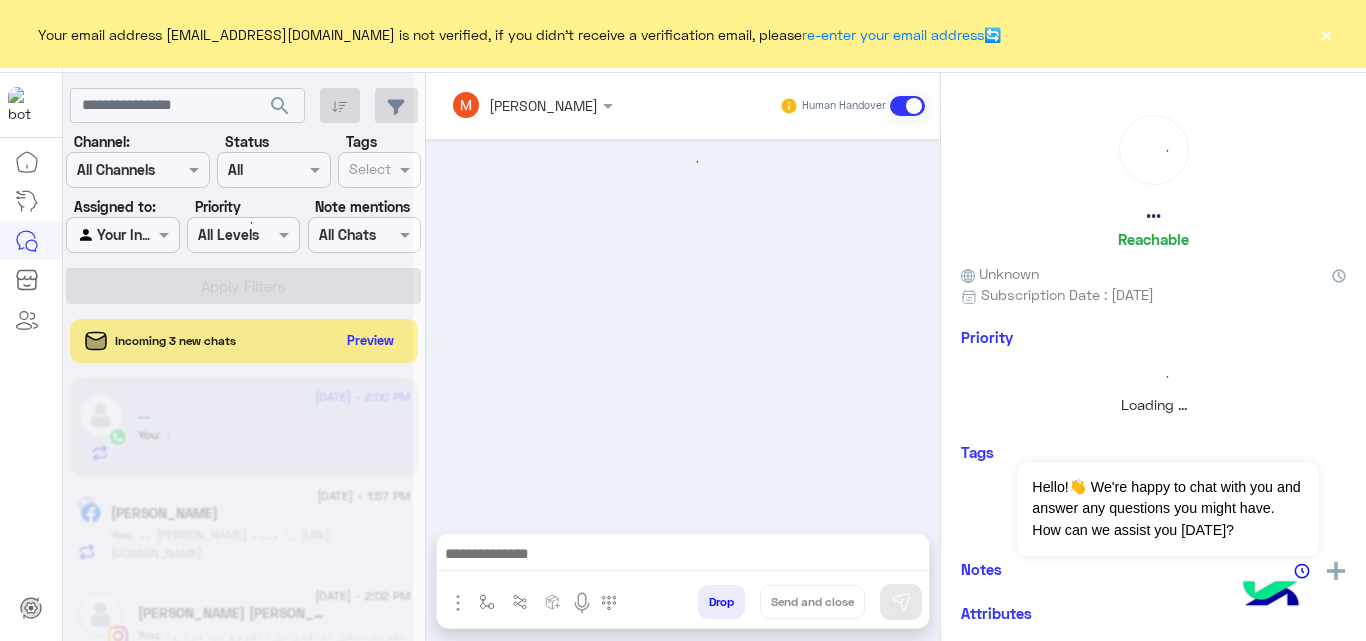 scroll, scrollTop: 387, scrollLeft: 0, axis: vertical 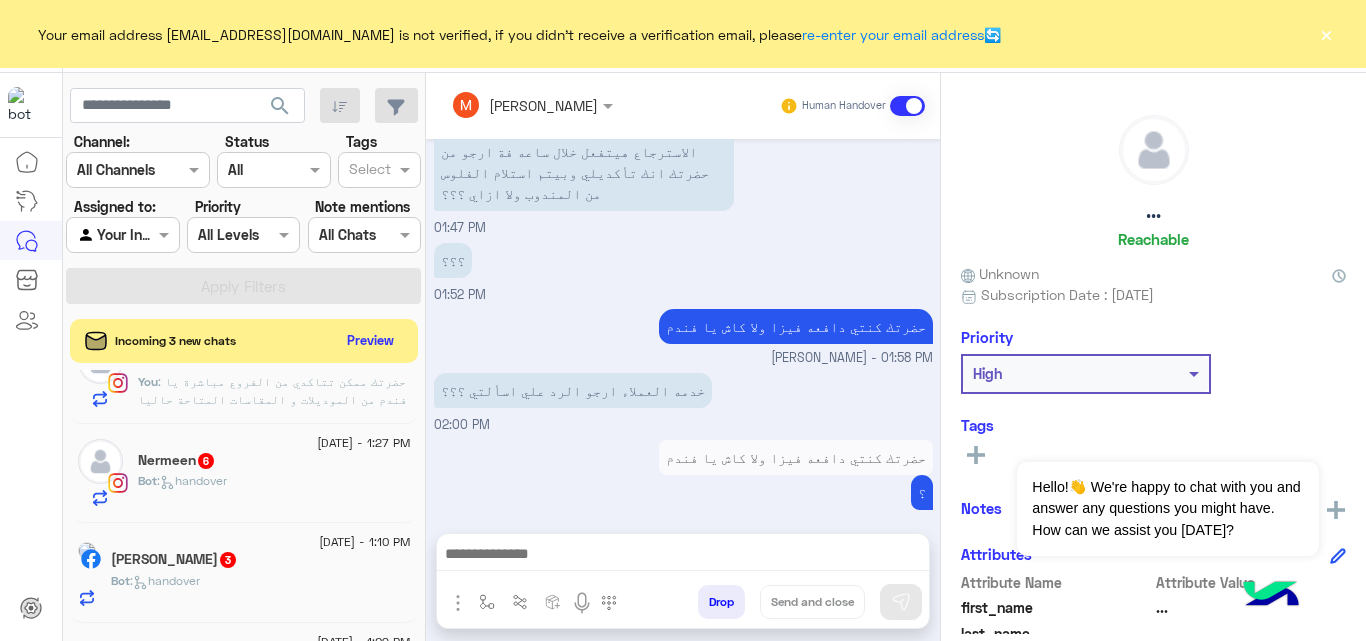 click on "Nermeen   6" 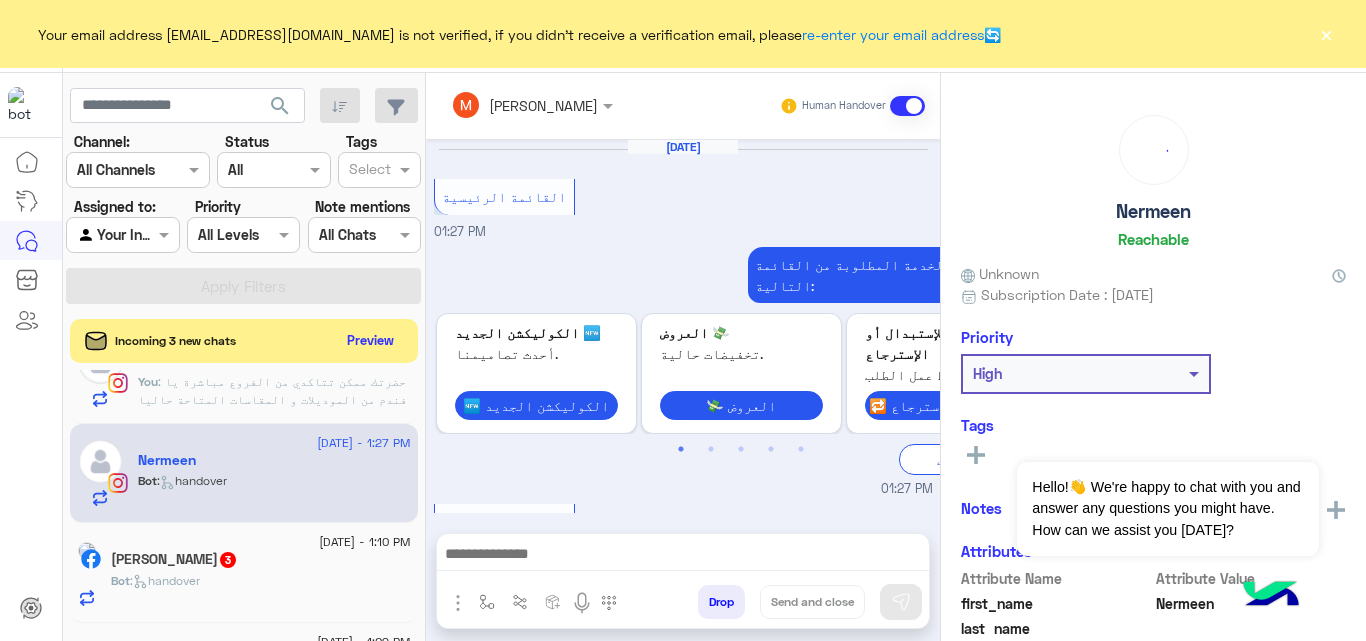 scroll, scrollTop: 928, scrollLeft: 0, axis: vertical 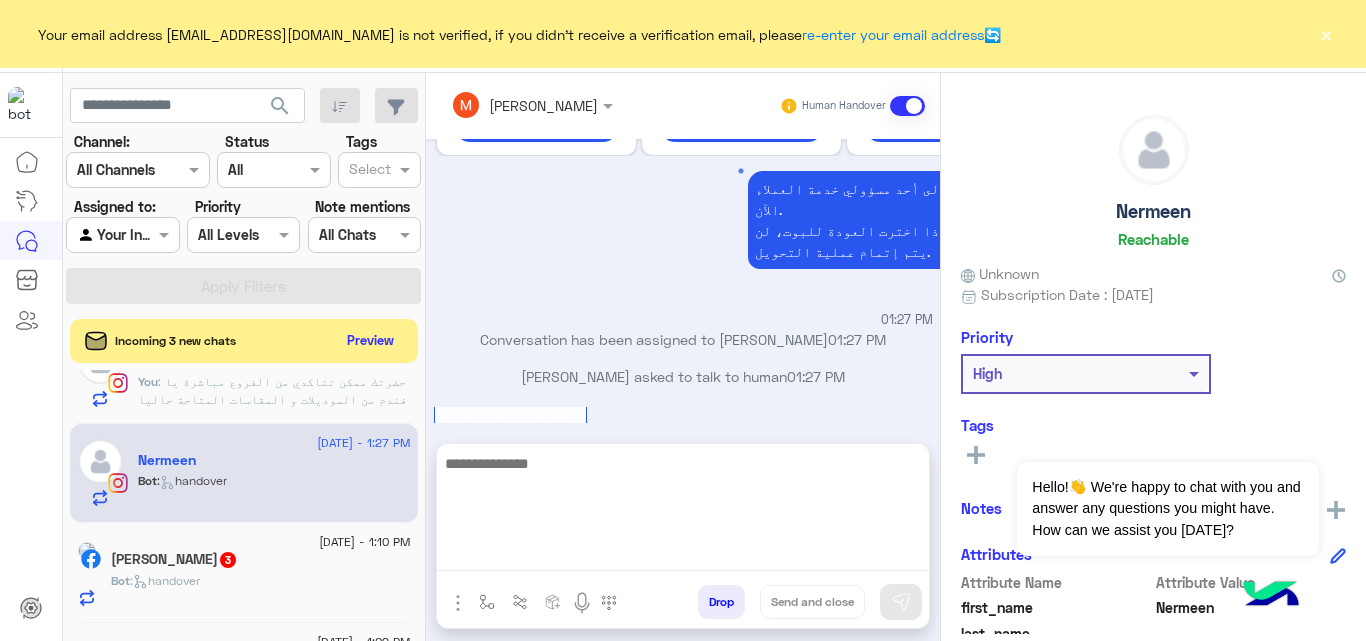 click at bounding box center [683, 511] 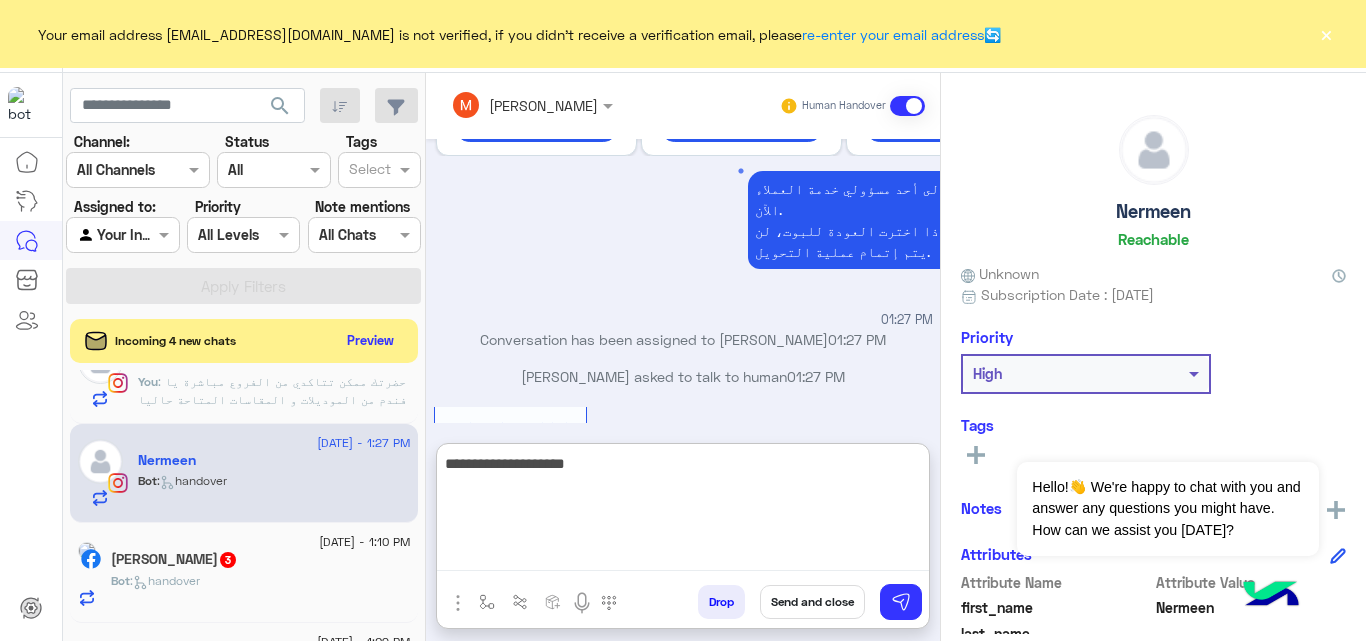 paste on "***" 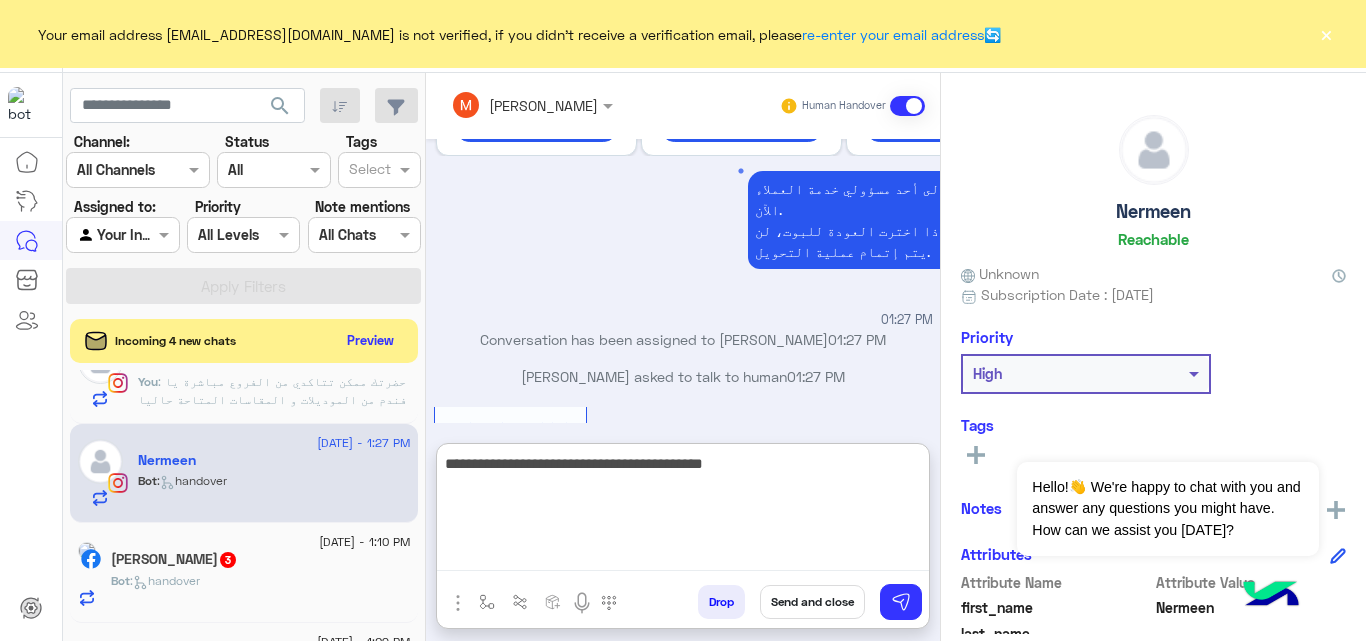 type on "**********" 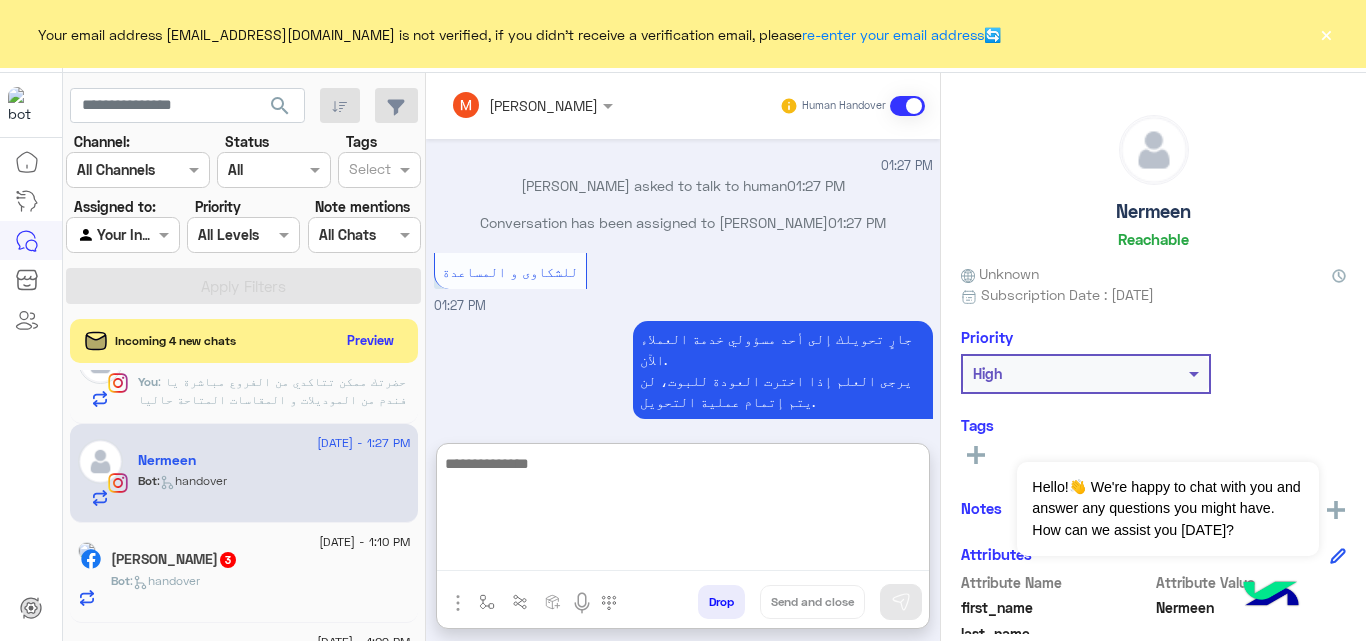 scroll, scrollTop: 1118, scrollLeft: 0, axis: vertical 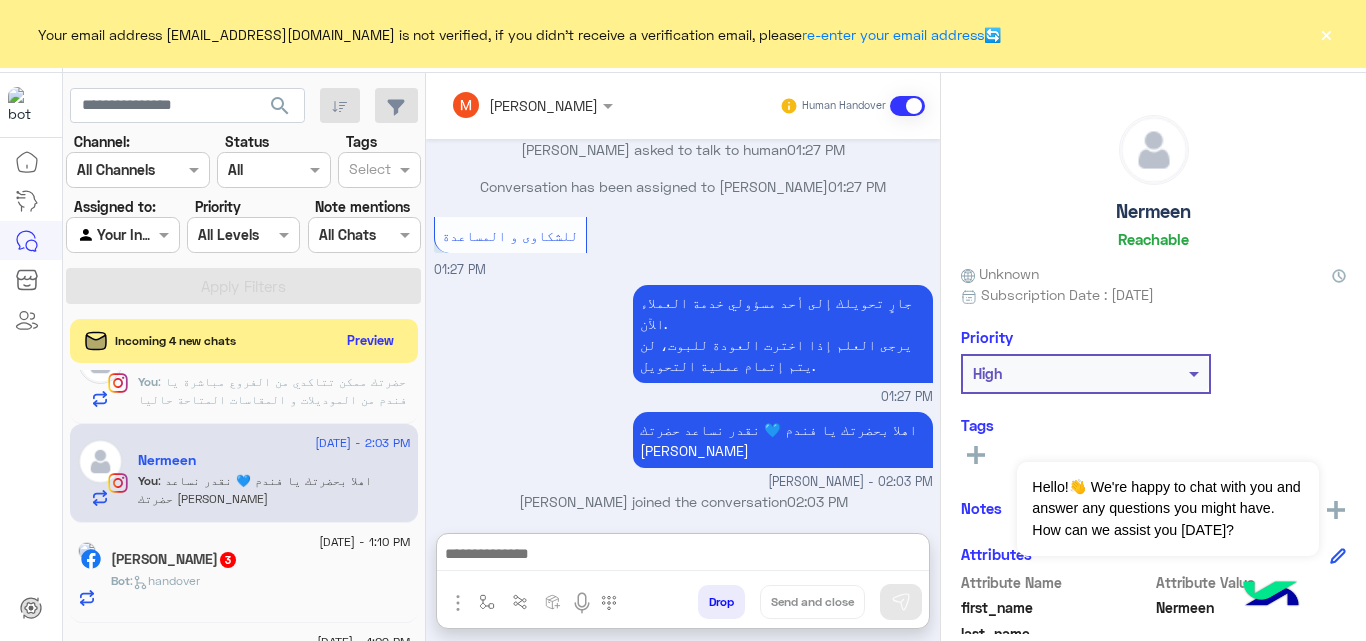 click on "Bot :   handover" 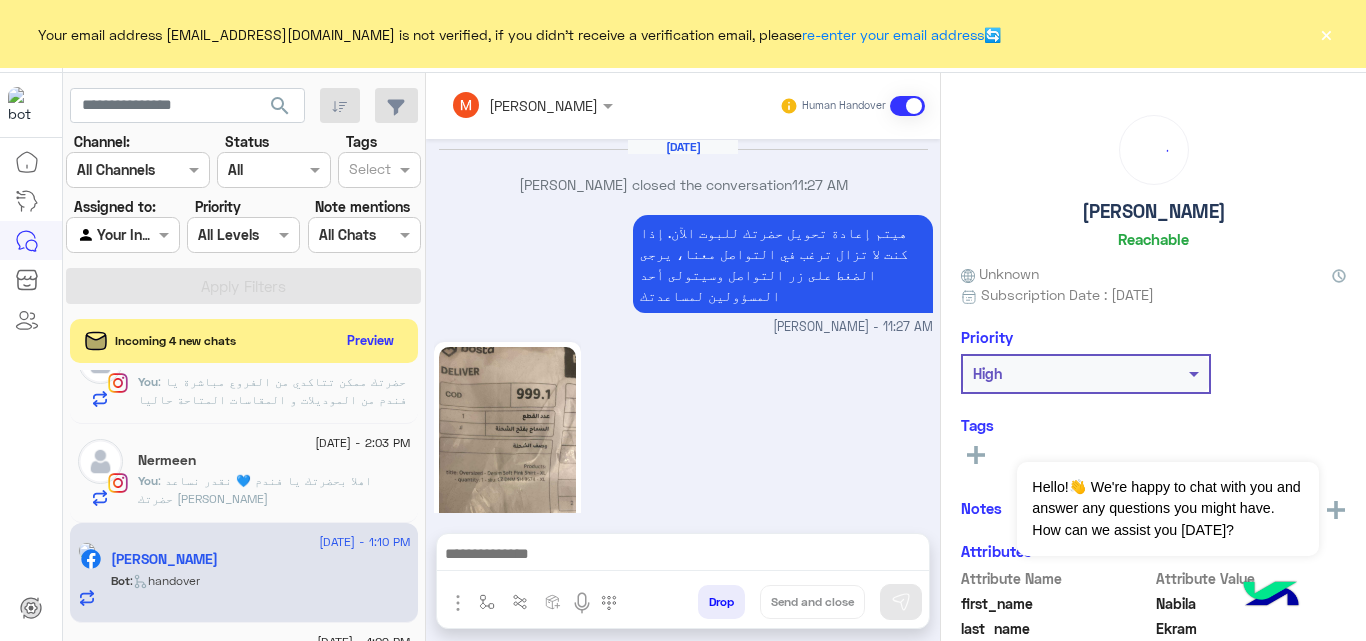 scroll, scrollTop: 996, scrollLeft: 0, axis: vertical 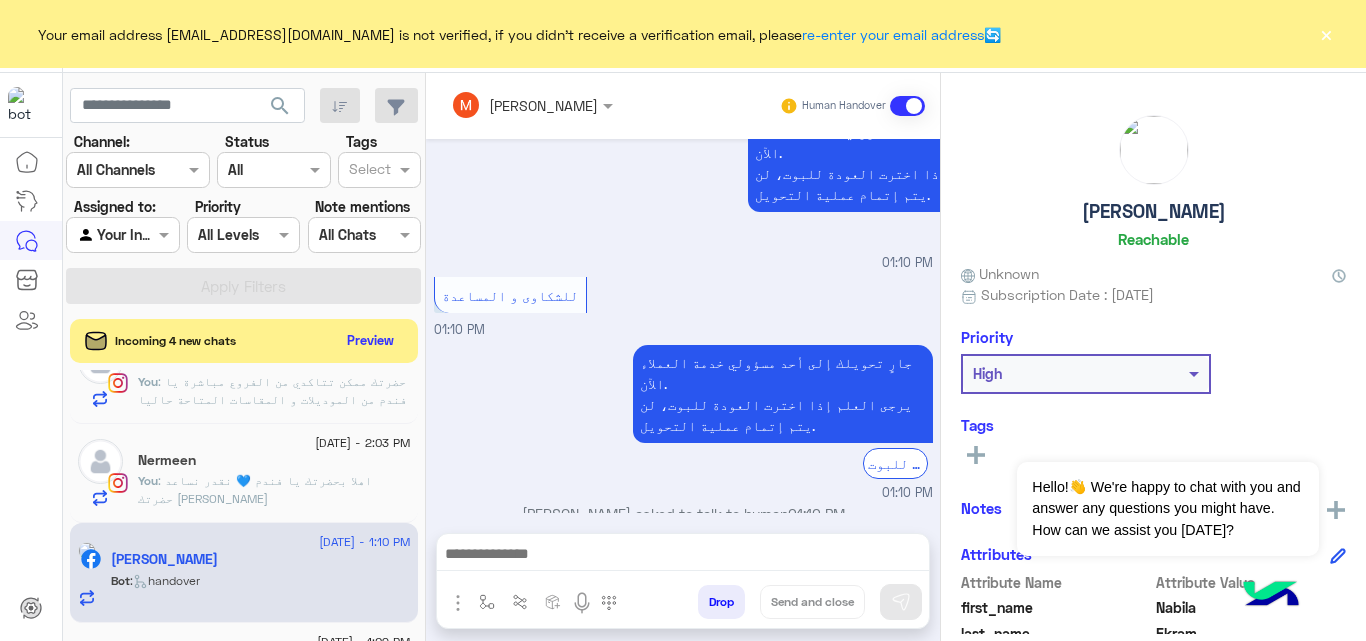 click on ": اهلا بحضرتك يا فندم 💙 نقدر نساعد حضرتك [PERSON_NAME]" 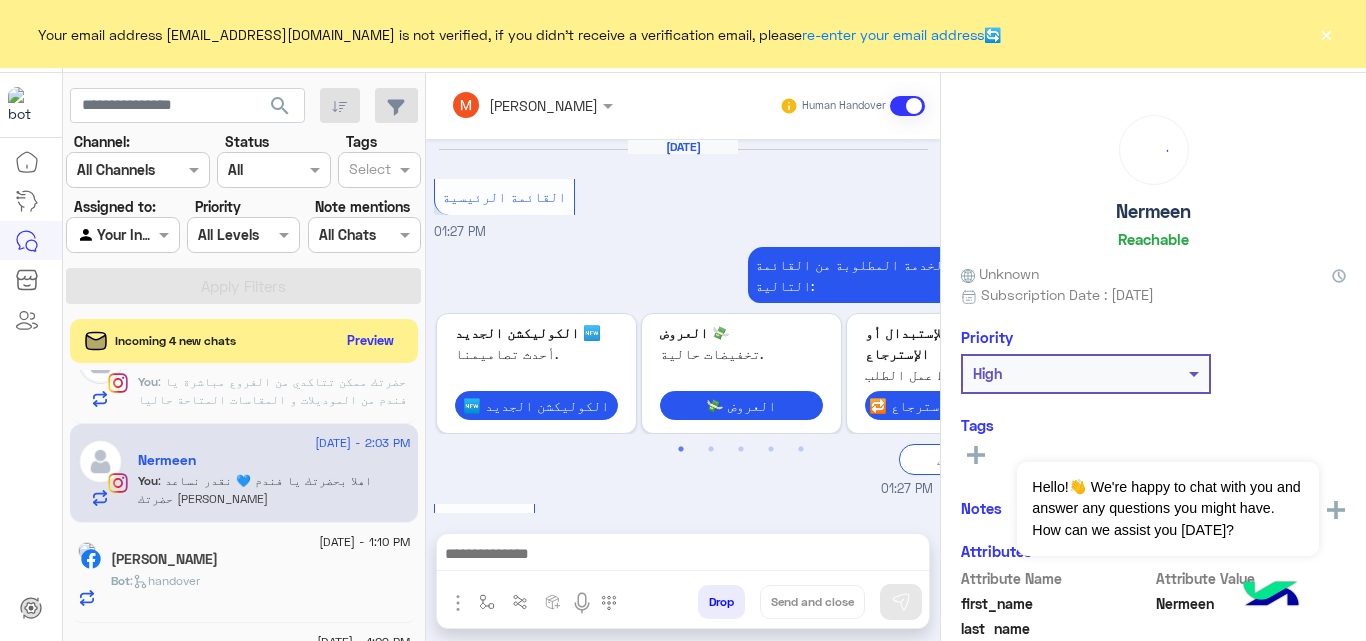 scroll, scrollTop: 724, scrollLeft: 0, axis: vertical 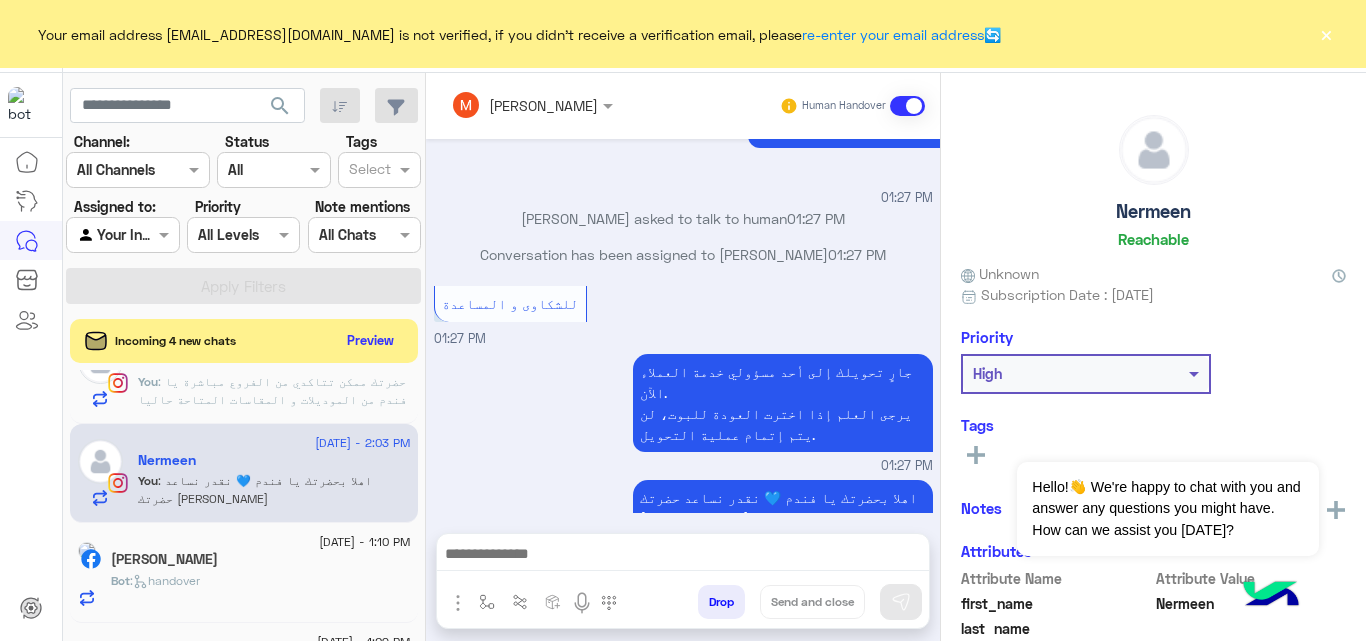 click on "اهلا بحضرتك يا فندم 💙 نقدر نساعد حضرتك [PERSON_NAME]" at bounding box center (783, 508) 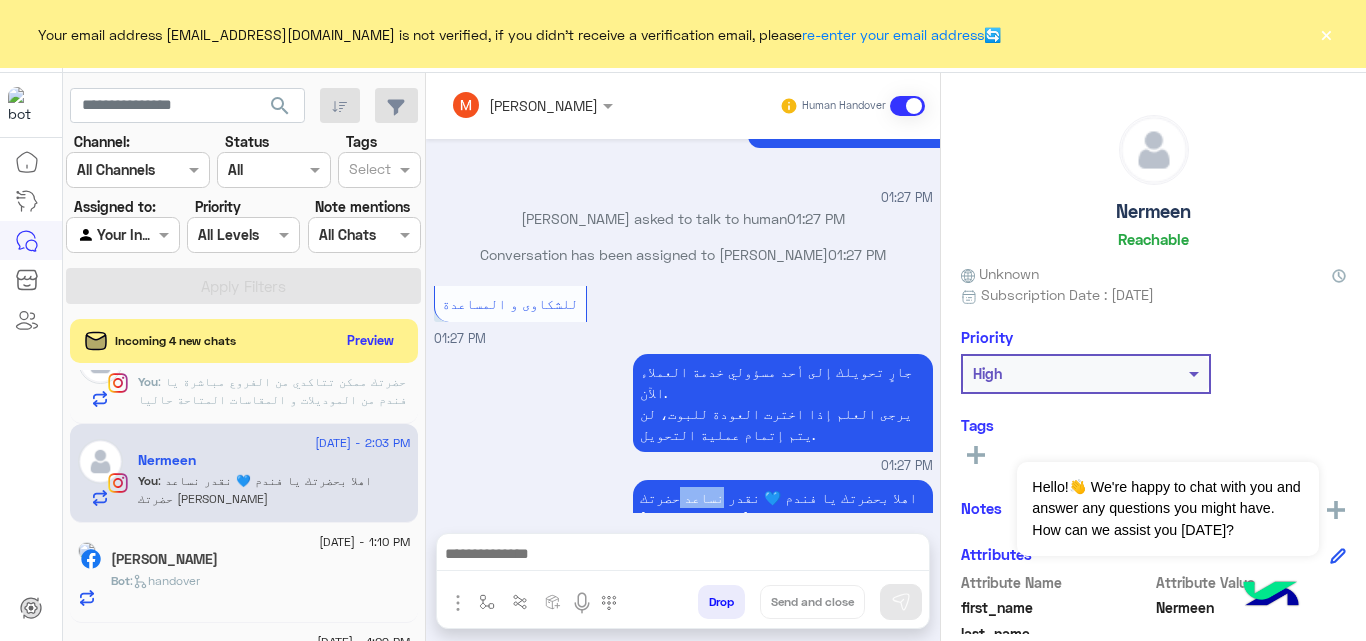 click on "اهلا بحضرتك يا فندم 💙 نقدر نساعد حضرتك [PERSON_NAME]" at bounding box center (783, 508) 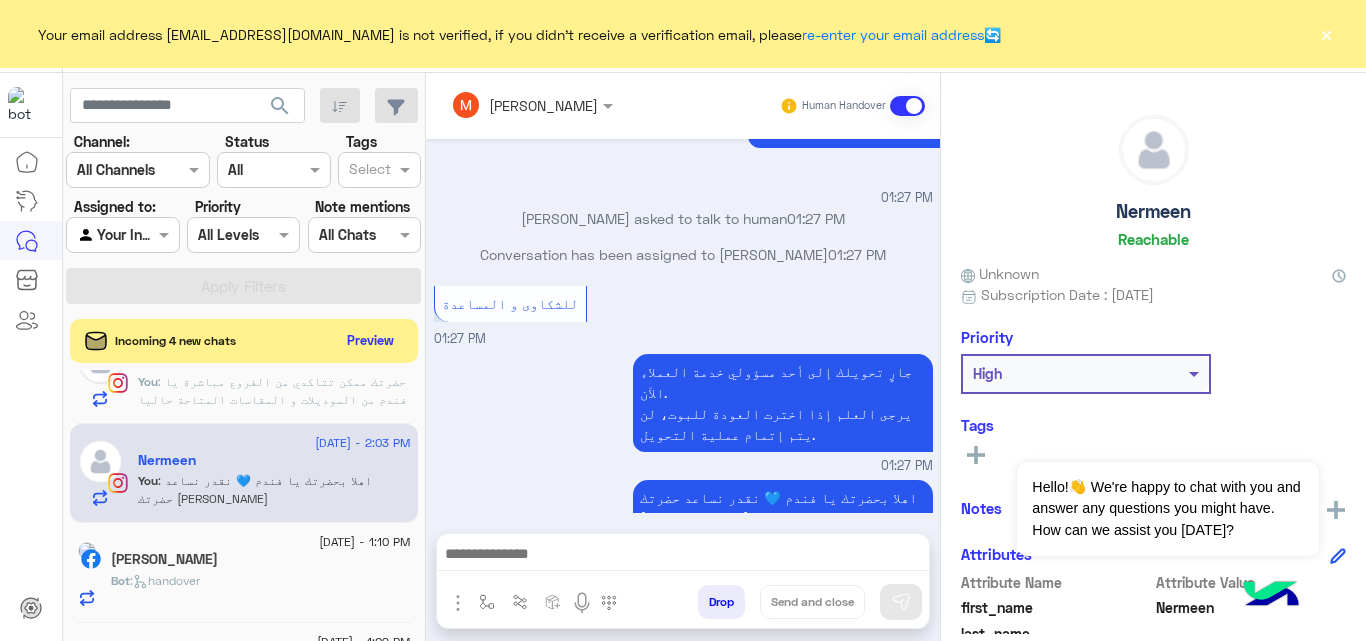 click on "اهلا بحضرتك يا فندم 💙 نقدر نساعد حضرتك [PERSON_NAME]" at bounding box center (783, 508) 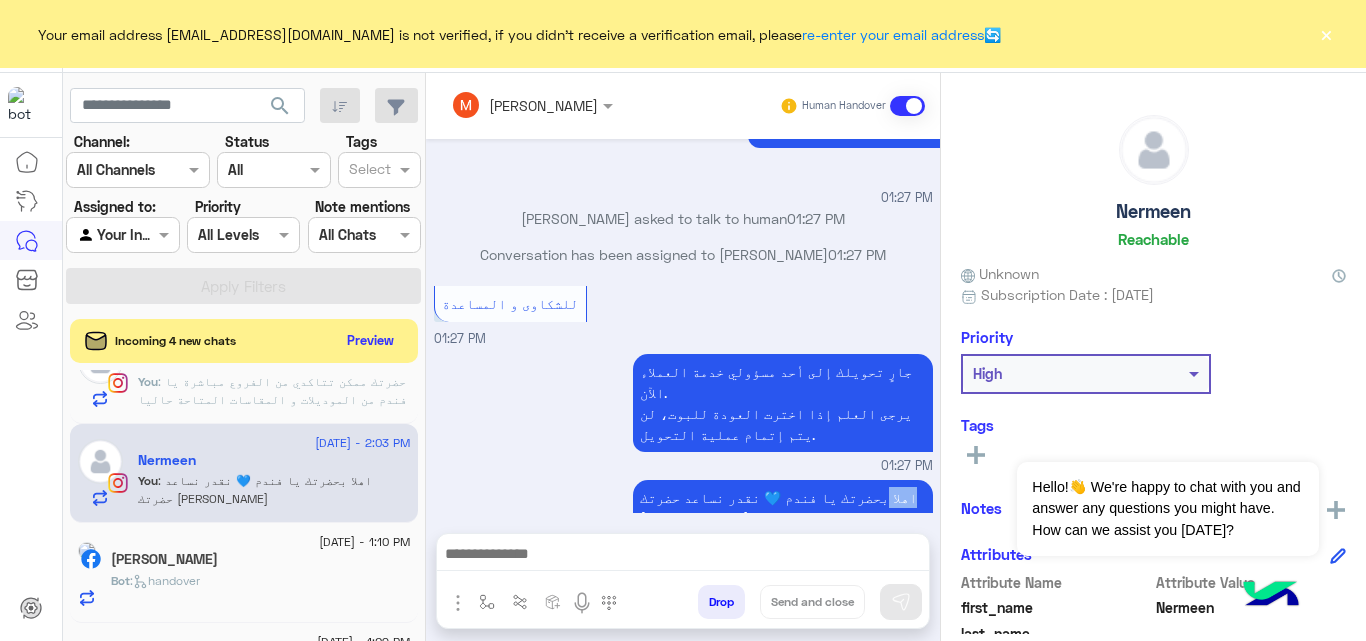 click on "اهلا بحضرتك يا فندم 💙 نقدر نساعد حضرتك [PERSON_NAME]" at bounding box center [783, 508] 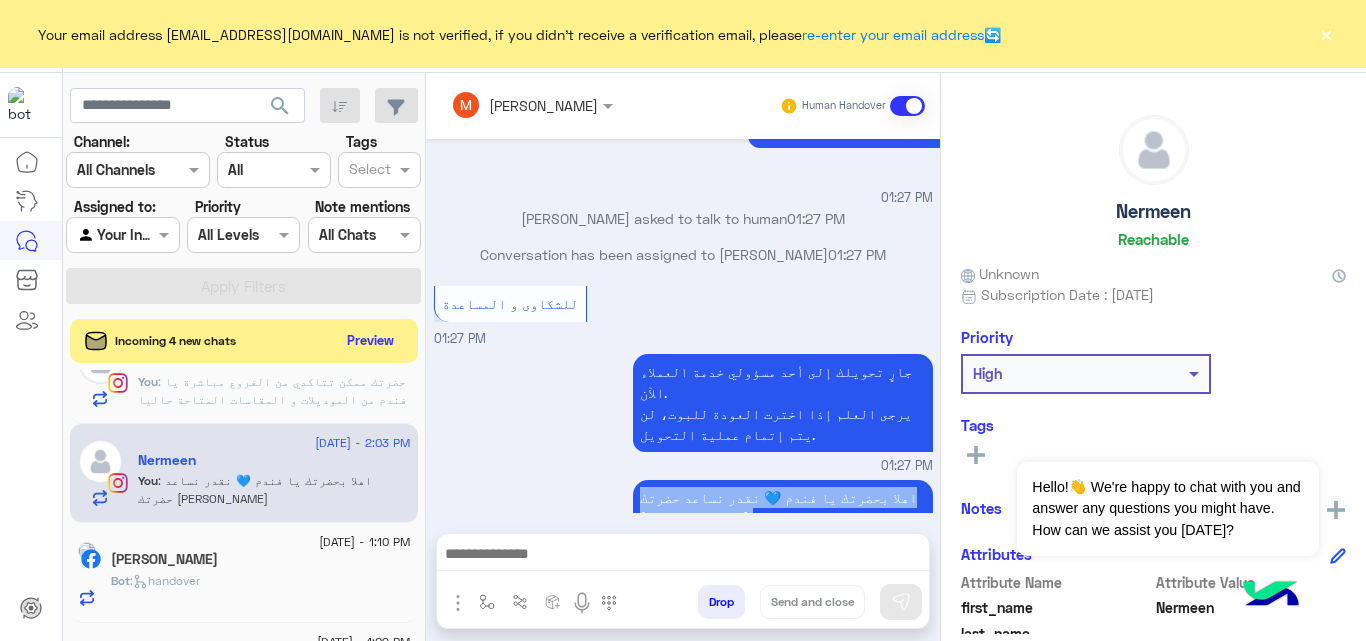 click on "اهلا بحضرتك يا فندم 💙 نقدر نساعد حضرتك [PERSON_NAME]" at bounding box center [783, 508] 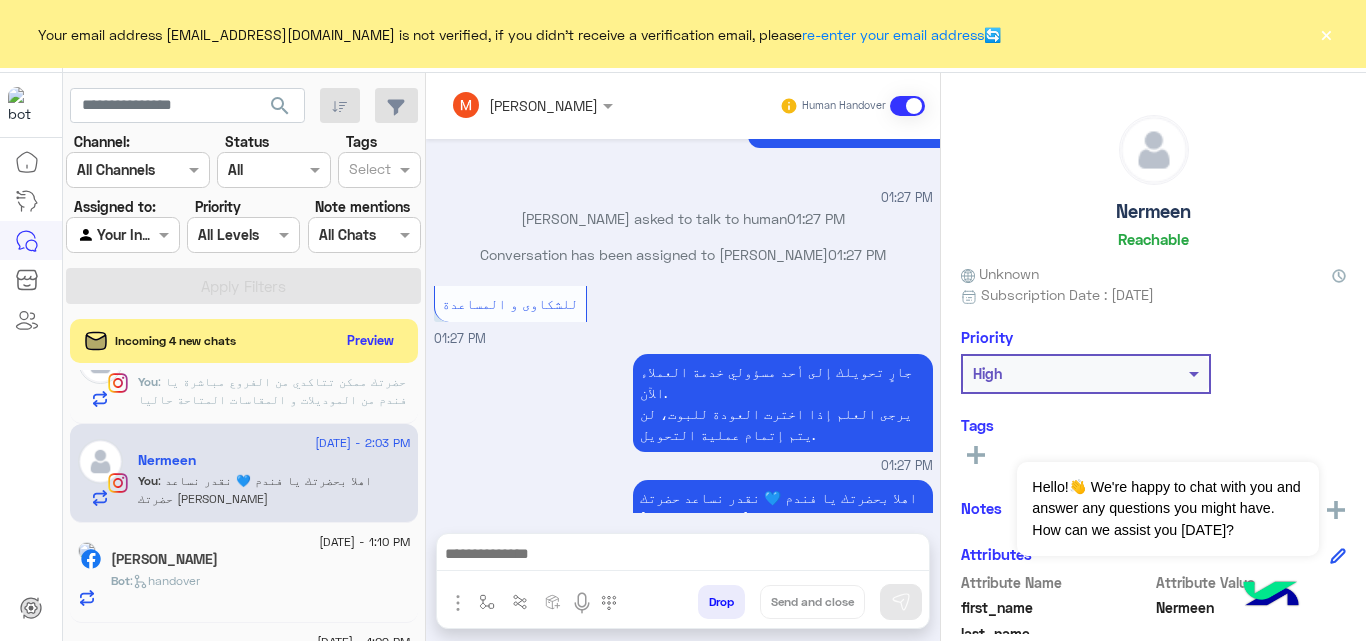 click on "Bot :   handover" 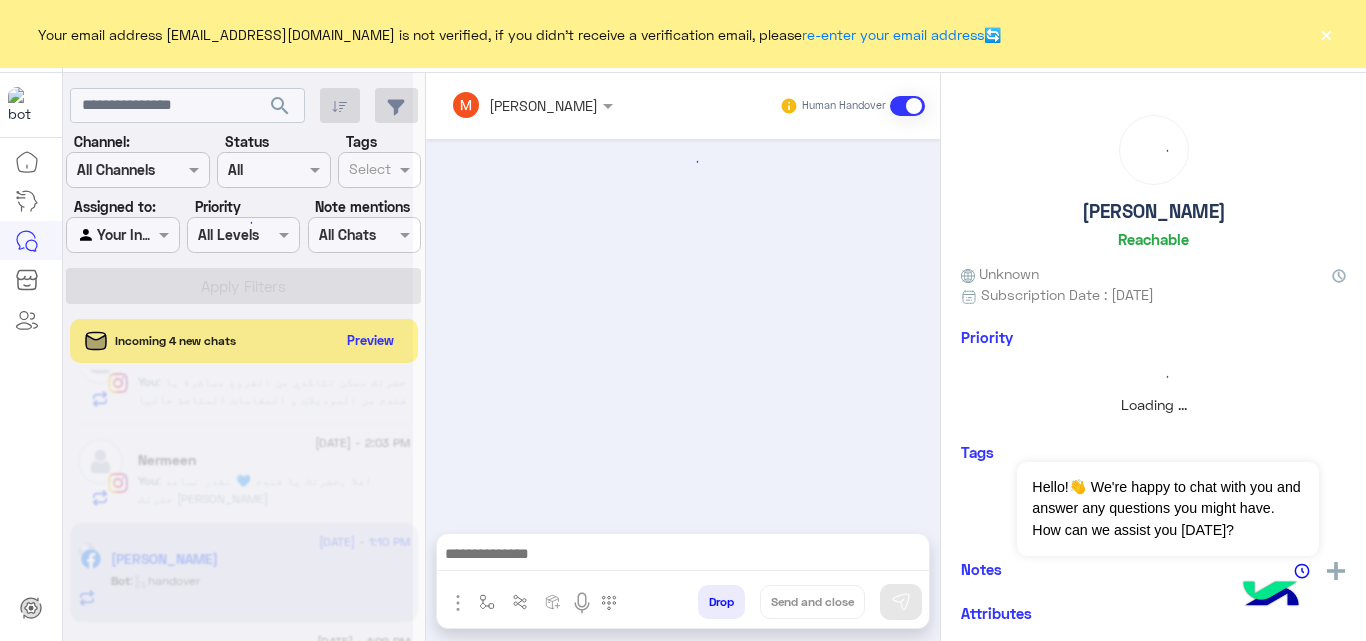 scroll, scrollTop: 0, scrollLeft: 0, axis: both 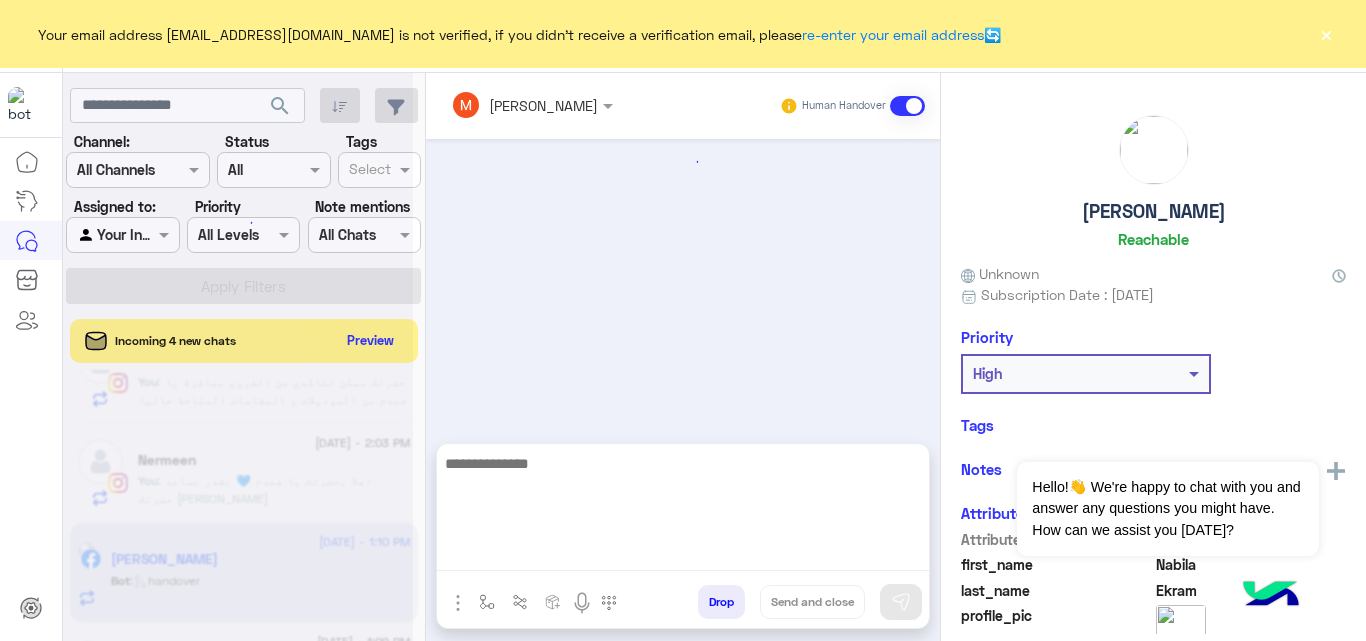click at bounding box center [683, 511] 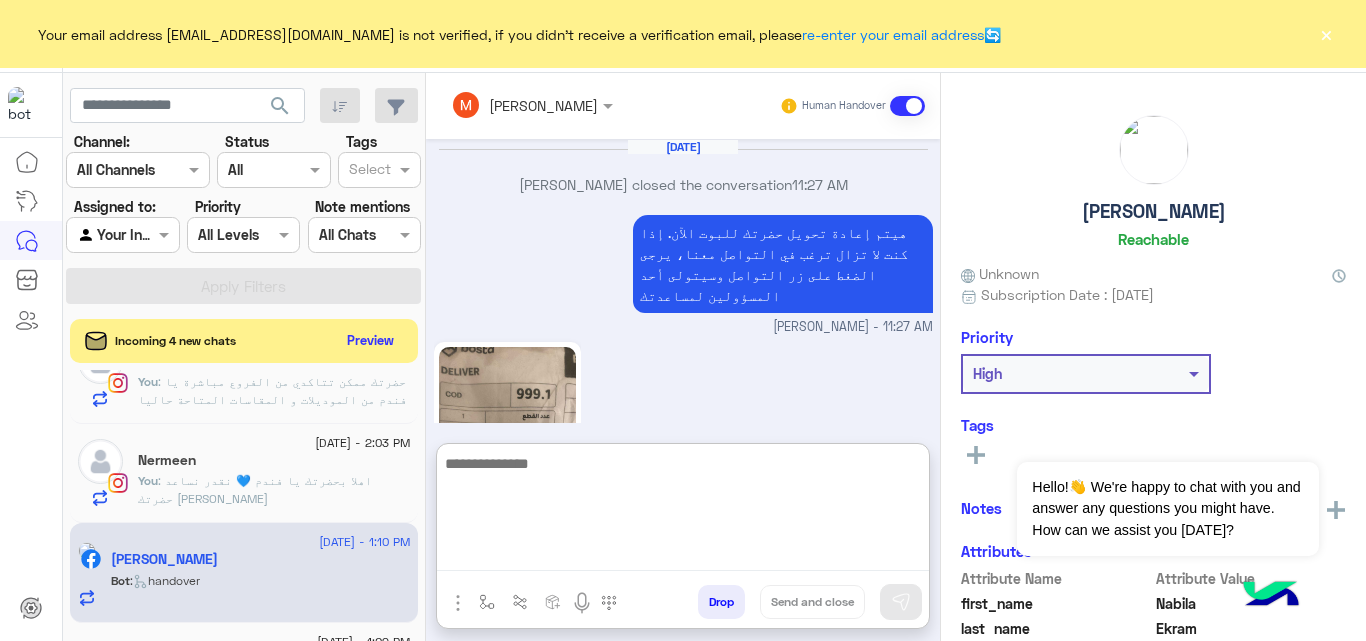 scroll, scrollTop: 1046, scrollLeft: 0, axis: vertical 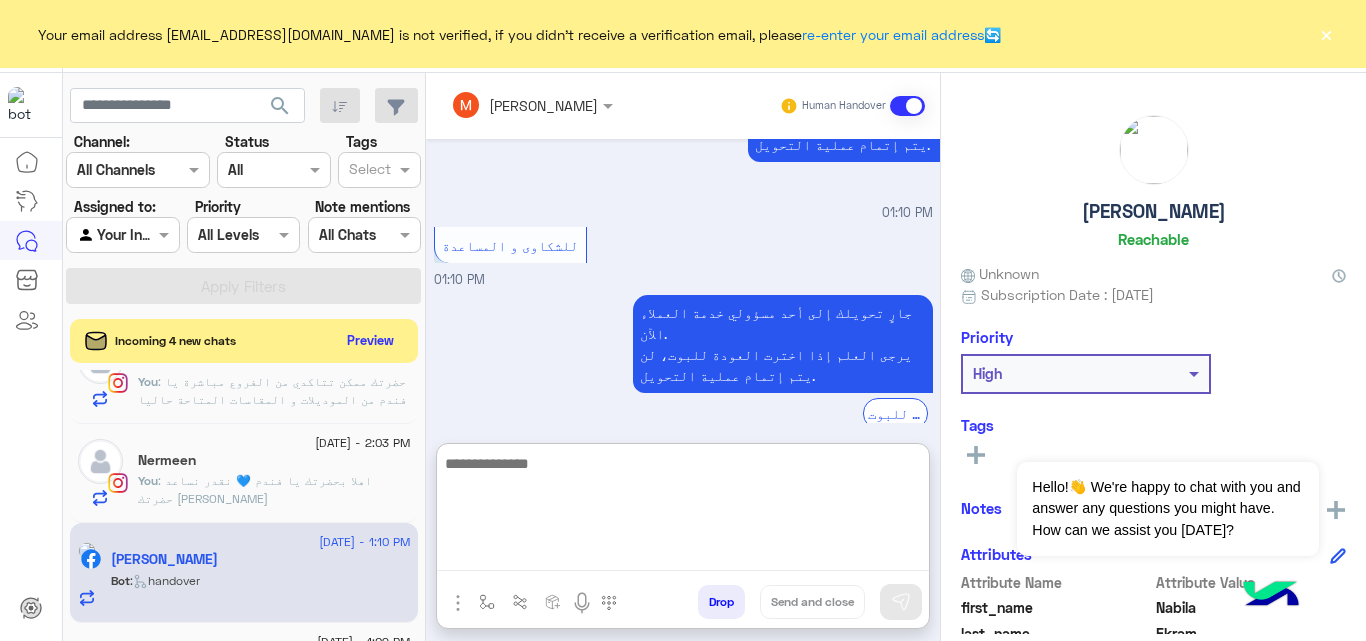 paste on "**********" 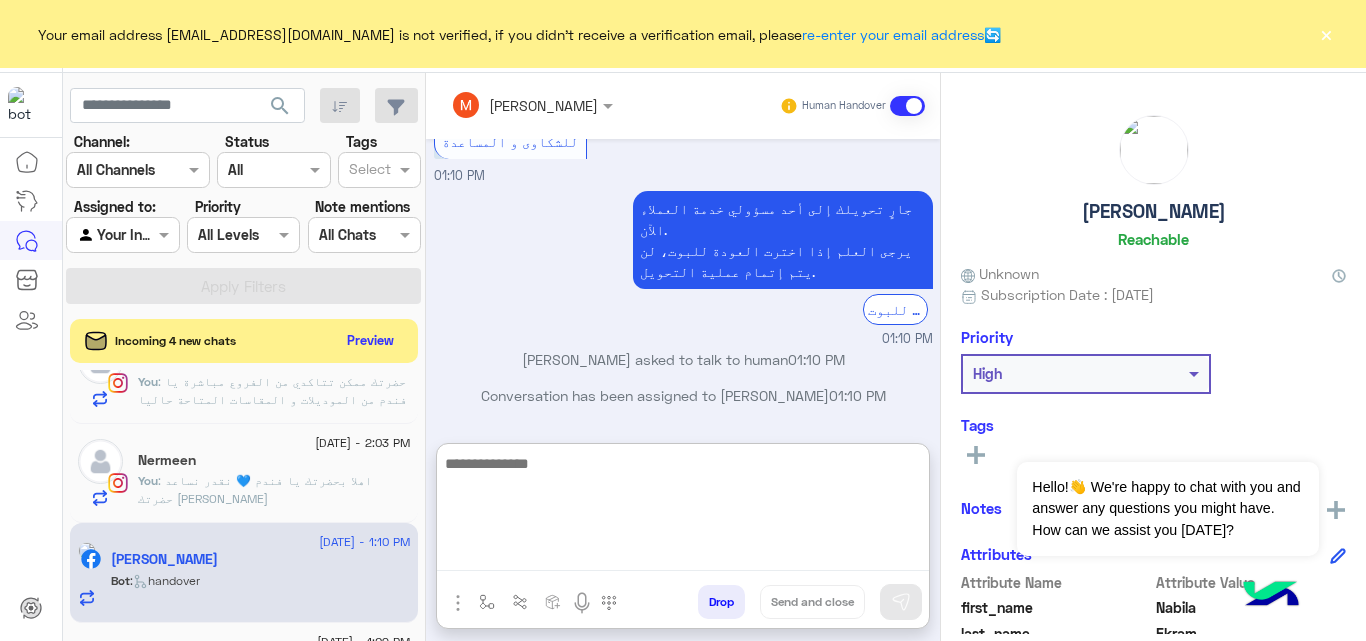 scroll, scrollTop: 1186, scrollLeft: 0, axis: vertical 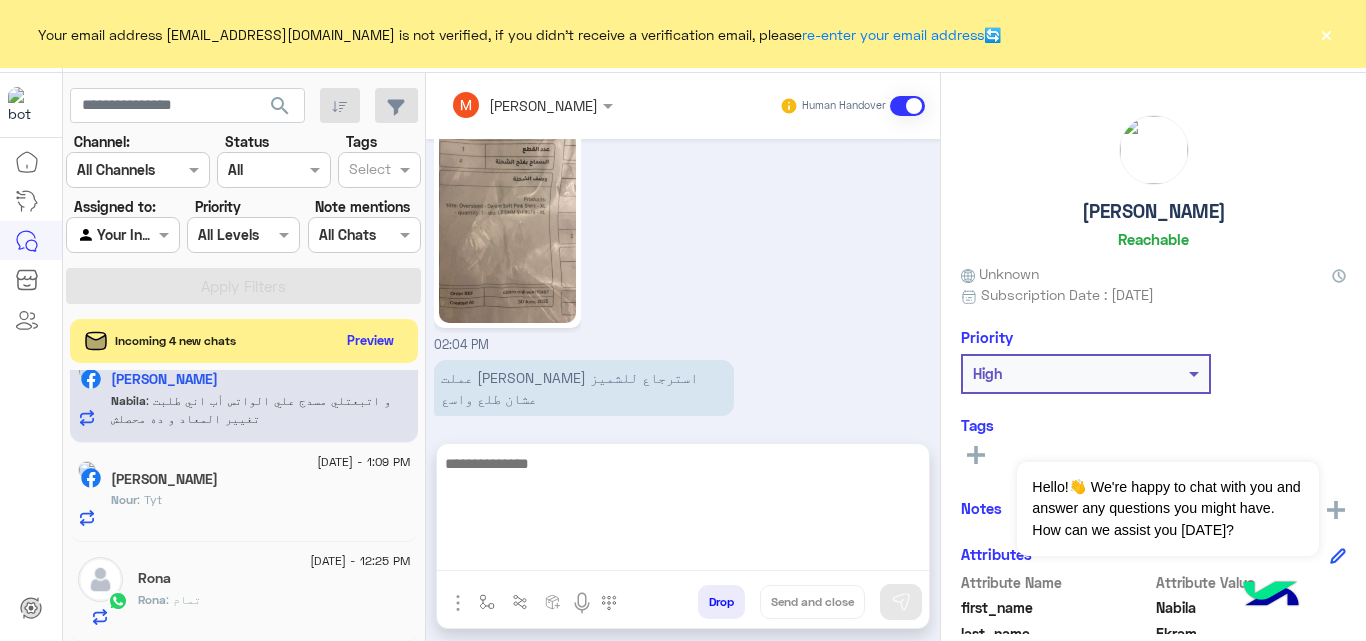 click at bounding box center (683, 511) 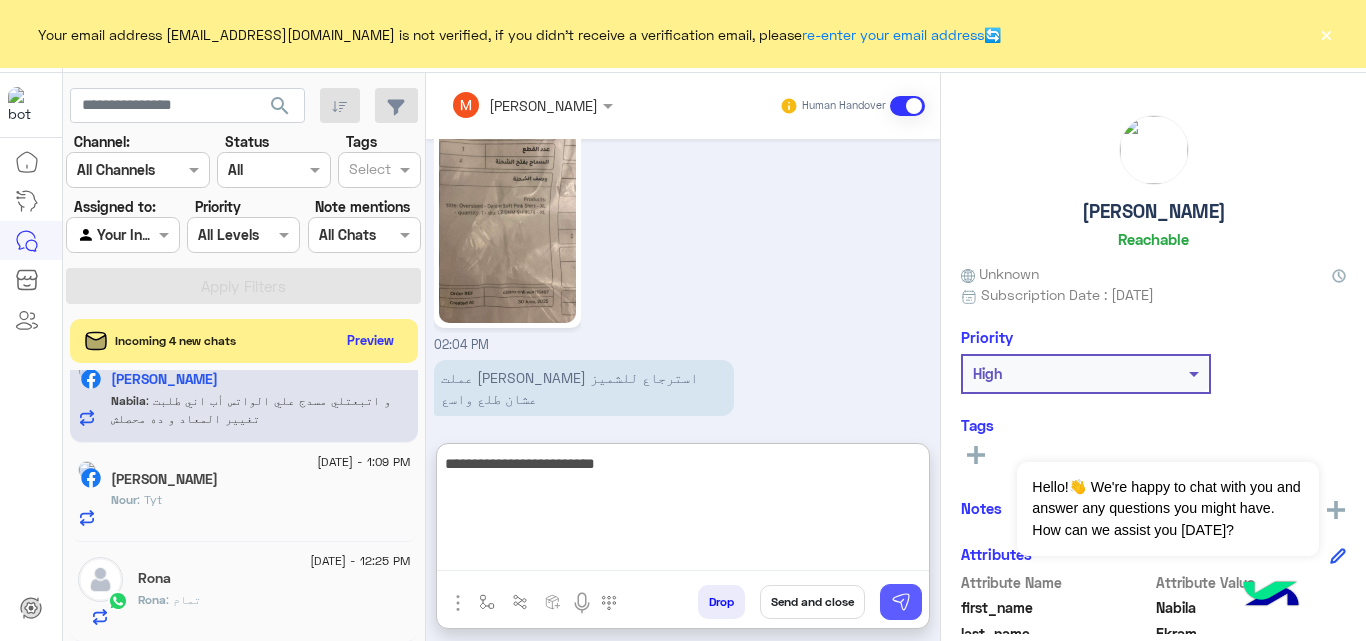 type on "**********" 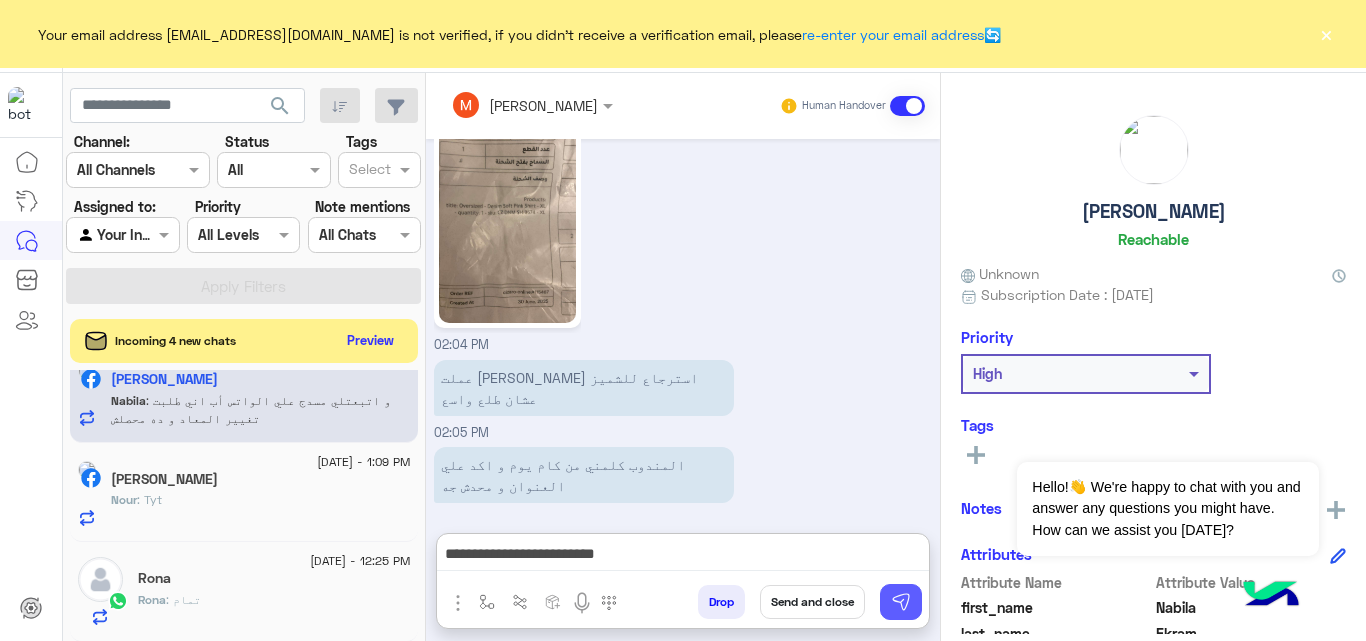 click at bounding box center [901, 602] 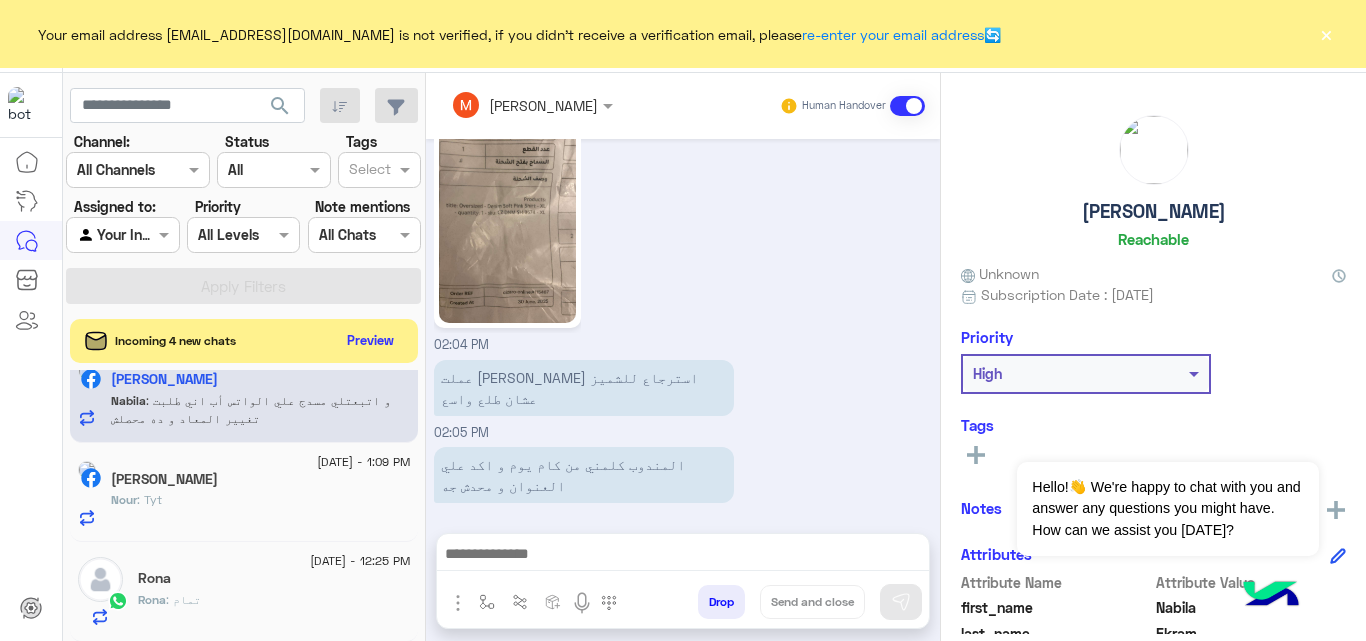 scroll, scrollTop: 1687, scrollLeft: 0, axis: vertical 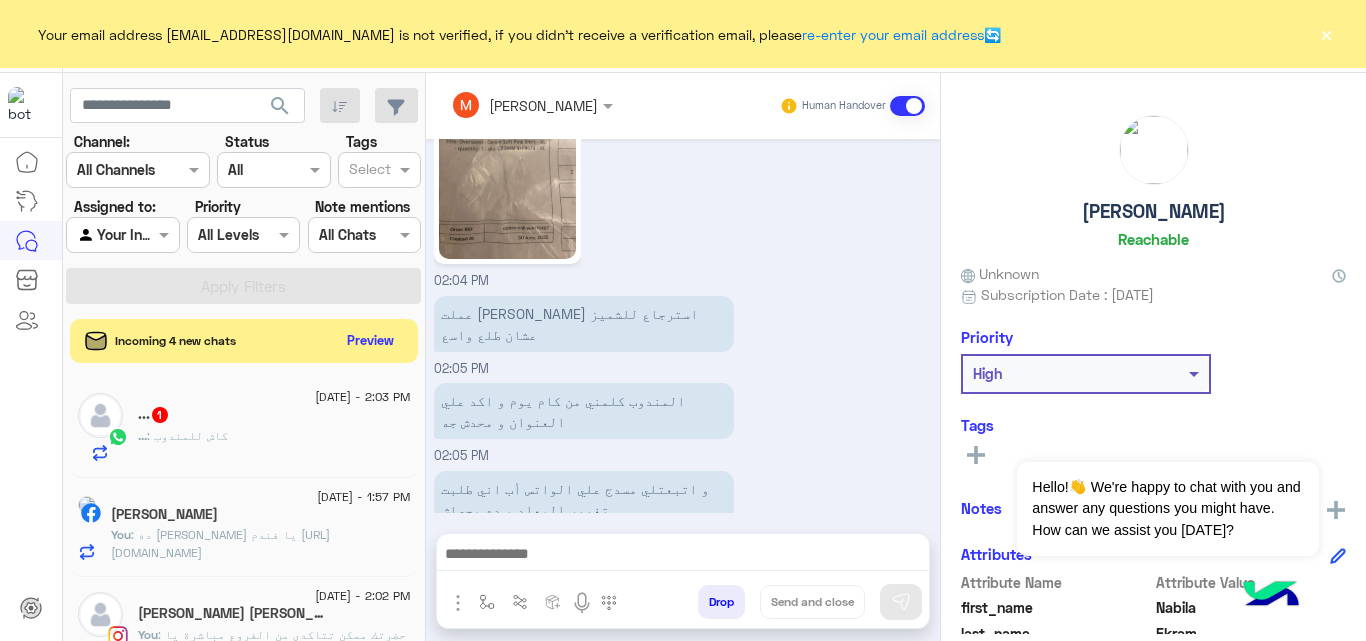 click on "... : كاش للمندوب" 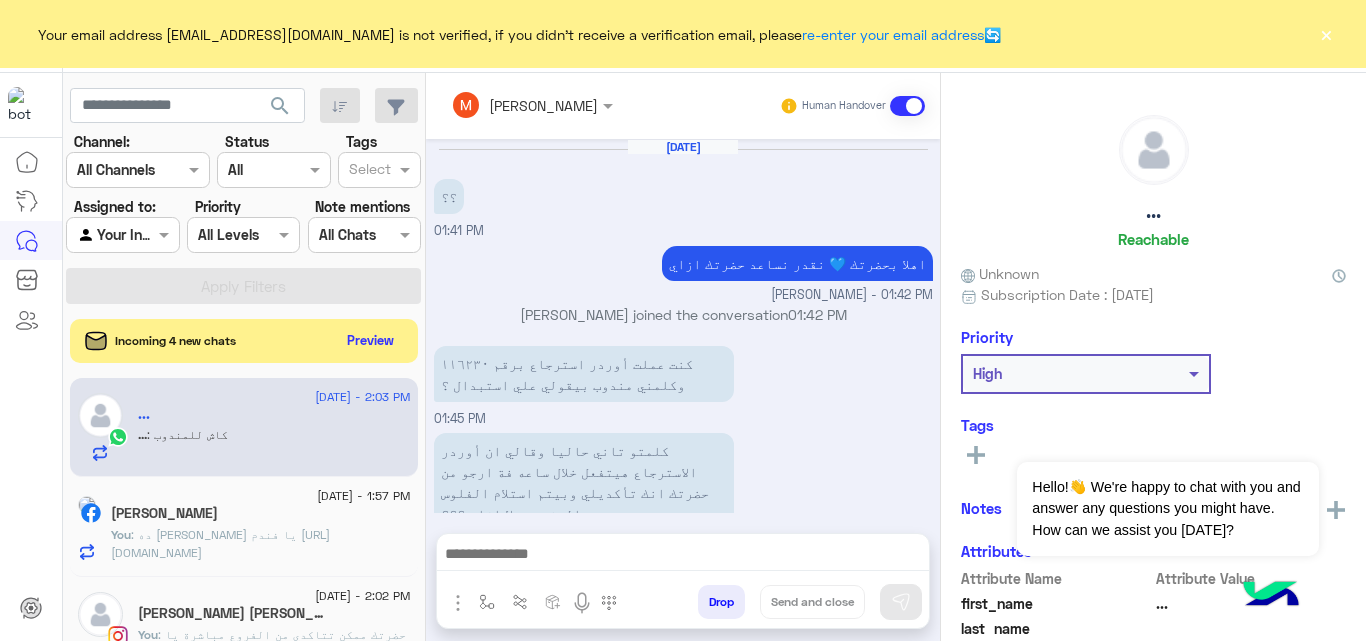 scroll, scrollTop: 422, scrollLeft: 0, axis: vertical 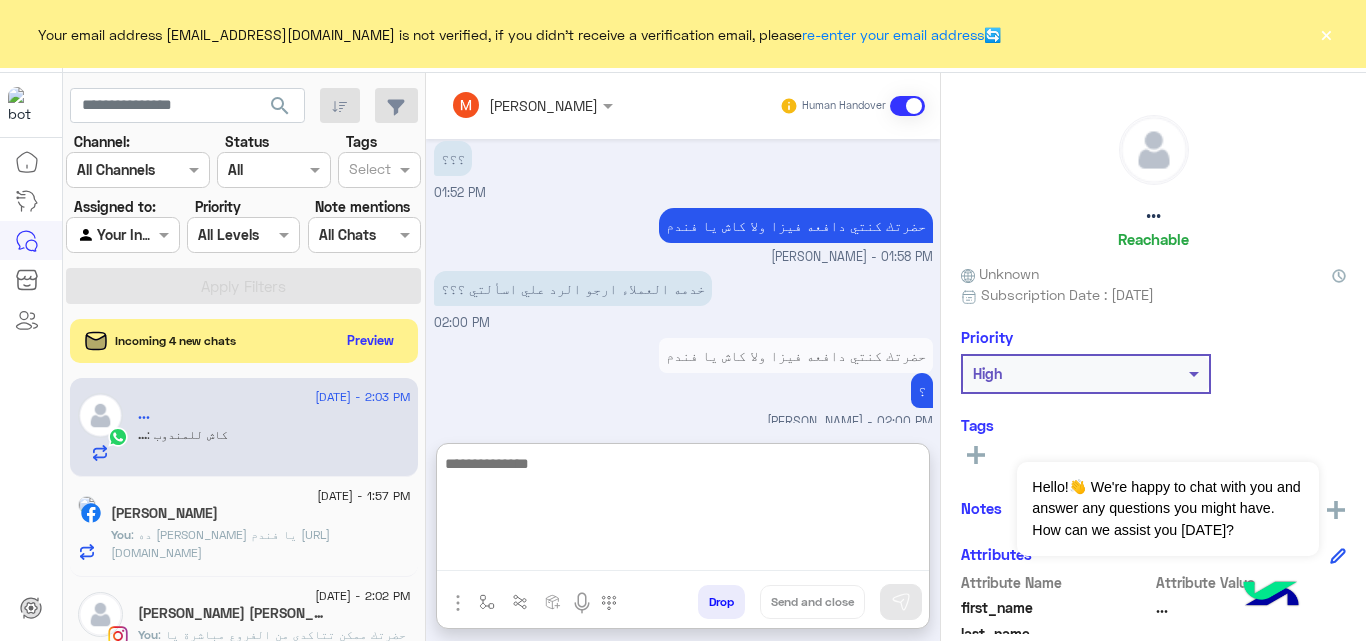 click at bounding box center [683, 511] 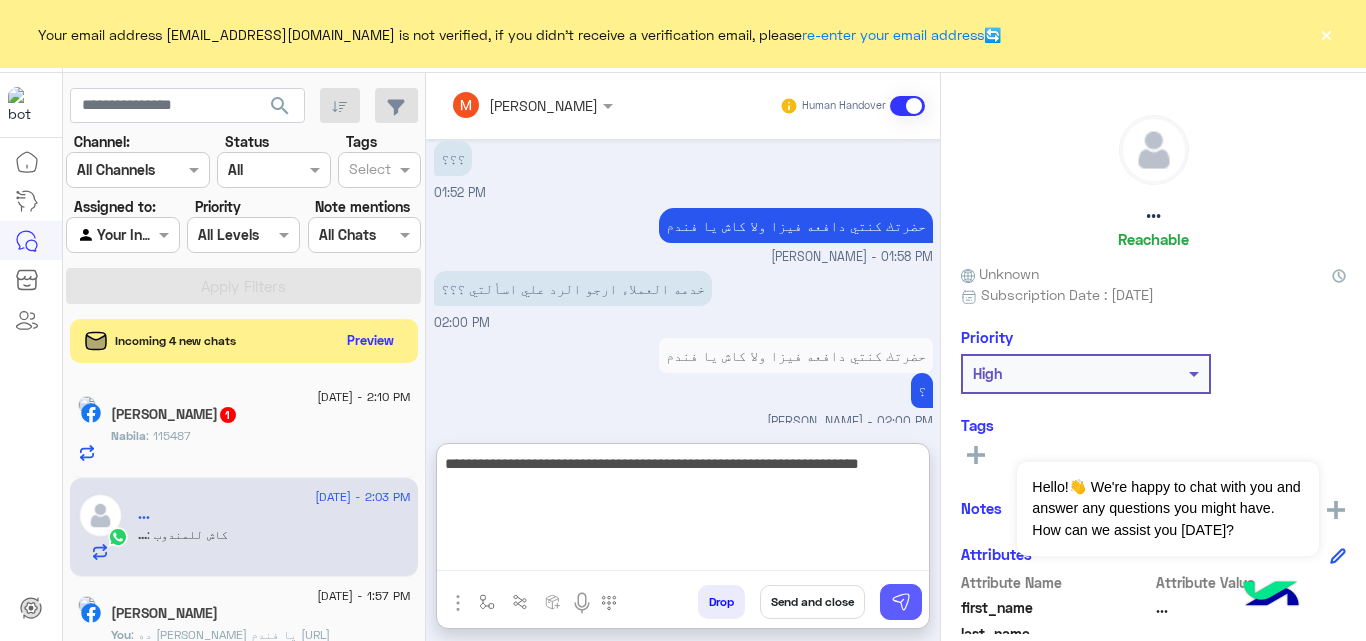 type on "**********" 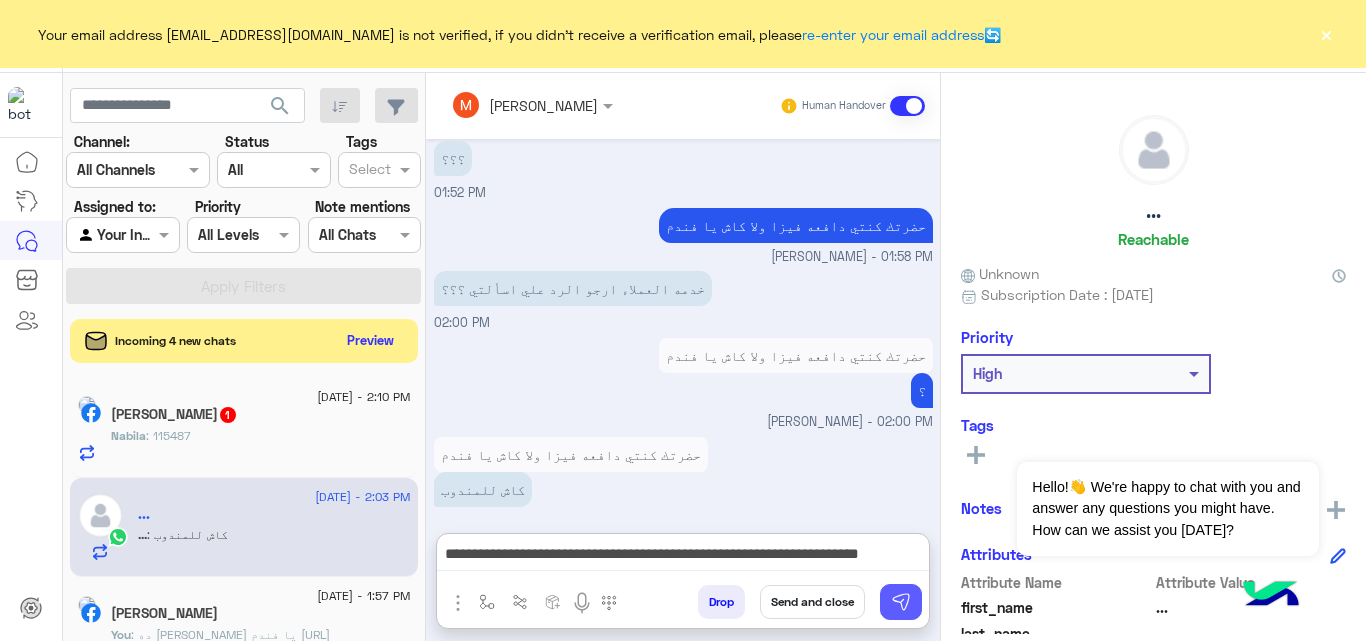 click at bounding box center (901, 602) 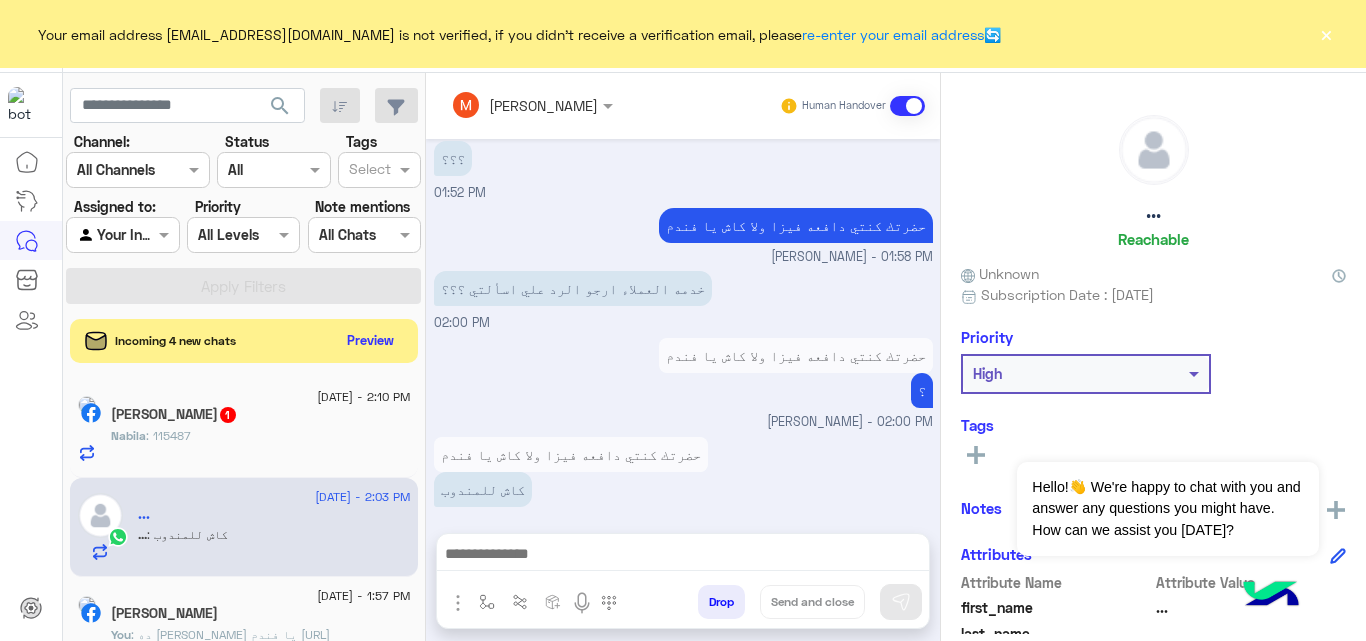 scroll, scrollTop: 507, scrollLeft: 0, axis: vertical 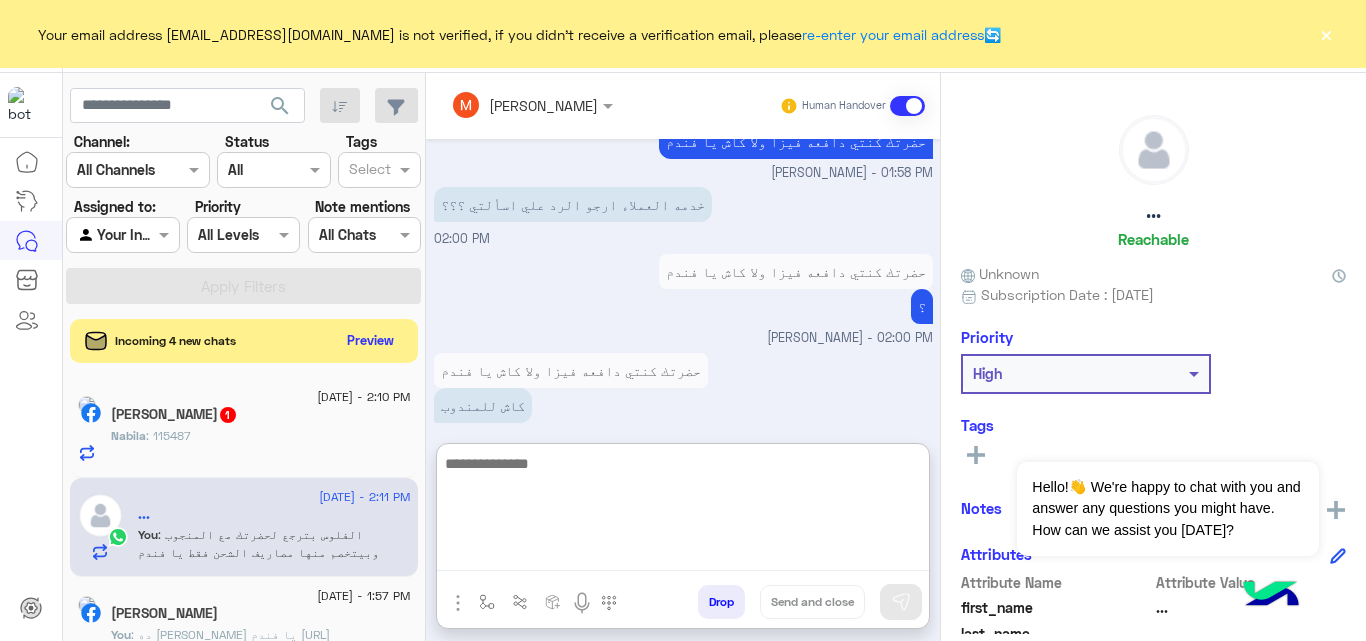 click at bounding box center [683, 511] 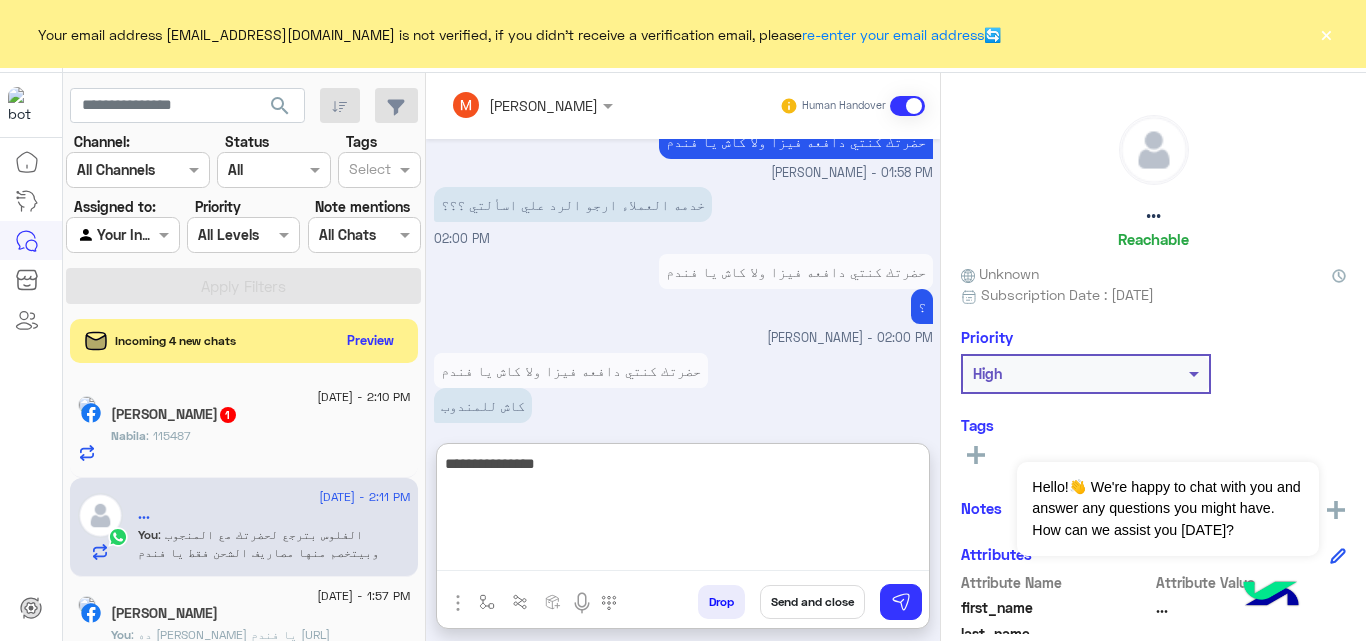 type on "**********" 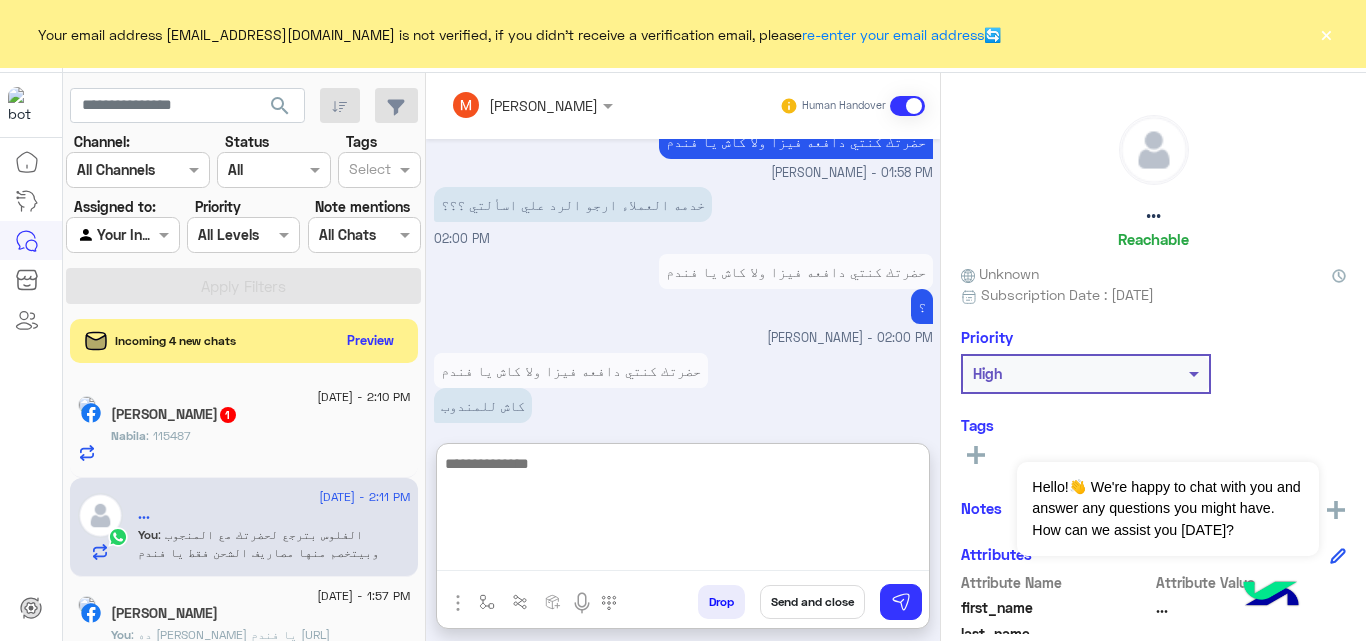 scroll, scrollTop: 661, scrollLeft: 0, axis: vertical 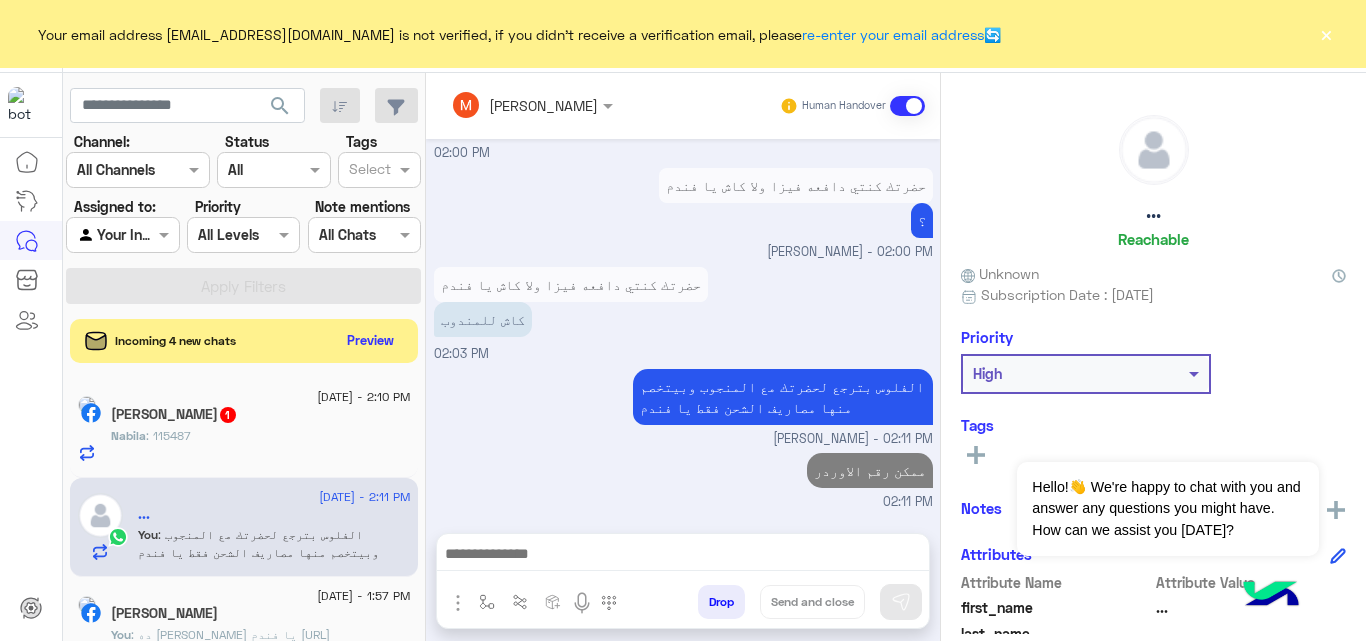 click on "Nabila : 115487" 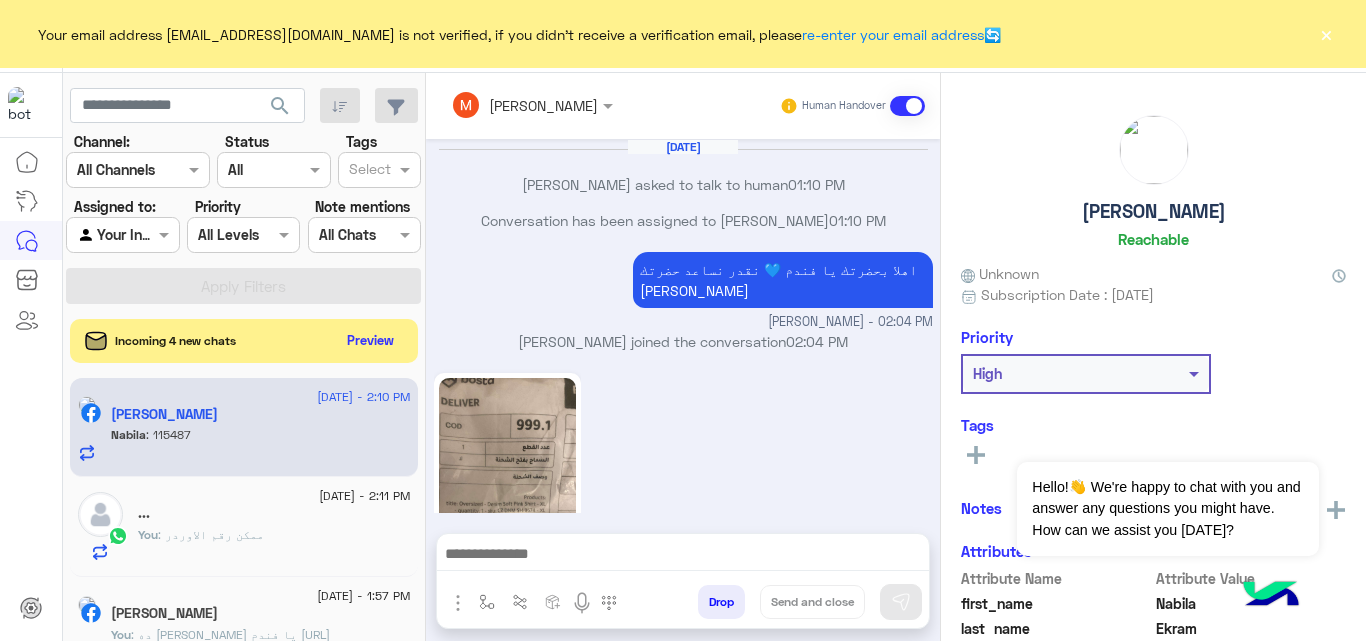 scroll, scrollTop: 491, scrollLeft: 0, axis: vertical 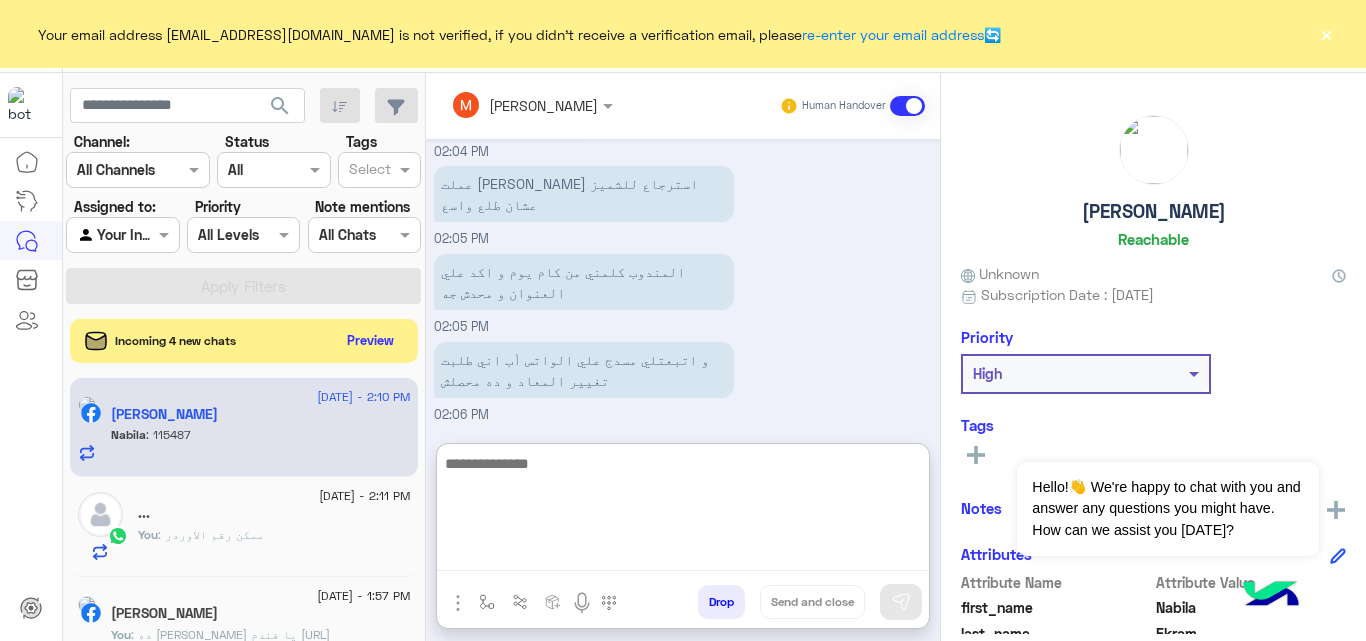 click at bounding box center [683, 511] 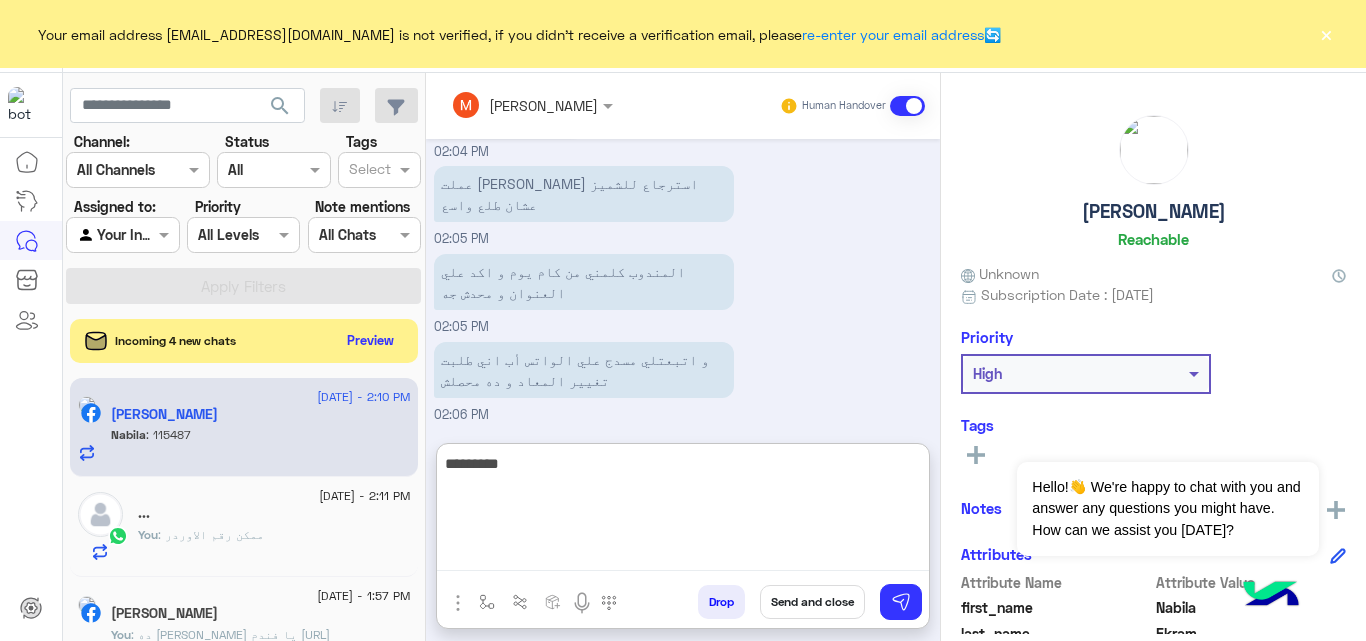 type on "**********" 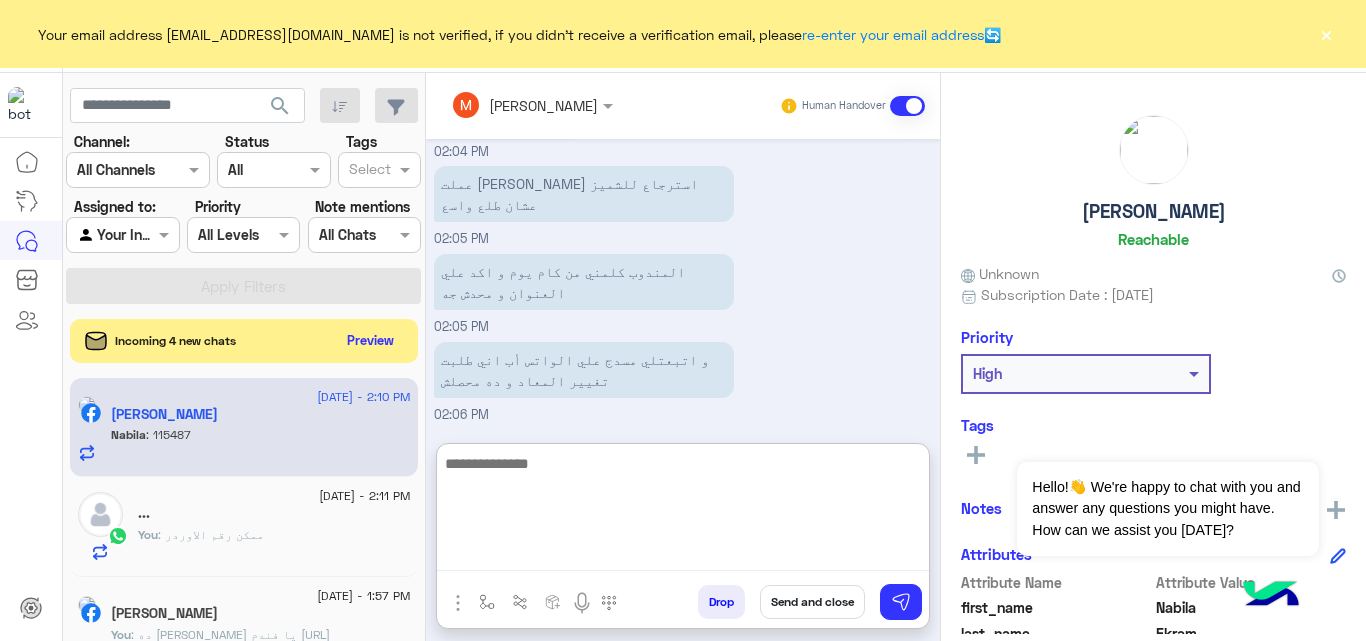 scroll, scrollTop: 645, scrollLeft: 0, axis: vertical 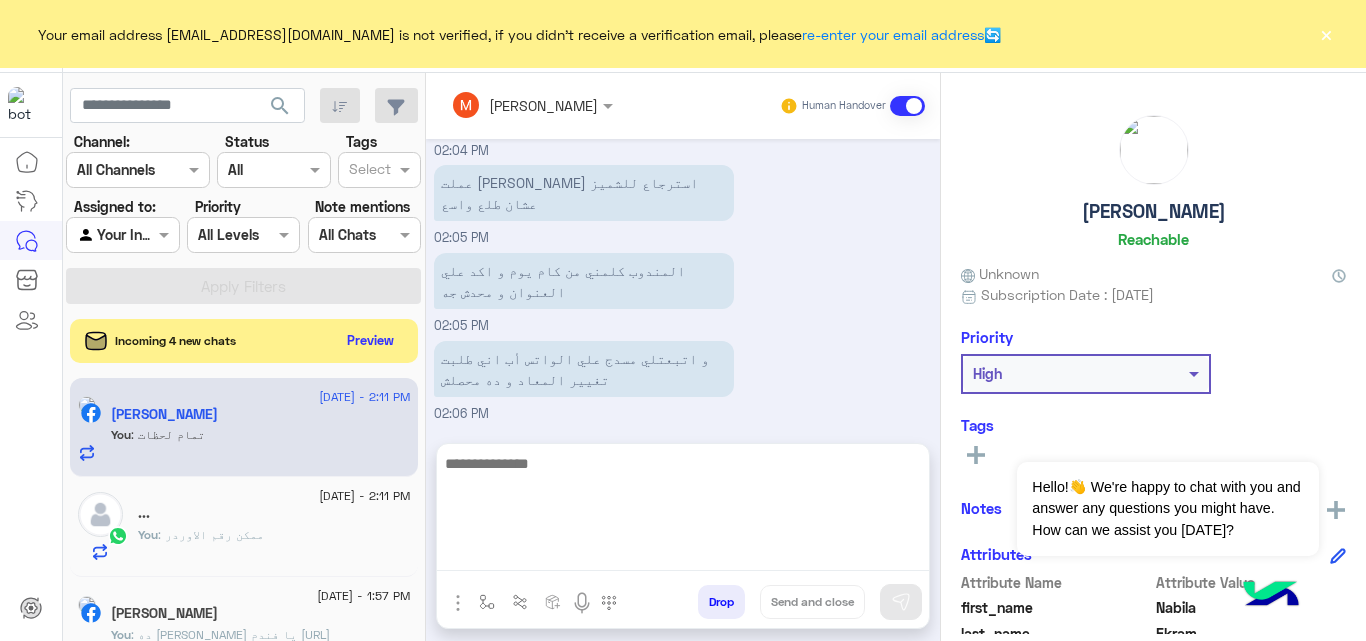 click at bounding box center [683, 511] 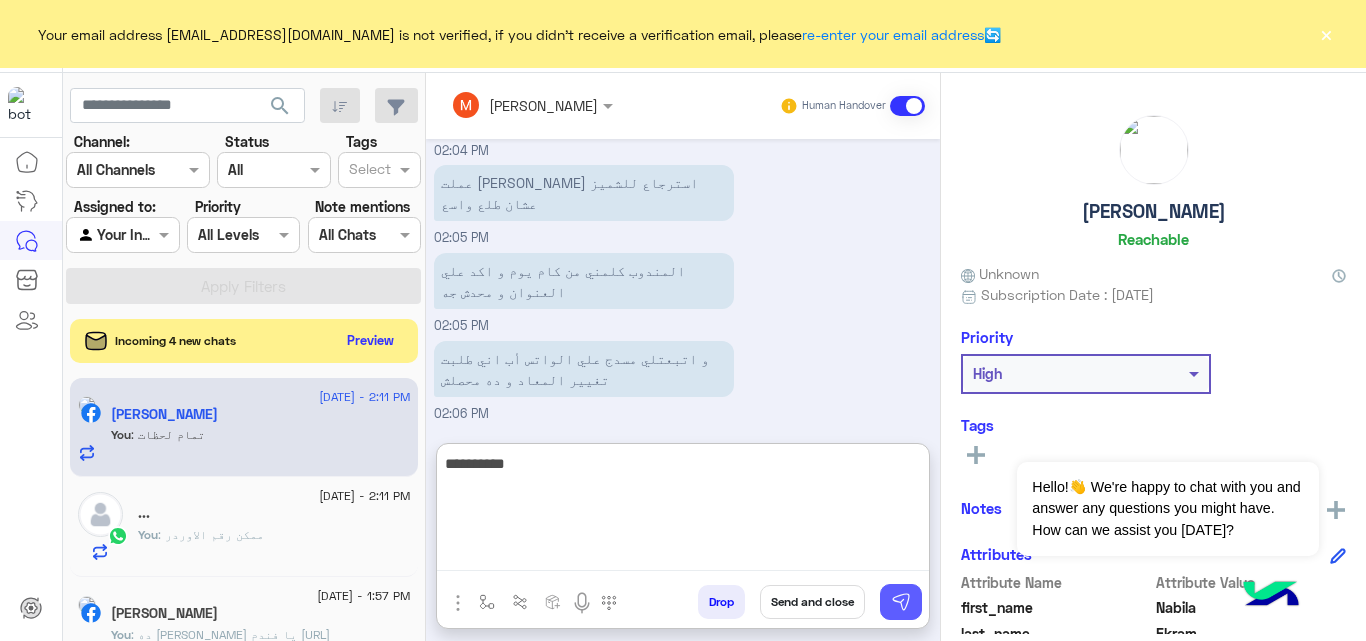type on "**********" 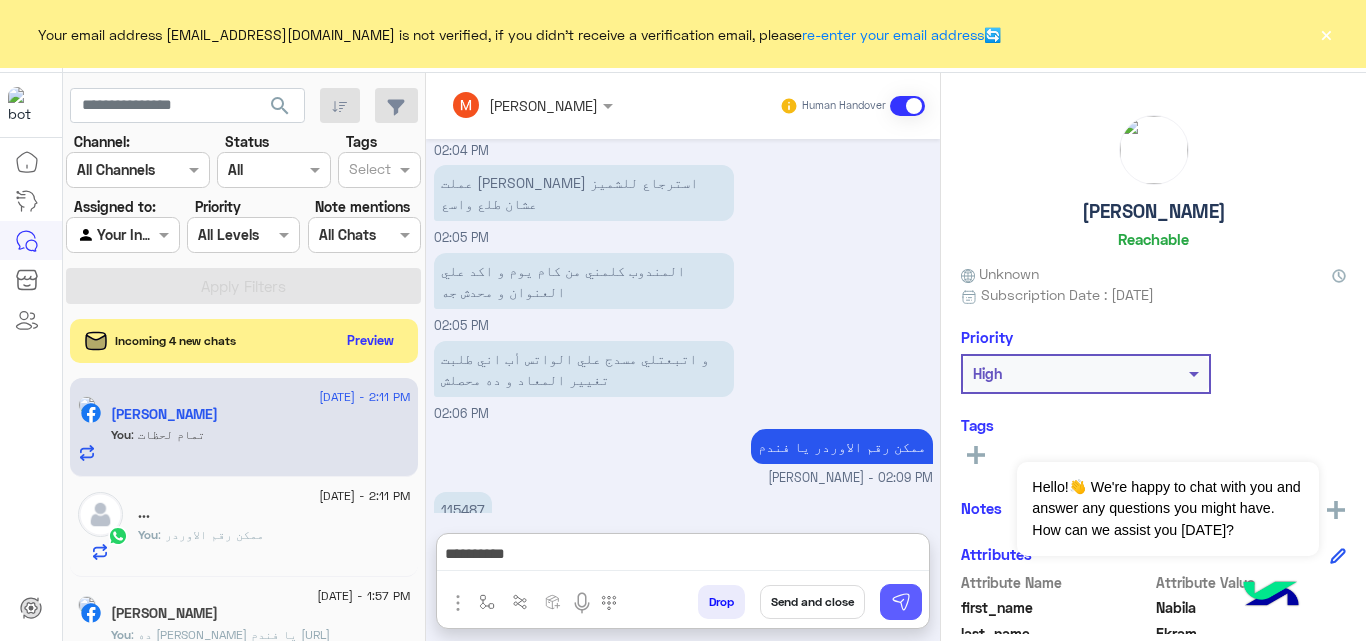 click at bounding box center [901, 602] 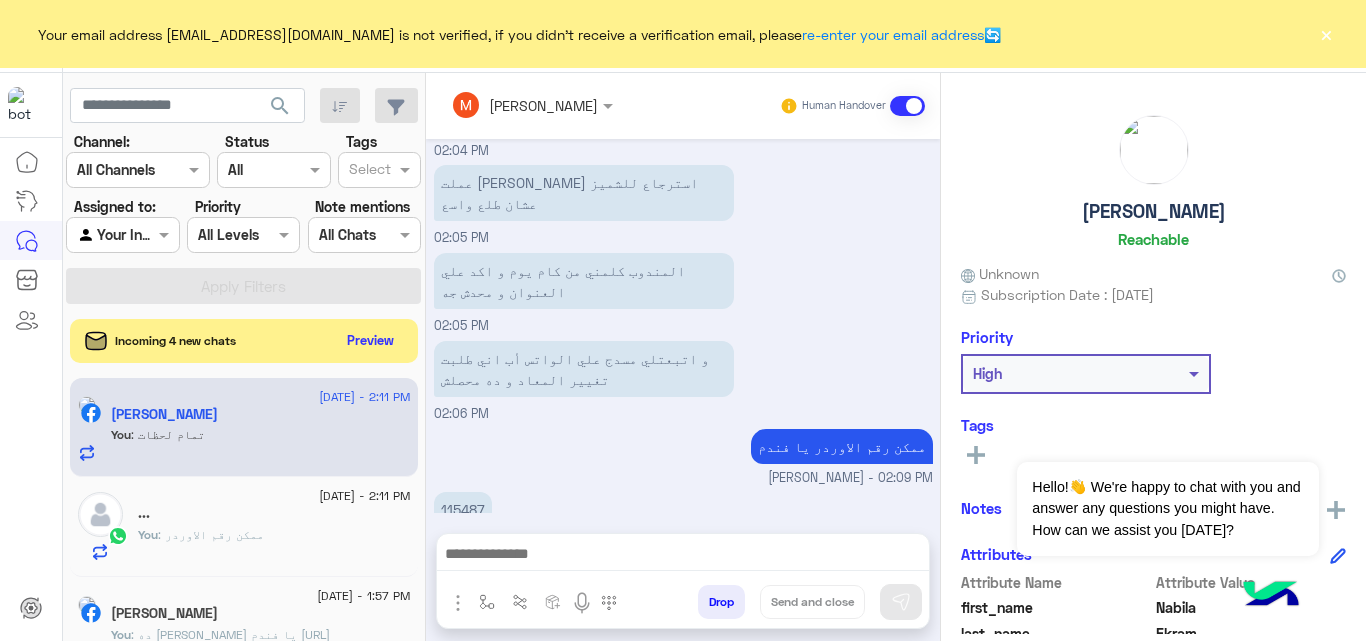 scroll, scrollTop: 619, scrollLeft: 0, axis: vertical 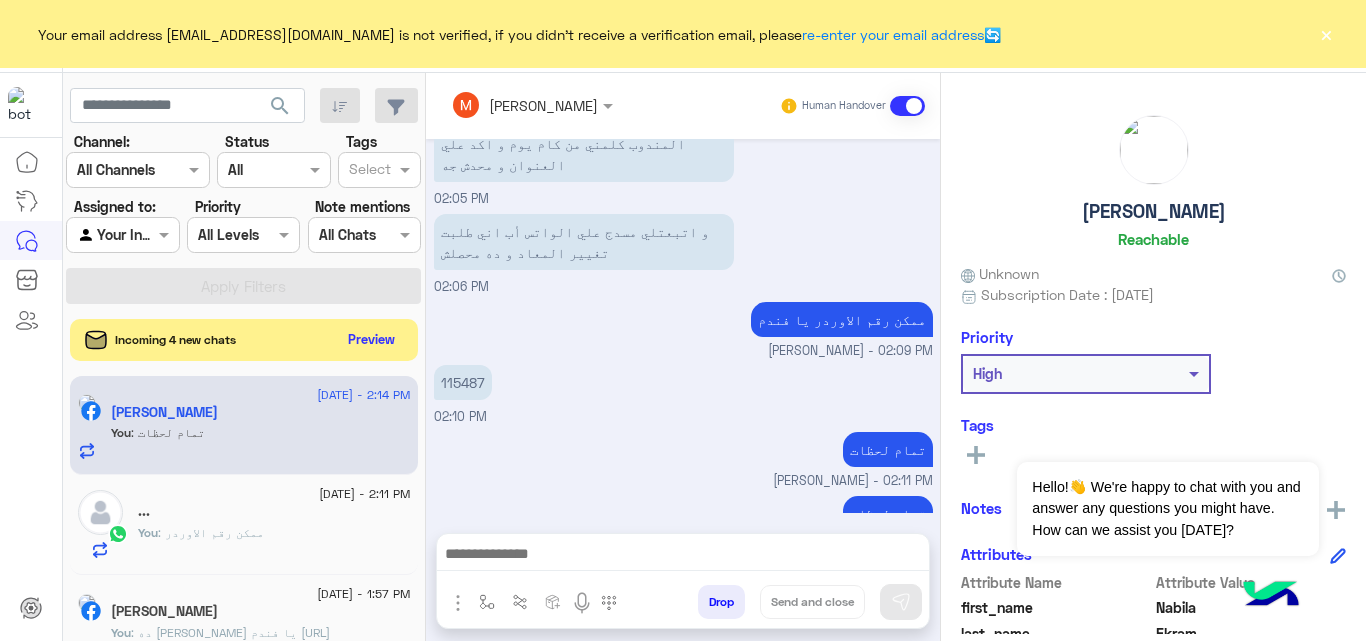 click on "Preview" 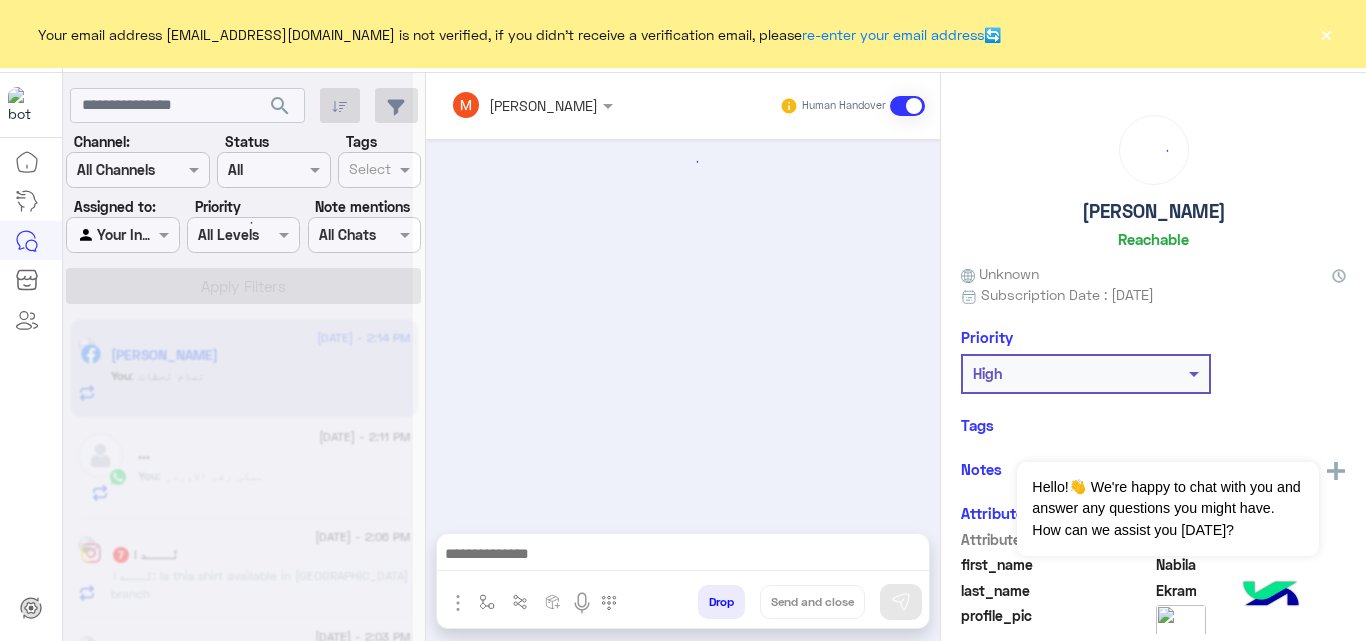 scroll, scrollTop: 546, scrollLeft: 0, axis: vertical 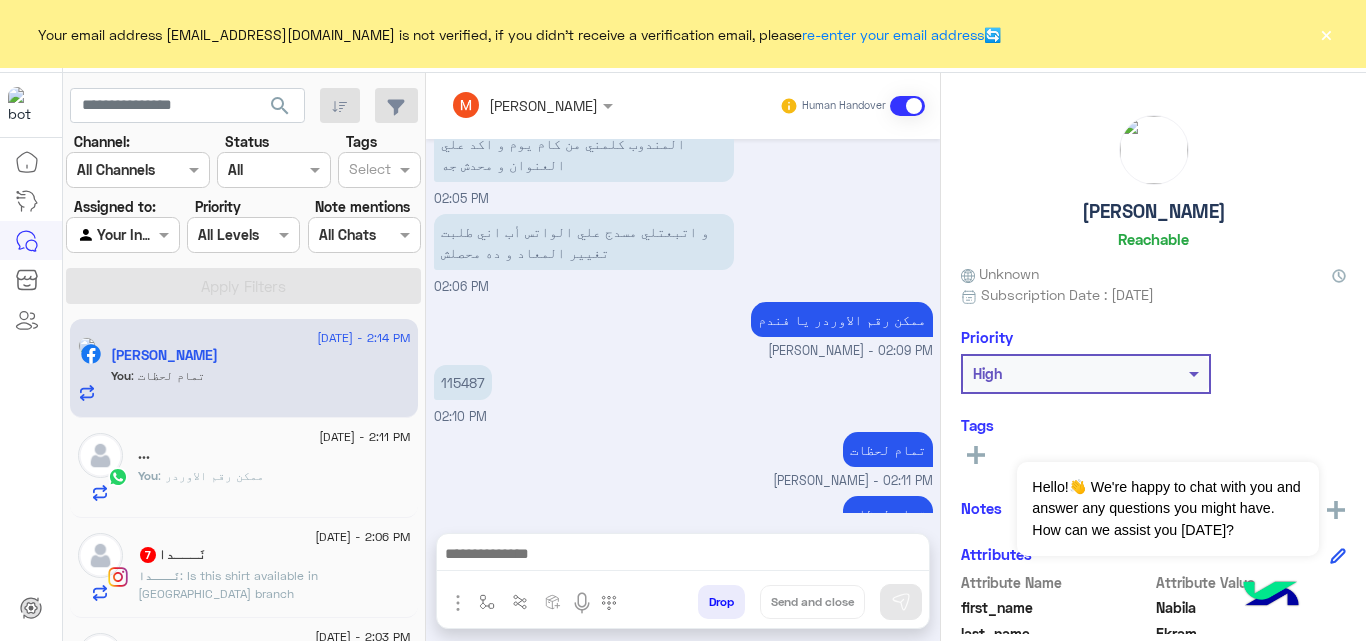 click on ": Is this shirt available in nasr city branch" 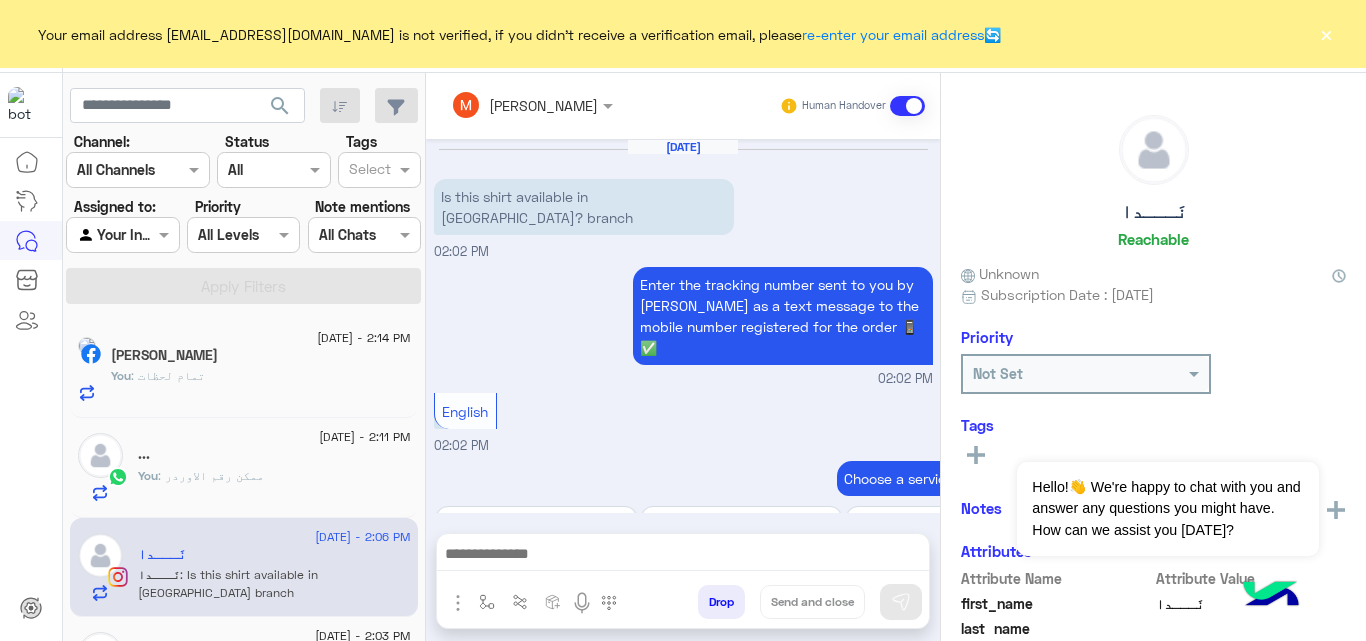 scroll, scrollTop: 1006, scrollLeft: 0, axis: vertical 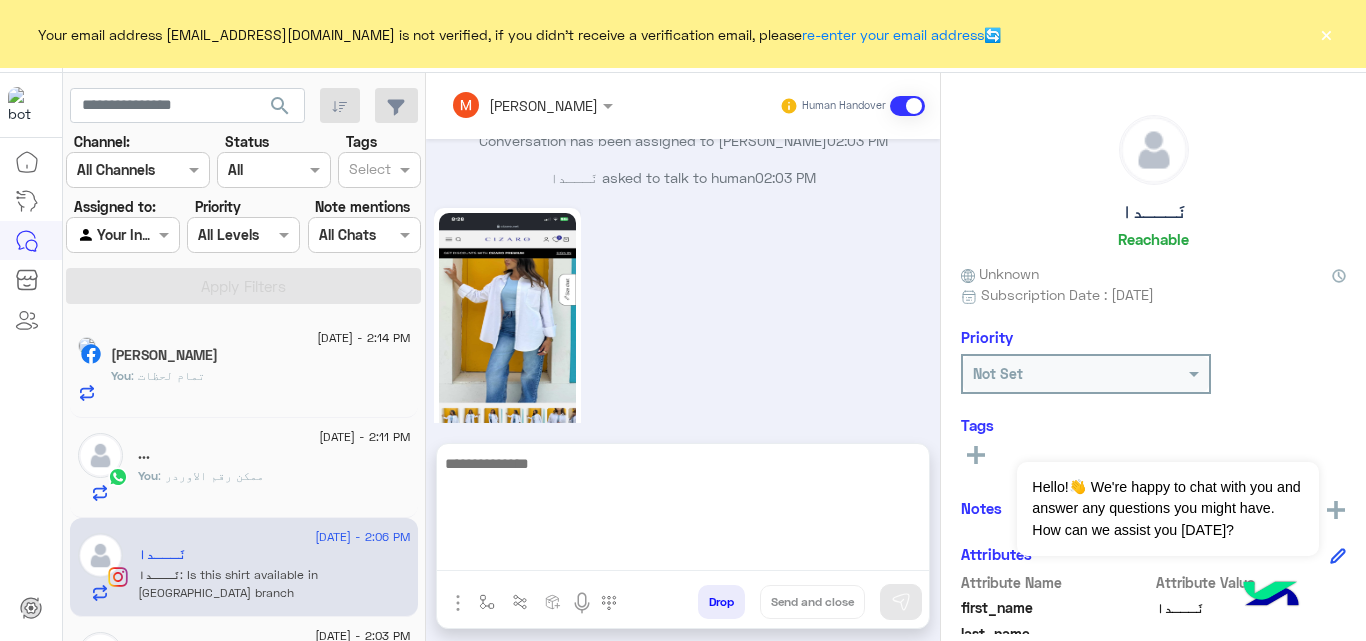 click at bounding box center (683, 511) 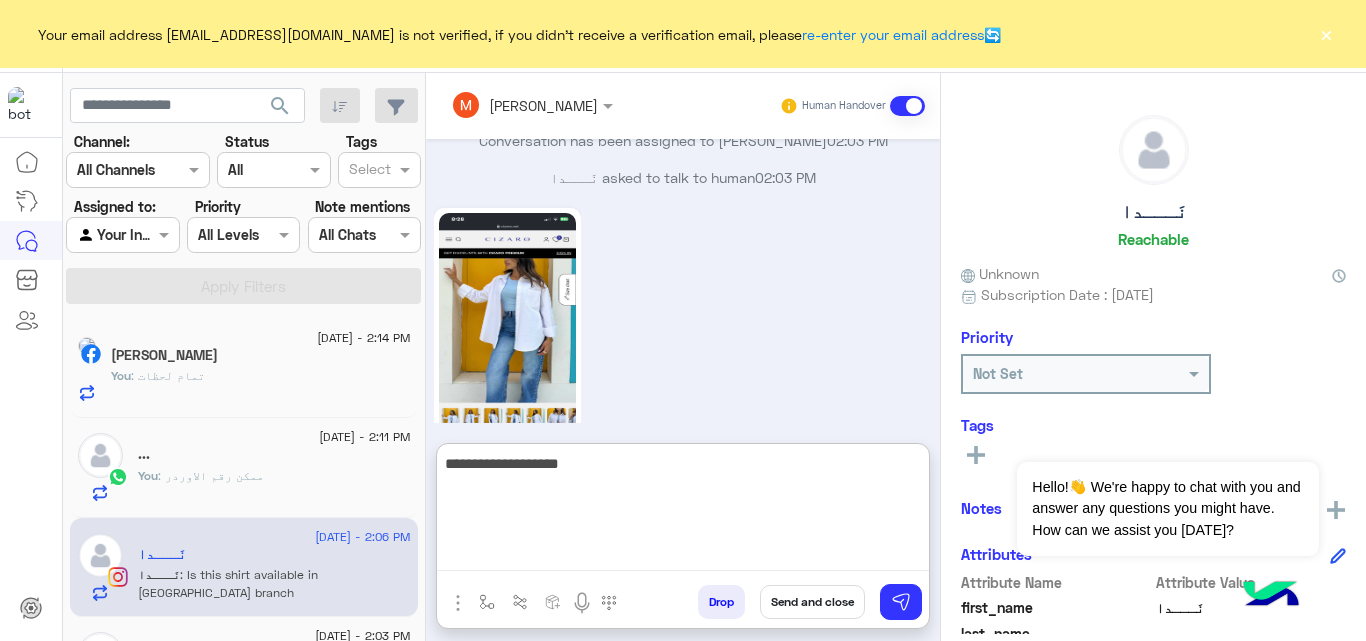 paste on "**" 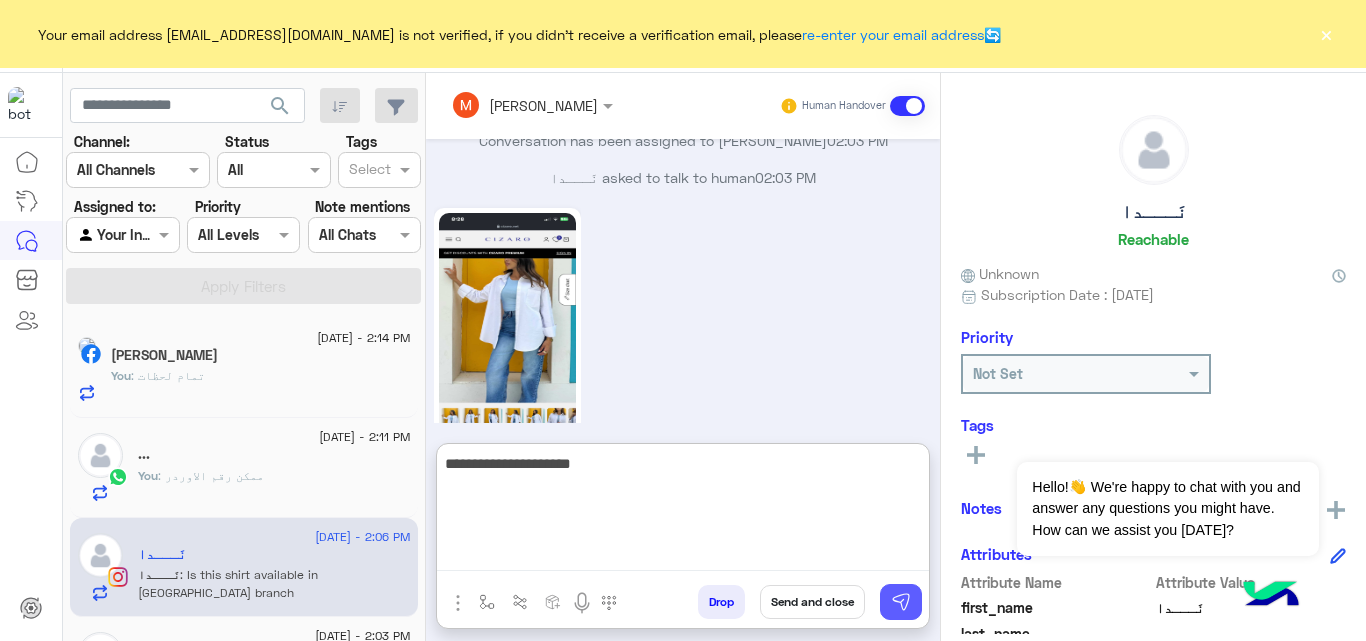 type on "**********" 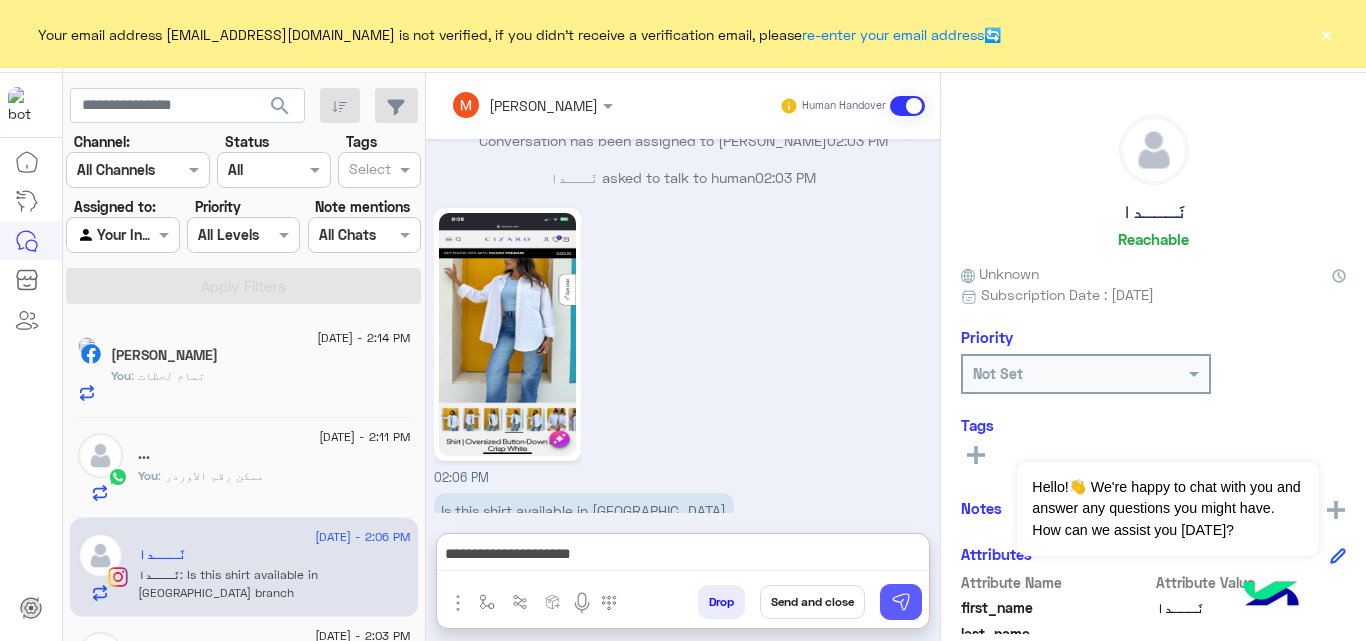 click at bounding box center [901, 602] 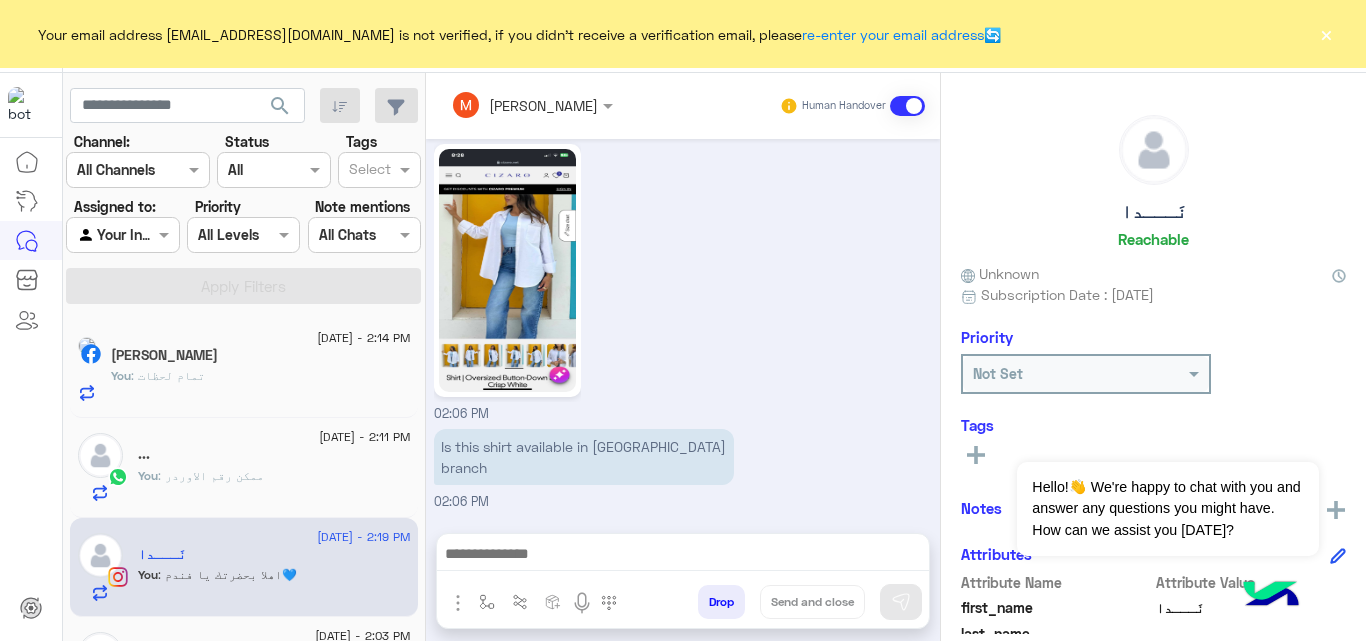 scroll, scrollTop: 1106, scrollLeft: 0, axis: vertical 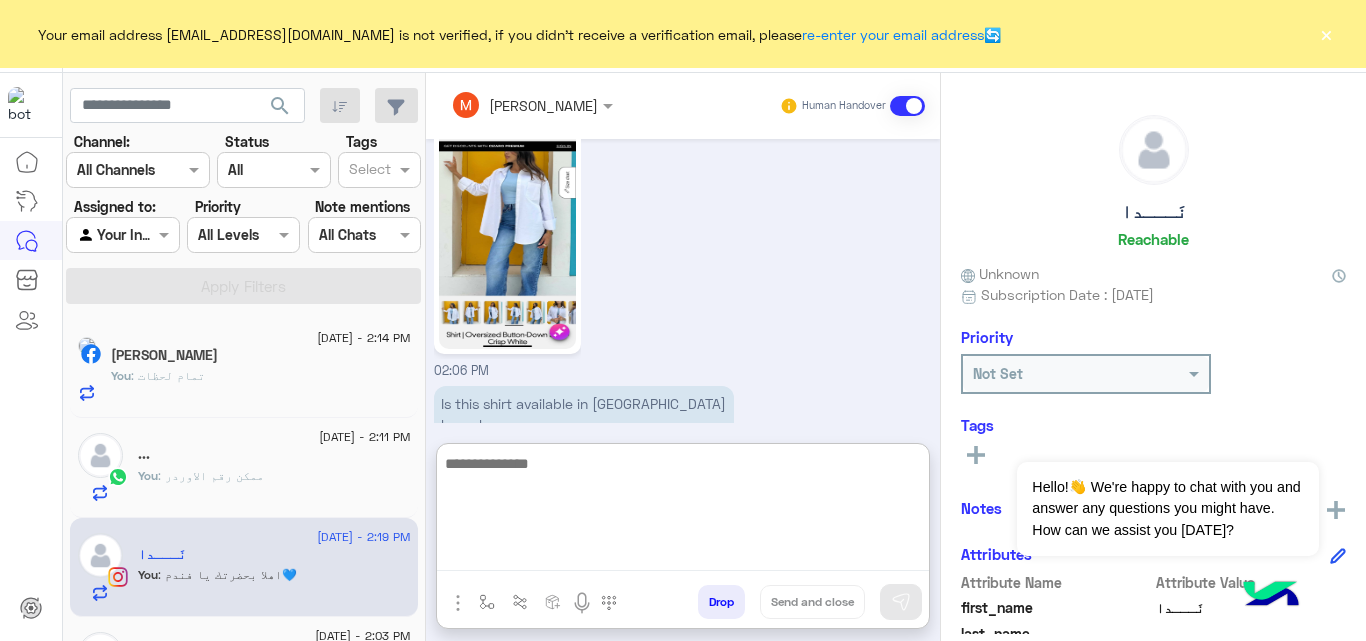 paste on "**********" 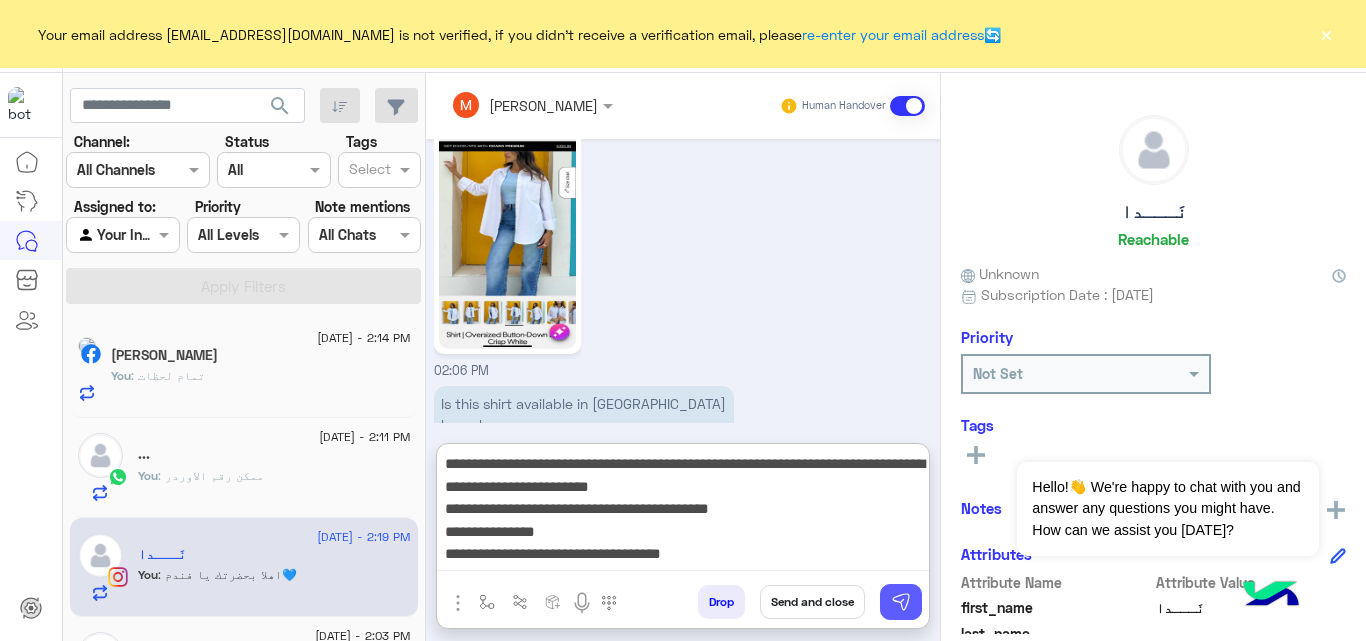 type on "**********" 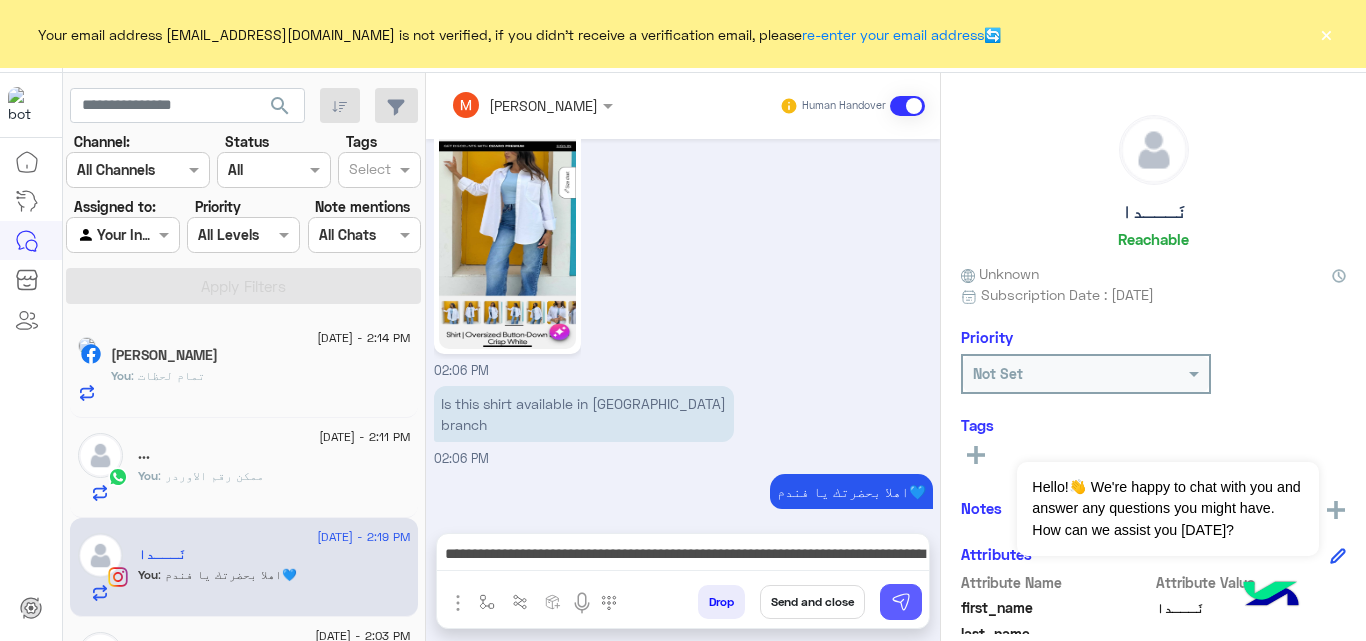 click at bounding box center (901, 602) 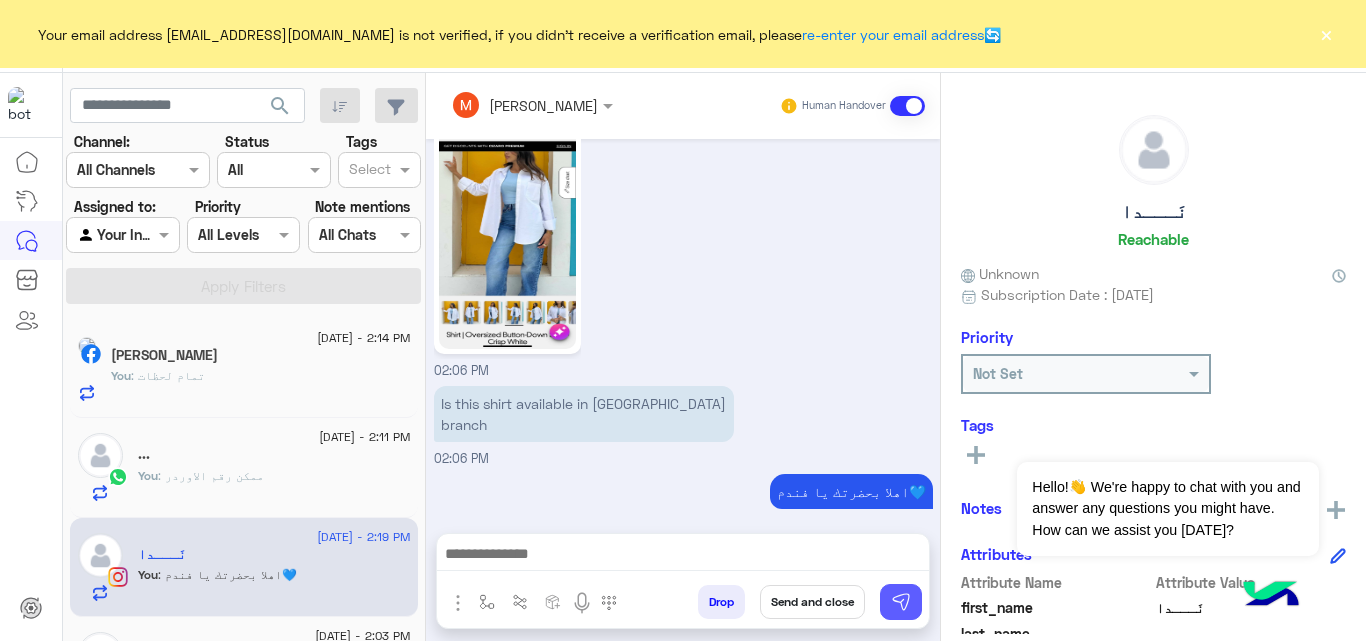 scroll, scrollTop: 1296, scrollLeft: 0, axis: vertical 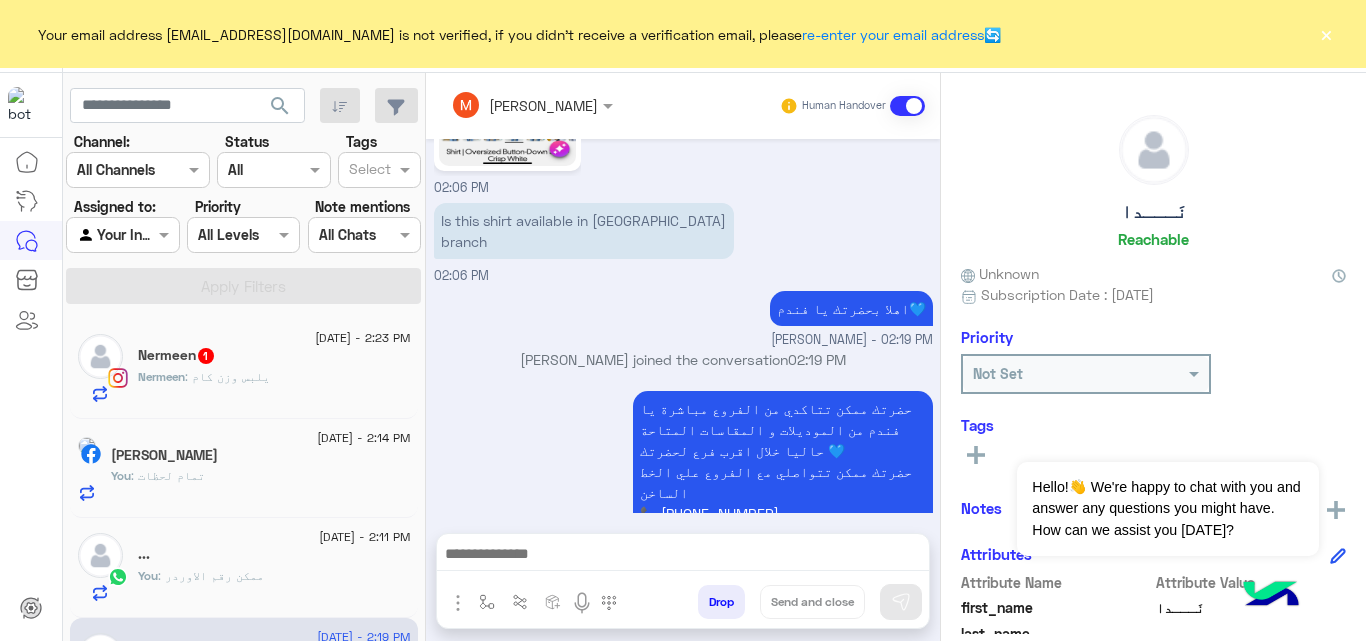 click on "Nermeen   1" 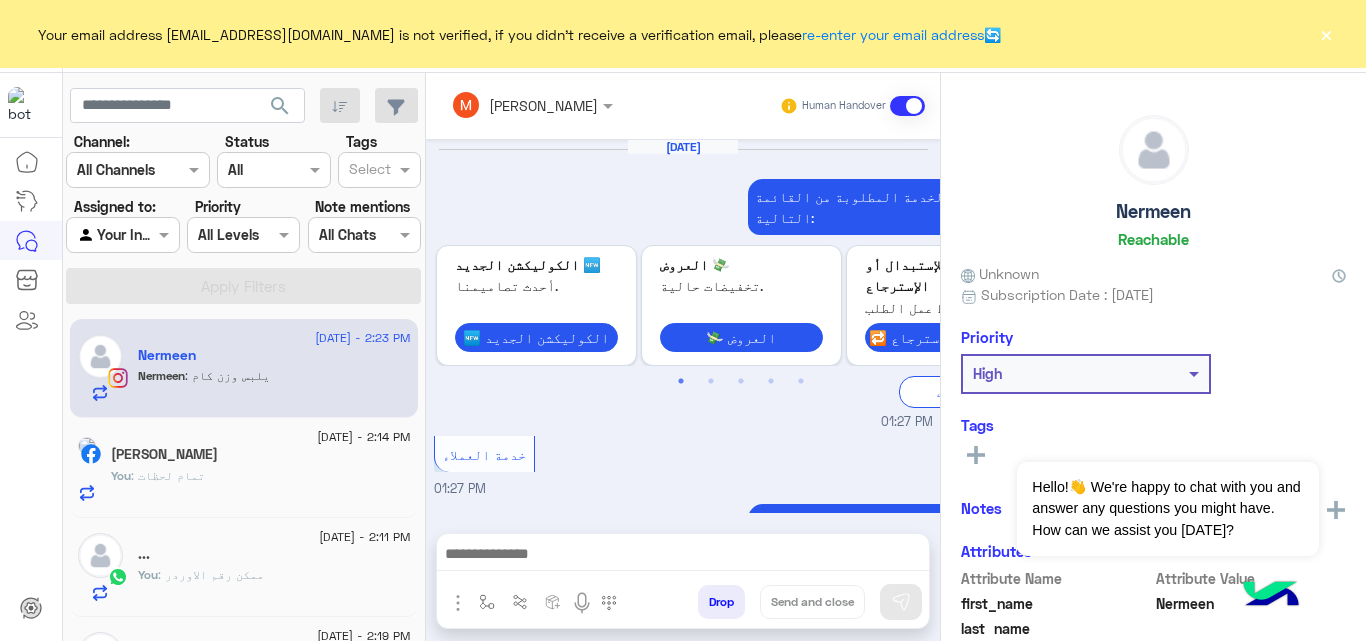 scroll, scrollTop: 976, scrollLeft: 0, axis: vertical 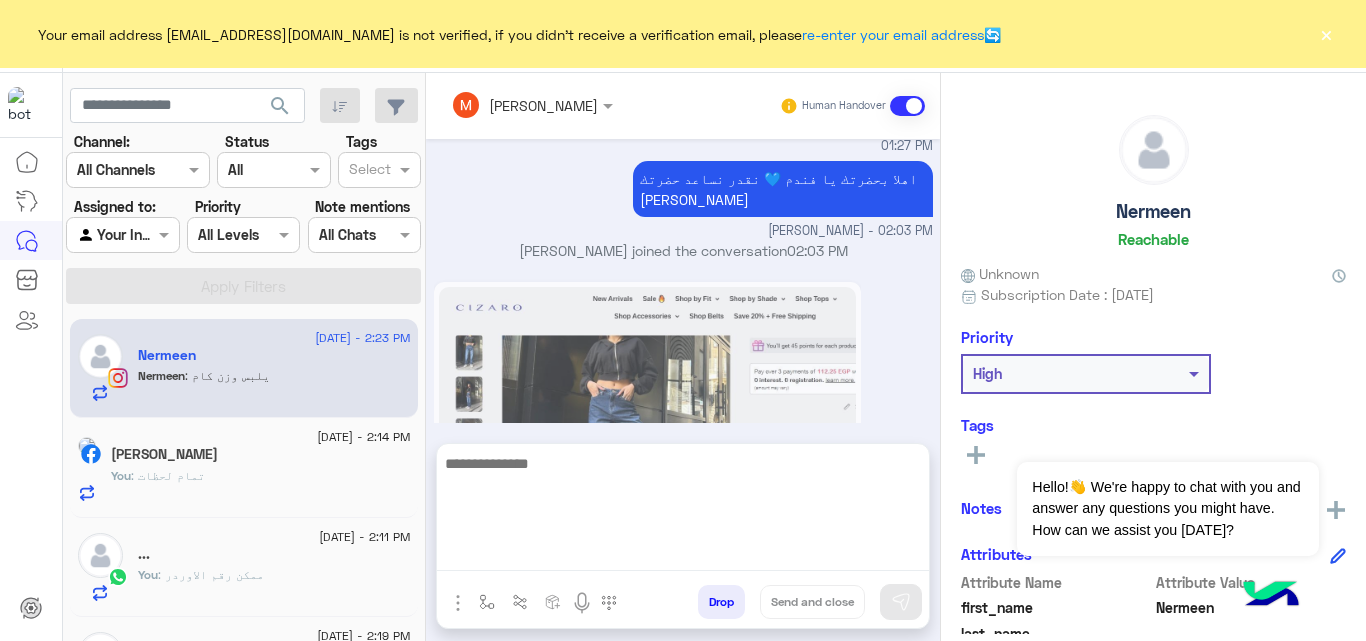 click at bounding box center [683, 511] 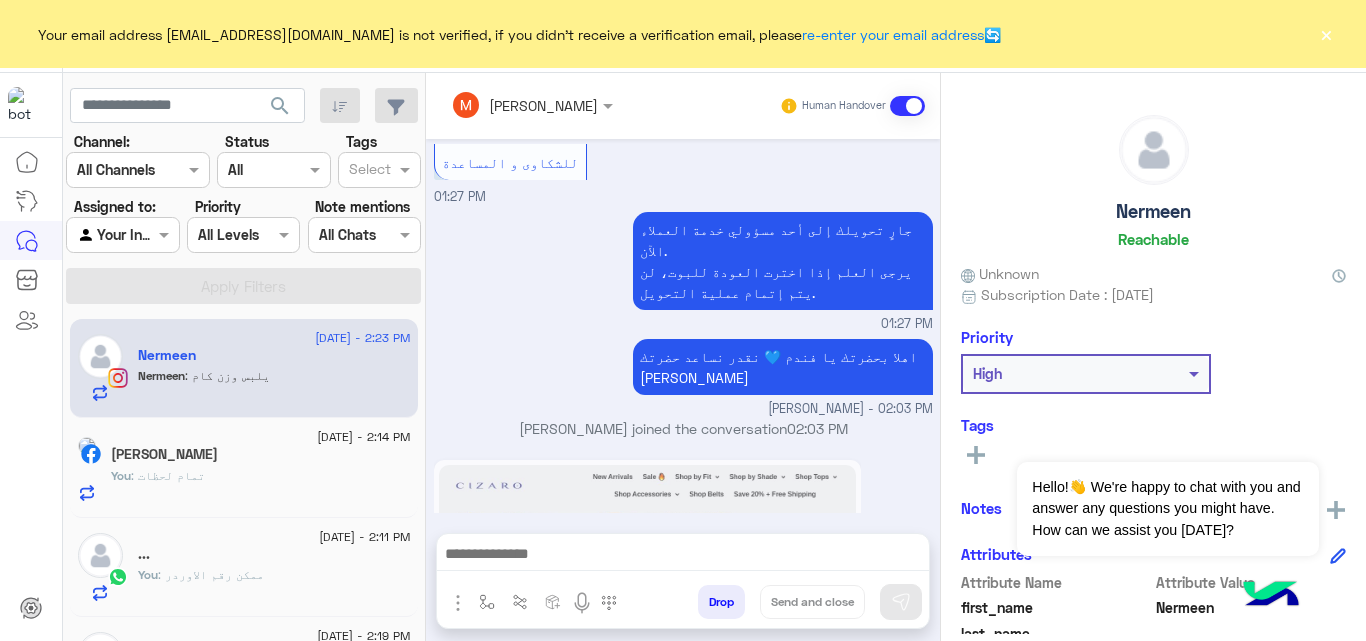scroll, scrollTop: 976, scrollLeft: 0, axis: vertical 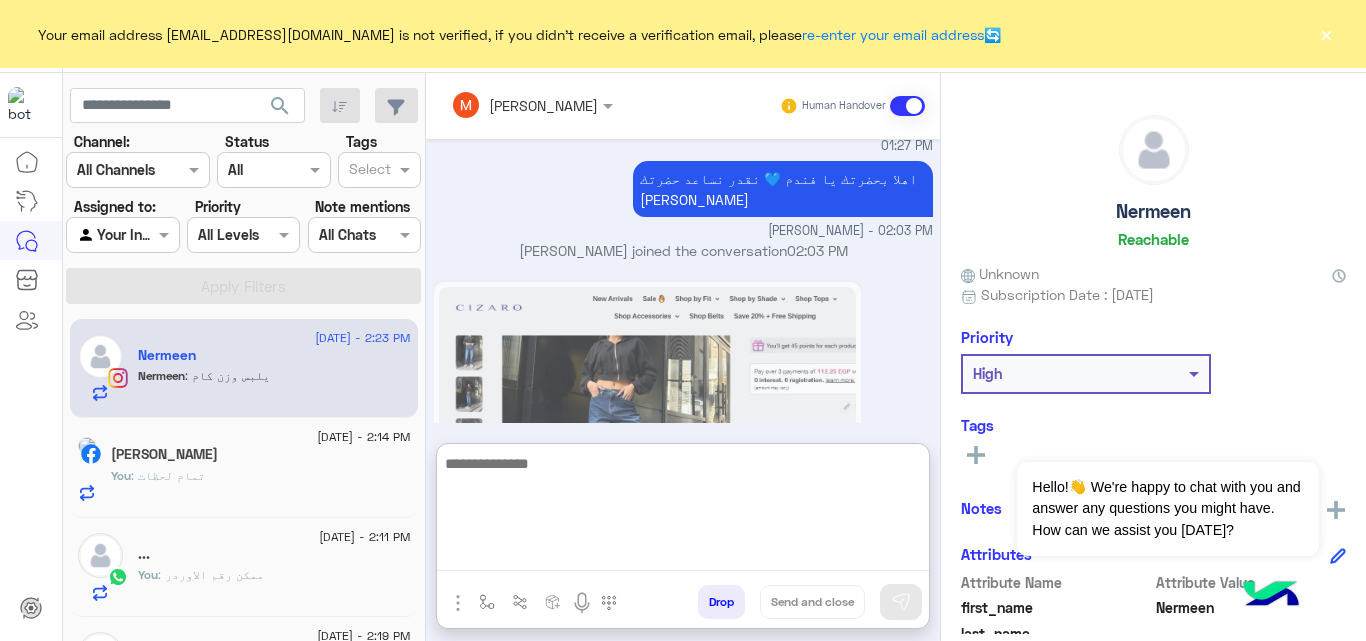 click at bounding box center (683, 511) 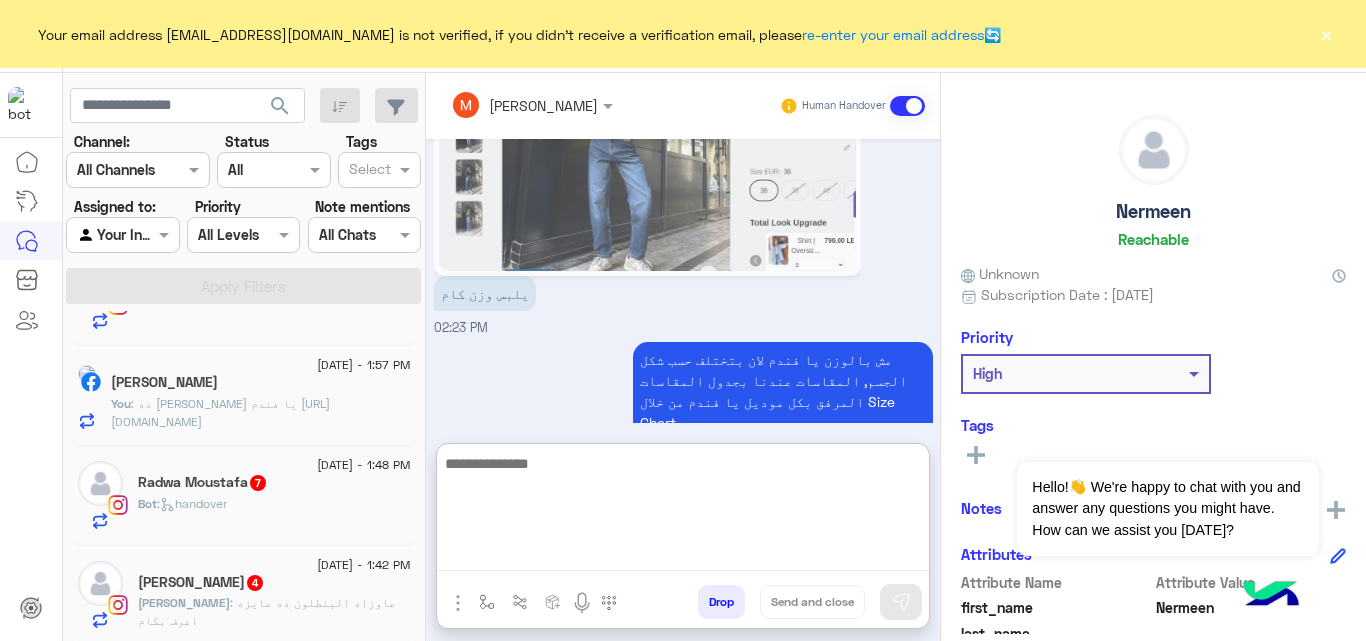 scroll, scrollTop: 773, scrollLeft: 0, axis: vertical 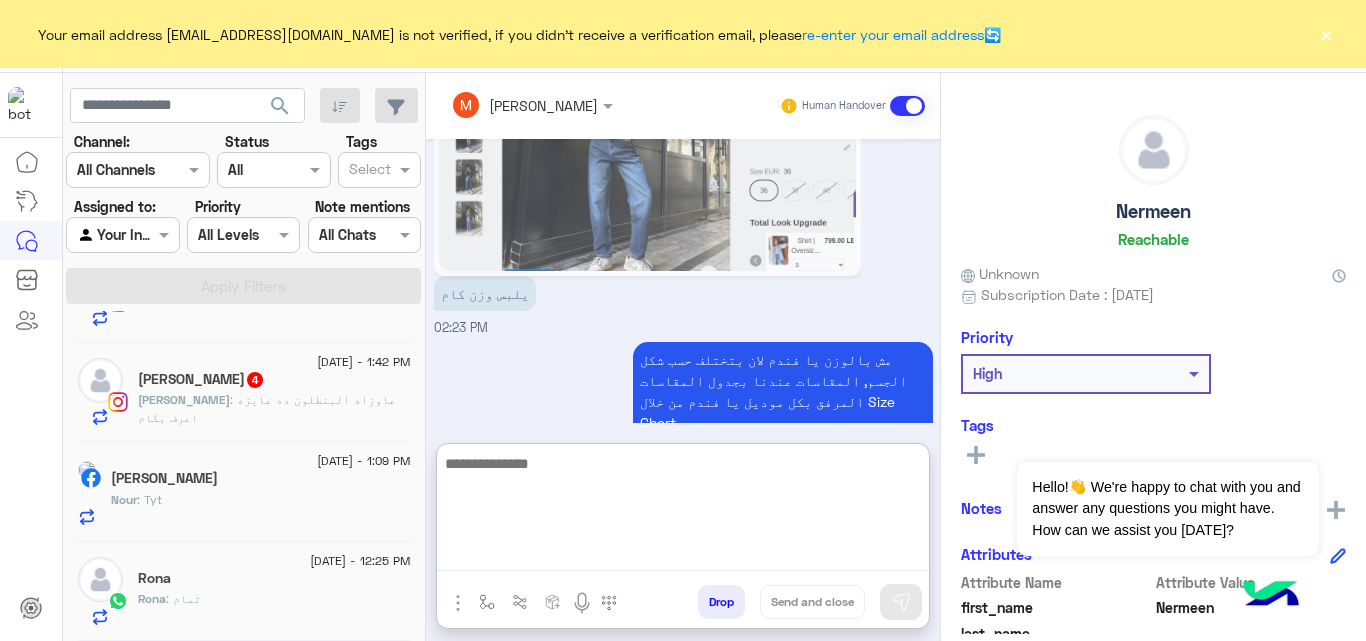 click on "Jana Akrab  4" 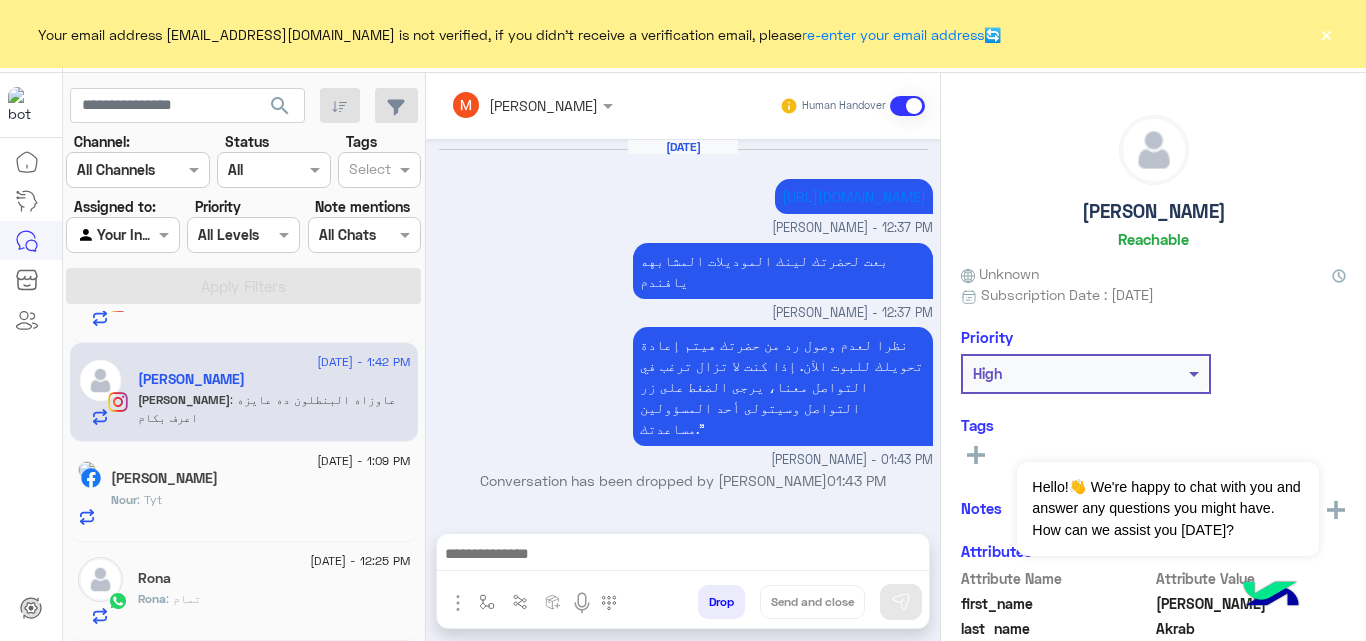 scroll, scrollTop: 1759, scrollLeft: 0, axis: vertical 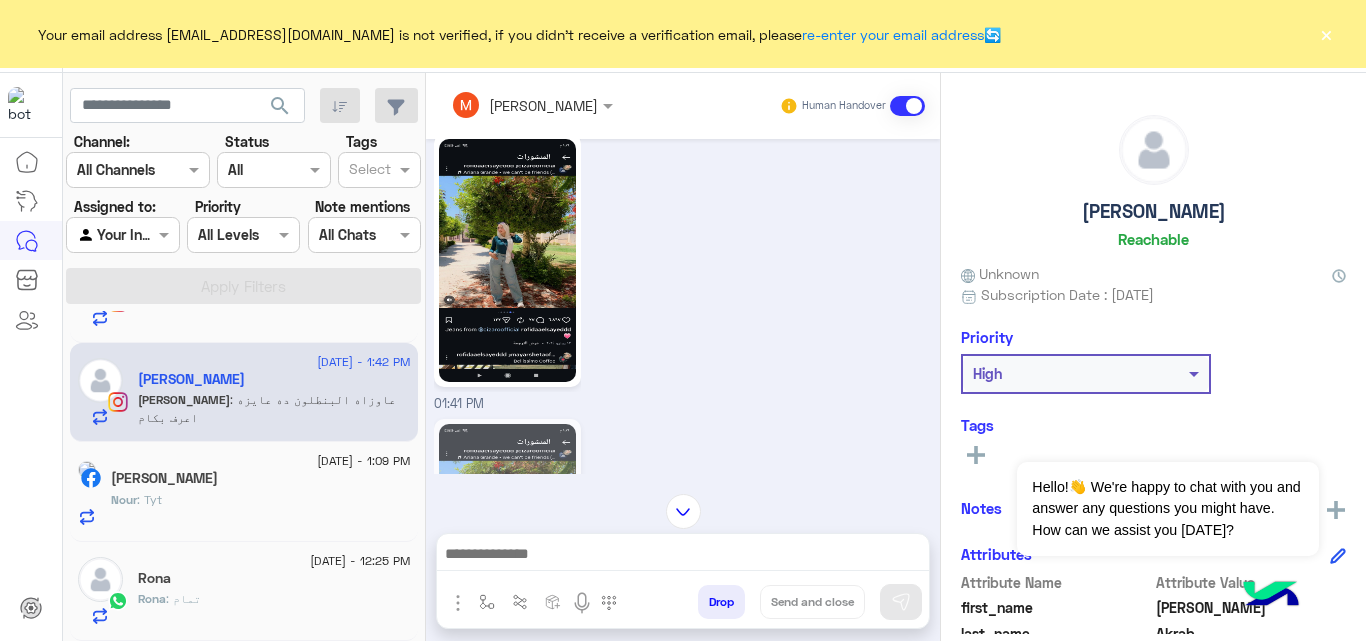 click 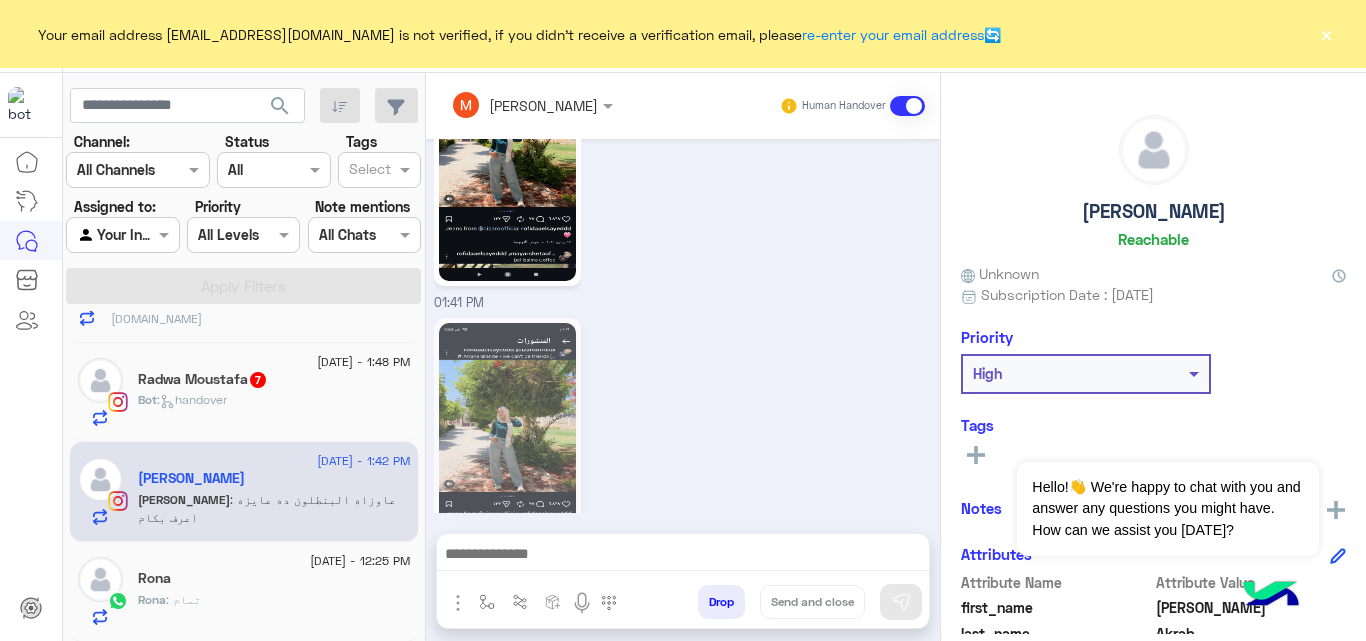 scroll, scrollTop: 1759, scrollLeft: 0, axis: vertical 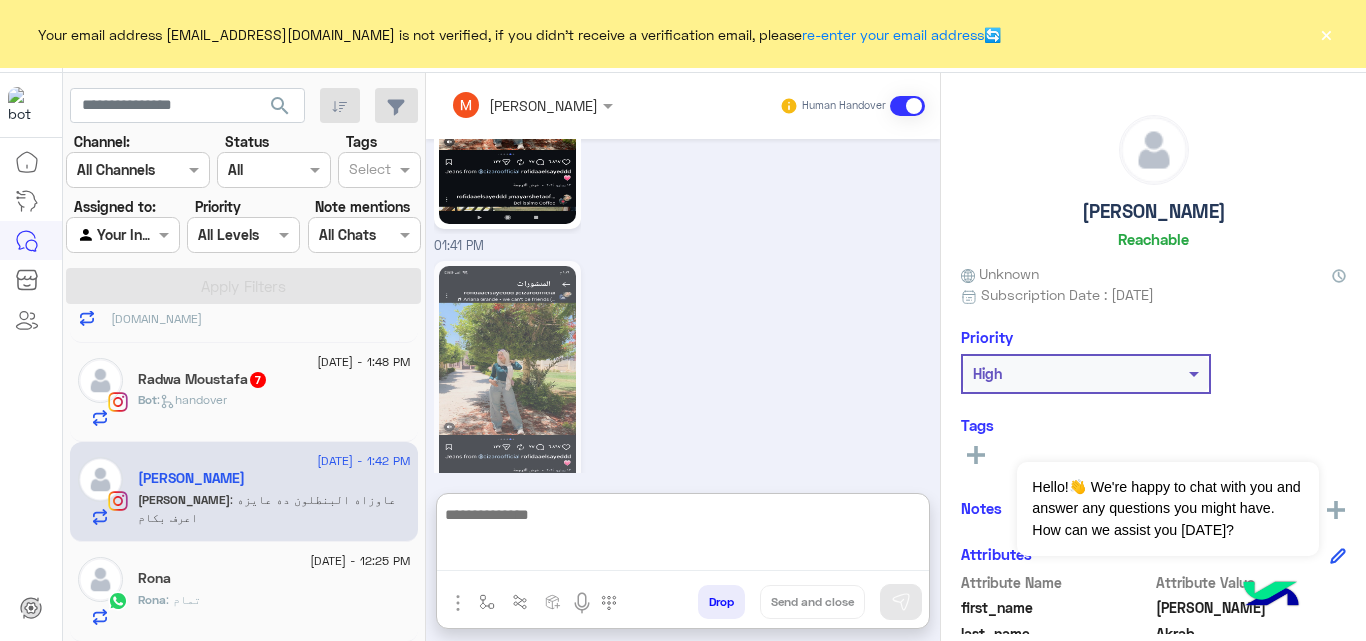 click at bounding box center (683, 536) 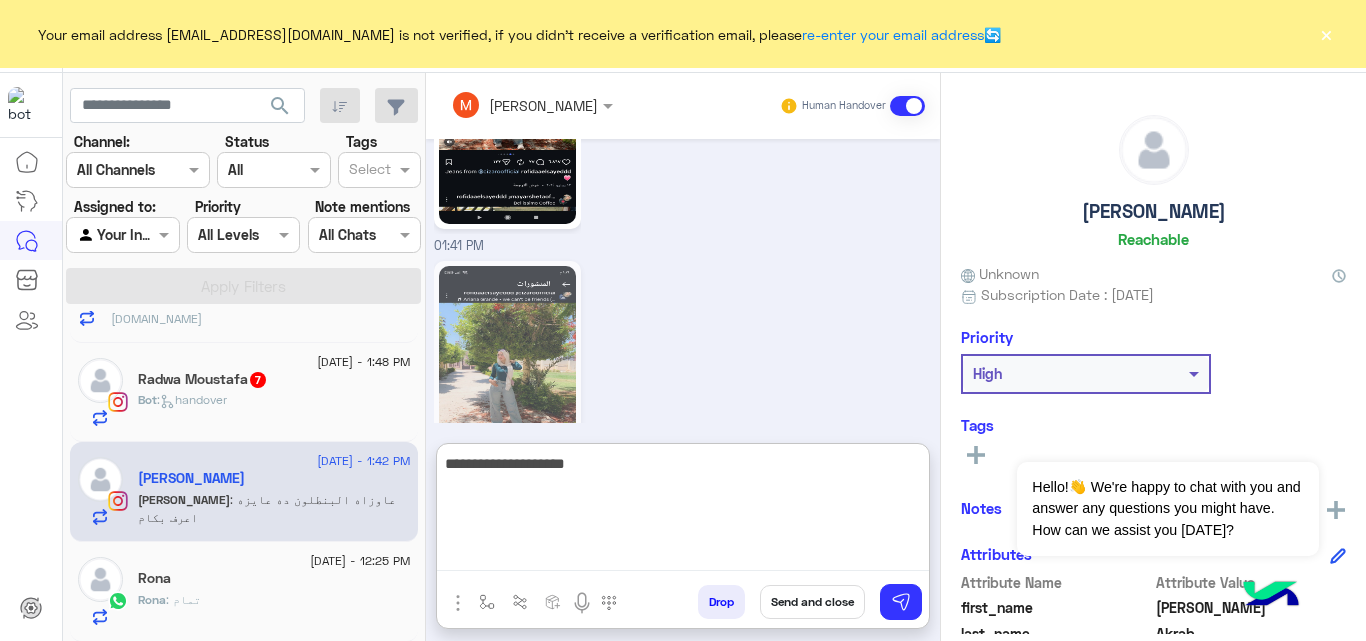 paste on "**********" 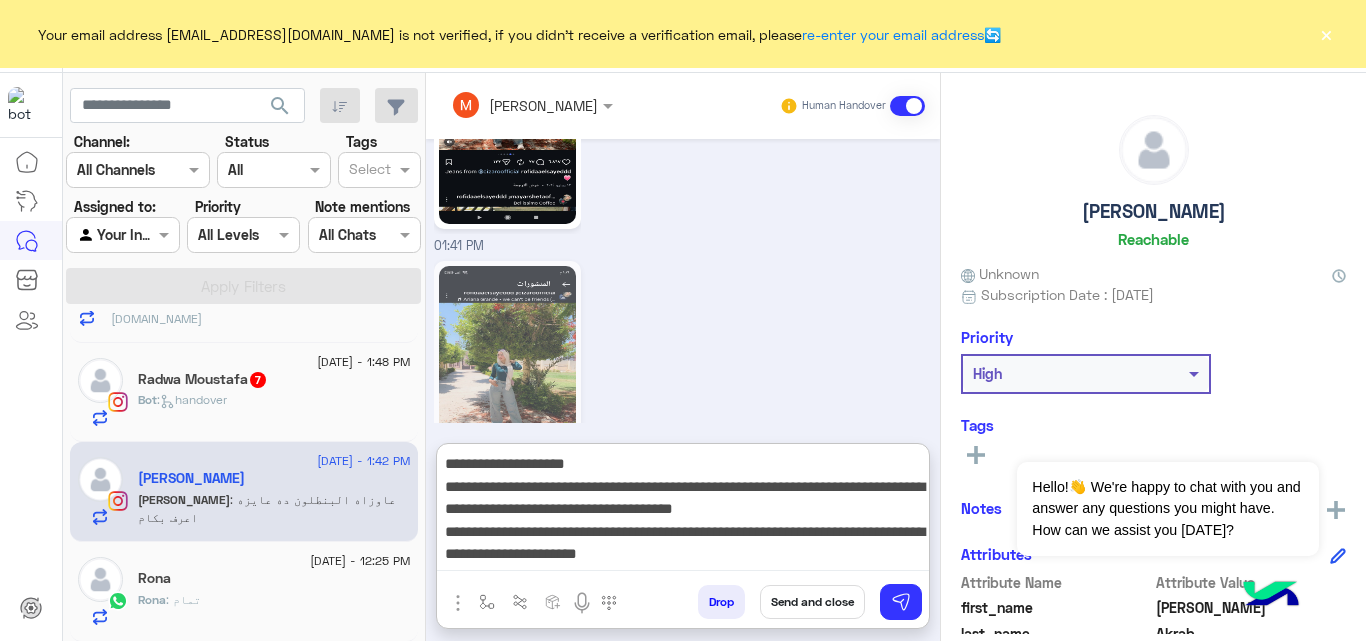 scroll, scrollTop: 0, scrollLeft: 0, axis: both 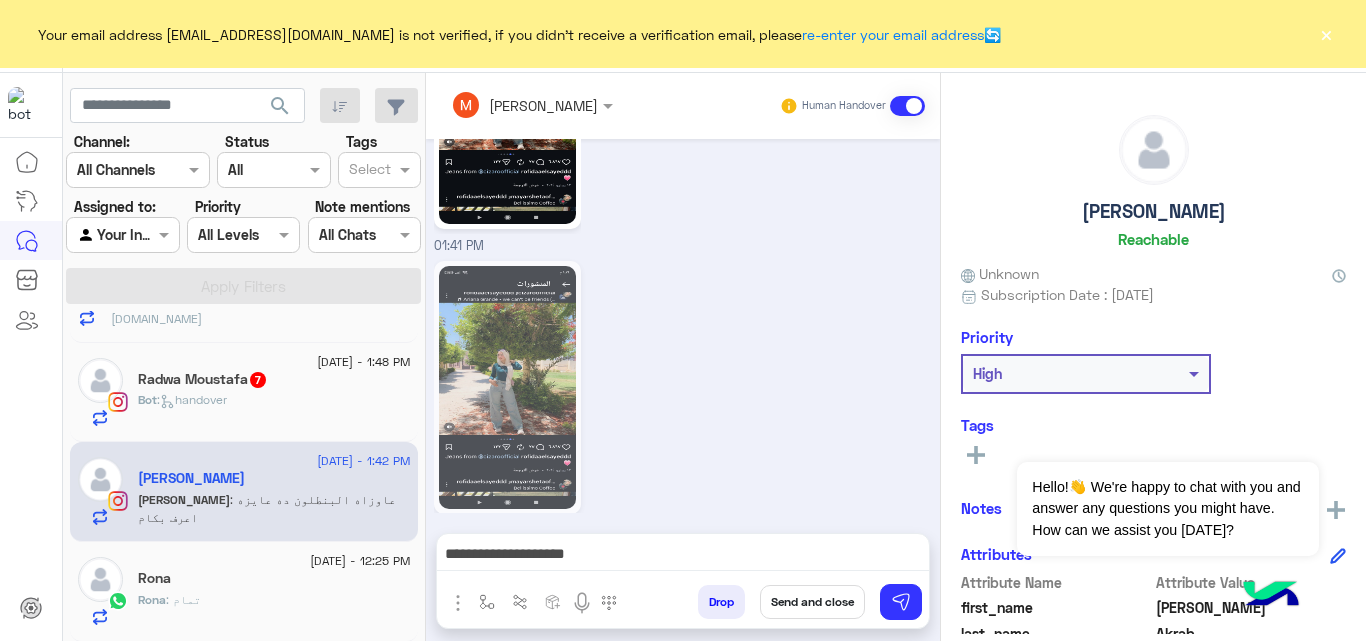 drag, startPoint x: 665, startPoint y: 379, endPoint x: 741, endPoint y: 537, distance: 175.32826 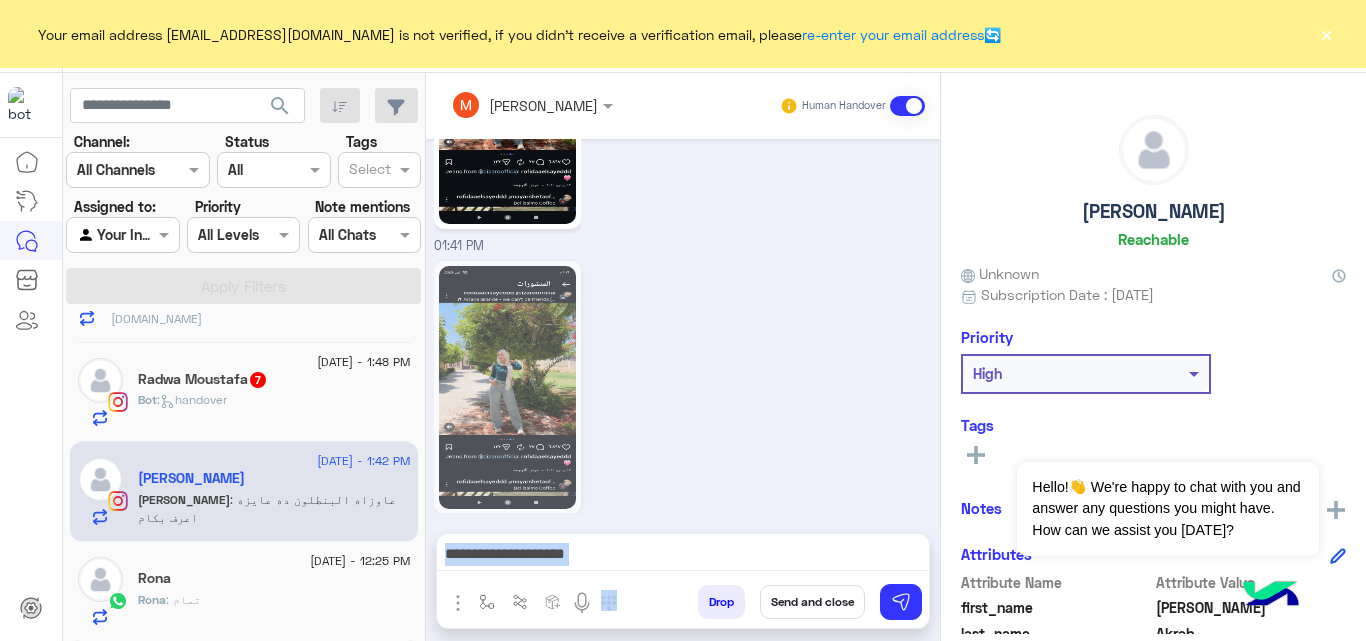 click on "**********" at bounding box center (683, 559) 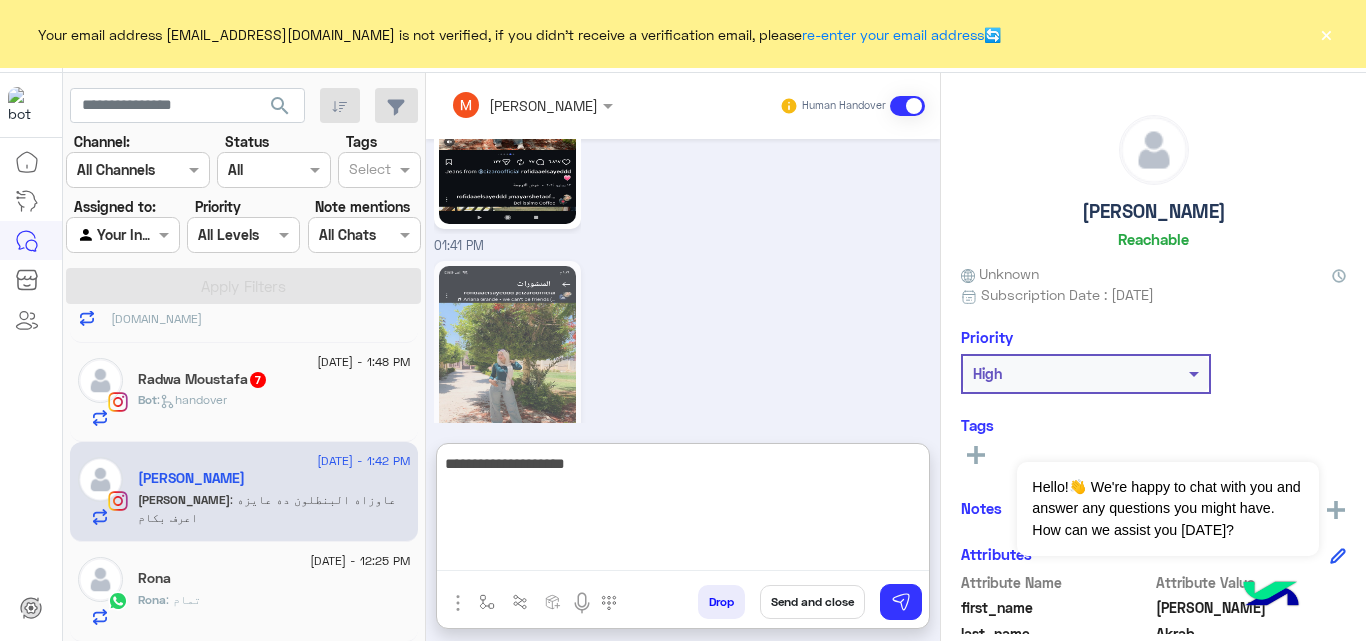 paste on "***" 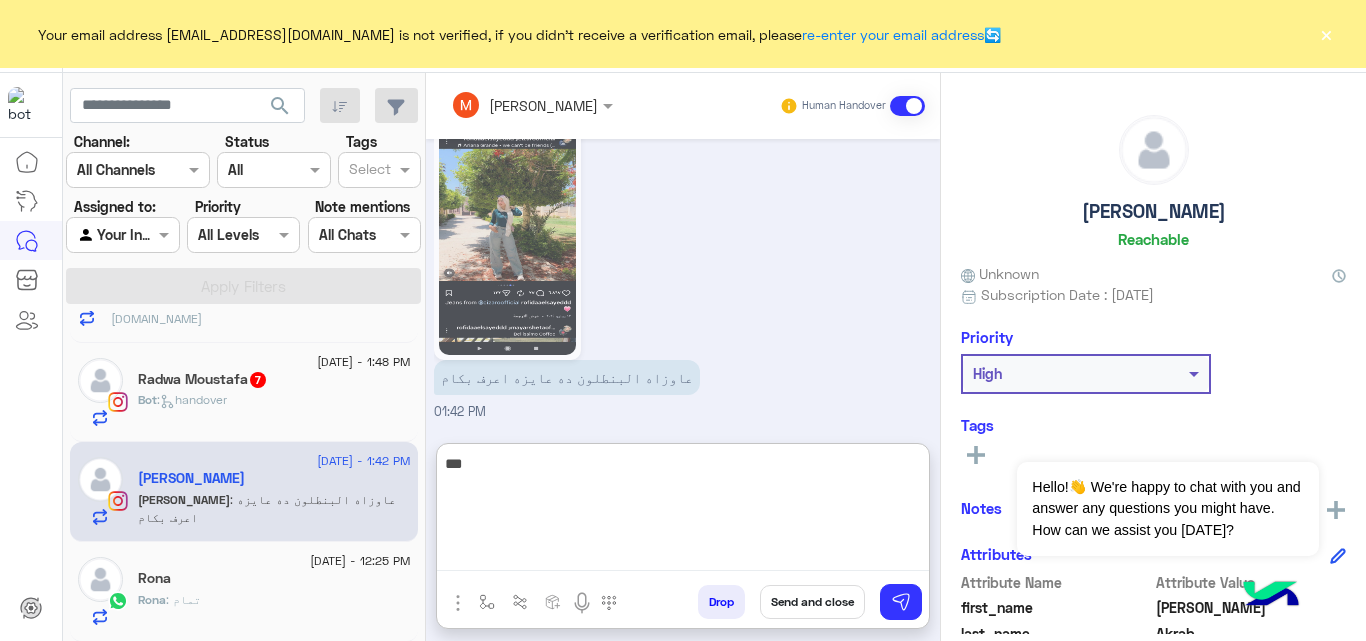 scroll, scrollTop: 1949, scrollLeft: 0, axis: vertical 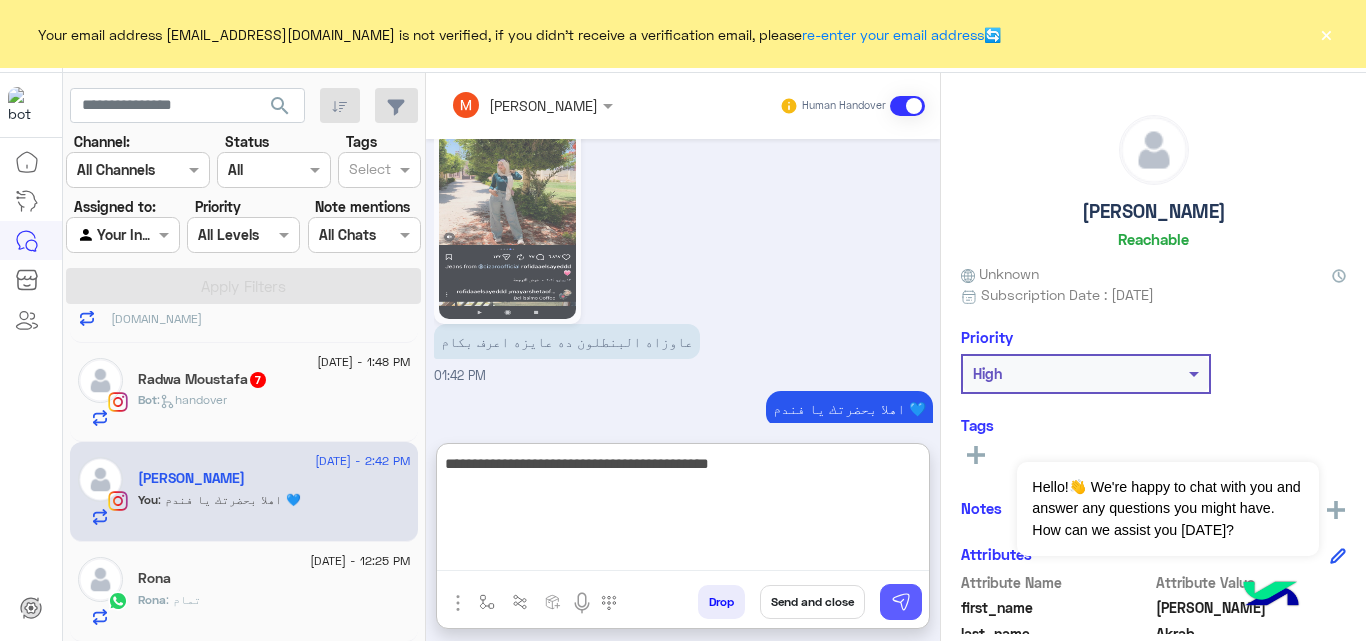 type on "**********" 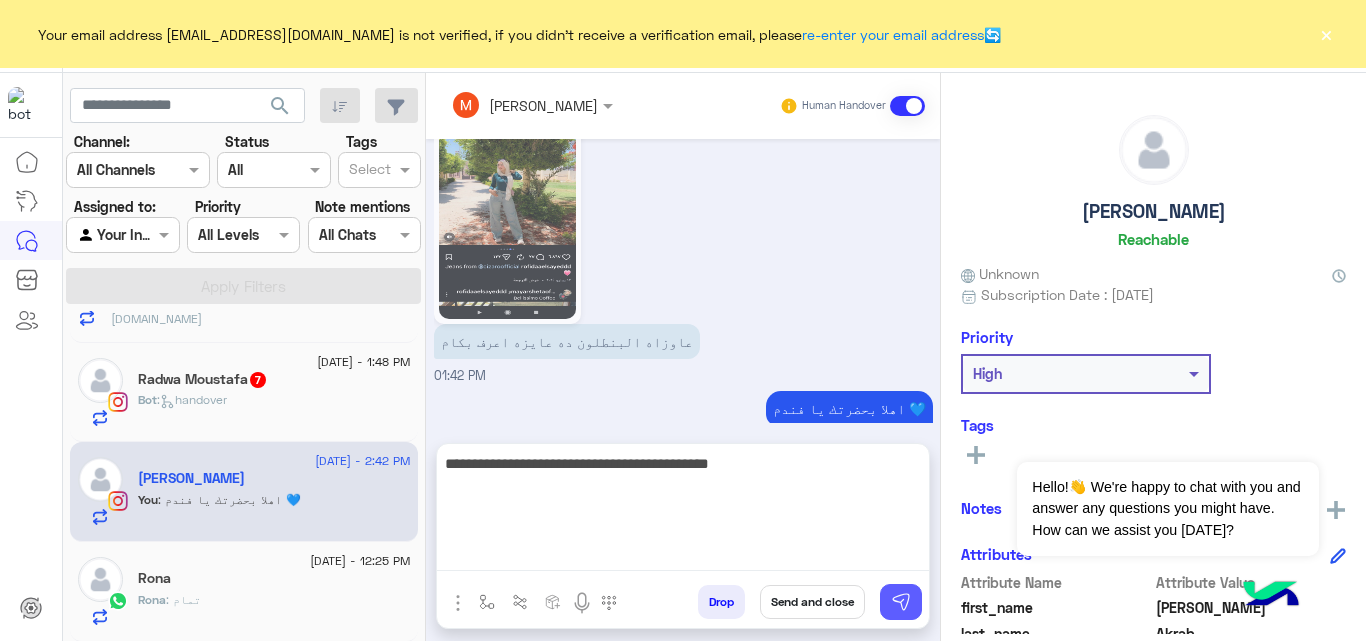 click at bounding box center (901, 602) 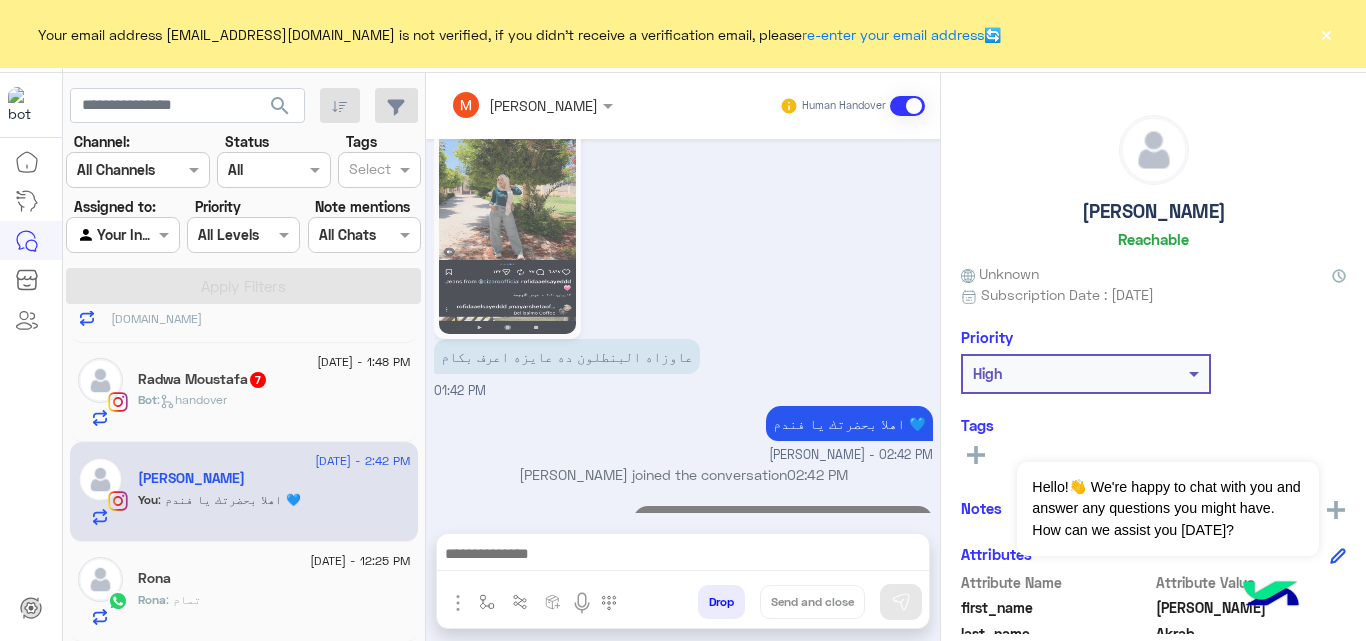 scroll, scrollTop: 1923, scrollLeft: 0, axis: vertical 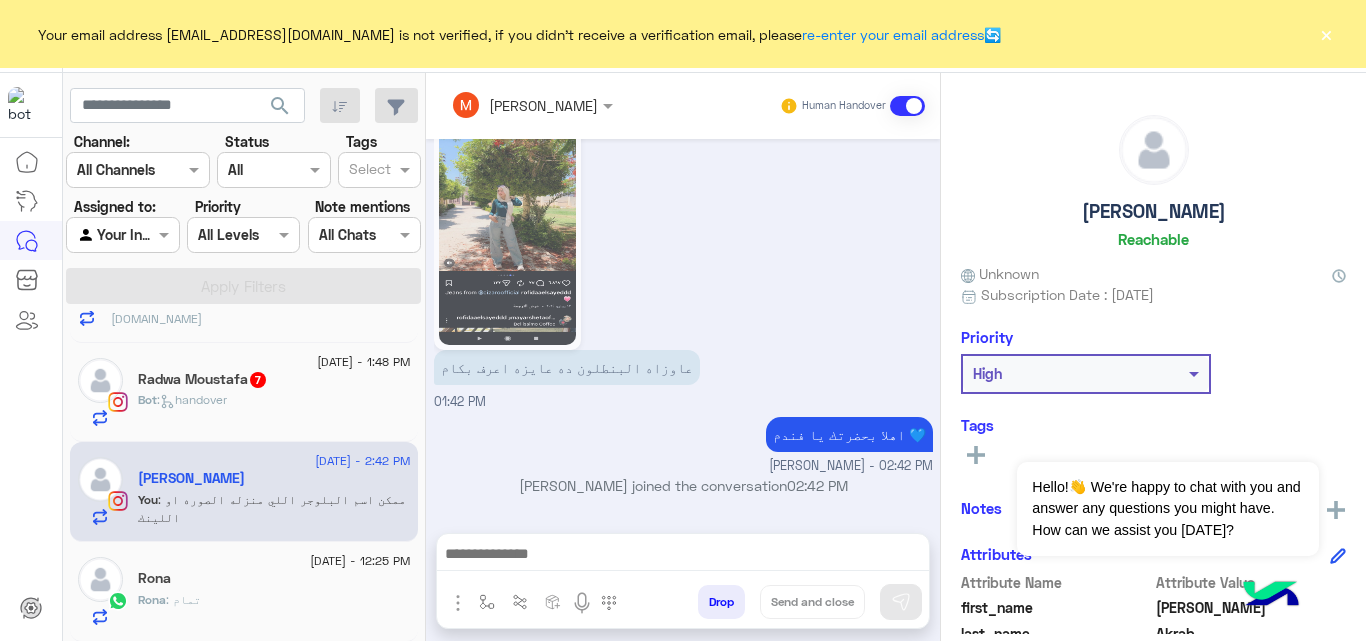 click on "Bot :   handover" 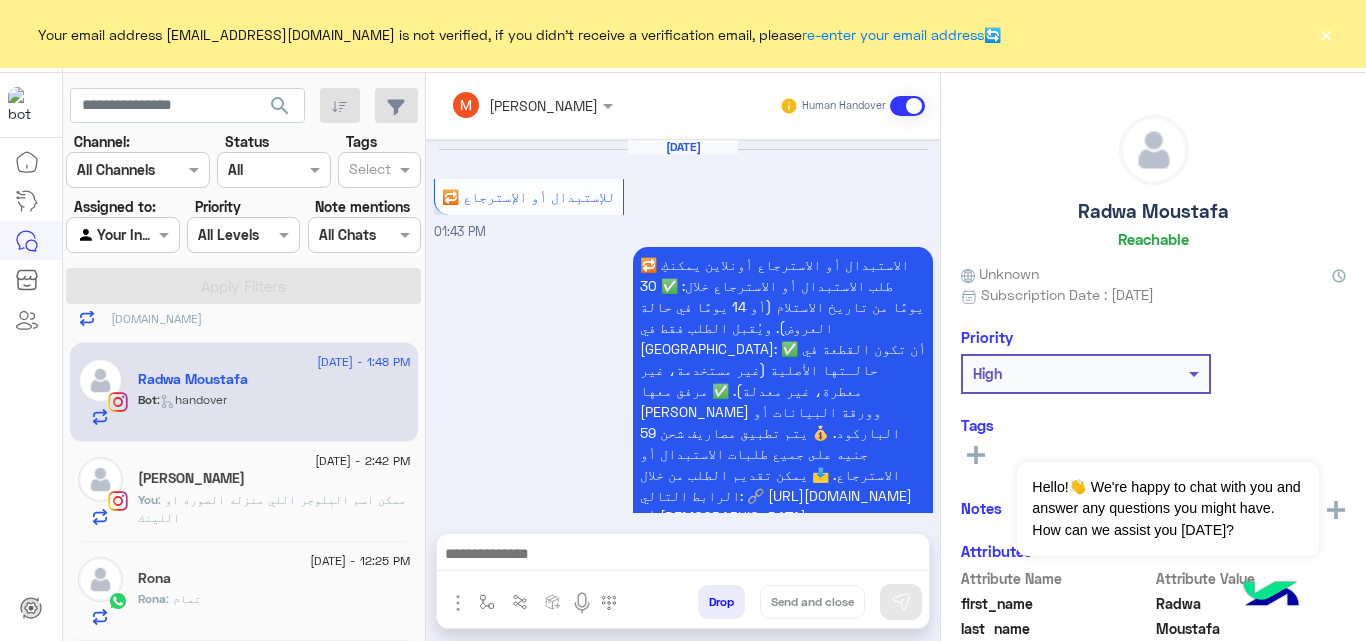 scroll, scrollTop: 1214, scrollLeft: 0, axis: vertical 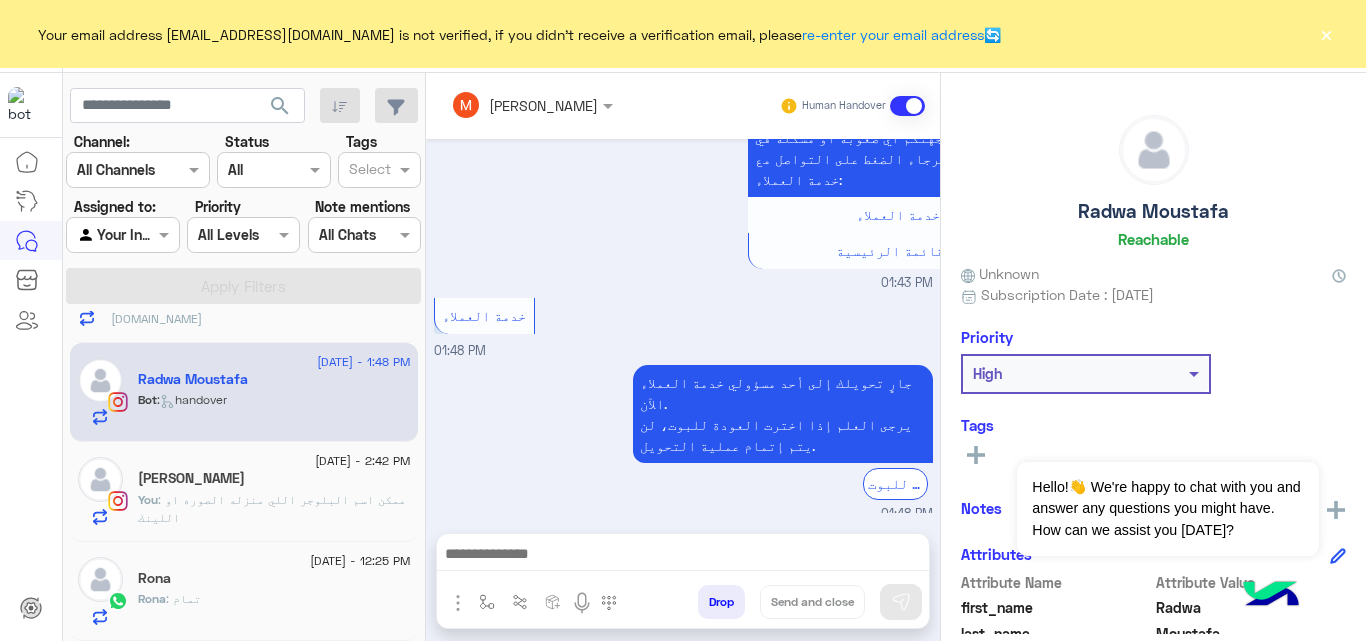 click at bounding box center (683, 556) 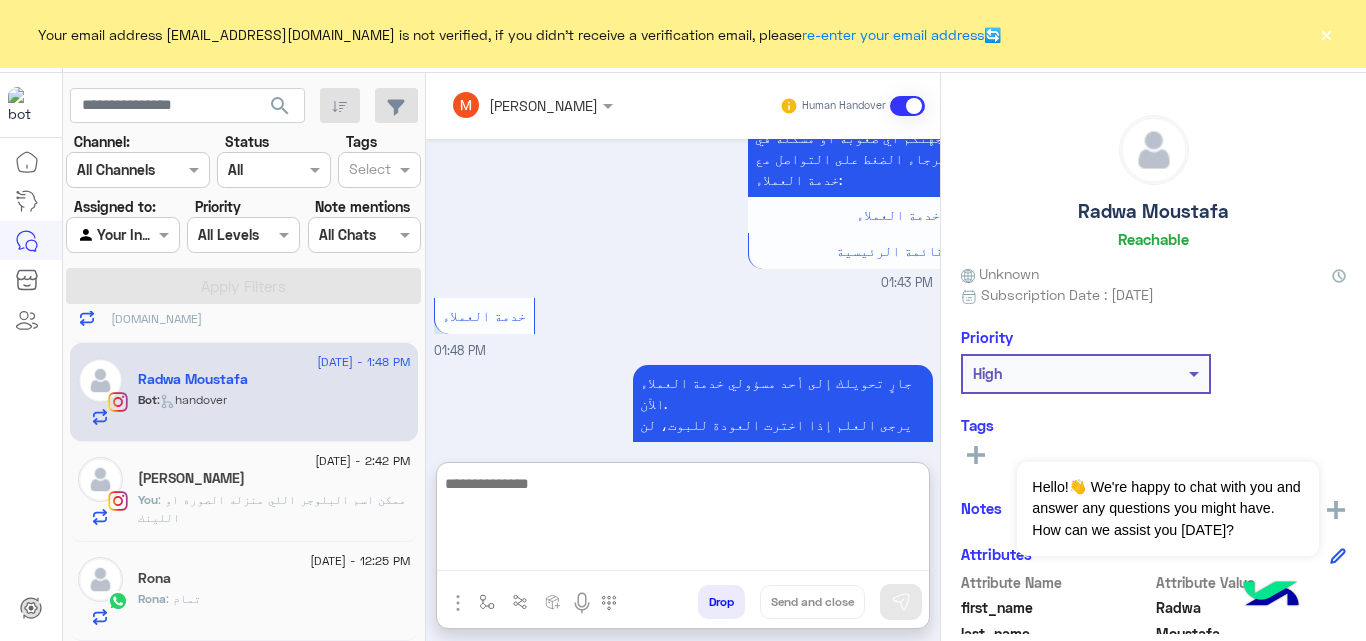click at bounding box center (683, 521) 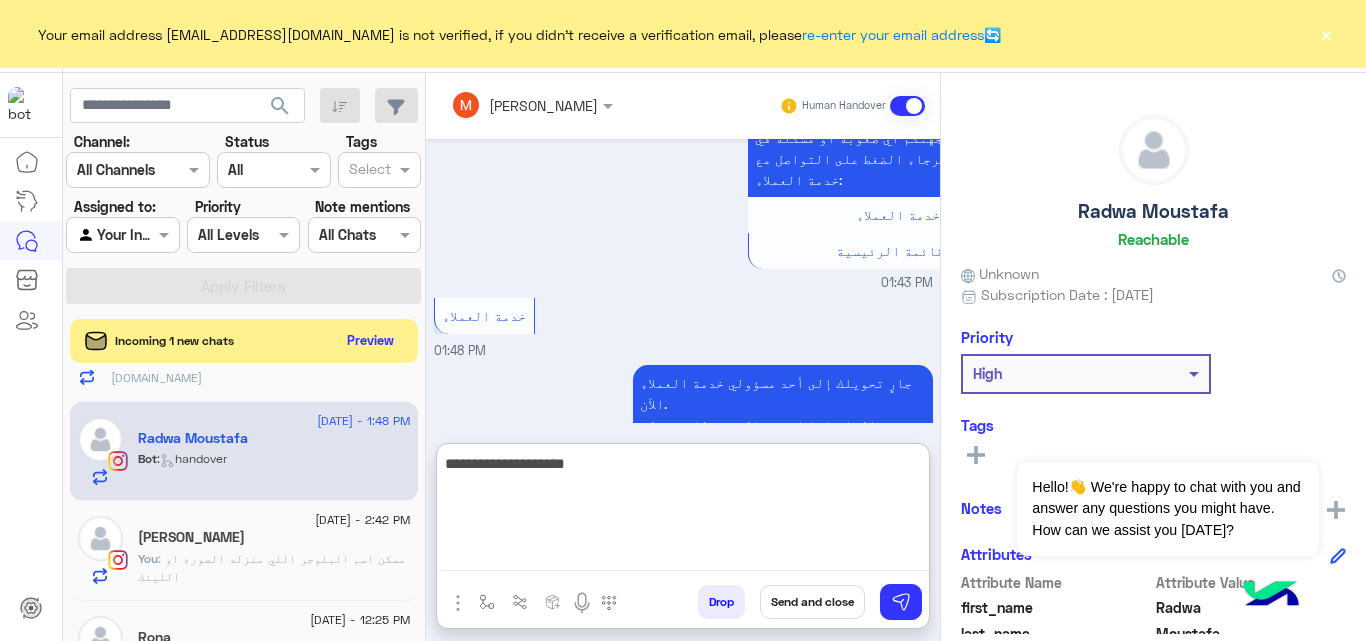 drag, startPoint x: 877, startPoint y: 506, endPoint x: 722, endPoint y: 463, distance: 160.85397 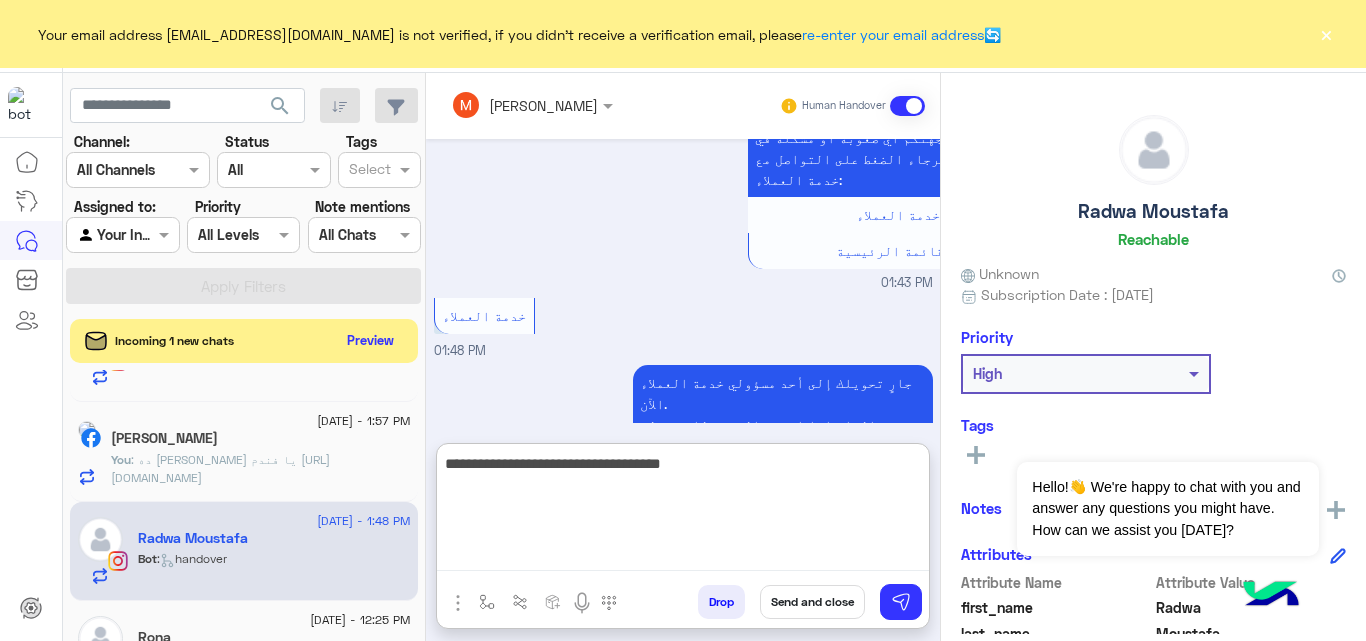 scroll, scrollTop: 773, scrollLeft: 0, axis: vertical 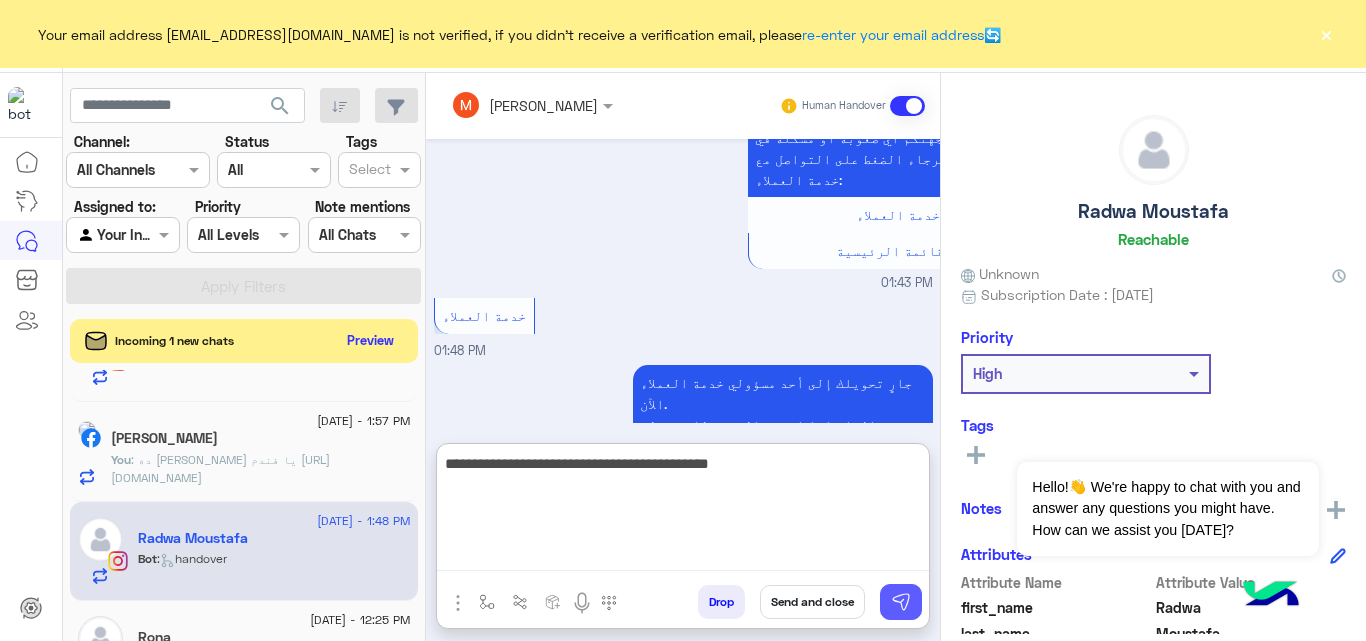 type on "**********" 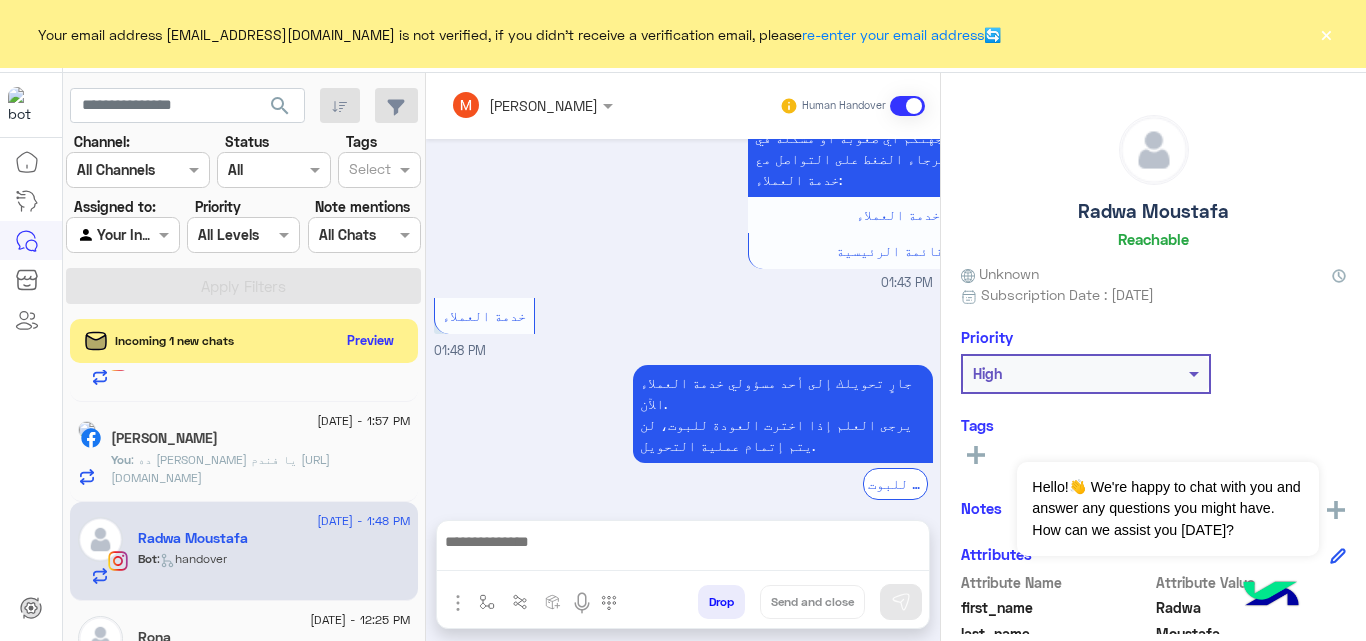 scroll, scrollTop: 1277, scrollLeft: 0, axis: vertical 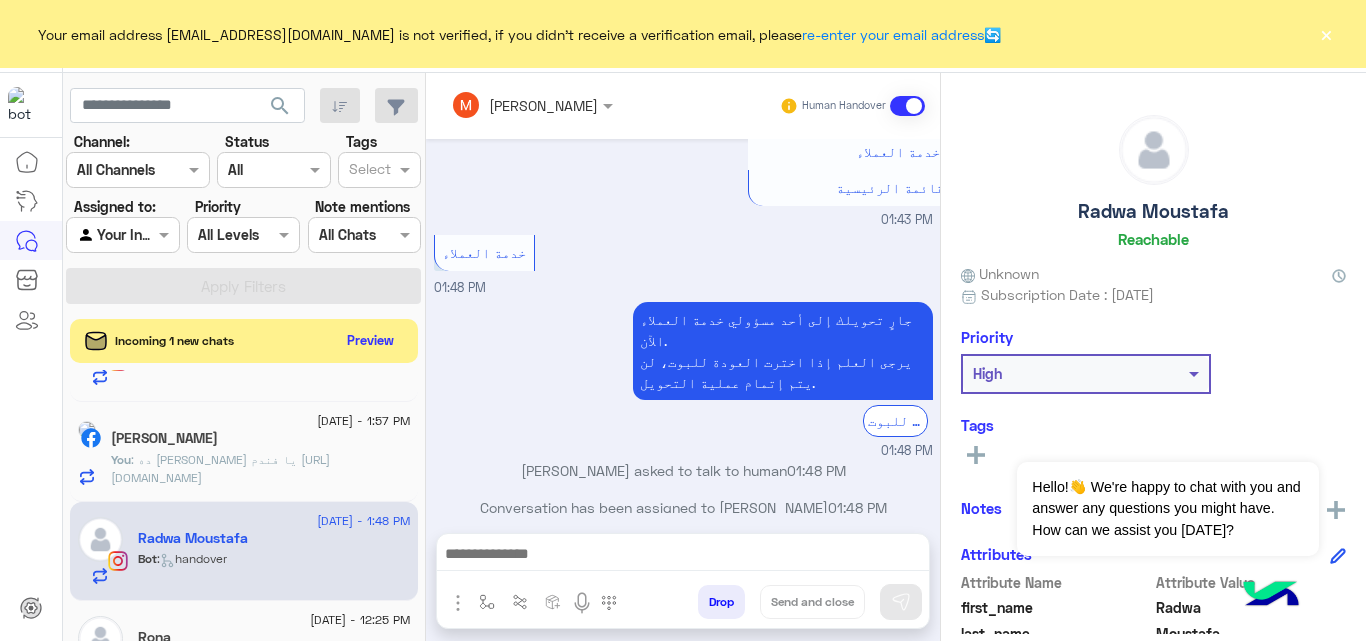 click on "You  : ده لينك الموديل يا فندم https://cizaro.net/products/straight-leg-high-waist-raw-denim-wash-jeans" 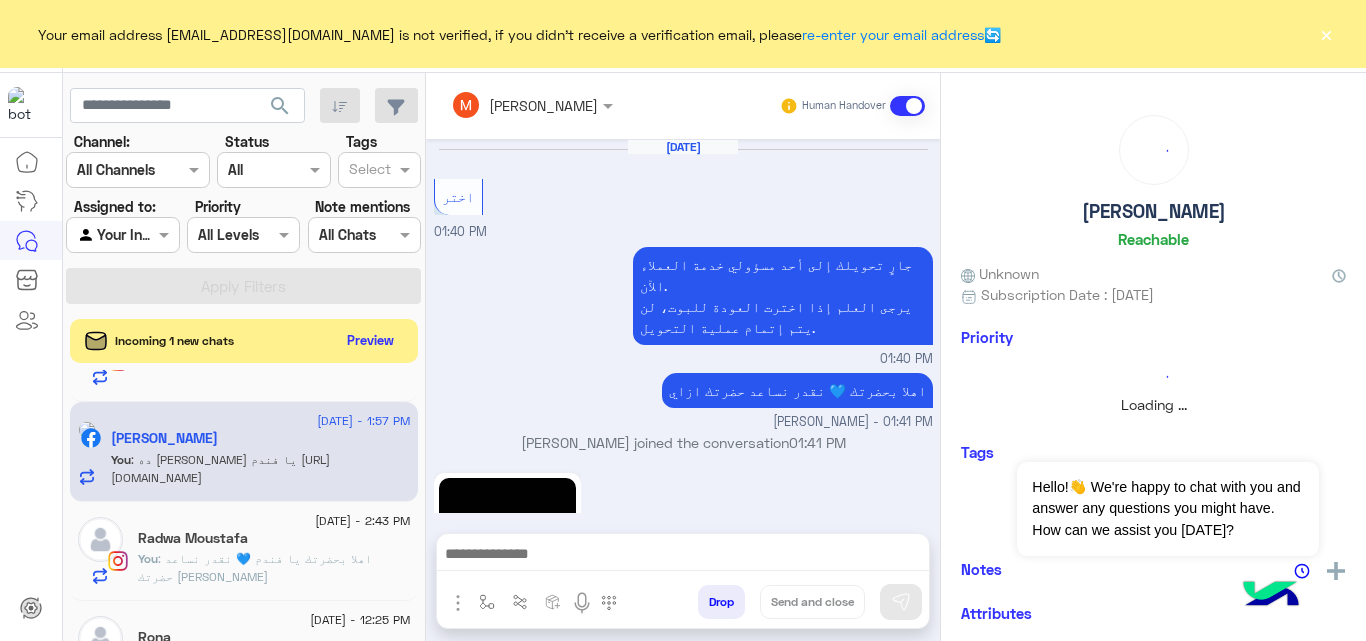 scroll, scrollTop: 828, scrollLeft: 0, axis: vertical 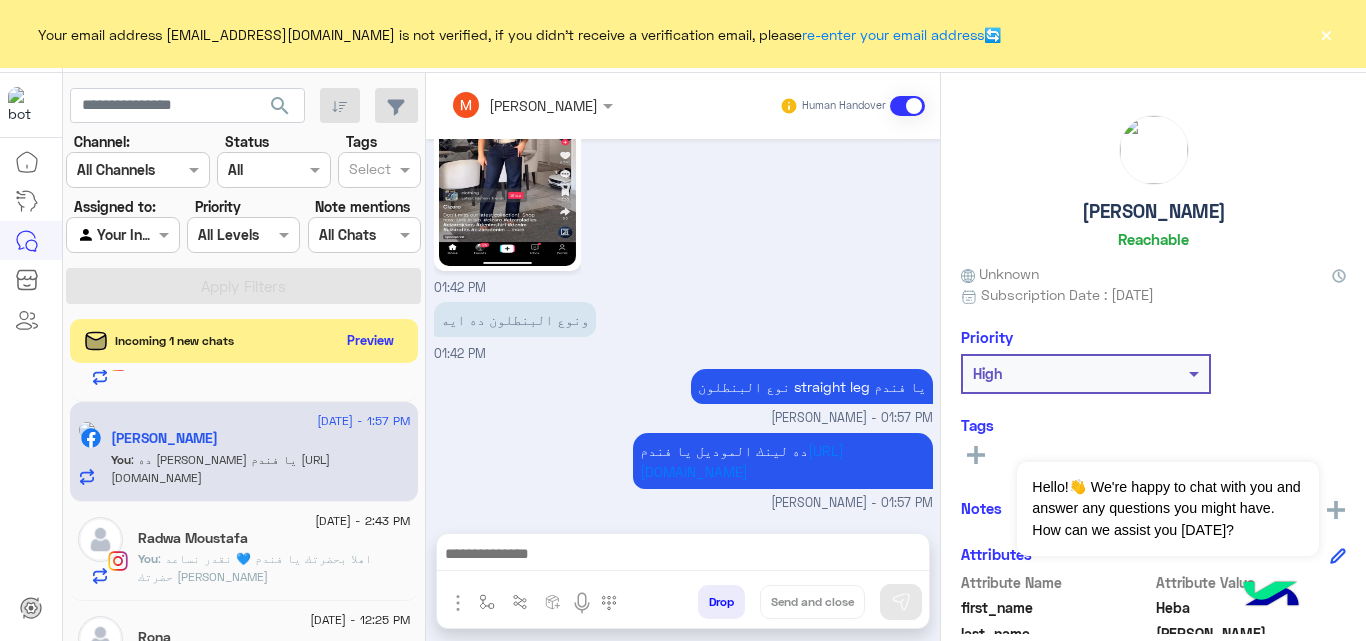 click at bounding box center [683, 556] 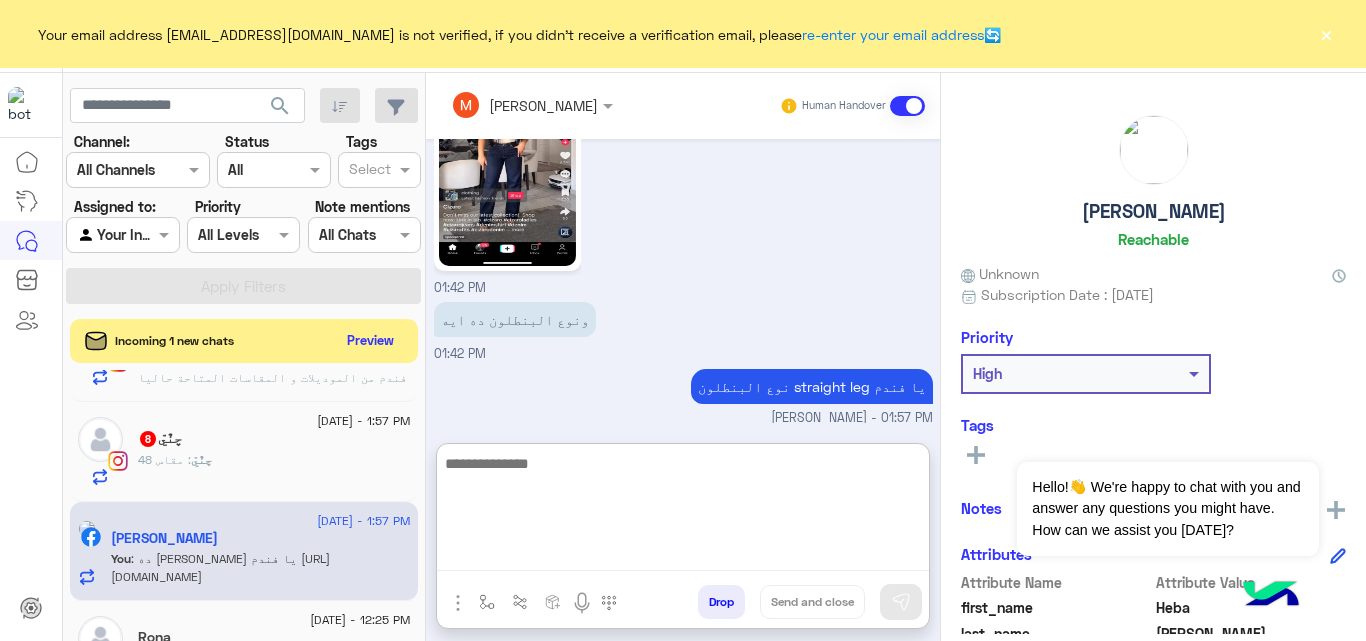 paste on "**********" 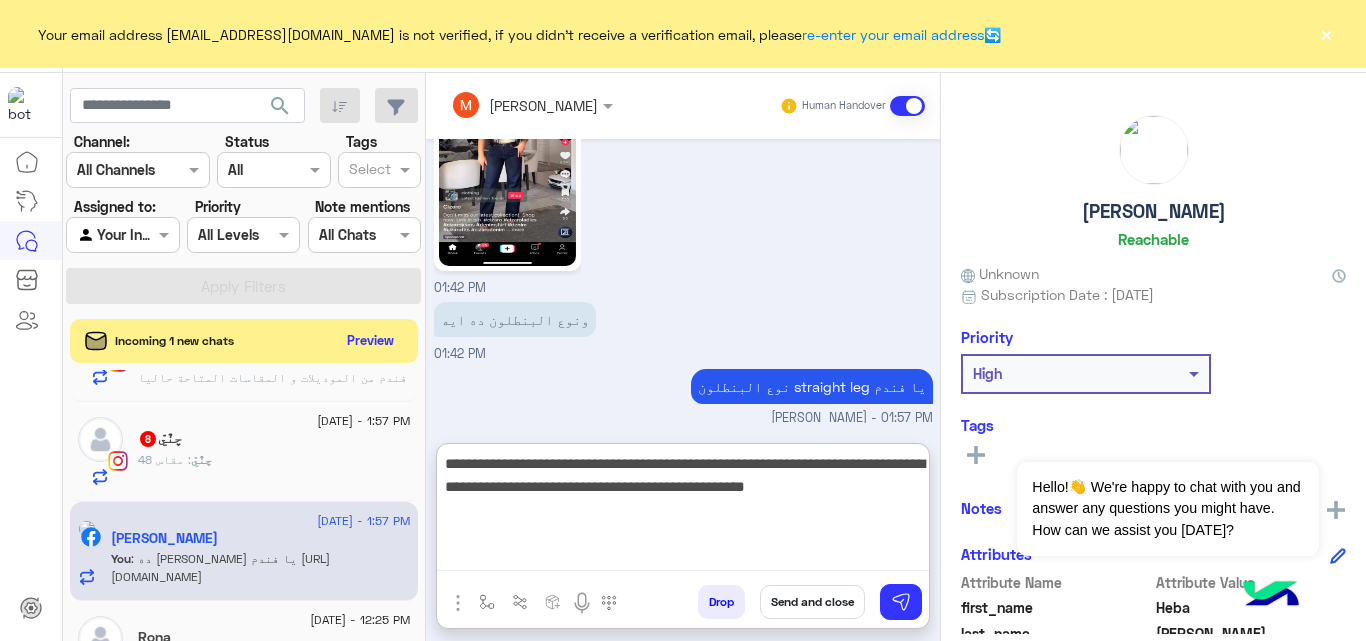 type on "**********" 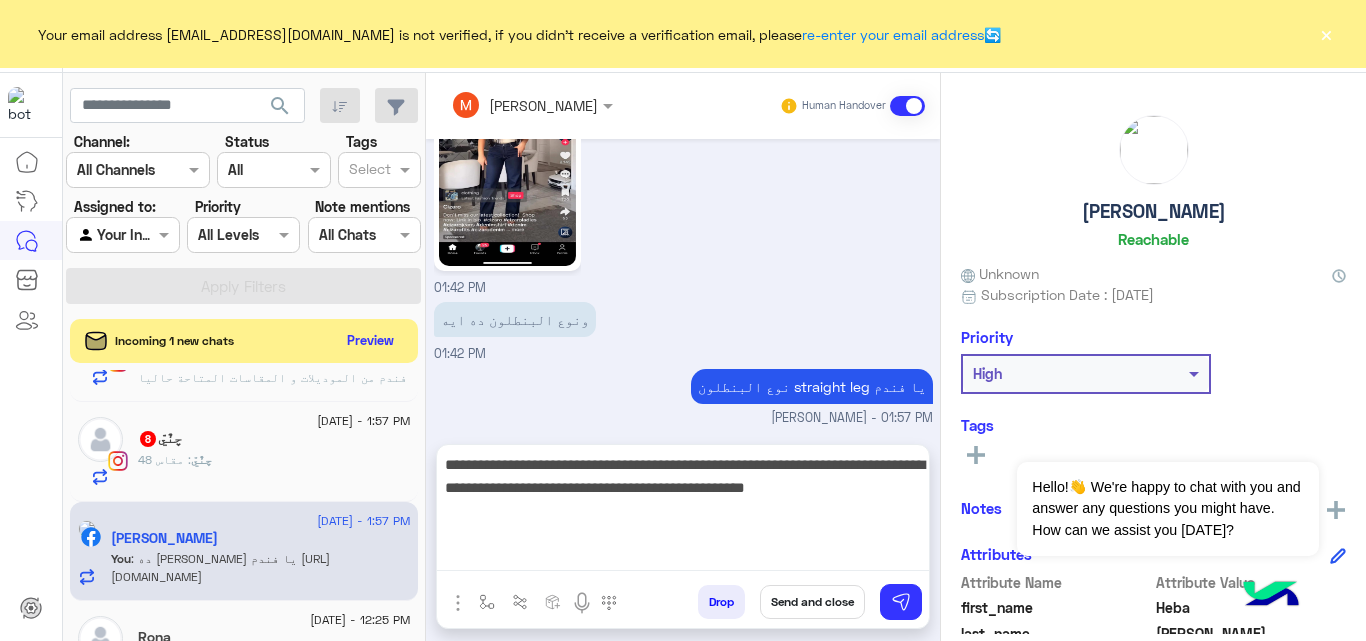 click on "Send and close" at bounding box center (812, 602) 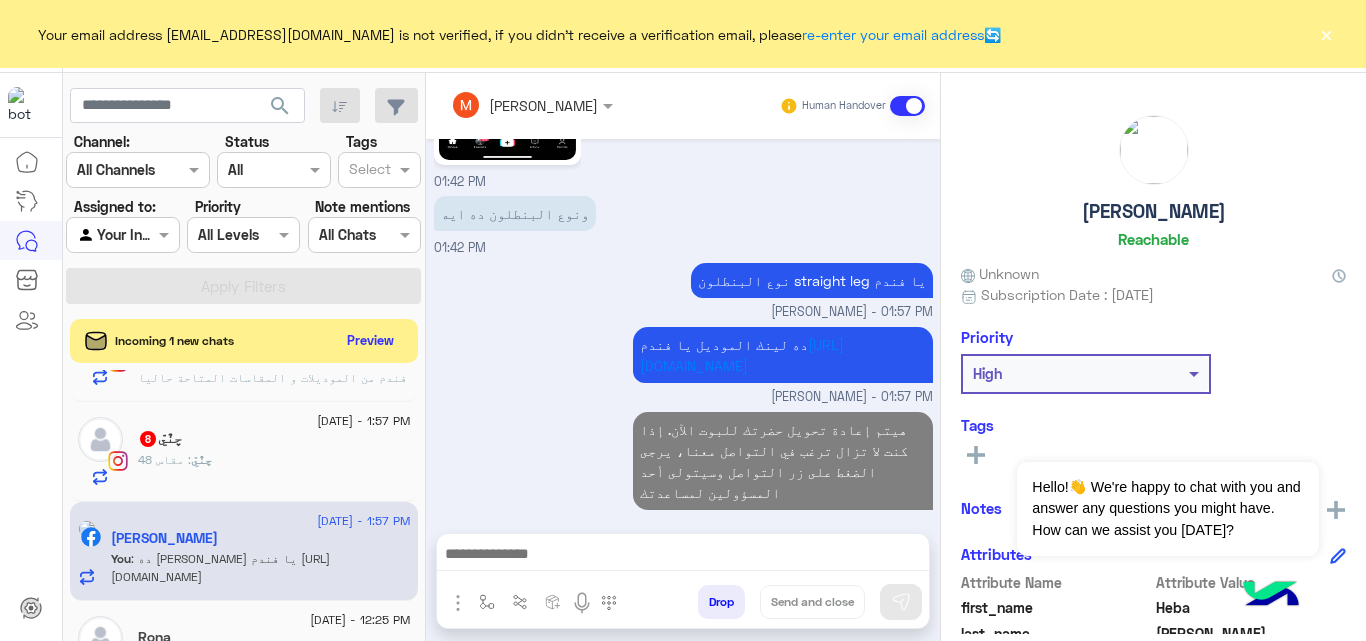 scroll, scrollTop: 970, scrollLeft: 0, axis: vertical 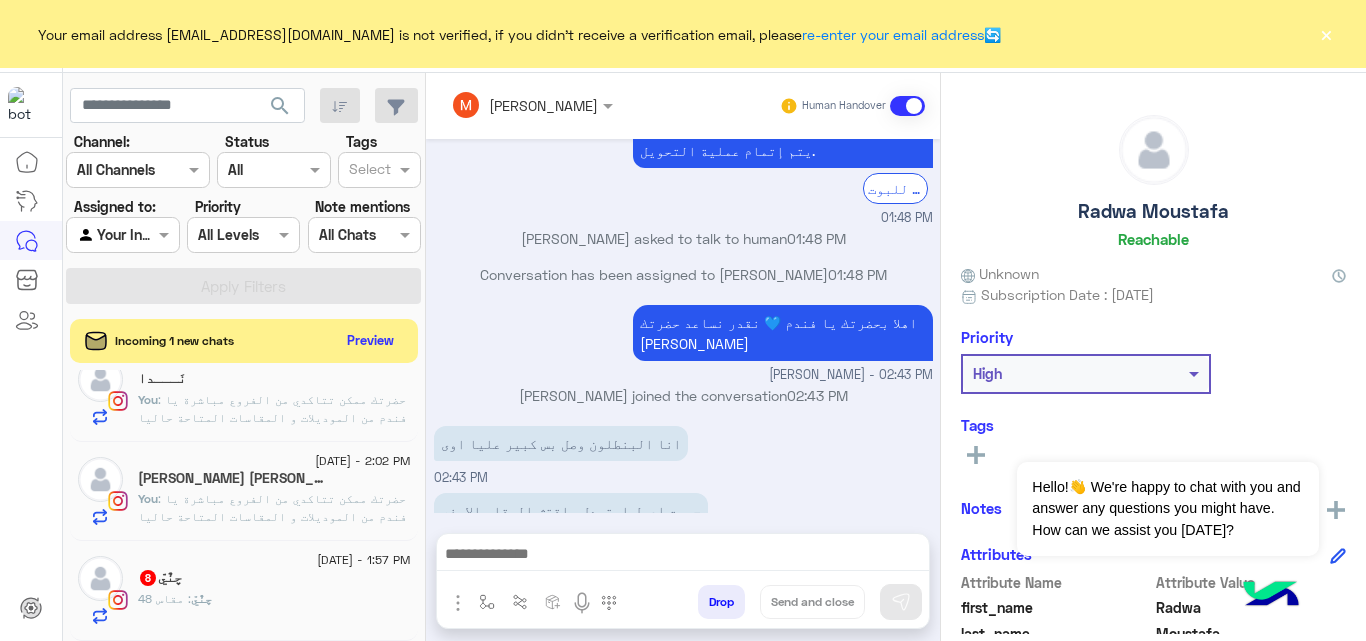 click at bounding box center [683, 556] 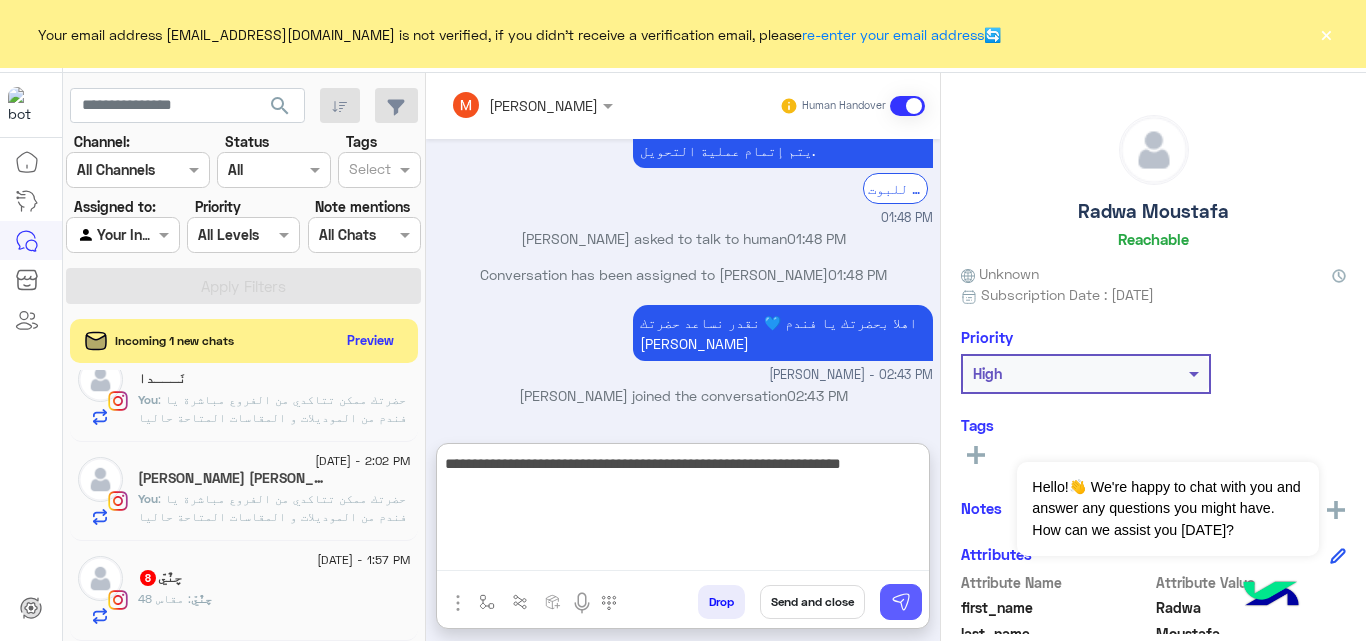 type on "**********" 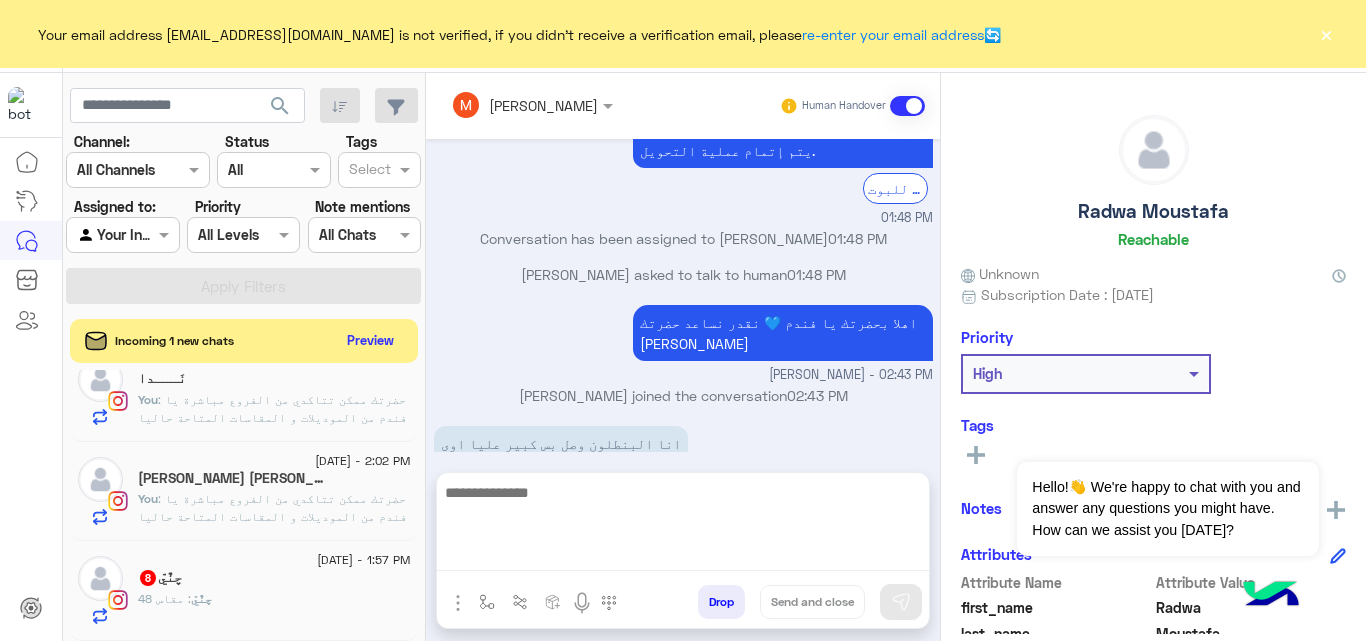 scroll, scrollTop: 852, scrollLeft: 0, axis: vertical 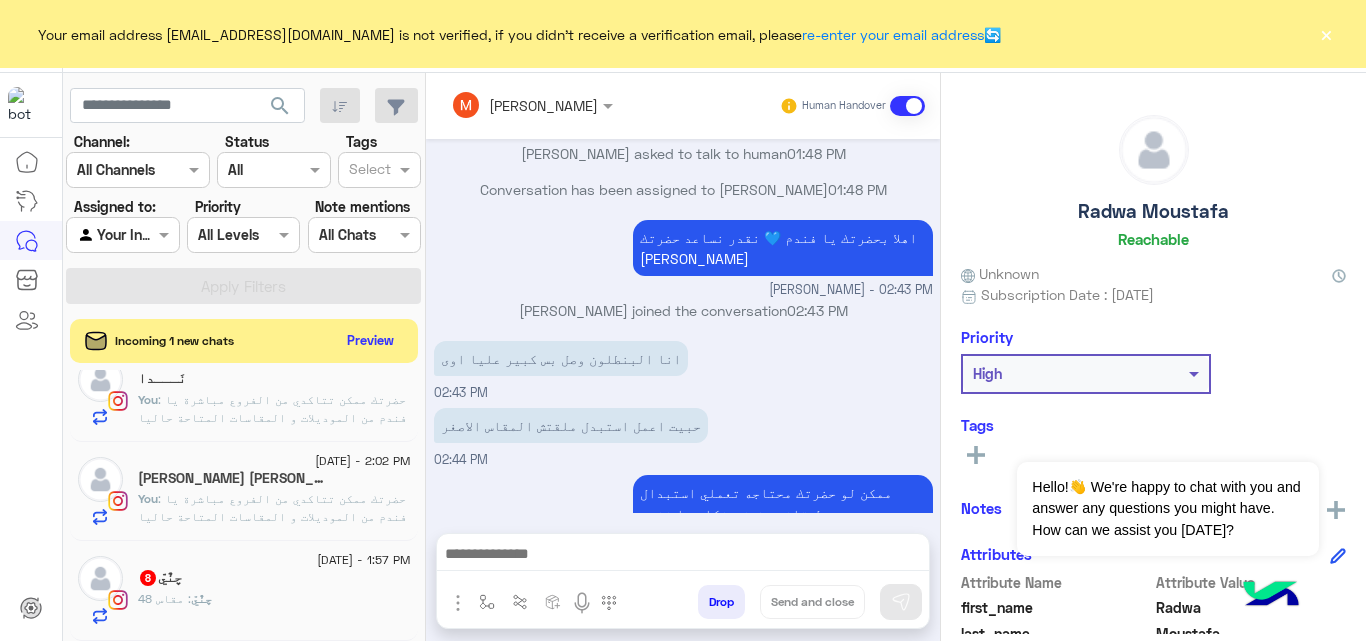 click on ": مقاس 48" 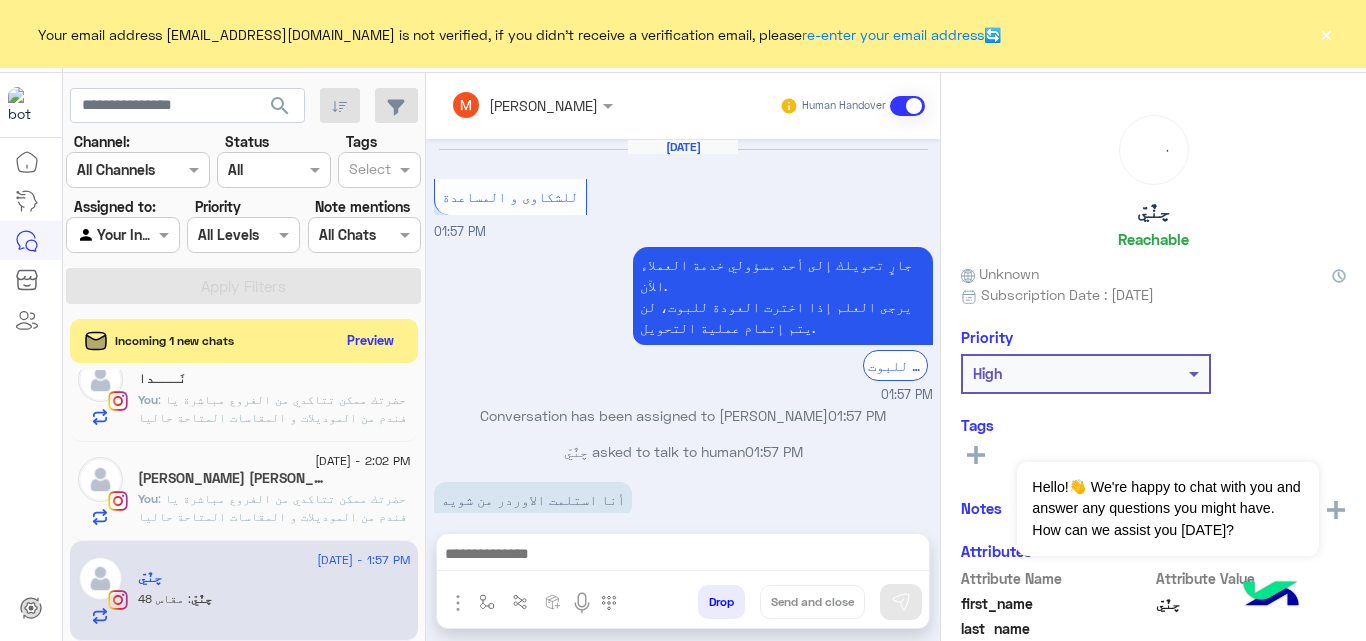 scroll, scrollTop: 344, scrollLeft: 0, axis: vertical 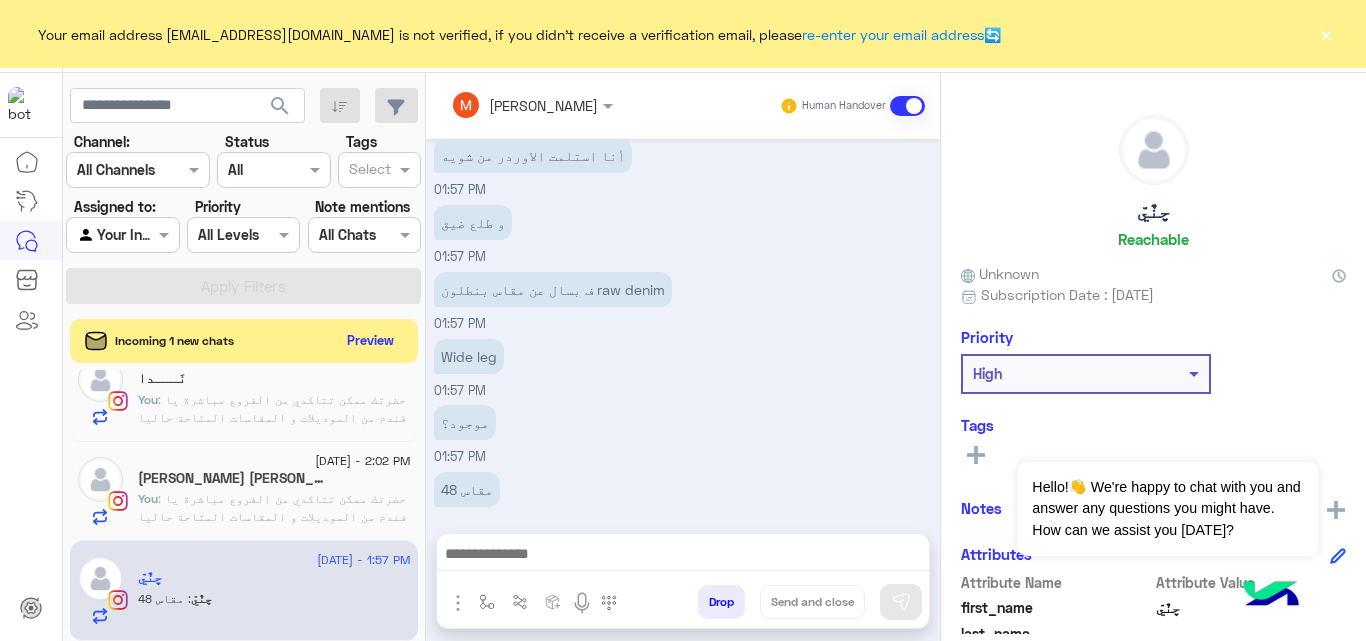 click at bounding box center [683, 556] 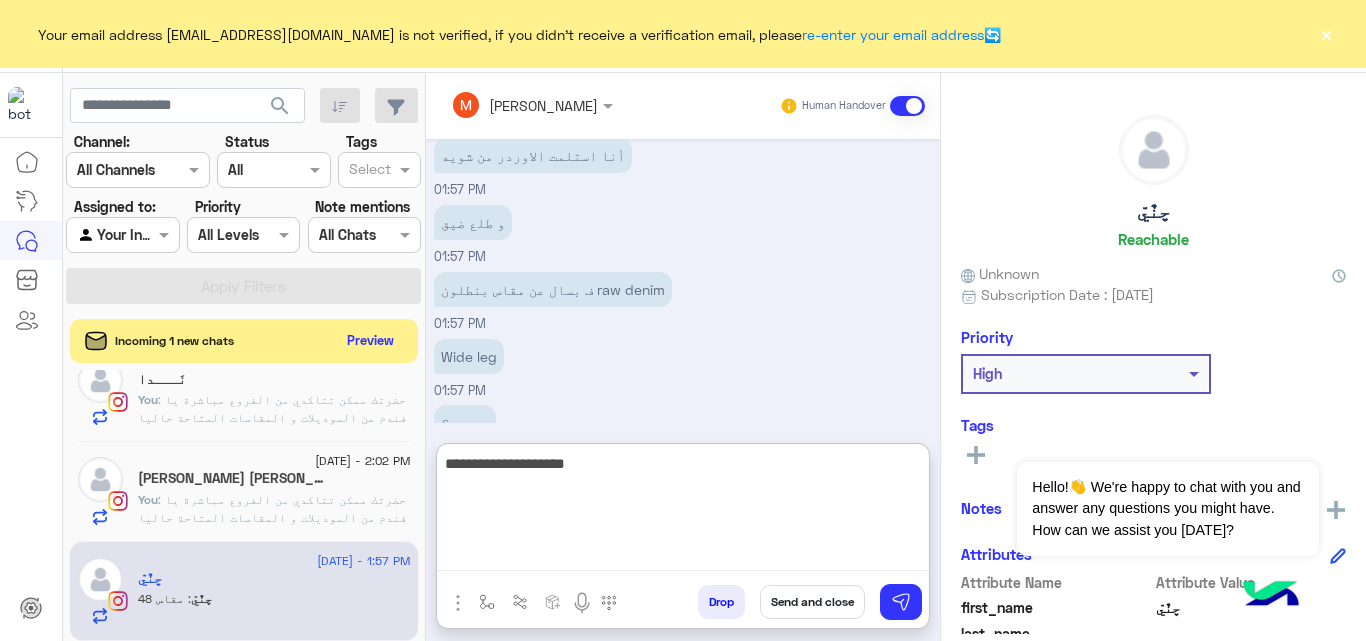 paste on "***" 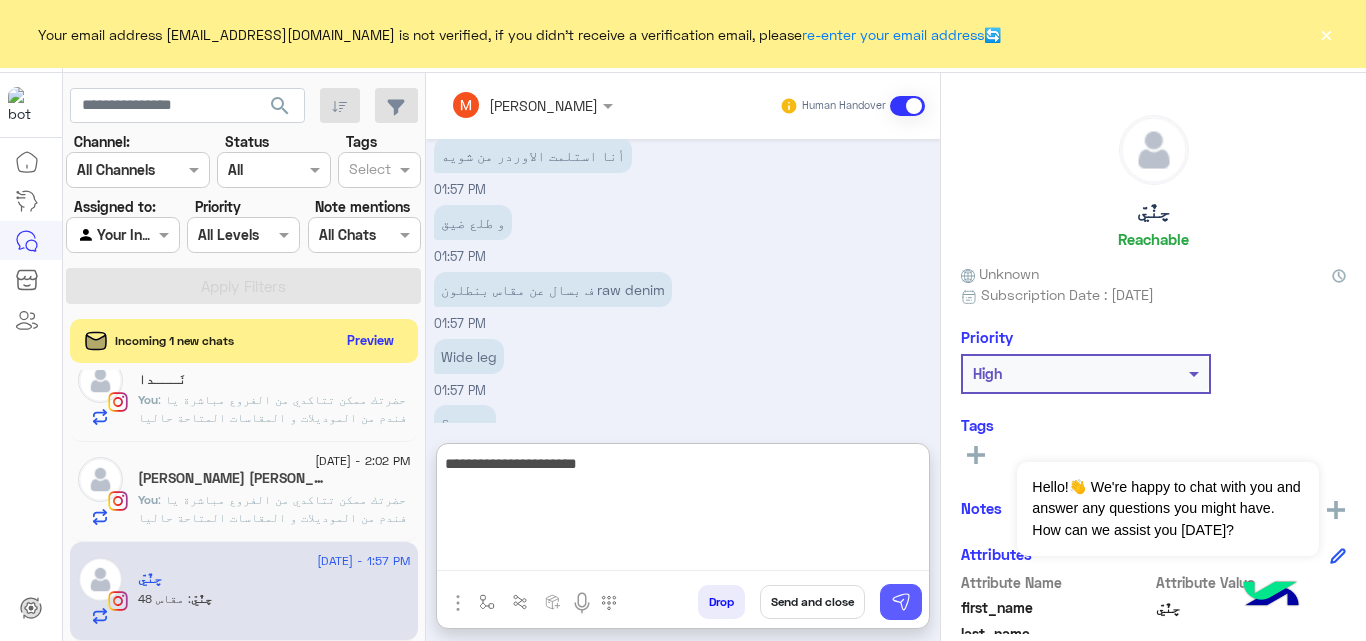 type on "**********" 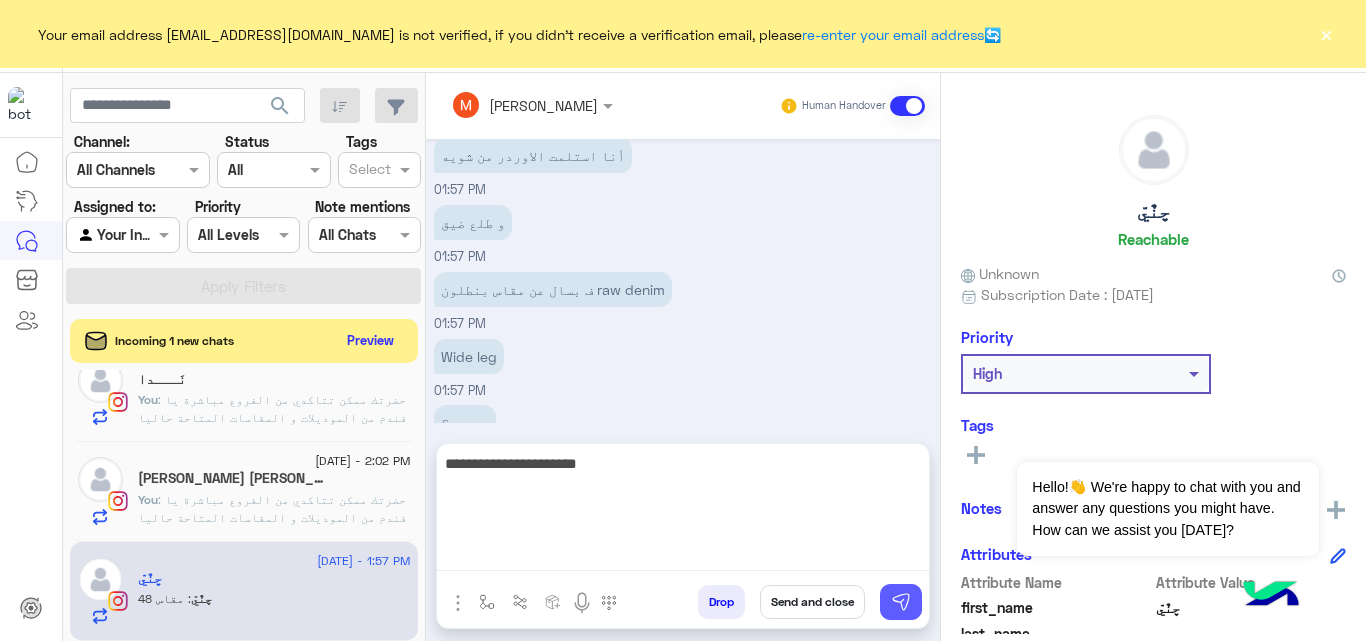 click at bounding box center (901, 602) 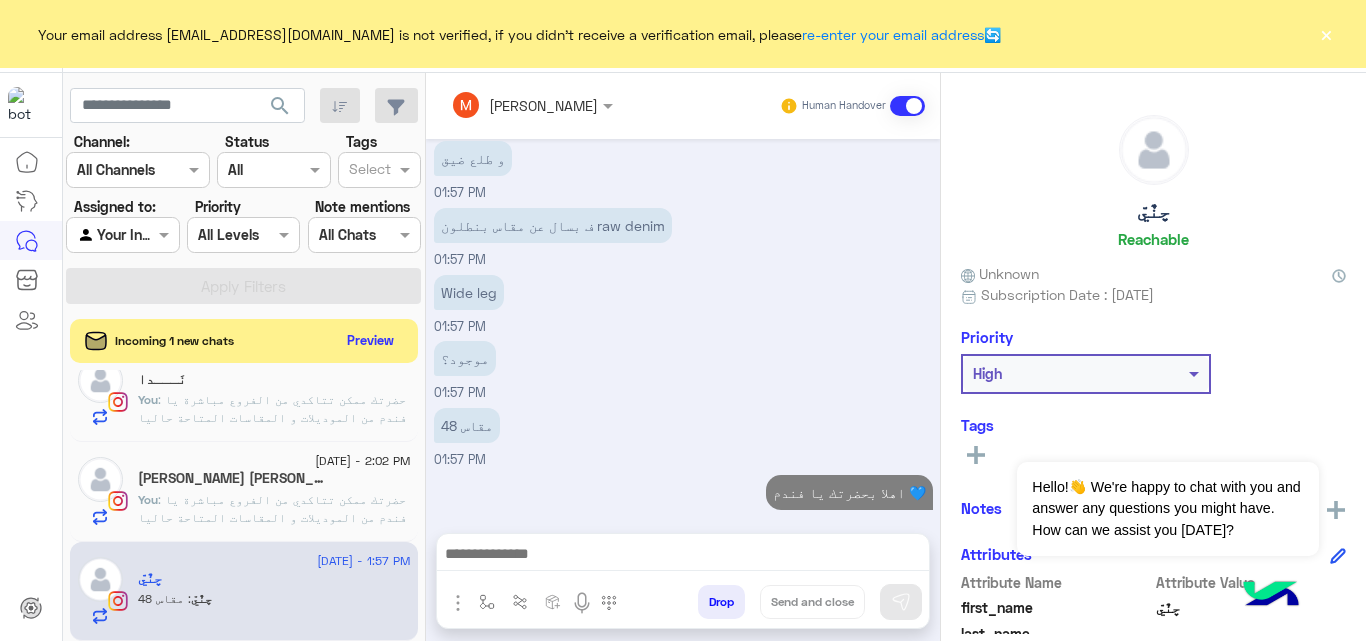 scroll, scrollTop: 444, scrollLeft: 0, axis: vertical 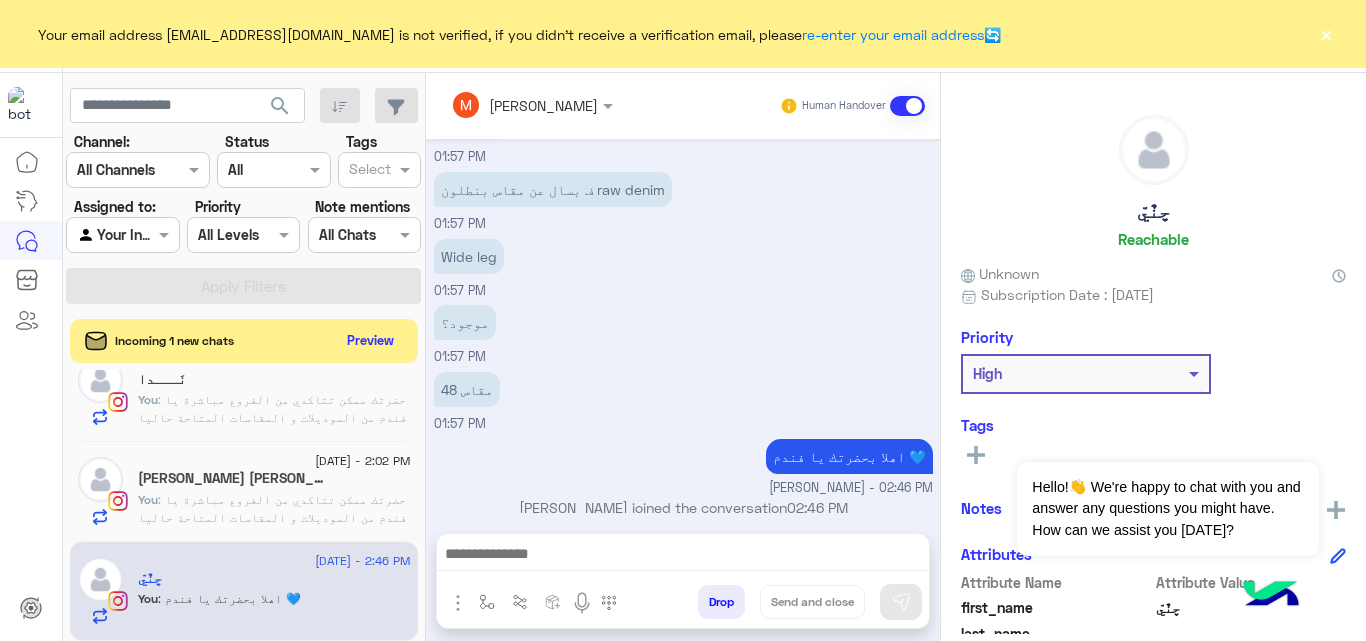 click at bounding box center (683, 556) 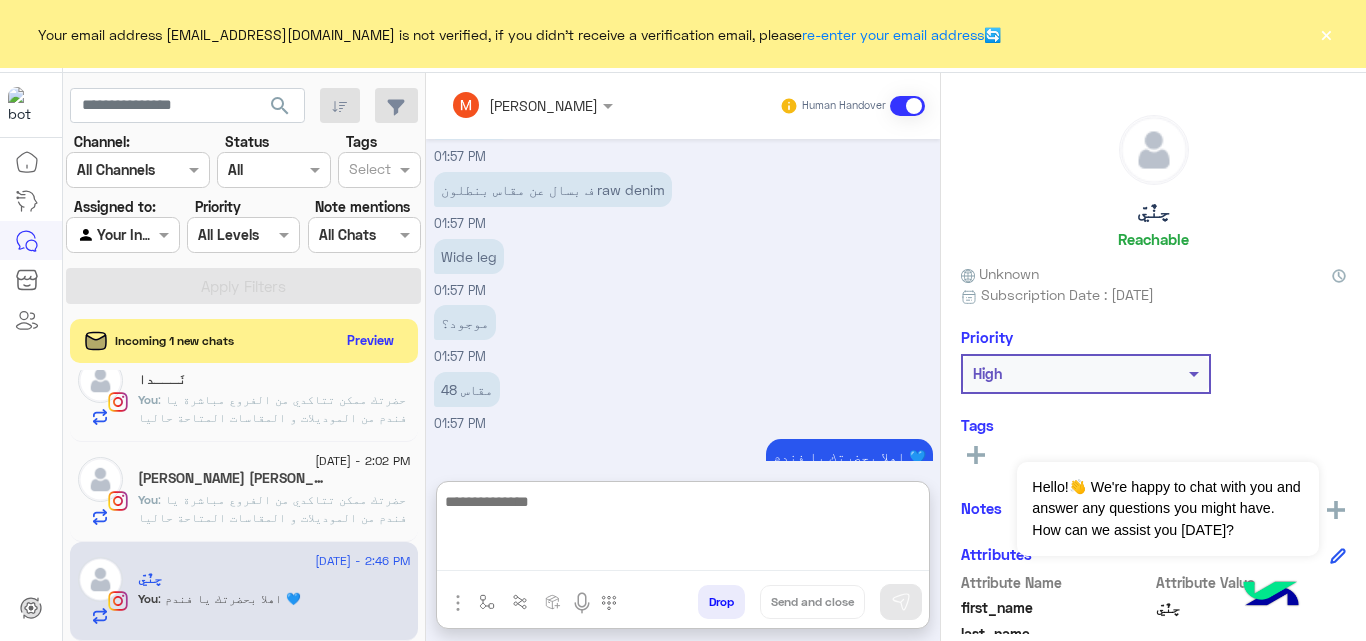 scroll, scrollTop: 469, scrollLeft: 0, axis: vertical 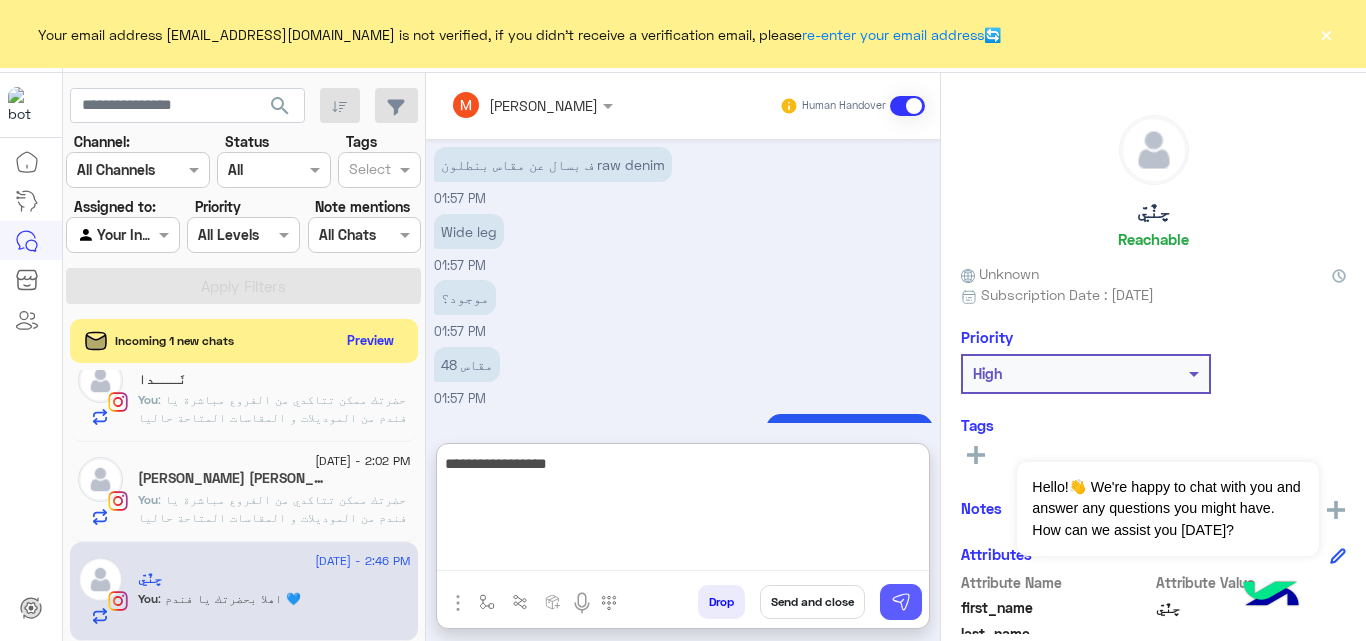 type on "**********" 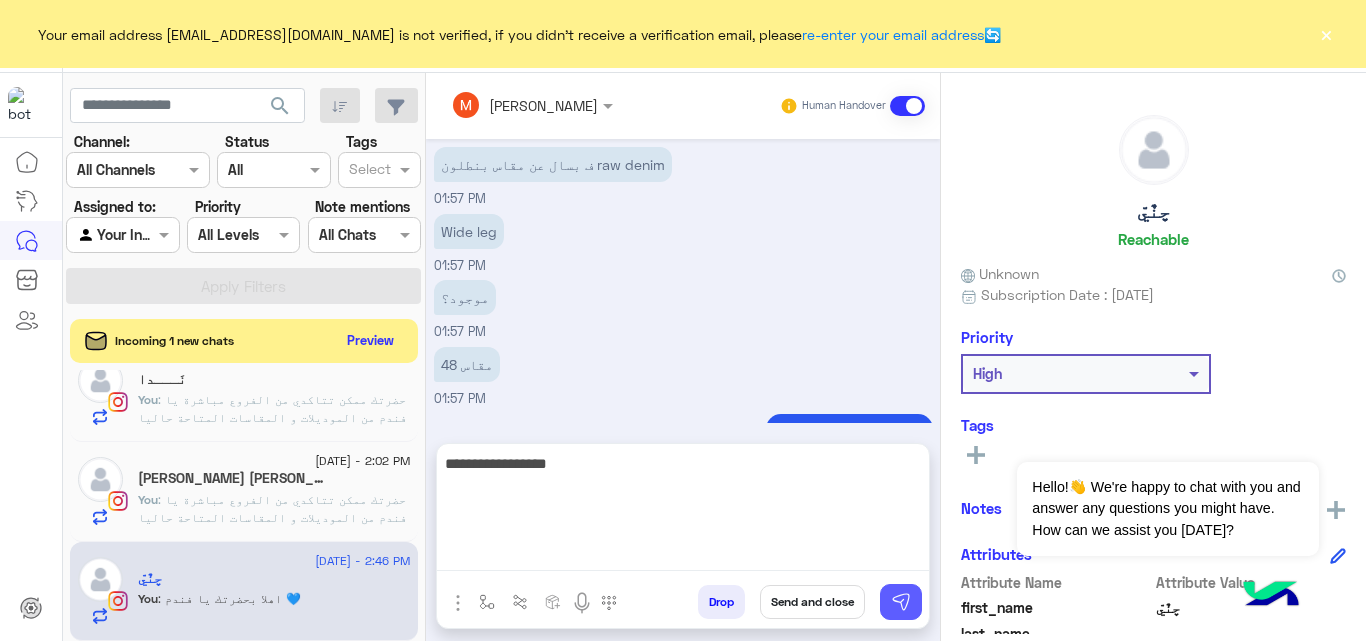 click at bounding box center [901, 602] 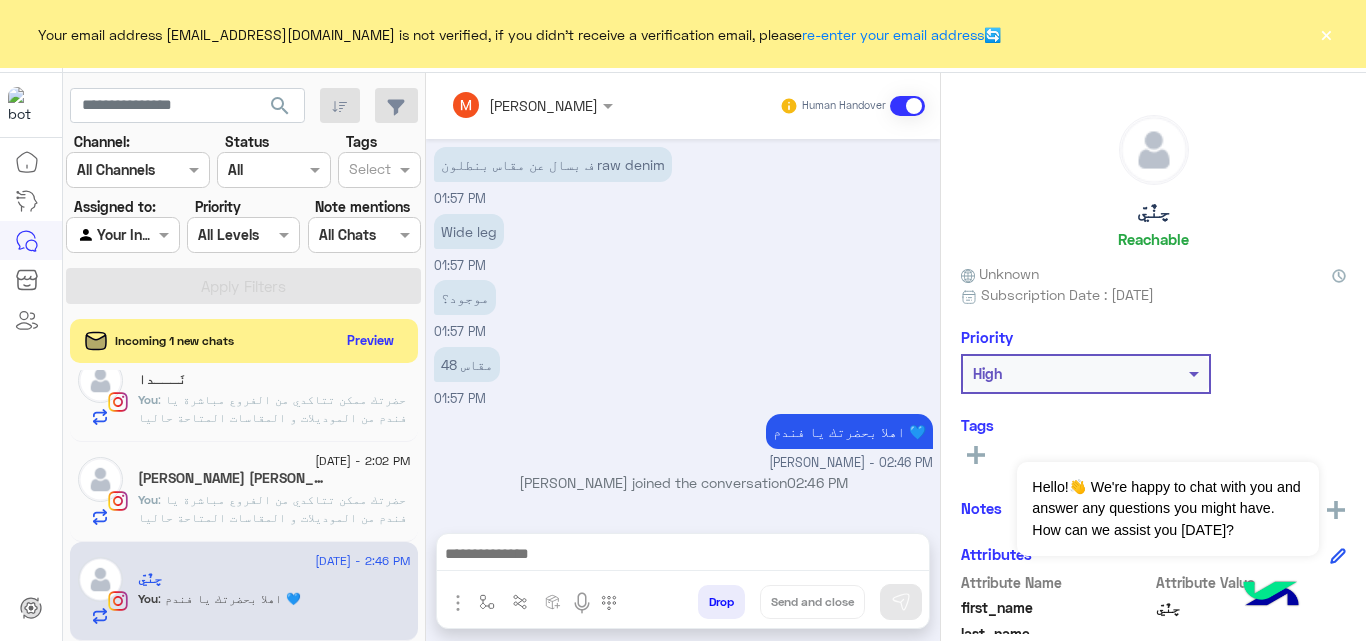 scroll, scrollTop: 508, scrollLeft: 0, axis: vertical 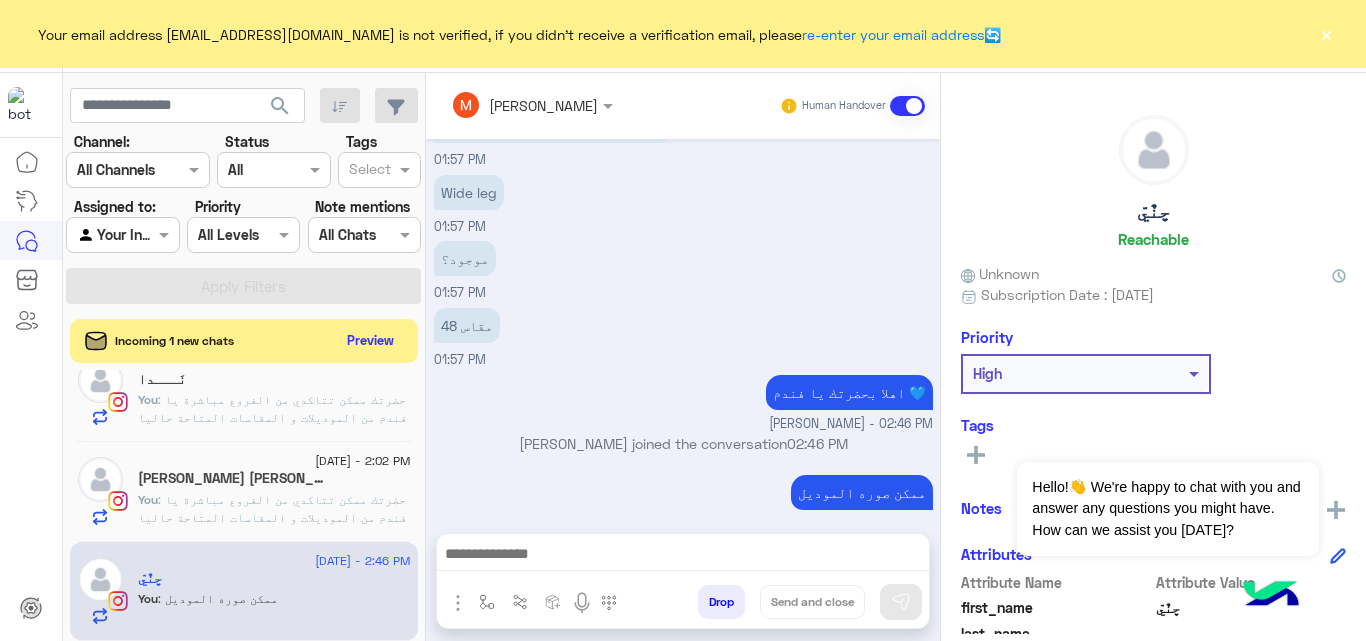 click on ": حضرتك ممكن تتاكدي من الفروع مباشرة يا فندم من الموديلات و المقاسات المتاحة حاليا خلال اقرب فرع لحضرتك 💙
حضرتك ممكن تتواصلي مع الفروع علي الخط الساخن
📞  01277668840
مواعيد الاتصال من 10 صباحا الي10مساء" 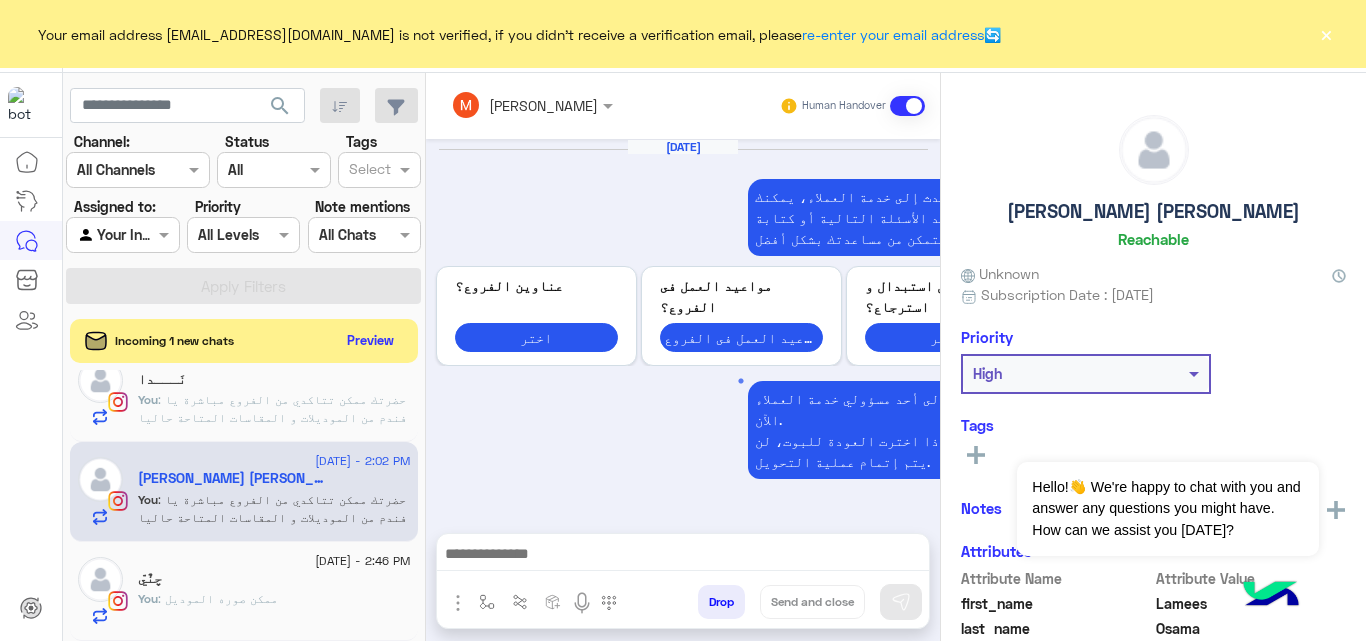 scroll, scrollTop: 719, scrollLeft: 0, axis: vertical 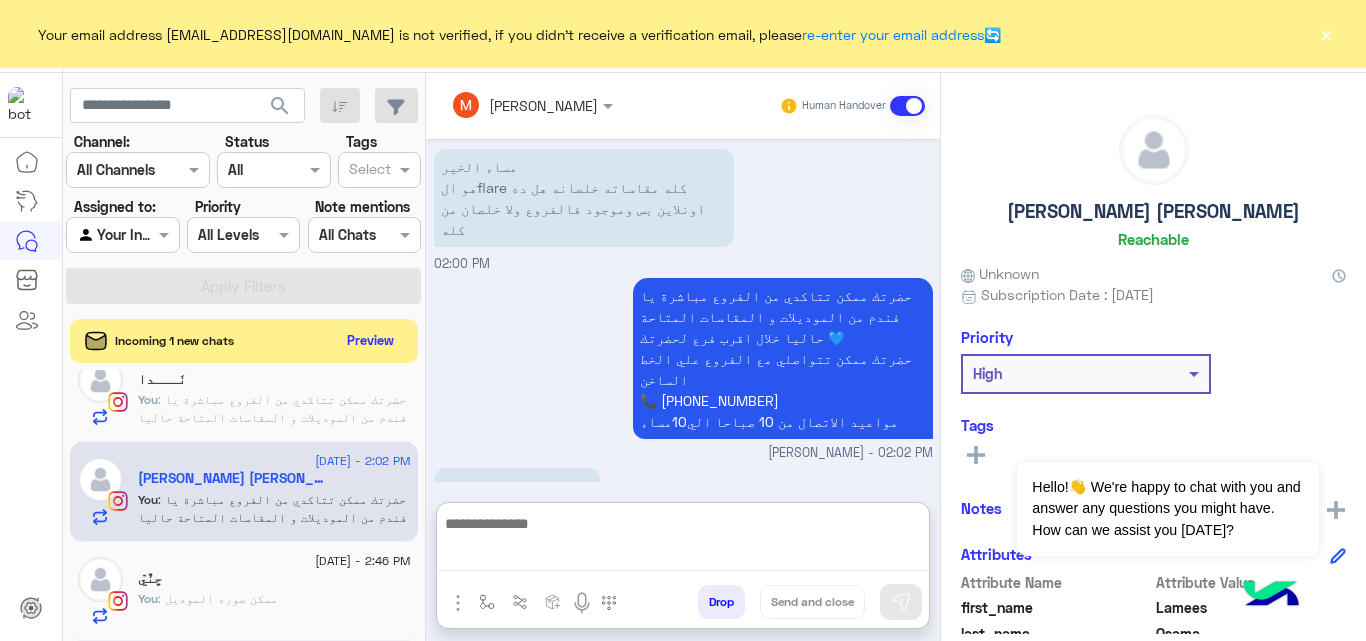 click at bounding box center [683, 541] 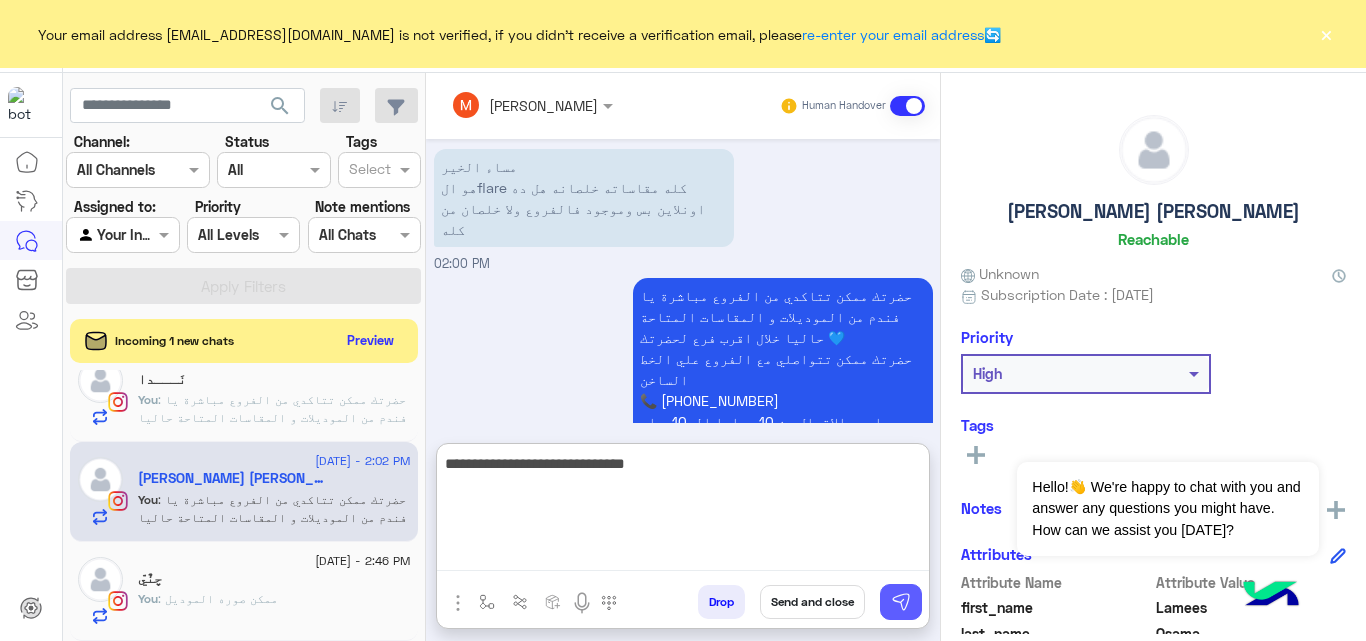 type on "**********" 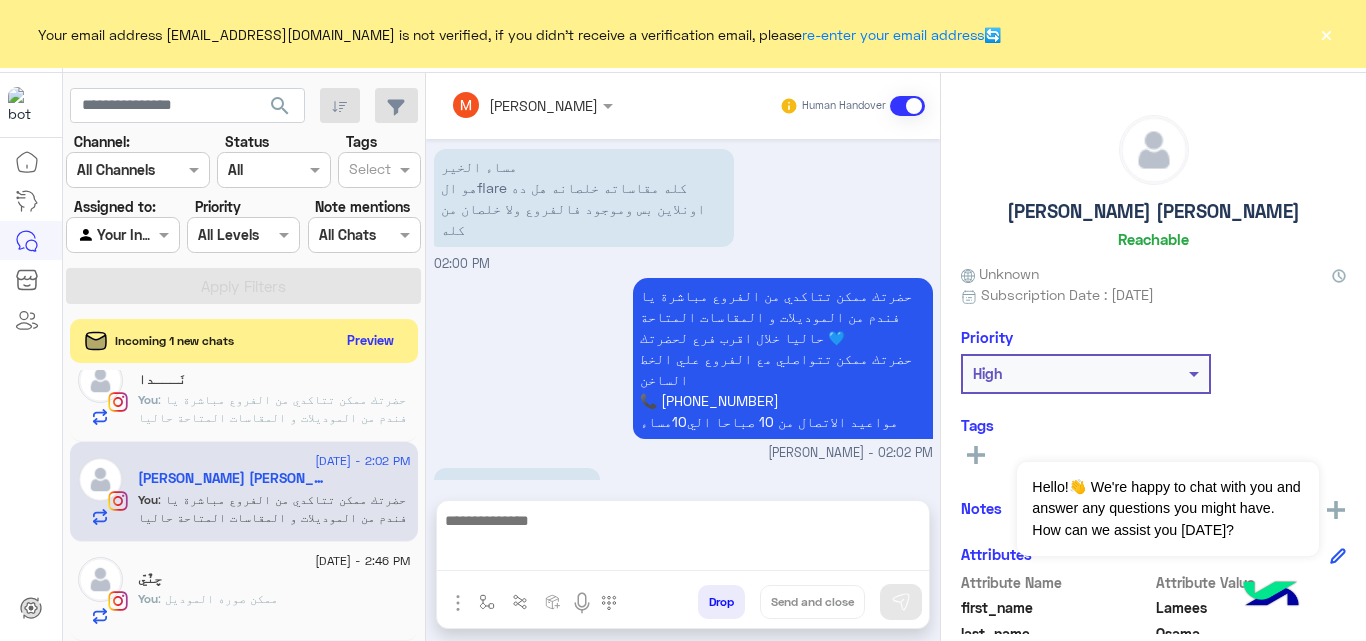 scroll, scrollTop: 783, scrollLeft: 0, axis: vertical 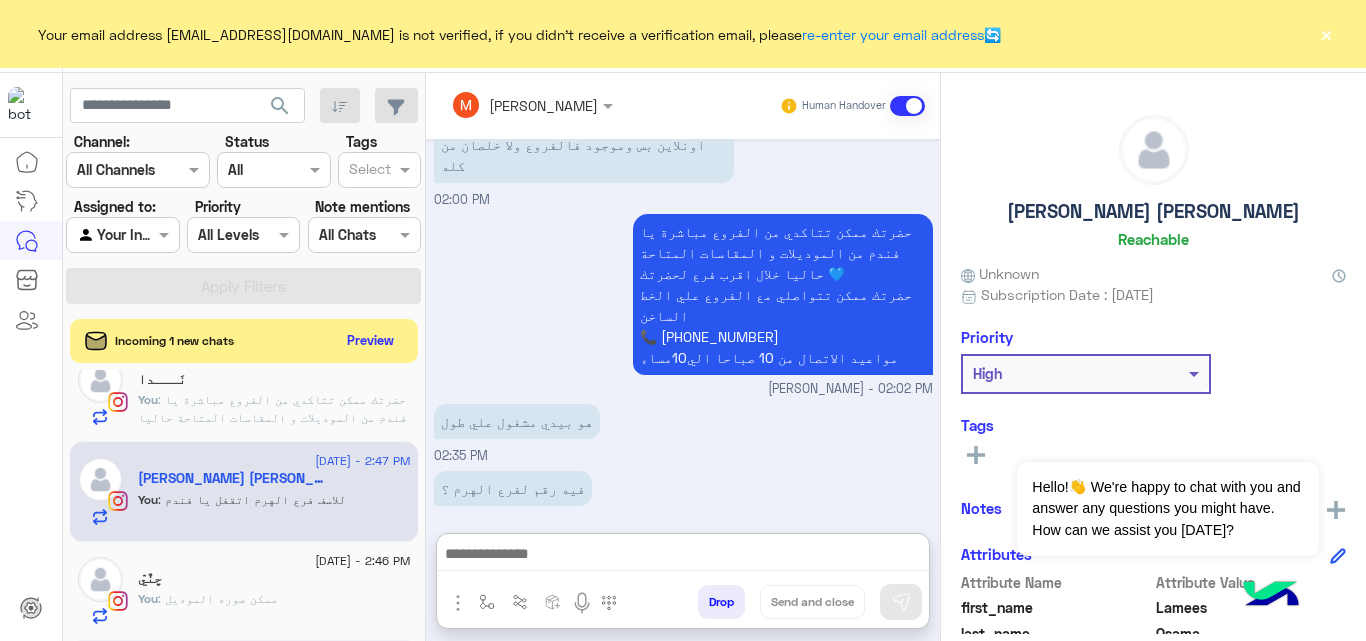 click at bounding box center [683, 556] 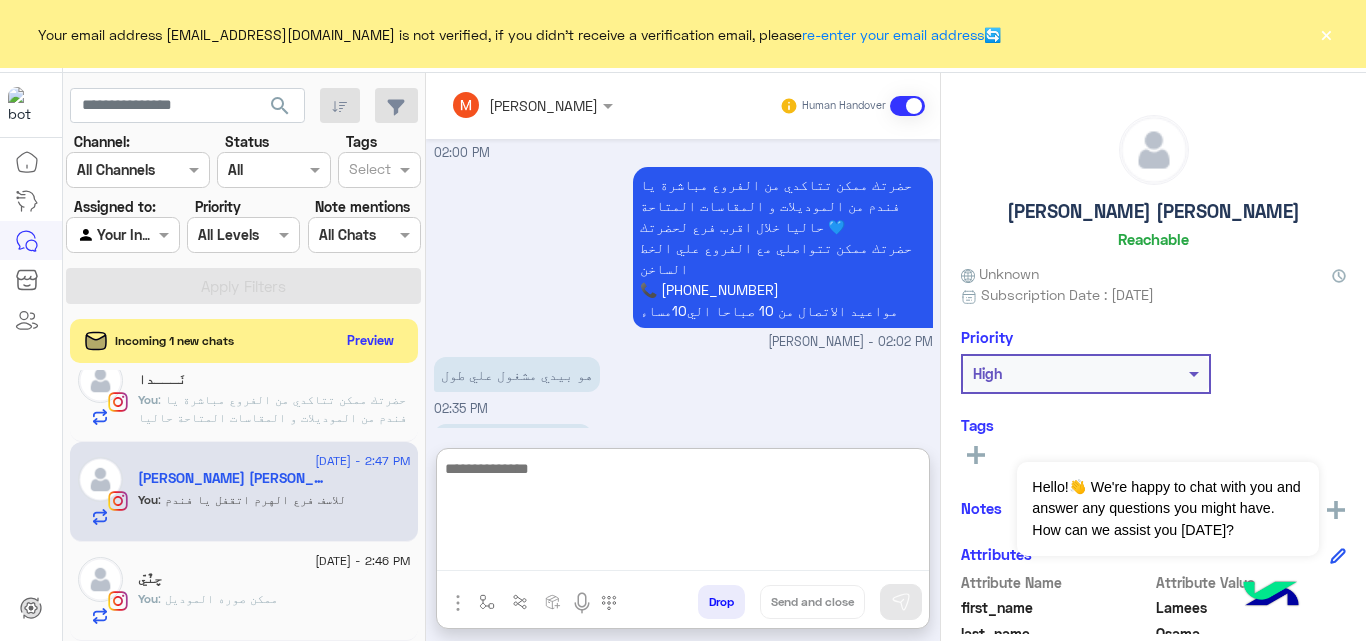 scroll, scrollTop: 859, scrollLeft: 0, axis: vertical 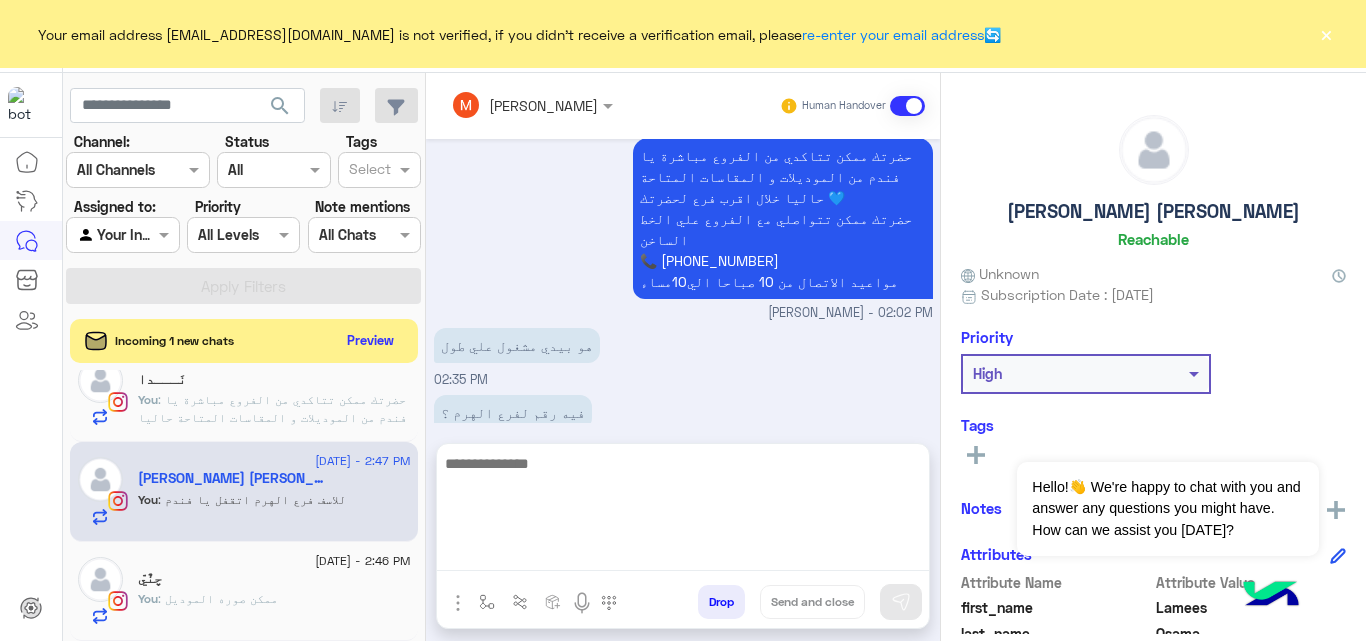 click on ": حضرتك ممكن تتاكدي من الفروع مباشرة يا فندم من الموديلات و المقاسات المتاحة حاليا خلال اقرب فرع لحضرتك 💙
حضرتك ممكن تتواصلي مع الفروع علي الخط الساخن
📞  01277668840
مواعيد الاتصال من 10 صباحا الي10مساء" 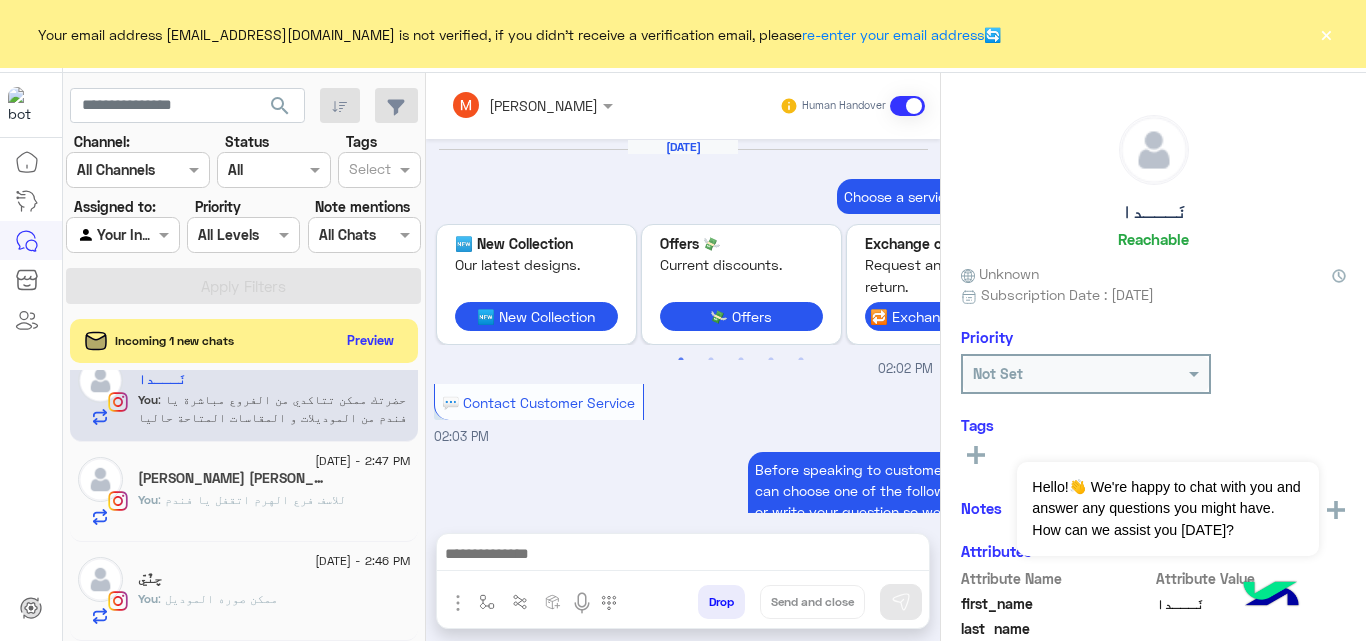 scroll, scrollTop: 1056, scrollLeft: 0, axis: vertical 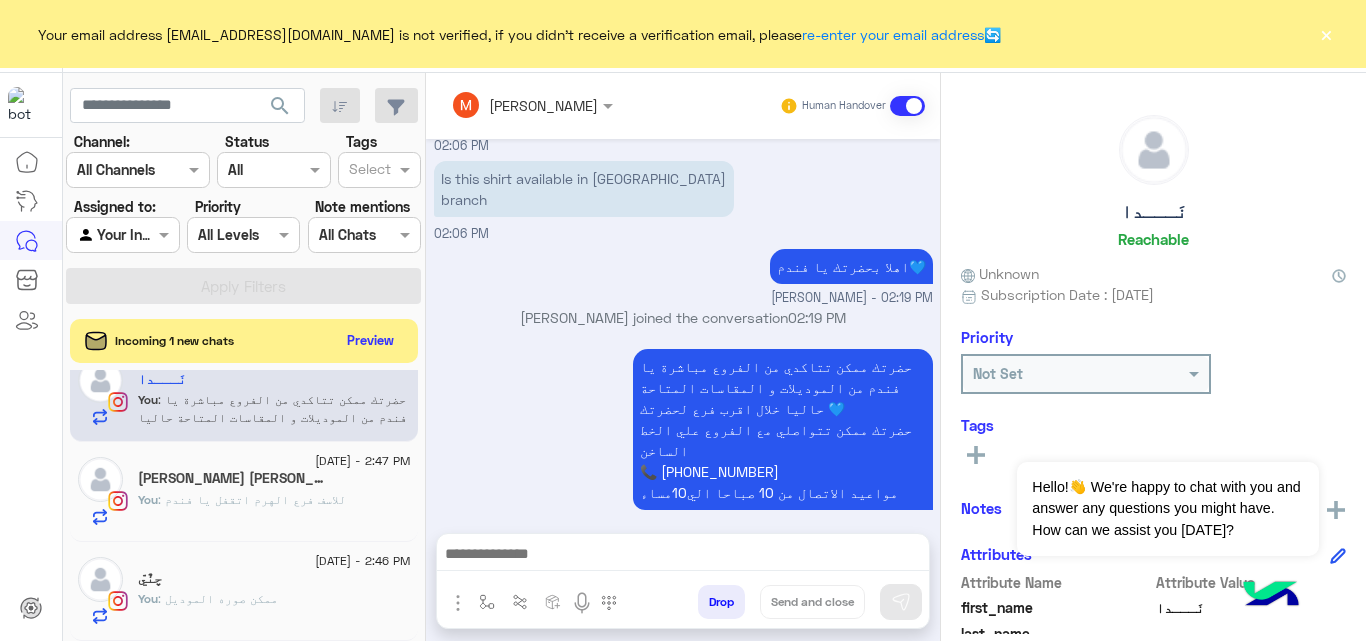 drag, startPoint x: 543, startPoint y: 573, endPoint x: 547, endPoint y: 558, distance: 15.524175 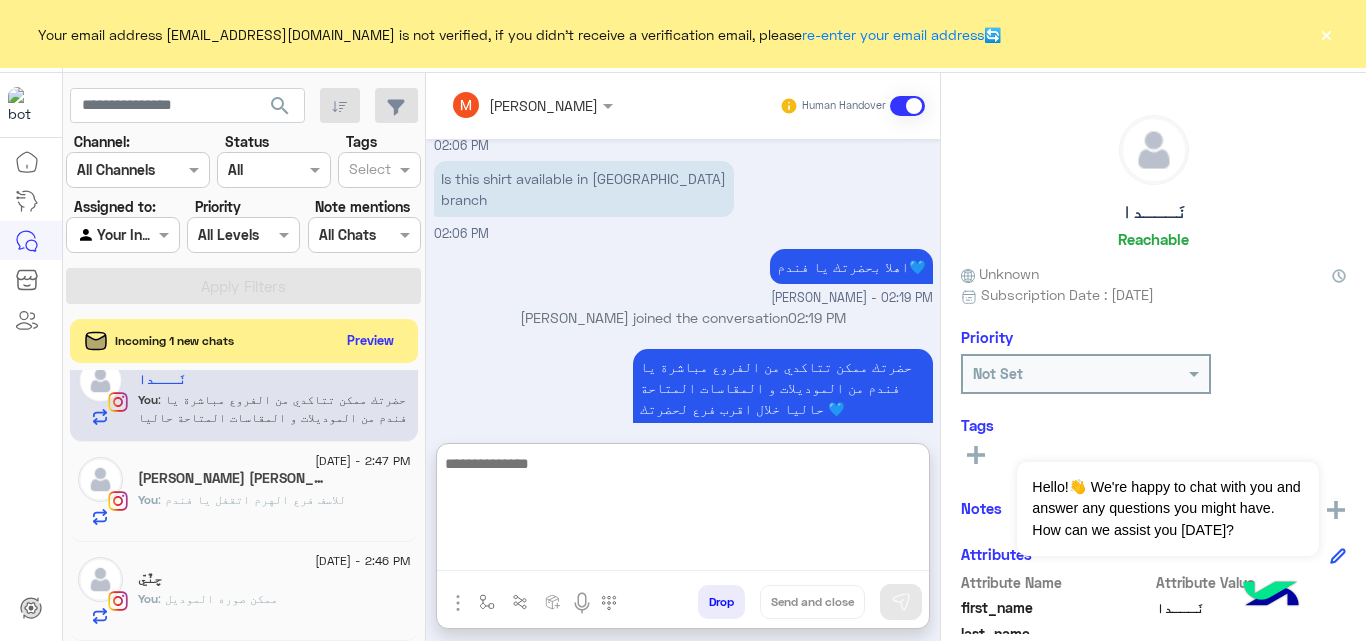 paste on "**" 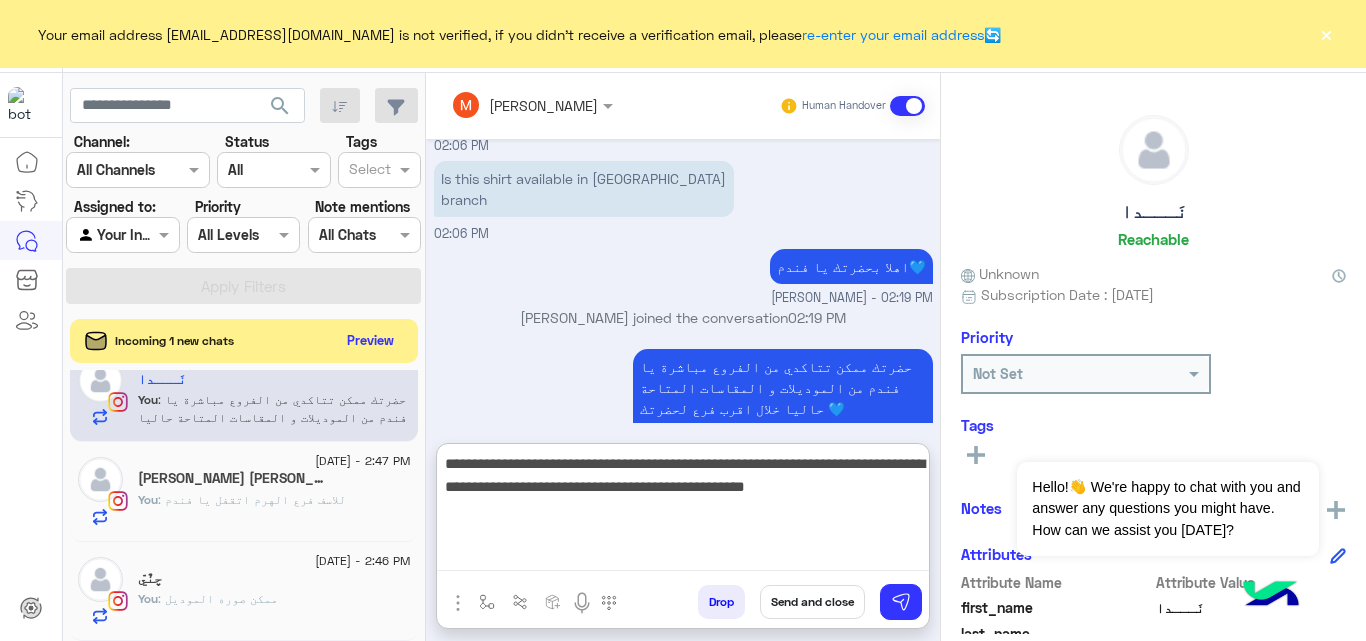 type on "**********" 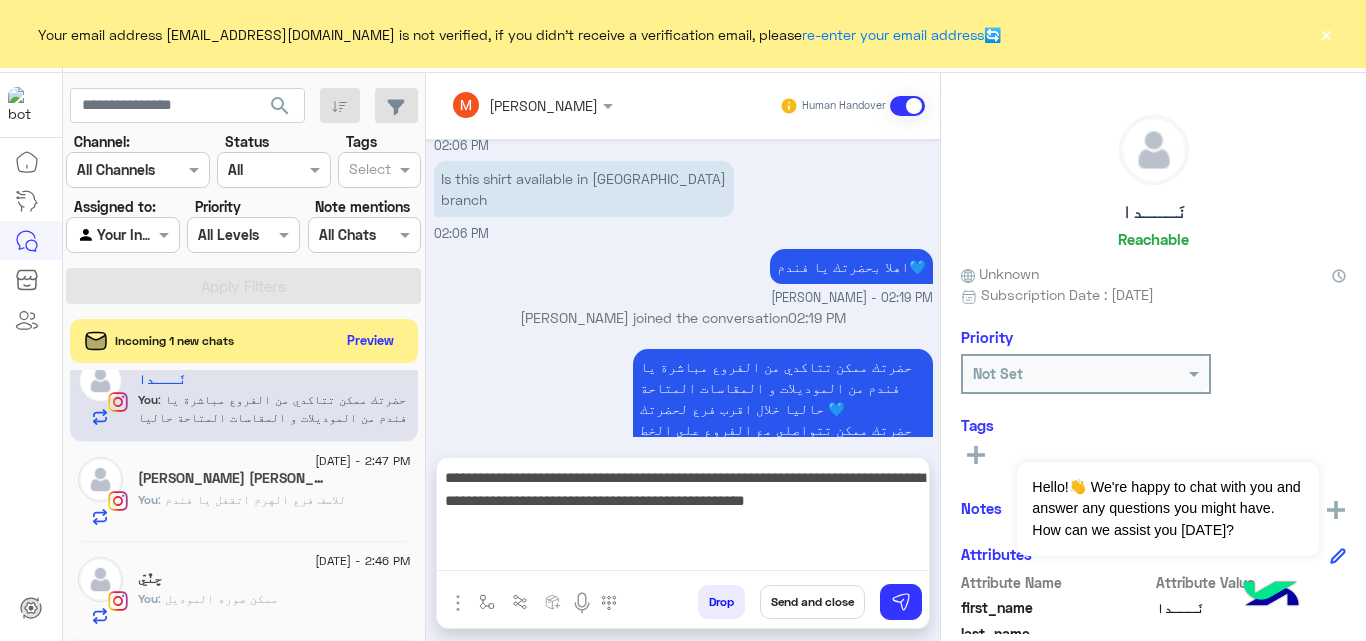 click on "Send and close" at bounding box center [812, 602] 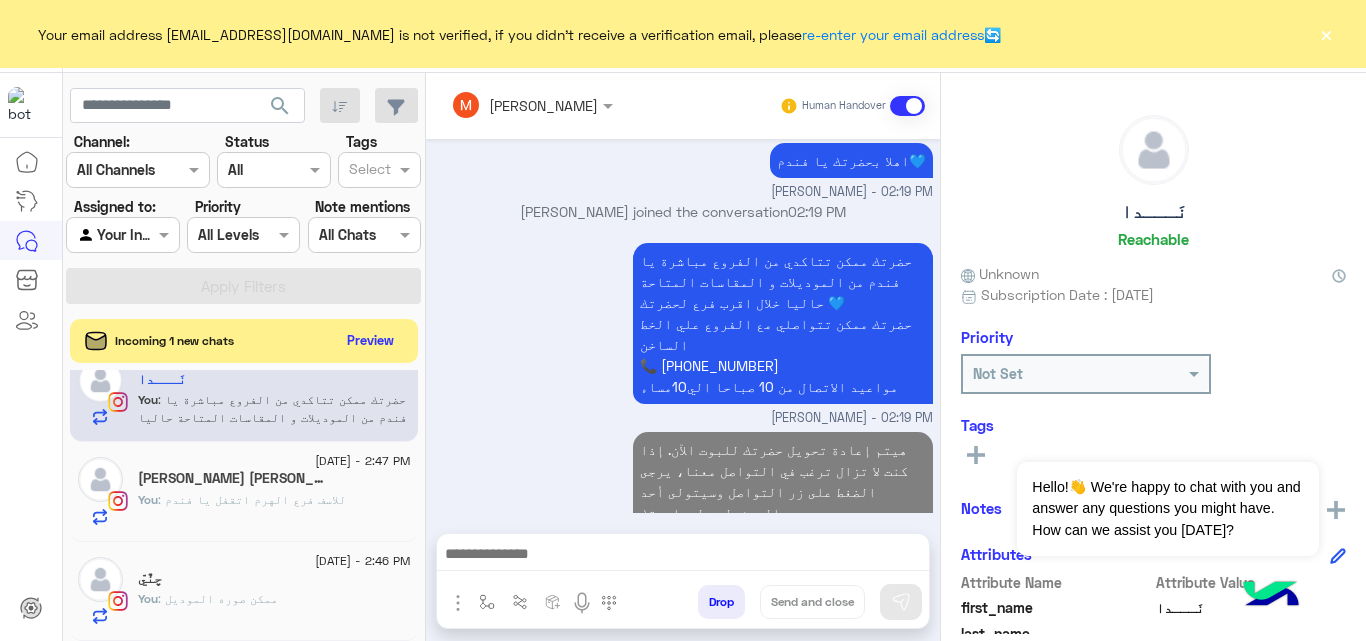 scroll, scrollTop: 1198, scrollLeft: 0, axis: vertical 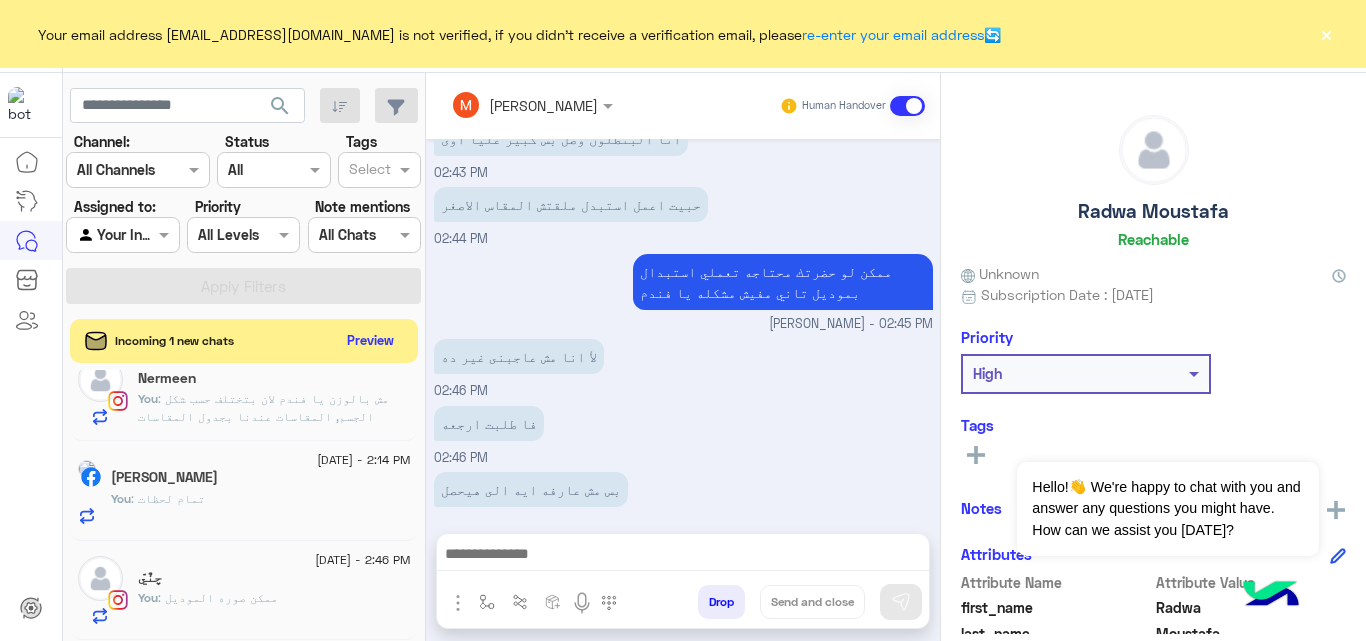 click at bounding box center [683, 556] 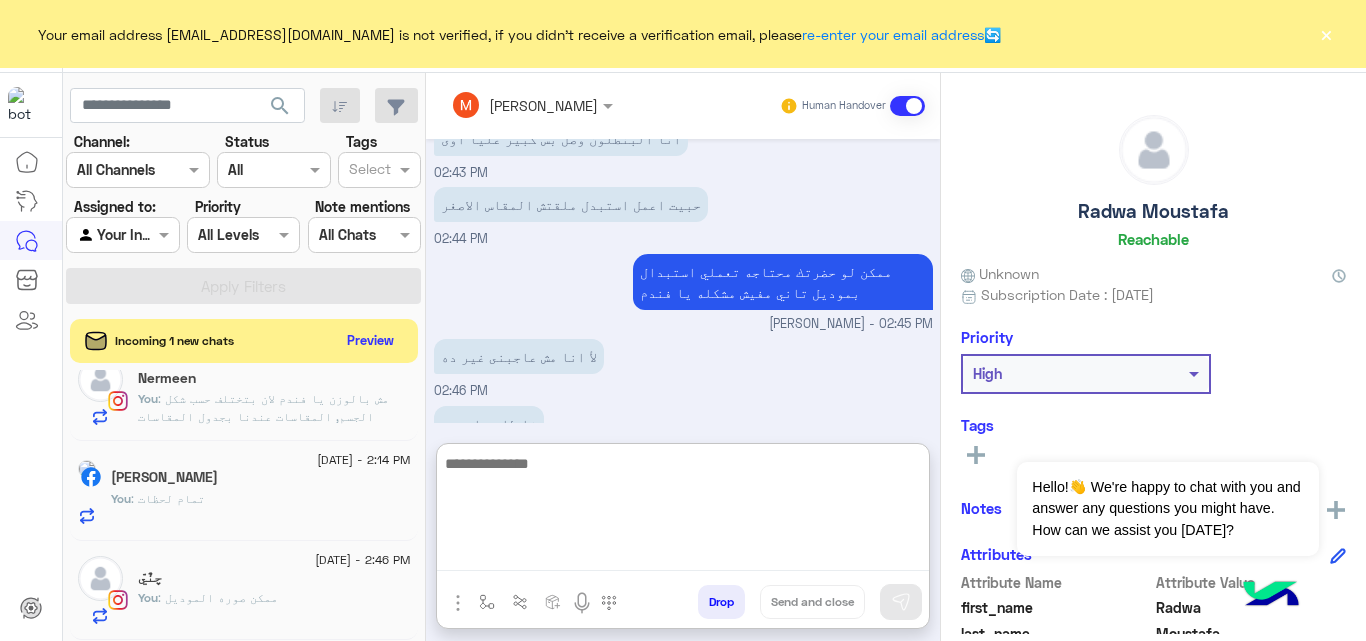 click at bounding box center (683, 511) 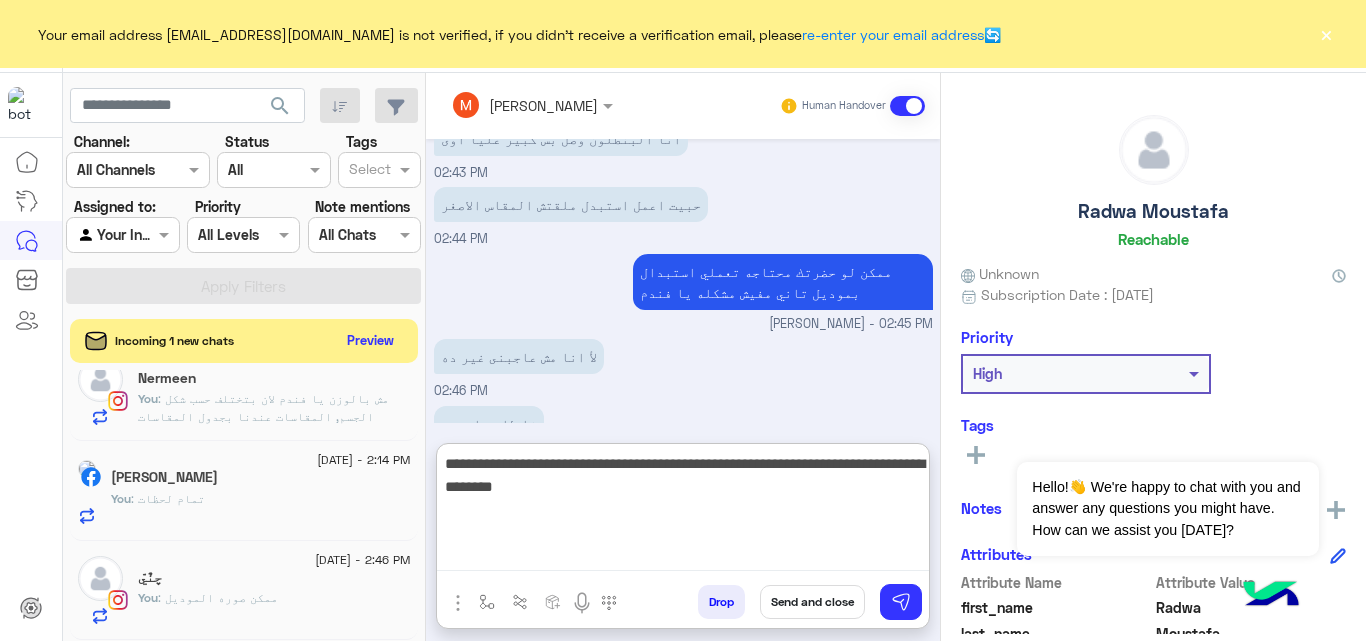 click on "**********" at bounding box center (683, 511) 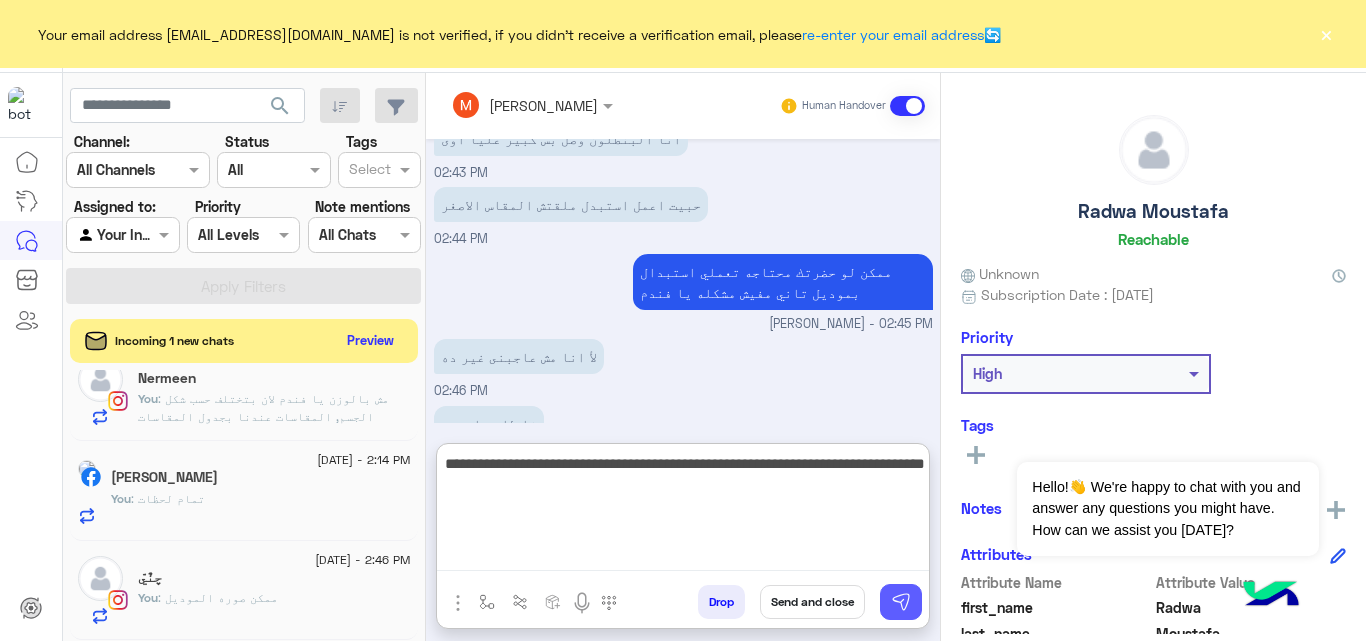 type on "**********" 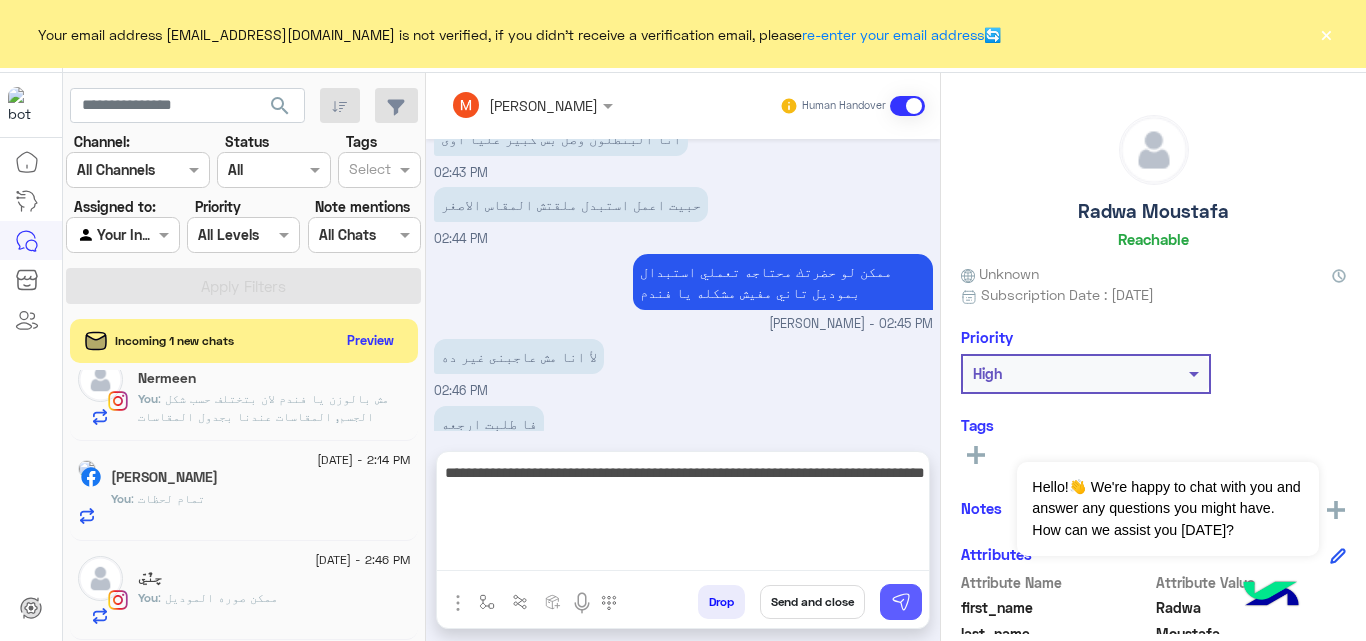 click at bounding box center (901, 602) 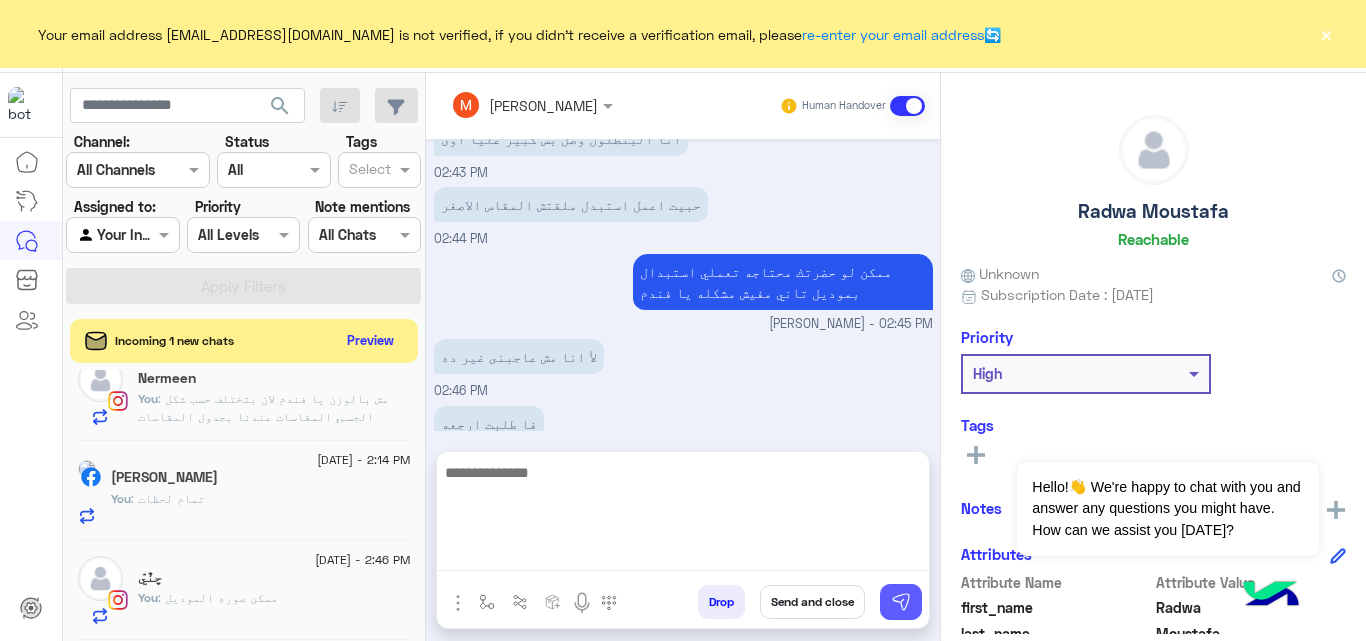 scroll, scrollTop: 337, scrollLeft: 0, axis: vertical 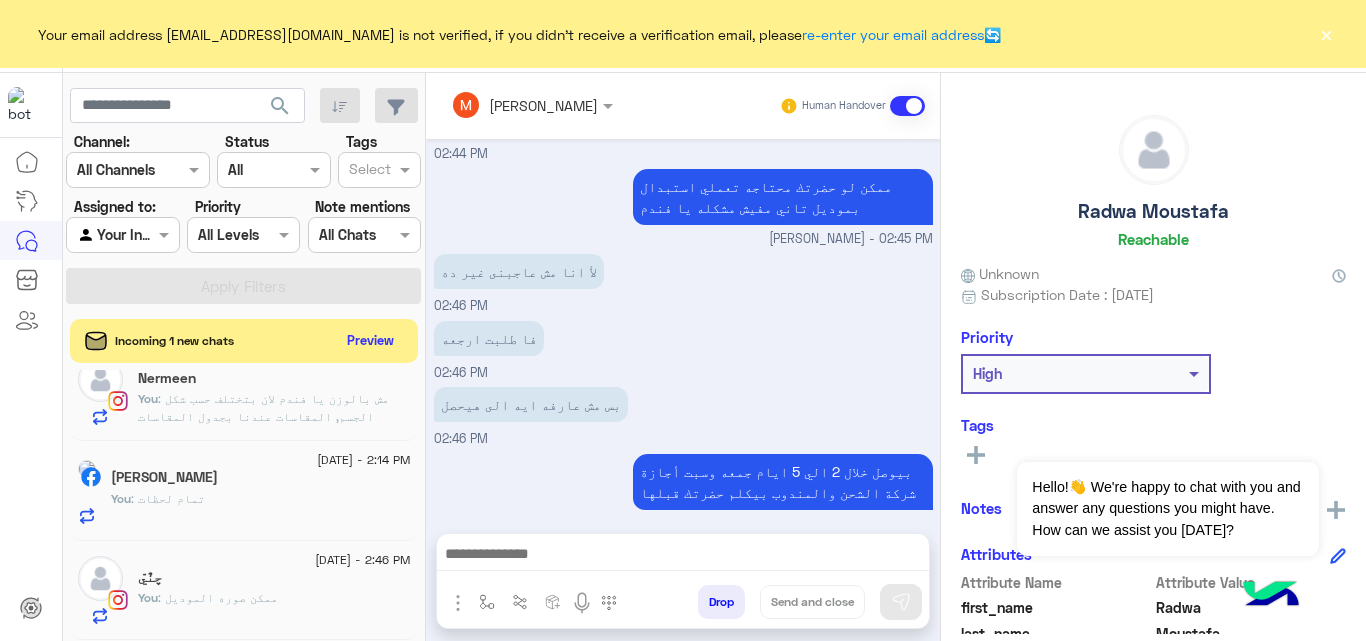 click on ":
مش بالوزن يا فندم لان بتختلف حسب شكل الجسم, المقاسات عندنا بجدول المقاسات المرفق بكل موديل يا فندم من خلال Size Chart.
حضرتك بتقيسي عرض الوسط مش الدوران او الدوران كامل مقسوم علي 2 وبتحددي المقاس من جدول  المرفق بكل موديل" 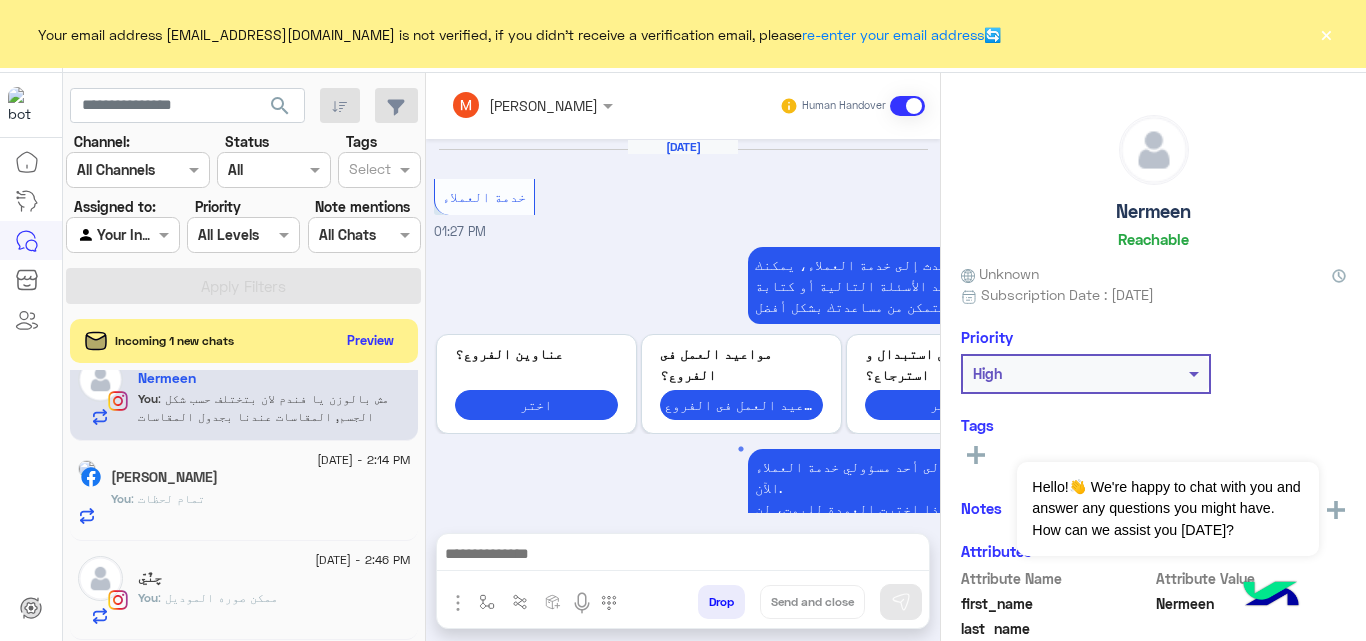scroll, scrollTop: 908, scrollLeft: 0, axis: vertical 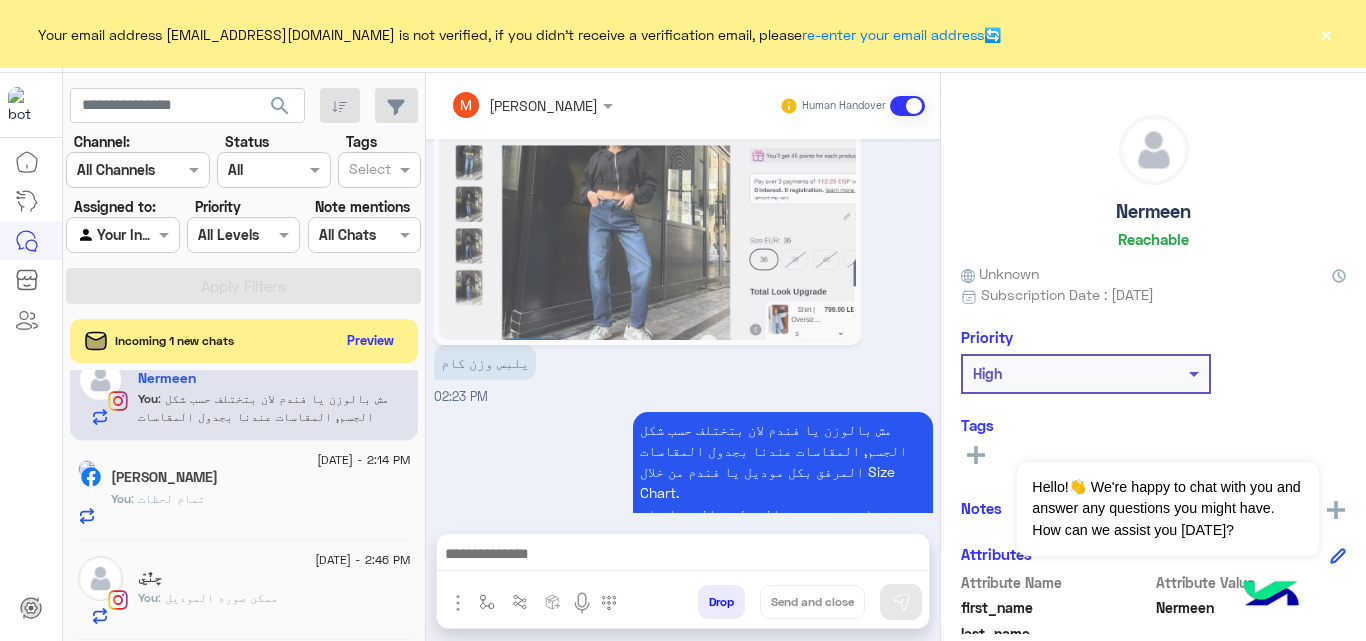click at bounding box center (683, 556) 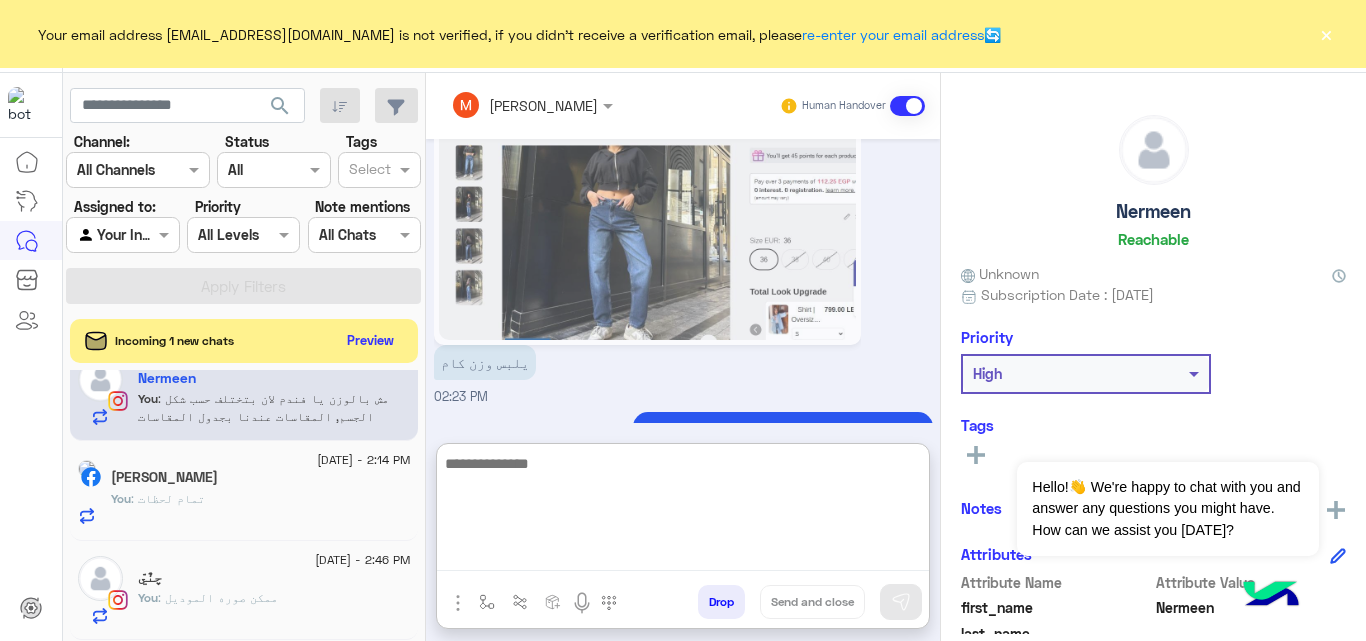 paste on "**********" 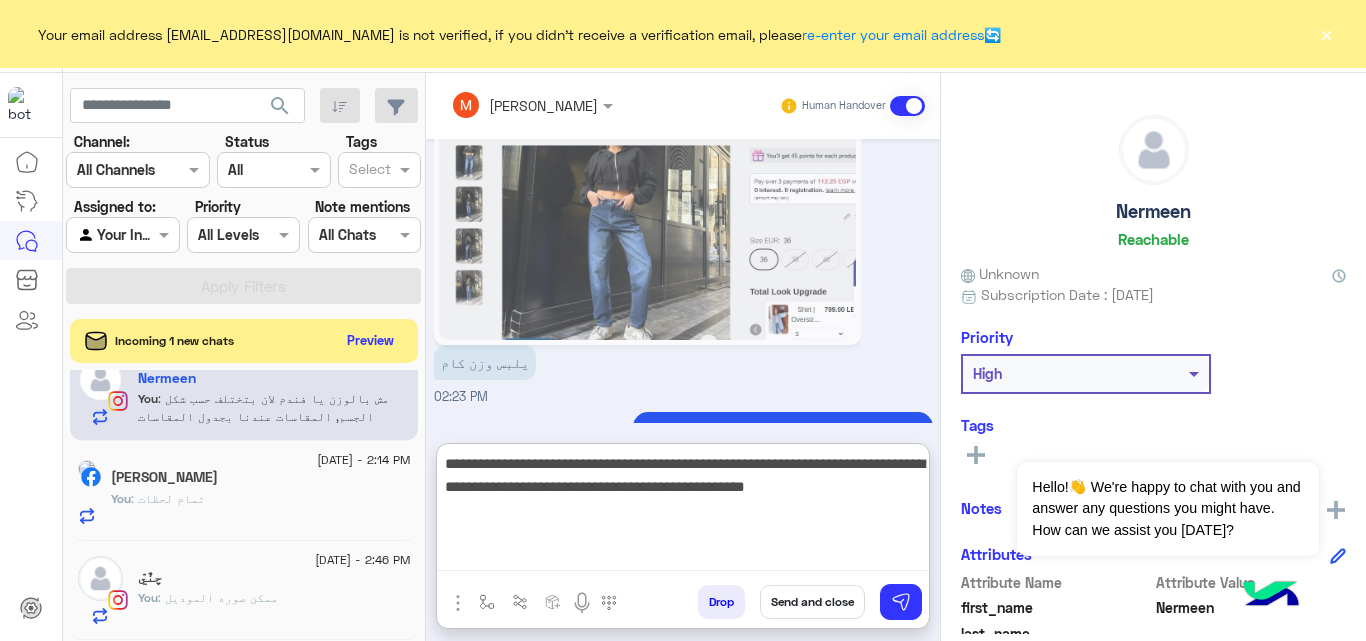type on "**********" 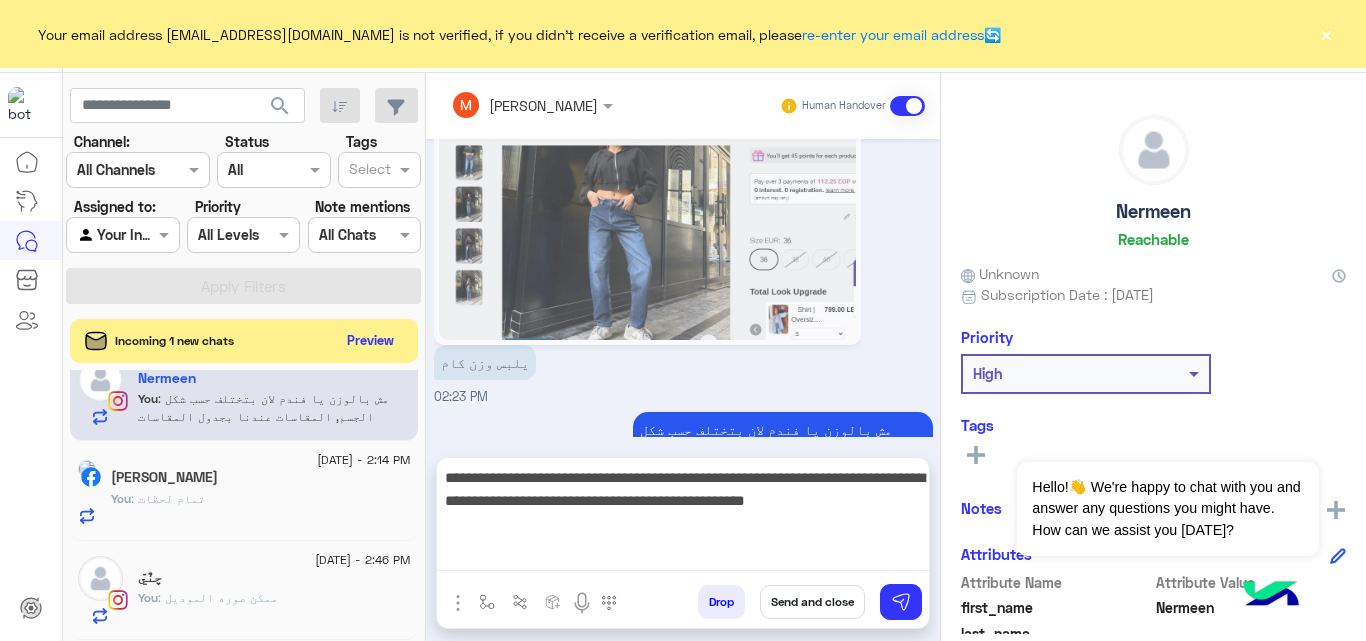 click on "Send and close" at bounding box center [812, 602] 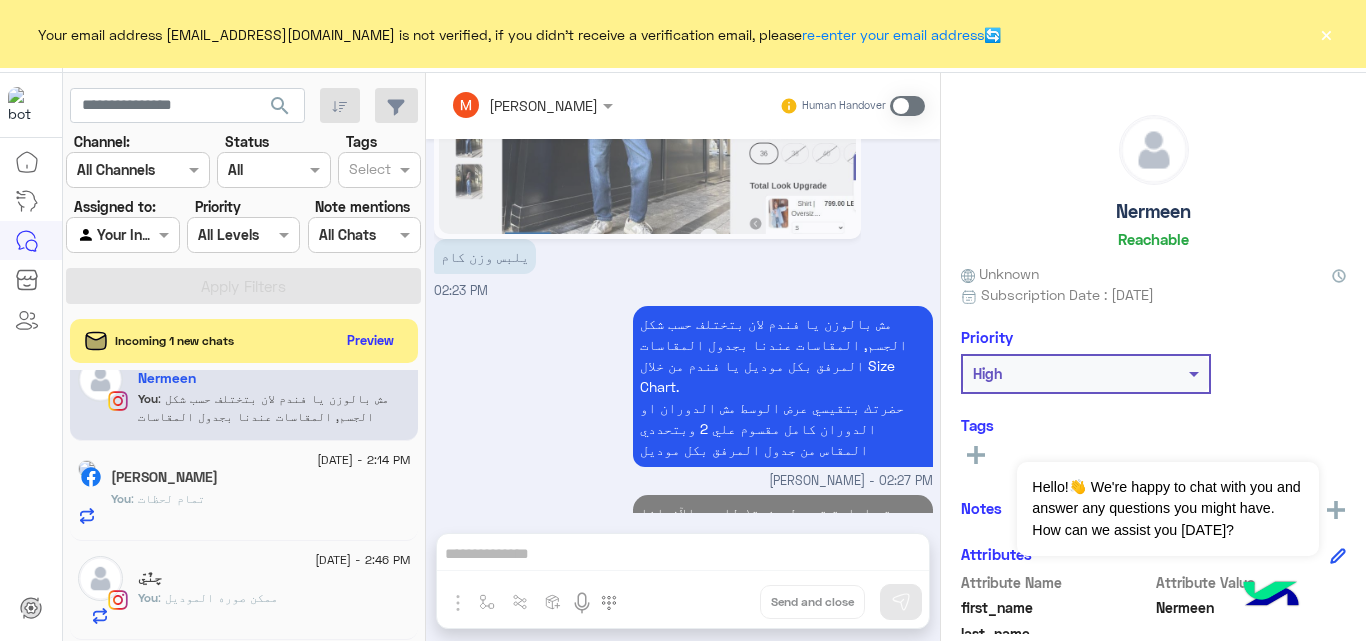 scroll, scrollTop: 1050, scrollLeft: 0, axis: vertical 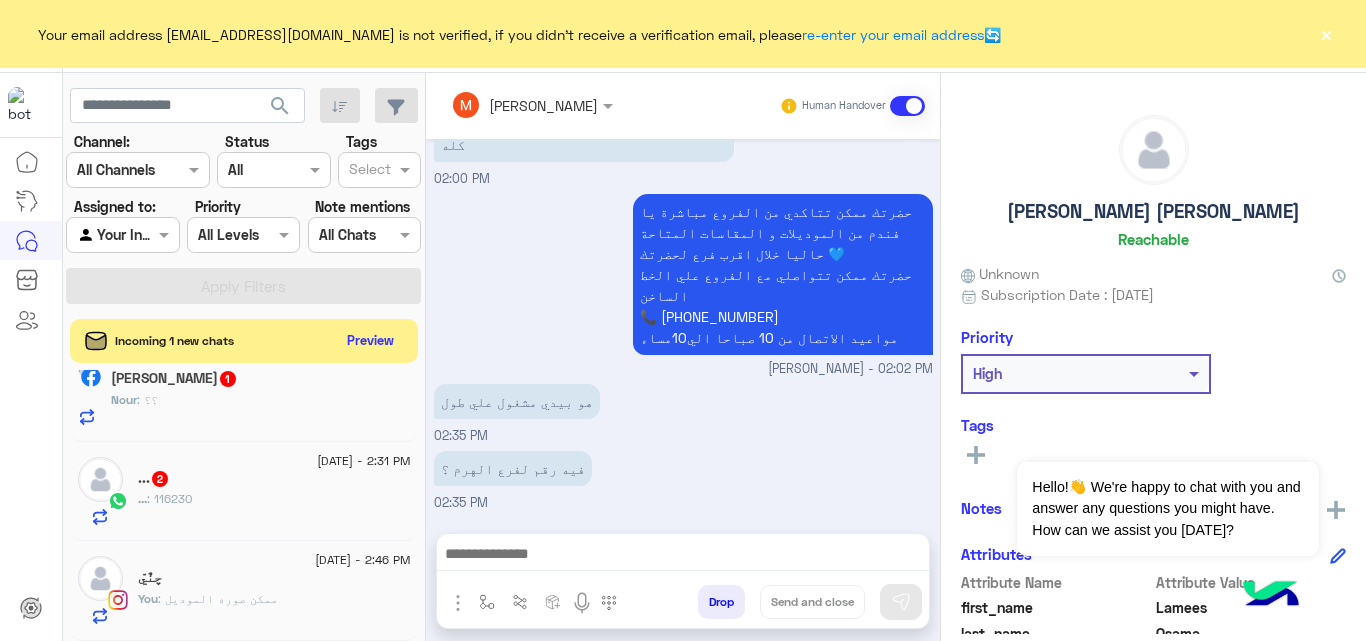 click on "...   2" 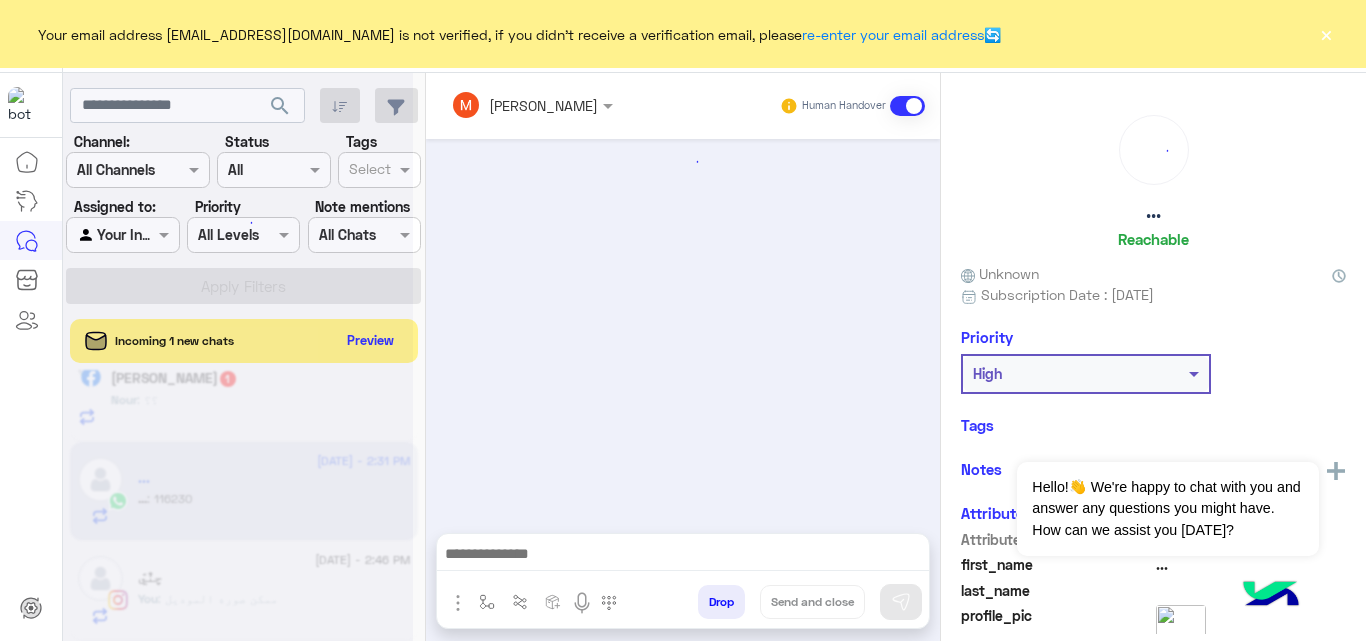 scroll, scrollTop: 484, scrollLeft: 0, axis: vertical 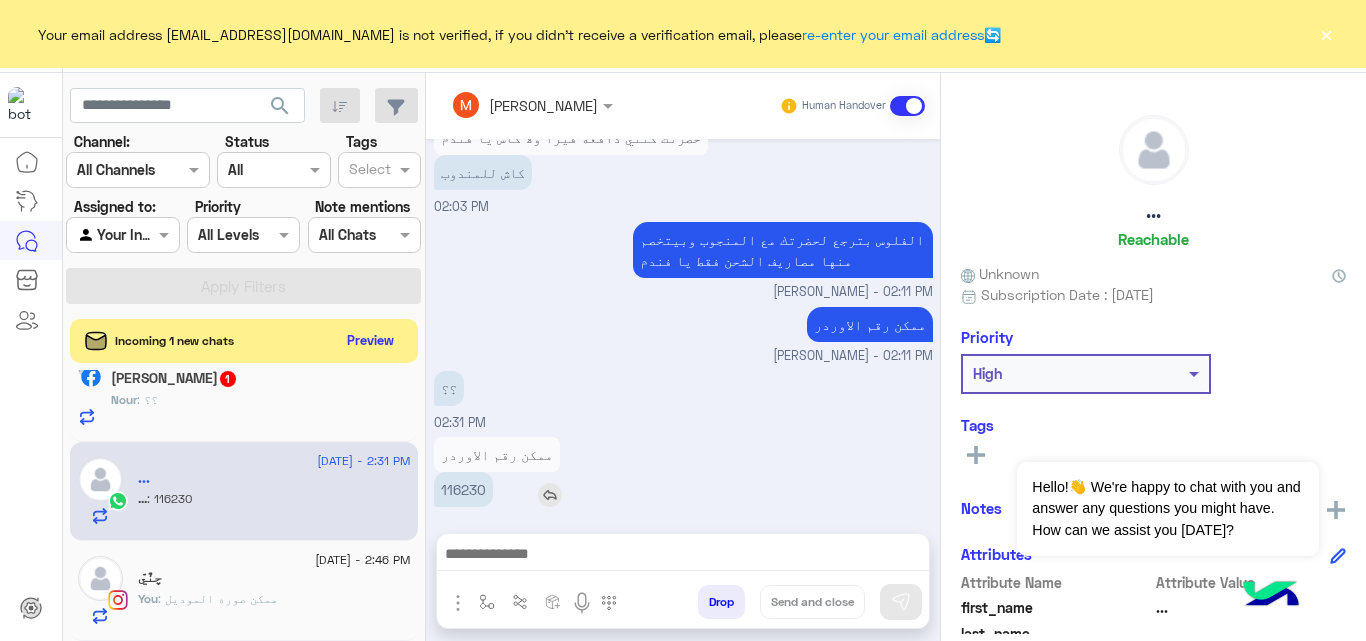 click on "116230" at bounding box center [463, 489] 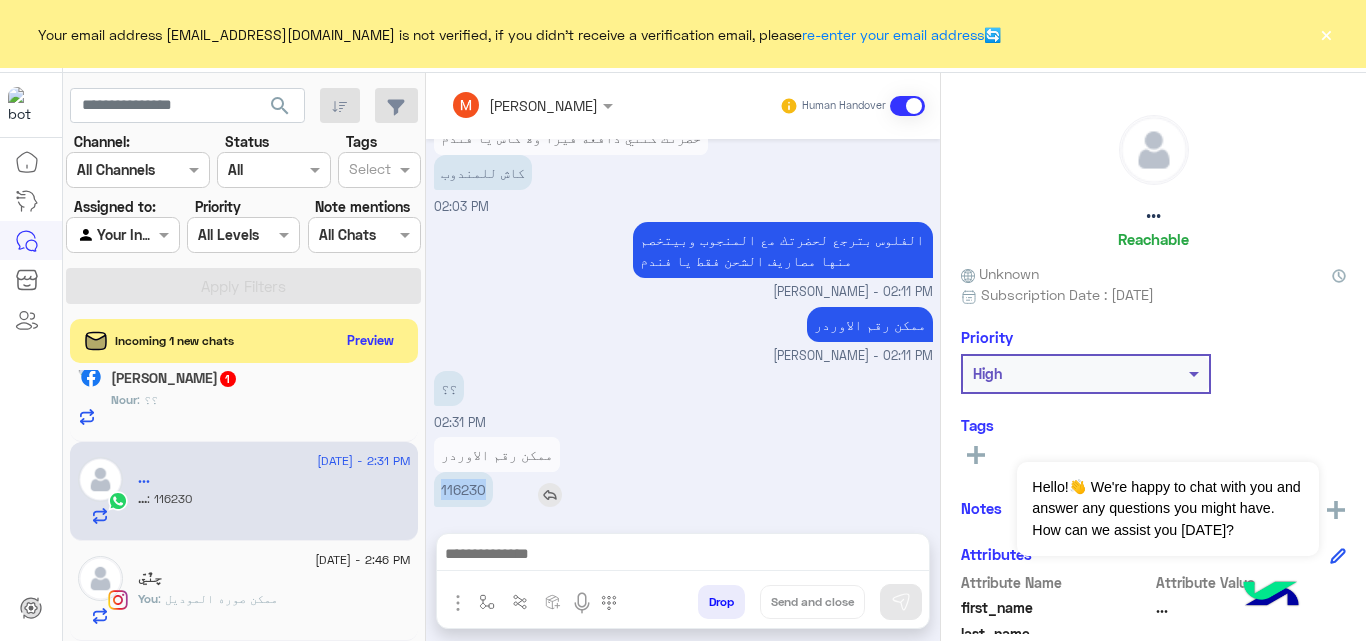 click on "116230" at bounding box center (463, 489) 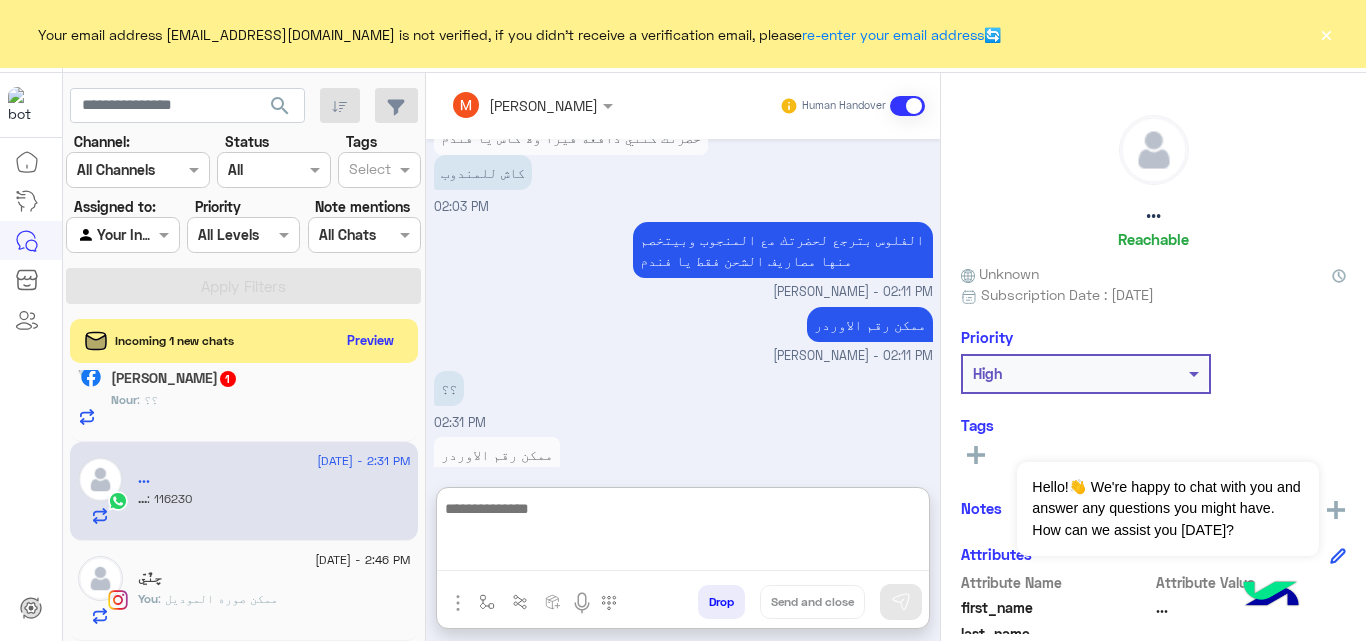 click at bounding box center [683, 534] 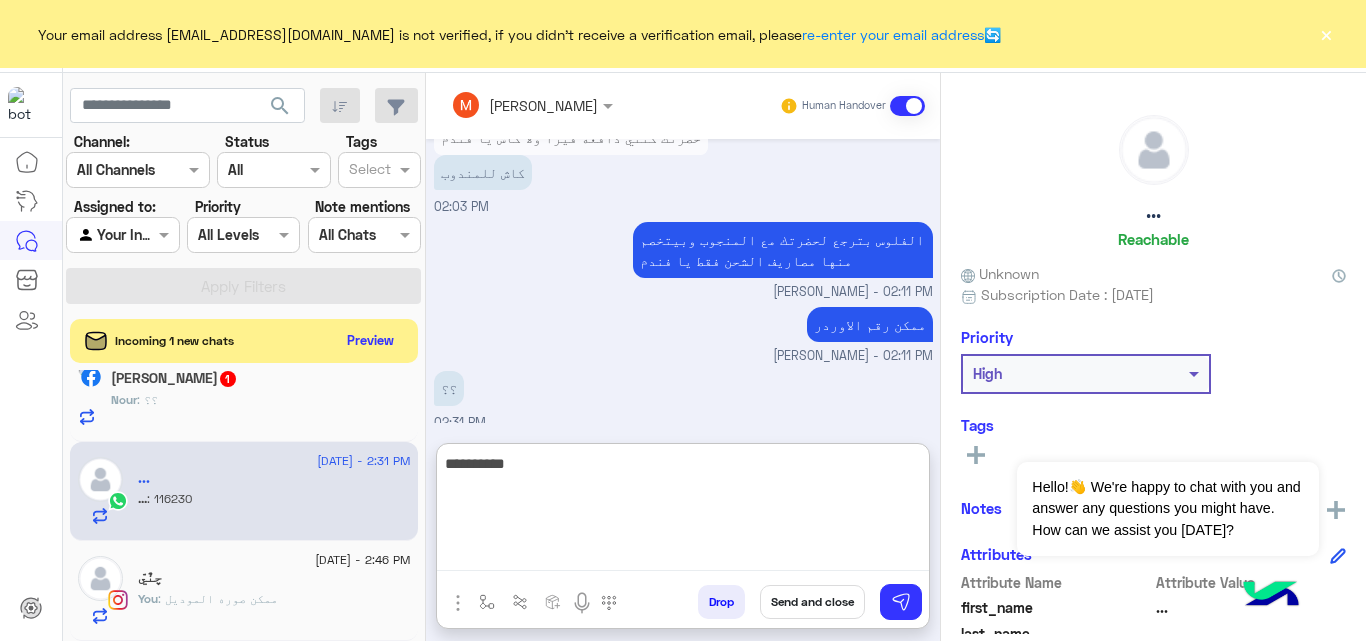 type on "**********" 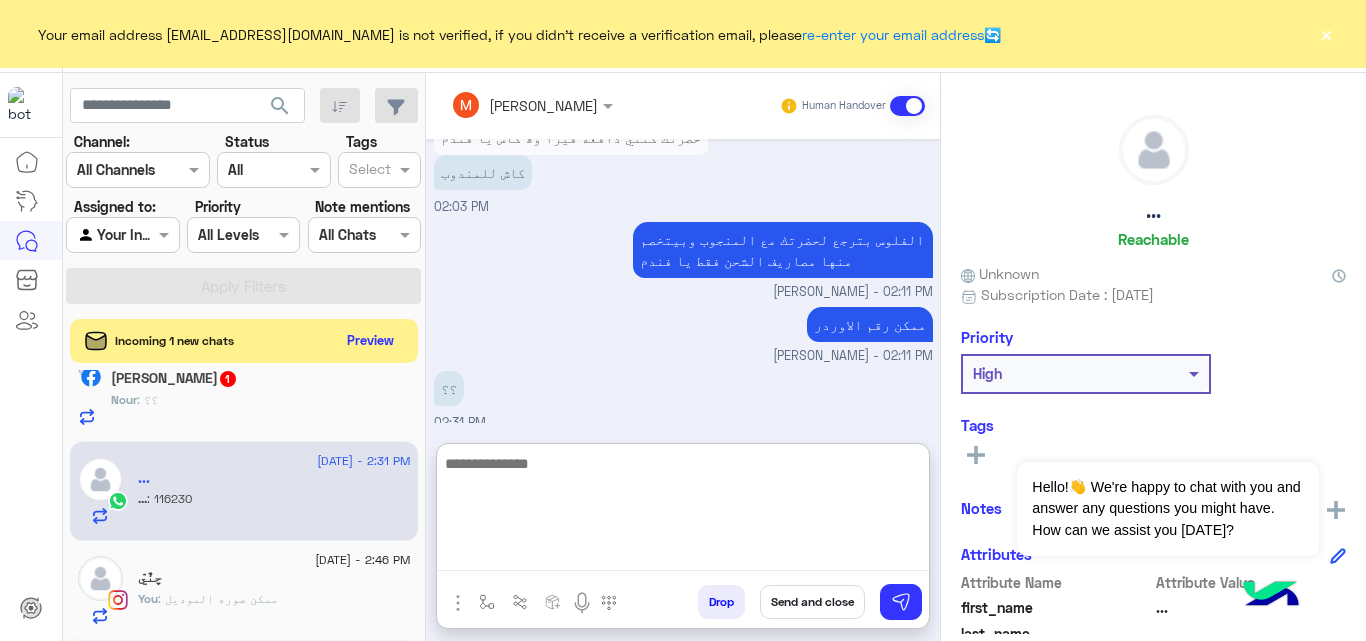 scroll, scrollTop: 638, scrollLeft: 0, axis: vertical 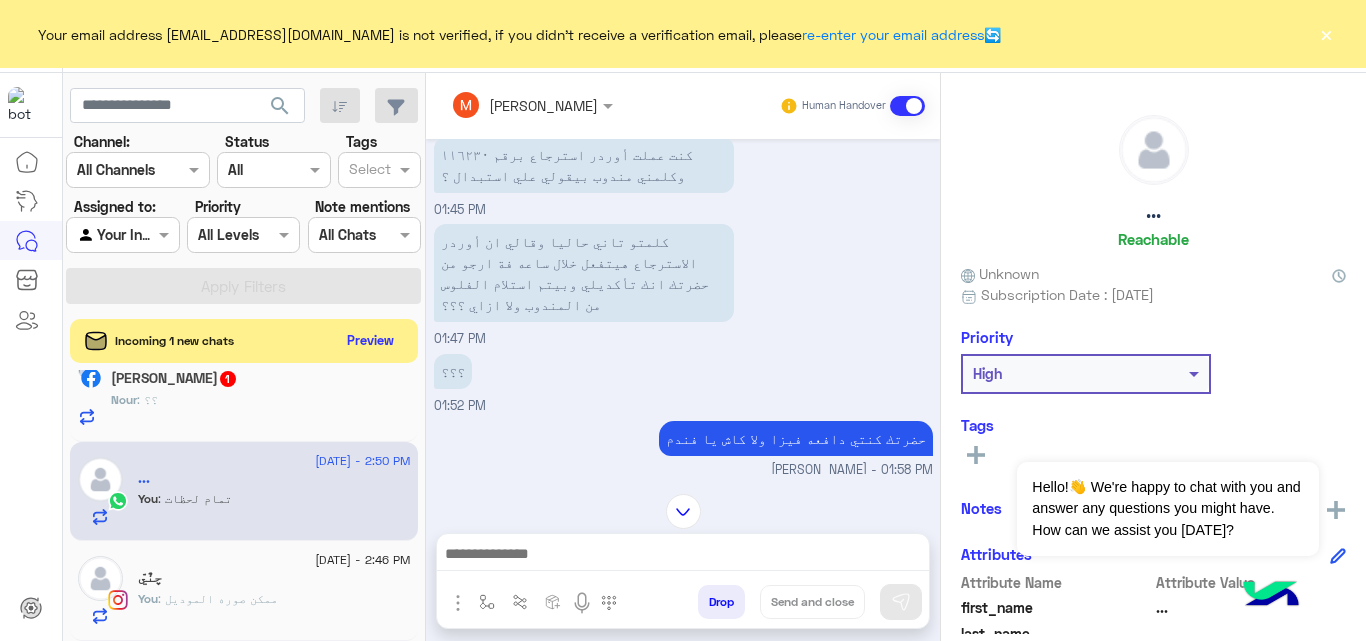 click on "Nour : ؟؟" 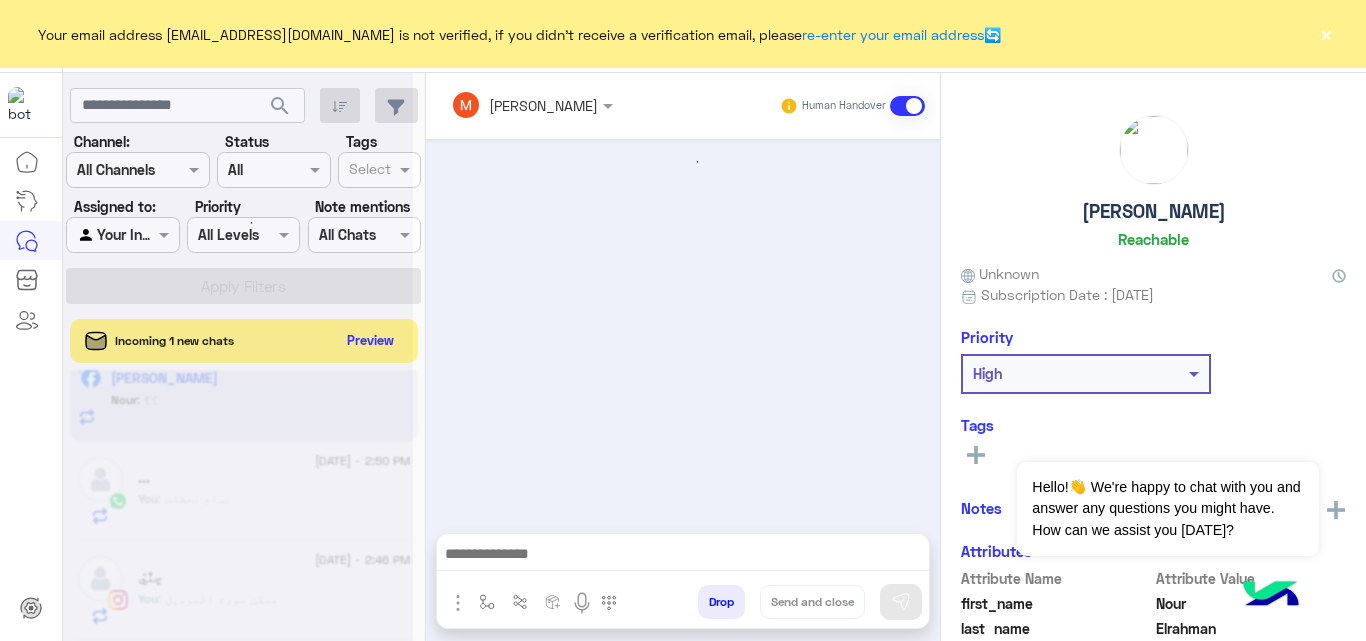 scroll, scrollTop: 678, scrollLeft: 0, axis: vertical 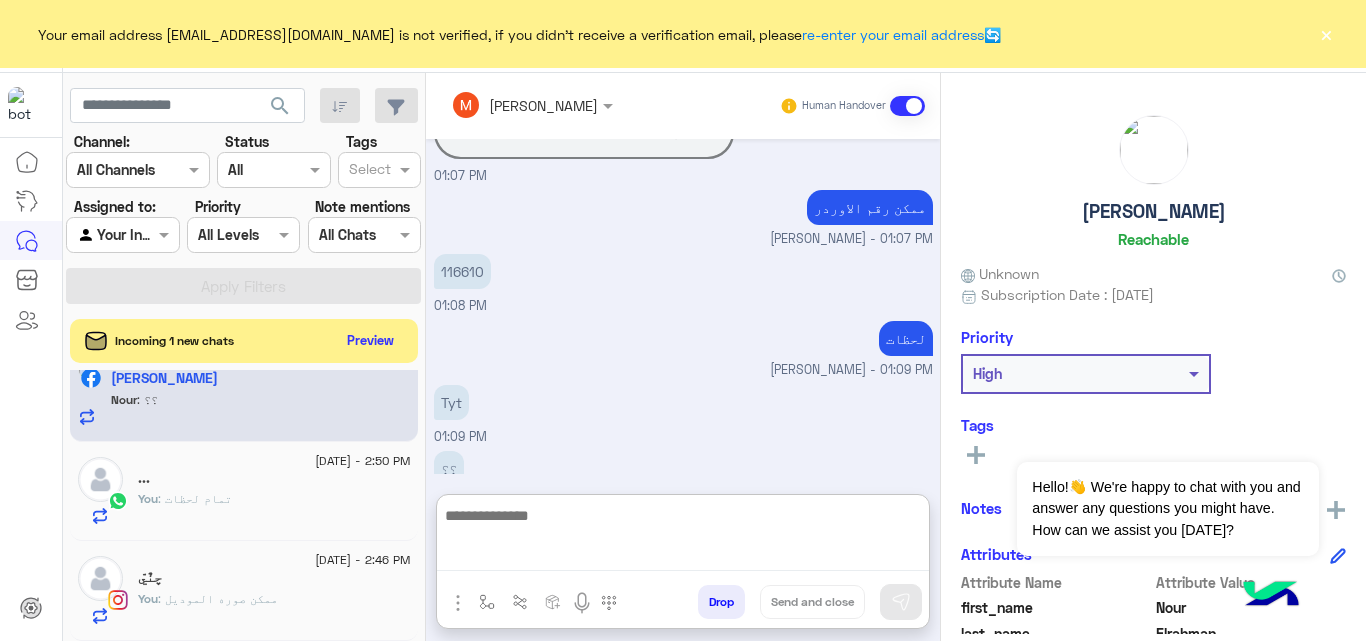 click at bounding box center [683, 537] 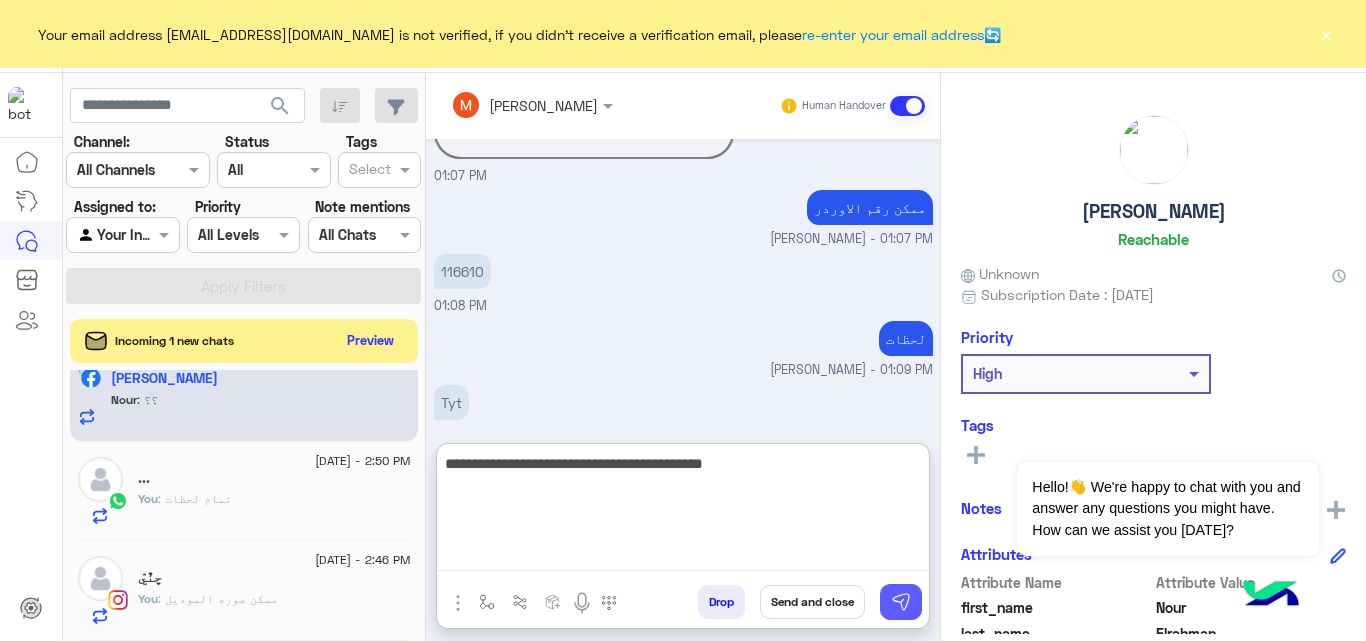 type on "**********" 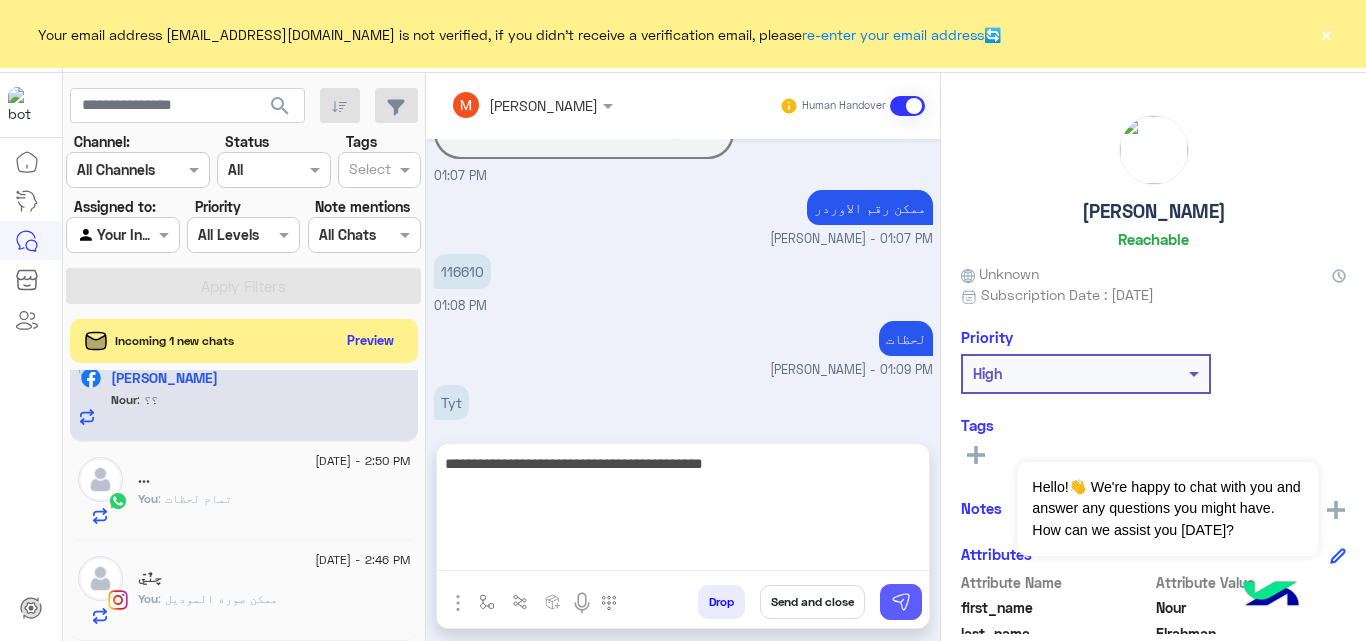 click at bounding box center (901, 602) 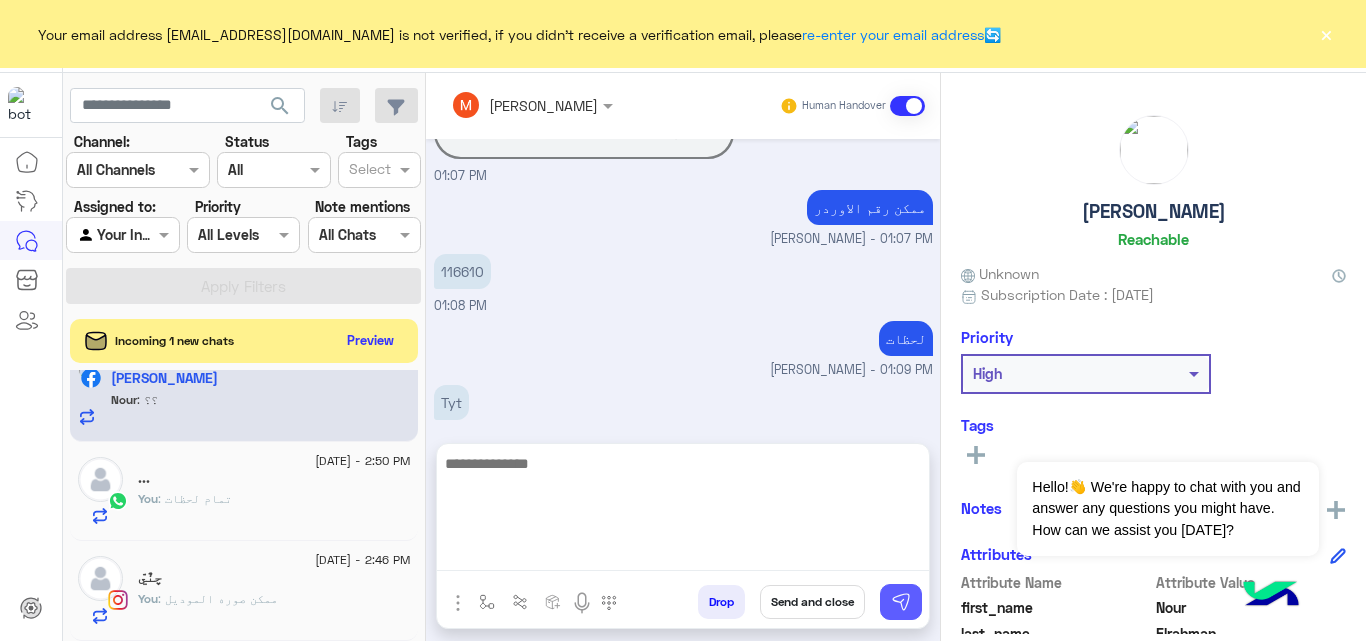 scroll, scrollTop: 763, scrollLeft: 0, axis: vertical 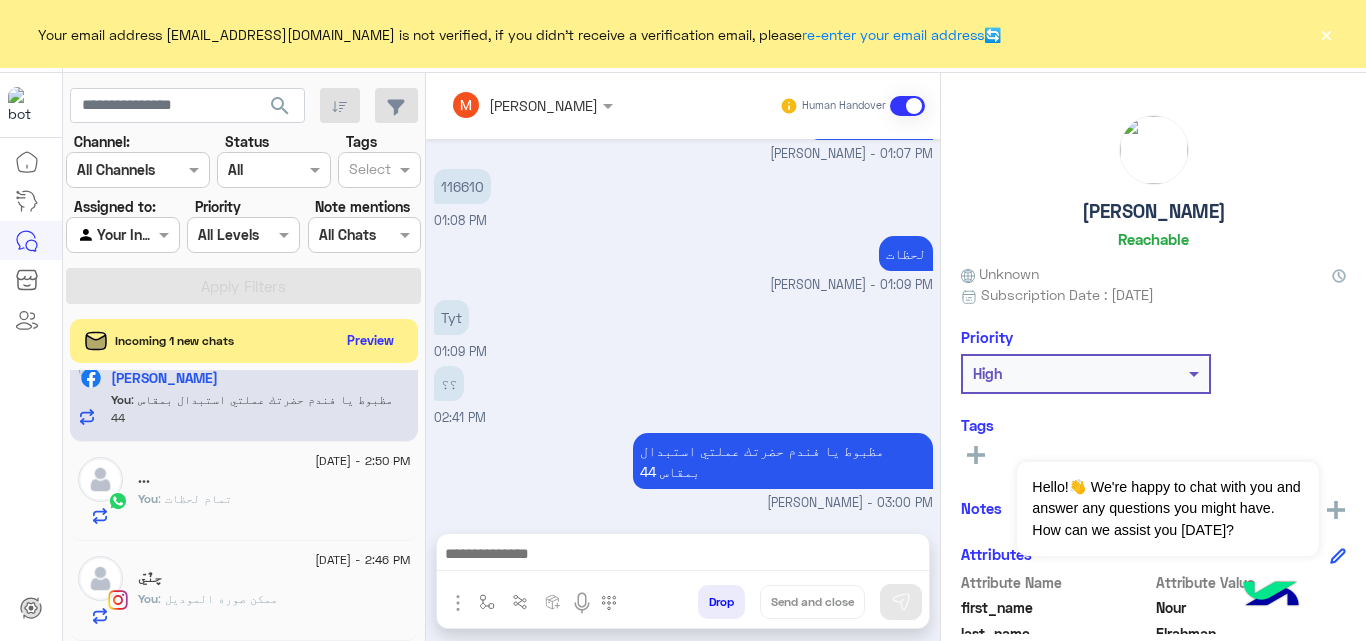 click on "×" 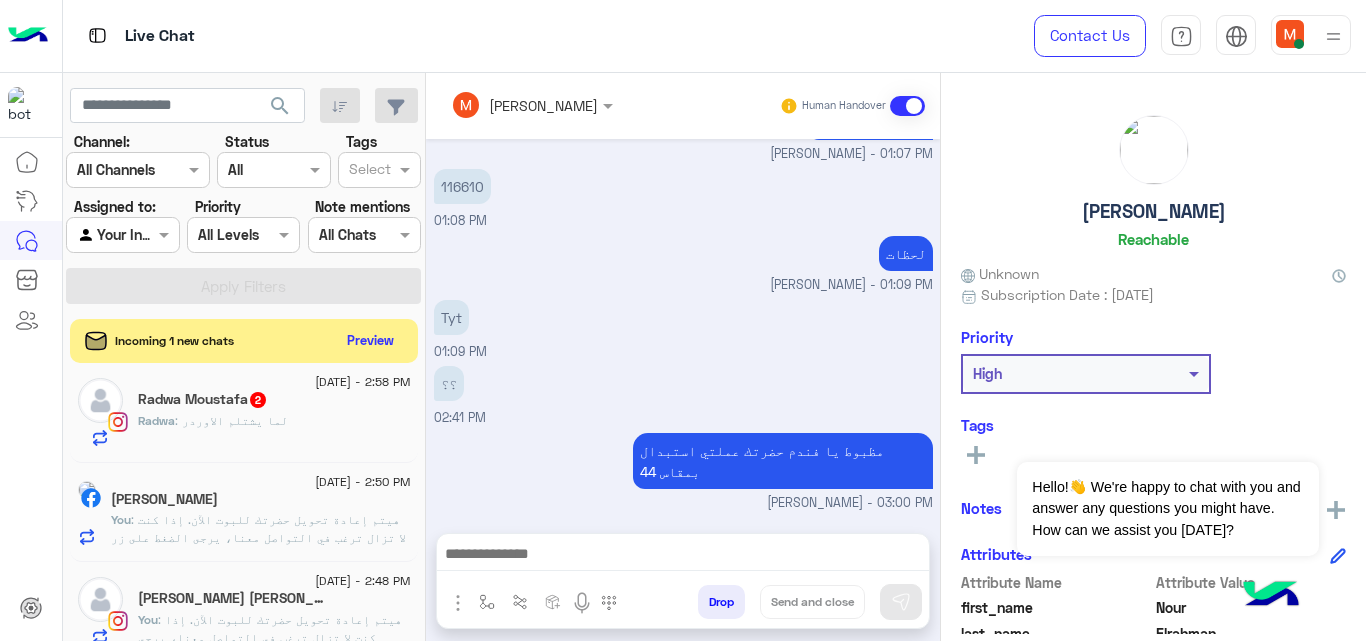 scroll, scrollTop: 0, scrollLeft: 0, axis: both 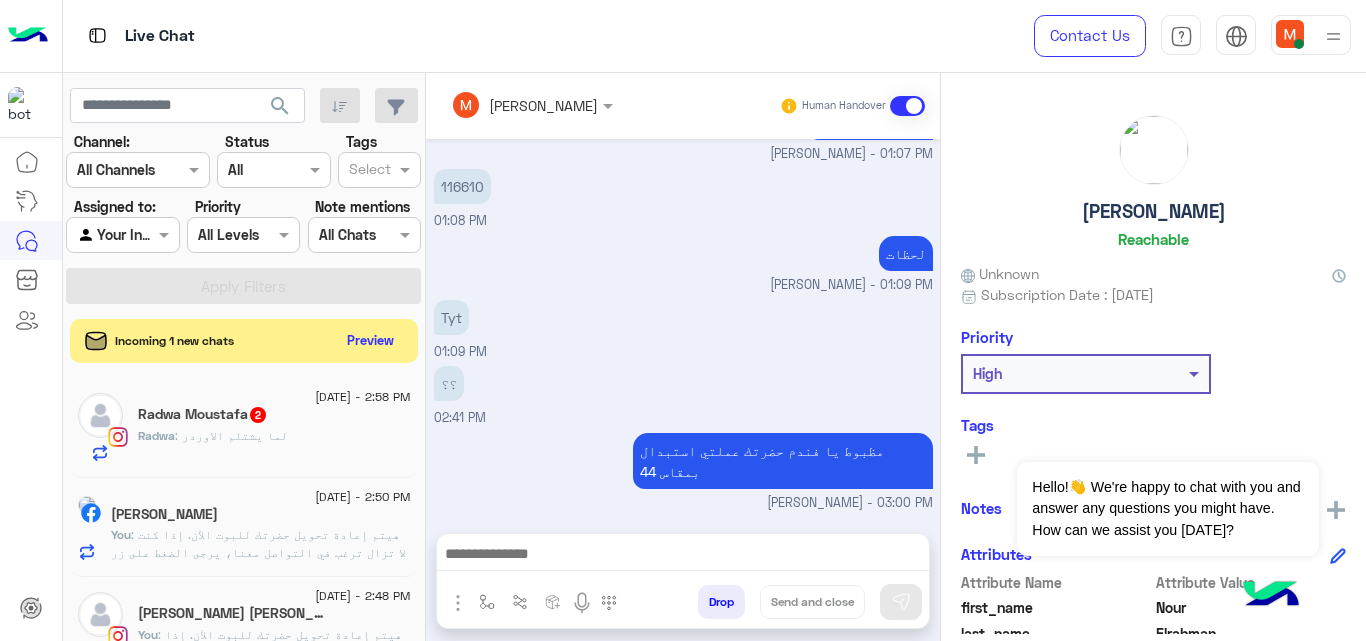 click on ": هيتم إعادة تحويل حضرتك  للبوت الآن. إذا كنت لا تزال ترغب في التواصل معنا، يرجى الضغط على زر التواصل وسيتولى أحد المسؤولين لمساعدتك" 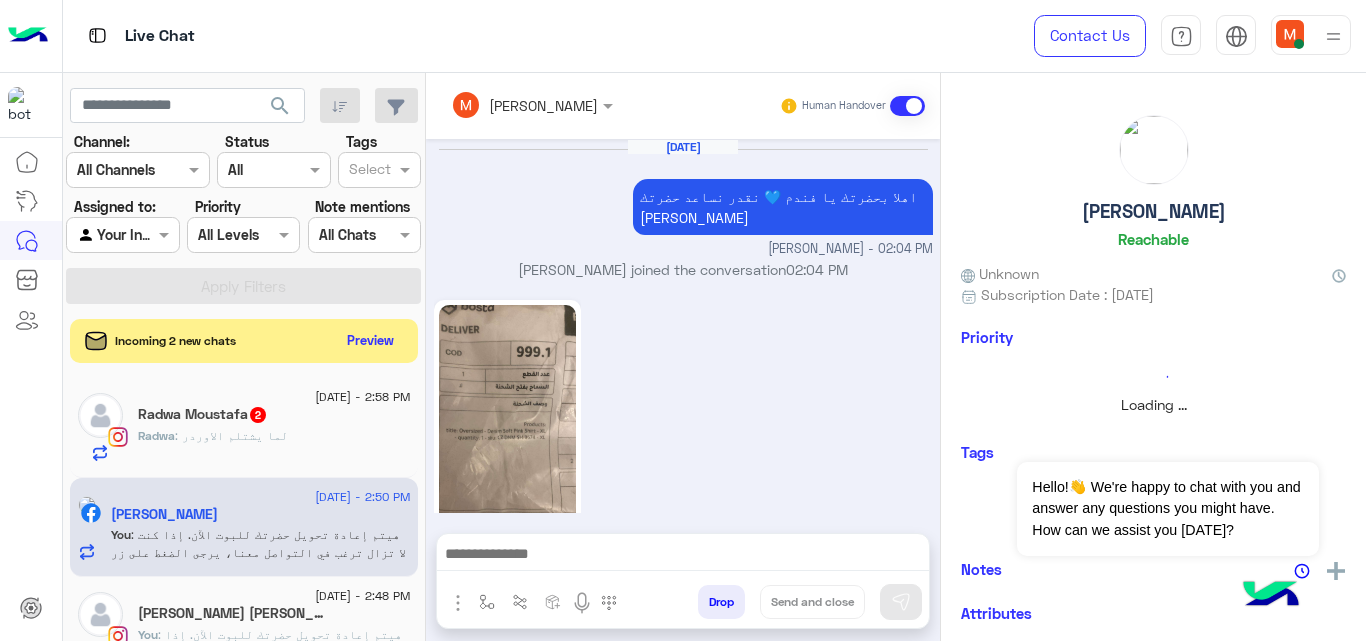 scroll, scrollTop: 546, scrollLeft: 0, axis: vertical 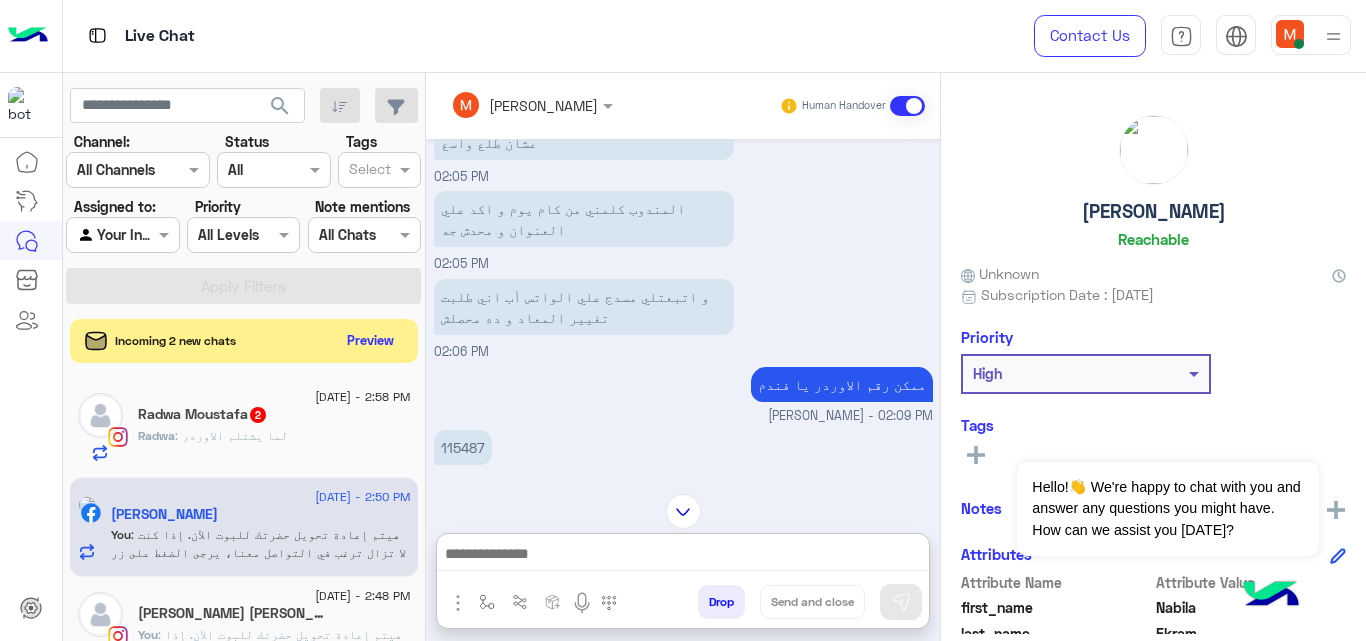 click at bounding box center [683, 556] 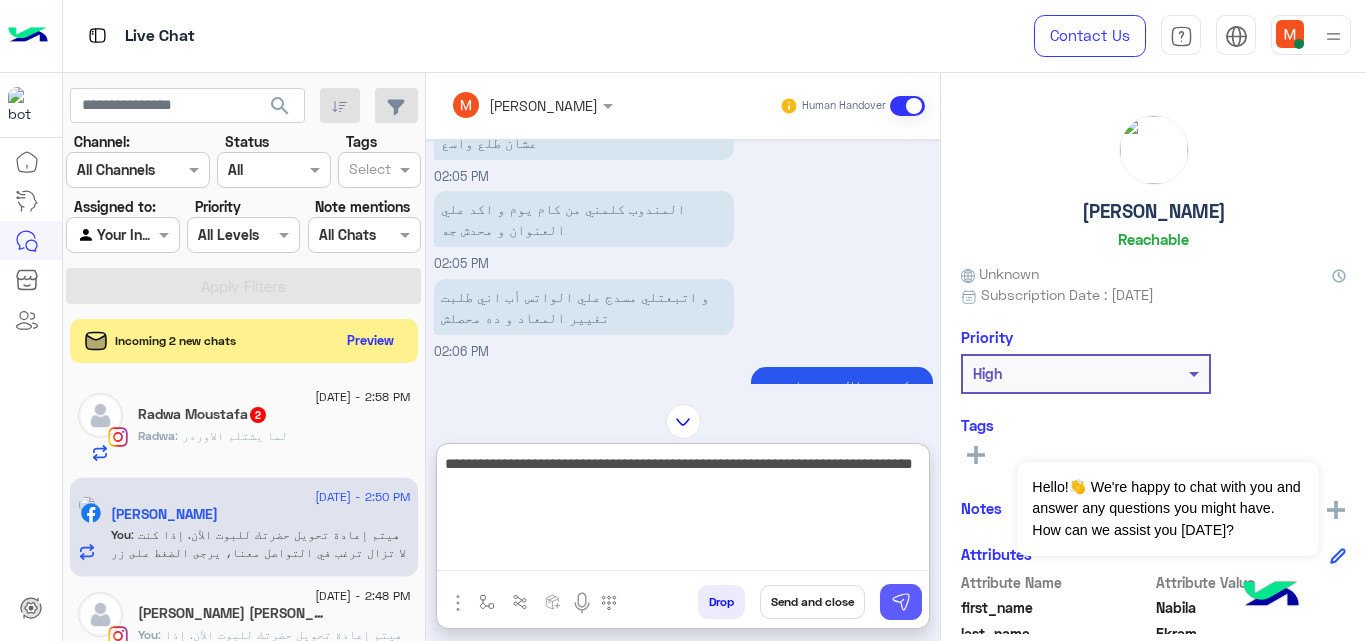 type on "**********" 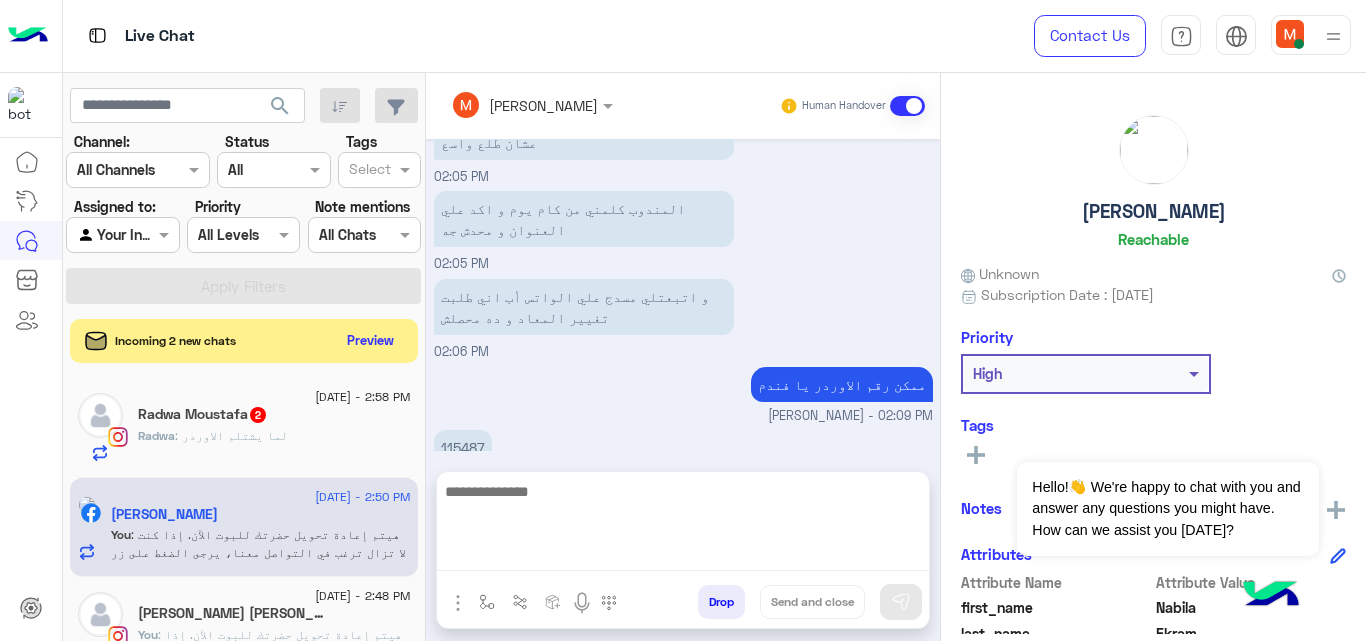 scroll, scrollTop: 631, scrollLeft: 0, axis: vertical 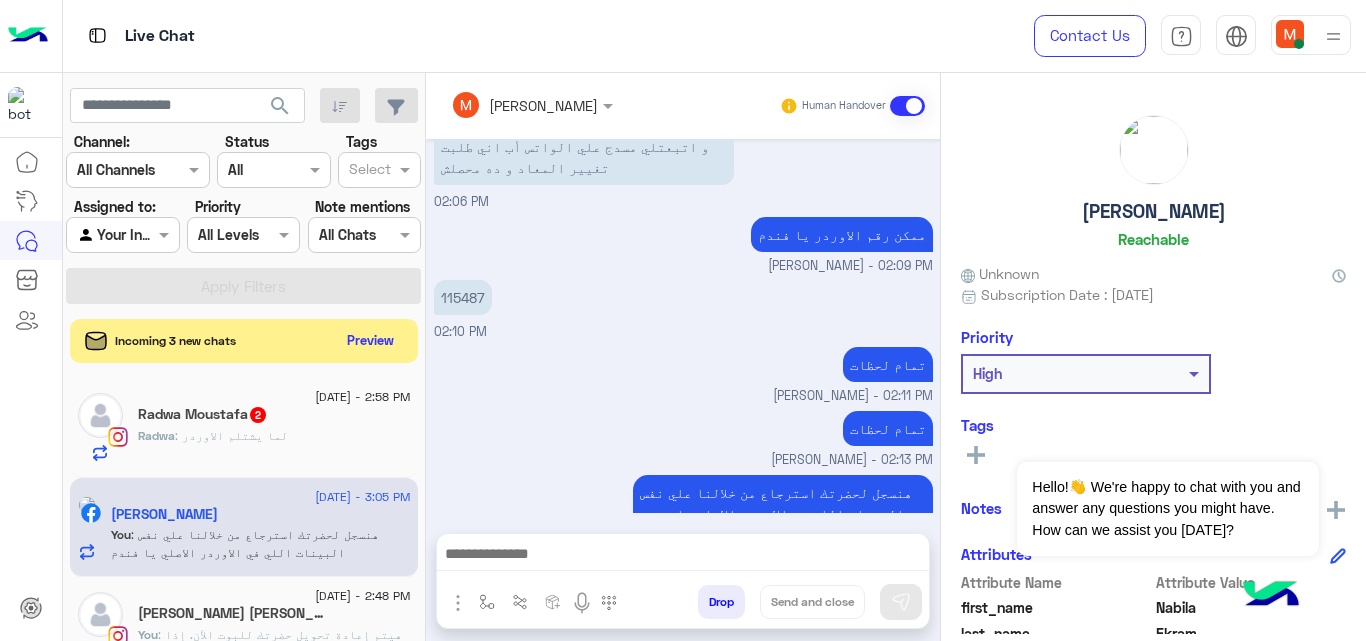 click on "Radwa : لما يشتلم الاوردر" 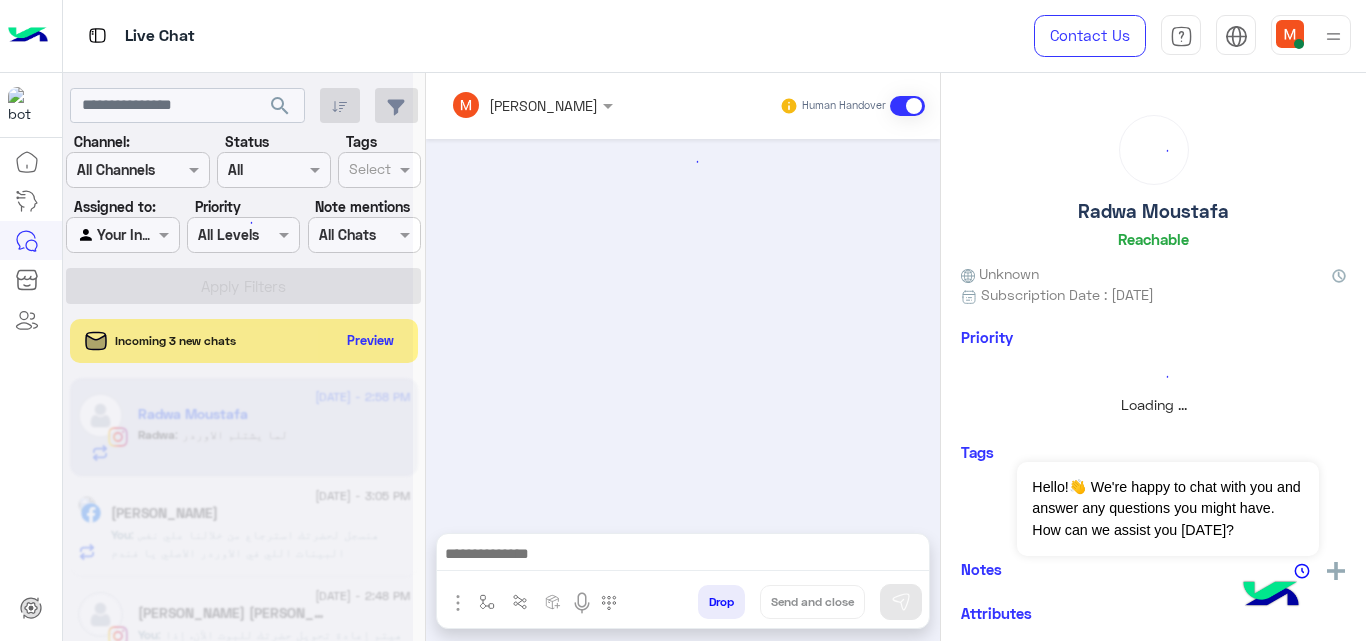 scroll, scrollTop: 0, scrollLeft: 0, axis: both 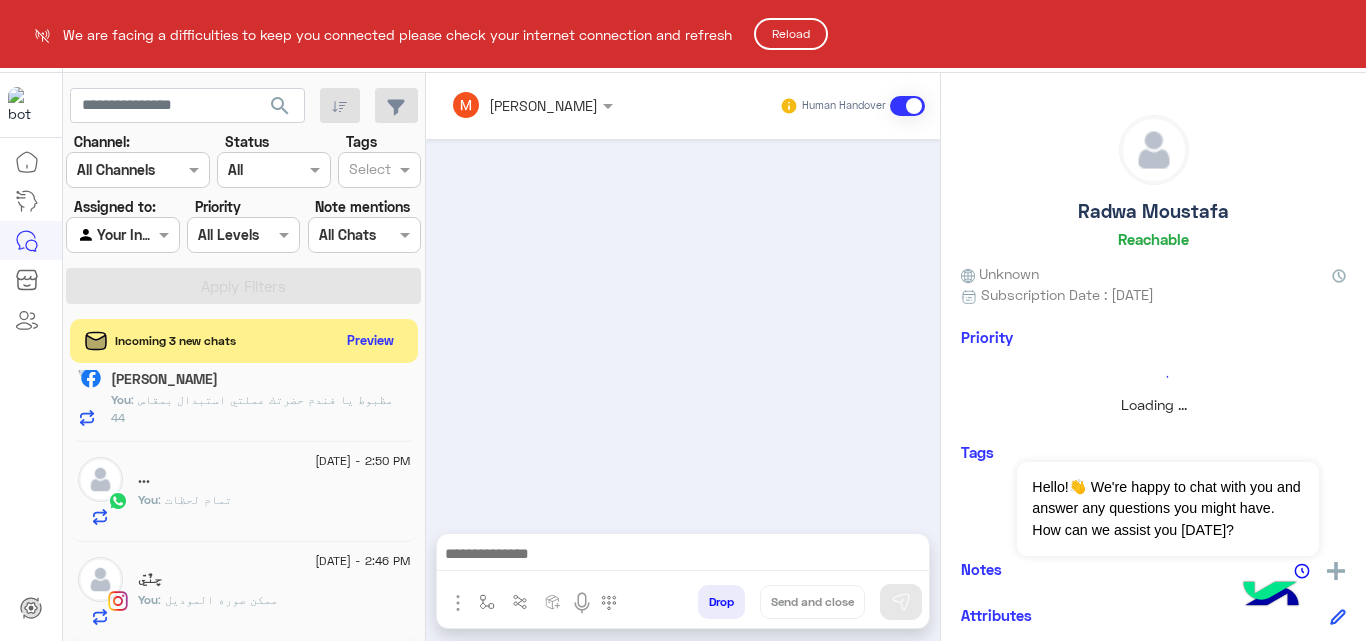 click on "Reload" 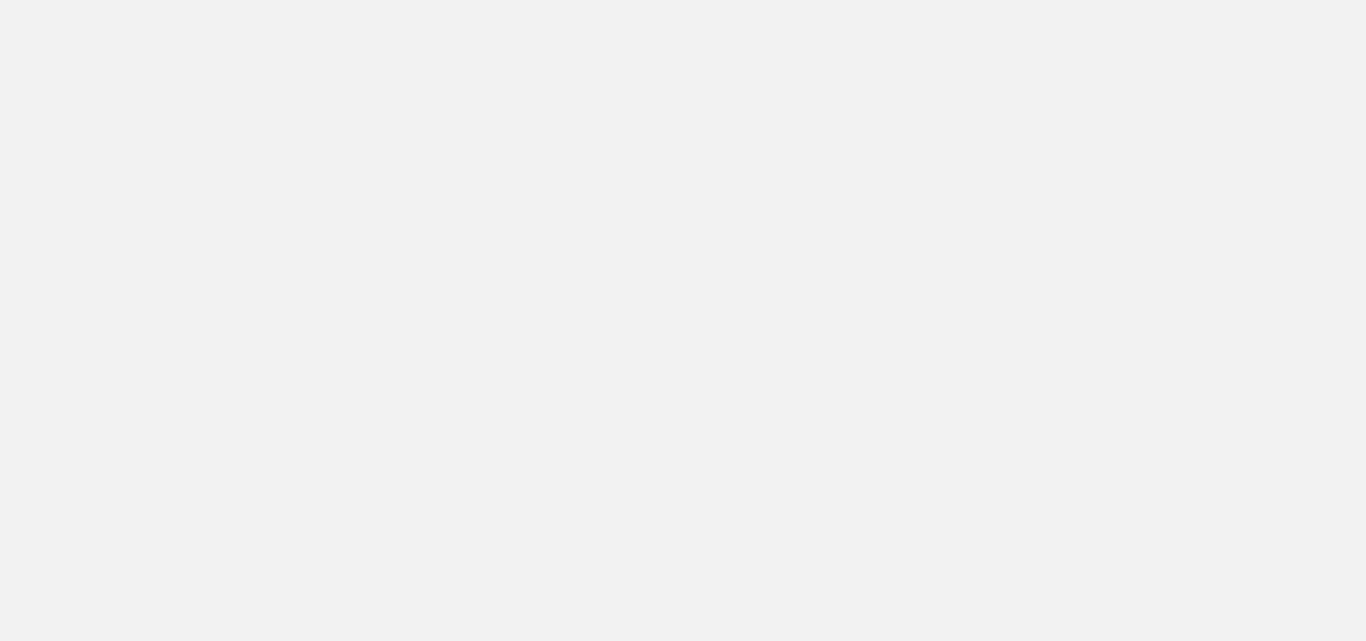 scroll, scrollTop: 0, scrollLeft: 0, axis: both 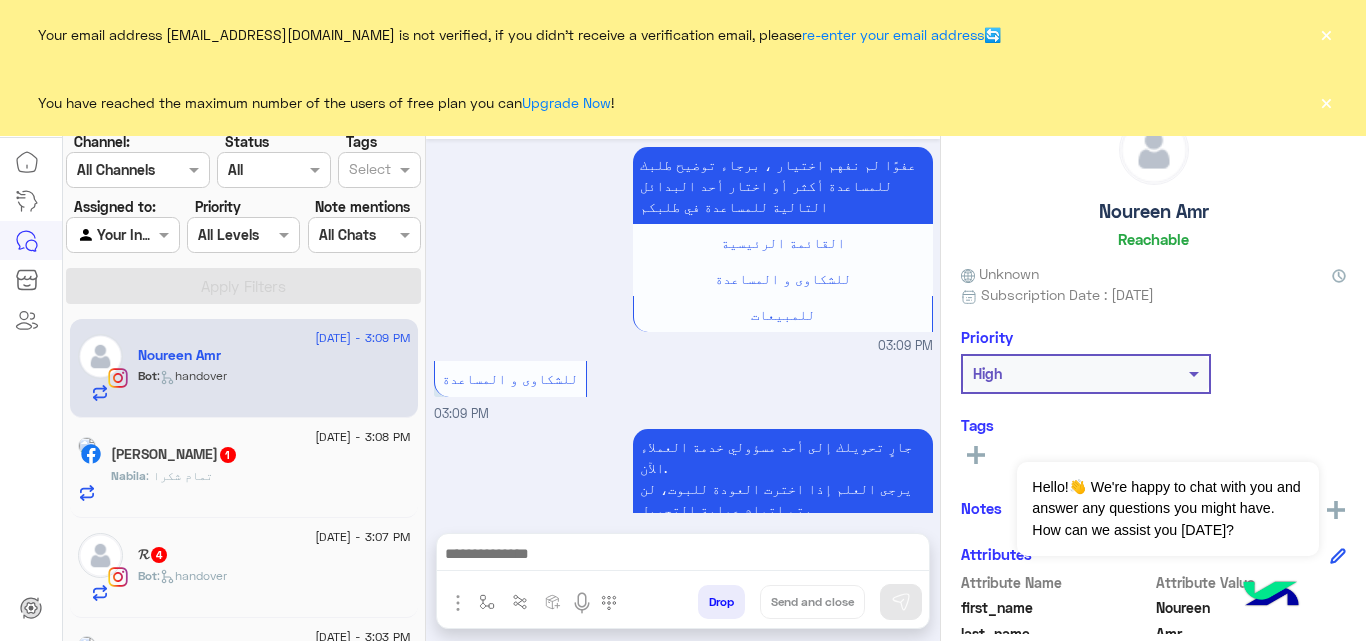 click on "×" 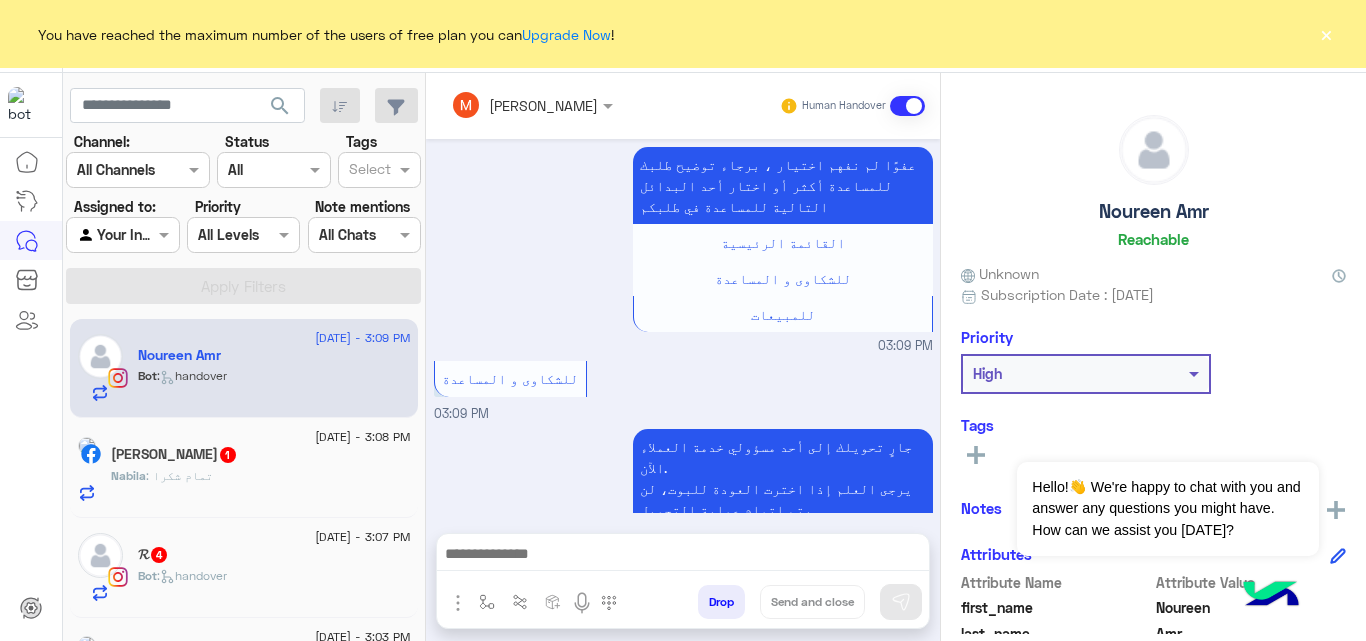 click on "×" 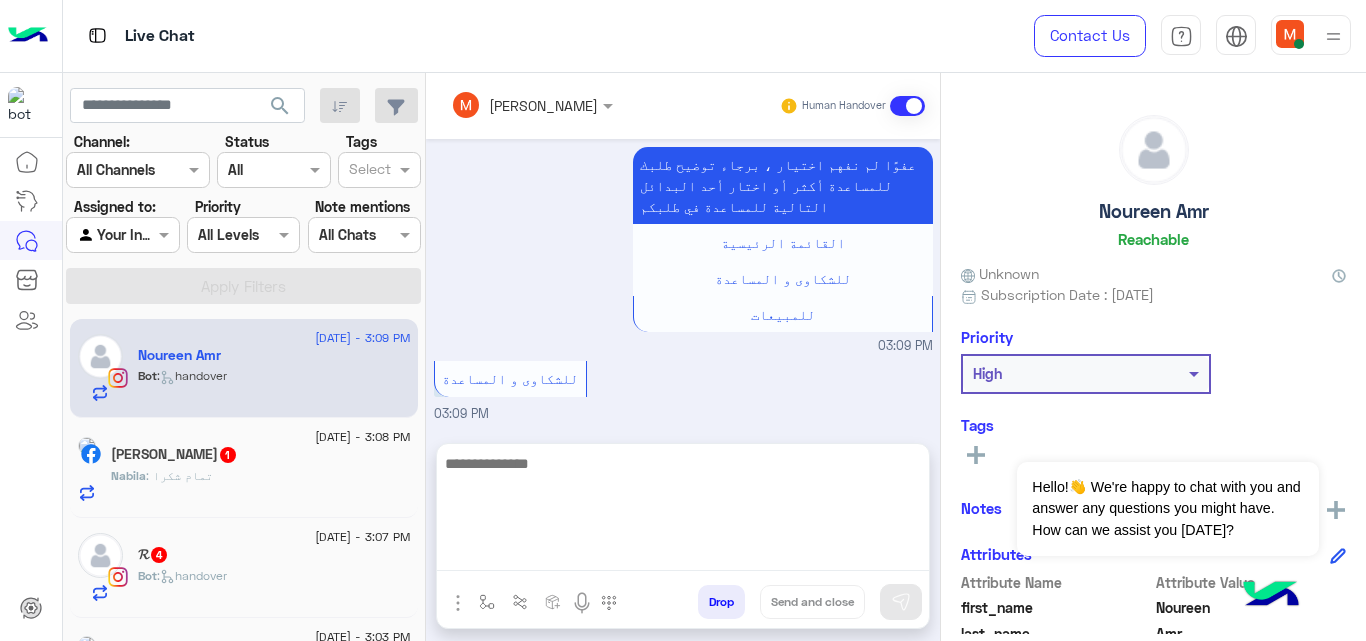 click at bounding box center [683, 511] 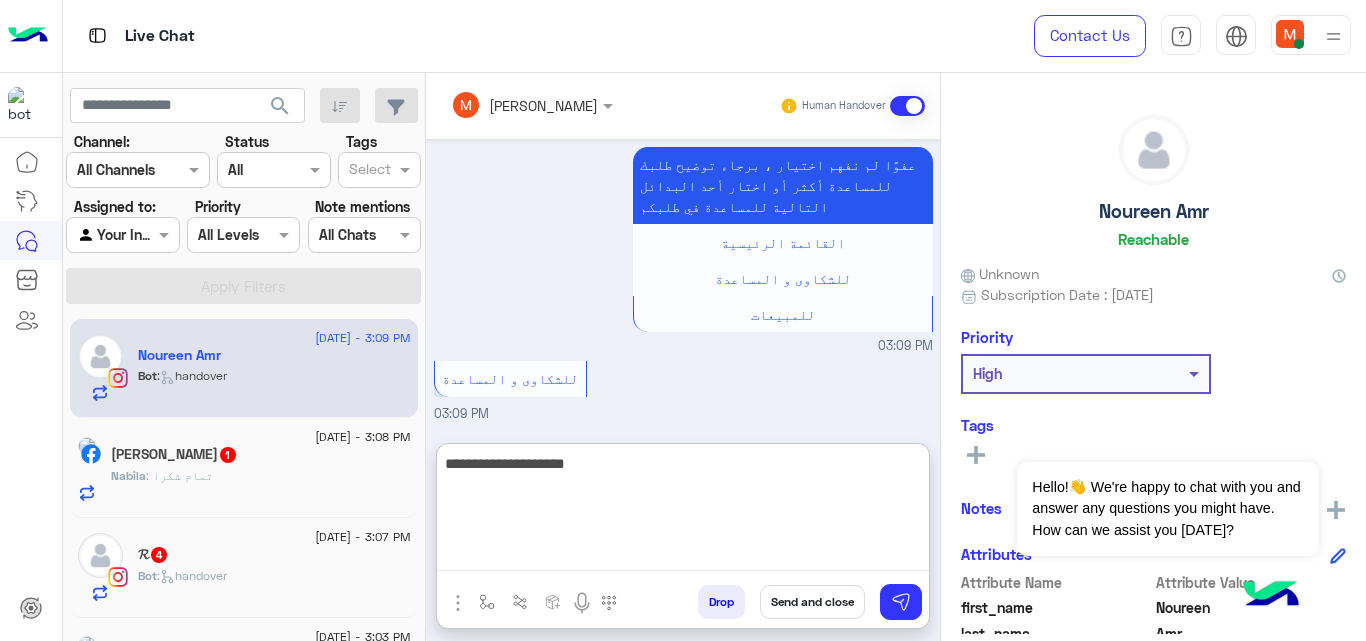 paste on "***" 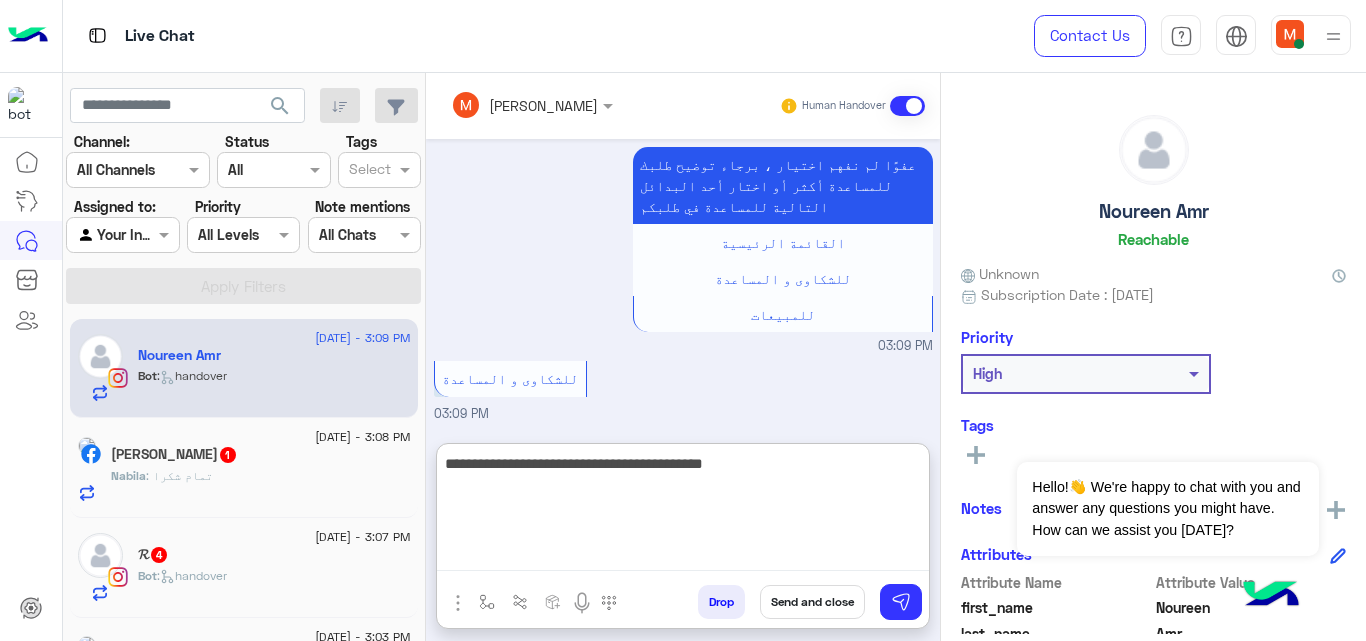 type on "**********" 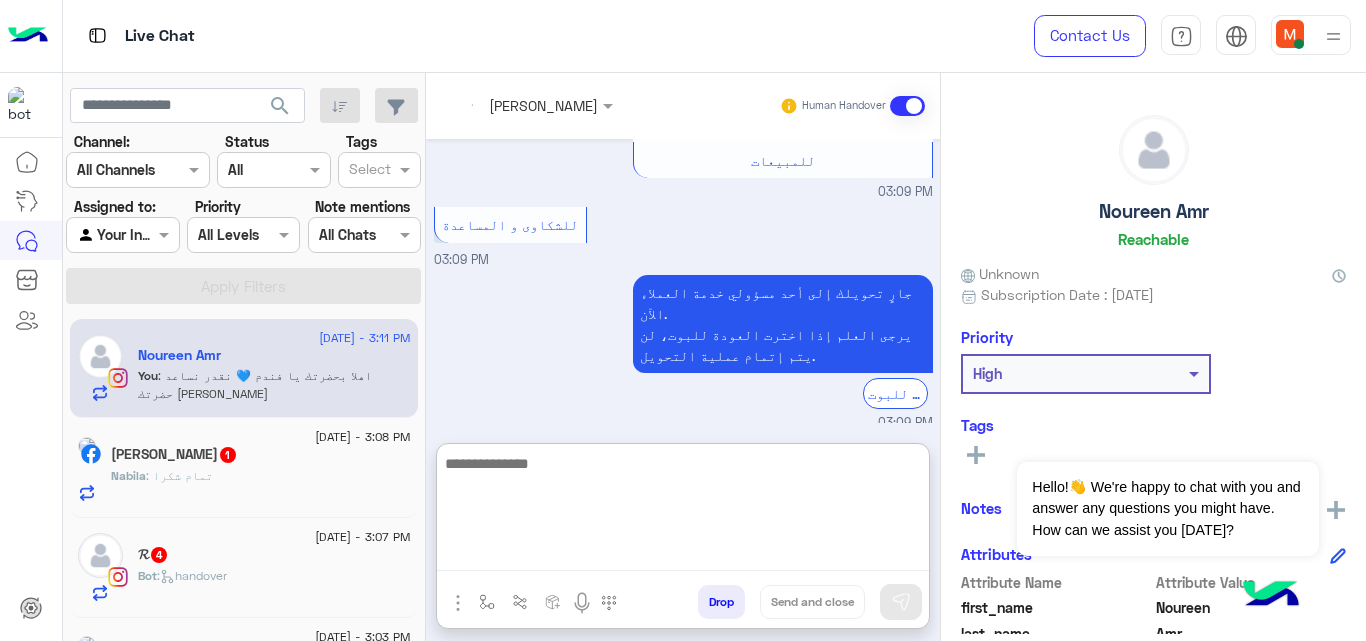 scroll, scrollTop: 2263, scrollLeft: 0, axis: vertical 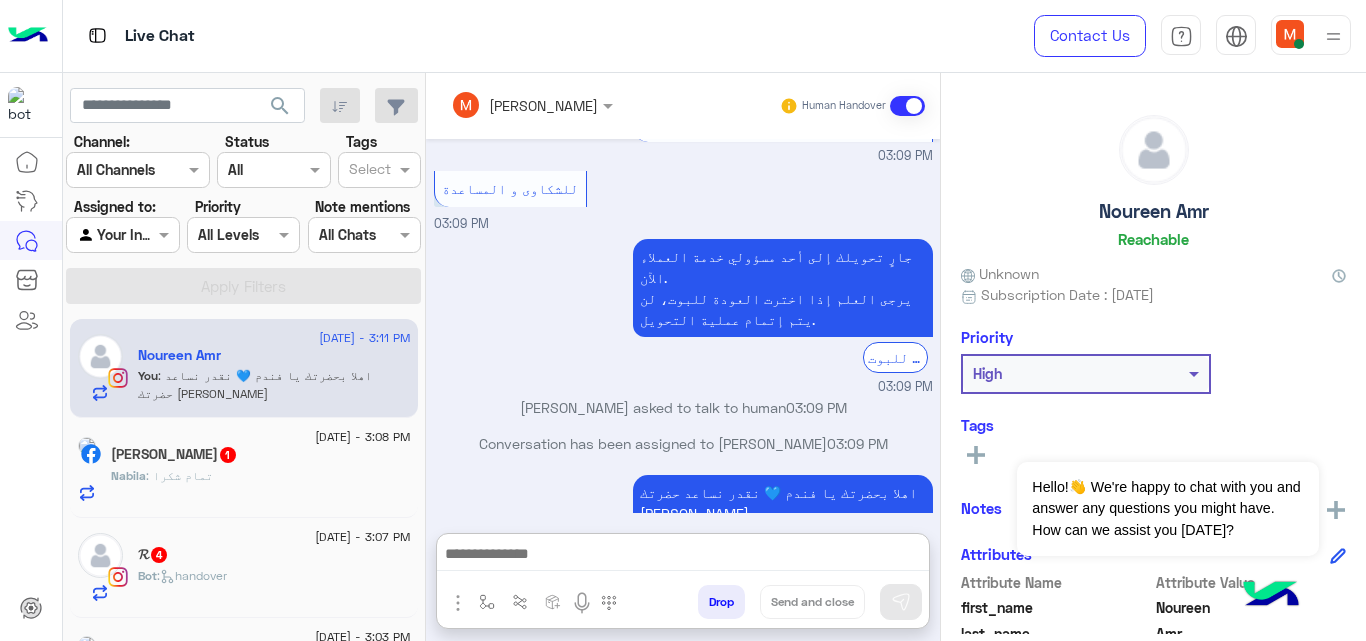 click on "[DATE] - 3:08 PM" 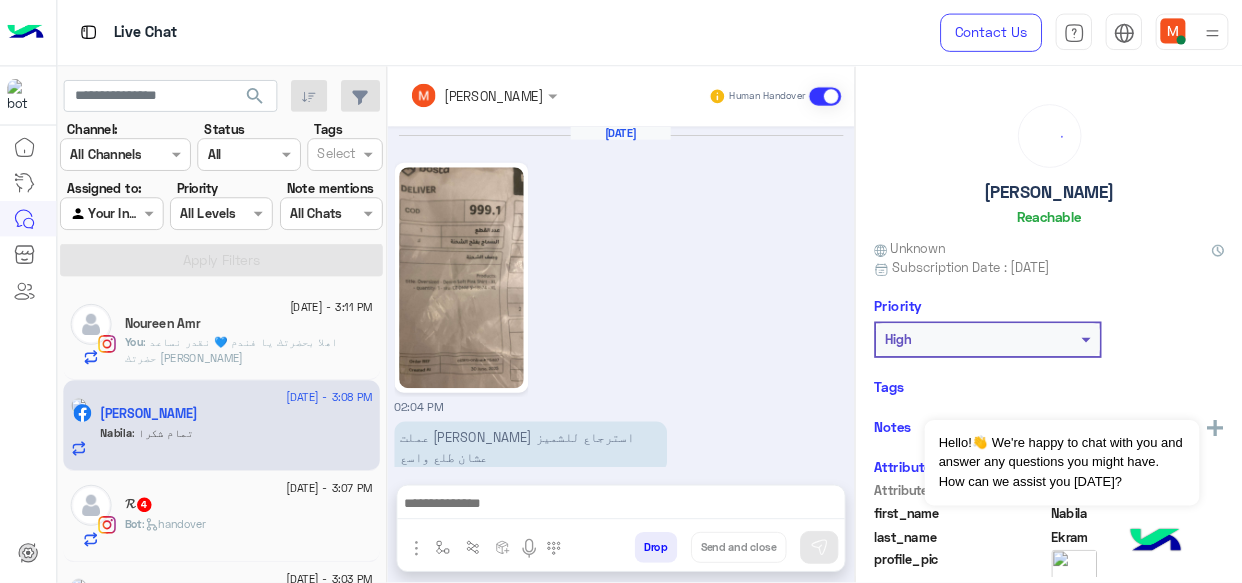 scroll, scrollTop: 597, scrollLeft: 0, axis: vertical 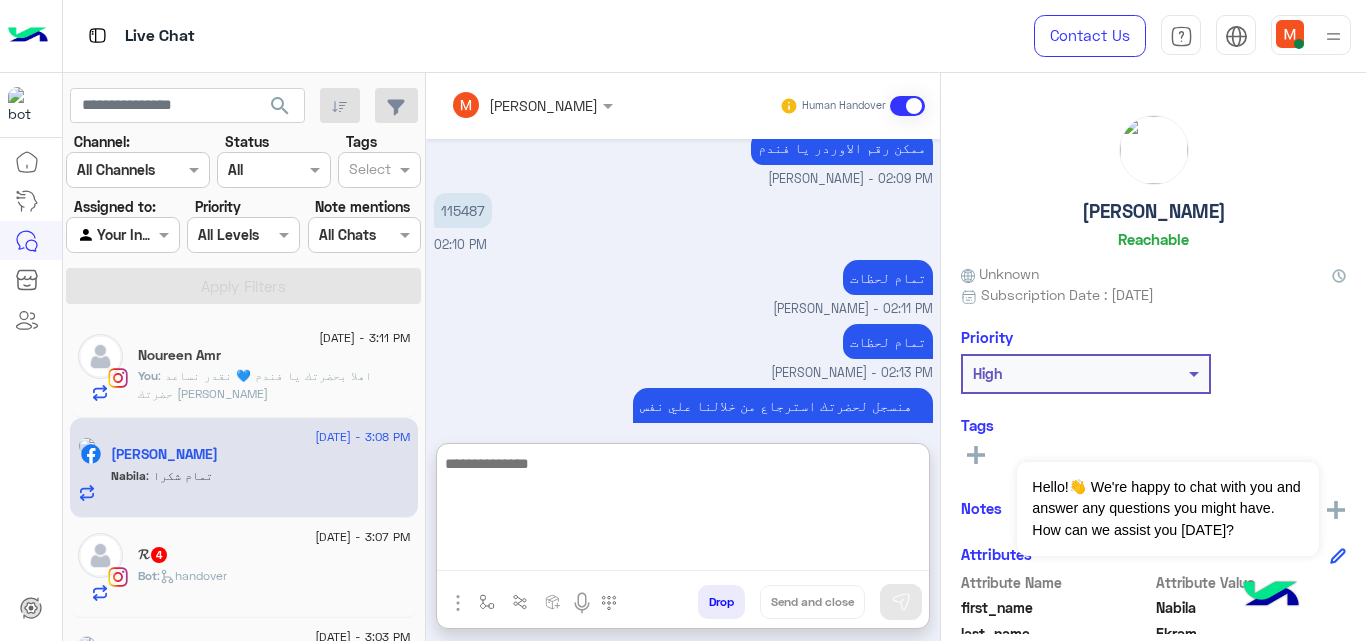 click at bounding box center [683, 511] 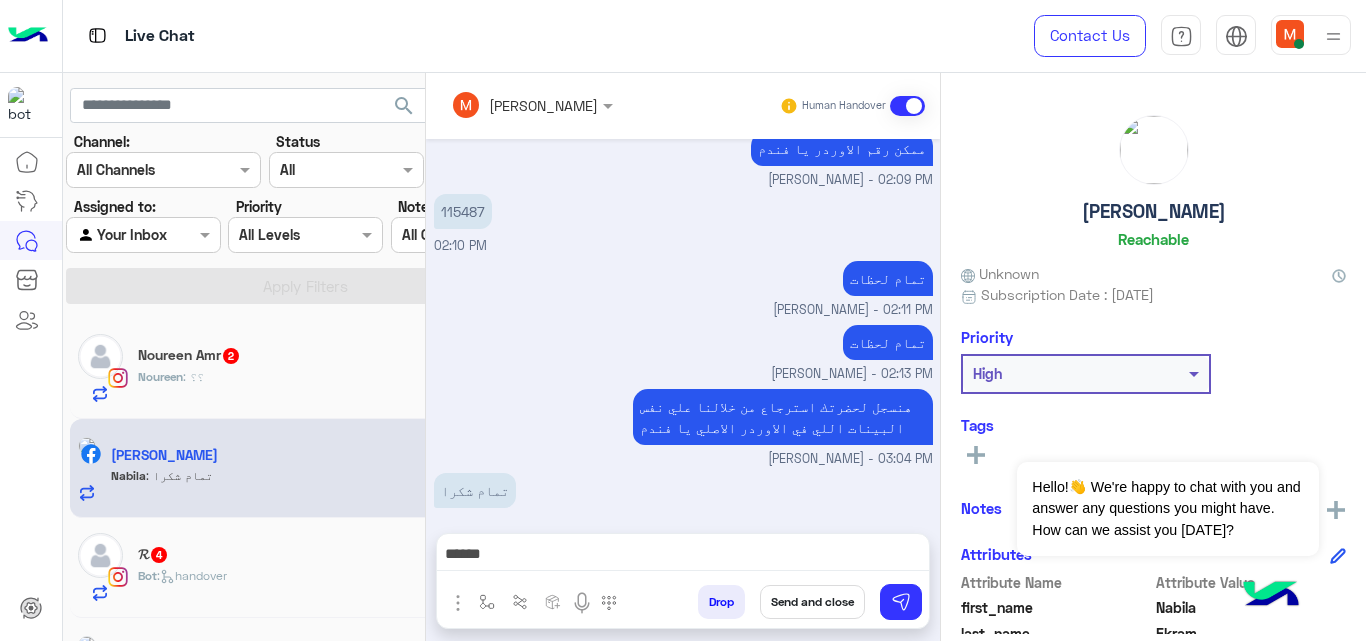 scroll, scrollTop: 596, scrollLeft: 0, axis: vertical 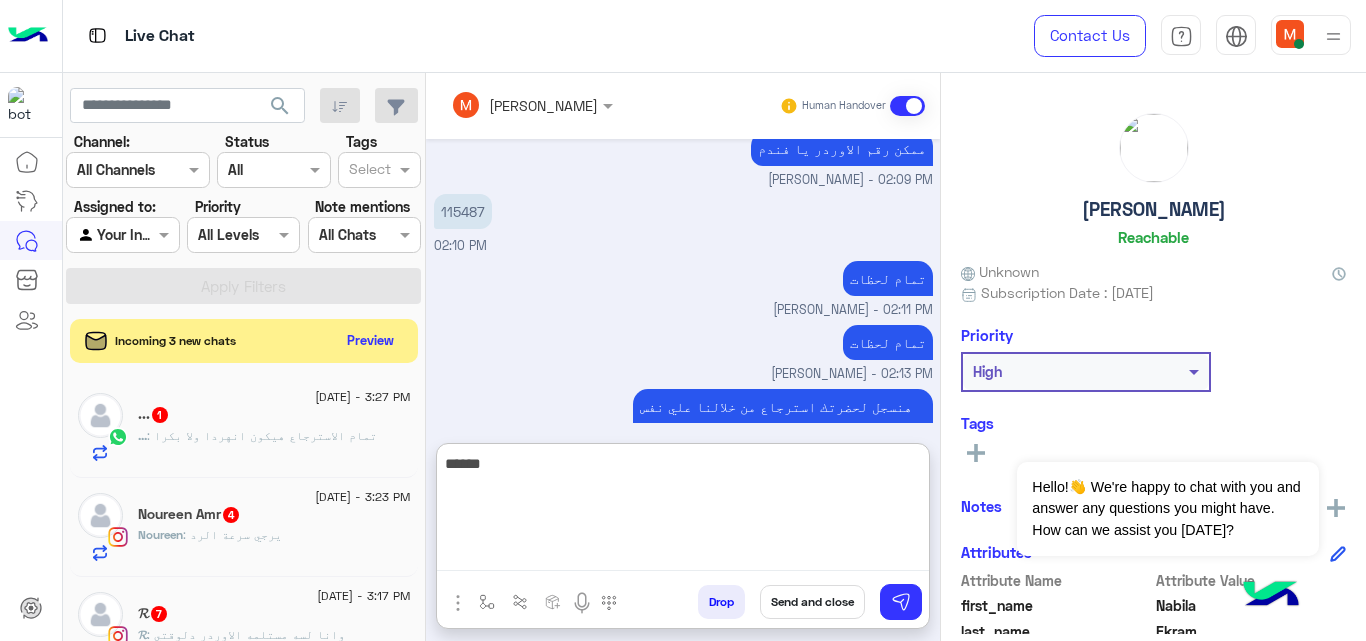 click on "*****" at bounding box center [683, 511] 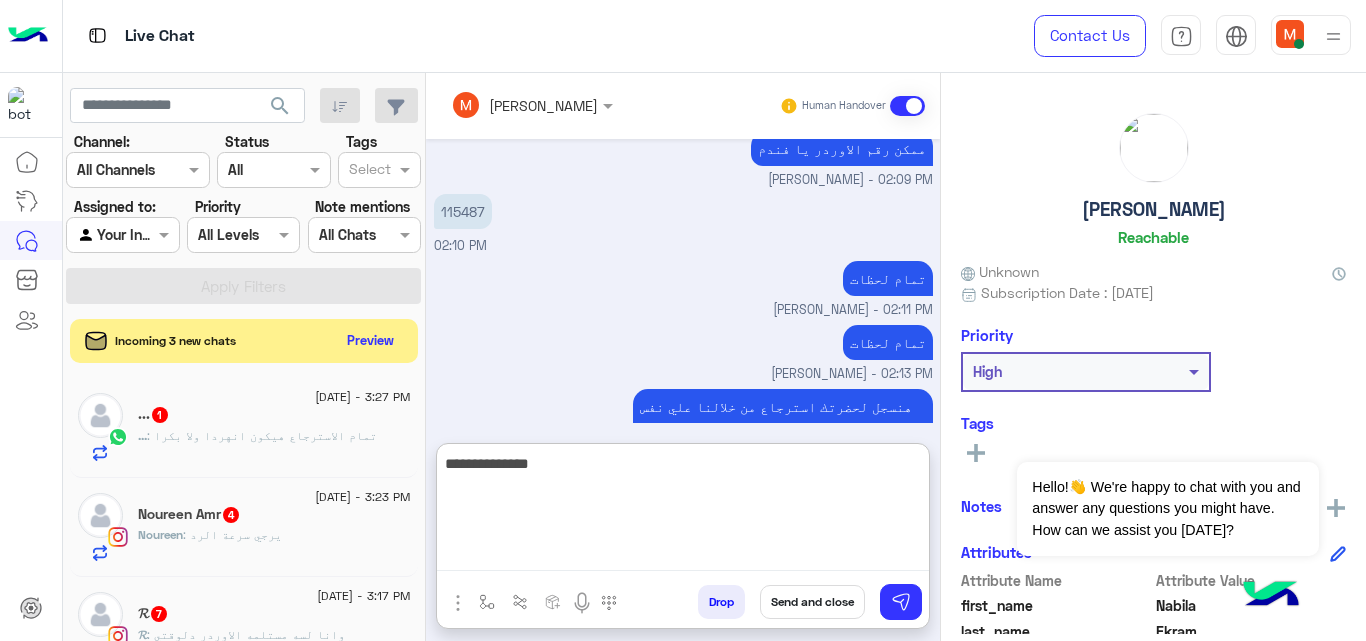 paste on "***" 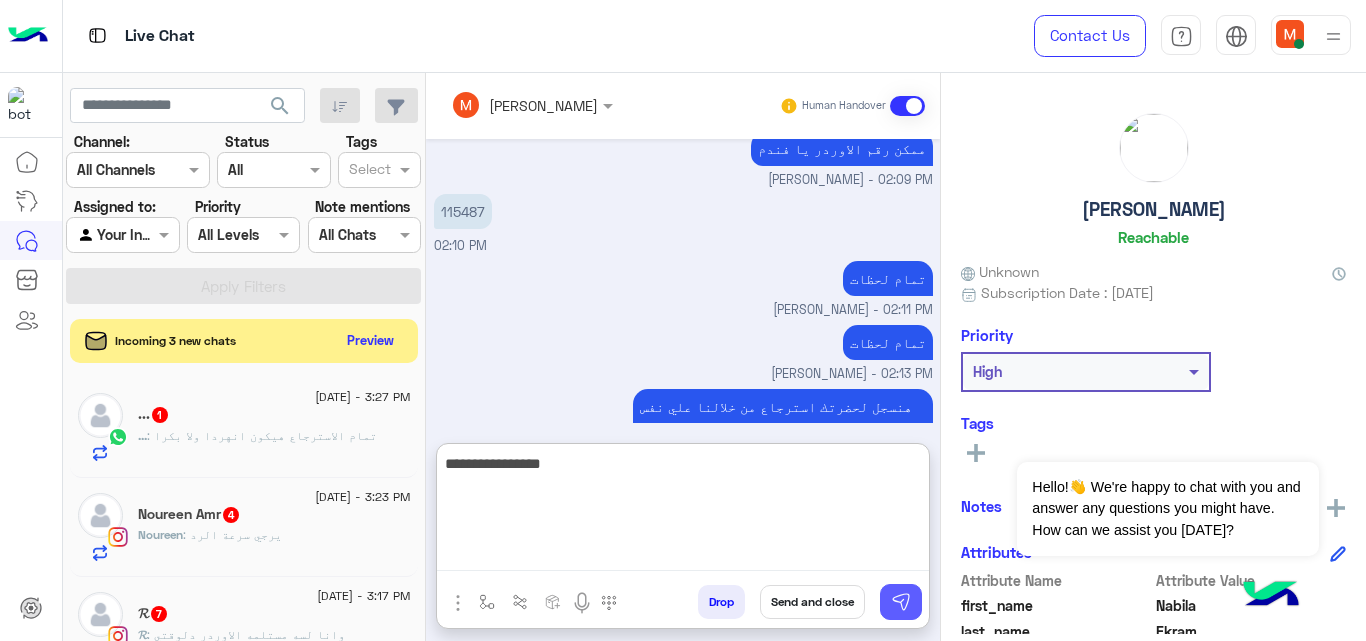 type on "**********" 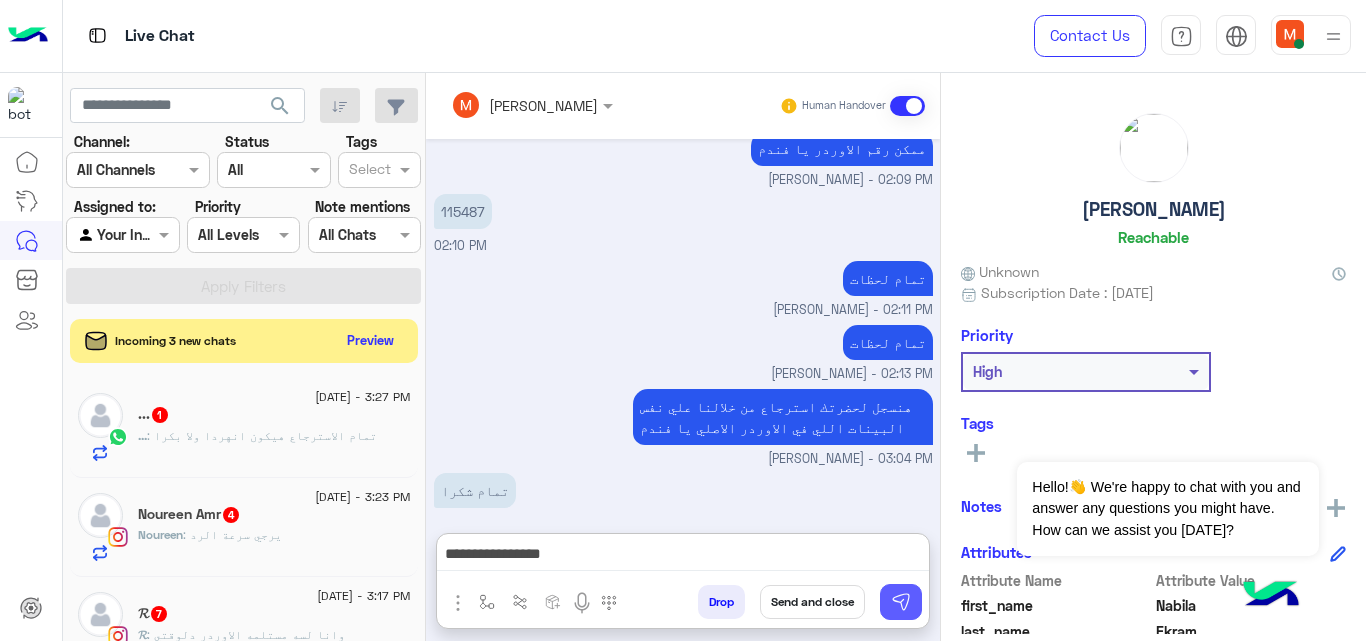 click at bounding box center (901, 602) 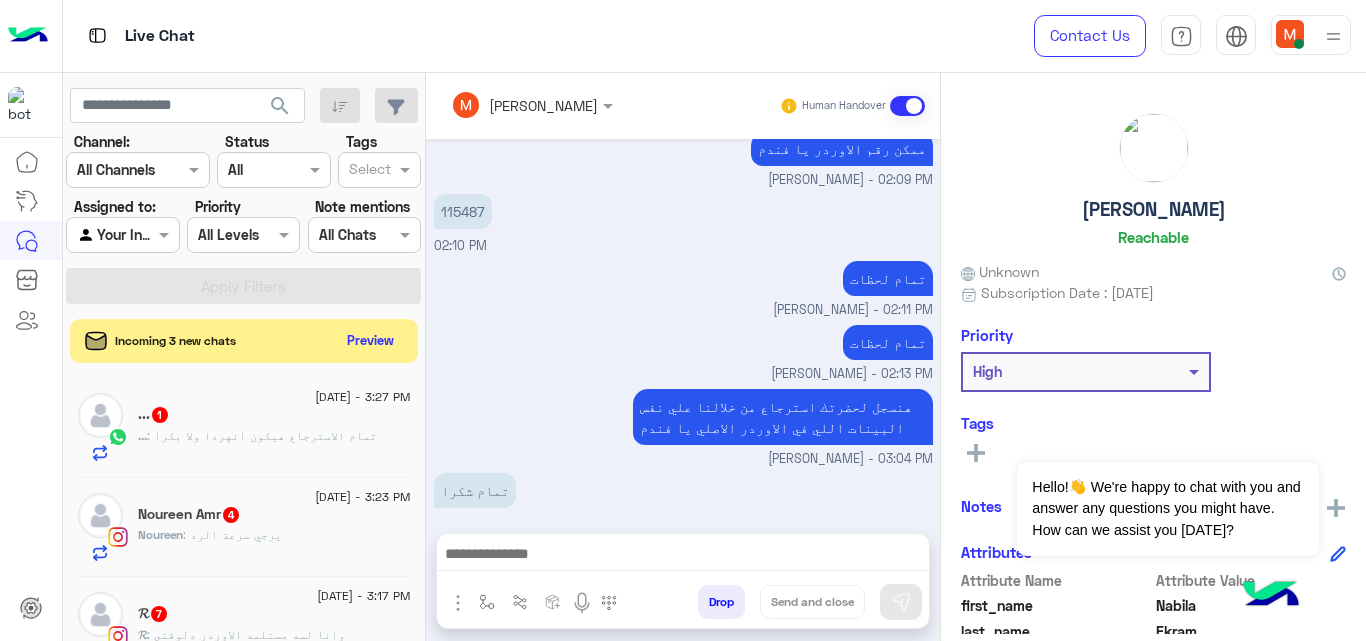 scroll, scrollTop: 661, scrollLeft: 0, axis: vertical 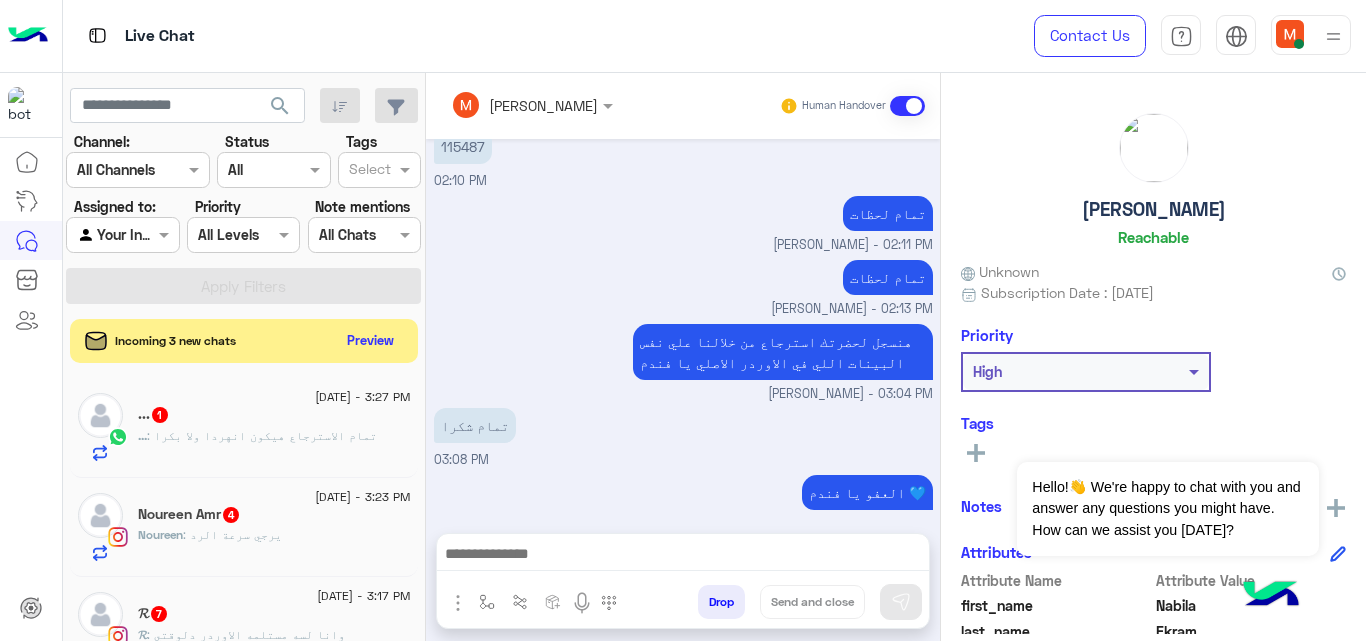click on "... : تمام الاسترجاع هيكون انهردا ولا بكرا" 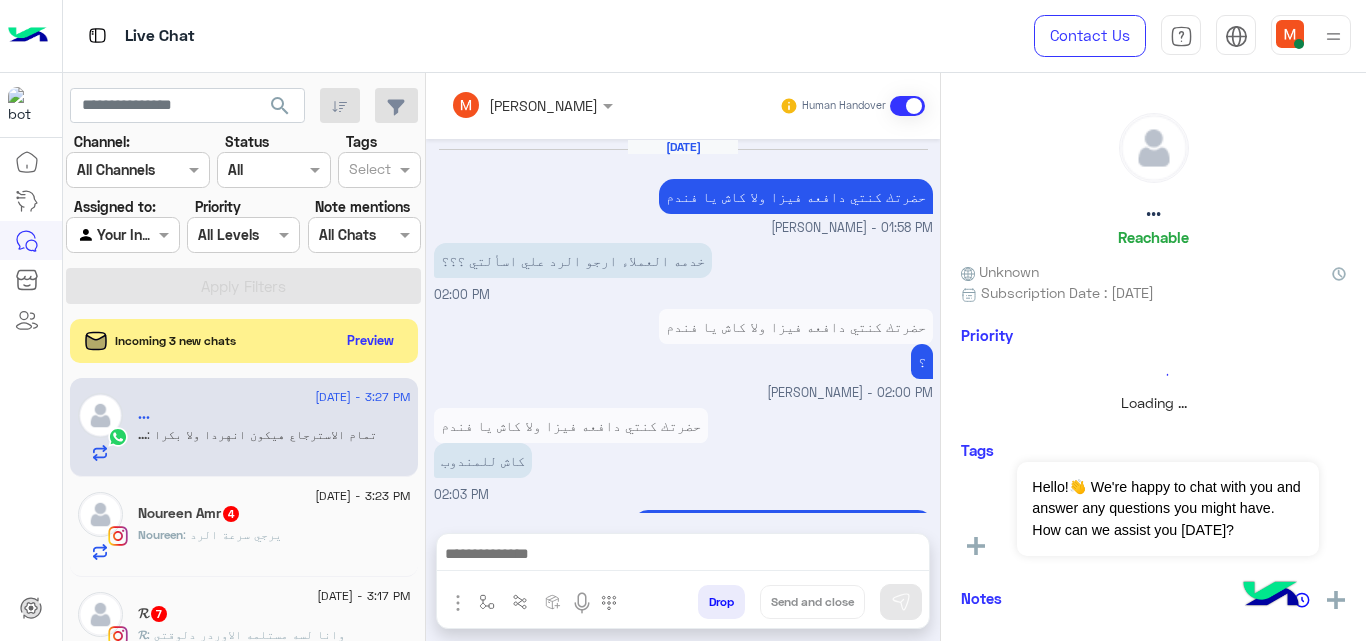 scroll, scrollTop: 439, scrollLeft: 0, axis: vertical 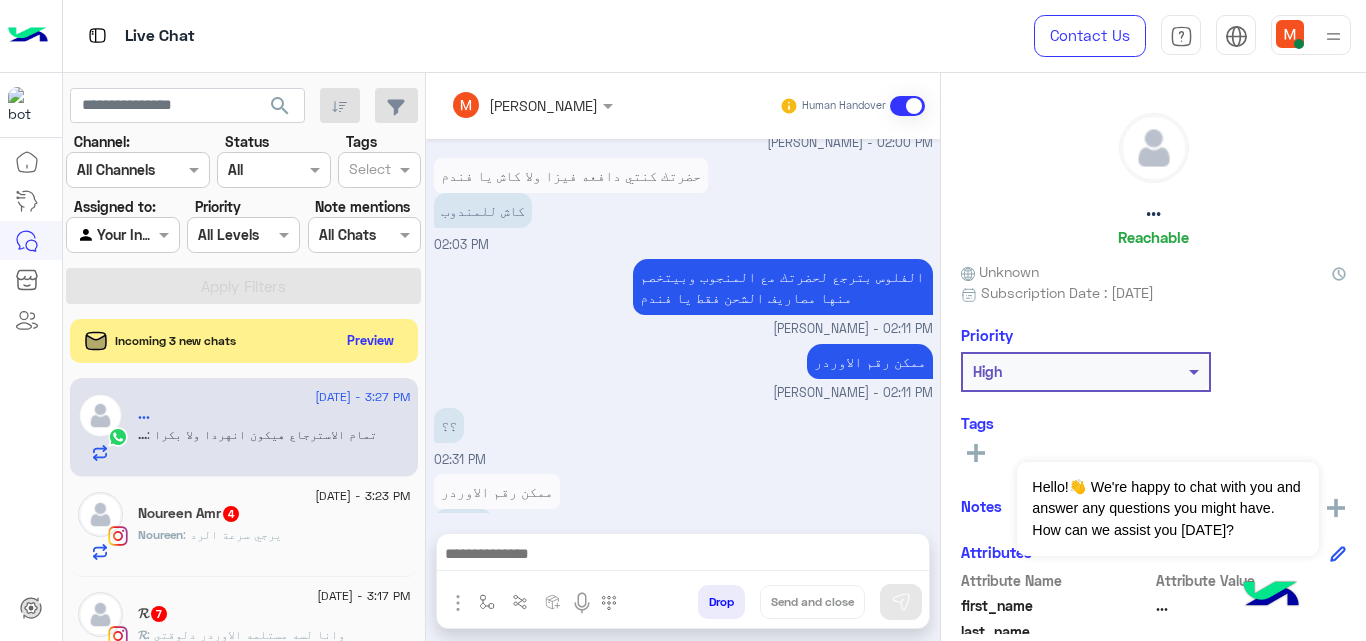 click on "Noureen Amr  4" 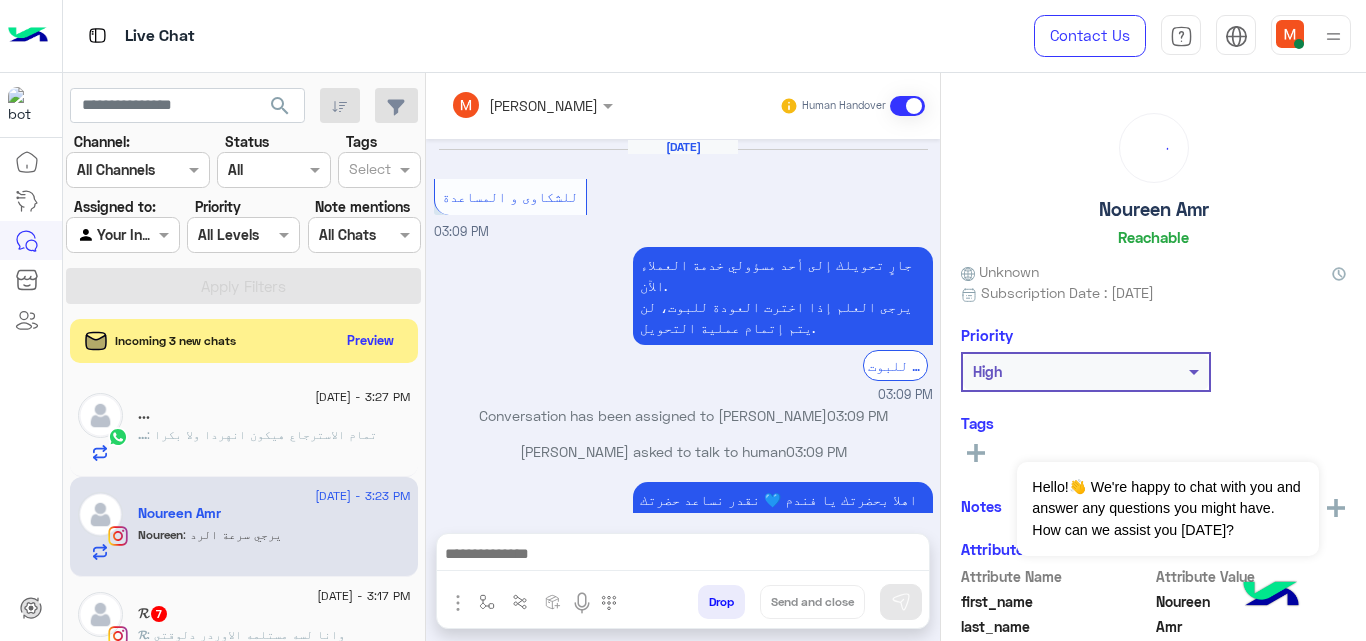 scroll, scrollTop: 311, scrollLeft: 0, axis: vertical 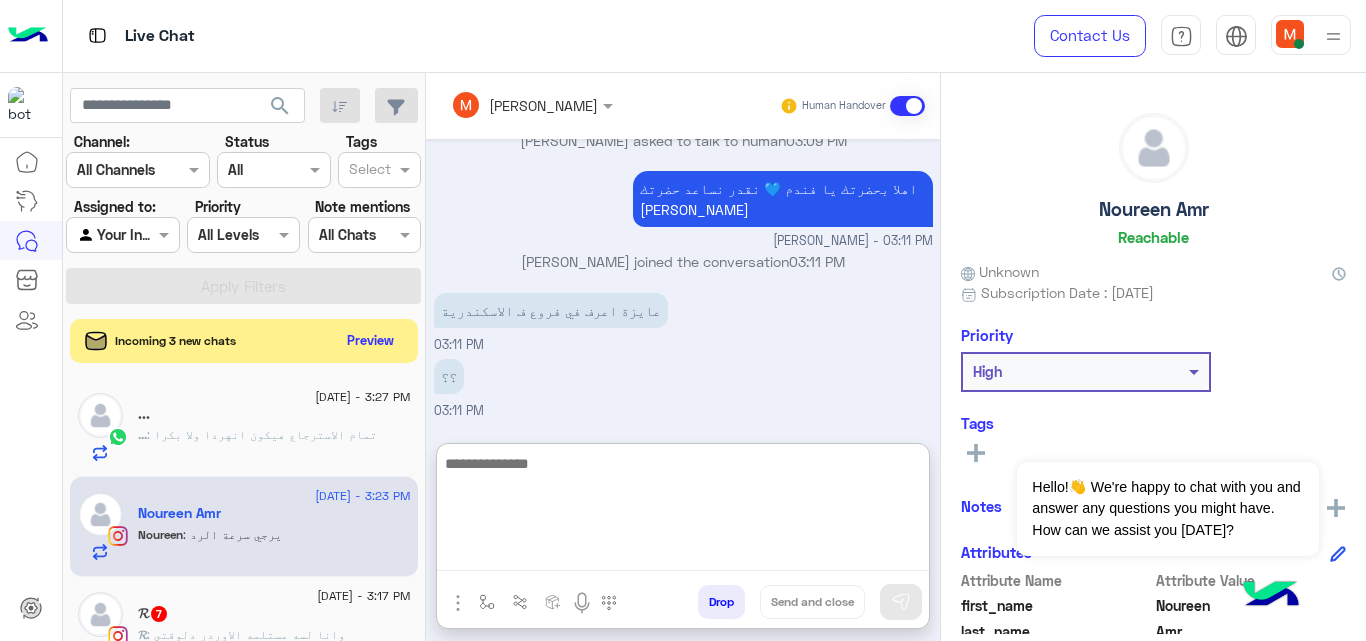 click at bounding box center [683, 511] 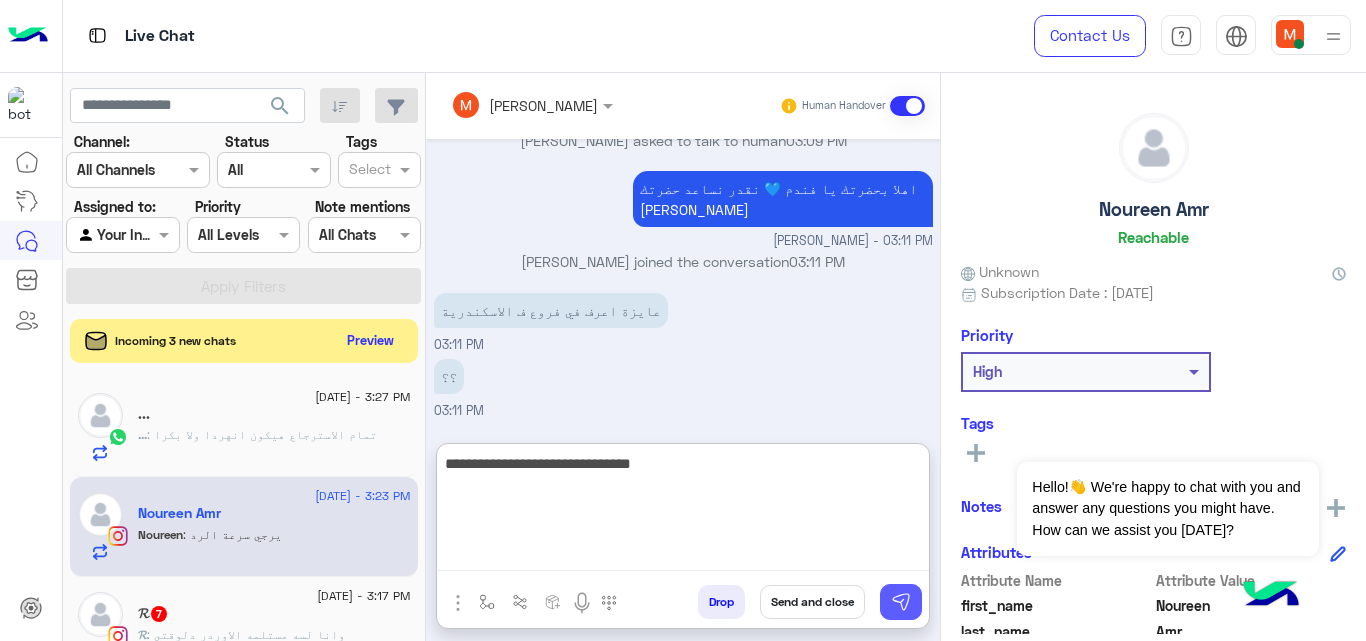type on "**********" 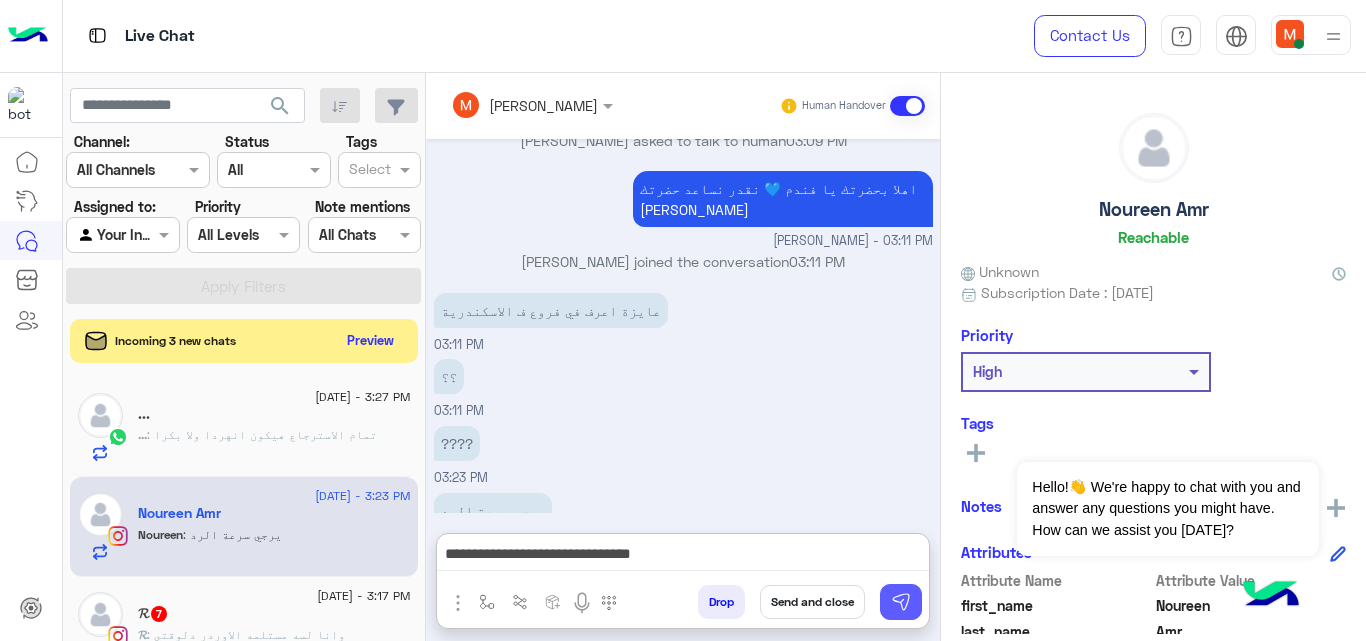 click at bounding box center (901, 602) 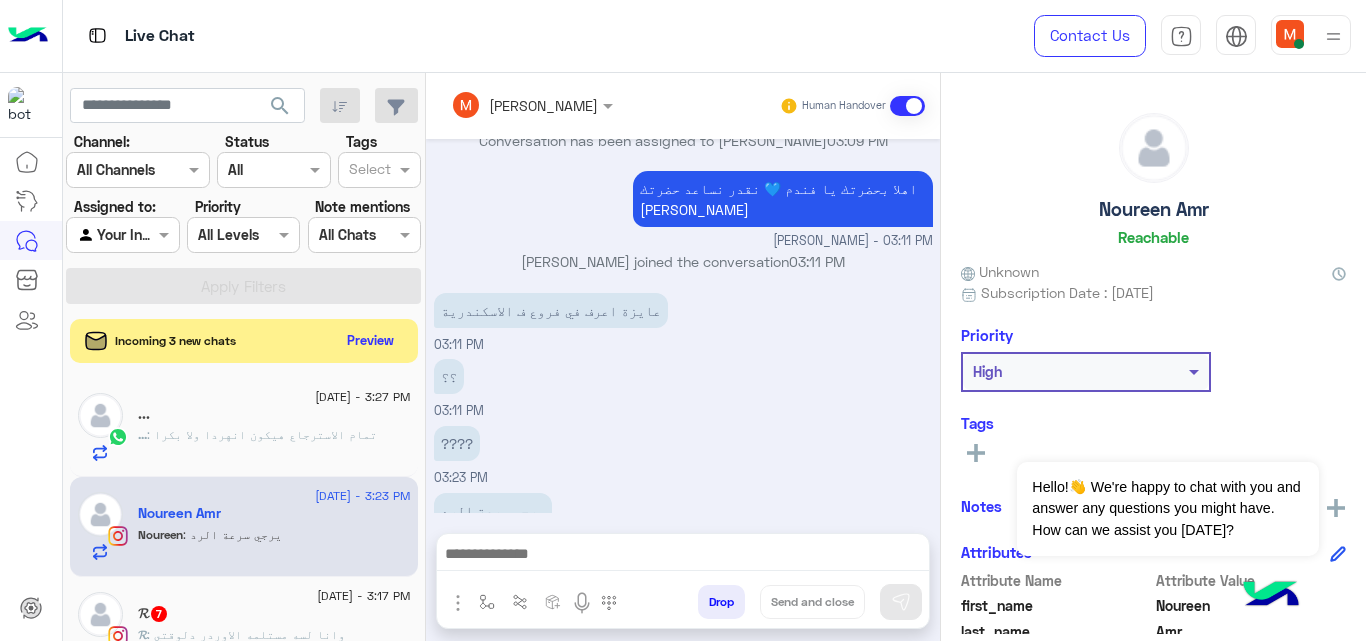 scroll, scrollTop: 375, scrollLeft: 0, axis: vertical 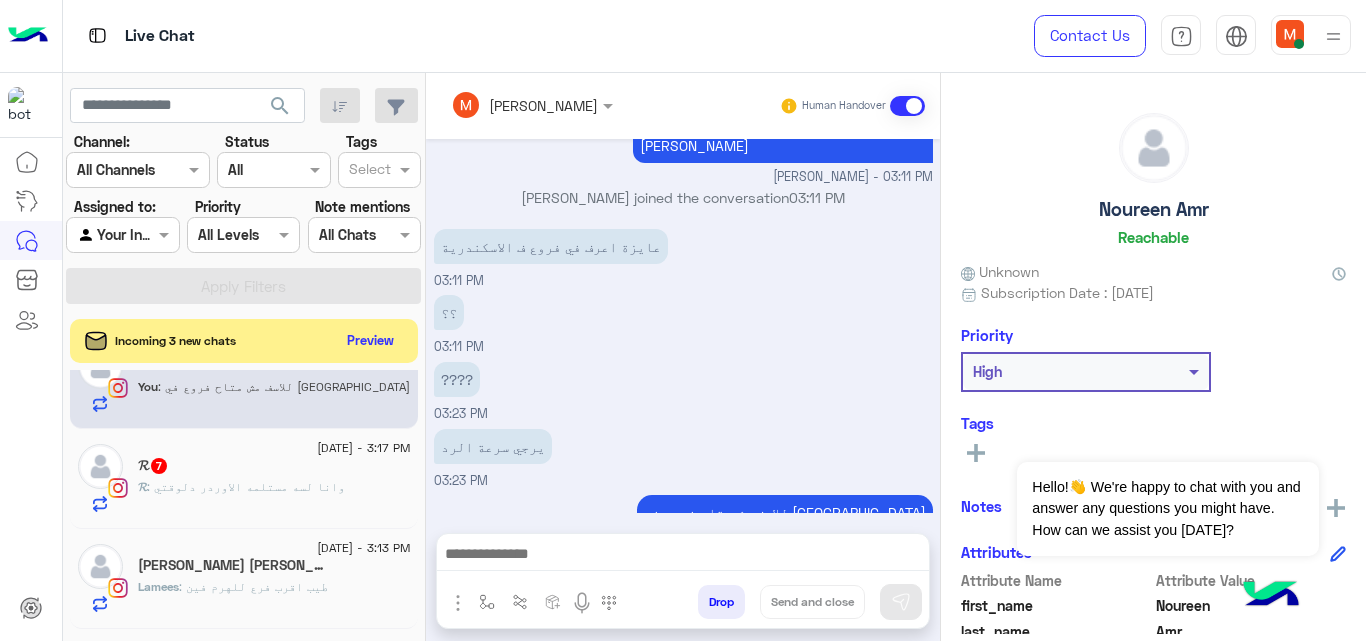 click on "𝓡 : وانا لسه مستلمه الاوردر دلوقتي" 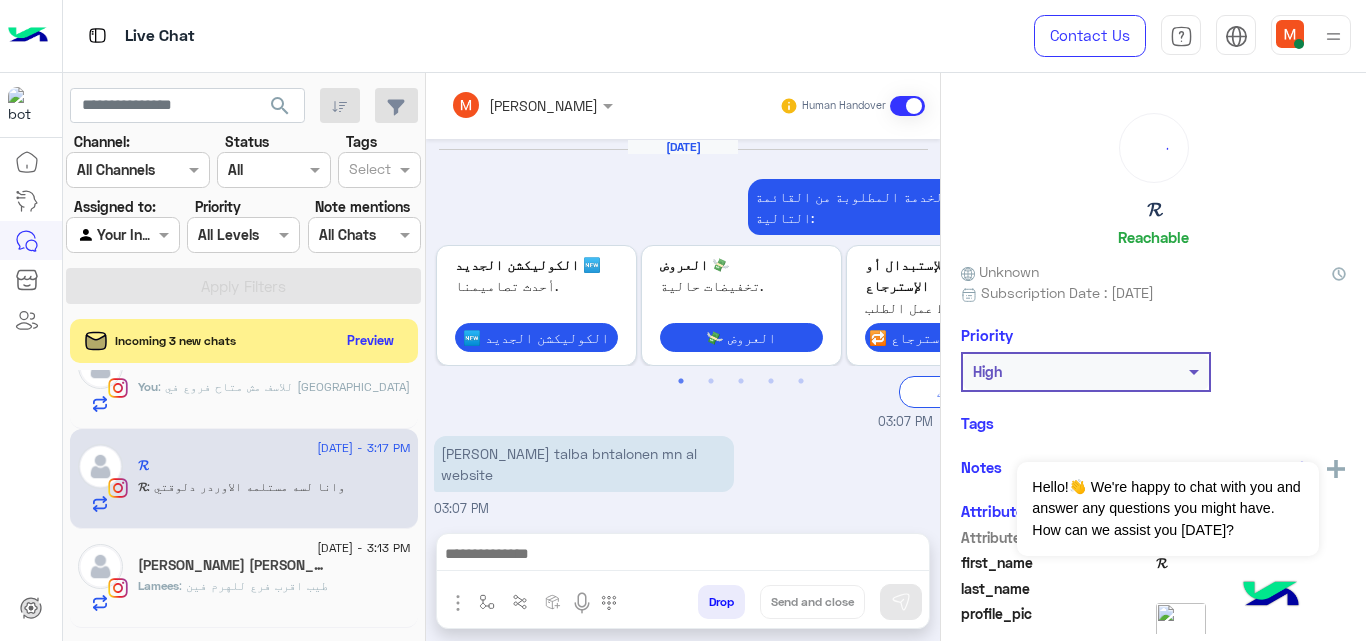 scroll, scrollTop: 809, scrollLeft: 0, axis: vertical 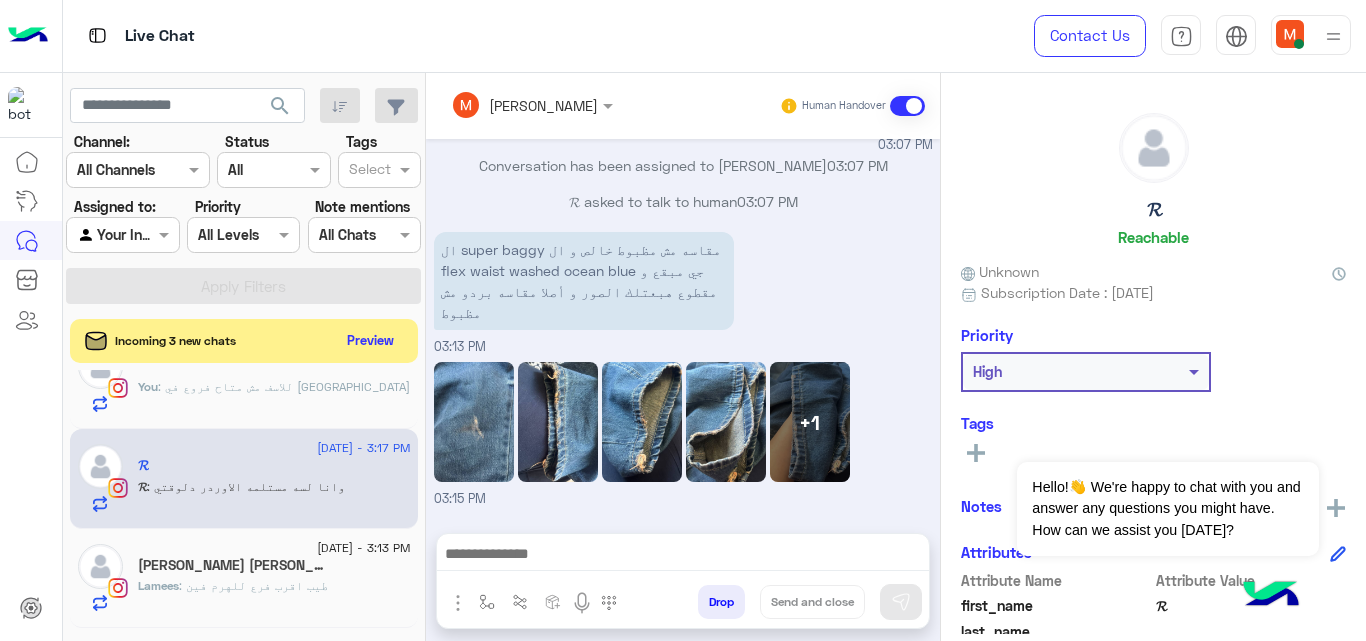 click 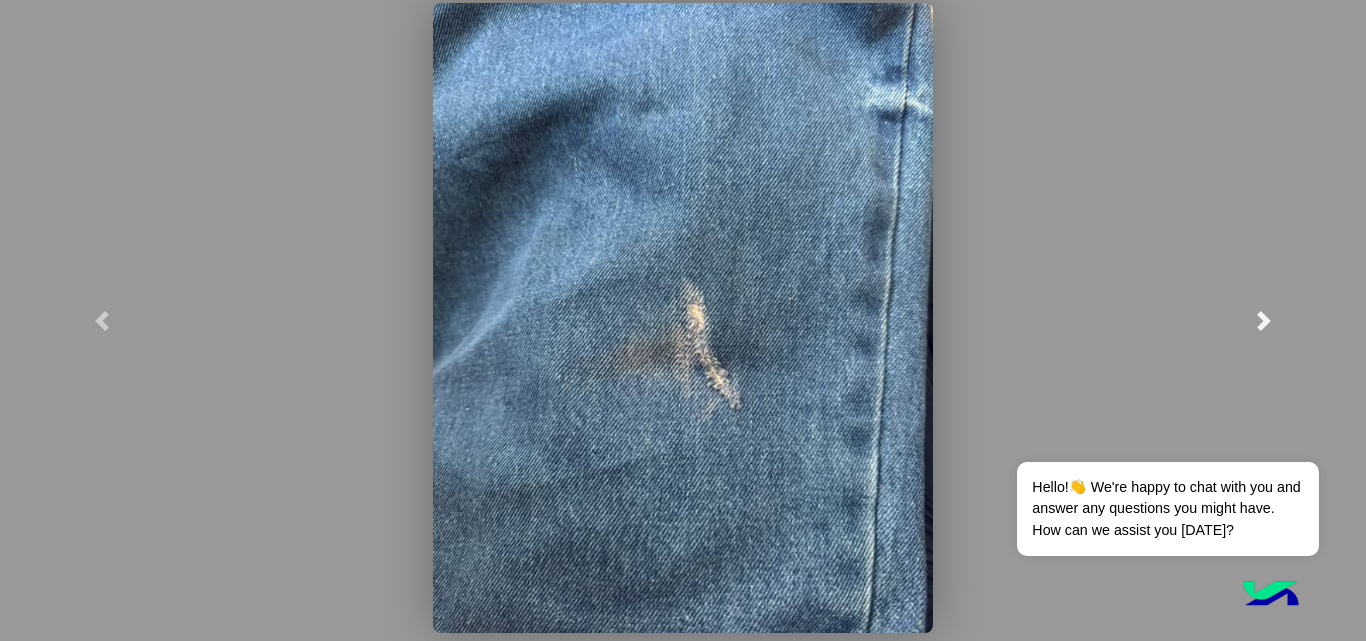 click at bounding box center [1264, 321] 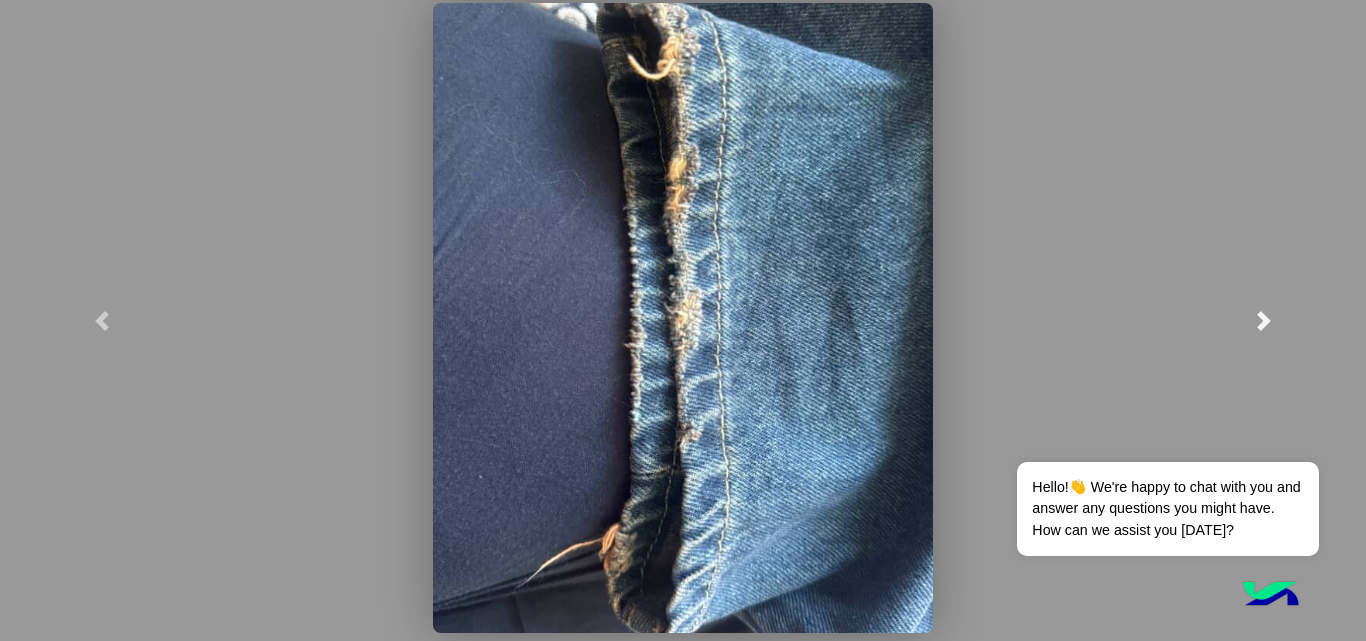 click at bounding box center [1264, 321] 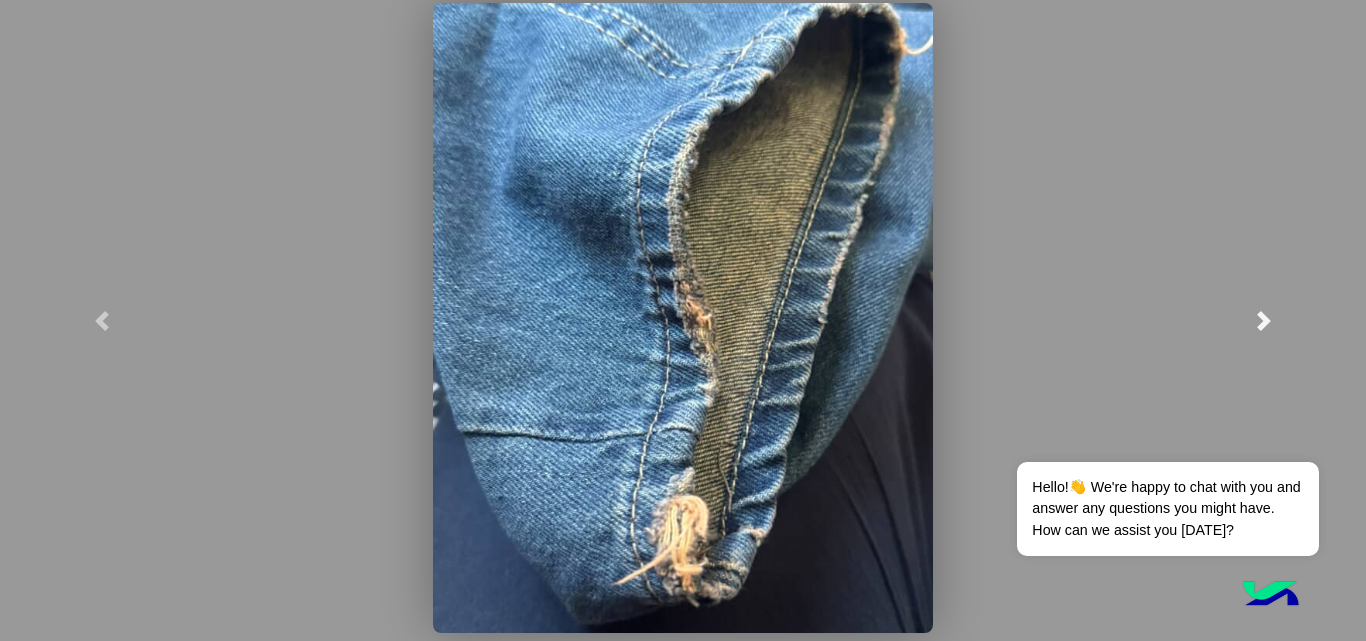 click at bounding box center (1264, 321) 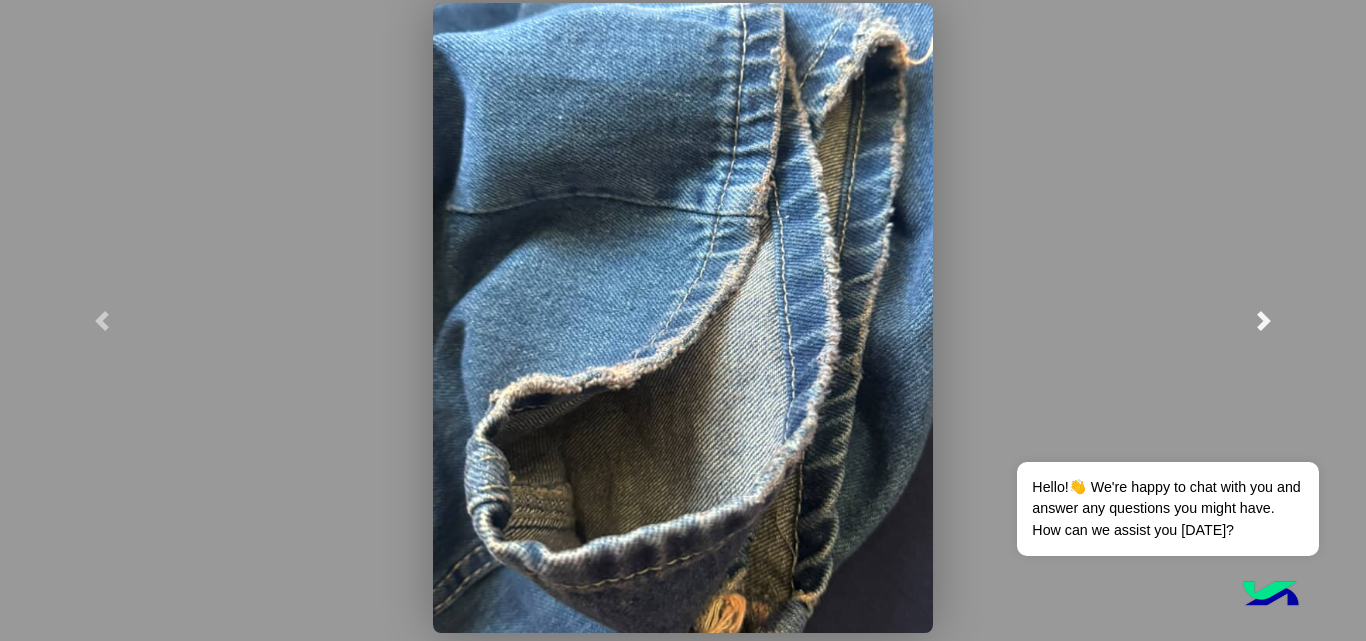 click at bounding box center (1264, 321) 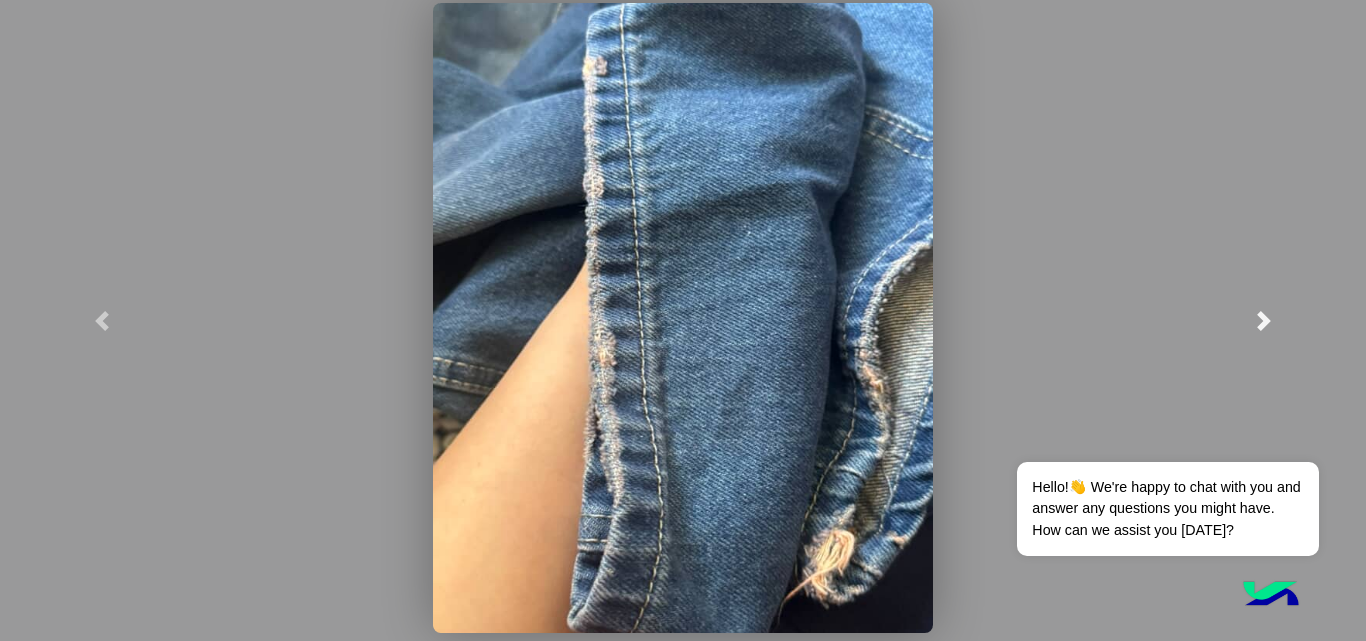 click at bounding box center (1264, 321) 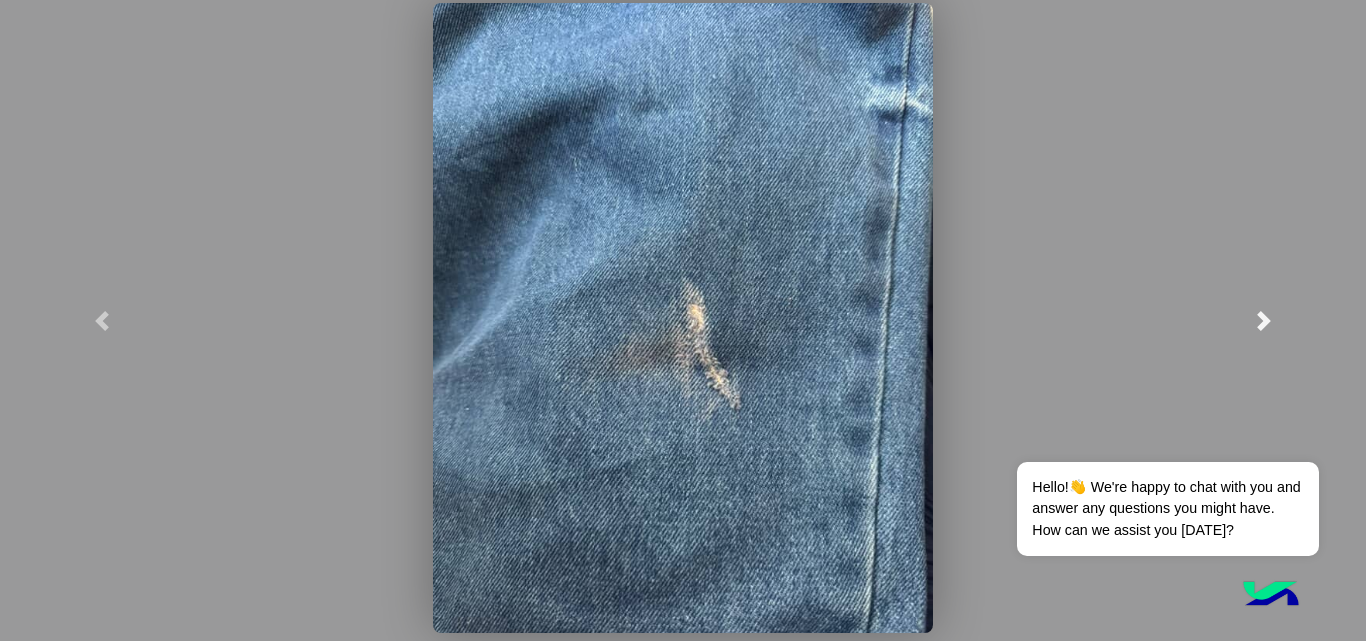 click at bounding box center [1264, 321] 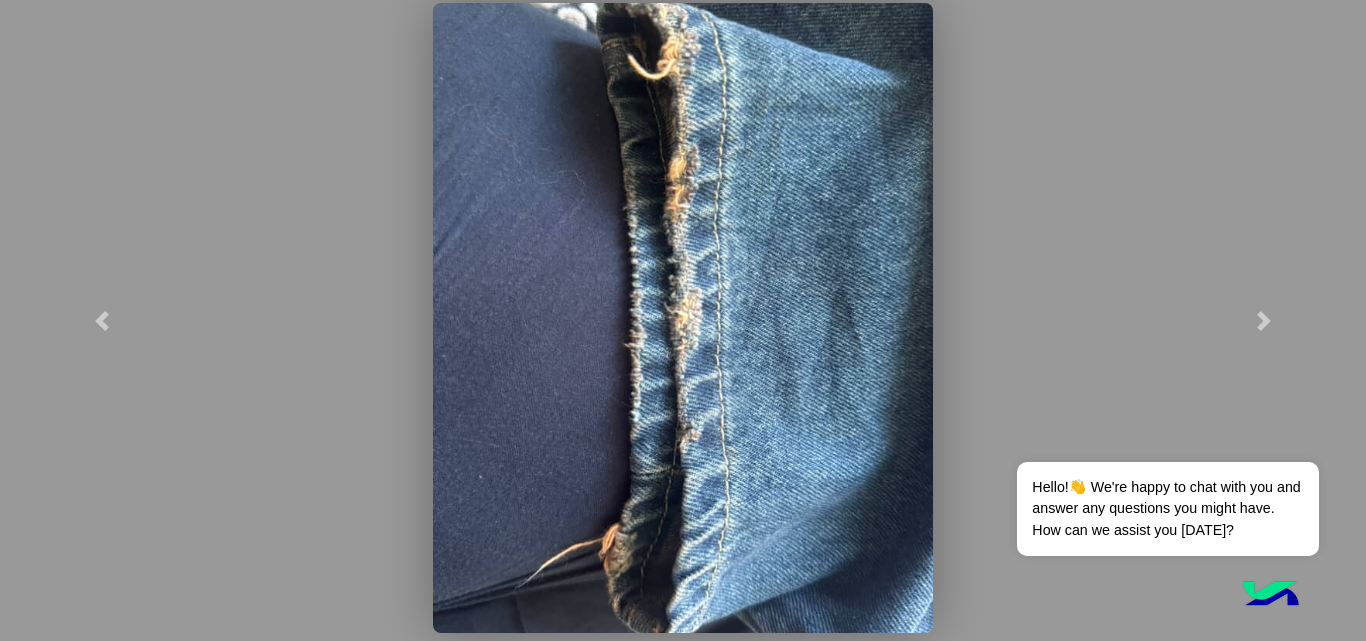 click 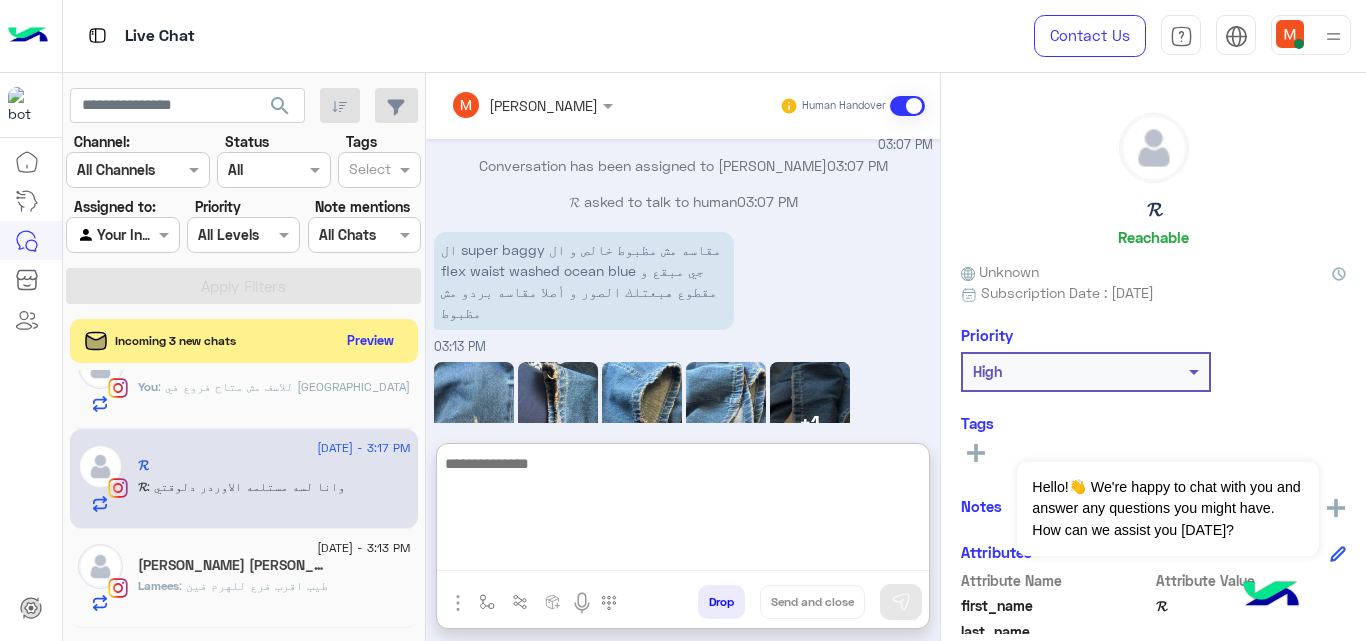 click at bounding box center (683, 511) 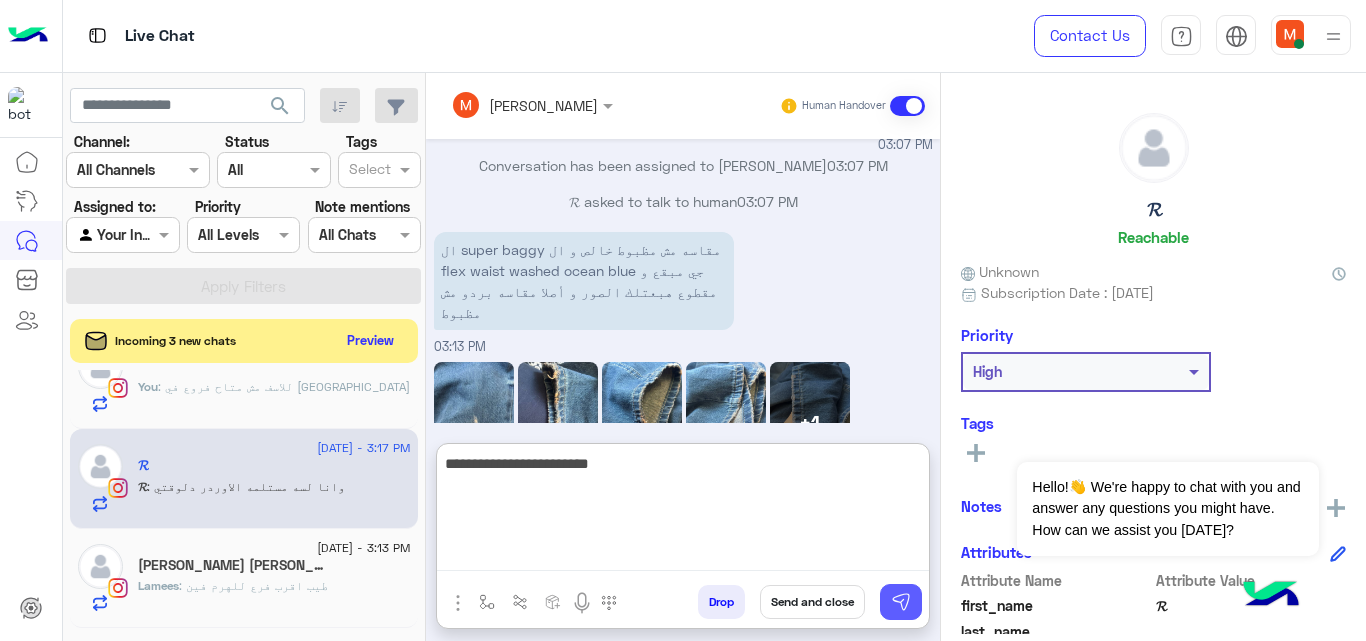 type on "**********" 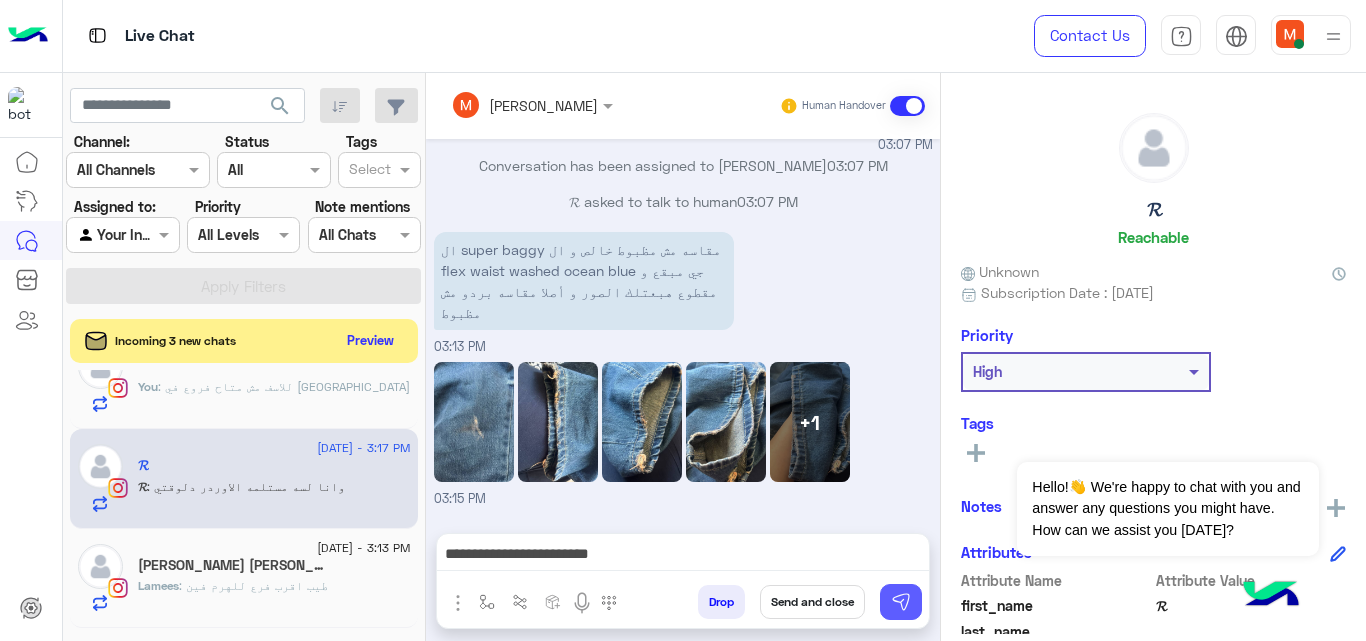 click at bounding box center [901, 602] 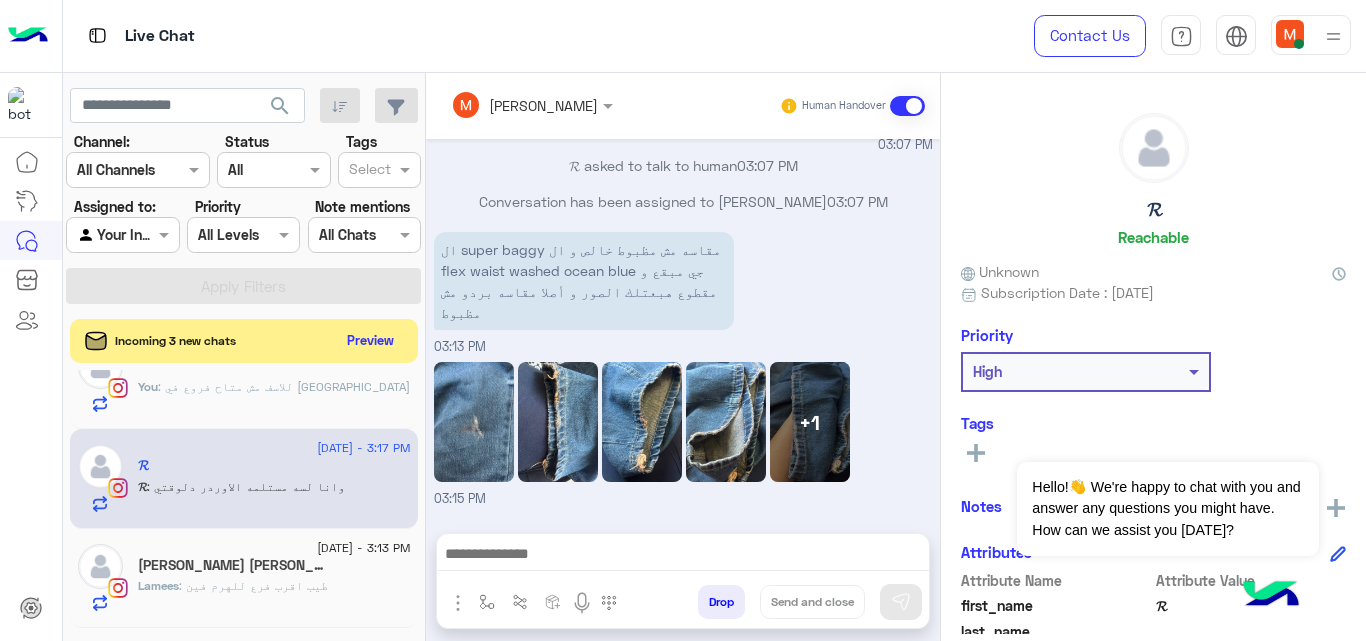 scroll, scrollTop: 873, scrollLeft: 0, axis: vertical 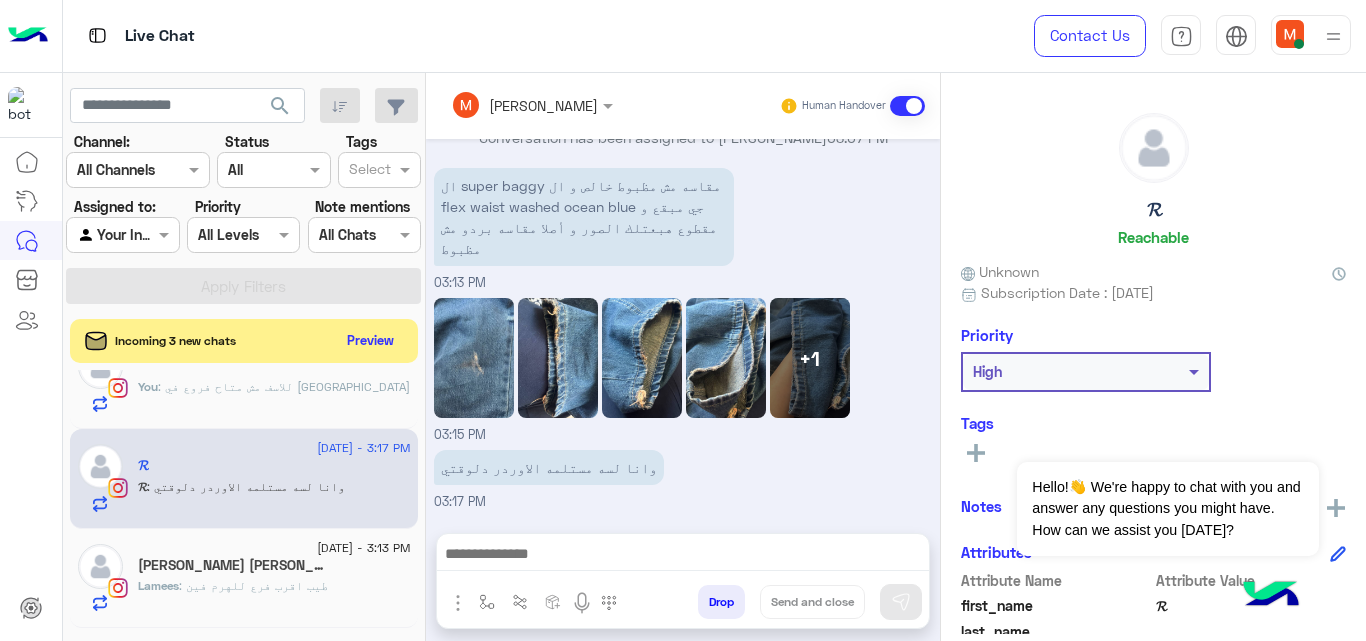 click on "[PERSON_NAME] [PERSON_NAME]  2" 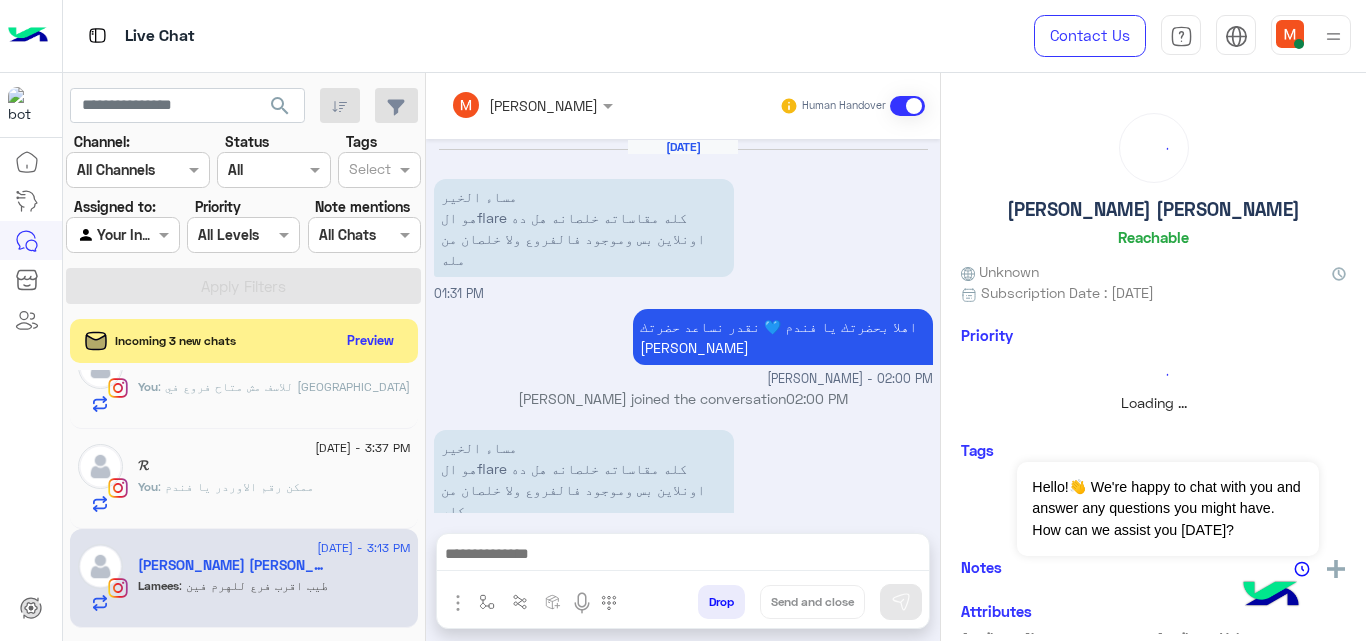 scroll, scrollTop: 499, scrollLeft: 0, axis: vertical 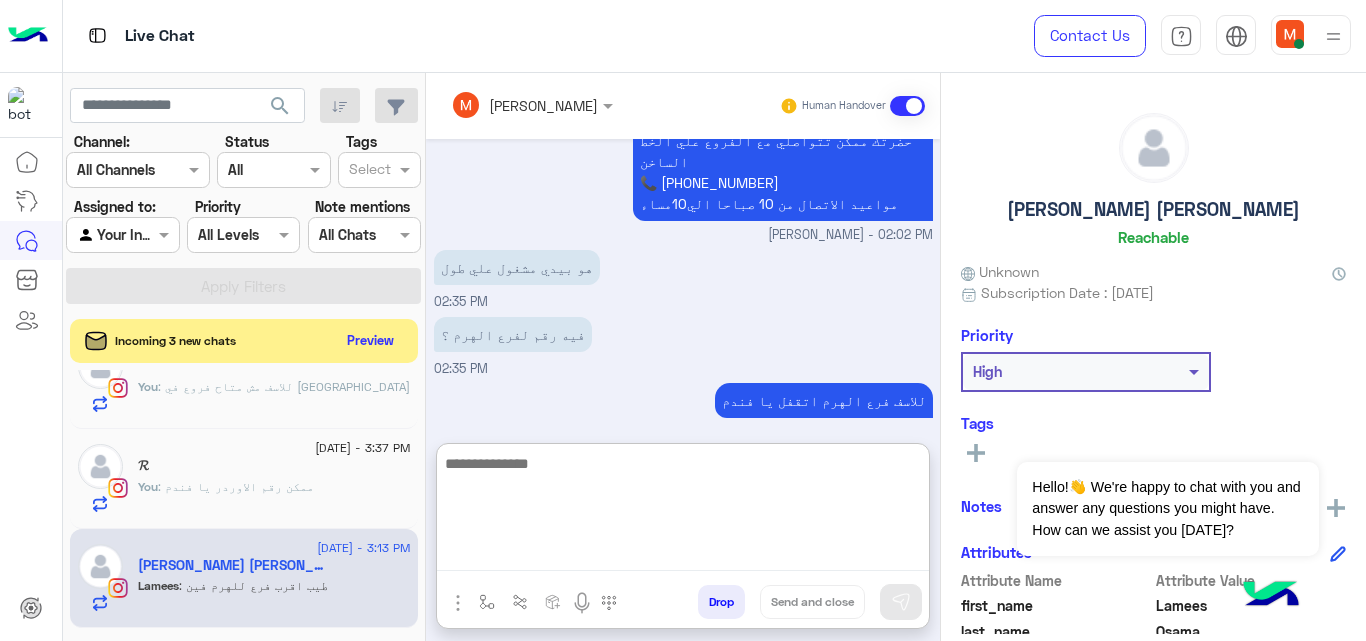 click at bounding box center (683, 511) 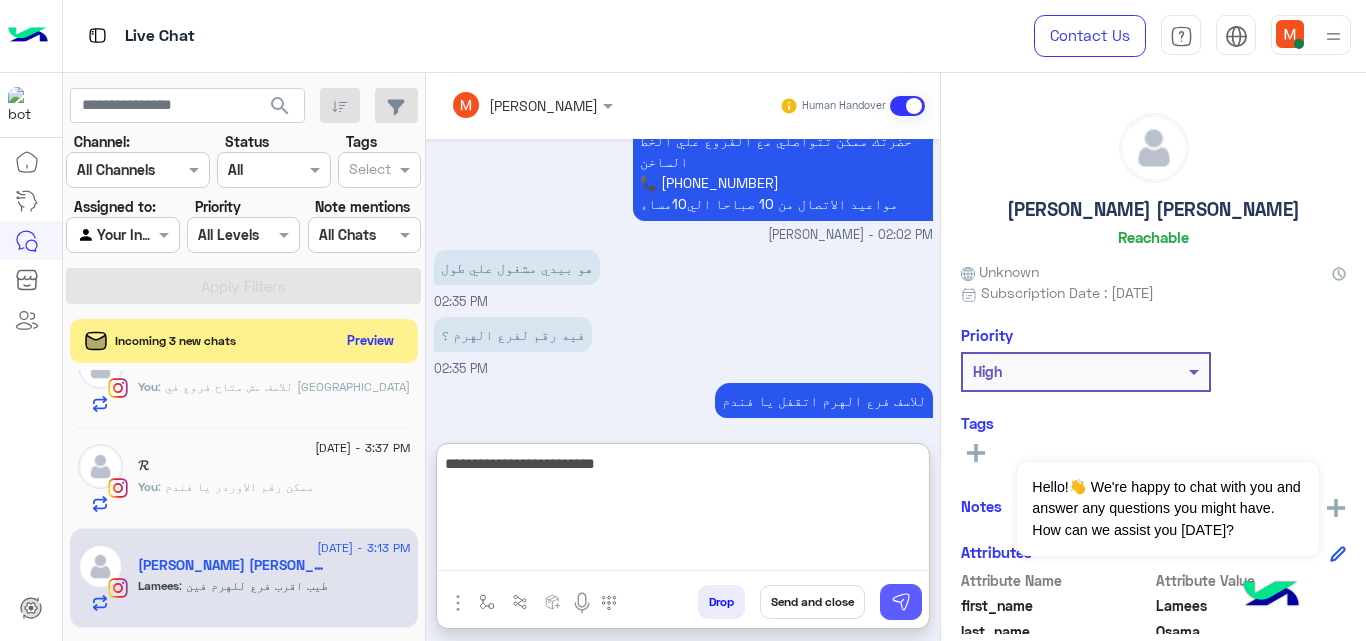 type on "**********" 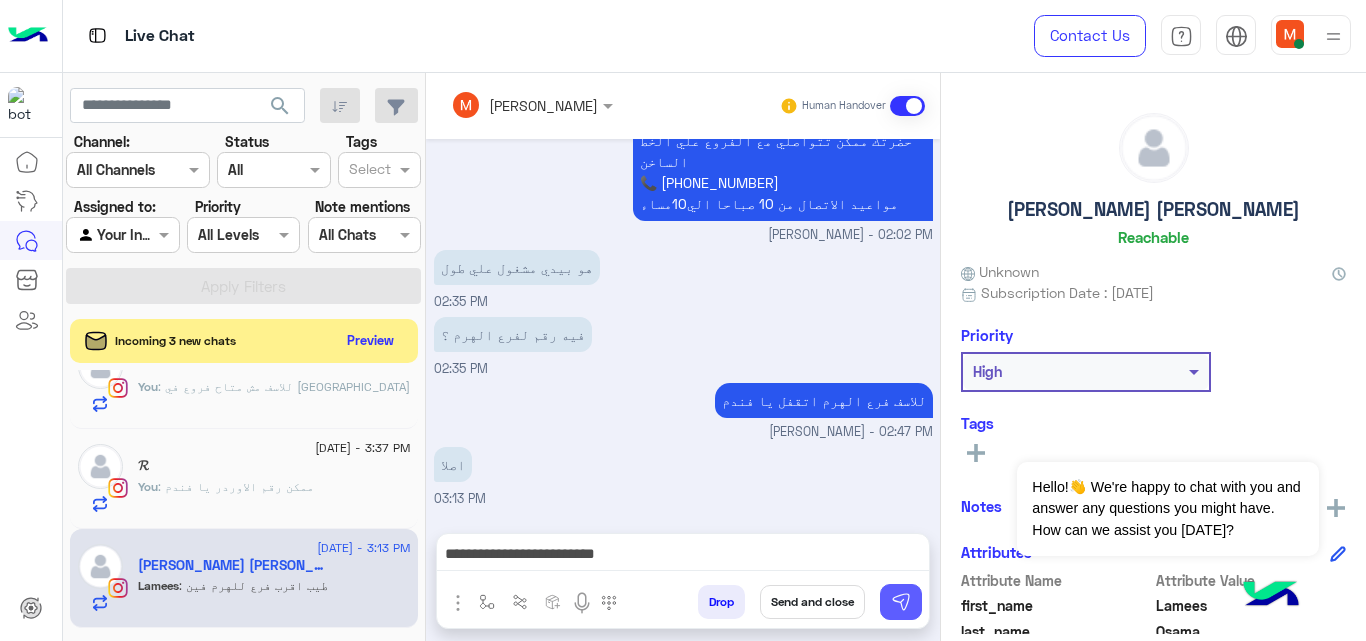 click at bounding box center (901, 602) 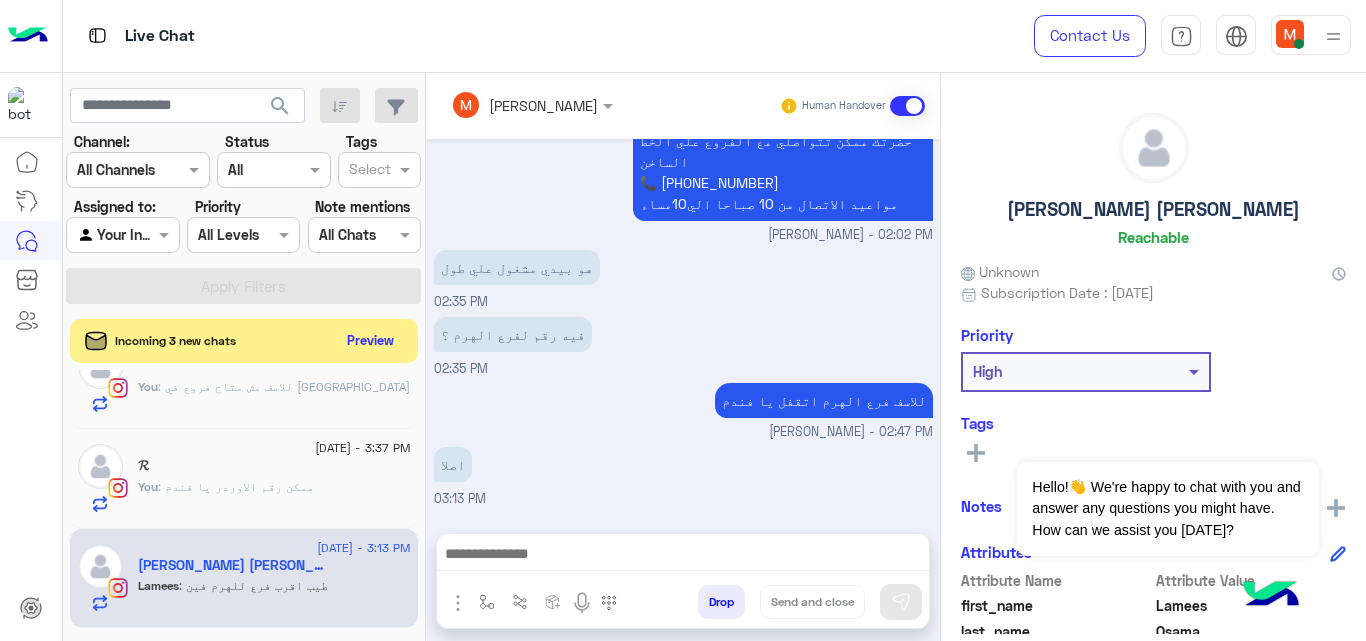 scroll, scrollTop: 563, scrollLeft: 0, axis: vertical 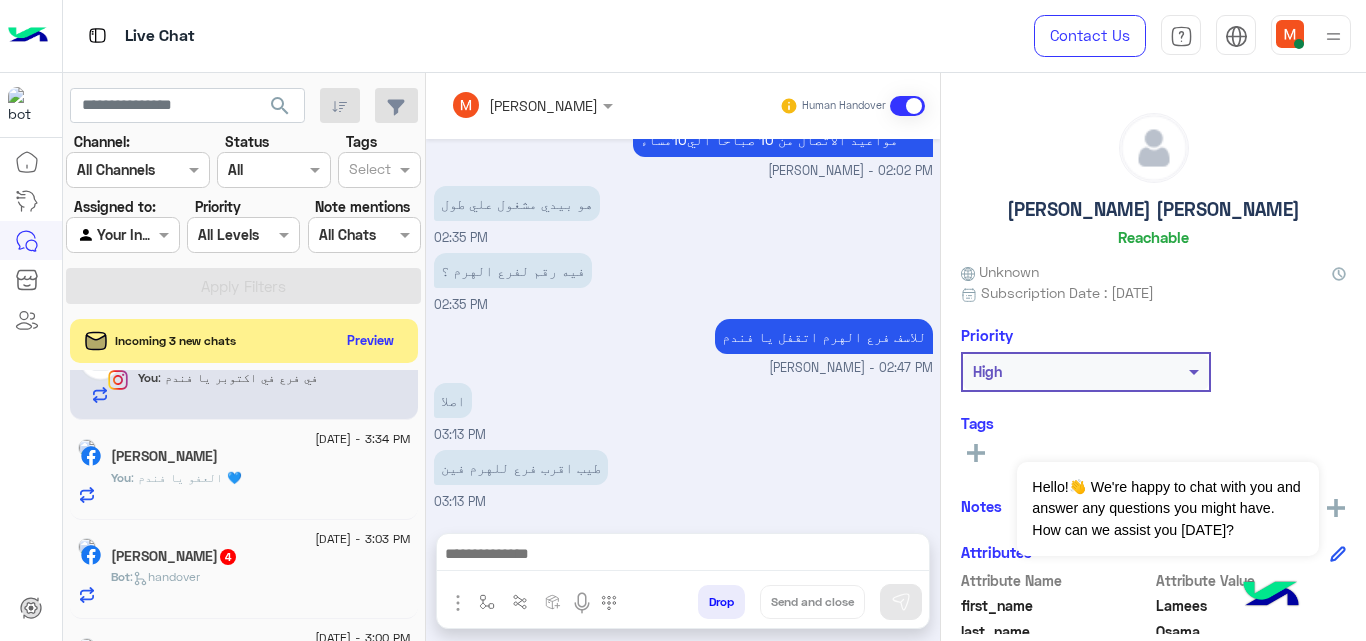 click on "You  : العفو يا فندم 💙" 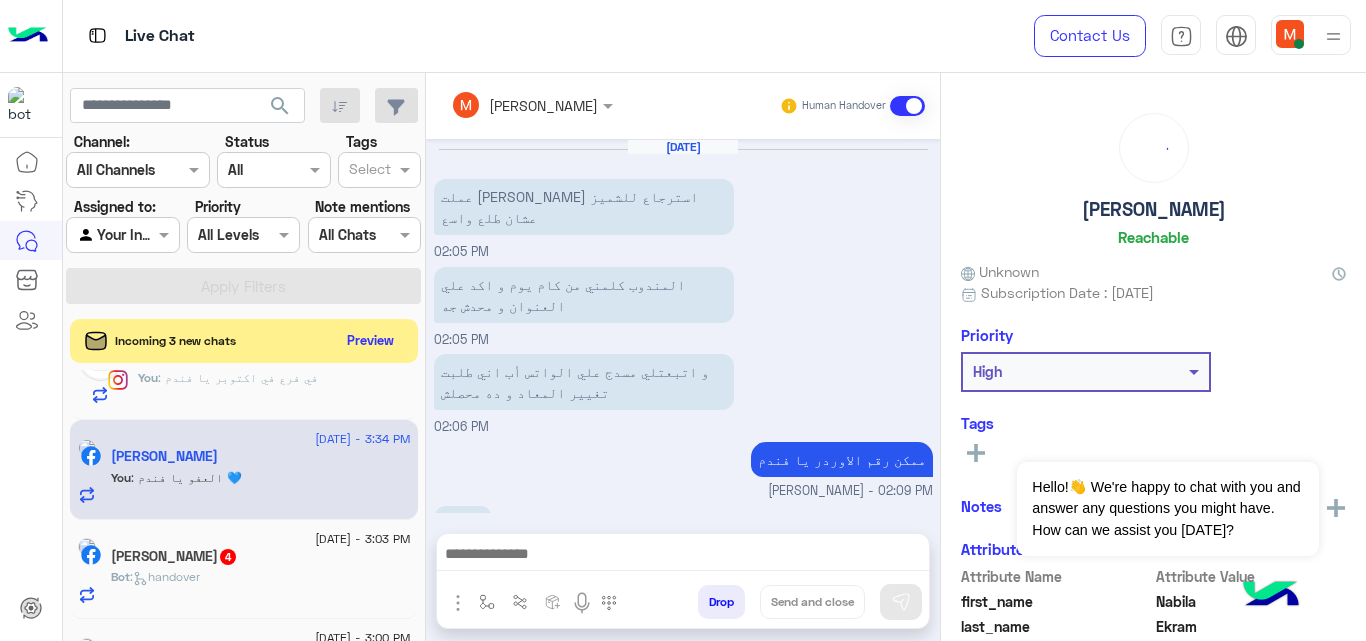scroll, scrollTop: 376, scrollLeft: 0, axis: vertical 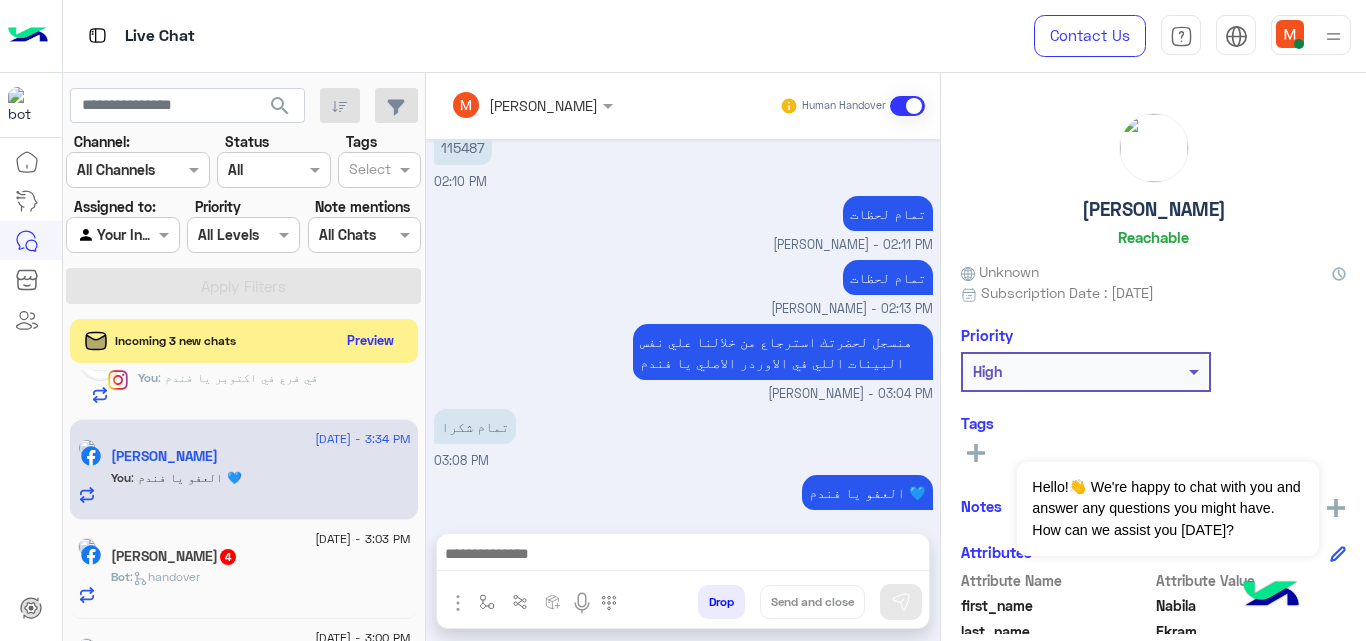 click on "[PERSON_NAME]  4" 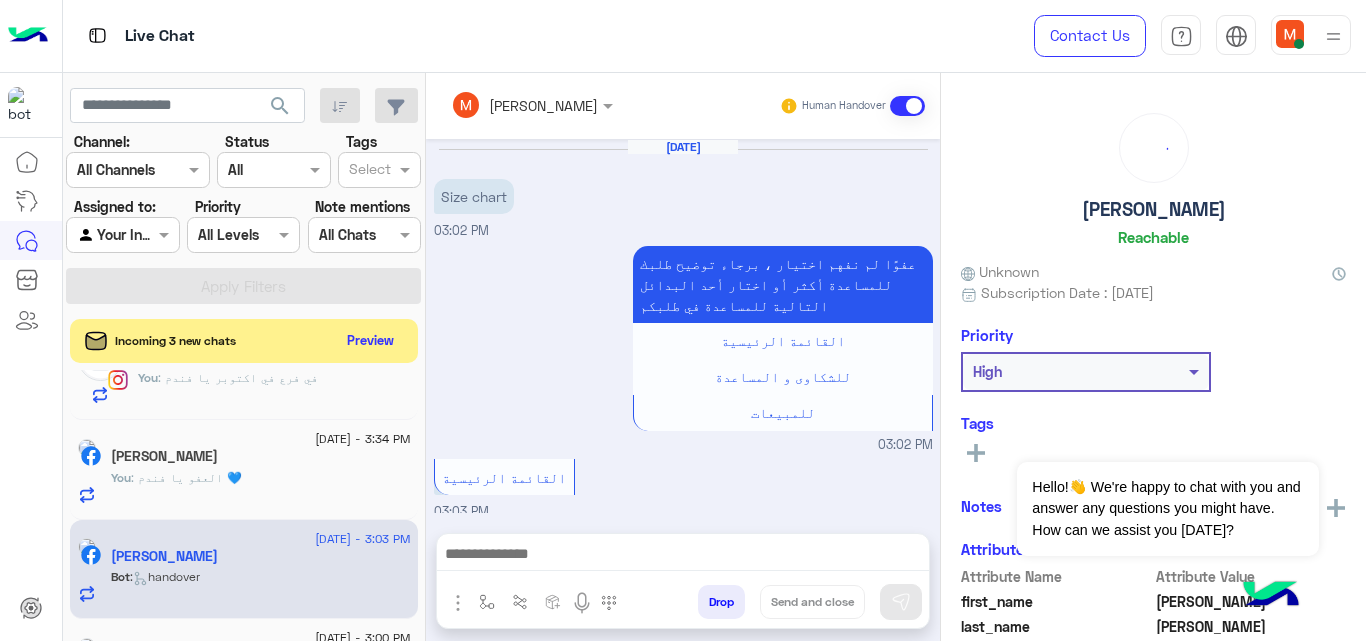 scroll, scrollTop: 809, scrollLeft: 0, axis: vertical 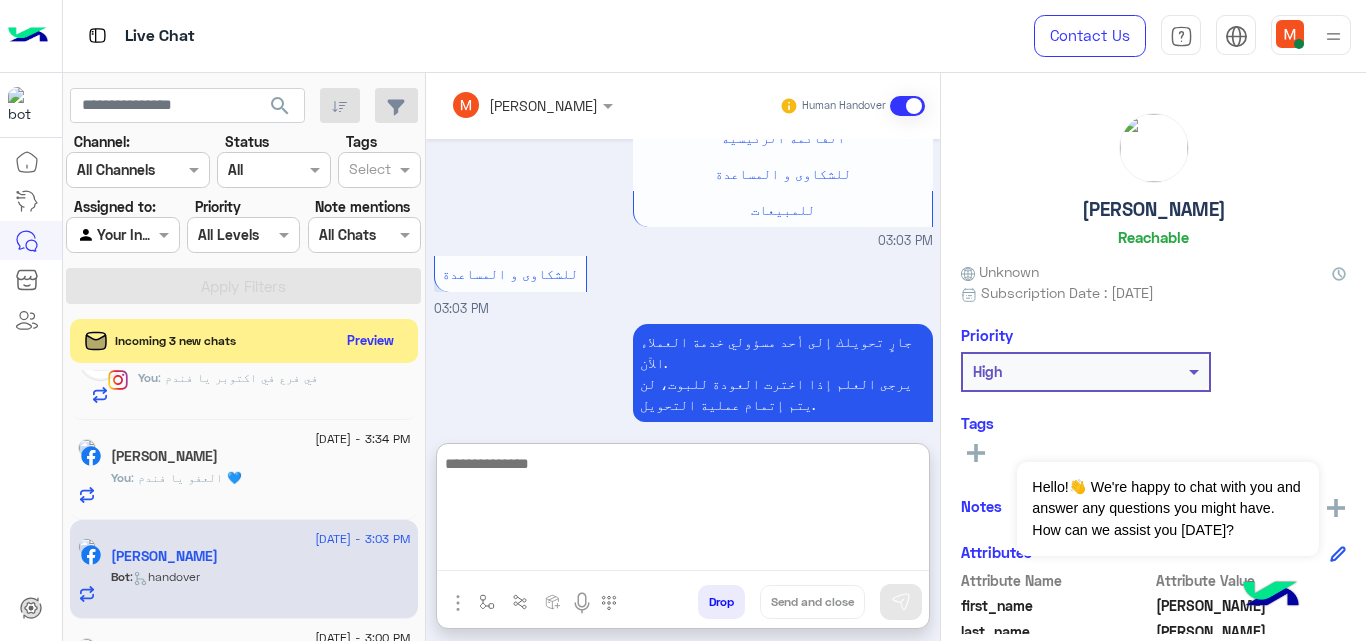 click at bounding box center (683, 511) 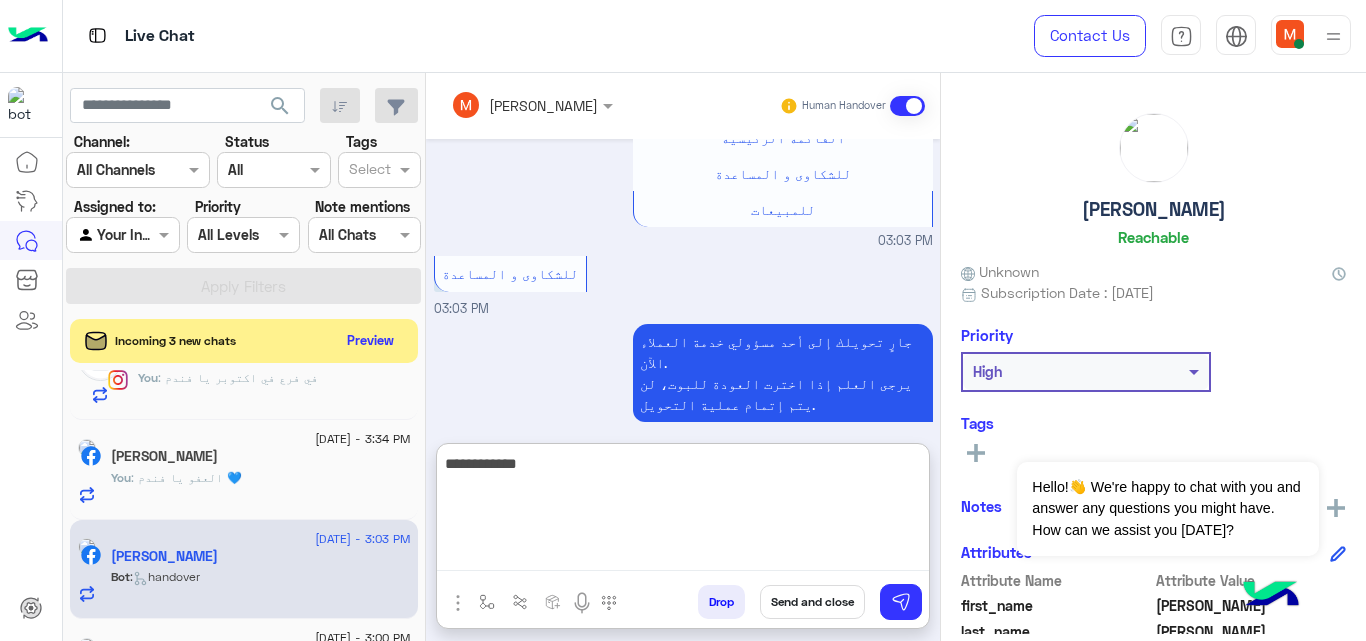 paste on "***" 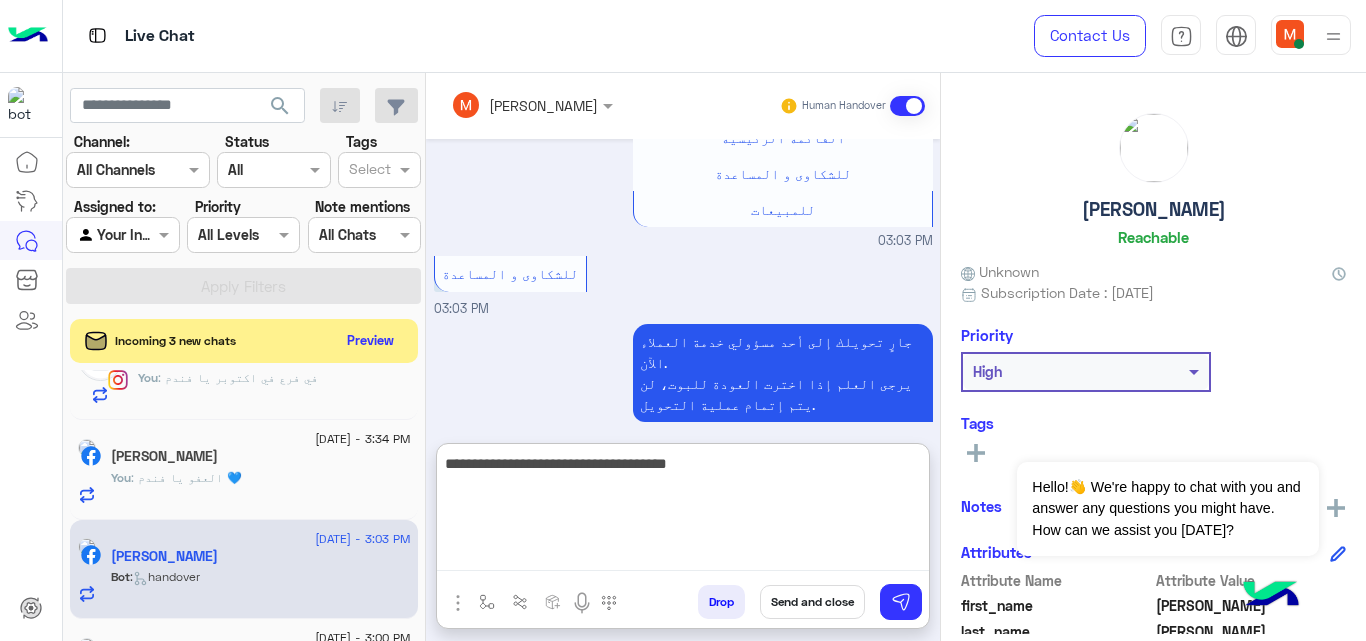 click on "**********" at bounding box center (683, 511) 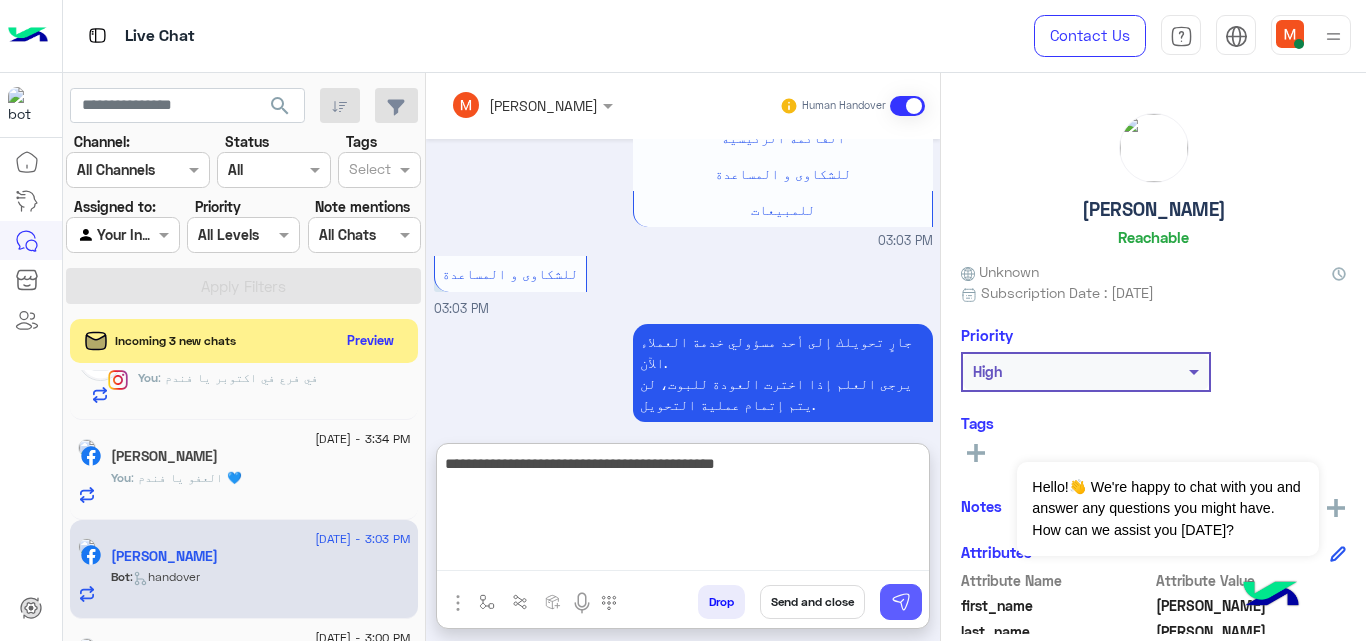 type on "**********" 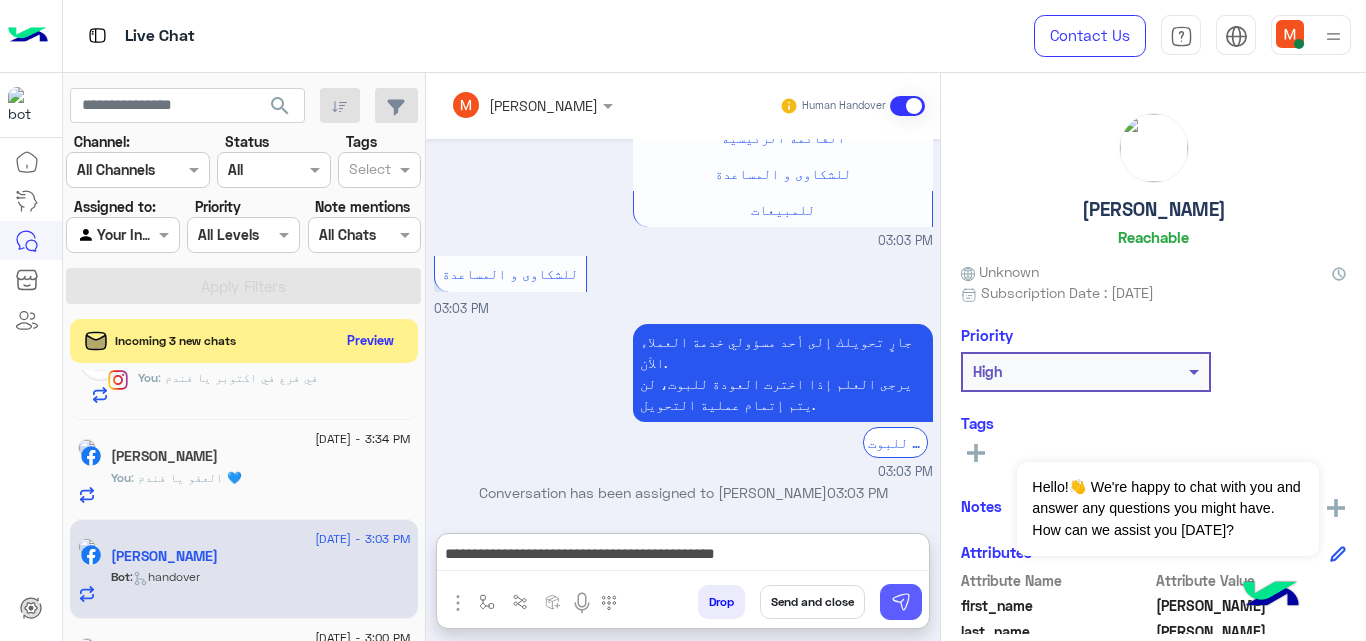 click at bounding box center [901, 602] 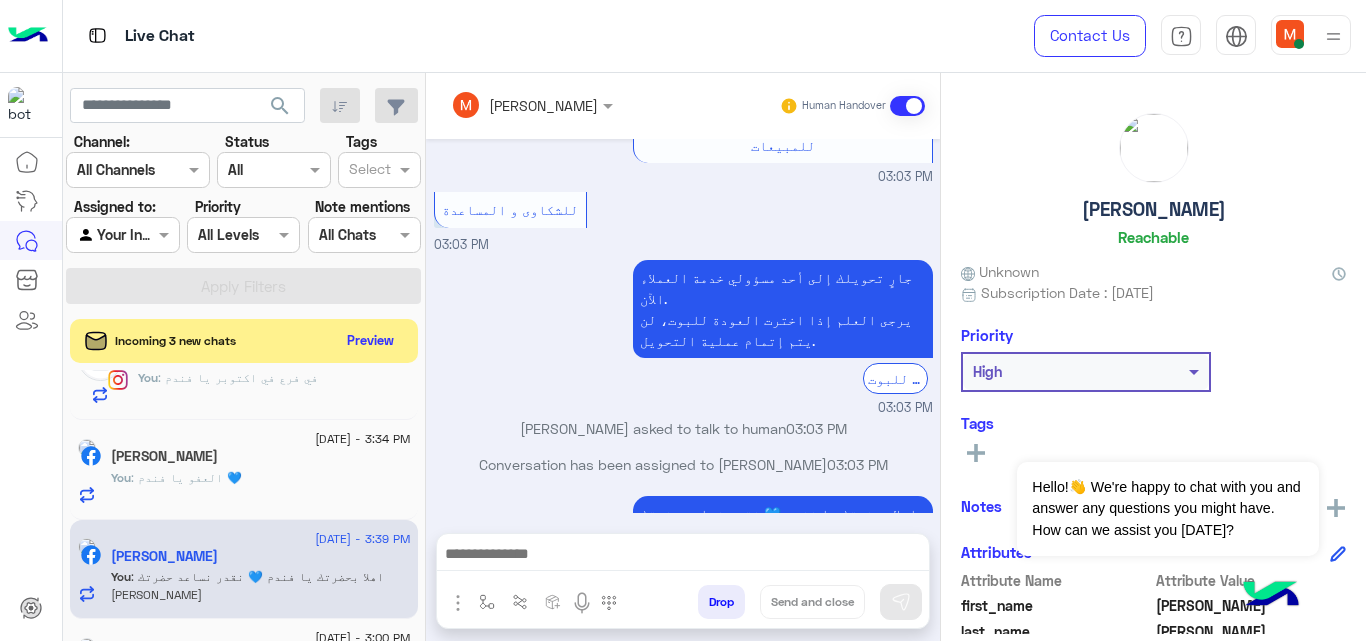 scroll, scrollTop: 909, scrollLeft: 0, axis: vertical 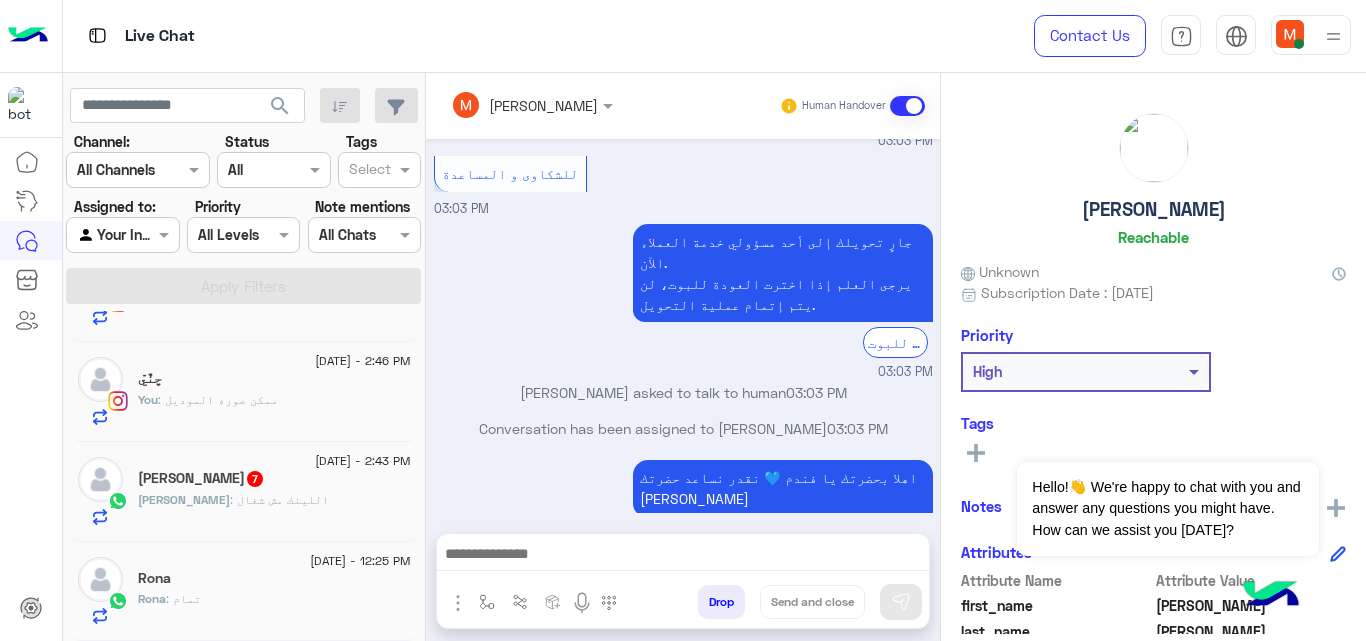 click on "Rona" 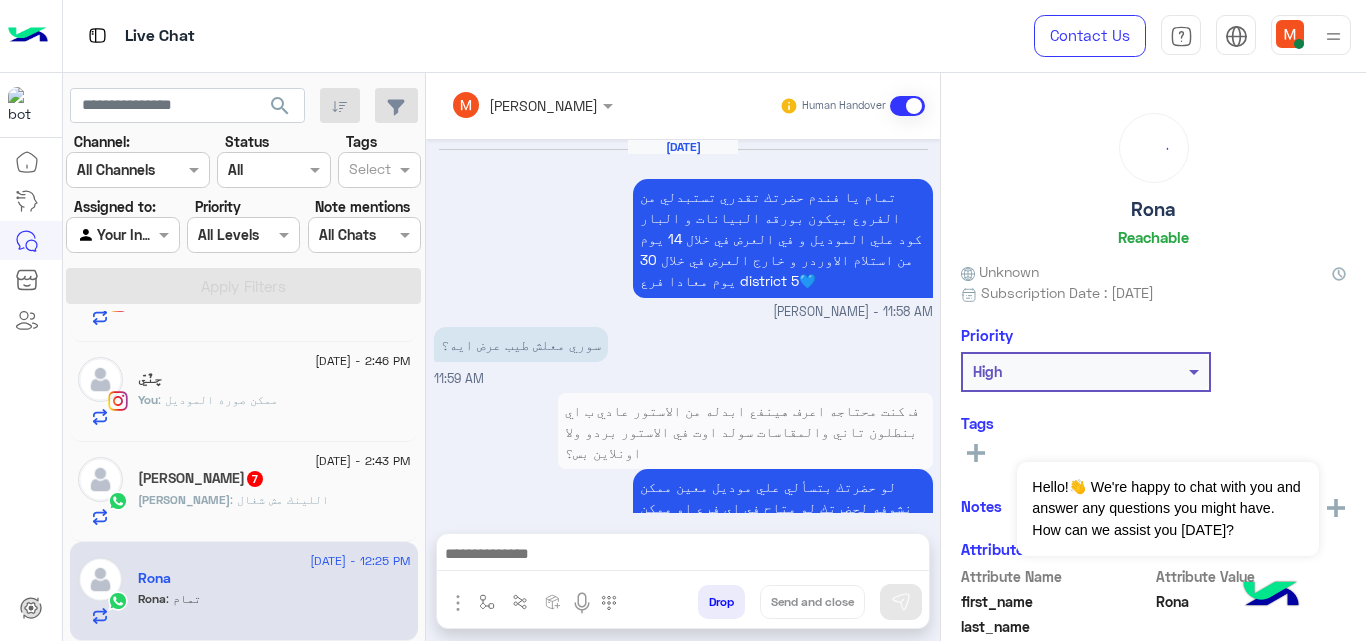 scroll, scrollTop: 917, scrollLeft: 0, axis: vertical 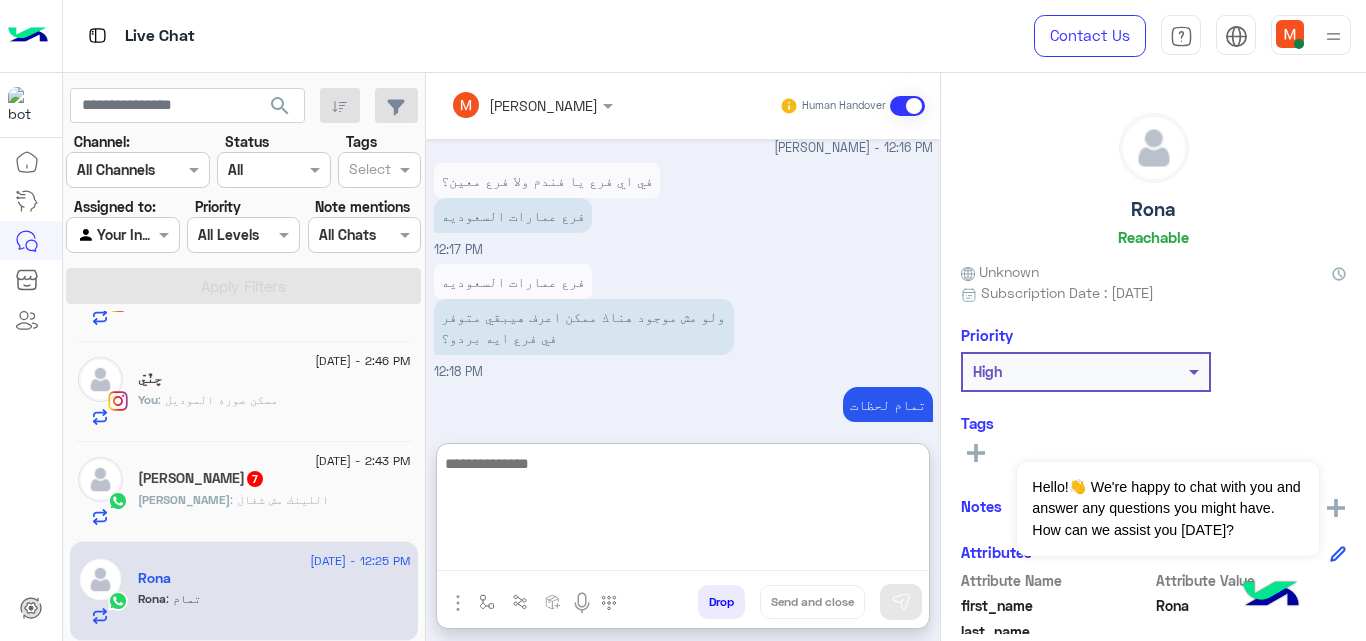 click at bounding box center [683, 511] 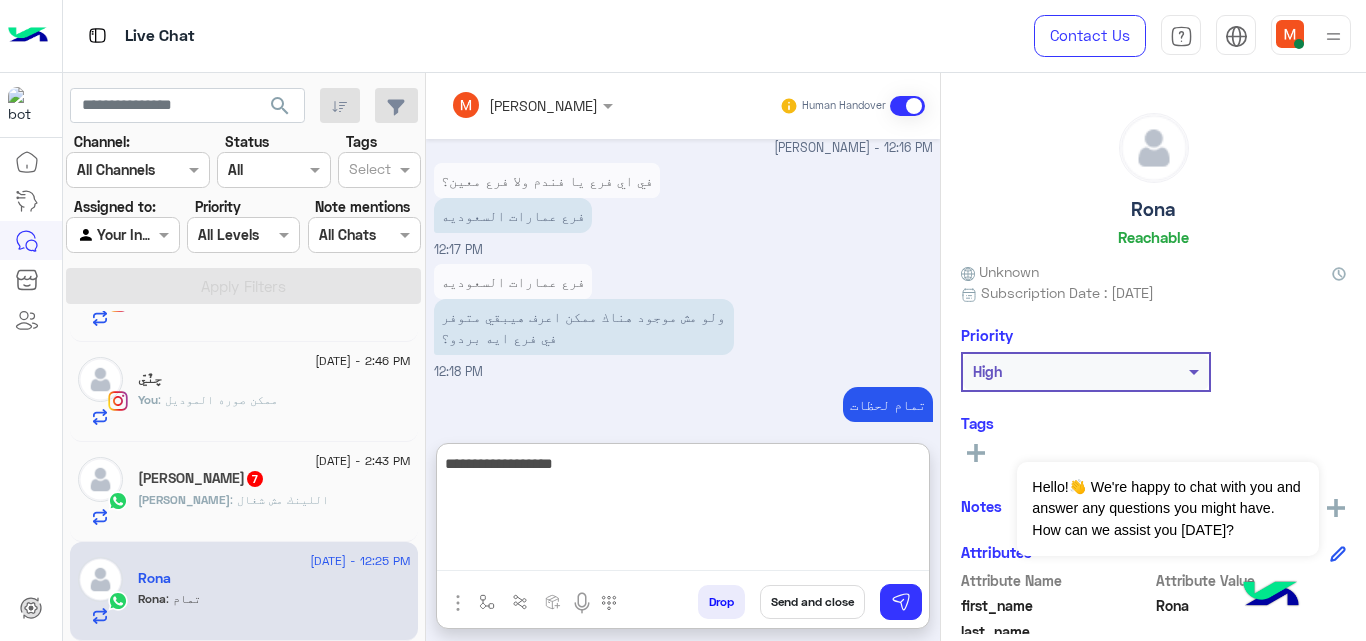 type on "**********" 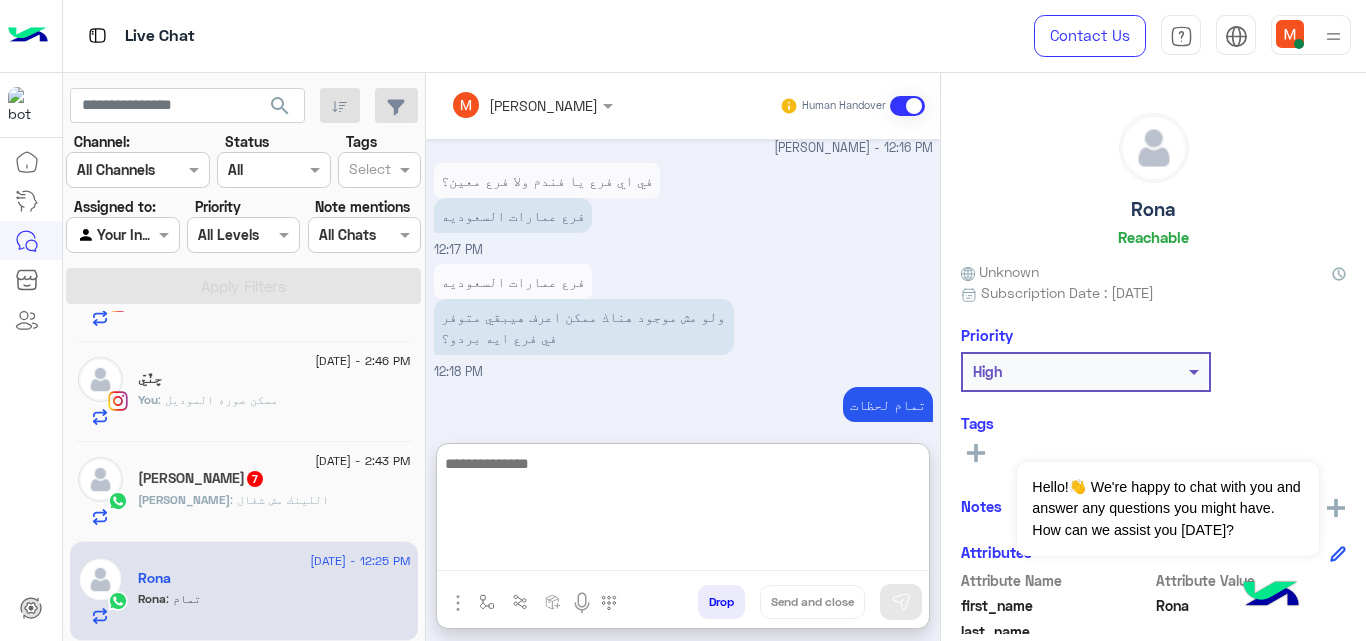 scroll, scrollTop: 1071, scrollLeft: 0, axis: vertical 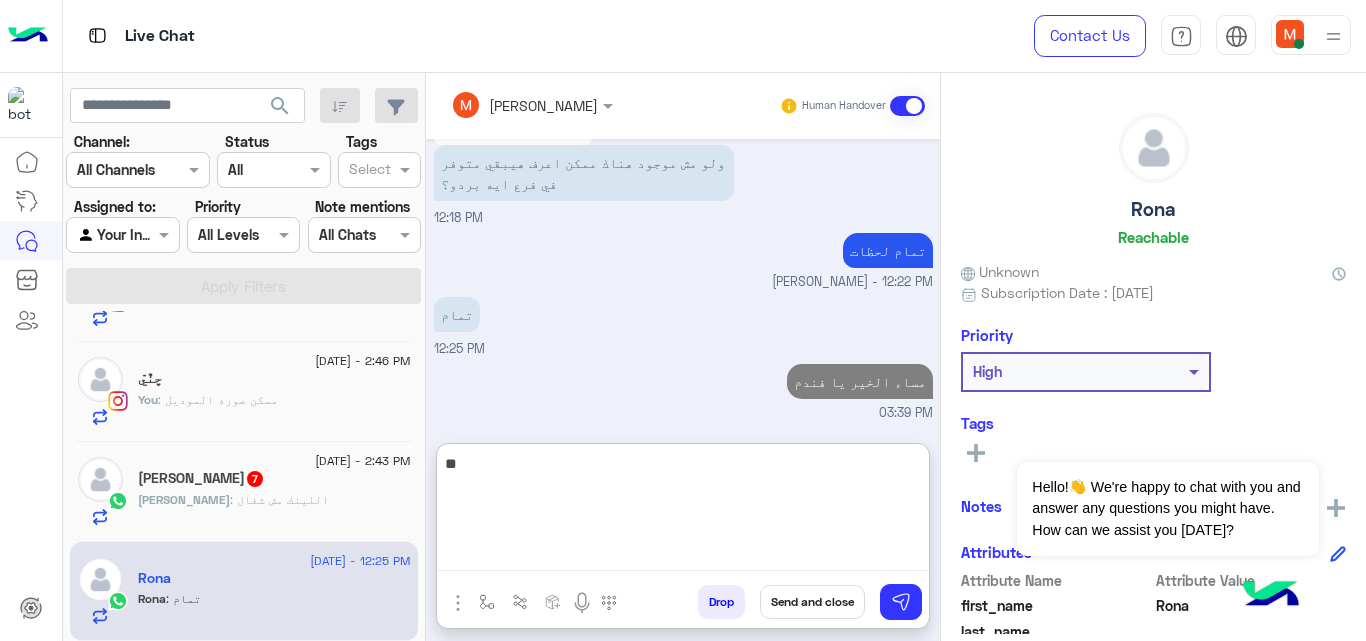 type on "*" 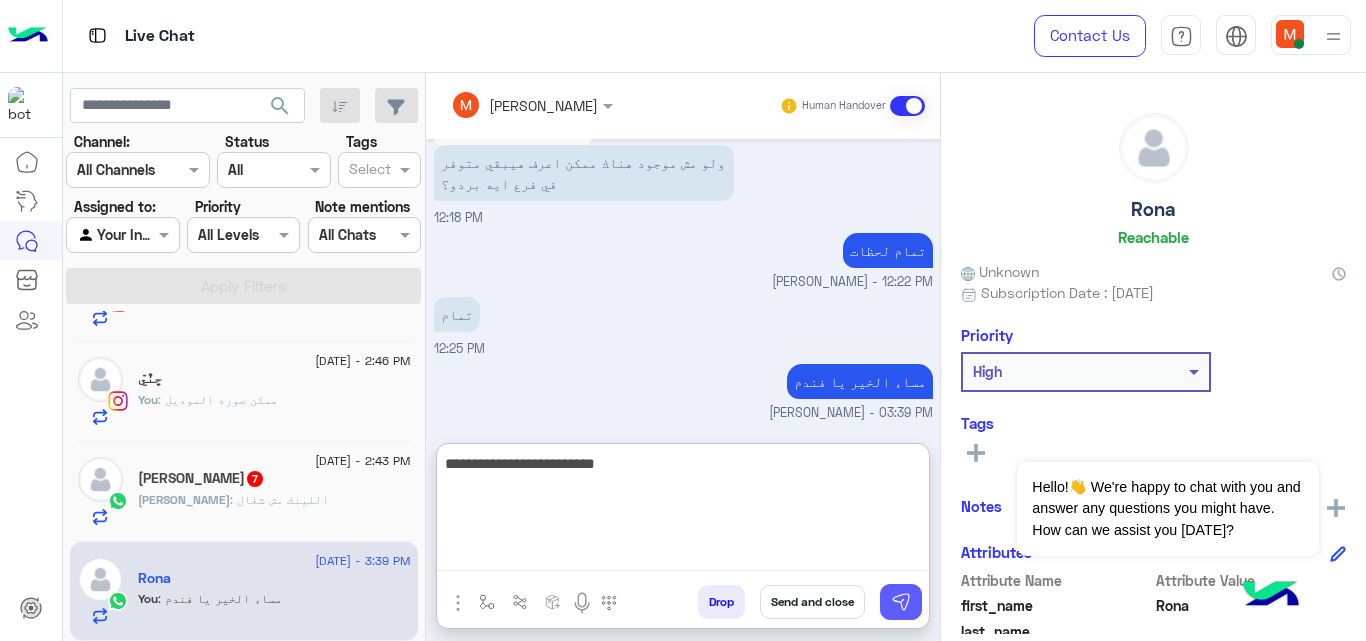 type on "**********" 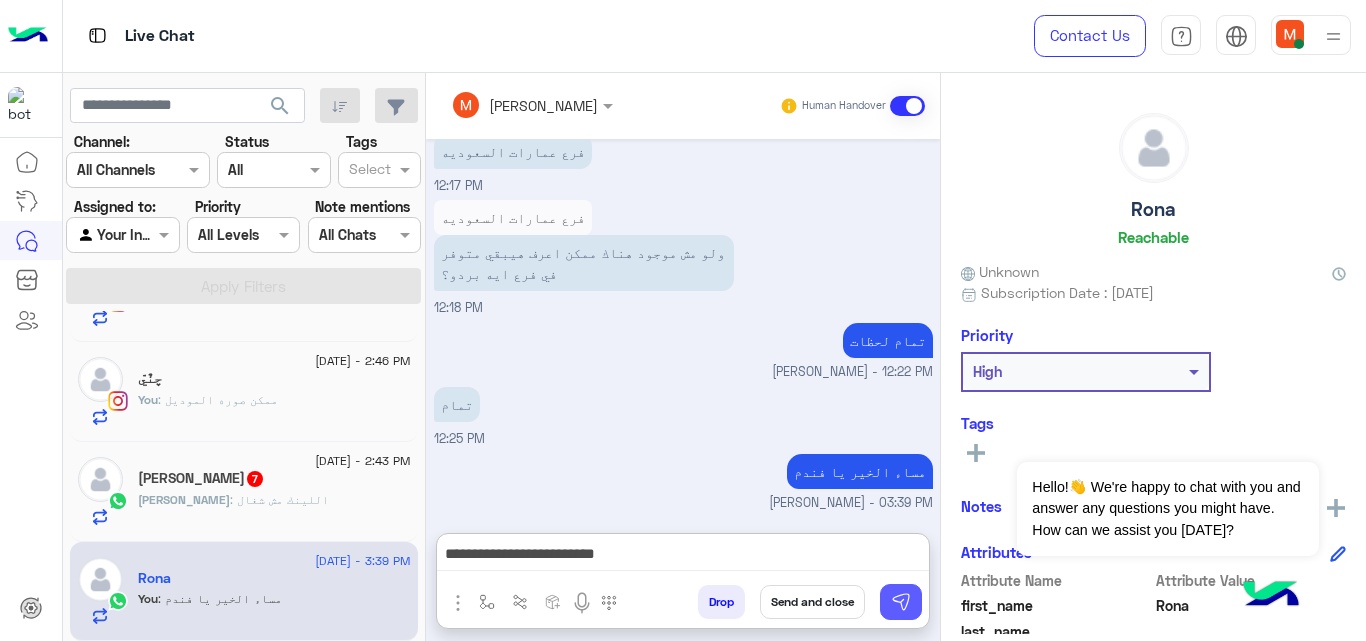 click at bounding box center [901, 602] 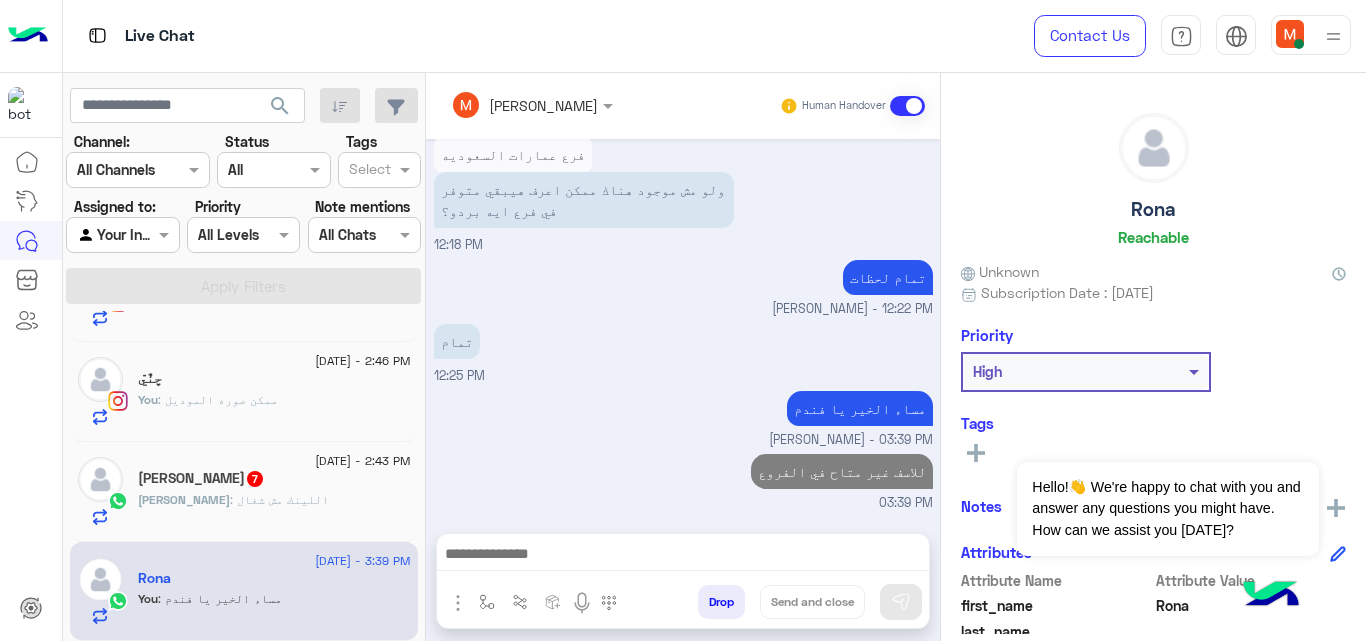 scroll, scrollTop: 1044, scrollLeft: 0, axis: vertical 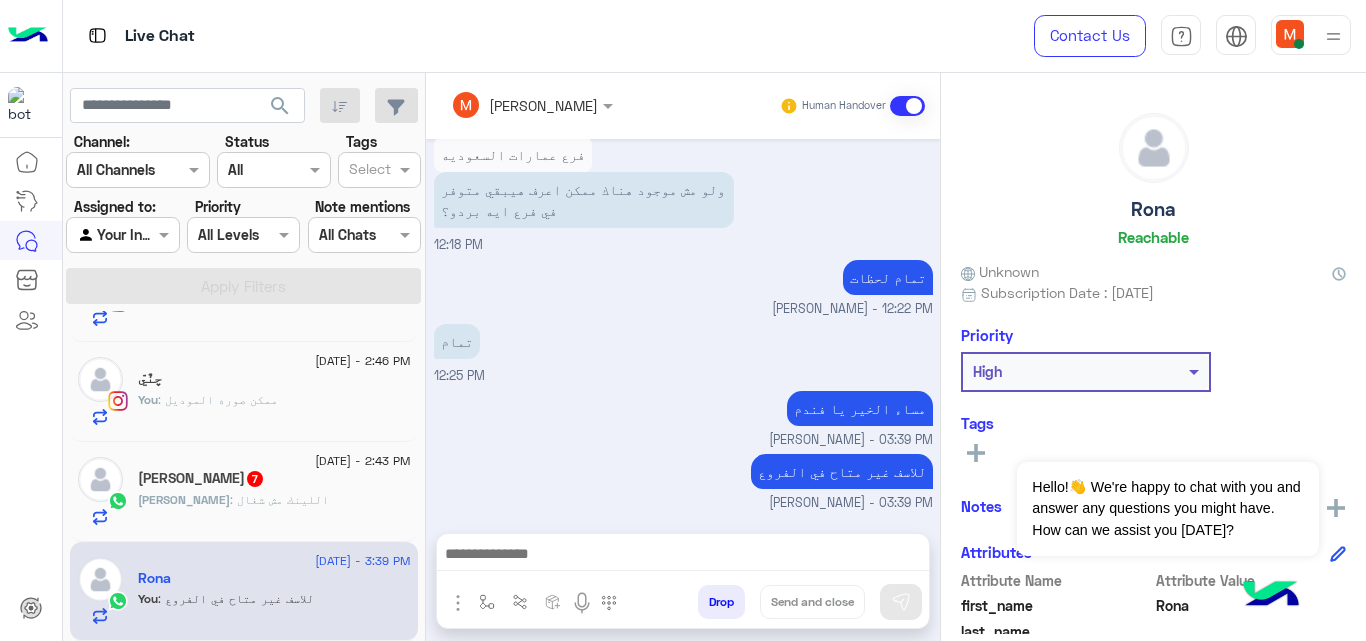 click on ": اللينك مش شغال" 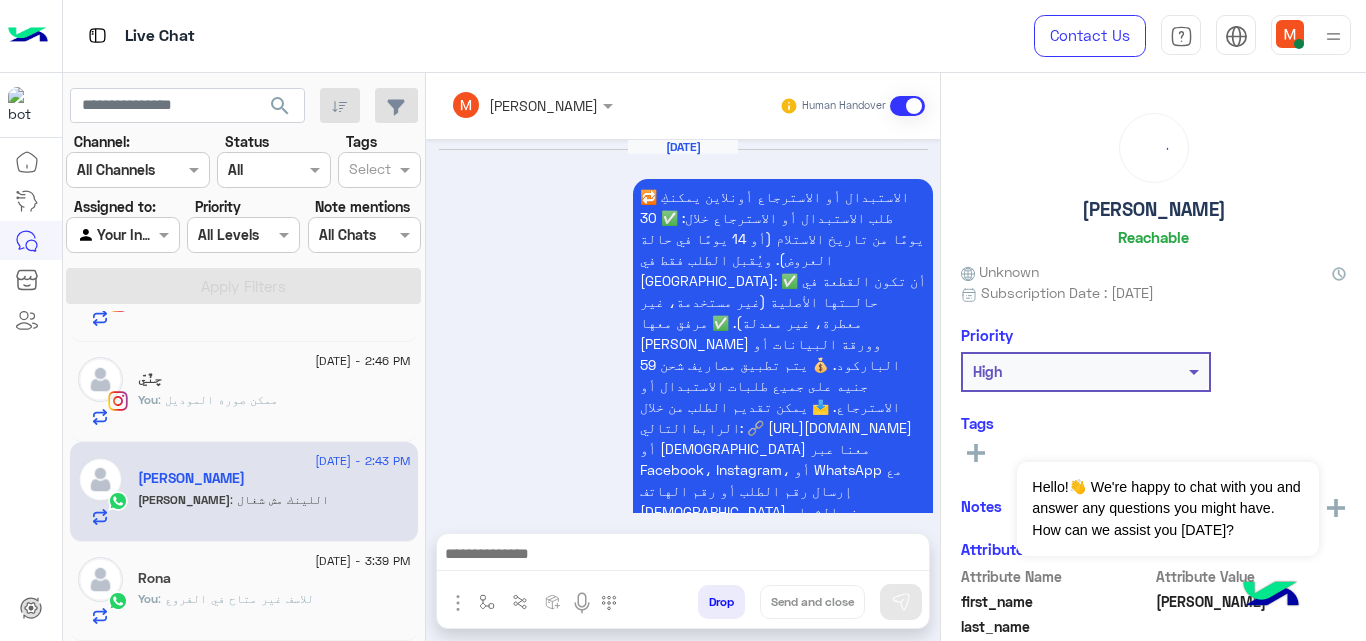 scroll, scrollTop: 1213, scrollLeft: 0, axis: vertical 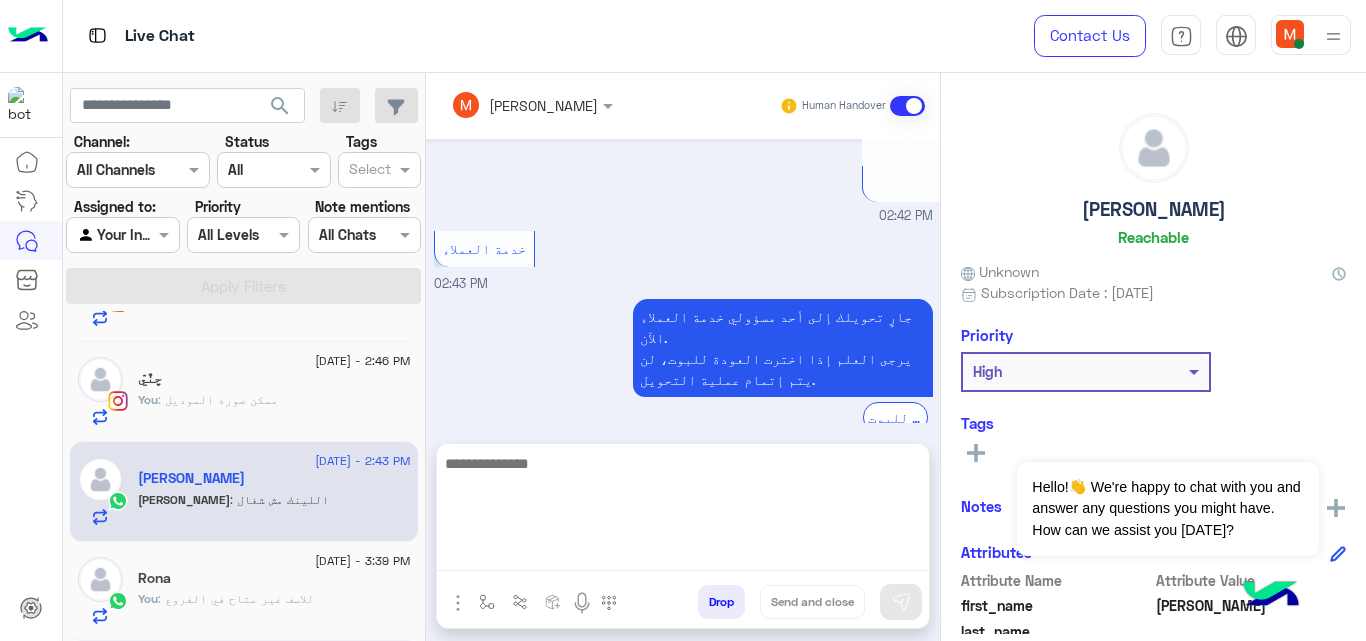 click at bounding box center [683, 511] 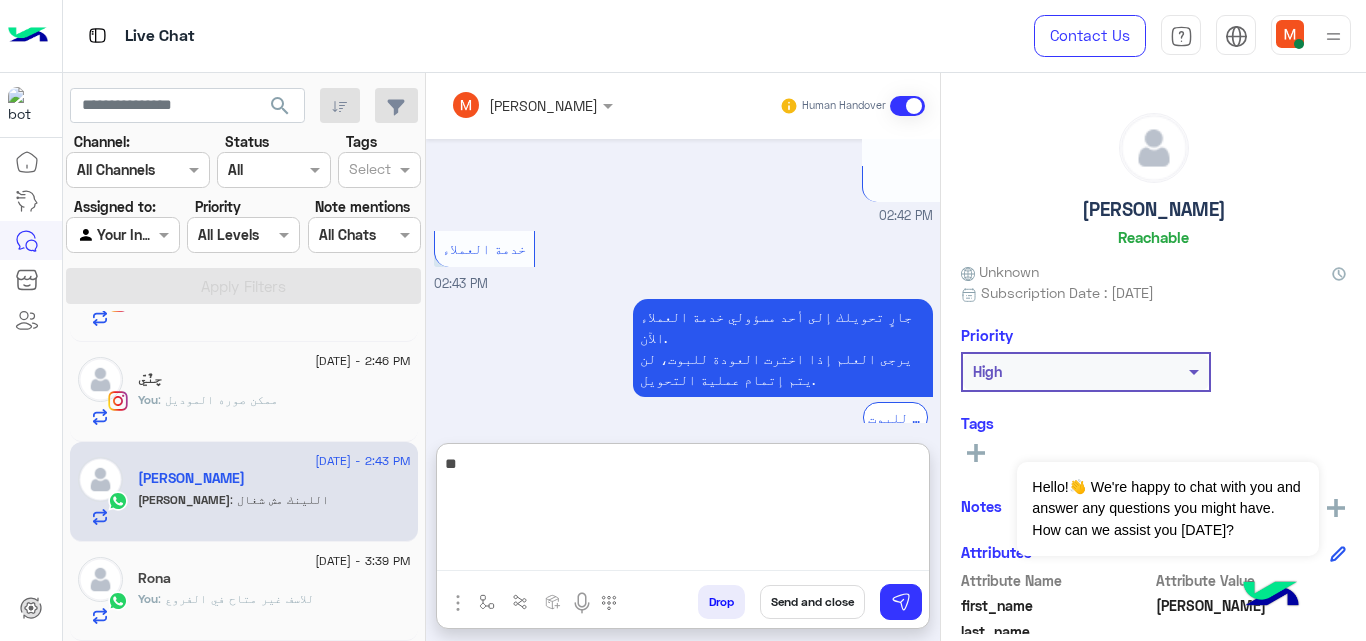 type on "*" 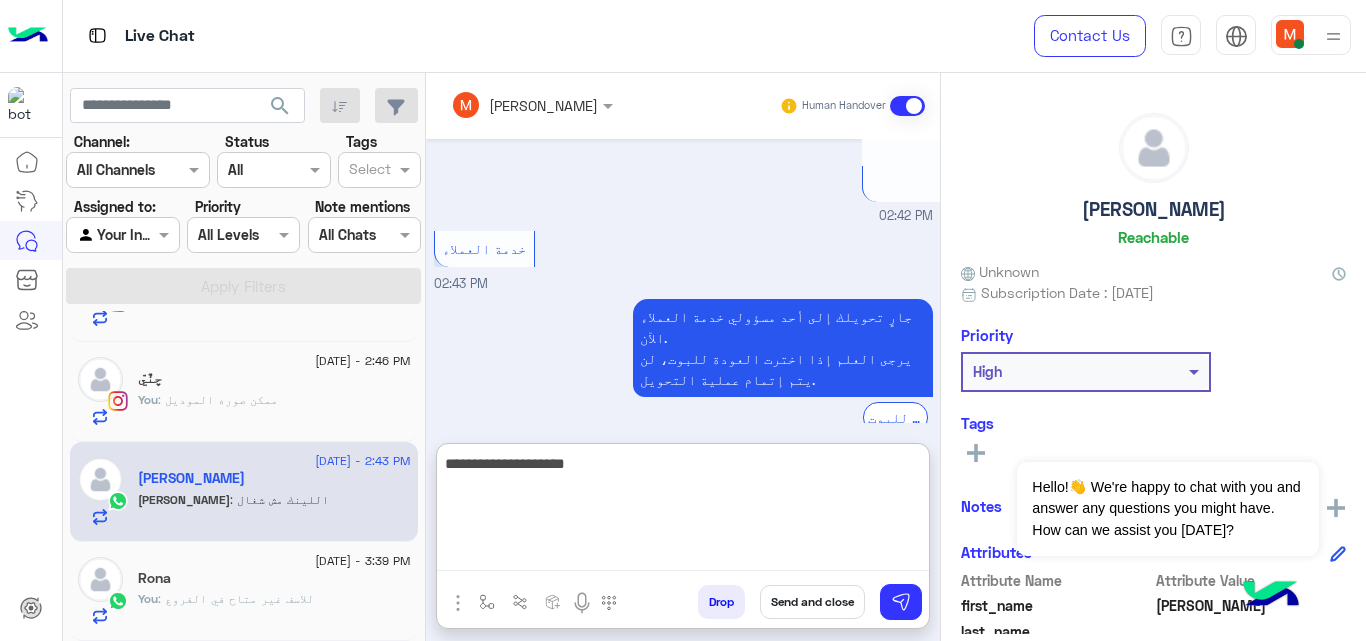 paste on "***" 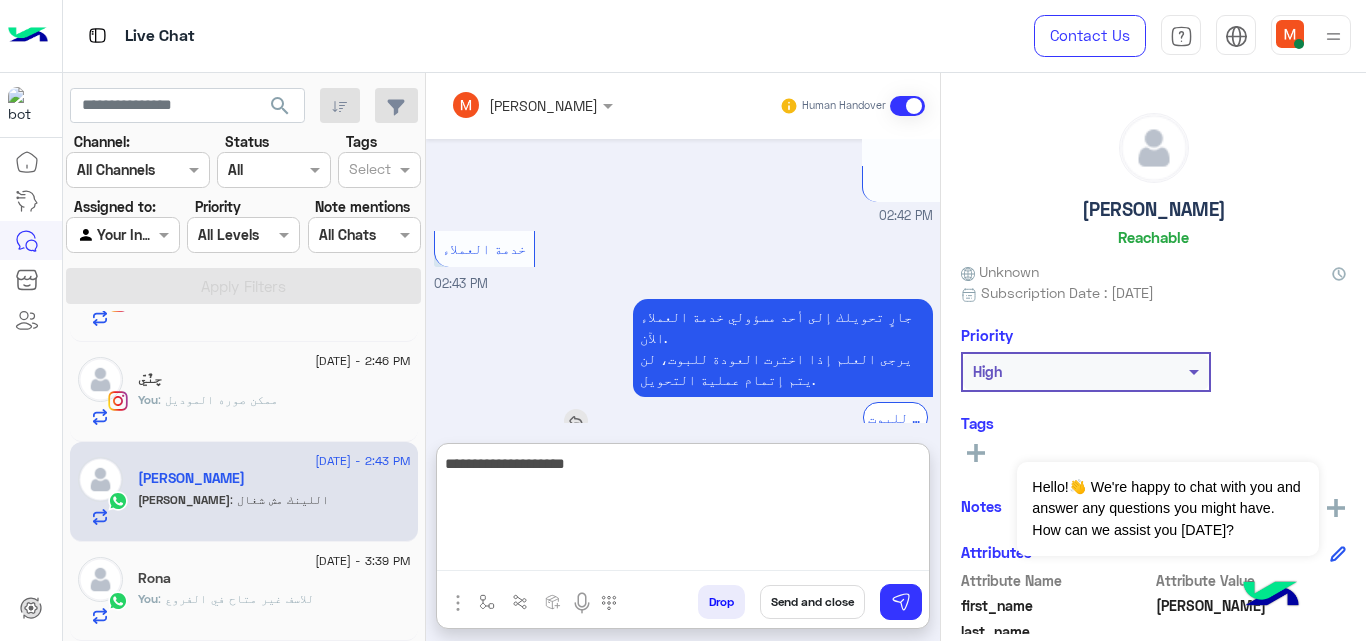 type on "**********" 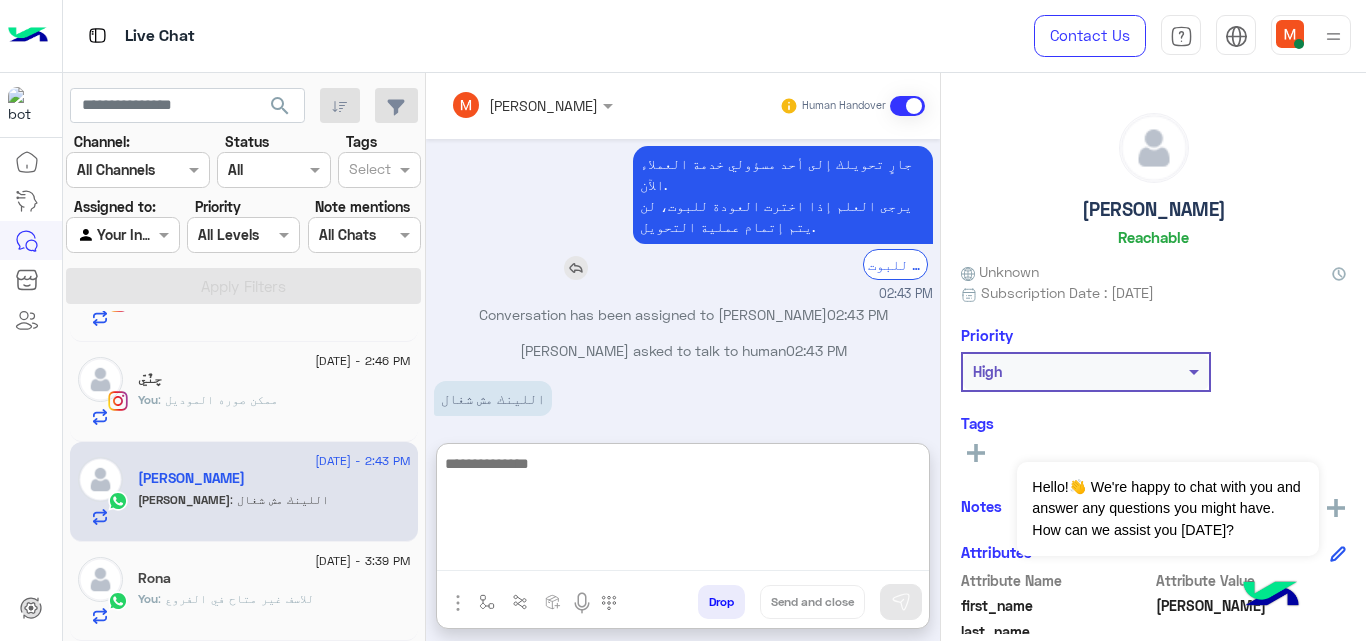 scroll, scrollTop: 1403, scrollLeft: 0, axis: vertical 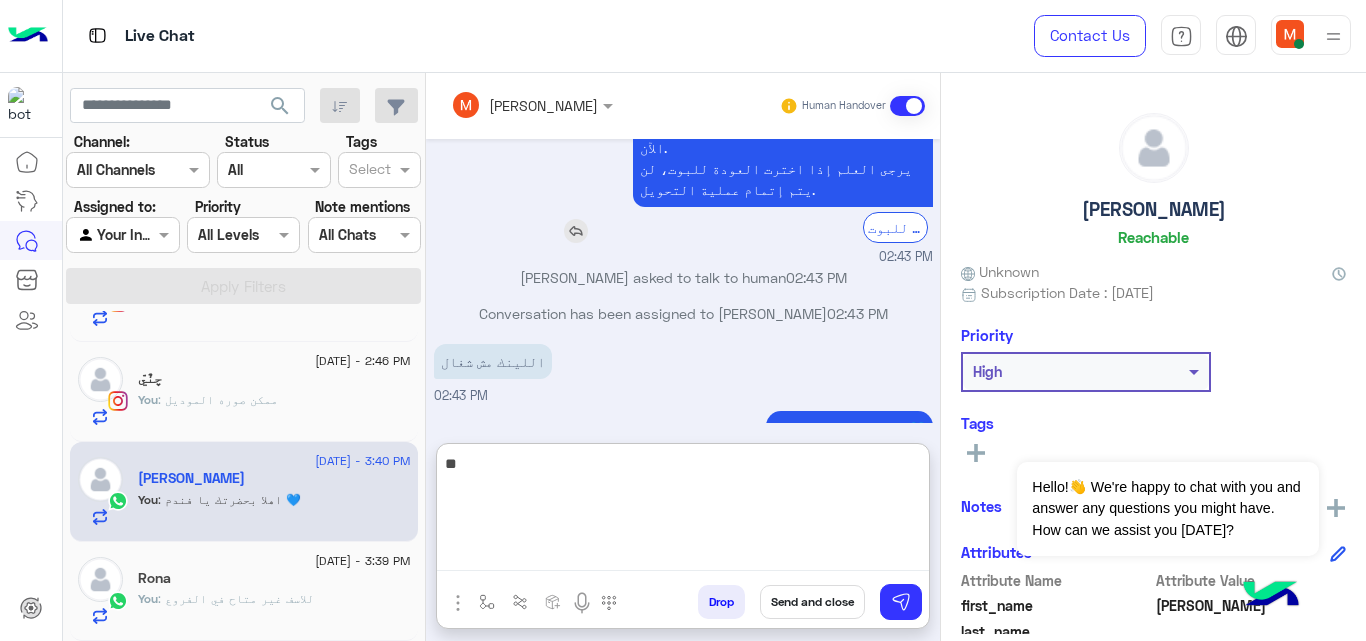 type on "*" 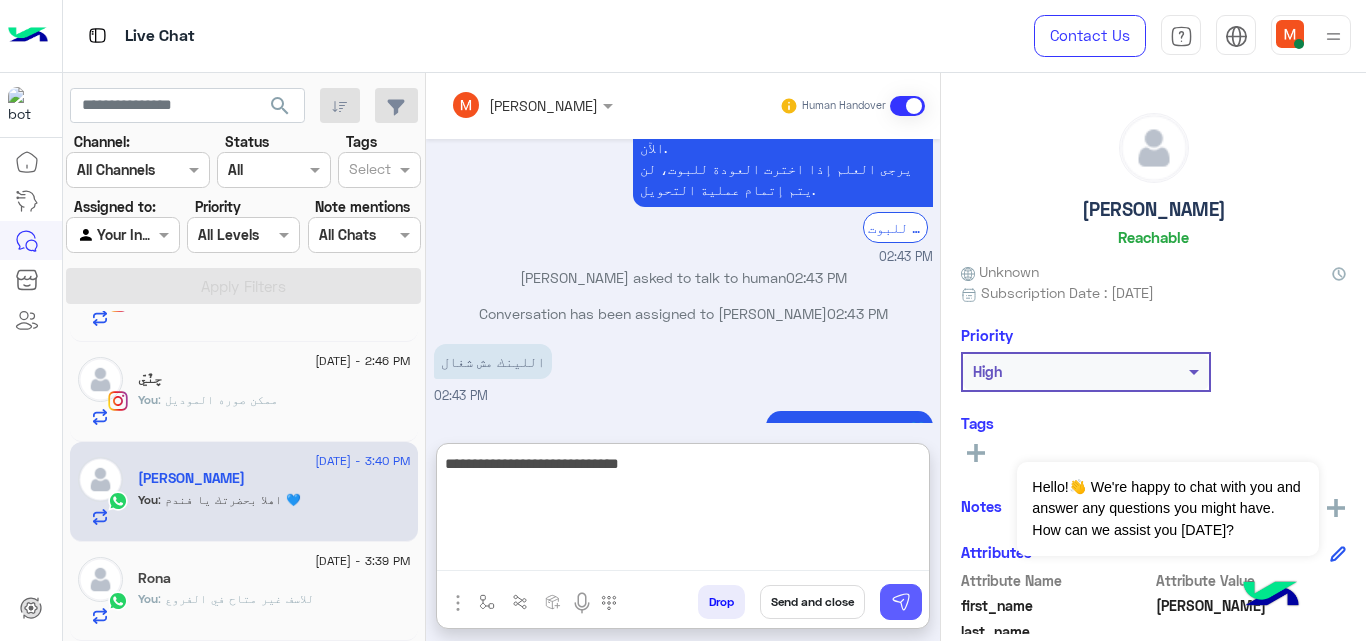 type on "**********" 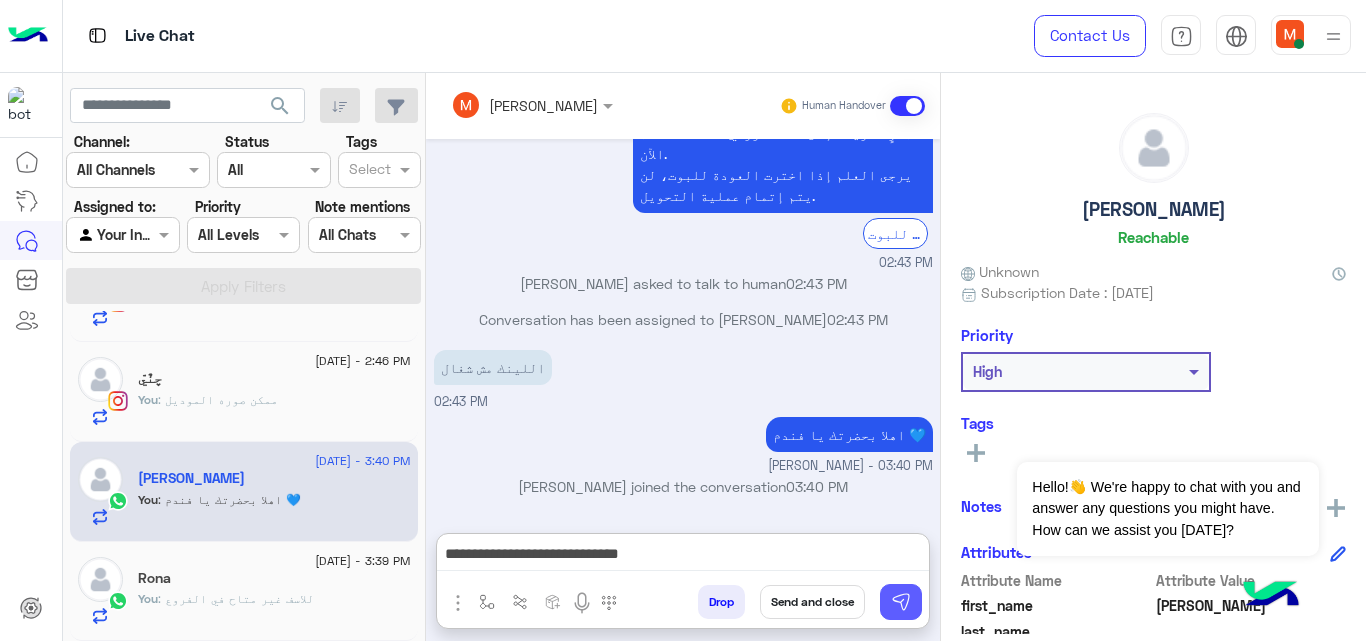 click at bounding box center [901, 602] 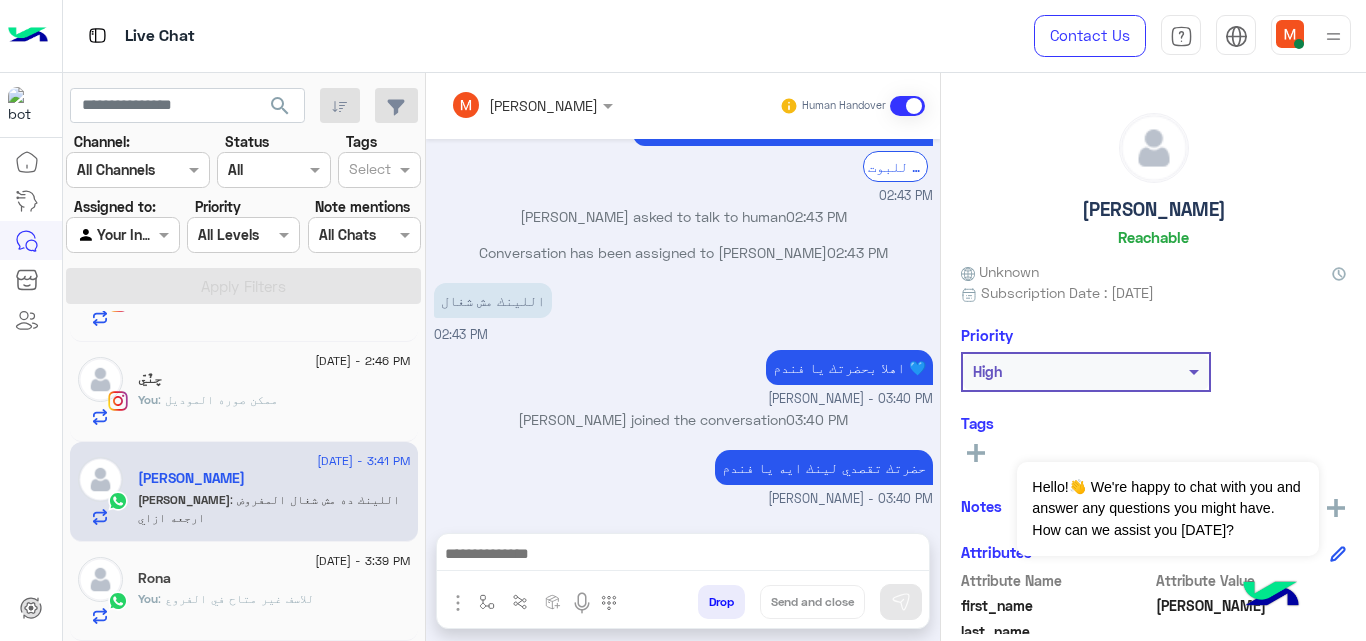 scroll, scrollTop: 1531, scrollLeft: 0, axis: vertical 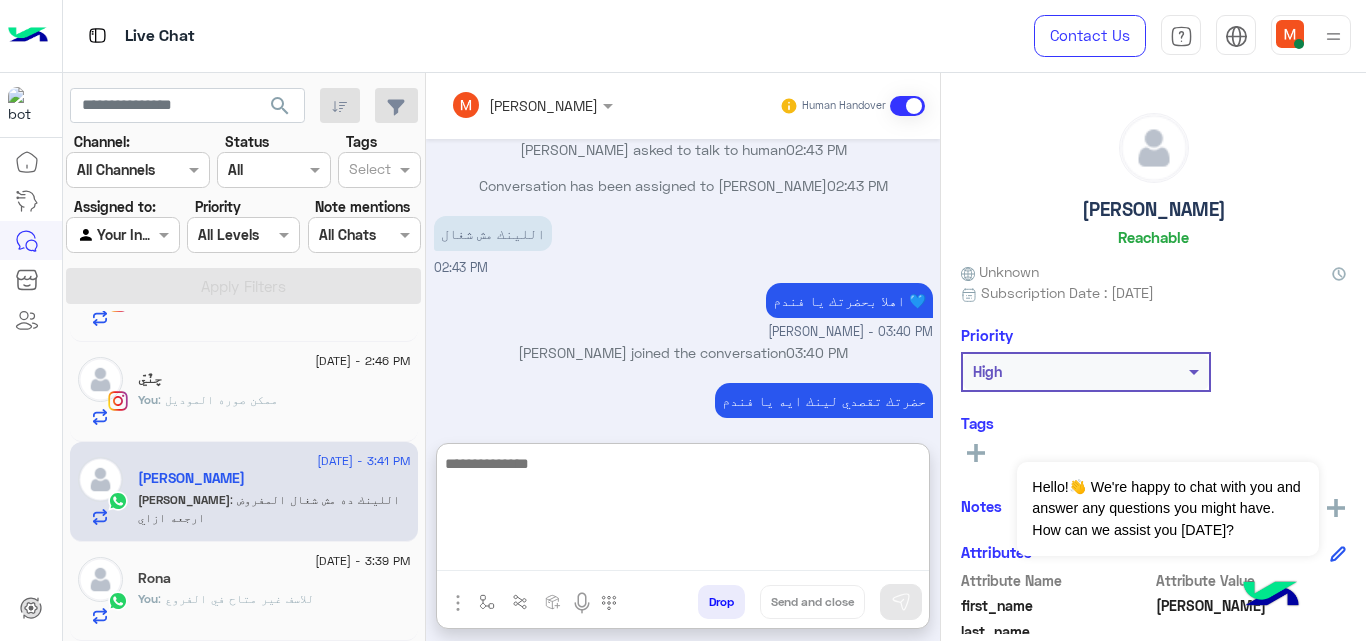 click at bounding box center [683, 511] 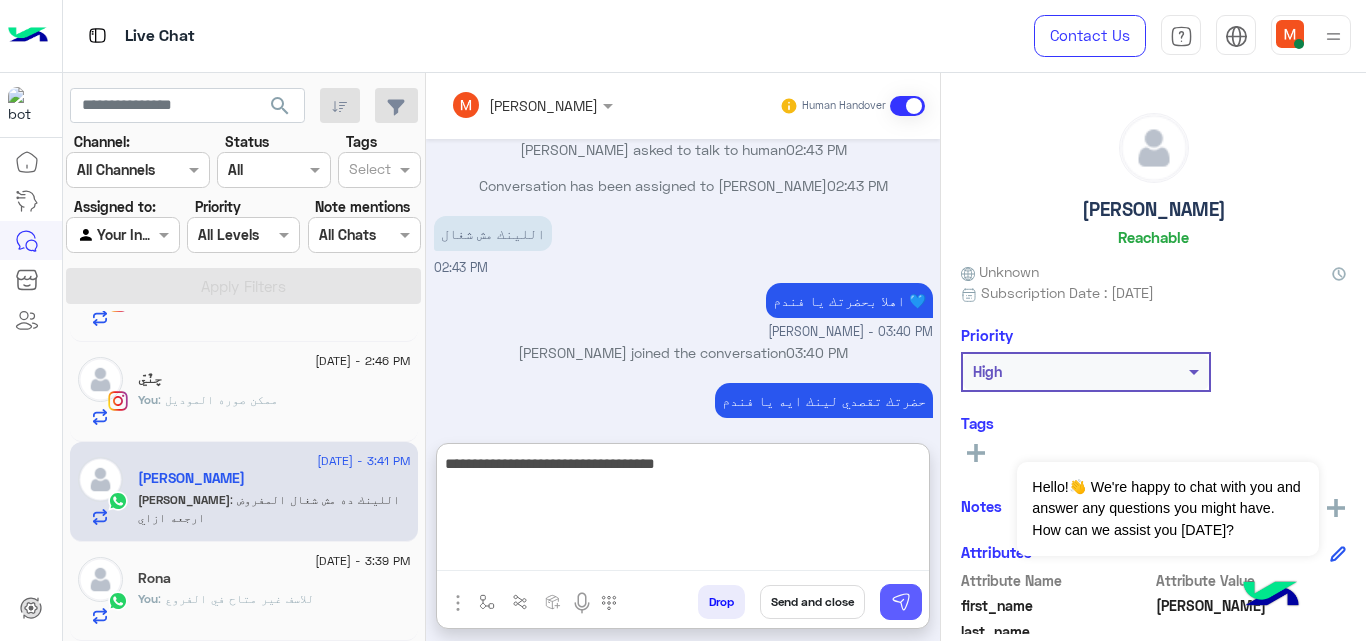 type on "**********" 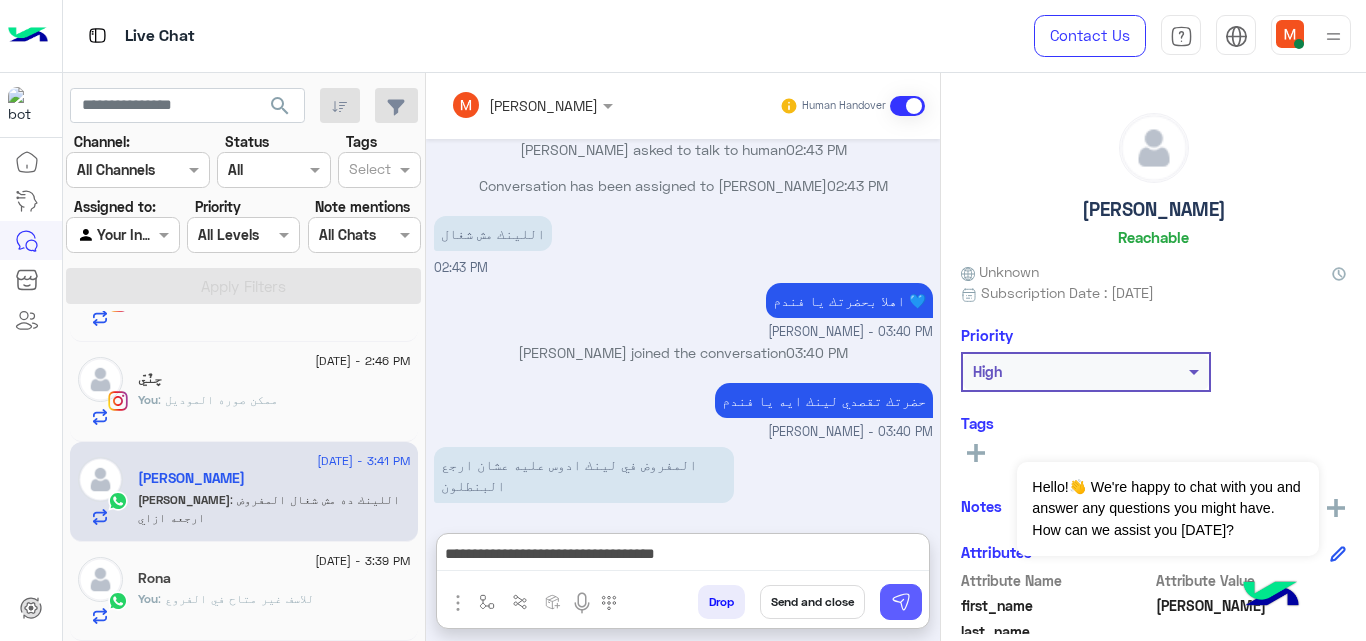 click at bounding box center (901, 602) 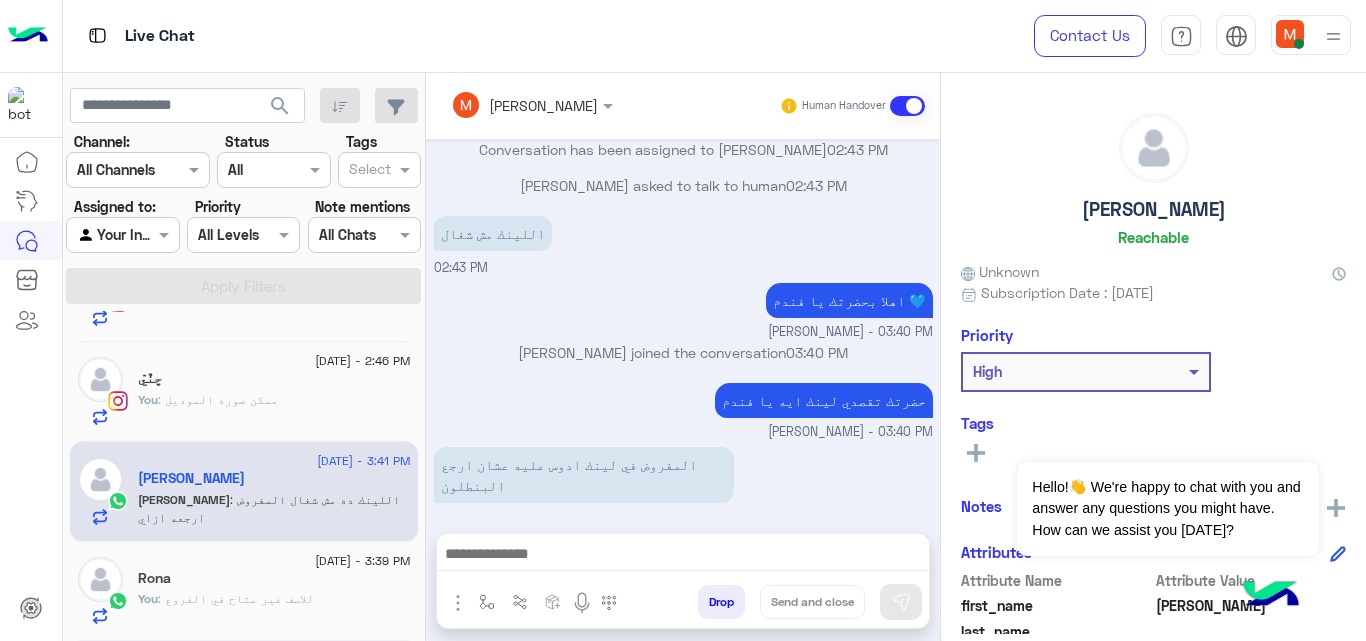 scroll, scrollTop: 1595, scrollLeft: 0, axis: vertical 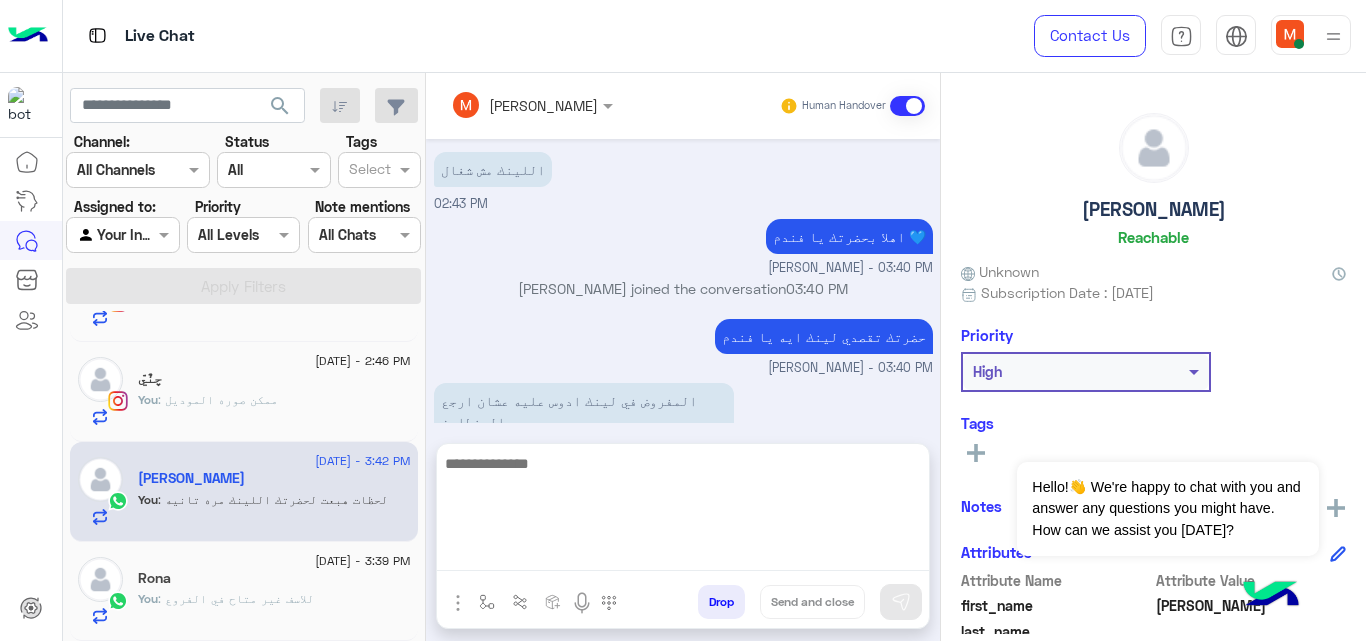 click at bounding box center [683, 511] 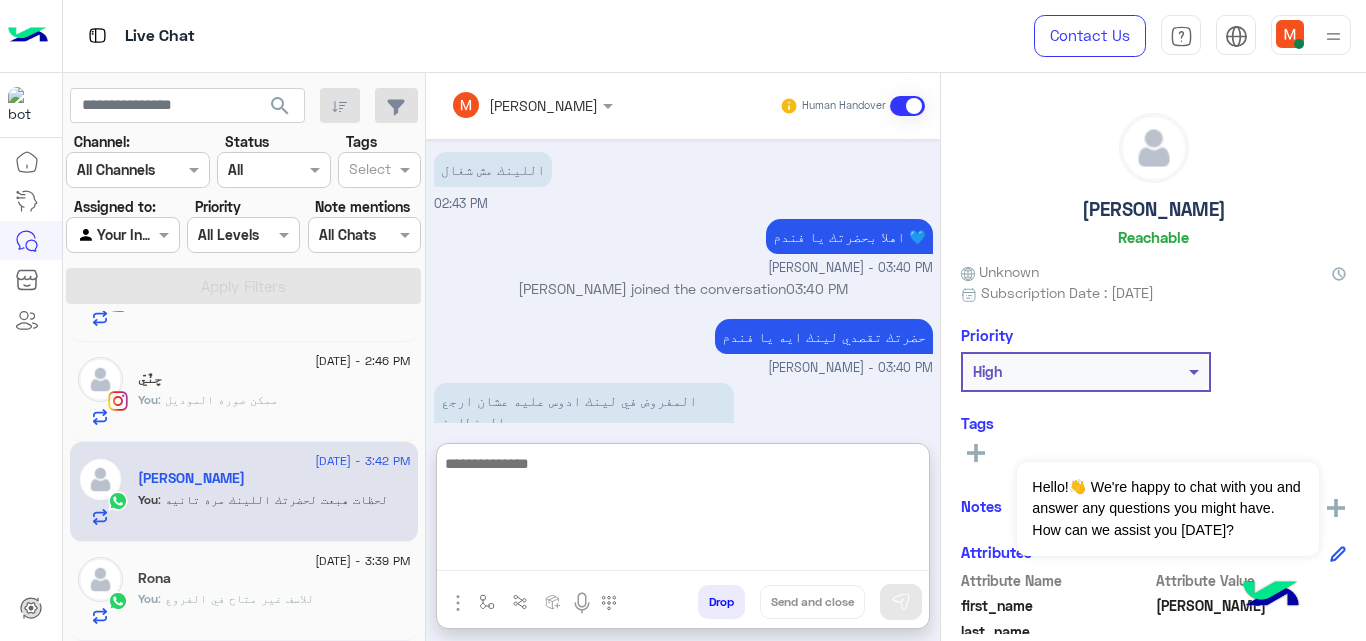 scroll, scrollTop: 1629, scrollLeft: 0, axis: vertical 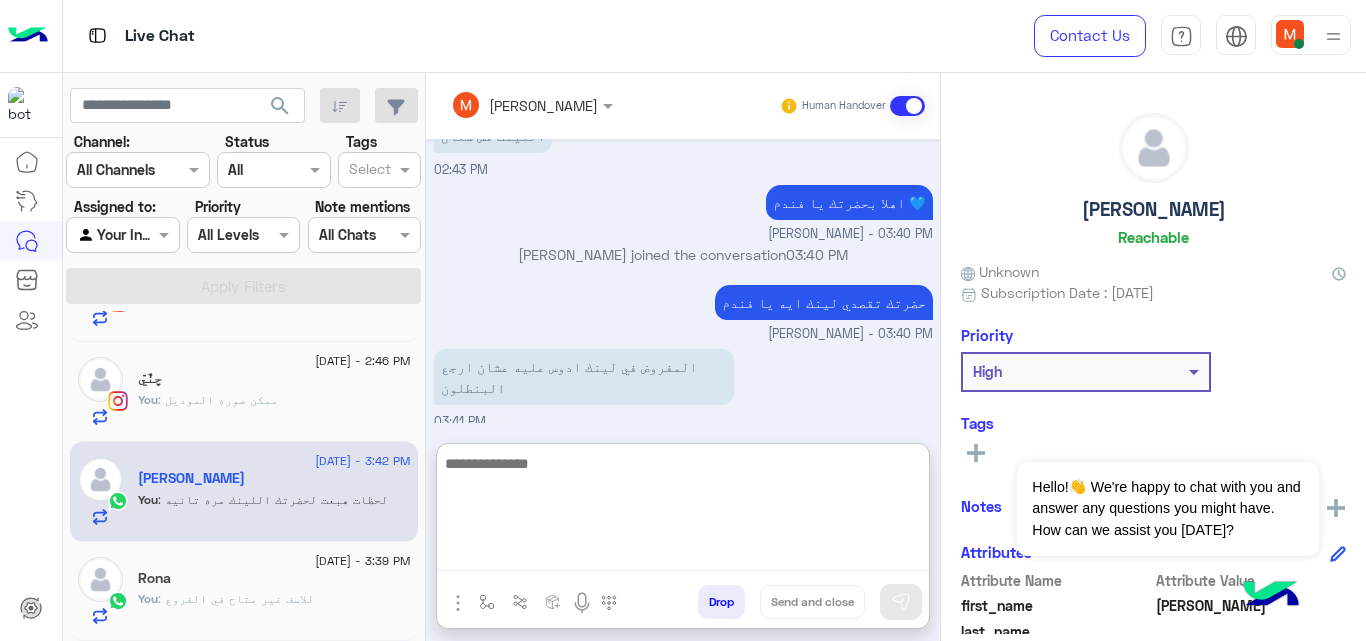 paste on "**********" 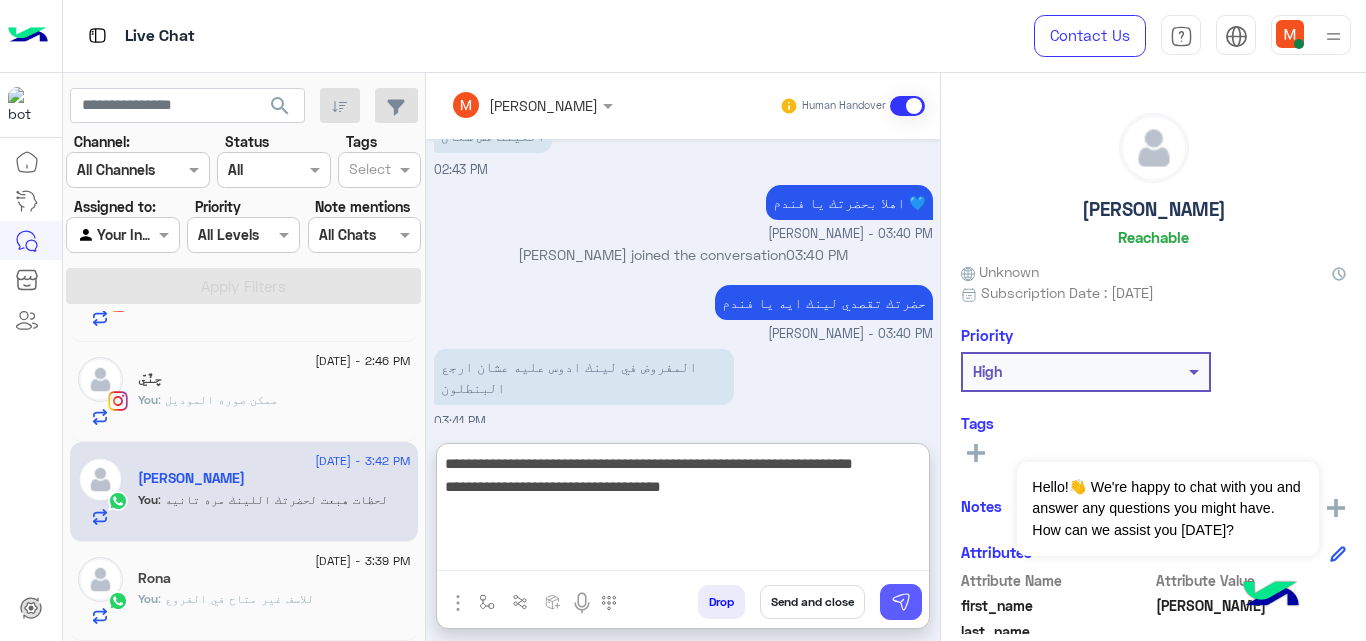 type on "**********" 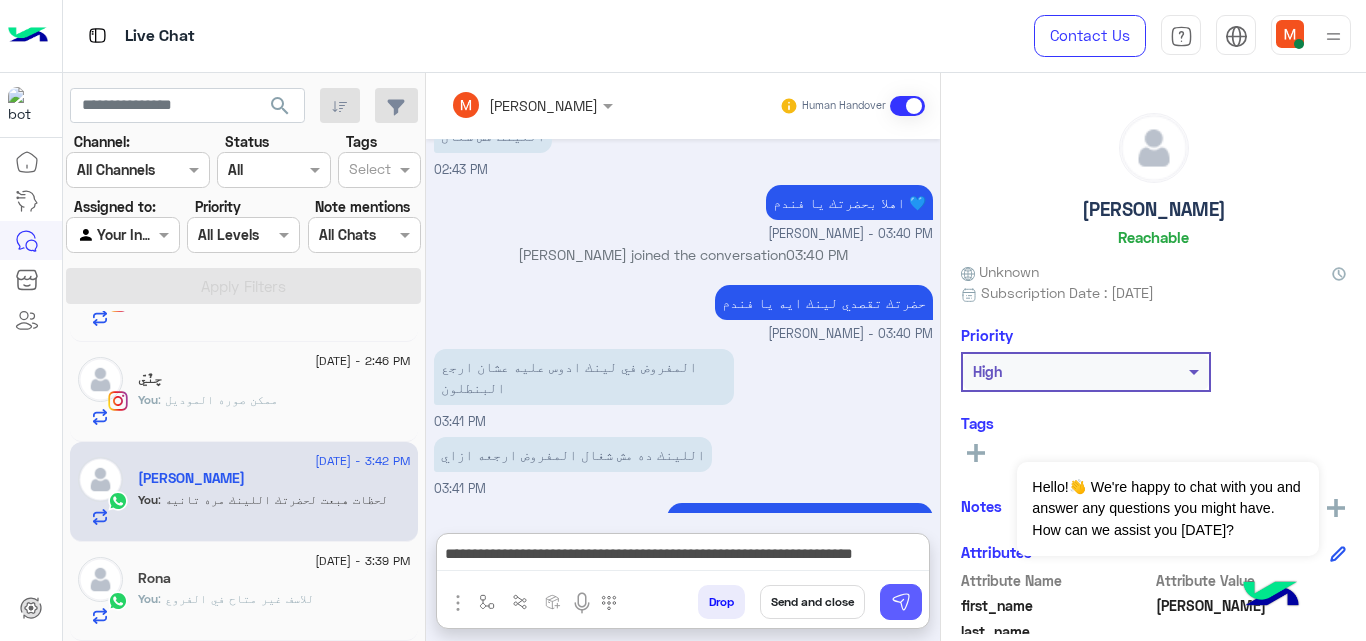 click at bounding box center [901, 602] 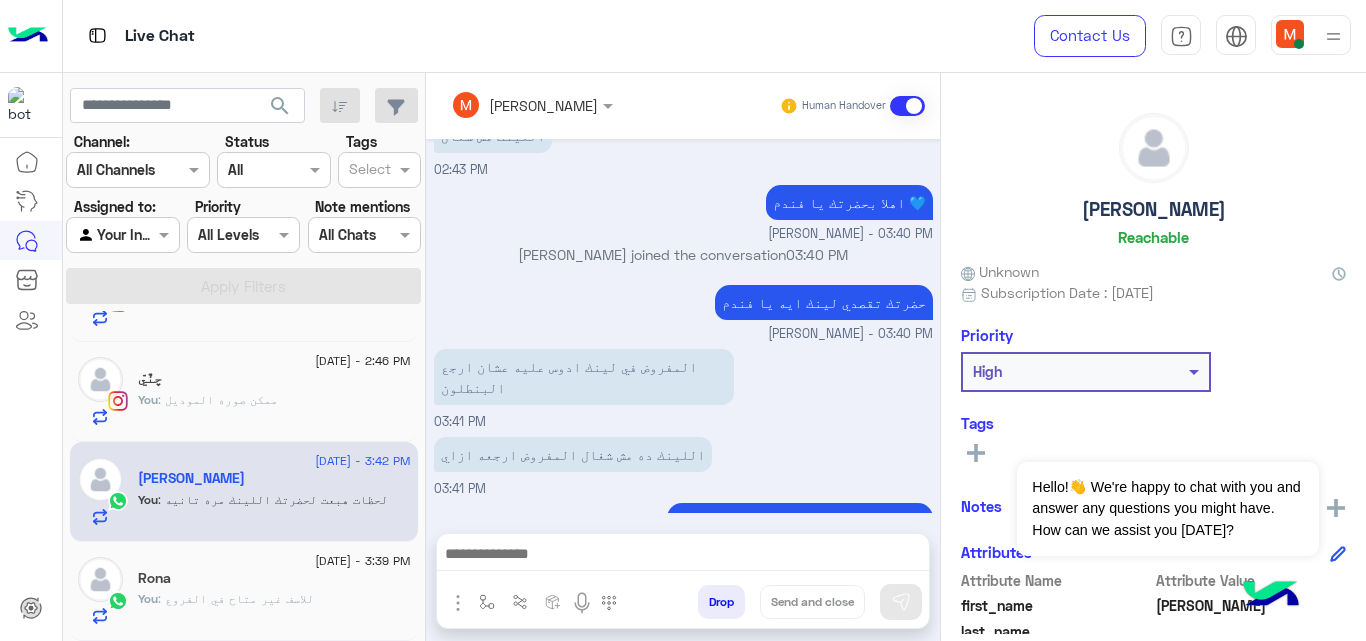 scroll, scrollTop: 1700, scrollLeft: 0, axis: vertical 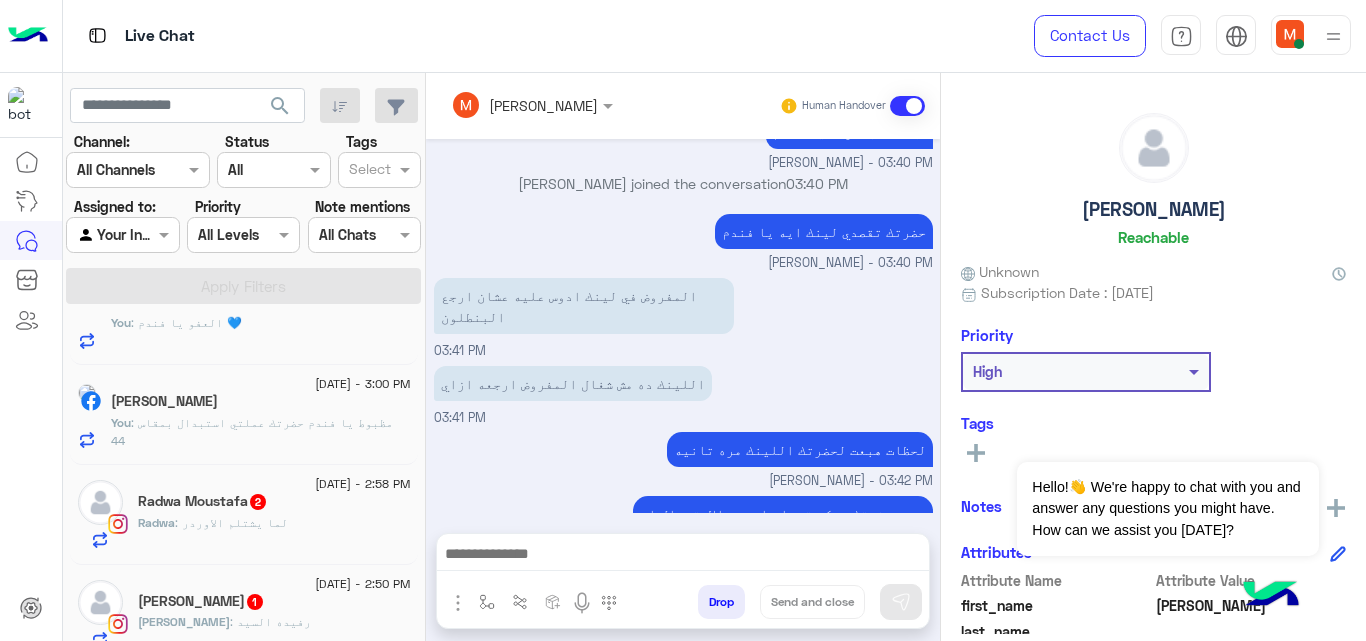 click on "[PERSON_NAME]  1" 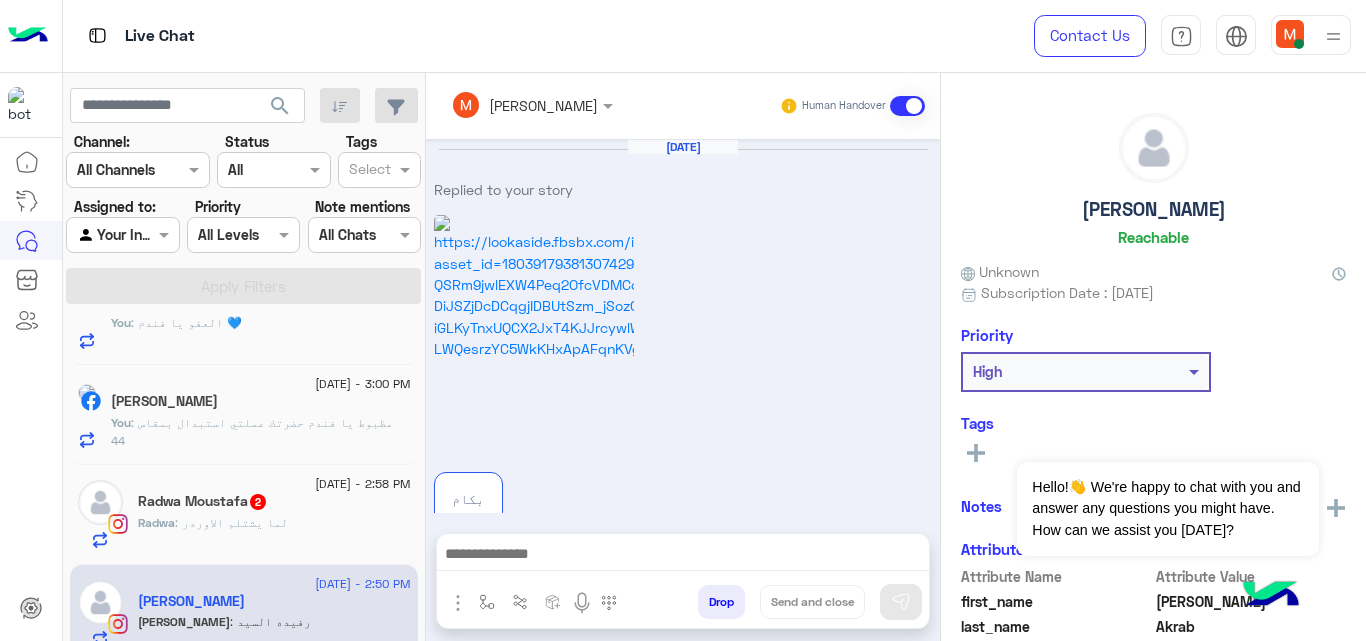 scroll, scrollTop: 1678, scrollLeft: 0, axis: vertical 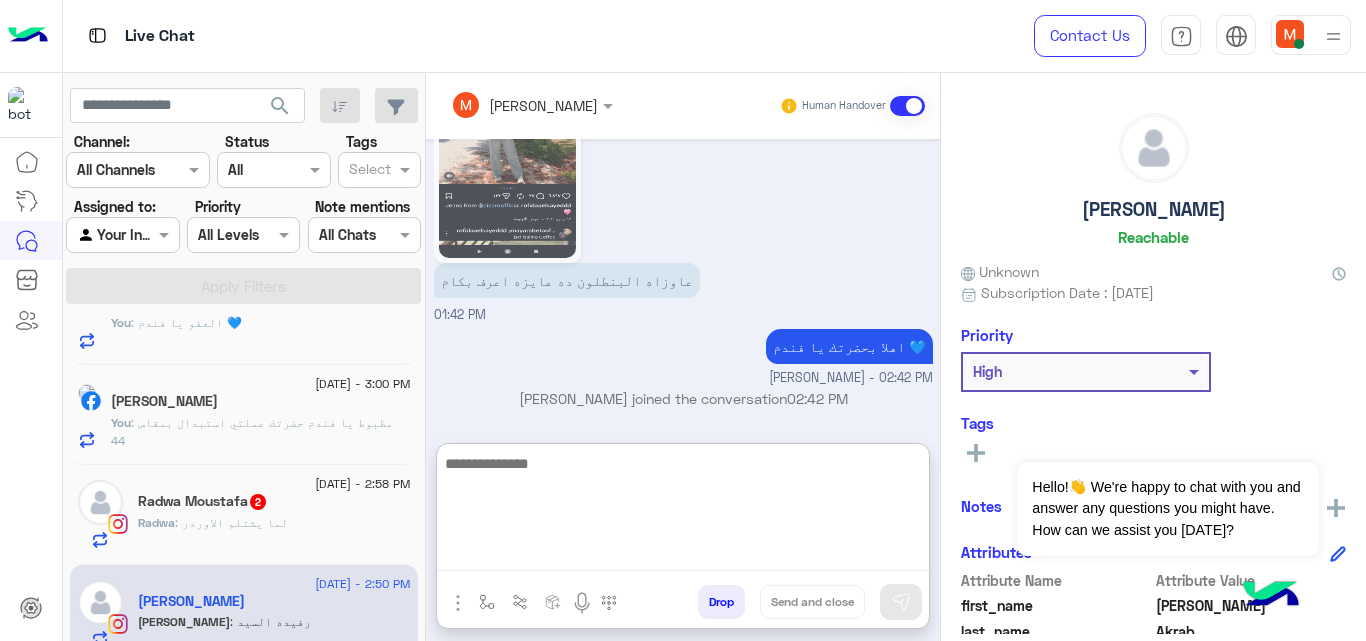 click at bounding box center [683, 511] 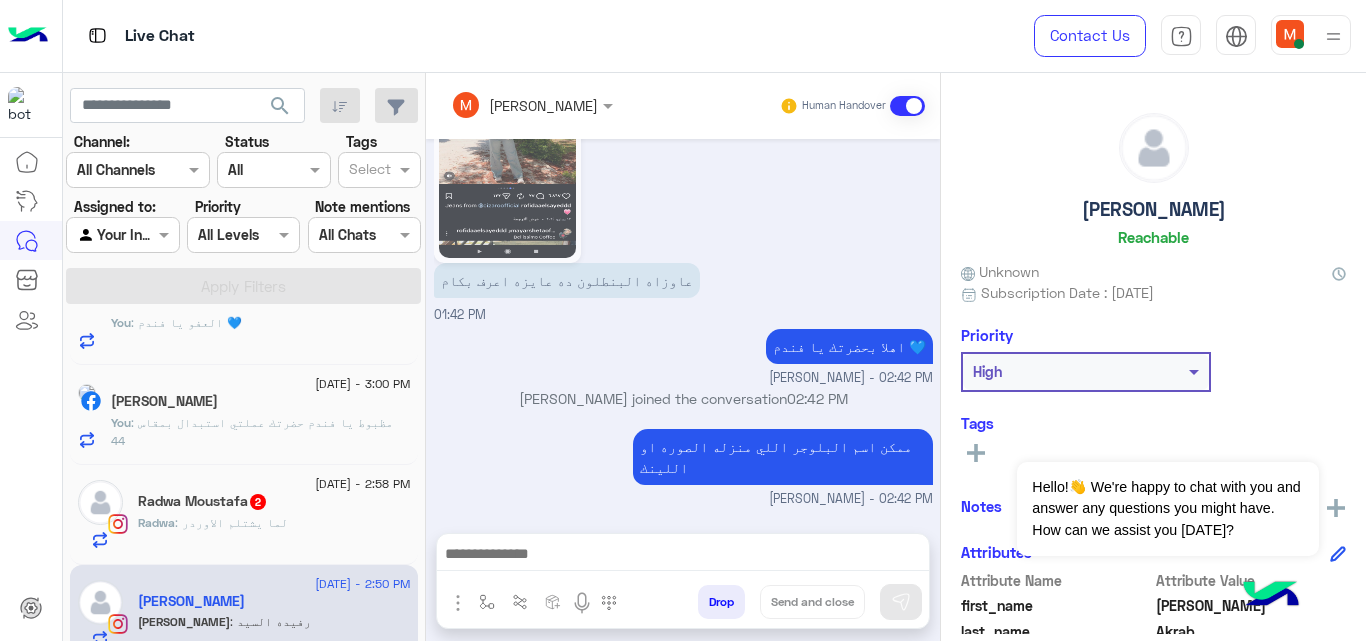 click on "[PERSON_NAME]" 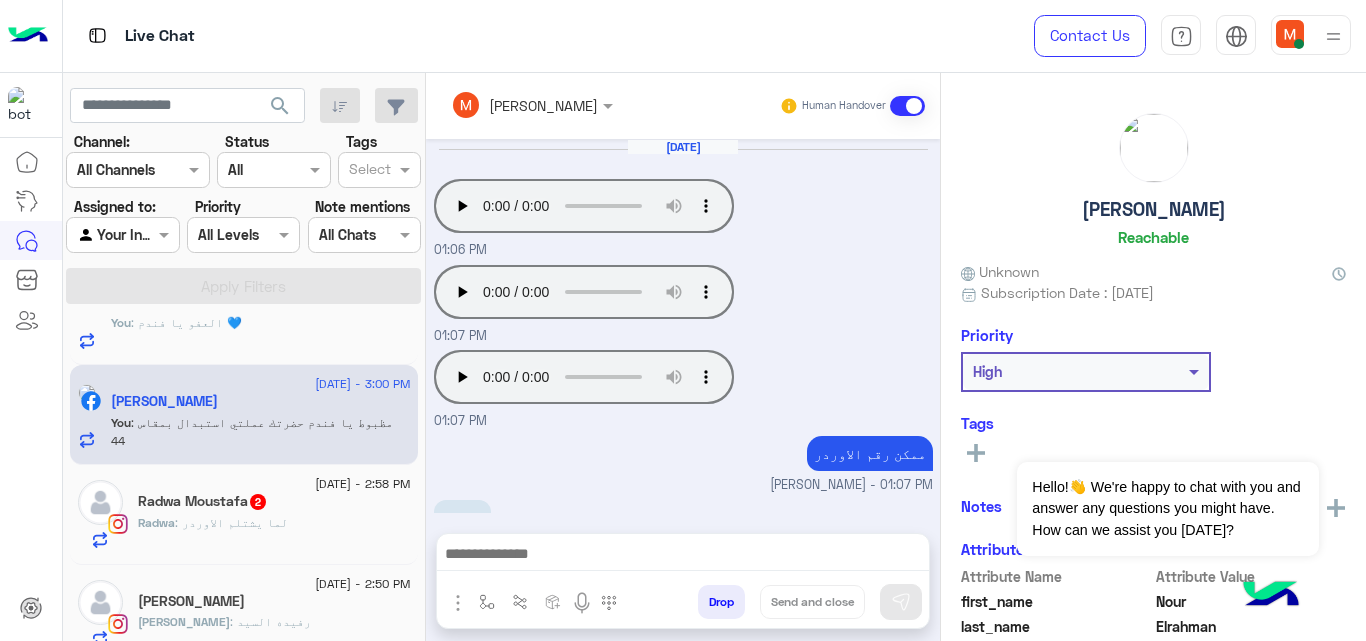 scroll, scrollTop: 397, scrollLeft: 0, axis: vertical 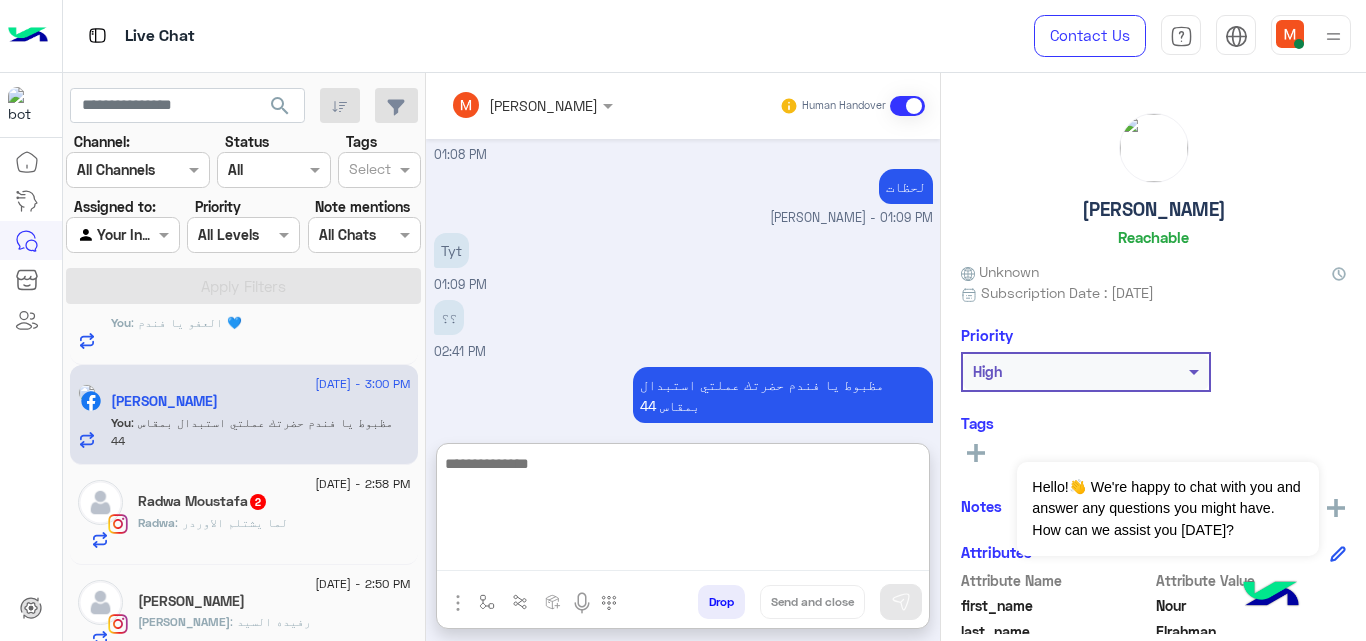 click at bounding box center (683, 511) 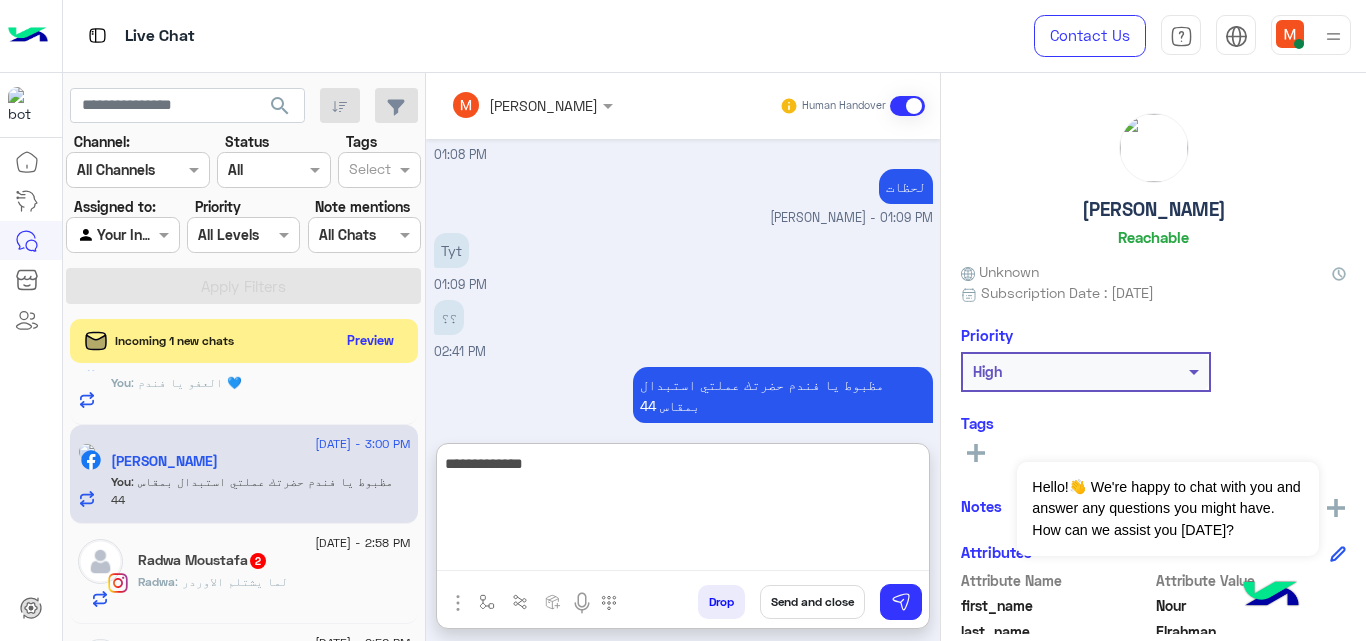 paste on "**********" 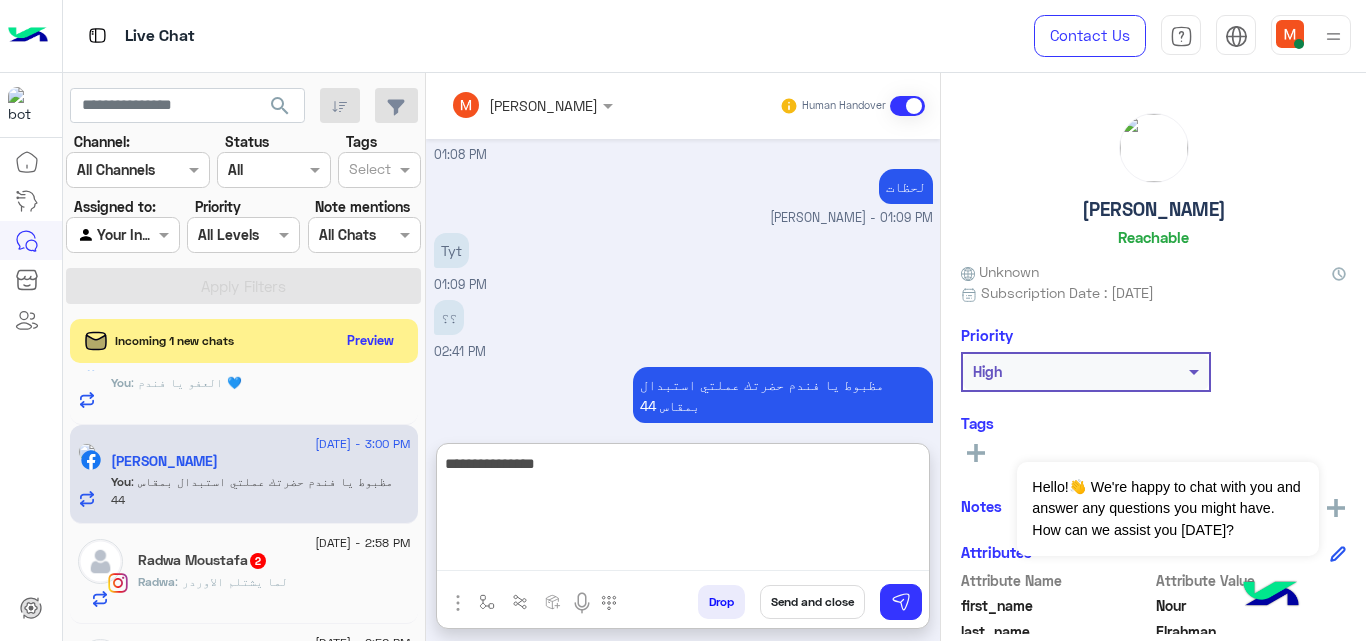 type on "**********" 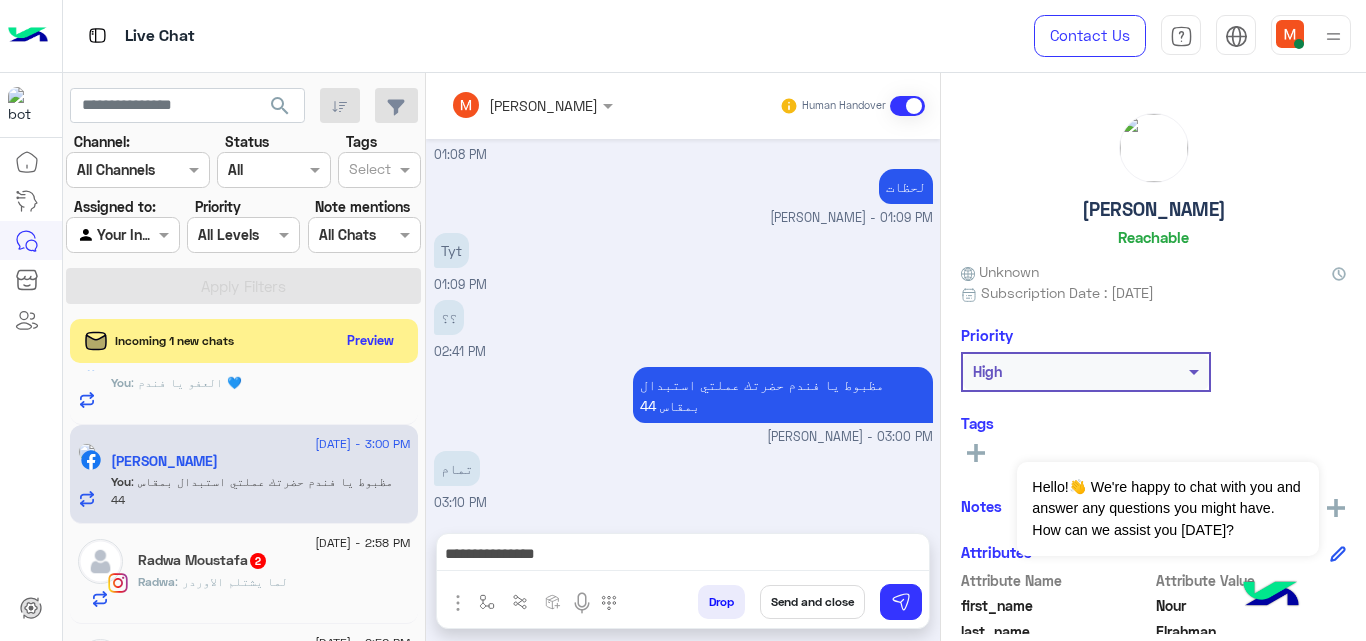 click on "Send and close" at bounding box center [812, 602] 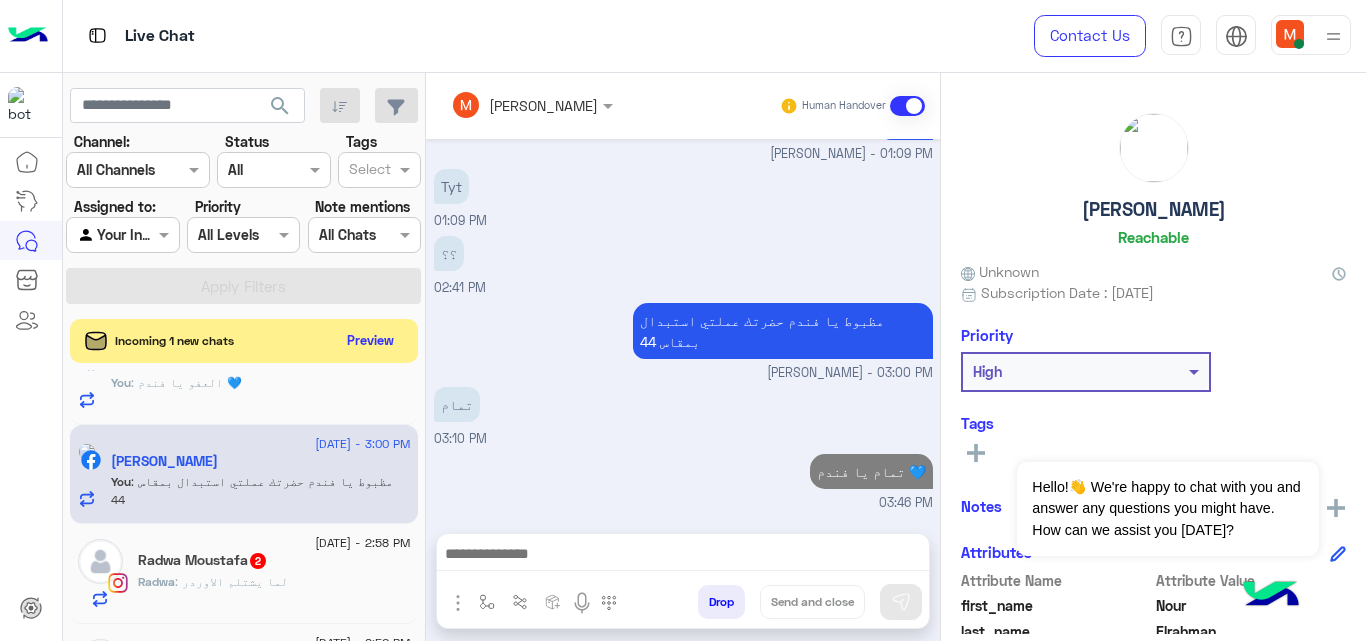 scroll, scrollTop: 498, scrollLeft: 0, axis: vertical 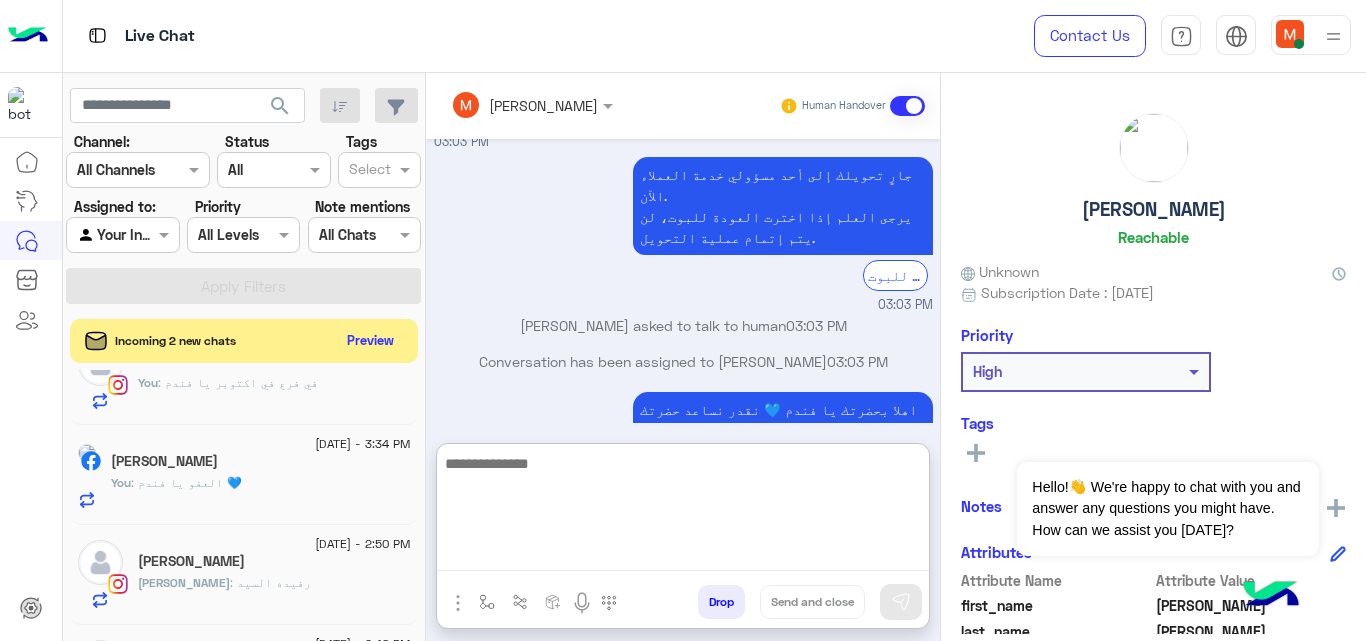click at bounding box center (683, 511) 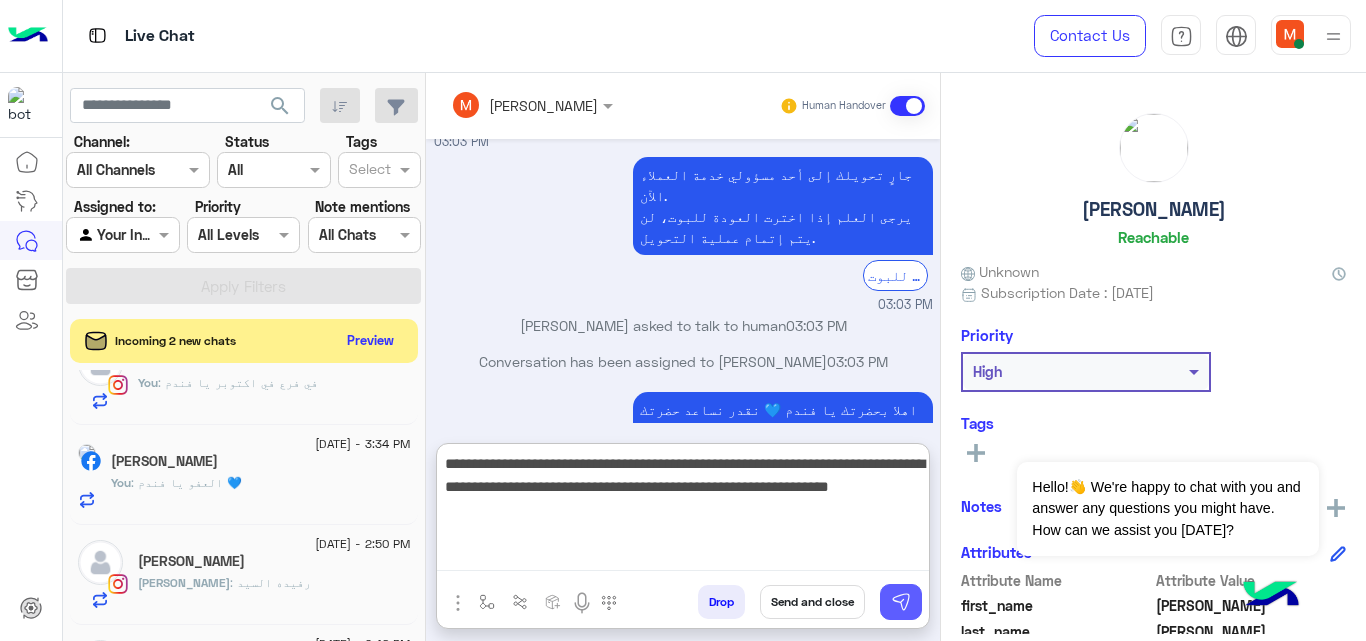 type on "**********" 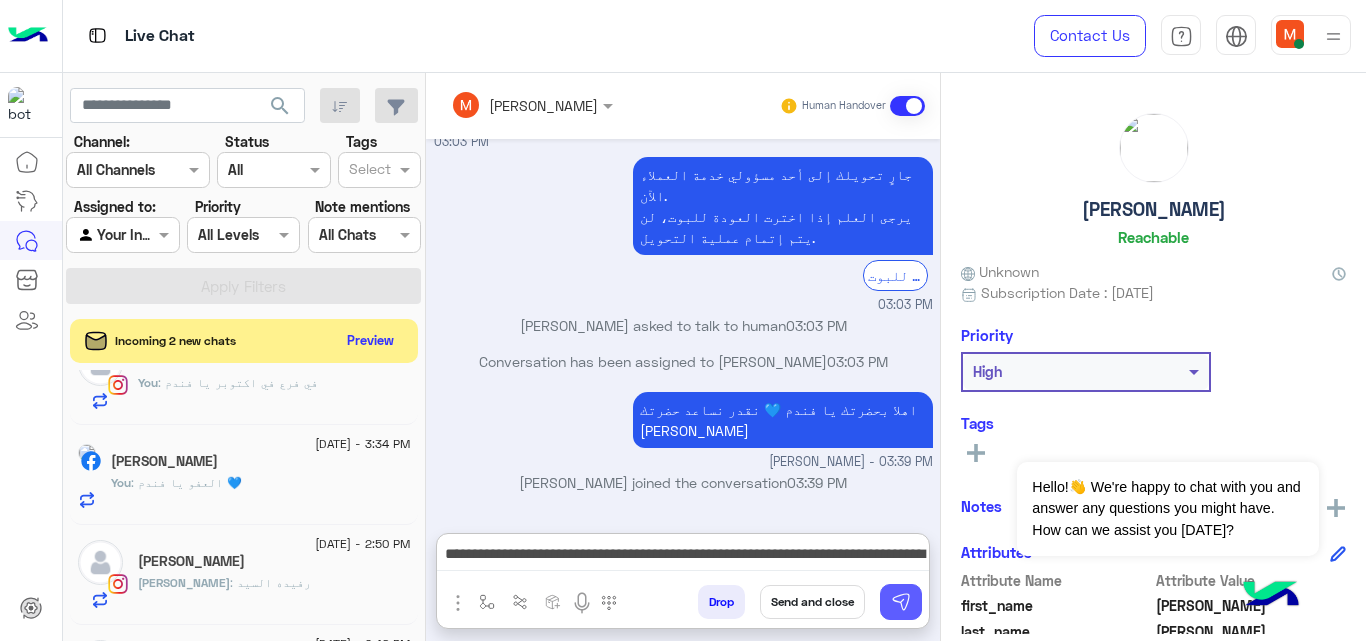 click at bounding box center [901, 602] 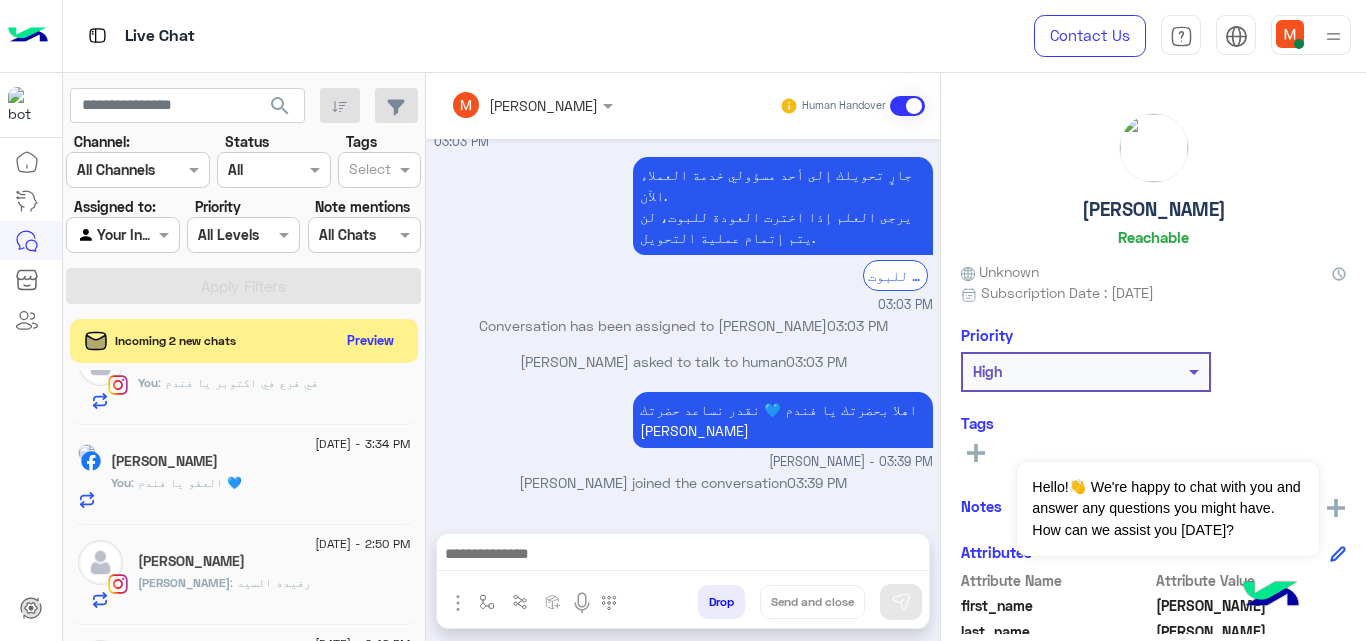 scroll, scrollTop: 754, scrollLeft: 0, axis: vertical 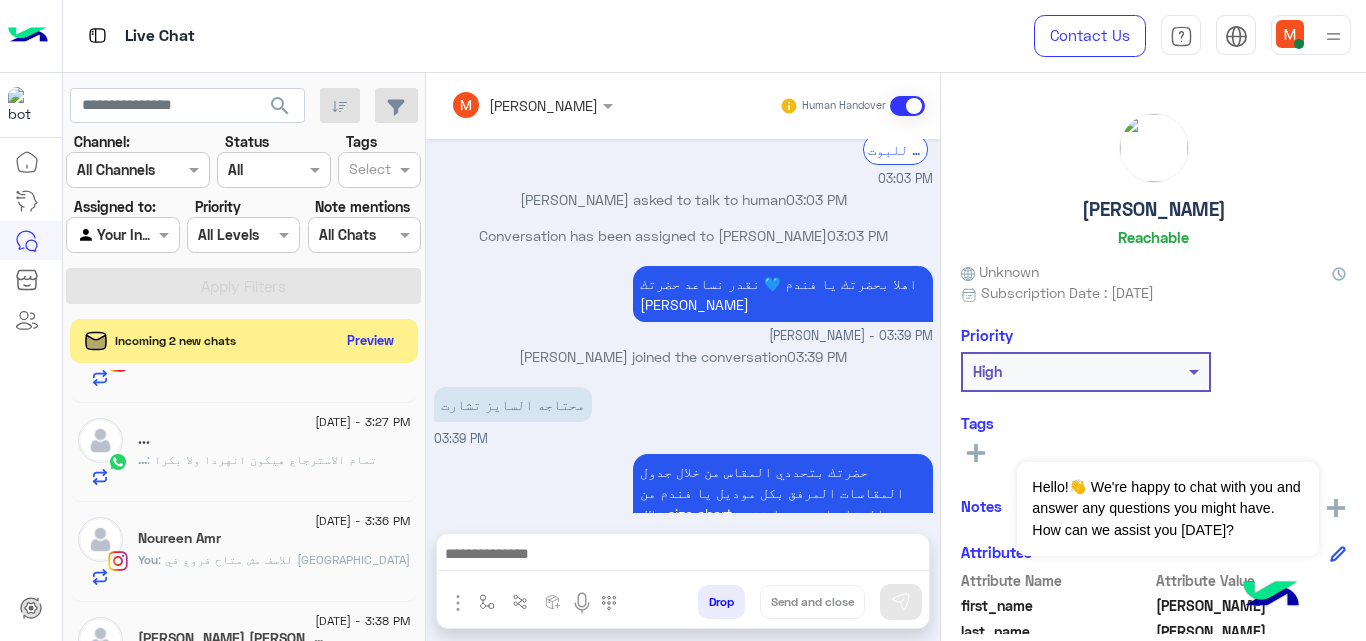 click on "... : تمام الاسترجاع هيكون انهردا ولا بكرا" 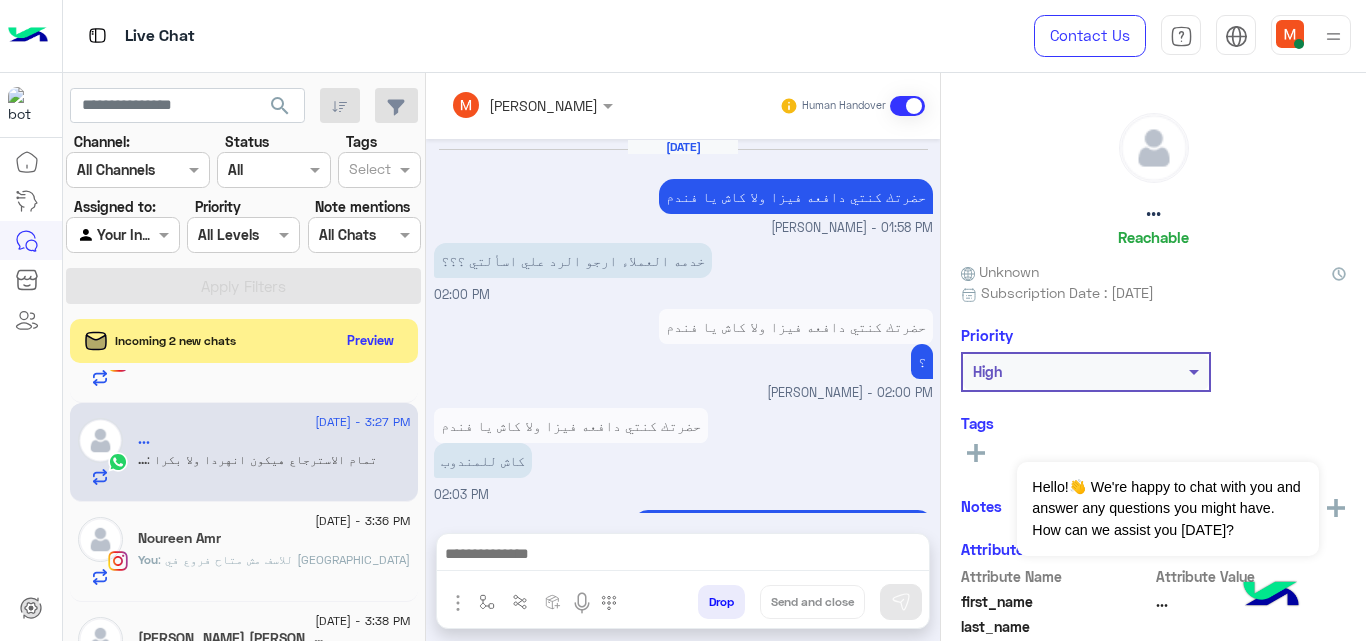 scroll, scrollTop: 439, scrollLeft: 0, axis: vertical 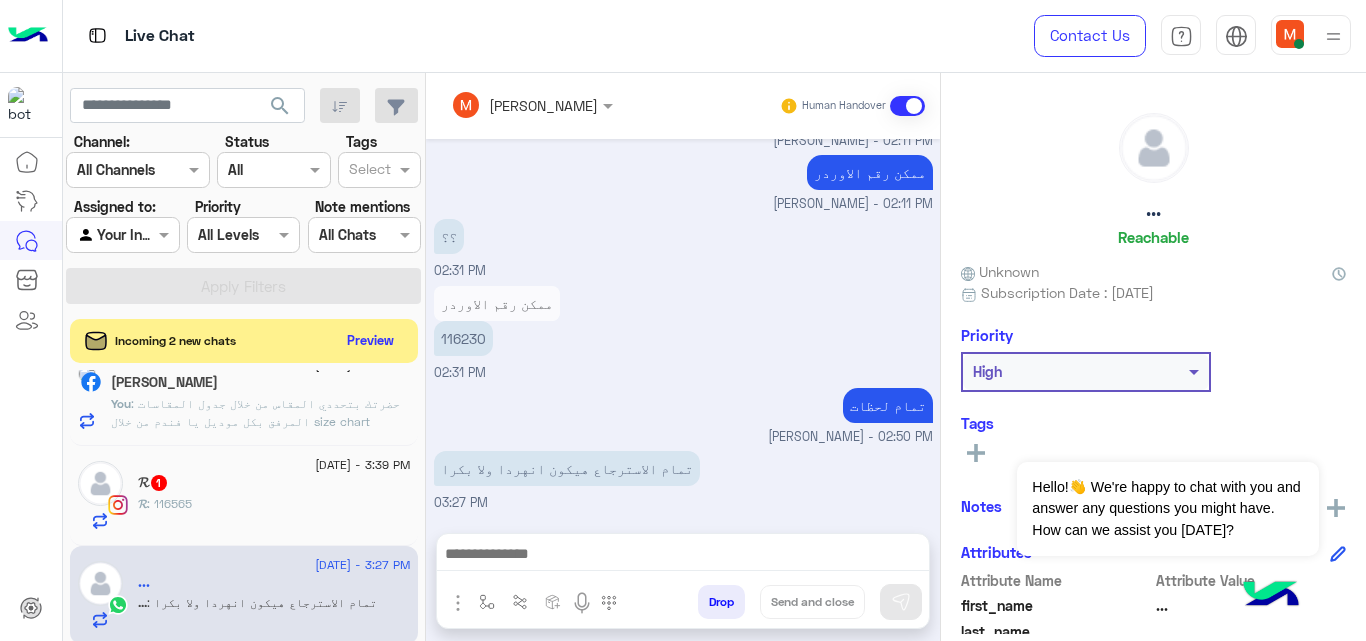 click on "𝓡   1" 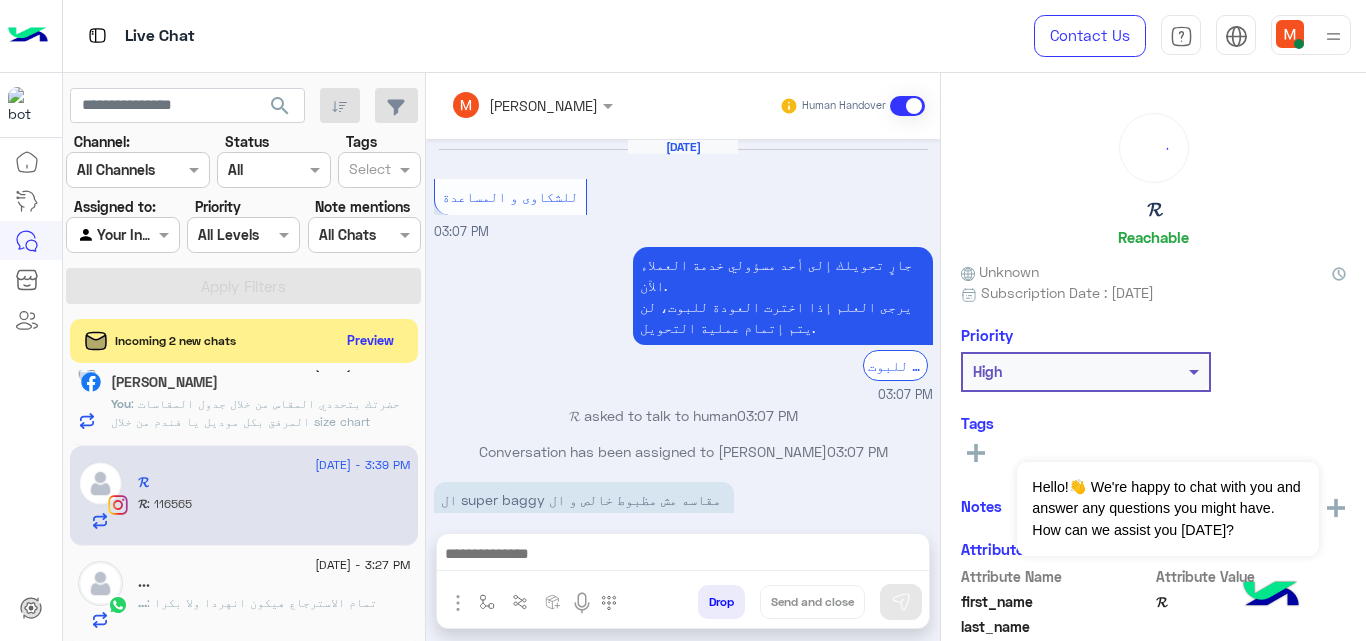 scroll, scrollTop: 459, scrollLeft: 0, axis: vertical 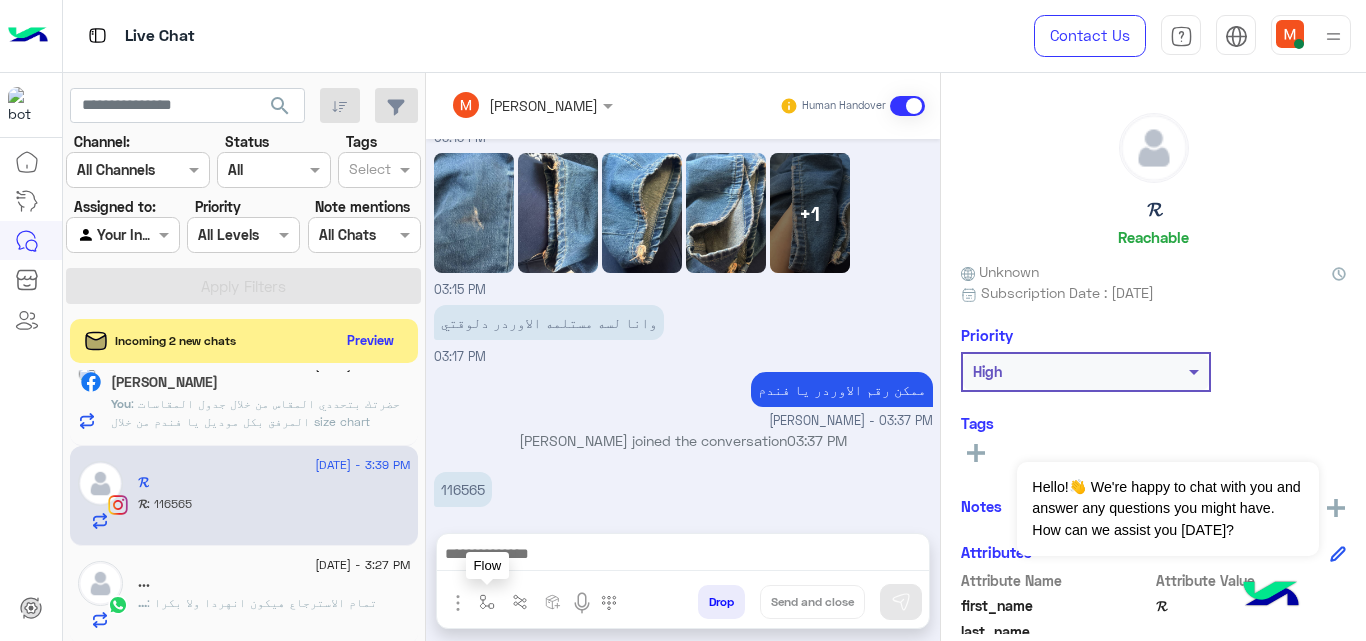 click at bounding box center (487, 601) 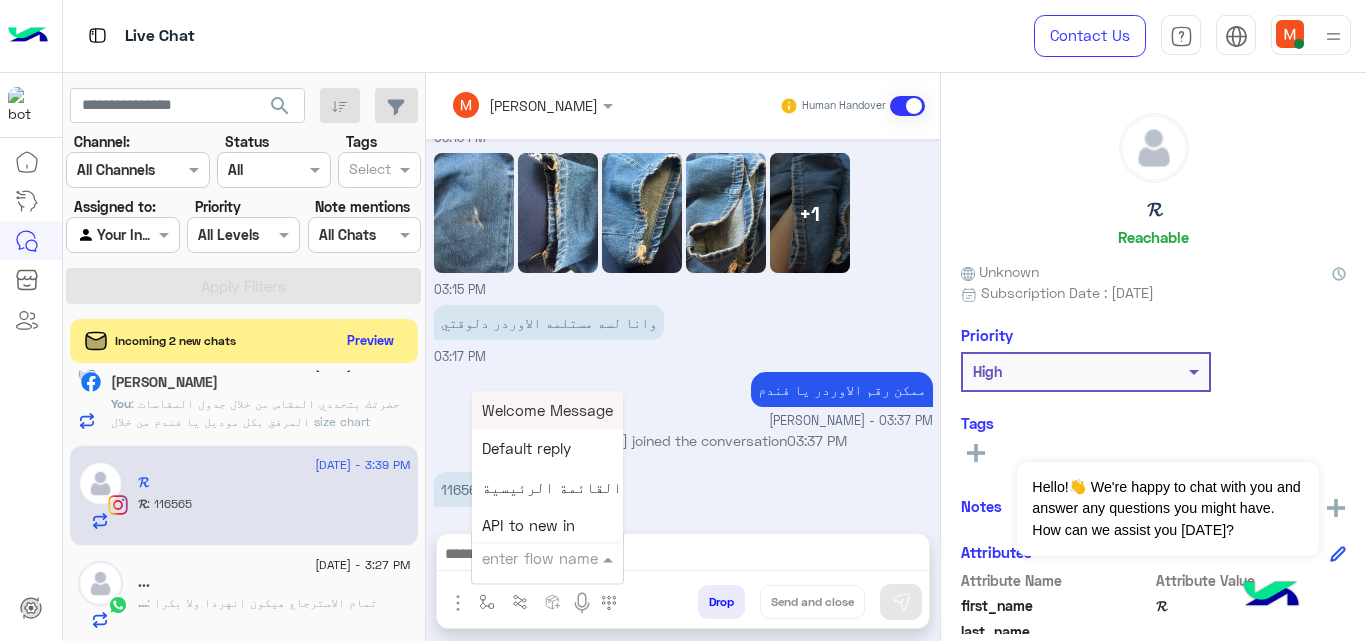 click at bounding box center (523, 558) 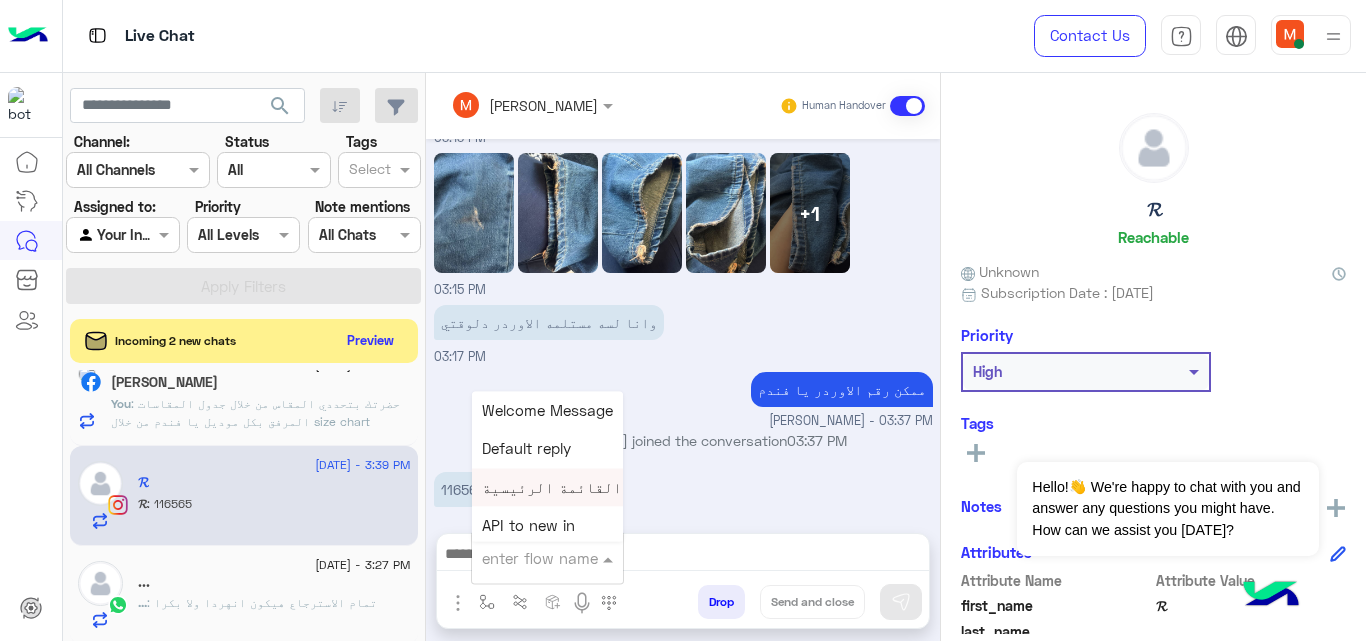 click at bounding box center [683, 559] 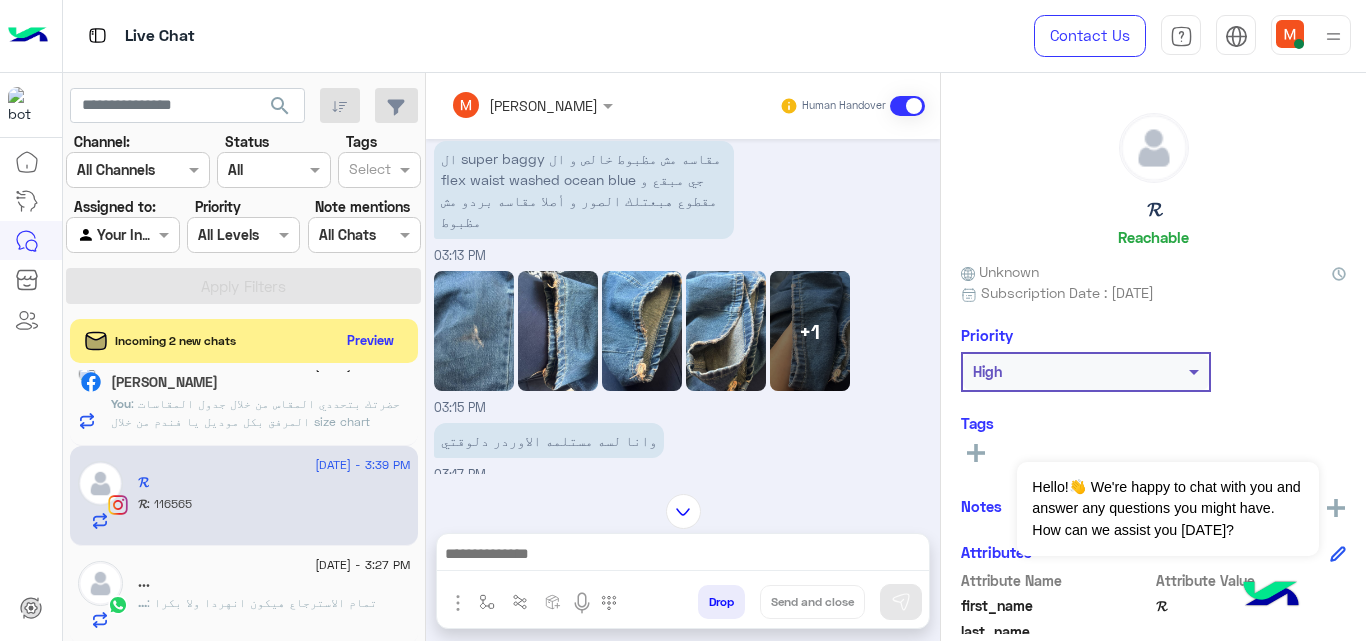 scroll, scrollTop: 330, scrollLeft: 0, axis: vertical 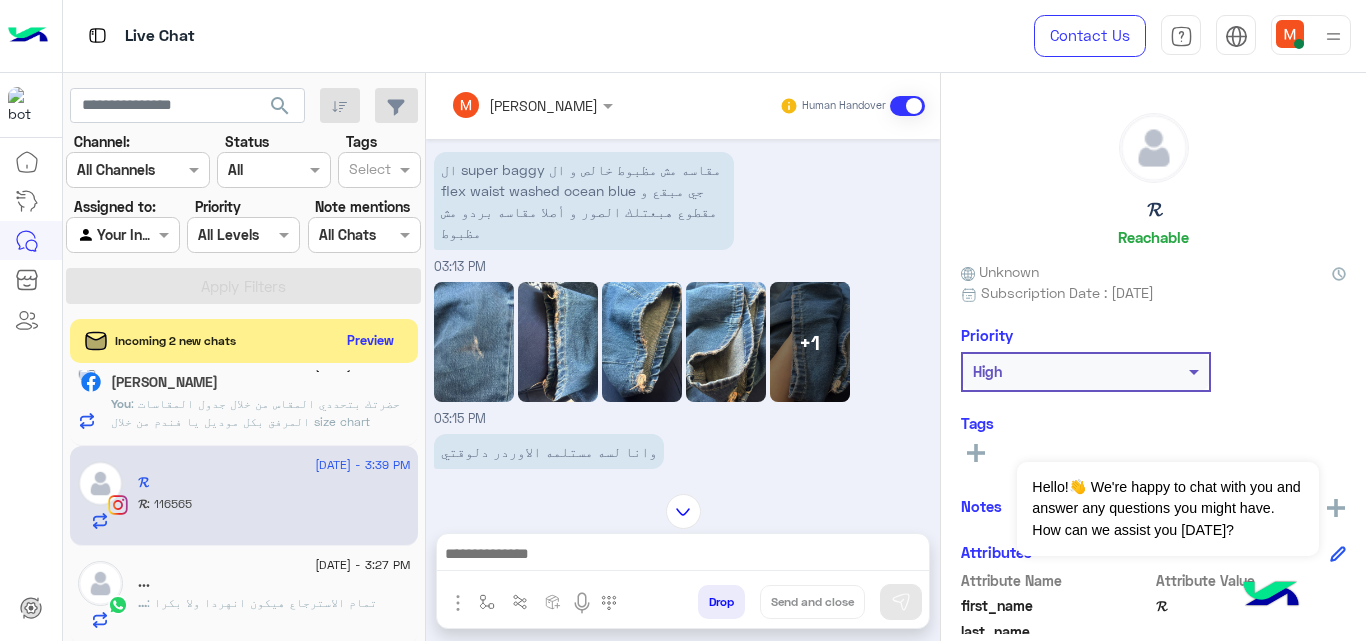 click 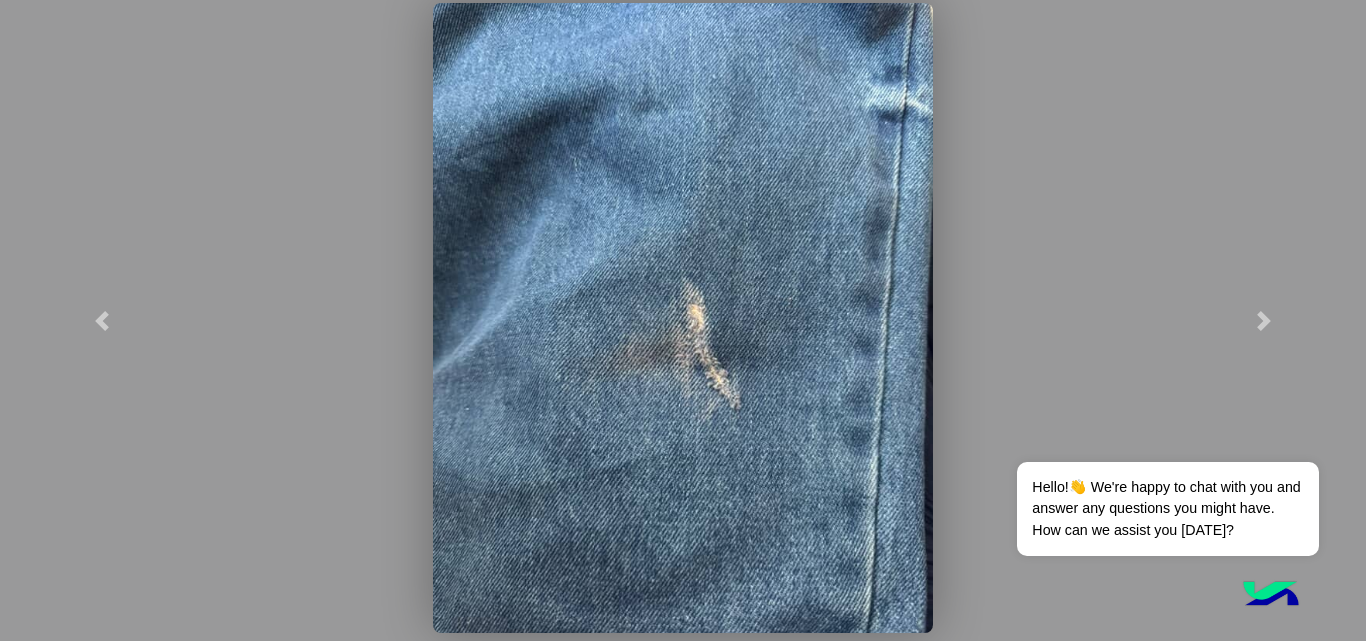click 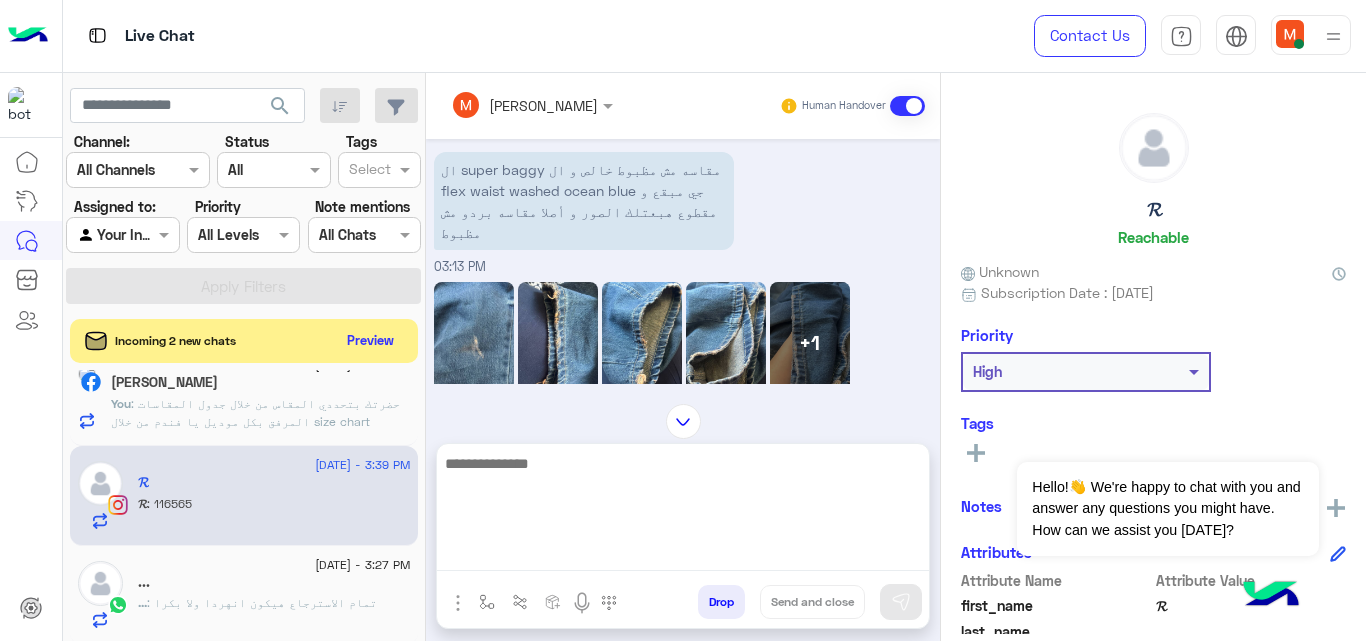click at bounding box center (683, 511) 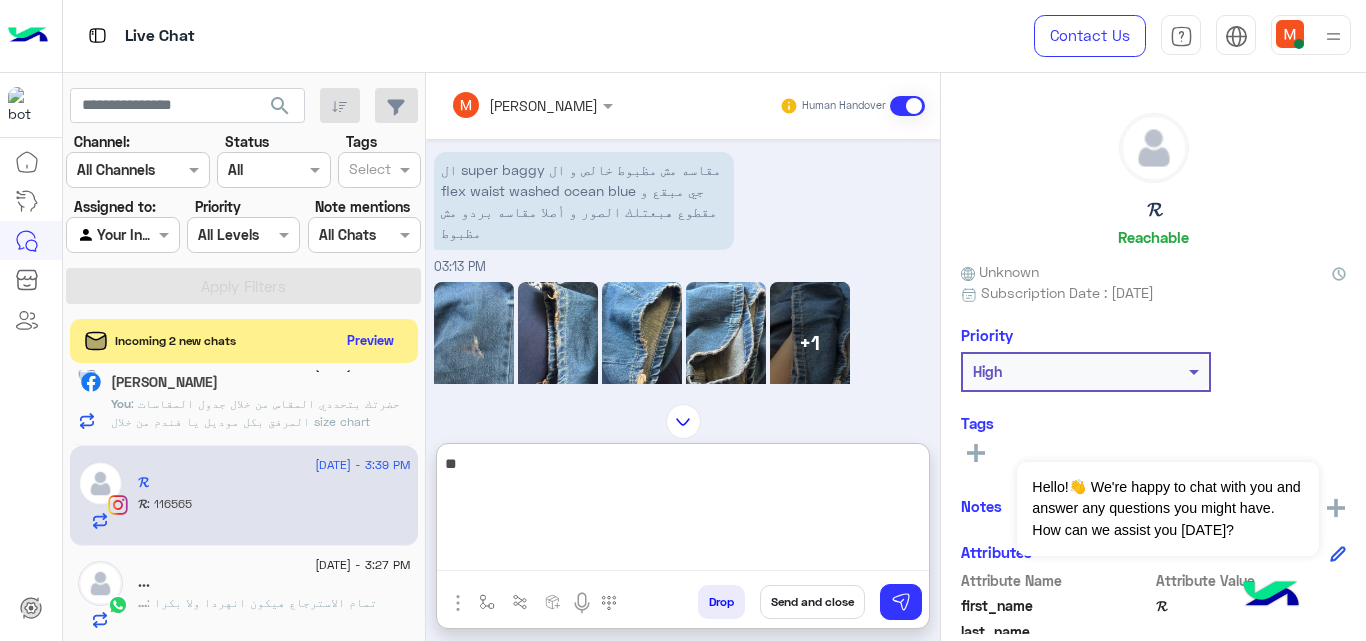 type on "*" 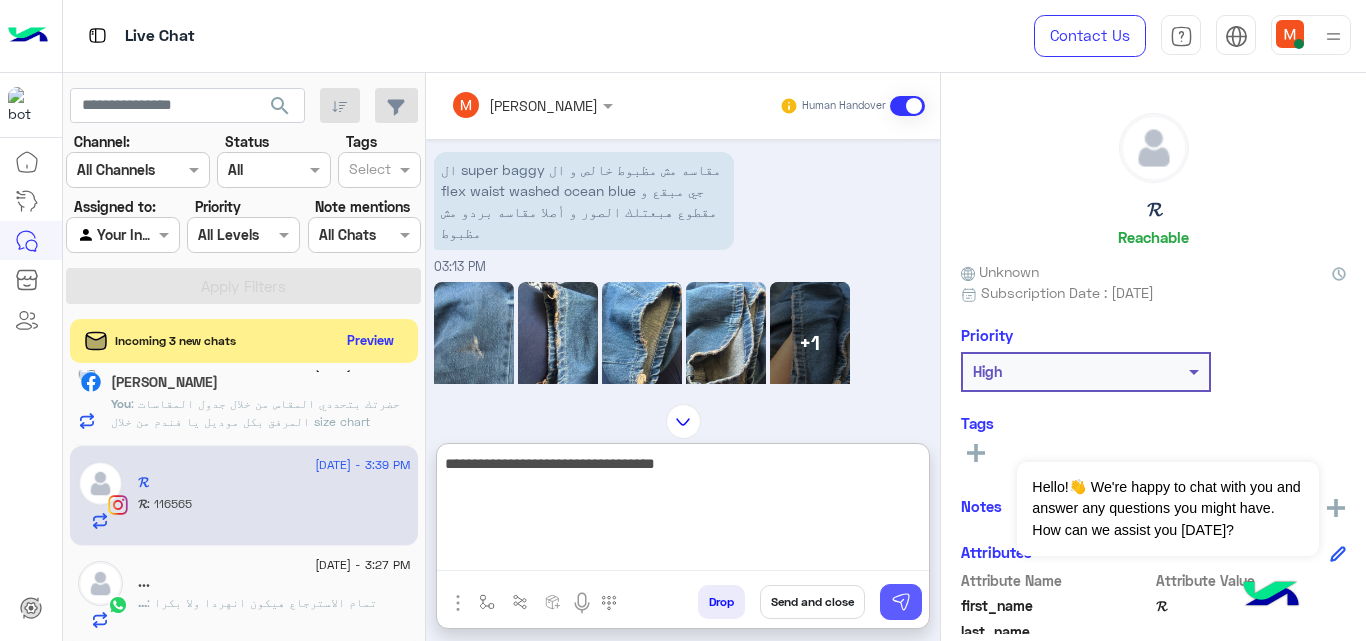 type on "**********" 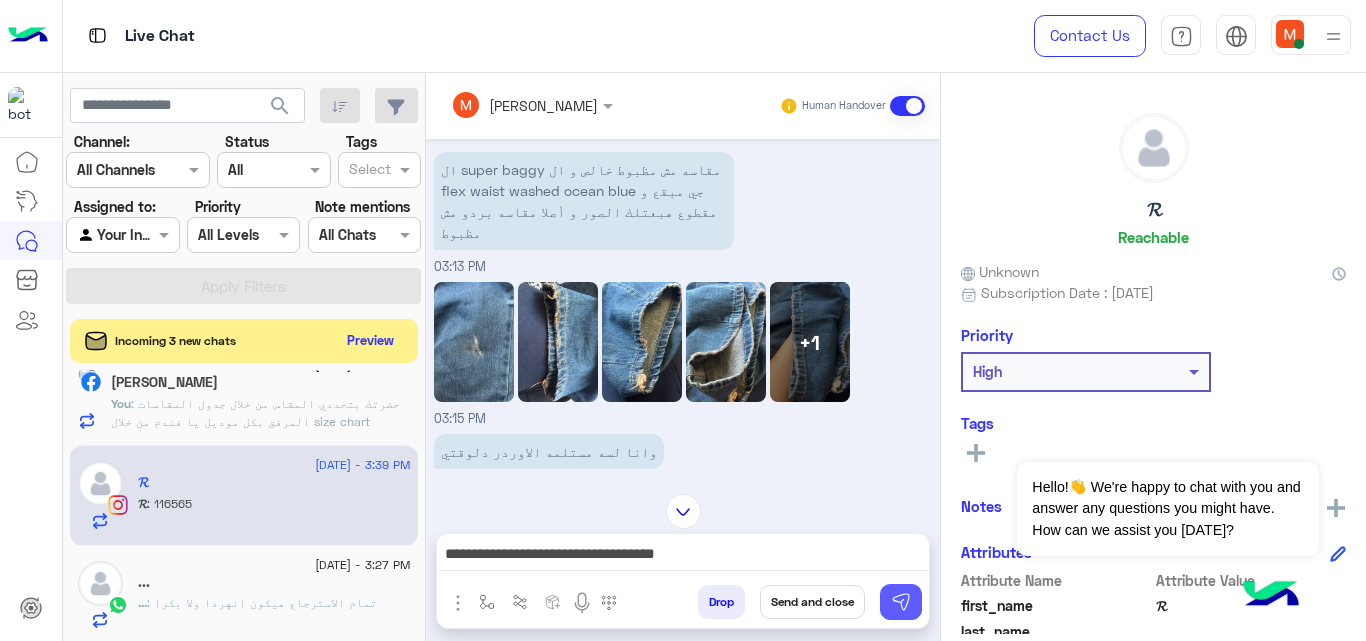 click at bounding box center [901, 602] 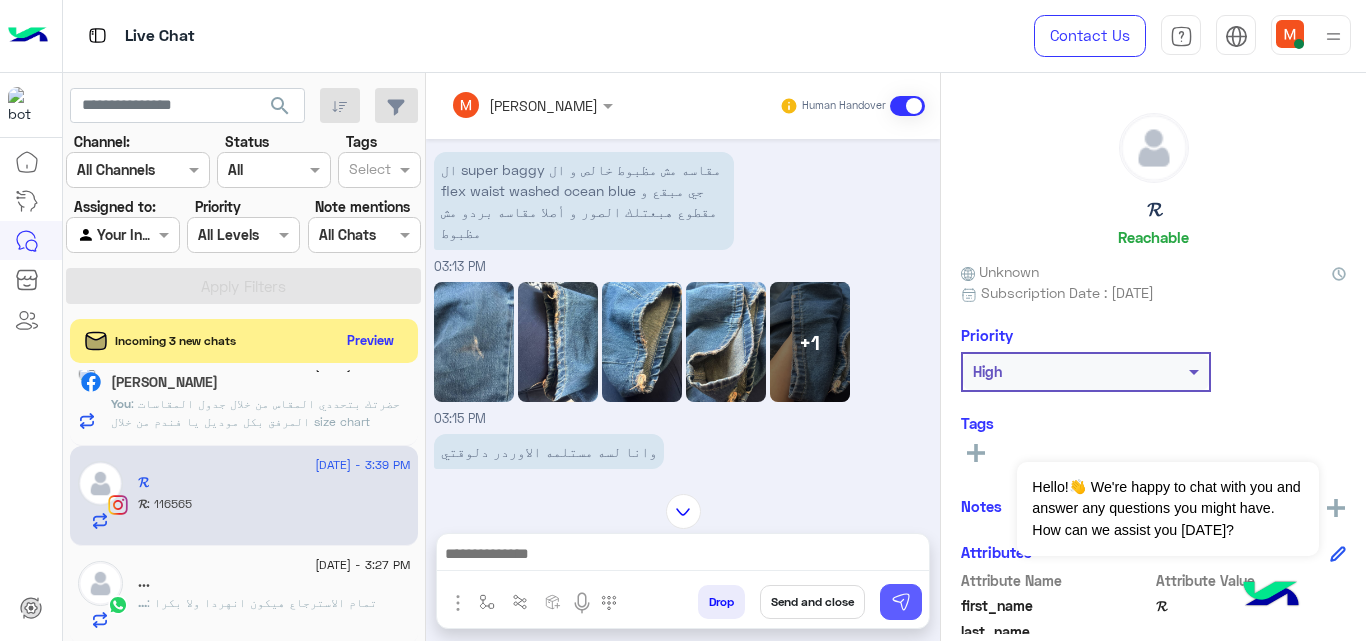 scroll, scrollTop: 523, scrollLeft: 0, axis: vertical 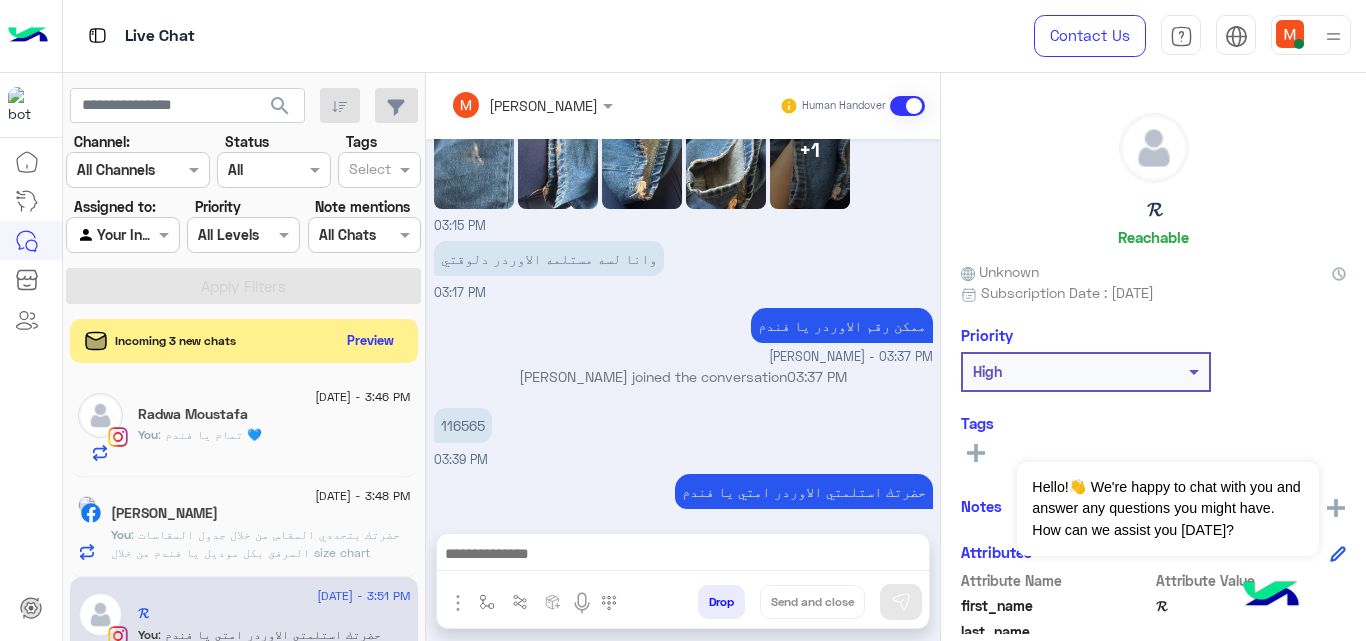 click on "You  : تمام يا فندم 💙" 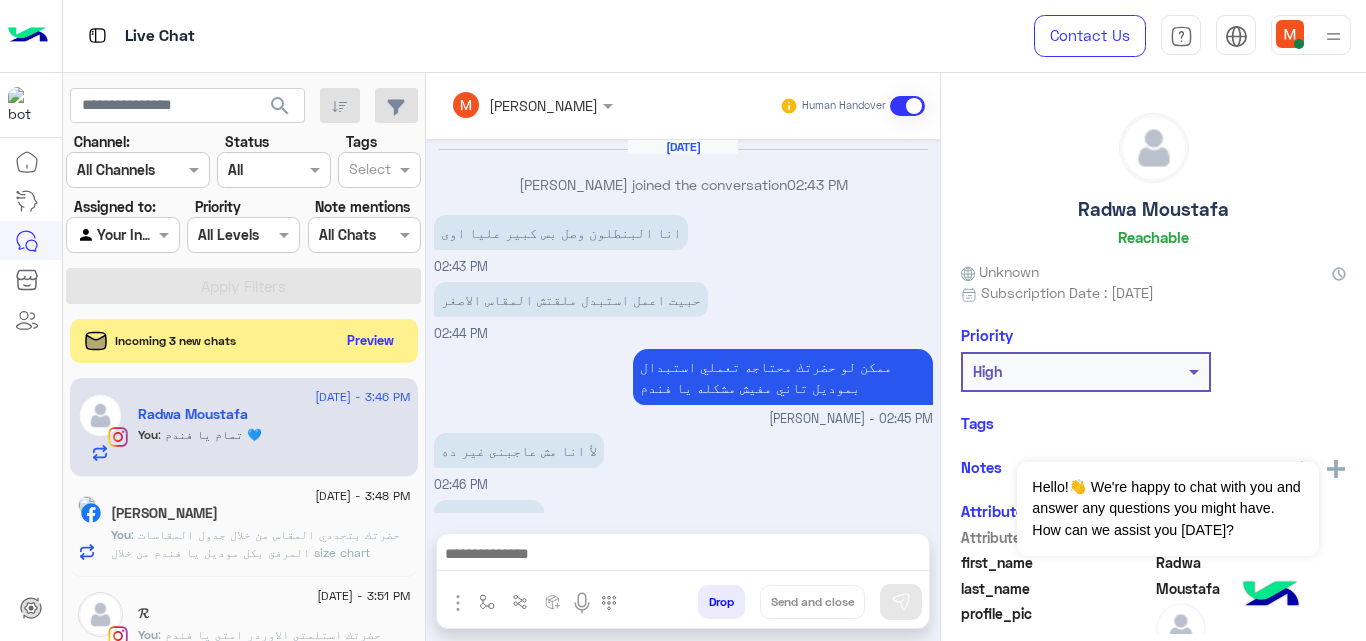 scroll, scrollTop: 334, scrollLeft: 0, axis: vertical 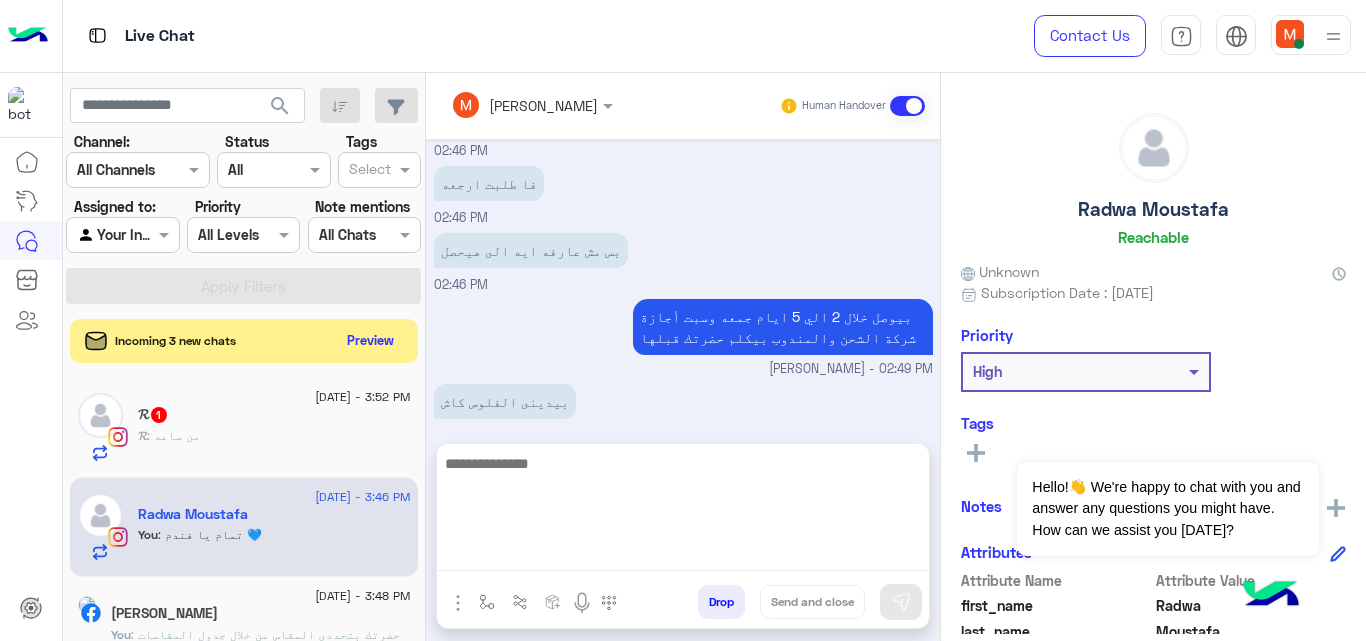 click at bounding box center [683, 511] 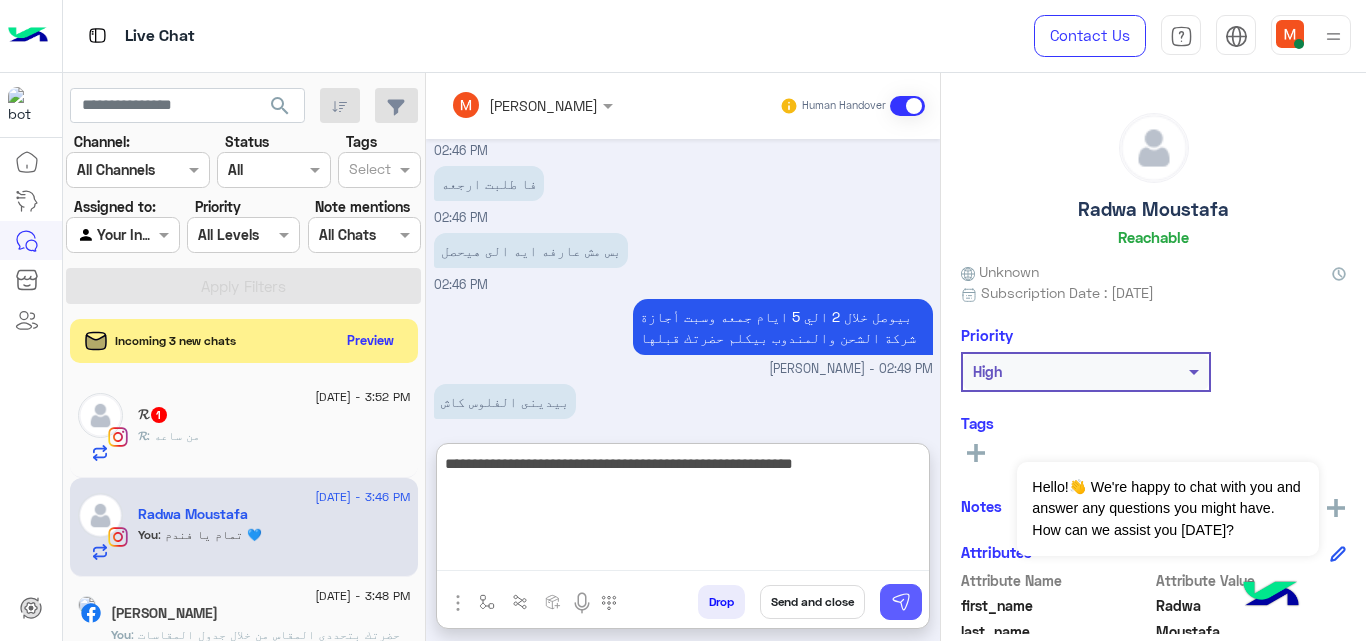 type on "**********" 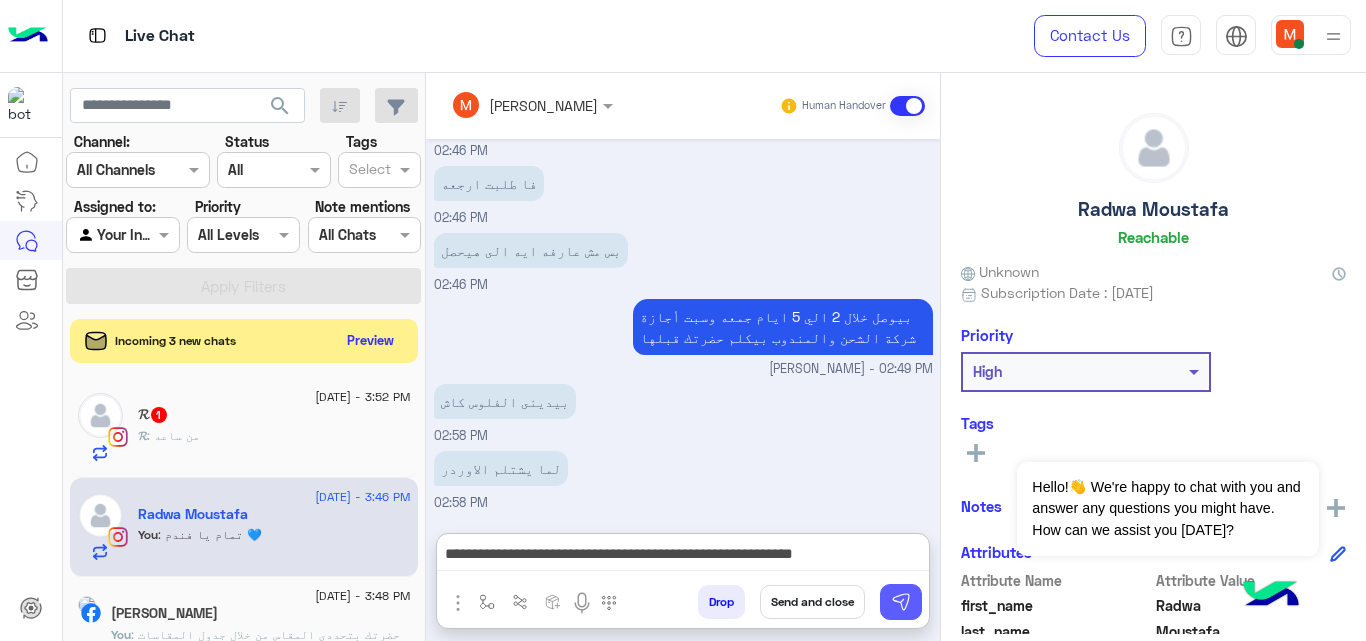 click at bounding box center (901, 602) 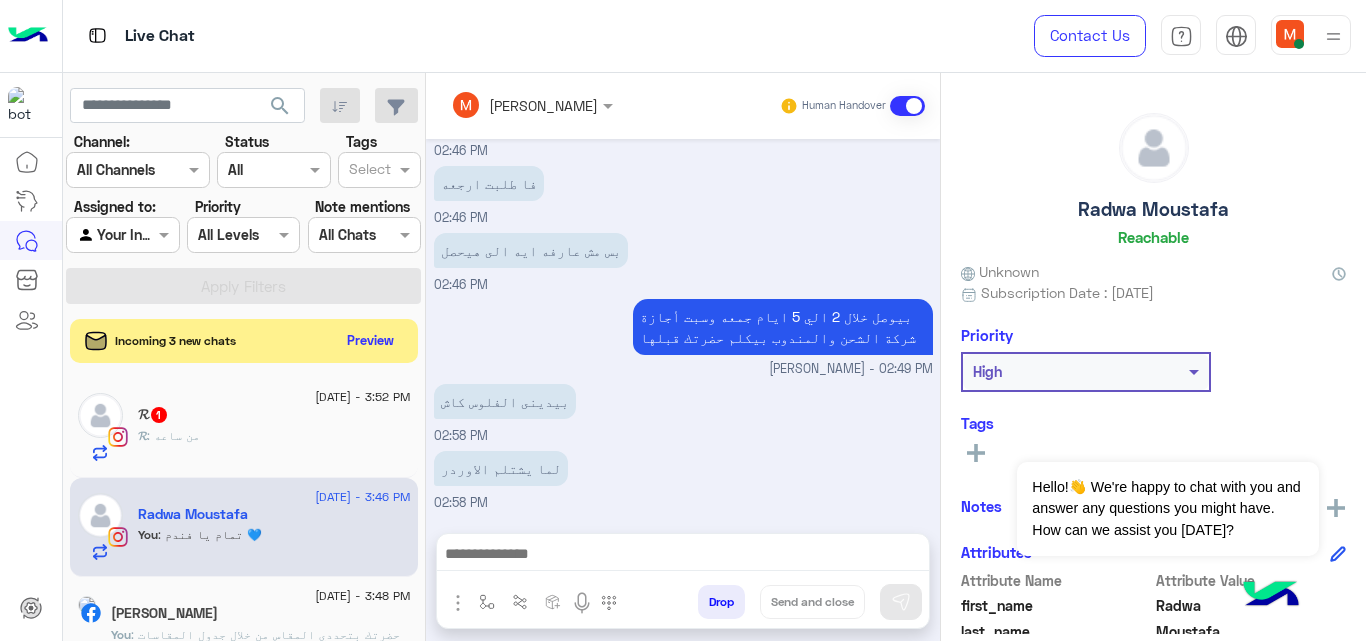 scroll, scrollTop: 419, scrollLeft: 0, axis: vertical 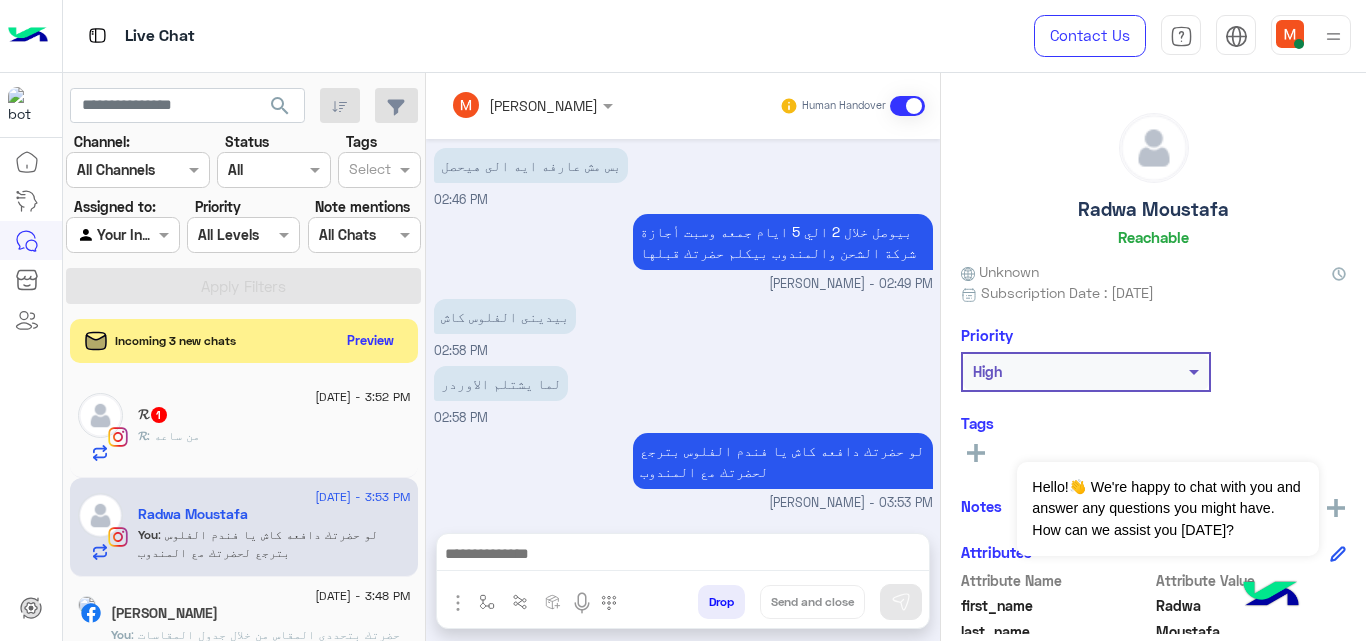 click on "𝓡 : من ساعه" 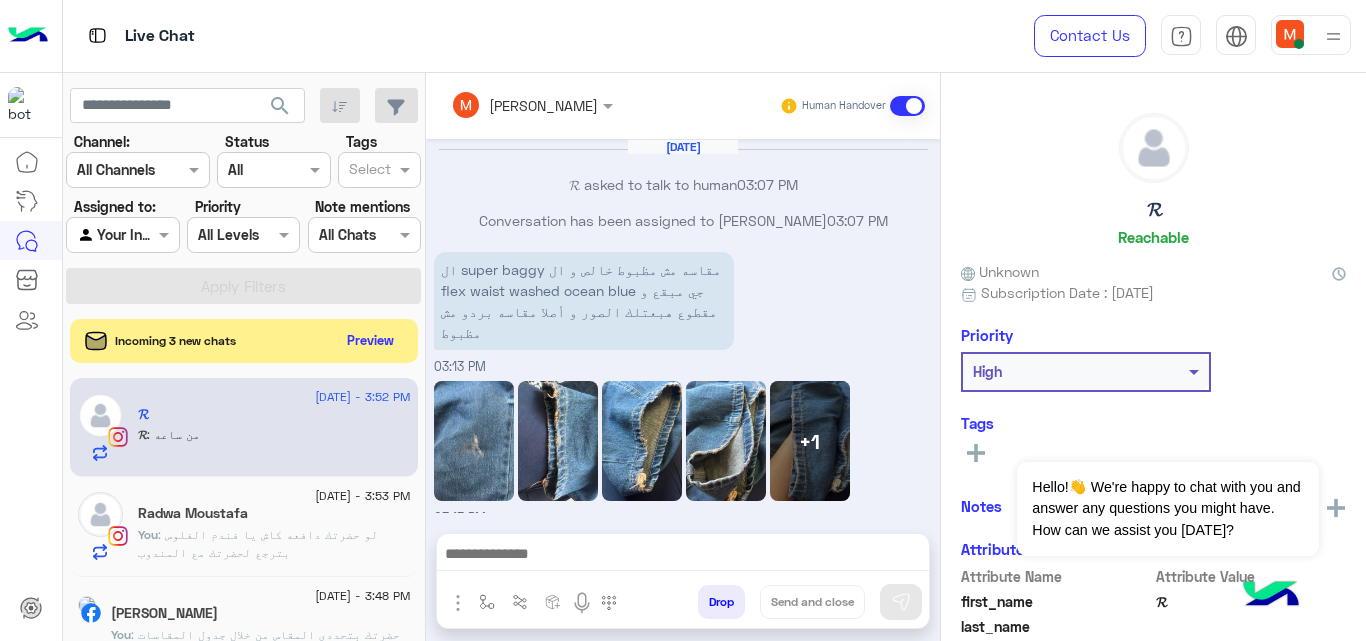 scroll, scrollTop: 379, scrollLeft: 0, axis: vertical 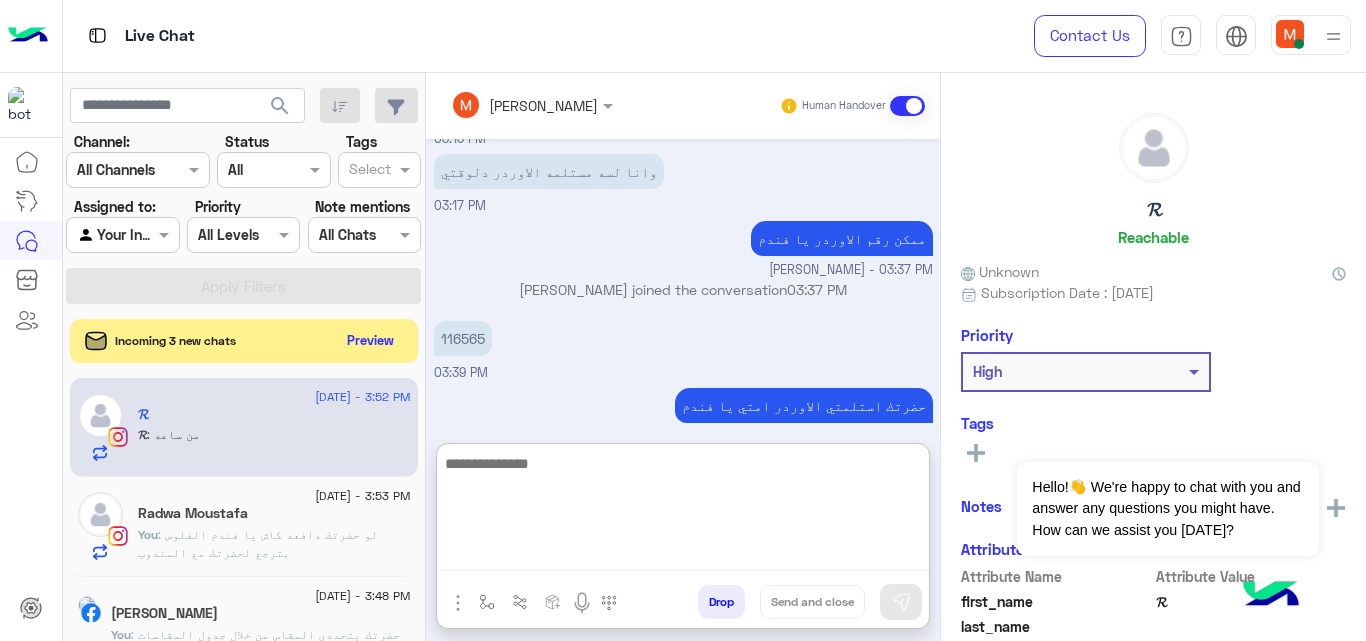 click at bounding box center [683, 511] 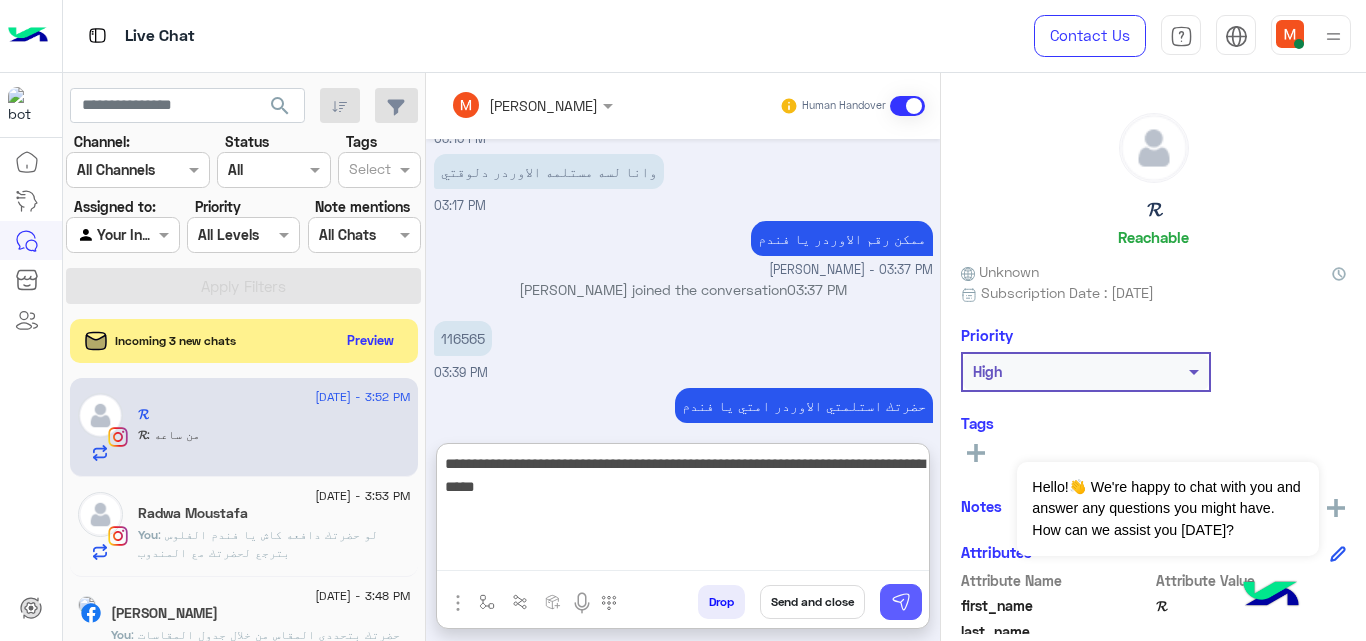 type on "**********" 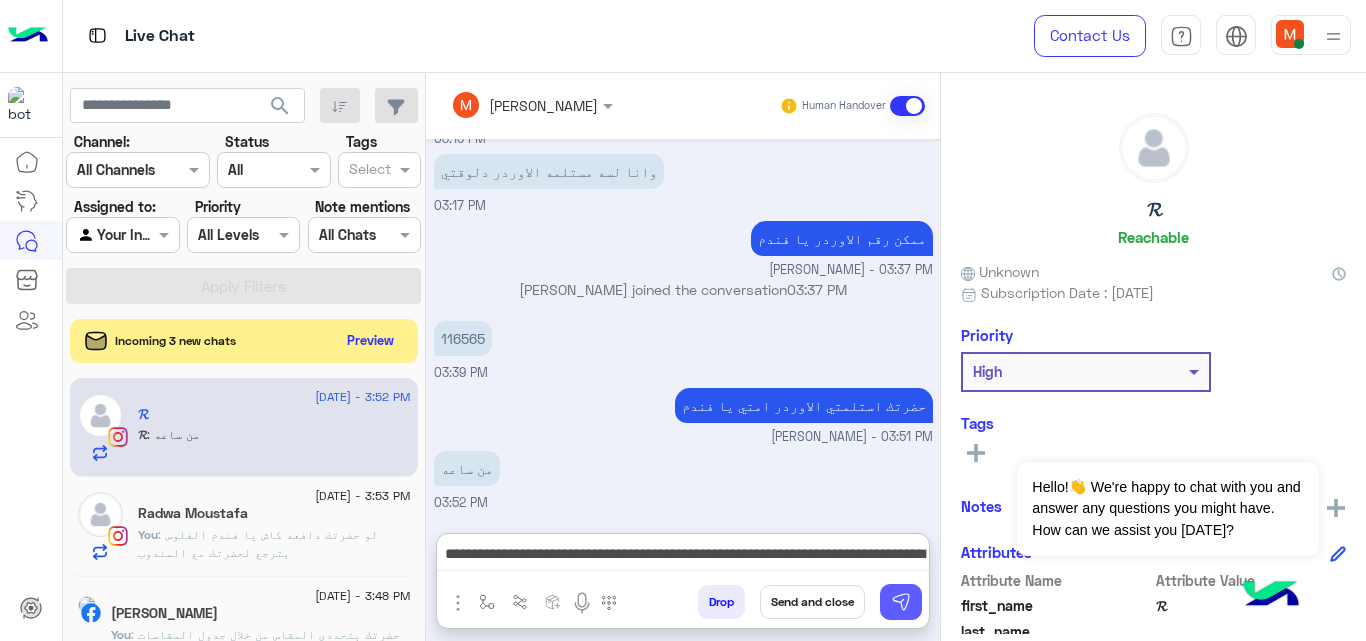 click at bounding box center [901, 602] 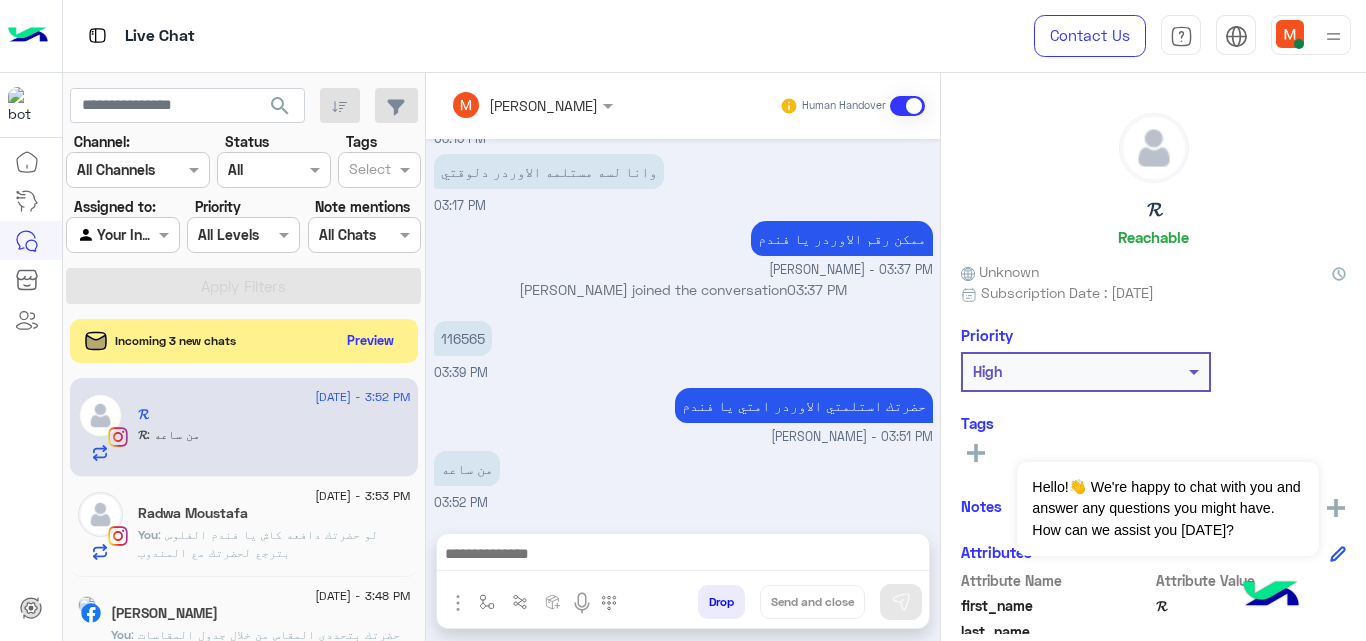 scroll, scrollTop: 464, scrollLeft: 0, axis: vertical 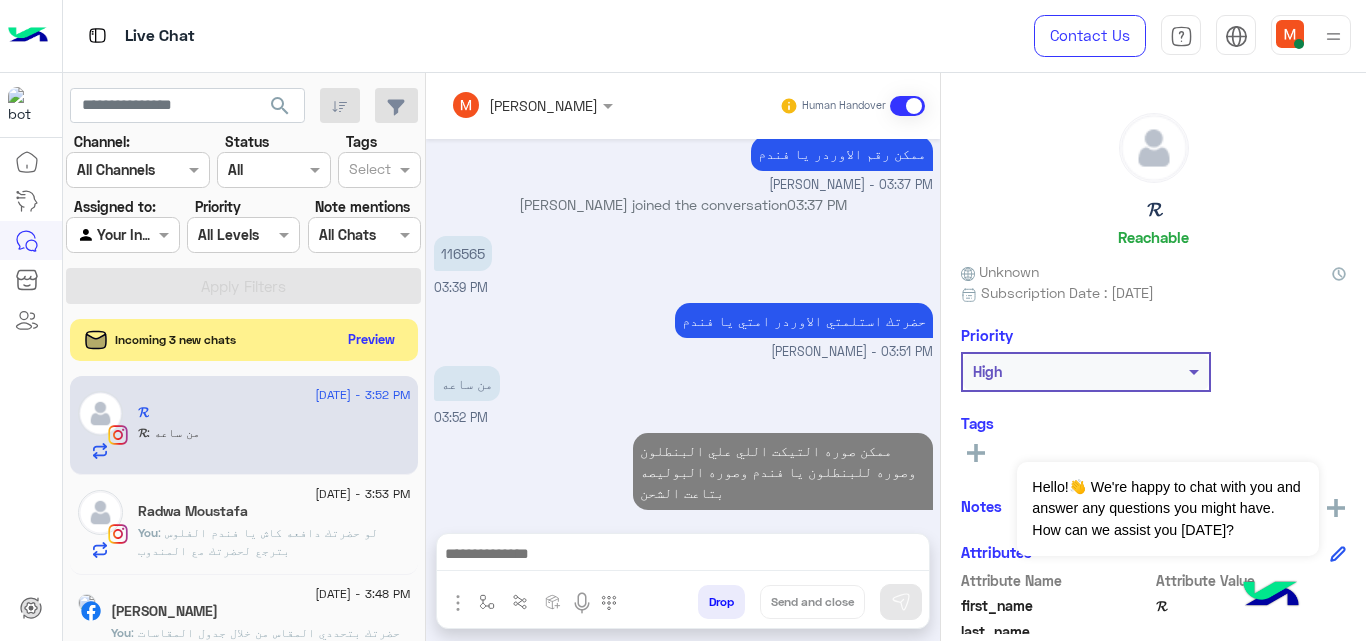 click on "Preview" 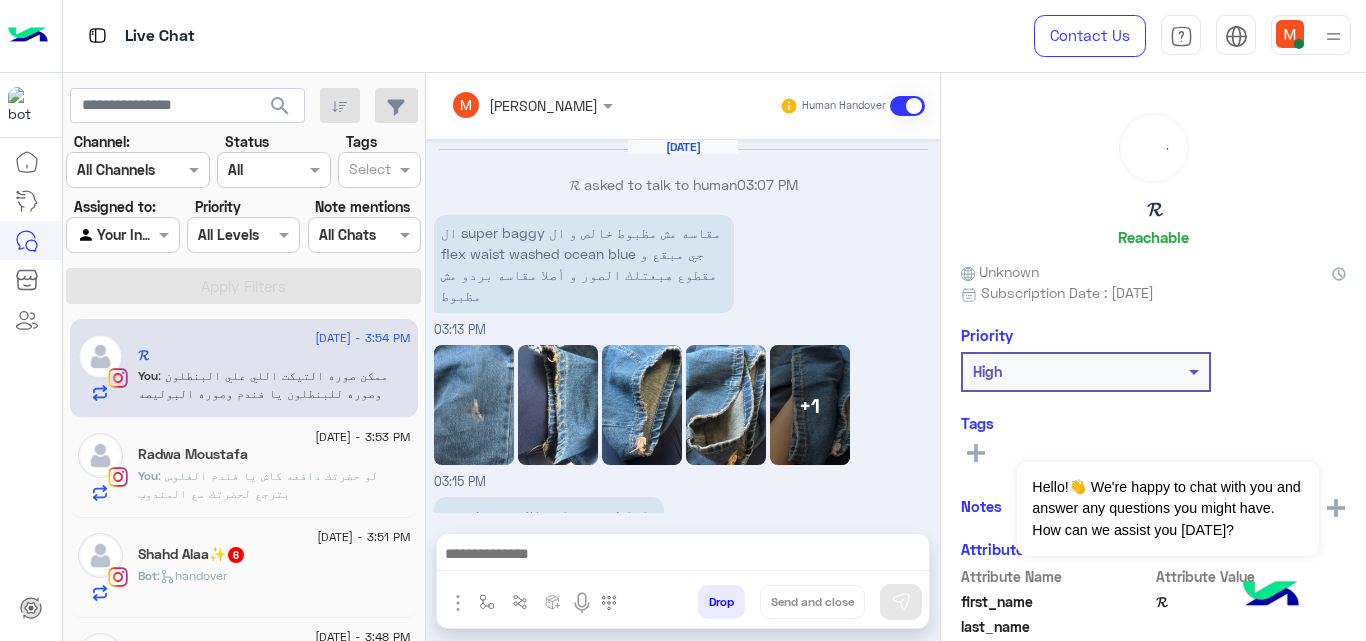 scroll, scrollTop: 428, scrollLeft: 0, axis: vertical 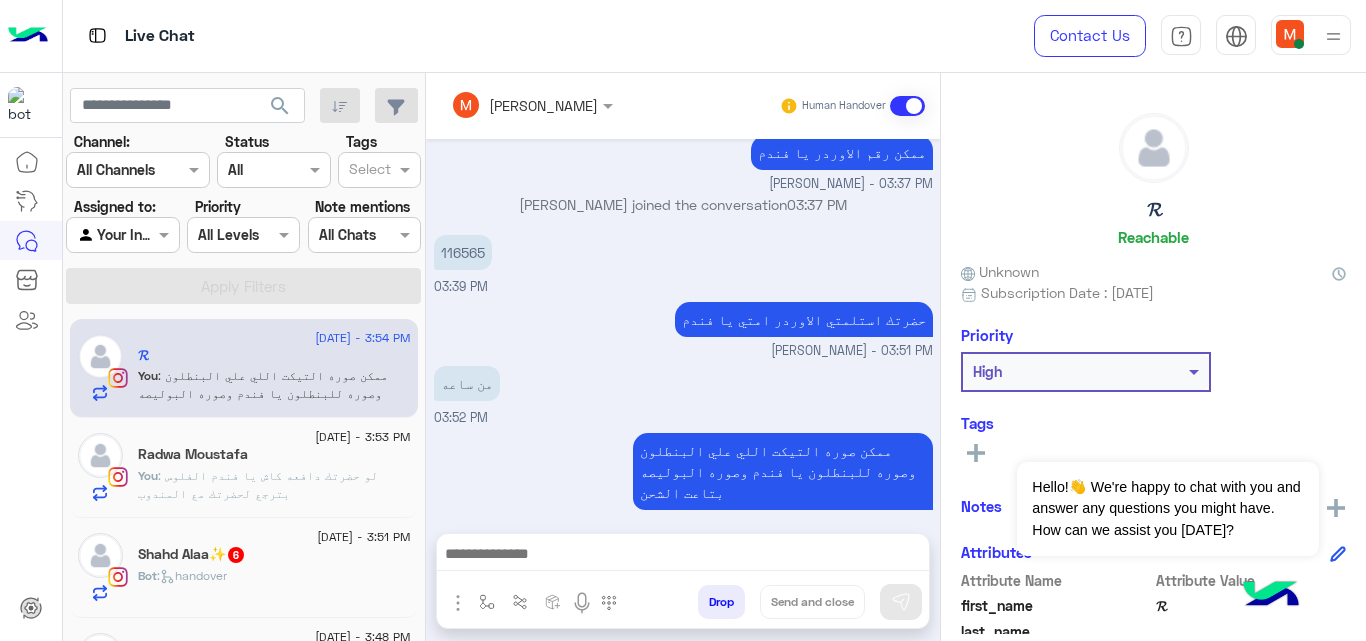 click on "Bot :   handover" 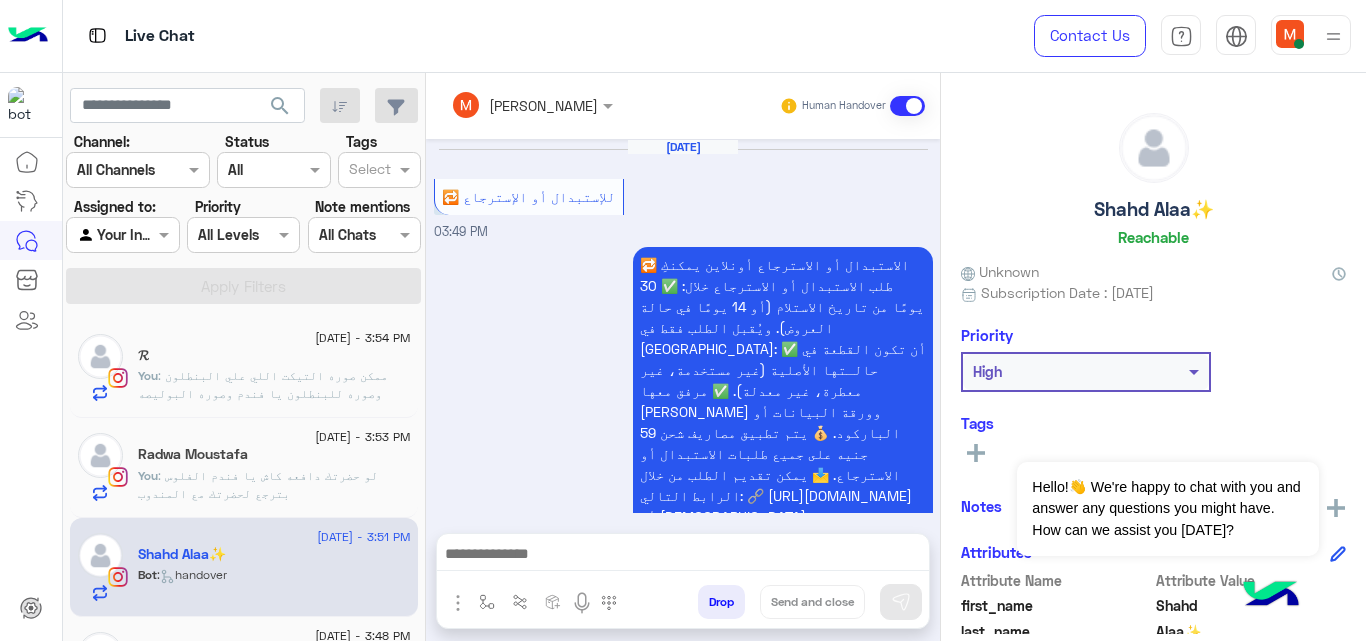 scroll, scrollTop: 1214, scrollLeft: 0, axis: vertical 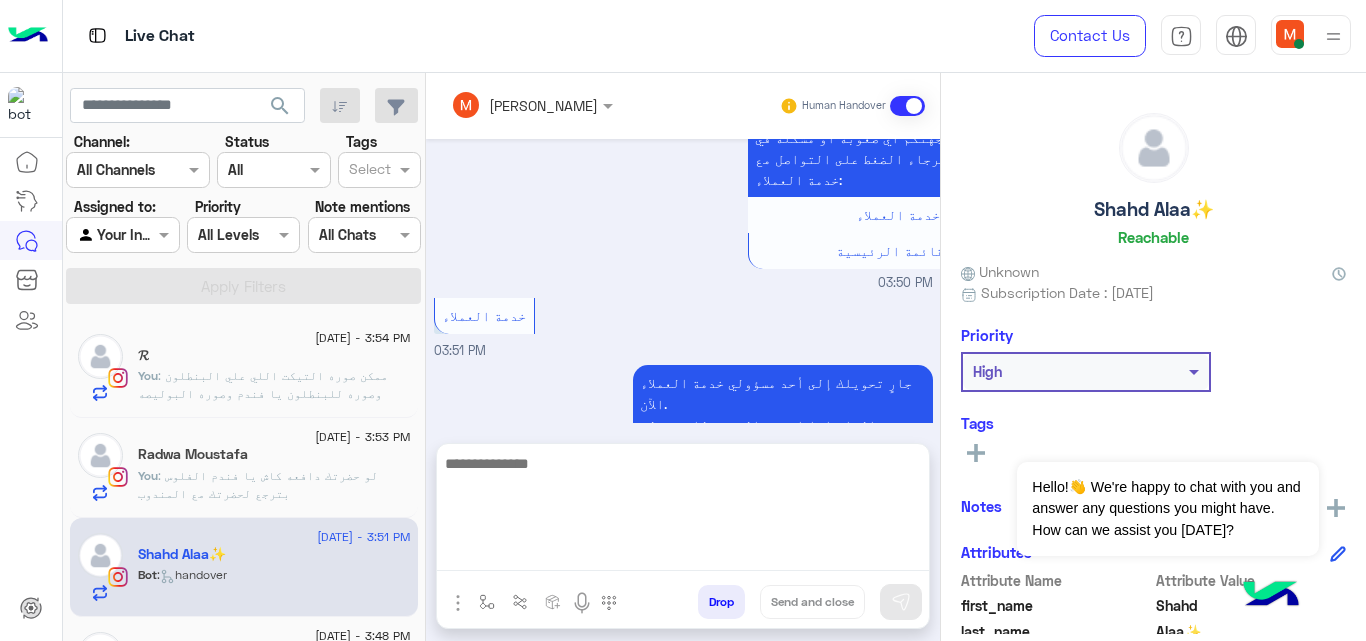 click at bounding box center (683, 511) 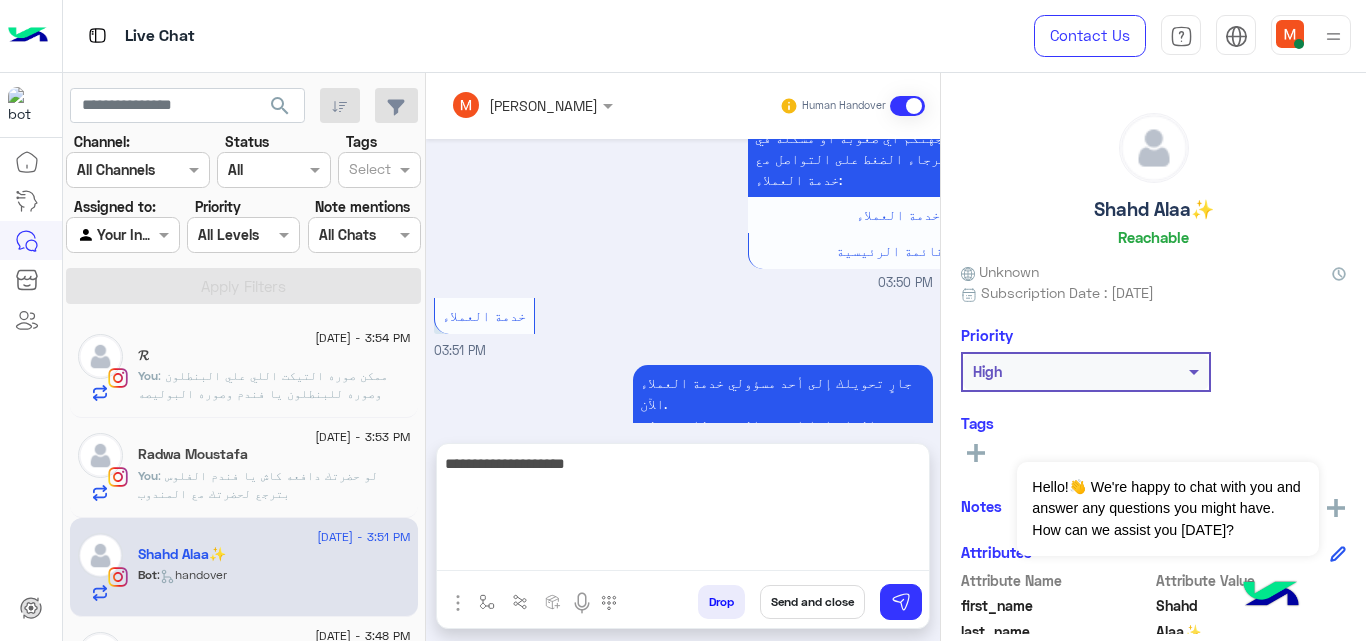 drag, startPoint x: 788, startPoint y: 342, endPoint x: 758, endPoint y: 557, distance: 217.08293 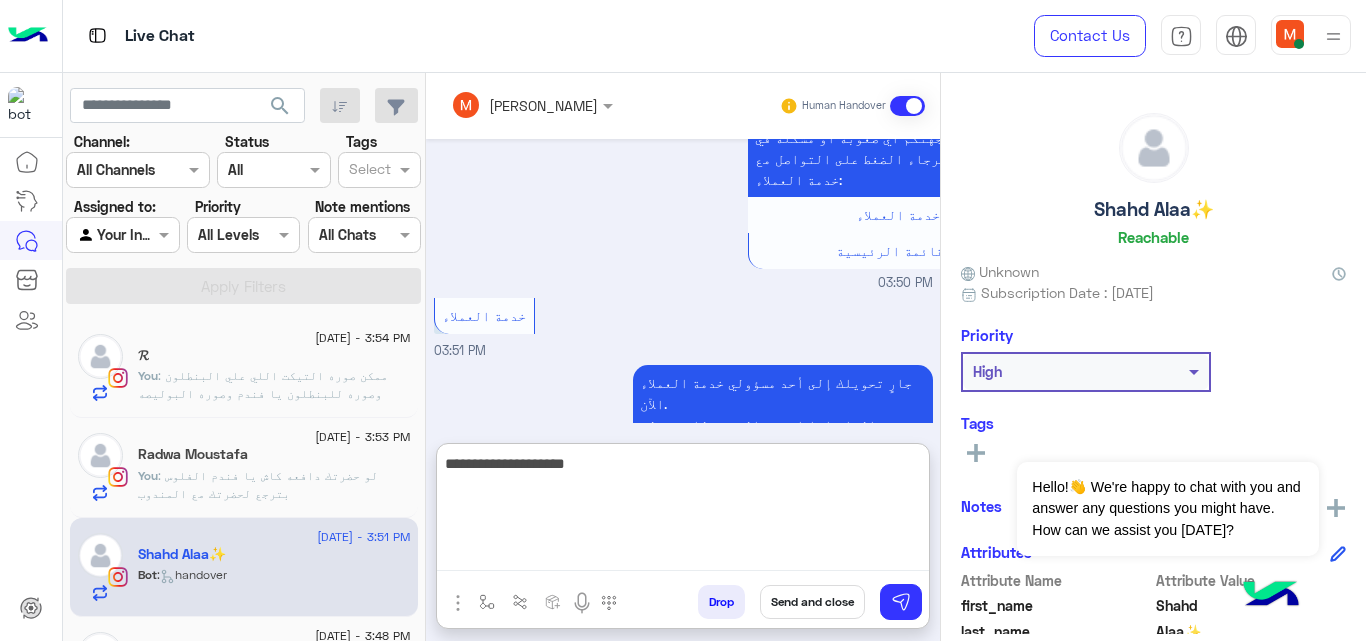 paste on "***" 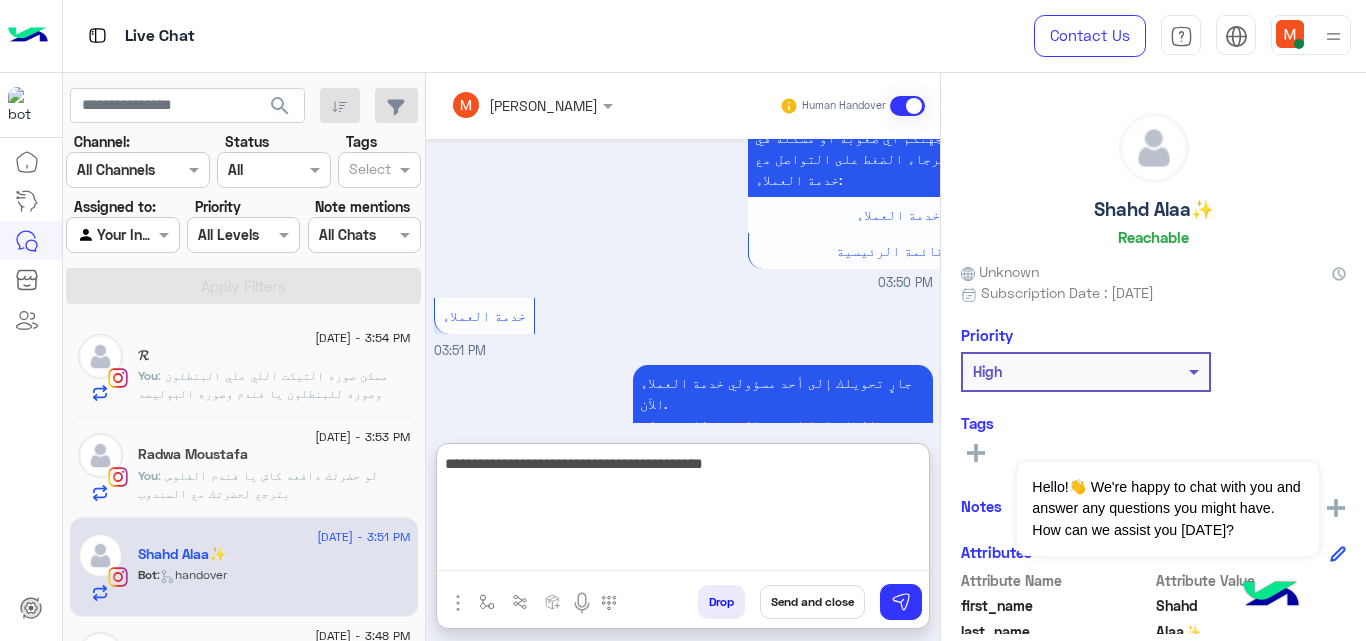 type on "**********" 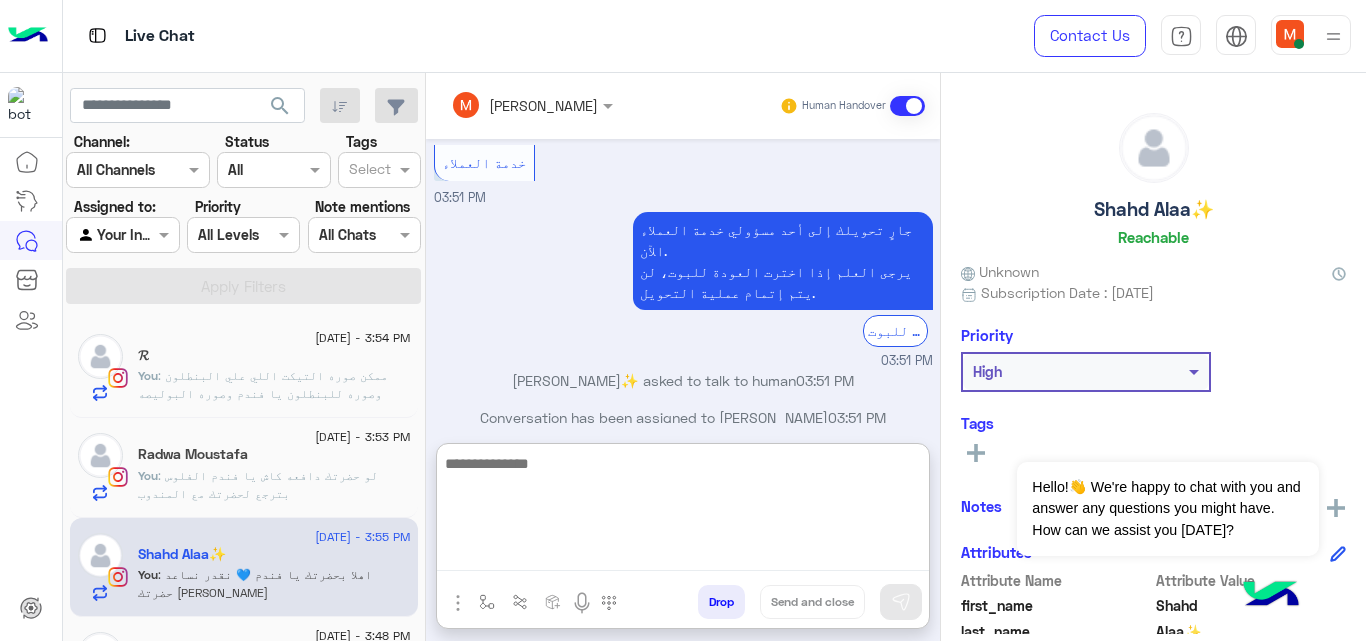 scroll, scrollTop: 1404, scrollLeft: 0, axis: vertical 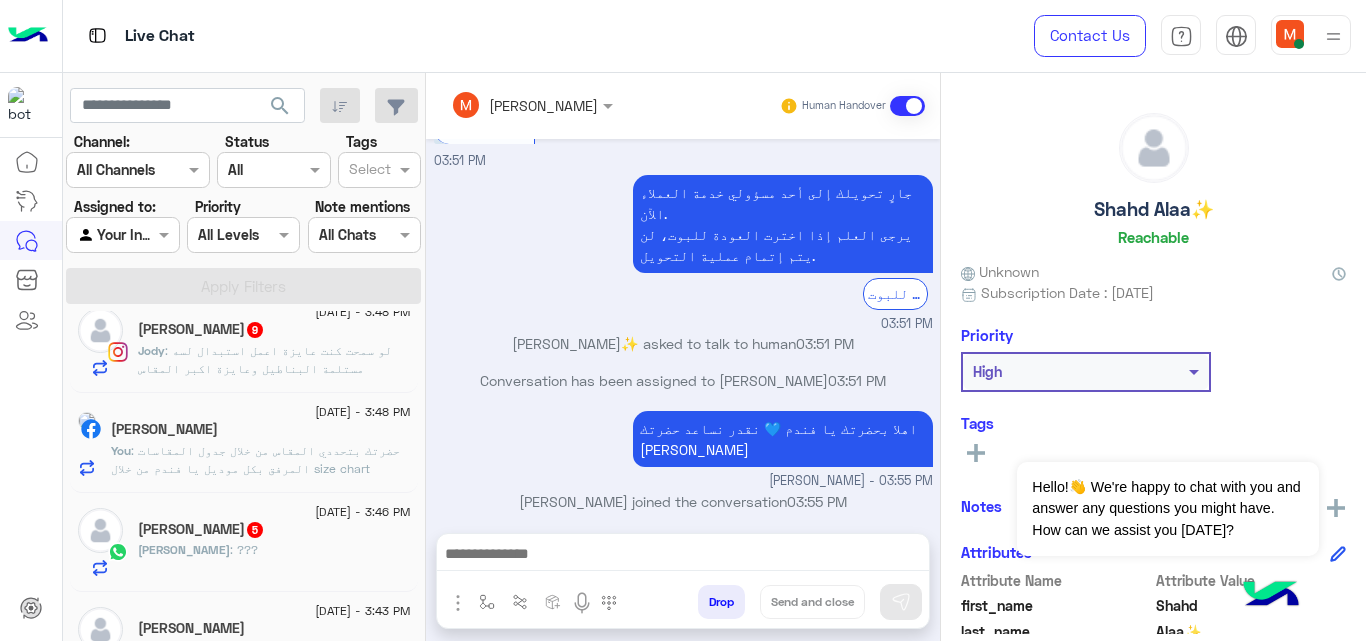 click on ": لو سمحت كنت عايزة اعمل استبدال لسه مستلمة البناطيل وعايزة اكبر المقاس" 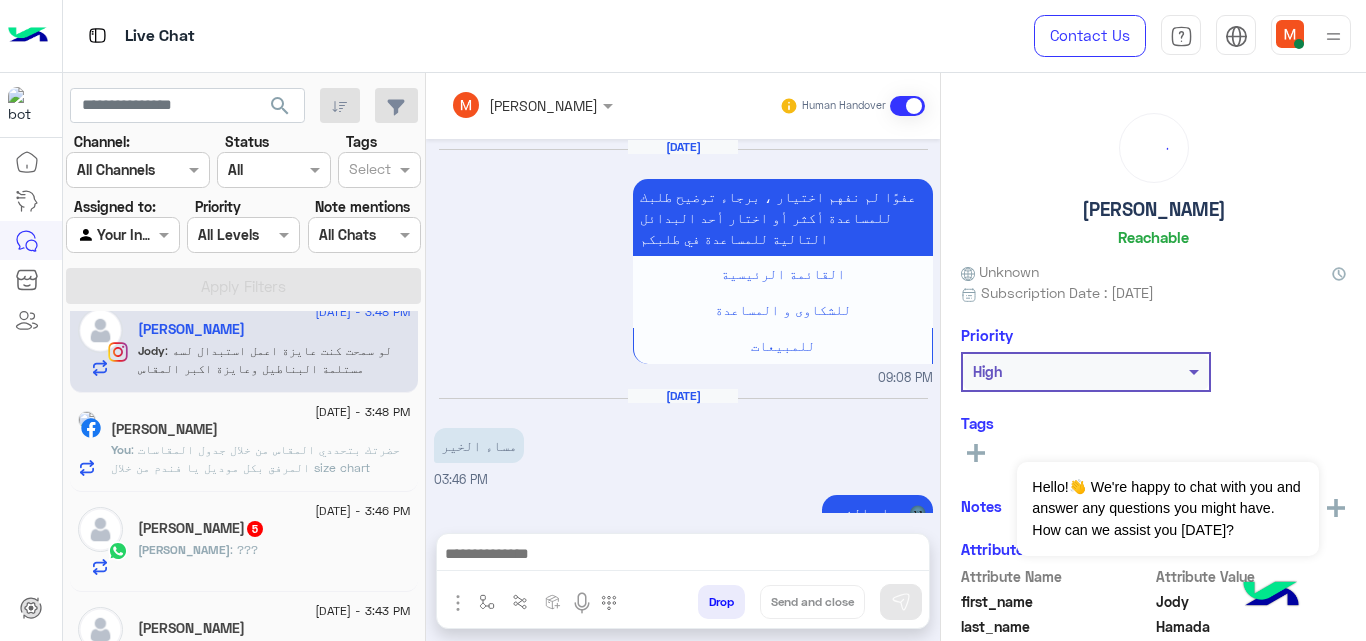 scroll, scrollTop: 1127, scrollLeft: 0, axis: vertical 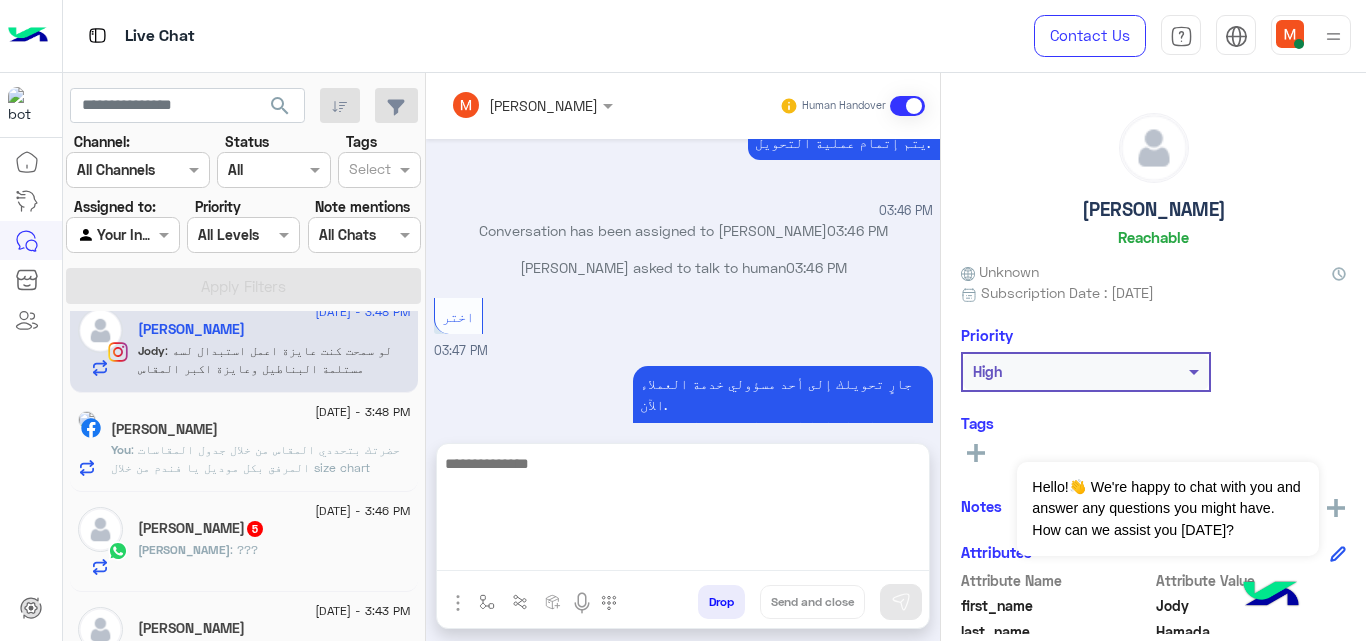 click at bounding box center (683, 511) 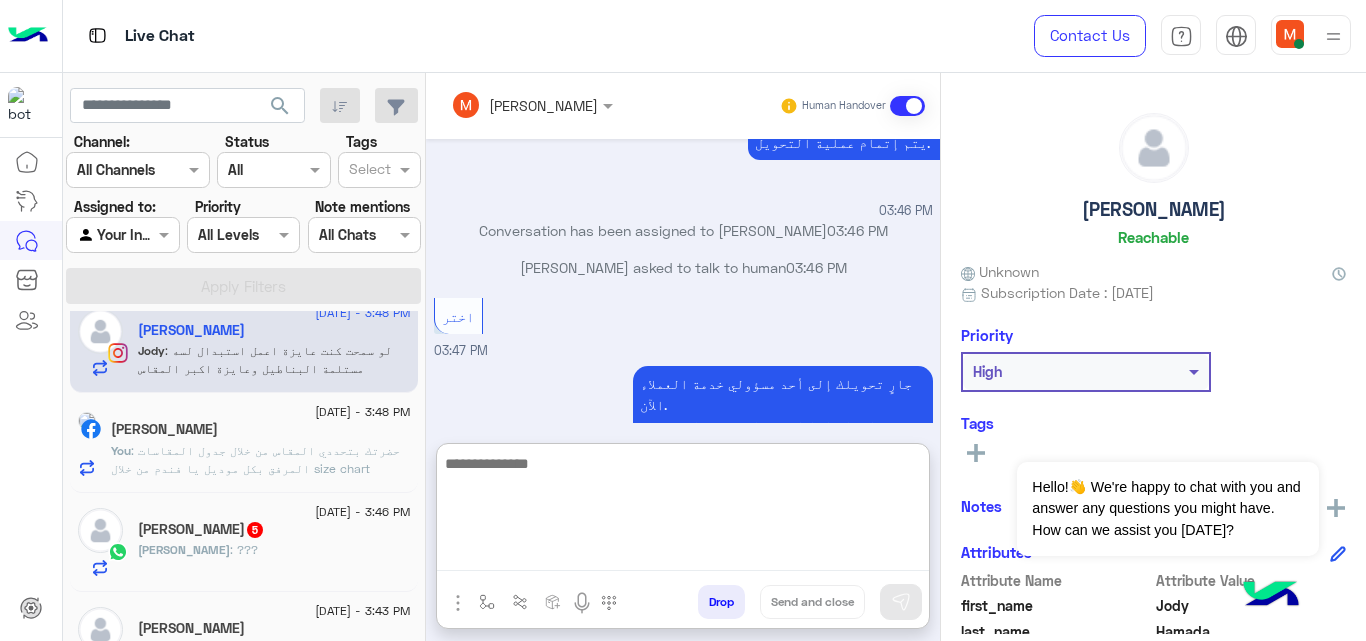 paste on "**********" 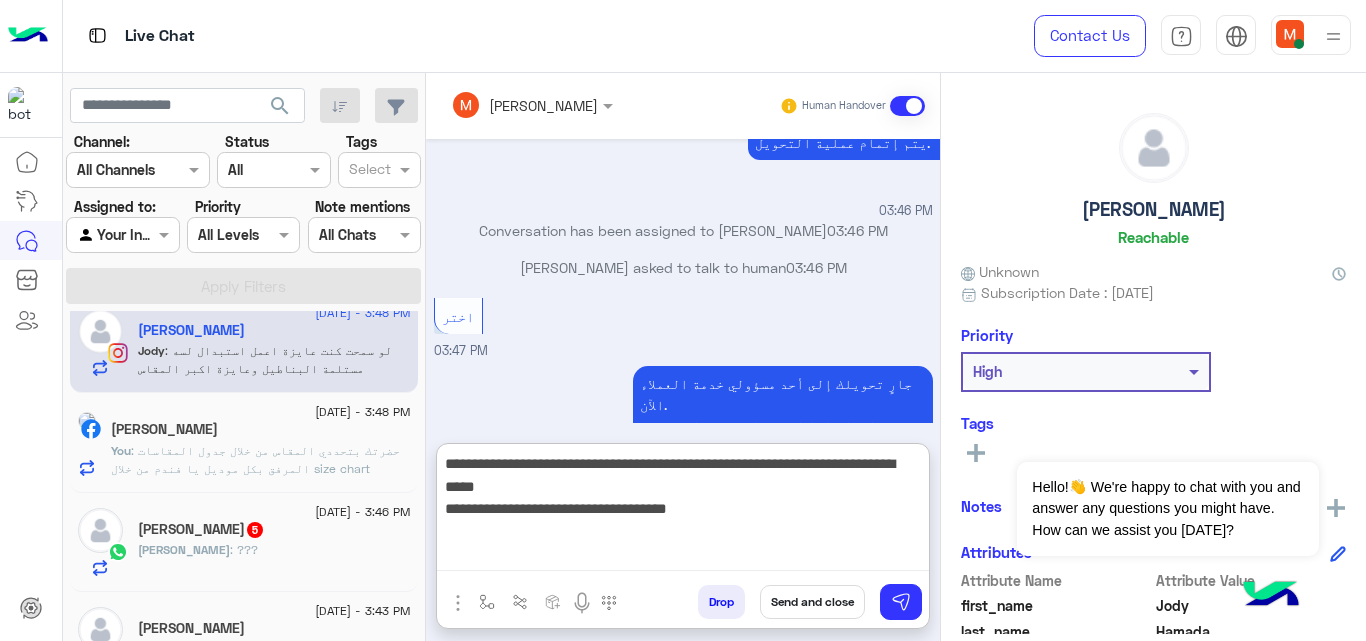 click on "**********" at bounding box center [683, 511] 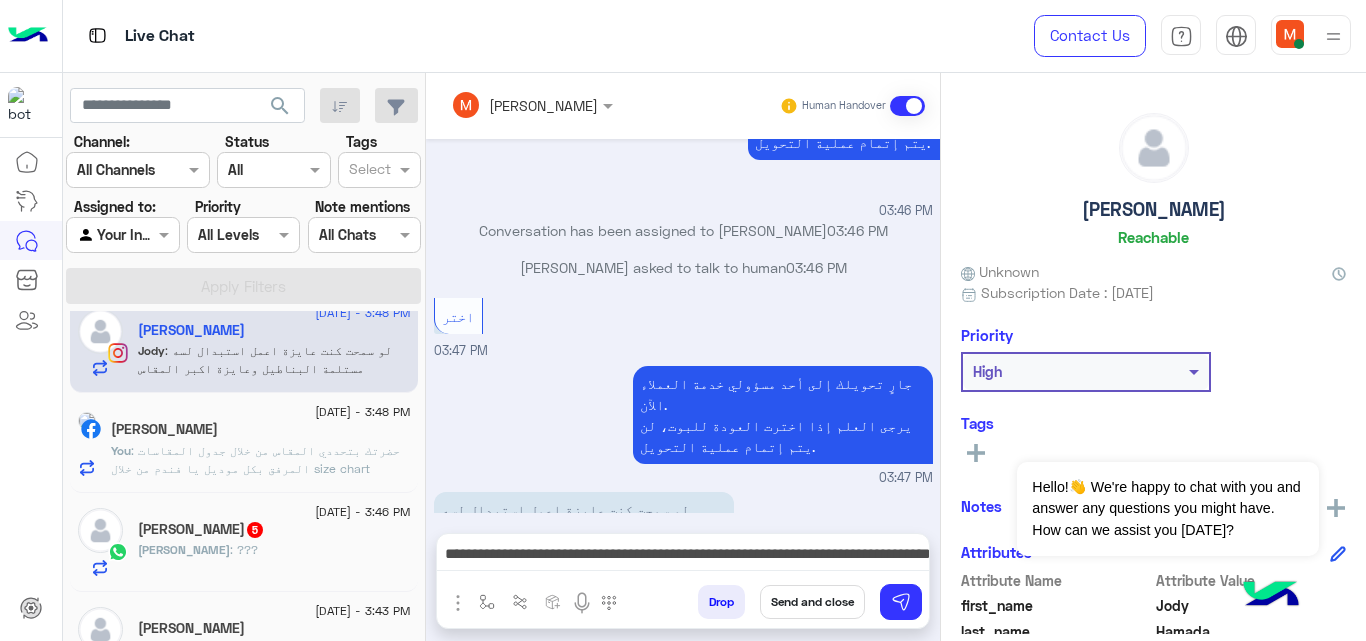scroll, scrollTop: 1127, scrollLeft: 0, axis: vertical 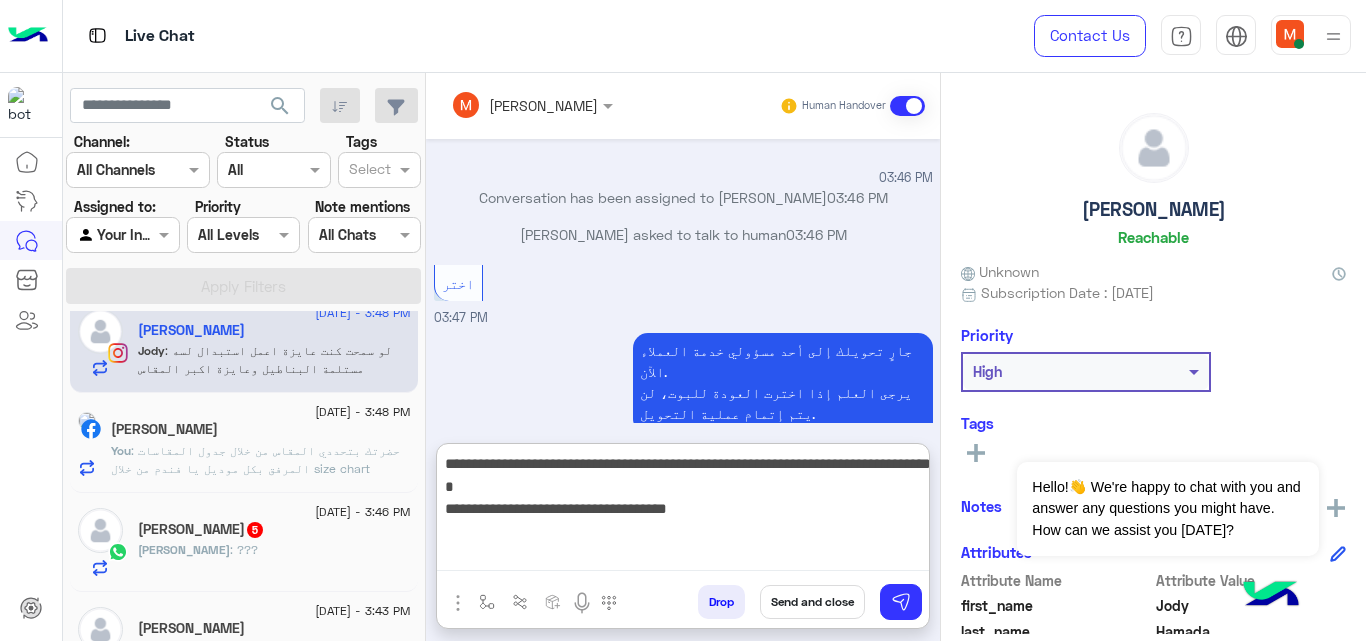 drag, startPoint x: 450, startPoint y: 554, endPoint x: 690, endPoint y: 479, distance: 251.44582 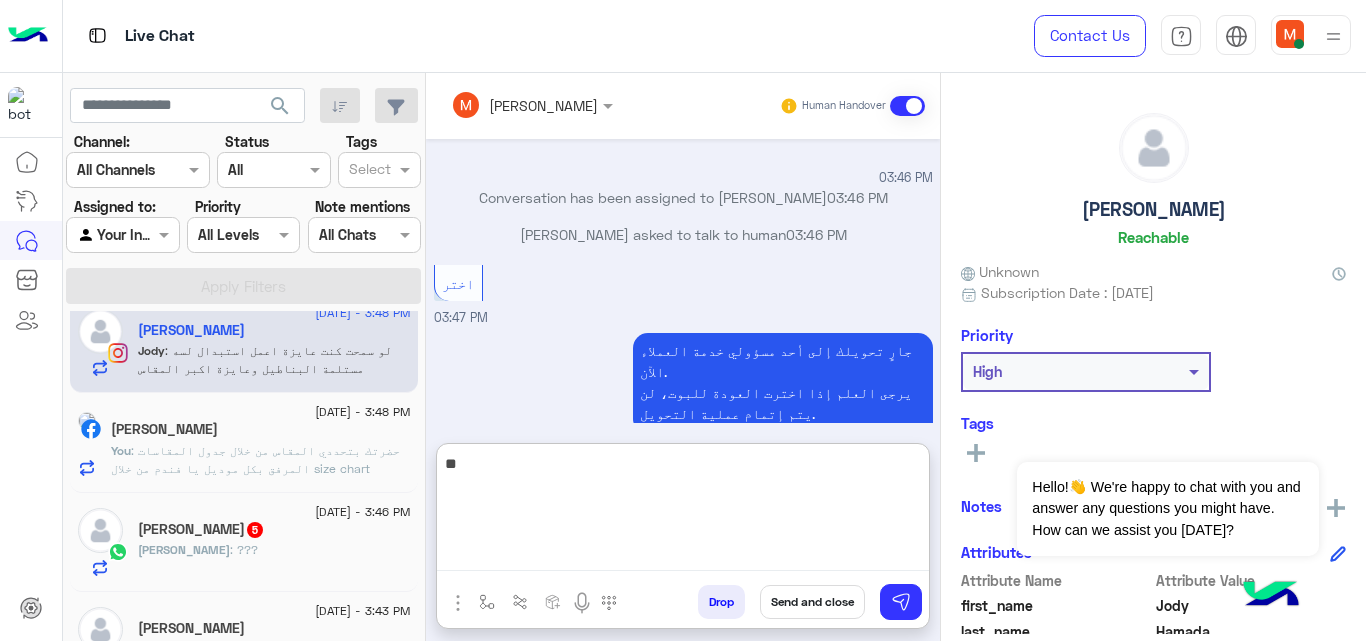 type on "*" 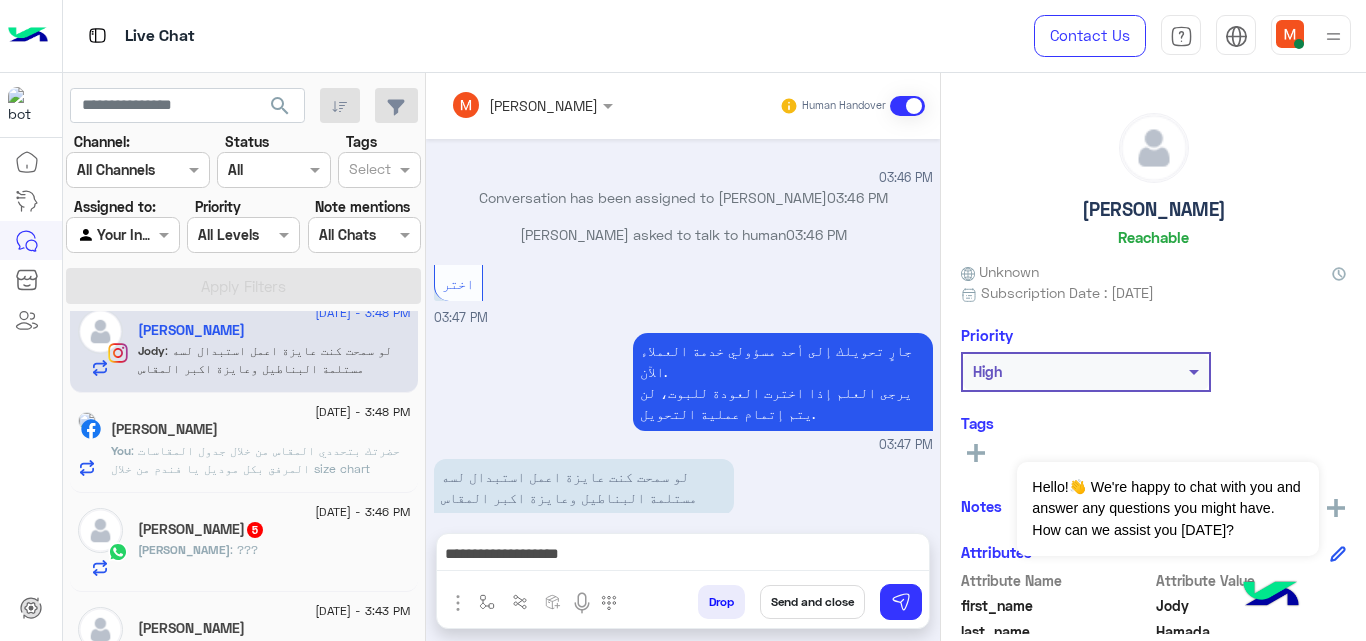 click at bounding box center [458, 603] 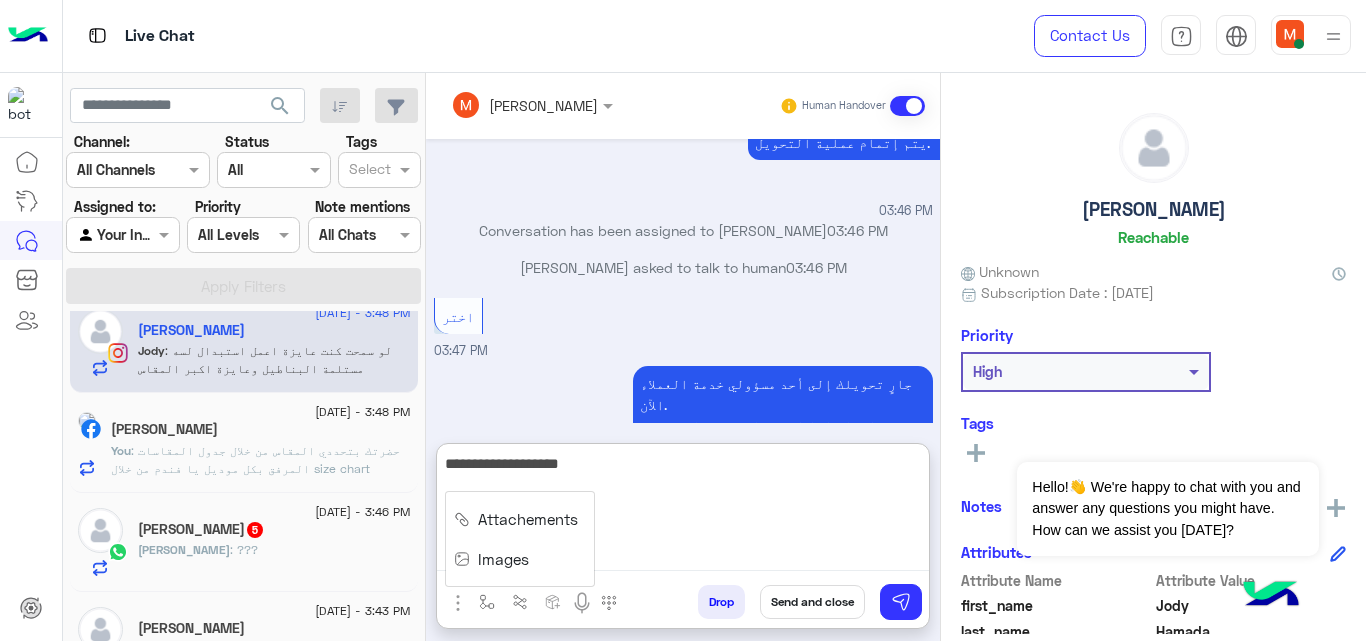 click on "**********" at bounding box center [683, 511] 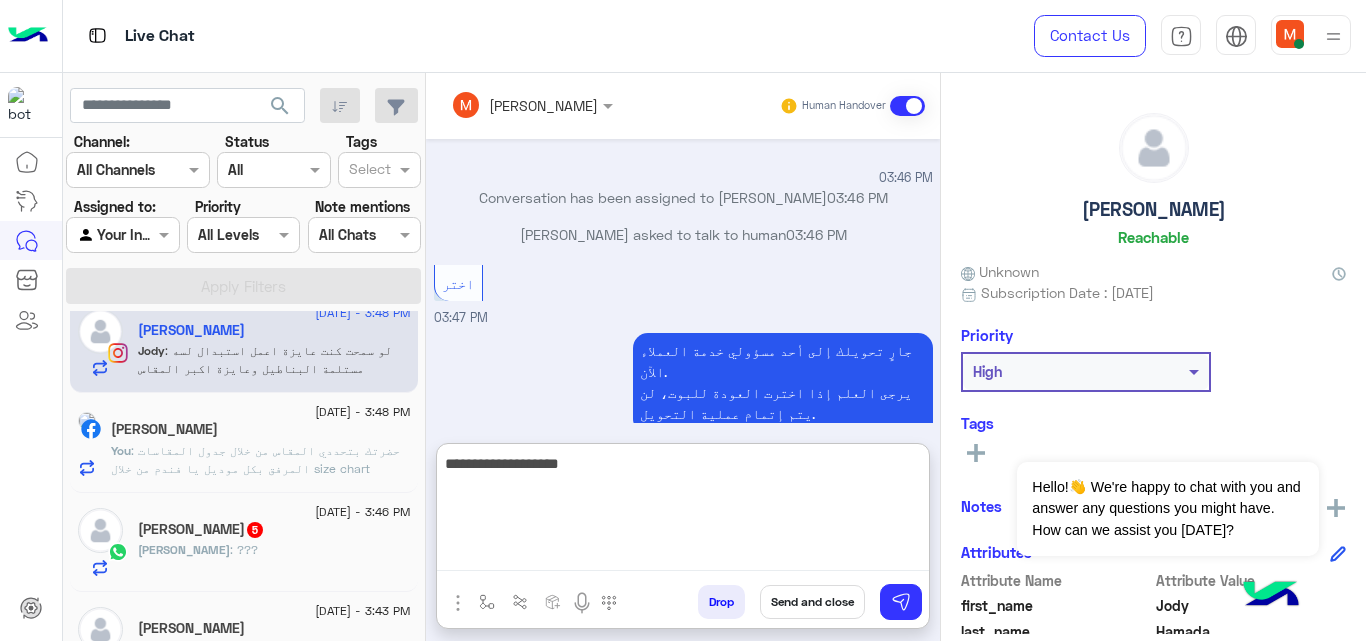 scroll, scrollTop: 325, scrollLeft: 0, axis: vertical 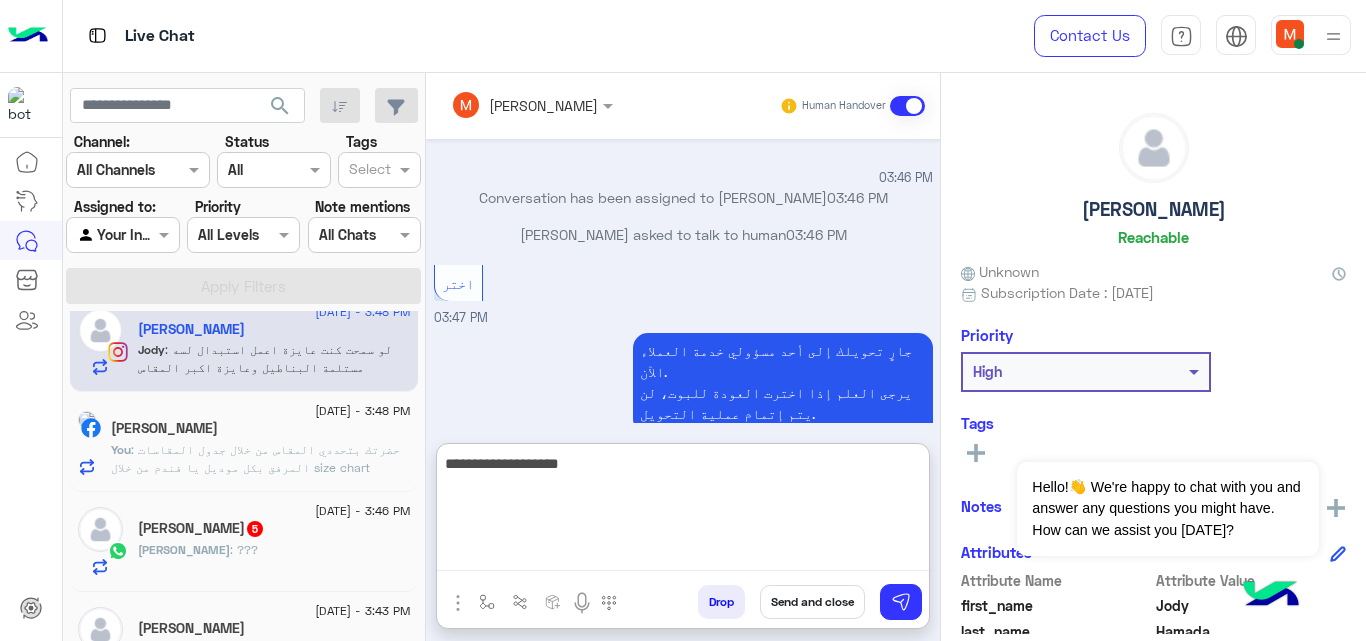 paste on "**" 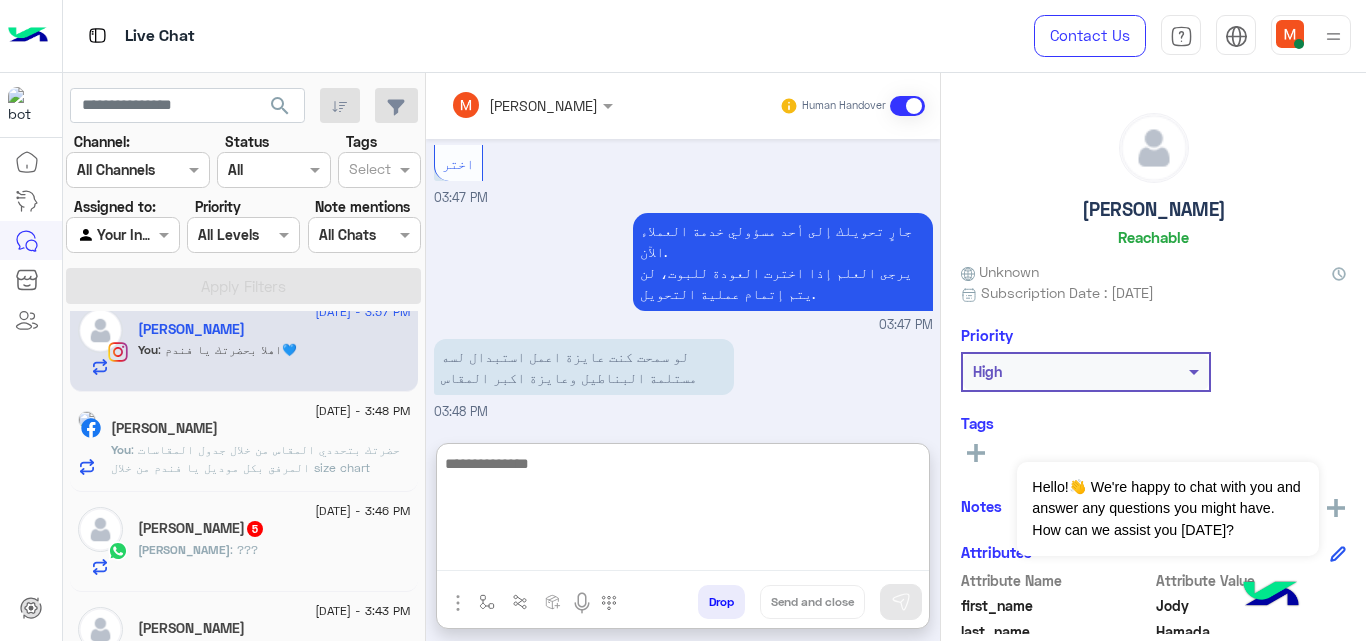 scroll, scrollTop: 1317, scrollLeft: 0, axis: vertical 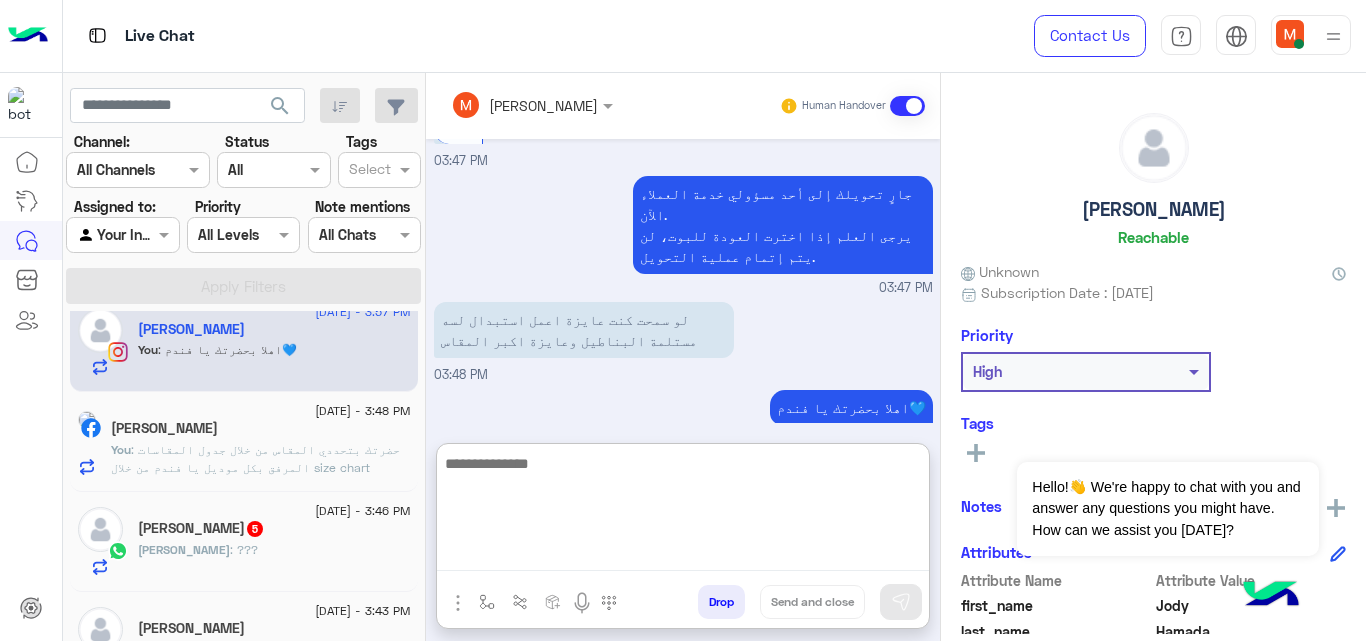 click at bounding box center [683, 511] 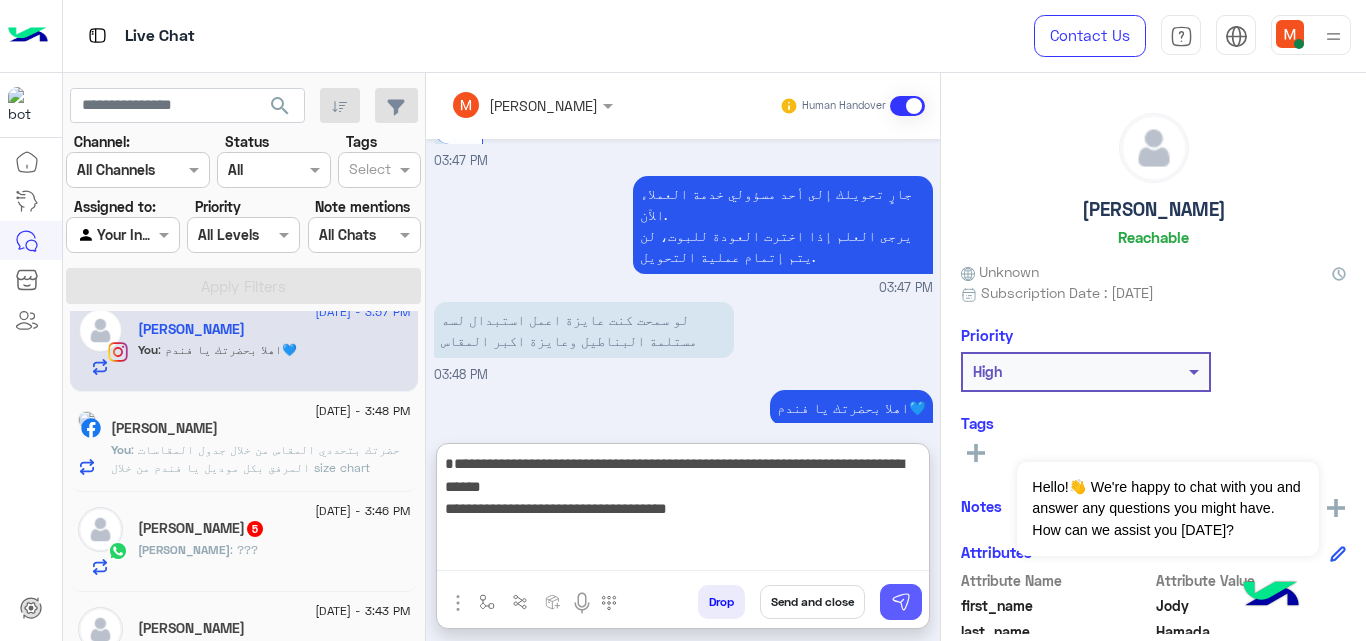 type on "**********" 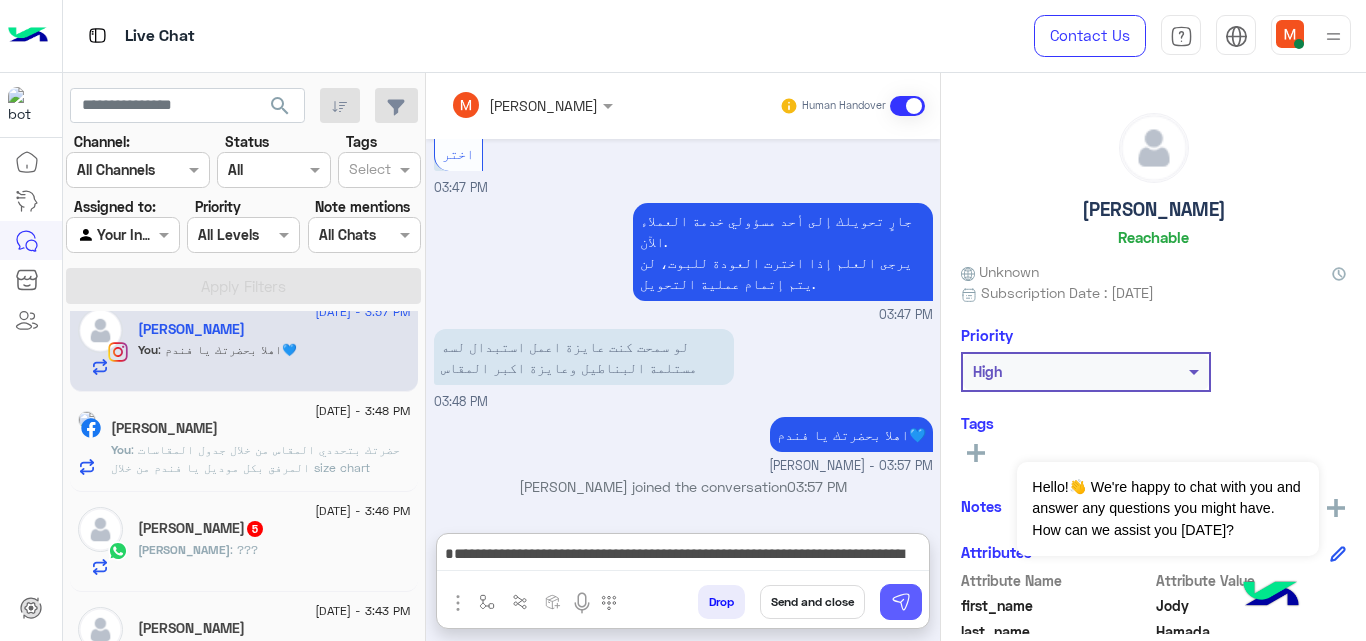 click at bounding box center (901, 602) 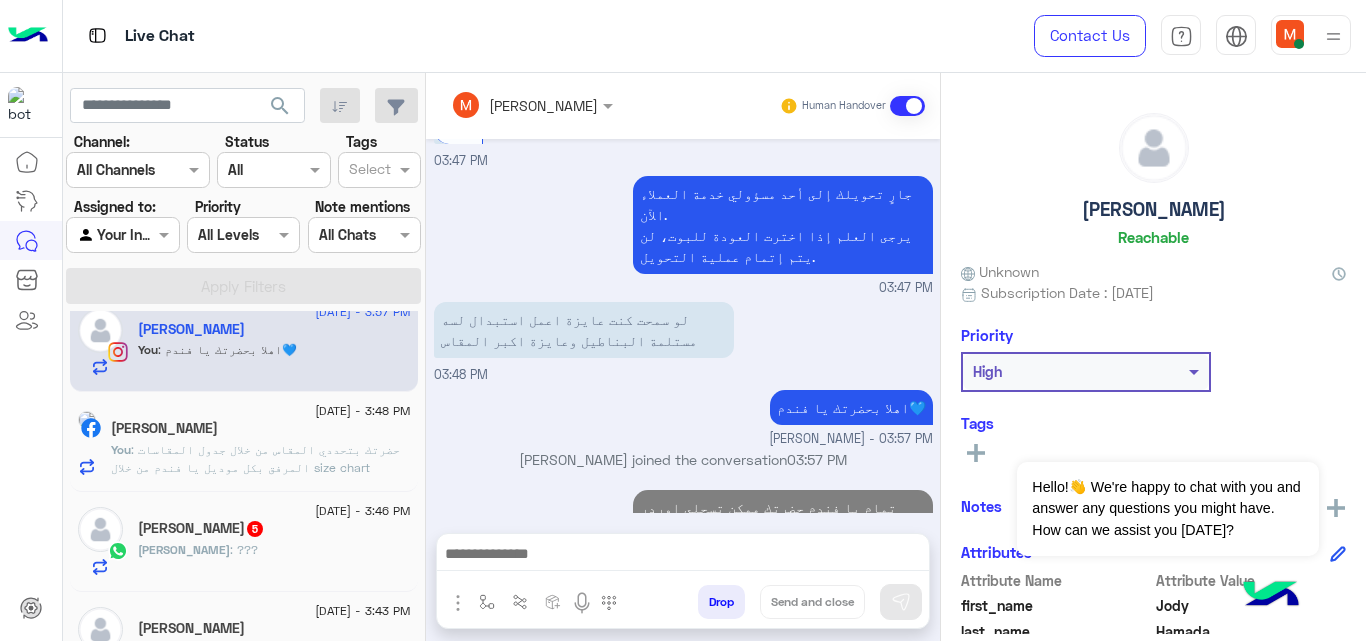 scroll, scrollTop: 1332, scrollLeft: 0, axis: vertical 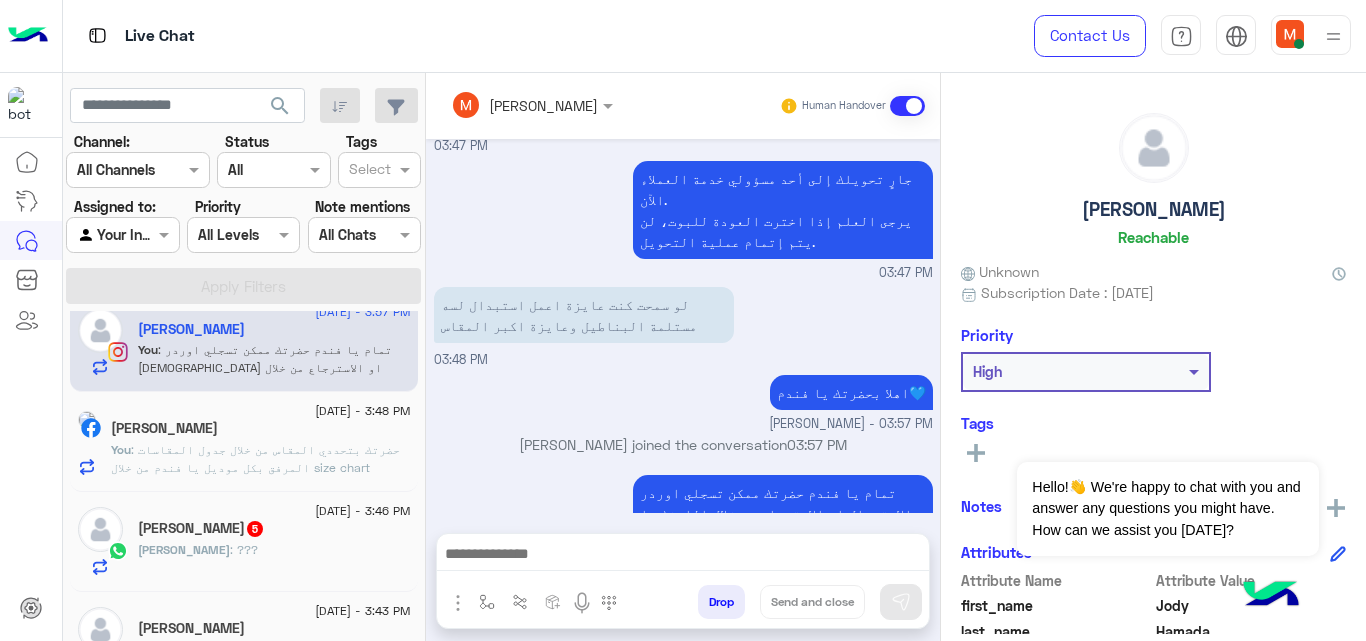 click on "[PERSON_NAME] : ???" 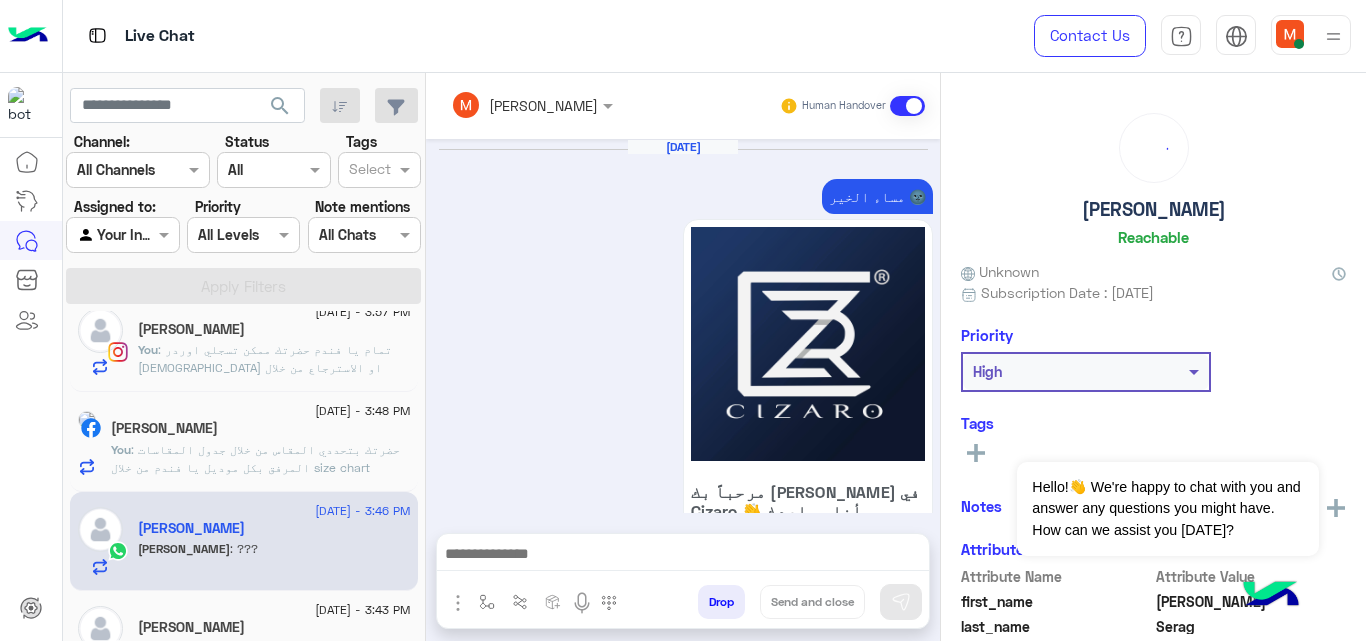 scroll, scrollTop: 1241, scrollLeft: 0, axis: vertical 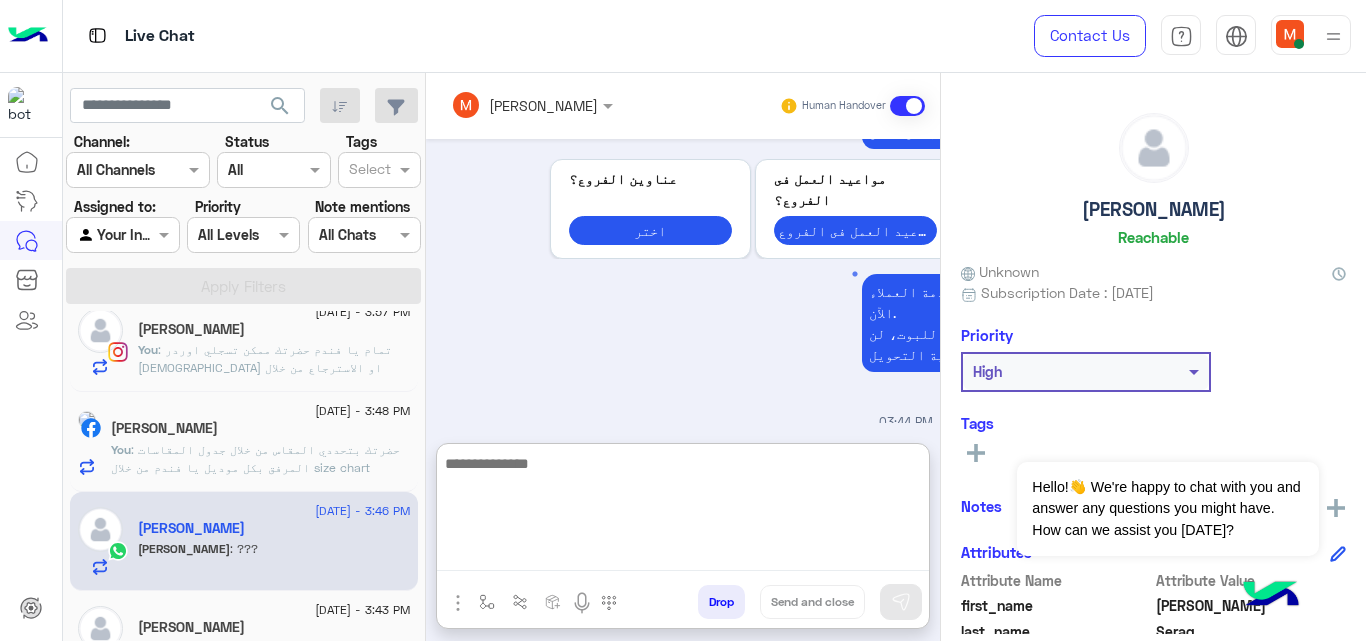 click at bounding box center [683, 511] 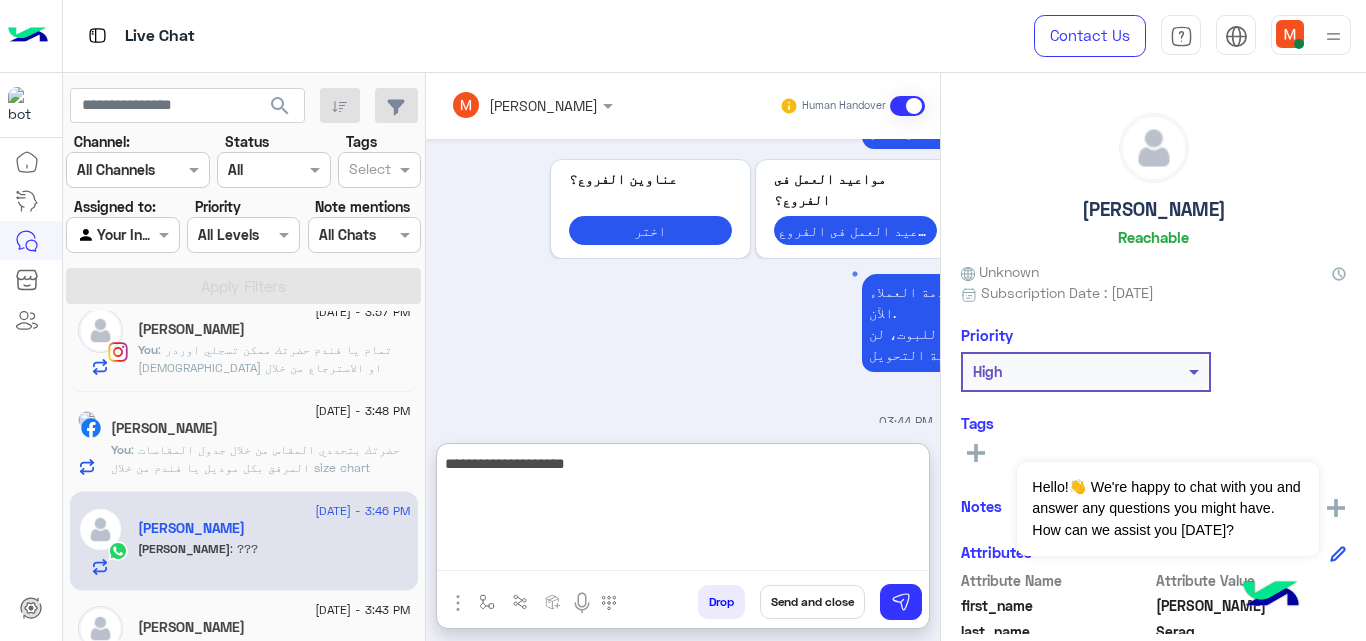 paste on "***" 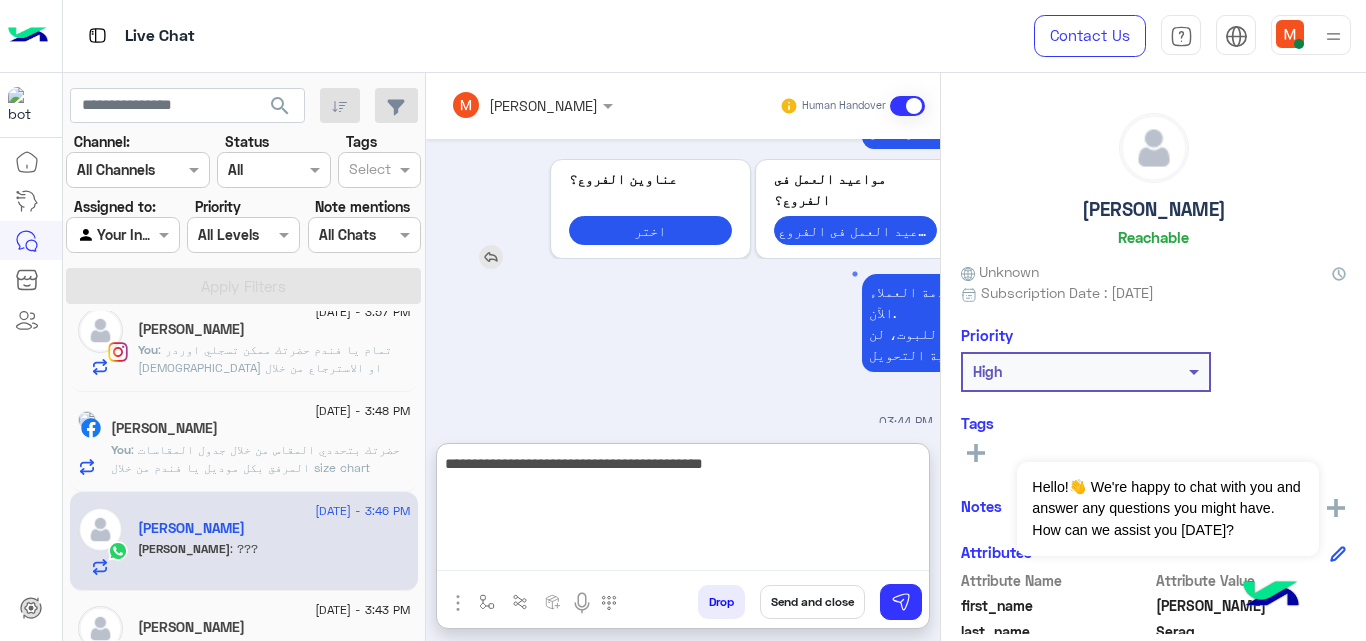 type on "**********" 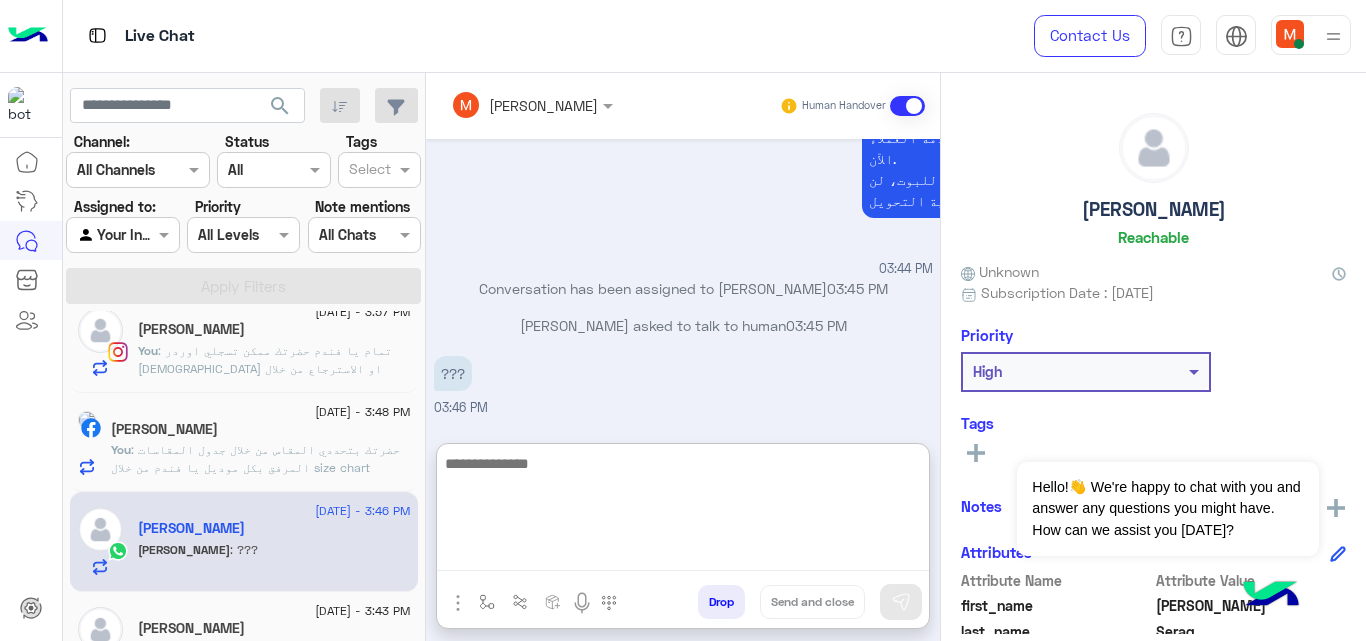 scroll, scrollTop: 1431, scrollLeft: 0, axis: vertical 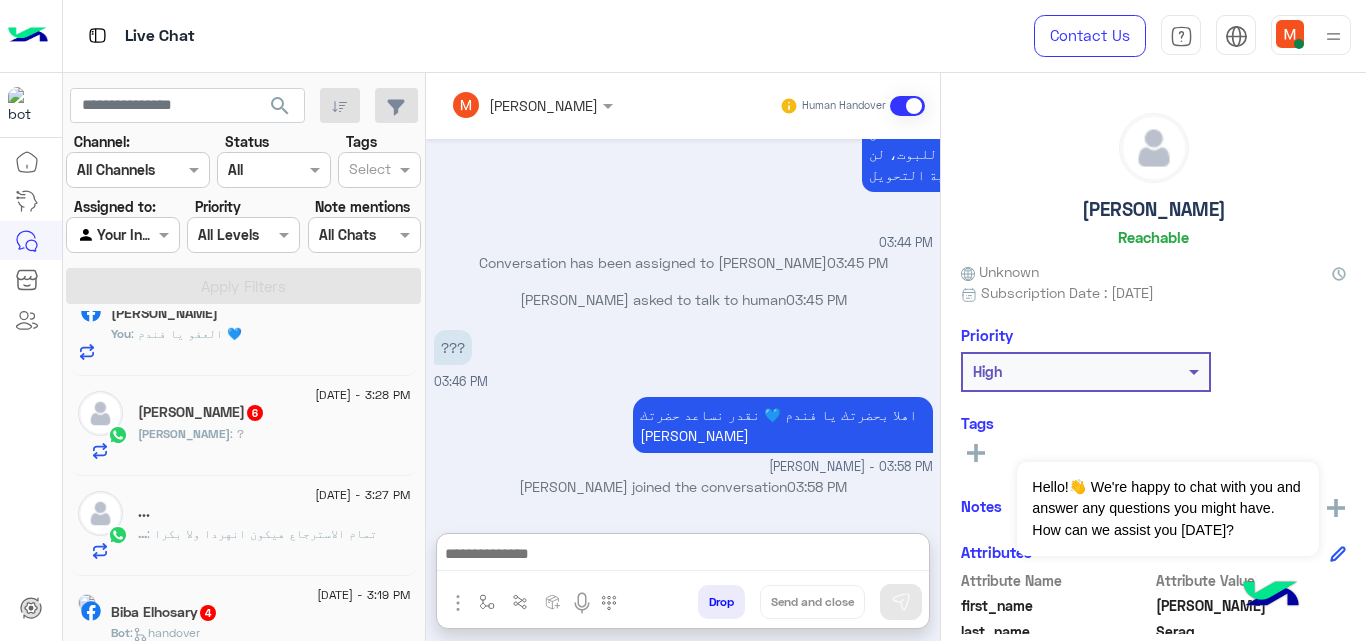 click on "[PERSON_NAME] : ?" 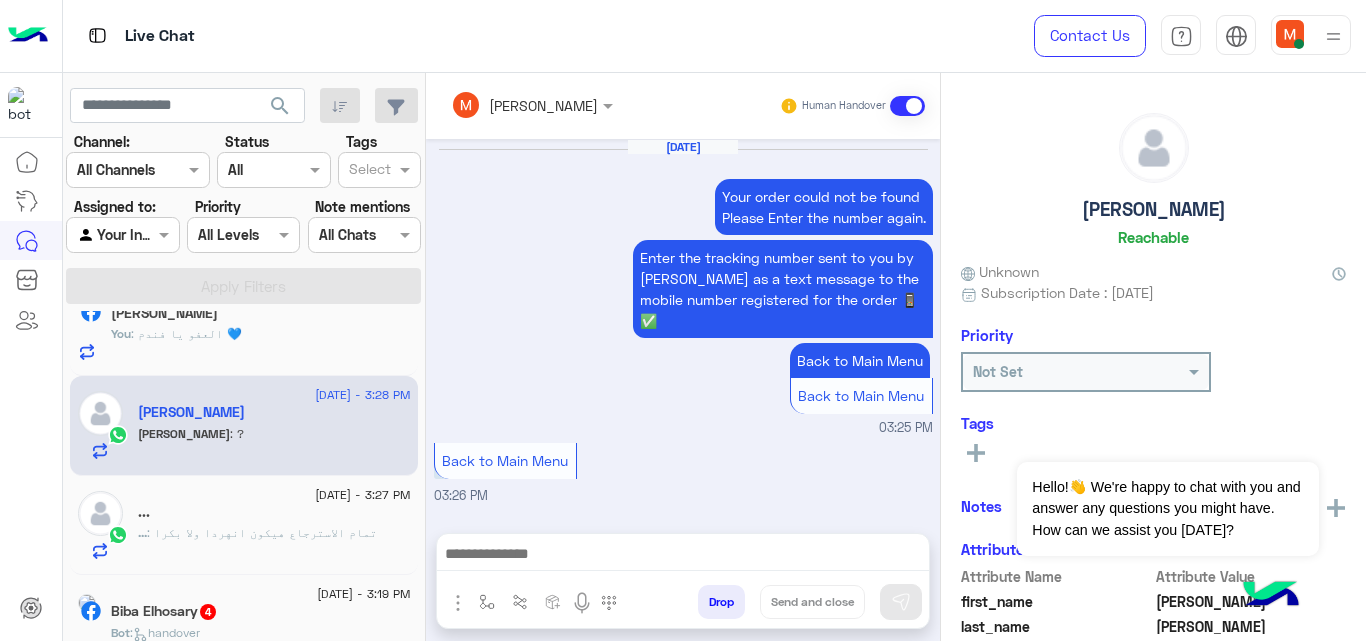 scroll, scrollTop: 986, scrollLeft: 0, axis: vertical 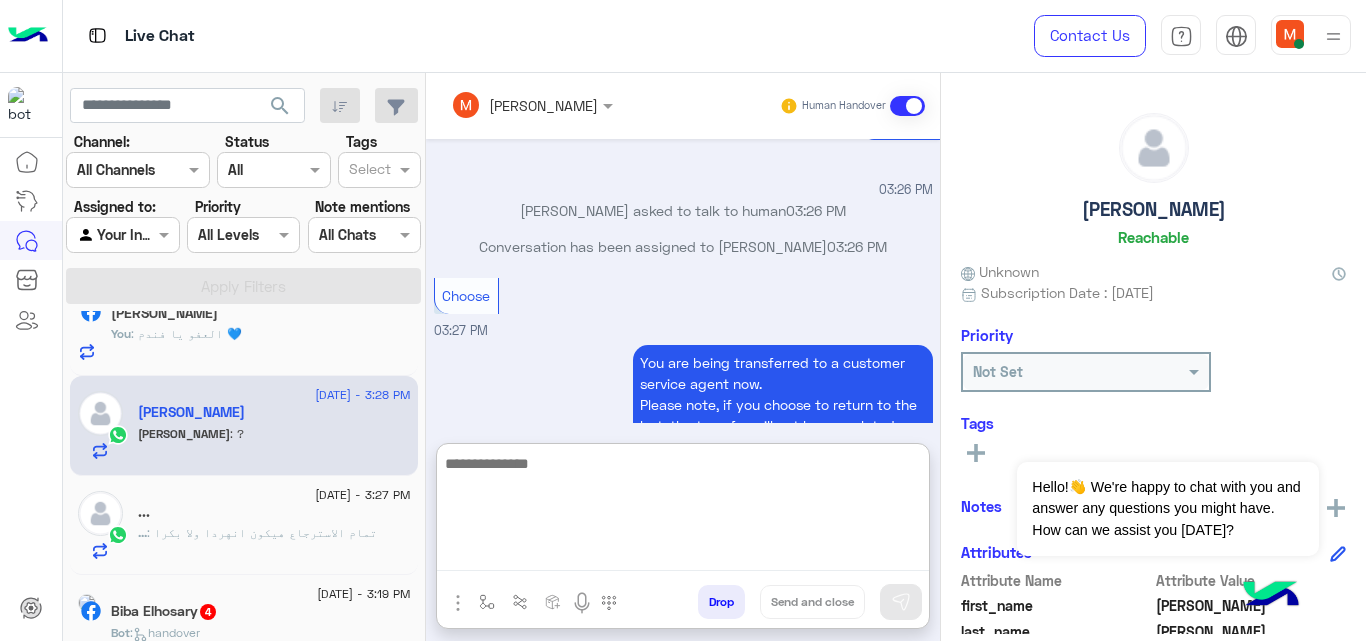 click at bounding box center (683, 511) 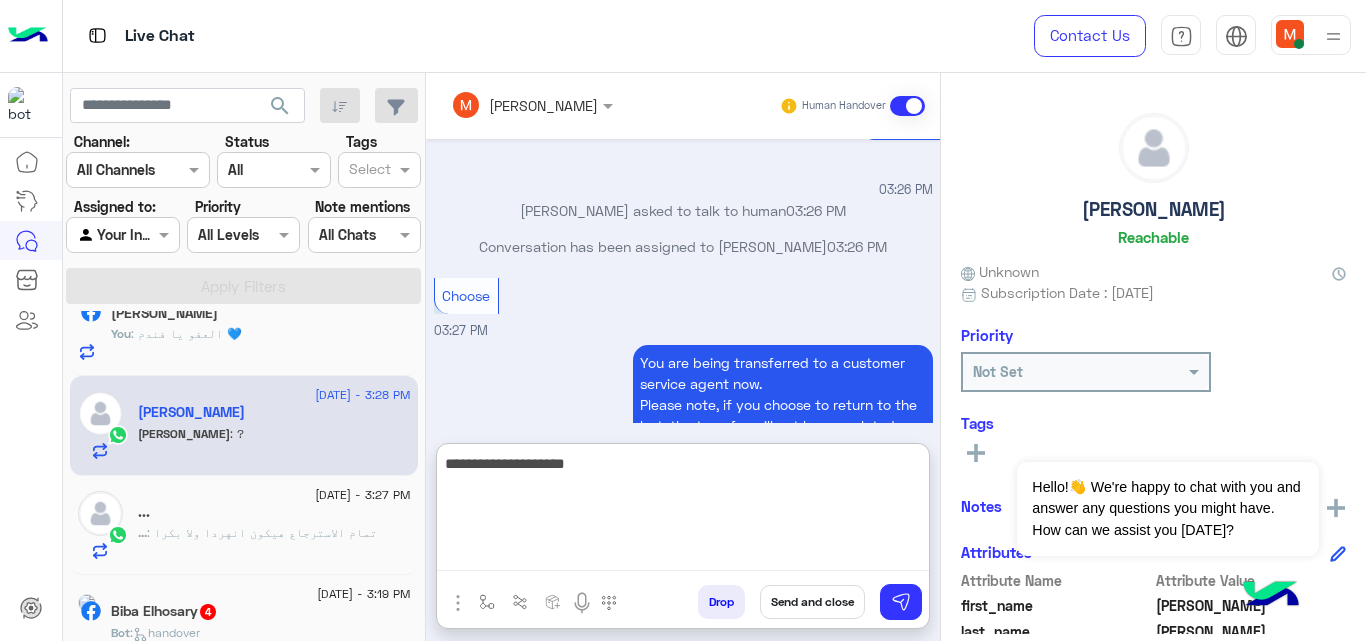 paste on "***" 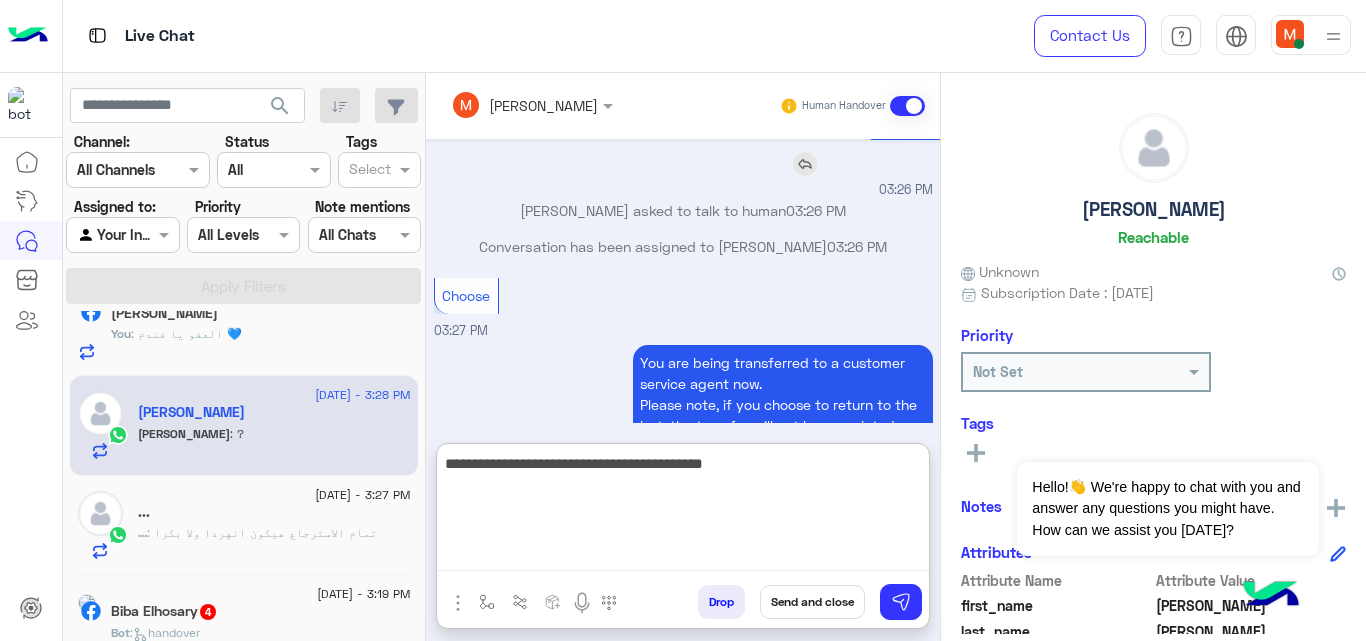 type on "**********" 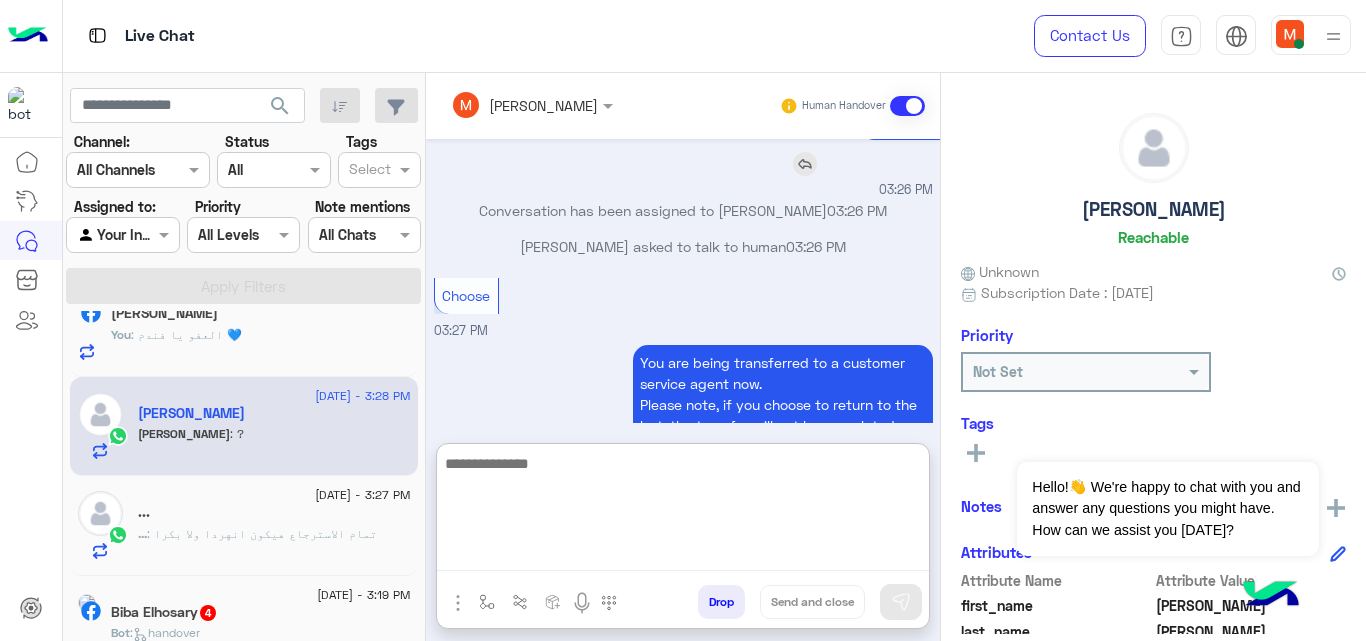 scroll, scrollTop: 1140, scrollLeft: 0, axis: vertical 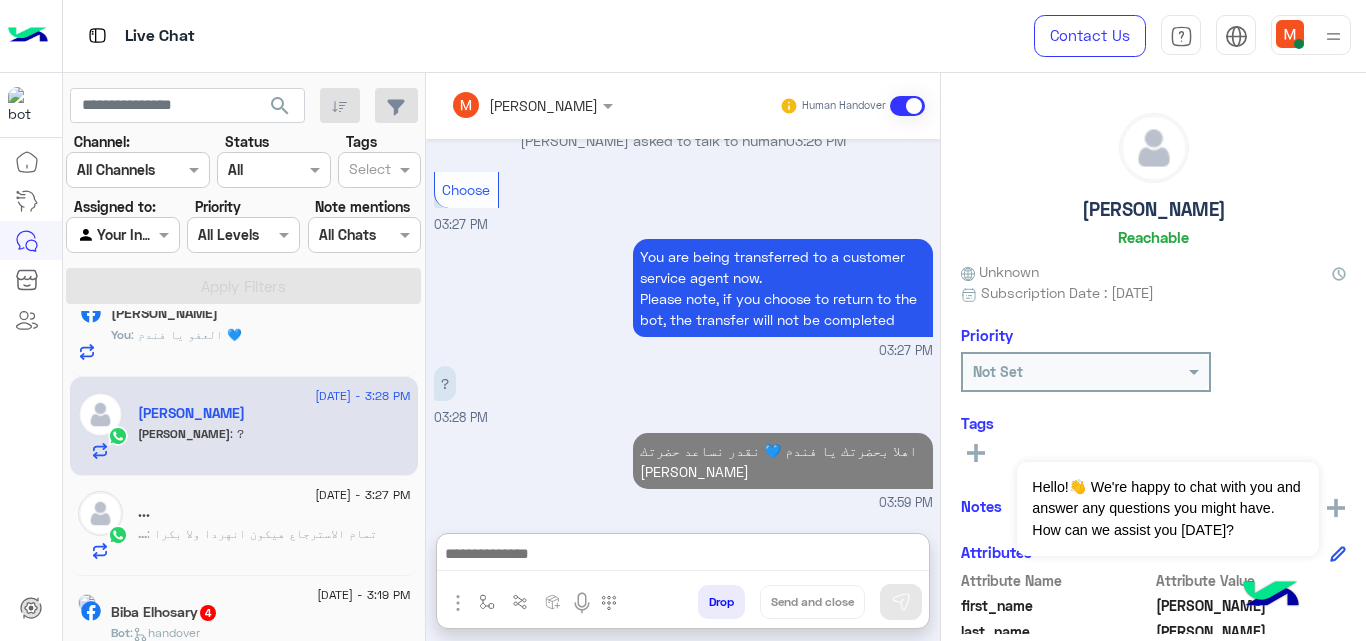 click on "Biba Elhosary  4" 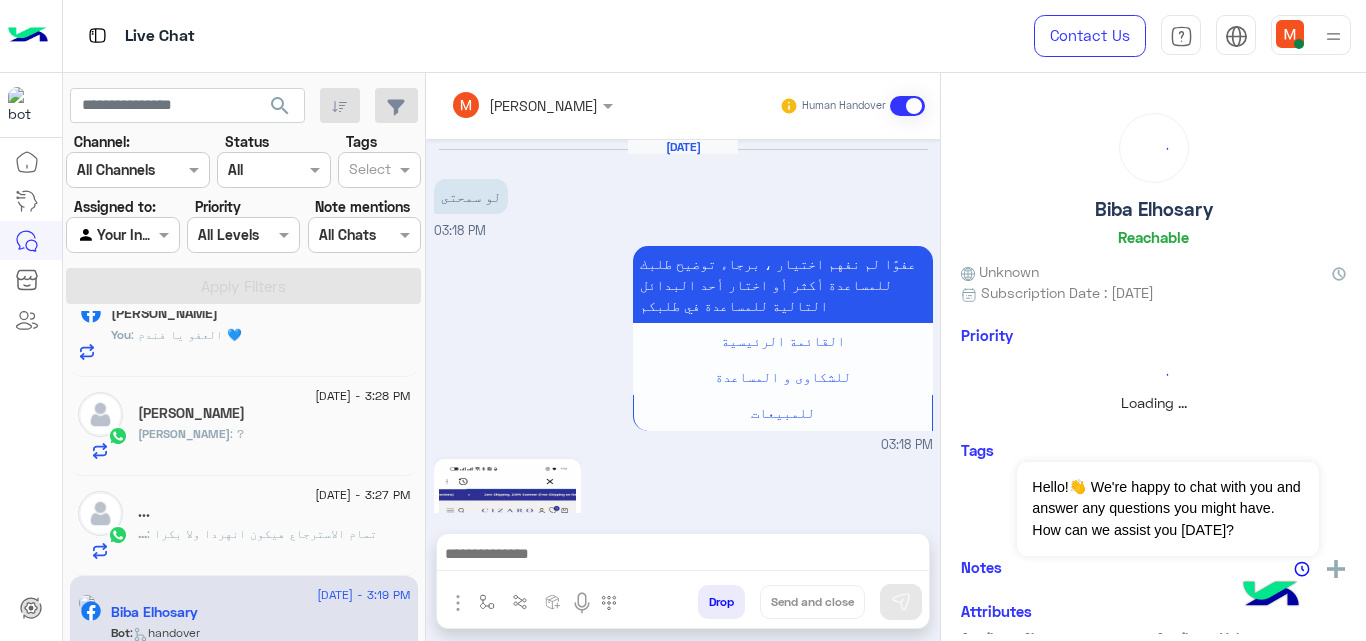 scroll, scrollTop: 1003, scrollLeft: 0, axis: vertical 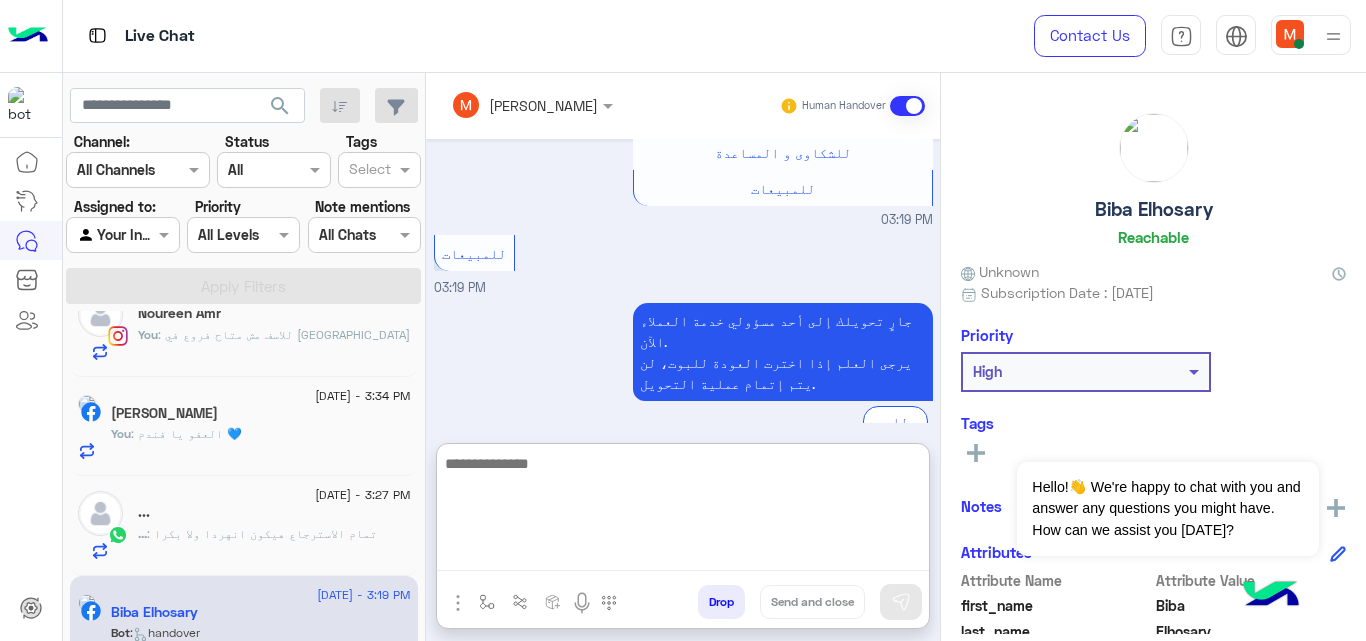 click at bounding box center (683, 511) 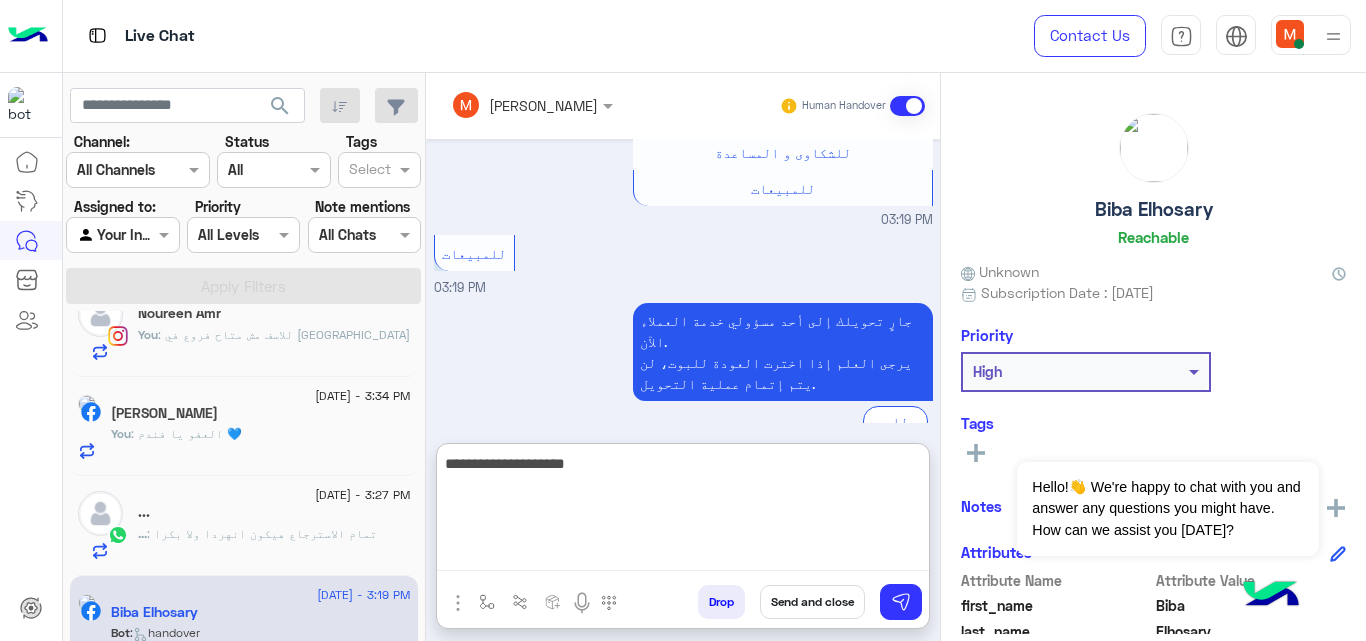 paste on "***" 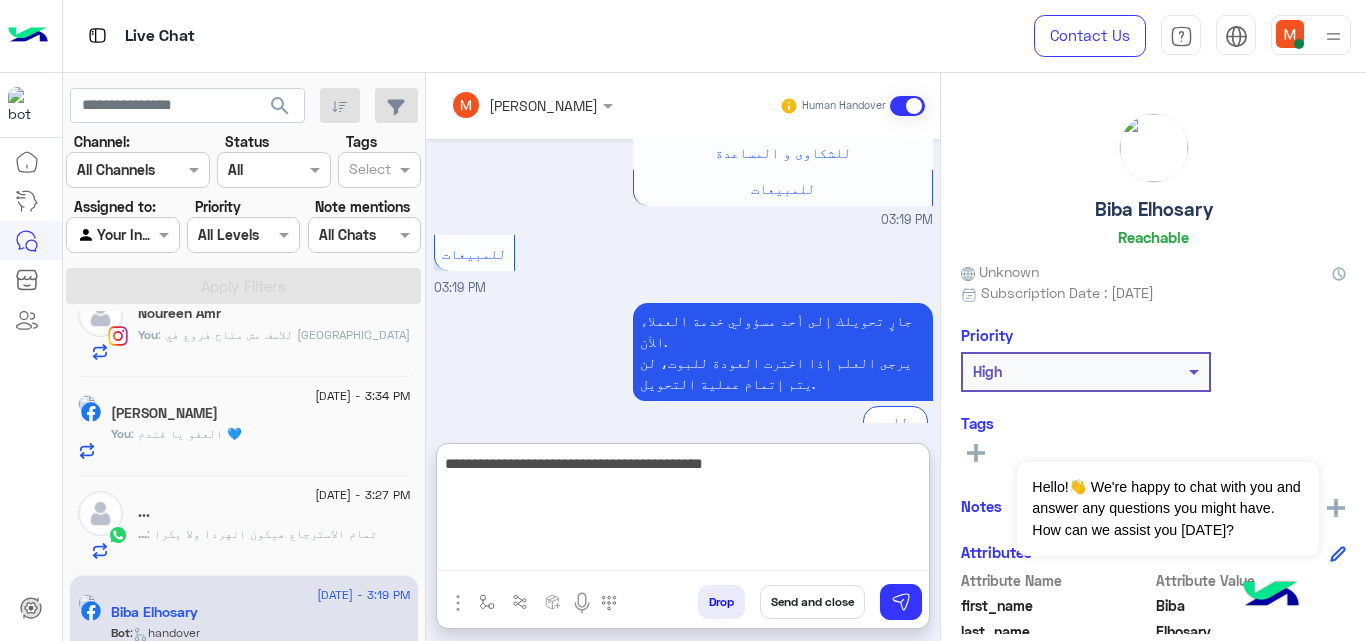 type on "**********" 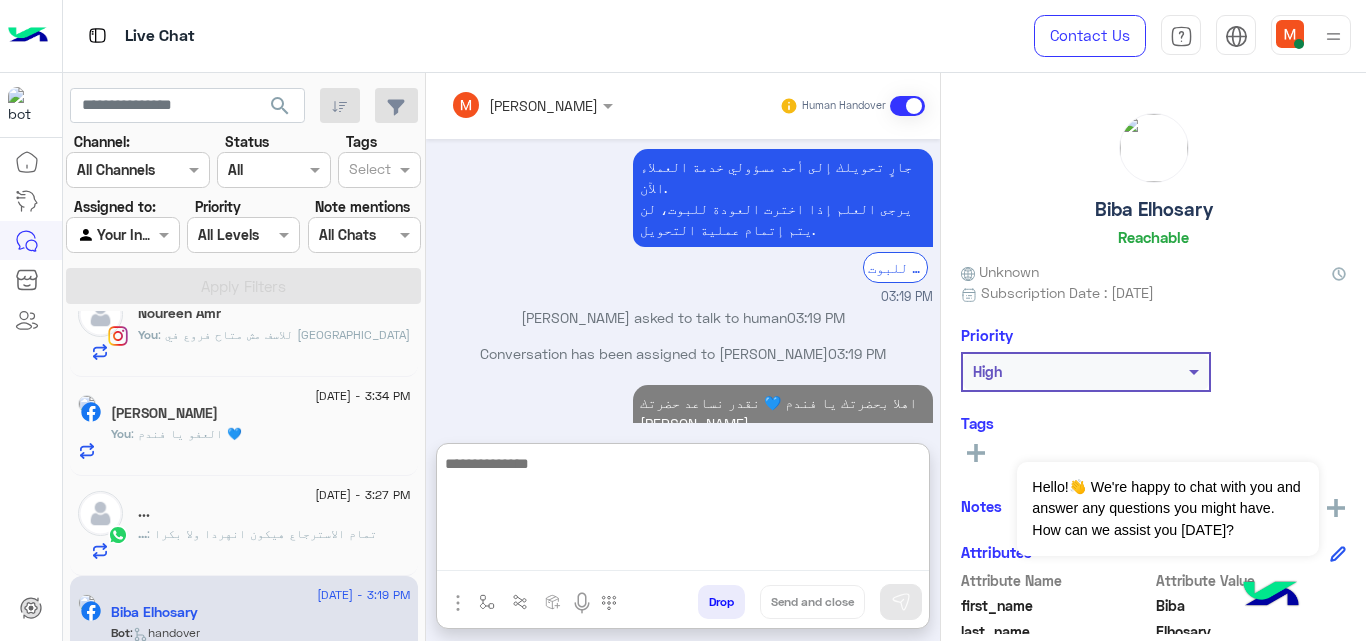scroll, scrollTop: 1193, scrollLeft: 0, axis: vertical 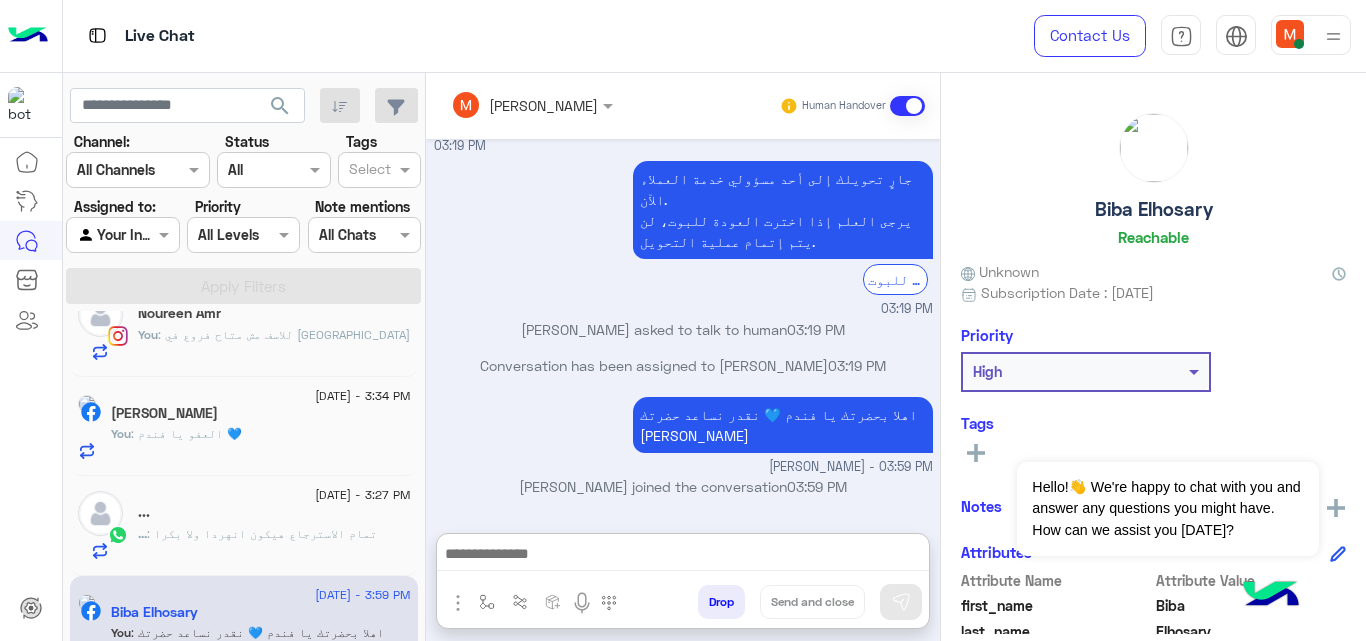click on "[PERSON_NAME] Human Handover     [DATE]  لو سمحتى   03:18 PM  عفوًا لم نفهم اختيار ، برجاء توضيح طلبك للمساعدة أكثر أو اختار أحد البدائل التالية للمساعدة في طلبكم  القائمة الرئيسية   للشكاوى و المساعدة   للمبيعات     03:18 PM    03:19 PM  عفوًا لم نفهم اختيار ، برجاء توضيح طلبك للمساعدة أكثر أو اختار أحد البدائل التالية للمساعدة في طلبكم  القائمة الرئيسية   للشكاوى و المساعدة   للمبيعات     03:19 PM  مش هينزل تانى قريب   03:19 PM  عفوًا لم نفهم اختيار ، برجاء توضيح طلبك للمساعدة أكثر أو اختار أحد البدائل التالية للمساعدة في طلبكم  القائمة الرئيسية   للشكاوى و المساعدة   للمبيعات     03:19 PM   للمبيعات    03:19 PM" 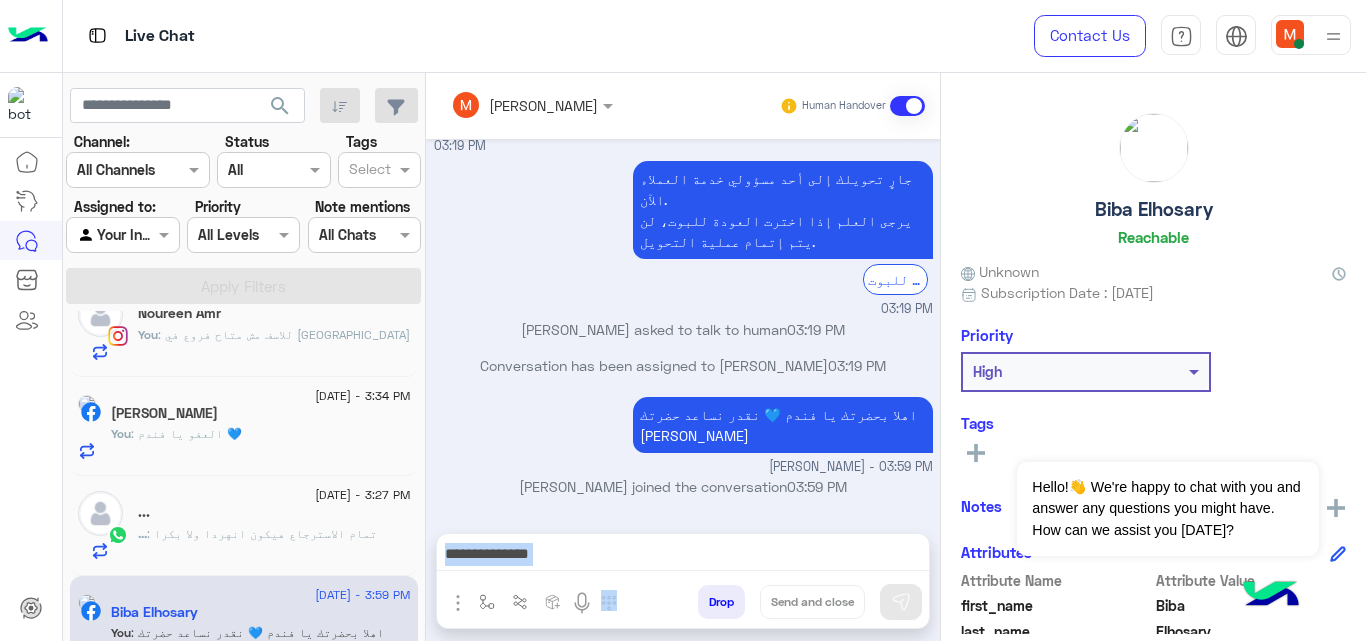 scroll, scrollTop: 1103, scrollLeft: 0, axis: vertical 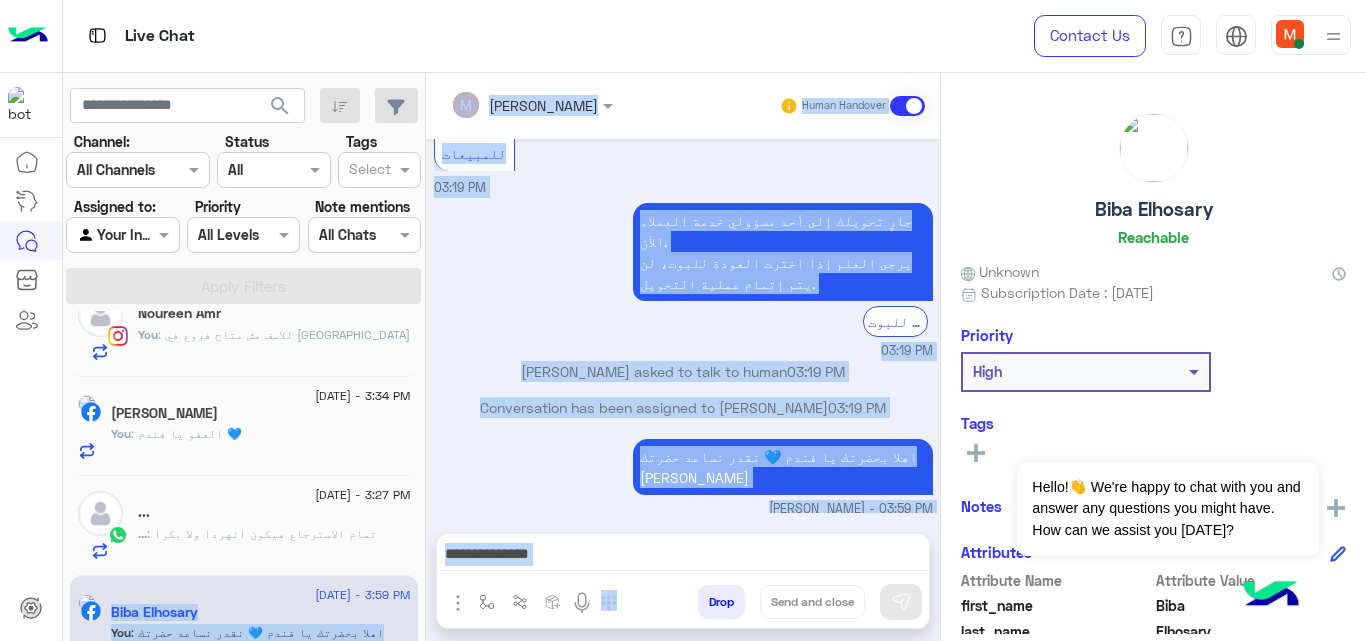 drag, startPoint x: 425, startPoint y: 542, endPoint x: 421, endPoint y: 590, distance: 48.166378 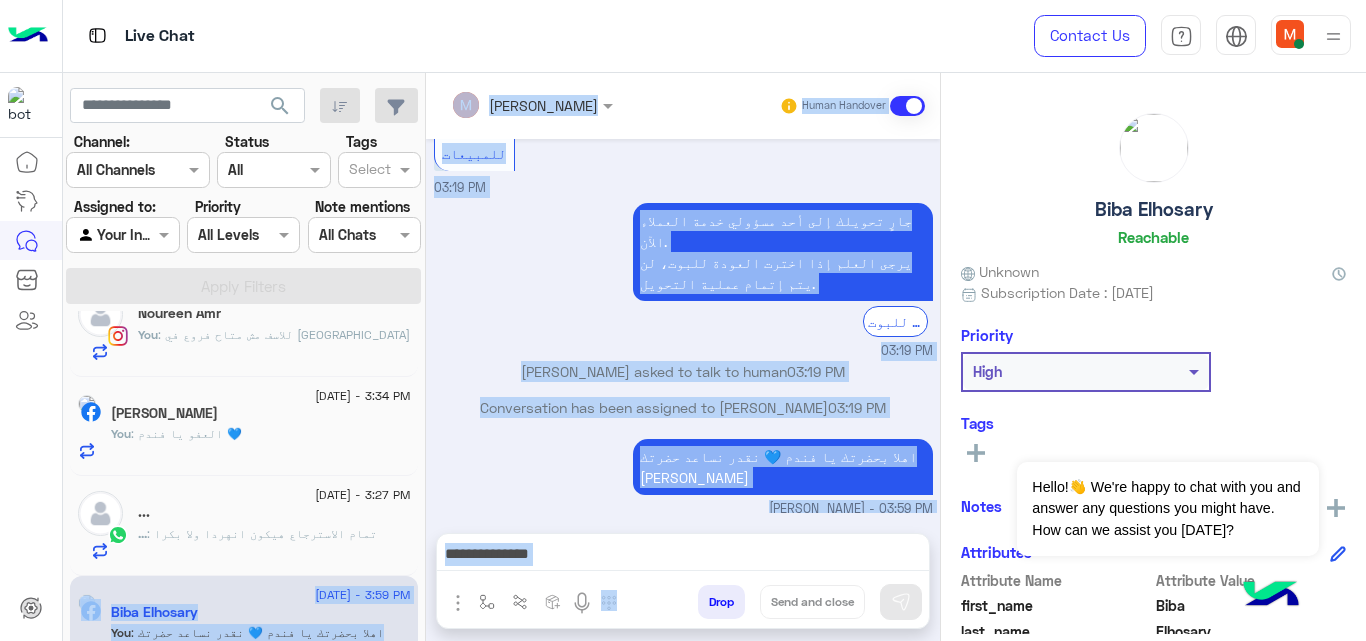 drag, startPoint x: 424, startPoint y: 546, endPoint x: 428, endPoint y: 624, distance: 78.10249 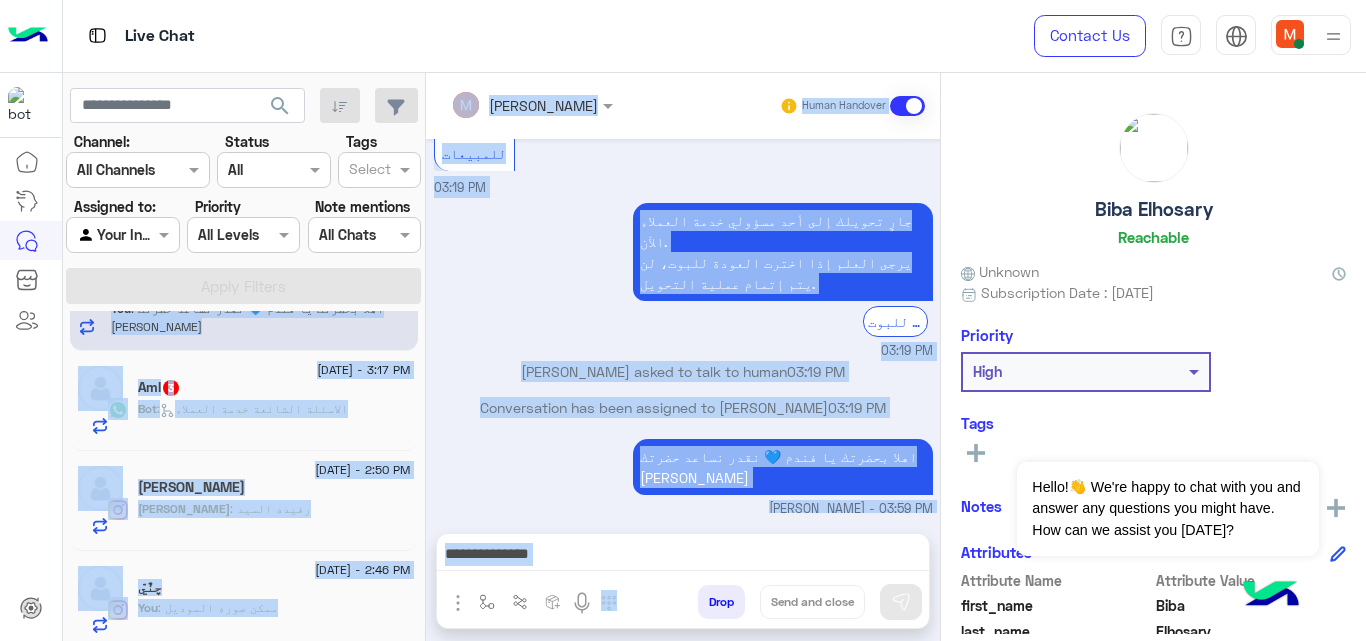 scroll, scrollTop: 1371, scrollLeft: 0, axis: vertical 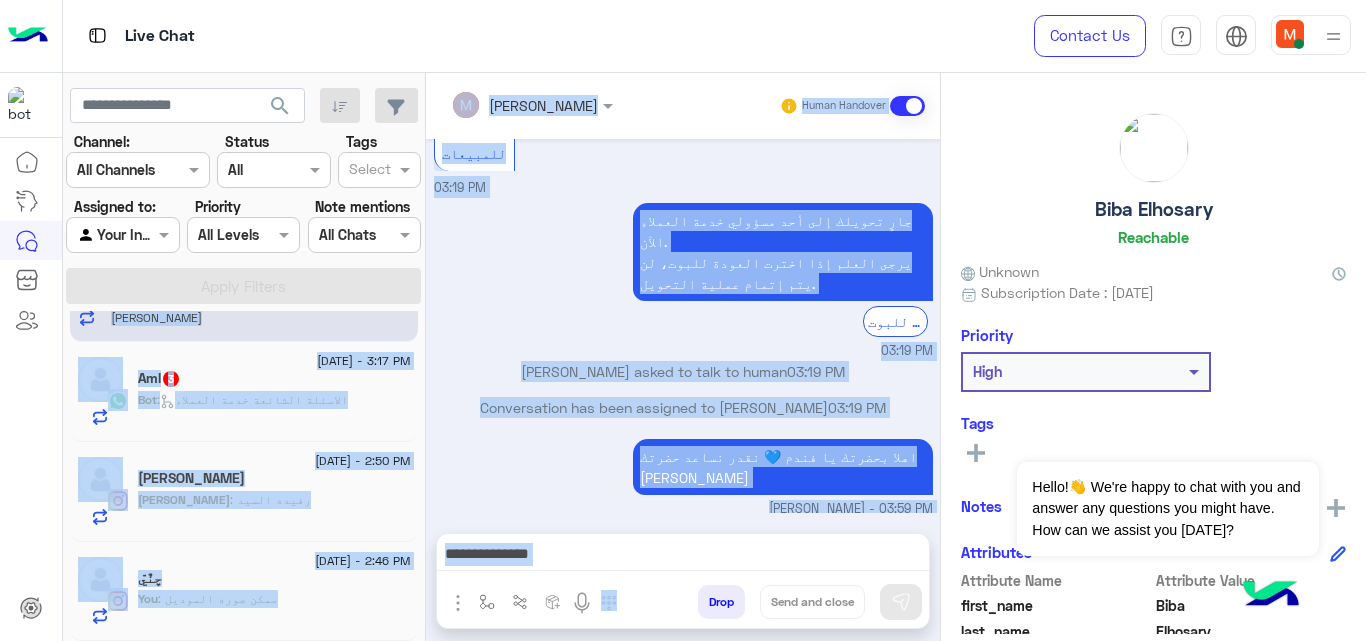click on "اهلا بحضرتك يا فندم 💙 نقدر نساعد حضرتك [PERSON_NAME] -  03:59 PM" at bounding box center (683, 476) 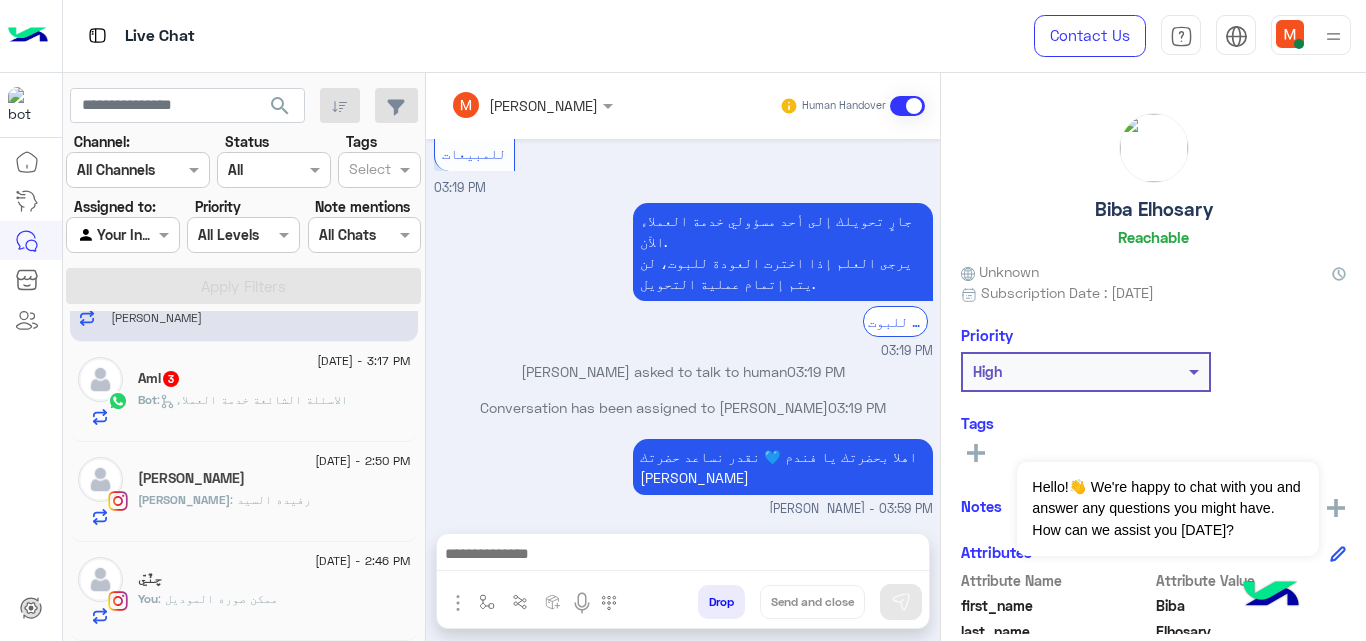 click on ":   الاسئلة الشائعة خدمة العملاء" 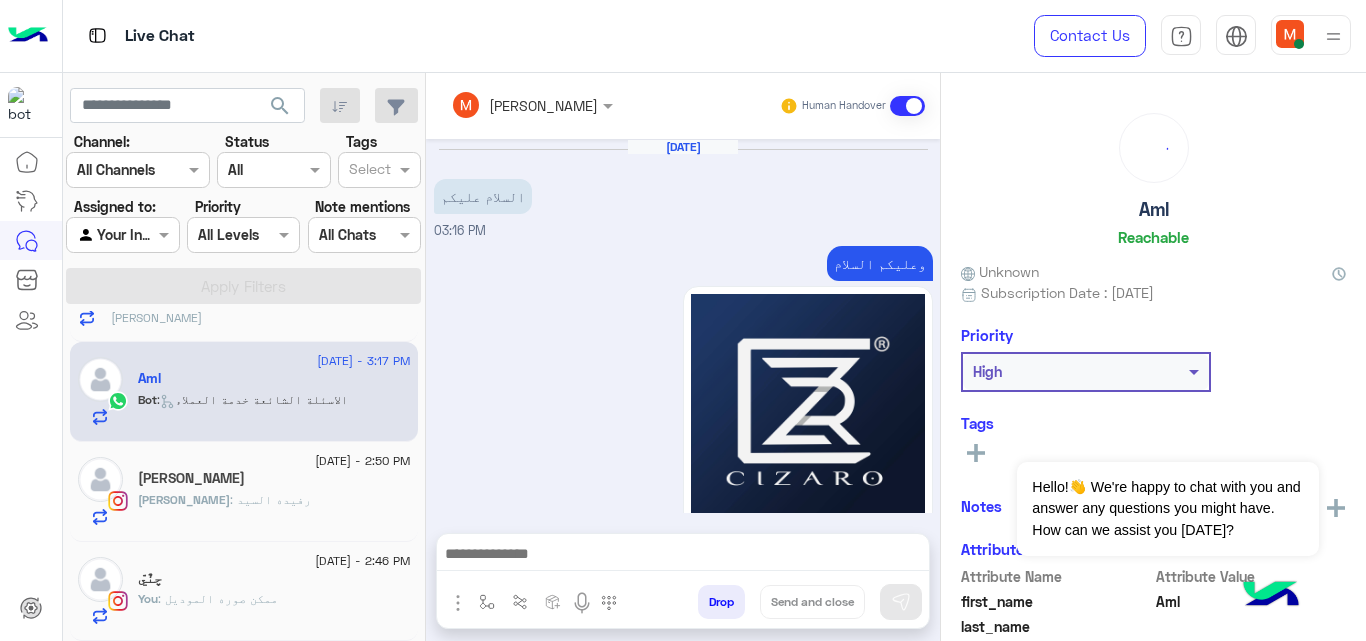 scroll, scrollTop: 1069, scrollLeft: 0, axis: vertical 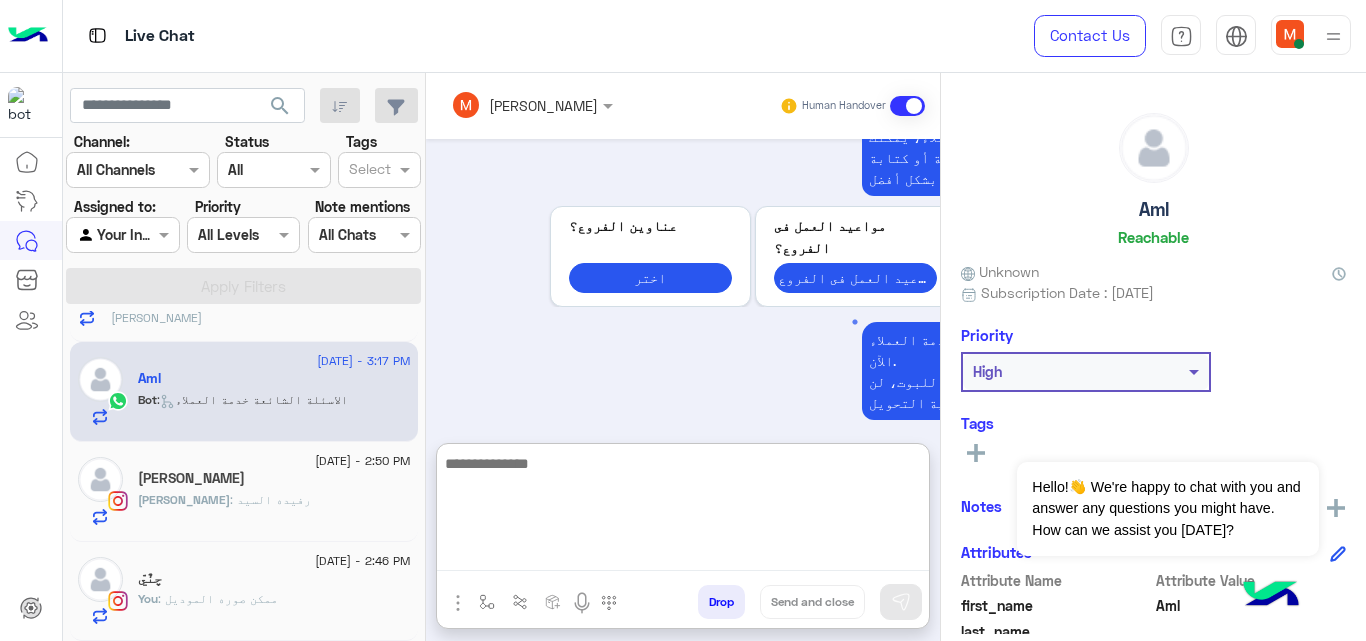 click at bounding box center (683, 511) 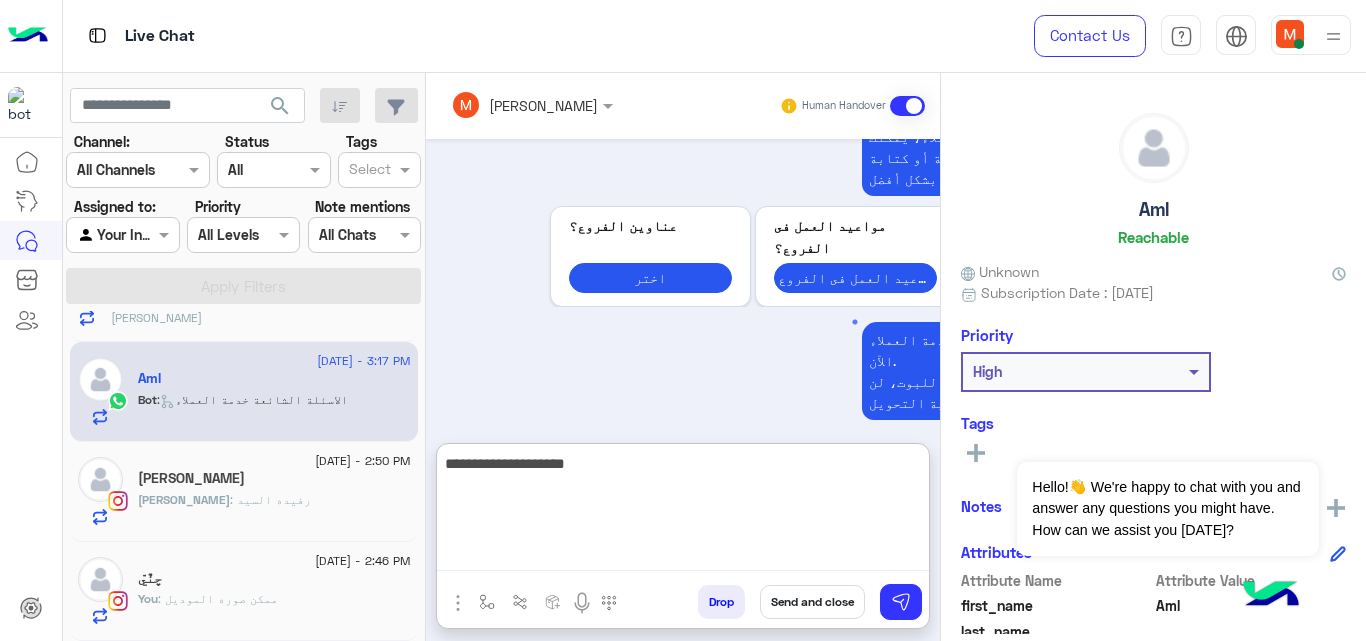 paste on "***" 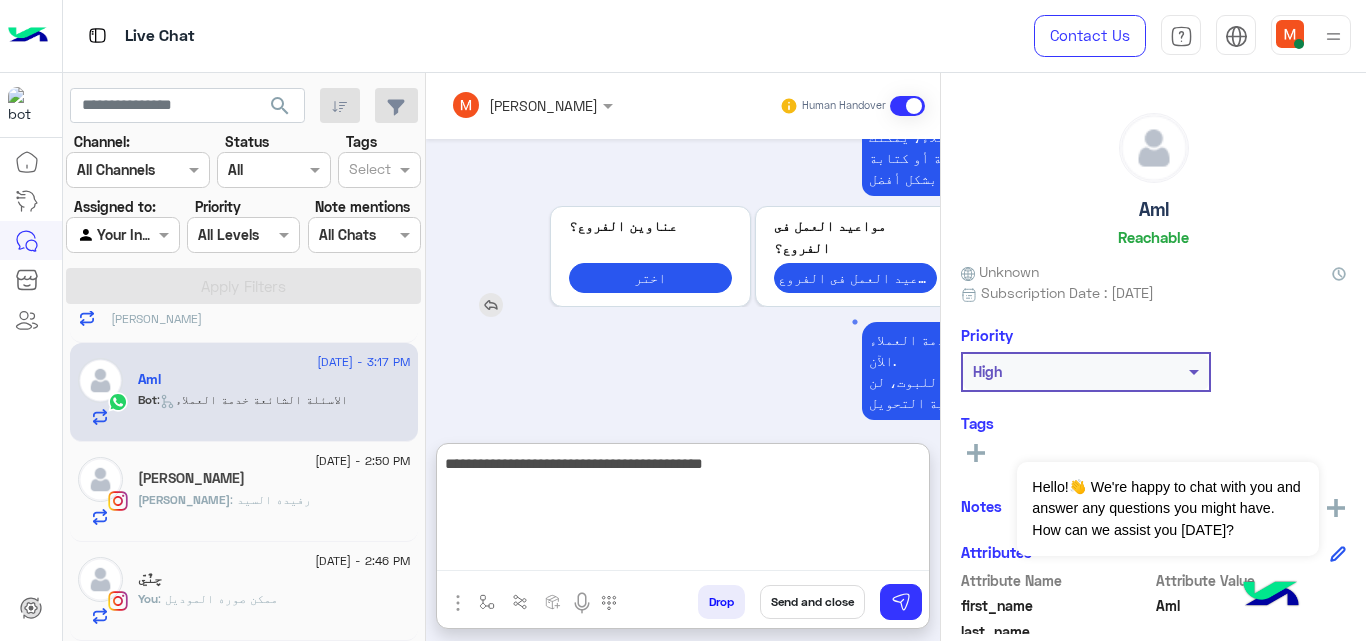 type on "**********" 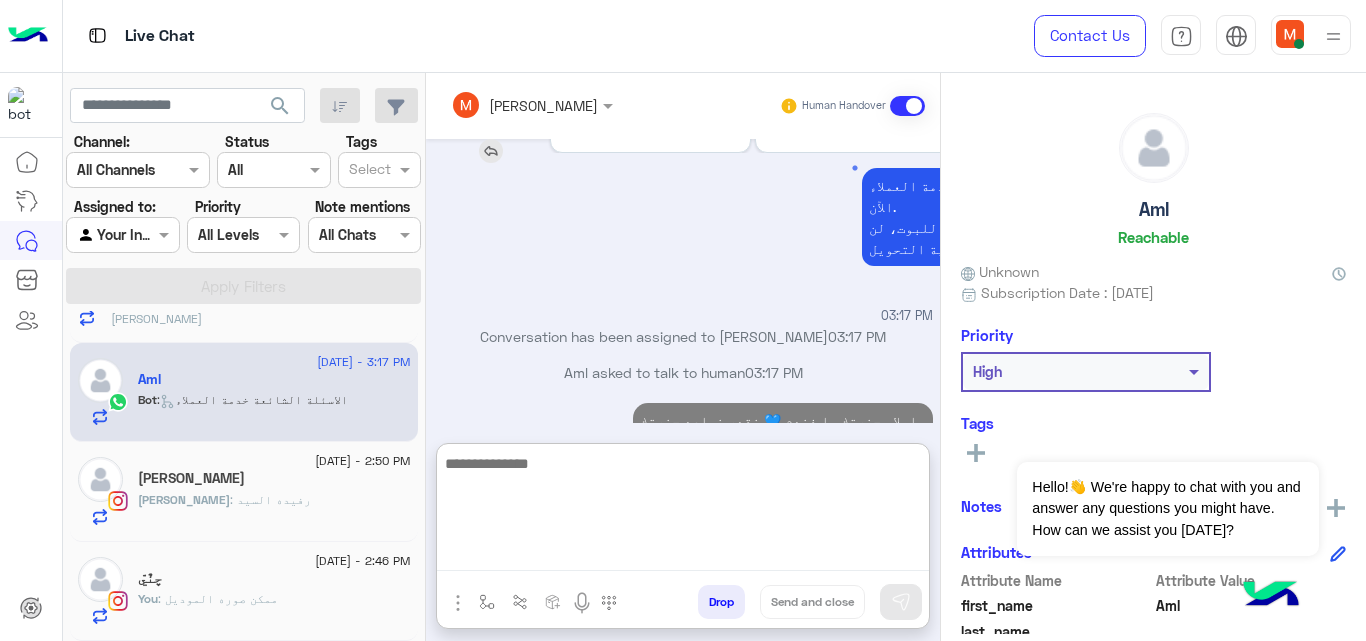 scroll, scrollTop: 1259, scrollLeft: 0, axis: vertical 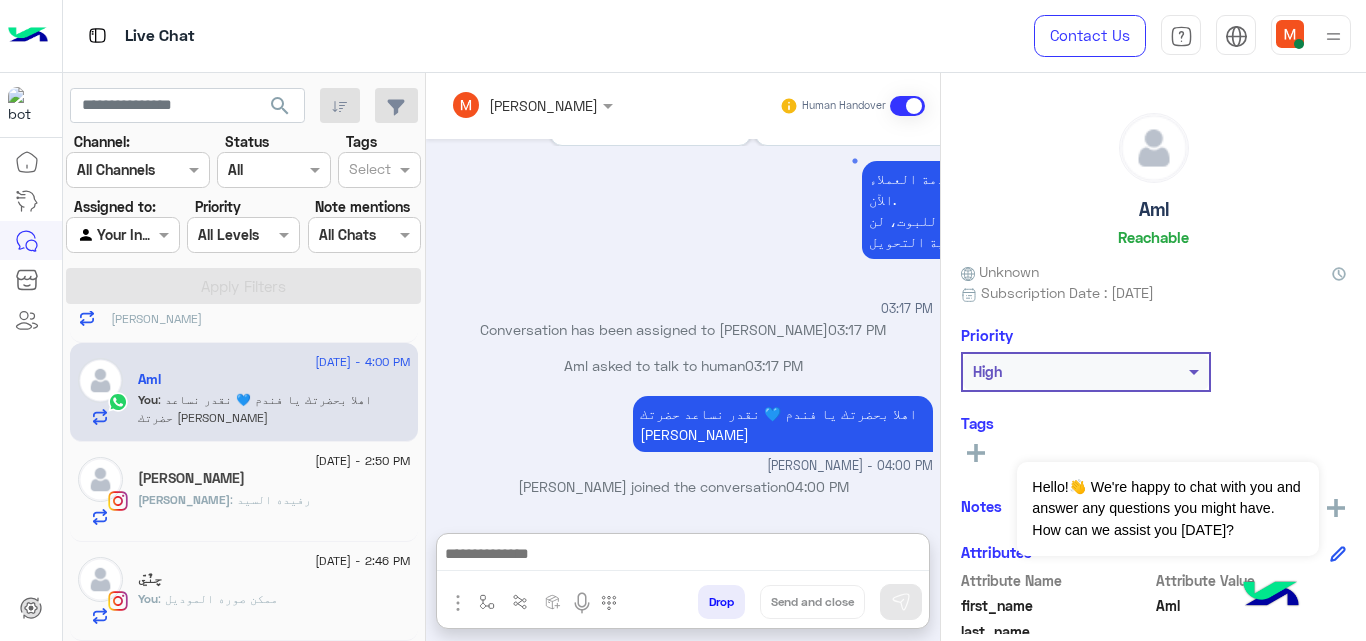 click on "You  : ممكن صوره الموديل" 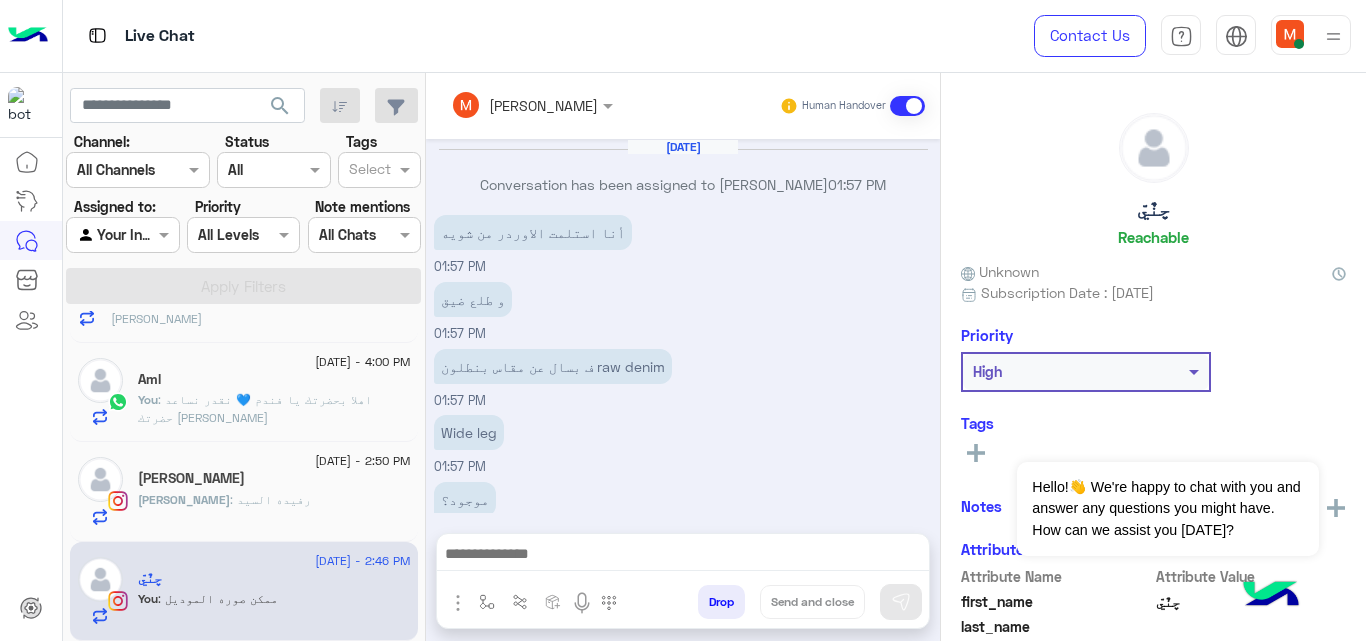 scroll, scrollTop: 262, scrollLeft: 0, axis: vertical 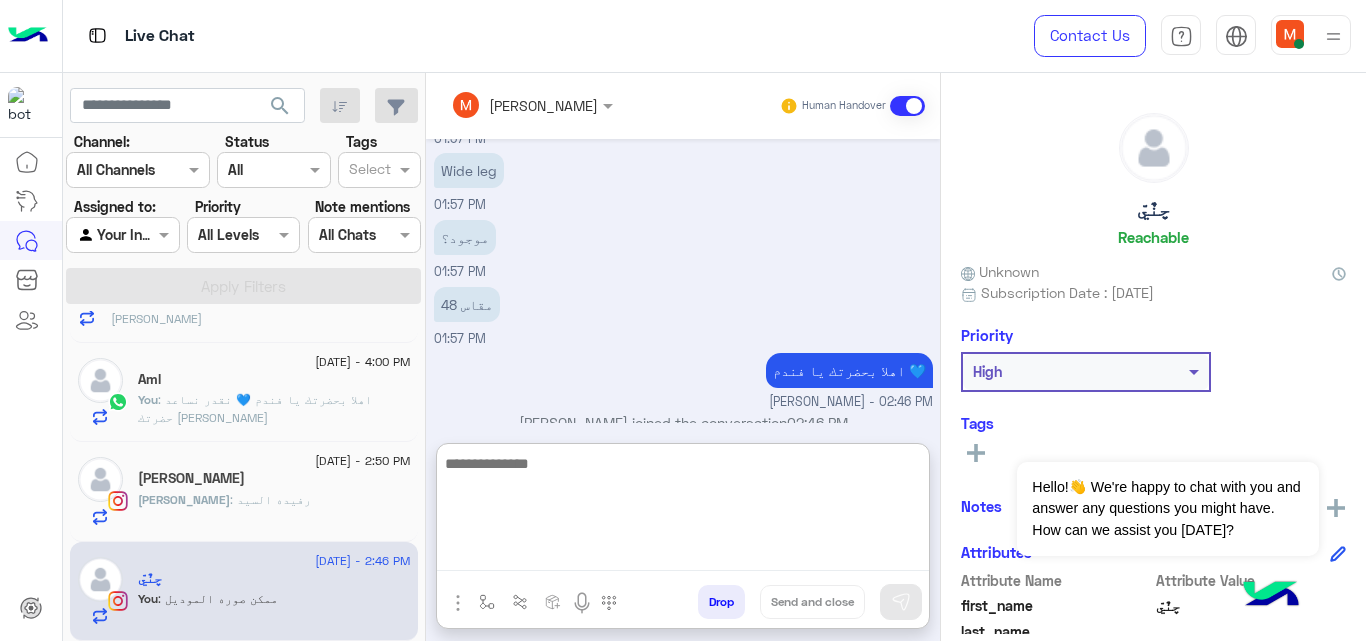 click at bounding box center (683, 511) 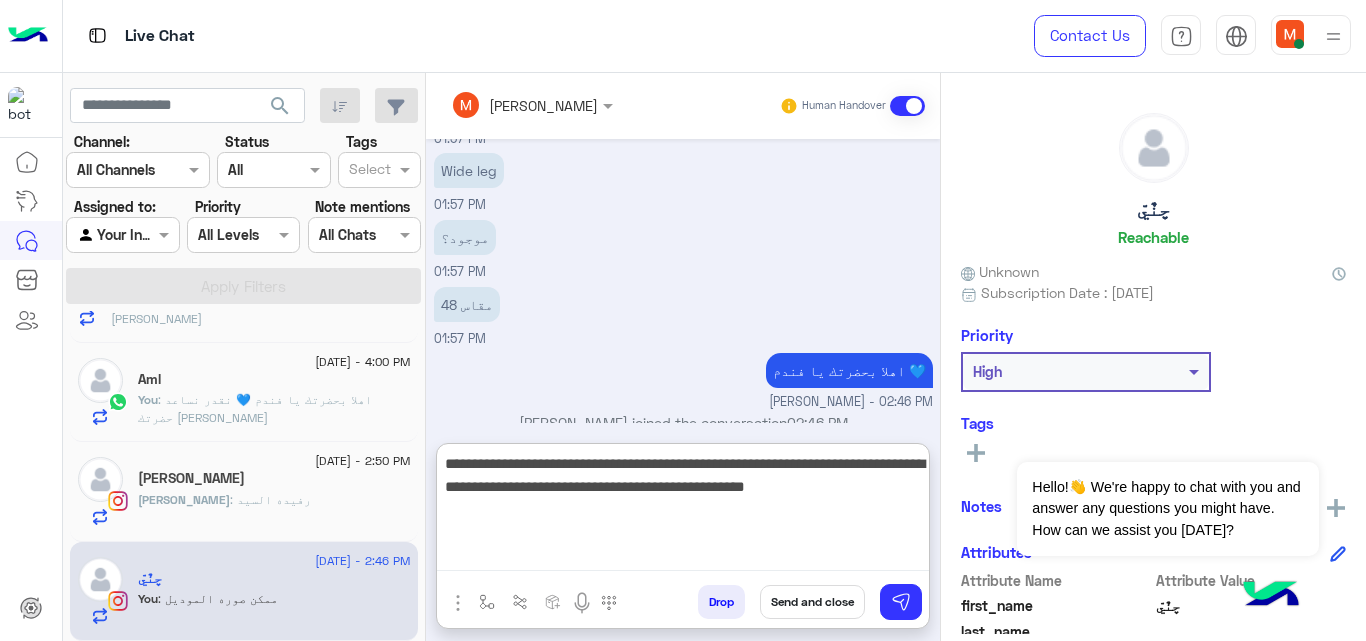 type on "**********" 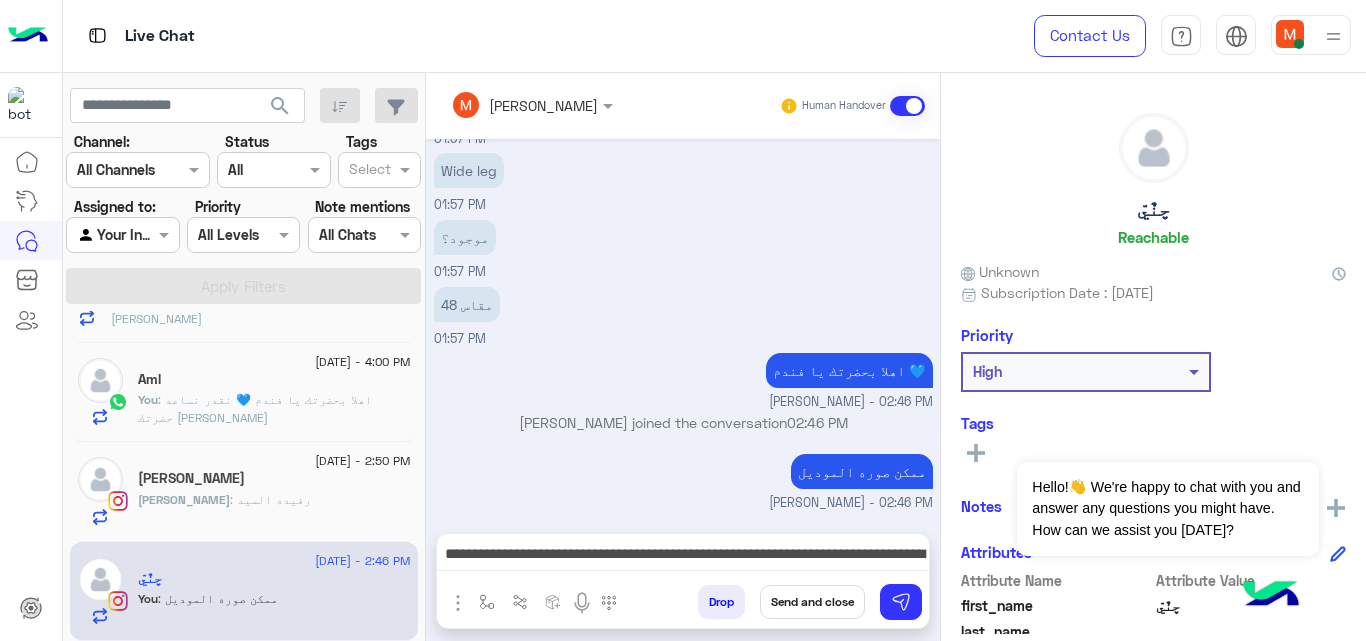 click on "Send and close" at bounding box center (812, 602) 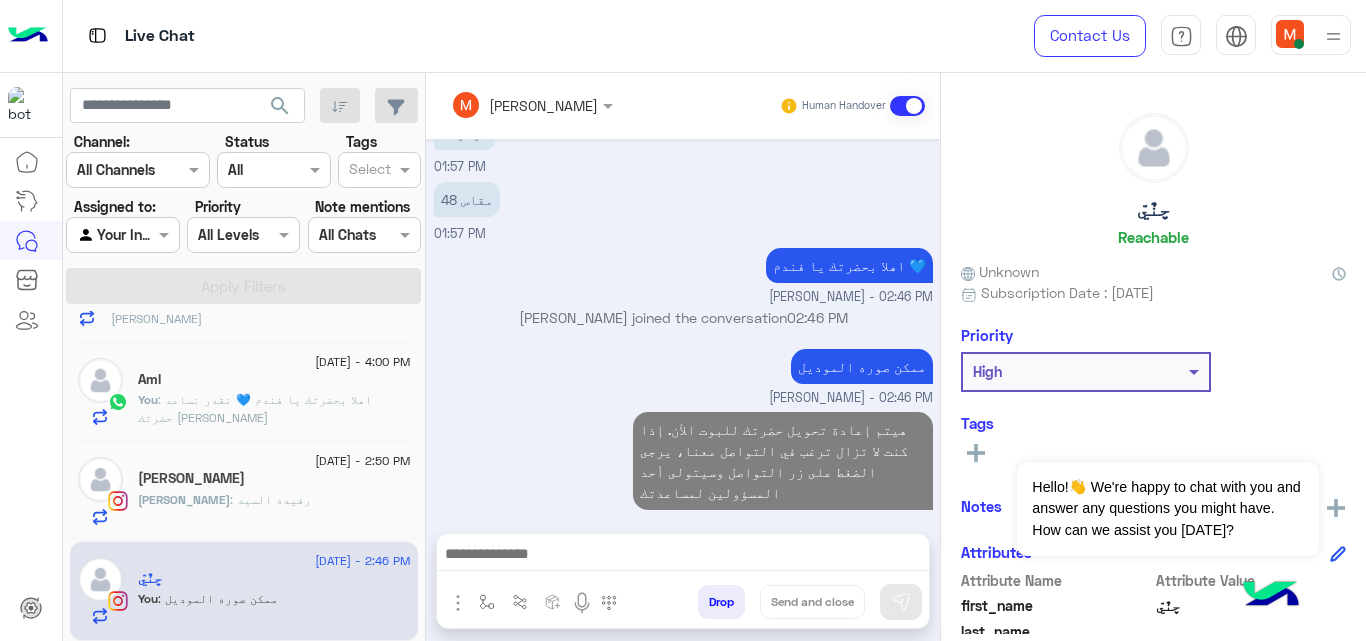 scroll, scrollTop: 404, scrollLeft: 0, axis: vertical 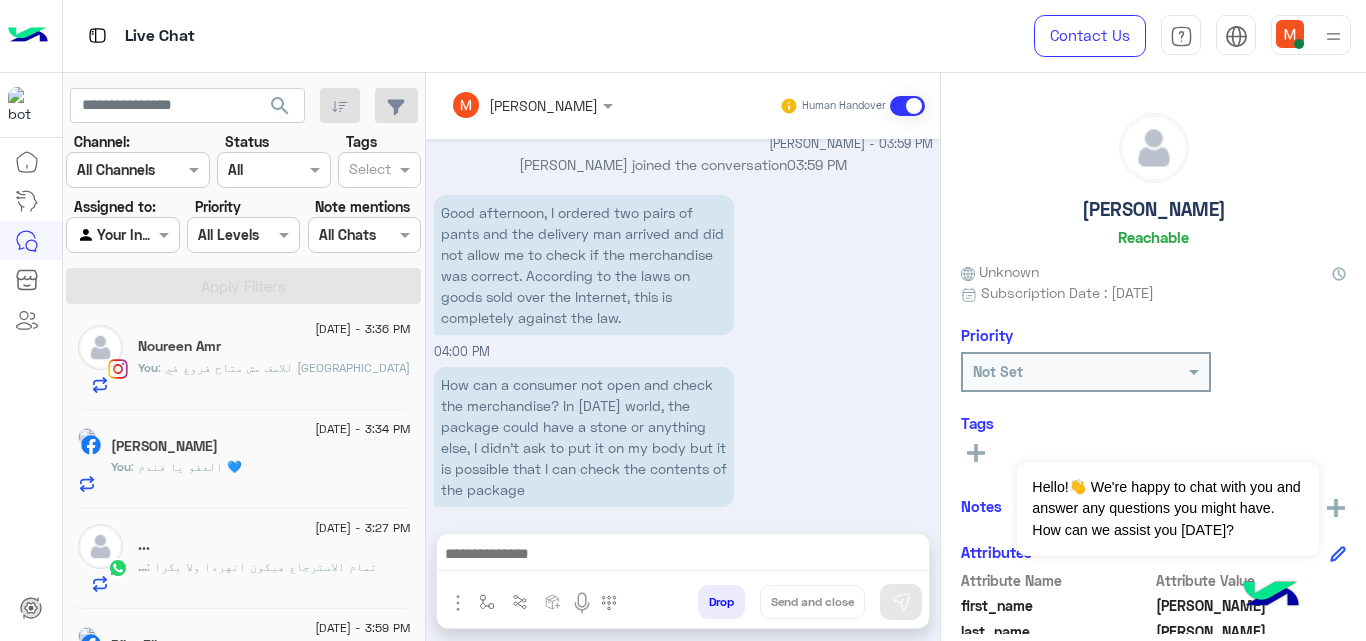 click on "[PERSON_NAME]" 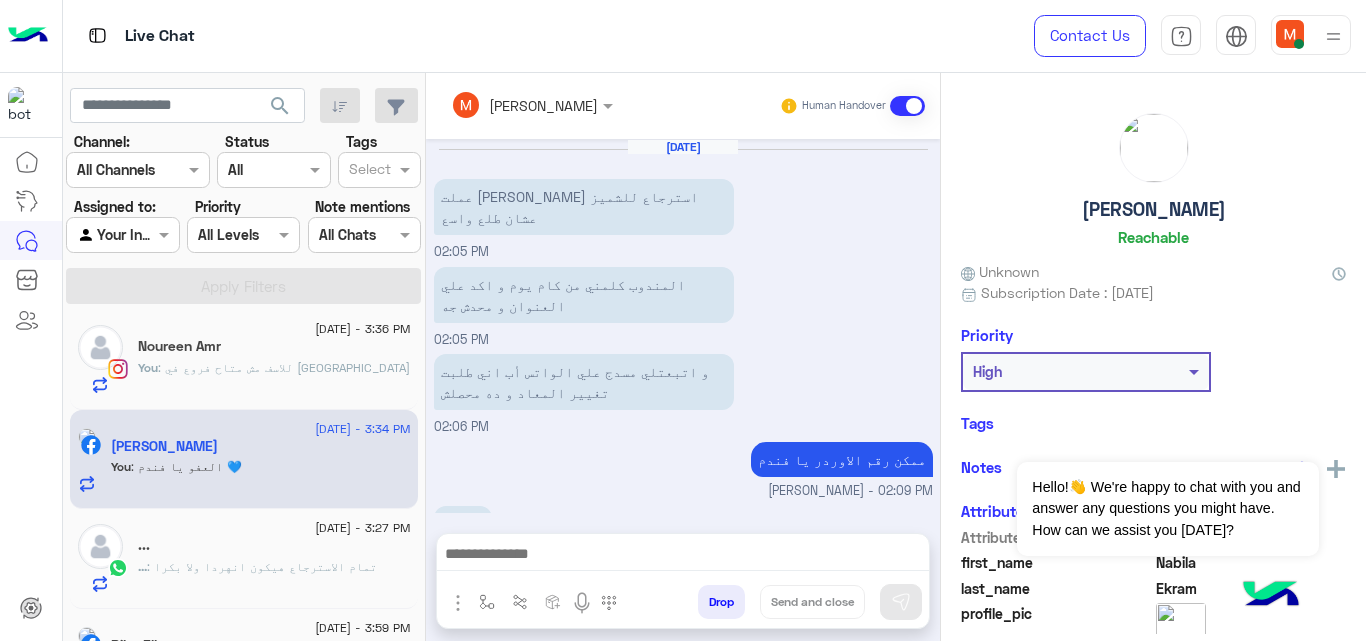 scroll, scrollTop: 376, scrollLeft: 0, axis: vertical 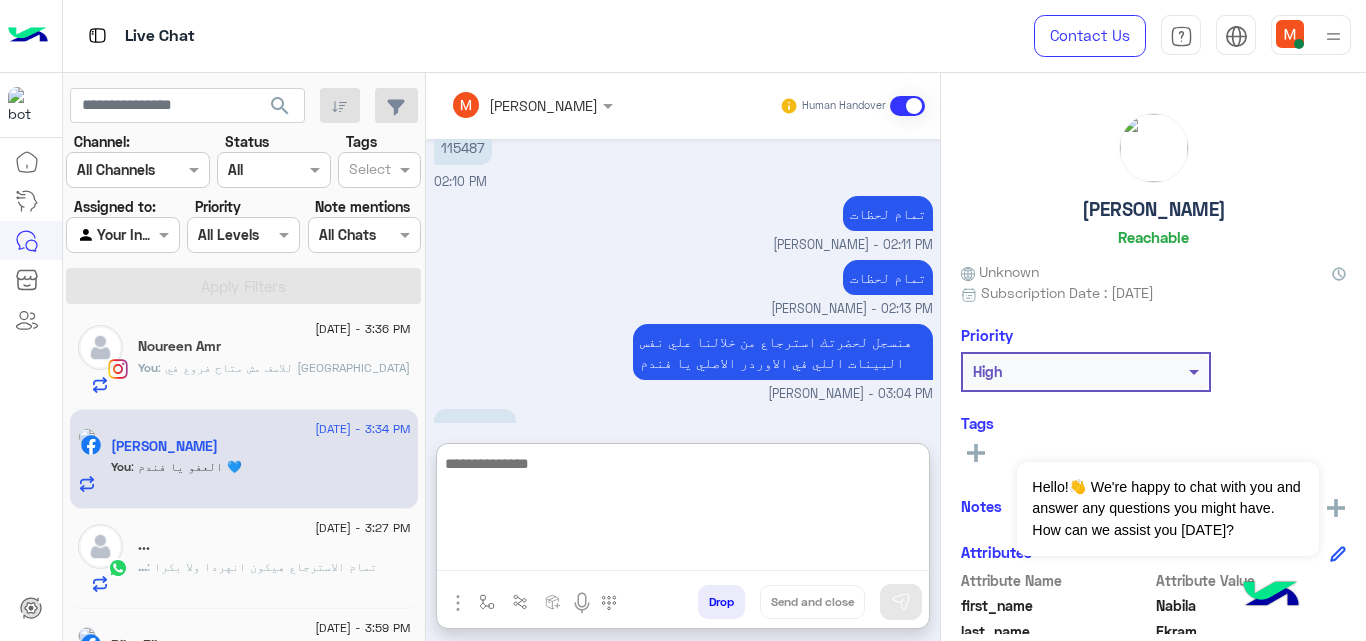 drag, startPoint x: 516, startPoint y: 560, endPoint x: 777, endPoint y: 465, distance: 277.75168 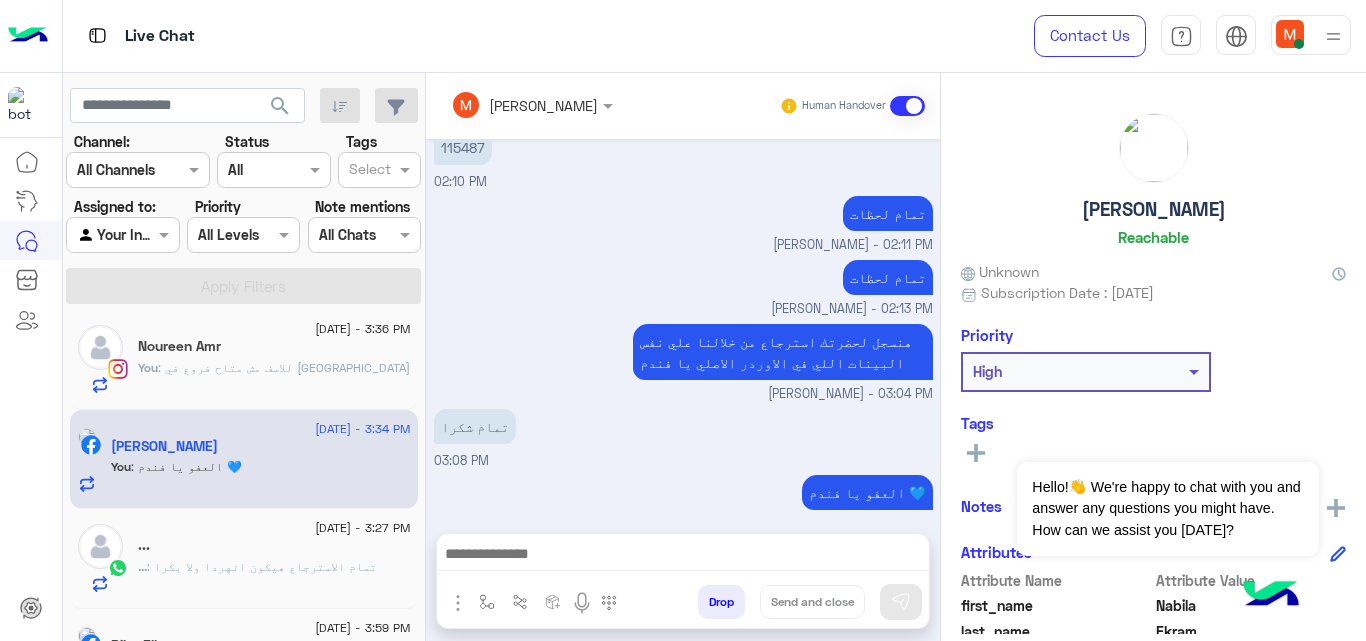 click on "You  : للاسف مش متاح فروع في [GEOGRAPHIC_DATA]" 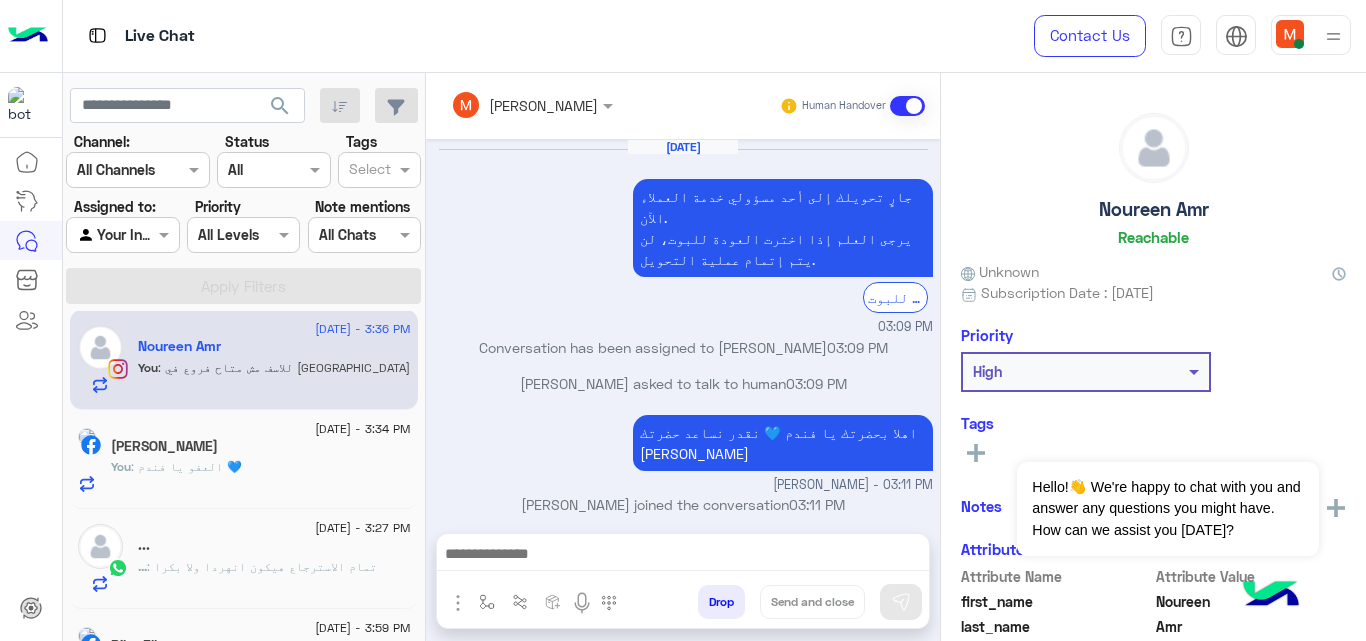scroll, scrollTop: 307, scrollLeft: 0, axis: vertical 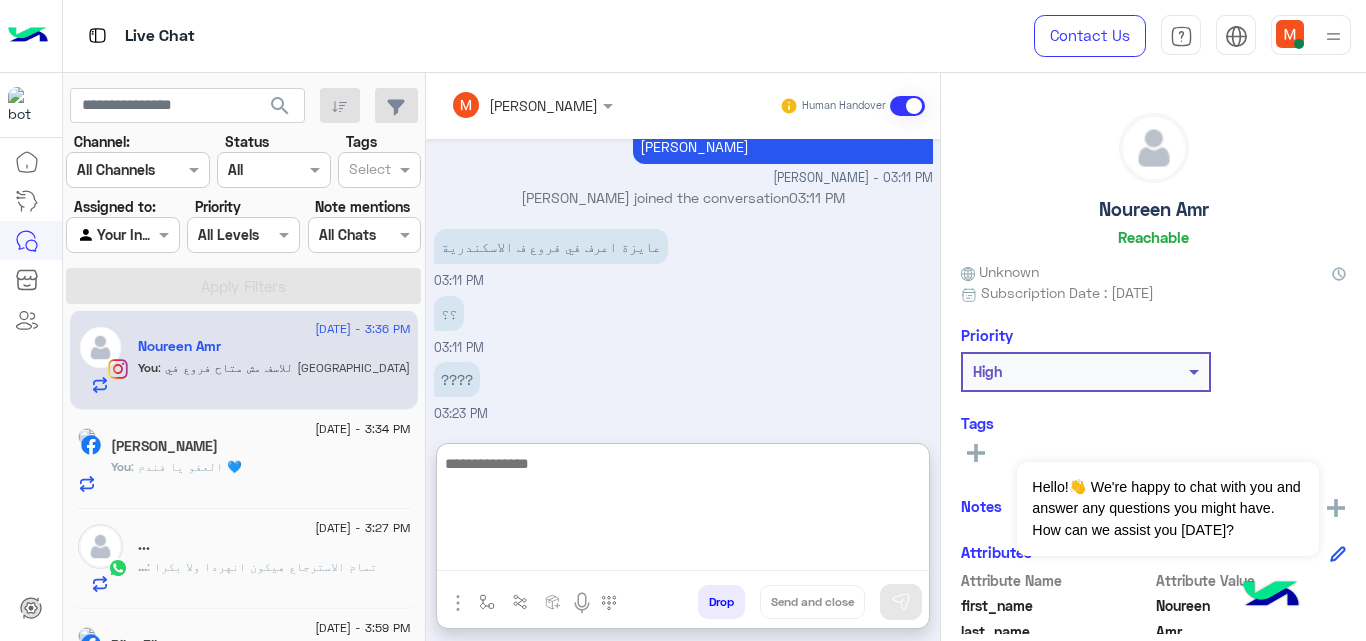 click at bounding box center (683, 511) 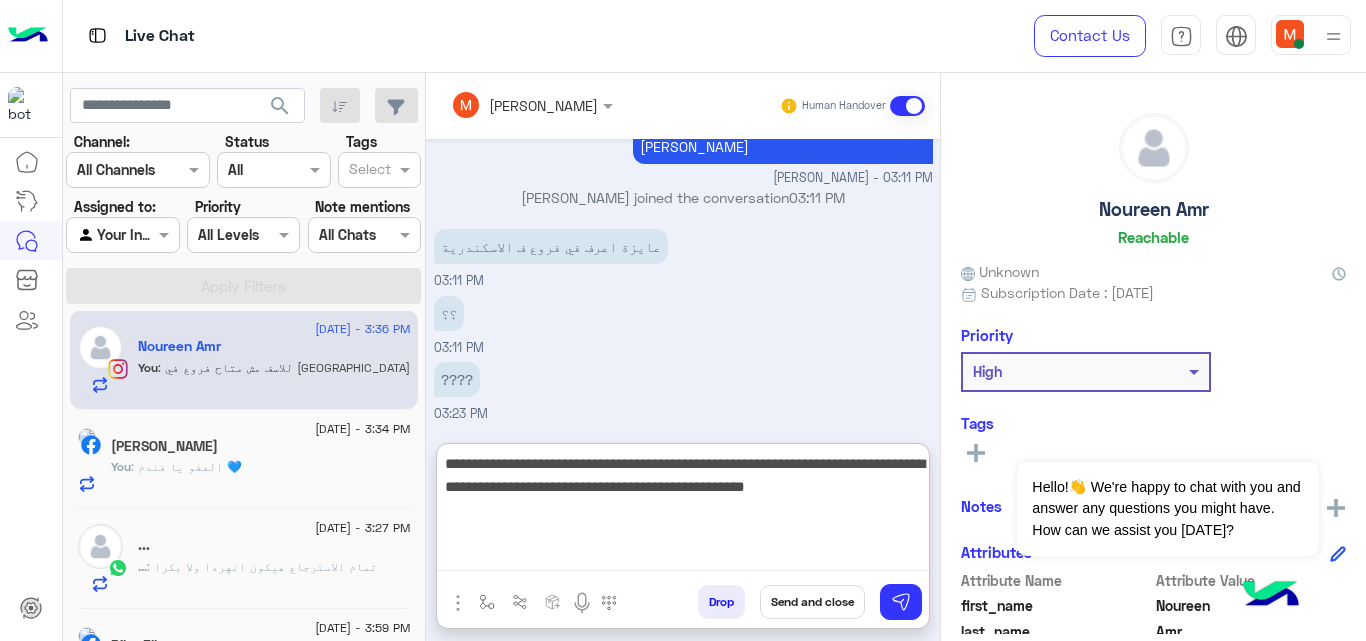 type on "**********" 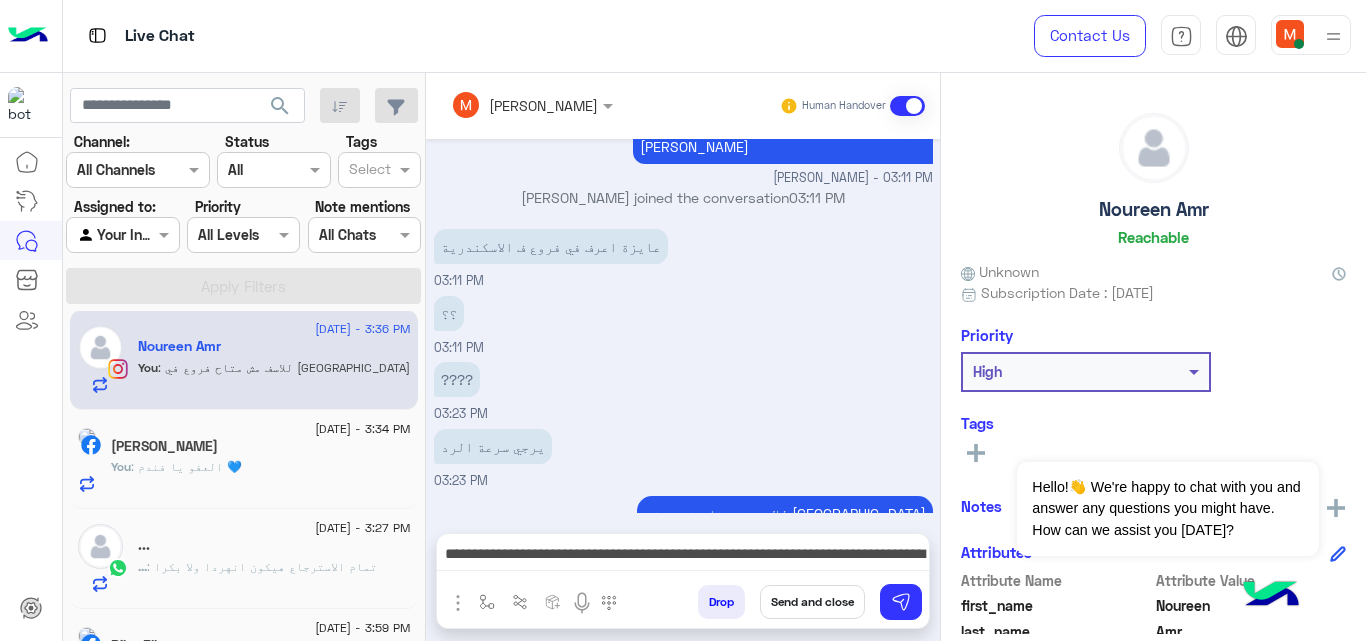 click on "Send and close" at bounding box center (812, 602) 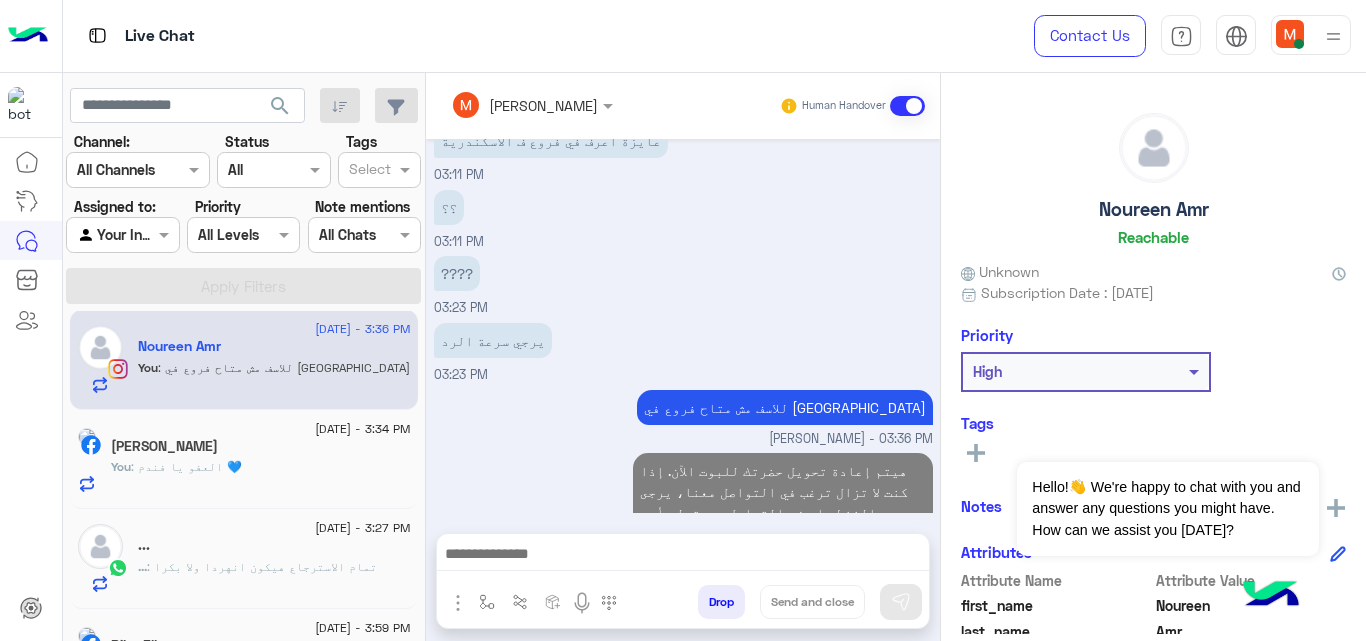 scroll, scrollTop: 449, scrollLeft: 0, axis: vertical 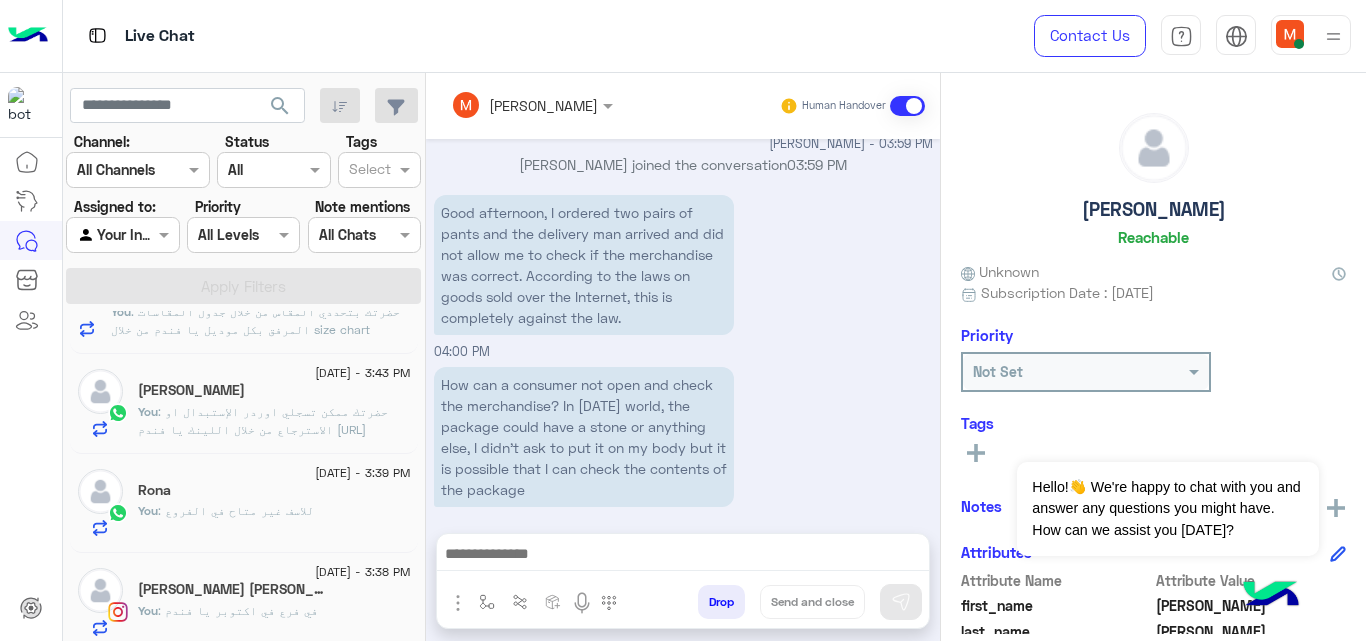 click on "[DATE] - 3:39 PM" 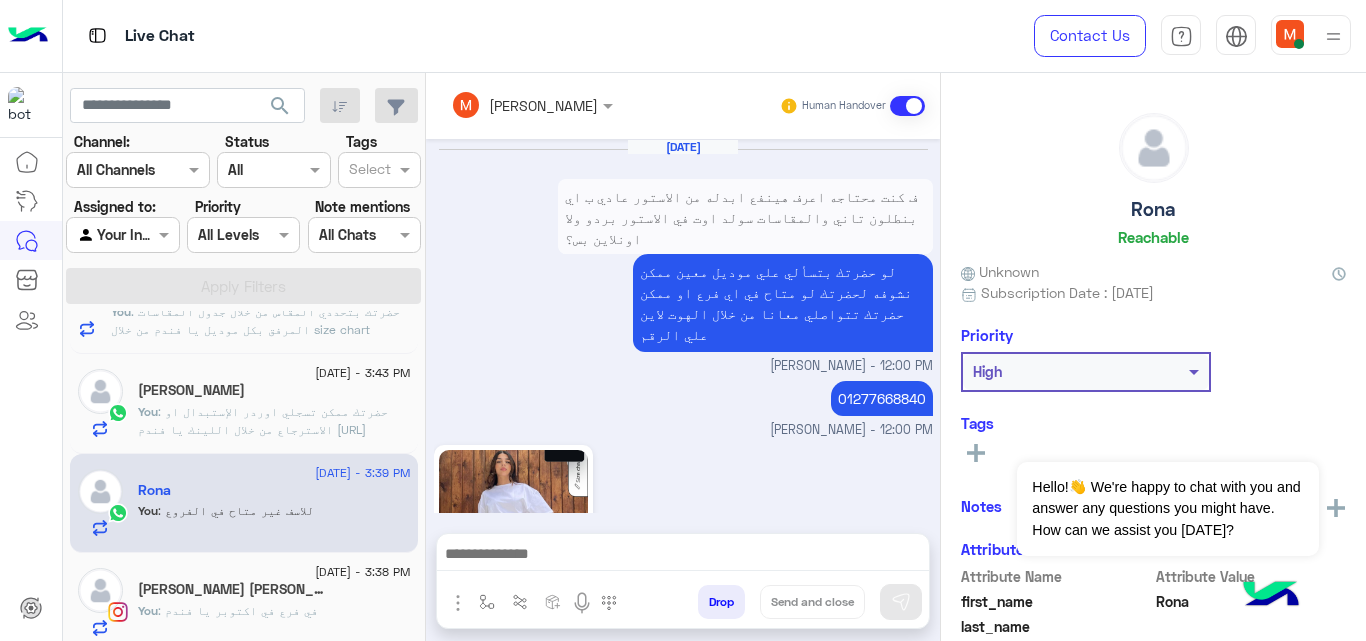 scroll, scrollTop: 830, scrollLeft: 0, axis: vertical 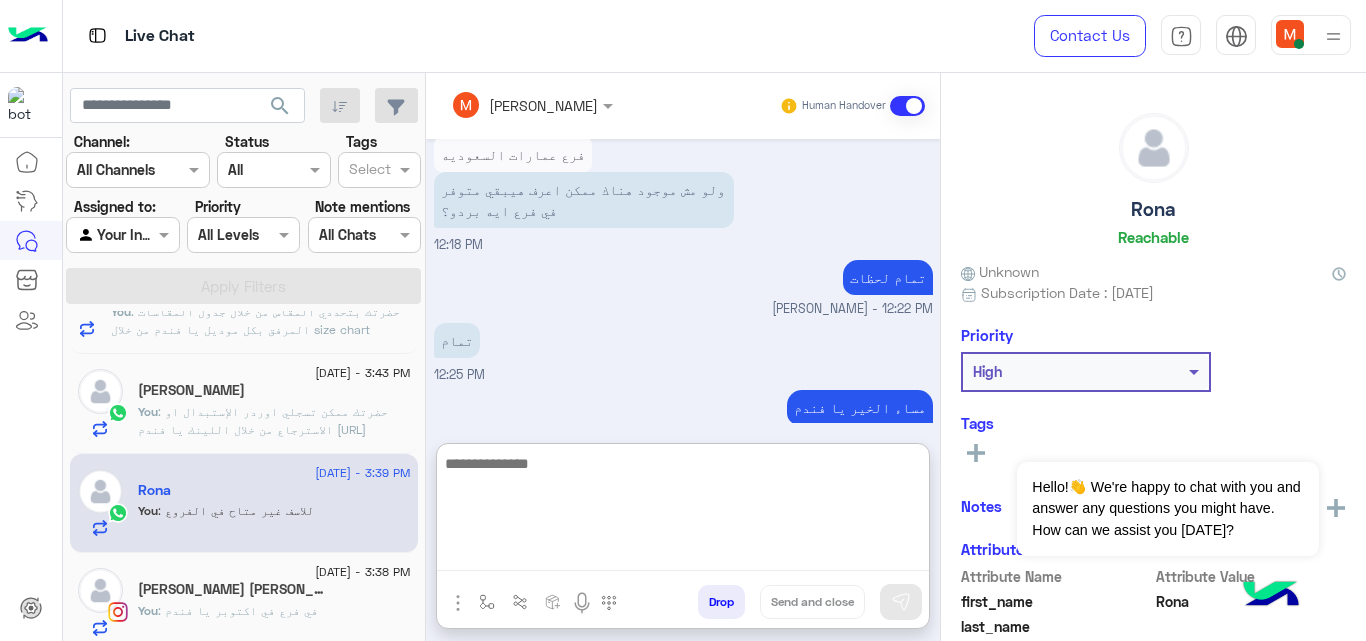 click at bounding box center (683, 511) 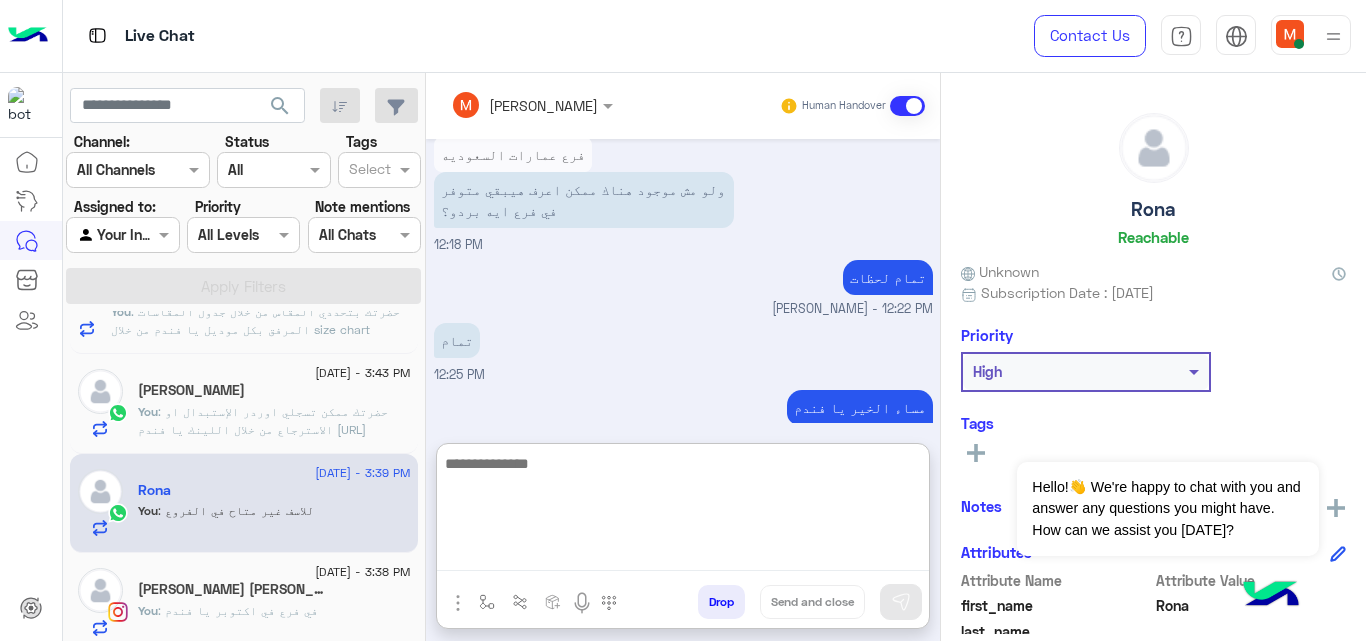 paste on "**********" 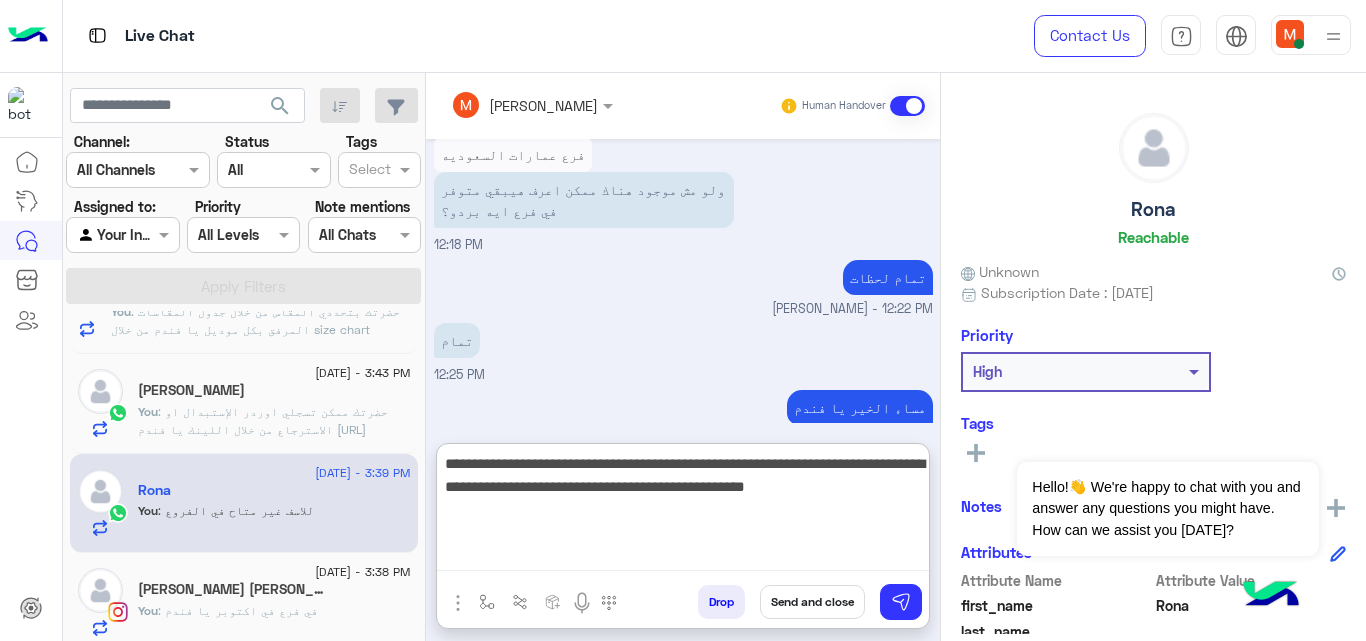 type on "**********" 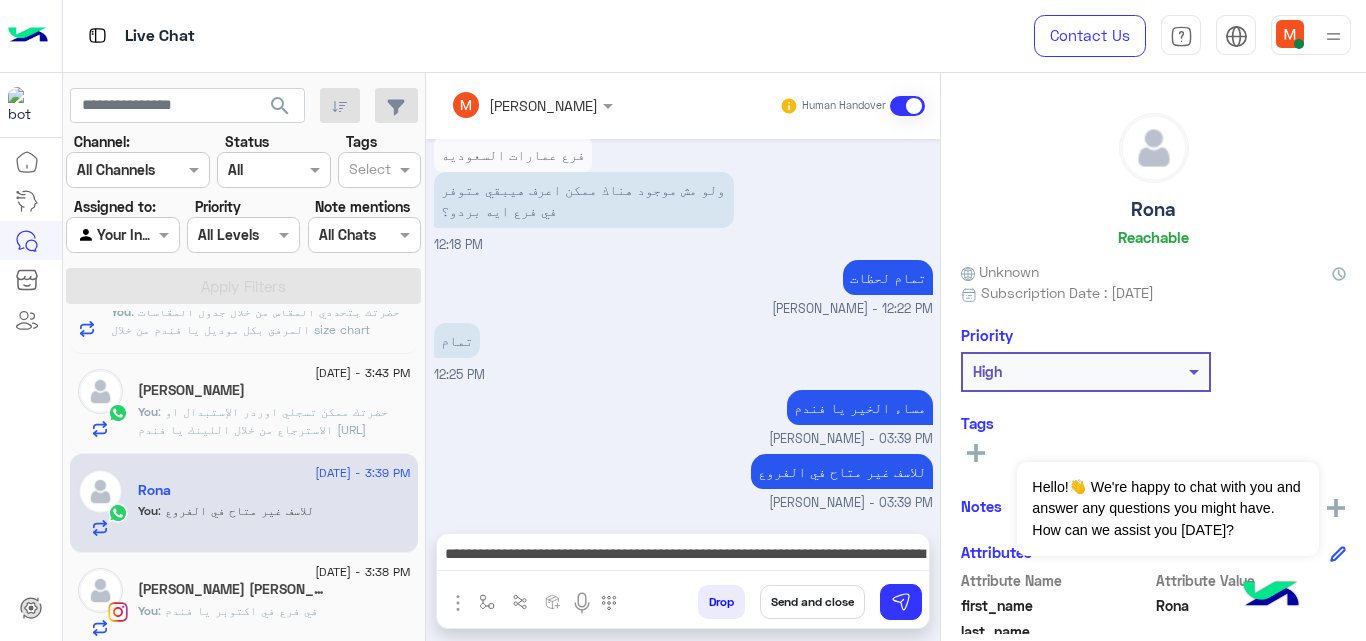 click on "Send and close" at bounding box center [812, 602] 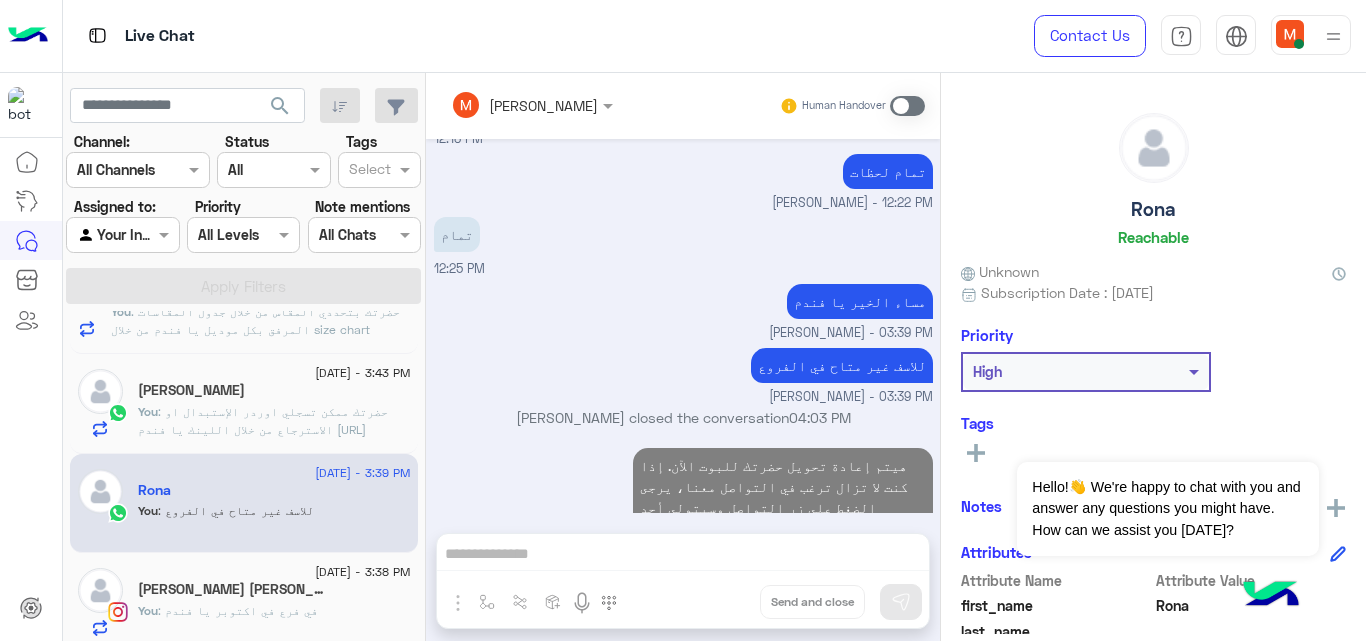 scroll, scrollTop: 972, scrollLeft: 0, axis: vertical 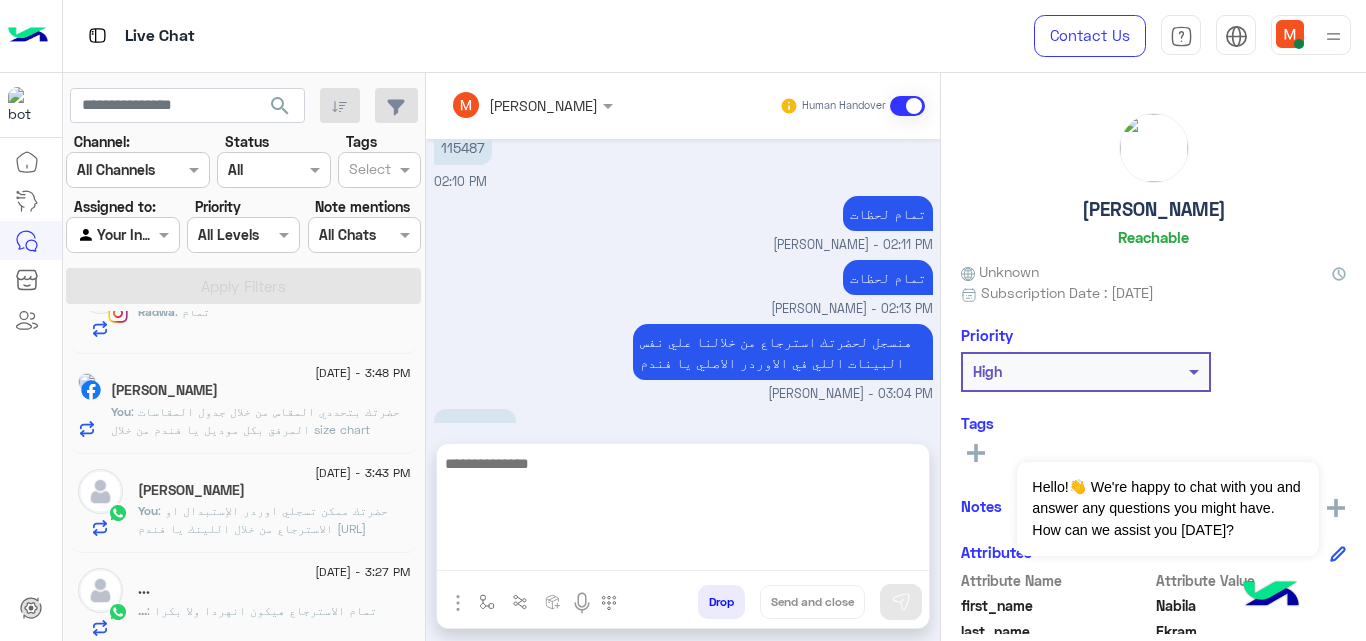 click at bounding box center (683, 511) 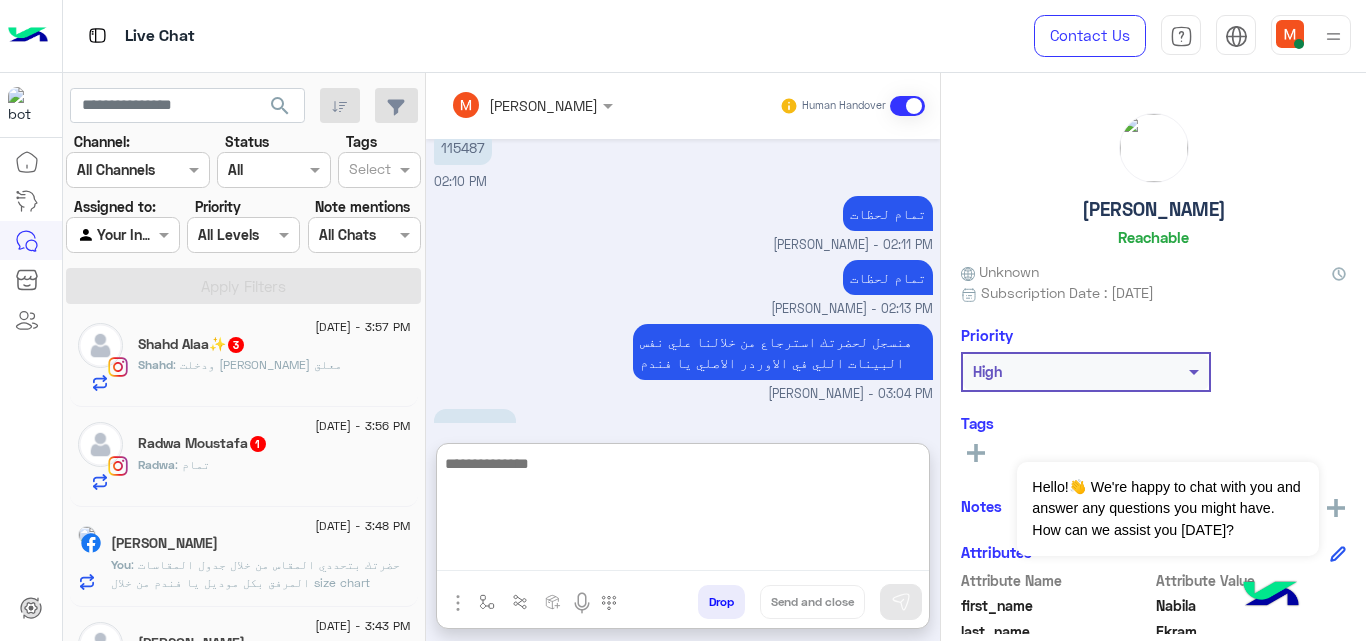 scroll, scrollTop: 602, scrollLeft: 0, axis: vertical 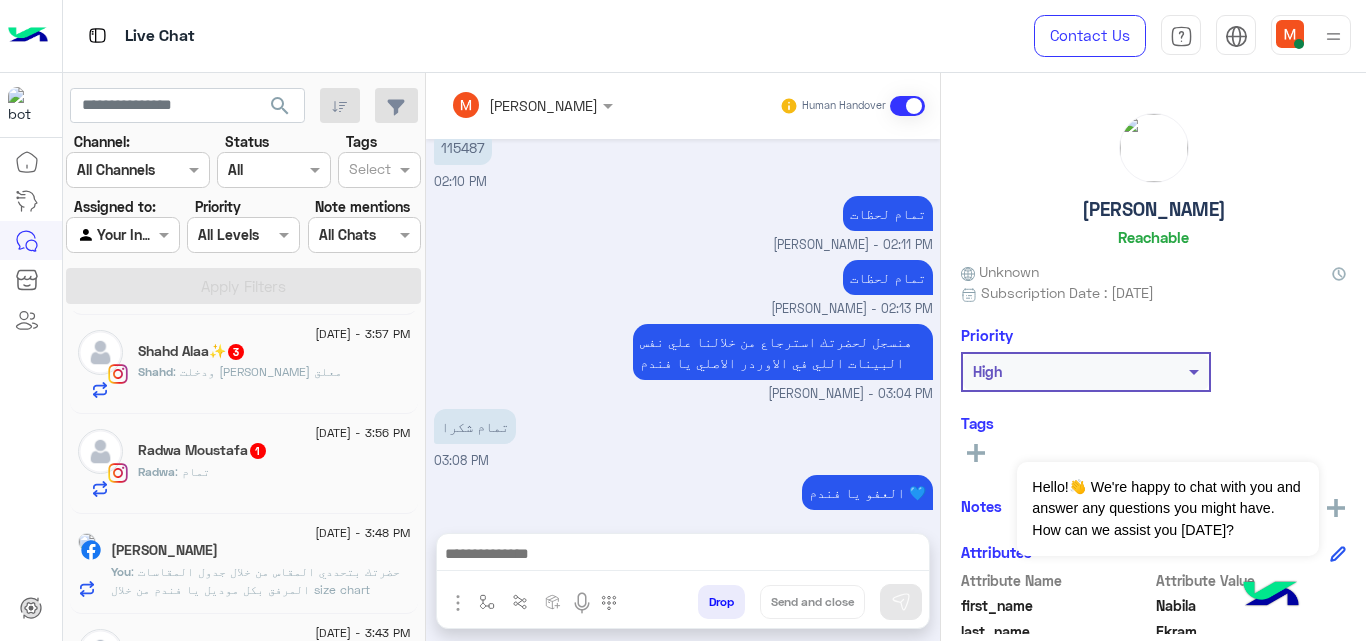 click on ": حضرتك بتحددي المقاس من خلال جدول المقاسات المرفق بكل موديل يا فندم من خلال size chart المقاس اوربي يا فندم بتحددي من خلال الوسط و الهيبس و الطول" 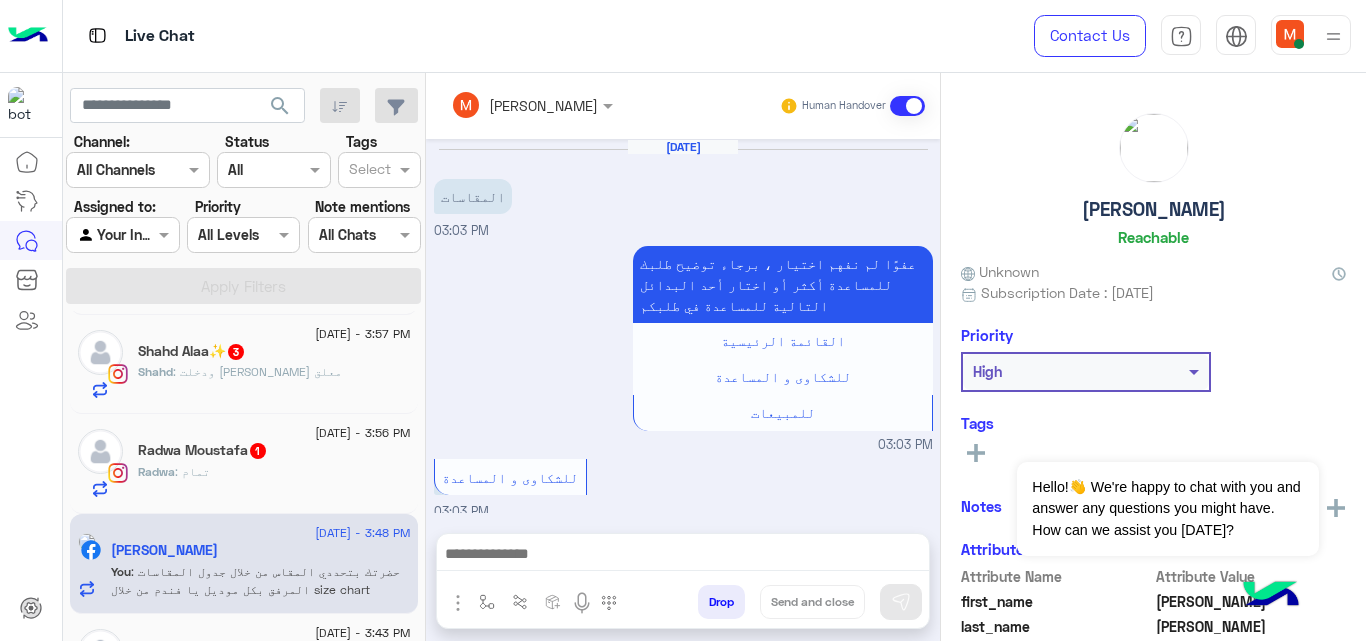 scroll, scrollTop: 518, scrollLeft: 0, axis: vertical 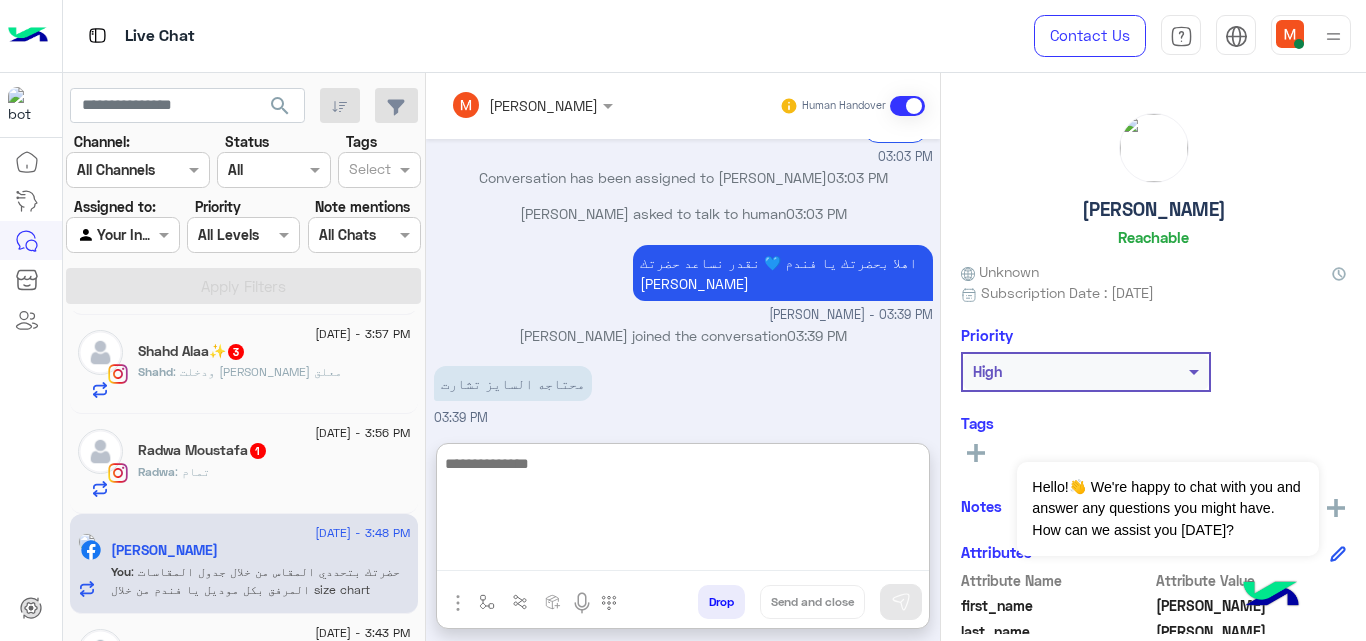 click at bounding box center (683, 511) 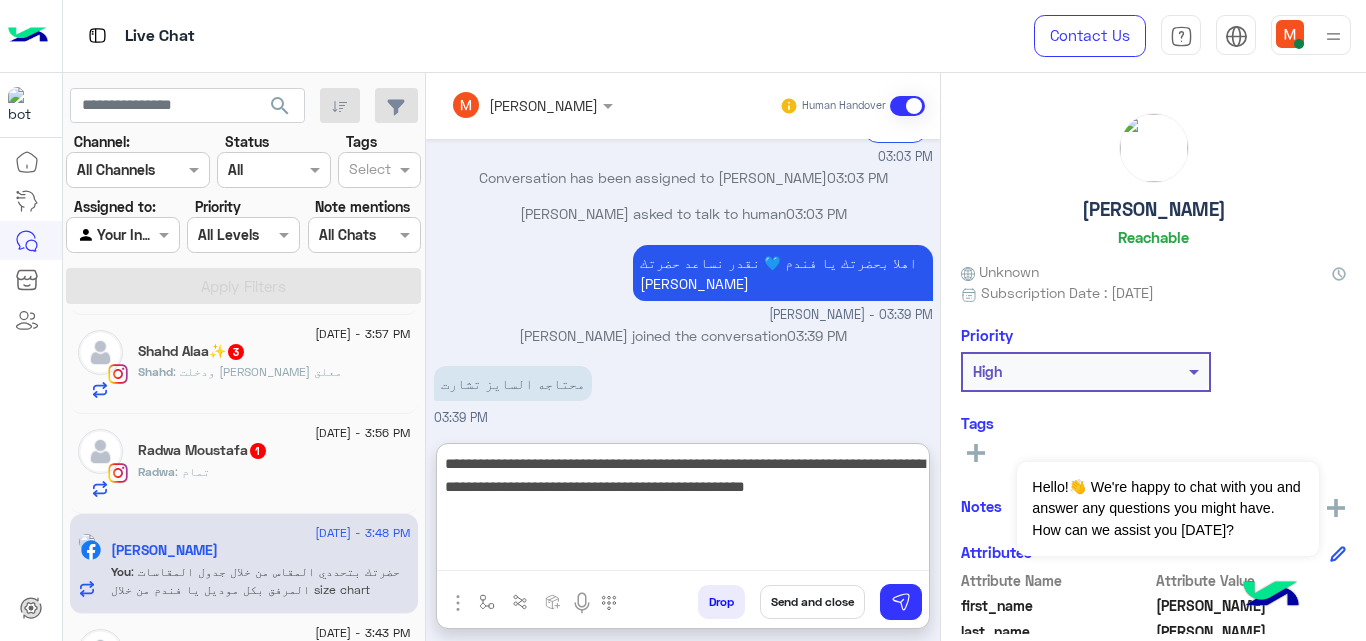type on "**********" 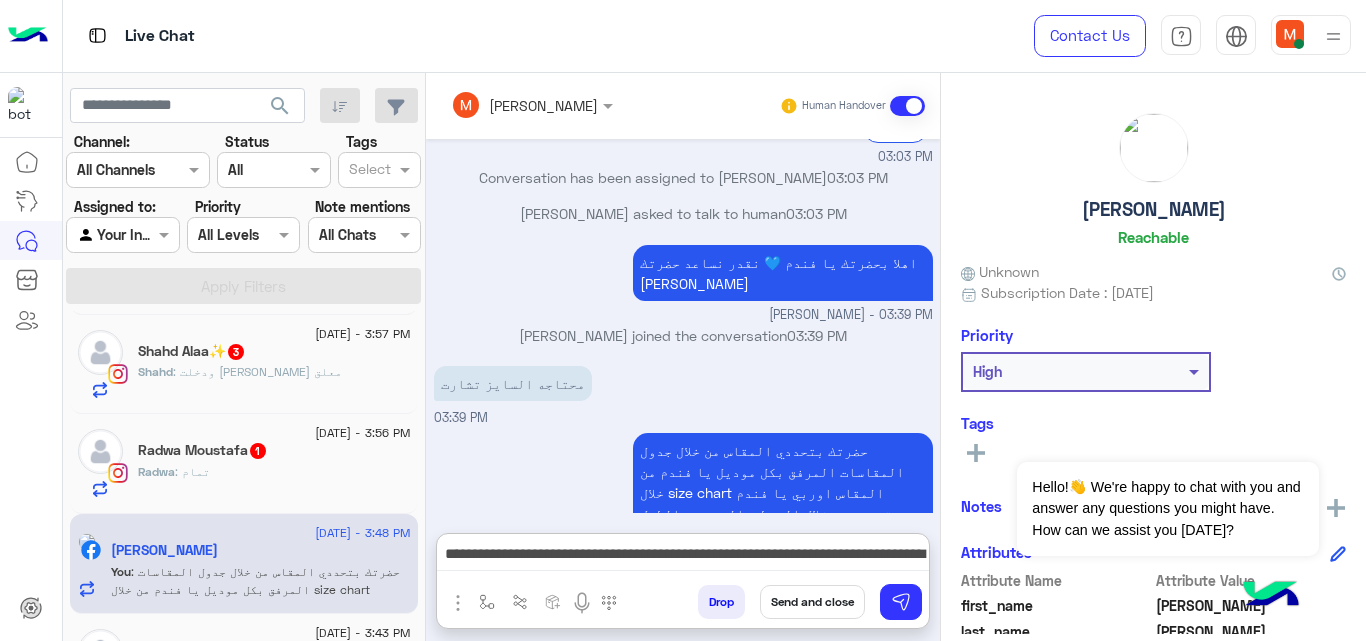 click on "Send and close" at bounding box center (812, 602) 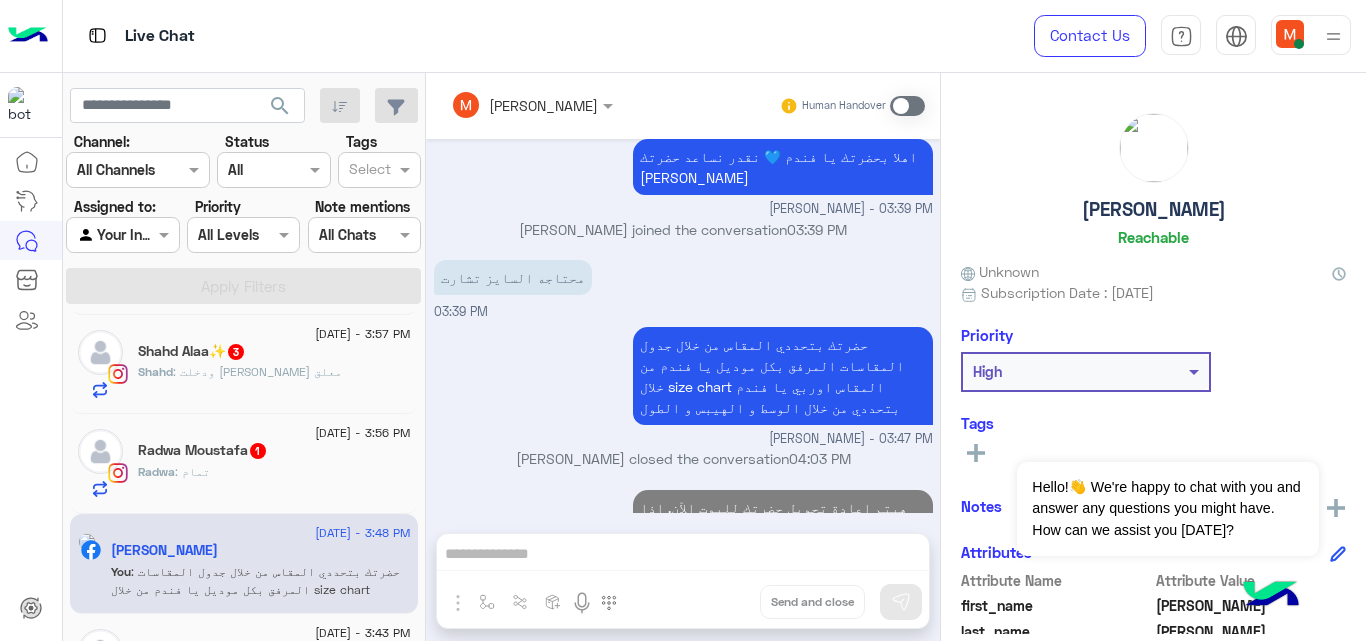 scroll, scrollTop: 660, scrollLeft: 0, axis: vertical 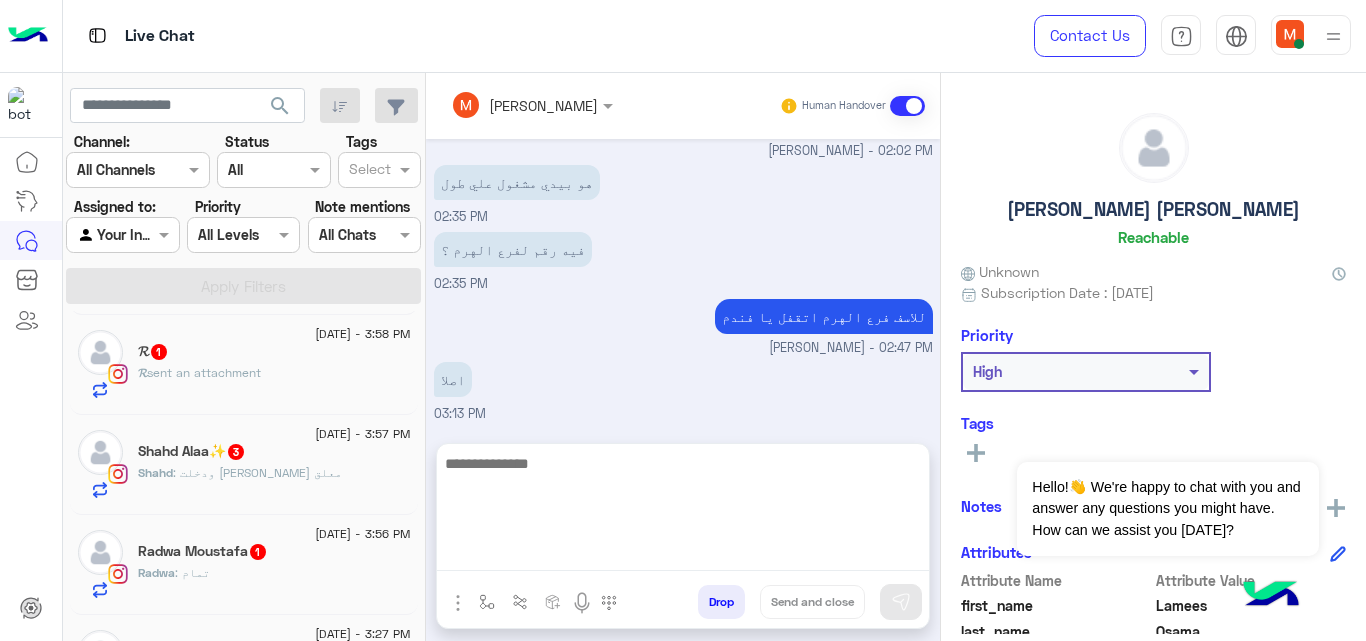 click at bounding box center [683, 511] 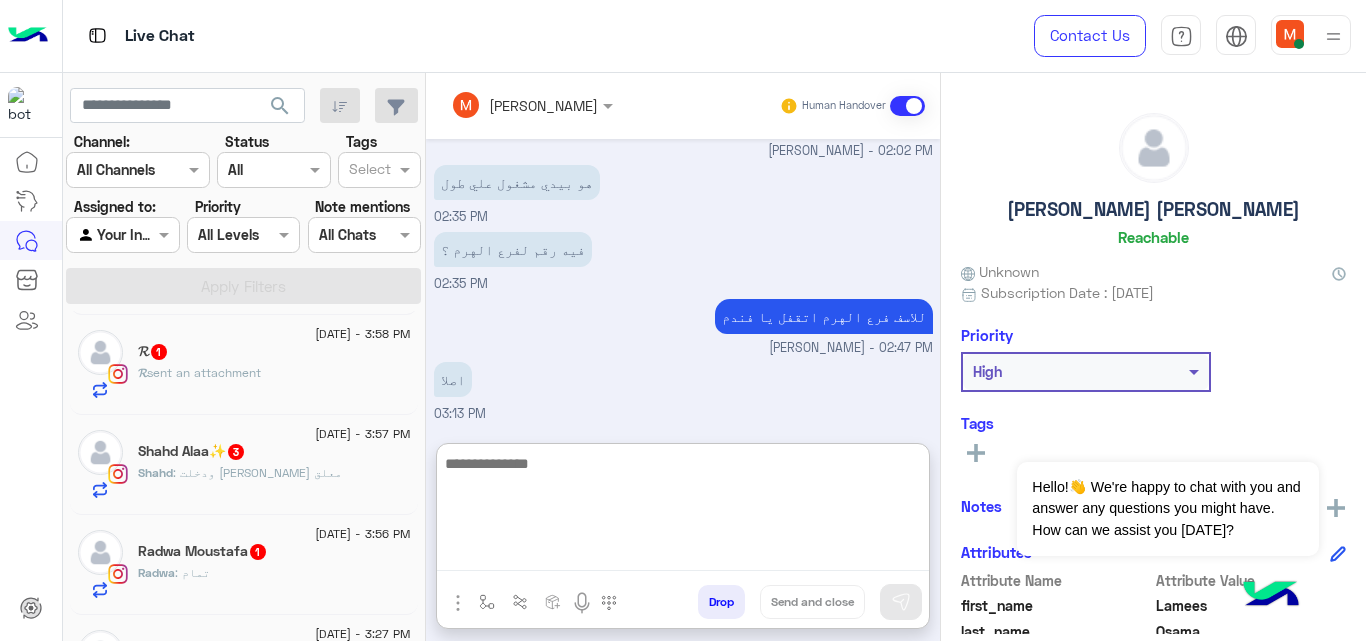 paste on "**********" 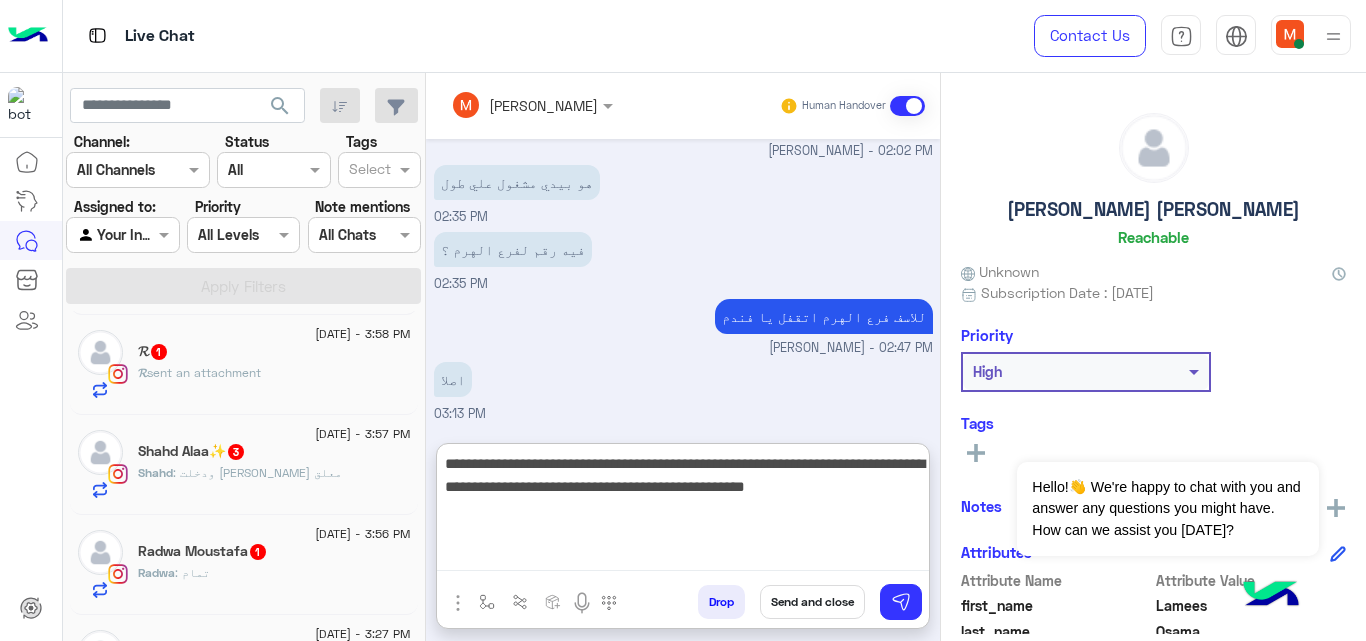 type on "**********" 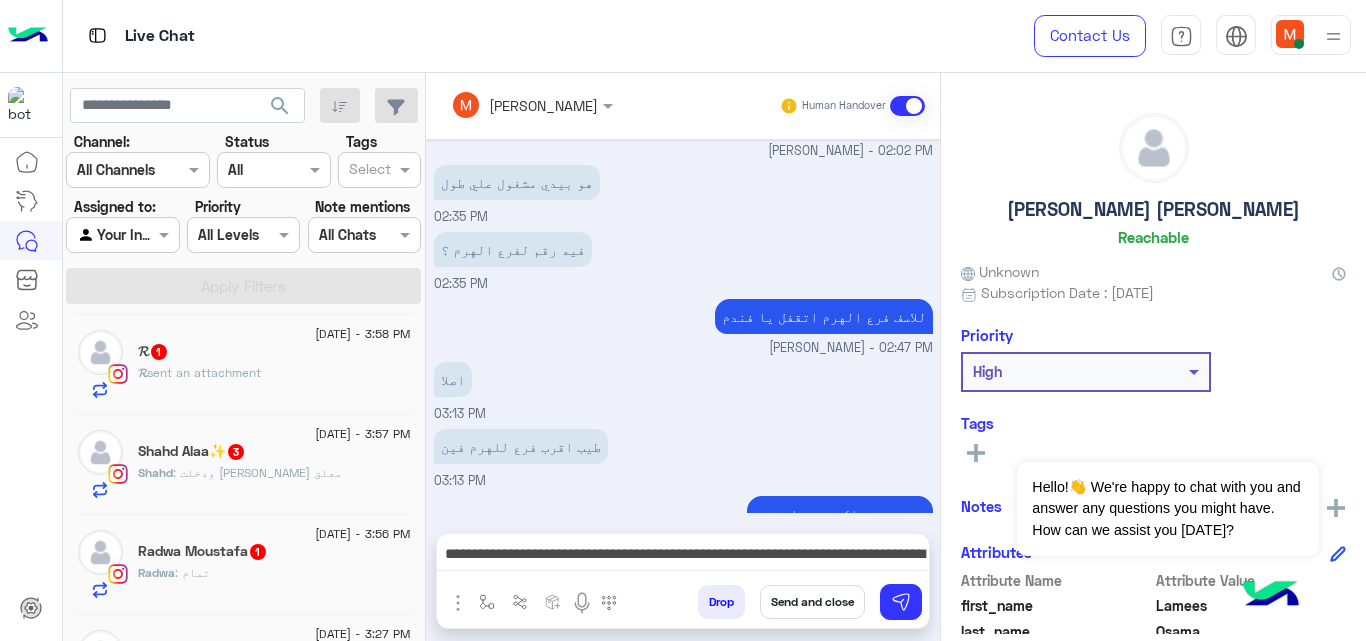click on "Send and close" at bounding box center [812, 602] 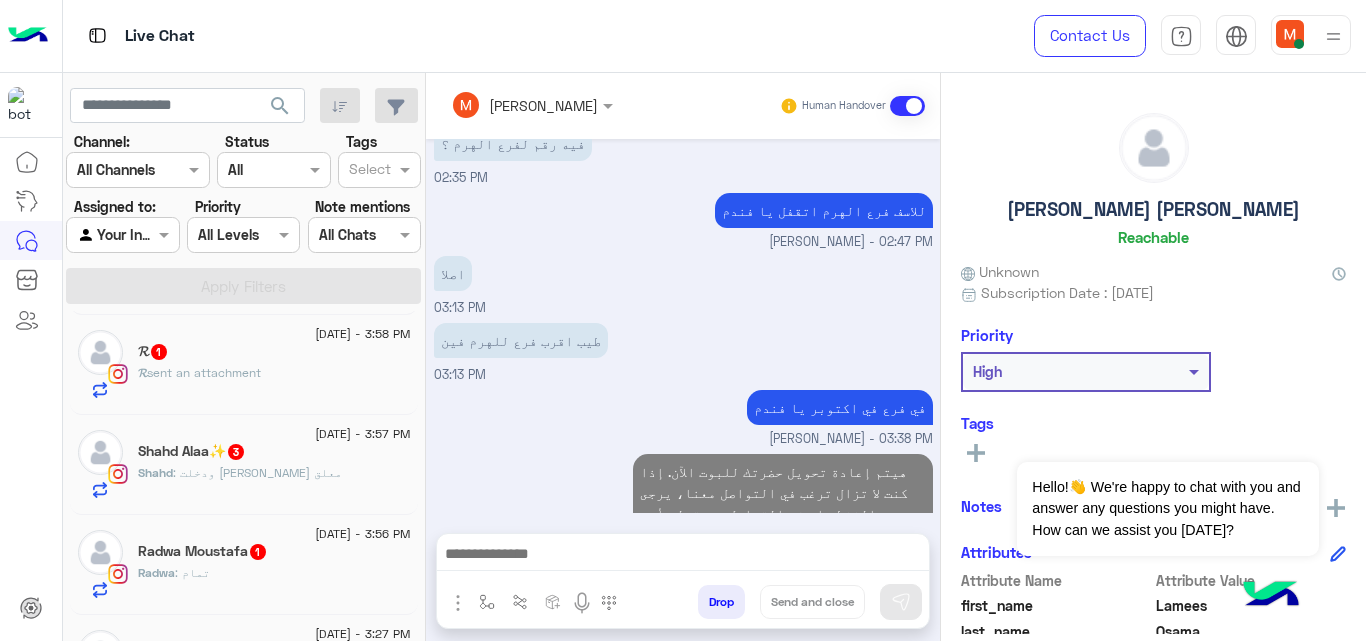 scroll, scrollTop: 596, scrollLeft: 0, axis: vertical 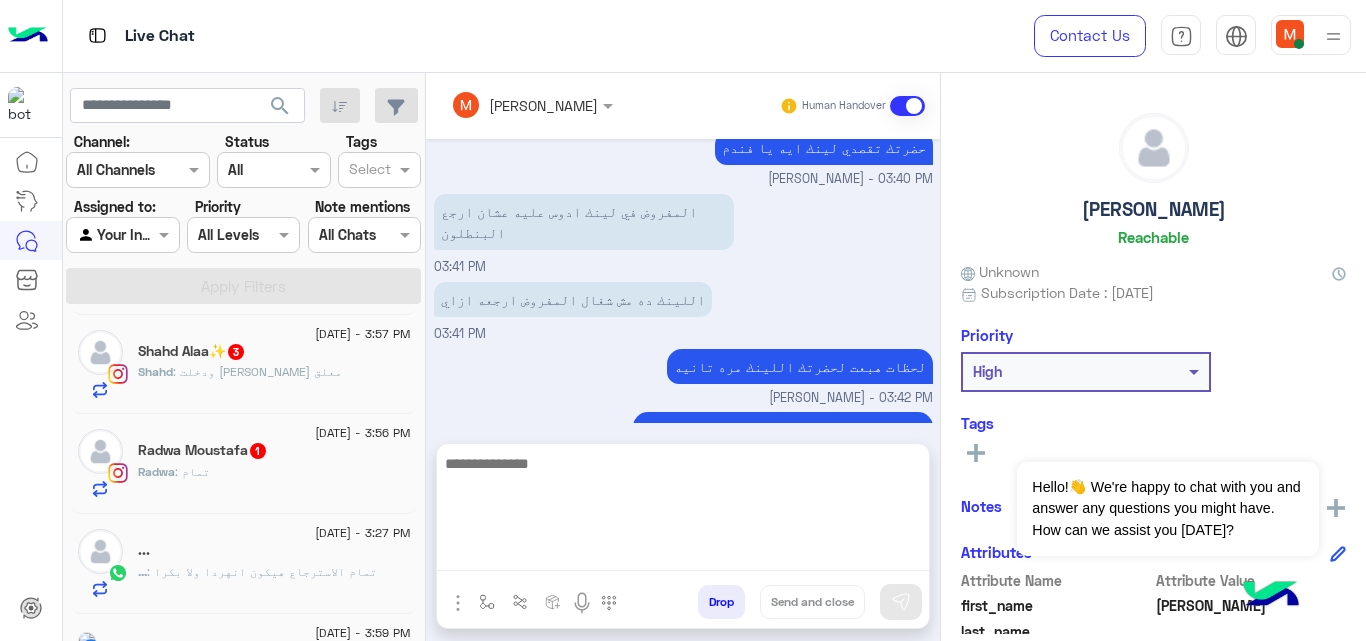 click at bounding box center (683, 511) 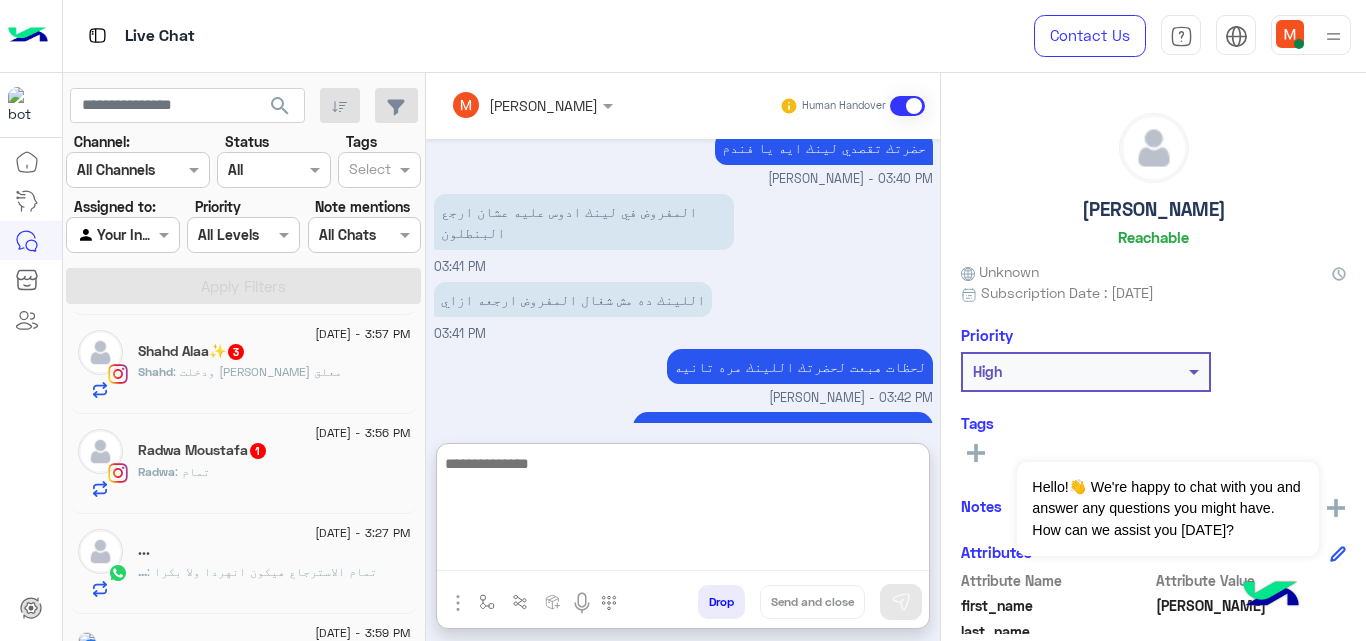 paste on "**********" 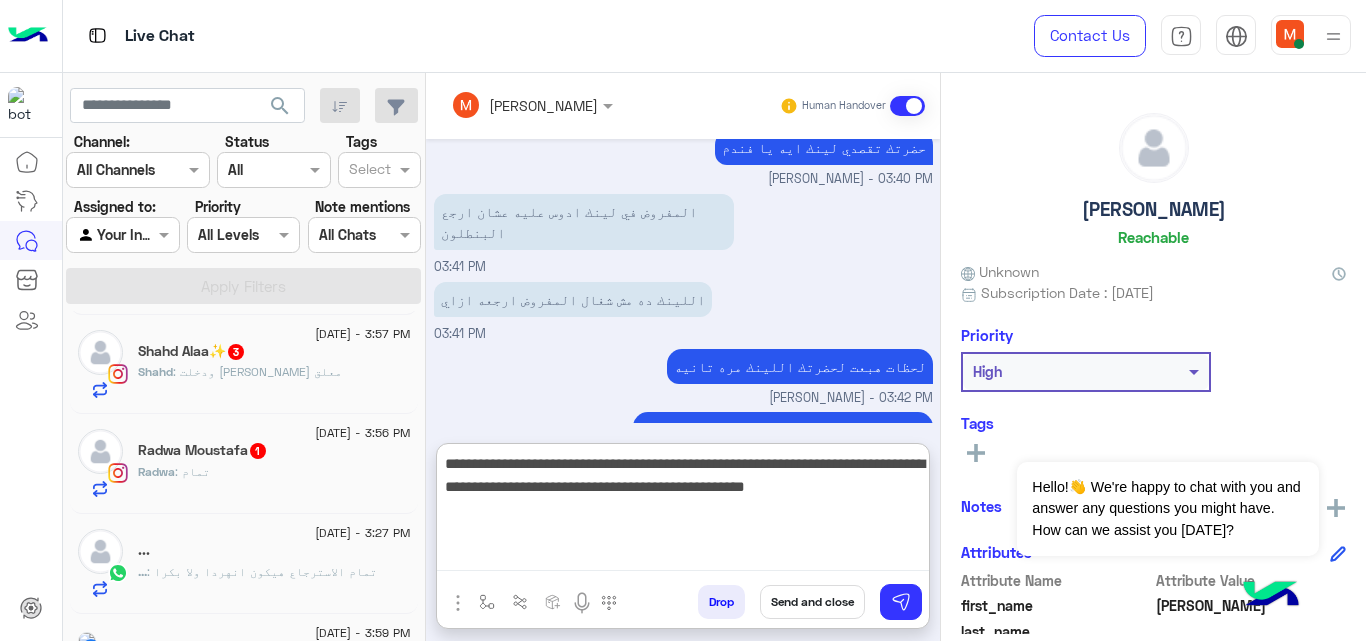 type on "**********" 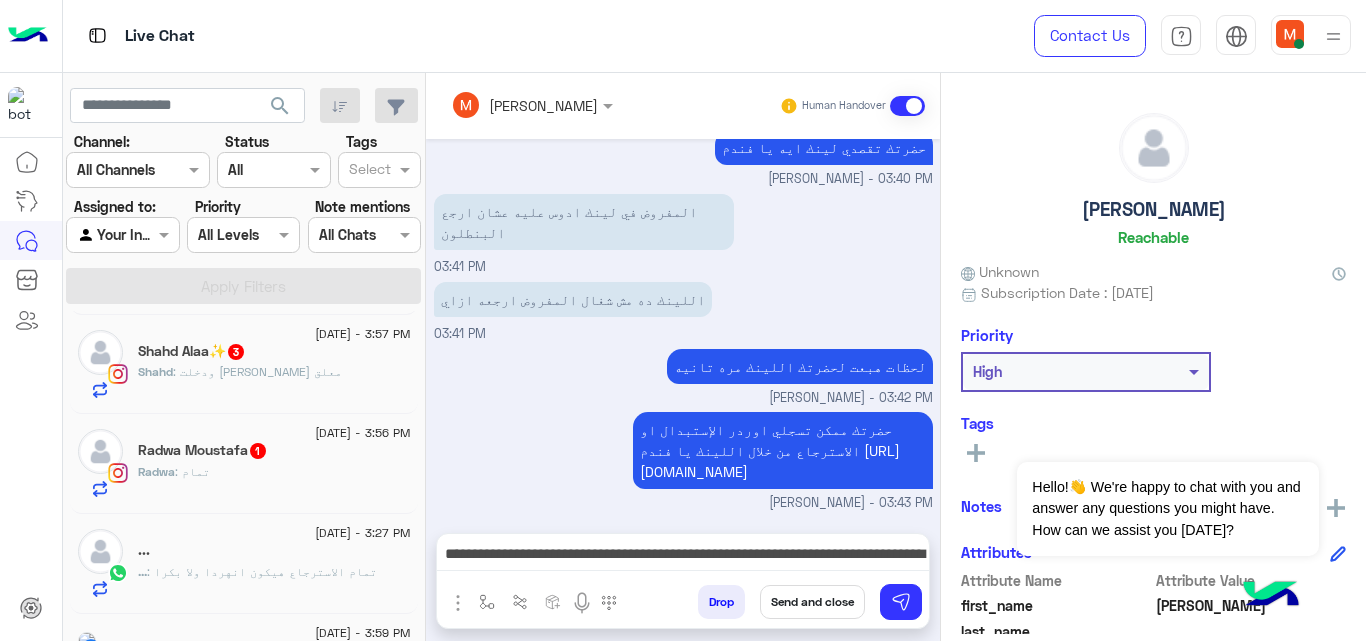 click on "Send and close" at bounding box center (812, 602) 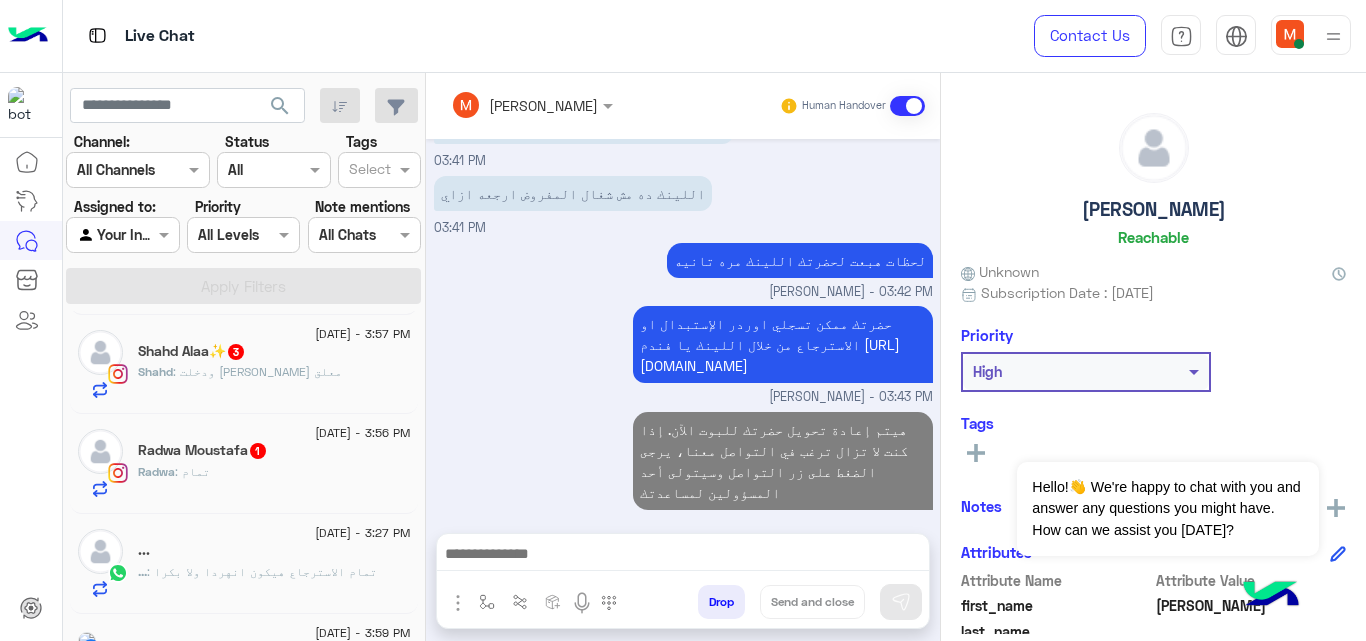scroll, scrollTop: 431, scrollLeft: 0, axis: vertical 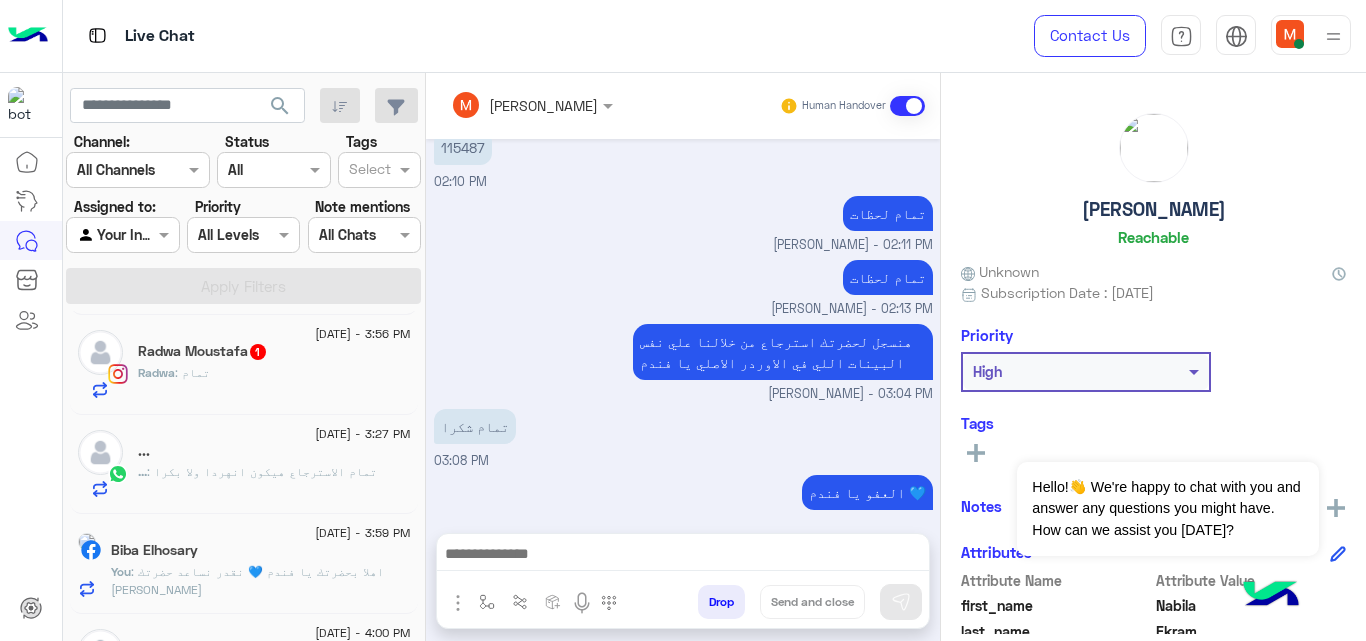 click on "... : تمام الاسترجاع هيكون انهردا ولا بكرا" 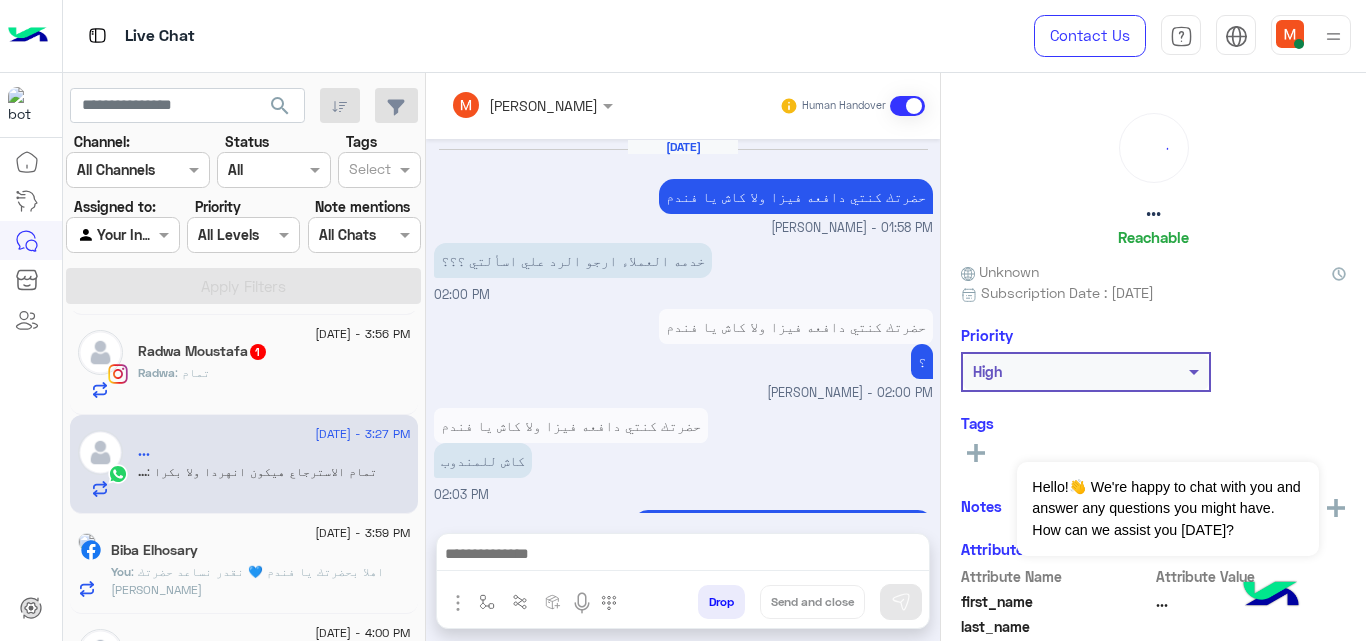 scroll, scrollTop: 439, scrollLeft: 0, axis: vertical 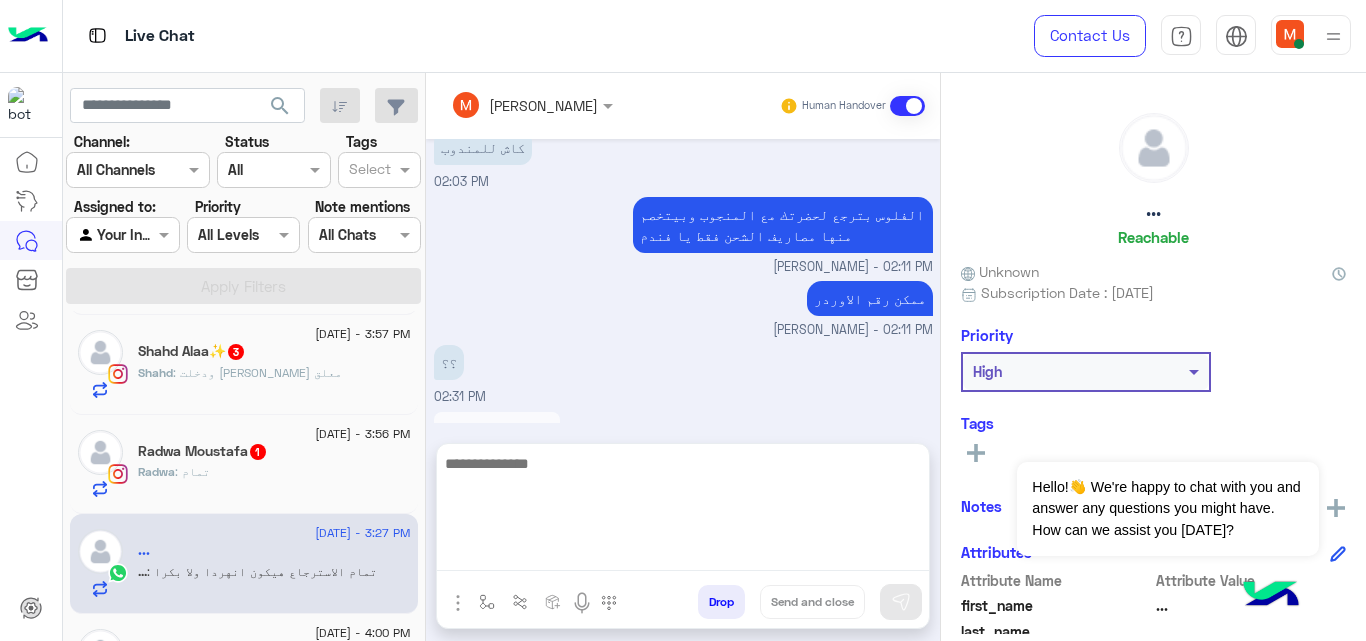 click at bounding box center (683, 511) 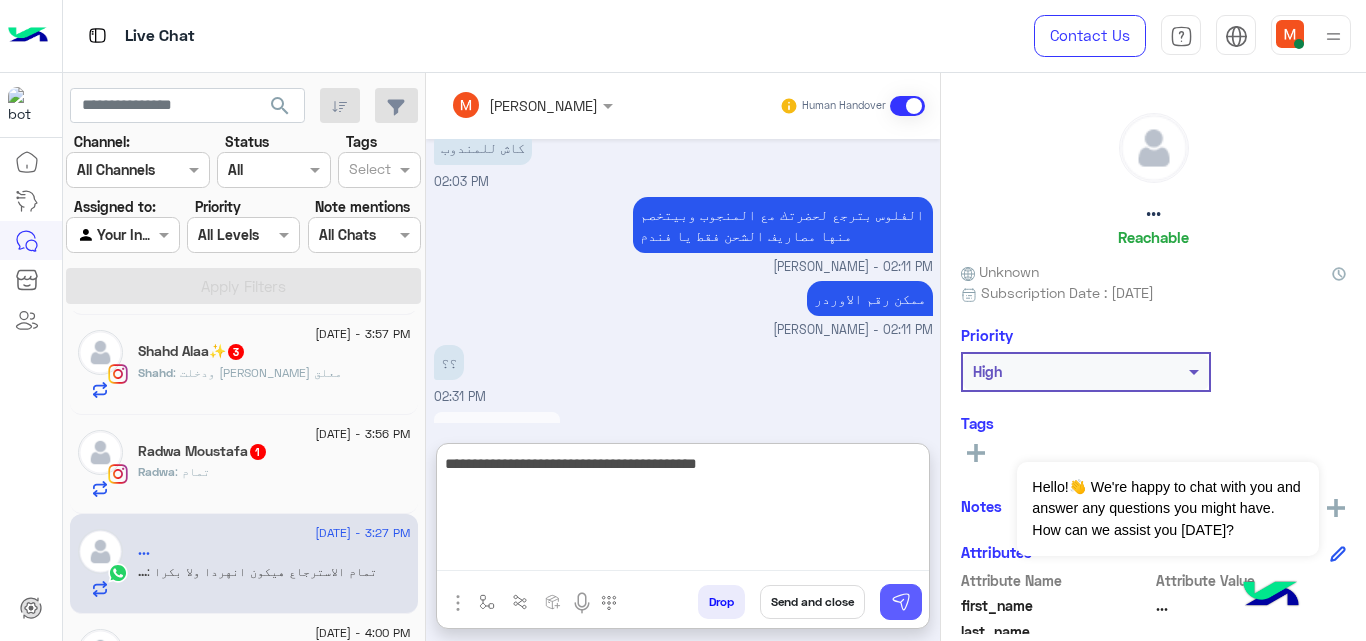 type on "**********" 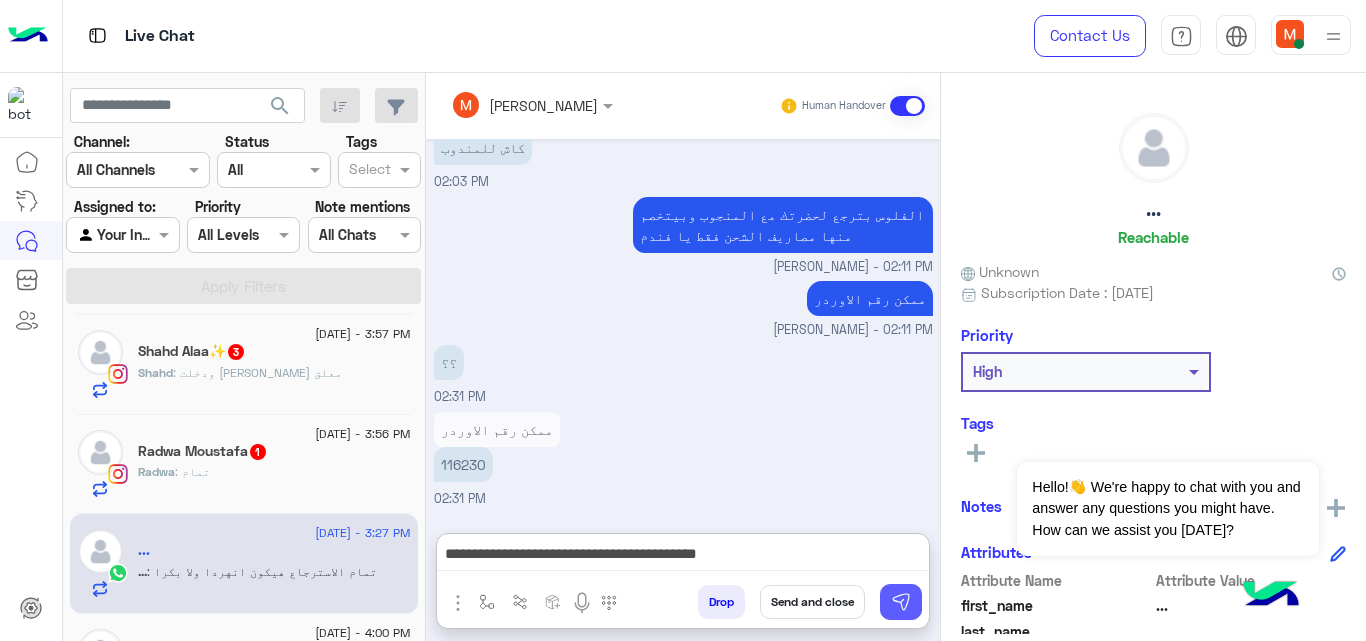 click at bounding box center (901, 602) 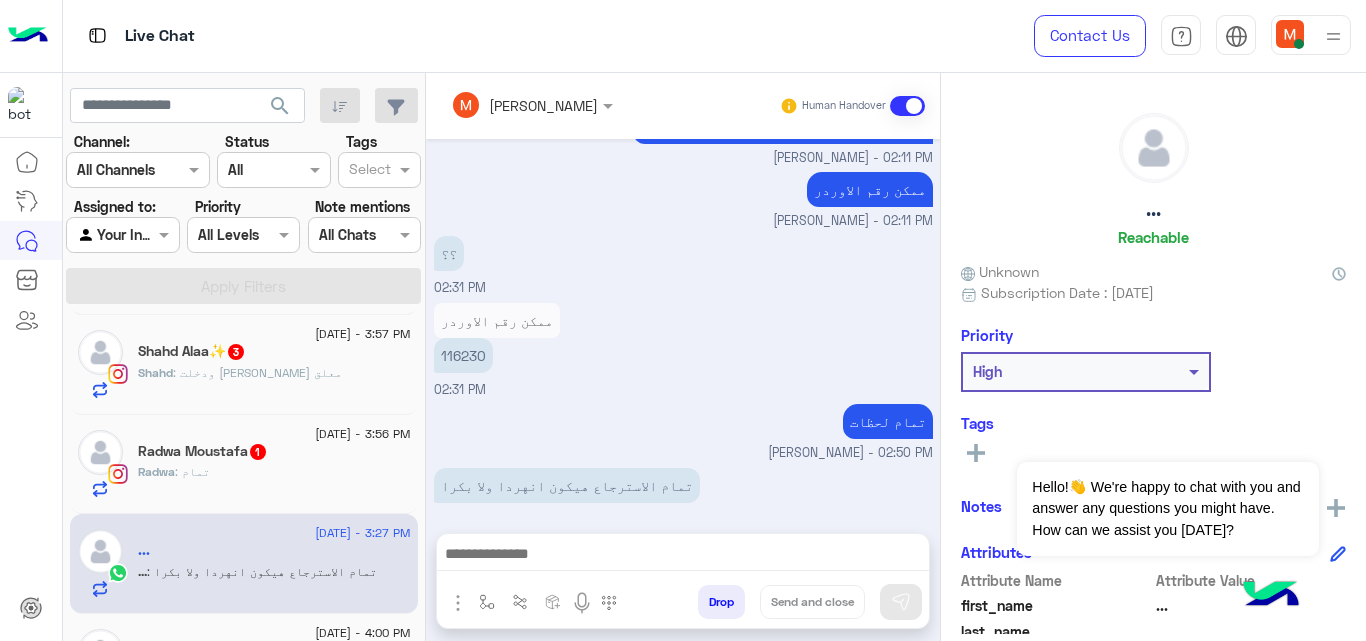 scroll, scrollTop: 3693, scrollLeft: 0, axis: vertical 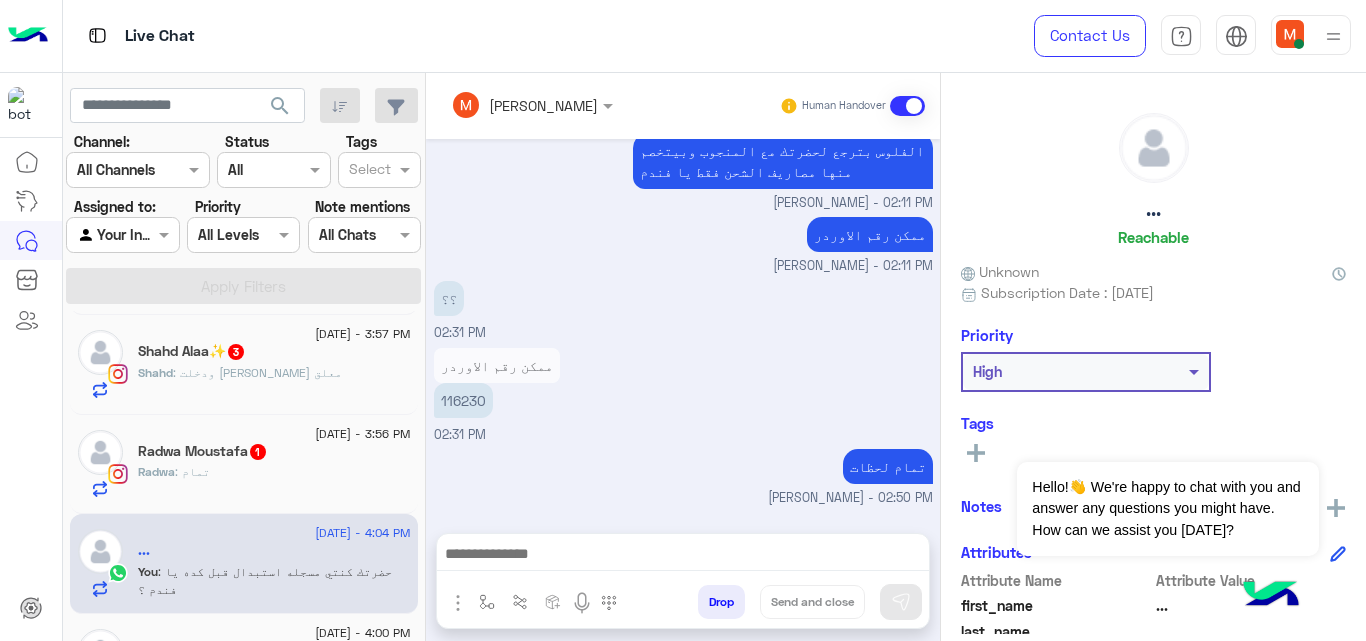 click on "Radwa : تمام" 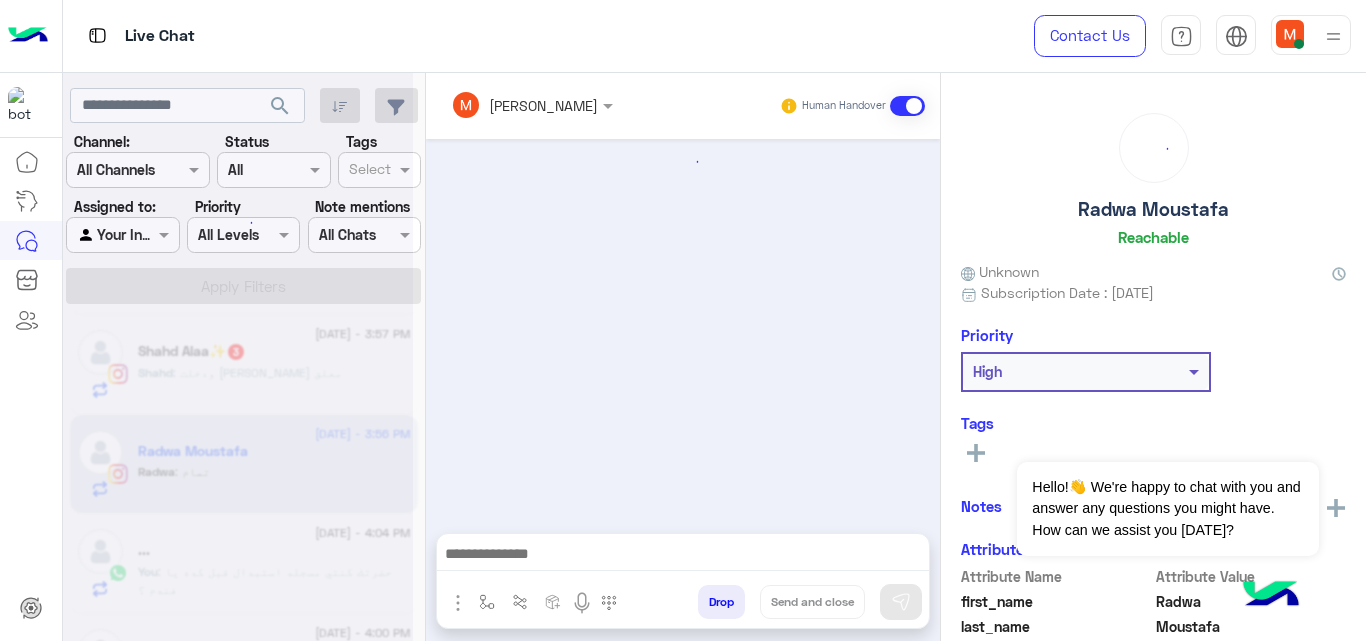 scroll, scrollTop: 382, scrollLeft: 0, axis: vertical 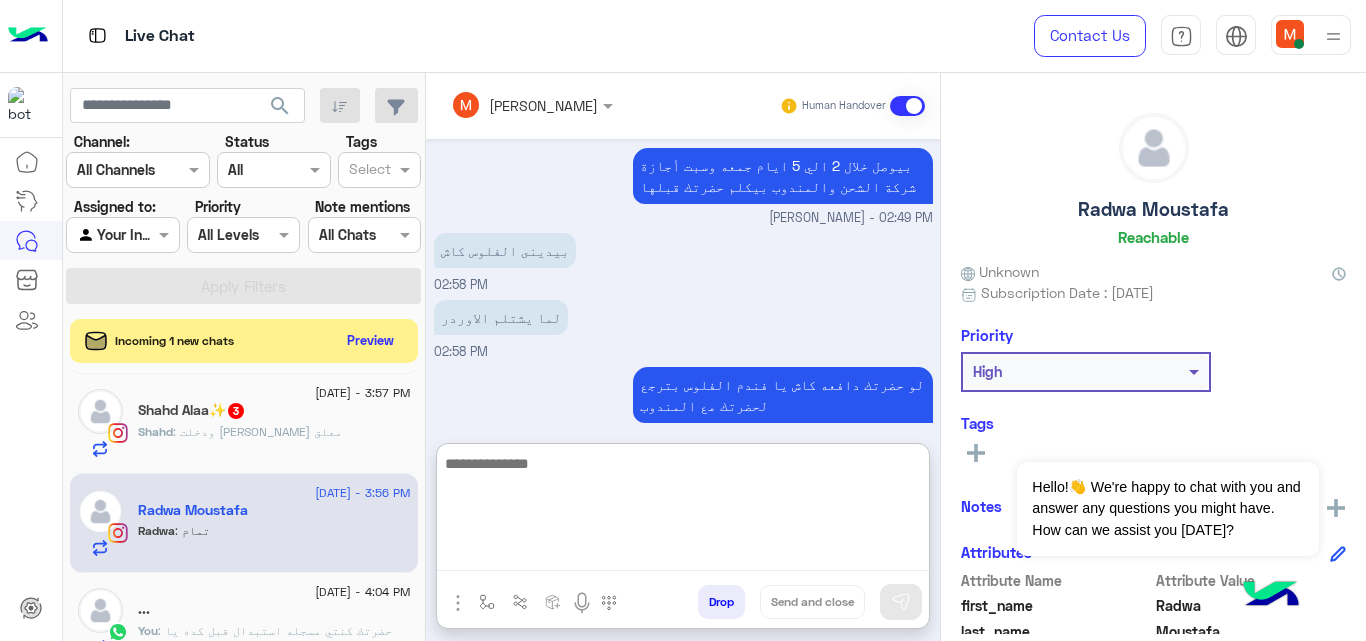 click at bounding box center (683, 511) 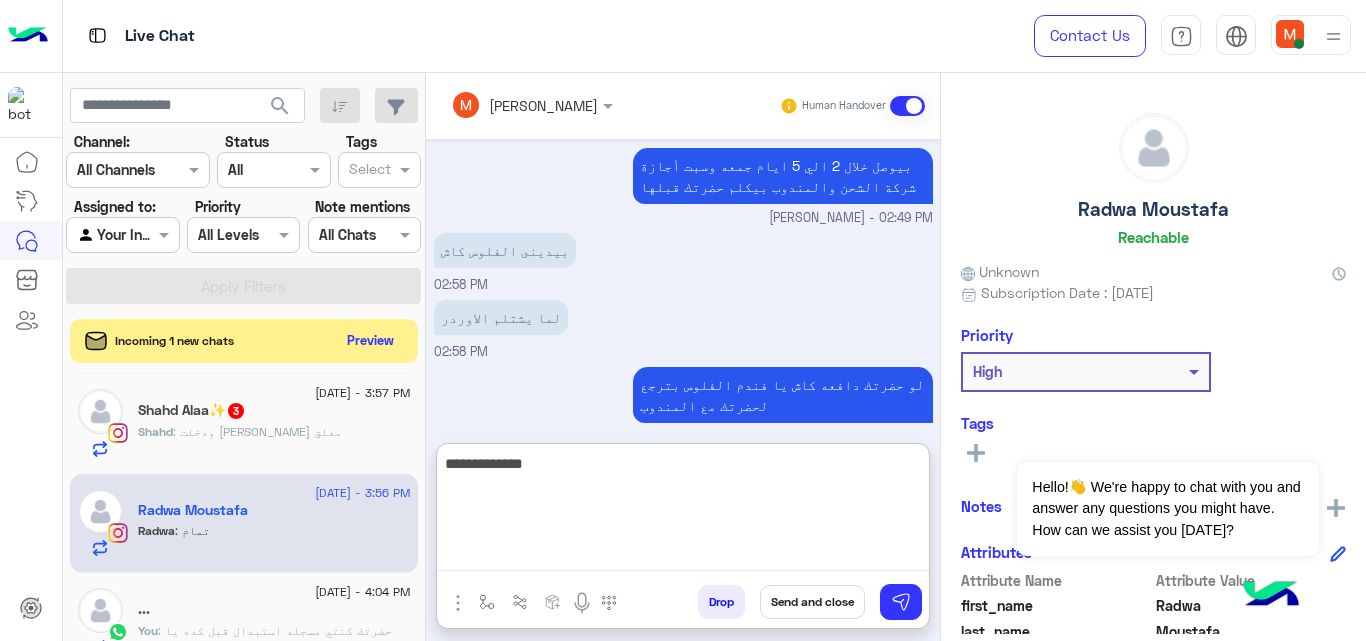 drag, startPoint x: 731, startPoint y: 422, endPoint x: 800, endPoint y: 544, distance: 140.16063 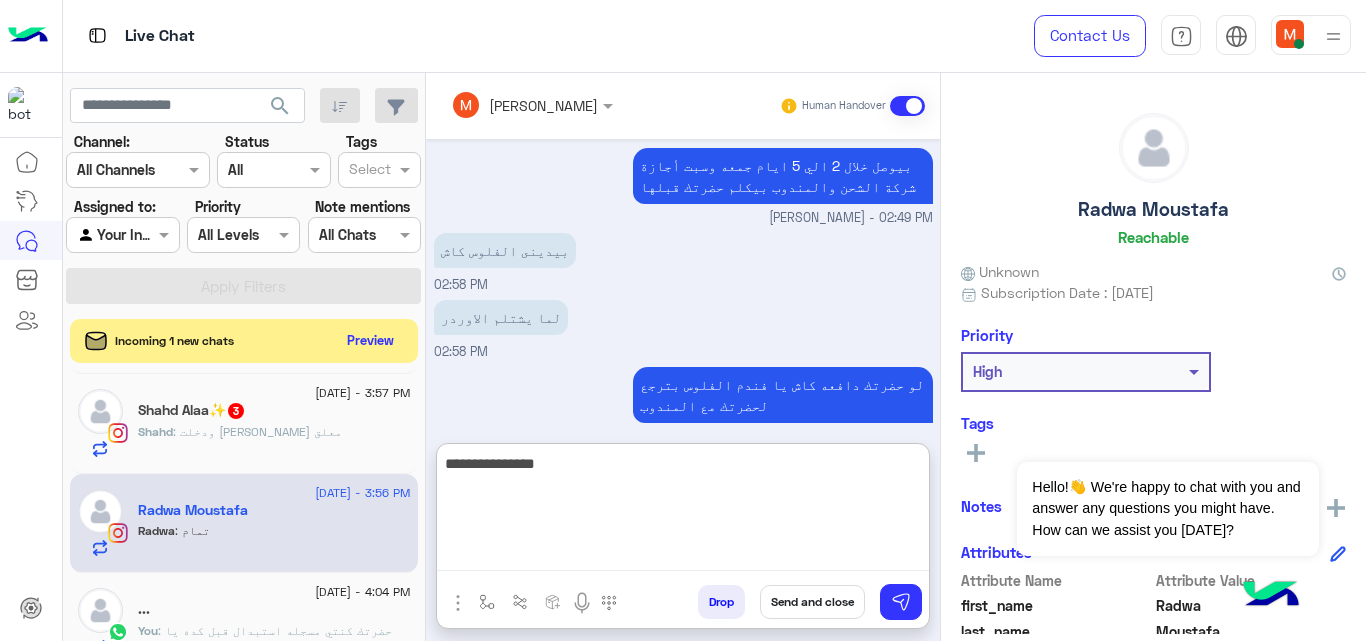 type on "**********" 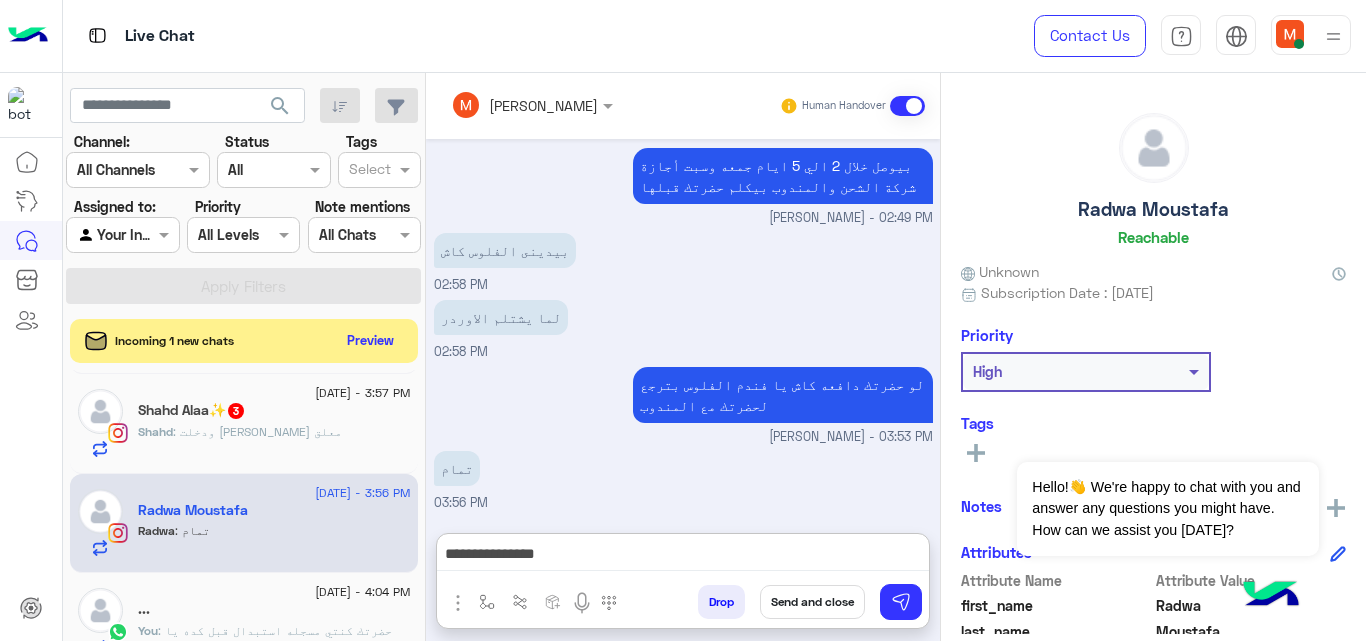 click on "Send and close" at bounding box center (812, 602) 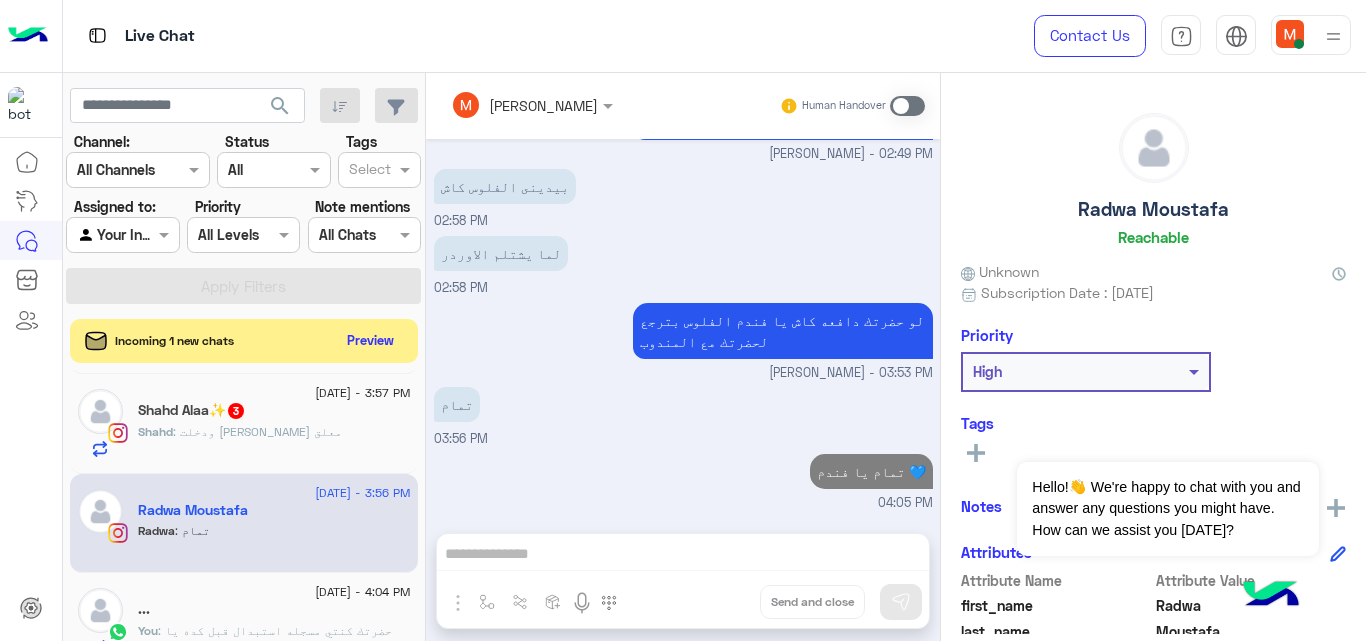 scroll, scrollTop: 483, scrollLeft: 0, axis: vertical 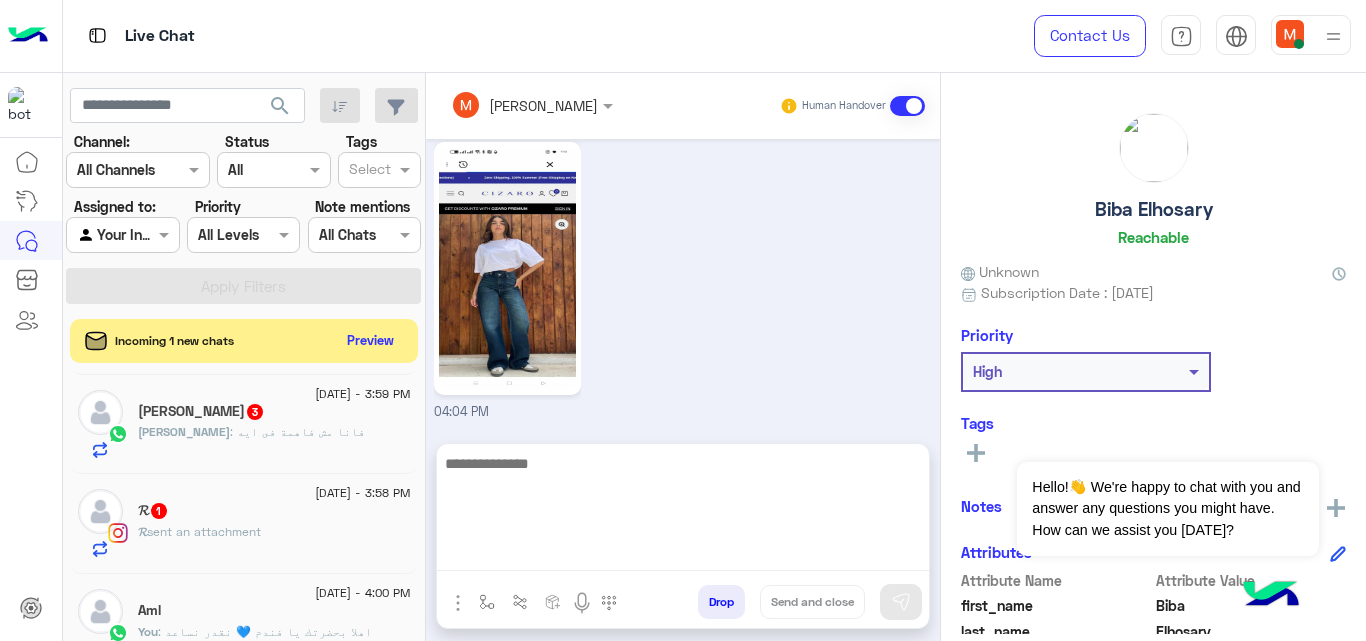 click at bounding box center [683, 511] 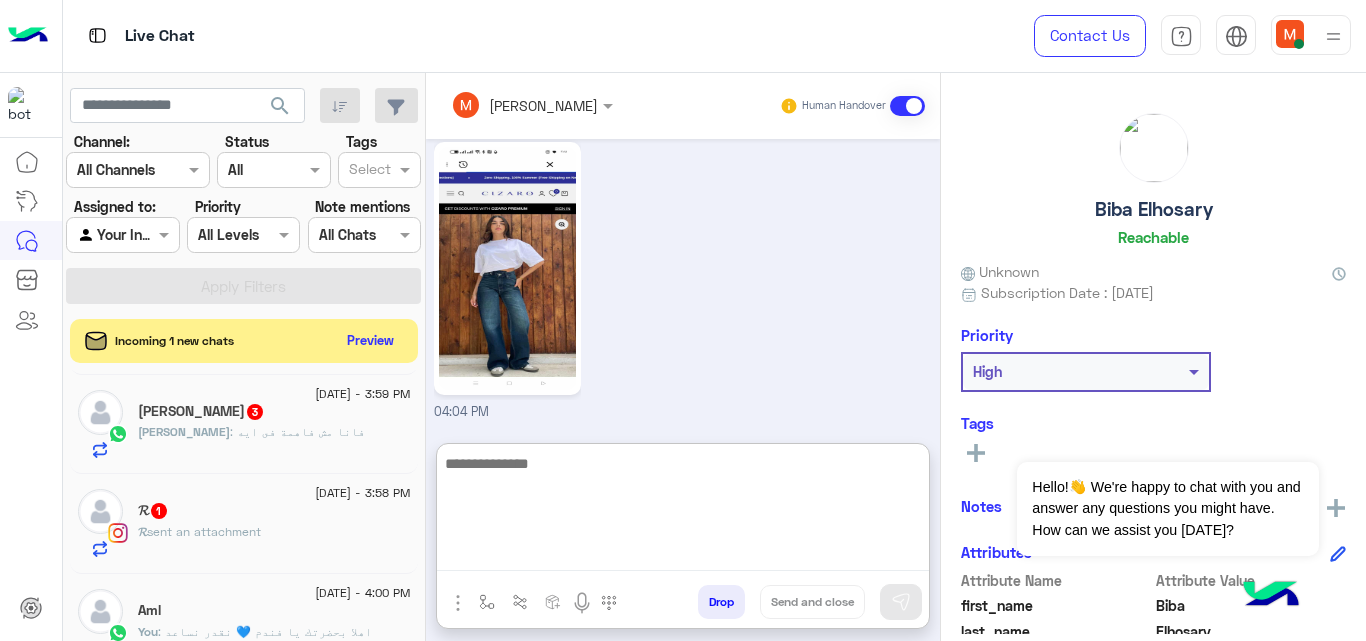 paste on "**********" 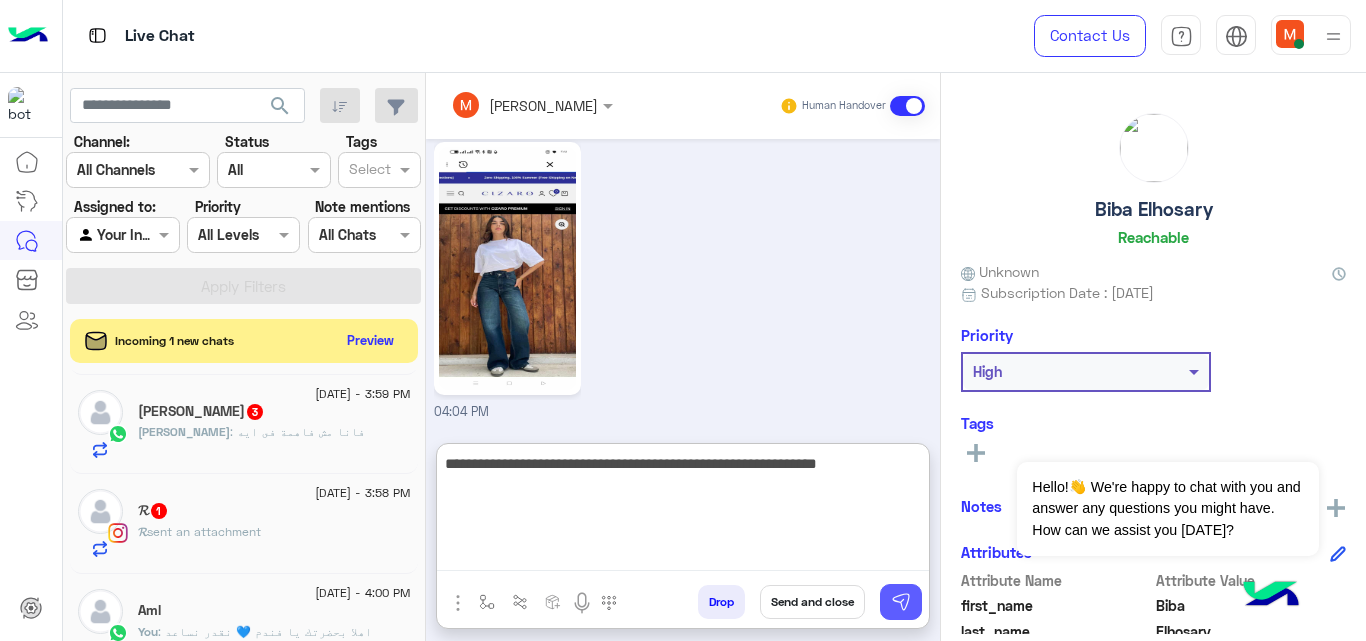 type on "**********" 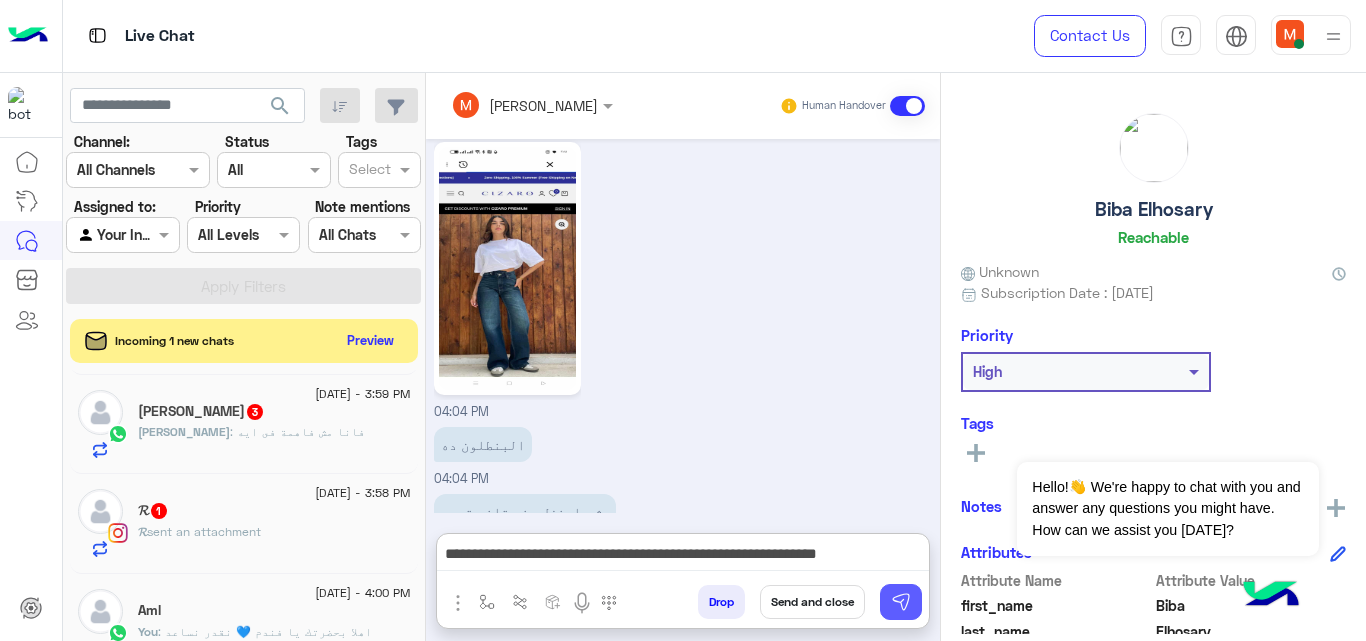 click at bounding box center (901, 602) 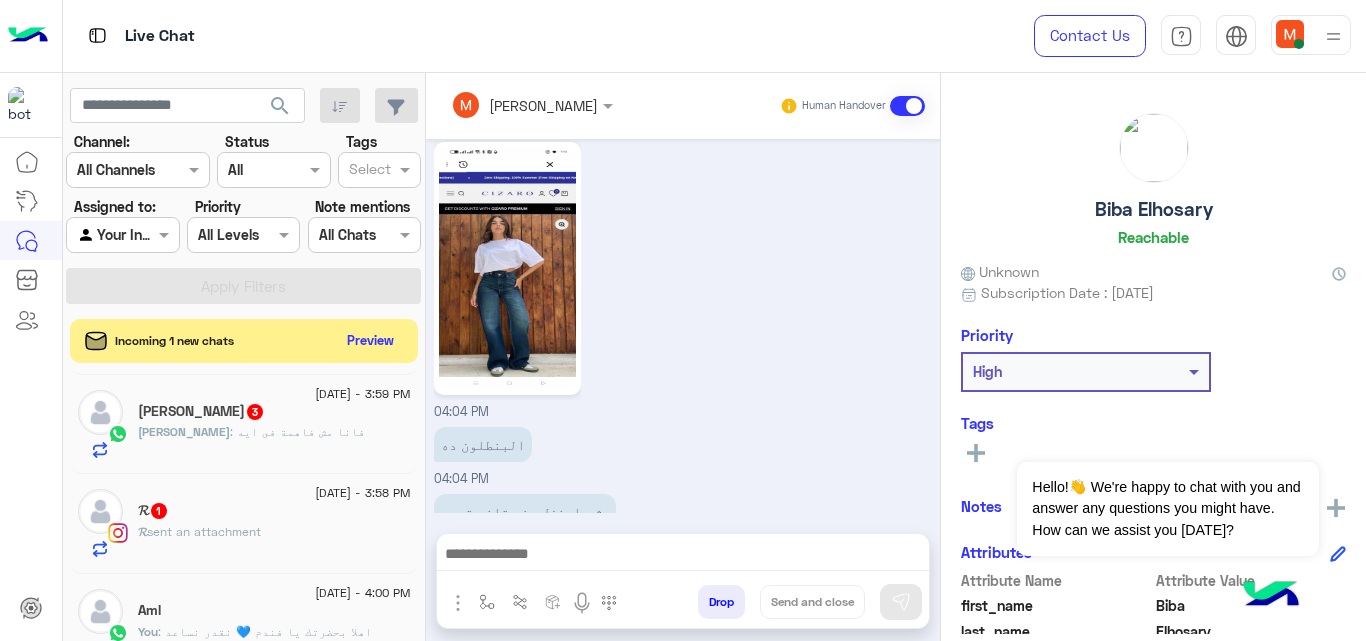 scroll, scrollTop: 761, scrollLeft: 0, axis: vertical 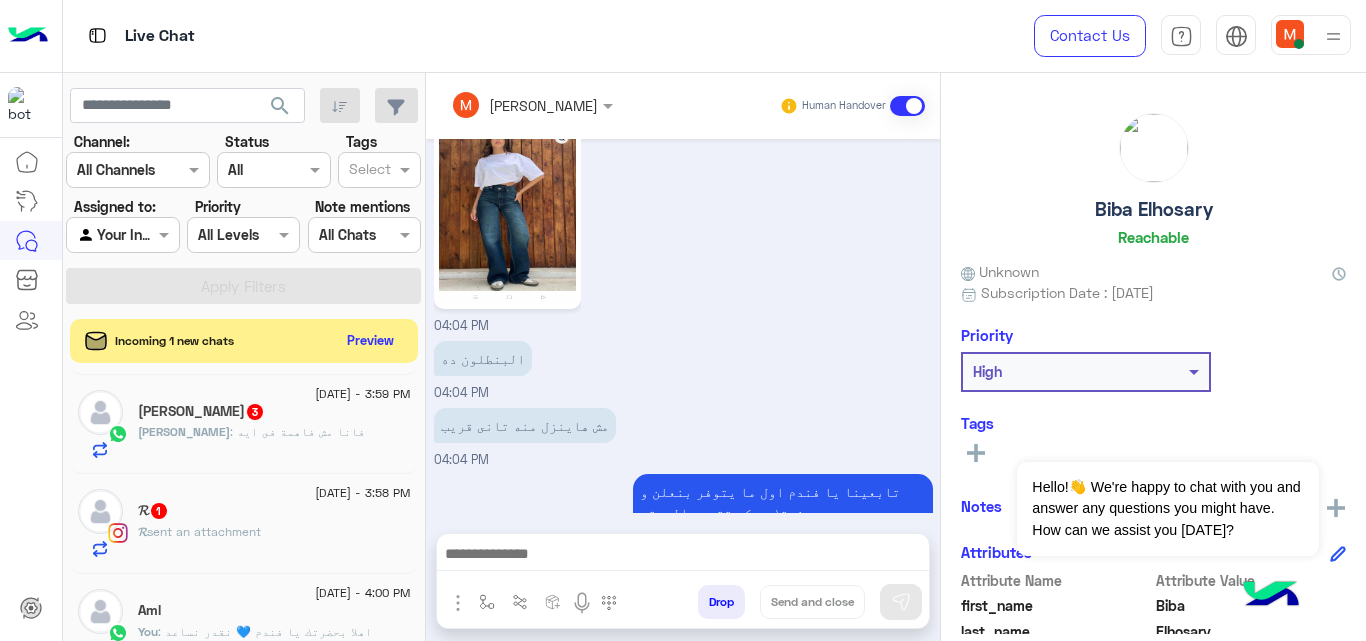click on "[PERSON_NAME]  3" 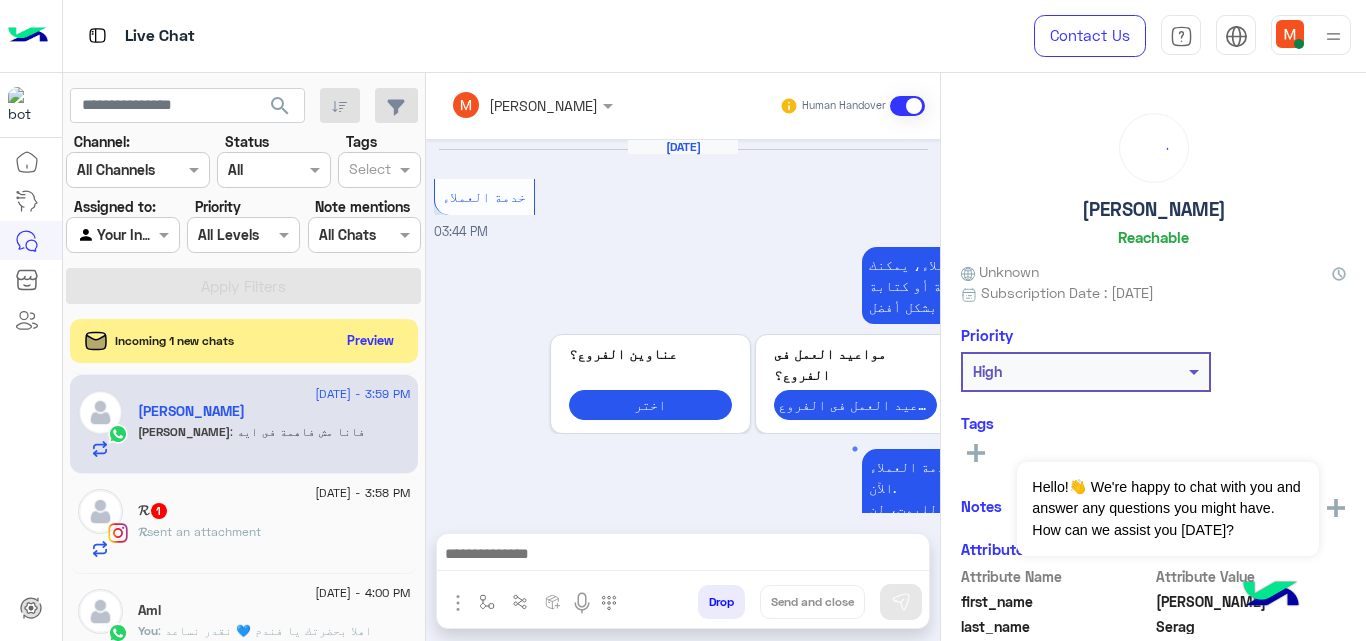 scroll, scrollTop: 534, scrollLeft: 0, axis: vertical 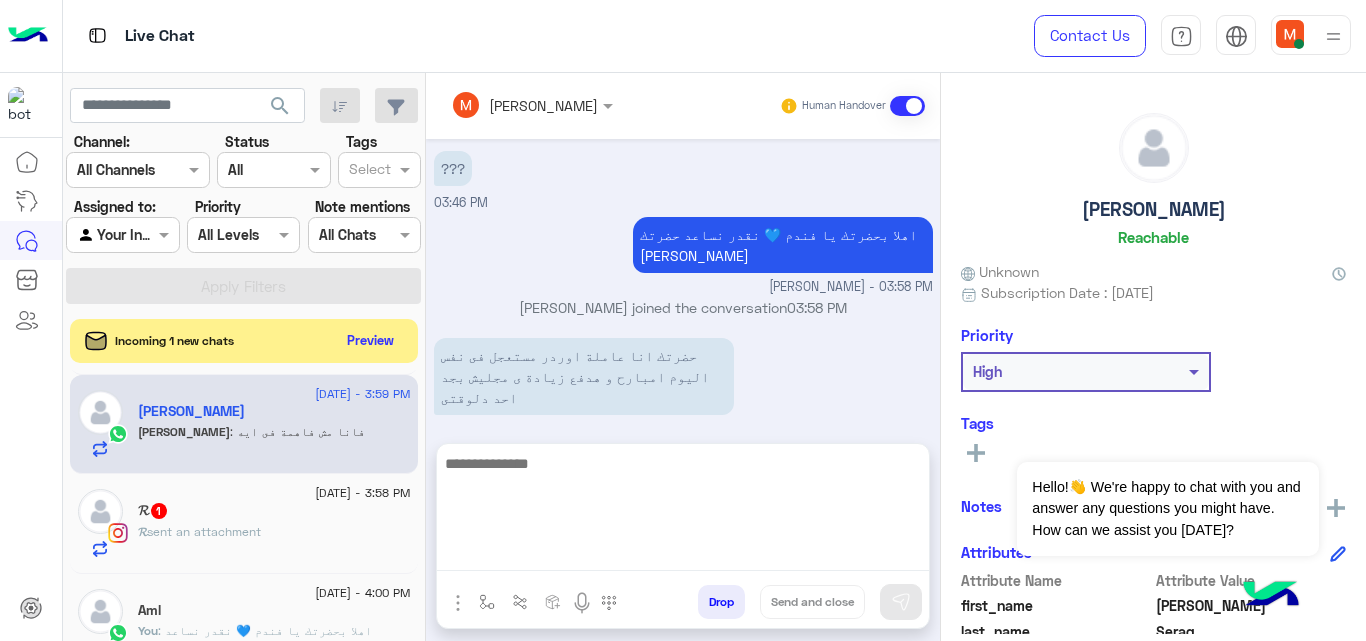 click at bounding box center (683, 511) 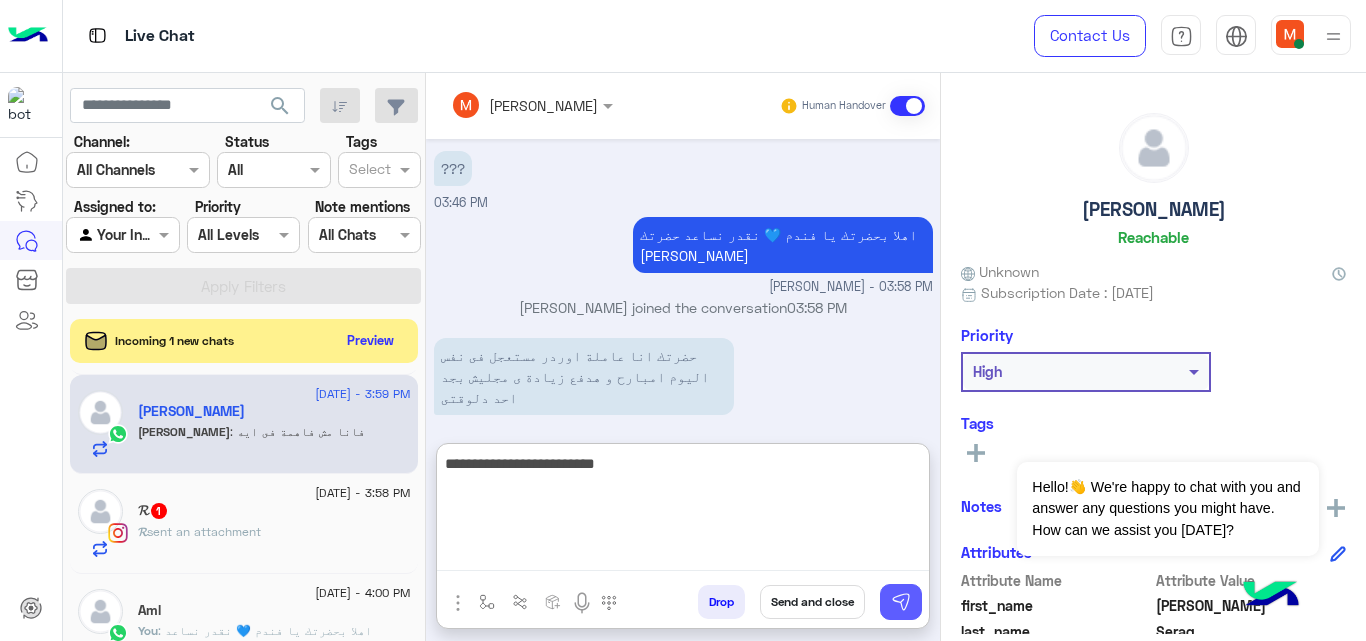 type on "**********" 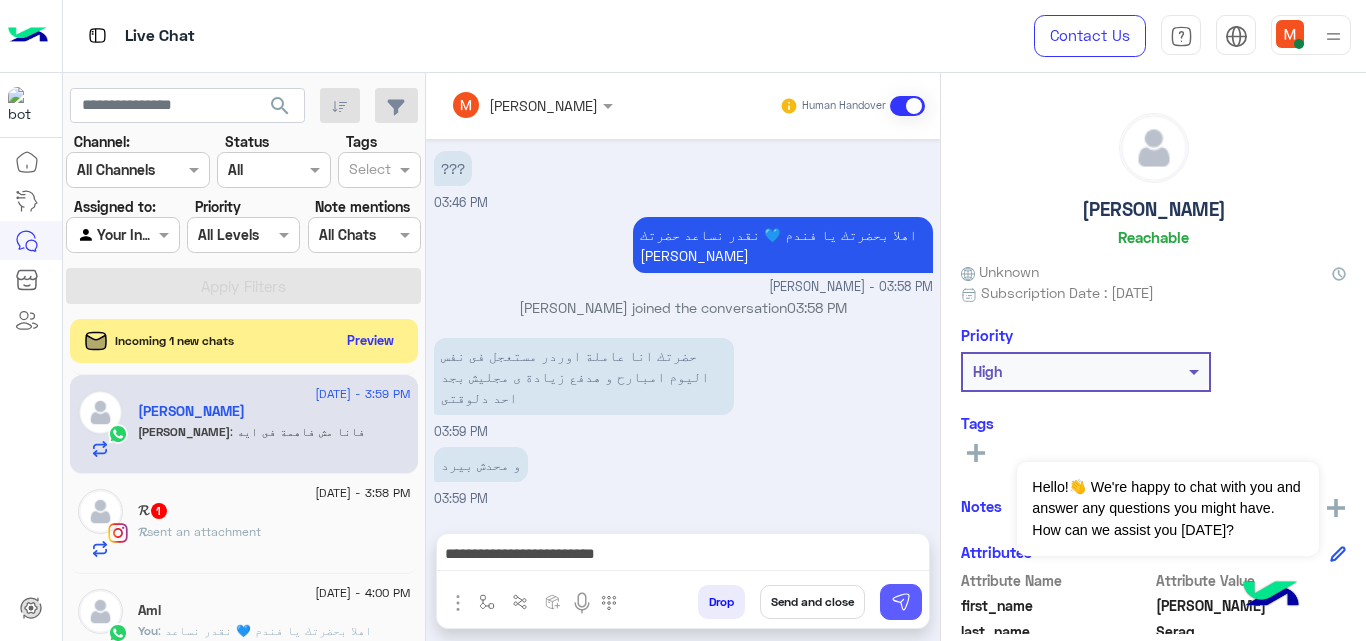 click at bounding box center (901, 602) 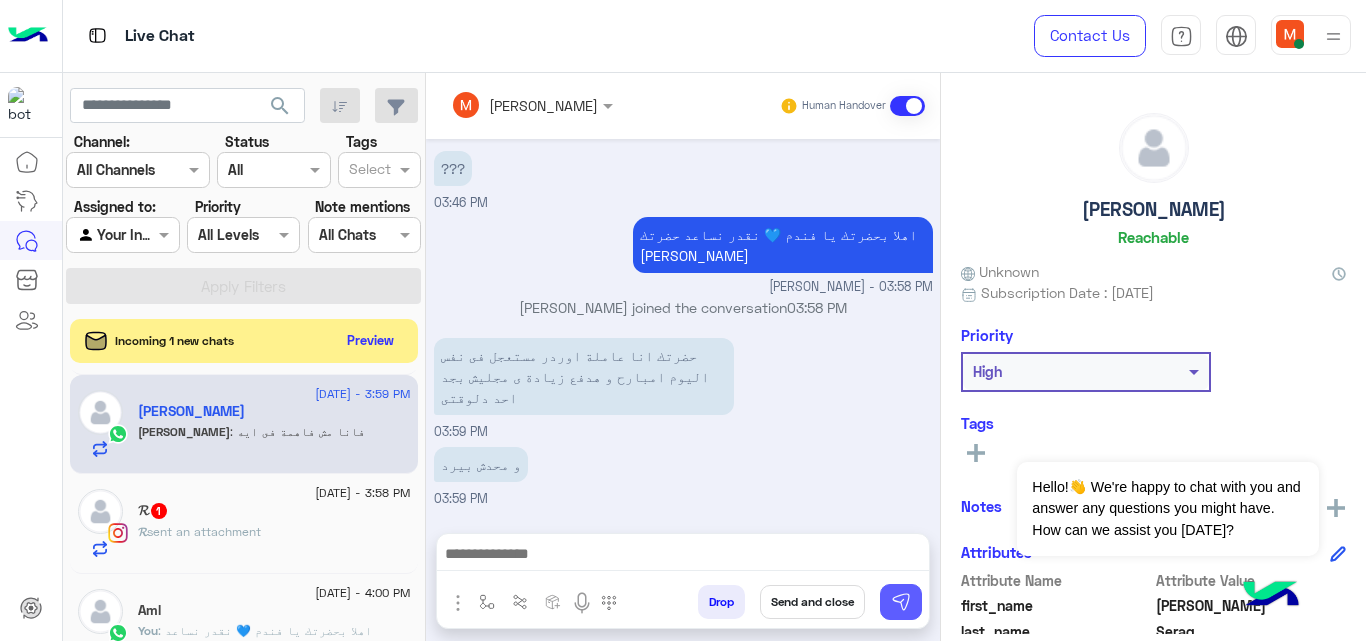 scroll, scrollTop: 598, scrollLeft: 0, axis: vertical 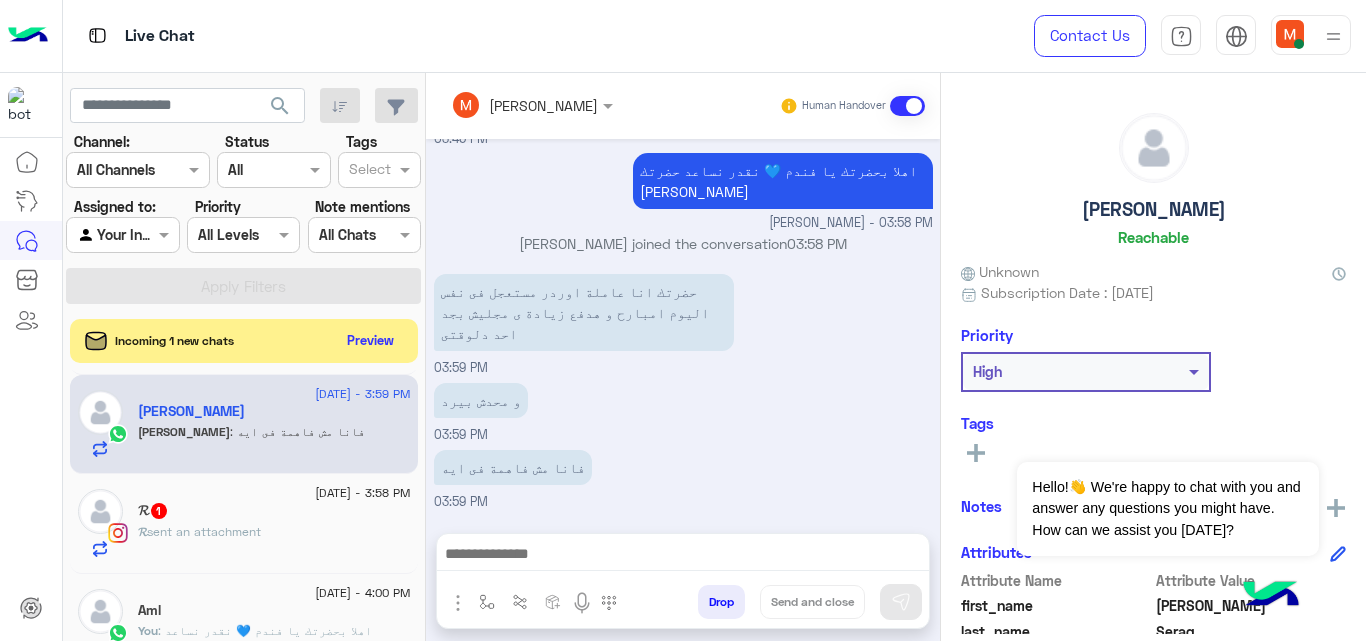 click on "[DATE] - 3:58 PM" 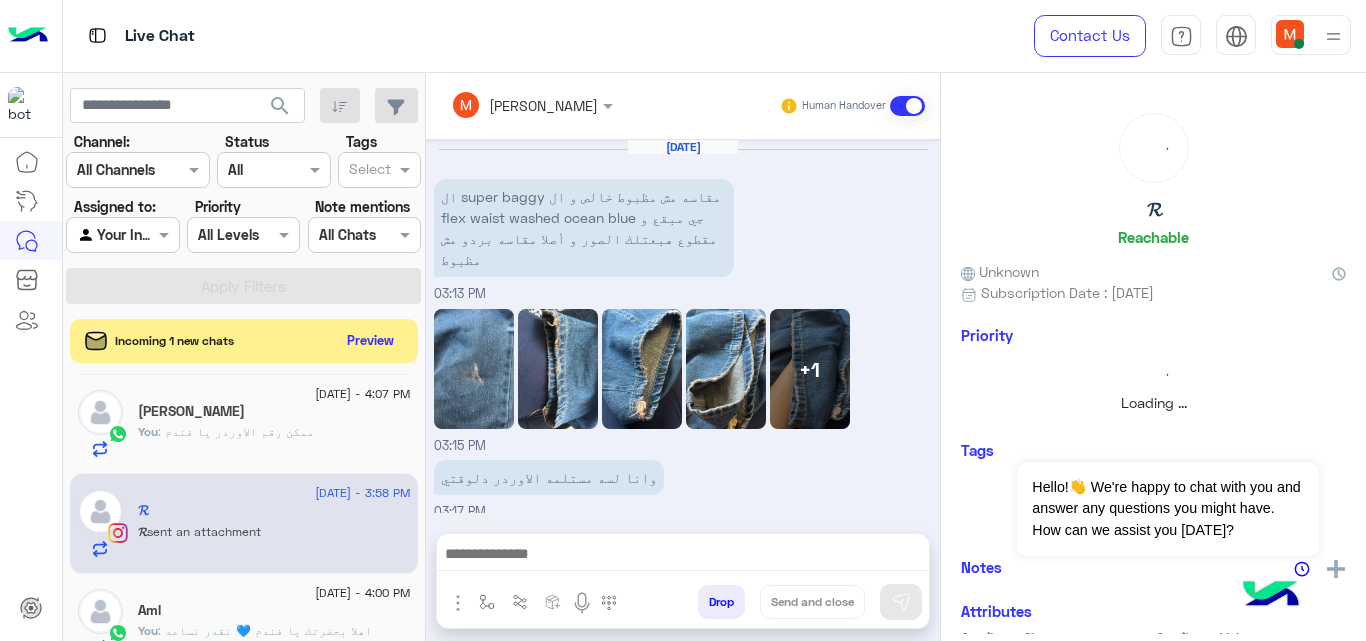 scroll, scrollTop: 543, scrollLeft: 0, axis: vertical 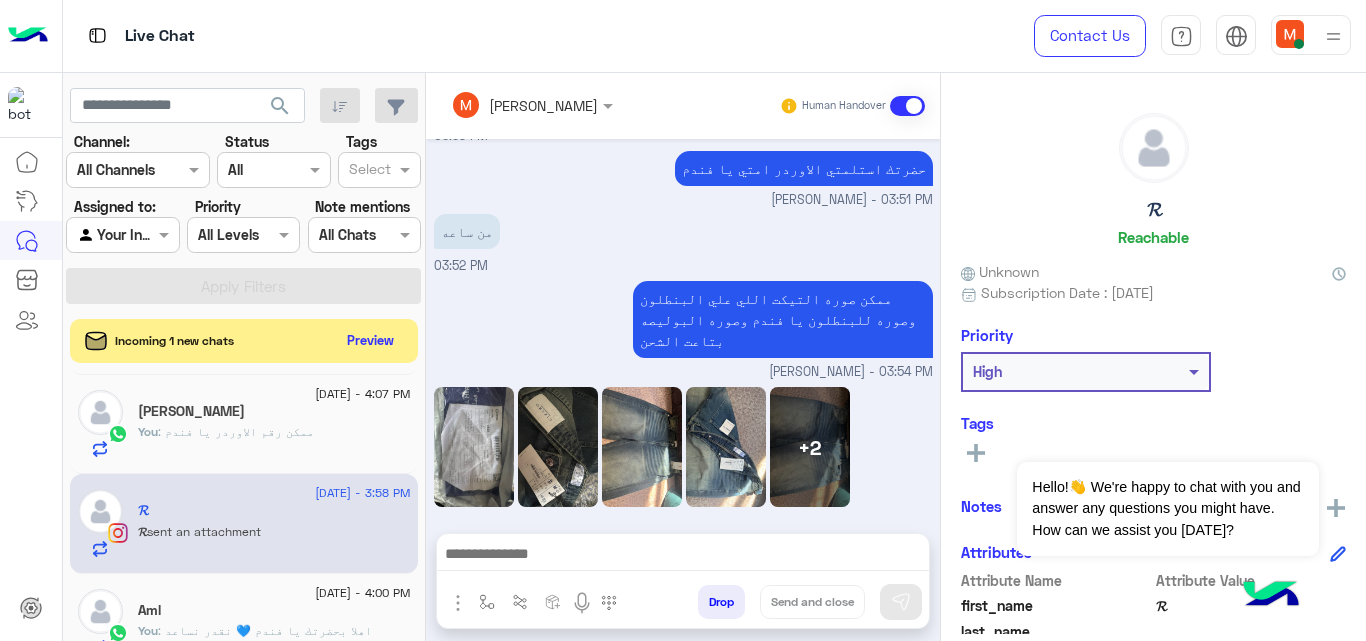 click 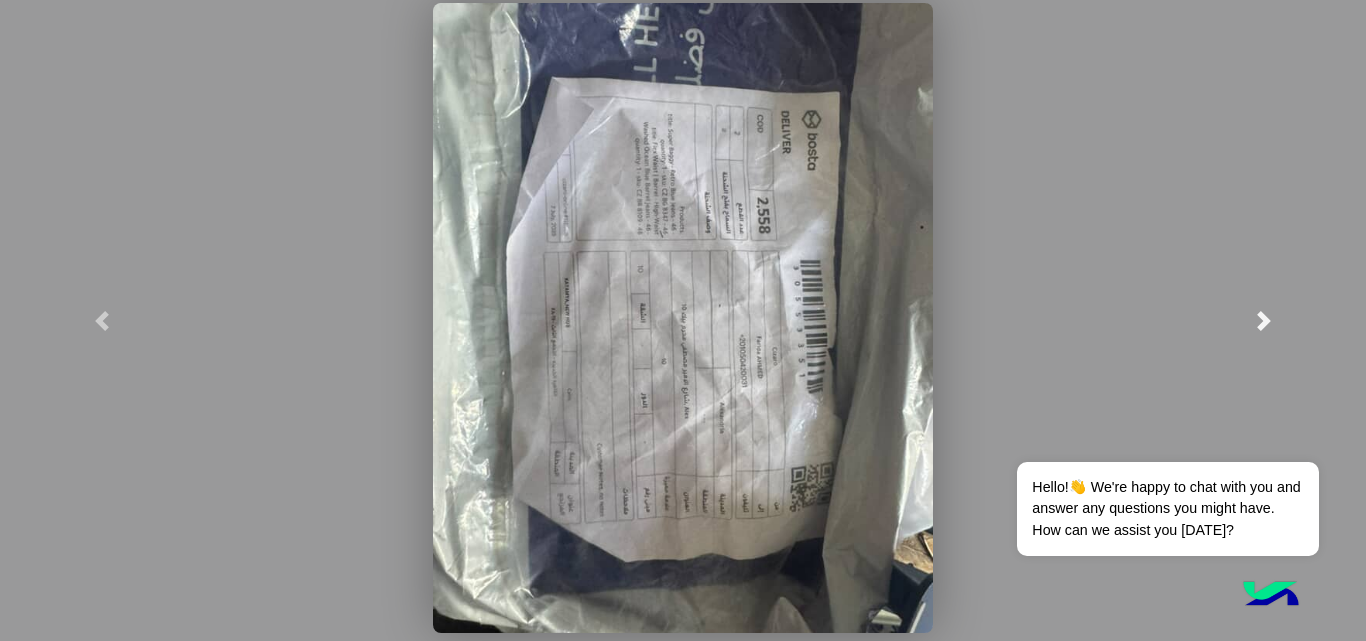 click at bounding box center [1264, 321] 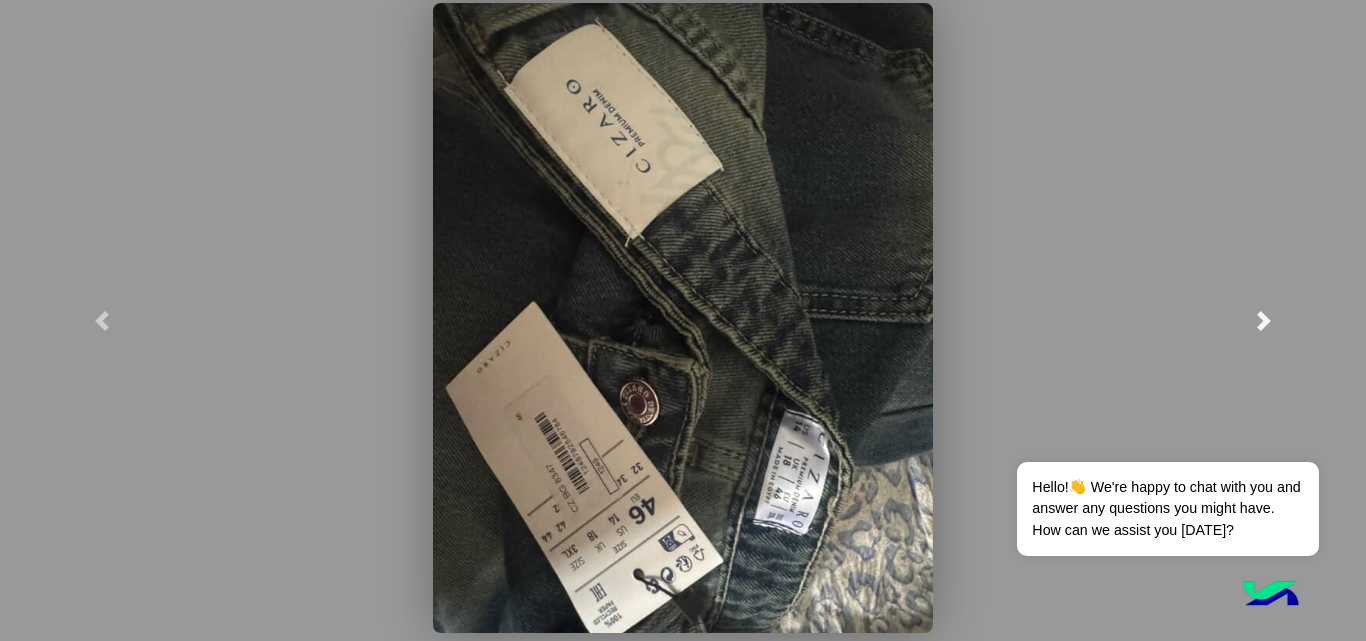 click at bounding box center (1264, 321) 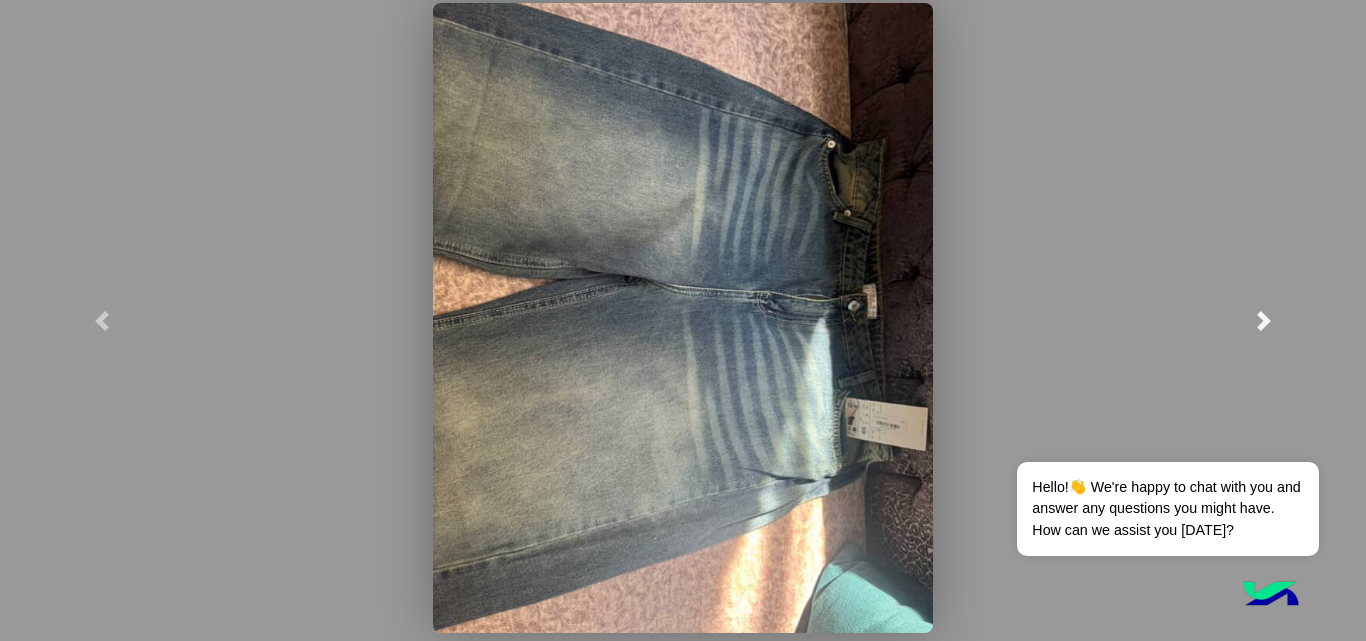 click at bounding box center (1264, 321) 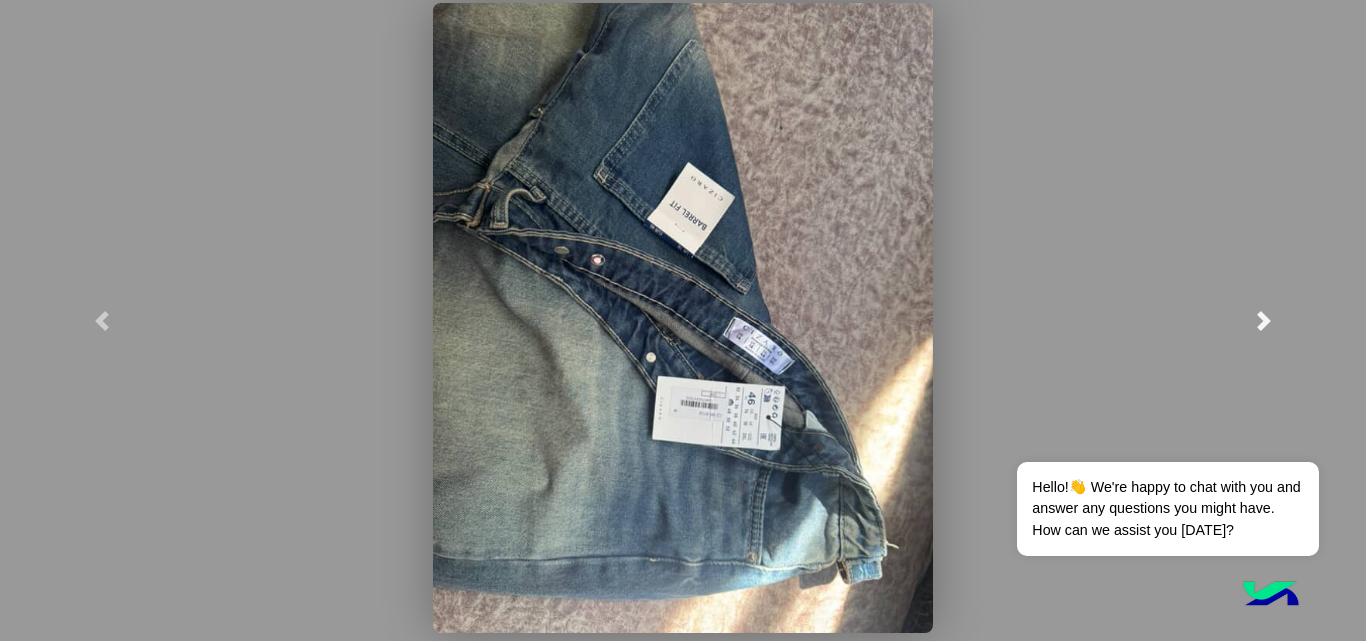 click at bounding box center [1264, 321] 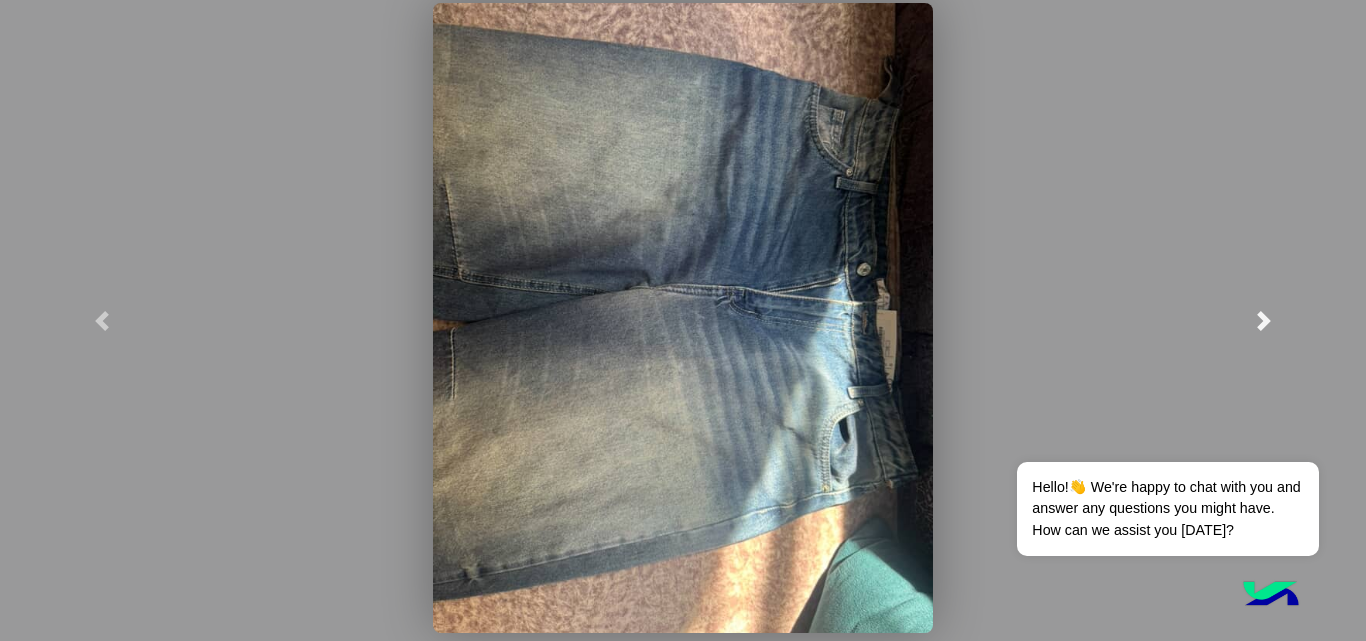 click at bounding box center [1264, 321] 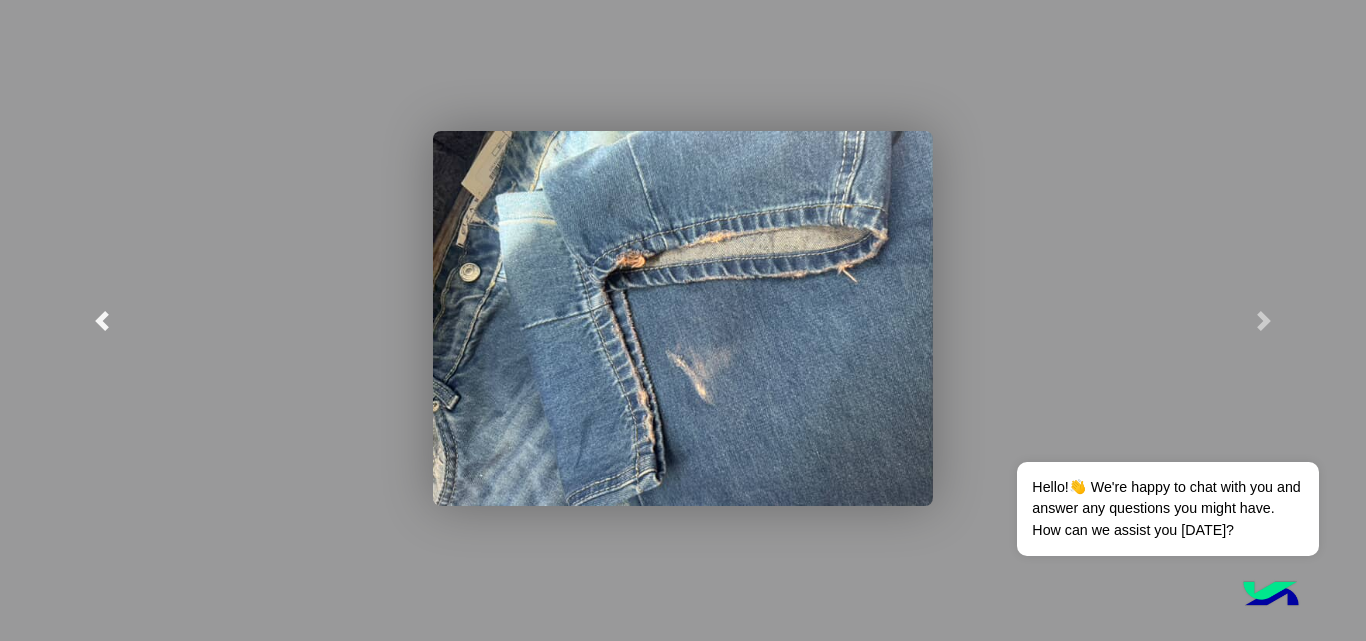 click at bounding box center (102, 320) 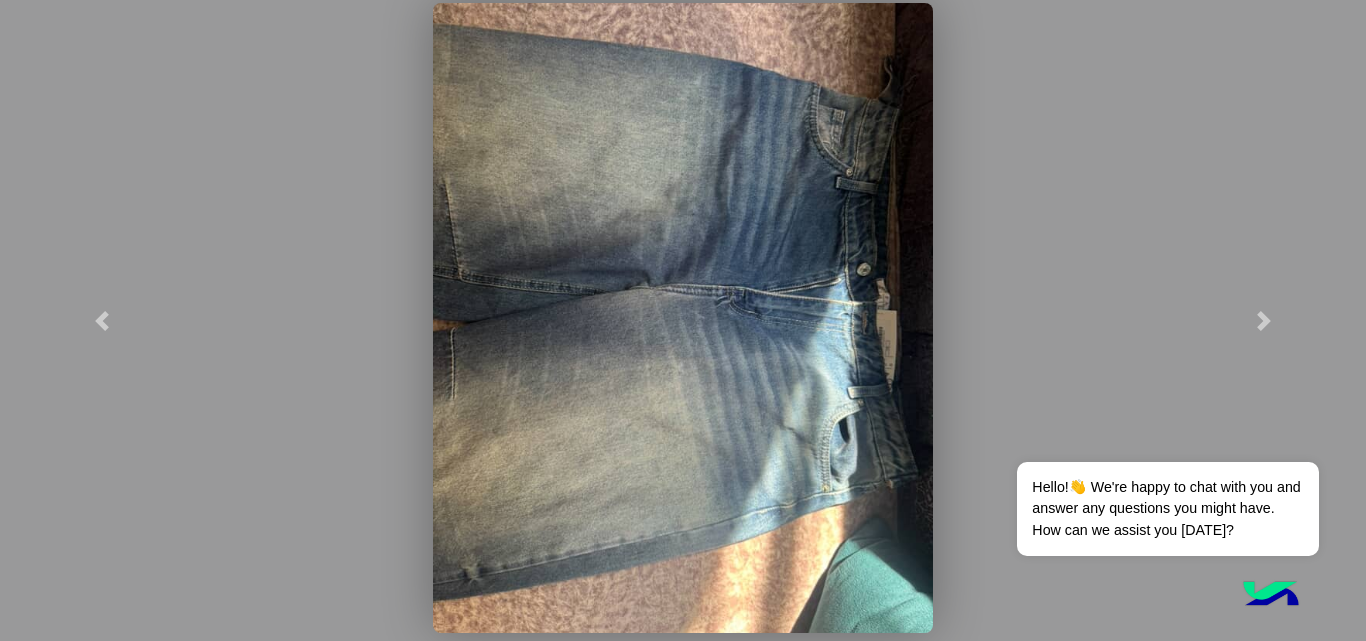 scroll, scrollTop: 602, scrollLeft: 0, axis: vertical 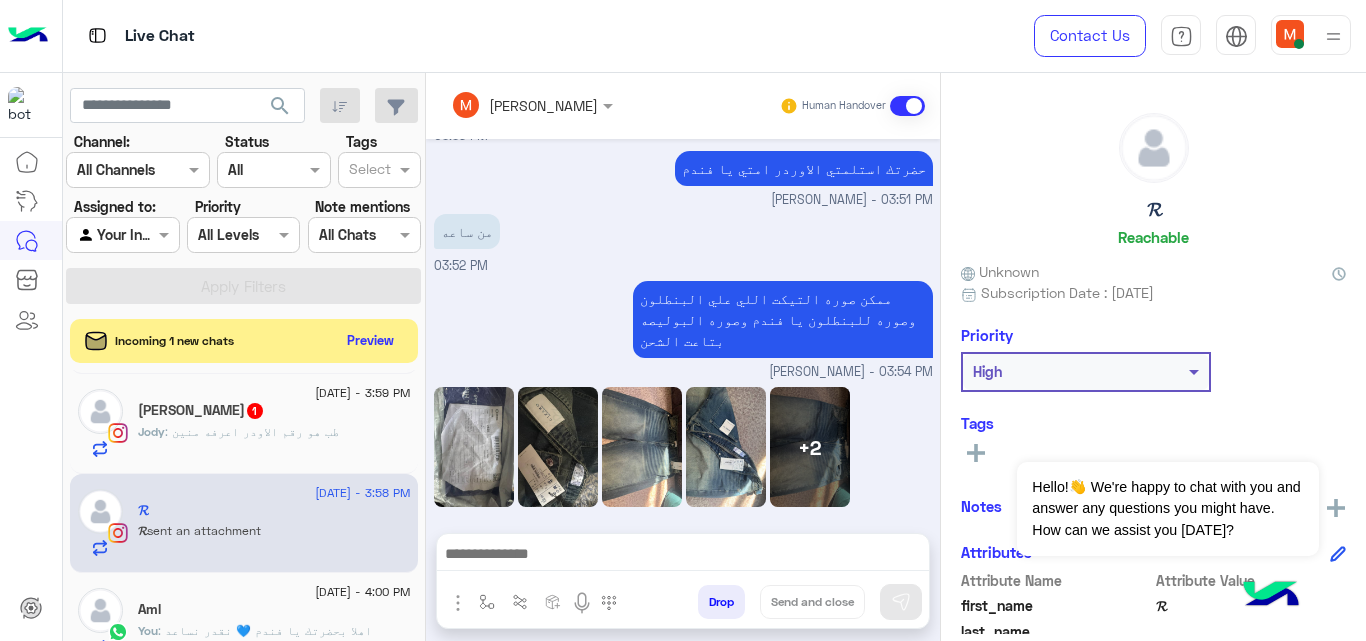 click on "Jody : طب هو رقم الاودر اعرفه منين" 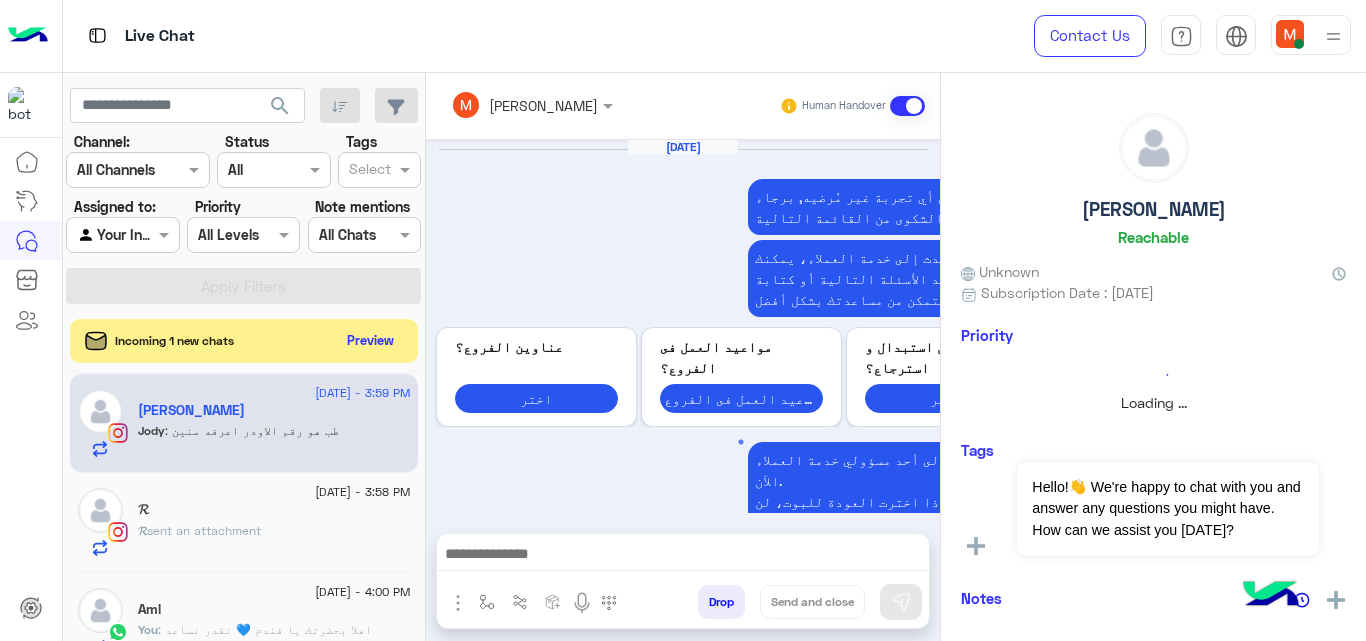 scroll, scrollTop: 673, scrollLeft: 0, axis: vertical 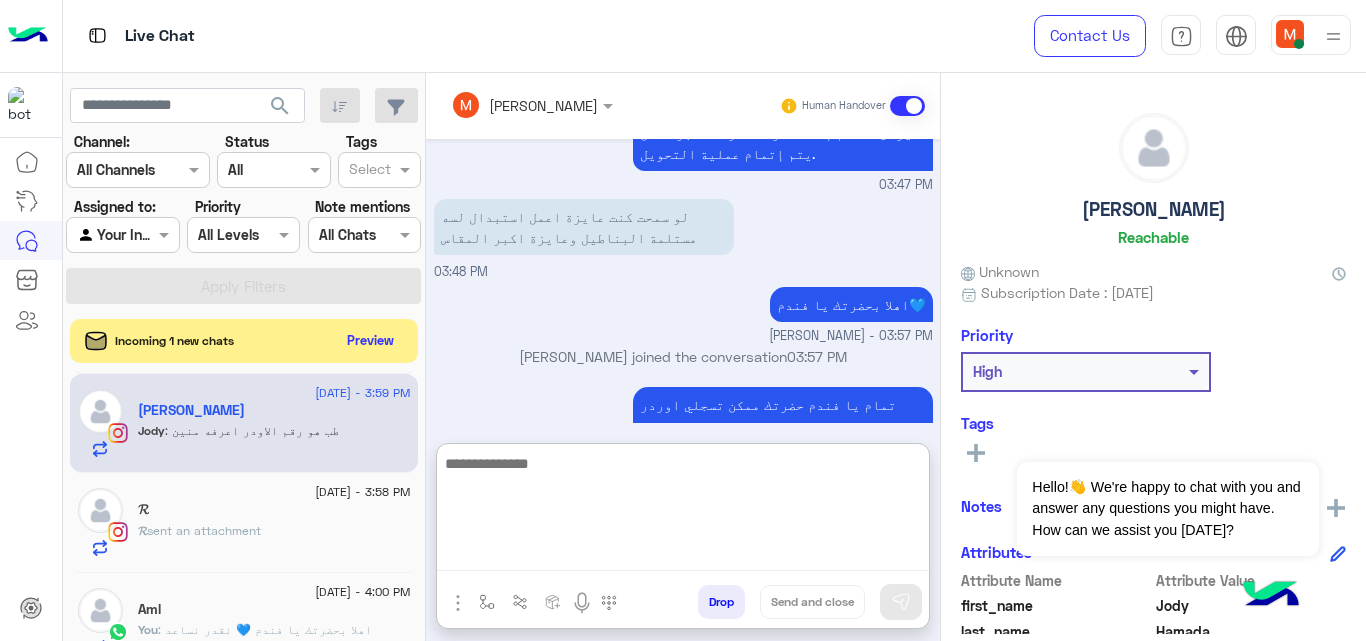 click at bounding box center [683, 511] 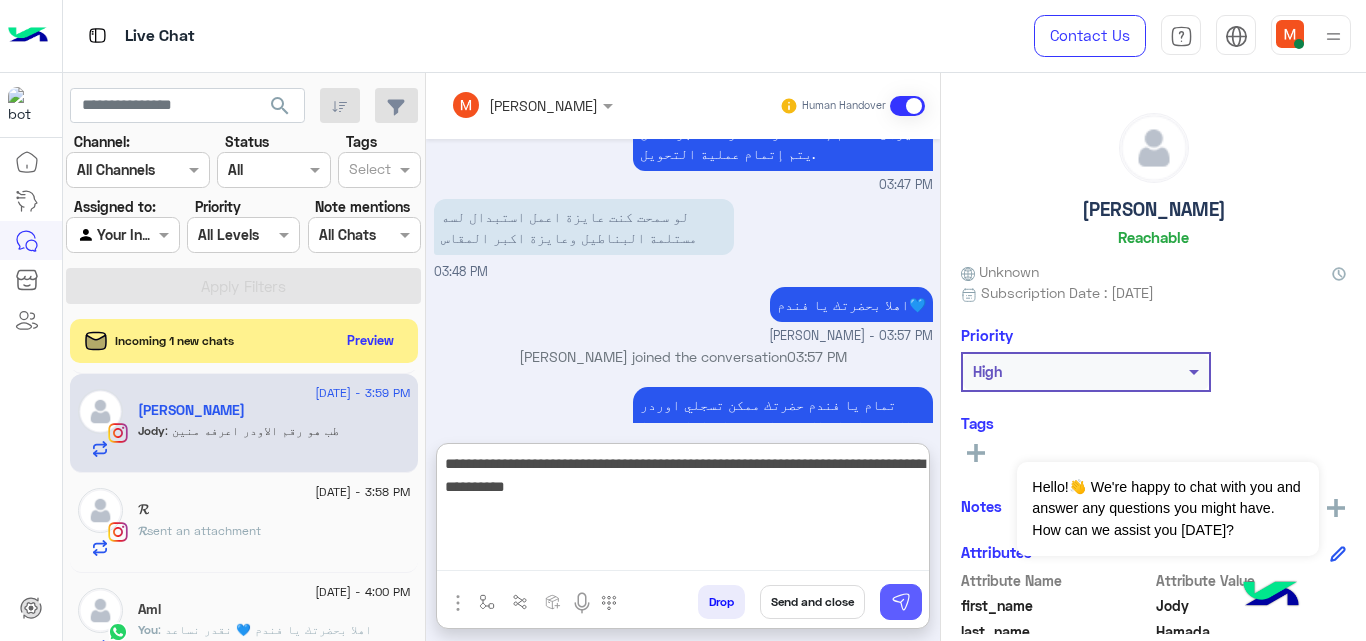 type on "**********" 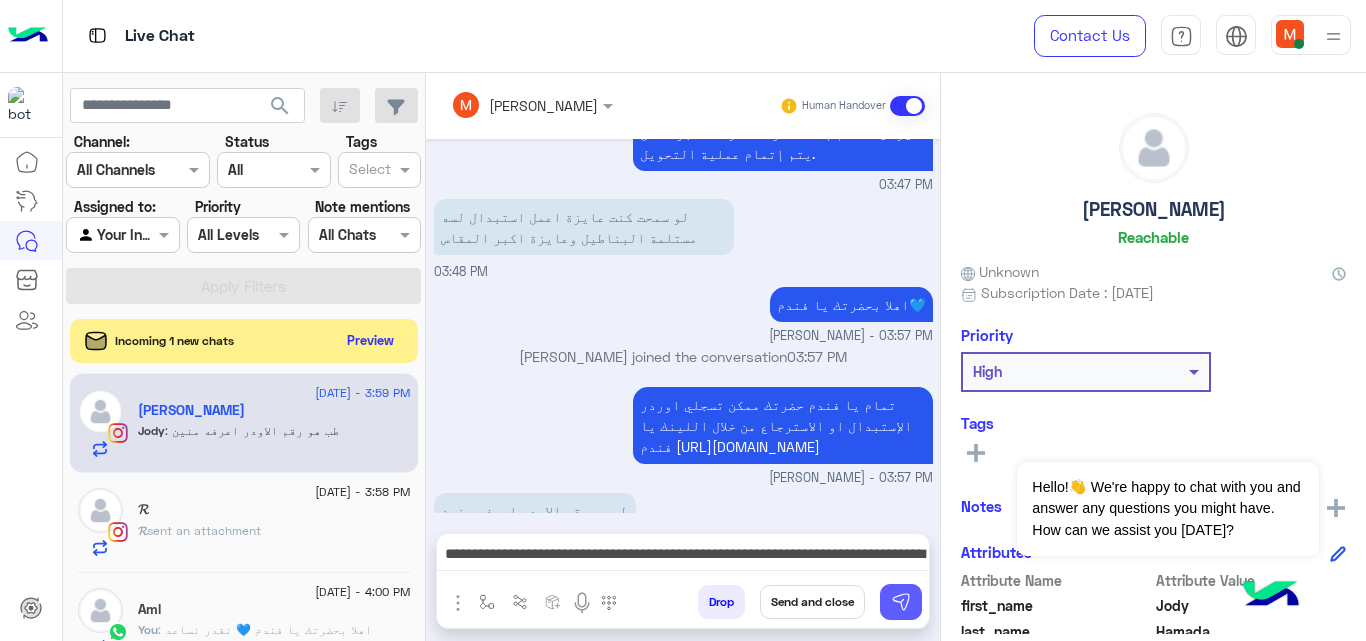 click at bounding box center [901, 602] 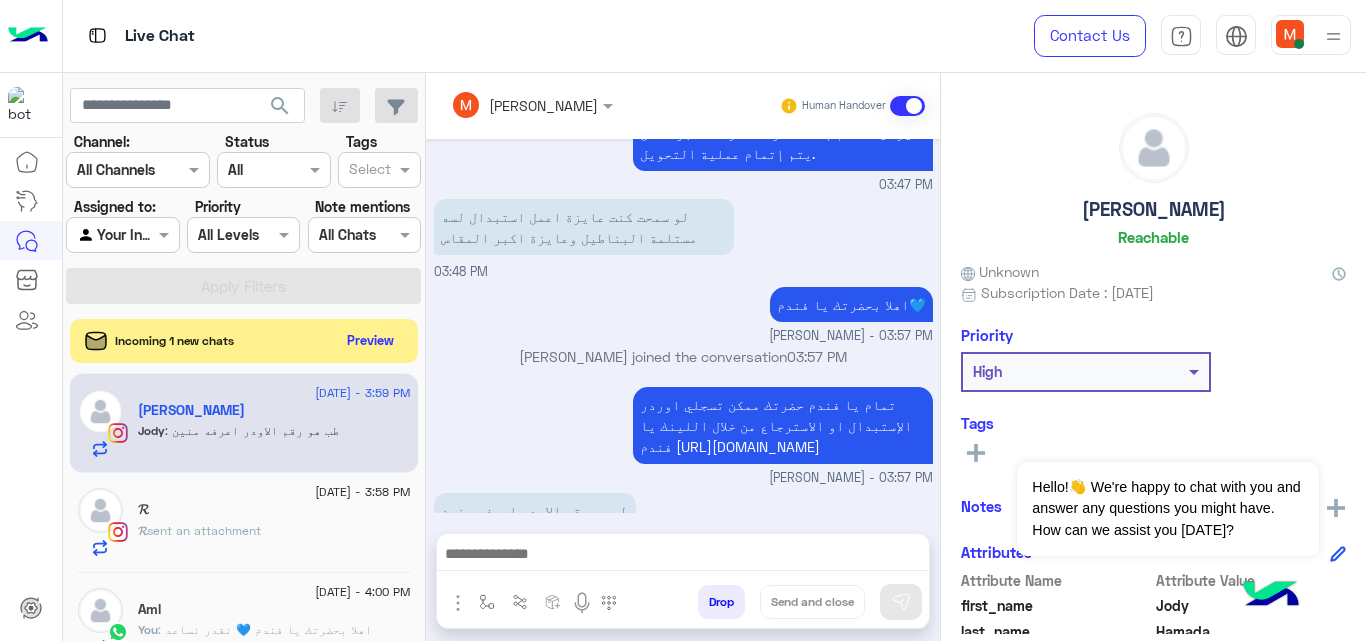 scroll, scrollTop: 779, scrollLeft: 0, axis: vertical 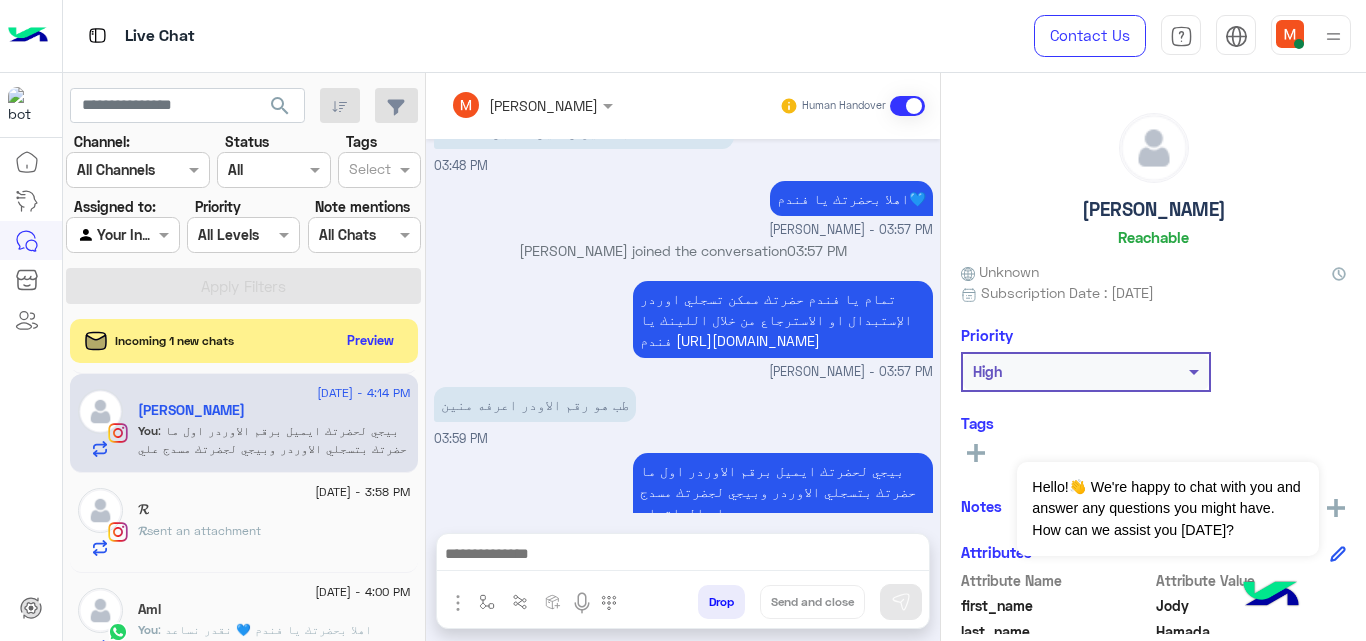 click on "[DATE] - 4:00 PM" 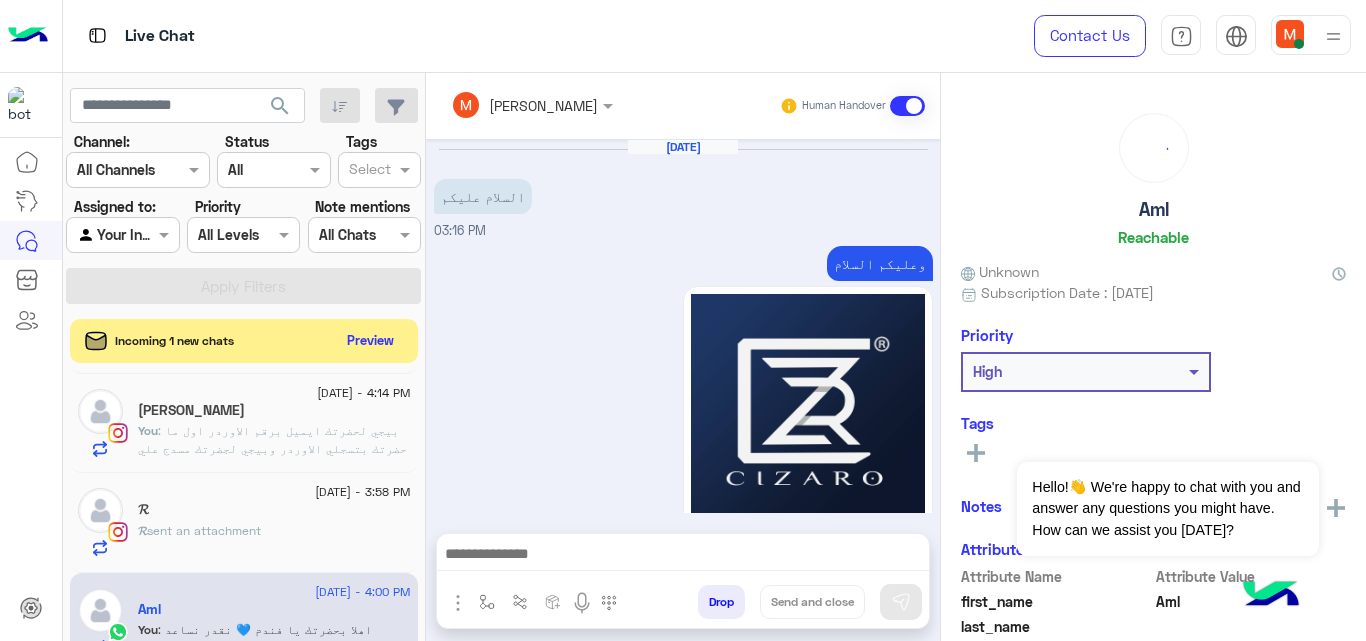 scroll, scrollTop: 1169, scrollLeft: 0, axis: vertical 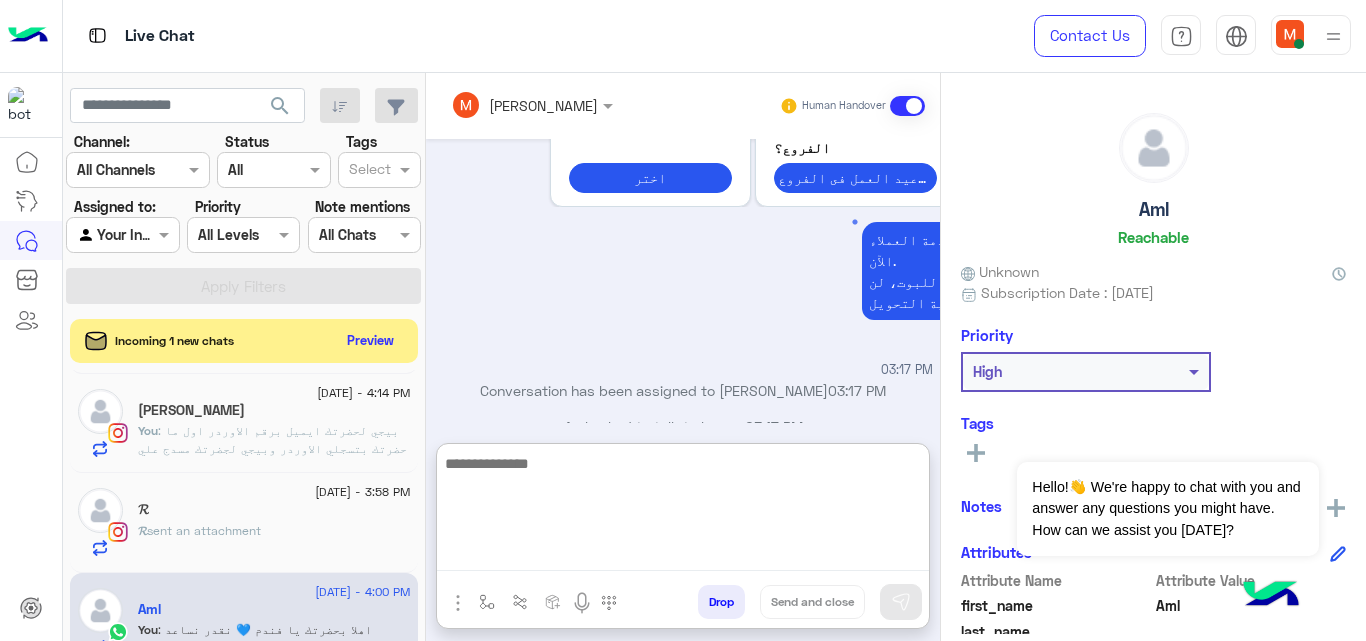 click at bounding box center (683, 511) 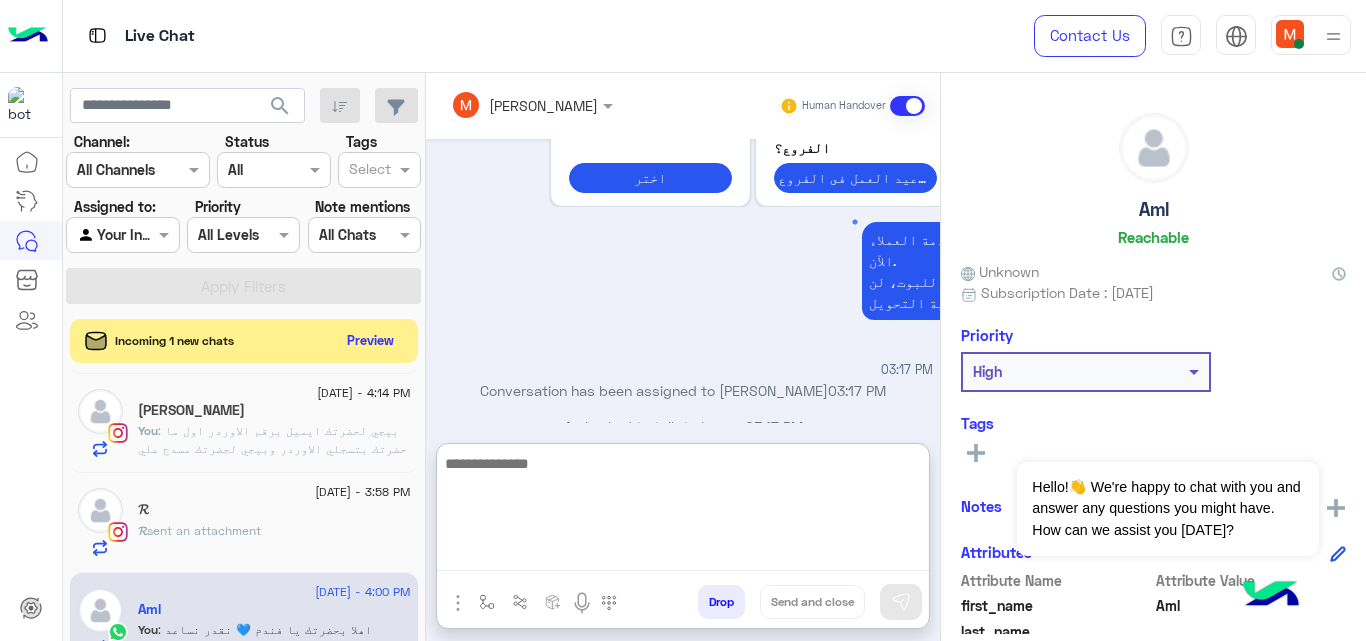 paste on "**********" 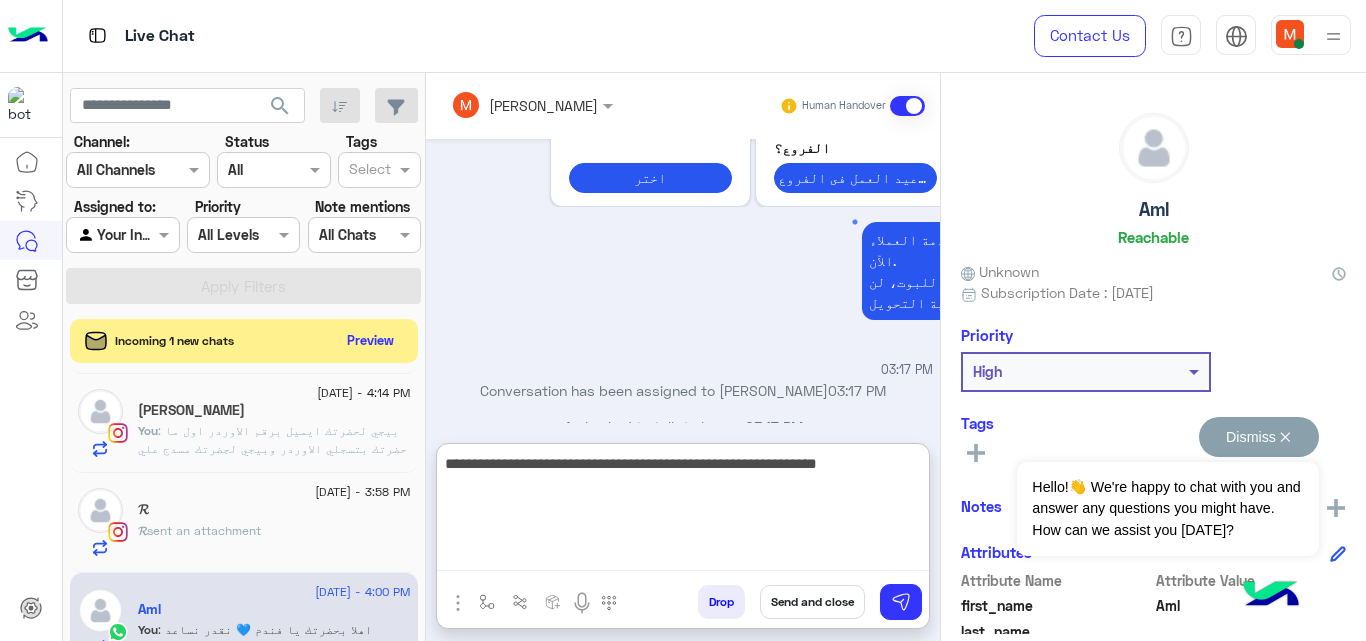 drag, startPoint x: 471, startPoint y: 467, endPoint x: 1030, endPoint y: 466, distance: 559.0009 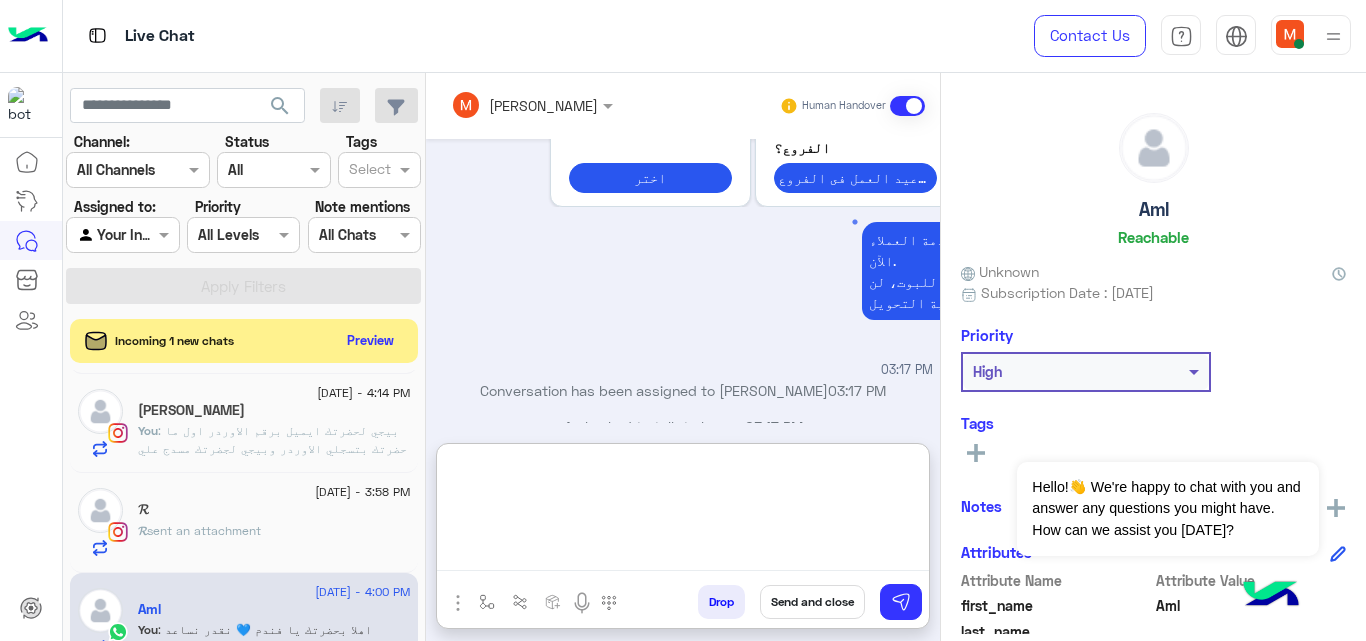 paste on "**********" 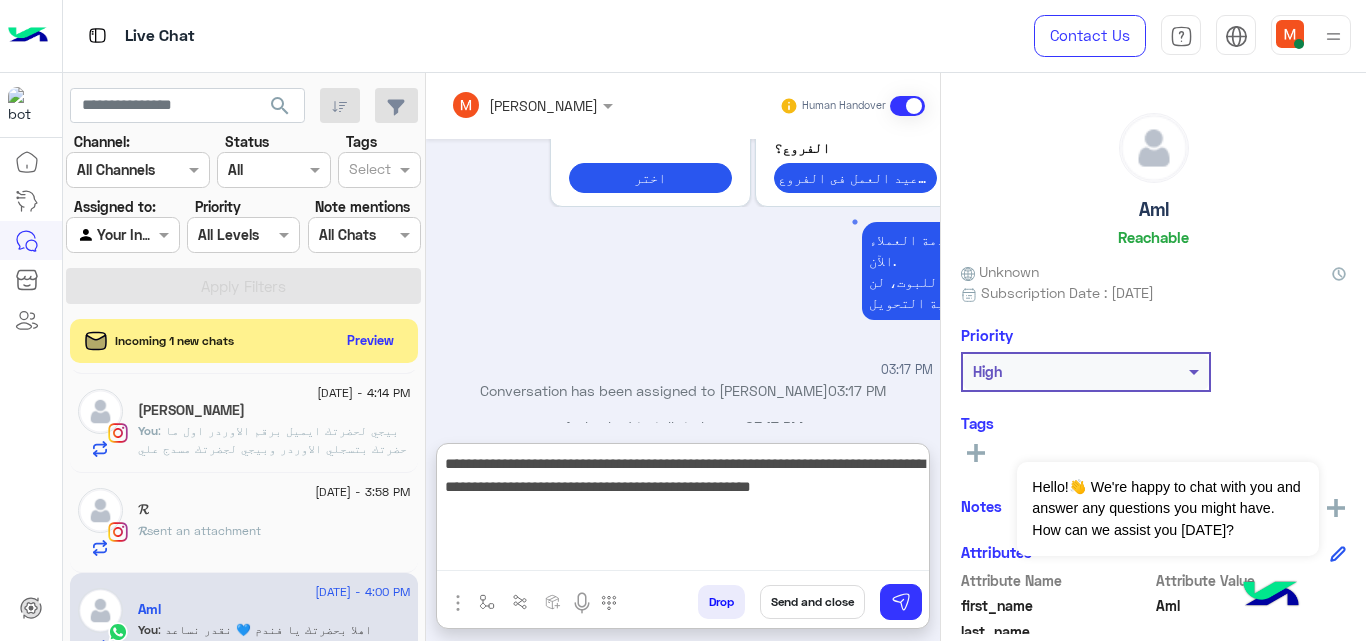 type on "**********" 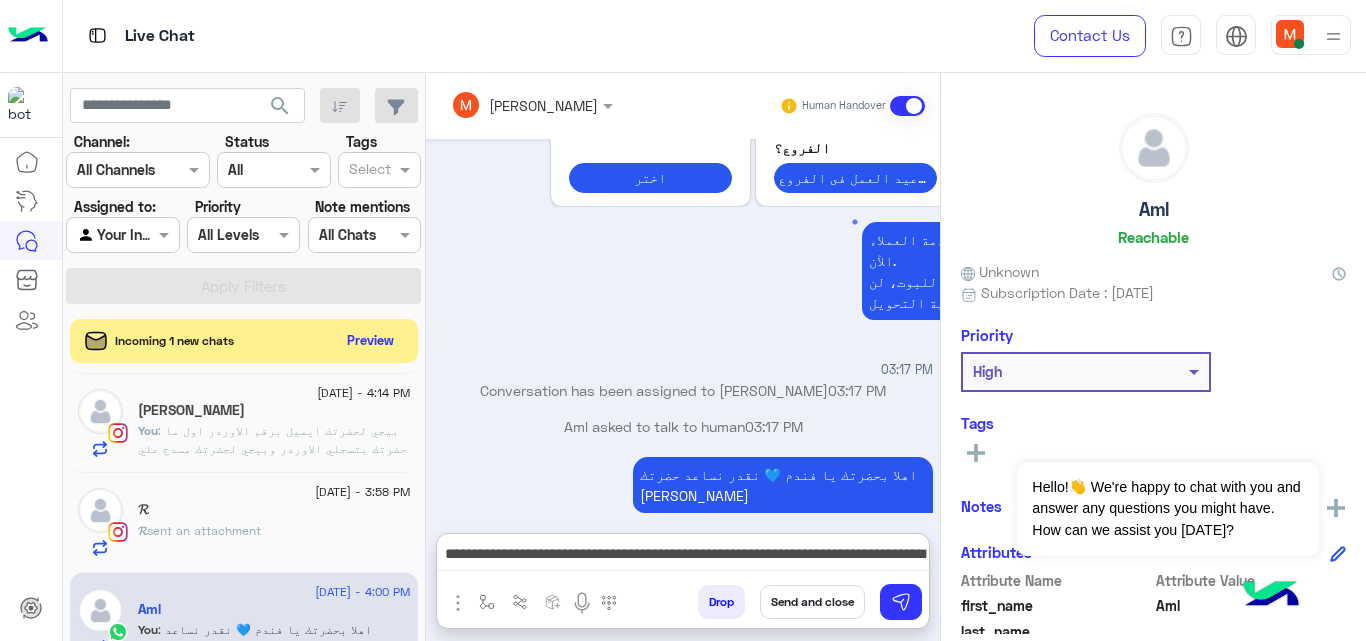click on "Send and close" at bounding box center [812, 602] 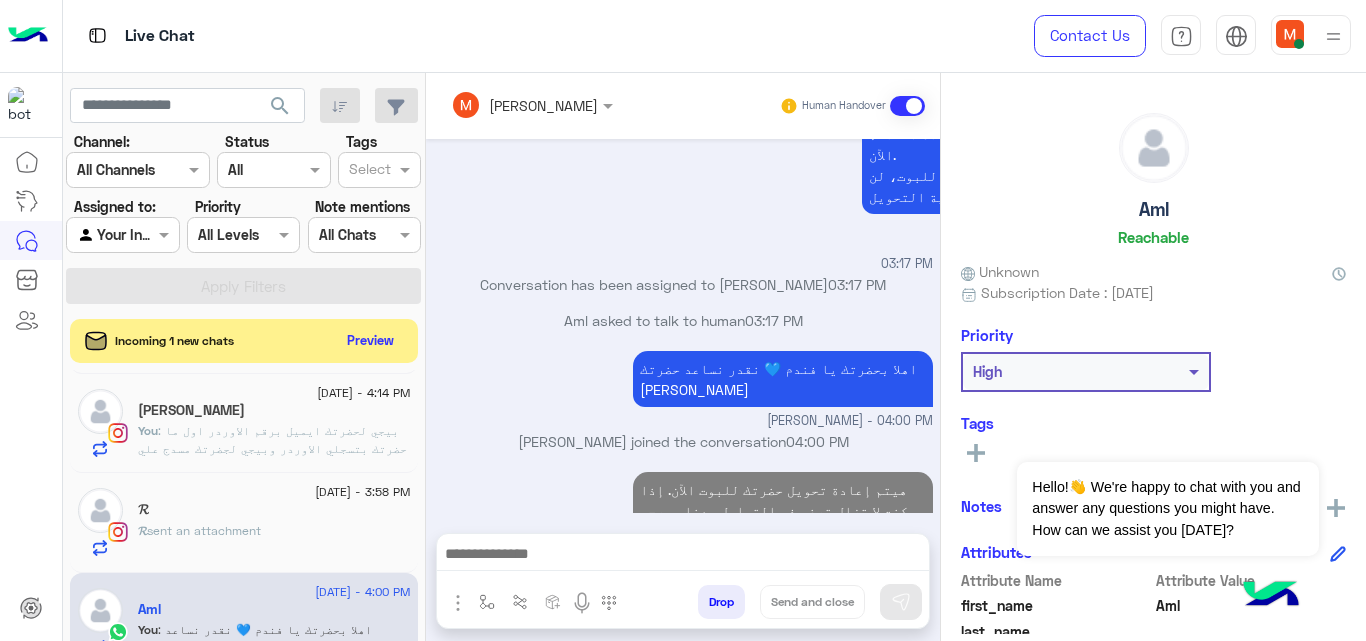 scroll, scrollTop: 1311, scrollLeft: 0, axis: vertical 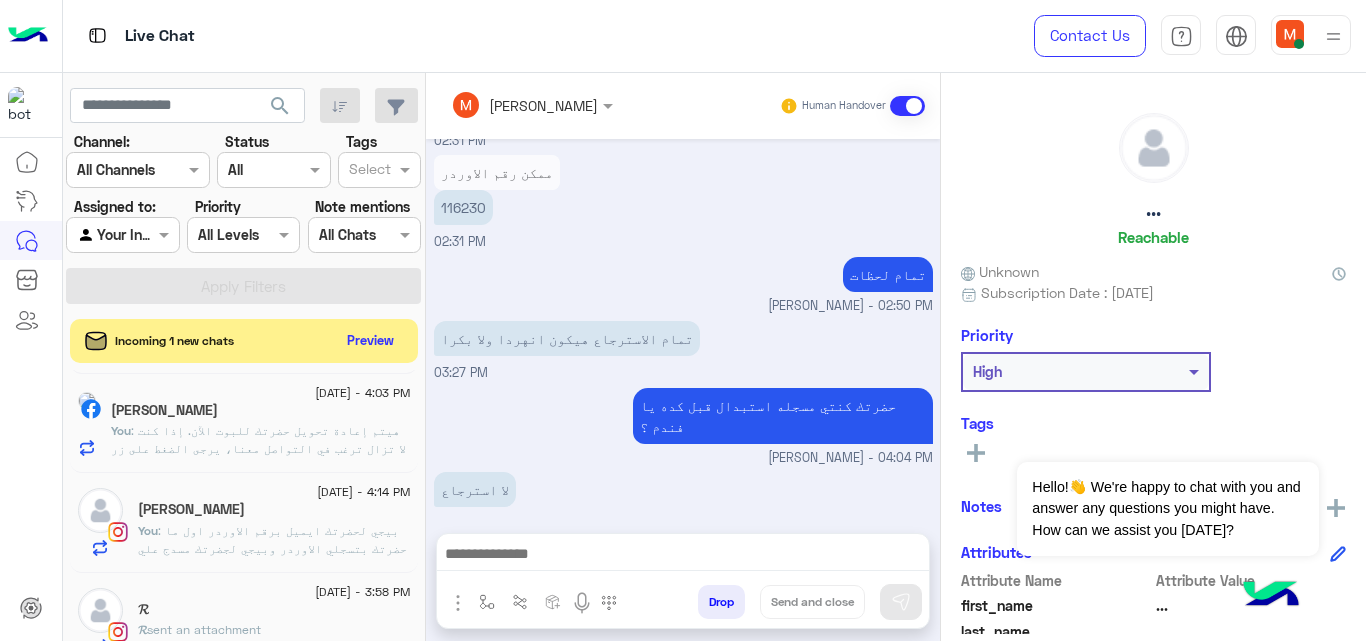click at bounding box center [683, 559] 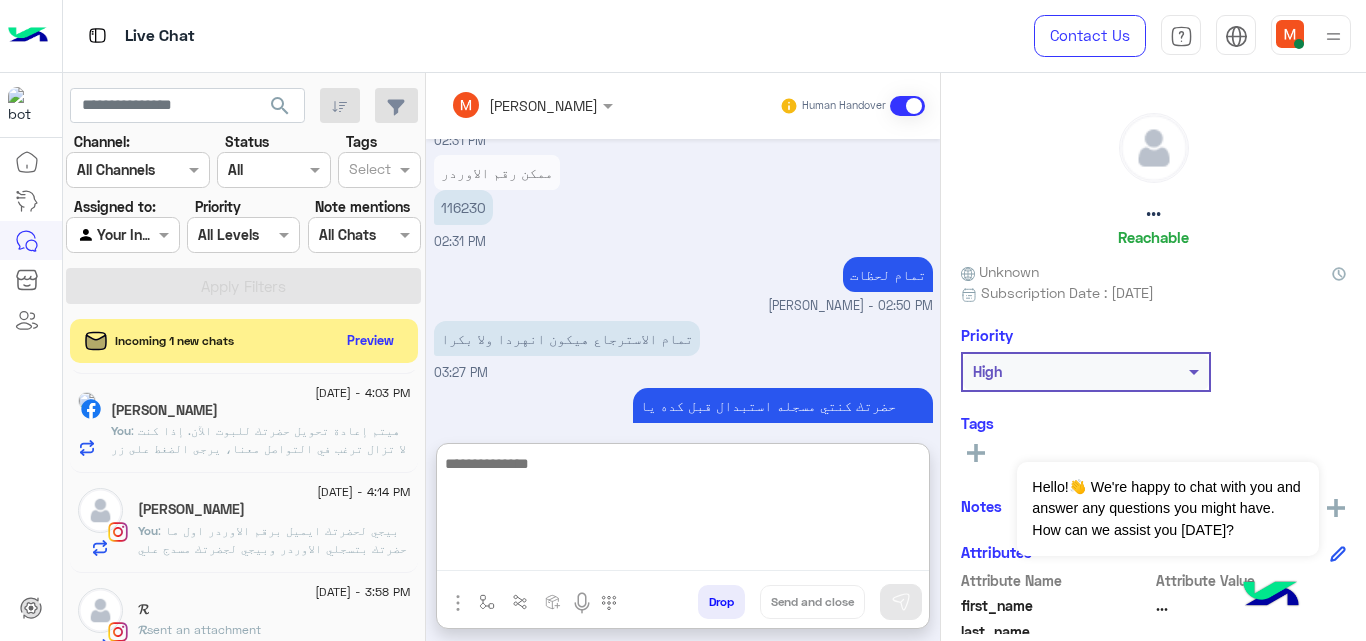 click at bounding box center (683, 511) 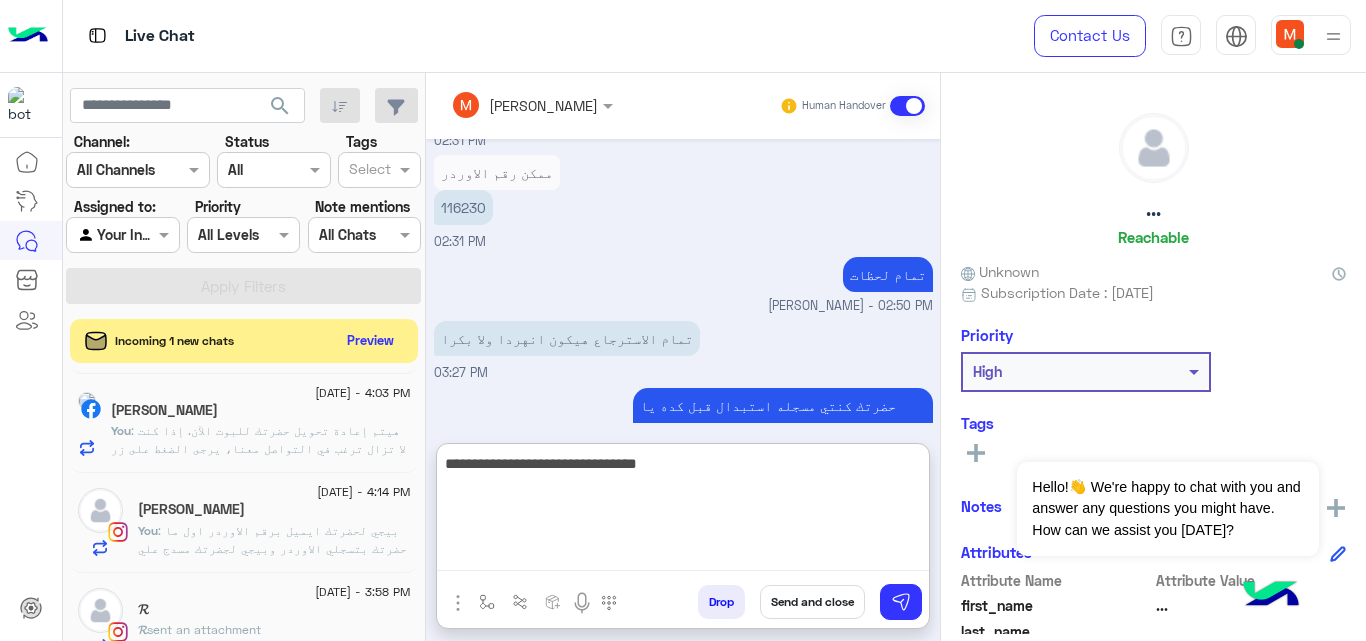 type on "**********" 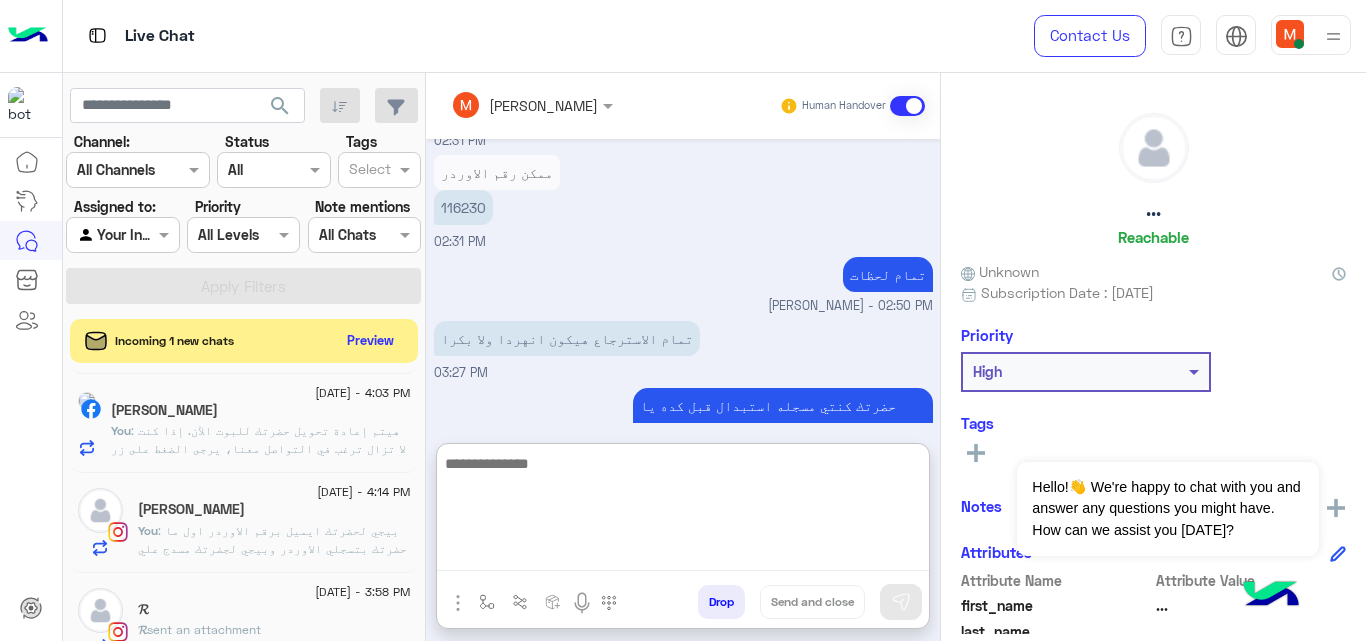 scroll, scrollTop: 593, scrollLeft: 0, axis: vertical 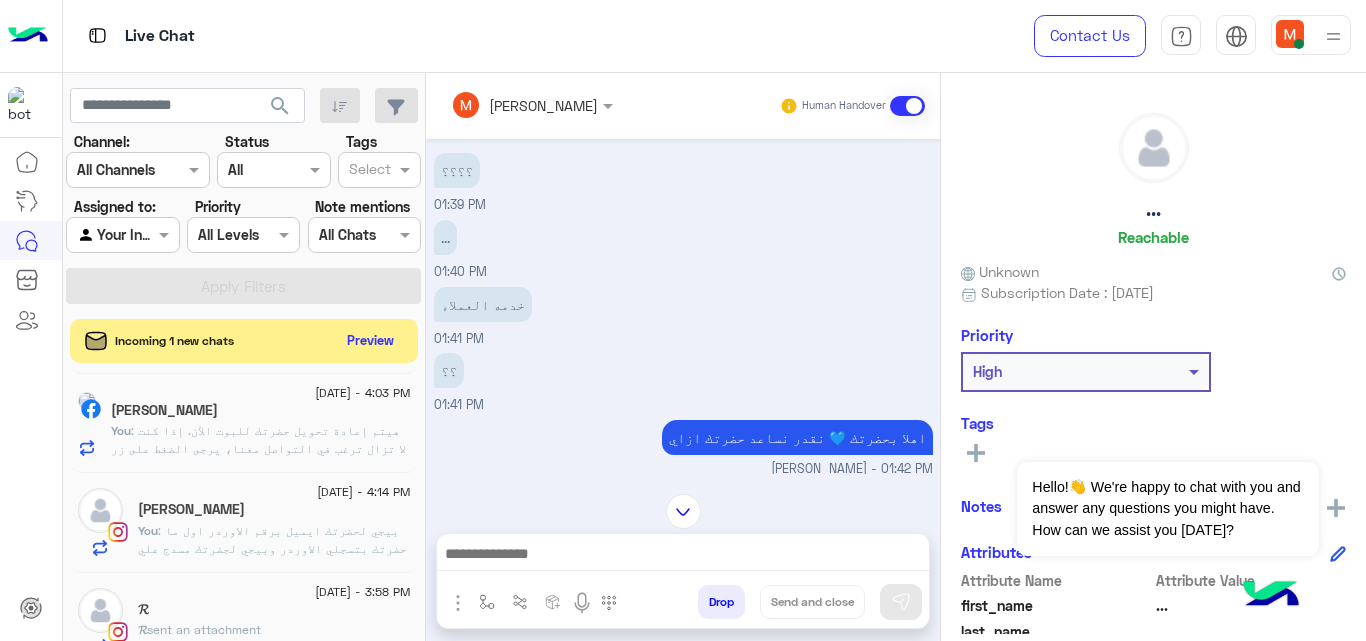 click on "[DATE]  حضرتك انا مبلغه بالاسترجاع م الاستبدال   01:30 PM     العودة للقائمة الرئيسية   عمل اوردر استبدال او استرجاع     01:30 PM   العودة للقائمة الرئيسية    01:30 PM  لتصفح الخدمات التى يقدمها Cizaro 👖🌟 اضغط على الزر بالأسفل 👇    01:30 PM   خدمة العملاء    01:31 PM  قبل التحدث إلى خدمة العملاء، يمكنك اختيار أحد الأسئلة التالية أو كتابة سؤالك لنتمكن من مساعدتك بشكل أفضل. 📋 عناوين الفروع؟  اختر  مواعيد العمل فى الفروع؟  مواعيد العمل فى الفروع  طريقة عمل استبدال و استرجاع؟  اختر  1 جارٍ تحويلك إلى أحد مسؤولي خدمة العملاء الآن.  يرجى العلم إذا اخترت العودة للبوت، لن يتم إتمام عملية التحويل." at bounding box center [683, 306] 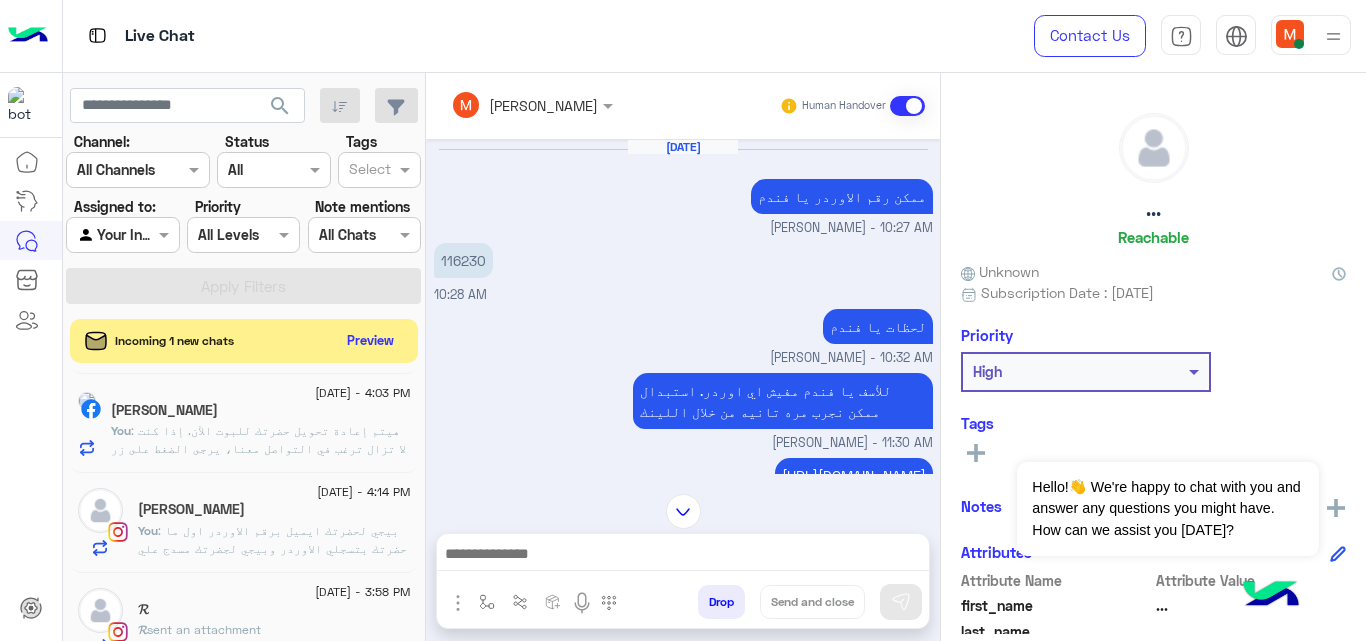 scroll, scrollTop: 999, scrollLeft: 0, axis: vertical 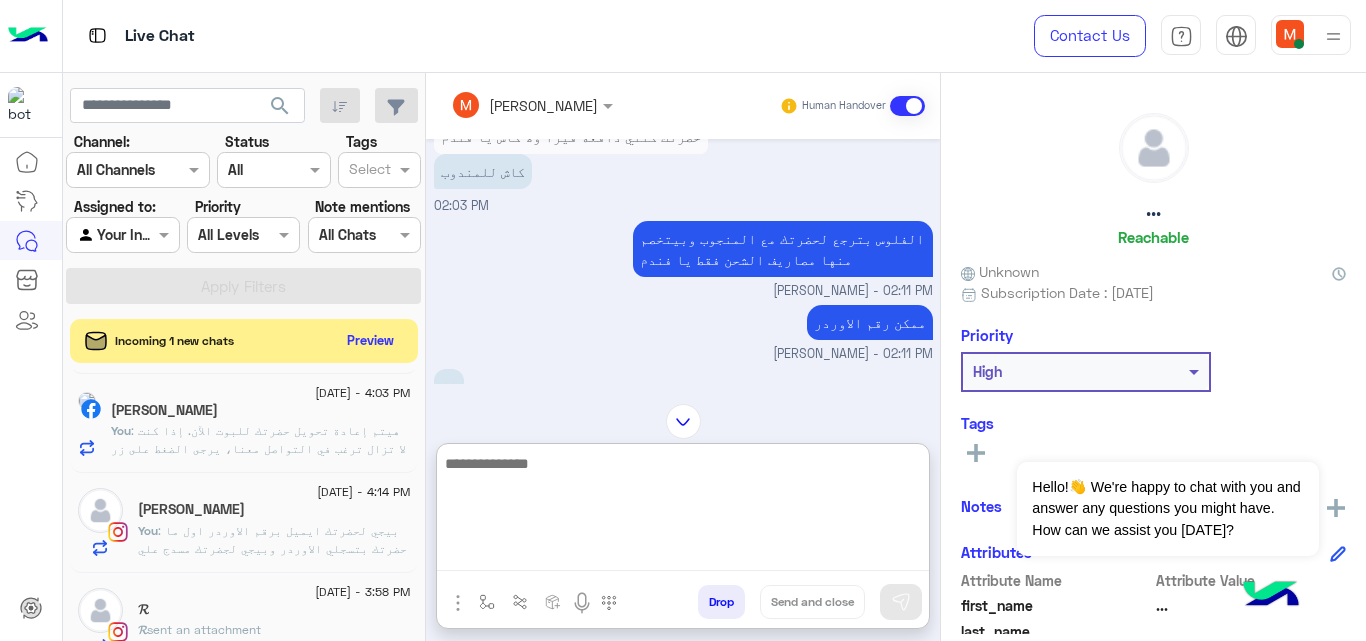 click at bounding box center [683, 511] 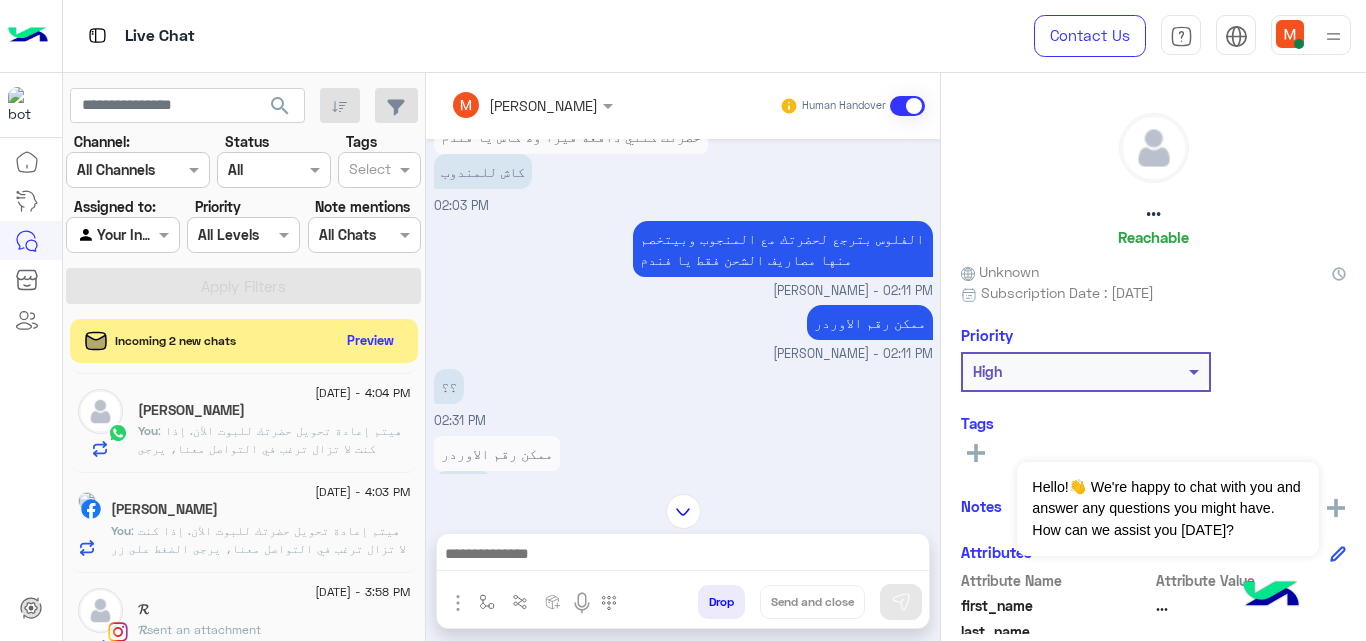 drag, startPoint x: 863, startPoint y: 544, endPoint x: 767, endPoint y: 440, distance: 141.53445 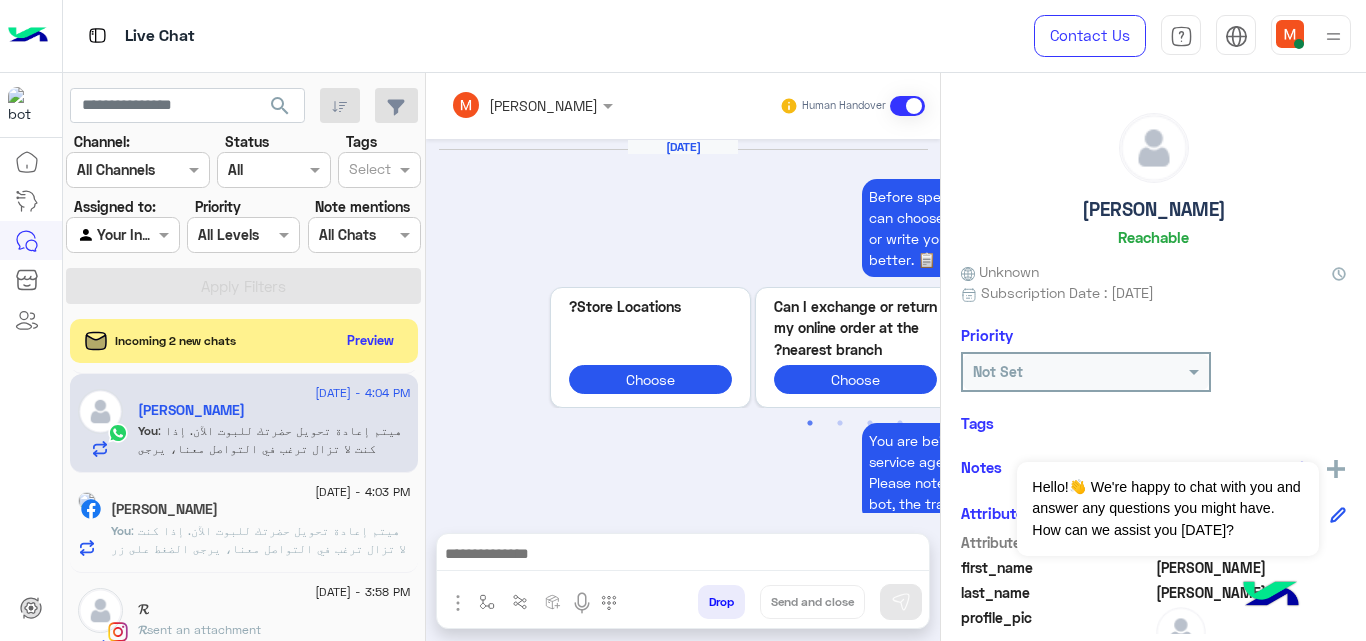 scroll, scrollTop: 846, scrollLeft: 0, axis: vertical 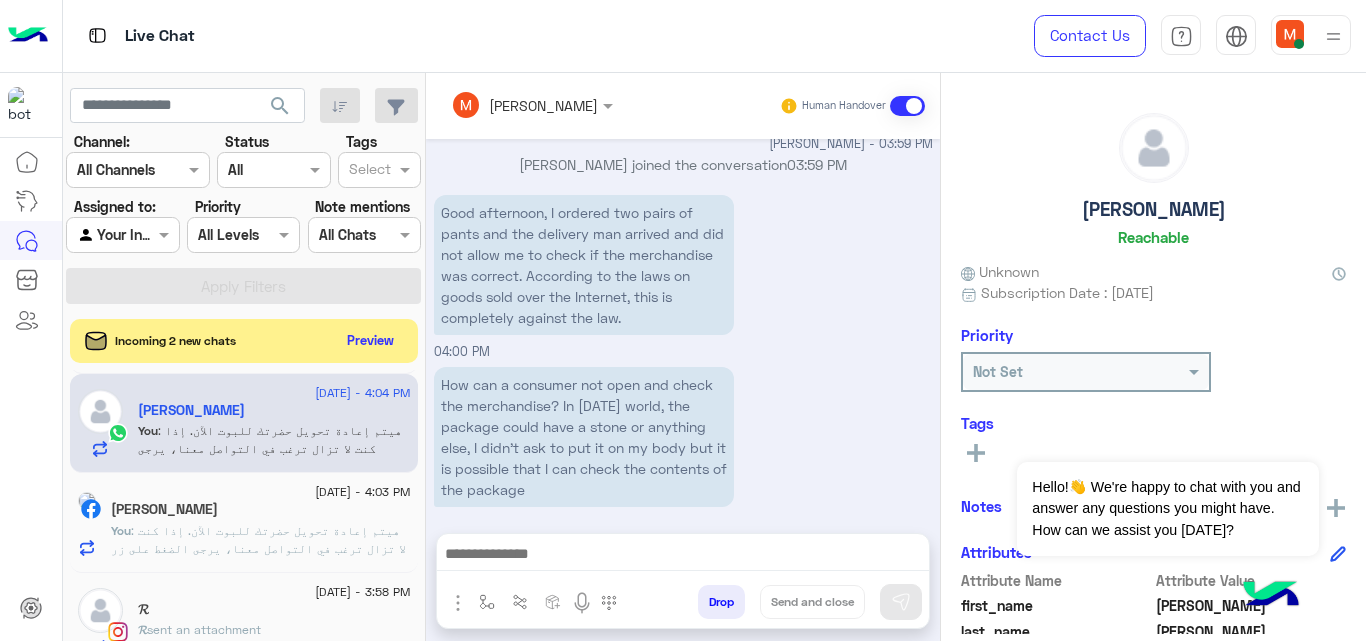 click on ": هيتم إعادة تحويل حضرتك  للبوت الآن. إذا كنت لا تزال ترغب في التواصل معنا، يرجى الضغط على زر التواصل وسيتولى أحد المسؤولين لمساعدتك" 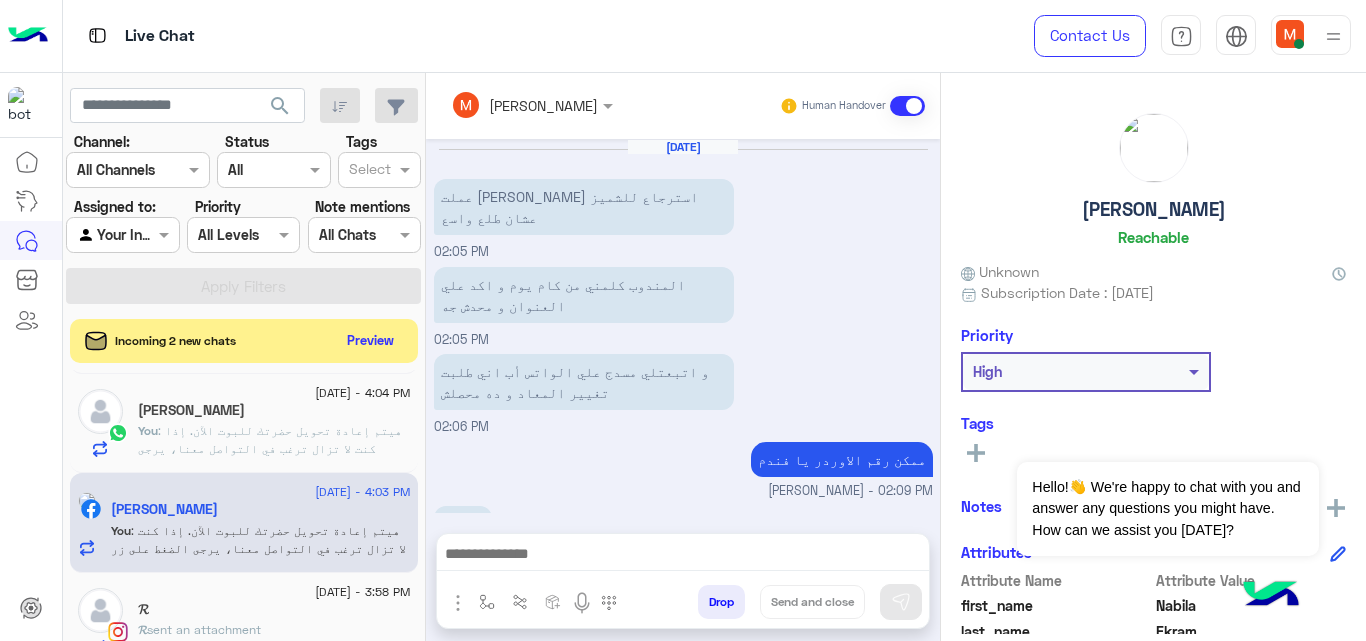 scroll, scrollTop: 376, scrollLeft: 0, axis: vertical 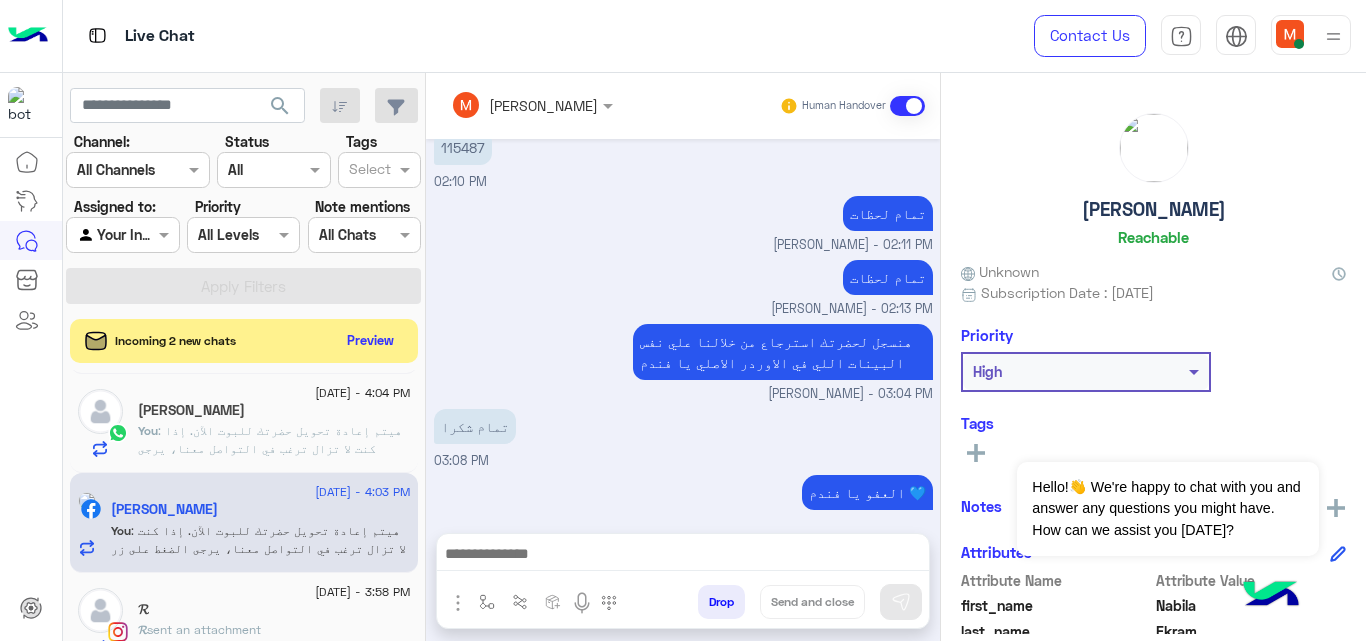 click on ": هيتم إعادة تحويل حضرتك  للبوت الآن. إذا كنت لا تزال ترغب في التواصل معنا، يرجى الضغط على زر التواصل وسيتولى أحد المسؤولين لمساعدتك" 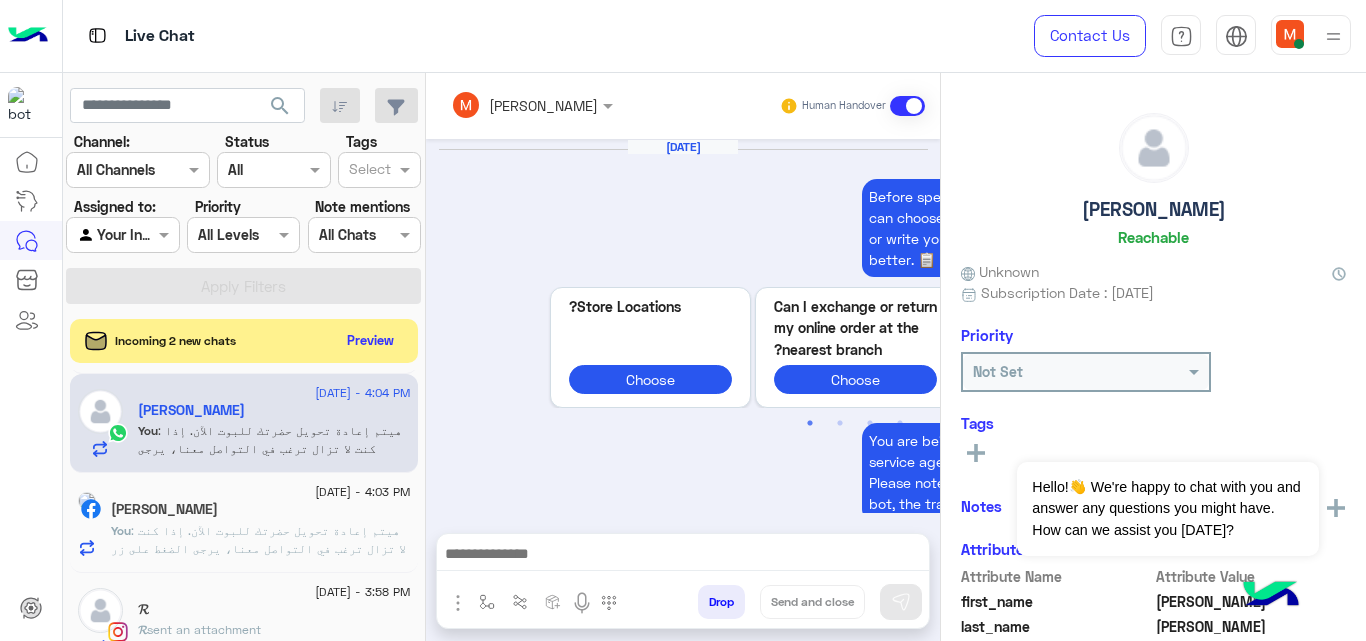 scroll, scrollTop: 846, scrollLeft: 0, axis: vertical 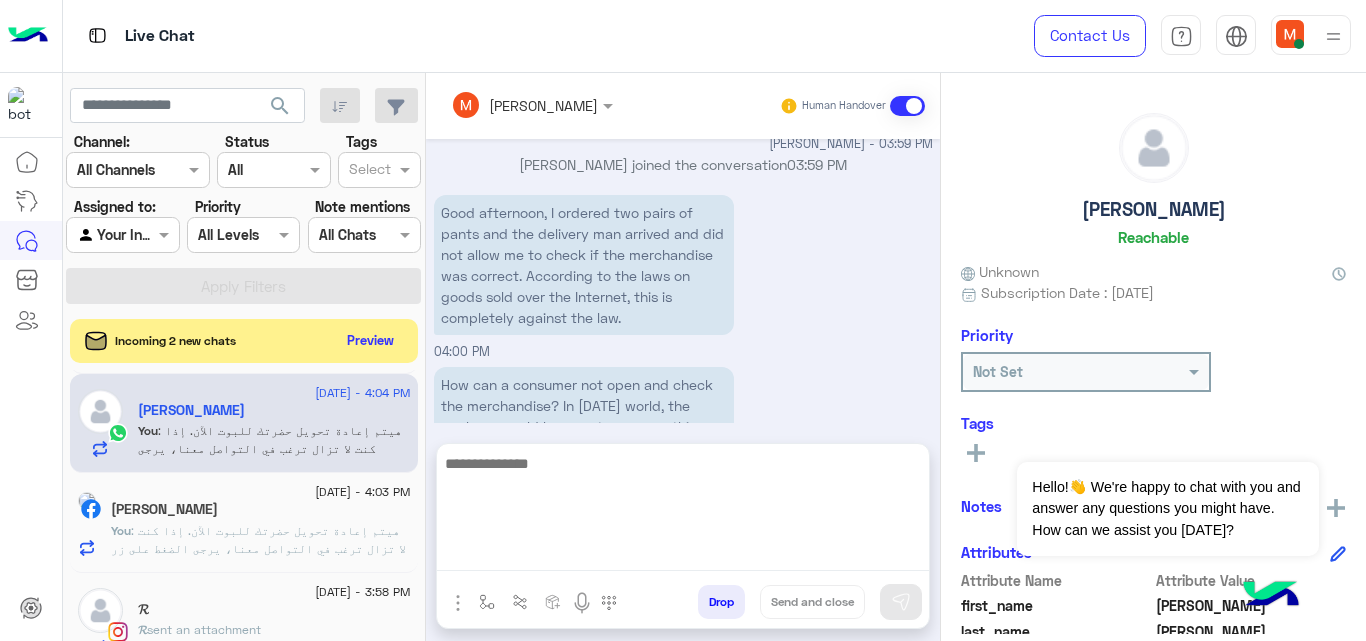 click at bounding box center (683, 511) 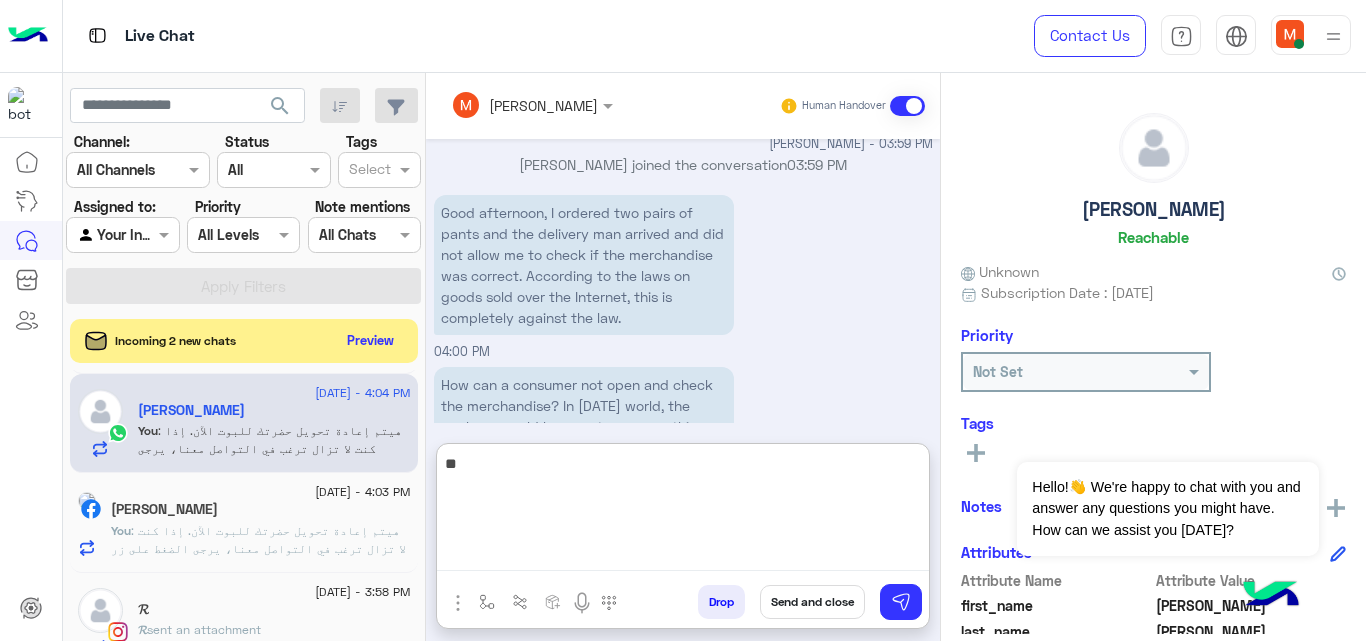 type on "*" 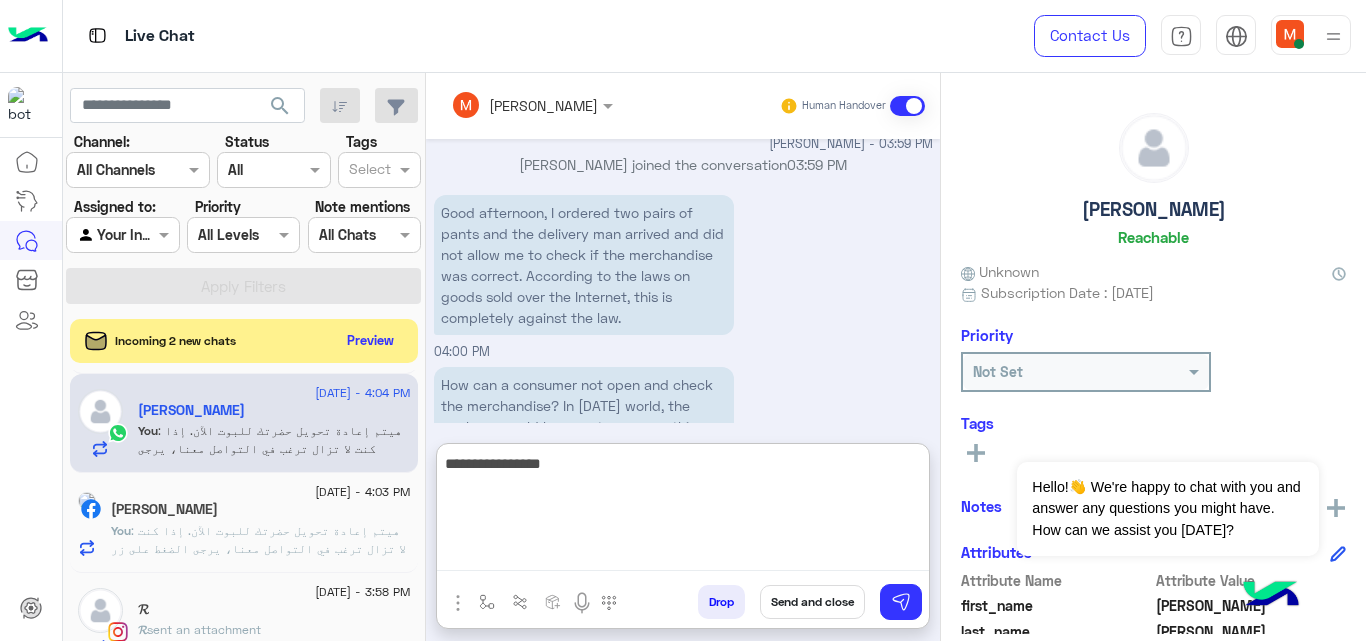 type on "**********" 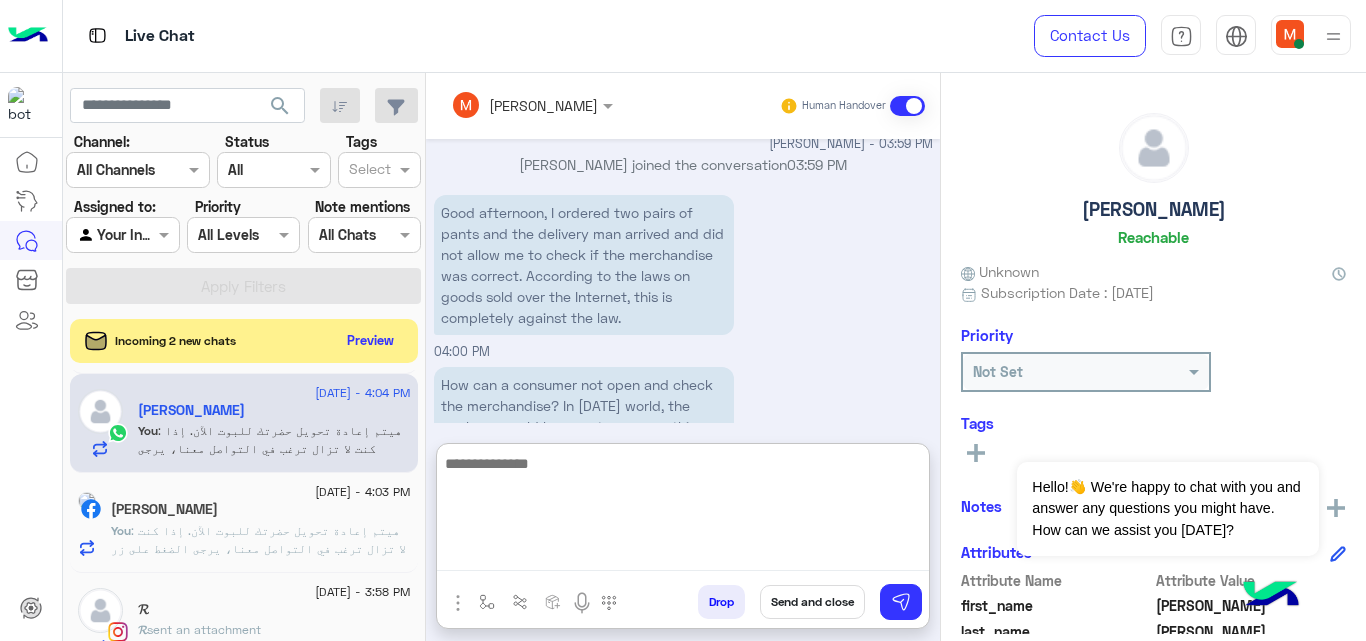 scroll, scrollTop: 1000, scrollLeft: 0, axis: vertical 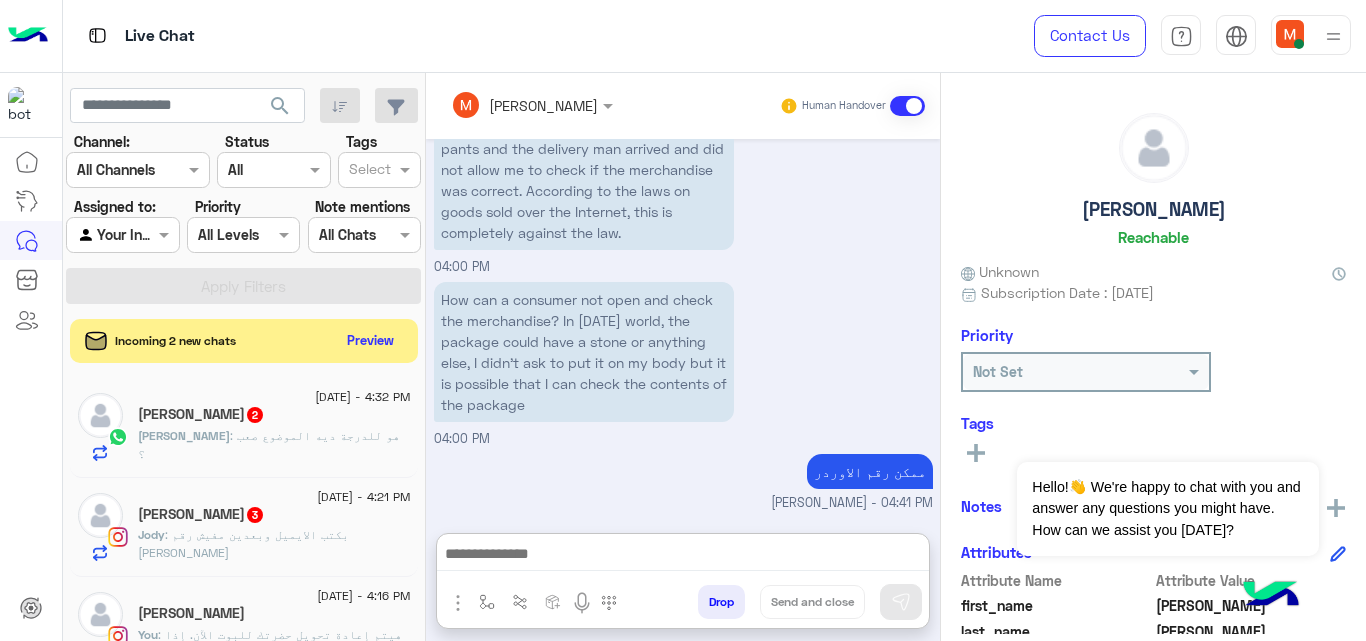 click on "[PERSON_NAME] : هو للدرجة ديه الموضوع صعب ؟" 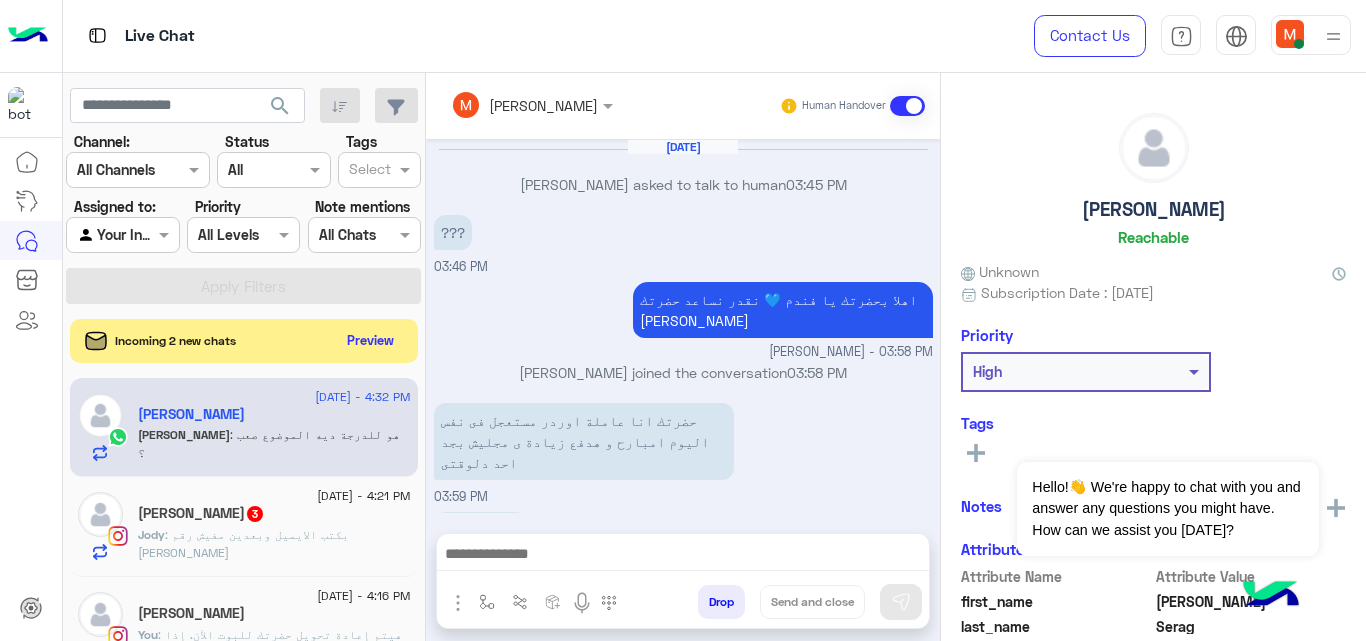 scroll, scrollTop: 325, scrollLeft: 0, axis: vertical 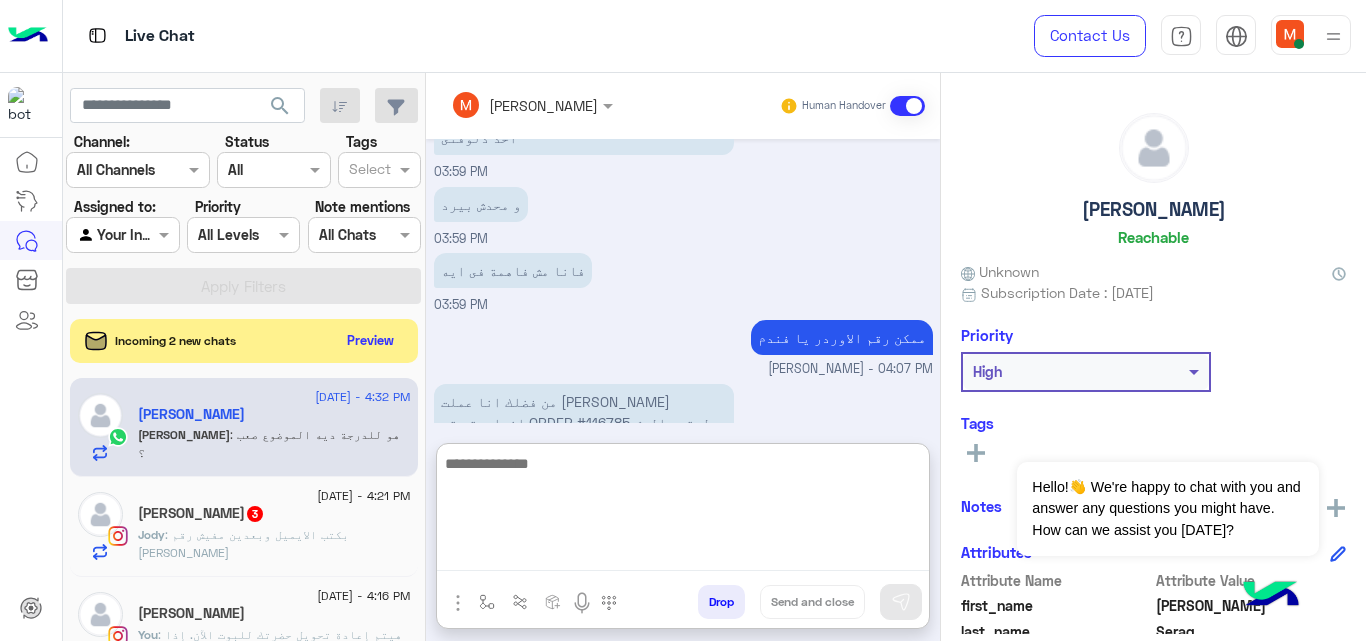 click at bounding box center (683, 511) 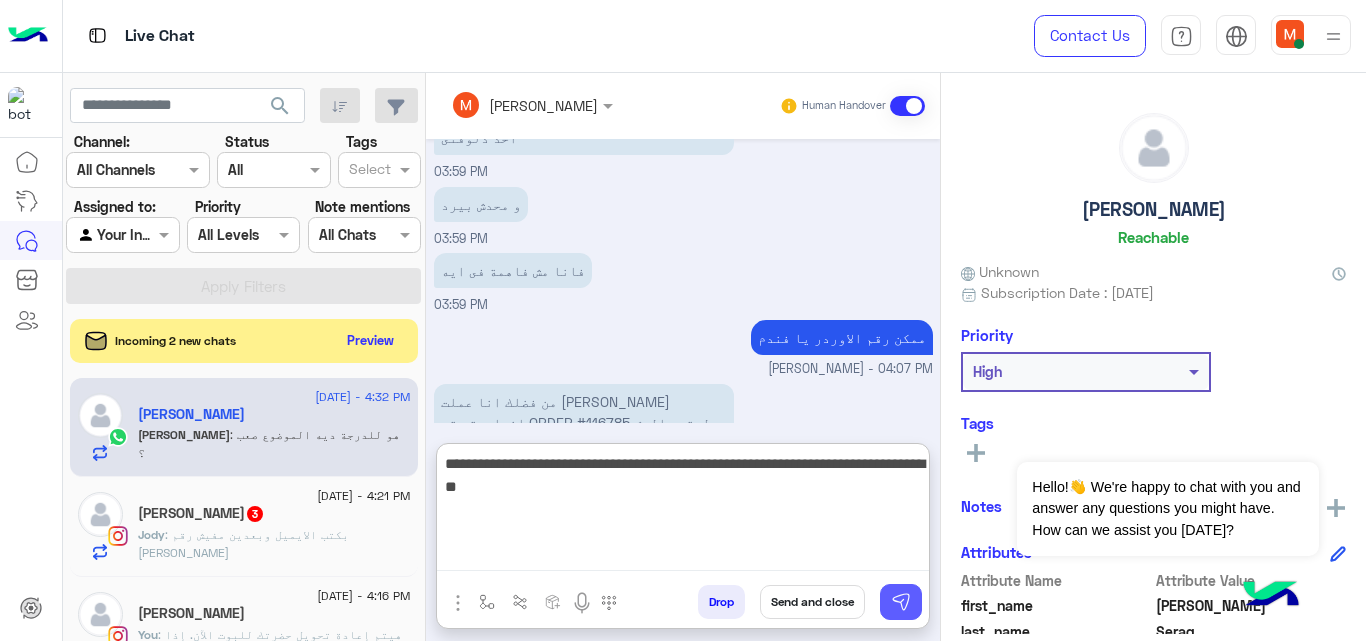 type on "**********" 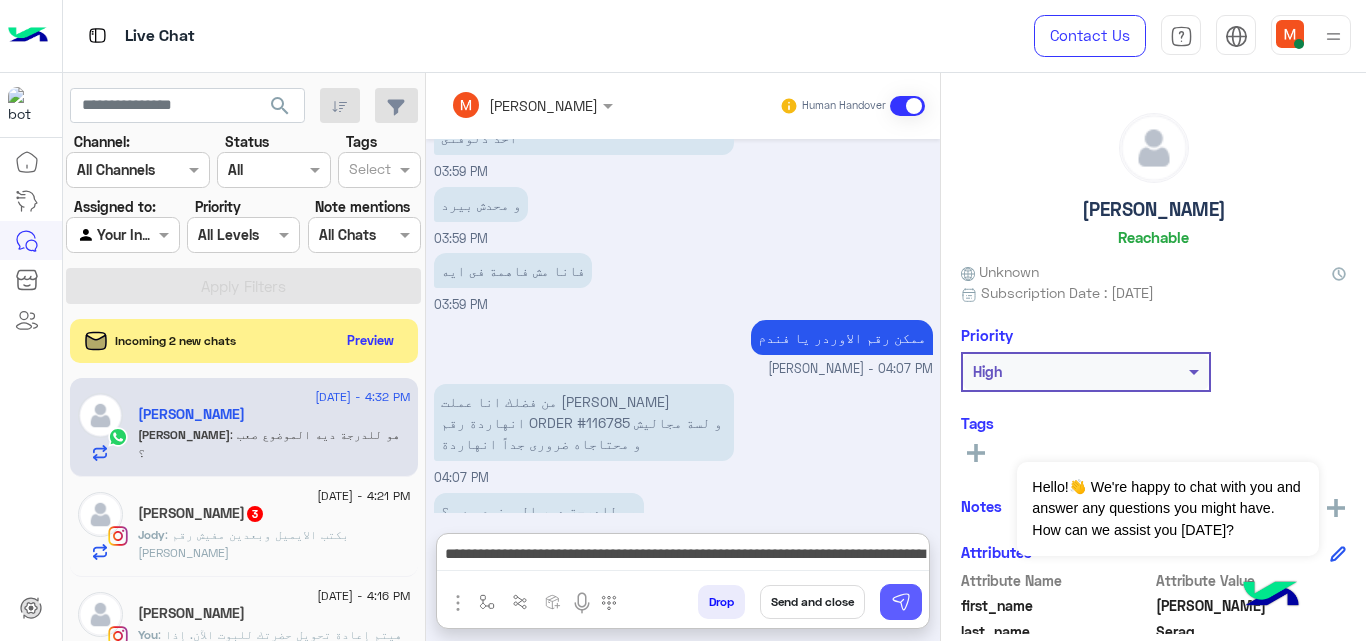 click at bounding box center [901, 602] 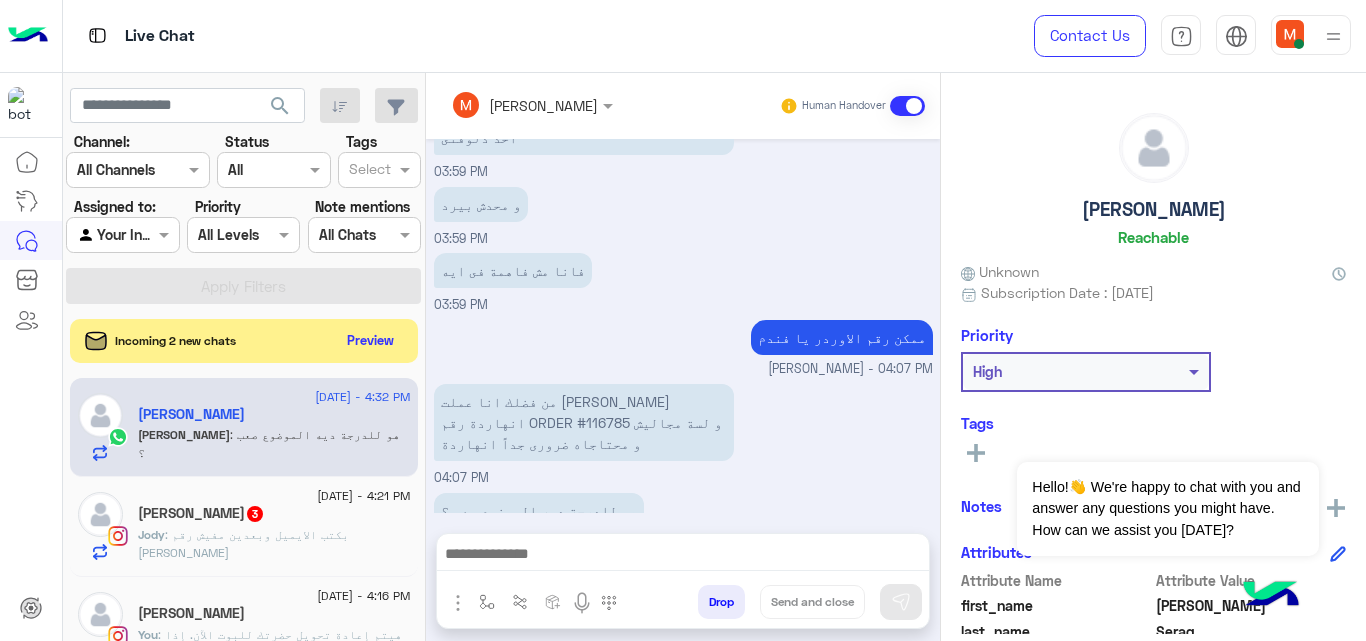 scroll, scrollTop: 409, scrollLeft: 0, axis: vertical 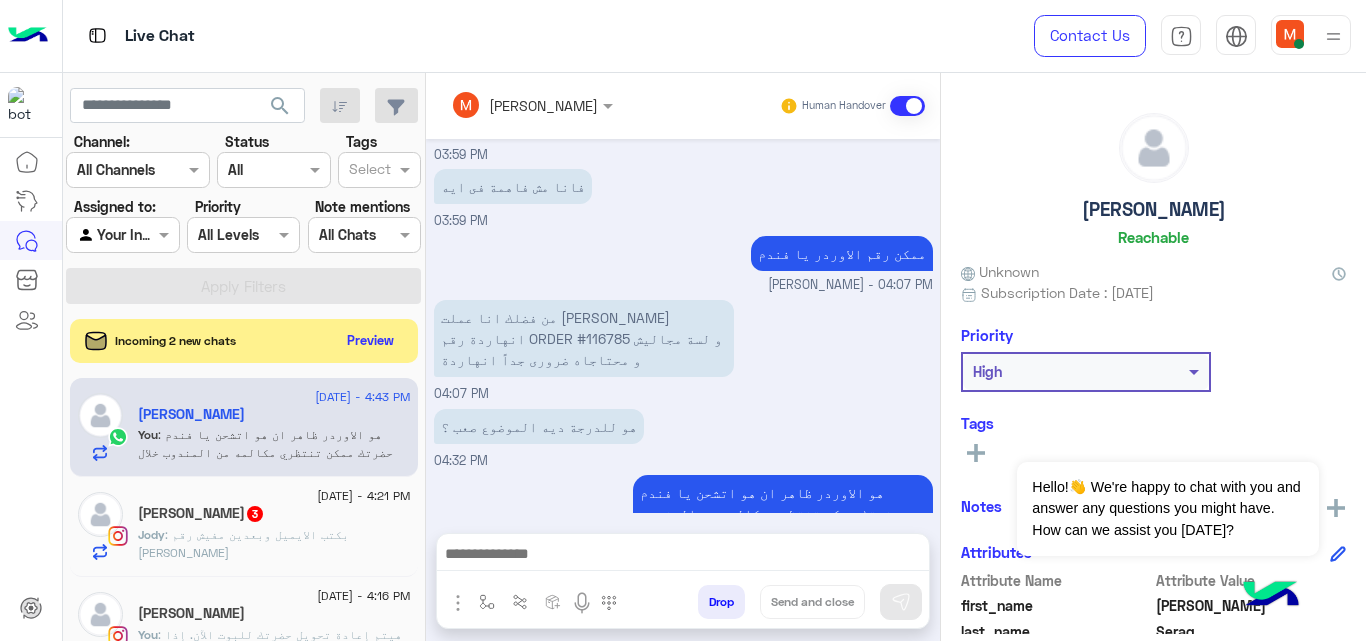 click on ": بكتب الايميل وبعدين مفيش رقم [PERSON_NAME]" 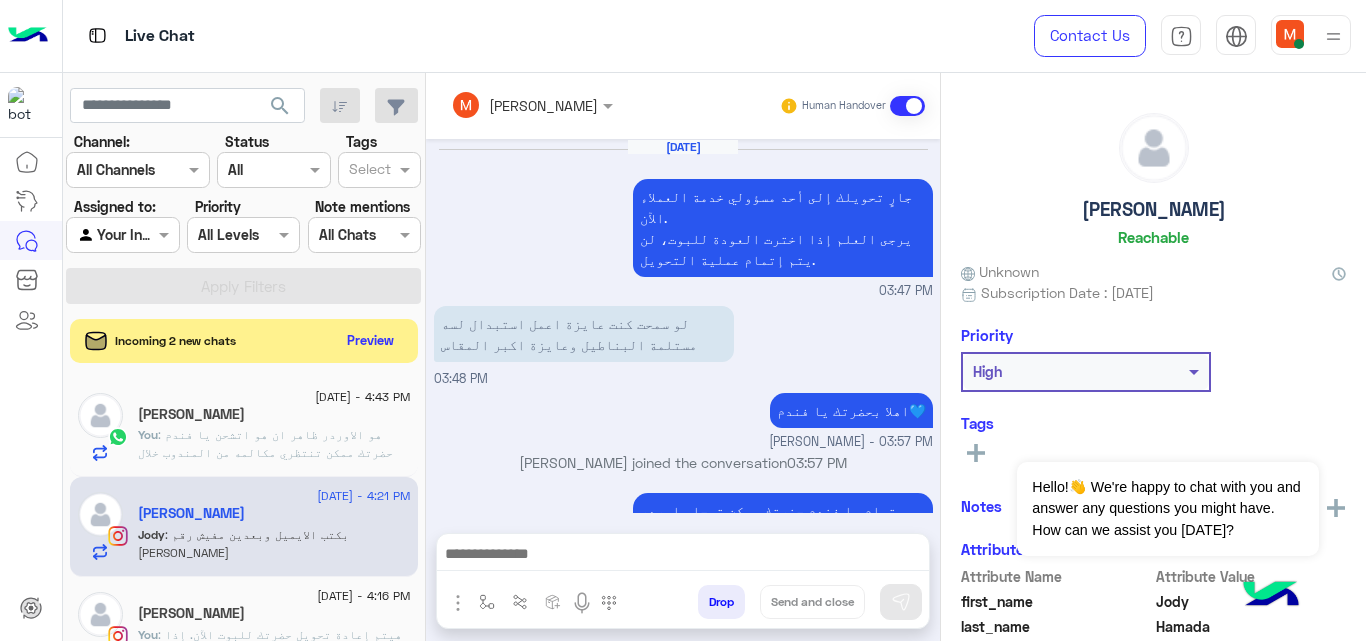 scroll, scrollTop: 651, scrollLeft: 0, axis: vertical 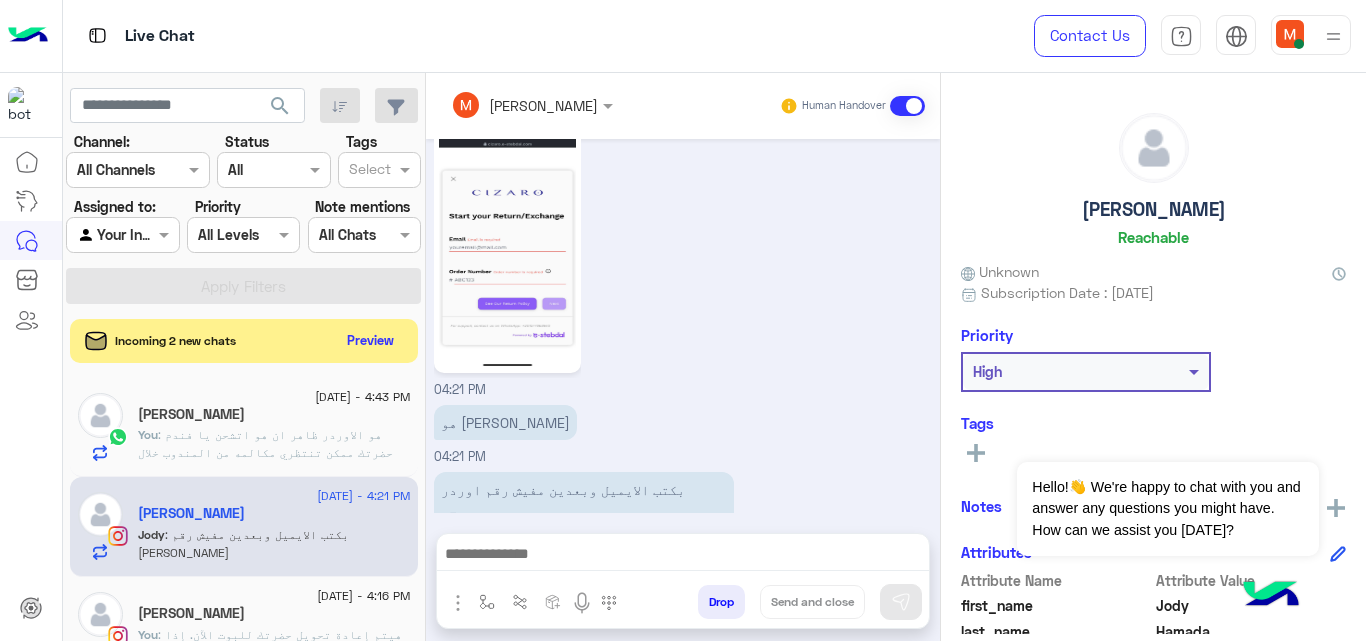 click 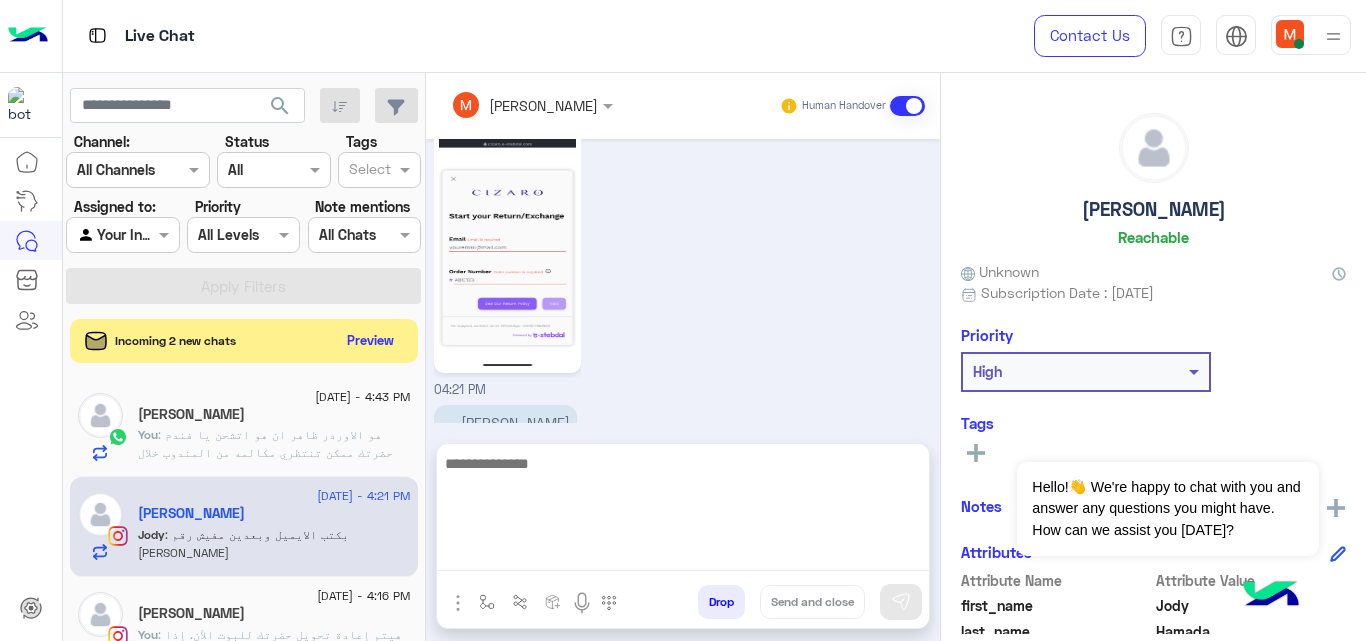 click at bounding box center [683, 511] 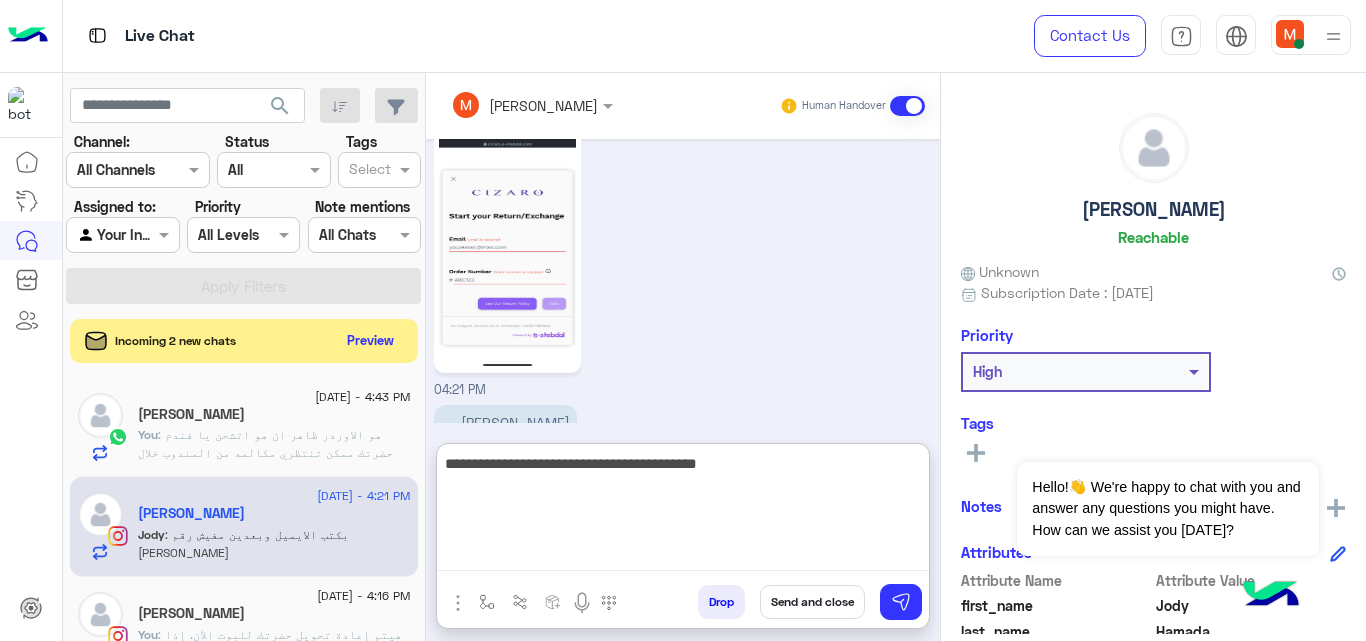 type on "**********" 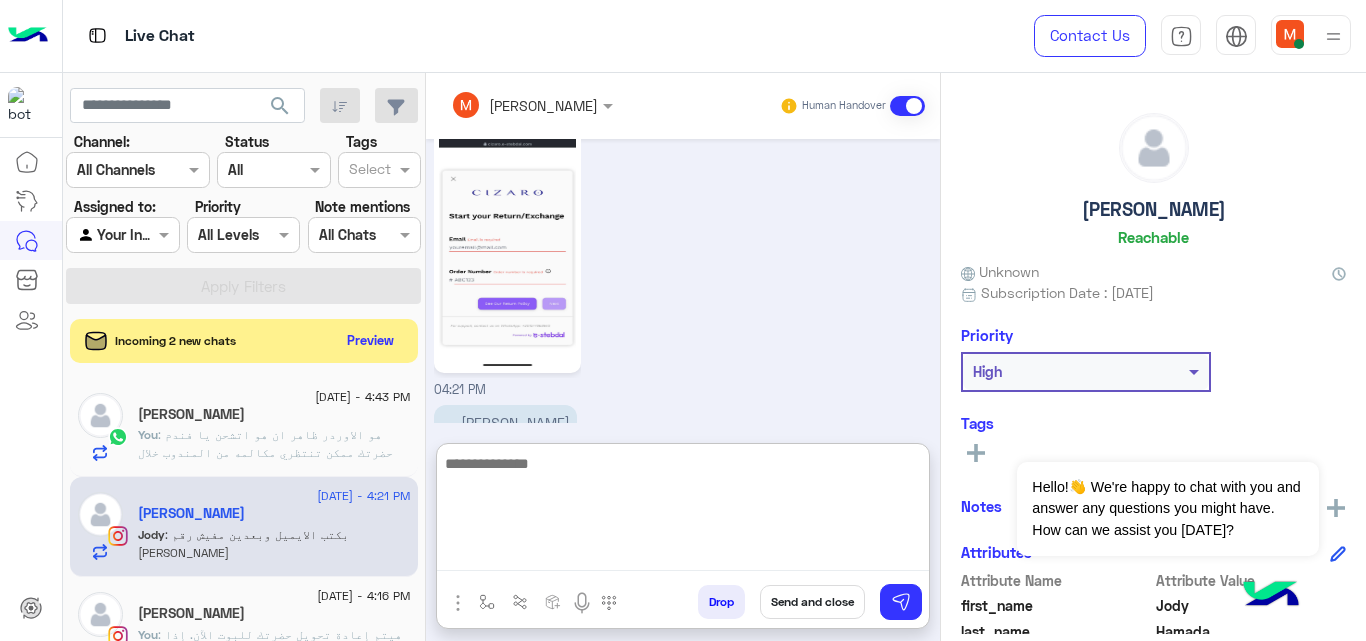 scroll, scrollTop: 826, scrollLeft: 0, axis: vertical 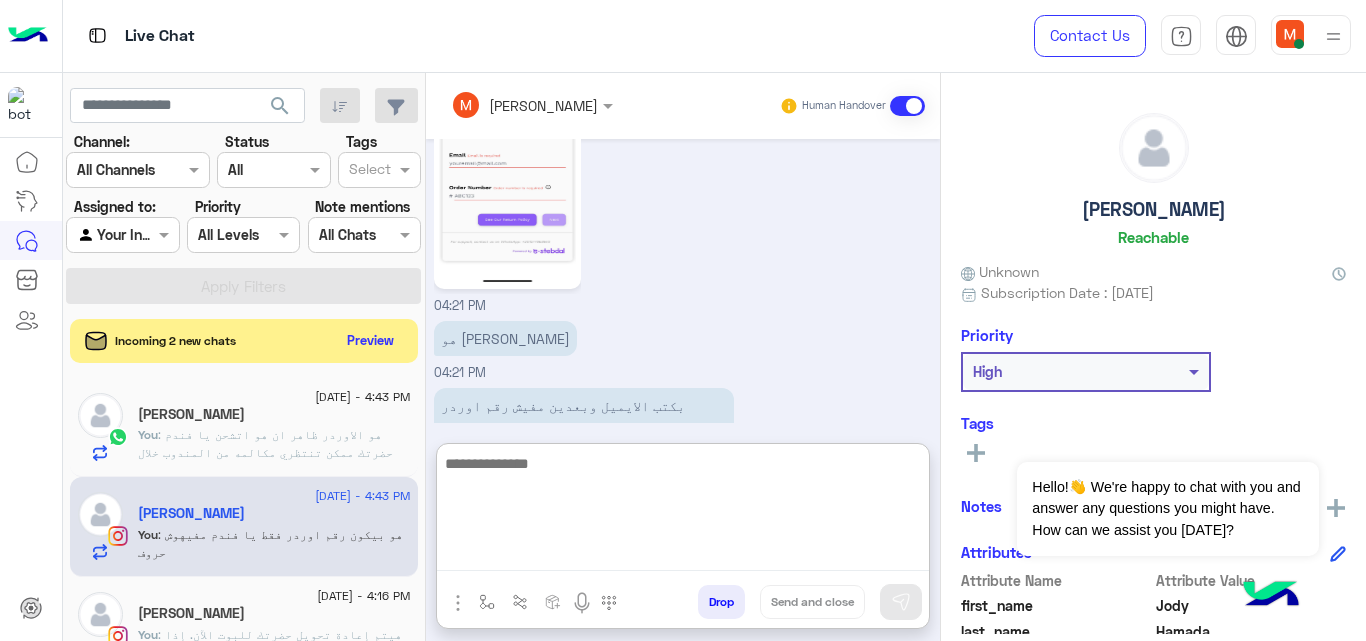 click at bounding box center (683, 511) 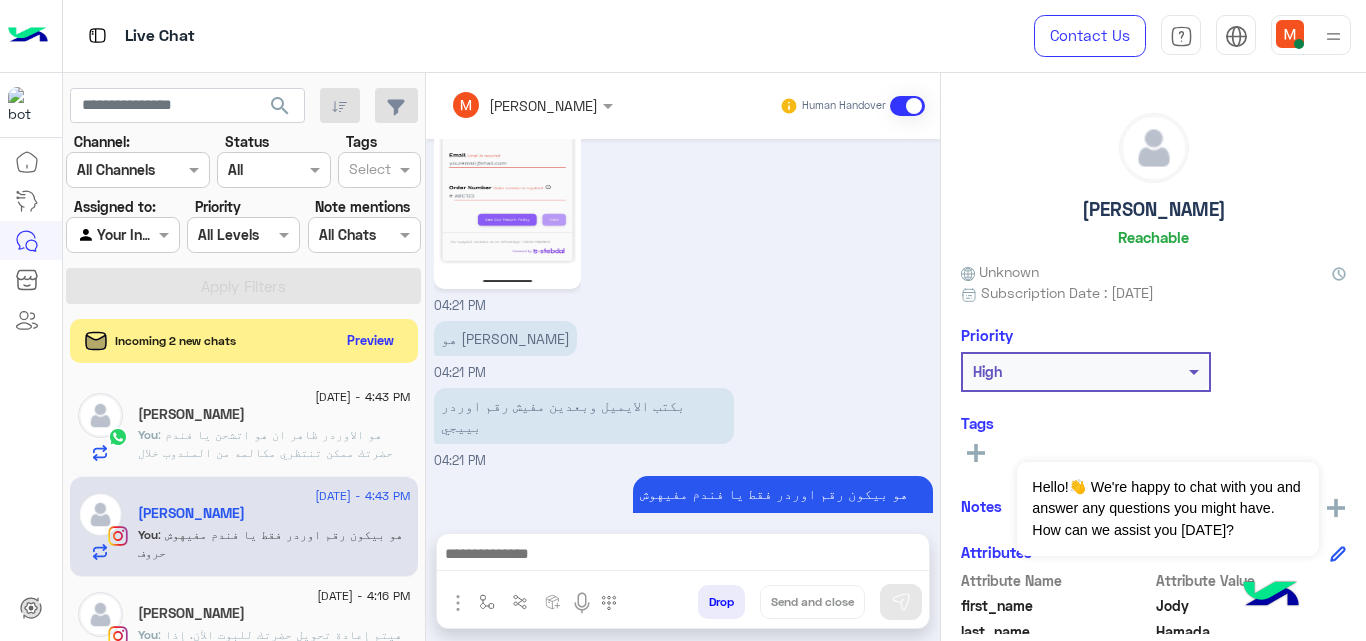 scroll, scrollTop: 736, scrollLeft: 0, axis: vertical 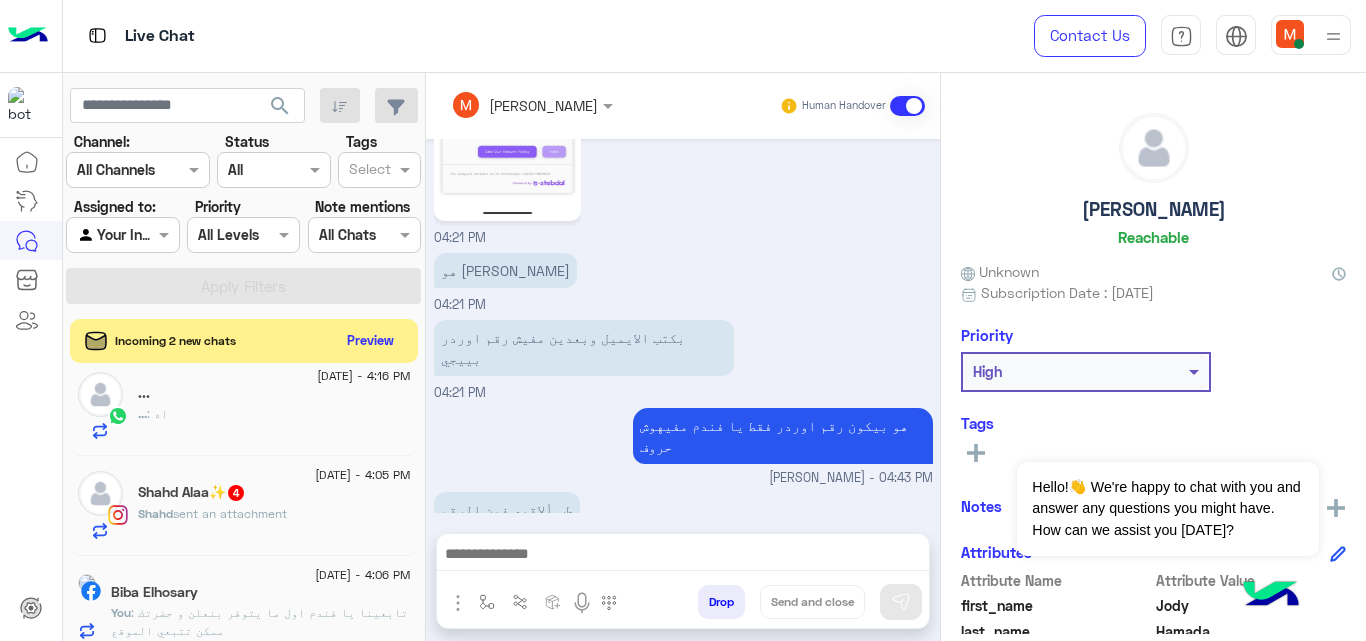 click on "Shahd Alaa✨  4" 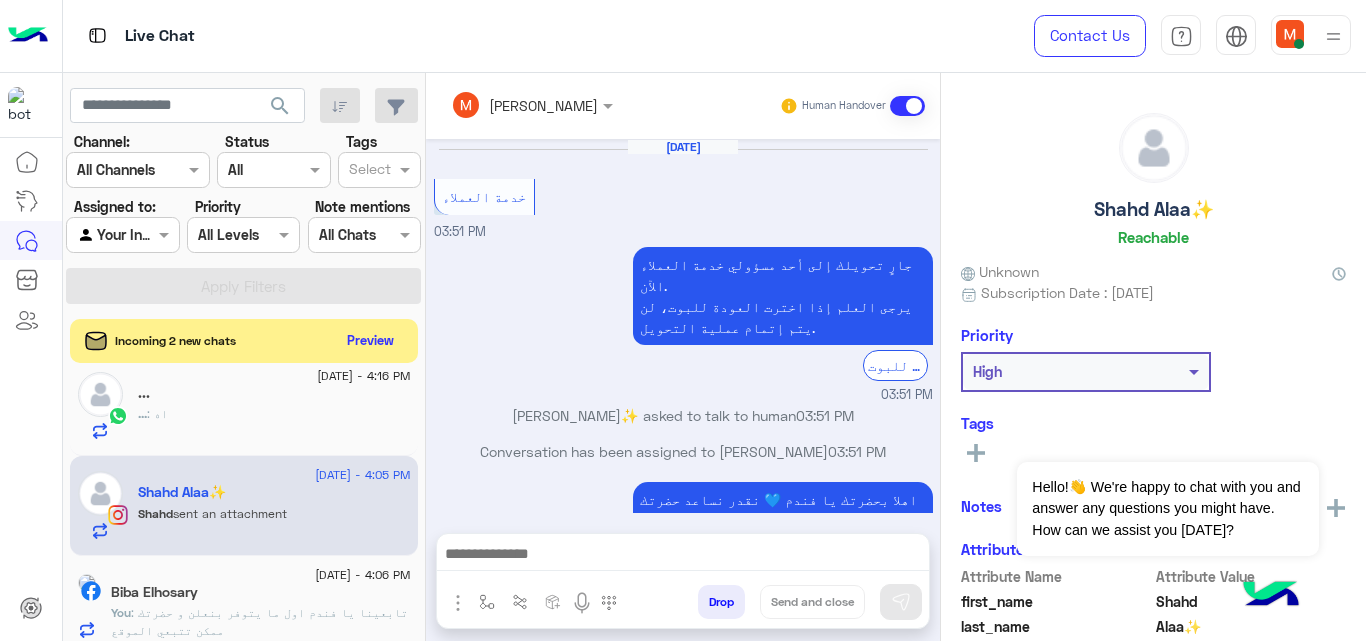 scroll, scrollTop: 529, scrollLeft: 0, axis: vertical 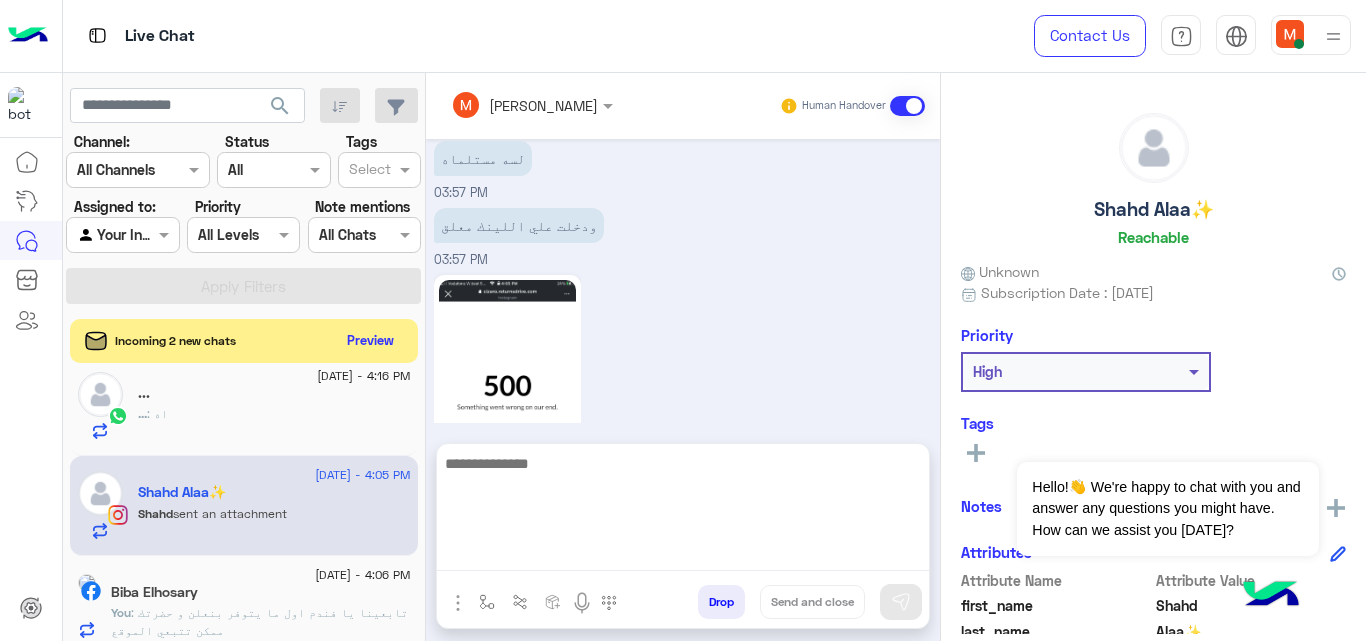 click at bounding box center [683, 511] 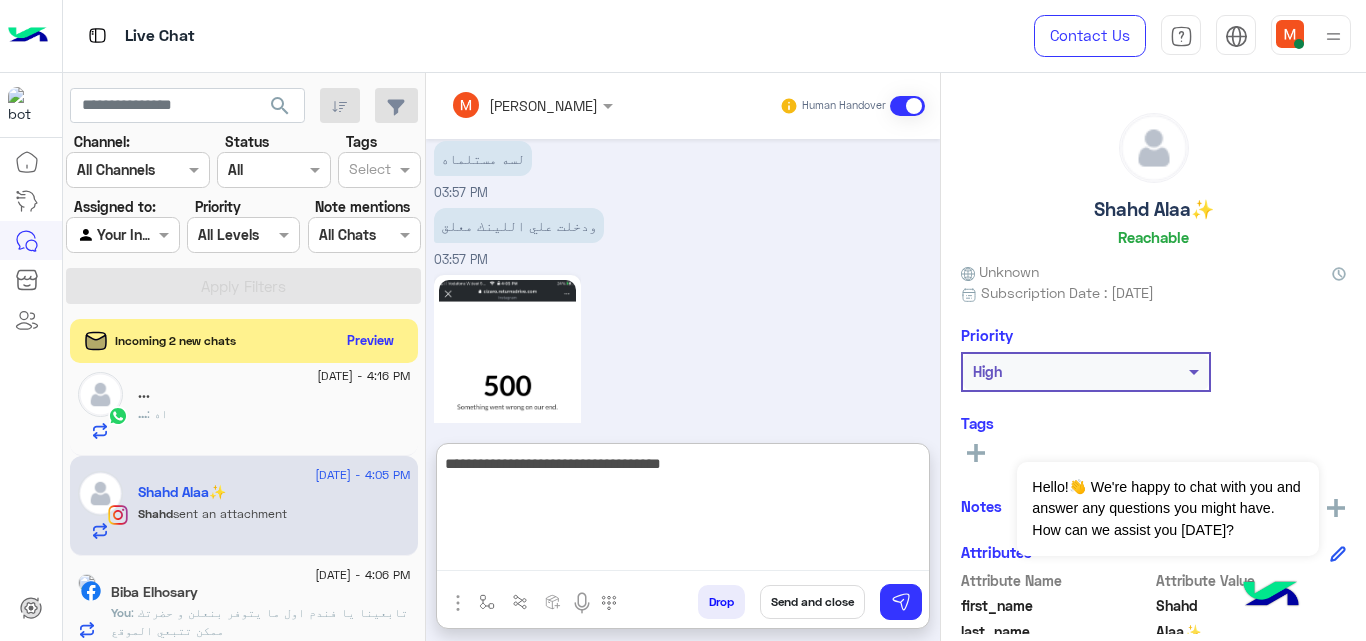 type on "**********" 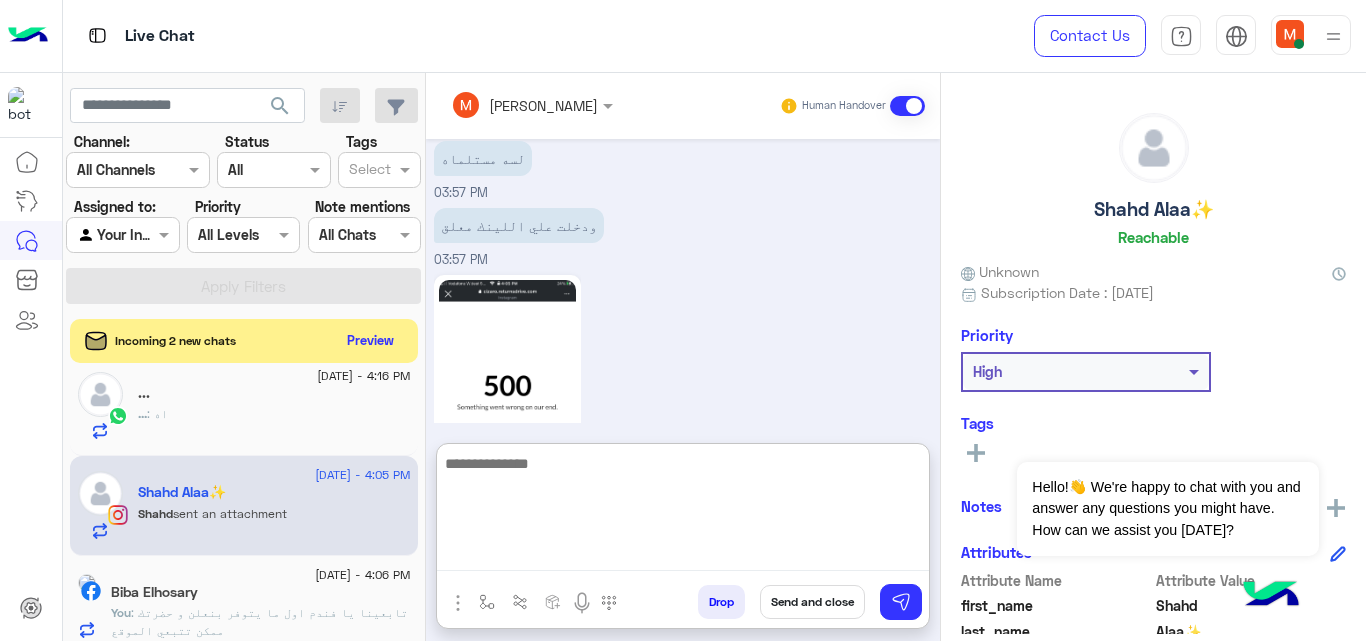 scroll, scrollTop: 683, scrollLeft: 0, axis: vertical 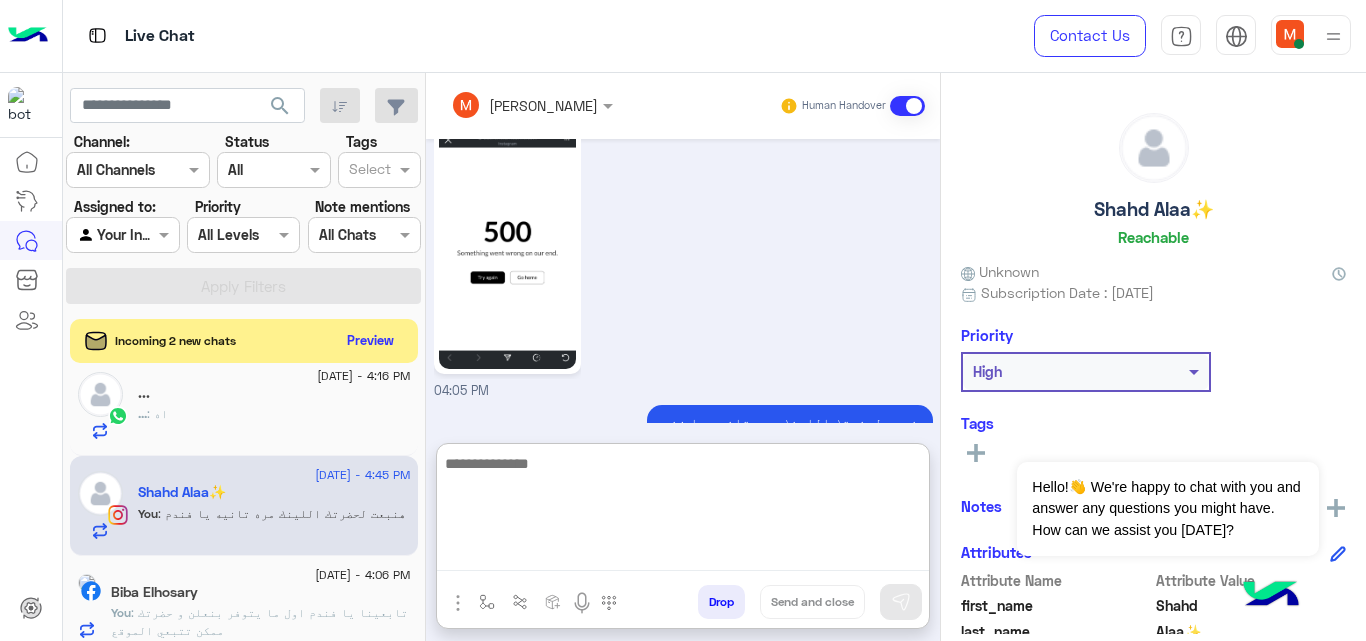 click at bounding box center (683, 511) 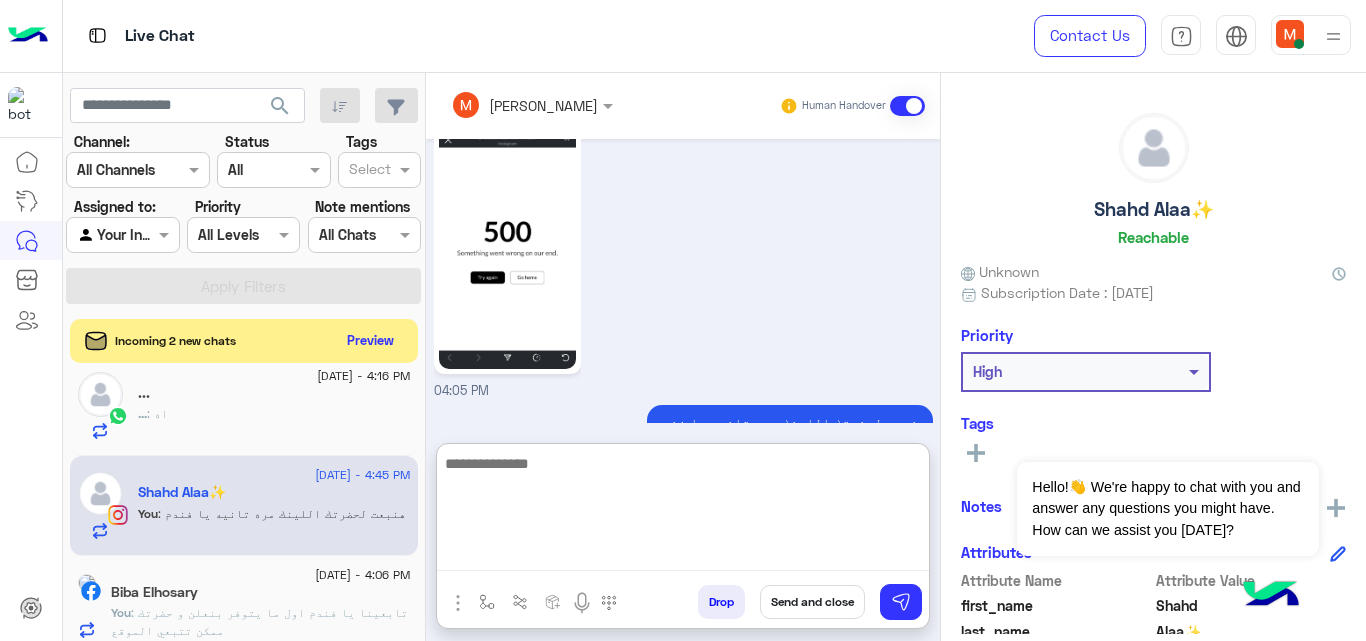 scroll, scrollTop: 746, scrollLeft: 0, axis: vertical 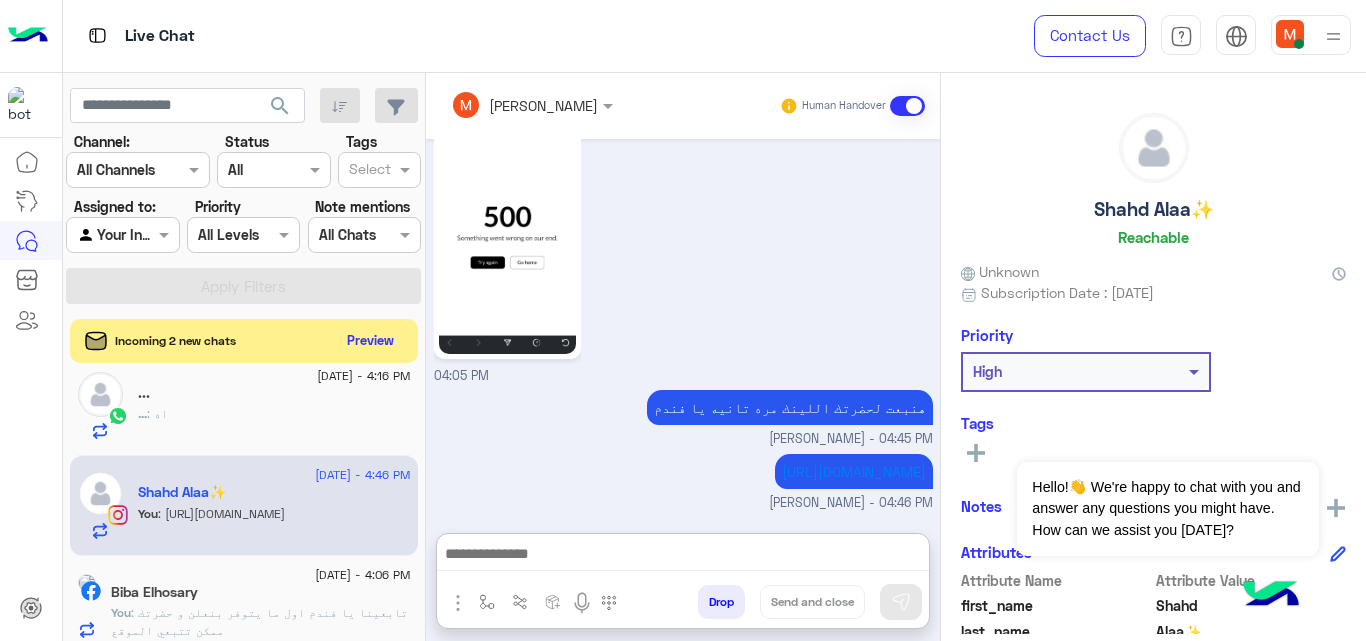 click on "... : اه" 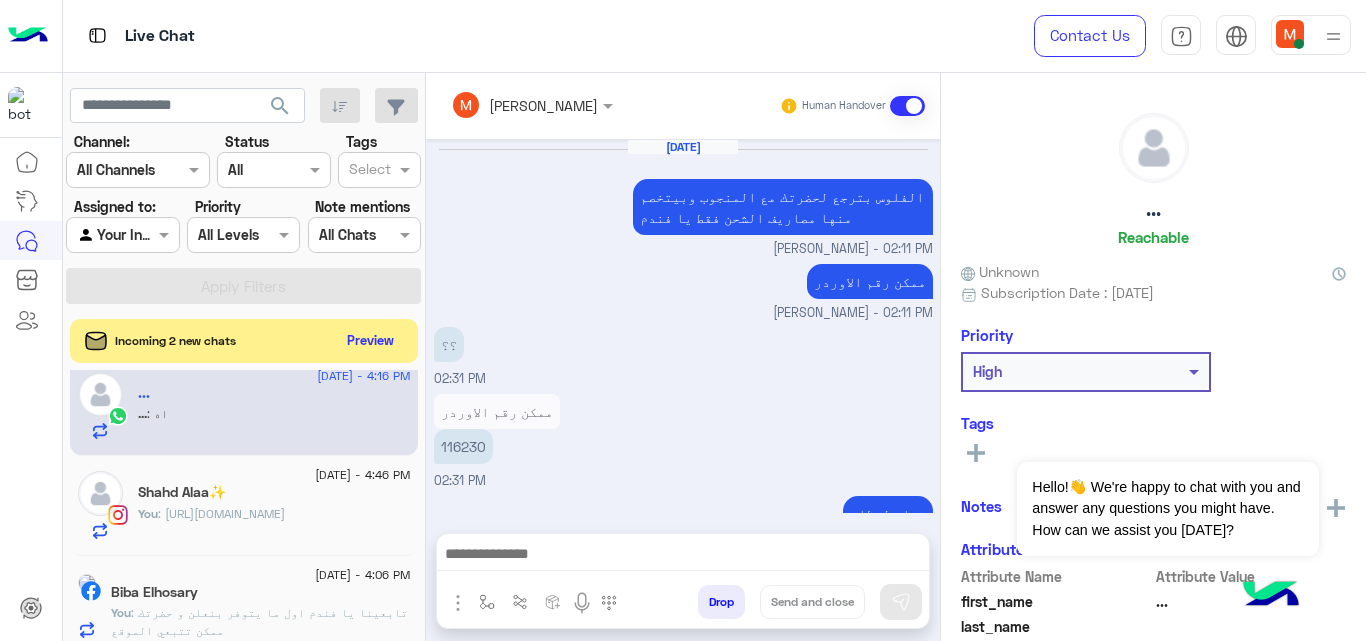 scroll, scrollTop: 369, scrollLeft: 0, axis: vertical 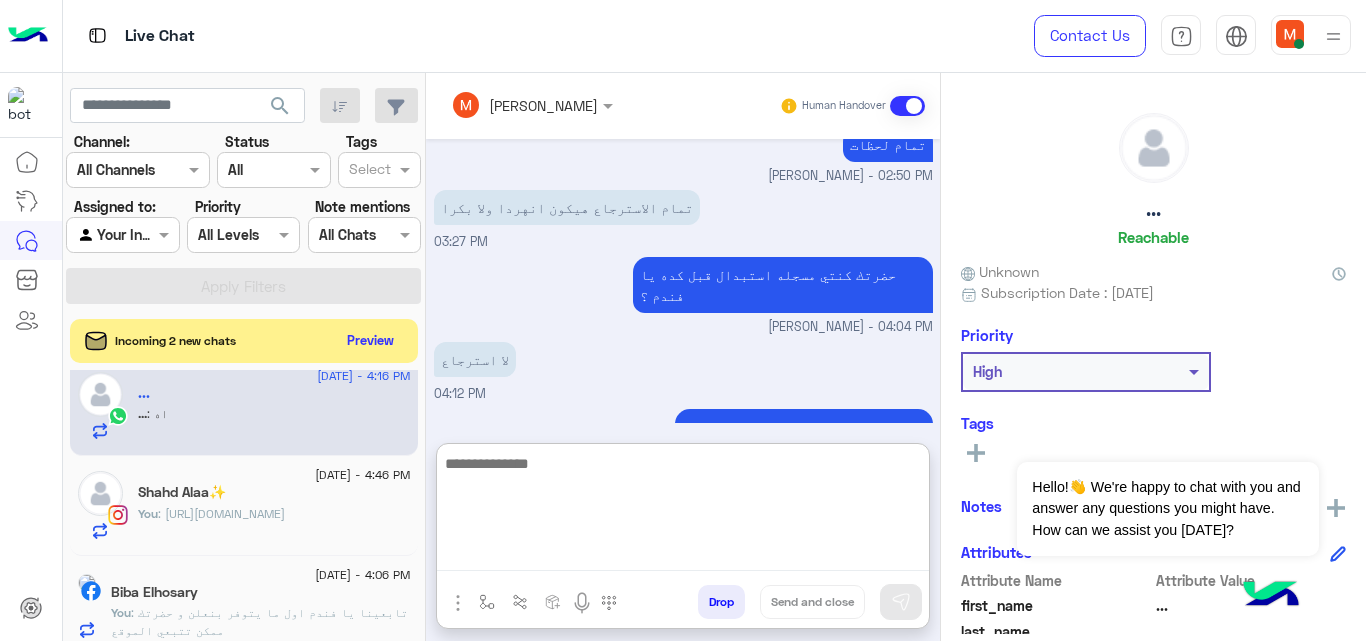 click at bounding box center [683, 511] 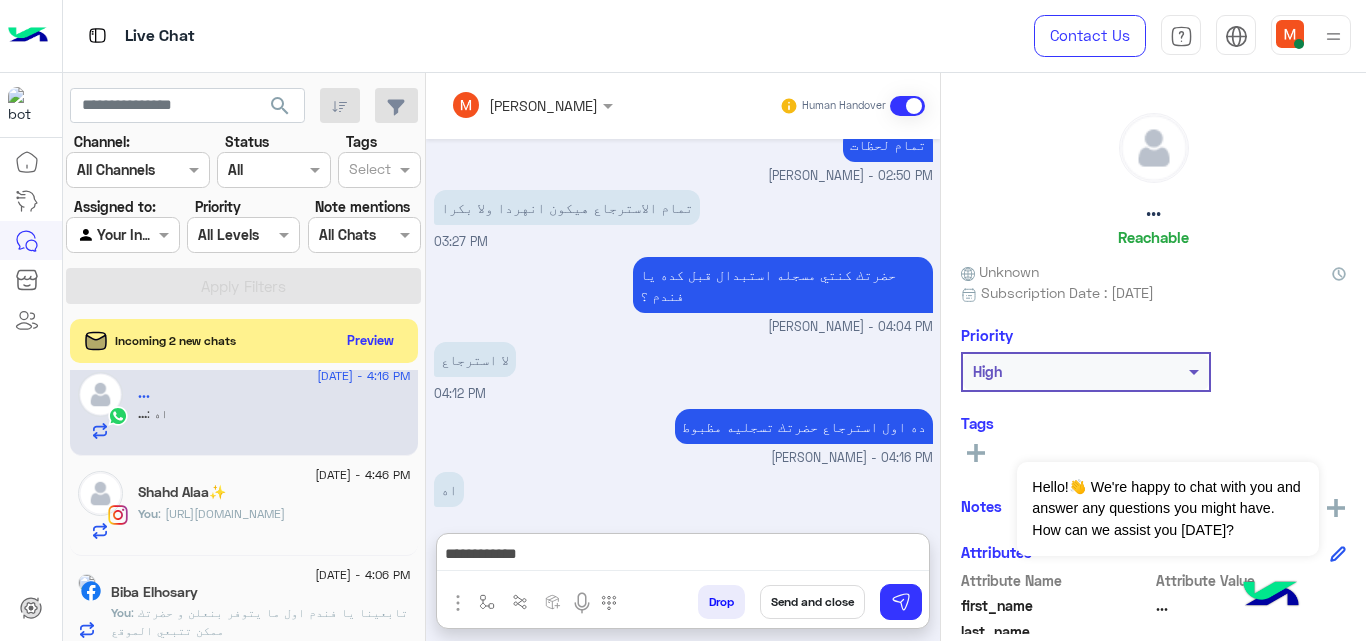 click on "[DATE]  الفلوس بترجع لحضرتك مع المنجوب وبيتخصم منها مصاريف الشحن فقط يا فندم  [PERSON_NAME] -  02:11 PM  ممكن رقم الاوردر  [PERSON_NAME] -  02:11 PM  ؟؟   02:31 PM  ممكن رقم الاوردر 116230   02:31 PM  تمام لحظات  [PERSON_NAME] -  02:50 PM  تمام الاسترجاع هيكون انهردا ولا بكرا   03:27 PM  حضرتك كنتي مسجله استبدال قبل كده يا فندم ؟  [PERSON_NAME] -  04:04 PM  لا استرجاع   04:12 PM  ده اول استرجاع حضرتك تسجليه مظبوط  [PERSON_NAME] -  04:16 PM  اه   04:16 PM" at bounding box center (683, 326) 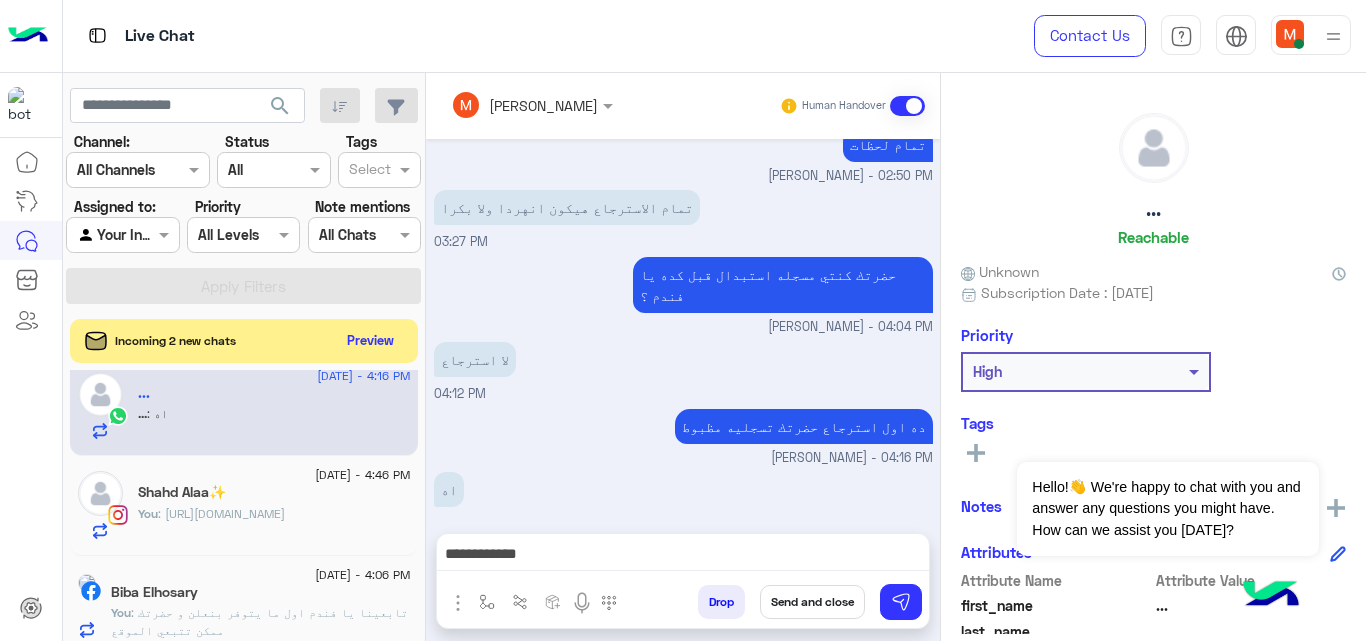 drag, startPoint x: 932, startPoint y: 366, endPoint x: 932, endPoint y: 312, distance: 54 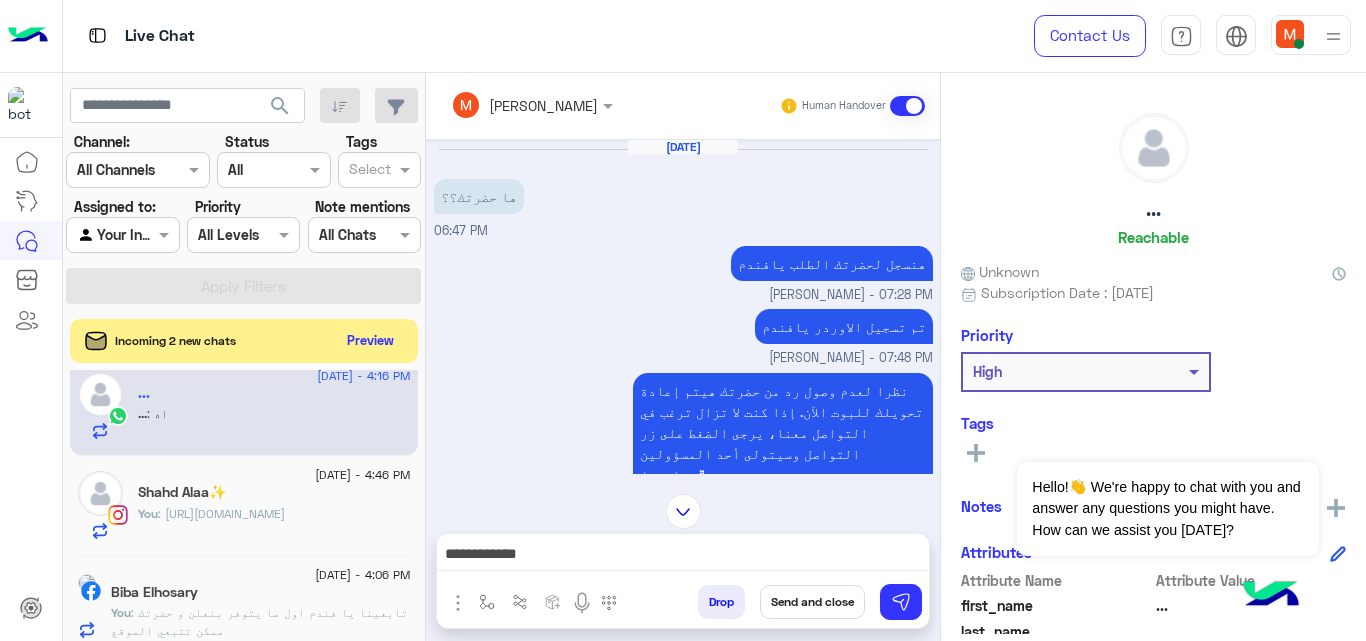 scroll, scrollTop: 0, scrollLeft: 0, axis: both 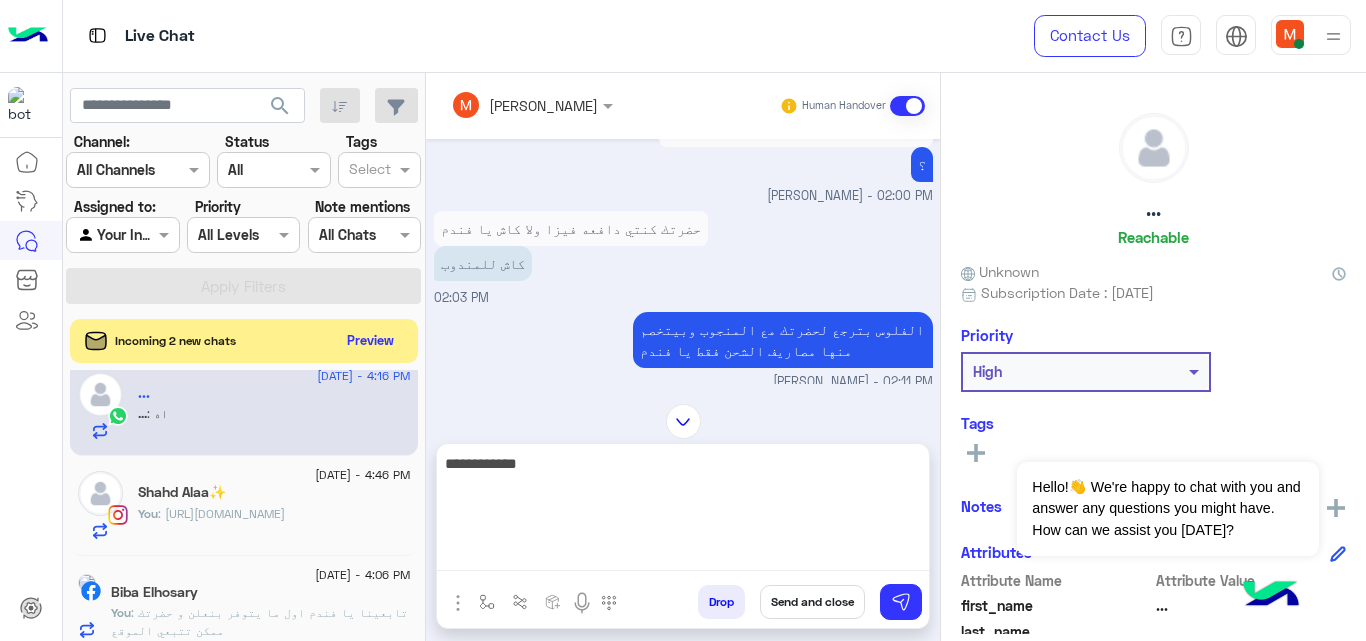 click on "**********" at bounding box center [683, 511] 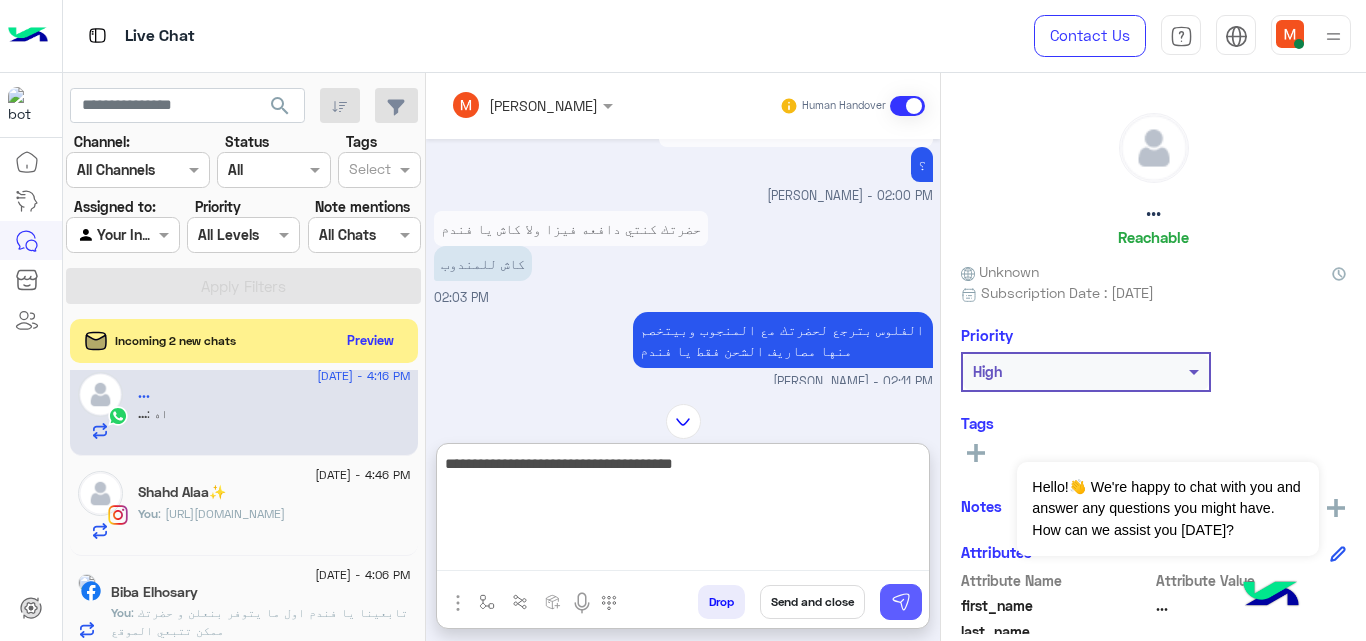 type on "**********" 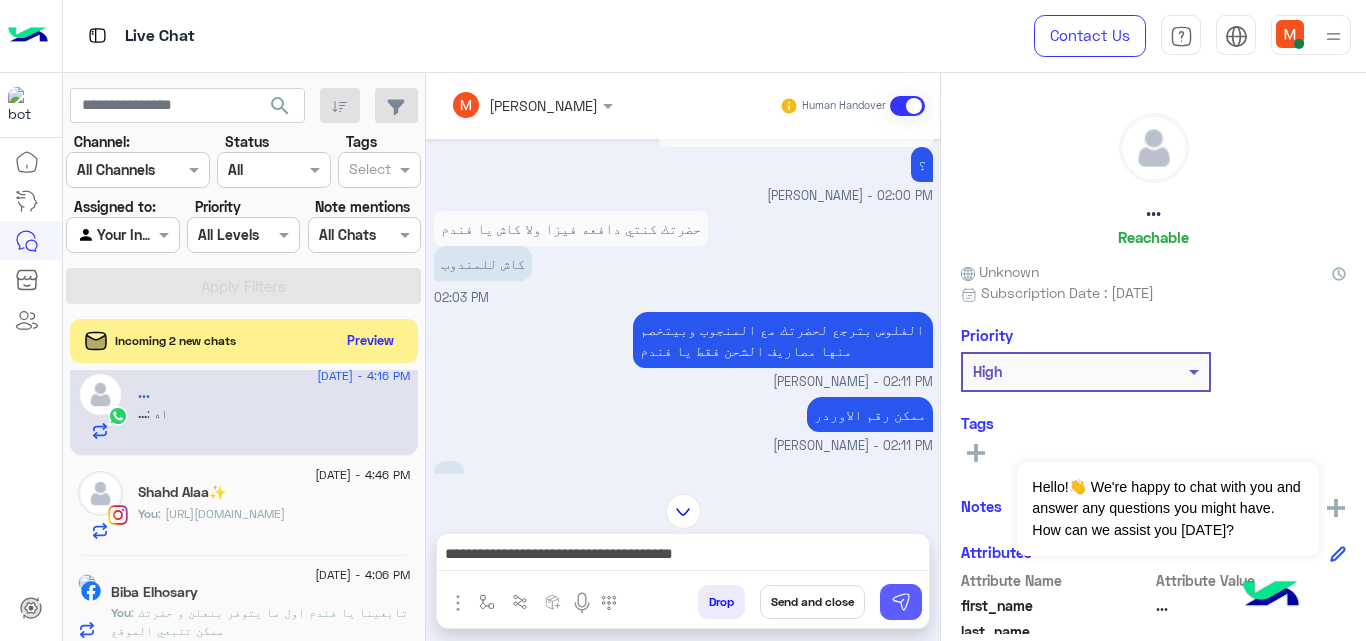 click at bounding box center [901, 602] 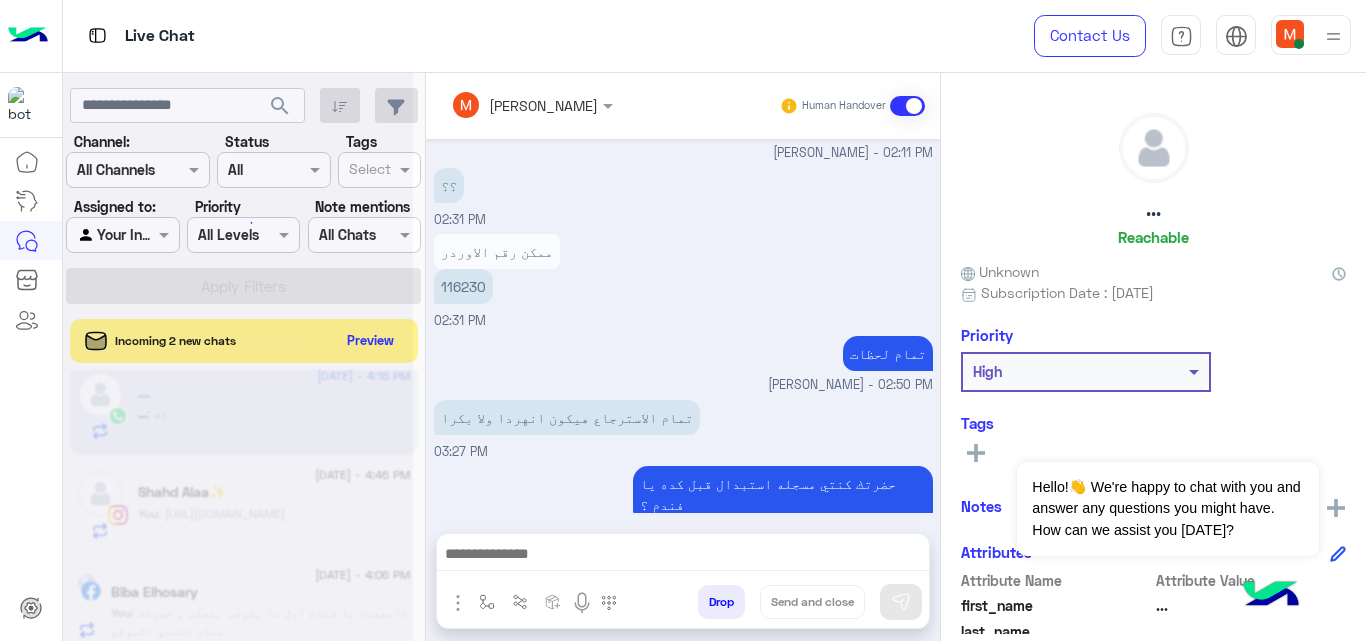 scroll, scrollTop: 8653, scrollLeft: 0, axis: vertical 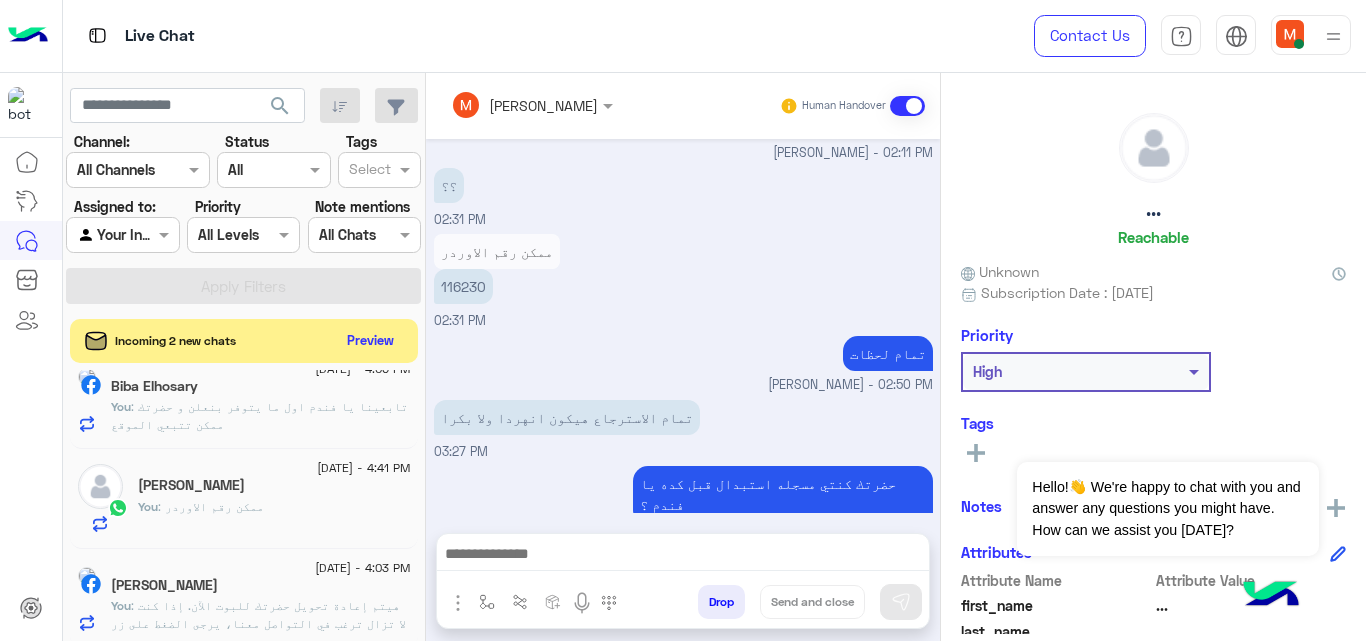click on ": تابعينا يا فندم اول ما يتوفر بنعلن و حضرتك ممكن تتبعي الموقع" 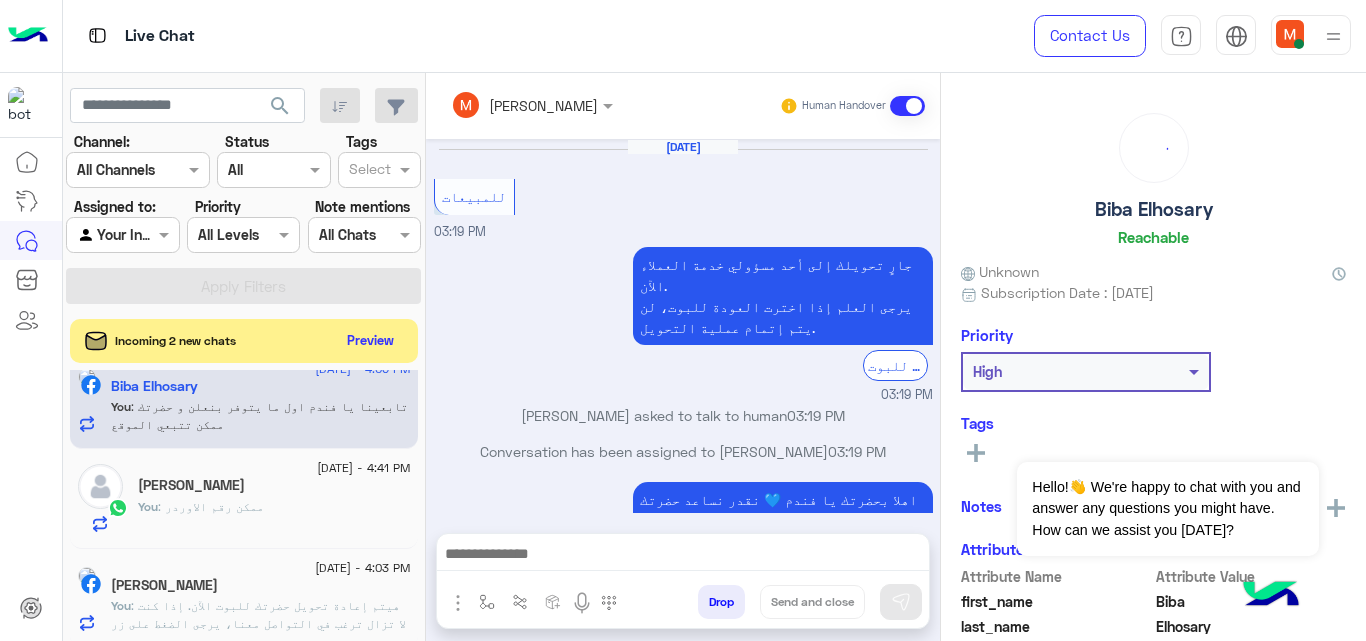 scroll, scrollTop: 547, scrollLeft: 0, axis: vertical 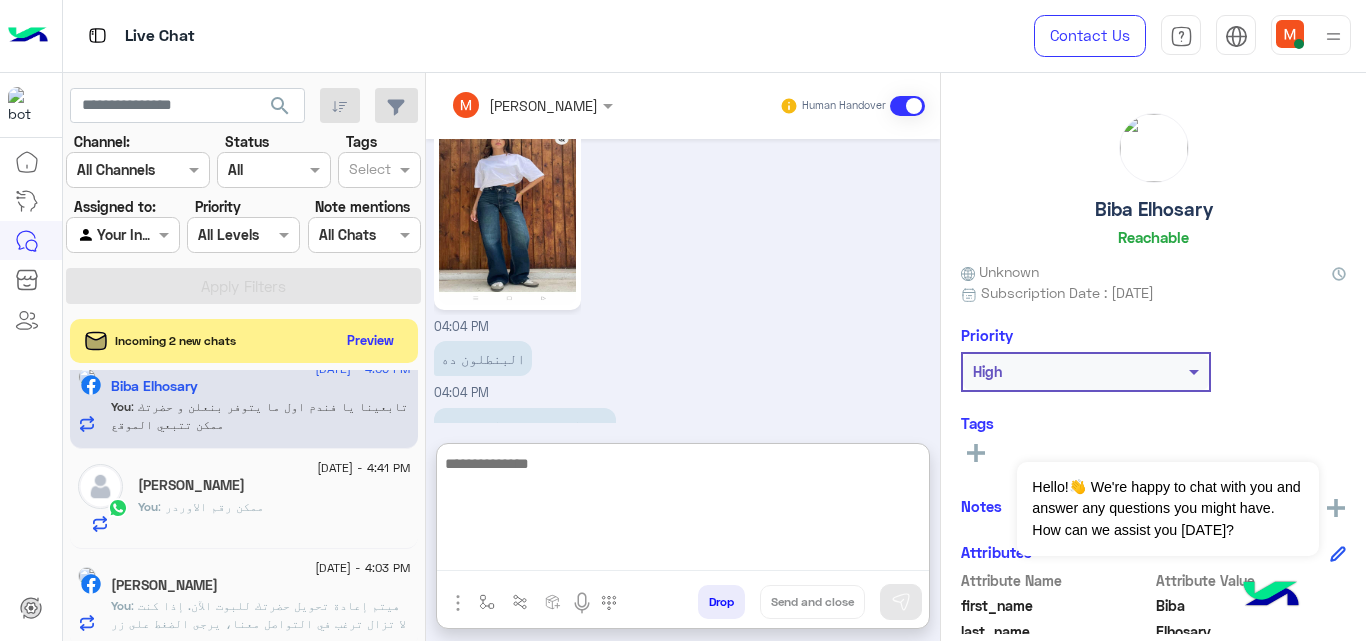 click at bounding box center [683, 511] 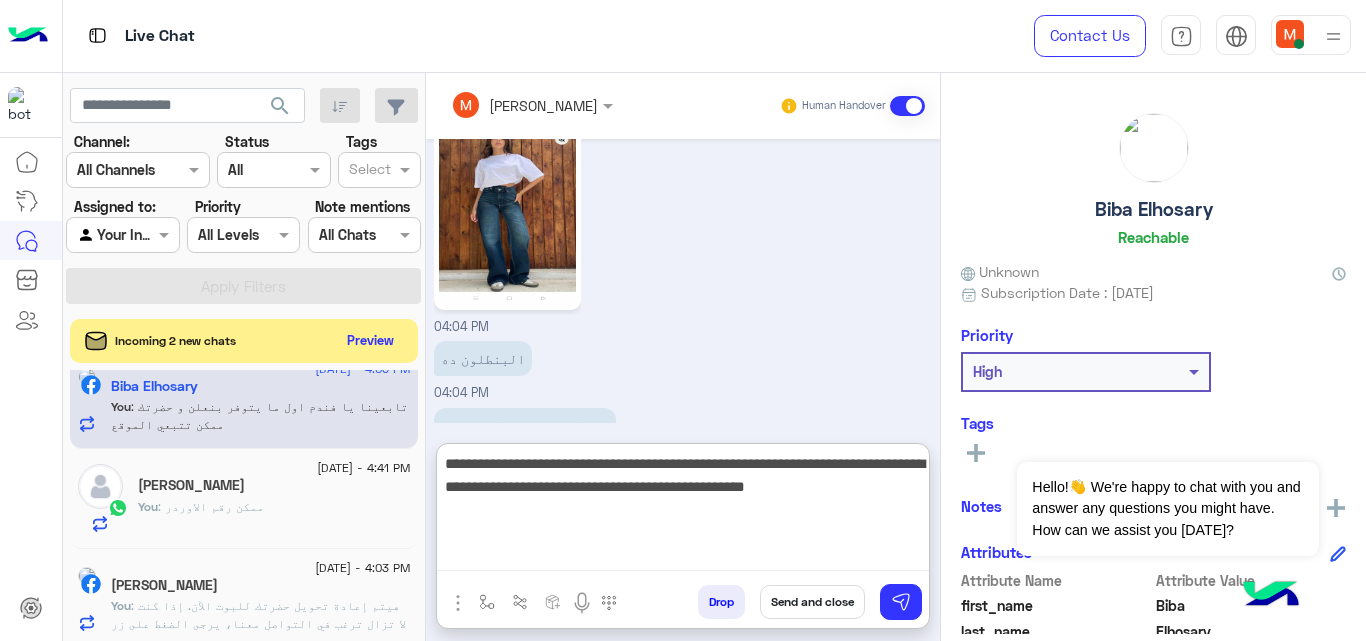 type on "**********" 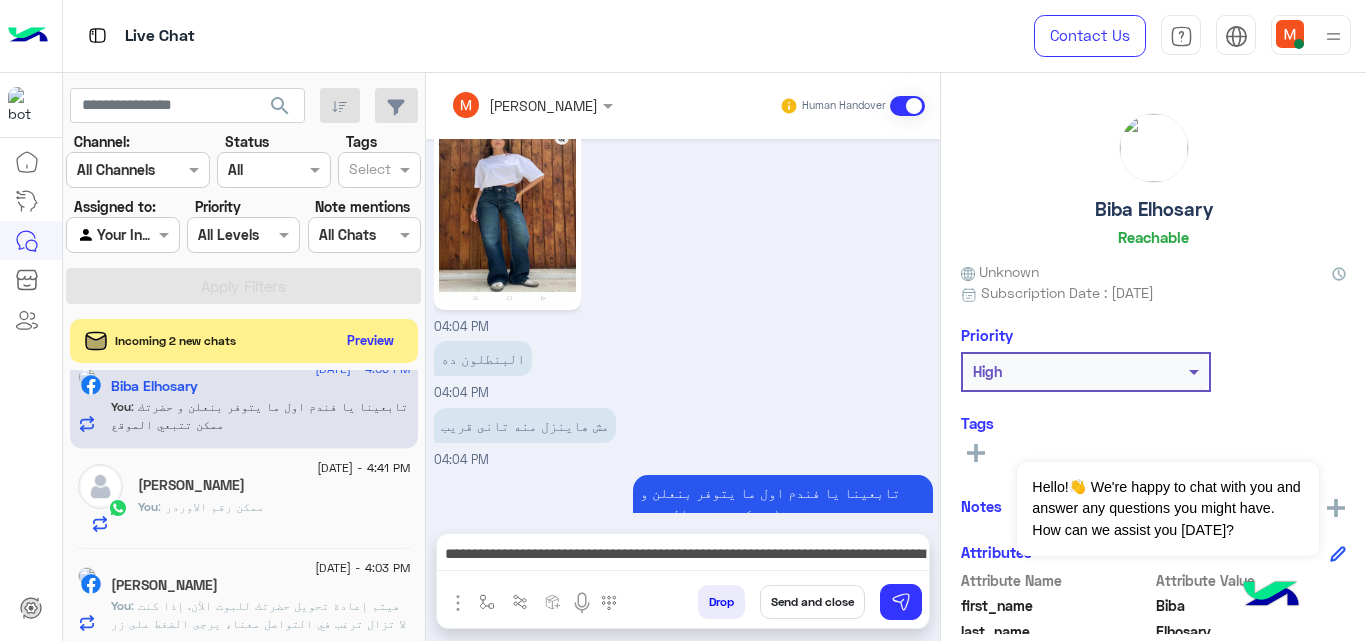 click on "Send and close" at bounding box center (812, 602) 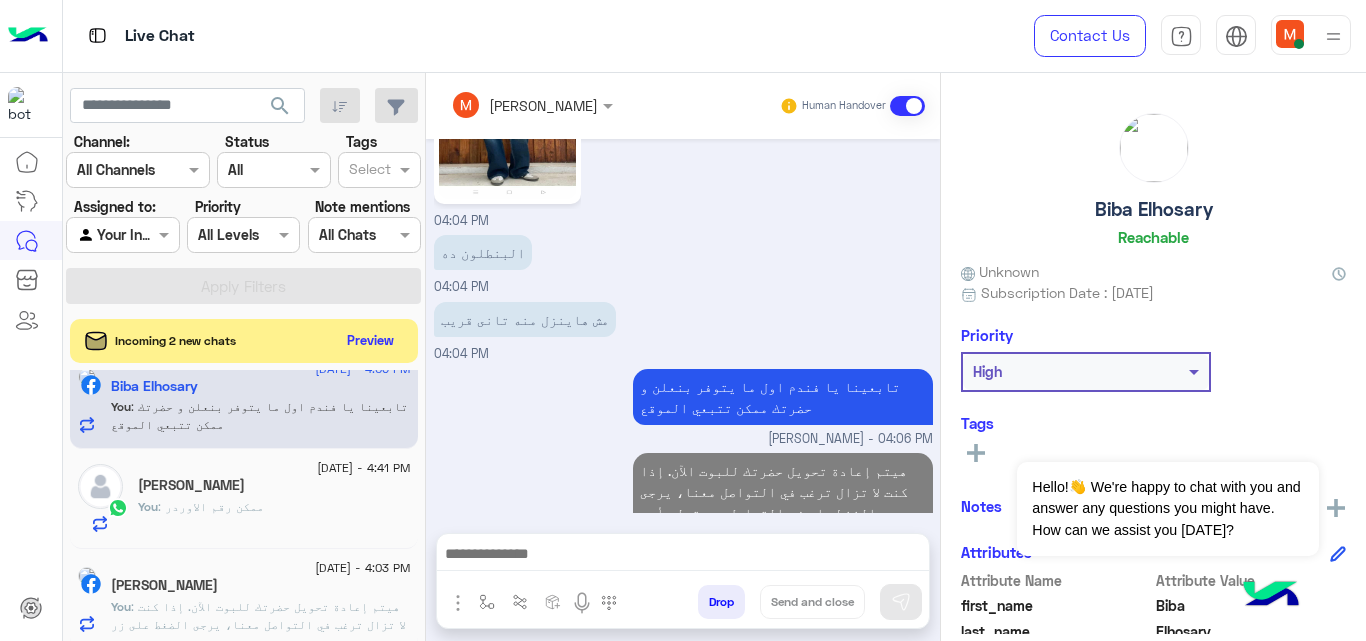 scroll, scrollTop: 689, scrollLeft: 0, axis: vertical 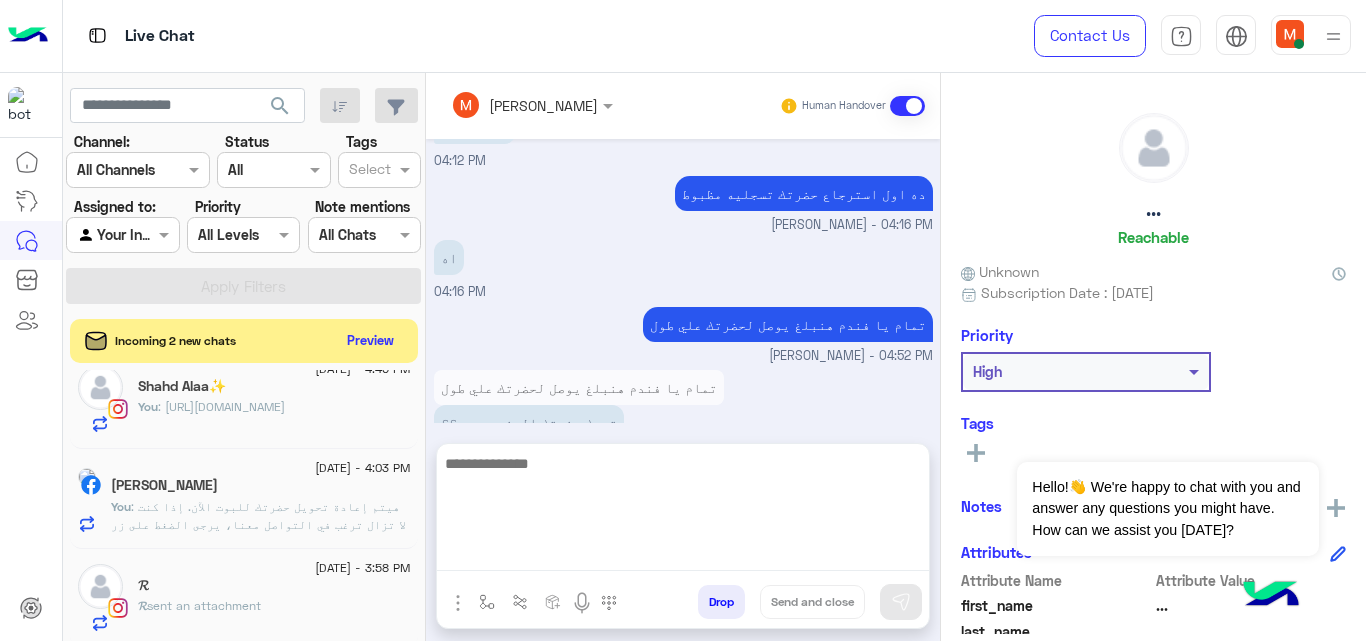 click at bounding box center (683, 511) 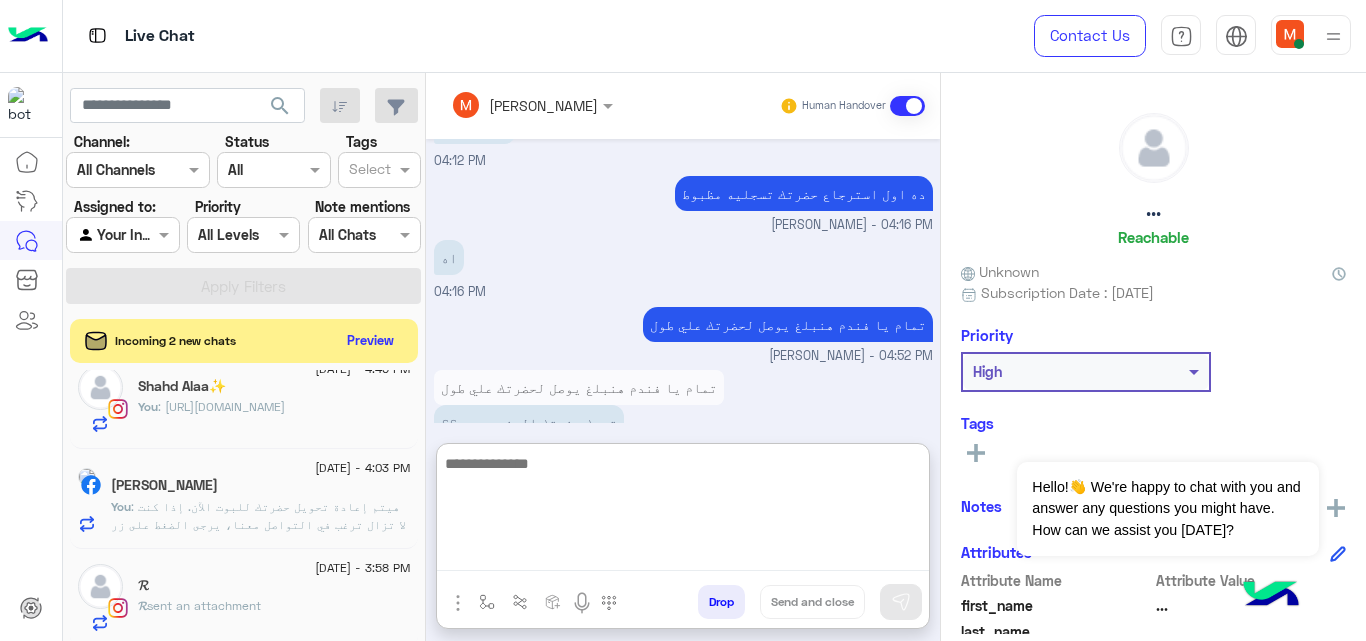 scroll, scrollTop: 610, scrollLeft: 0, axis: vertical 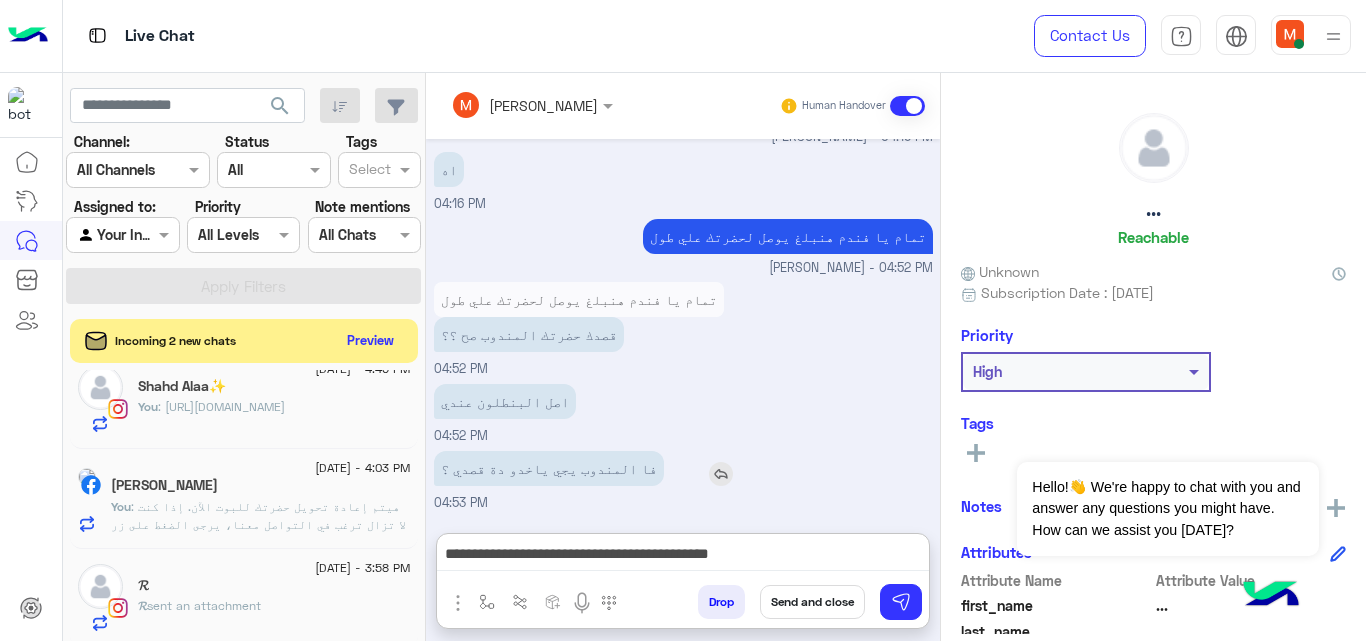 click on "فا المندوب يجي ياخدو دة قصدي ؟" at bounding box center [606, 468] 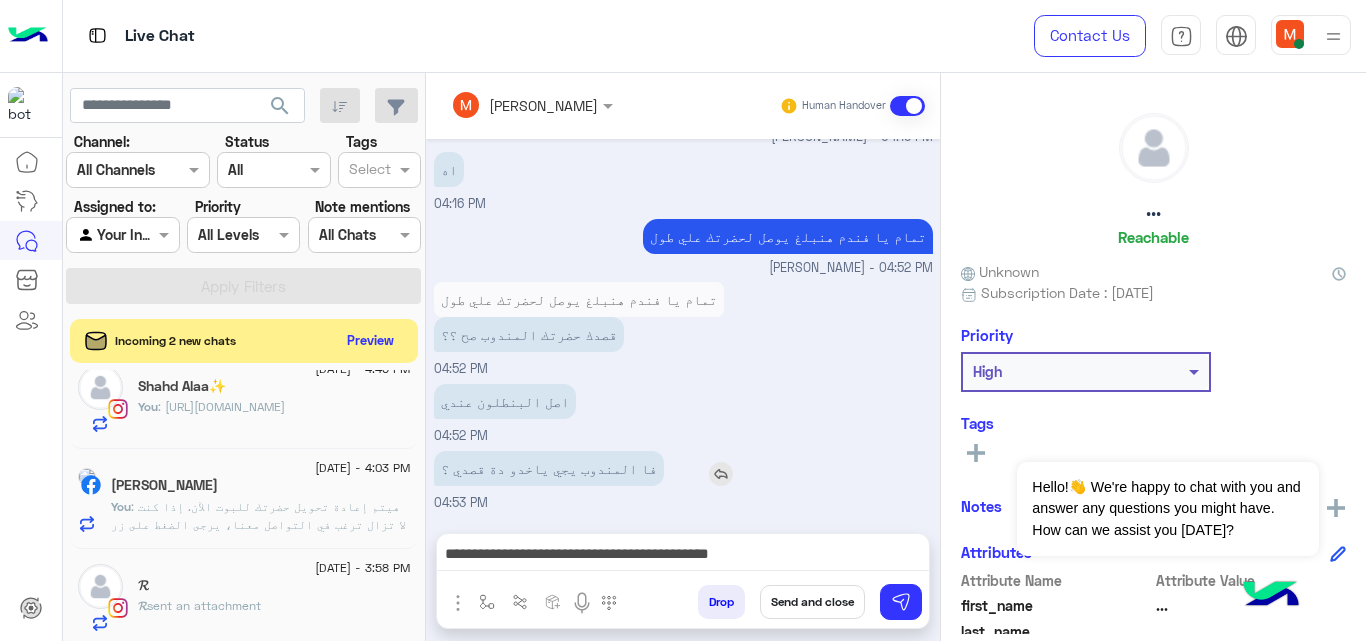 scroll, scrollTop: 520, scrollLeft: 0, axis: vertical 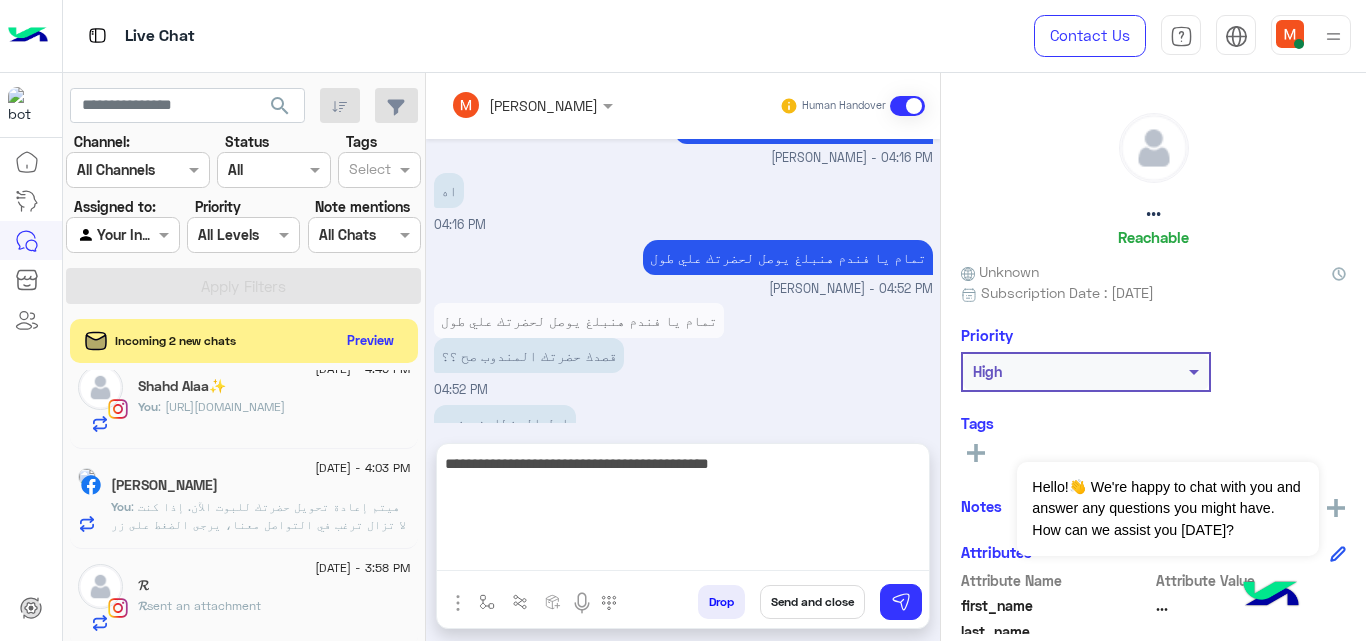 click on "**********" at bounding box center (683, 511) 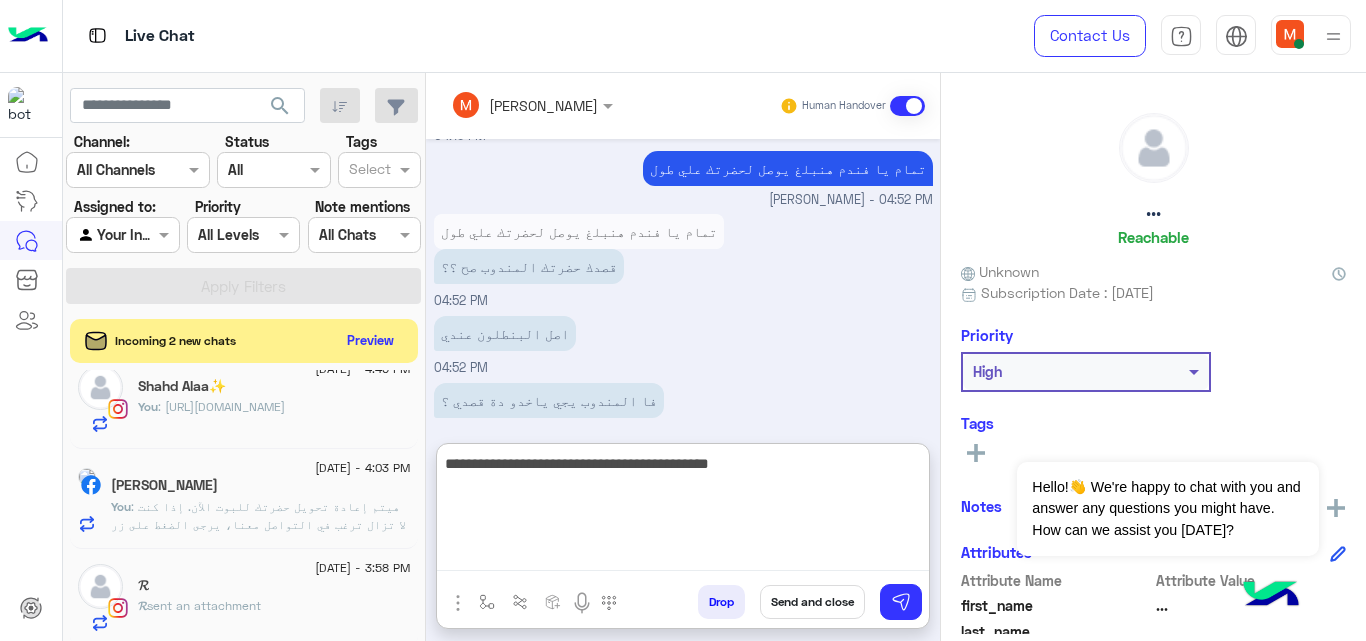 scroll, scrollTop: 610, scrollLeft: 0, axis: vertical 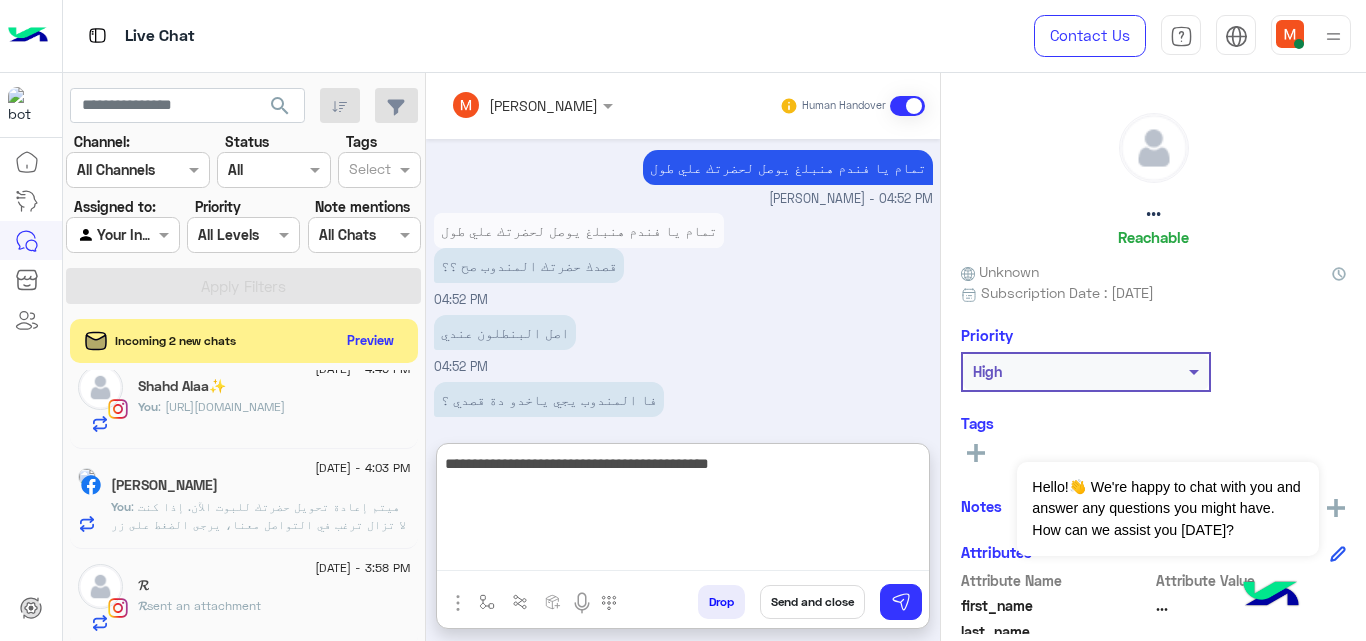 click on "**********" at bounding box center (683, 511) 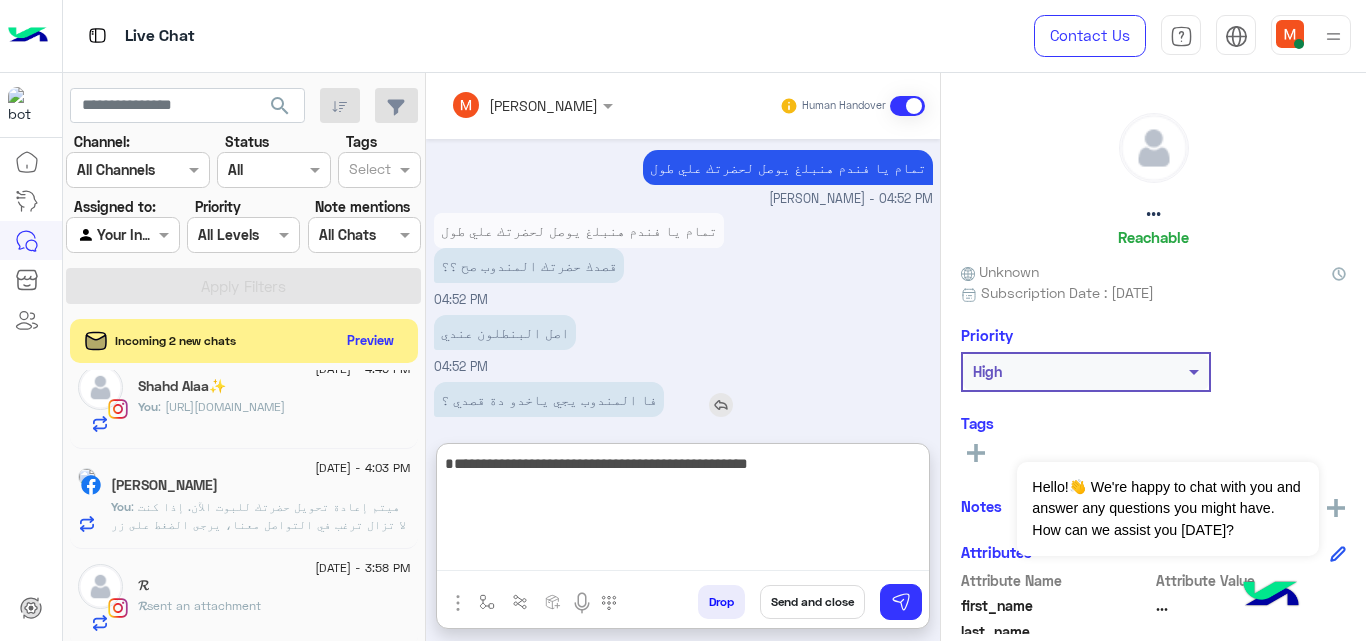 type on "**********" 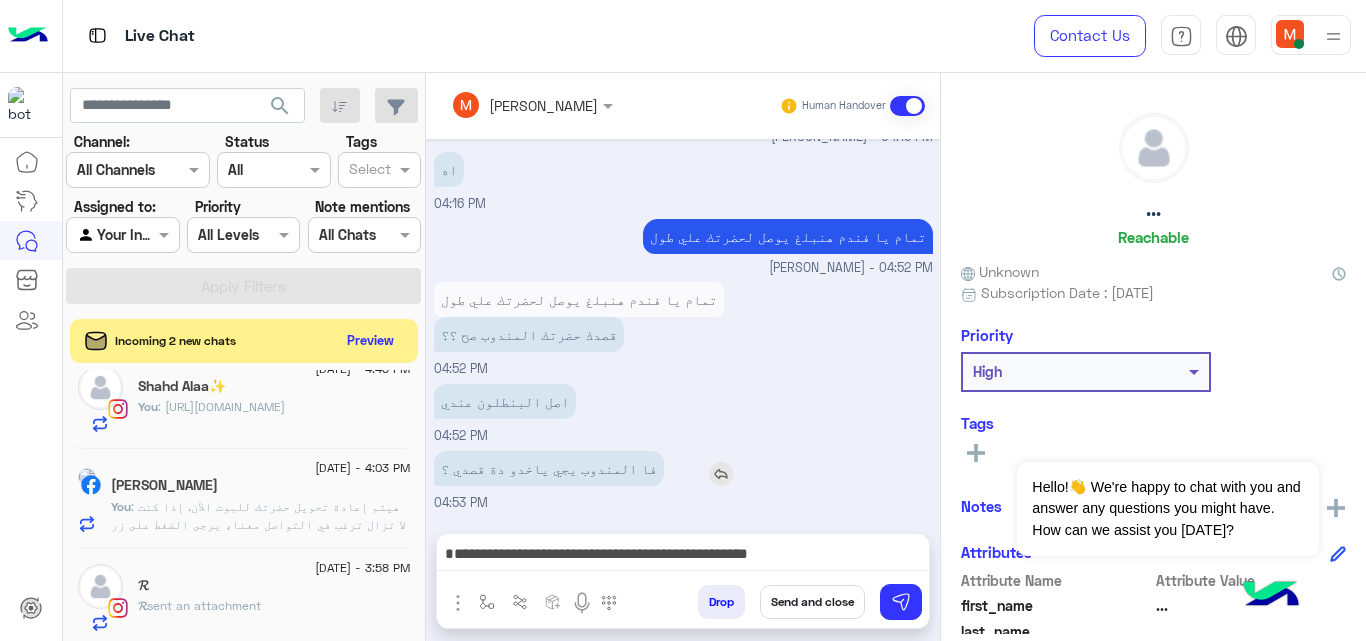 click on "فا المندوب يجي ياخدو دة قصدي ؟" at bounding box center [606, 468] 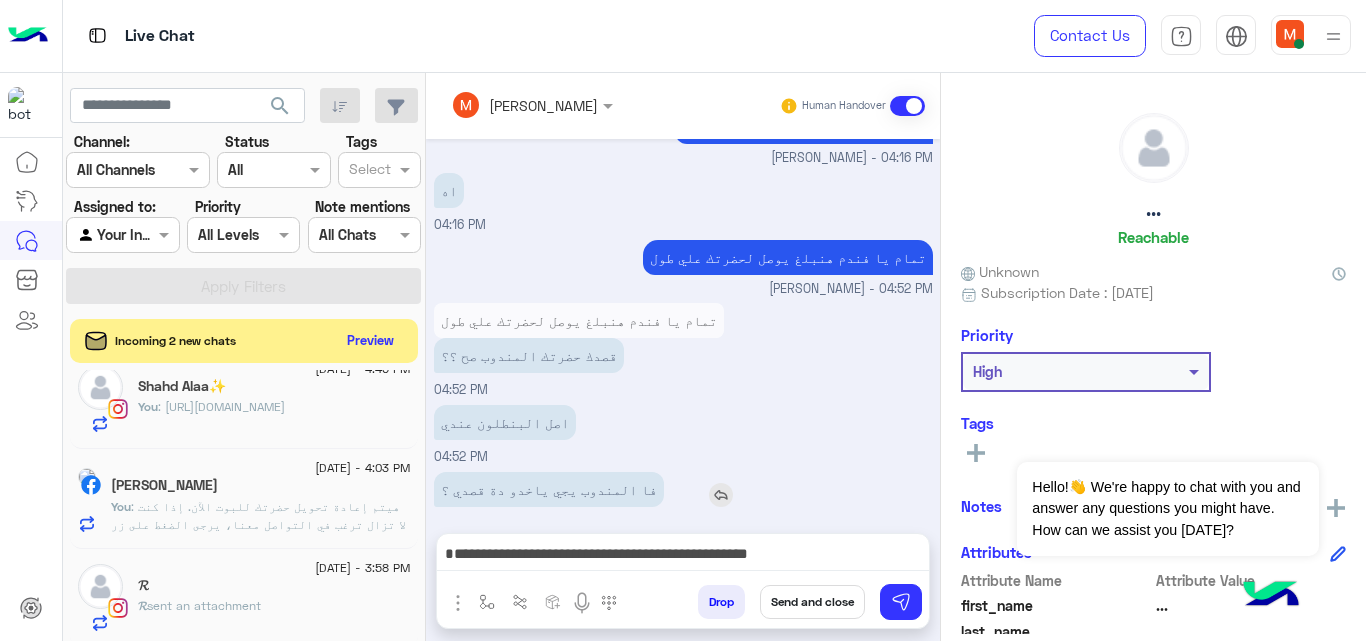 scroll, scrollTop: 520, scrollLeft: 0, axis: vertical 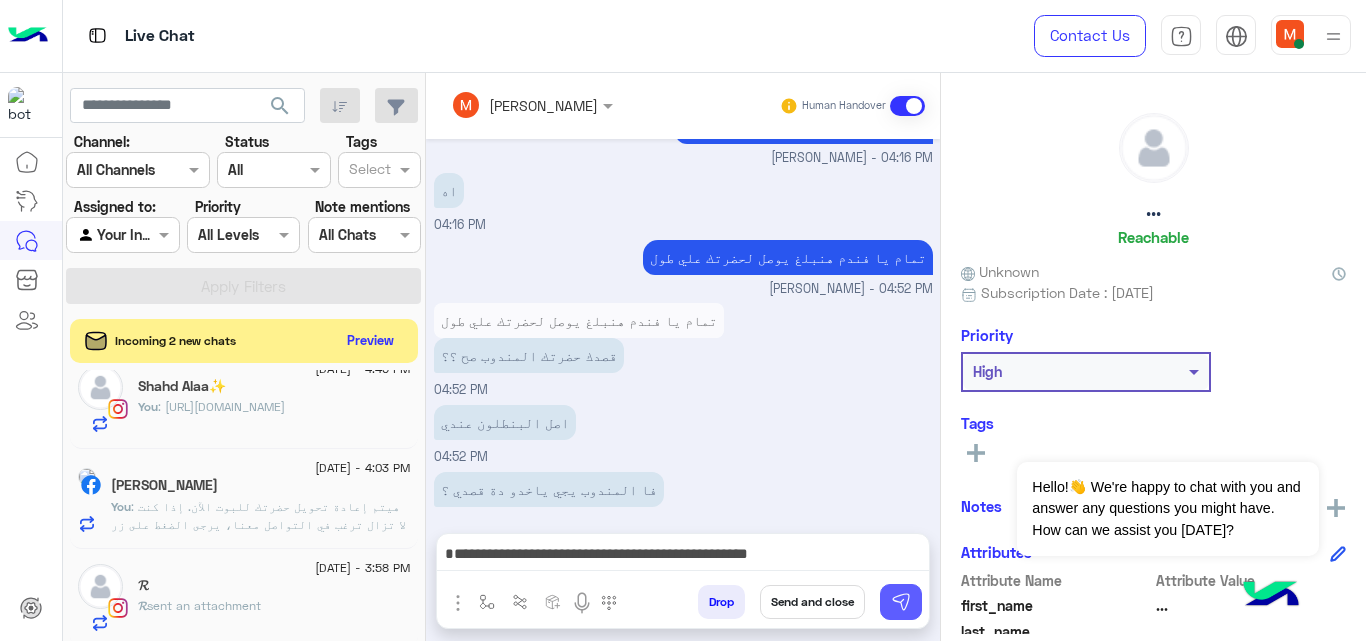 click at bounding box center (901, 602) 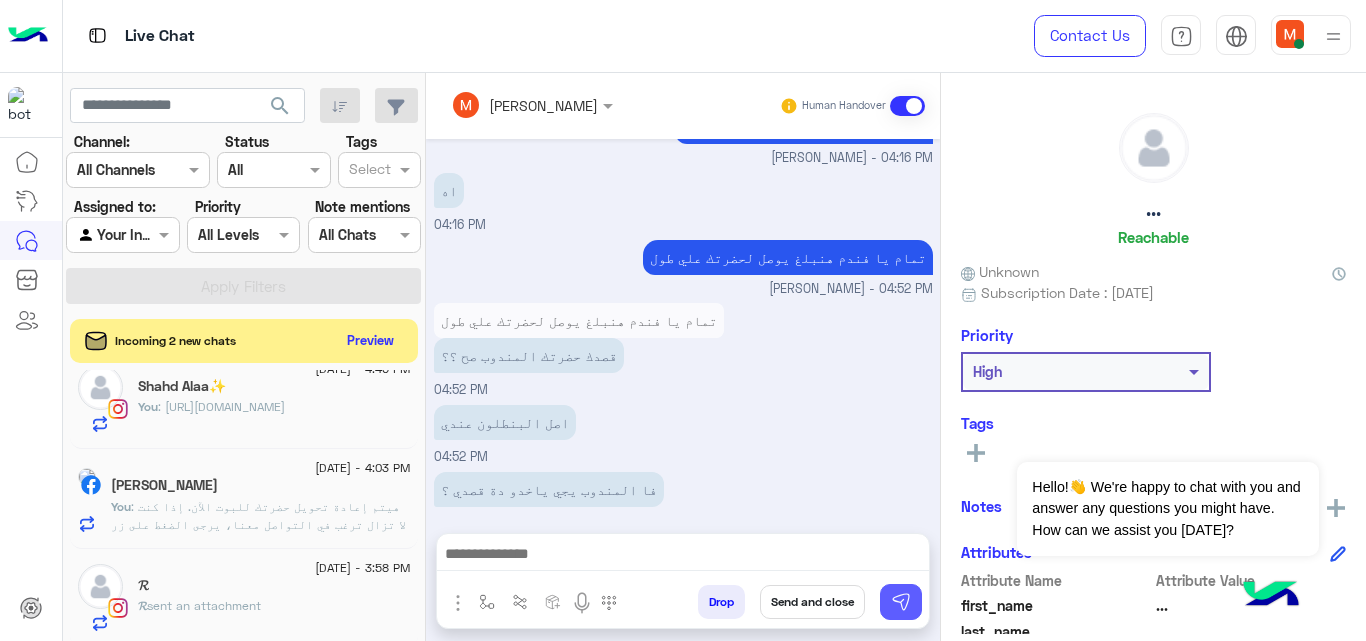 scroll, scrollTop: 605, scrollLeft: 0, axis: vertical 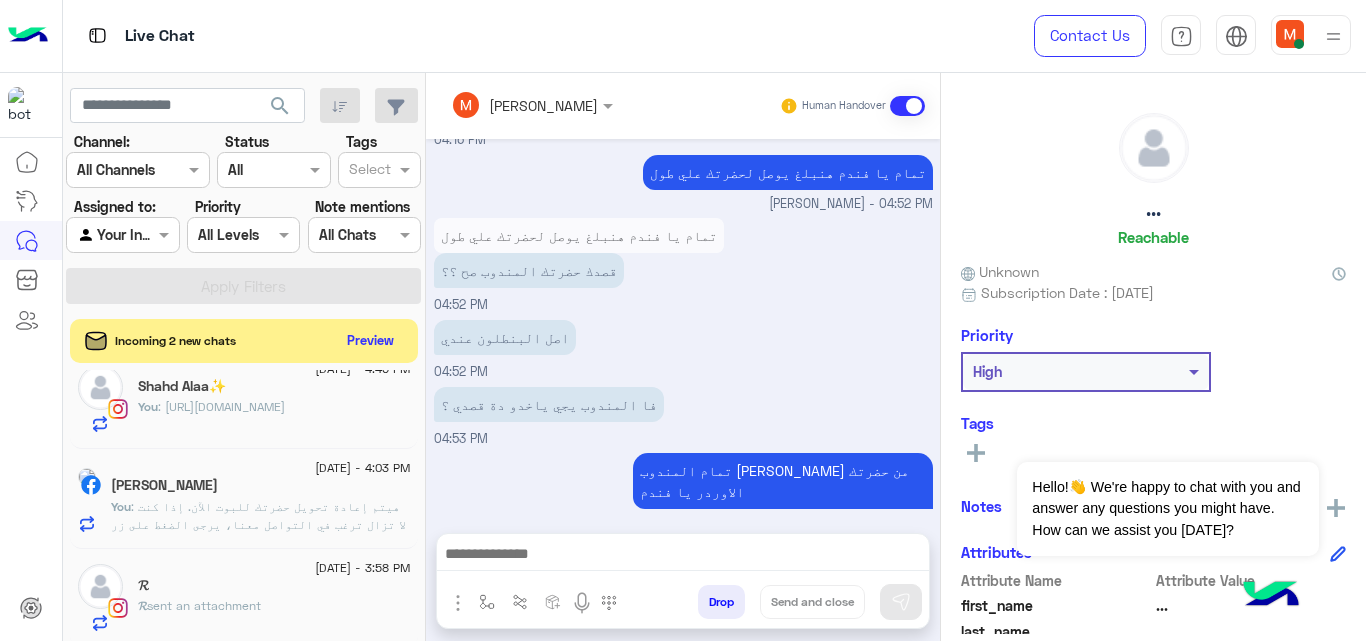 click on "𝓡  sent an attachment" 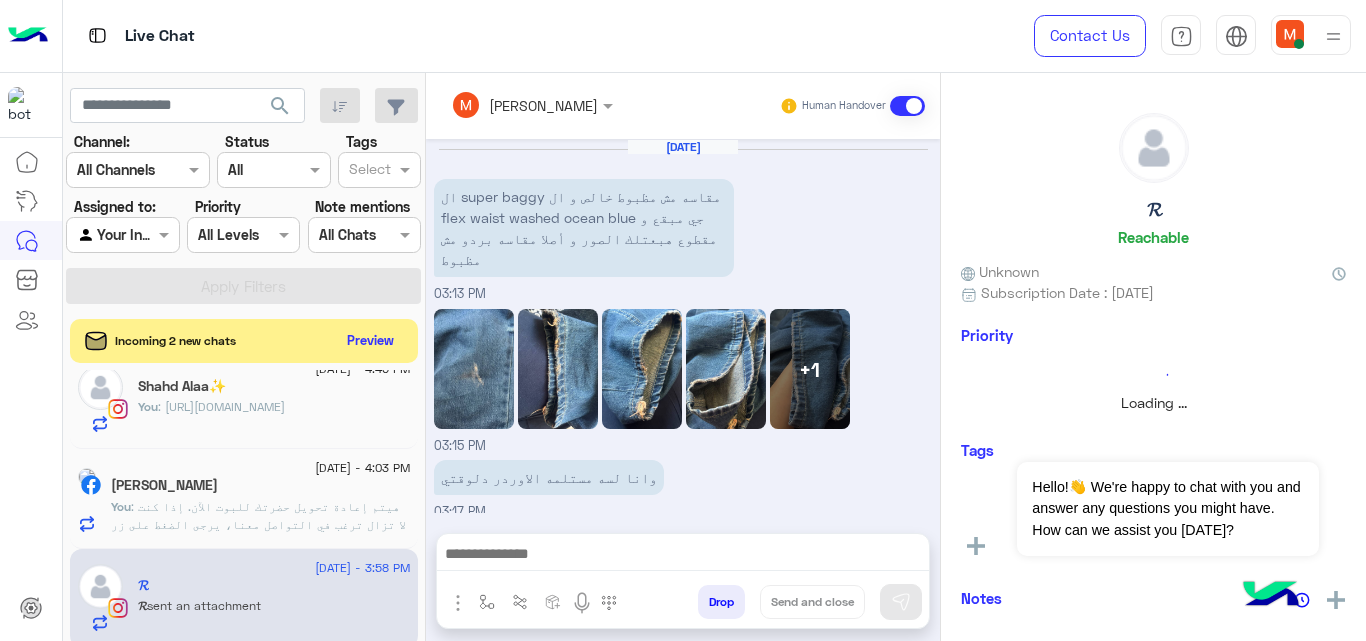 scroll, scrollTop: 543, scrollLeft: 0, axis: vertical 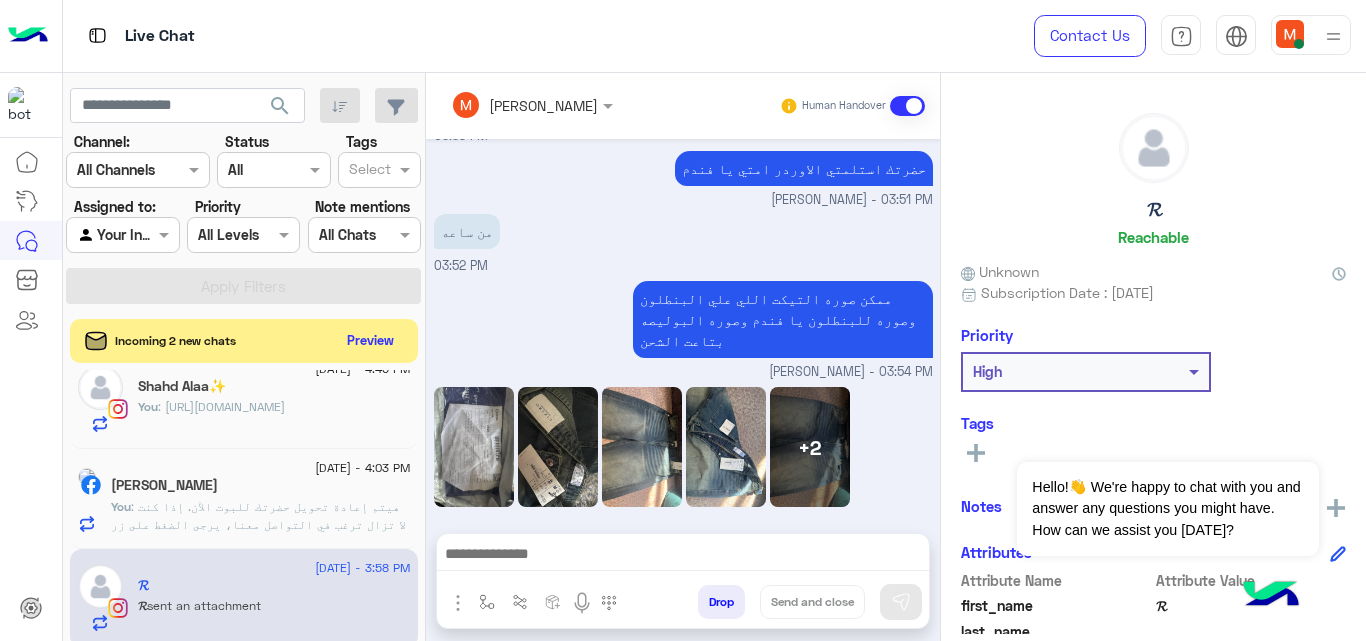 drag, startPoint x: 929, startPoint y: 430, endPoint x: 907, endPoint y: 371, distance: 62.968246 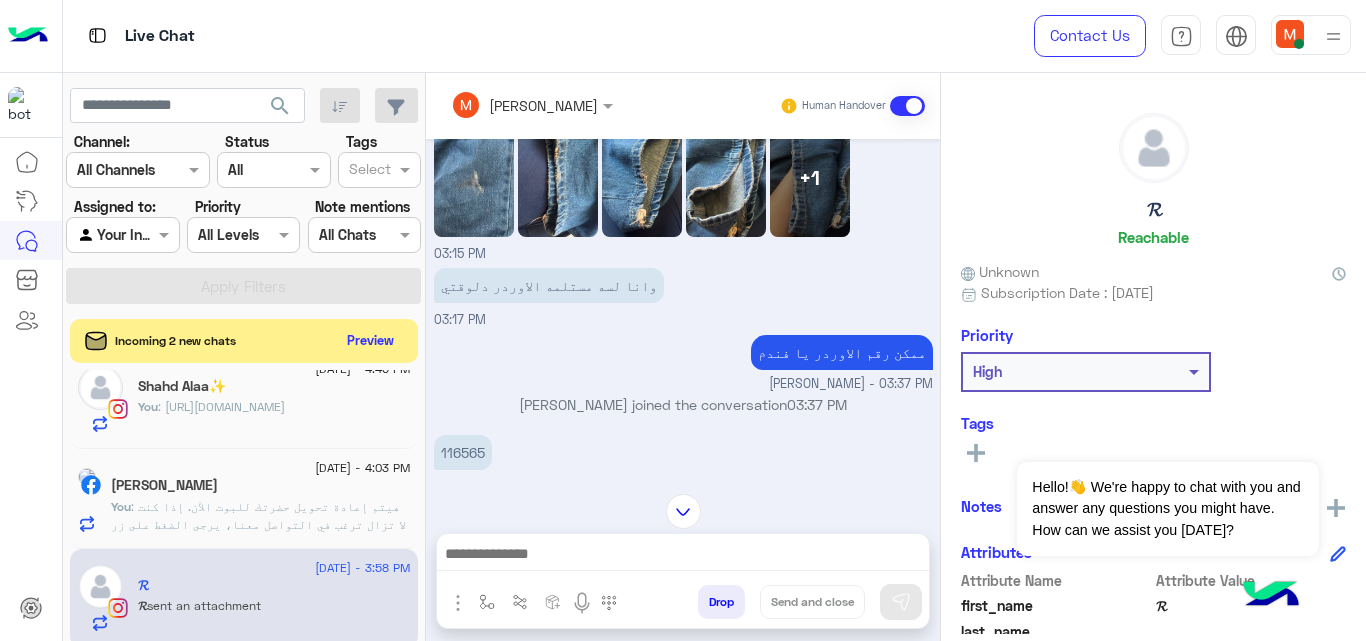 scroll, scrollTop: 142, scrollLeft: 0, axis: vertical 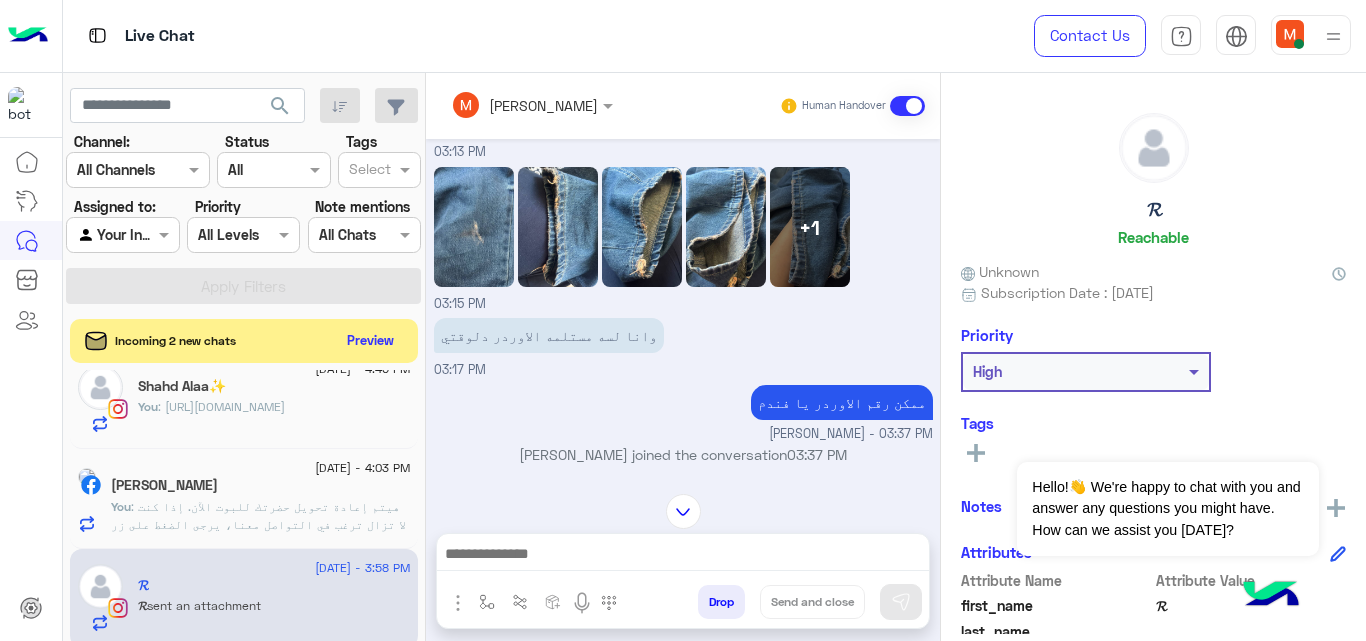 drag, startPoint x: 931, startPoint y: 284, endPoint x: 928, endPoint y: 259, distance: 25.179358 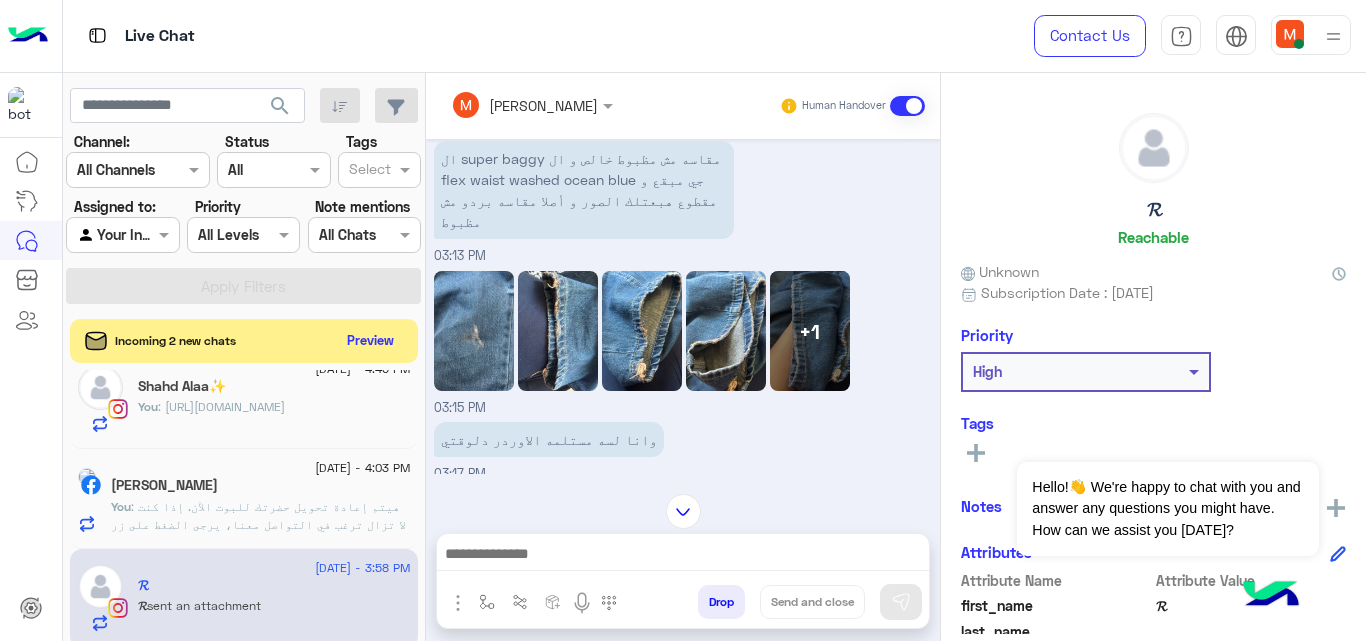 scroll, scrollTop: 27, scrollLeft: 0, axis: vertical 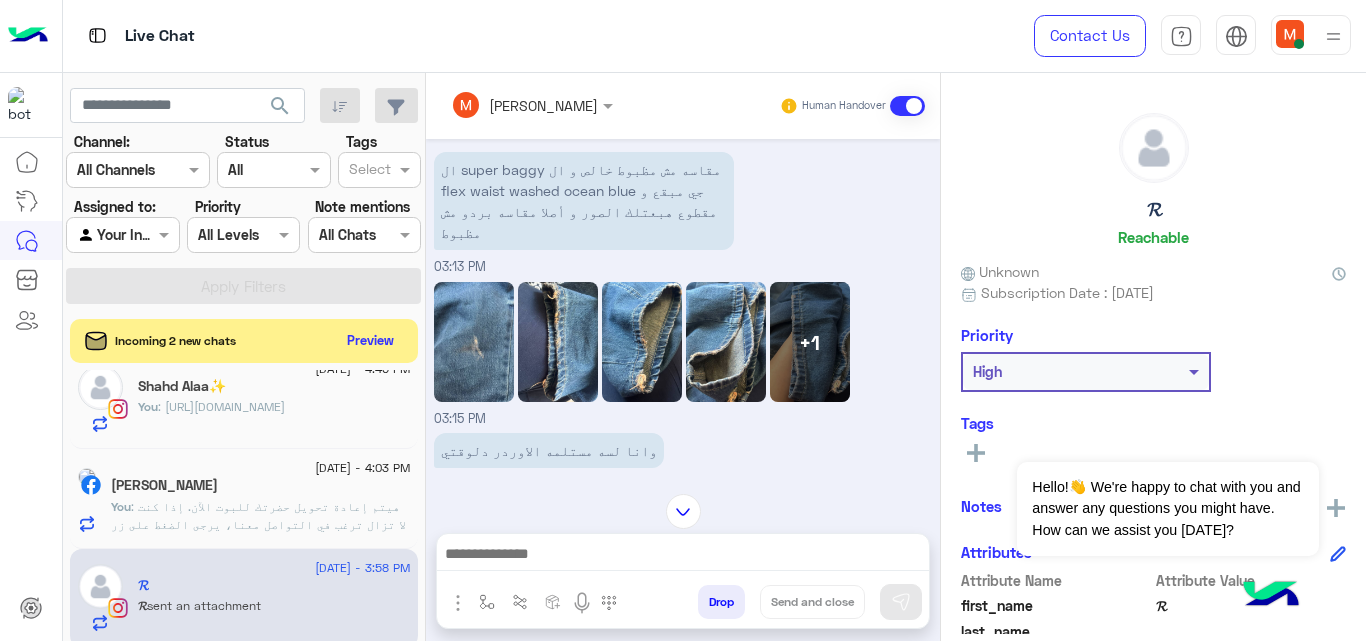 click 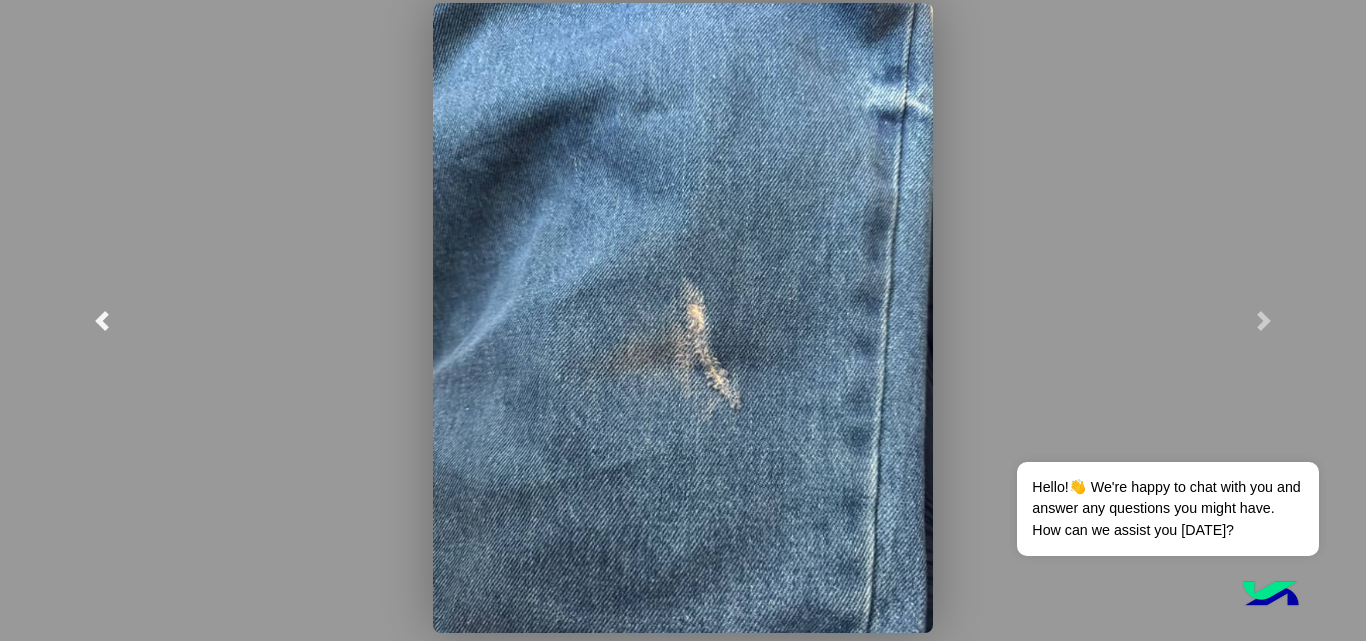 click at bounding box center [102, 320] 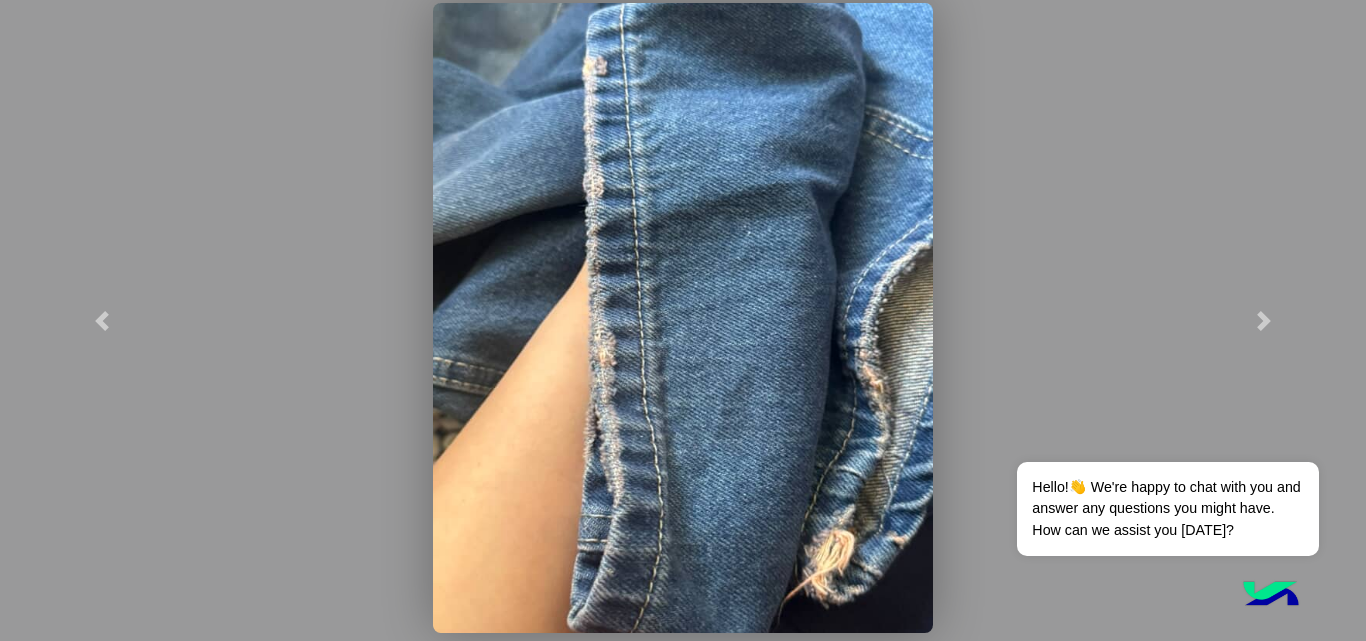 click 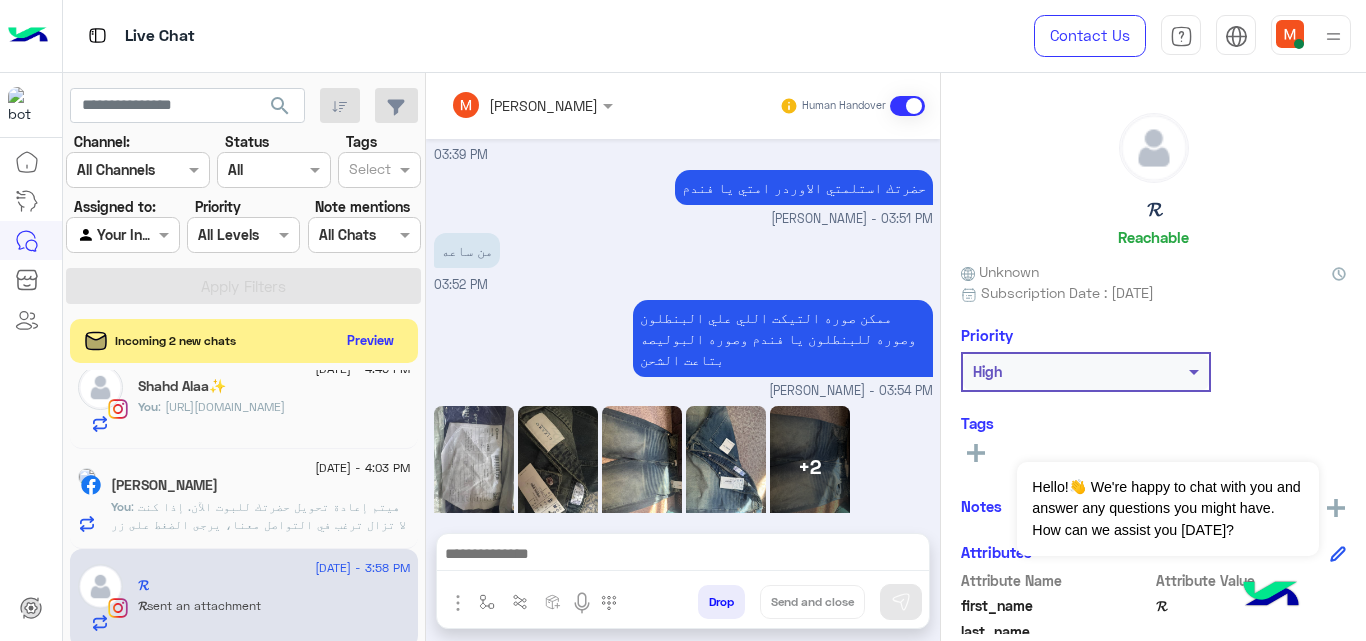 scroll, scrollTop: 543, scrollLeft: 0, axis: vertical 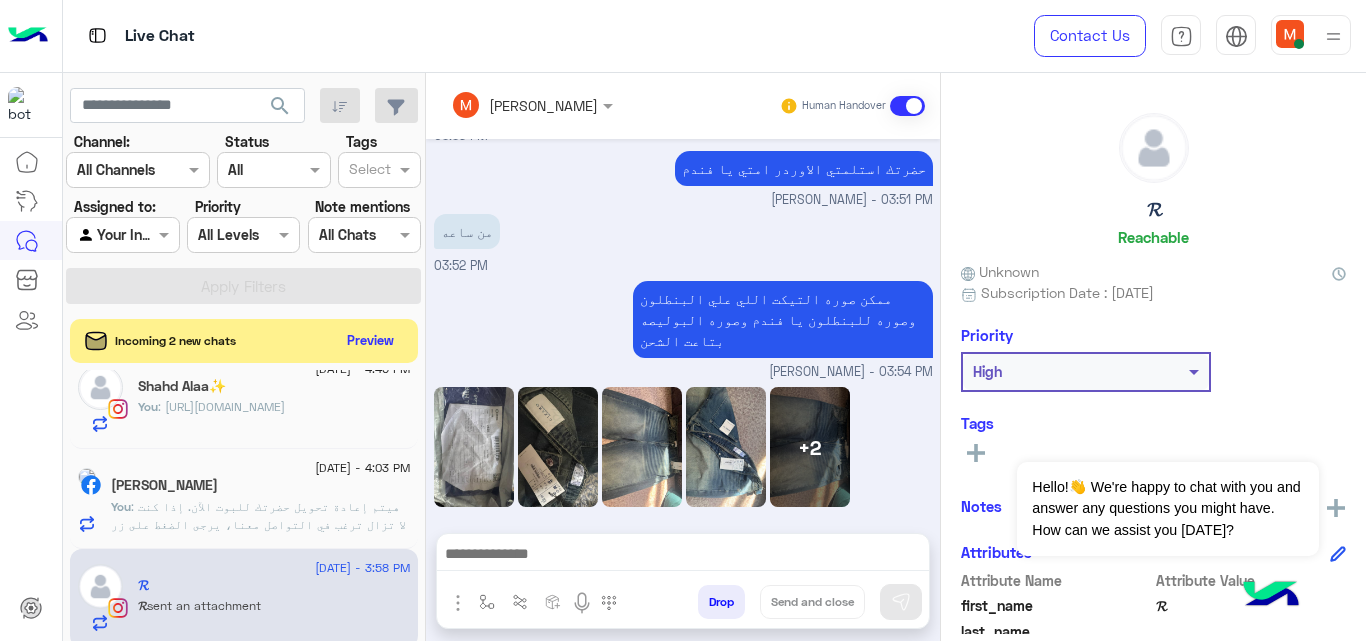 click 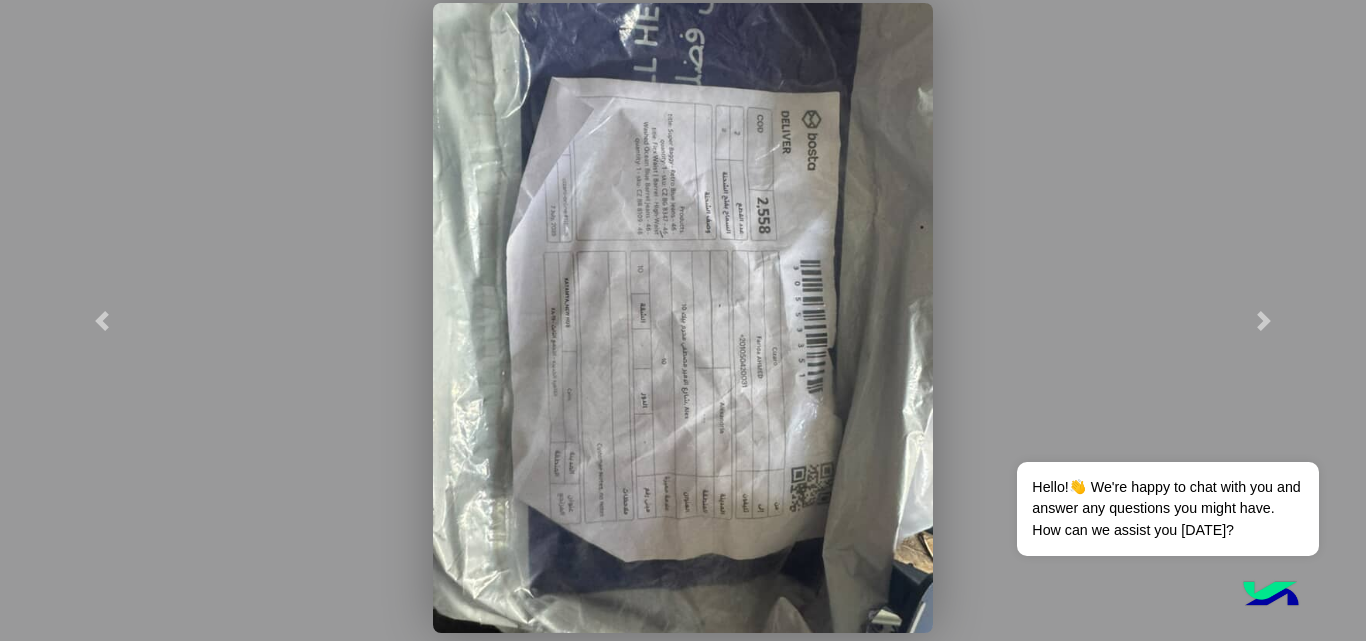 click 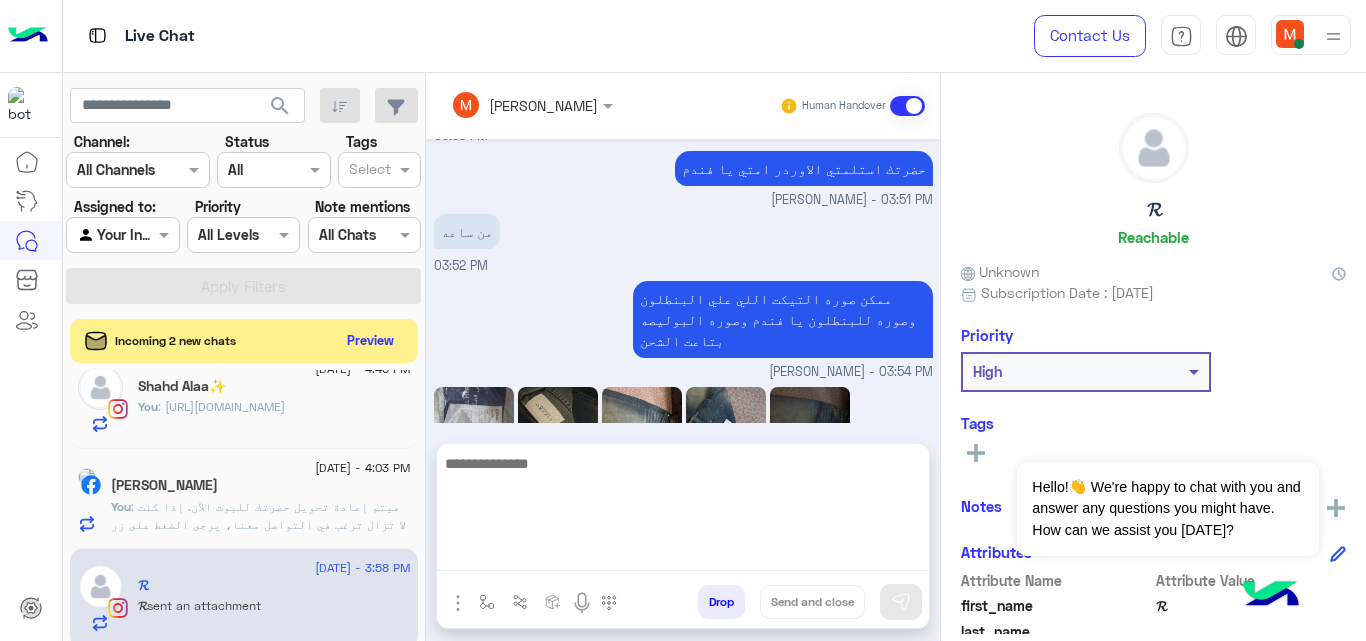 click at bounding box center (683, 511) 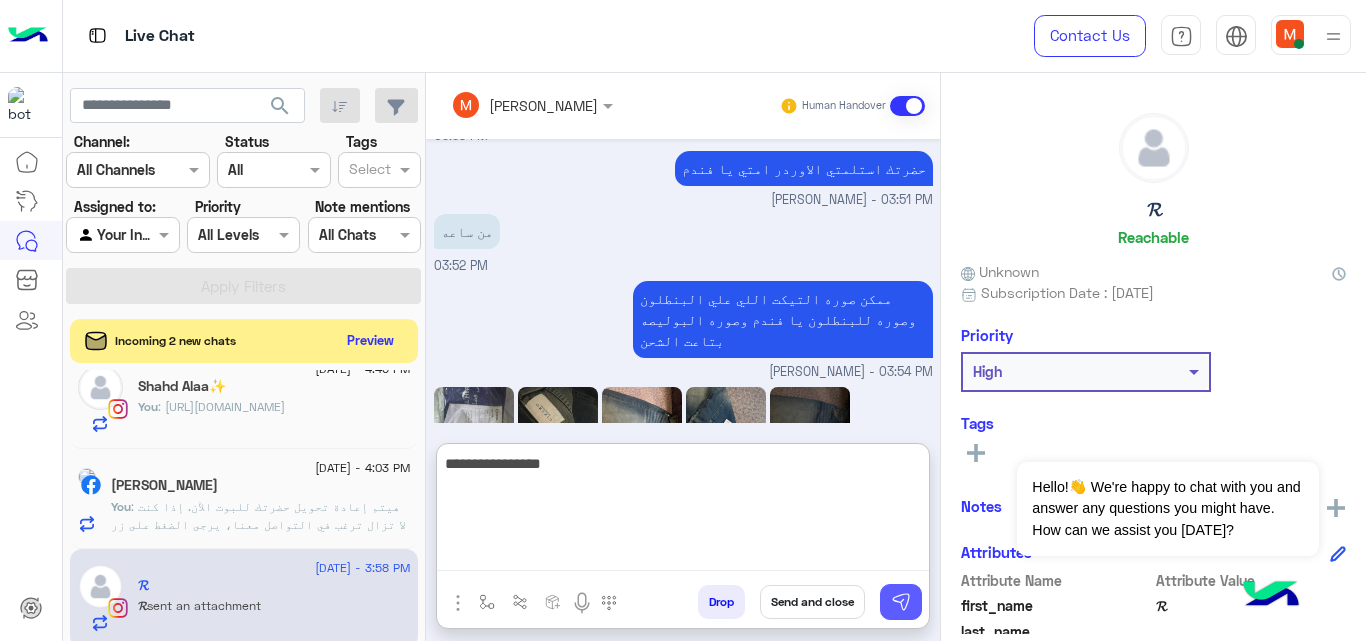 type on "**********" 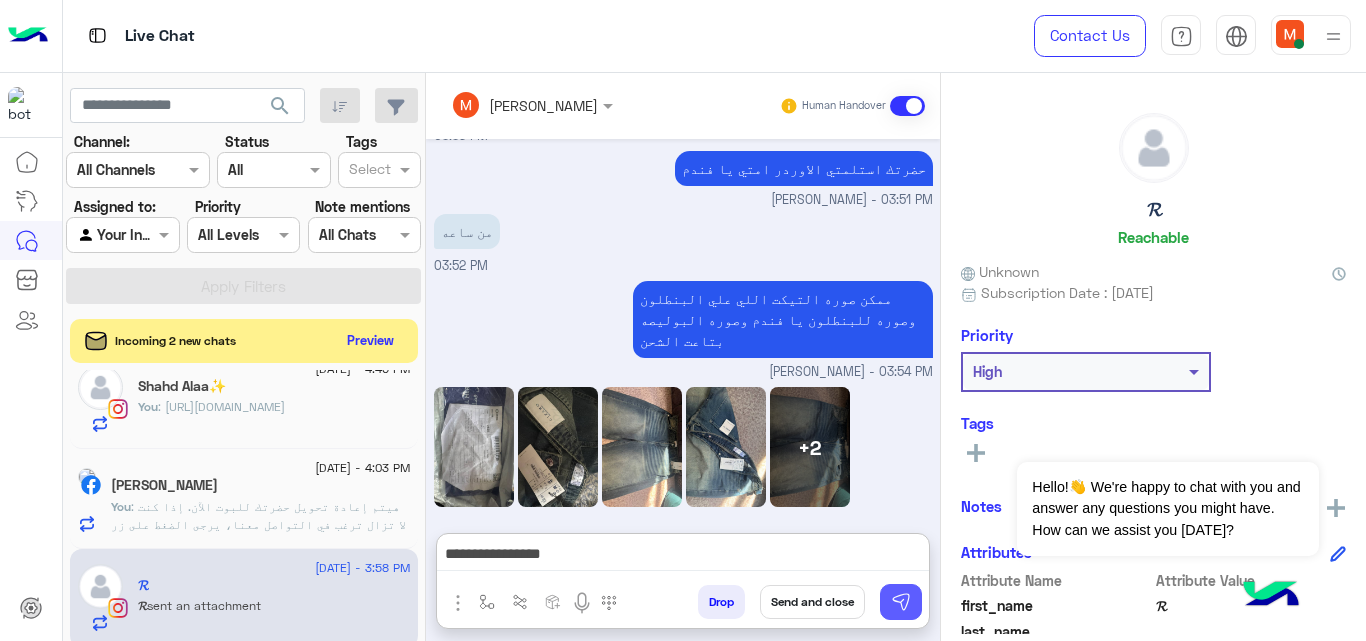 click at bounding box center (901, 602) 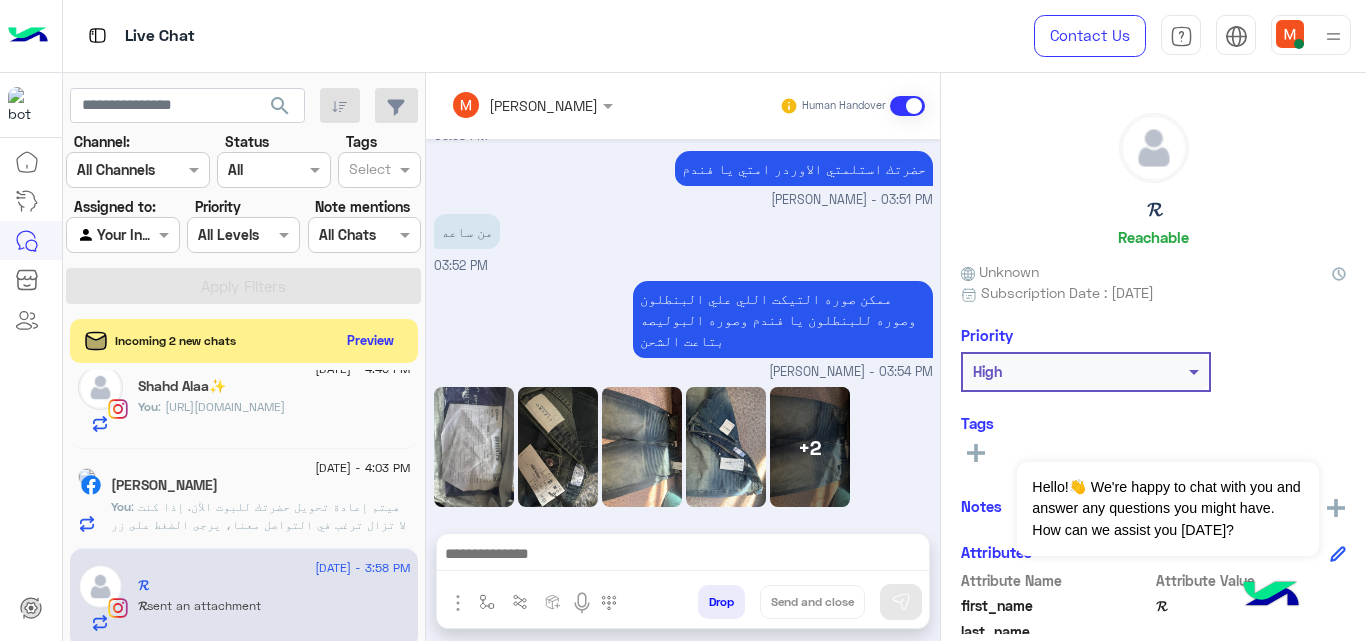 scroll, scrollTop: 607, scrollLeft: 0, axis: vertical 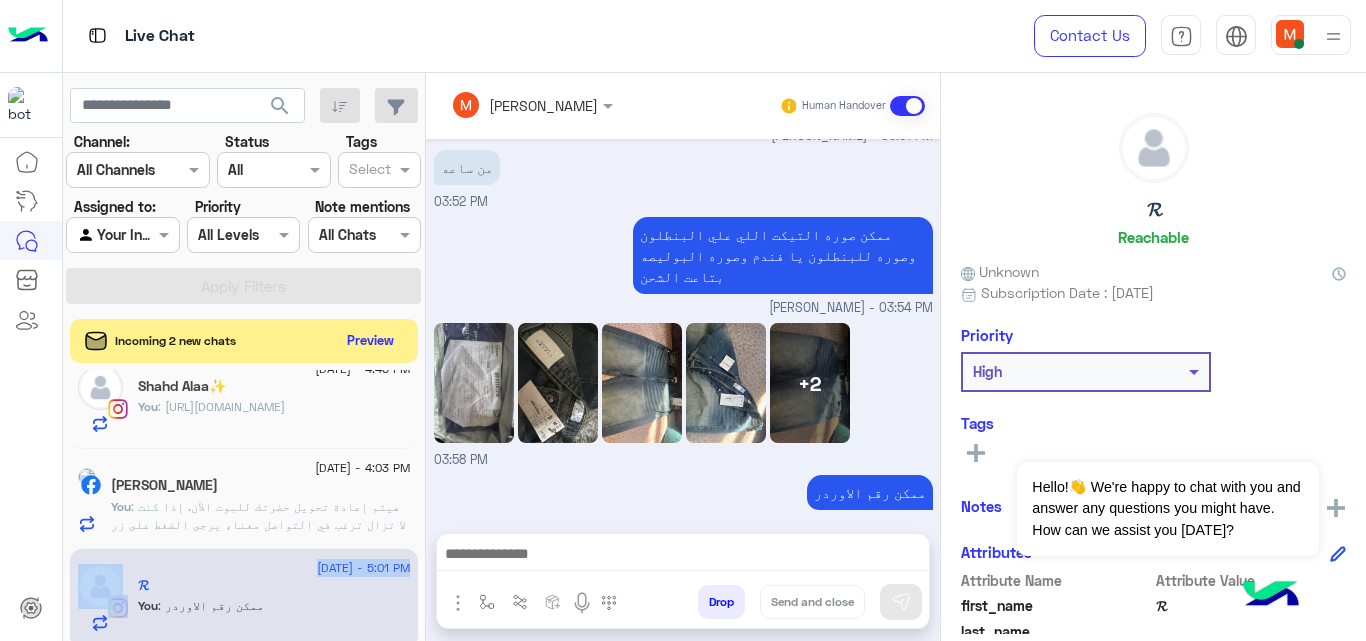 drag, startPoint x: 415, startPoint y: 574, endPoint x: 411, endPoint y: 542, distance: 32.24903 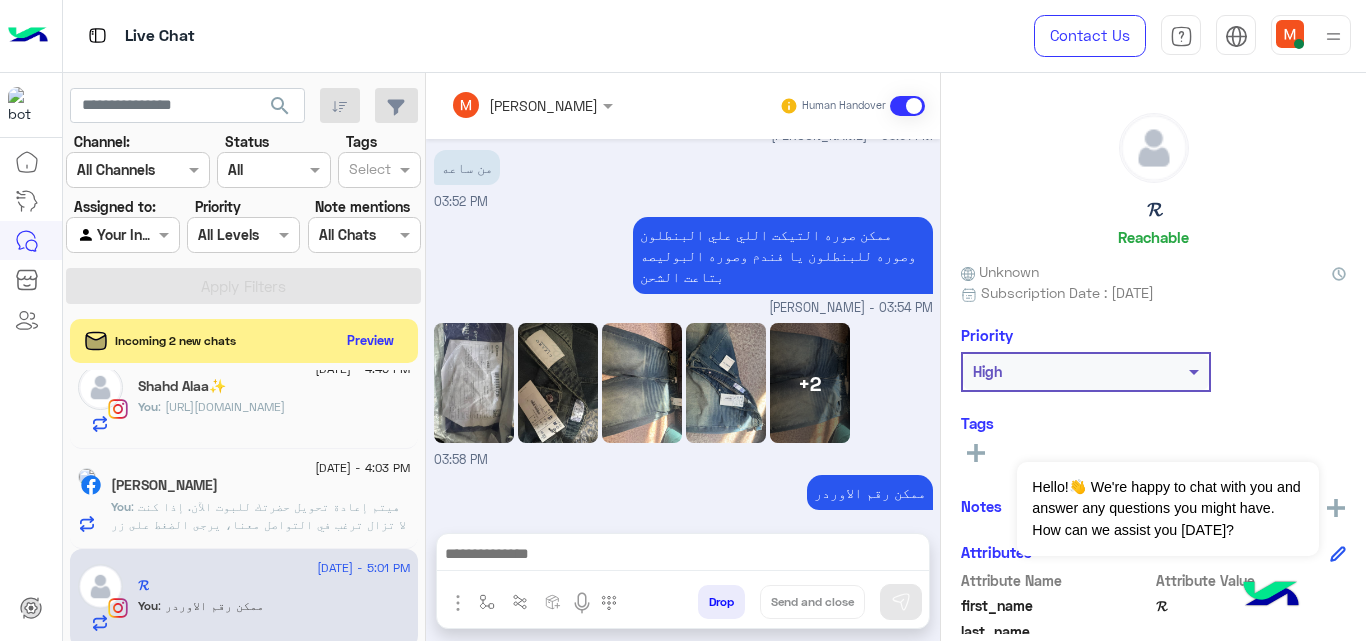 click on "[PERSON_NAME] Human Handover     [DATE]  ال  super baggy مقاسه مش مظبوط  خالص و ال flex waist  washed ocean blue جي مبقع و مقطوع هبعتلك الصور و أصلا مقاسه بردو مش مظبوط   03:13 PM   +1    03:15 PM  وانا لسه مستلمه الاوردر دلوقتي   03:17 PM  ممكن رقم الاوردر يا فندم  [PERSON_NAME] -  03:37 PM   [PERSON_NAME] joined the conversation   03:37 PM      116565   03:39 PM  حضرتك استلمتي الاوردر امتي يا فندم  [PERSON_NAME] -  03:51 PM  من ساعه   03:52 PM  ممكن صوره التيكت اللي علي البنطلون وصوره للبنطلون يا فندم وصوره البوليصه بتاعت الشحن  [PERSON_NAME] -  03:54 PM   +2    03:58 PM  ممكن رقم الاوردر  [PERSON_NAME] -  05:01 PM  Attachements Images enter flow name  Drop   Send and close" at bounding box center [683, 361] 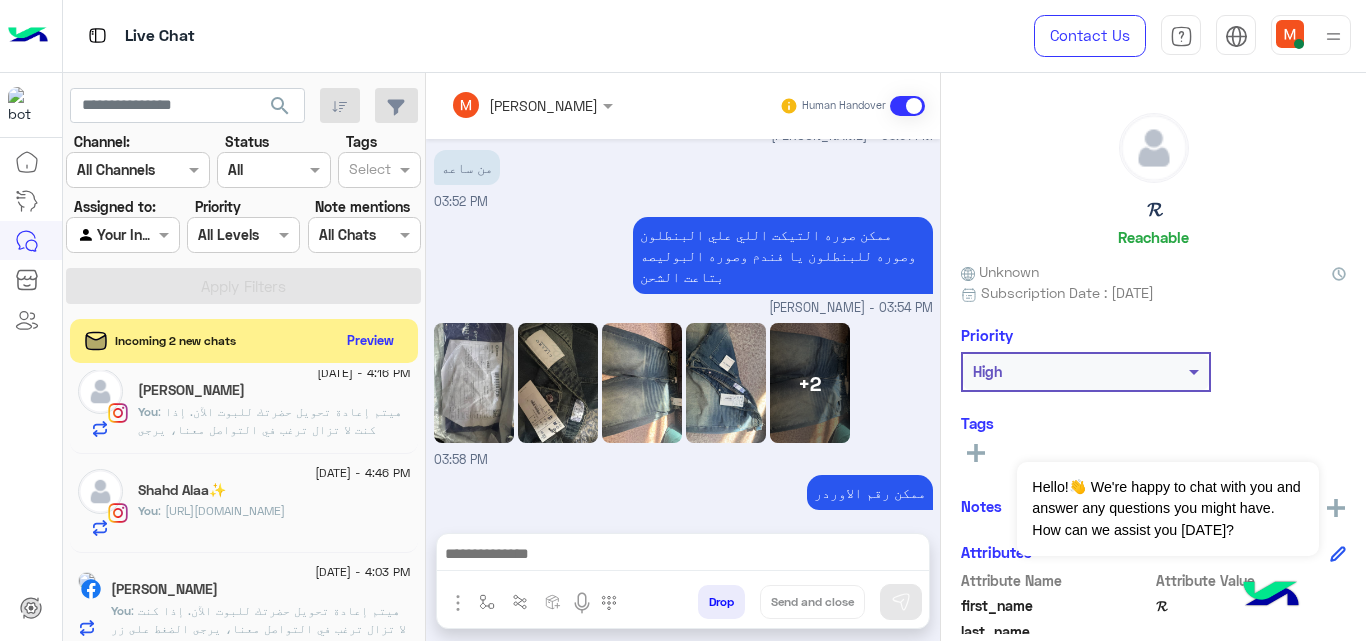 scroll, scrollTop: 358, scrollLeft: 0, axis: vertical 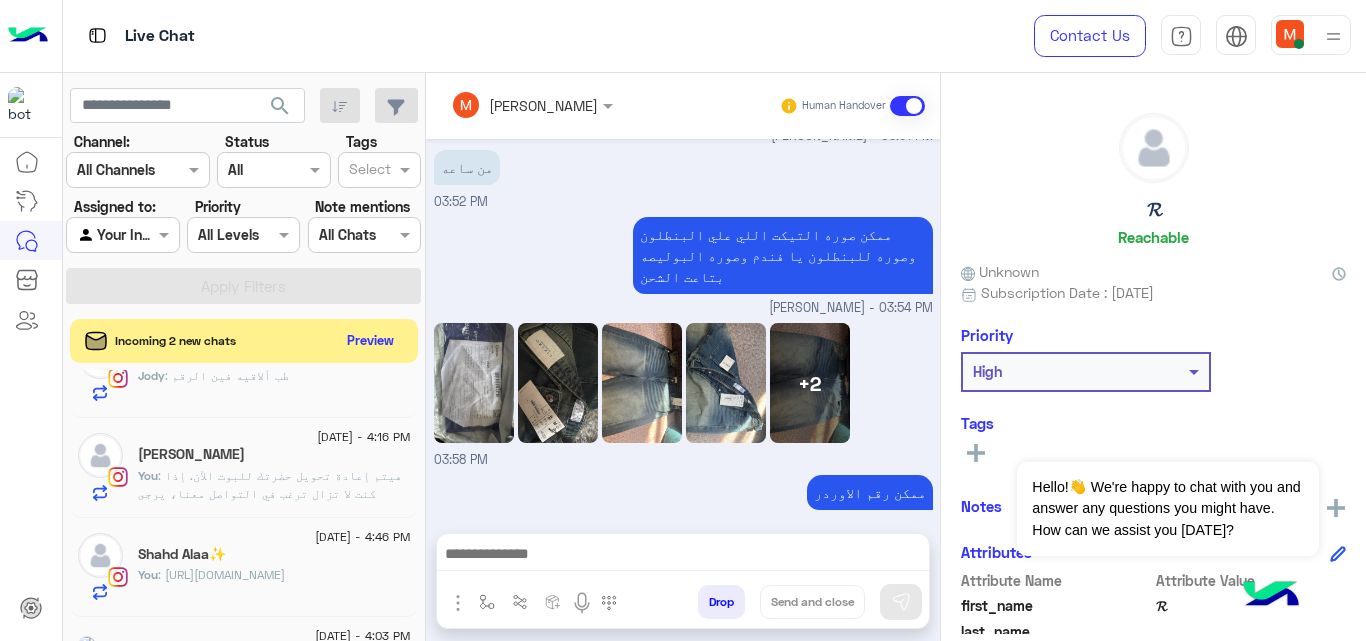 click on ": هيتم إعادة تحويل حضرتك  للبوت الآن. إذا كنت لا تزال ترغب في التواصل معنا، يرجى الضغط على زر التواصل وسيتولى أحد المسؤولين لمساعدتك" 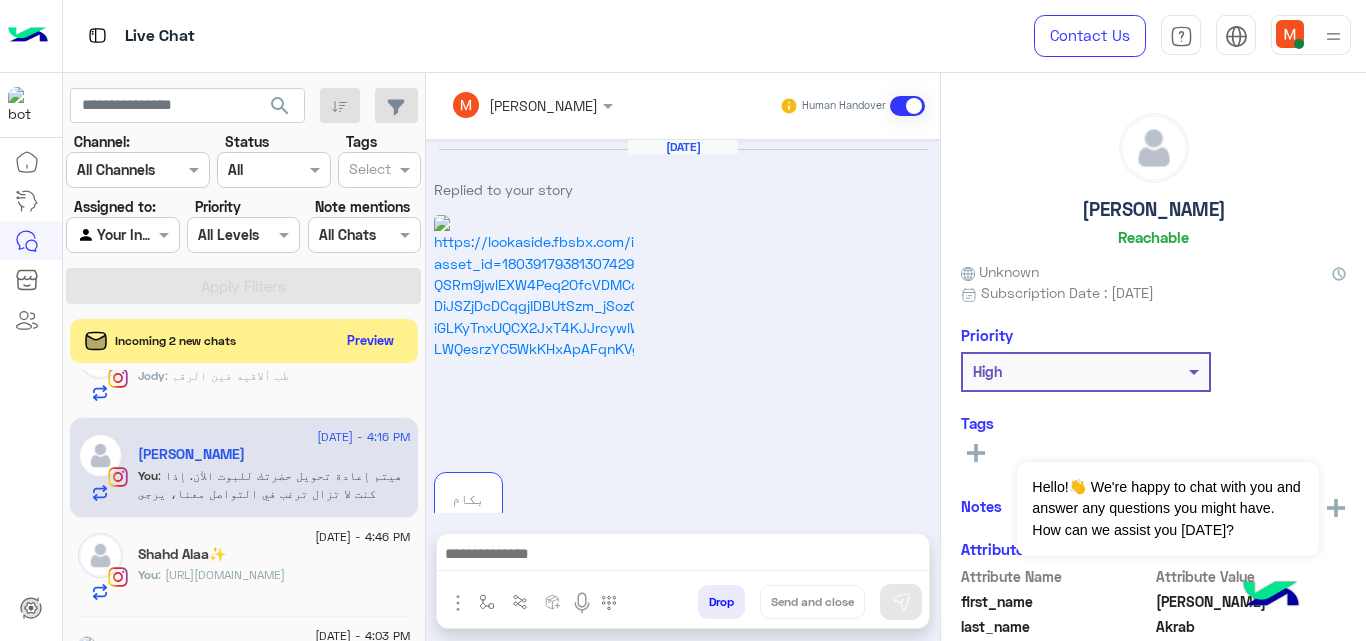 scroll, scrollTop: 1678, scrollLeft: 0, axis: vertical 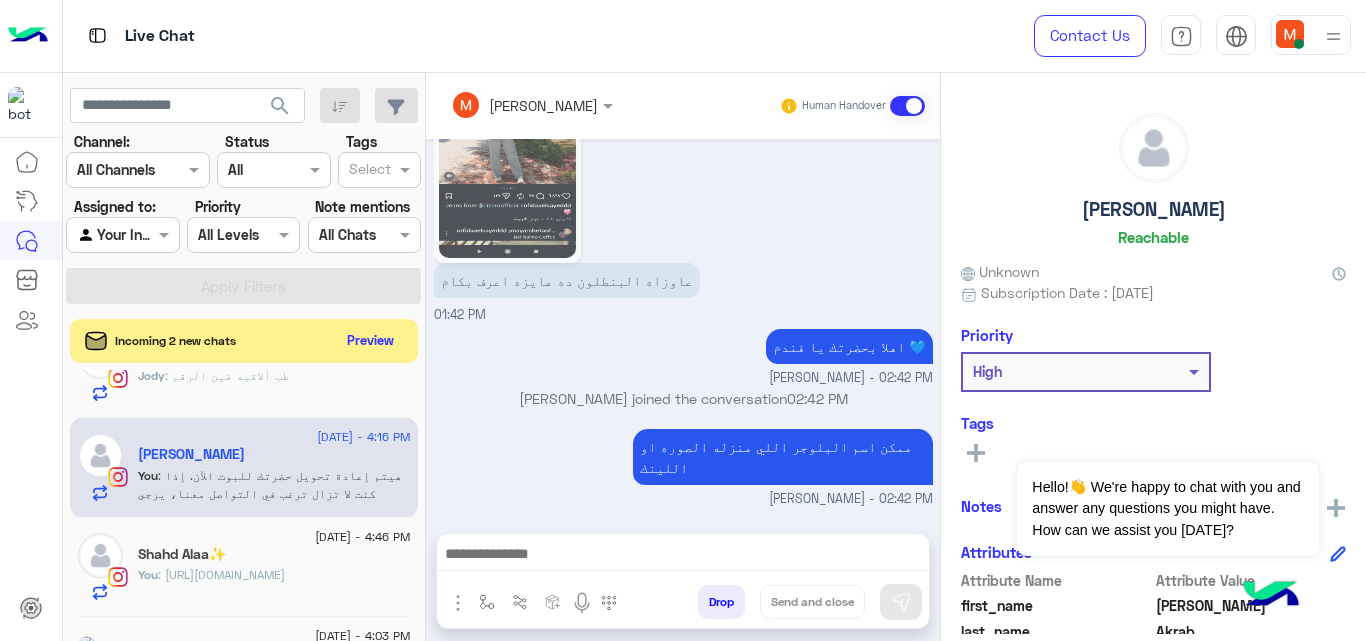 click on ": طب ألاقيه فين الرقم" 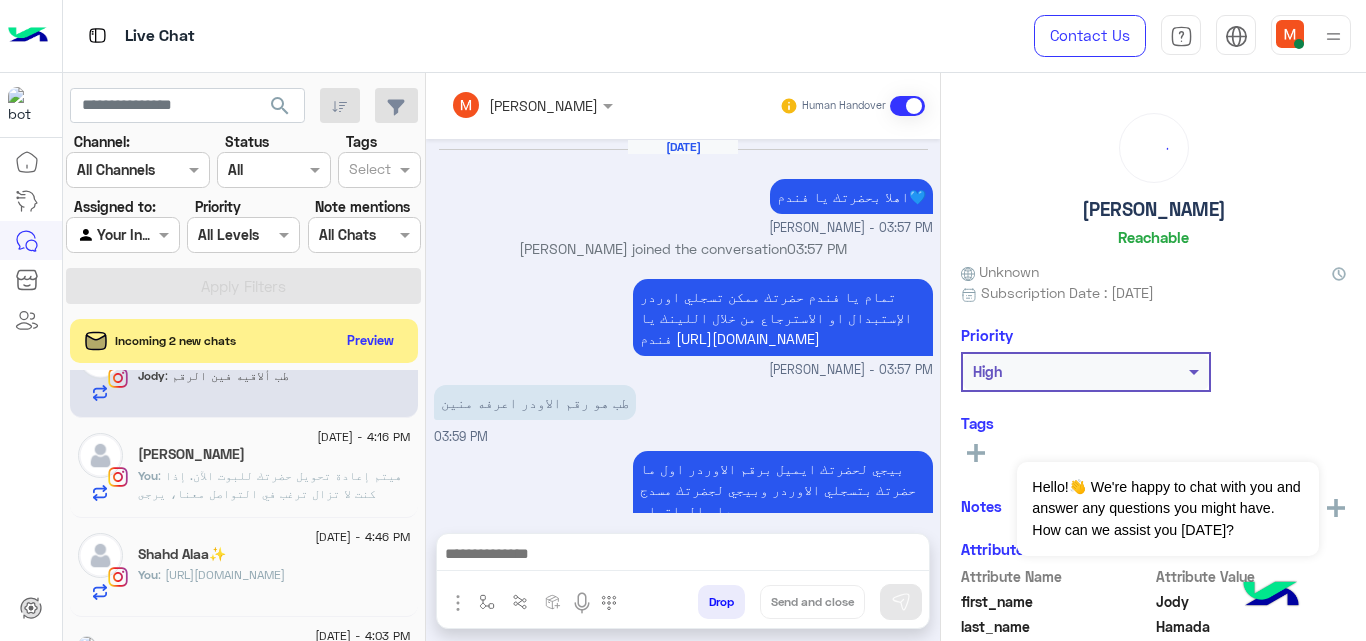 scroll, scrollTop: 609, scrollLeft: 0, axis: vertical 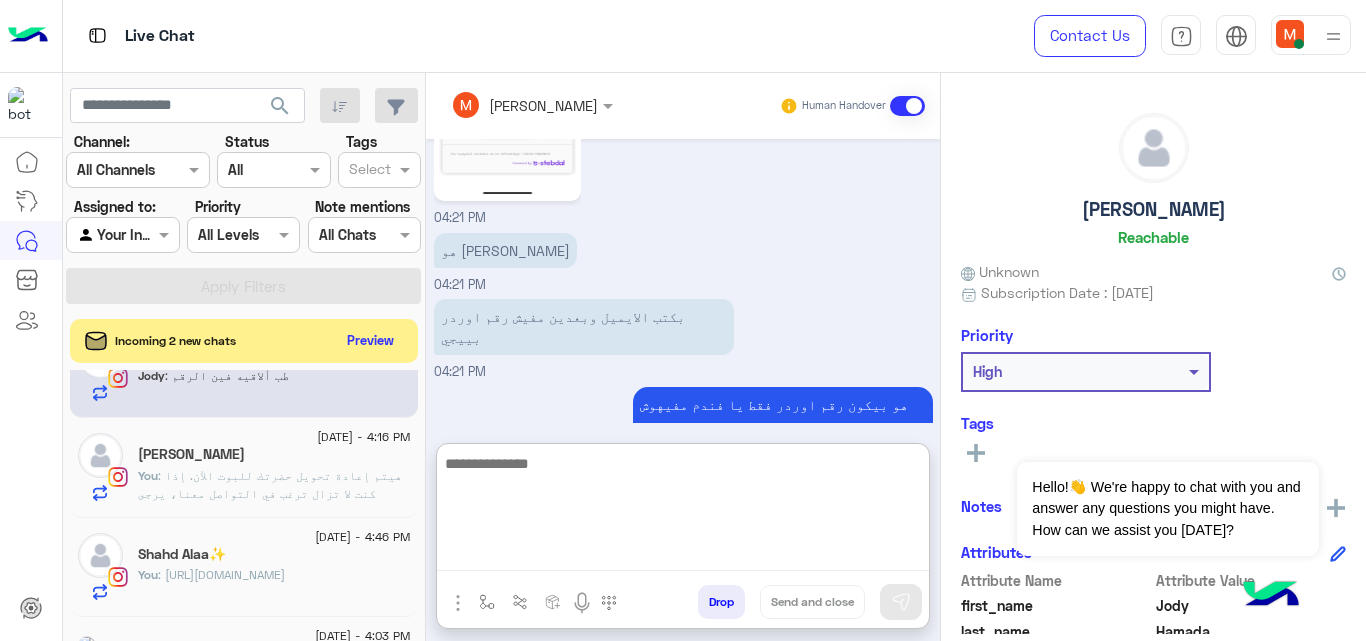 click at bounding box center (683, 511) 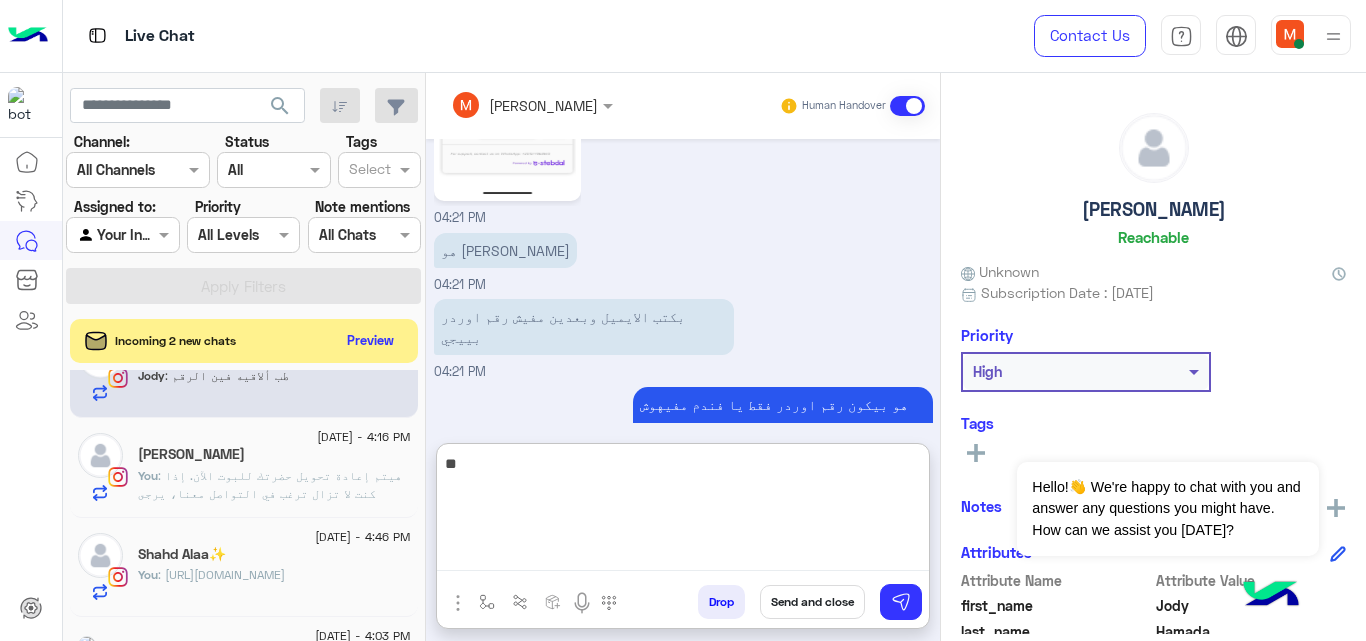 type on "*" 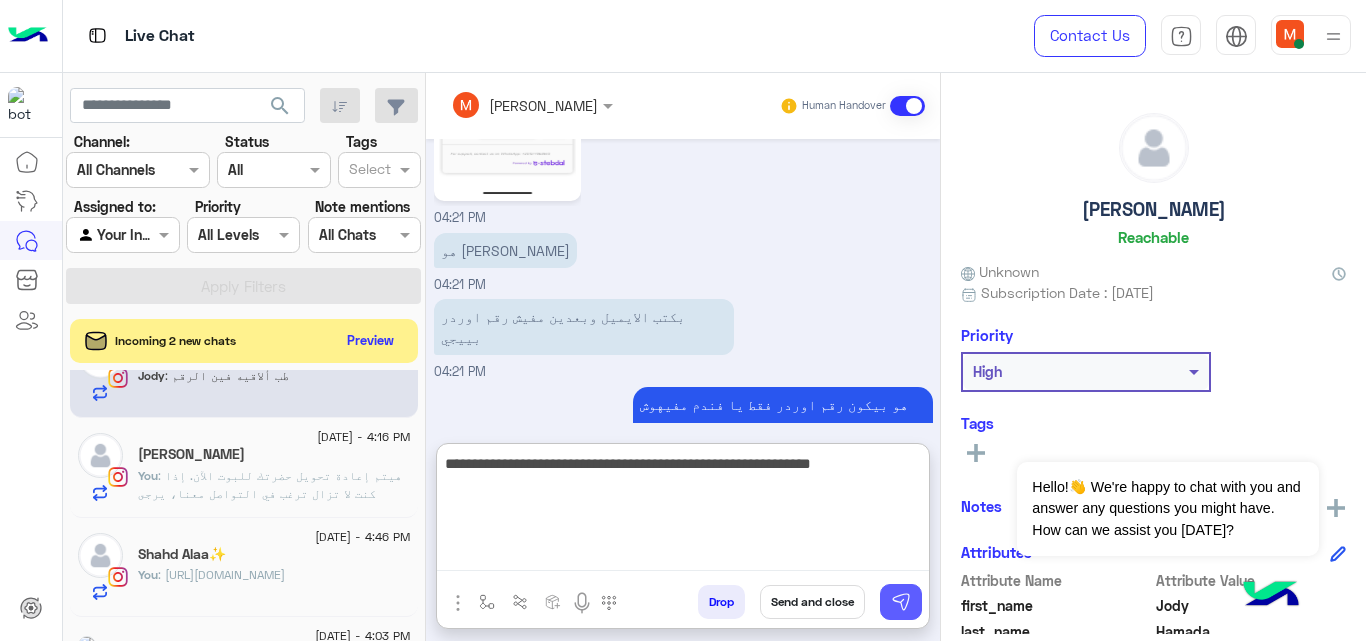 type on "**********" 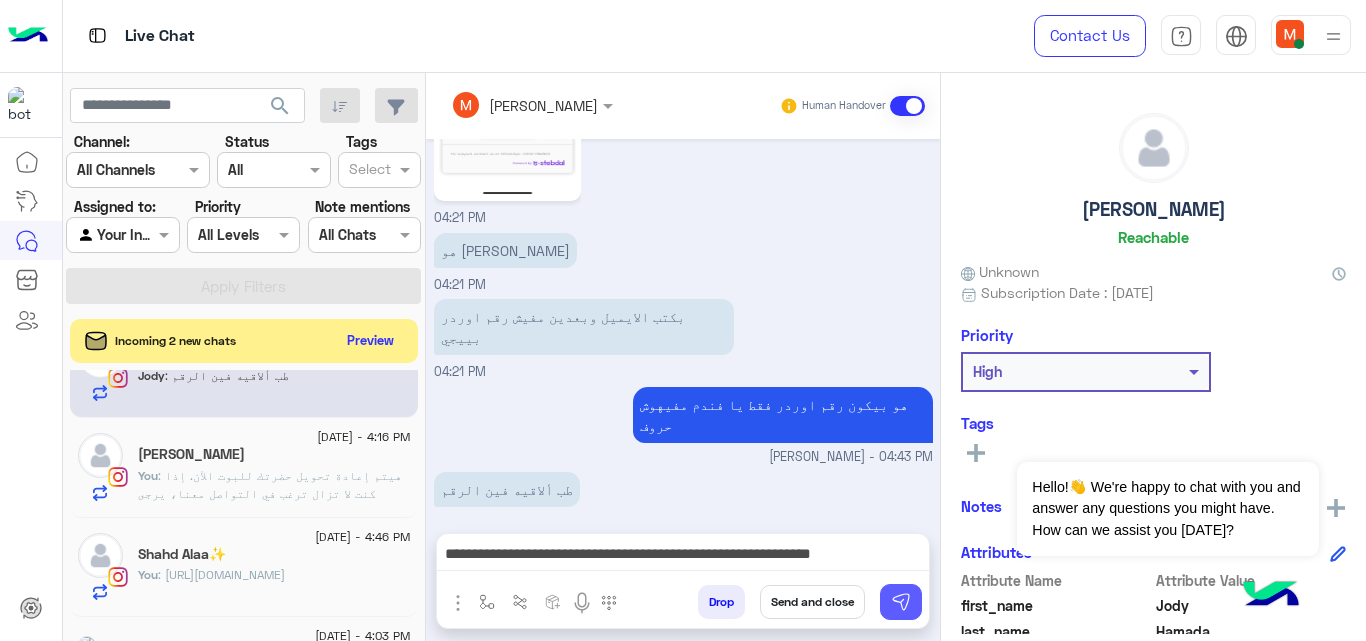 click at bounding box center (901, 602) 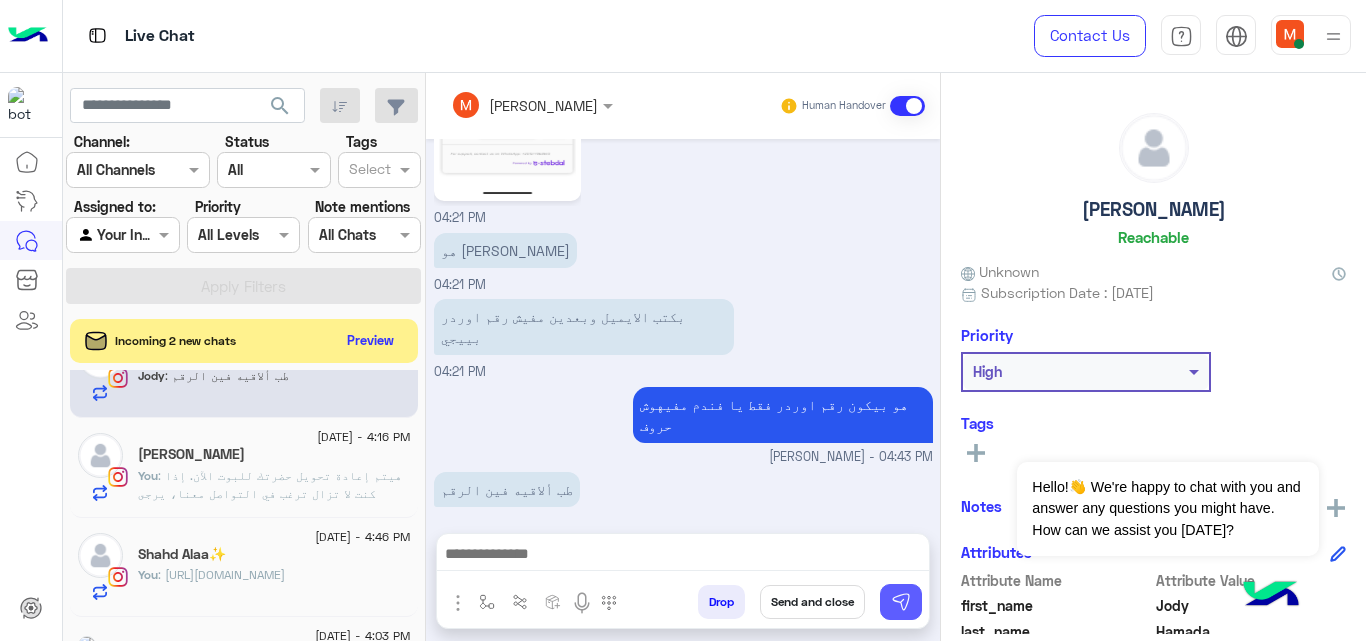scroll, scrollTop: 694, scrollLeft: 0, axis: vertical 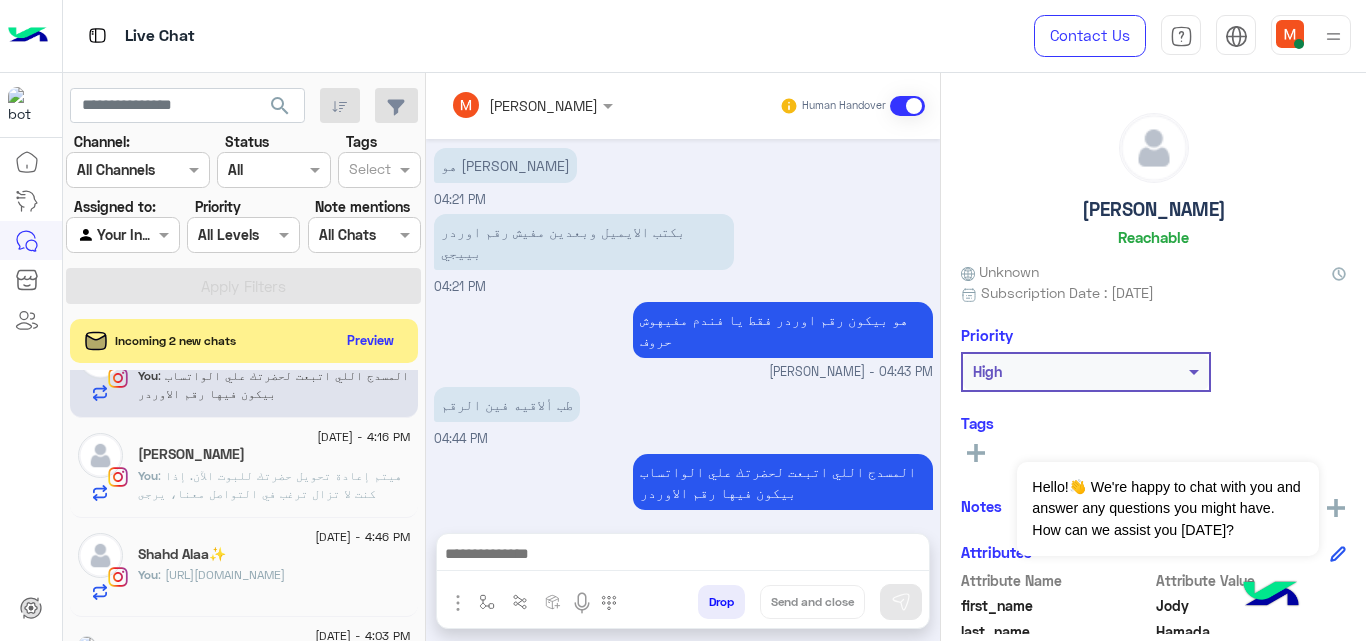 click on ":
[URL][DOMAIN_NAME]" 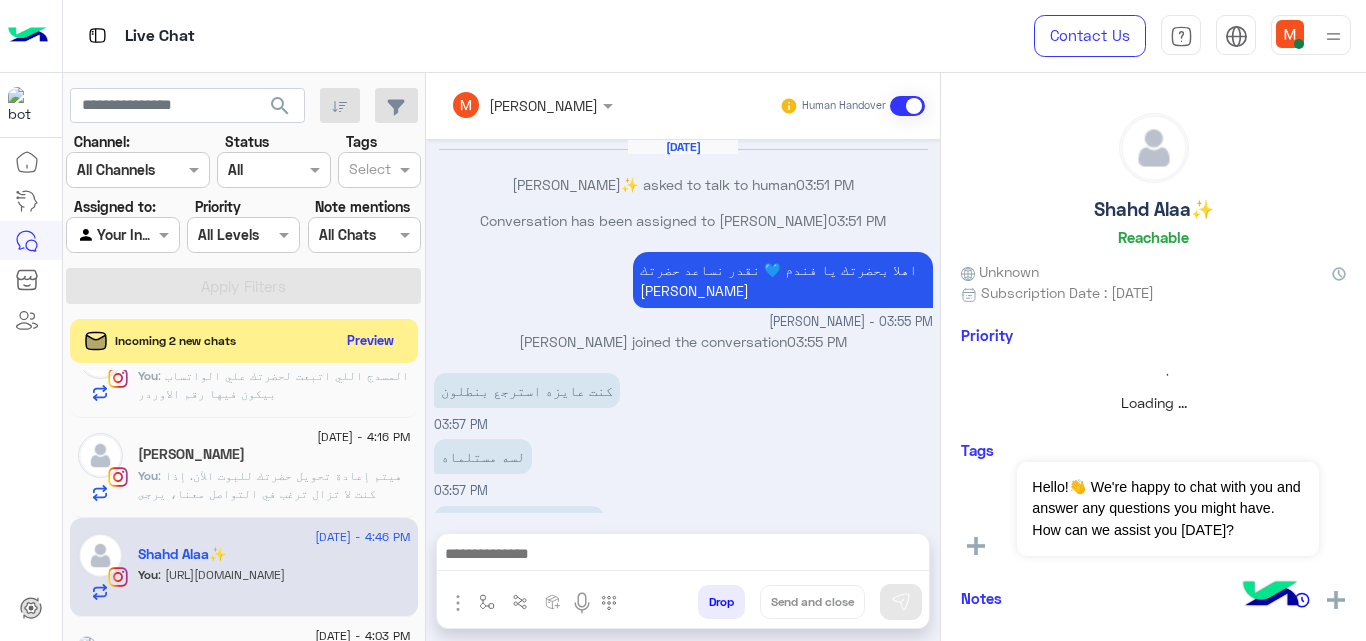 scroll, scrollTop: 446, scrollLeft: 0, axis: vertical 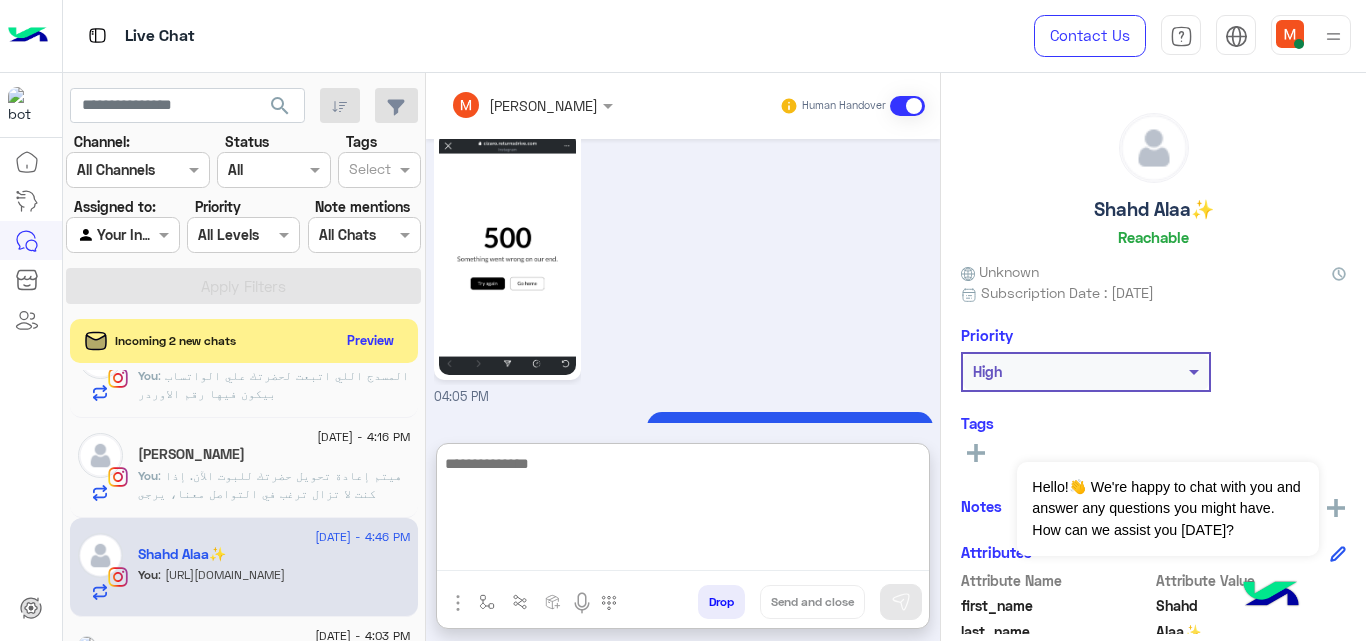 click at bounding box center (683, 511) 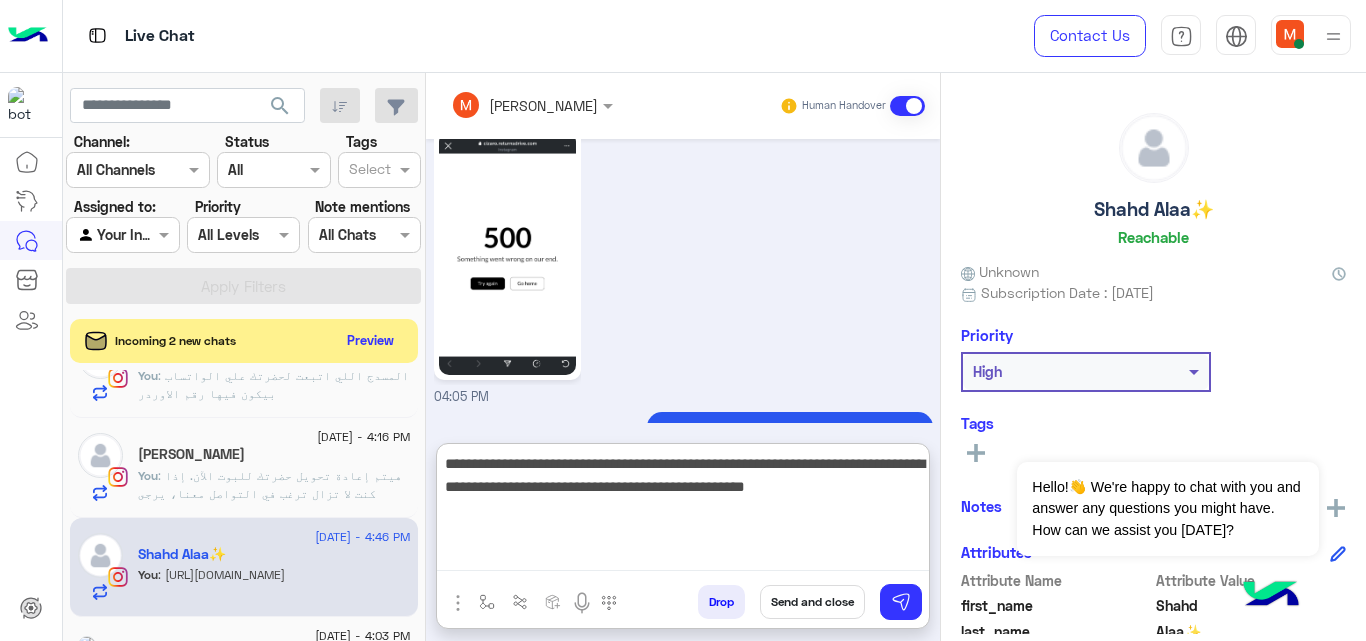 type on "**********" 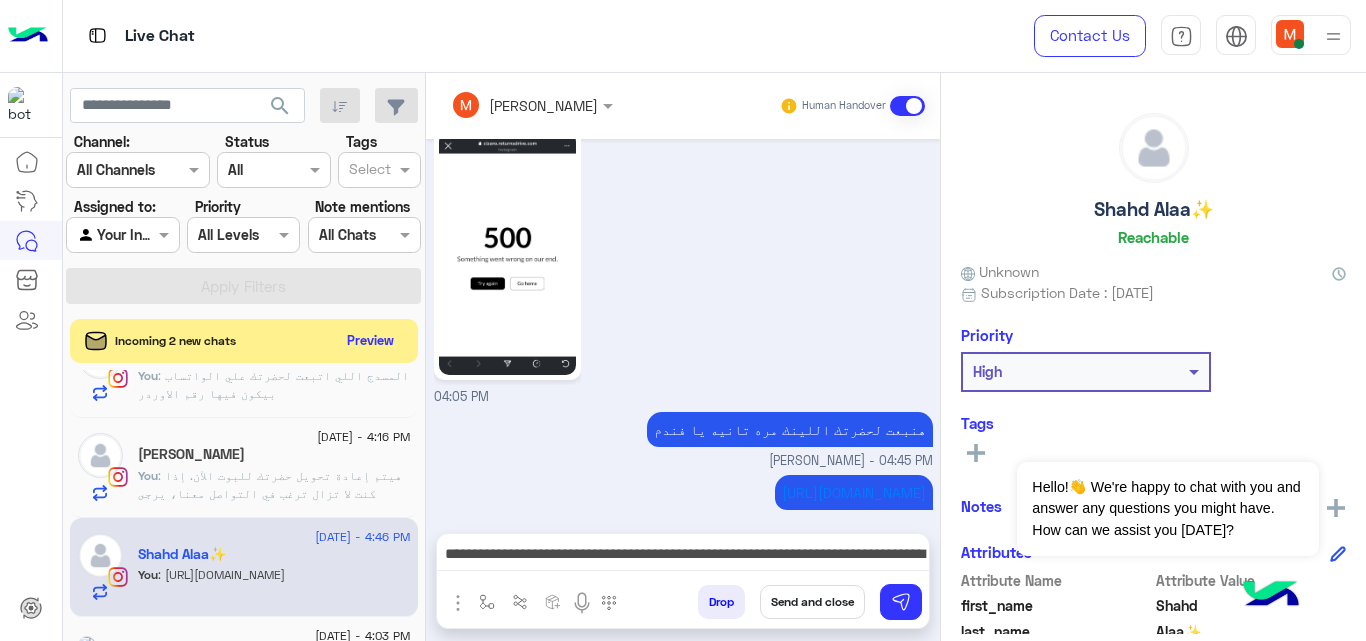 click on "Send and close" at bounding box center [812, 602] 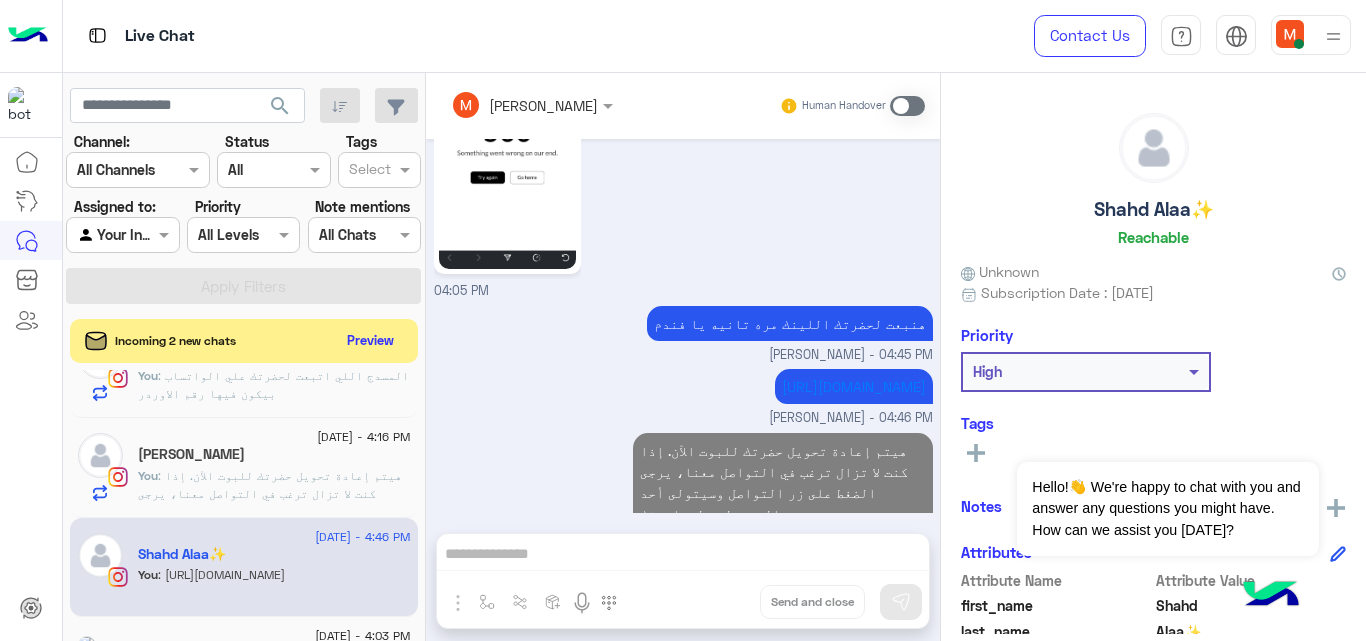 scroll, scrollTop: 589, scrollLeft: 0, axis: vertical 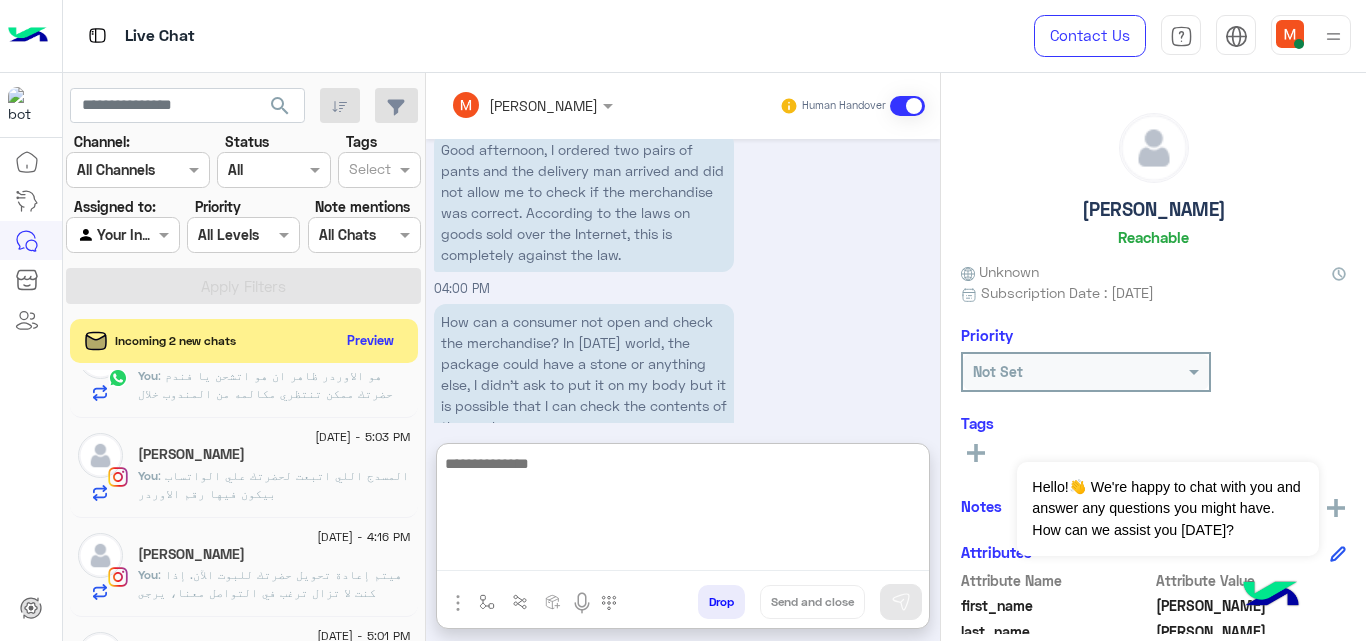 paste on "**********" 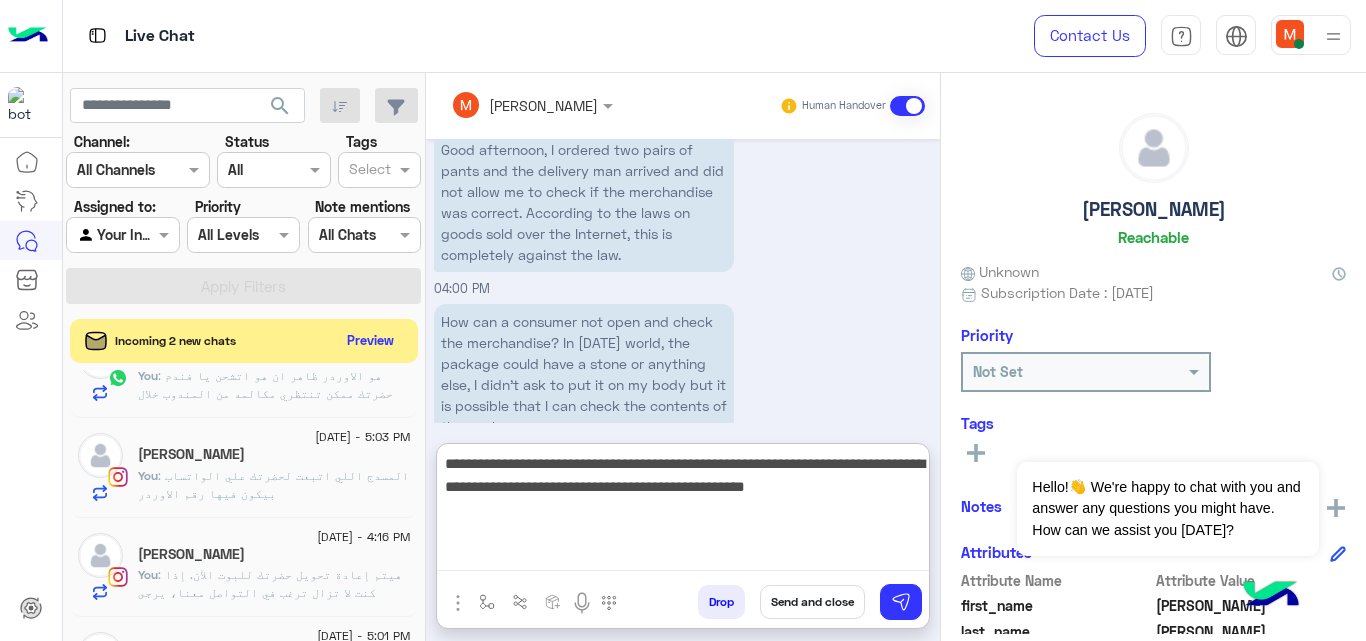 type on "**********" 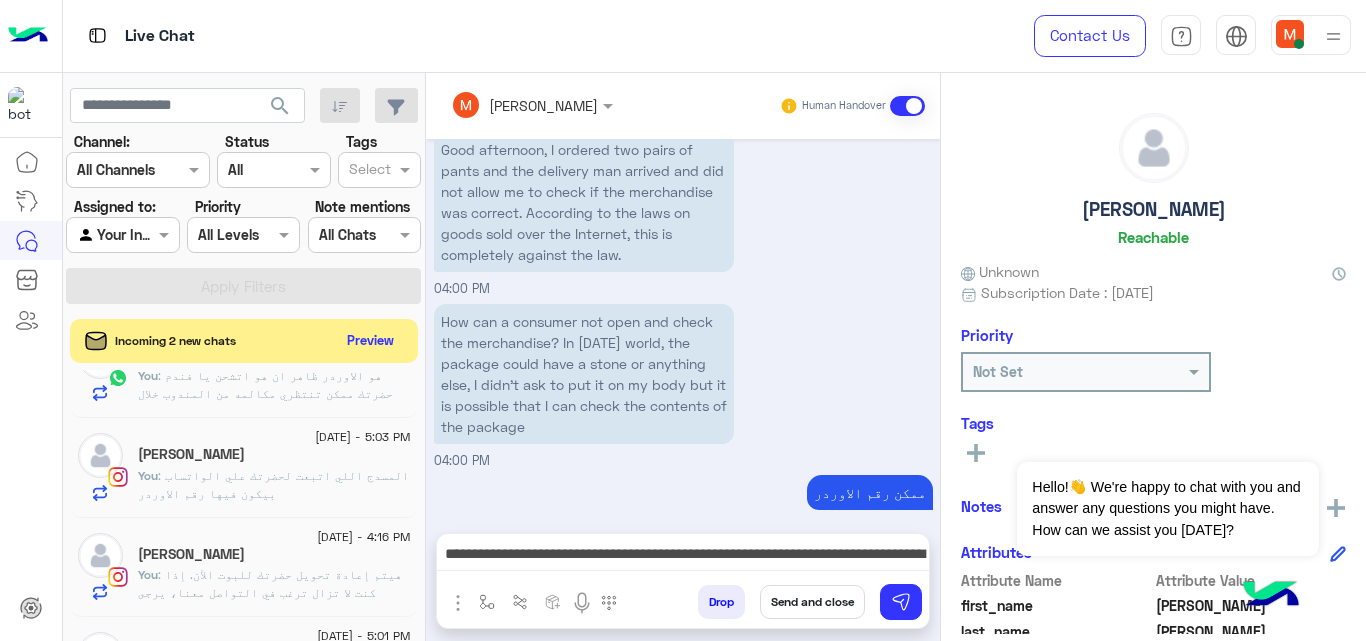 click on "Send and close" at bounding box center [812, 602] 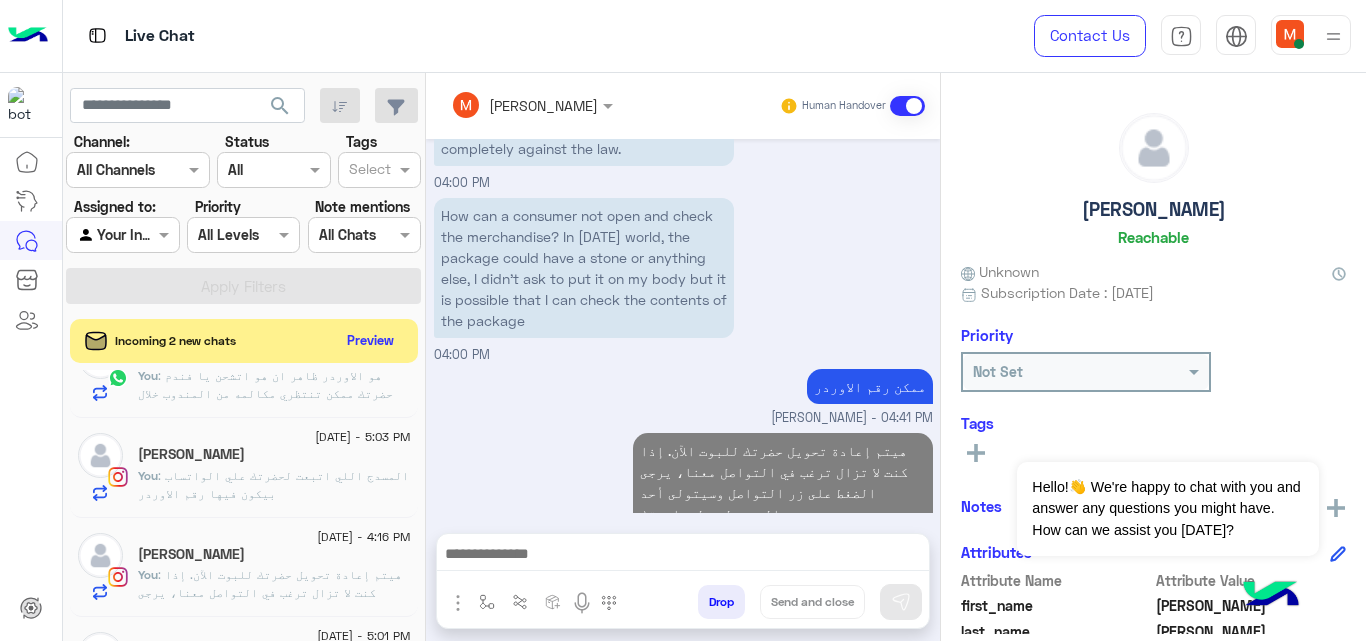scroll, scrollTop: 645, scrollLeft: 0, axis: vertical 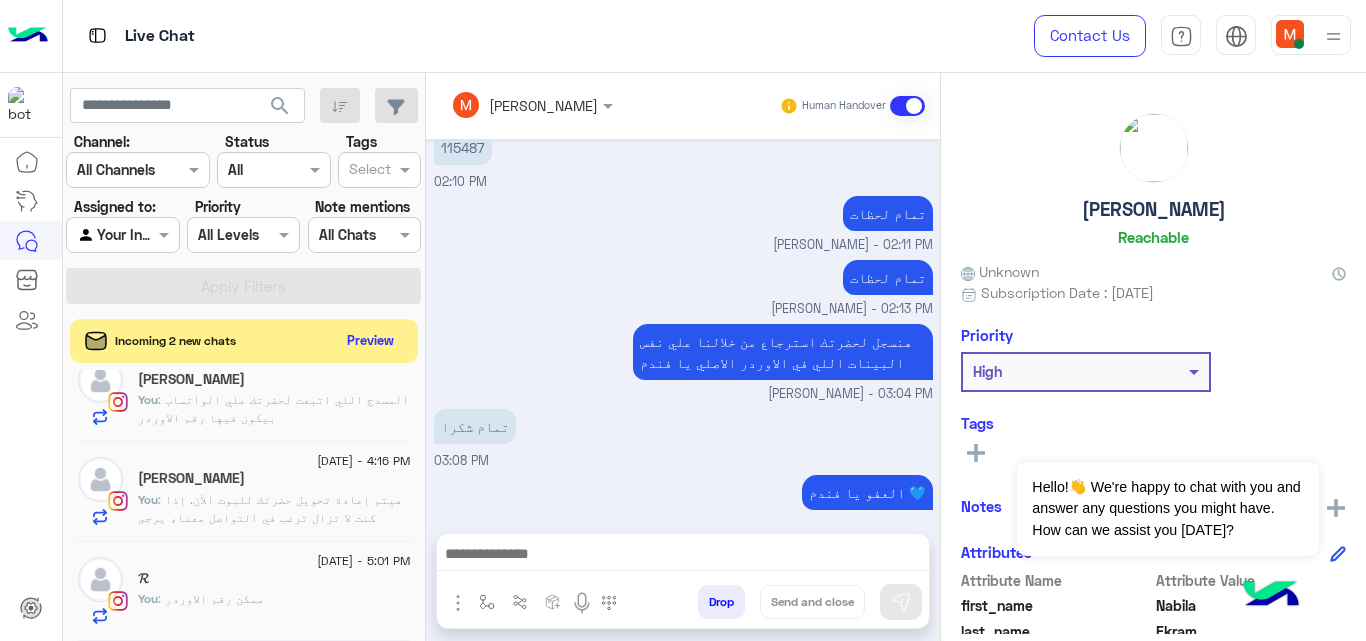 click on ": هيتم إعادة تحويل حضرتك  للبوت الآن. إذا كنت لا تزال ترغب في التواصل معنا، يرجى الضغط على زر التواصل وسيتولى أحد المسؤولين لمساعدتك" 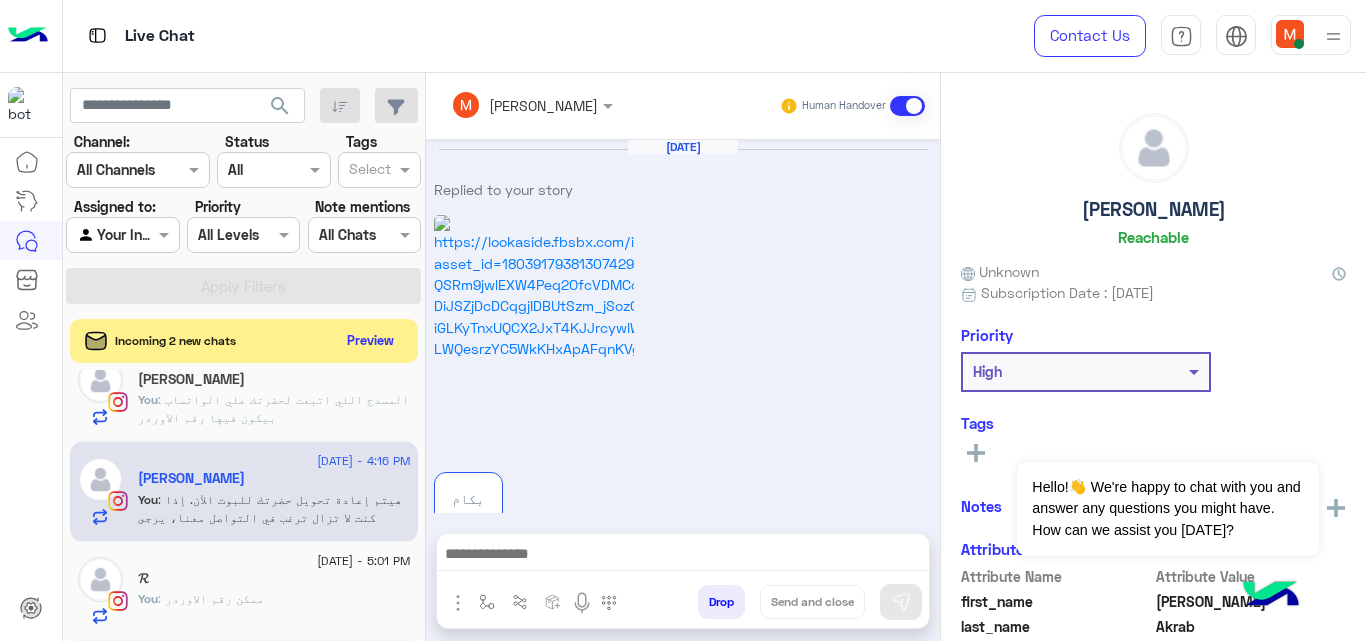scroll, scrollTop: 1678, scrollLeft: 0, axis: vertical 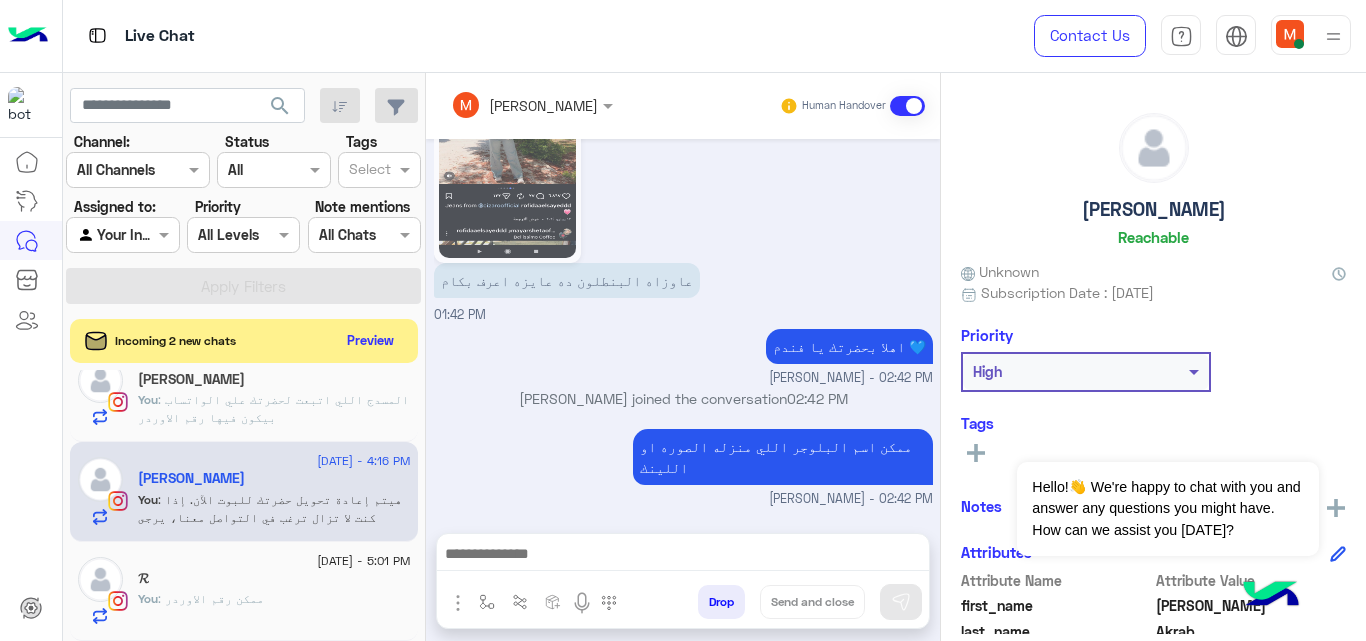 click on "You  : ممكن رقم الاوردر" 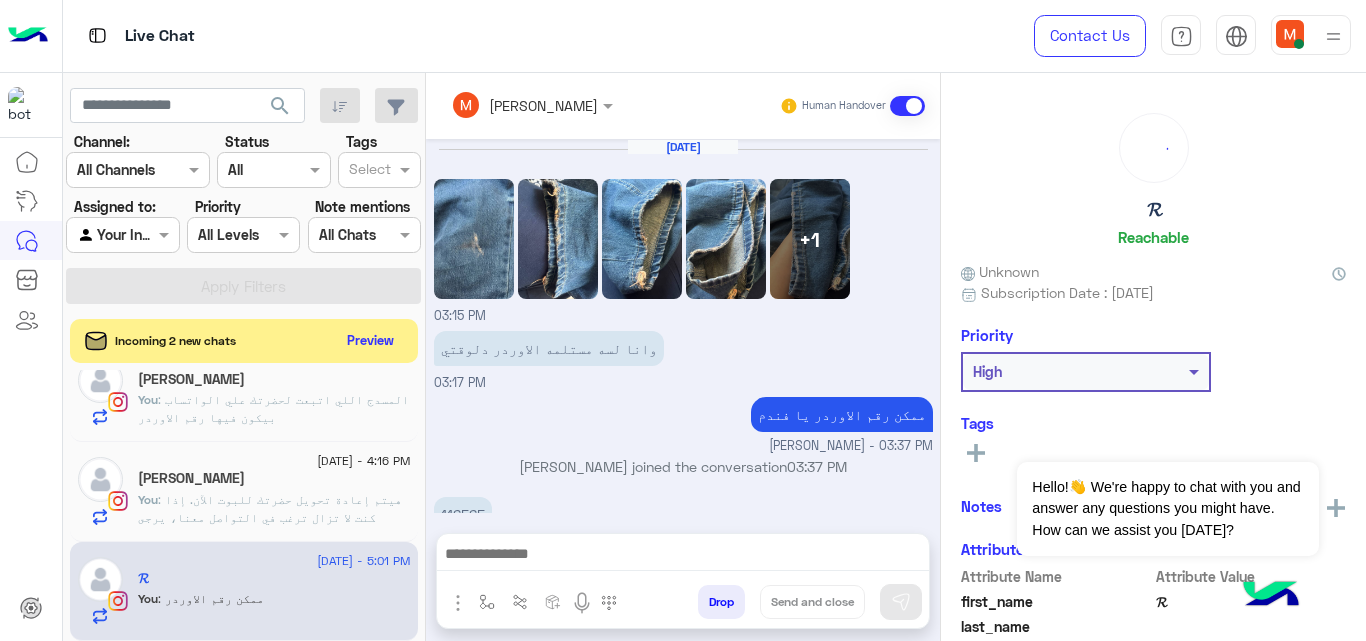 scroll, scrollTop: 477, scrollLeft: 0, axis: vertical 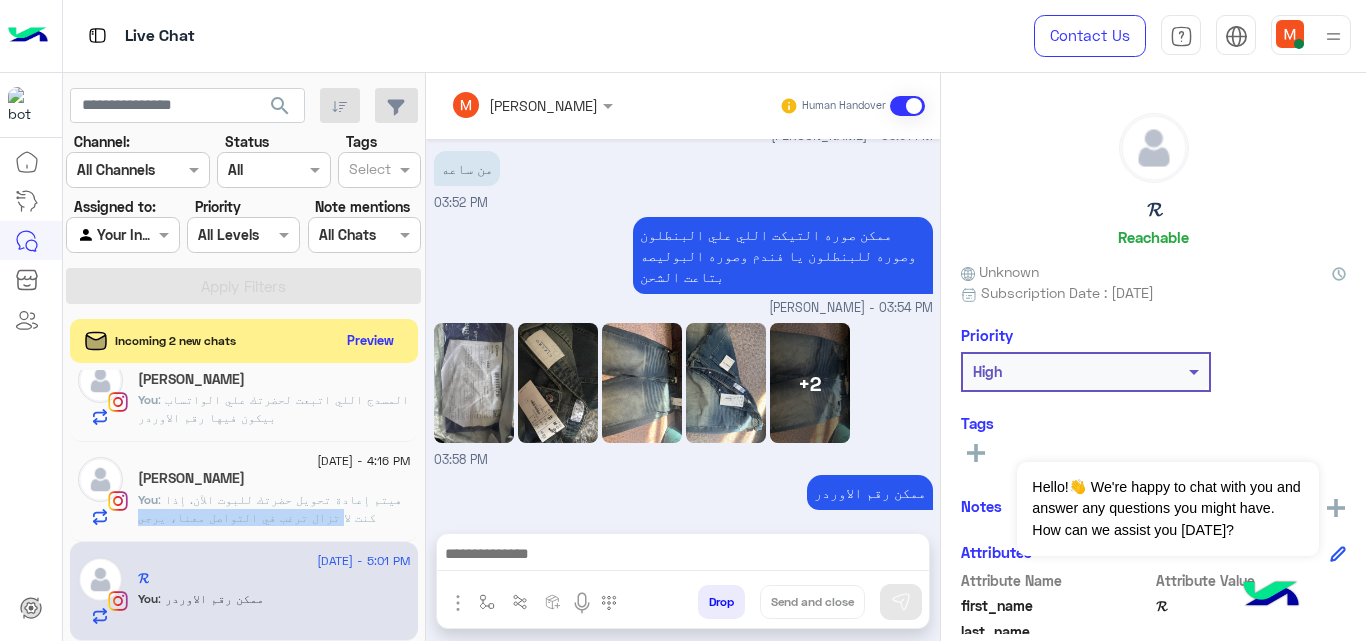 drag, startPoint x: 416, startPoint y: 538, endPoint x: 400, endPoint y: 506, distance: 35.77709 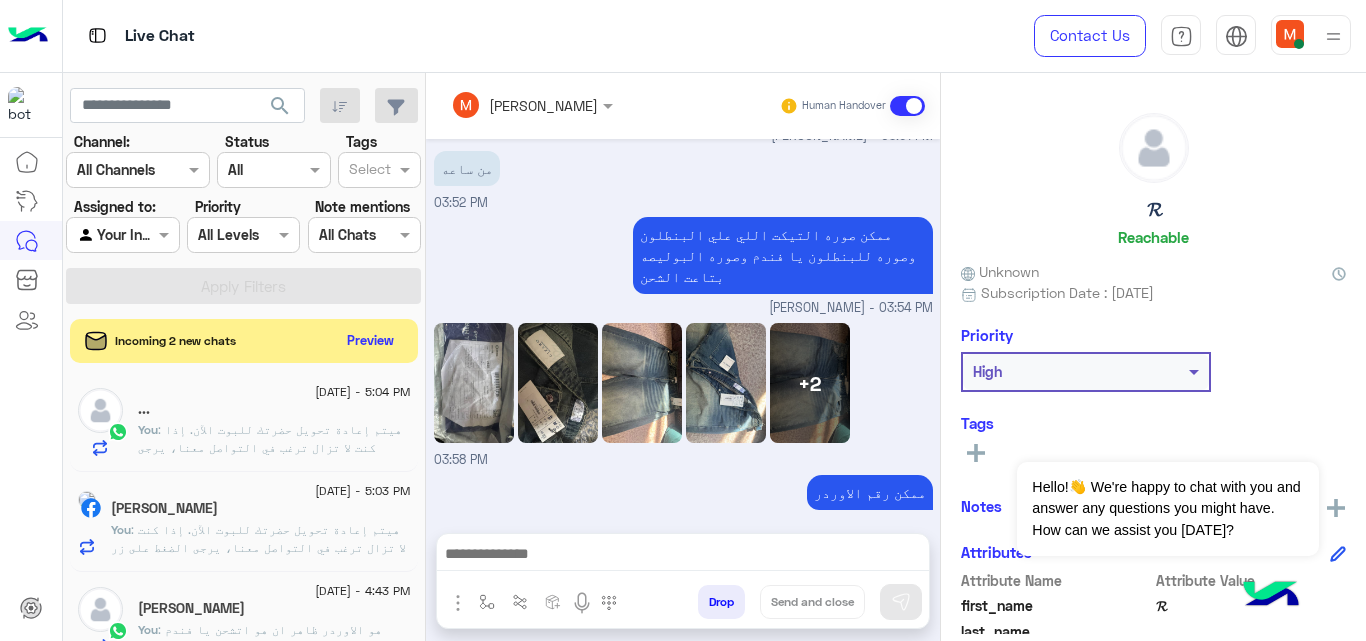 scroll, scrollTop: 0, scrollLeft: 0, axis: both 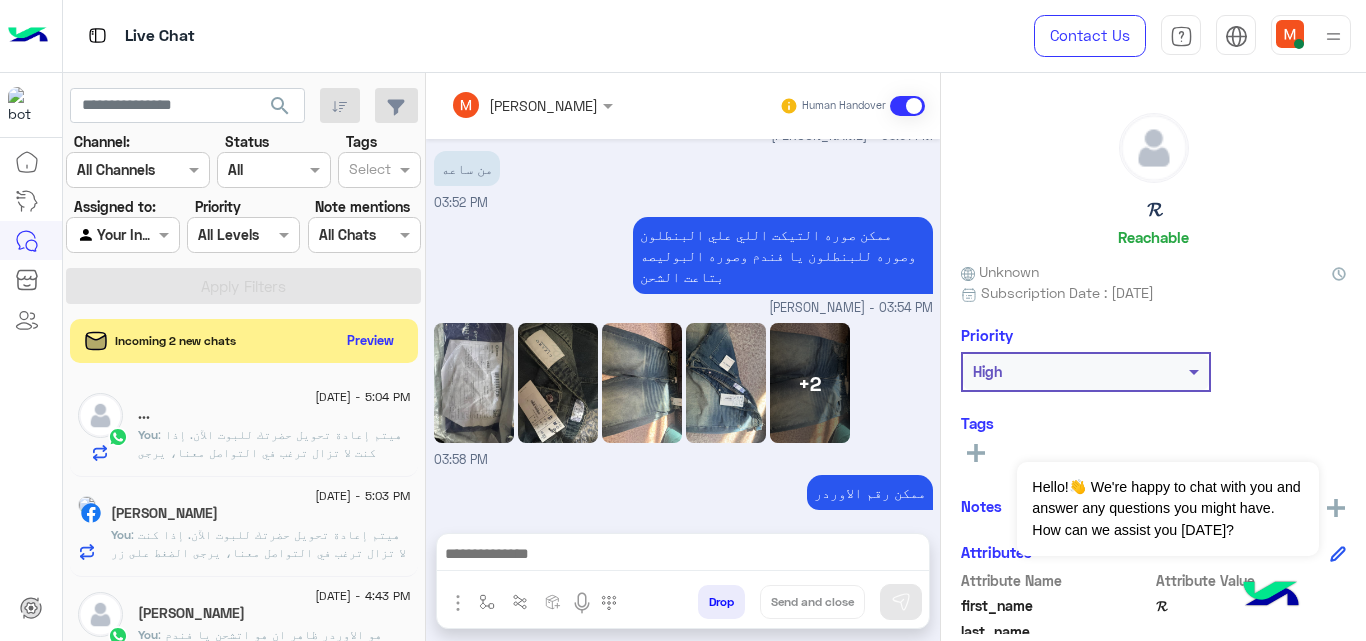 click on "Incoming 2 new chats    Preview" 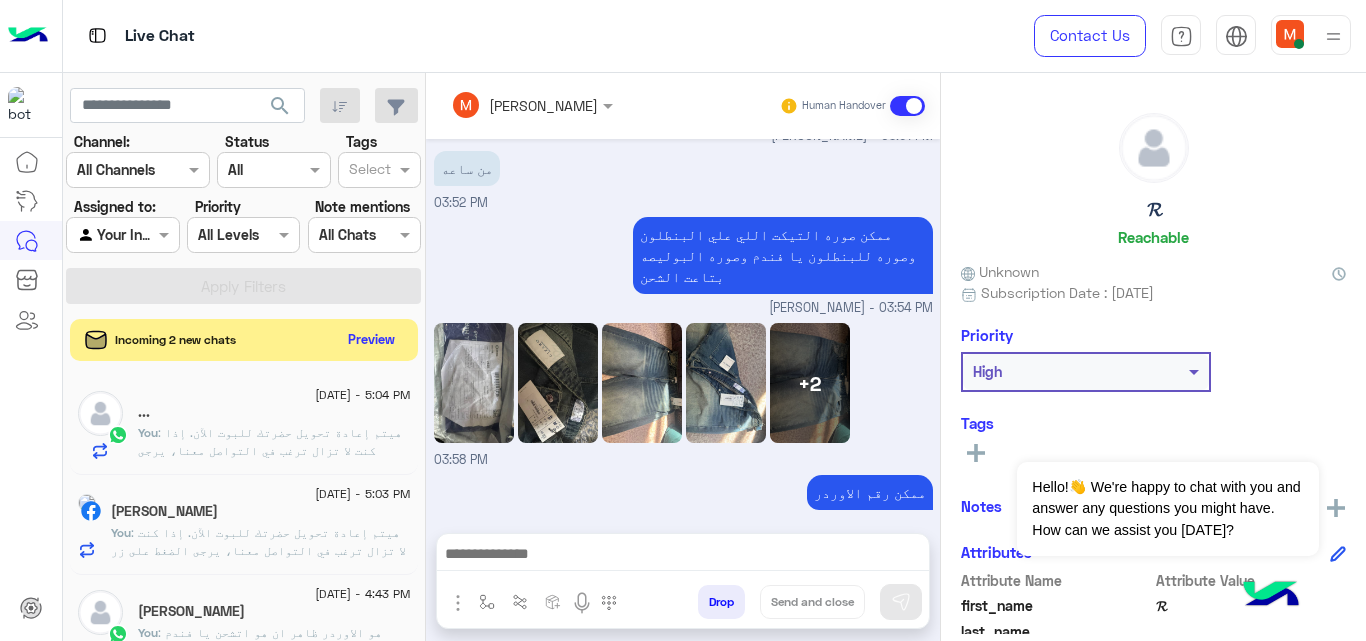 click on "Preview" 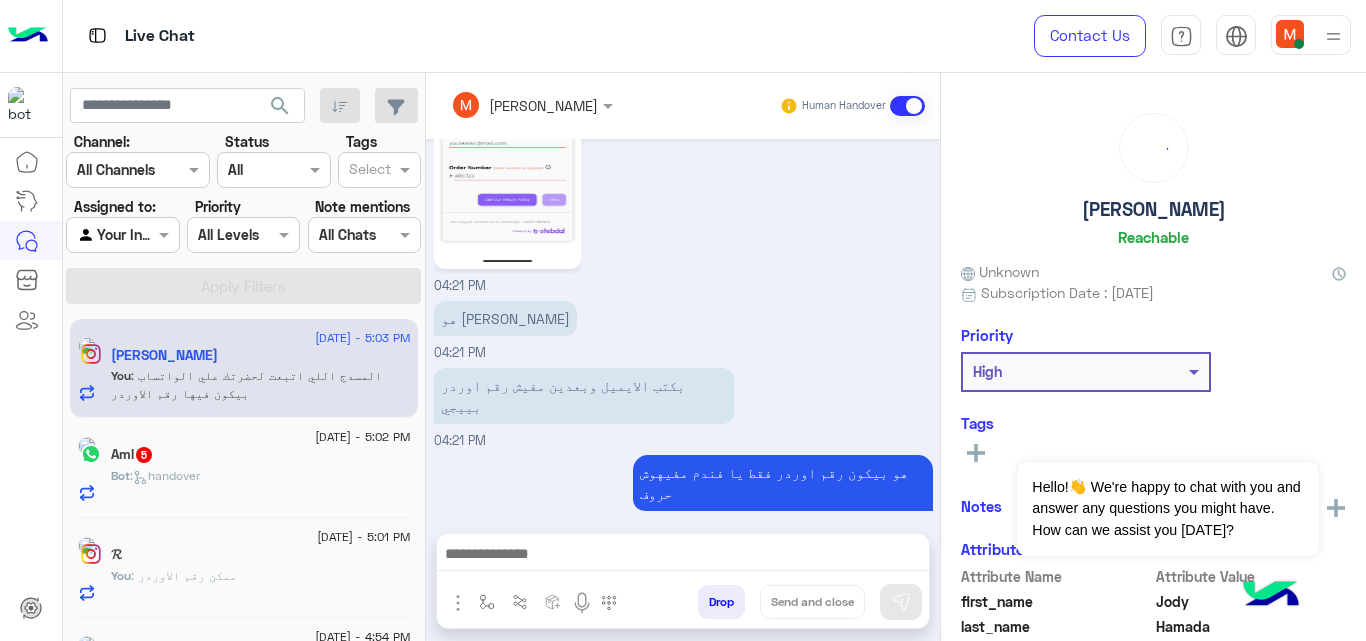 scroll, scrollTop: 630, scrollLeft: 0, axis: vertical 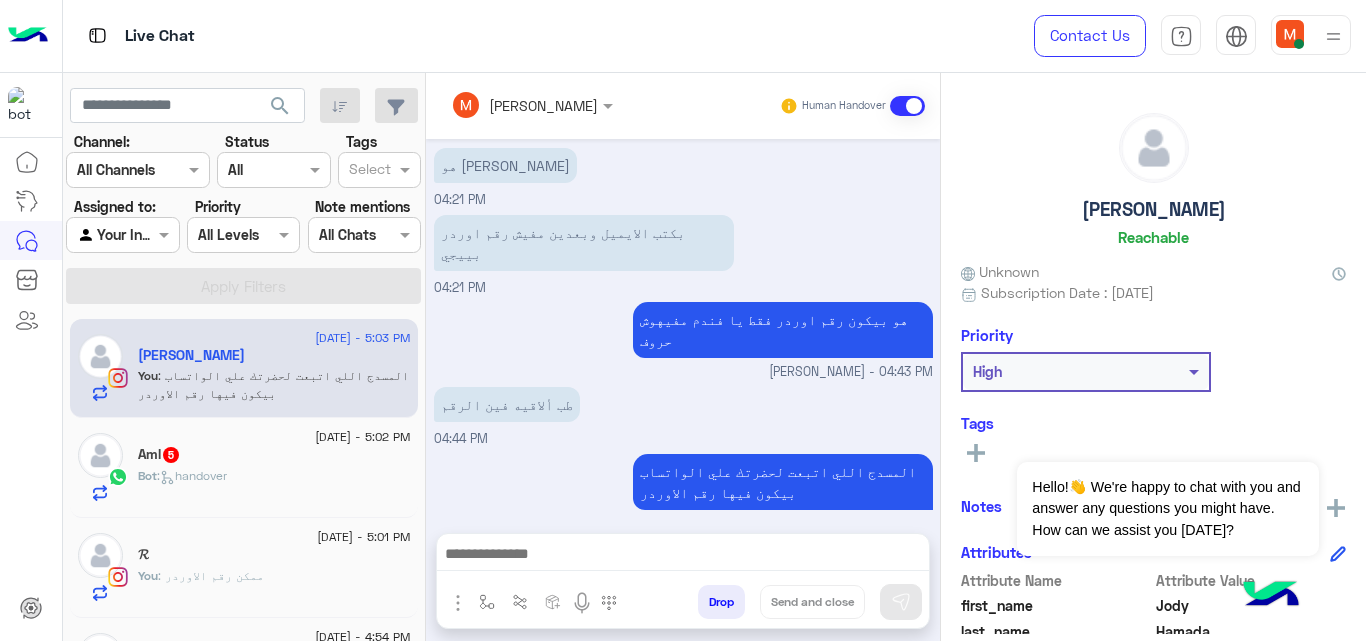 click on "Bot :   handover" 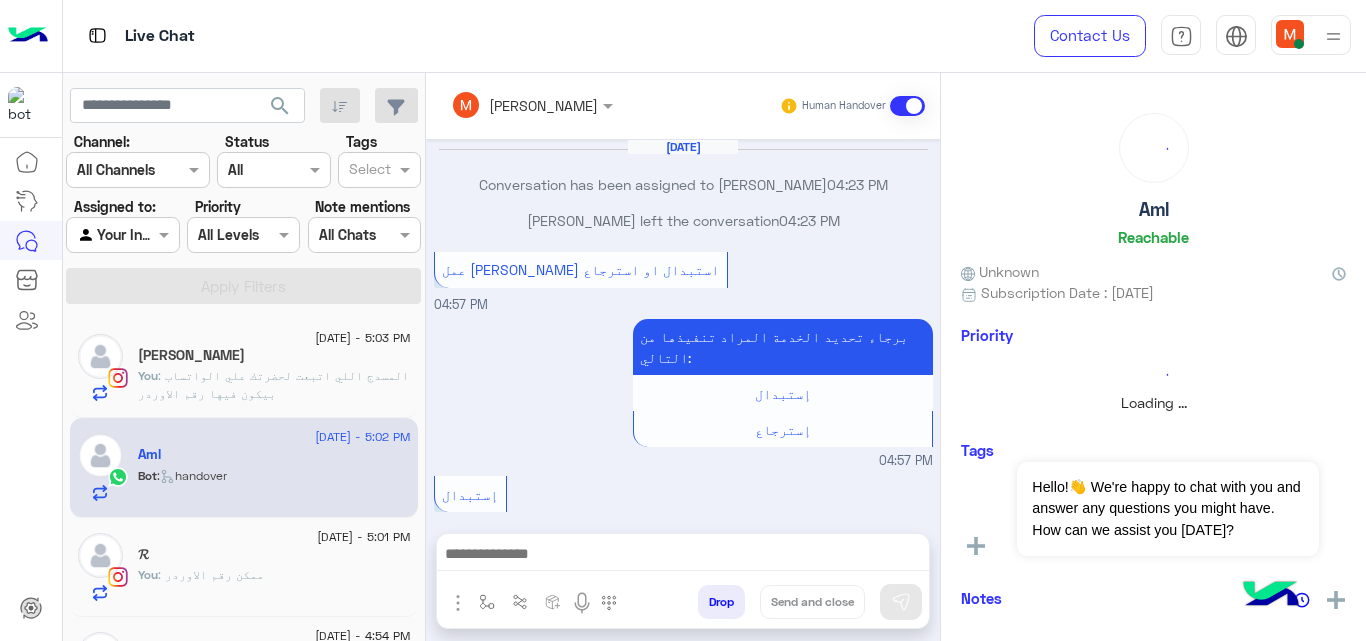 scroll, scrollTop: 810, scrollLeft: 0, axis: vertical 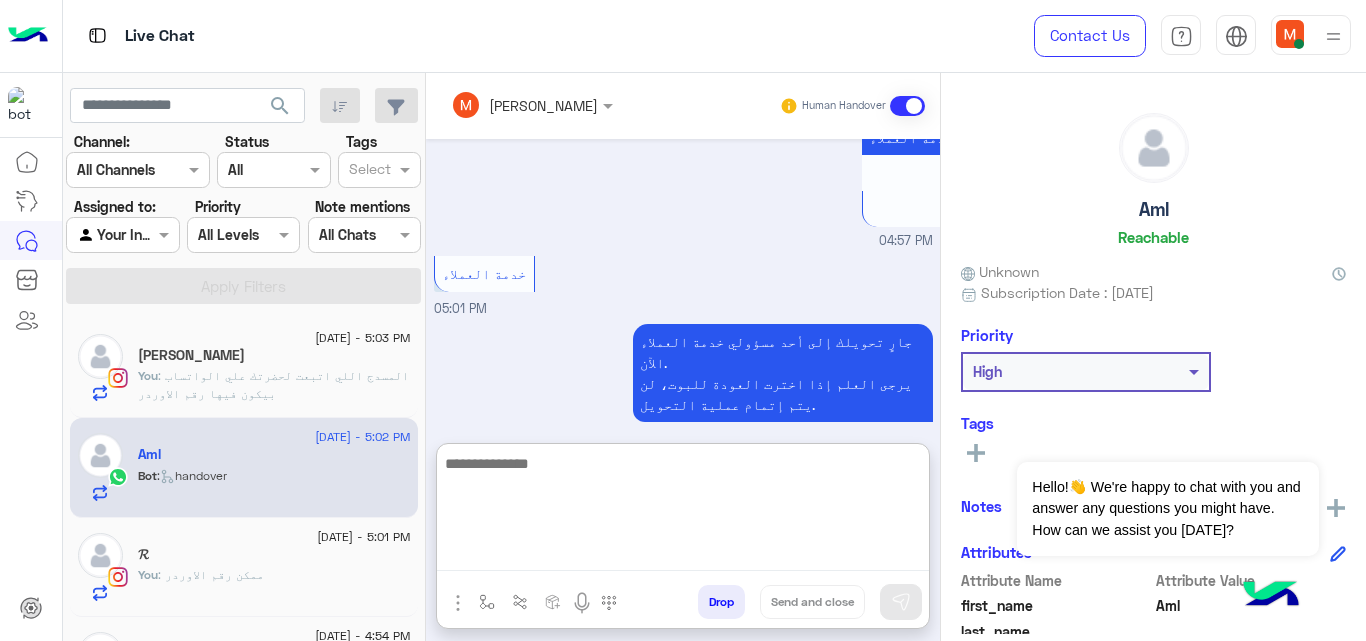 click at bounding box center [683, 511] 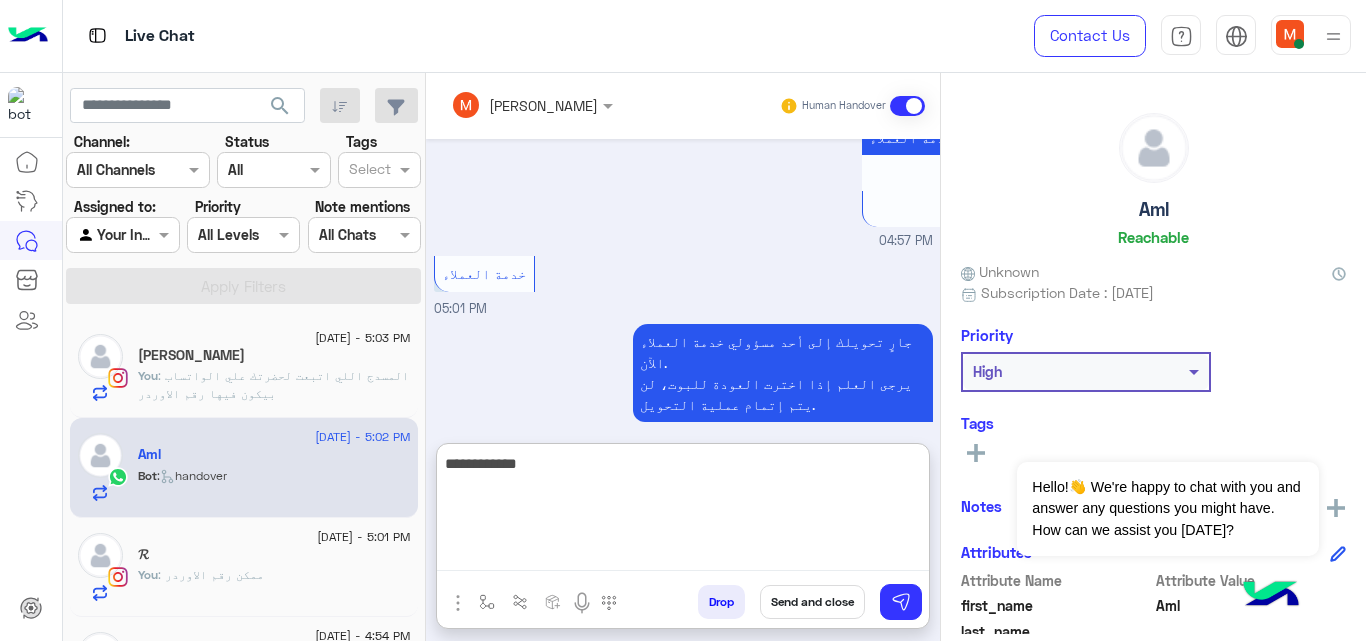 paste on "***" 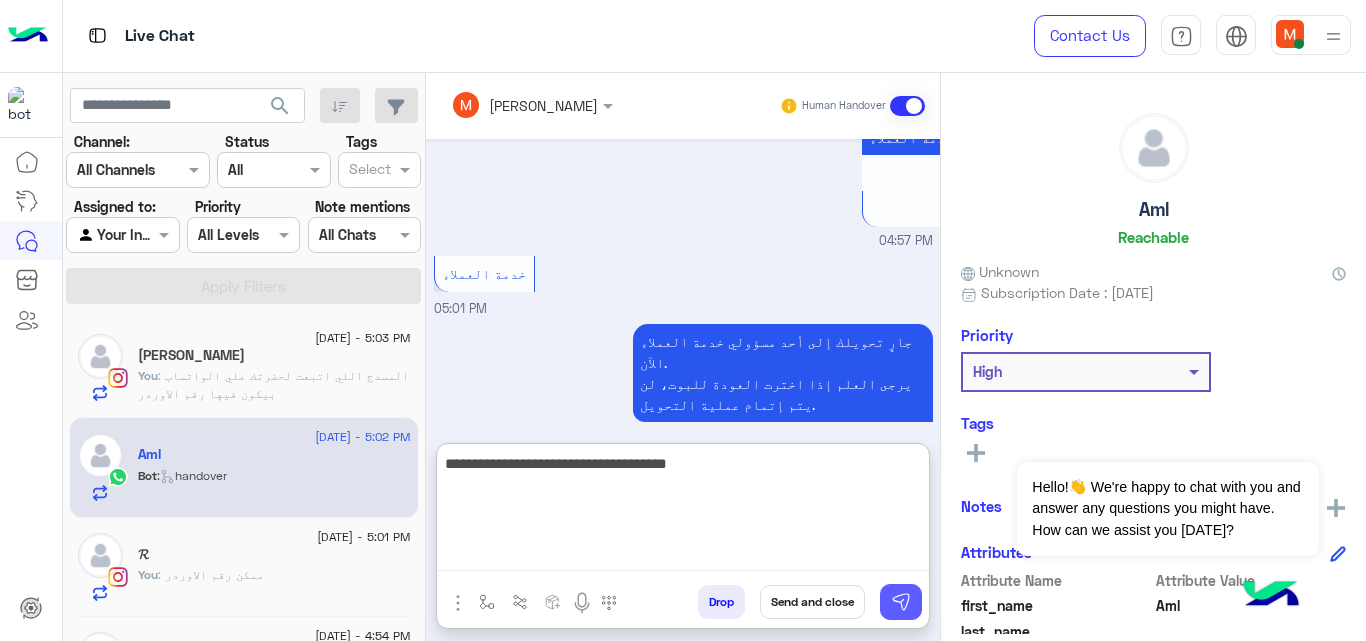 type on "**********" 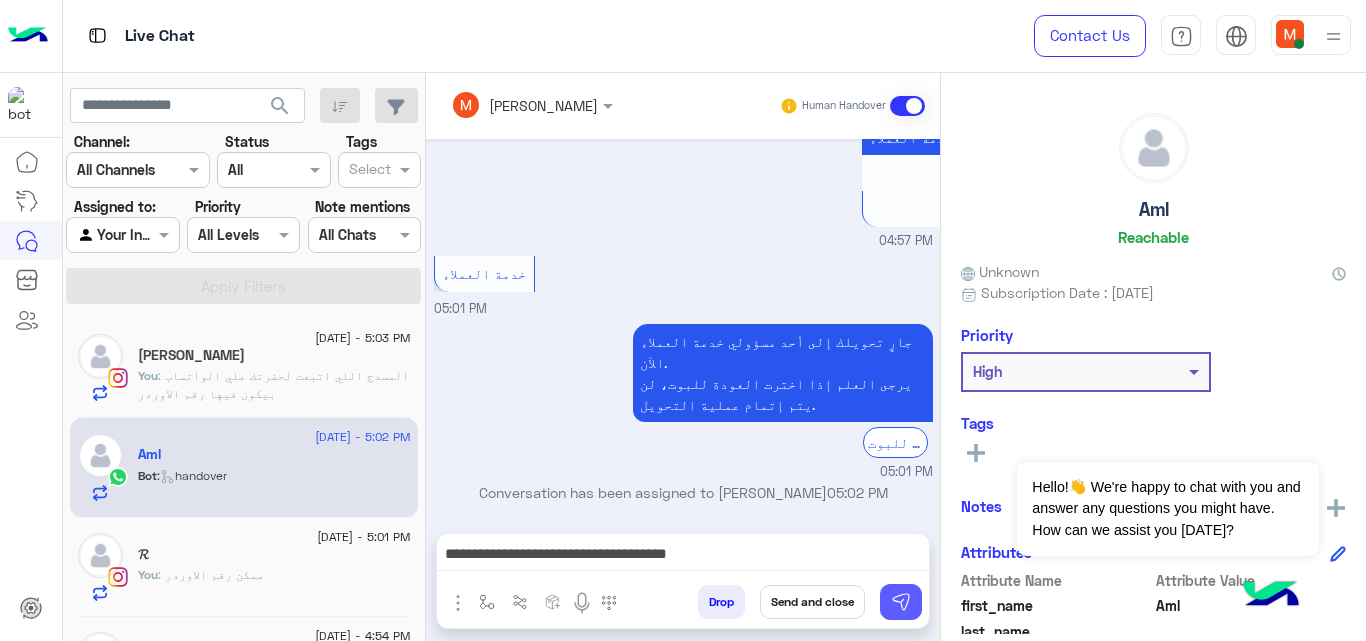 click at bounding box center (901, 602) 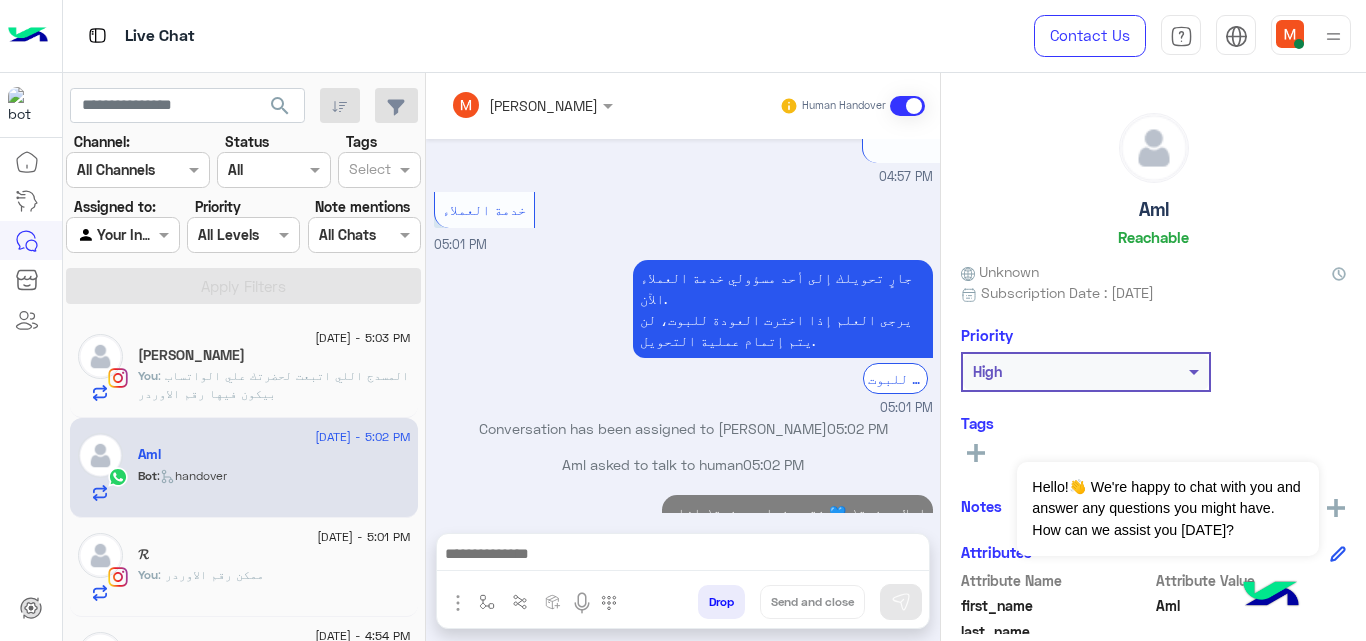 scroll, scrollTop: 910, scrollLeft: 0, axis: vertical 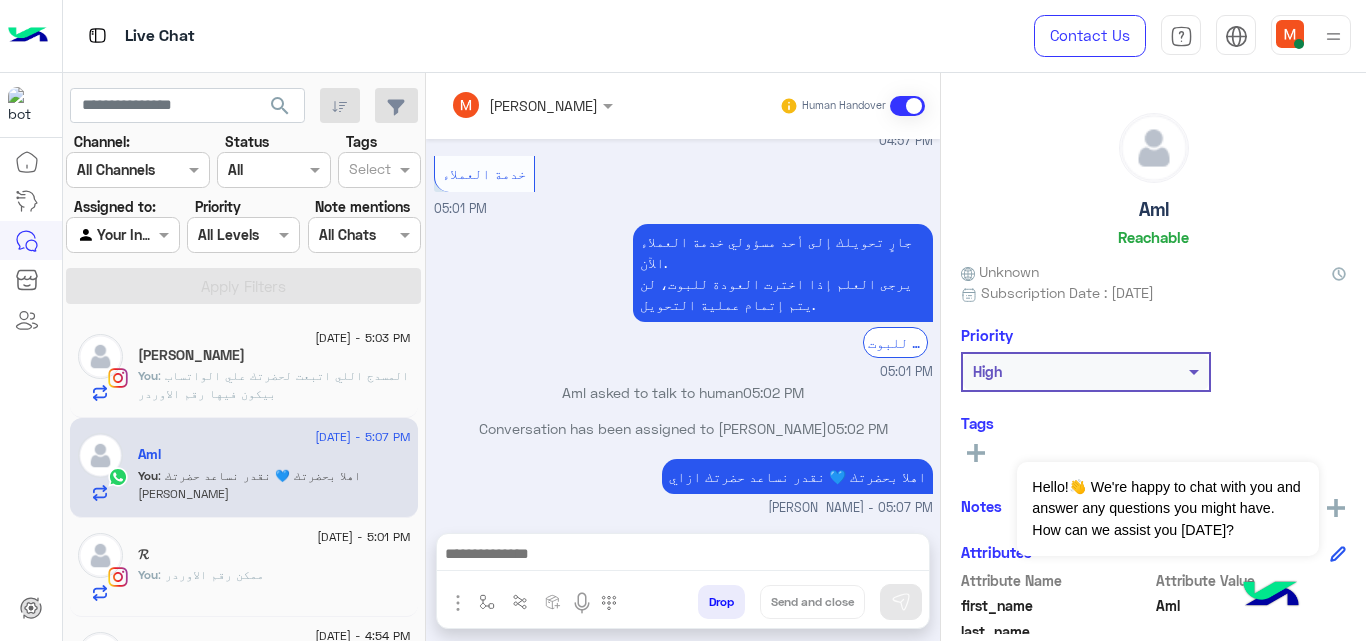 click at bounding box center [505, 105] 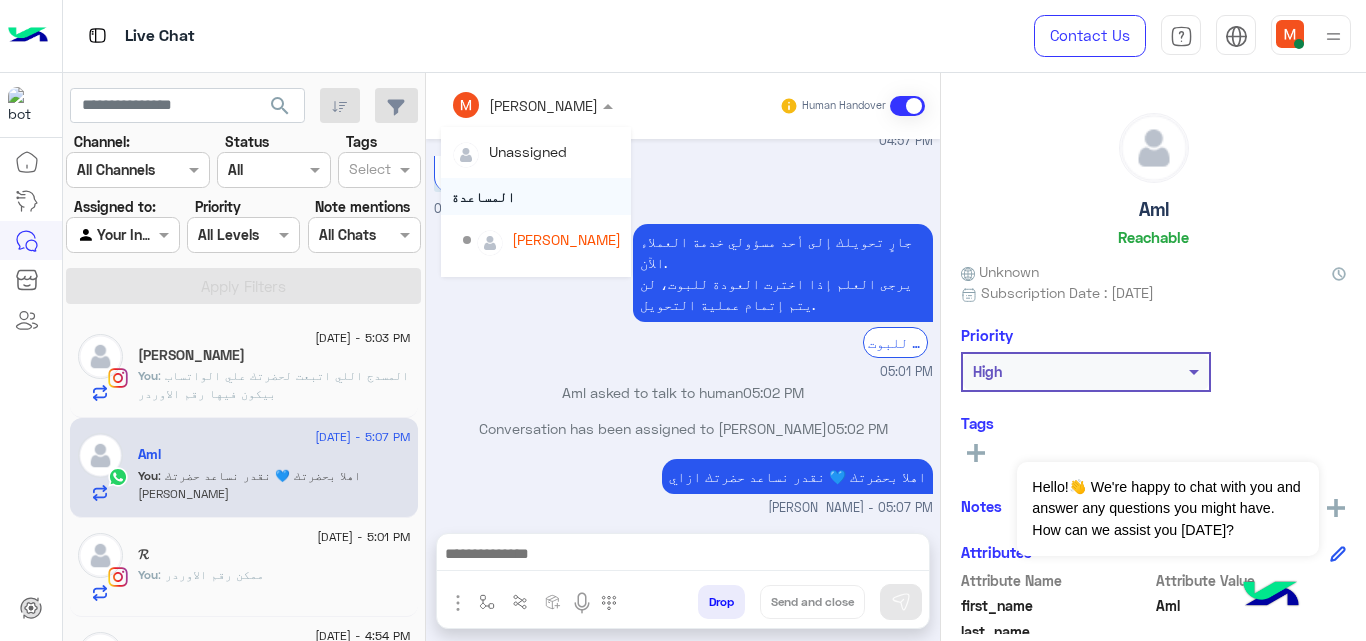 drag, startPoint x: 614, startPoint y: 181, endPoint x: 595, endPoint y: 207, distance: 32.202484 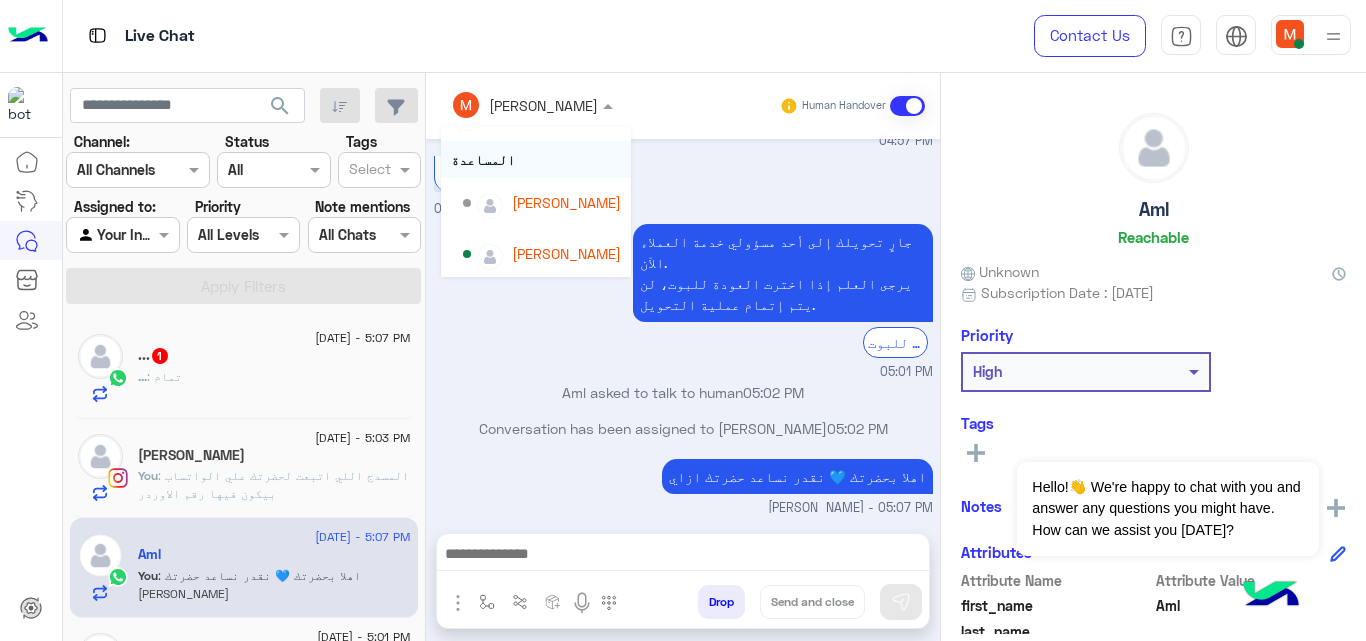 scroll, scrollTop: 0, scrollLeft: 0, axis: both 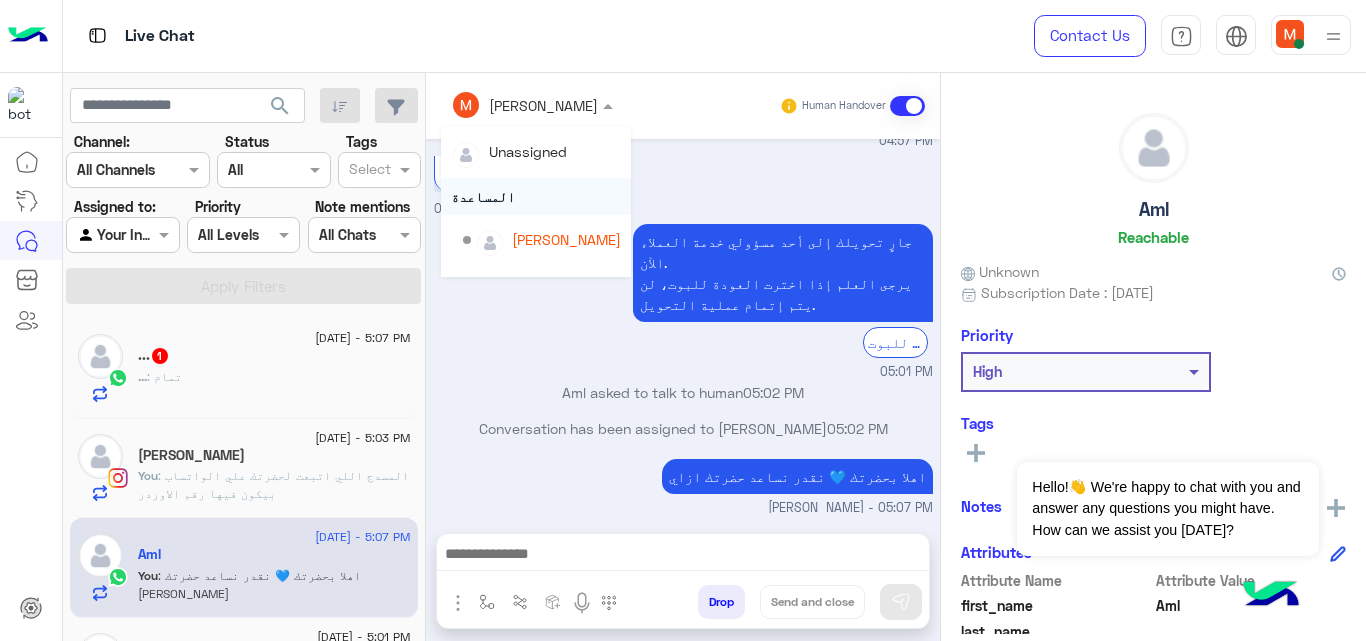 click on "اهلا بحضرتك 💙 نقدر نساعد حضرتك [PERSON_NAME] -  05:07 PM" at bounding box center [683, 486] 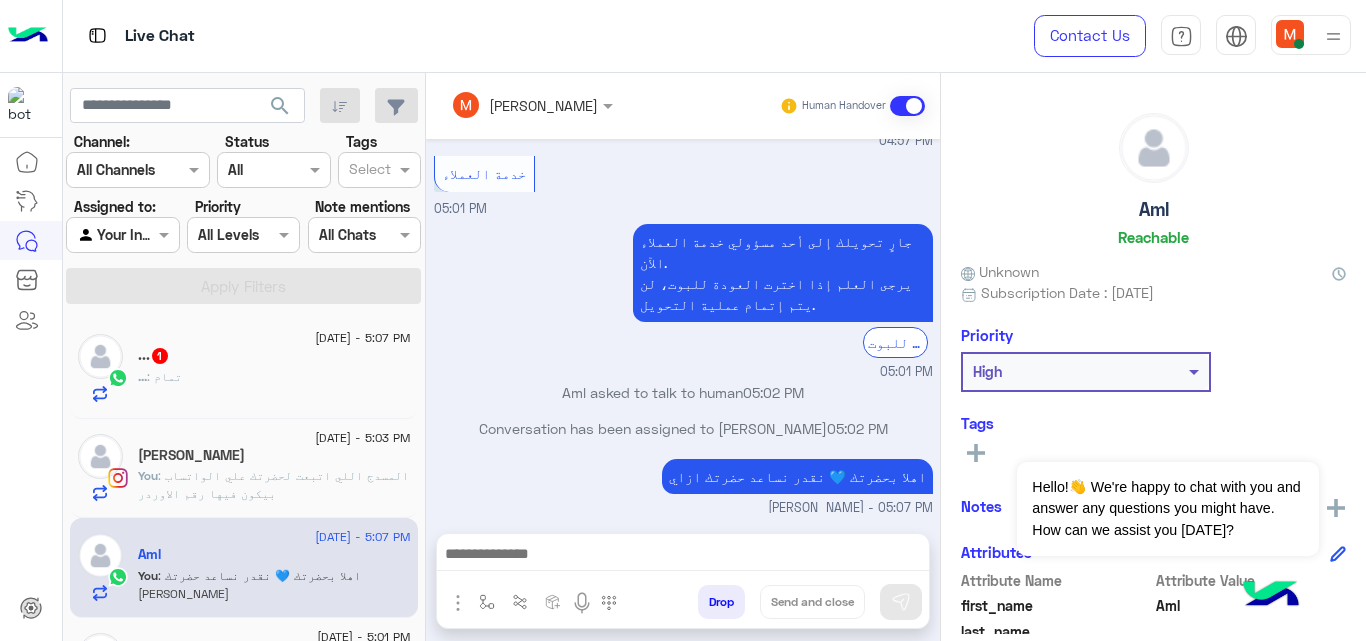 click on "...   1" 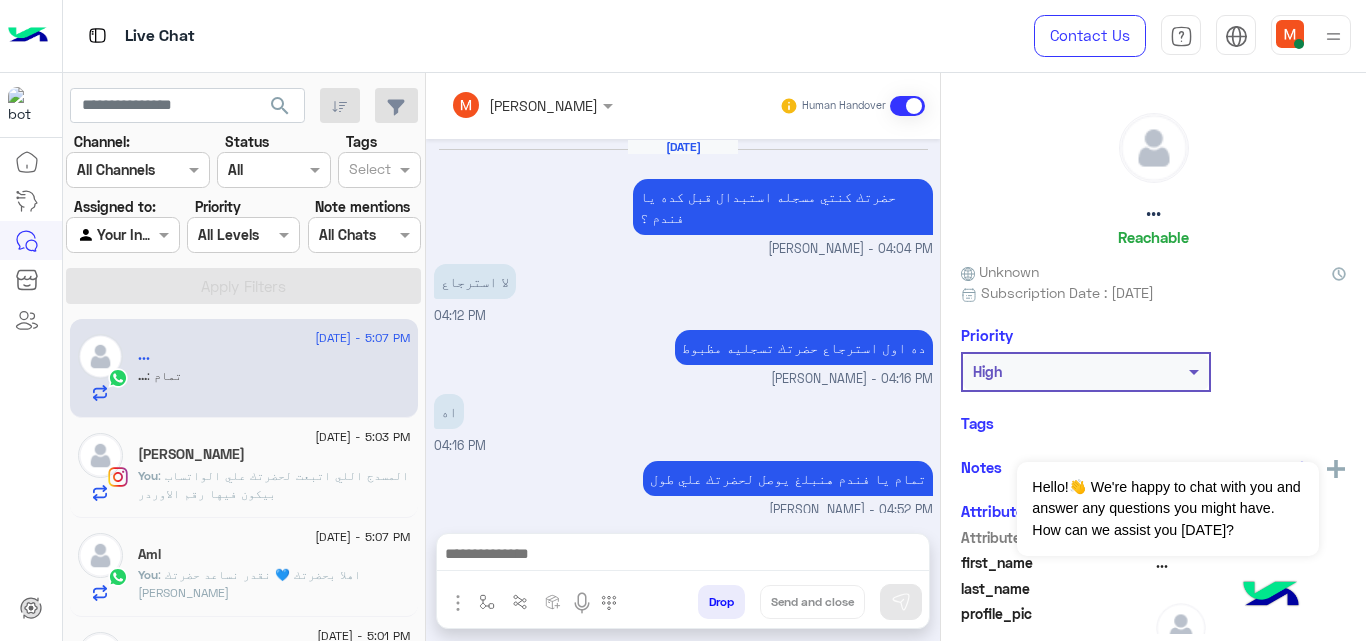 scroll, scrollTop: 372, scrollLeft: 0, axis: vertical 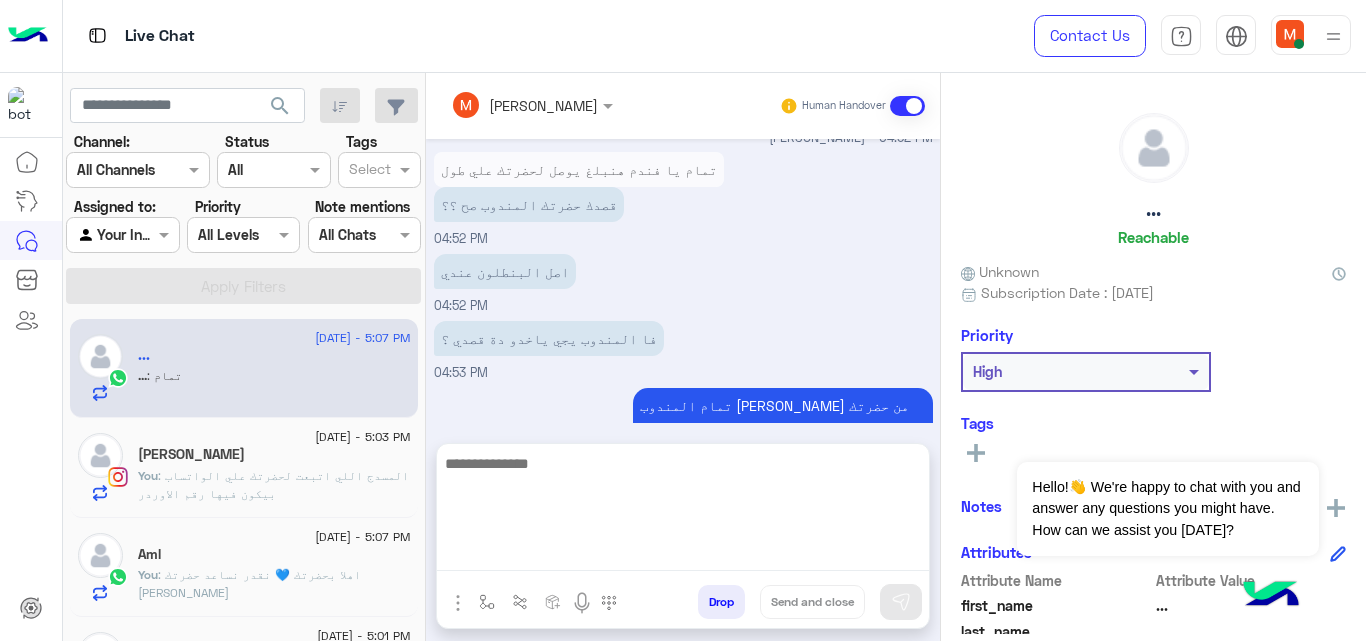 click at bounding box center [683, 511] 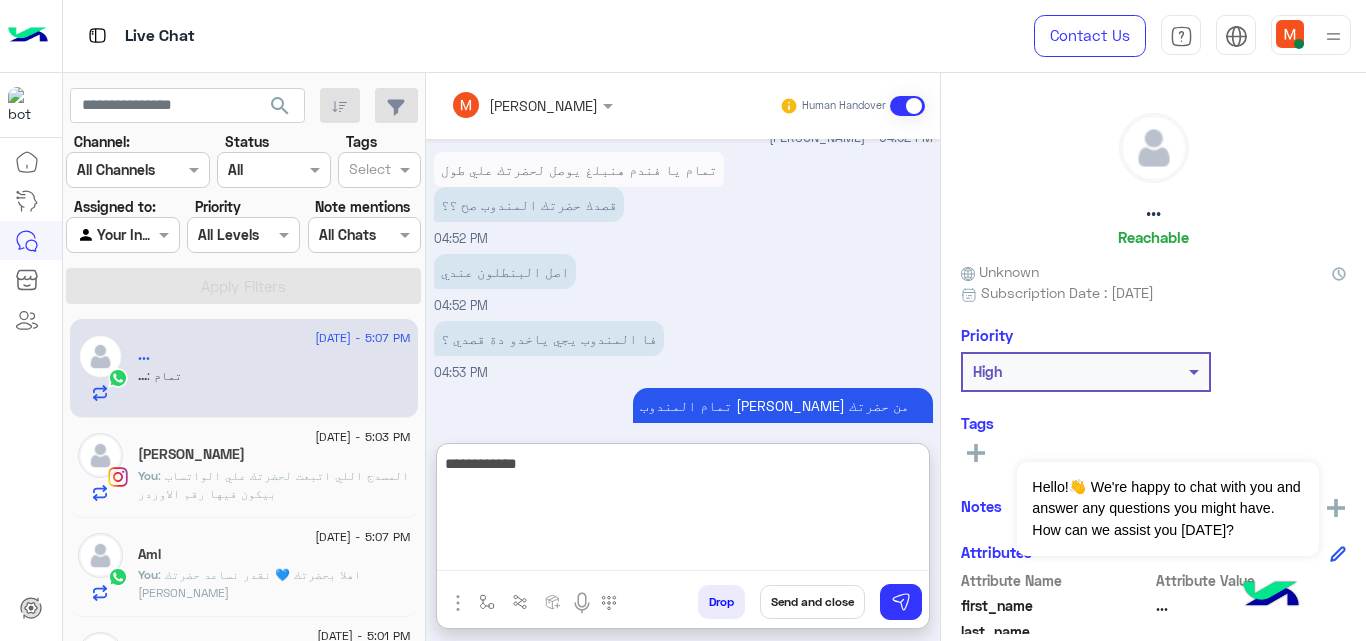 paste on "**" 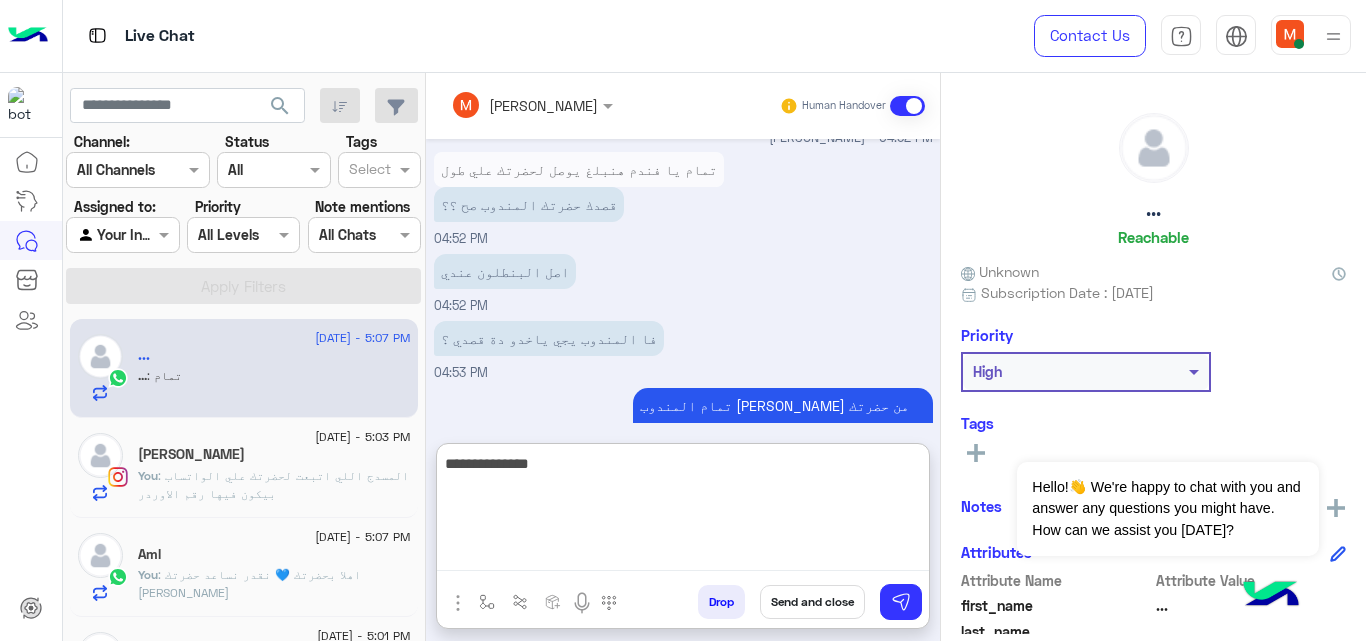 type on "**********" 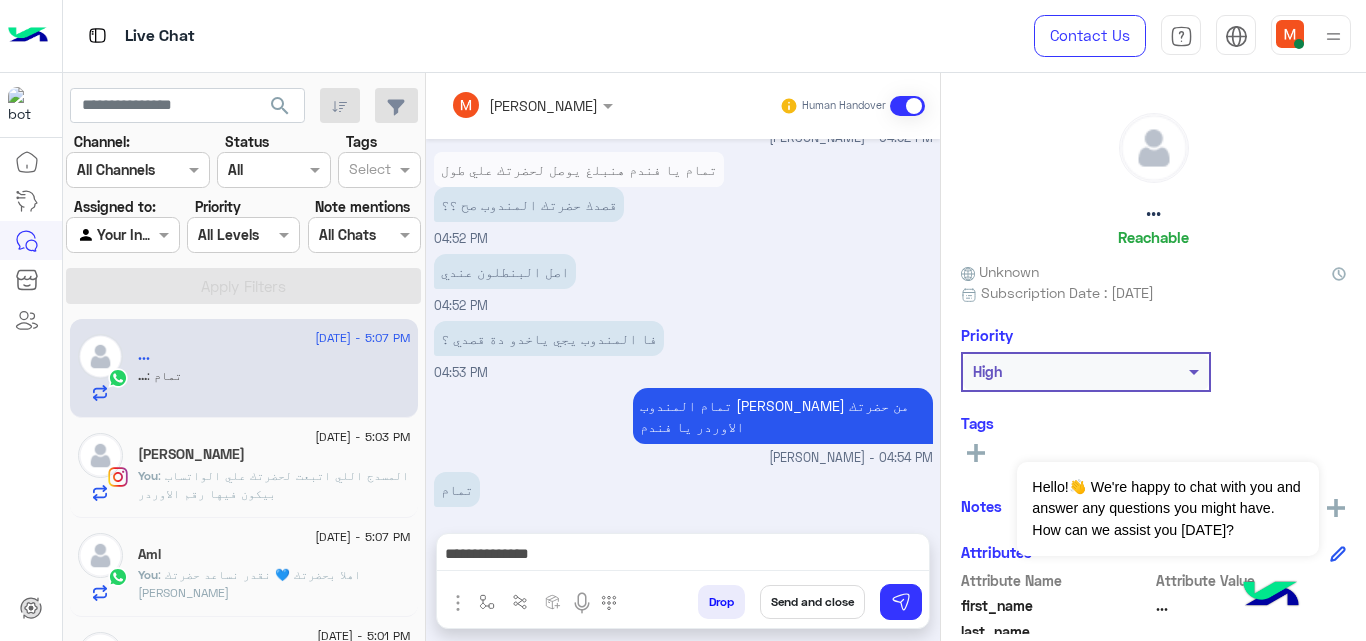 click on "Send and close" at bounding box center [812, 602] 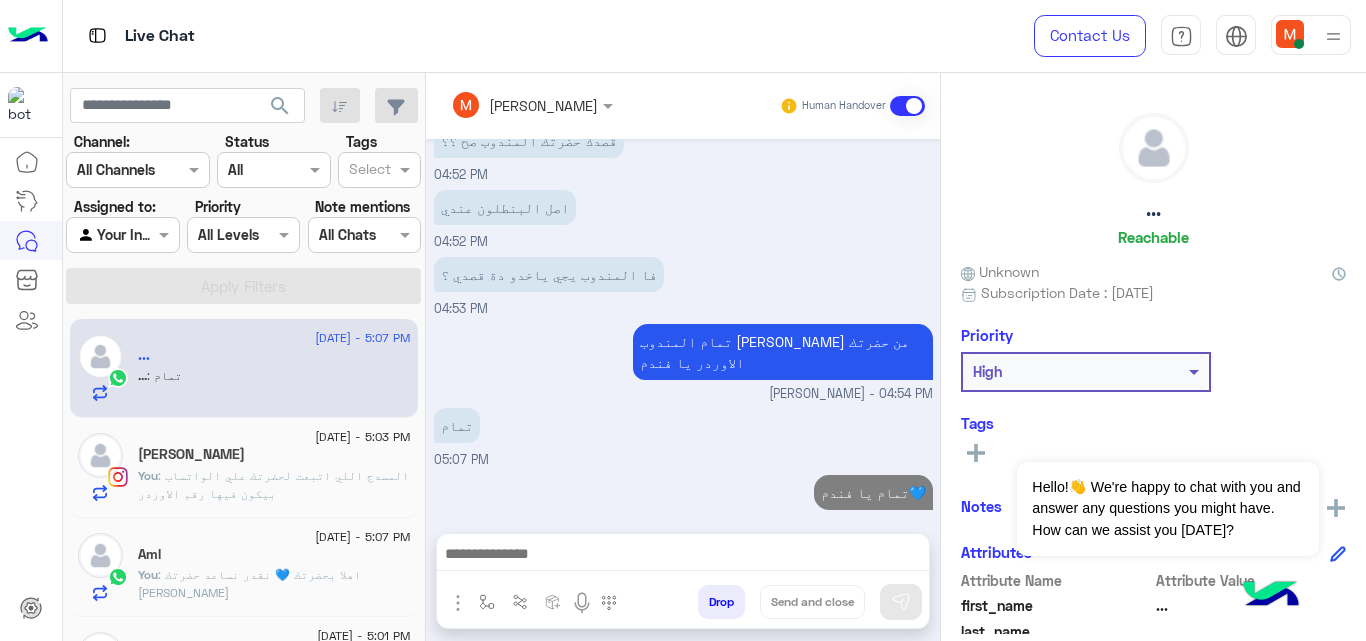scroll, scrollTop: 473, scrollLeft: 0, axis: vertical 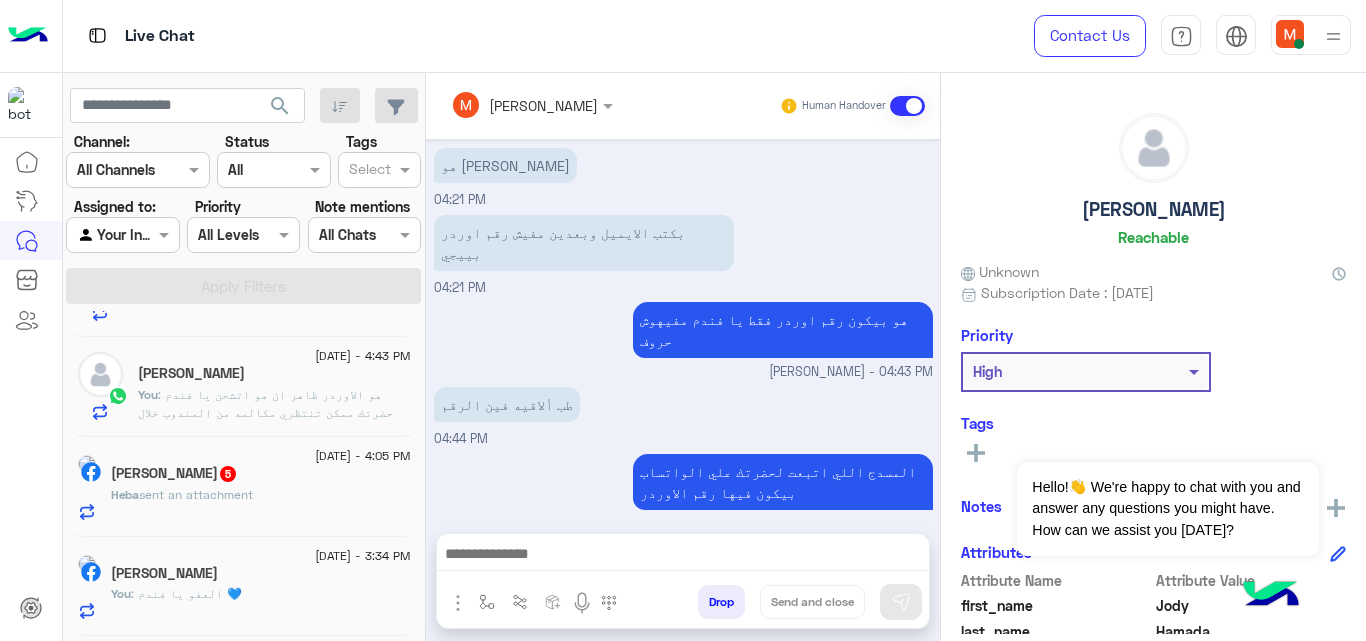 click on "Heba  sent an attachment" 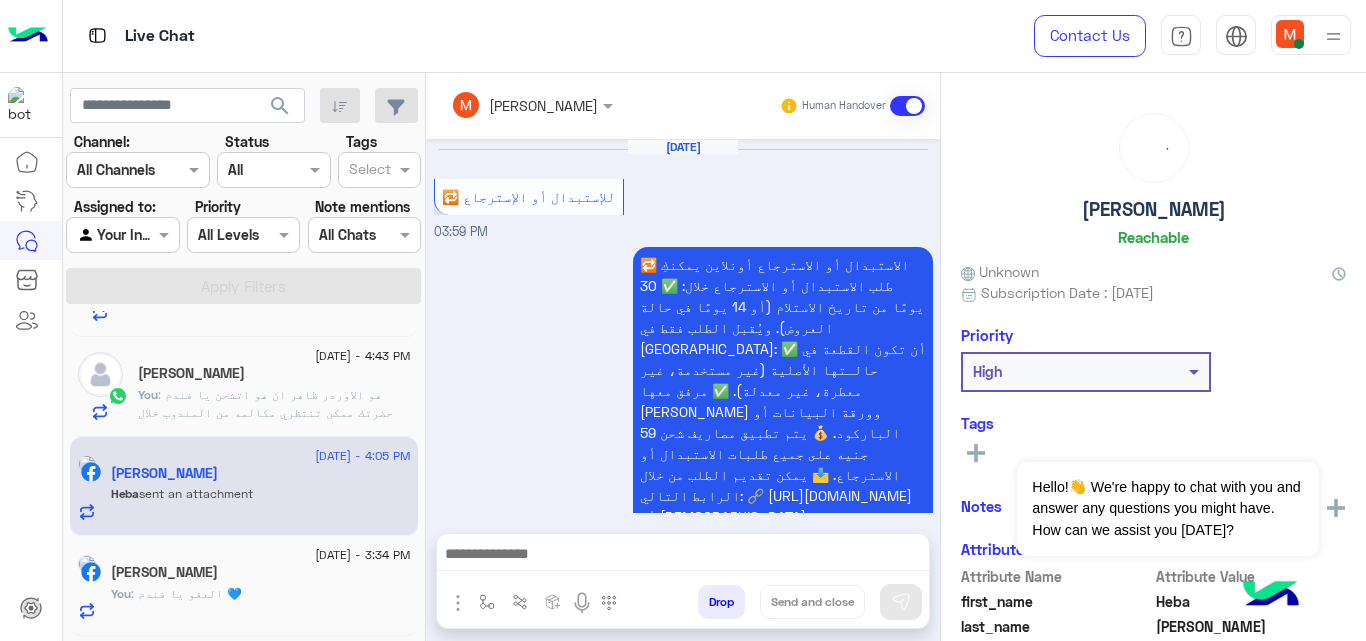 scroll, scrollTop: 1278, scrollLeft: 0, axis: vertical 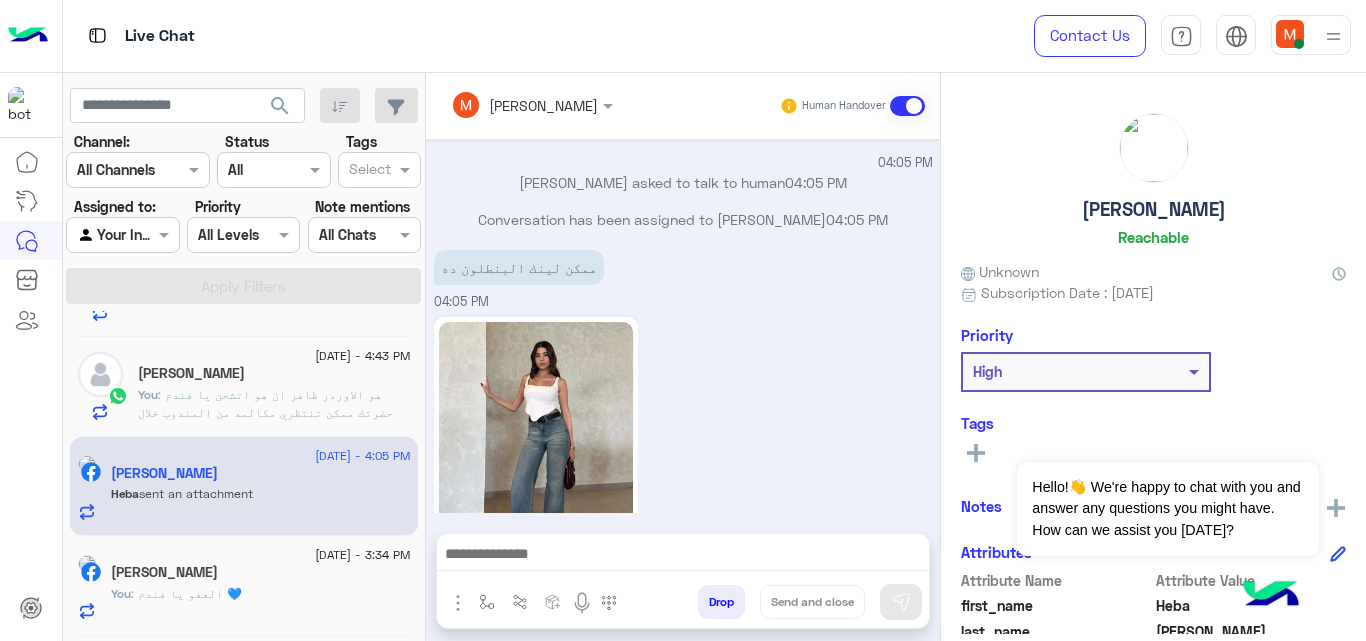 drag, startPoint x: 932, startPoint y: 454, endPoint x: 933, endPoint y: 417, distance: 37.01351 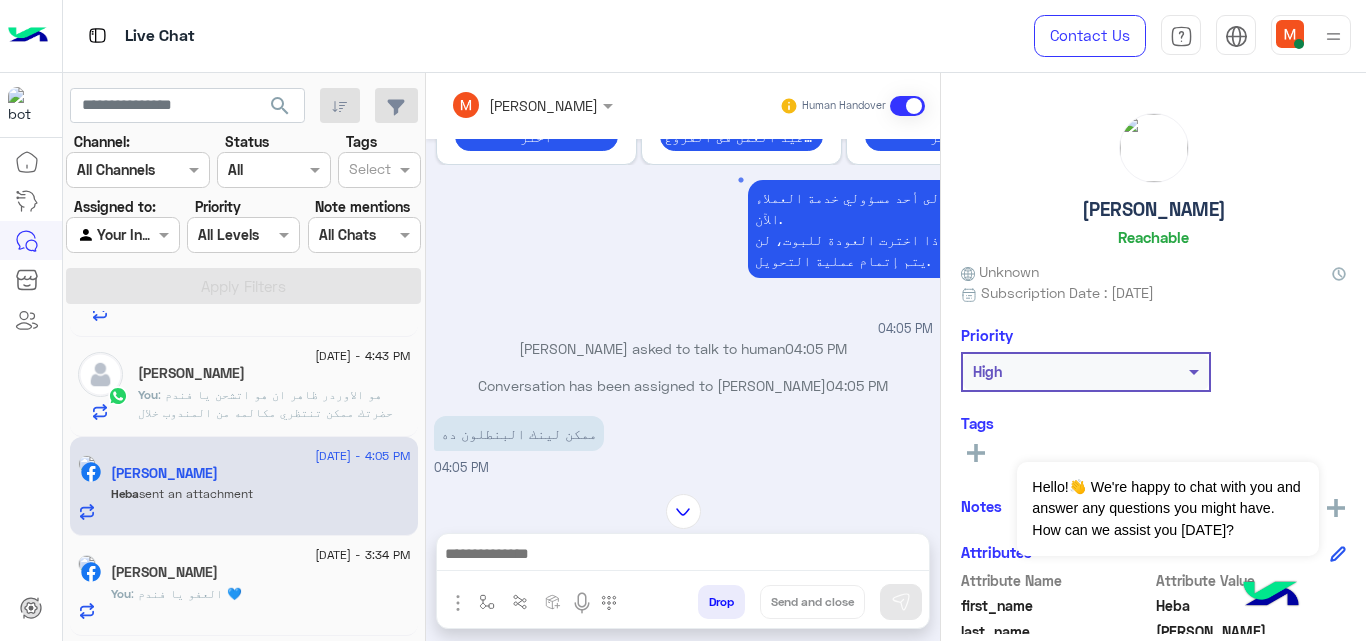 scroll, scrollTop: 1104, scrollLeft: 0, axis: vertical 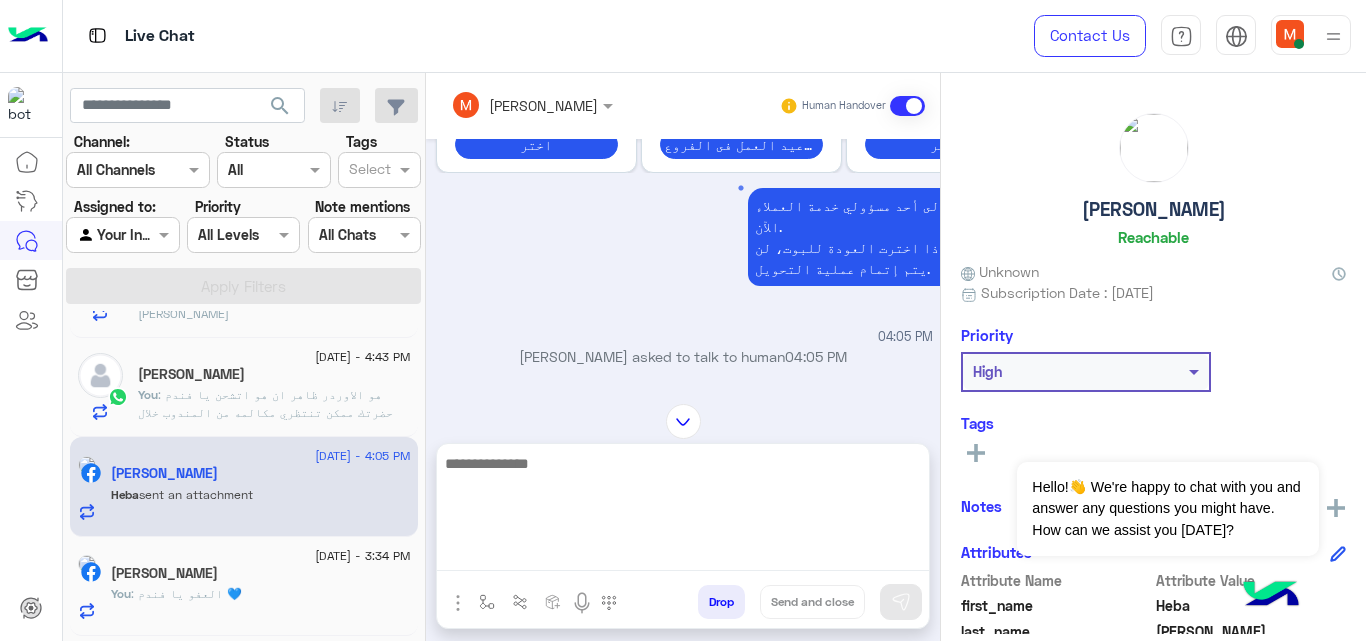 click at bounding box center (683, 511) 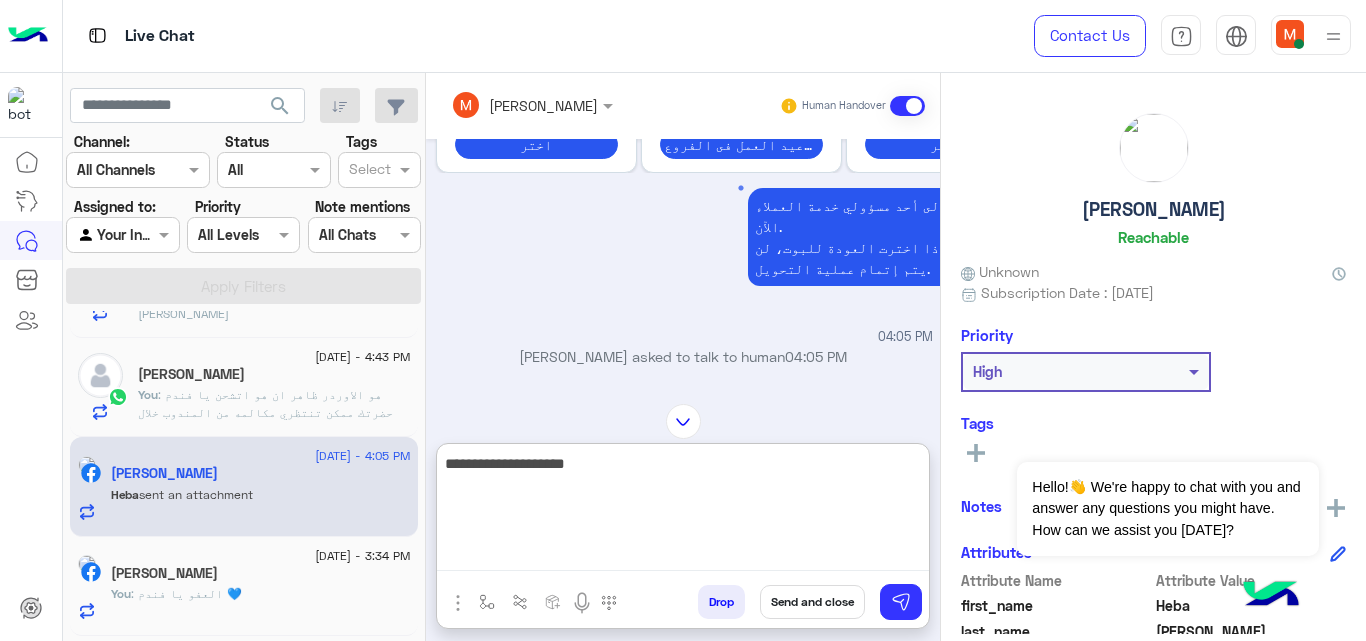 paste on "**" 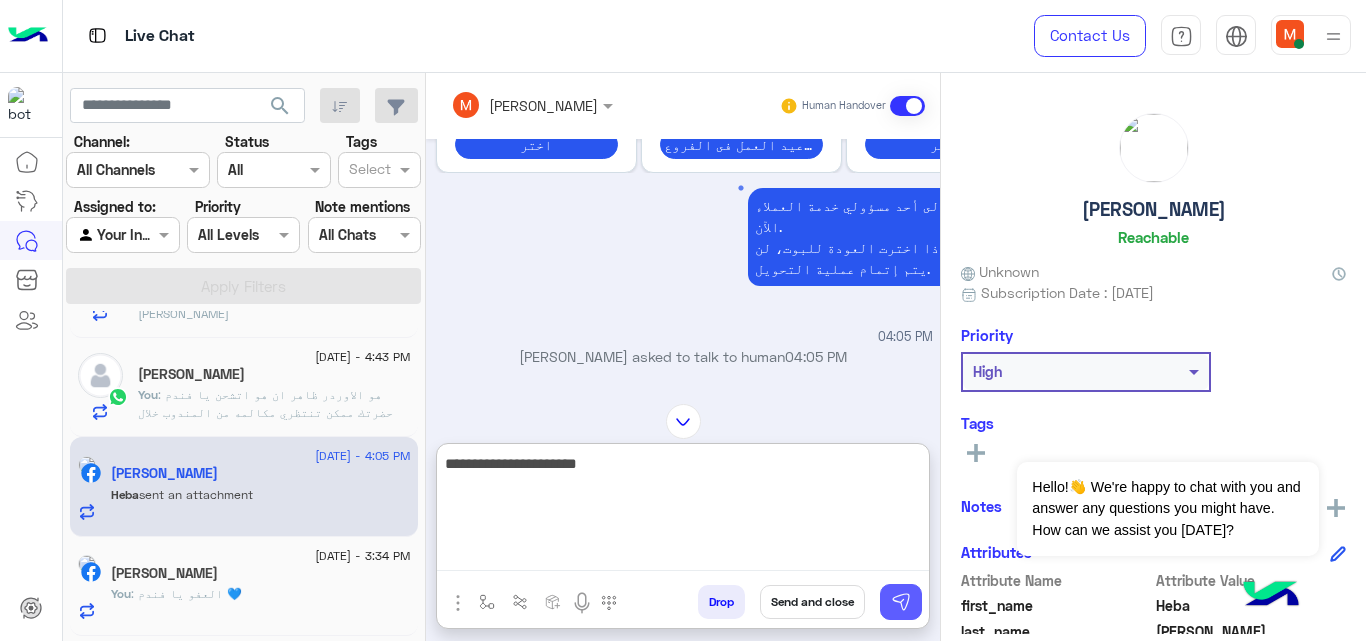 type on "**********" 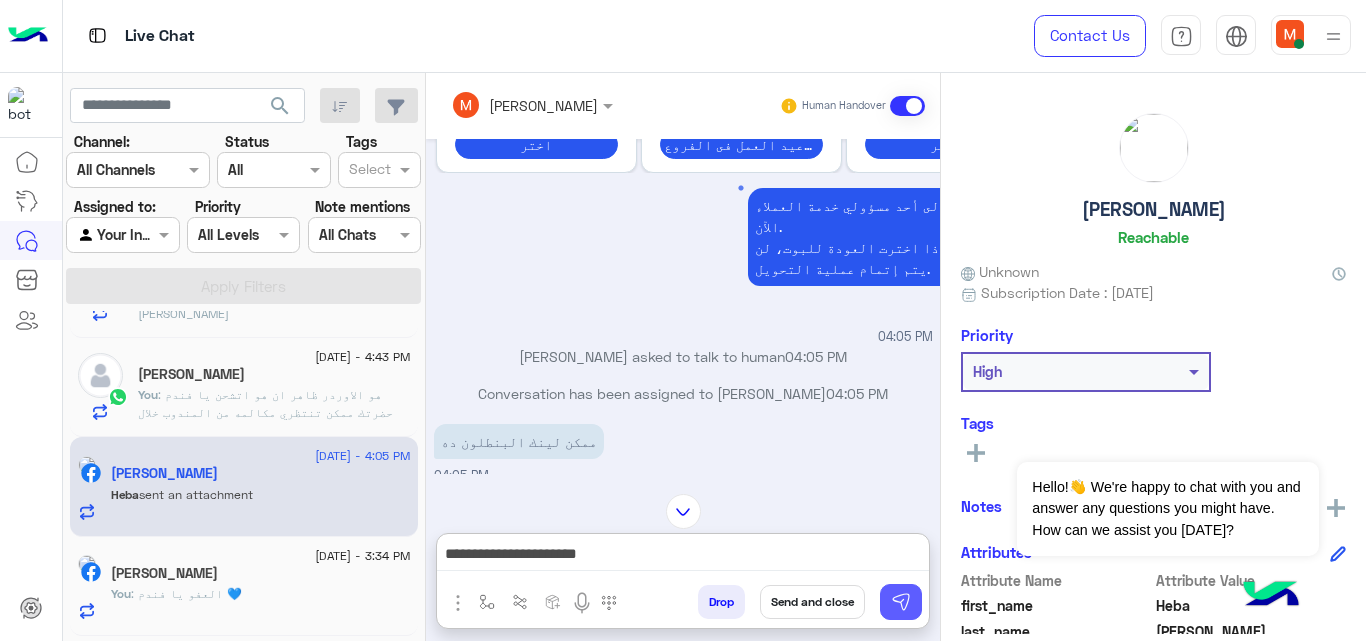 click at bounding box center [901, 602] 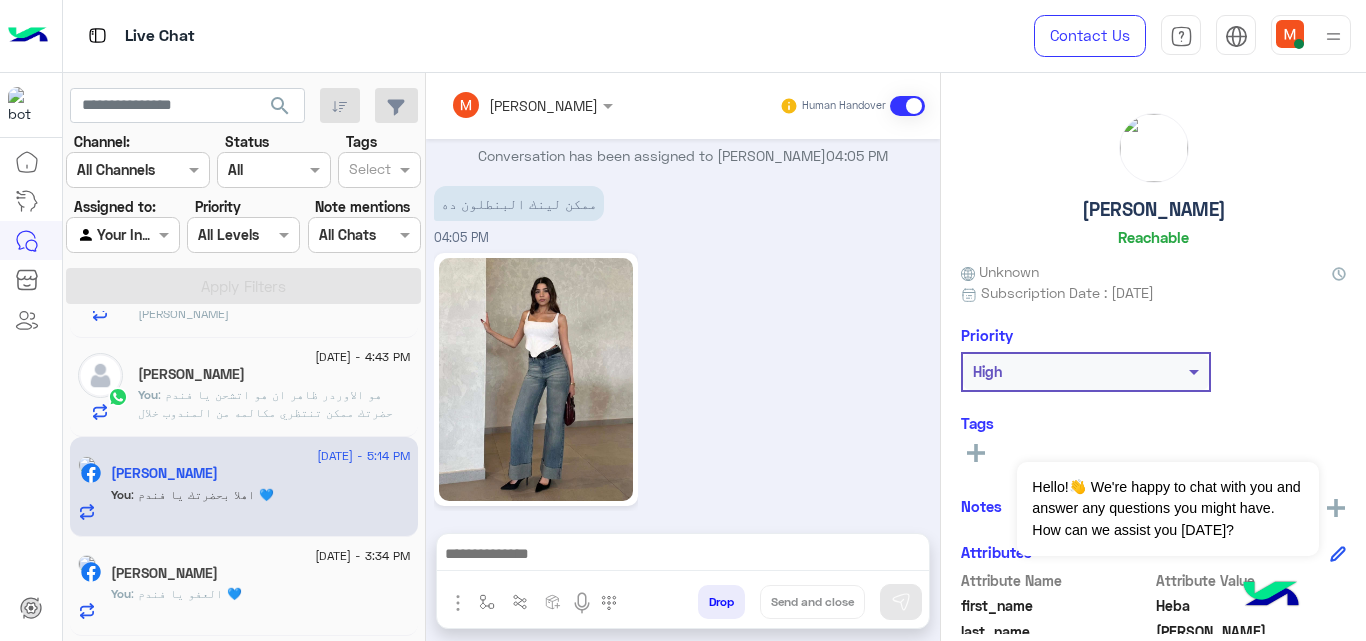 scroll, scrollTop: 1378, scrollLeft: 0, axis: vertical 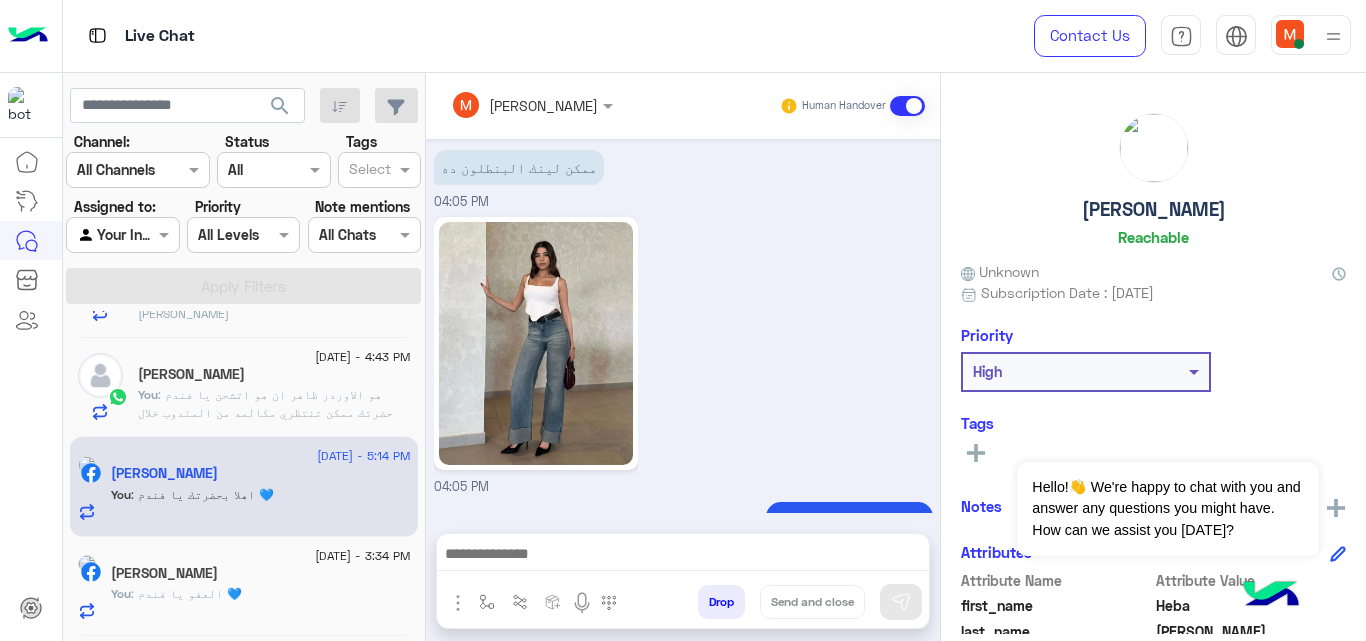 click at bounding box center [683, 559] 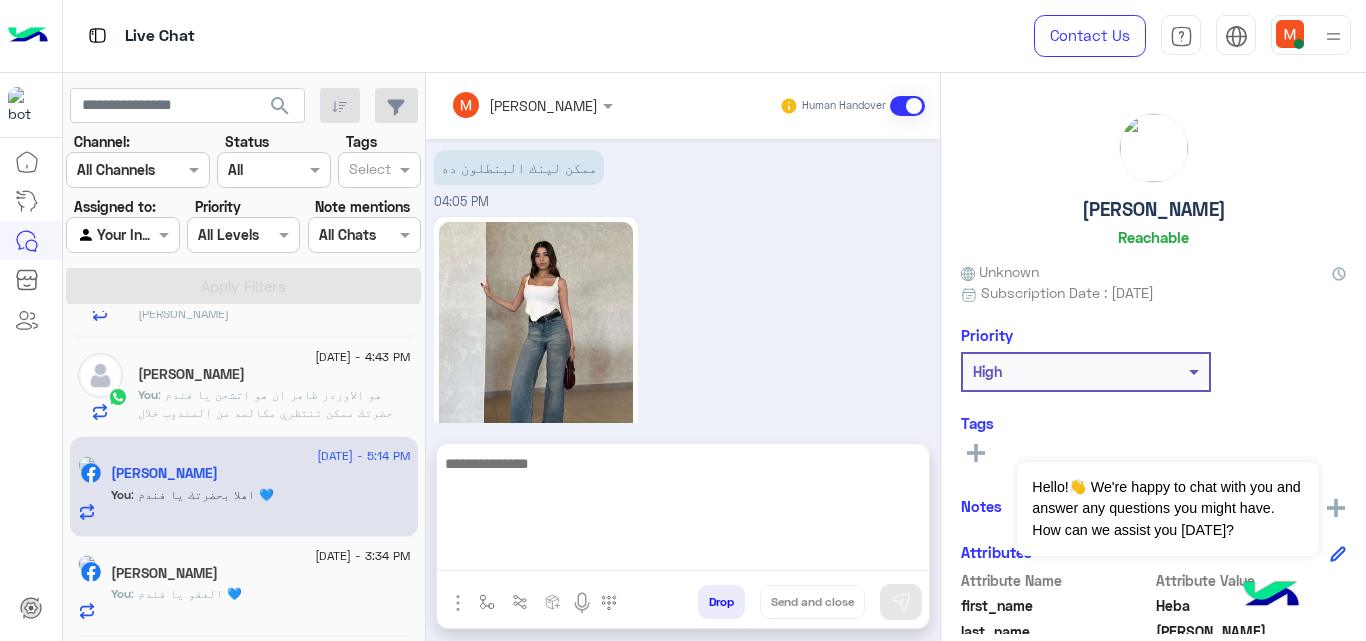 click at bounding box center [683, 511] 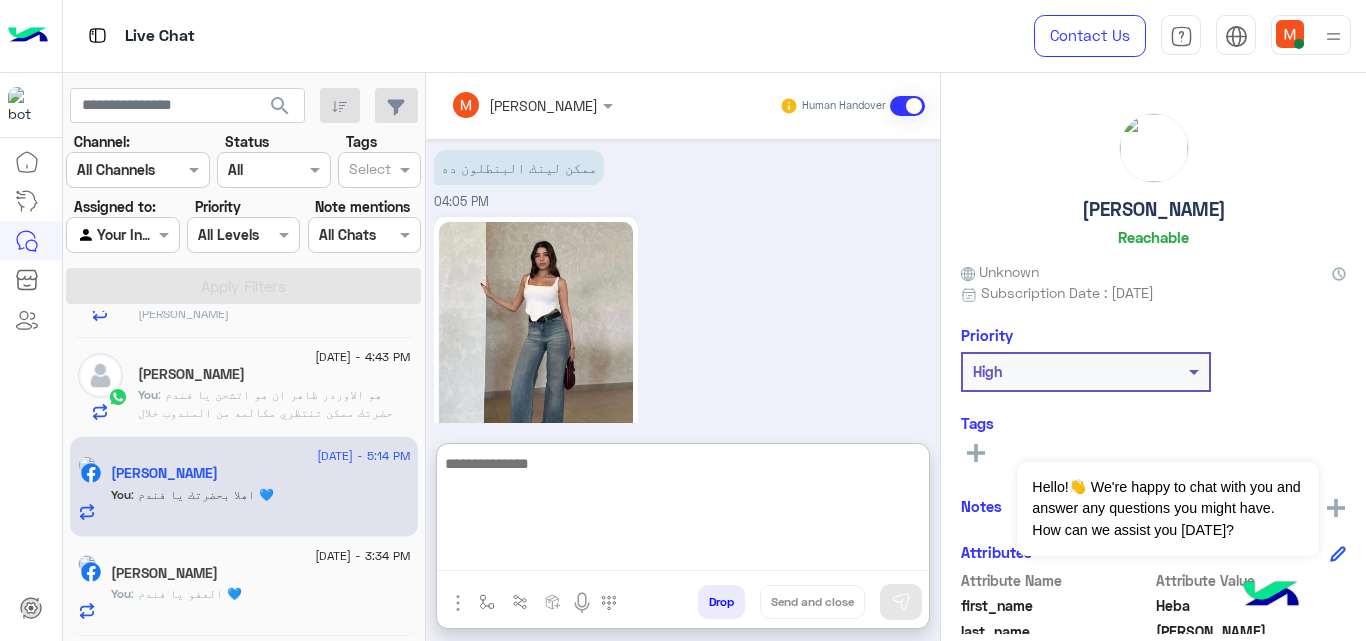 scroll, scrollTop: 1411, scrollLeft: 0, axis: vertical 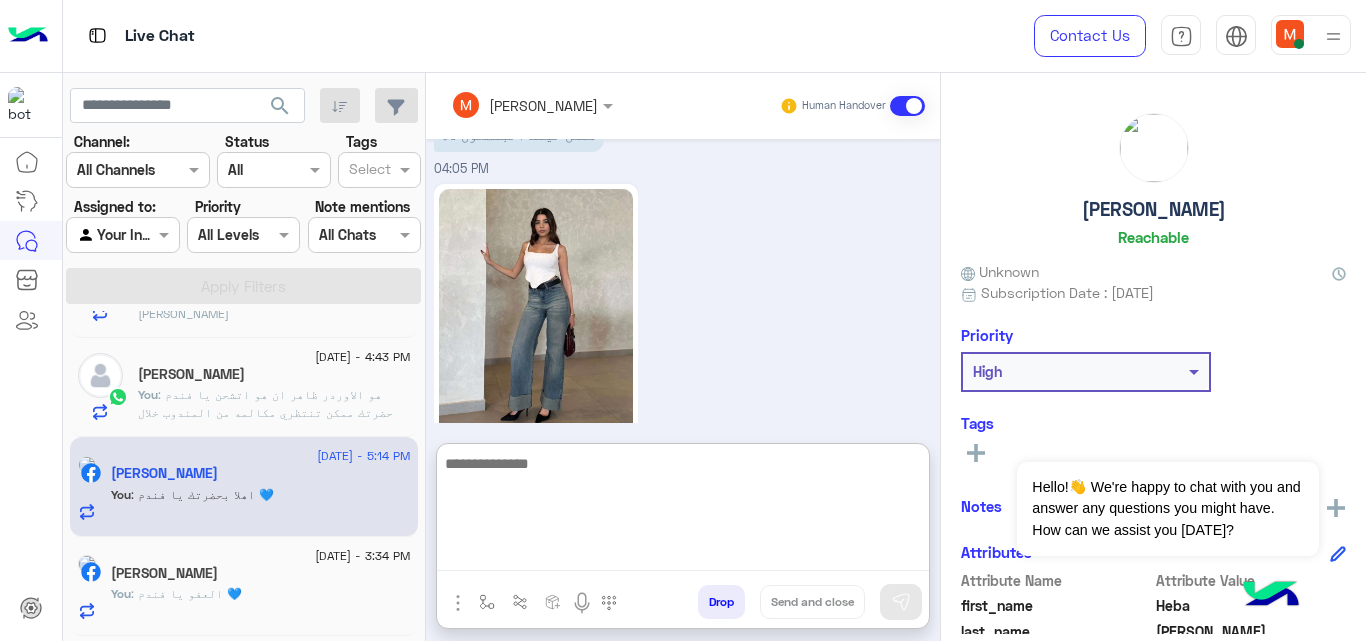 paste on "**********" 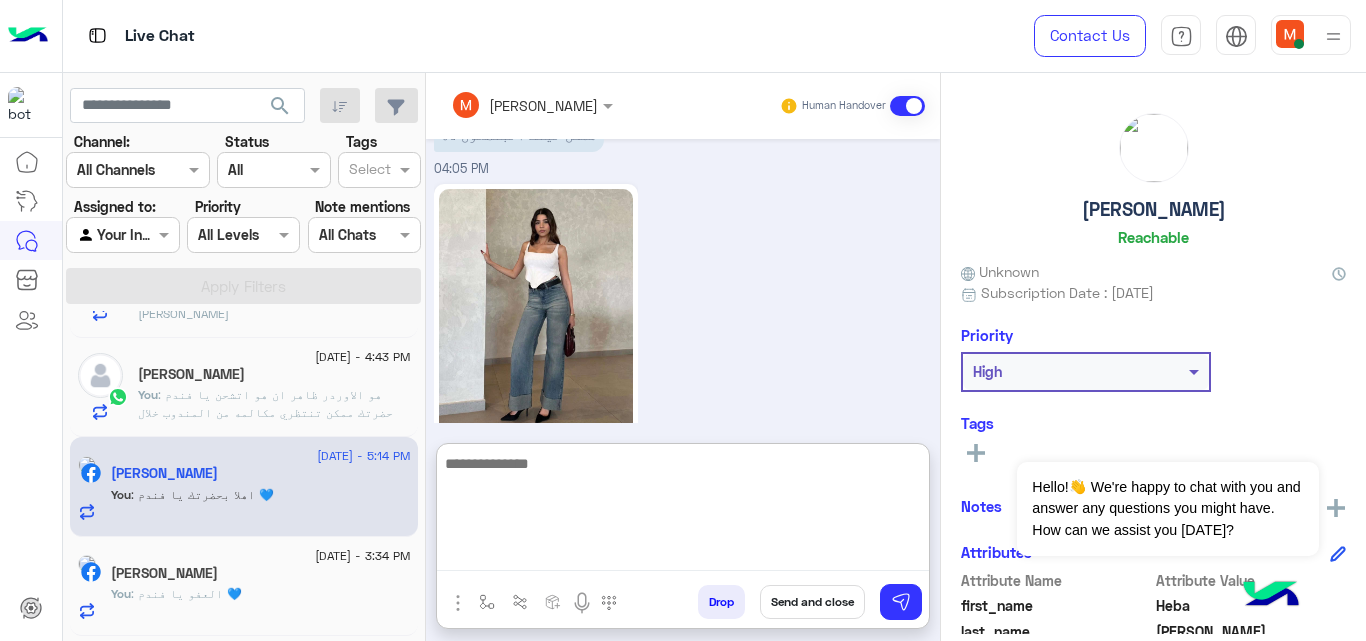 scroll, scrollTop: 1574, scrollLeft: 0, axis: vertical 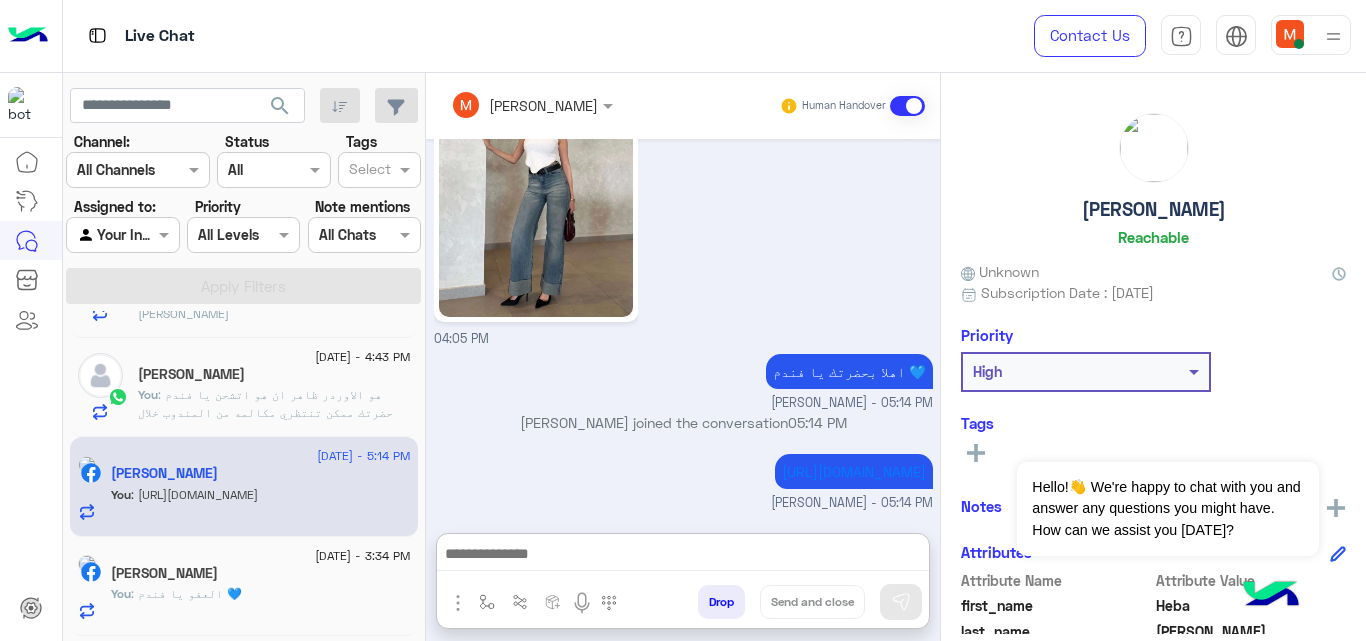 click on "[PERSON_NAME]" 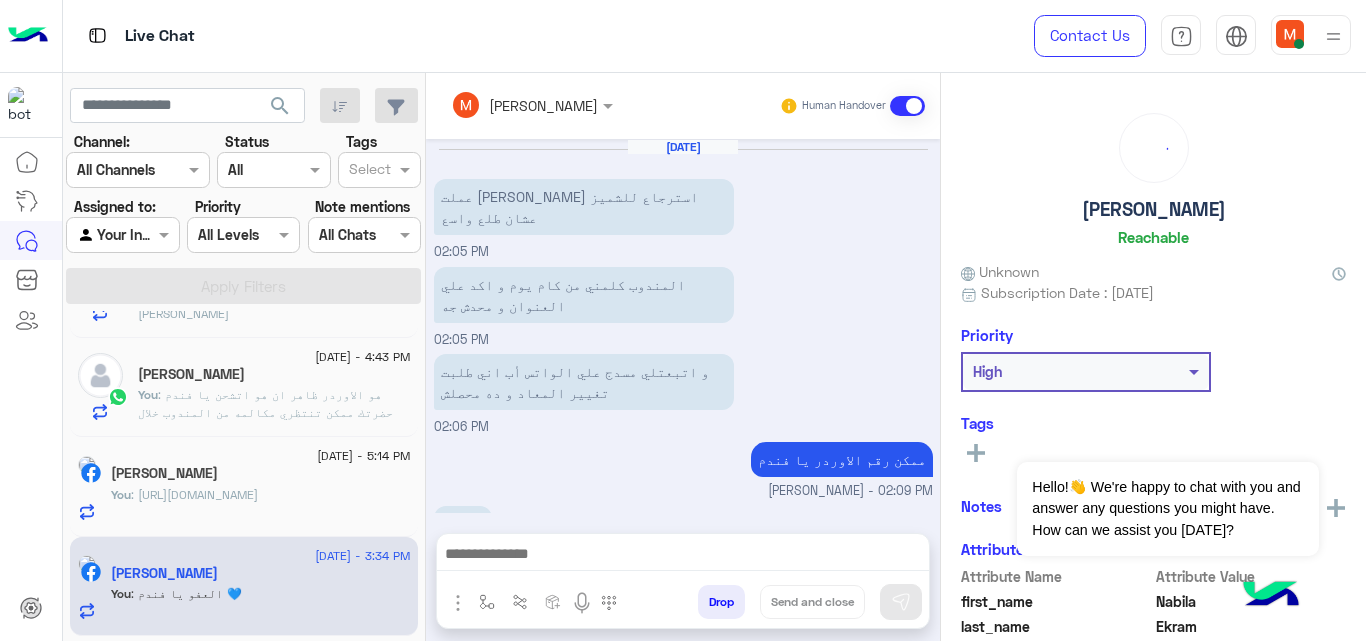 scroll, scrollTop: 376, scrollLeft: 0, axis: vertical 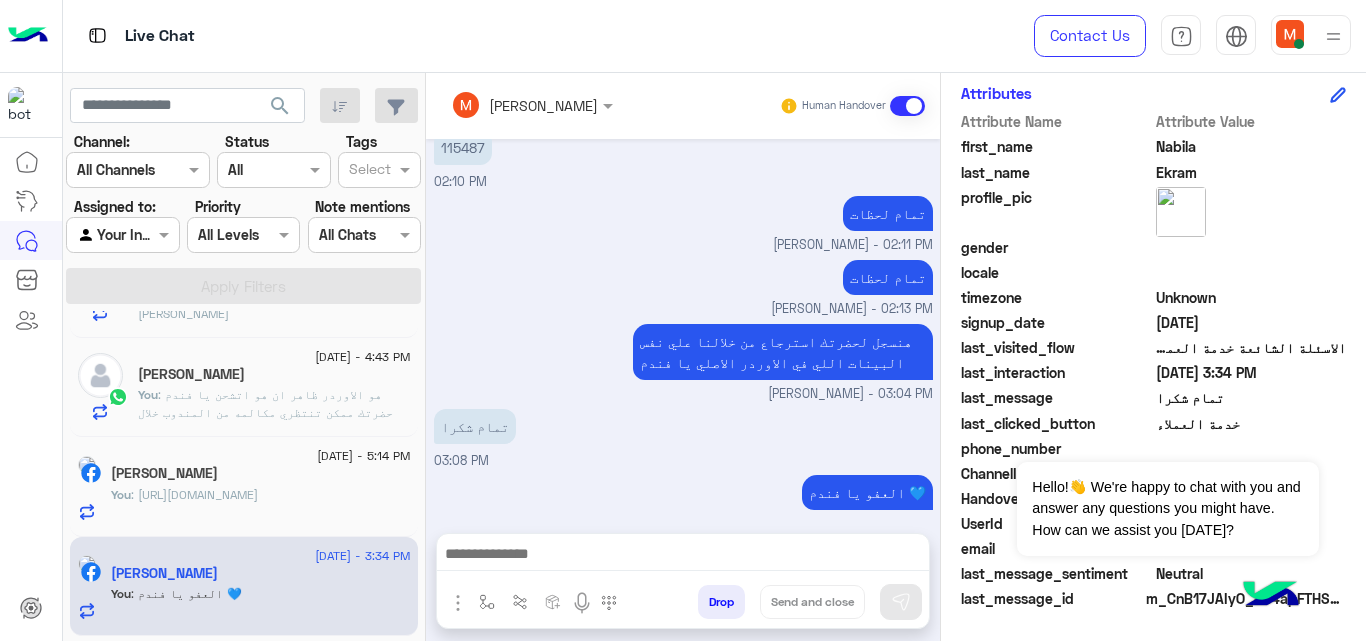 click on "تمام لحظات  [PERSON_NAME] -  02:11 PM" at bounding box center (683, 223) 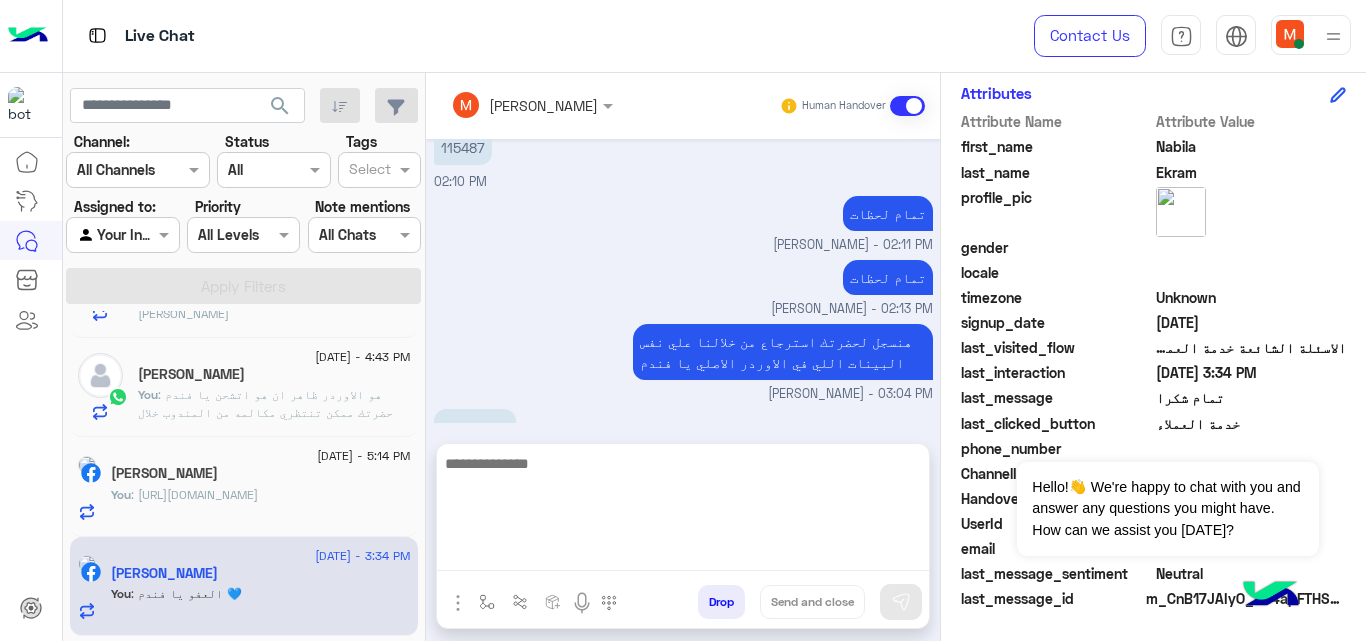 click at bounding box center [683, 511] 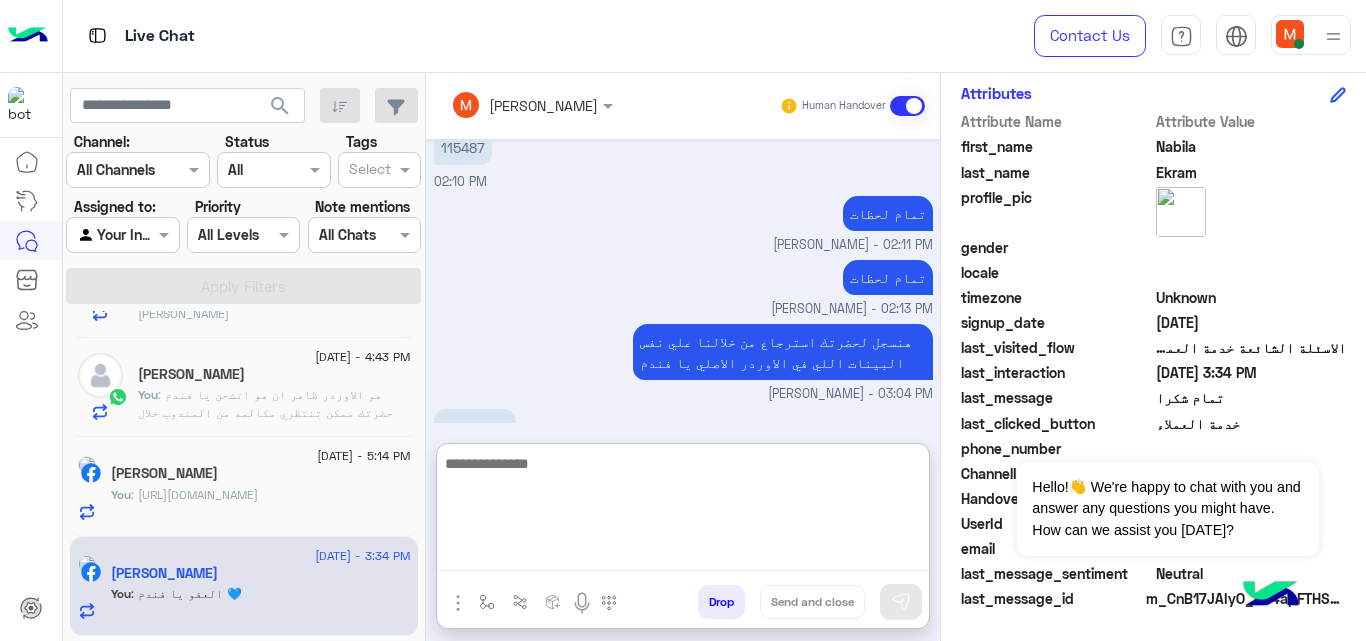 click at bounding box center [683, 511] 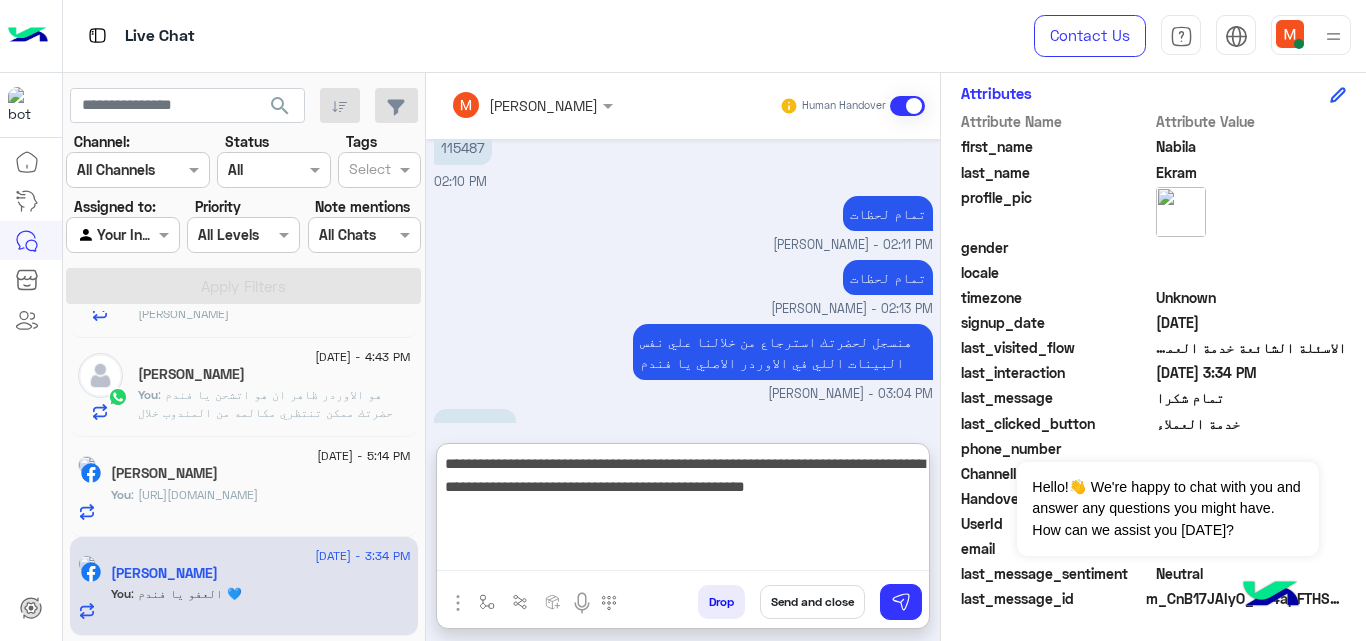 type on "**********" 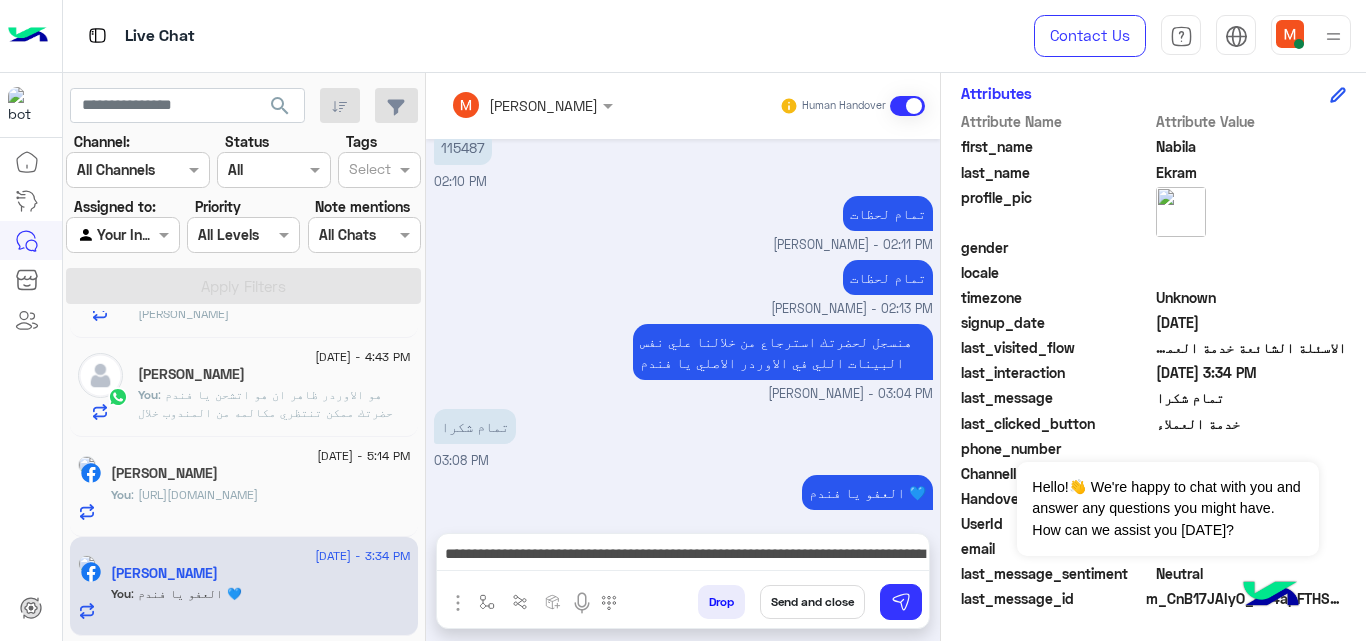 click on "Send and close" at bounding box center (812, 602) 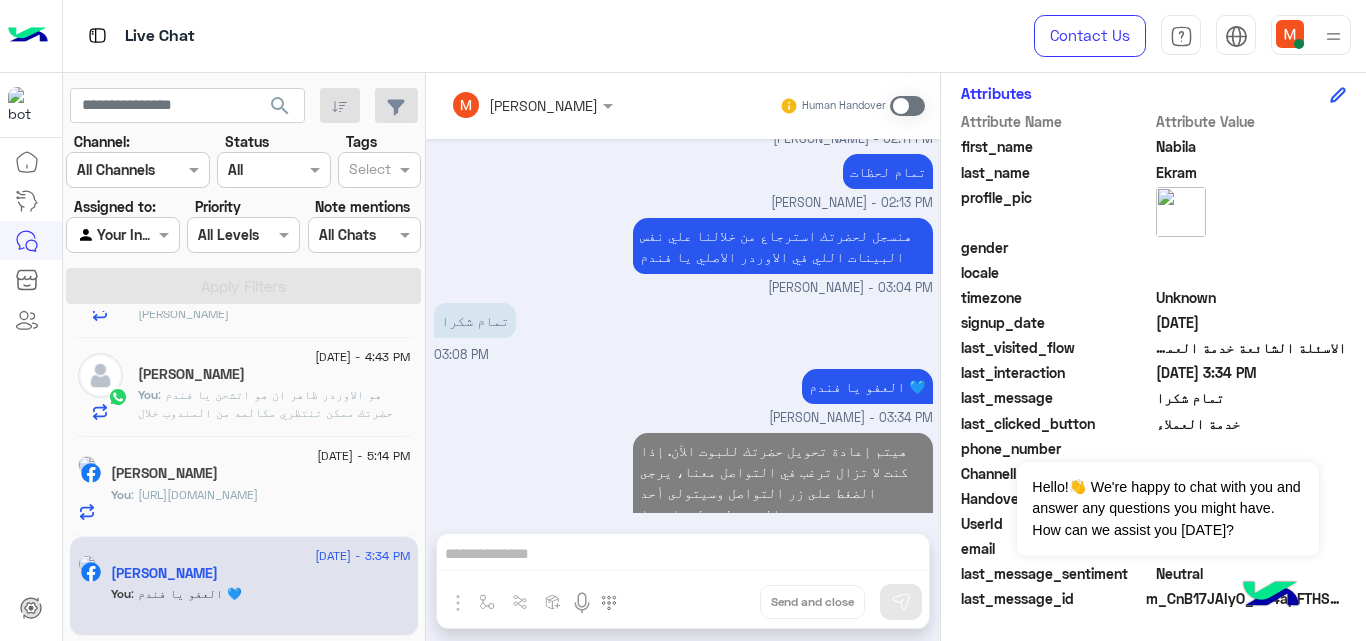 scroll, scrollTop: 519, scrollLeft: 0, axis: vertical 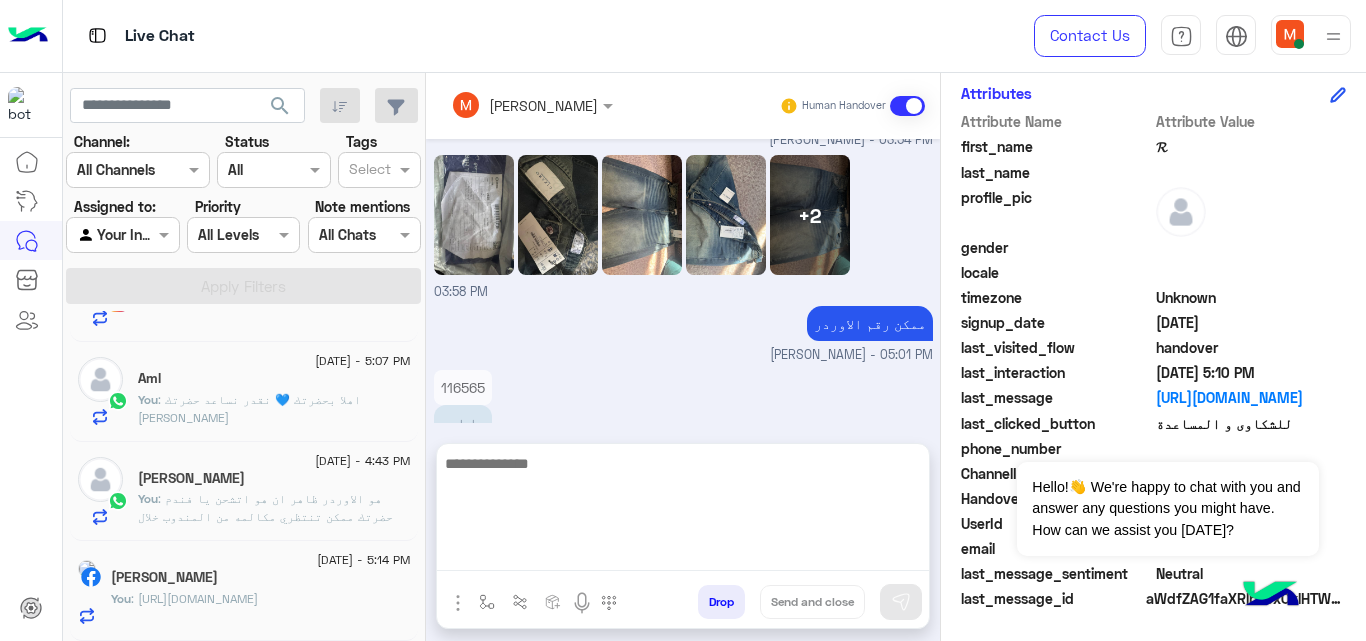 click at bounding box center (683, 511) 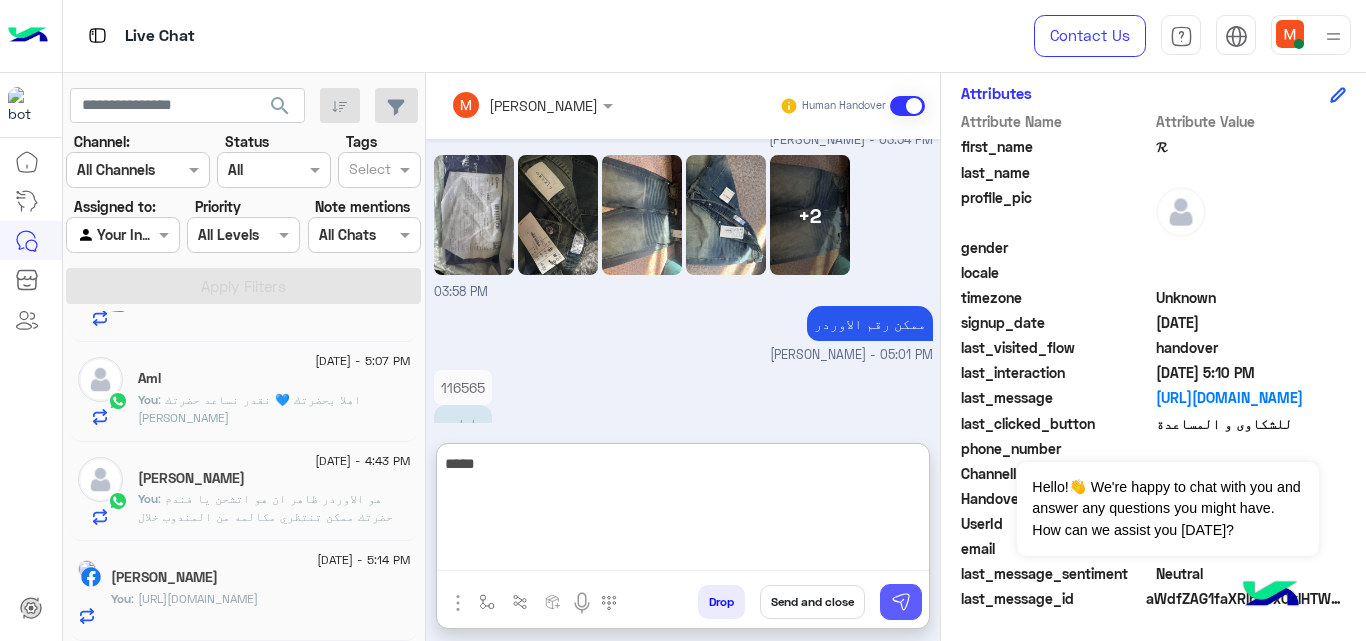 type on "****" 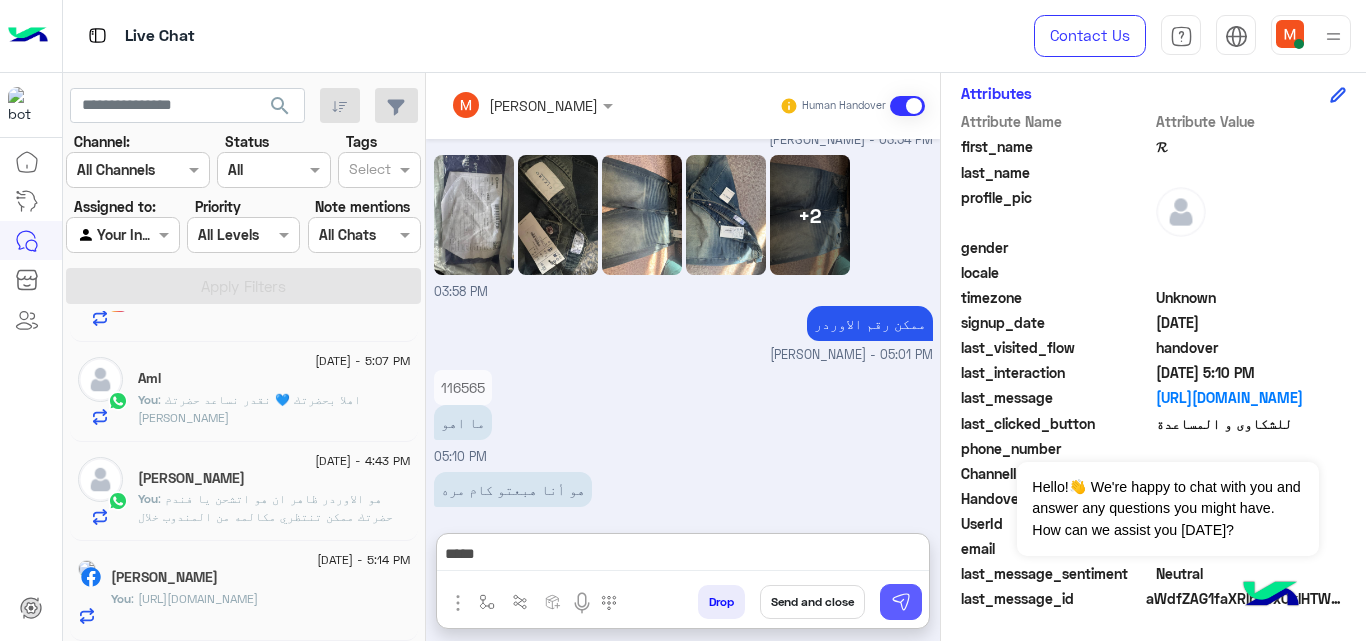 click at bounding box center (901, 602) 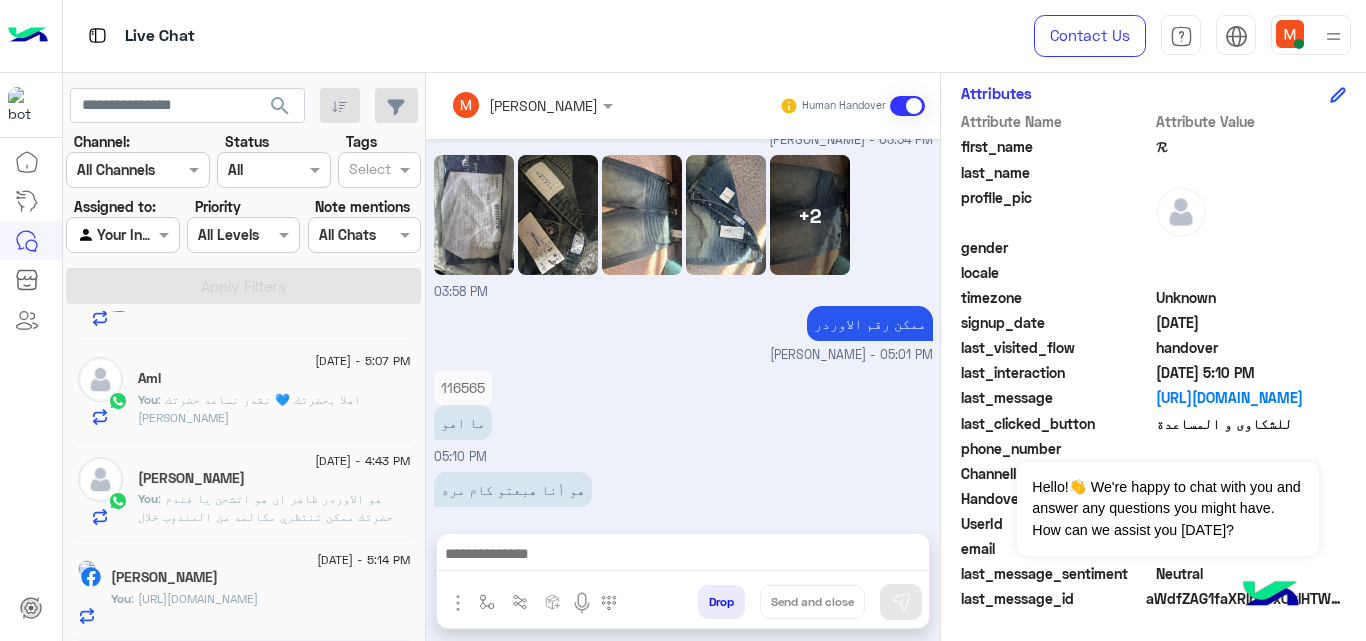scroll, scrollTop: 491, scrollLeft: 0, axis: vertical 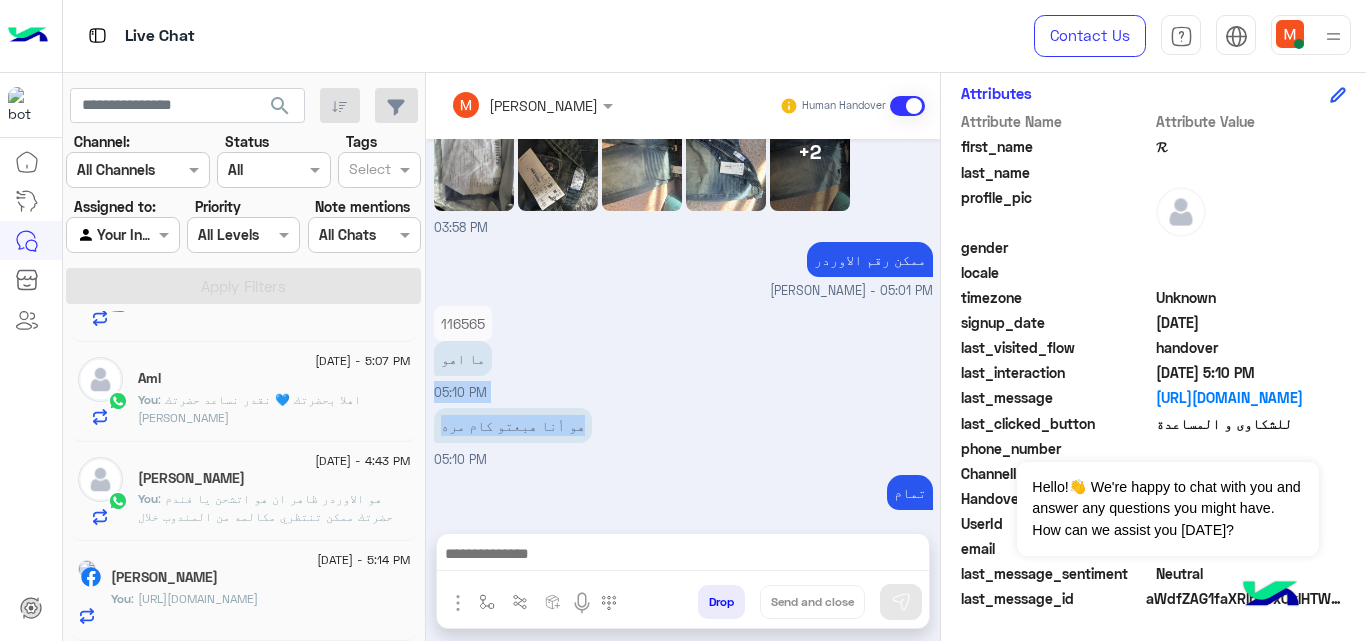 drag, startPoint x: 931, startPoint y: 400, endPoint x: 931, endPoint y: 347, distance: 53 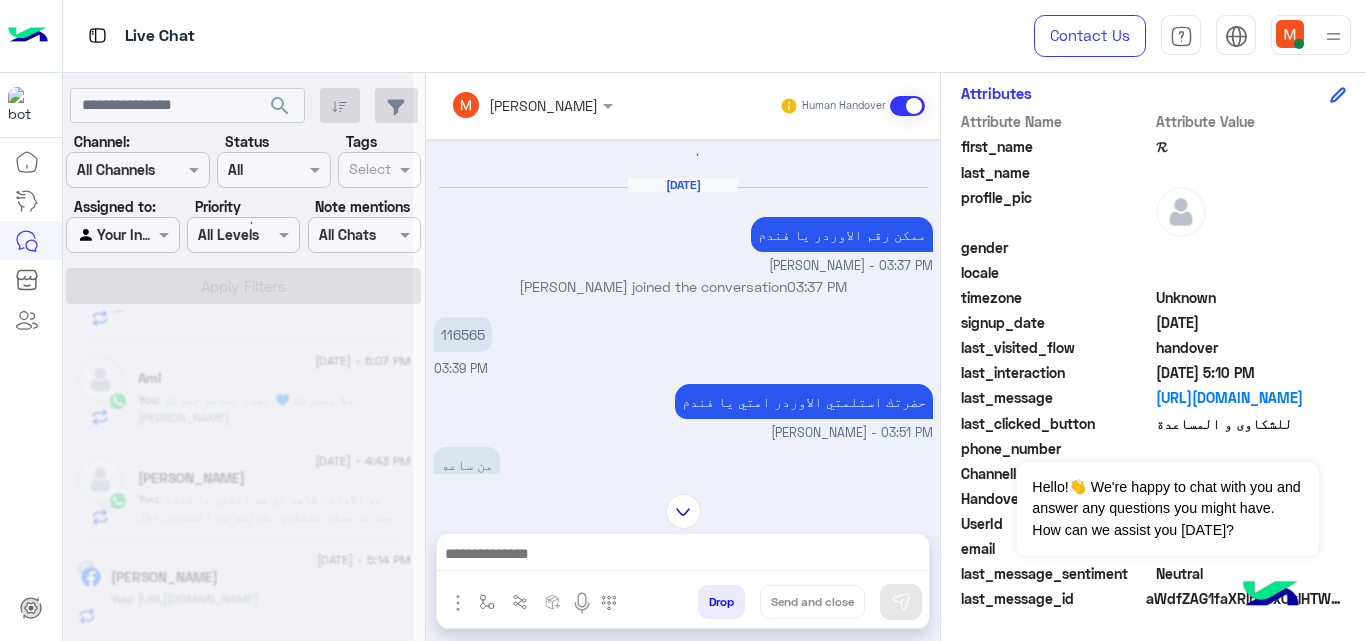 scroll, scrollTop: 0, scrollLeft: 0, axis: both 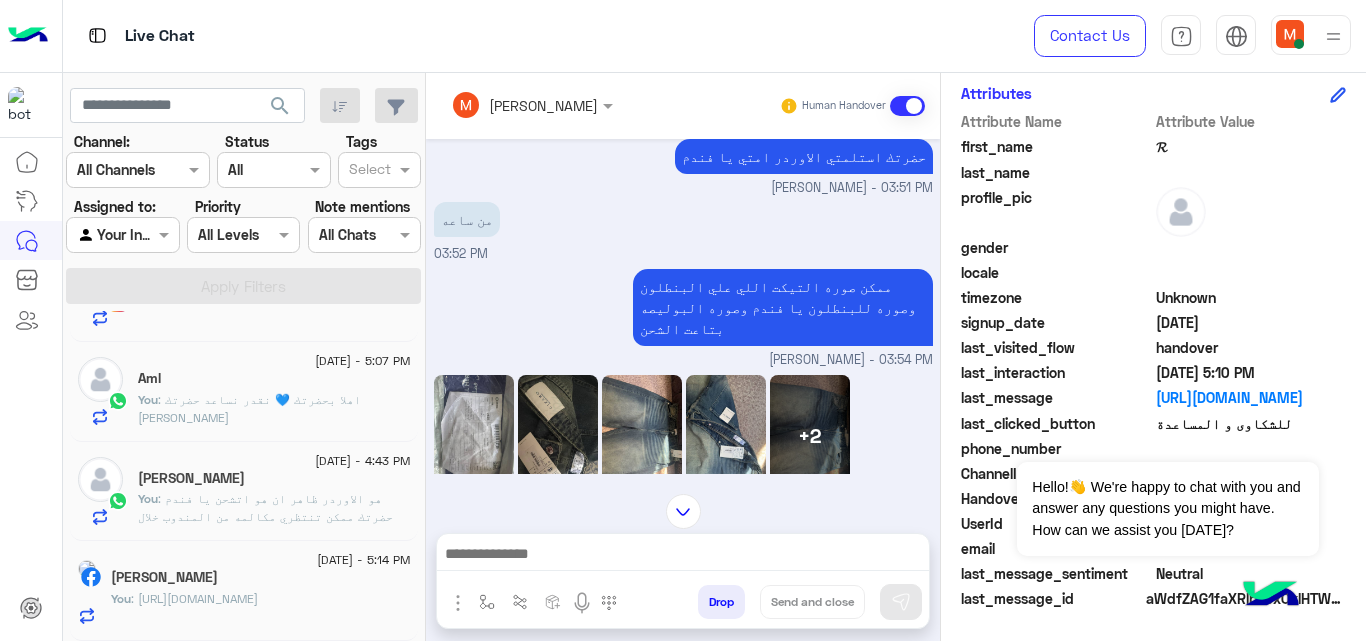 click 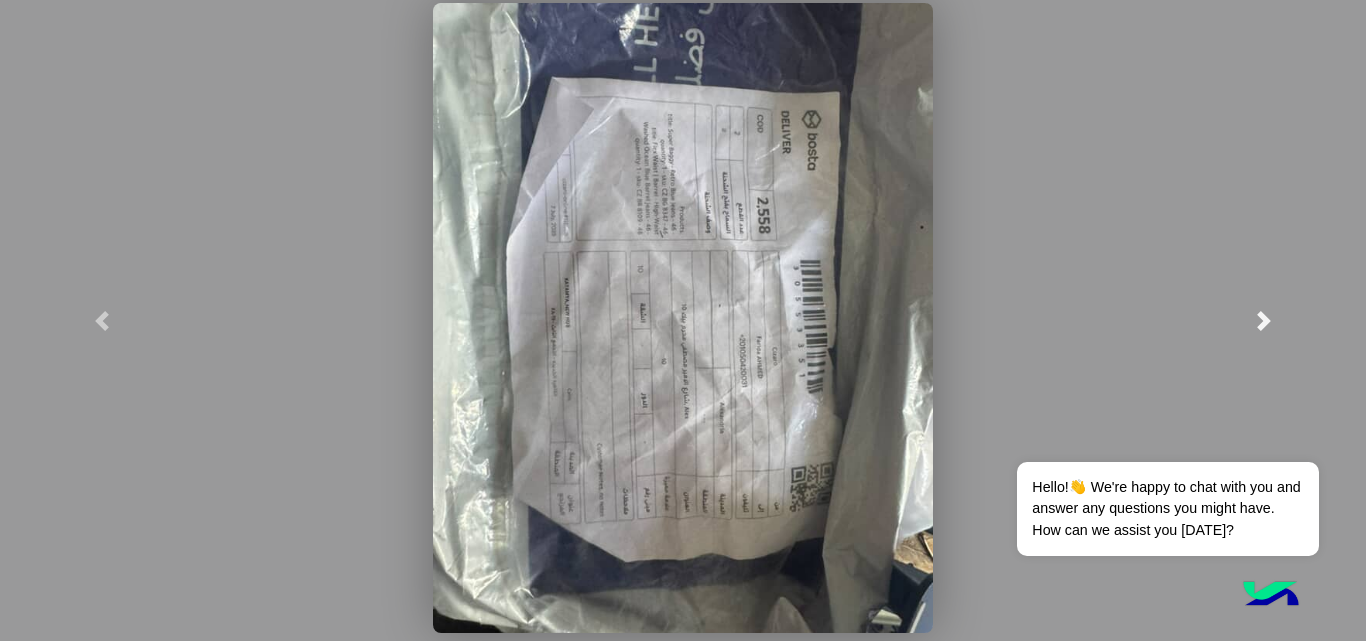 click at bounding box center [1264, 321] 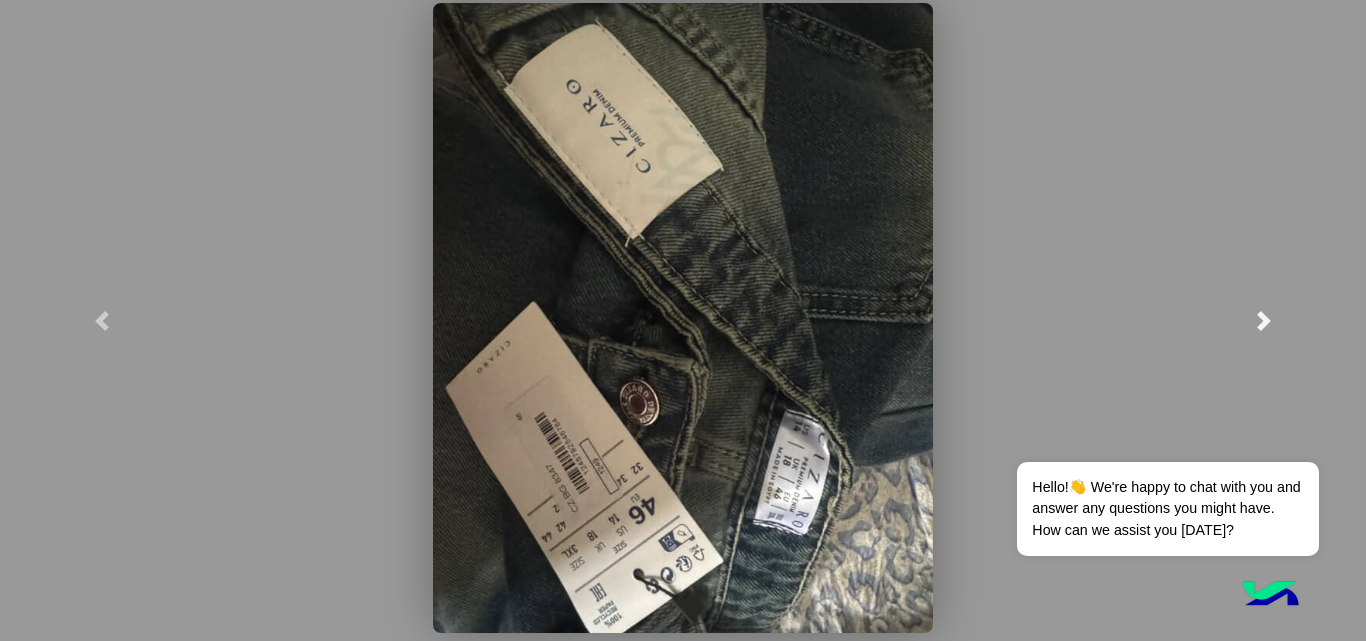 click at bounding box center (1264, 321) 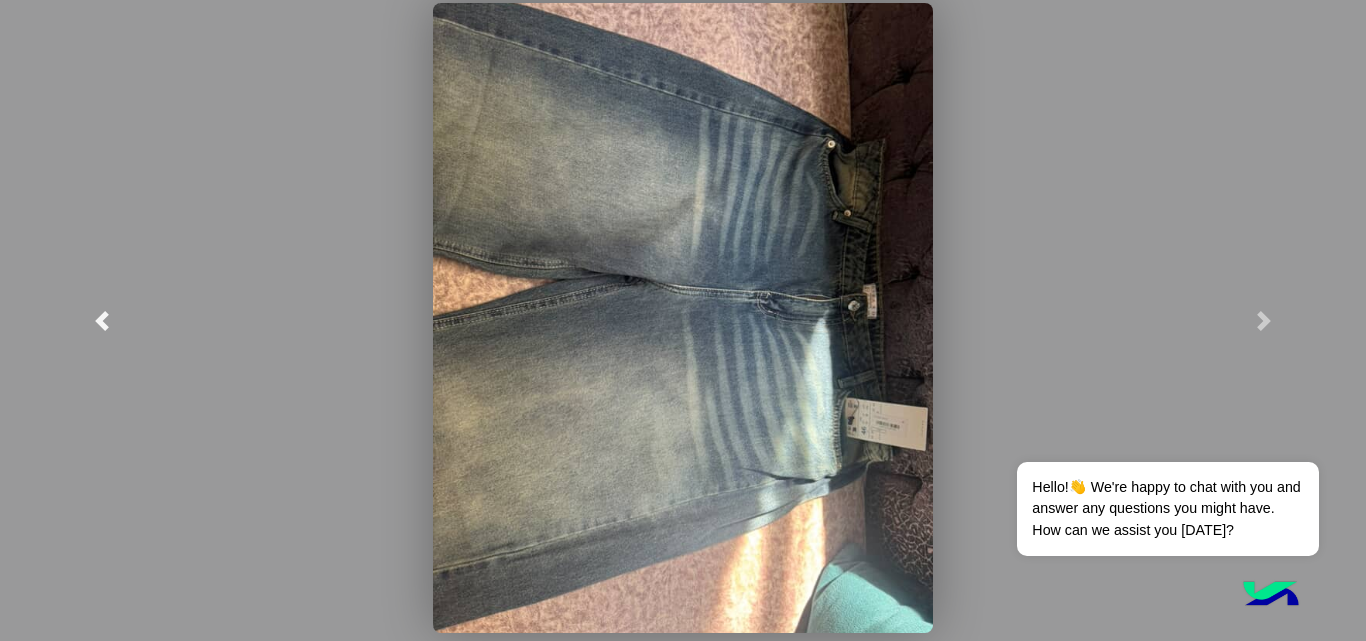 click at bounding box center (102, 320) 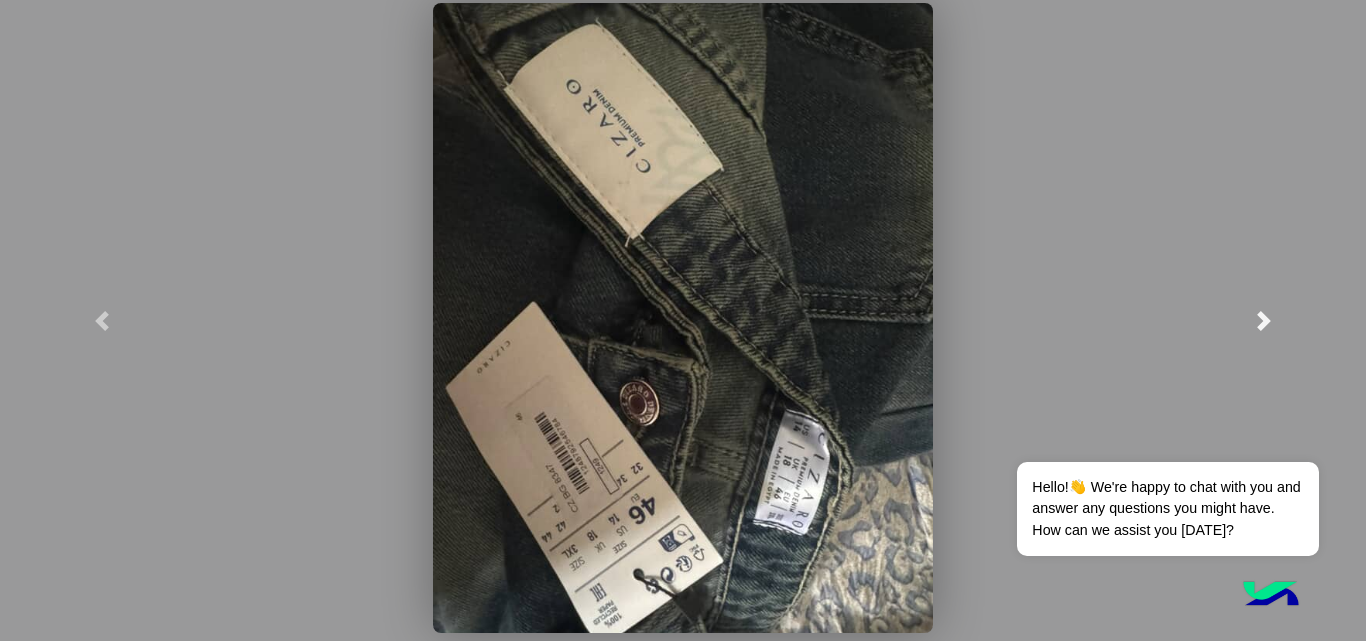 click at bounding box center (1263, 320) 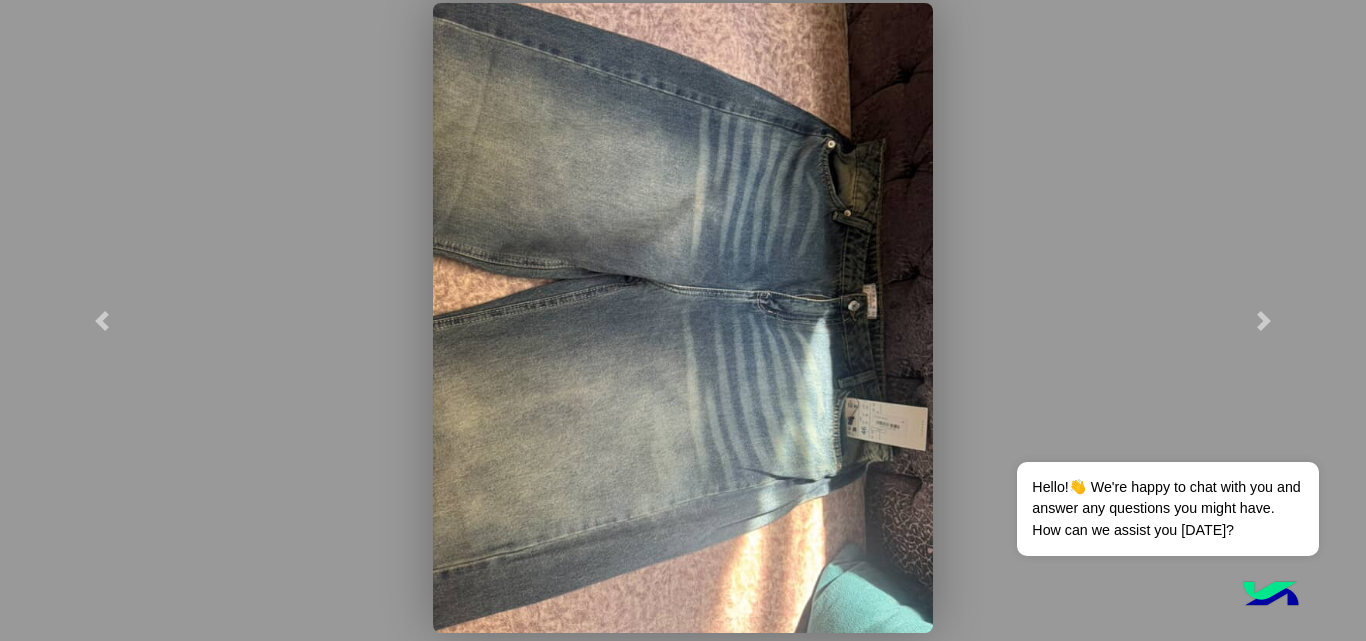 click 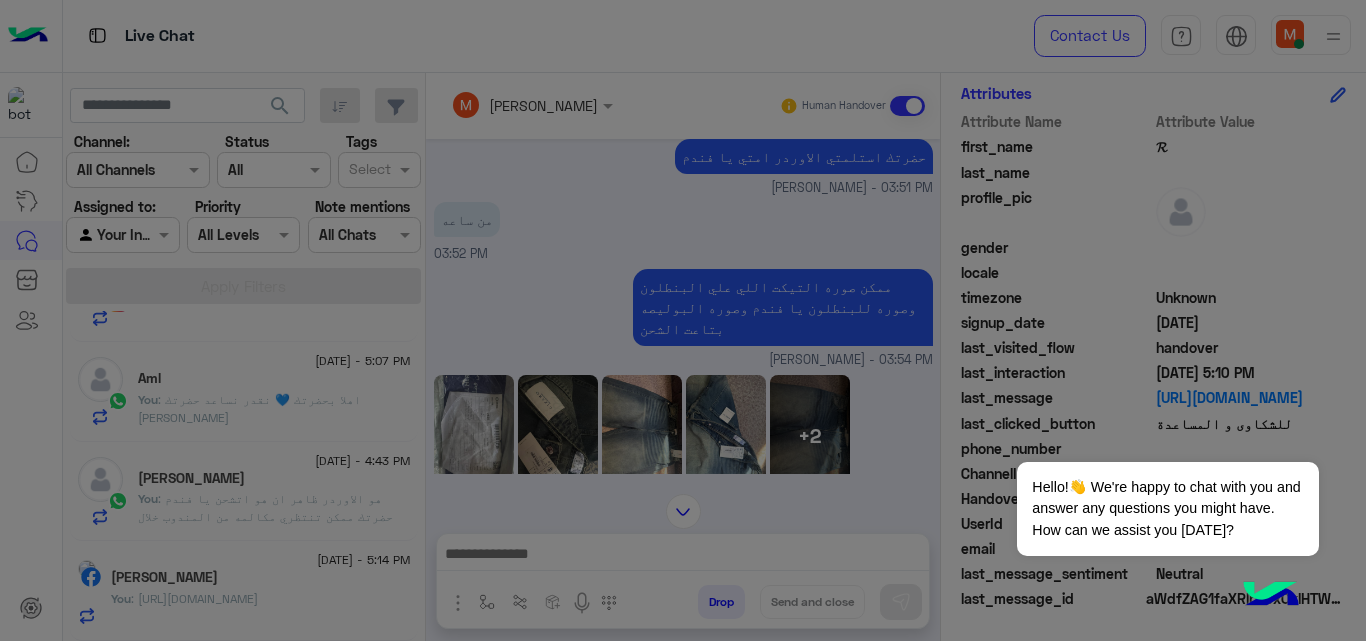 click 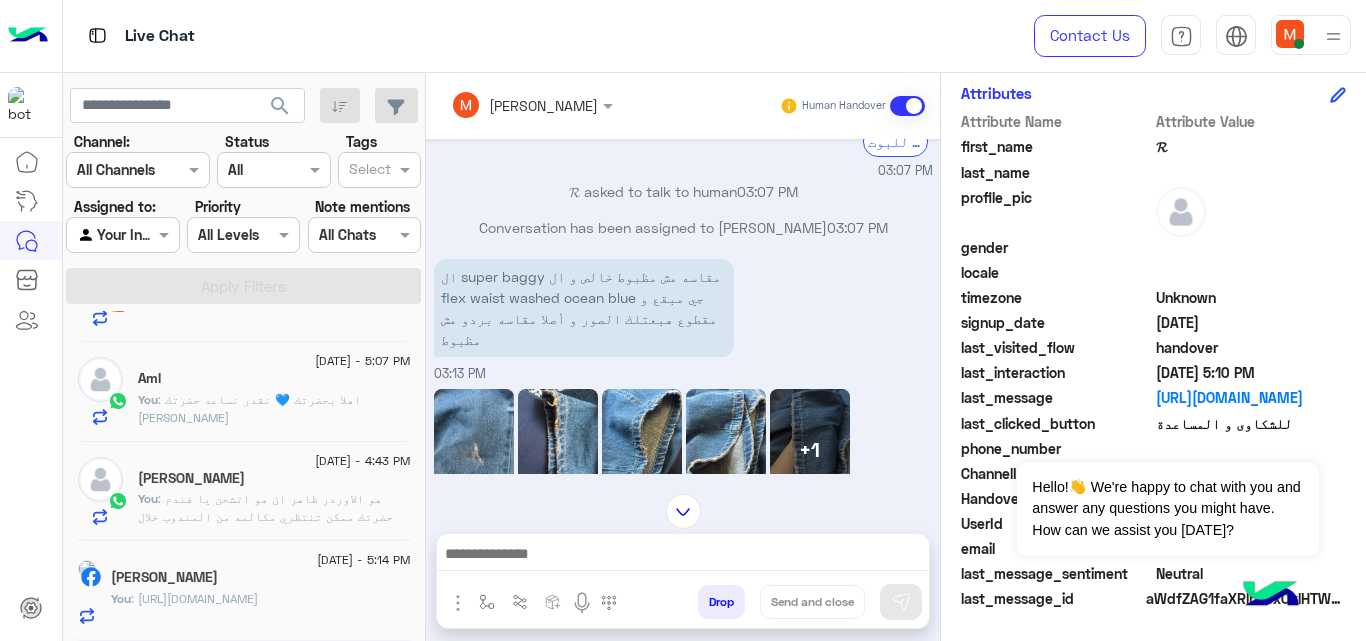 scroll, scrollTop: 529, scrollLeft: 0, axis: vertical 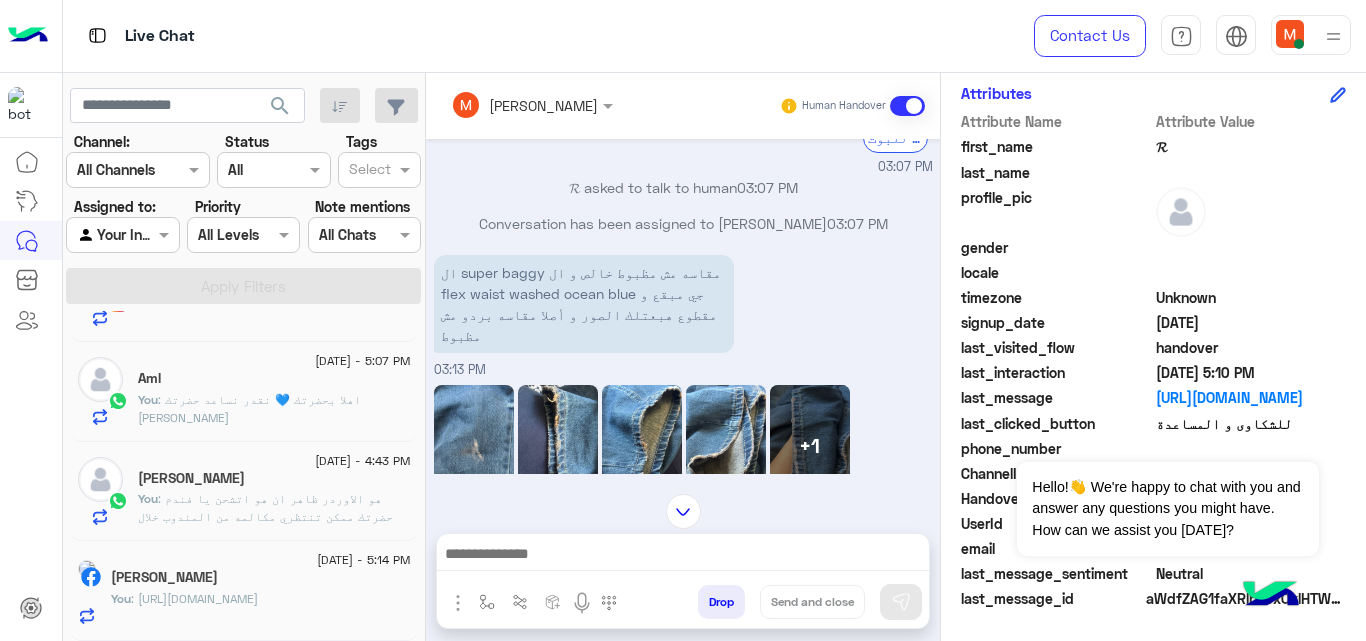 click 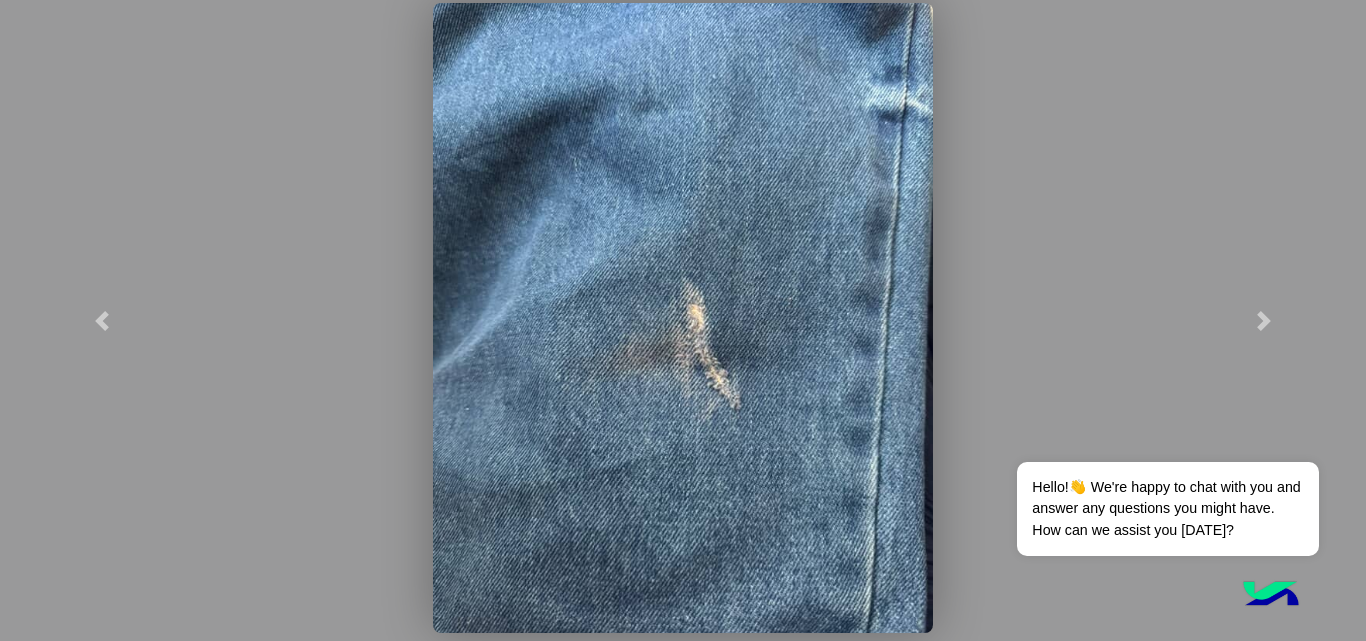 click at bounding box center (683, 318) 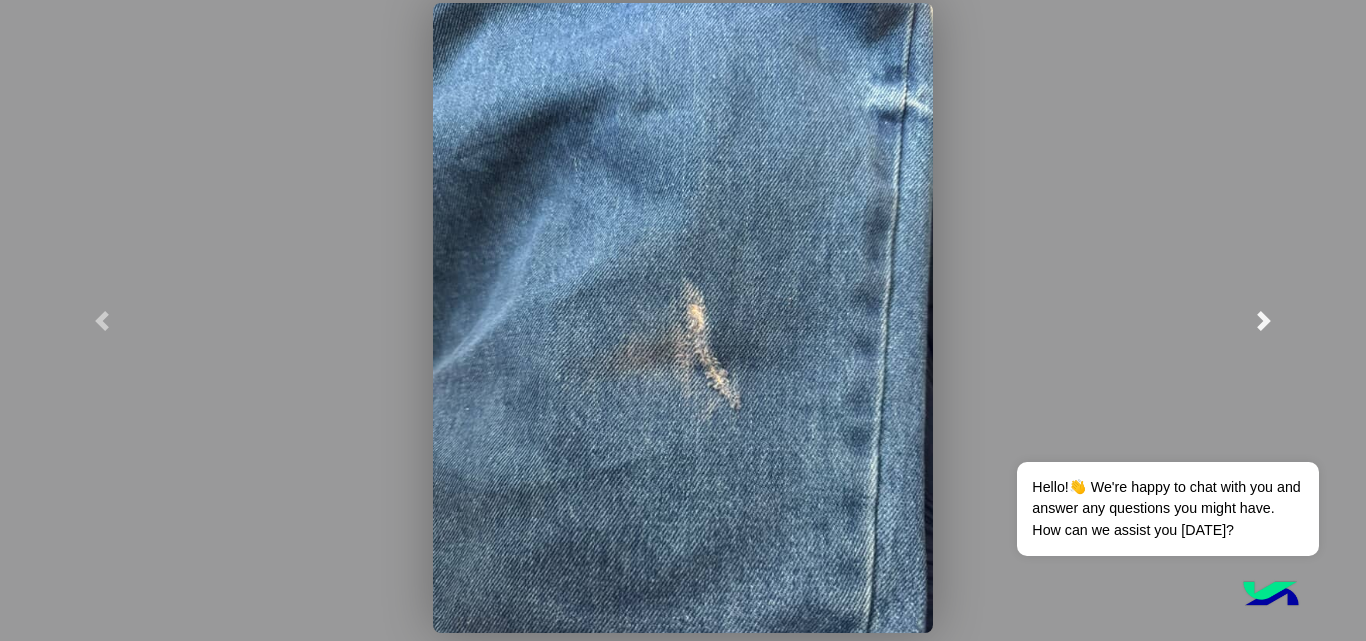 click at bounding box center [1263, 320] 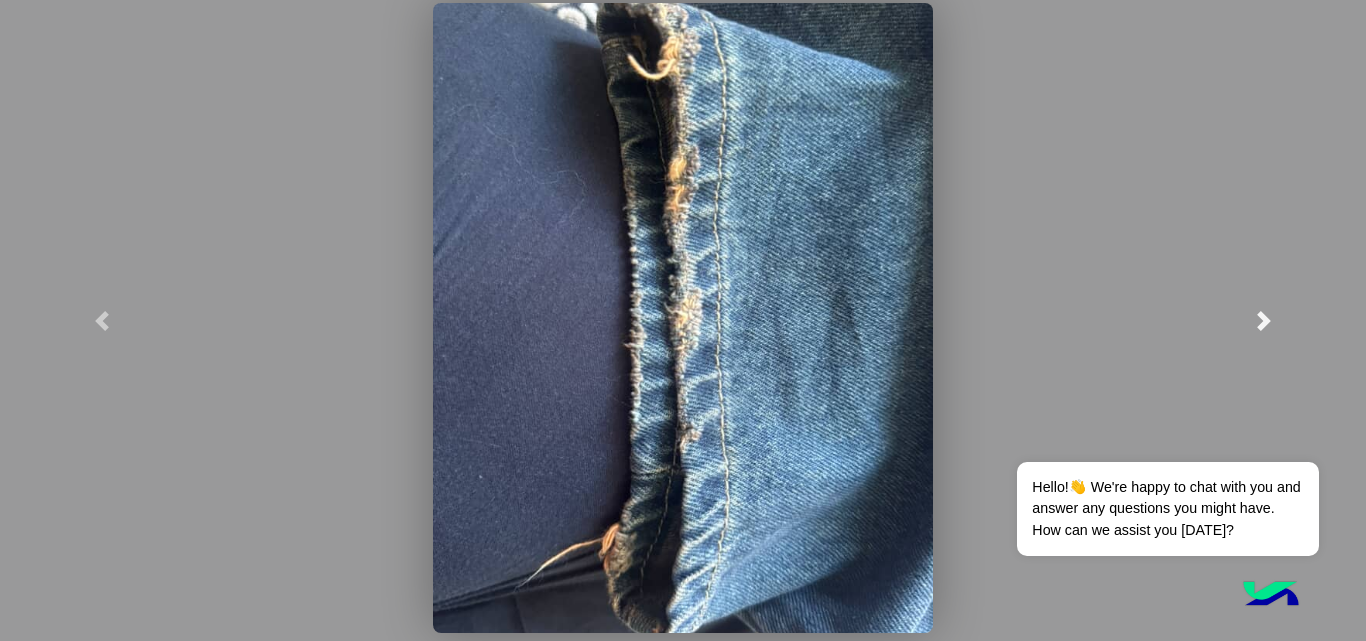 click at bounding box center (1263, 320) 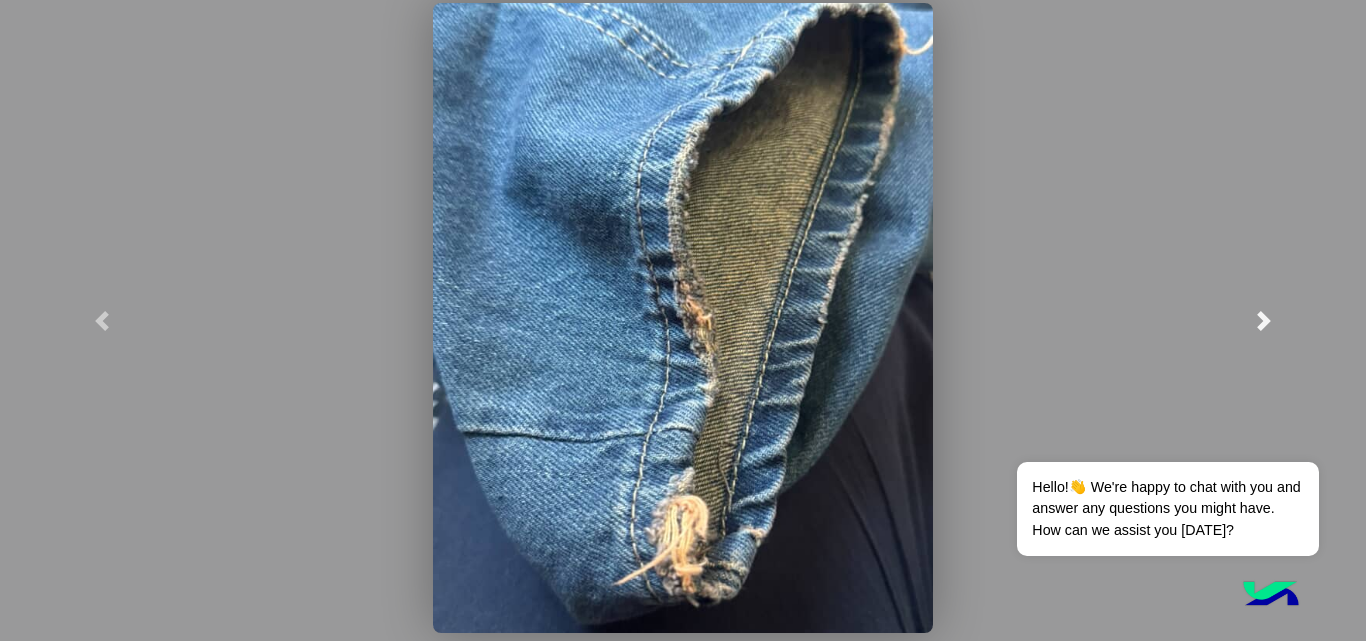 click at bounding box center (1263, 320) 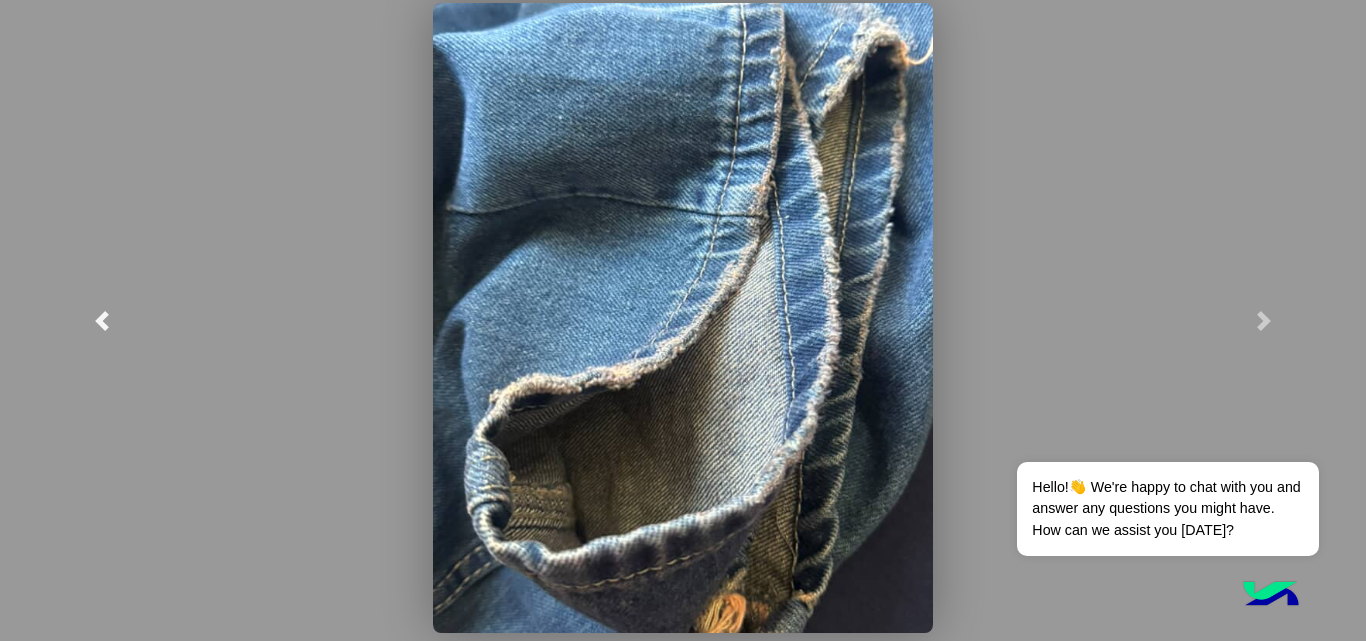 click at bounding box center [102, 320] 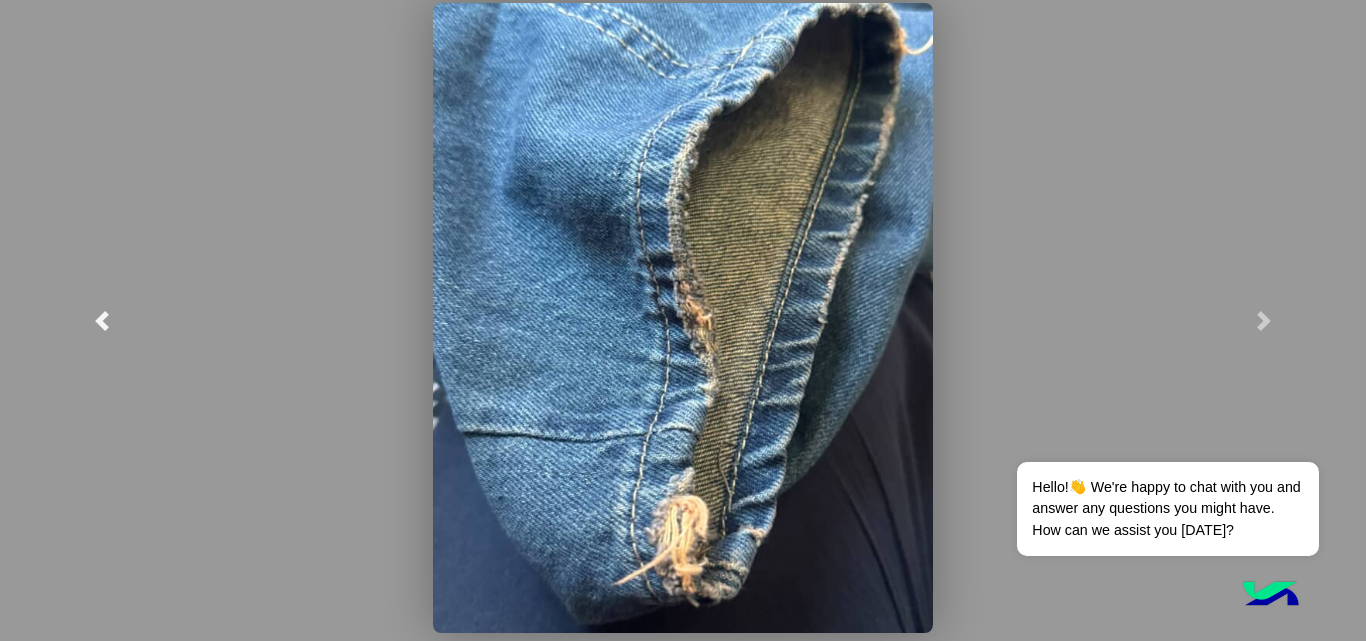 click at bounding box center (102, 320) 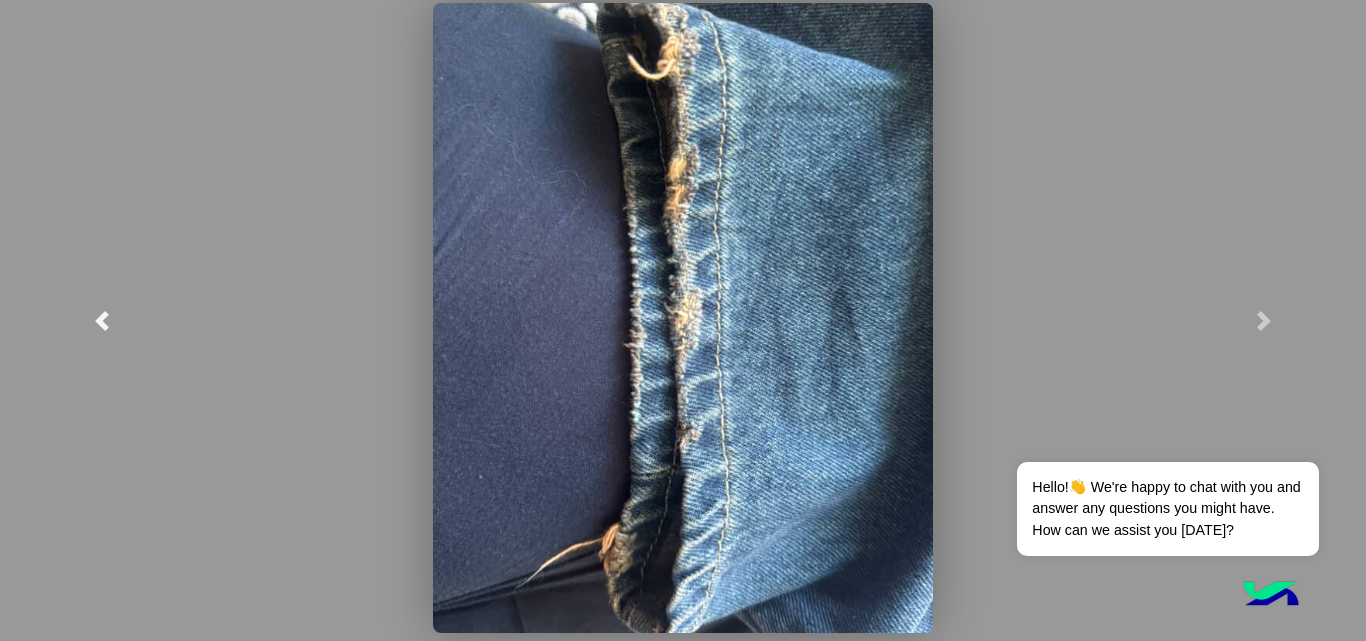 click at bounding box center (102, 320) 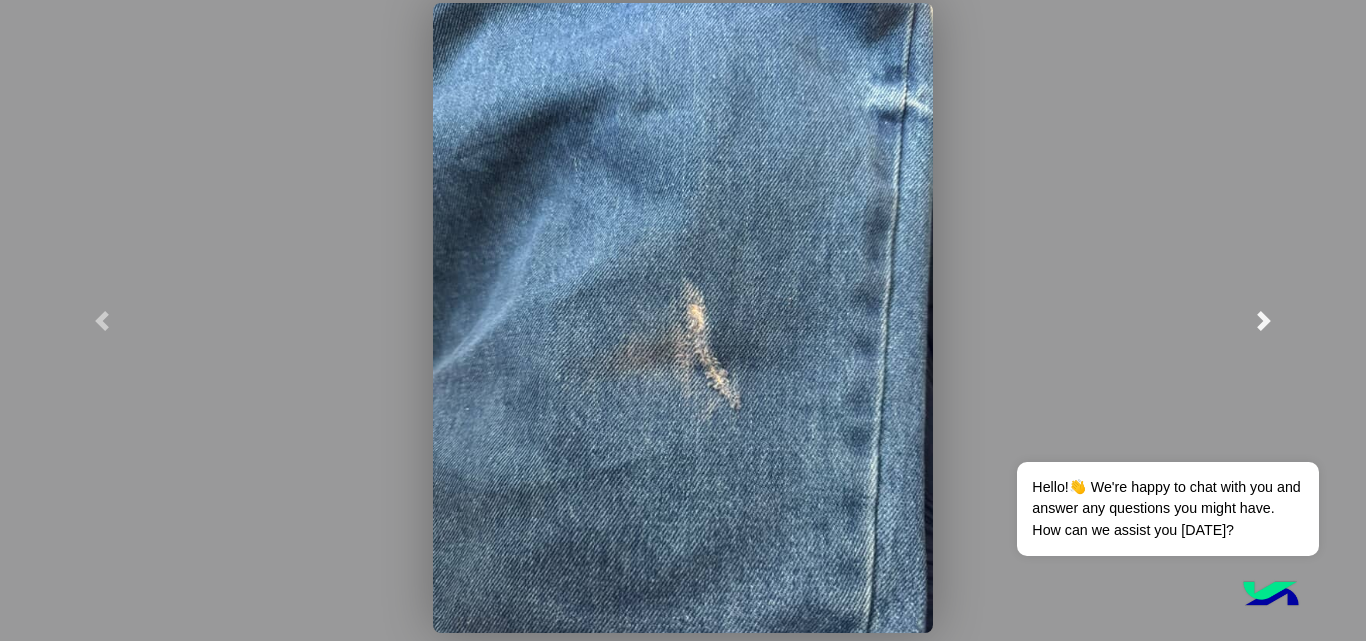 click at bounding box center [1263, 320] 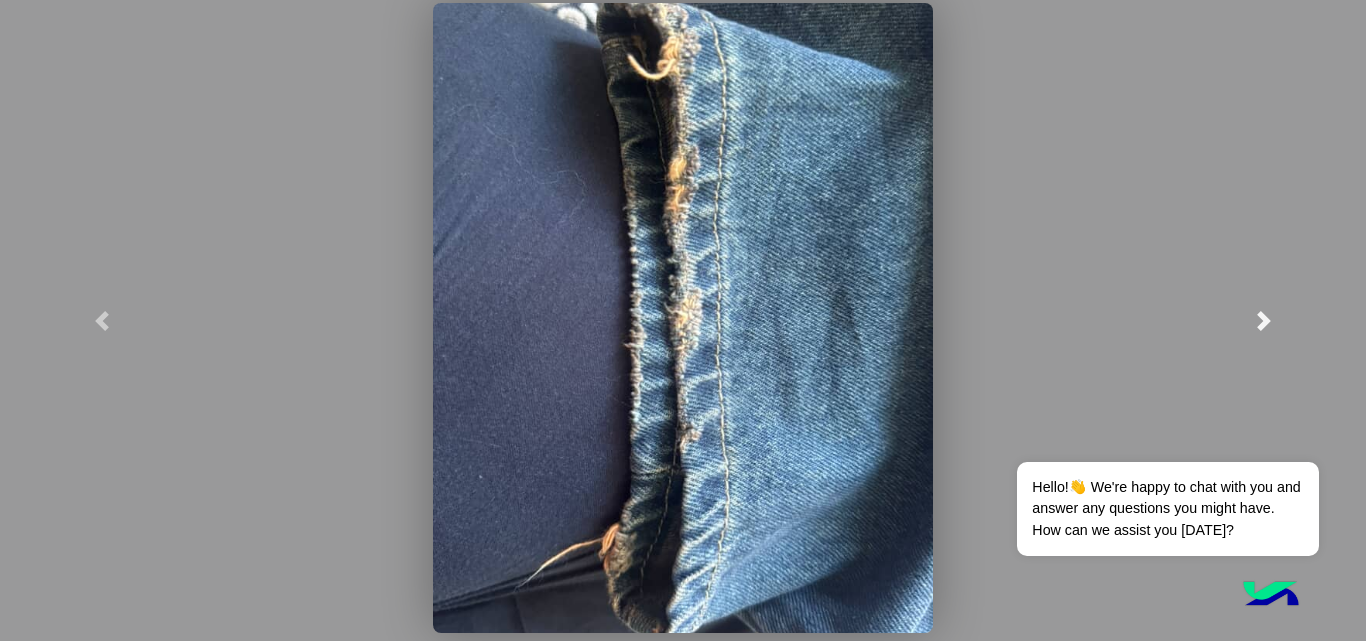 click at bounding box center [1263, 320] 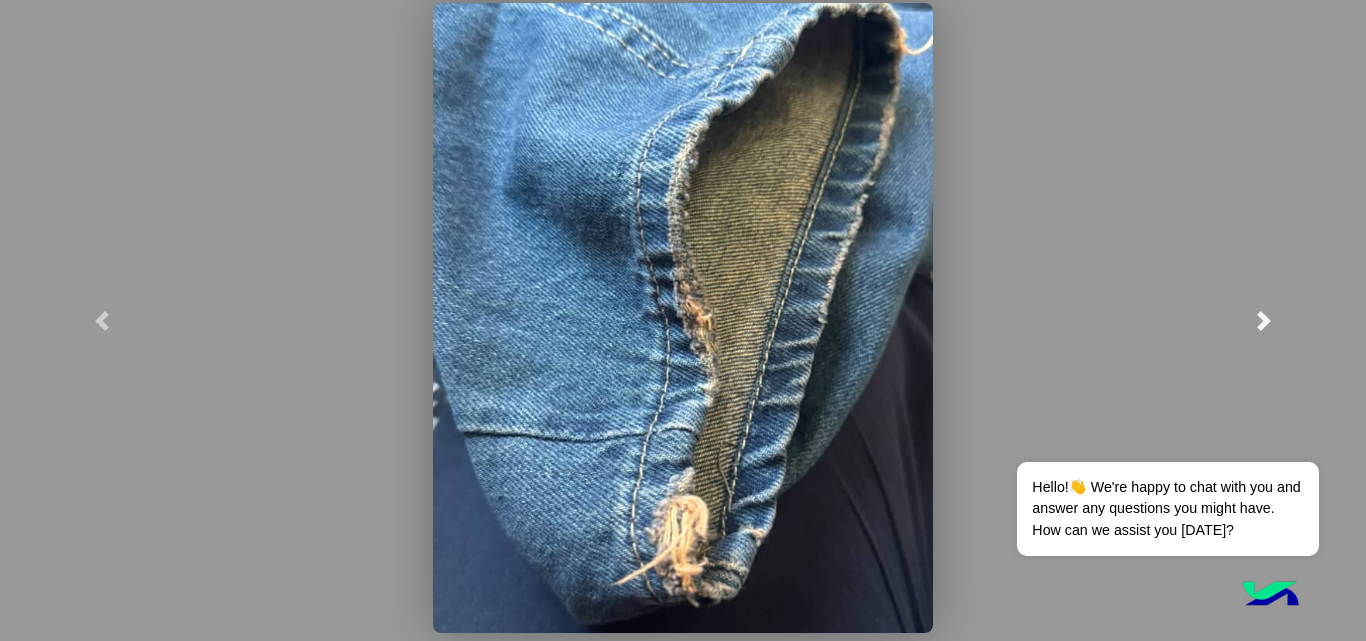 click at bounding box center (1263, 320) 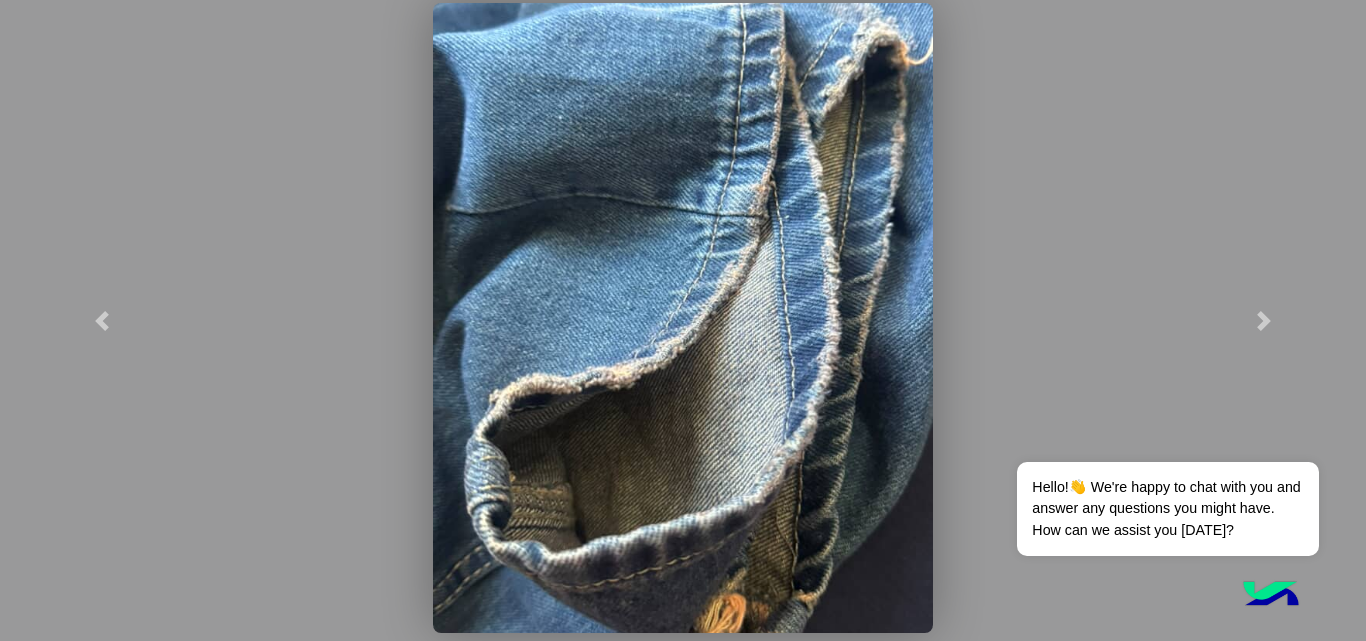 click at bounding box center (1271, 596) 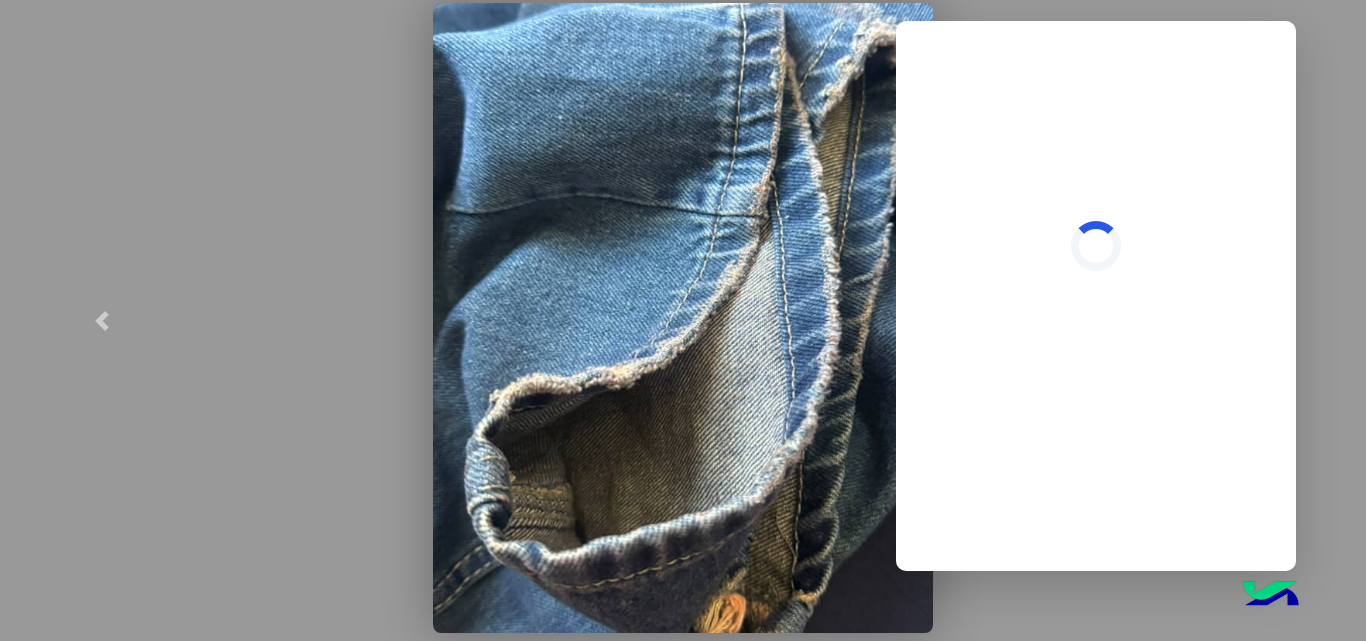 click 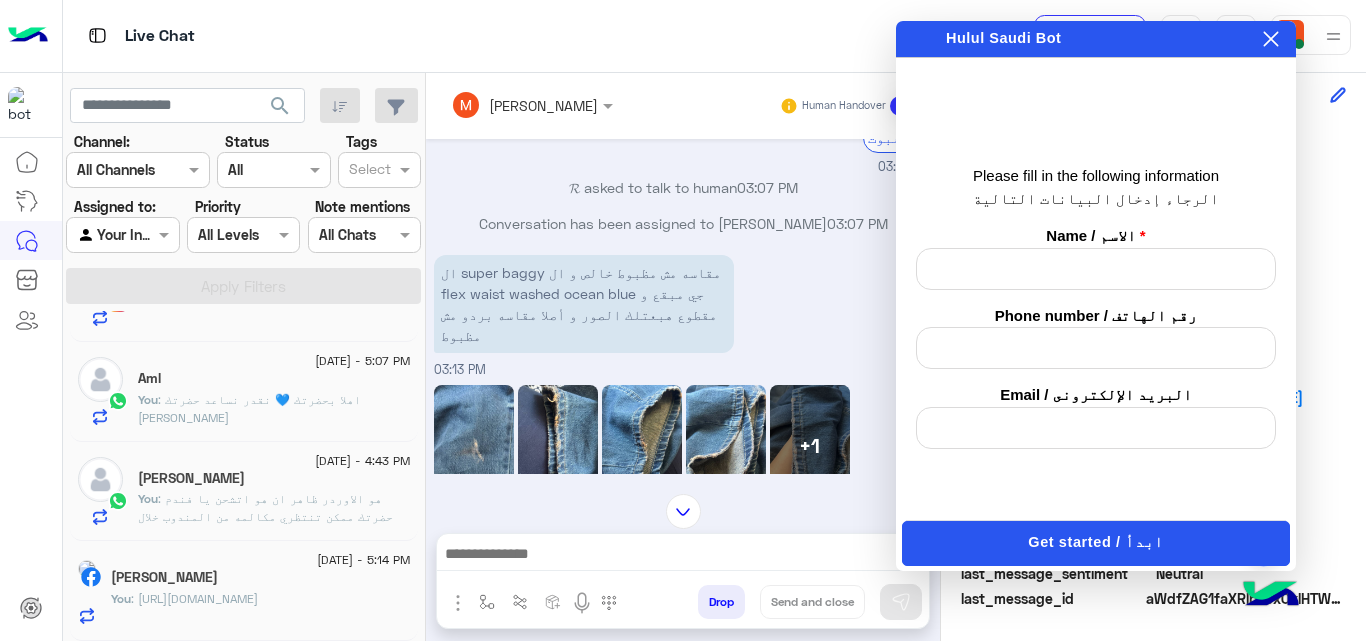 click on "ال  super baggy مقاسه مش مظبوط  خالص و ال flex waist  washed ocean blue جي مبقع و مقطوع هبعتلك الصور و أصلا مقاسه بردو مش مظبوط   03:13 PM" at bounding box center (683, 315) 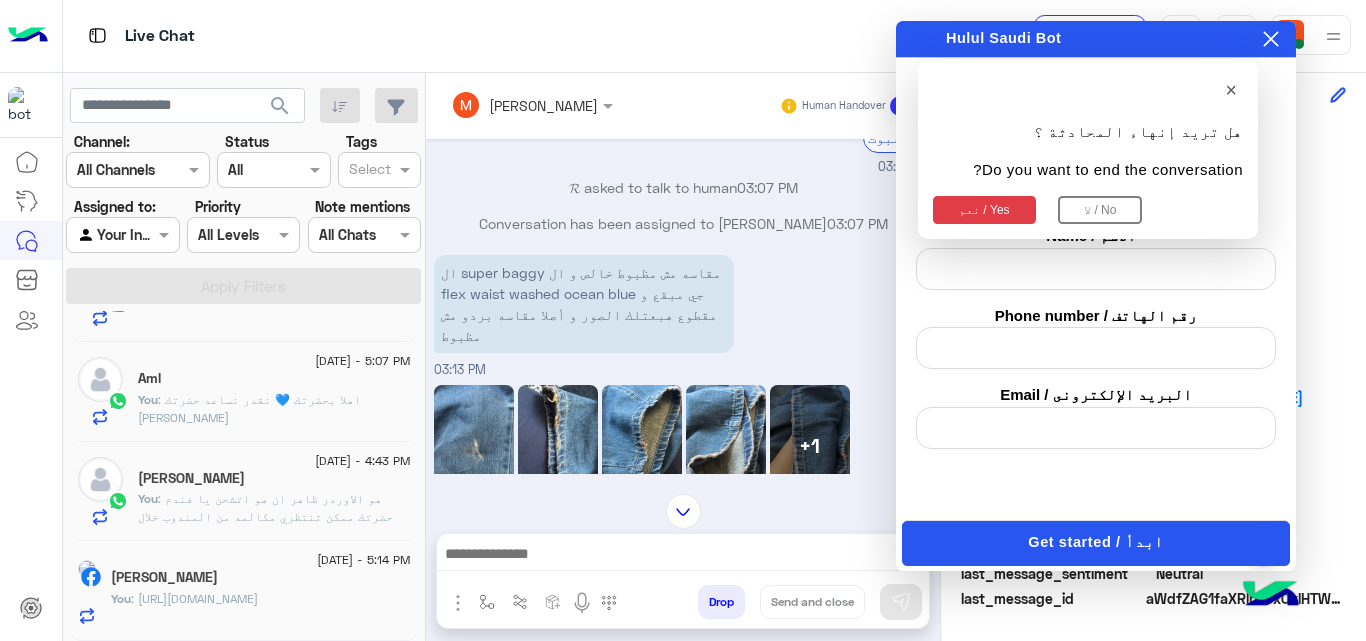click 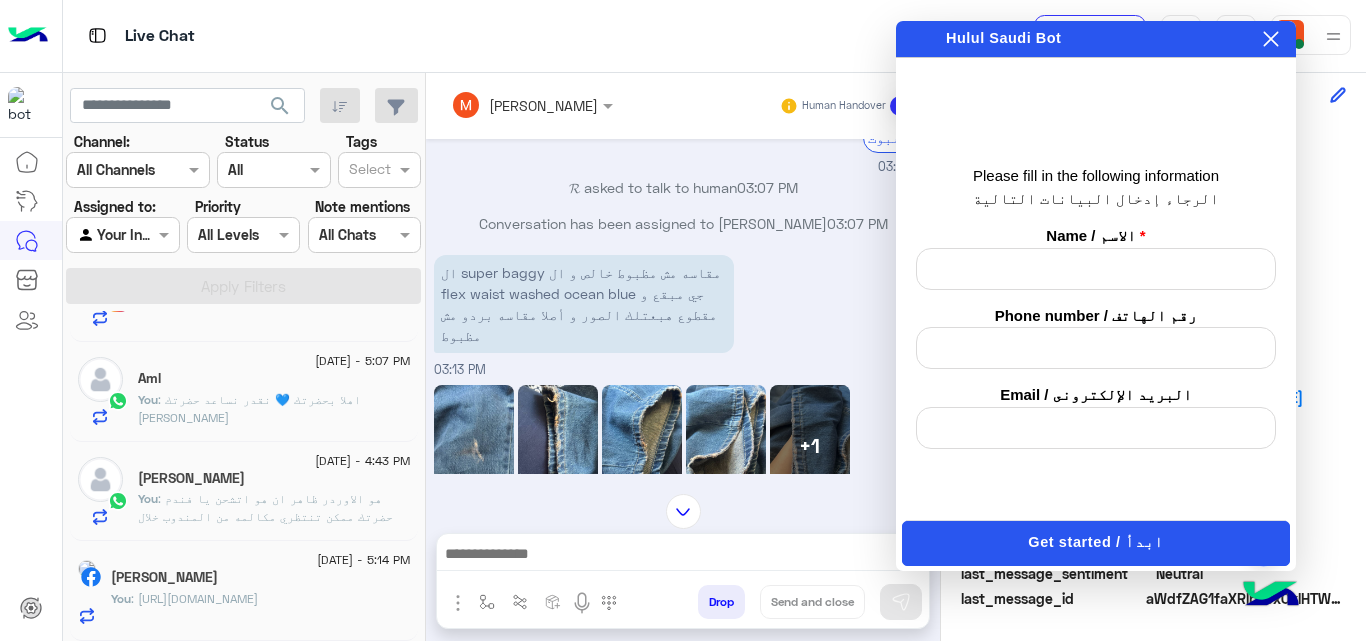 click 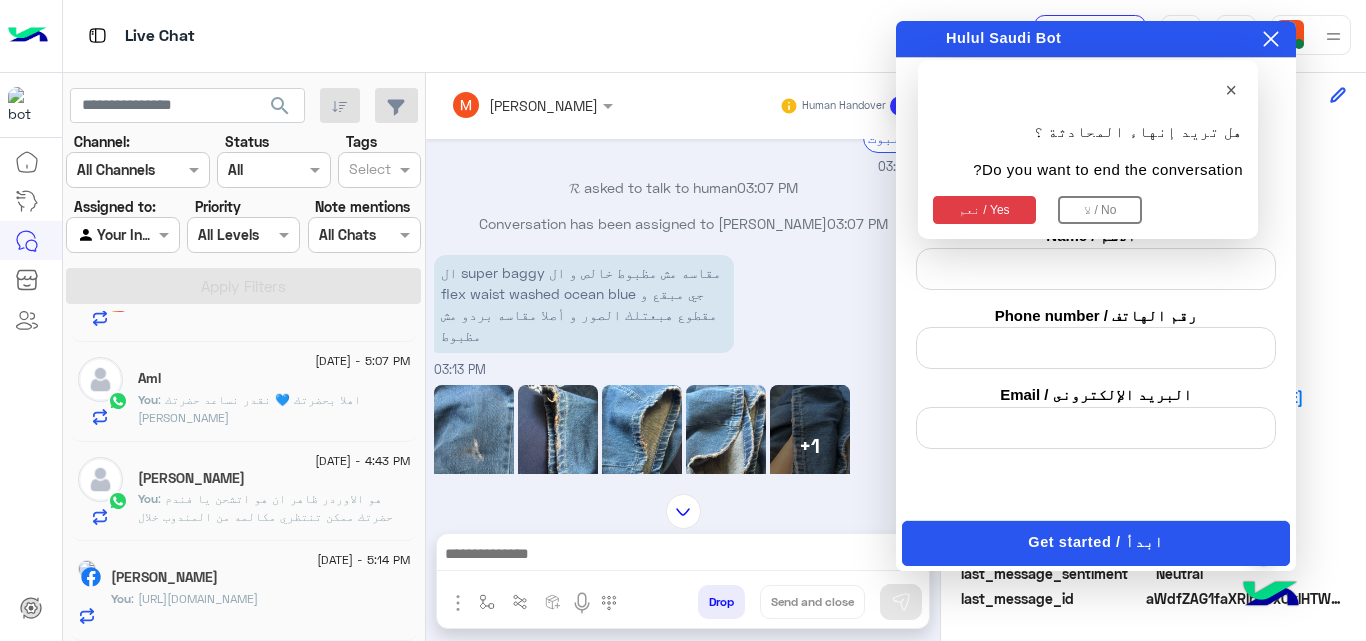click at bounding box center (683, 559) 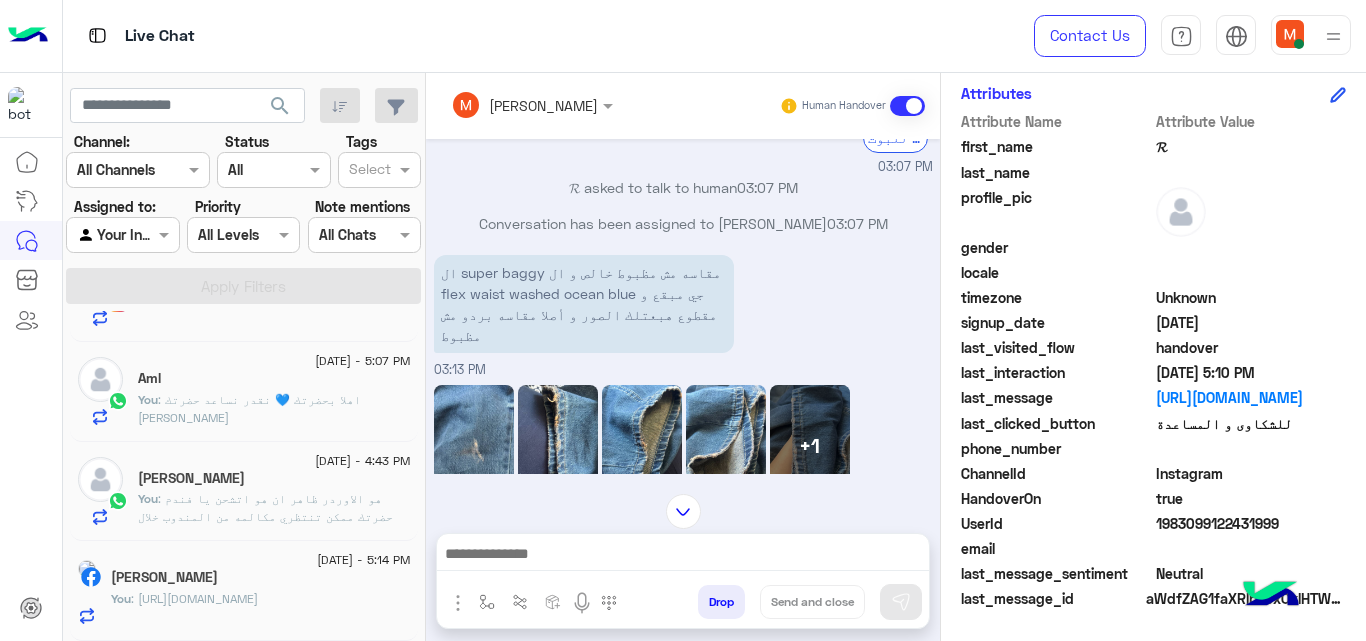 click 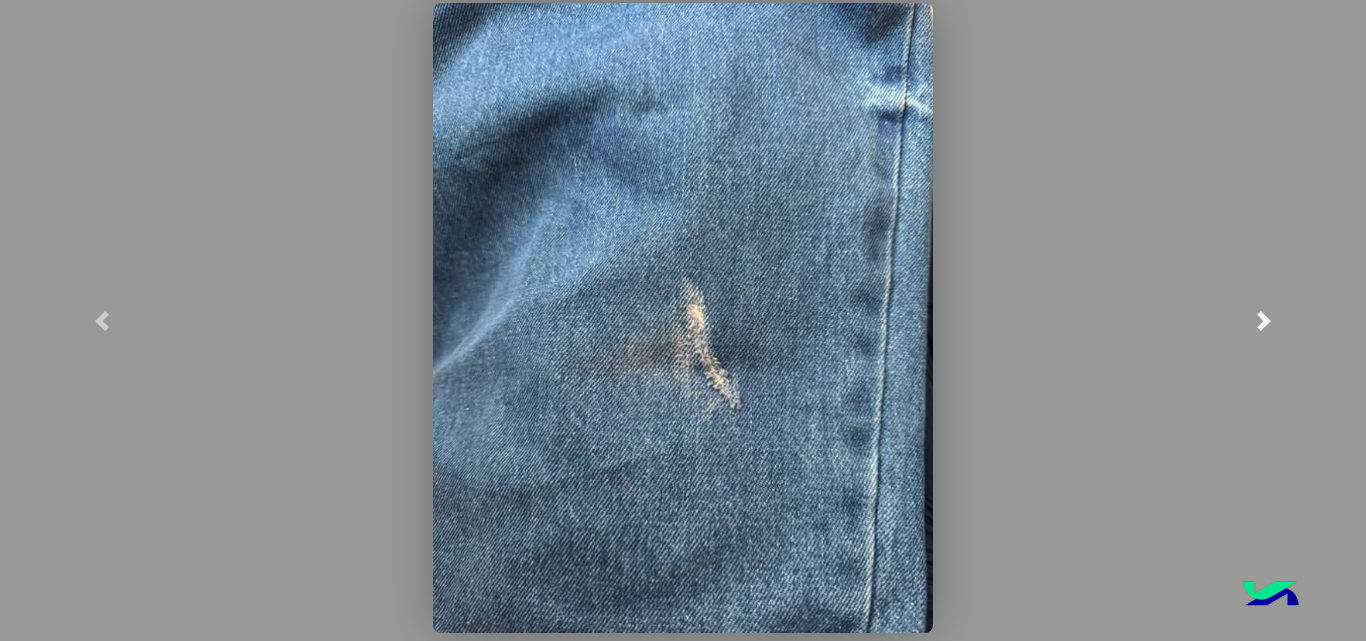 click at bounding box center [1264, 321] 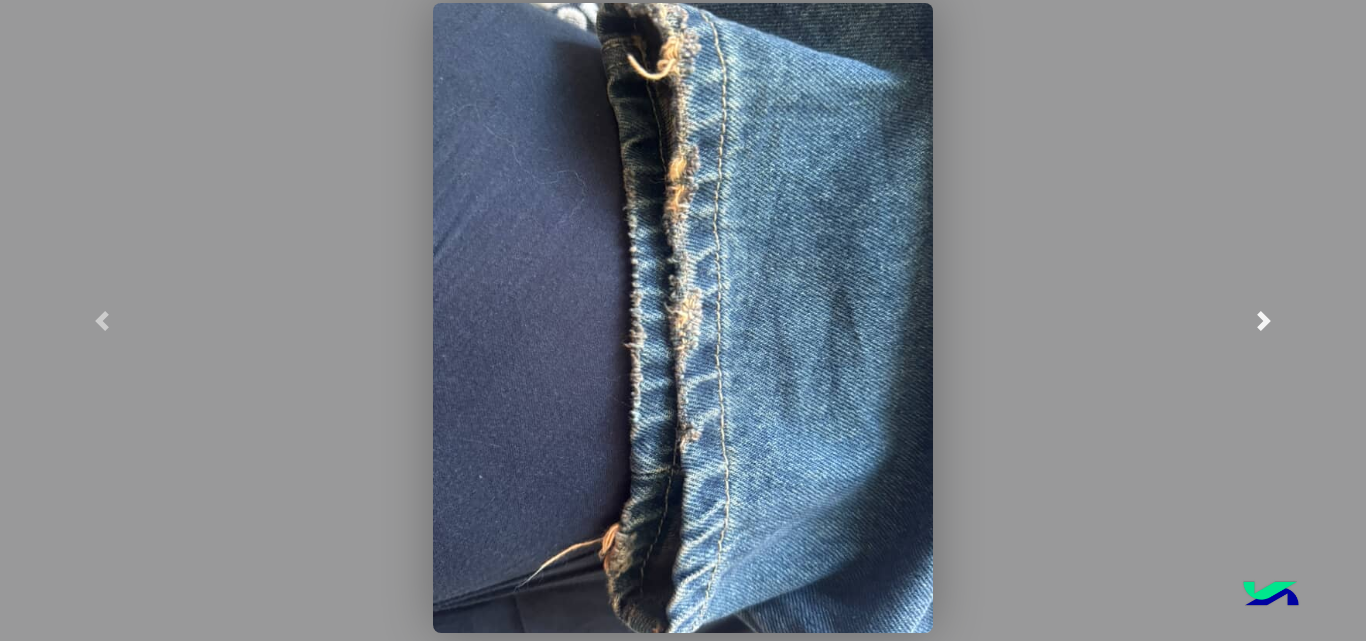 click at bounding box center [1264, 321] 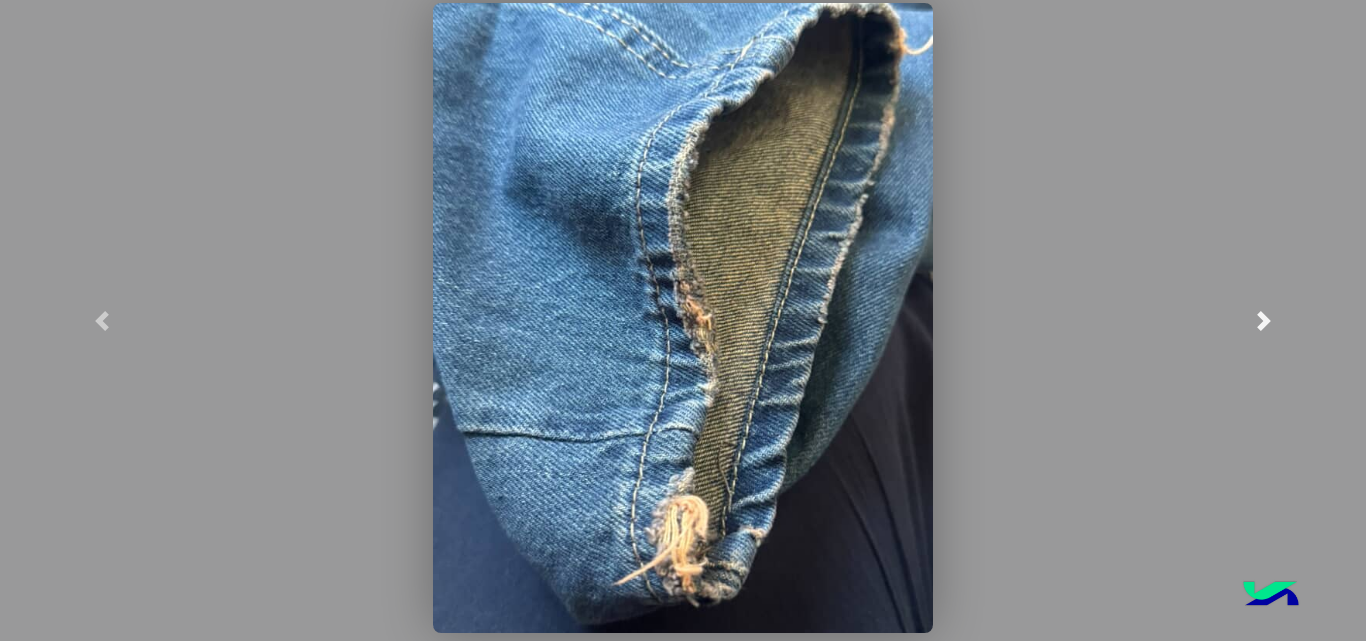 click at bounding box center (1264, 321) 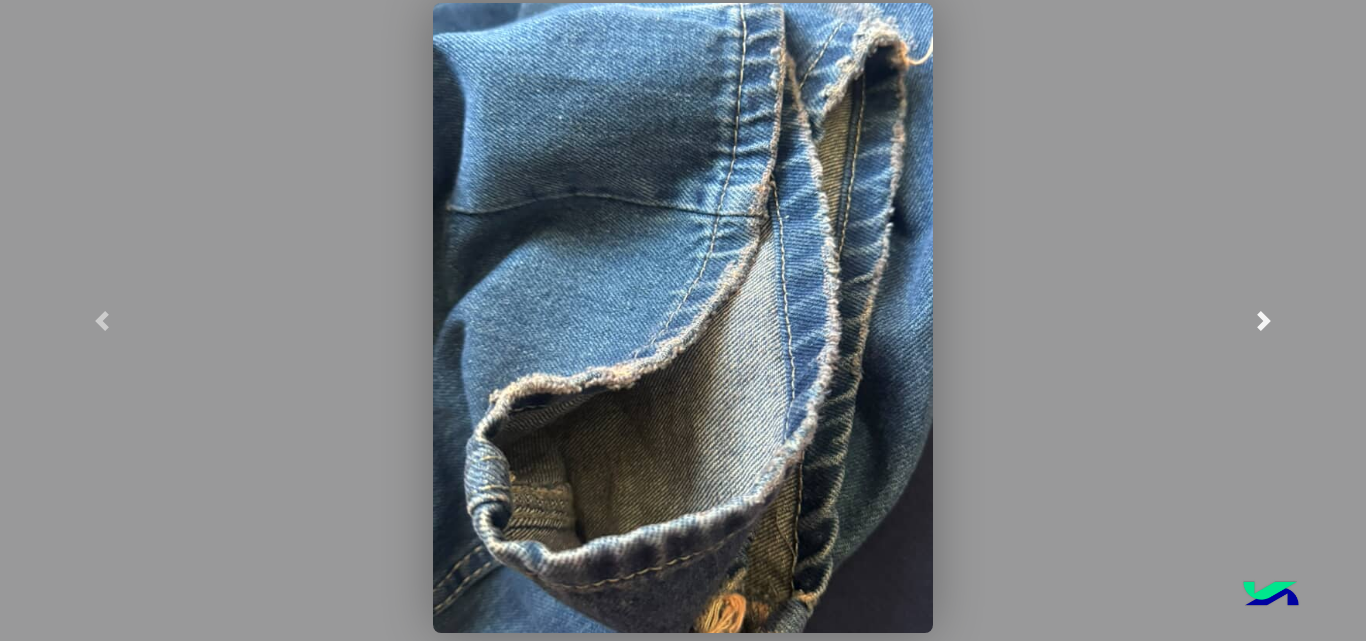 click at bounding box center (1264, 321) 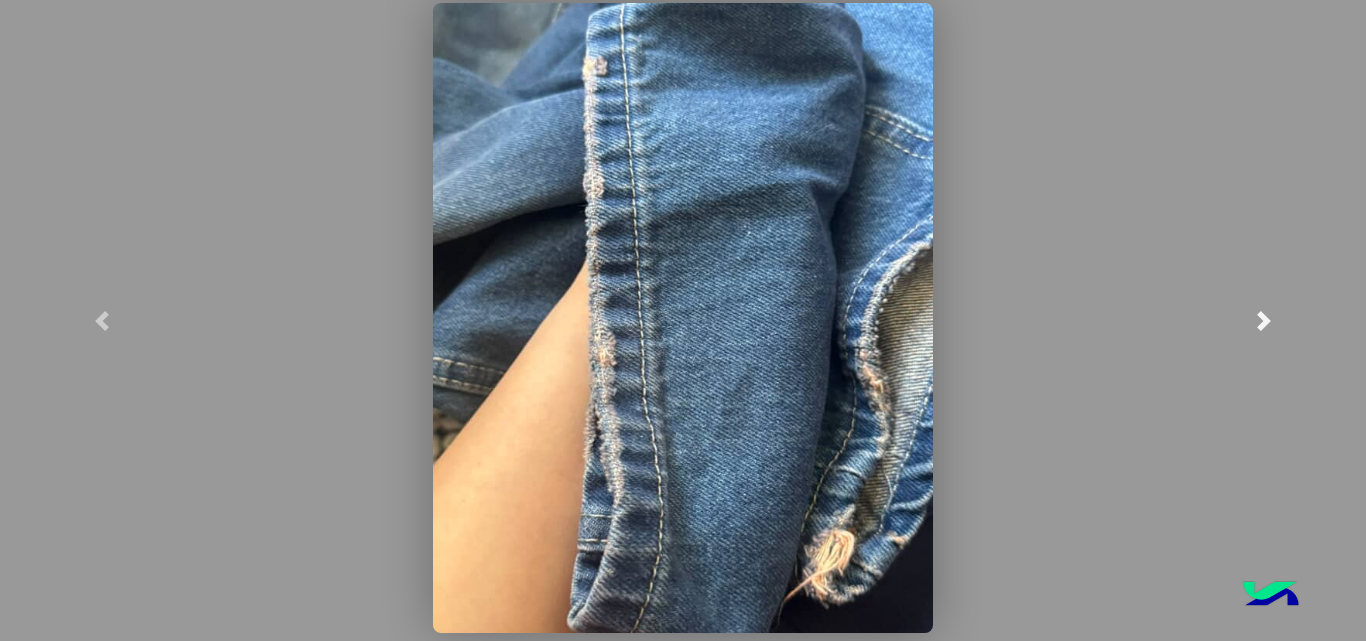 click at bounding box center (1264, 321) 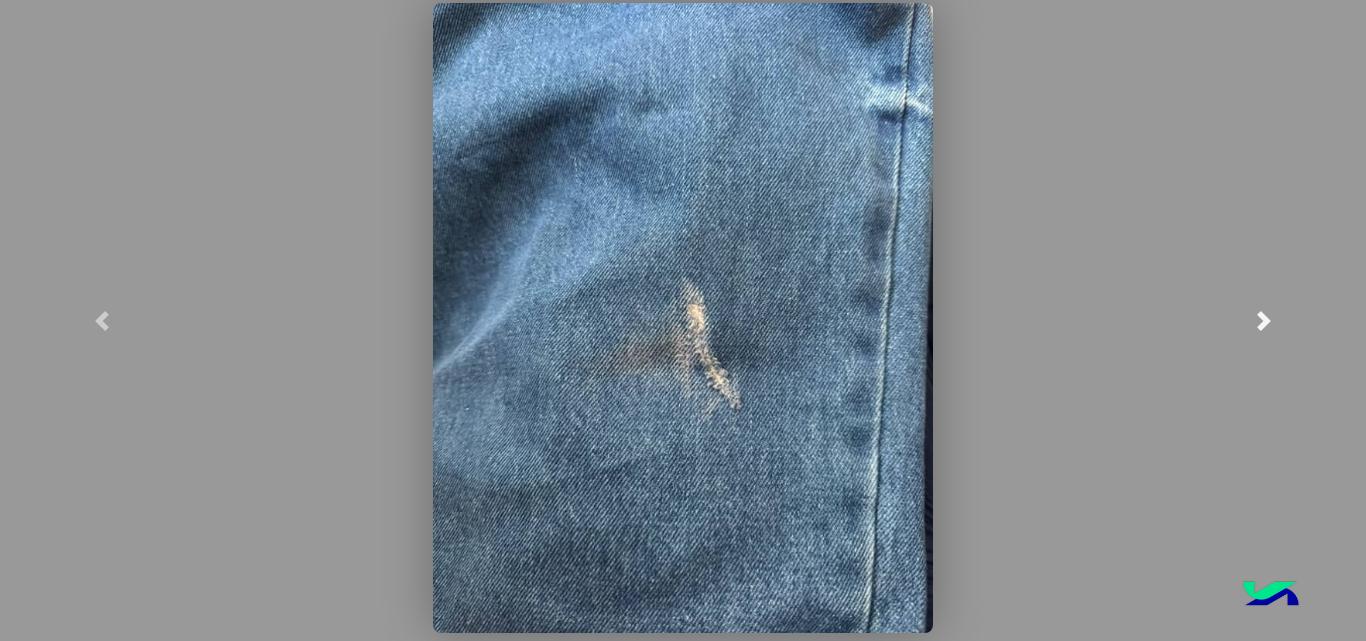 click at bounding box center [1264, 321] 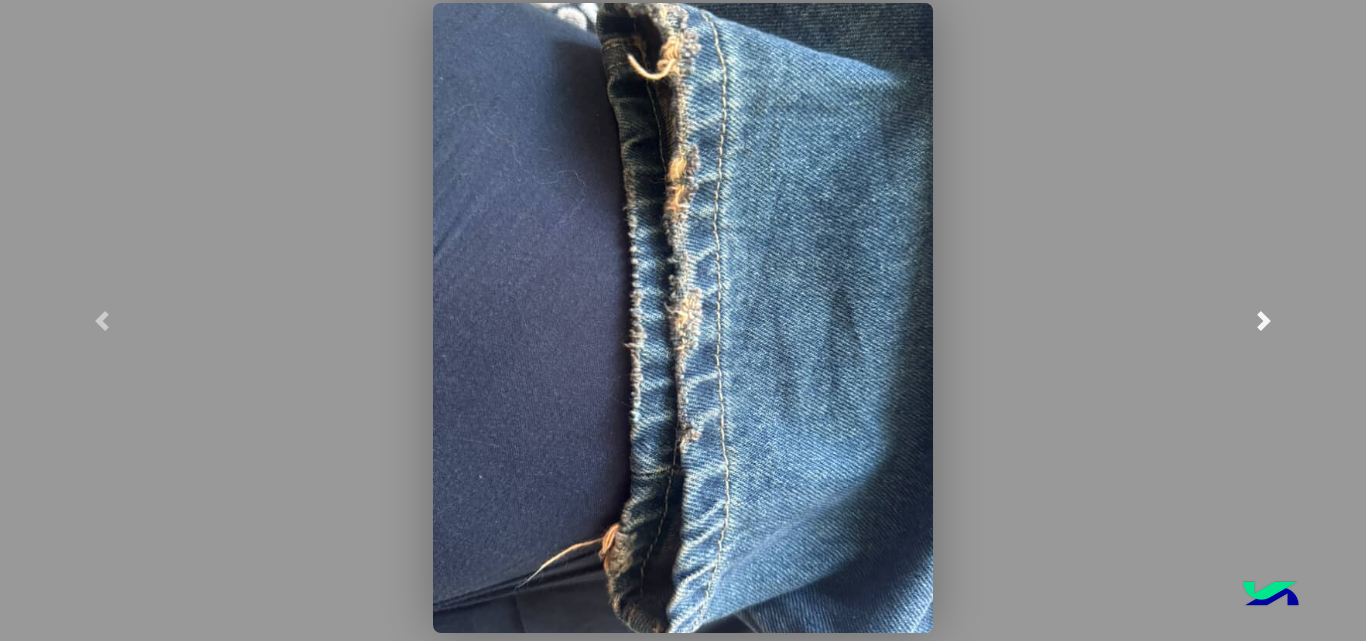 click at bounding box center (1264, 321) 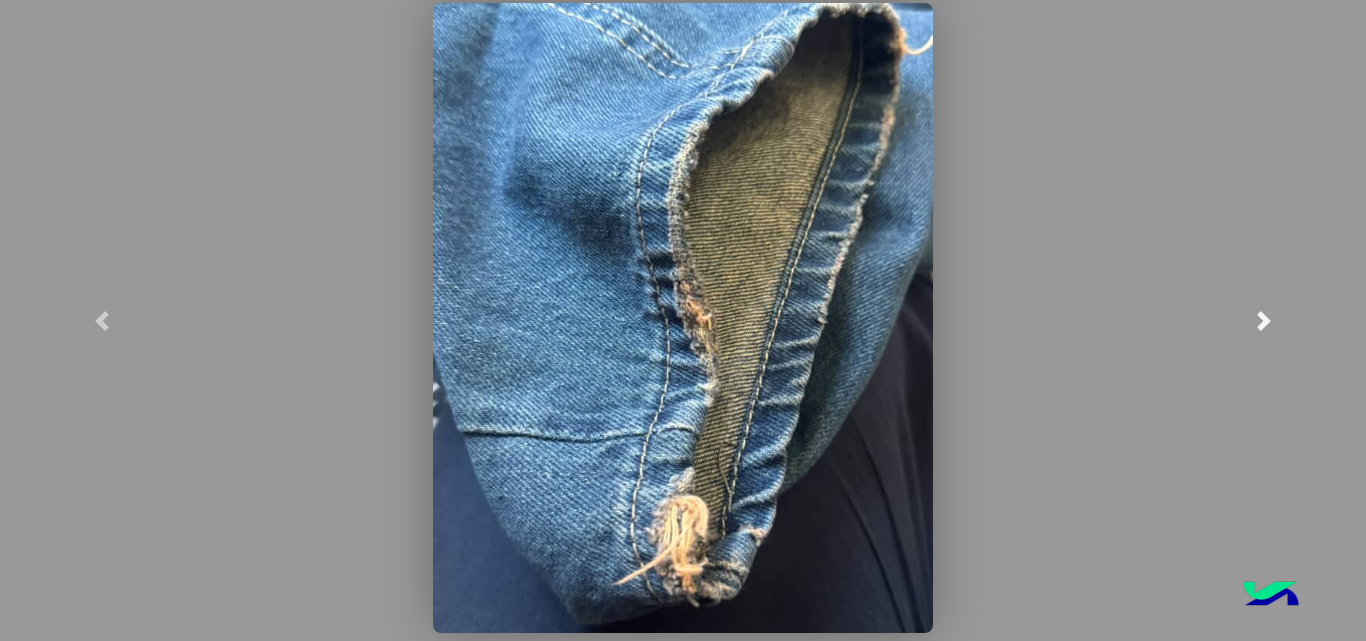 click at bounding box center (1264, 321) 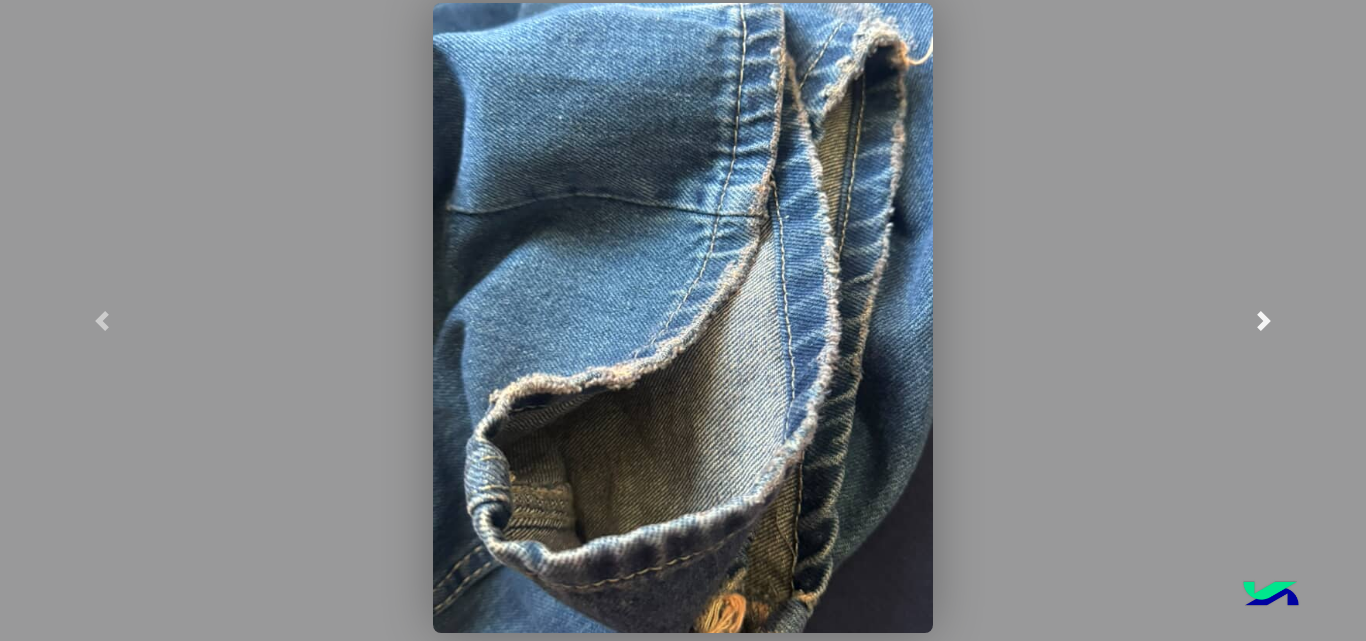 click at bounding box center (1264, 321) 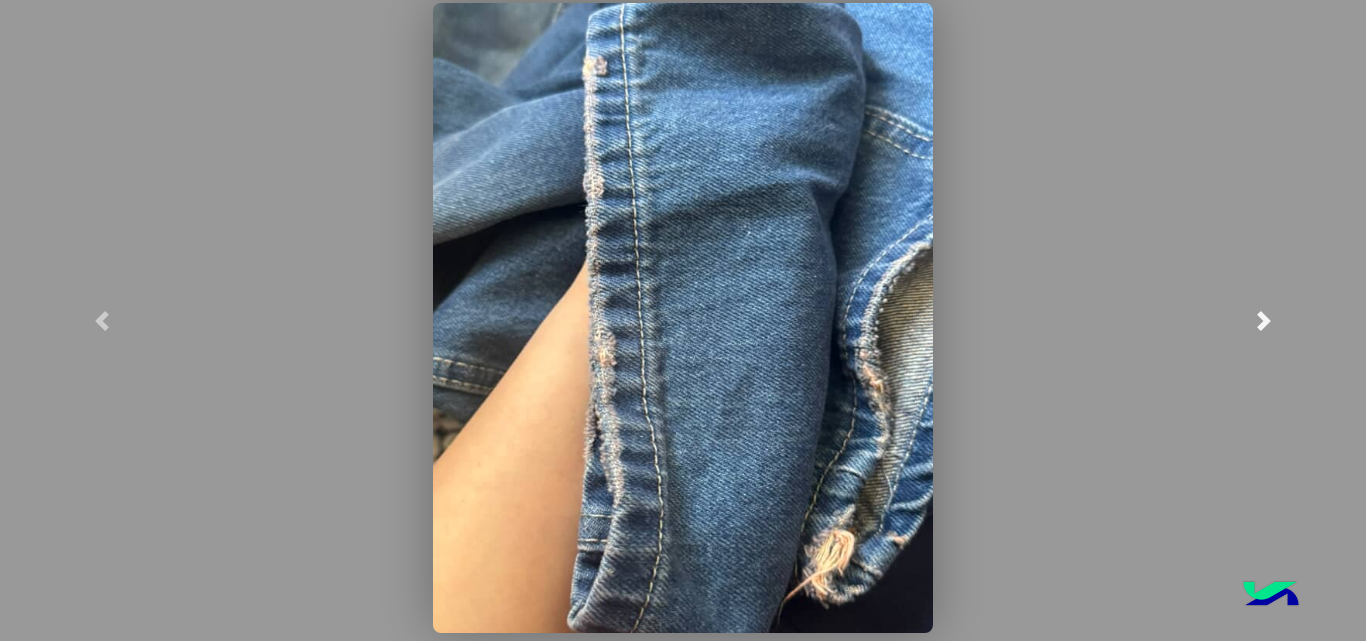 click at bounding box center (1264, 321) 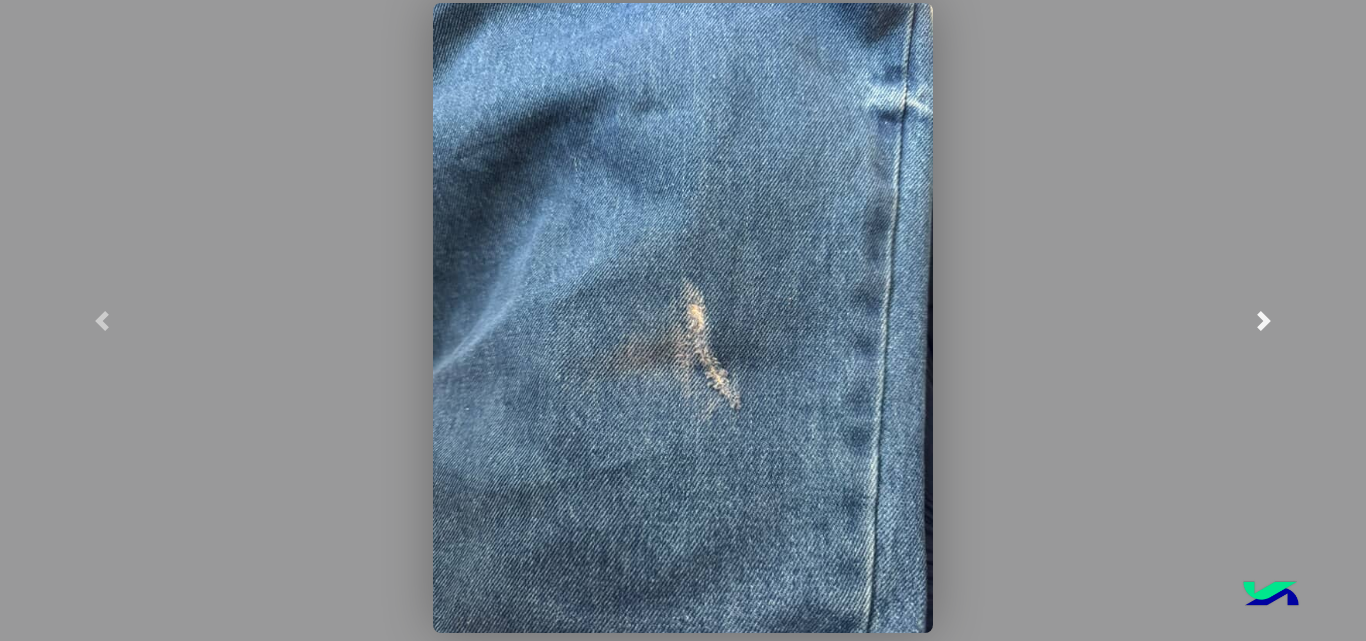 click at bounding box center [1264, 321] 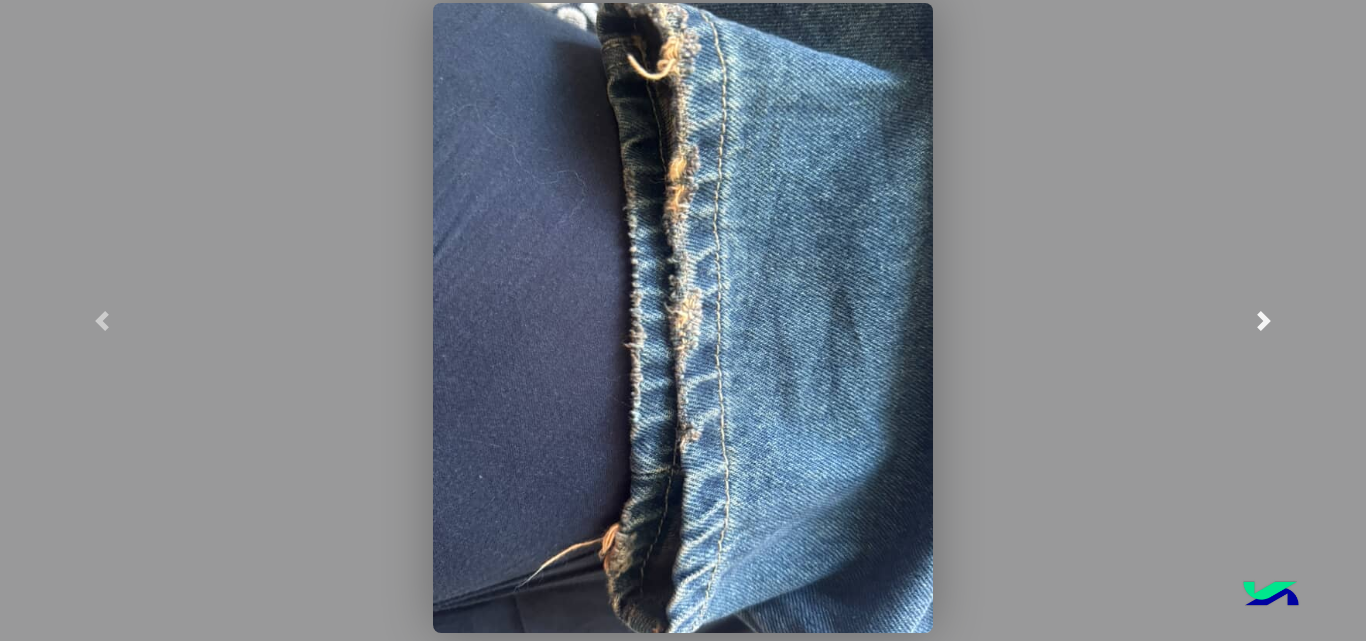 click at bounding box center [1264, 321] 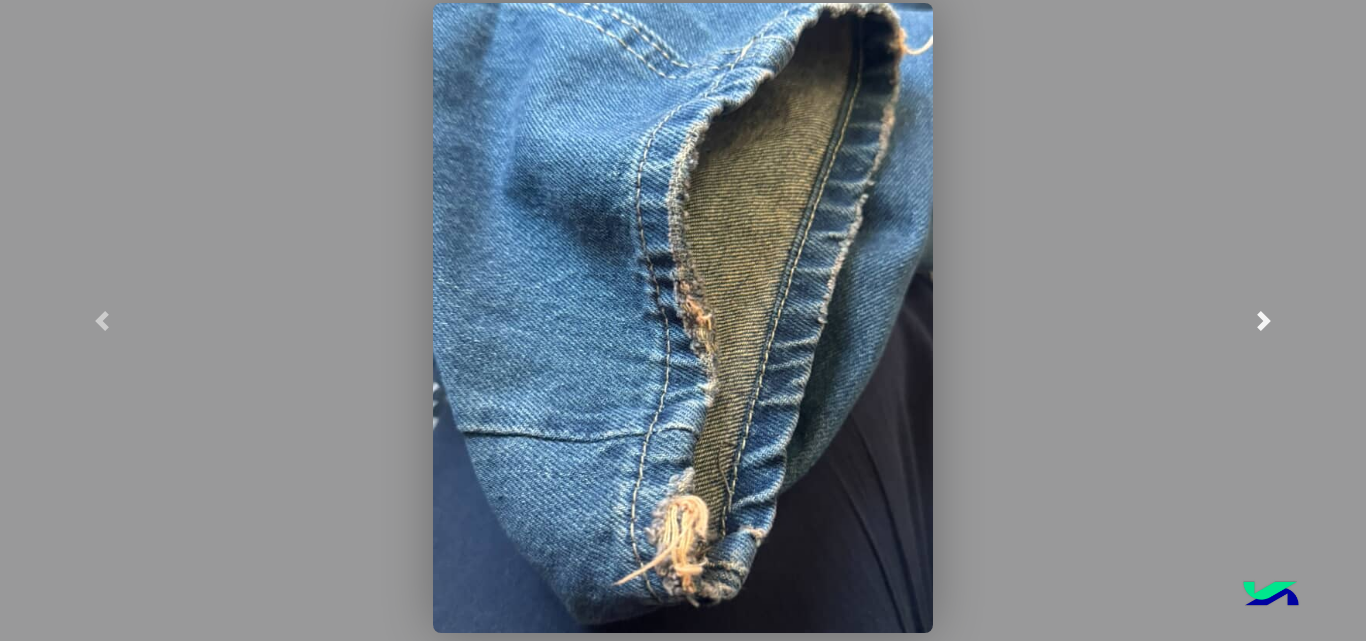 click at bounding box center (1264, 321) 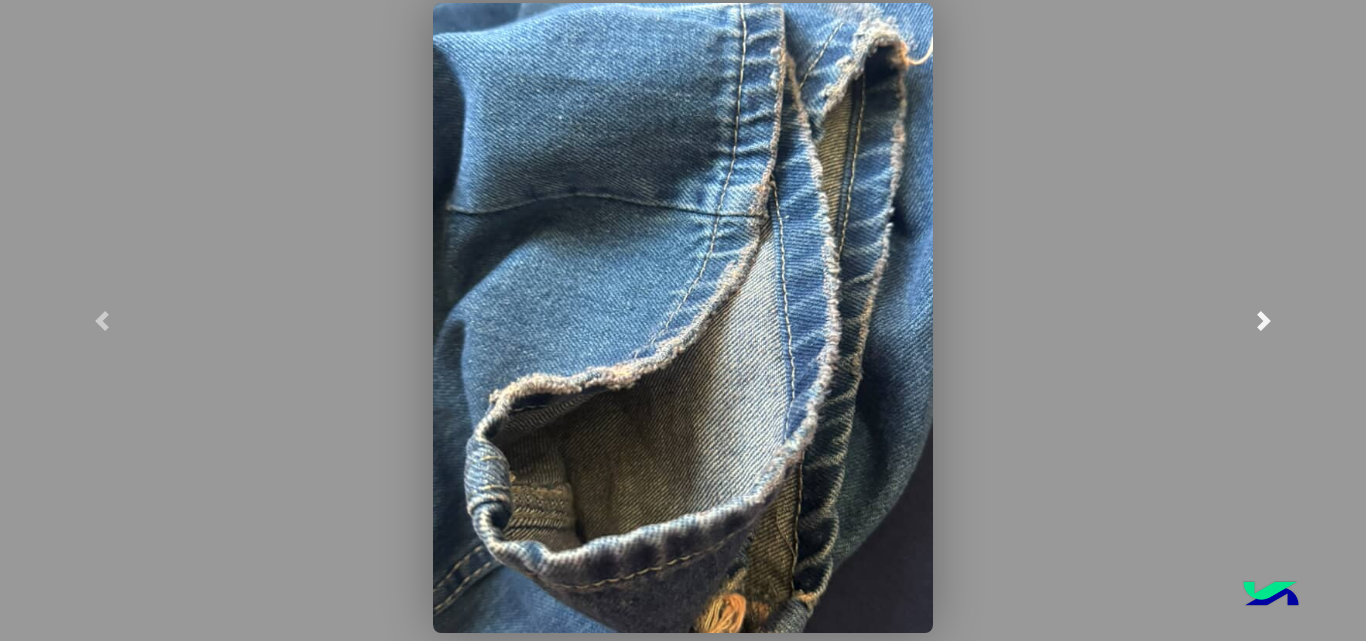 click at bounding box center (1264, 321) 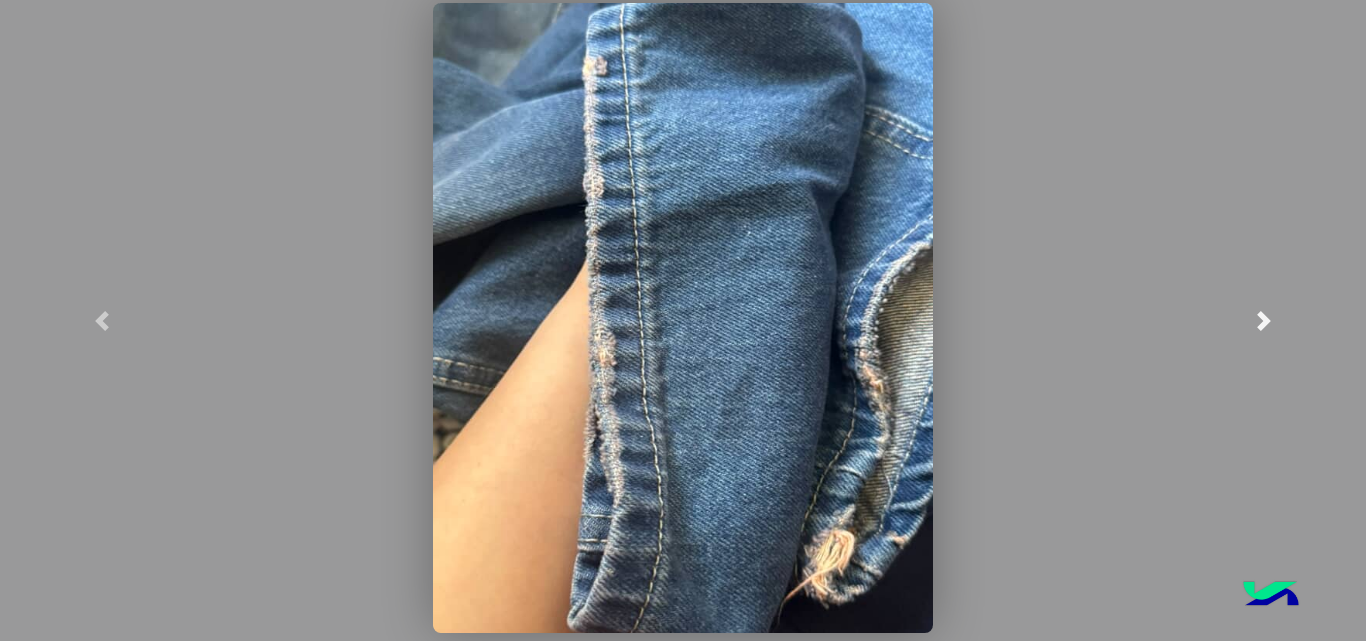 click at bounding box center (1263, 320) 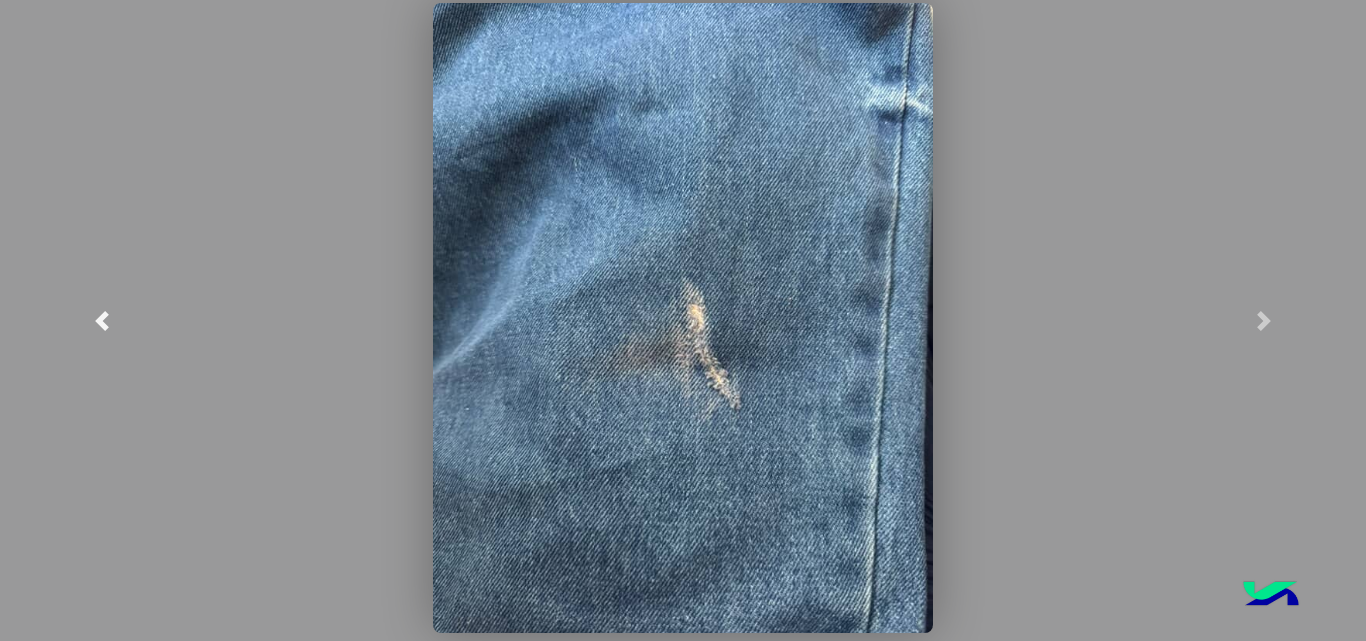 click at bounding box center [102, 320] 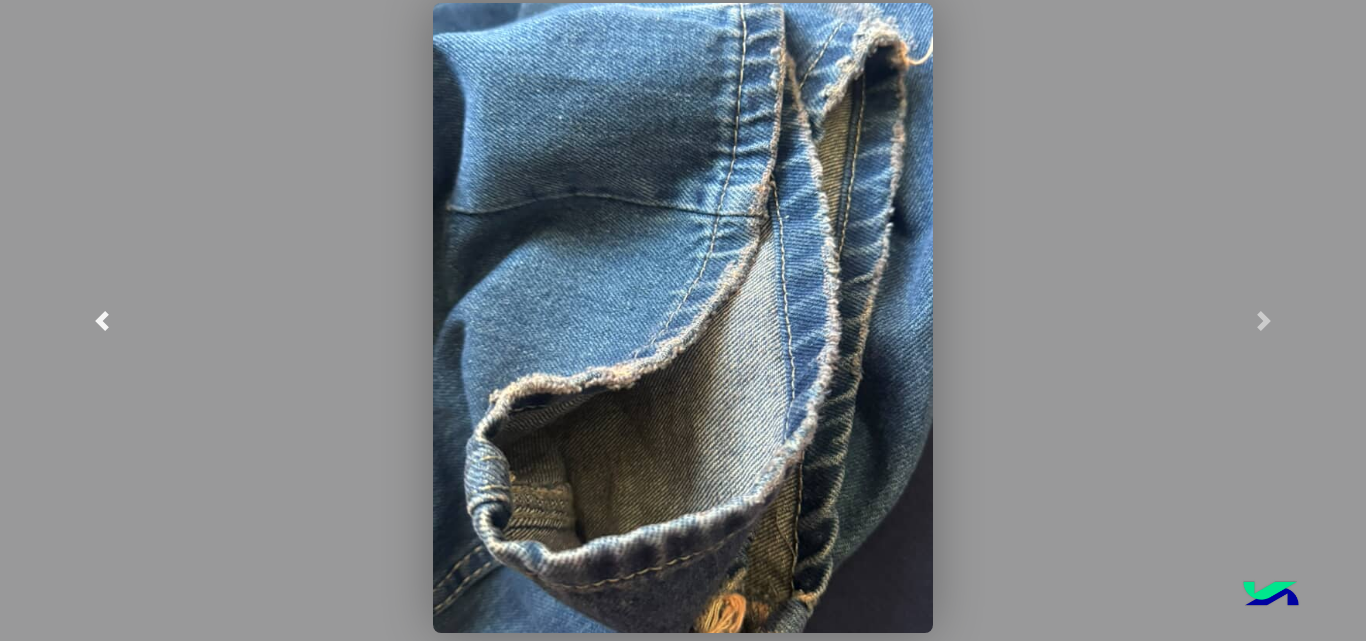 click at bounding box center [102, 320] 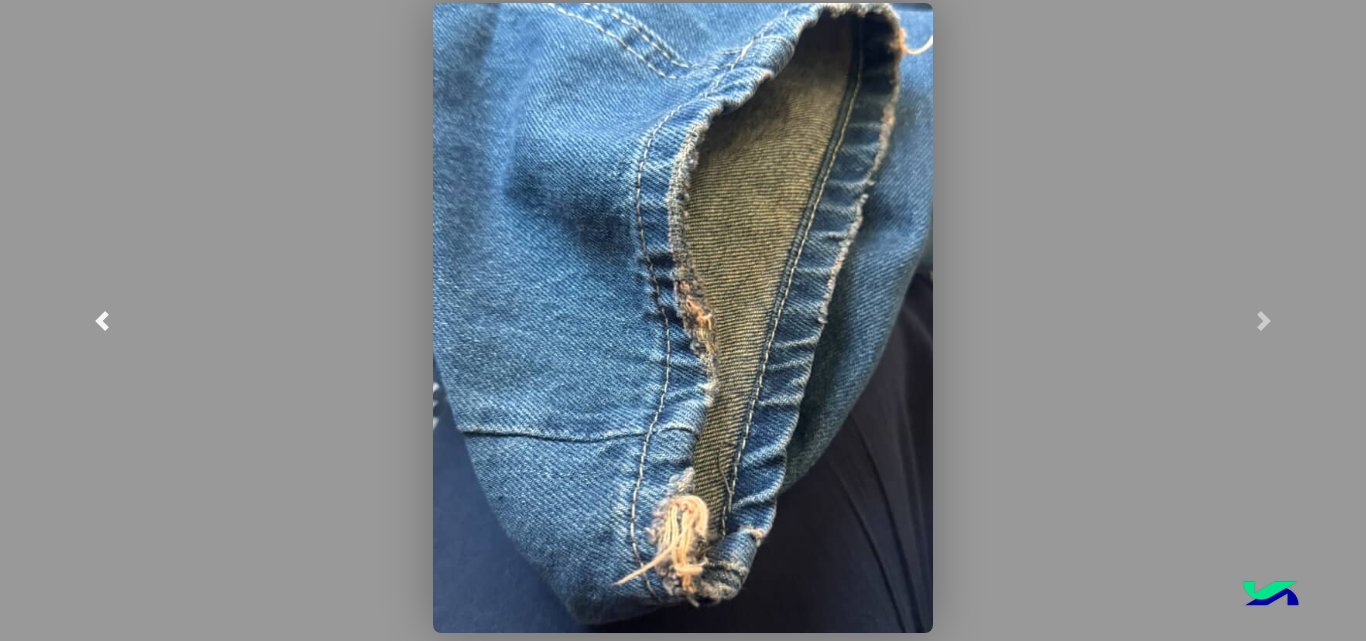 click at bounding box center [102, 320] 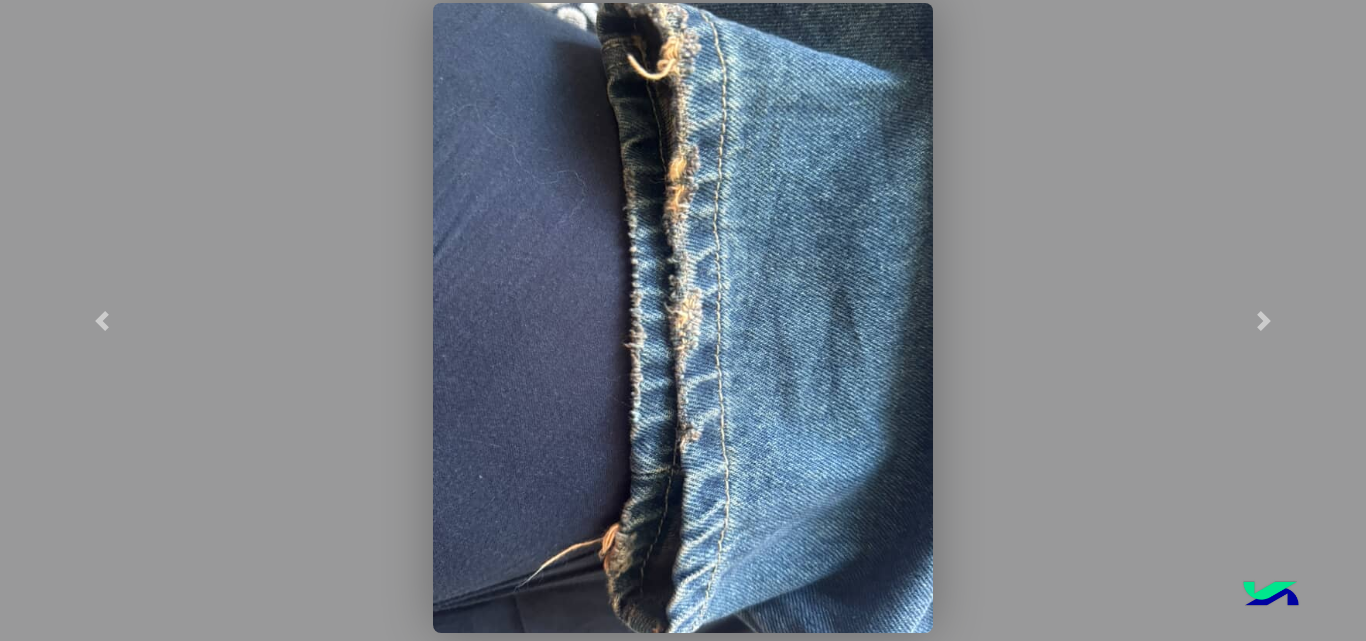 click 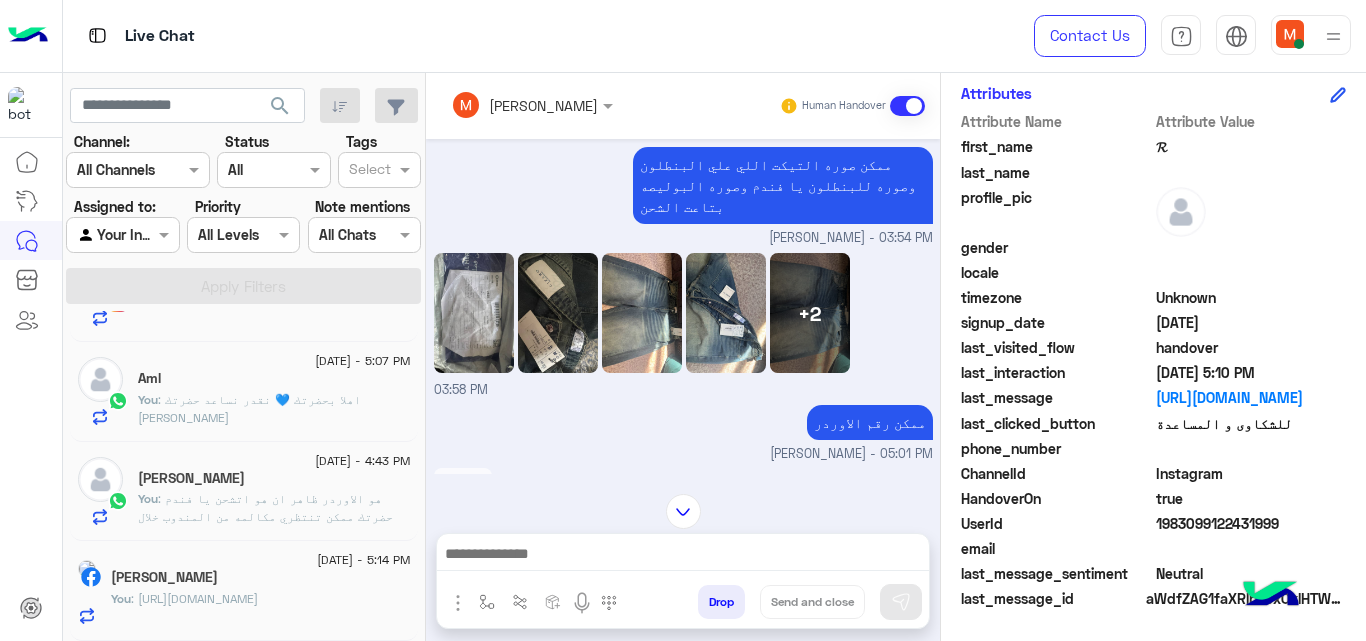 scroll, scrollTop: 1266, scrollLeft: 0, axis: vertical 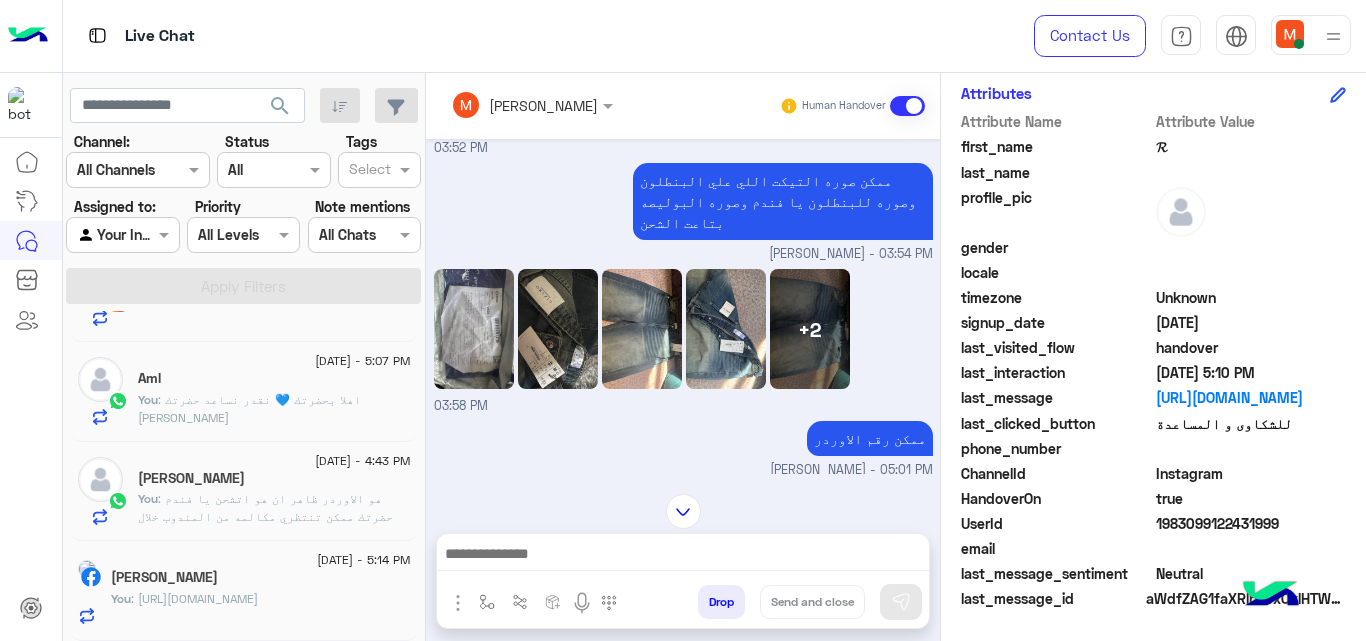 click 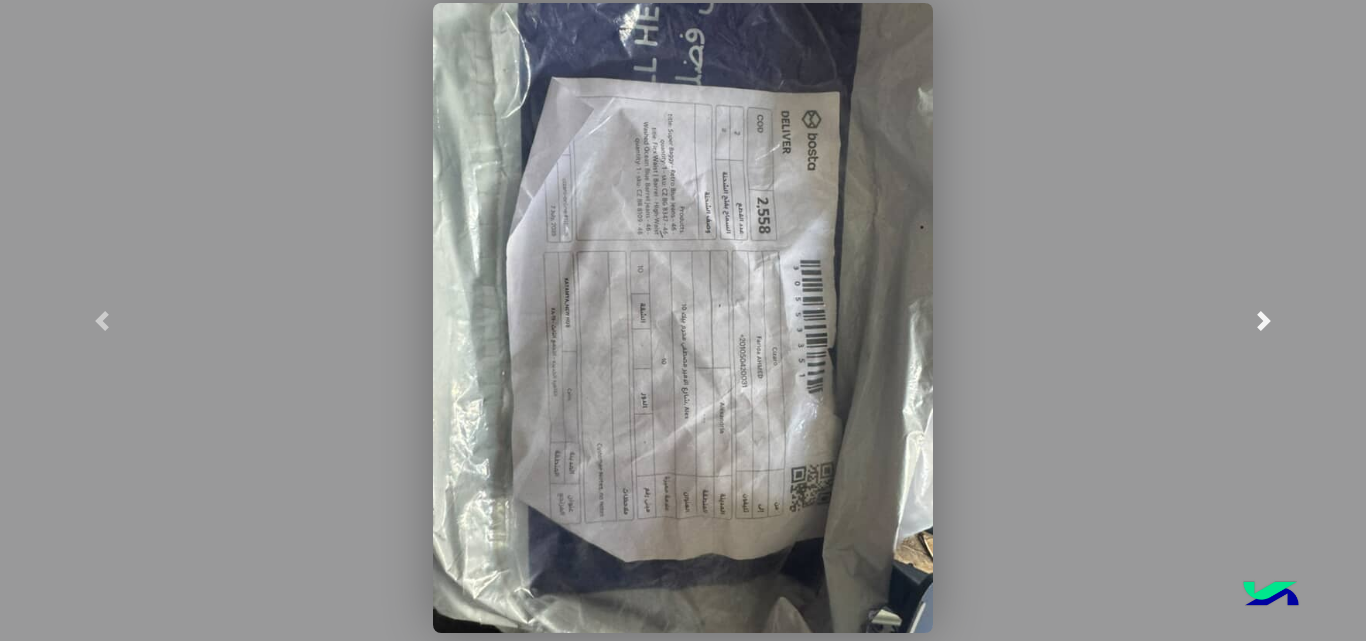 click at bounding box center (1264, 321) 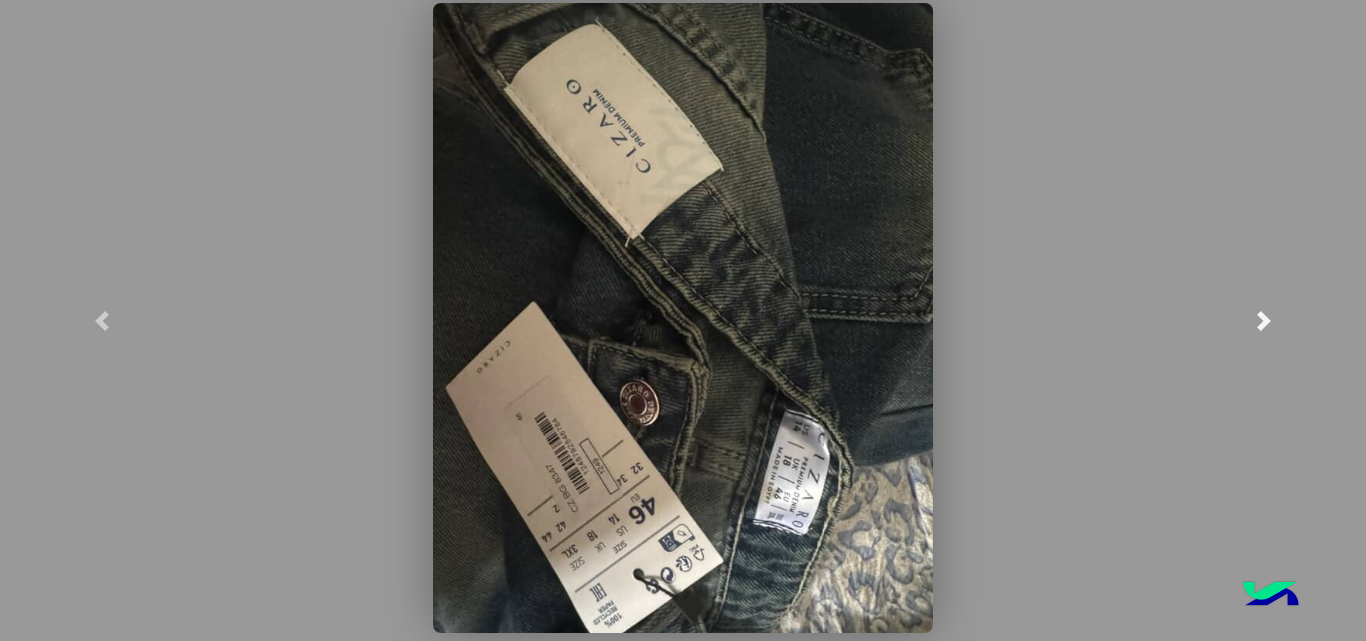 click at bounding box center [1263, 320] 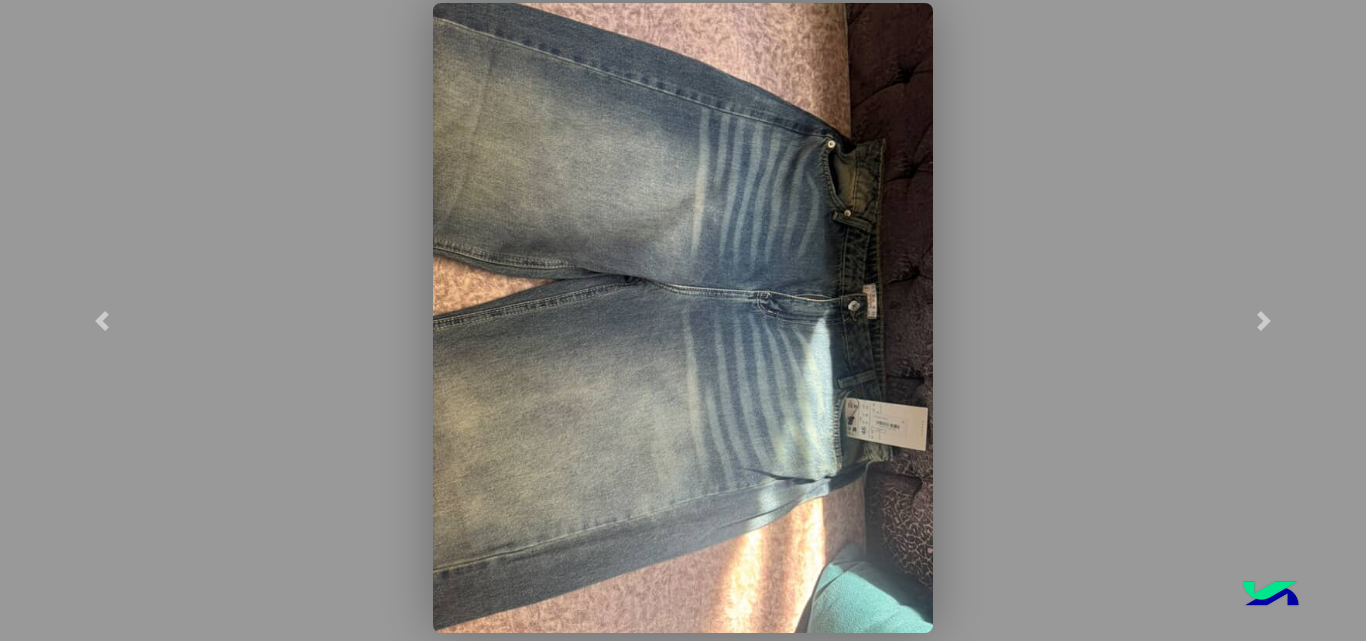 click 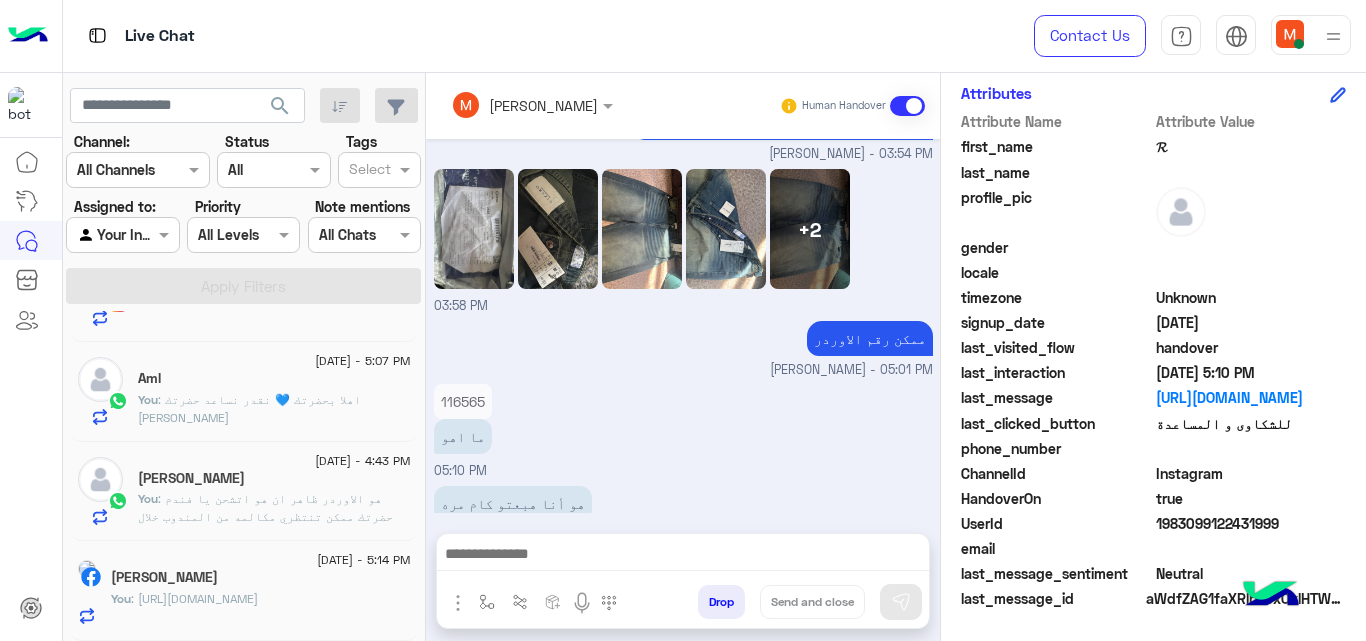 scroll, scrollTop: 1402, scrollLeft: 0, axis: vertical 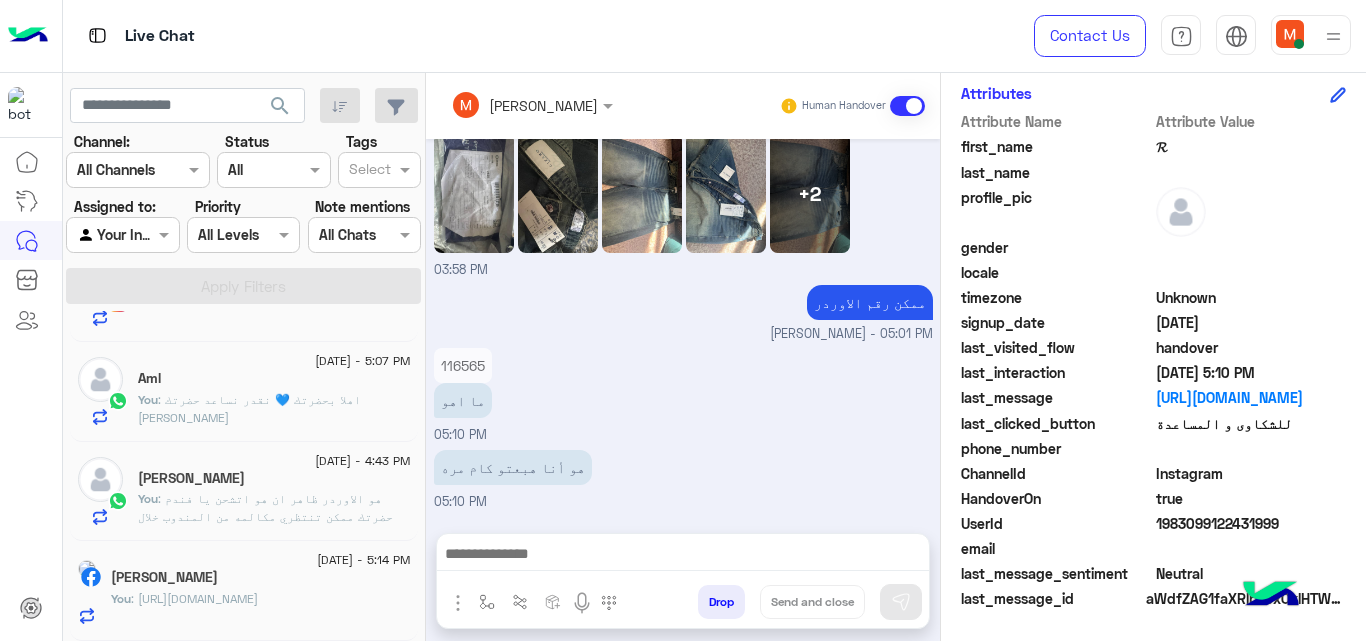 drag, startPoint x: 932, startPoint y: 411, endPoint x: 934, endPoint y: 557, distance: 146.0137 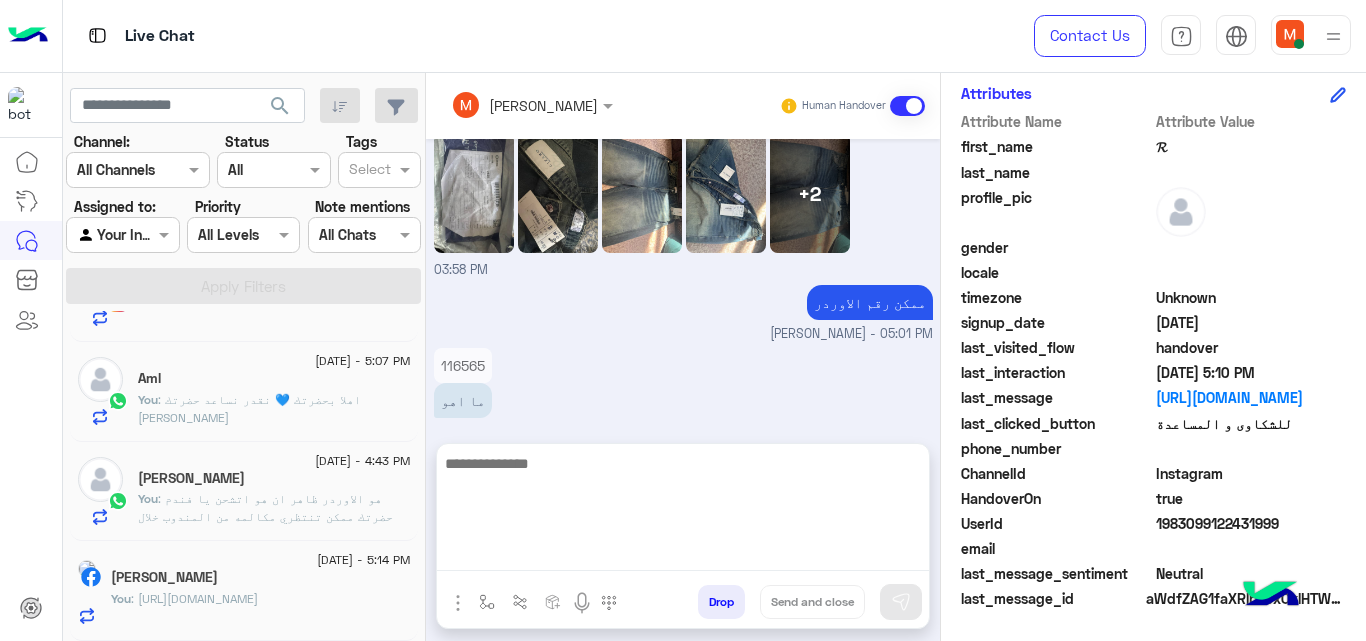 click at bounding box center (683, 511) 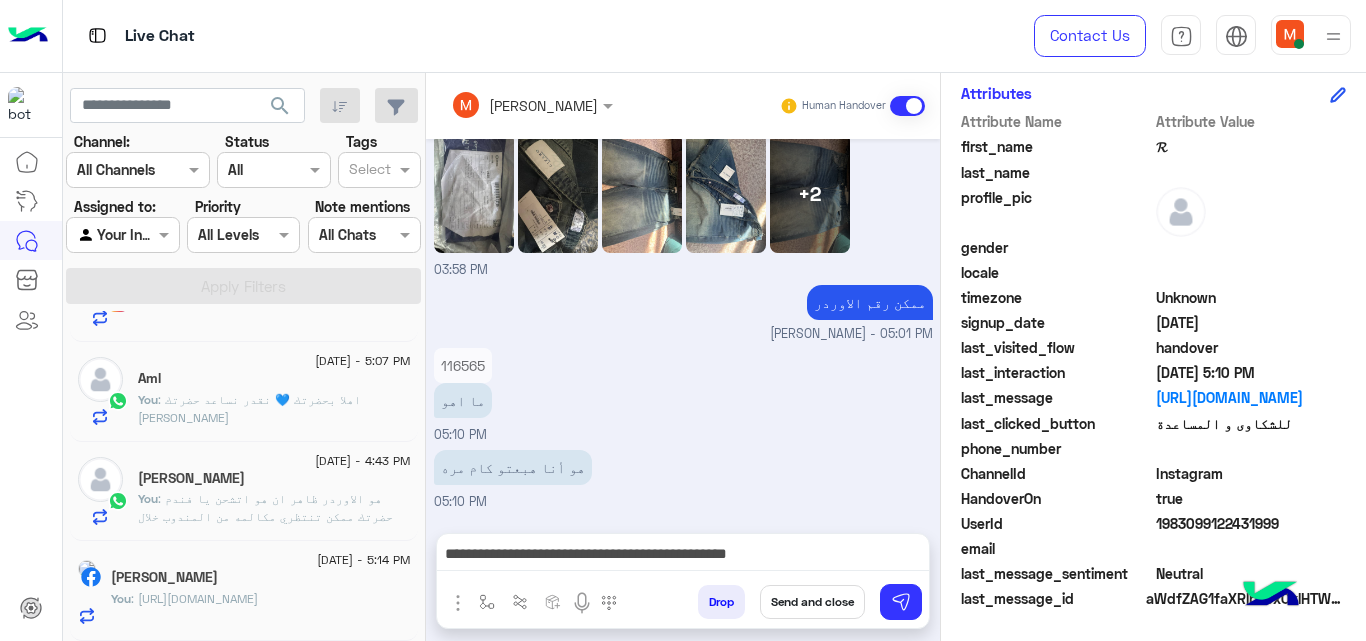 scroll, scrollTop: 1402, scrollLeft: 0, axis: vertical 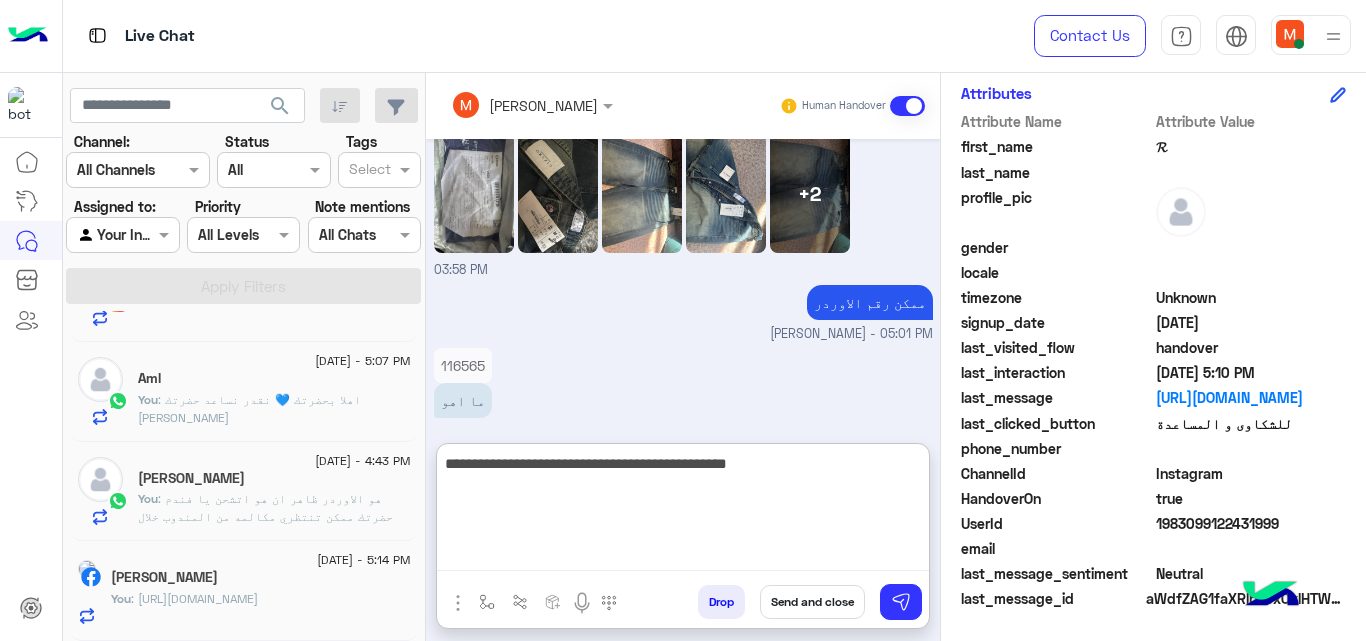 click on "**********" at bounding box center [683, 511] 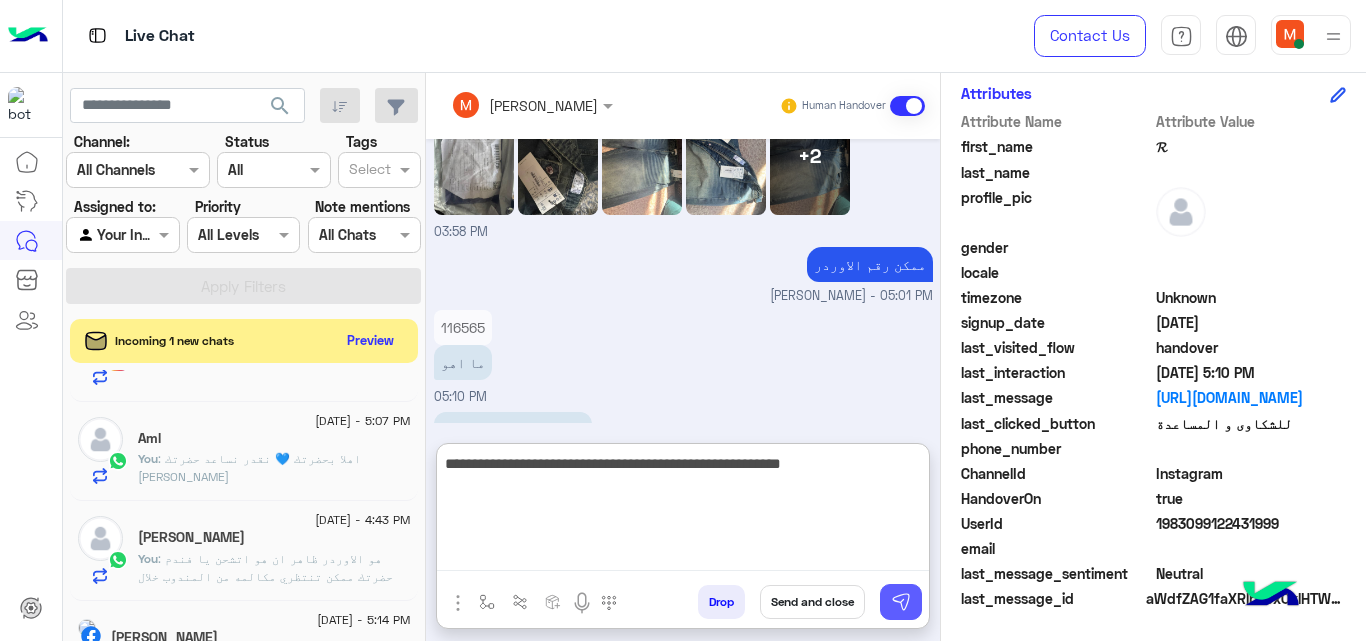 scroll, scrollTop: 280, scrollLeft: 0, axis: vertical 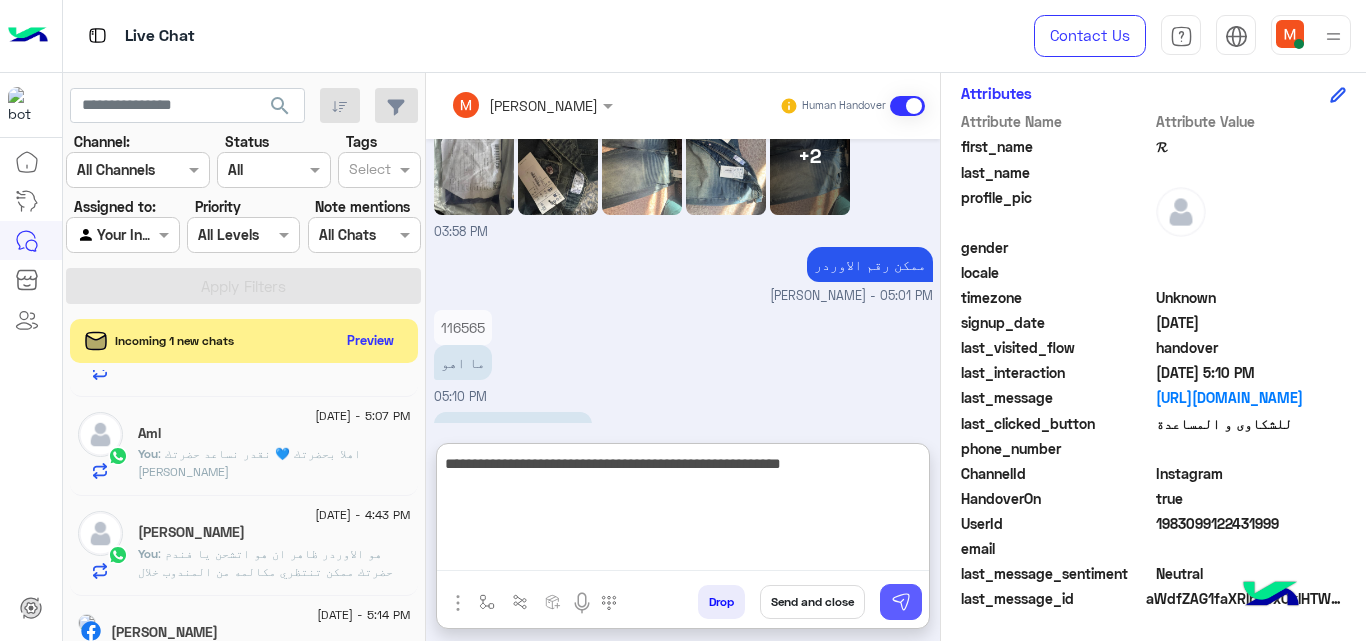 type on "**********" 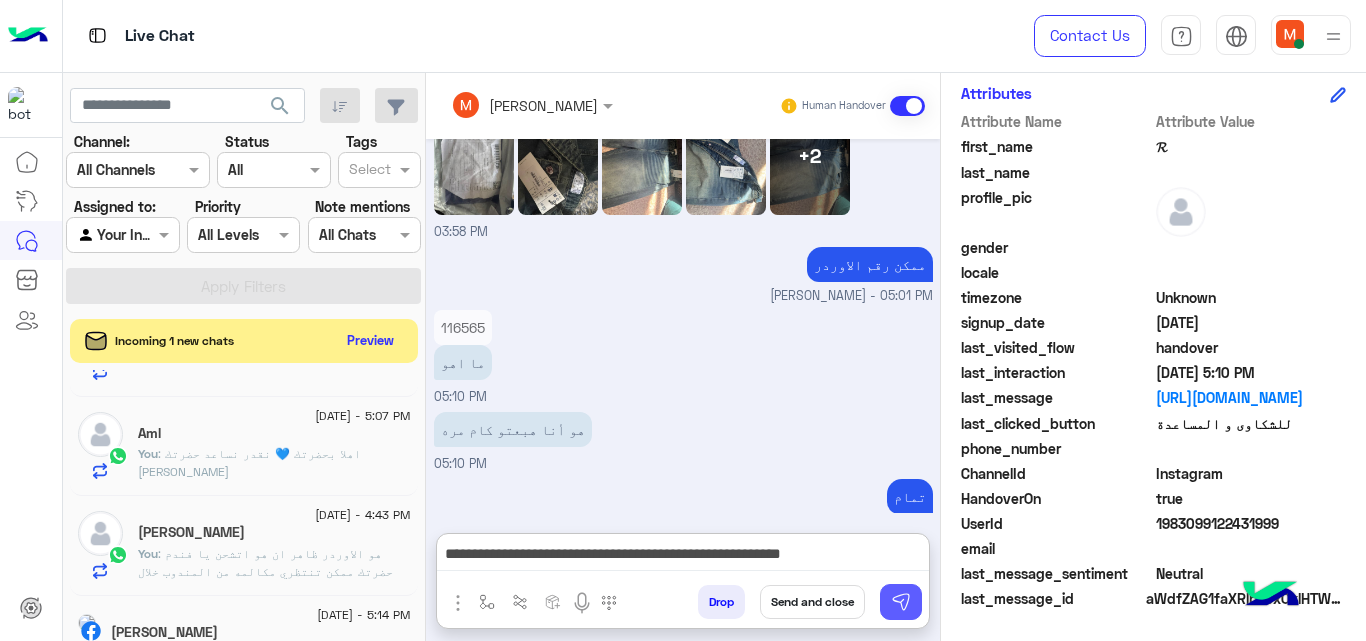 click at bounding box center [901, 602] 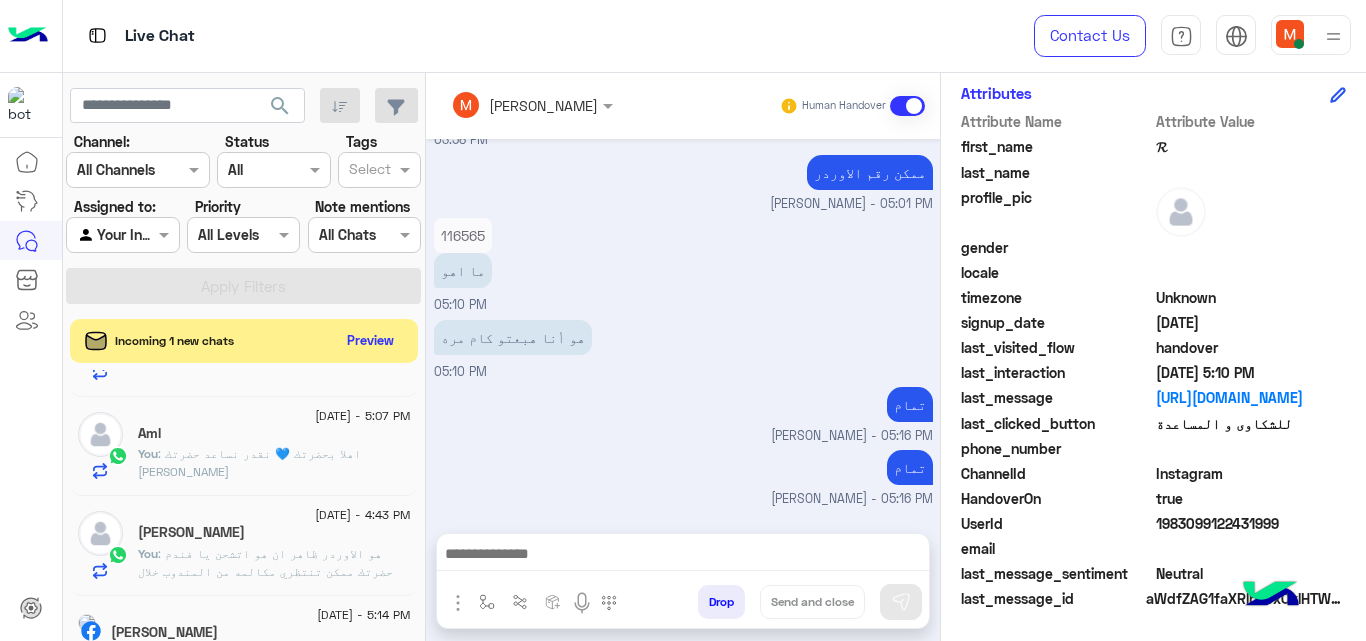 scroll, scrollTop: 1550, scrollLeft: 0, axis: vertical 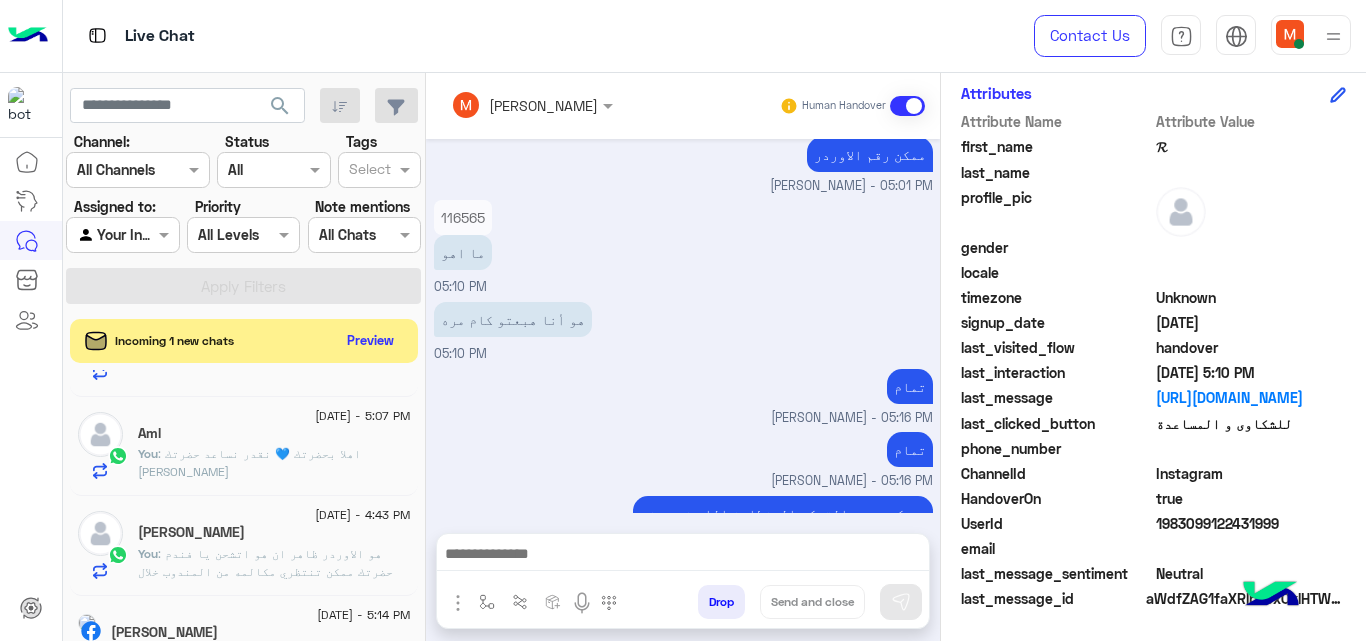 click on "[DATE] - 5:14 PM  [PERSON_NAME]   You  : [URL][DOMAIN_NAME]" 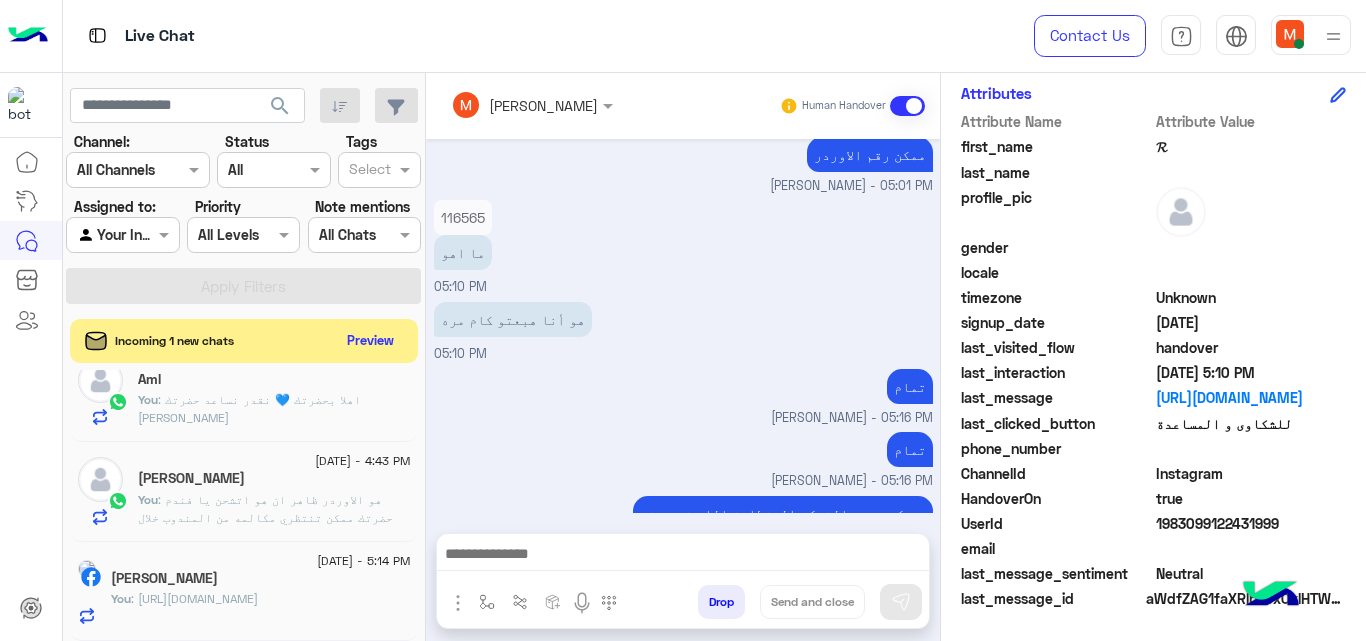 click on ": [URL][DOMAIN_NAME]" 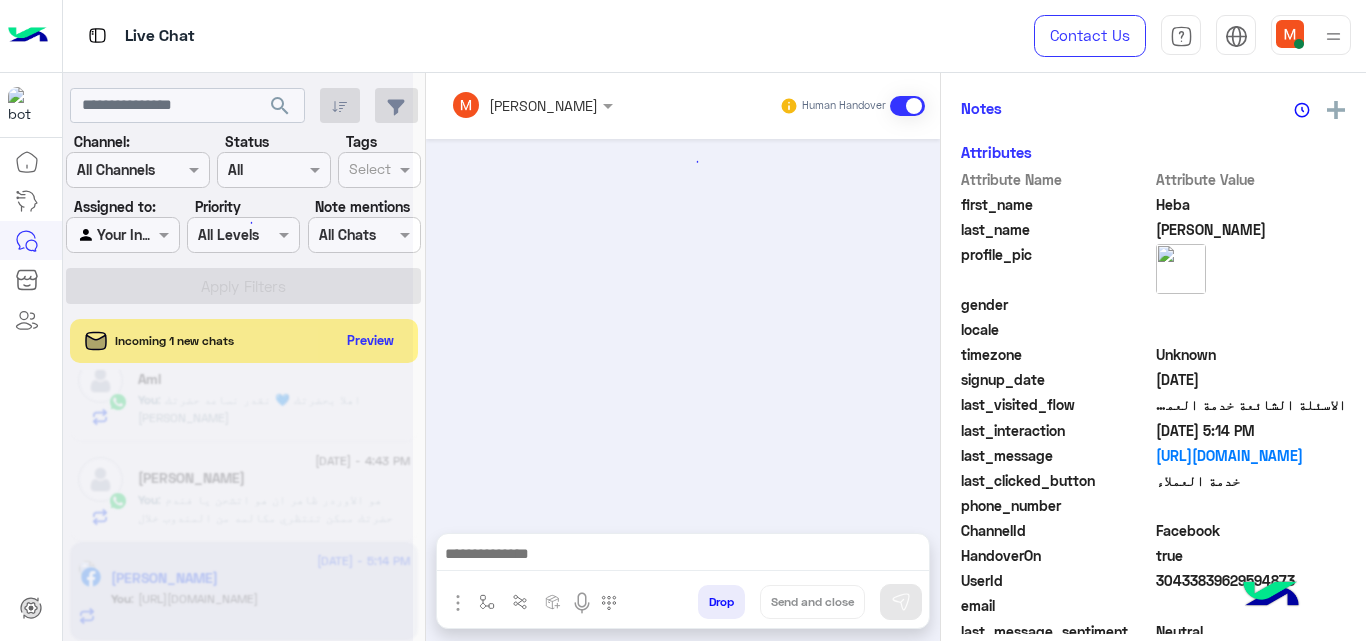 scroll, scrollTop: 518, scrollLeft: 0, axis: vertical 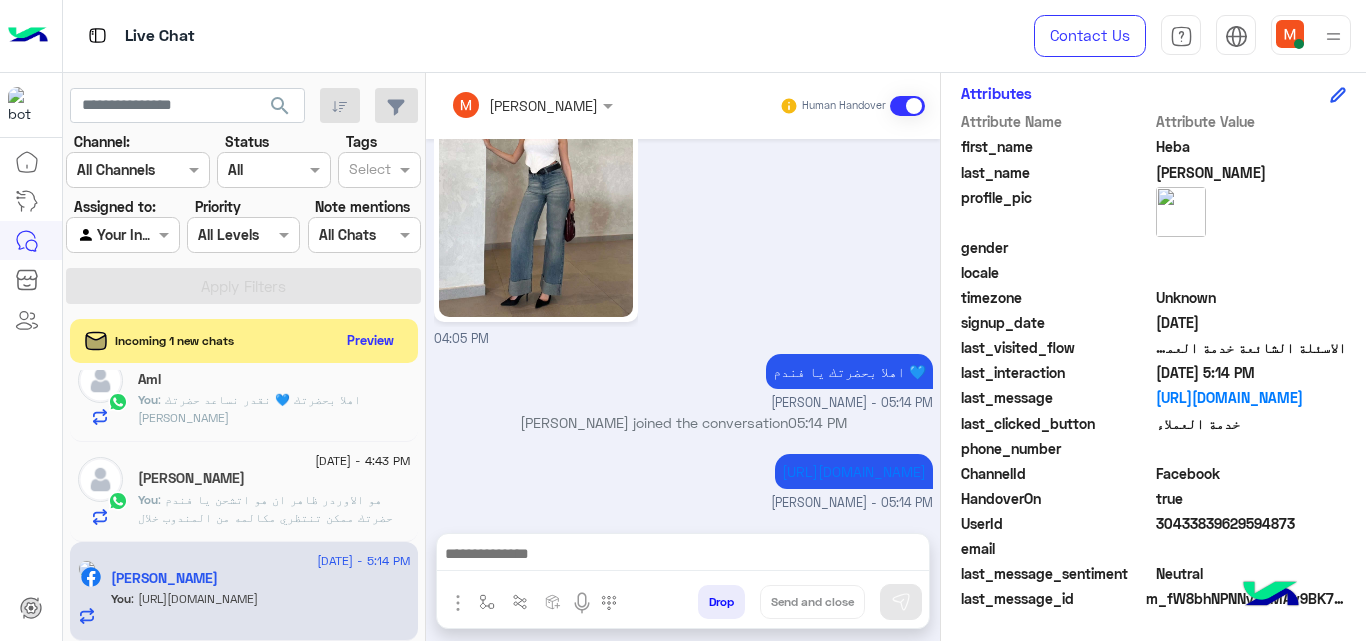 click on "[DATE] - 4:43 PM" 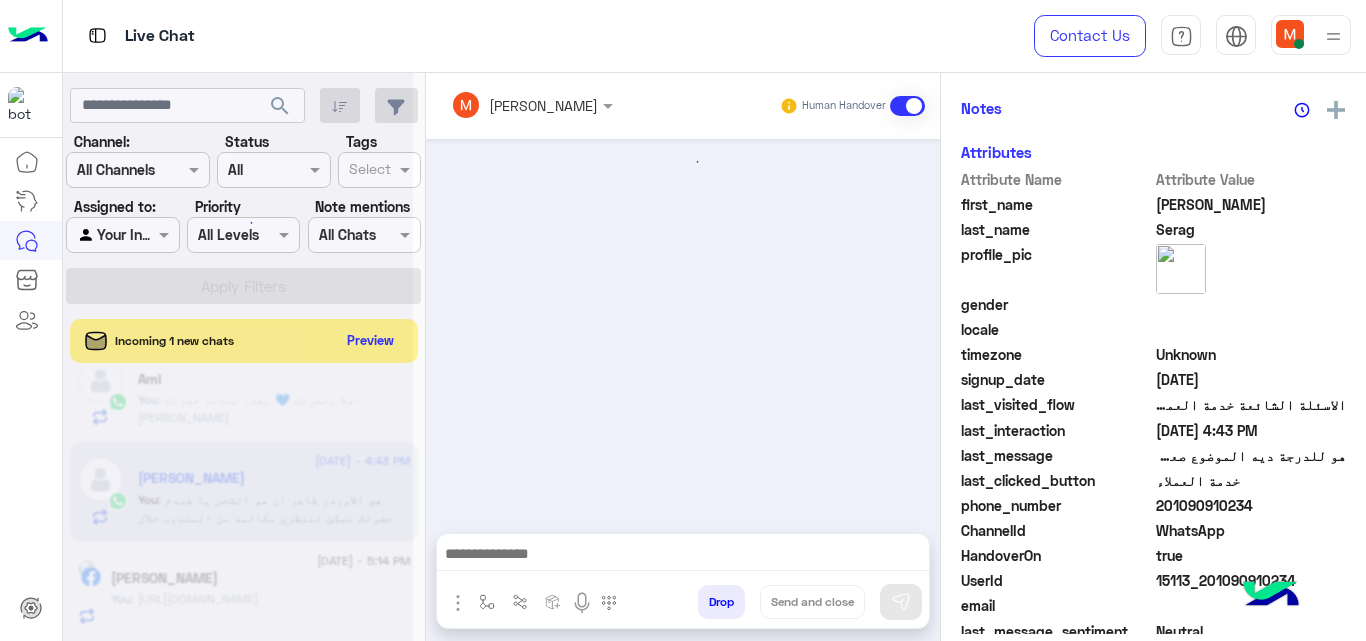 scroll, scrollTop: 518, scrollLeft: 0, axis: vertical 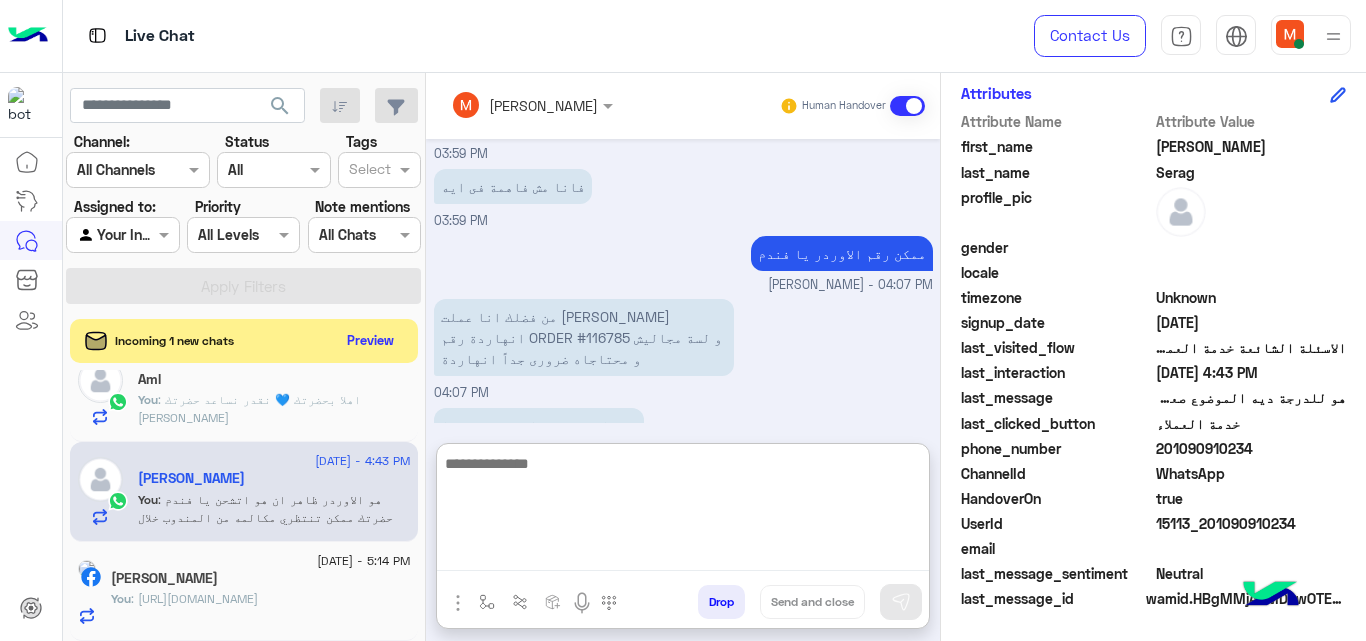 paste on "**********" 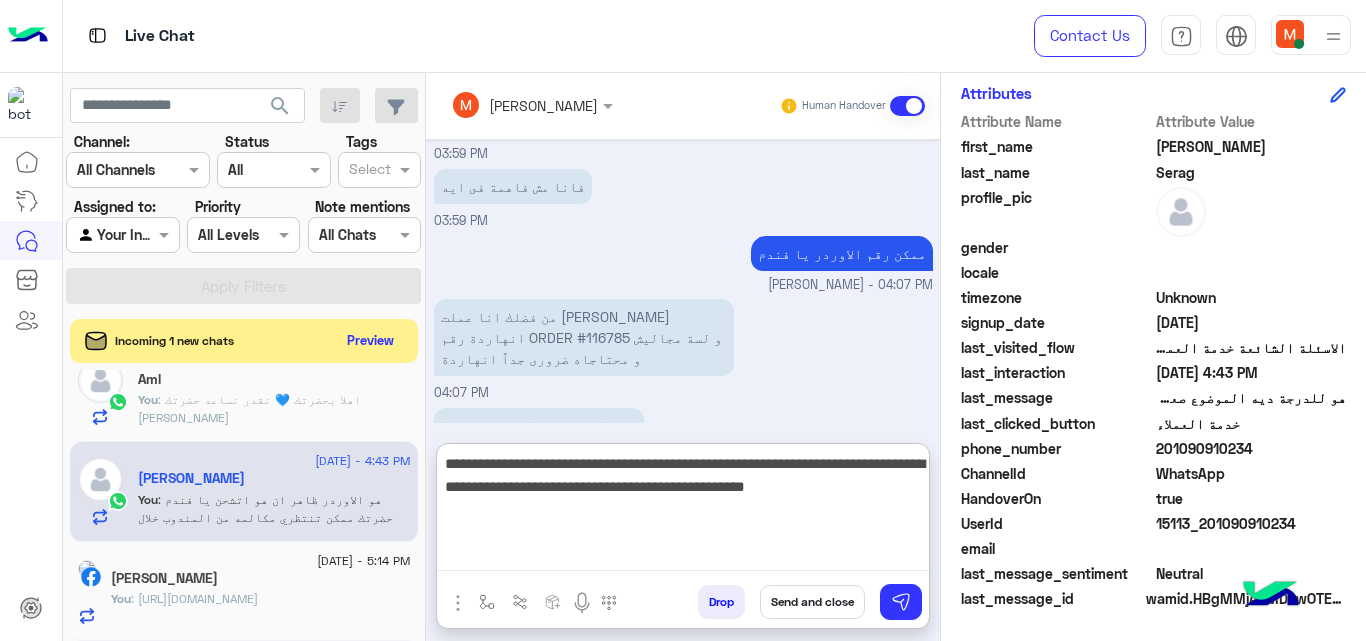 type on "**********" 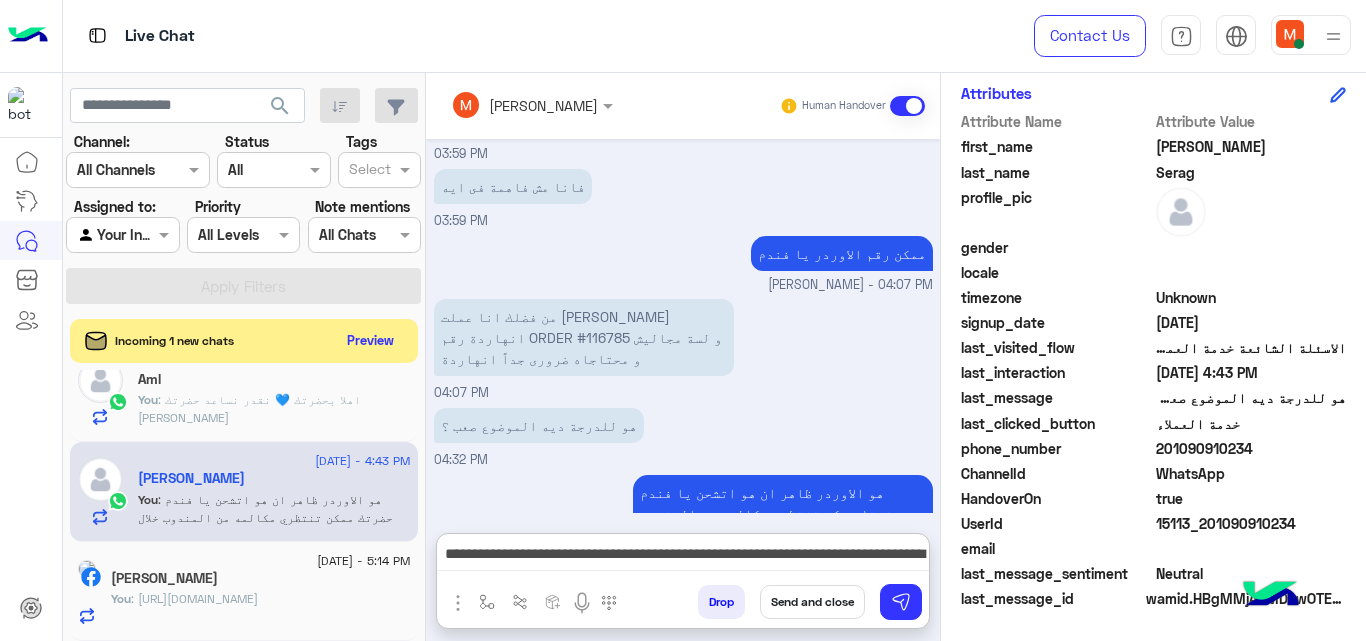click on "Send and close" at bounding box center (812, 602) 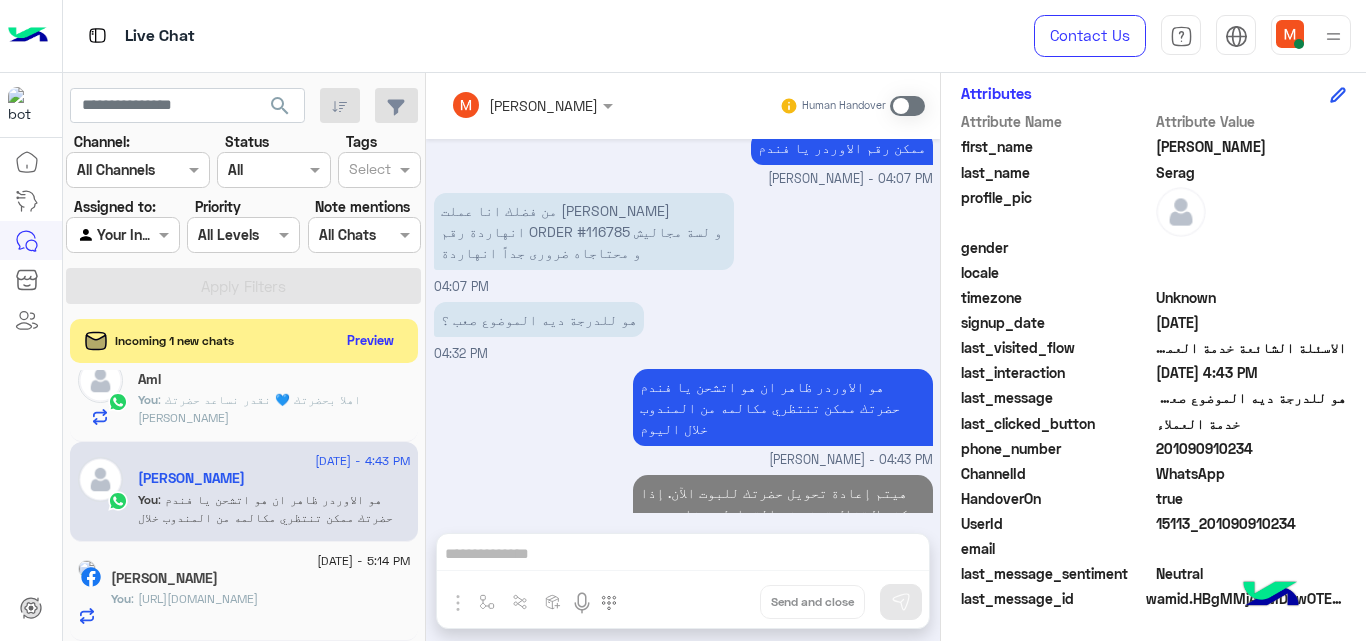 scroll, scrollTop: 515, scrollLeft: 0, axis: vertical 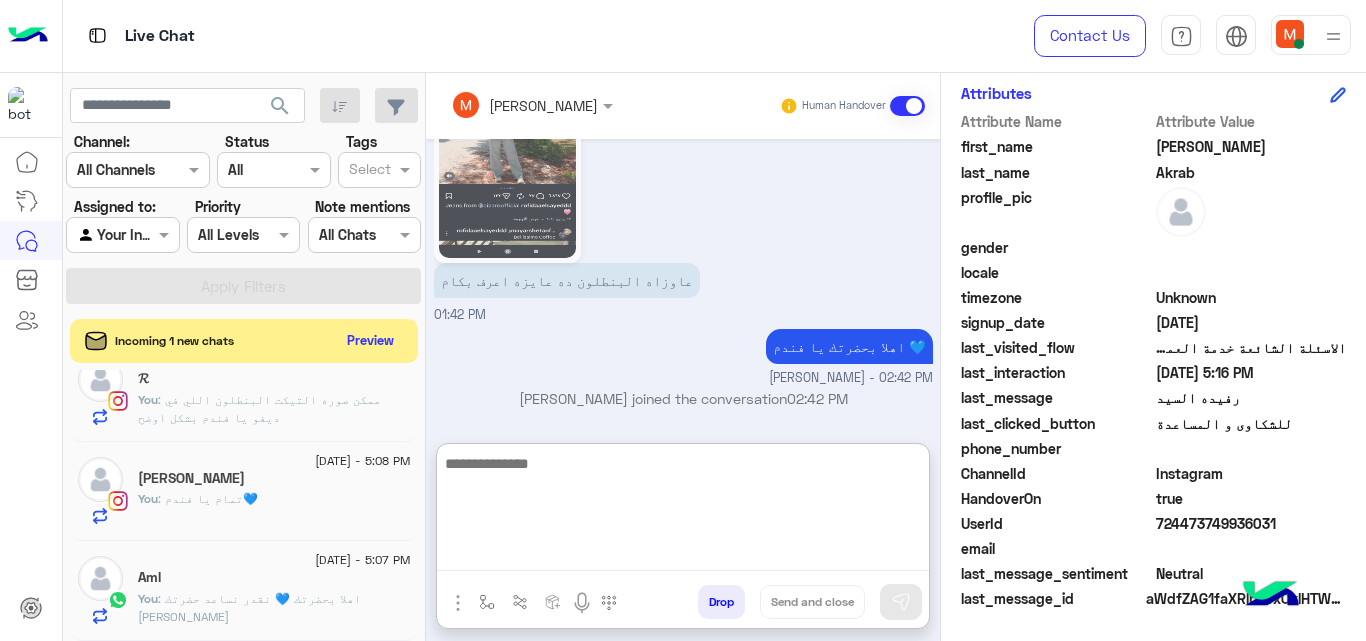 click at bounding box center [683, 511] 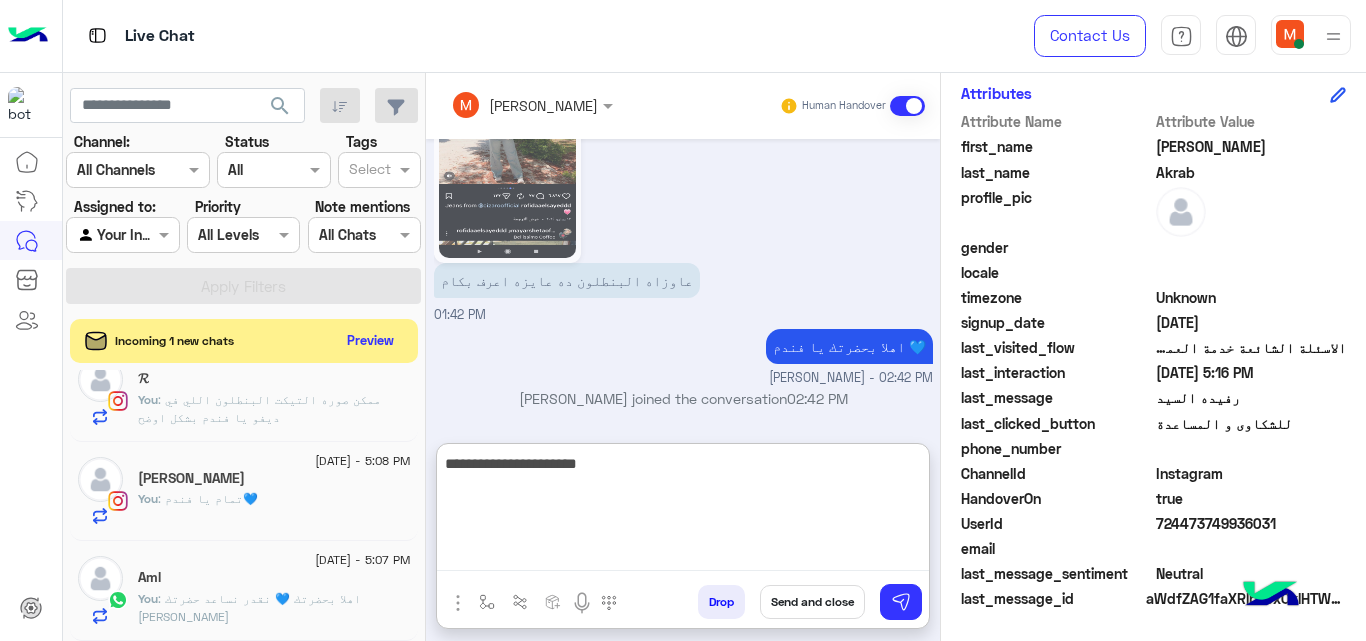 click on "**********" at bounding box center (683, 511) 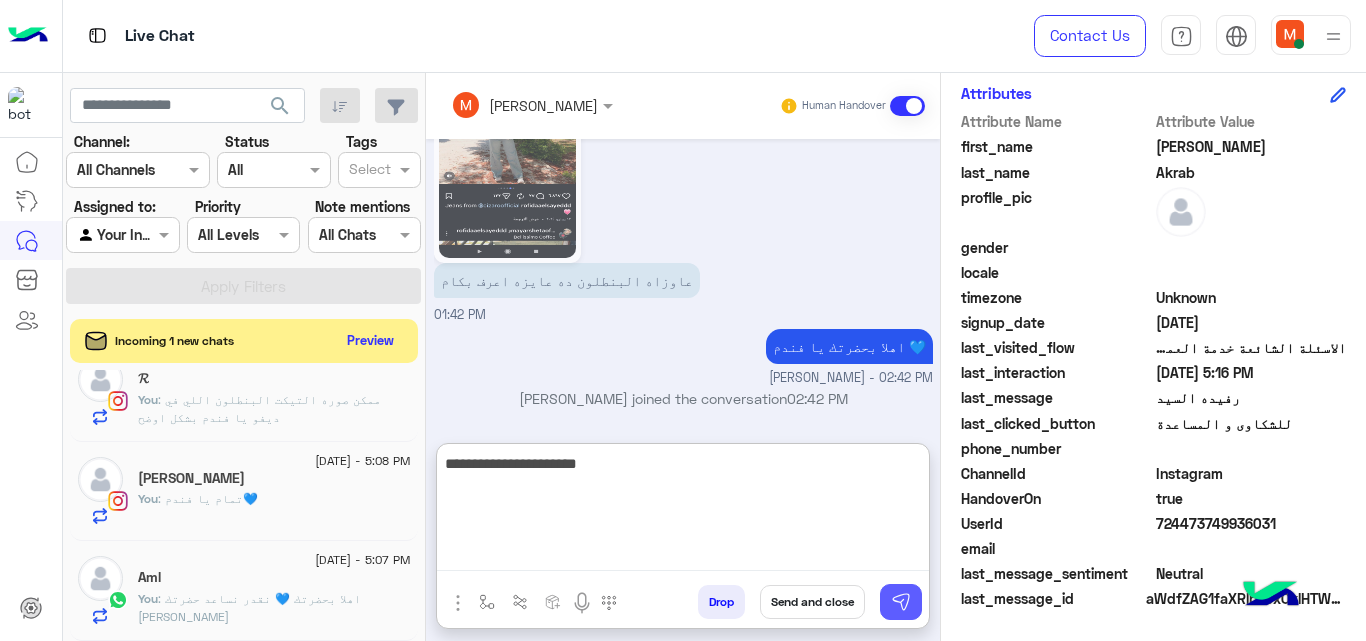 type on "**********" 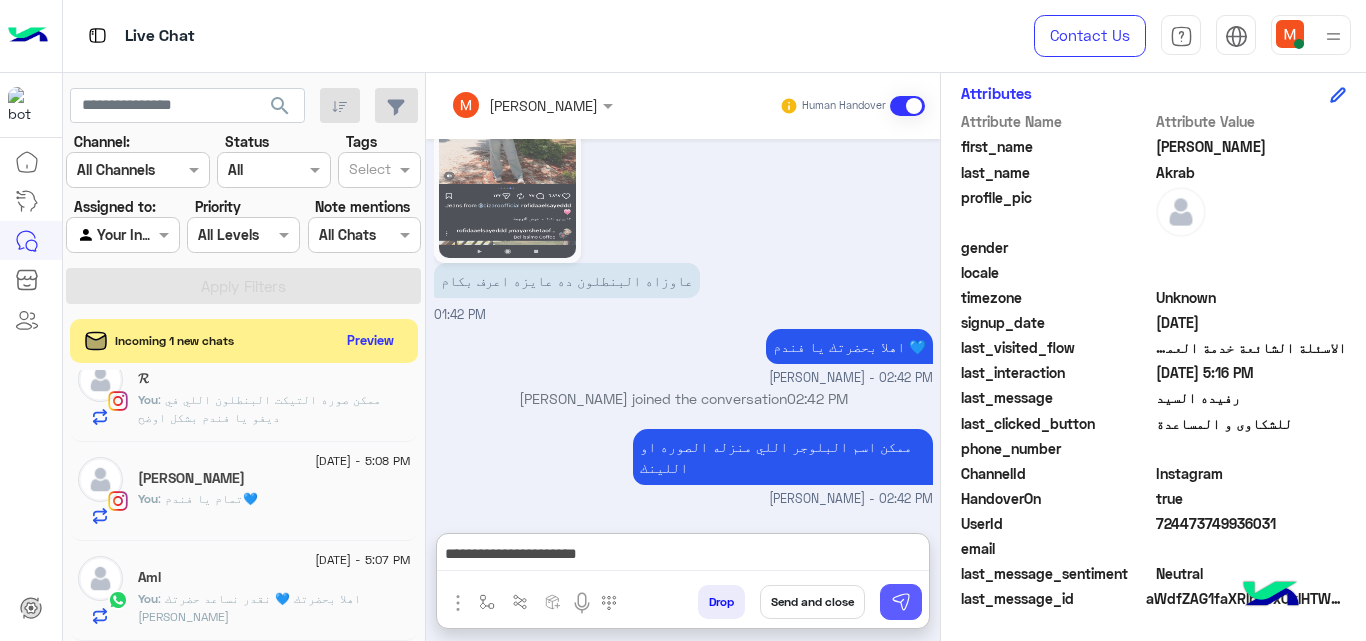 click at bounding box center [901, 602] 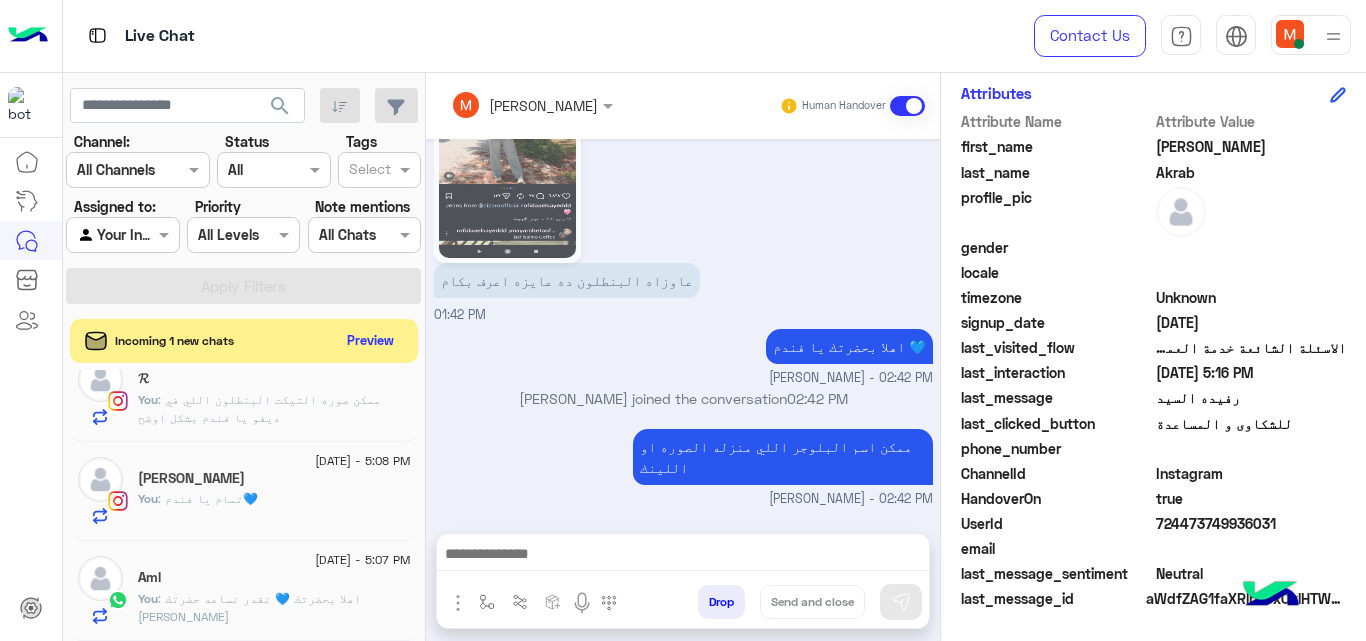 scroll, scrollTop: 1742, scrollLeft: 0, axis: vertical 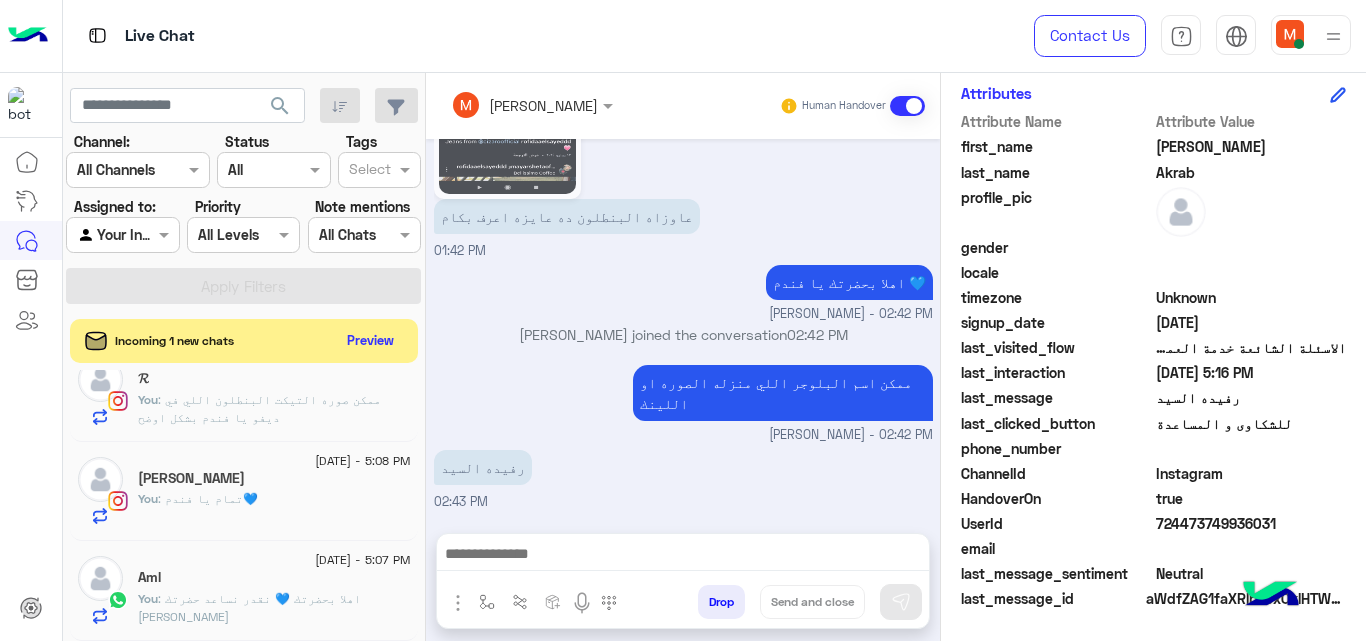 click on ": ممكن صوره التيكت البنطلون اللي في ديفو يا فندم بشكل اوضح" 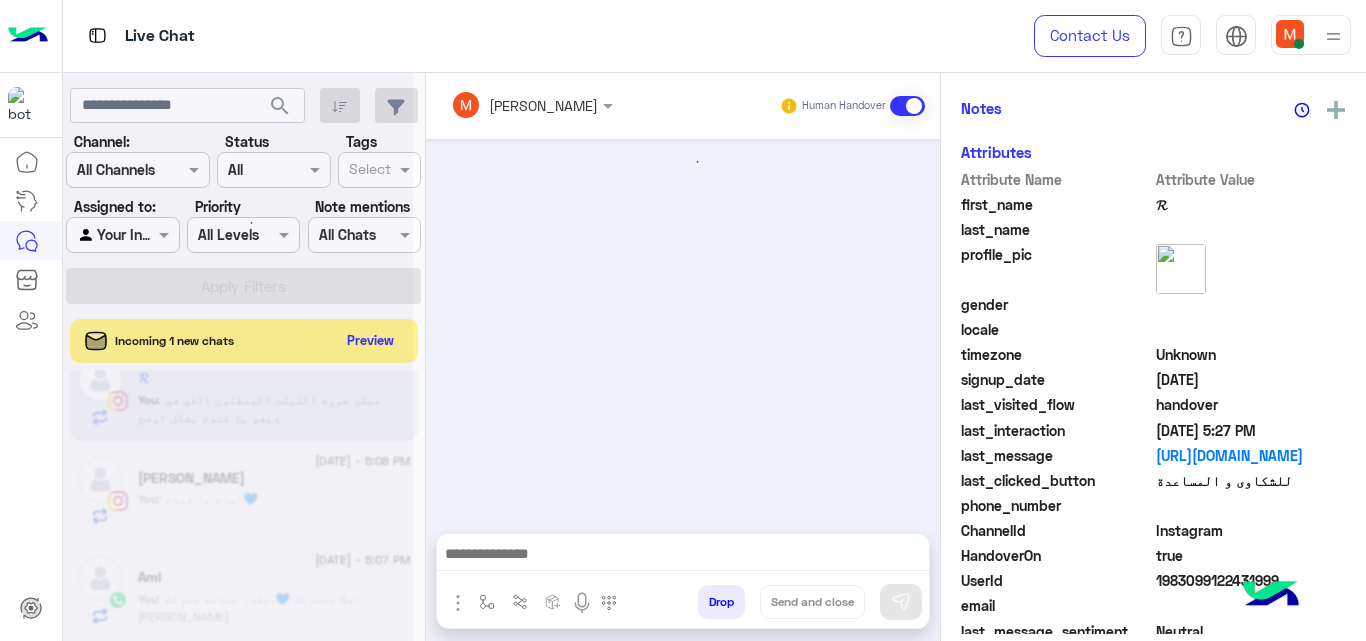 scroll, scrollTop: 518, scrollLeft: 0, axis: vertical 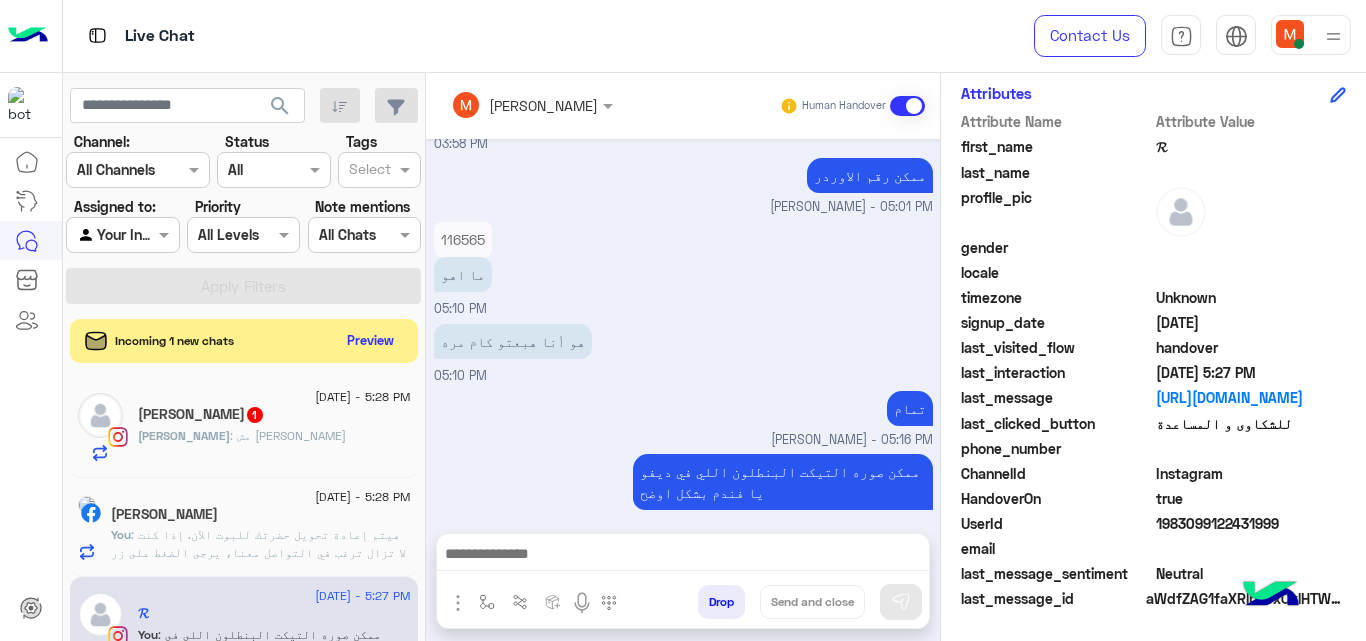 click on "[PERSON_NAME] : مش [PERSON_NAME]" 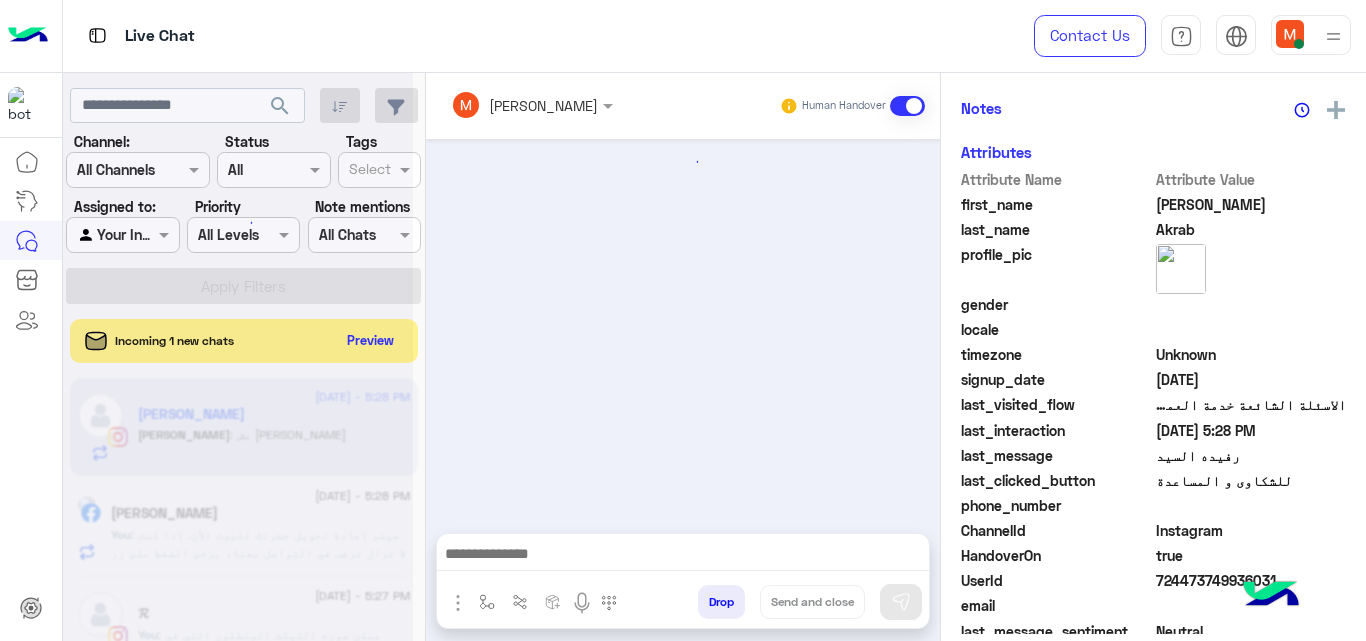 scroll, scrollTop: 518, scrollLeft: 0, axis: vertical 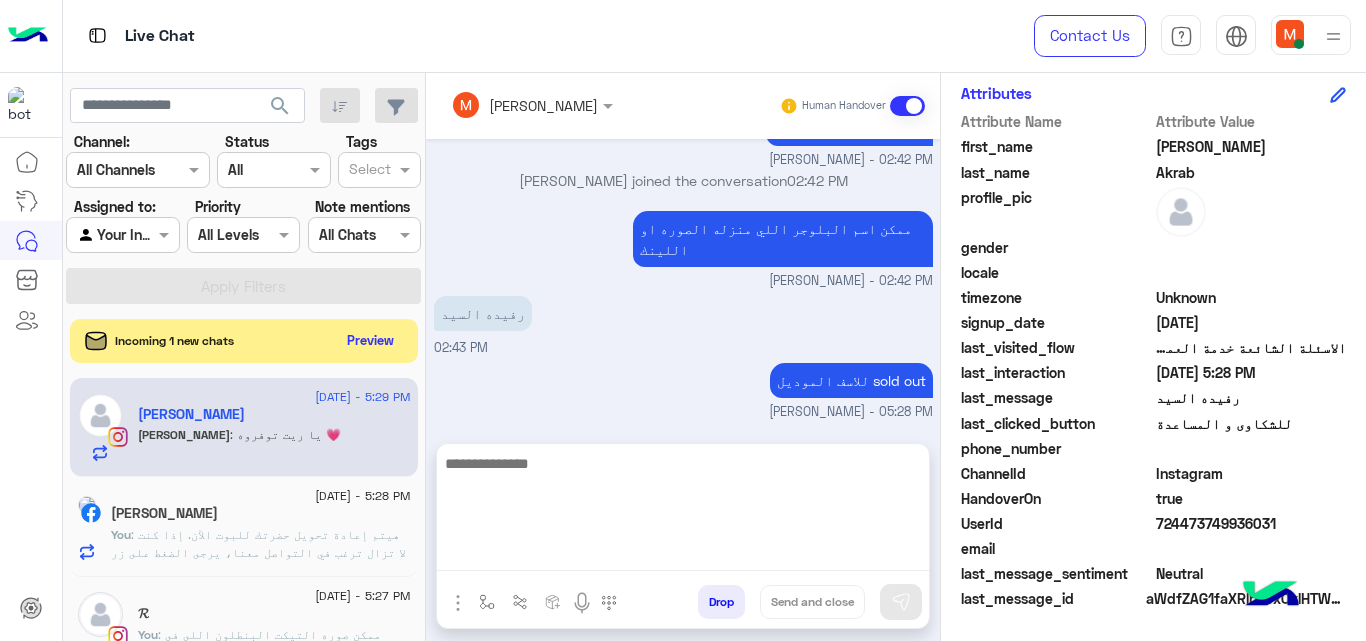 click at bounding box center (683, 511) 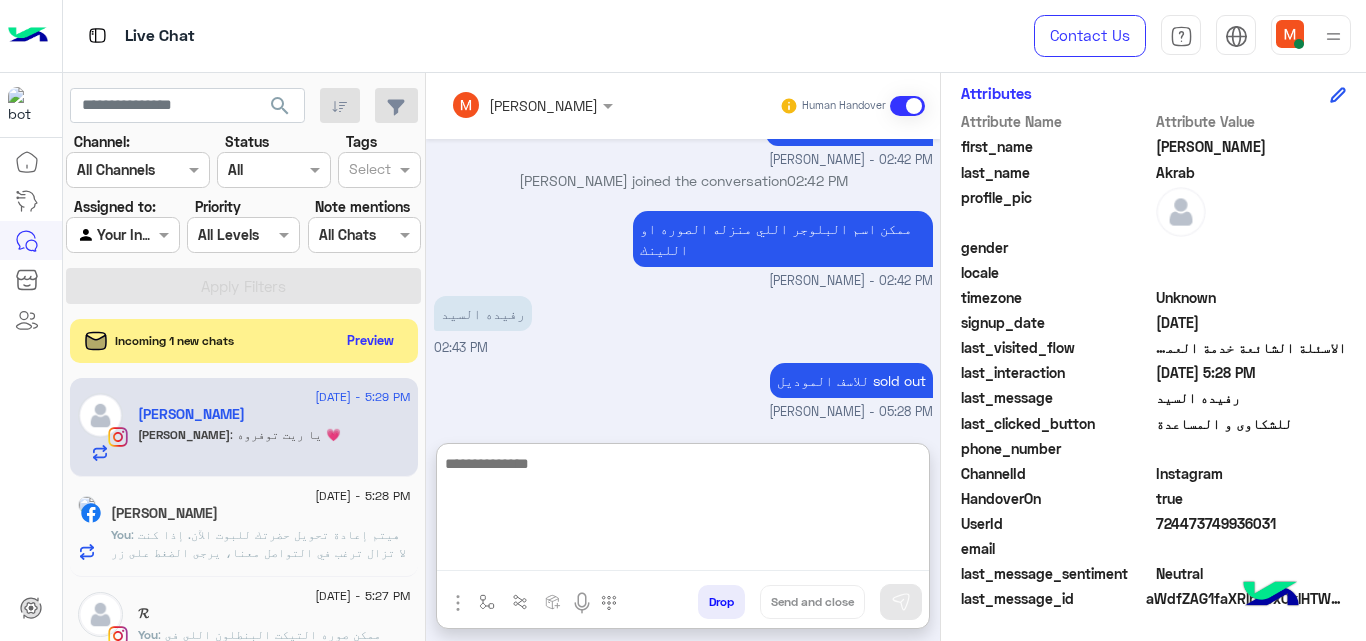 paste on "**********" 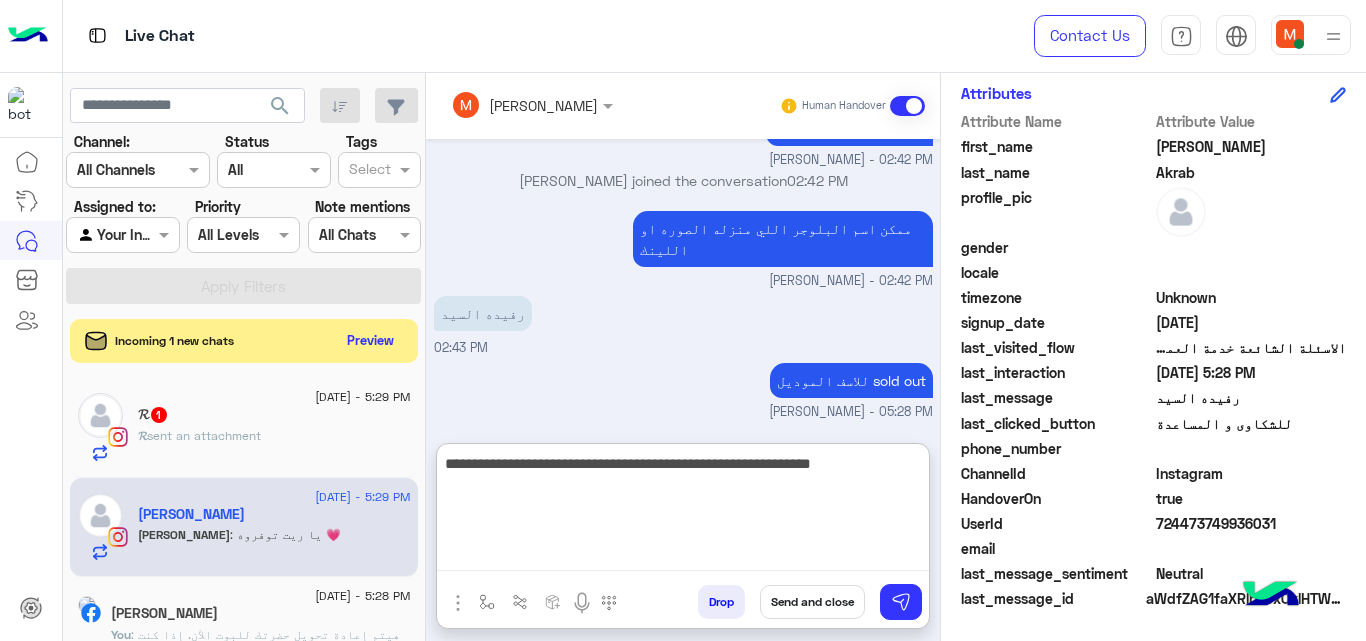 drag, startPoint x: 578, startPoint y: 451, endPoint x: 455, endPoint y: 463, distance: 123.58398 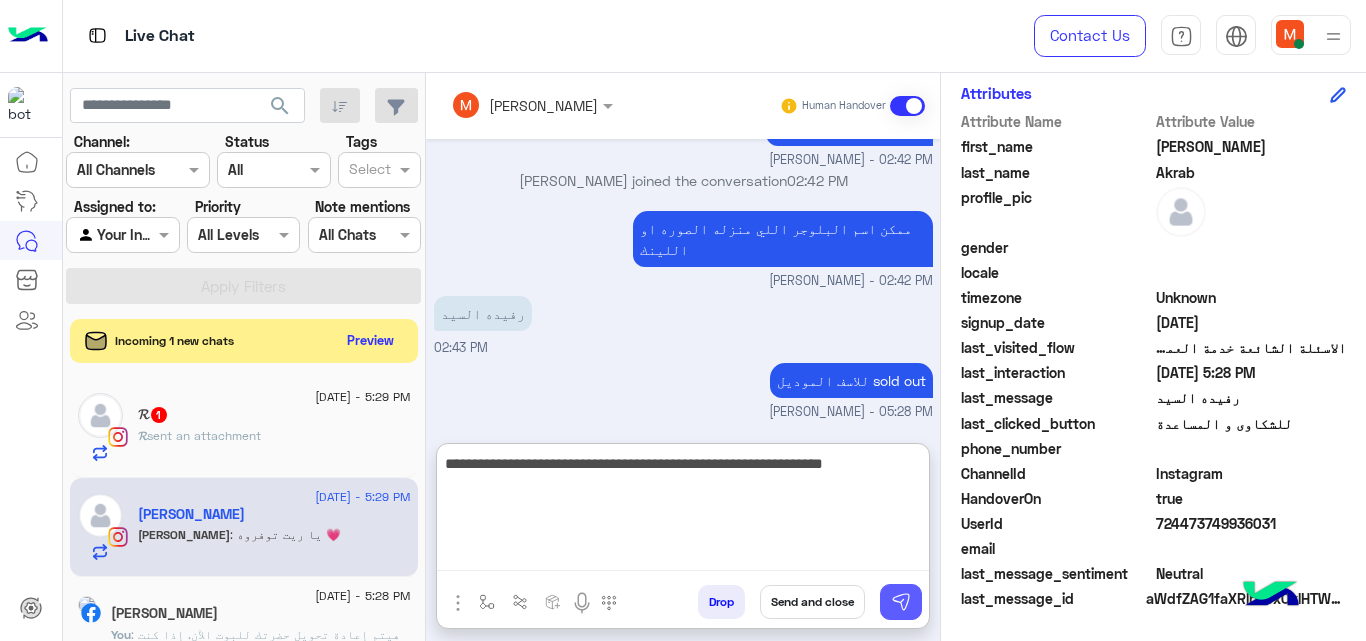 type on "**********" 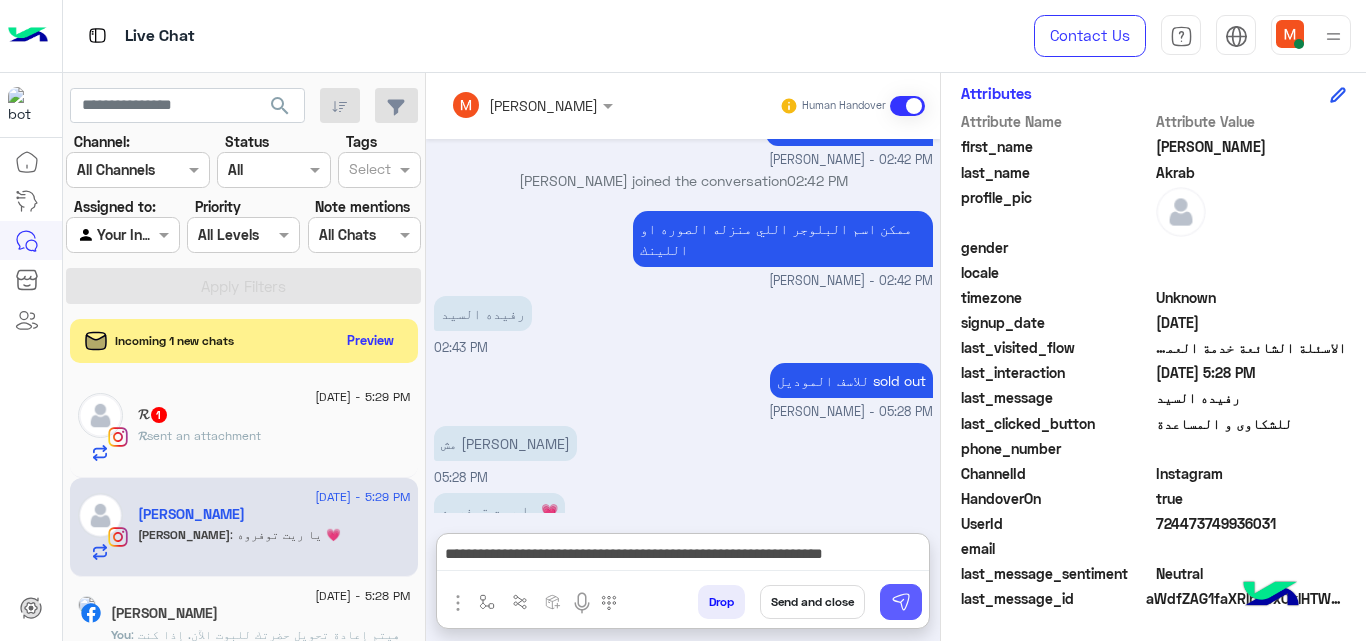 click at bounding box center [901, 602] 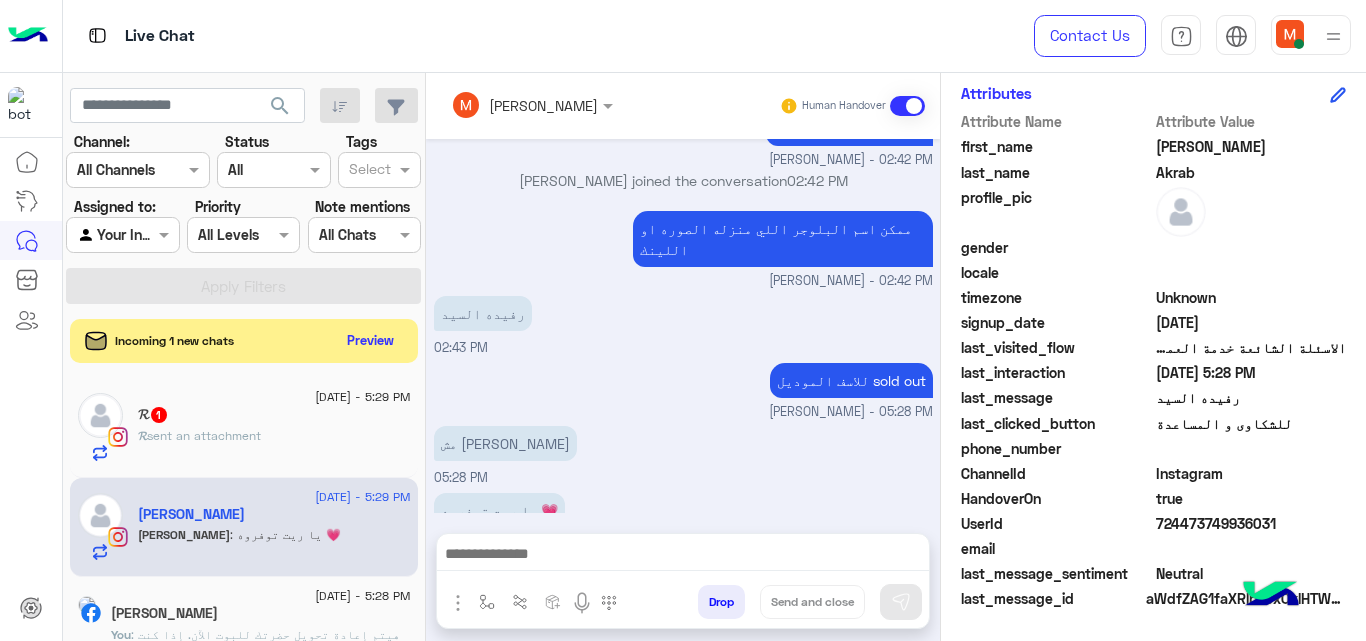 scroll, scrollTop: 1250, scrollLeft: 0, axis: vertical 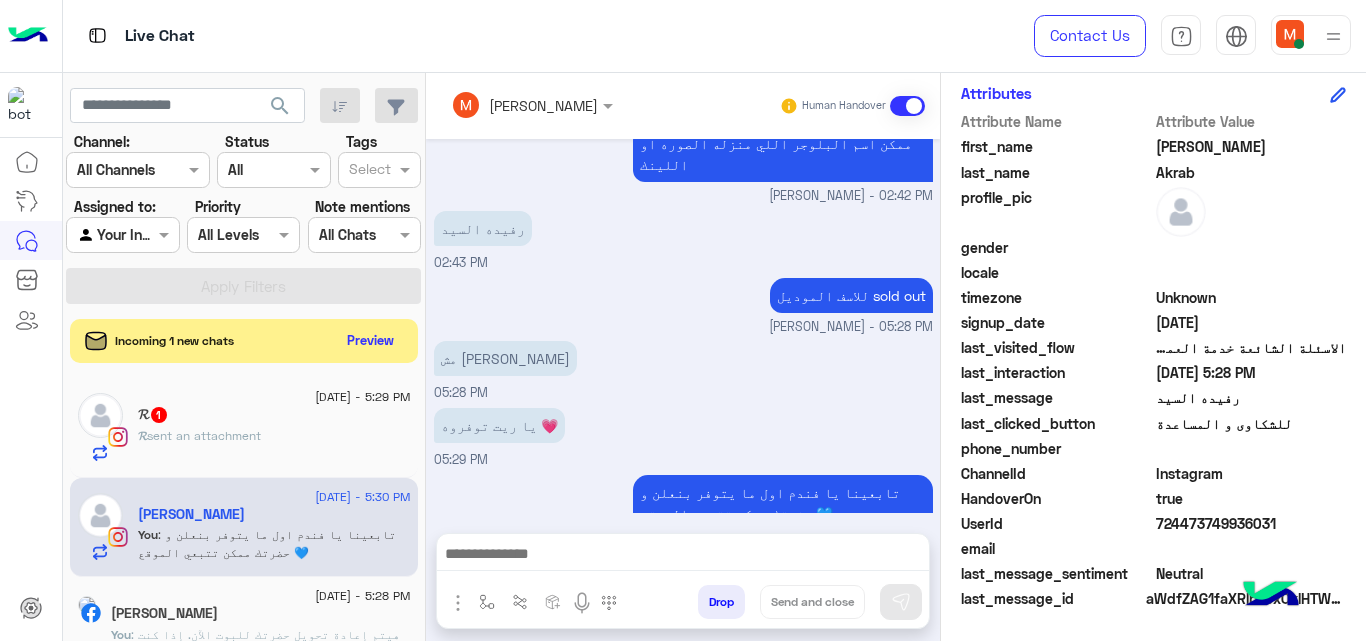 click on "𝓡  sent an attachment" 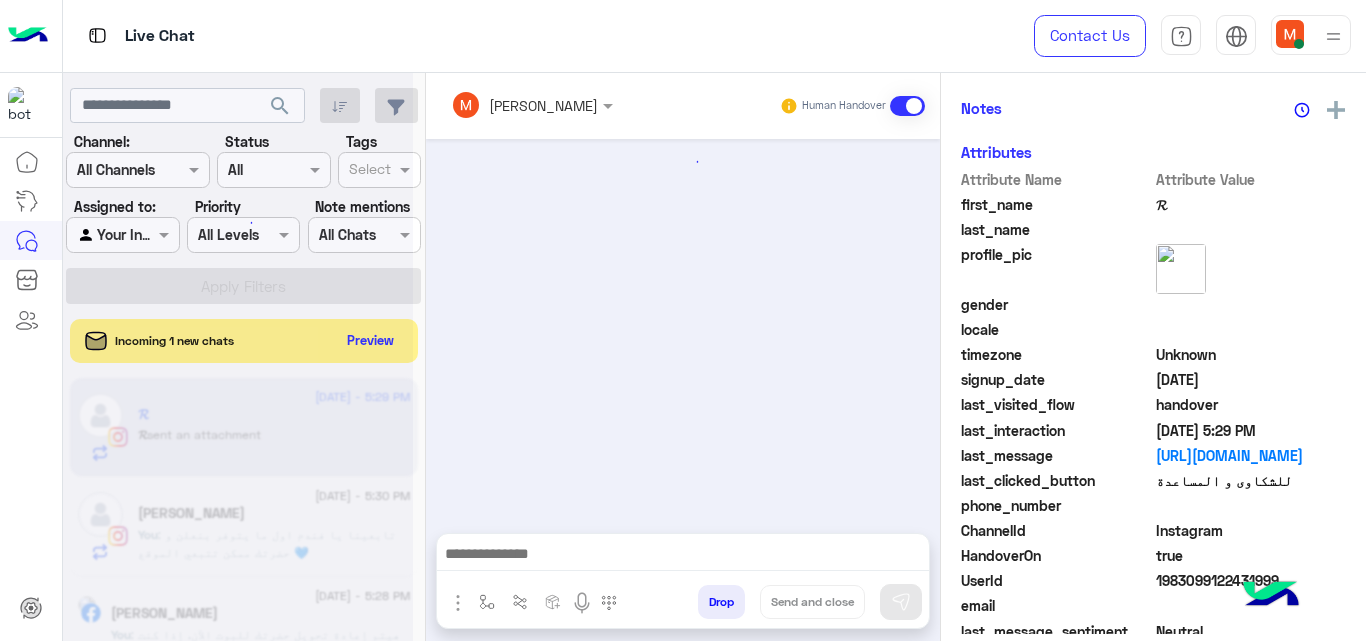 scroll, scrollTop: 518, scrollLeft: 0, axis: vertical 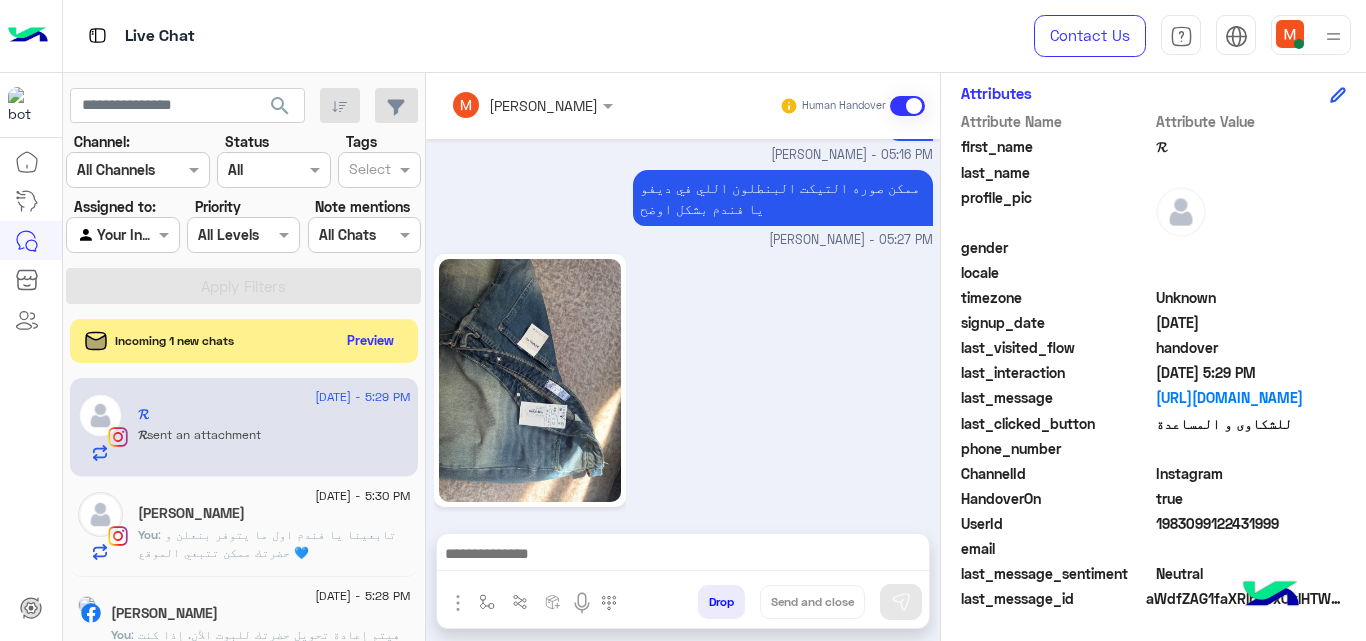 click 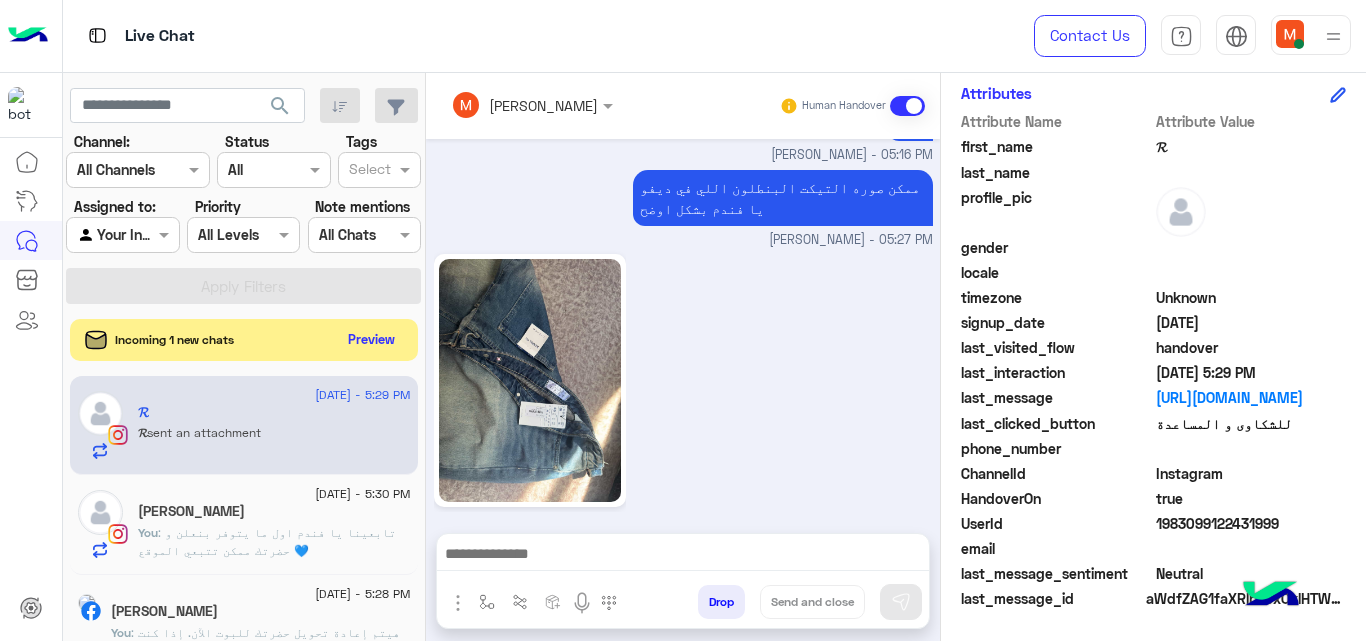 click on "Preview" 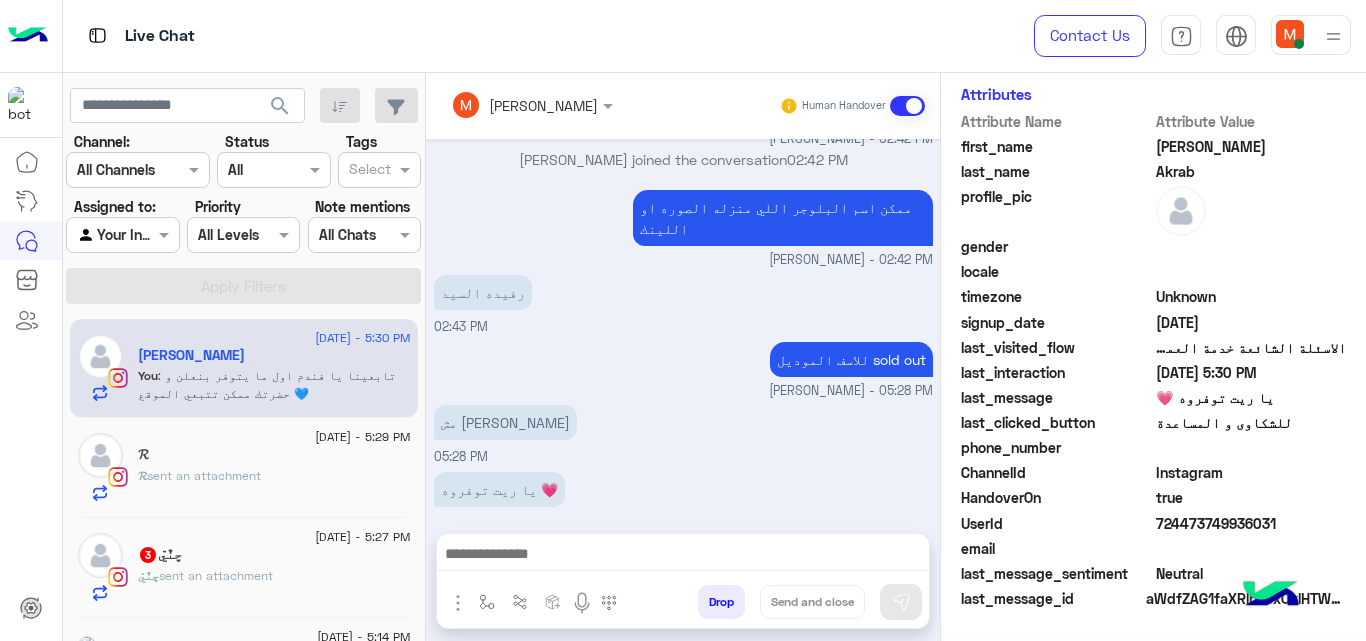 scroll, scrollTop: 457, scrollLeft: 0, axis: vertical 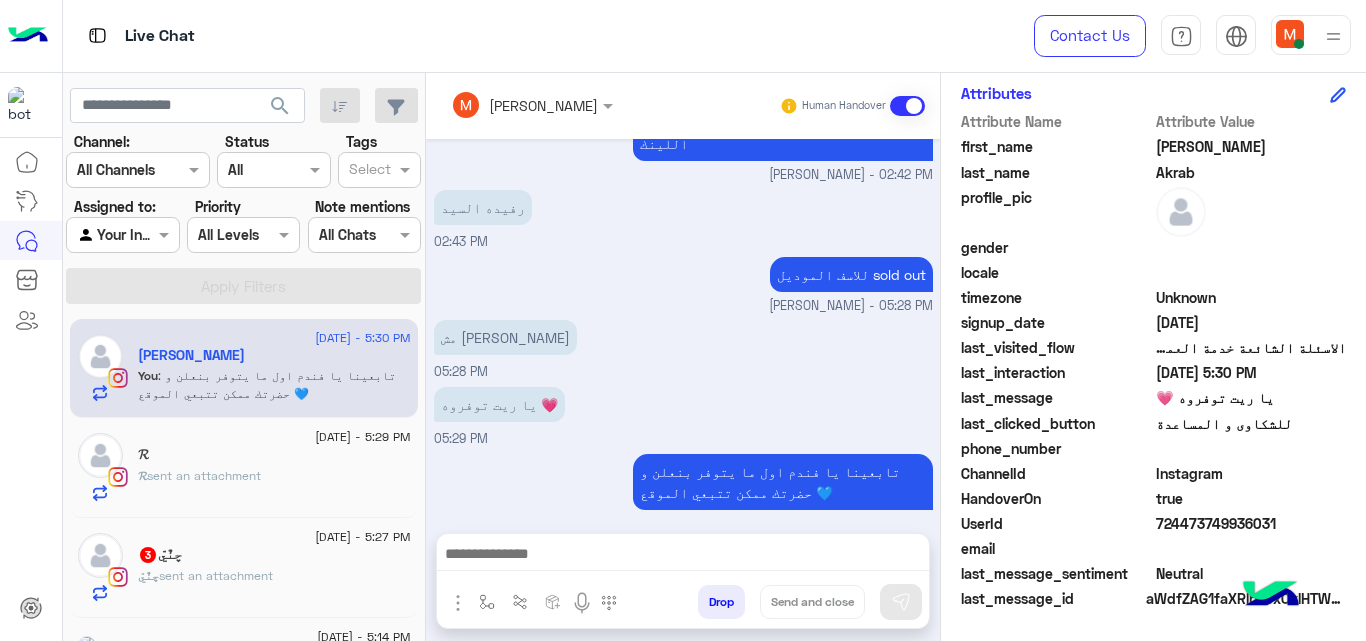 click on "چنٌيّ   3" 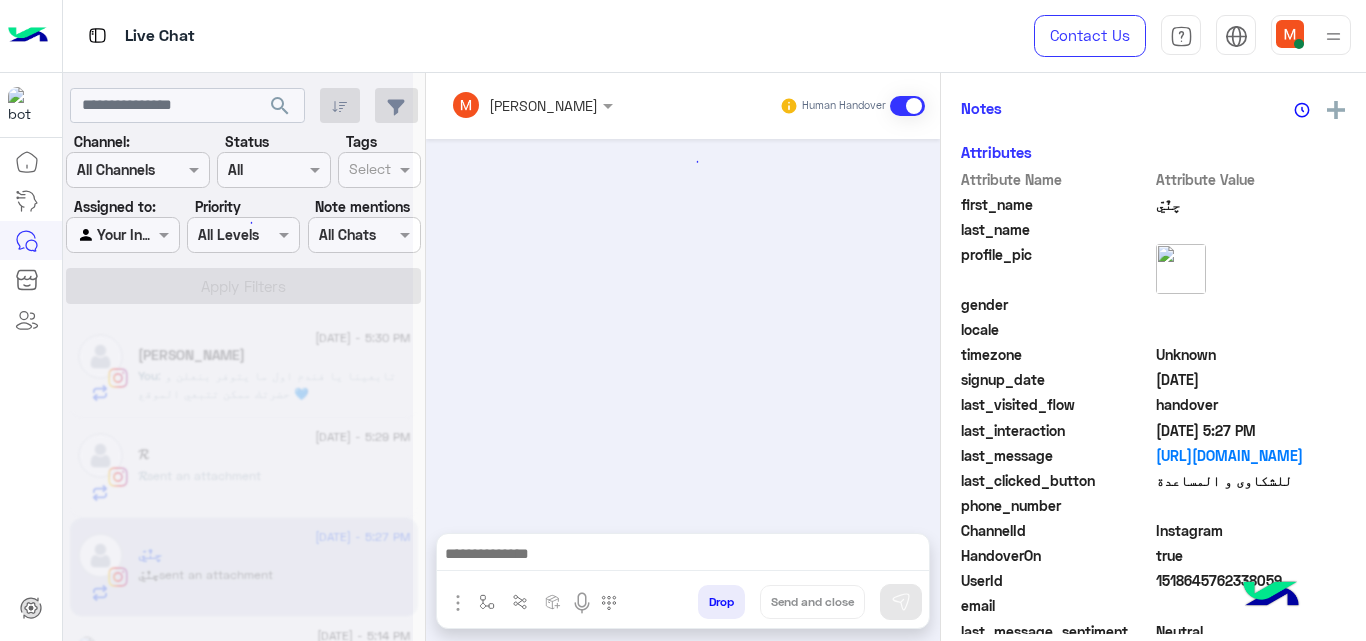 scroll, scrollTop: 518, scrollLeft: 0, axis: vertical 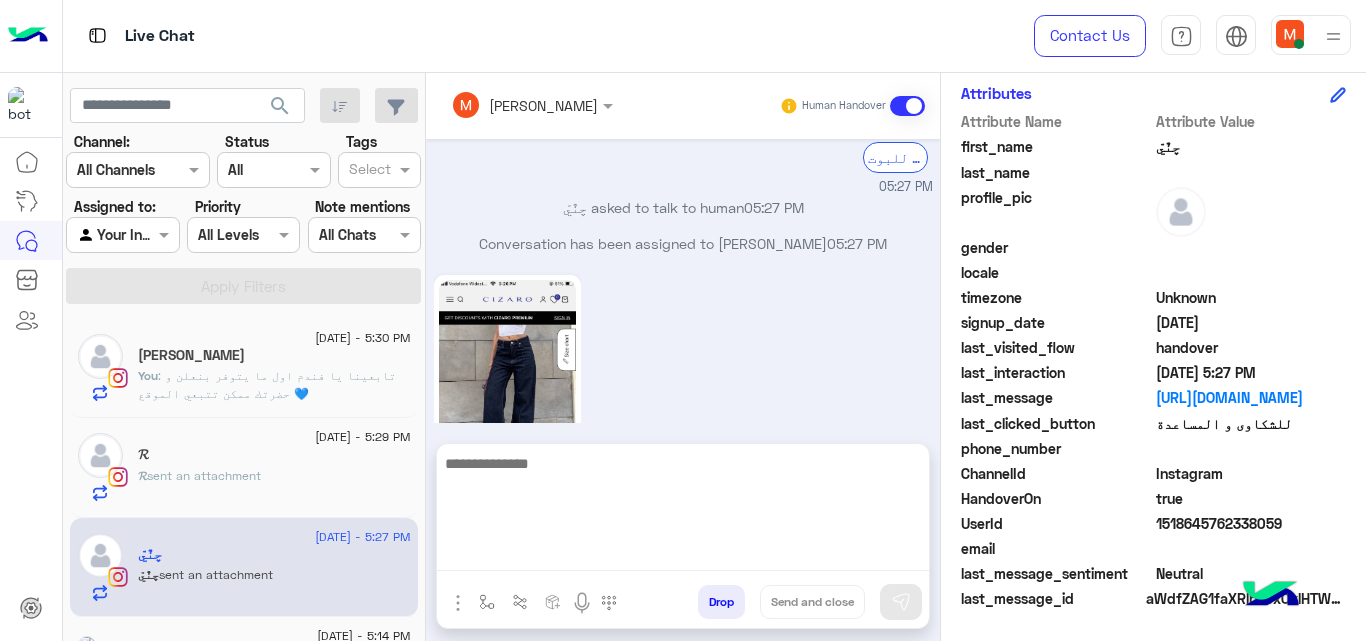 click at bounding box center [683, 511] 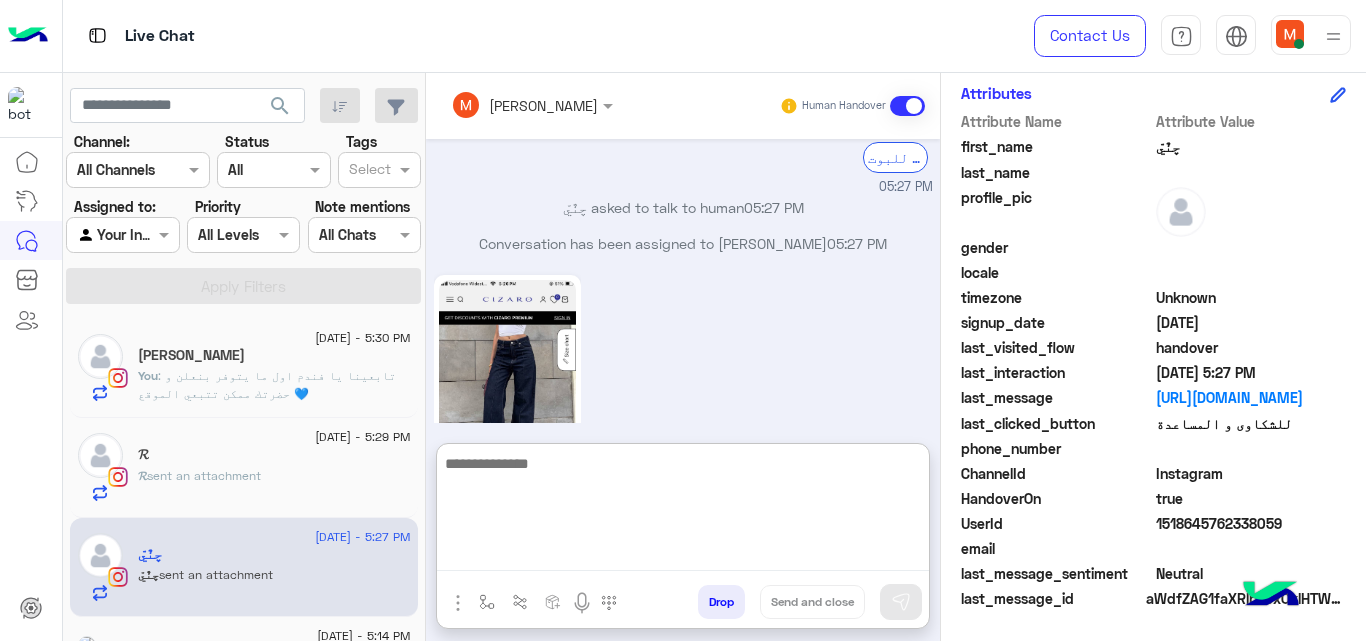 scroll, scrollTop: 788, scrollLeft: 0, axis: vertical 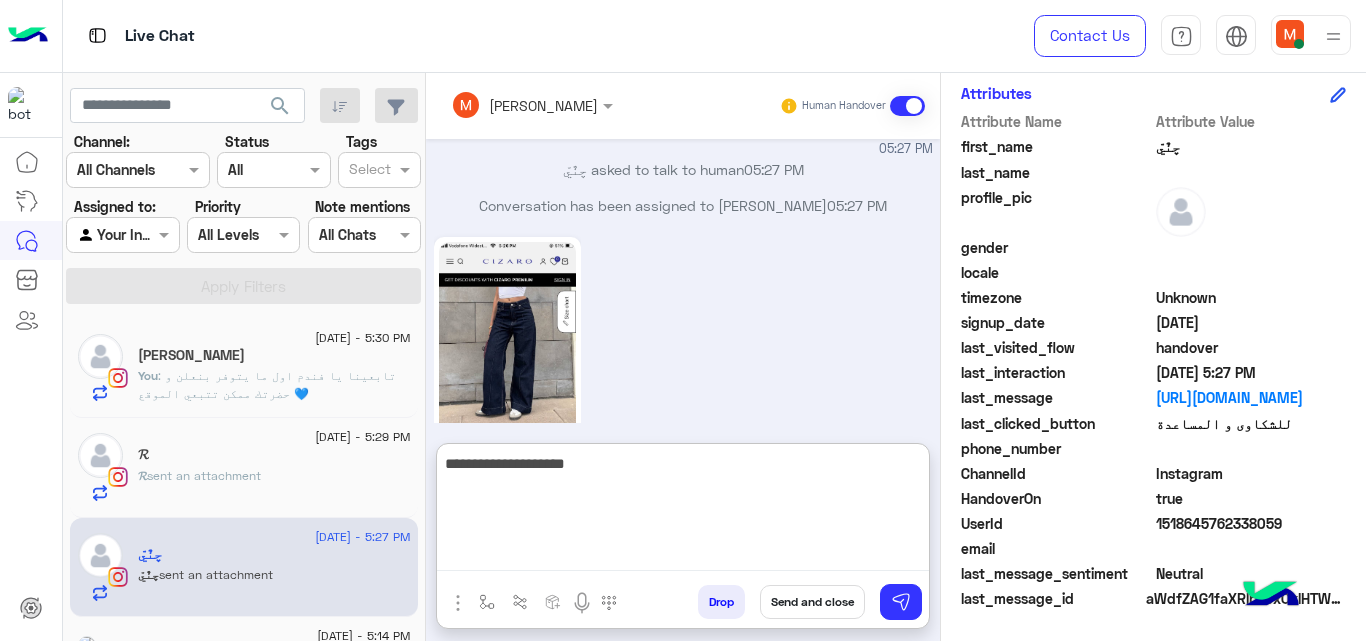 paste on "***" 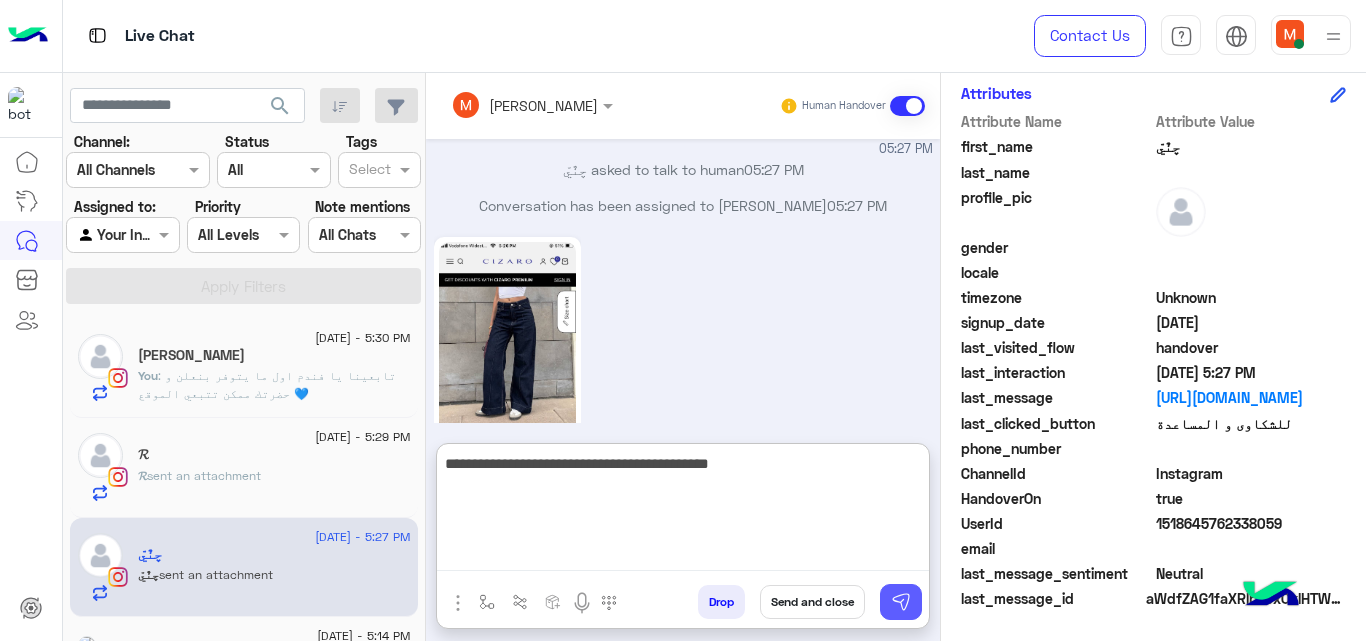 type on "**********" 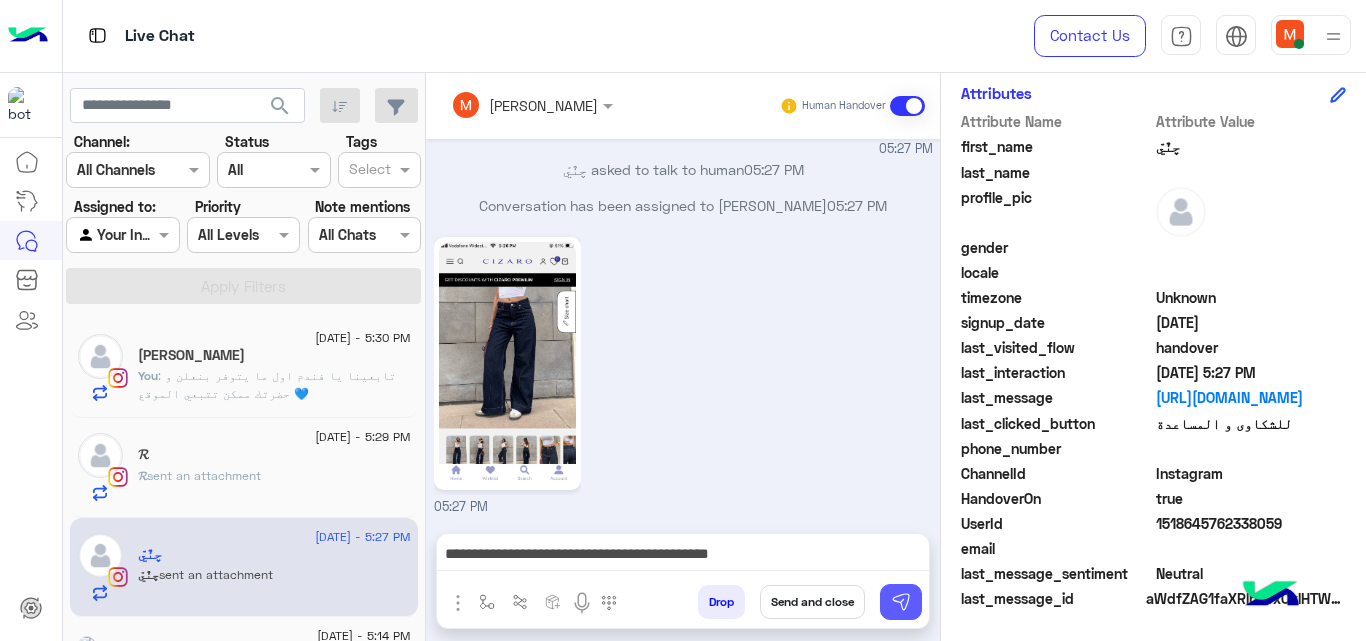 click at bounding box center [901, 602] 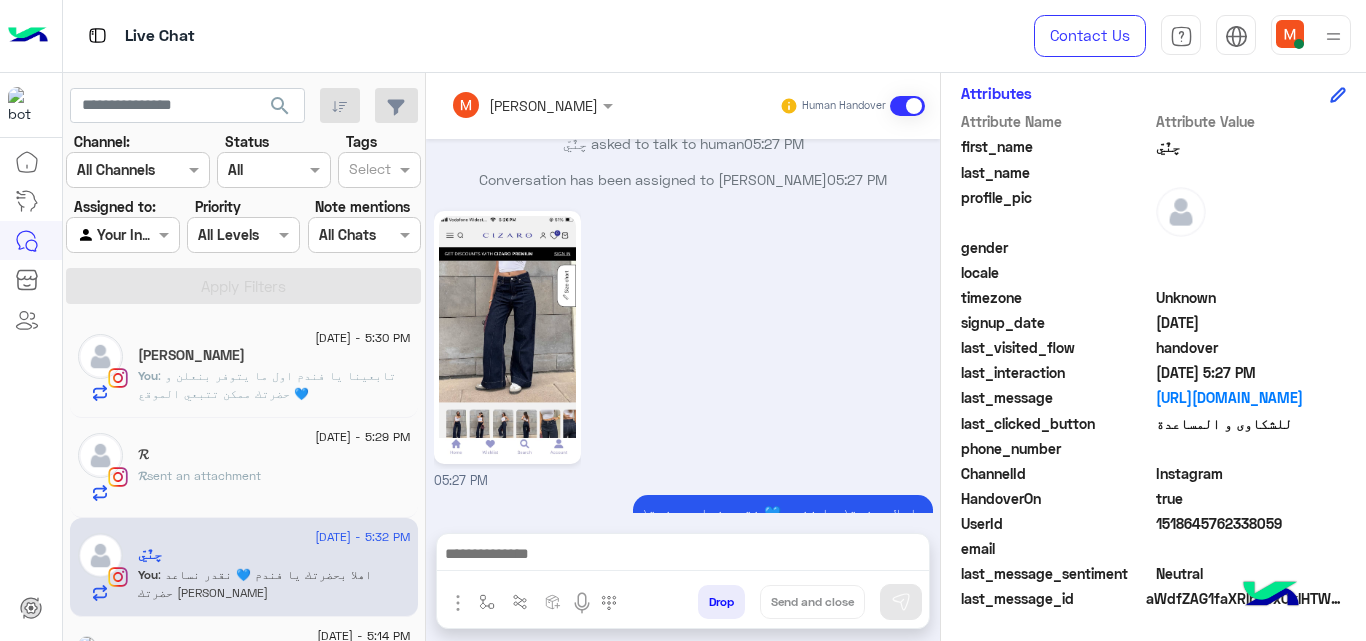 scroll, scrollTop: 850, scrollLeft: 0, axis: vertical 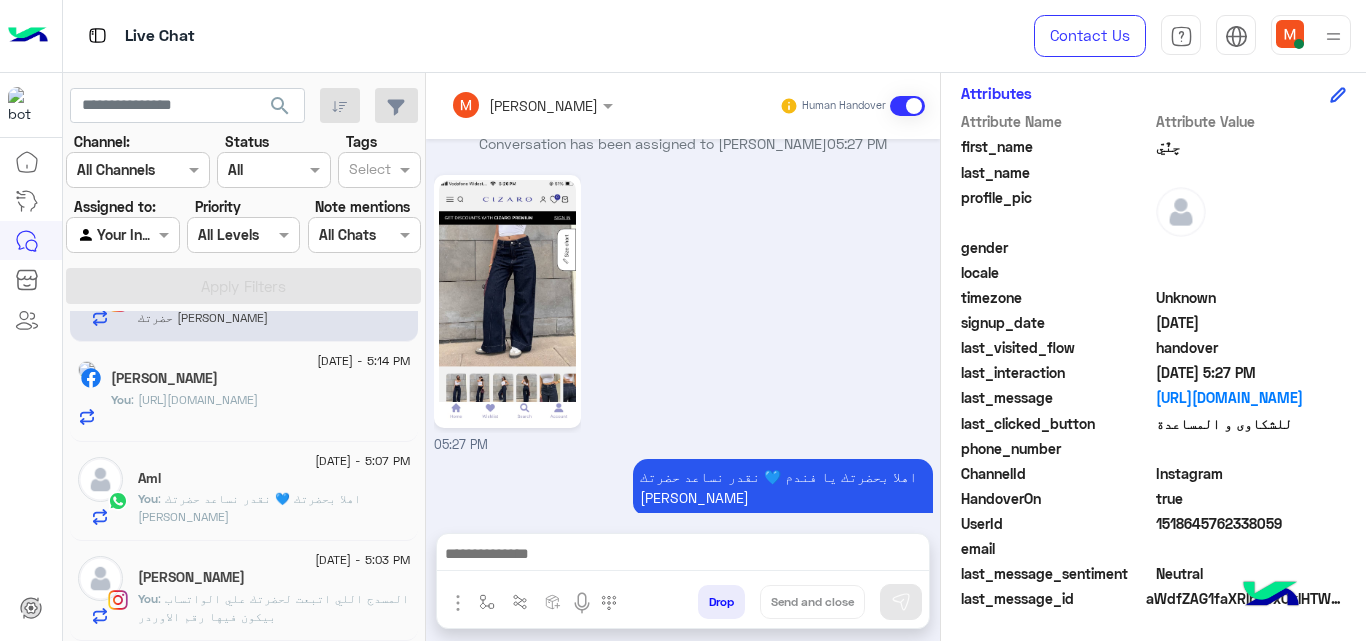 click on "[PERSON_NAME]" 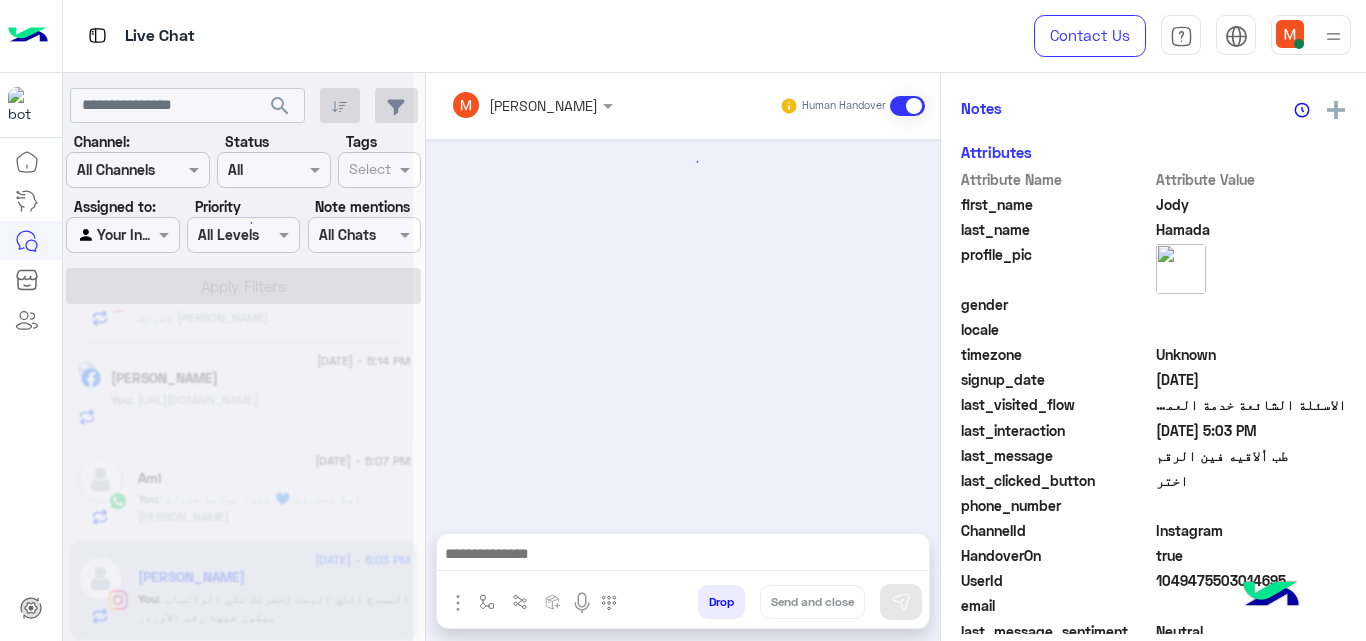 scroll, scrollTop: 518, scrollLeft: 0, axis: vertical 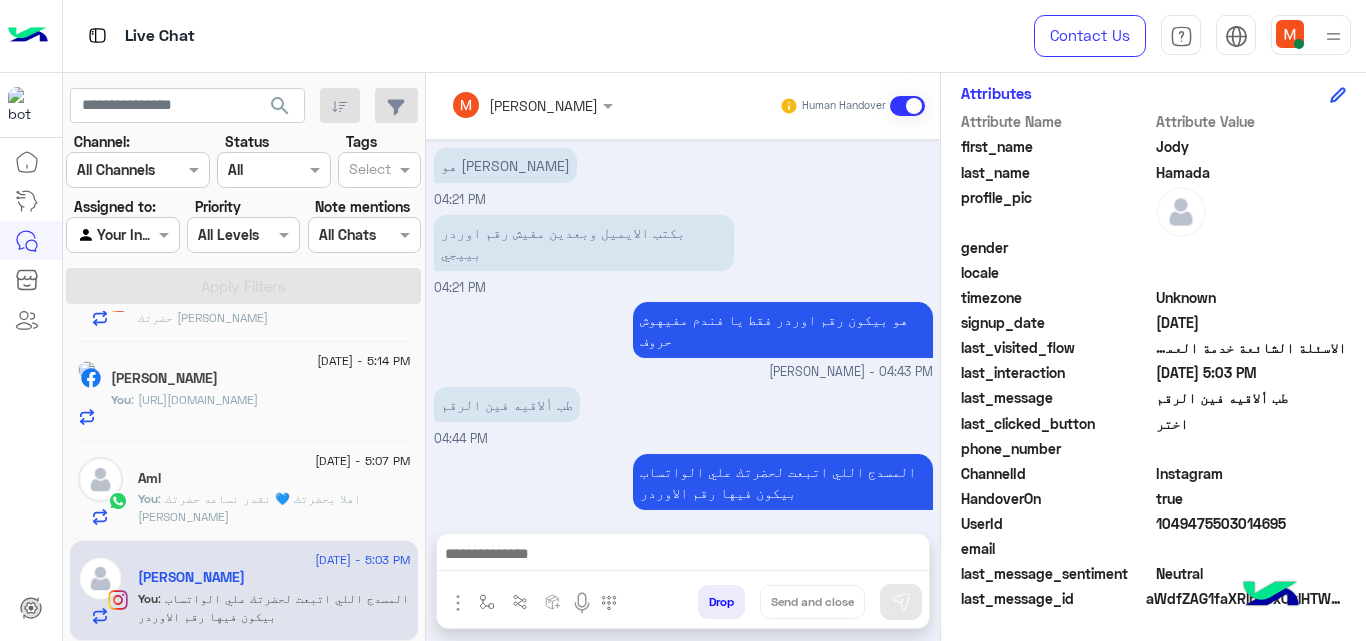 click at bounding box center [683, 559] 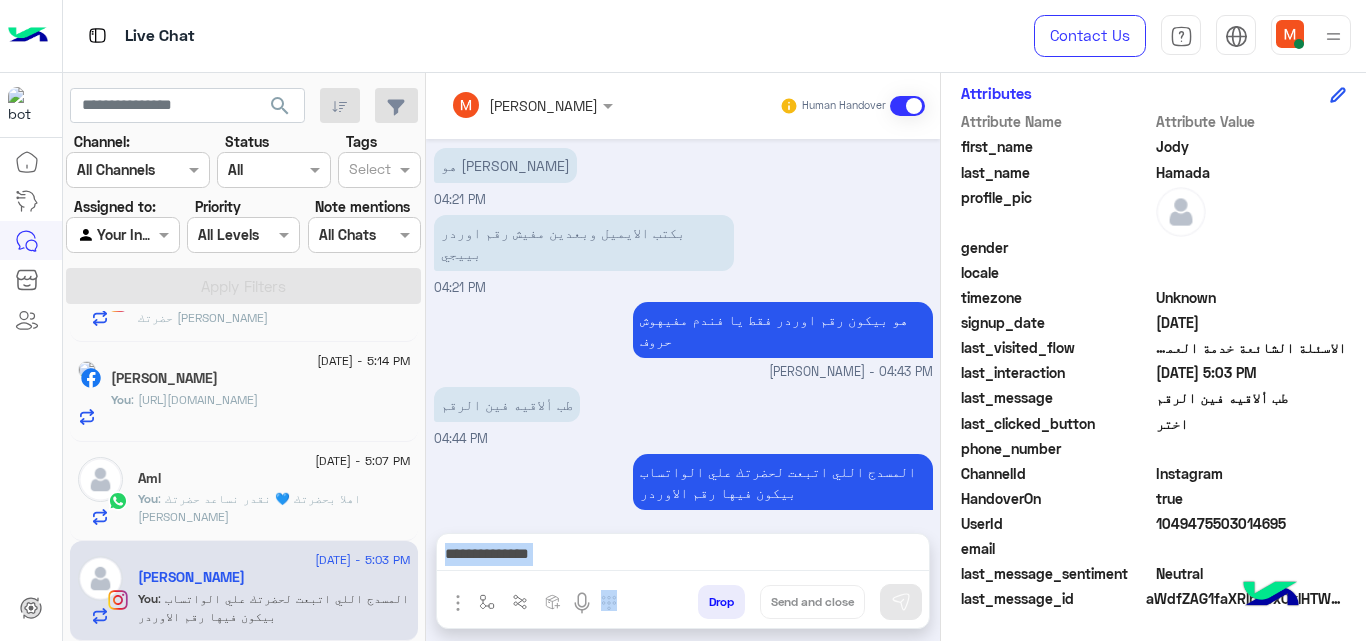 click at bounding box center (683, 559) 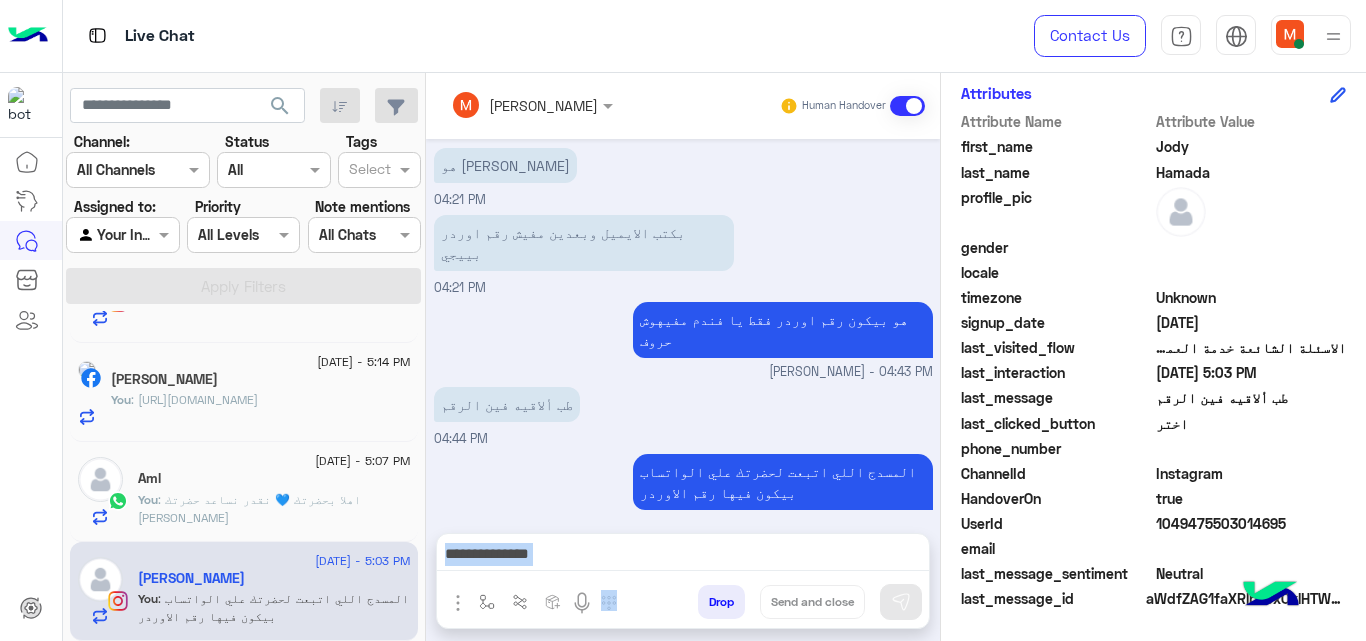 click at bounding box center [683, 556] 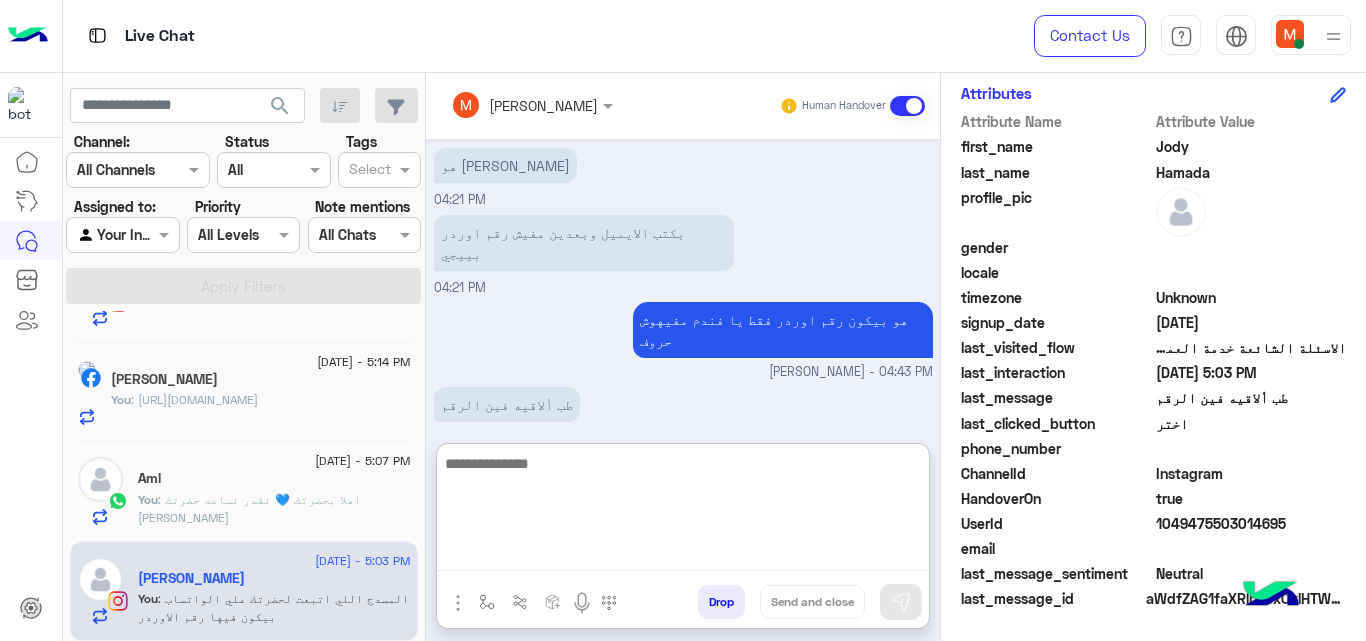 paste on "**********" 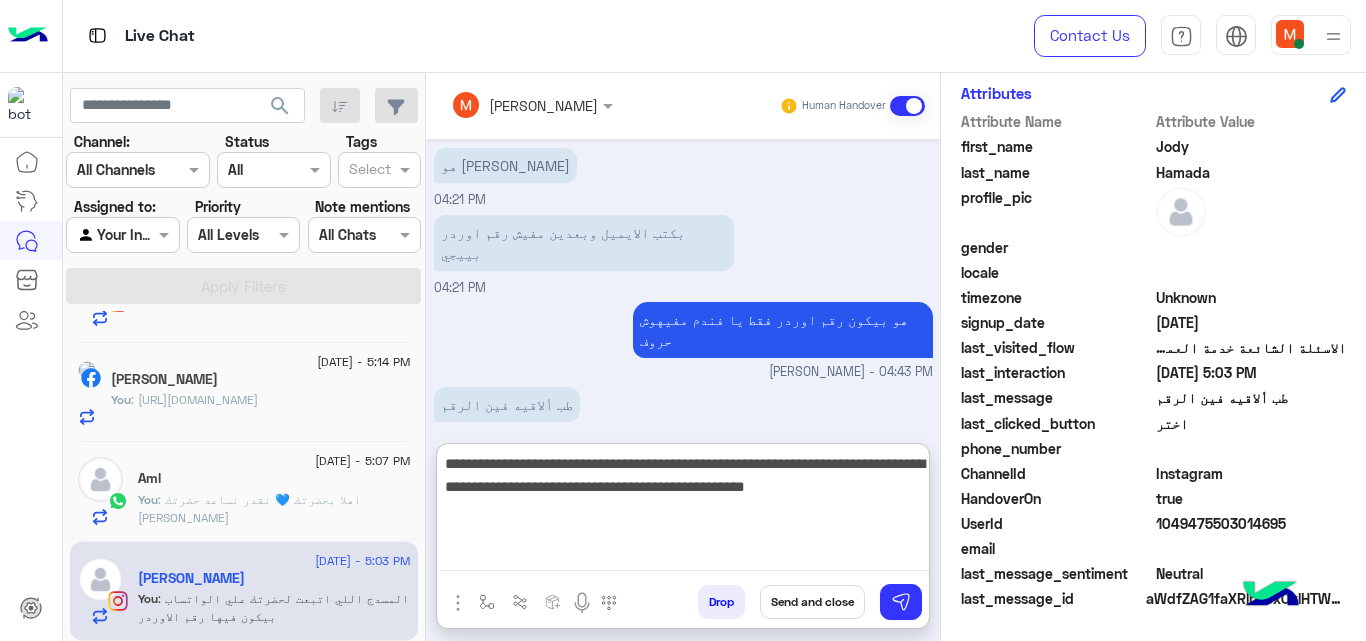 type on "**********" 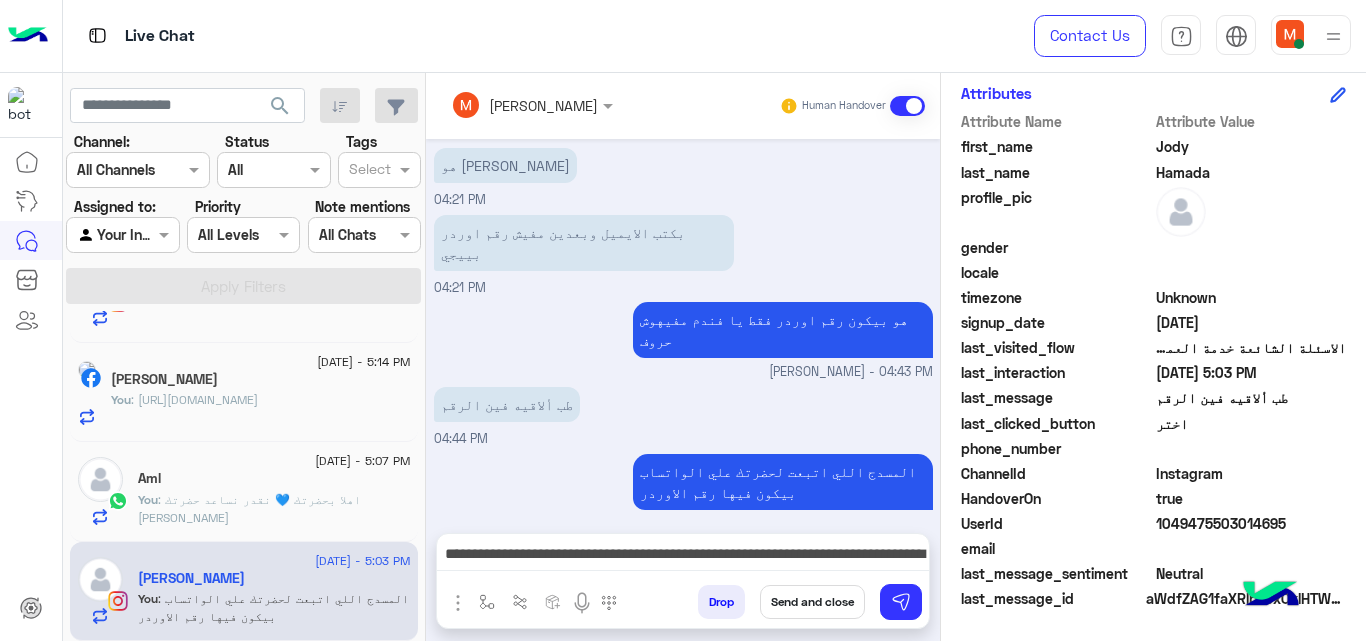 click on "Drop   Send and close" at bounding box center [780, 606] 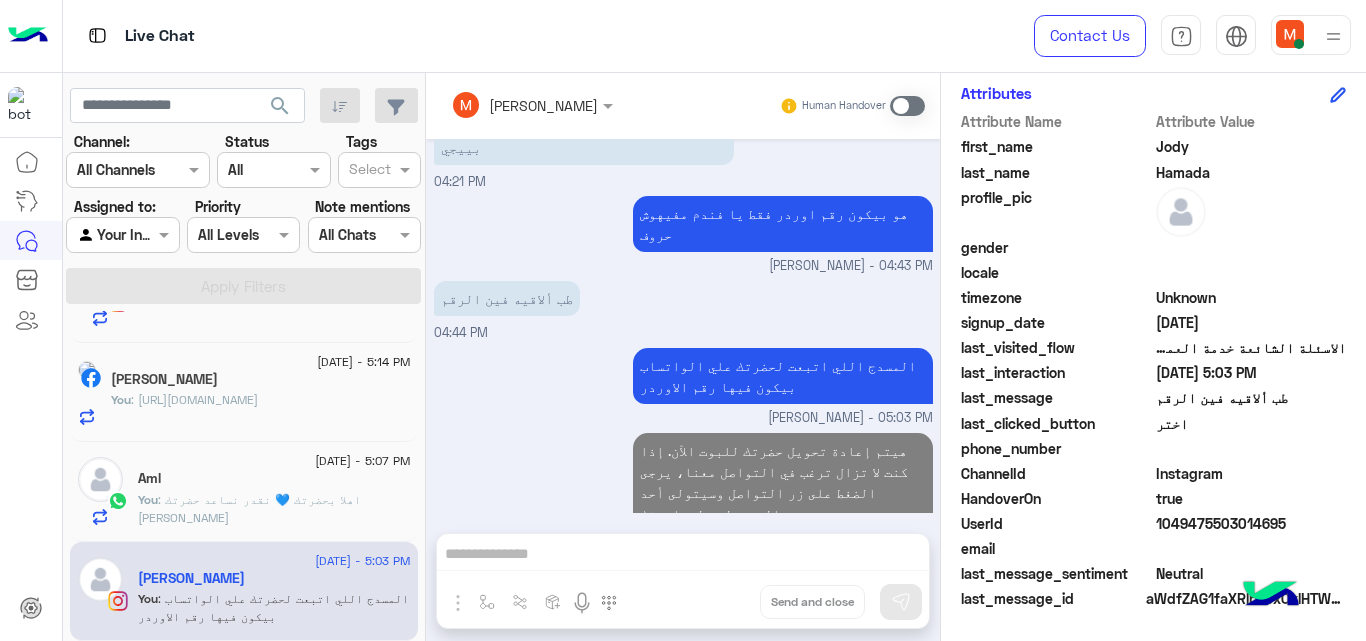 scroll, scrollTop: 772, scrollLeft: 0, axis: vertical 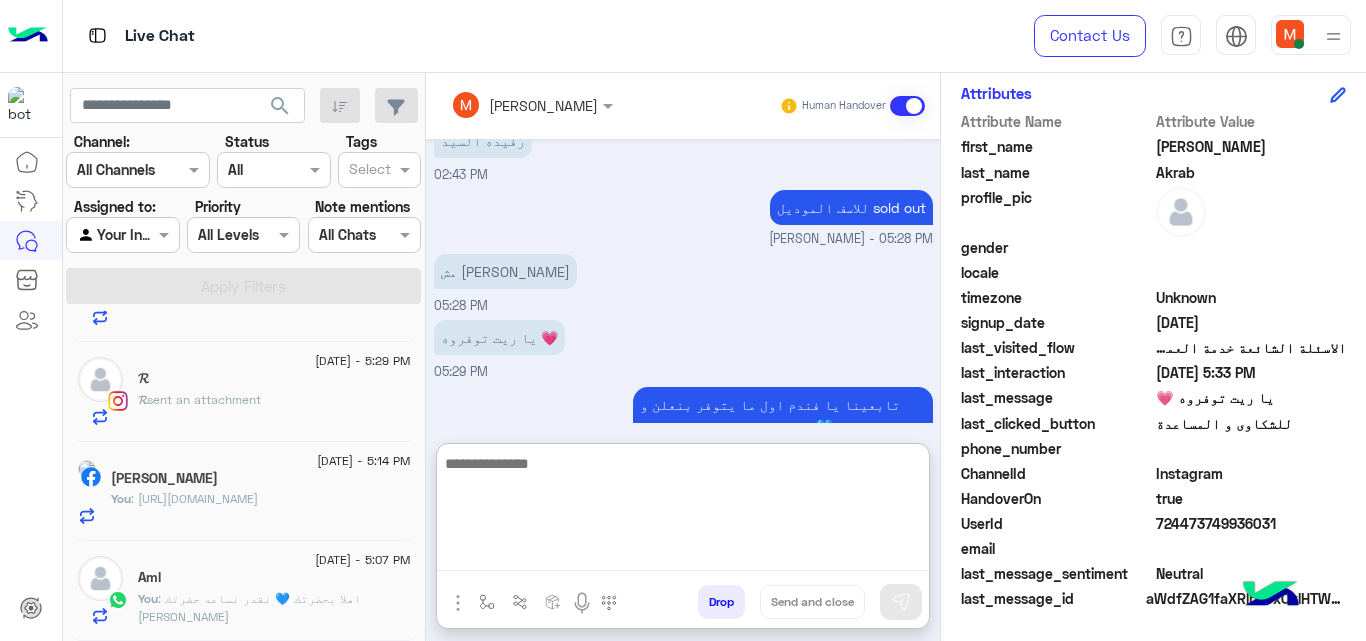 click at bounding box center (683, 511) 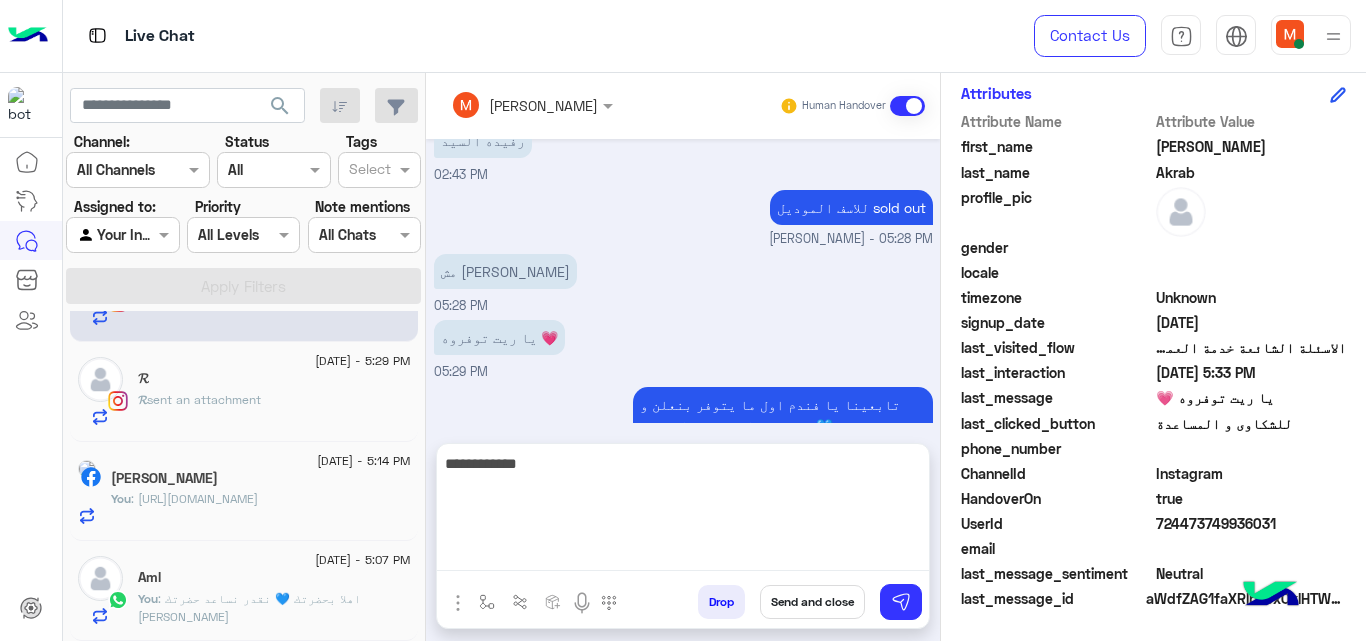 drag, startPoint x: 819, startPoint y: 390, endPoint x: 766, endPoint y: 555, distance: 173.3032 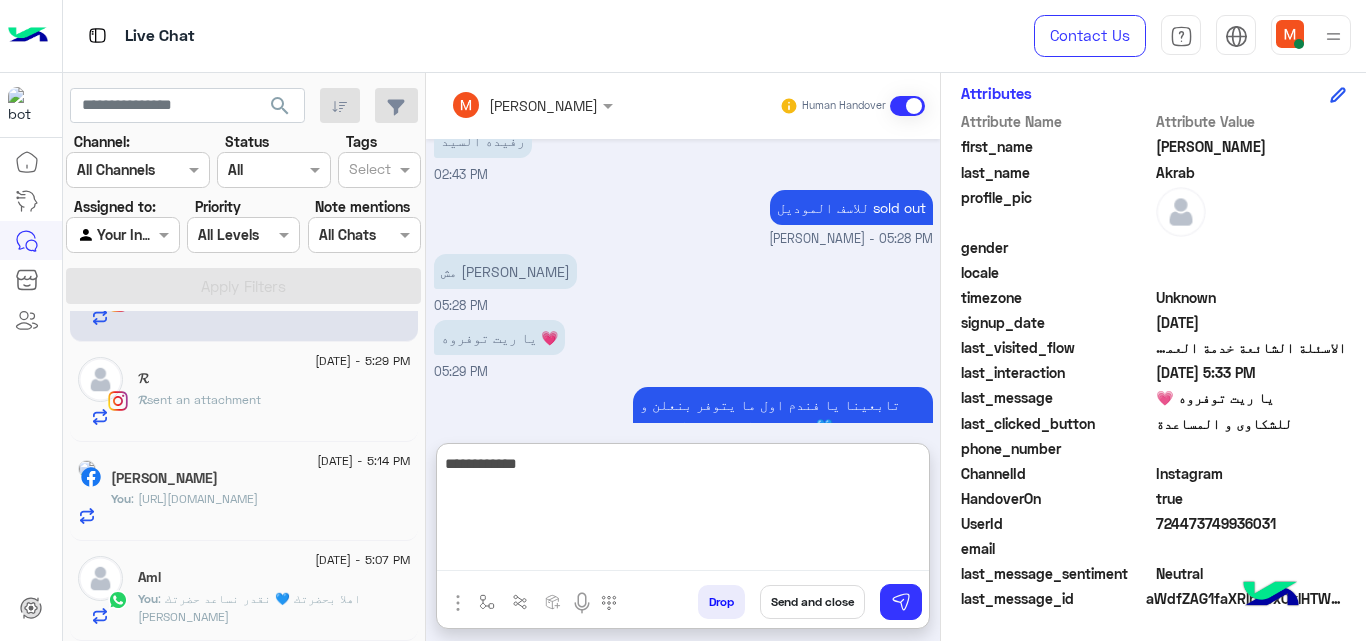 paste on "**" 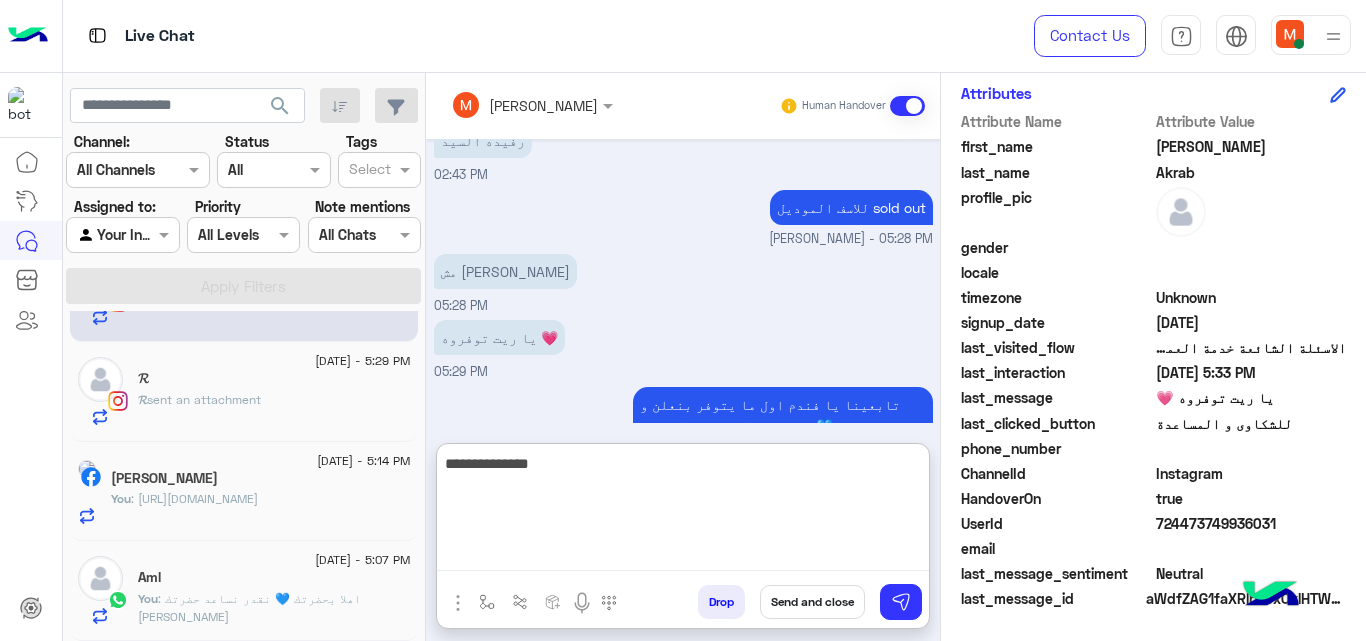 type on "**********" 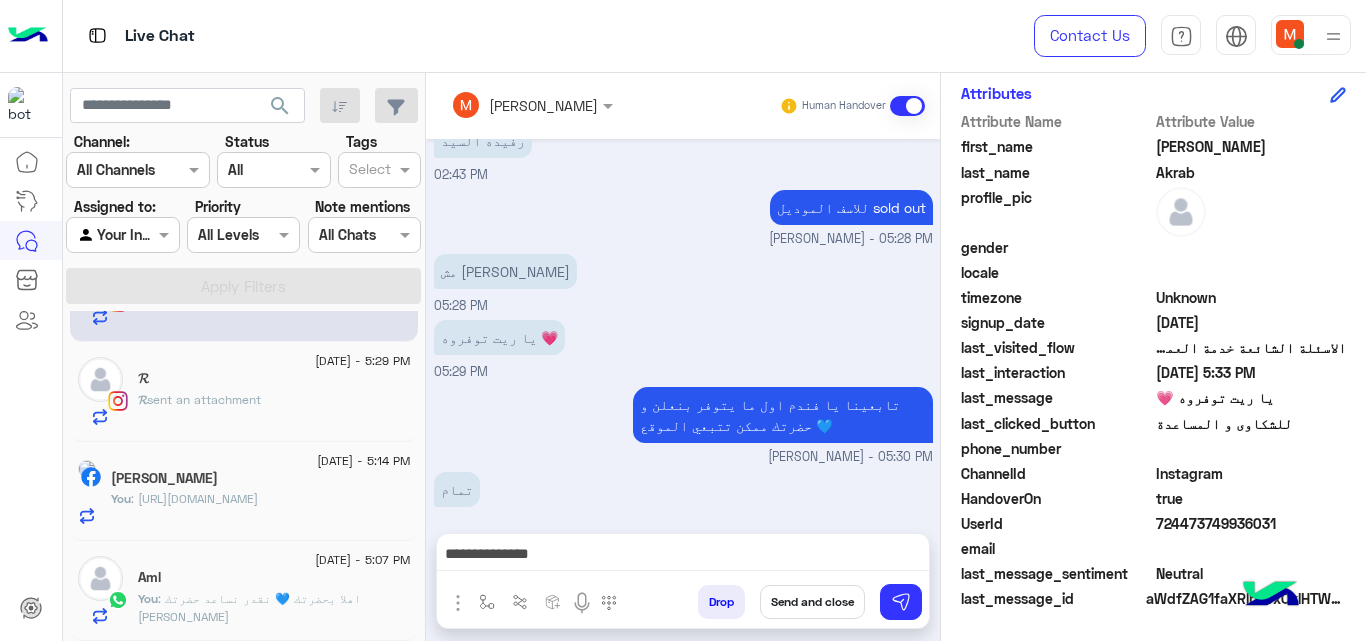 click on "Send and close" at bounding box center (812, 602) 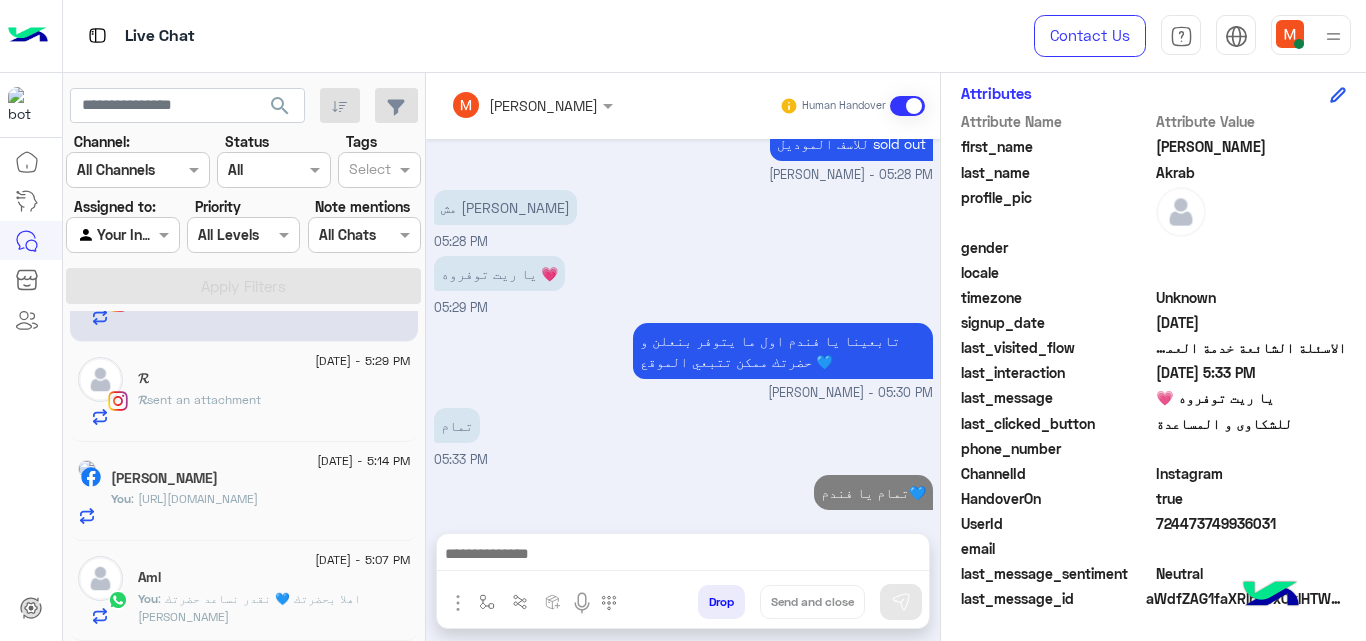 scroll, scrollTop: 660, scrollLeft: 0, axis: vertical 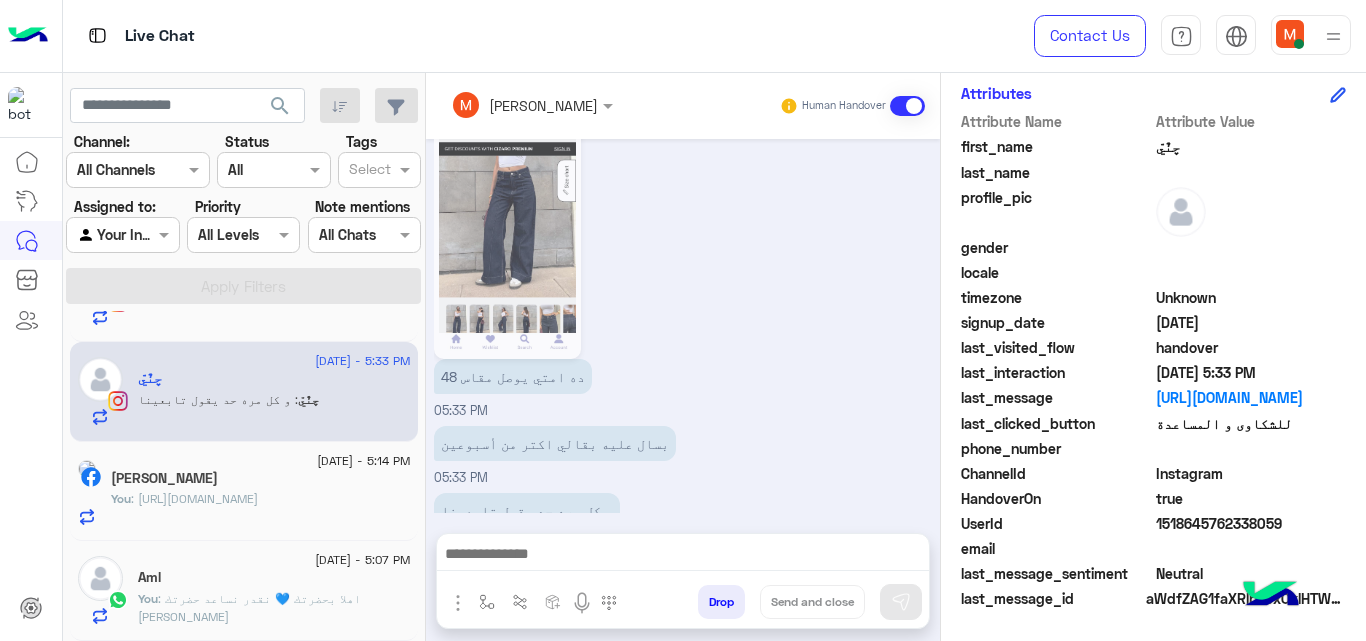 click 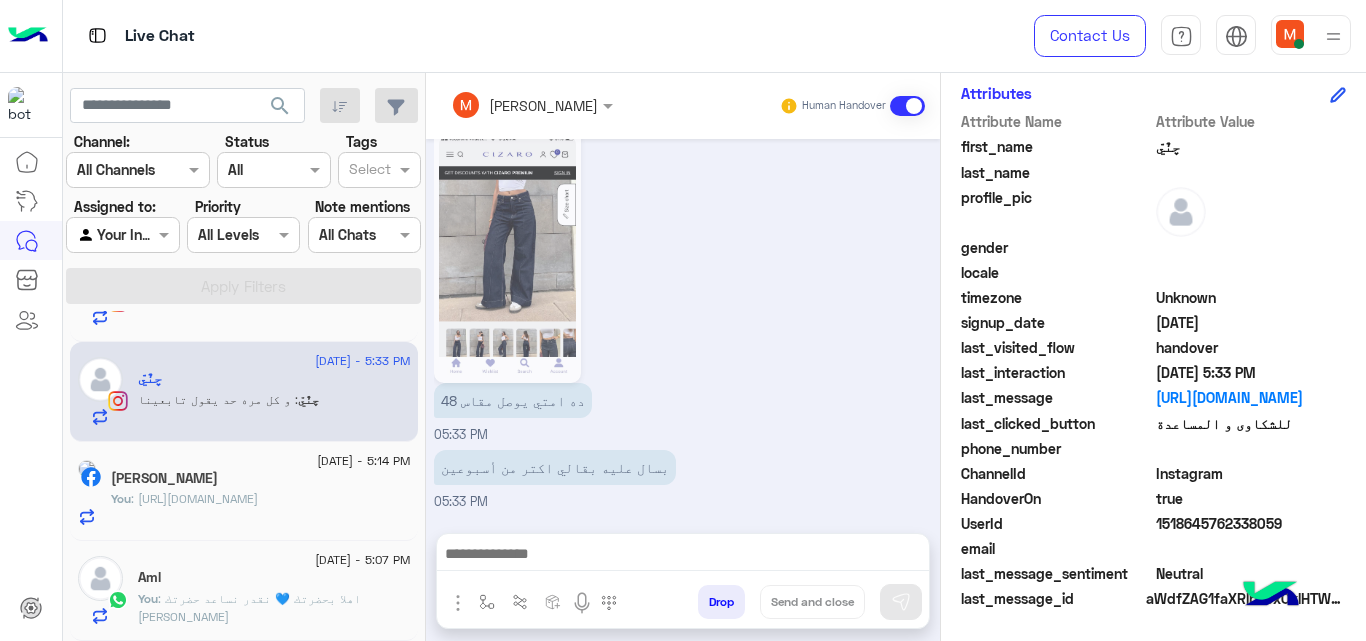 scroll, scrollTop: 547, scrollLeft: 0, axis: vertical 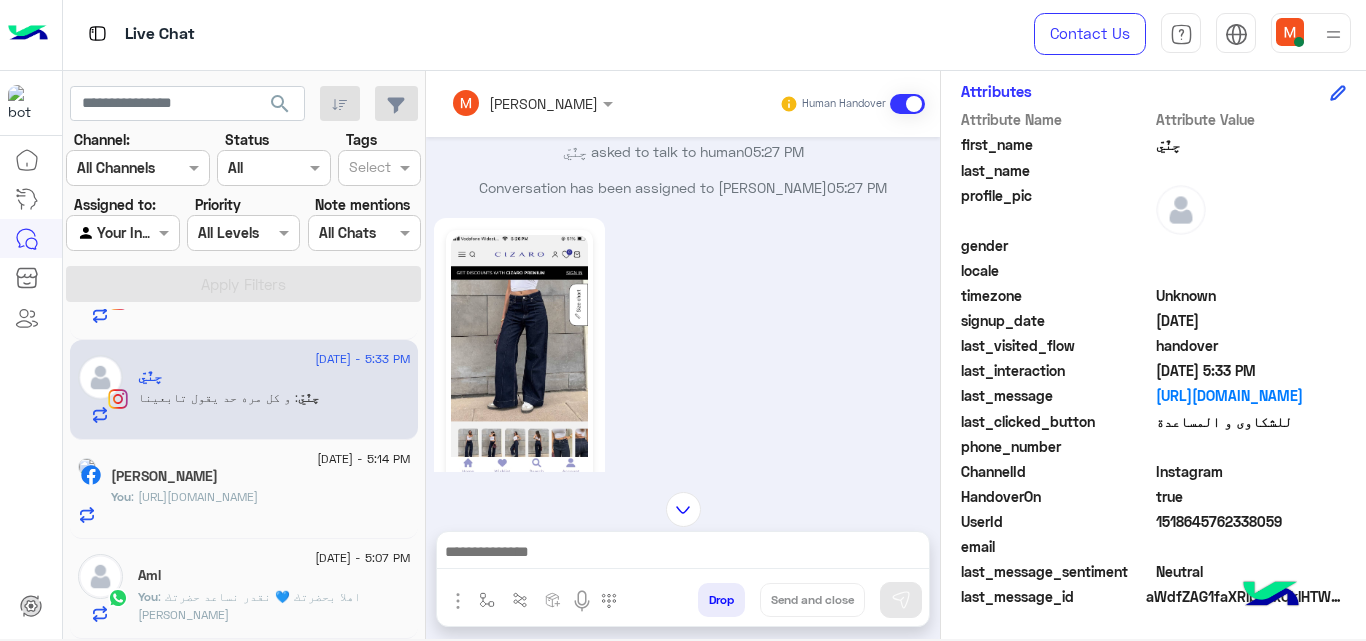 click 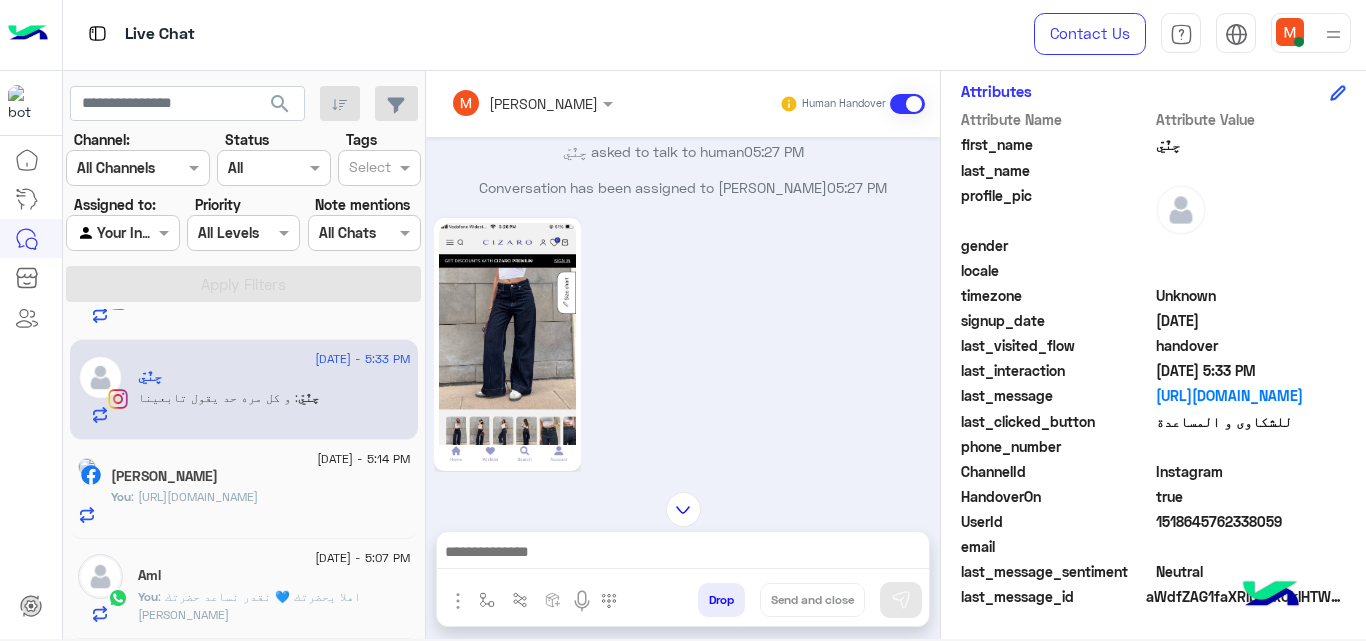 scroll, scrollTop: 135, scrollLeft: 0, axis: vertical 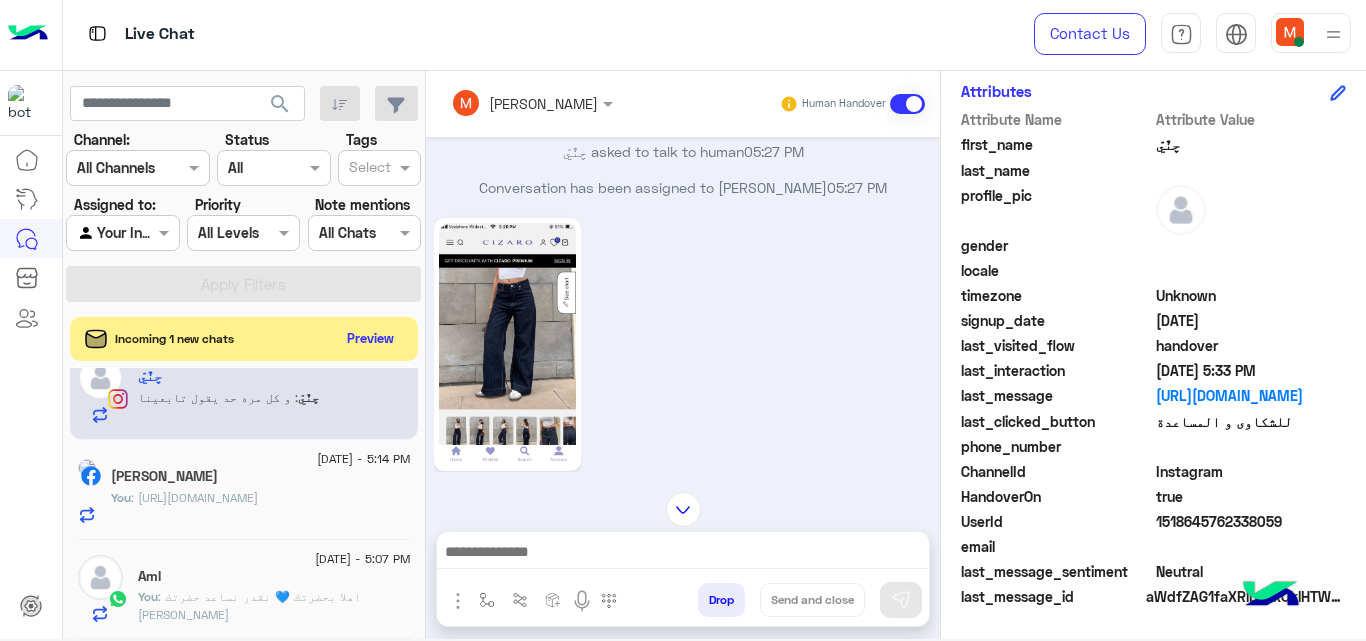 click on ": [URL][DOMAIN_NAME]" 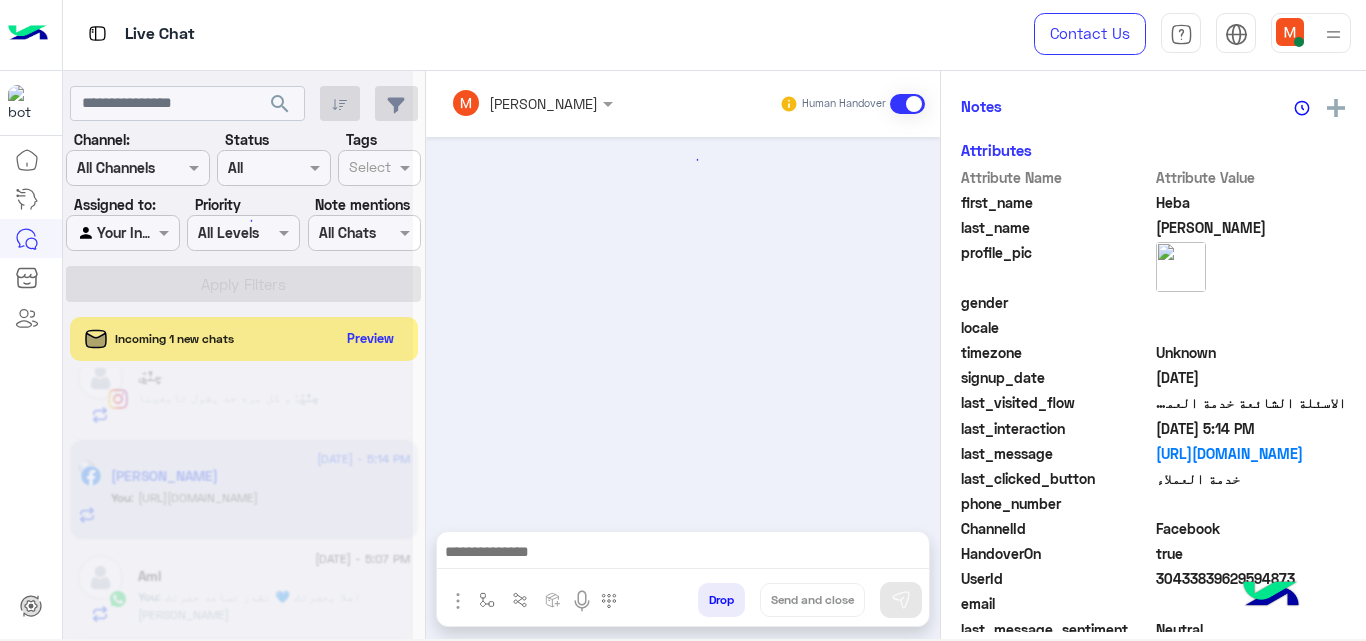 scroll, scrollTop: 518, scrollLeft: 0, axis: vertical 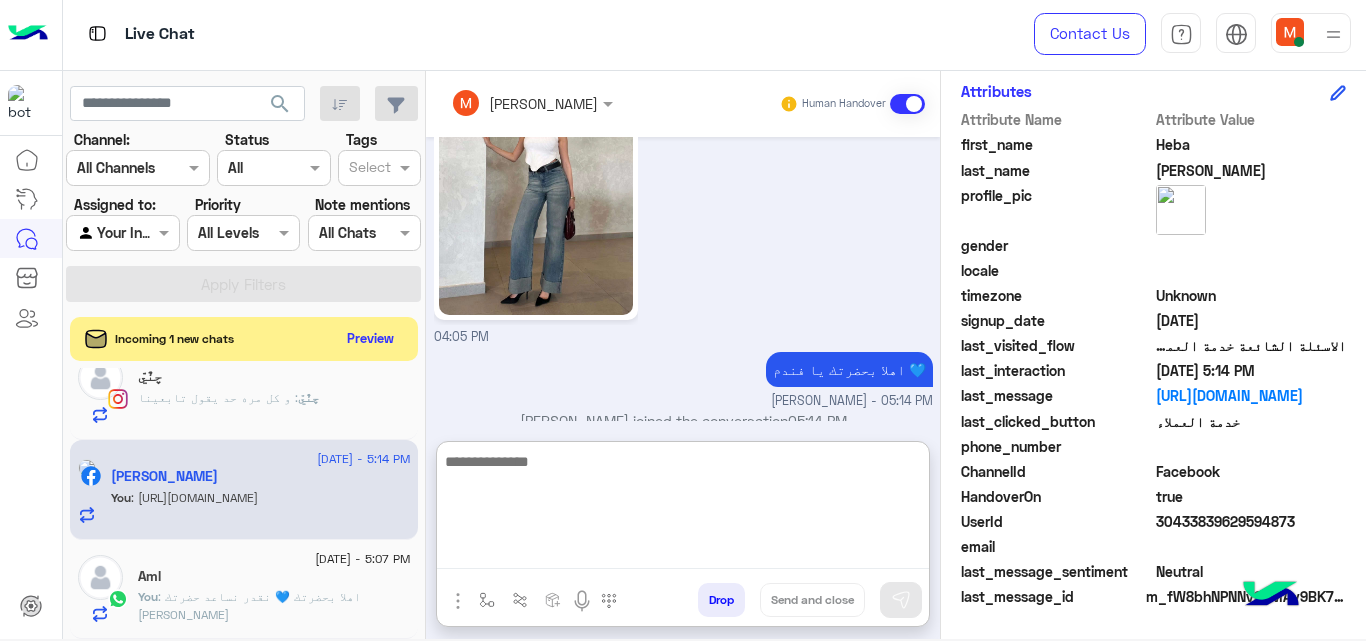 click at bounding box center [683, 509] 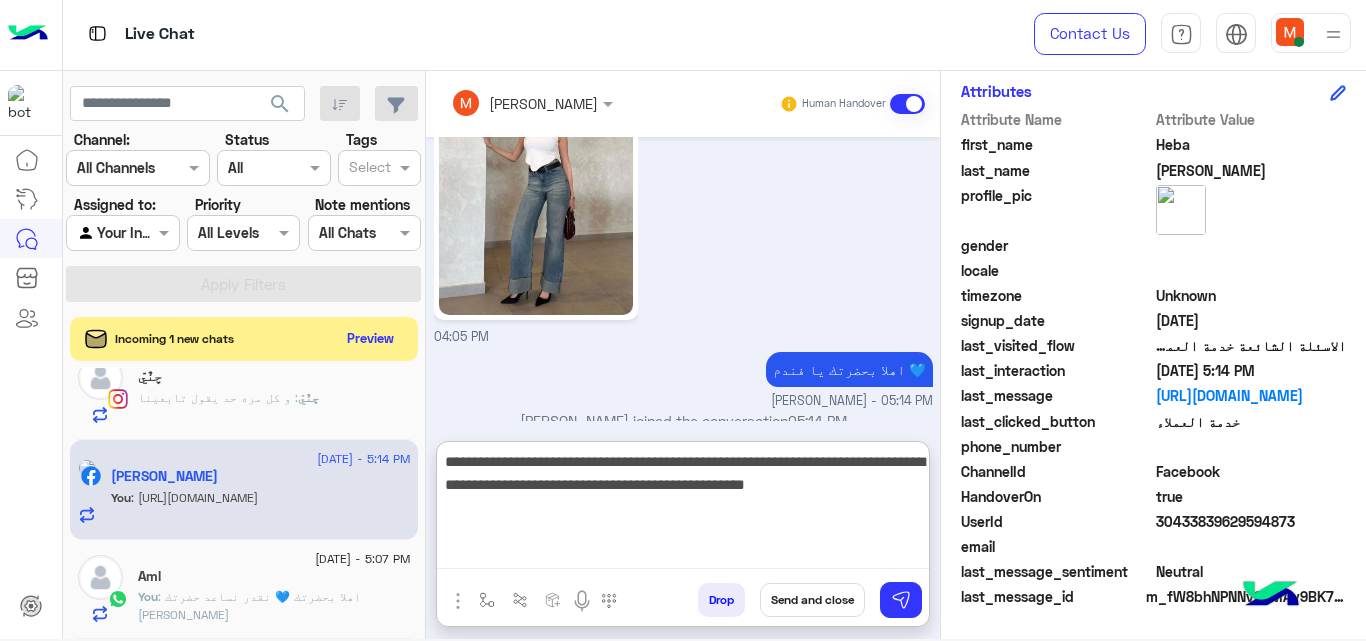 type on "**********" 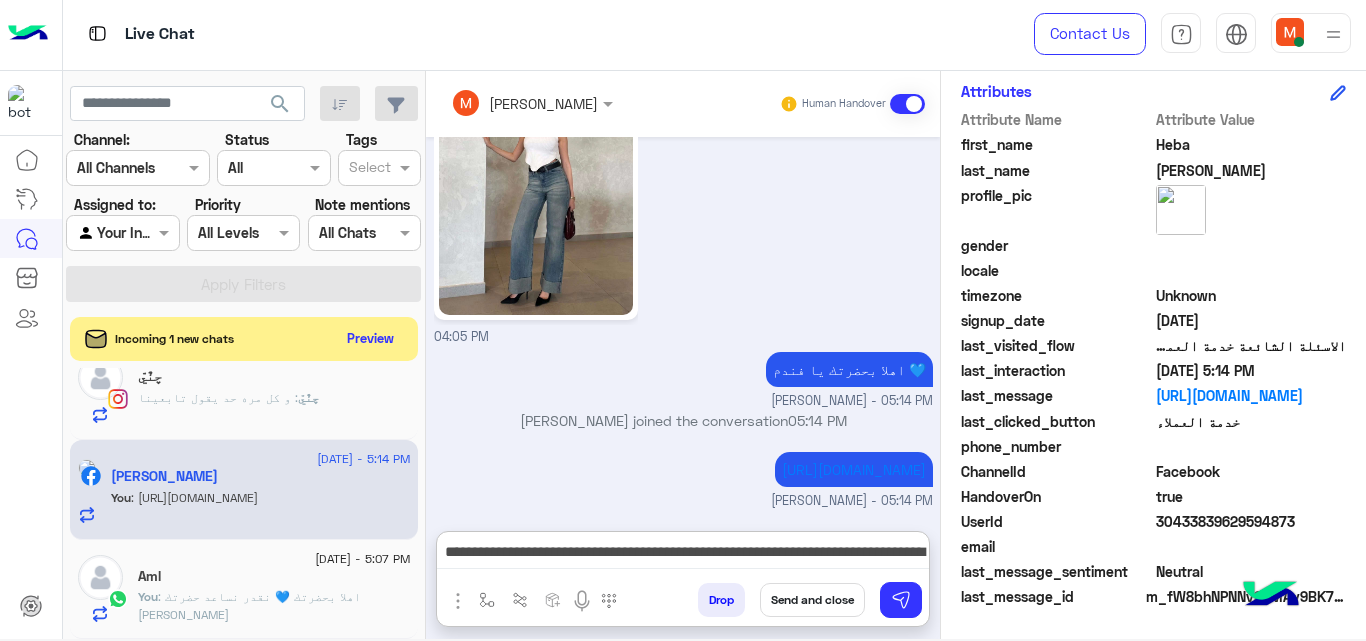 click on "Send and close" at bounding box center [812, 600] 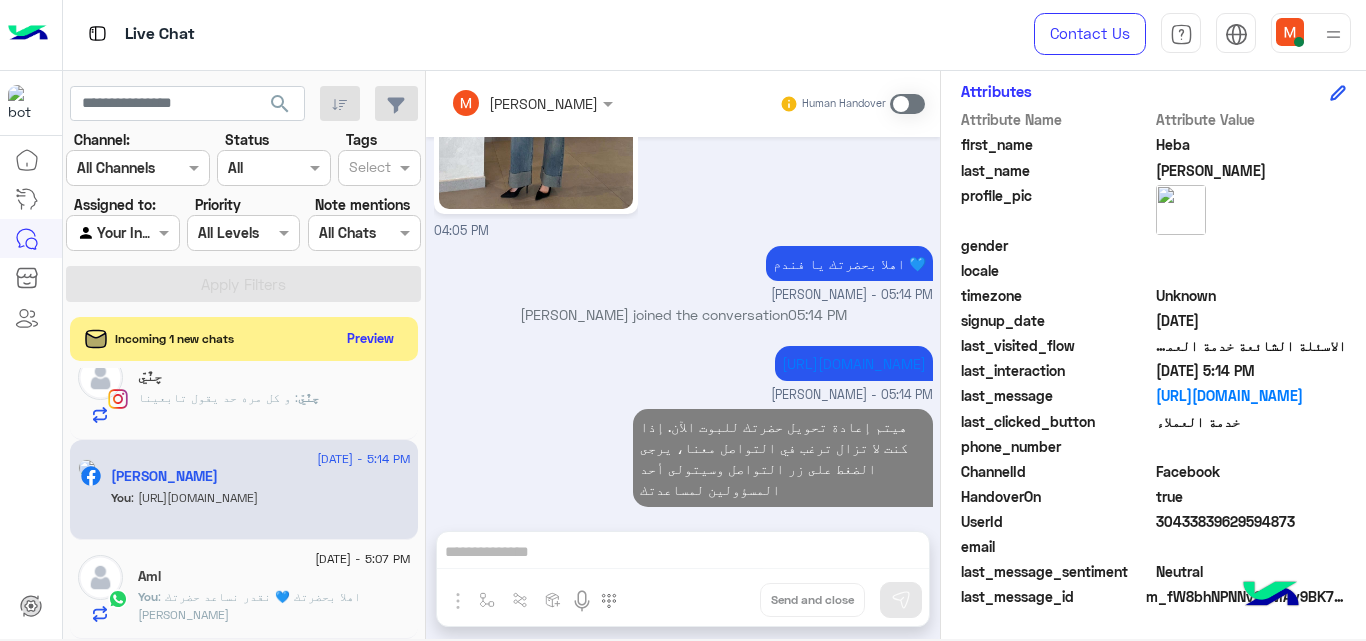 scroll, scrollTop: 1082, scrollLeft: 0, axis: vertical 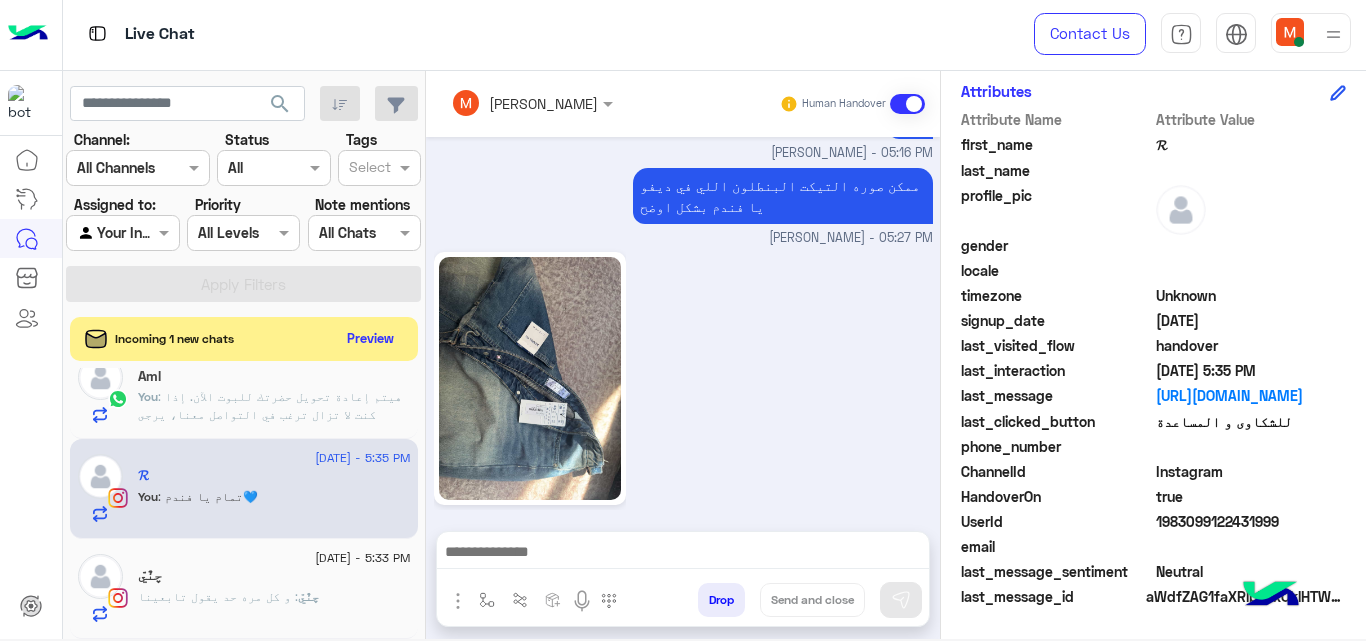 click on ": هيتم إعادة تحويل حضرتك  للبوت الآن. إذا كنت لا تزال ترغب في التواصل معنا، يرجى الضغط على زر التواصل وسيتولى أحد المسؤولين لمساعدتك" 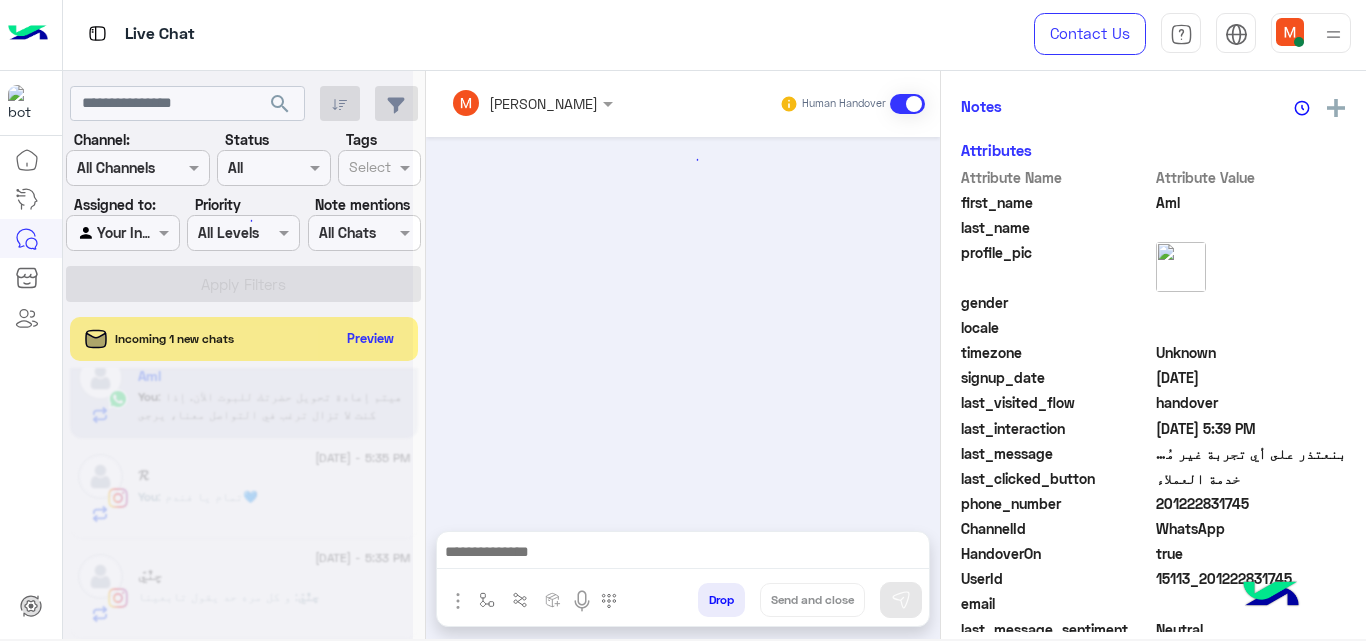 scroll, scrollTop: 518, scrollLeft: 0, axis: vertical 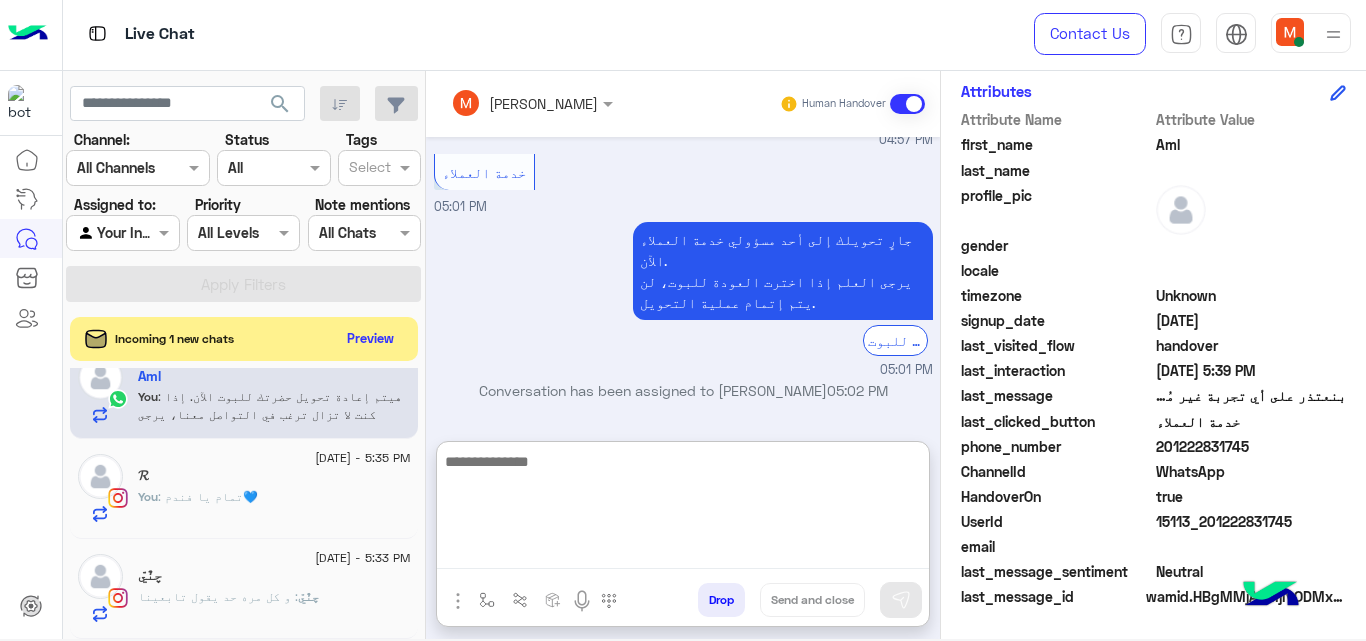 click at bounding box center (683, 509) 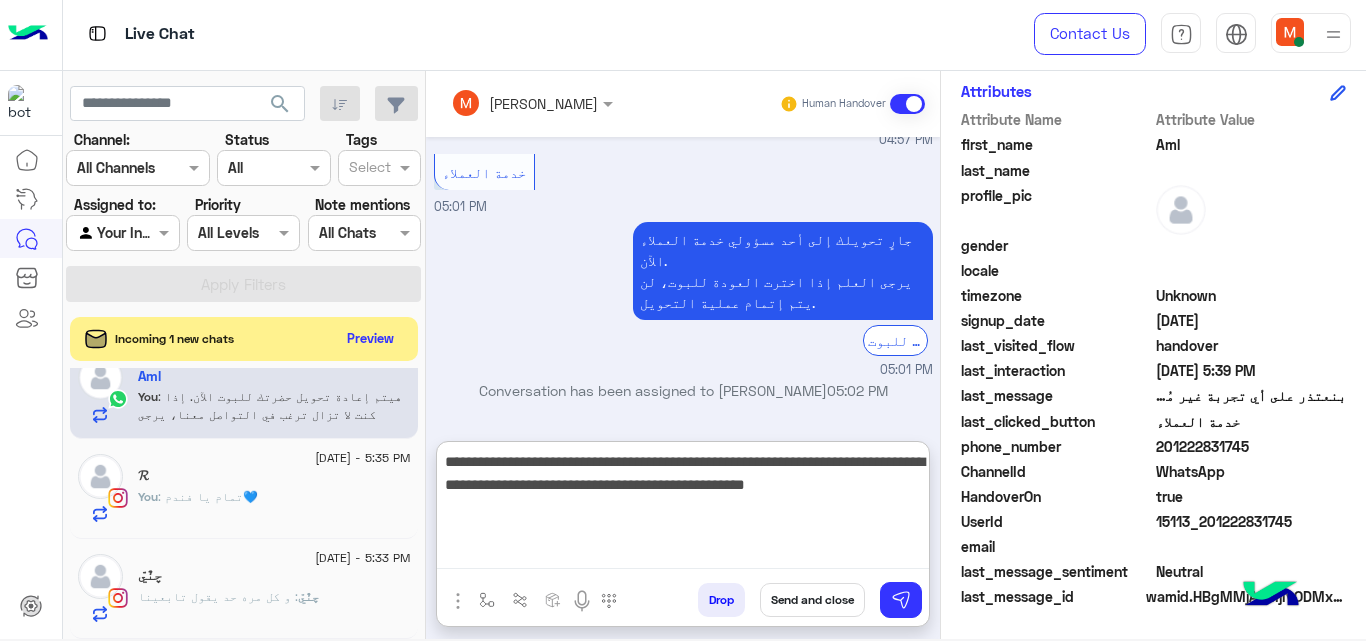 type on "**********" 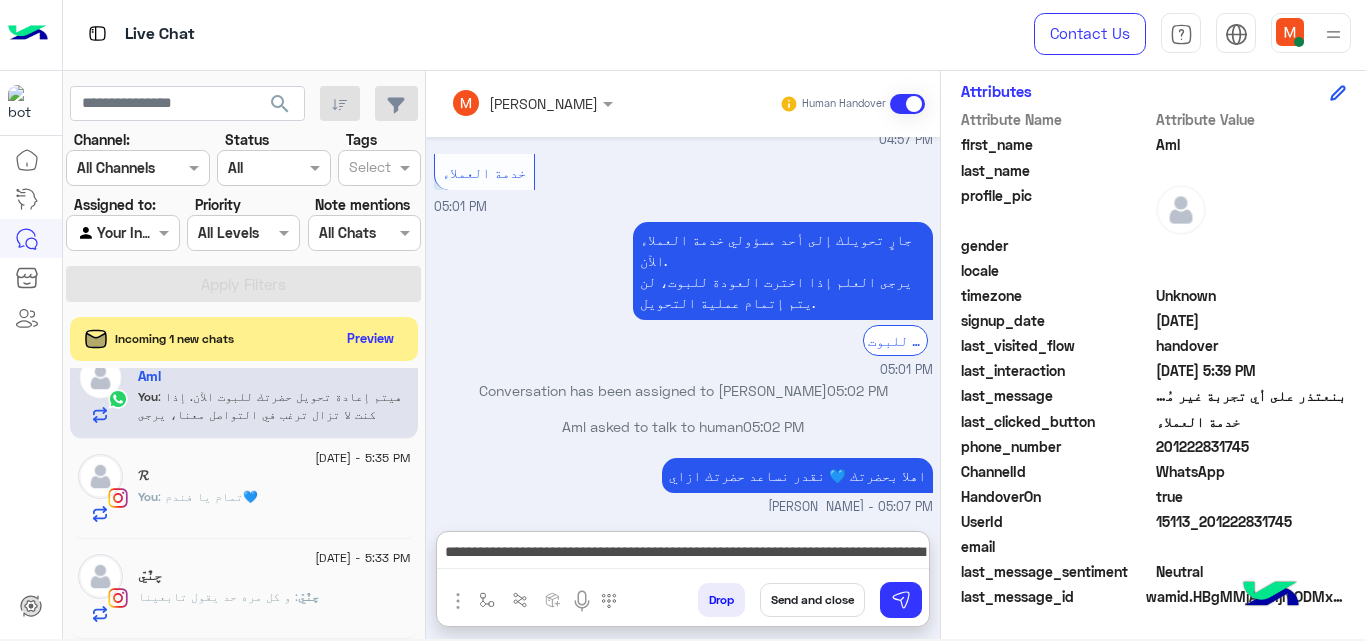 click on "Send and close" at bounding box center [812, 600] 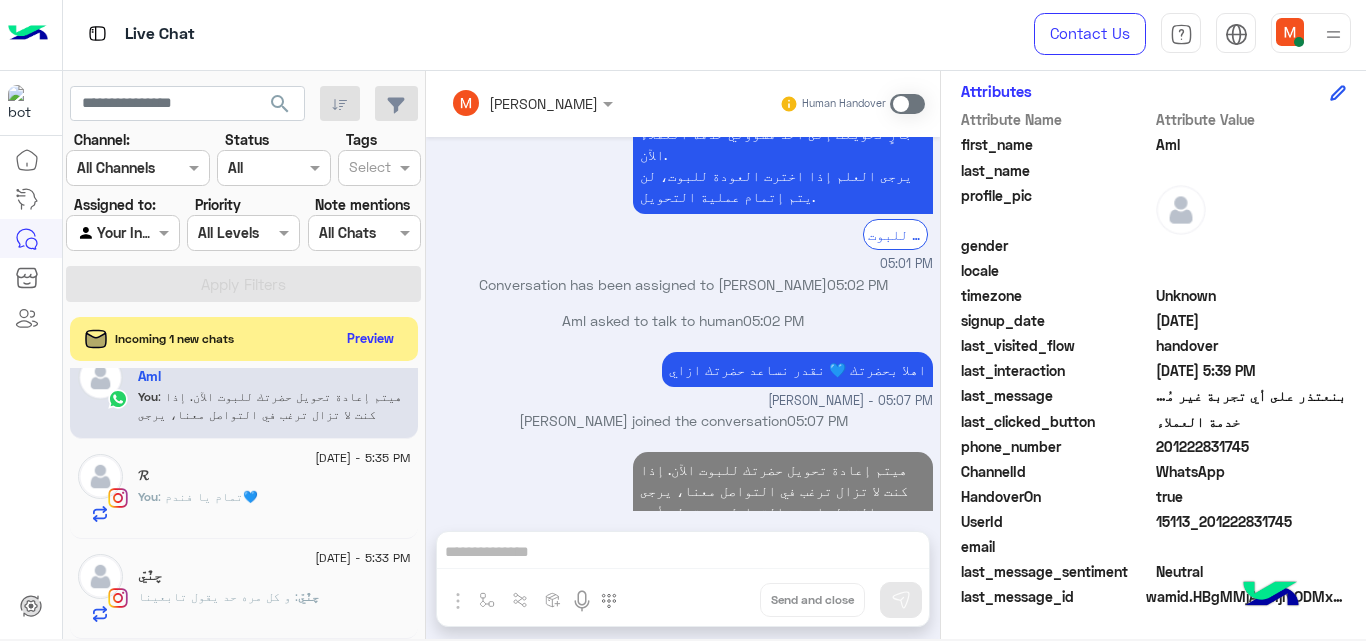 scroll, scrollTop: 979, scrollLeft: 0, axis: vertical 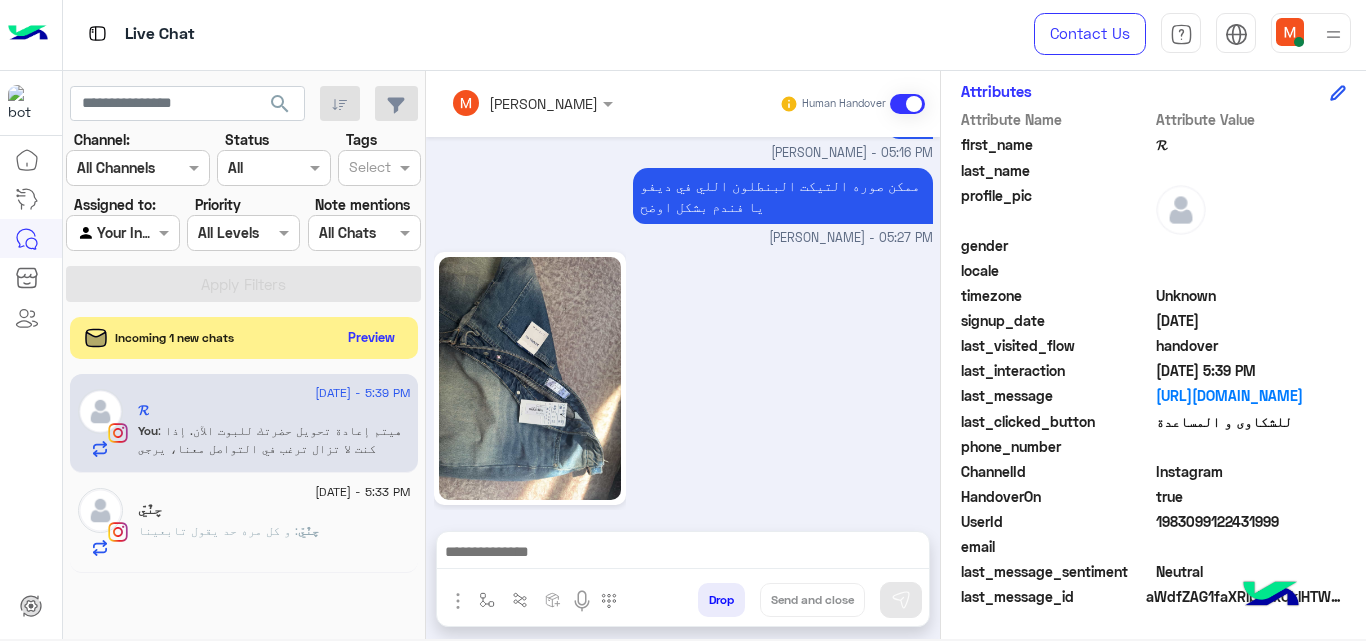 click on "Preview" 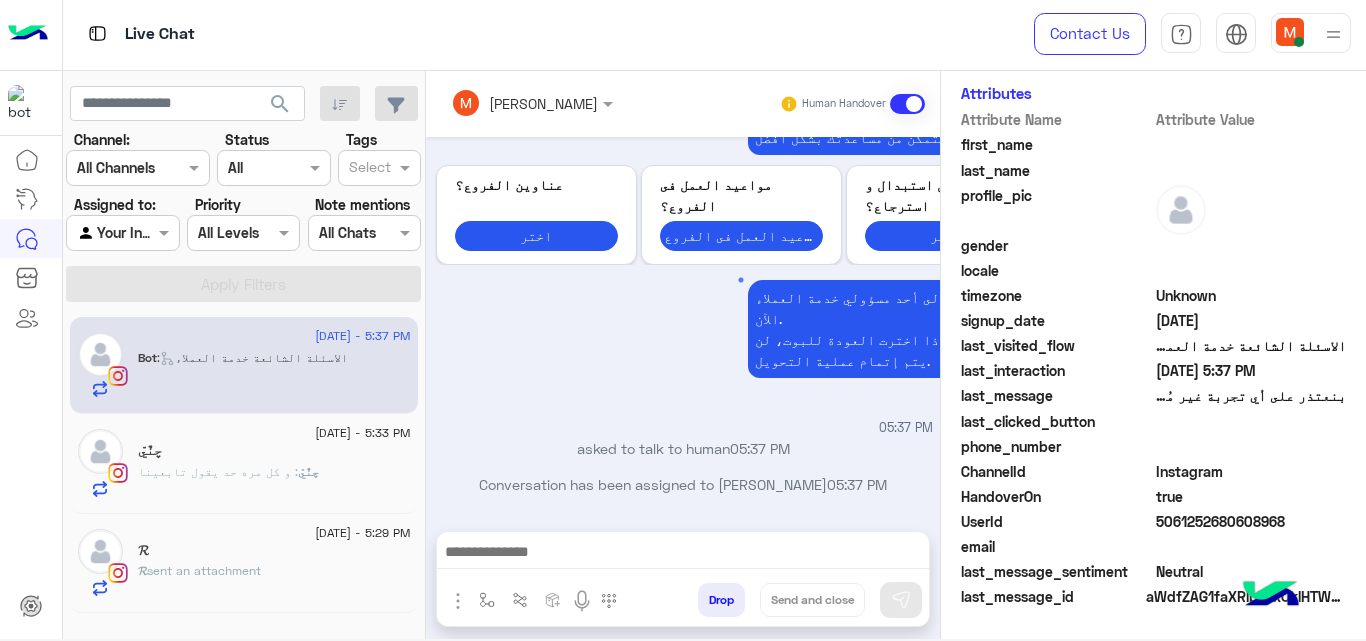 scroll, scrollTop: 434, scrollLeft: 0, axis: vertical 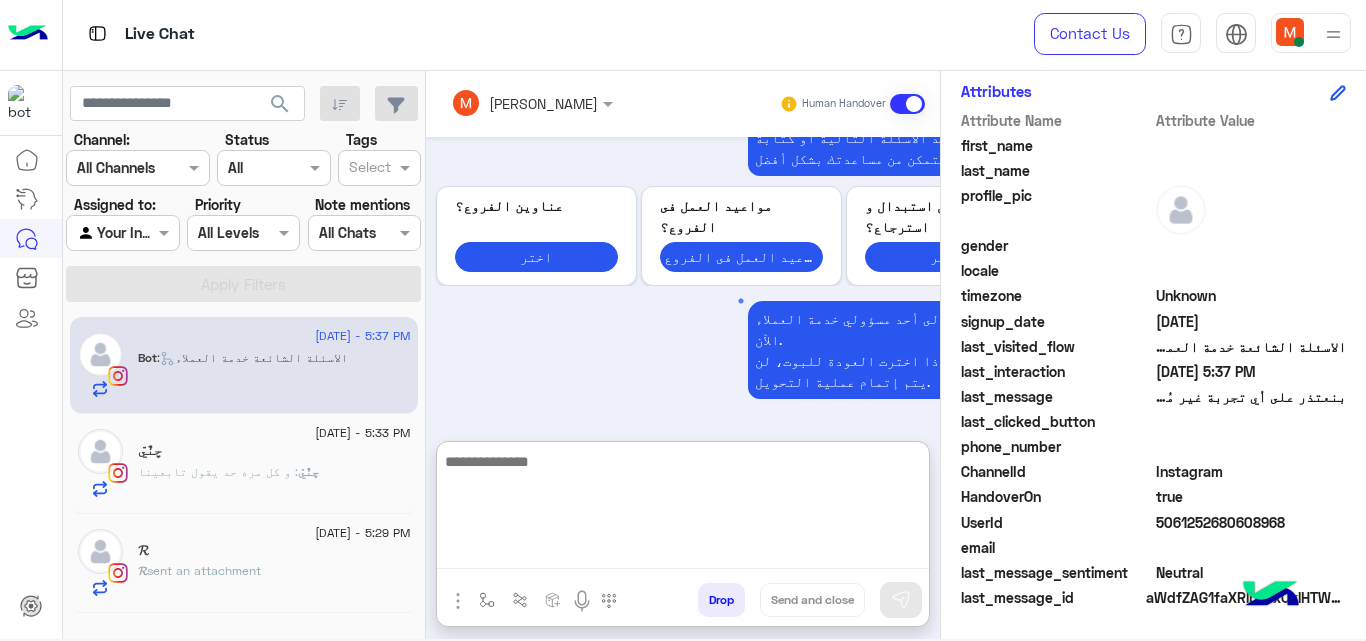 click at bounding box center [683, 509] 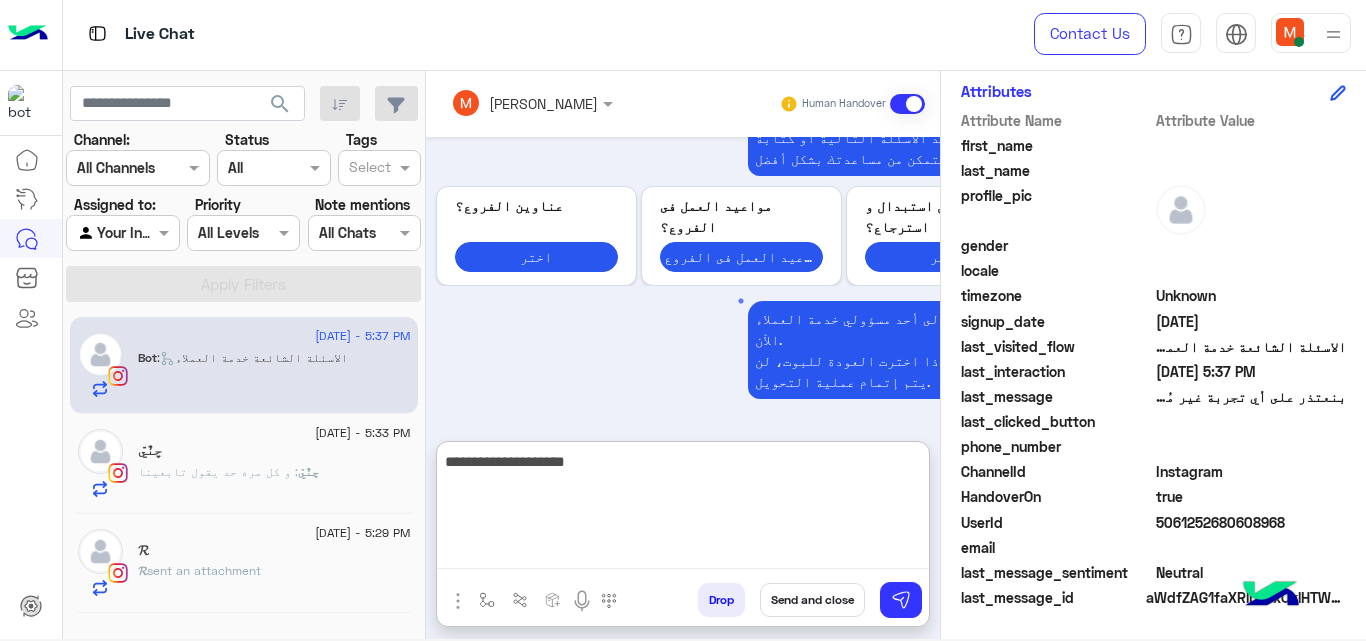 click on "**********" at bounding box center (683, 509) 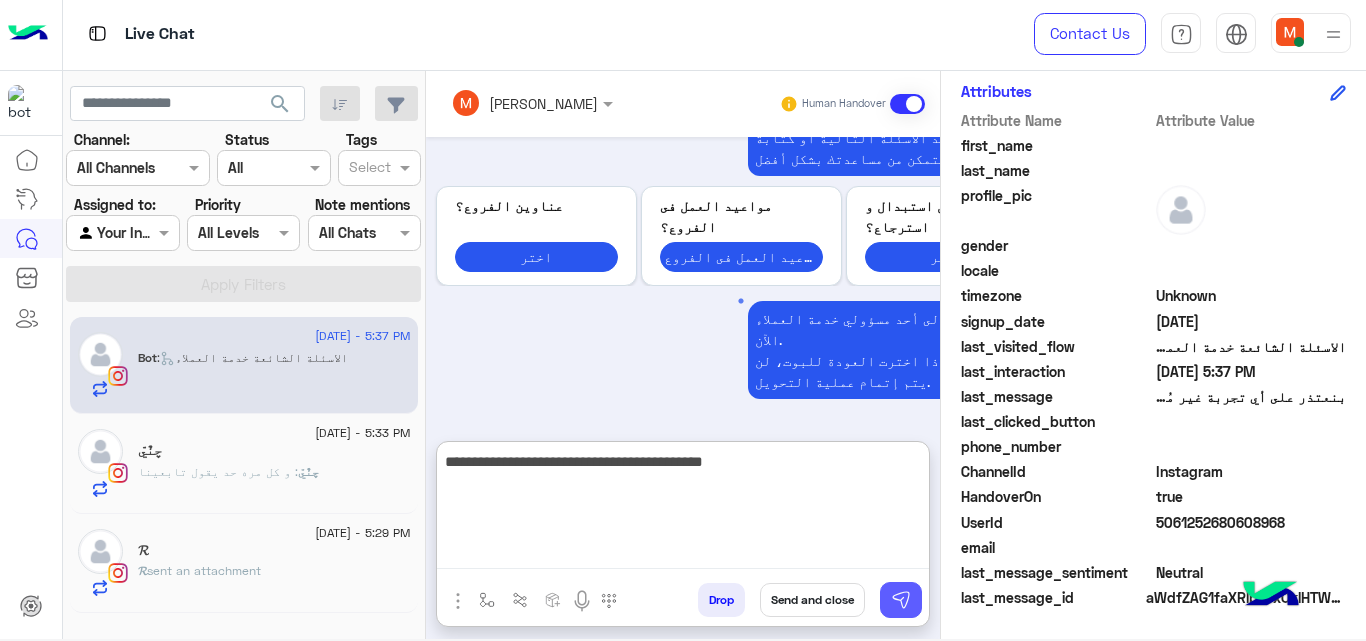 type on "**********" 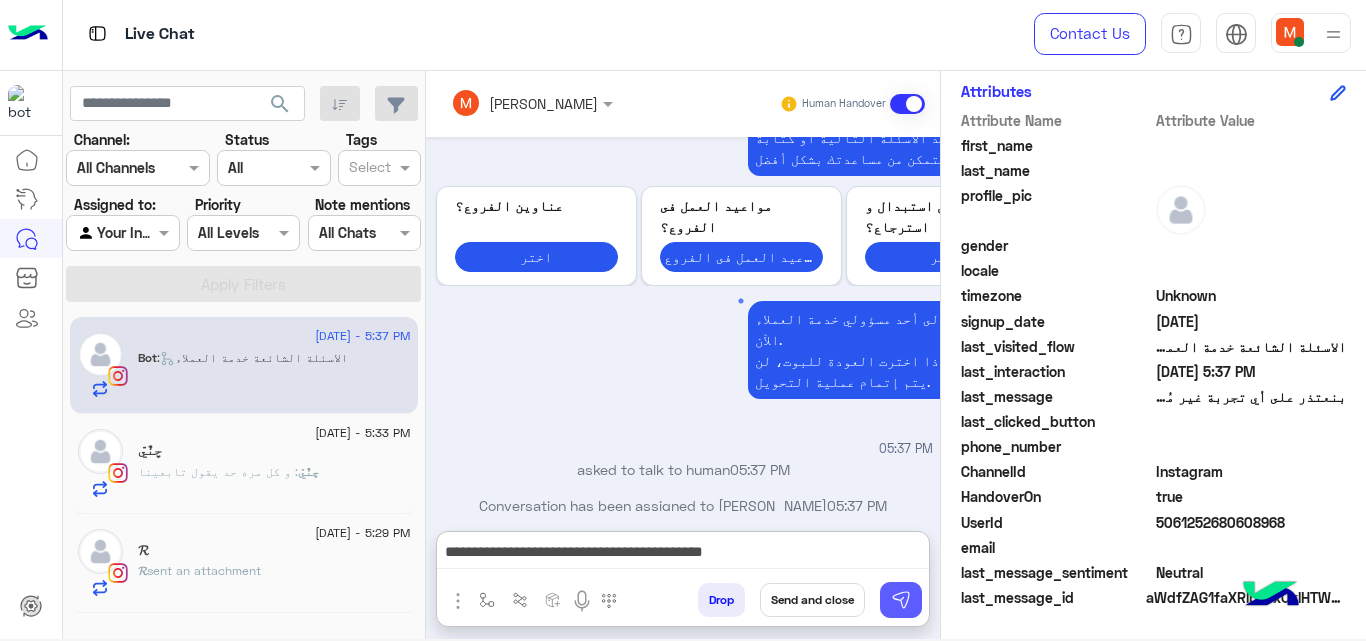 click at bounding box center [901, 600] 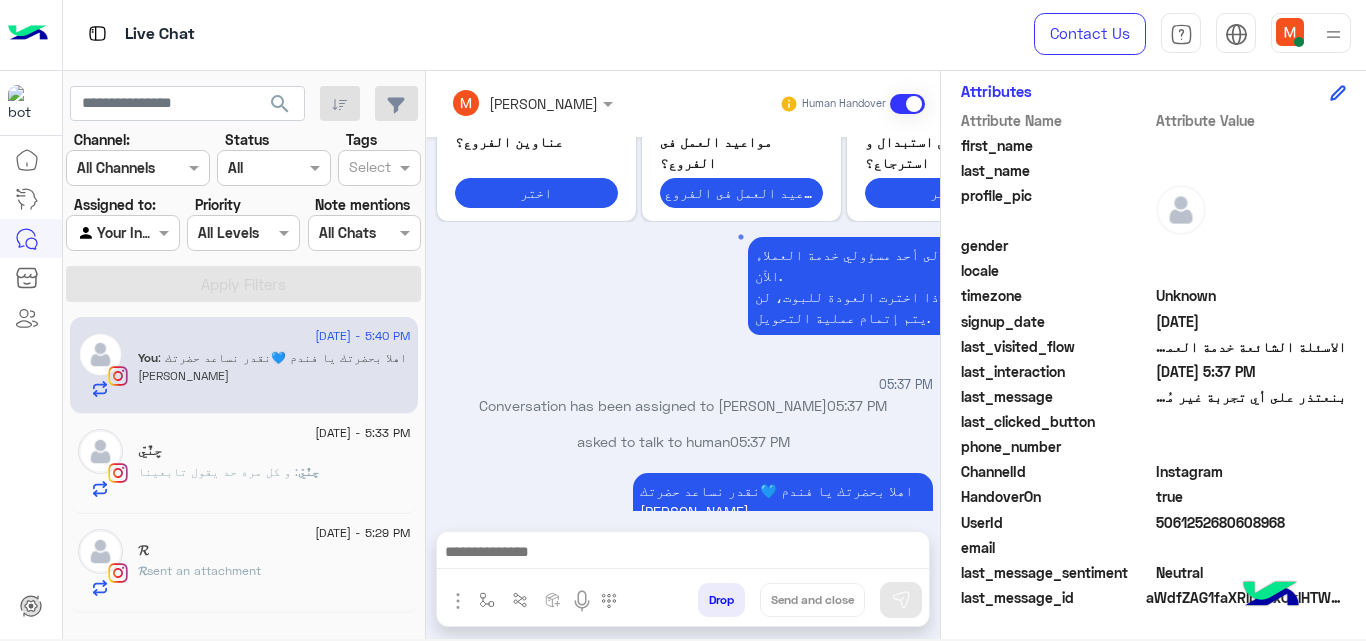 scroll, scrollTop: 327, scrollLeft: 0, axis: vertical 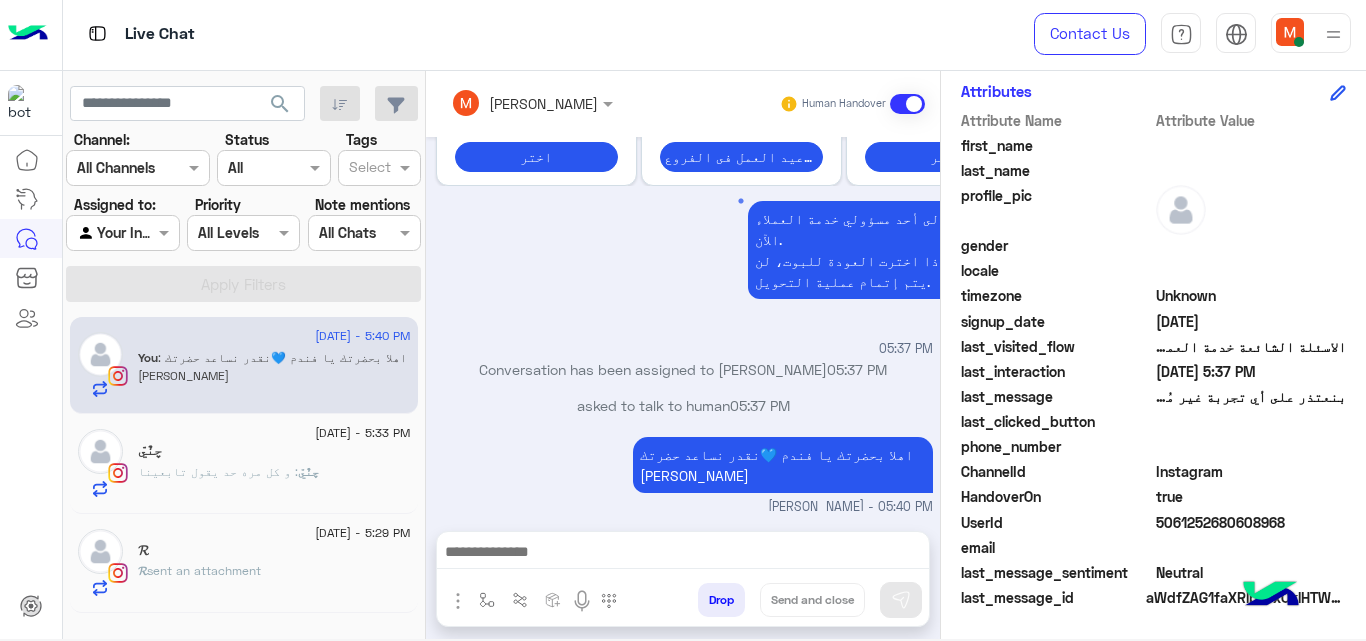 click on "𝓡" 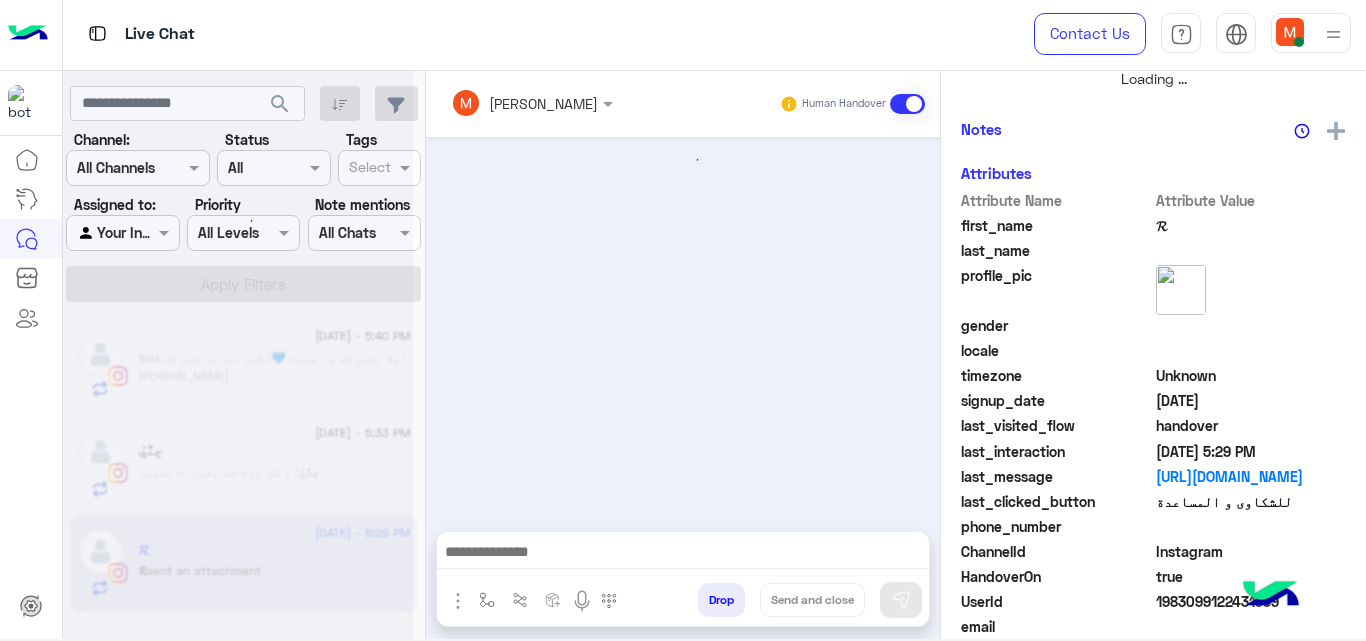 scroll, scrollTop: 518, scrollLeft: 0, axis: vertical 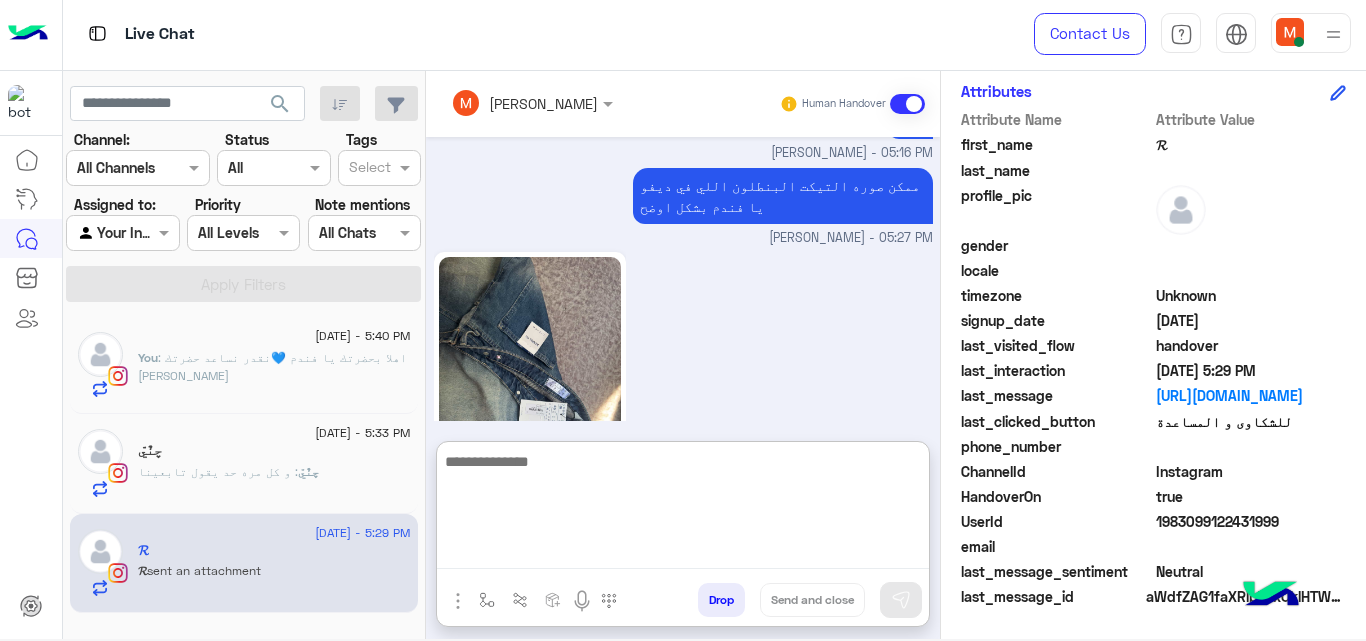 click at bounding box center [683, 509] 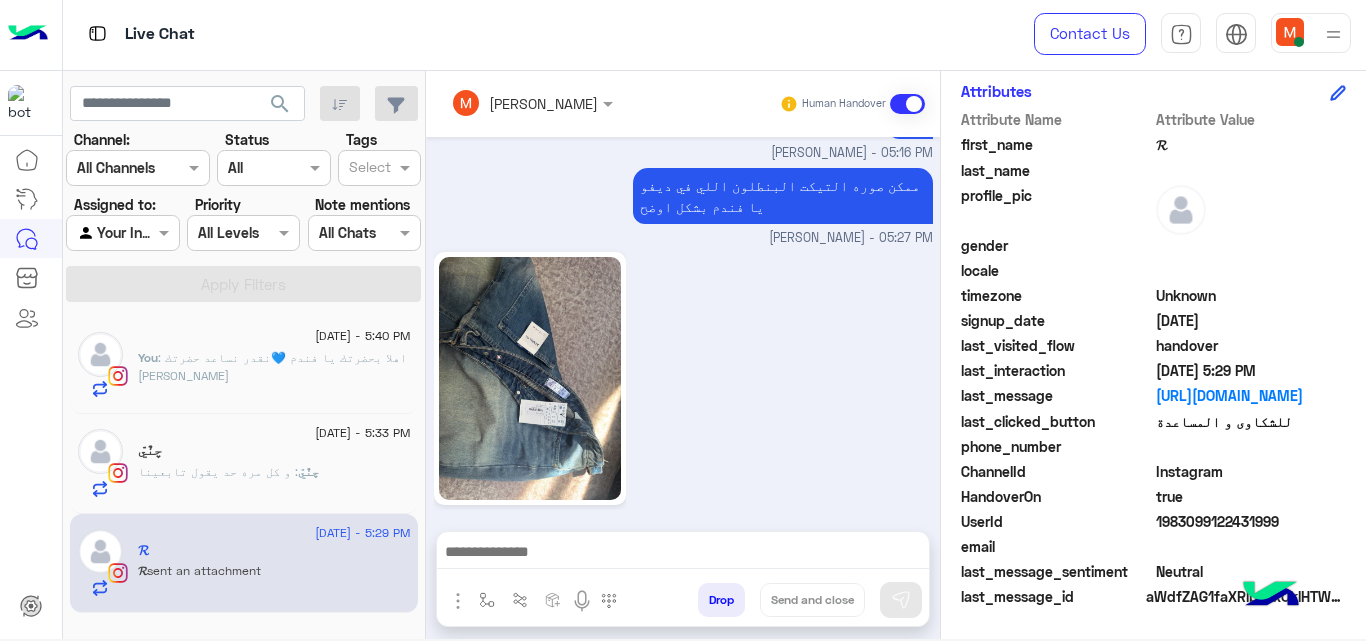 click on "چنٌيّ" 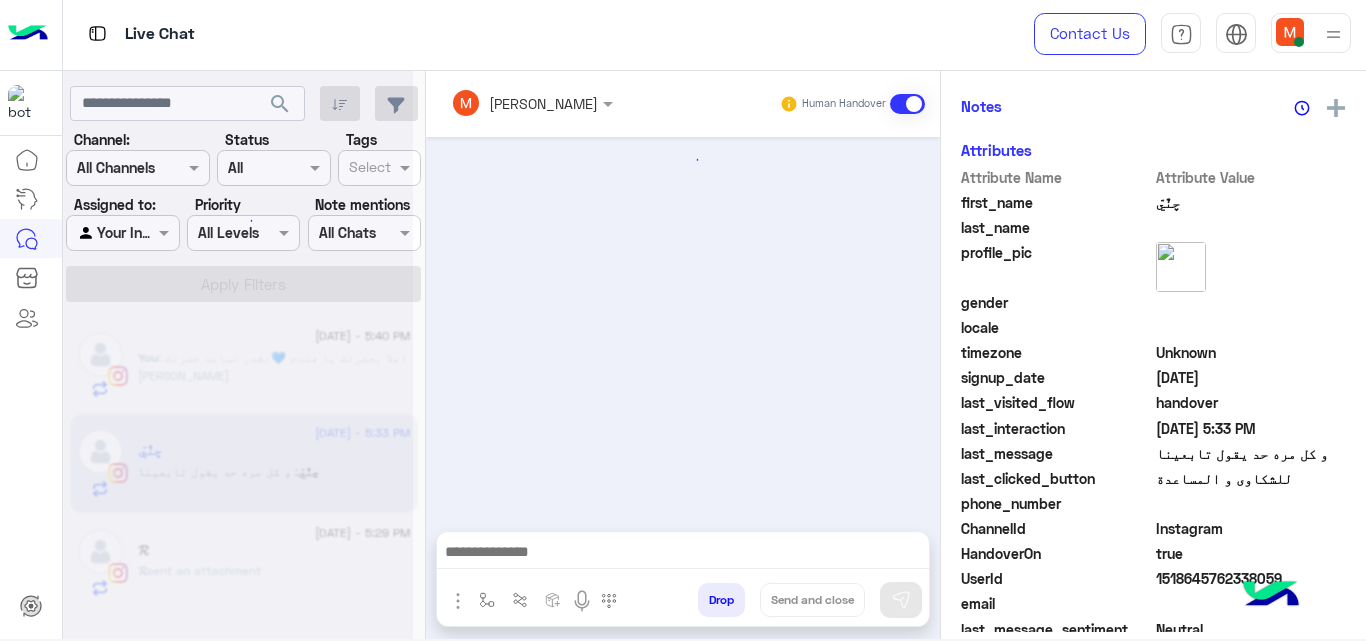 scroll, scrollTop: 518, scrollLeft: 0, axis: vertical 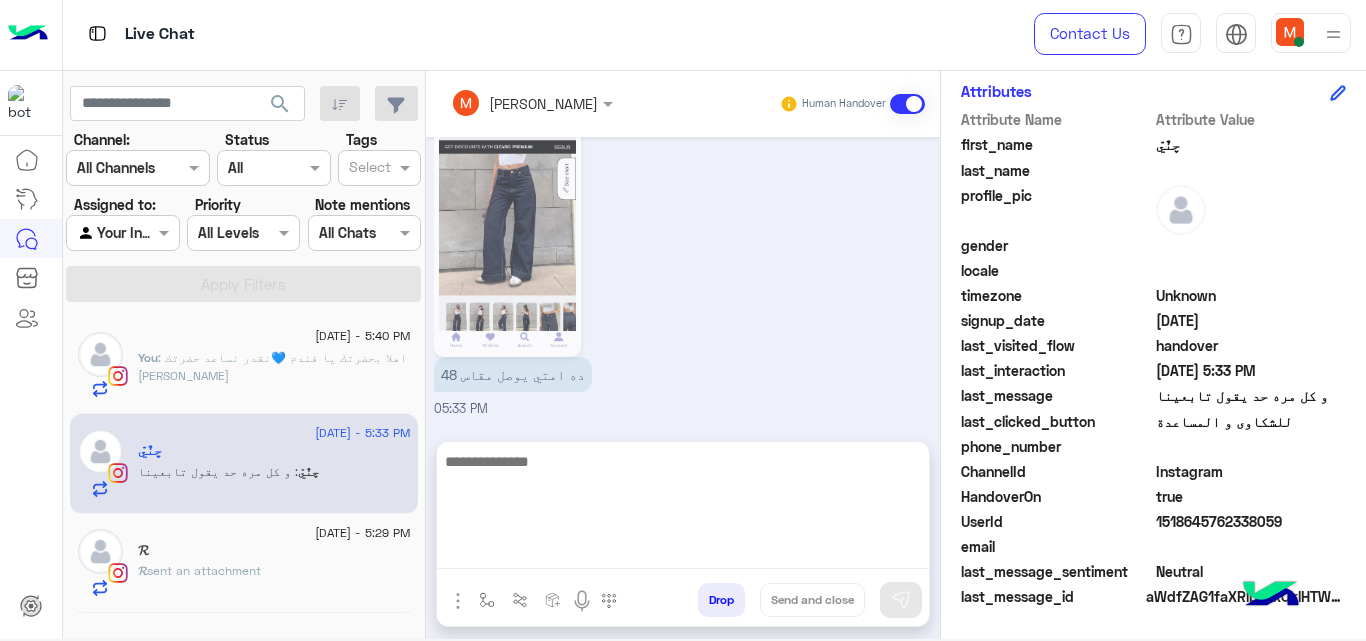 click at bounding box center [683, 509] 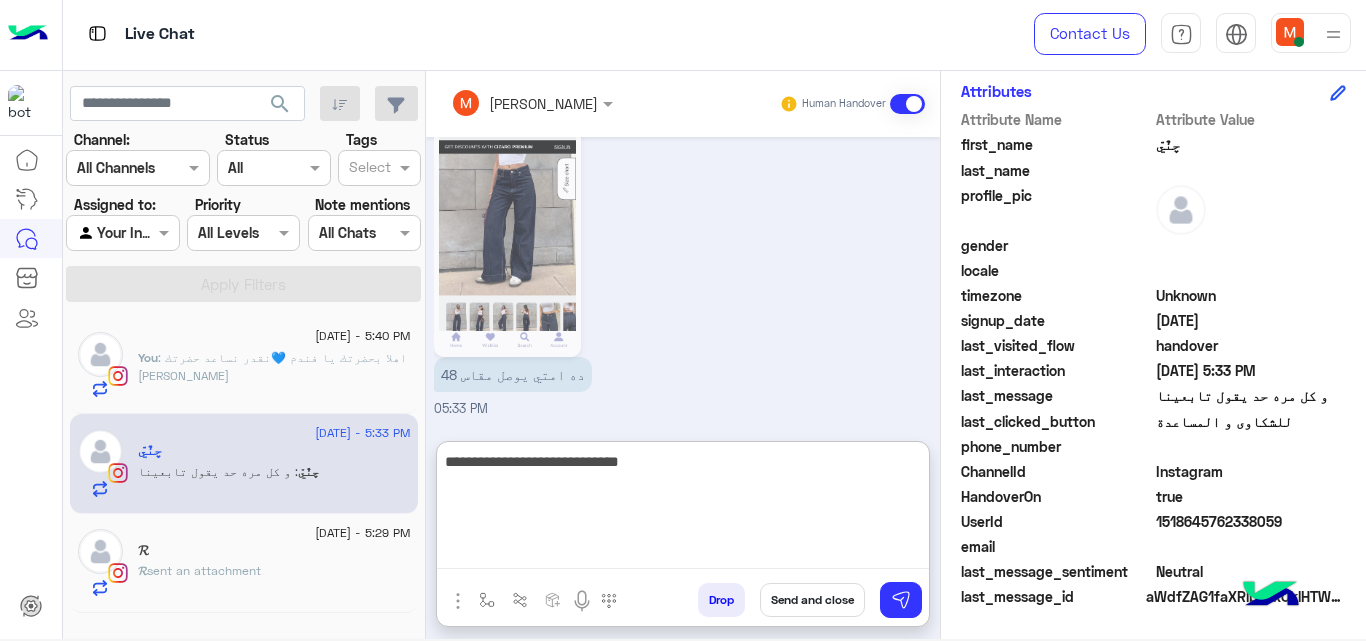 paste on "**********" 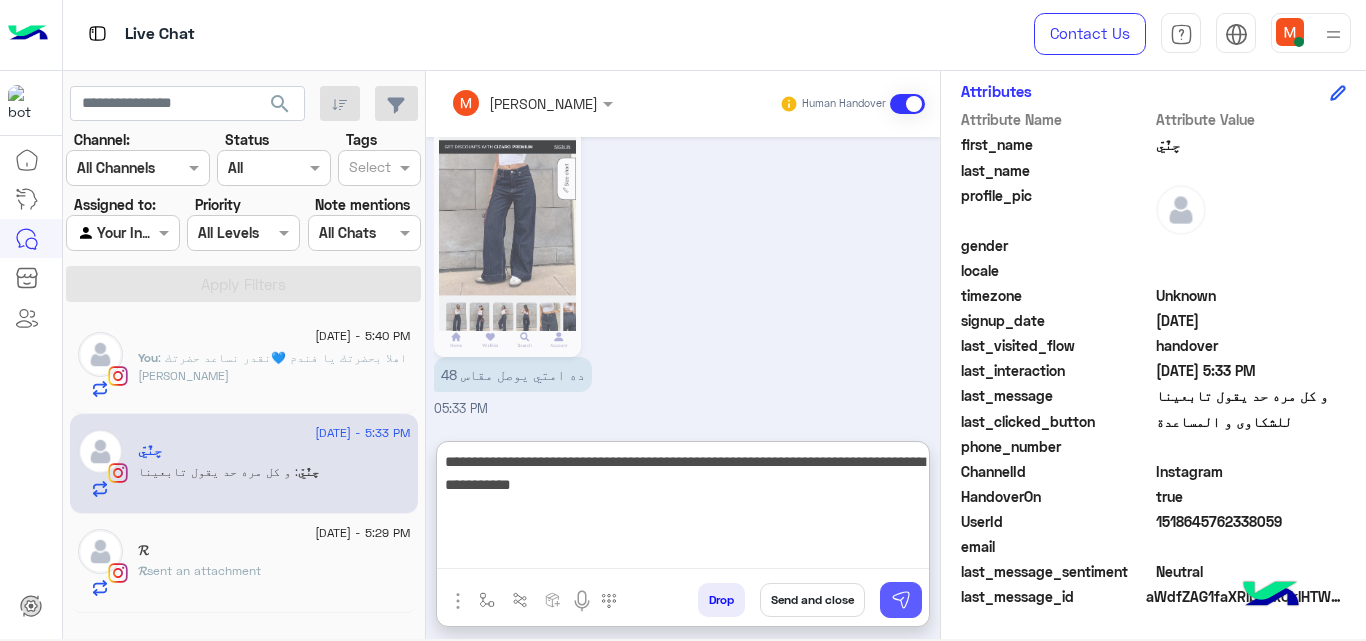 type on "**********" 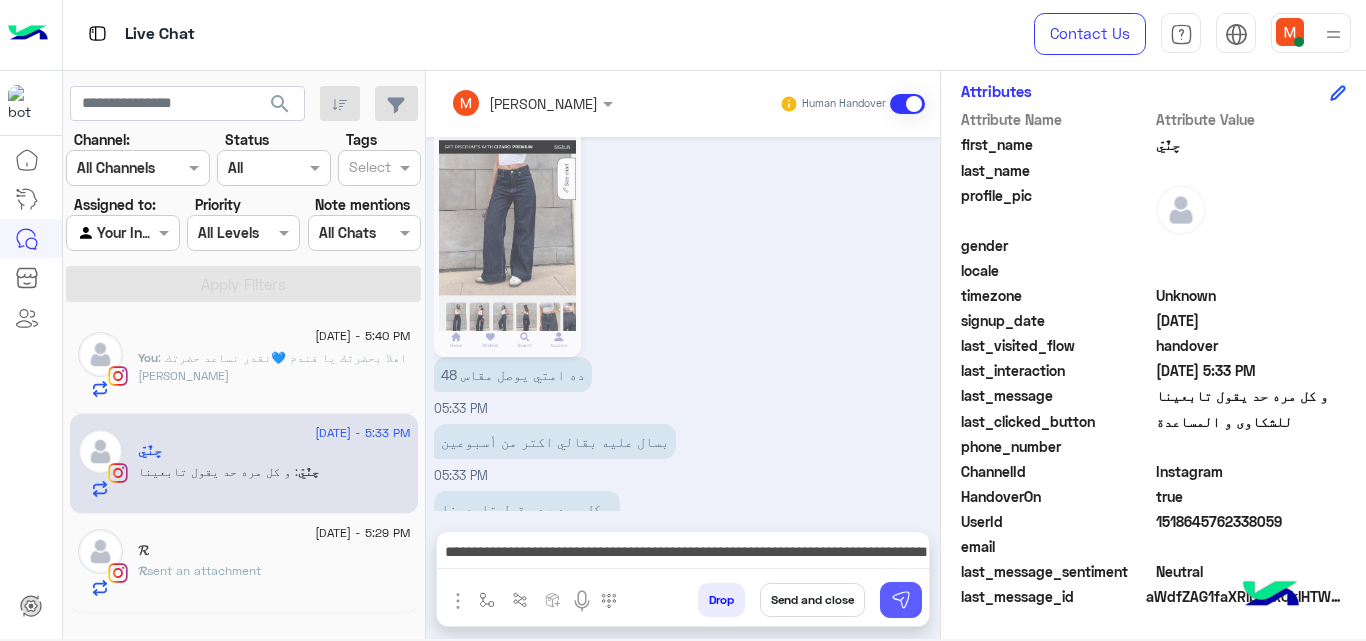 click at bounding box center [901, 600] 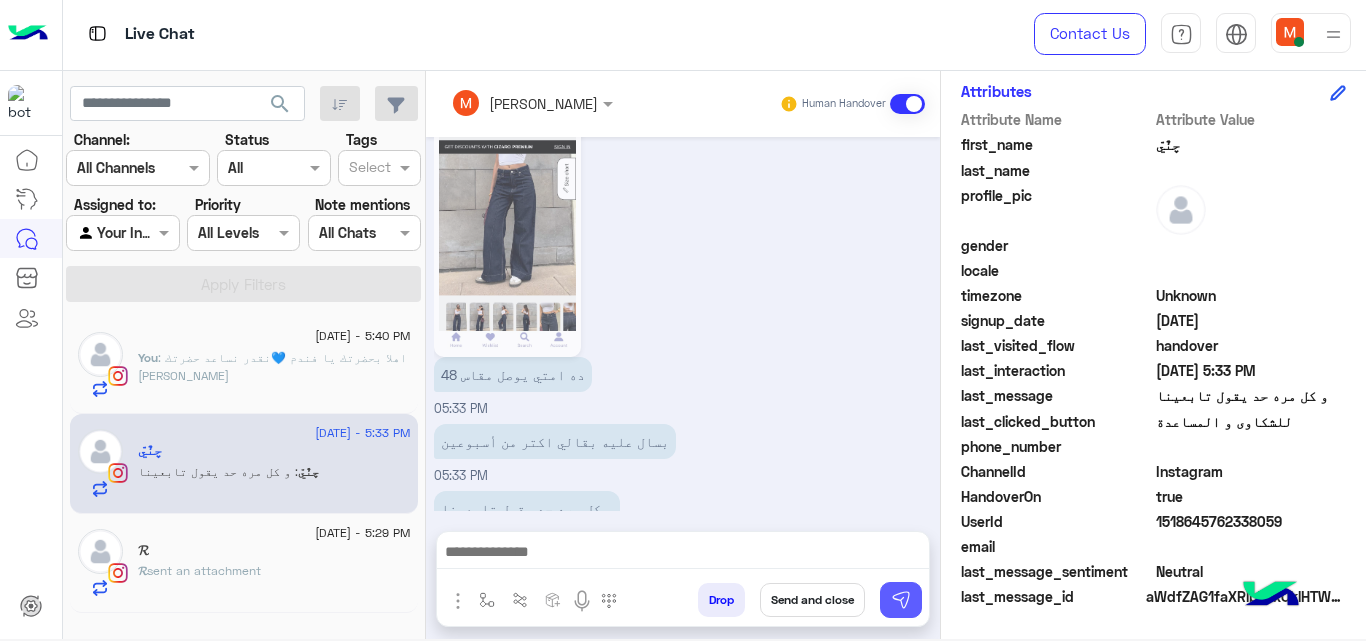 scroll, scrollTop: 888, scrollLeft: 0, axis: vertical 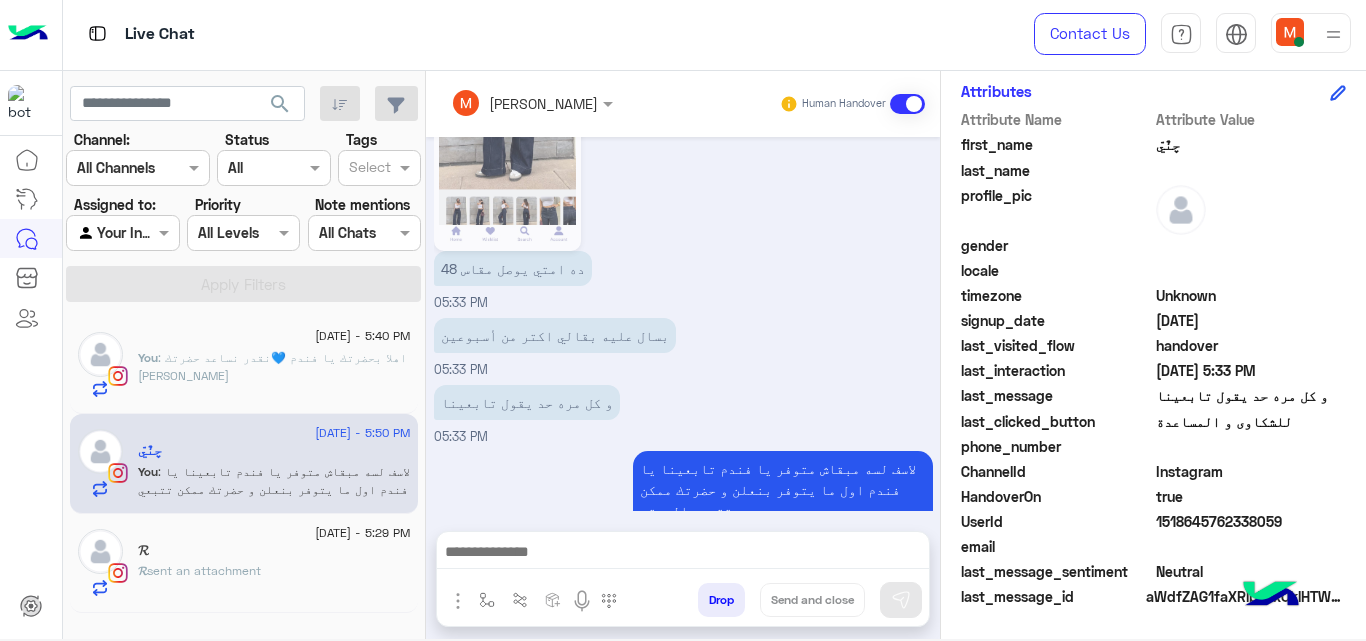 click on "𝓡" 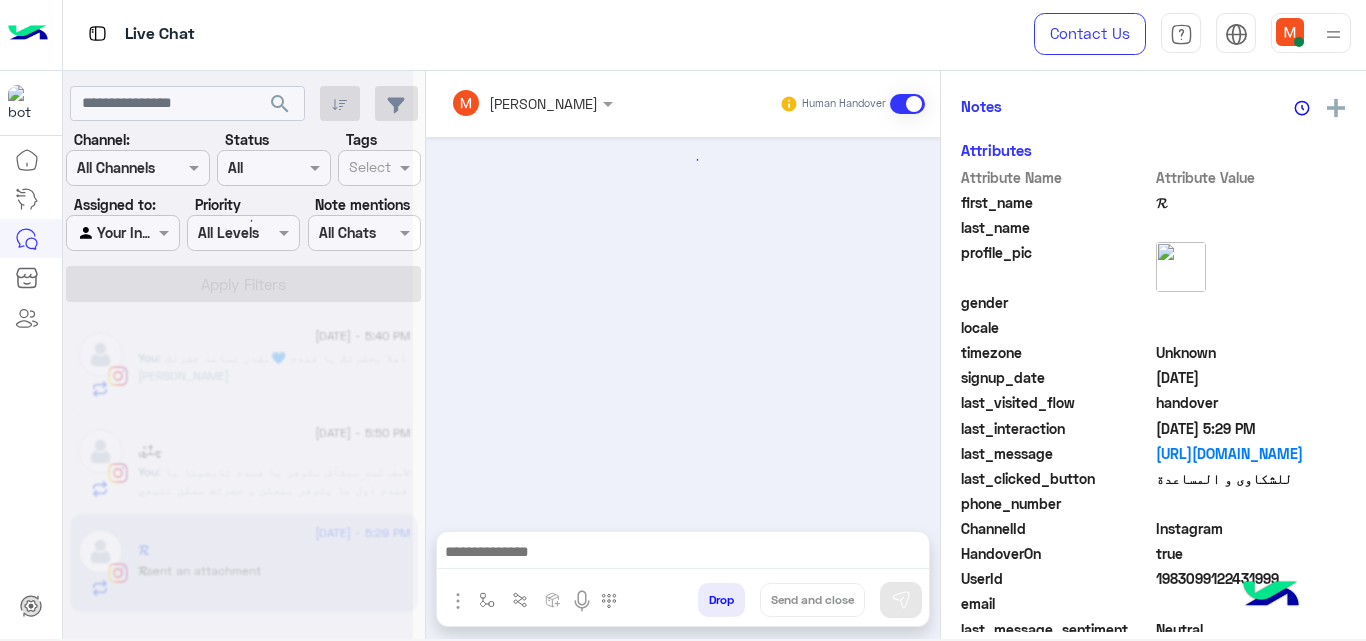 scroll, scrollTop: 518, scrollLeft: 0, axis: vertical 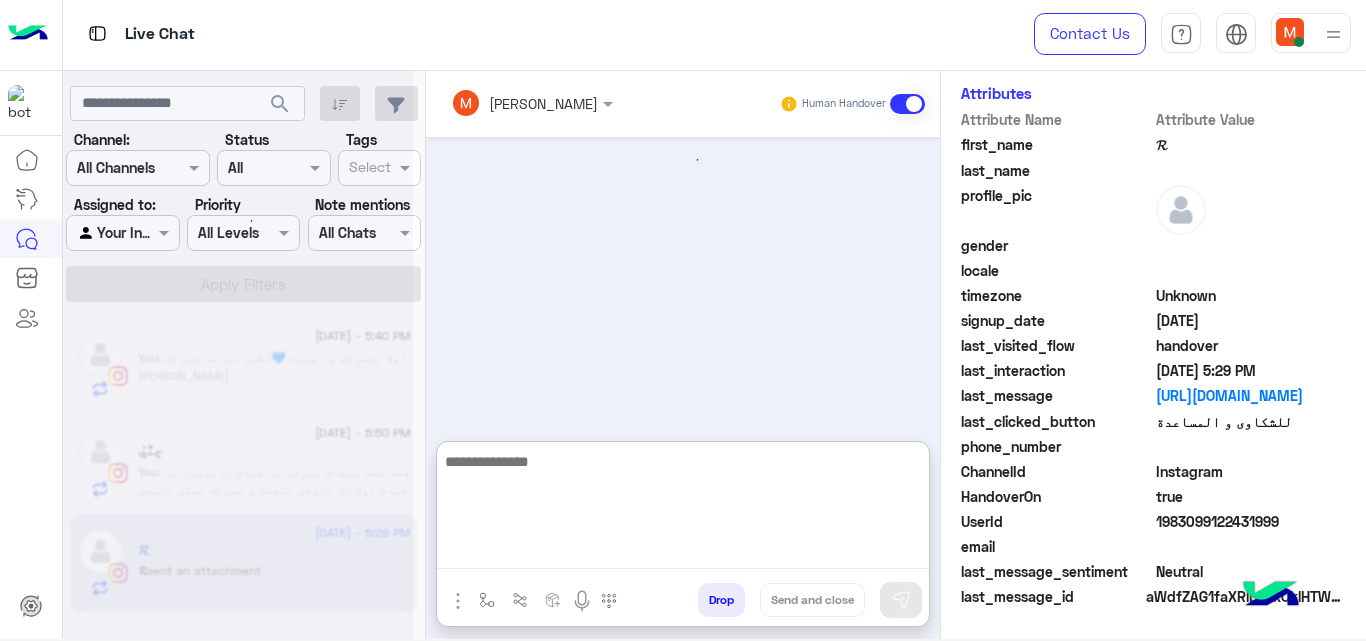 click at bounding box center [683, 509] 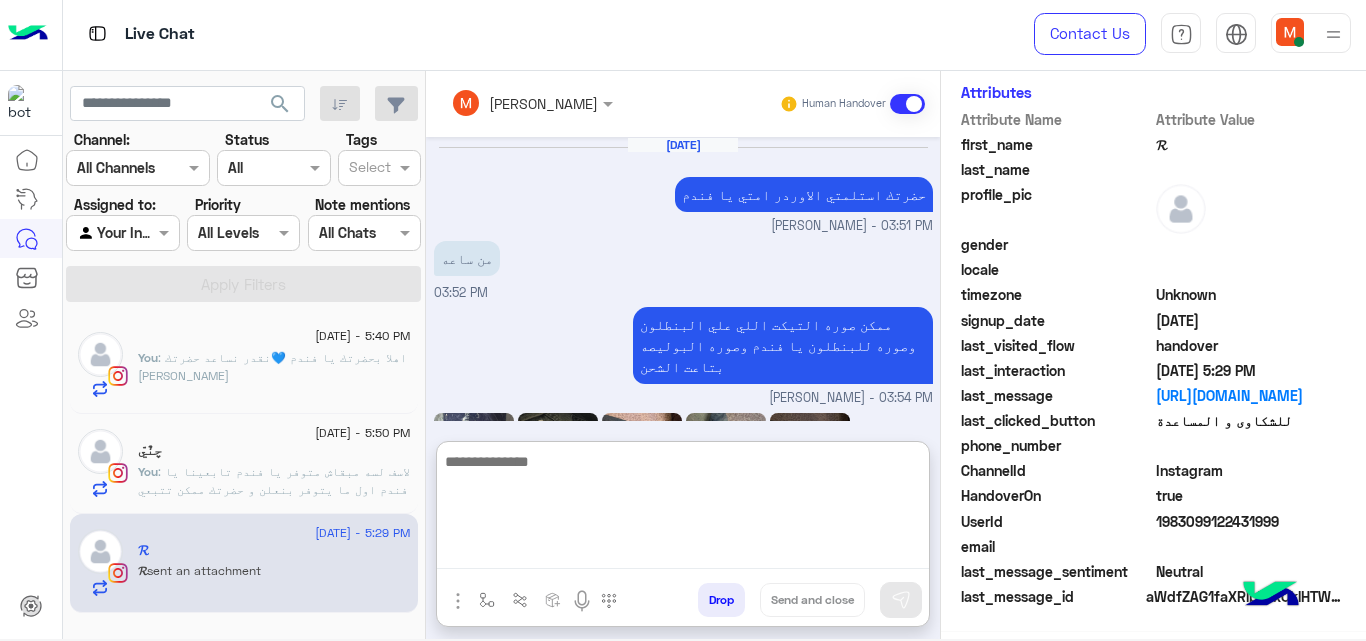 scroll, scrollTop: 457, scrollLeft: 0, axis: vertical 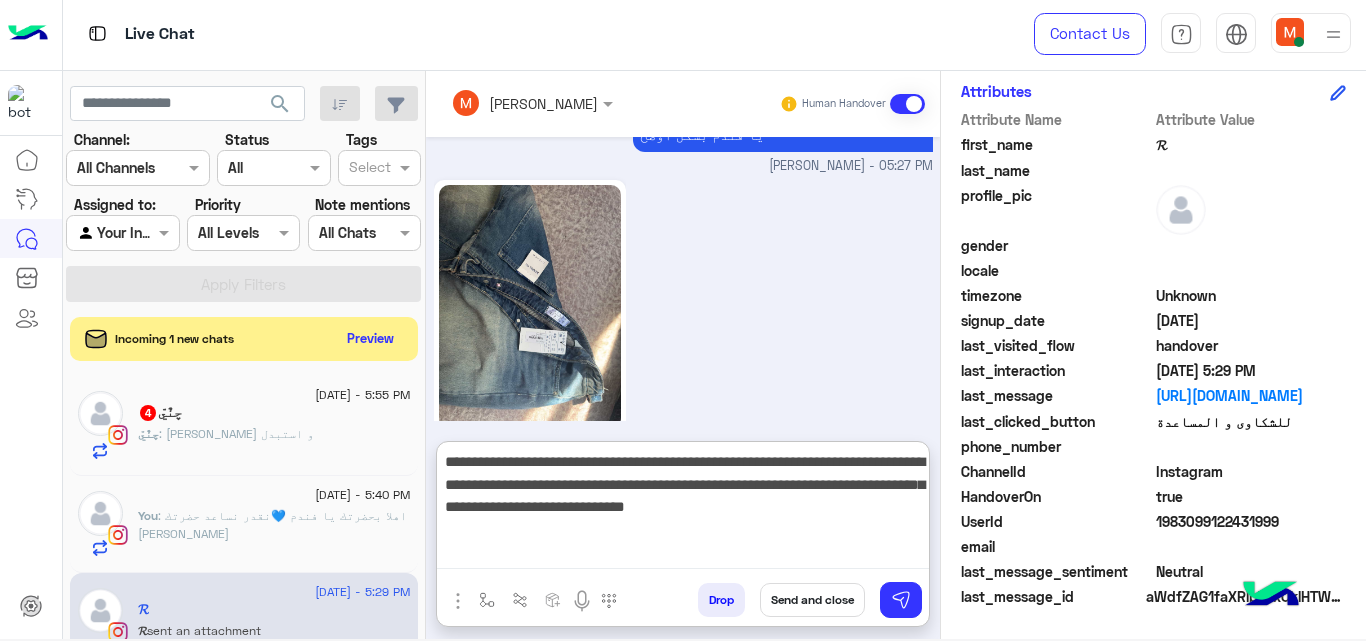 click on "**********" at bounding box center (683, 509) 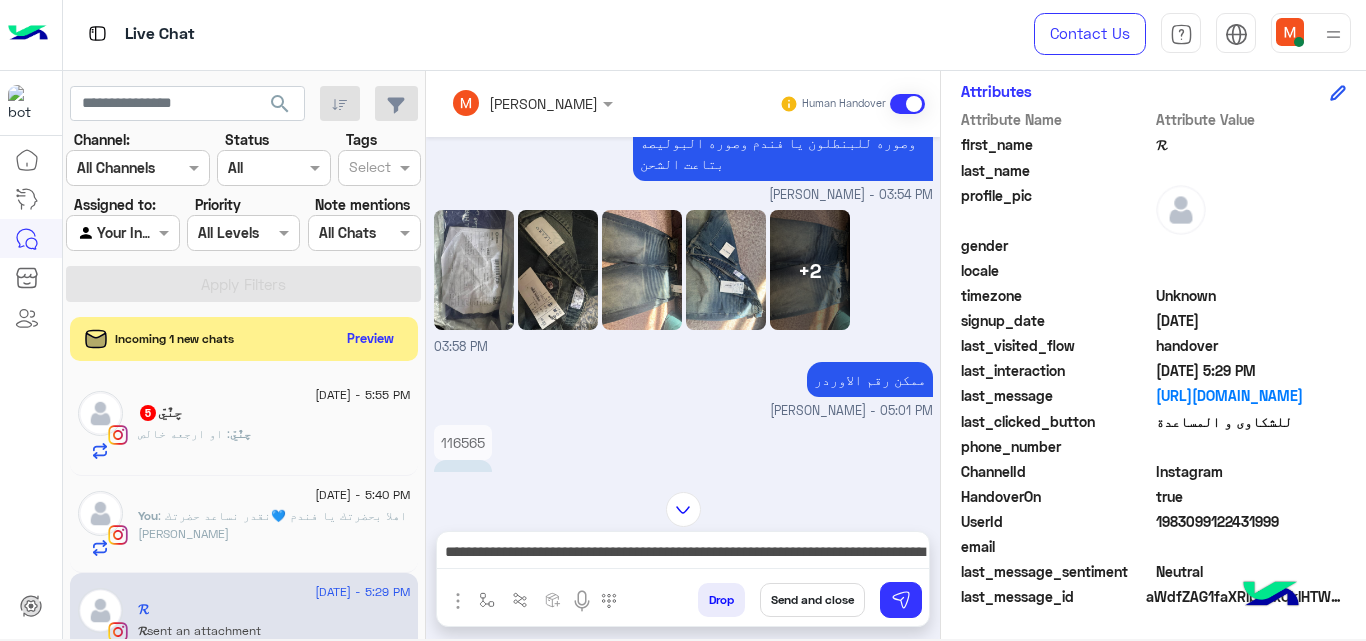 scroll, scrollTop: 143, scrollLeft: 0, axis: vertical 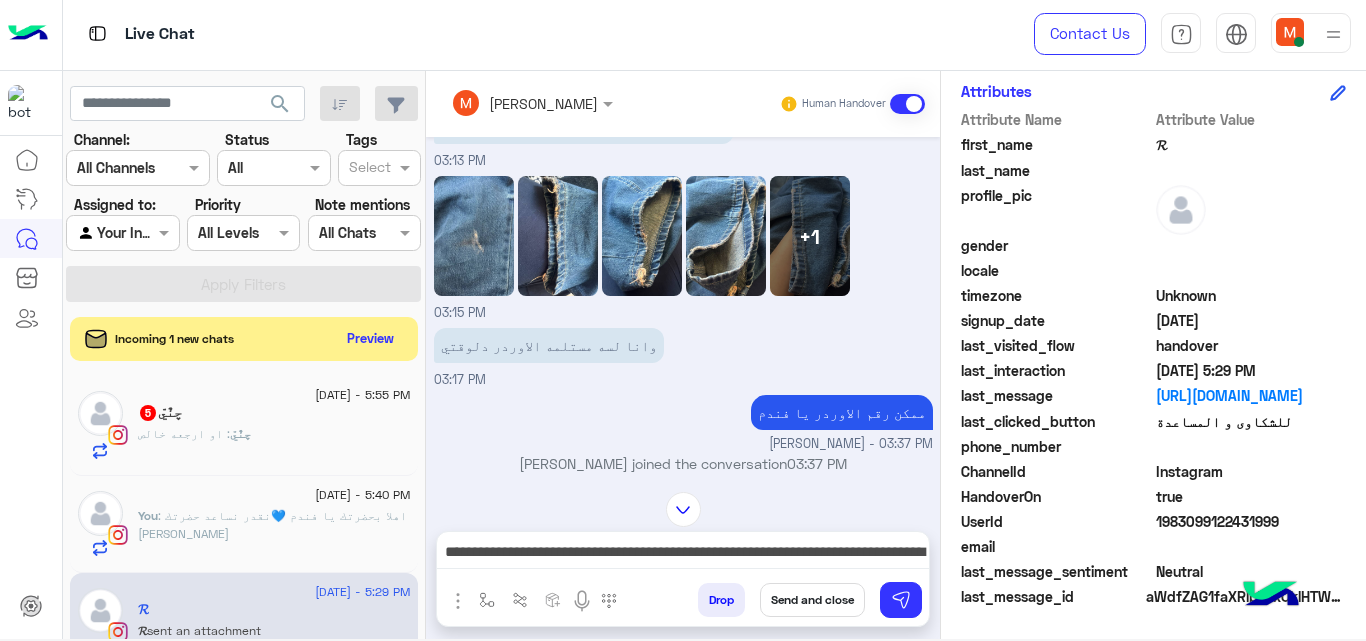 click 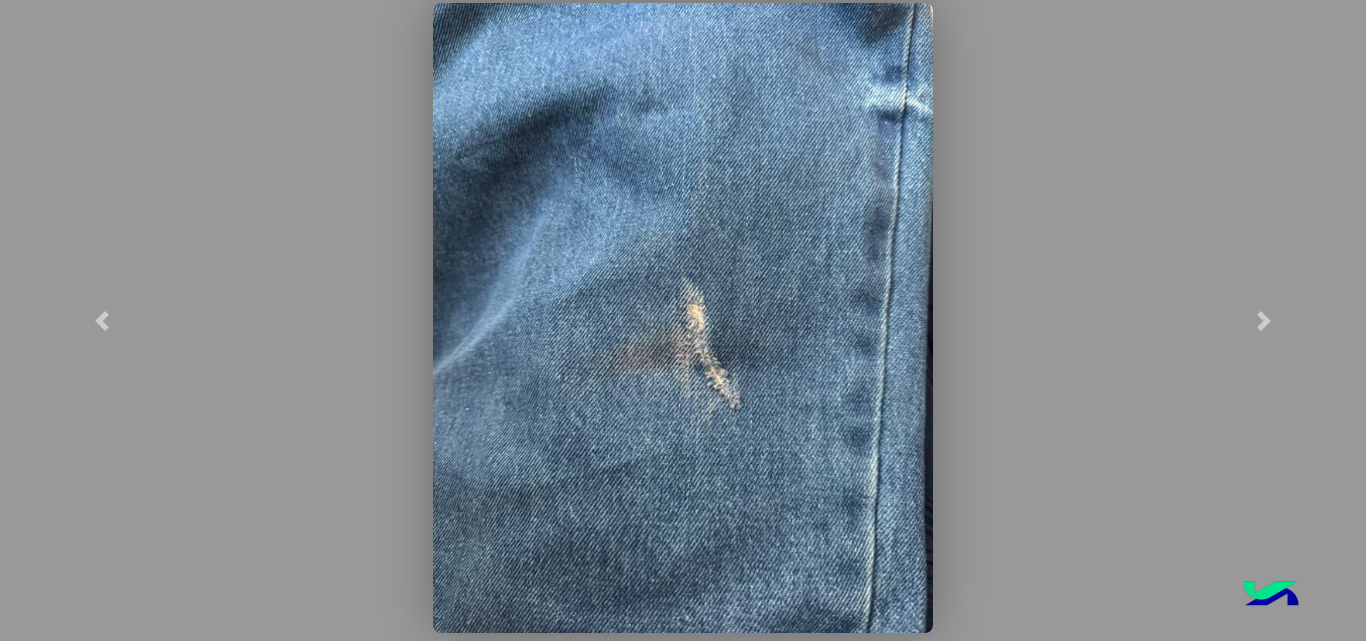 click 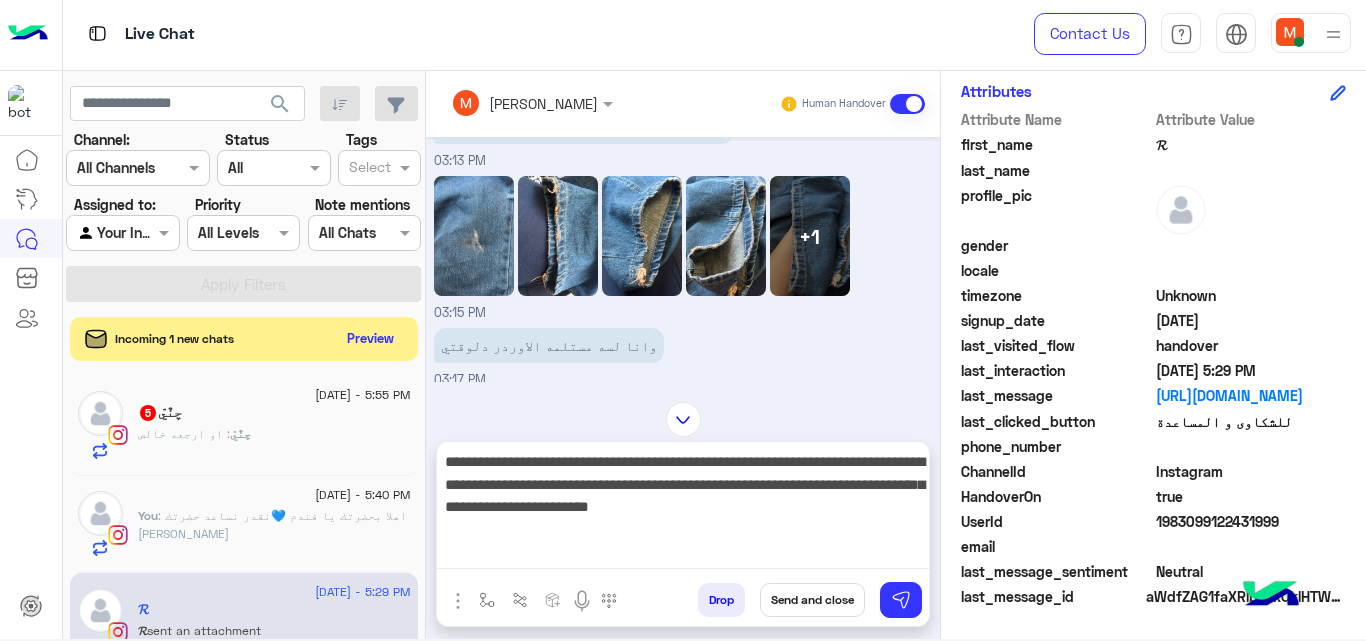click on "**********" at bounding box center (683, 509) 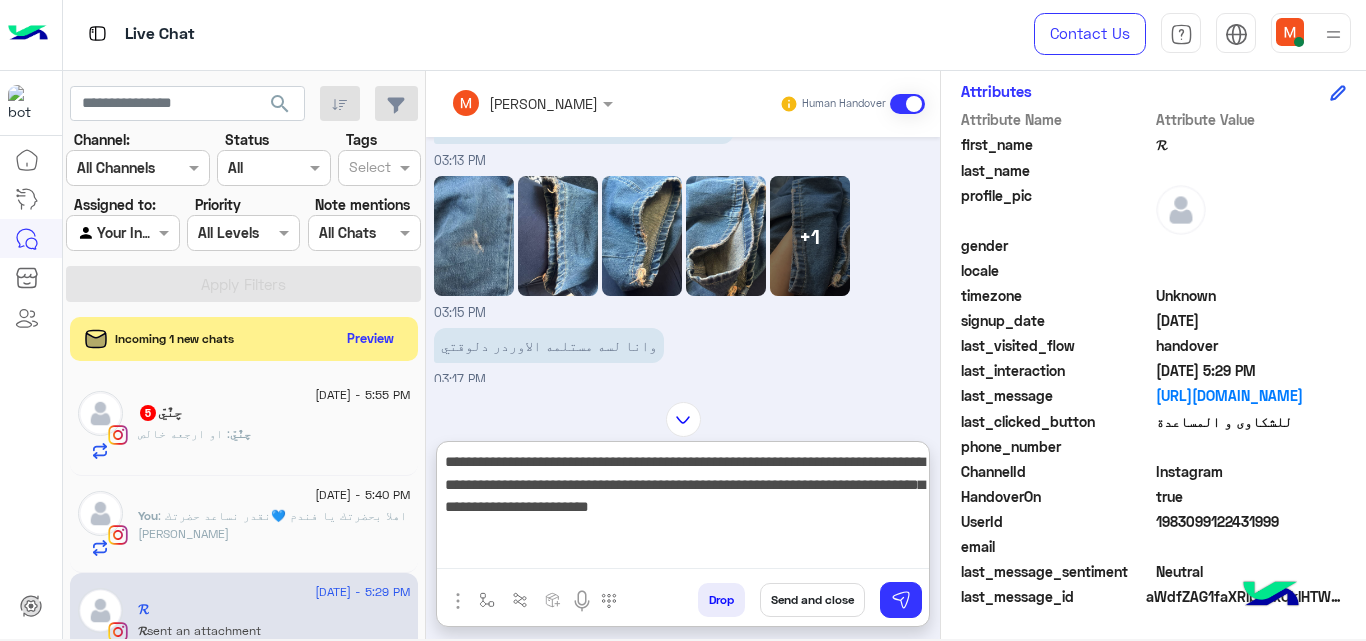 click on "**********" at bounding box center (683, 509) 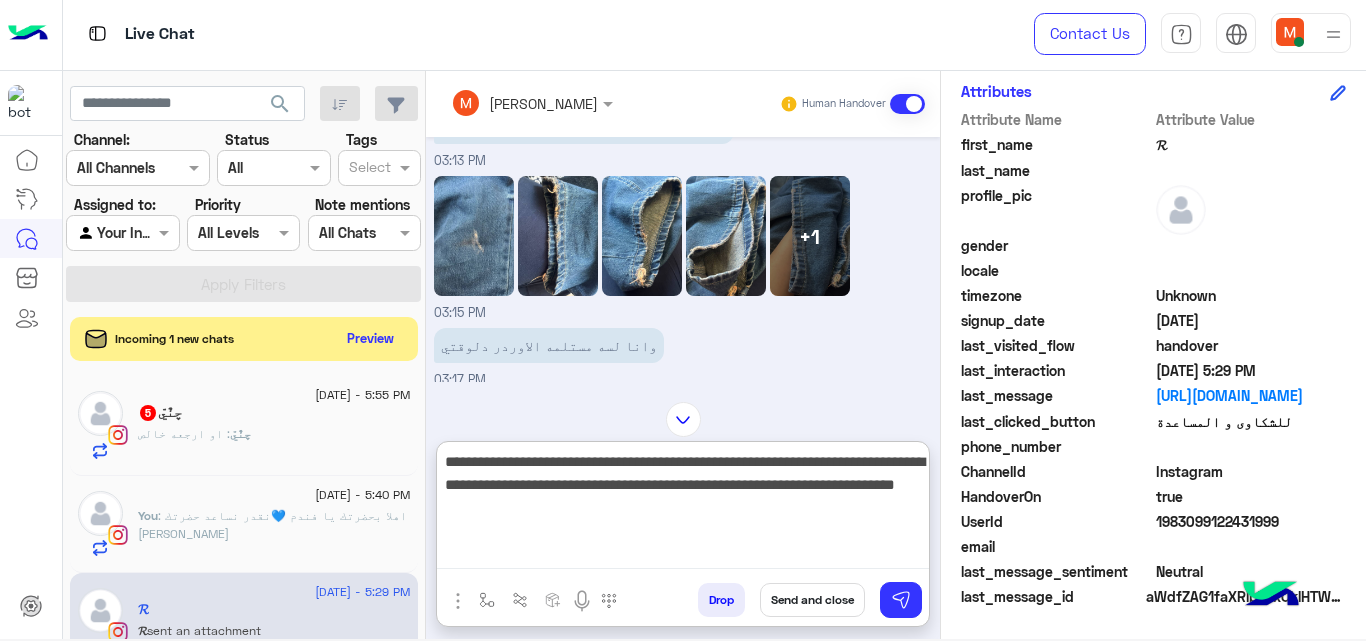 click on "**********" at bounding box center [683, 509] 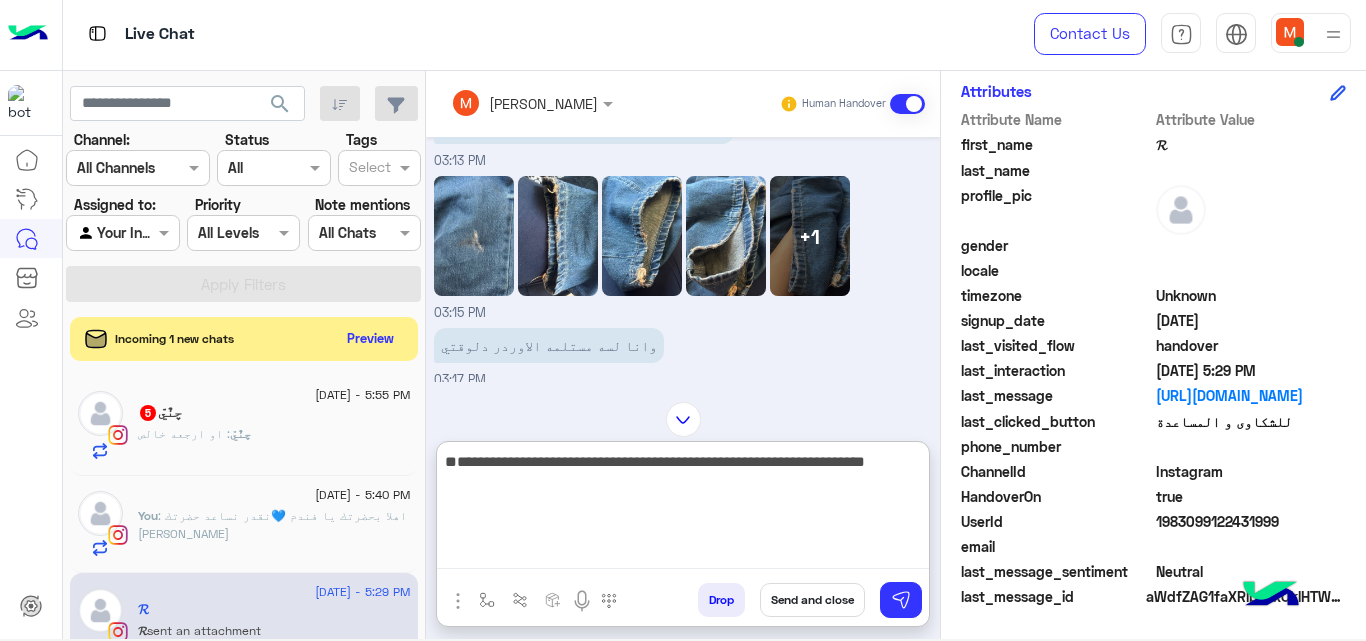 click on "**********" at bounding box center [683, 509] 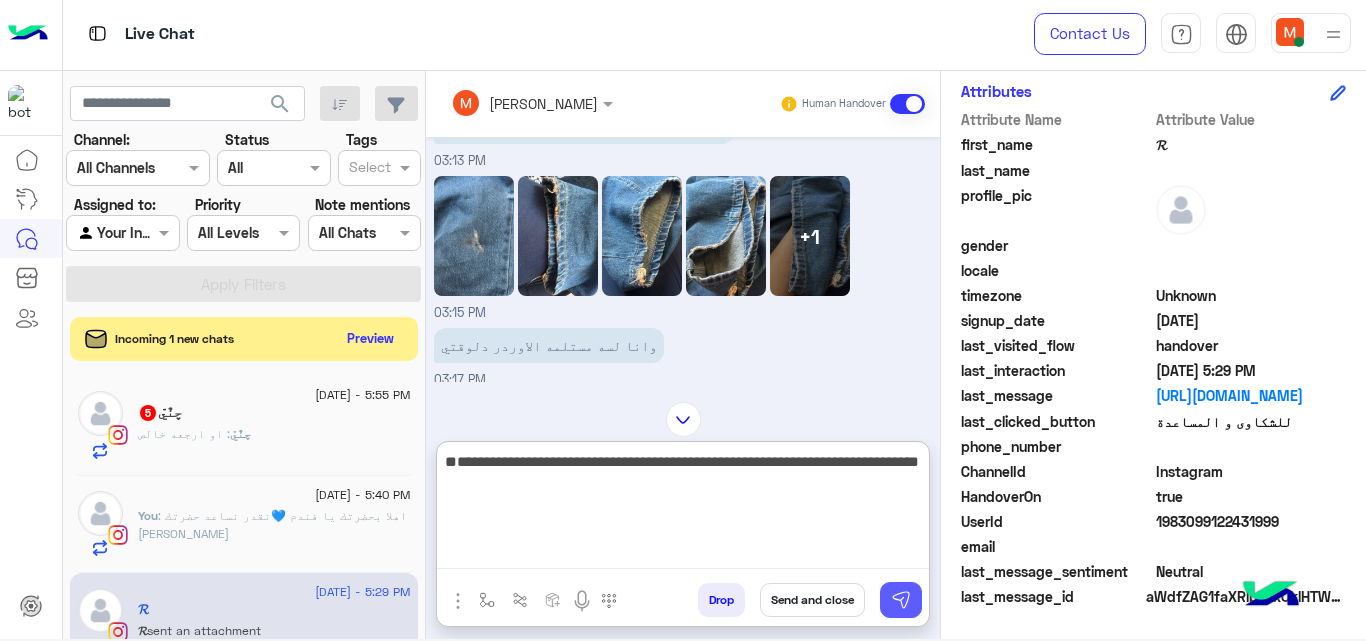 type on "**********" 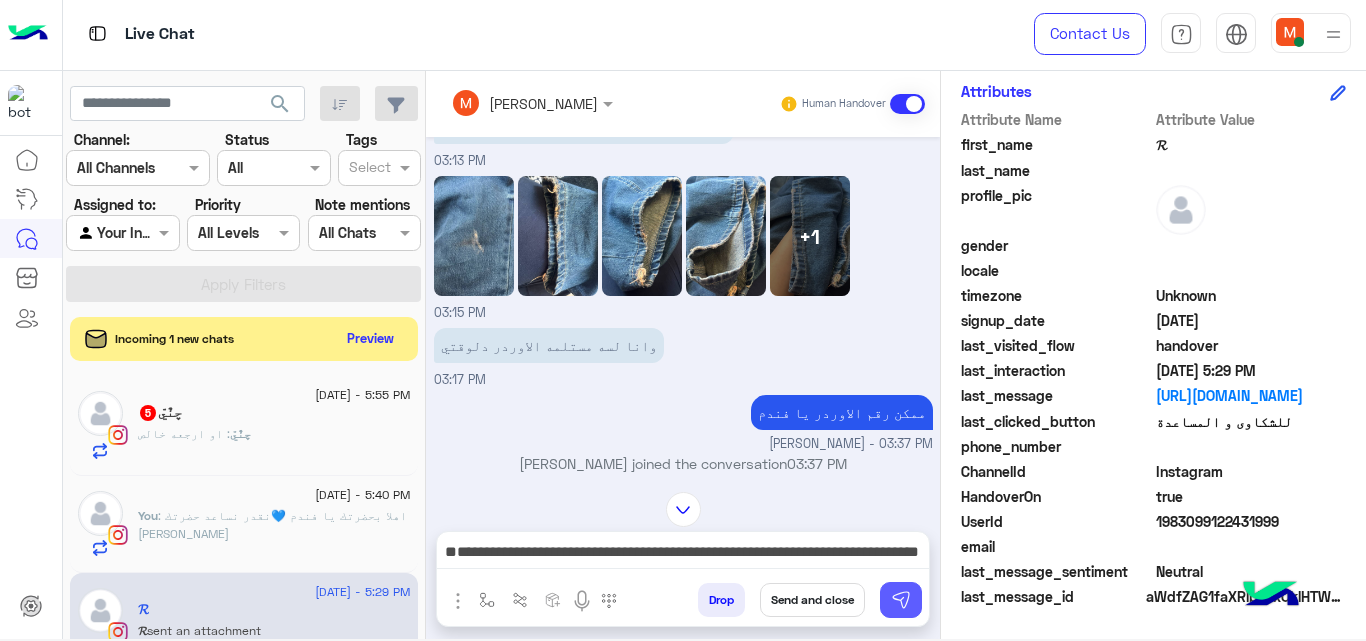 click at bounding box center (901, 600) 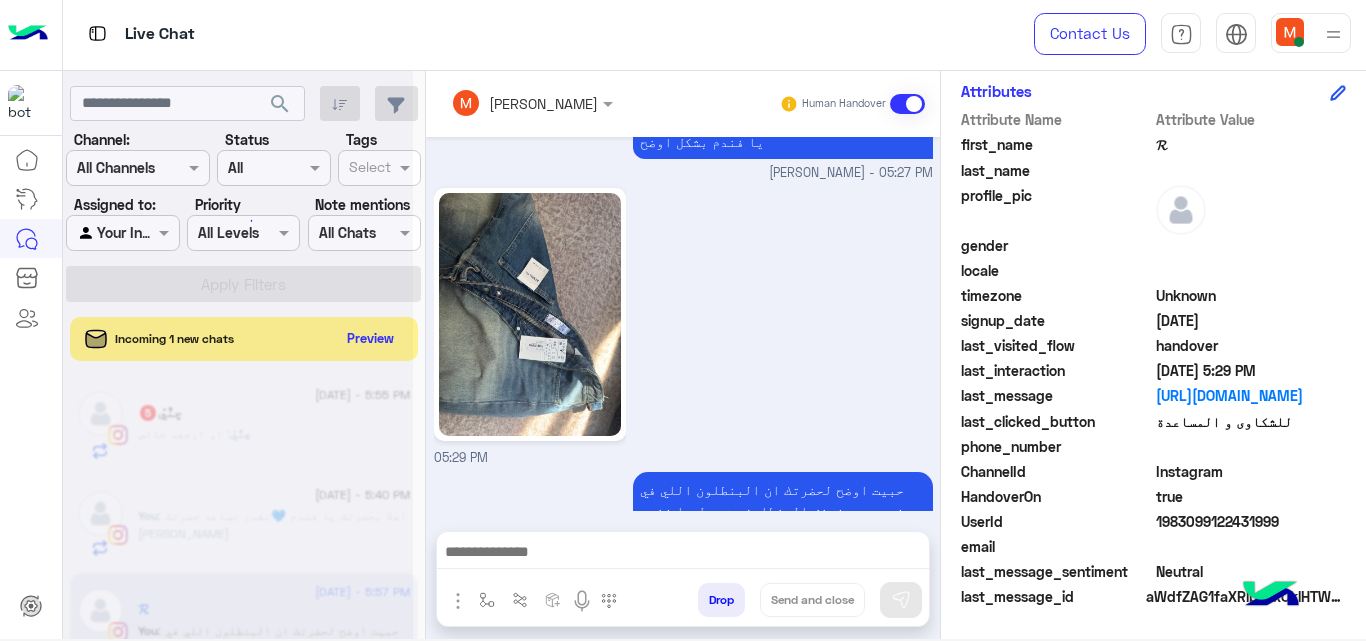 scroll, scrollTop: 1660, scrollLeft: 0, axis: vertical 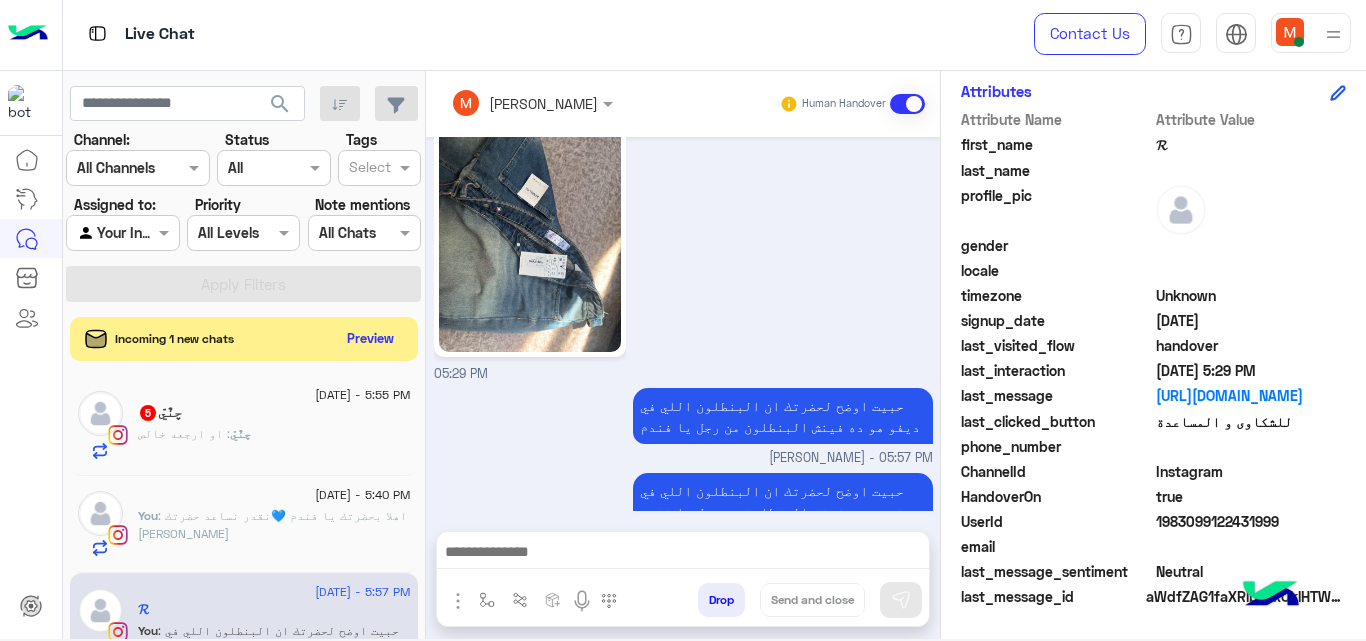click at bounding box center [458, 601] 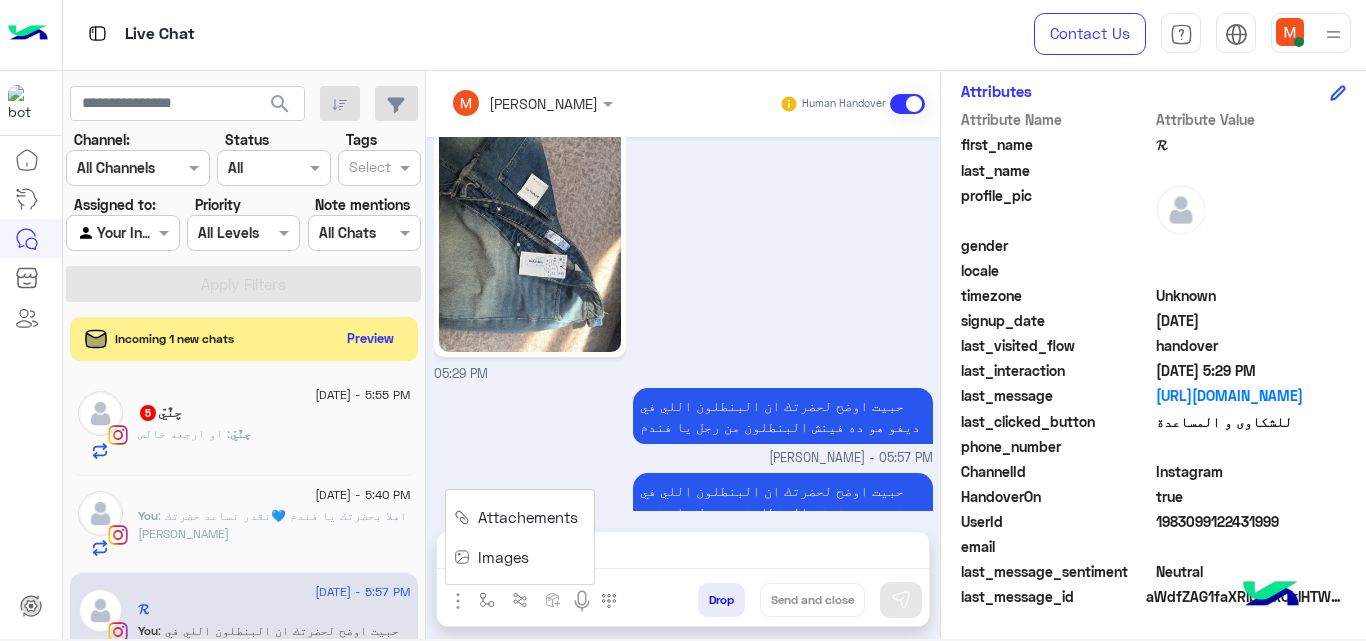 click on "Images" at bounding box center [495, 557] 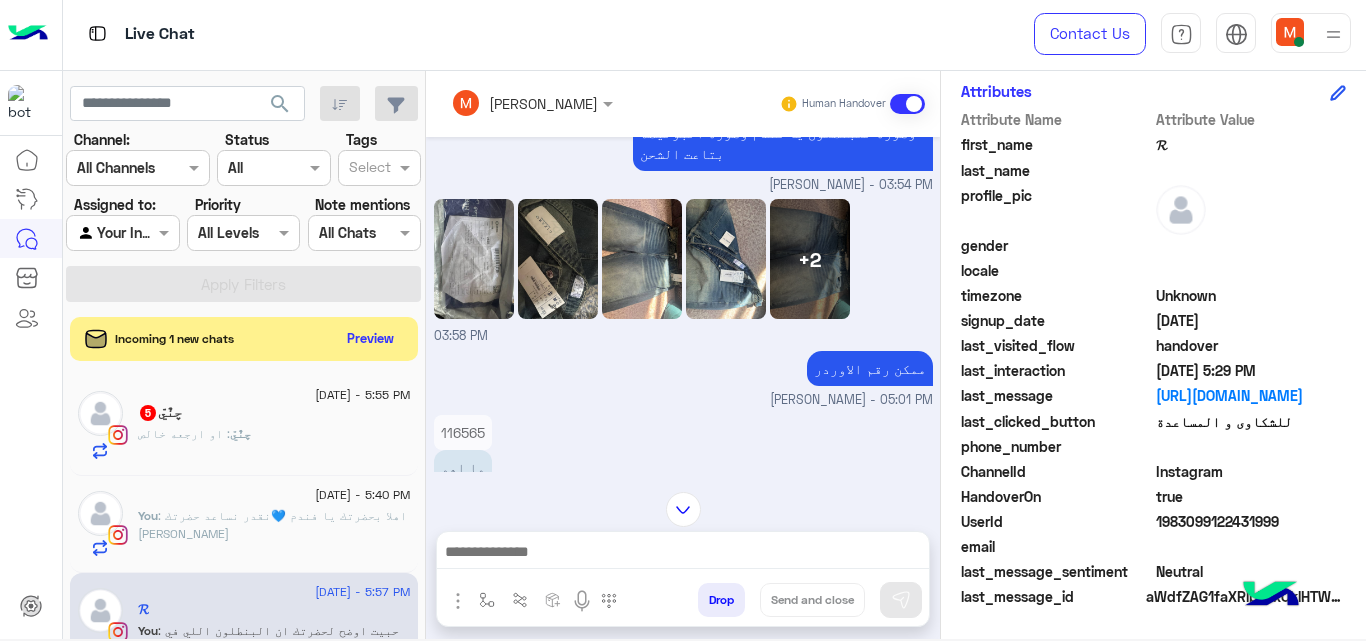 scroll, scrollTop: 1007, scrollLeft: 0, axis: vertical 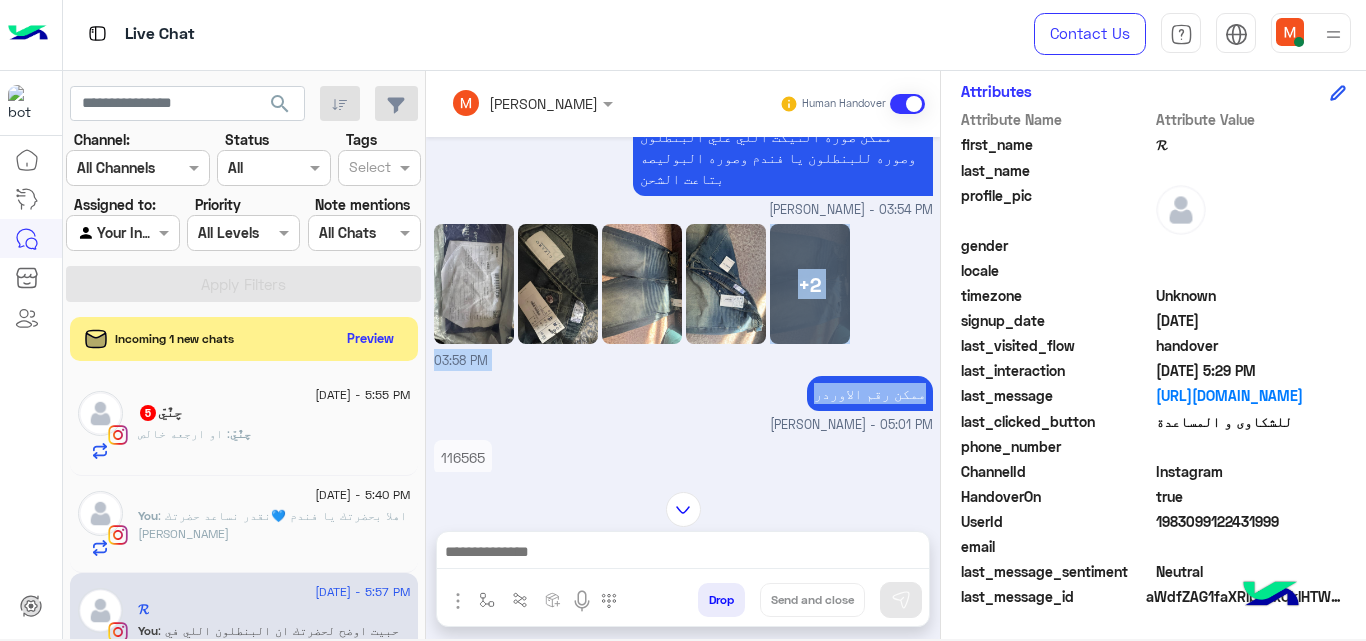 drag, startPoint x: 919, startPoint y: 357, endPoint x: 919, endPoint y: 303, distance: 54 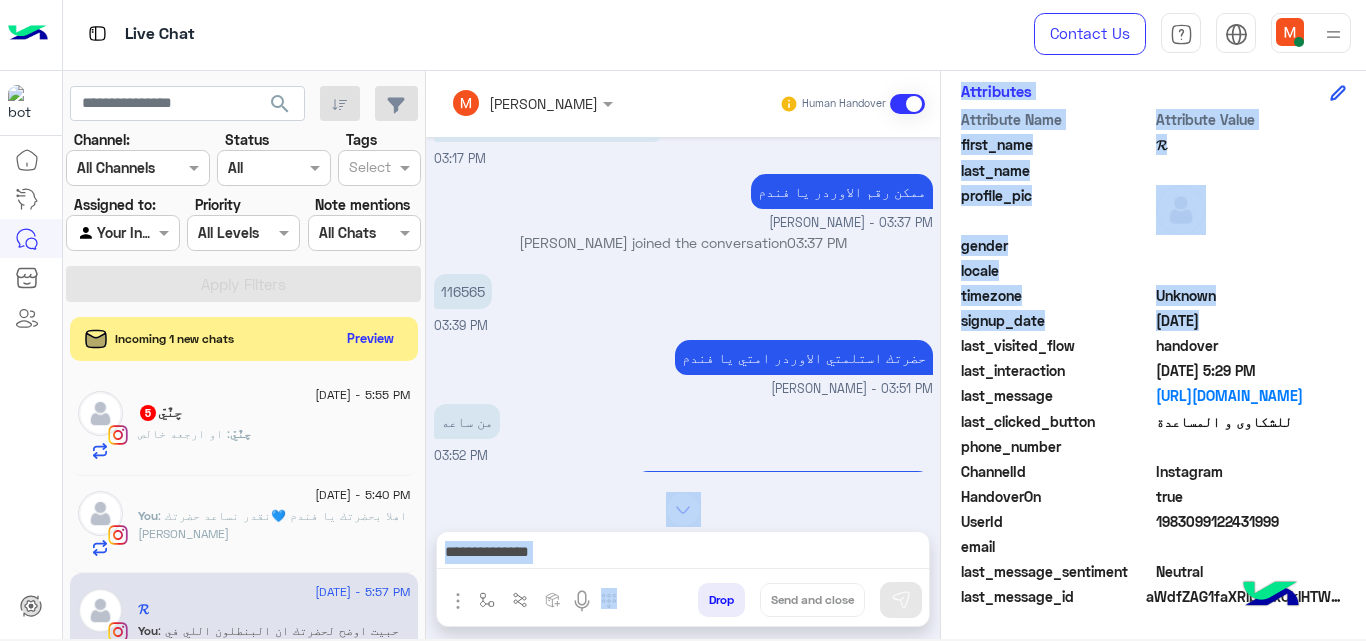 scroll, scrollTop: 461, scrollLeft: 0, axis: vertical 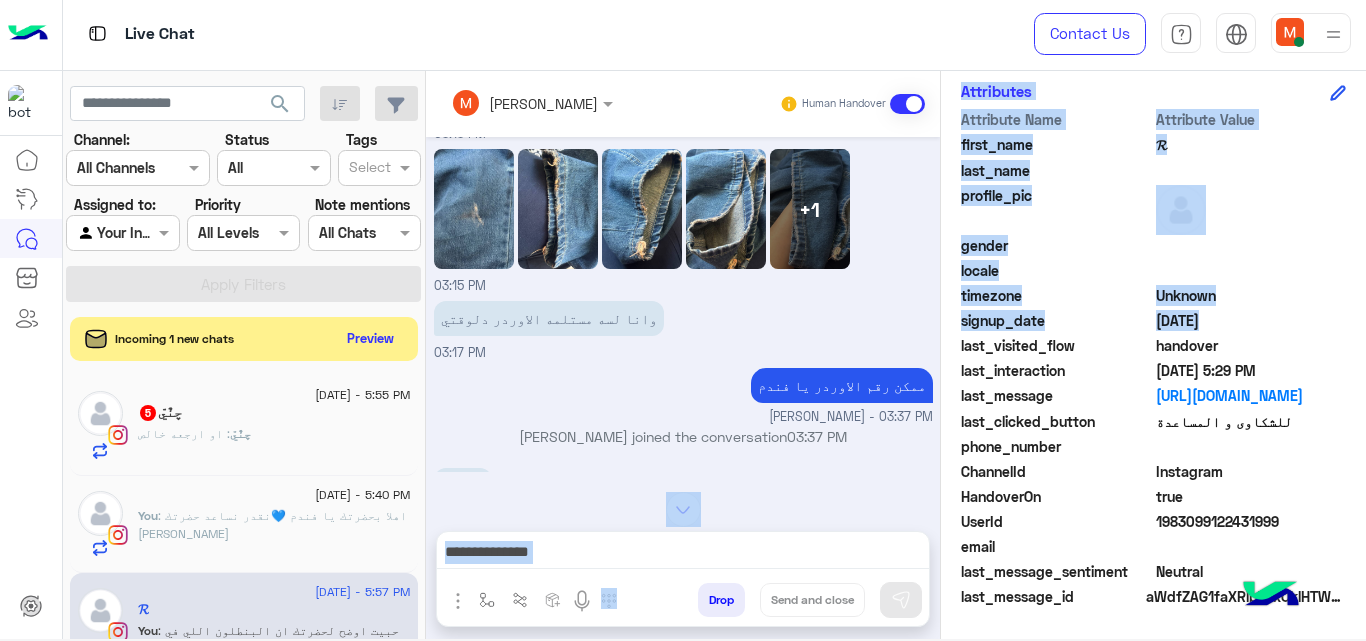 click 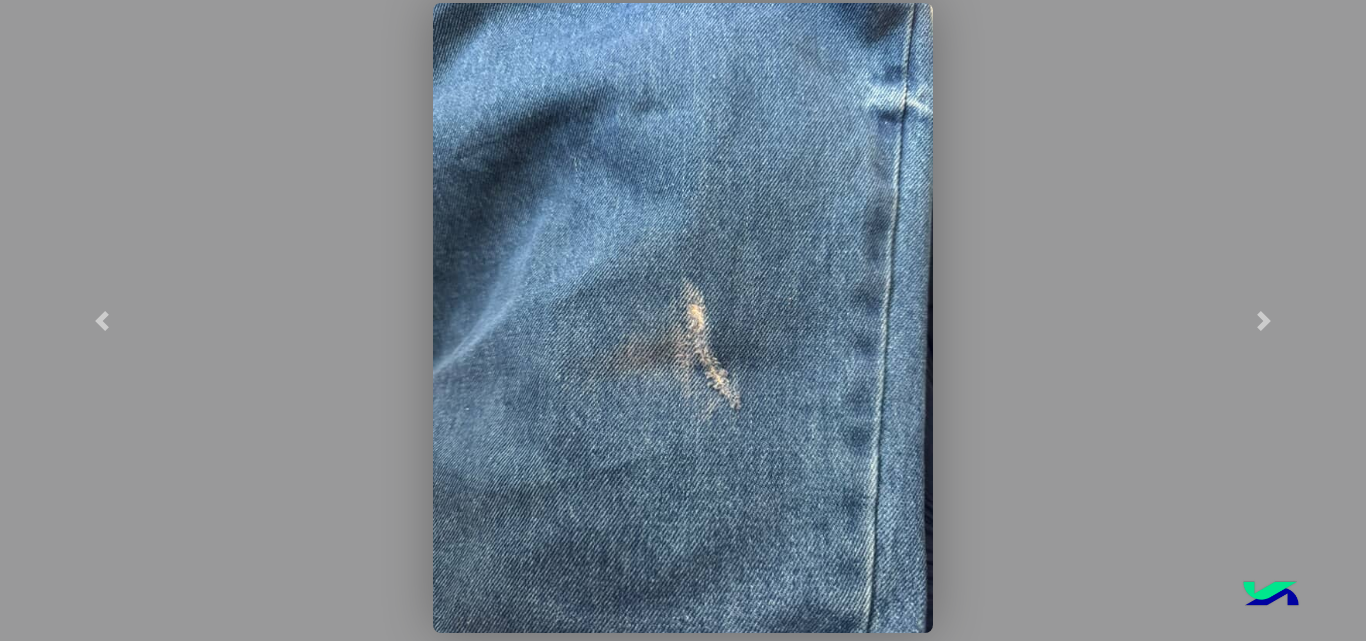 drag, startPoint x: 570, startPoint y: 272, endPoint x: 335, endPoint y: 280, distance: 235.13612 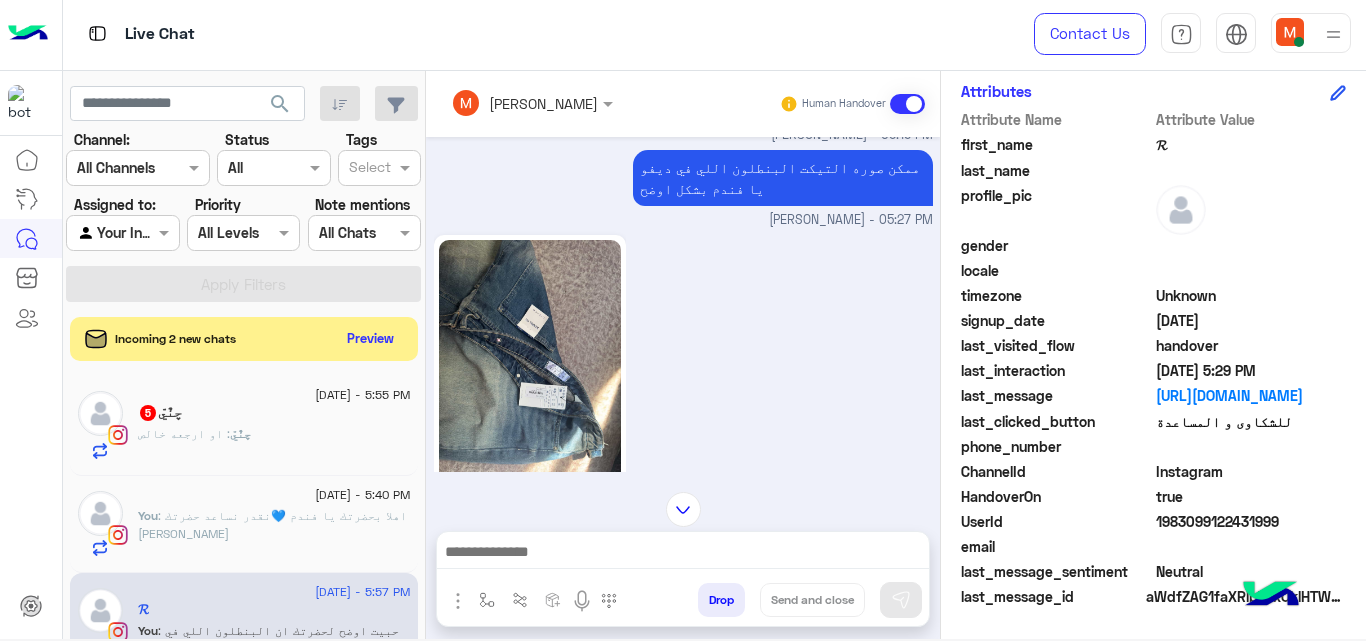 scroll, scrollTop: 1660, scrollLeft: 0, axis: vertical 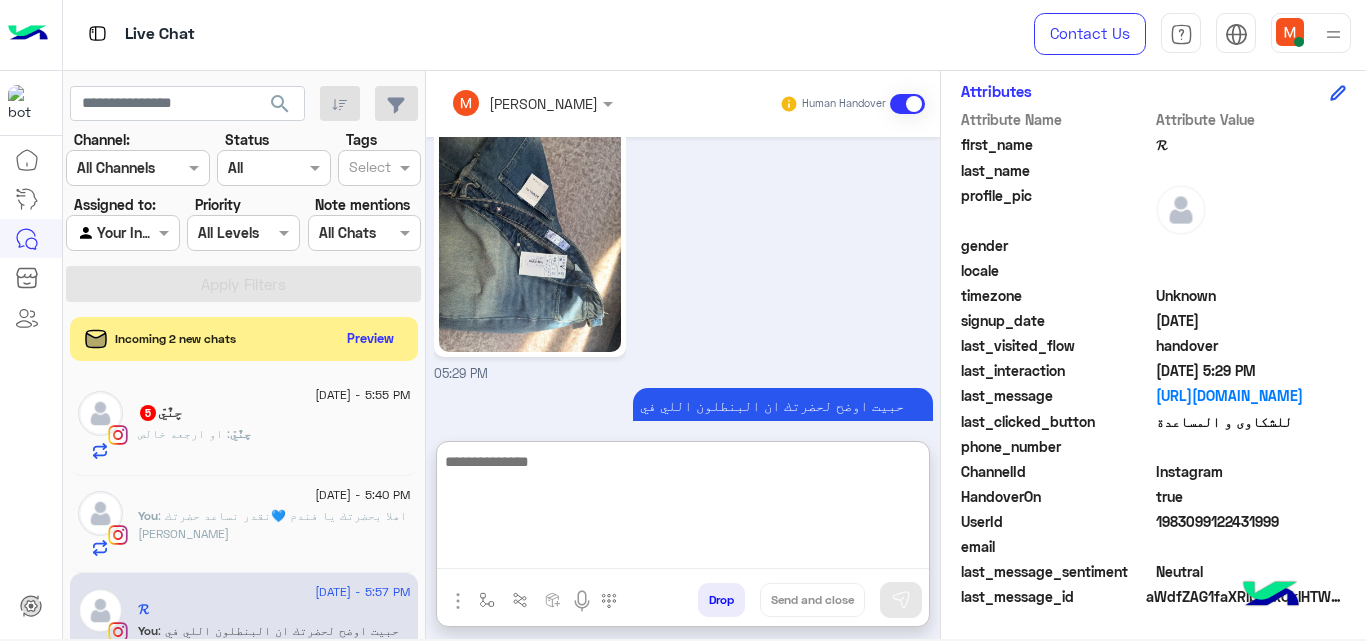 click at bounding box center (683, 509) 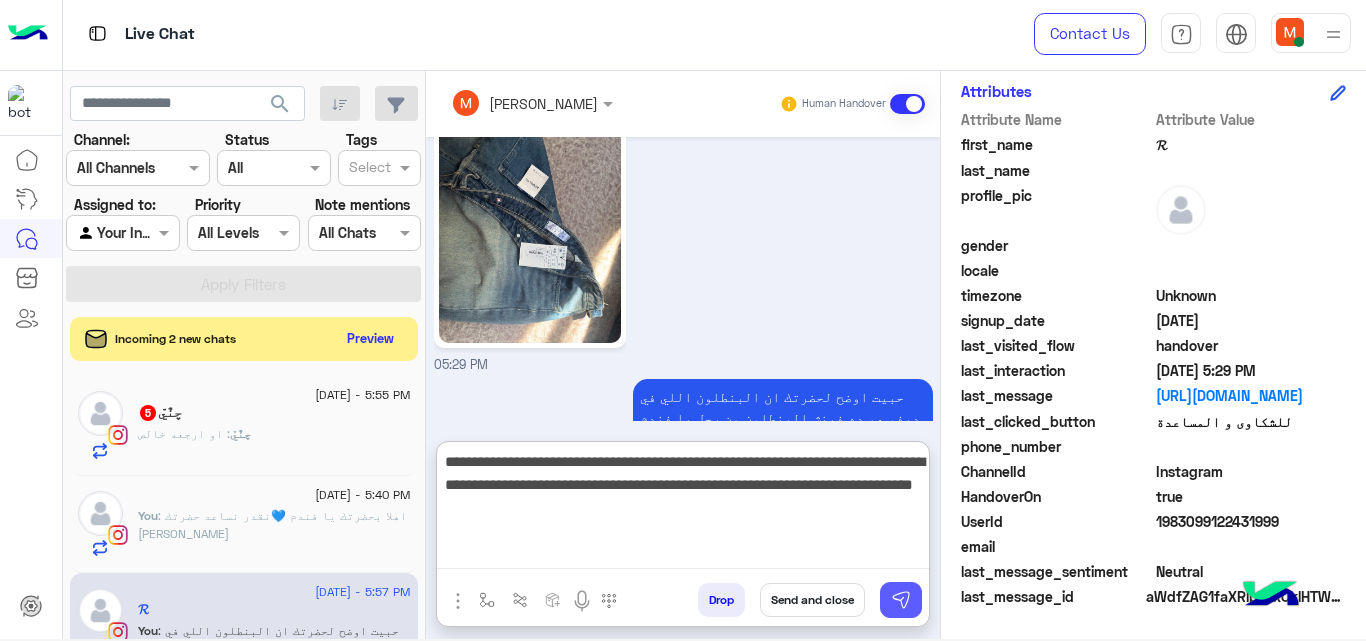 type on "**********" 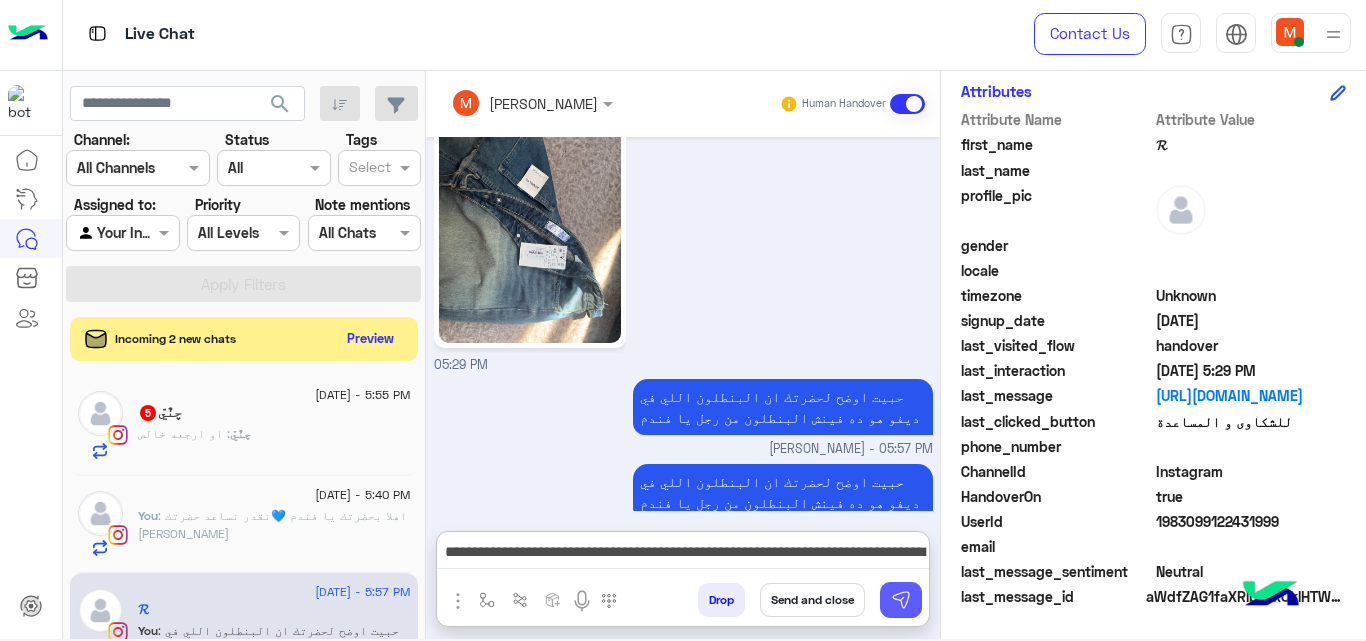 click at bounding box center (901, 600) 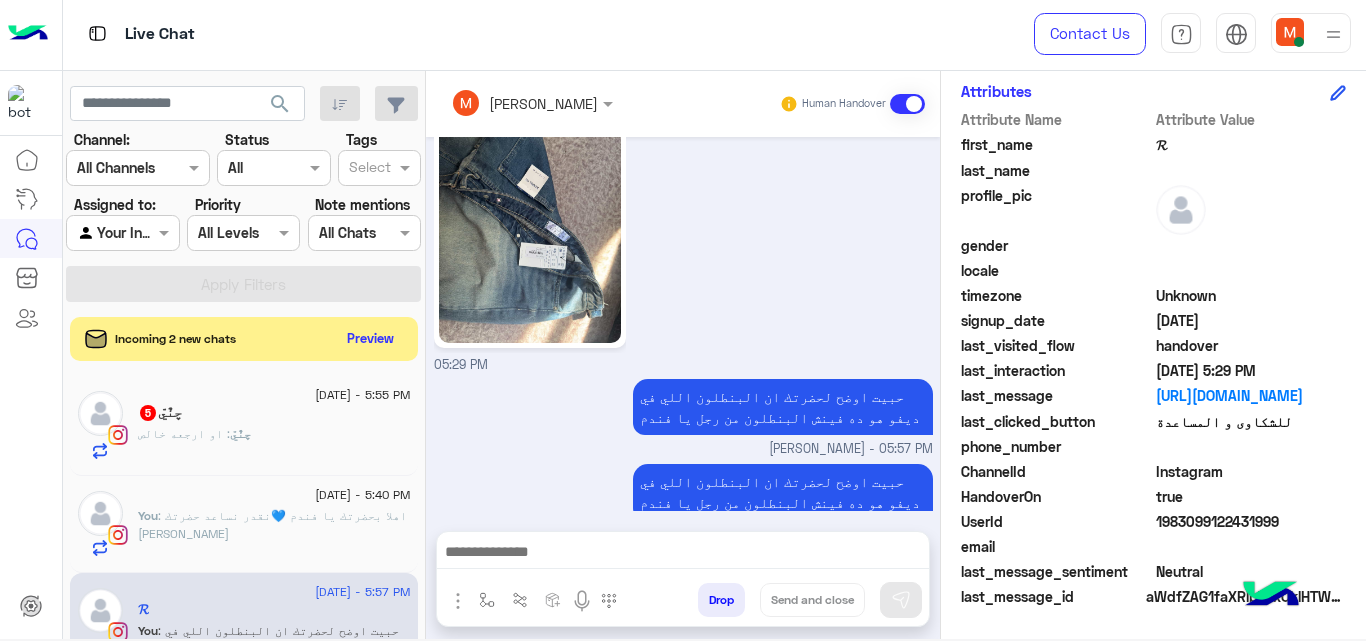 scroll, scrollTop: 1787, scrollLeft: 0, axis: vertical 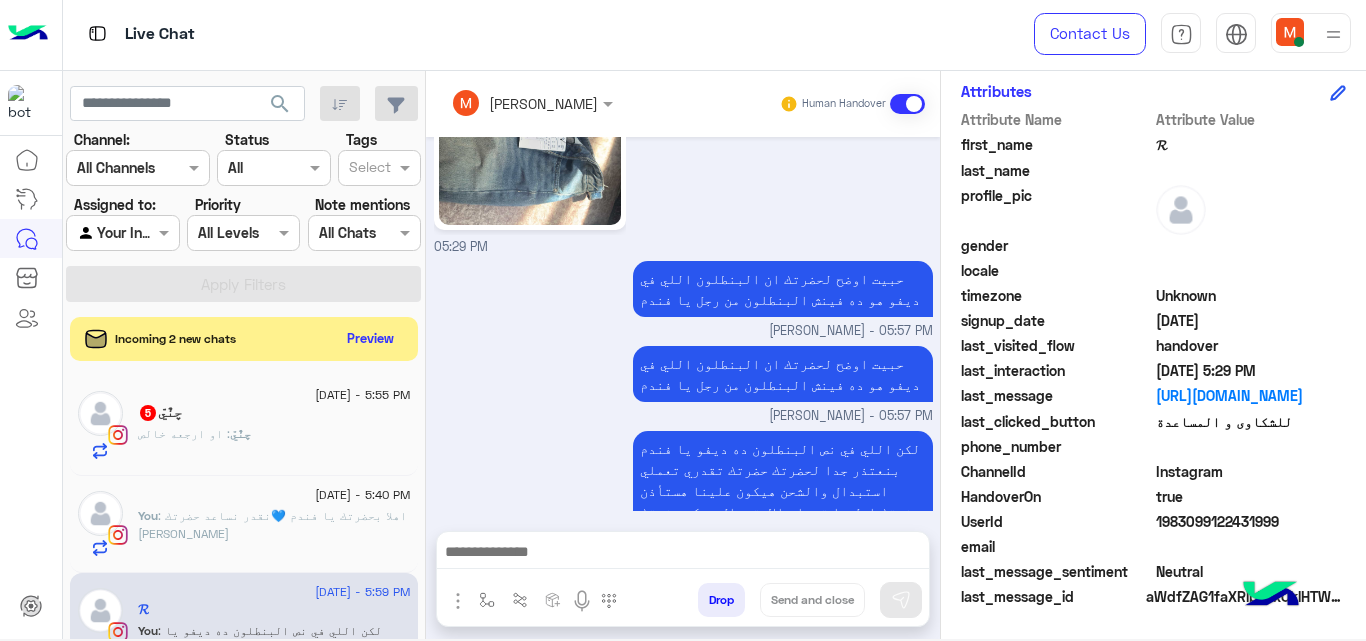 click on "[DATE] - 5:55 PM  چنٌيّ   5 چنٌيّ : او ارجعه خالص" 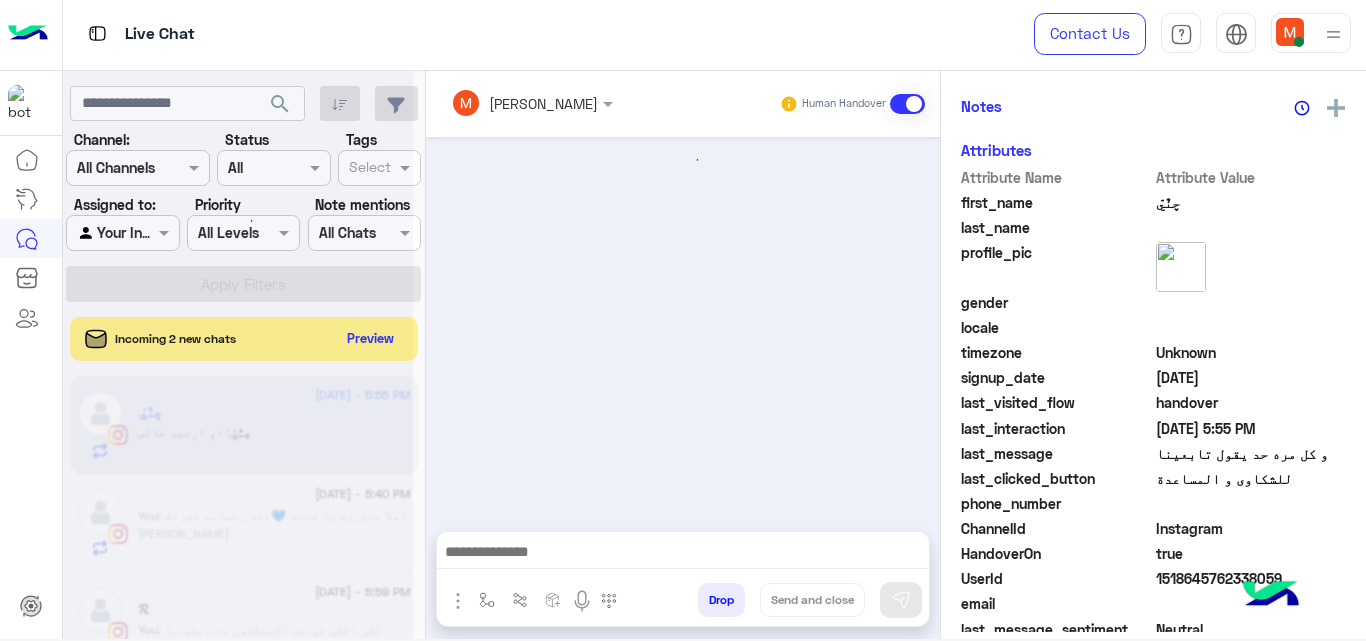 scroll, scrollTop: 518, scrollLeft: 0, axis: vertical 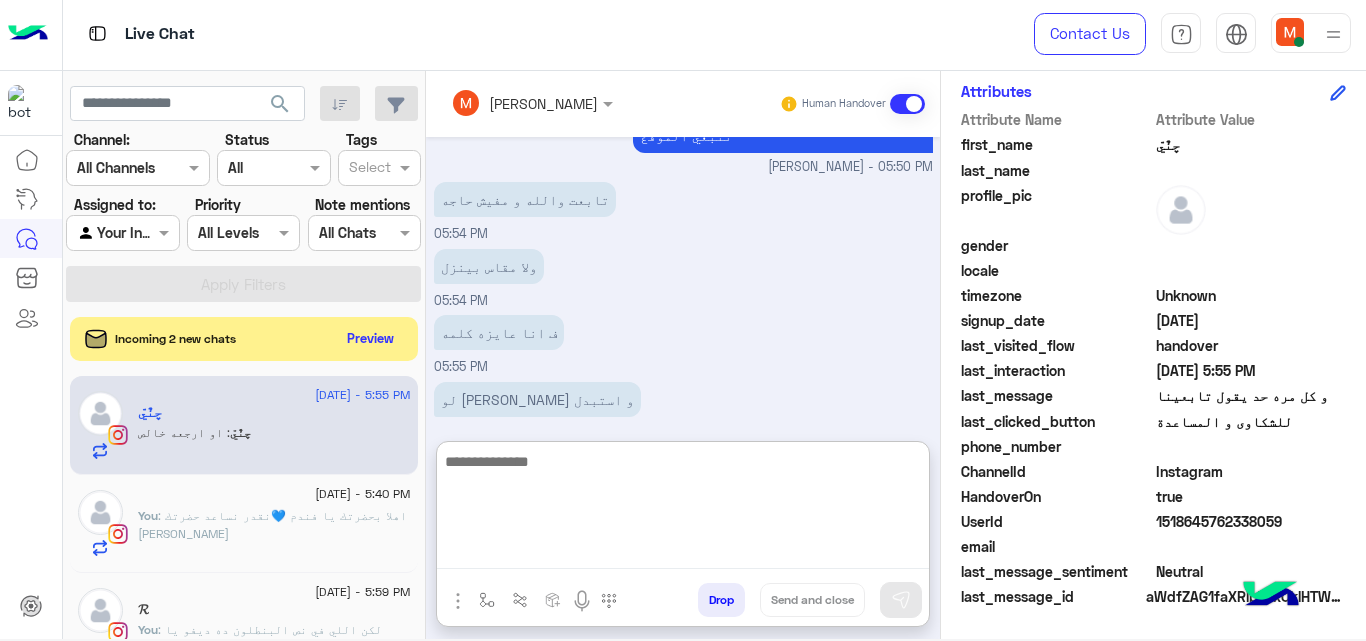 click at bounding box center (683, 509) 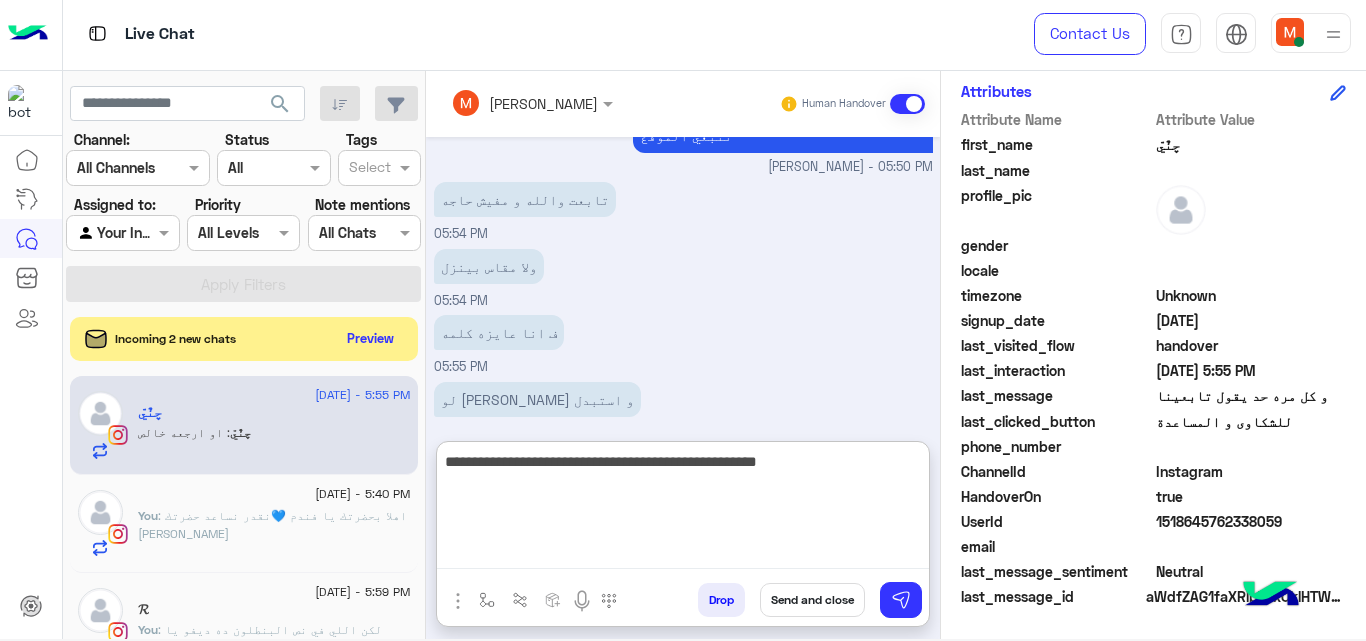 type on "**********" 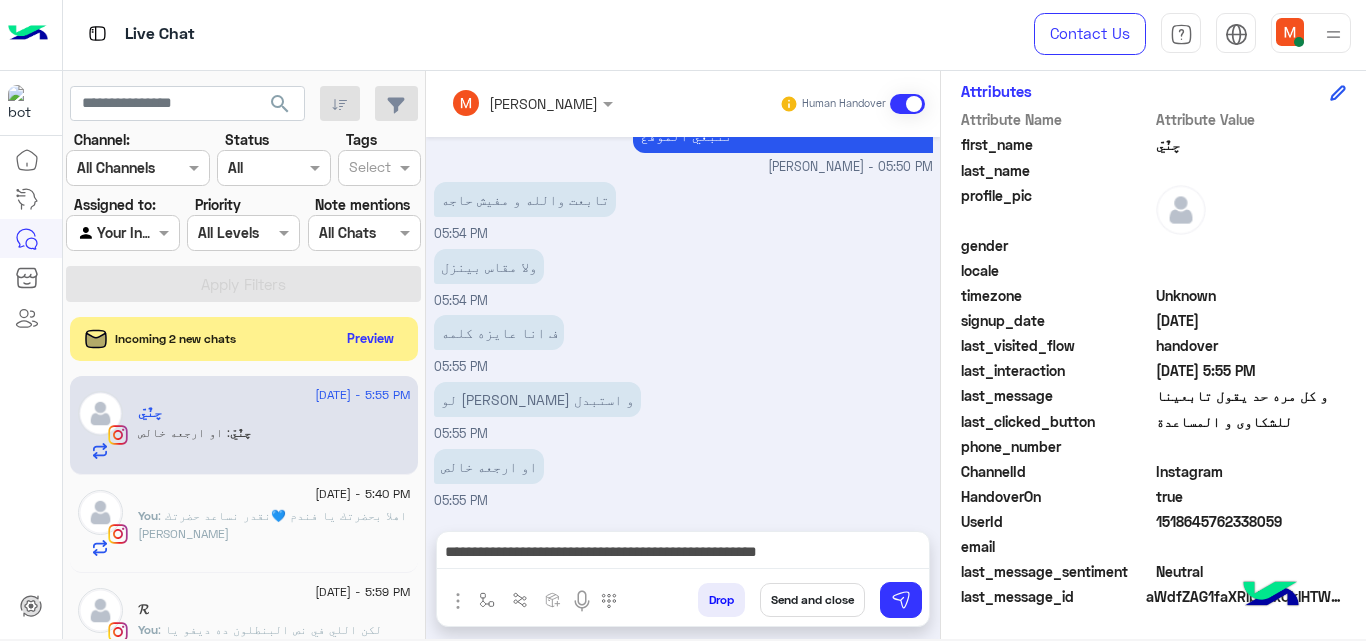 click on "Send and close" at bounding box center (812, 600) 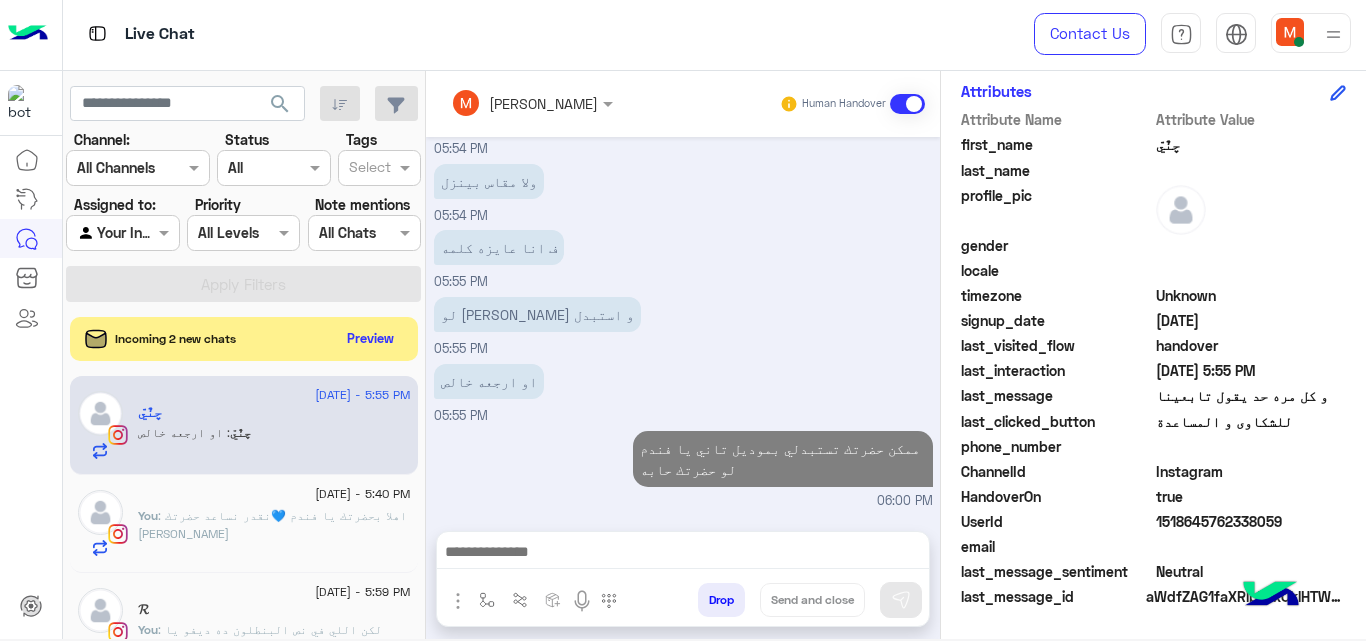 scroll, scrollTop: 711, scrollLeft: 0, axis: vertical 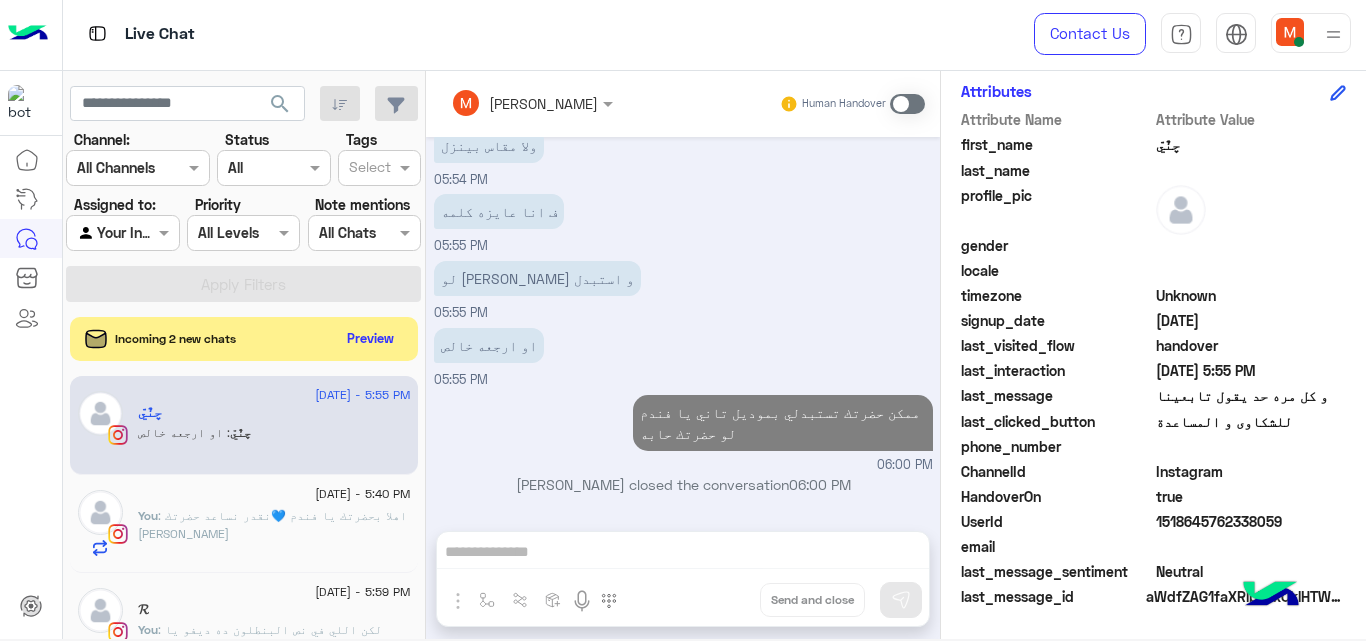 click on "[DATE] - 5:59 PM" 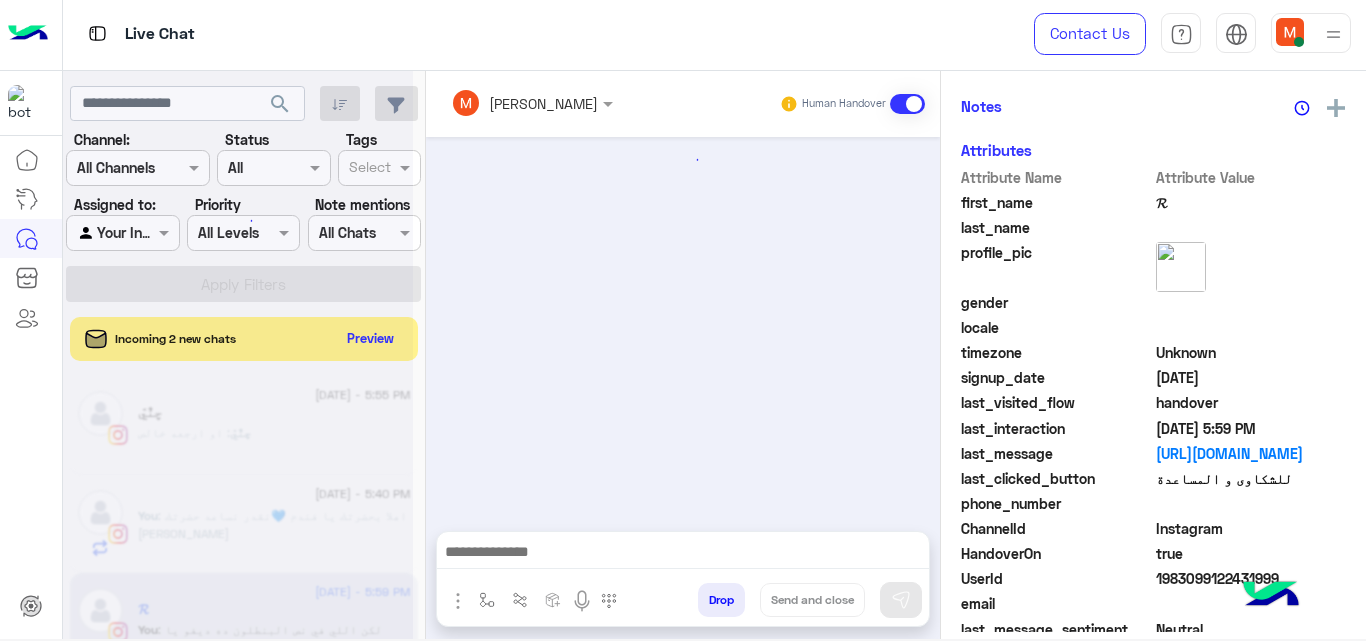 scroll, scrollTop: 518, scrollLeft: 0, axis: vertical 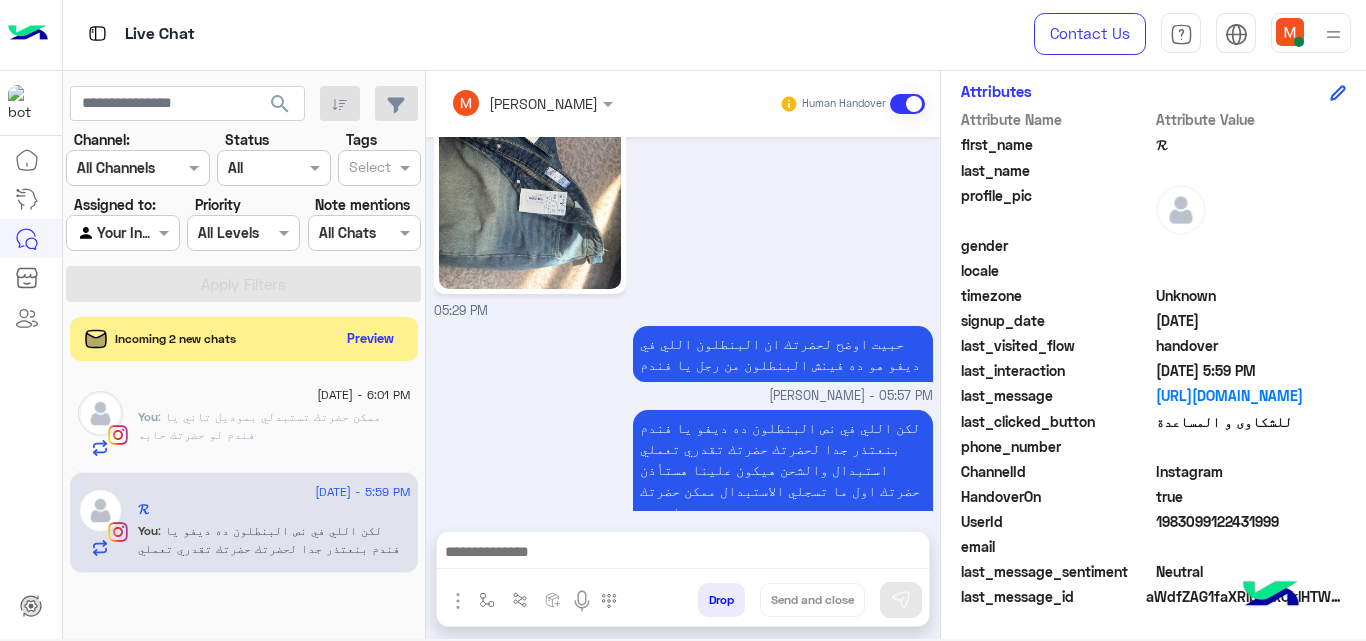 click on "You  : ممكن حضرتك تستبدلي بموديل تاني يا فندم لو حضرتك حابه" 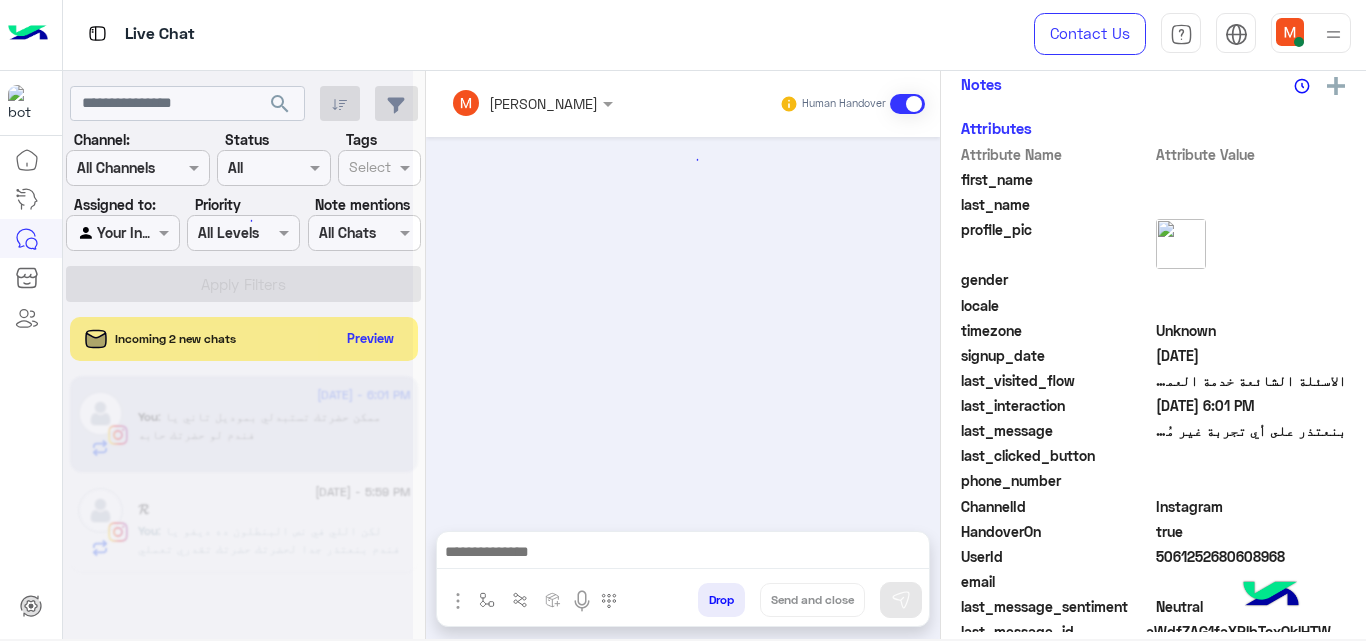 scroll, scrollTop: 496, scrollLeft: 0, axis: vertical 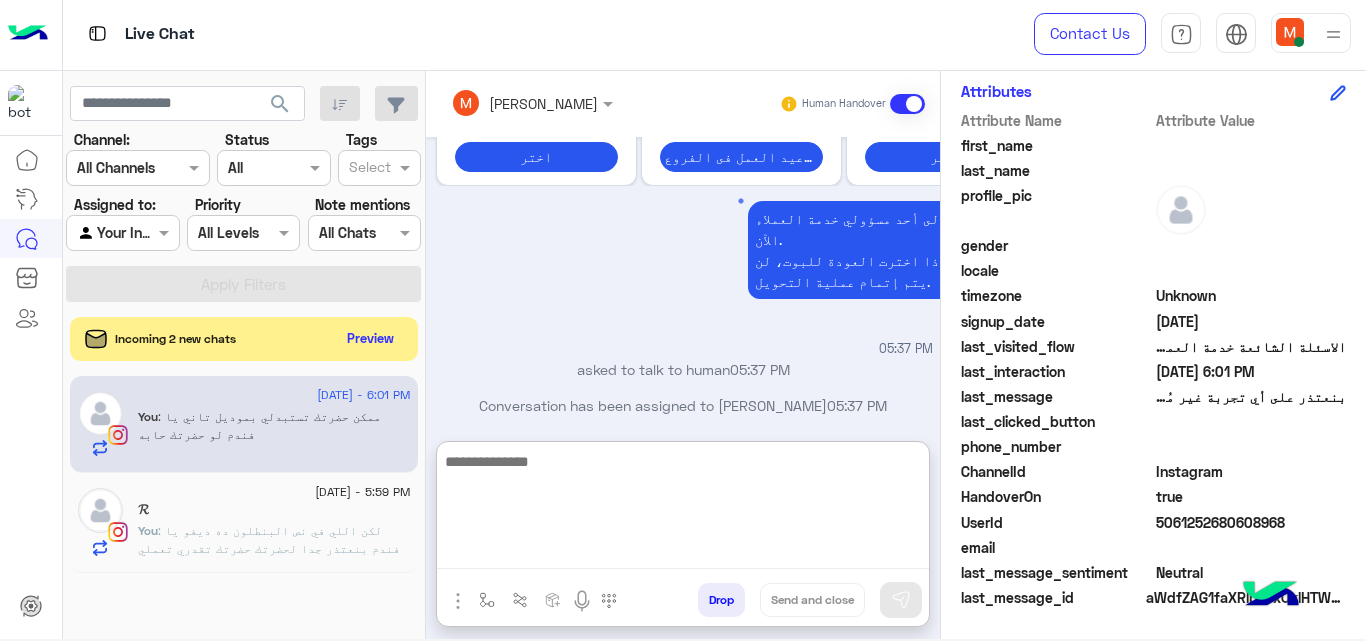 click at bounding box center [683, 509] 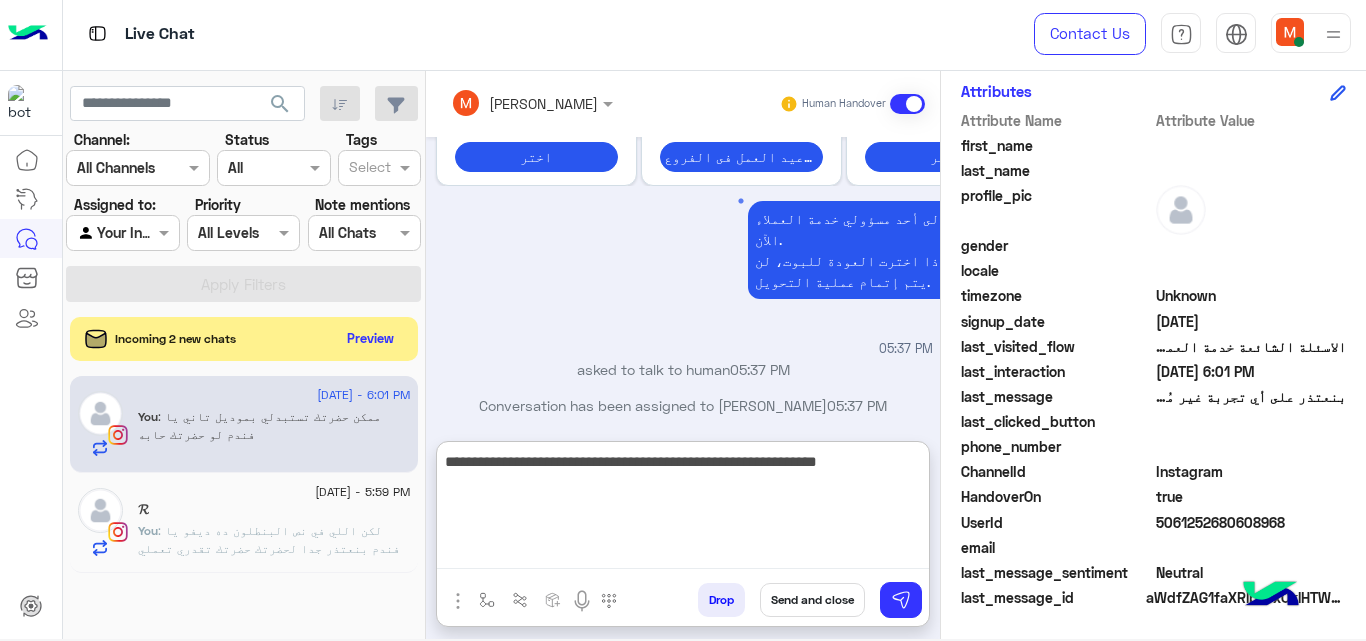 click on "**********" at bounding box center [683, 509] 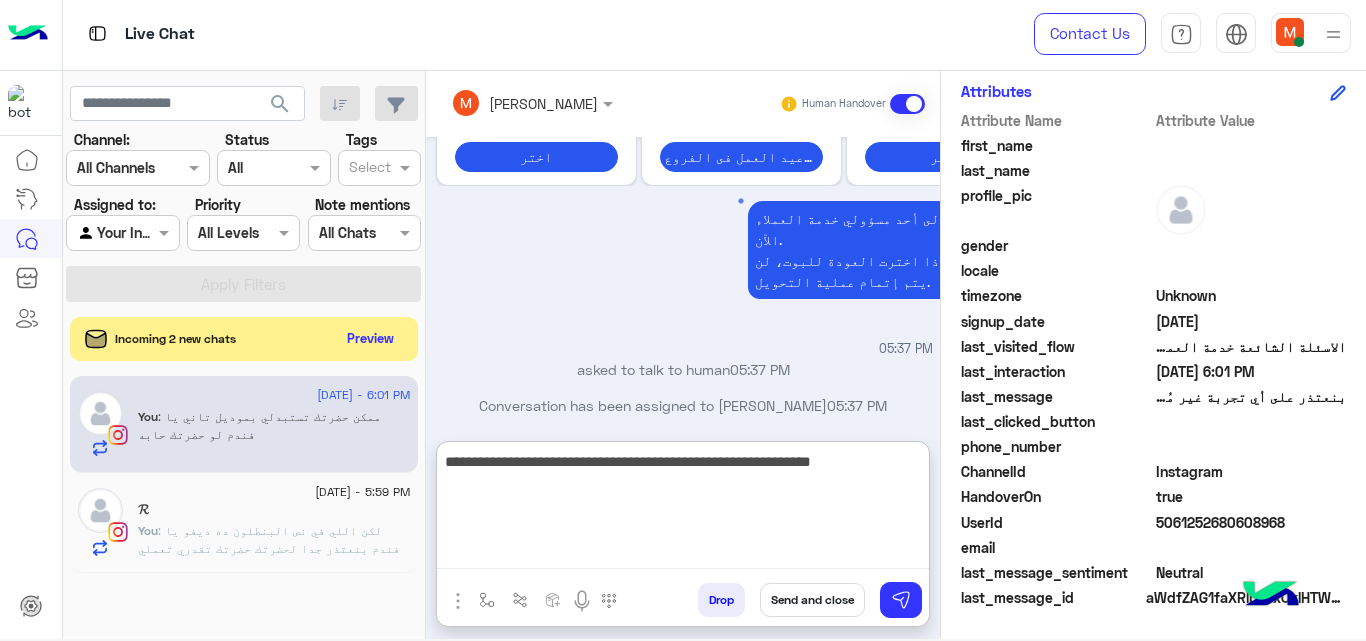 click on "**********" at bounding box center [683, 509] 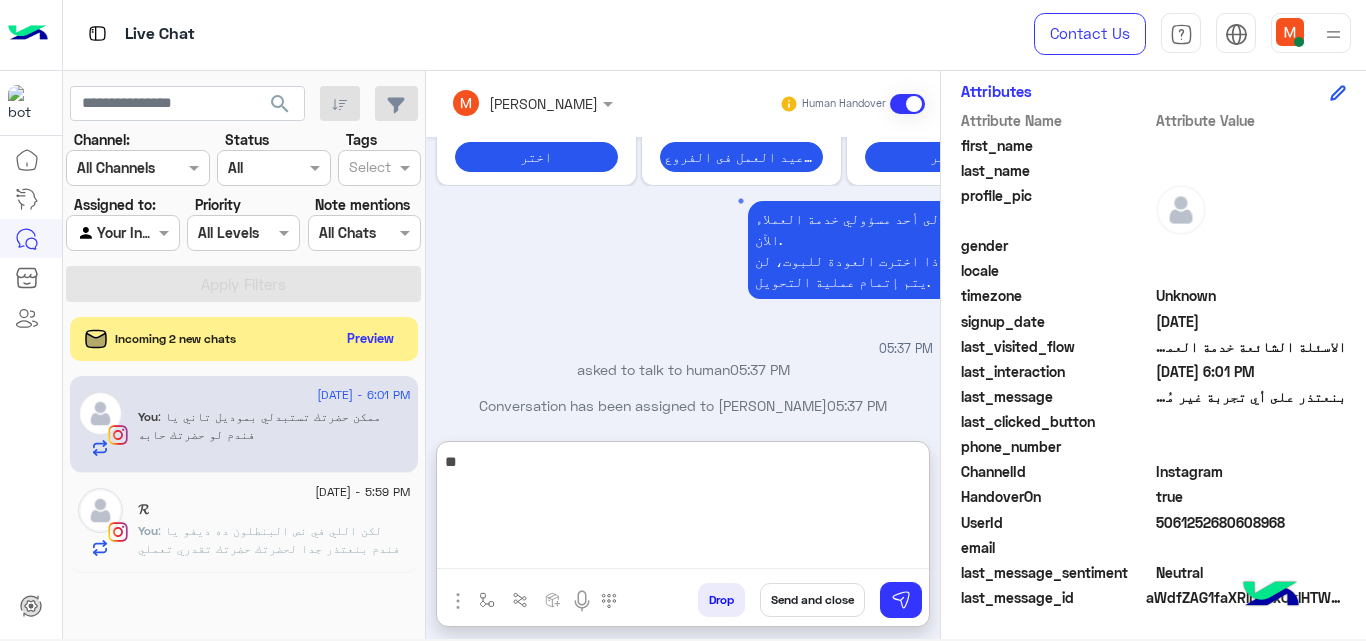 type on "*" 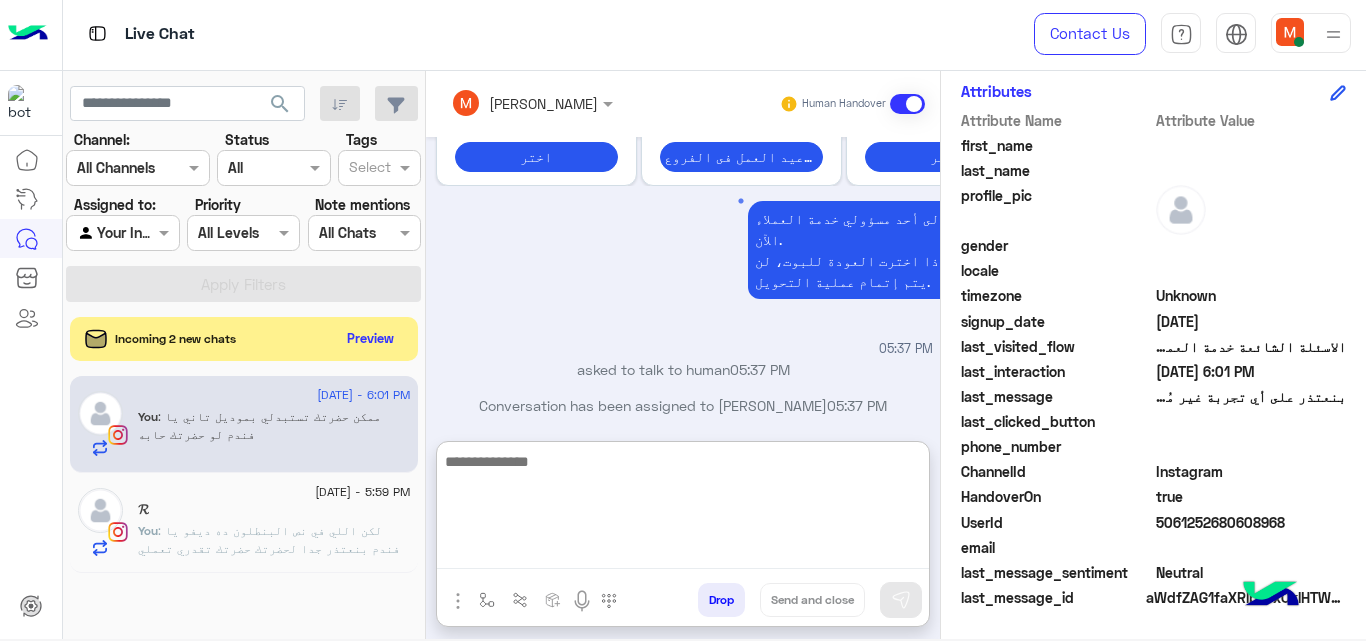 paste on "**********" 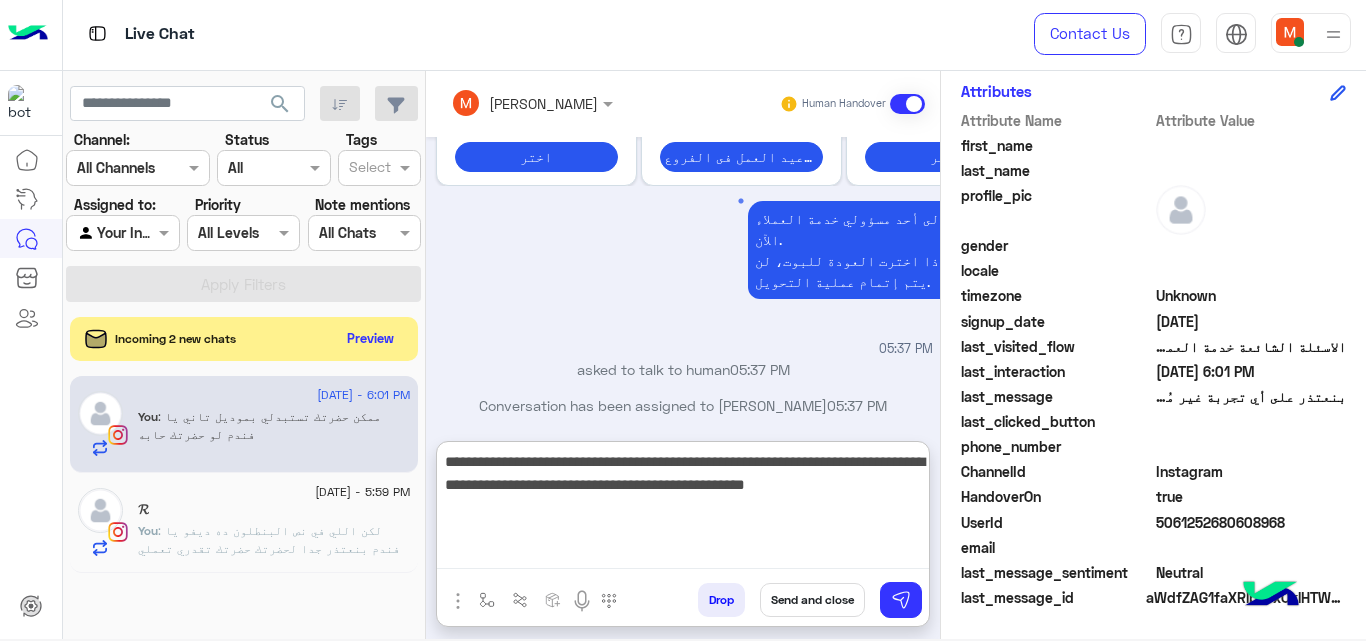 type on "**********" 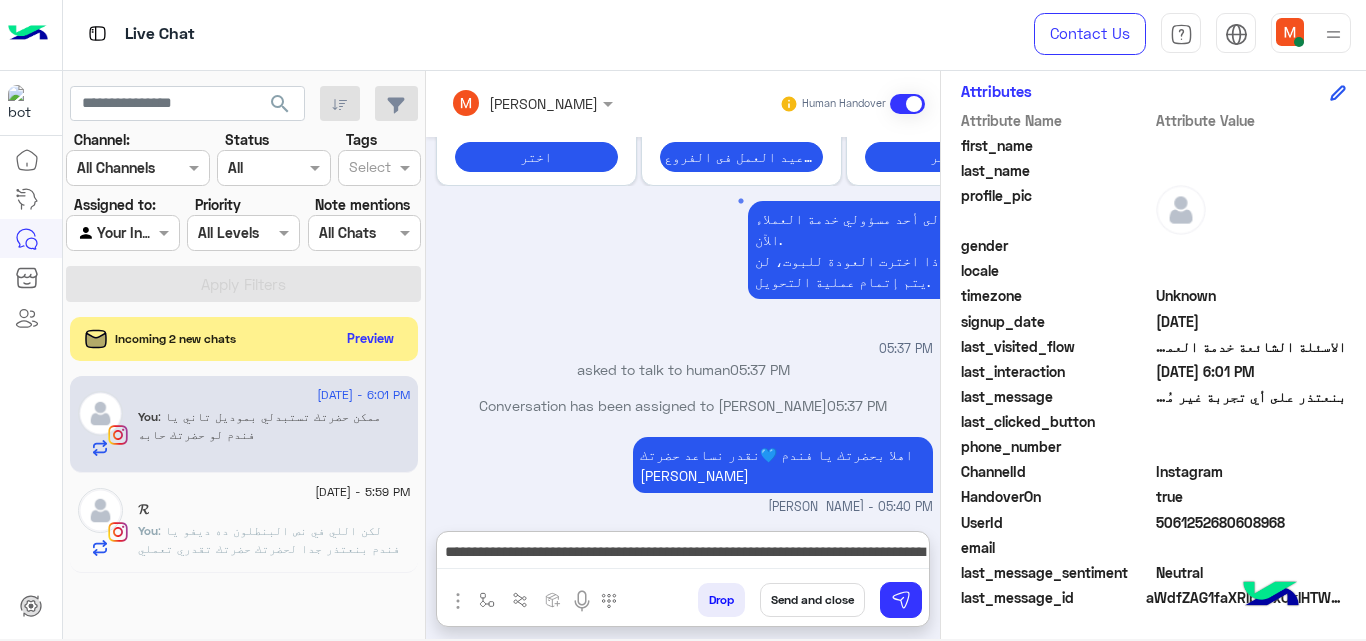 click on "Send and close" at bounding box center (812, 600) 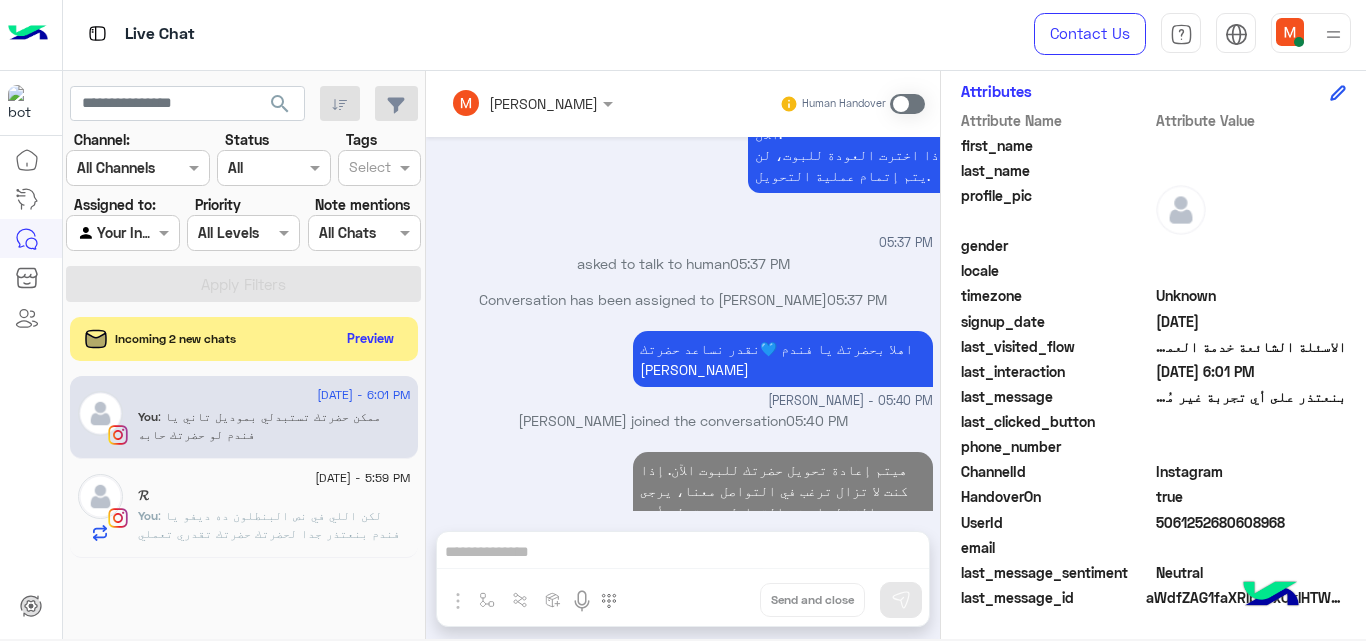 scroll, scrollTop: 469, scrollLeft: 0, axis: vertical 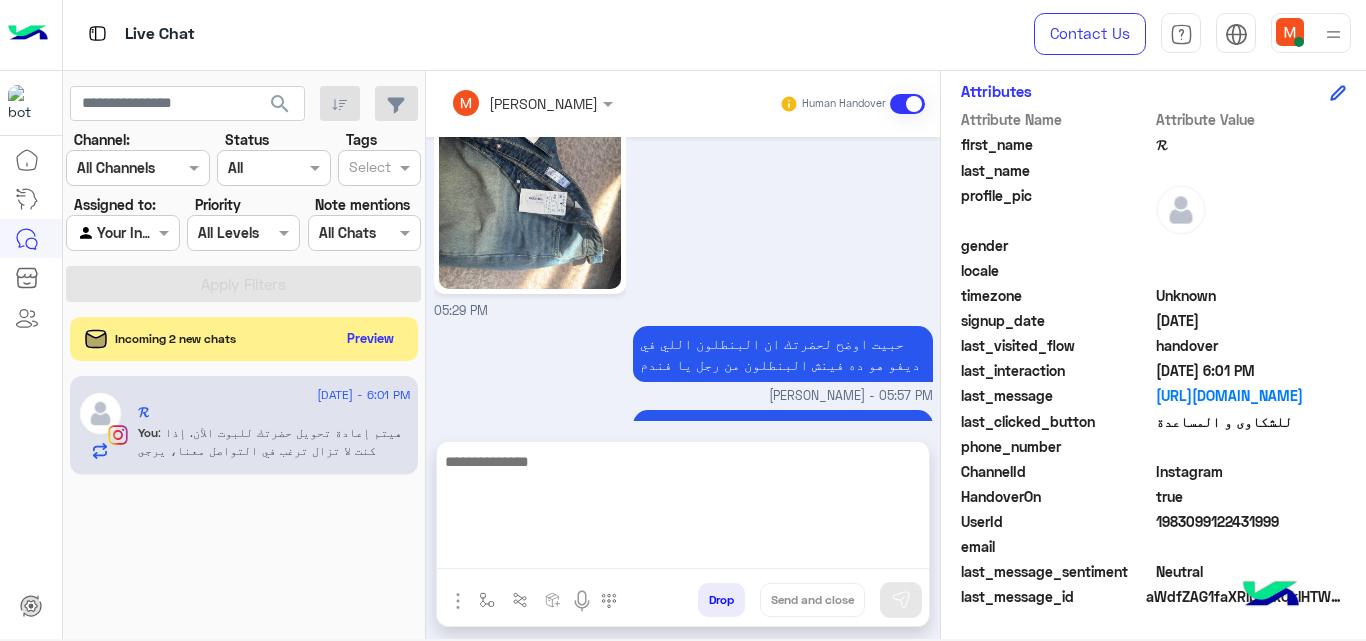click at bounding box center (683, 509) 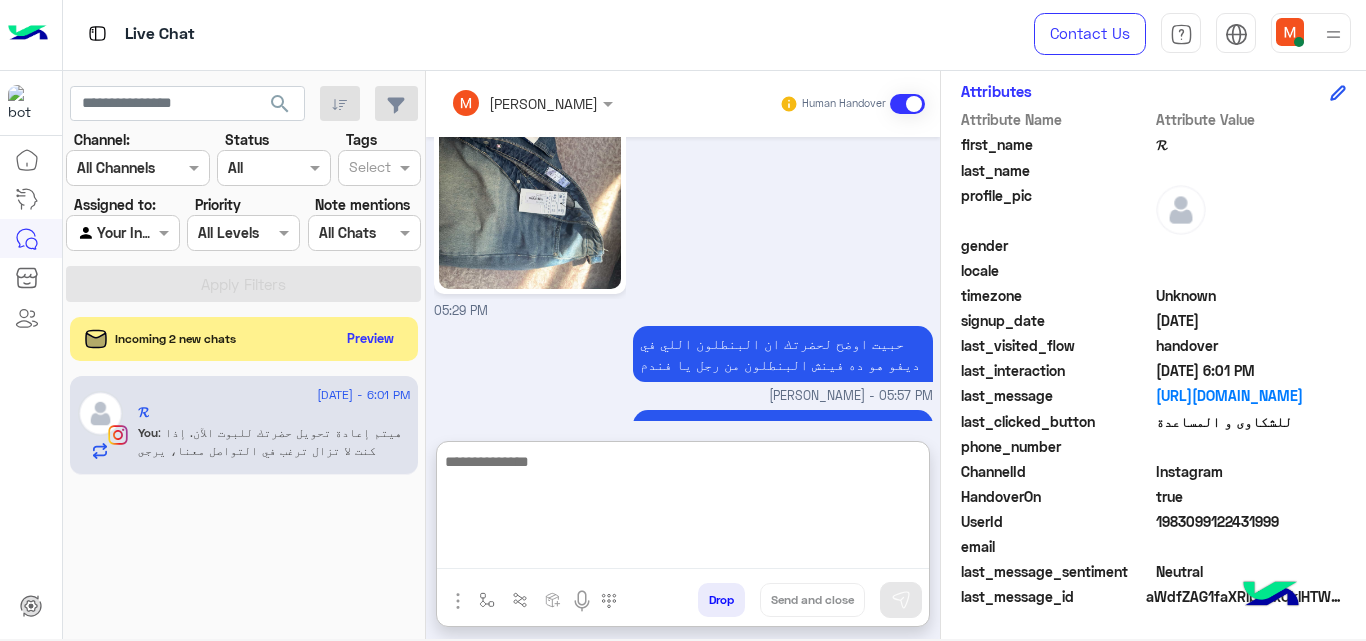paste on "**********" 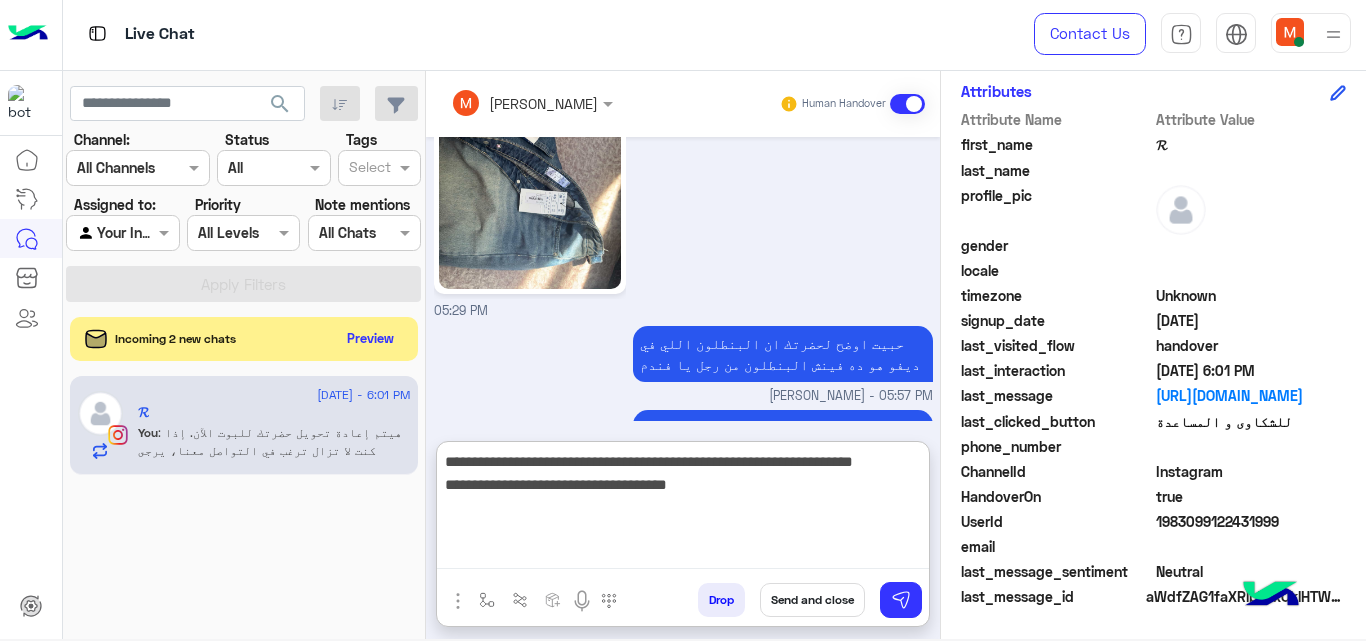 click on "**********" at bounding box center (683, 509) 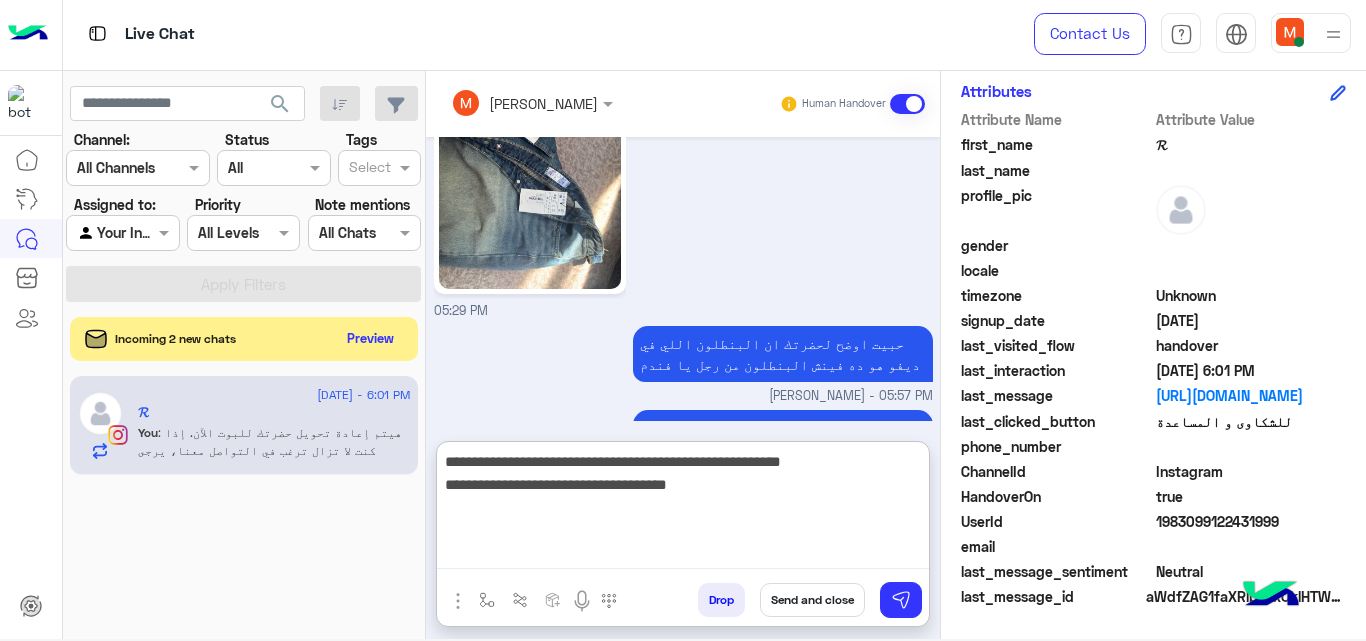type on "**********" 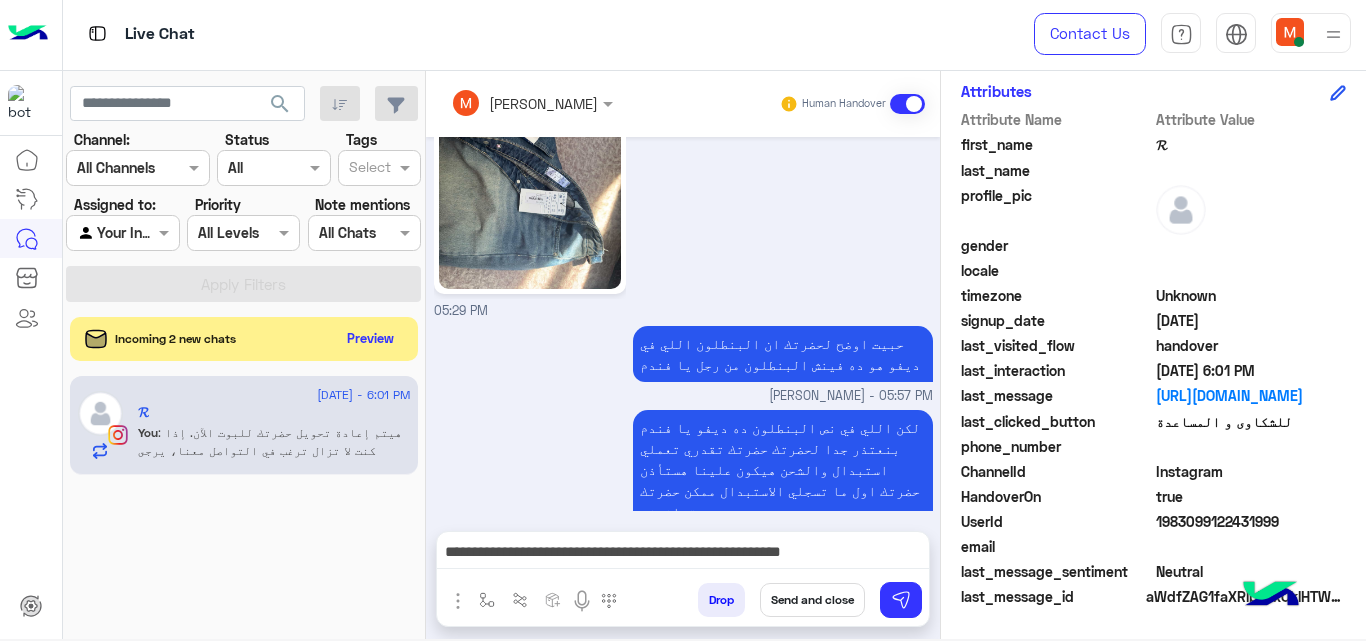 click on "Send and close" at bounding box center (812, 600) 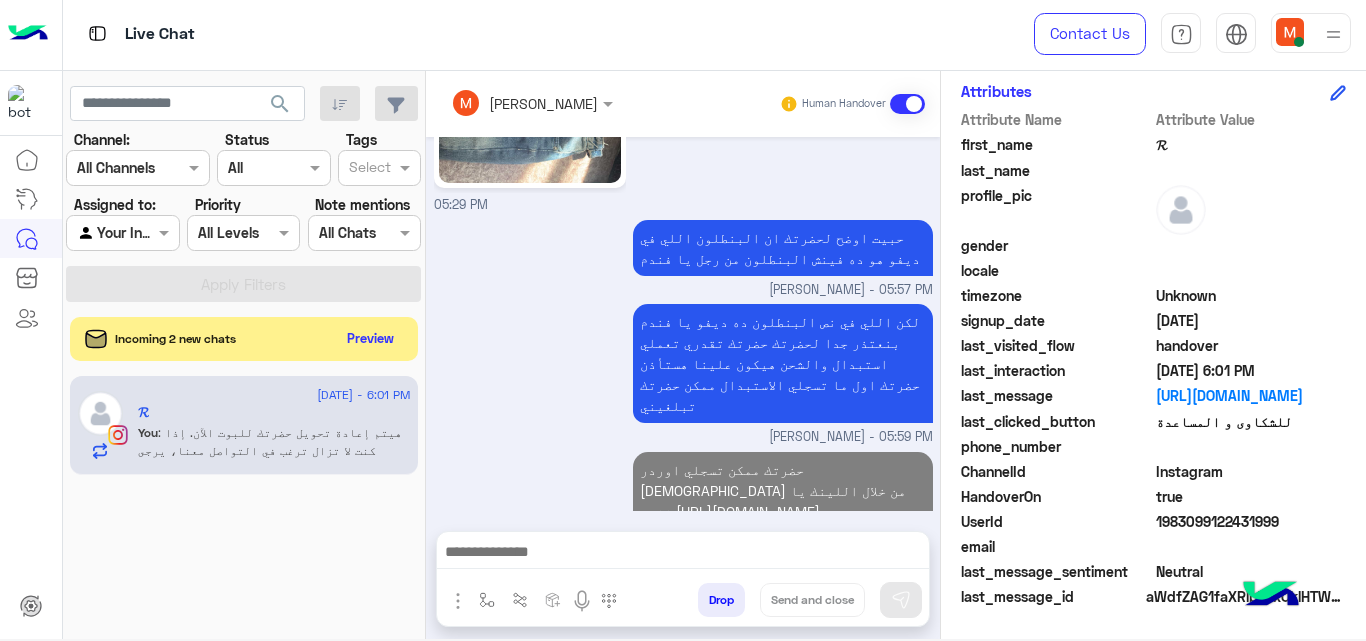 scroll, scrollTop: 917, scrollLeft: 0, axis: vertical 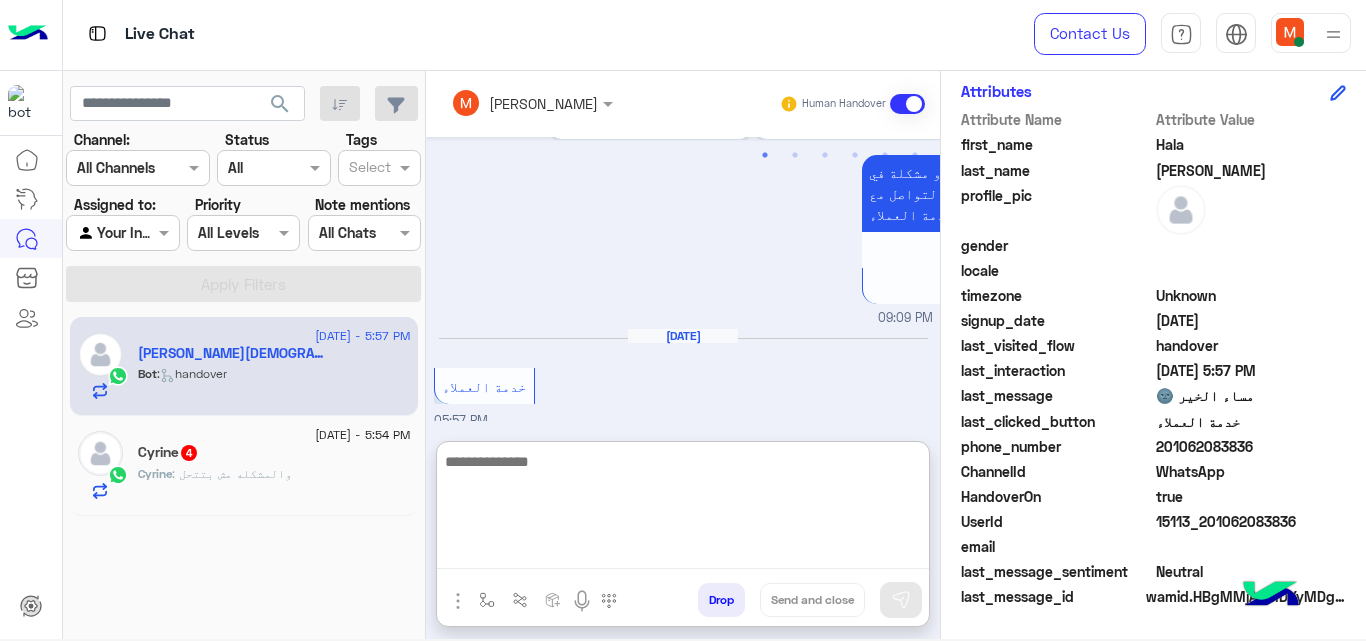 click at bounding box center (683, 509) 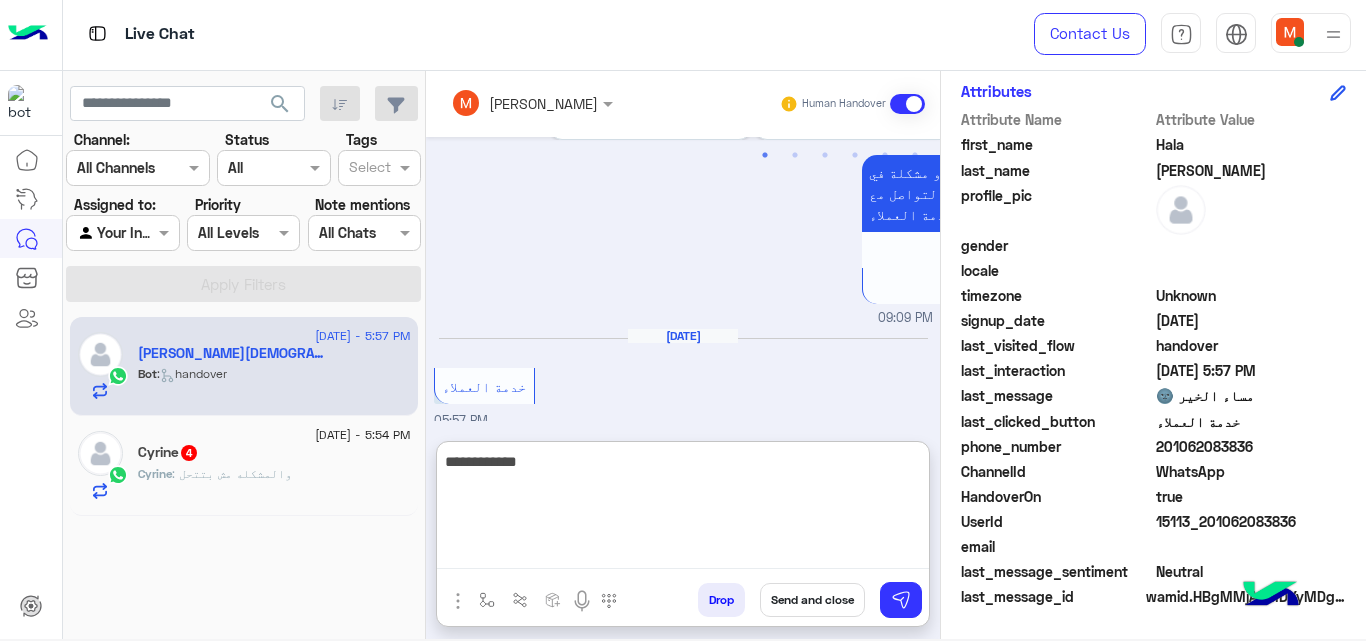 paste on "***" 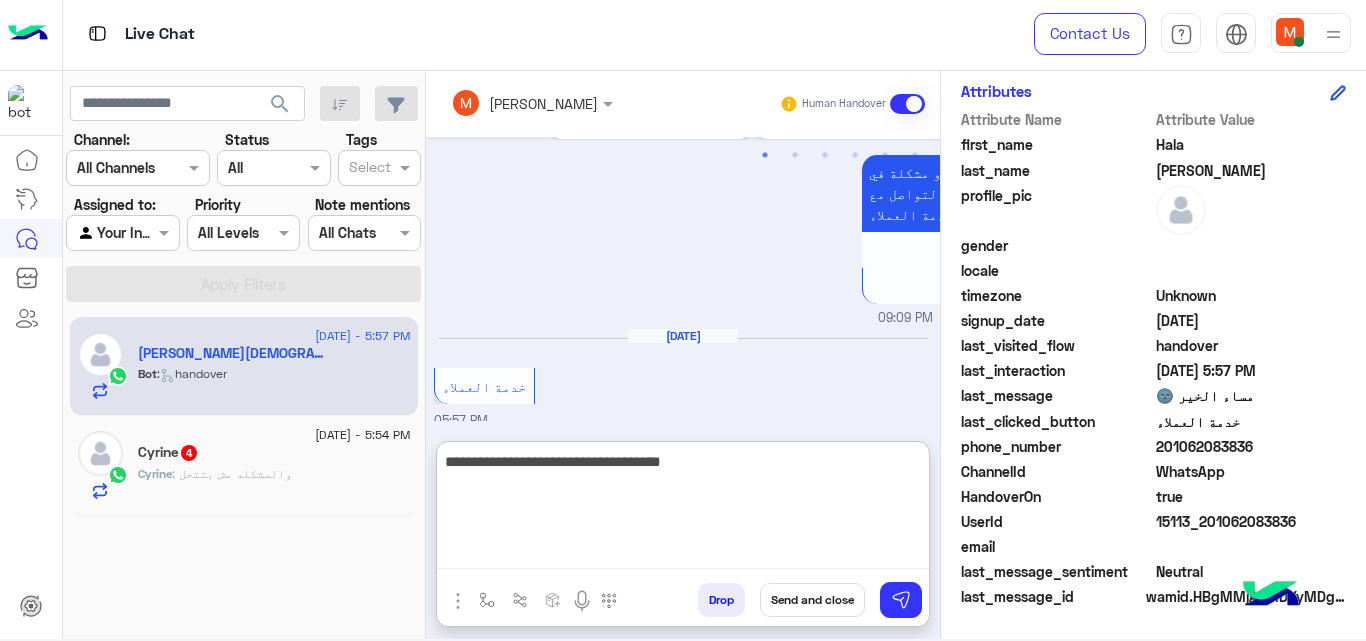 click on "**********" at bounding box center [683, 509] 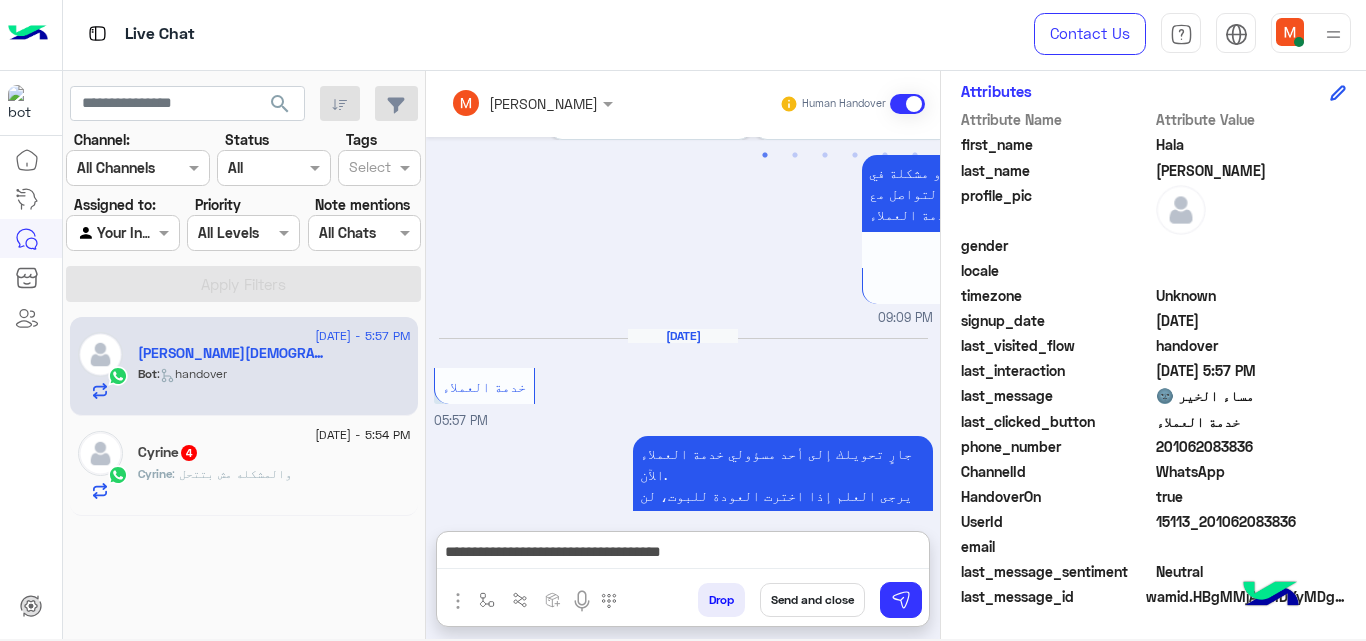 click on "Send and close" at bounding box center (812, 600) 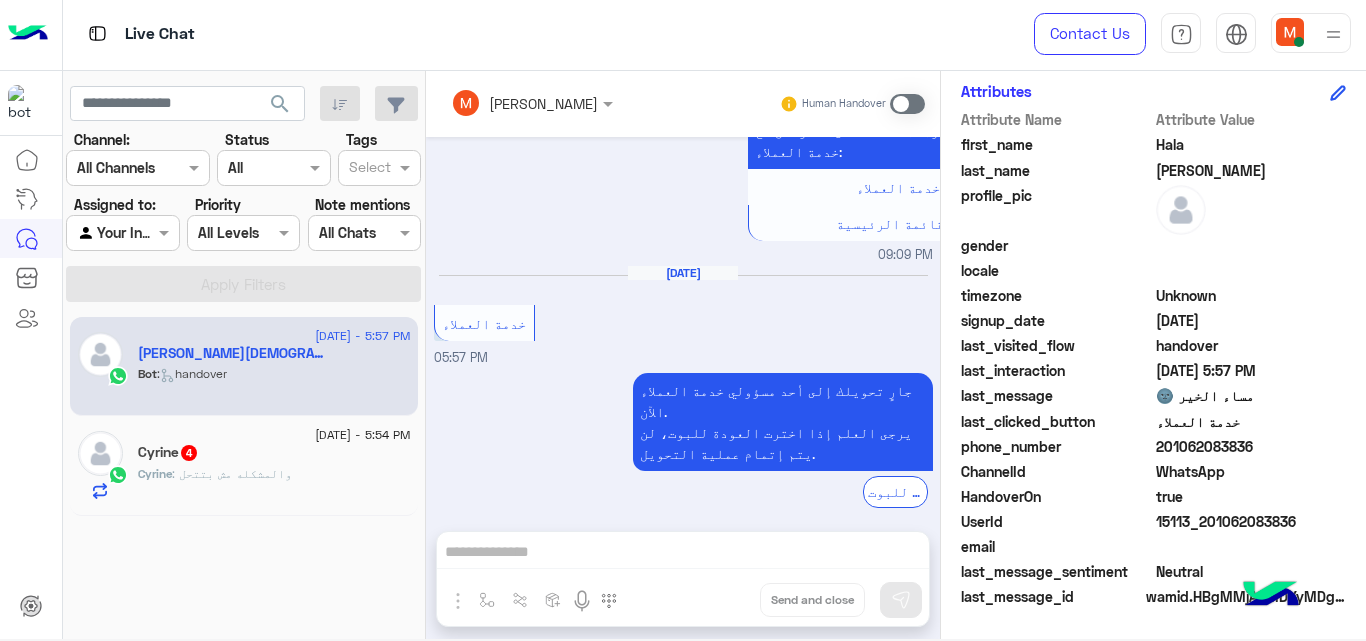 scroll, scrollTop: 1318, scrollLeft: 0, axis: vertical 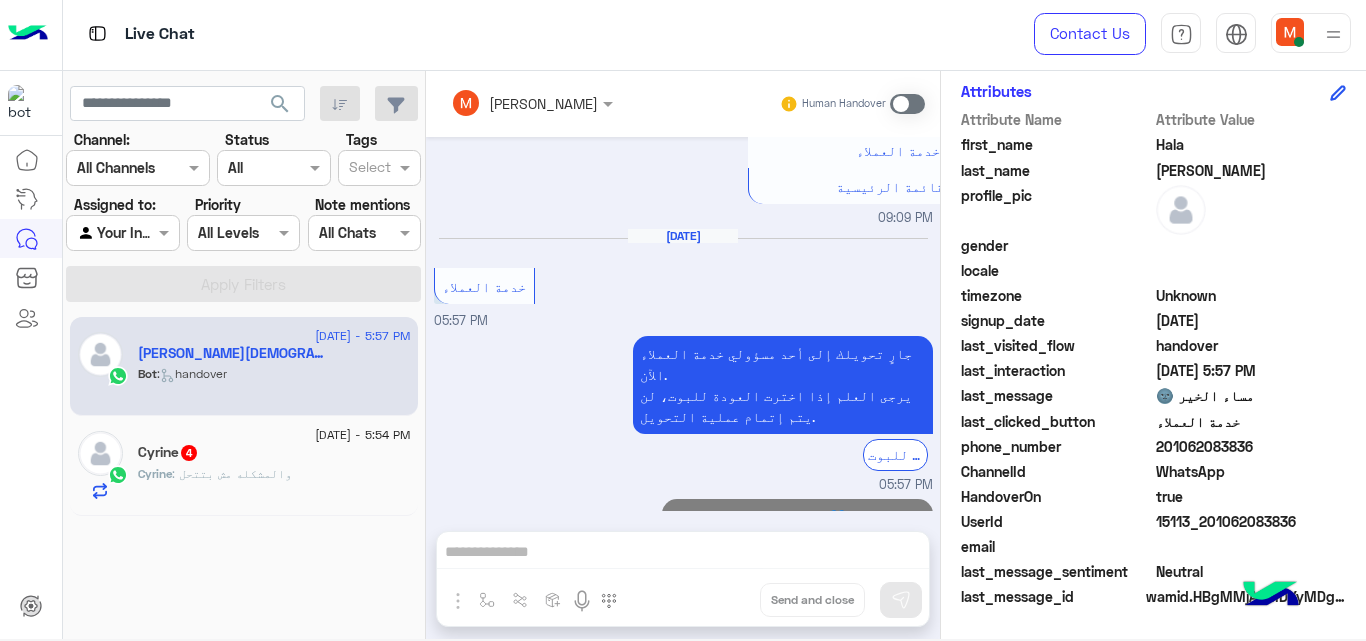 click on ": والمشكله مش بتتحل" 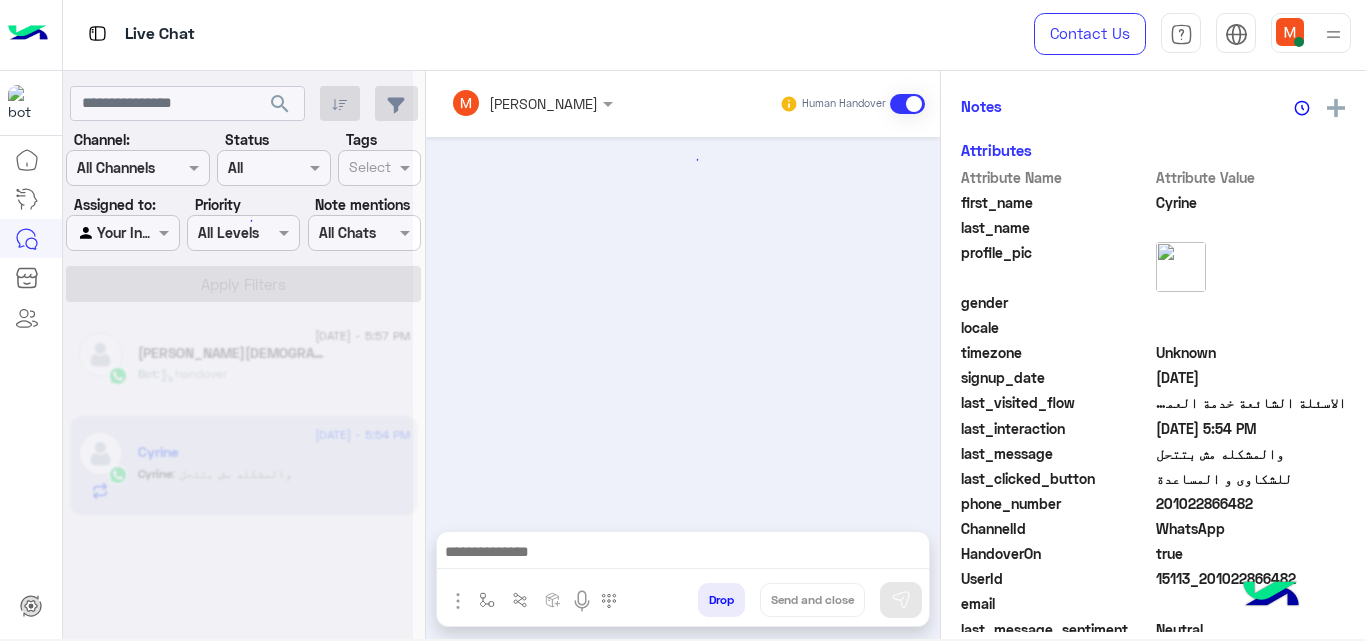 scroll, scrollTop: 518, scrollLeft: 0, axis: vertical 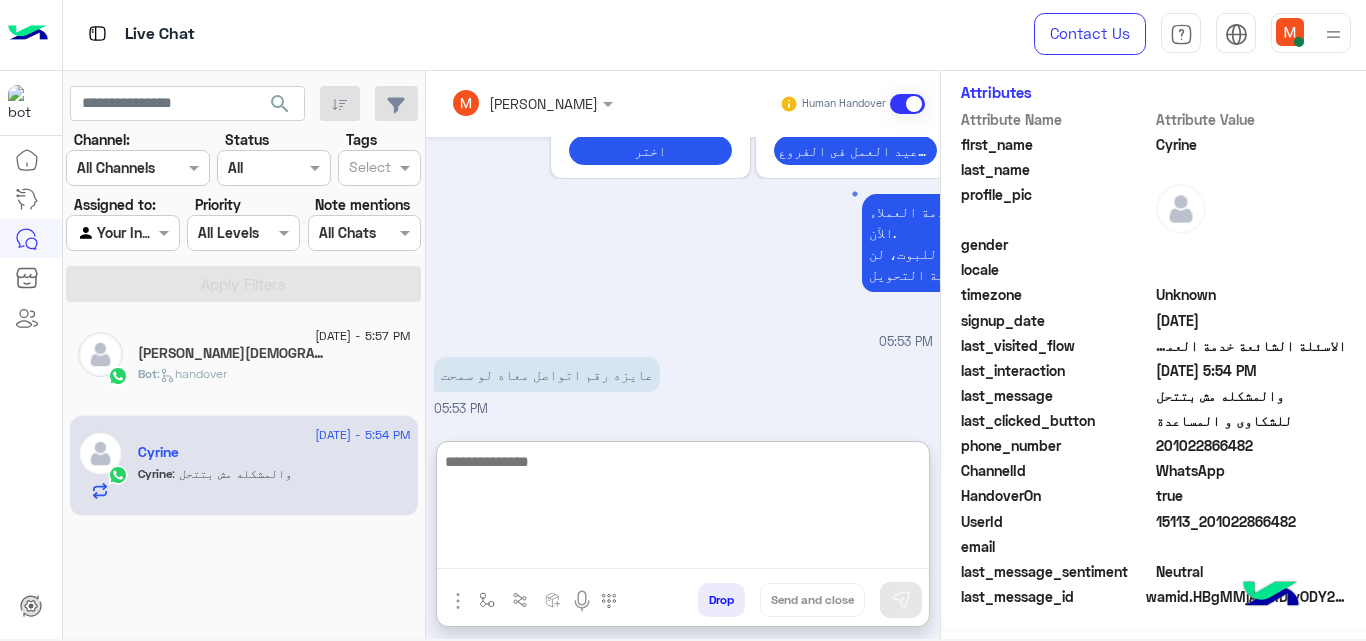 click at bounding box center (683, 509) 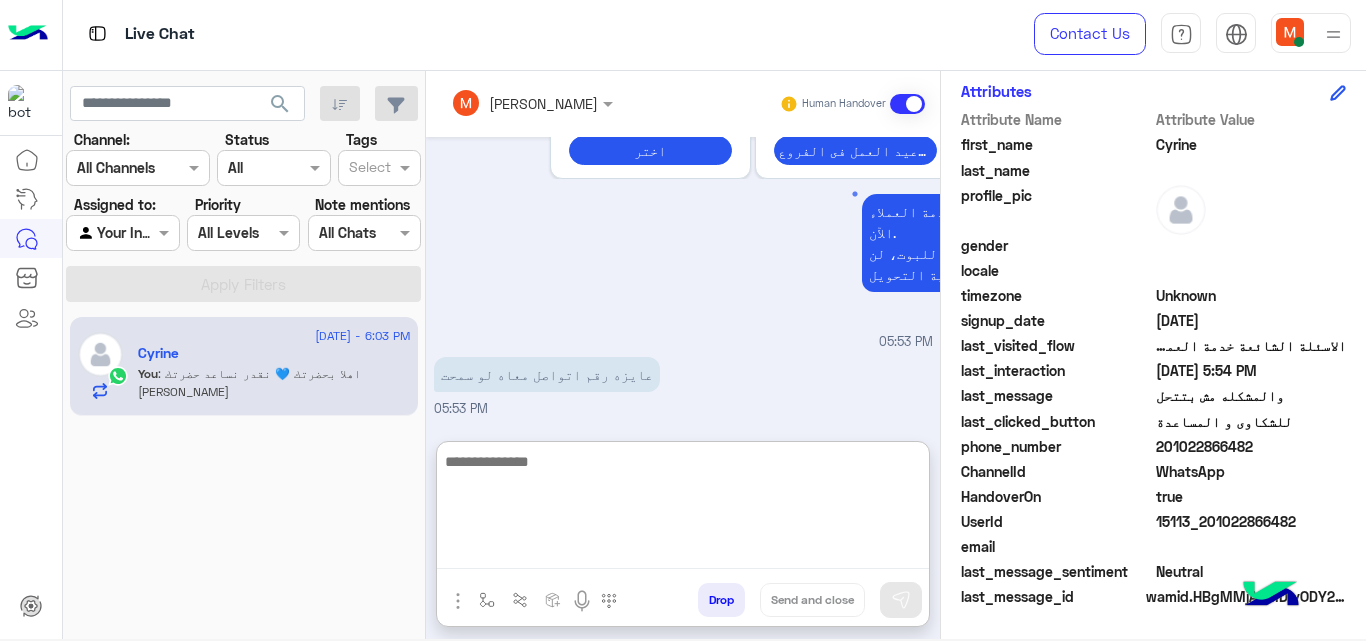 paste on "**********" 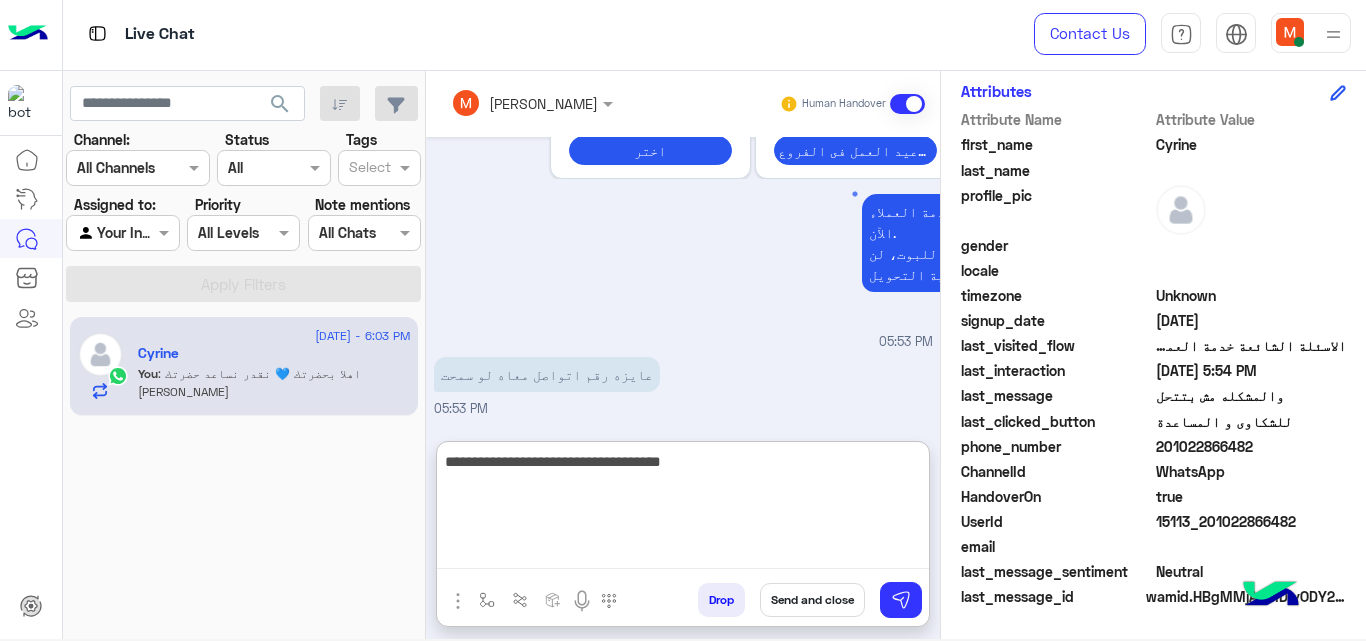type on "**********" 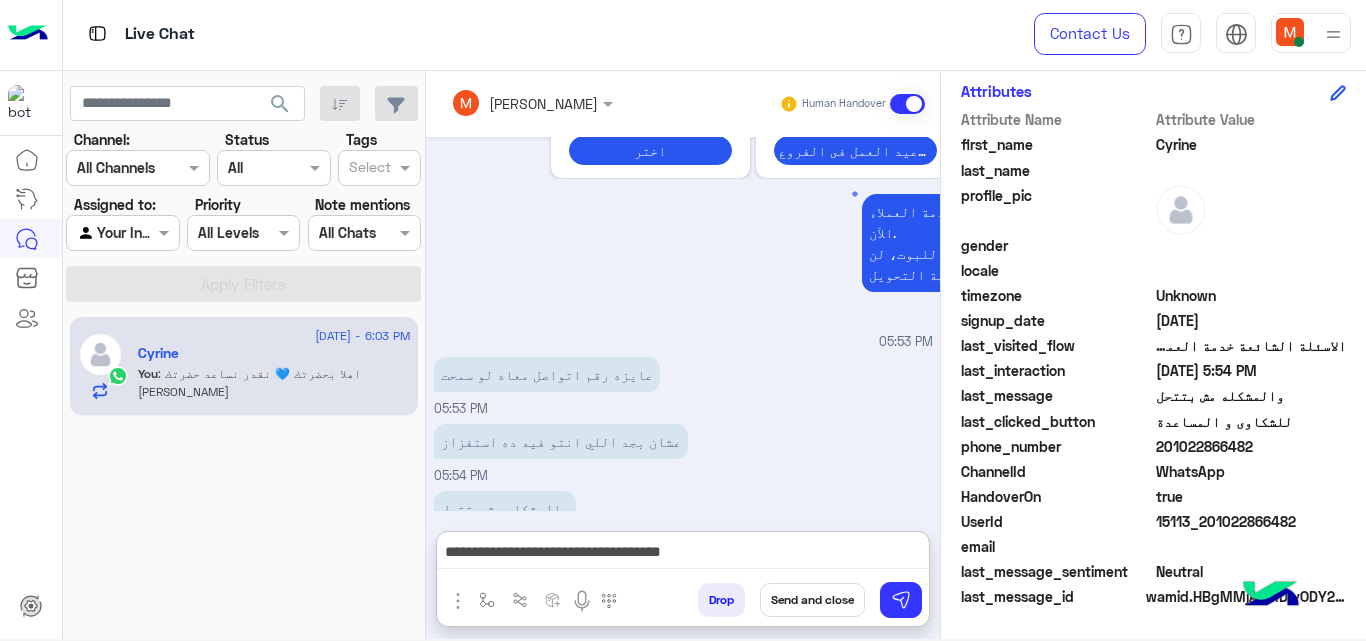 click on "Send and close" at bounding box center (812, 600) 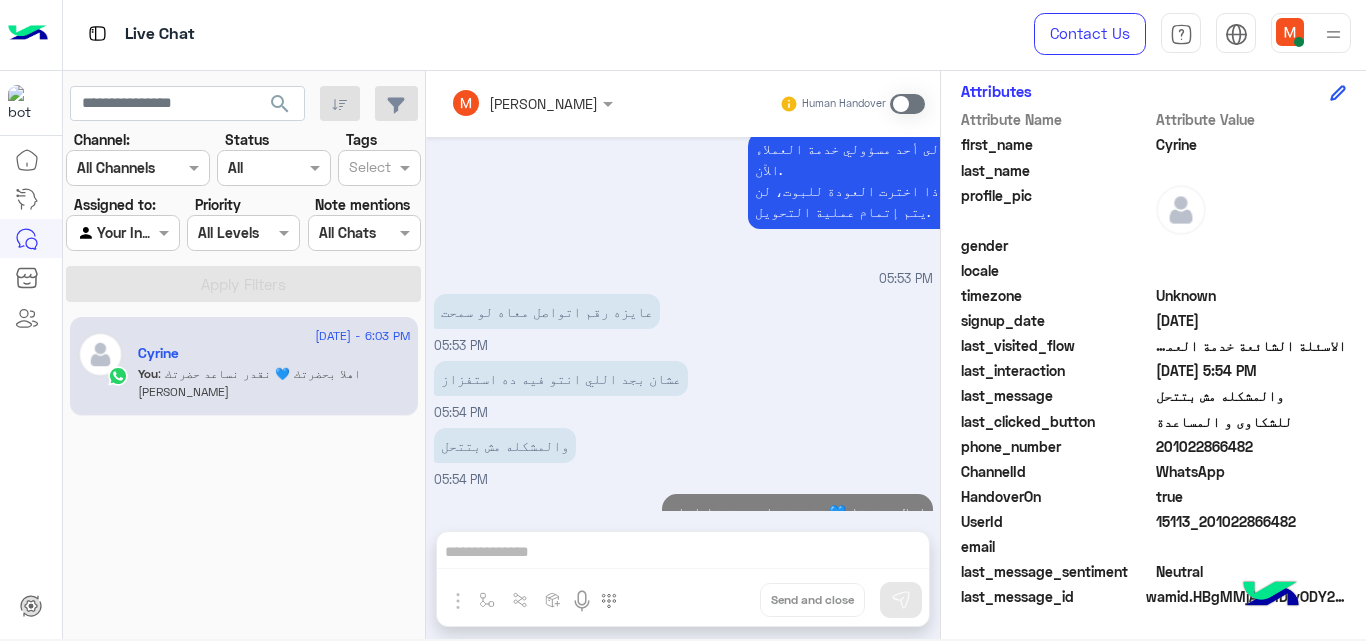scroll, scrollTop: 784, scrollLeft: 0, axis: vertical 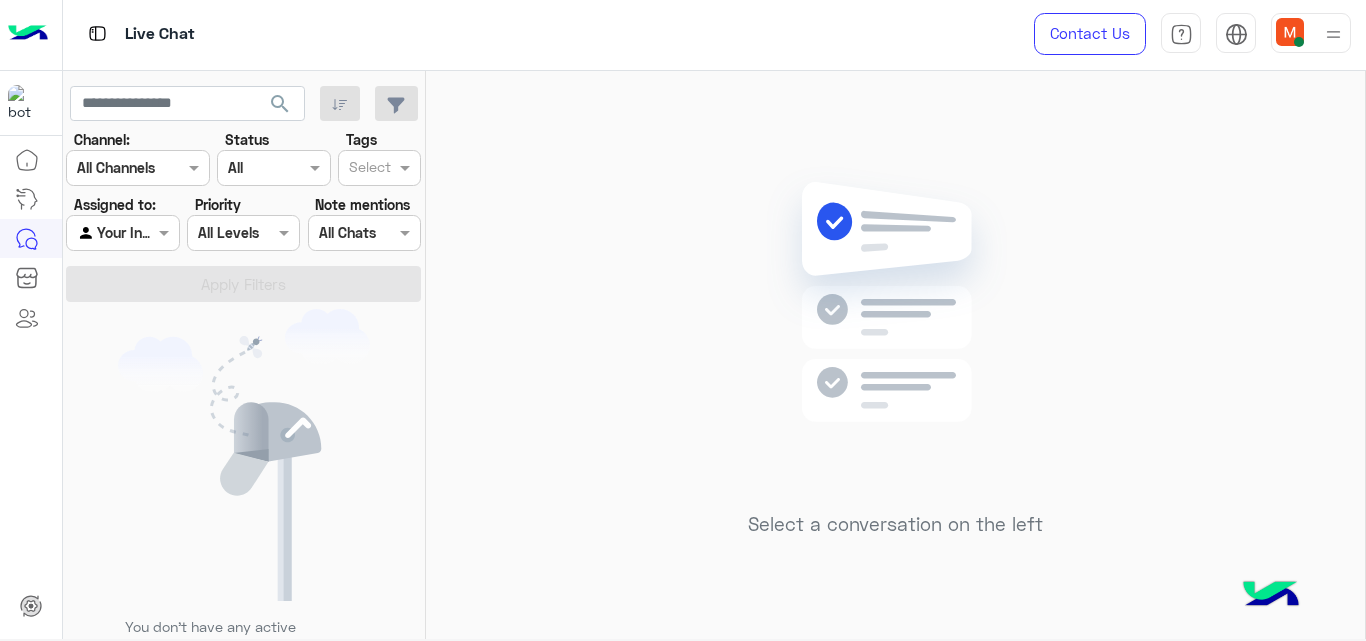 click at bounding box center [1290, 32] 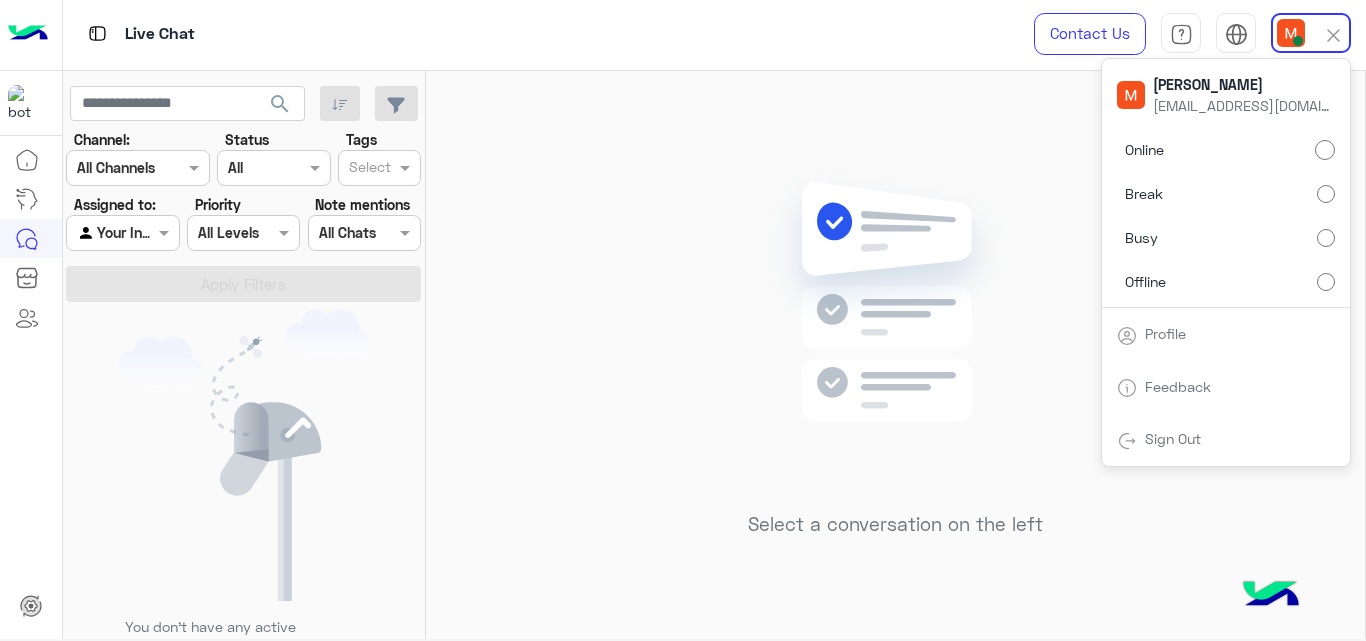 click on "Offline" at bounding box center (1226, 281) 